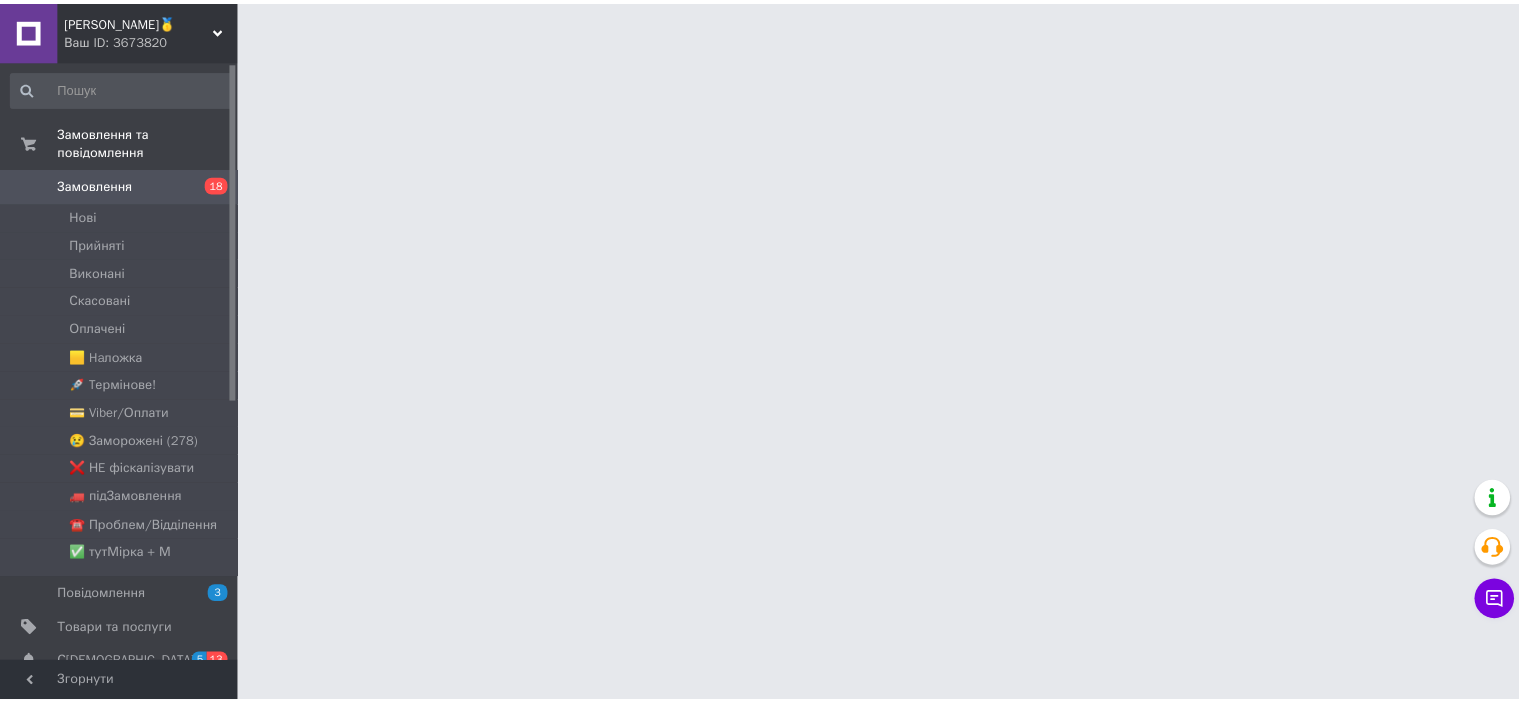 scroll, scrollTop: 0, scrollLeft: 0, axis: both 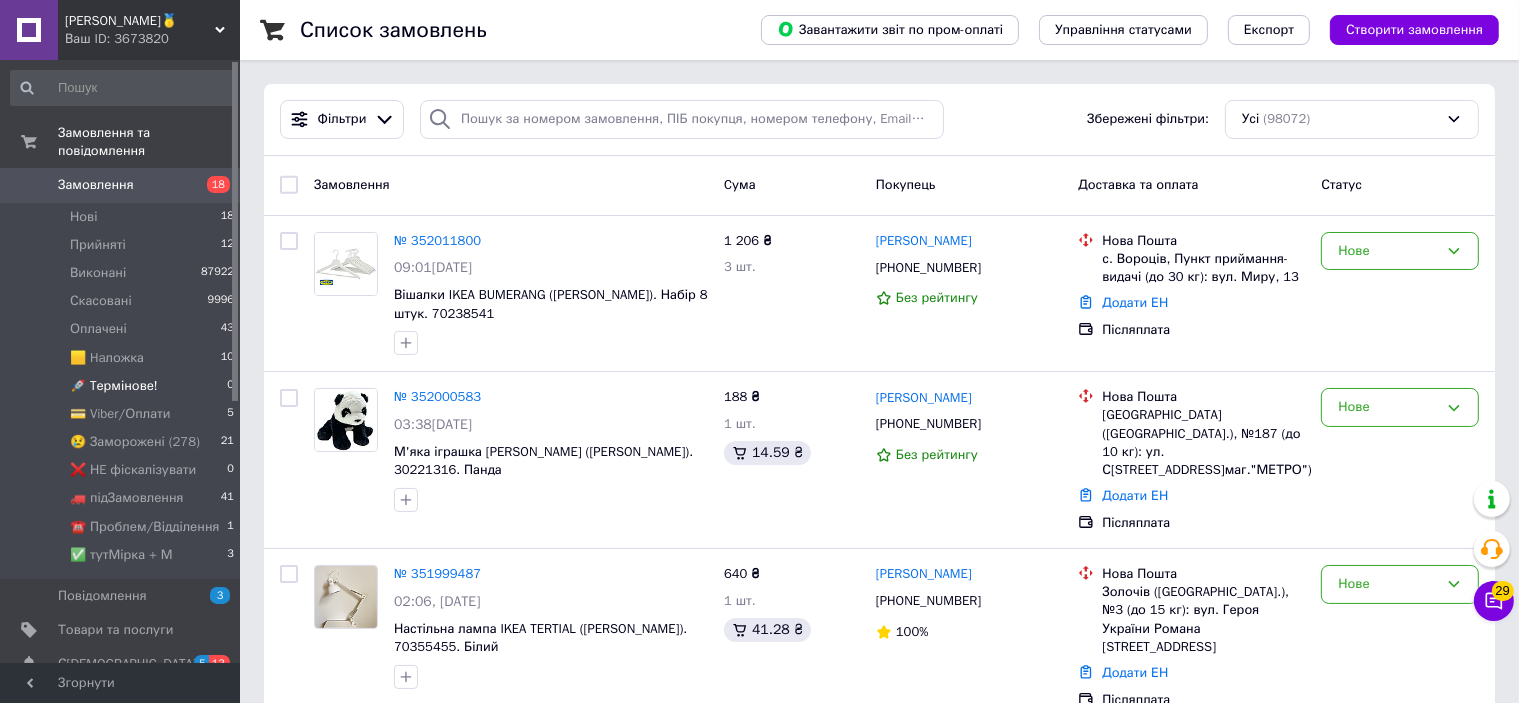 click on "🚀 Tермінове! 0" at bounding box center [123, 386] 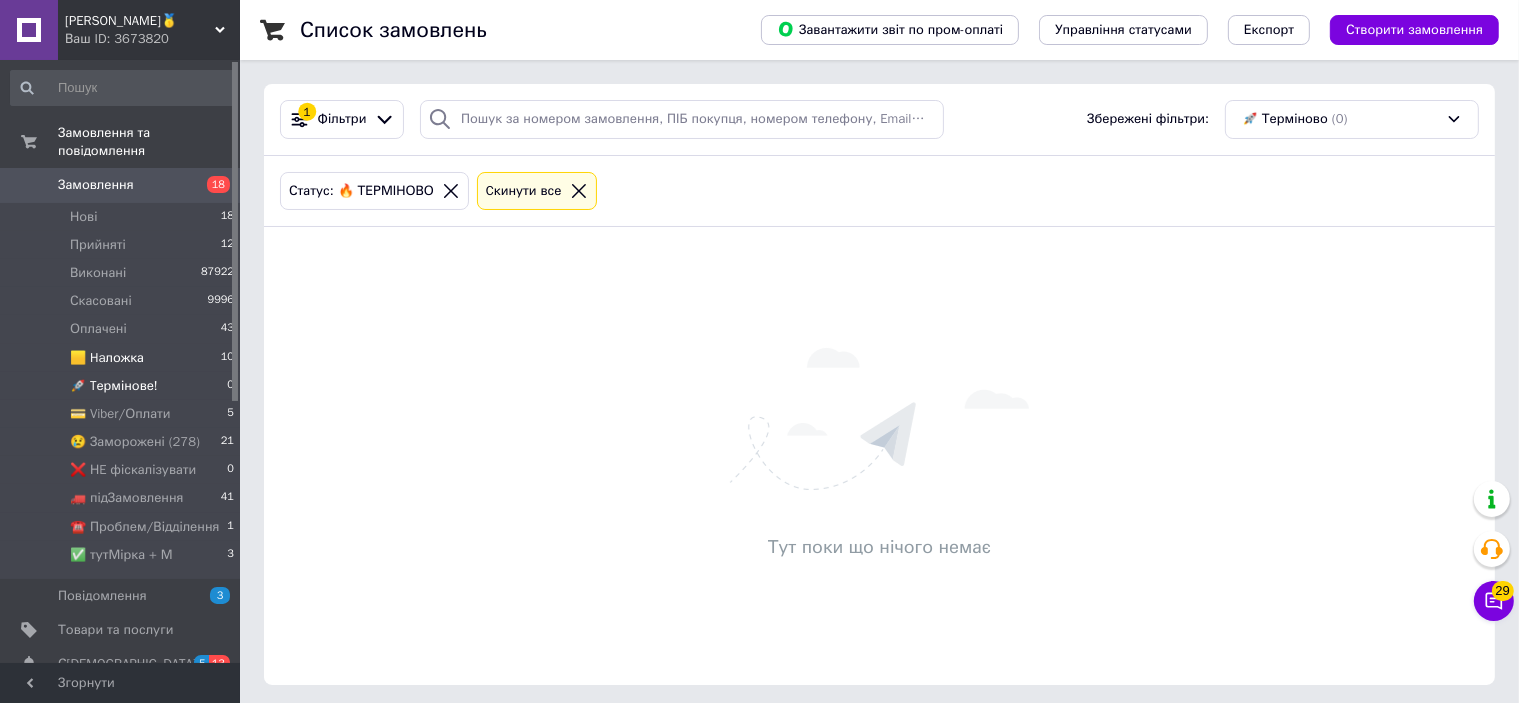 click on "🟨 Haложка 10" at bounding box center [123, 358] 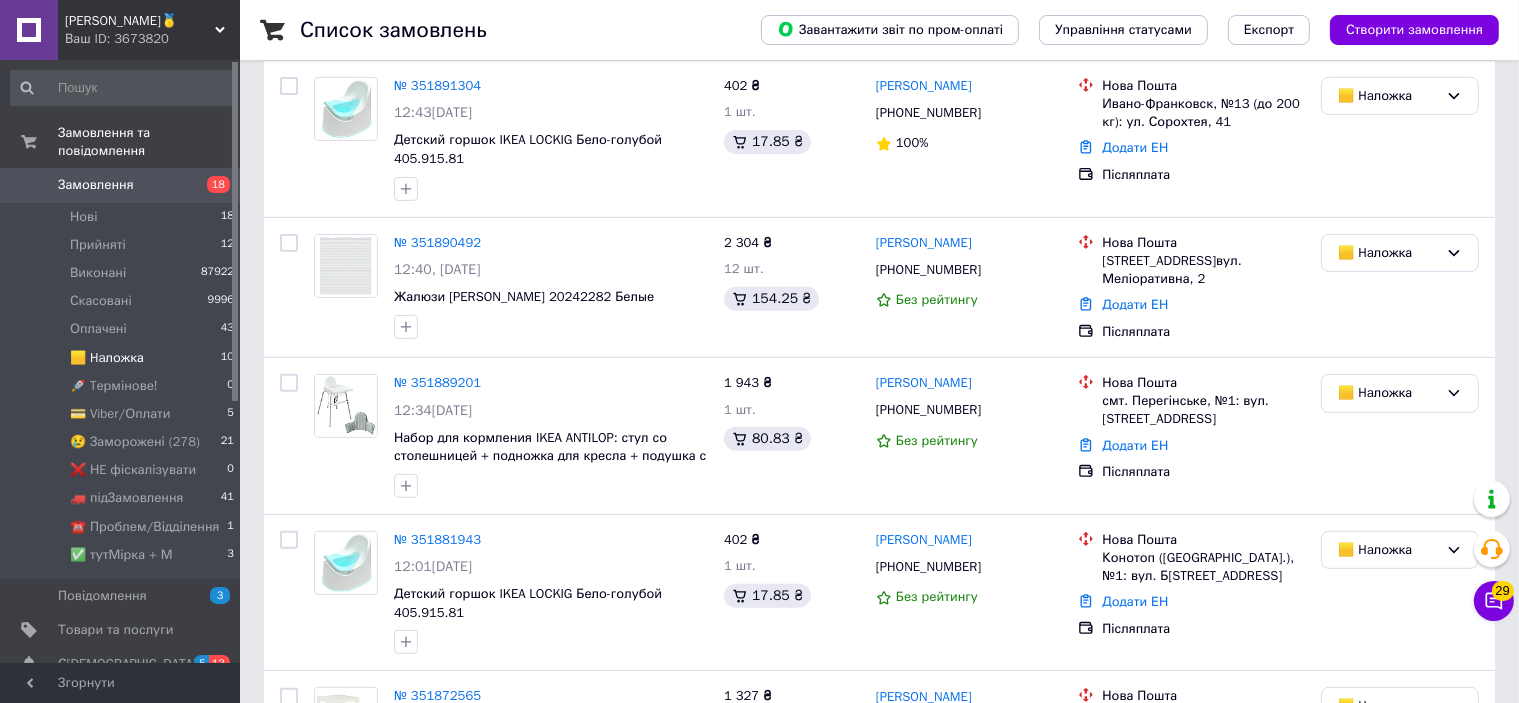 scroll, scrollTop: 1254, scrollLeft: 0, axis: vertical 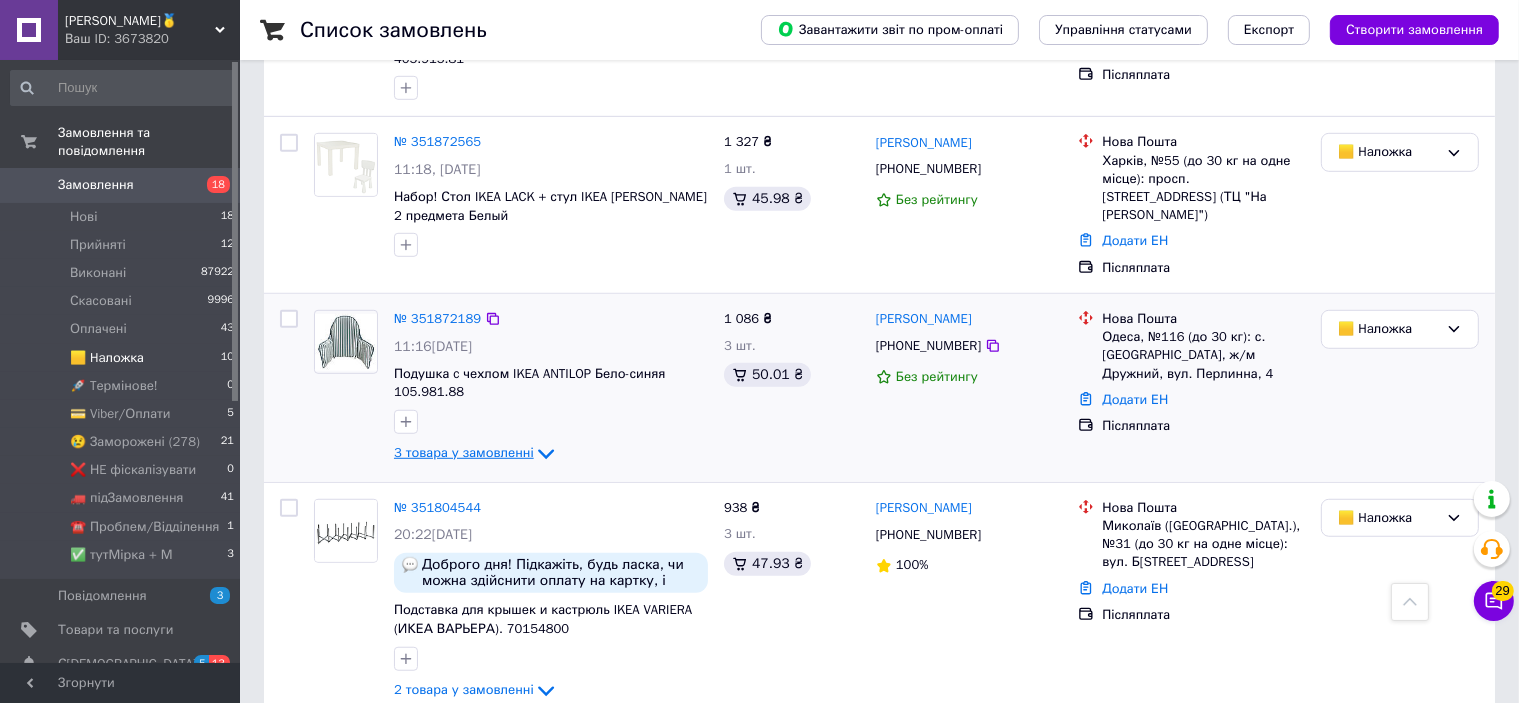 click on "3 товара у замовленні" at bounding box center [464, 453] 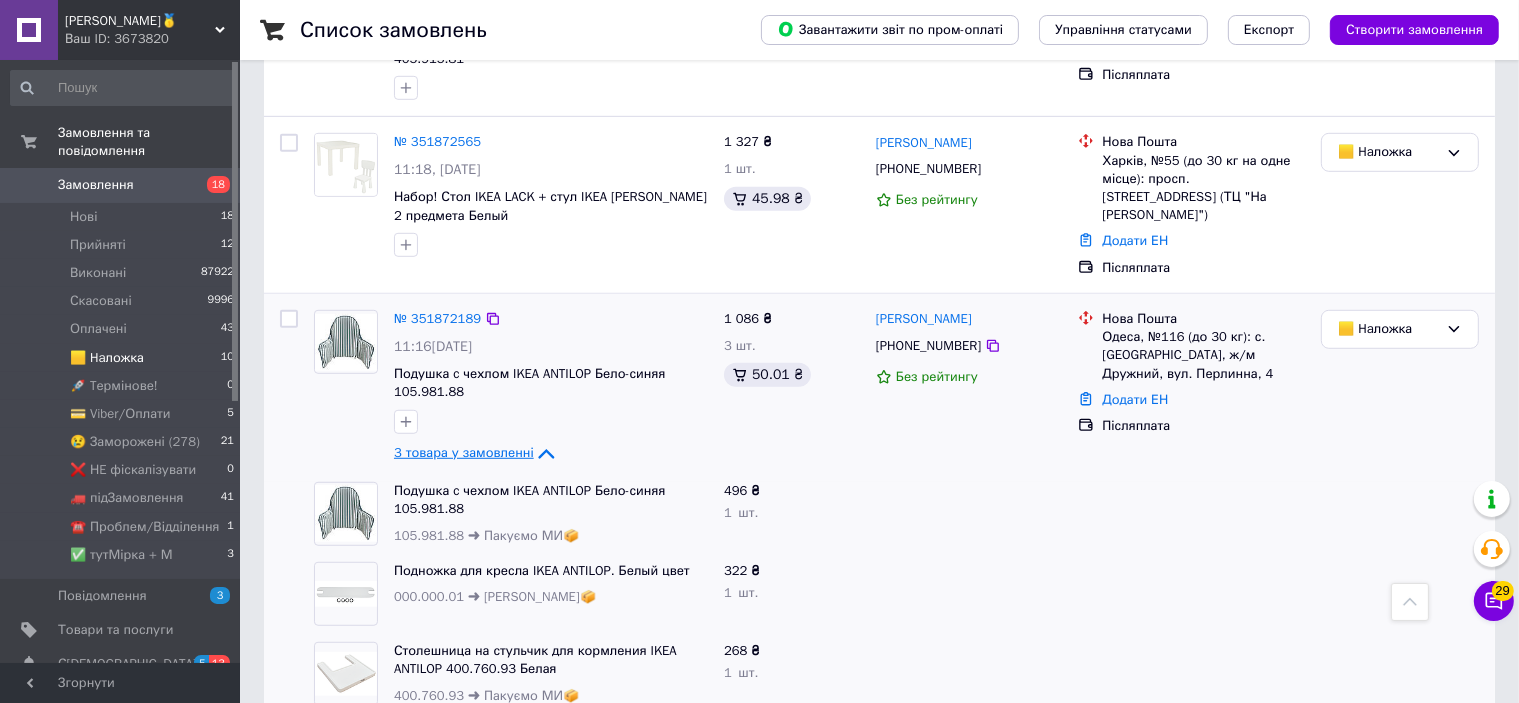 click on "3 товара у замовленні" at bounding box center (464, 453) 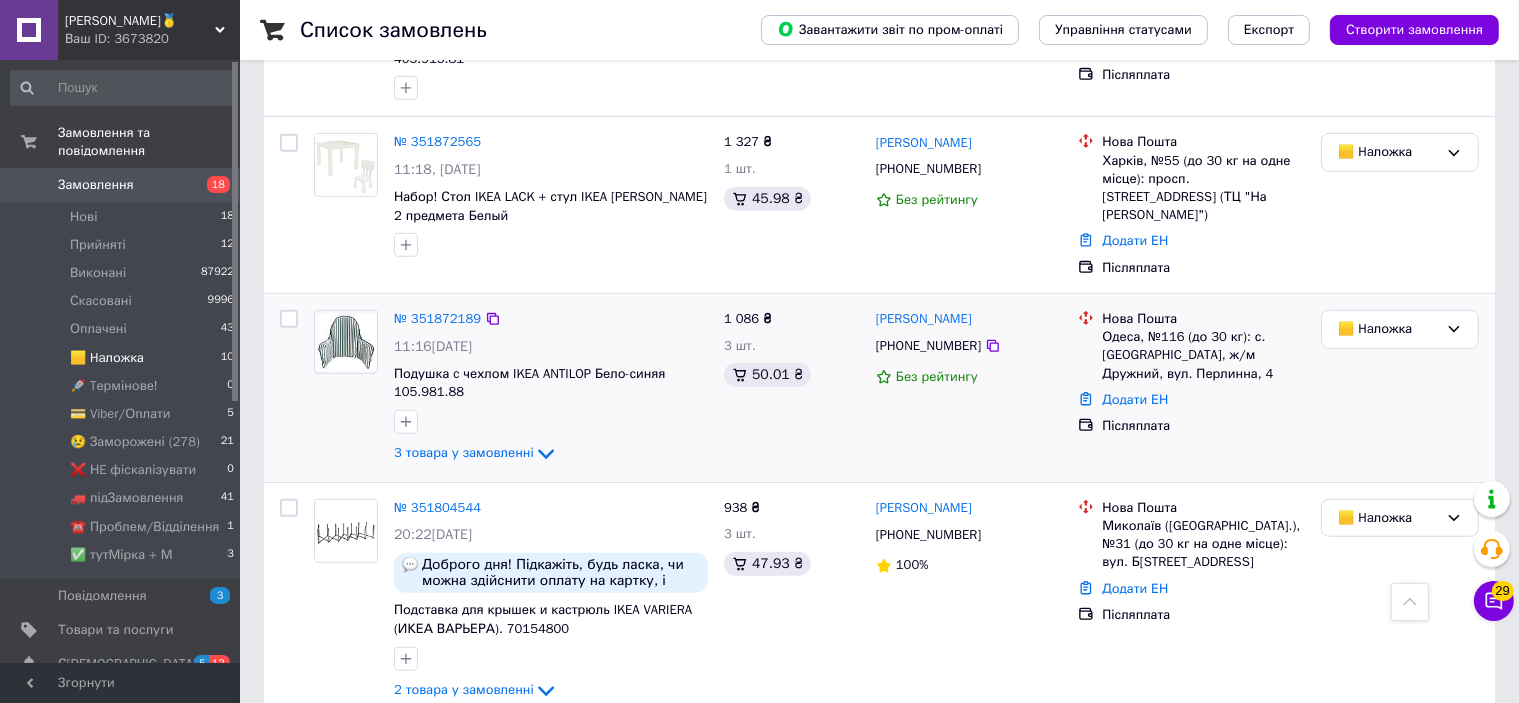 scroll, scrollTop: 1054, scrollLeft: 0, axis: vertical 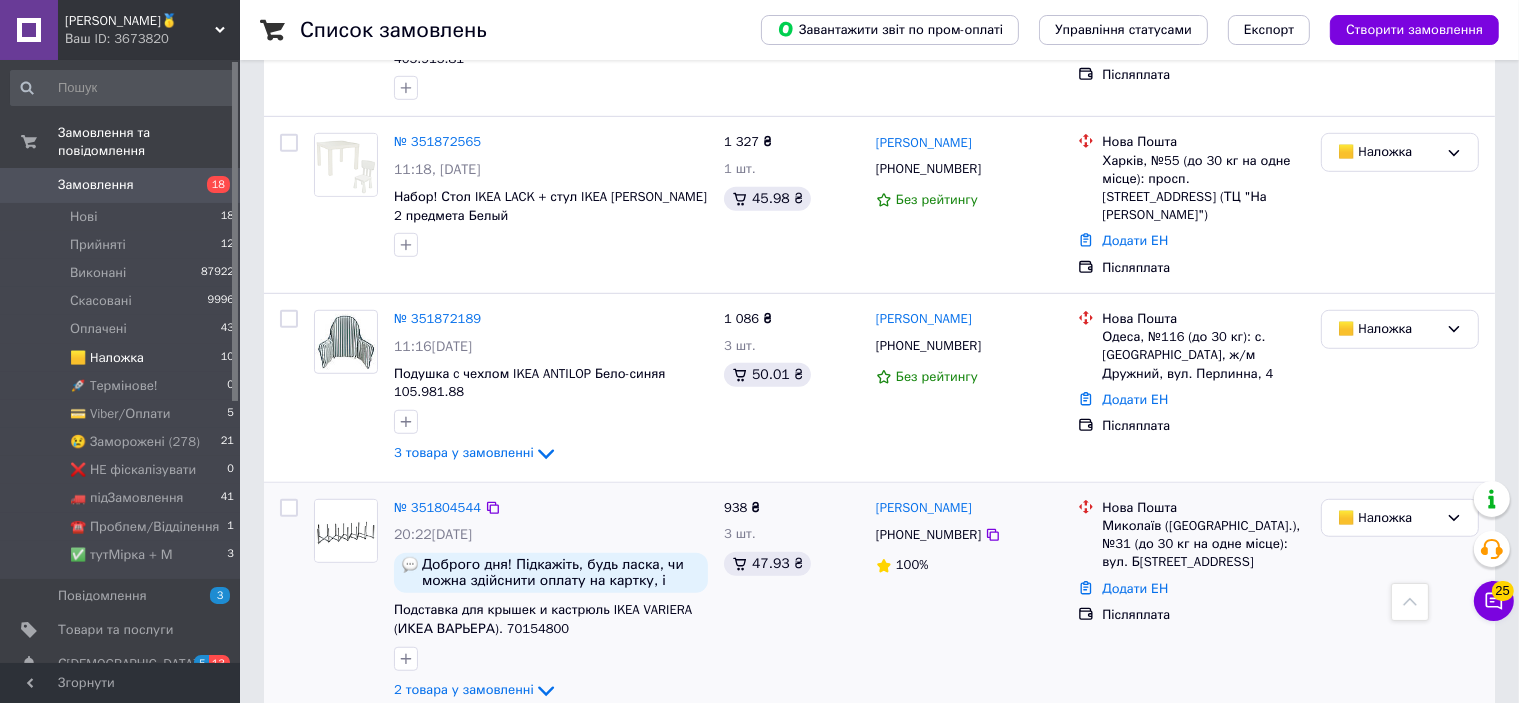 click on "№ 351804544 20:22, 08.07.2025 Доброго дня! Підкажіть, будь ласка, чи можна здійснити оплату на картку, і коли орієнтовно буде відправка замовлення?
Дякую! Подставка для крышек и кастрюль IKEA VARIERA (ИКЕА ВАРЬЕРА). 70154800 2 товара у замовленні" at bounding box center [551, 601] 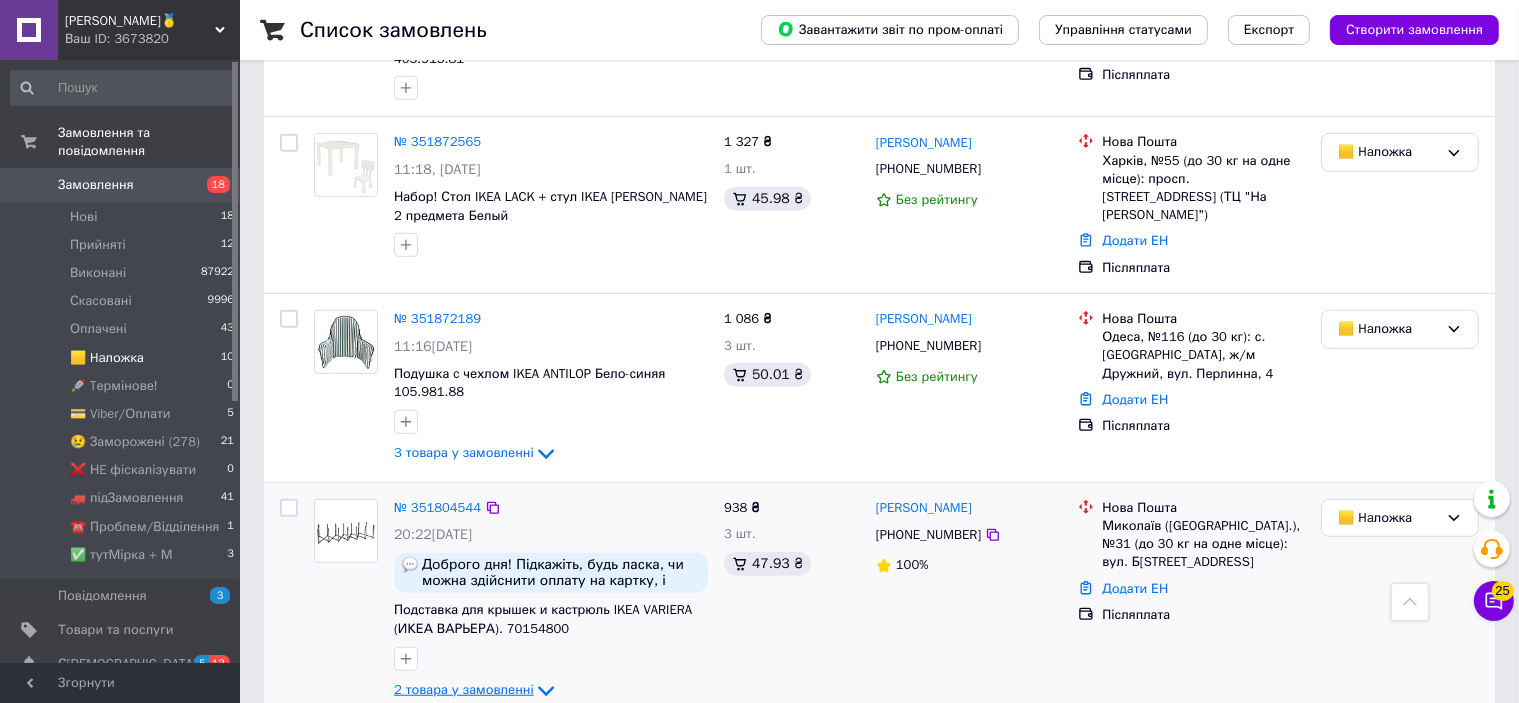 click on "2 товара у замовленні" at bounding box center [464, 689] 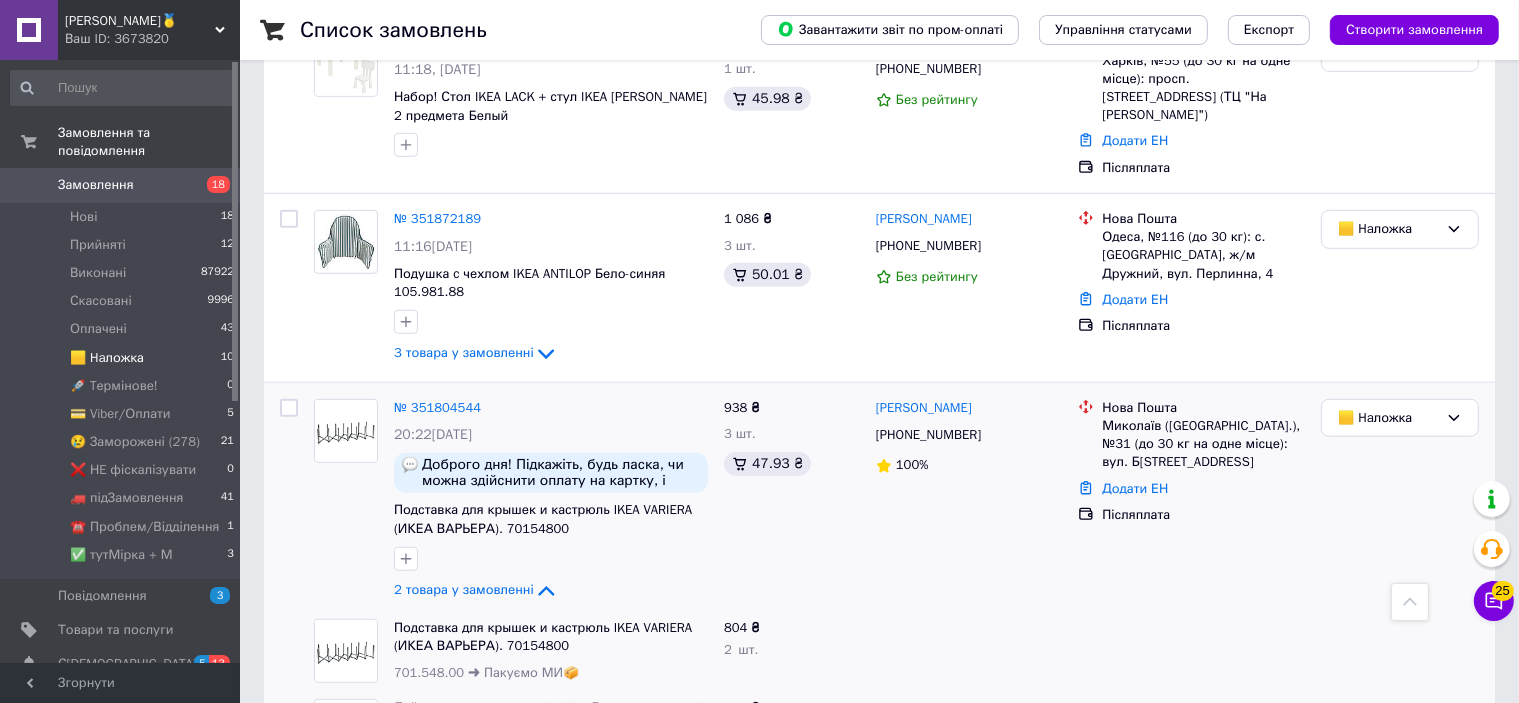 scroll, scrollTop: 1415, scrollLeft: 0, axis: vertical 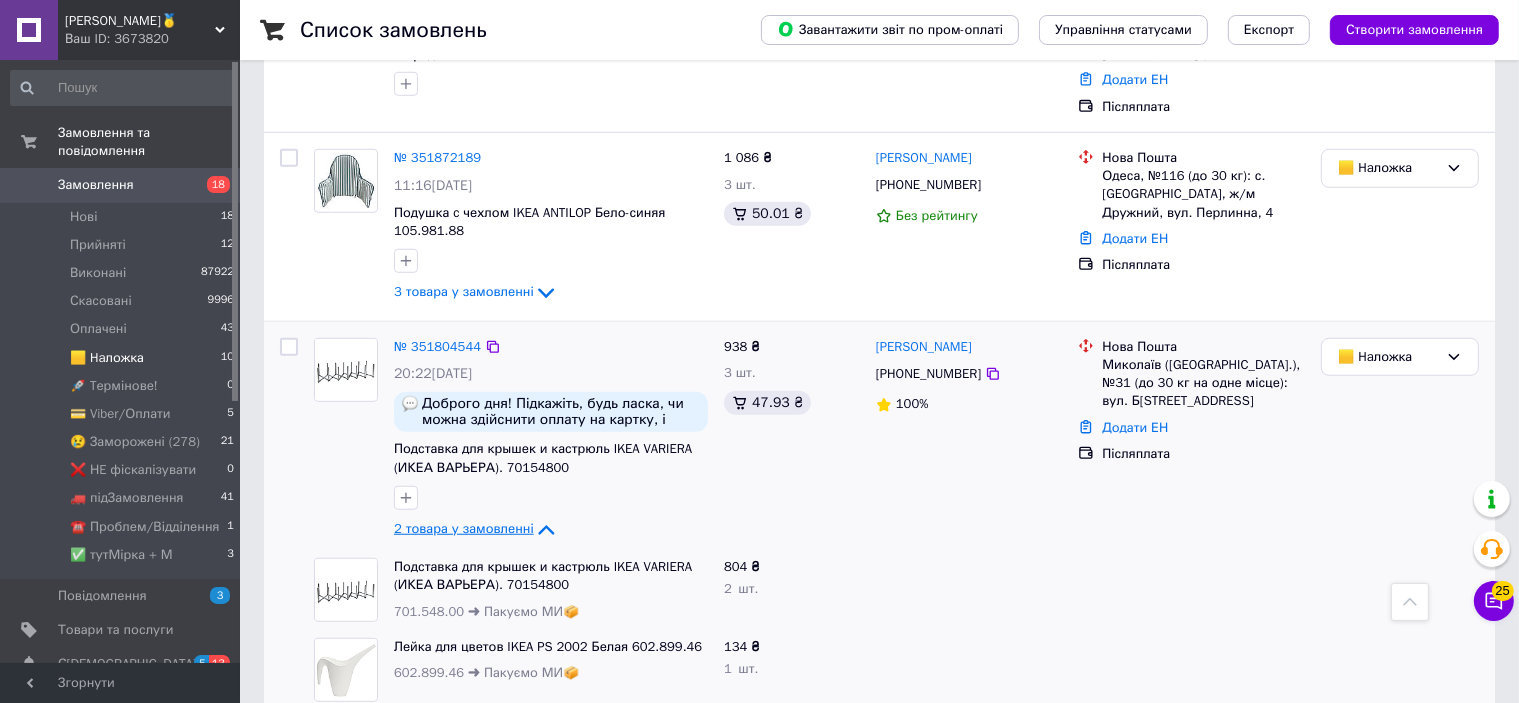 click on "2 товара у замовленні" at bounding box center (464, 528) 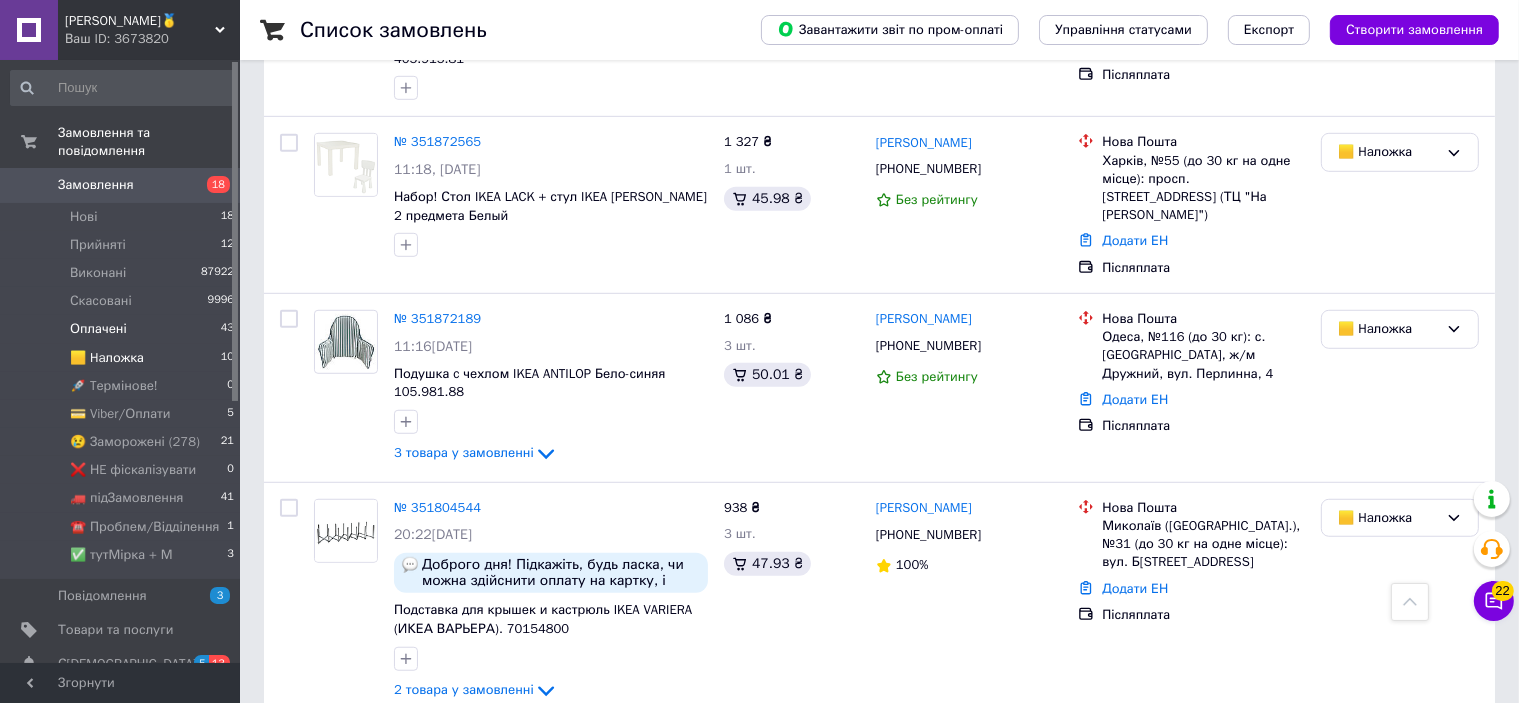 click on "Оплачені 43" at bounding box center [123, 329] 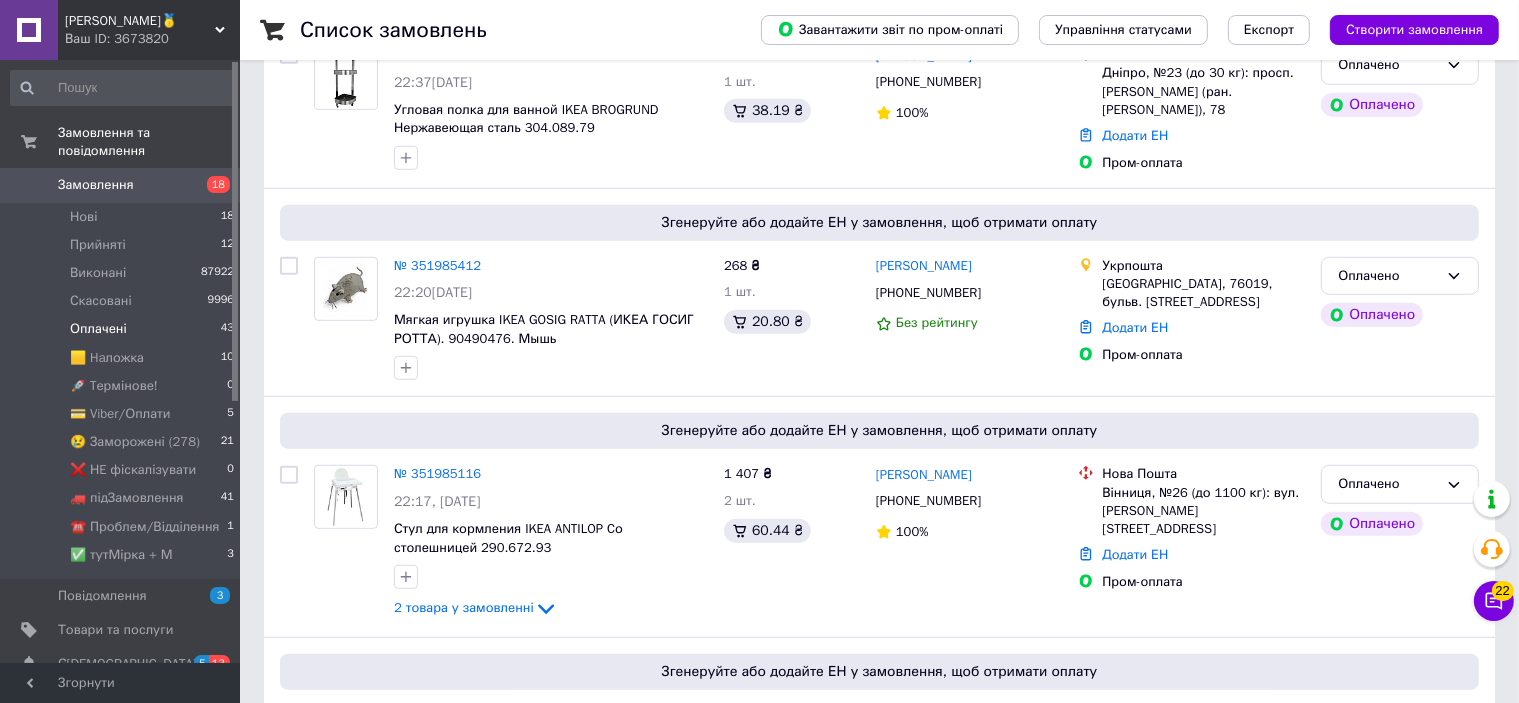 scroll, scrollTop: 0, scrollLeft: 0, axis: both 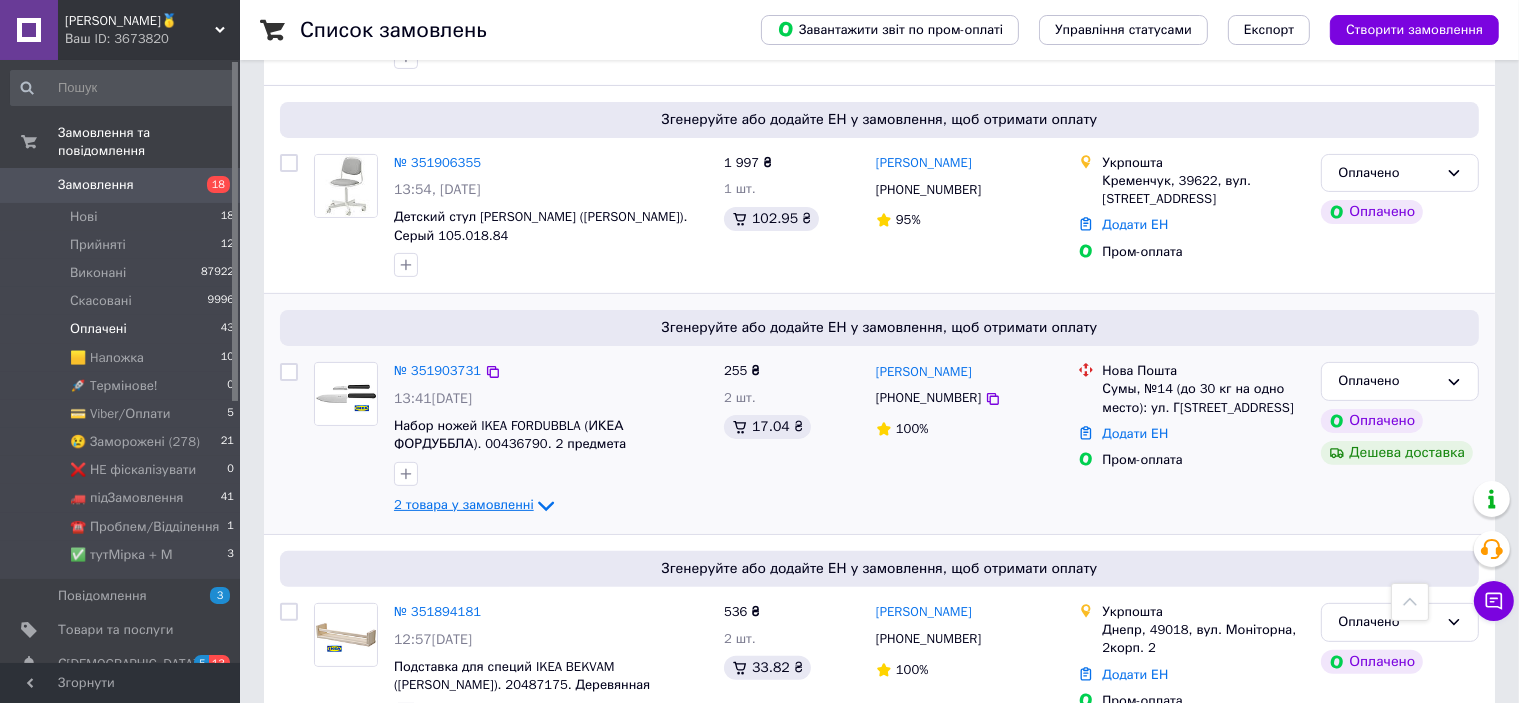 click on "2 товара у замовленні" at bounding box center (464, 505) 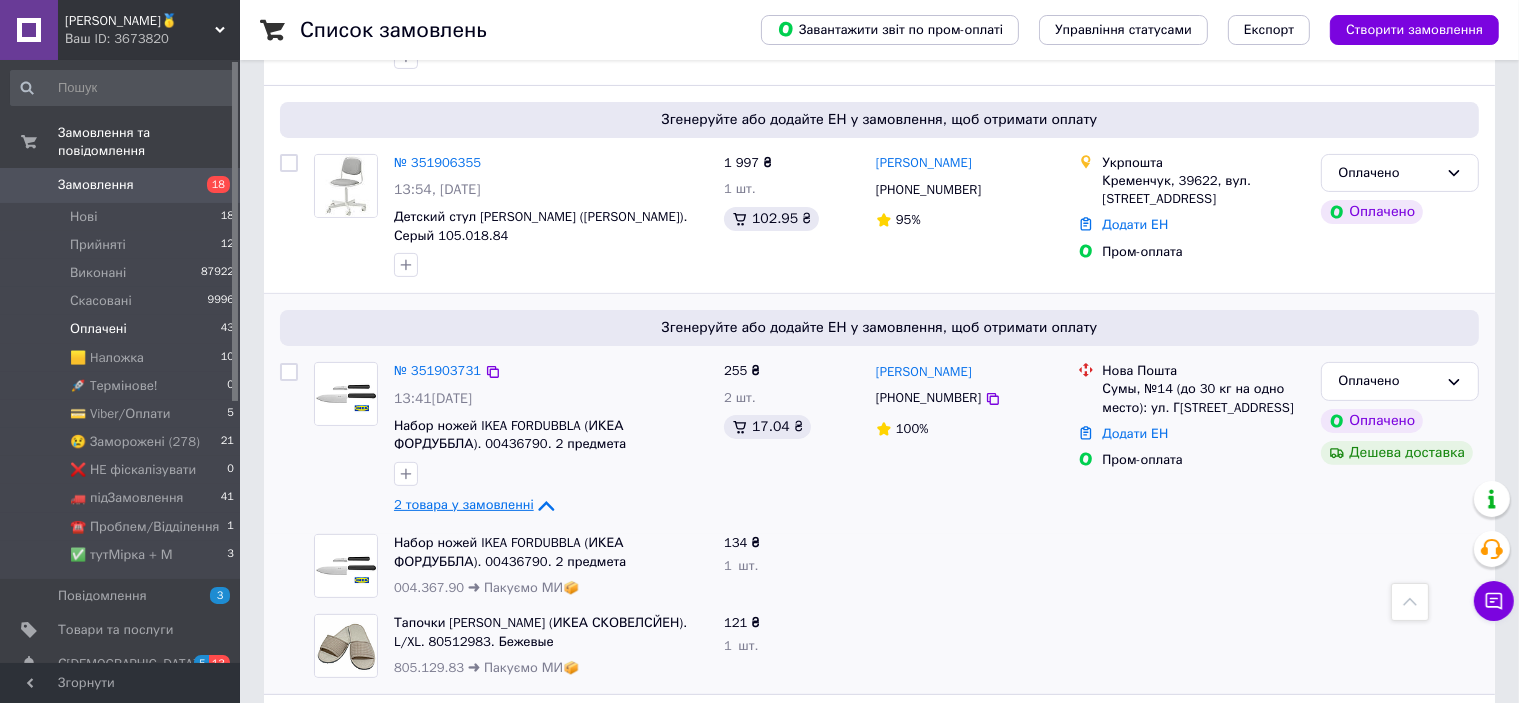 click on "2 товара у замовленні" at bounding box center (464, 505) 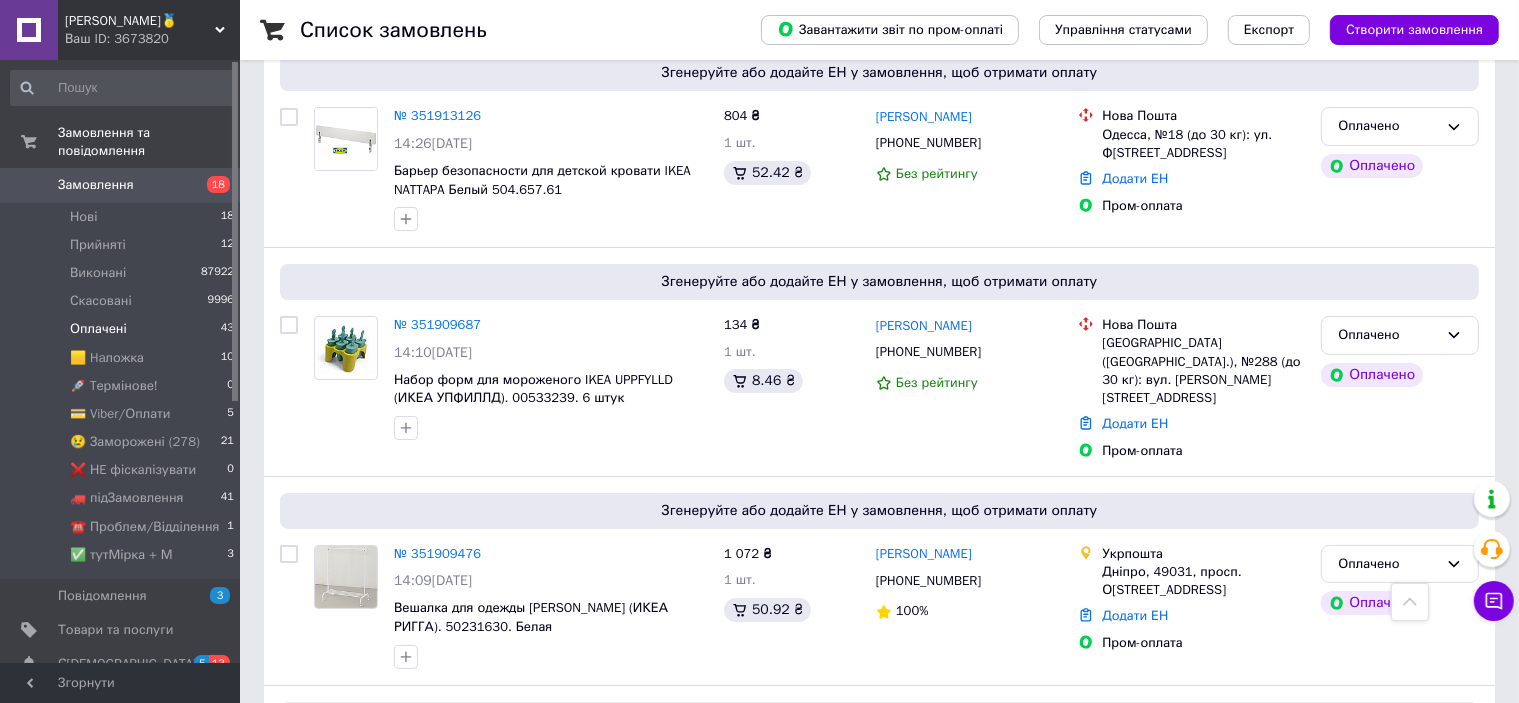 scroll, scrollTop: 7401, scrollLeft: 0, axis: vertical 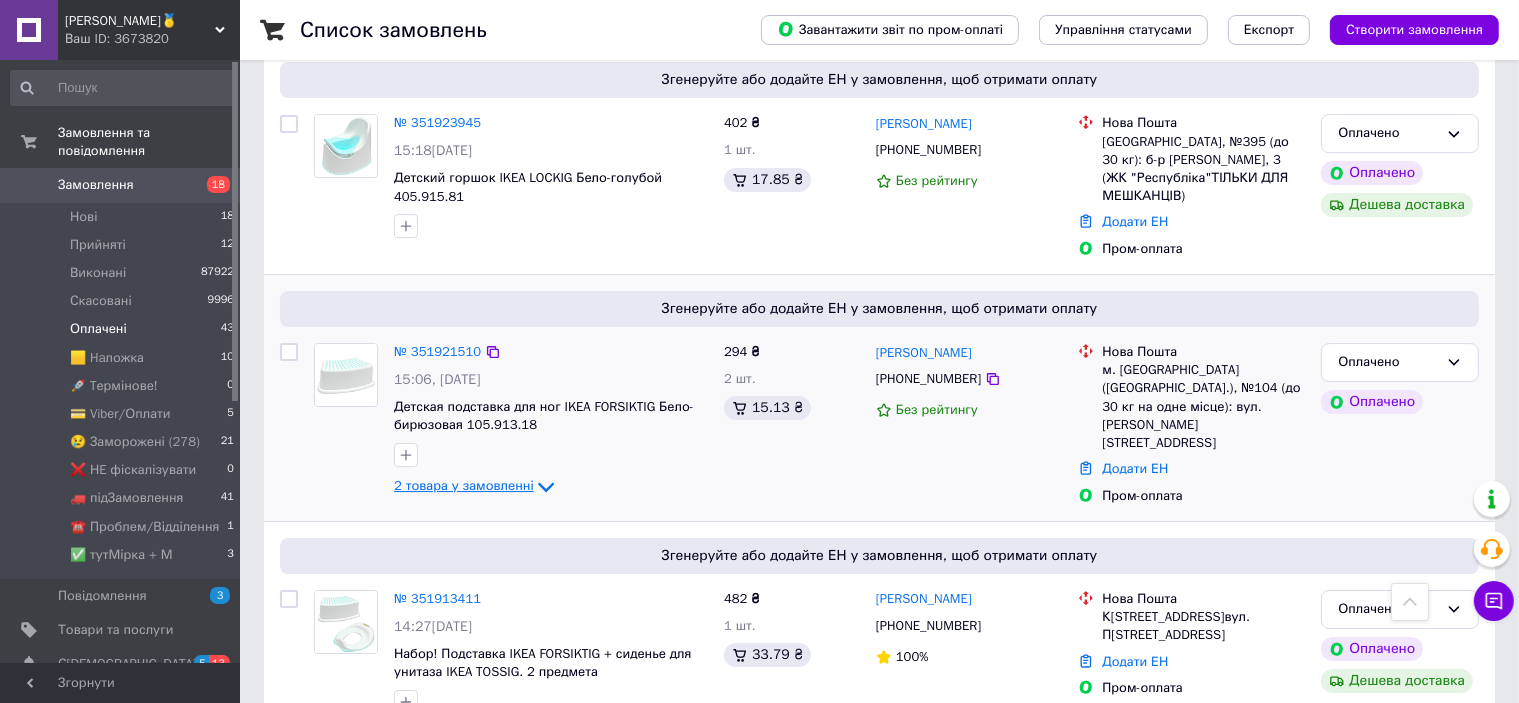 click on "2 товара у замовленні" at bounding box center [464, 486] 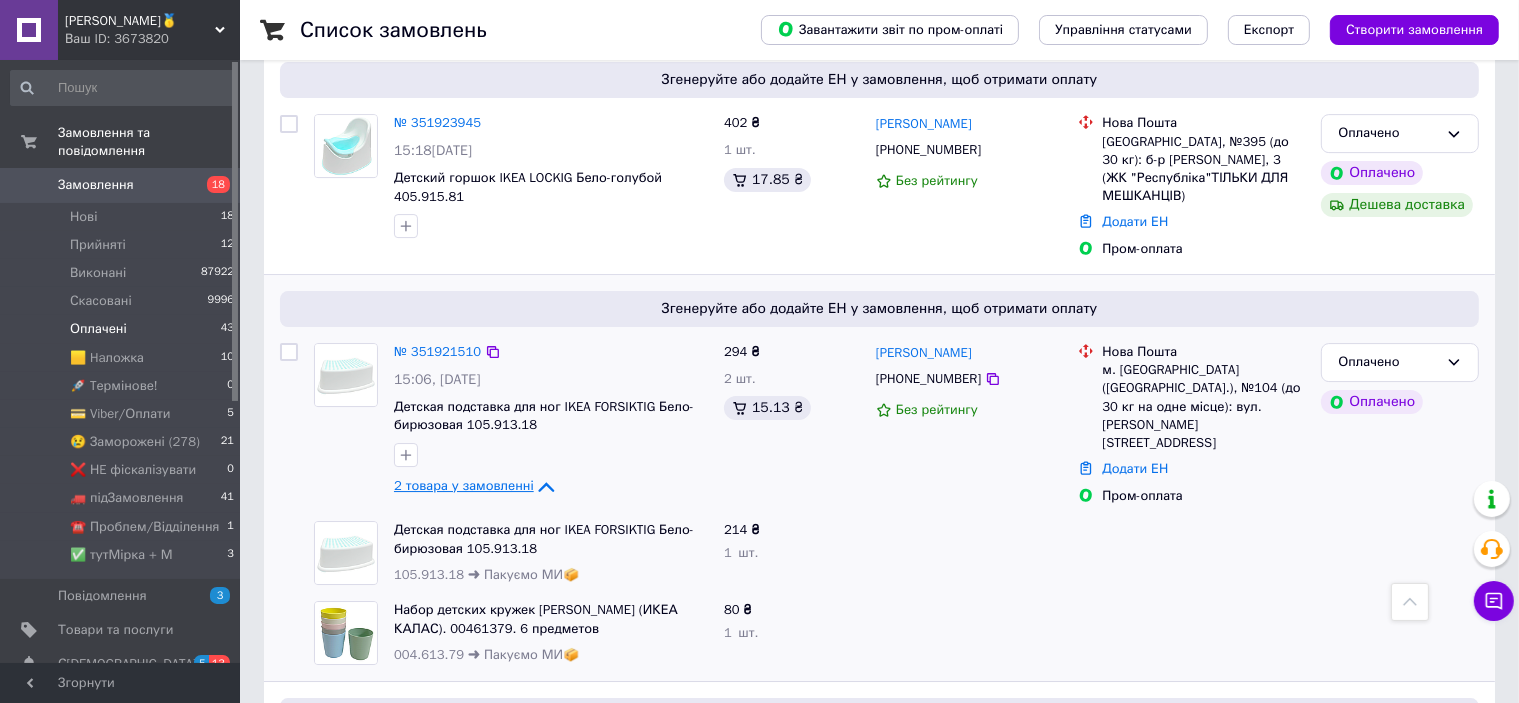 click on "2 товара у замовленні" at bounding box center [464, 486] 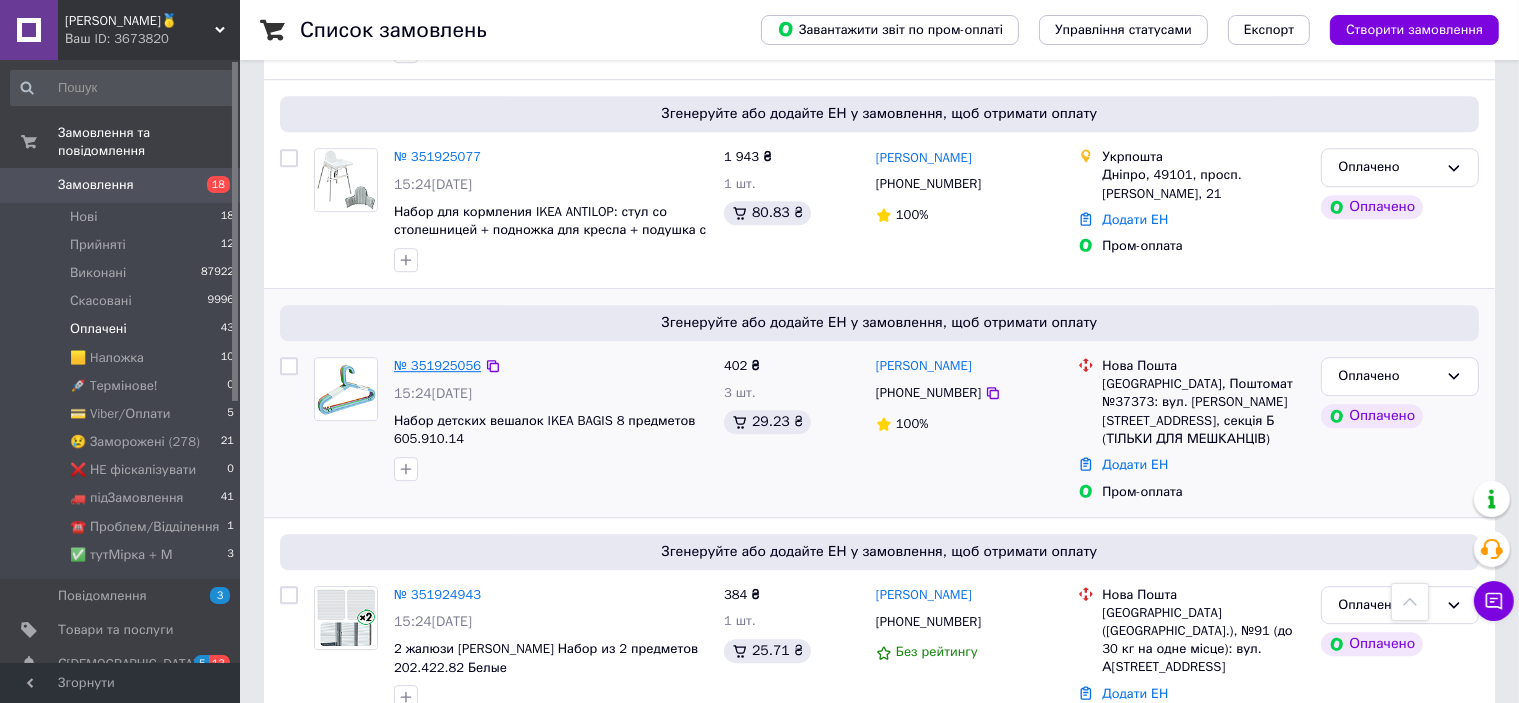 scroll, scrollTop: 5801, scrollLeft: 0, axis: vertical 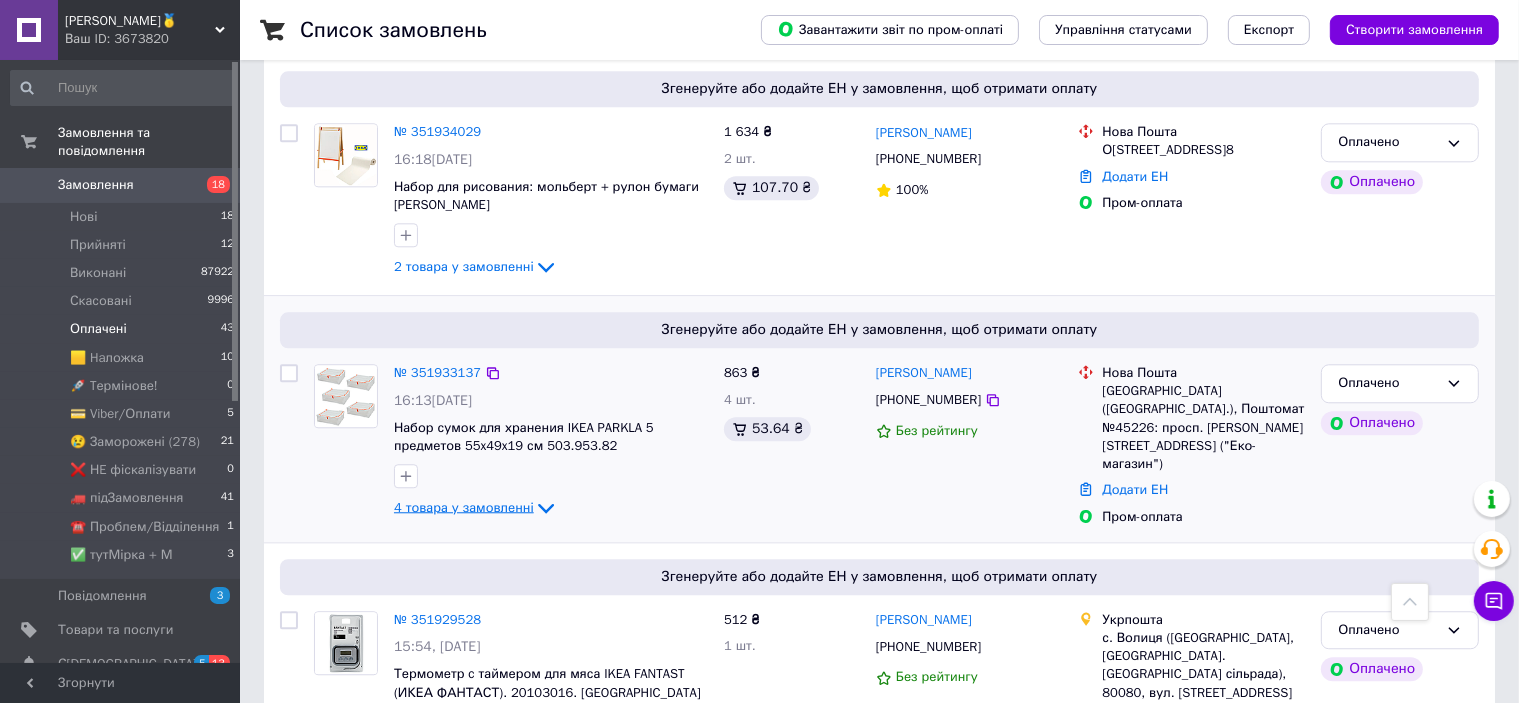 click on "4 товара у замовленні" at bounding box center [464, 506] 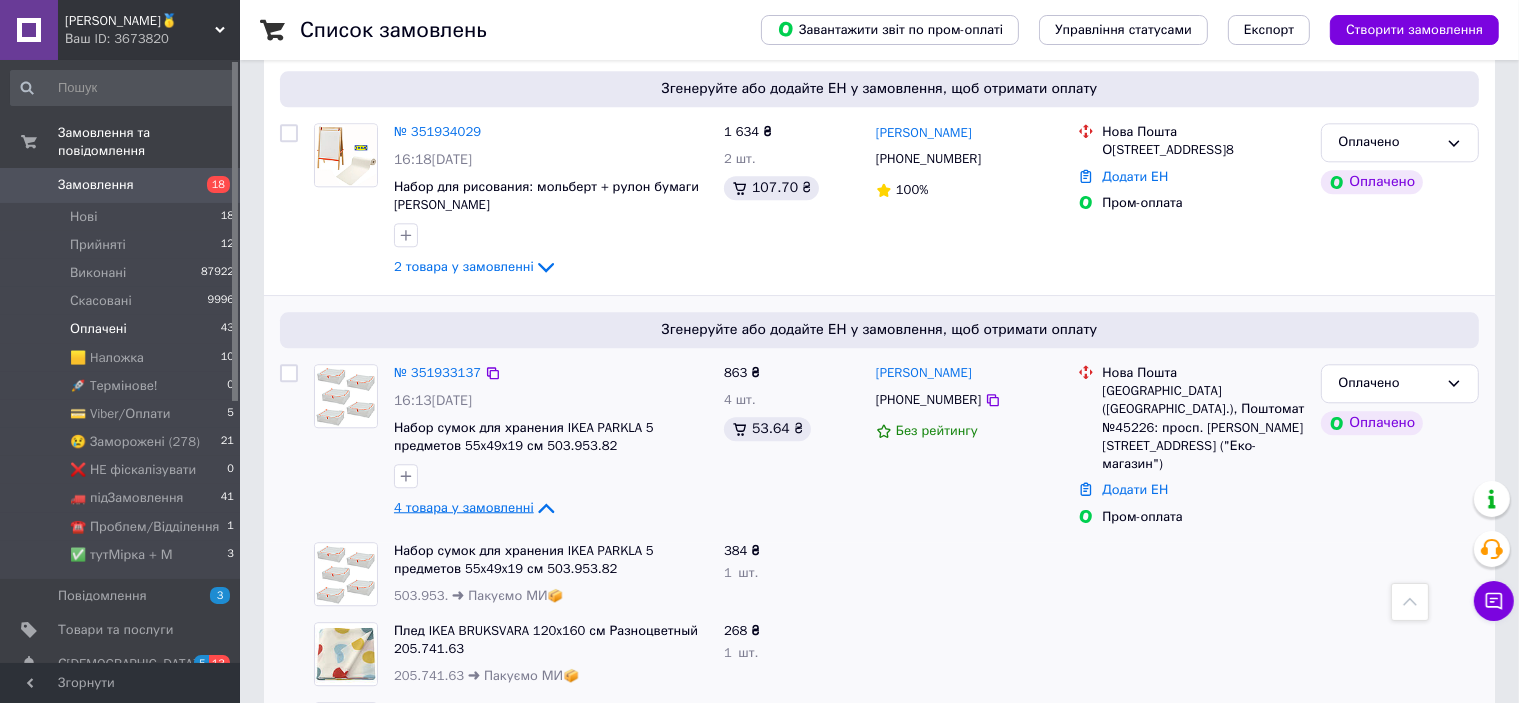 click on "4 товара у замовленні" at bounding box center [464, 506] 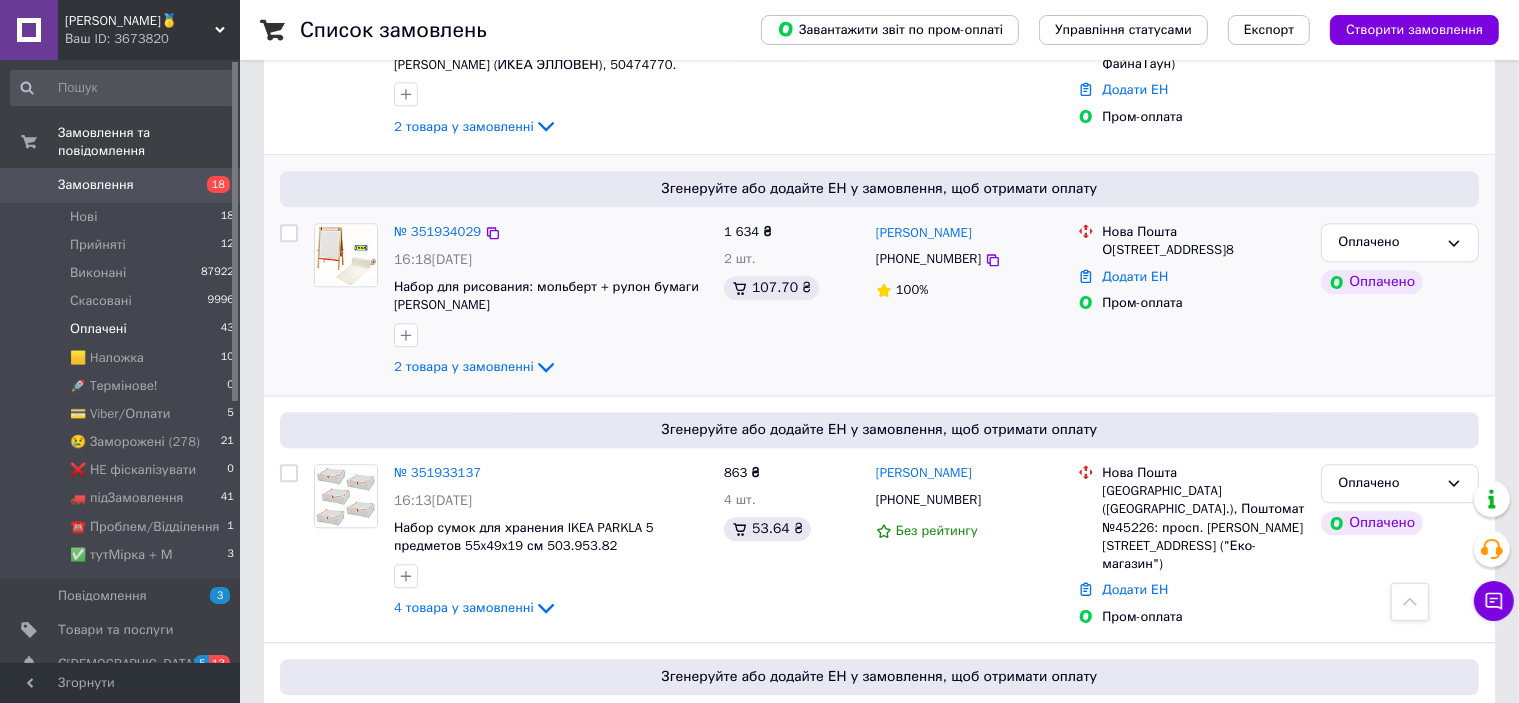 scroll, scrollTop: 4801, scrollLeft: 0, axis: vertical 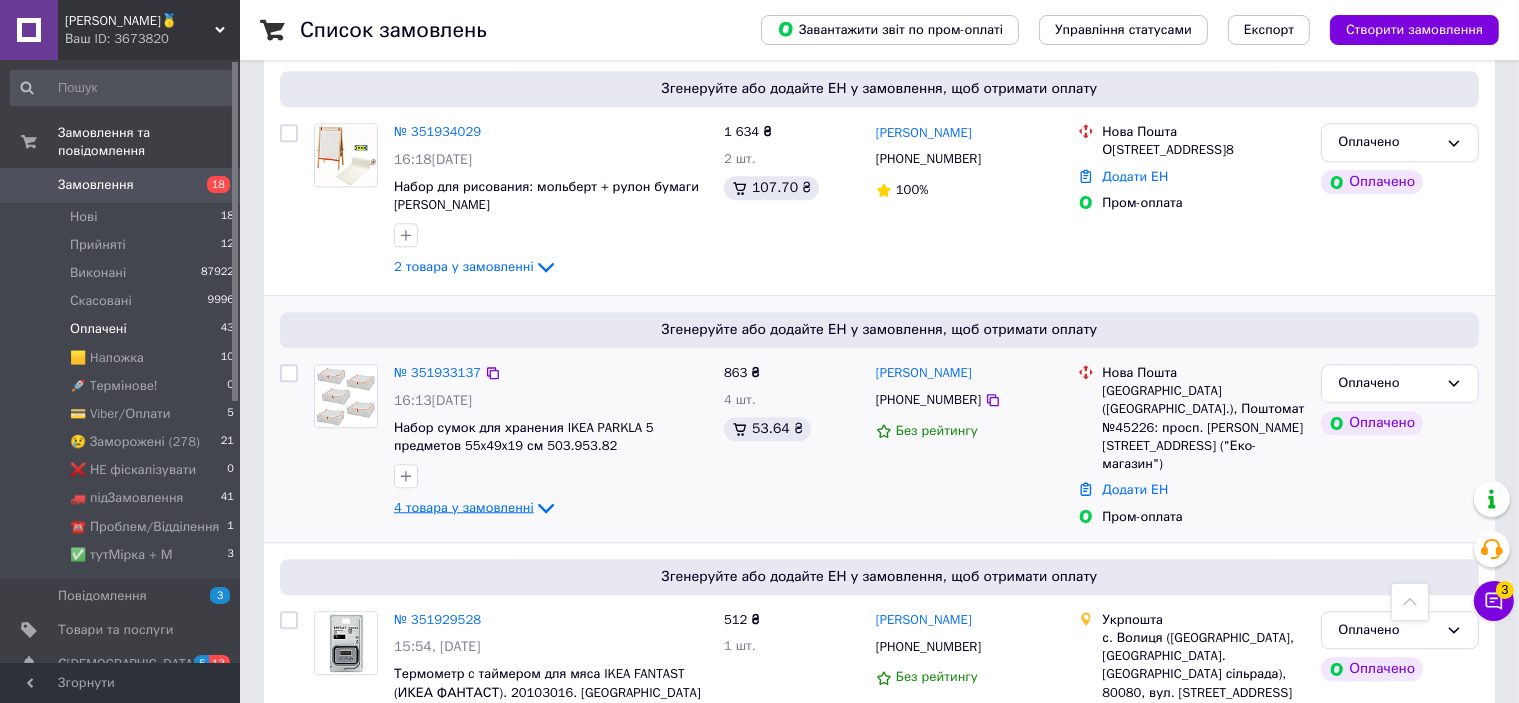 click on "4 товара у замовленні" at bounding box center (464, 506) 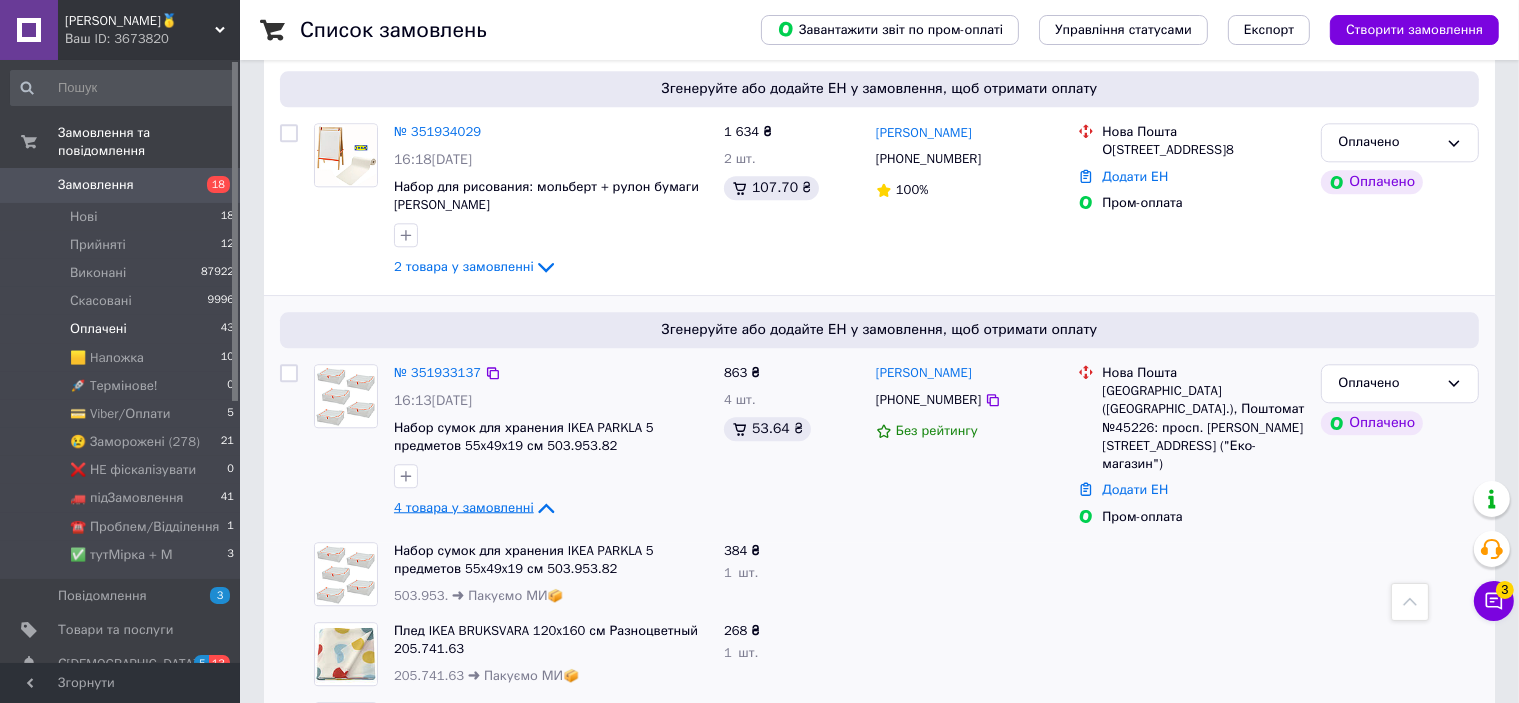 click on "4 товара у замовленні" at bounding box center [464, 506] 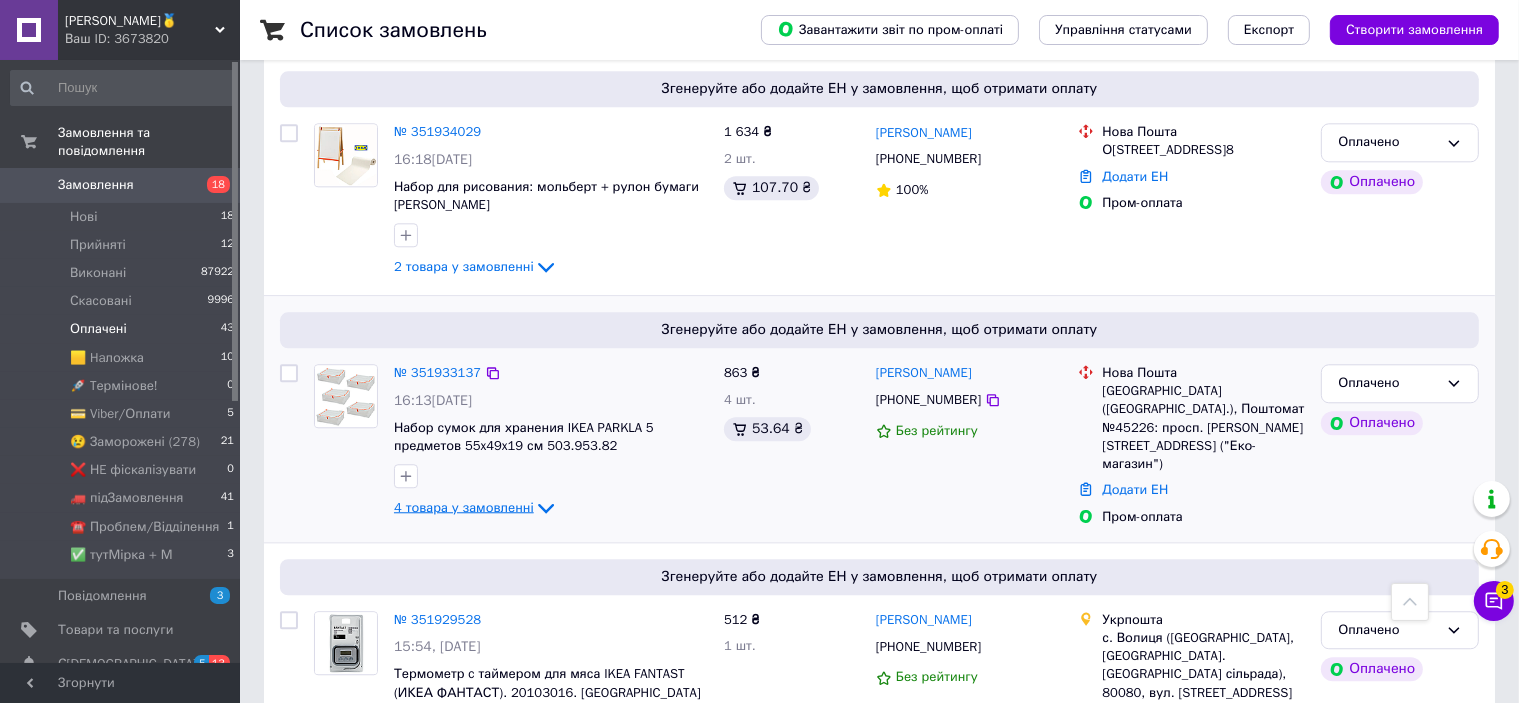 scroll, scrollTop: 5101, scrollLeft: 0, axis: vertical 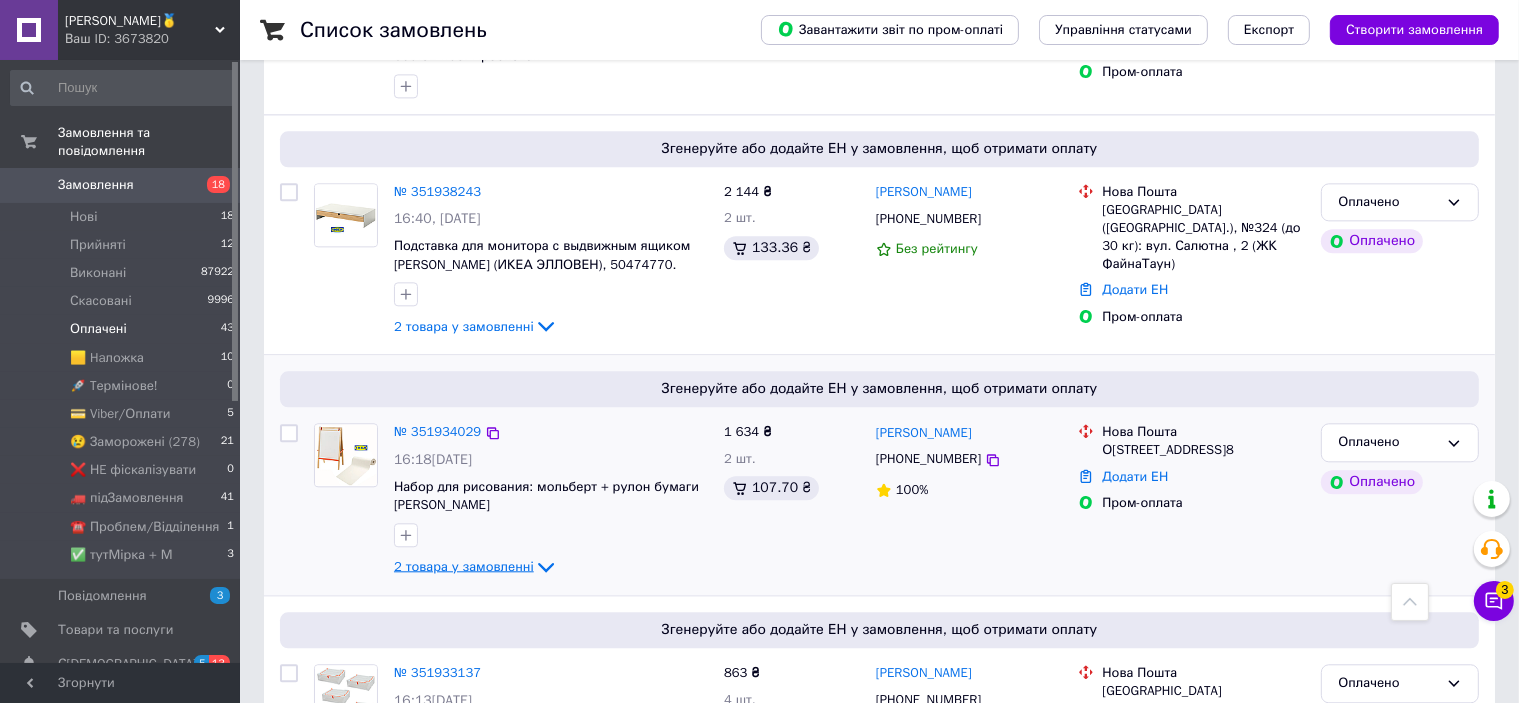 click on "2 товара у замовленні" at bounding box center [464, 566] 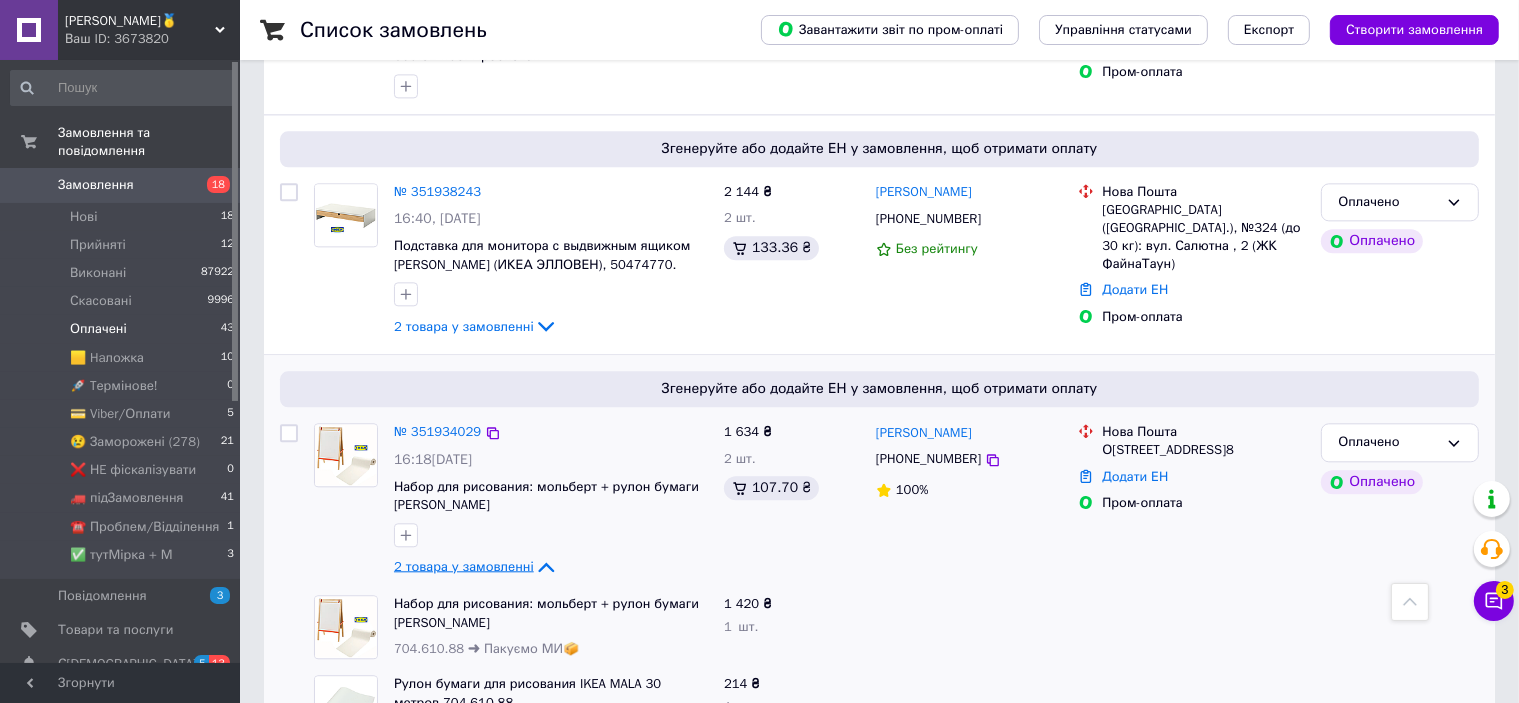 click on "2 товара у замовленні" at bounding box center (464, 566) 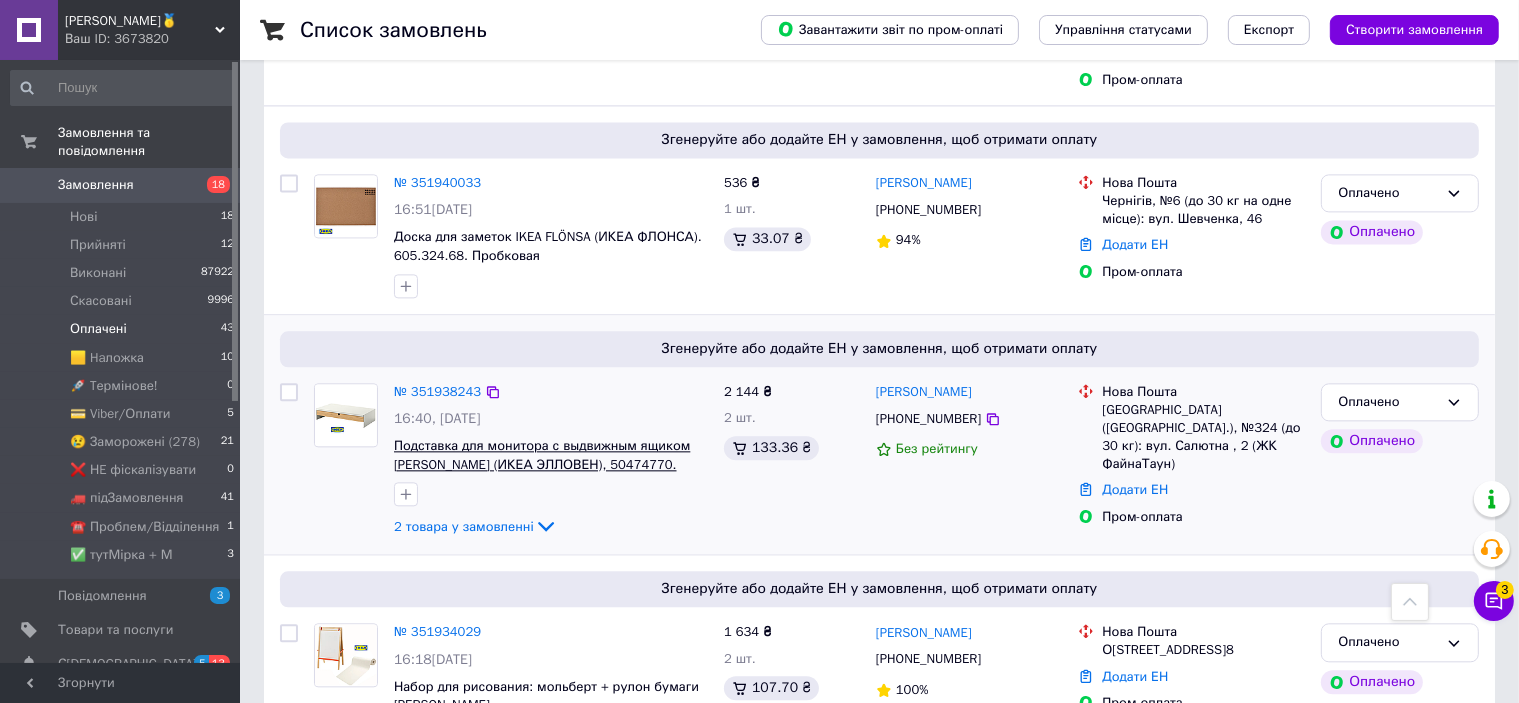 scroll, scrollTop: 4401, scrollLeft: 0, axis: vertical 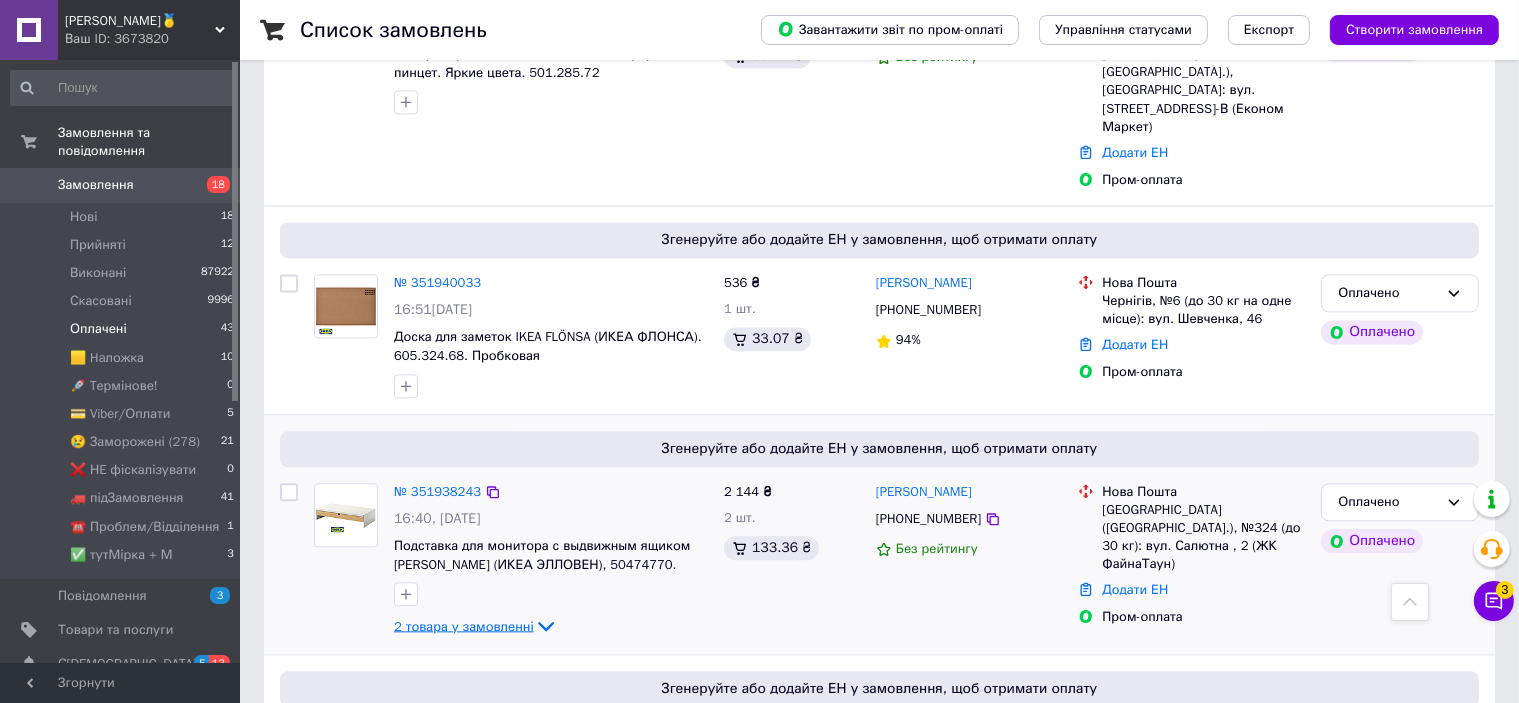 click on "2 товара у замовленні" at bounding box center (464, 625) 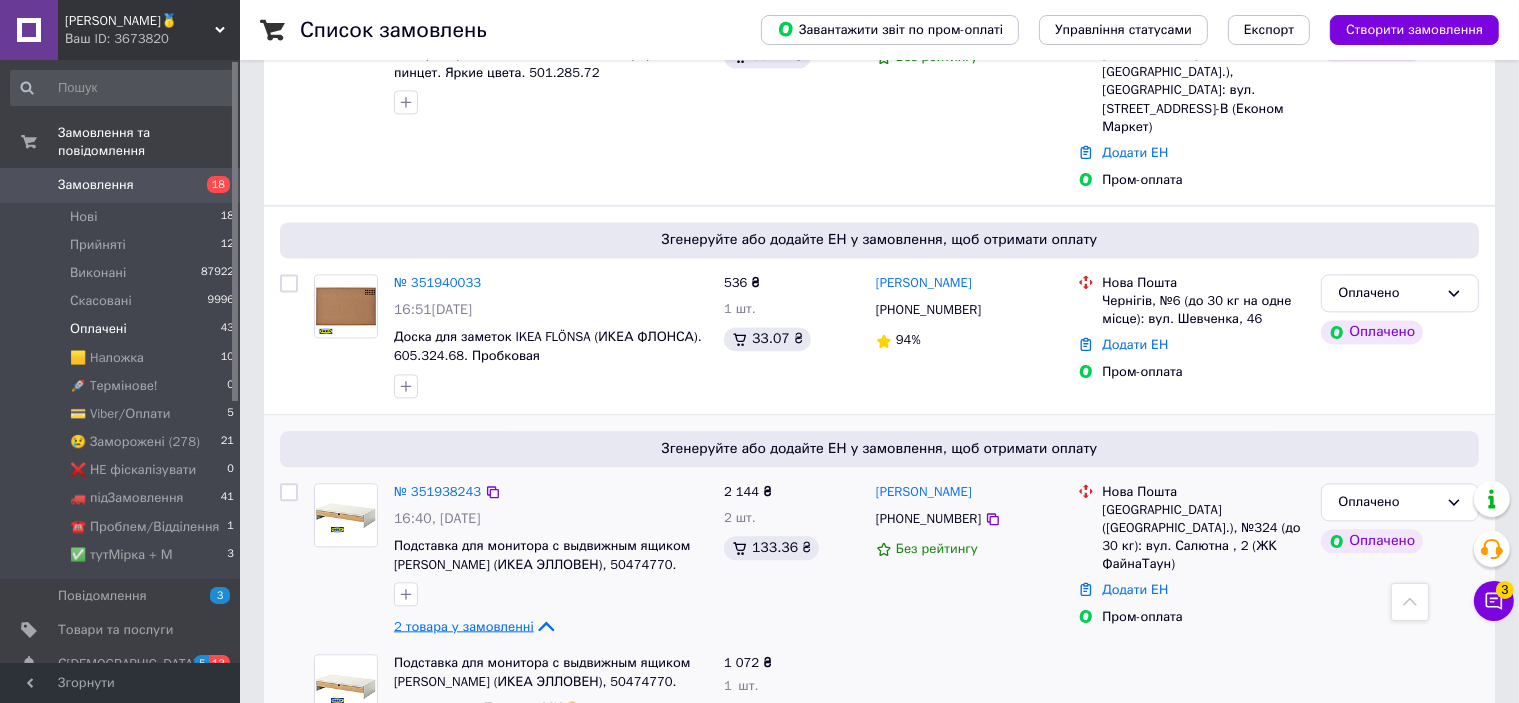 click on "2 товара у замовленні" at bounding box center (464, 625) 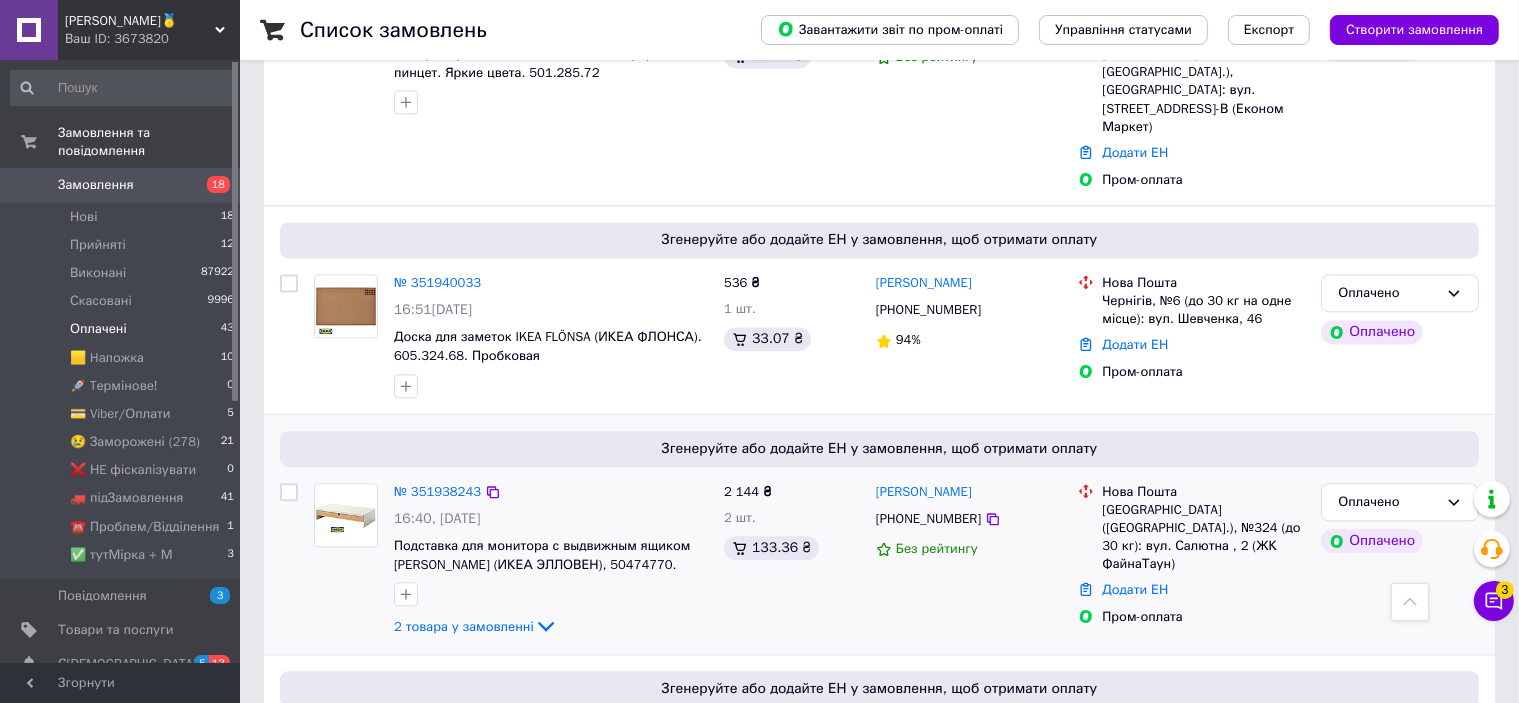 scroll, scrollTop: 4301, scrollLeft: 0, axis: vertical 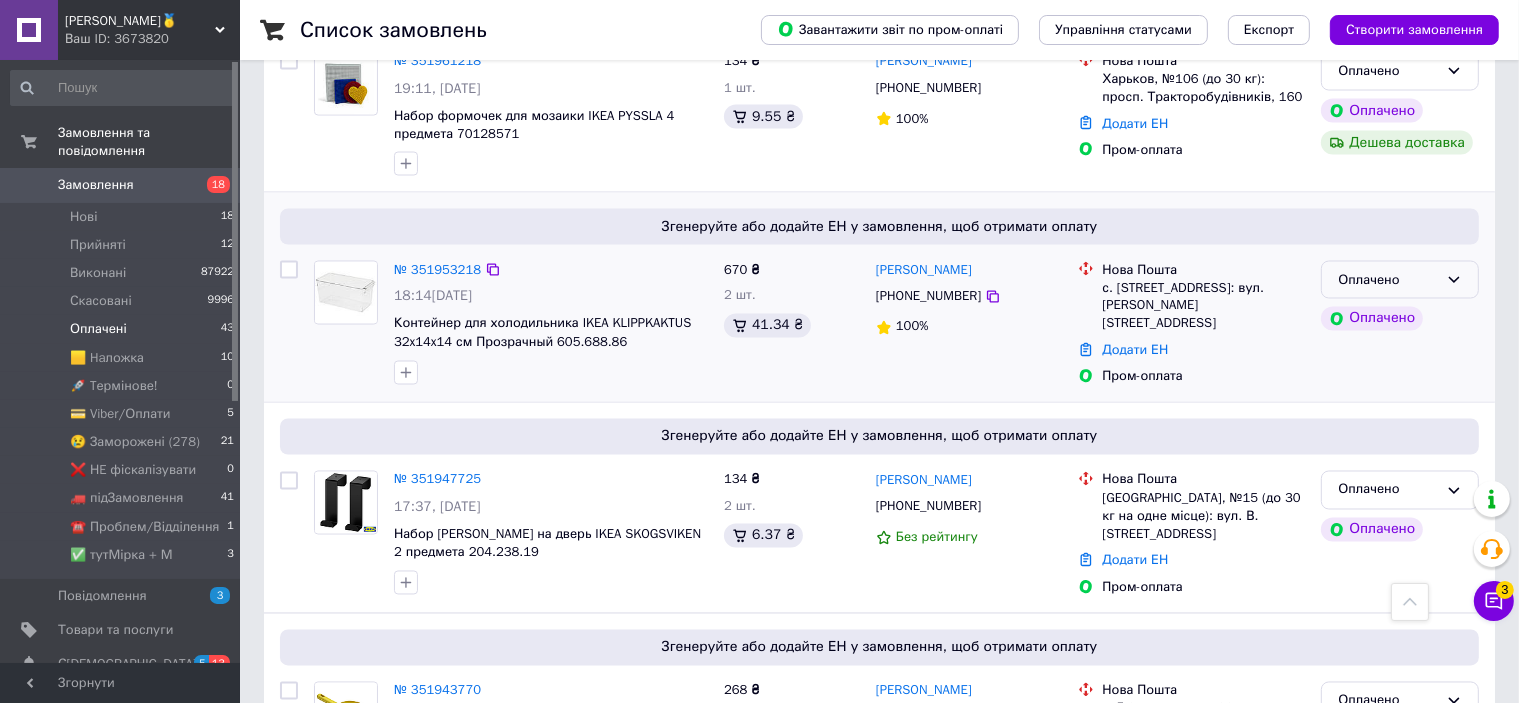click on "Оплачено" at bounding box center [1388, 280] 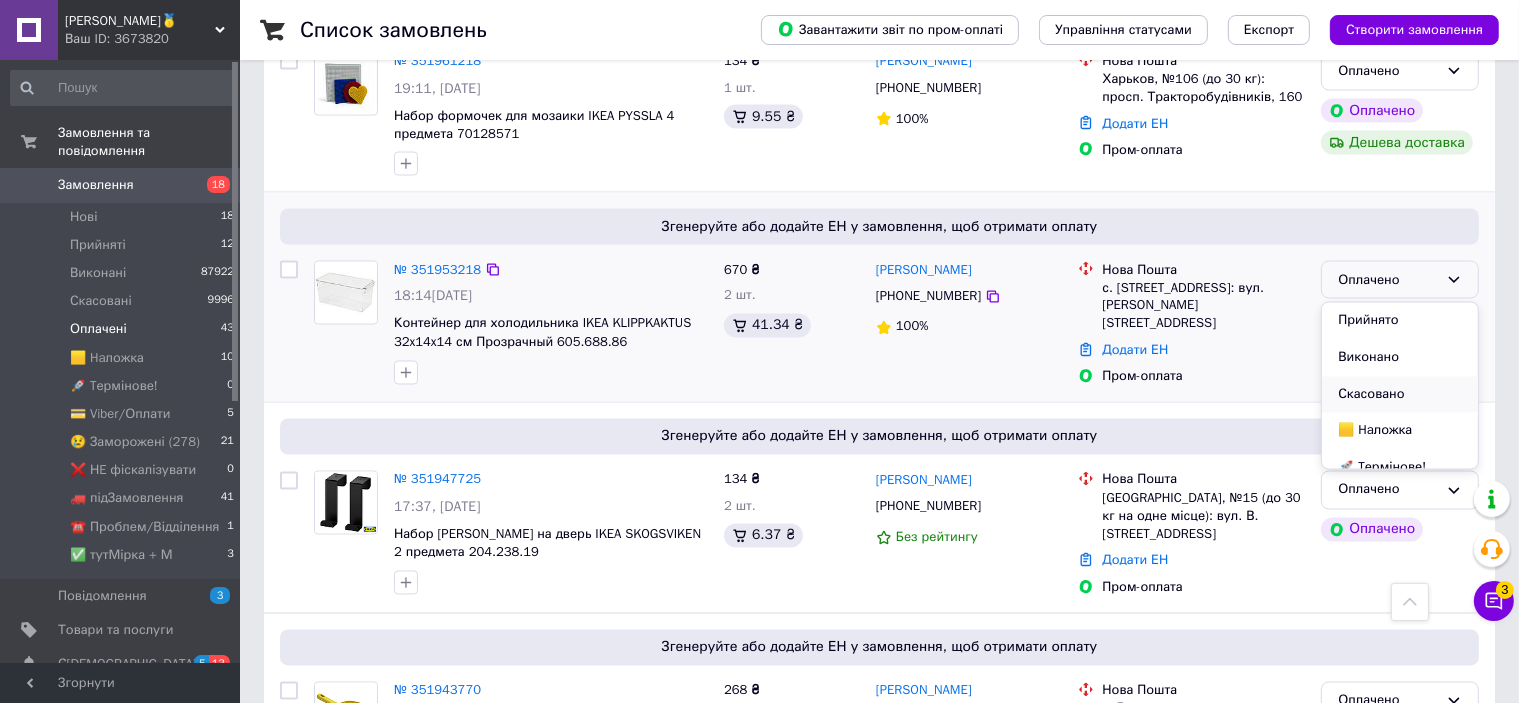 scroll, scrollTop: 298, scrollLeft: 0, axis: vertical 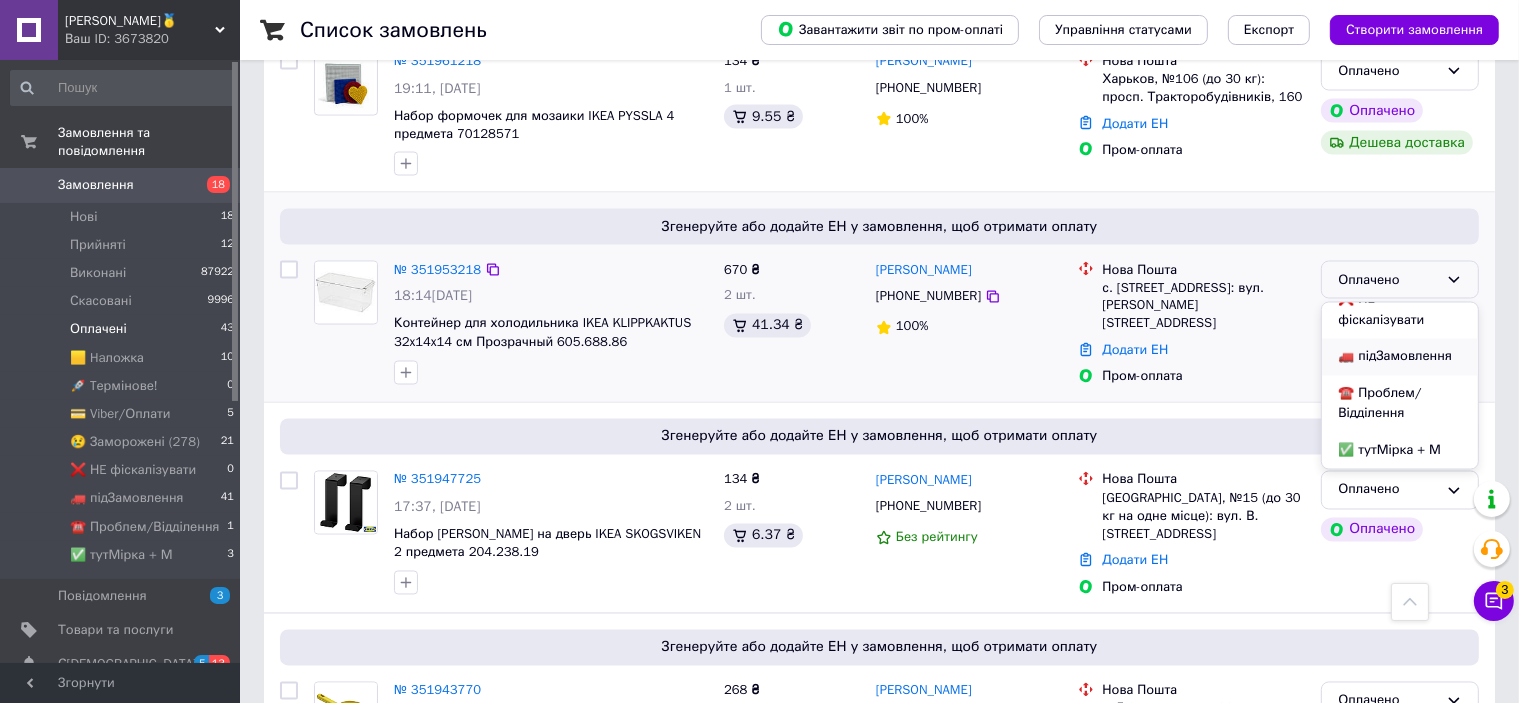 click on "🚛 підЗамовлення" at bounding box center [1400, 357] 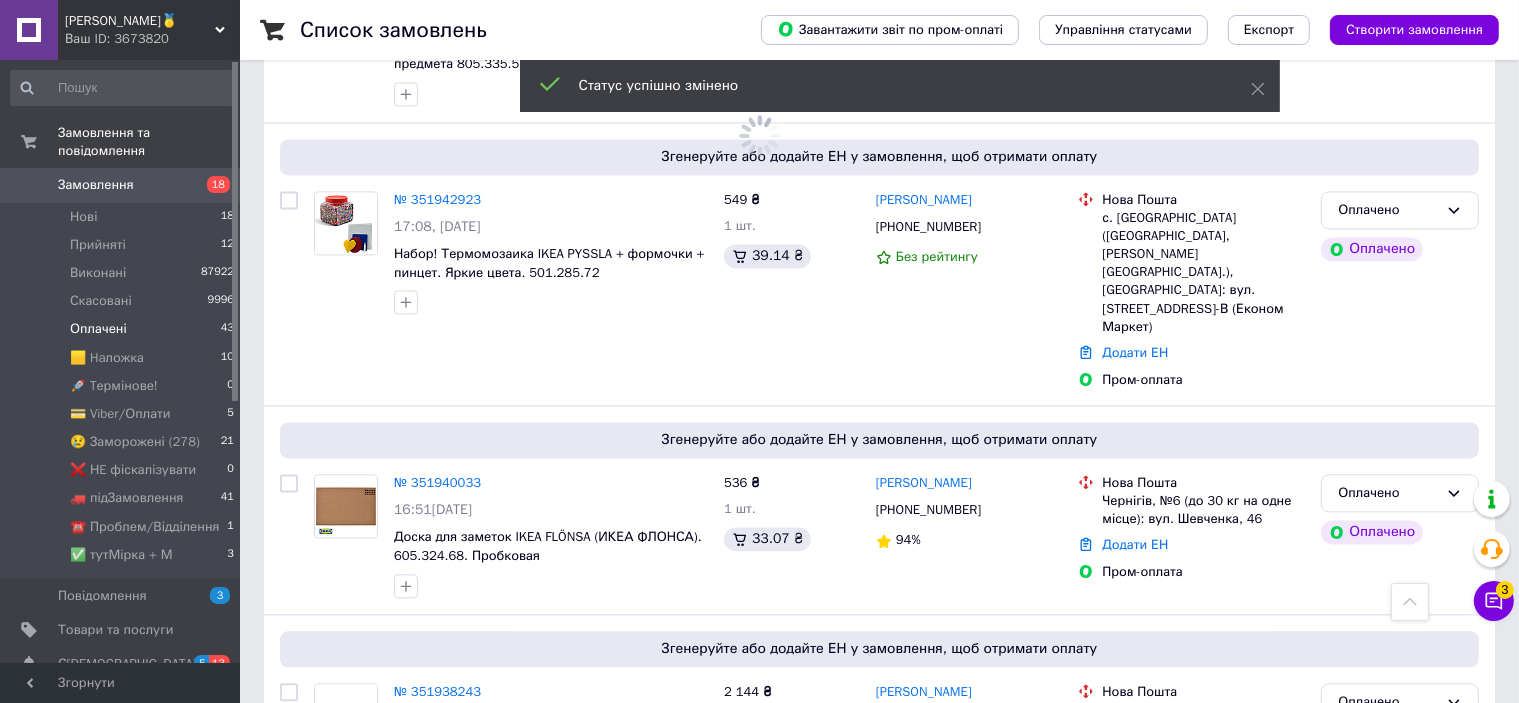 scroll, scrollTop: 4701, scrollLeft: 0, axis: vertical 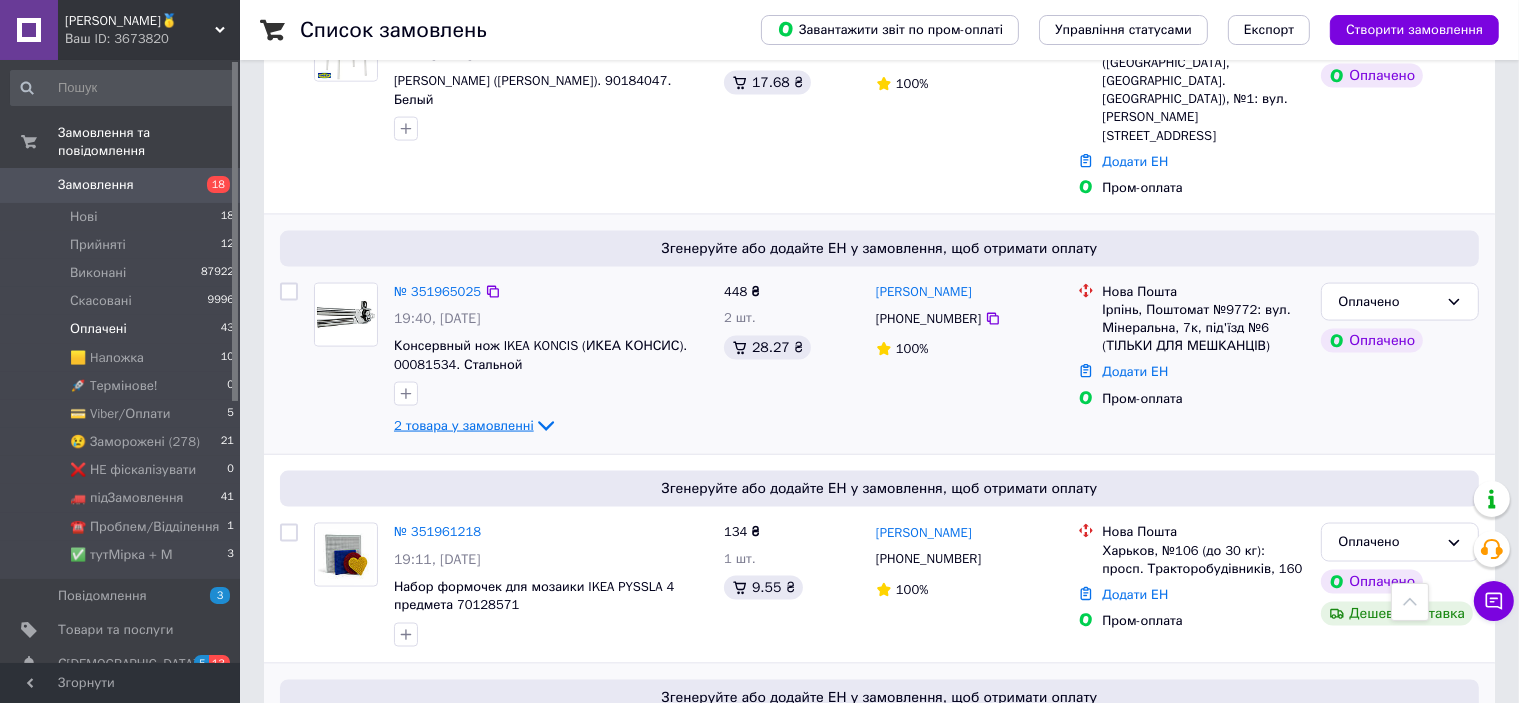 click on "2 товара у замовленні" at bounding box center (464, 425) 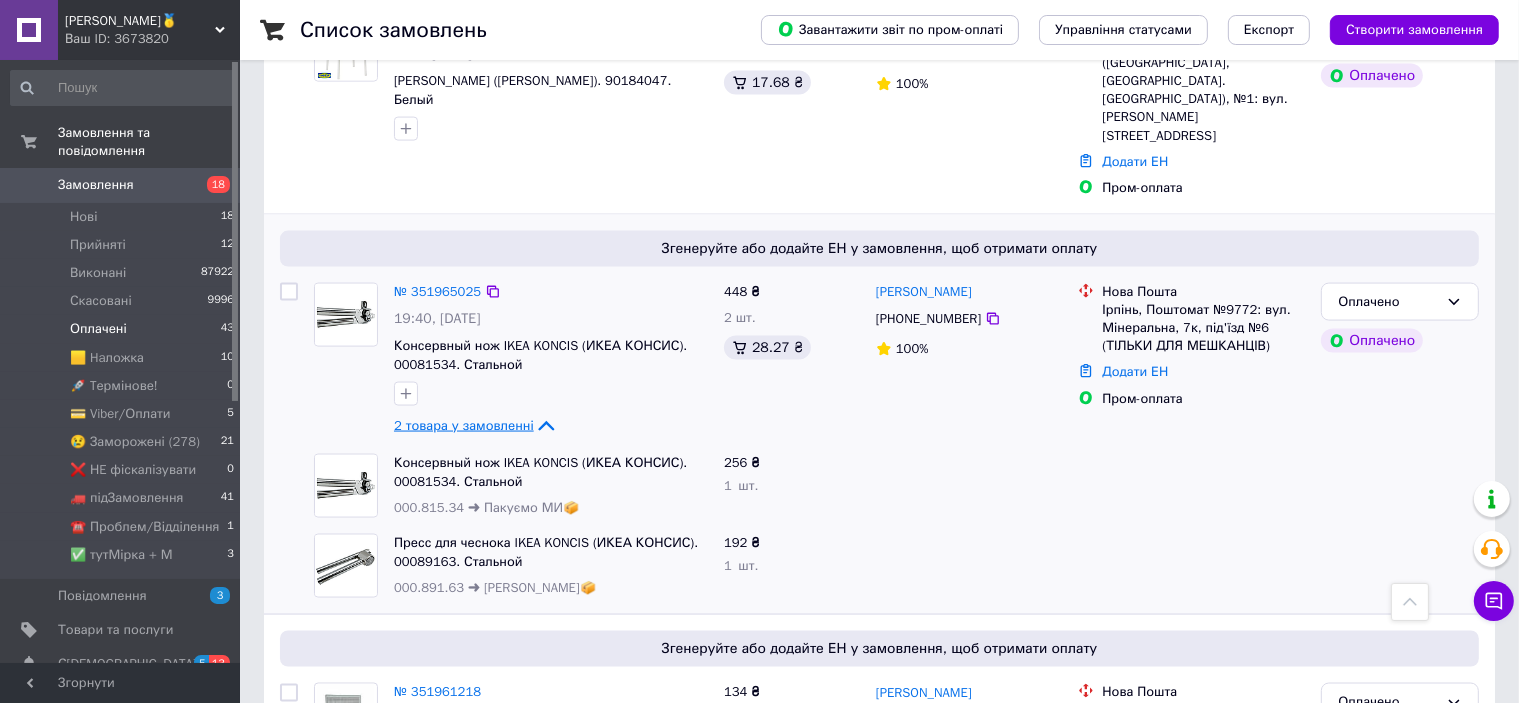 click on "2 товара у замовленні" at bounding box center (464, 425) 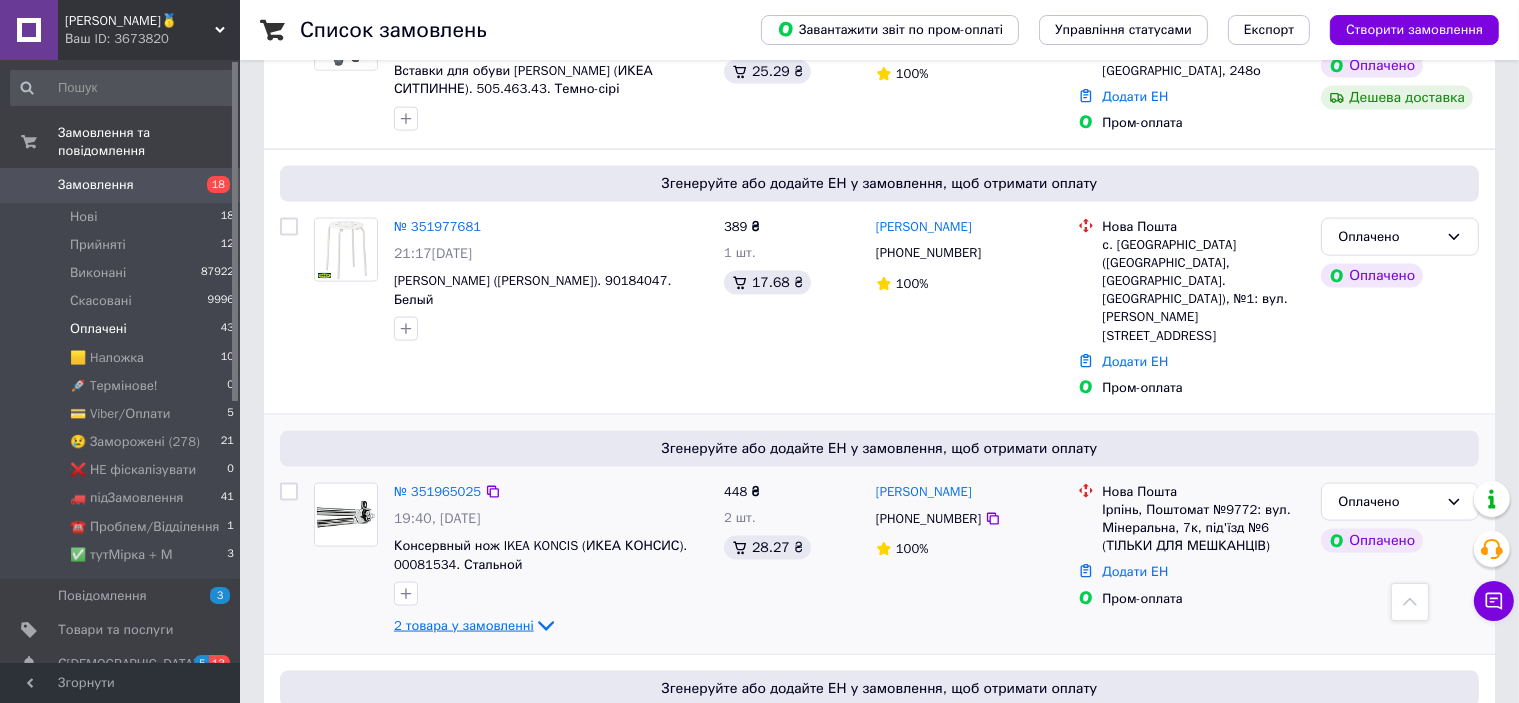 scroll, scrollTop: 2677, scrollLeft: 0, axis: vertical 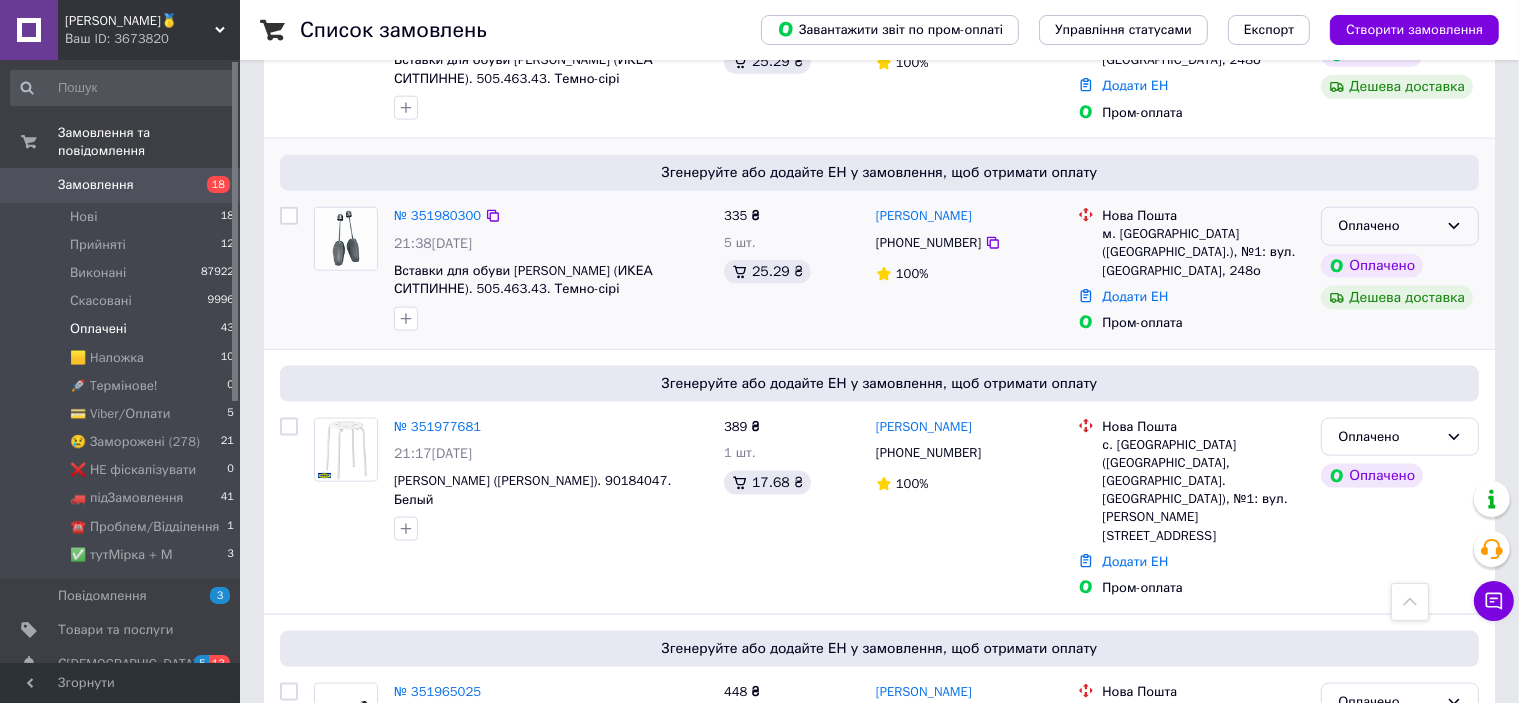 click 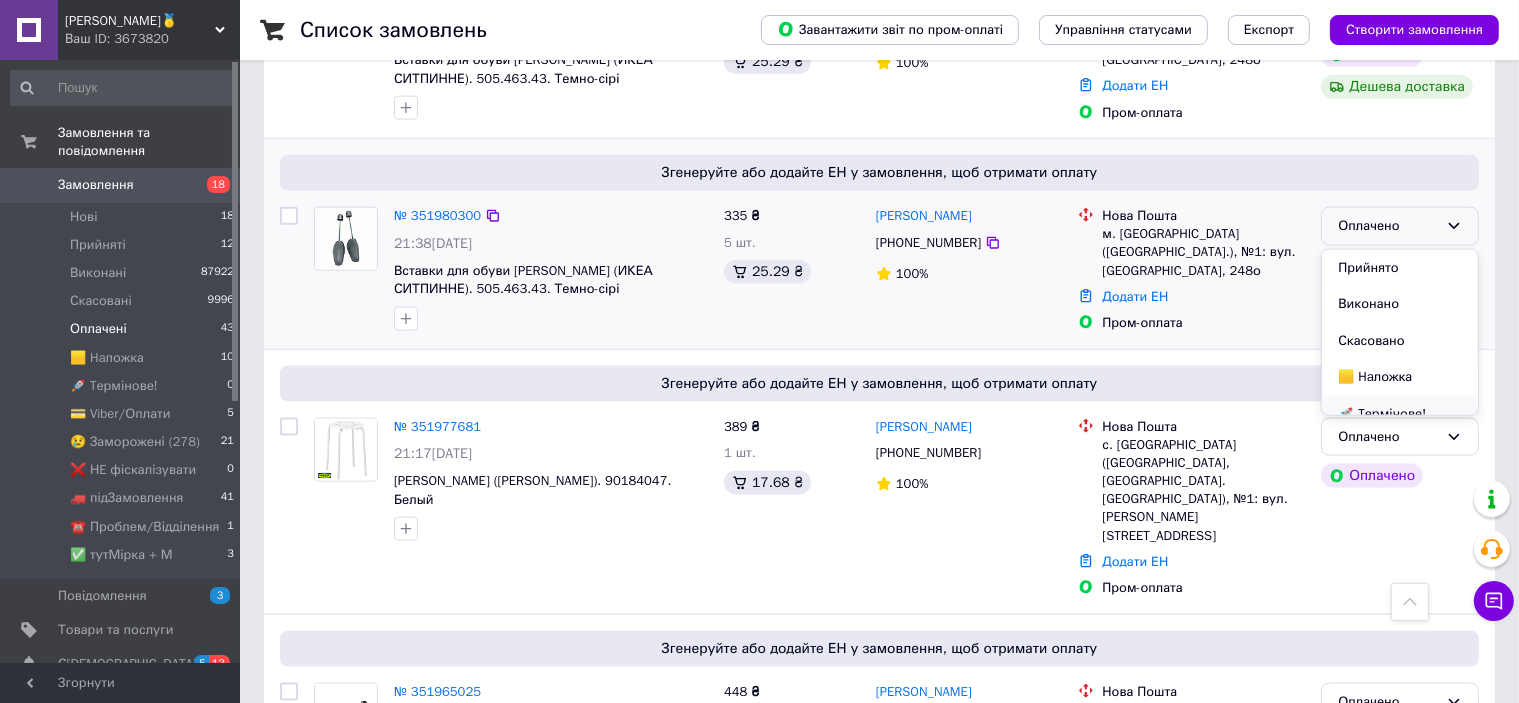 scroll, scrollTop: 298, scrollLeft: 0, axis: vertical 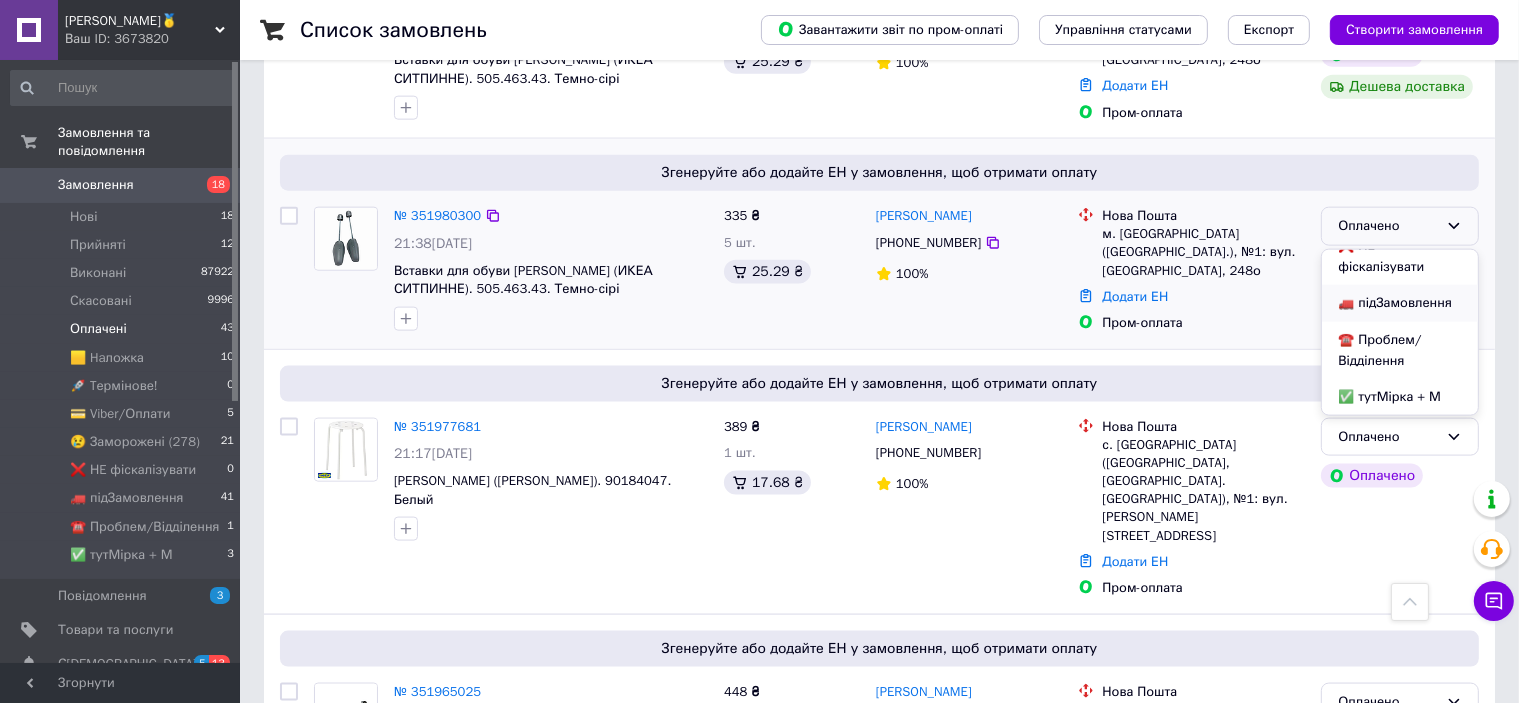 click on "🚛 підЗамовлення" at bounding box center (1400, 303) 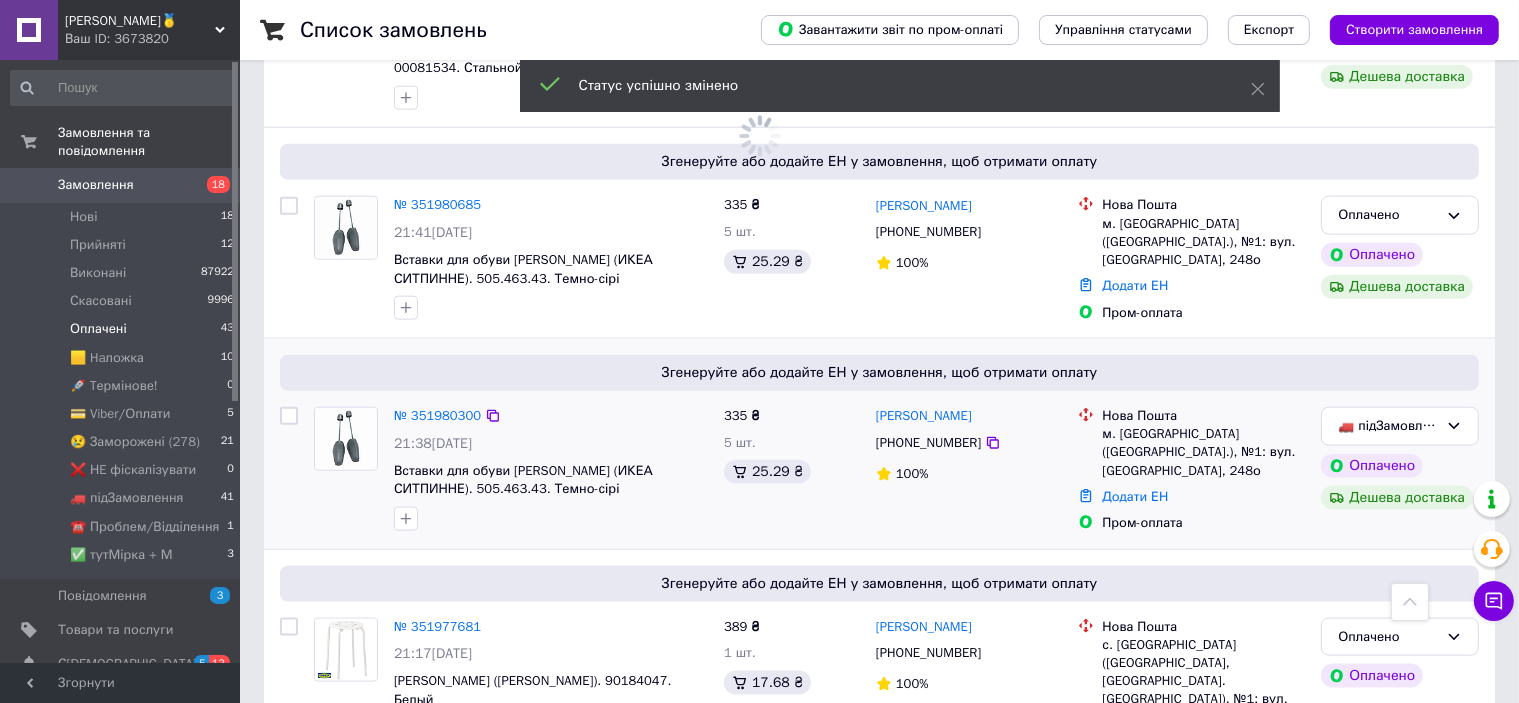 scroll, scrollTop: 2277, scrollLeft: 0, axis: vertical 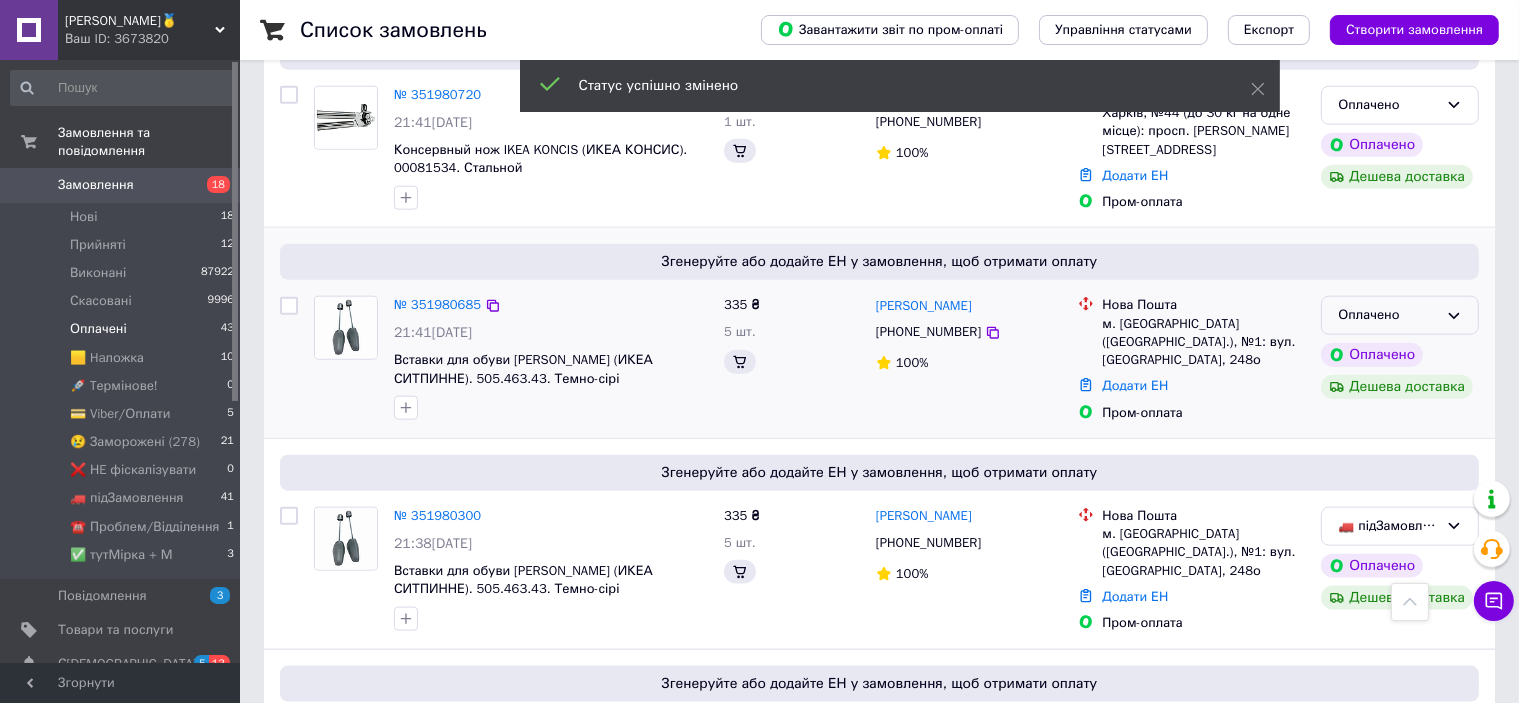click on "Оплачено" at bounding box center (1388, 315) 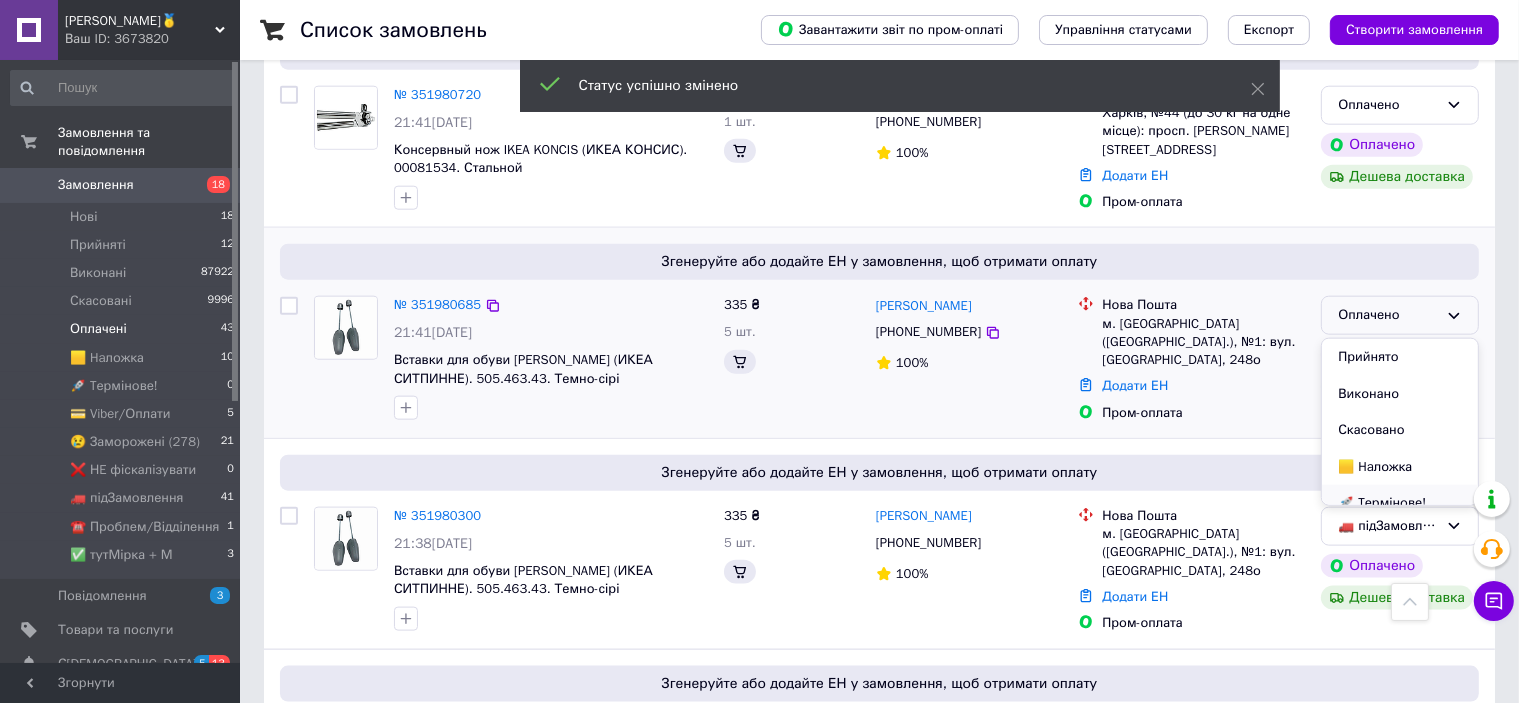 scroll, scrollTop: 298, scrollLeft: 0, axis: vertical 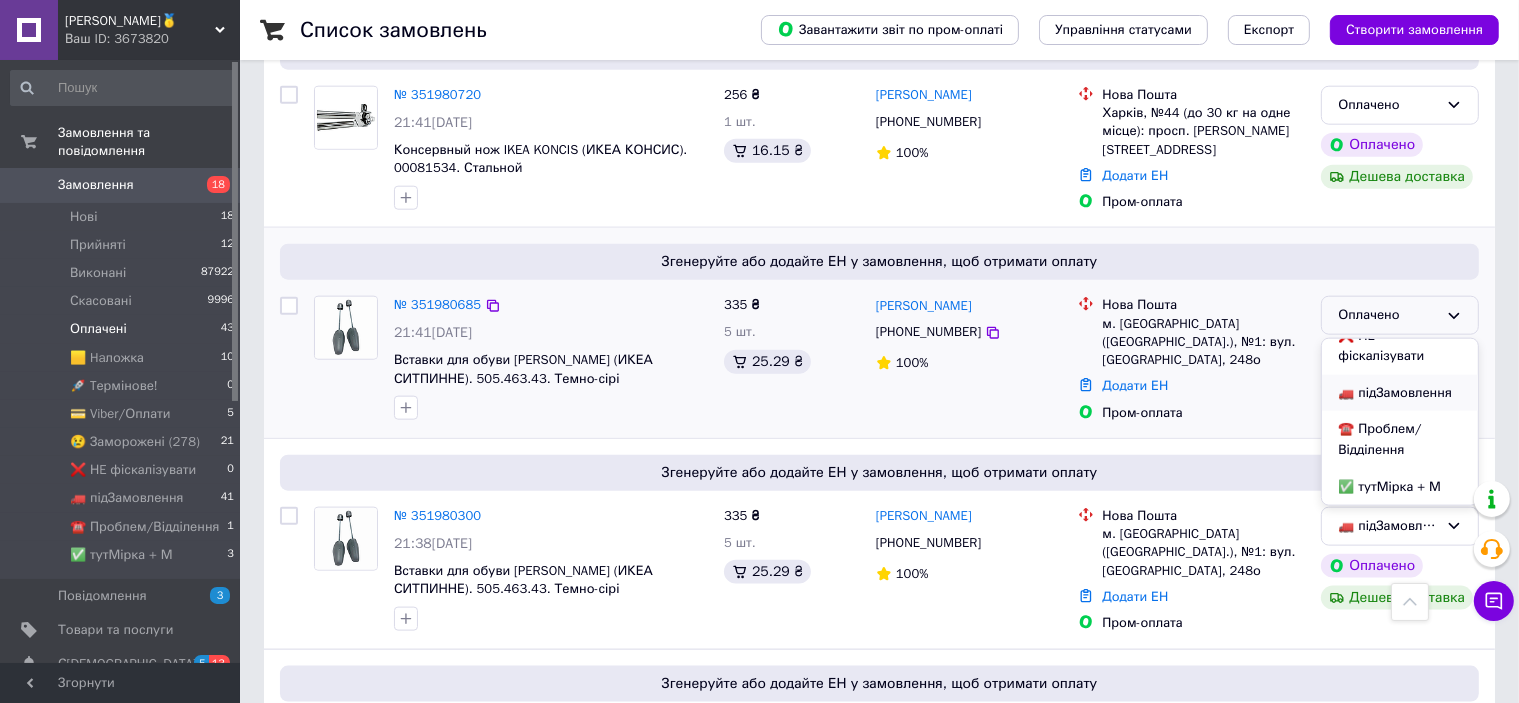 click on "🚛 підЗамовлення" at bounding box center [1400, 393] 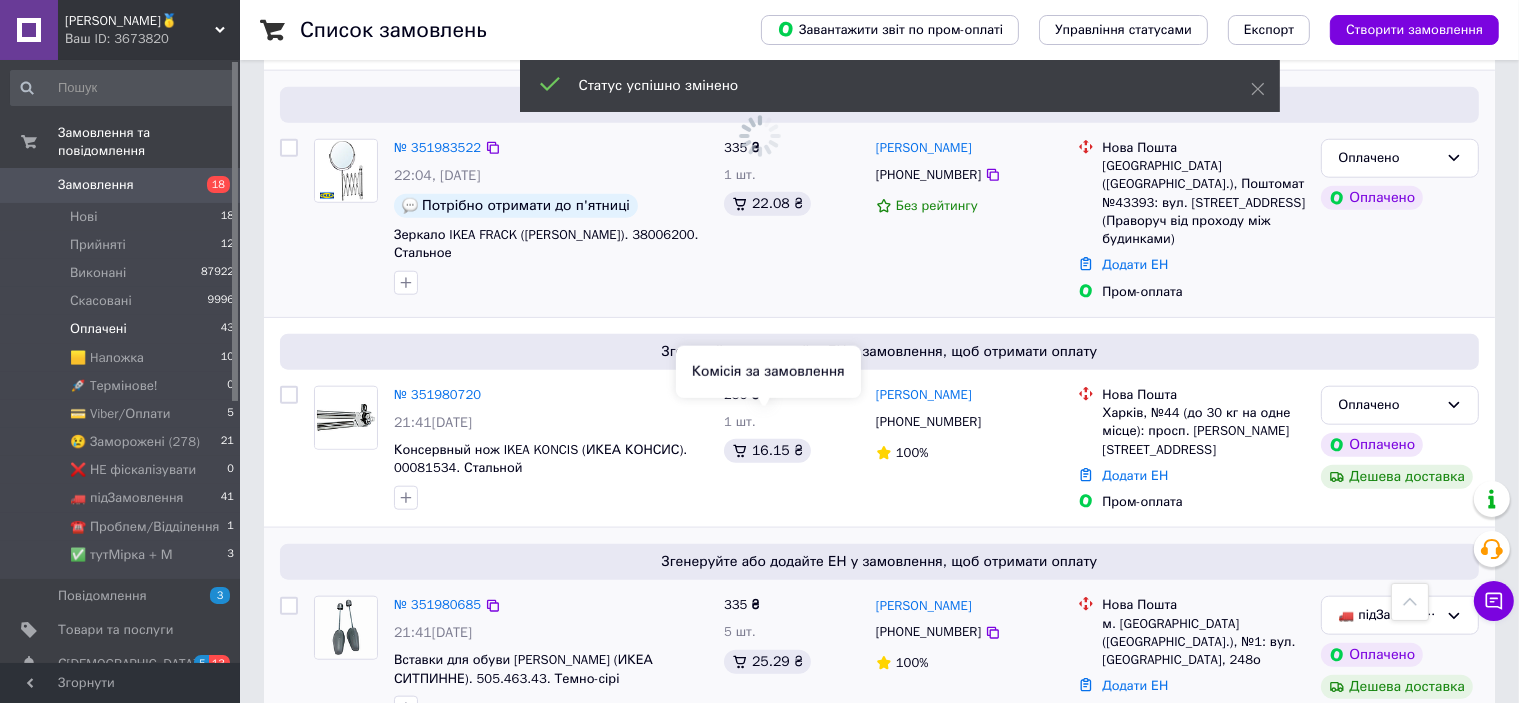 scroll, scrollTop: 1877, scrollLeft: 0, axis: vertical 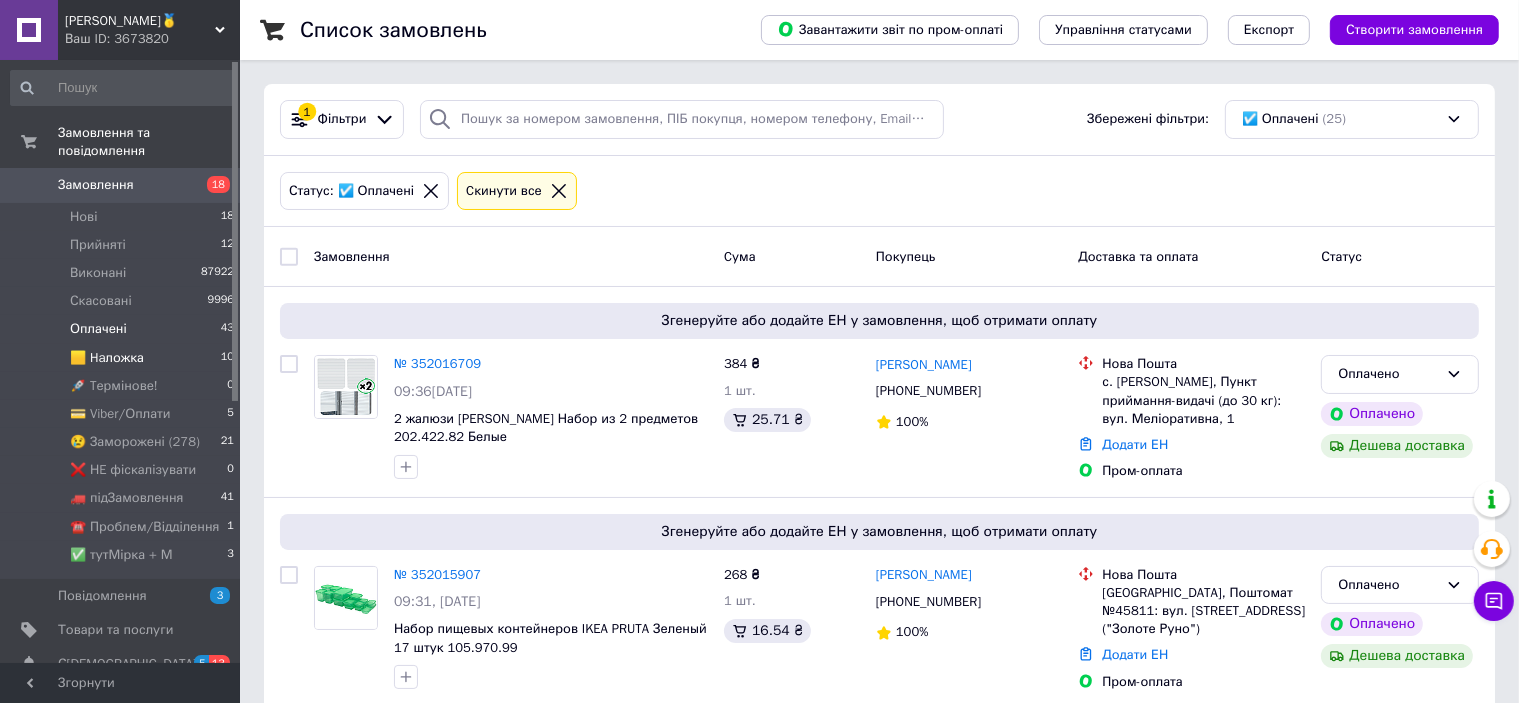 click on "🟨 Haложка 10" at bounding box center [123, 358] 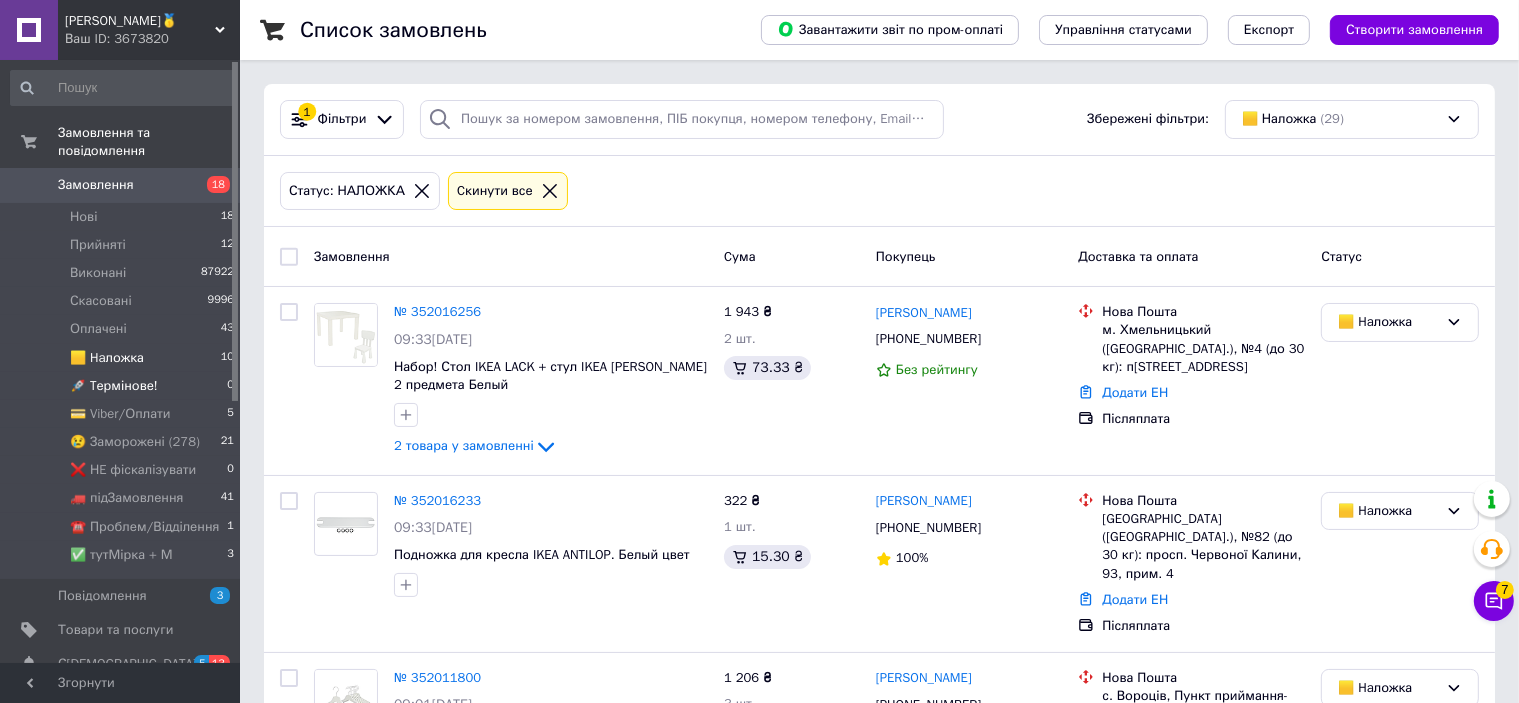click on "🚀 Tермінове! 0" at bounding box center (123, 386) 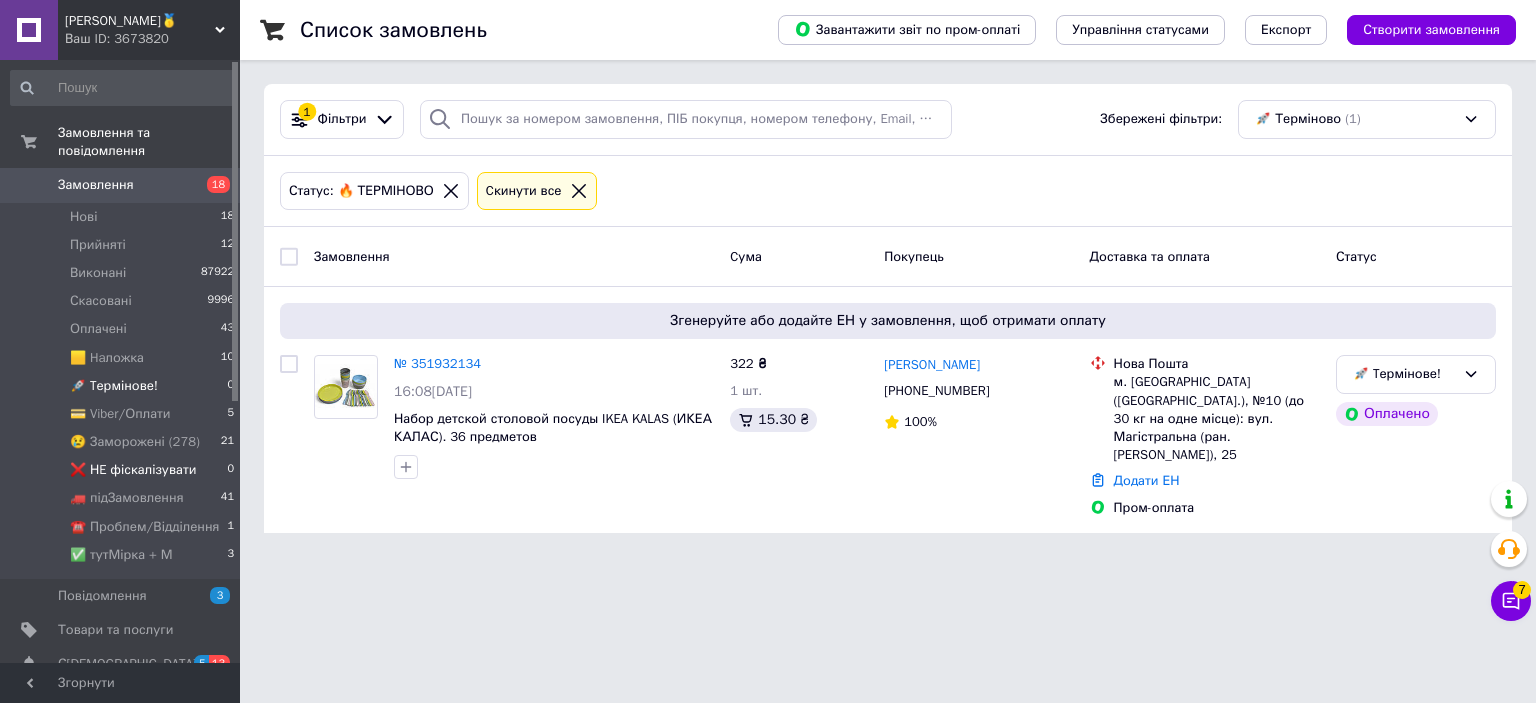 click on "❌ НE фіскалізувати" at bounding box center [133, 470] 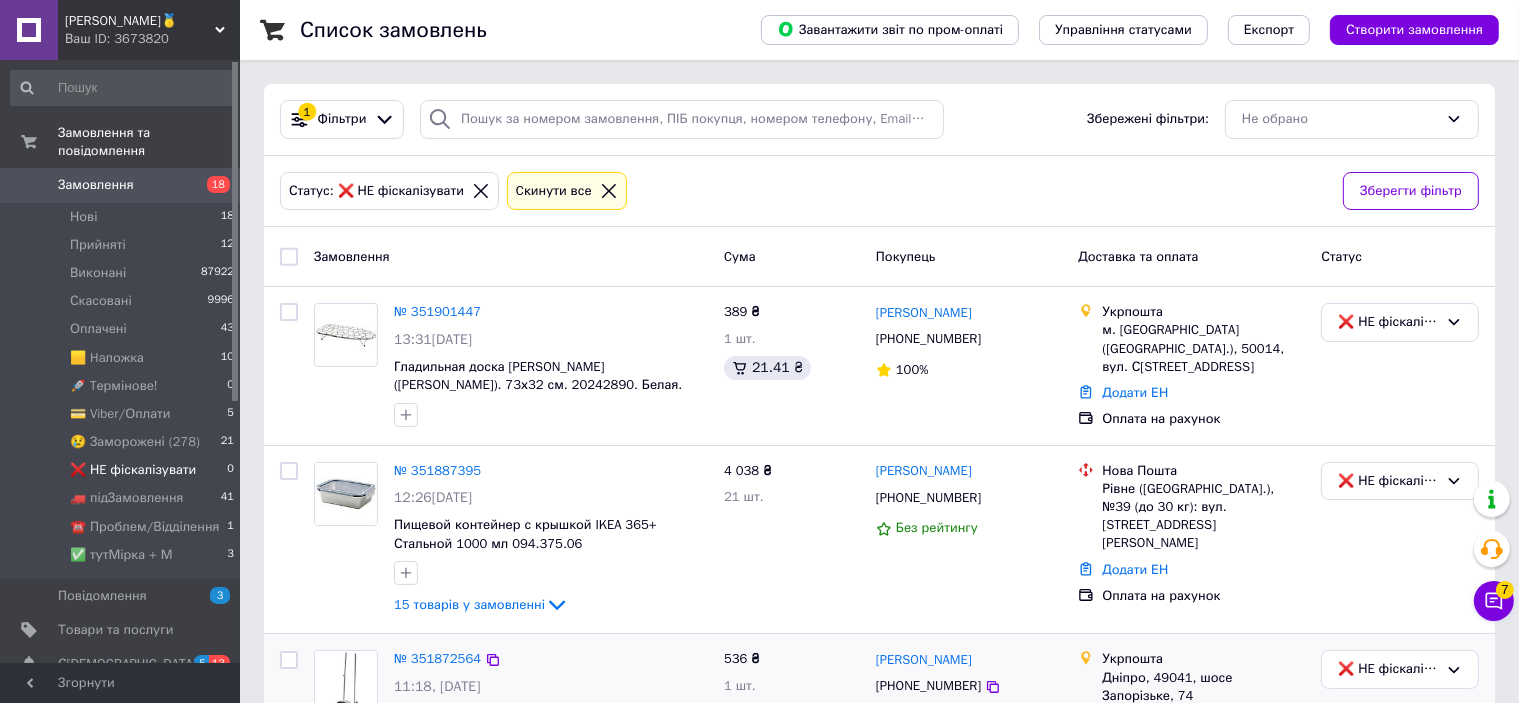 scroll, scrollTop: 265, scrollLeft: 0, axis: vertical 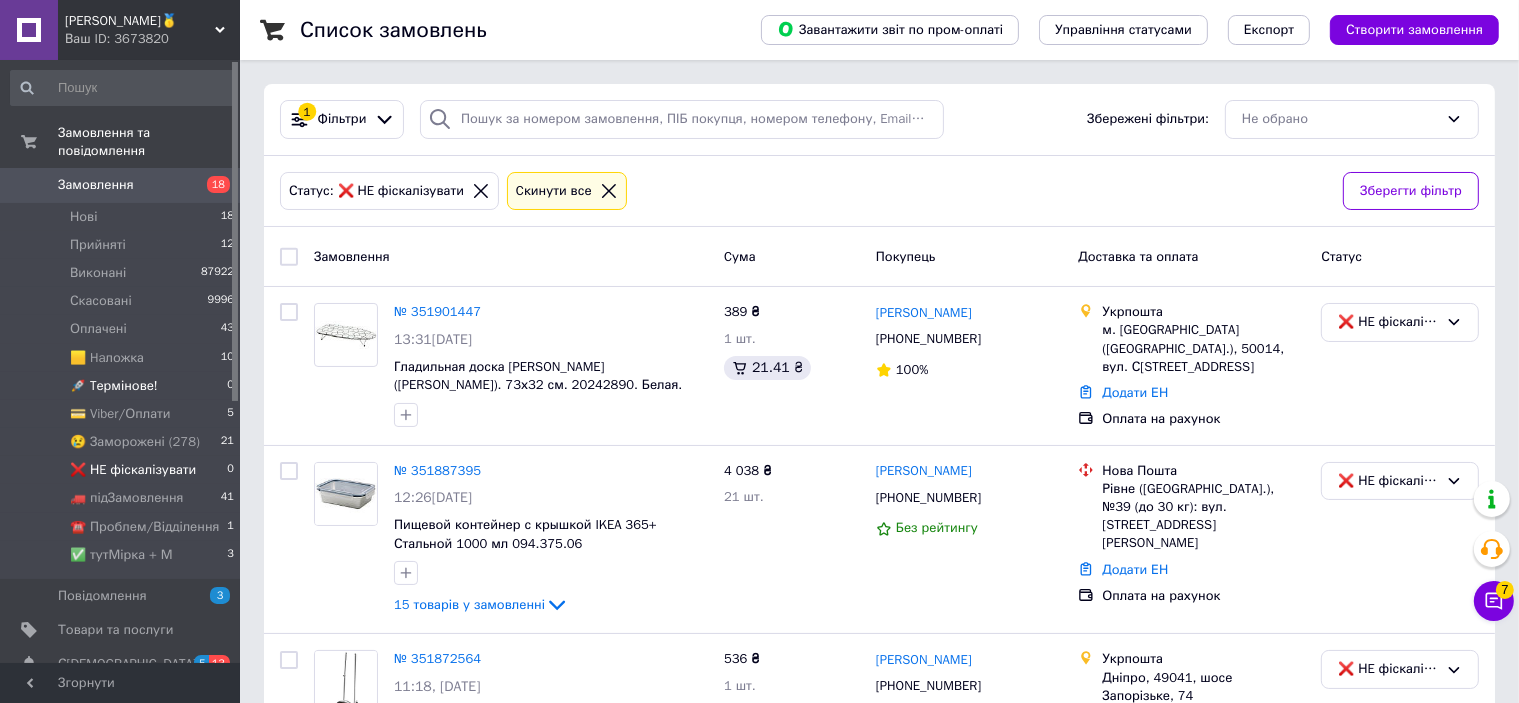click on "🚀 Tермінове! 0" at bounding box center (123, 386) 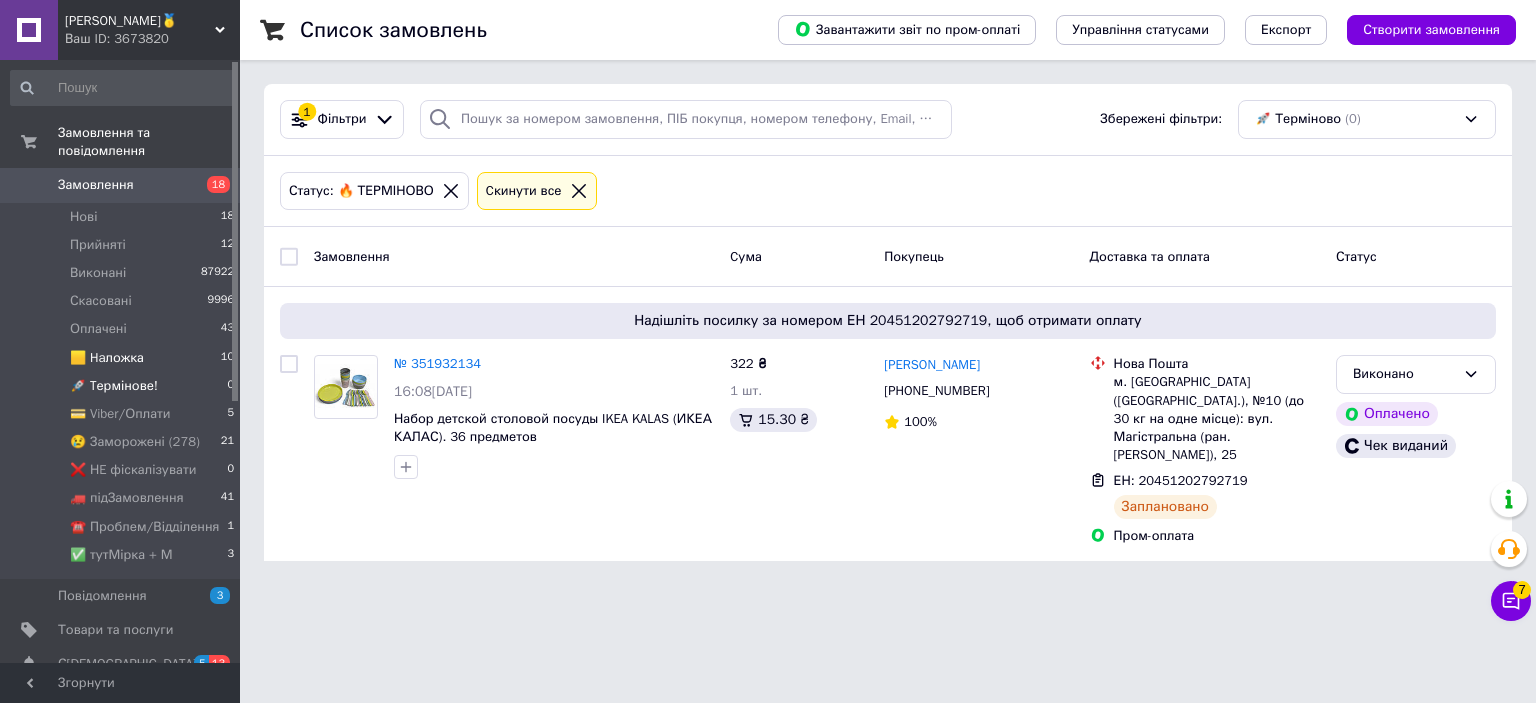 click on "🟨 Haложка 10" at bounding box center [123, 358] 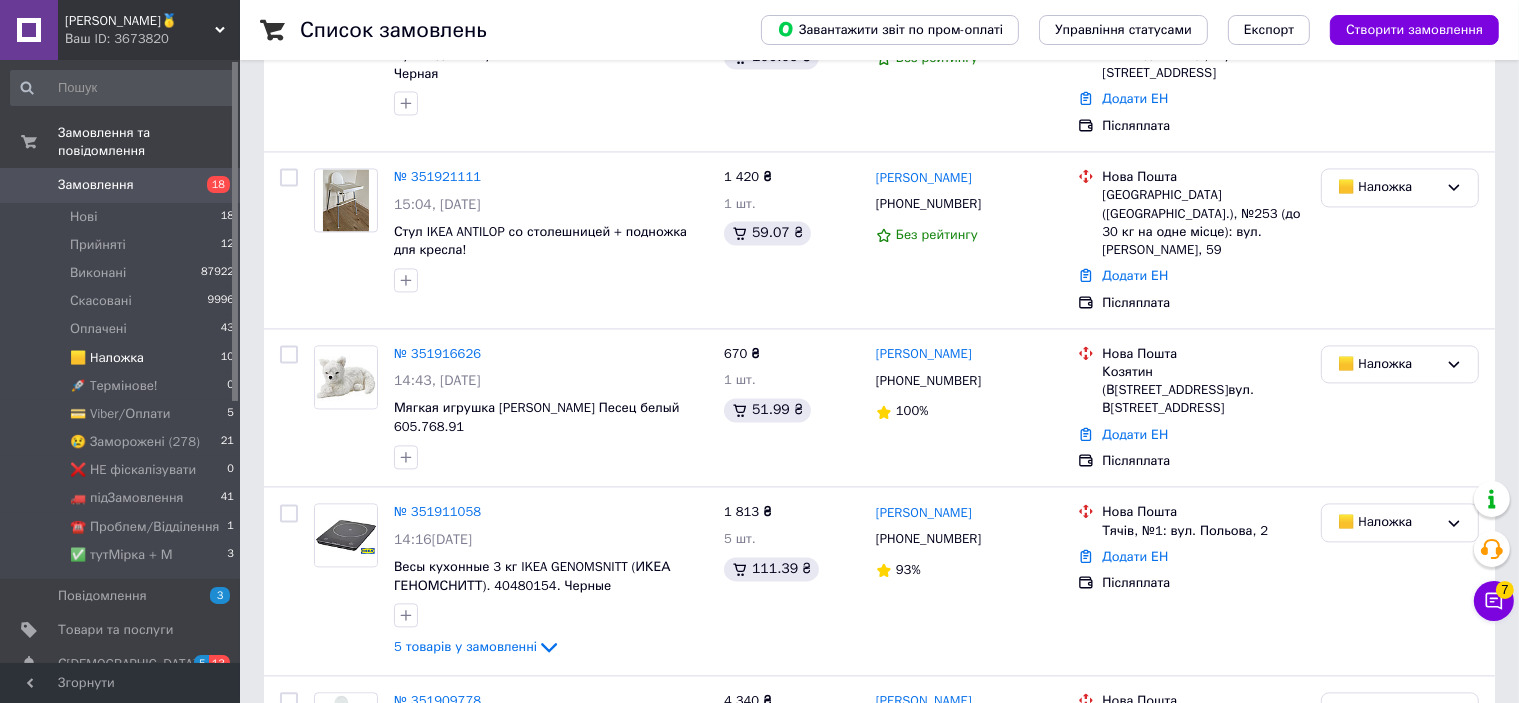 scroll, scrollTop: 4403, scrollLeft: 0, axis: vertical 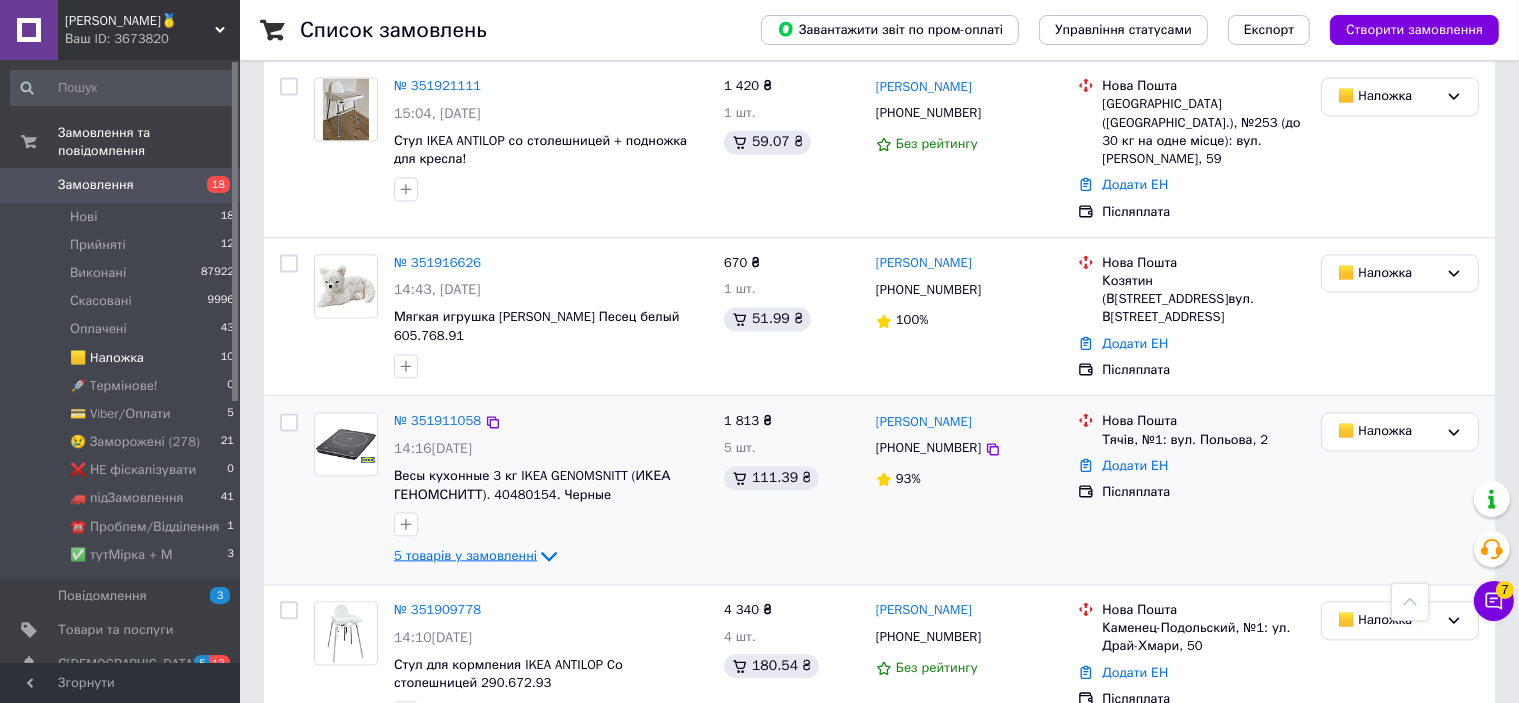 click on "5 товарів у замовленні" at bounding box center (465, 555) 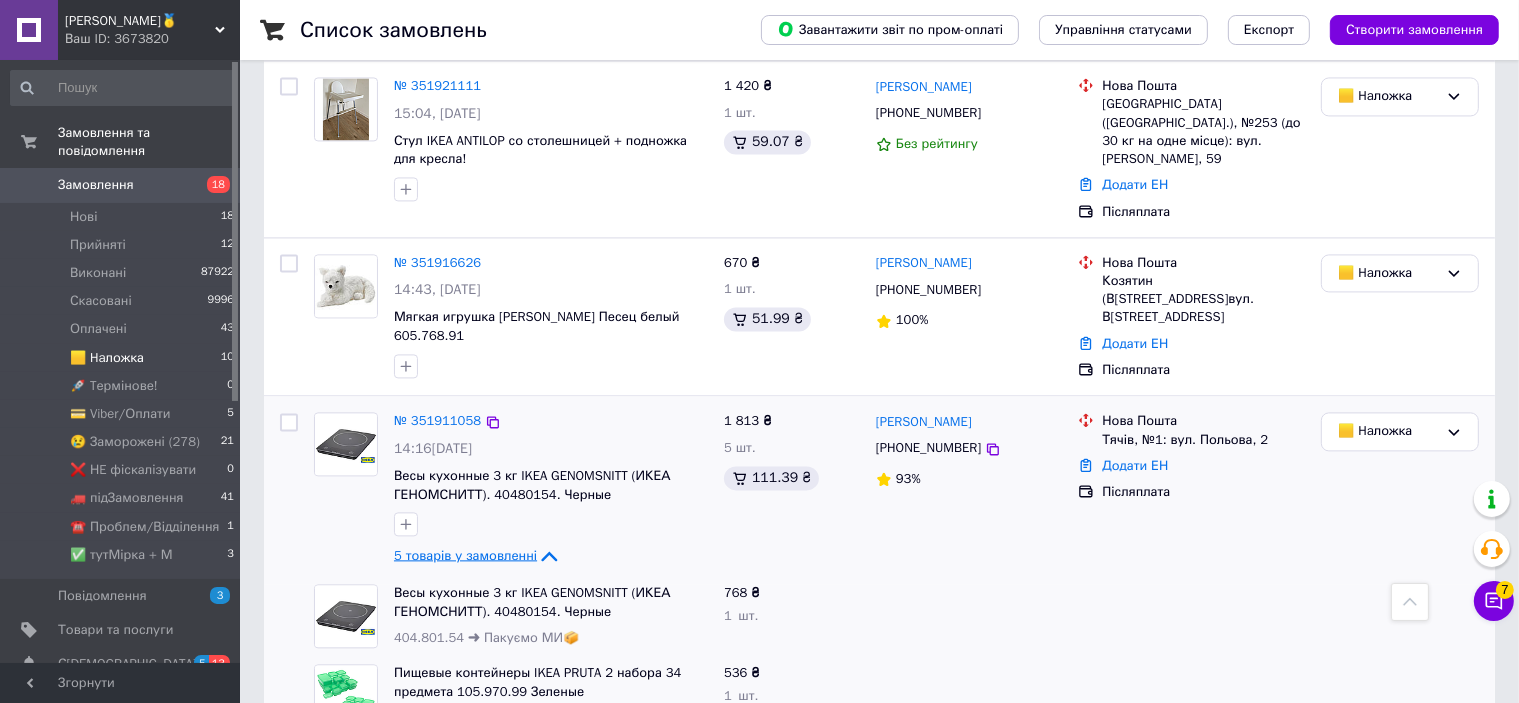 click on "5 товарів у замовленні" at bounding box center (465, 555) 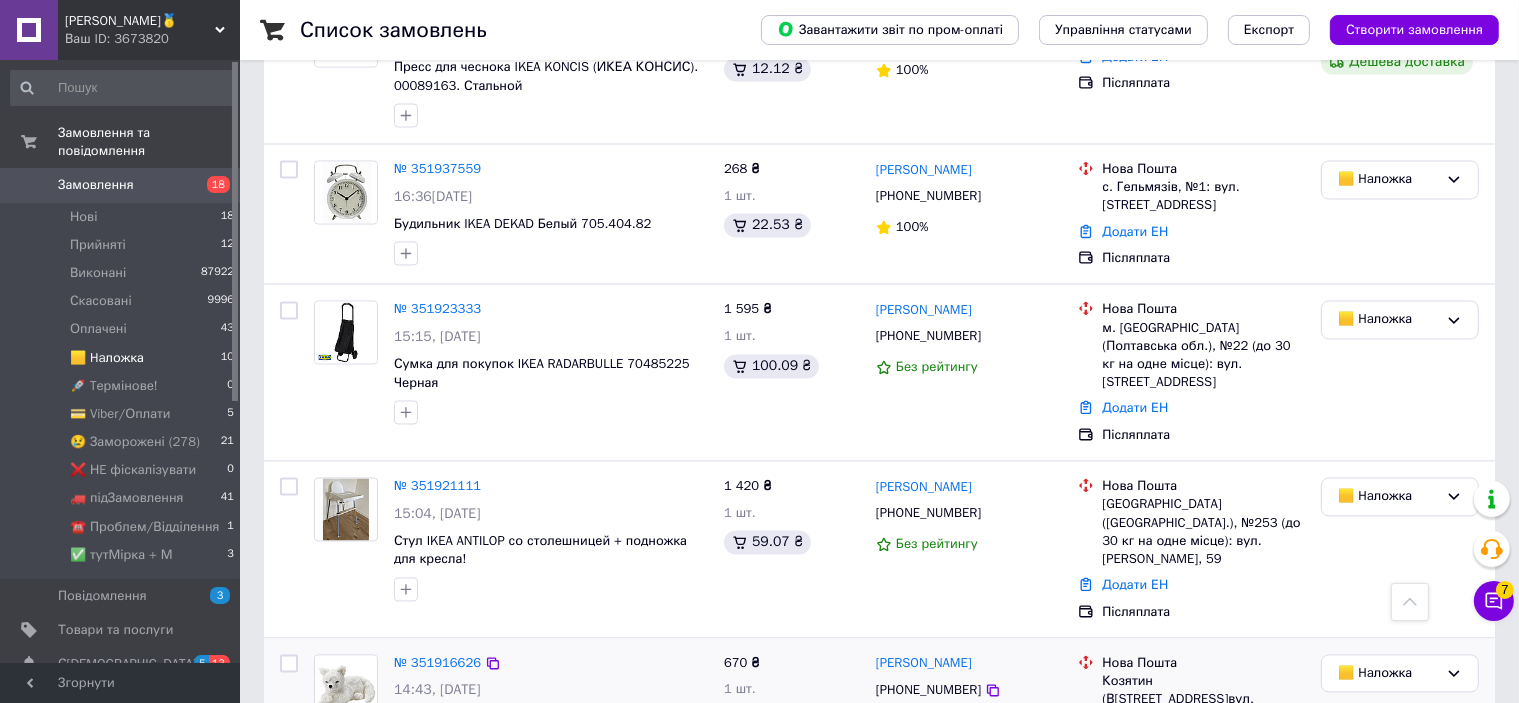 scroll, scrollTop: 3703, scrollLeft: 0, axis: vertical 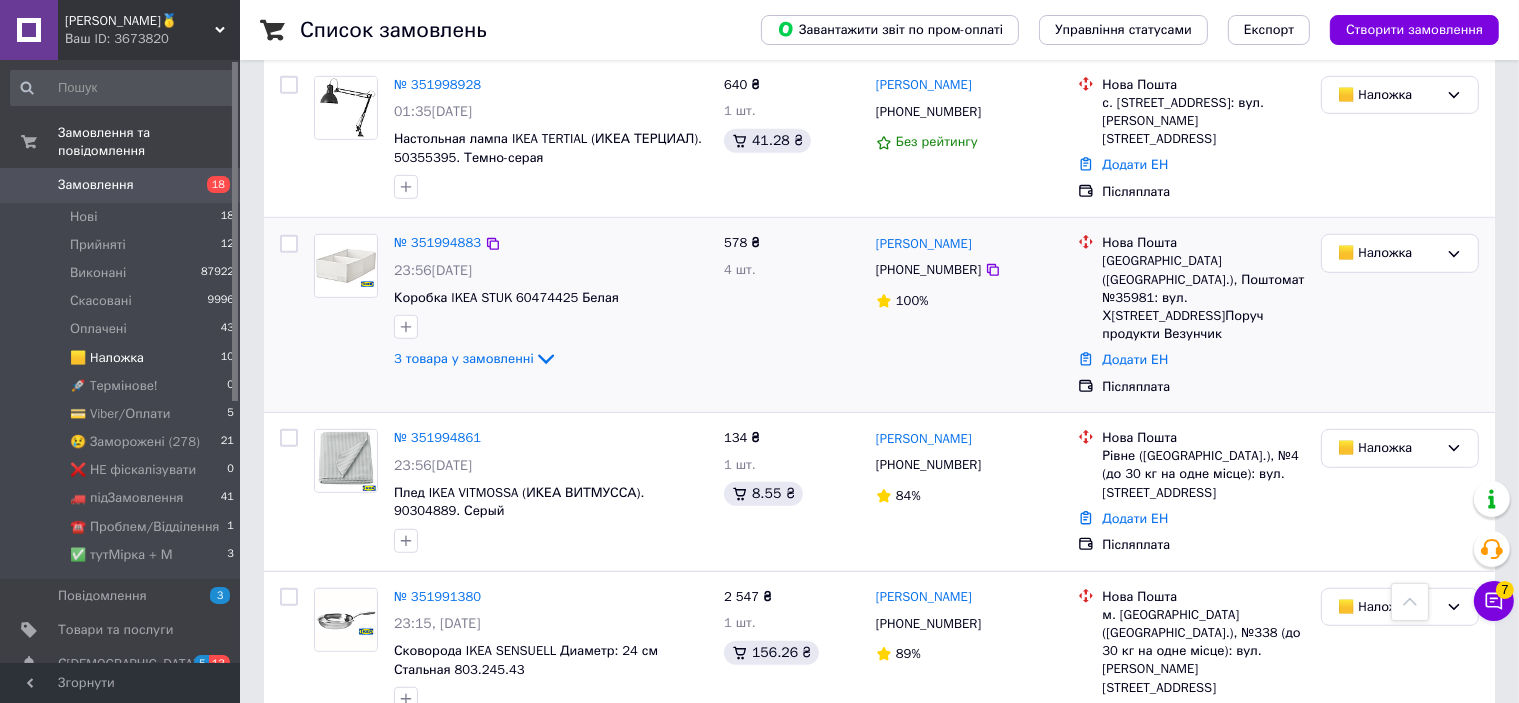 click on "№ 351994883 23:56, 09.07.2025 Коробка IKEA STUK 60474425 Белая 3 товара у замовленні" at bounding box center [551, 302] 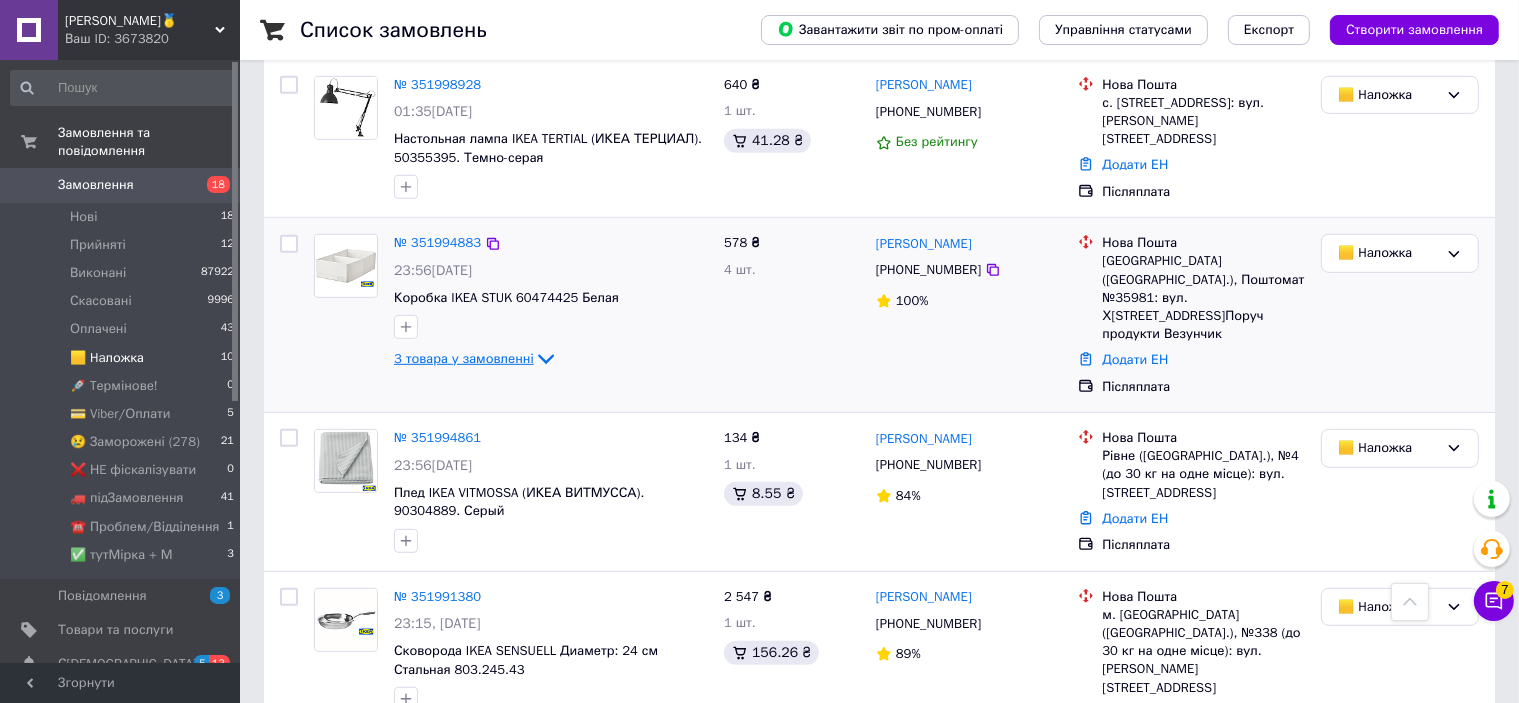 click on "3 товара у замовленні" at bounding box center (464, 358) 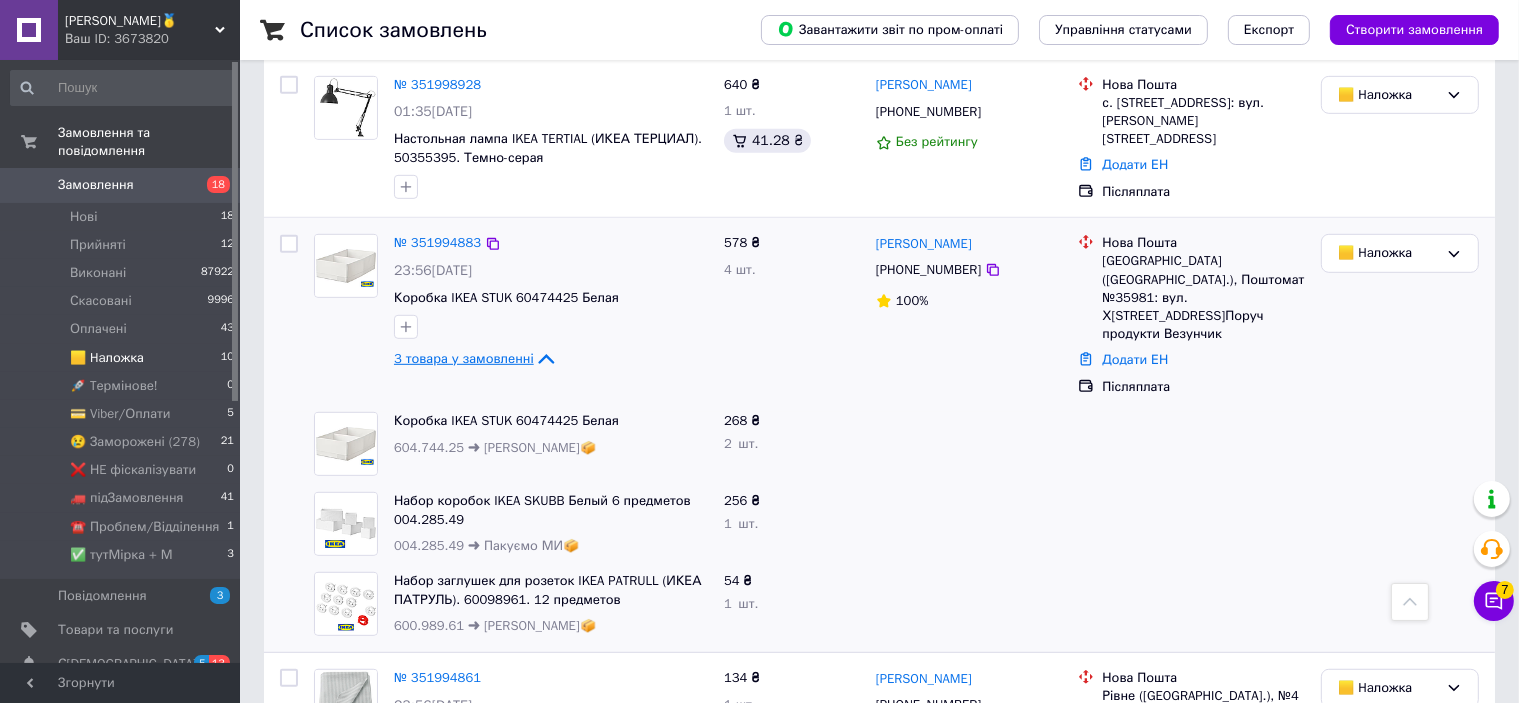 click on "3 товара у замовленні" at bounding box center (464, 358) 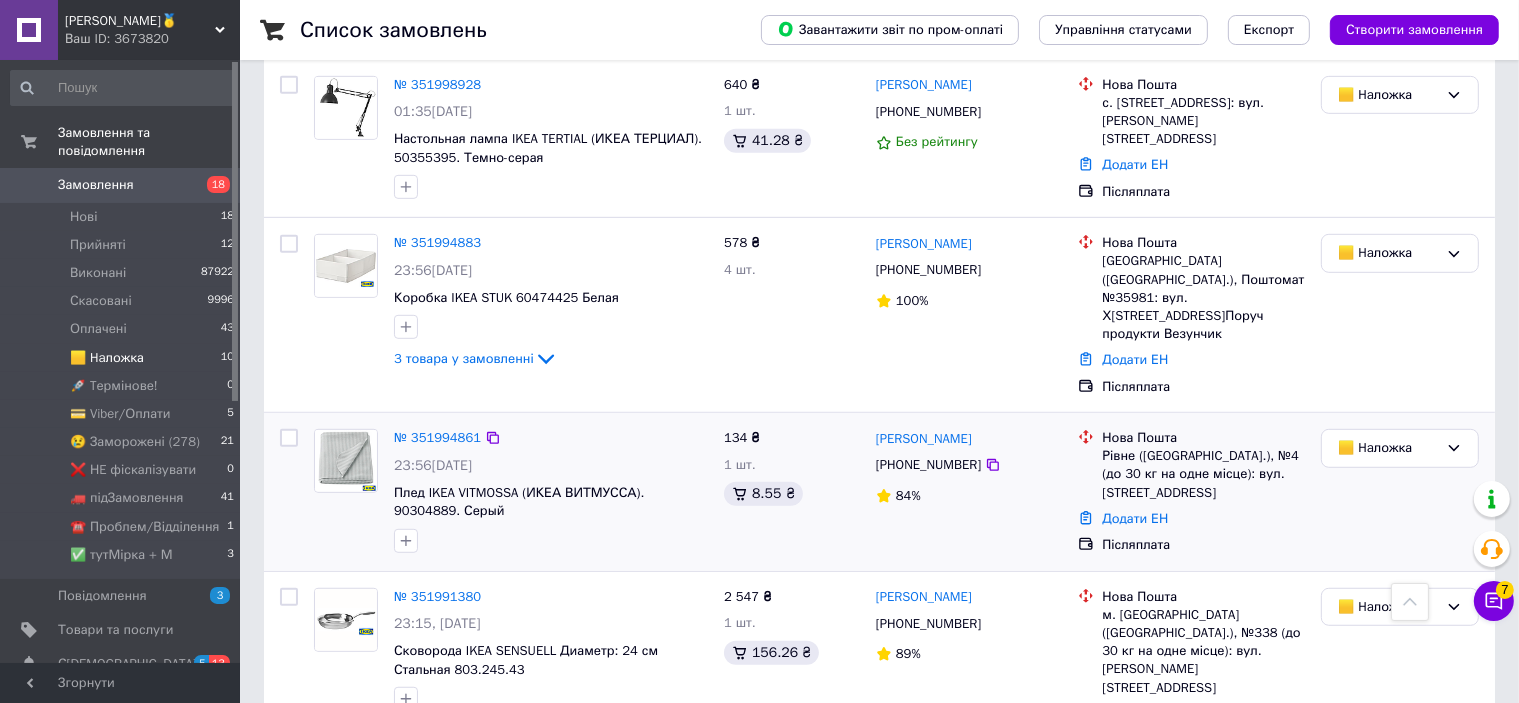scroll, scrollTop: 1203, scrollLeft: 0, axis: vertical 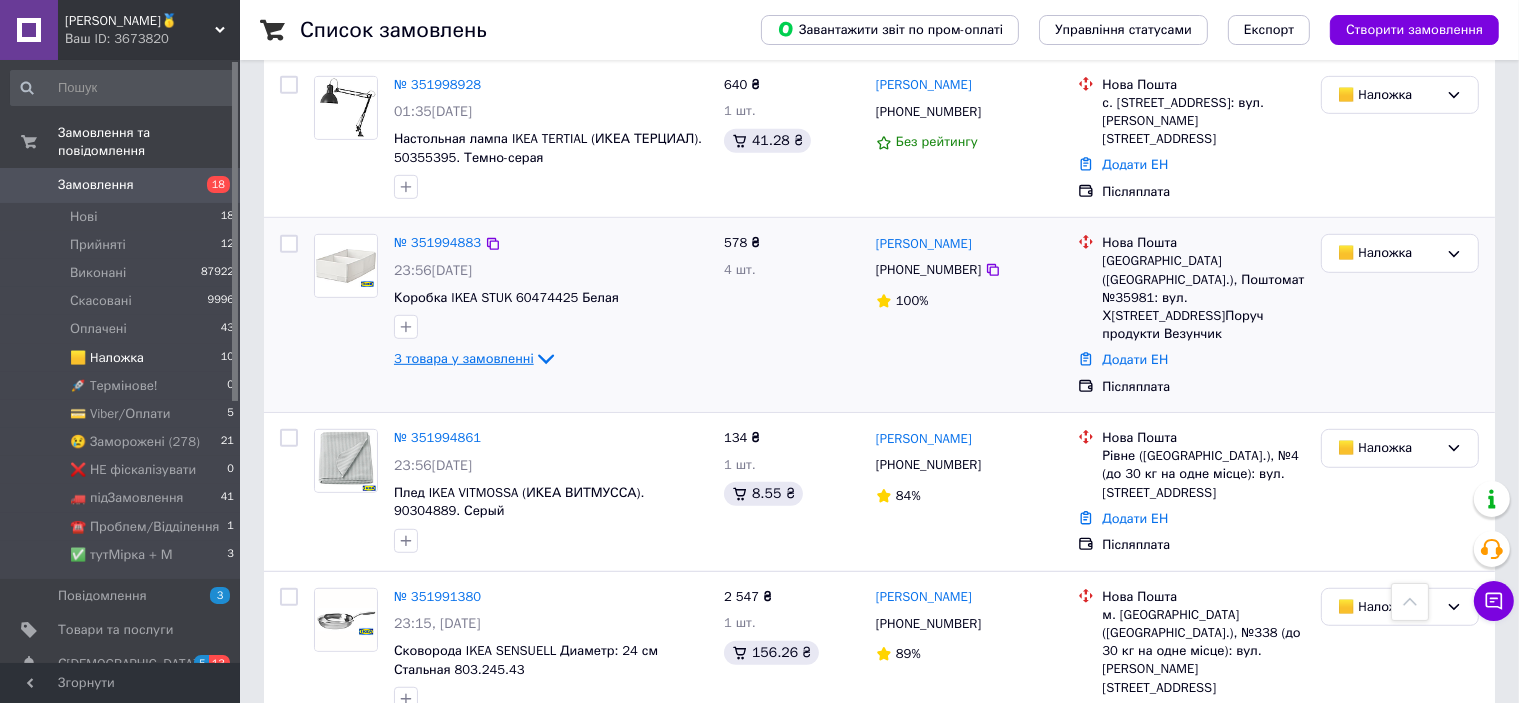 click on "3 товара у замовленні" at bounding box center [476, 358] 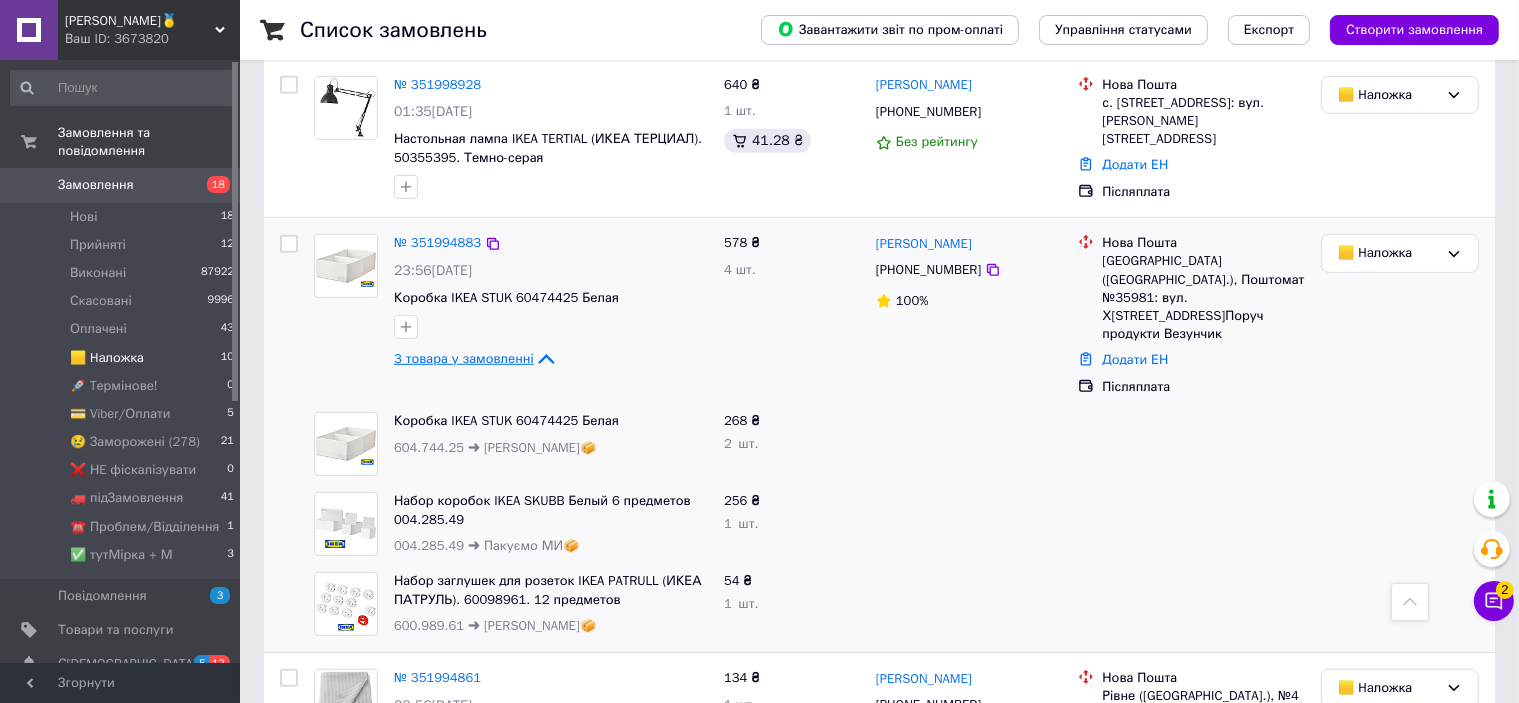 click on "3 товара у замовленні" at bounding box center (464, 358) 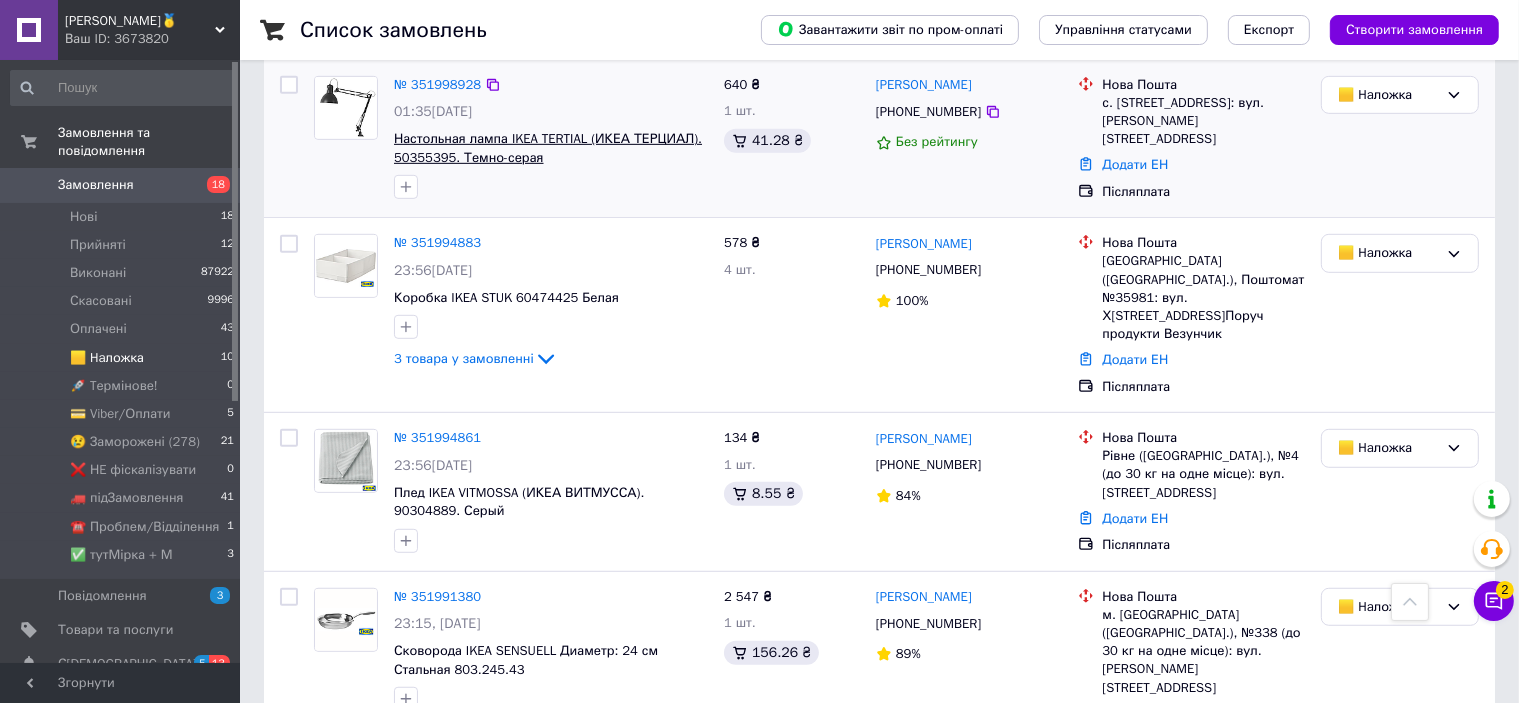 scroll, scrollTop: 903, scrollLeft: 0, axis: vertical 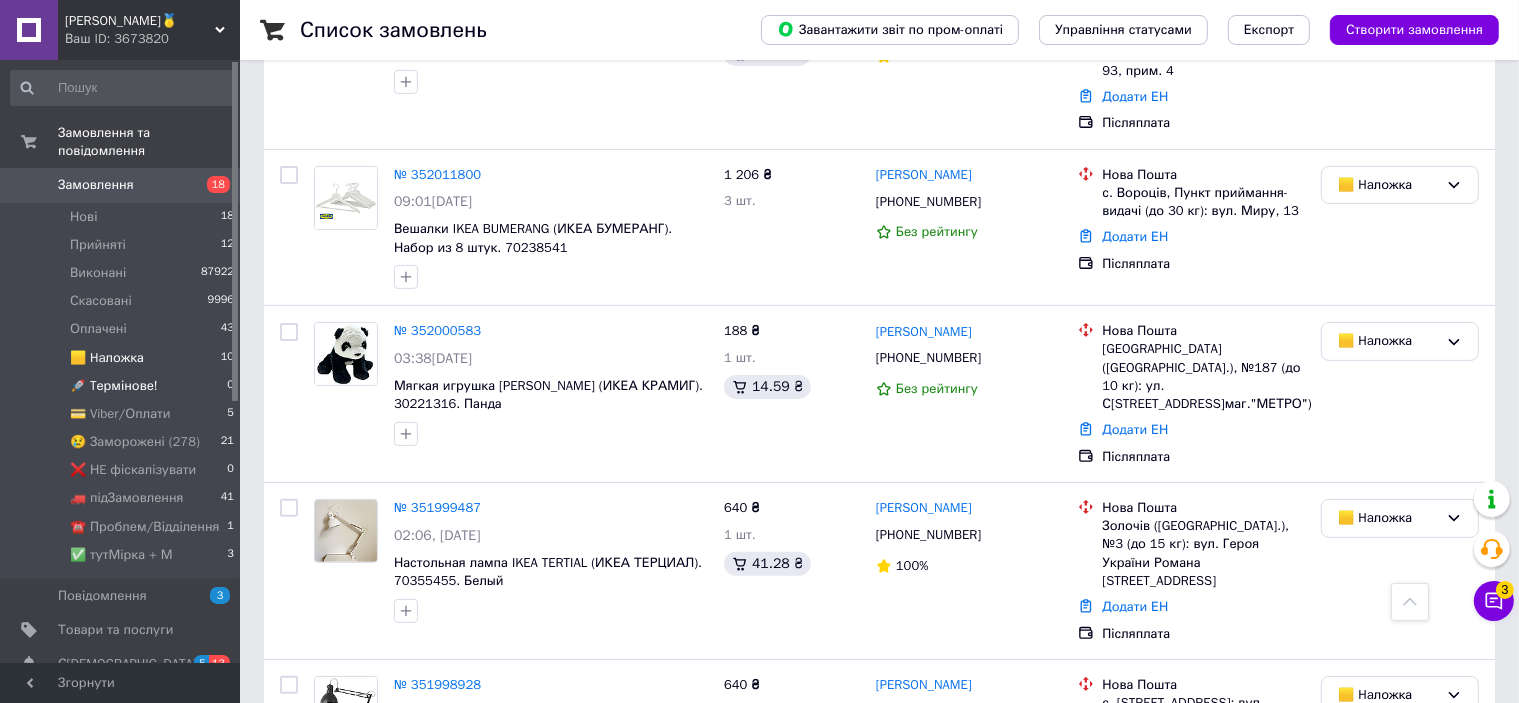 click on "🚀 Tермінове!" at bounding box center (114, 386) 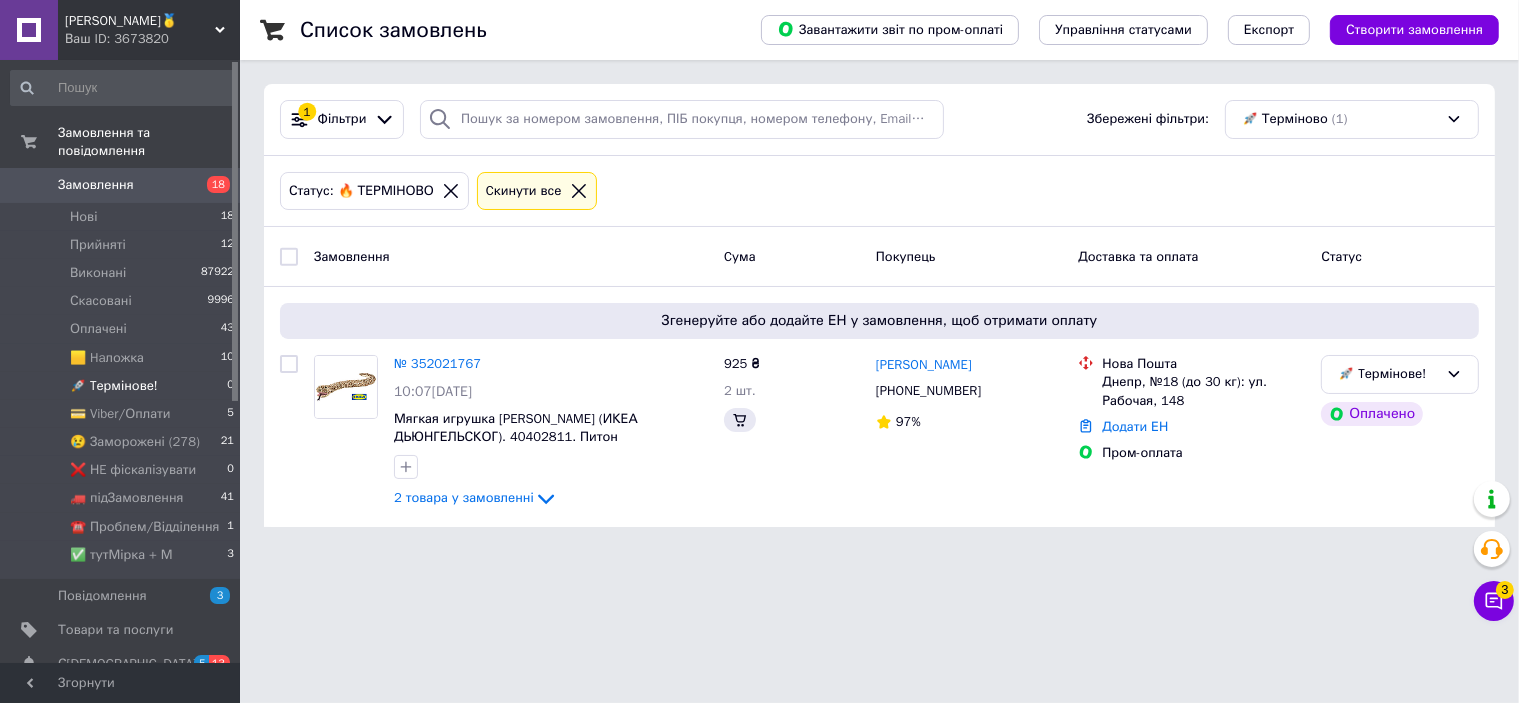 scroll, scrollTop: 0, scrollLeft: 0, axis: both 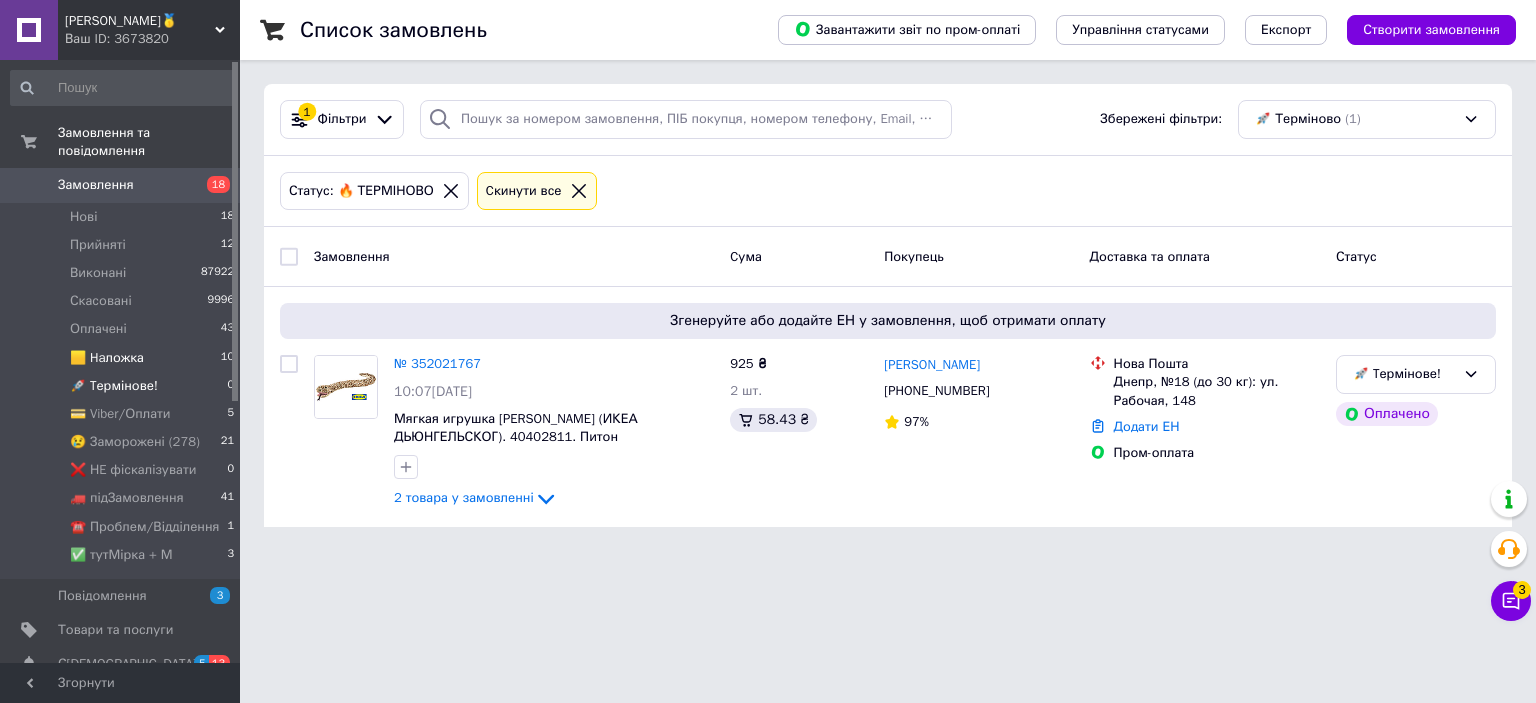 click on "🟨 Haложка" at bounding box center (107, 358) 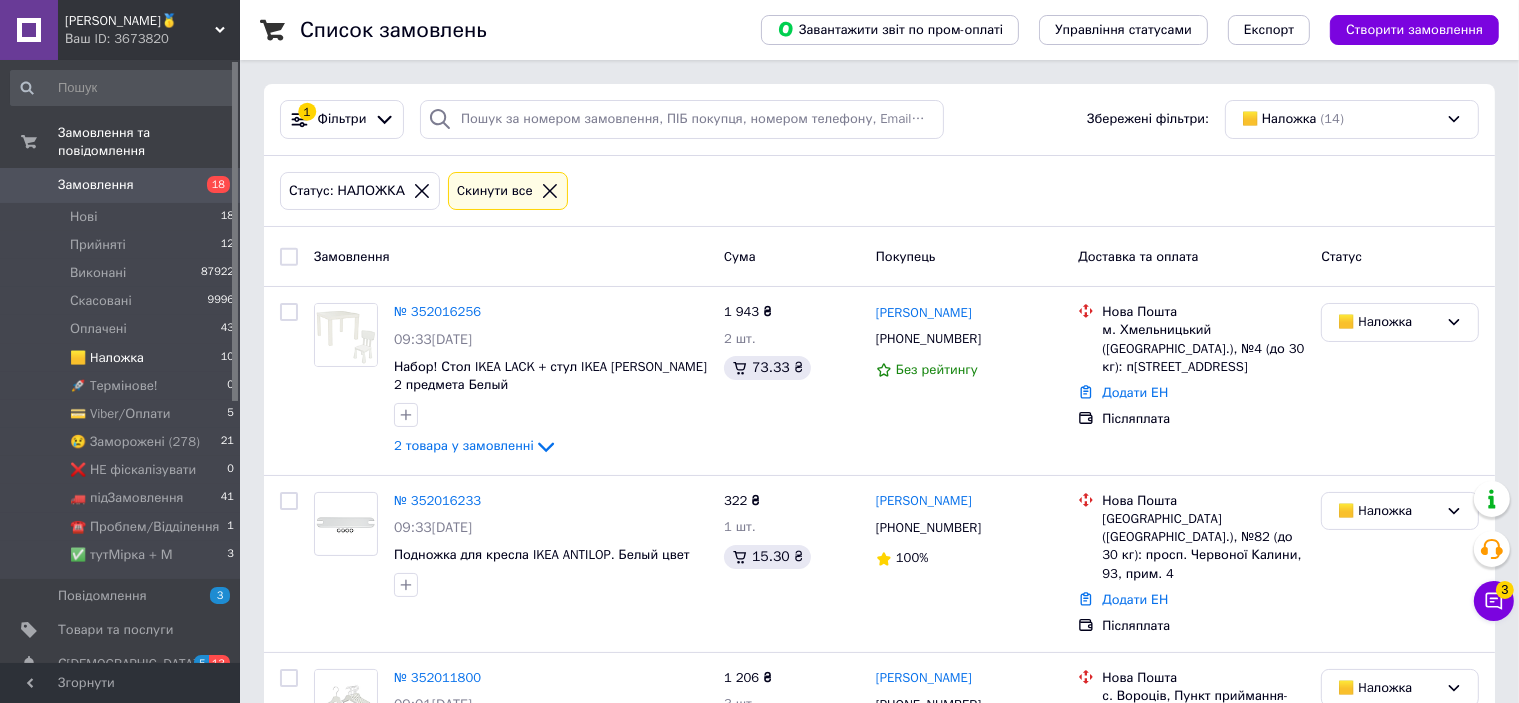 scroll, scrollTop: 1717, scrollLeft: 0, axis: vertical 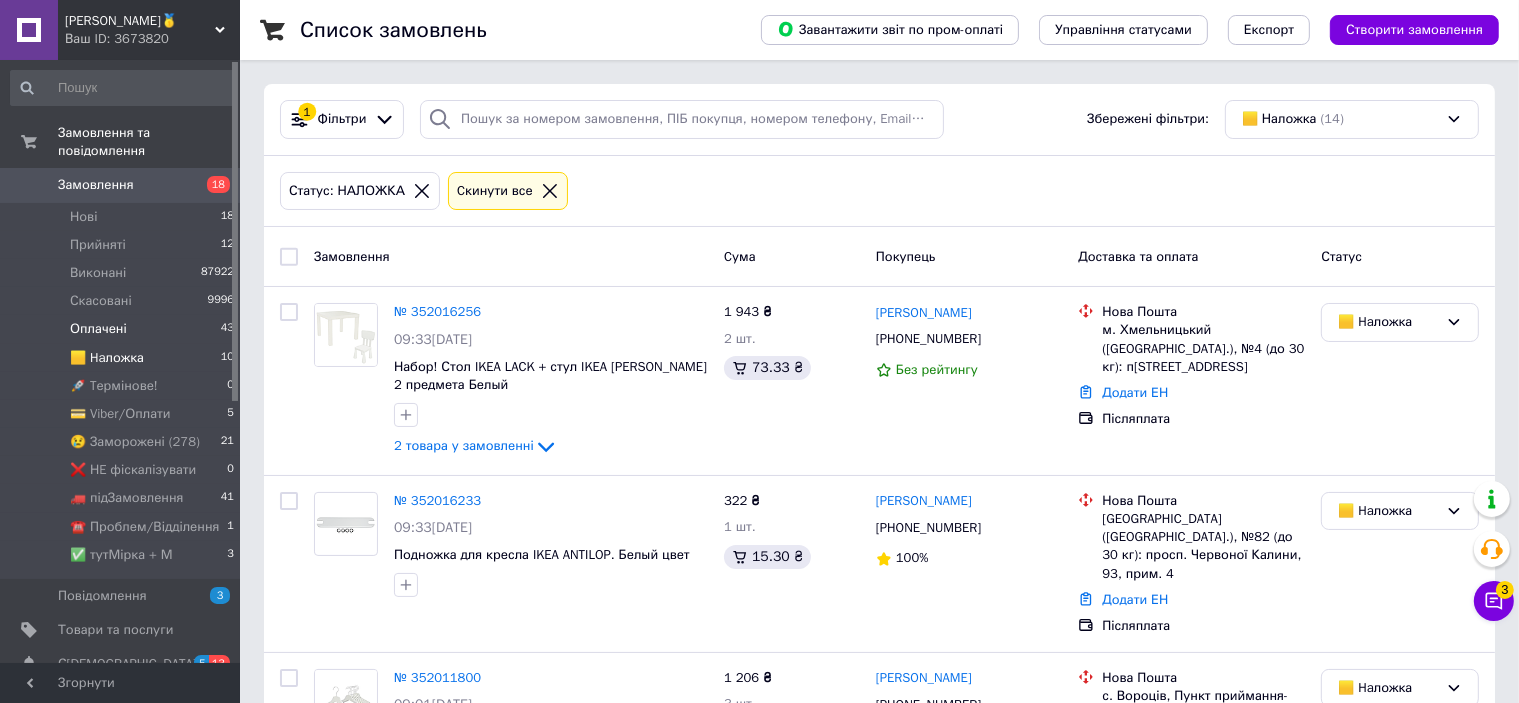 click on "Оплачені 43" at bounding box center [123, 329] 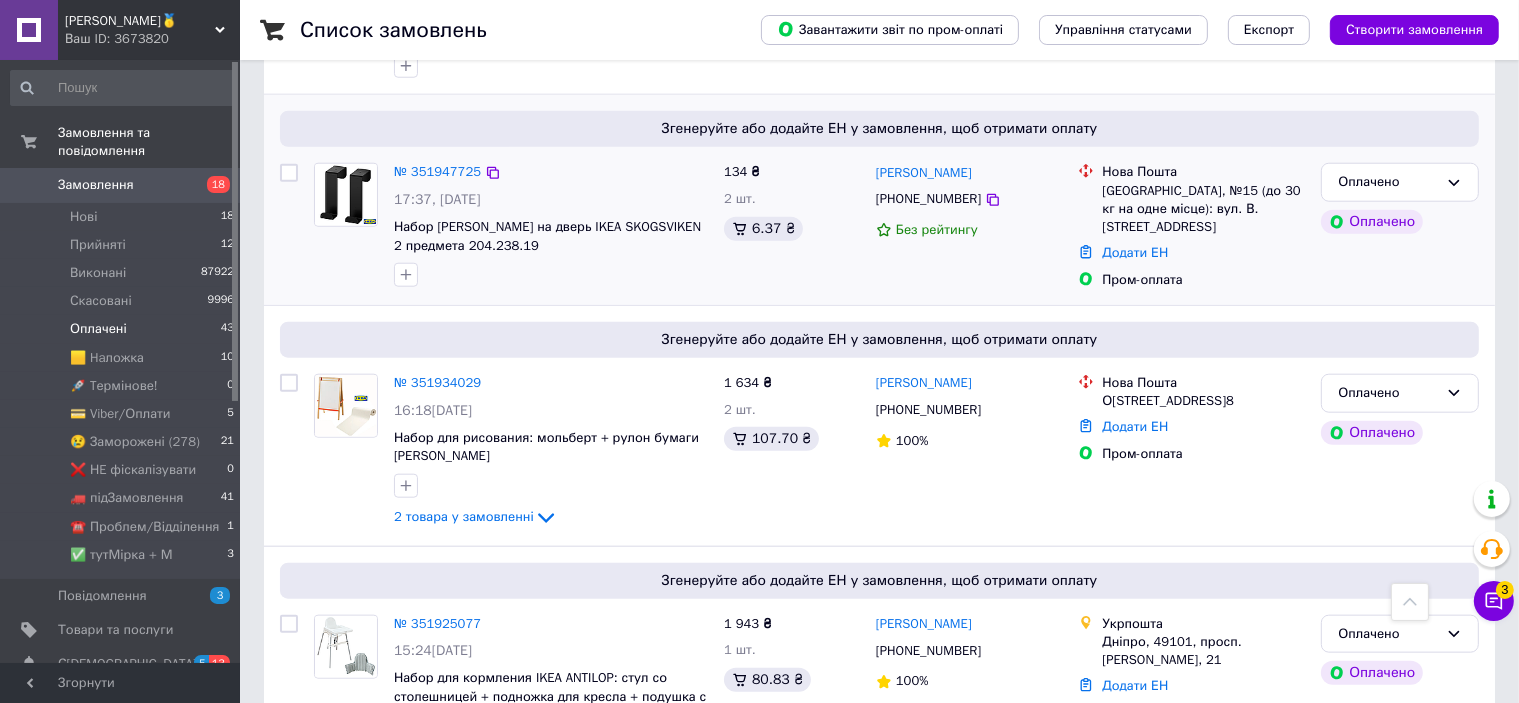scroll, scrollTop: 1781, scrollLeft: 0, axis: vertical 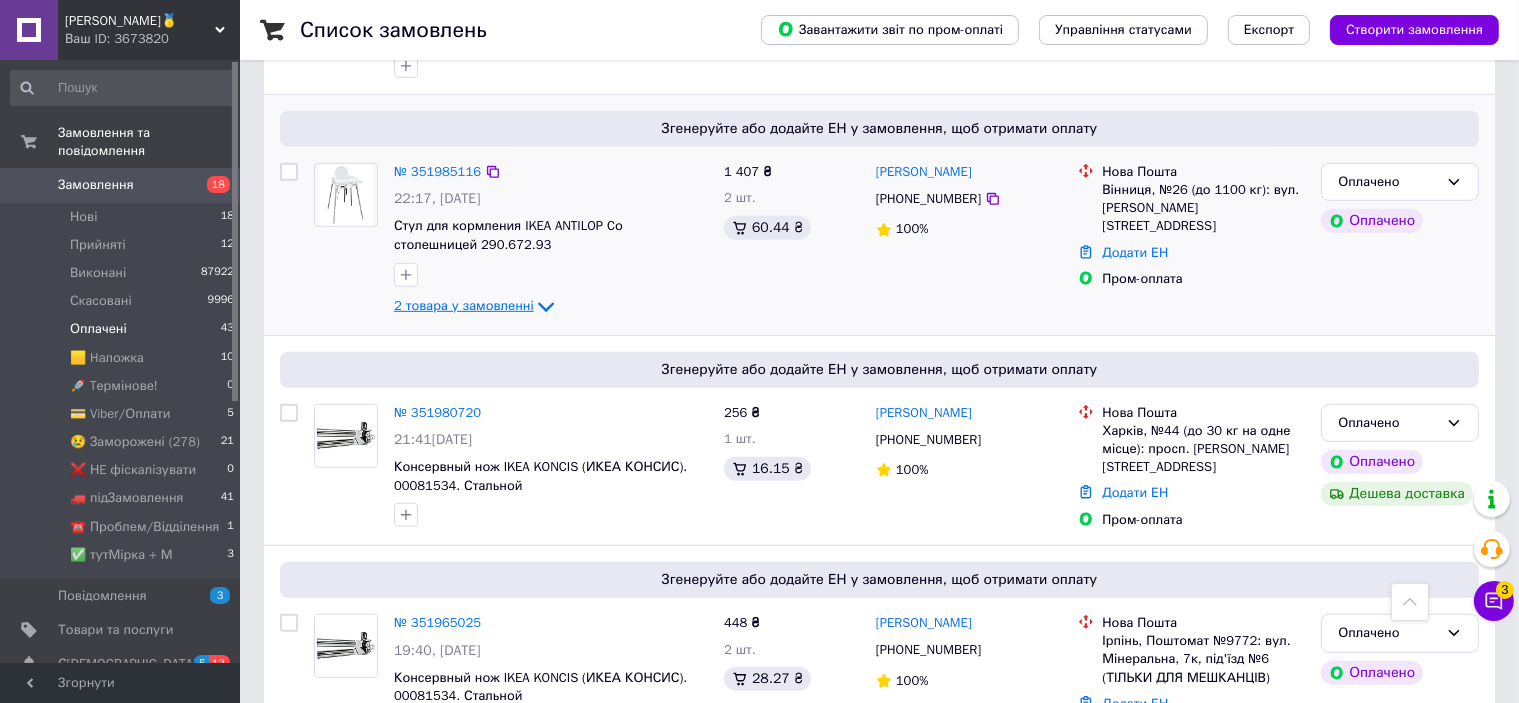 click on "2 товара у замовленні" at bounding box center (464, 305) 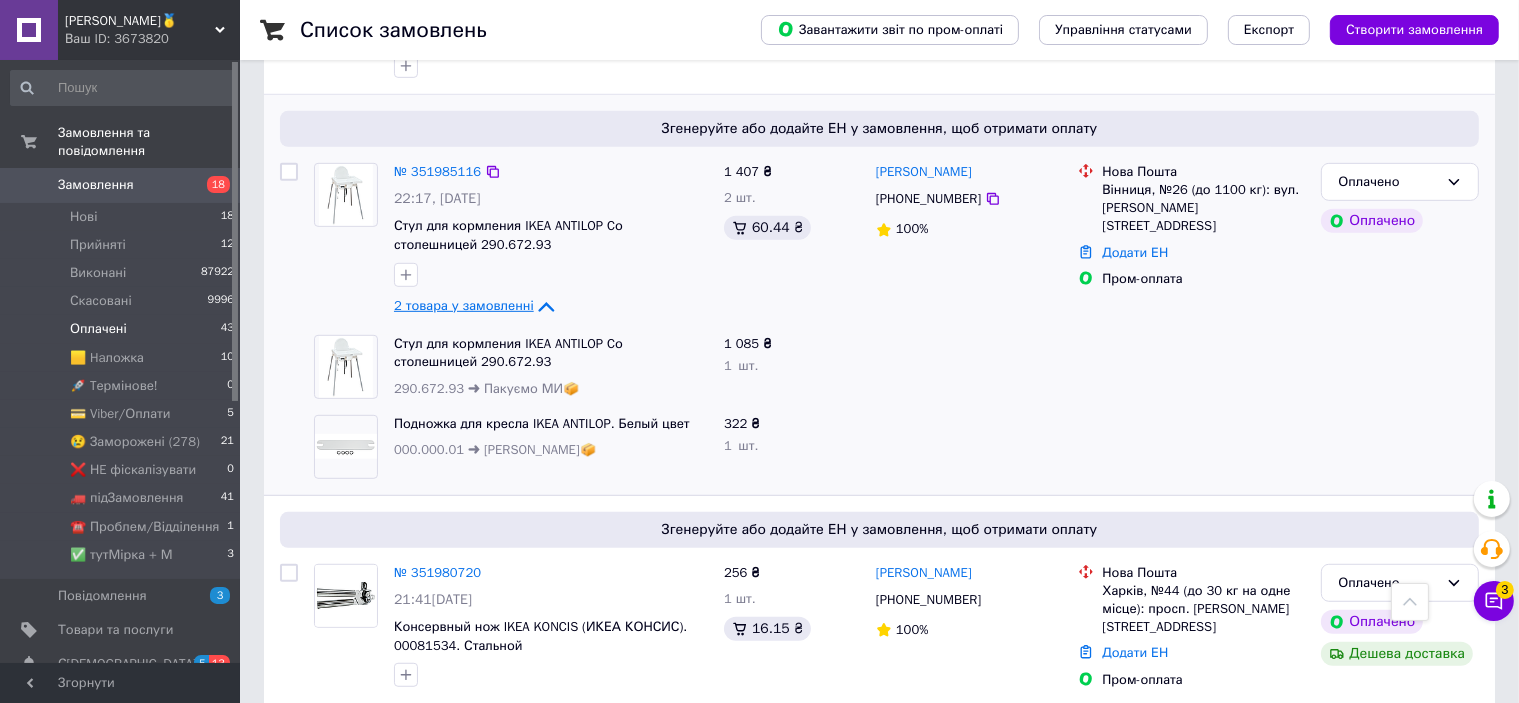 click on "2 товара у замовленні" at bounding box center (464, 305) 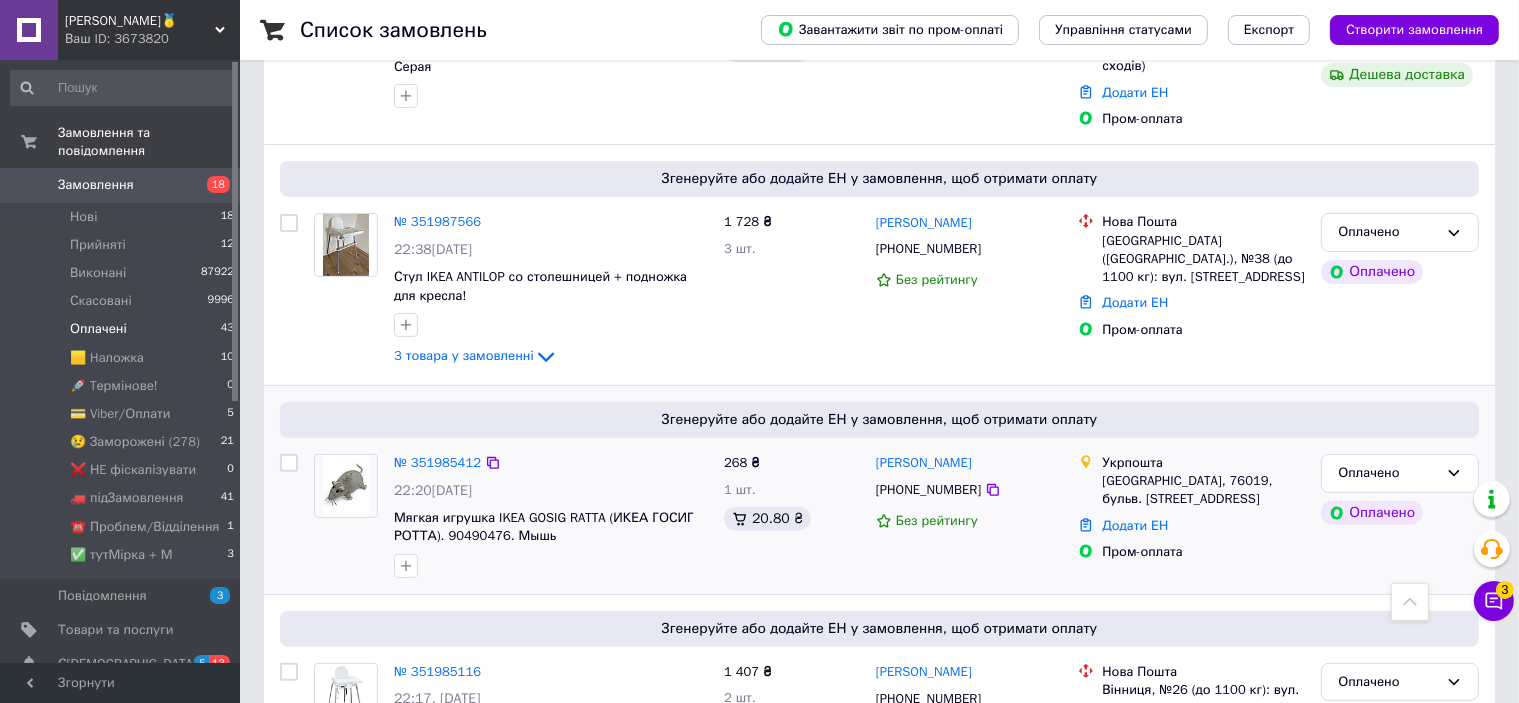 scroll, scrollTop: 281, scrollLeft: 0, axis: vertical 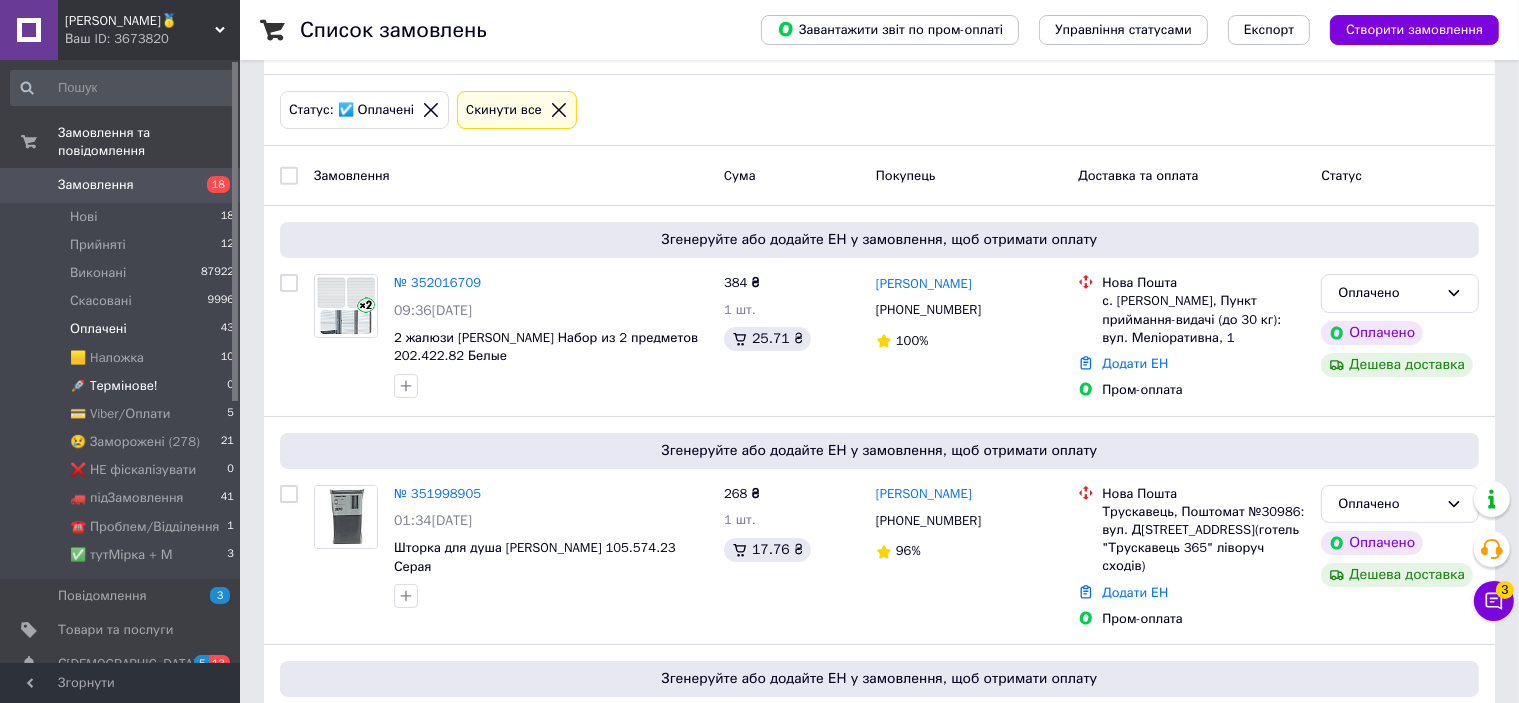 click on "🚀 Tермінове!" at bounding box center [114, 386] 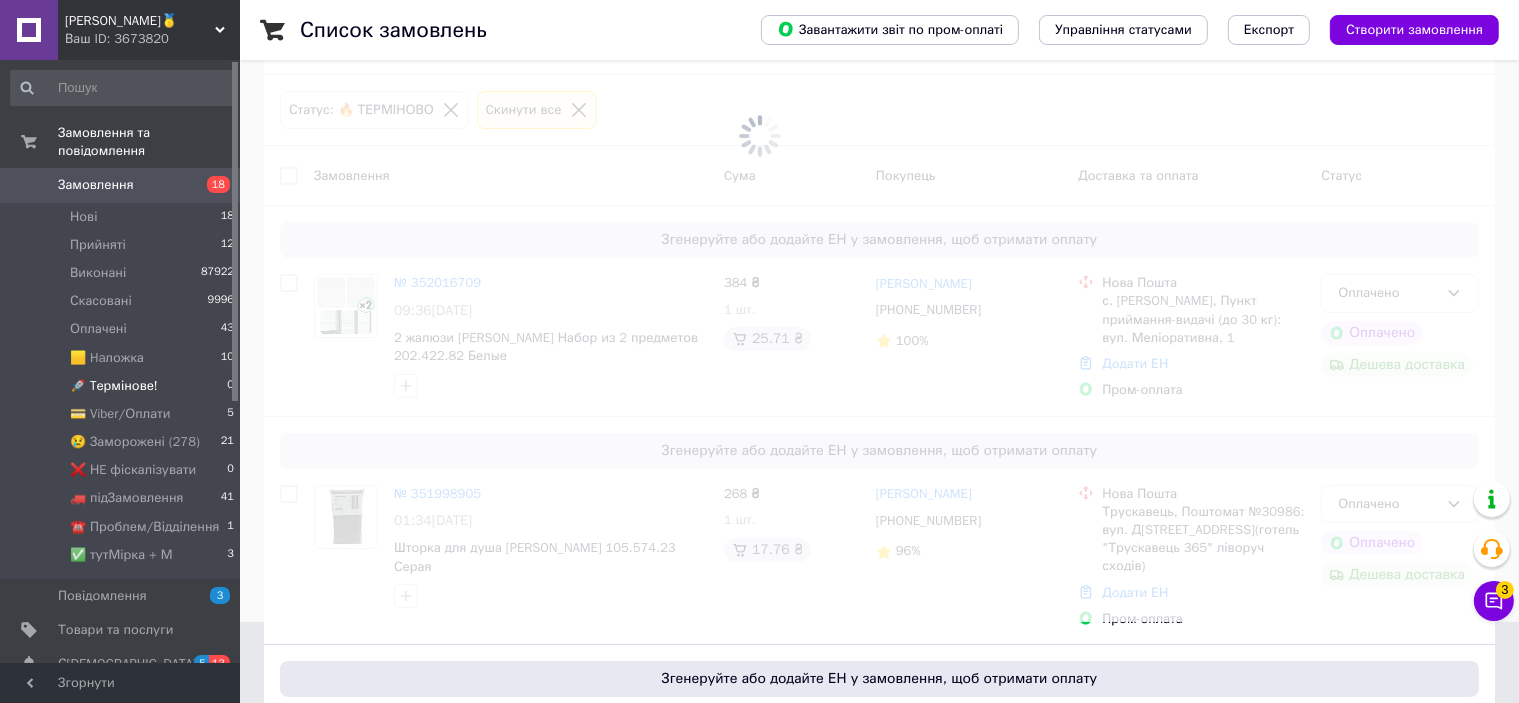 scroll, scrollTop: 0, scrollLeft: 0, axis: both 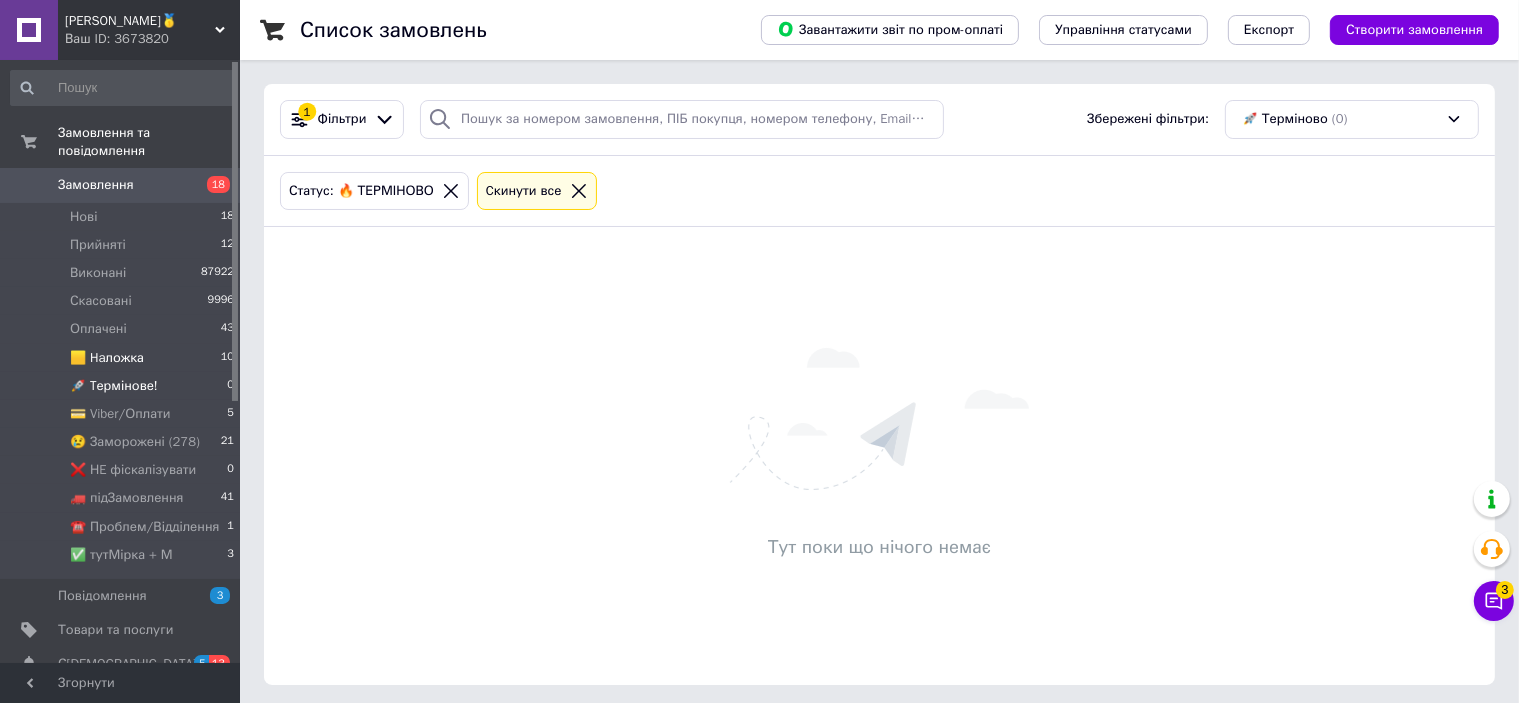 click on "🟨 Haложка" at bounding box center (107, 358) 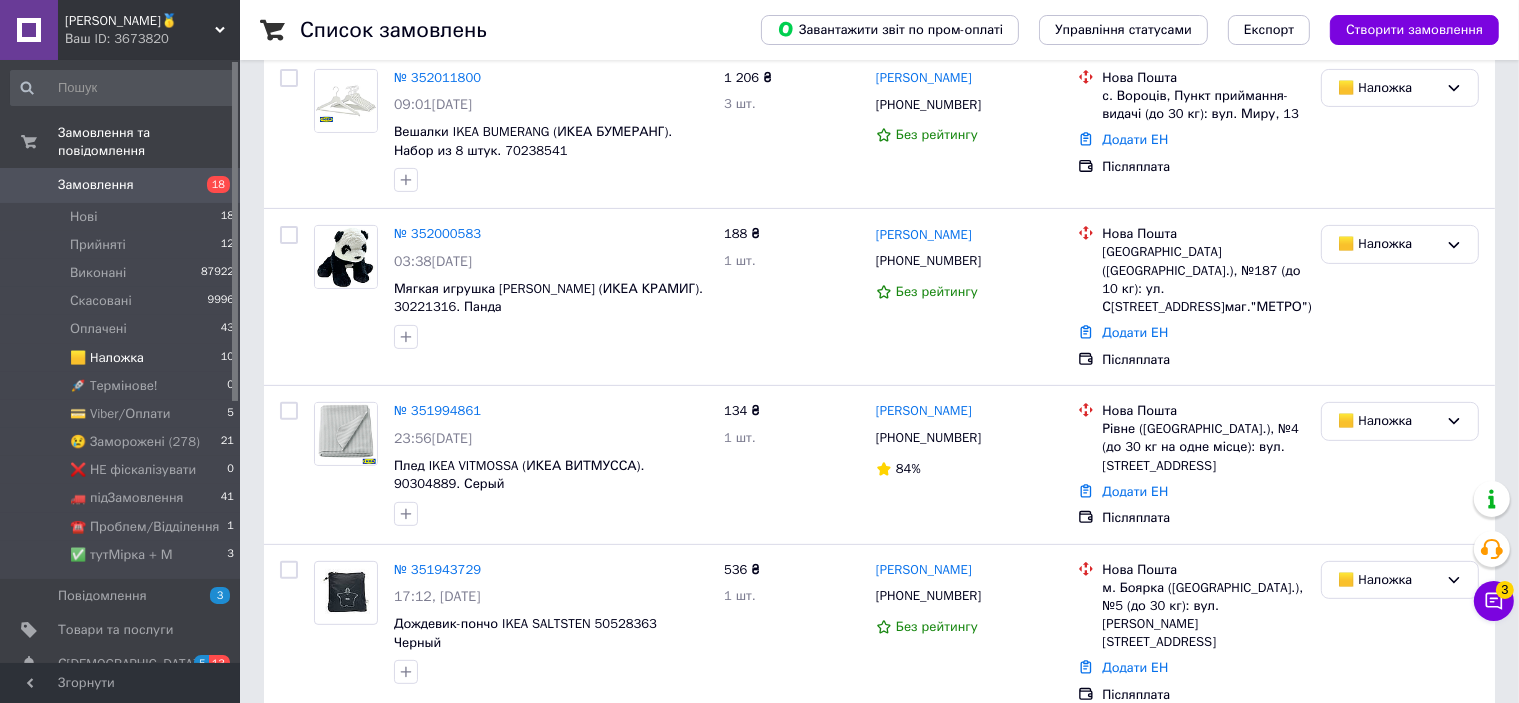 scroll, scrollTop: 881, scrollLeft: 0, axis: vertical 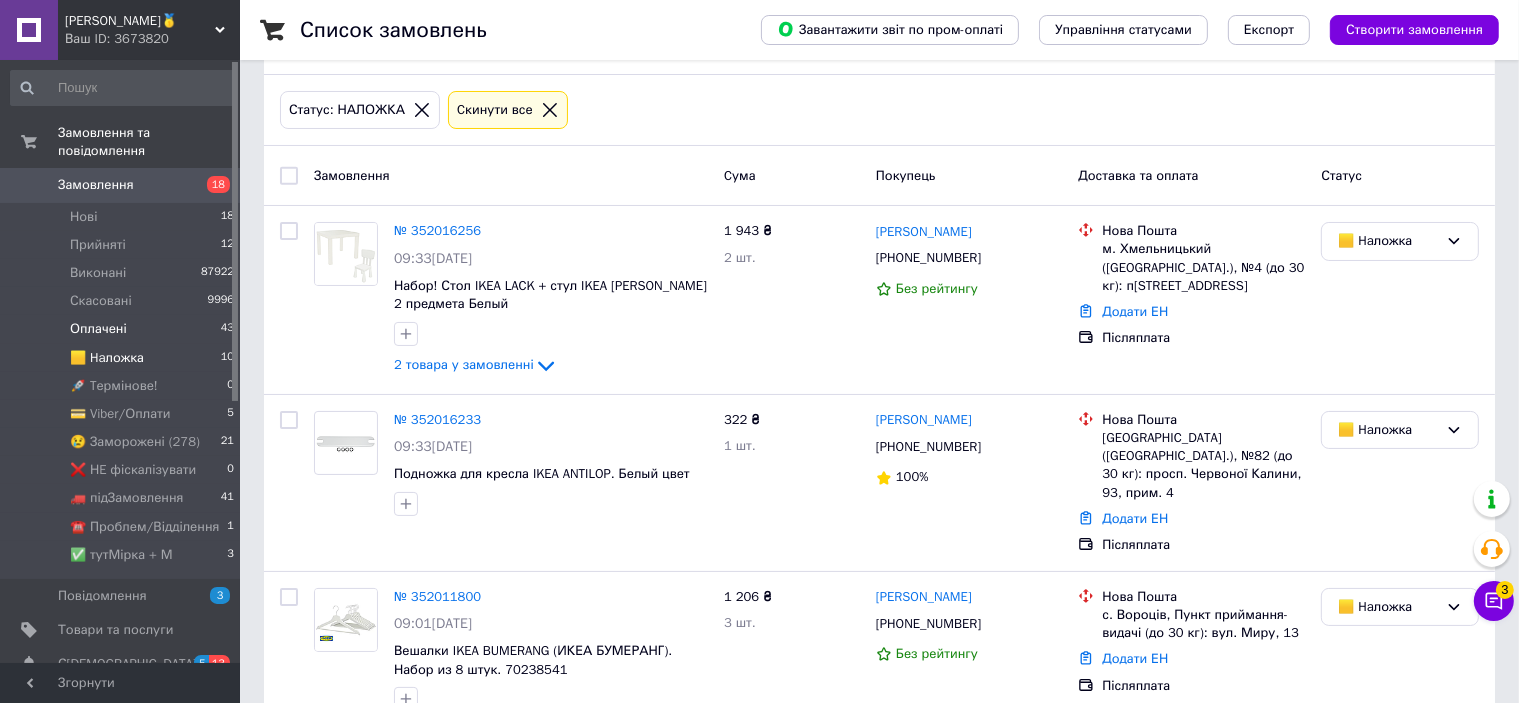 click on "Оплачені" at bounding box center [98, 329] 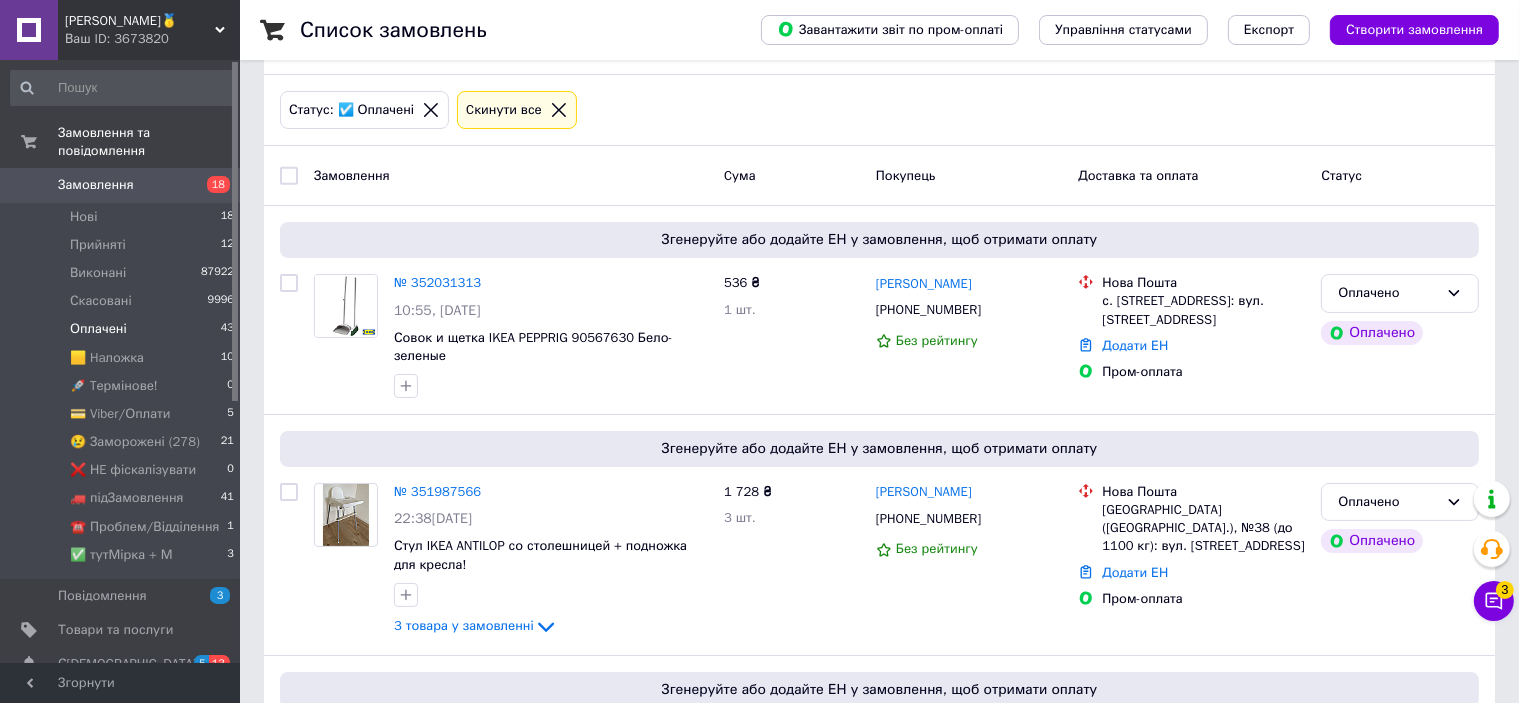 scroll, scrollTop: 0, scrollLeft: 0, axis: both 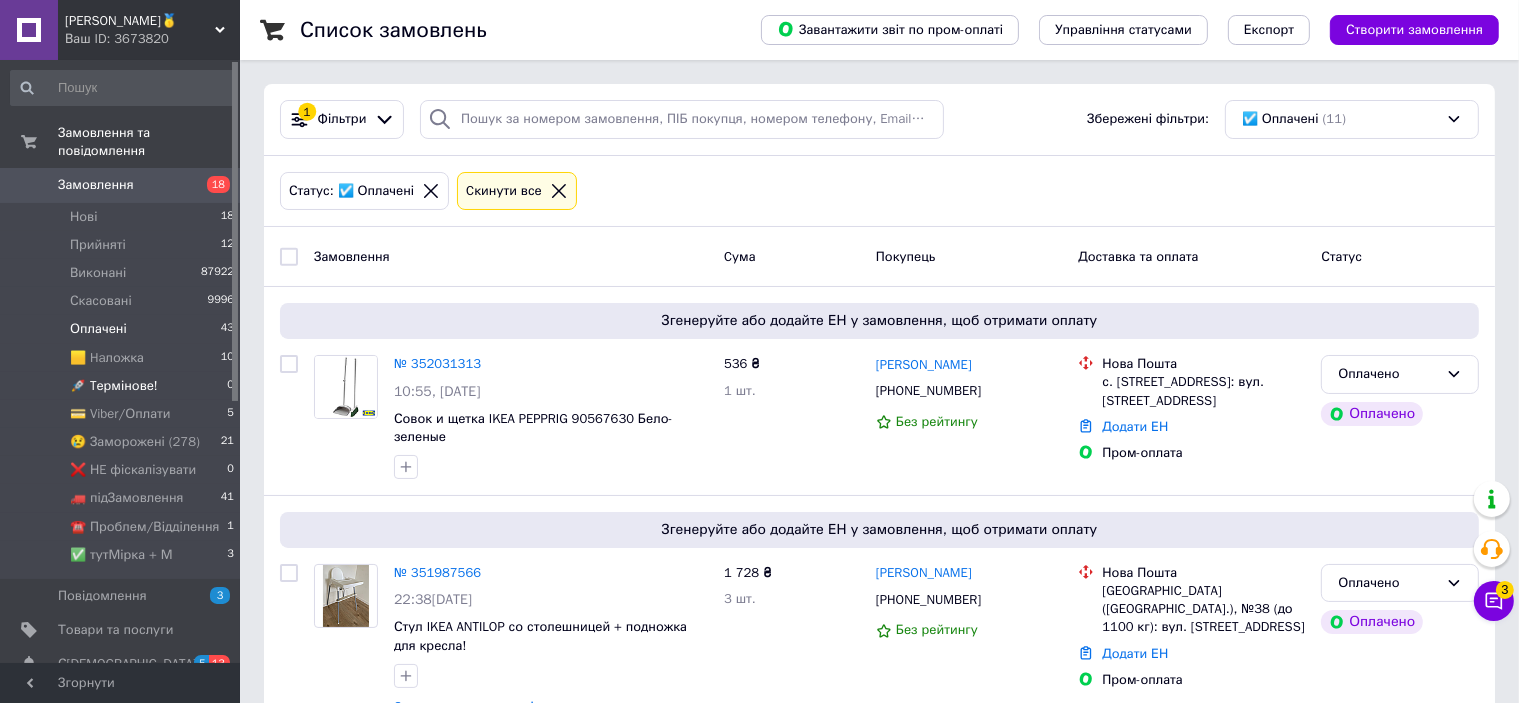 click on "🚀 Tермінове!" at bounding box center [114, 386] 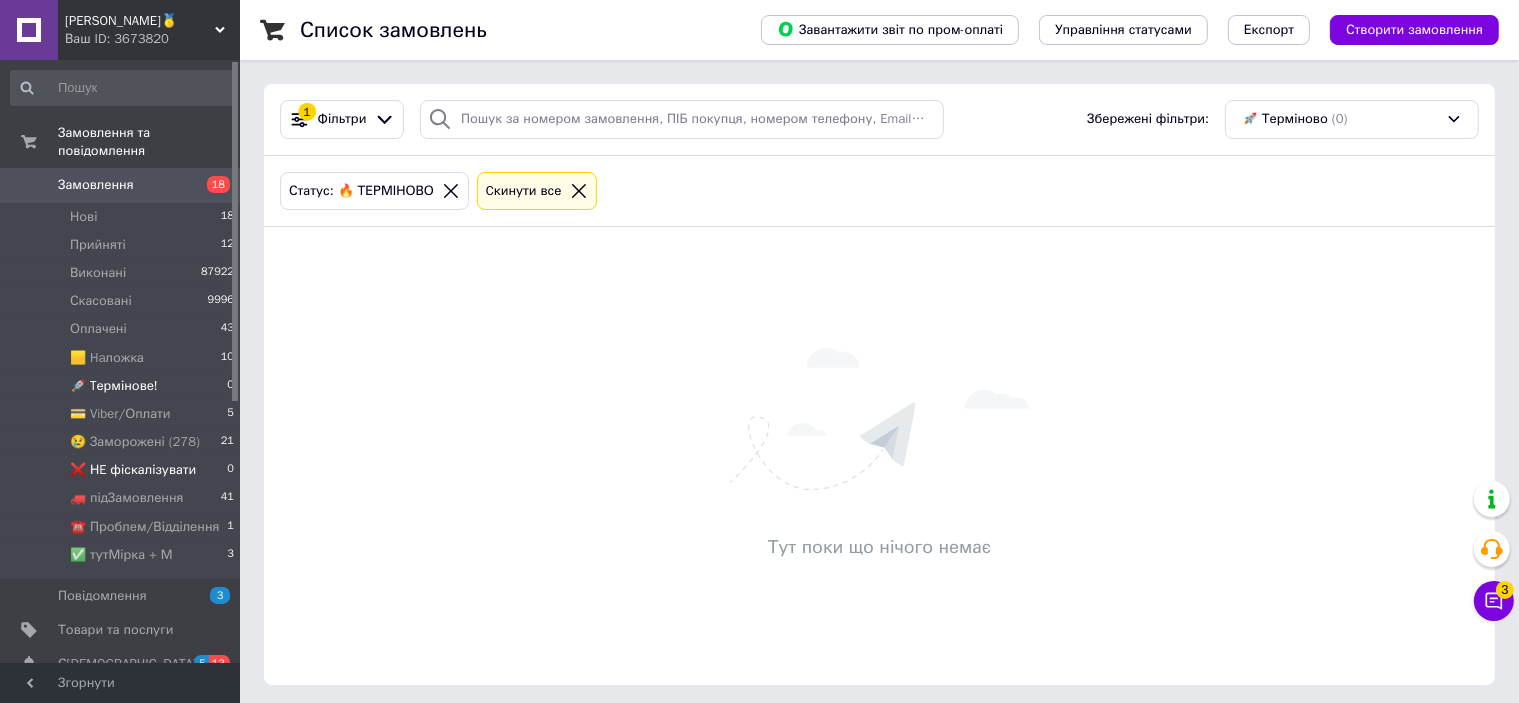 click on "❌ НE фіскалізувати" at bounding box center (133, 470) 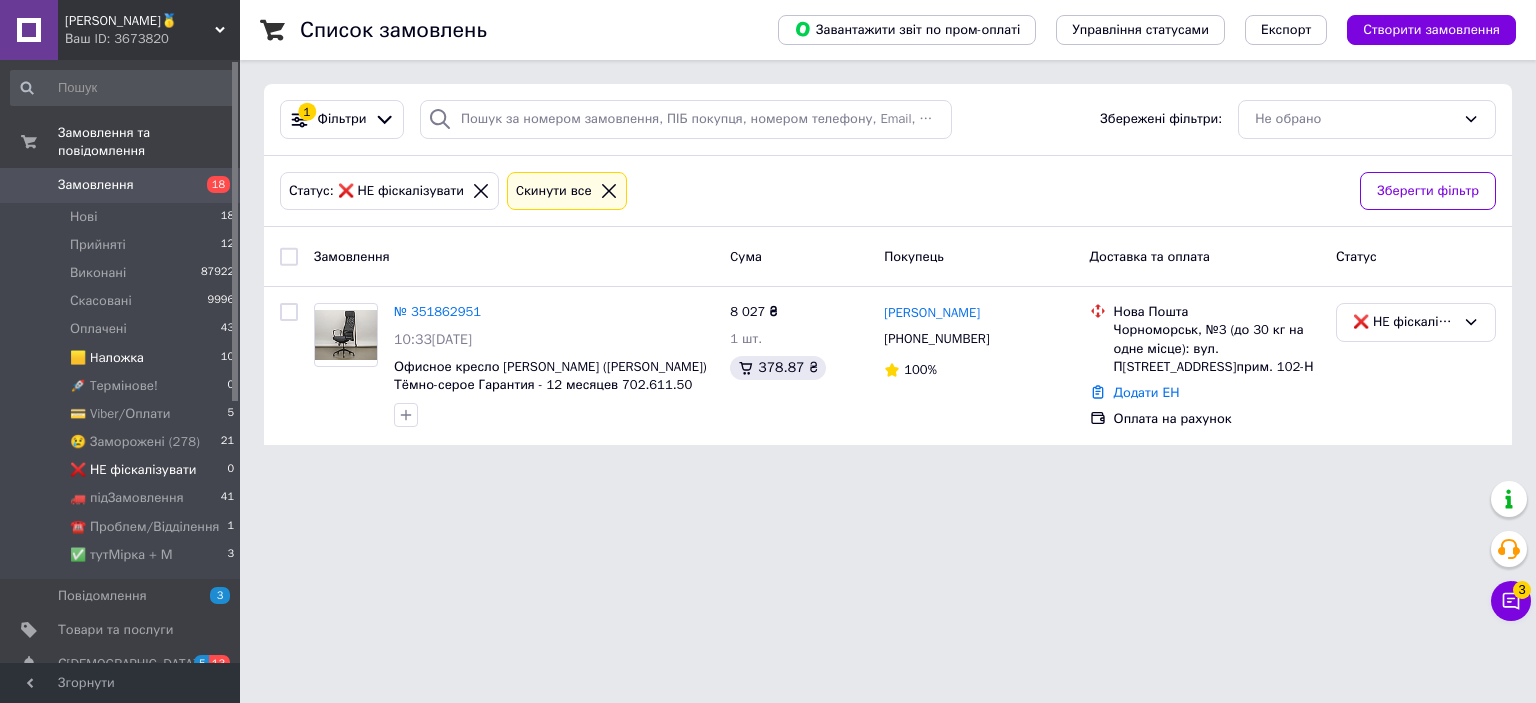 click on "🟨 Haложка 10" at bounding box center (123, 358) 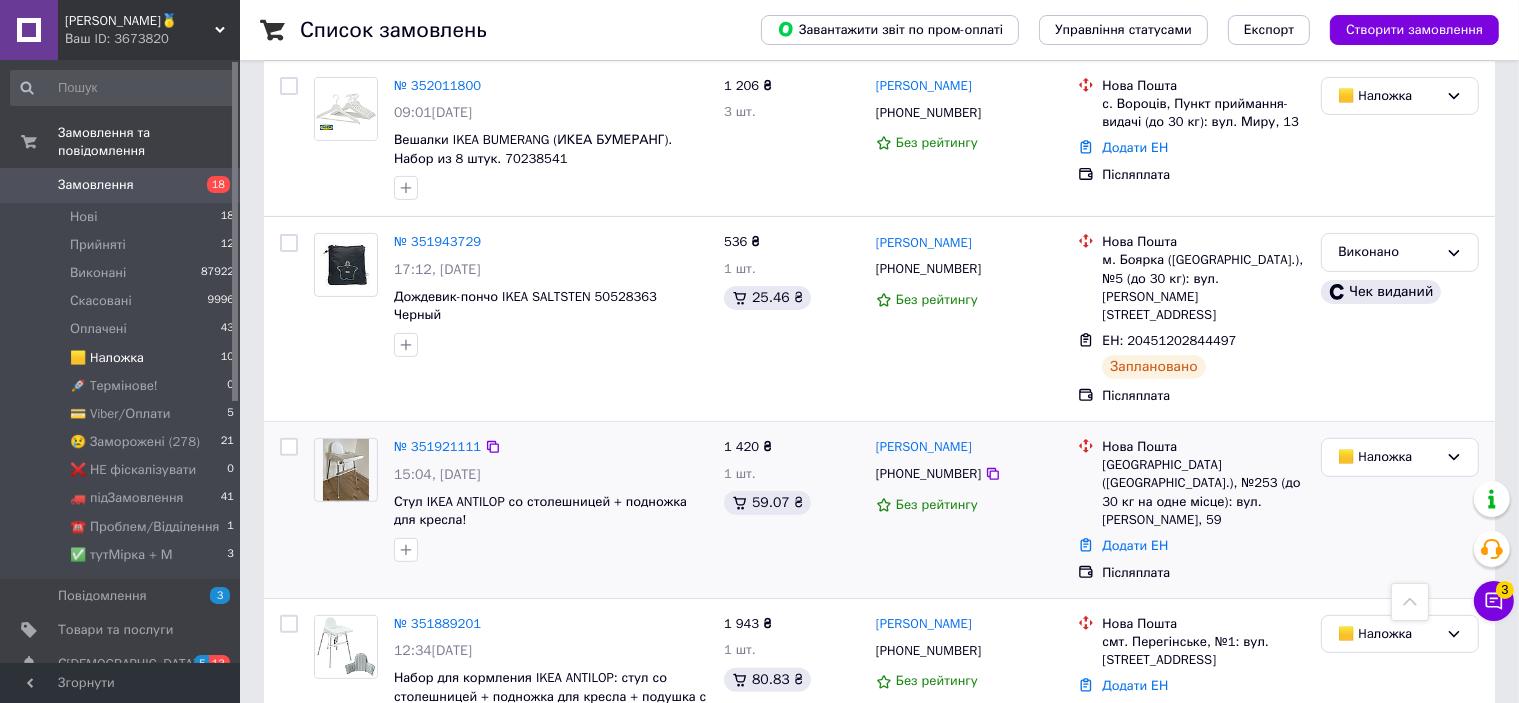 scroll, scrollTop: 492, scrollLeft: 0, axis: vertical 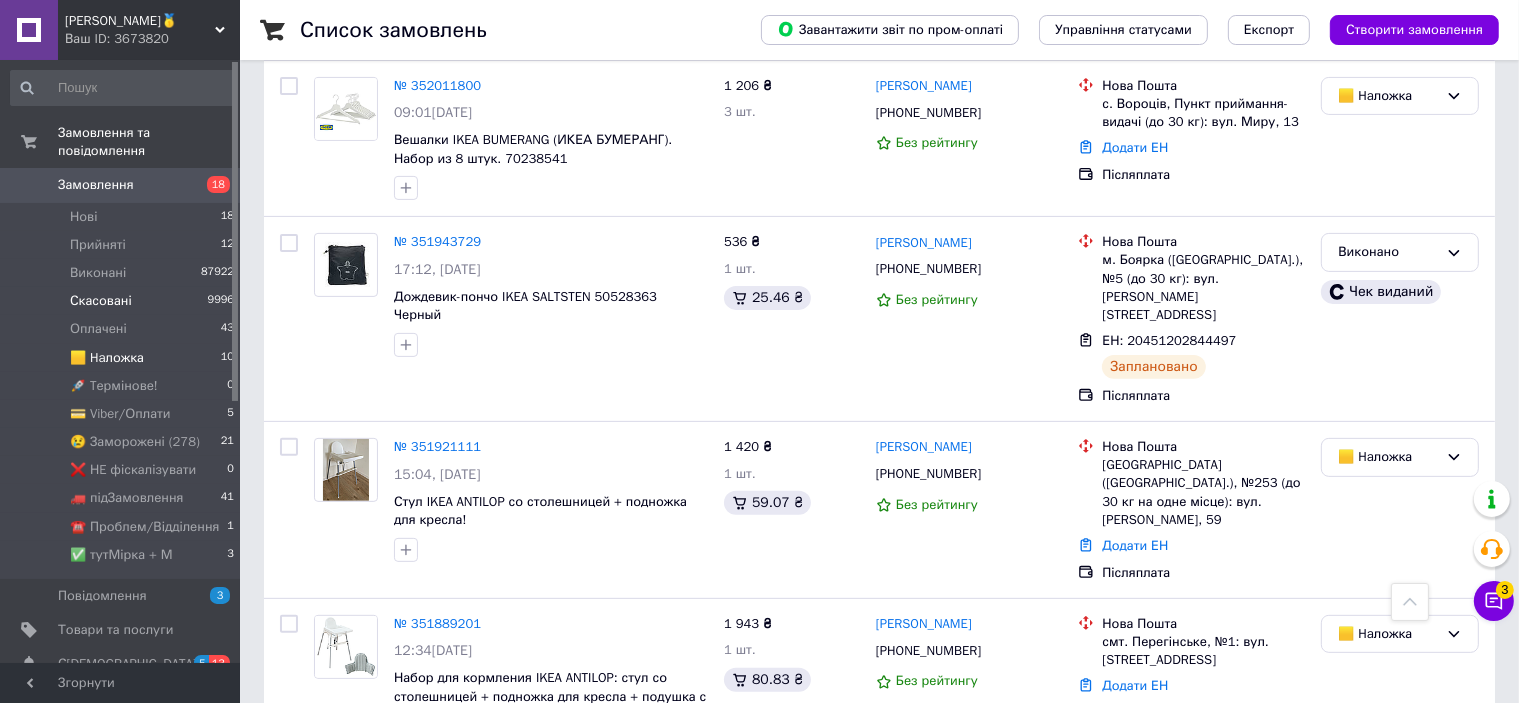 click on "Скасовані" at bounding box center [101, 301] 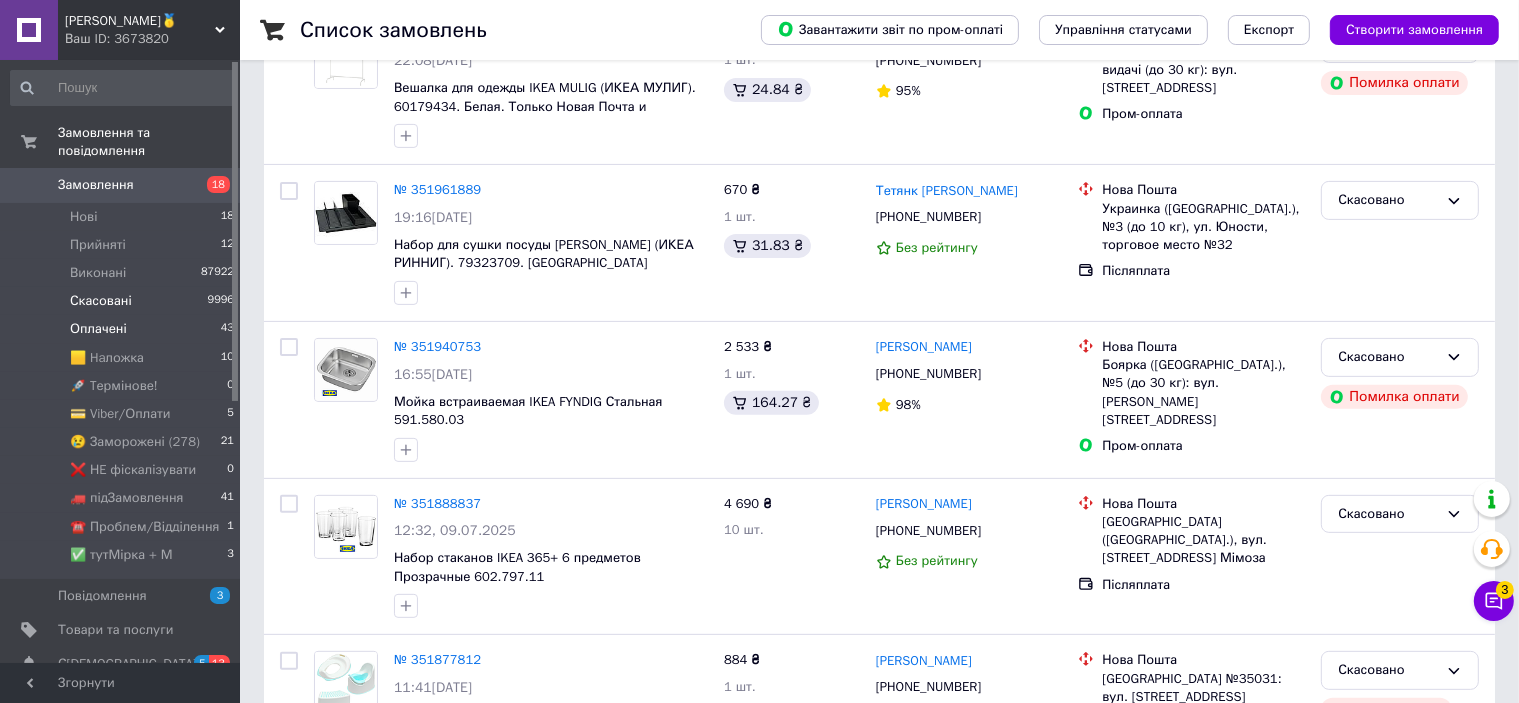 scroll, scrollTop: 0, scrollLeft: 0, axis: both 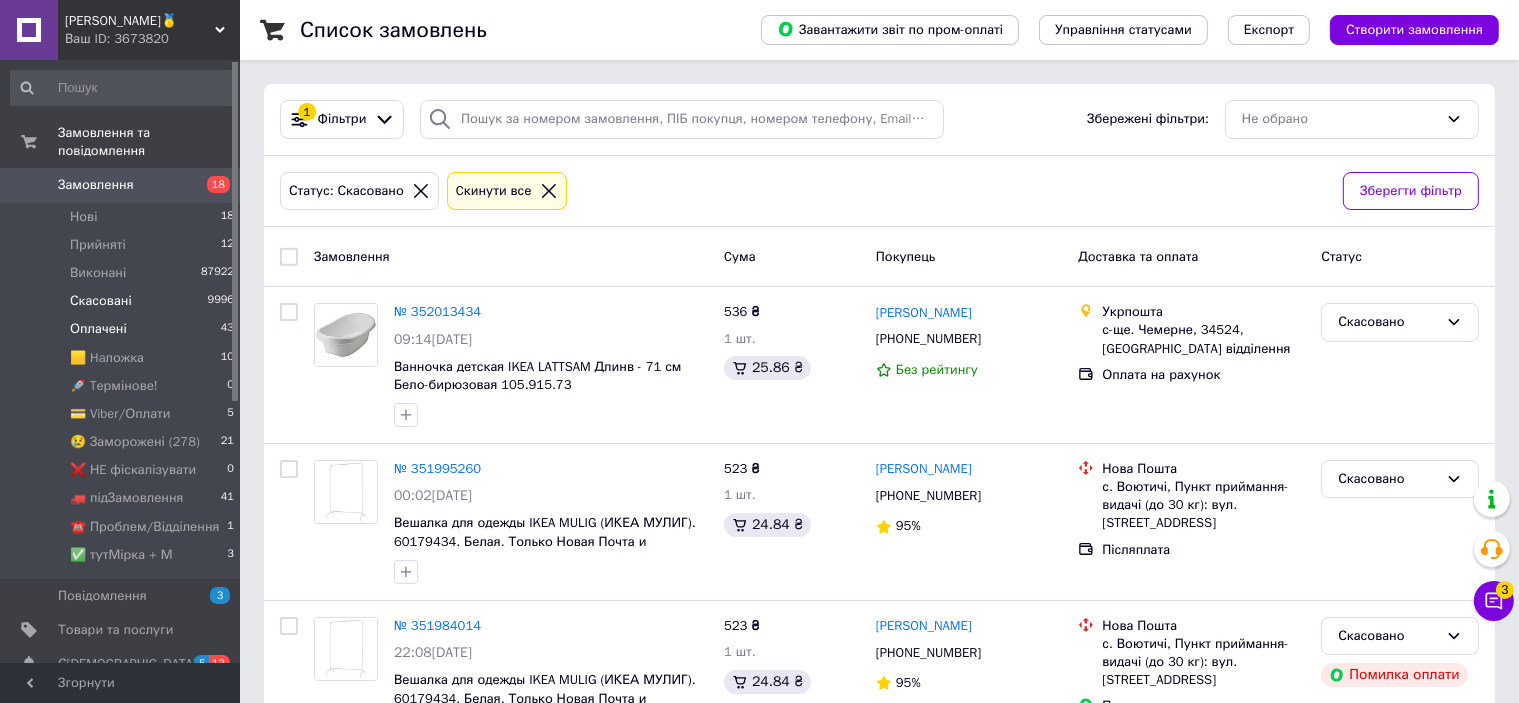 click on "Оплачені 43" at bounding box center [123, 329] 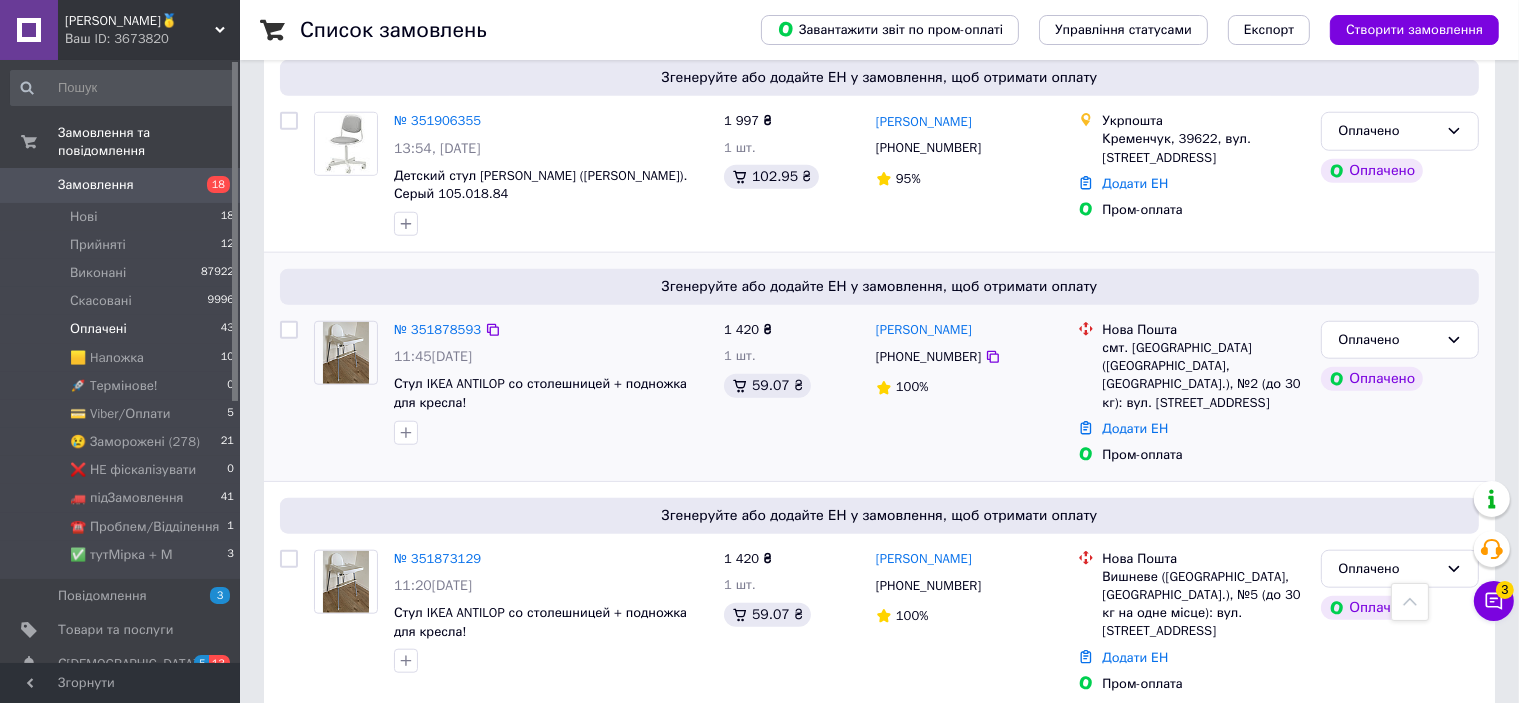 scroll, scrollTop: 2003, scrollLeft: 0, axis: vertical 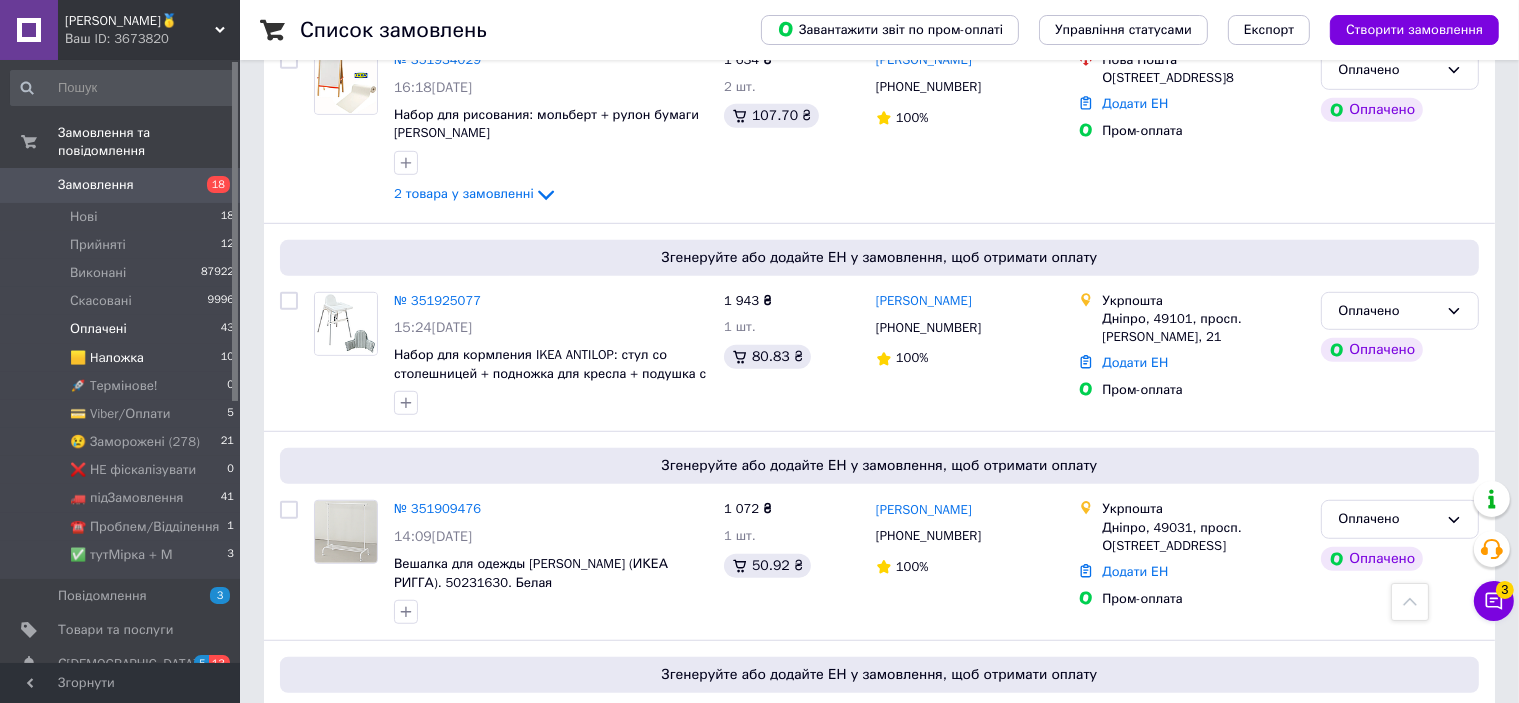 click on "🟨 Haложка 10" at bounding box center [123, 358] 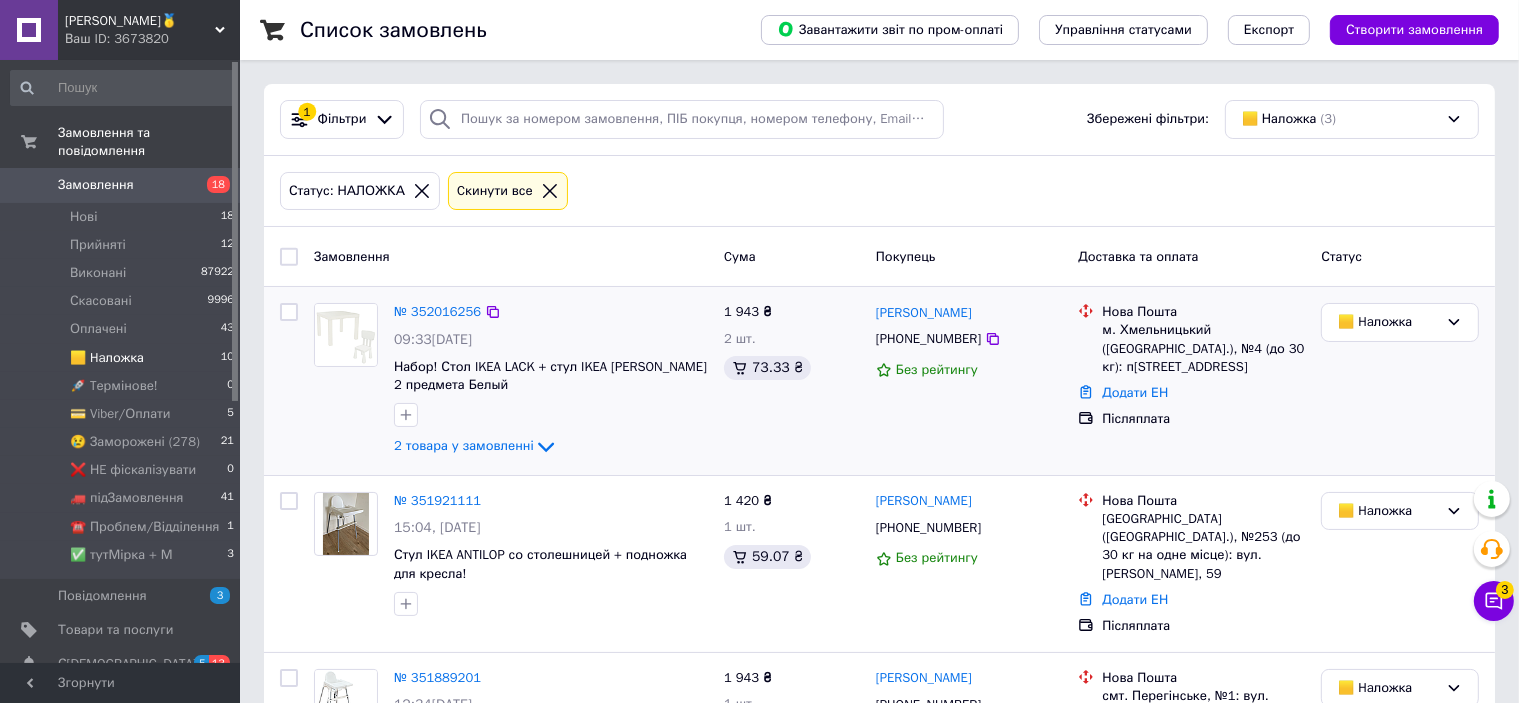 scroll, scrollTop: 109, scrollLeft: 0, axis: vertical 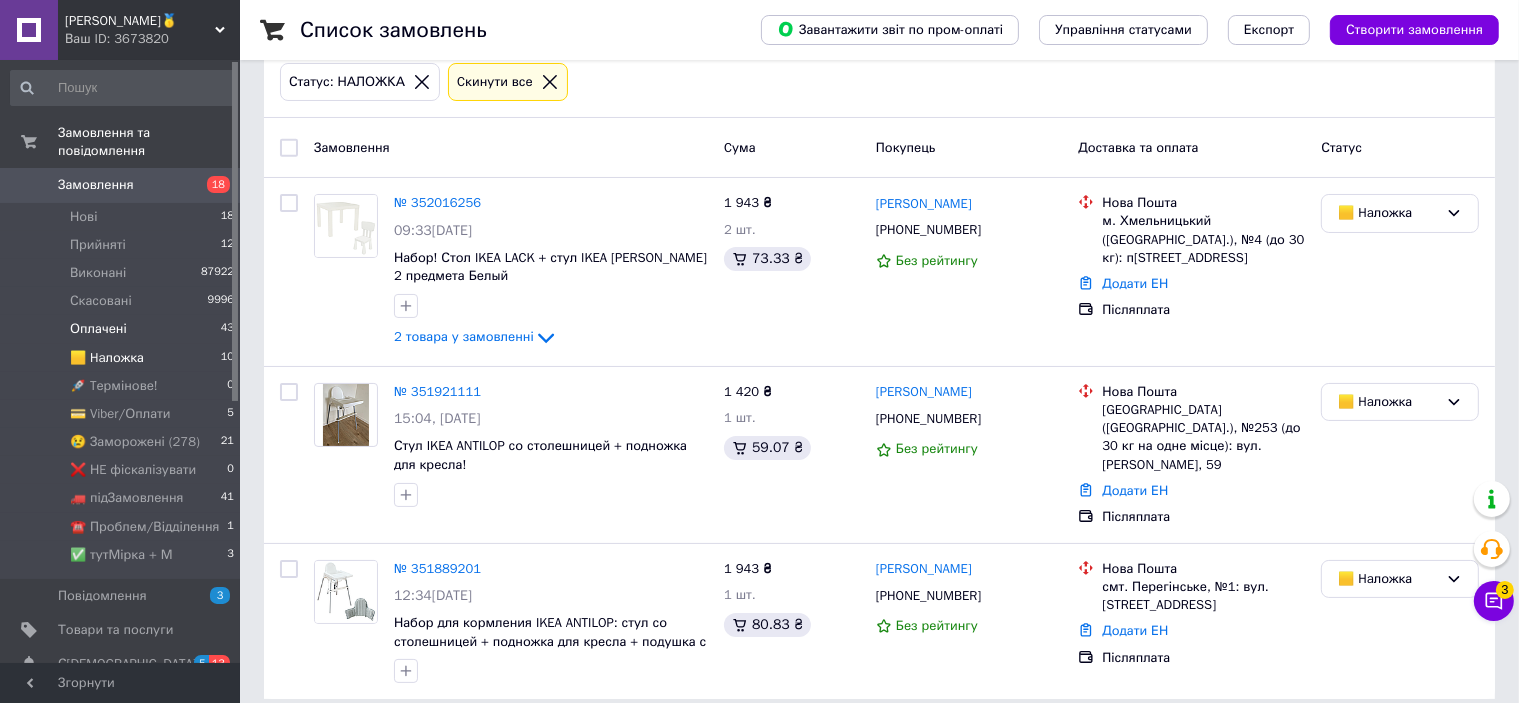 click on "Оплачені" at bounding box center [98, 329] 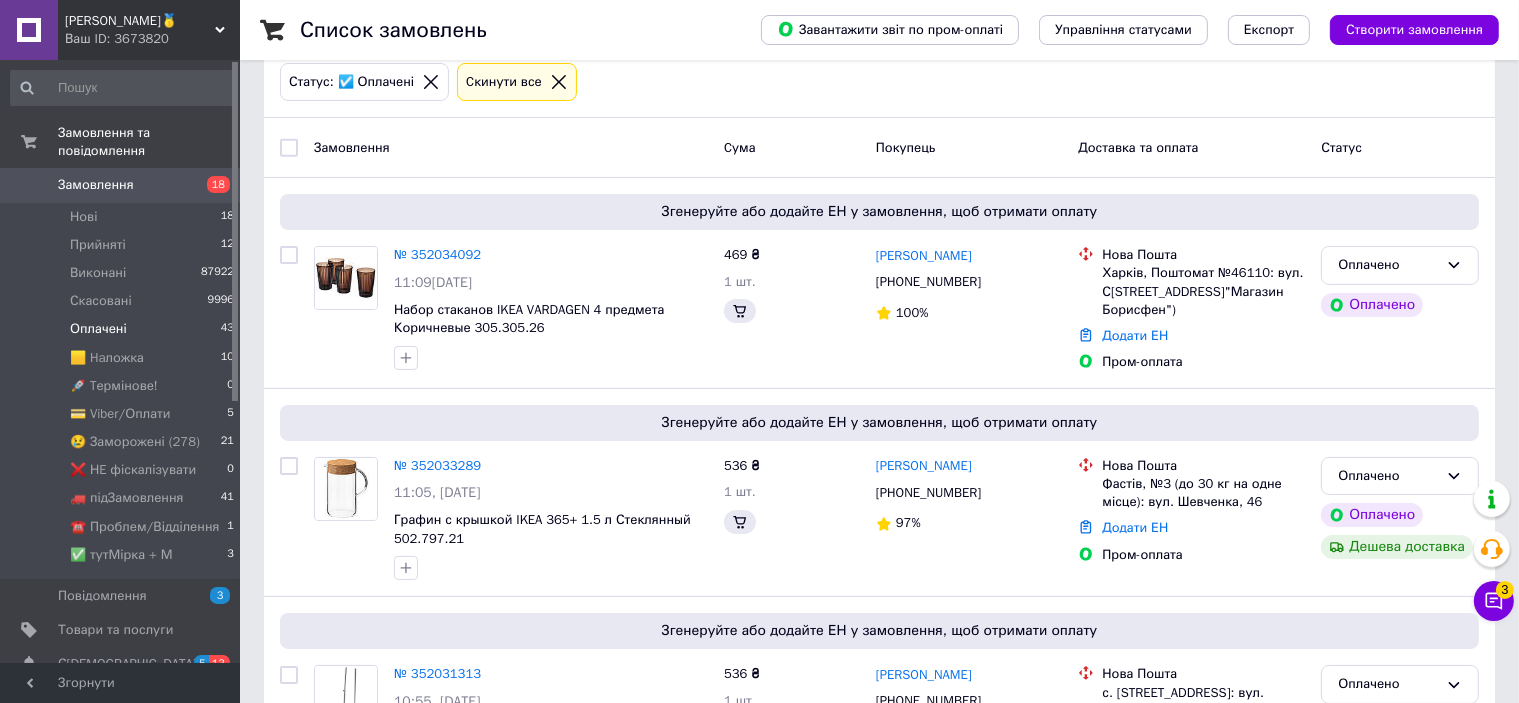 scroll, scrollTop: 0, scrollLeft: 0, axis: both 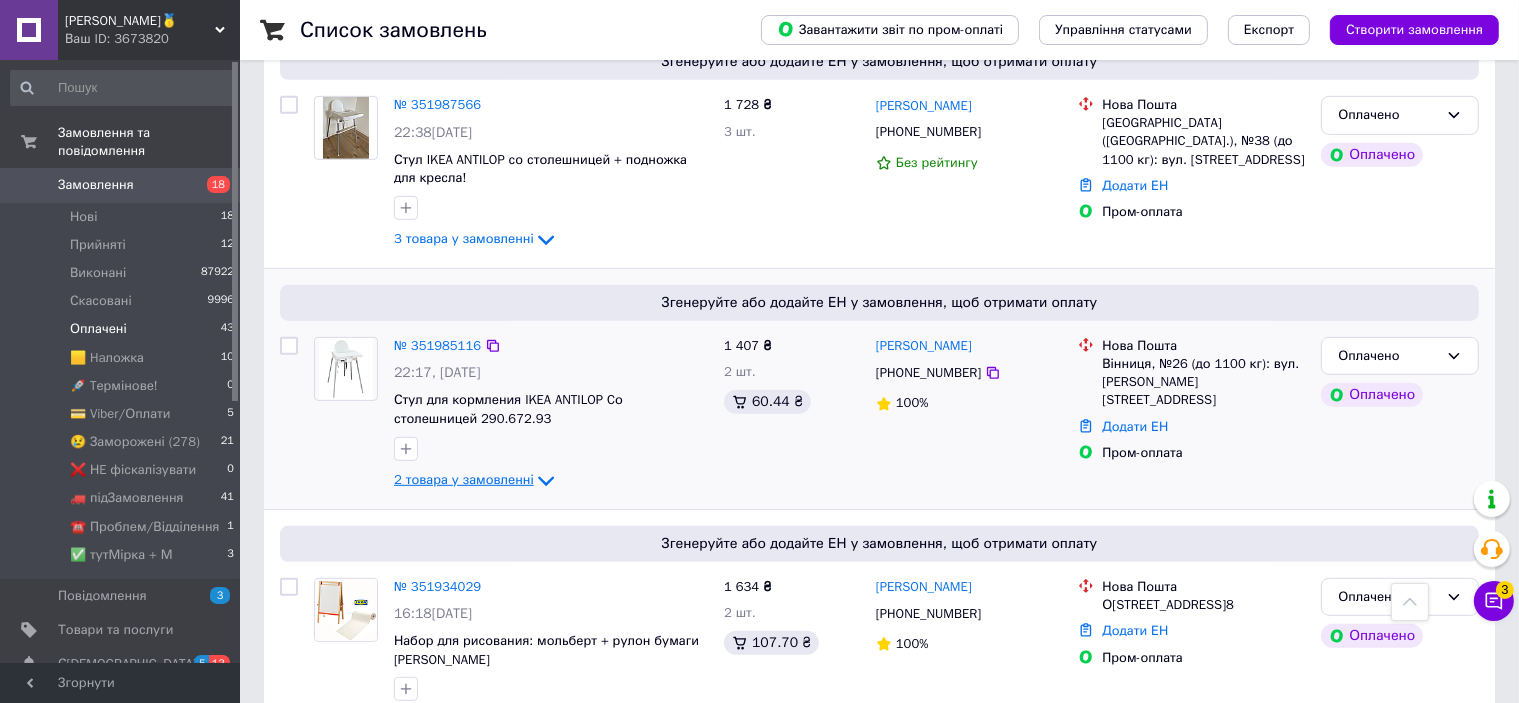 click 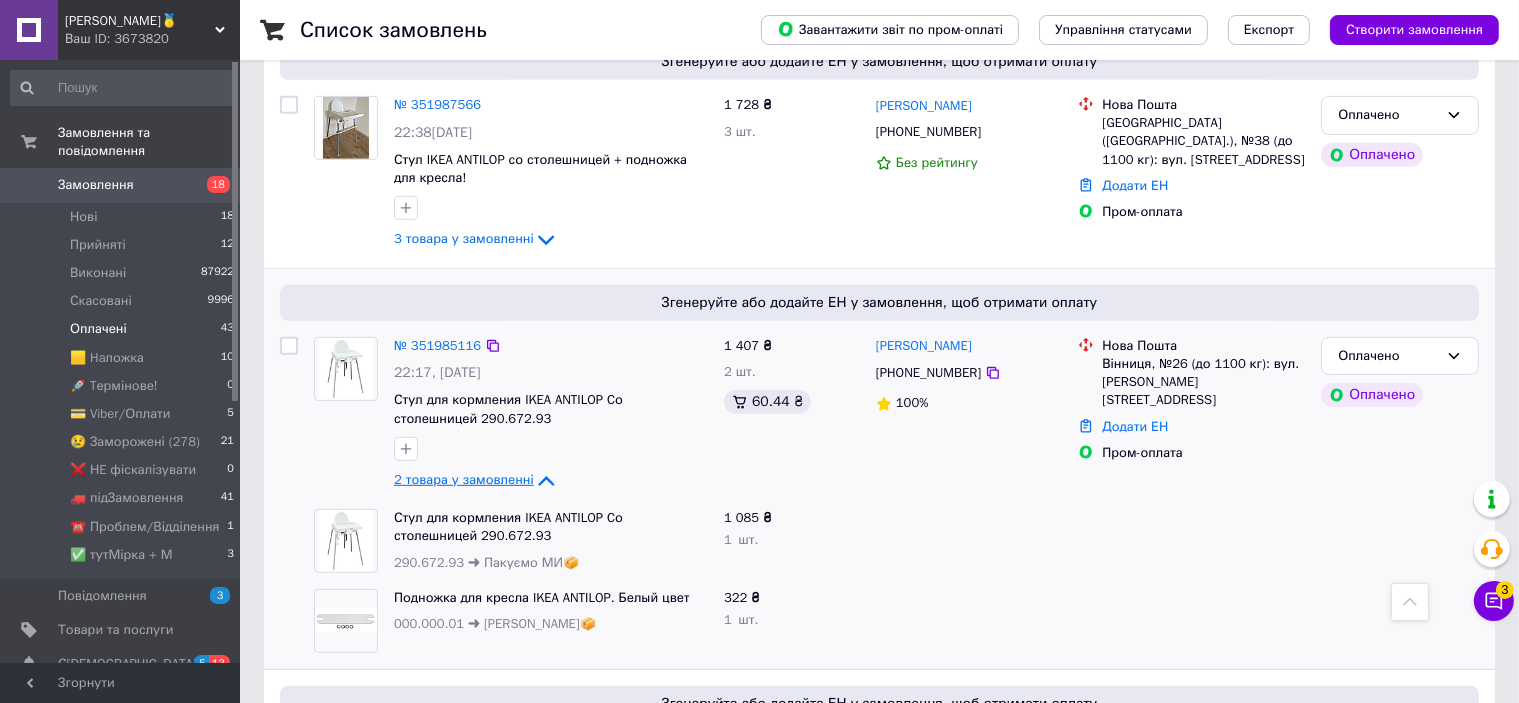 click on "2 товара у замовленні" at bounding box center (464, 479) 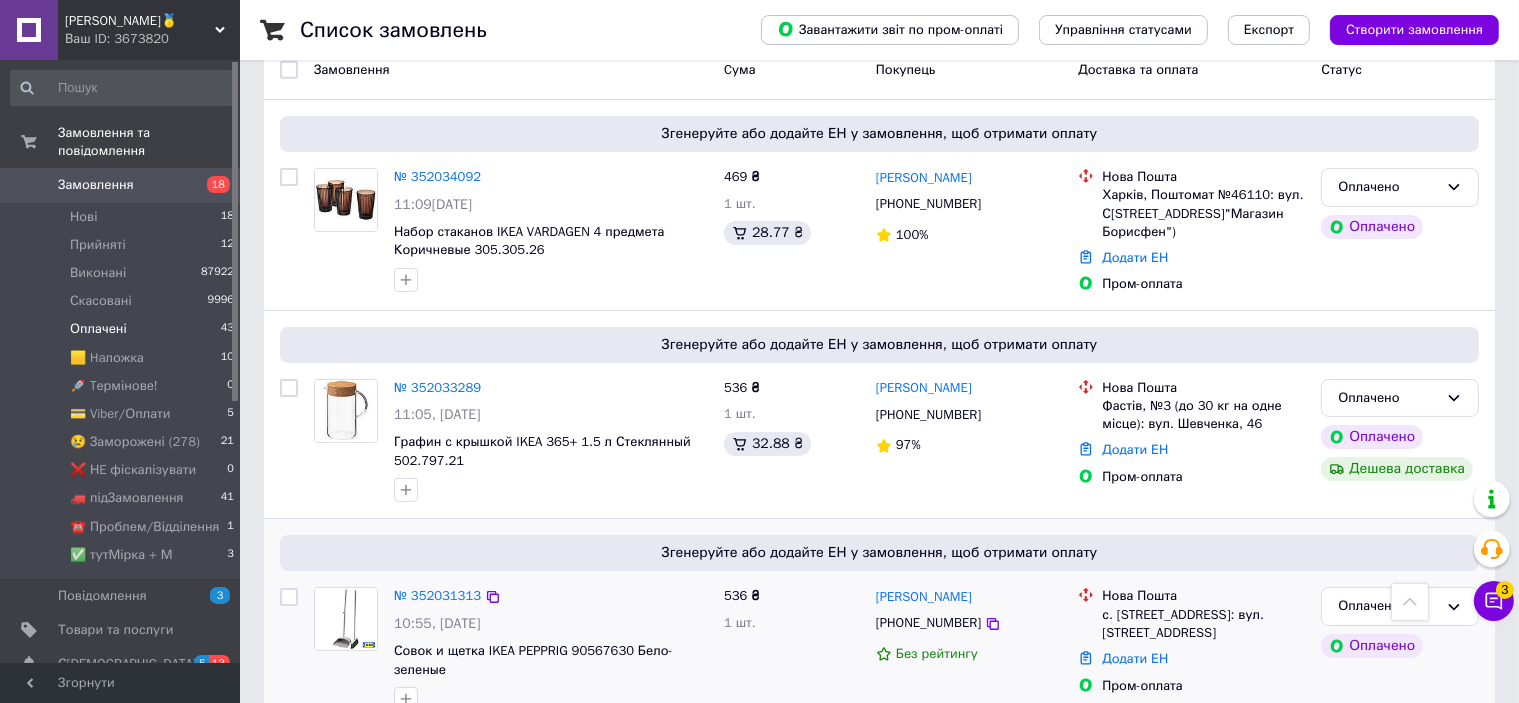 scroll, scrollTop: 87, scrollLeft: 0, axis: vertical 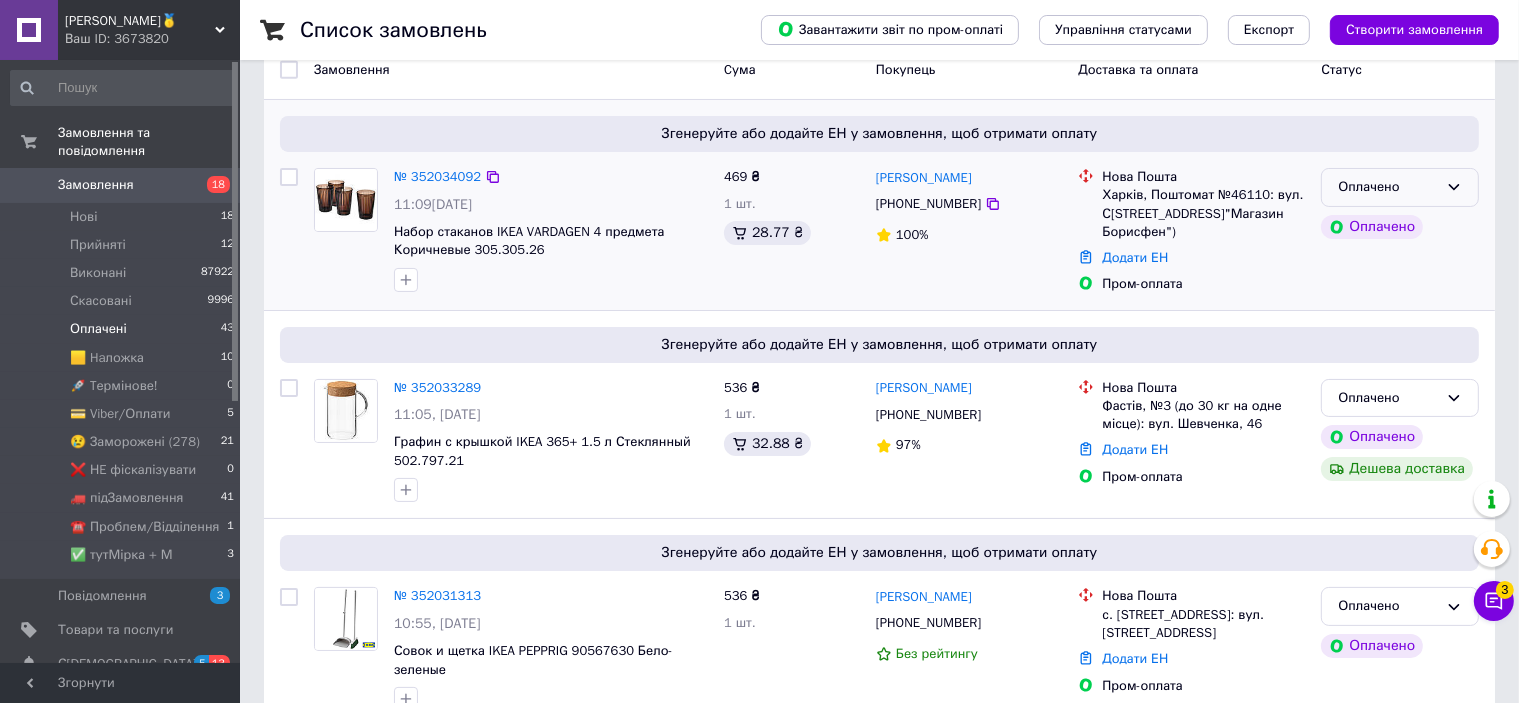 click on "Оплачено" at bounding box center (1388, 187) 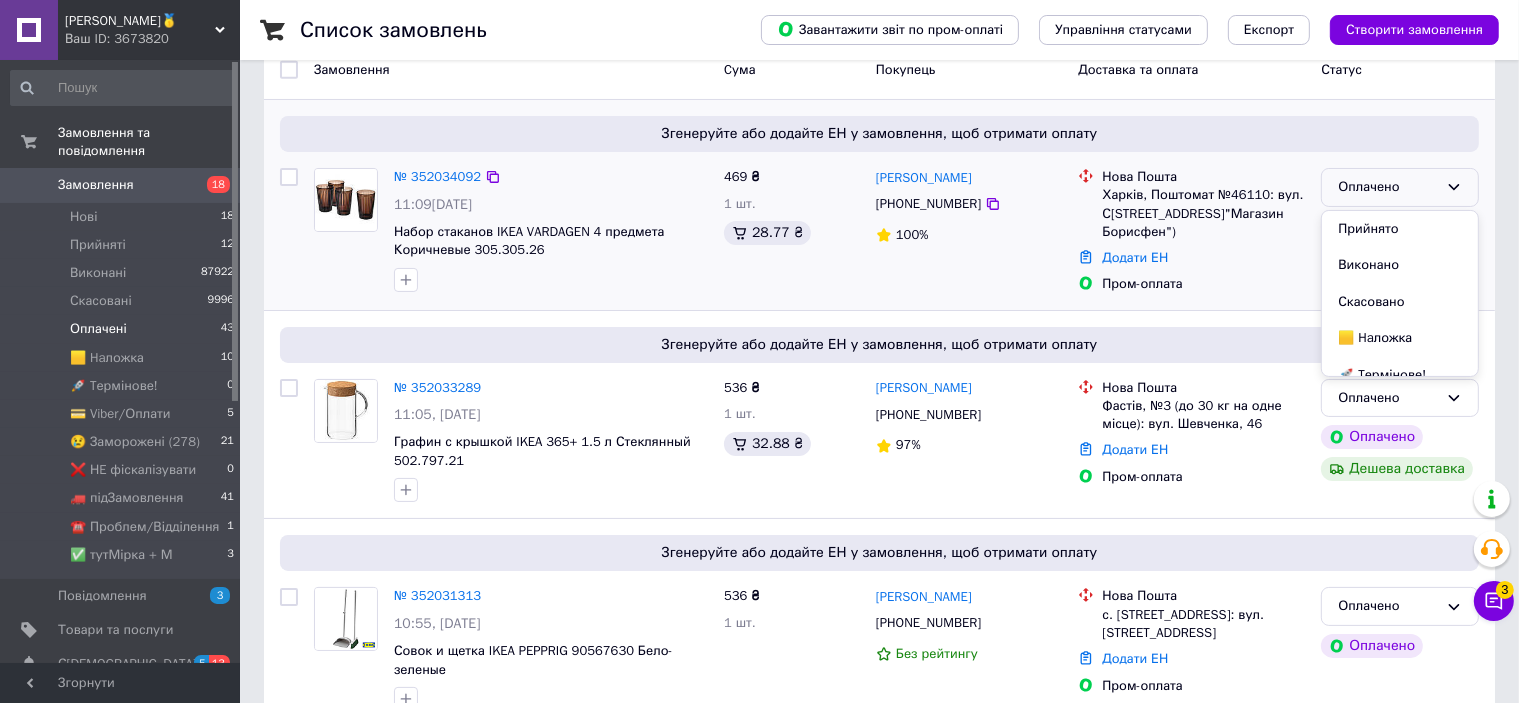 scroll, scrollTop: 298, scrollLeft: 0, axis: vertical 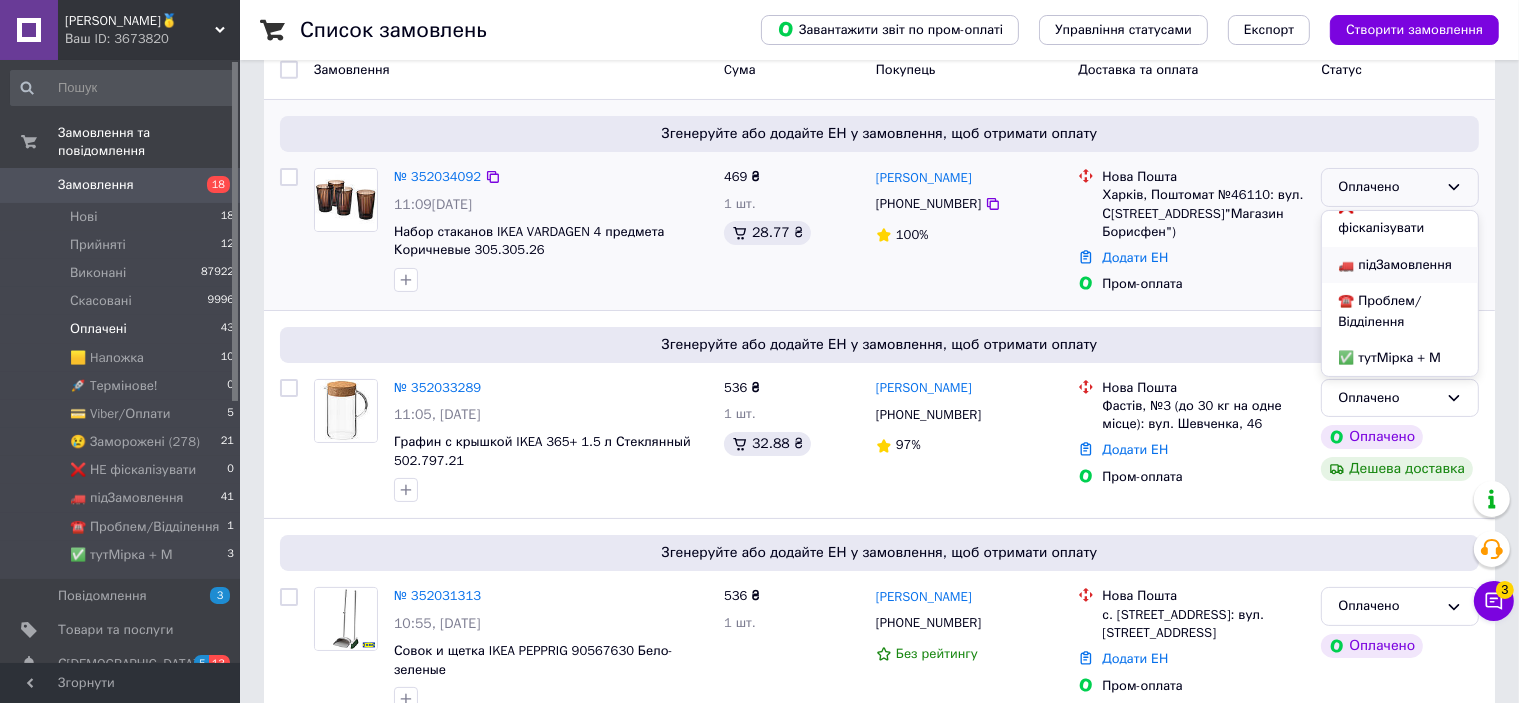 click on "🚛 підЗамовлення" at bounding box center (1400, 265) 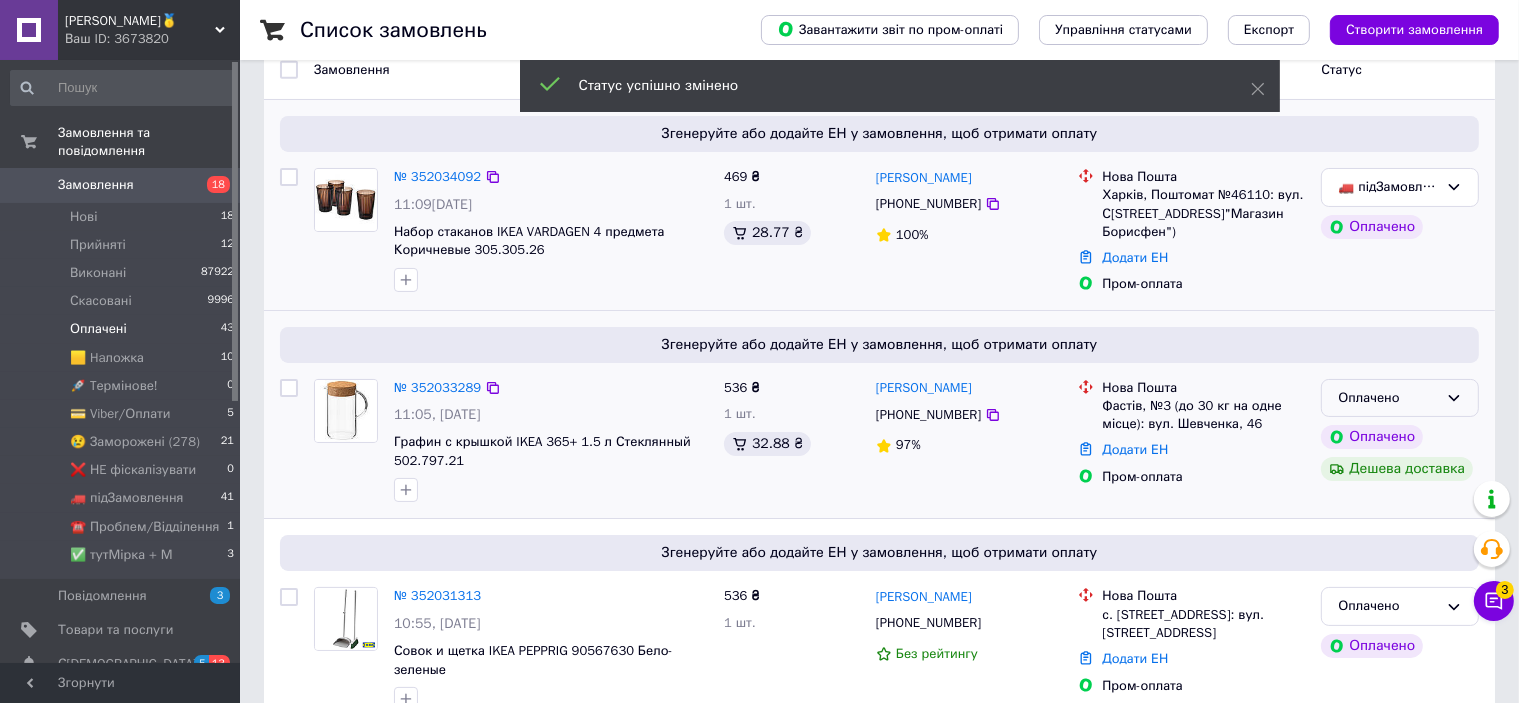 click on "Оплачено" at bounding box center (1400, 398) 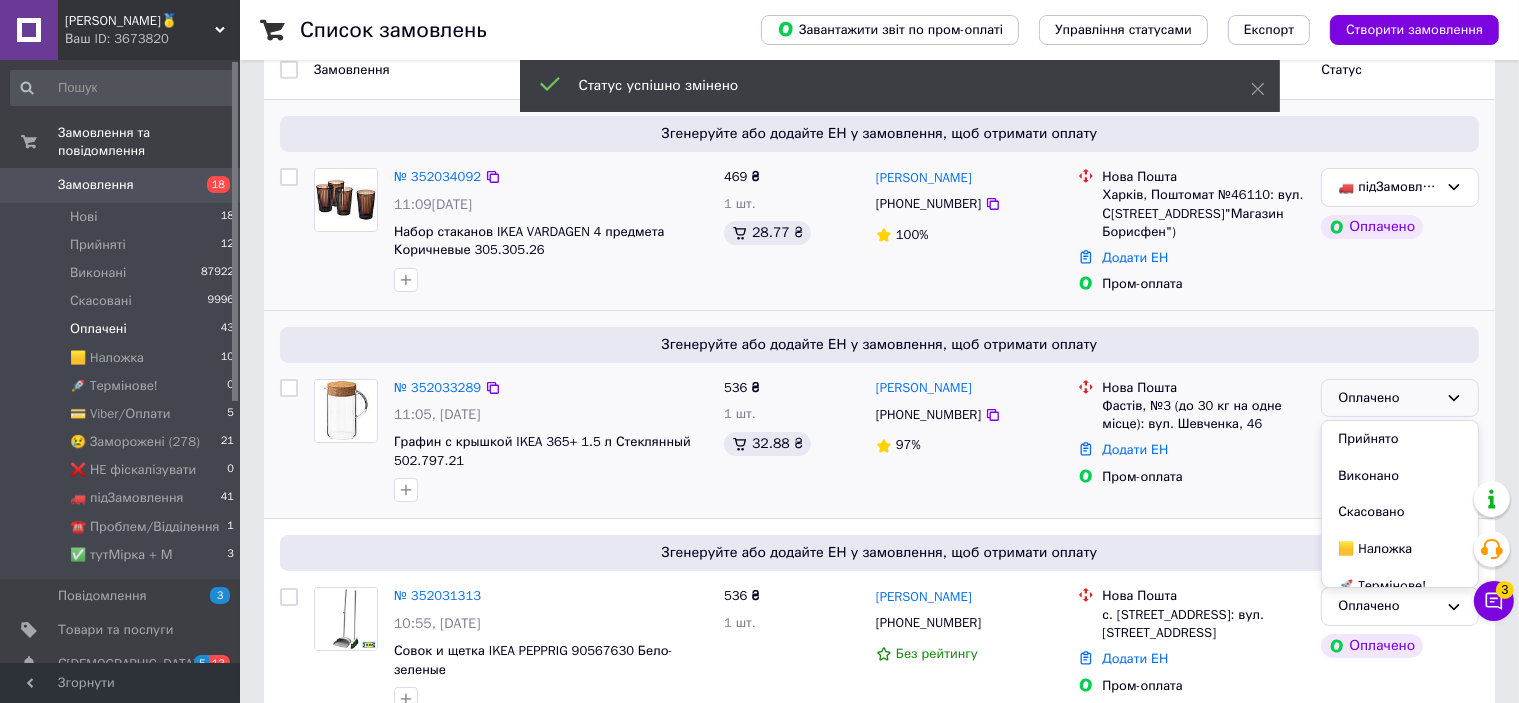 scroll, scrollTop: 298, scrollLeft: 0, axis: vertical 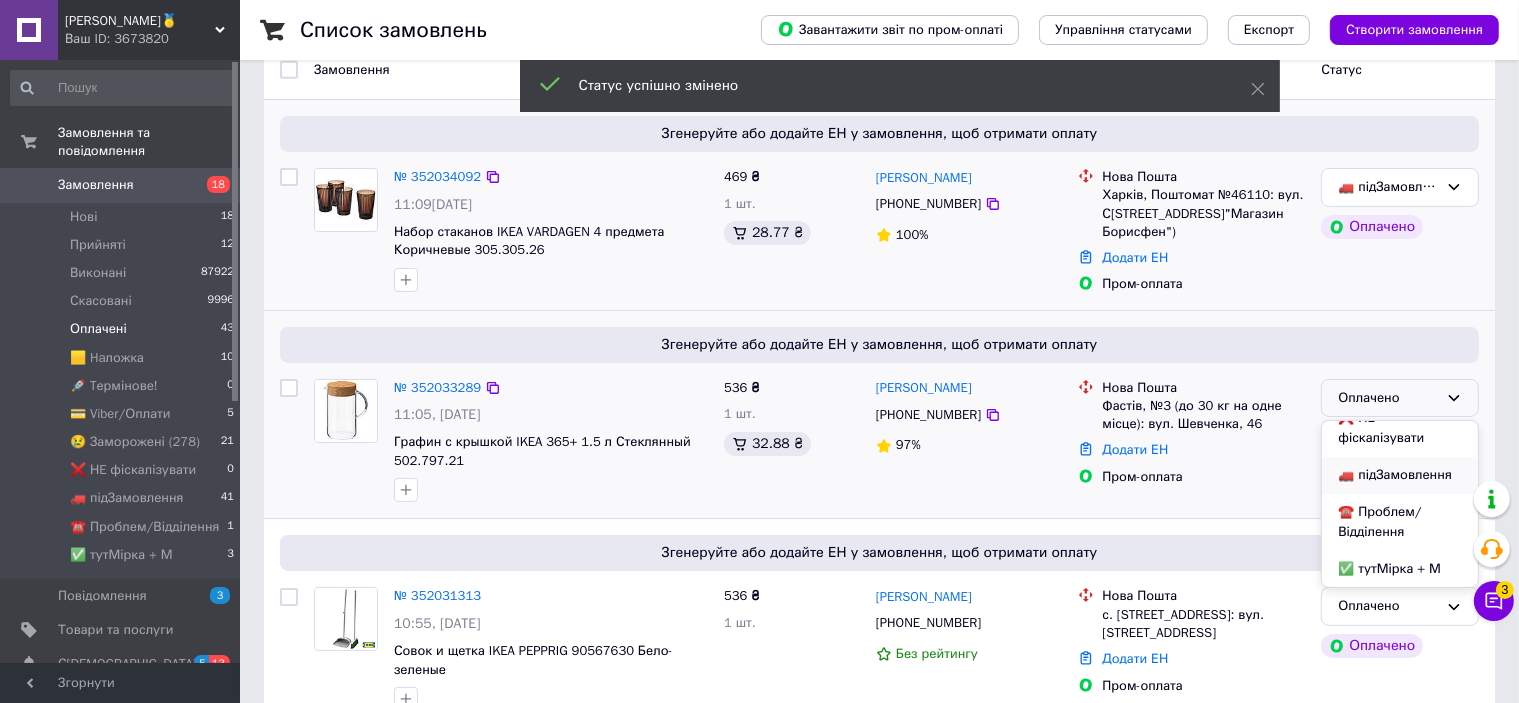 click on "🚛 підЗамовлення" at bounding box center [1400, 475] 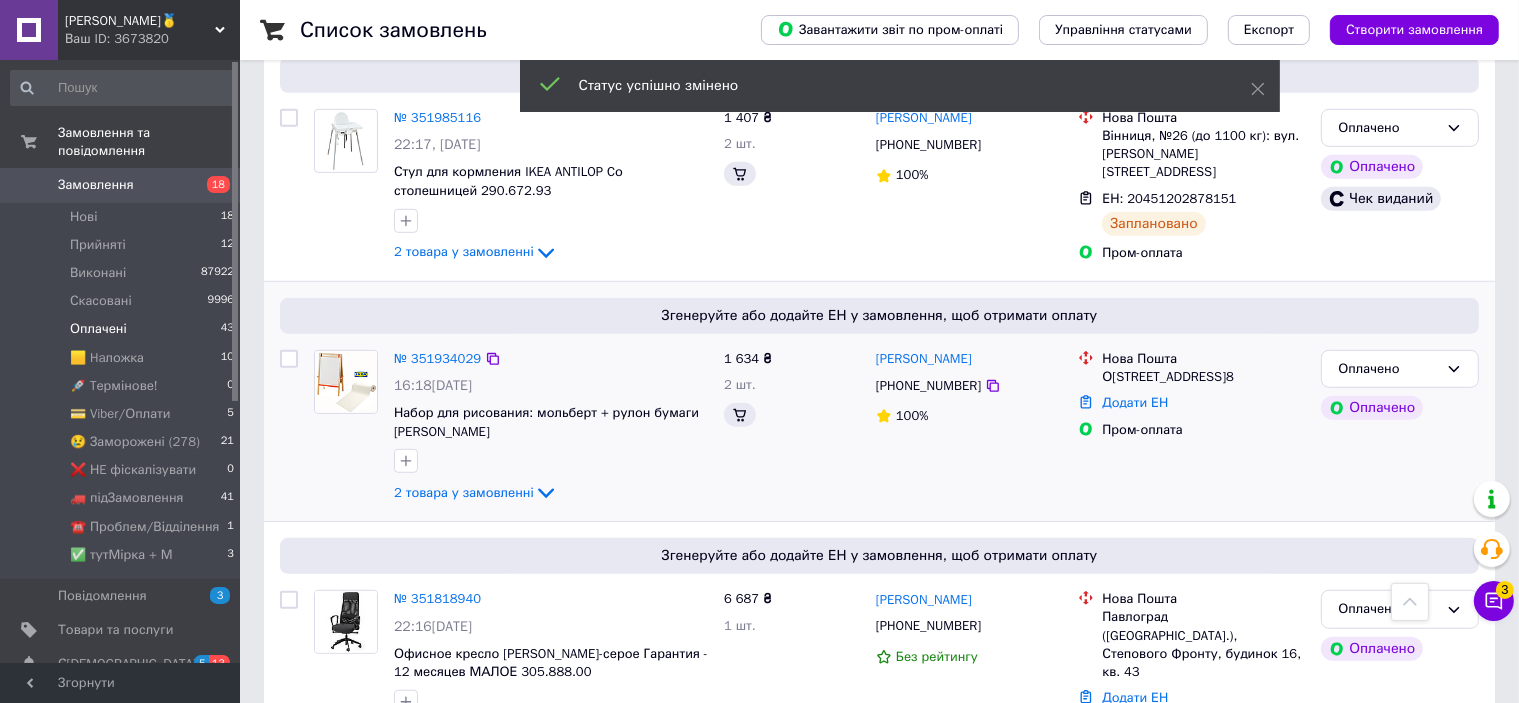 scroll, scrollTop: 1167, scrollLeft: 0, axis: vertical 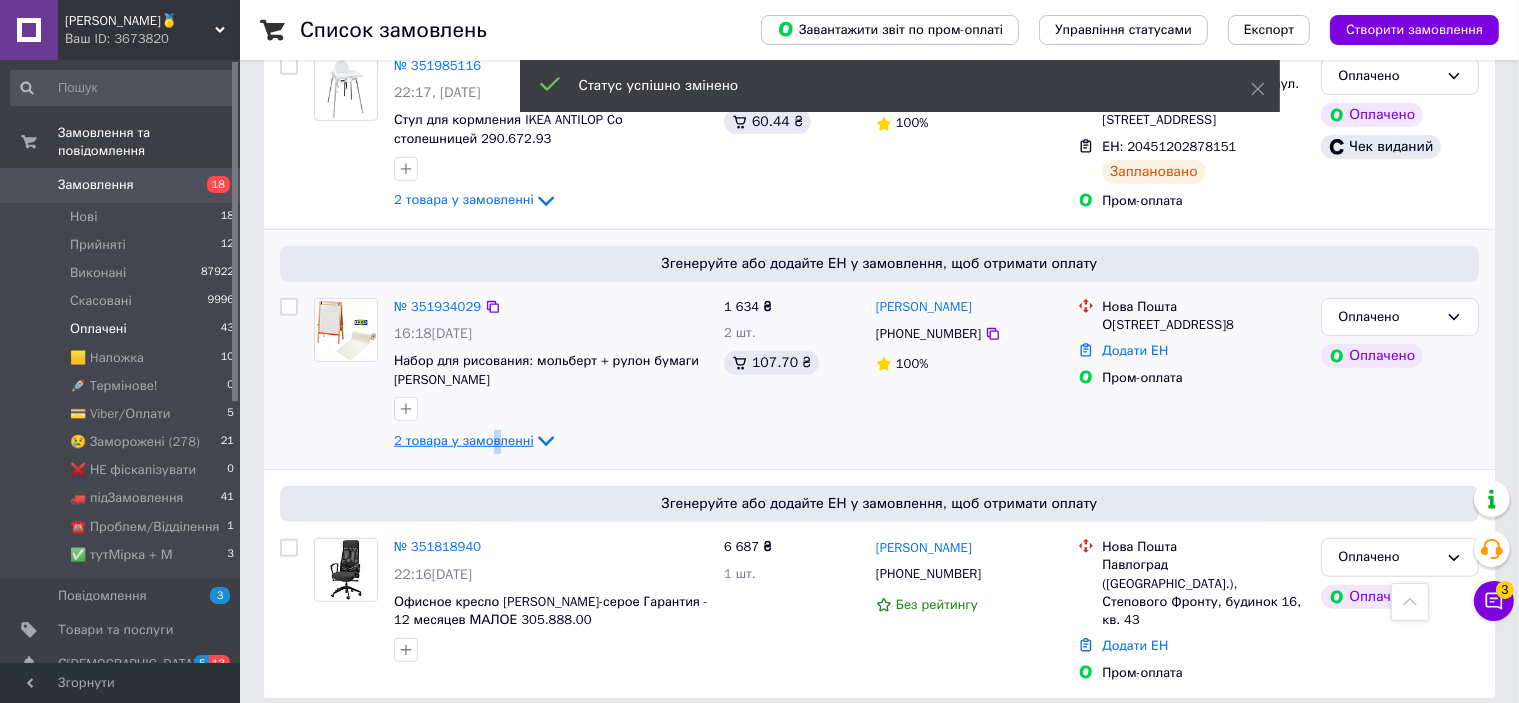 click on "2 товара у замовленні" at bounding box center [464, 440] 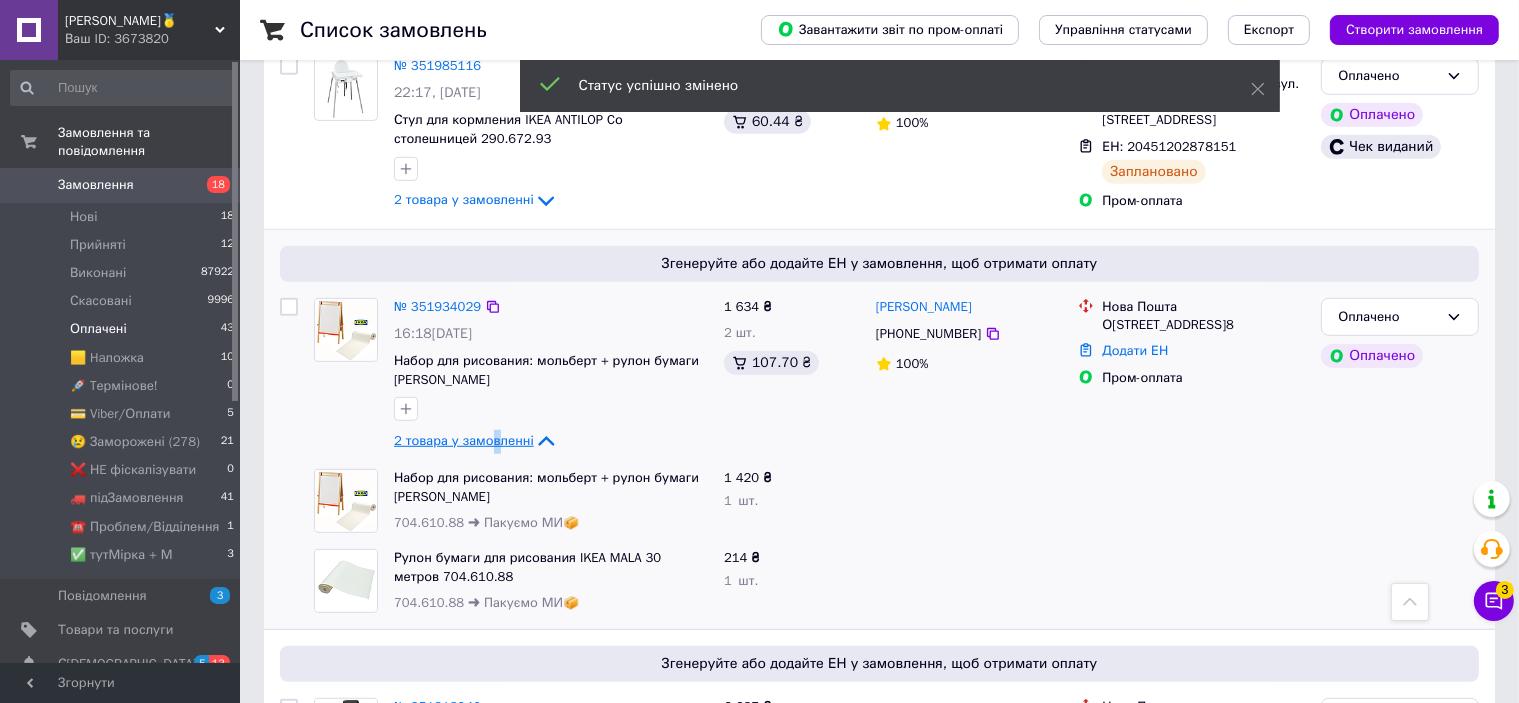 click on "2 товара у замовленні" at bounding box center (464, 440) 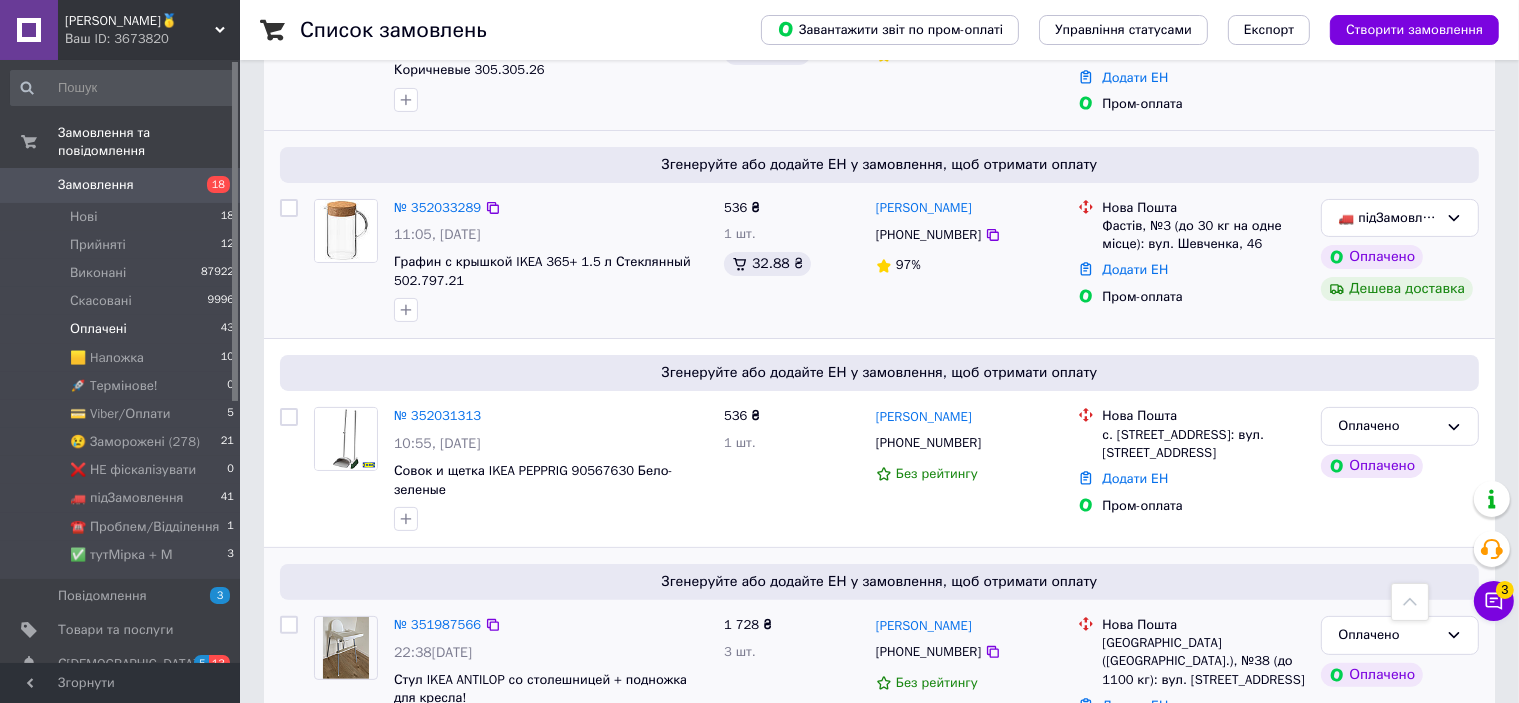scroll, scrollTop: 867, scrollLeft: 0, axis: vertical 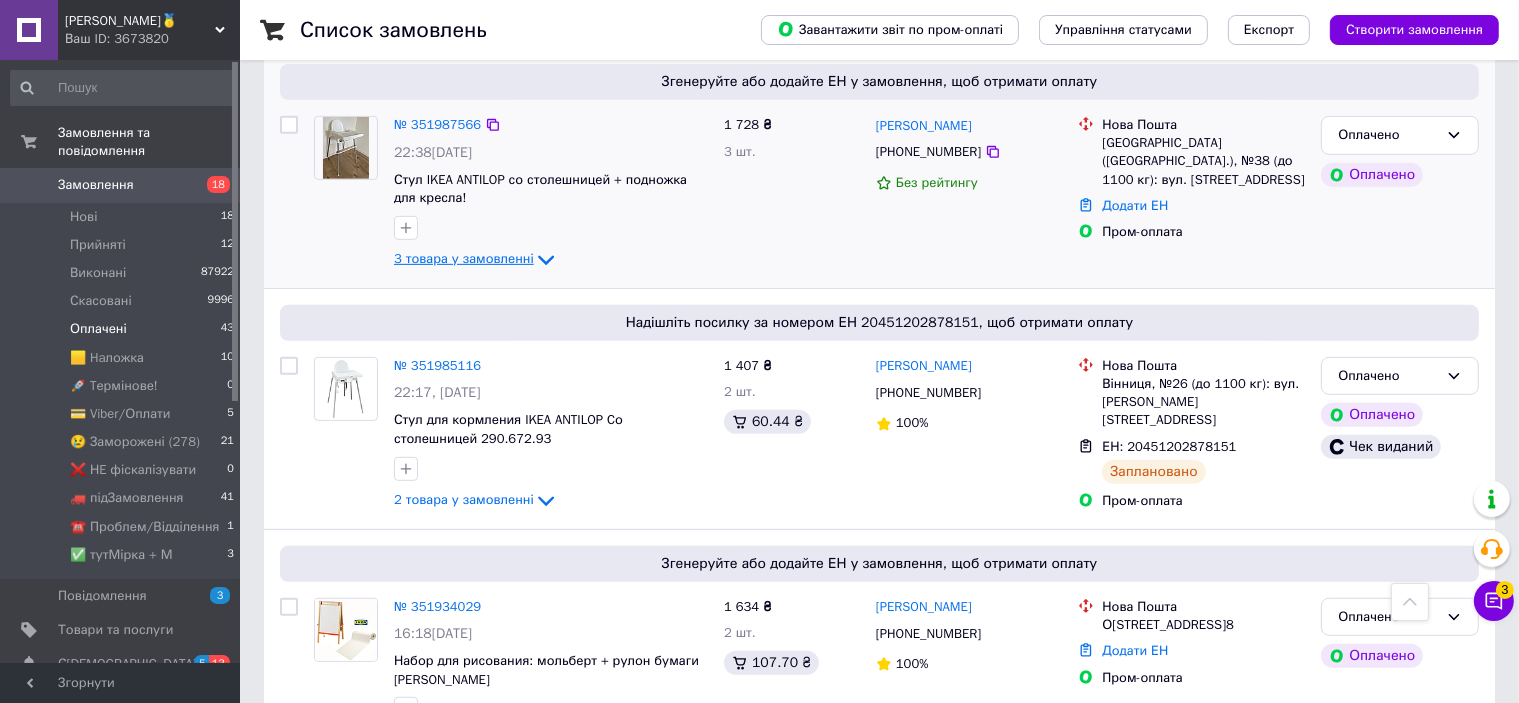 click on "3 товара у замовленні" at bounding box center [464, 259] 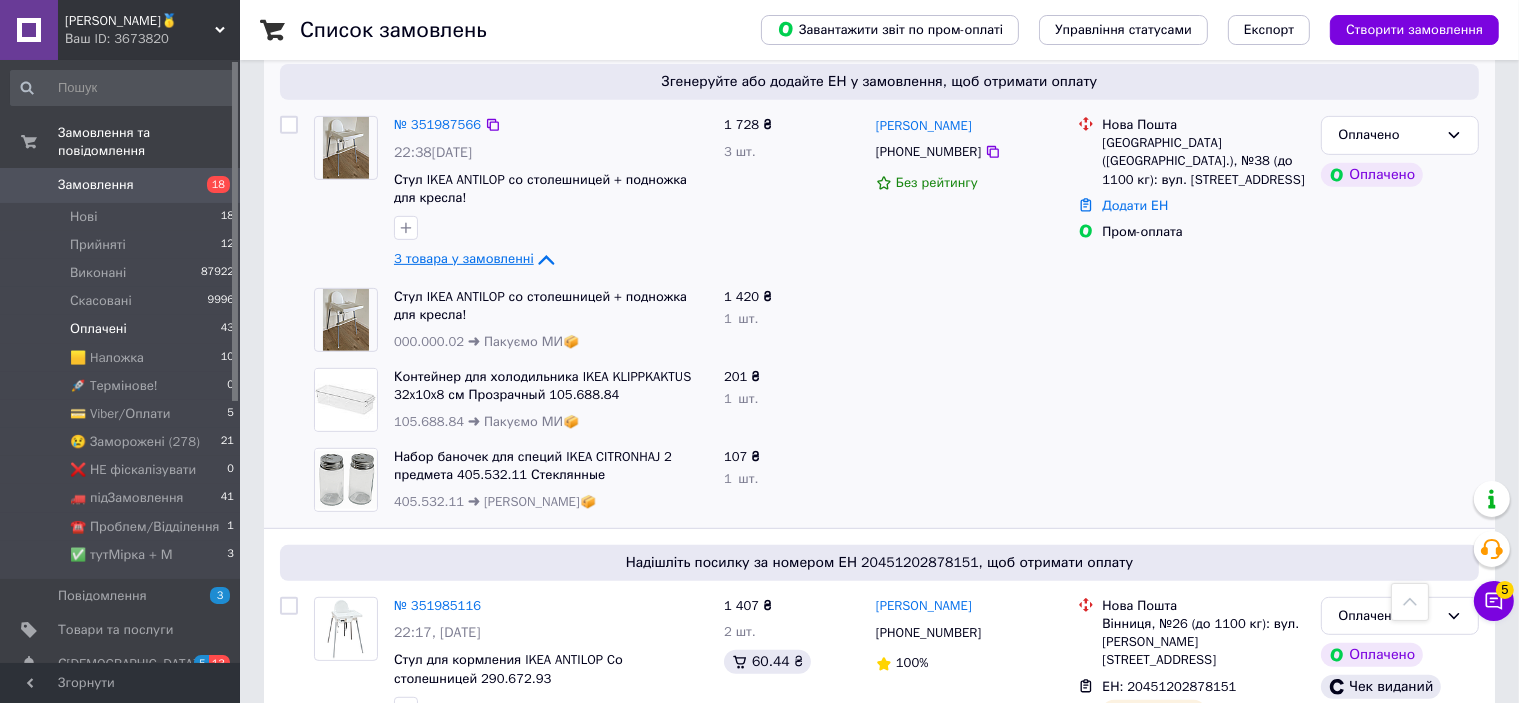 click on "3 товара у замовленні" at bounding box center (464, 259) 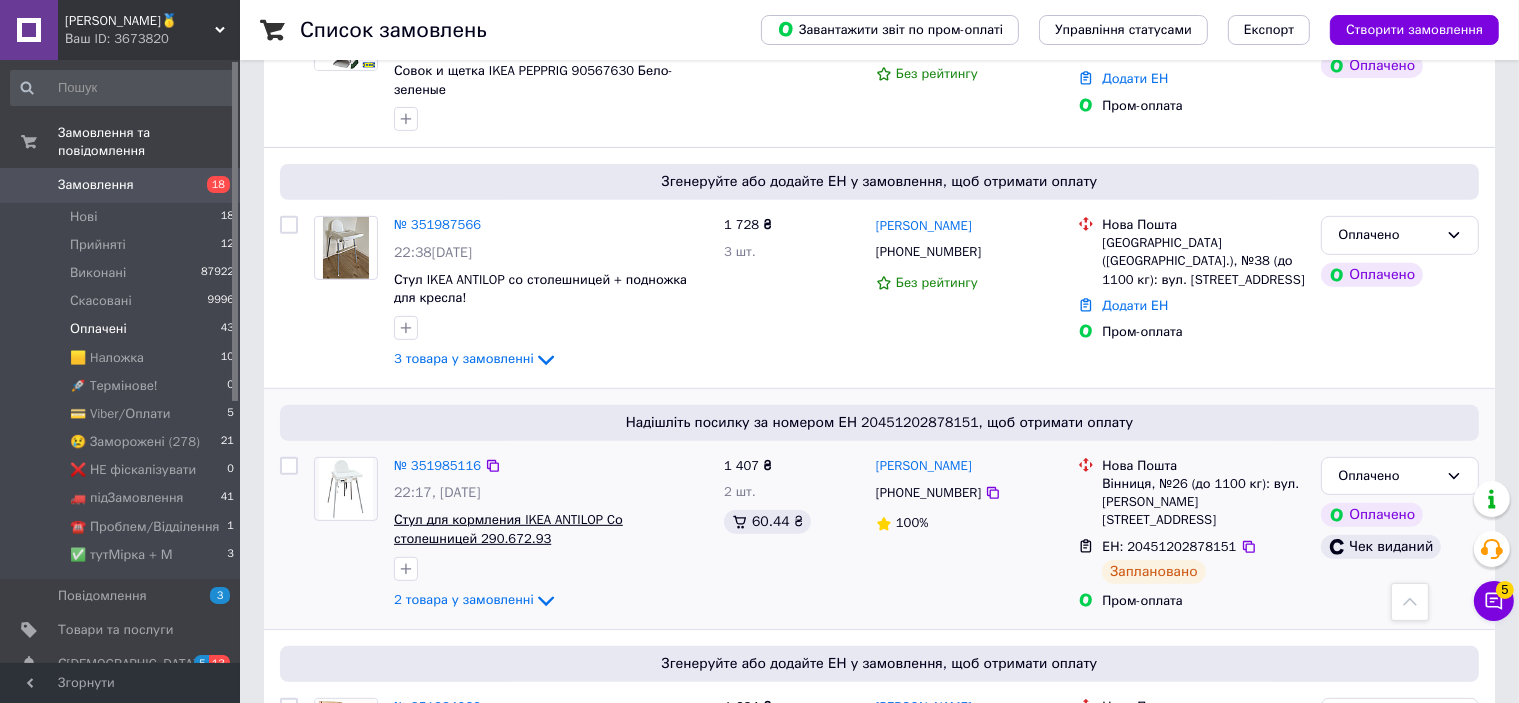 scroll, scrollTop: 667, scrollLeft: 0, axis: vertical 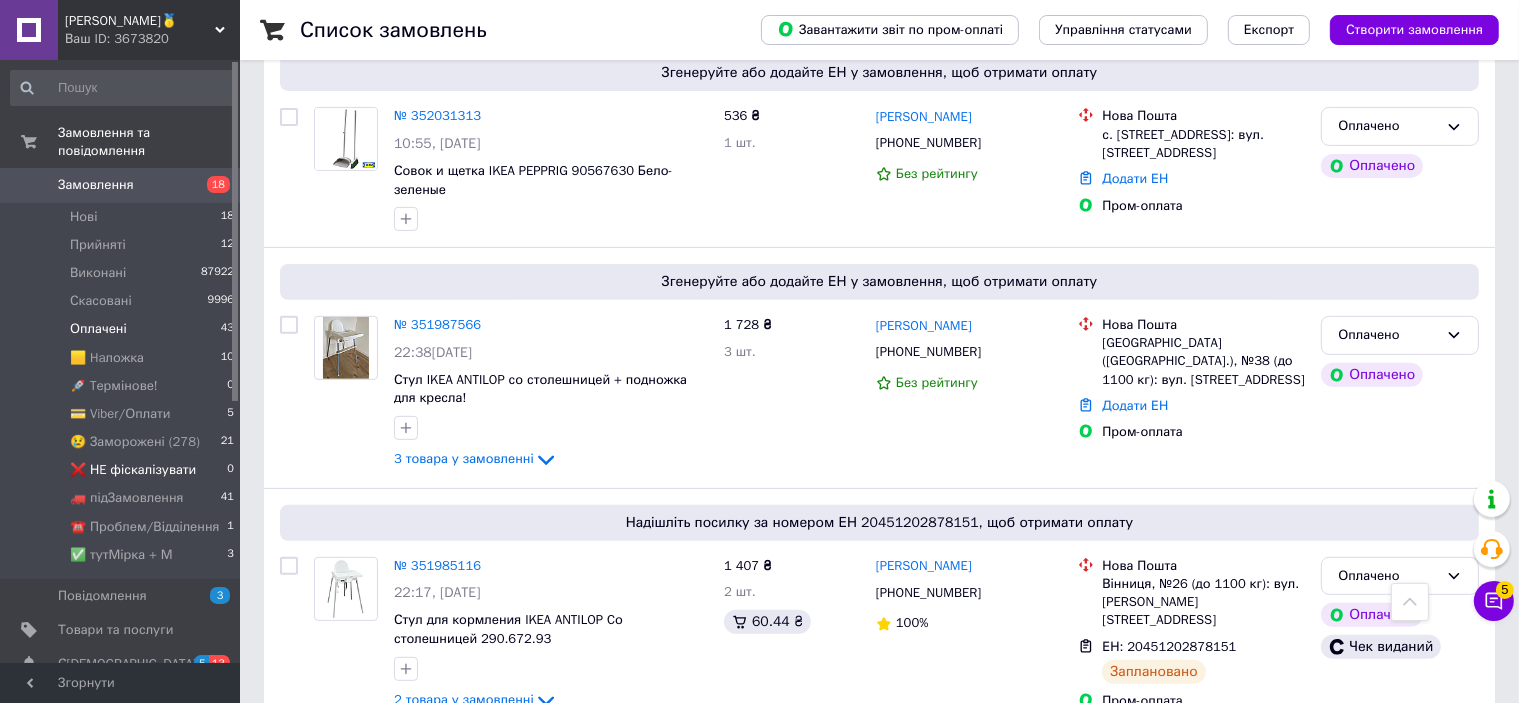 click on "❌ НE фіскалізувати" at bounding box center [133, 470] 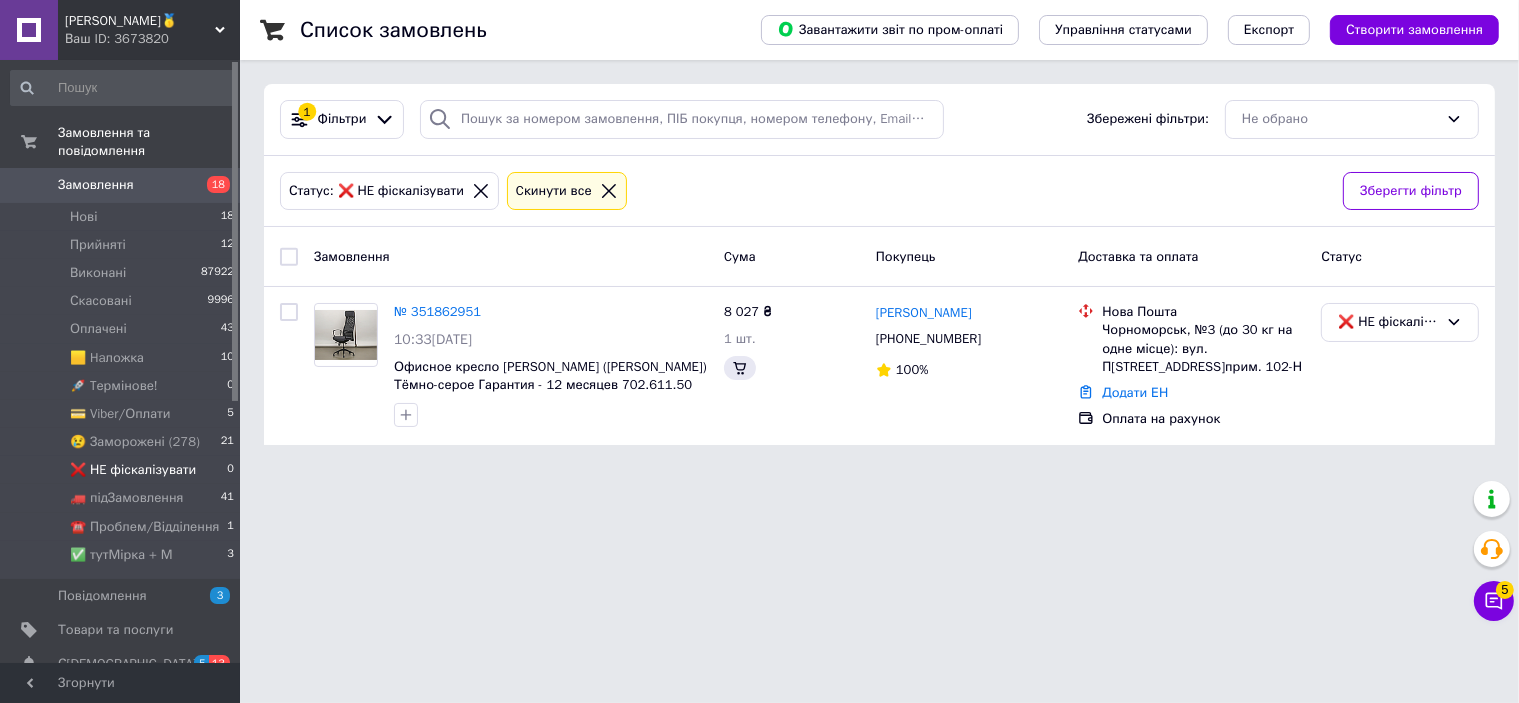 scroll, scrollTop: 0, scrollLeft: 0, axis: both 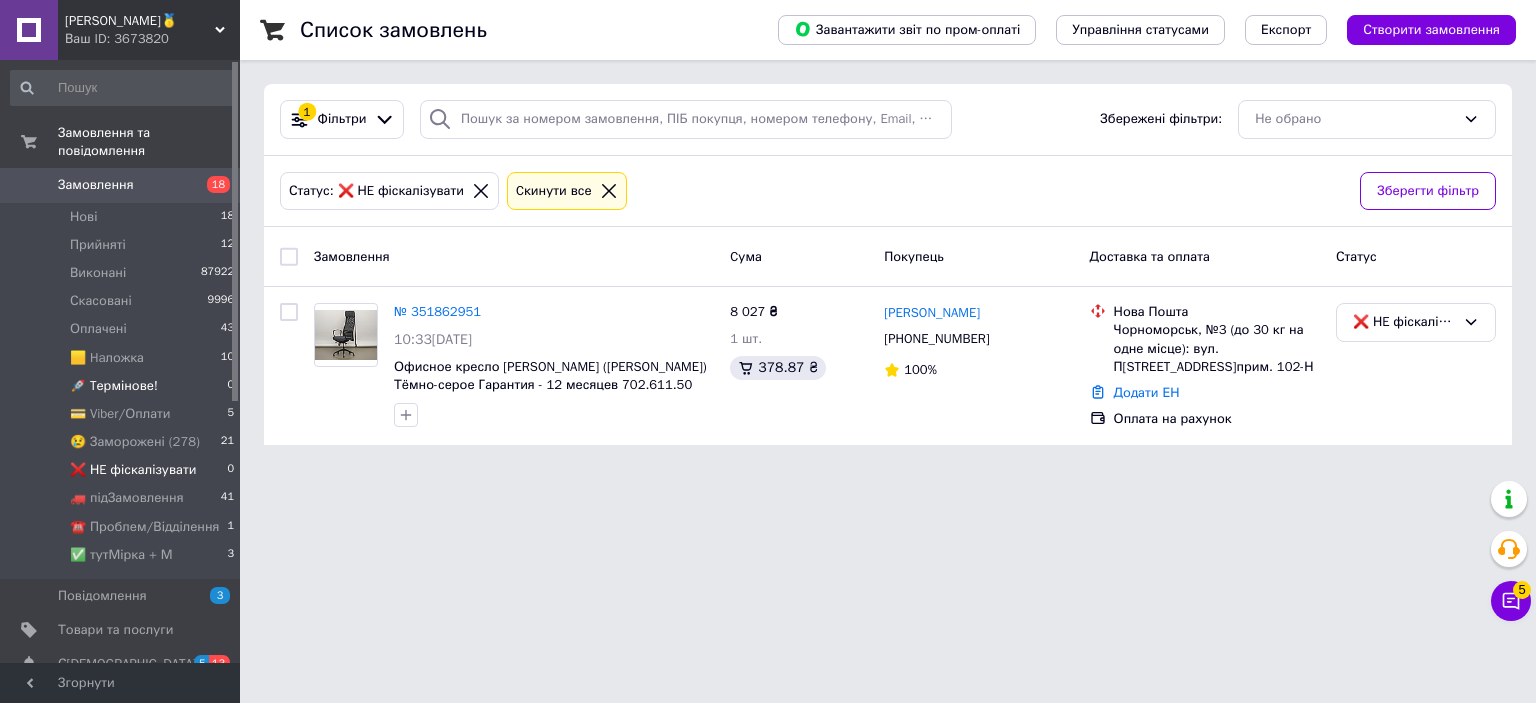 click on "🚀 Tермінове! 0" at bounding box center (123, 386) 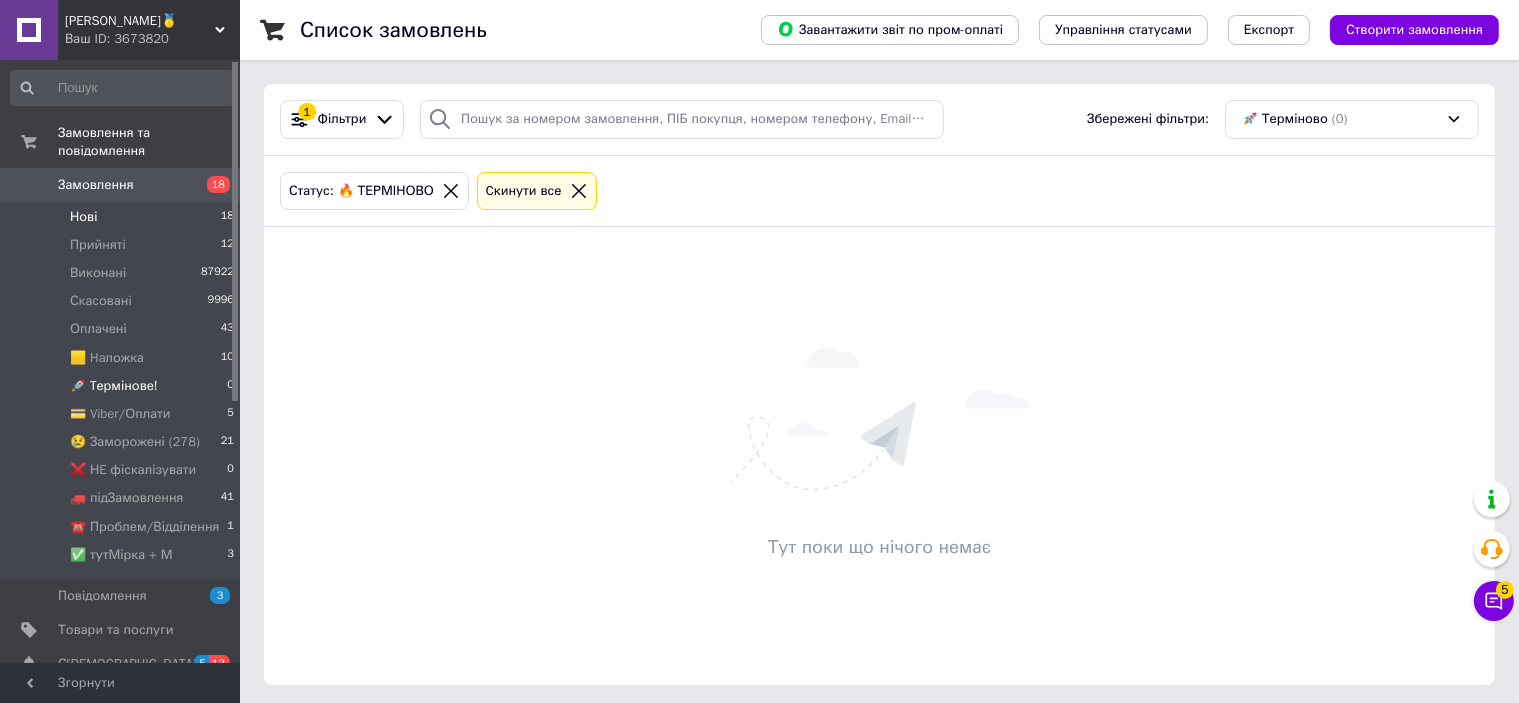 click on "Нові 18" at bounding box center (123, 217) 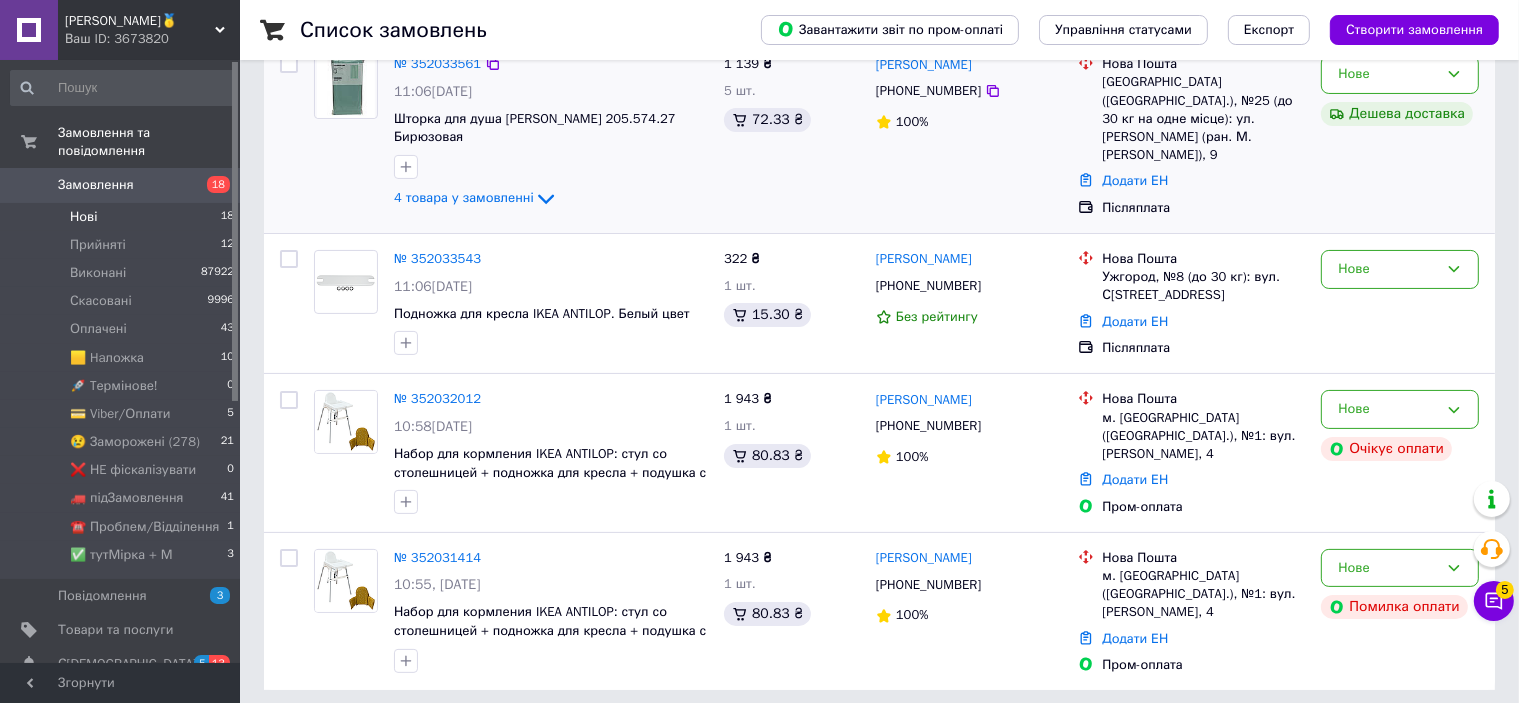 scroll, scrollTop: 0, scrollLeft: 0, axis: both 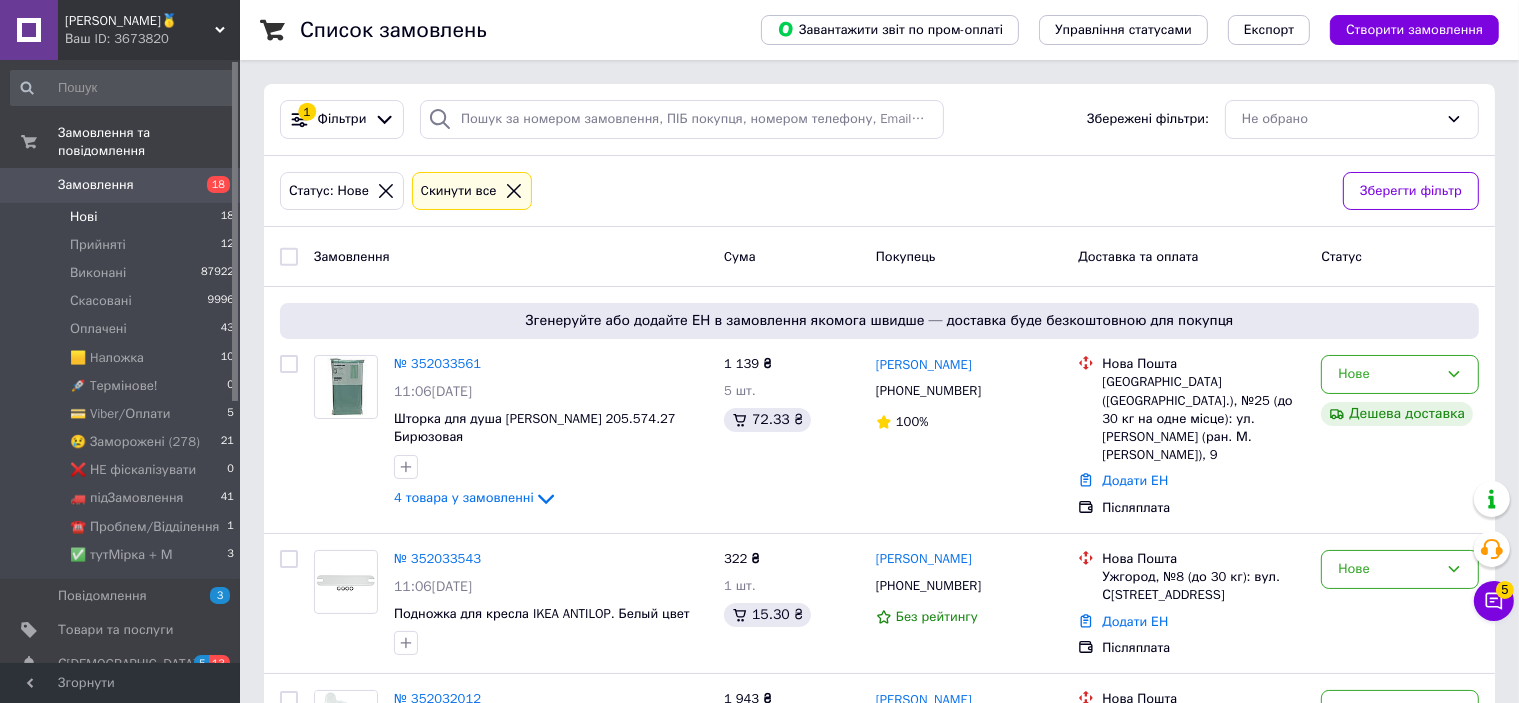 click on "Замовлення" at bounding box center [121, 185] 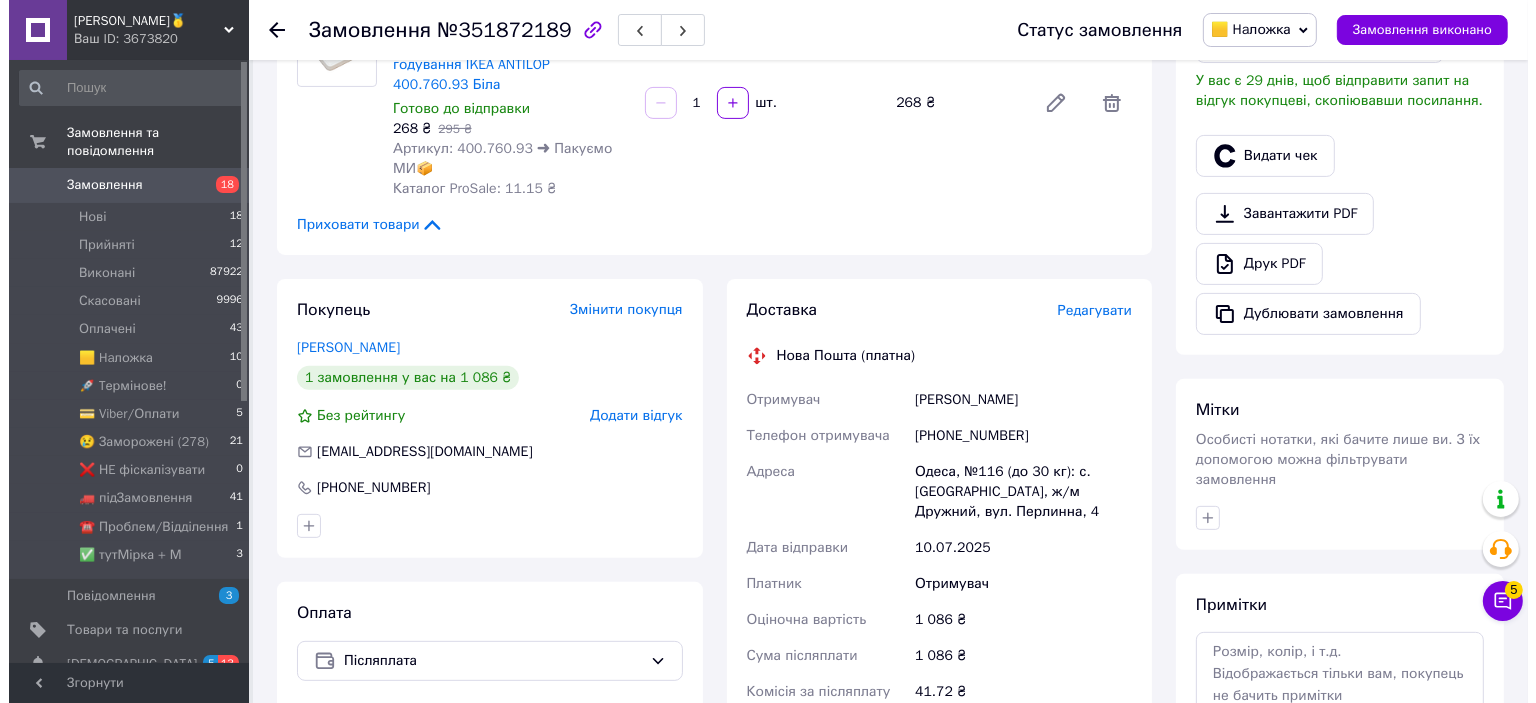 scroll, scrollTop: 700, scrollLeft: 0, axis: vertical 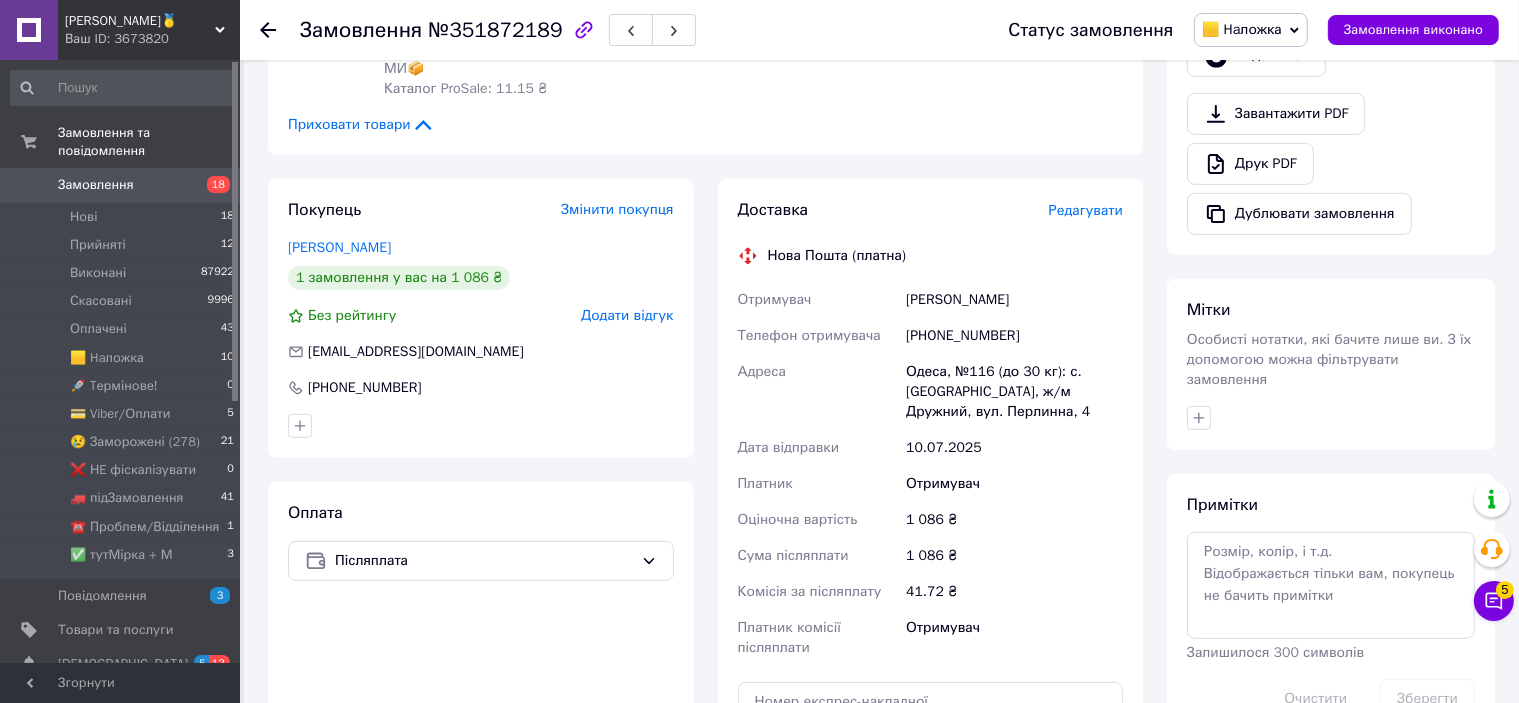 click on "Редагувати" at bounding box center (1086, 210) 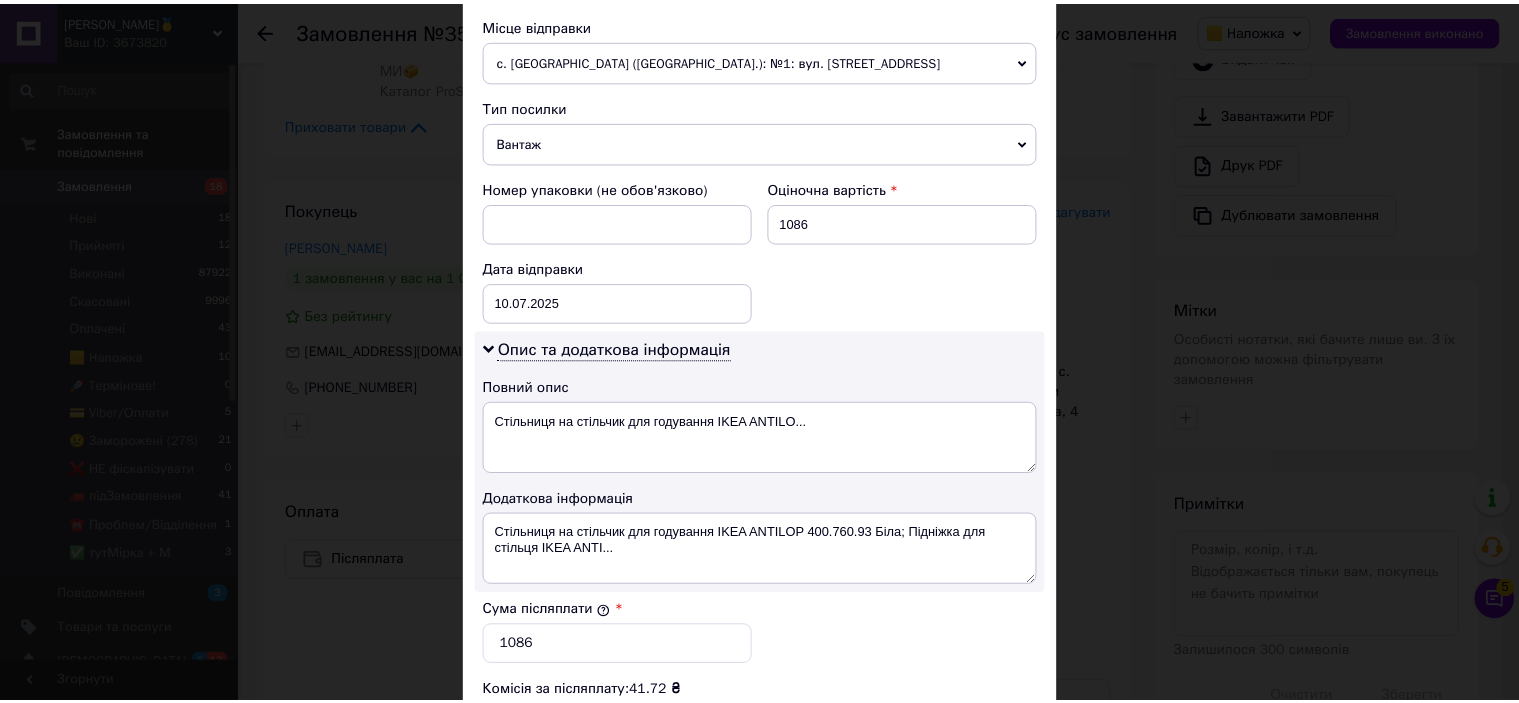 scroll, scrollTop: 1040, scrollLeft: 0, axis: vertical 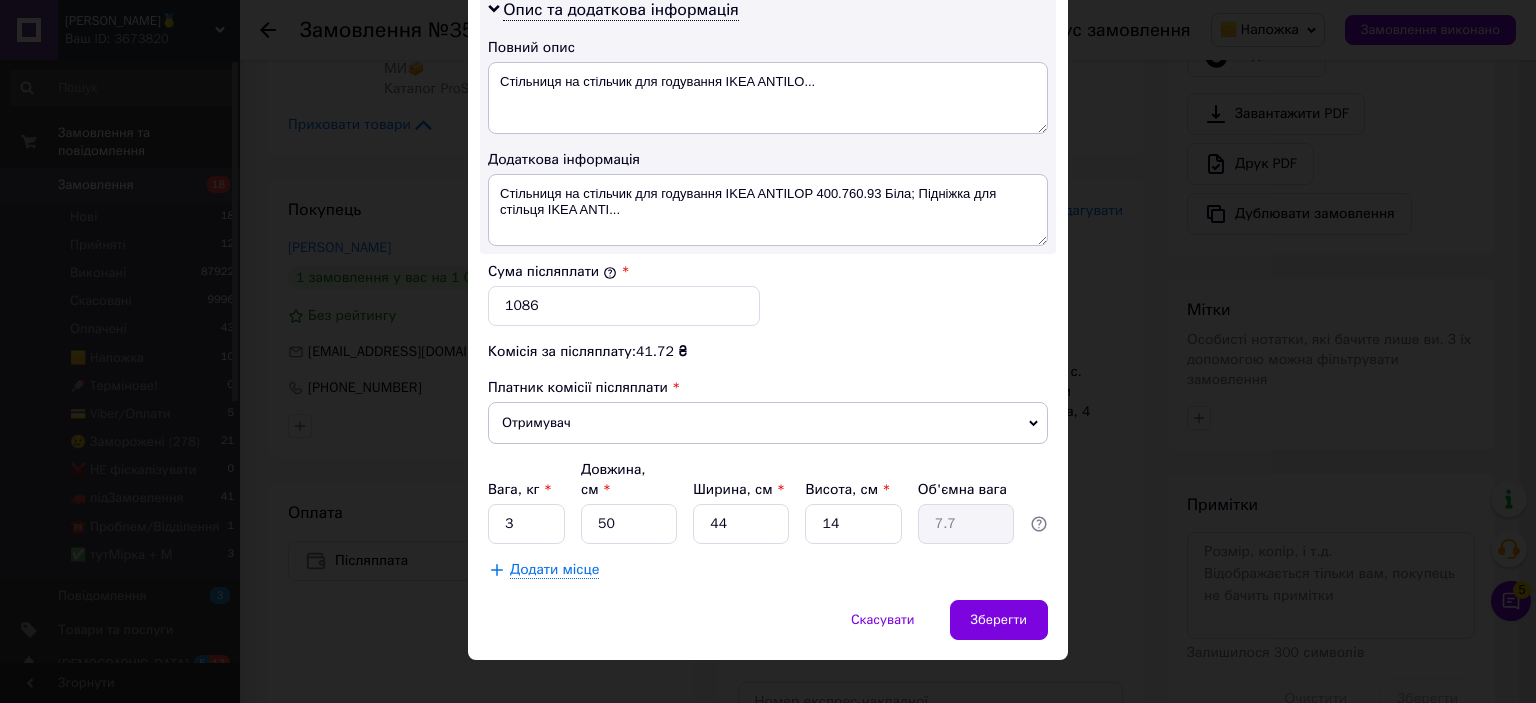 click on "× Редагування доставки Спосіб доставки Нова Пошта (платна) Платник Отримувач Відправник Прізвище отримувача [PERSON_NAME] Ім'я отримувача [PERSON_NAME] батькові отримувача Телефон отримувача [PHONE_NUMBER] Тип доставки У відділенні Кур'єром В поштоматі Місто [GEOGRAPHIC_DATA] Відділення №116 (до 30 кг): с. [GEOGRAPHIC_DATA], ж/м Дружний, вул. Перлинна, 4 Місце відправки с. [GEOGRAPHIC_DATA] ([GEOGRAPHIC_DATA].): №1: вул. [STREET_ADDRESS] Немає збігів. Спробуйте змінити умови пошуку Додати ще місце відправки Тип посилки Вантаж Документи Номер упаковки (не обов'язково) Оціночна вартість 1086 Дата відправки [DATE] < 2025" at bounding box center [768, 351] 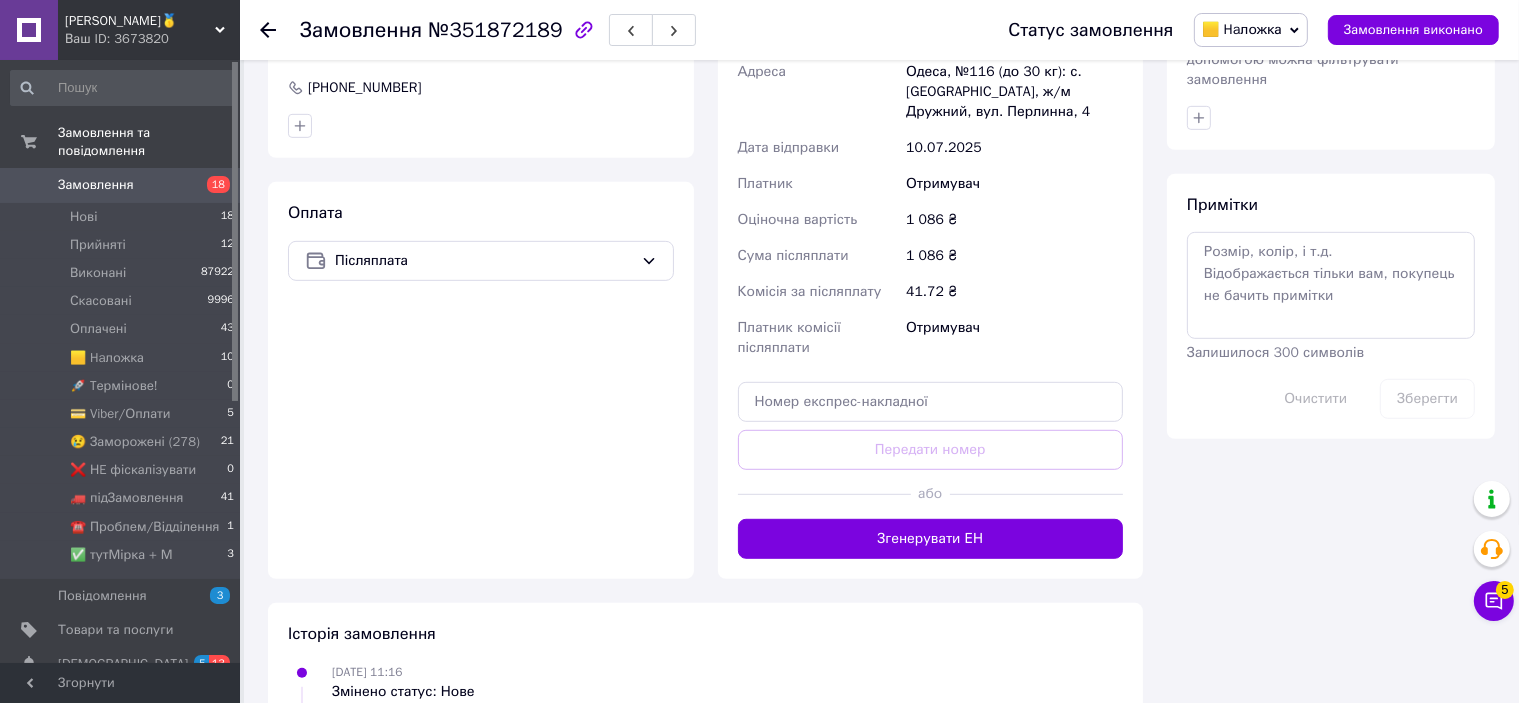 click on "Згенерувати ЕН" at bounding box center (931, 539) 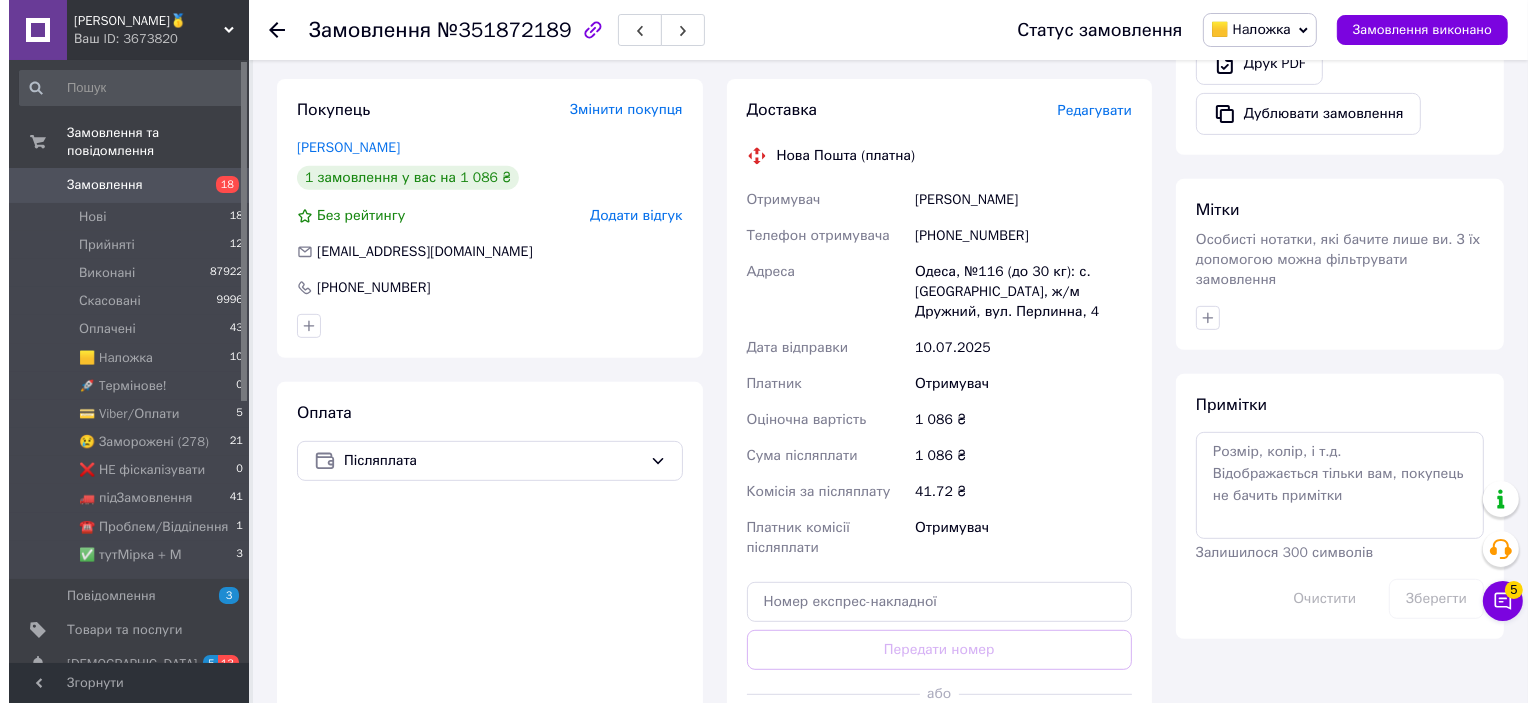 scroll, scrollTop: 600, scrollLeft: 0, axis: vertical 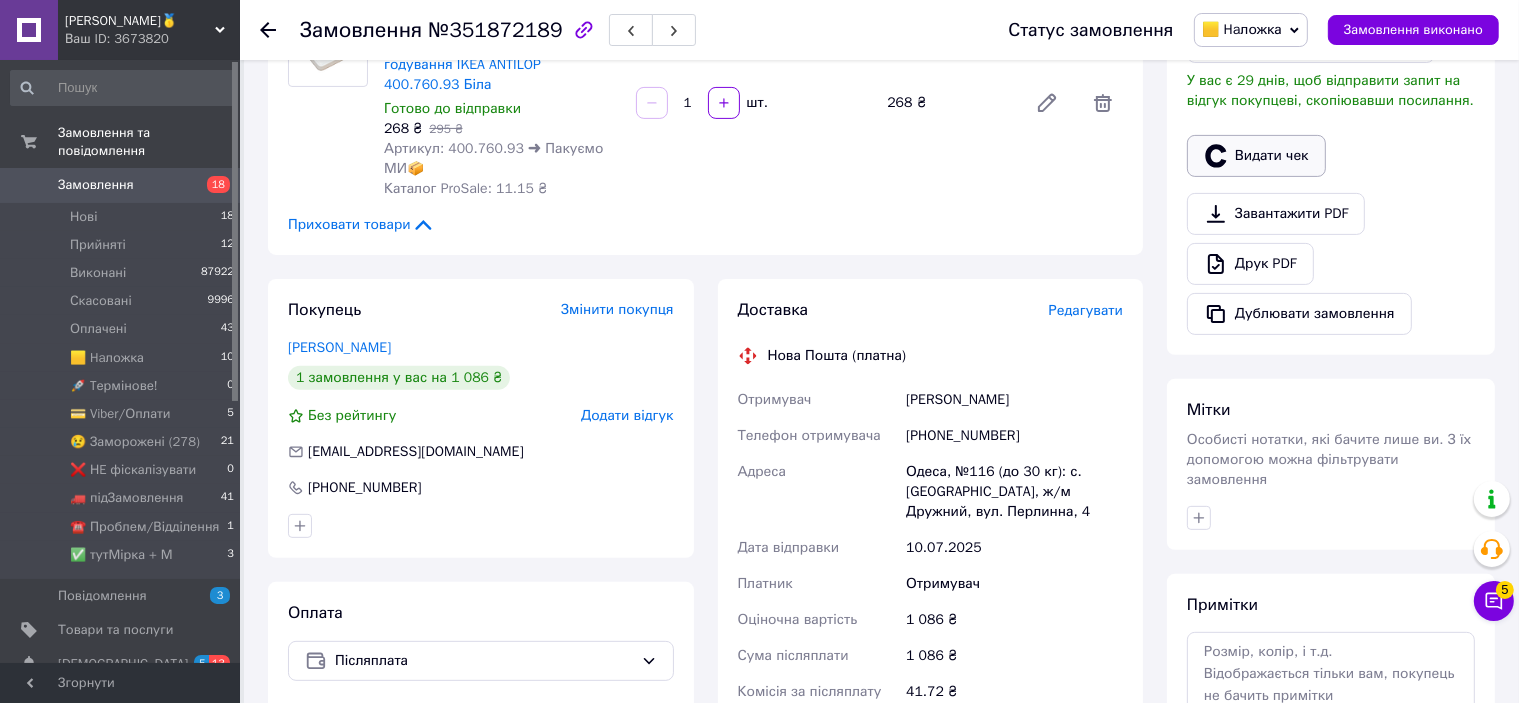 click on "Видати чек" at bounding box center (1256, 156) 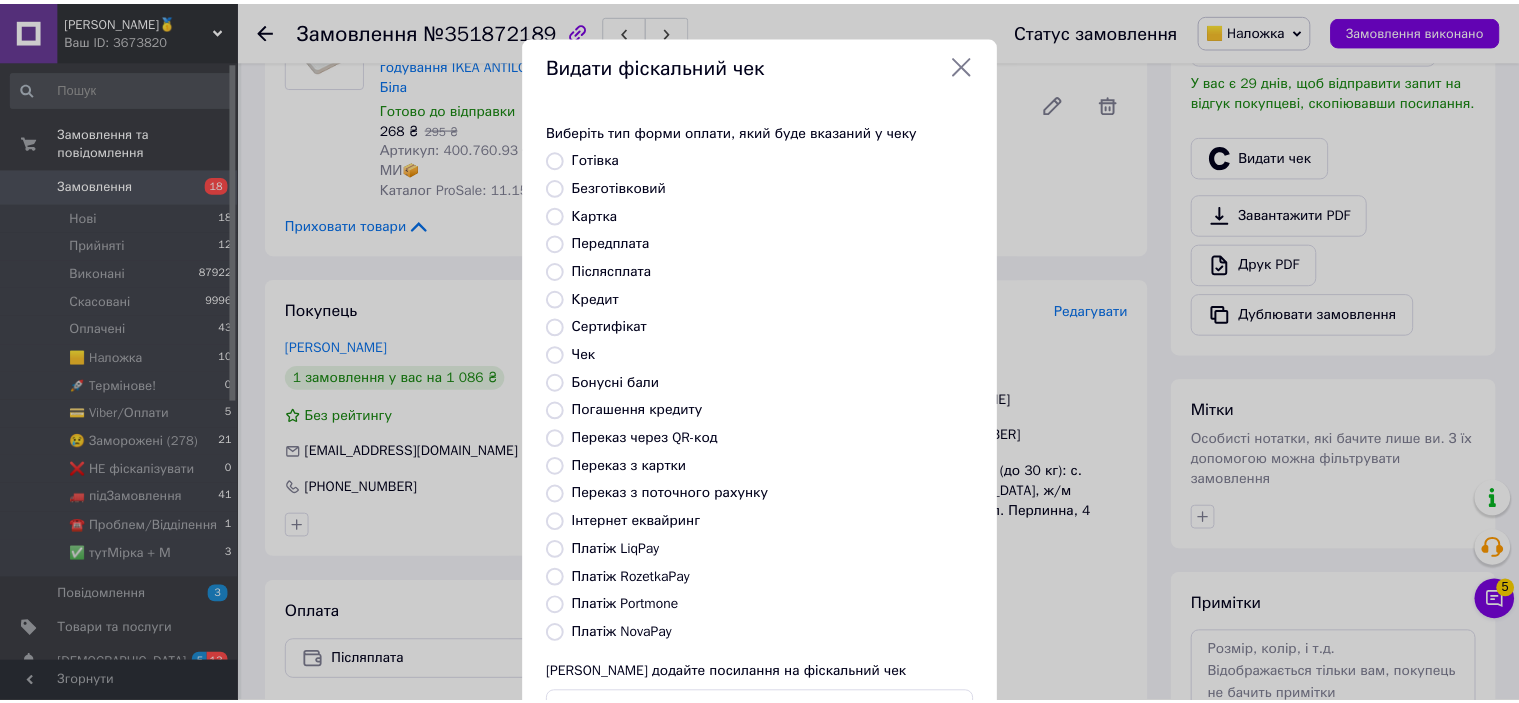 scroll, scrollTop: 155, scrollLeft: 0, axis: vertical 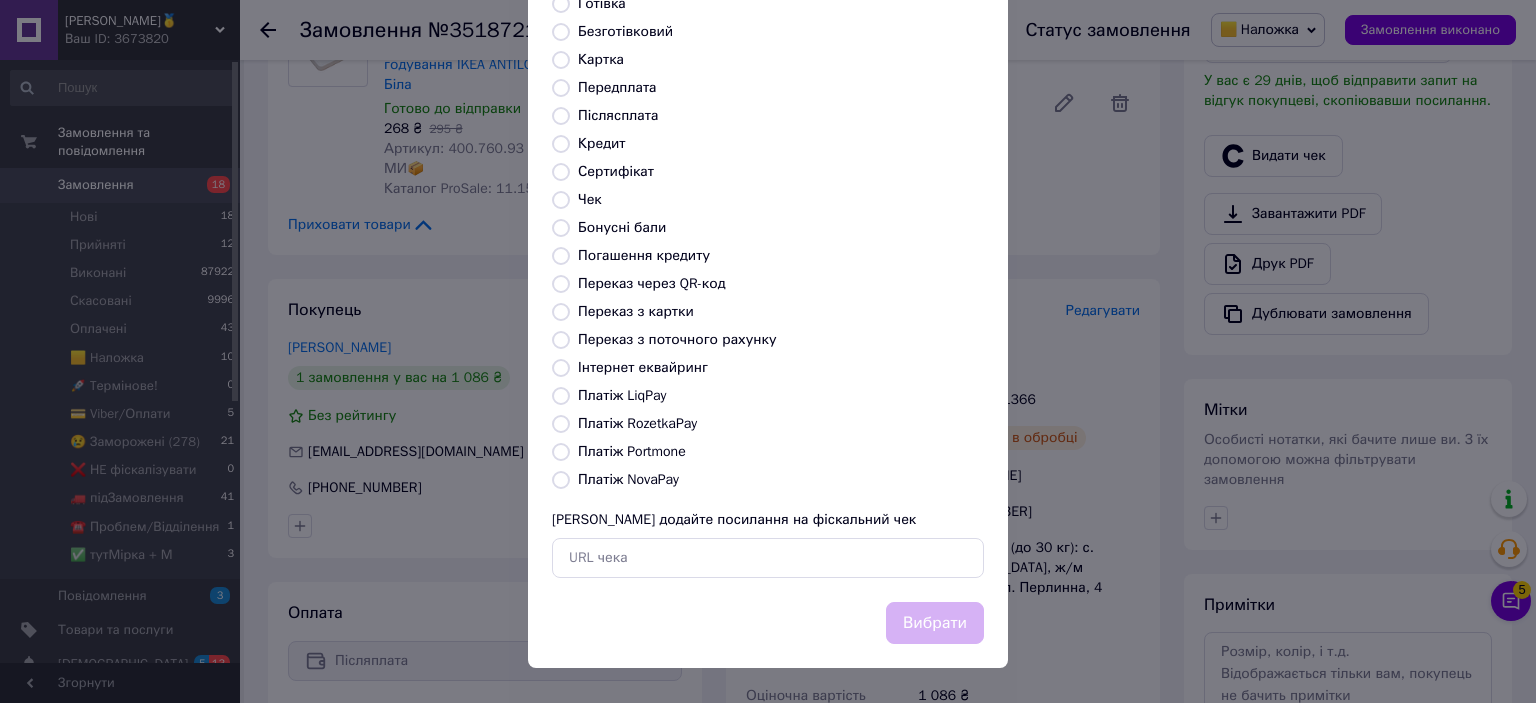 click on "Платіж NovaPay" at bounding box center [628, 479] 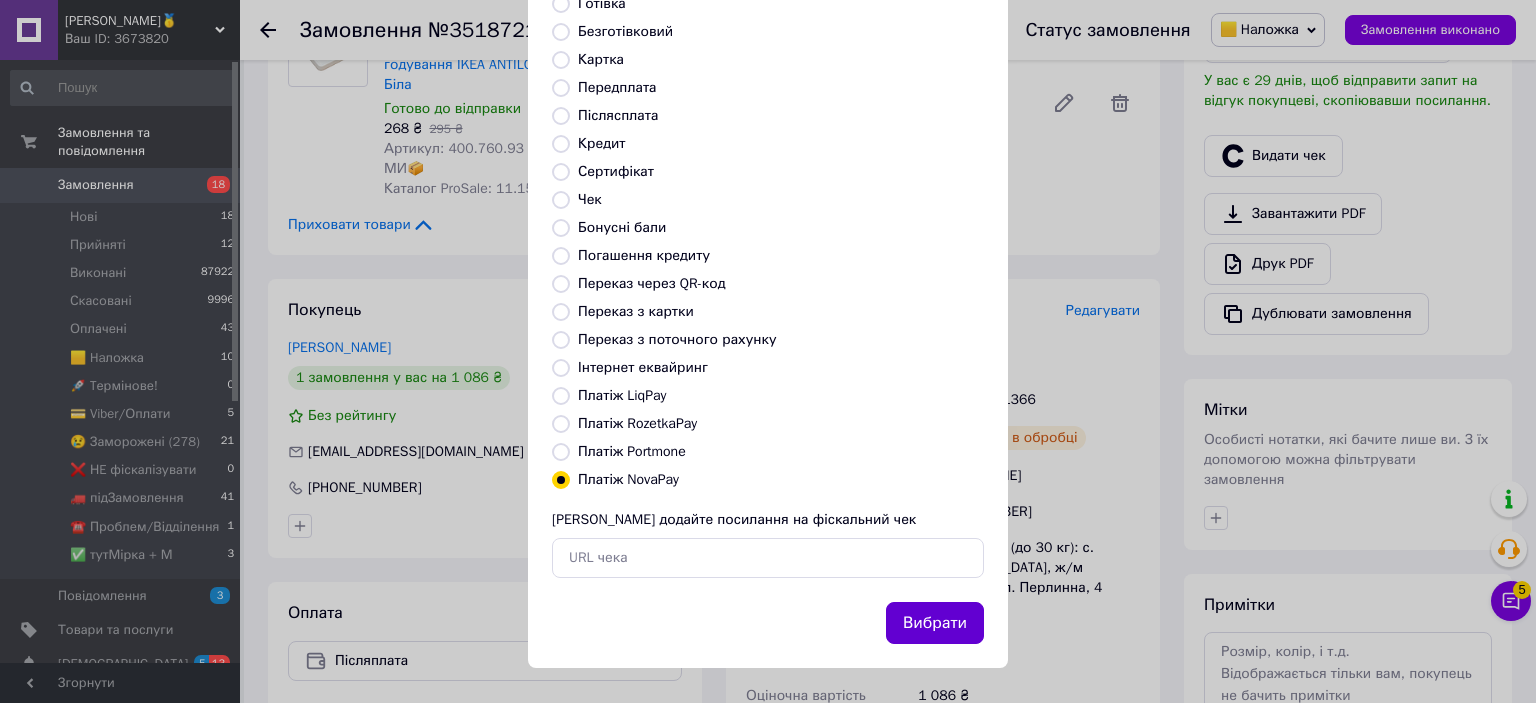 click on "Вибрати" at bounding box center [935, 623] 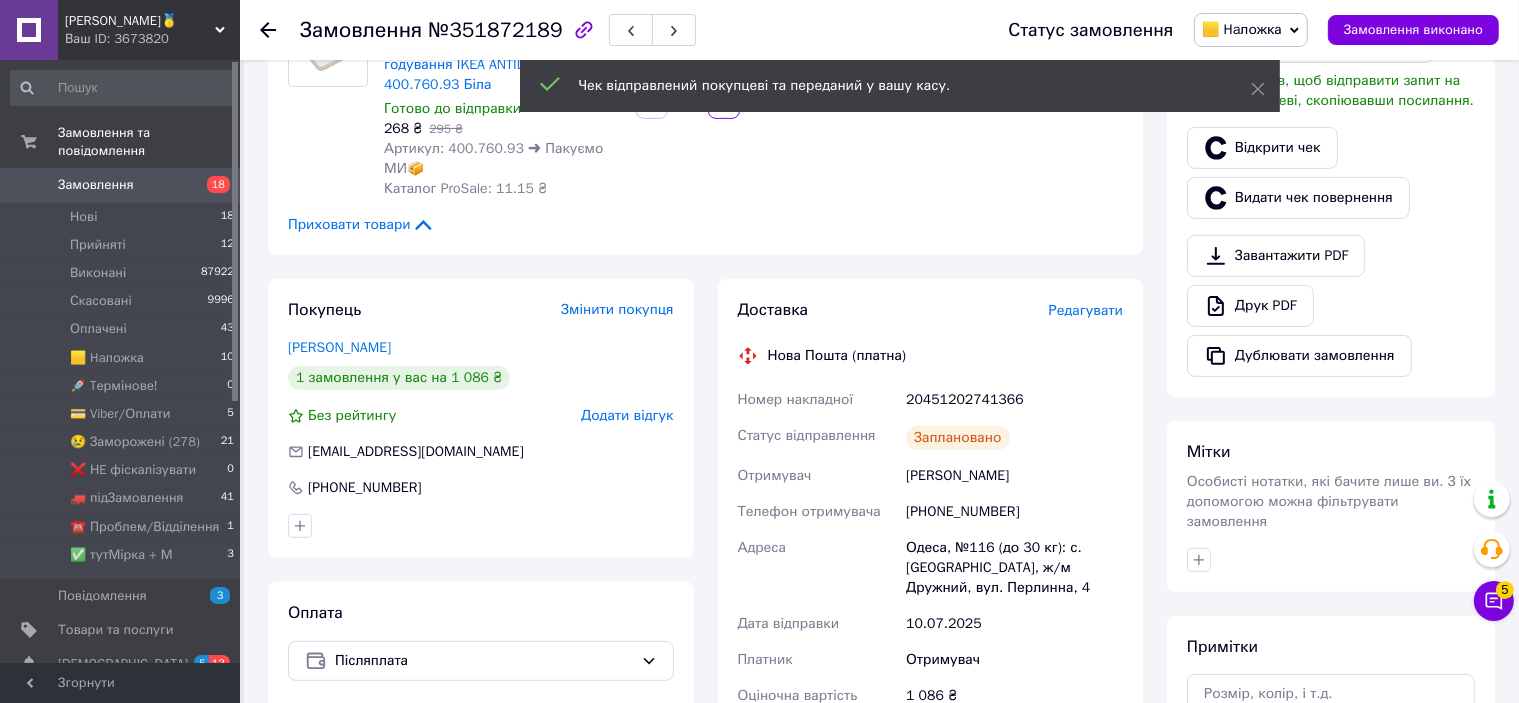 scroll, scrollTop: 1000, scrollLeft: 0, axis: vertical 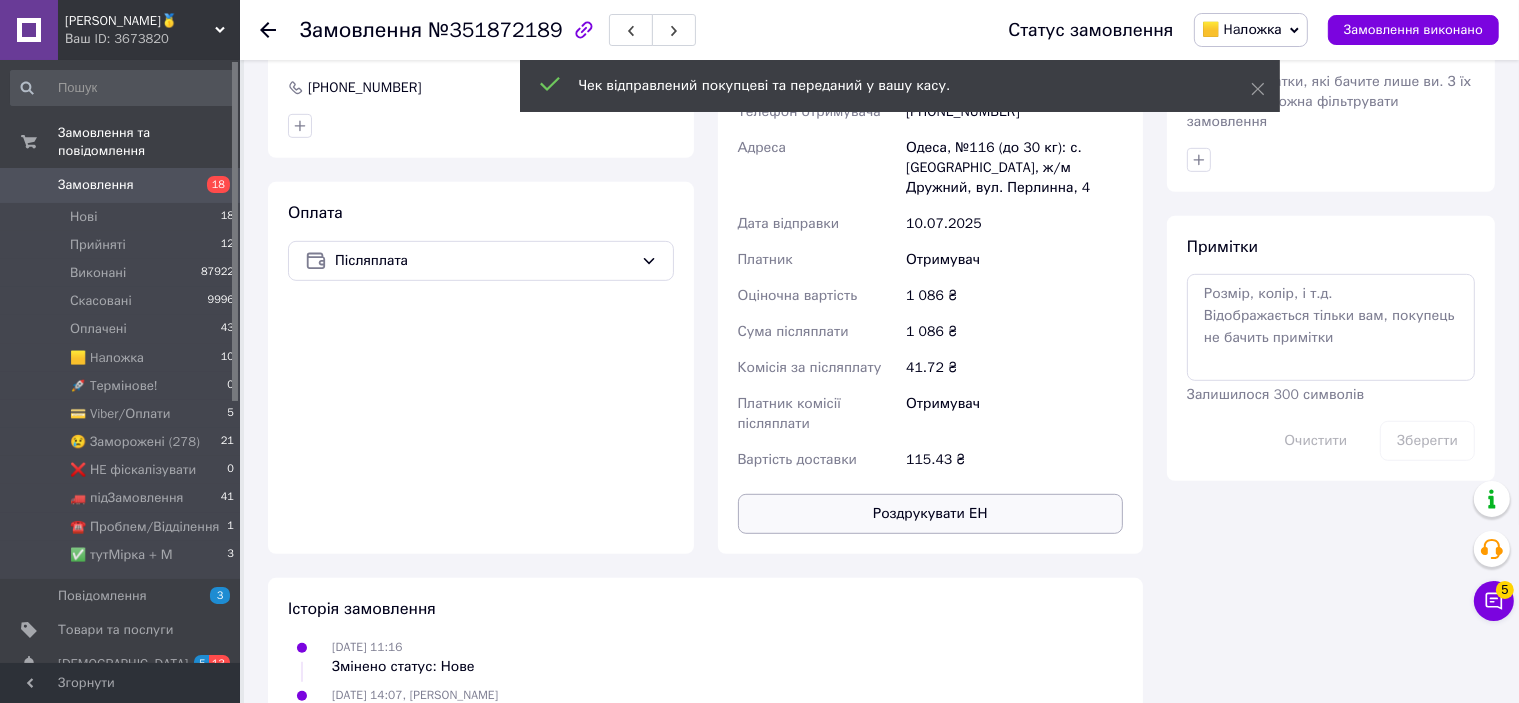 click on "Роздрукувати ЕН" at bounding box center [931, 514] 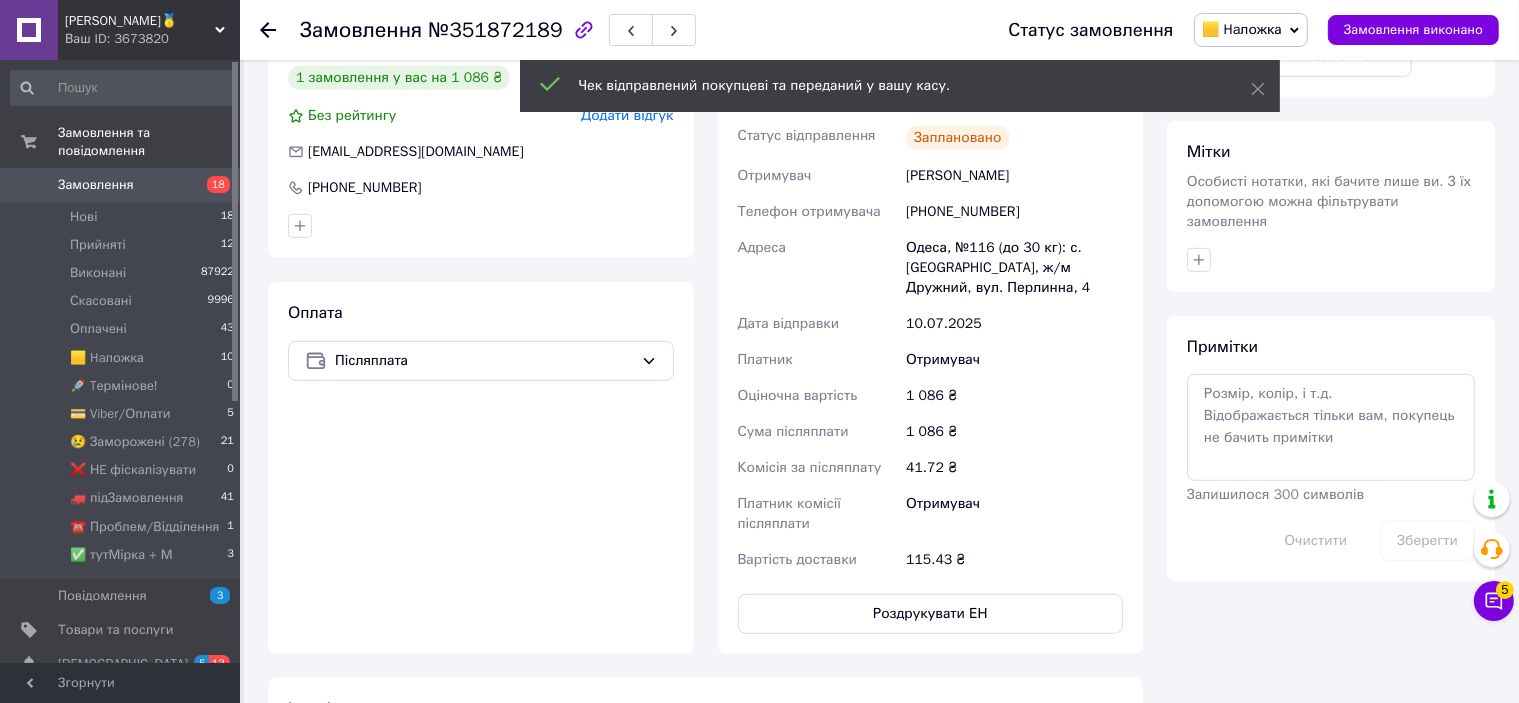 scroll, scrollTop: 800, scrollLeft: 0, axis: vertical 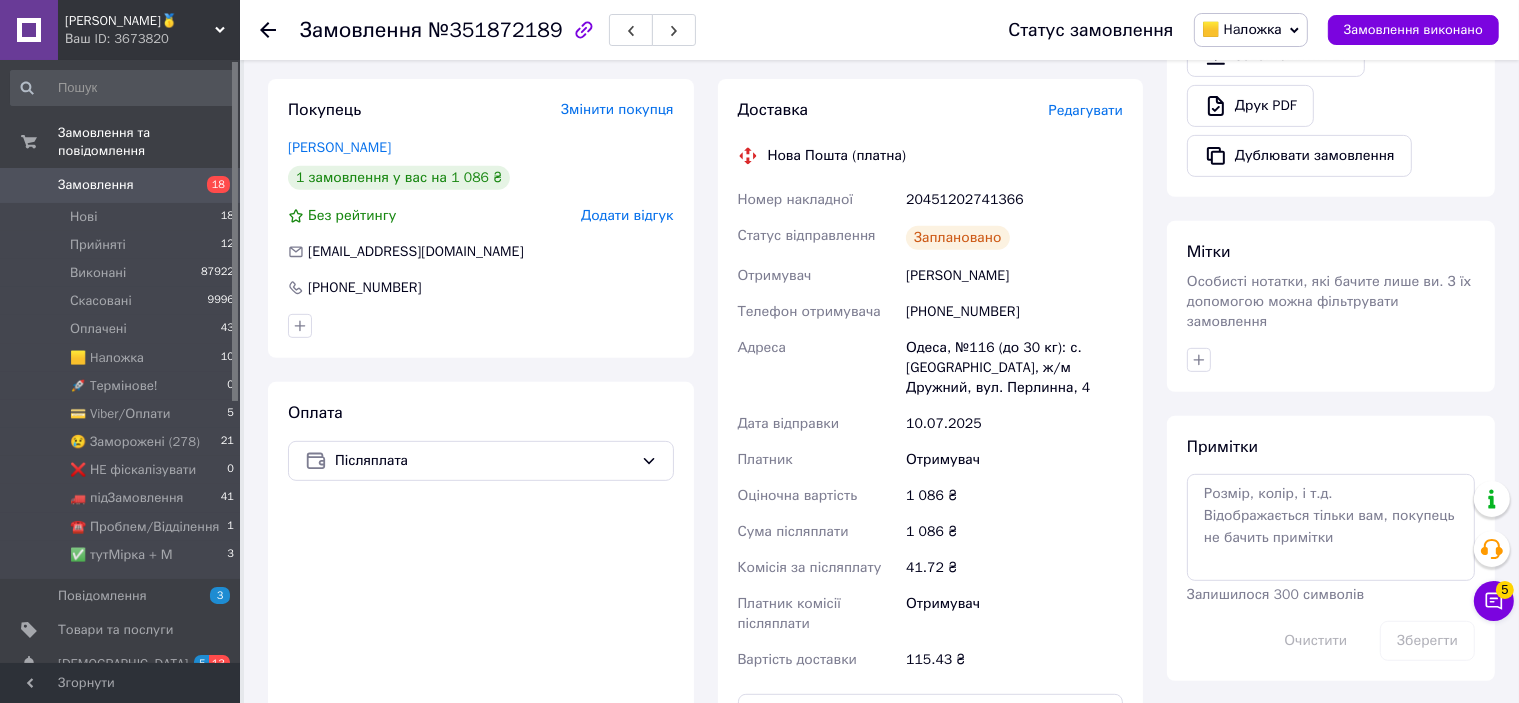 click on "20451202741366" at bounding box center [1014, 200] 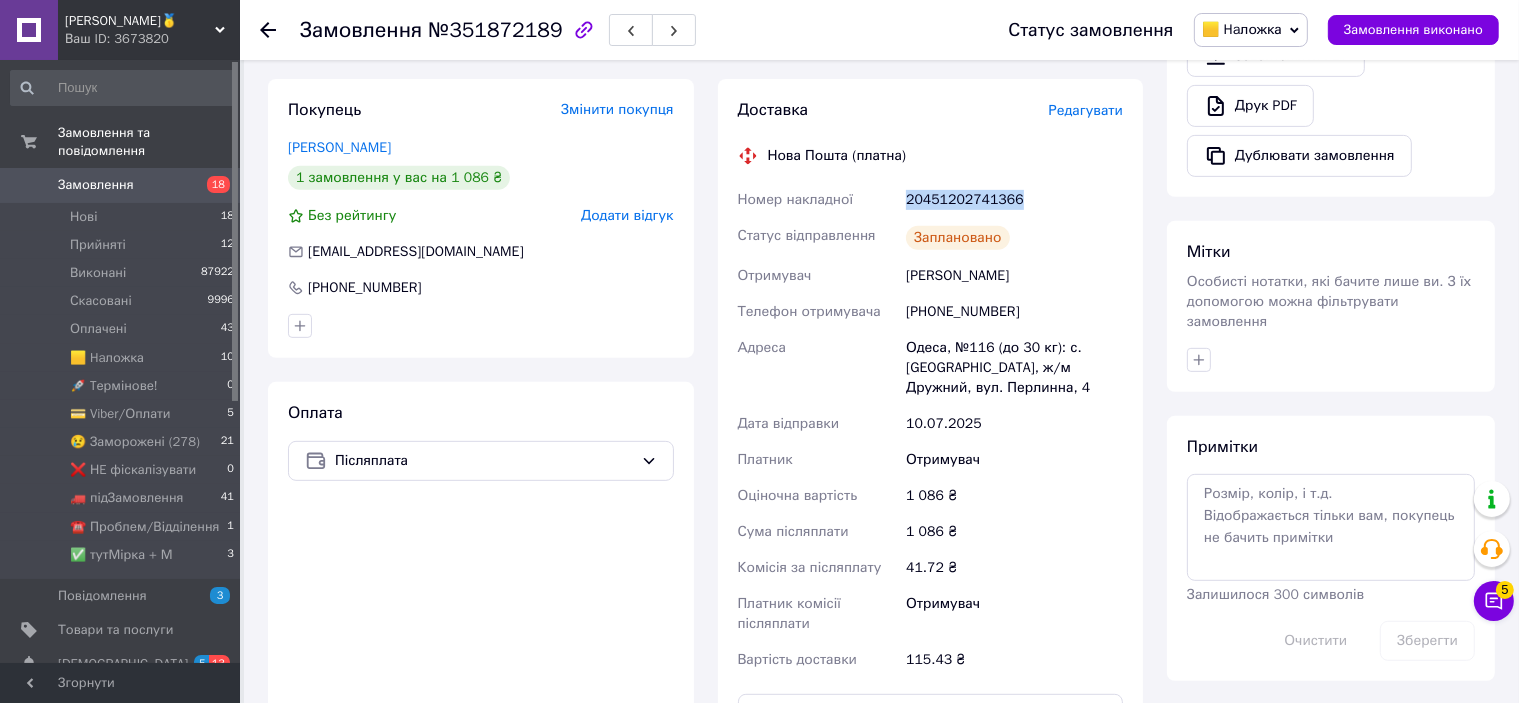 click on "20451202741366" at bounding box center [1014, 200] 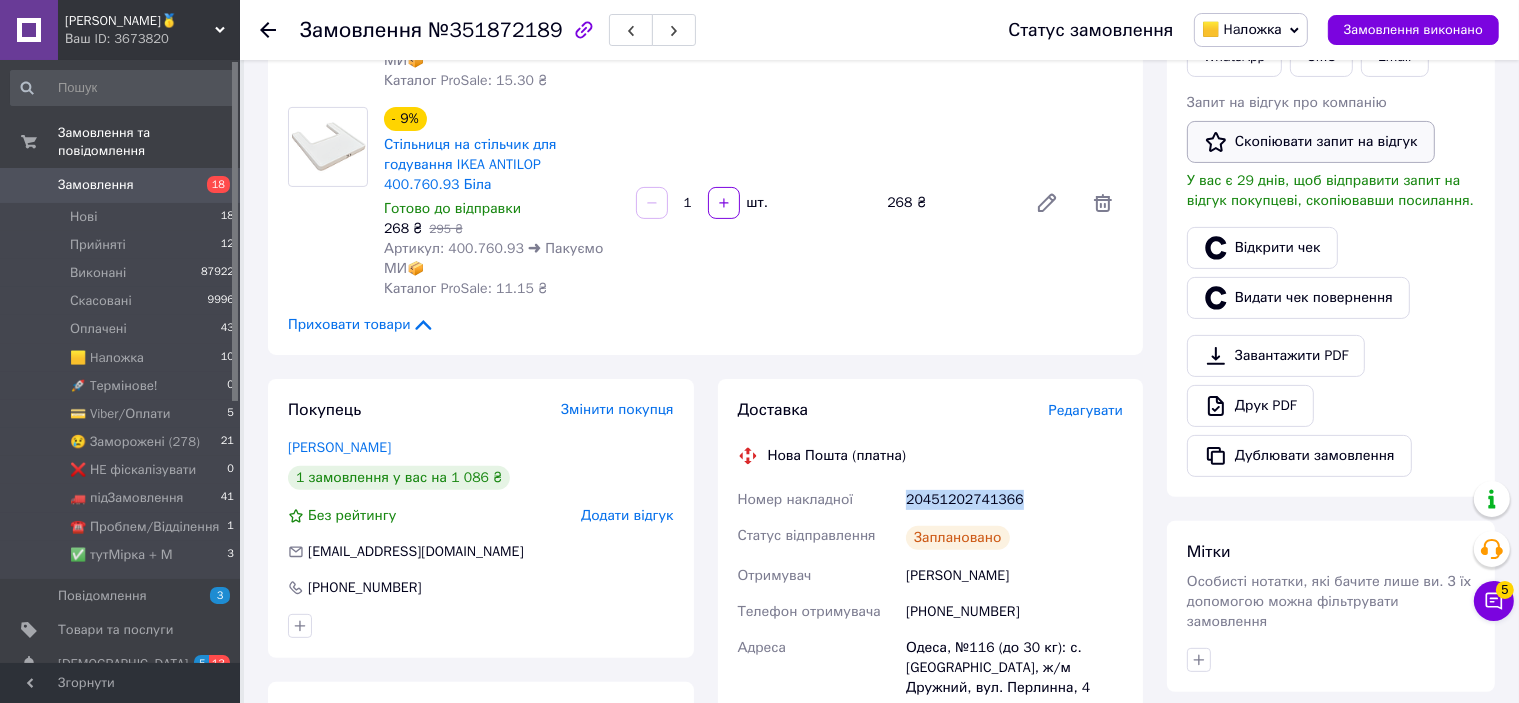 scroll, scrollTop: 400, scrollLeft: 0, axis: vertical 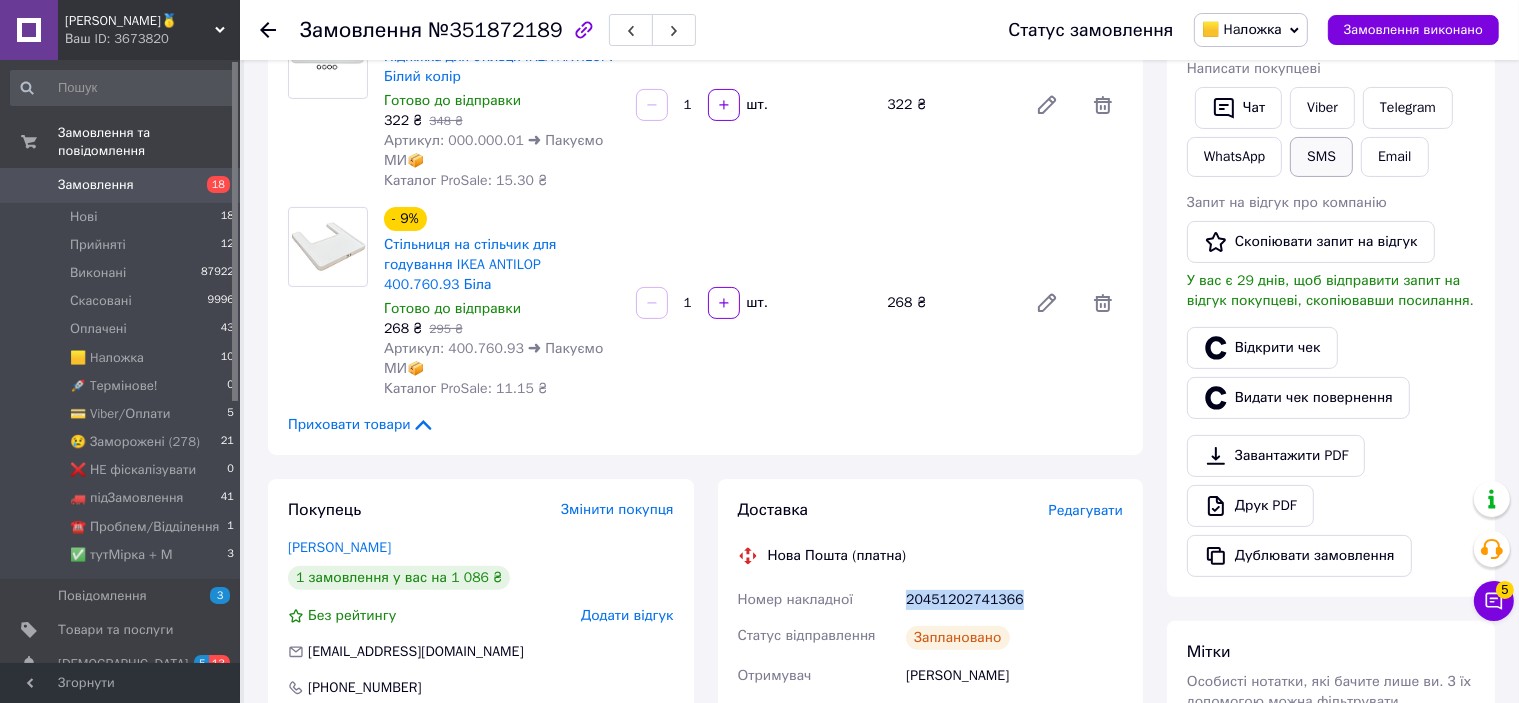 click on "SMS" at bounding box center [1321, 157] 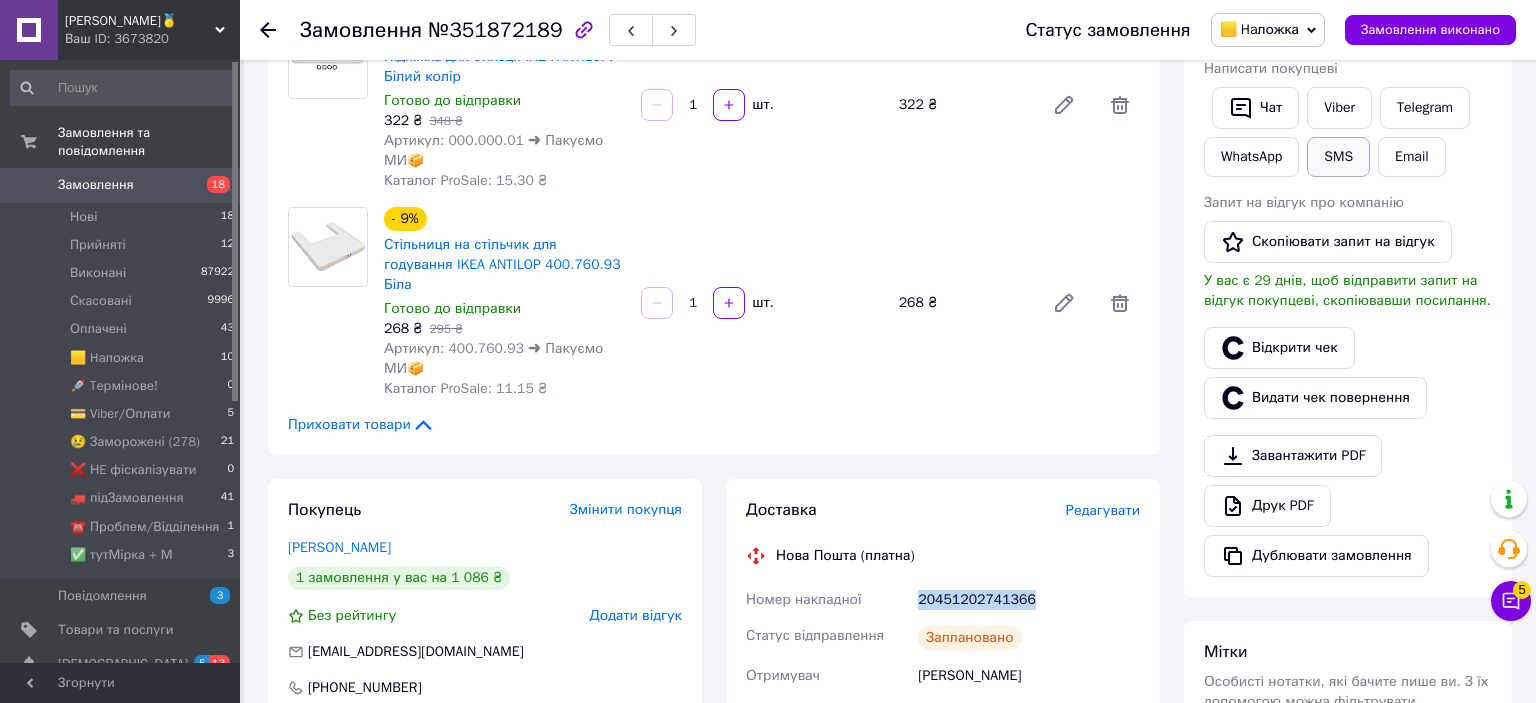 type 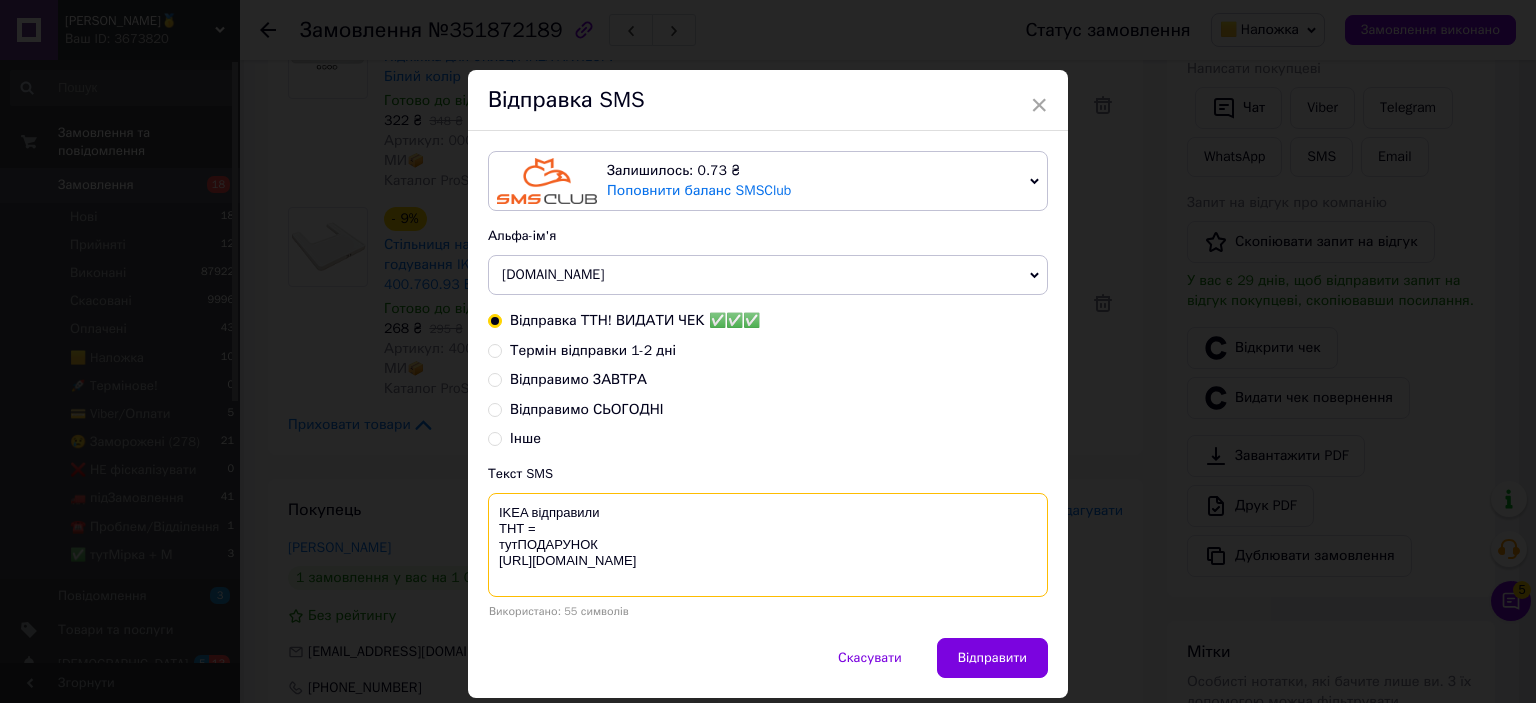 click on "IKEA відправили
ТНТ =
тутПОДАРУНОК
[URL][DOMAIN_NAME]" at bounding box center (768, 545) 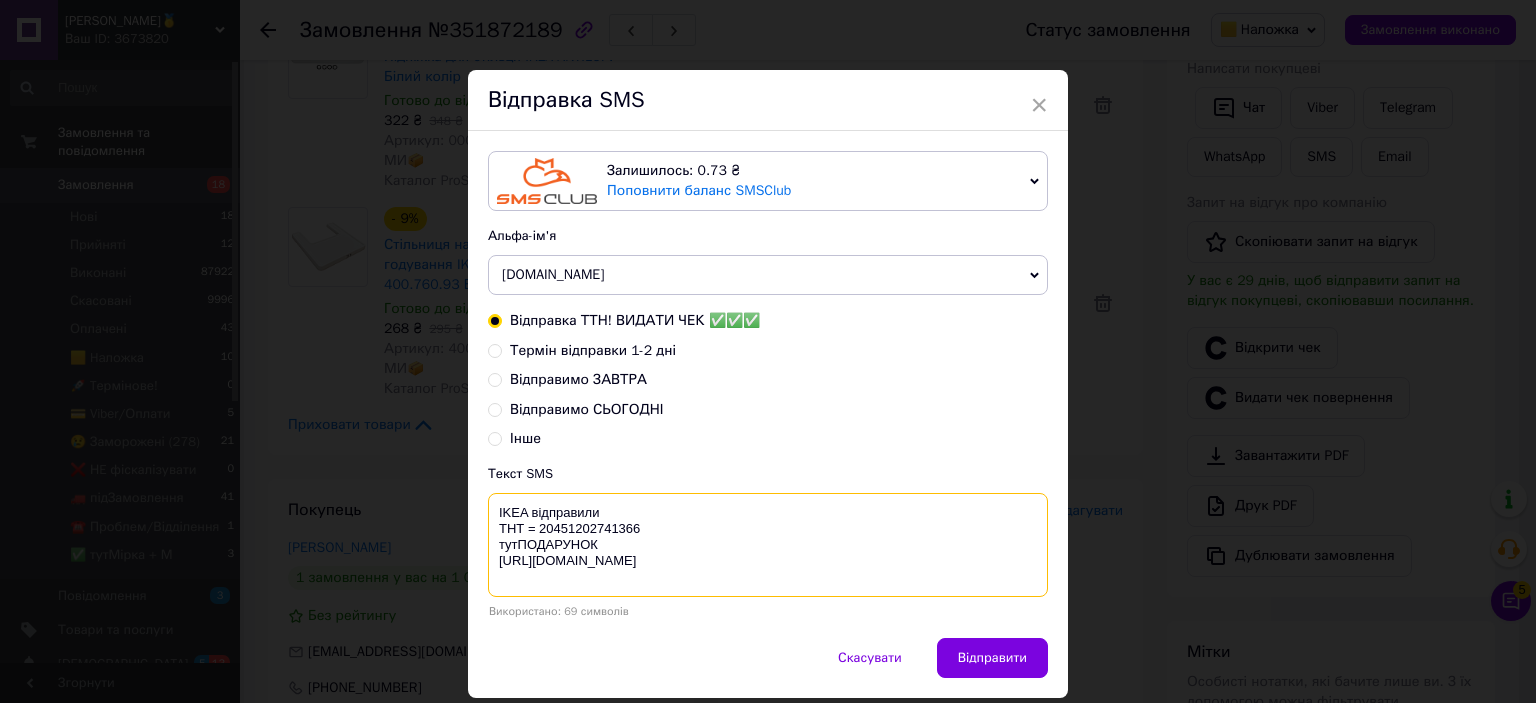 type on "IKEA відправили
ТНТ = 20451202741366
тутПОДАРУНОК
https://bit.ly/taao" 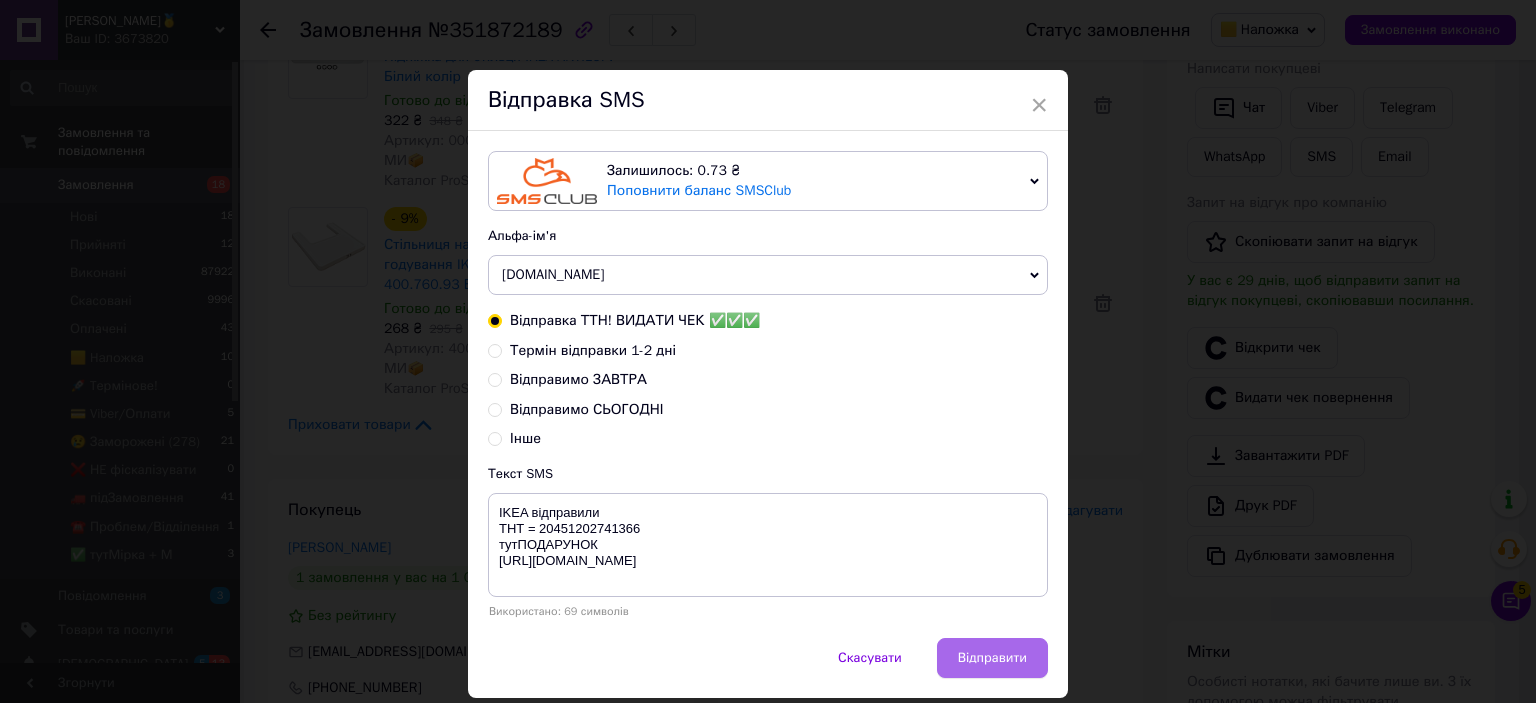 click on "Відправити" at bounding box center [992, 658] 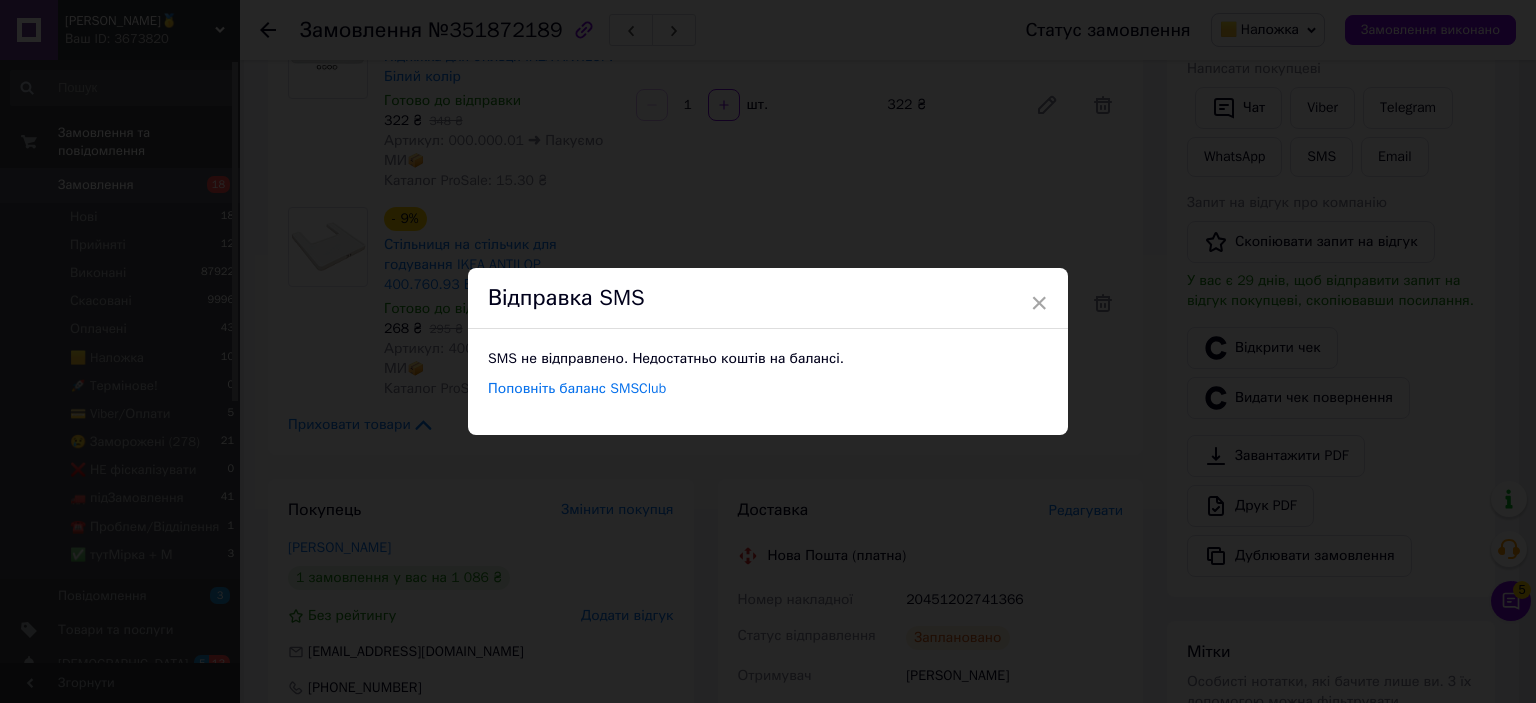 click on "× Відправка SMS SMS не відправлено. Недостатньо коштів на балансі.  Поповніть баланс SMSClub" at bounding box center (768, 351) 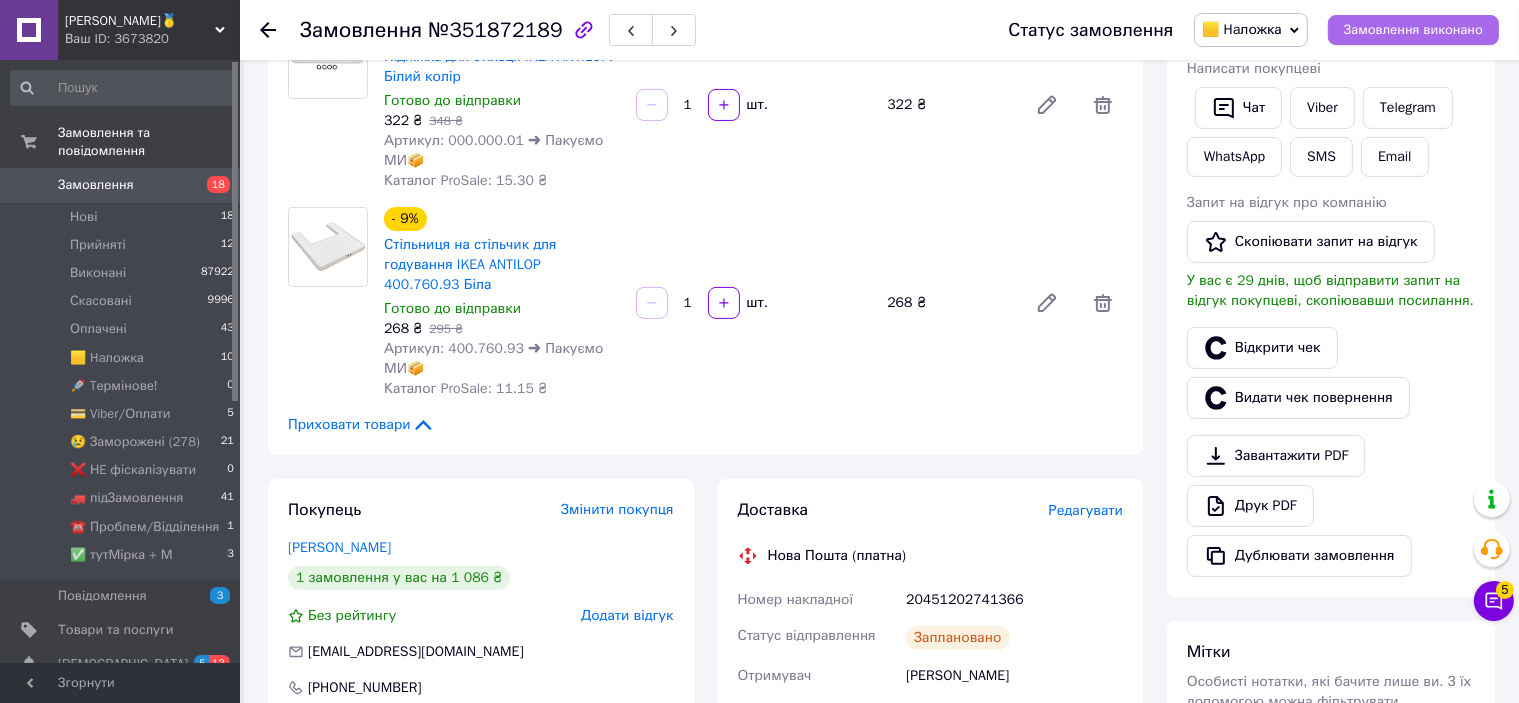 click on "Замовлення виконано" at bounding box center [1413, 30] 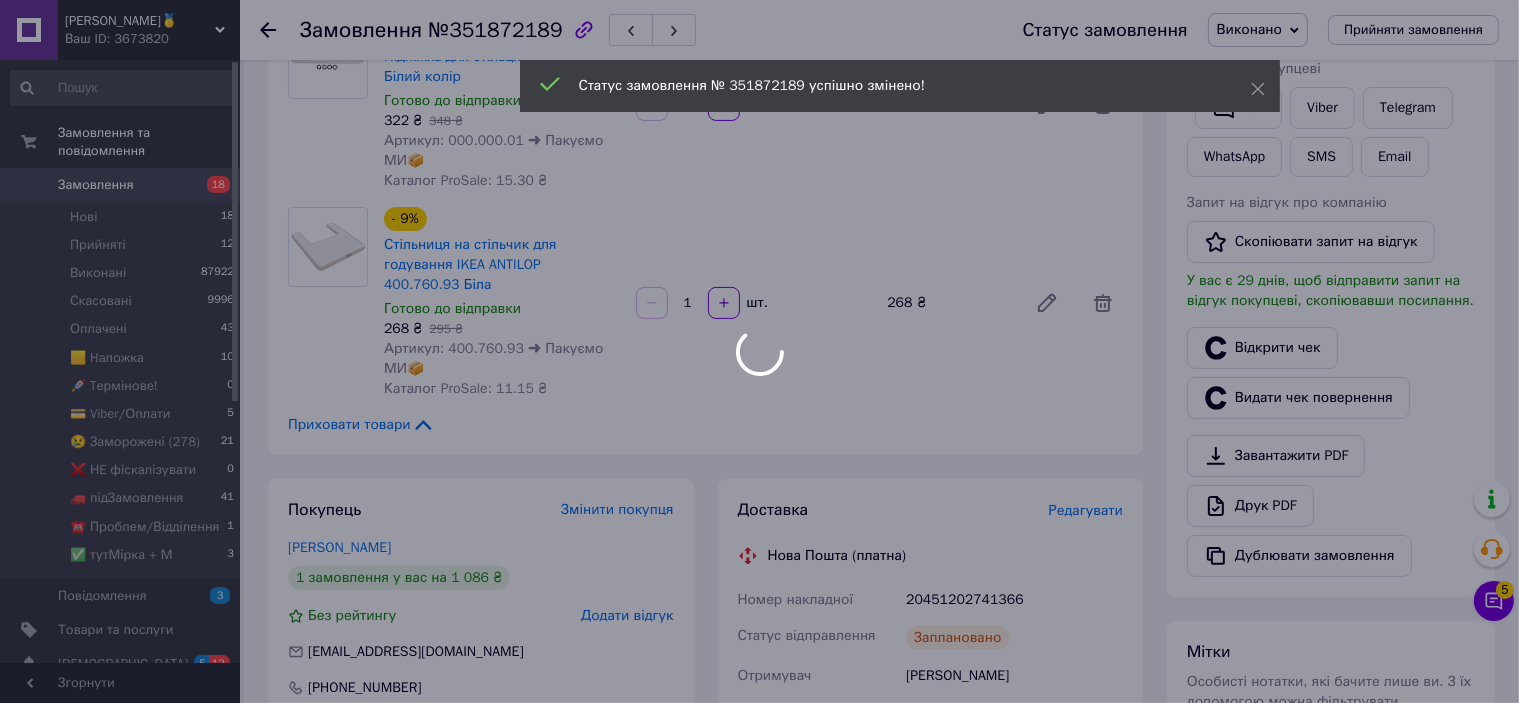 scroll, scrollTop: 0, scrollLeft: 0, axis: both 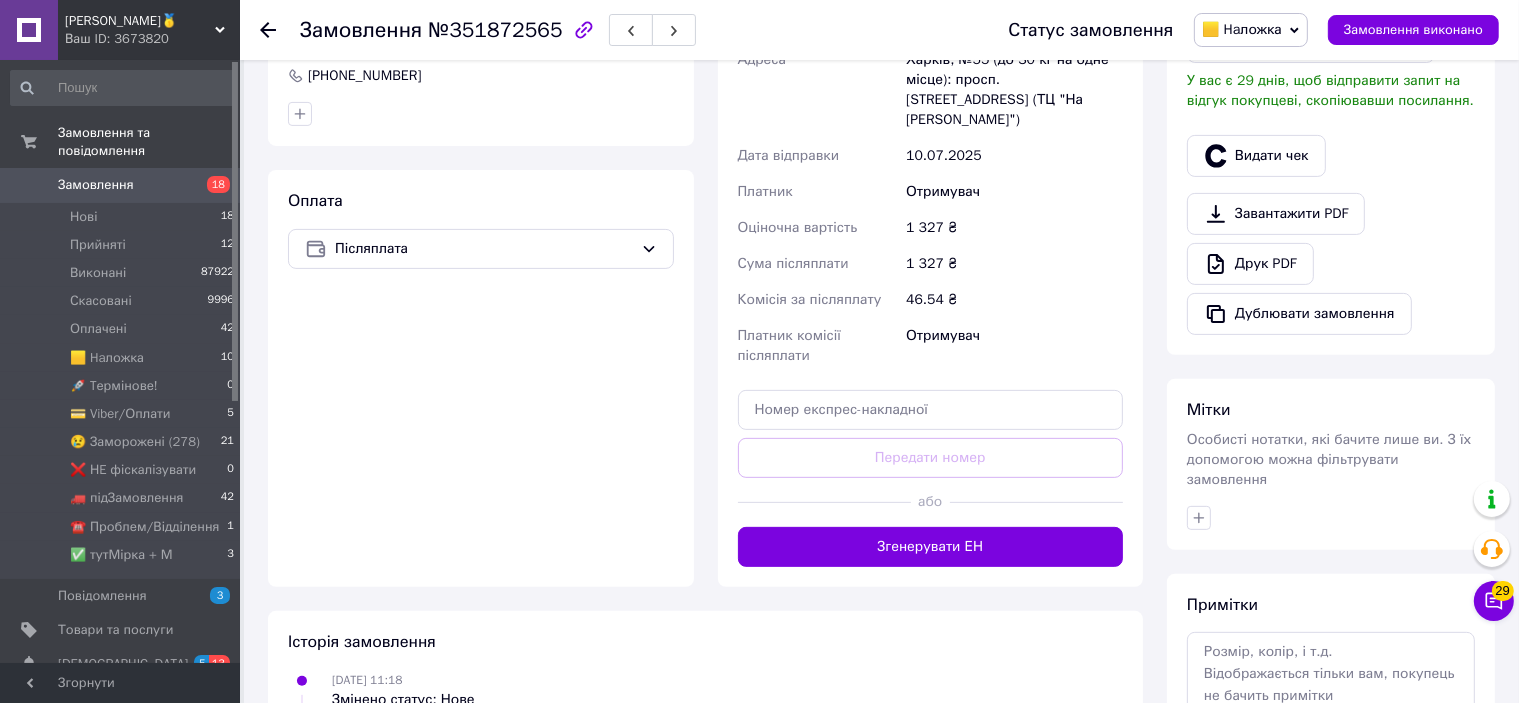 drag, startPoint x: 988, startPoint y: 495, endPoint x: 1000, endPoint y: 483, distance: 16.970562 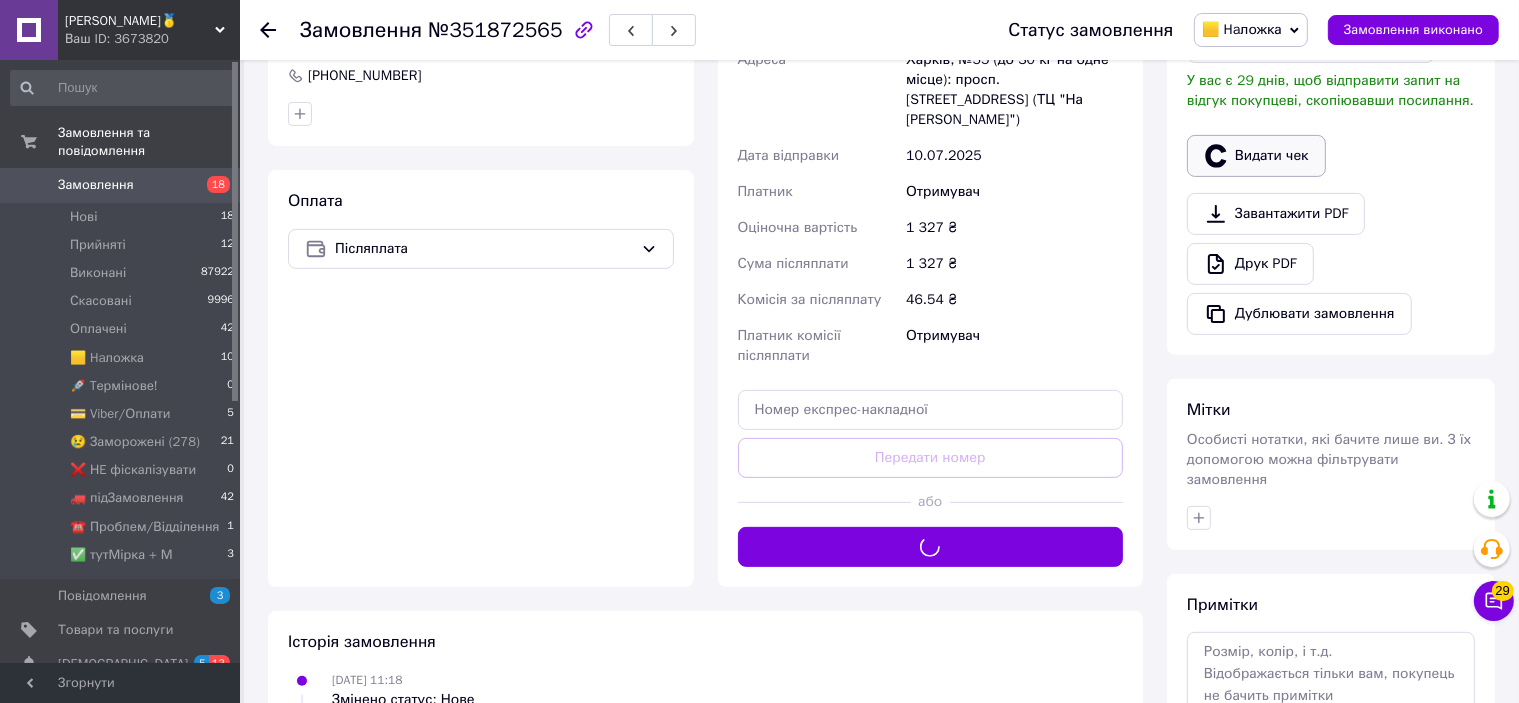 click on "Видати чек" at bounding box center [1256, 156] 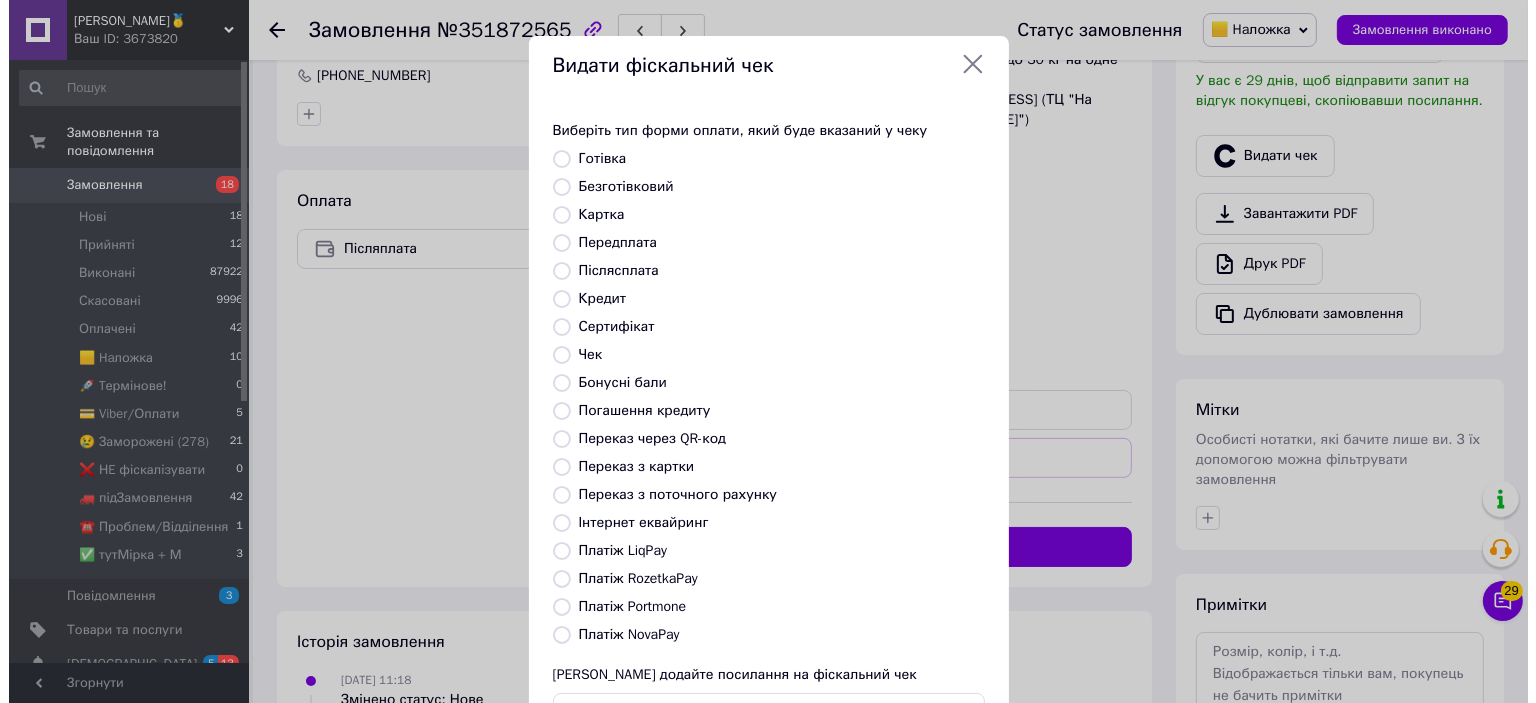 scroll, scrollTop: 580, scrollLeft: 0, axis: vertical 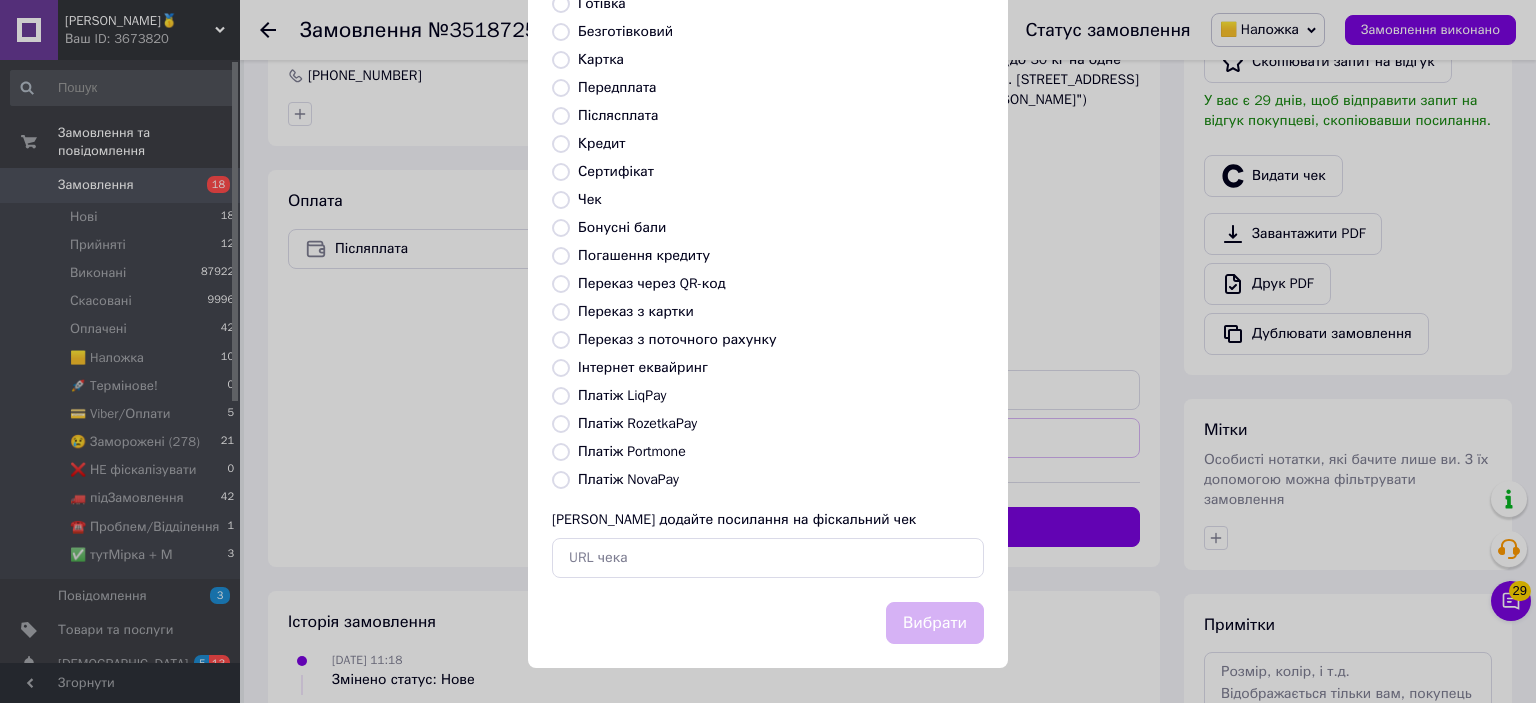 click on "Платіж NovaPay" at bounding box center (628, 479) 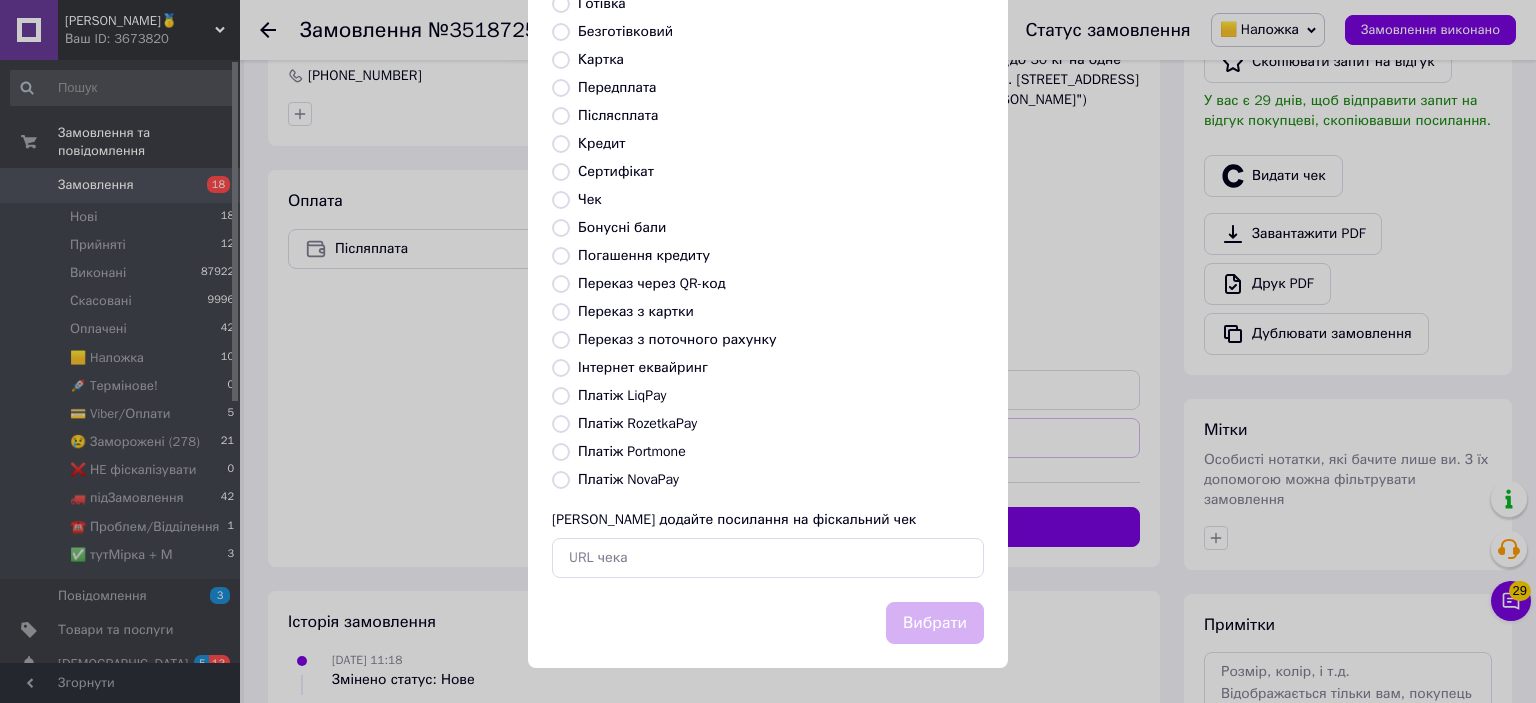 radio on "true" 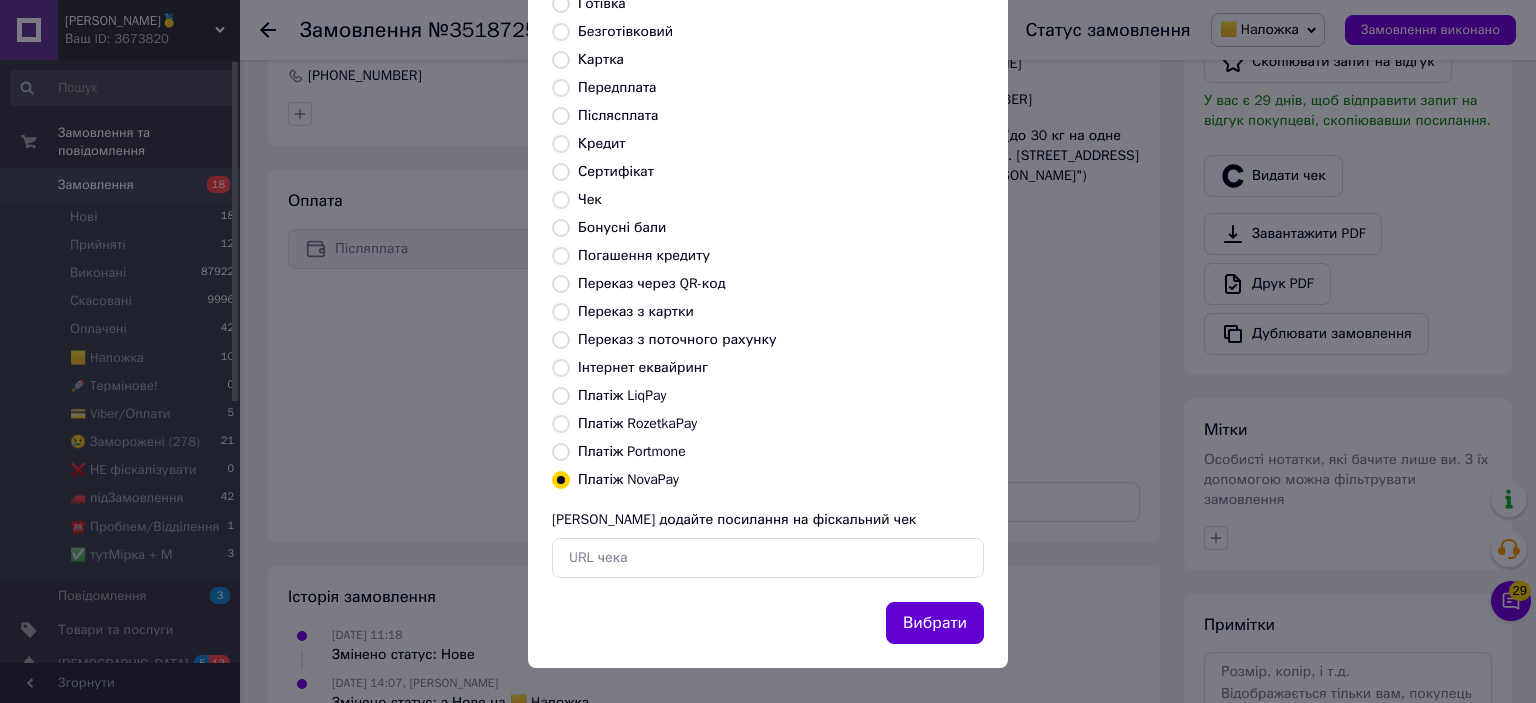 click on "Вибрати" at bounding box center (935, 623) 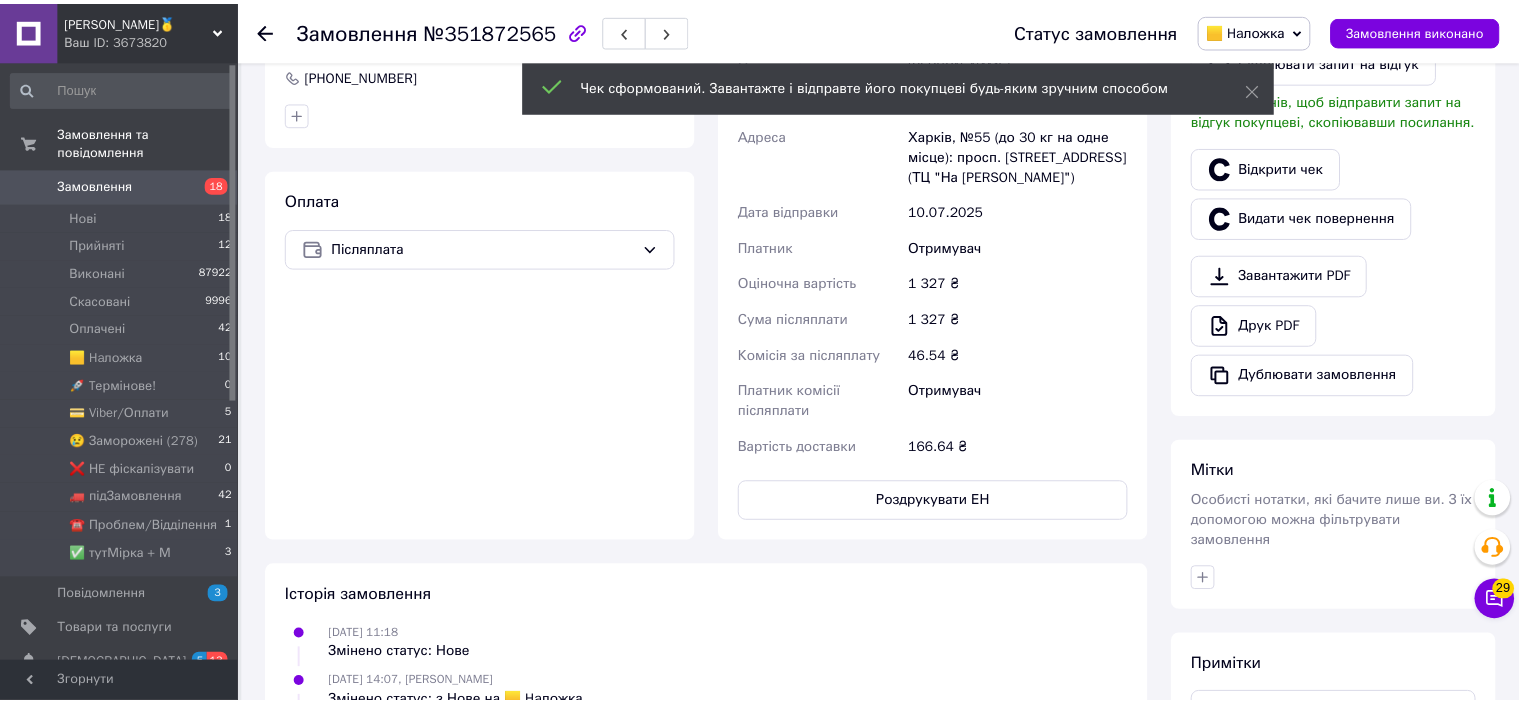 scroll, scrollTop: 600, scrollLeft: 0, axis: vertical 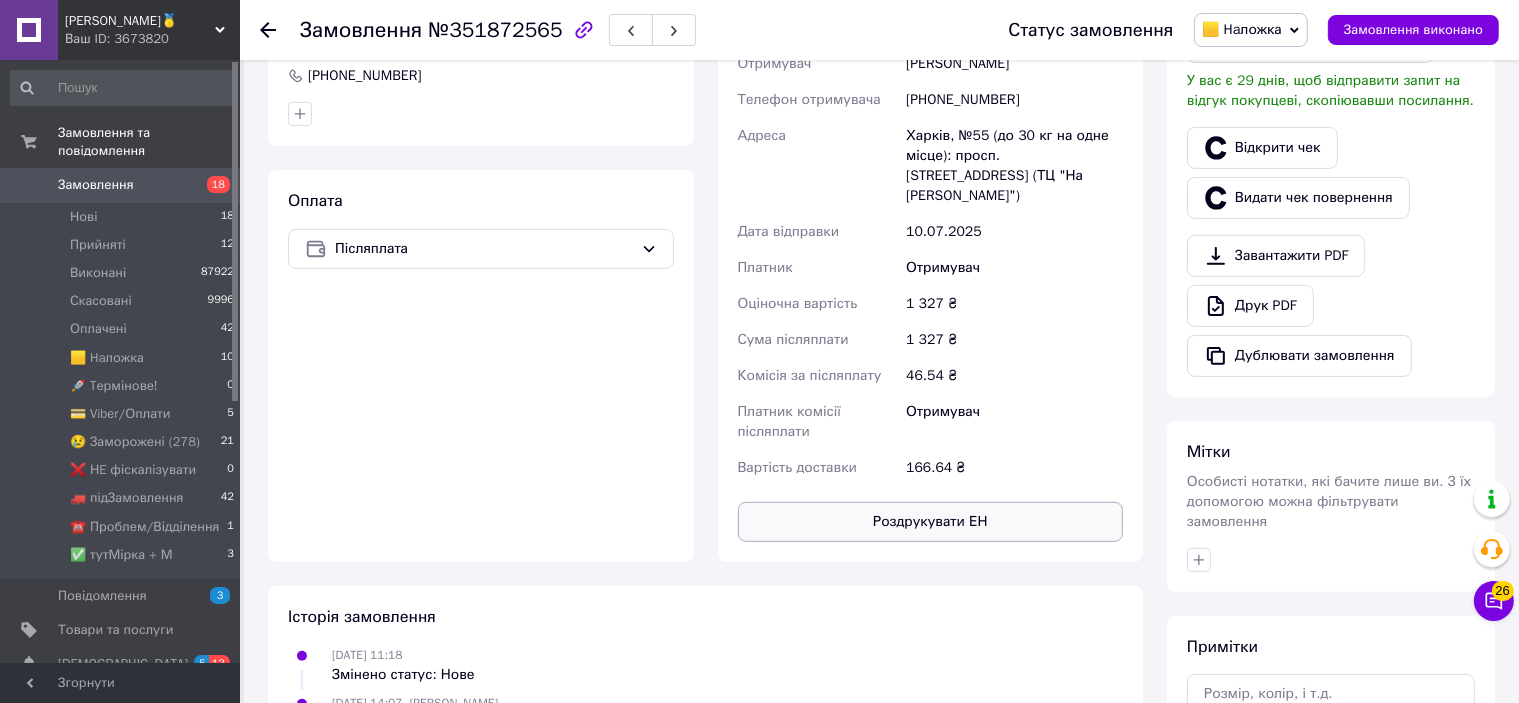 click on "Роздрукувати ЕН" at bounding box center [931, 522] 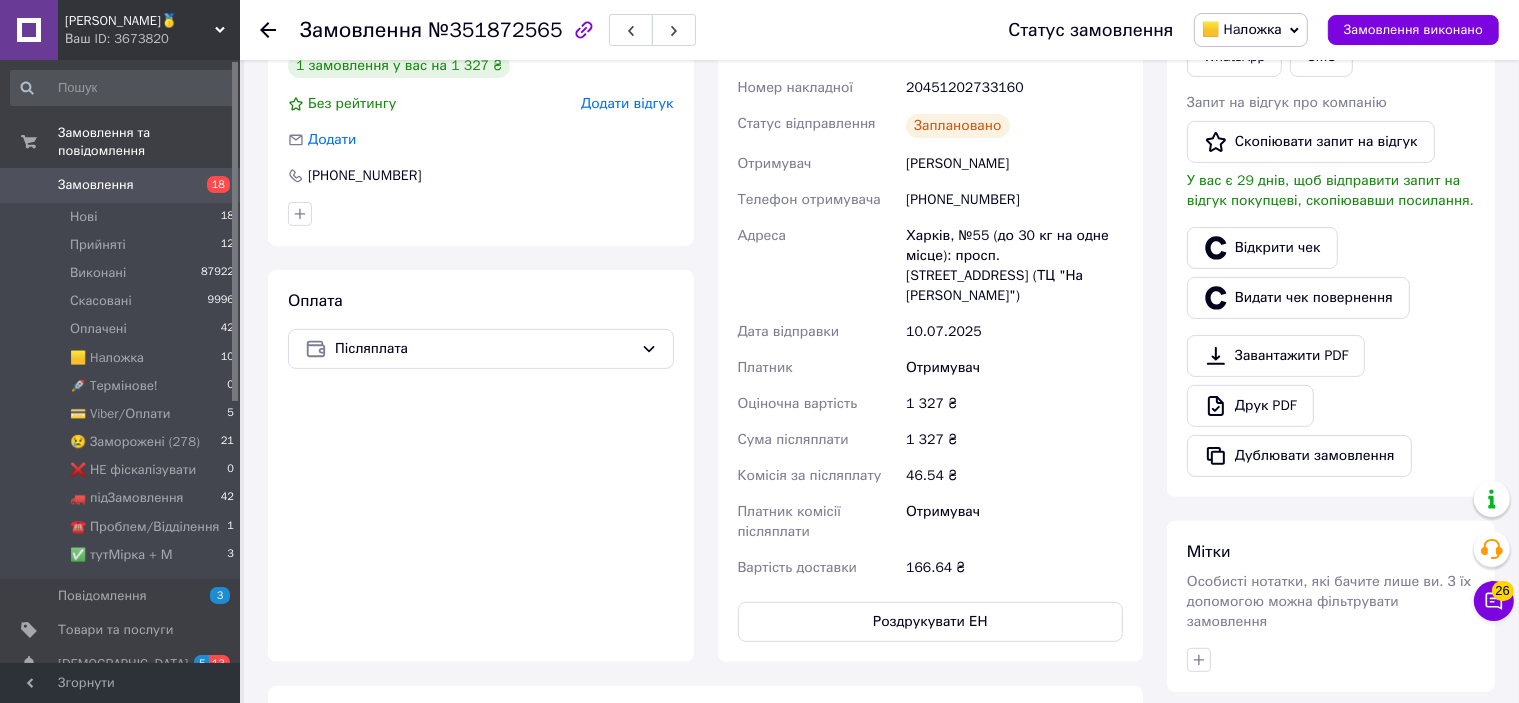 scroll, scrollTop: 400, scrollLeft: 0, axis: vertical 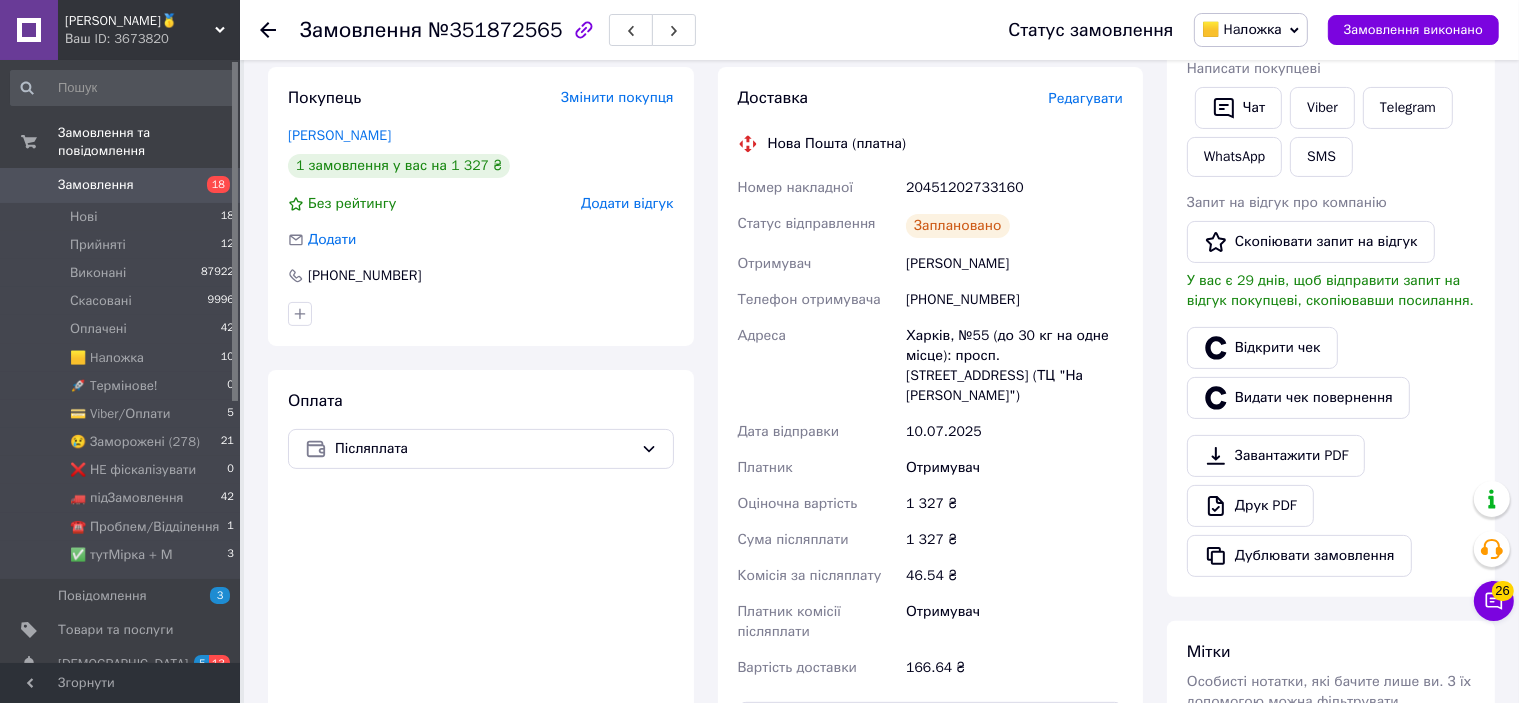click on "20451202733160" at bounding box center (1014, 188) 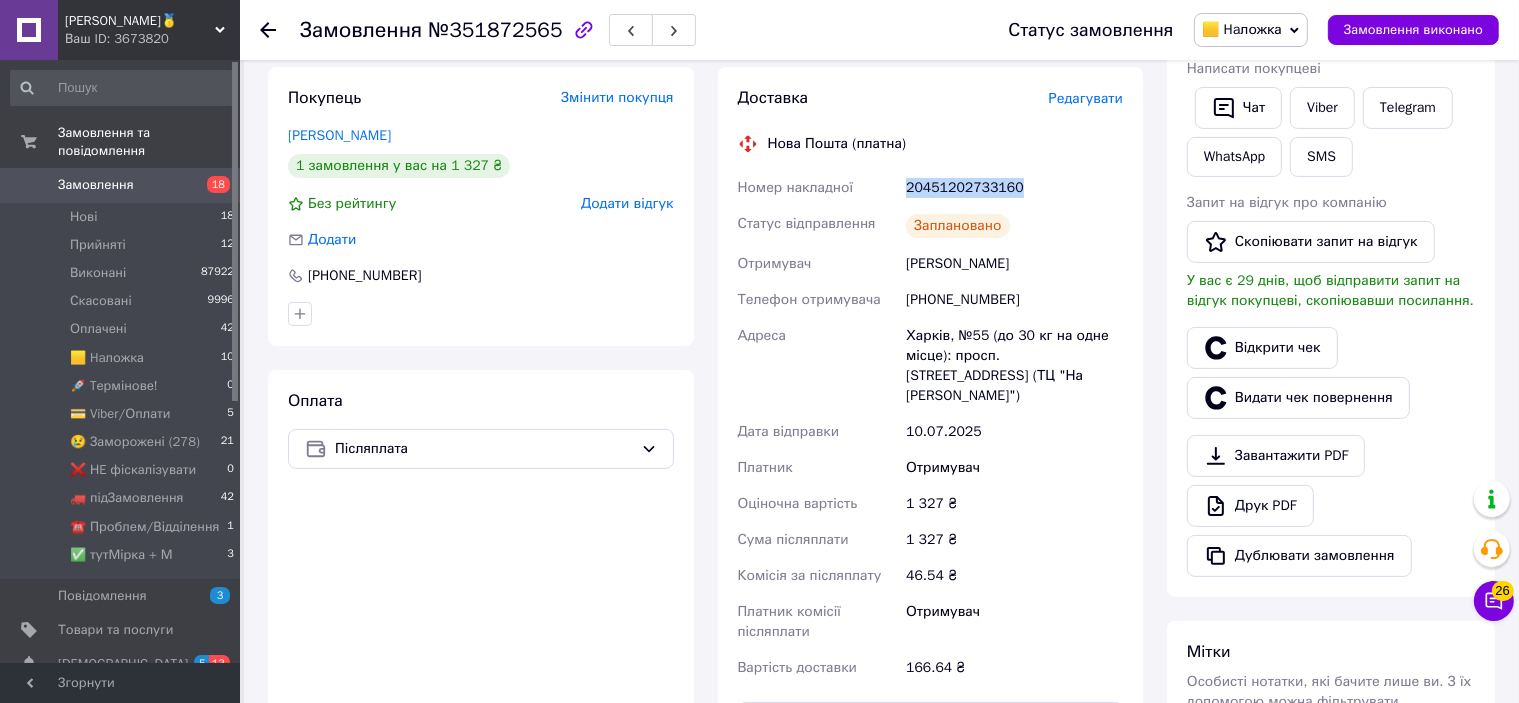 click on "20451202733160" at bounding box center (1014, 188) 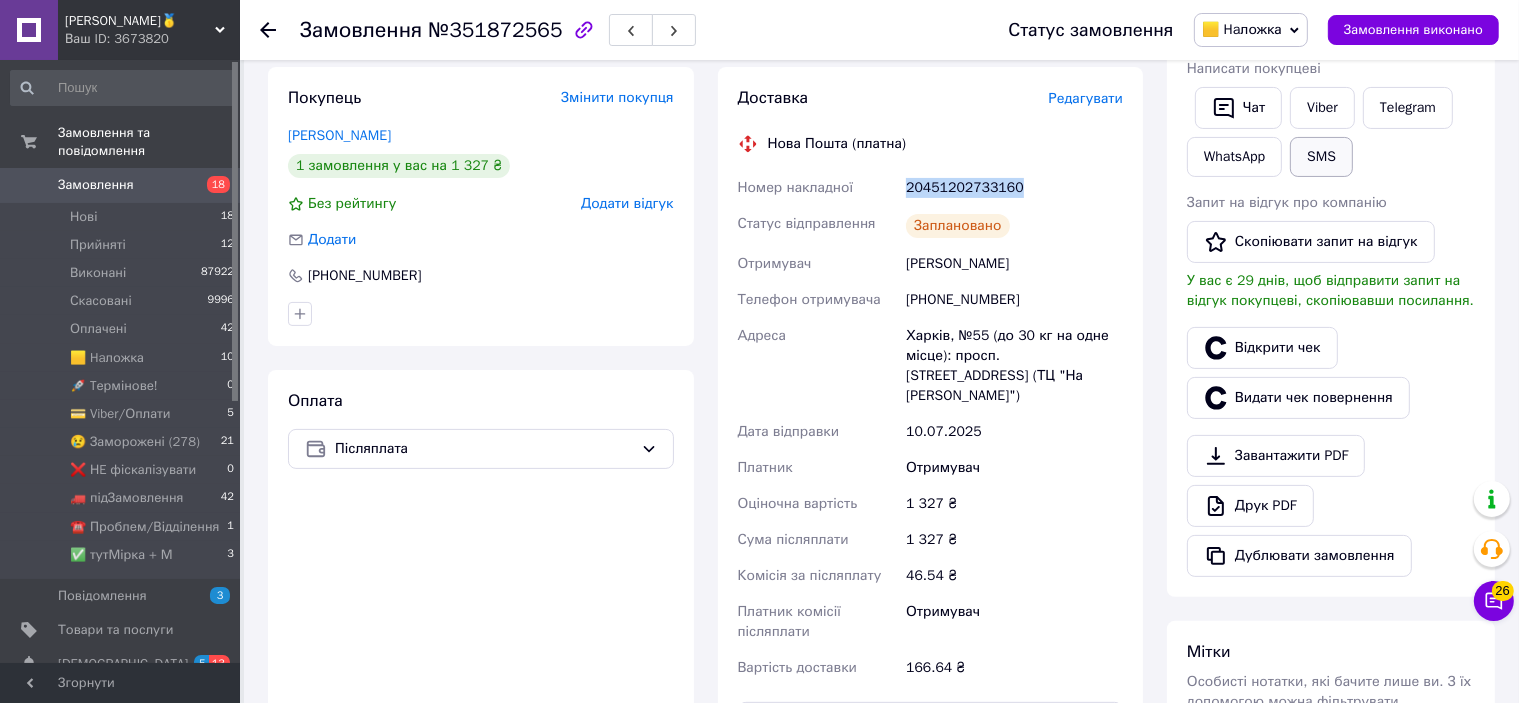 click on "SMS" at bounding box center [1321, 157] 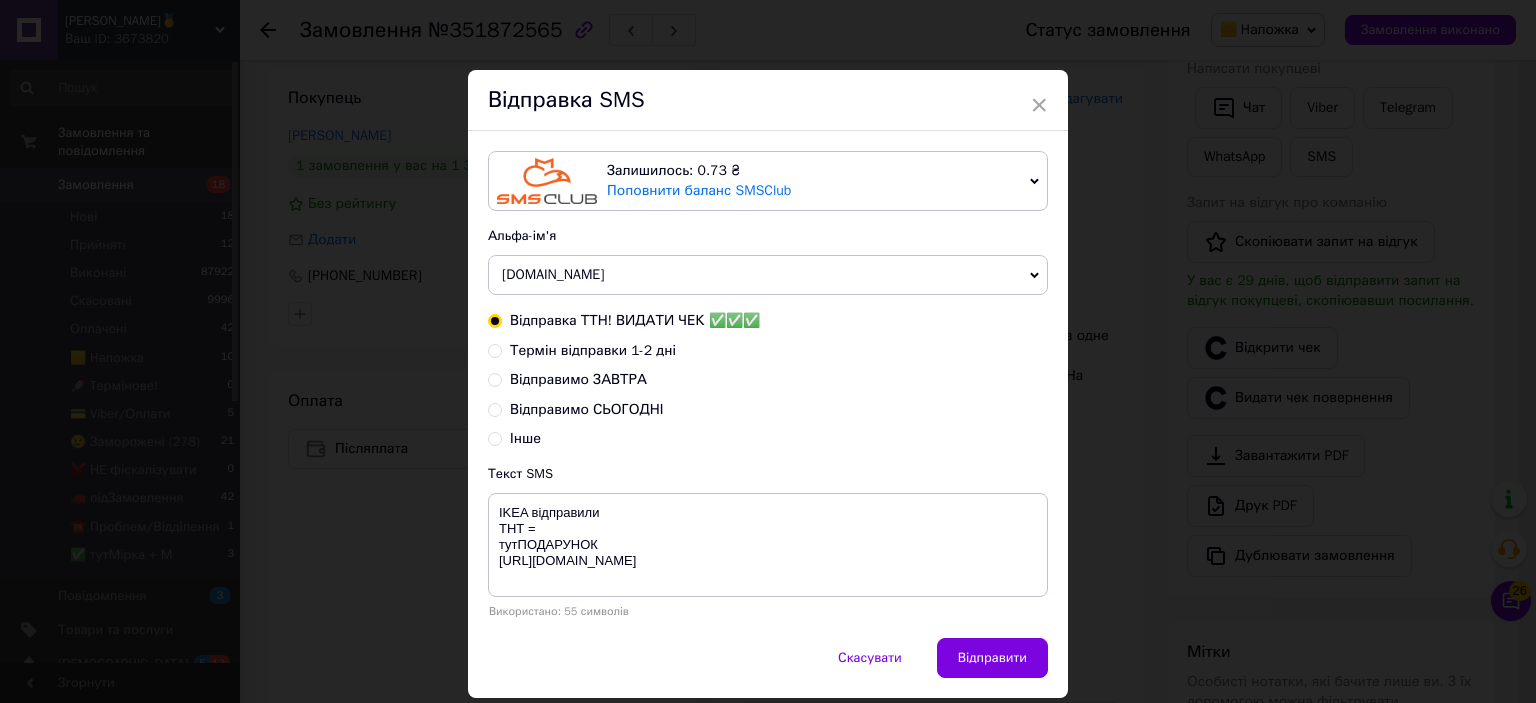 type 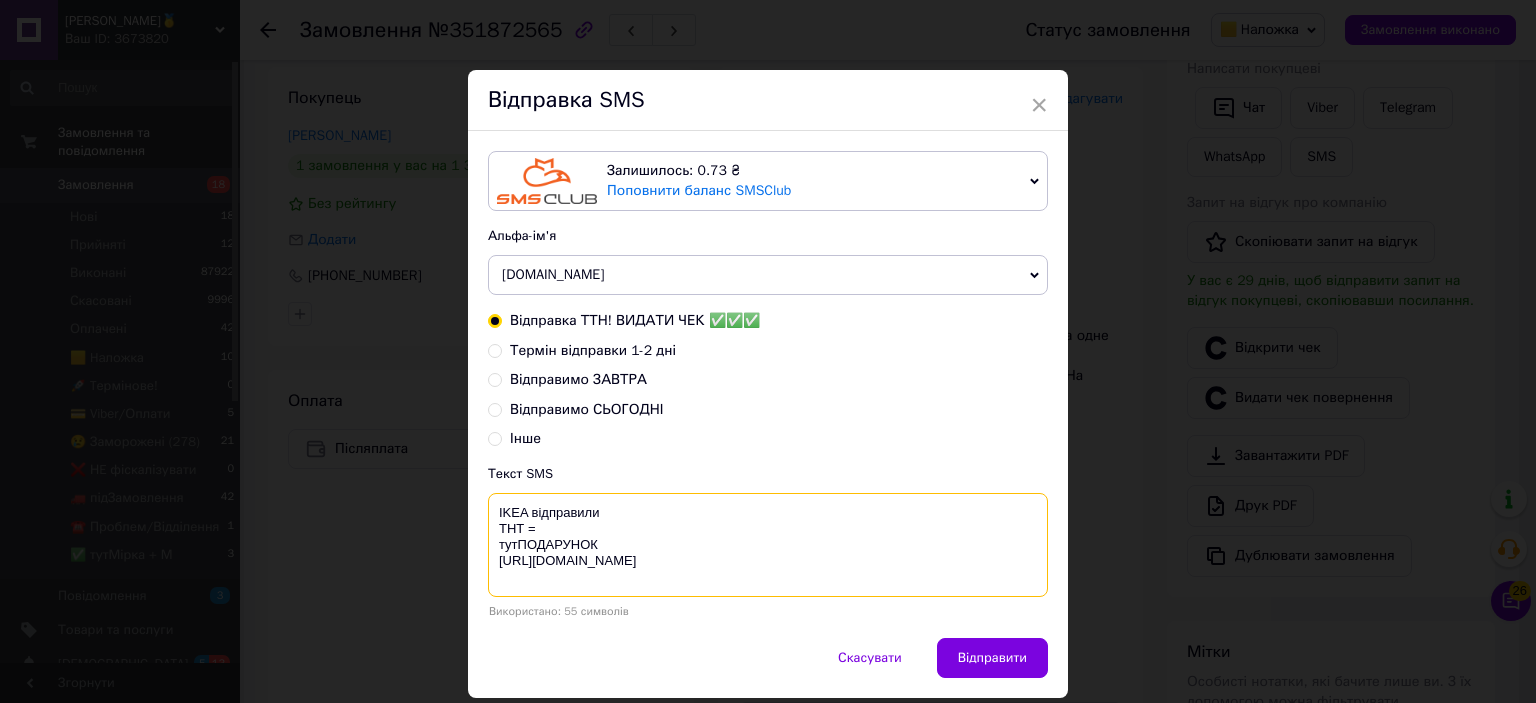 click on "IKEA відправили
ТНТ =
тутПОДАРУНОК
[URL][DOMAIN_NAME]" at bounding box center [768, 545] 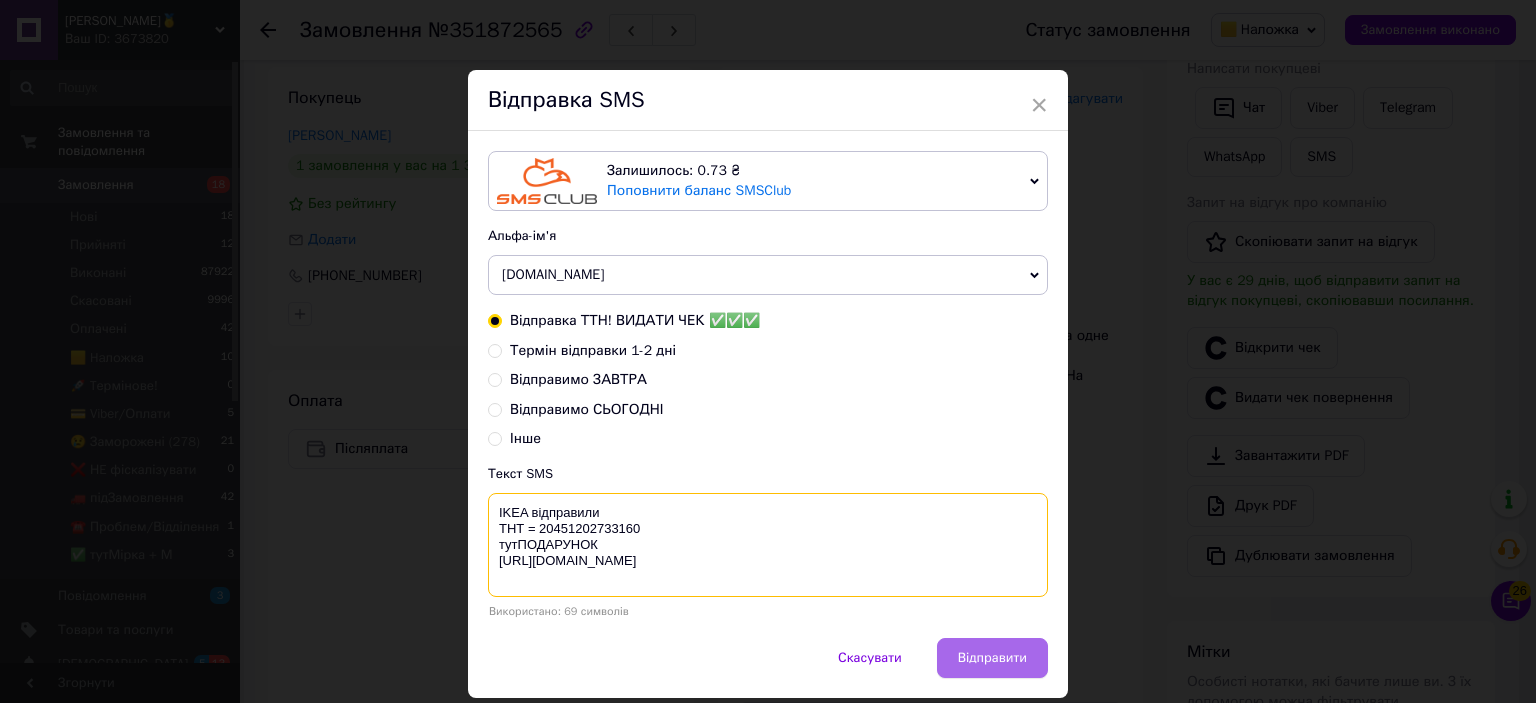 type on "IKEA відправили
ТНТ = 20451202733160
тутПОДАРУНОК
https://bit.ly/taao" 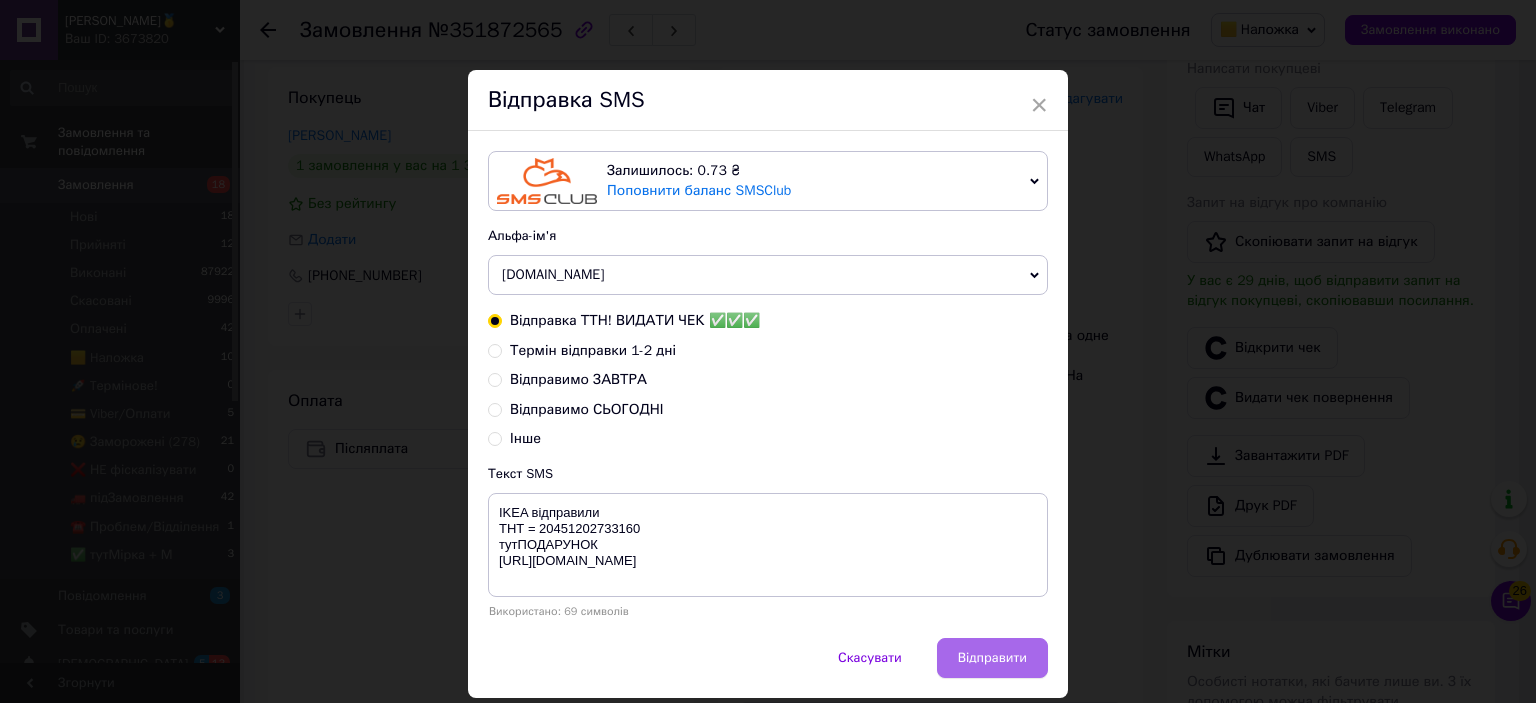 click on "Відправити" at bounding box center (992, 658) 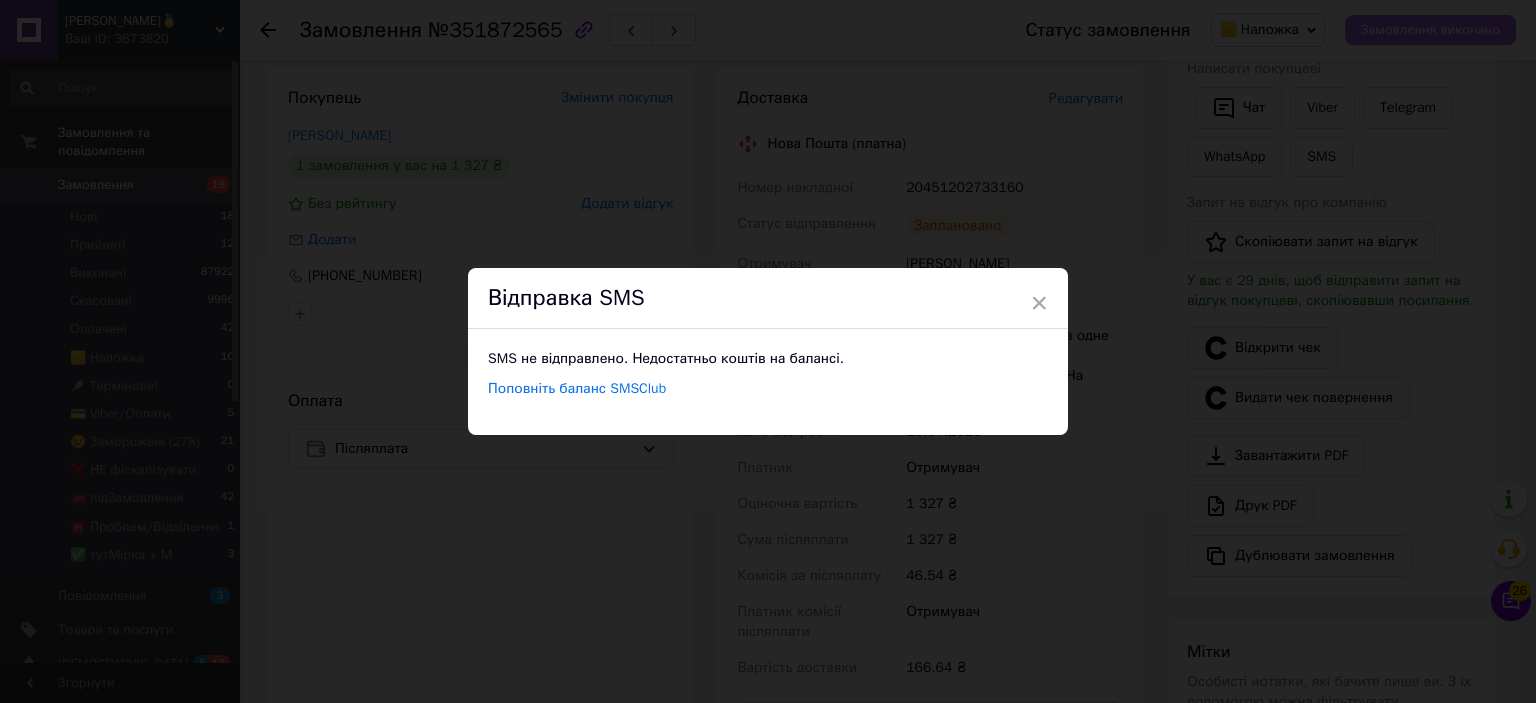 drag, startPoint x: 1330, startPoint y: 35, endPoint x: 1388, endPoint y: 16, distance: 61.03278 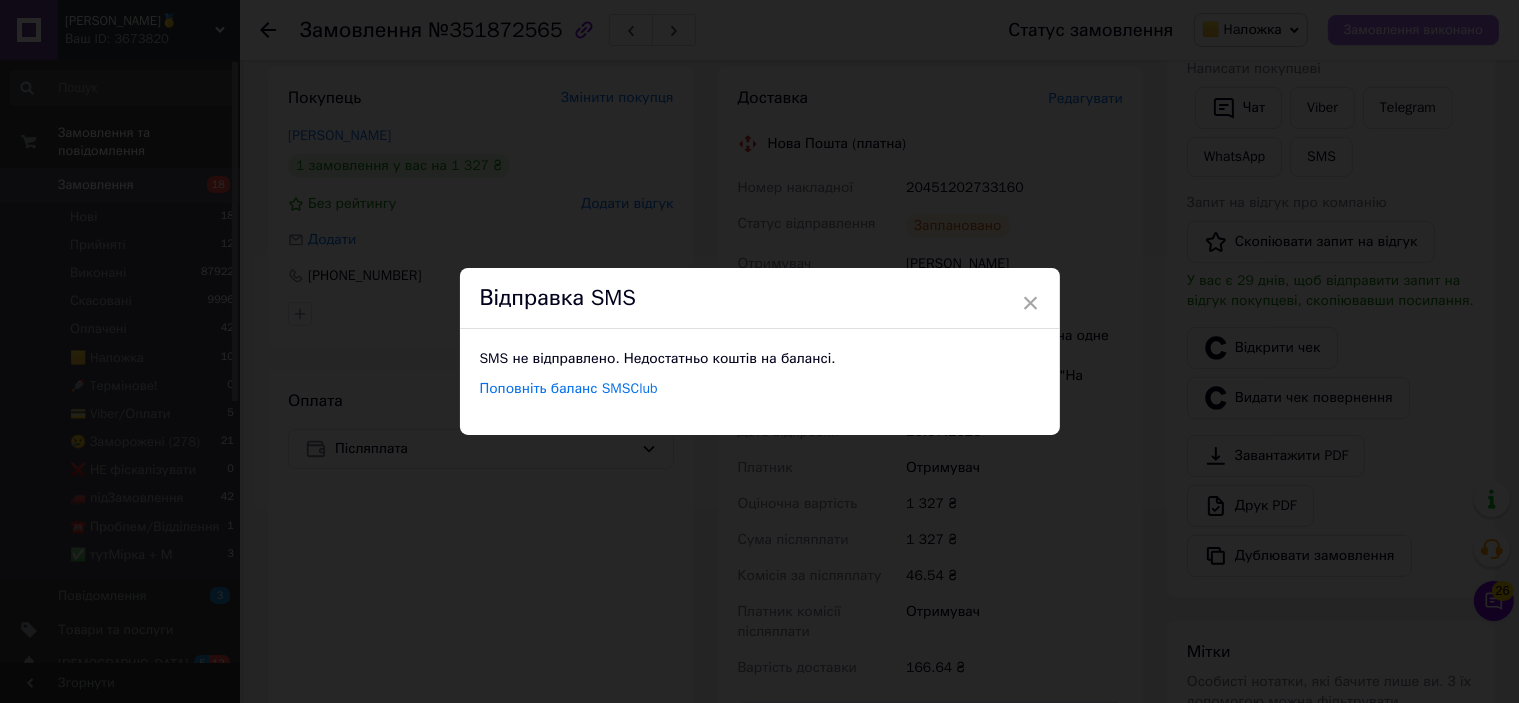 click on "Замовлення виконано" at bounding box center [1413, 30] 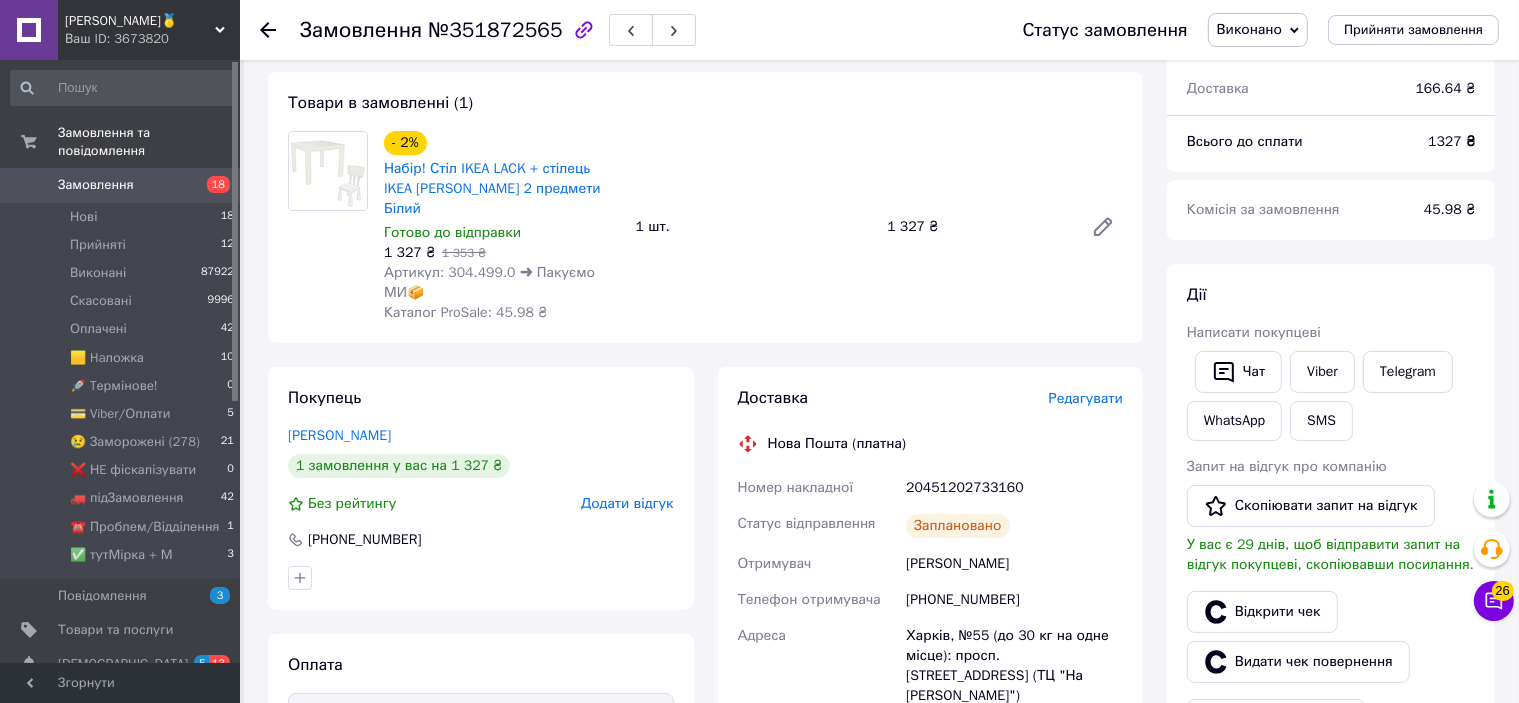 scroll, scrollTop: 0, scrollLeft: 0, axis: both 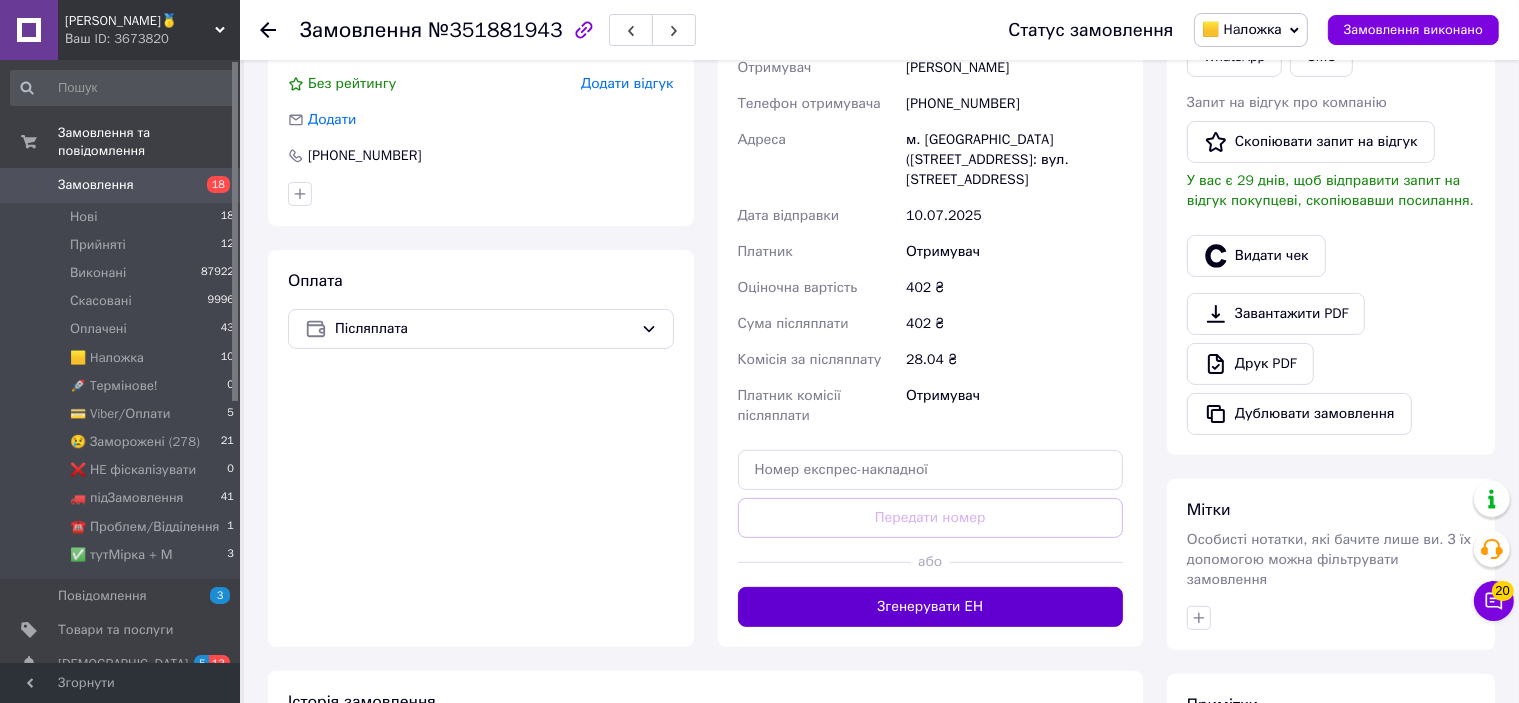 drag, startPoint x: 1000, startPoint y: 569, endPoint x: 1016, endPoint y: 527, distance: 44.94441 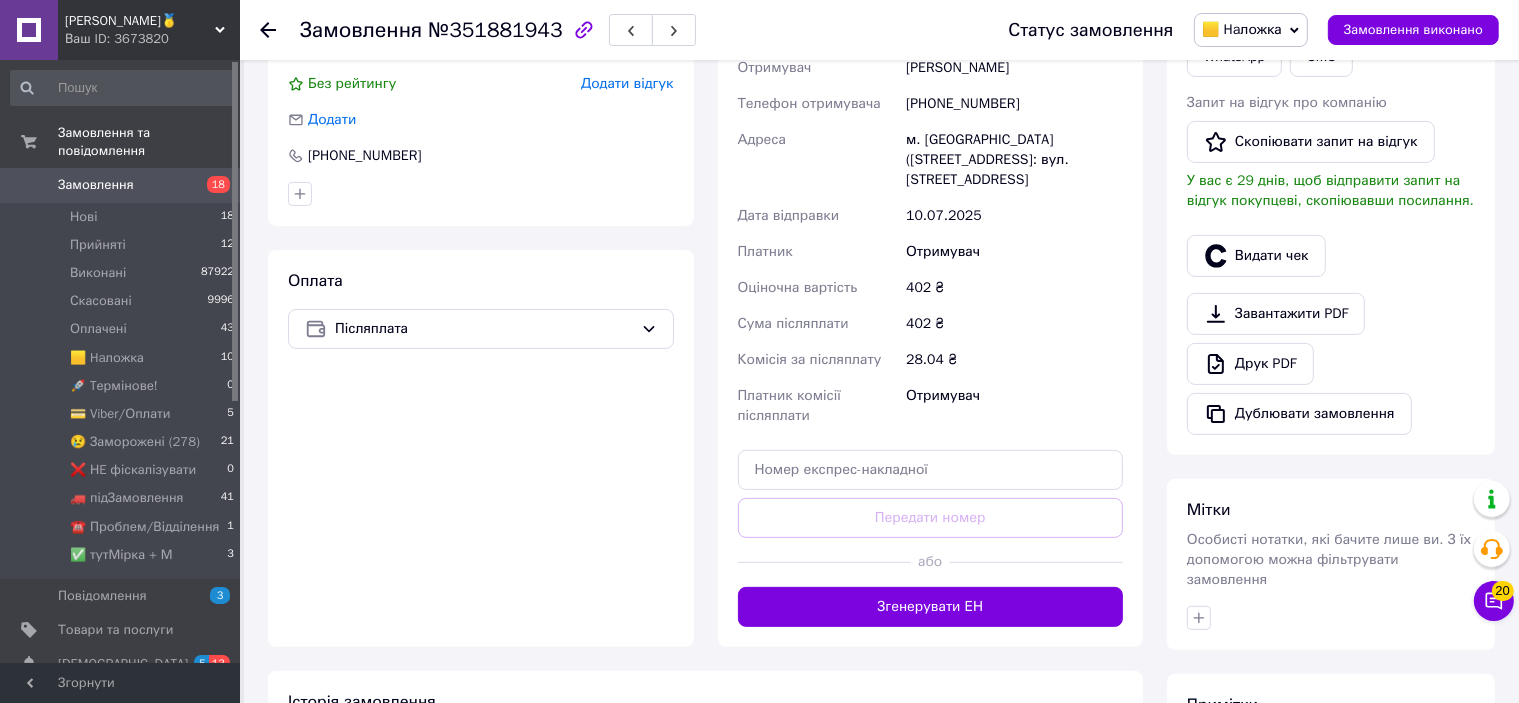 click on "Згенерувати ЕН" at bounding box center [931, 607] 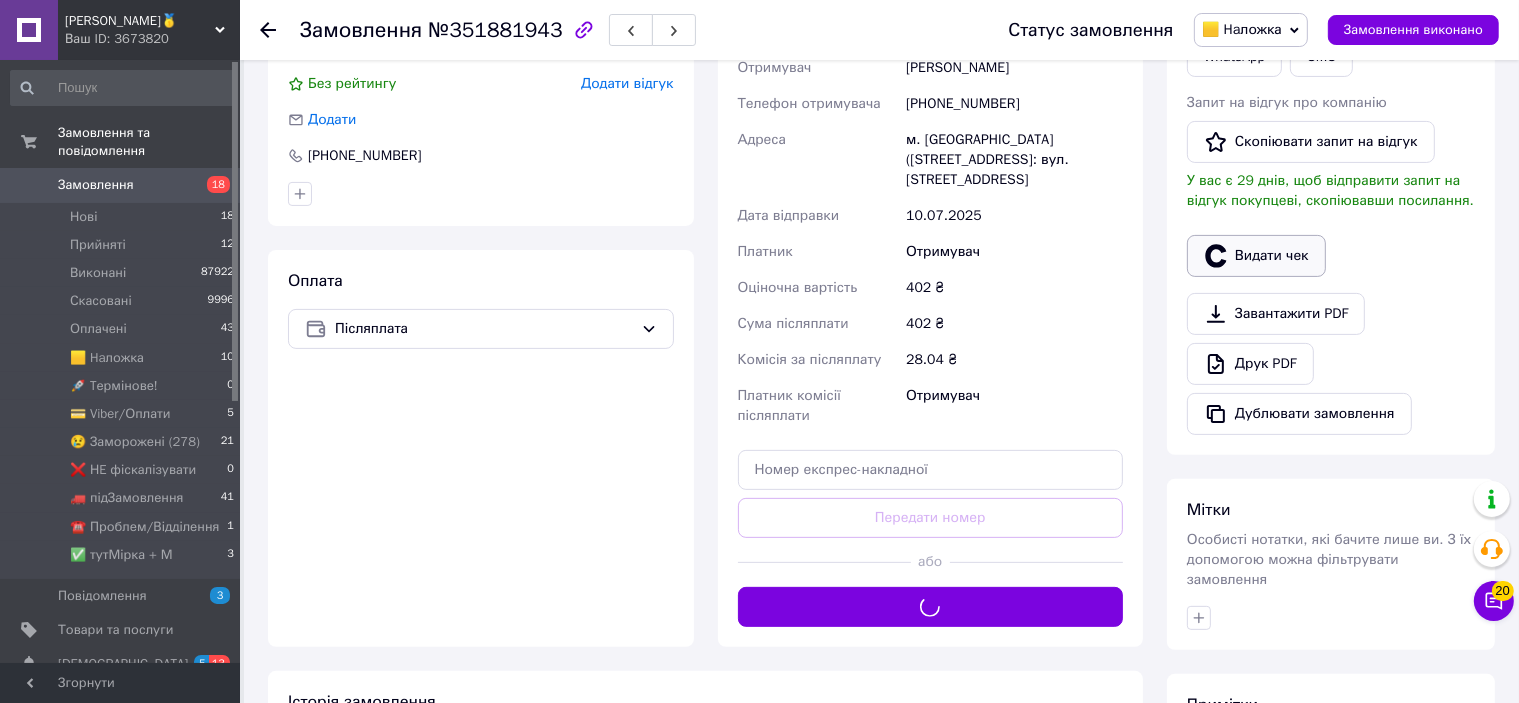click on "Видати чек" at bounding box center [1256, 256] 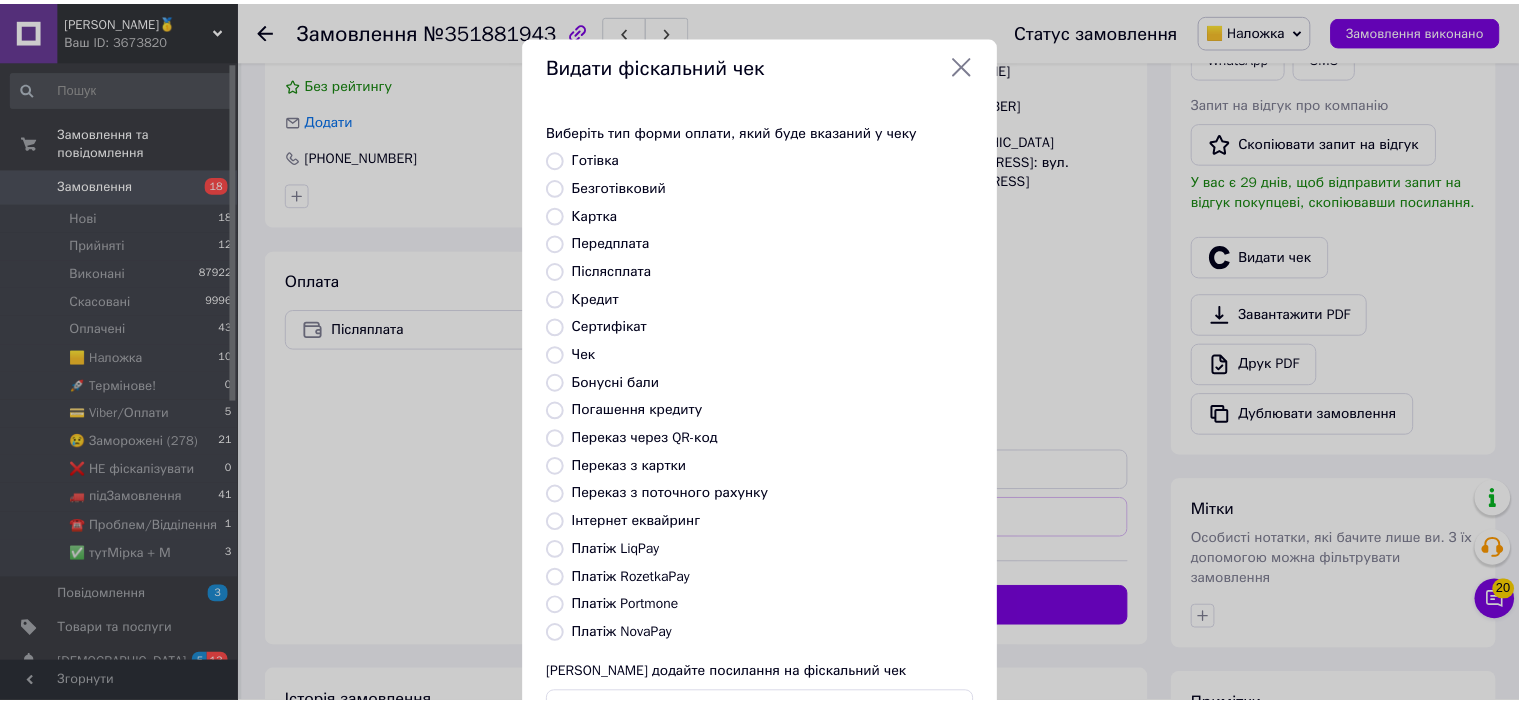 scroll, scrollTop: 155, scrollLeft: 0, axis: vertical 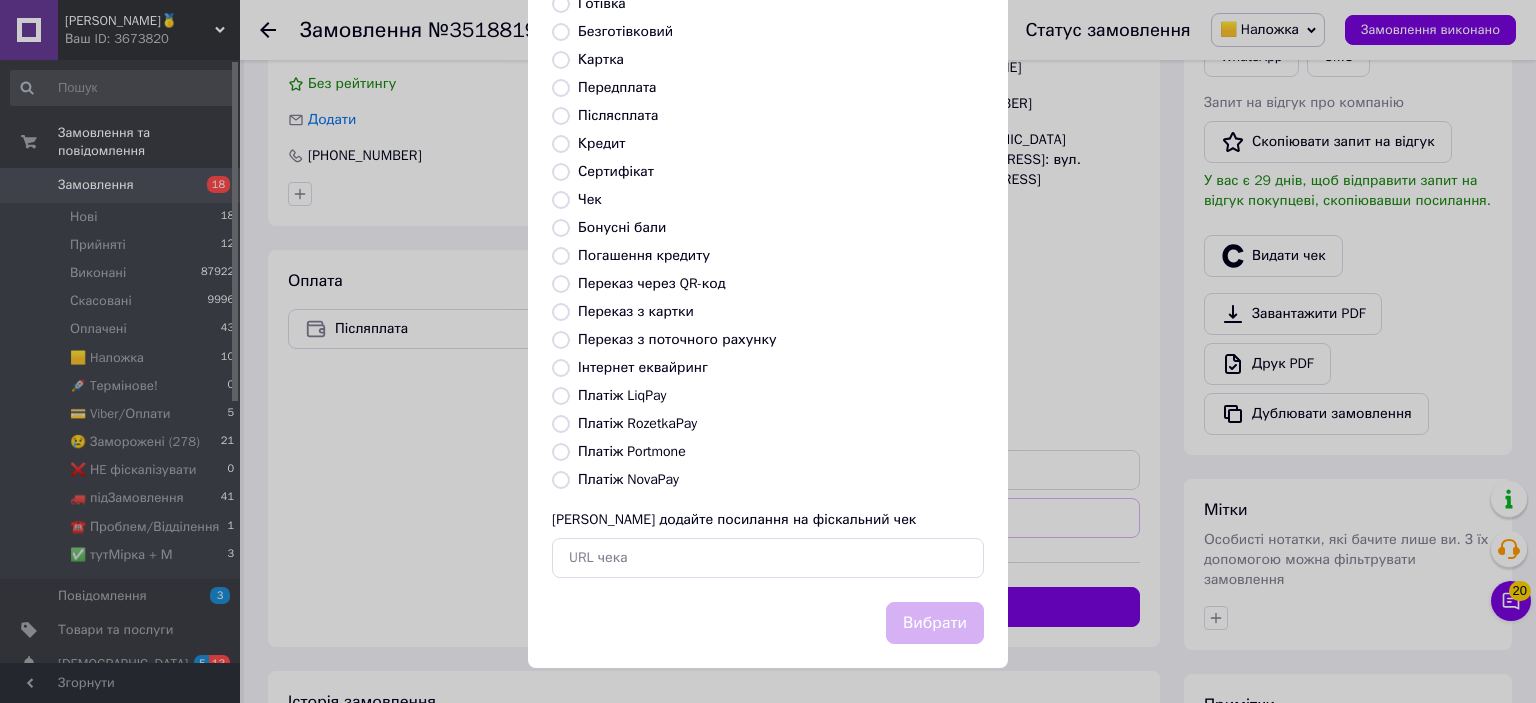 click on "Платіж NovaPay" at bounding box center [628, 479] 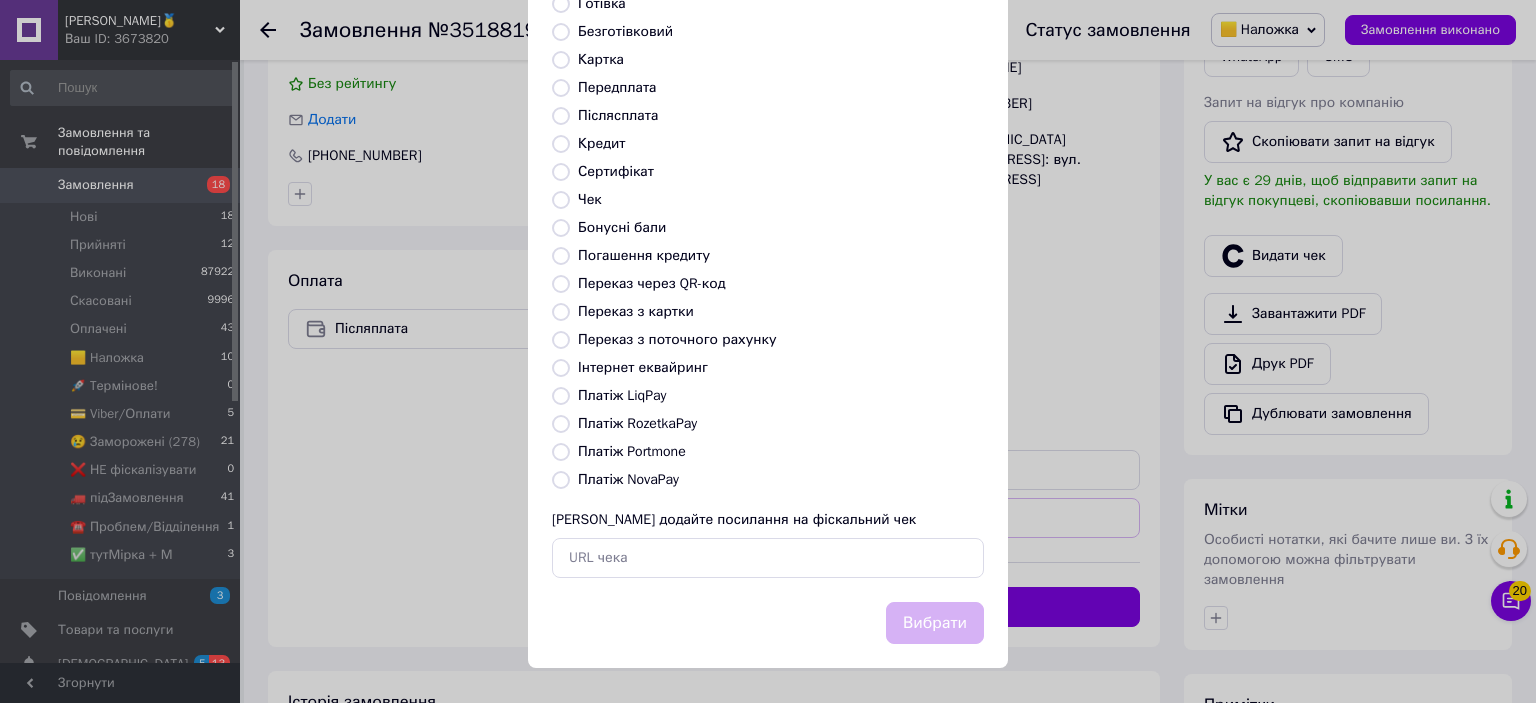 radio on "true" 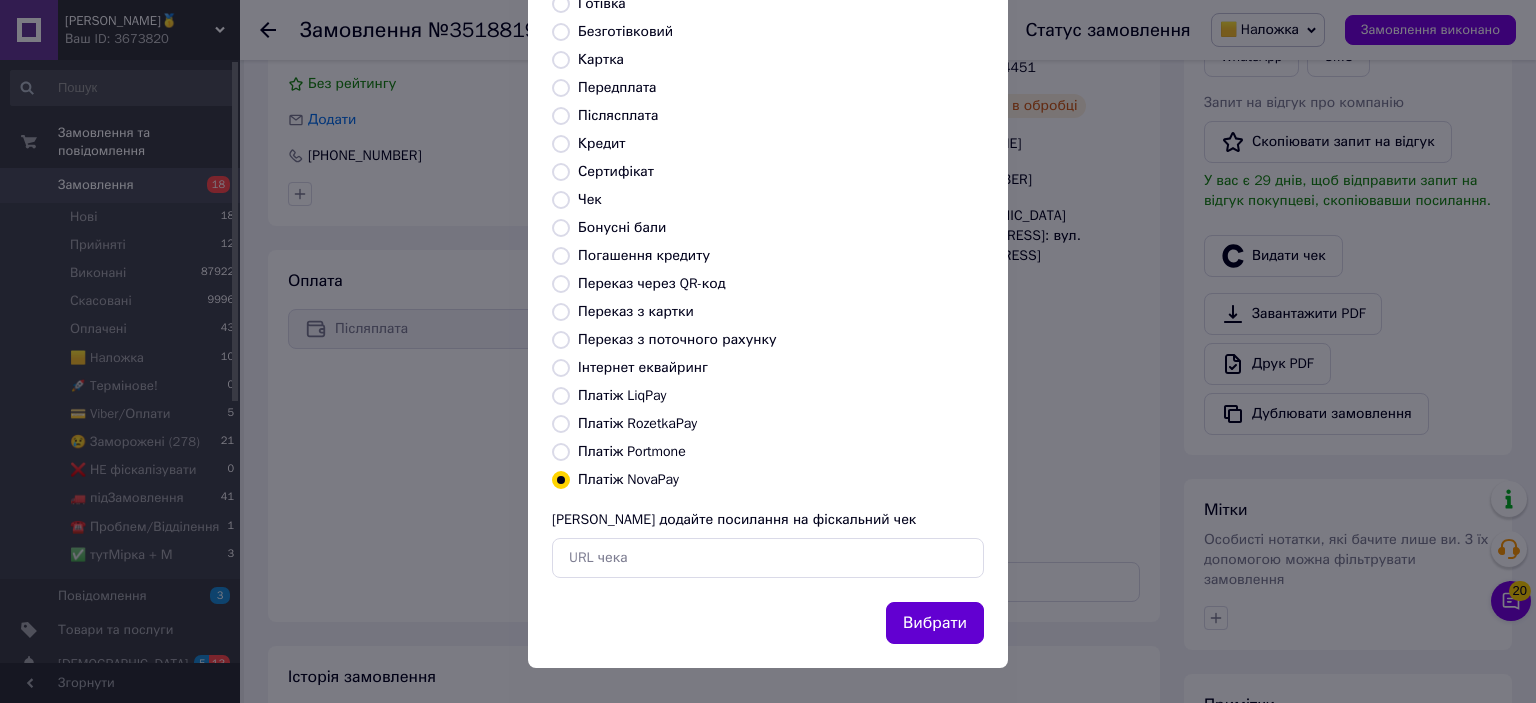 click on "Вибрати" at bounding box center (935, 623) 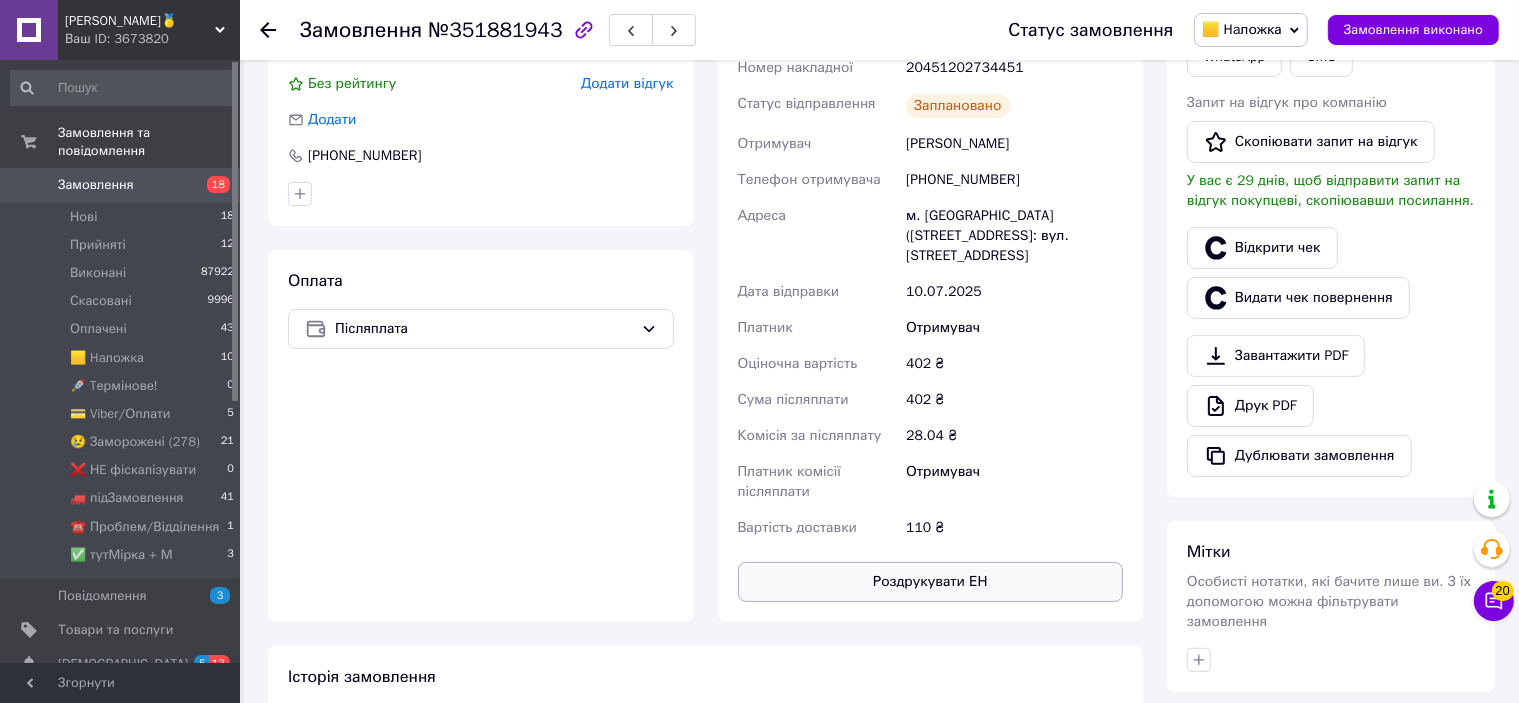 click on "Роздрукувати ЕН" at bounding box center [931, 582] 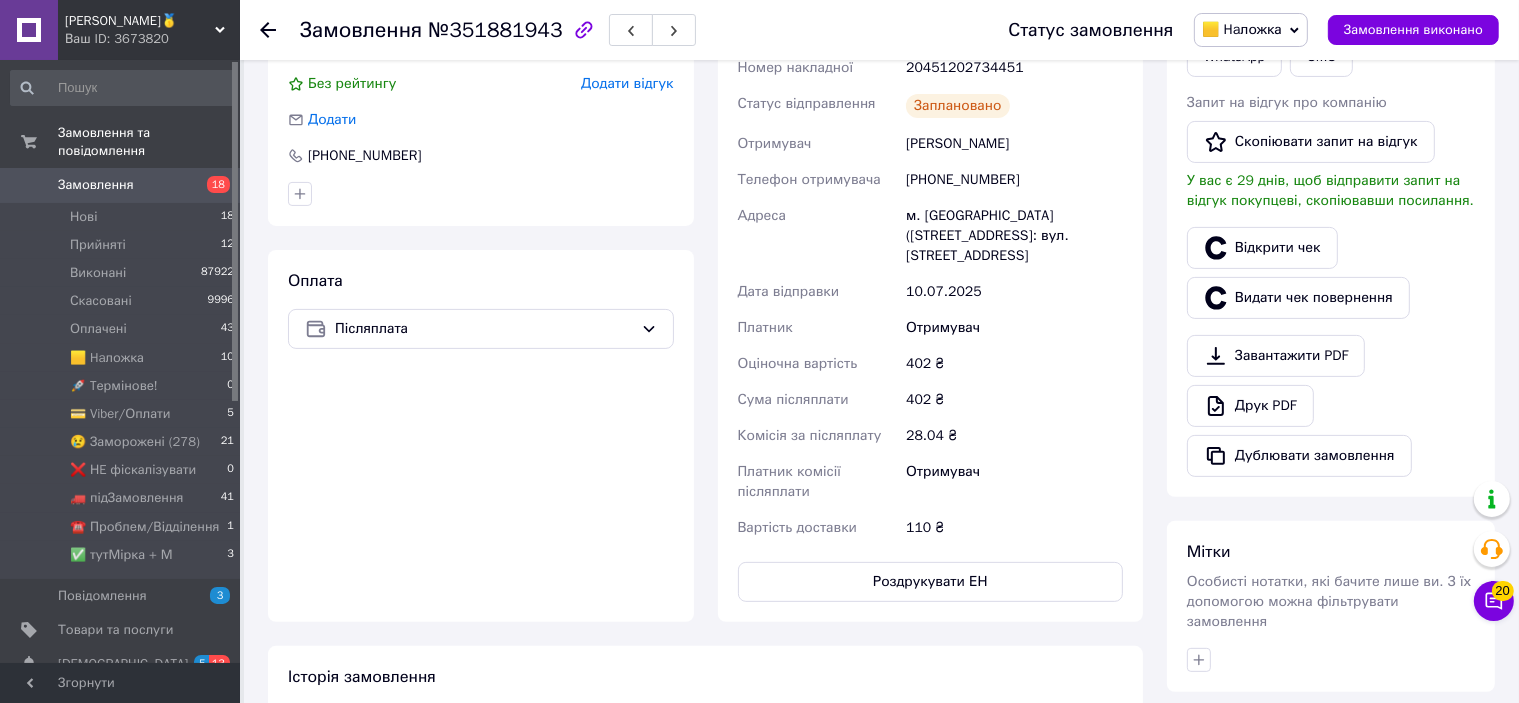 scroll, scrollTop: 400, scrollLeft: 0, axis: vertical 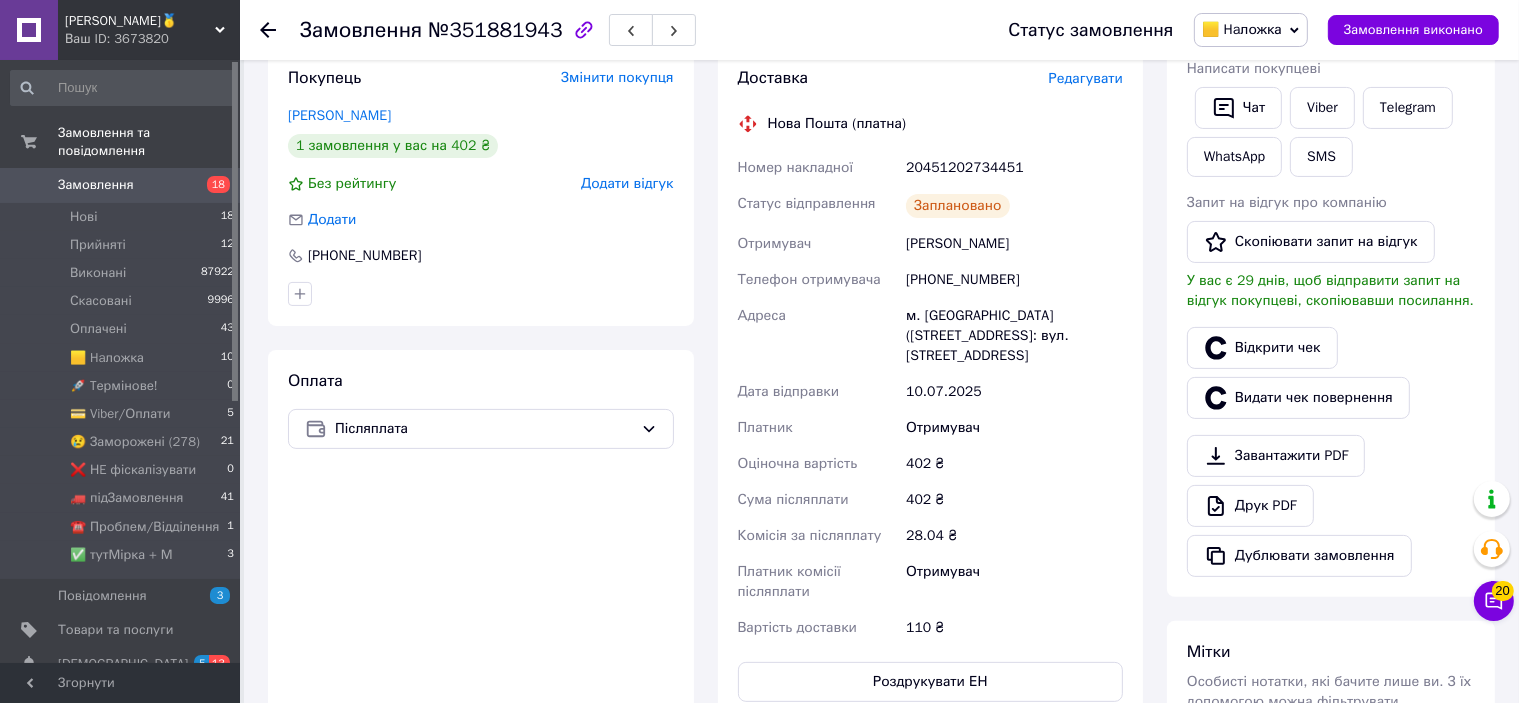 click on "20451202734451" at bounding box center [1014, 168] 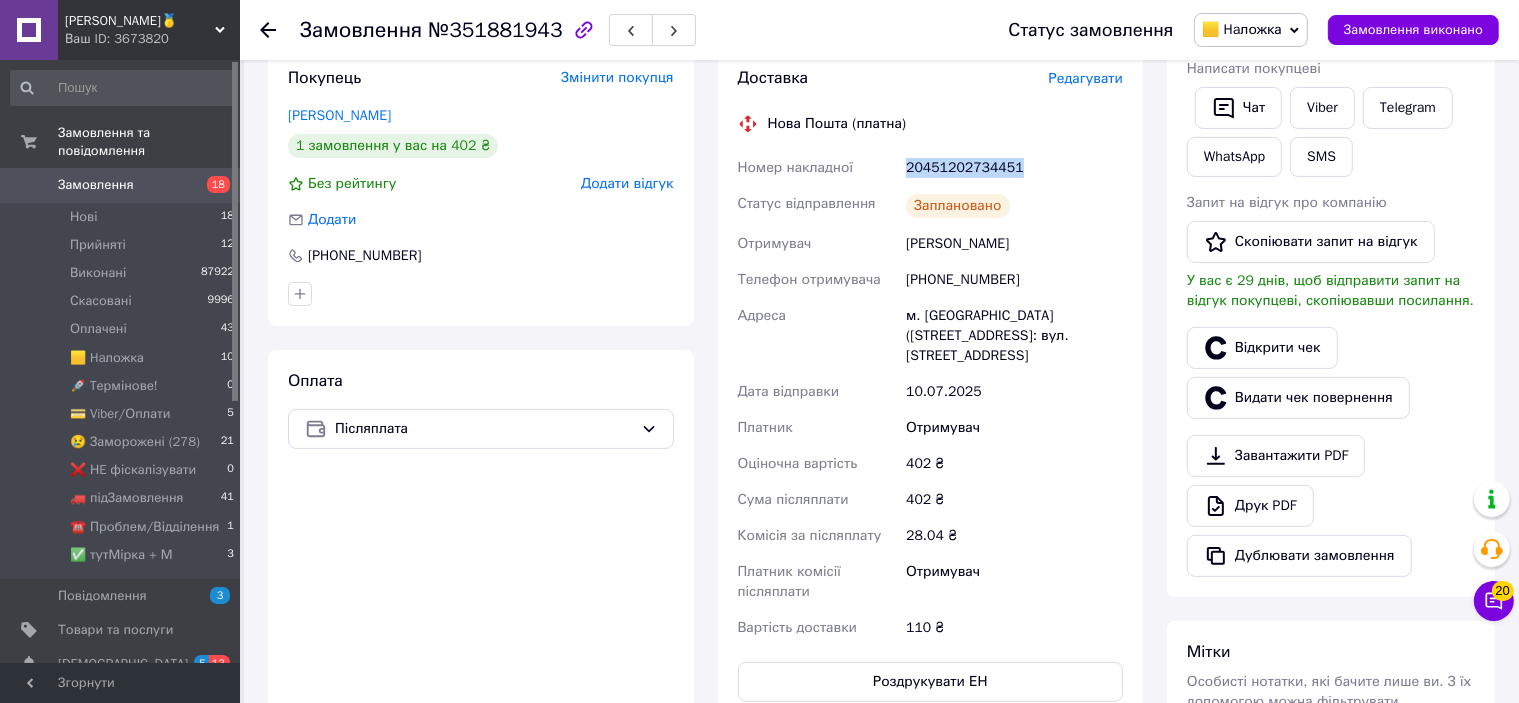 click on "20451202734451" at bounding box center [1014, 168] 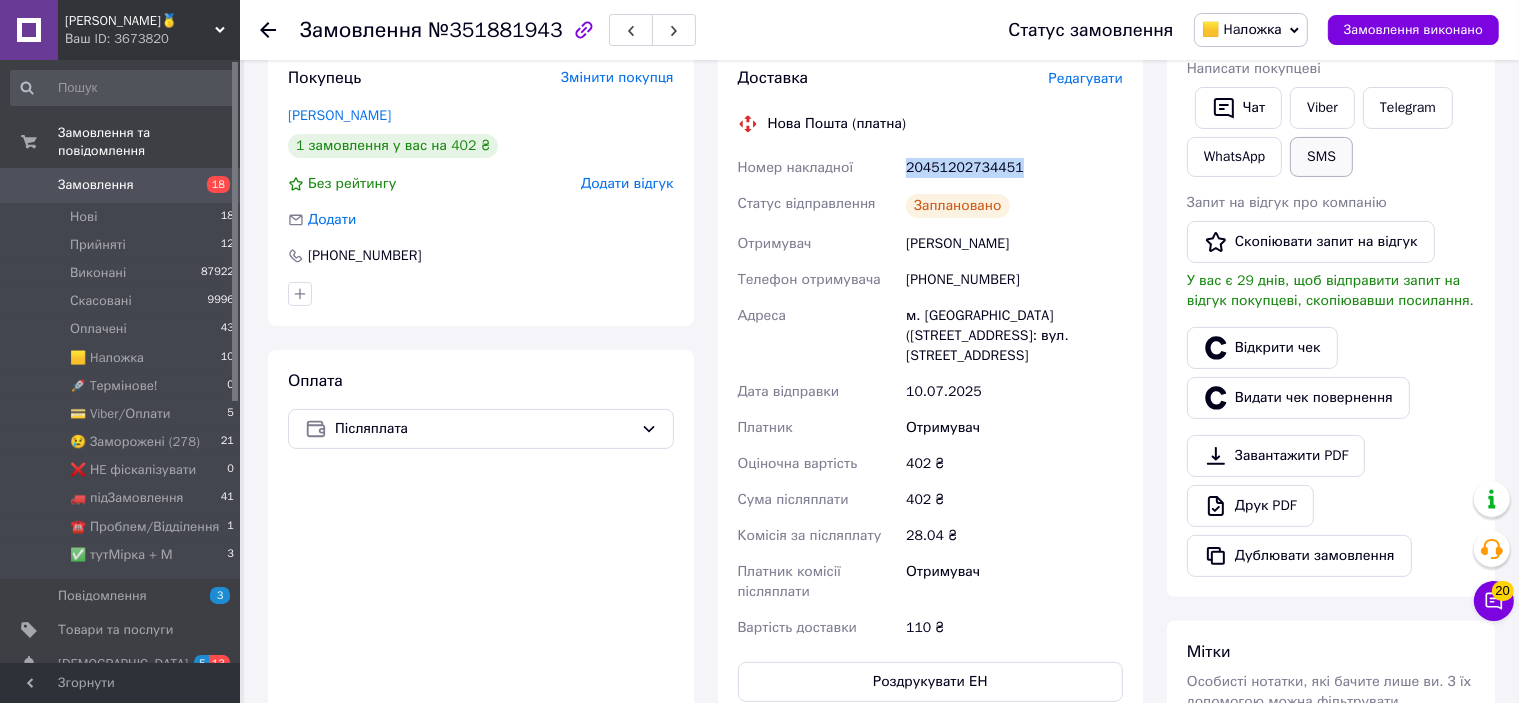 click on "SMS" at bounding box center [1321, 157] 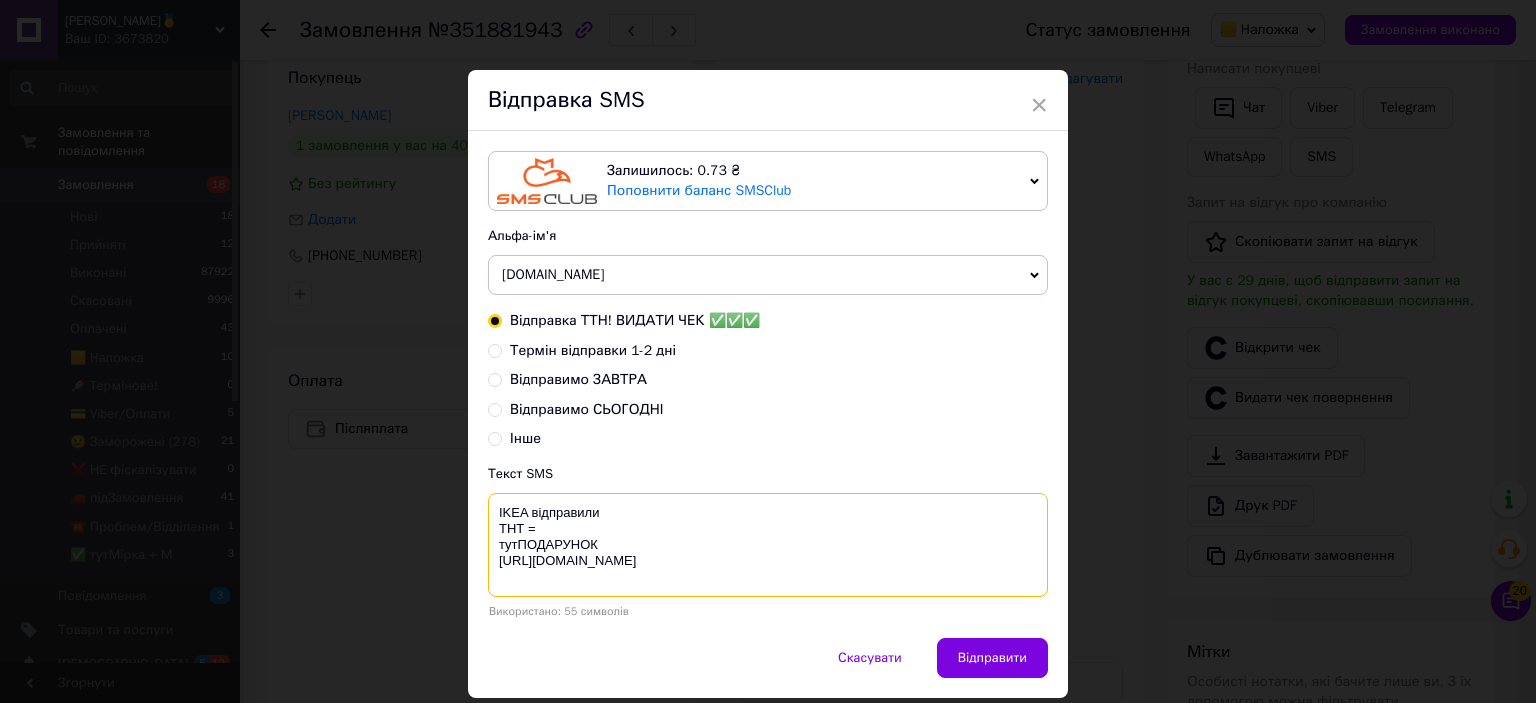 click on "IKEA відправили
ТНТ =
тутПОДАРУНОК
[URL][DOMAIN_NAME]" at bounding box center [768, 545] 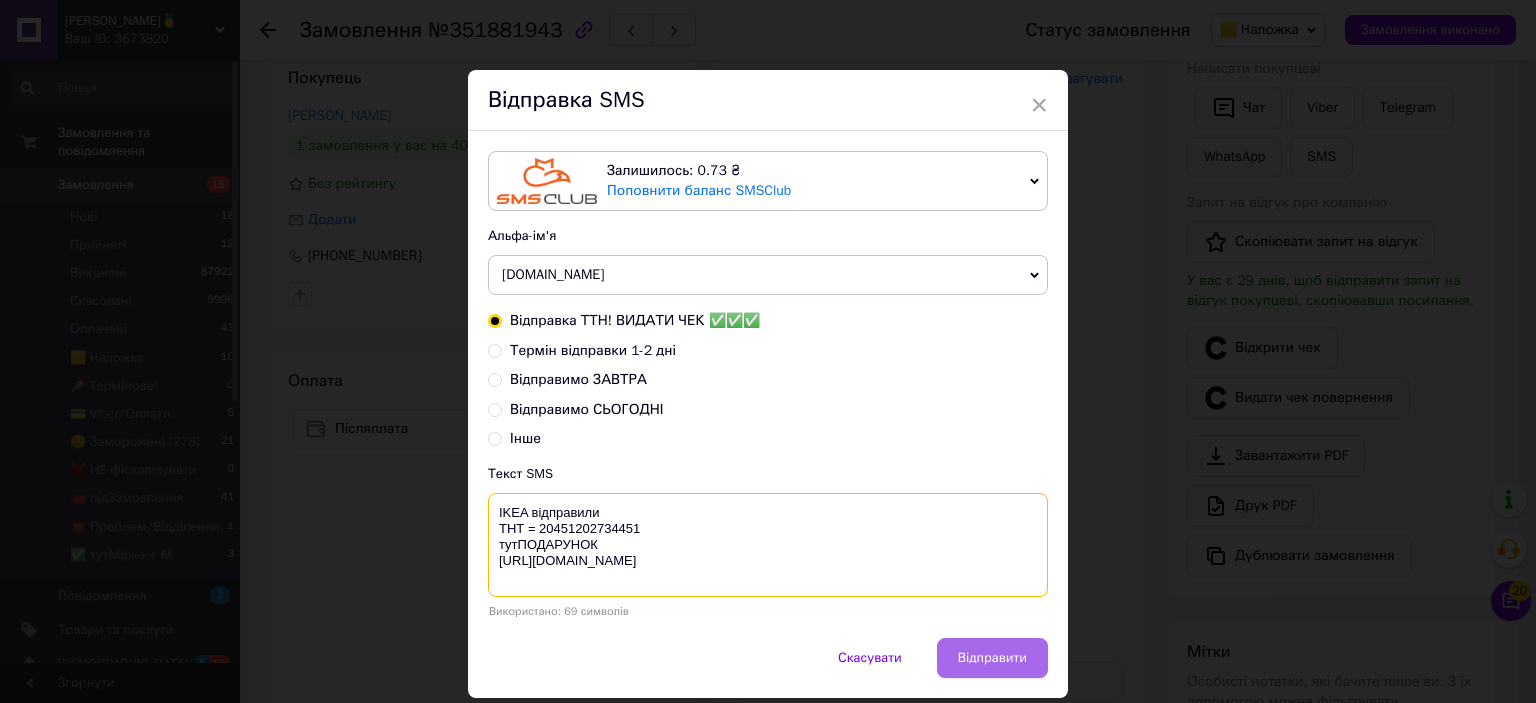 type on "IKEA відправили
ТНТ = 20451202734451
тутПОДАРУНОК
https://bit.ly/taao" 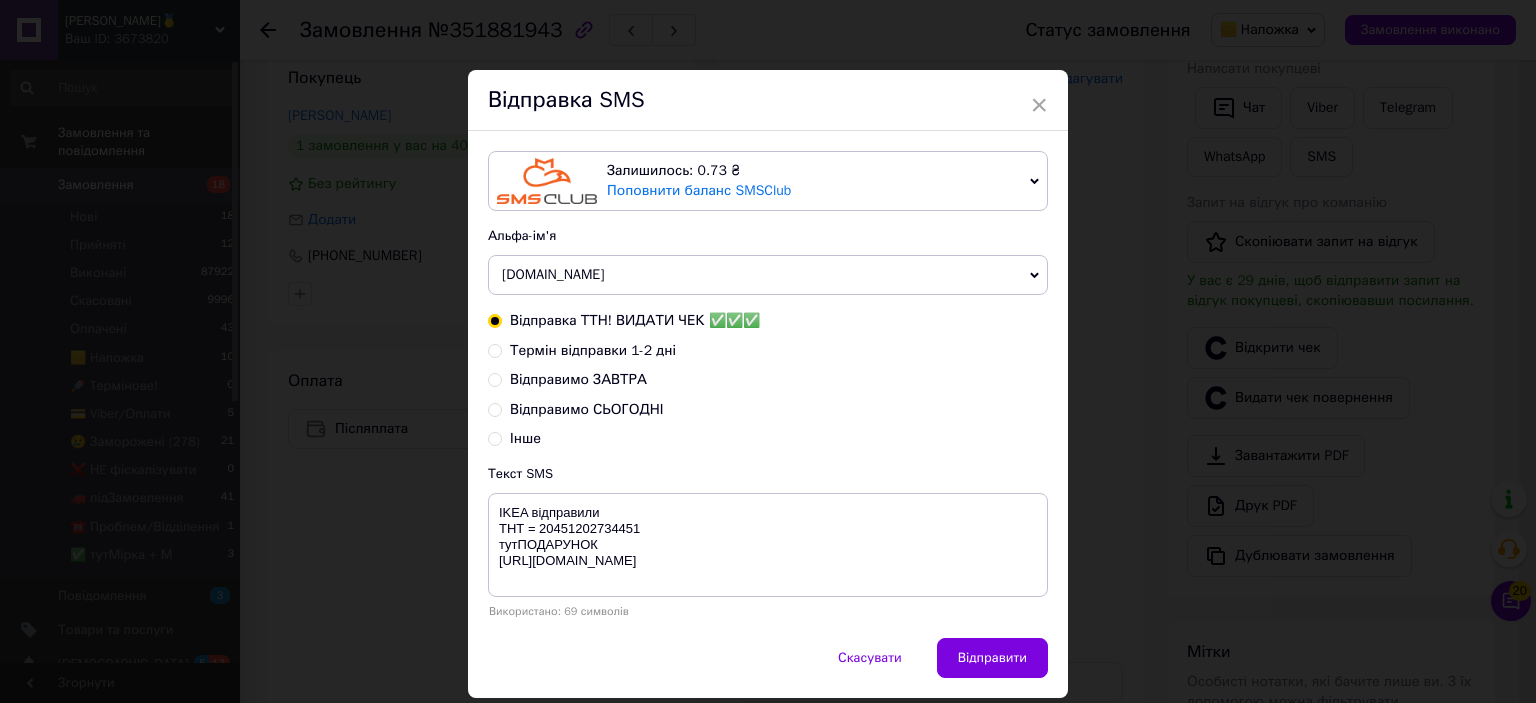 click on "Відправити" at bounding box center [992, 658] 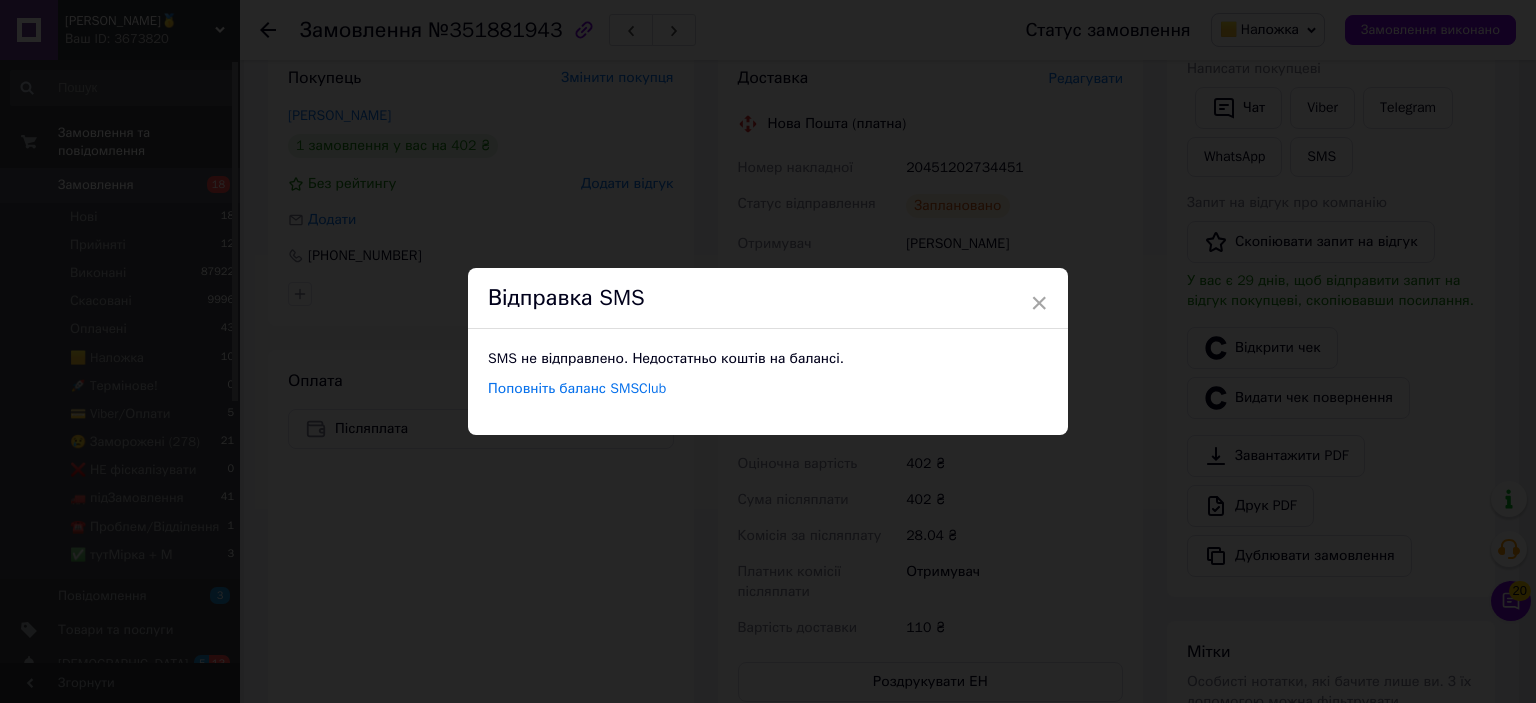 click on "× Відправка SMS SMS не відправлено. Недостатньо коштів на балансі.  Поповніть баланс SMSClub" at bounding box center [768, 351] 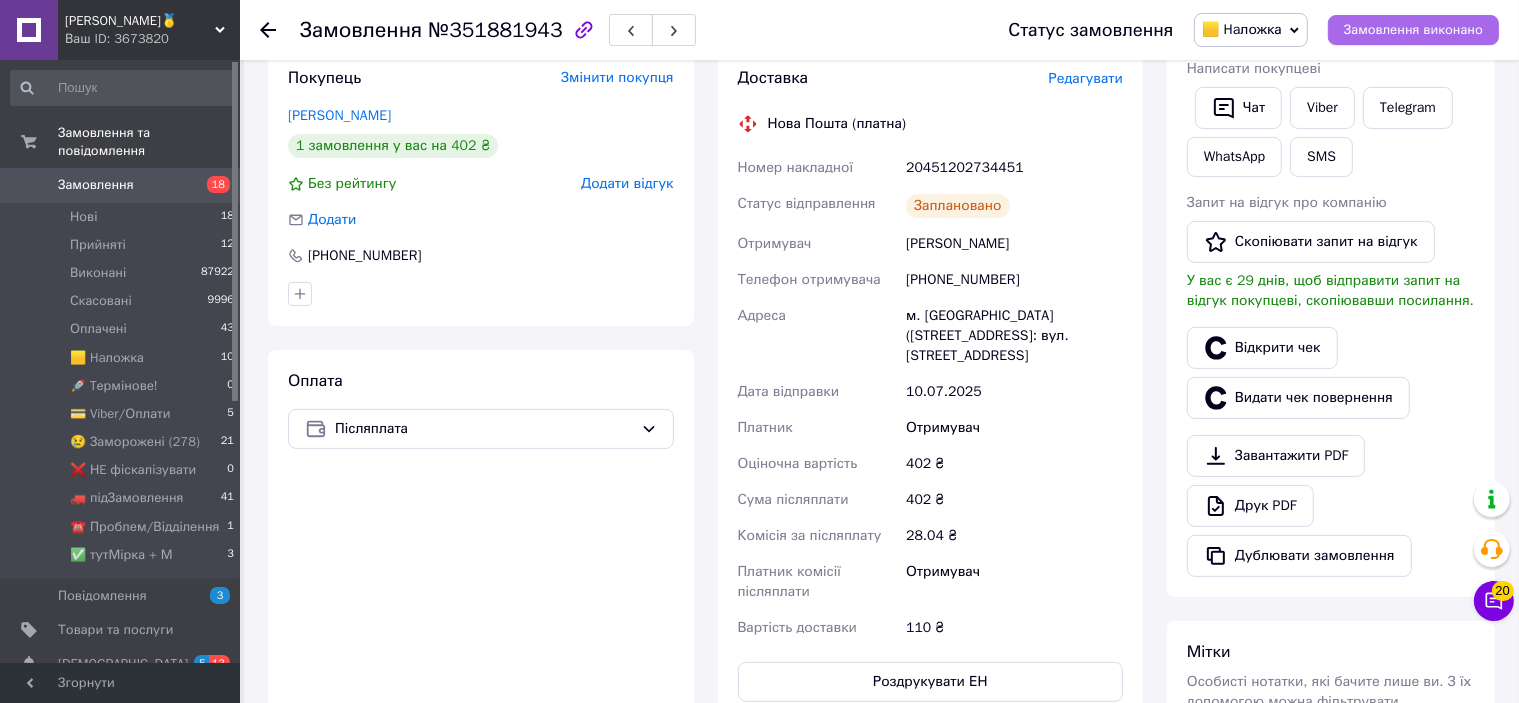click on "Замовлення виконано" at bounding box center (1413, 30) 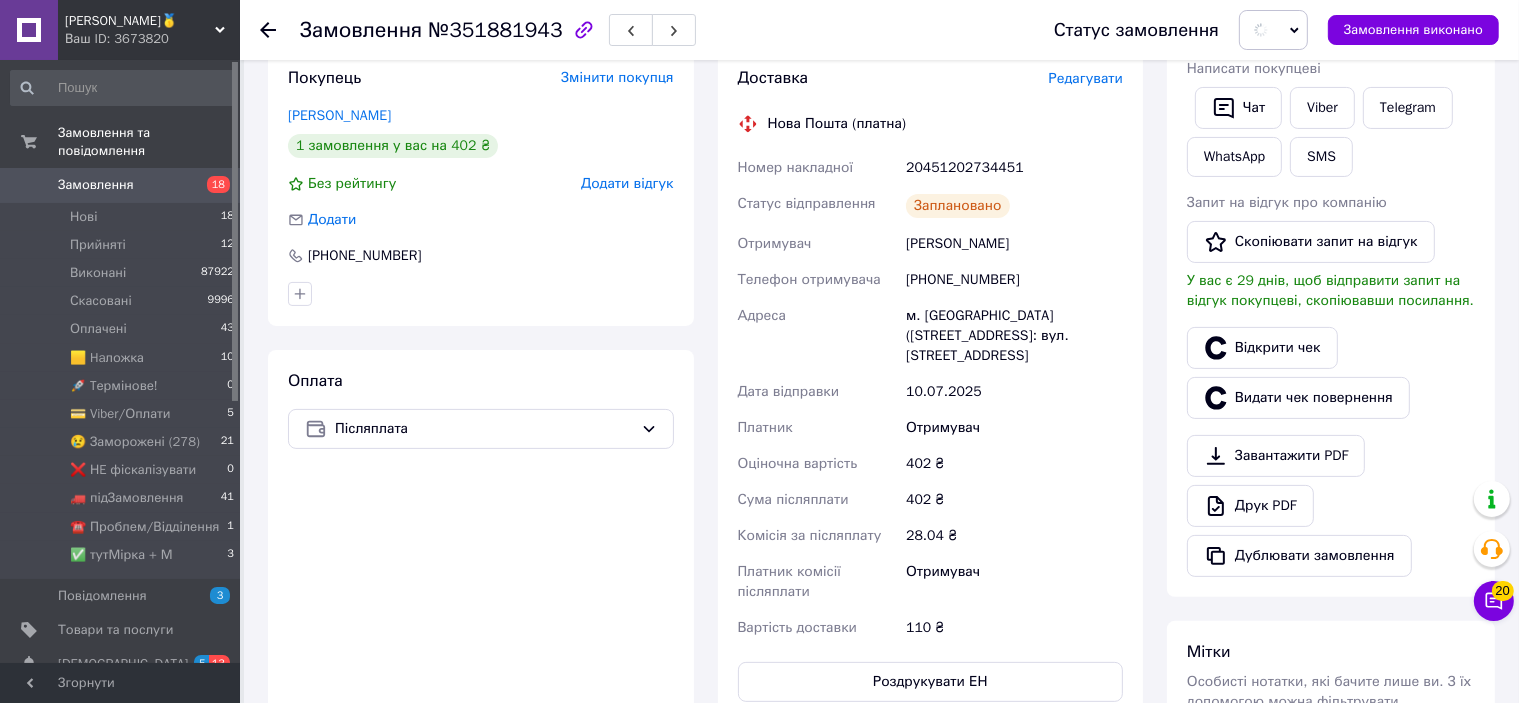 scroll, scrollTop: 0, scrollLeft: 0, axis: both 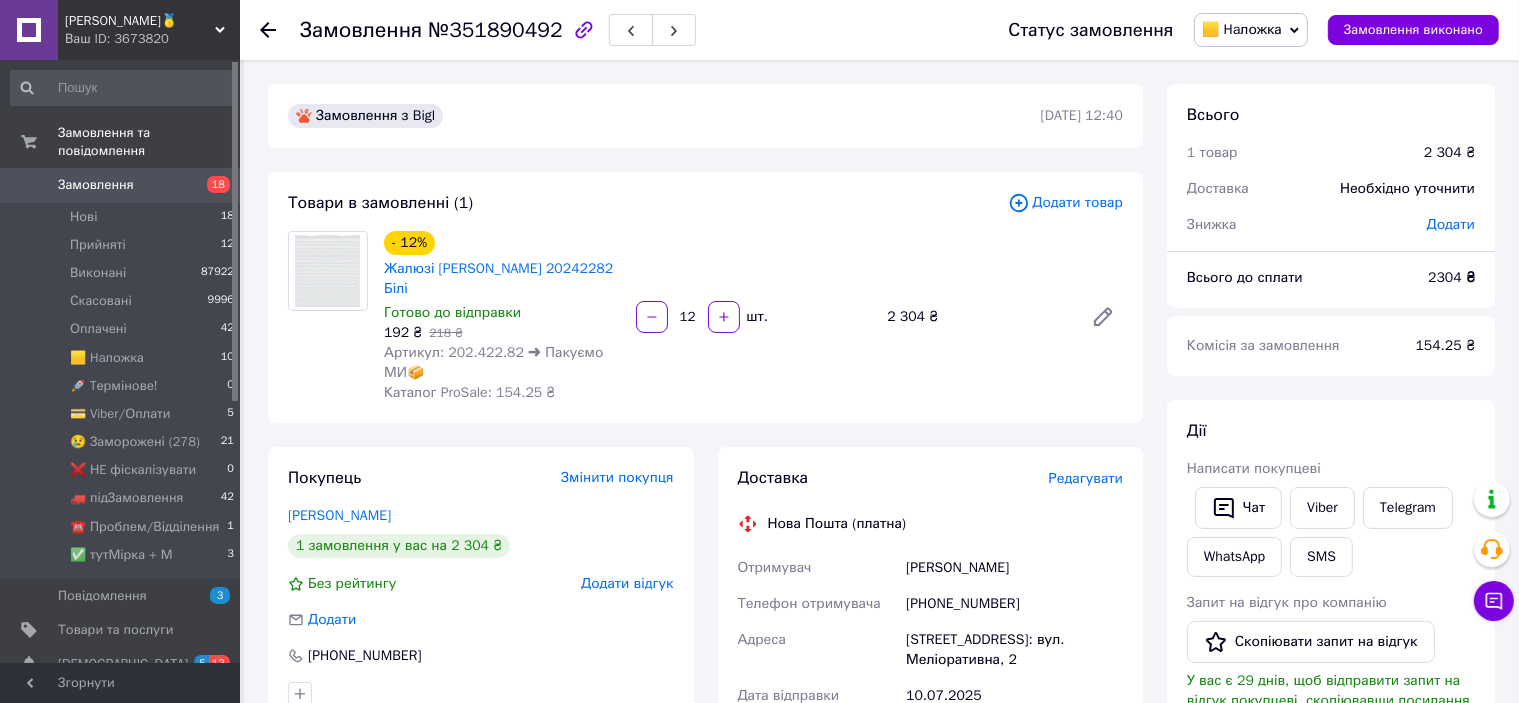 click on "Редагувати" at bounding box center [1086, 478] 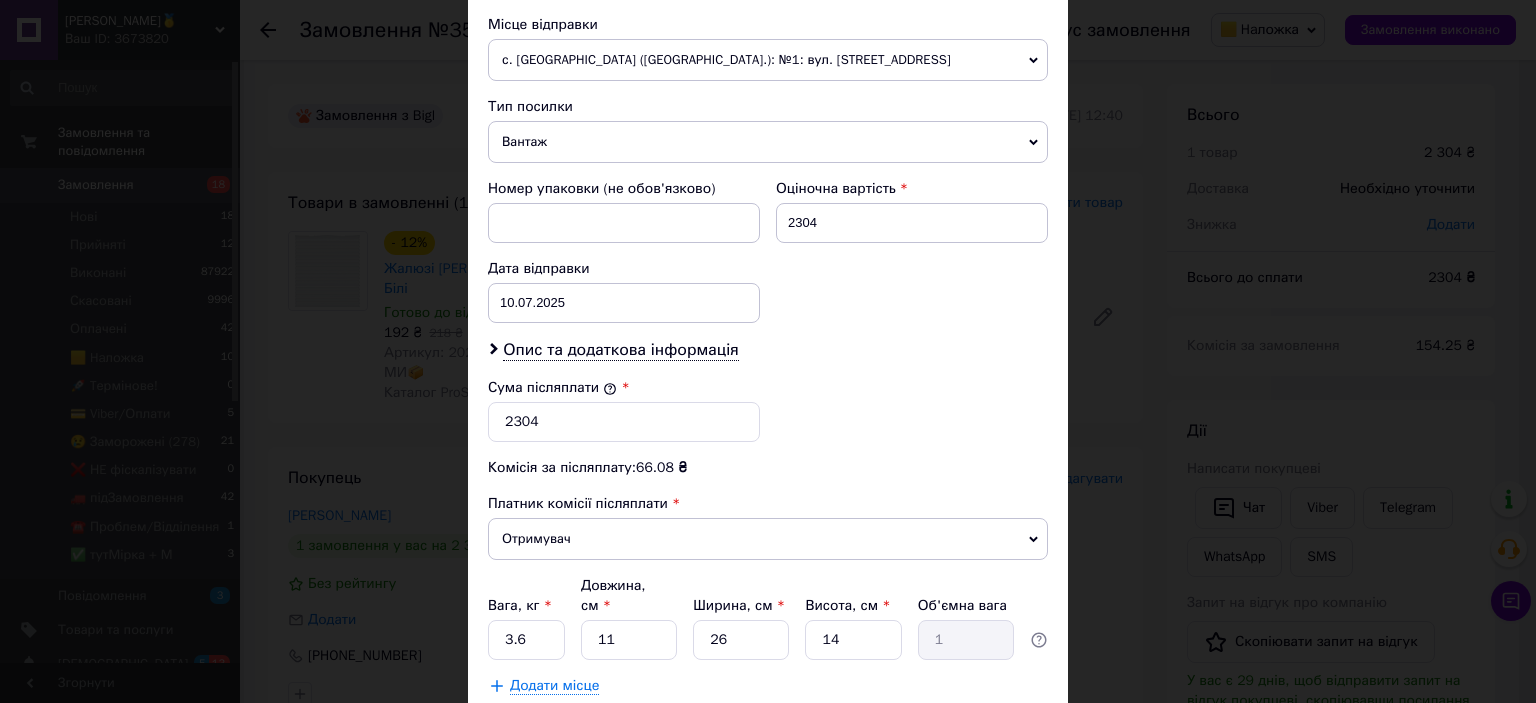 scroll, scrollTop: 816, scrollLeft: 0, axis: vertical 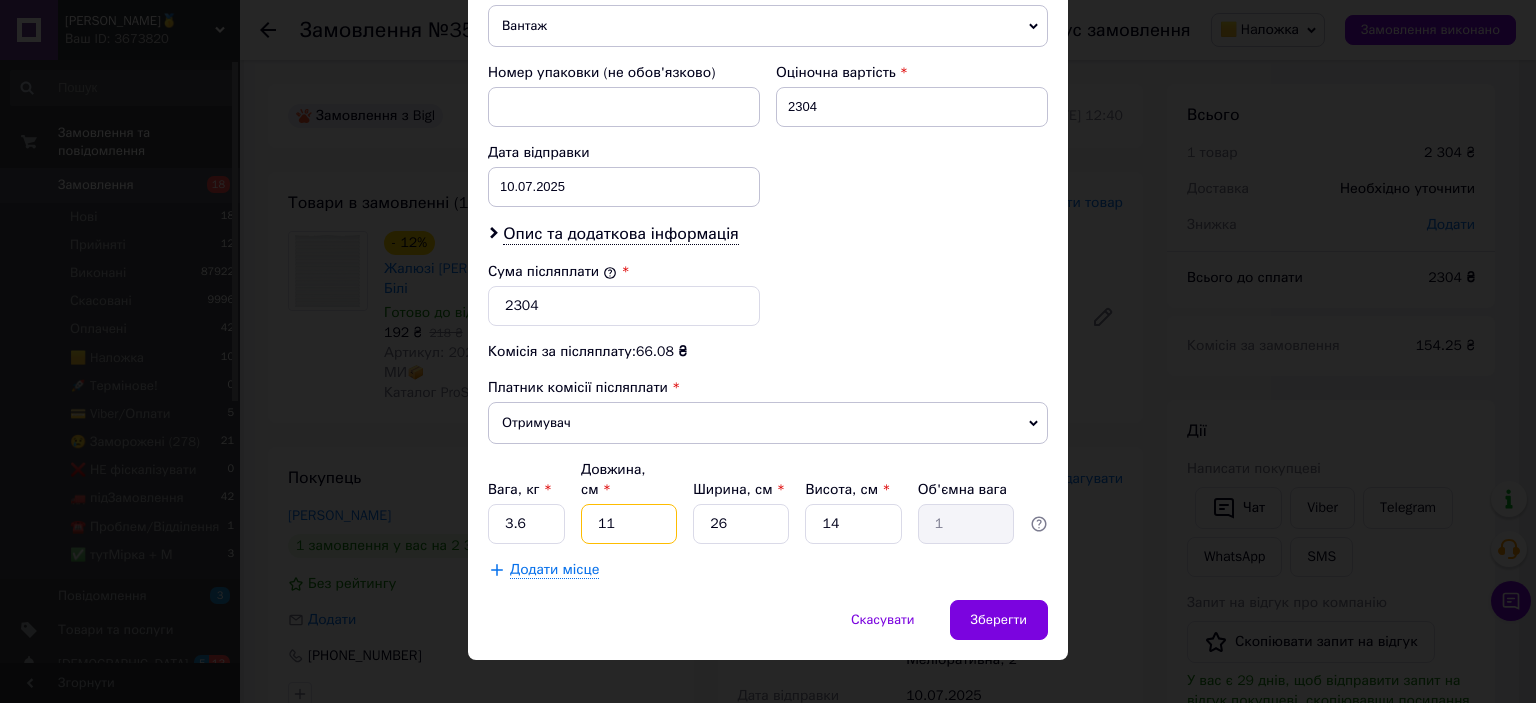 click on "11" at bounding box center (629, 524) 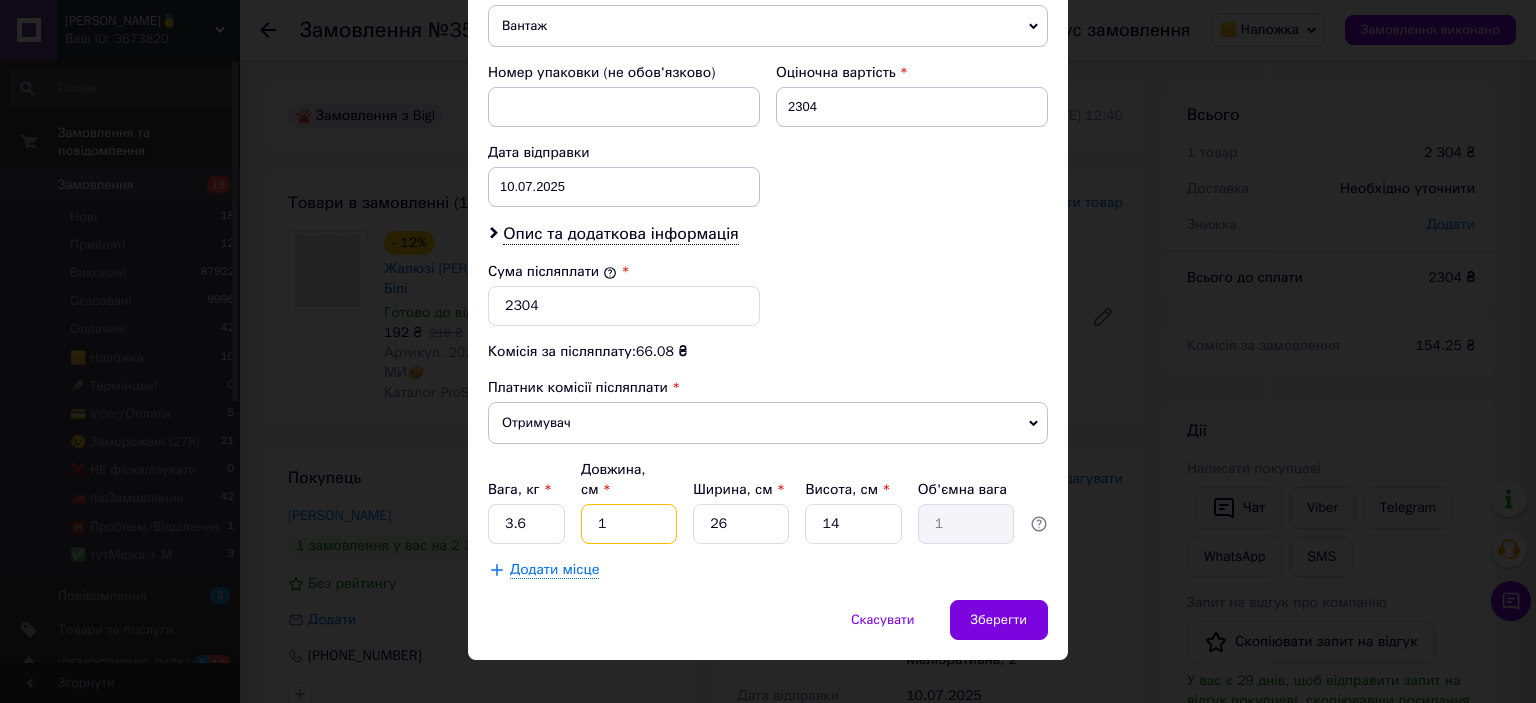 type on "0.1" 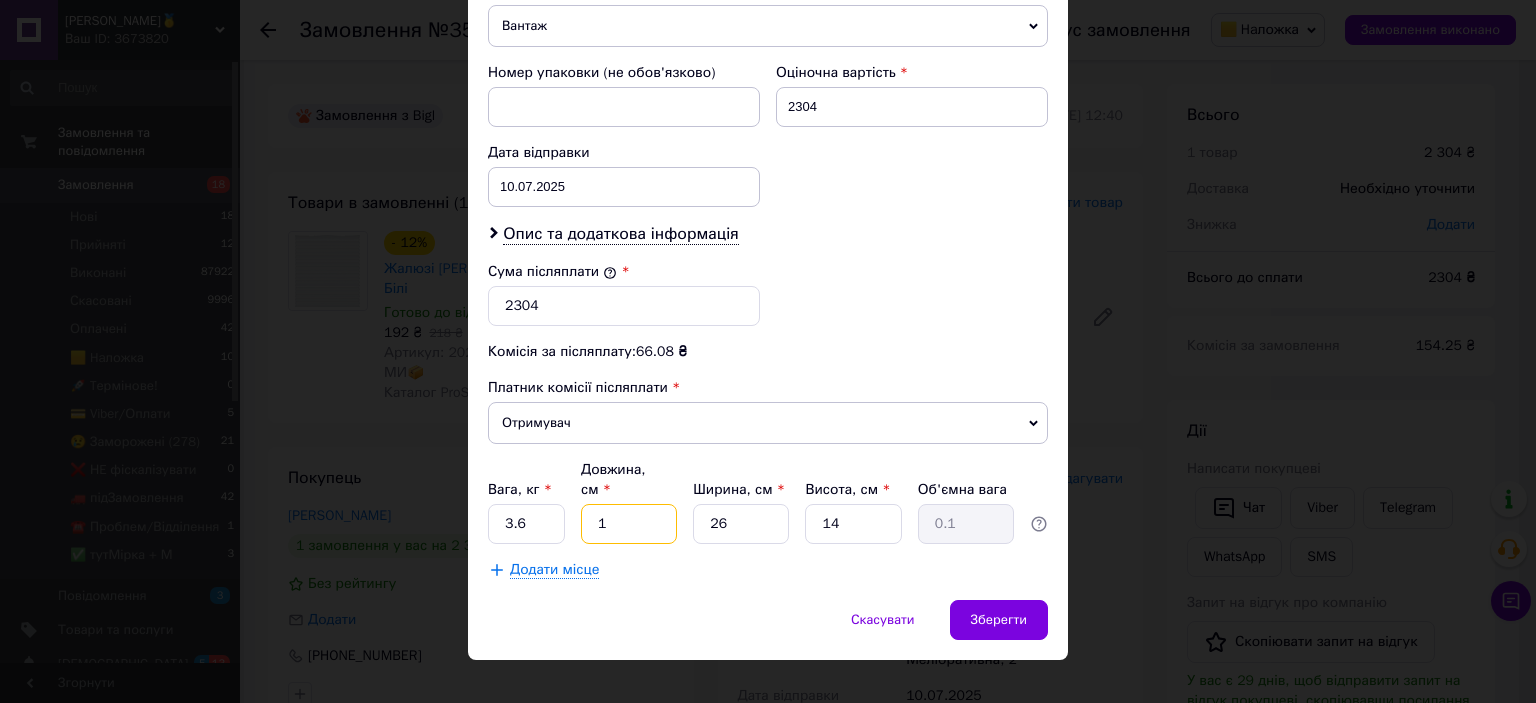 type on "11" 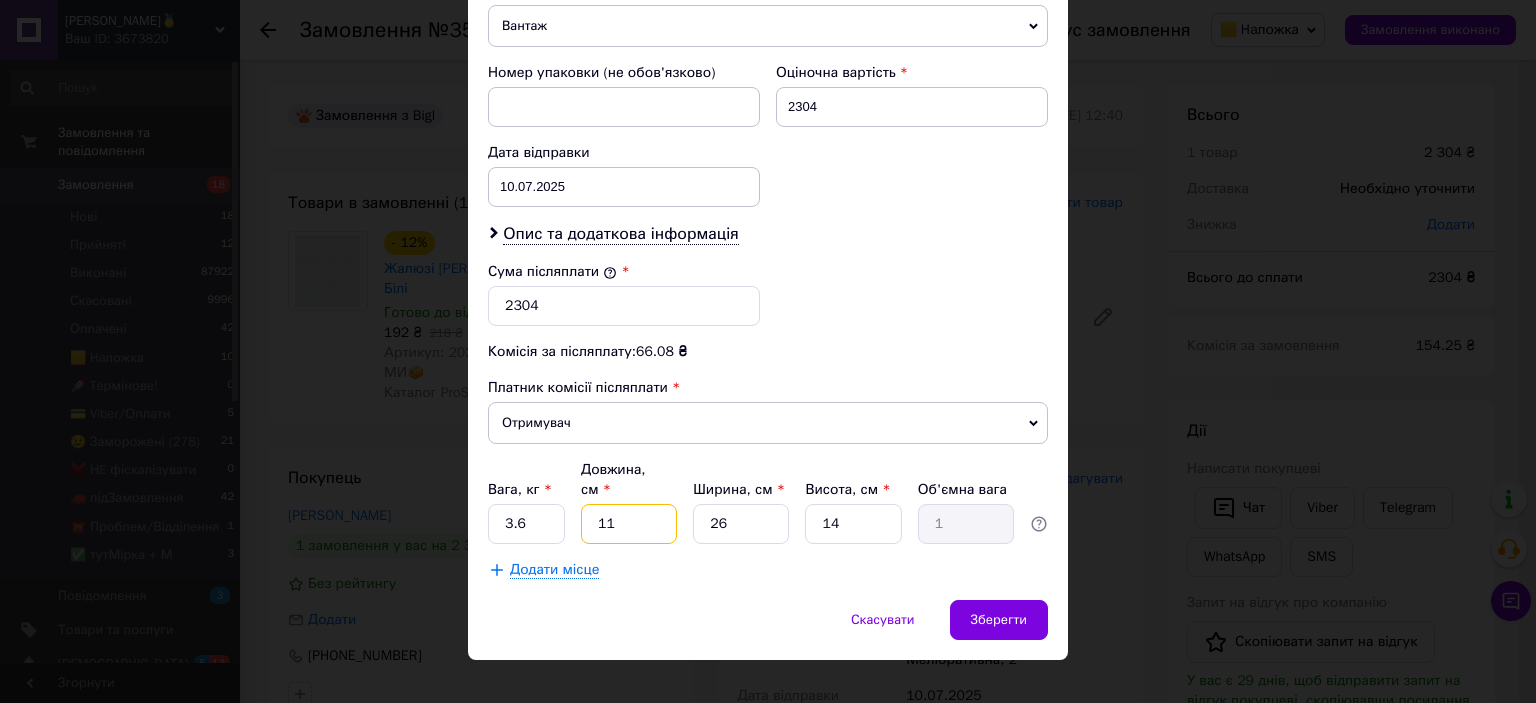 click on "11" at bounding box center [629, 524] 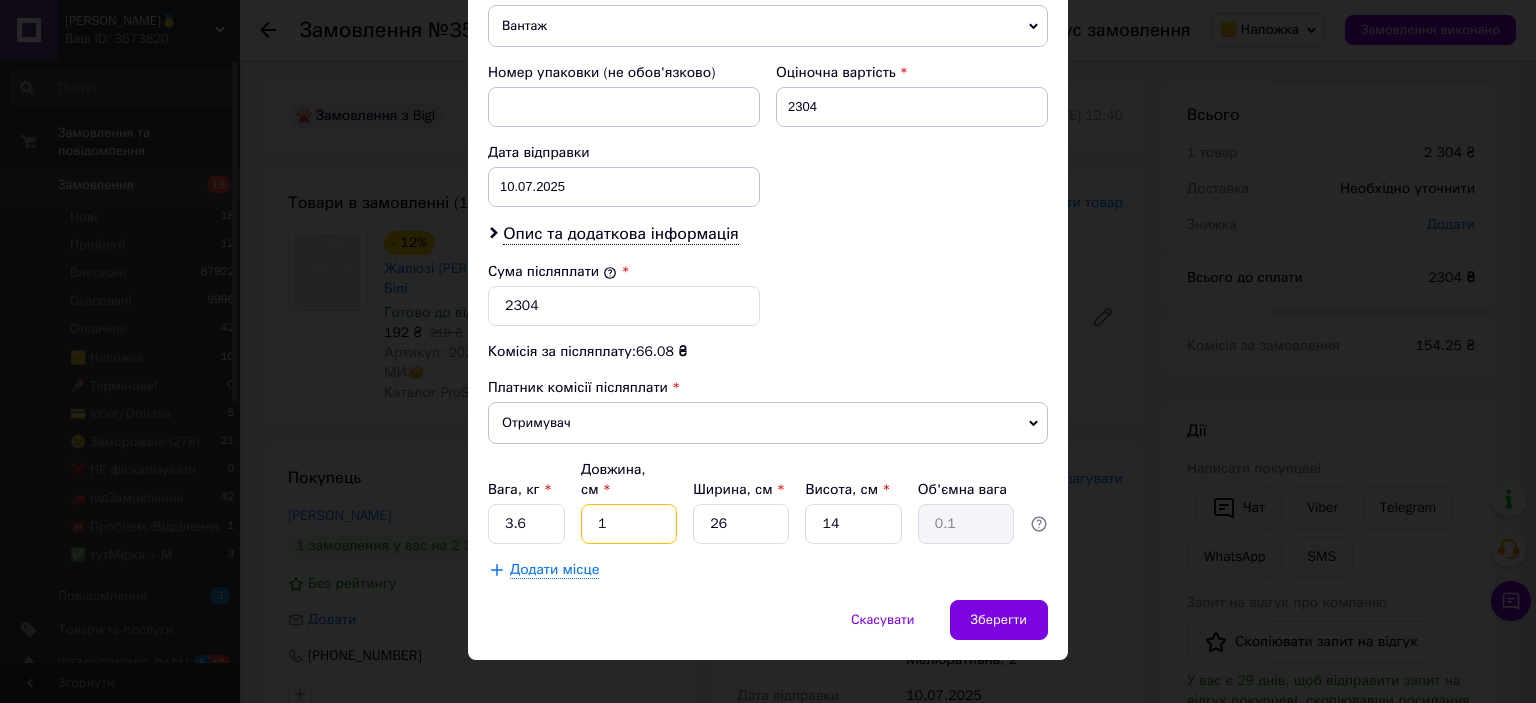 type on "10" 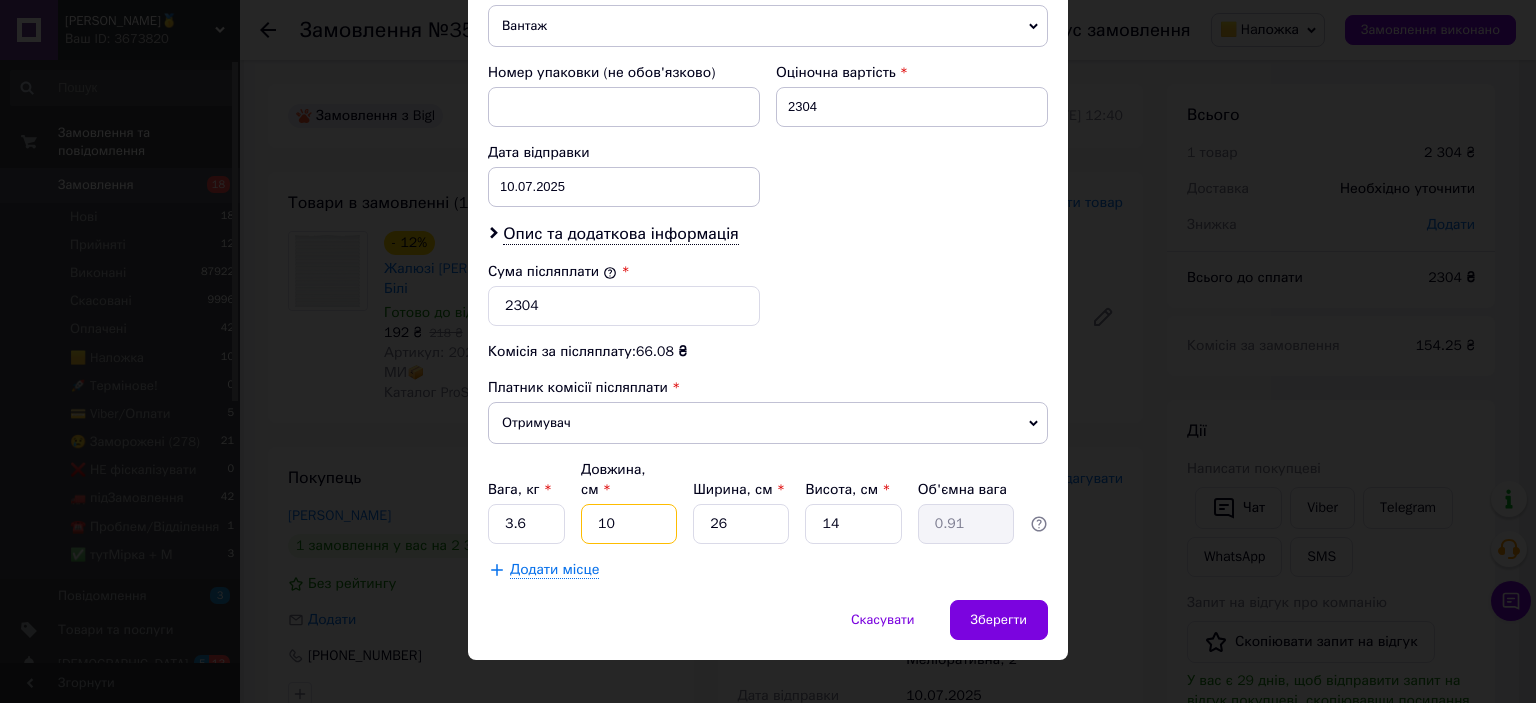 type on "104" 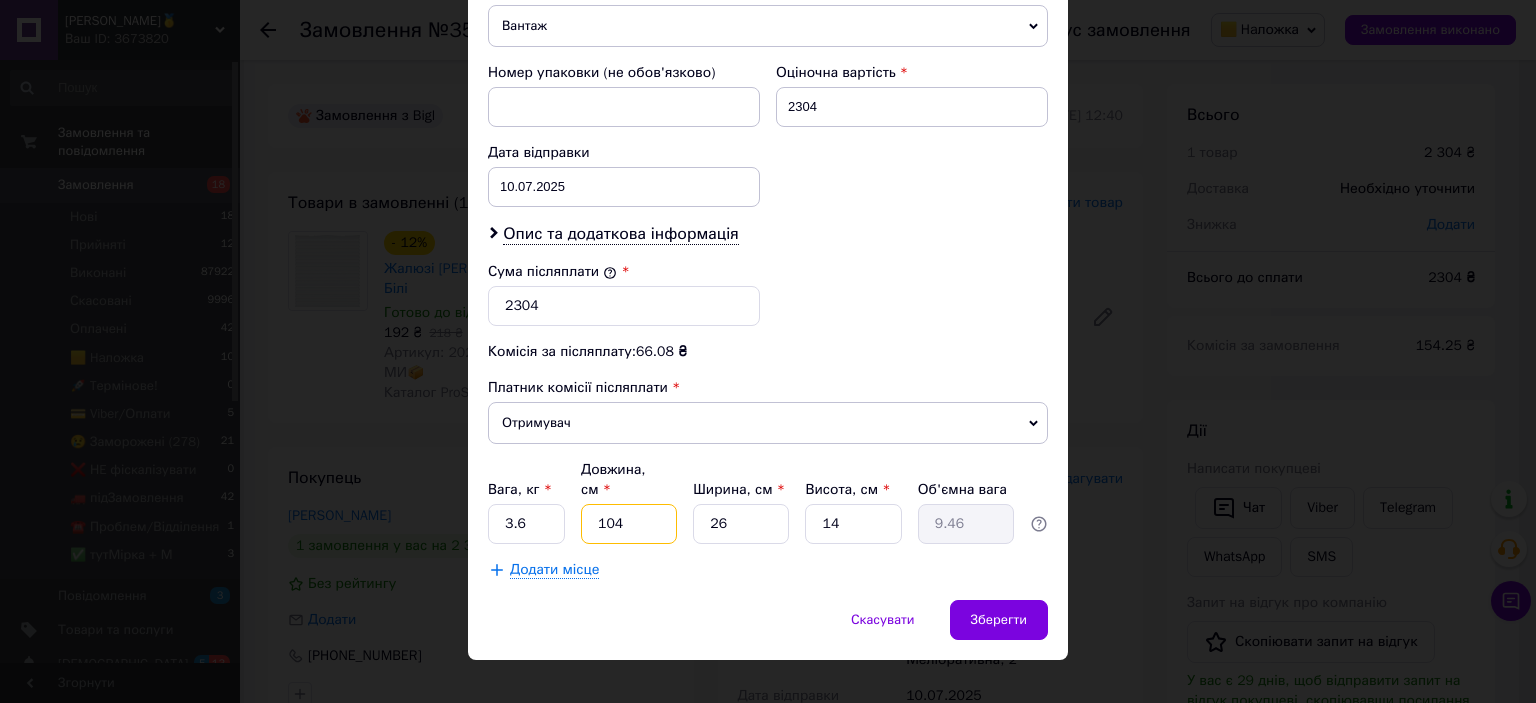 type on "104" 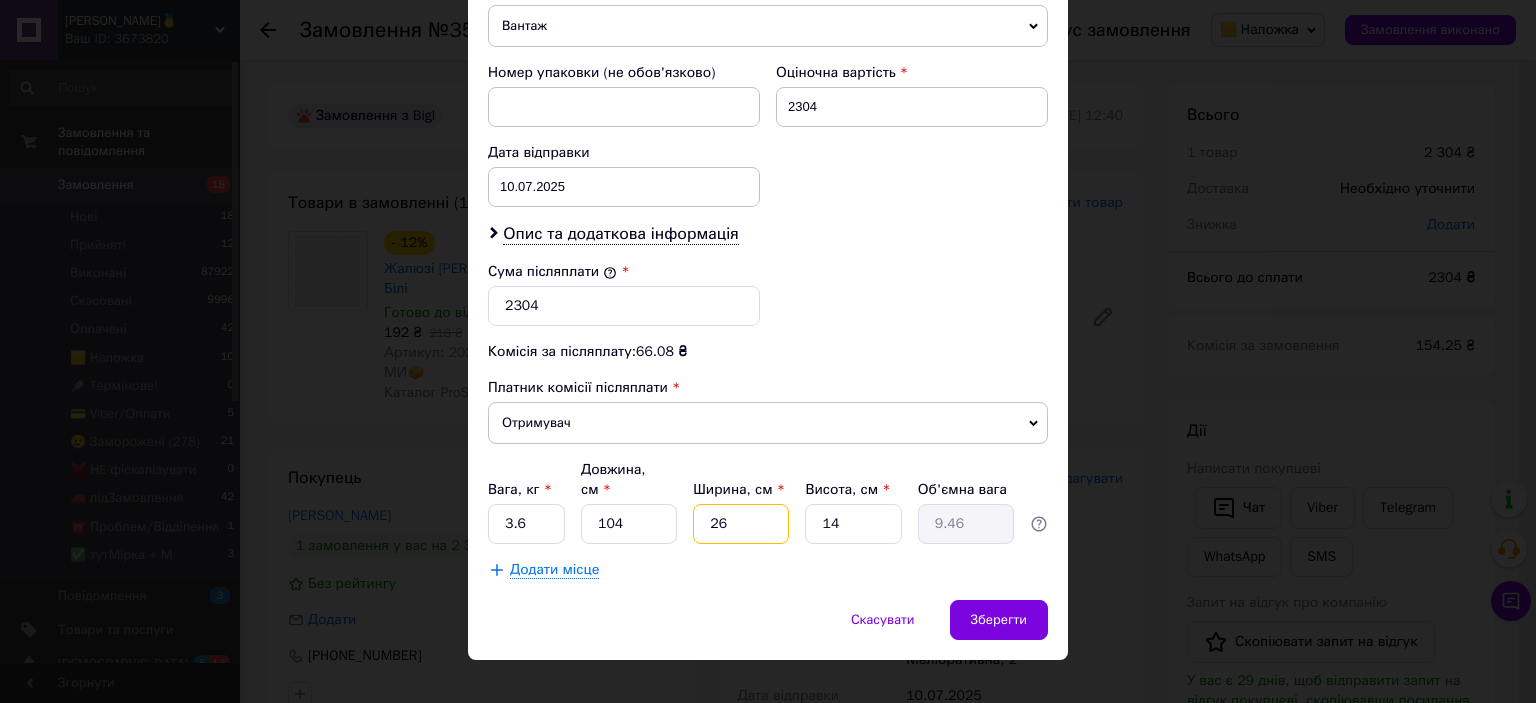 click on "26" at bounding box center [741, 524] 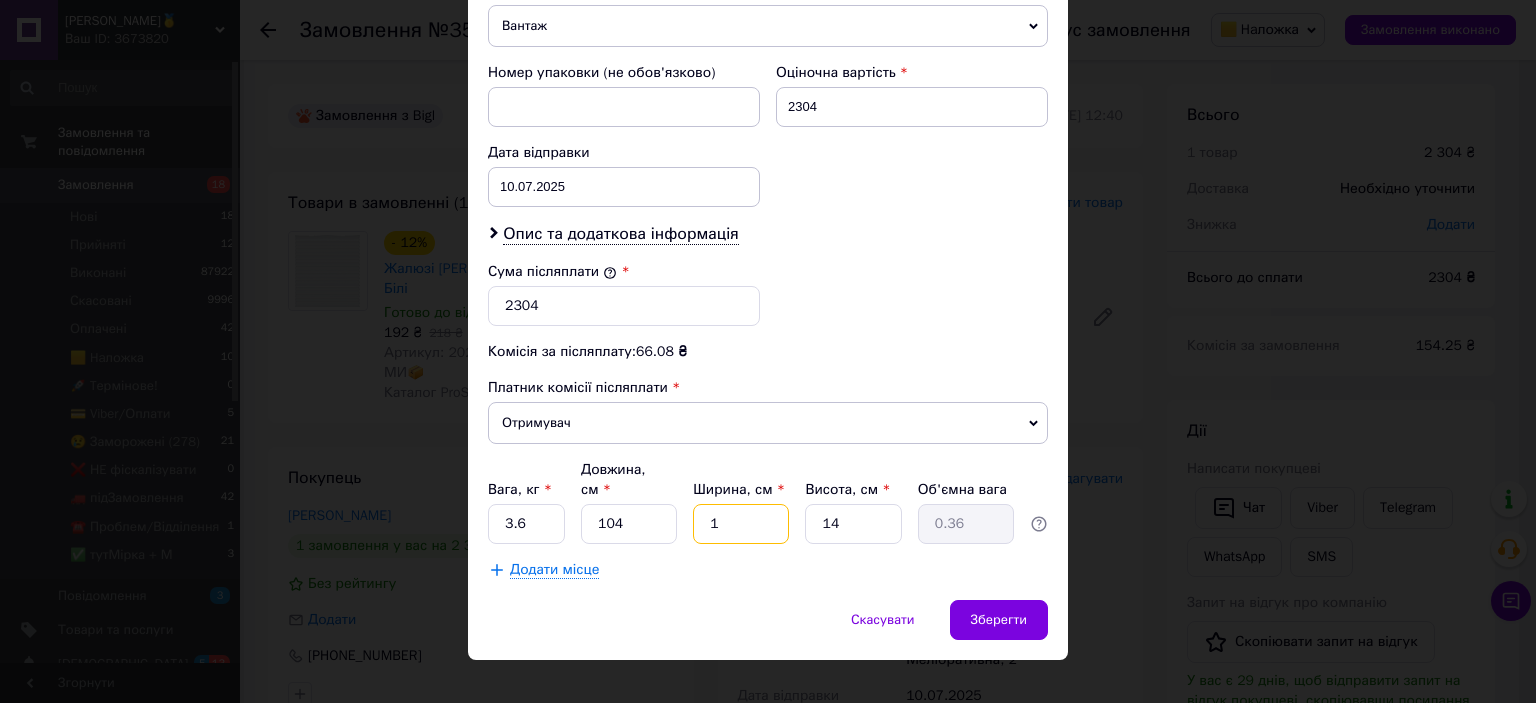click on "1" at bounding box center [741, 524] 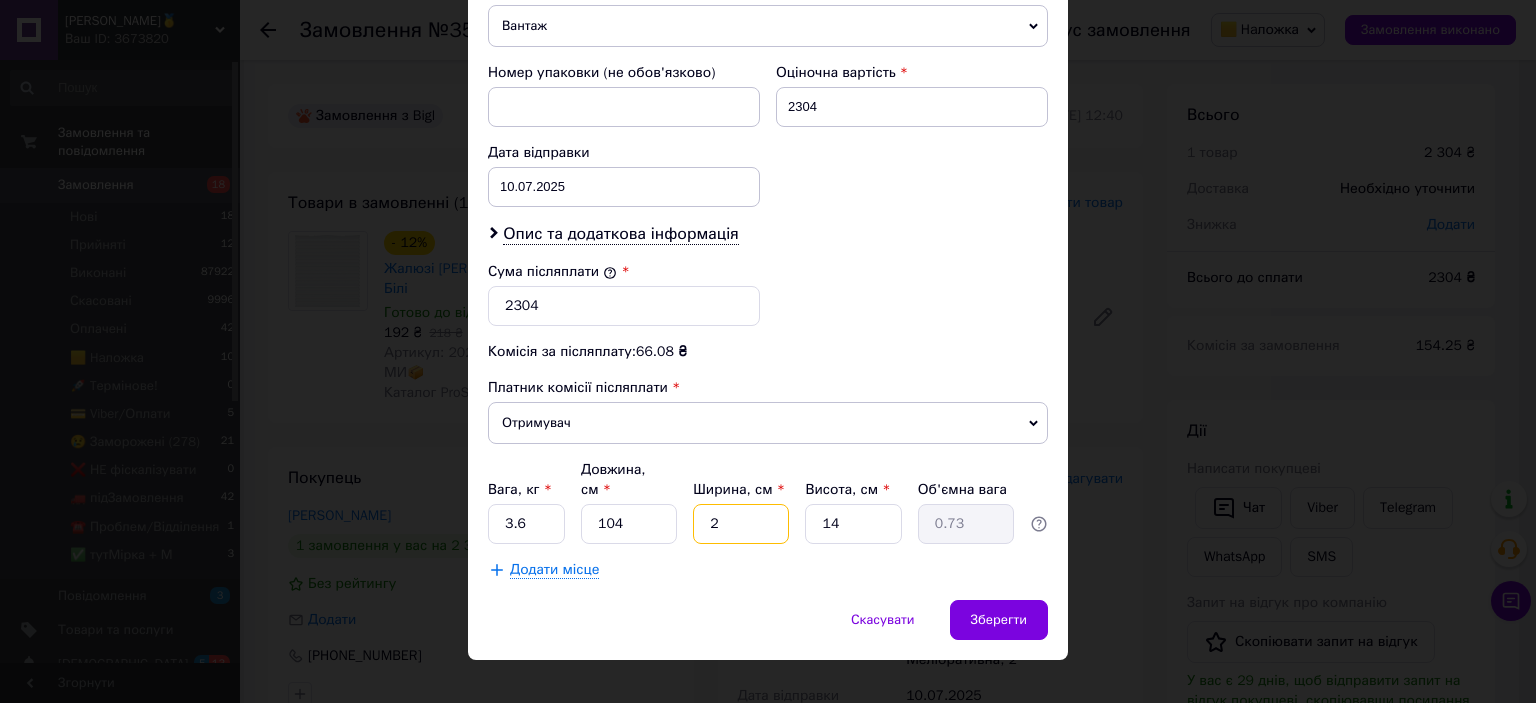 type on "20" 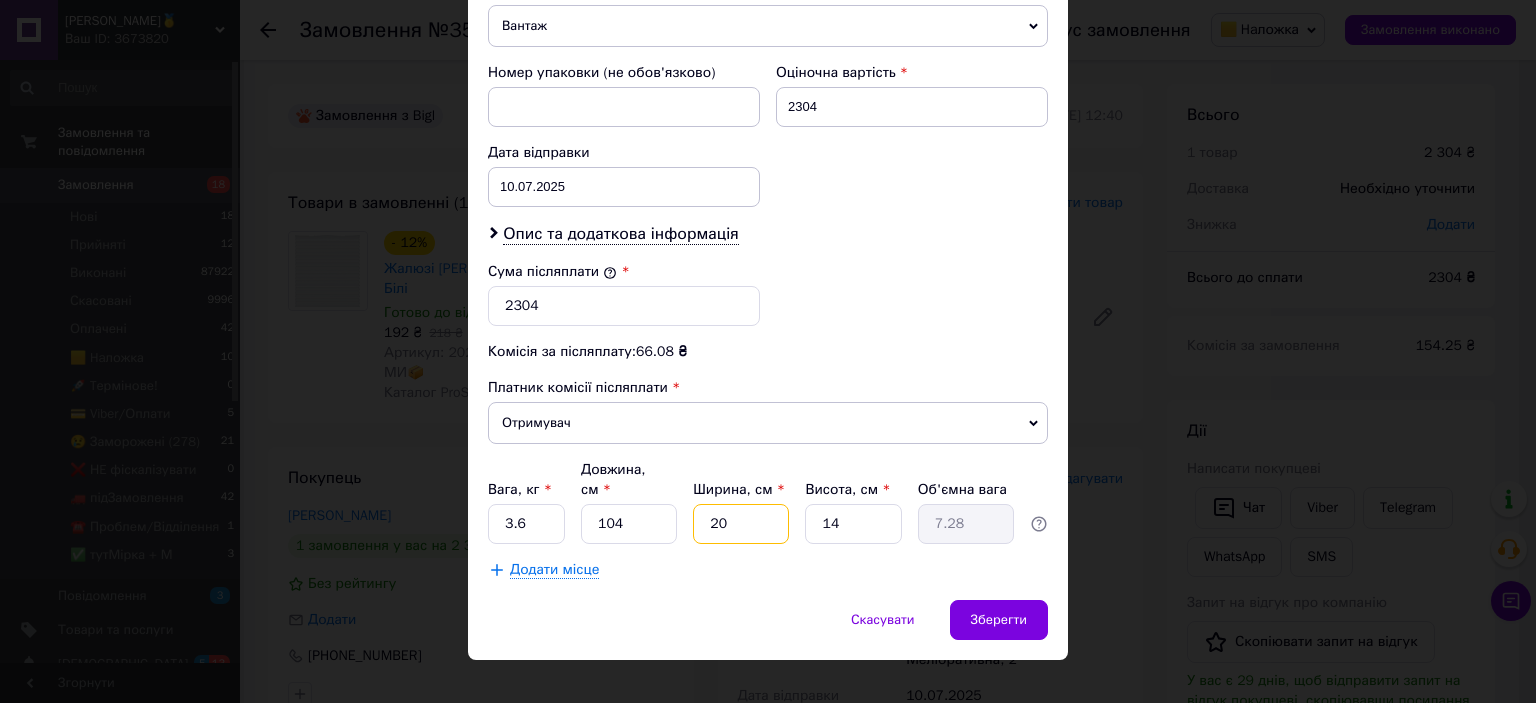 type on "20" 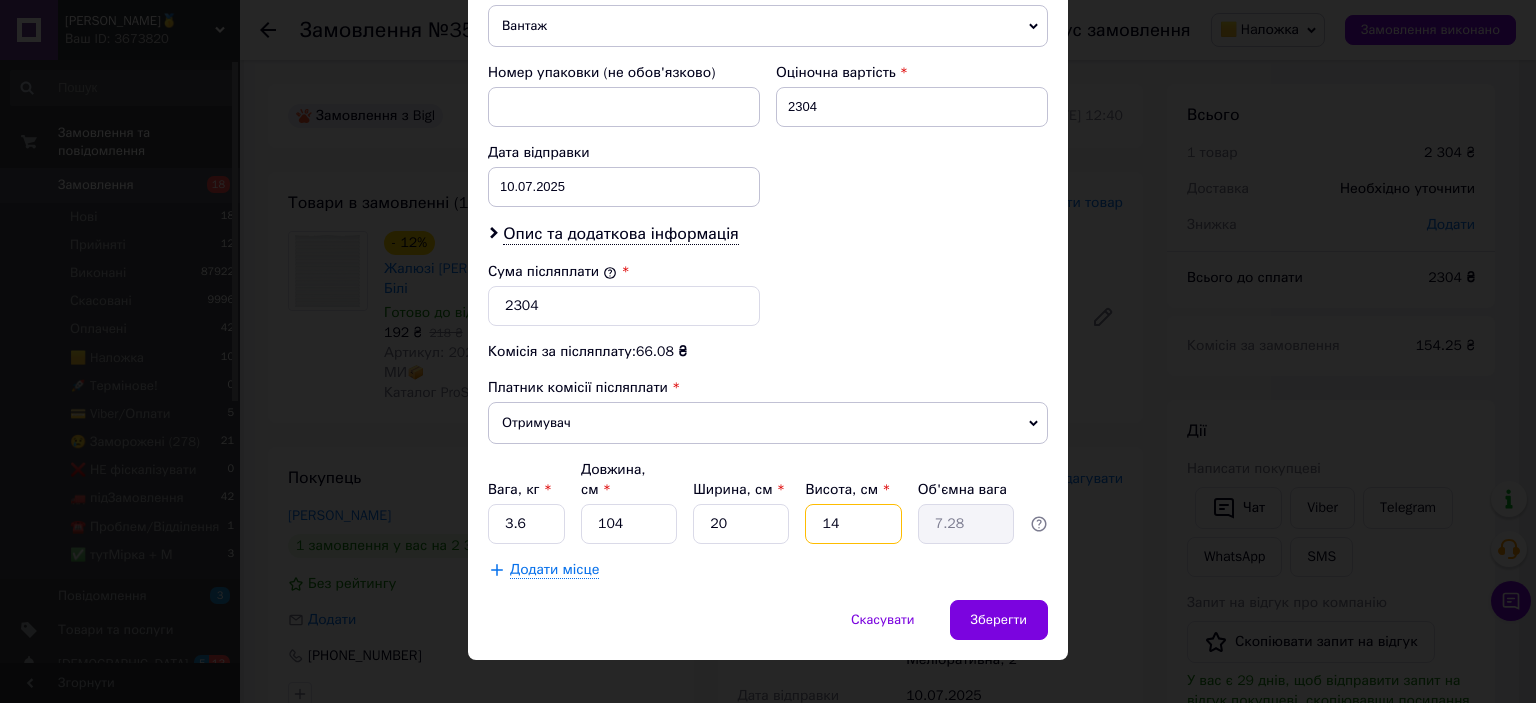 click on "14" at bounding box center (853, 524) 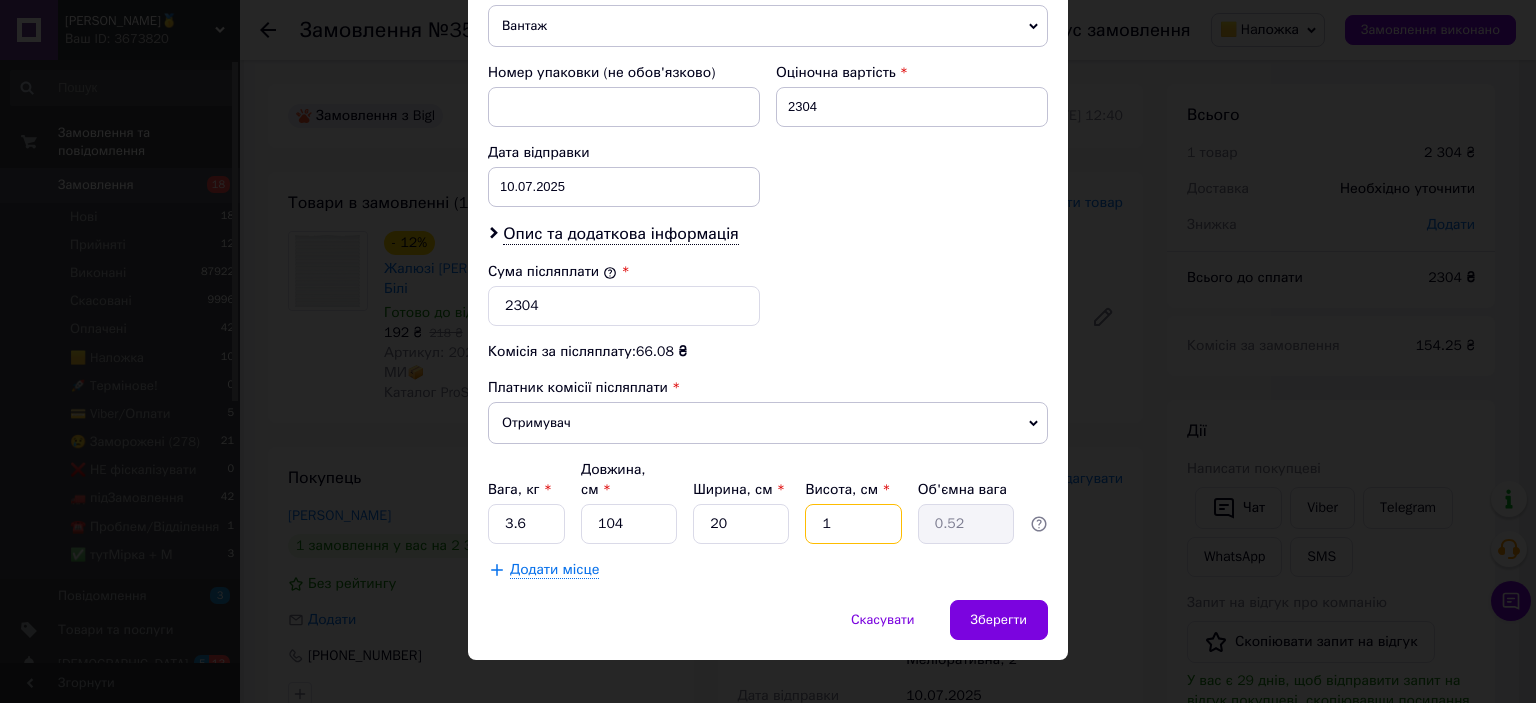type on "15" 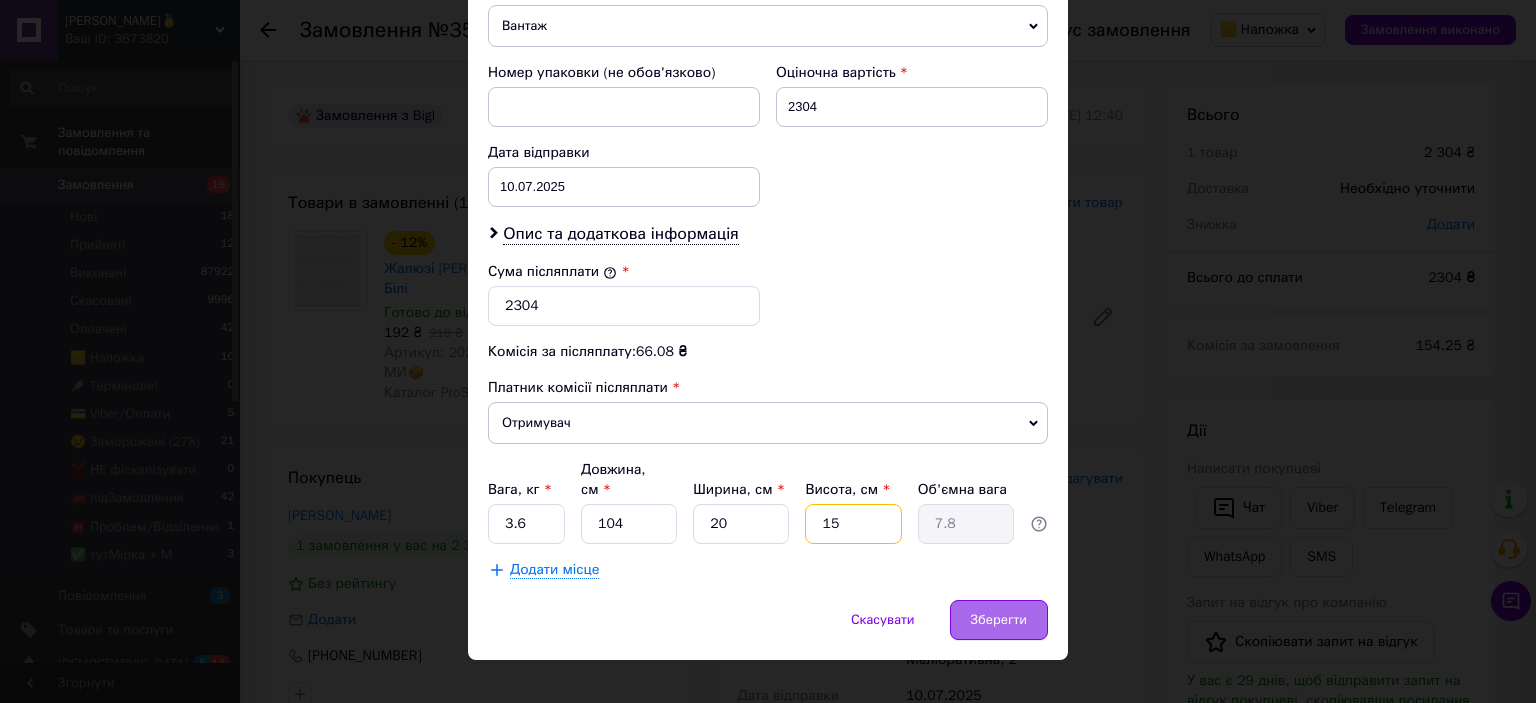 type on "15" 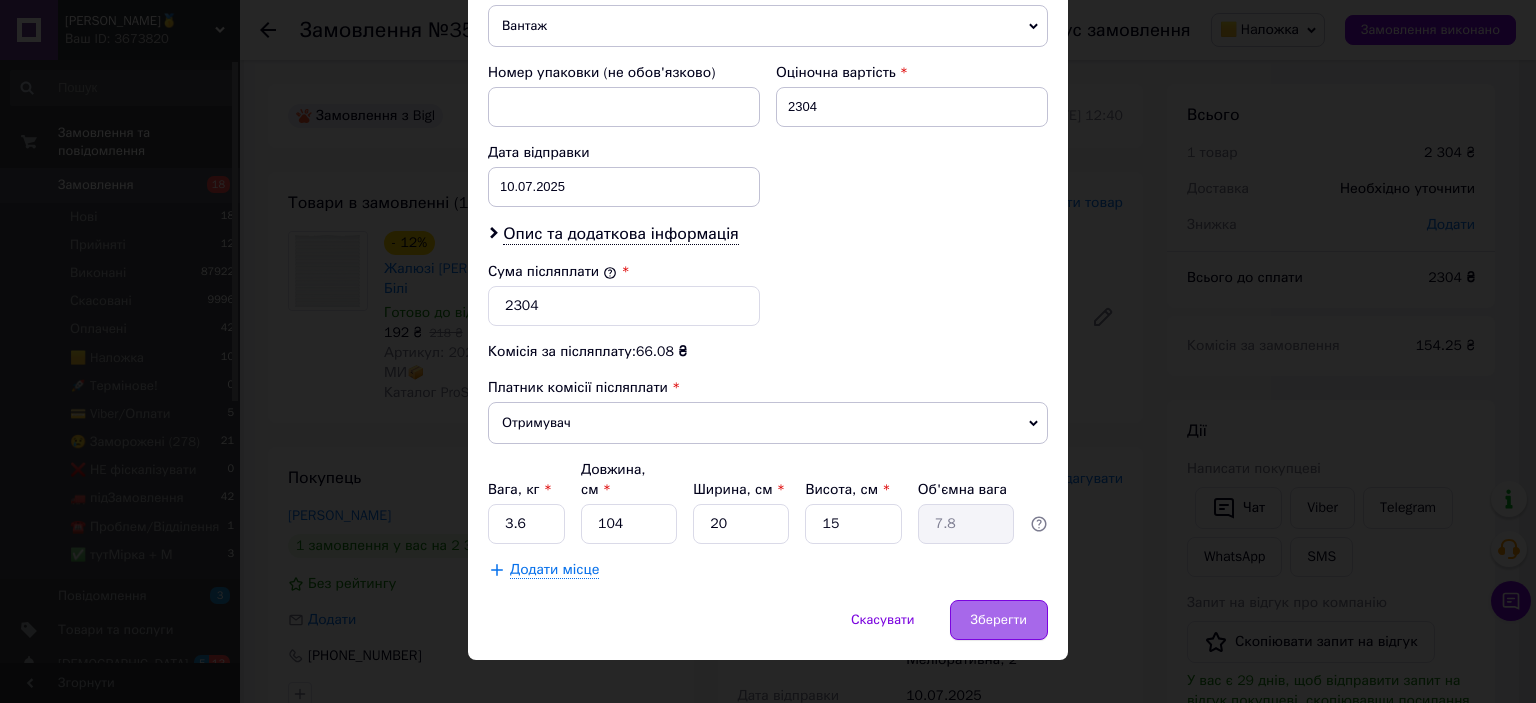 click on "Зберегти" at bounding box center [999, 620] 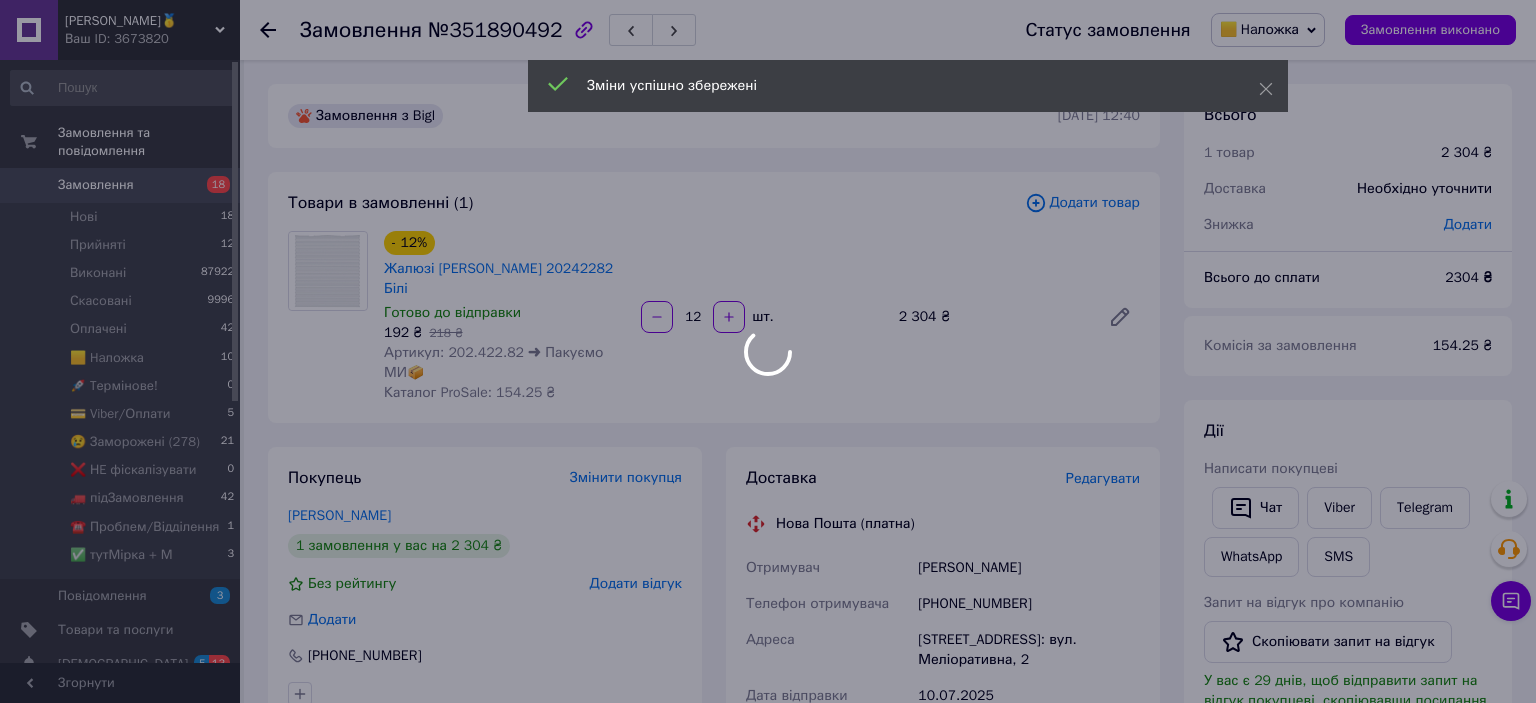 scroll, scrollTop: 500, scrollLeft: 0, axis: vertical 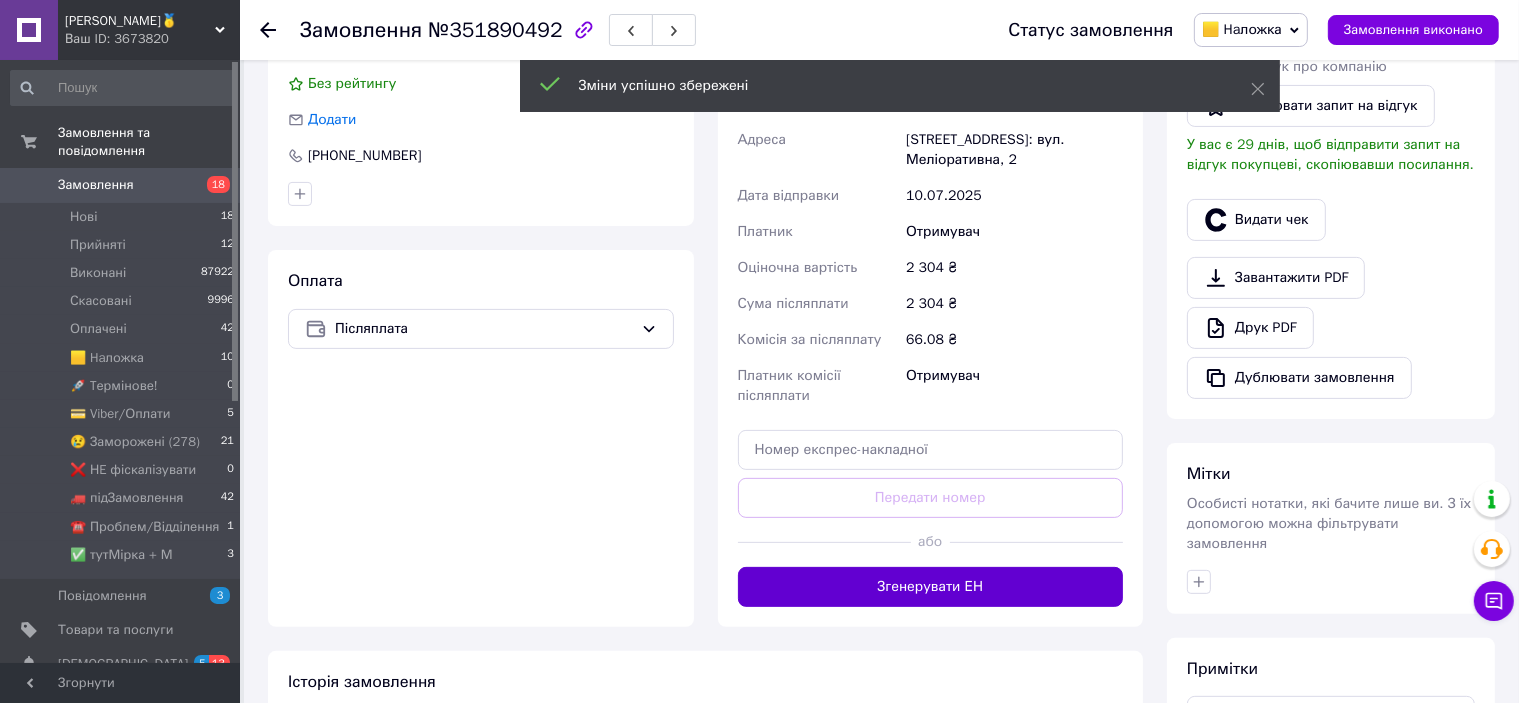 click on "Згенерувати ЕН" at bounding box center [931, 587] 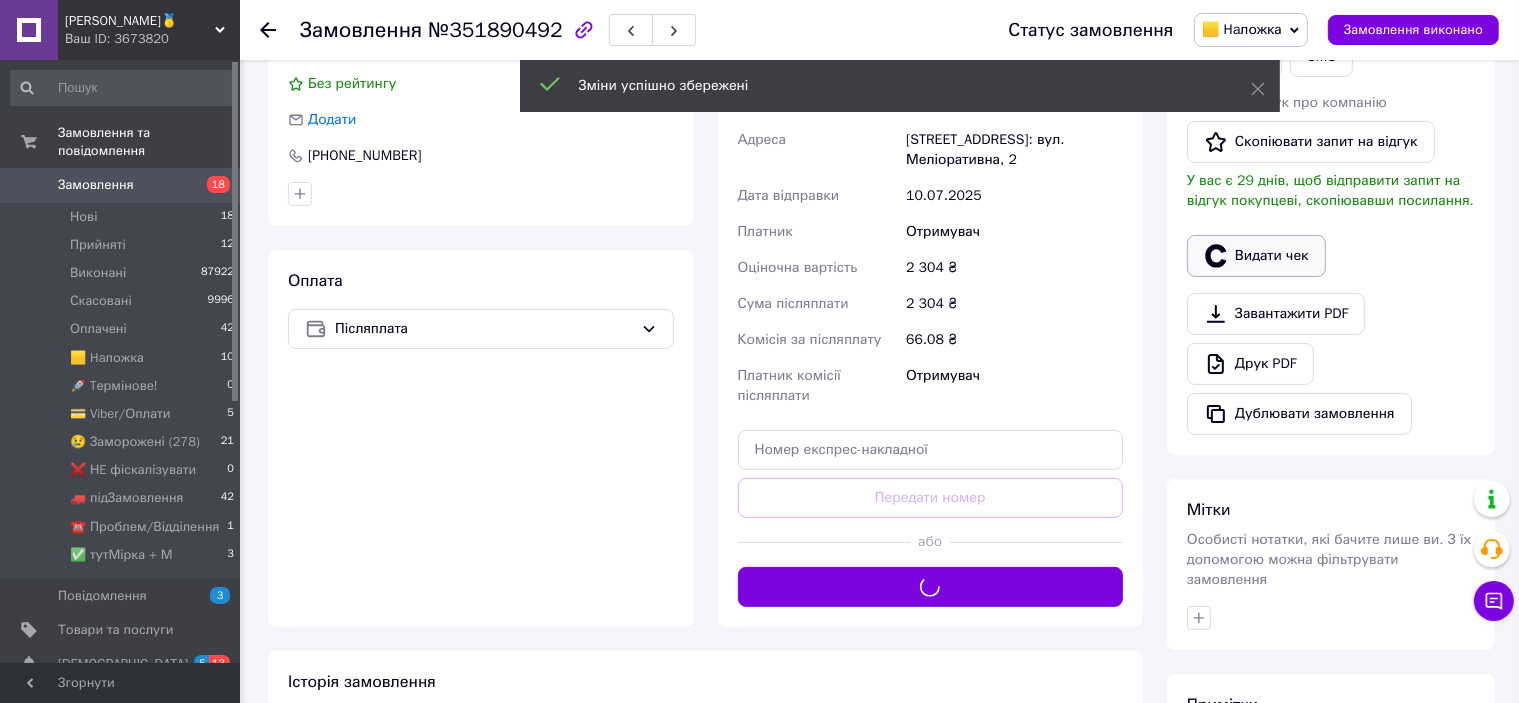 drag, startPoint x: 1247, startPoint y: 257, endPoint x: 1236, endPoint y: 263, distance: 12.529964 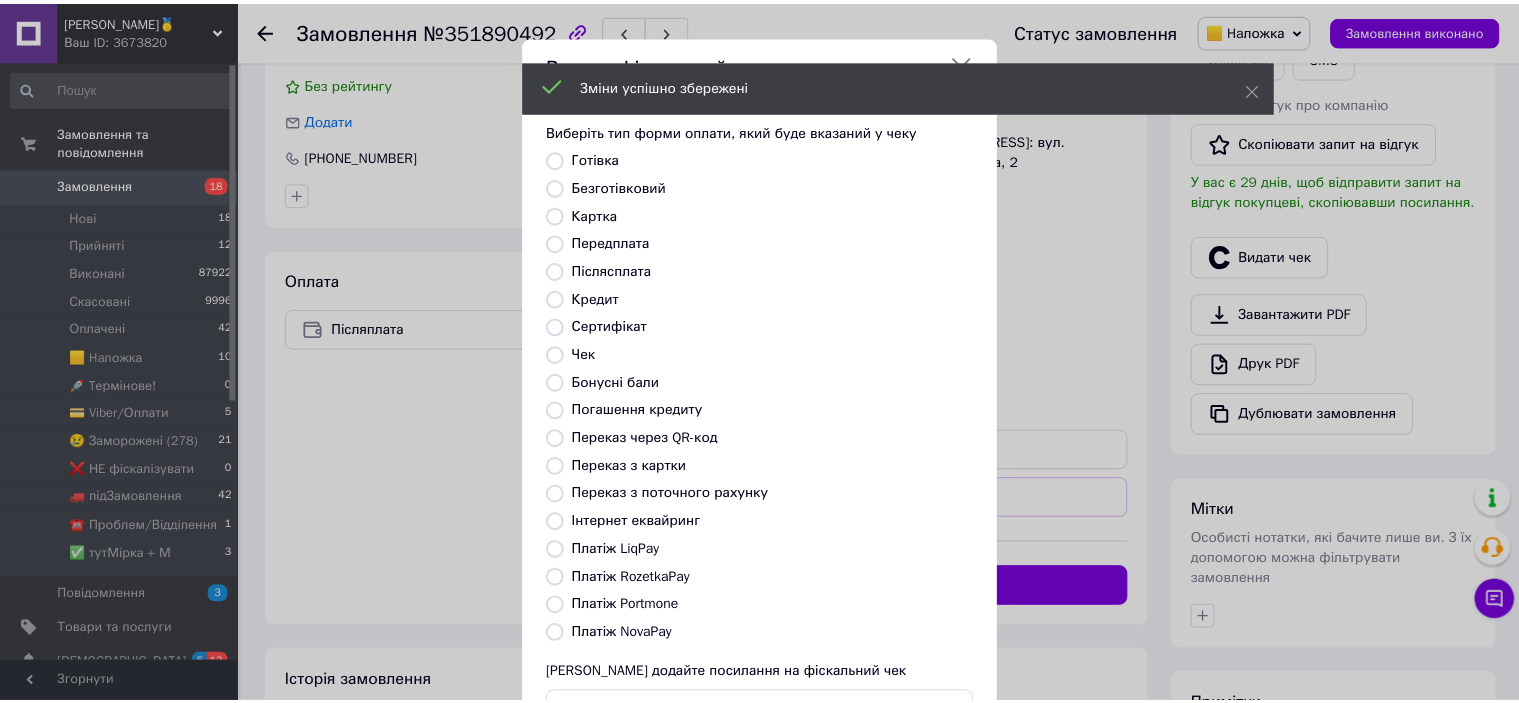 scroll, scrollTop: 155, scrollLeft: 0, axis: vertical 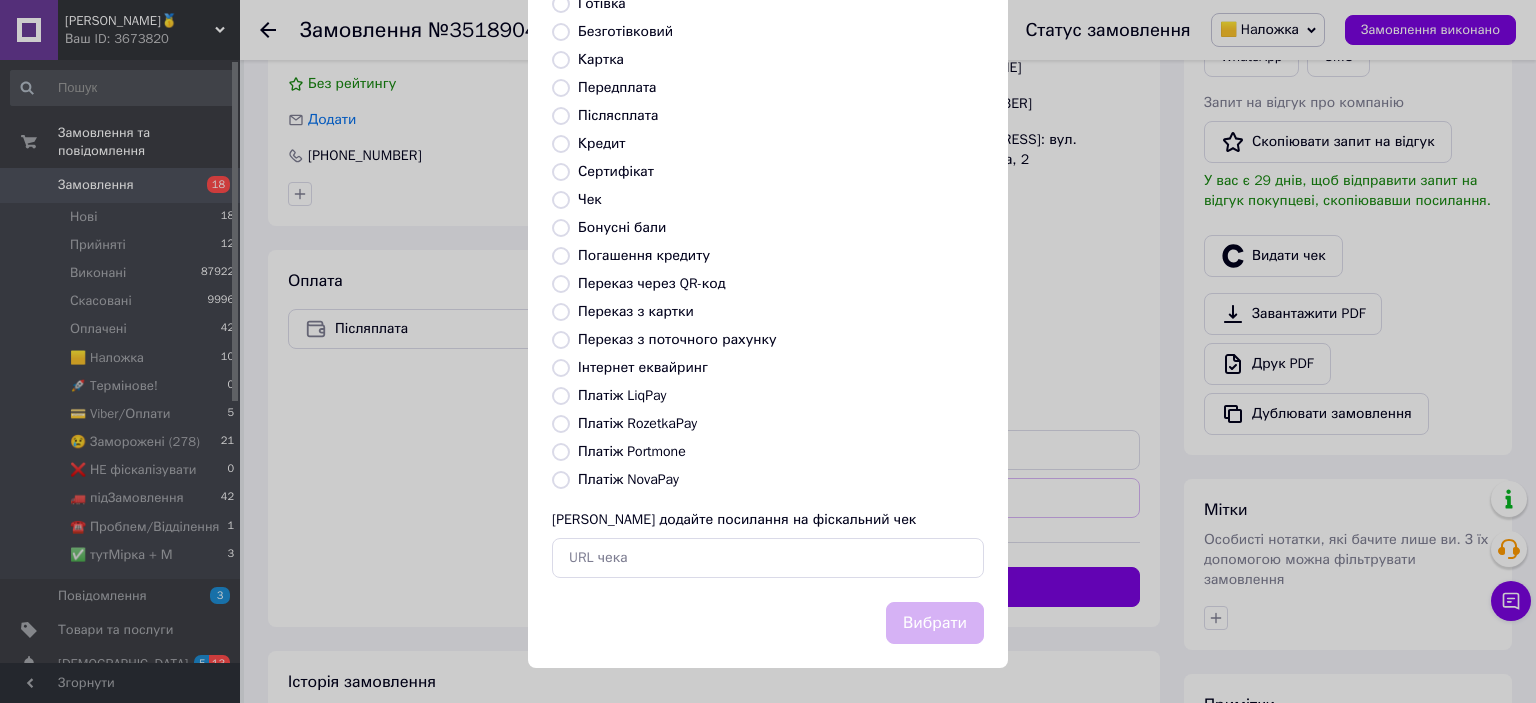 click on "Платіж NovaPay" at bounding box center (628, 479) 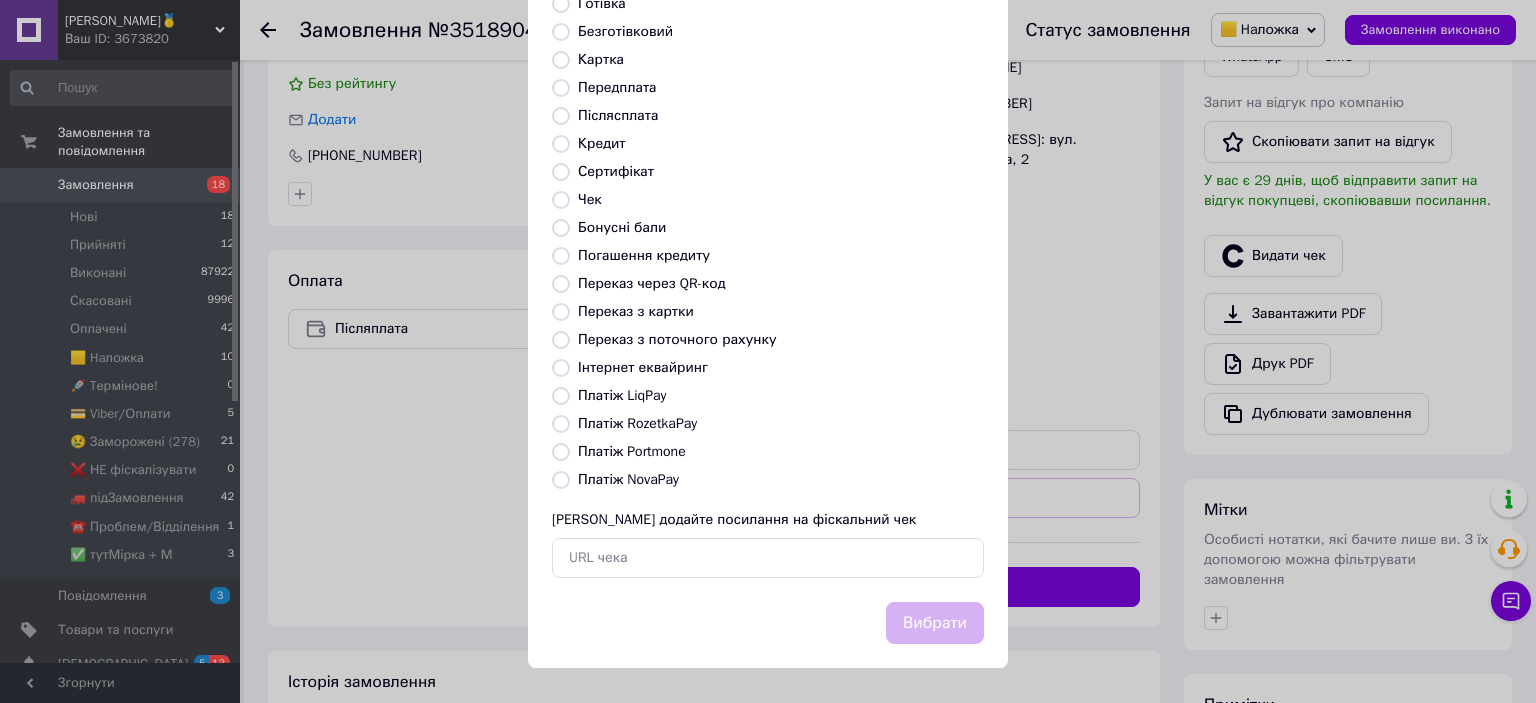 radio on "true" 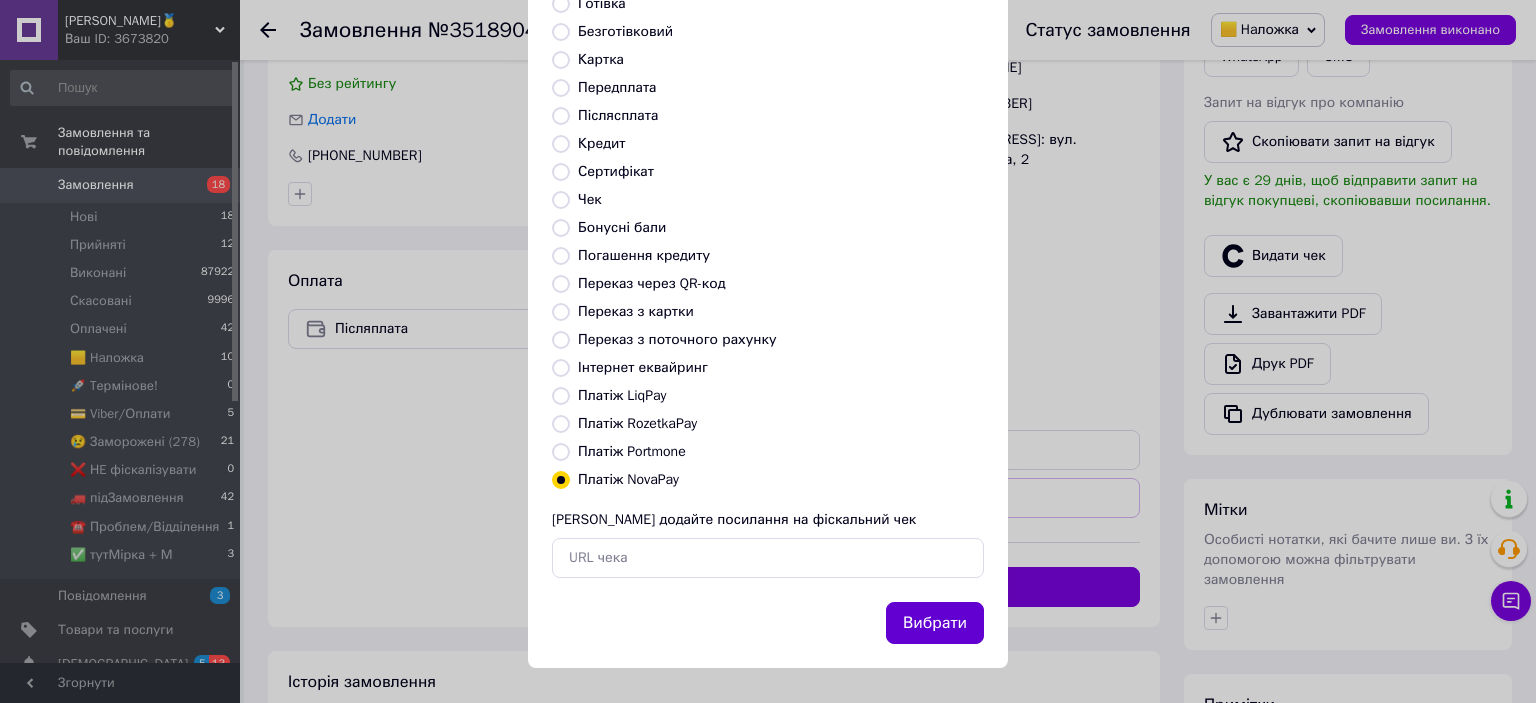 click on "Вибрати" at bounding box center (935, 623) 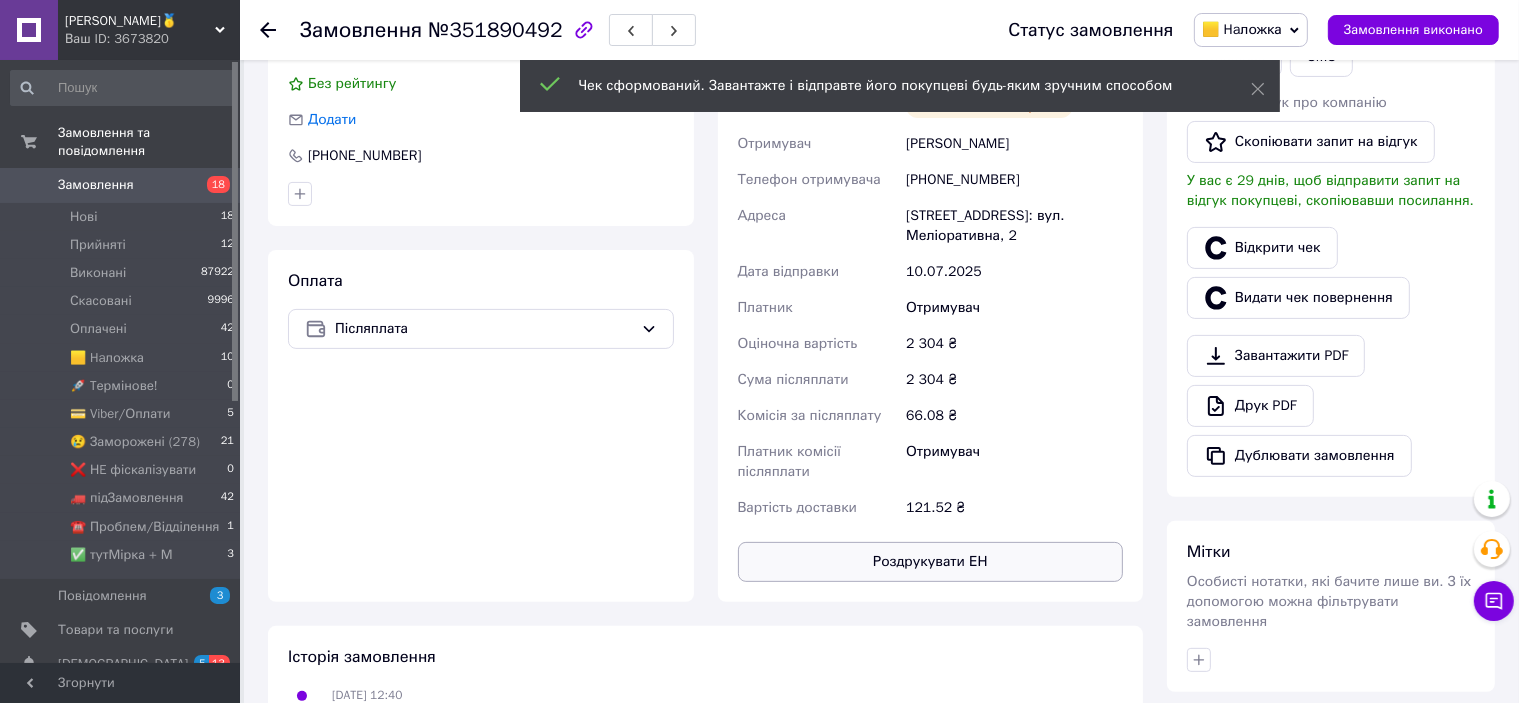 click on "Роздрукувати ЕН" at bounding box center (931, 562) 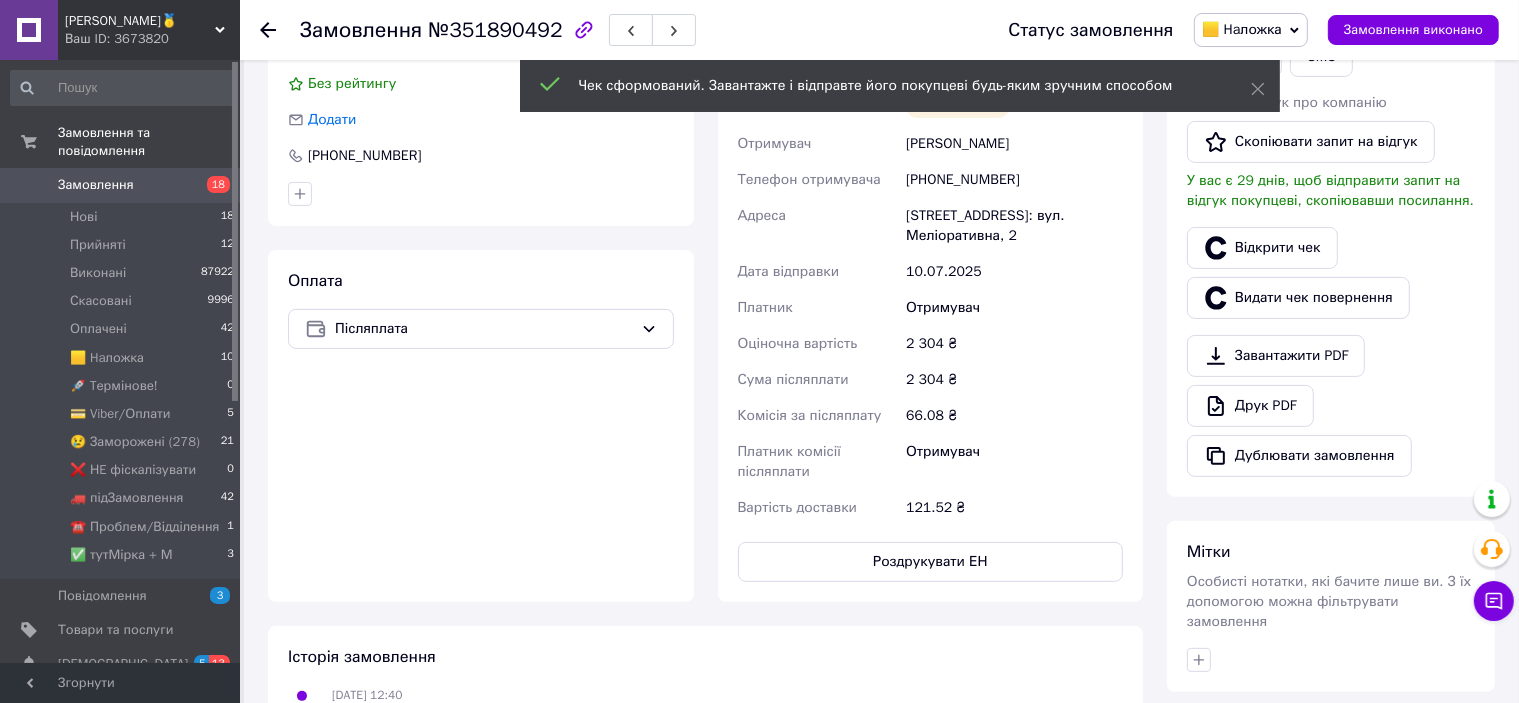 scroll, scrollTop: 300, scrollLeft: 0, axis: vertical 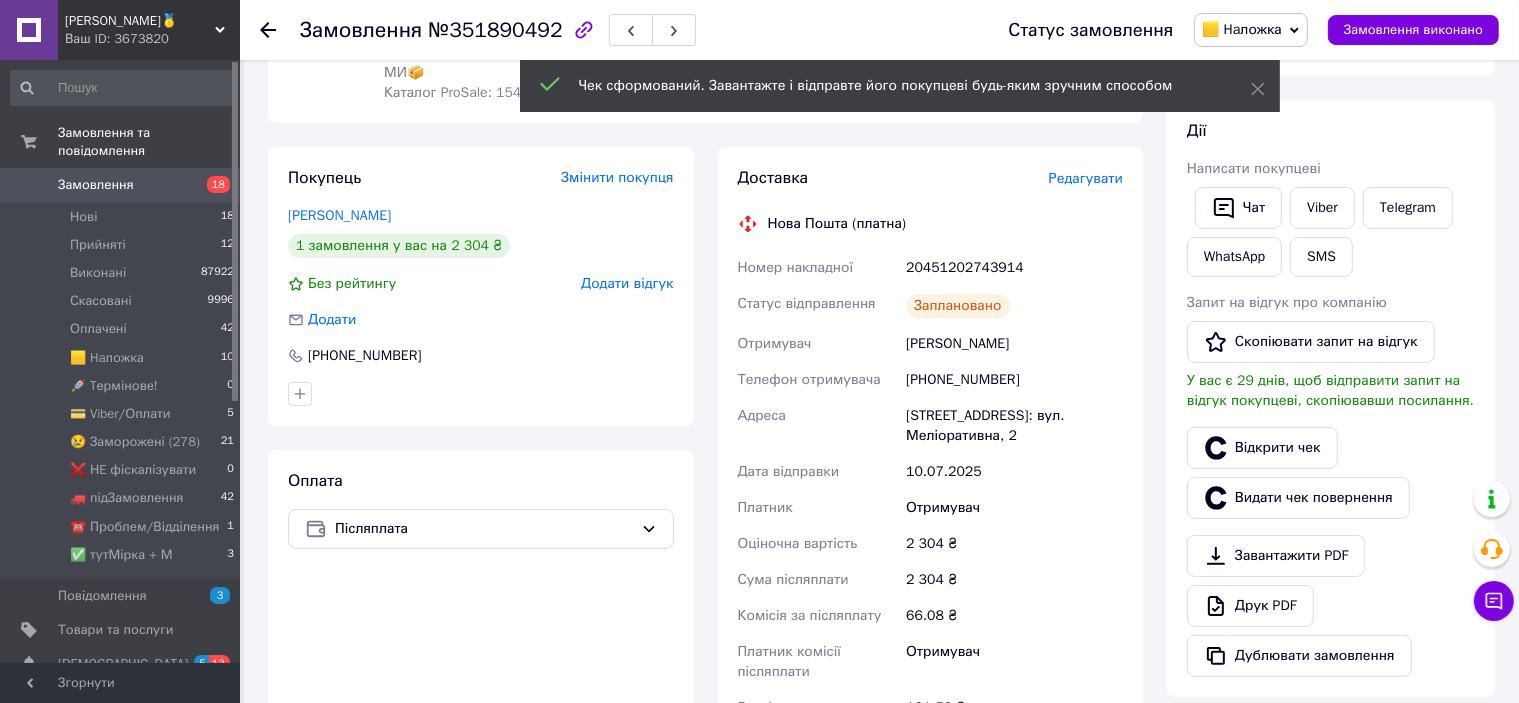 click on "20451202743914" at bounding box center (1014, 268) 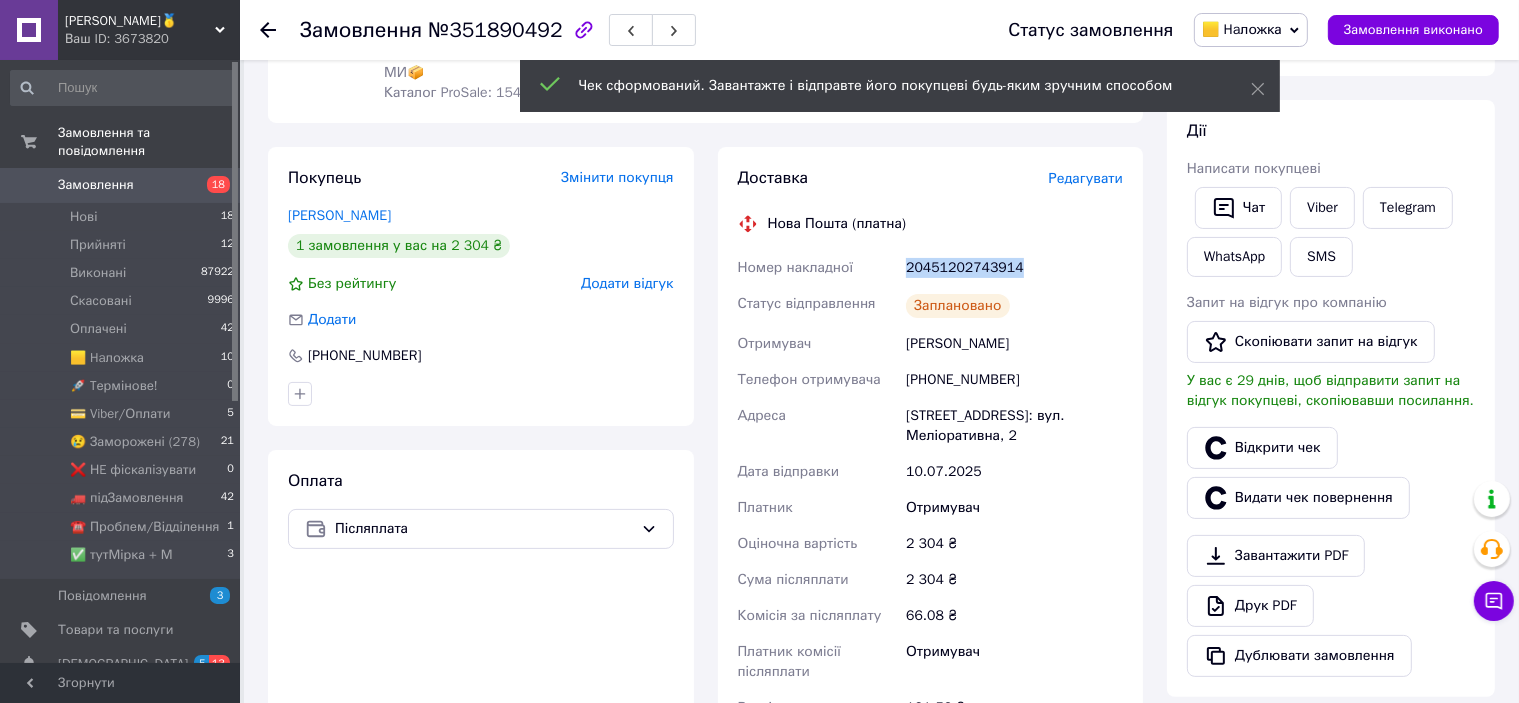 click on "20451202743914" at bounding box center (1014, 268) 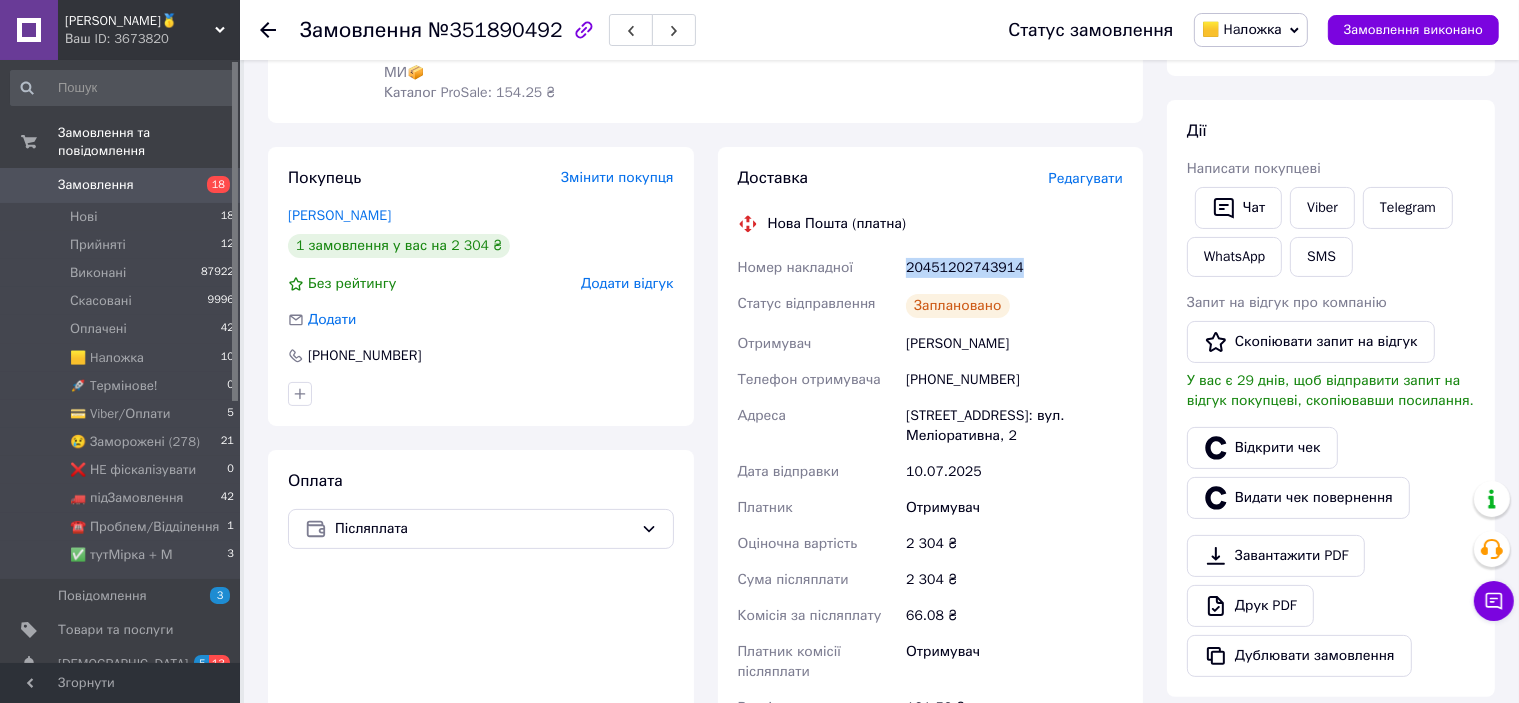 copy on "20451202743914" 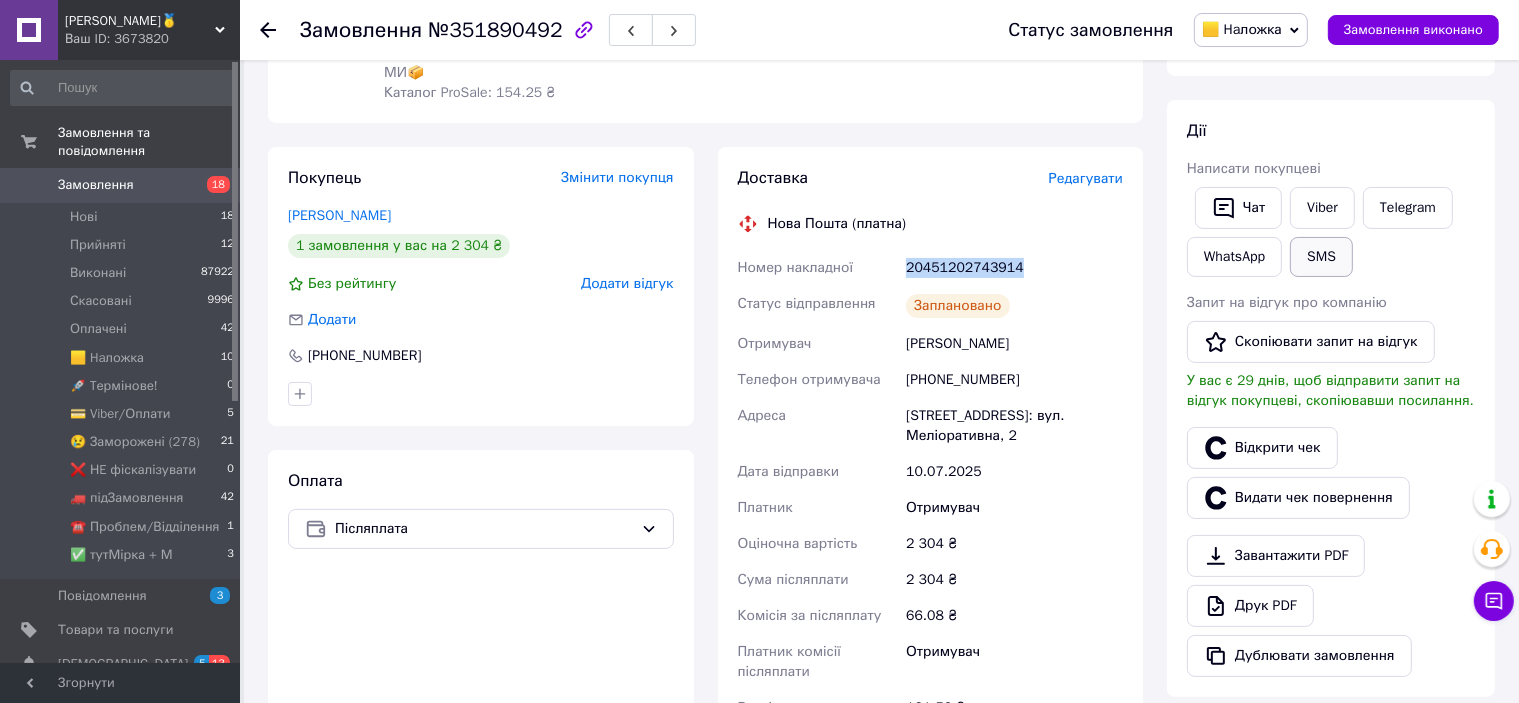click on "SMS" at bounding box center (1321, 257) 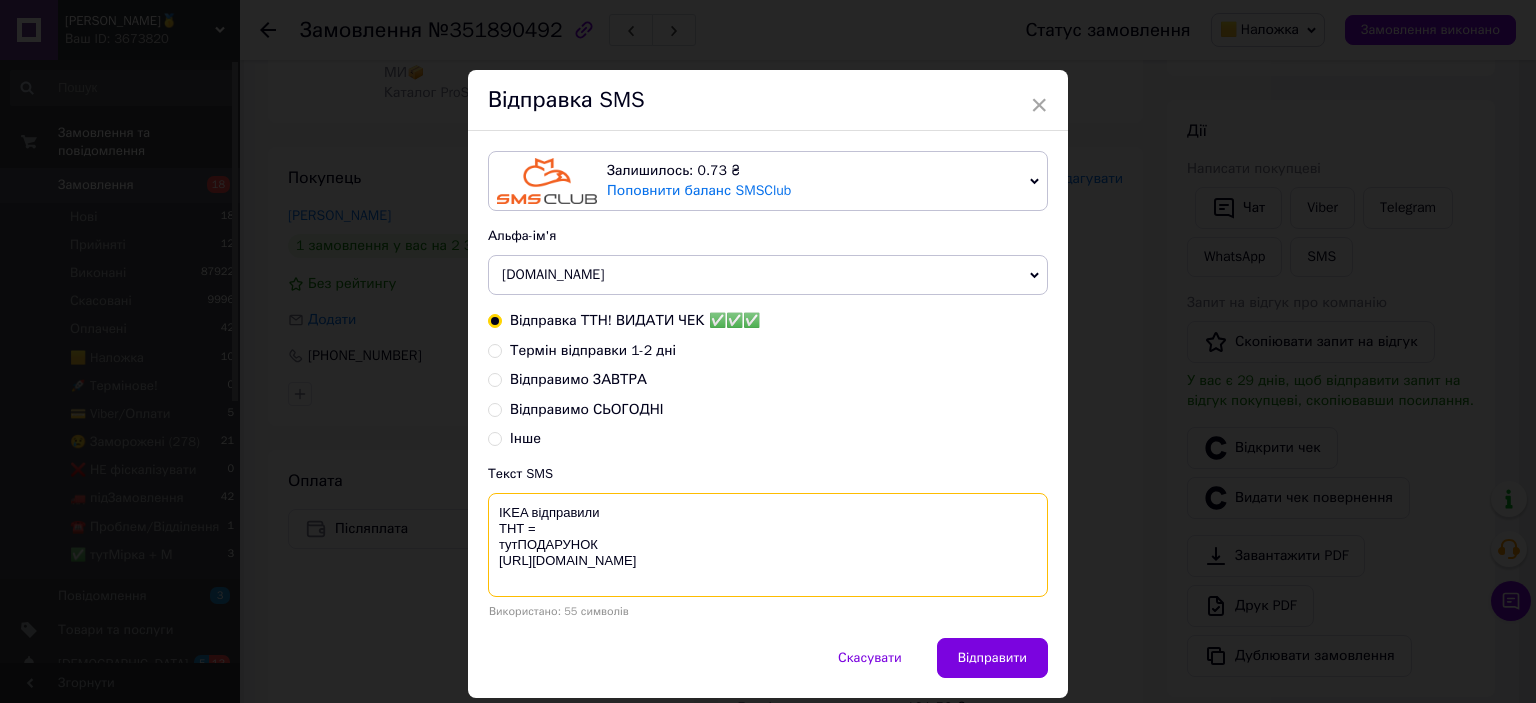 click on "IKEA відправили
ТНТ =
тутПОДАРУНОК
[URL][DOMAIN_NAME]" at bounding box center [768, 545] 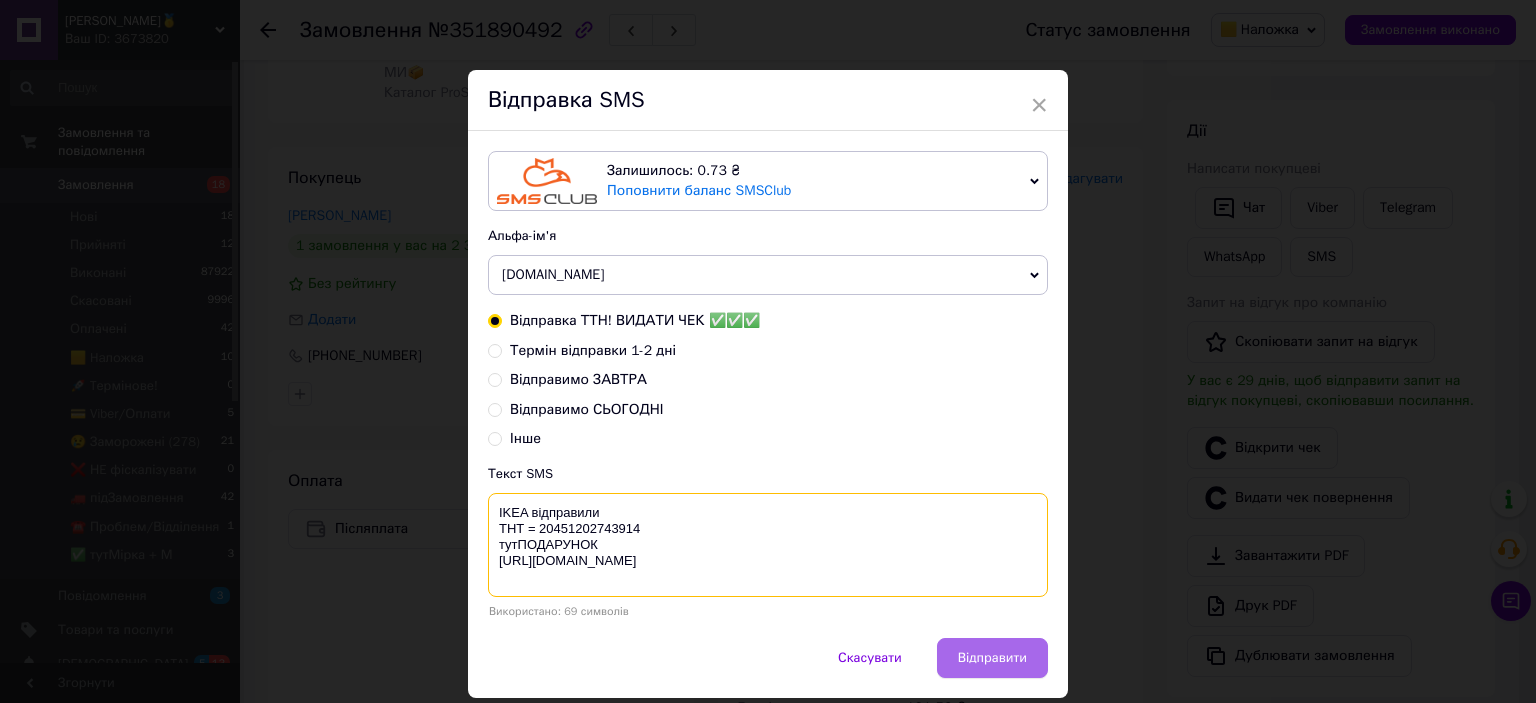 type on "IKEA відправили
ТНТ = 20451202743914
тутПОДАРУНОК
https://bit.ly/taao" 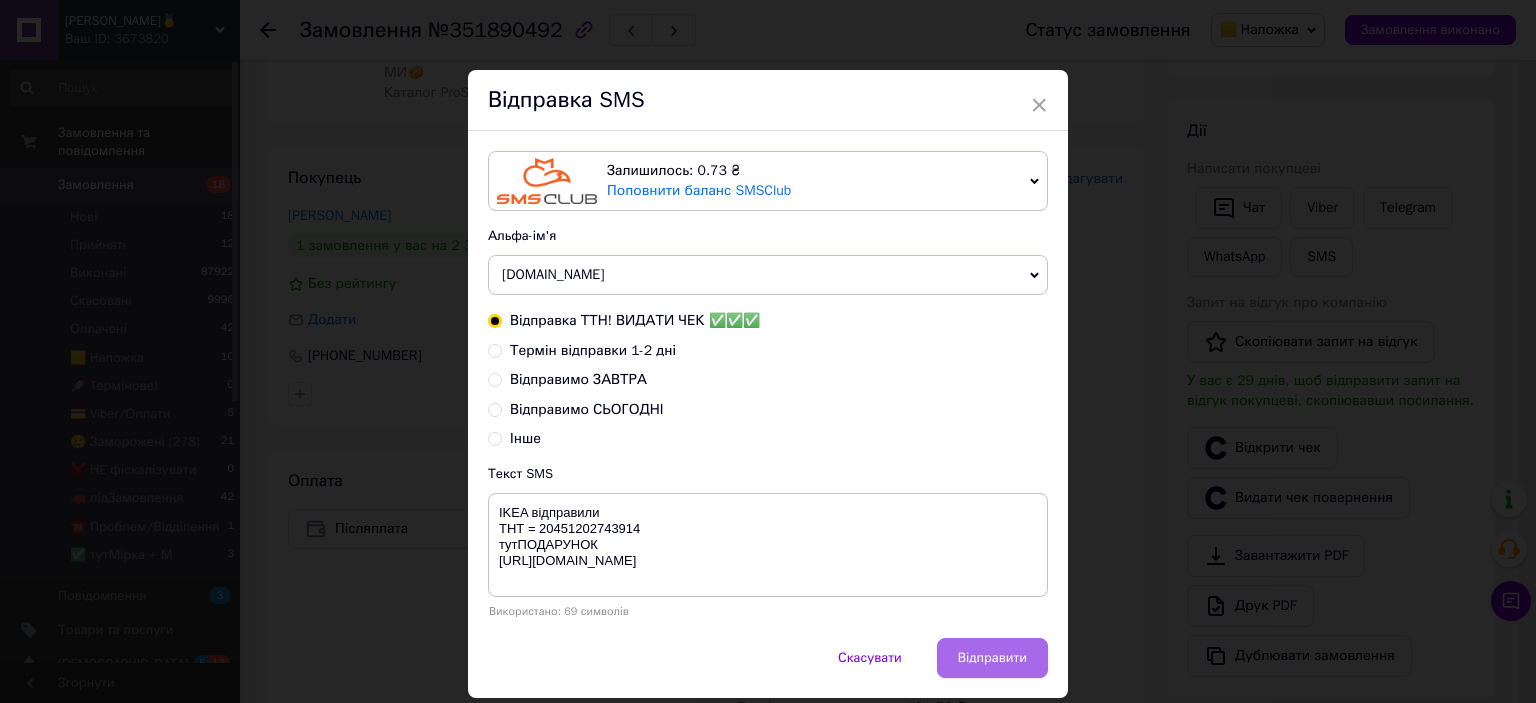 click on "Відправити" at bounding box center (992, 658) 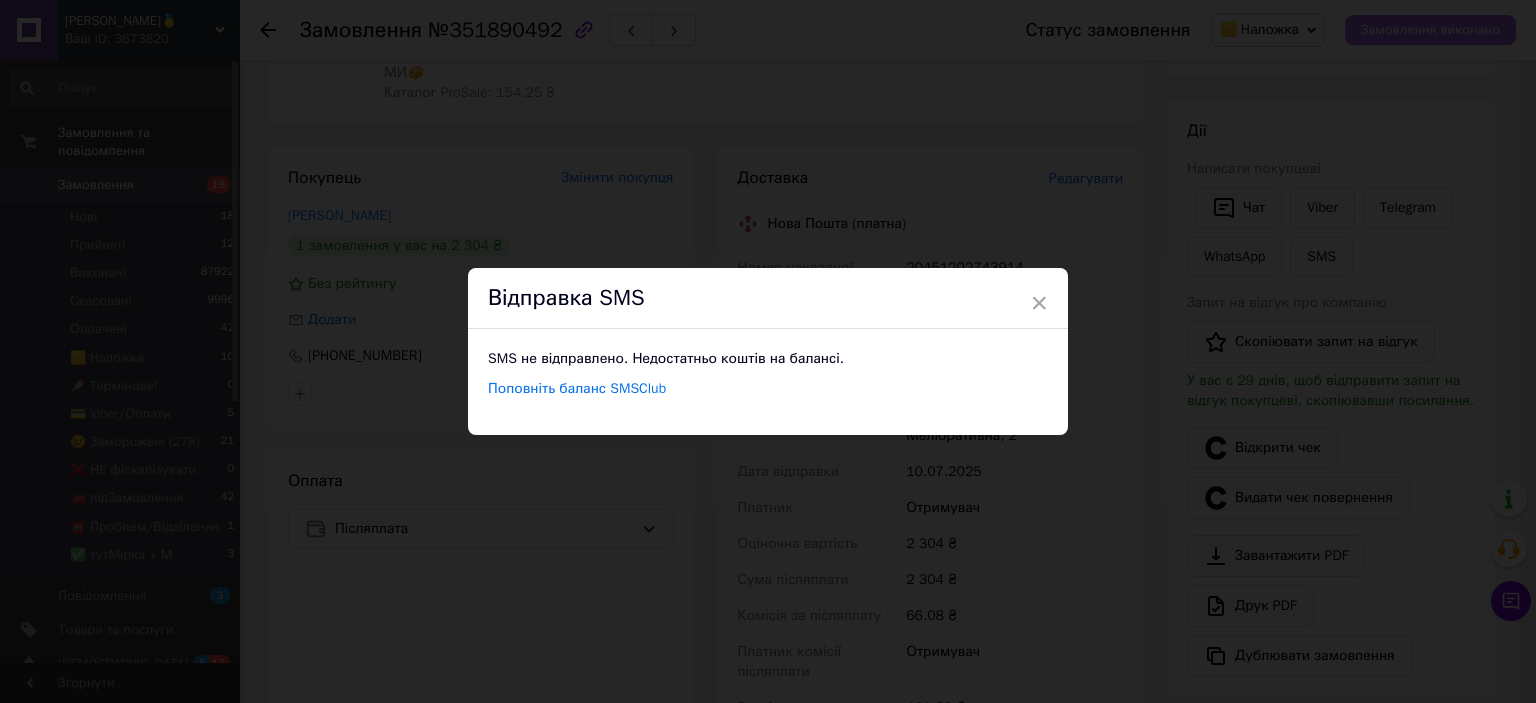 click on "× Відправка SMS SMS не відправлено. Недостатньо коштів на балансі.  Поповніть баланс SMSClub" at bounding box center [768, 351] 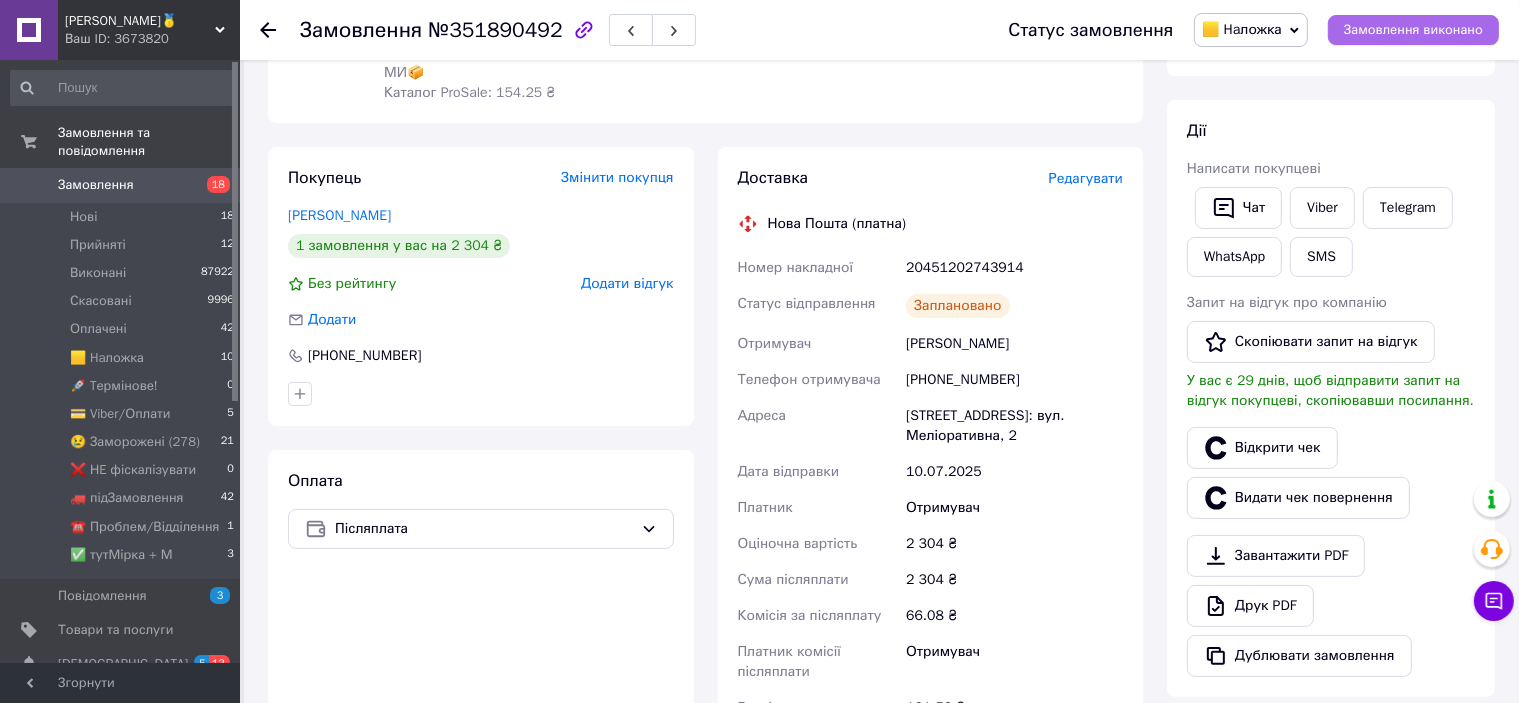 click on "Замовлення виконано" at bounding box center [1413, 30] 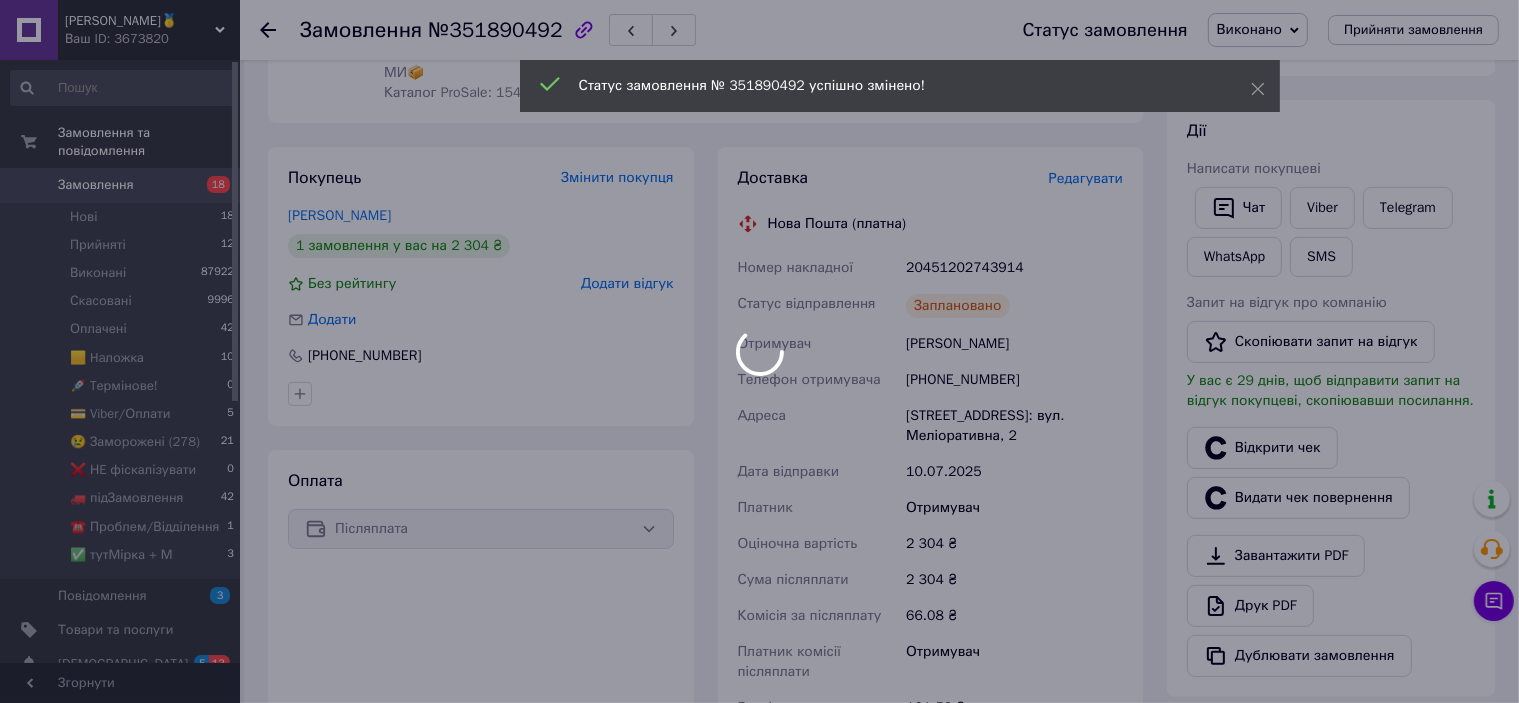 scroll, scrollTop: 0, scrollLeft: 0, axis: both 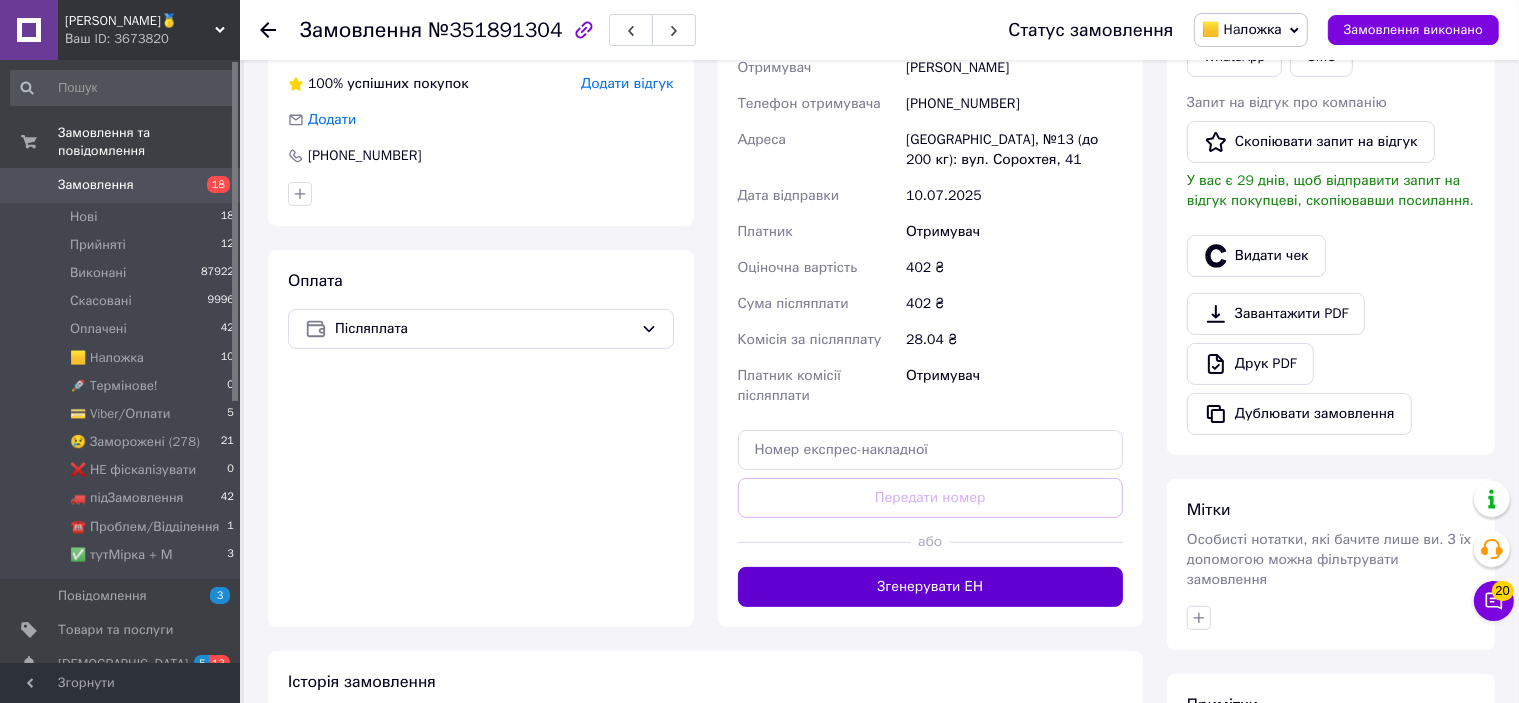 click on "Згенерувати ЕН" at bounding box center [931, 587] 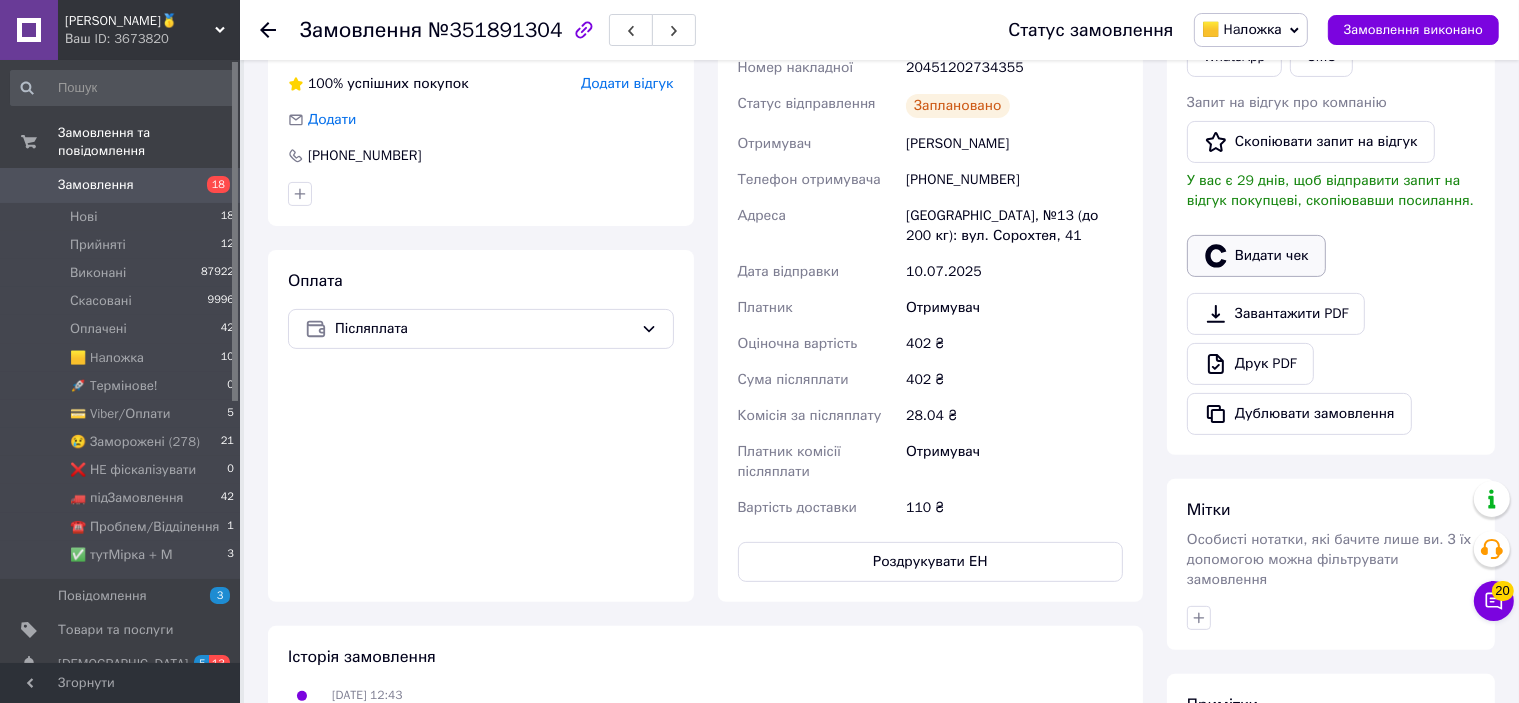 click on "Видати чек" at bounding box center [1256, 256] 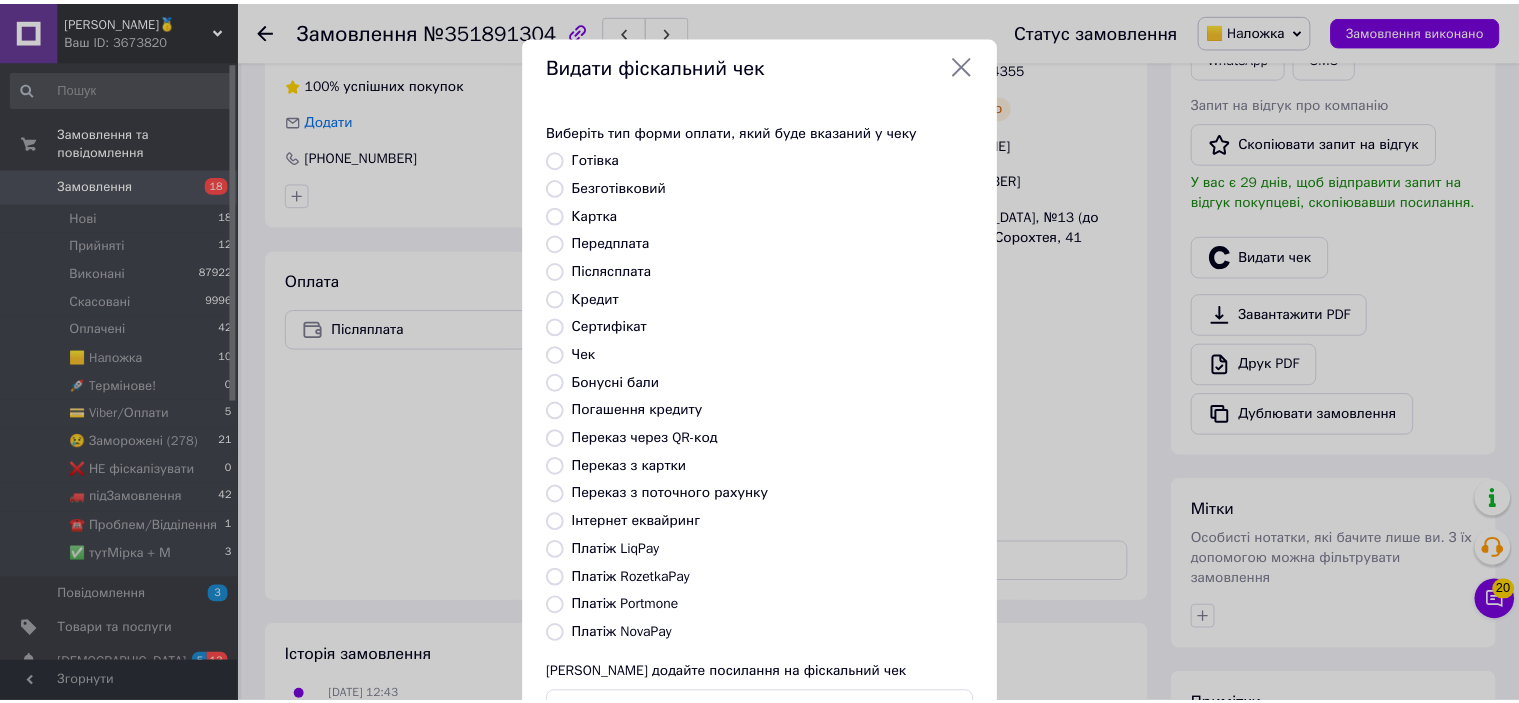 scroll, scrollTop: 155, scrollLeft: 0, axis: vertical 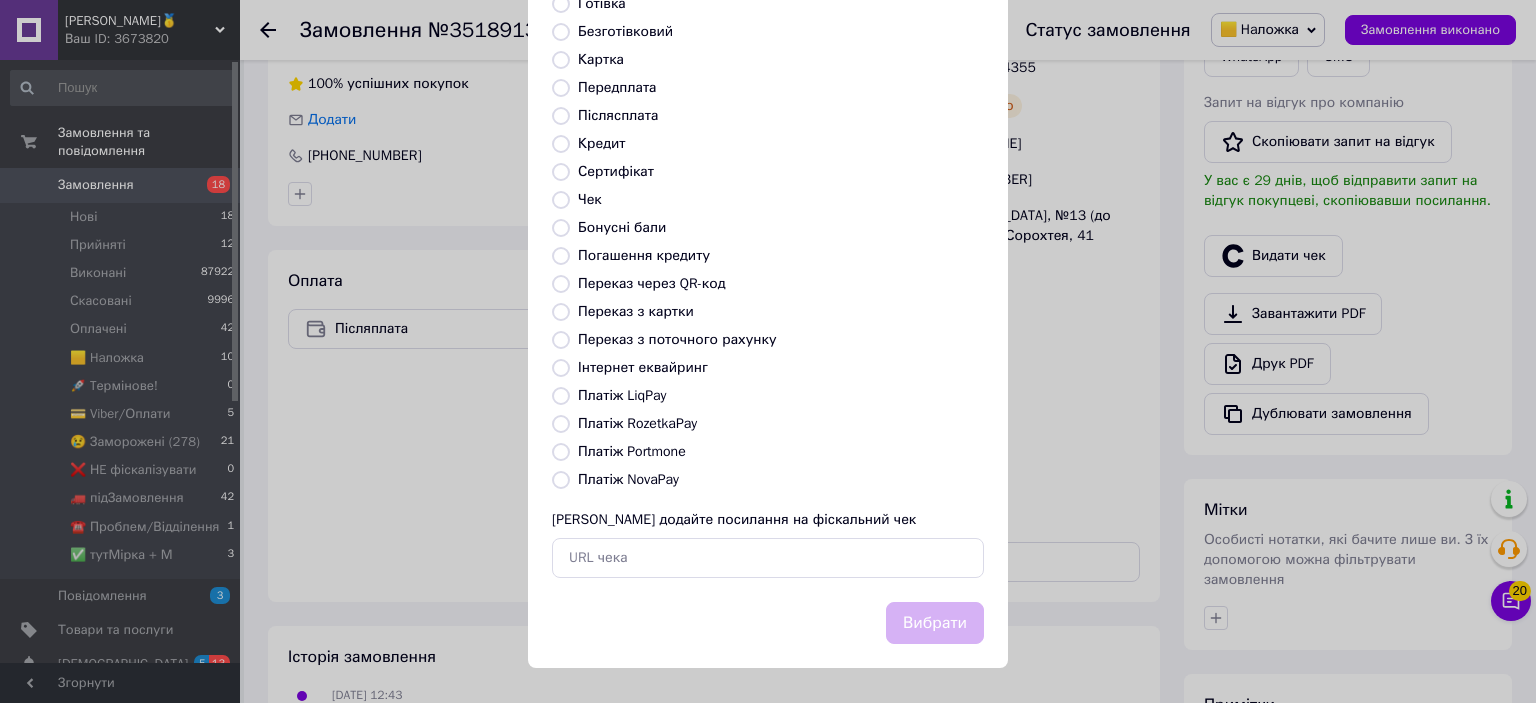 click on "Платіж NovaPay" at bounding box center (628, 479) 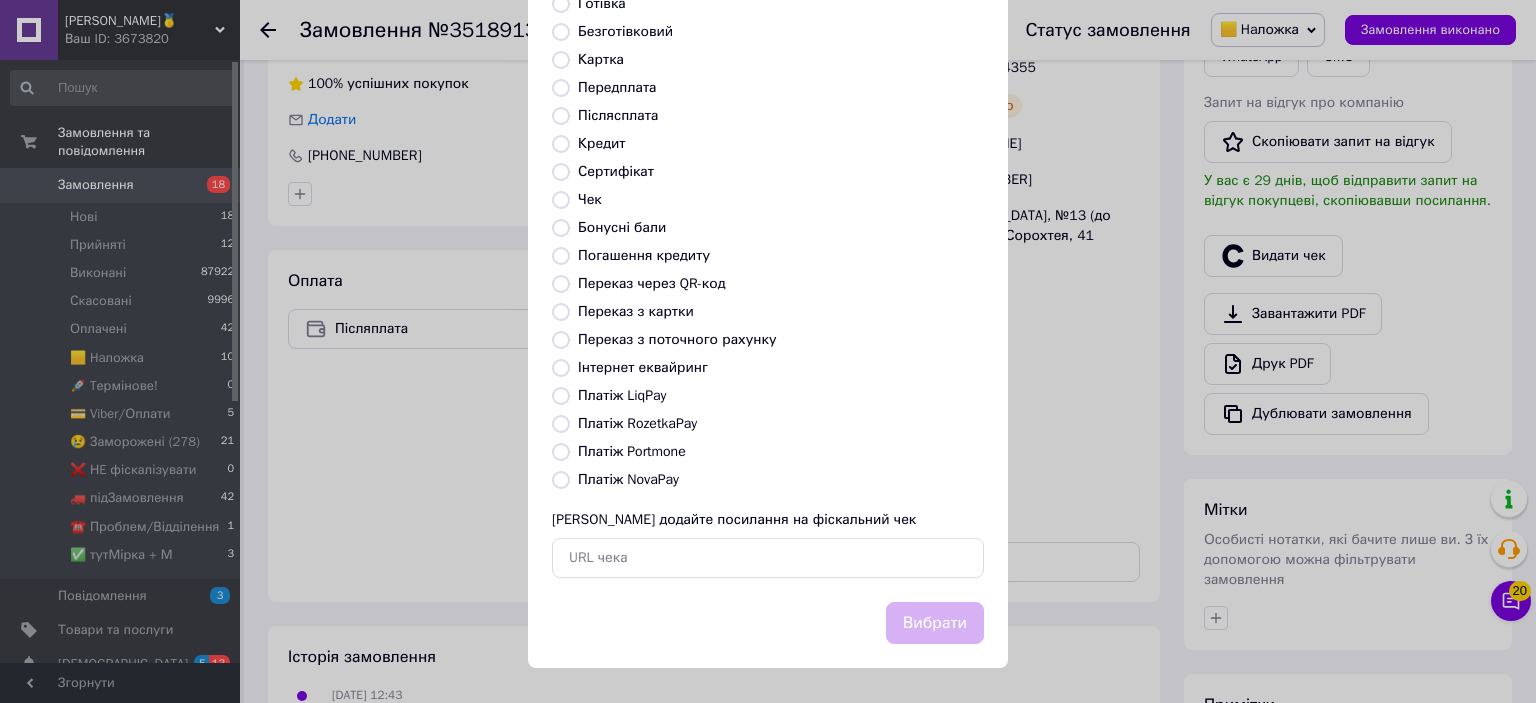 radio on "true" 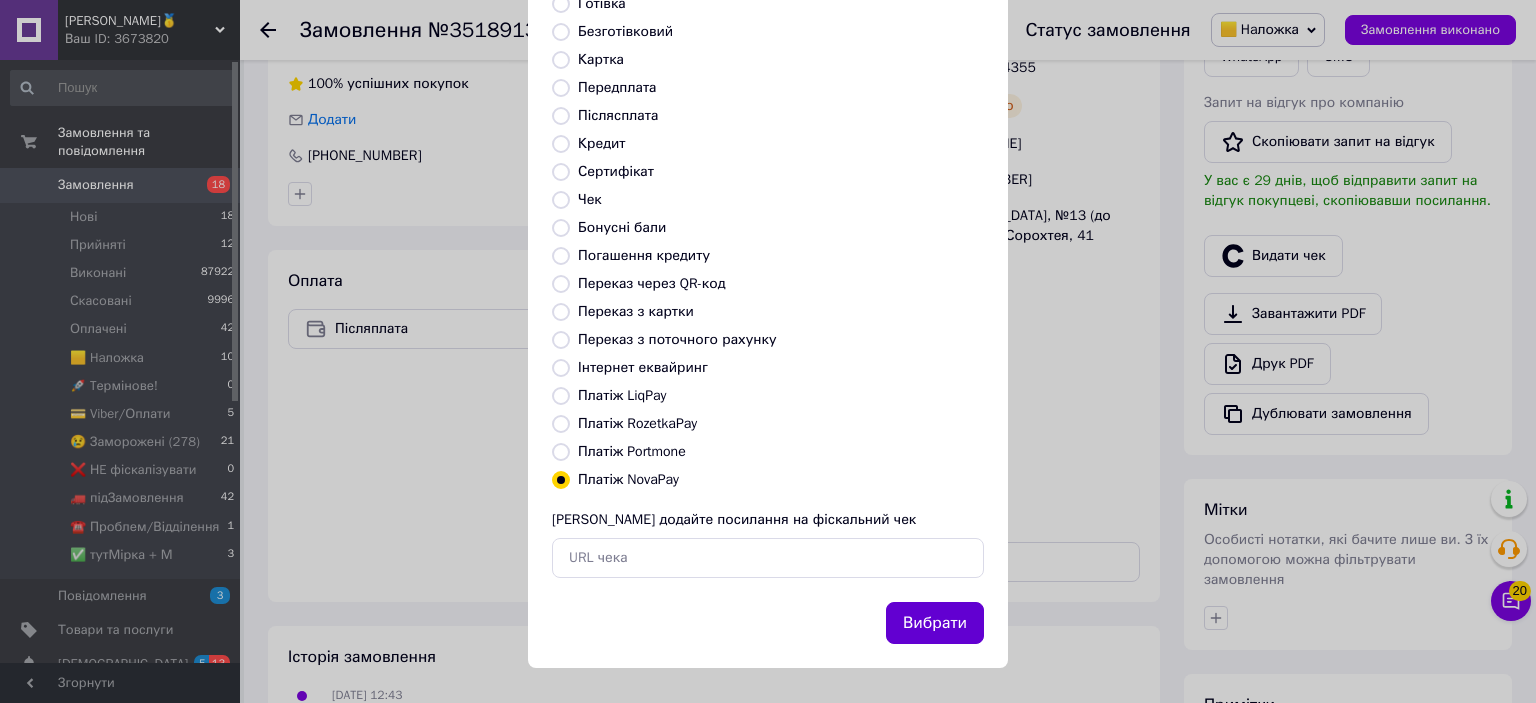 click on "Вибрати" at bounding box center (935, 623) 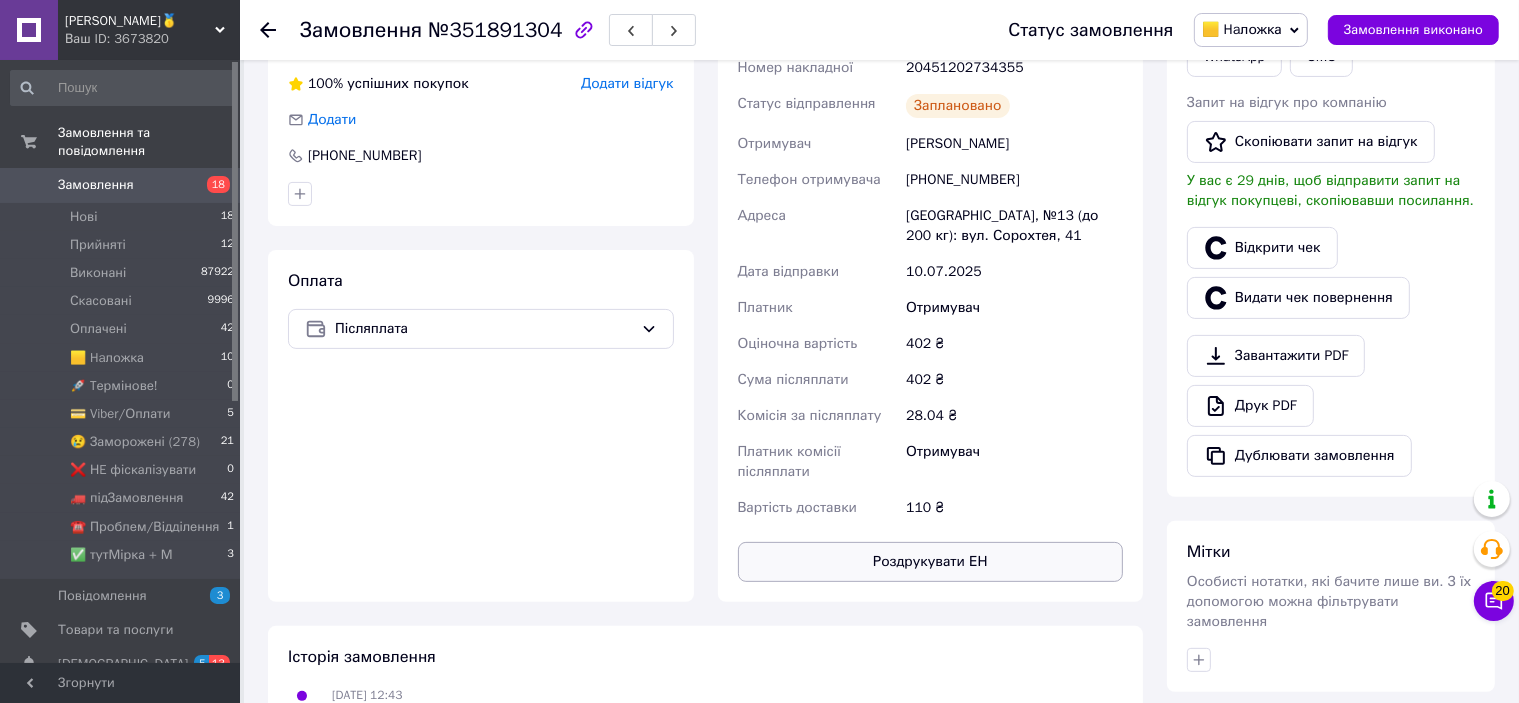 click on "Роздрукувати ЕН" at bounding box center [931, 562] 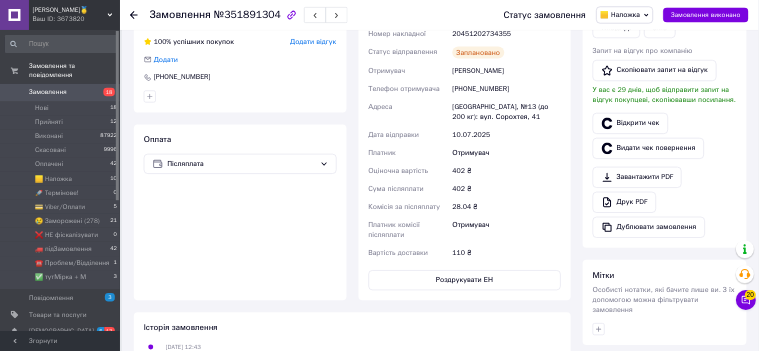 scroll, scrollTop: 400, scrollLeft: 0, axis: vertical 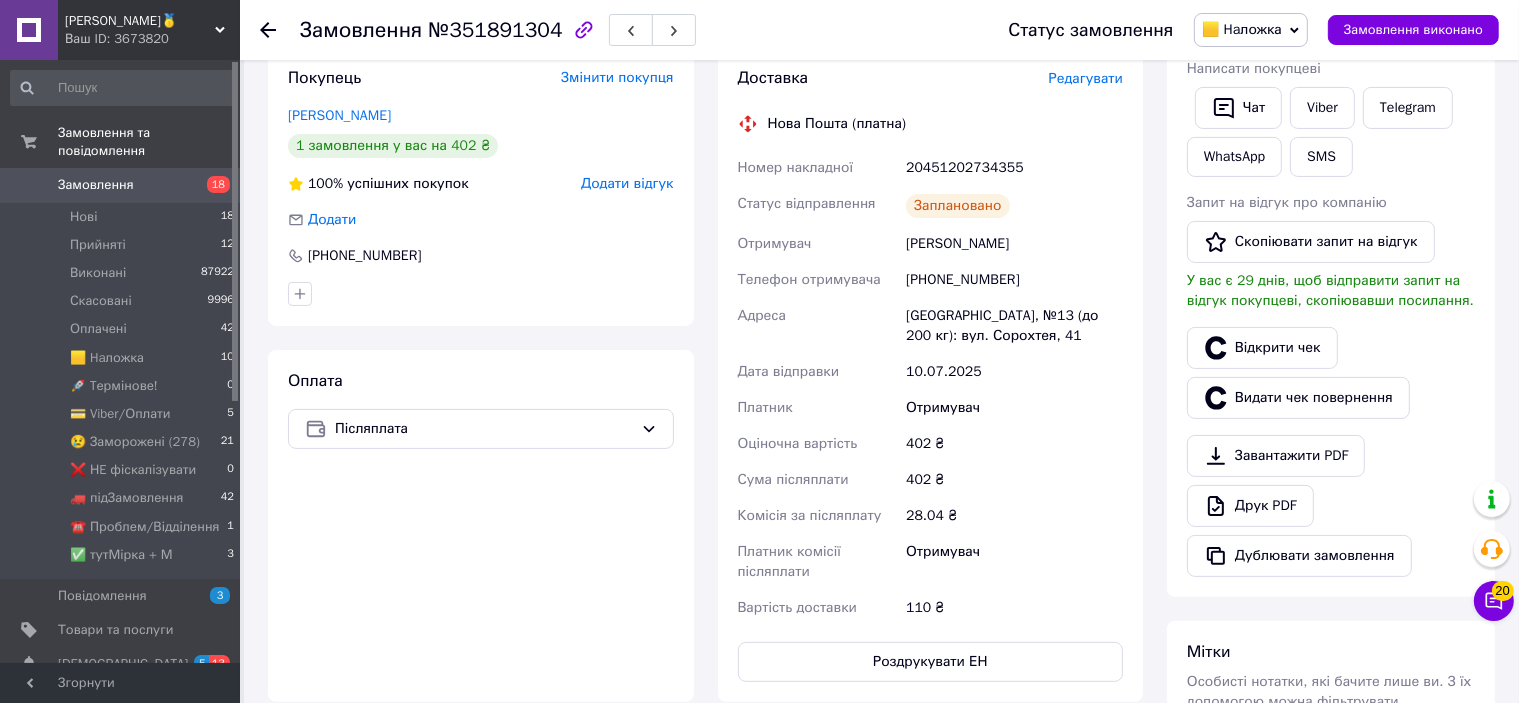 click on "20451202734355" at bounding box center [1014, 168] 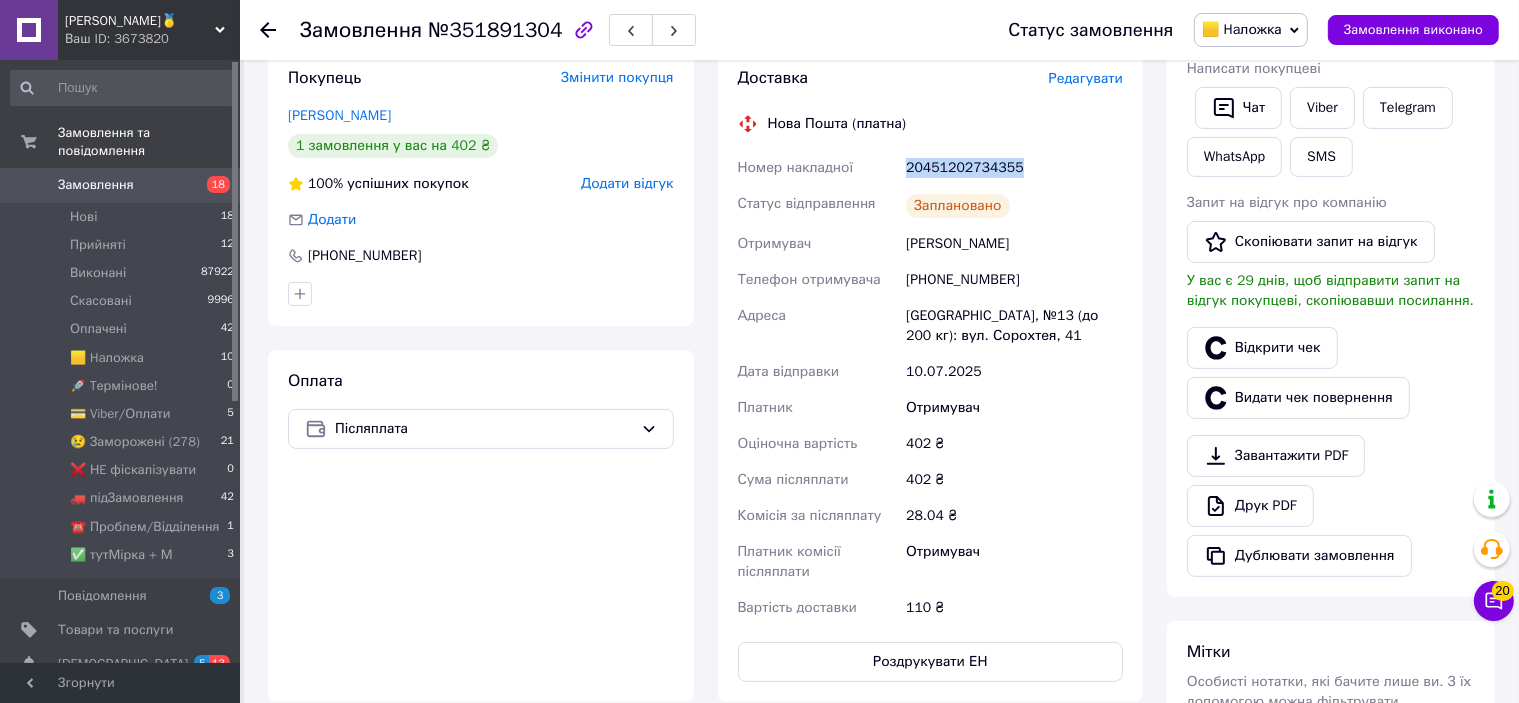click on "20451202734355" at bounding box center (1014, 168) 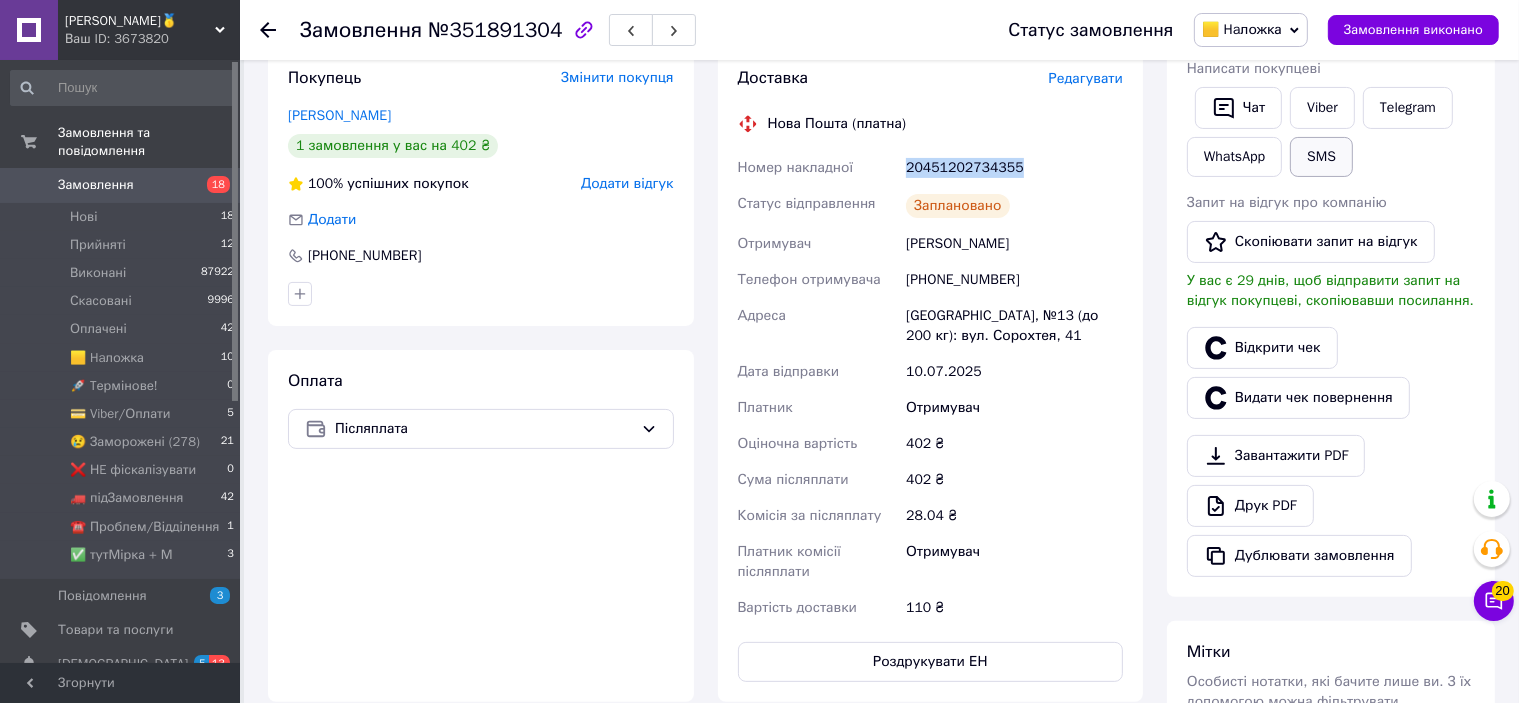 click on "SMS" at bounding box center (1321, 157) 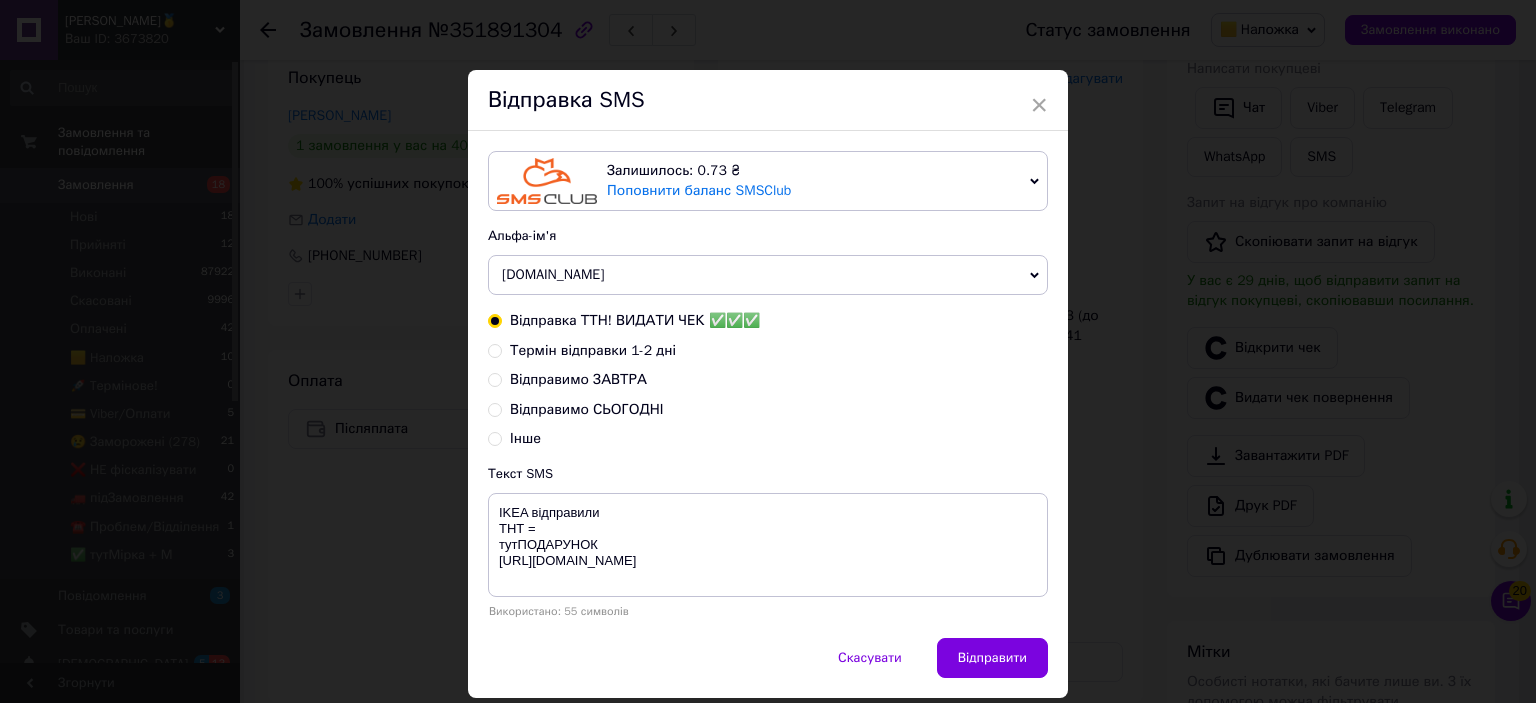 type 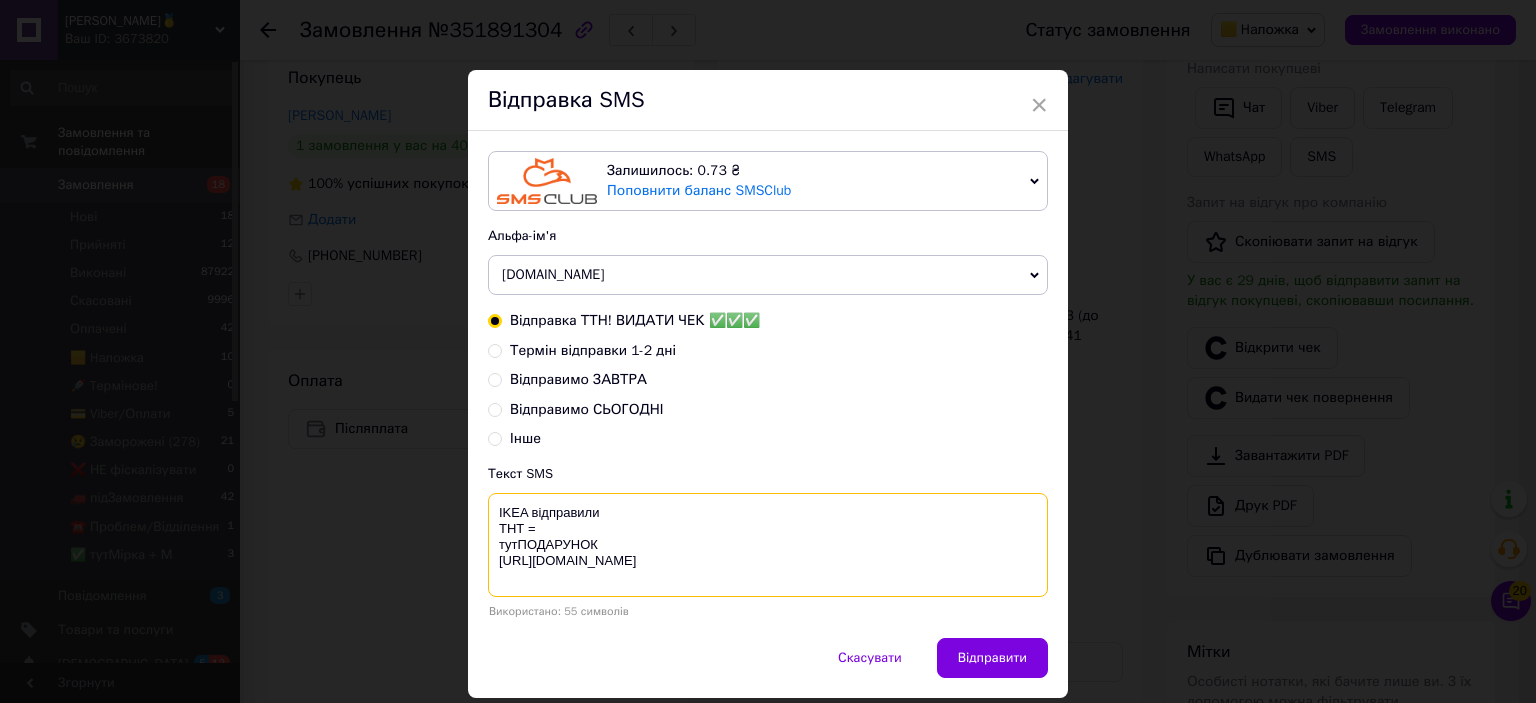 click on "IKEA відправили
ТНТ =
тутПОДАРУНОК
[URL][DOMAIN_NAME]" at bounding box center (768, 545) 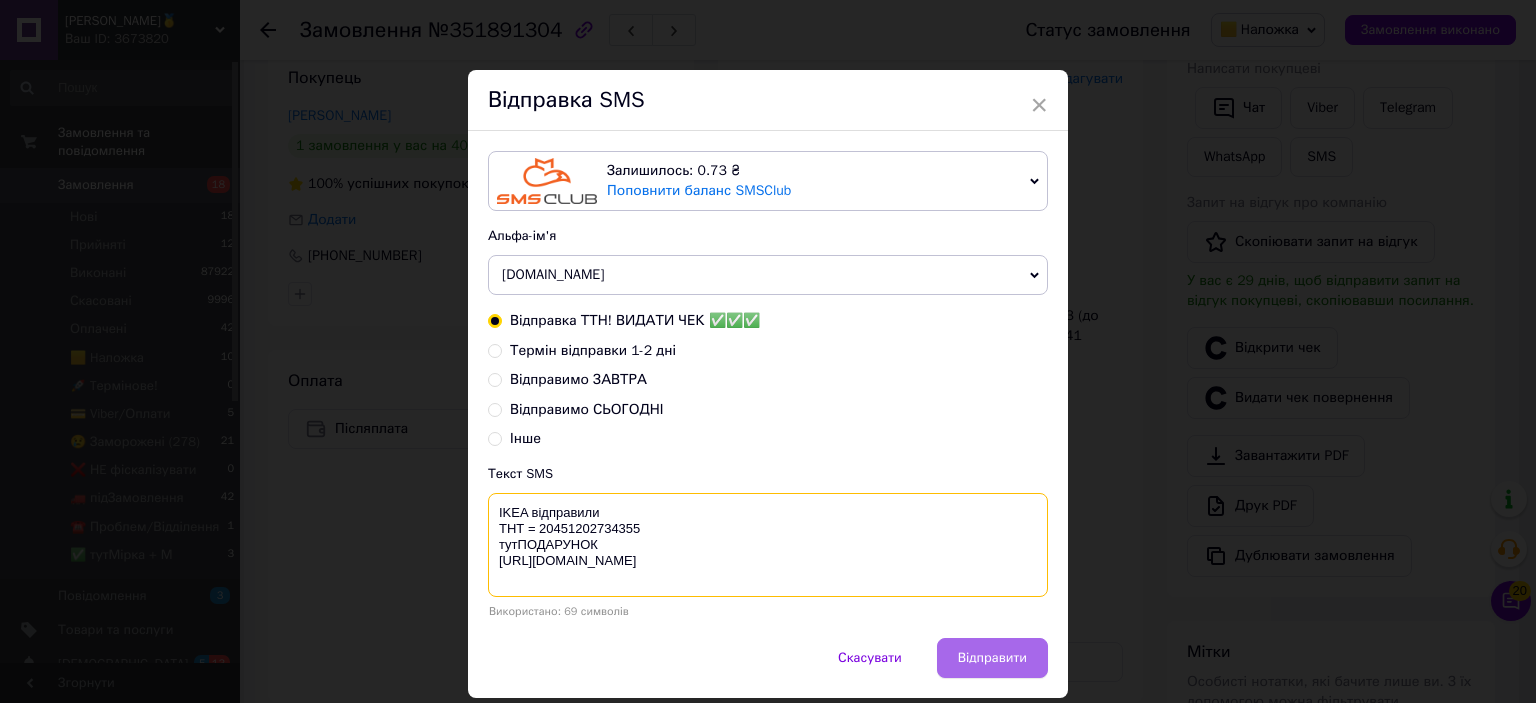 type on "IKEA відправили
ТНТ = 20451202734355
тутПОДАРУНОК
https://bit.ly/taao" 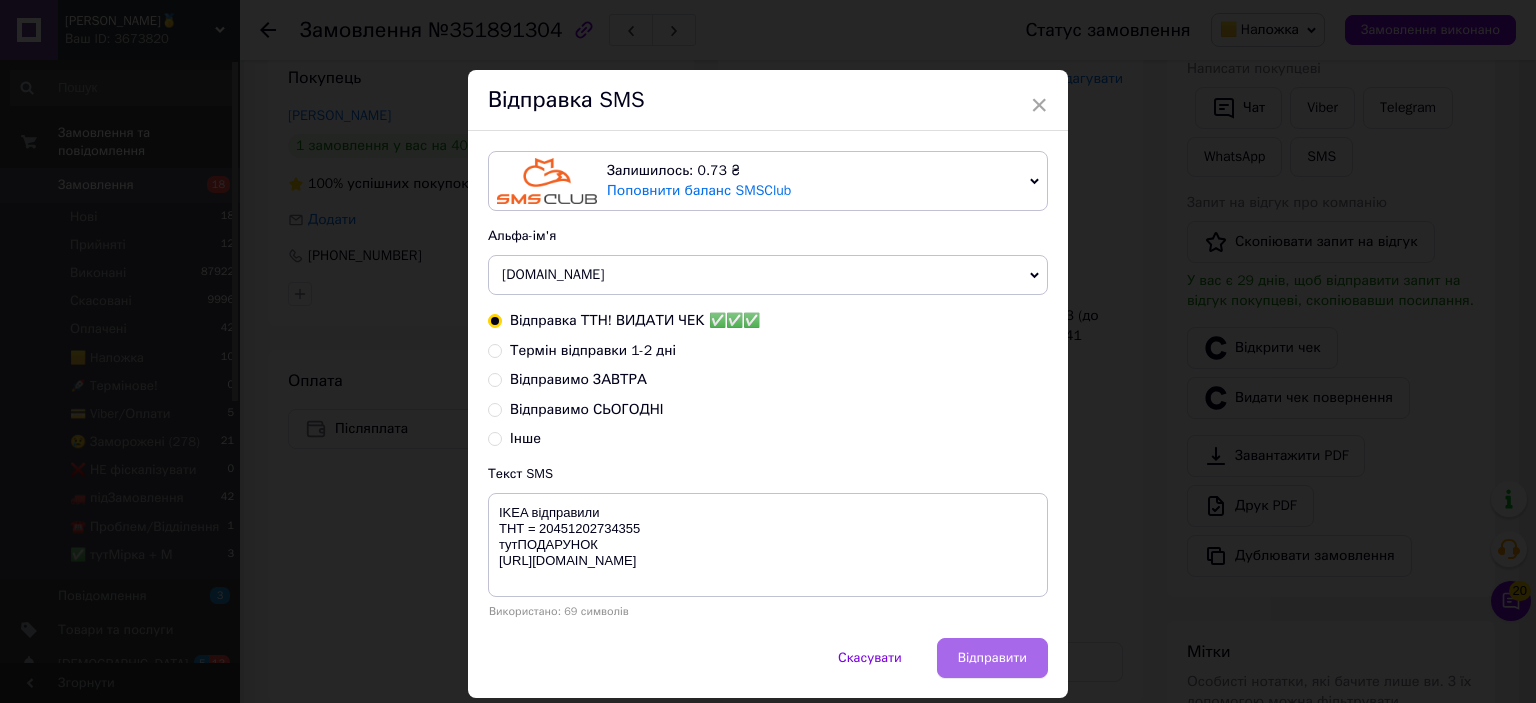 click on "Відправити" at bounding box center [992, 658] 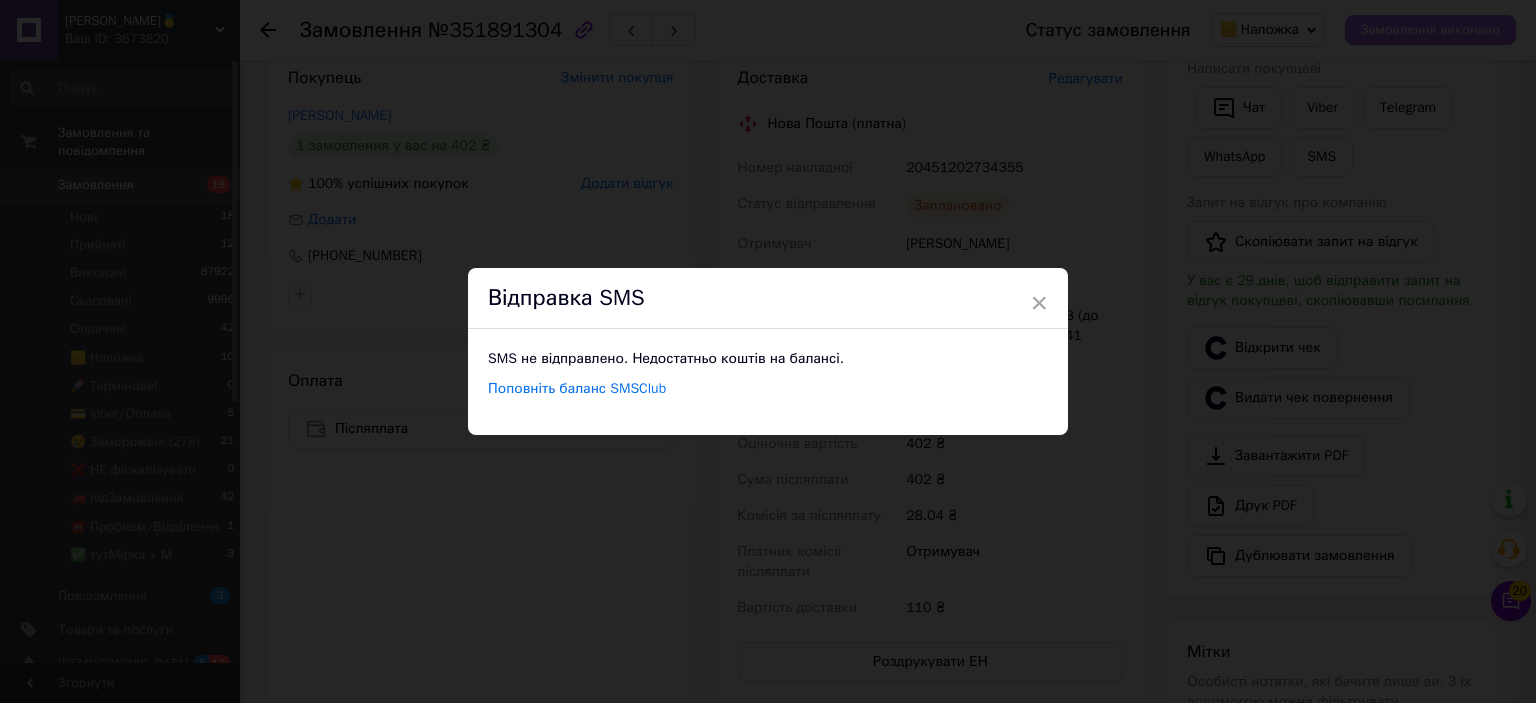 click on "× Відправка SMS SMS не відправлено. Недостатньо коштів на балансі.  Поповніть баланс SMSClub" at bounding box center [768, 351] 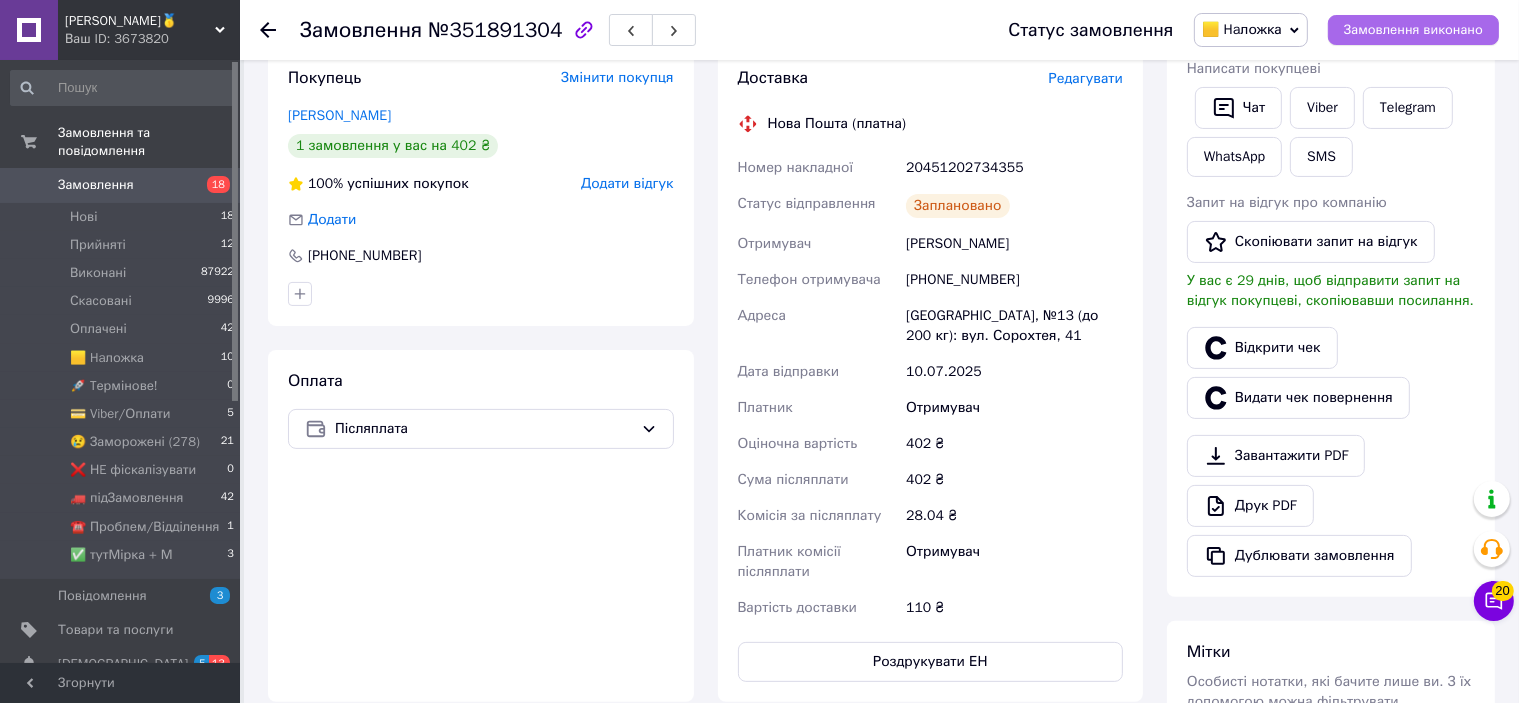 click on "Замовлення виконано" at bounding box center (1413, 30) 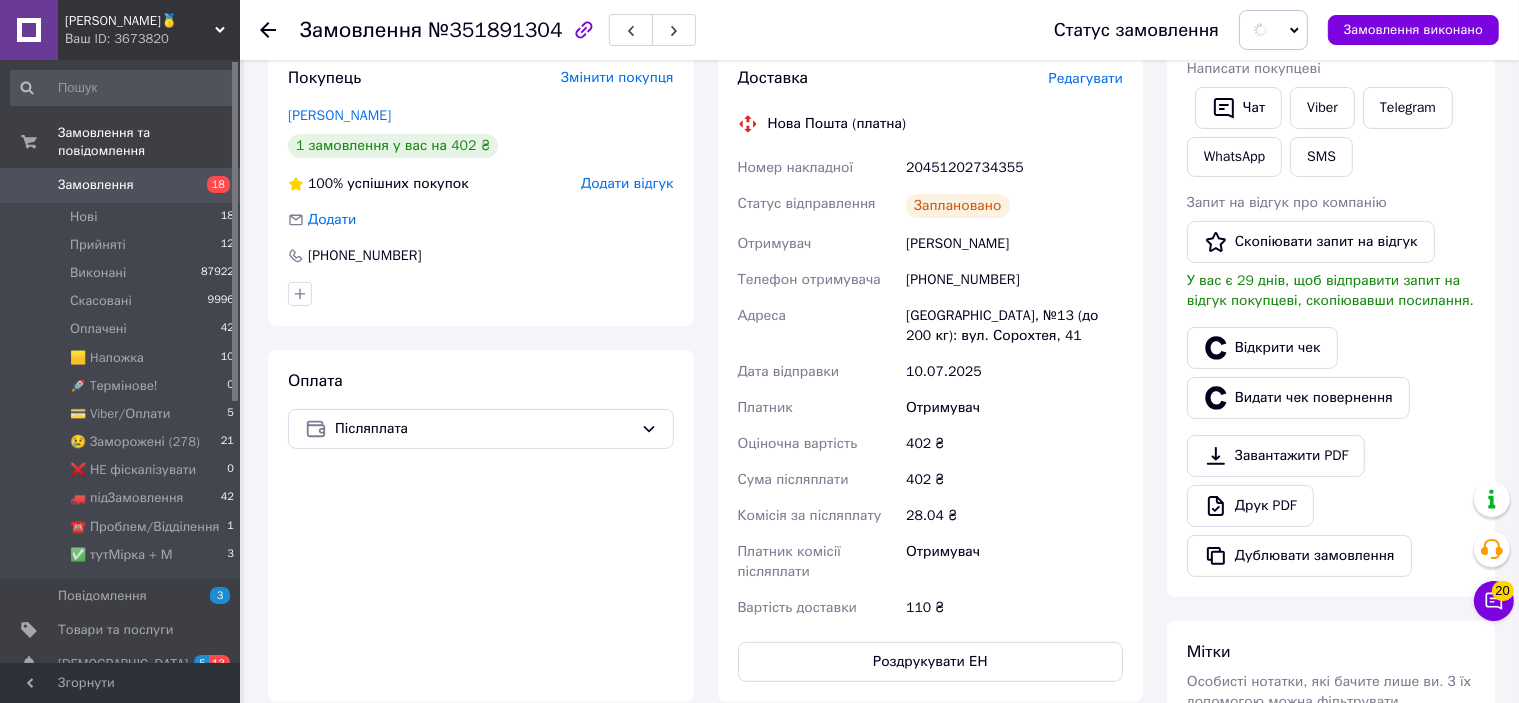 type 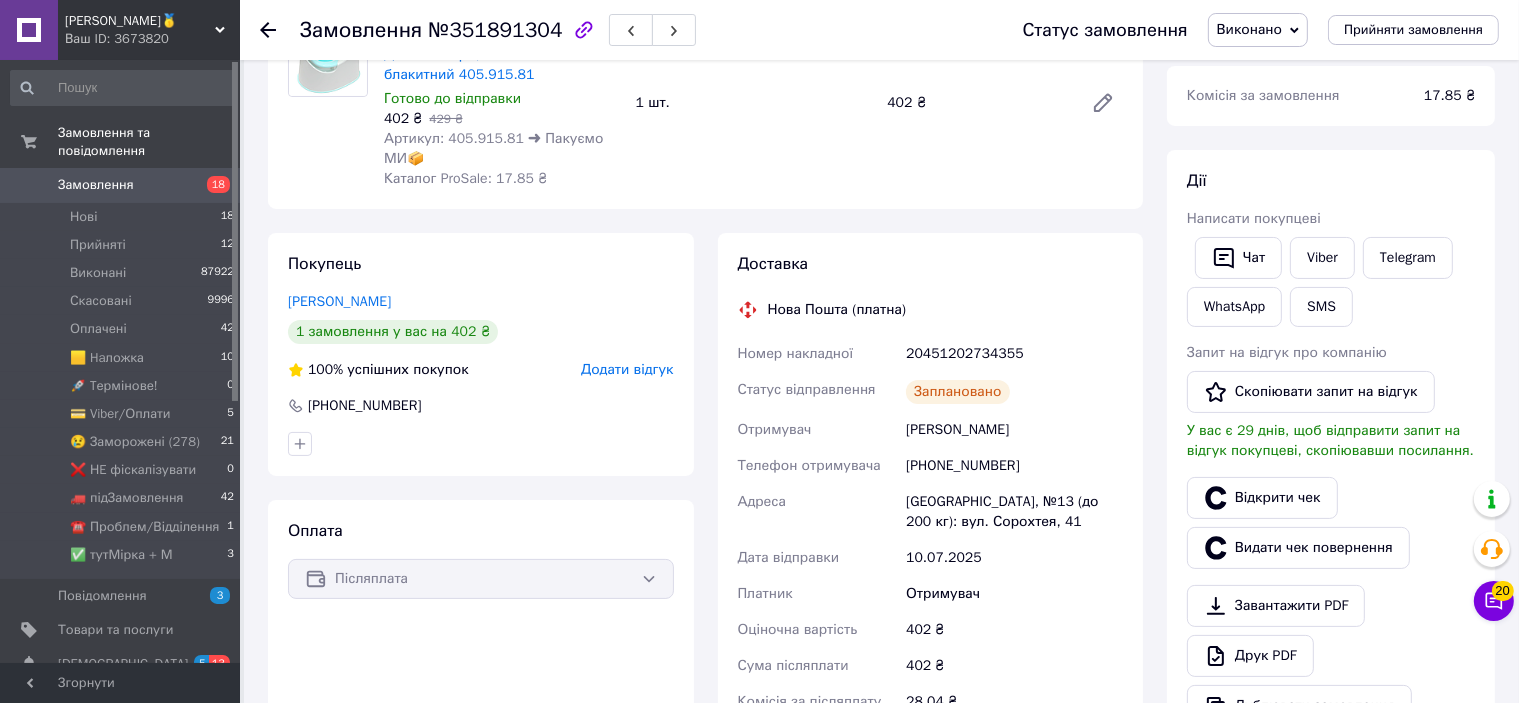 scroll, scrollTop: 0, scrollLeft: 0, axis: both 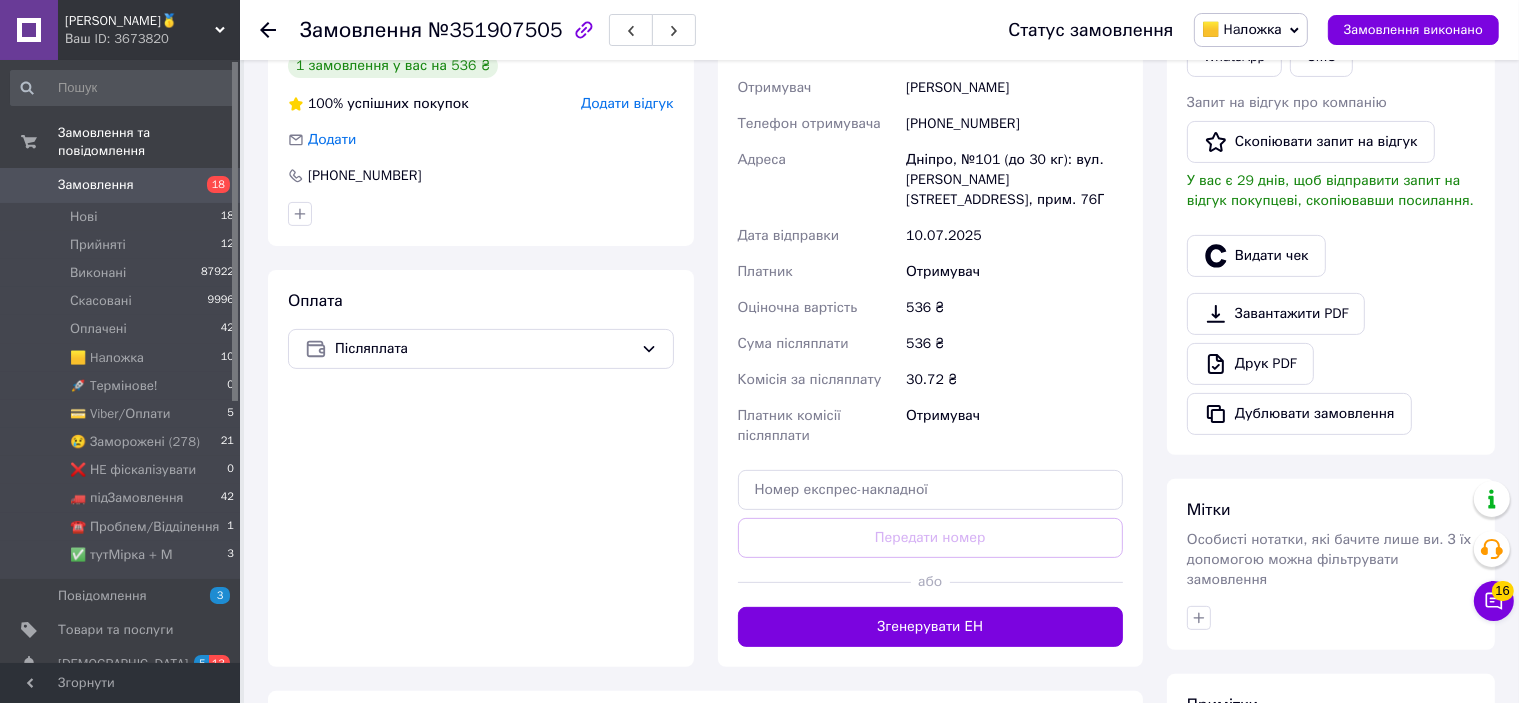 click on "Доставка Редагувати Нова Пошта (платна) Отримувач [PERSON_NAME] Телефон отримувача [PHONE_NUMBER] Адреса Дніпро, №101 (до 30 кг): вул. [PERSON_NAME][STREET_ADDRESS], прим. 76Г Дата відправки [DATE] Платник Отримувач Оціночна вартість 536 ₴ Сума післяплати 536 ₴ Комісія за післяплату 30.72 ₴ Платник комісії післяплати Отримувач Передати номер або Згенерувати ЕН Платник Отримувач Відправник Прізвище отримувача [PERSON_NAME] Ім'я отримувача [PERSON_NAME] батькові отримувача Телефон отримувача [PHONE_NUMBER] Тип доставки У відділенні Кур'єром В поштоматі Місто Дніпро 536" at bounding box center [931, 317] 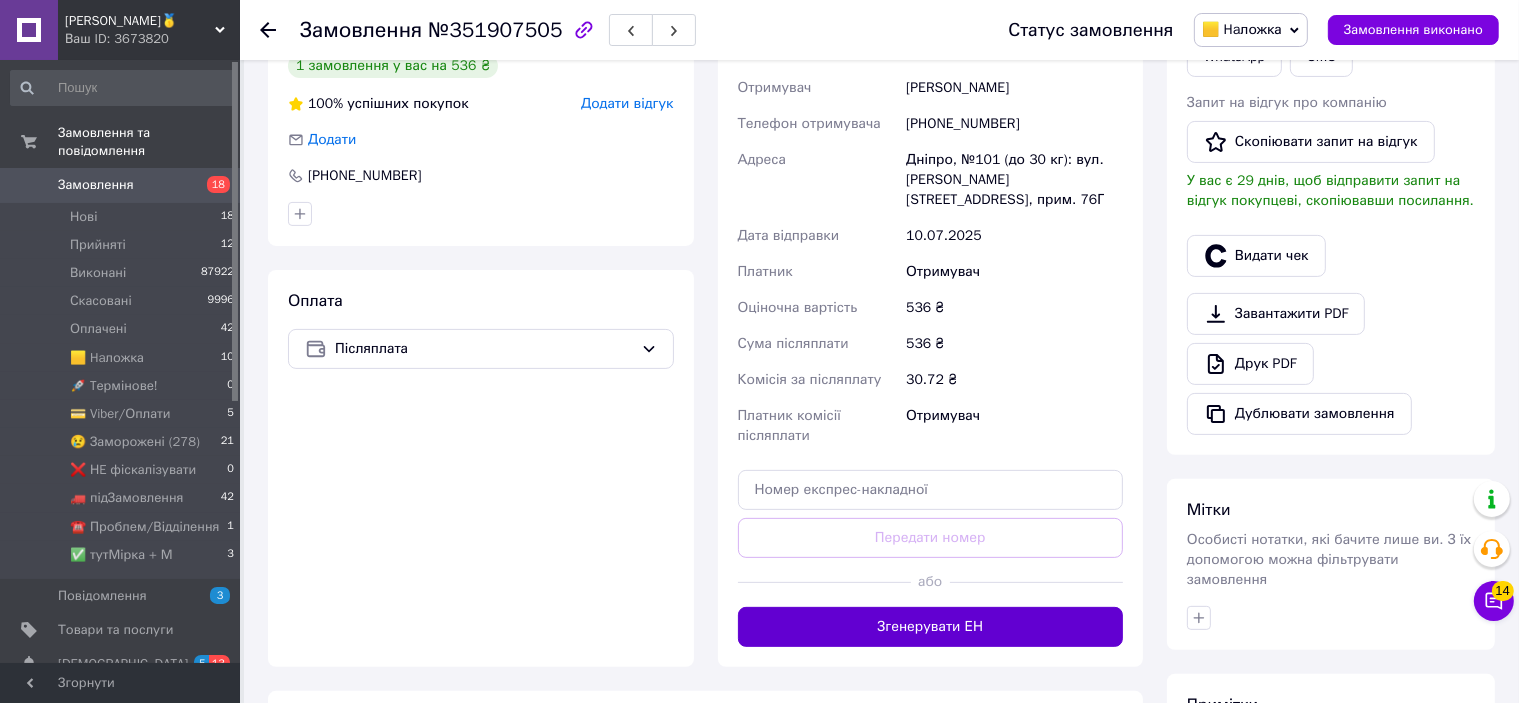 click on "Згенерувати ЕН" at bounding box center (931, 627) 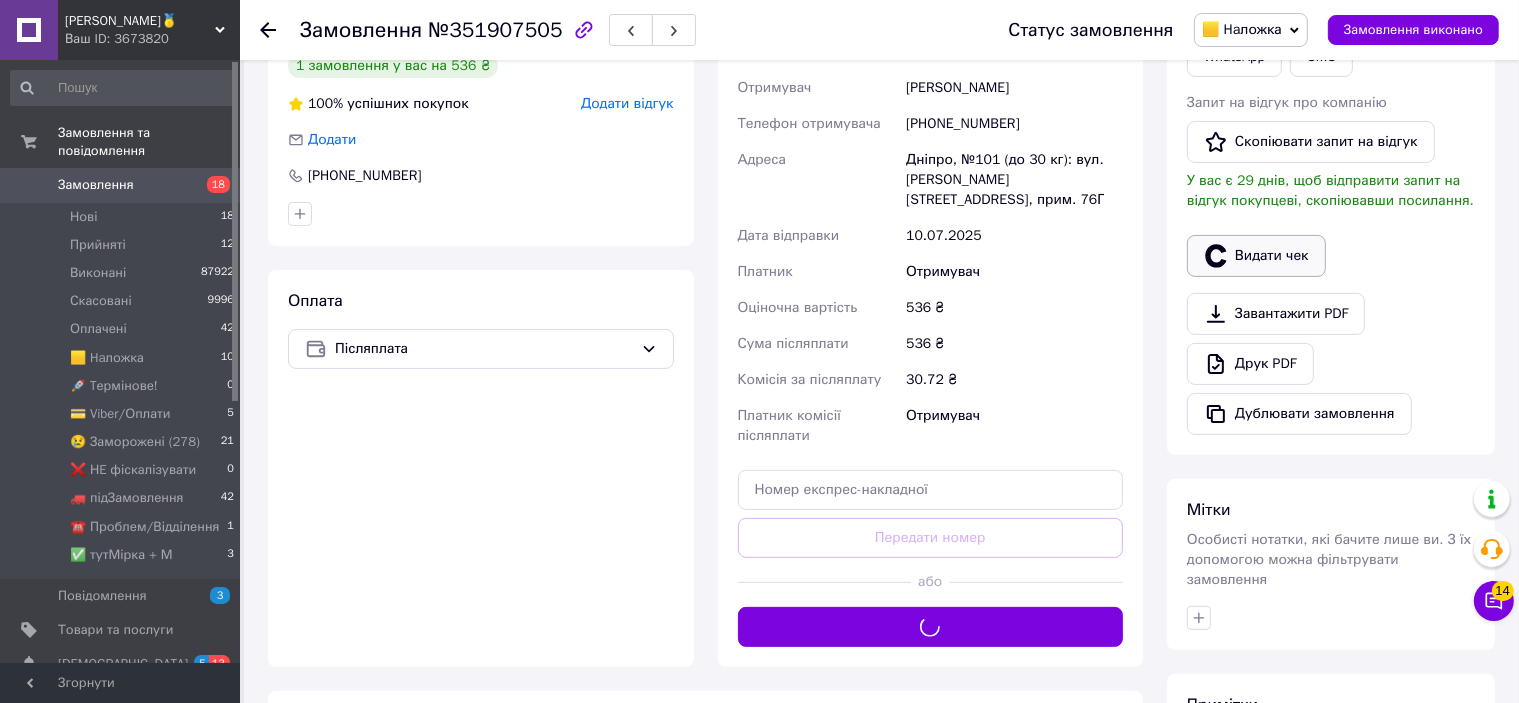 drag, startPoint x: 1263, startPoint y: 275, endPoint x: 1266, endPoint y: 262, distance: 13.341664 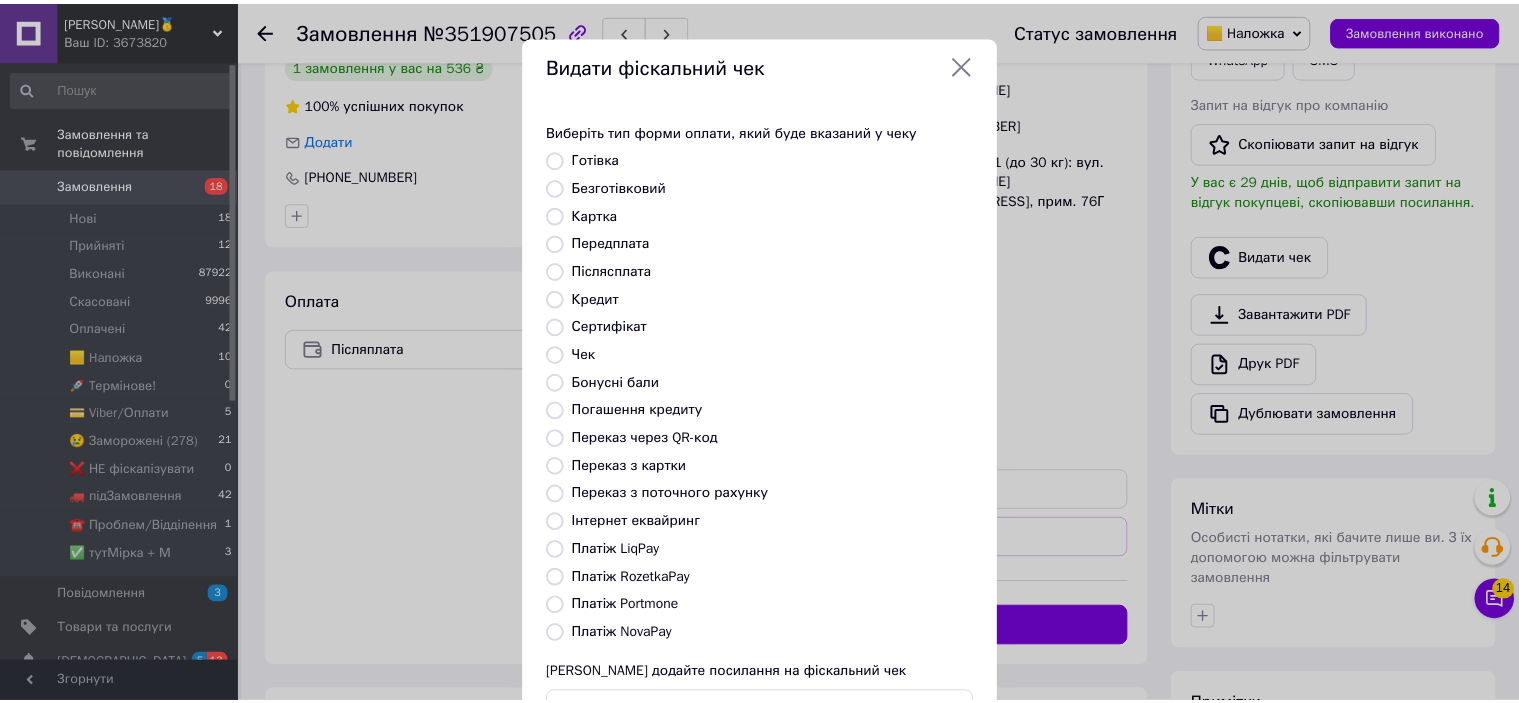 scroll, scrollTop: 155, scrollLeft: 0, axis: vertical 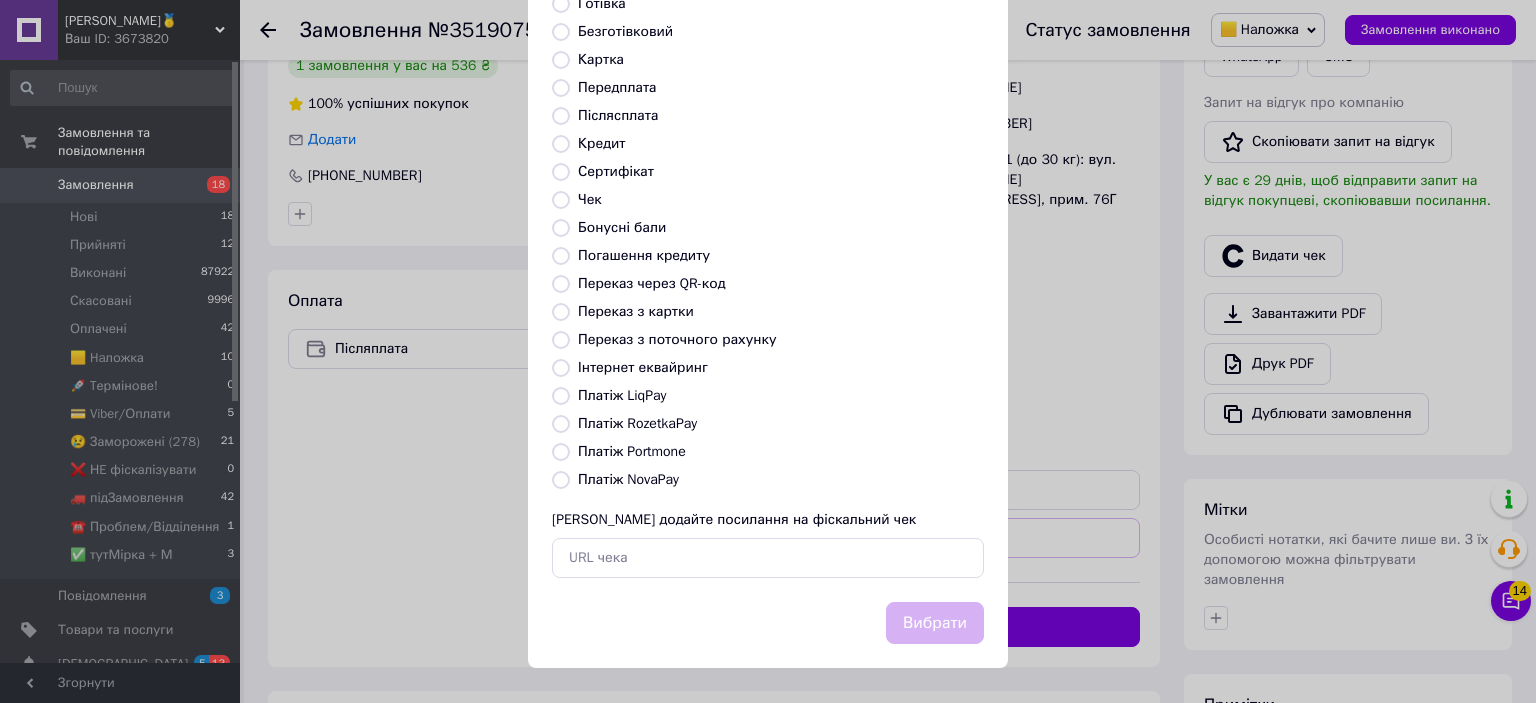 click on "Платіж NovaPay" at bounding box center (628, 479) 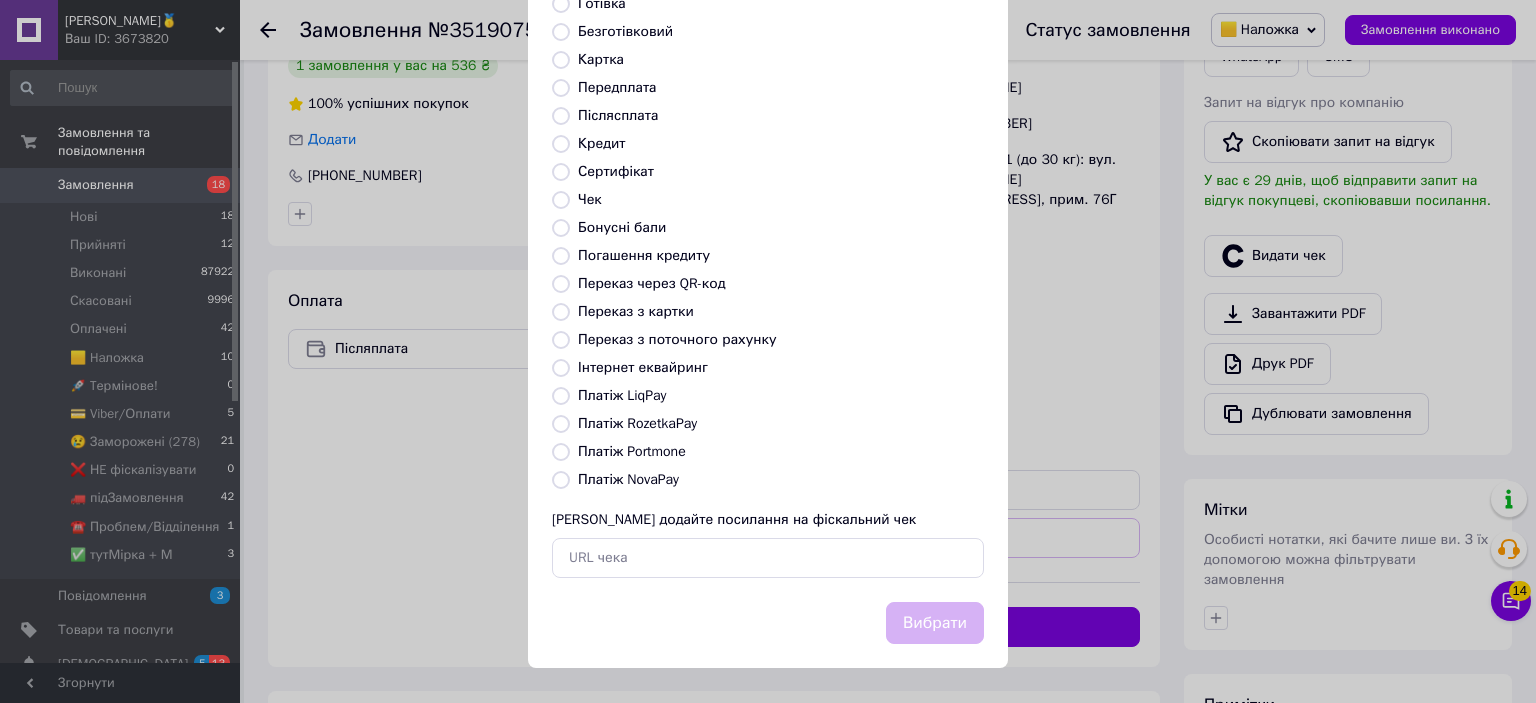 radio on "true" 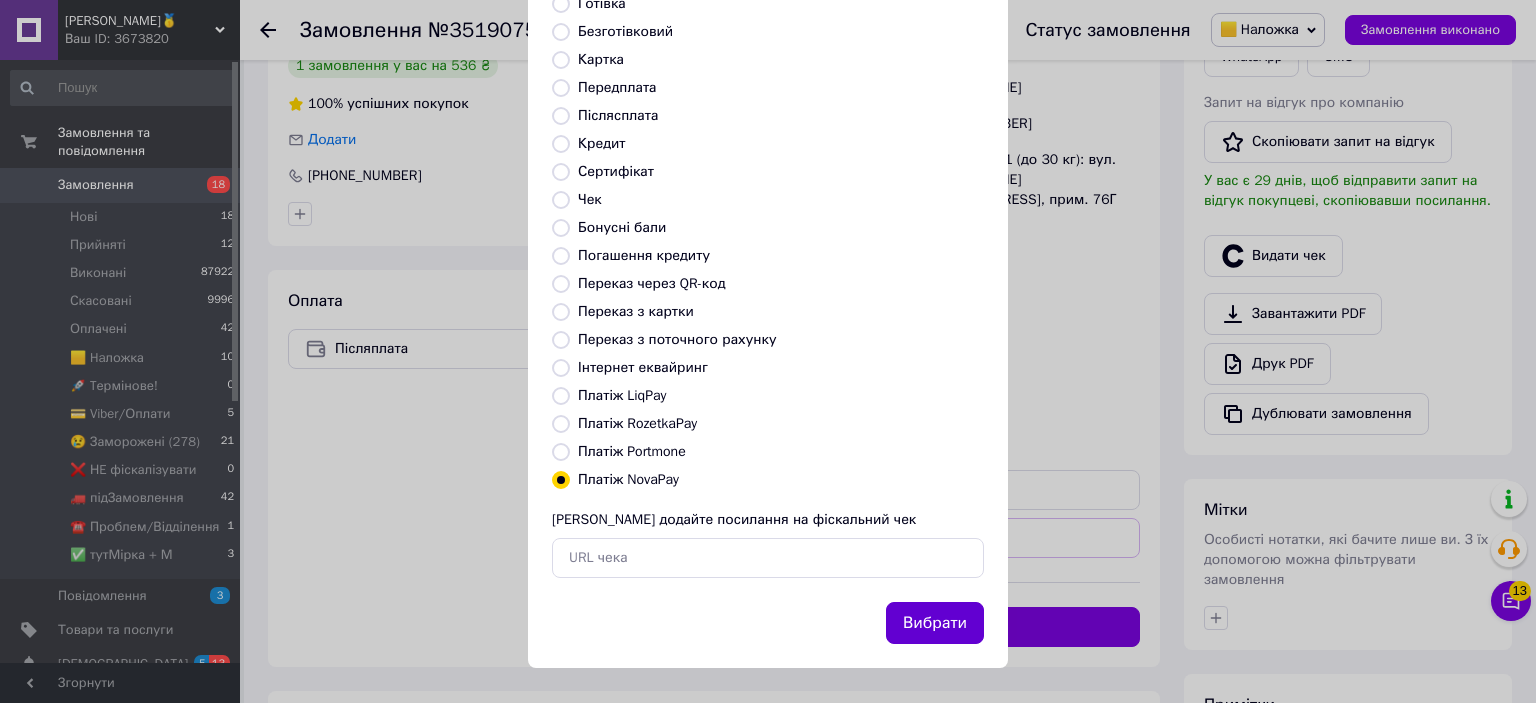 click on "Вибрати" at bounding box center (935, 623) 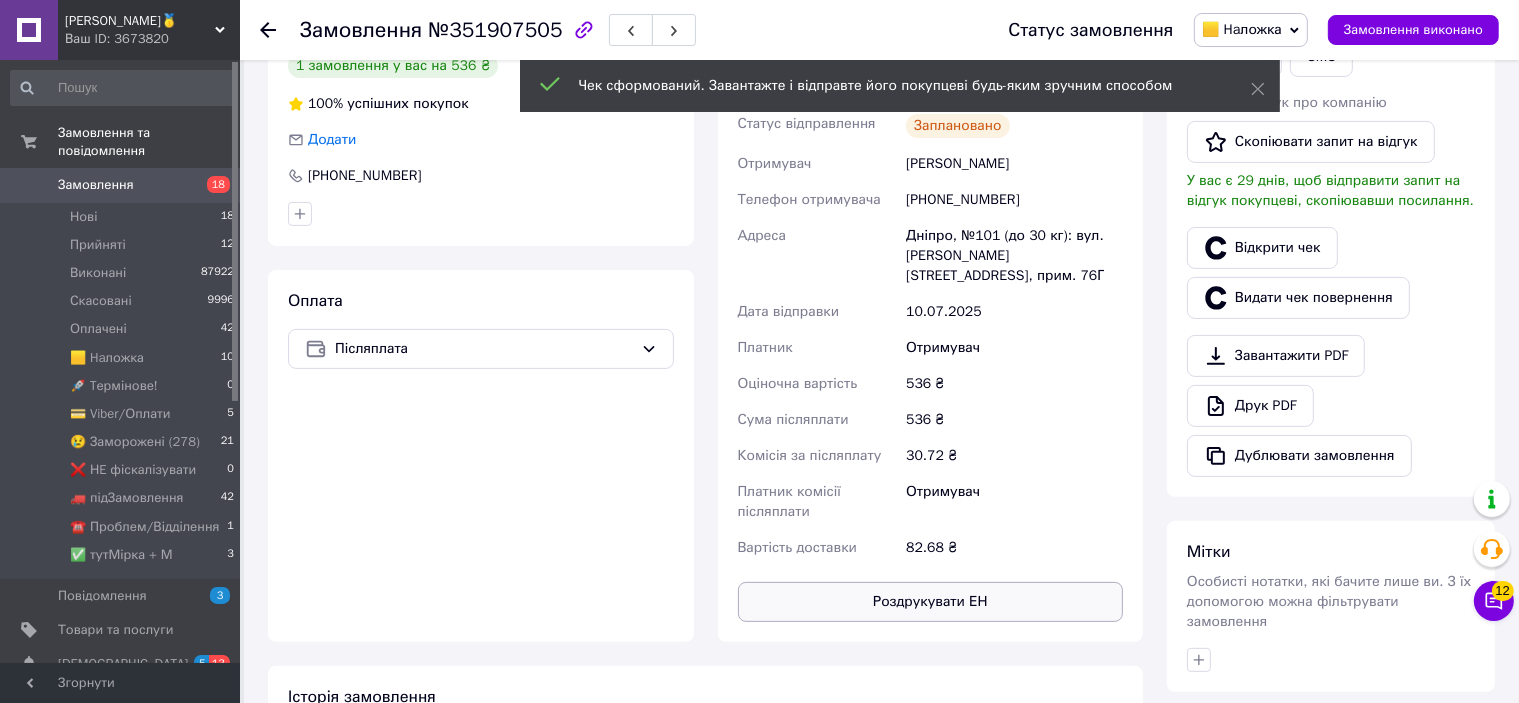 click on "Роздрукувати ЕН" at bounding box center (931, 602) 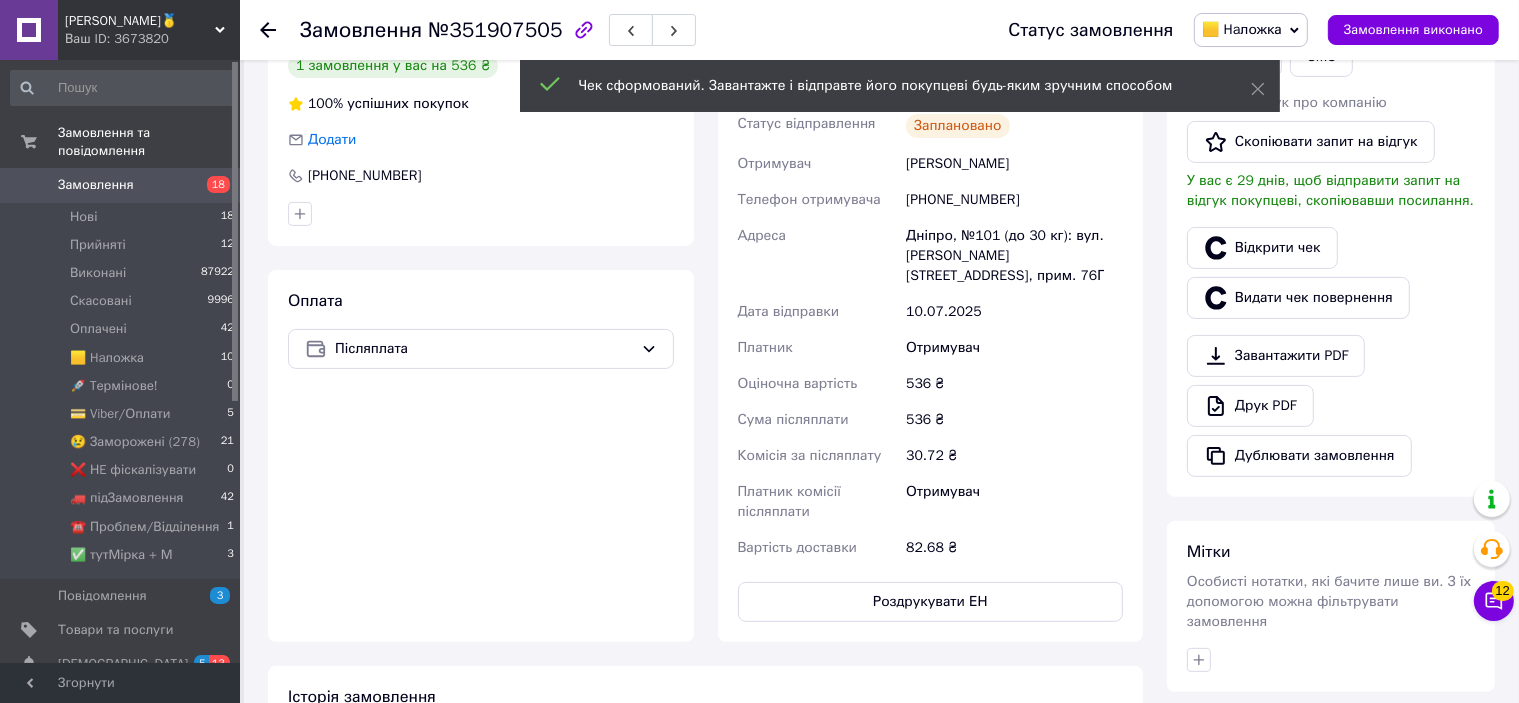 scroll, scrollTop: 400, scrollLeft: 0, axis: vertical 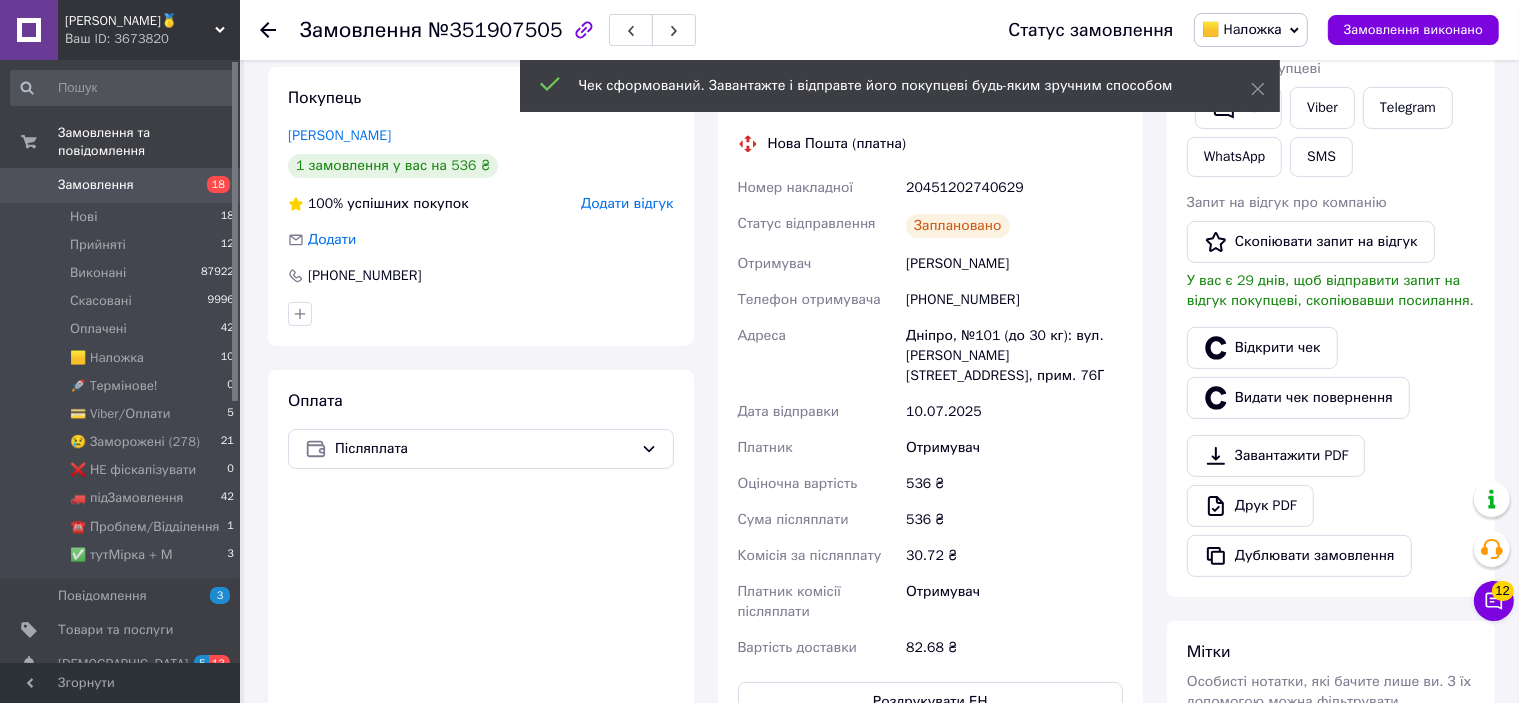 click on "20451202740629" at bounding box center [1014, 188] 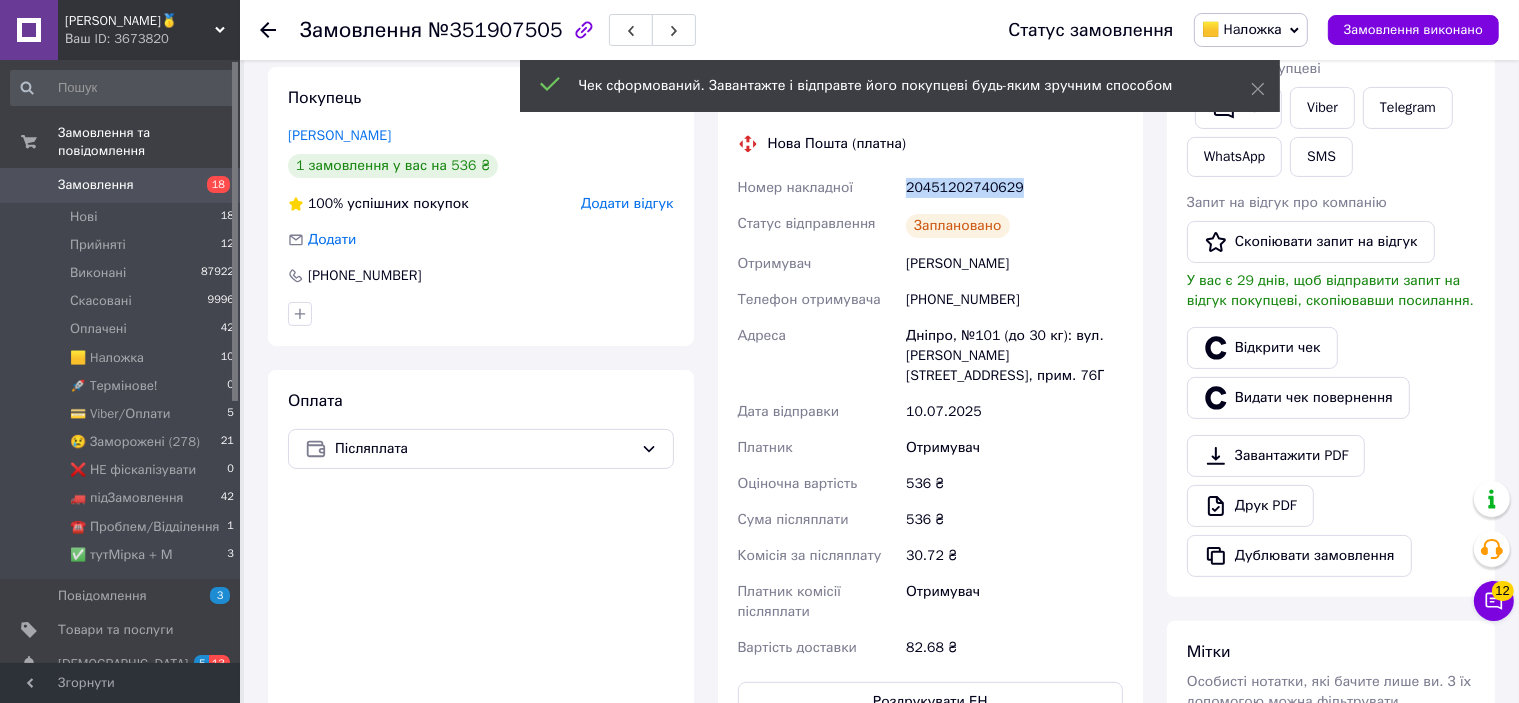 click on "20451202740629" at bounding box center [1014, 188] 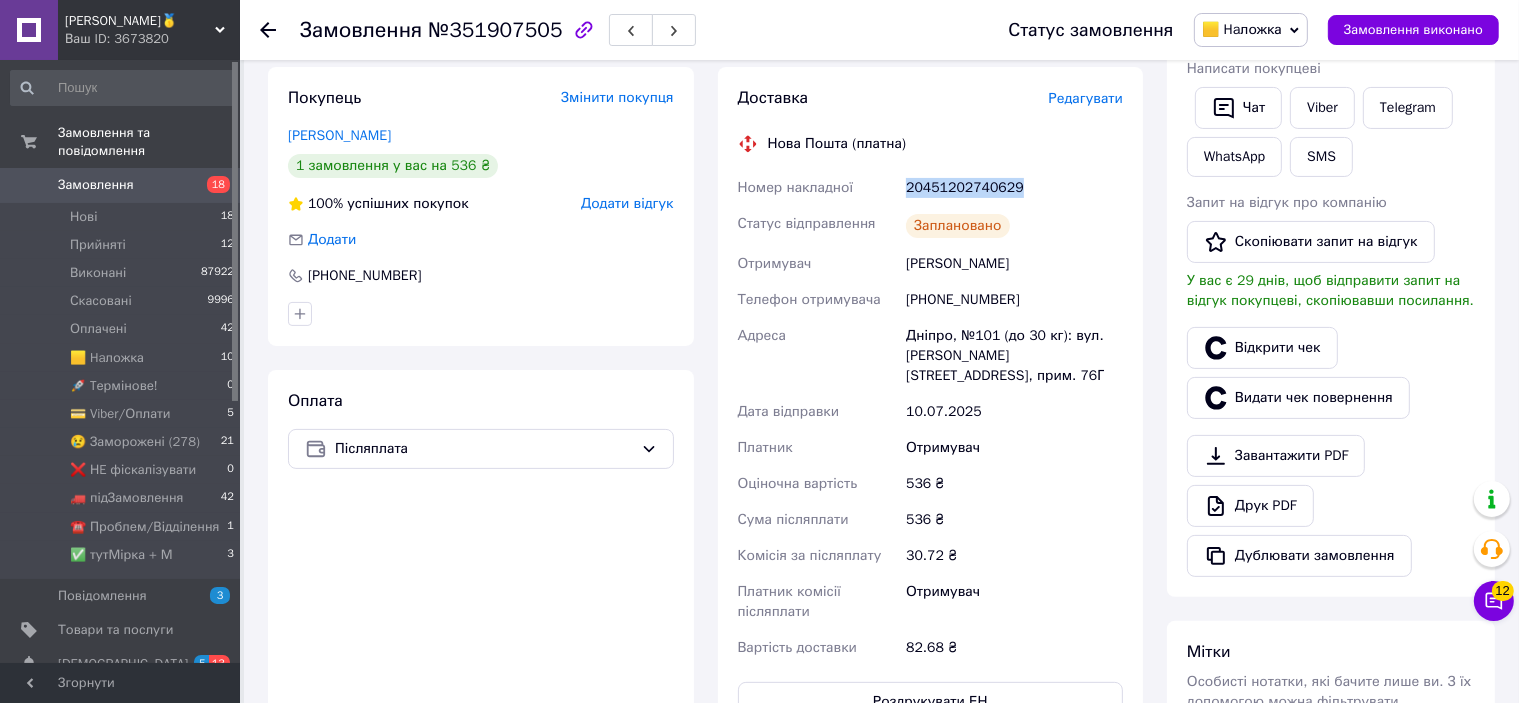 copy on "20451202740629" 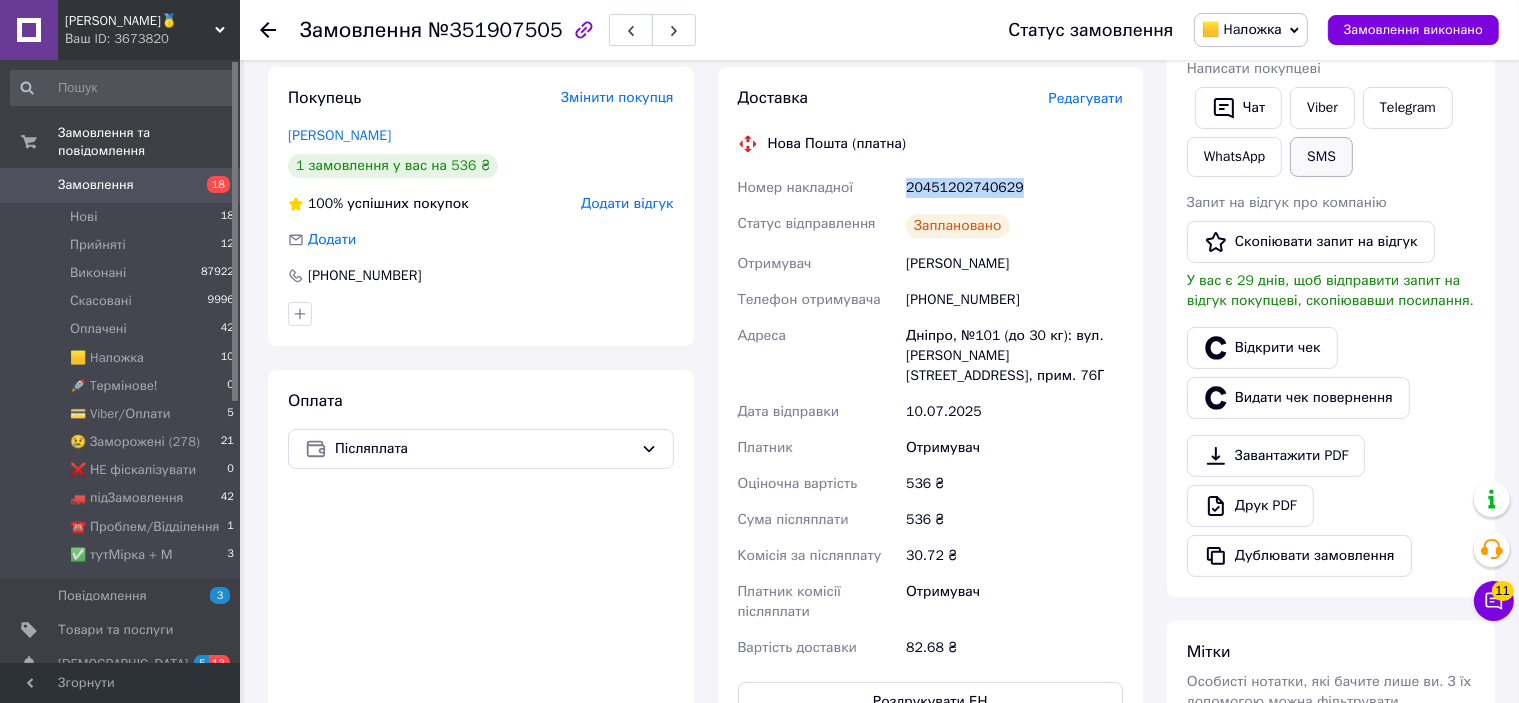 click on "SMS" at bounding box center (1321, 157) 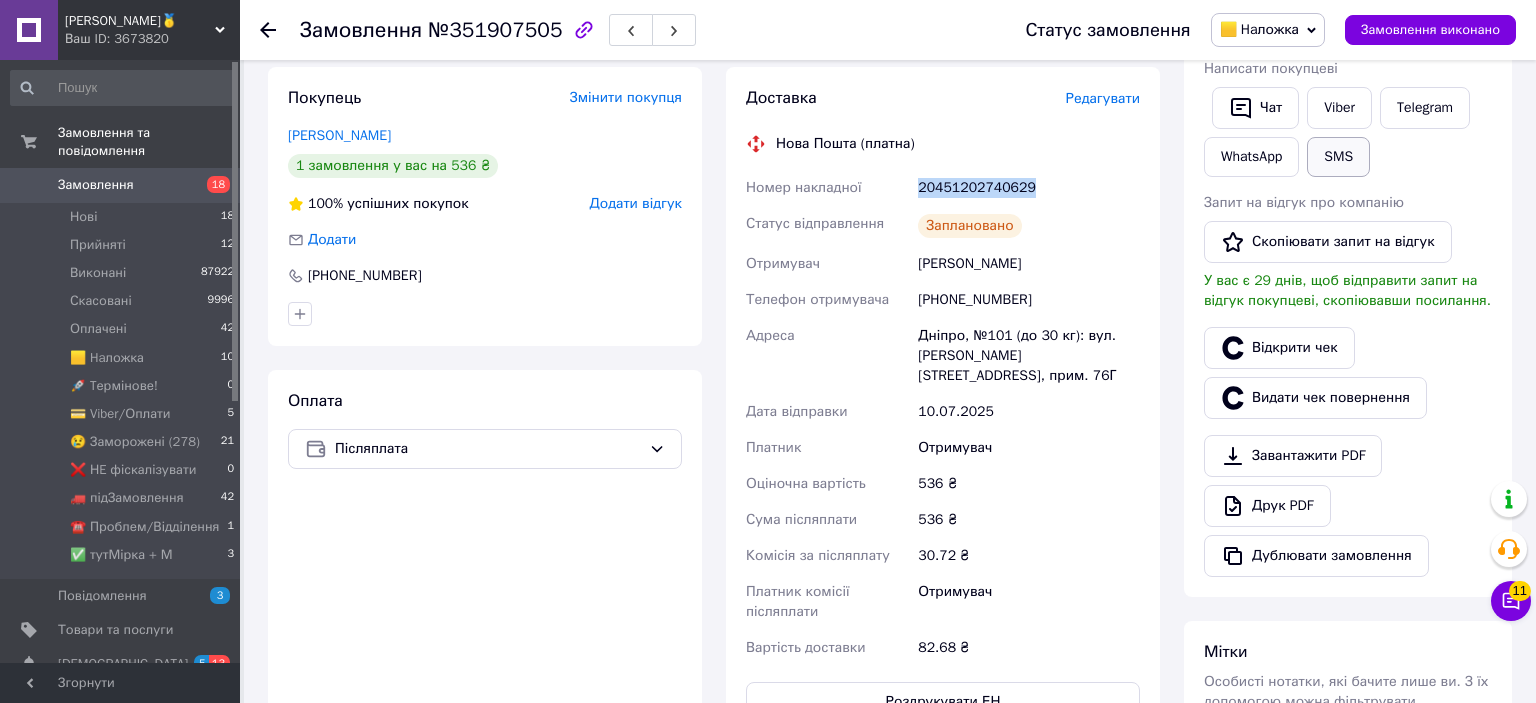 type 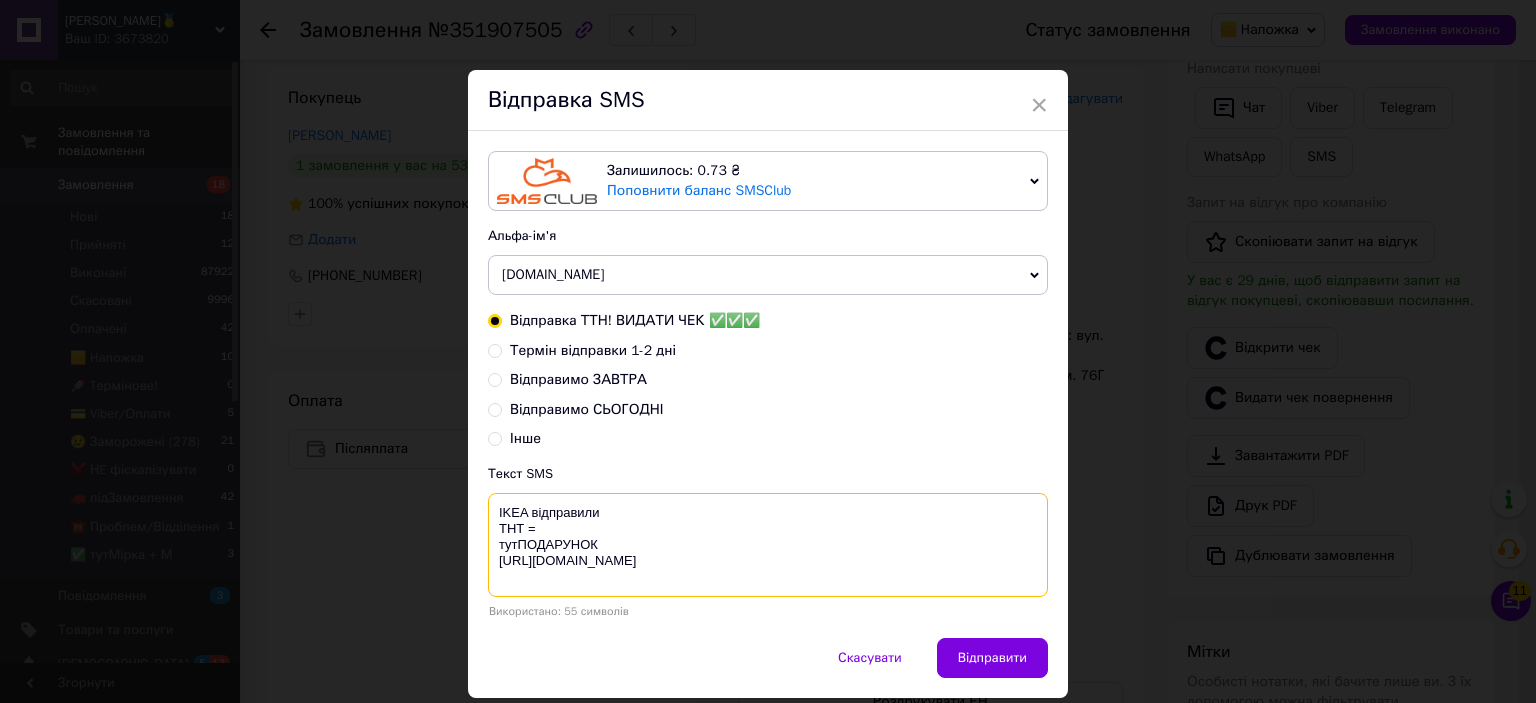 click on "IKEA відправили
ТНТ =
тутПОДАРУНОК
[URL][DOMAIN_NAME]" at bounding box center [768, 545] 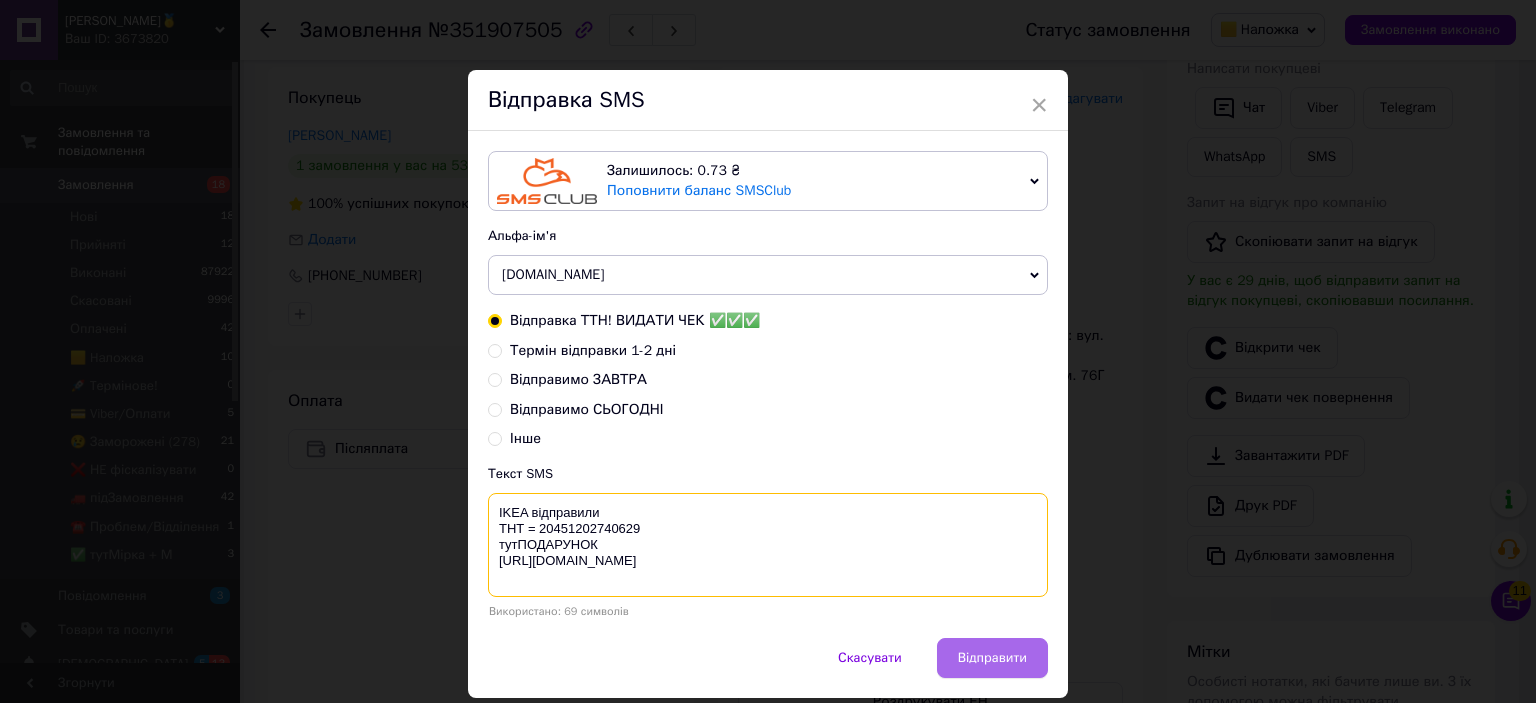 type on "IKEA відправили
ТНТ = 20451202740629
тутПОДАРУНОК
https://bit.ly/taao" 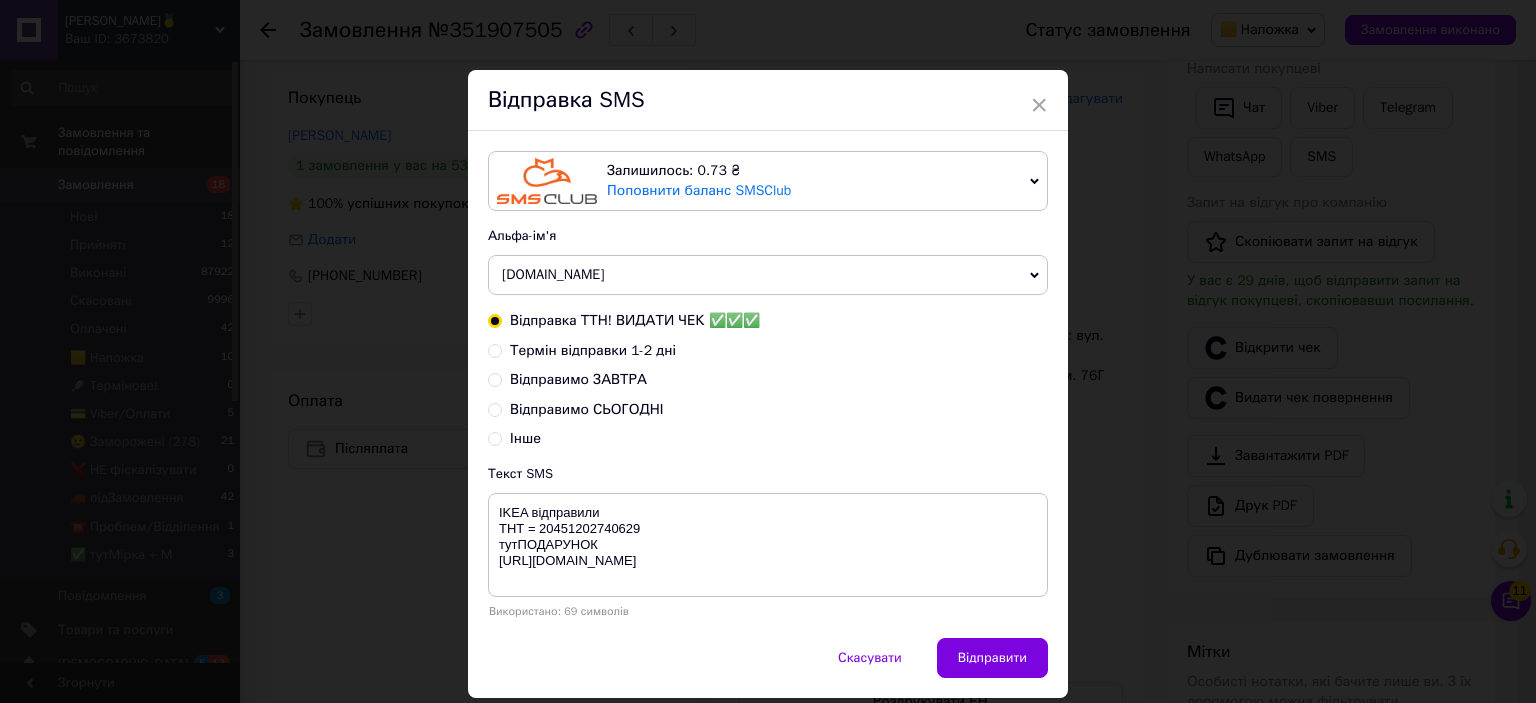 click on "Відправити" at bounding box center [992, 658] 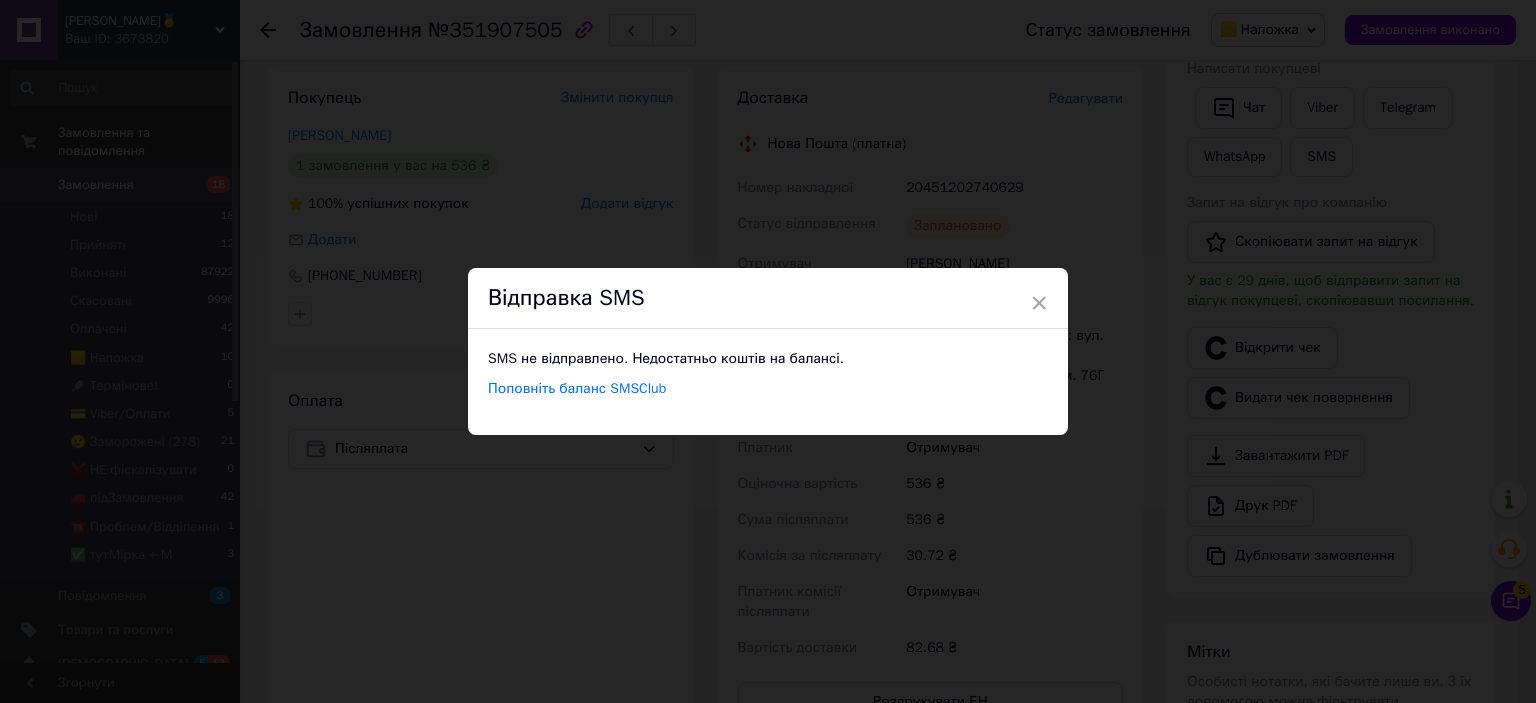 drag, startPoint x: 1392, startPoint y: 43, endPoint x: 1400, endPoint y: 35, distance: 11.313708 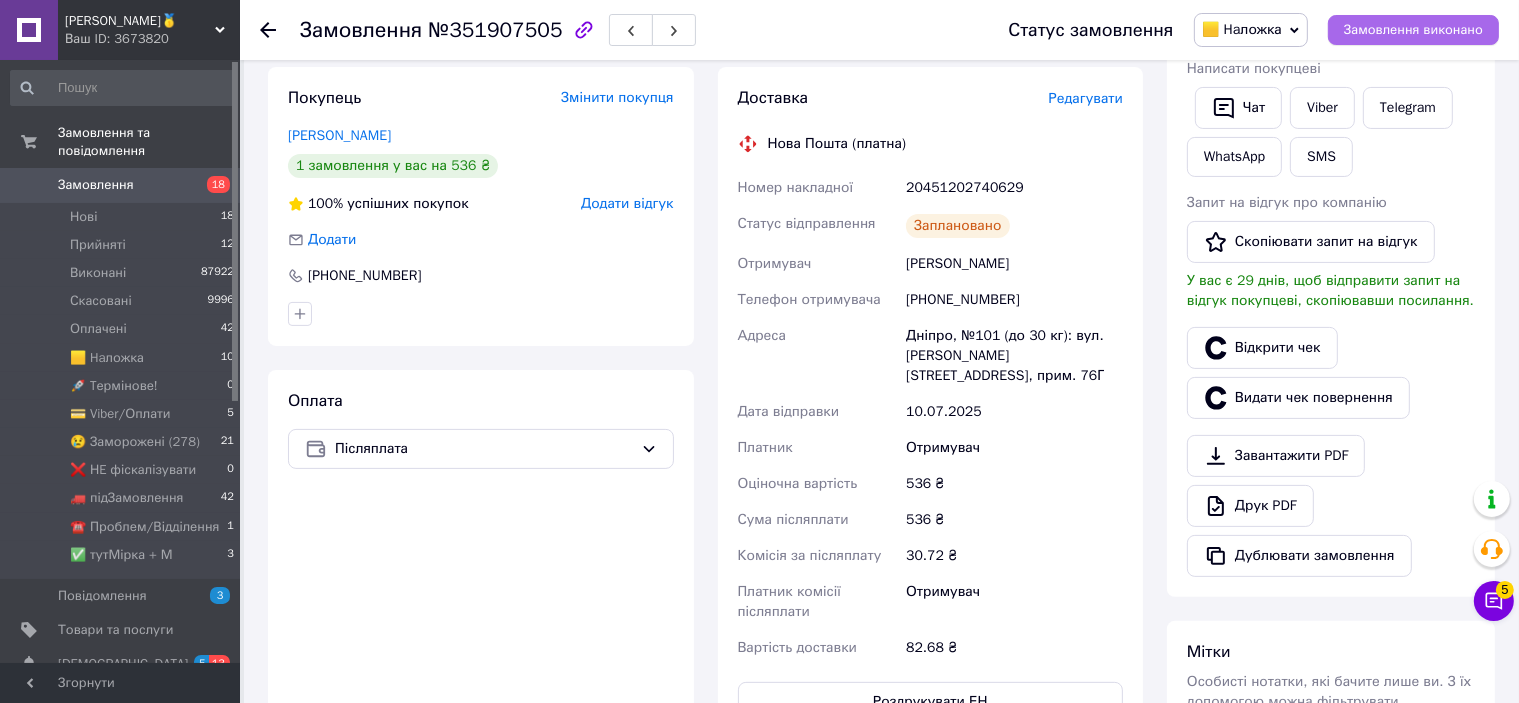 click on "Замовлення виконано" at bounding box center (1413, 30) 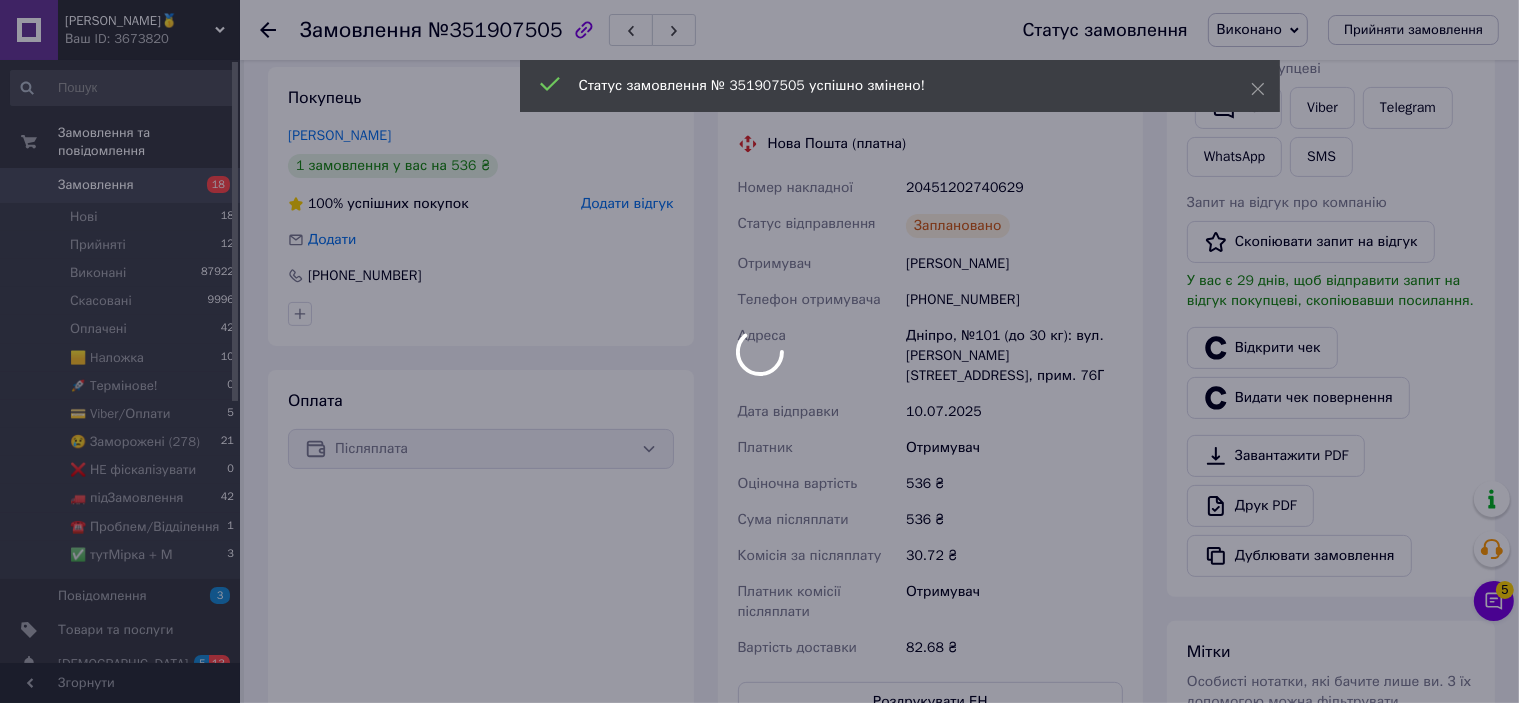 scroll, scrollTop: 0, scrollLeft: 0, axis: both 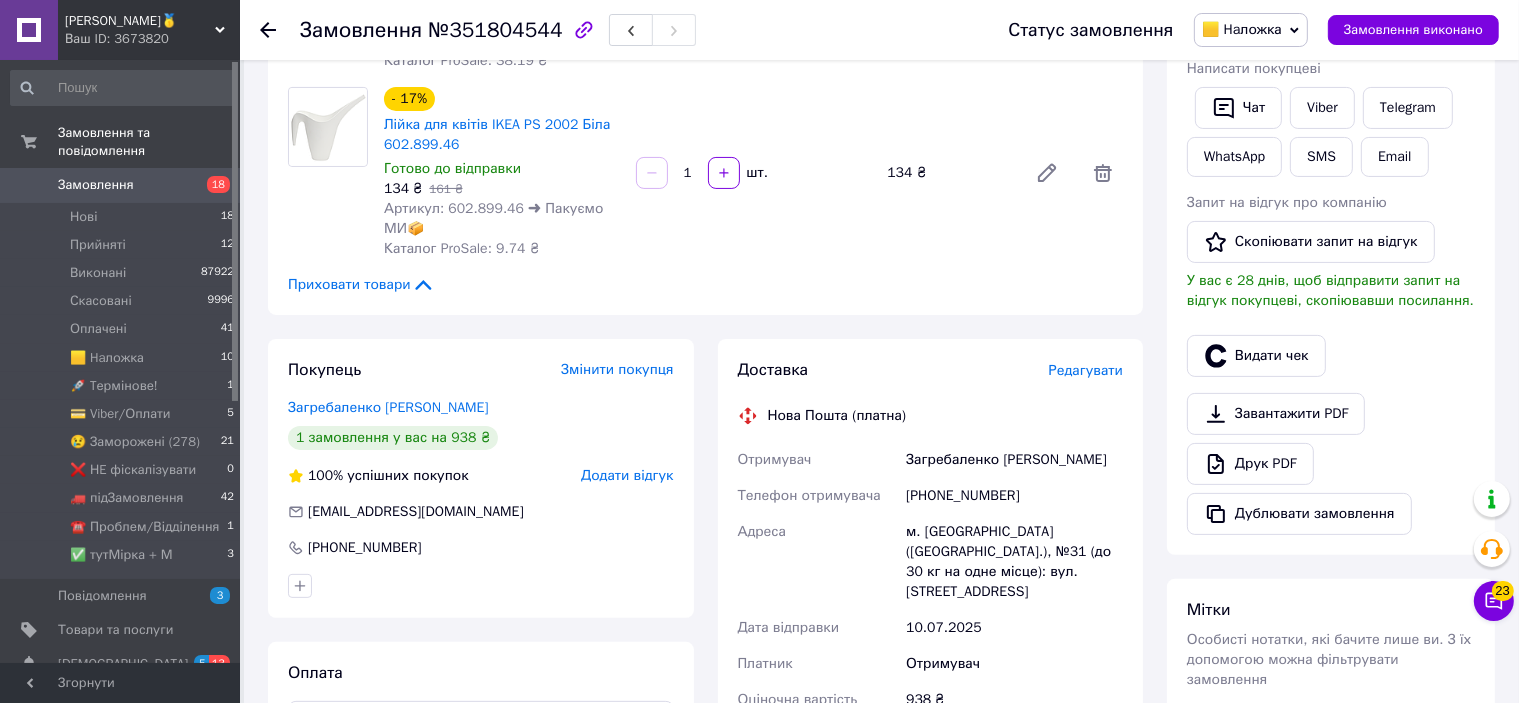 click on "Редагувати" at bounding box center (1086, 370) 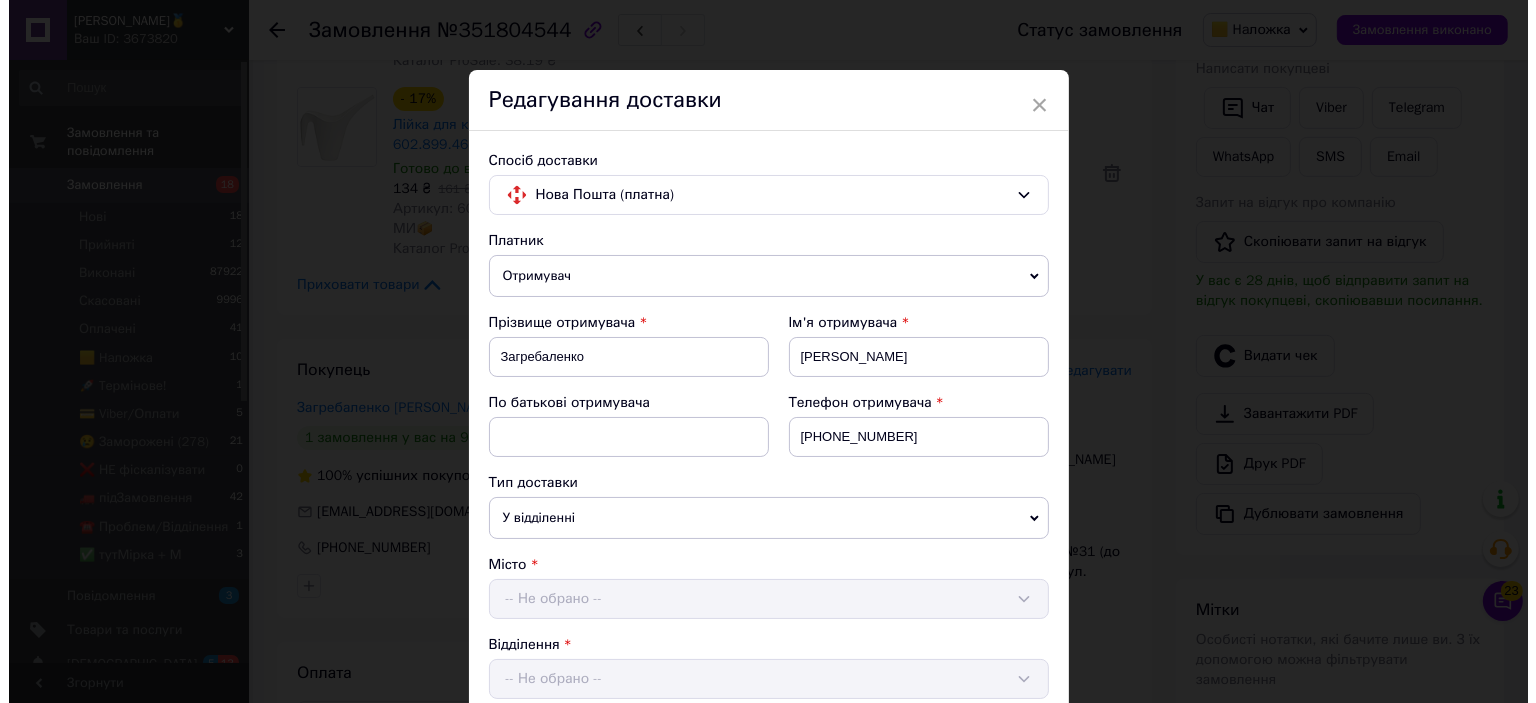 scroll, scrollTop: 1100, scrollLeft: 0, axis: vertical 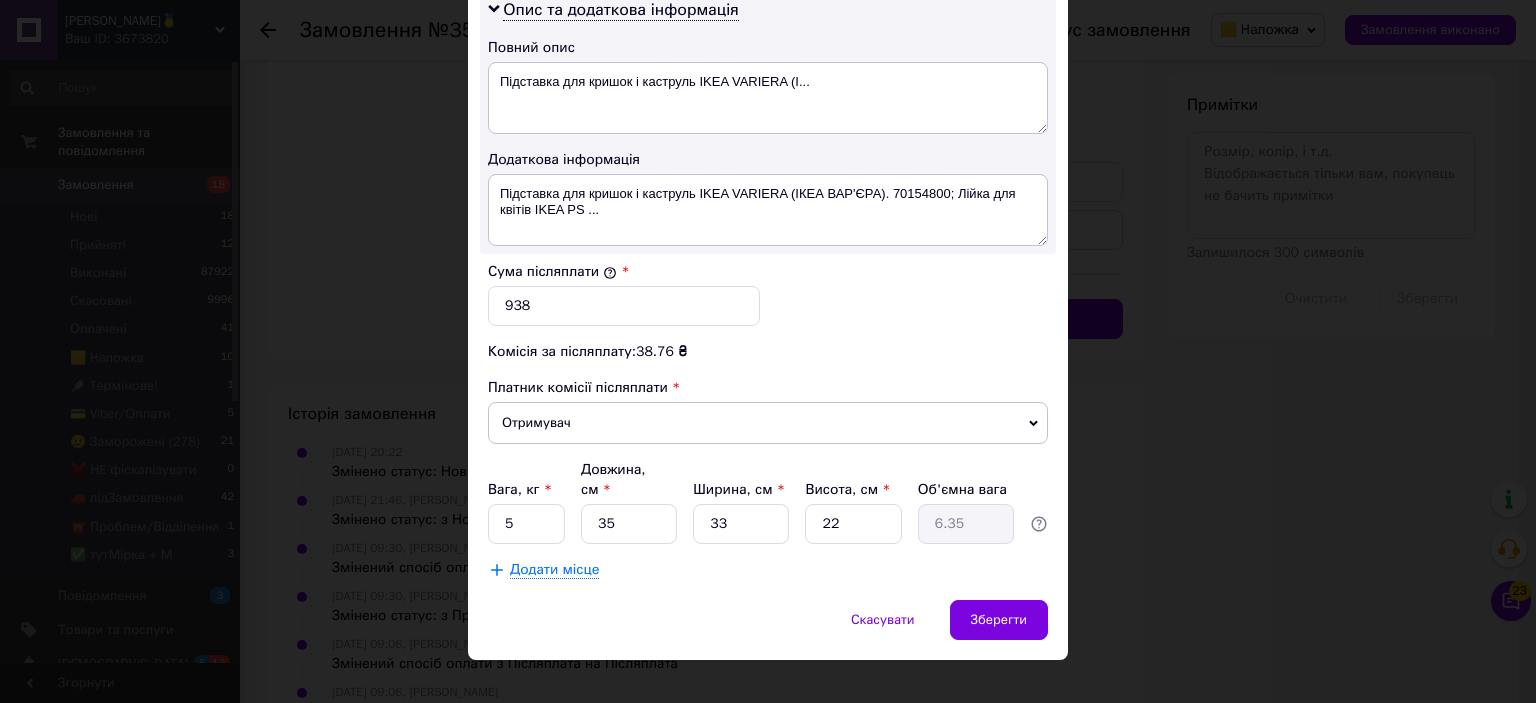 click on "× Редагування доставки Спосіб доставки Нова Пошта (платна) Платник Отримувач Відправник Прізвище отримувача Загребаленко Ім'я отримувача [PERSON_NAME] батькові отримувача Телефон отримувача [PHONE_NUMBER] Тип доставки У відділенні Кур'єром В поштоматі Місто м. [GEOGRAPHIC_DATA] ([GEOGRAPHIC_DATA].) Відділення №31 (до 30 кг на одне місце): вул. [STREET_ADDRESS] Місце відправки с. [GEOGRAPHIC_DATA] ([GEOGRAPHIC_DATA].): №1: вул. [STREET_ADDRESS] Немає збігів. Спробуйте змінити умови пошуку Додати ще місце відправки Тип посилки Вантаж Документи Номер упаковки (не обов'язково) Оціночна вартість 938 [DATE] < 2025" at bounding box center [768, 351] 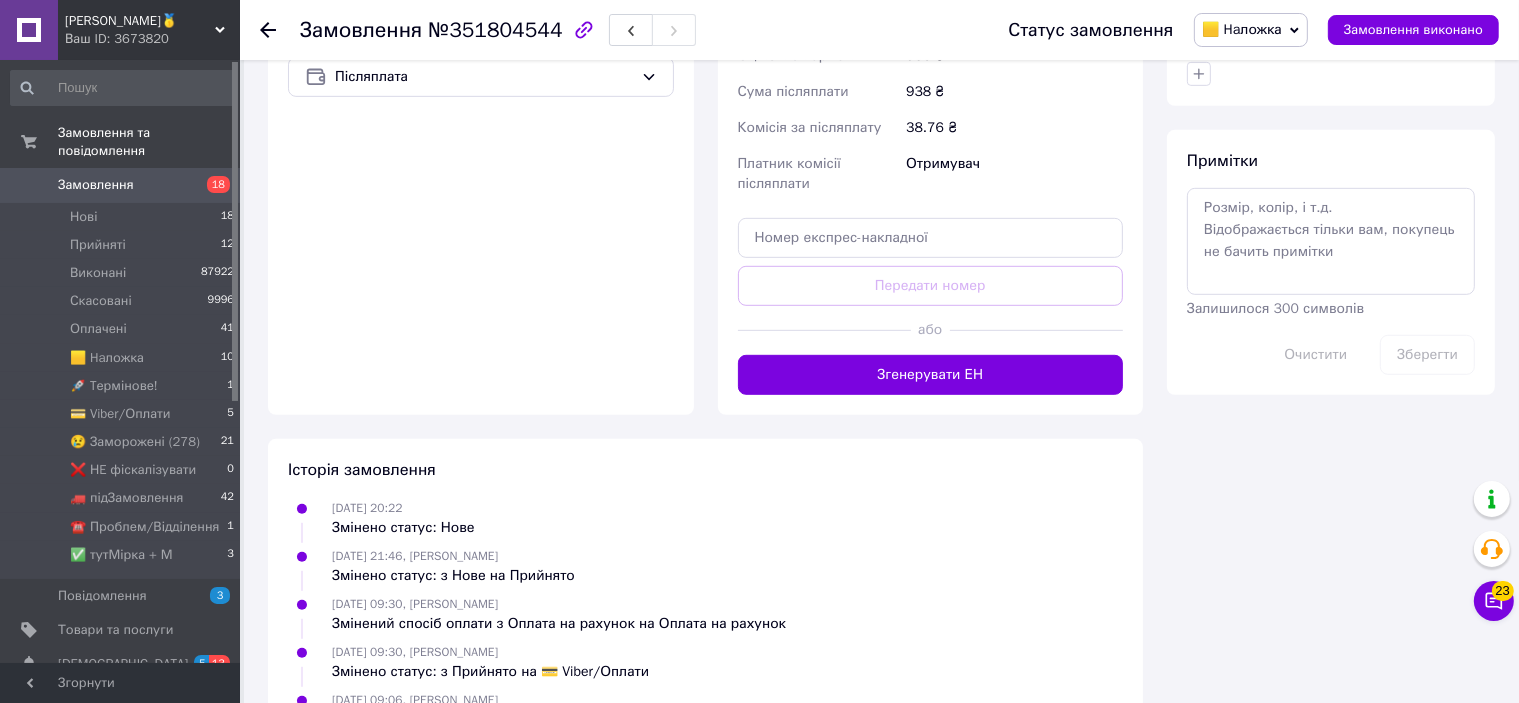 scroll, scrollTop: 844, scrollLeft: 0, axis: vertical 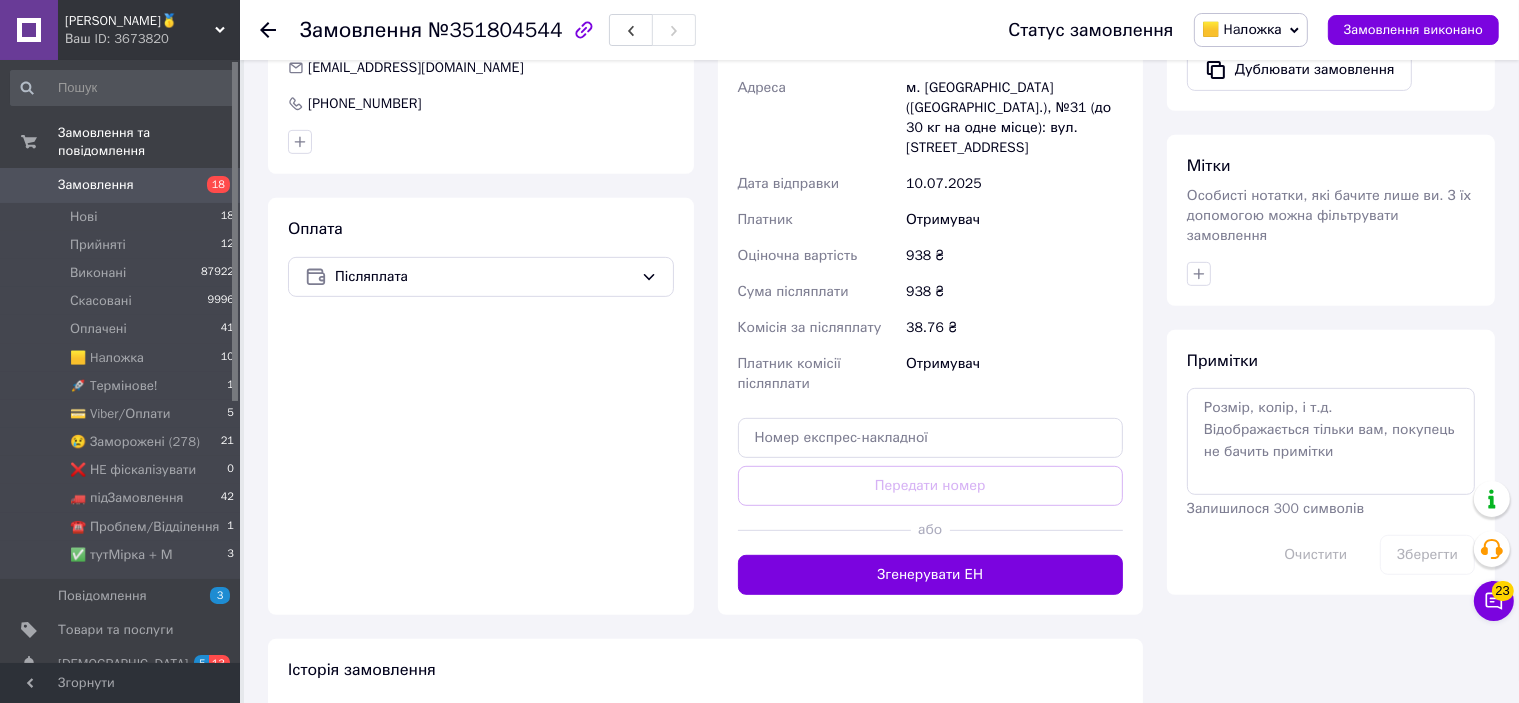 click at bounding box center (1036, 530) 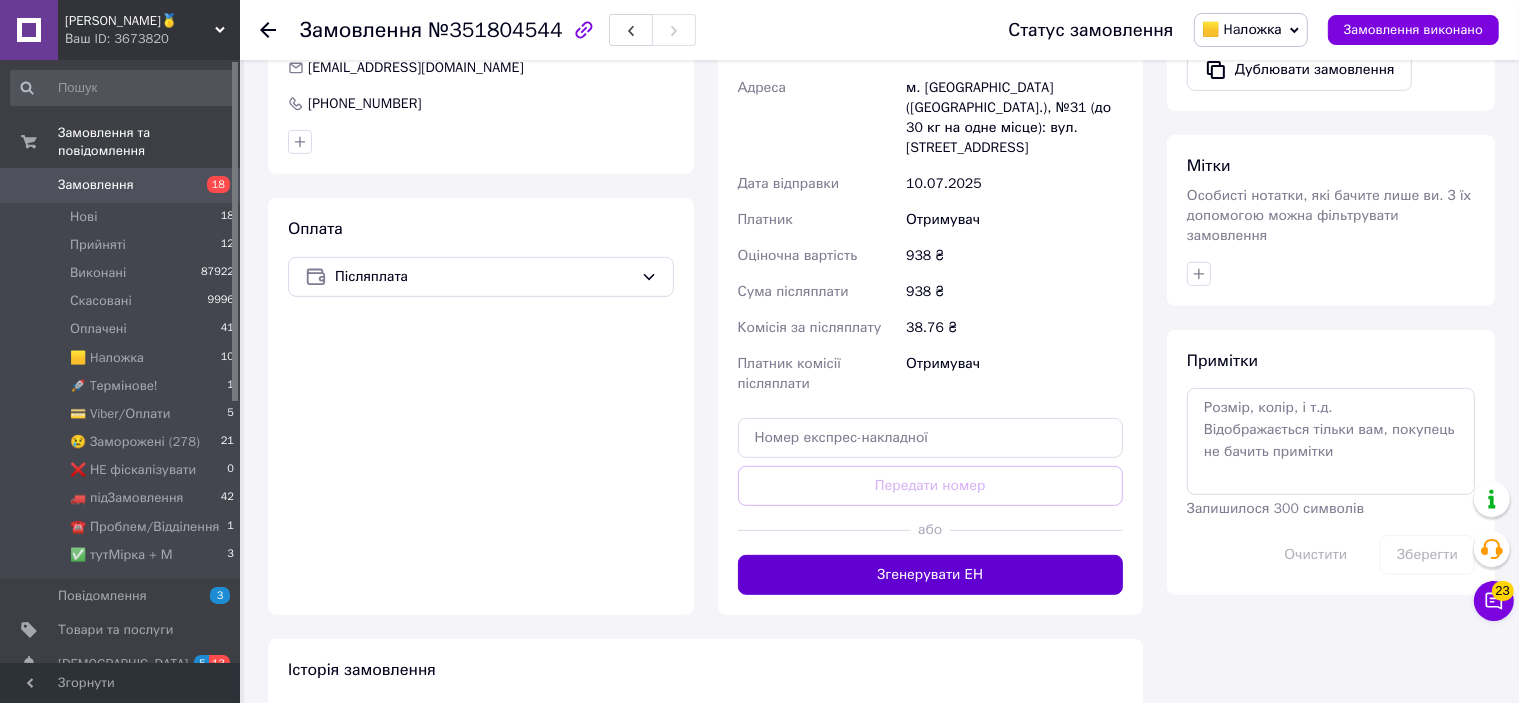 click on "Згенерувати ЕН" at bounding box center [931, 575] 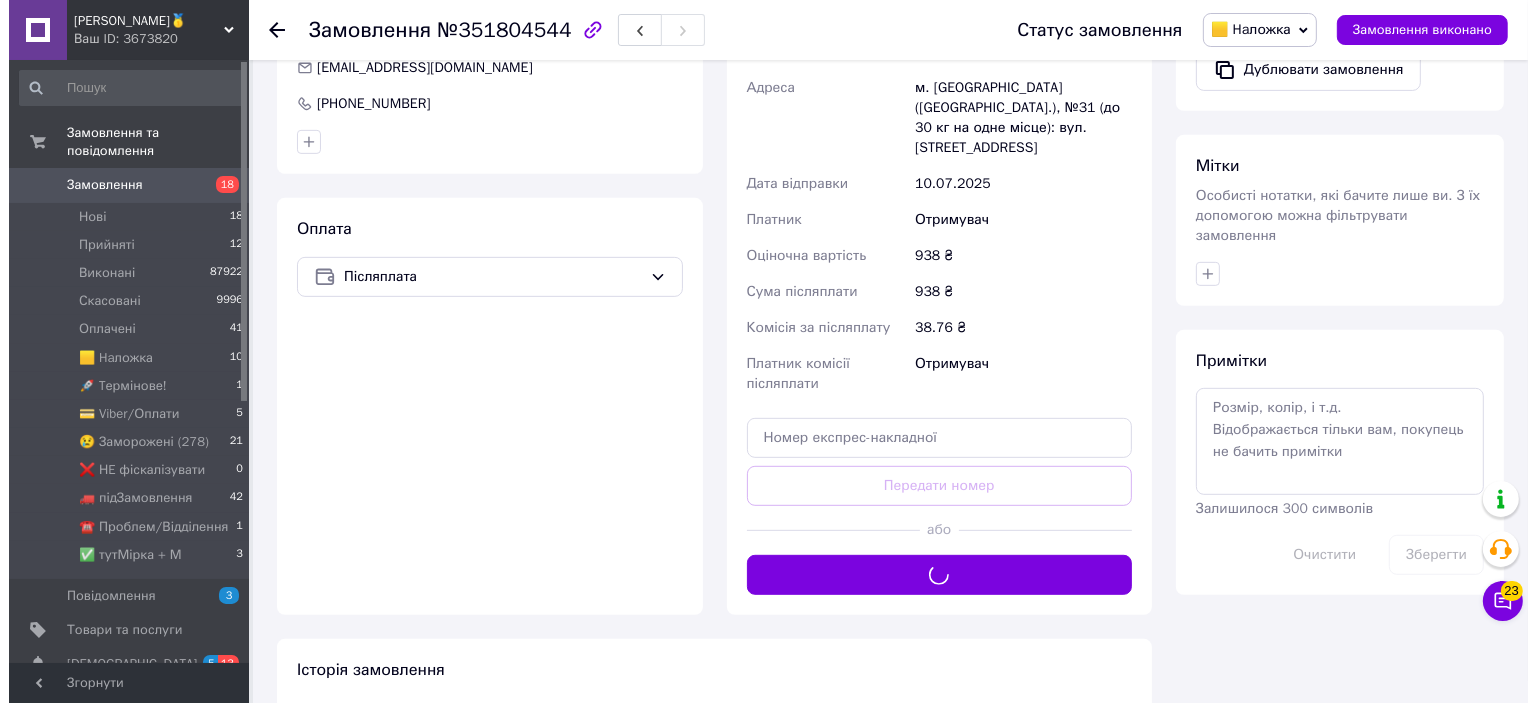 scroll, scrollTop: 444, scrollLeft: 0, axis: vertical 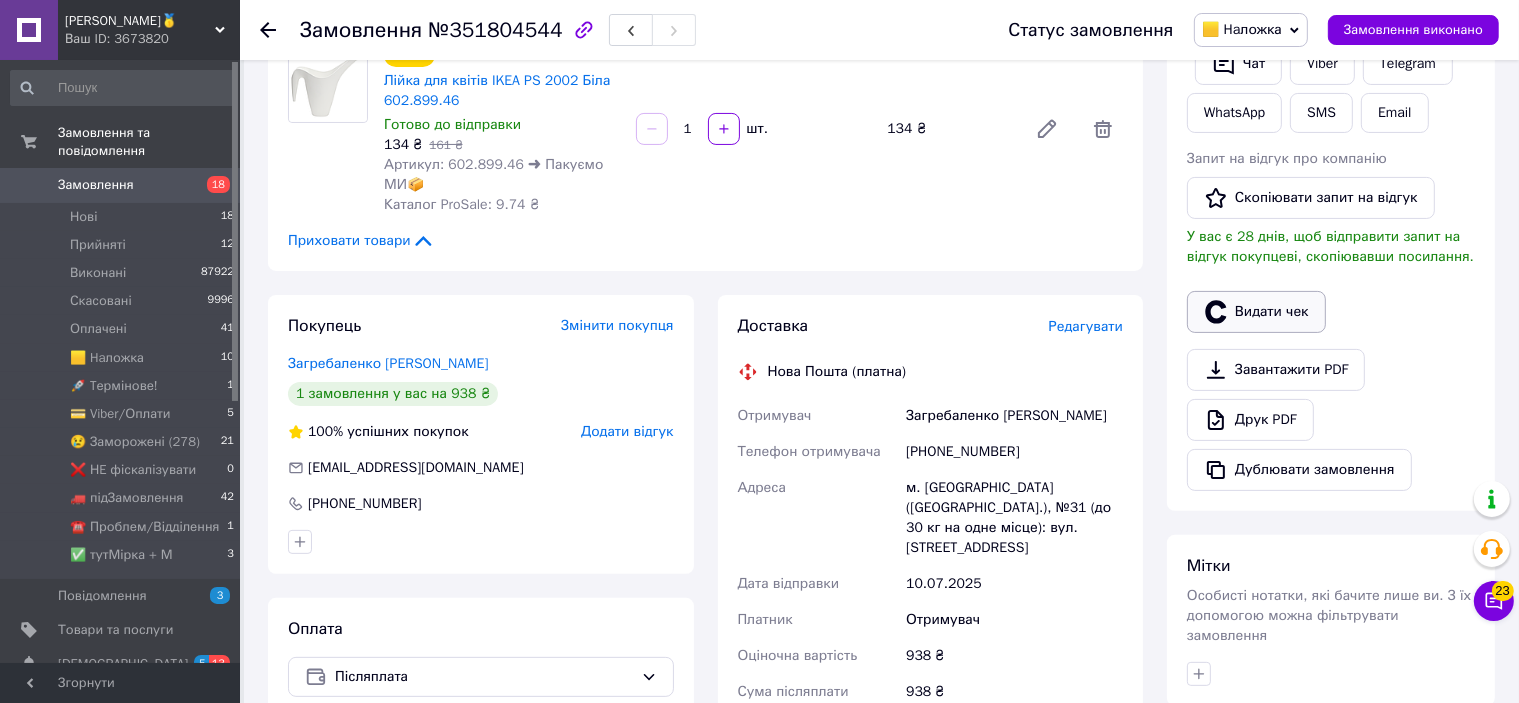 click on "Видати чек" at bounding box center (1256, 312) 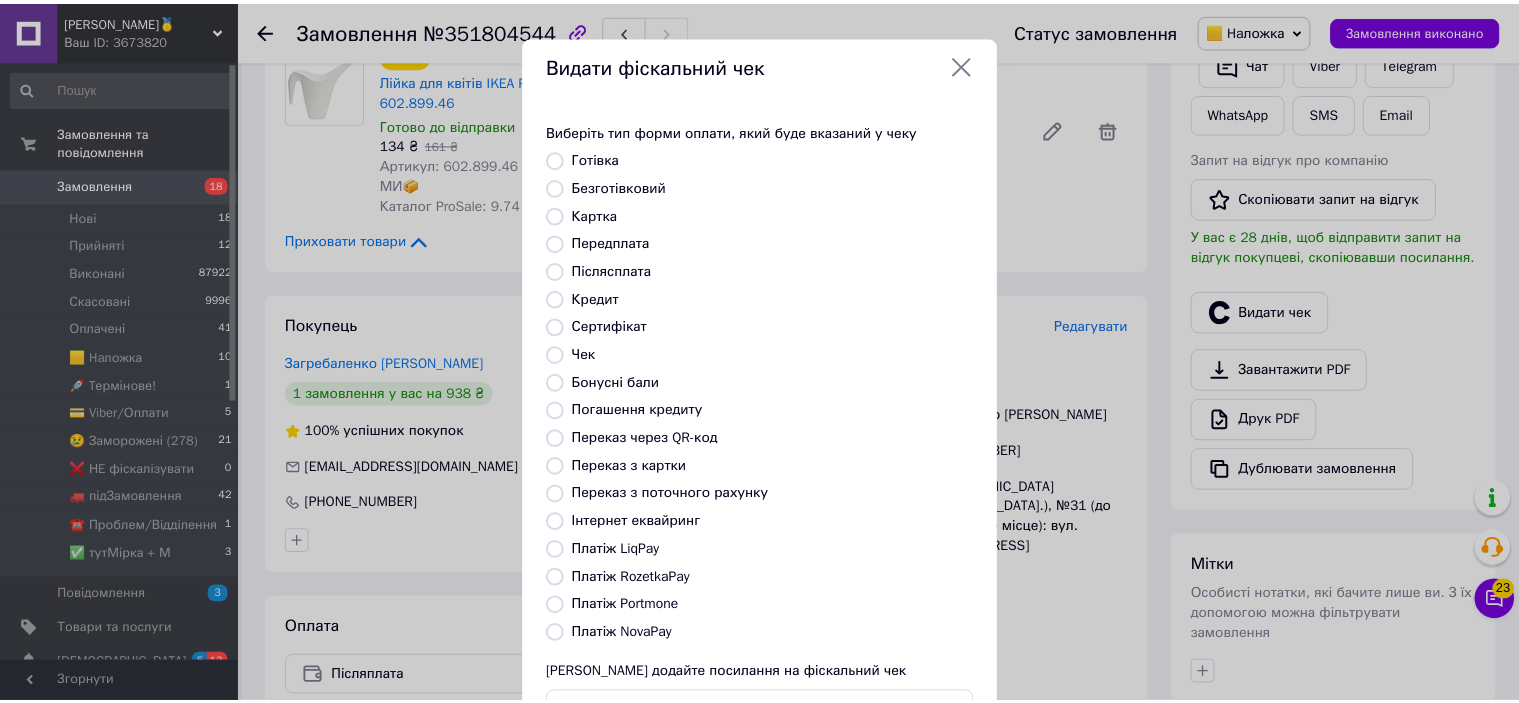 scroll, scrollTop: 155, scrollLeft: 0, axis: vertical 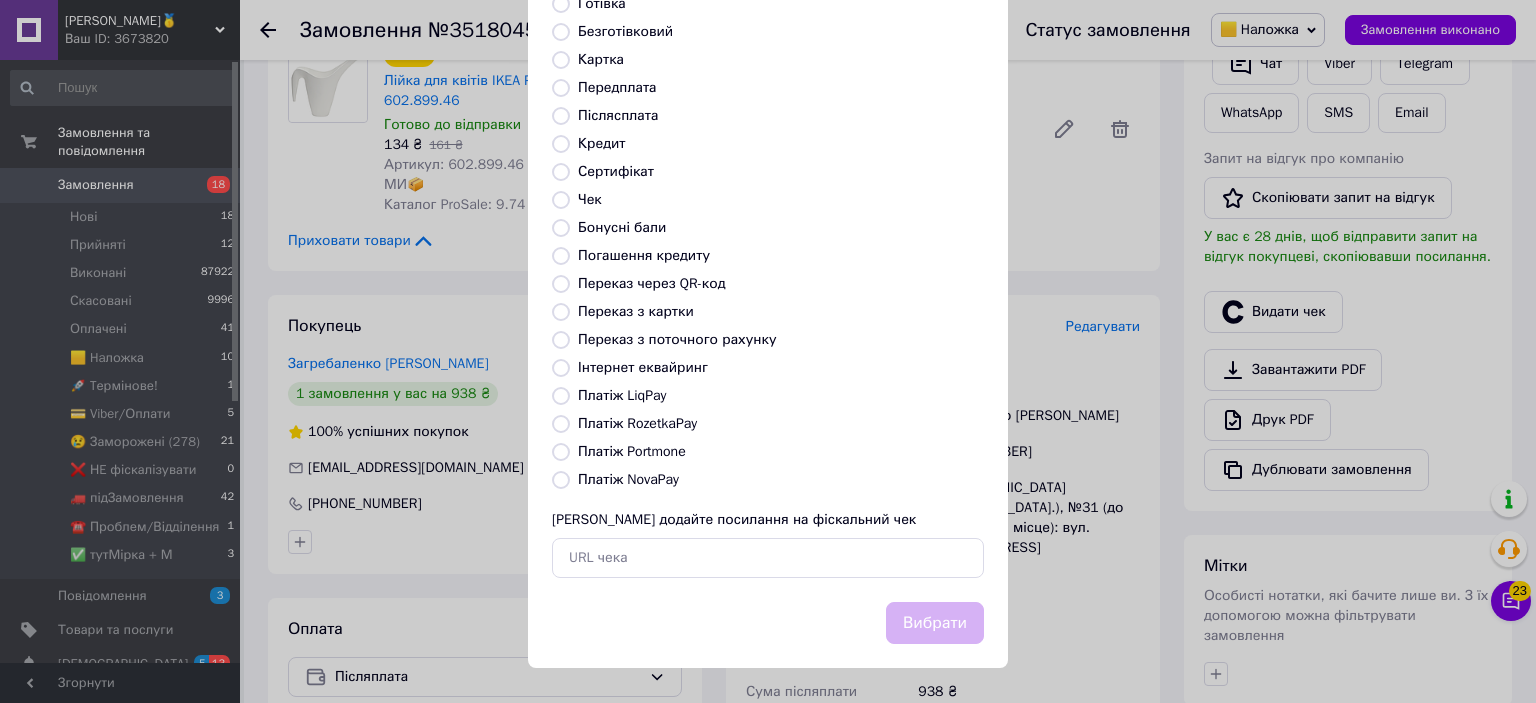 click on "Платіж NovaPay" at bounding box center [628, 479] 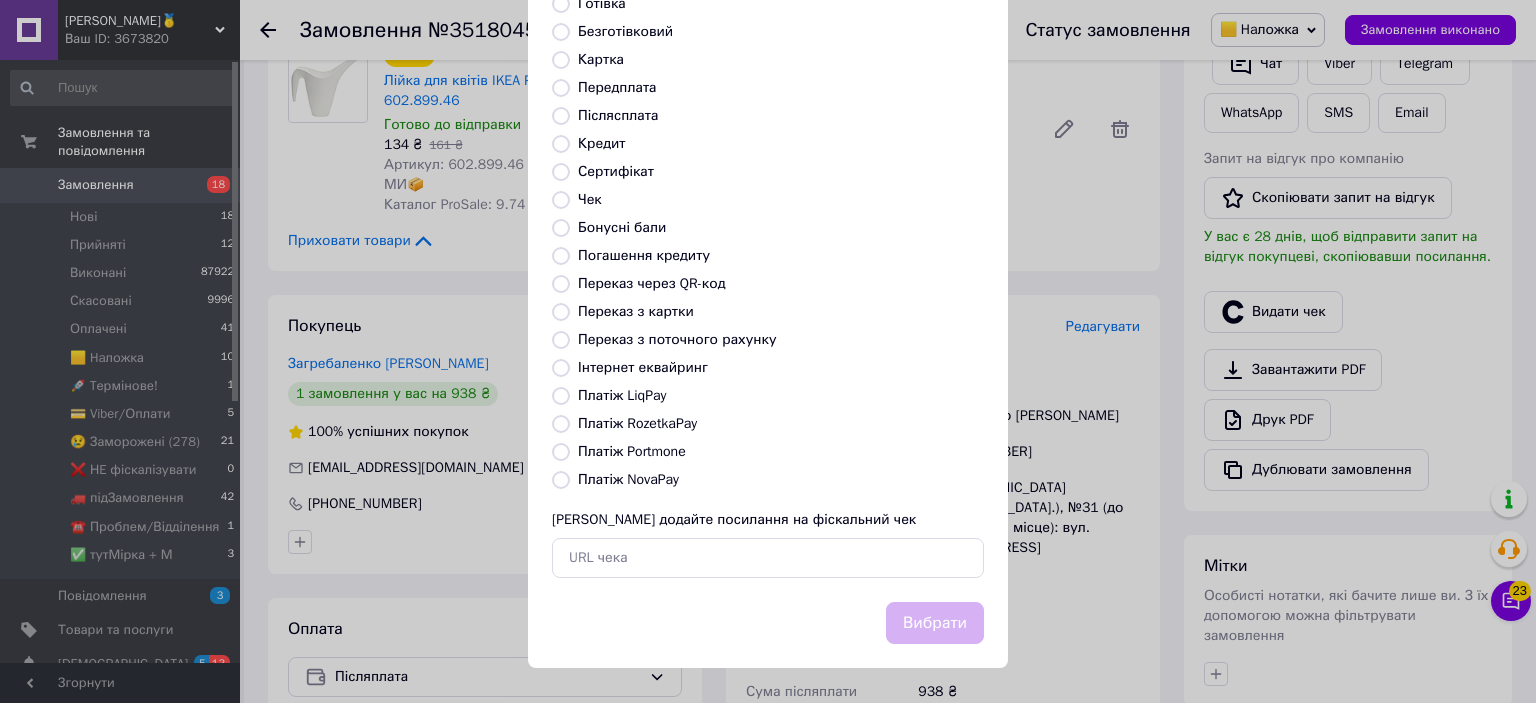 radio on "true" 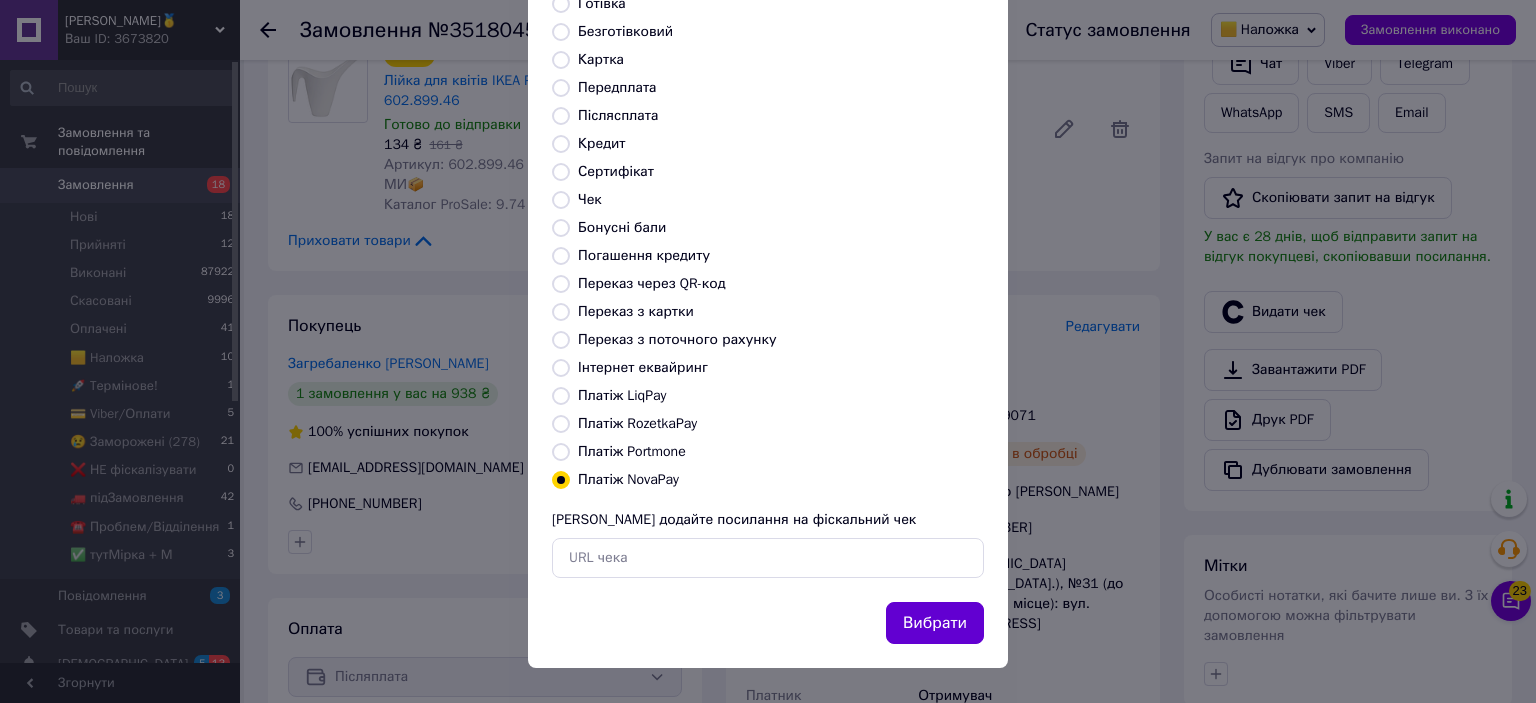 click on "Вибрати" at bounding box center (935, 623) 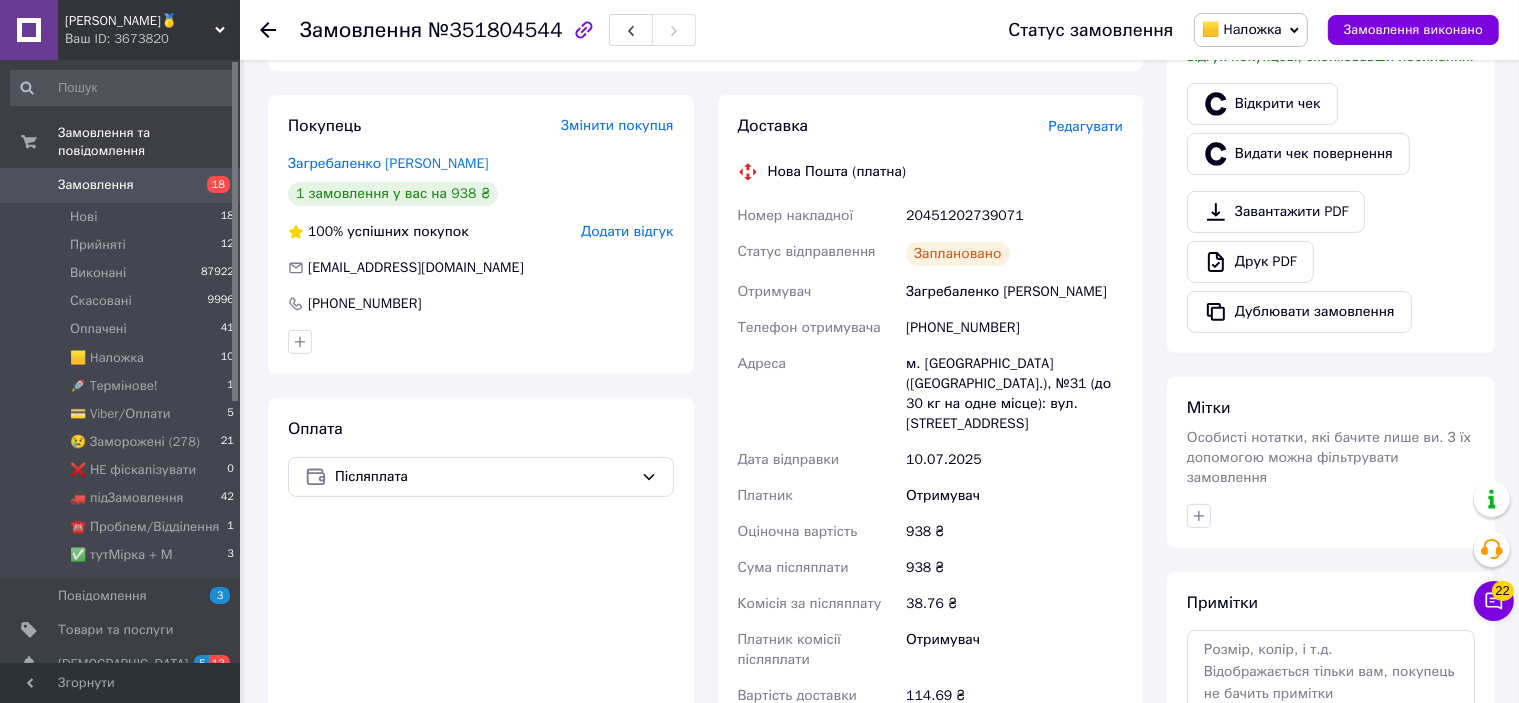 scroll, scrollTop: 744, scrollLeft: 0, axis: vertical 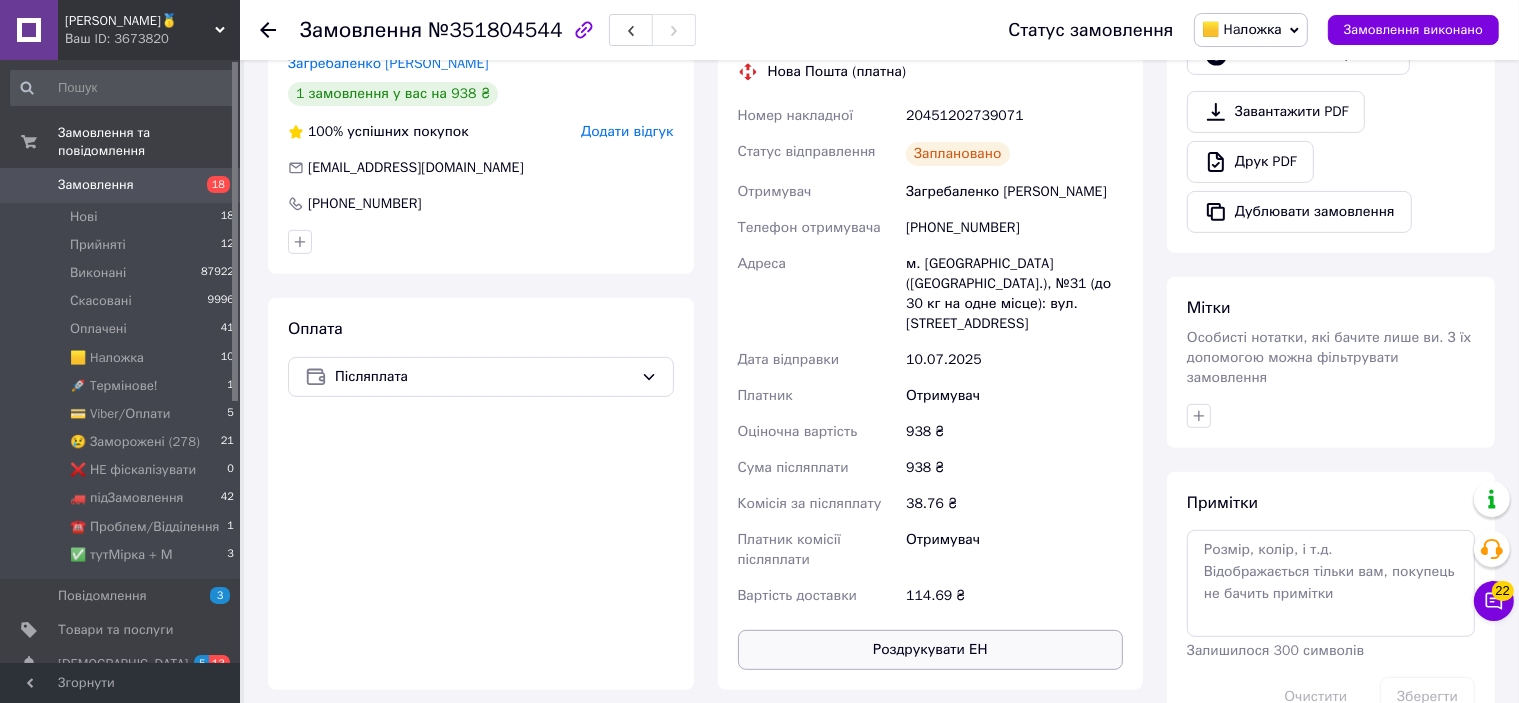 click on "Роздрукувати ЕН" at bounding box center [931, 650] 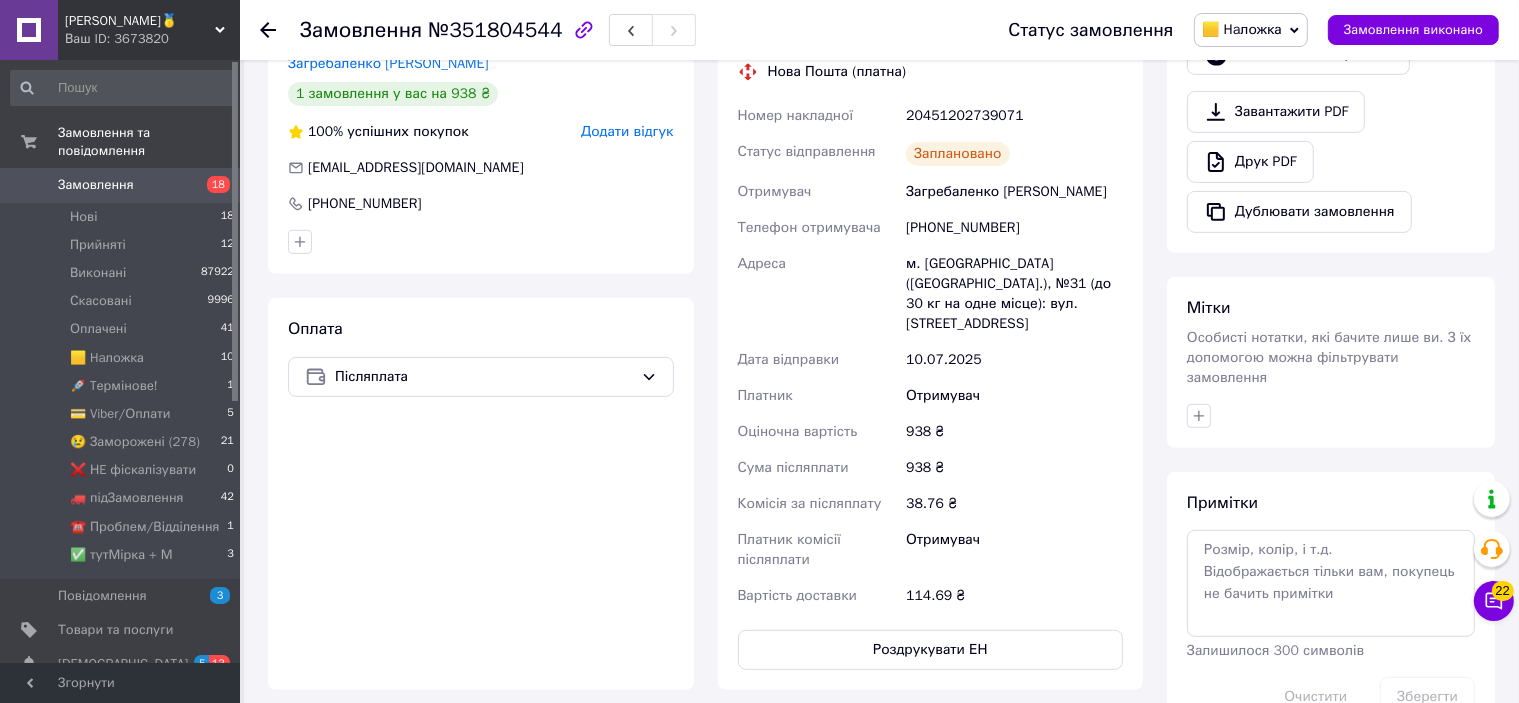 scroll, scrollTop: 644, scrollLeft: 0, axis: vertical 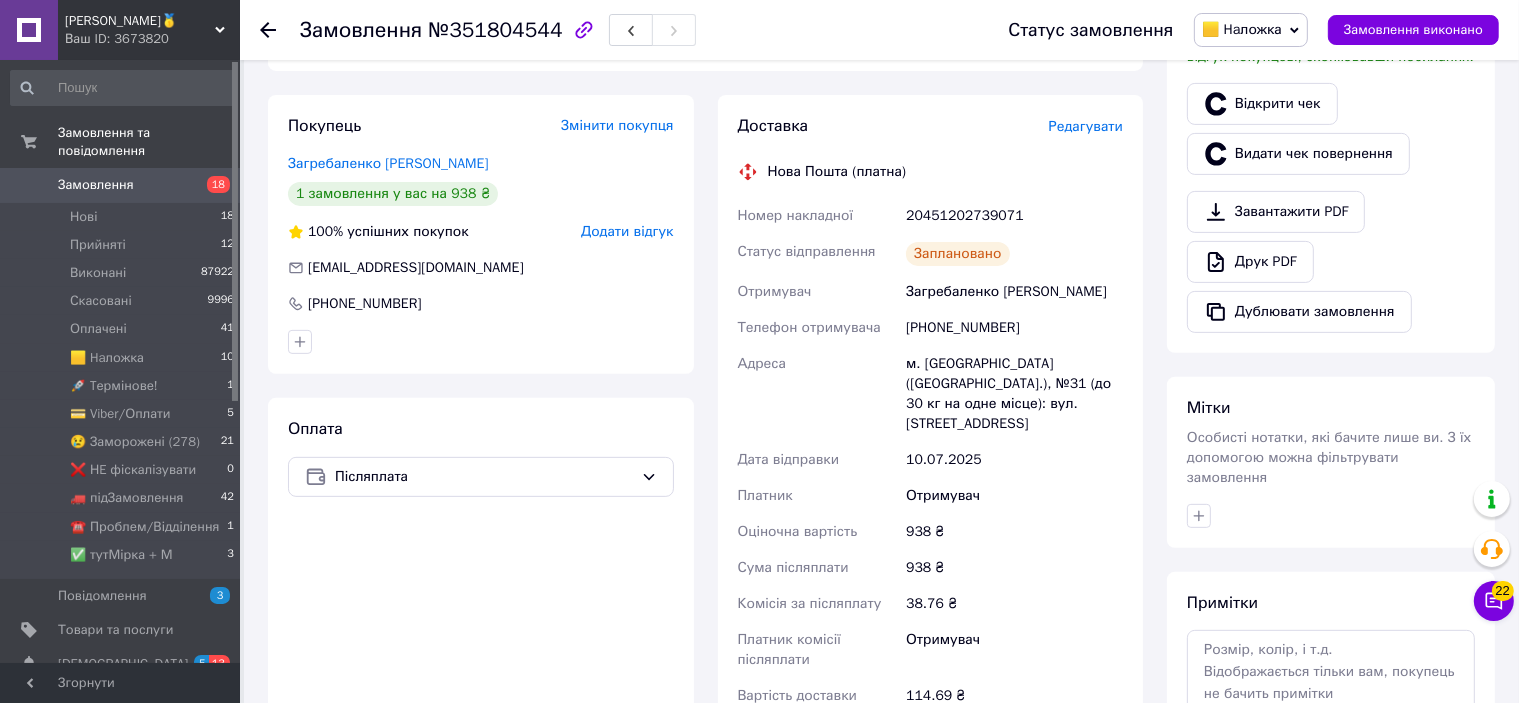 click on "20451202739071" at bounding box center [1014, 216] 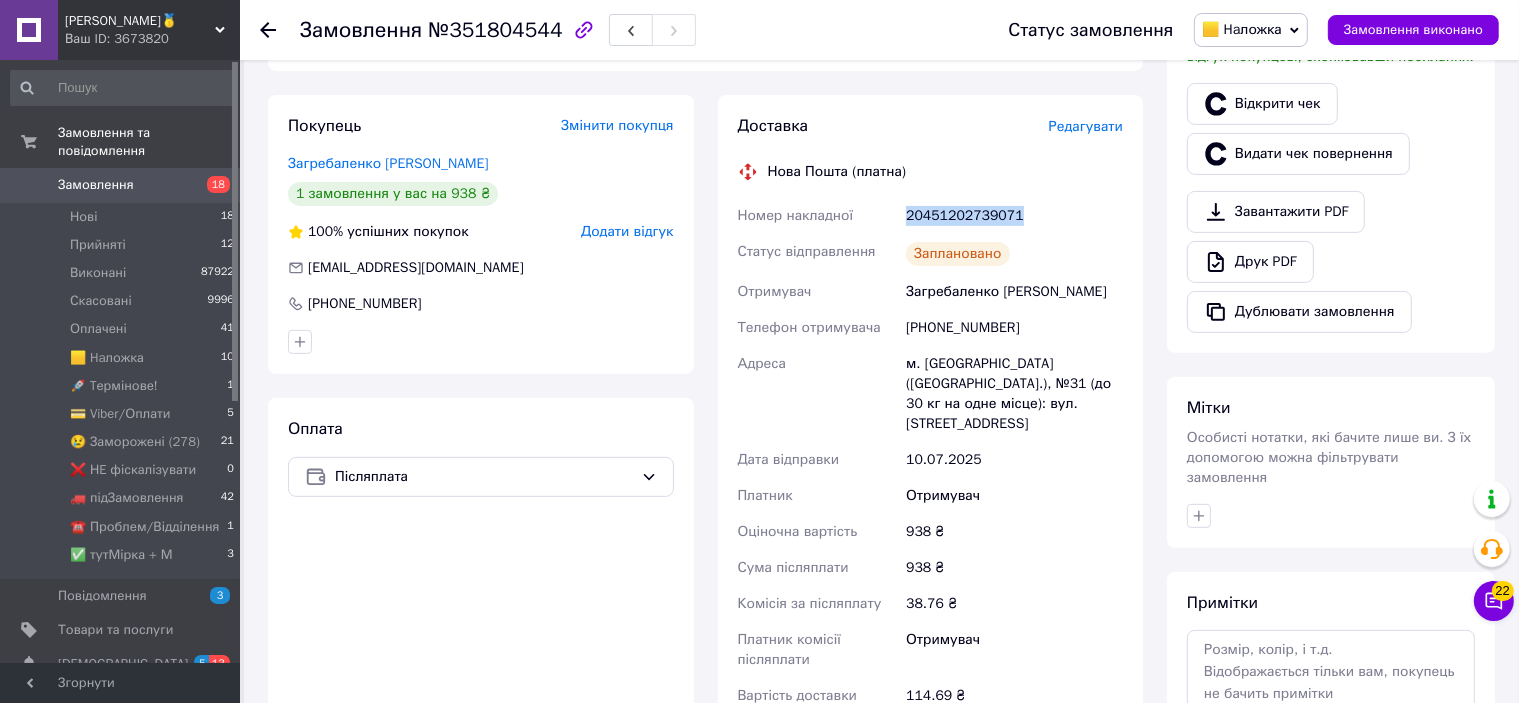 click on "20451202739071" at bounding box center [1014, 216] 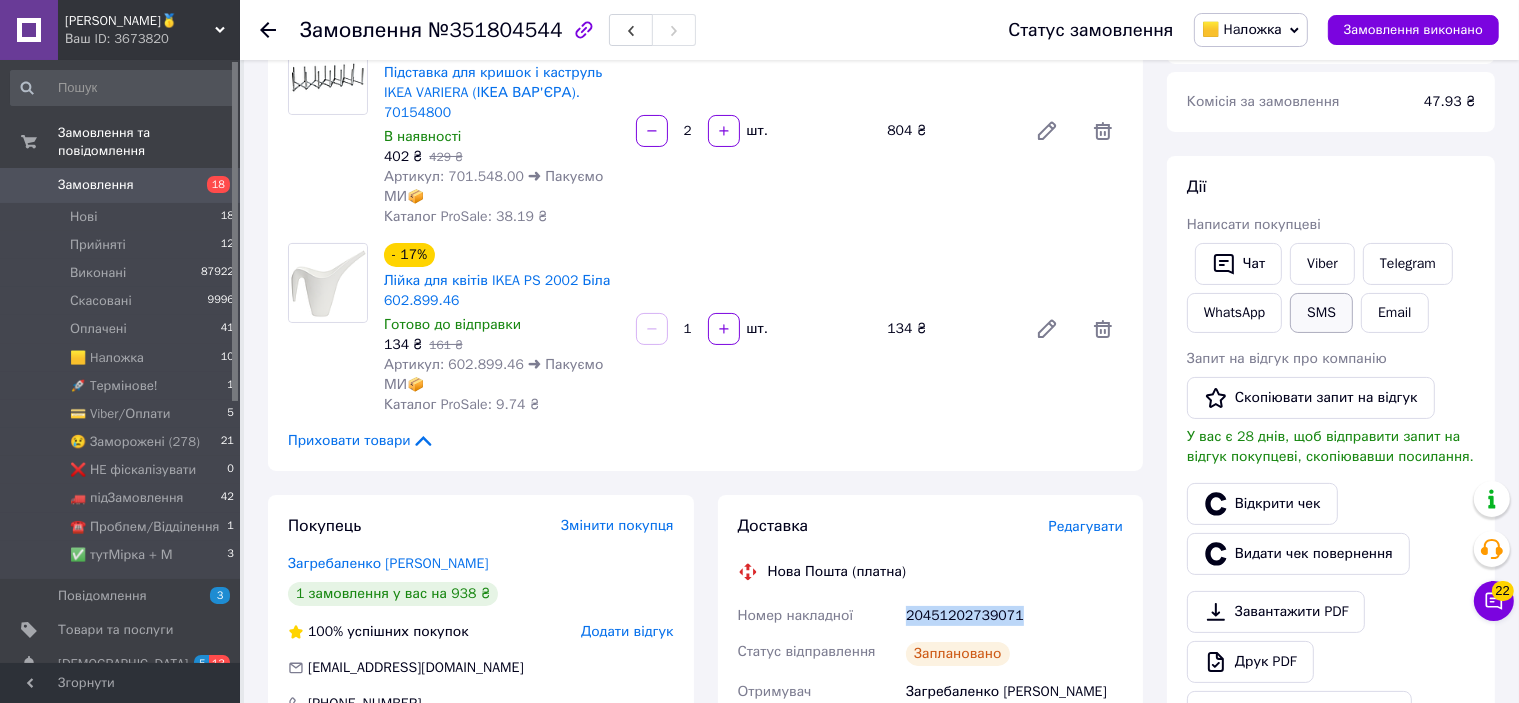 click on "SMS" at bounding box center [1321, 313] 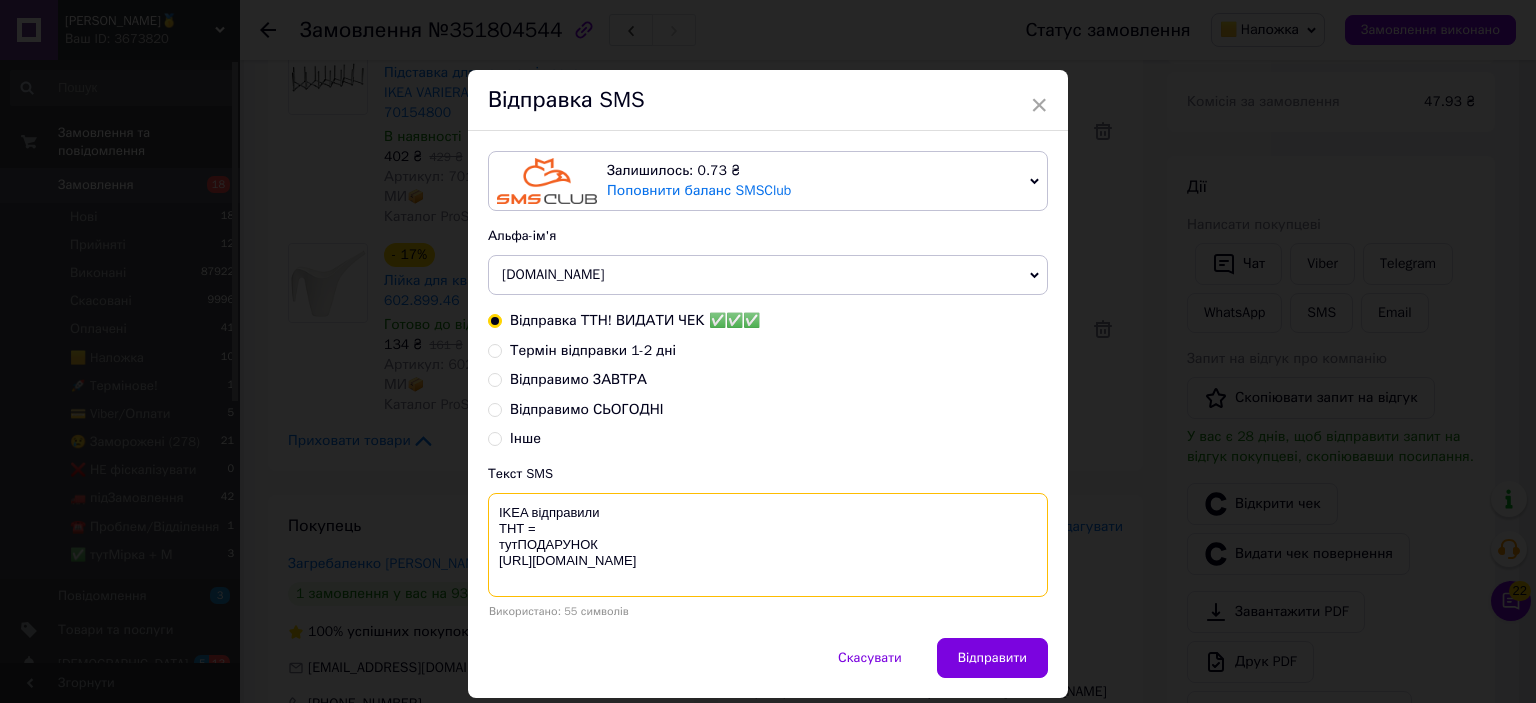 click on "IKEA відправили
ТНТ =
тутПОДАРУНОК
[URL][DOMAIN_NAME]" at bounding box center (768, 545) 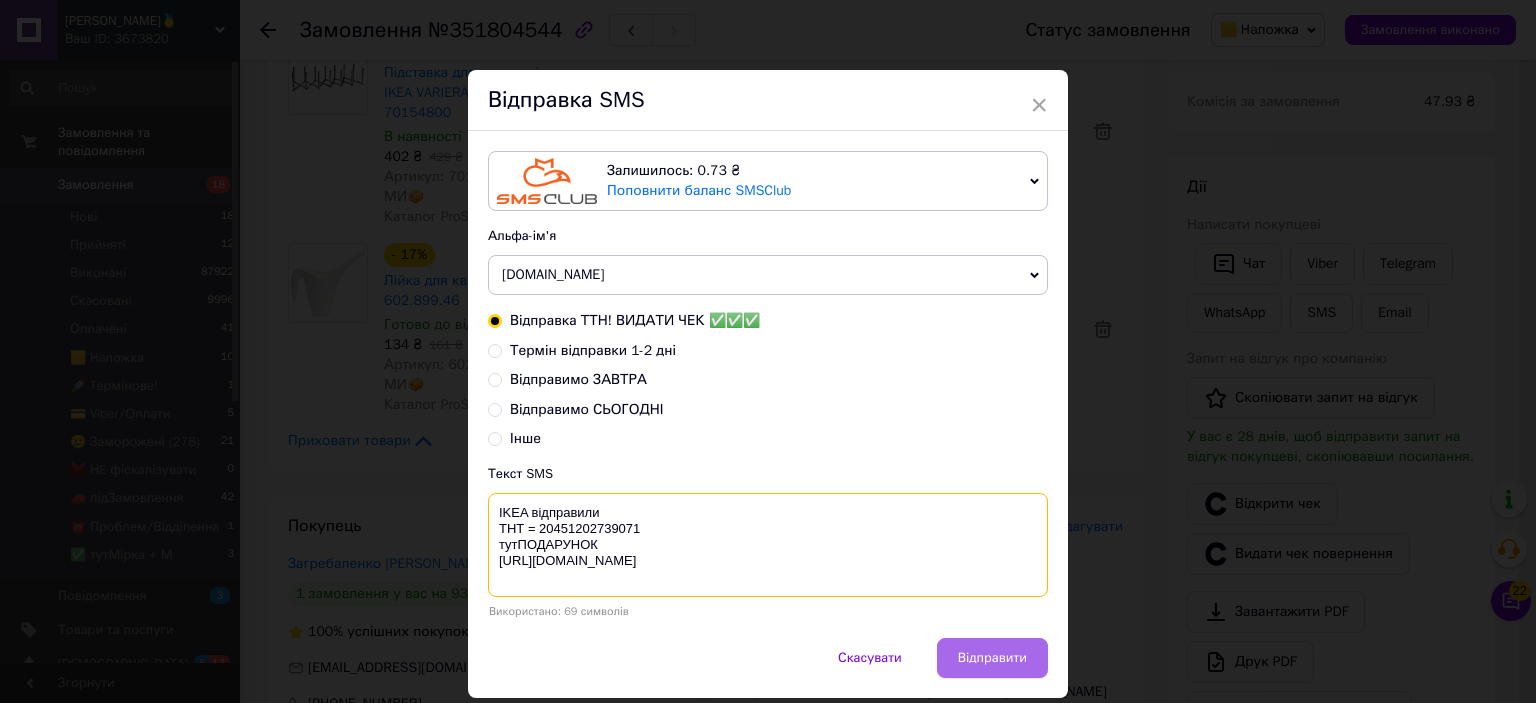 type on "IKEA відправили
ТНТ = 20451202739071
тутПОДАРУНОК
https://bit.ly/taao" 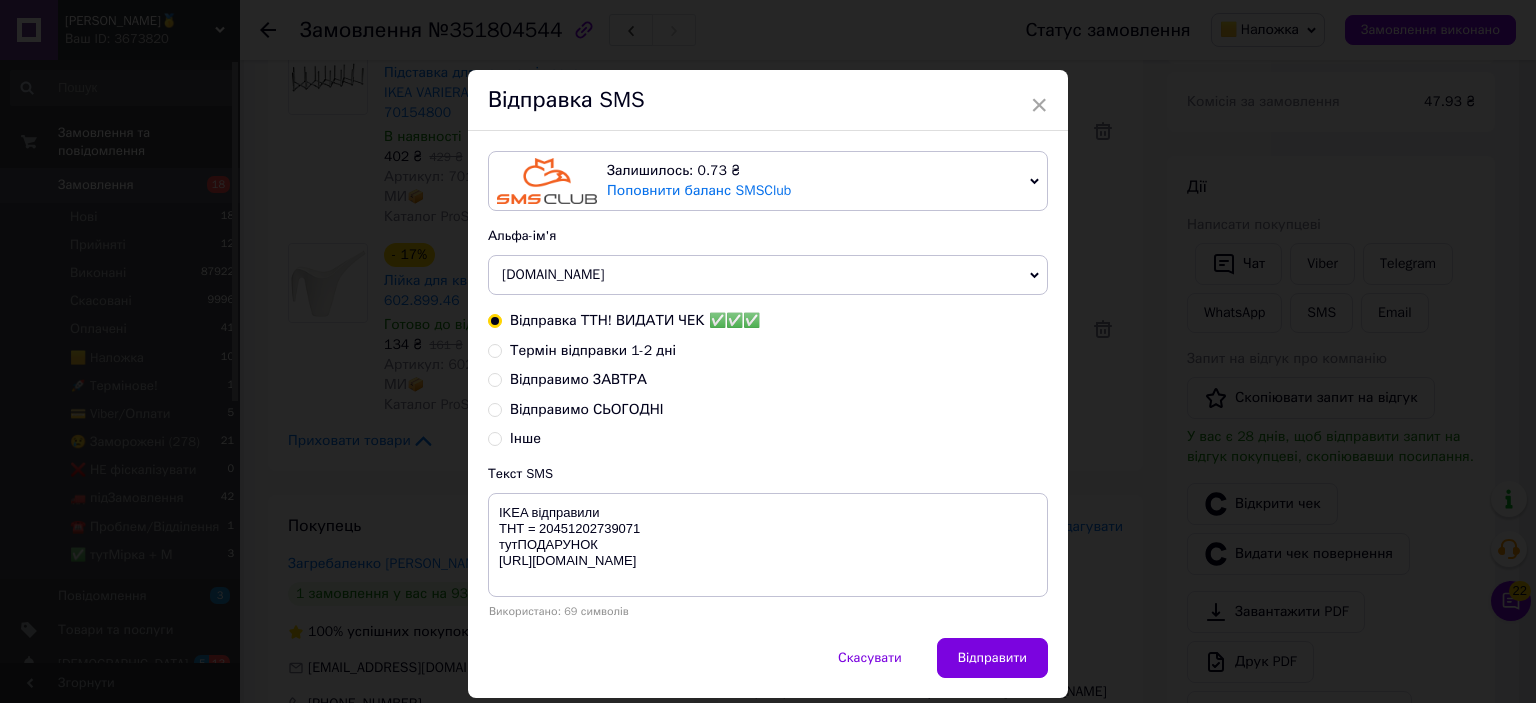 click on "Відправити" at bounding box center [992, 658] 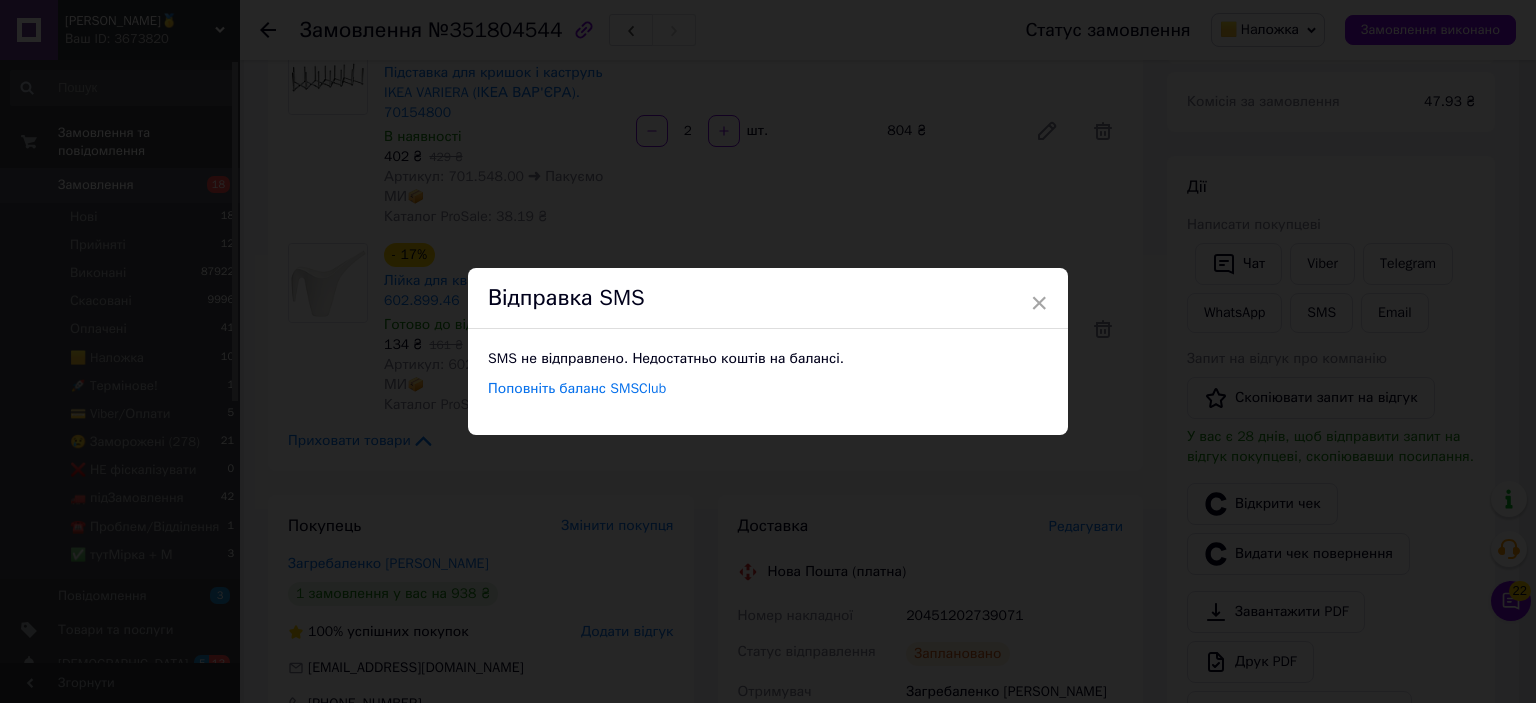 click on "× Відправка SMS SMS не відправлено. Недостатньо коштів на балансі.  Поповніть баланс SMSClub" at bounding box center (768, 351) 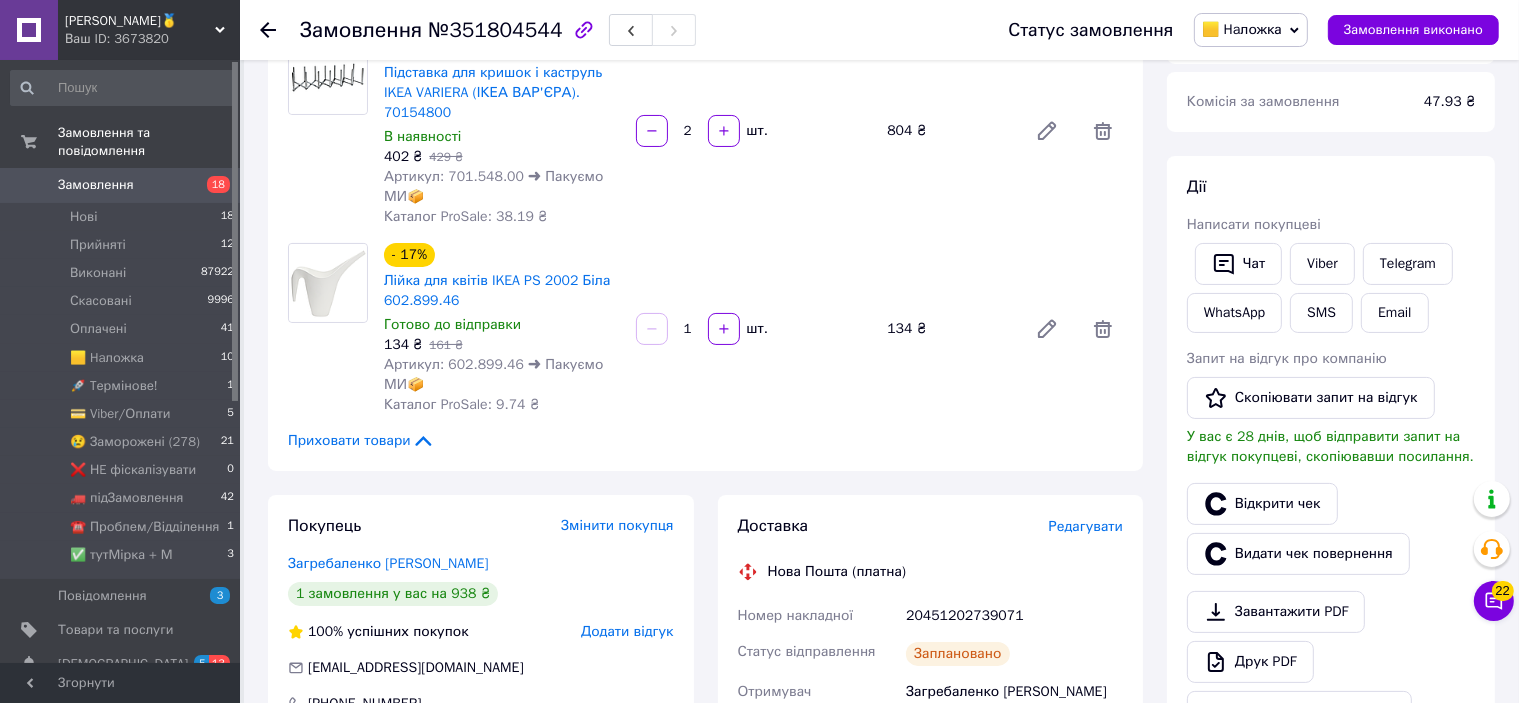 click on "Замовлення виконано" at bounding box center [1413, 30] 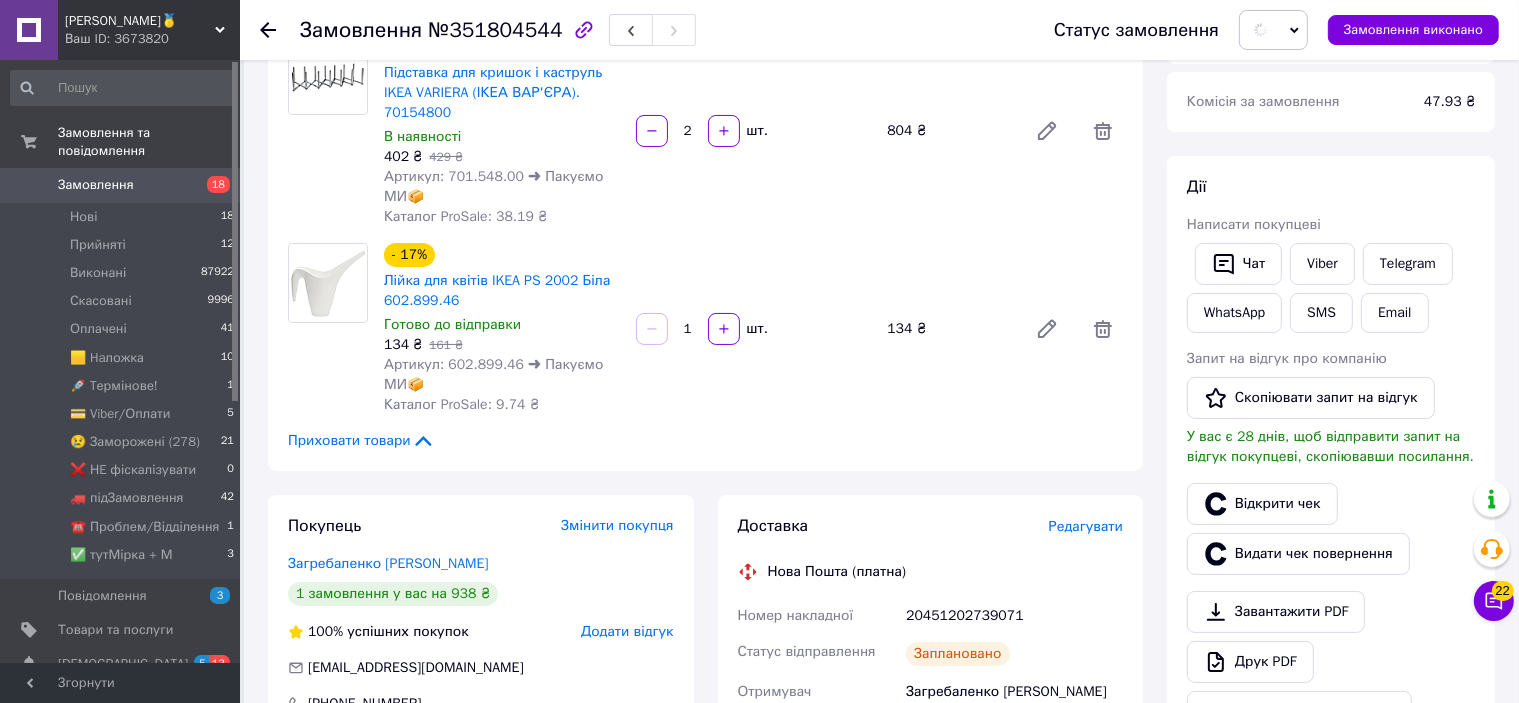 scroll, scrollTop: 0, scrollLeft: 0, axis: both 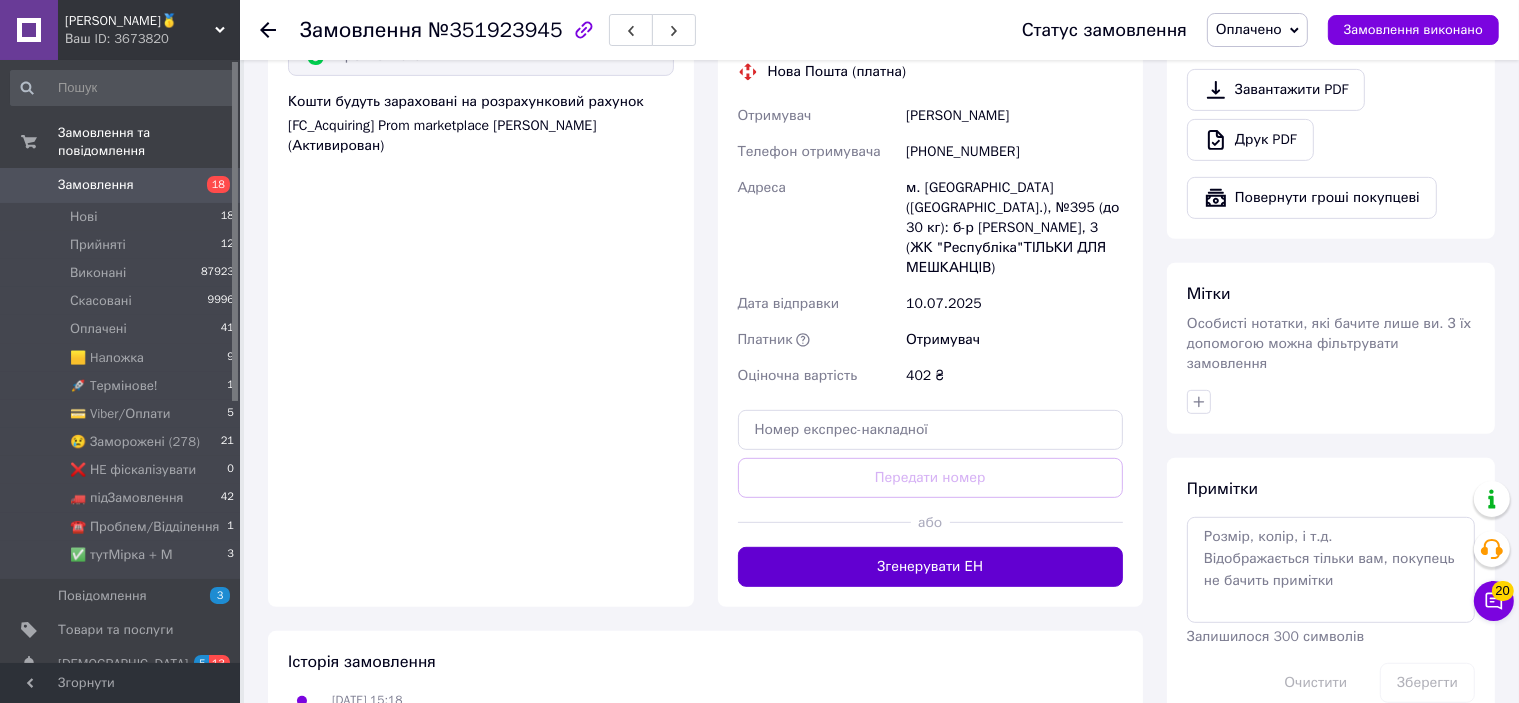 click on "Згенерувати ЕН" at bounding box center [931, 567] 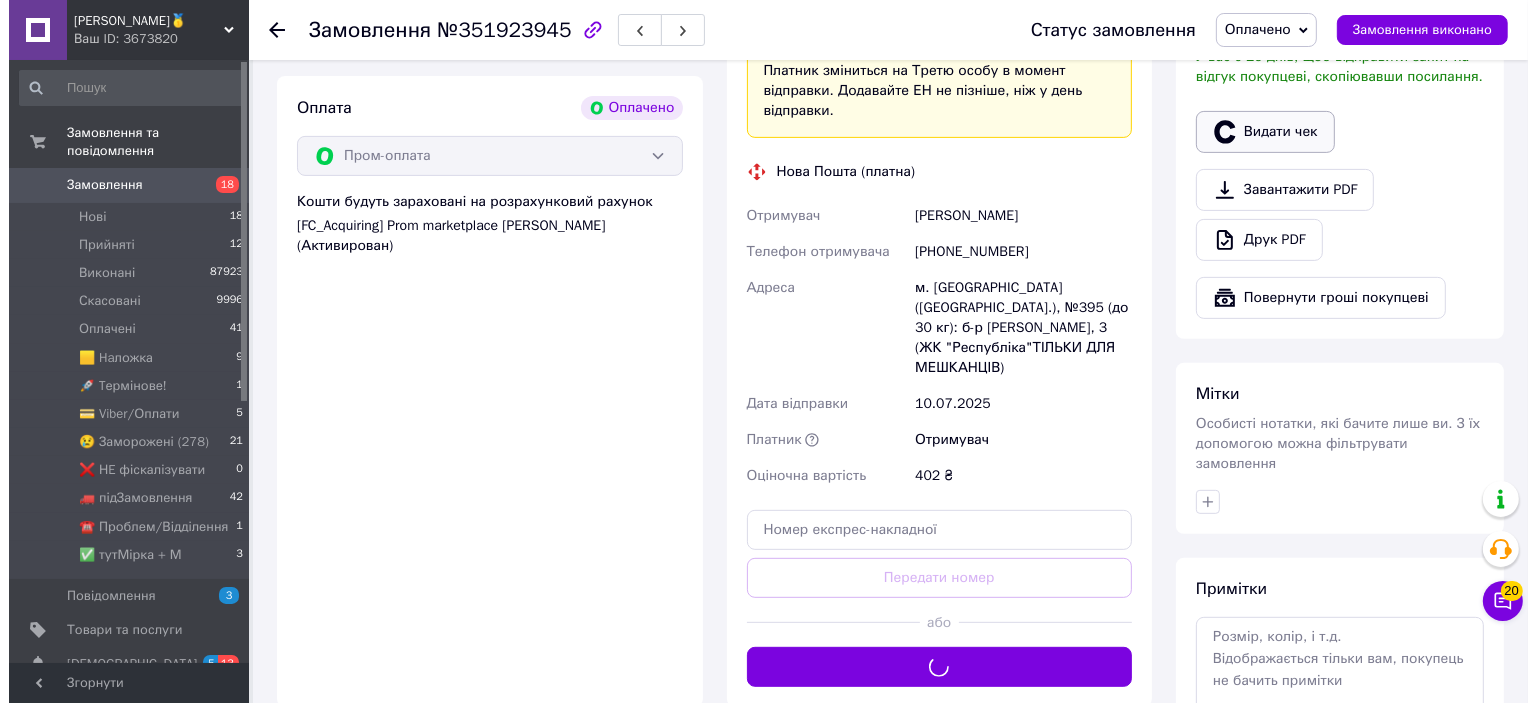 scroll, scrollTop: 600, scrollLeft: 0, axis: vertical 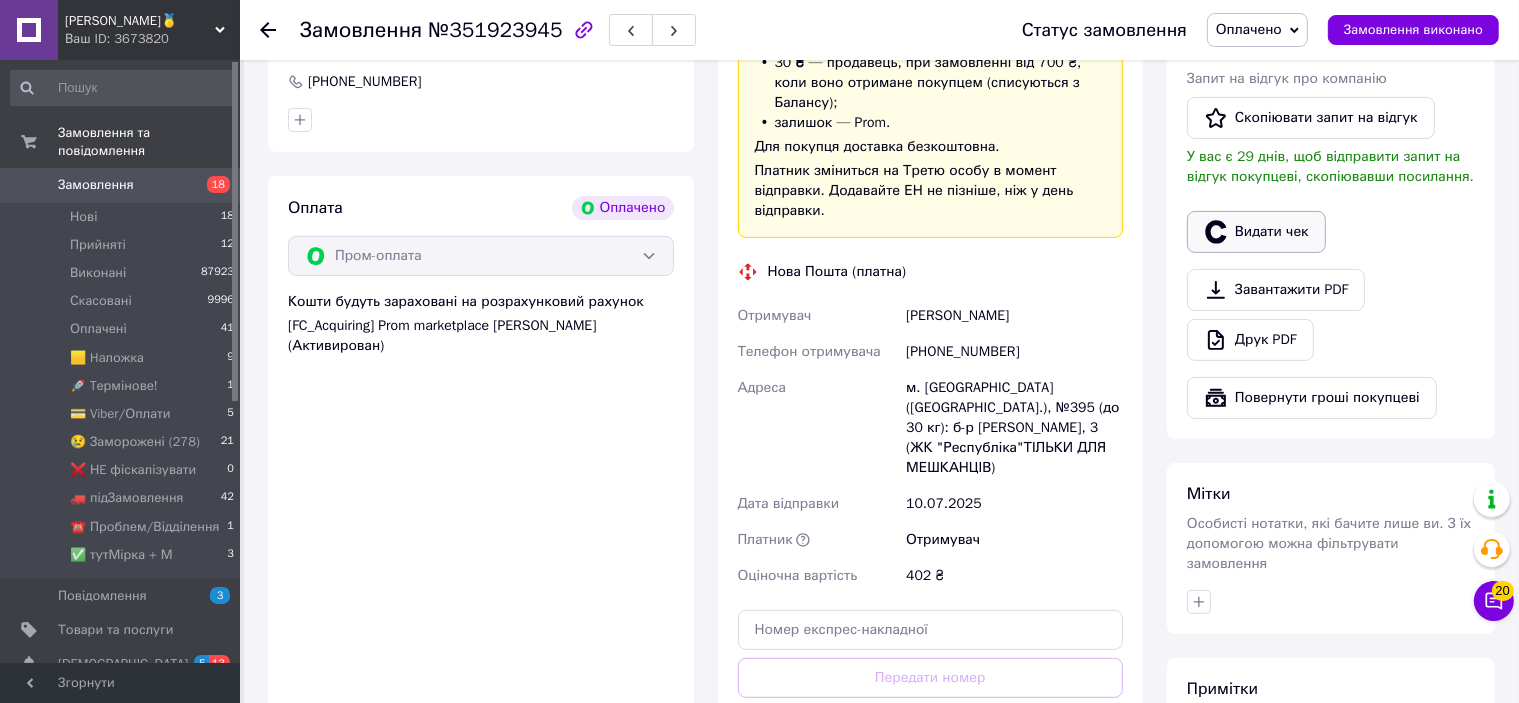 click on "Видати чек" at bounding box center [1256, 232] 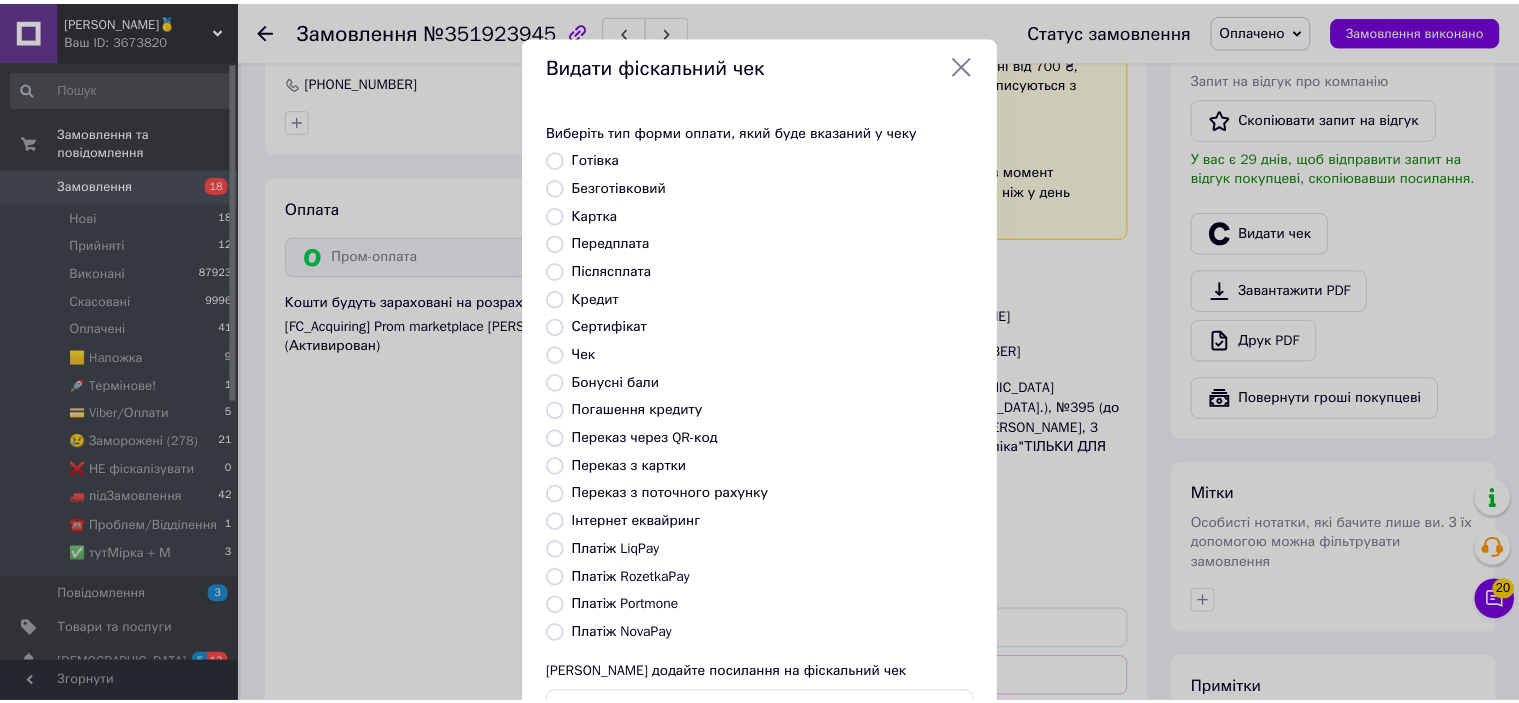 scroll, scrollTop: 155, scrollLeft: 0, axis: vertical 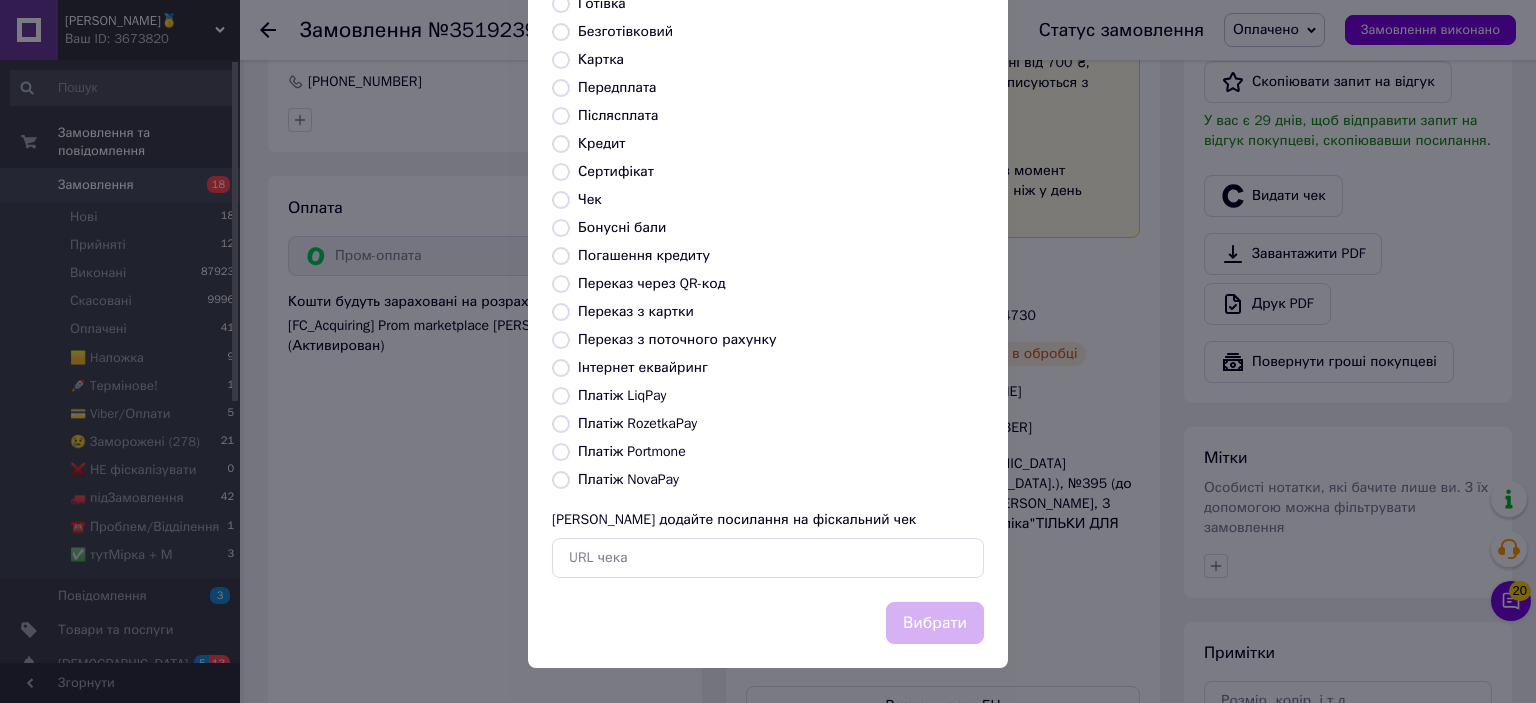 click on "Платіж RozetkaPay" at bounding box center [637, 423] 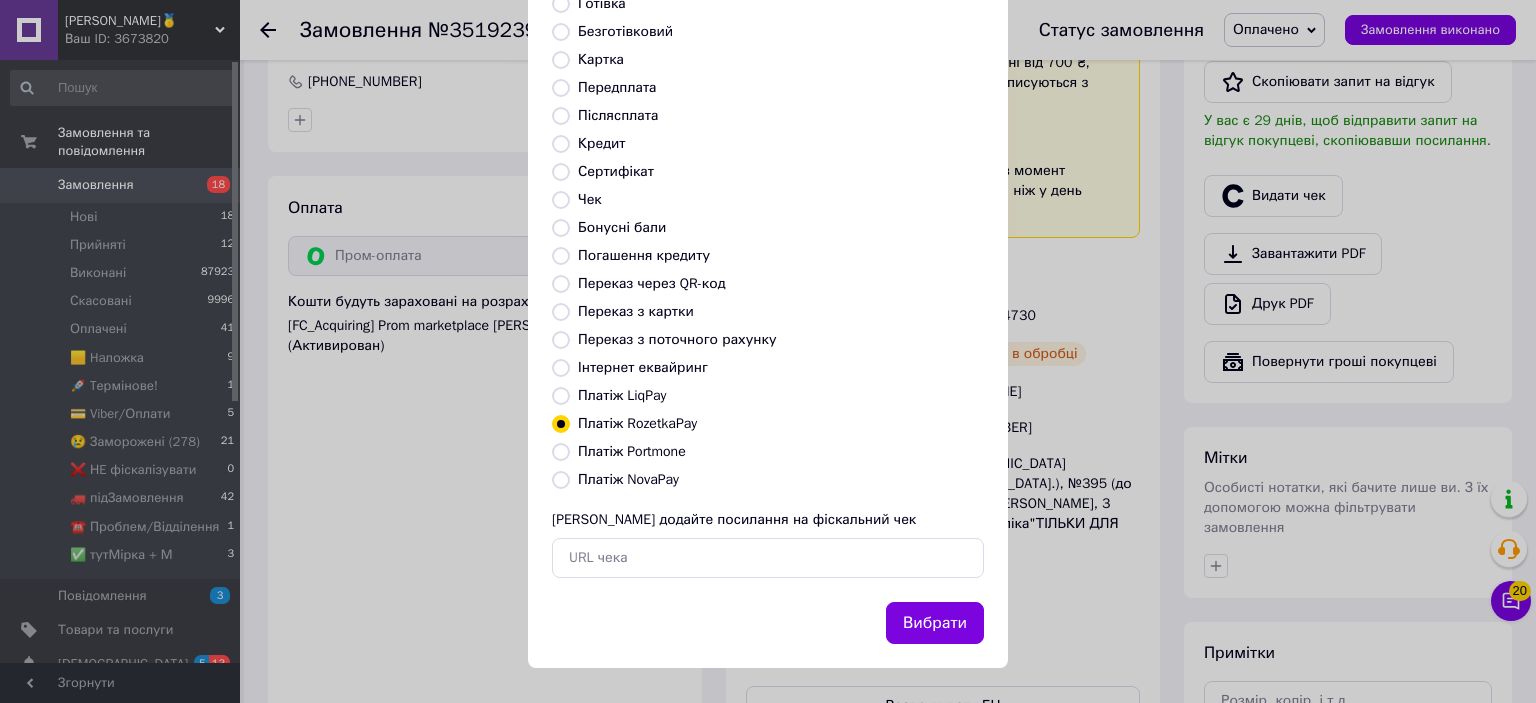 click on "Вибрати" at bounding box center [935, 623] 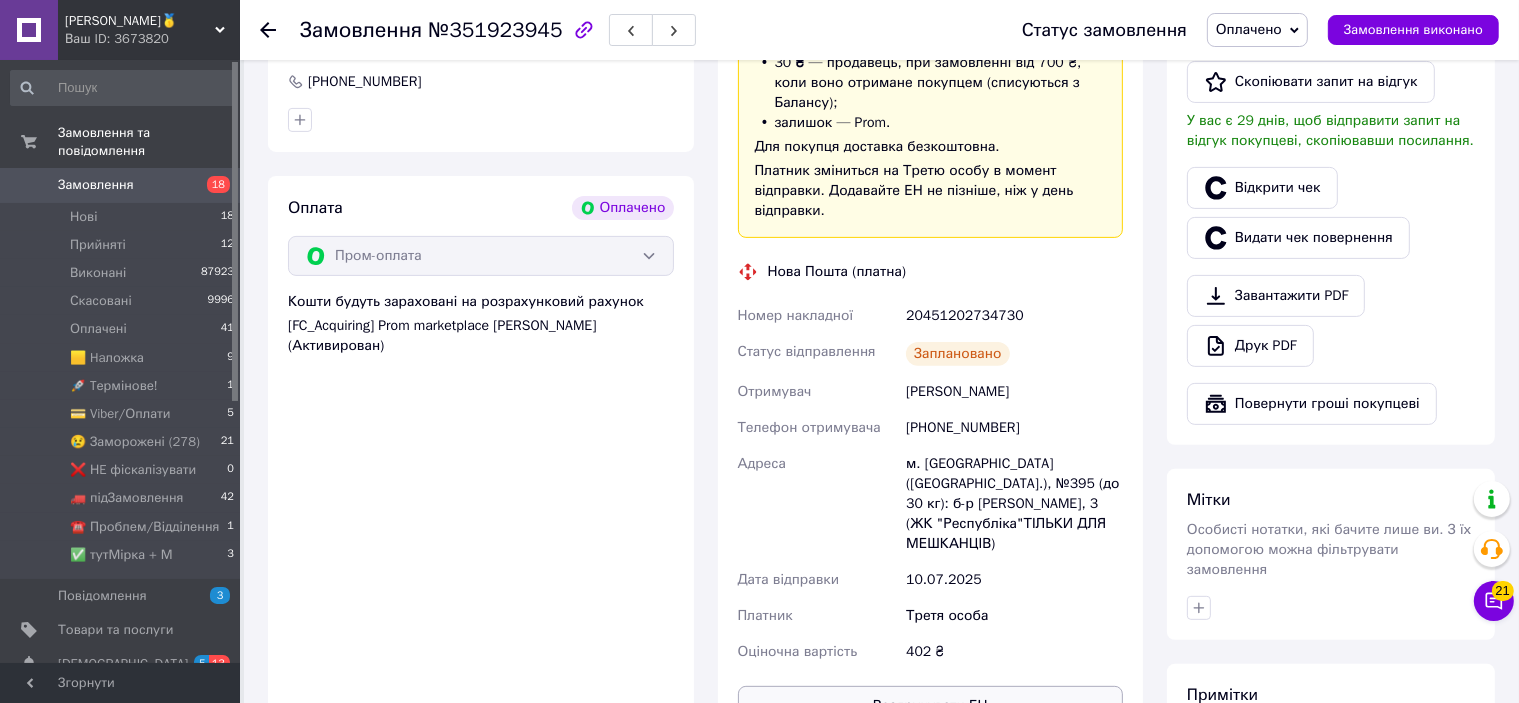 click on "Роздрукувати ЕН" at bounding box center (931, 706) 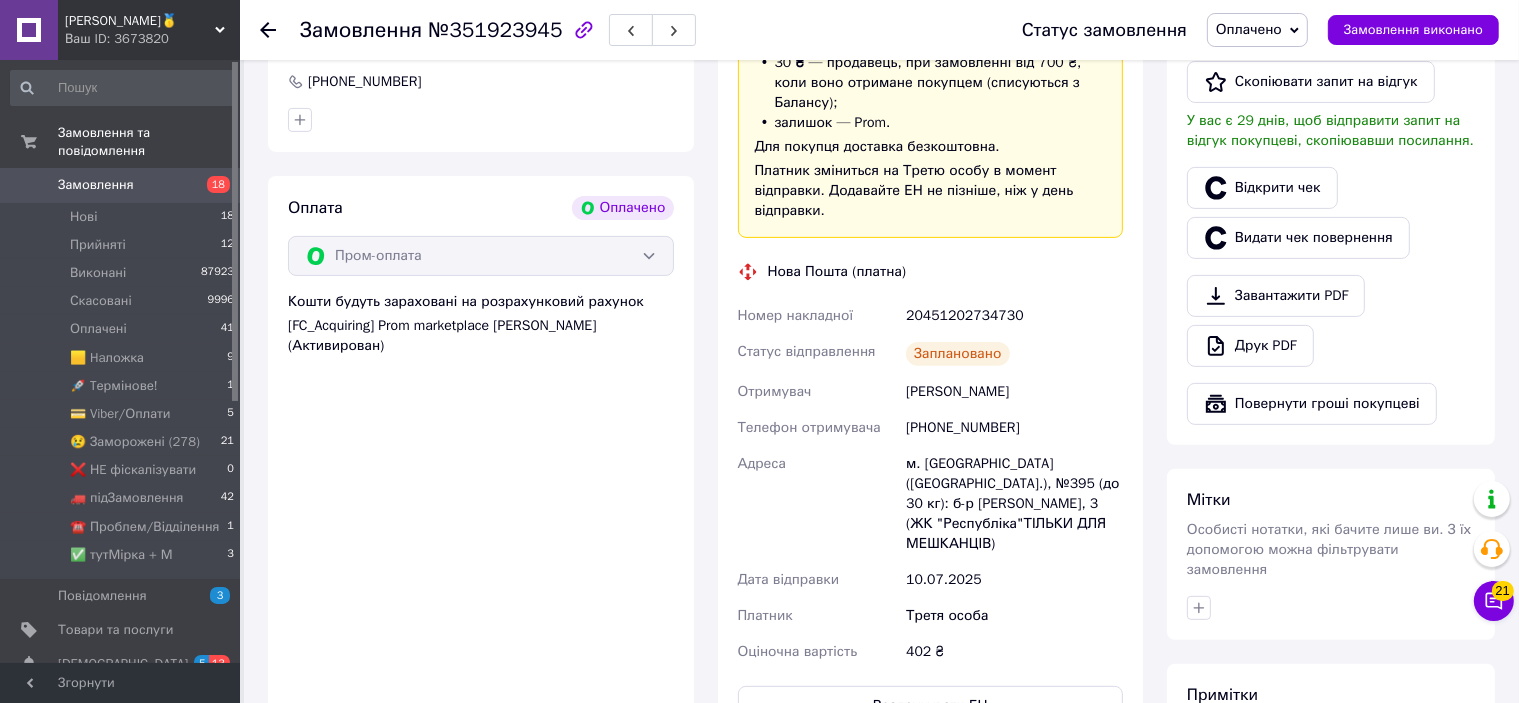 click on "20451202734730" at bounding box center (1014, 316) 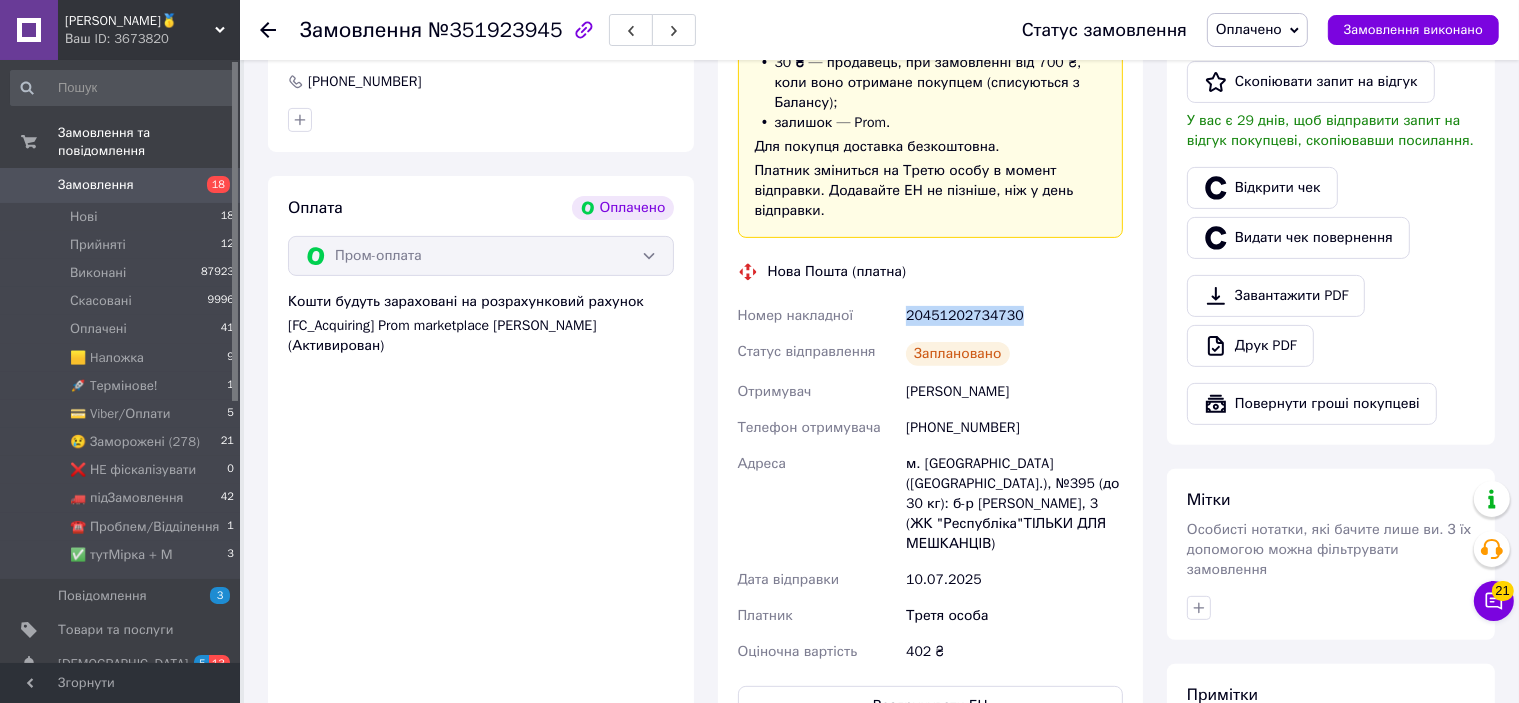 click on "20451202734730" at bounding box center [1014, 316] 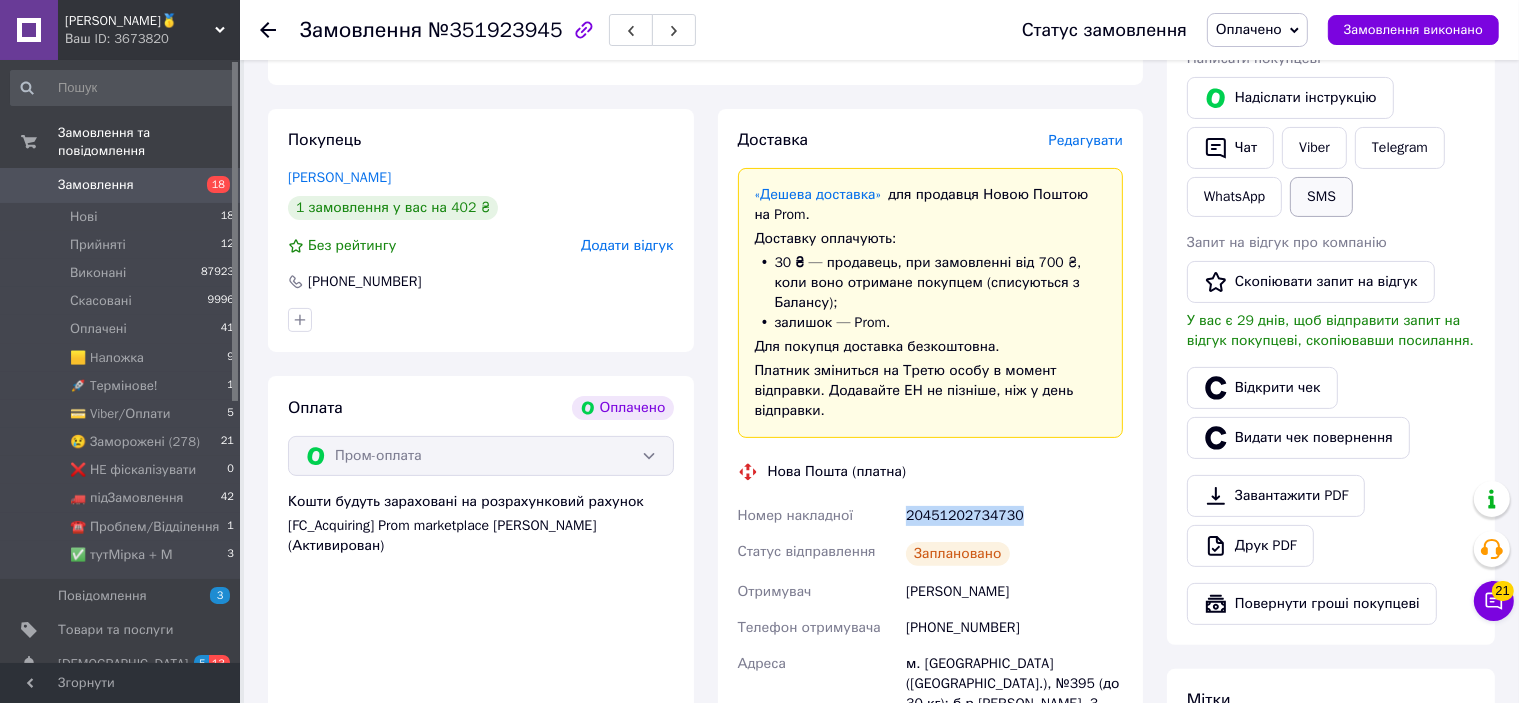 click on "SMS" at bounding box center (1321, 197) 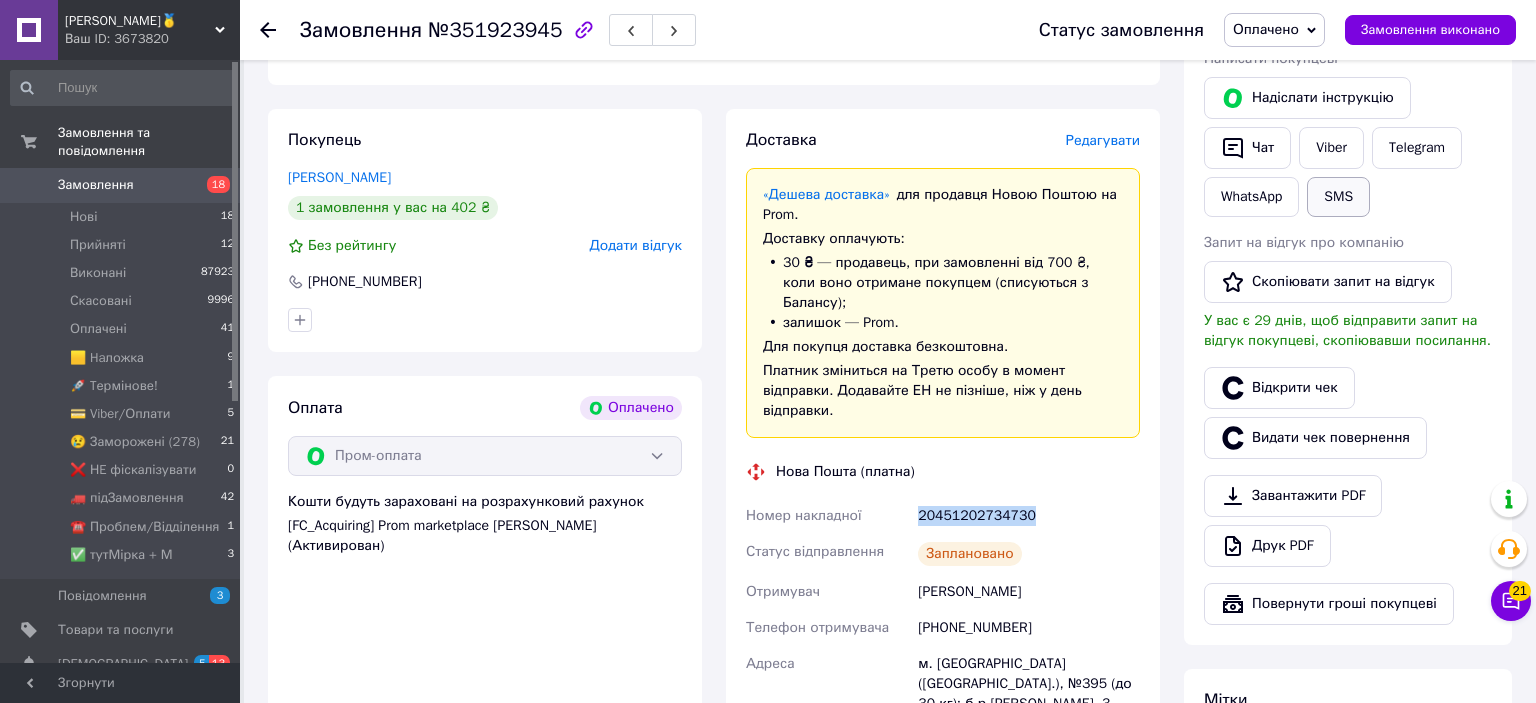 type 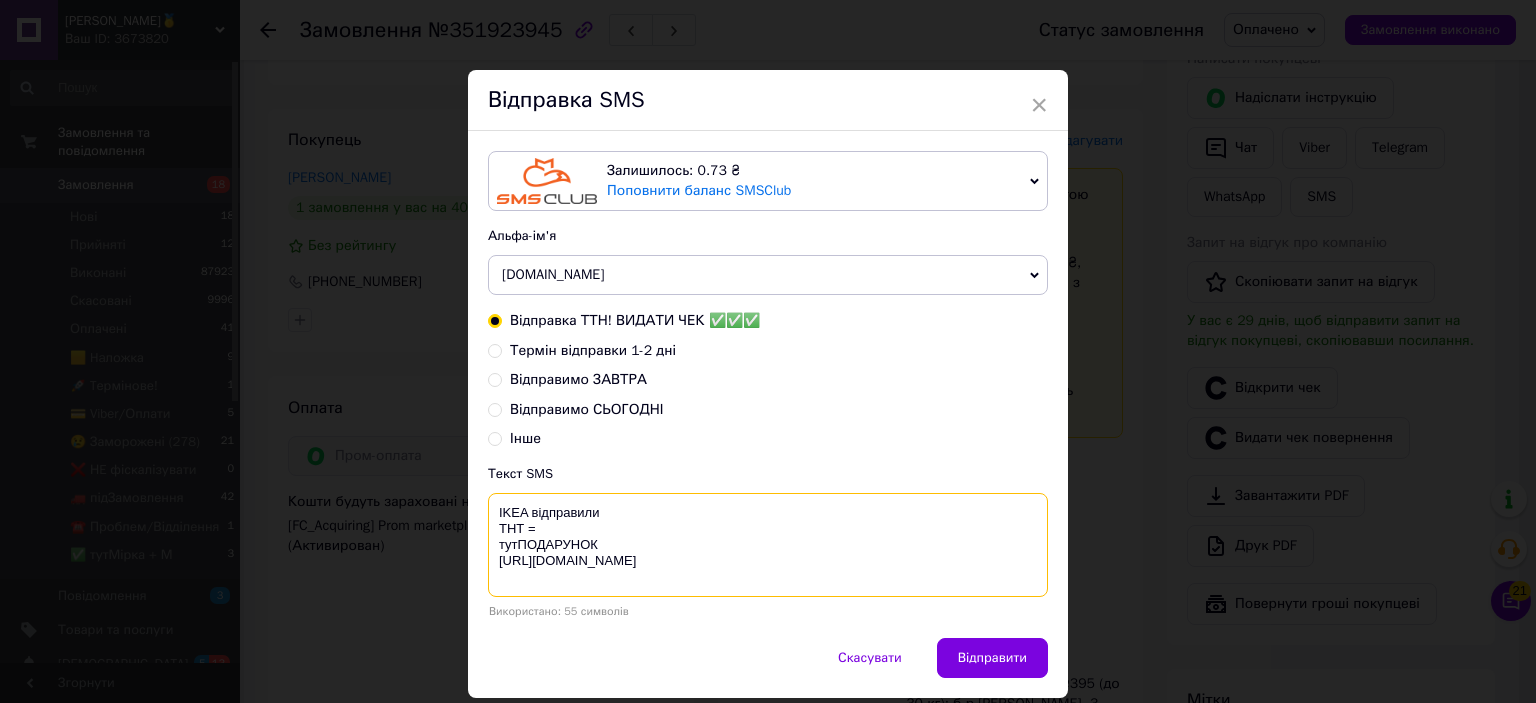 click on "IKEA відправили
ТНТ =
тутПОДАРУНОК
[URL][DOMAIN_NAME]" at bounding box center (768, 545) 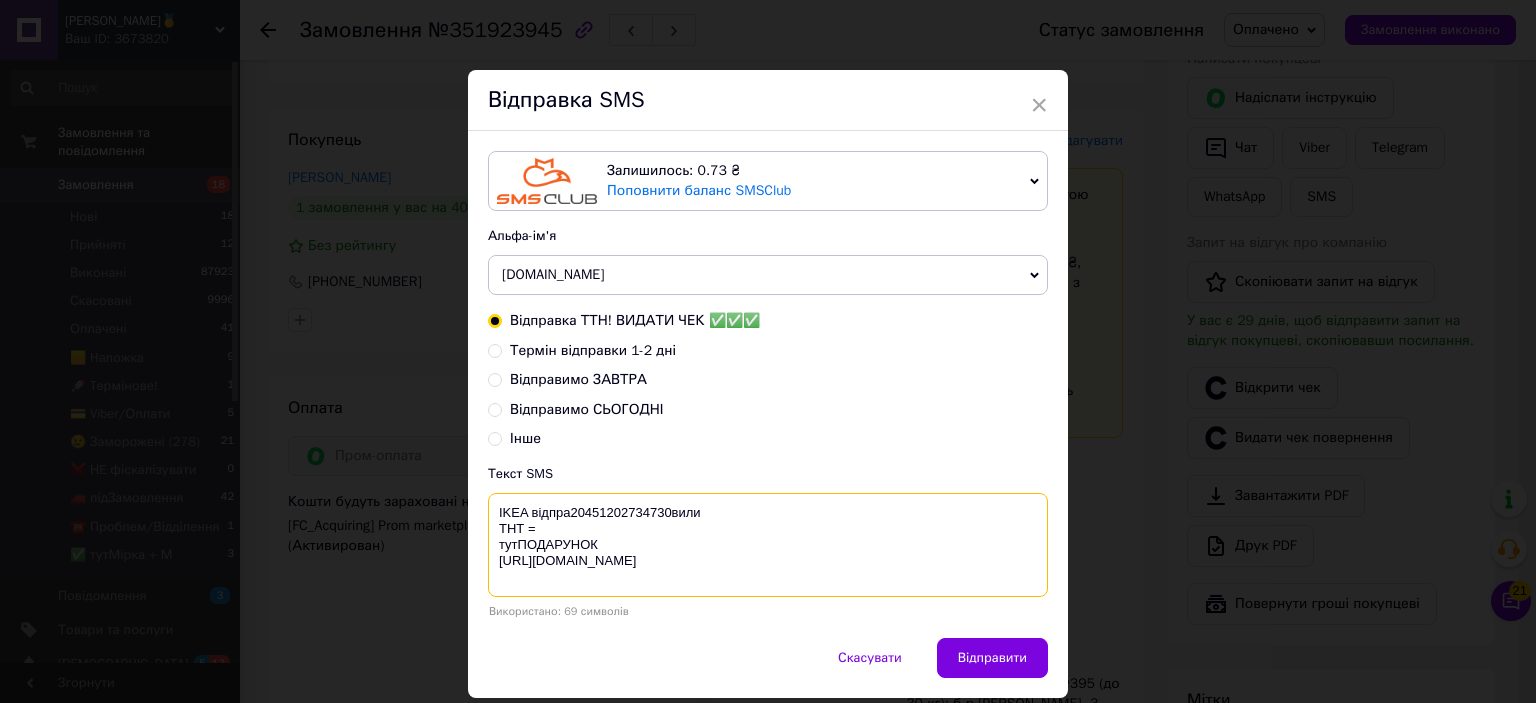 type on "IKEA відпра20451202734730вили
ТНТ =
тутПОДАРУНОК
https://bit.ly/taao" 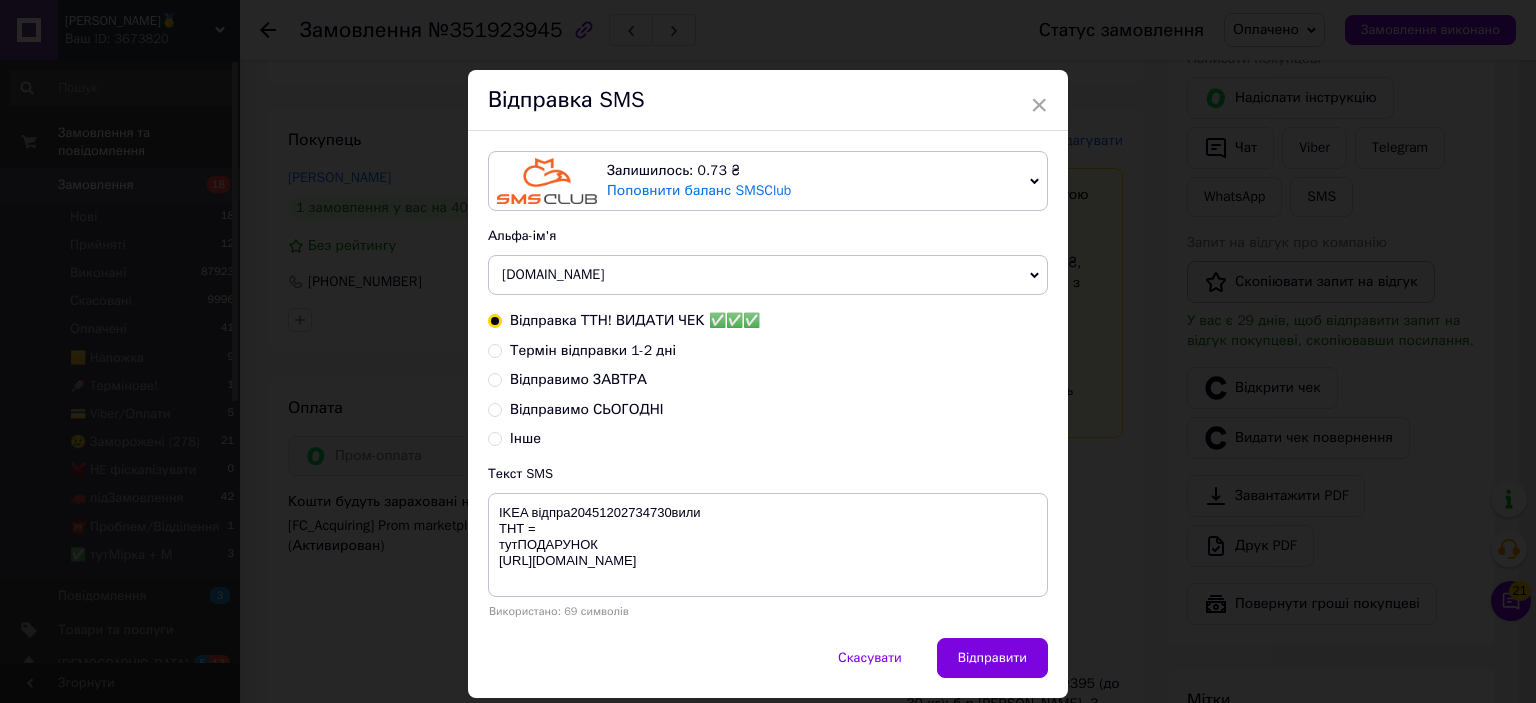 drag, startPoint x: 1290, startPoint y: 314, endPoint x: 1290, endPoint y: 293, distance: 21 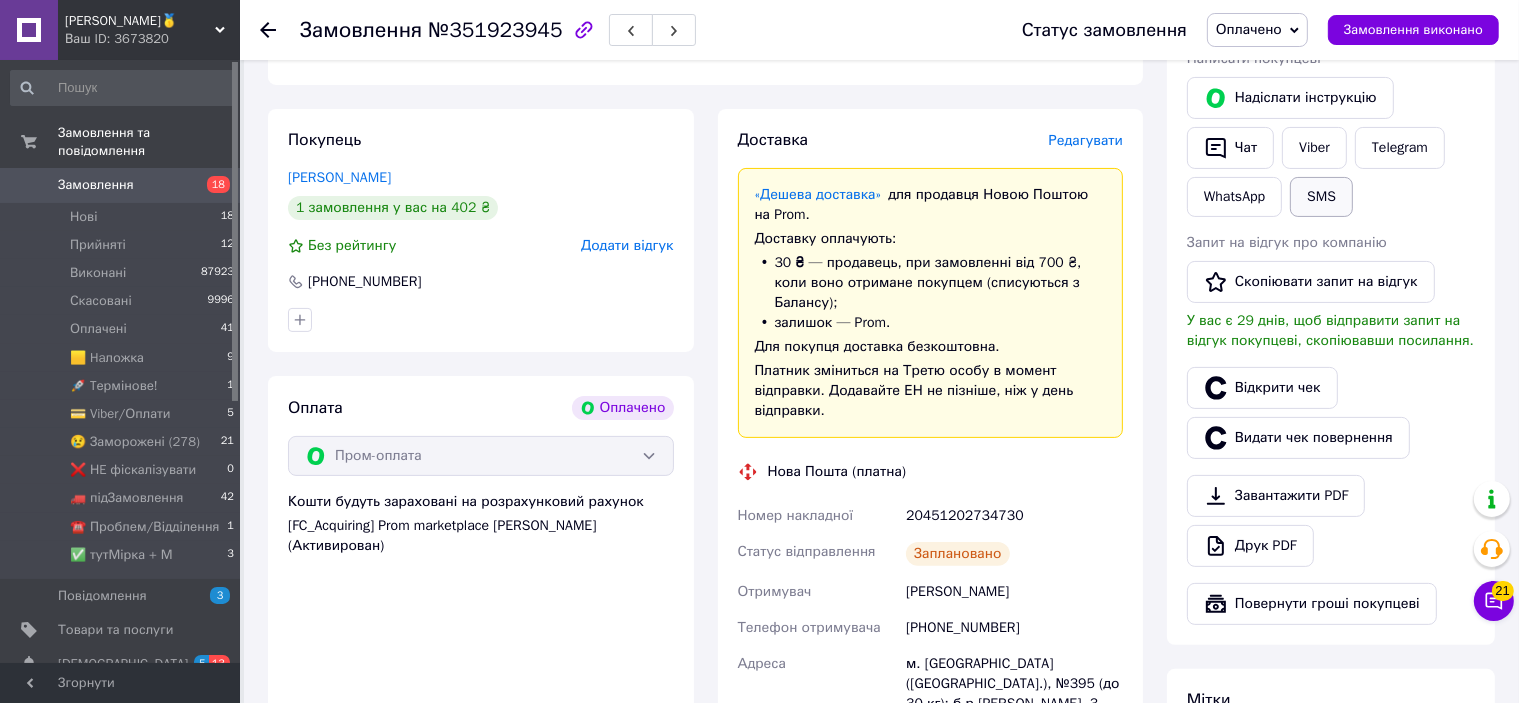 click on "SMS" at bounding box center (1321, 197) 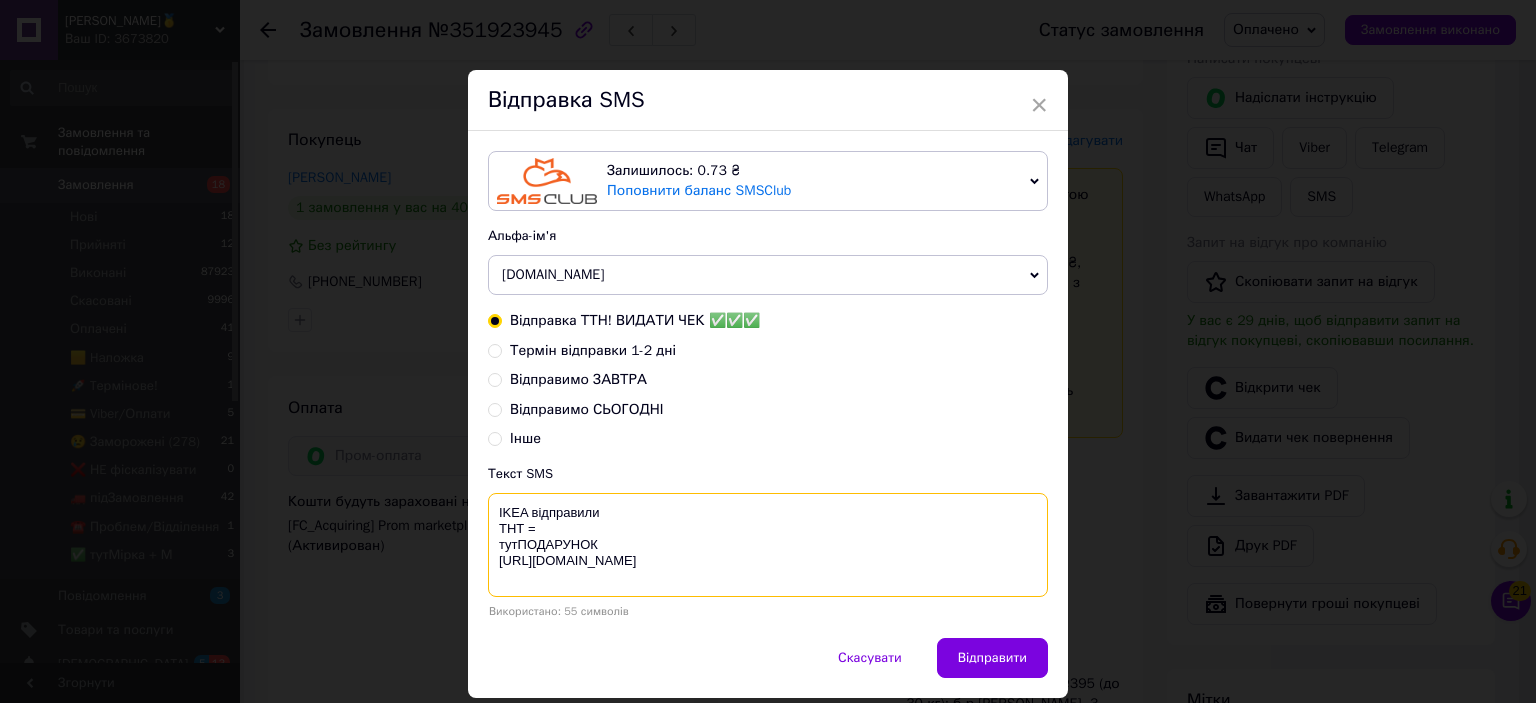 click on "IKEA відправили
ТНТ =
тутПОДАРУНОК
[URL][DOMAIN_NAME]" at bounding box center (768, 545) 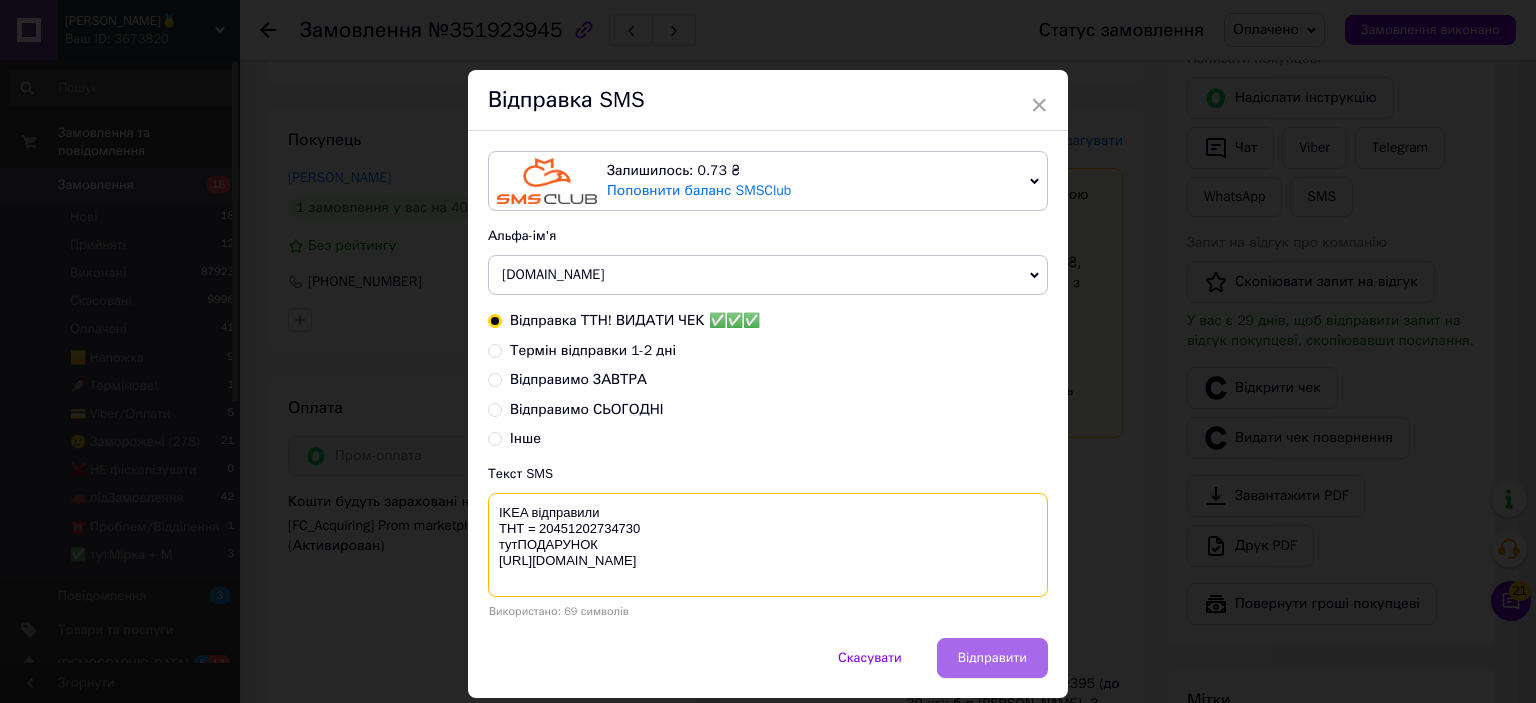type on "IKEA відправили
ТНТ = 20451202734730
тутПОДАРУНОК
https://bit.ly/taao" 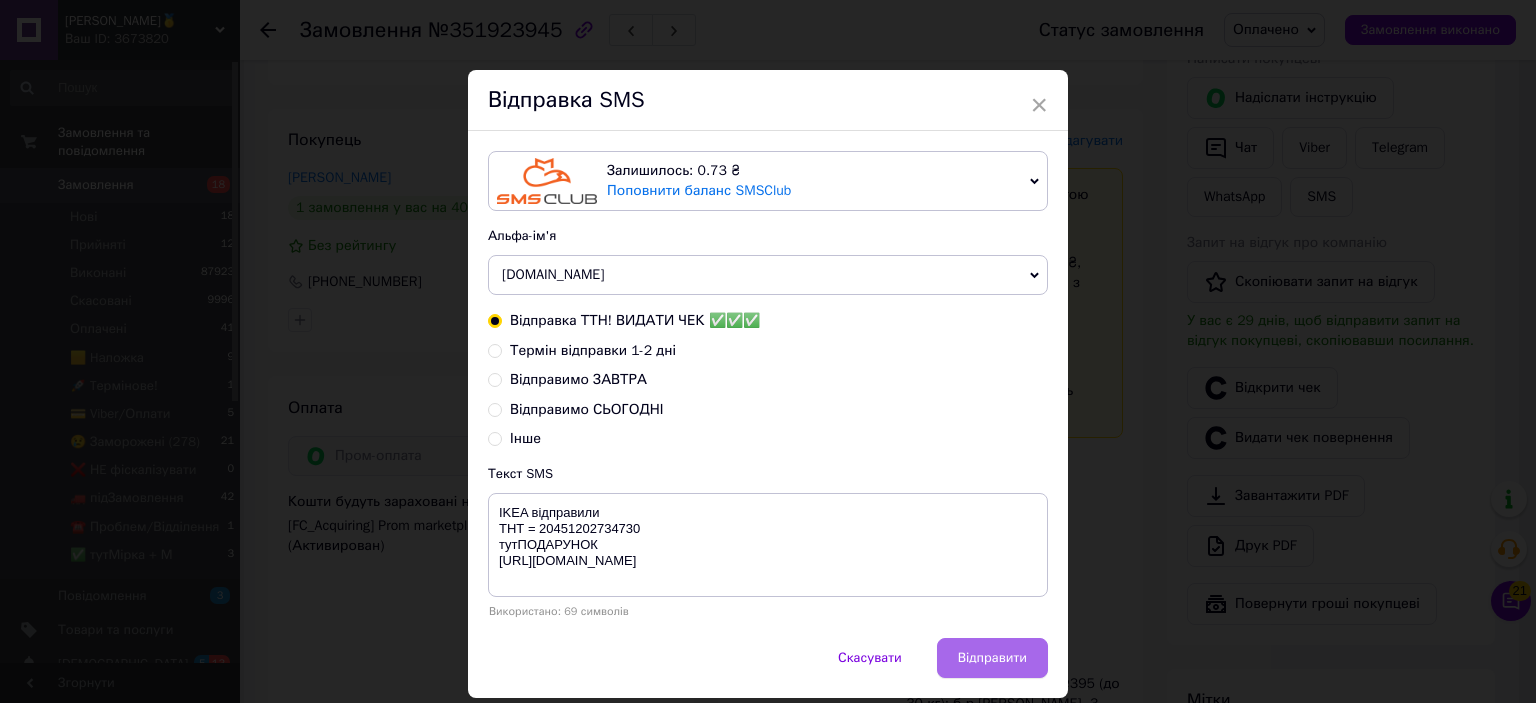 click on "Відправити" at bounding box center [992, 658] 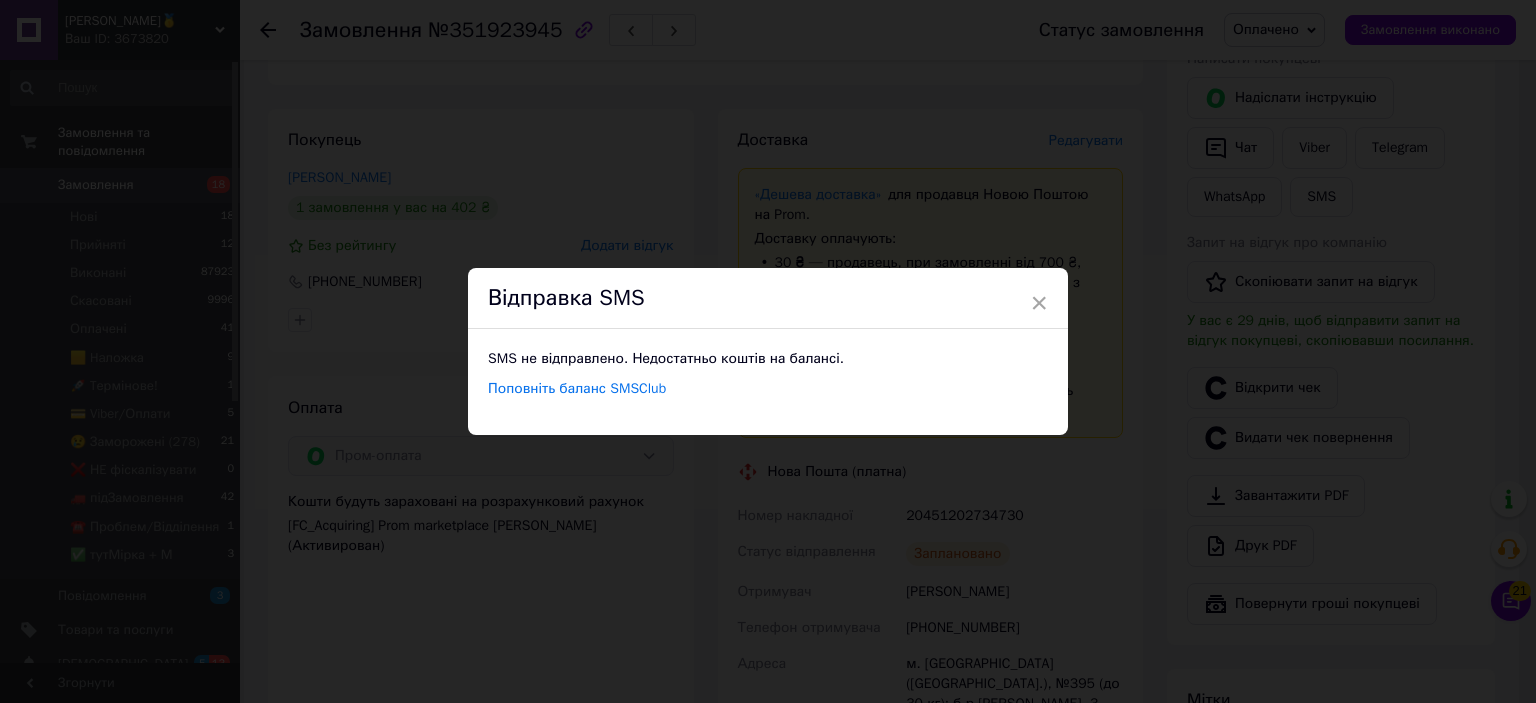 drag, startPoint x: 921, startPoint y: 563, endPoint x: 902, endPoint y: 563, distance: 19 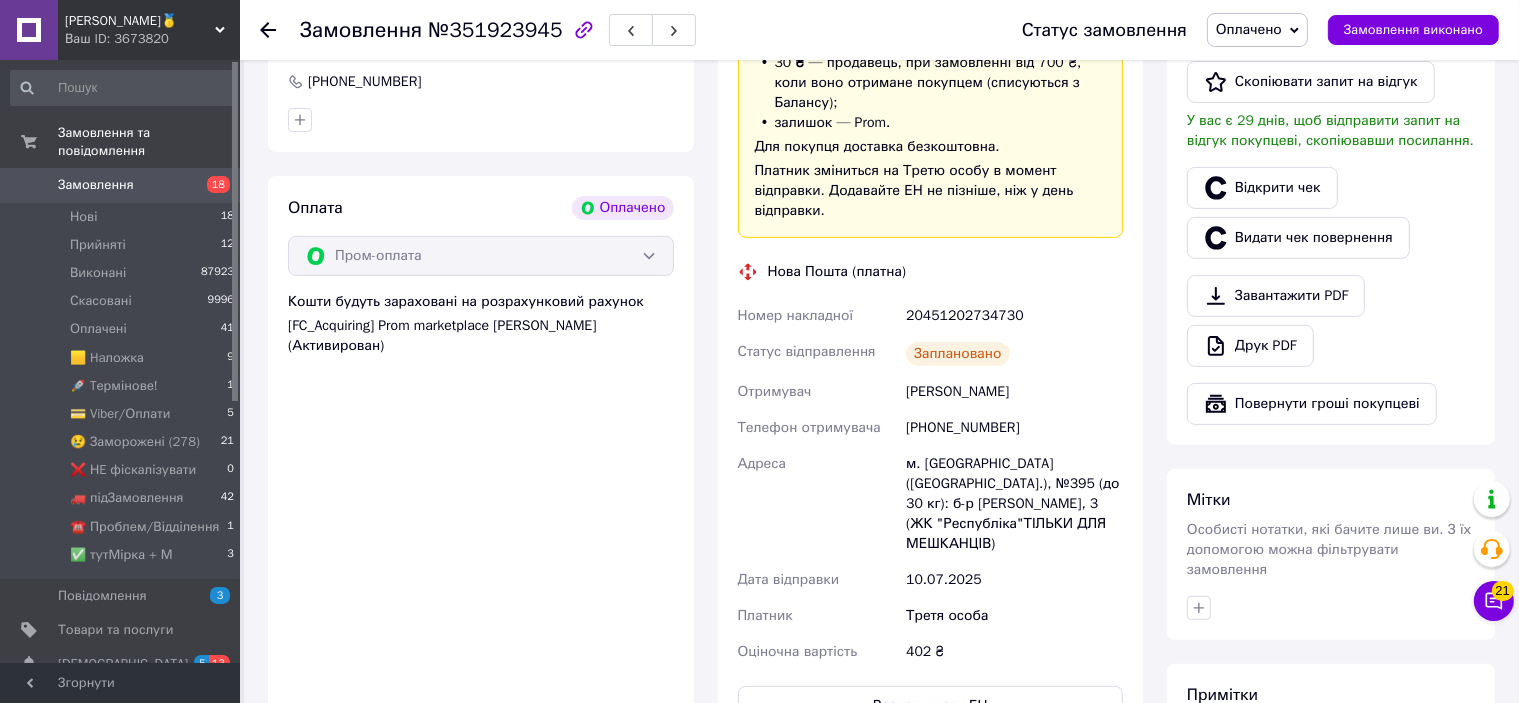 scroll, scrollTop: 700, scrollLeft: 0, axis: vertical 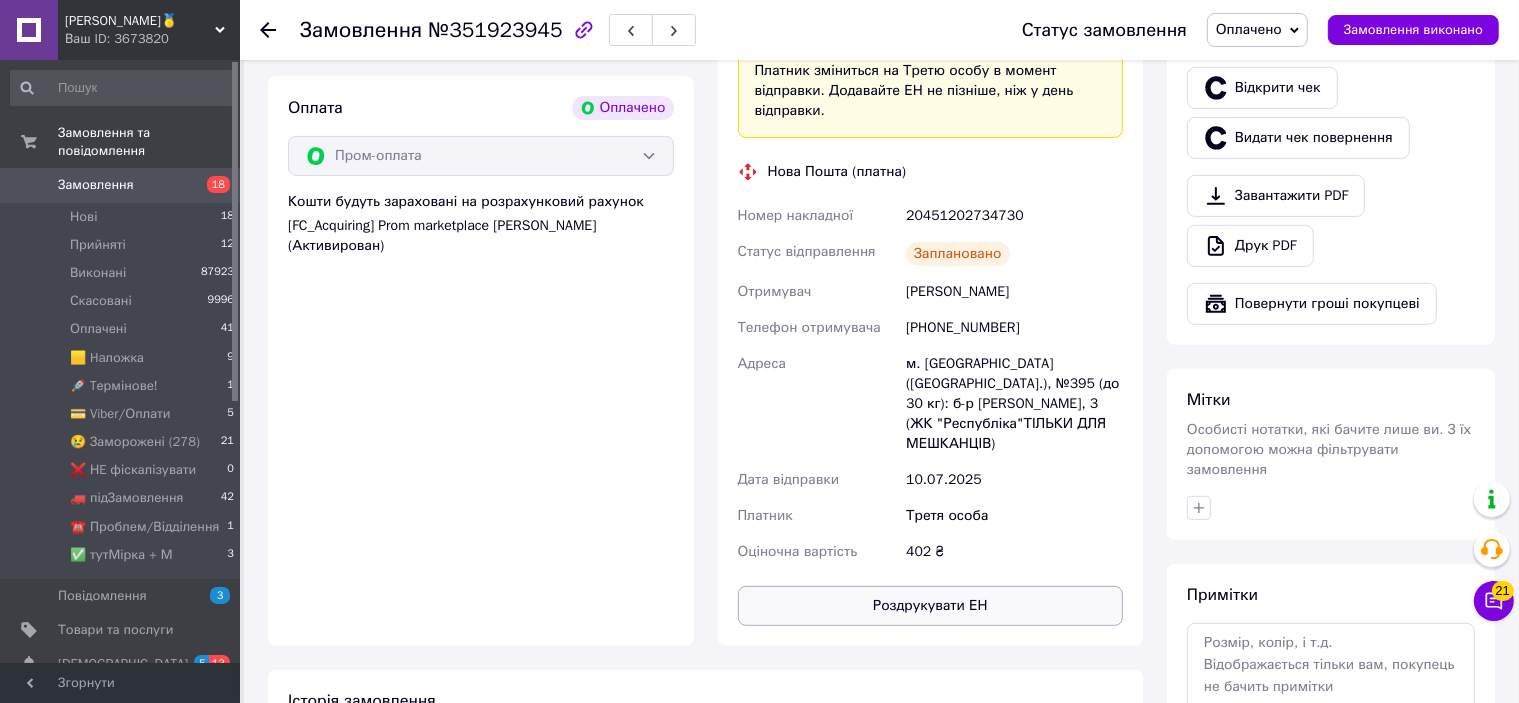 click on "Роздрукувати ЕН" at bounding box center (931, 606) 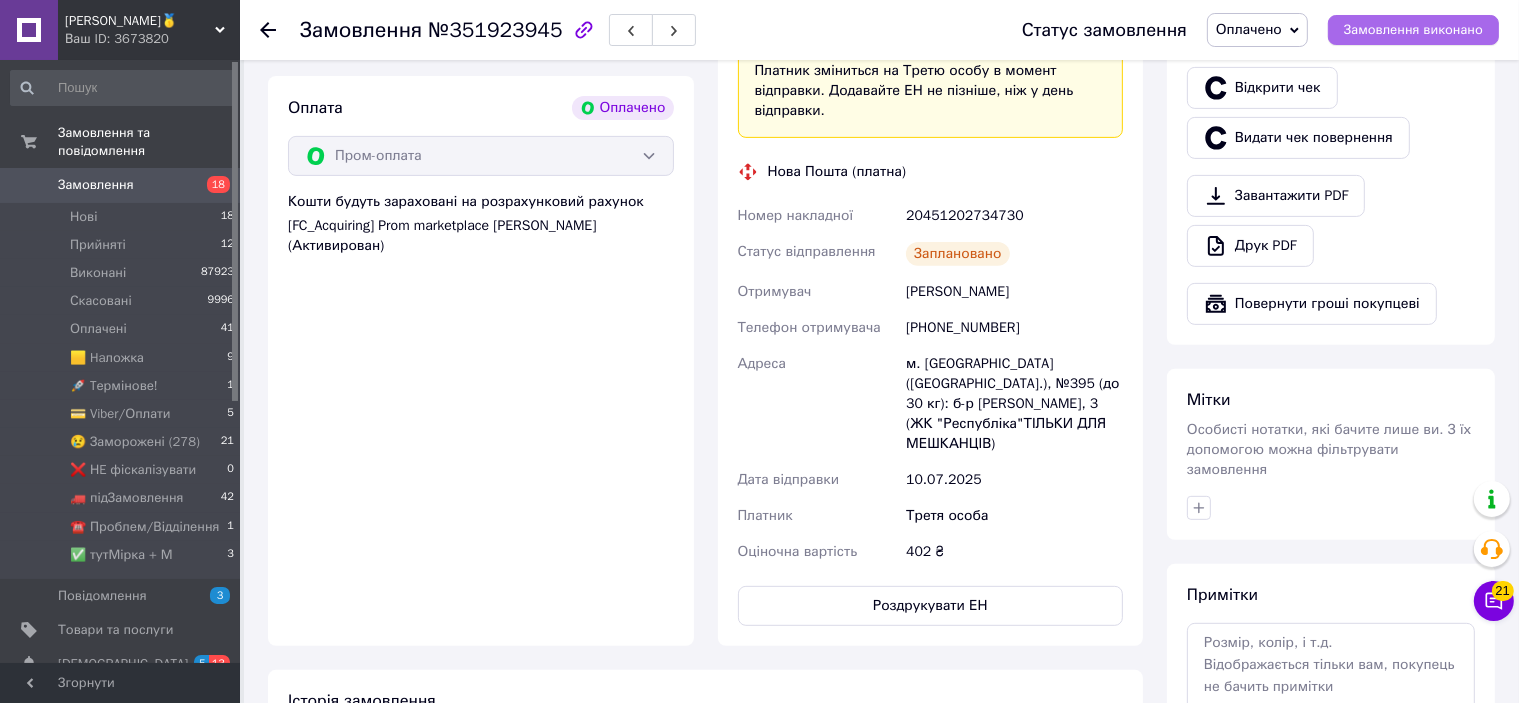 click on "Замовлення виконано" at bounding box center [1413, 30] 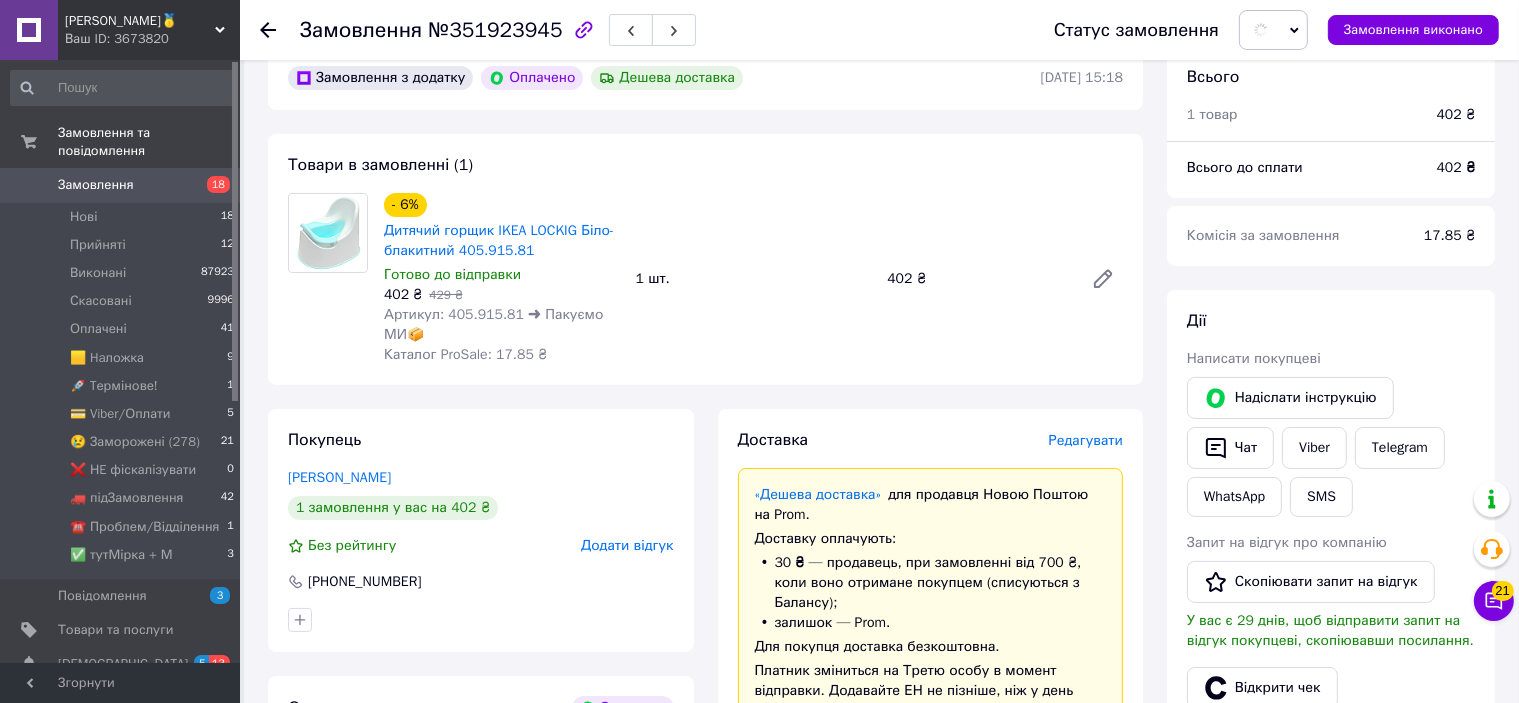 scroll, scrollTop: 0, scrollLeft: 0, axis: both 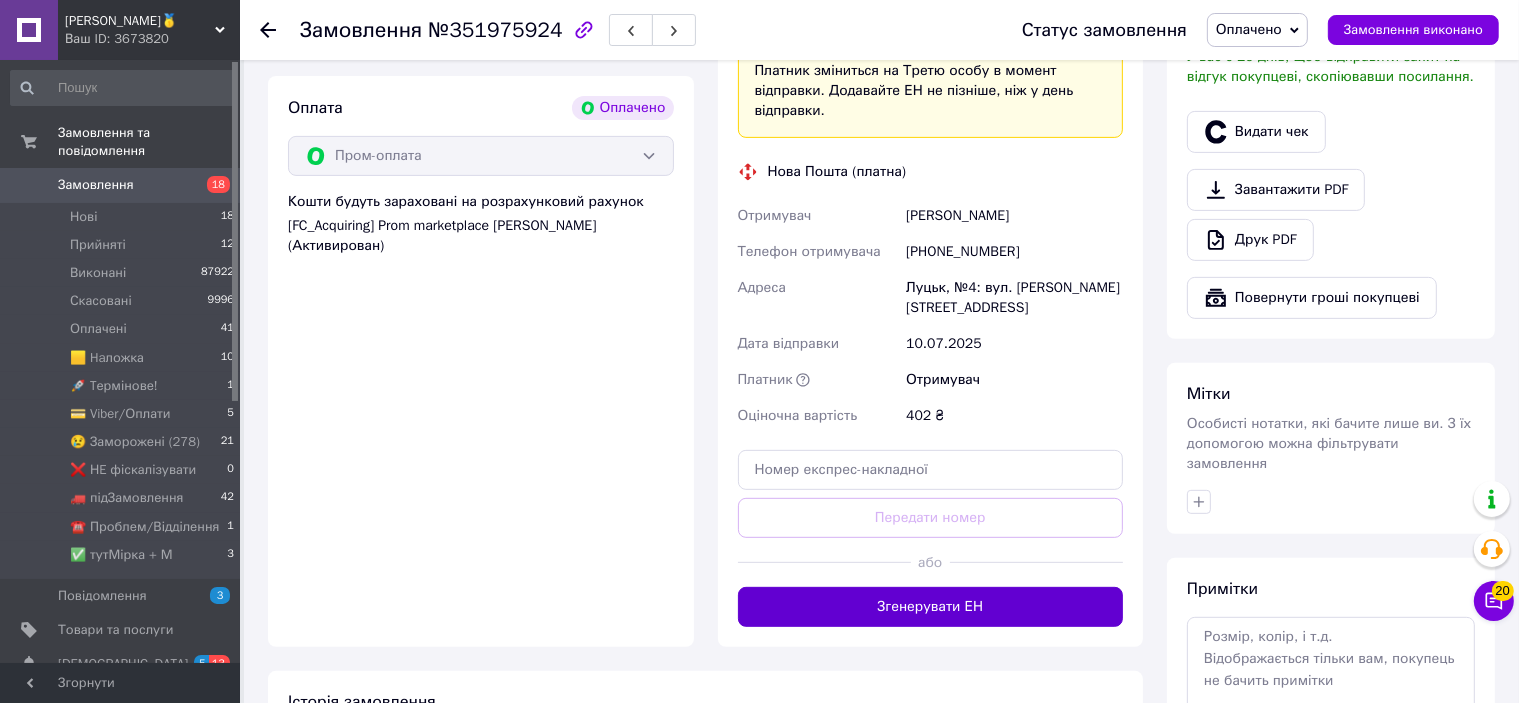 click on "Згенерувати ЕН" at bounding box center [931, 607] 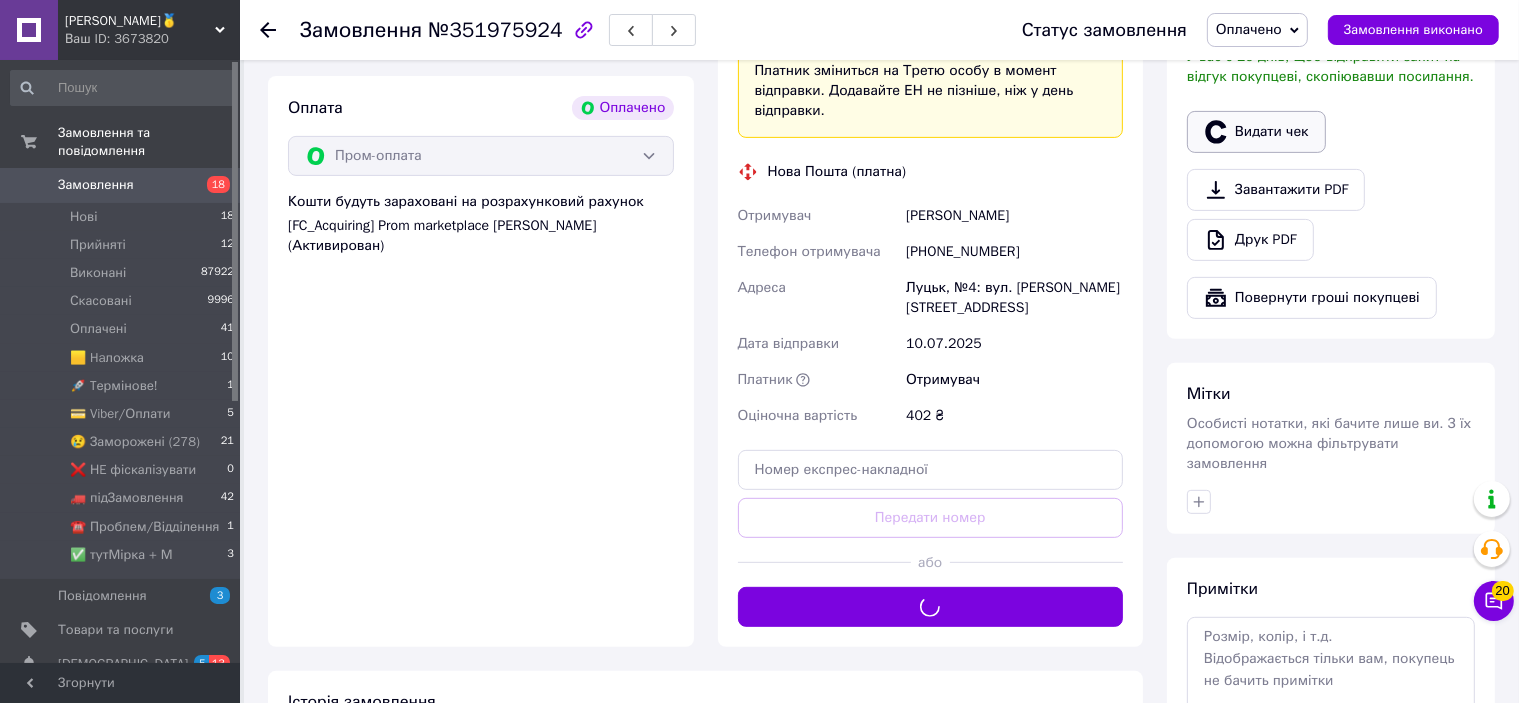 click on "Видати чек" at bounding box center (1256, 132) 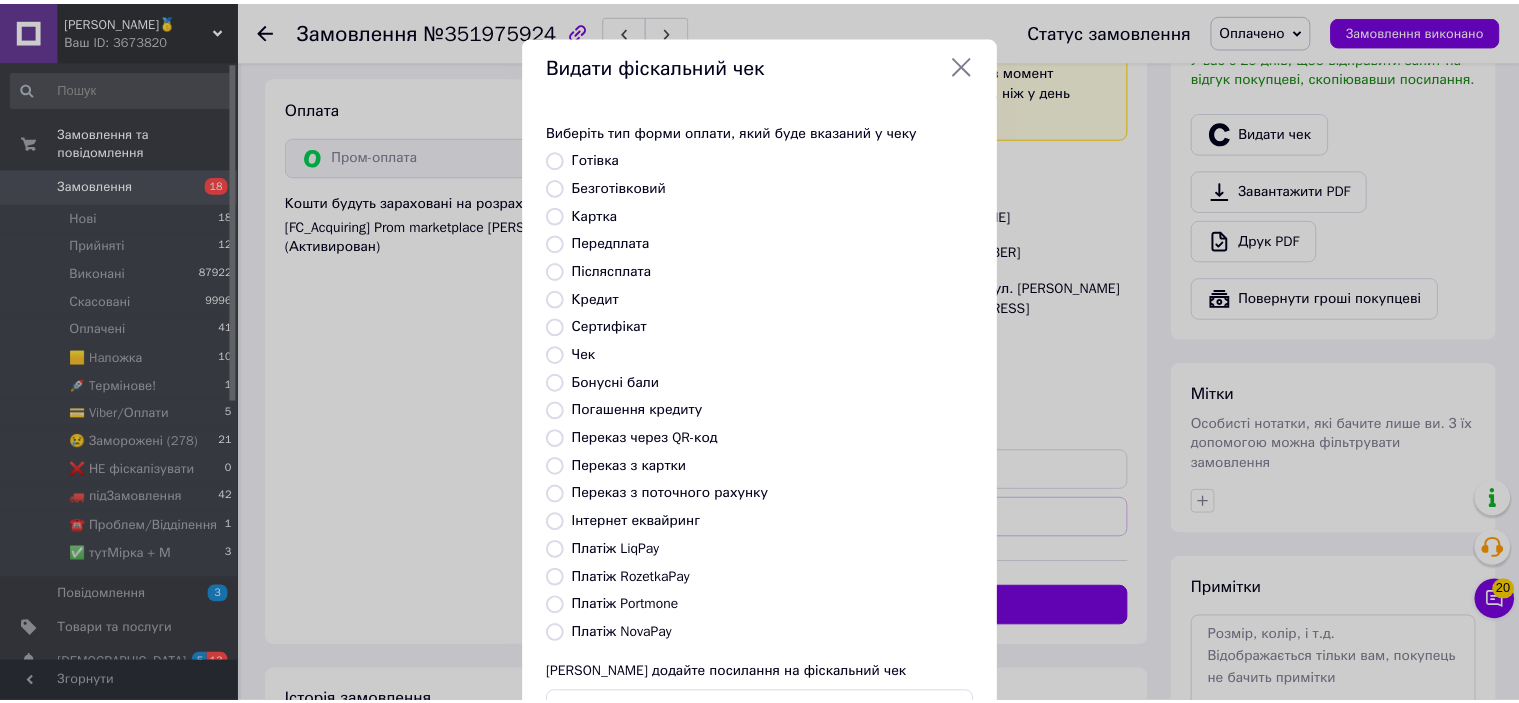 scroll, scrollTop: 155, scrollLeft: 0, axis: vertical 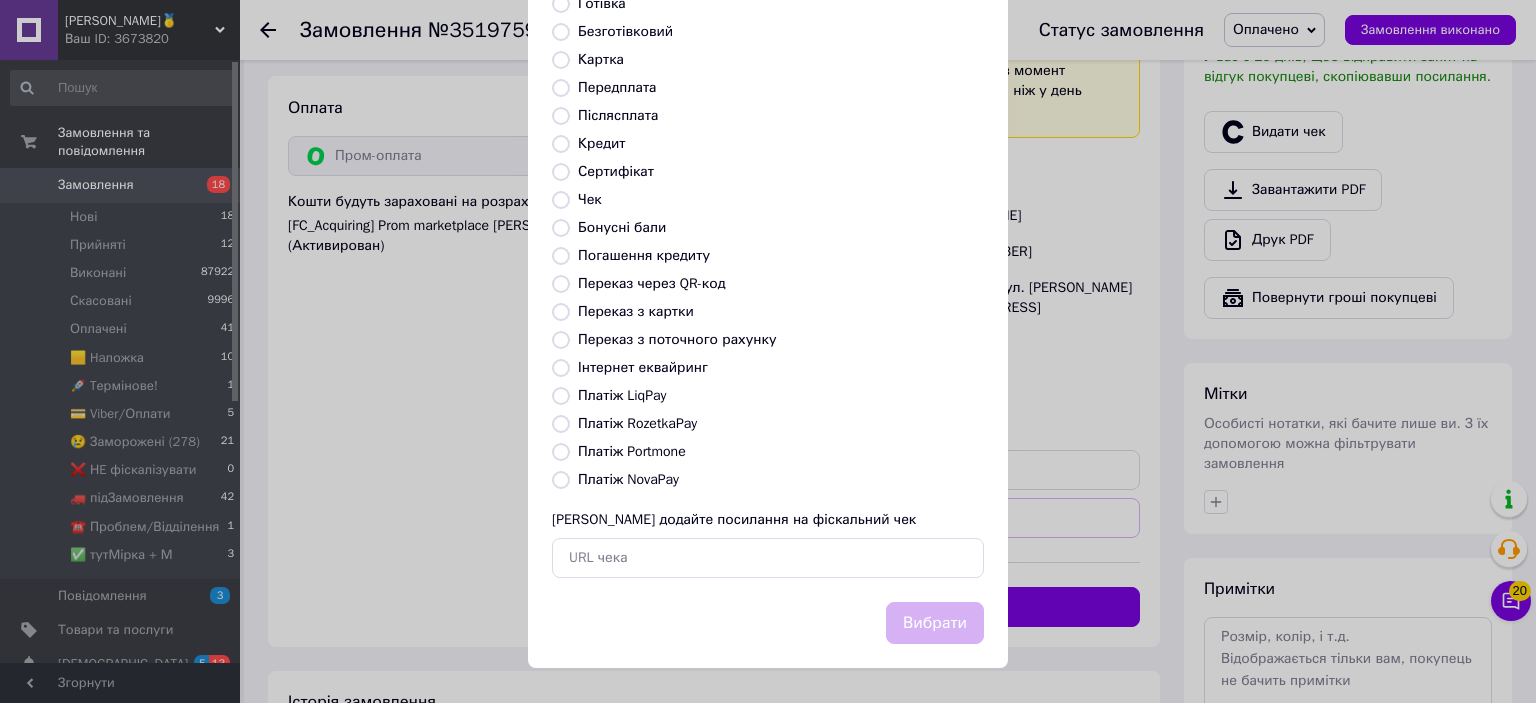 click on "Платіж RozetkaPay" at bounding box center (637, 423) 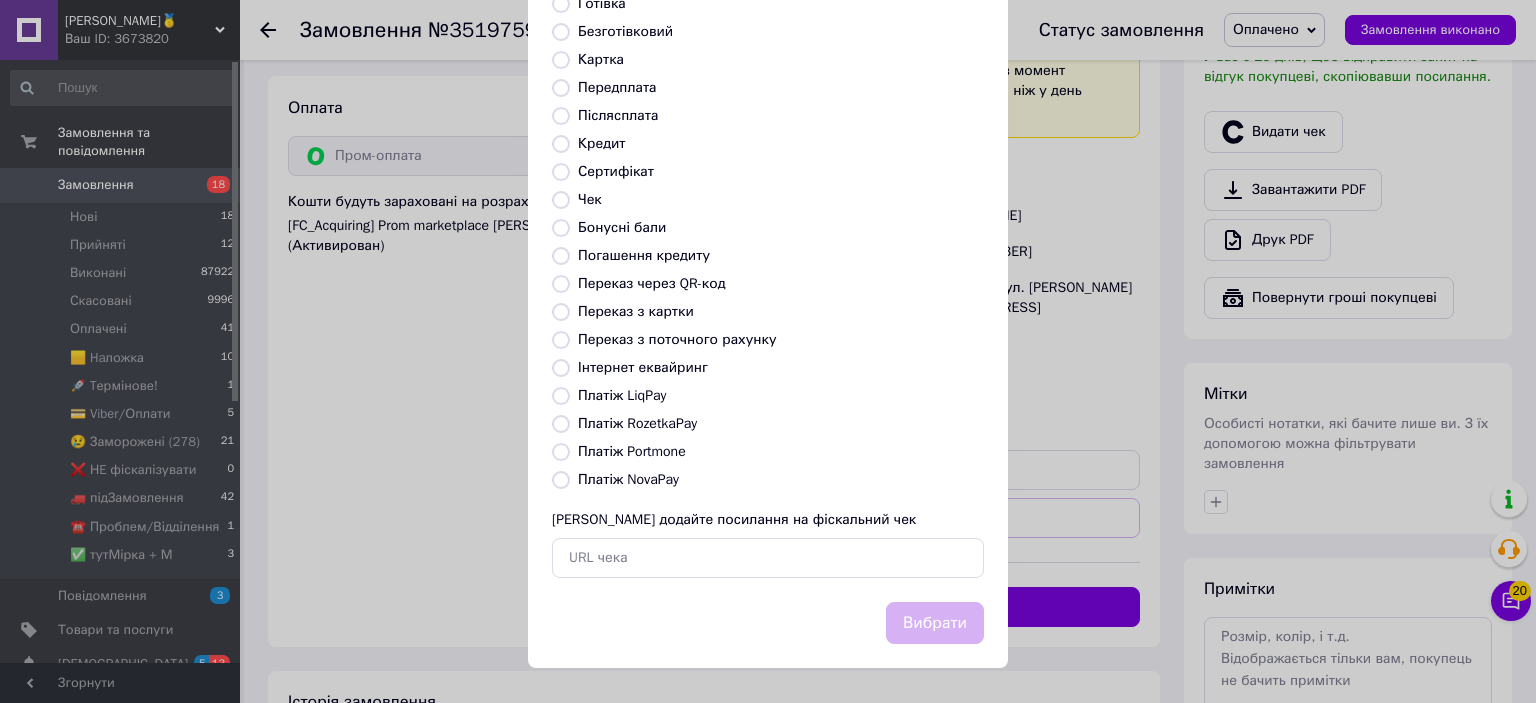 radio on "true" 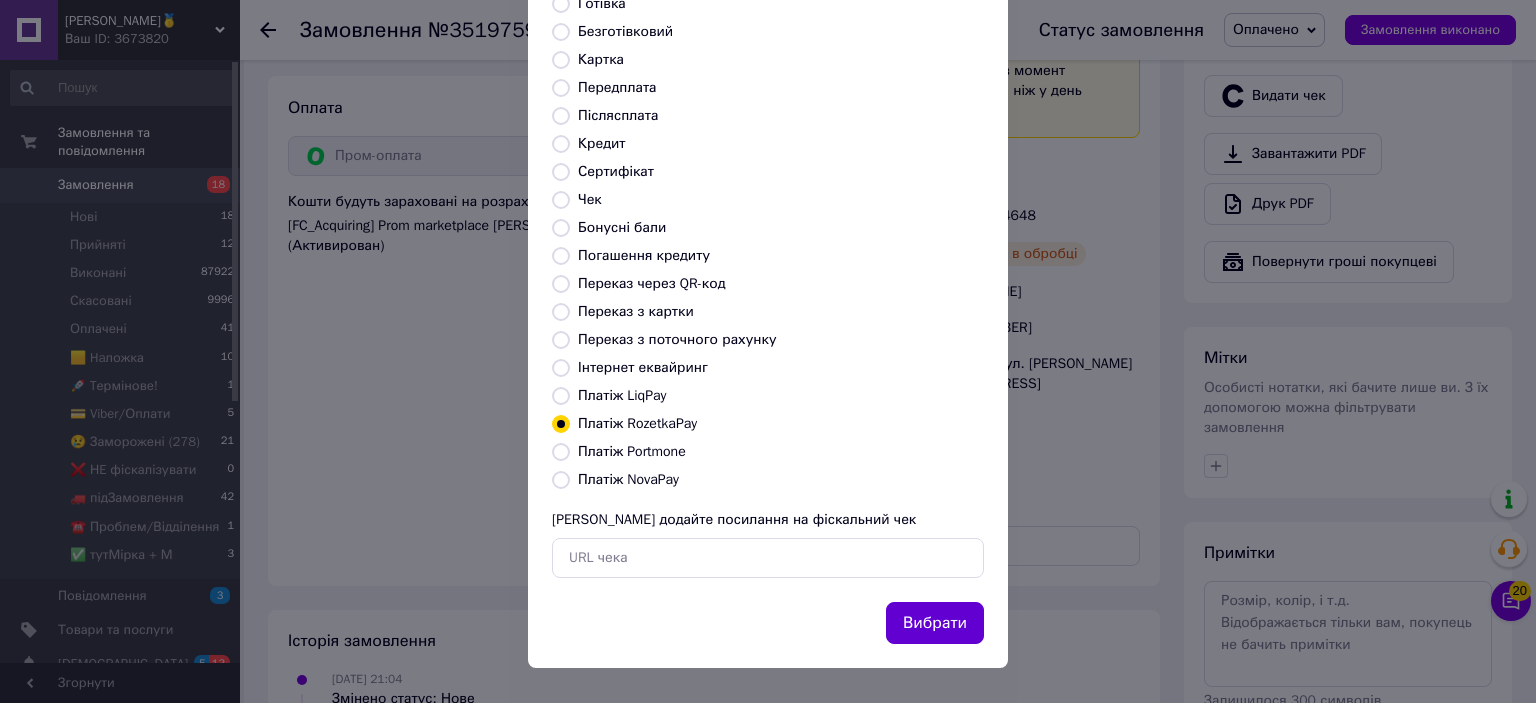 click on "Вибрати" at bounding box center [935, 623] 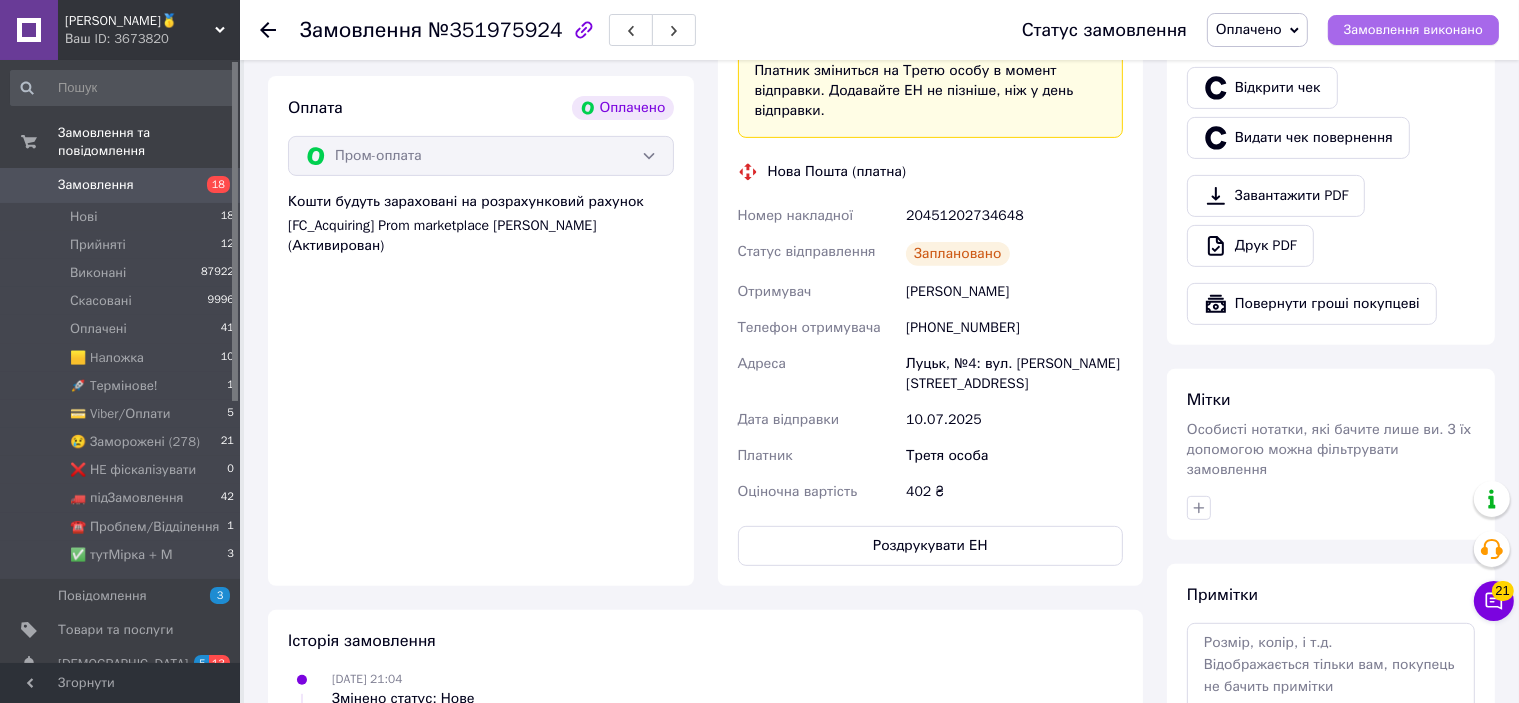 scroll, scrollTop: 699, scrollLeft: 0, axis: vertical 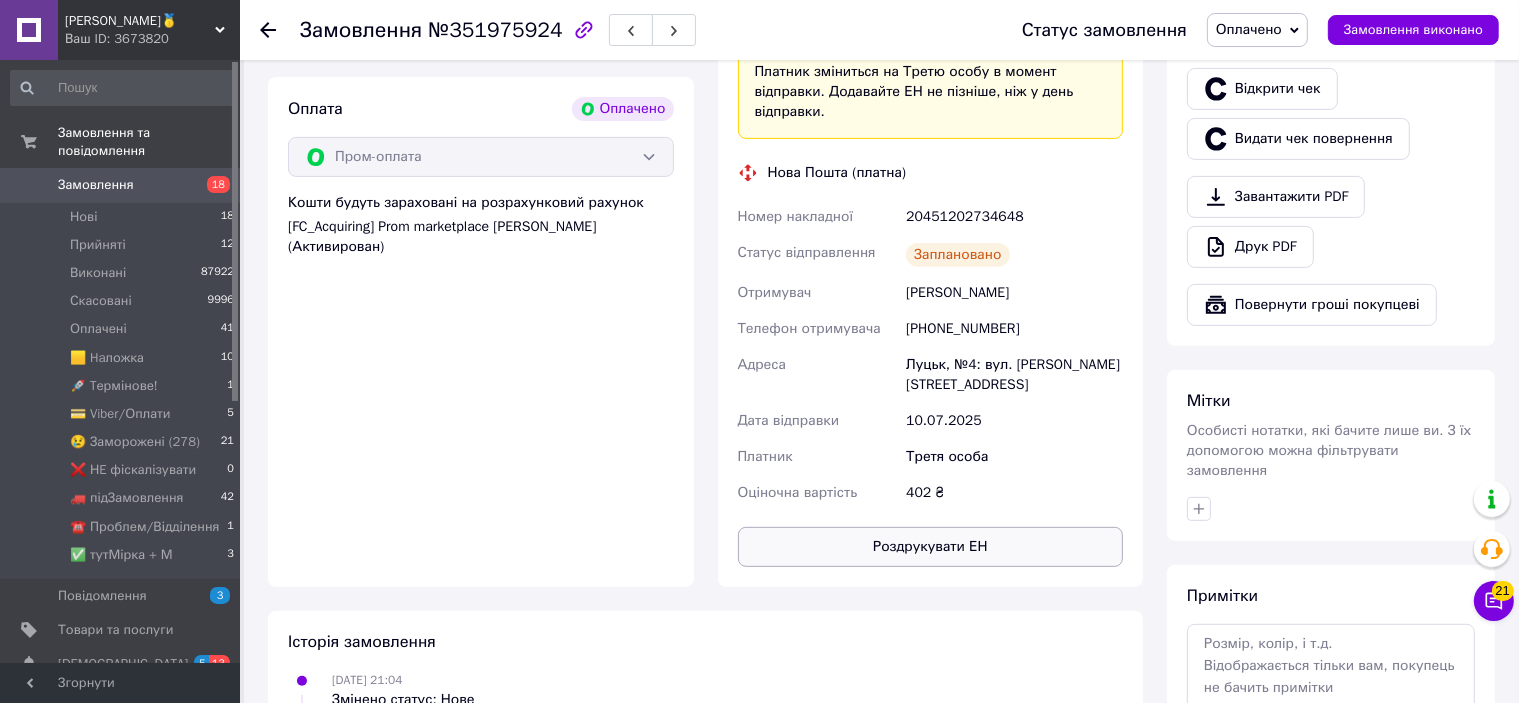 click on "Роздрукувати ЕН" at bounding box center (931, 547) 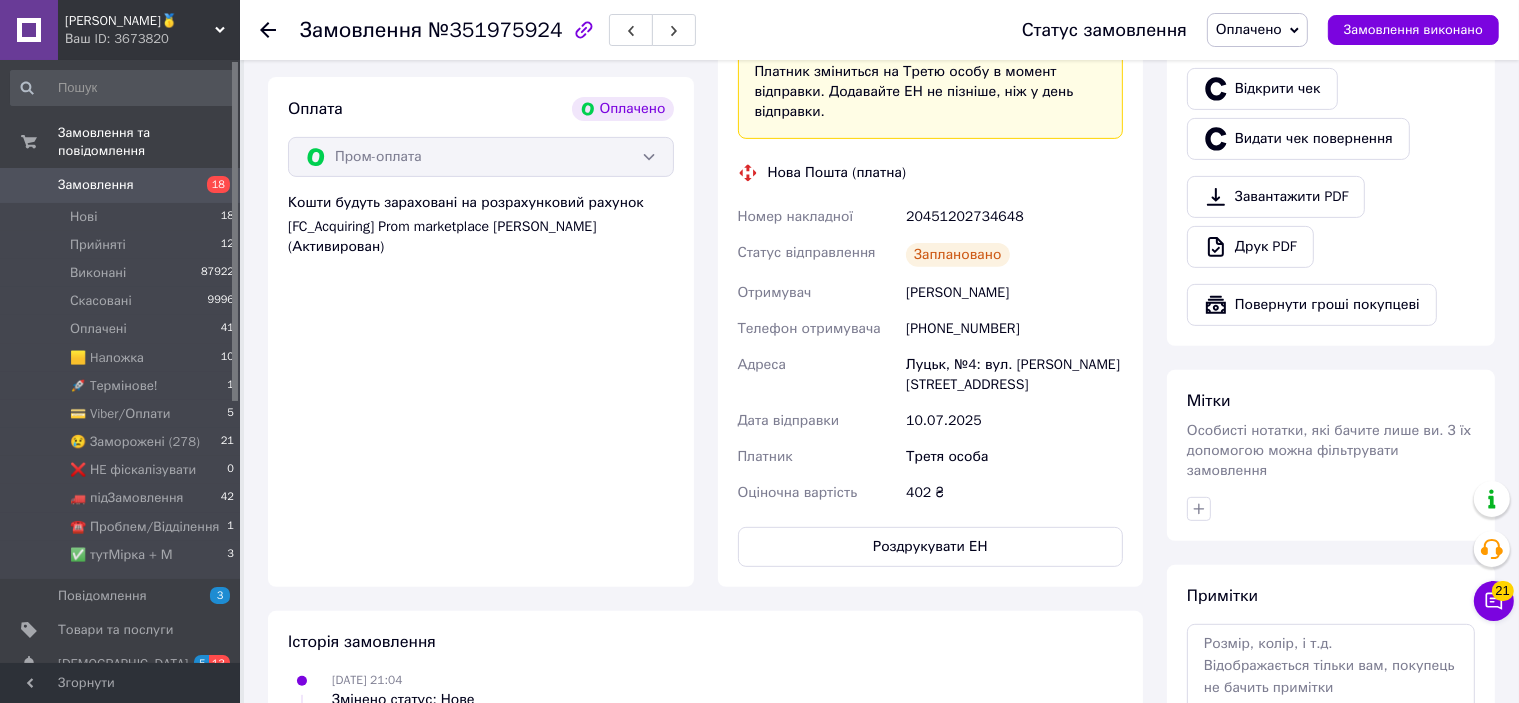click on "20451202734648" at bounding box center [1014, 217] 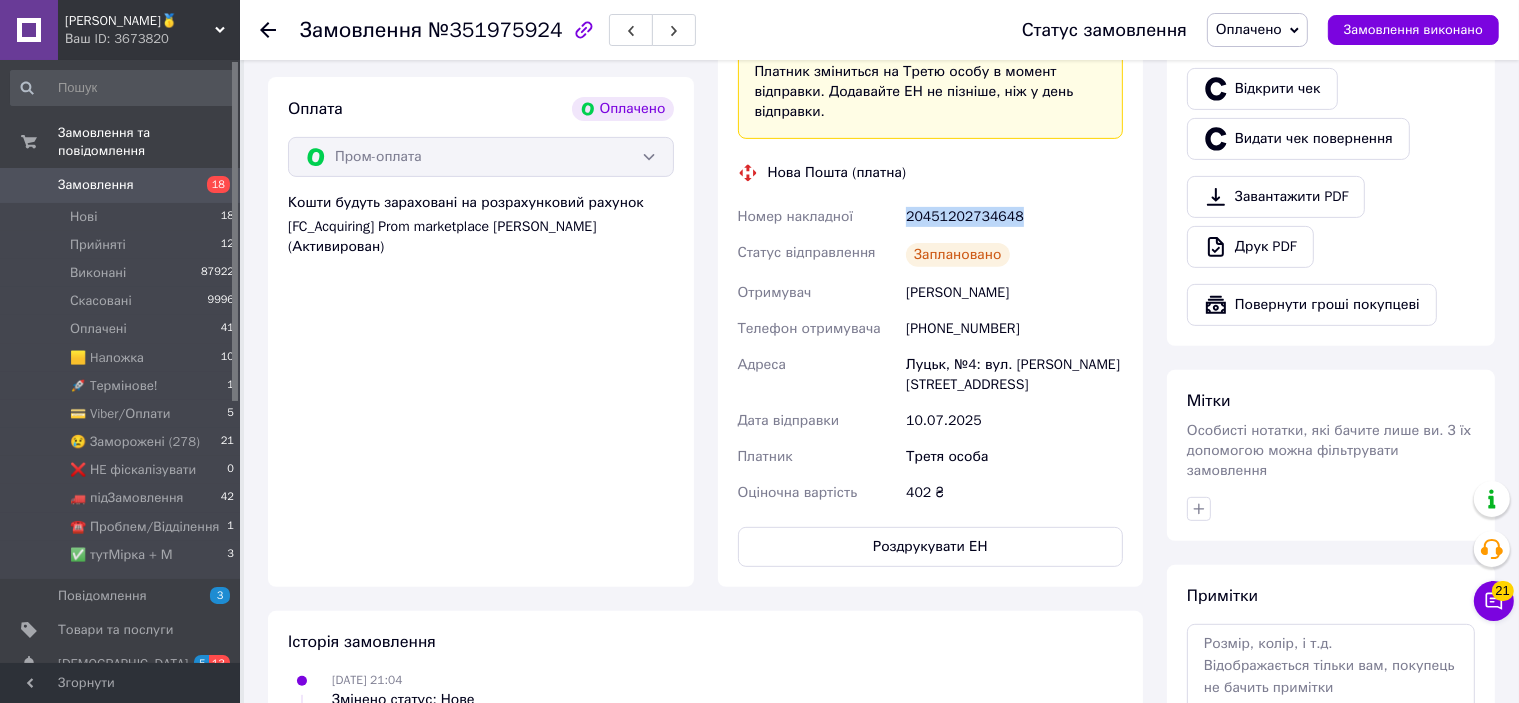 click on "20451202734648" at bounding box center [1014, 217] 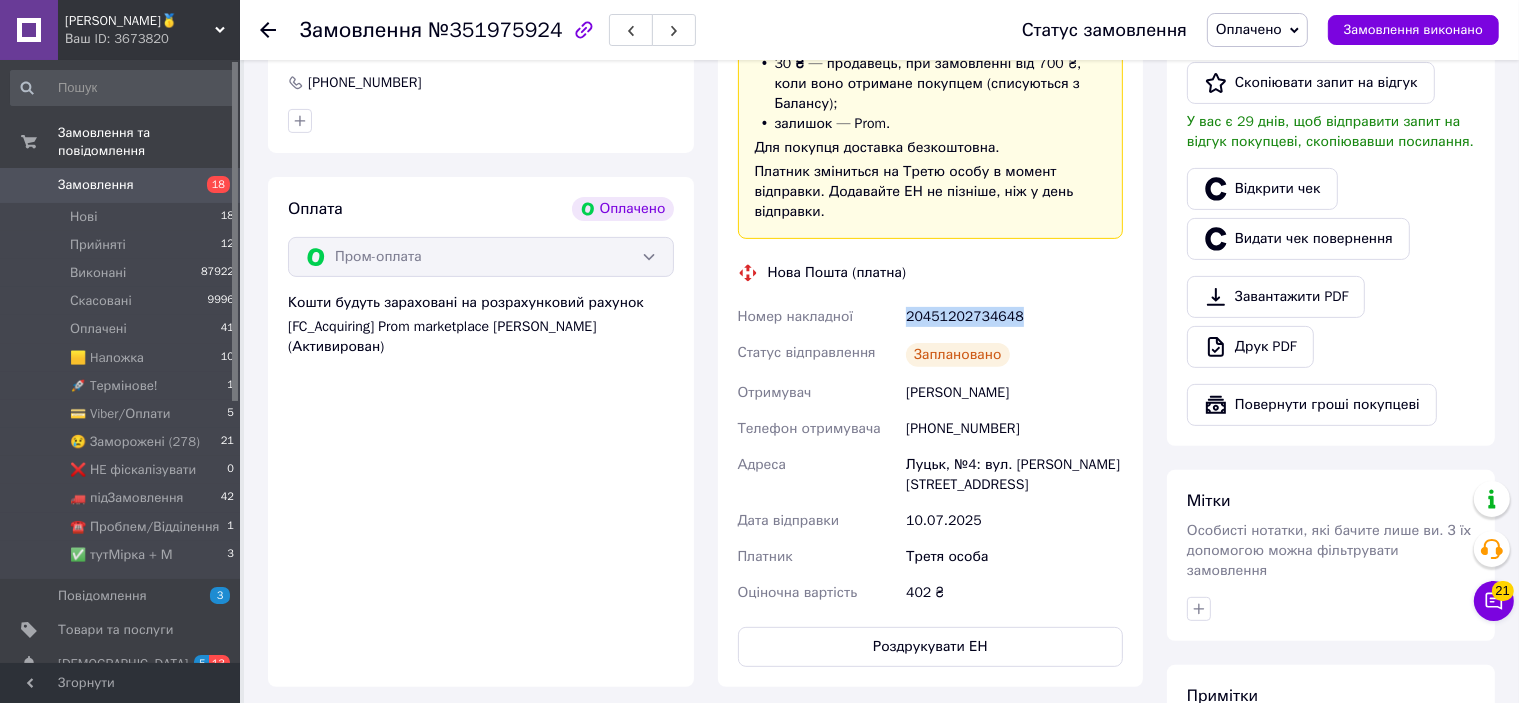 scroll, scrollTop: 499, scrollLeft: 0, axis: vertical 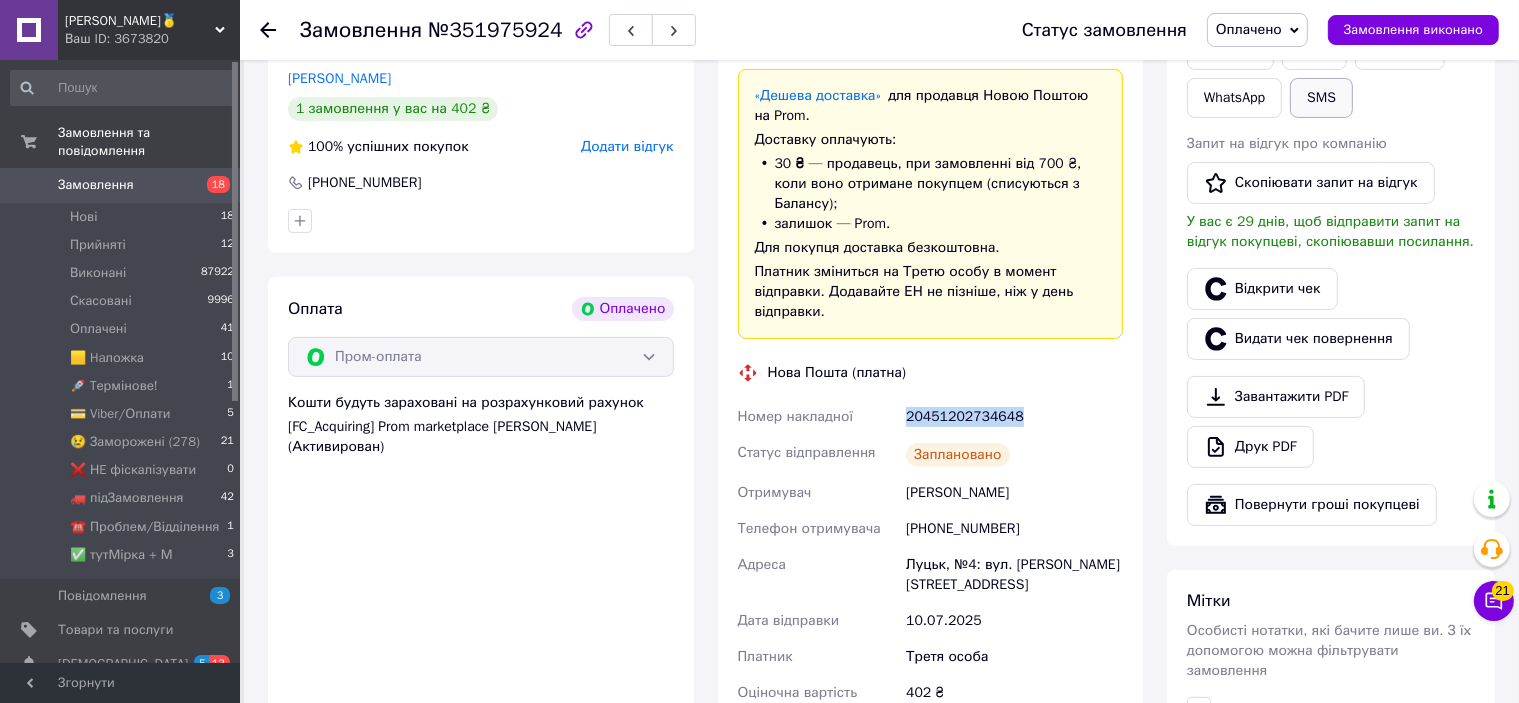 click on "SMS" at bounding box center [1321, 98] 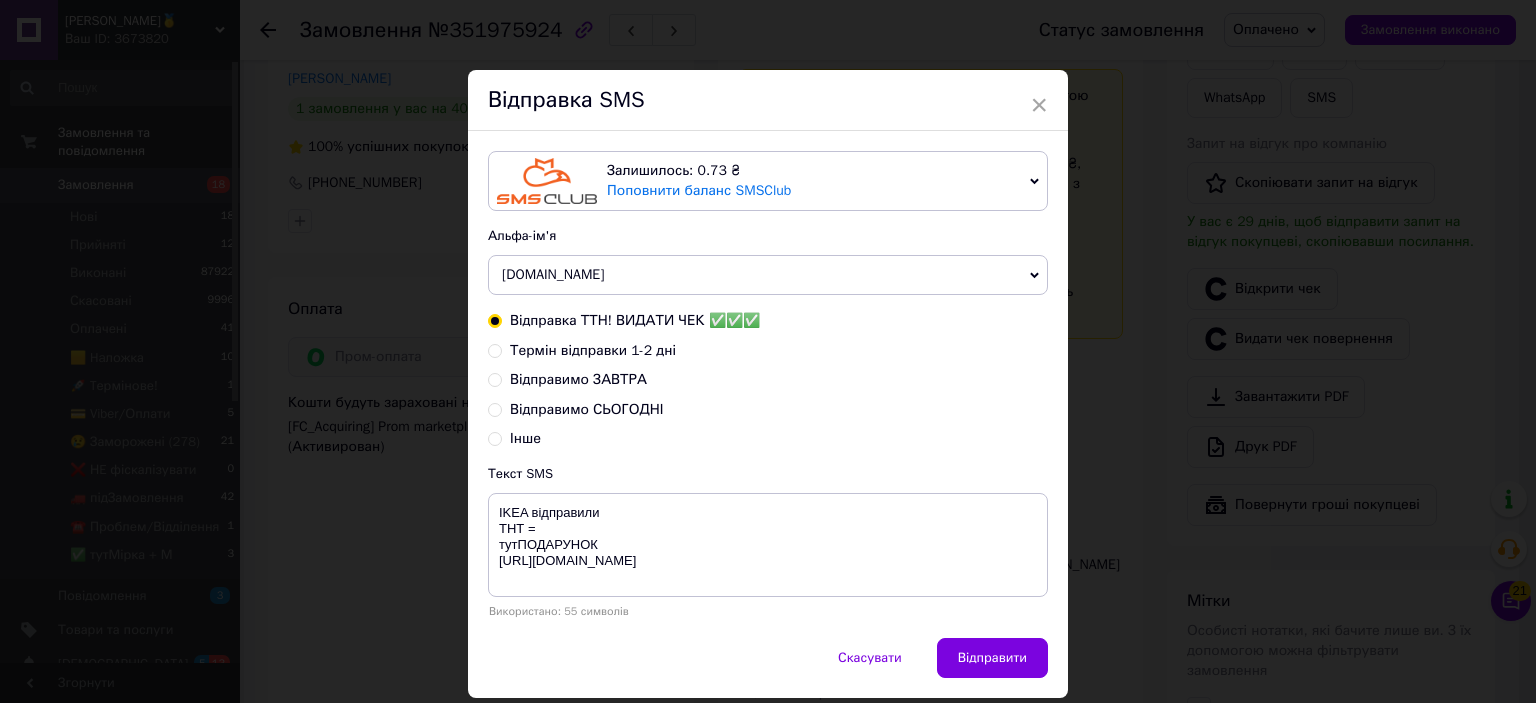 type 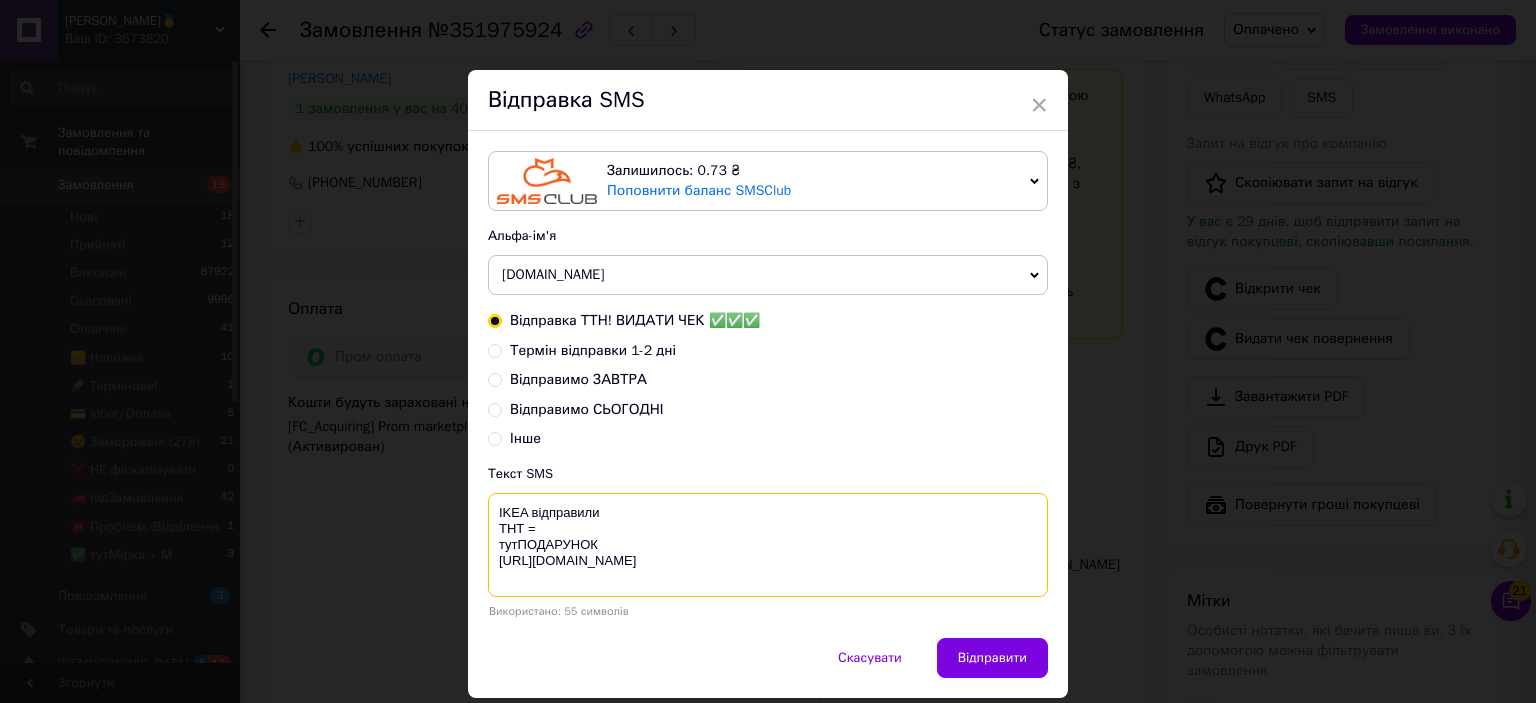click on "IKEA відправили
ТНТ =
тутПОДАРУНОК
[URL][DOMAIN_NAME]" at bounding box center (768, 545) 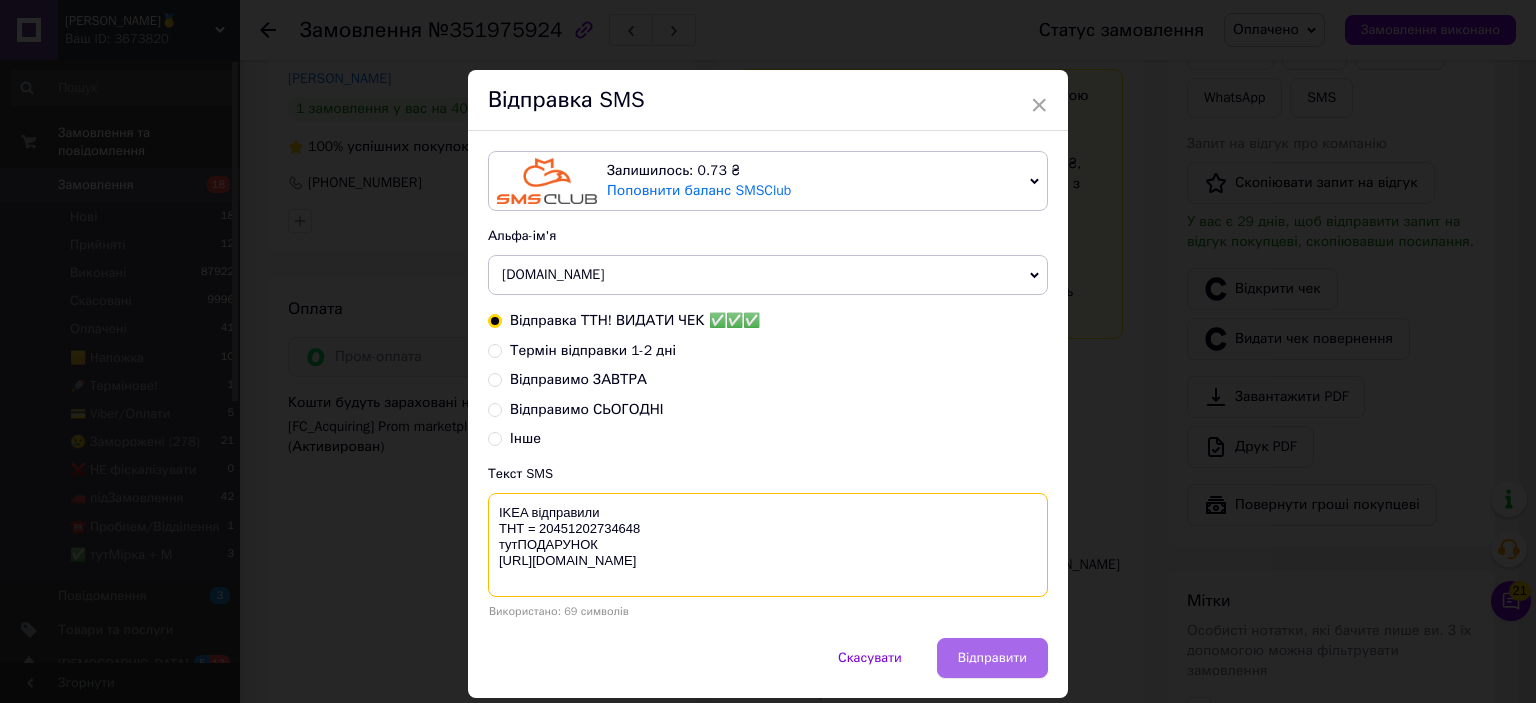 type on "IKEA відправили
ТНТ = 20451202734648
тутПОДАРУНОК
https://bit.ly/taao" 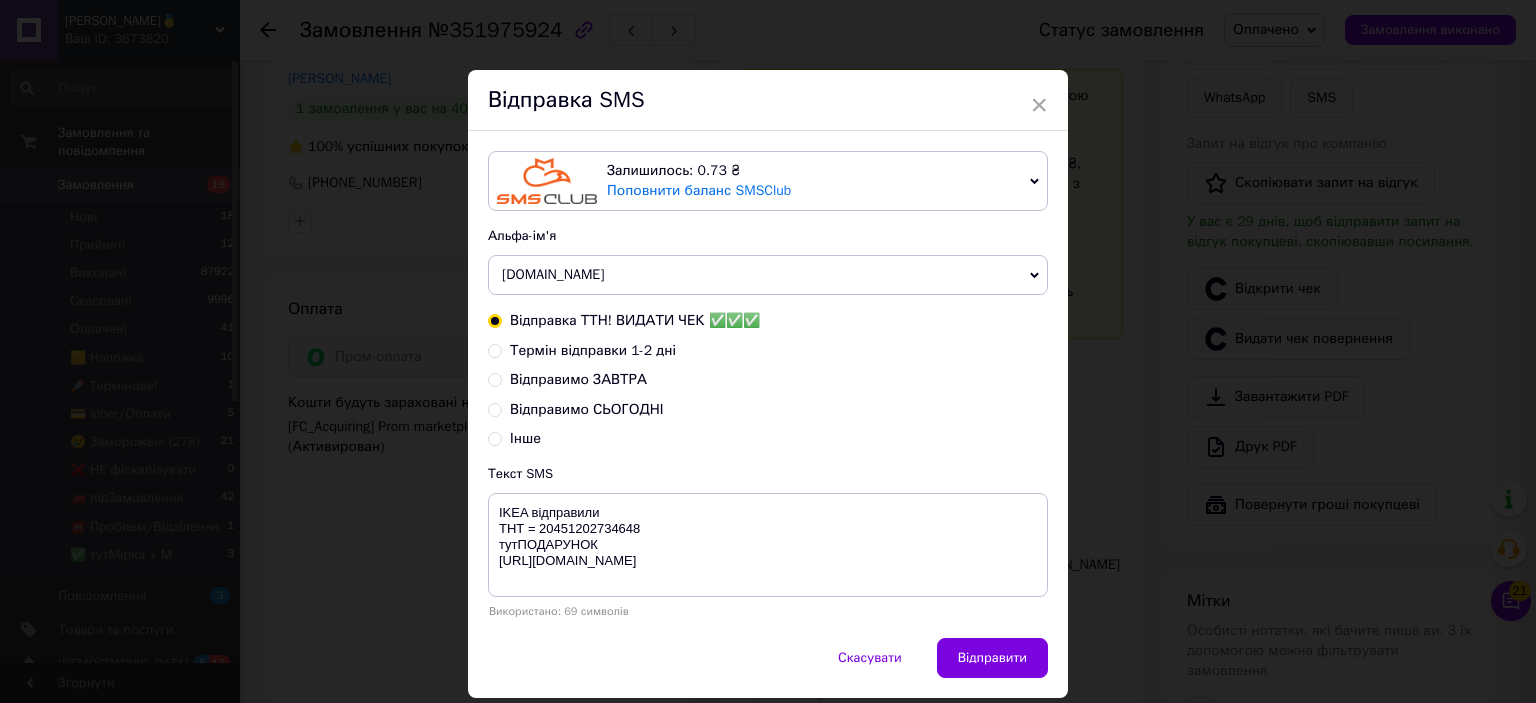 click on "Відправити" at bounding box center [992, 658] 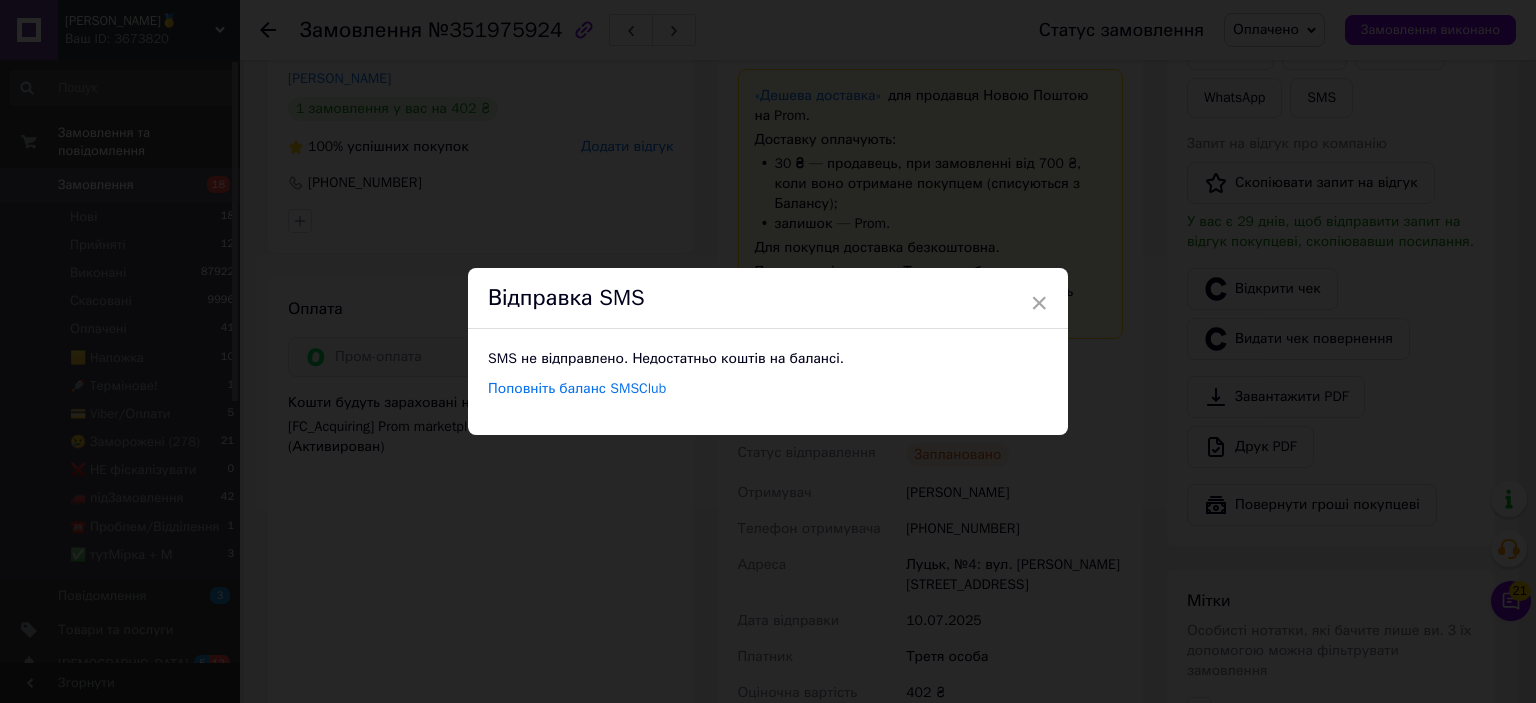 click on "× Відправка SMS SMS не відправлено. Недостатньо коштів на балансі.  Поповніть баланс SMSClub" at bounding box center [768, 351] 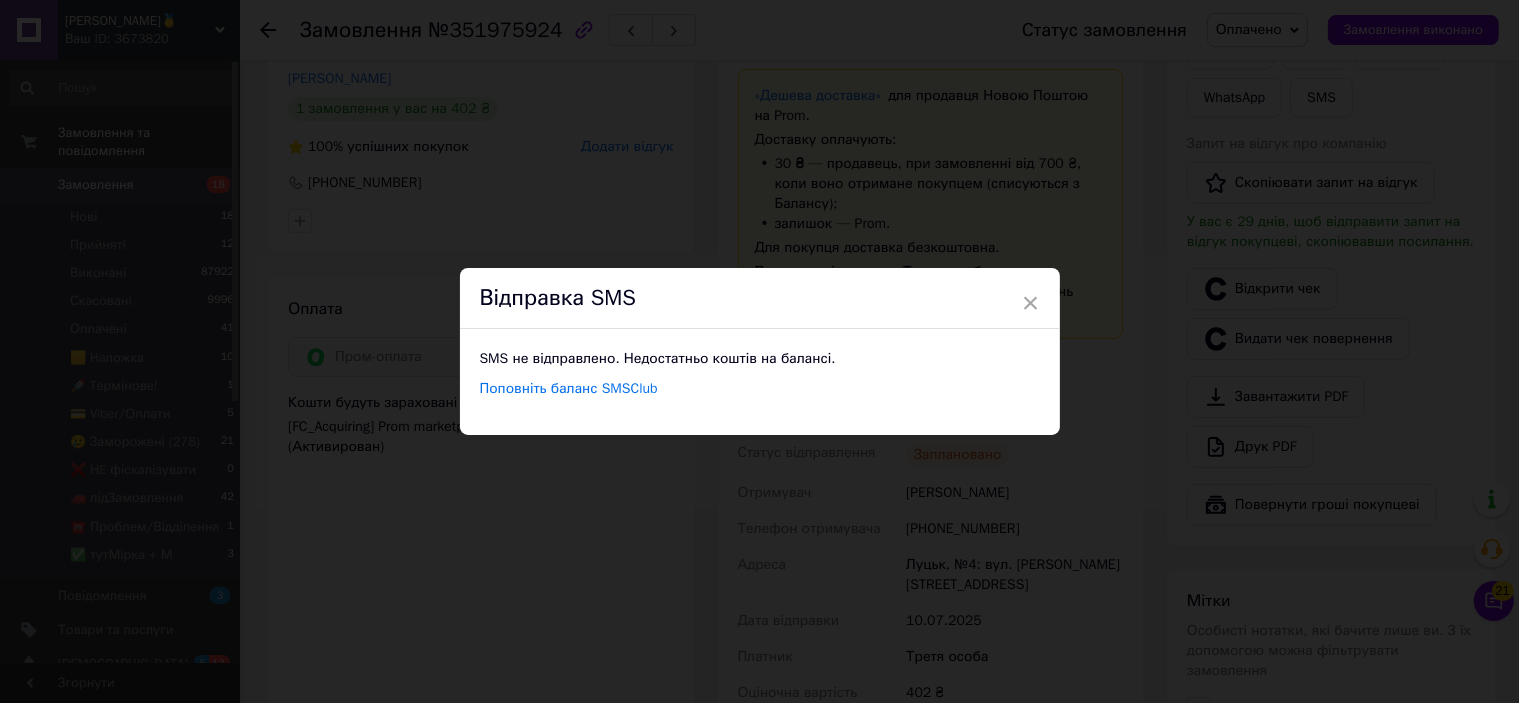 click on "Замовлення виконано" at bounding box center (1413, 30) 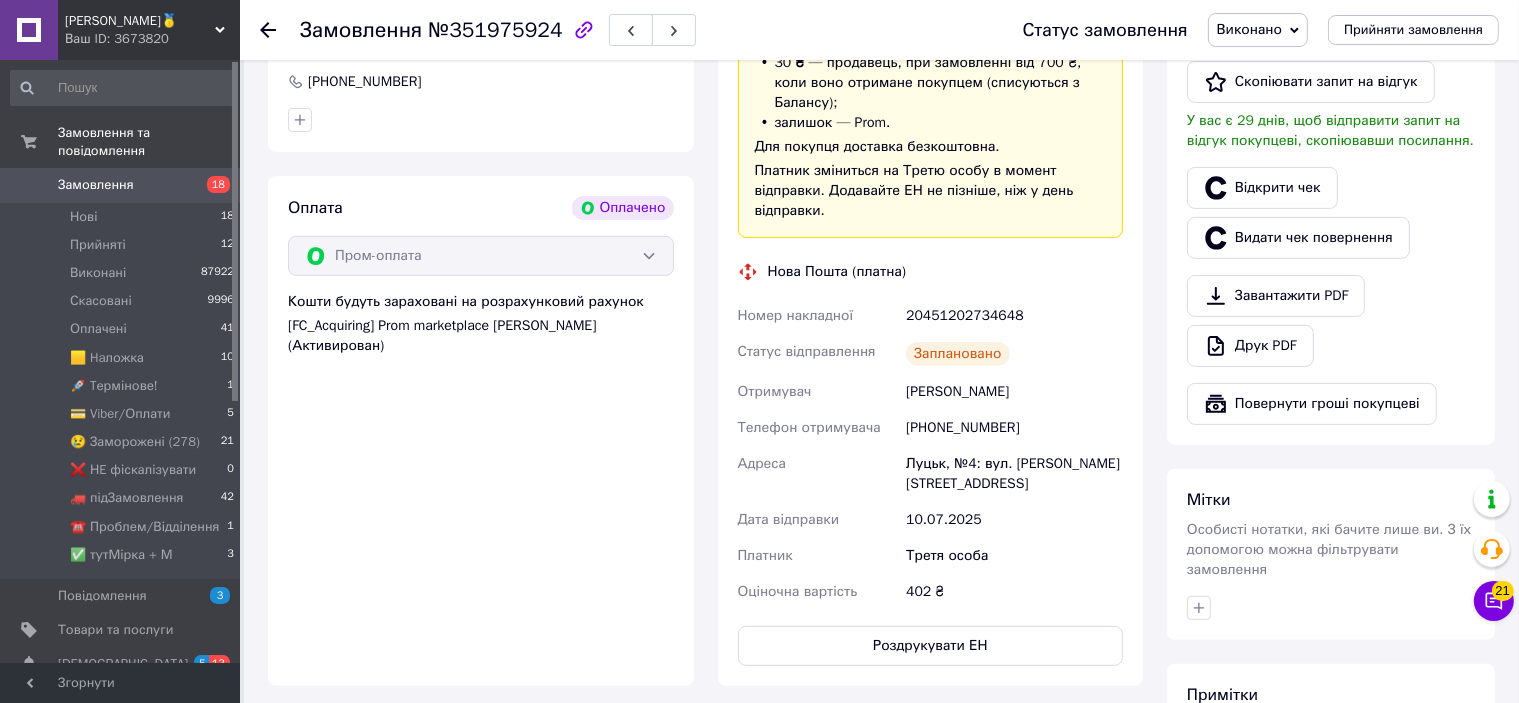 scroll, scrollTop: 0, scrollLeft: 0, axis: both 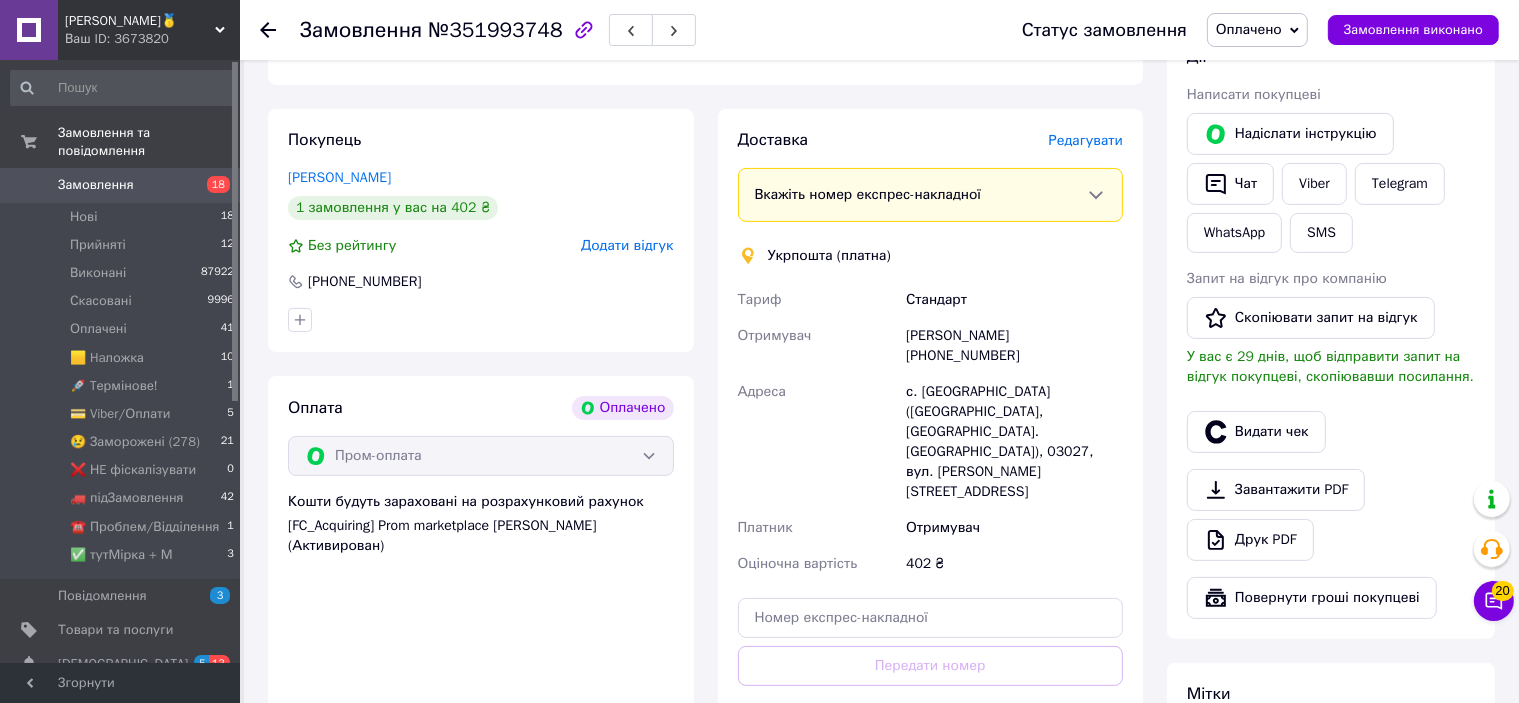 click on "Редагувати" at bounding box center [1086, 140] 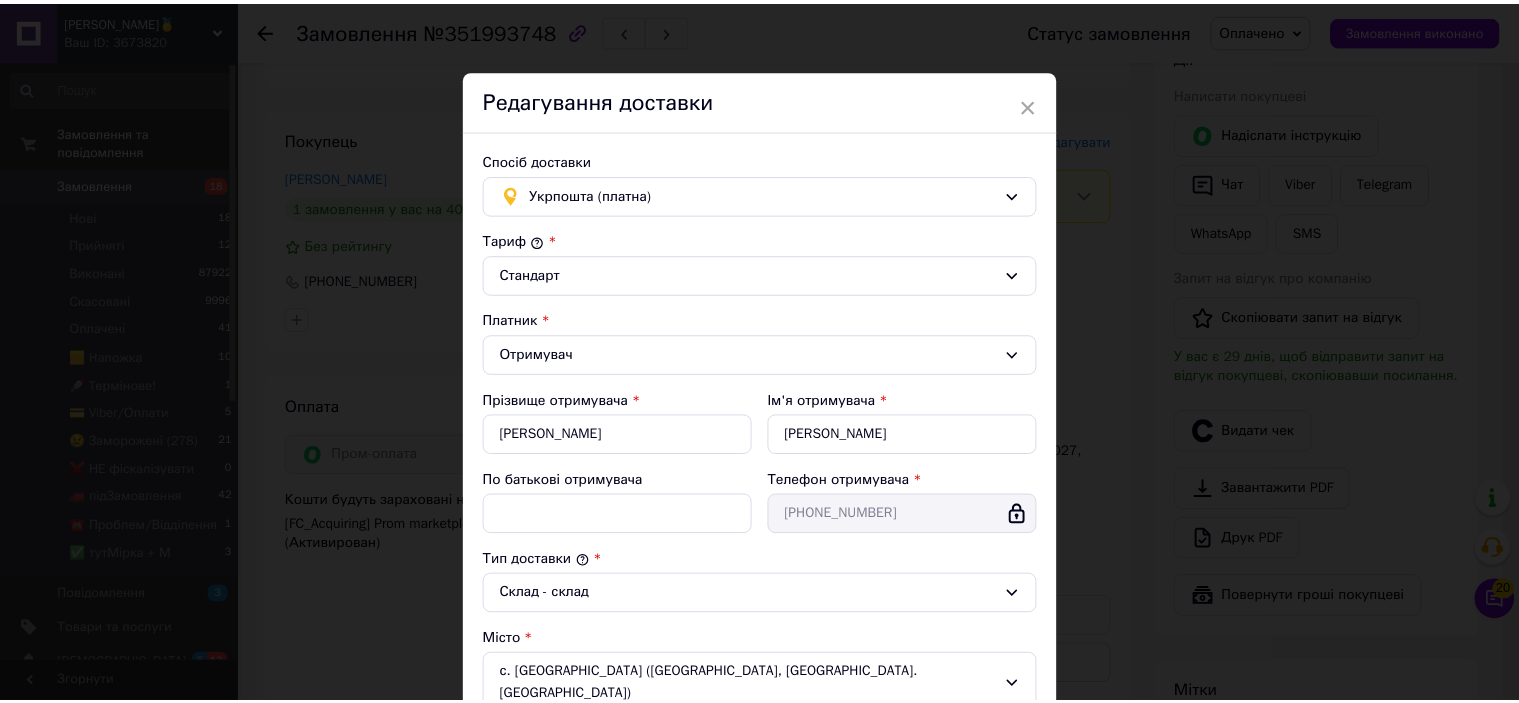 scroll, scrollTop: 543, scrollLeft: 0, axis: vertical 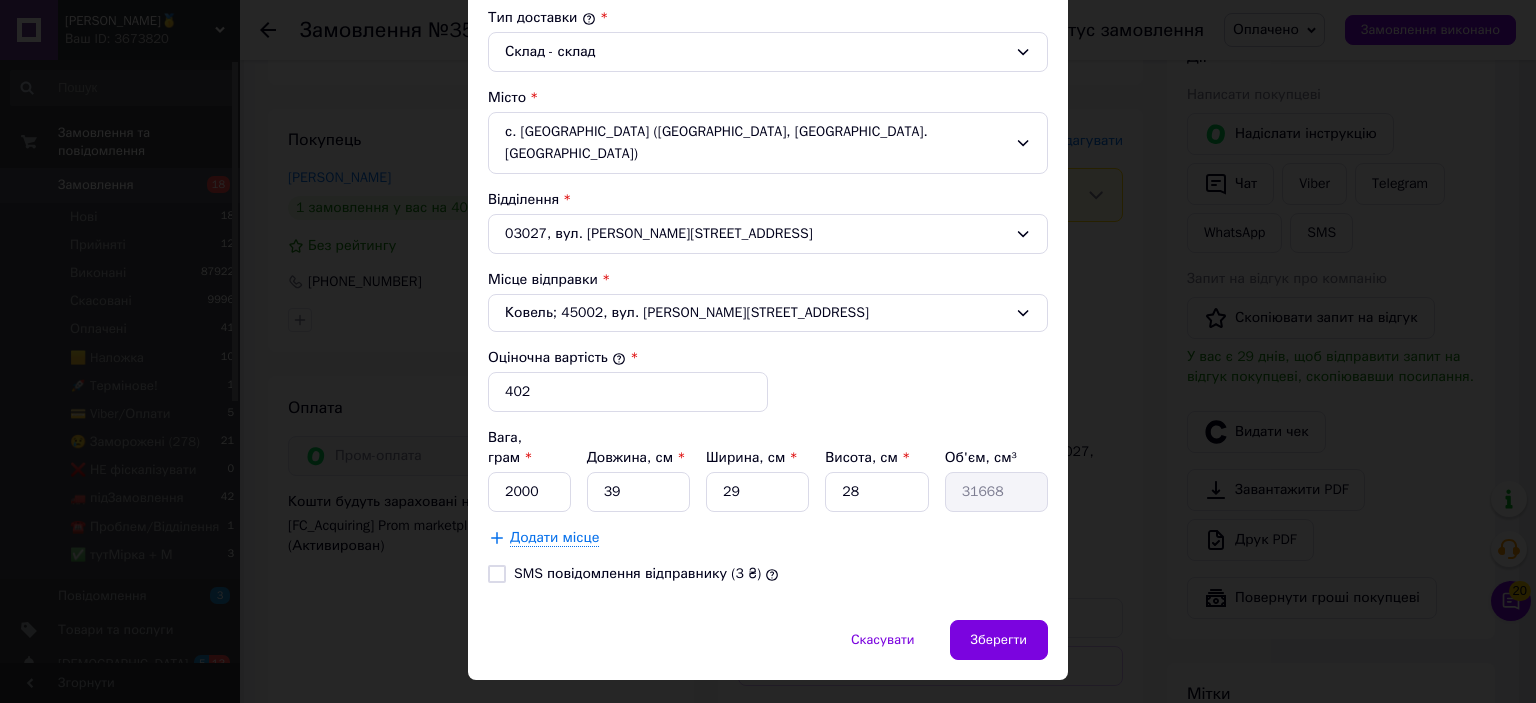 click on "× Редагування доставки Спосіб доставки Укрпошта (платна) Тариф     * Стандарт Платник   * Отримувач Прізвище отримувача   * Дідик Ім'я отримувача   * Юлія По батькові отримувача Телефон отримувача   * +380957534674 Тип доставки     * Склад - склад Місто с. Новосілки (Київська обл., Фастівський р-н. Чабанівська сільрада) Відділення 03027, вул. Садова, 6 Місце відправки   * Ковель; 45002, вул. Богдана Хмельницького, 9 Оціночна вартість     * 402 Вага, грам   * 2000 Довжина, см   * 39 Ширина, см   * 29 Висота, см   * 28 Об'єм, см³ 31668 Додати місце SMS повідомлення відправнику (3 ₴)   Скасувати" at bounding box center (768, 351) 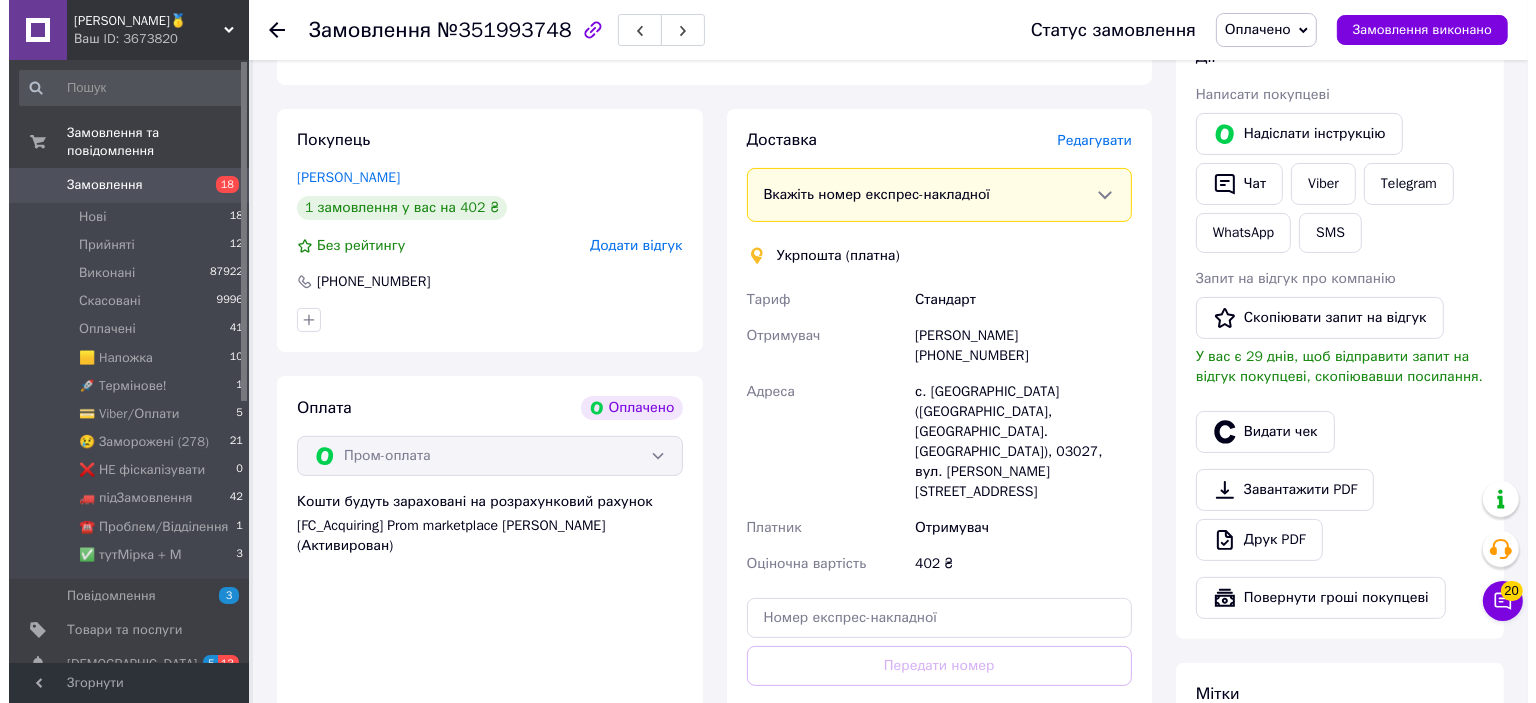 scroll, scrollTop: 600, scrollLeft: 0, axis: vertical 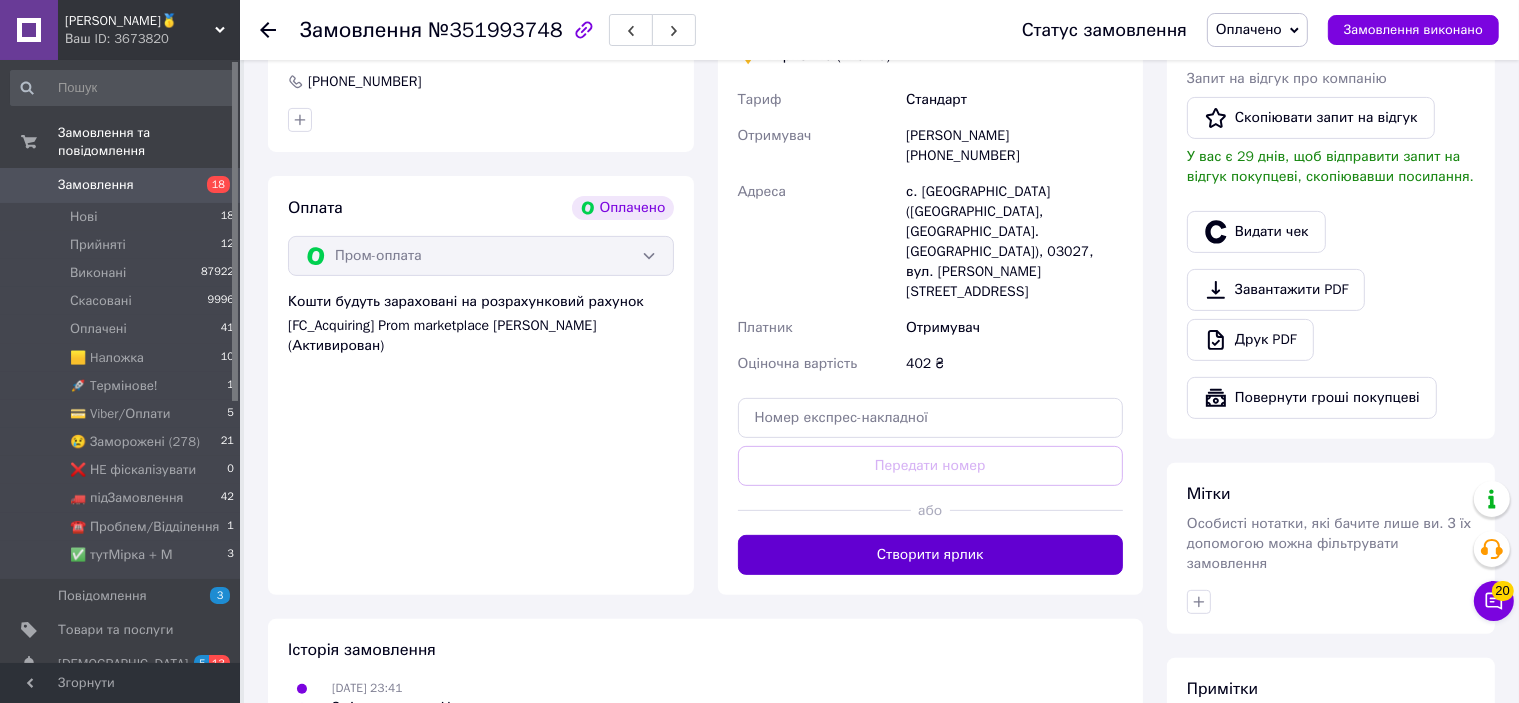 click on "Створити ярлик" at bounding box center [931, 555] 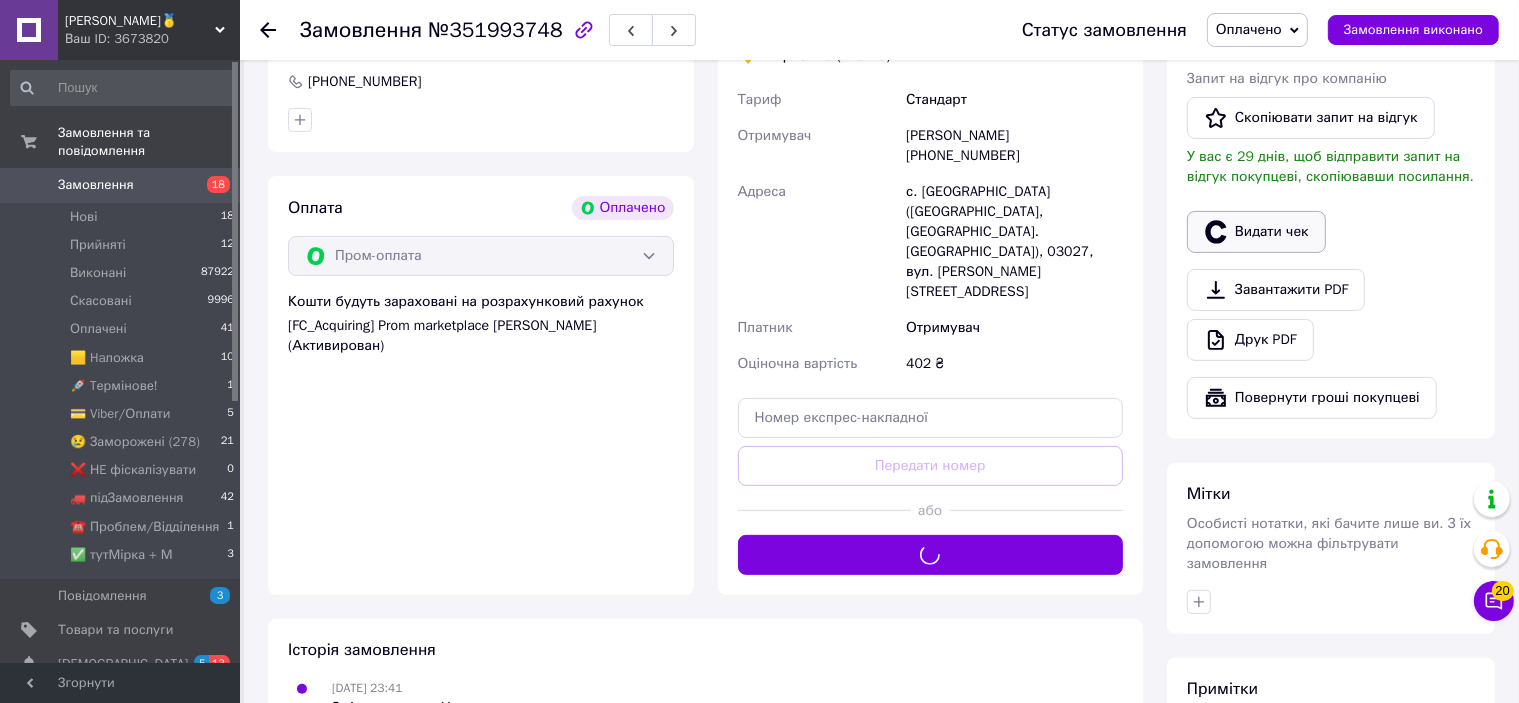 click on "Видати чек" at bounding box center (1256, 232) 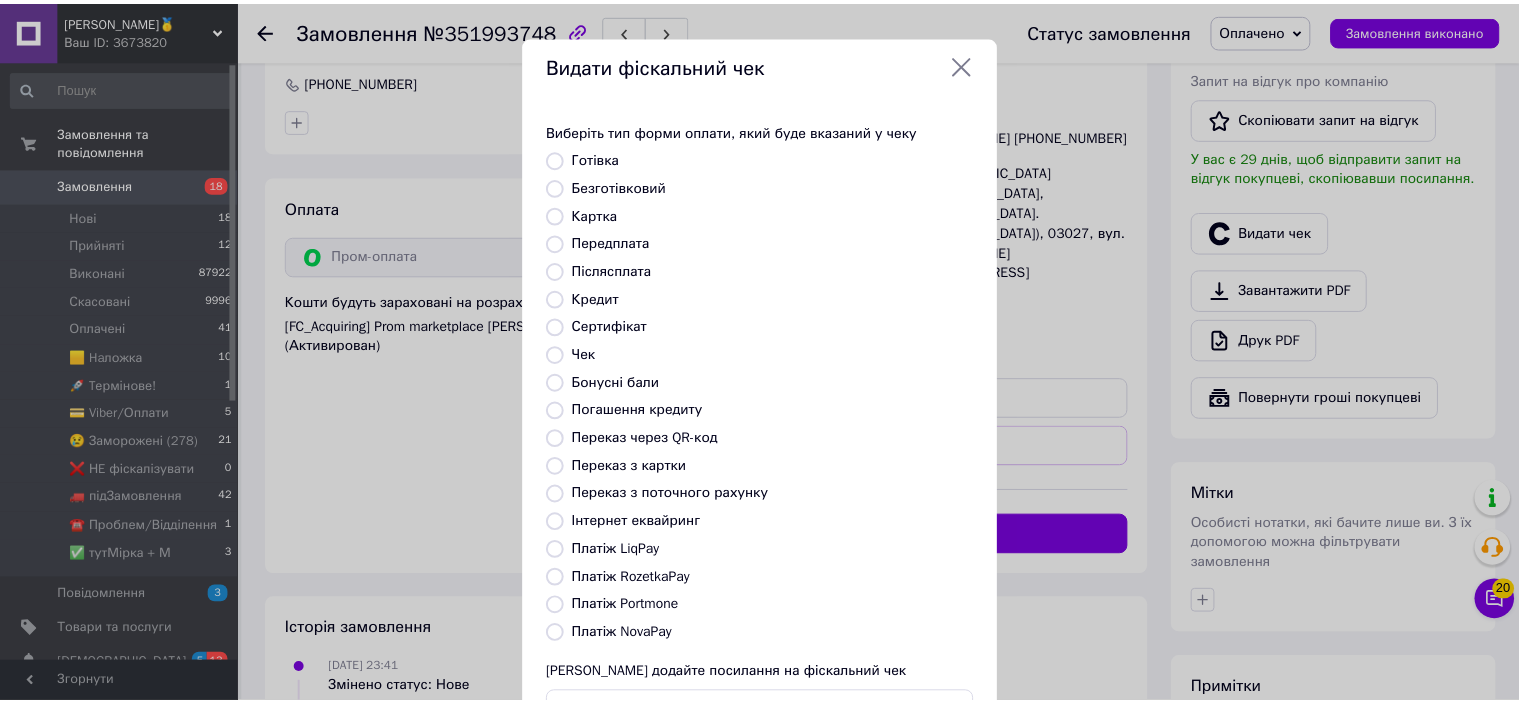 scroll, scrollTop: 155, scrollLeft: 0, axis: vertical 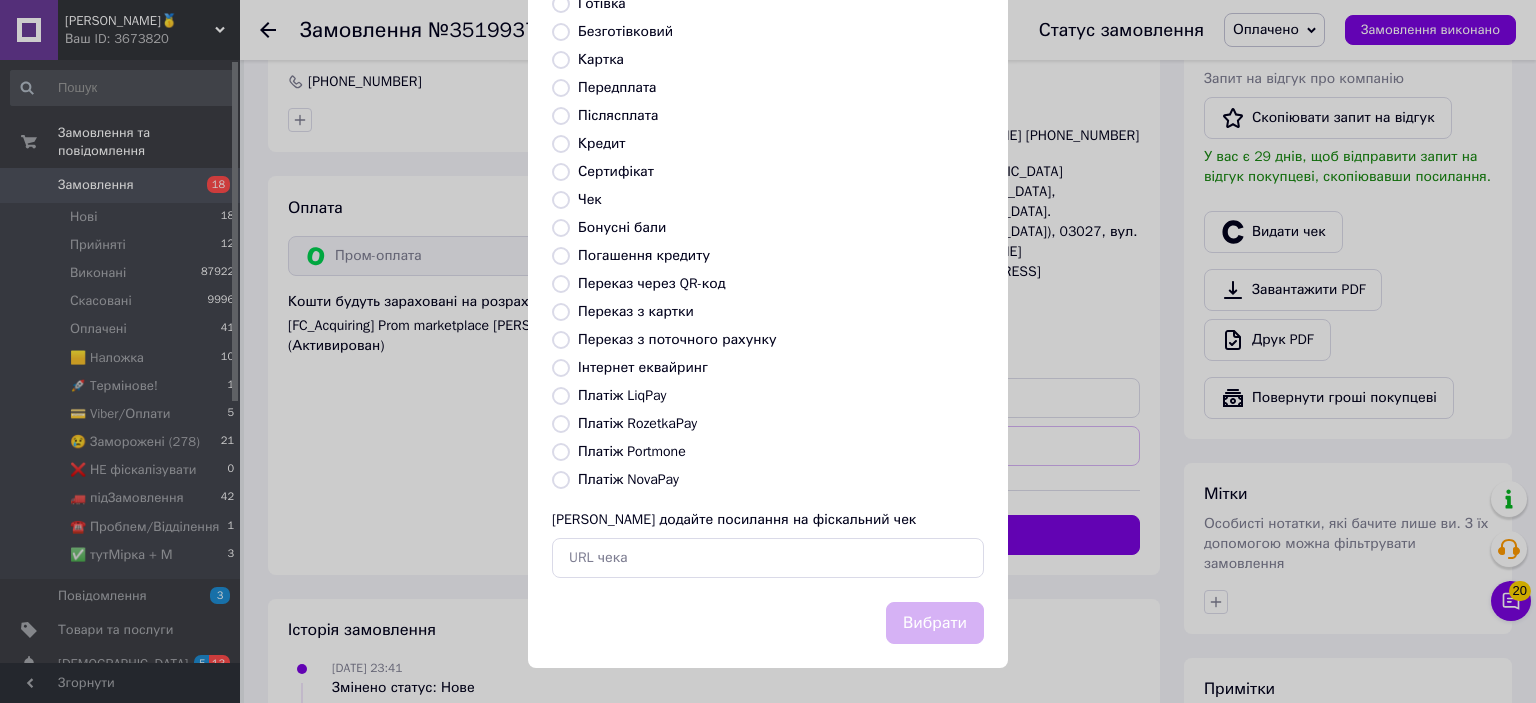 click on "Платіж RozetkaPay" at bounding box center (637, 423) 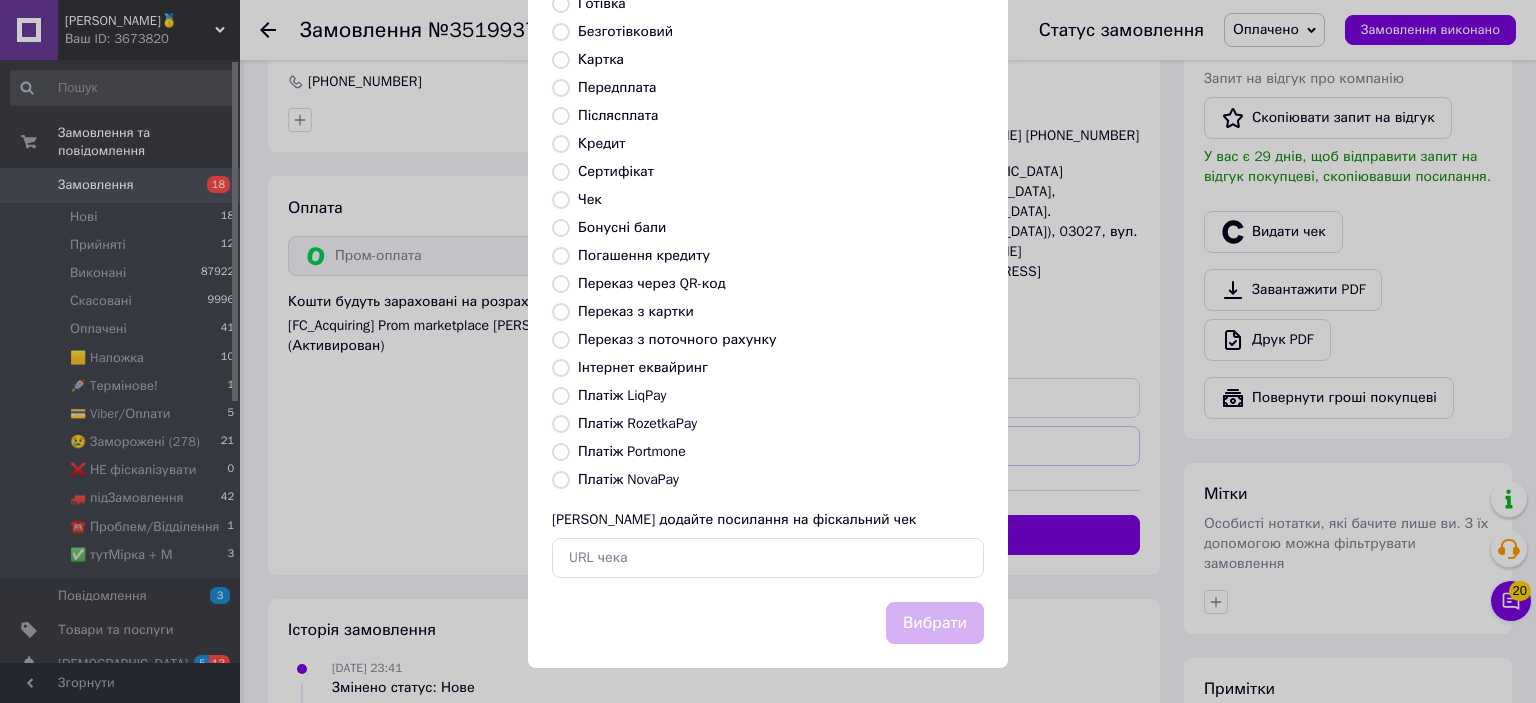 radio on "true" 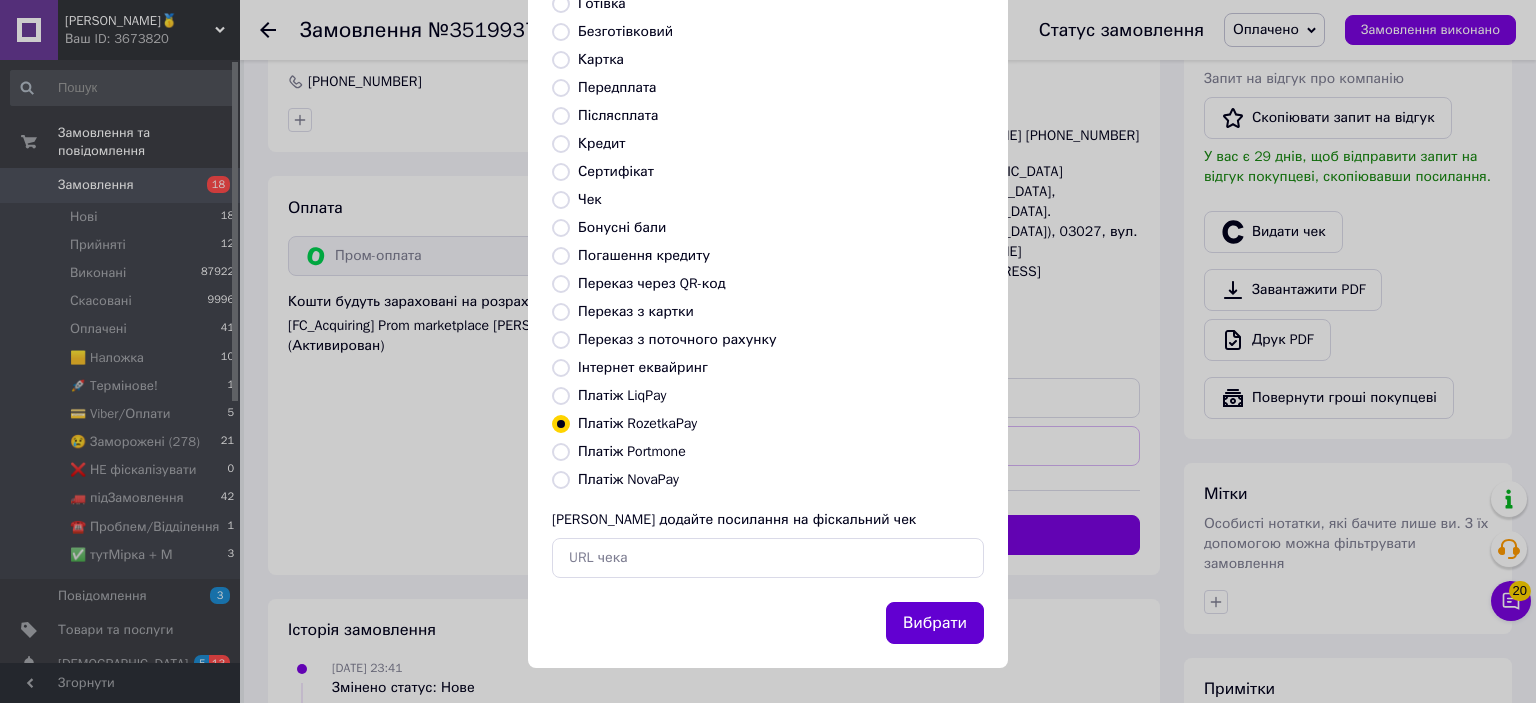 click on "Вибрати" at bounding box center [935, 623] 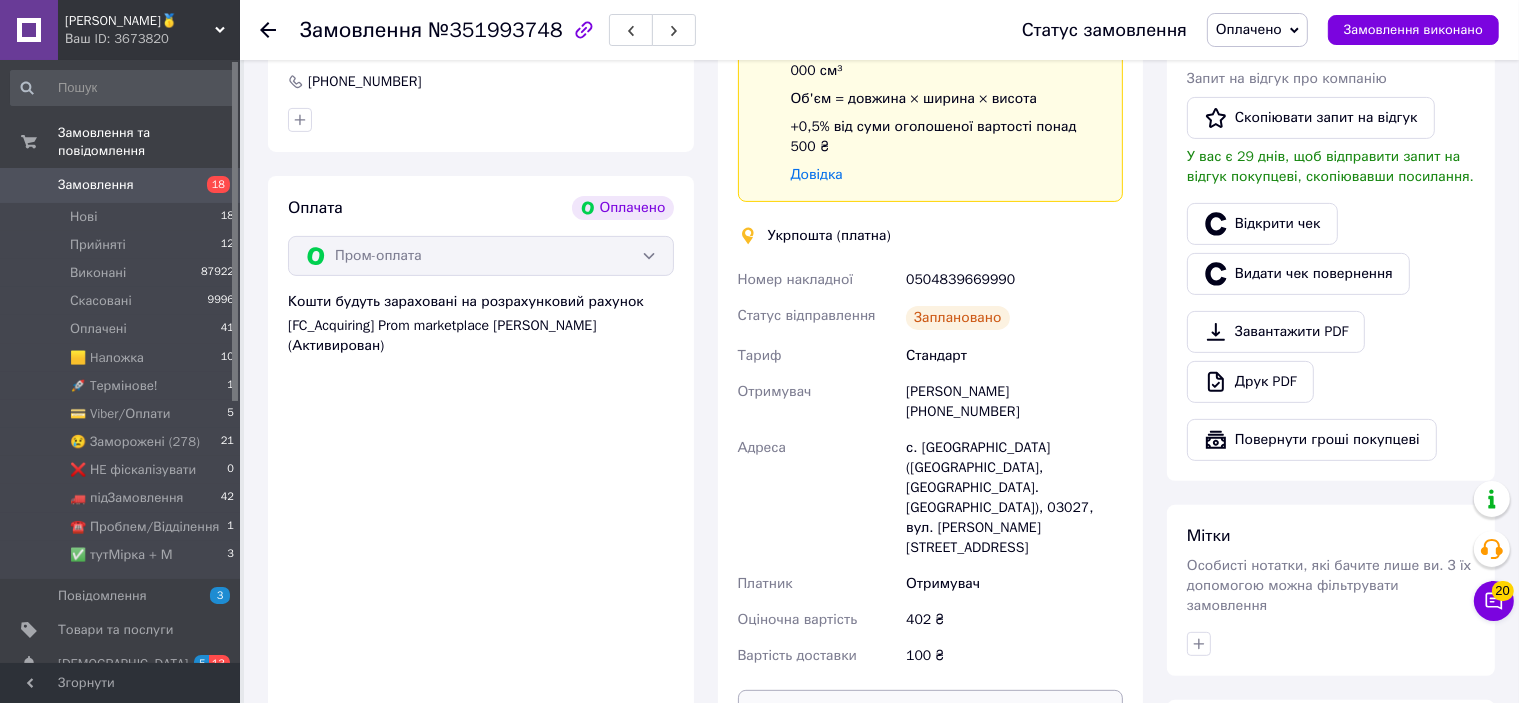 click on "Роздрукувати ярлик" at bounding box center [931, 710] 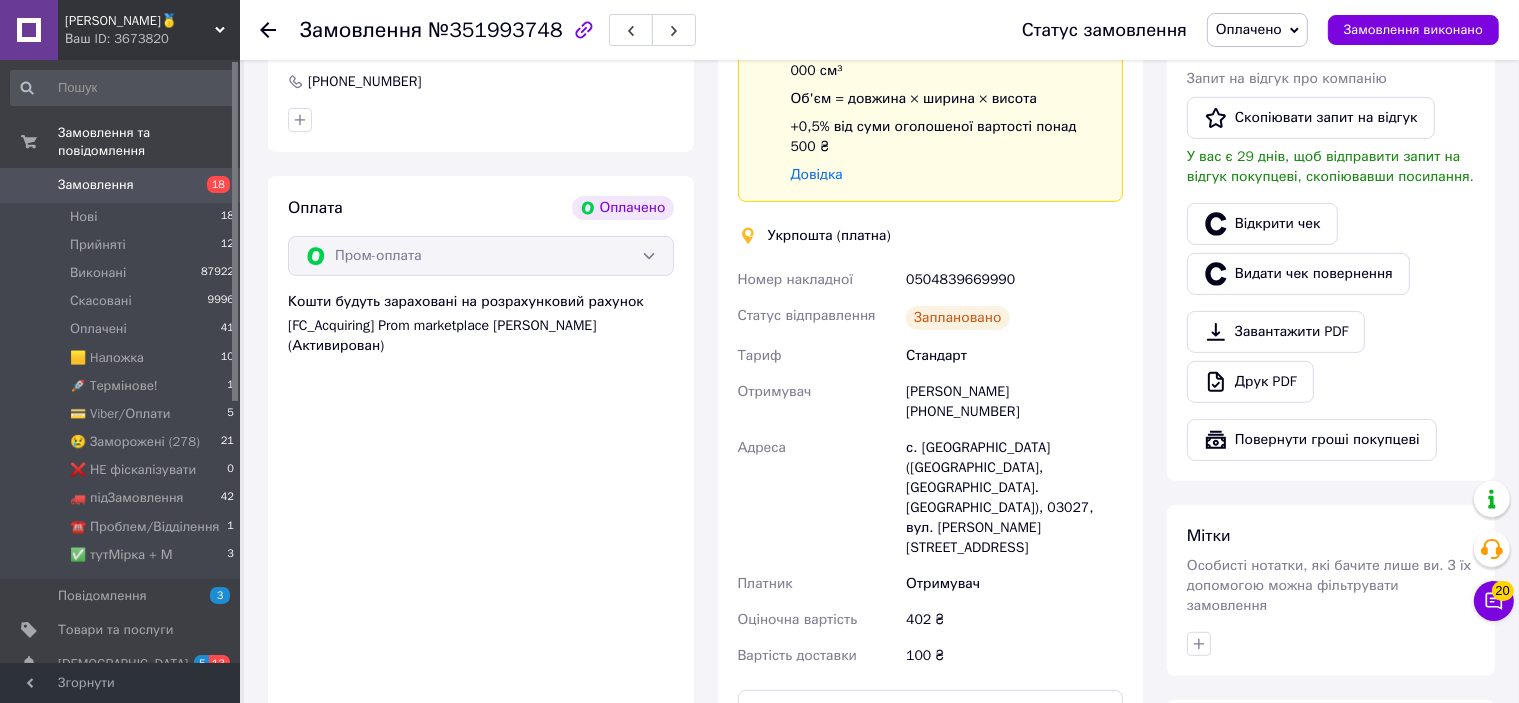 click on "0504839669990" at bounding box center (1014, 280) 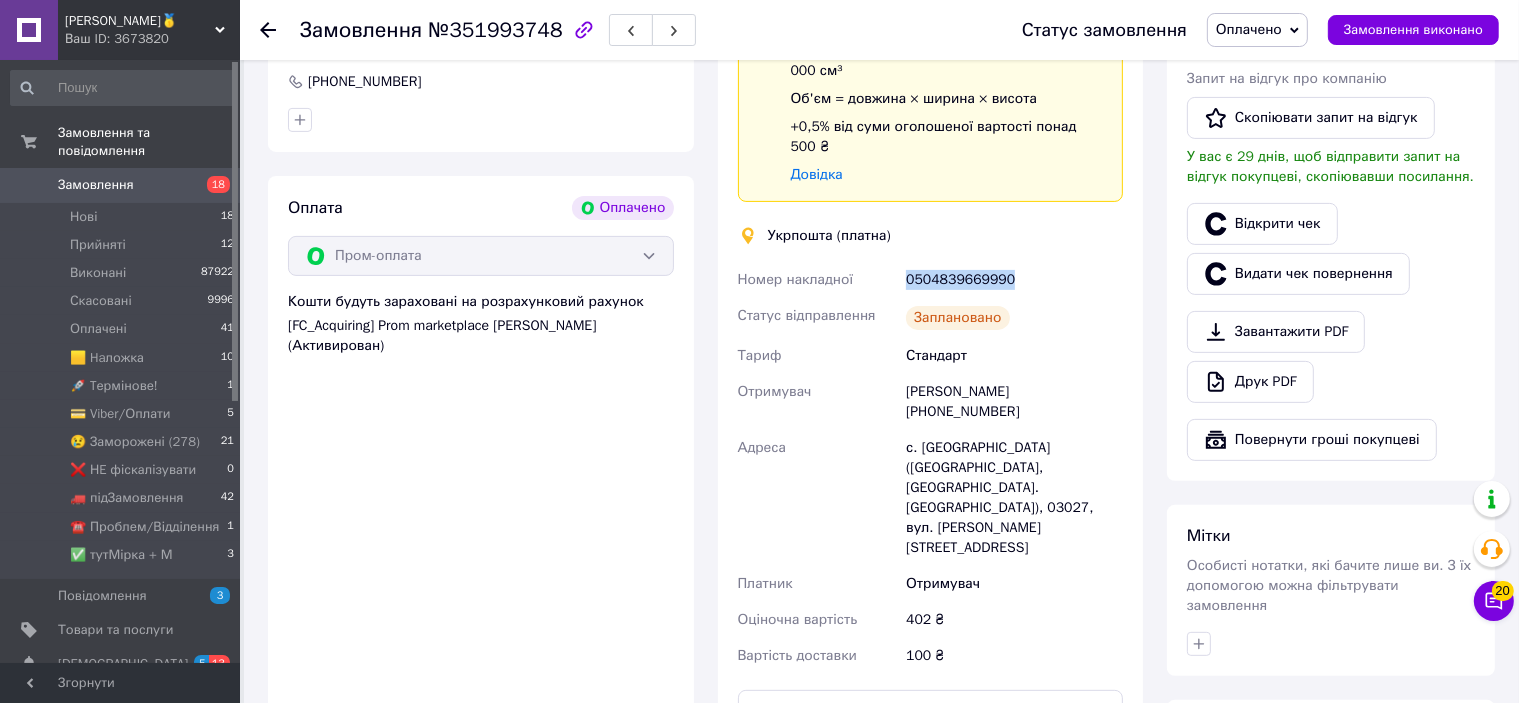 click on "0504839669990" at bounding box center [1014, 280] 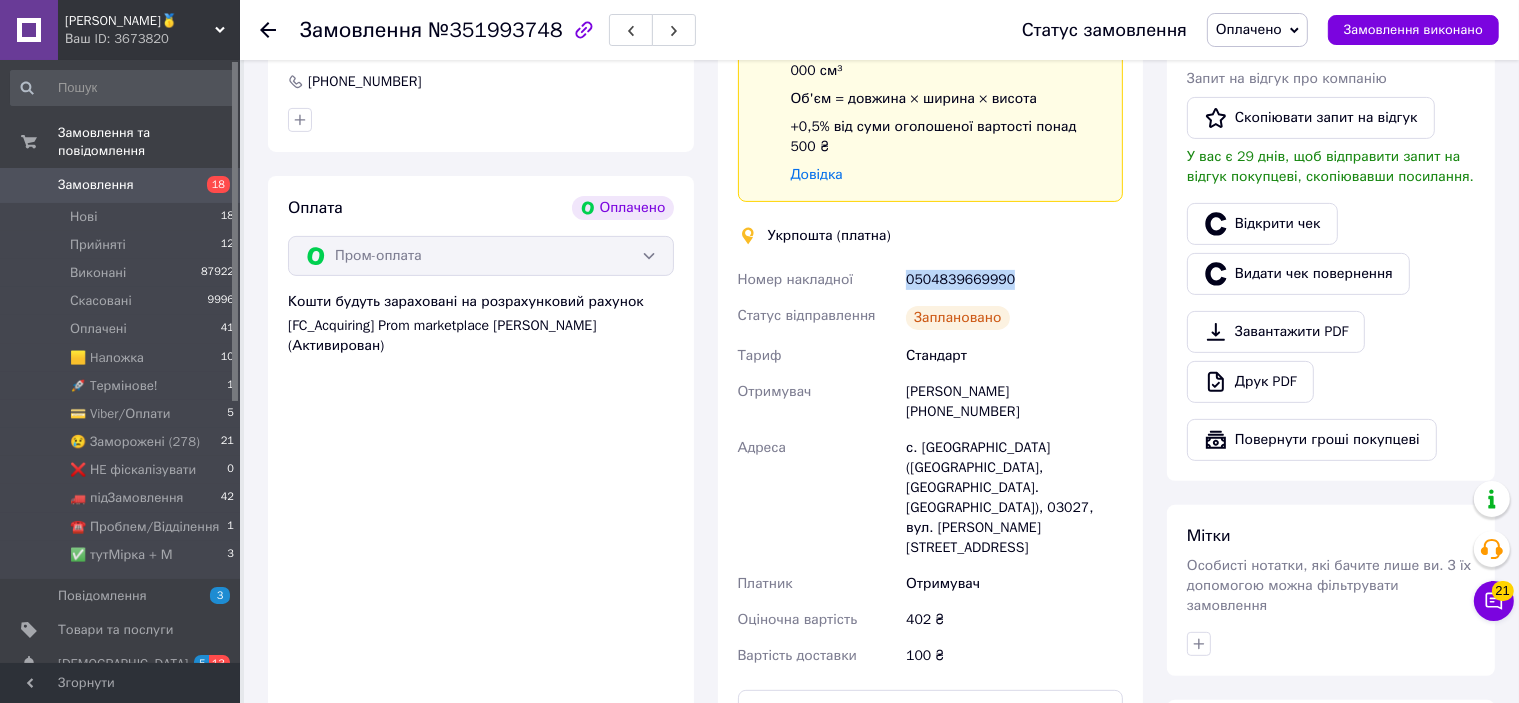 copy on "0504839669990" 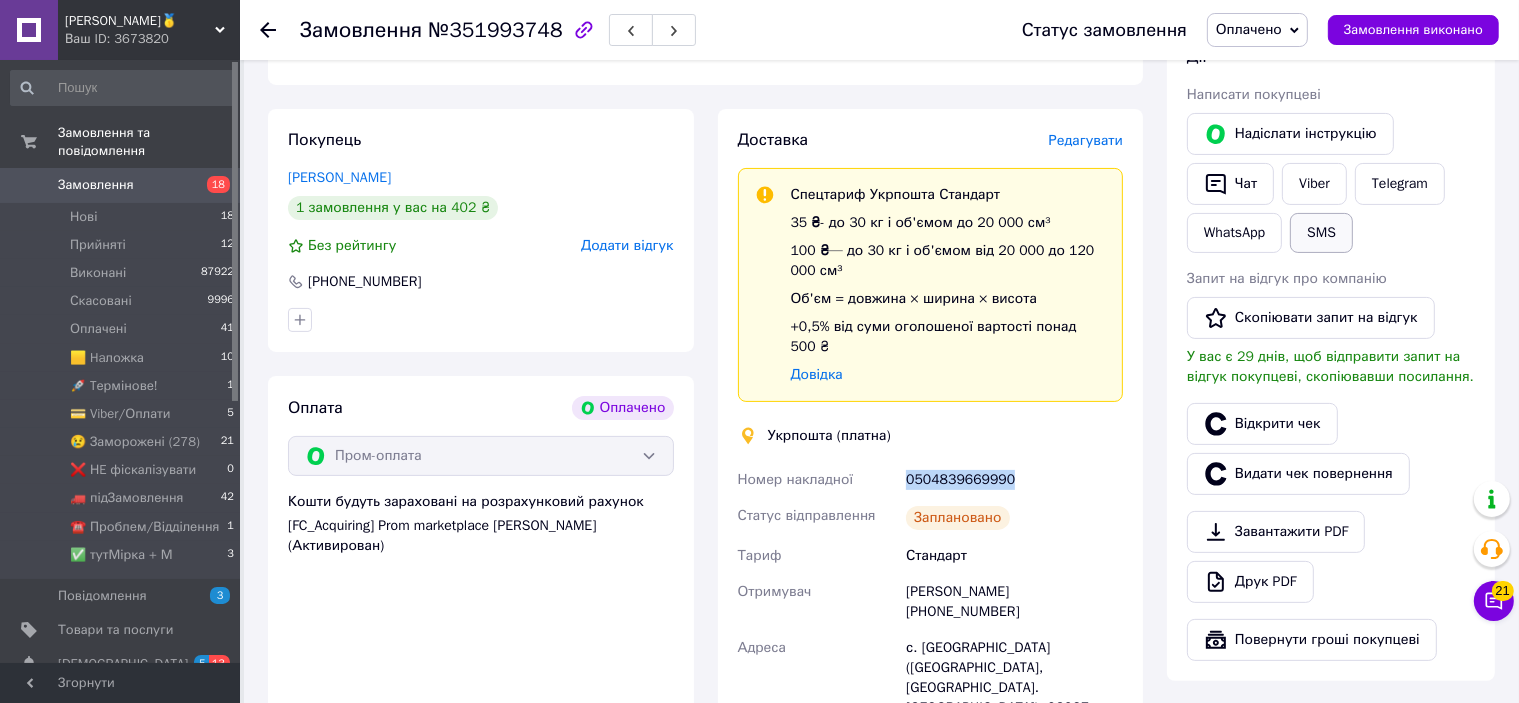 click on "SMS" at bounding box center (1321, 233) 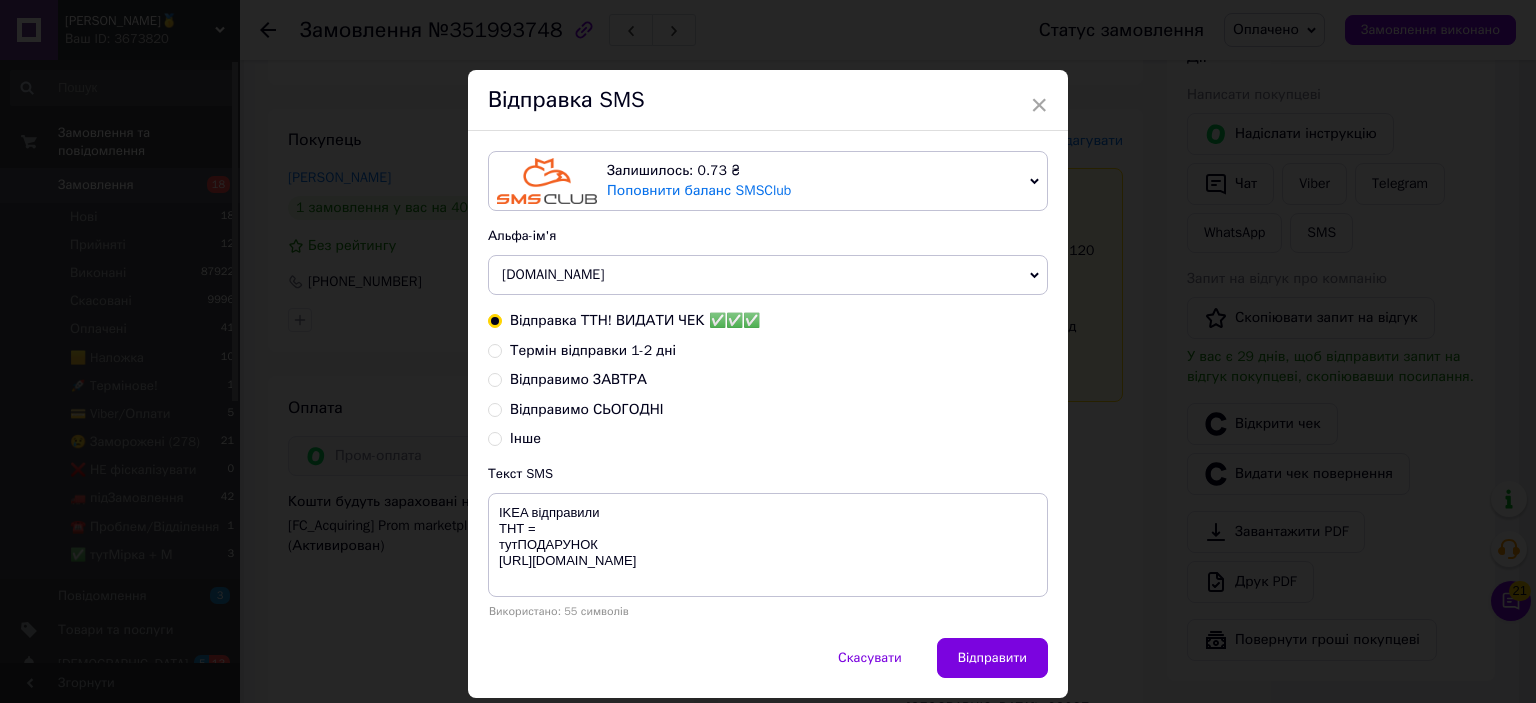type 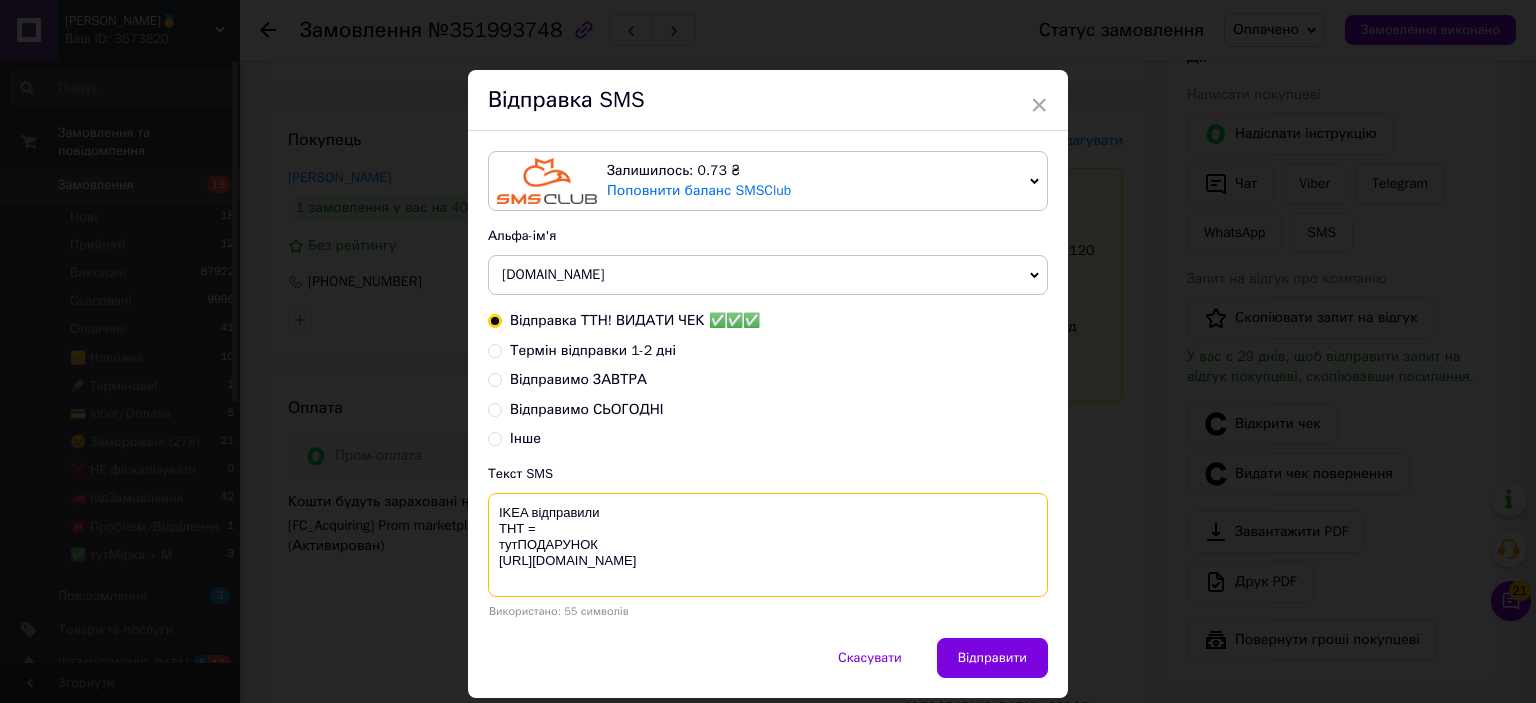 click on "IKEA відправили
ТНТ =
тутПОДАРУНОК
[URL][DOMAIN_NAME]" at bounding box center [768, 545] 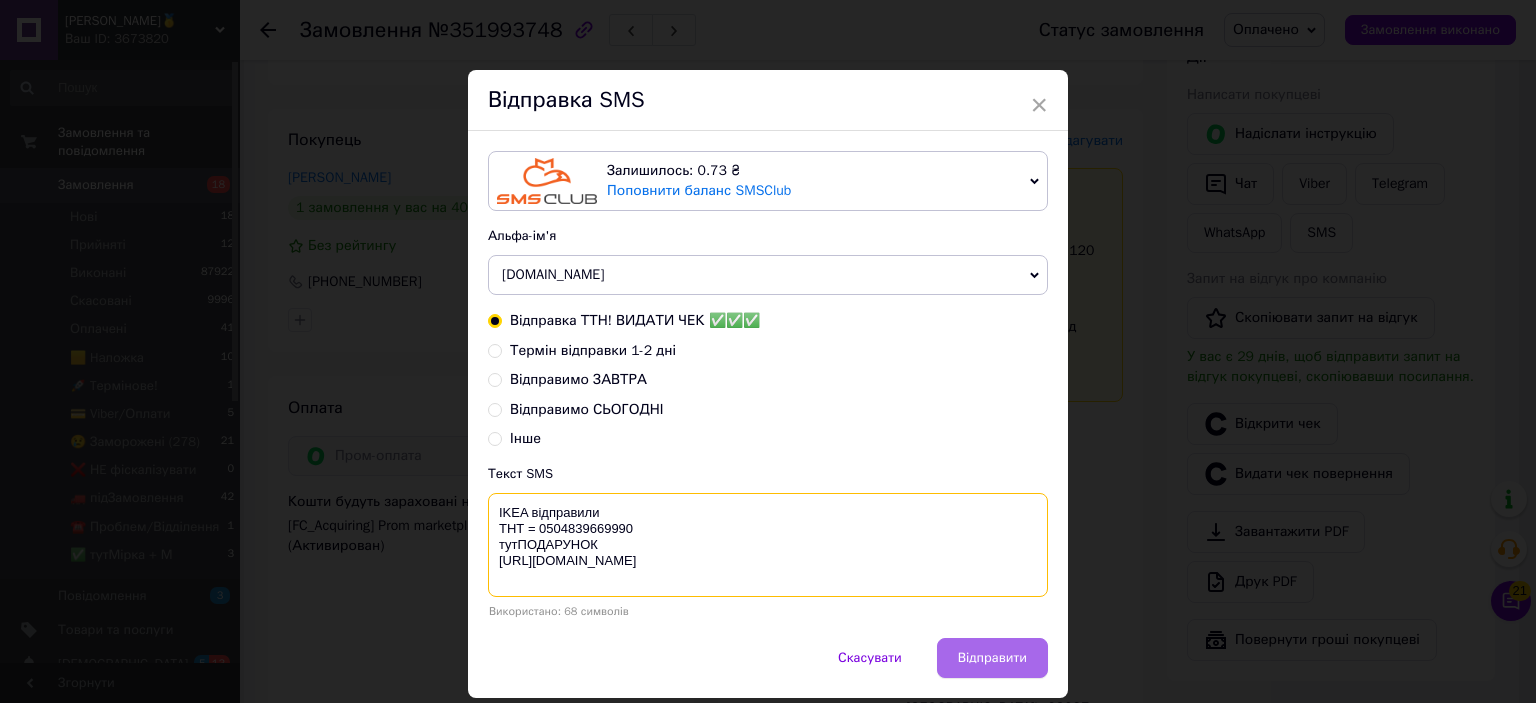 type on "IKEA відправили
ТНТ = 0504839669990
тутПОДАРУНОК
https://bit.ly/taao" 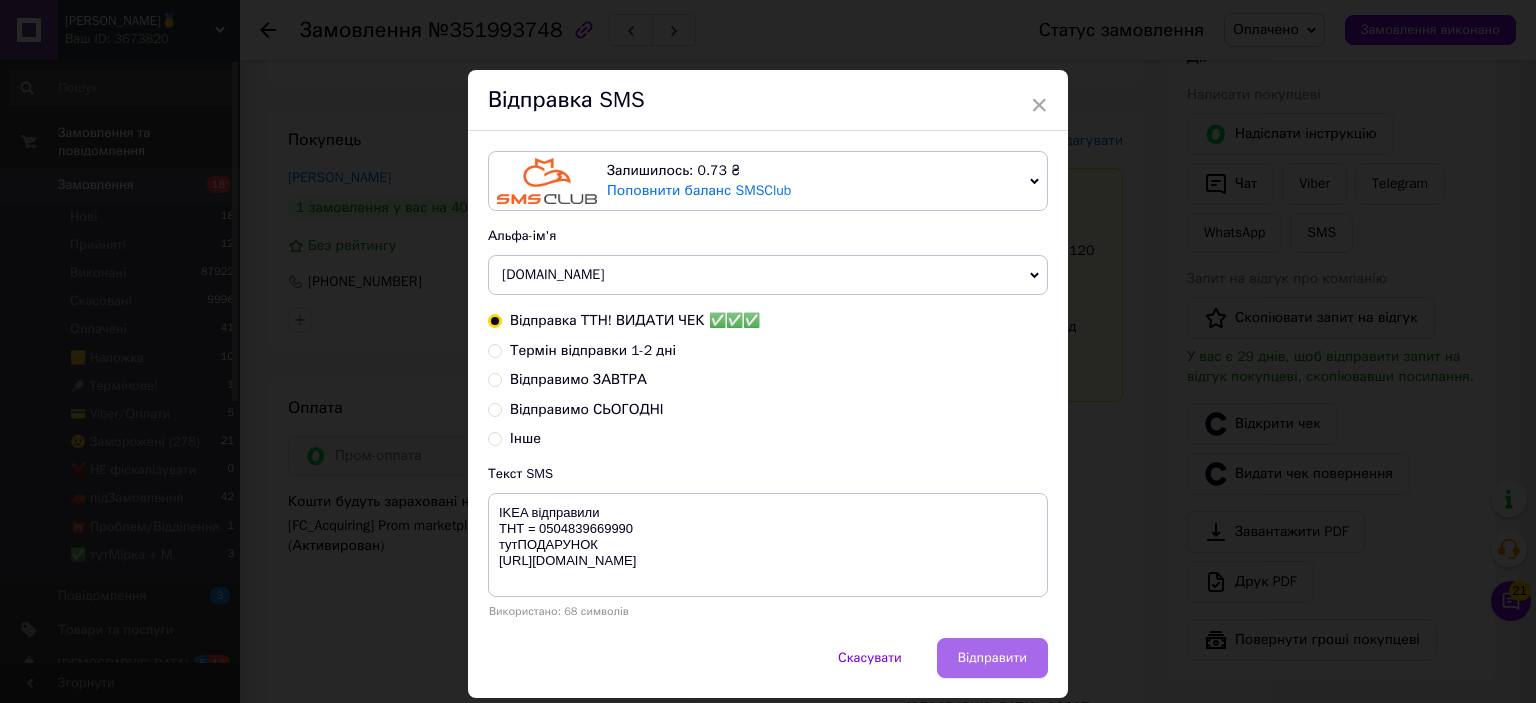 click on "Відправити" at bounding box center (992, 658) 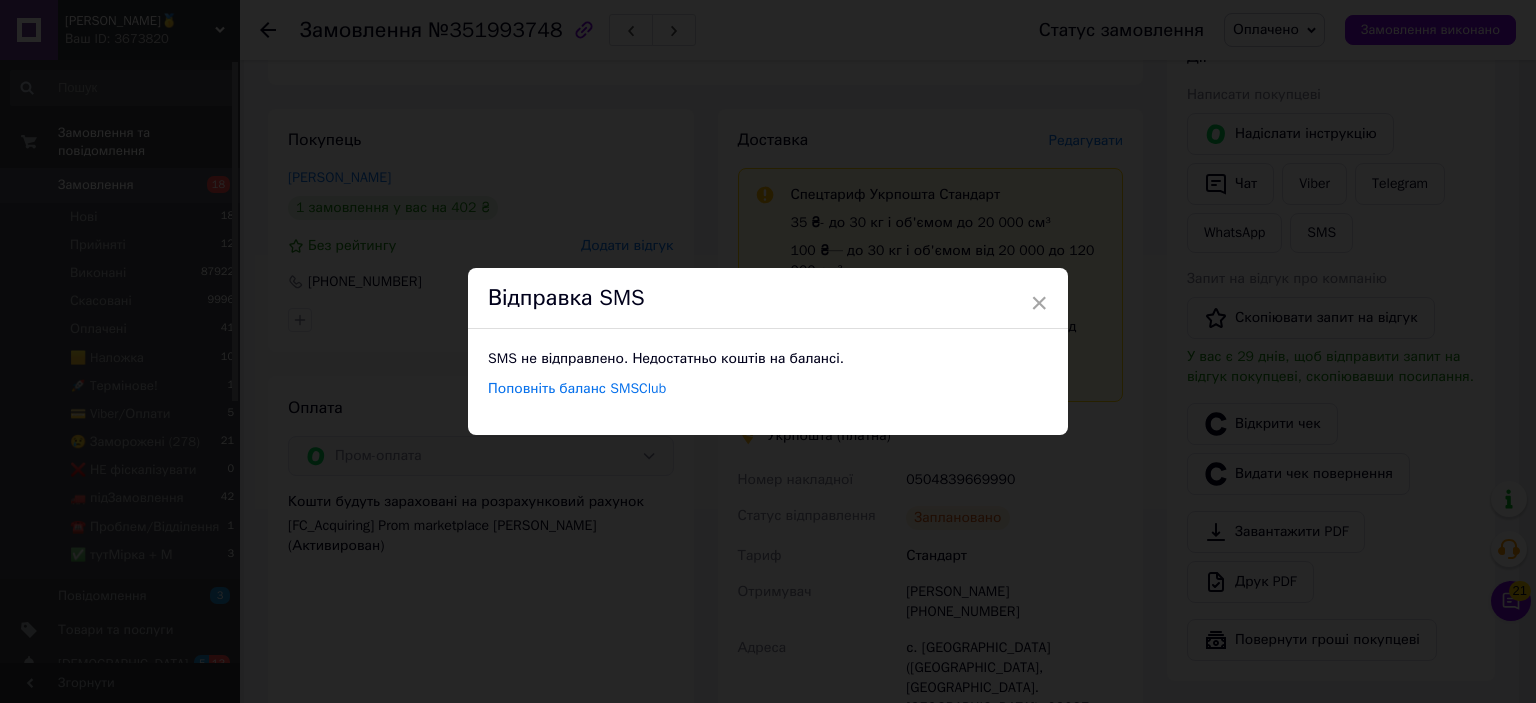 click on "× Відправка SMS SMS не відправлено. Недостатньо коштів на балансі.  Поповніть баланс SMSClub" at bounding box center [768, 351] 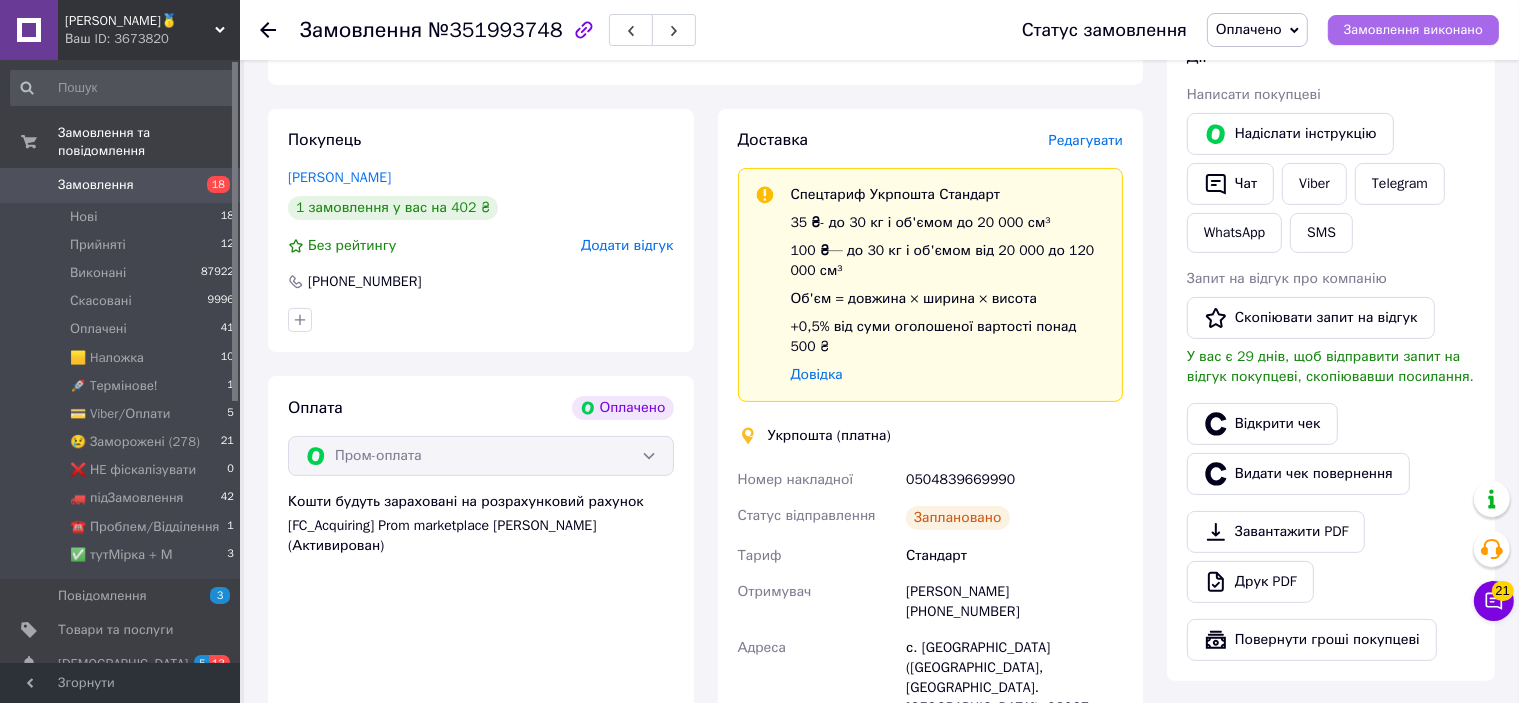 click on "Замовлення виконано" at bounding box center [1413, 30] 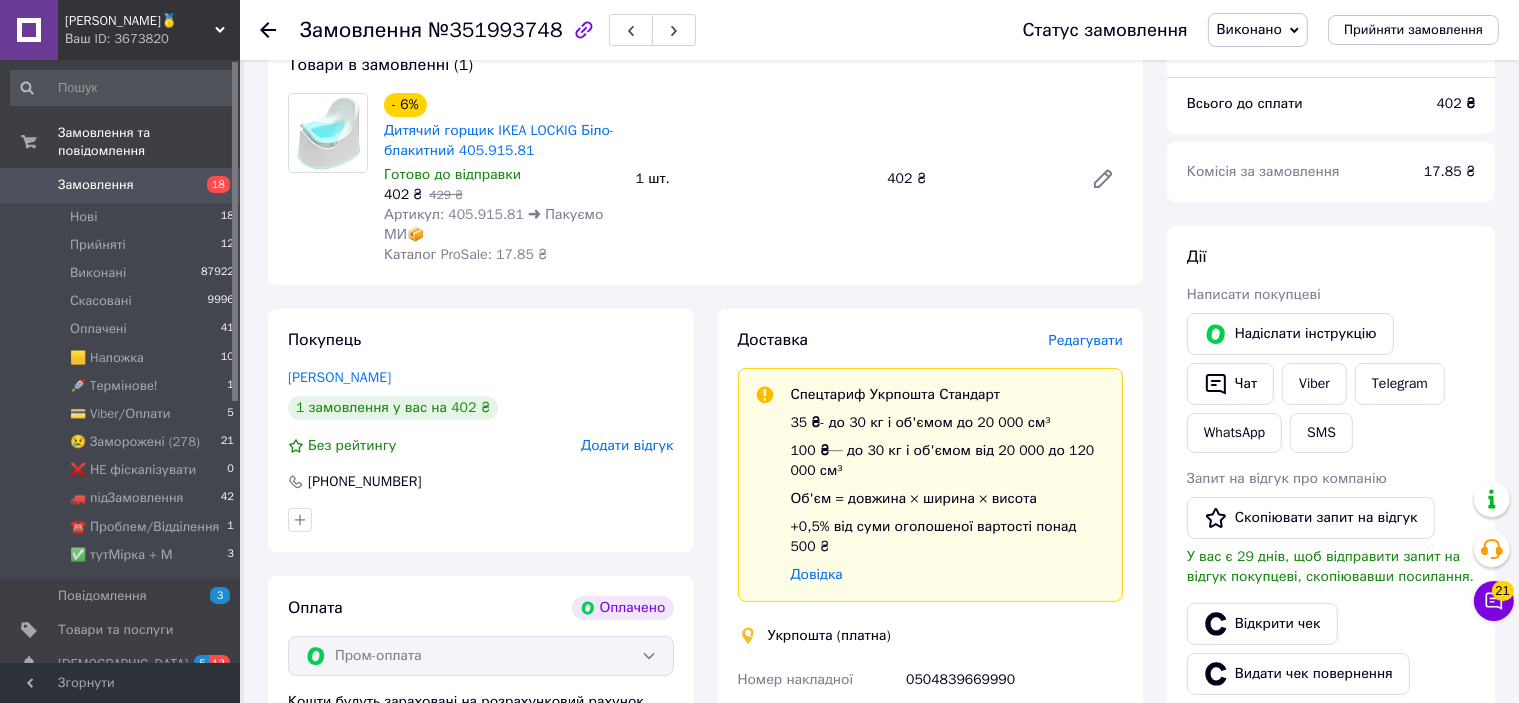 scroll, scrollTop: 0, scrollLeft: 0, axis: both 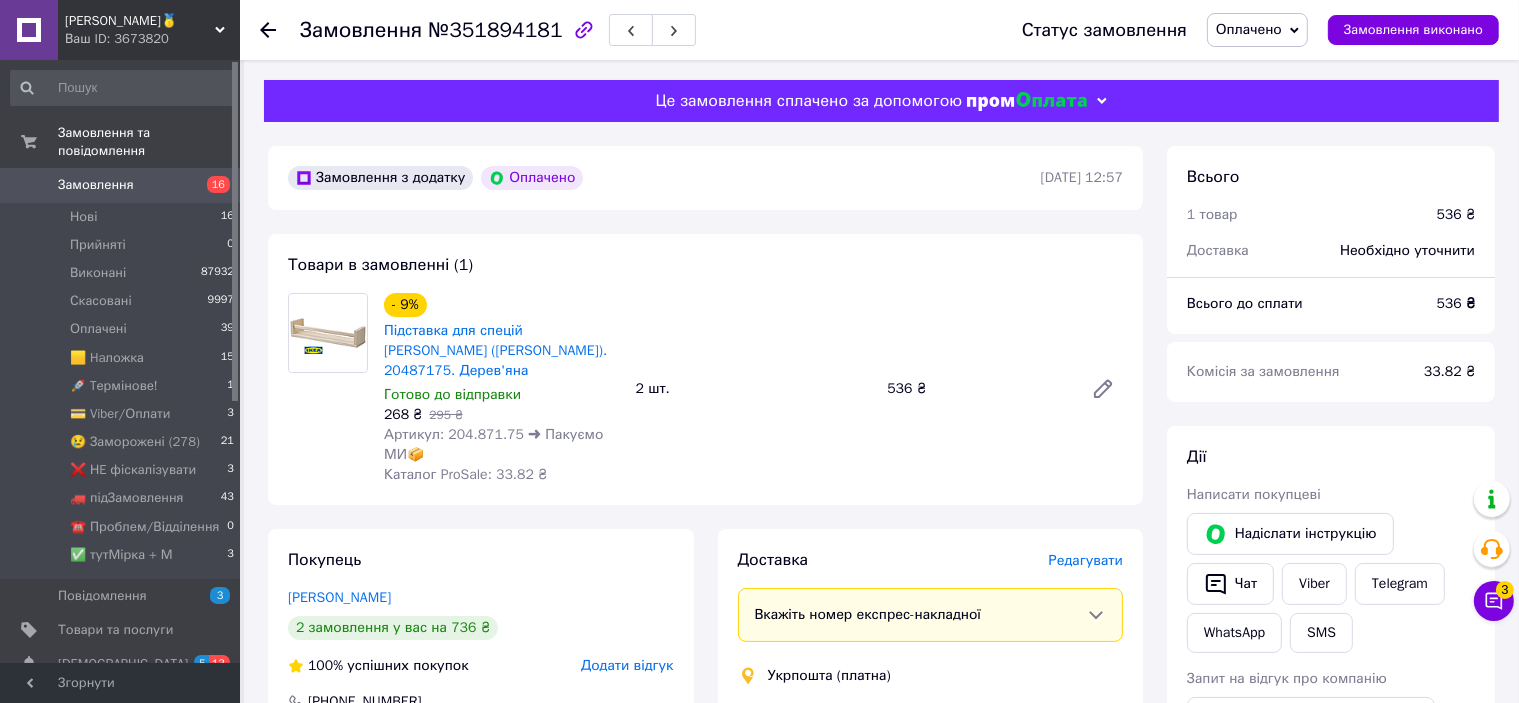 click on "Редагувати" at bounding box center [1086, 560] 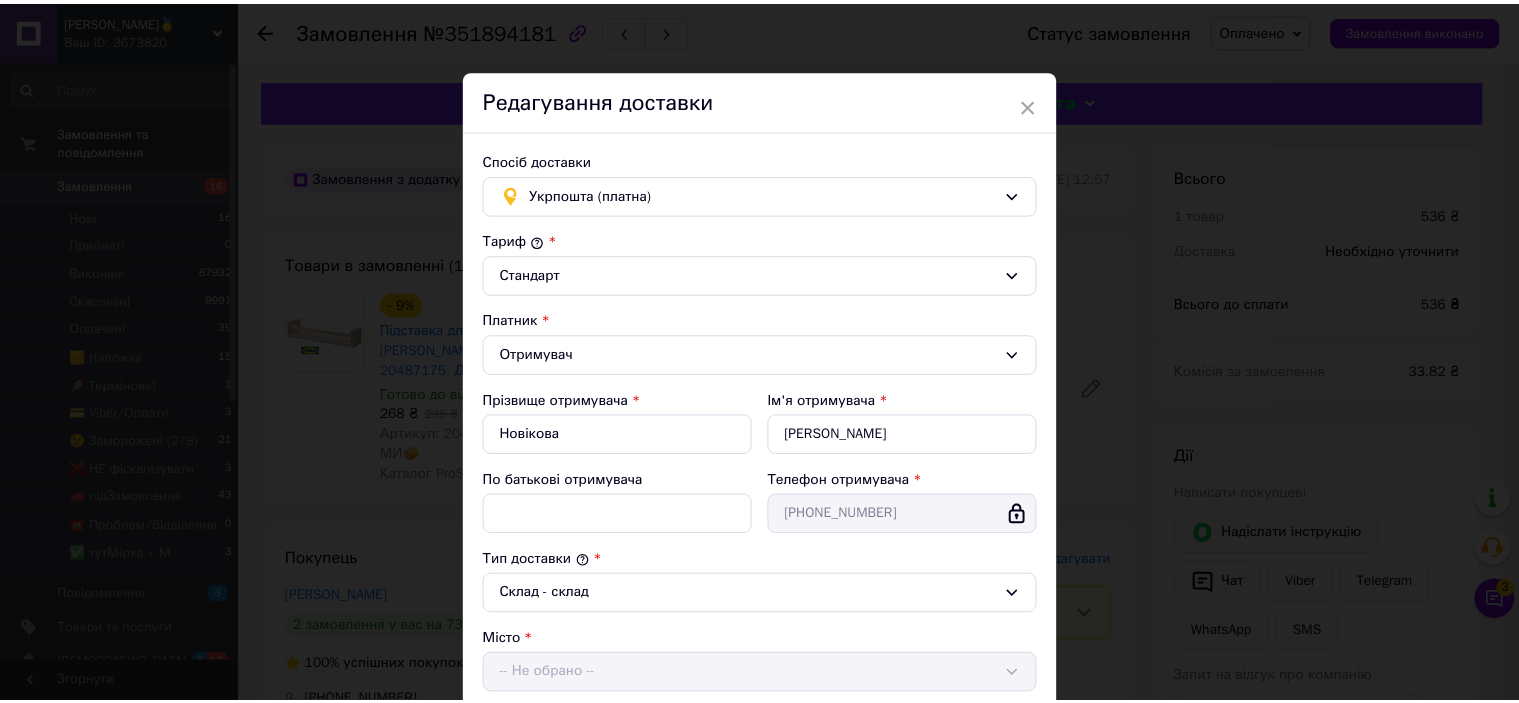 scroll, scrollTop: 543, scrollLeft: 0, axis: vertical 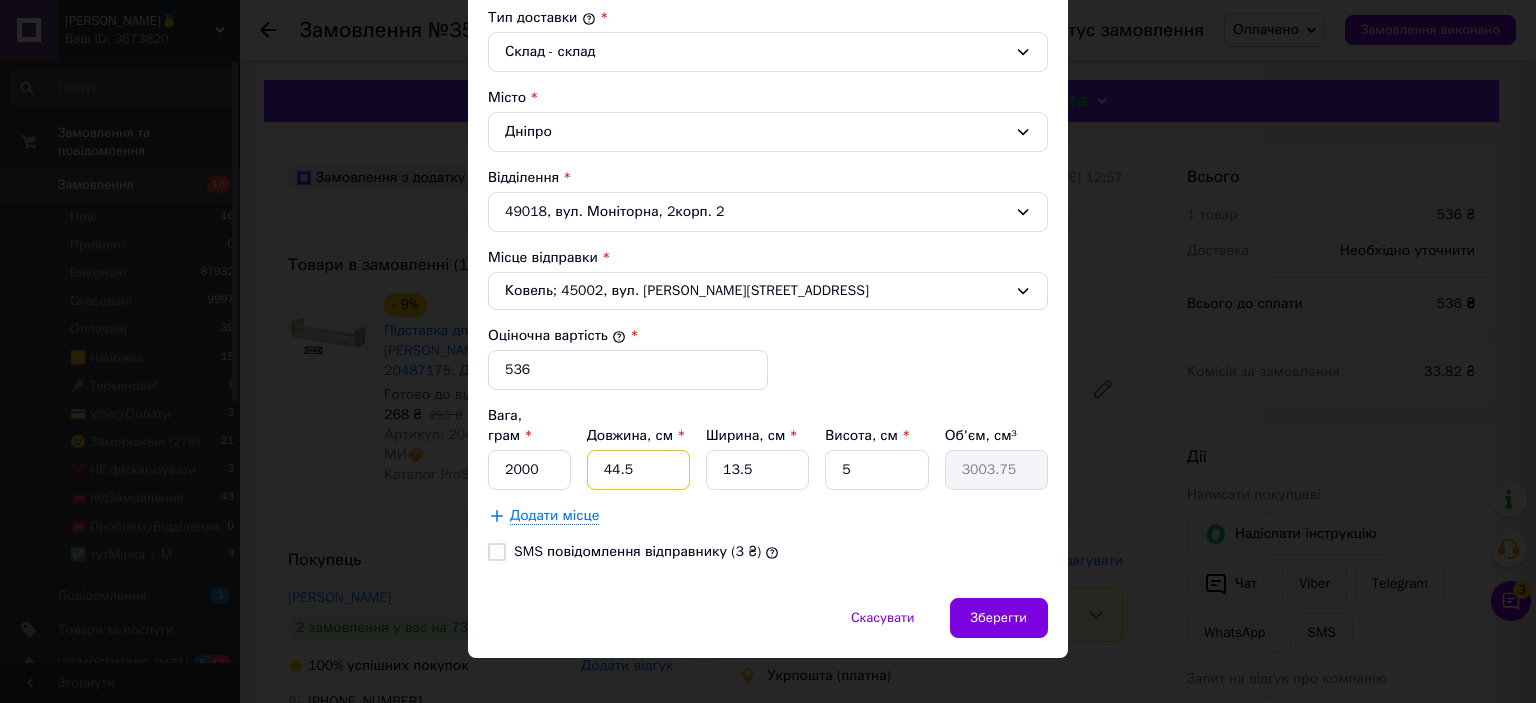 click on "44.5" at bounding box center [638, 470] 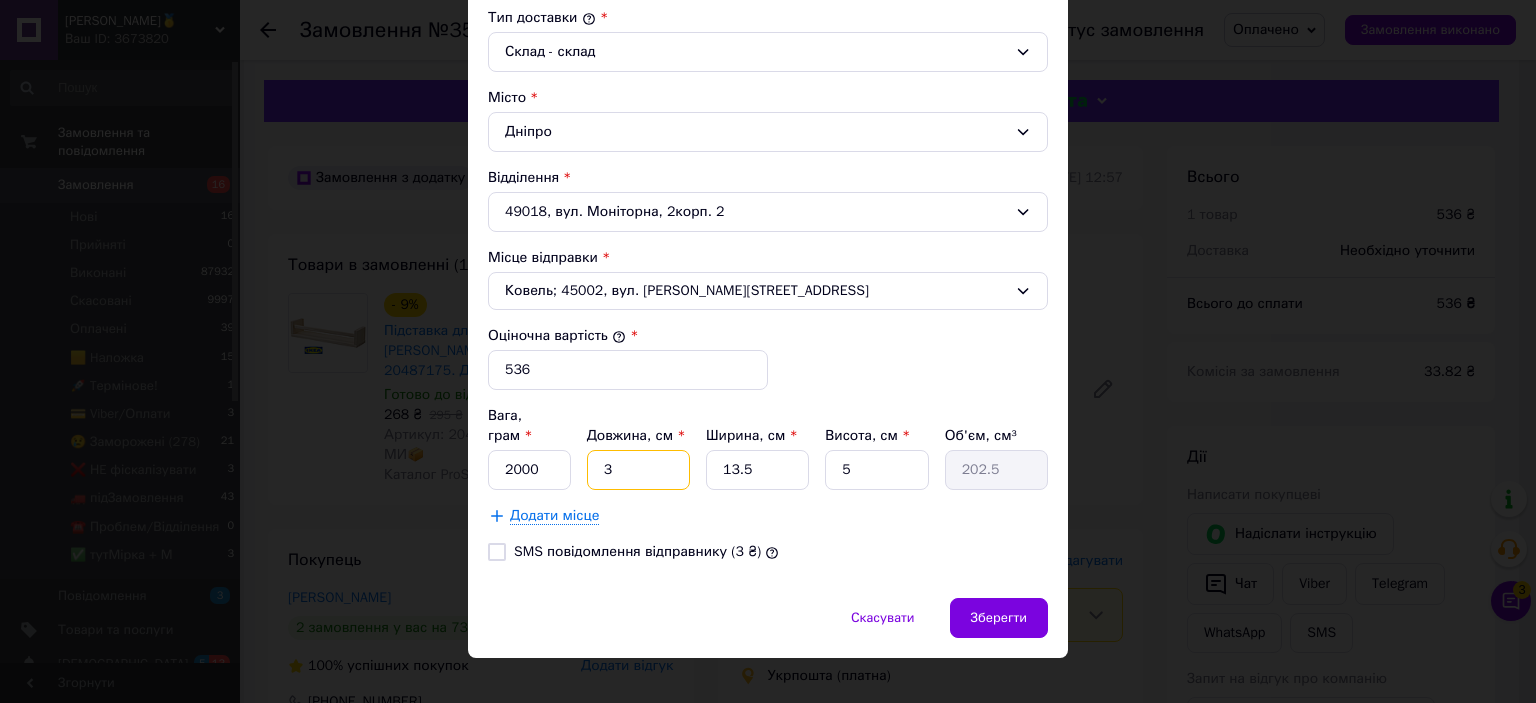 type on "39" 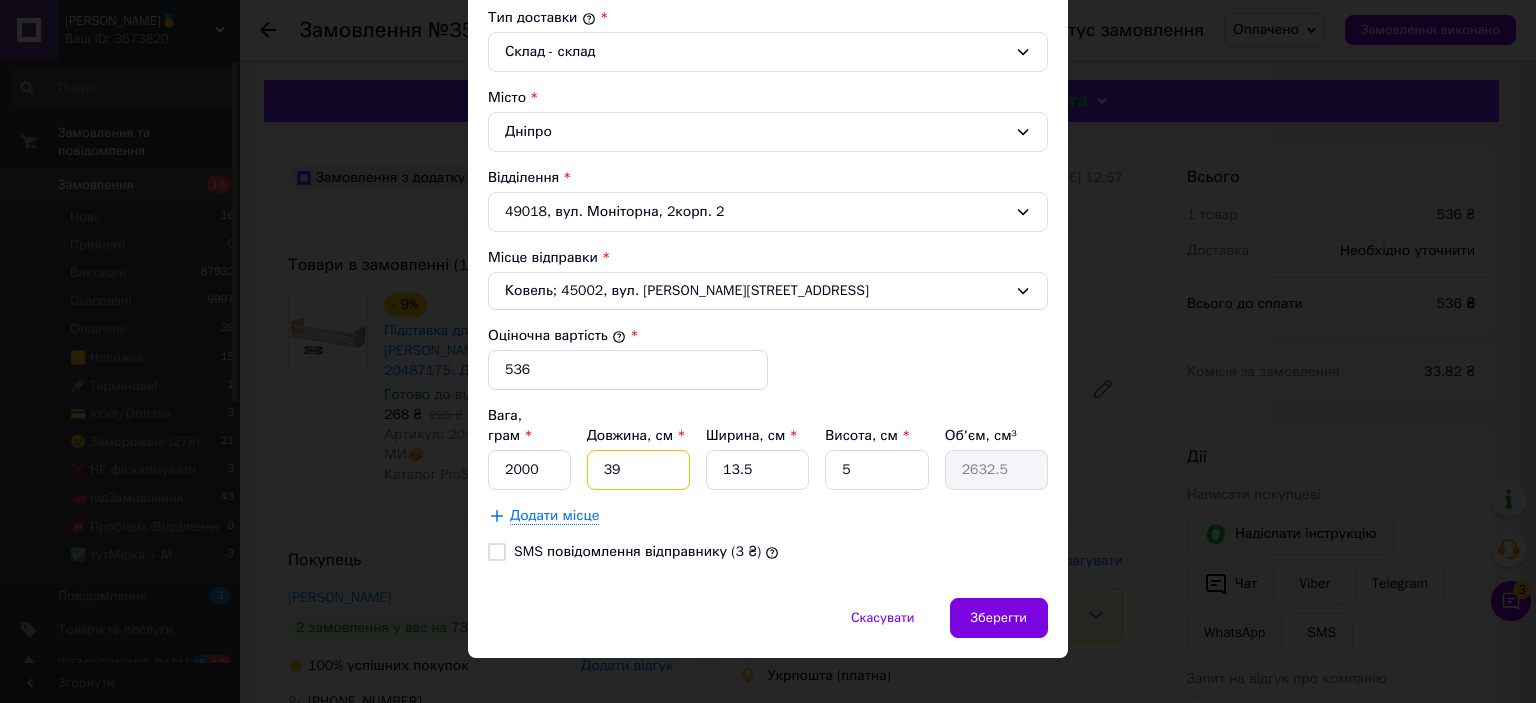type on "39" 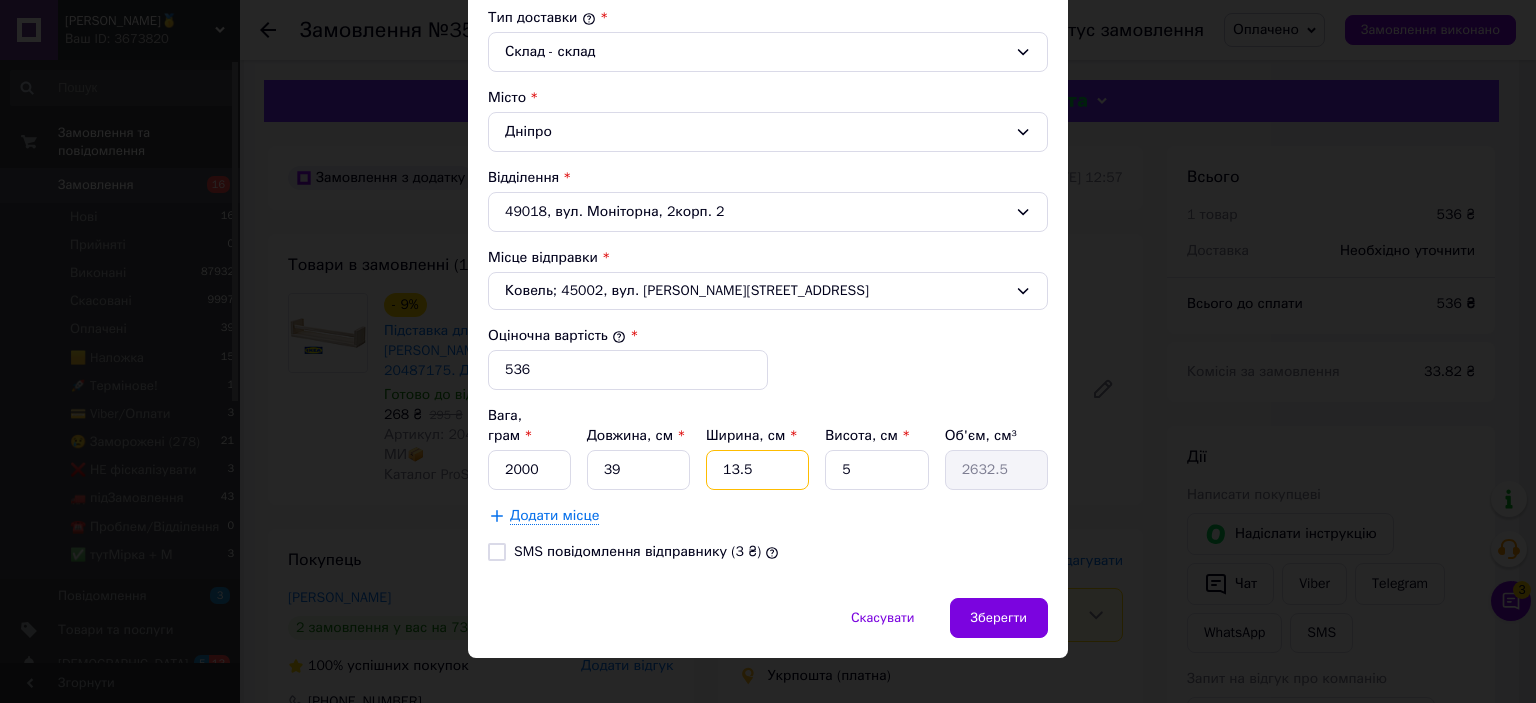 click on "13.5" at bounding box center [757, 470] 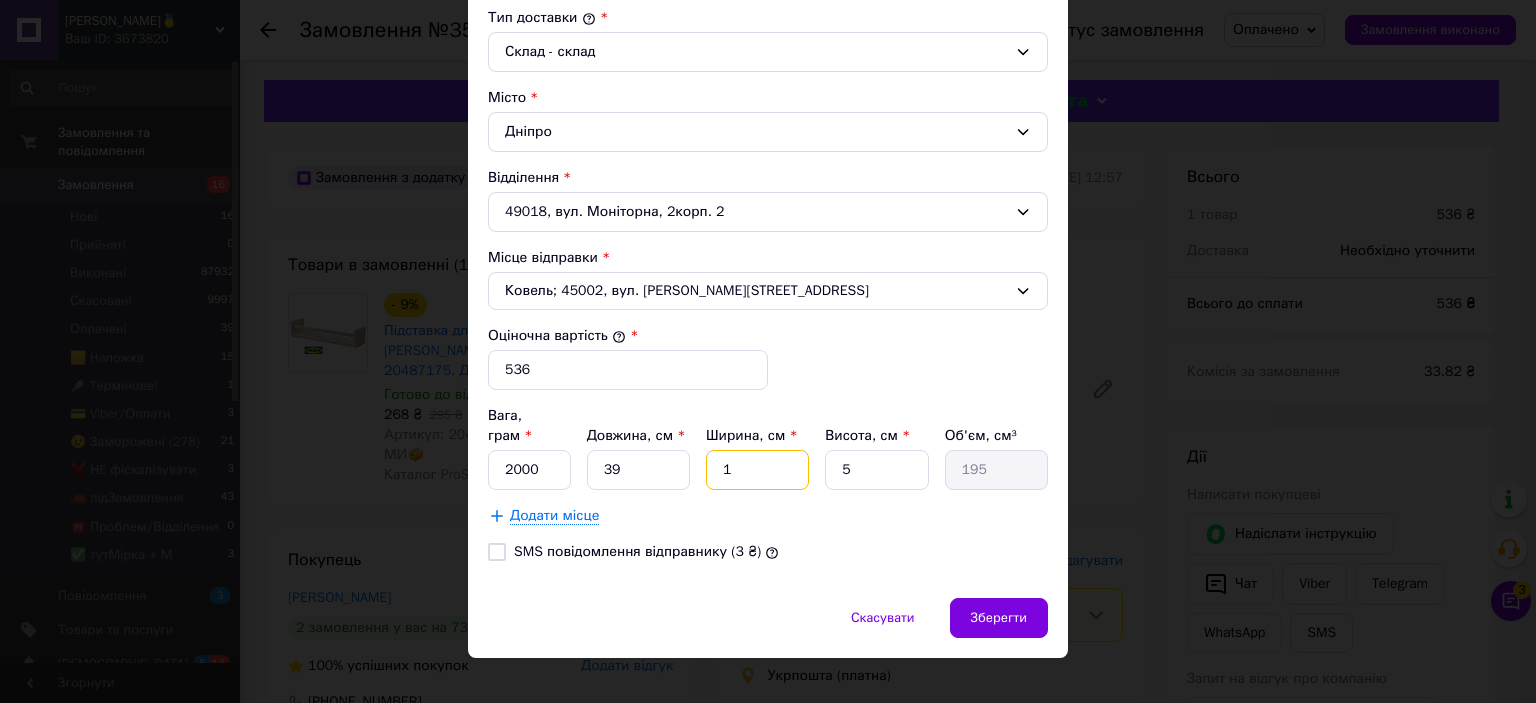 type on "15" 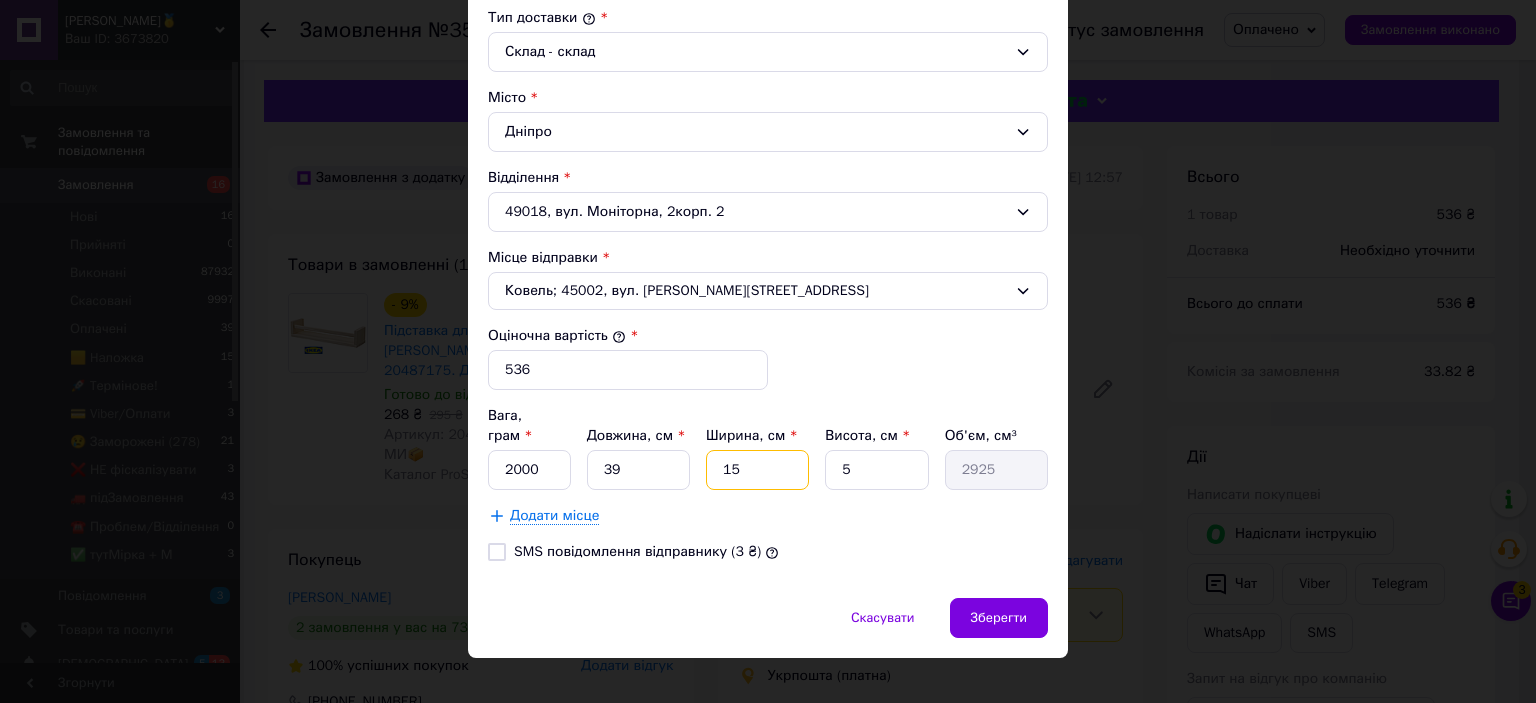 type on "15" 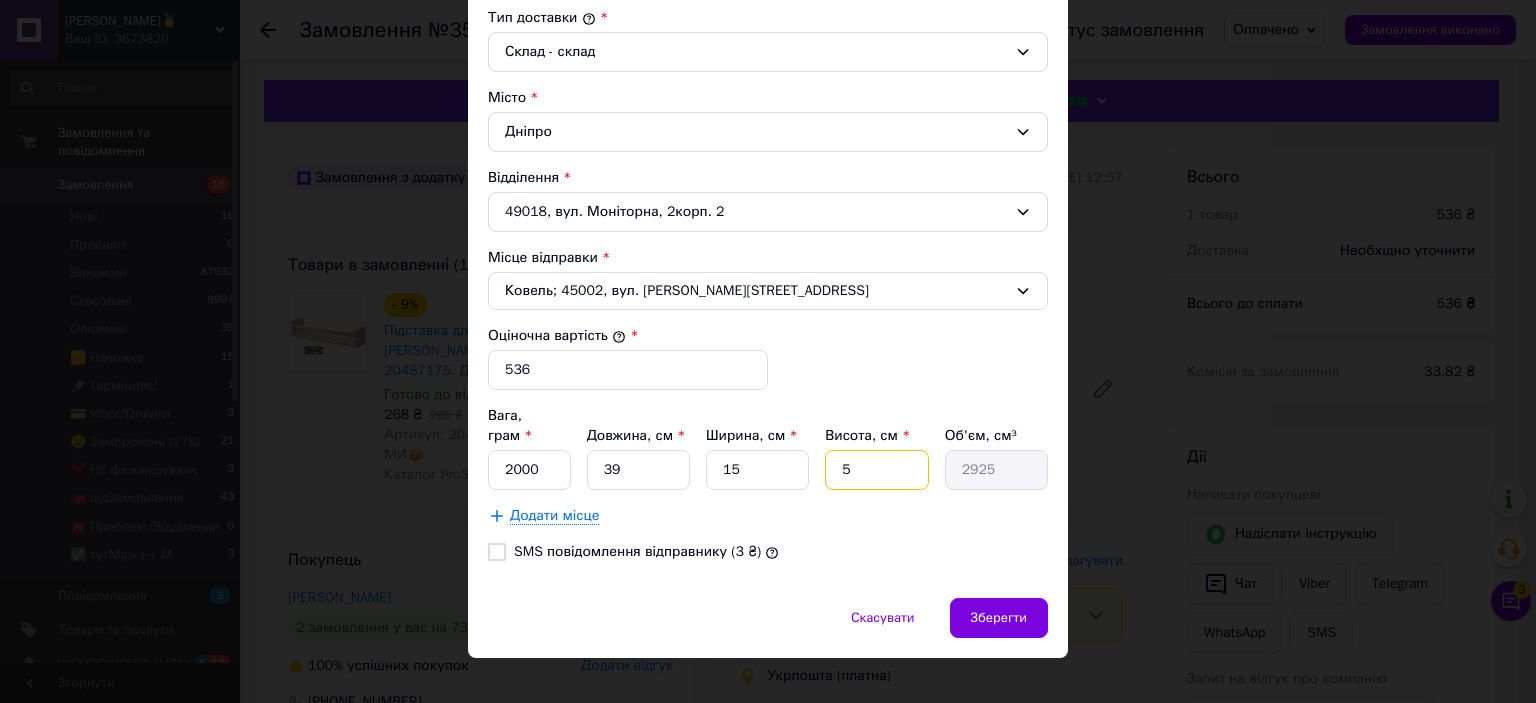 click on "5" at bounding box center (876, 470) 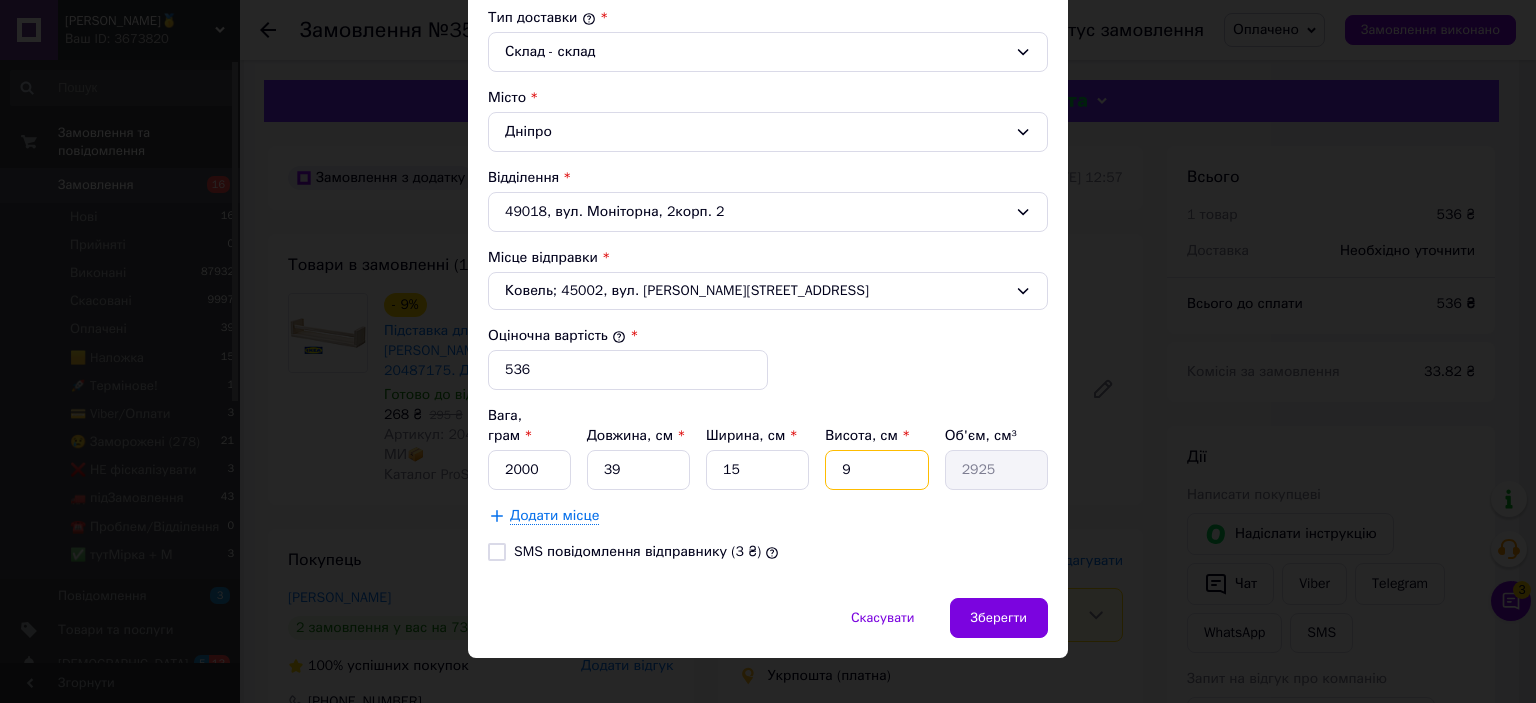 type on "5265" 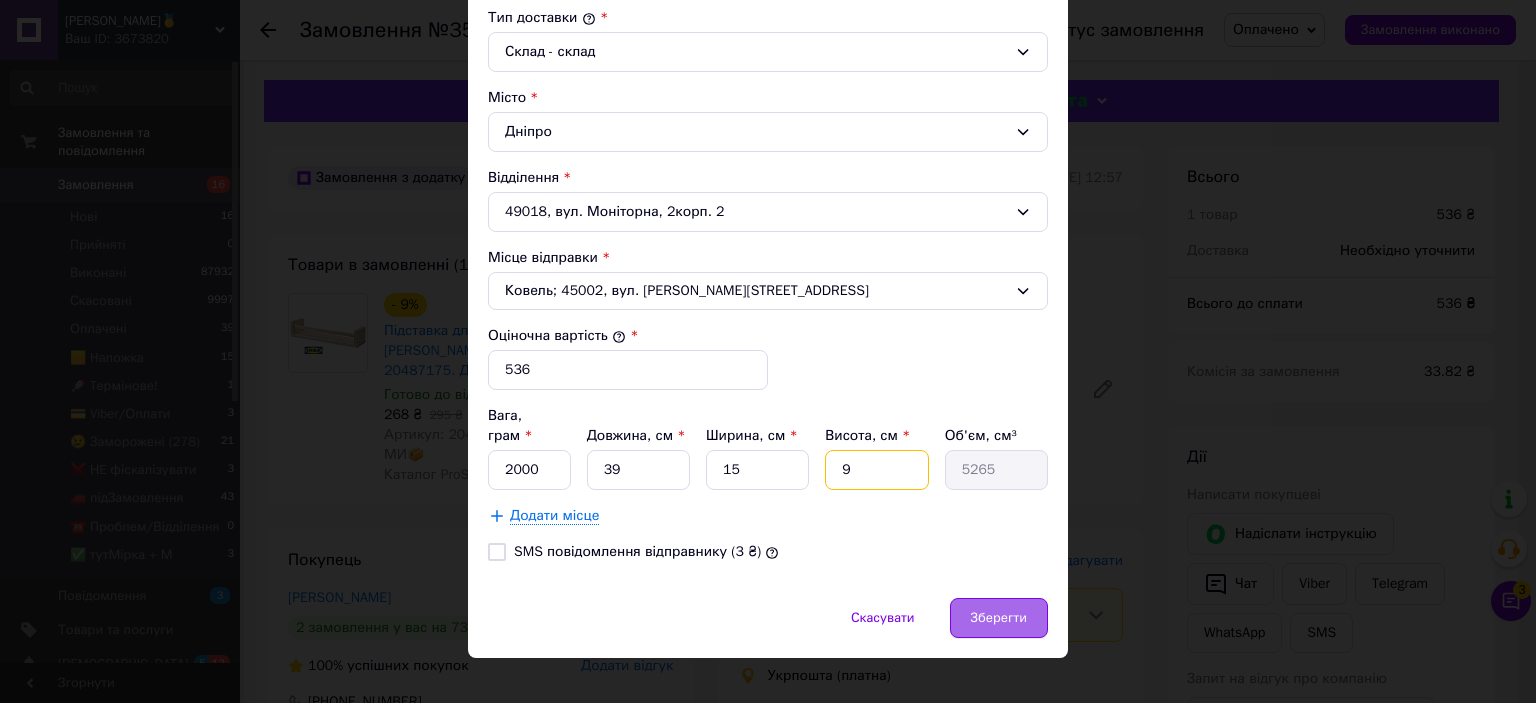 type on "9" 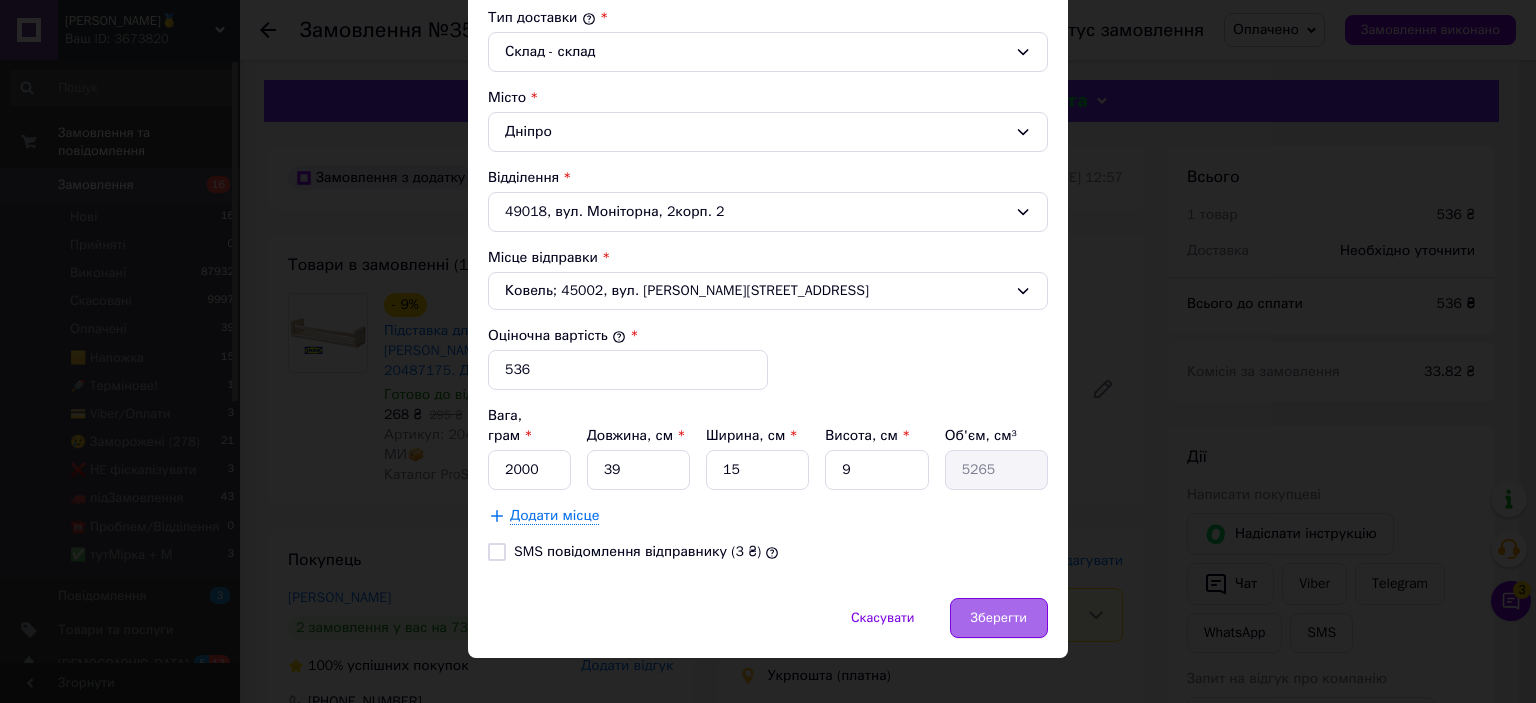 click on "Зберегти" at bounding box center [999, 618] 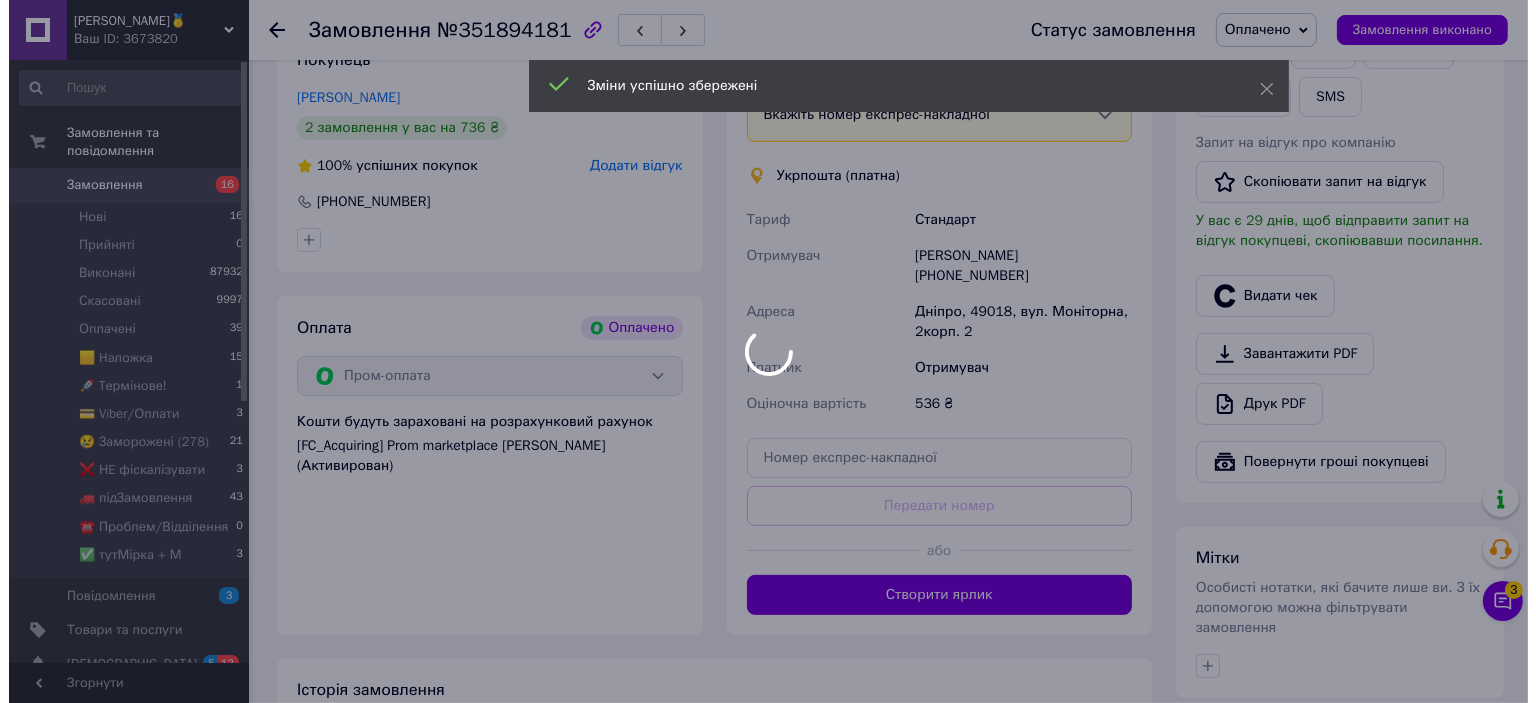 scroll, scrollTop: 600, scrollLeft: 0, axis: vertical 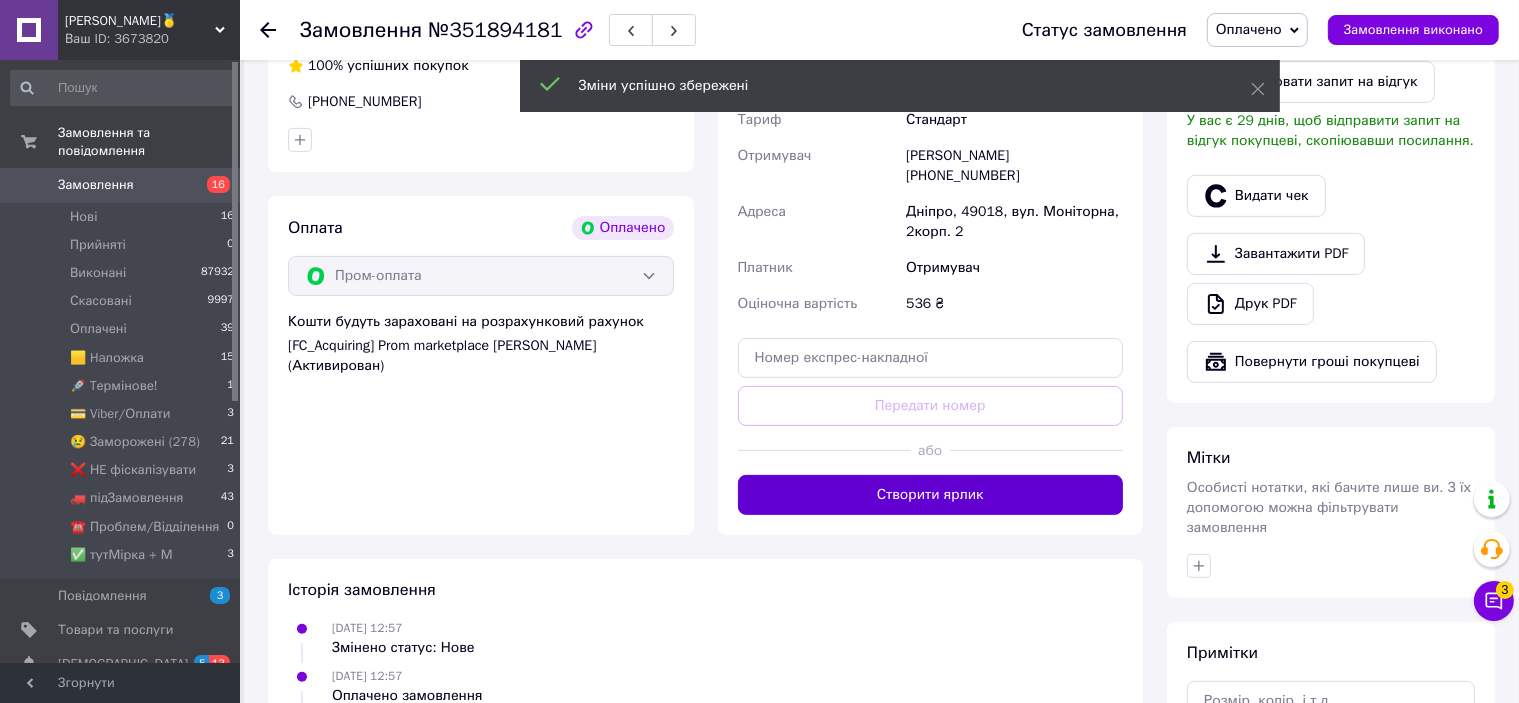 click on "Створити ярлик" at bounding box center [931, 495] 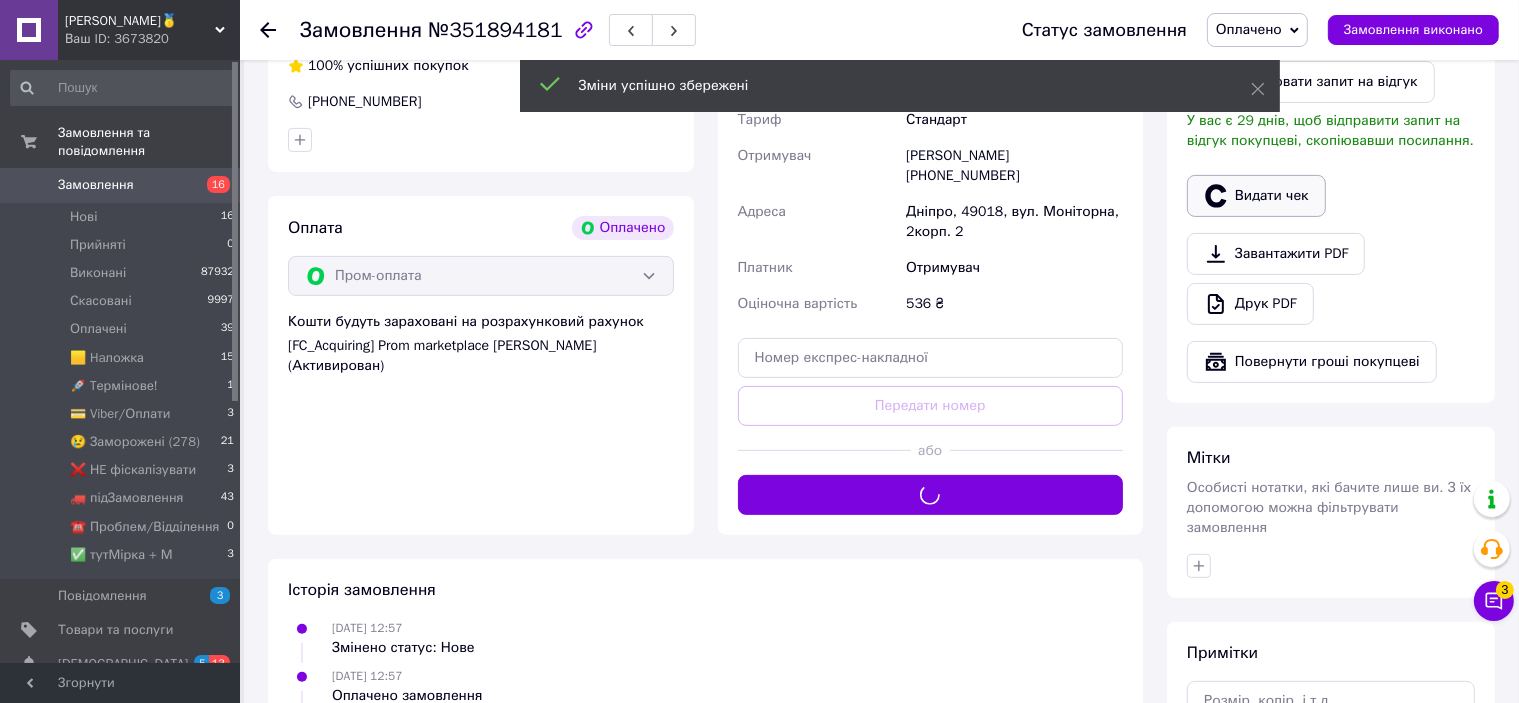 click on "Видати чек" at bounding box center (1256, 196) 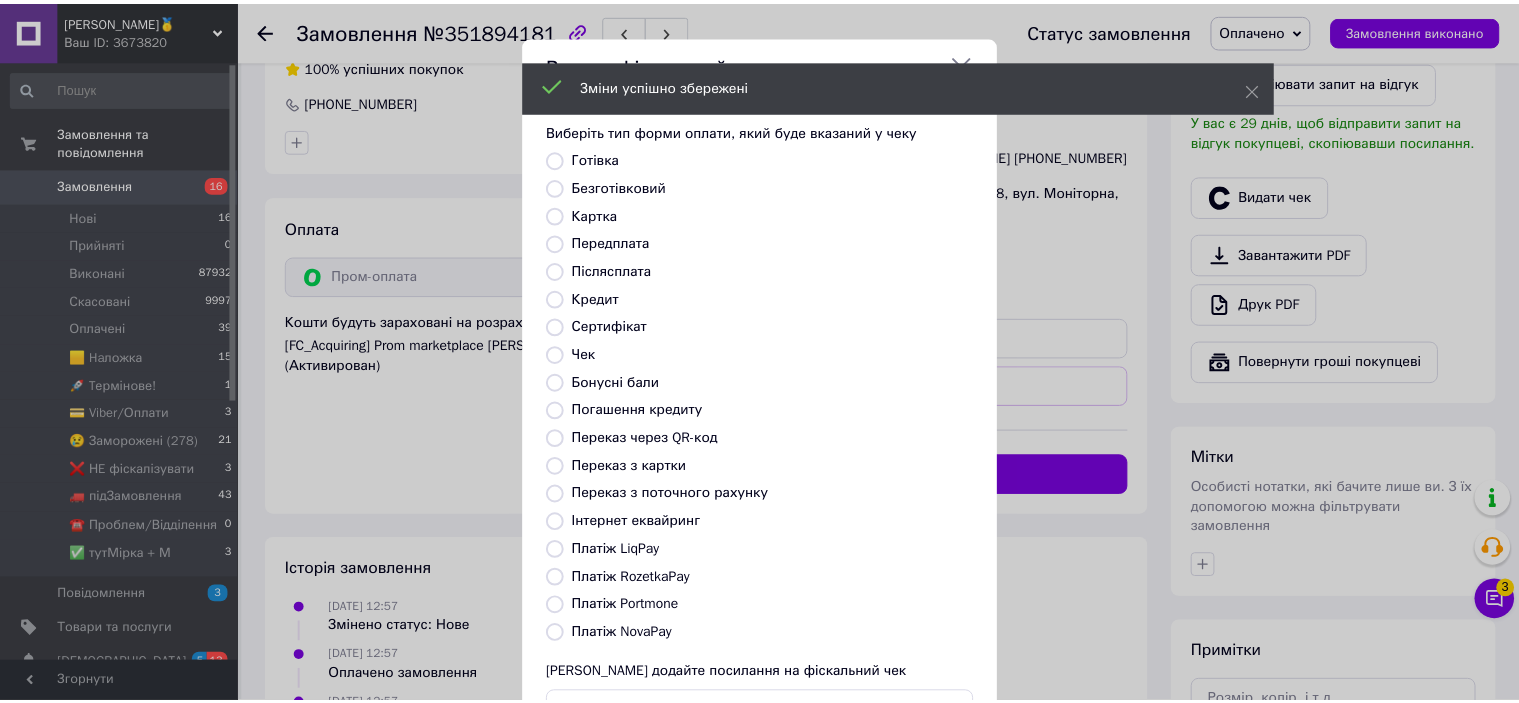 scroll, scrollTop: 155, scrollLeft: 0, axis: vertical 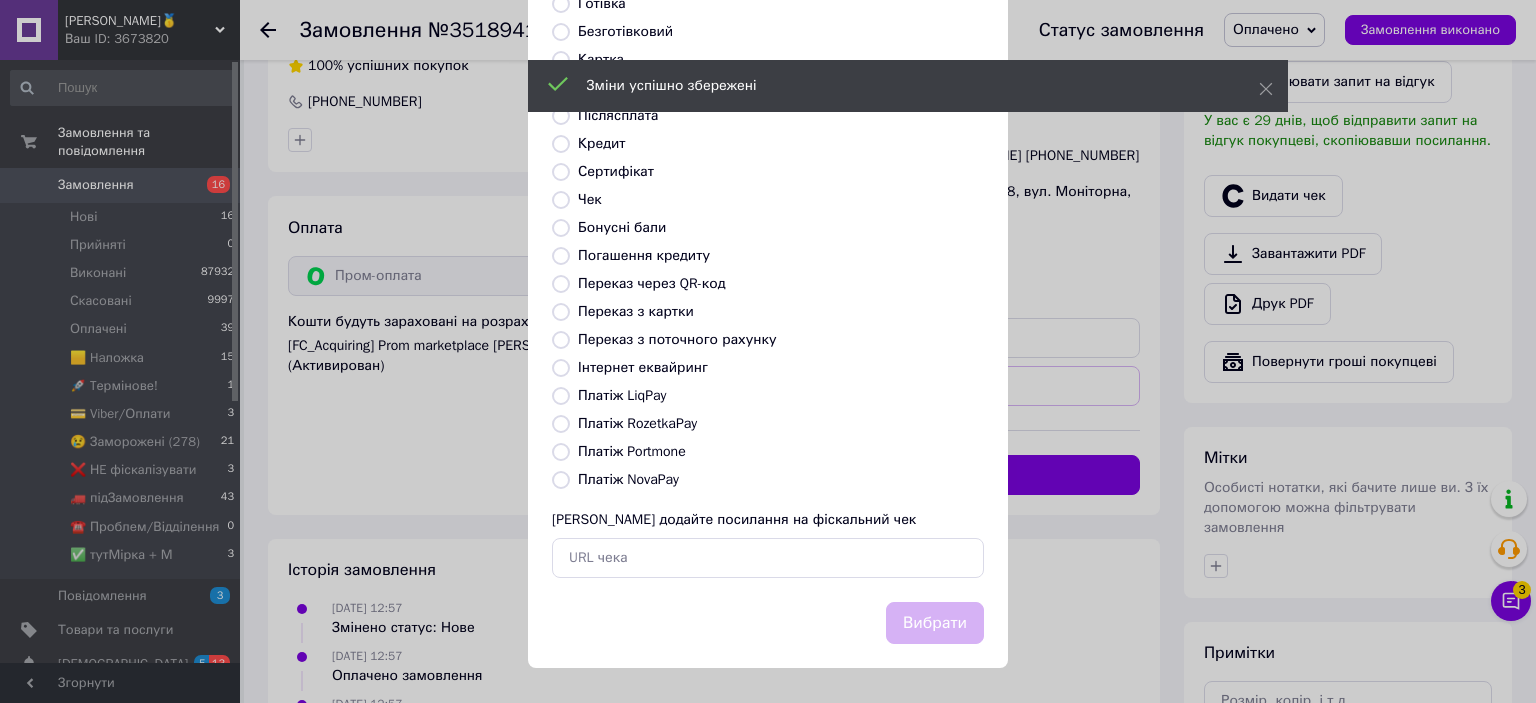 click on "Платіж RozetkaPay" at bounding box center [637, 423] 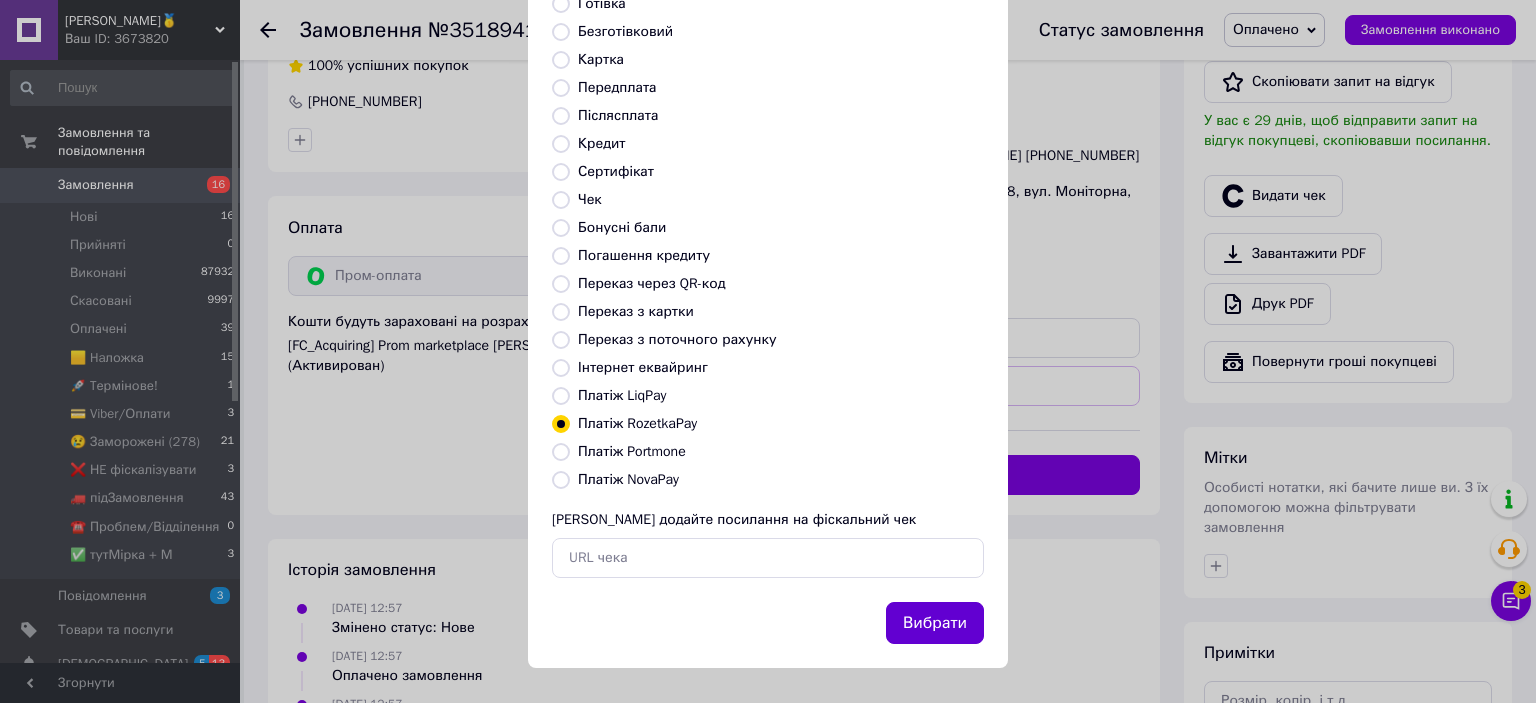 click on "Вибрати" at bounding box center (935, 623) 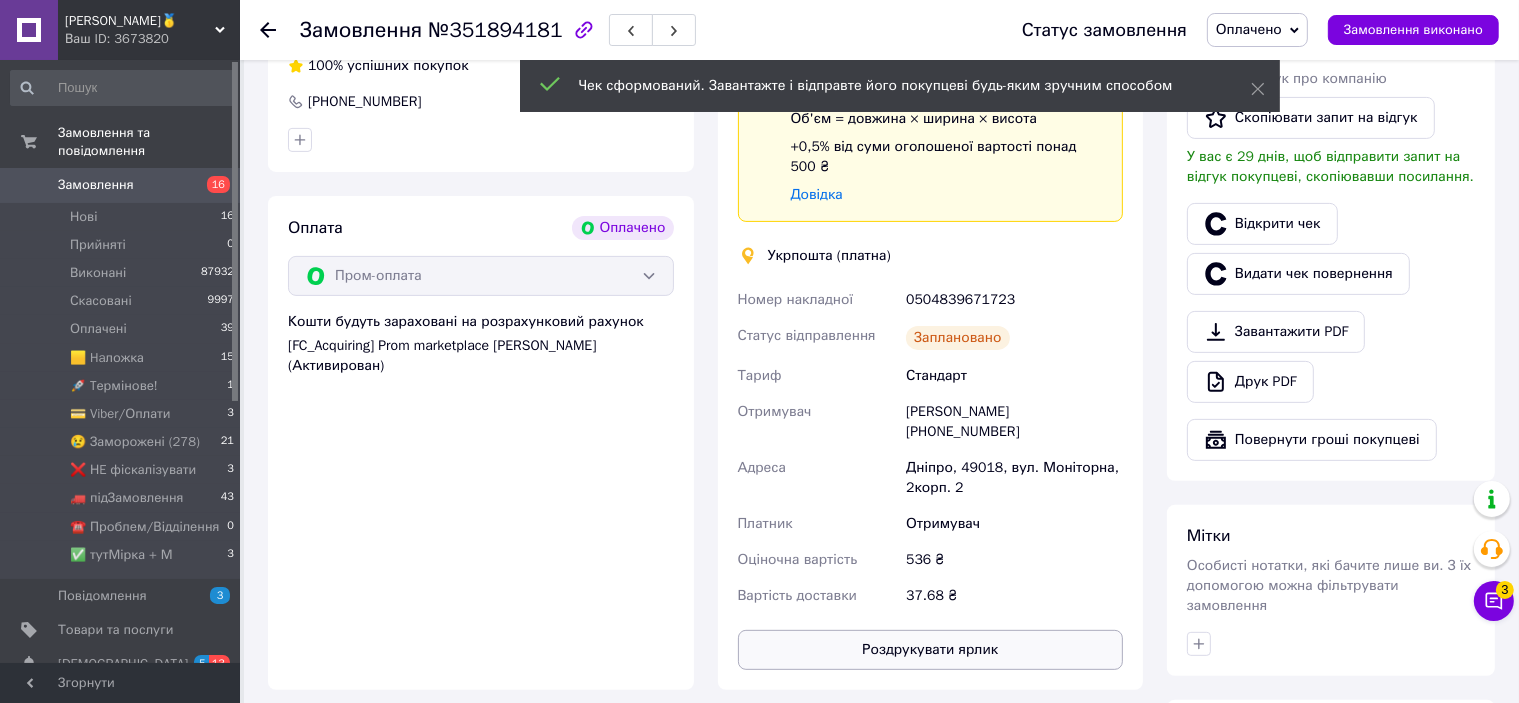 click on "Роздрукувати ярлик" at bounding box center (931, 650) 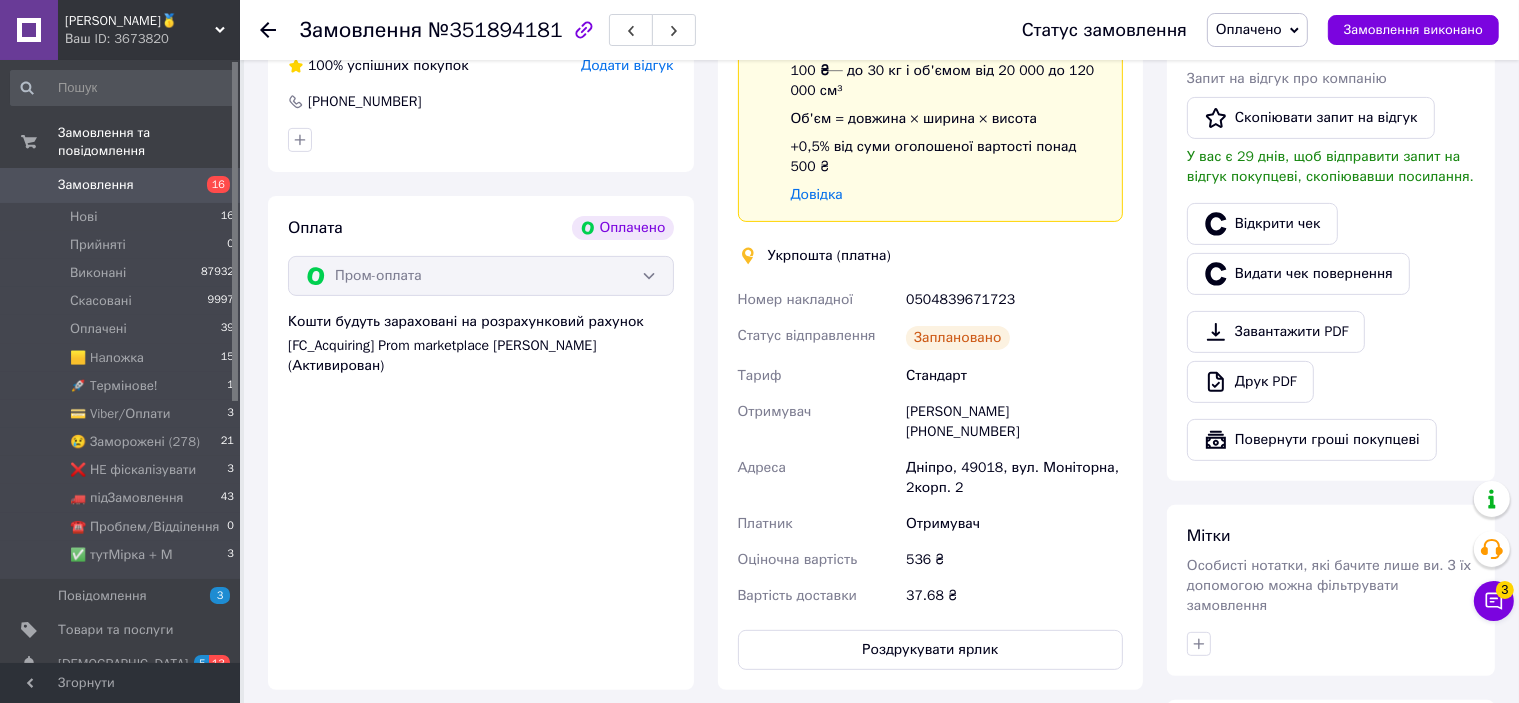 click on "0504839671723" at bounding box center (1014, 300) 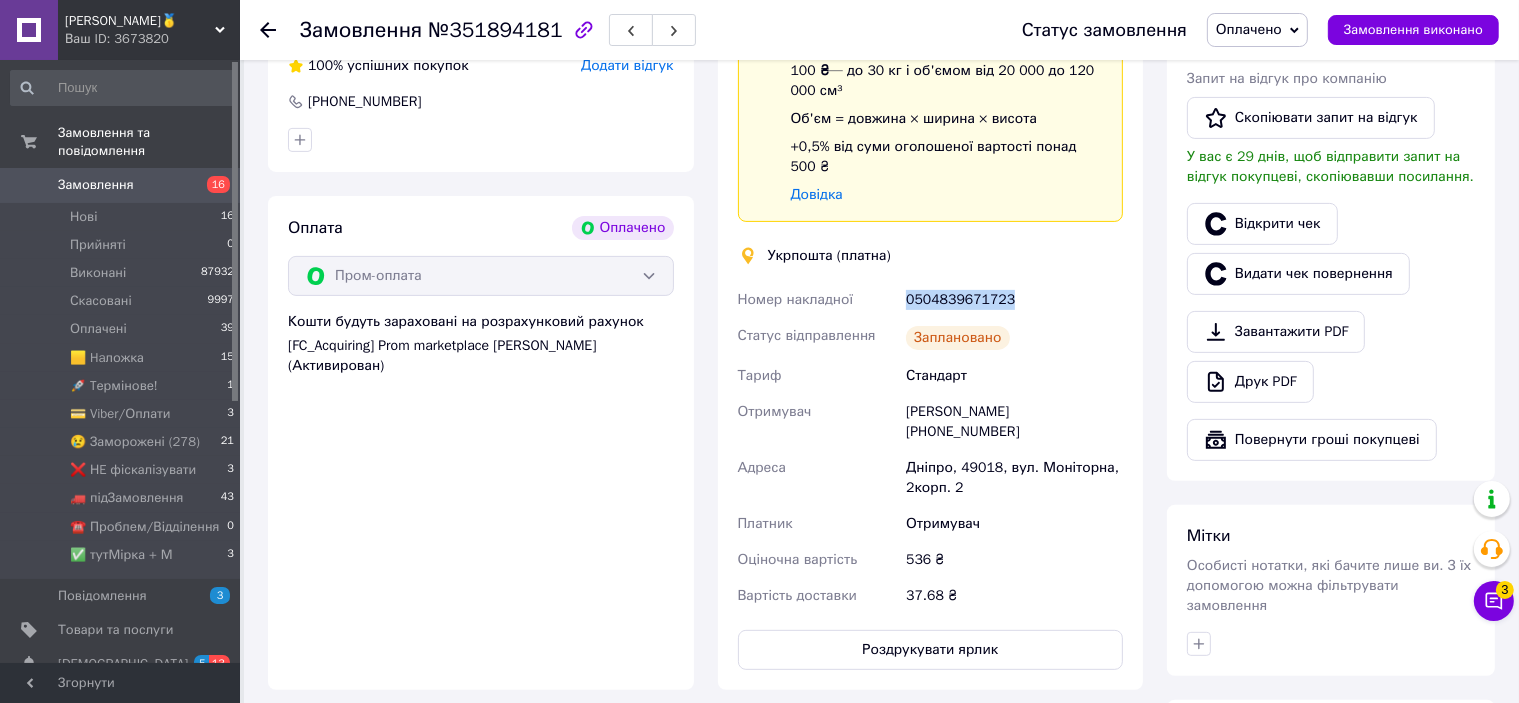 click on "0504839671723" at bounding box center [1014, 300] 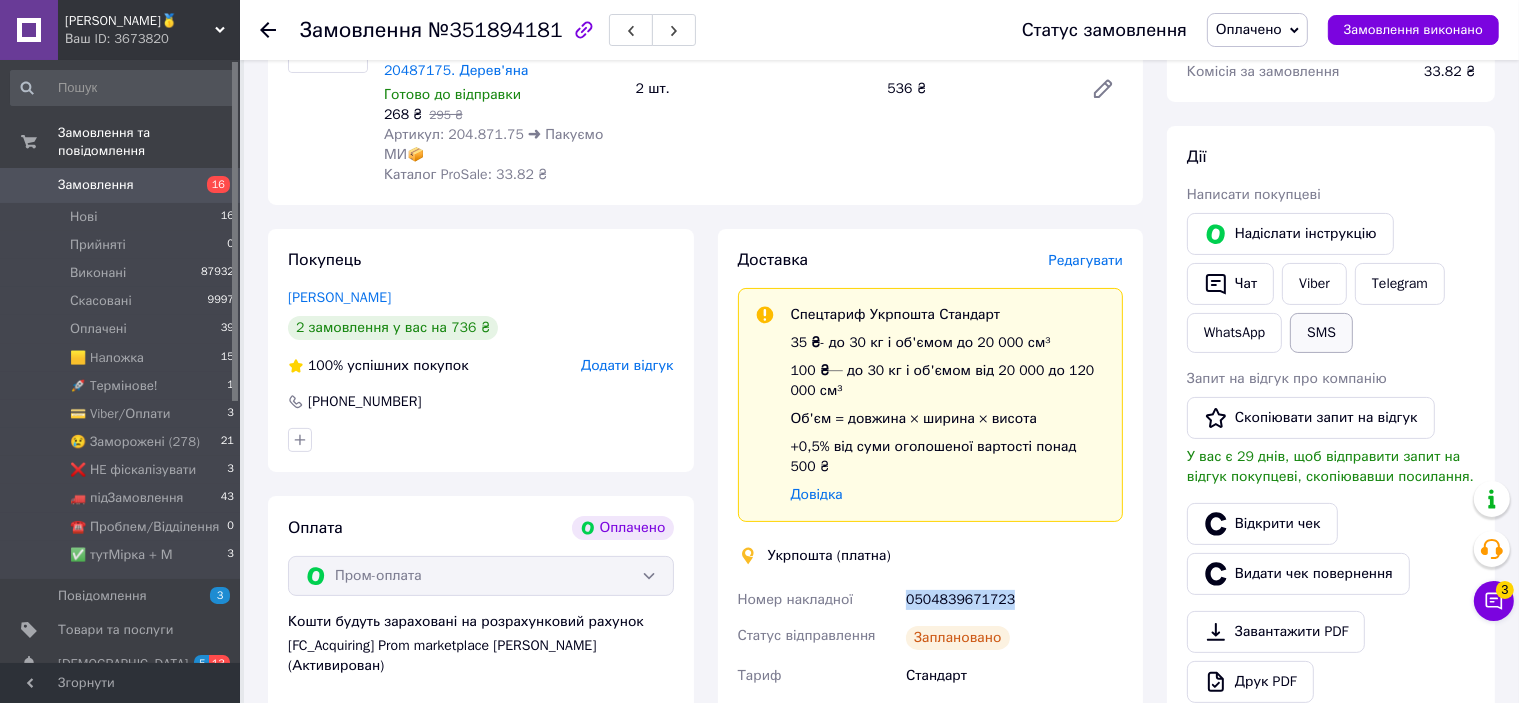 click on "SMS" at bounding box center (1321, 333) 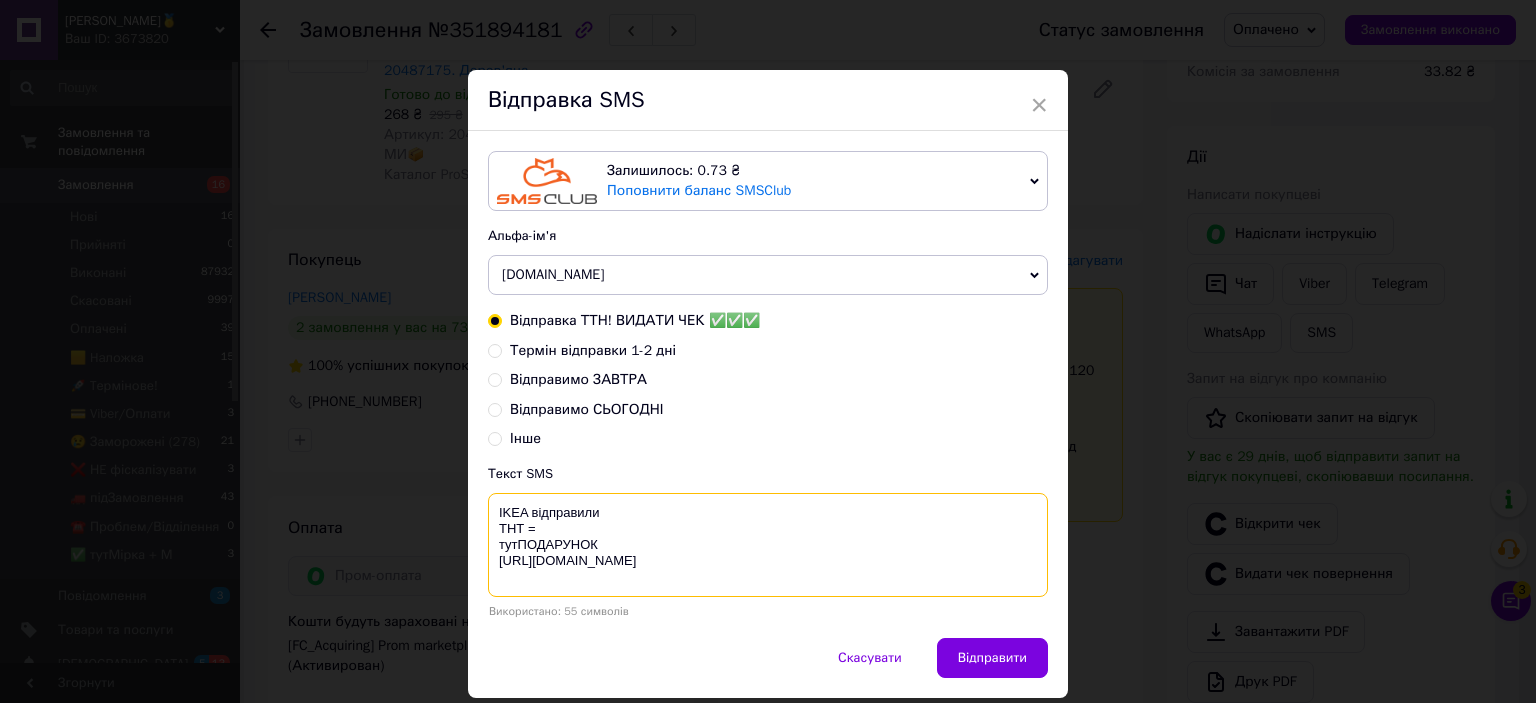 click on "IKEA відправили
ТНТ =
тутПОДАРУНОК
[URL][DOMAIN_NAME]" at bounding box center (768, 545) 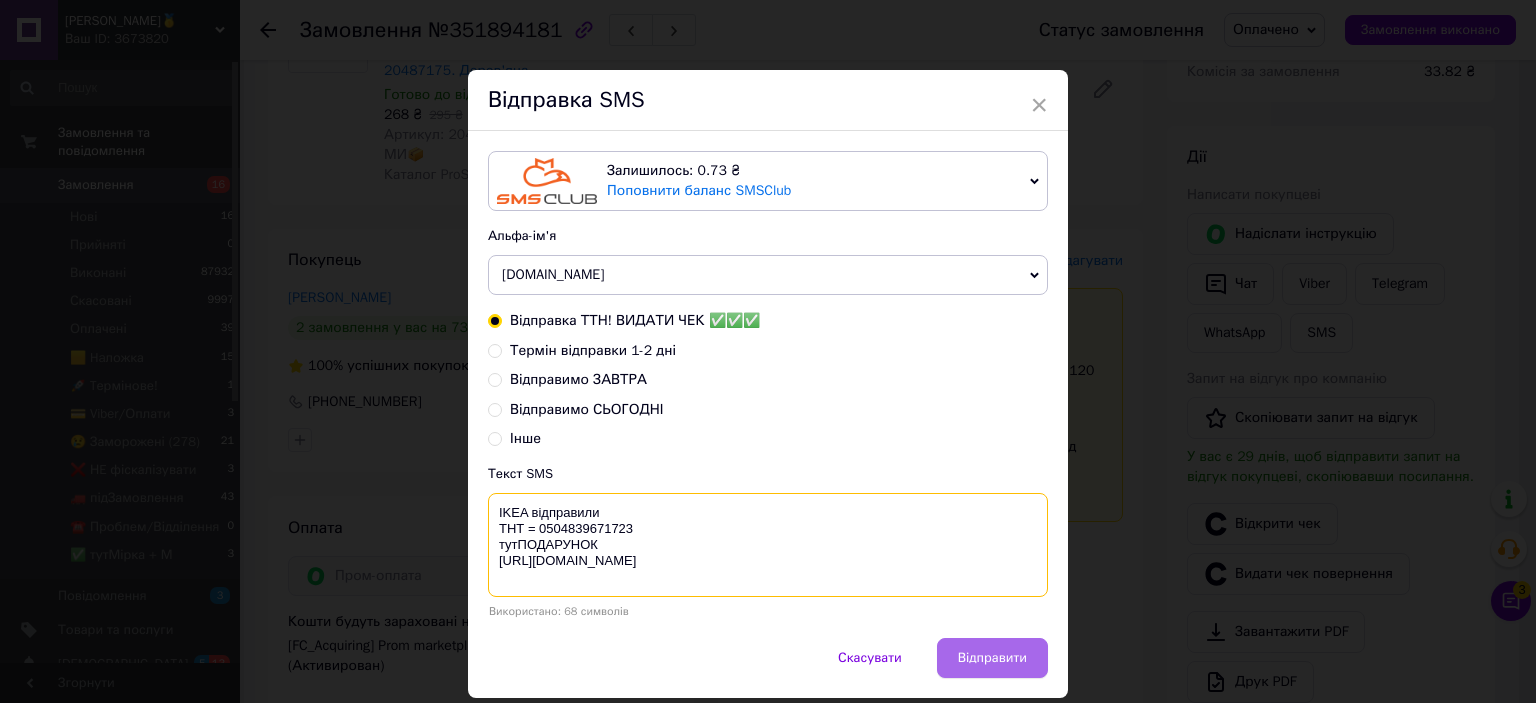 type on "IKEA відправили
ТНТ = 0504839671723
тутПОДАРУНОК
https://bit.ly/taao" 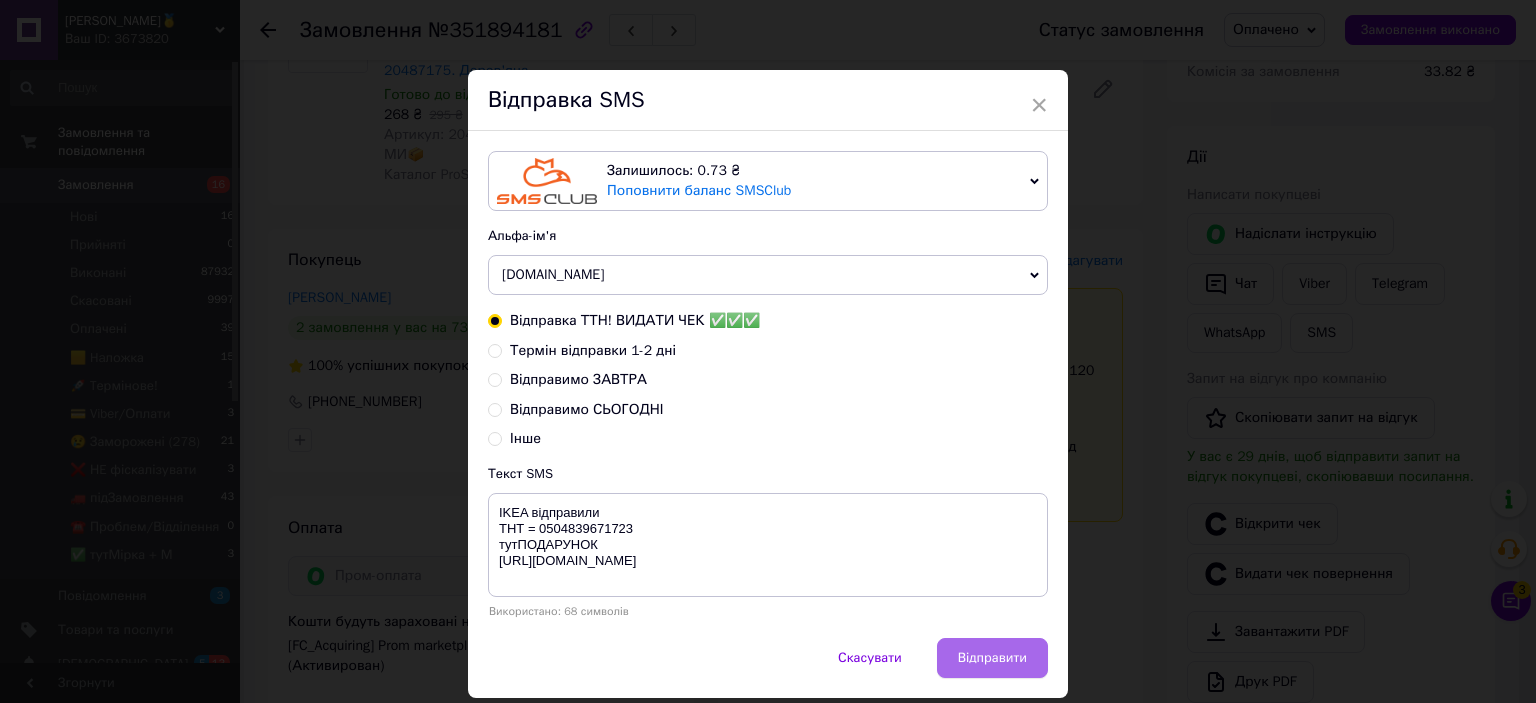 click on "Відправити" at bounding box center [992, 658] 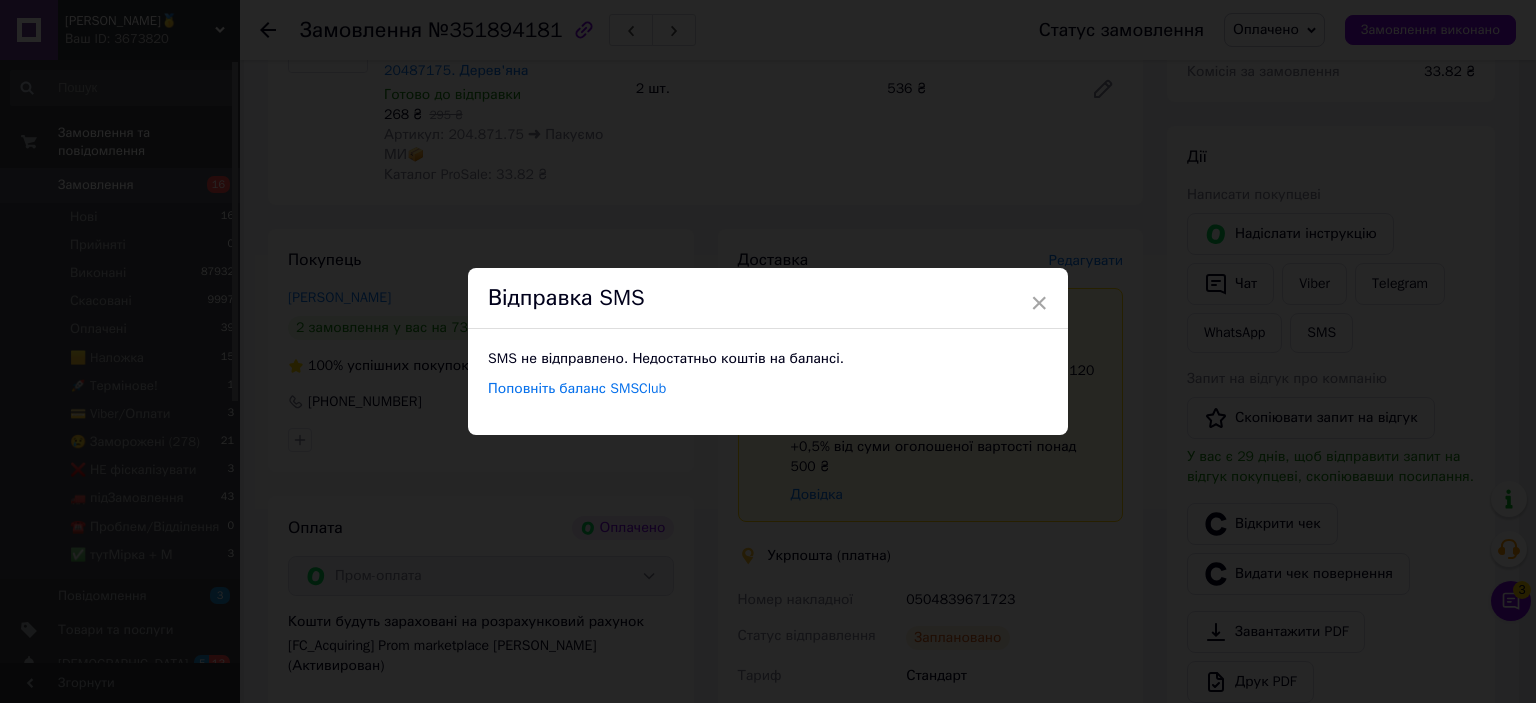 drag, startPoint x: 1336, startPoint y: 39, endPoint x: 1364, endPoint y: 25, distance: 31.304953 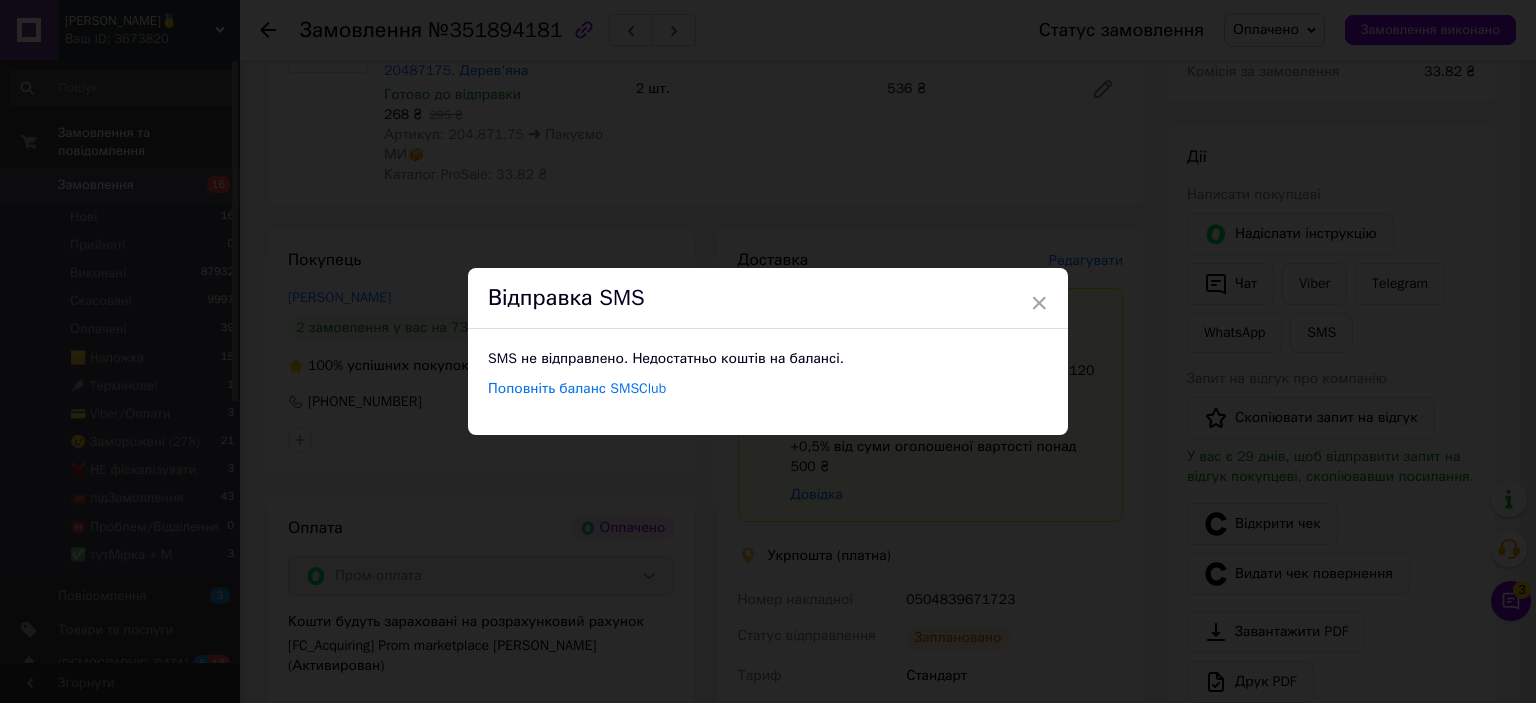 click on "× Відправка SMS SMS не відправлено. Недостатньо коштів на балансі.  Поповніть баланс SMSClub" at bounding box center [768, 351] 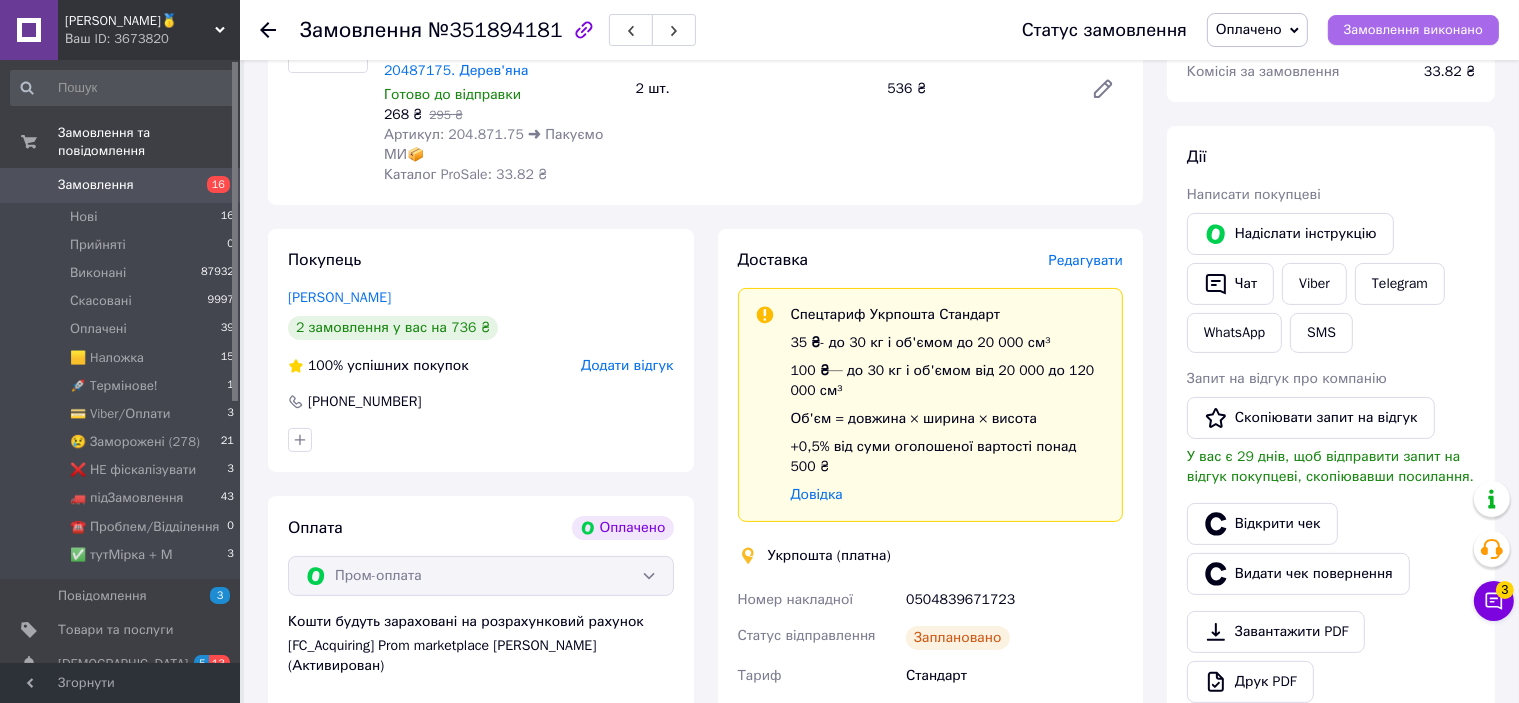 click on "Замовлення виконано" at bounding box center (1413, 30) 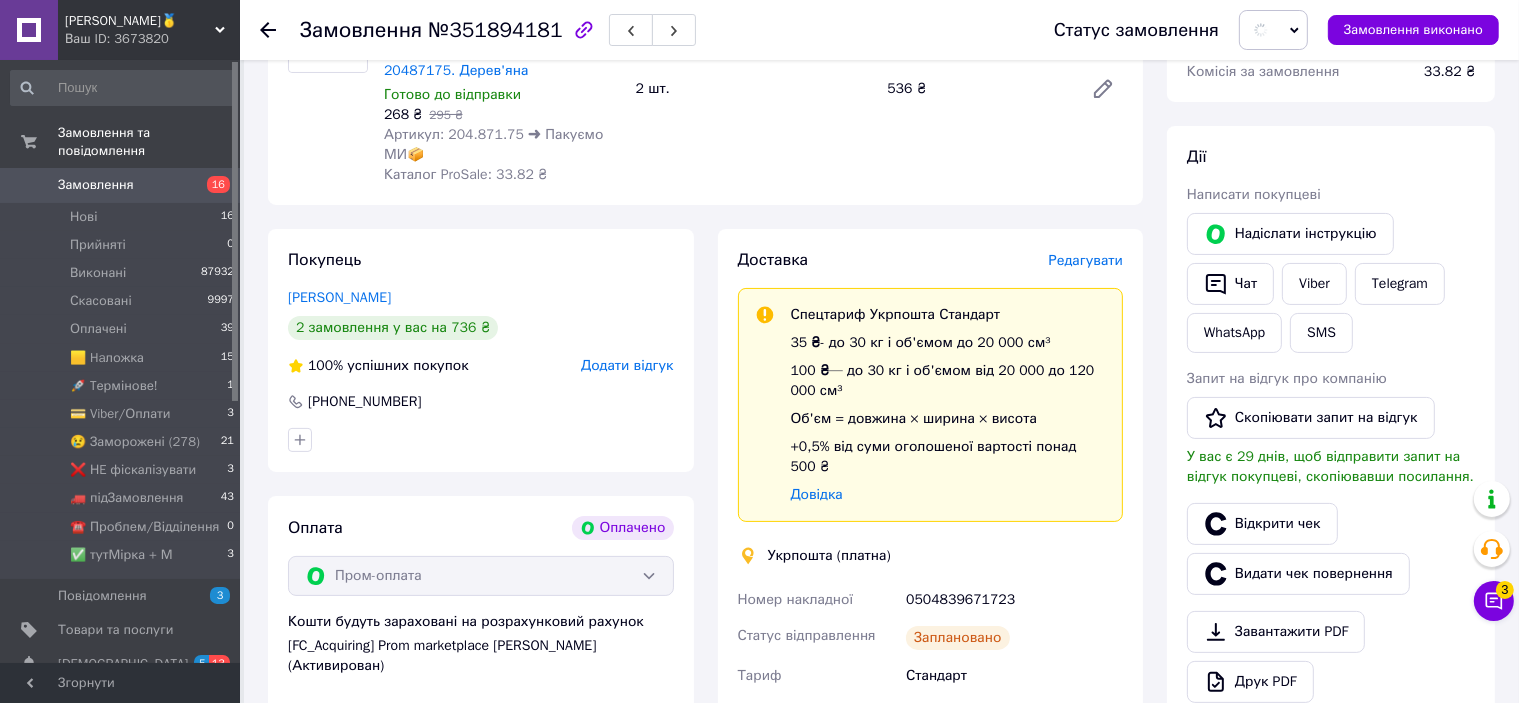 scroll, scrollTop: 0, scrollLeft: 0, axis: both 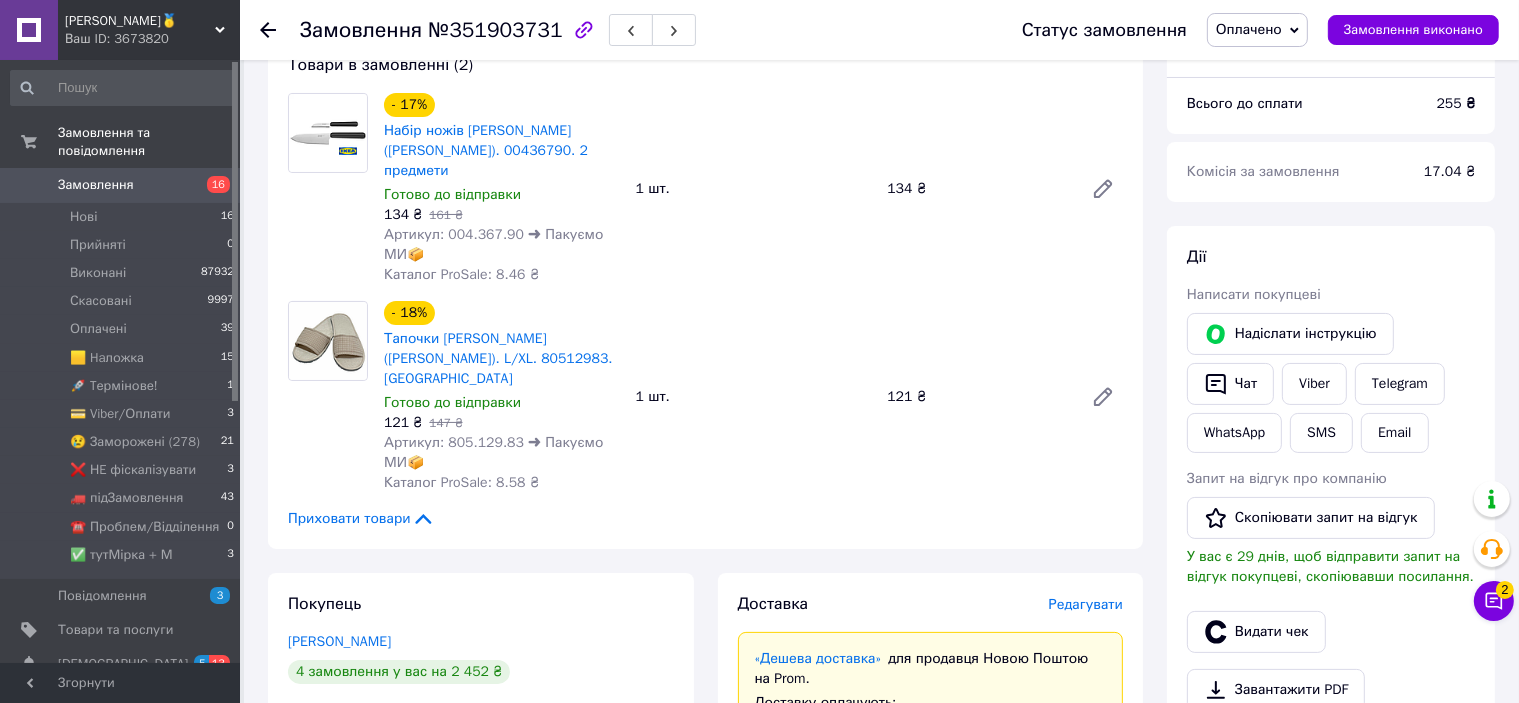 click on "Редагувати" at bounding box center (1086, 604) 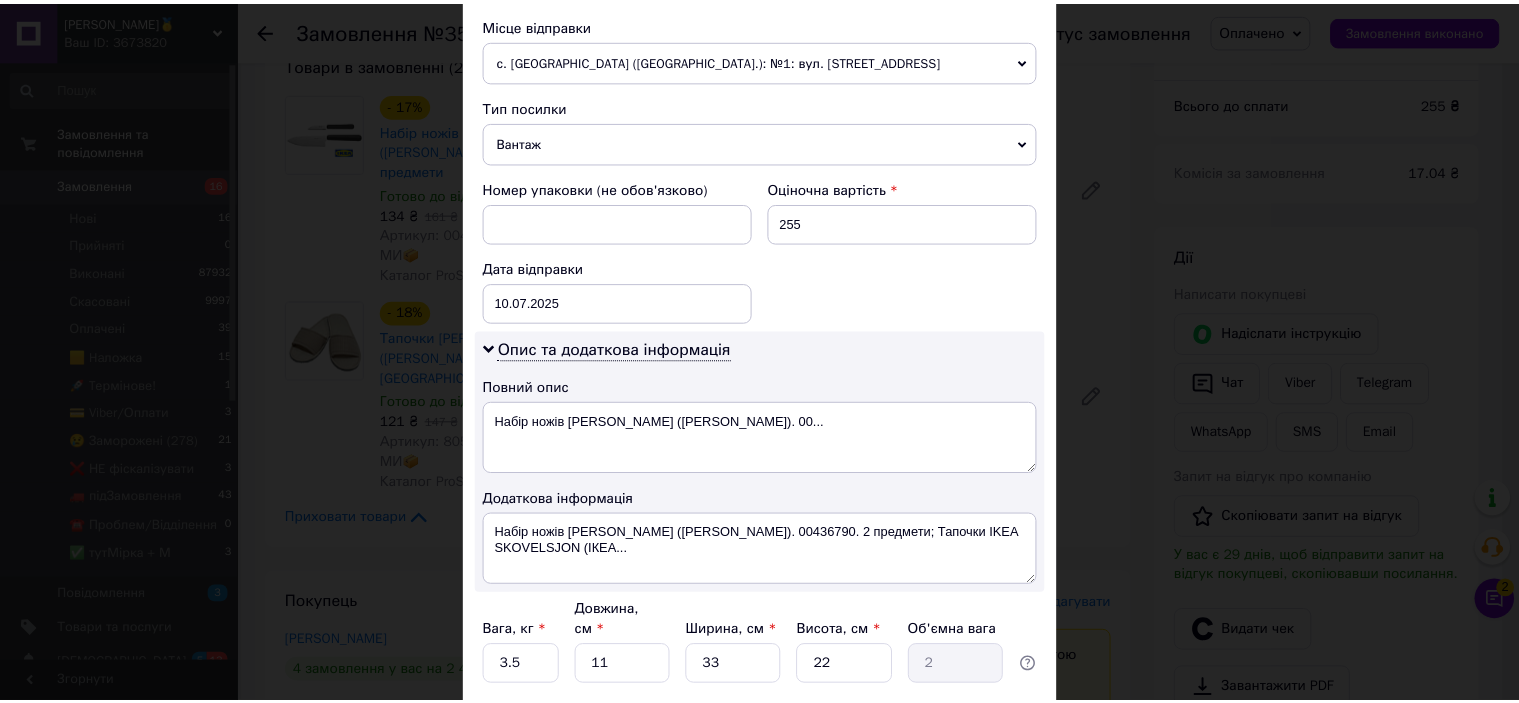 scroll, scrollTop: 842, scrollLeft: 0, axis: vertical 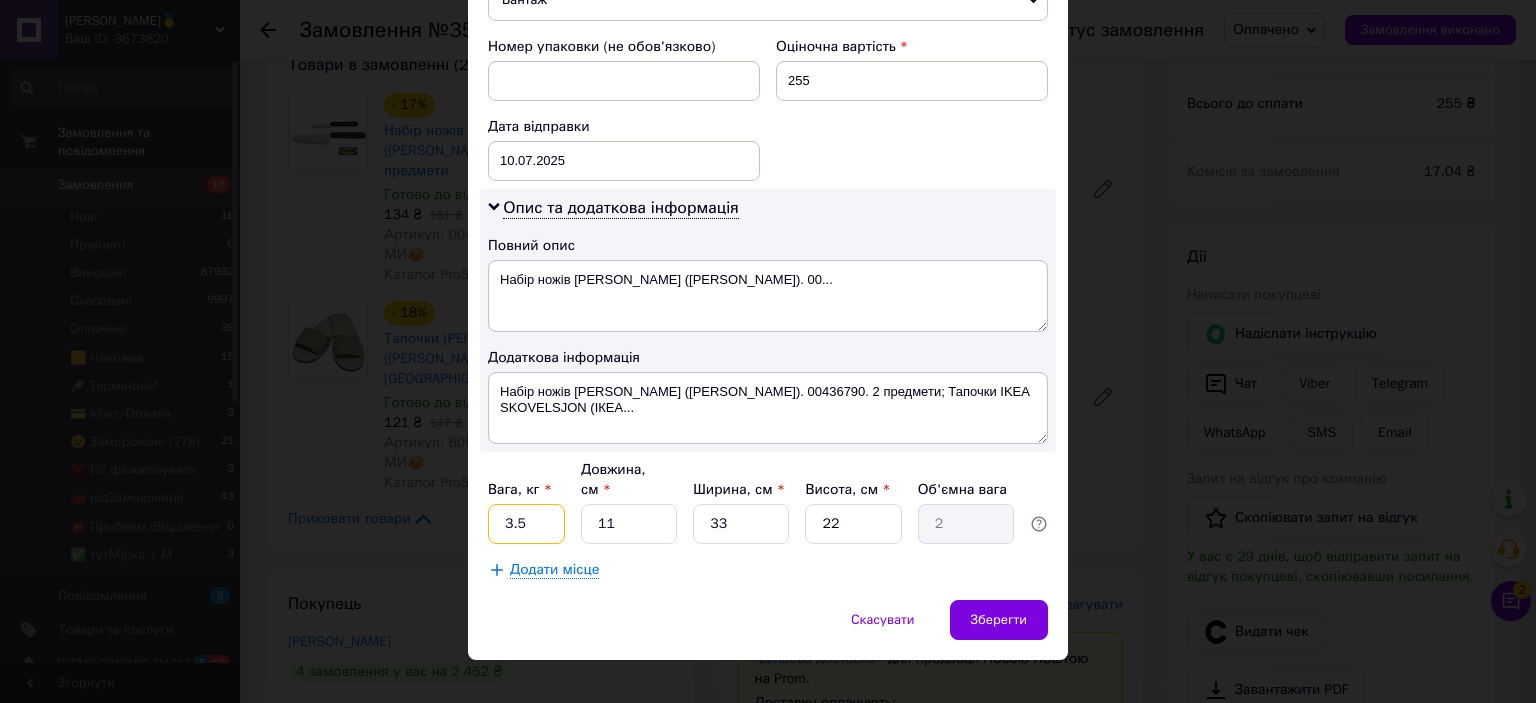 click on "3.5" at bounding box center [526, 524] 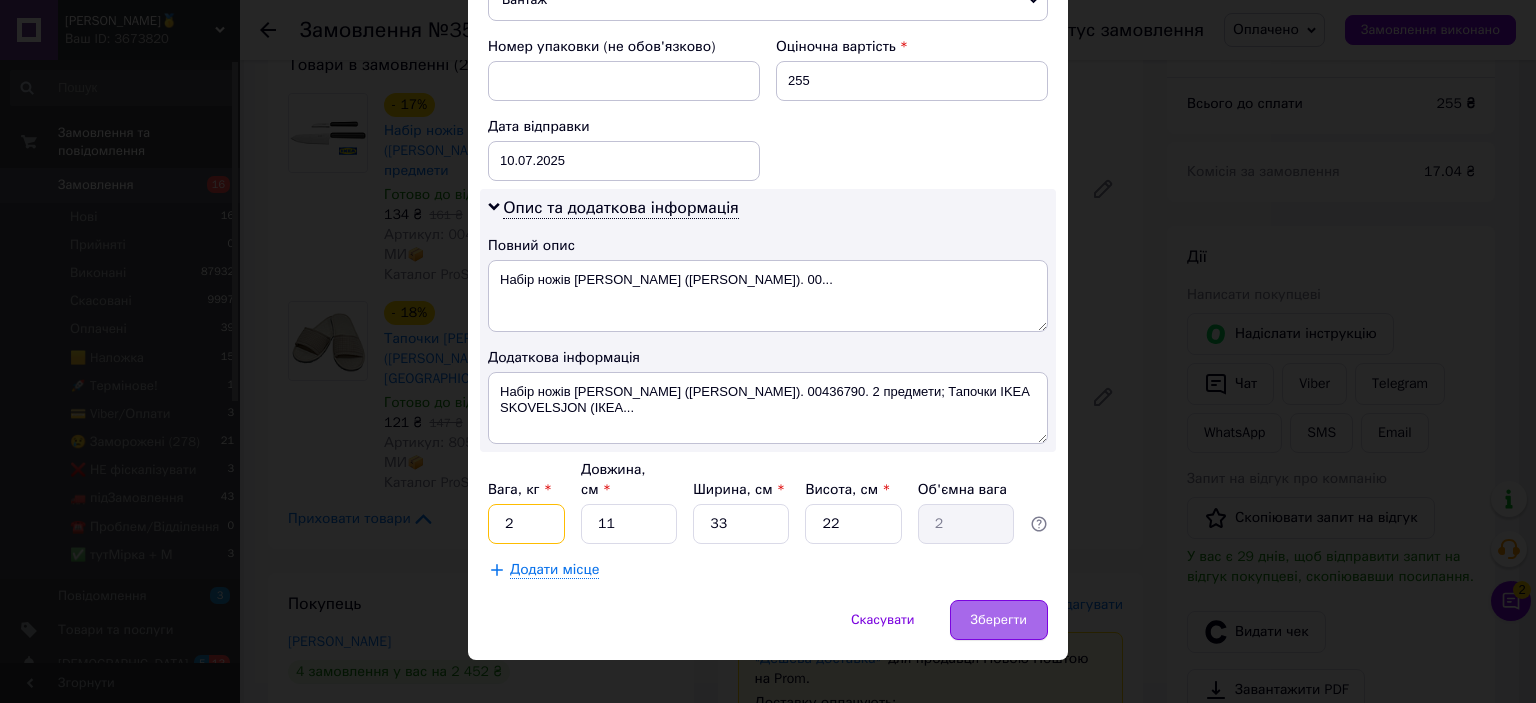 type on "2" 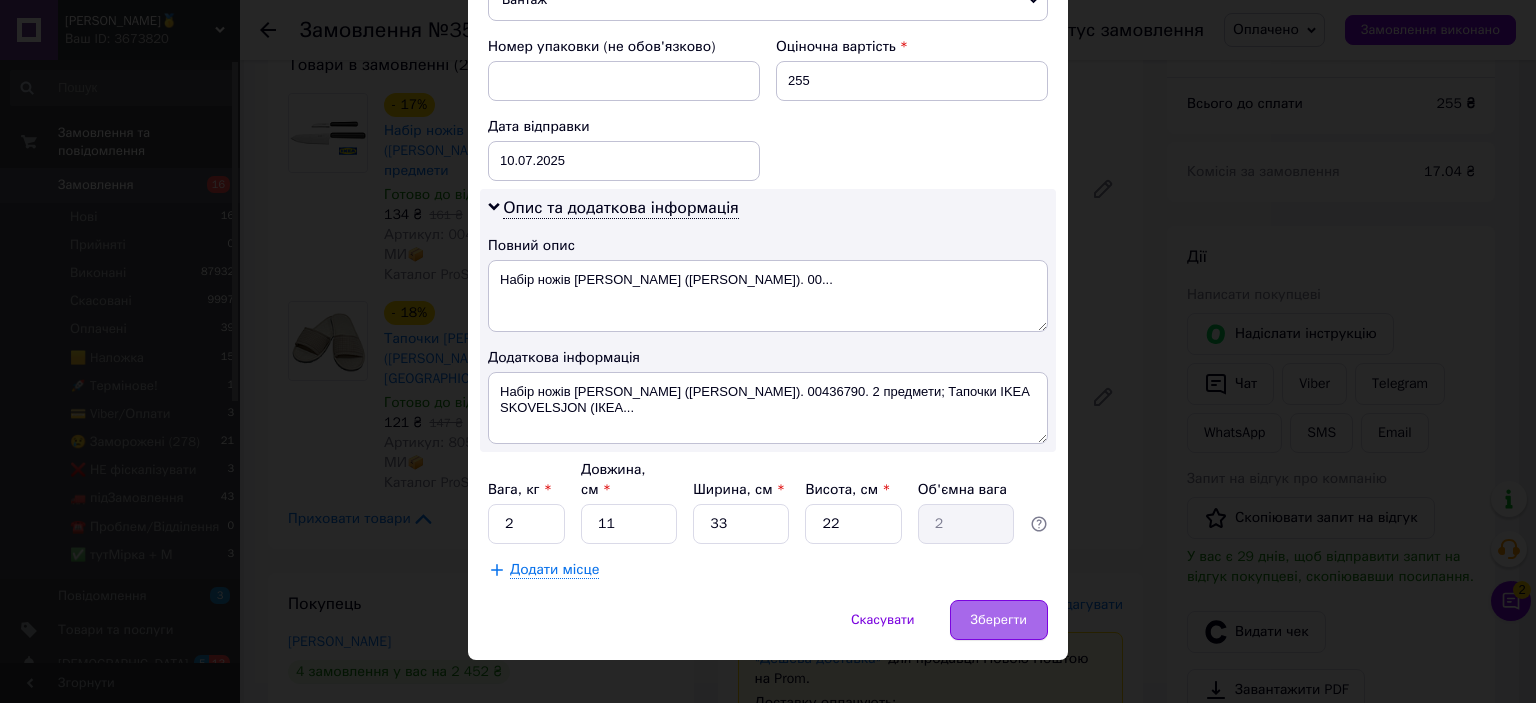 click on "Зберегти" at bounding box center [999, 620] 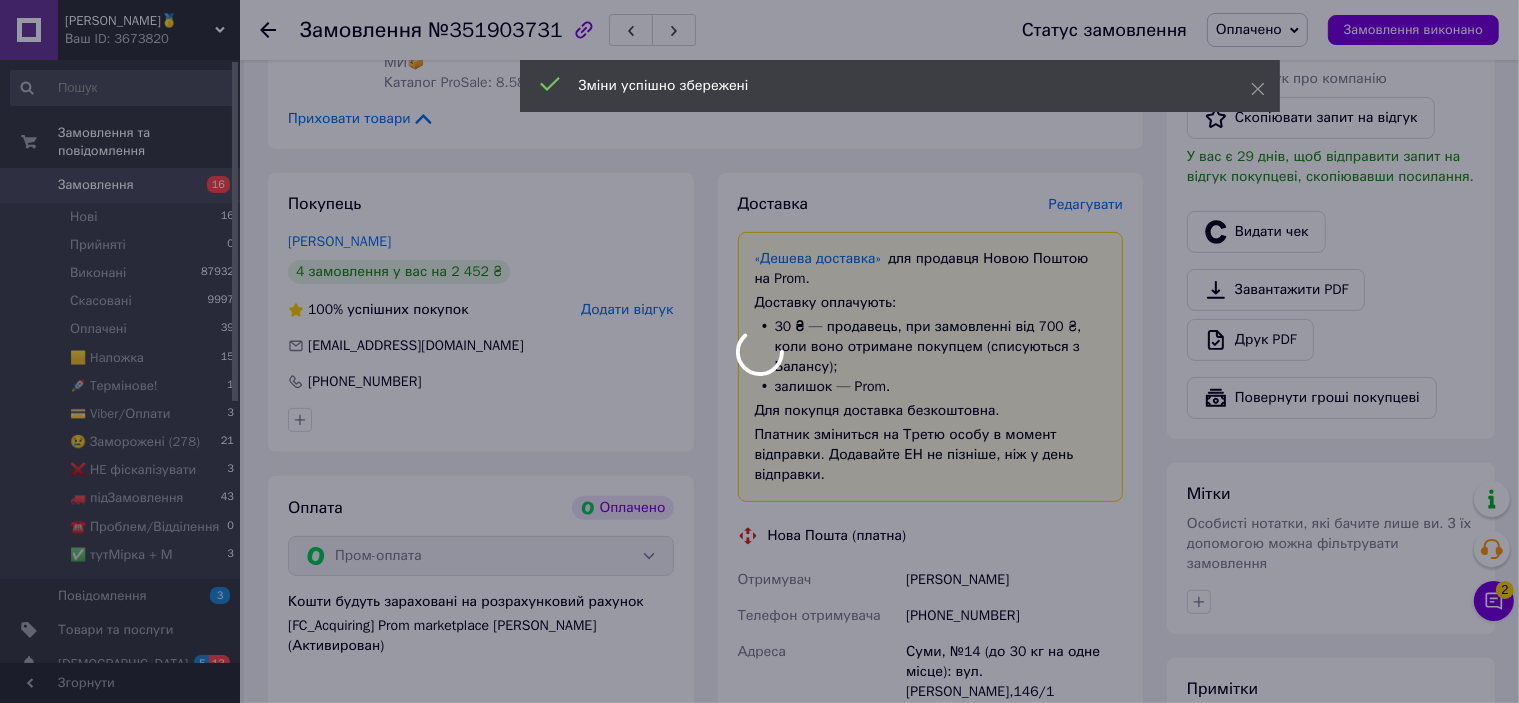 scroll, scrollTop: 900, scrollLeft: 0, axis: vertical 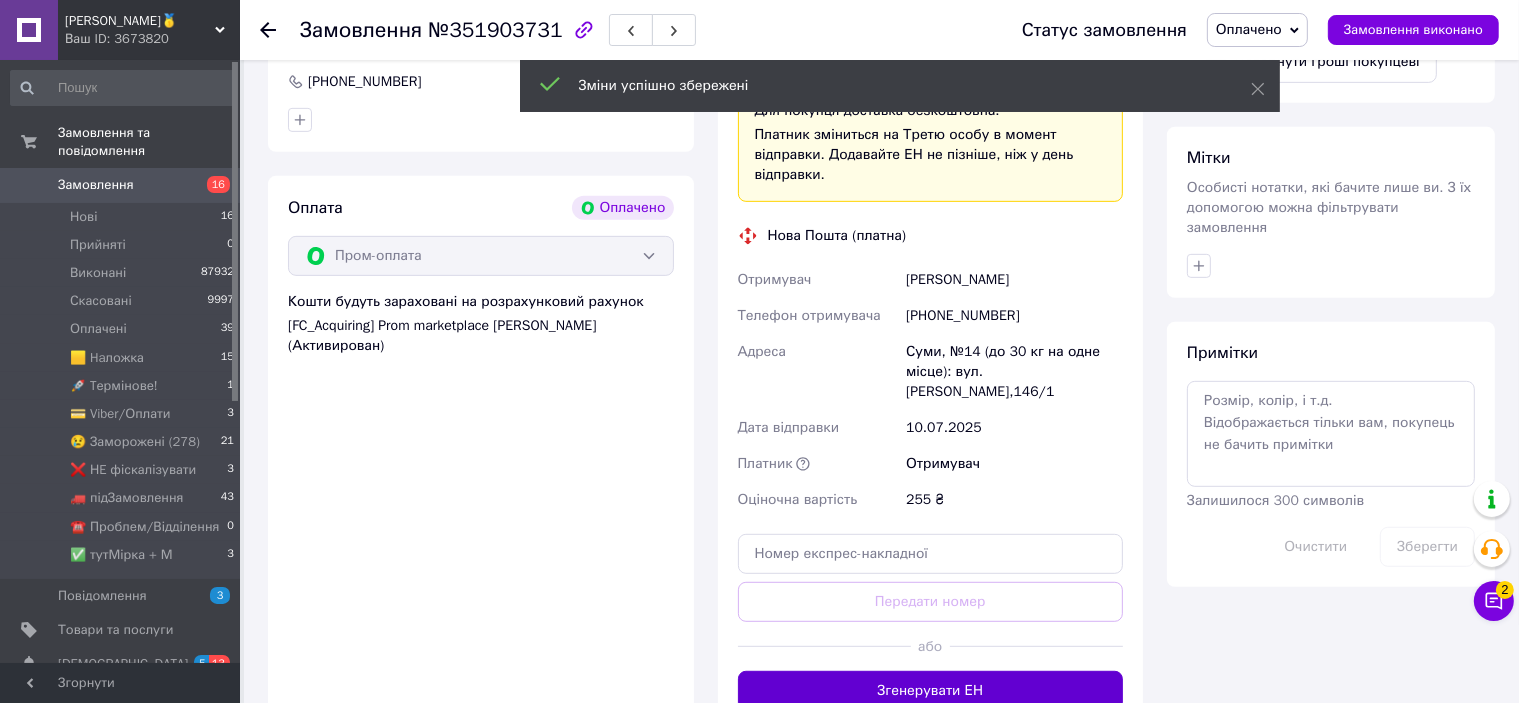click on "Згенерувати ЕН" at bounding box center [931, 691] 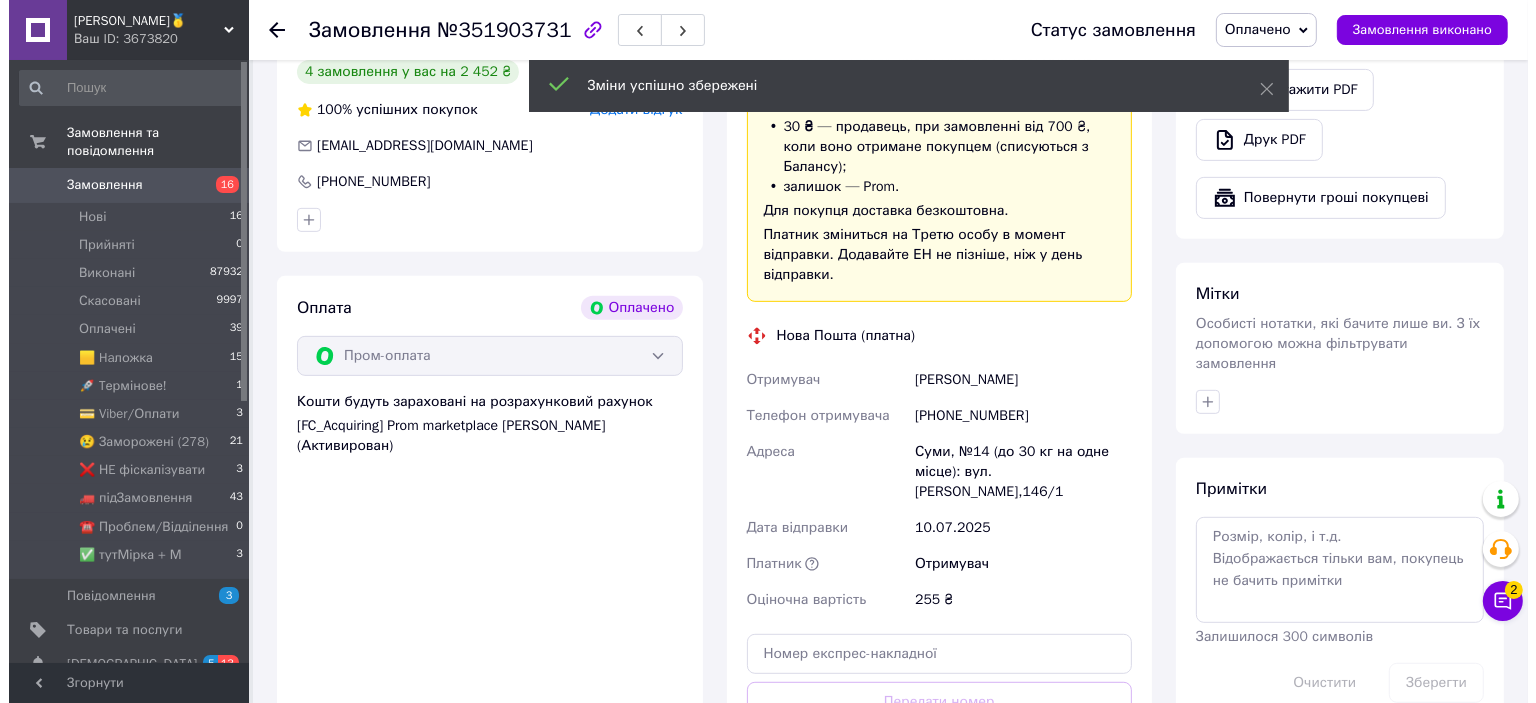 scroll, scrollTop: 700, scrollLeft: 0, axis: vertical 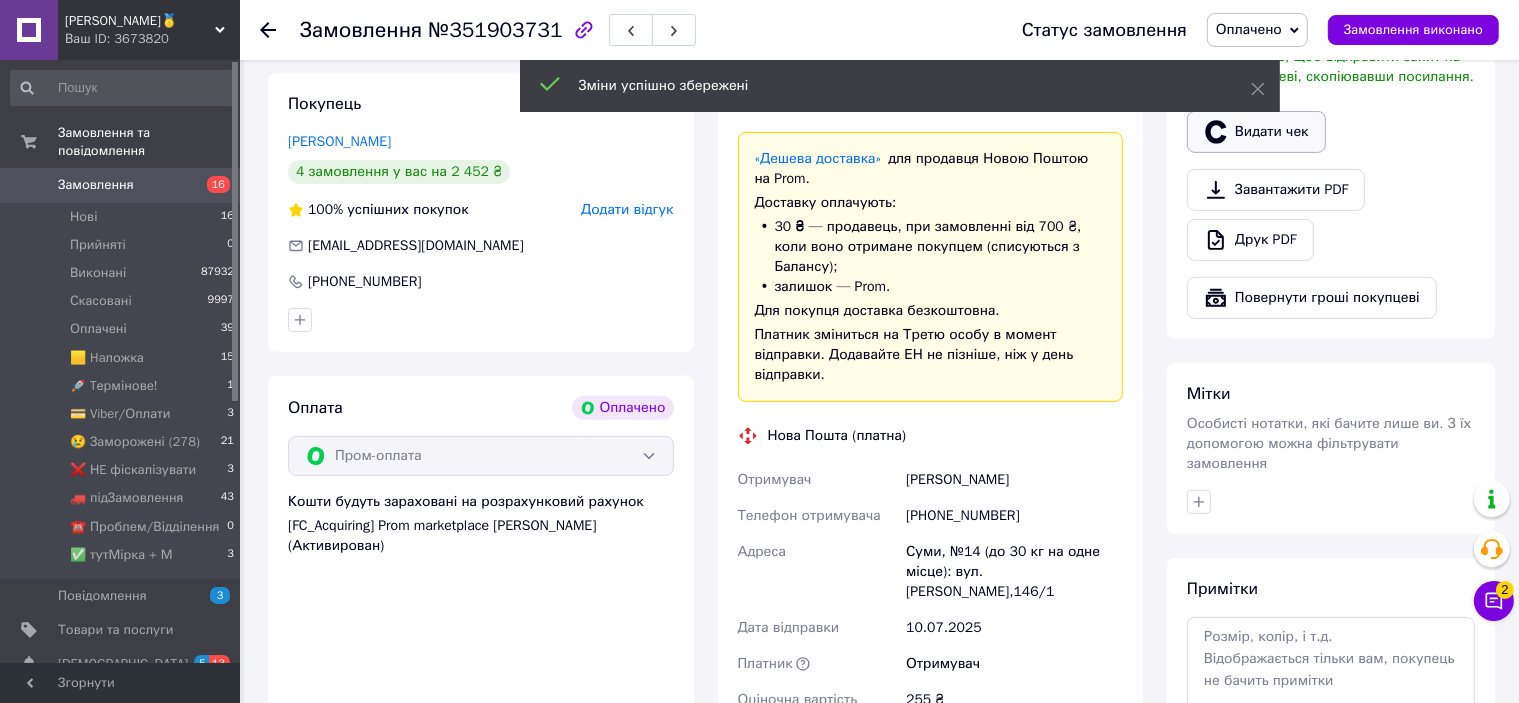 click on "Видати чек" at bounding box center (1256, 132) 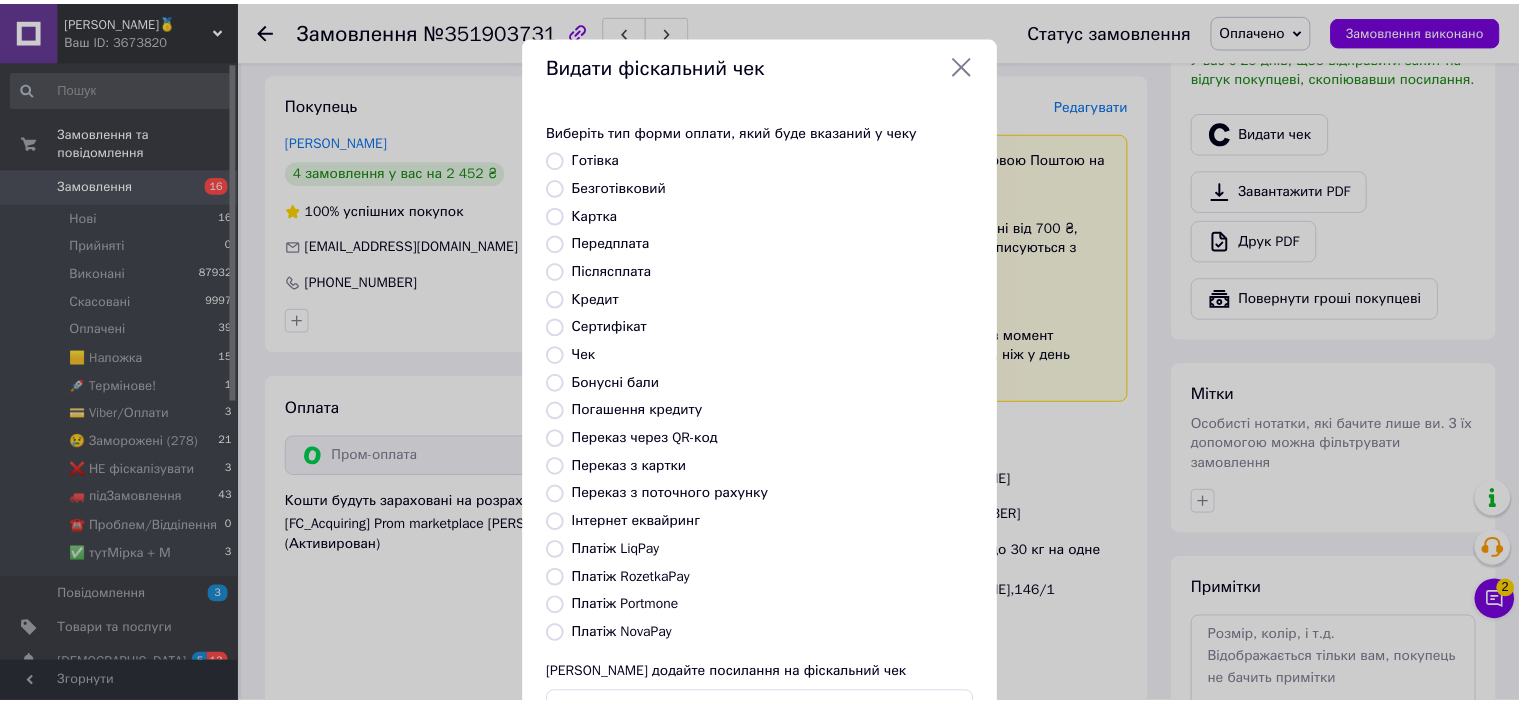scroll, scrollTop: 155, scrollLeft: 0, axis: vertical 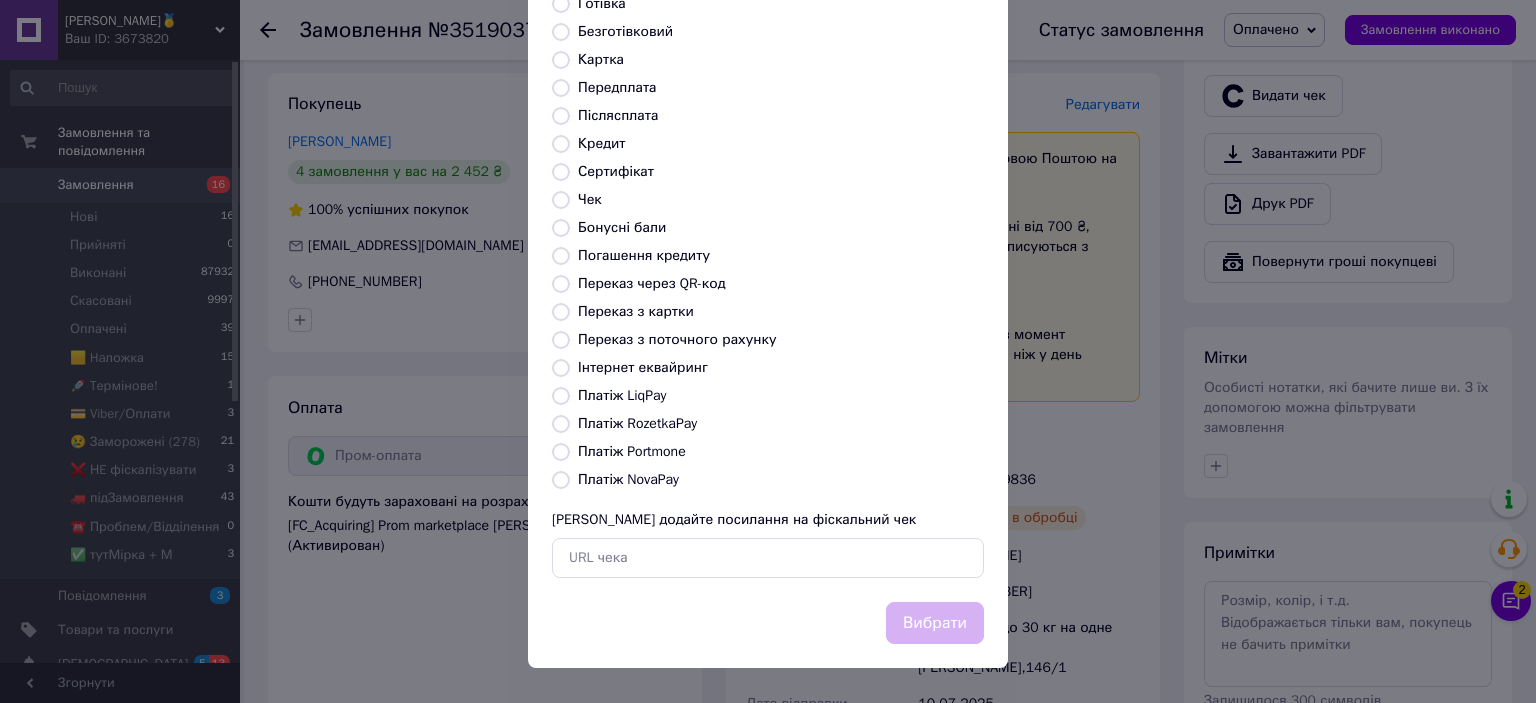 click on "Платіж RozetkaPay" at bounding box center (637, 423) 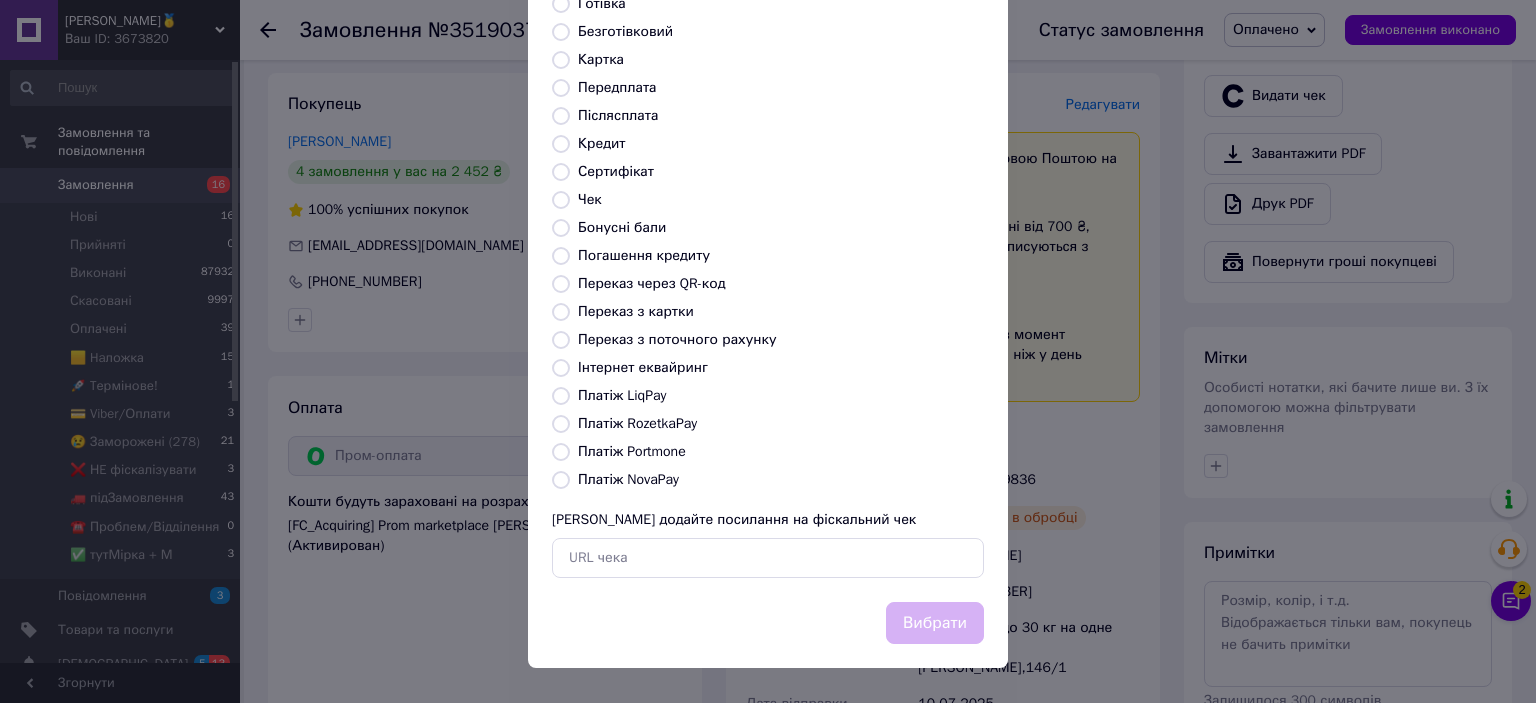 radio on "true" 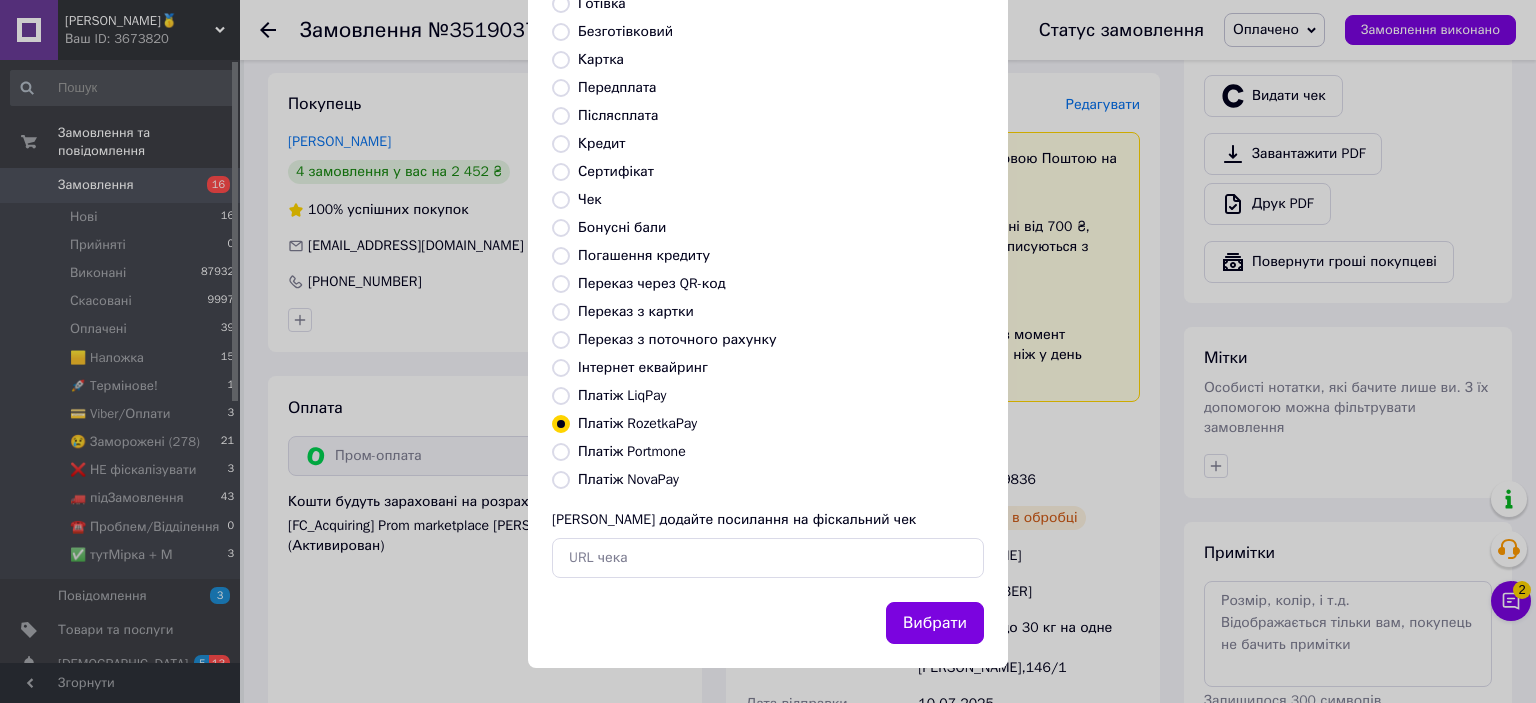 click on "Вибрати" at bounding box center (768, 635) 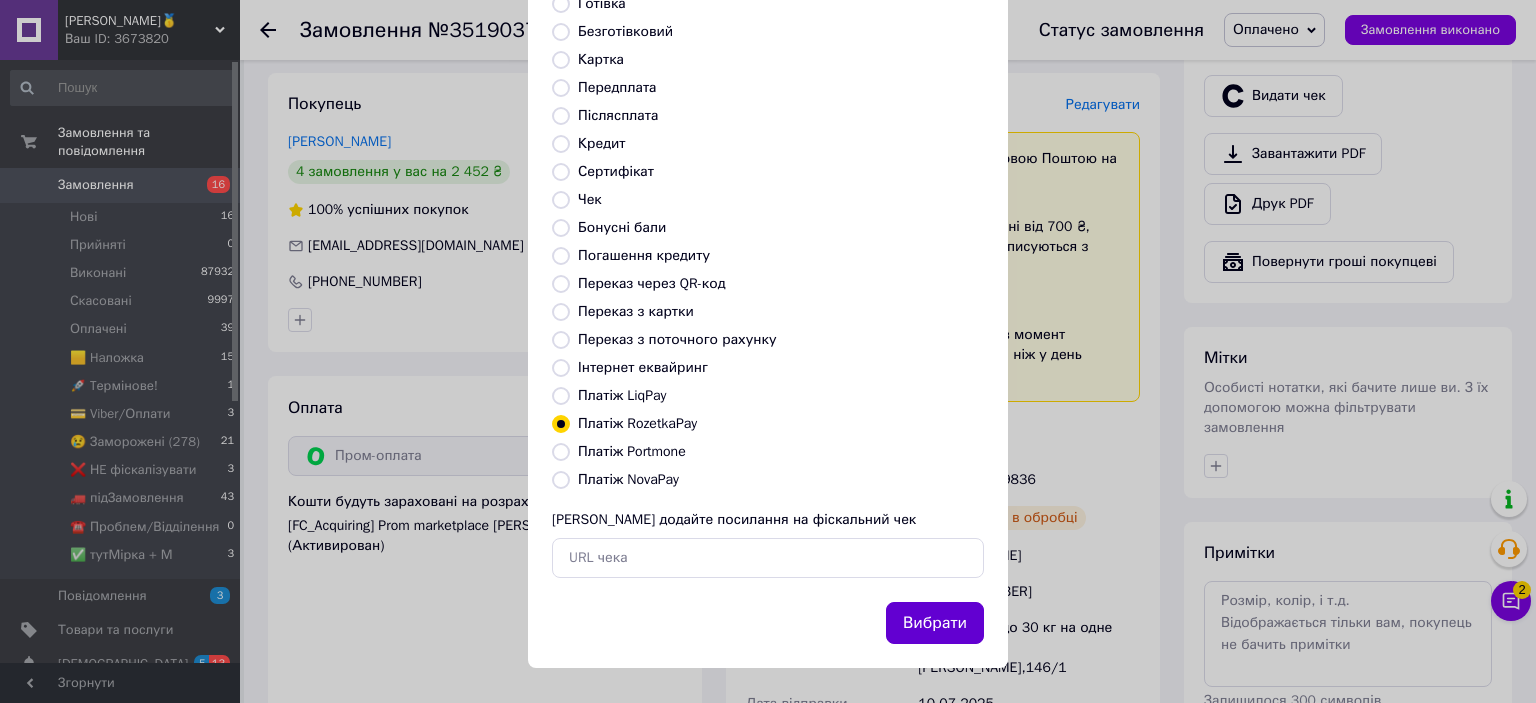 click on "Вибрати" at bounding box center (935, 623) 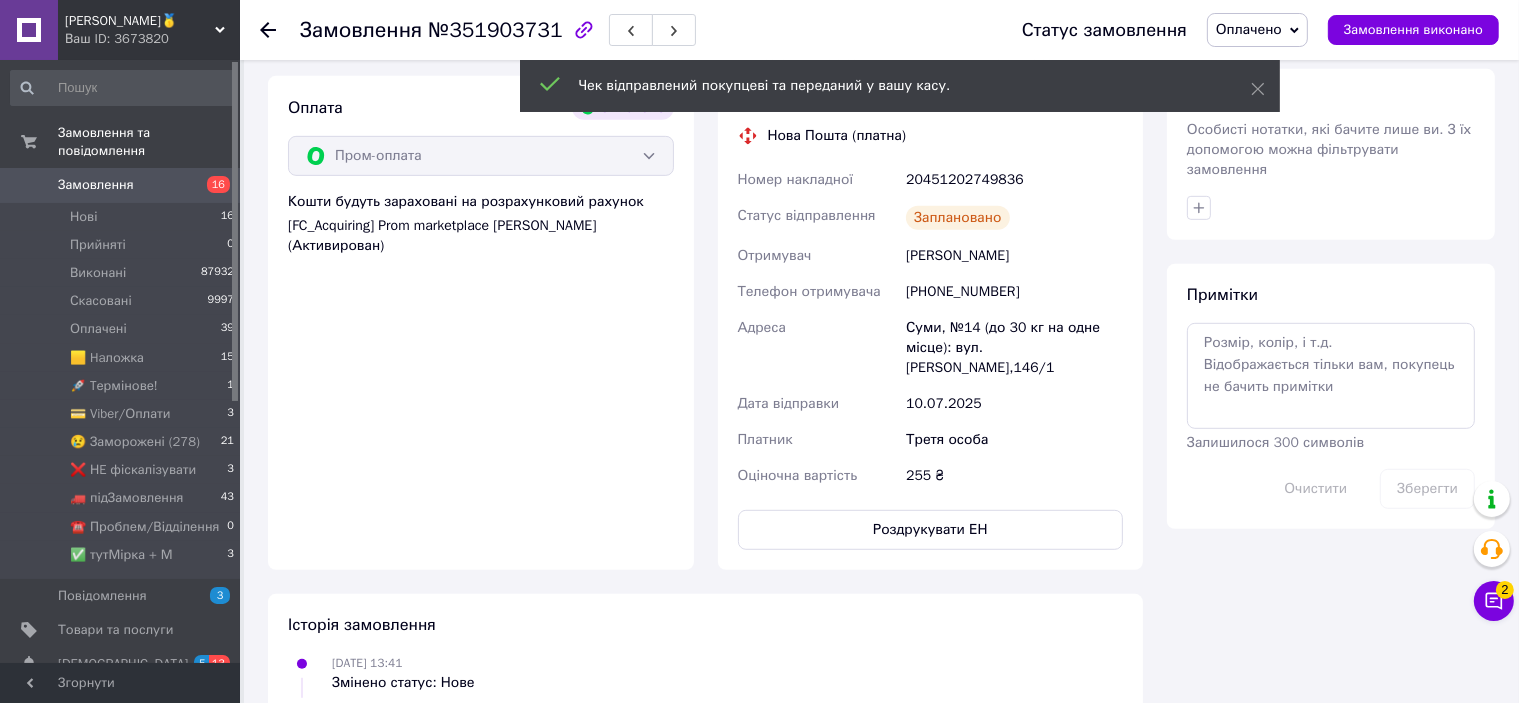 scroll, scrollTop: 1100, scrollLeft: 0, axis: vertical 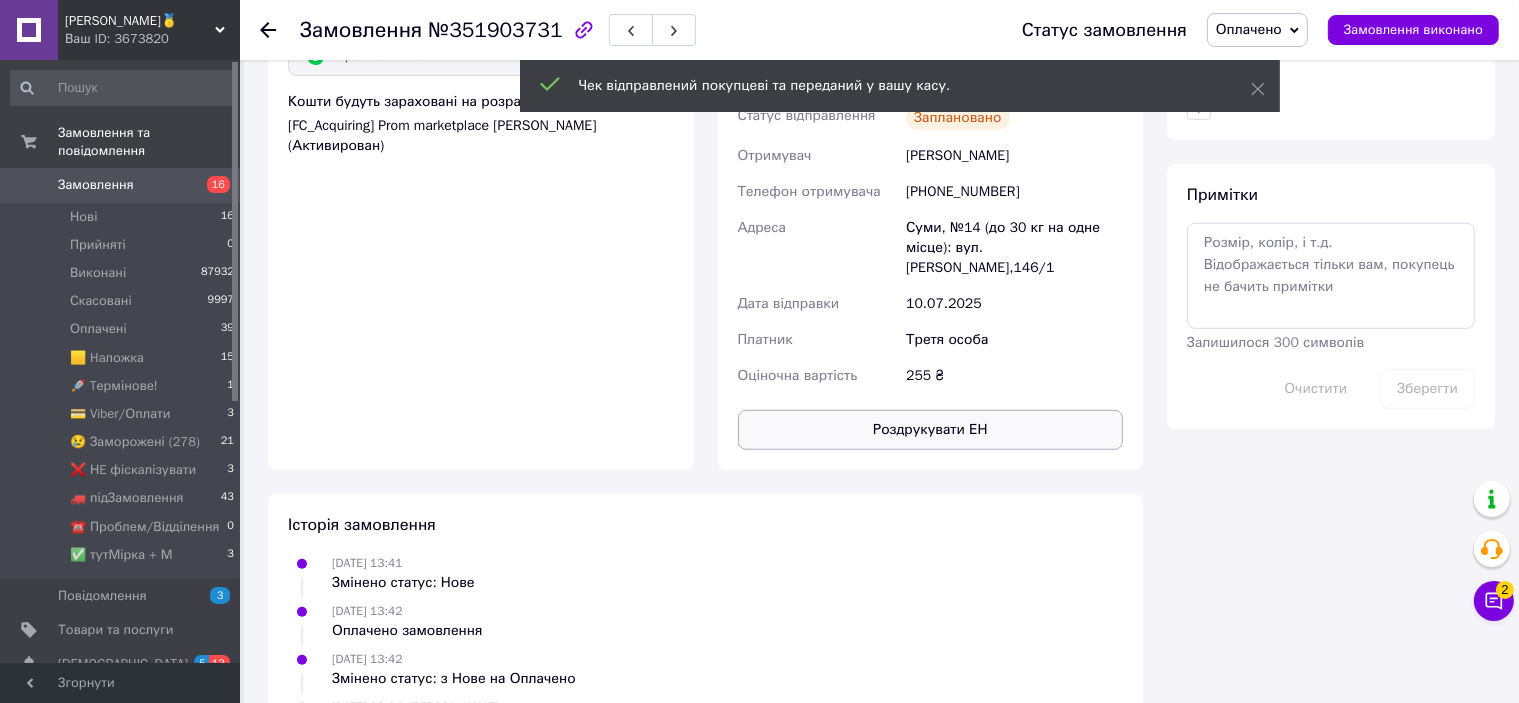 click on "Роздрукувати ЕН" at bounding box center (931, 430) 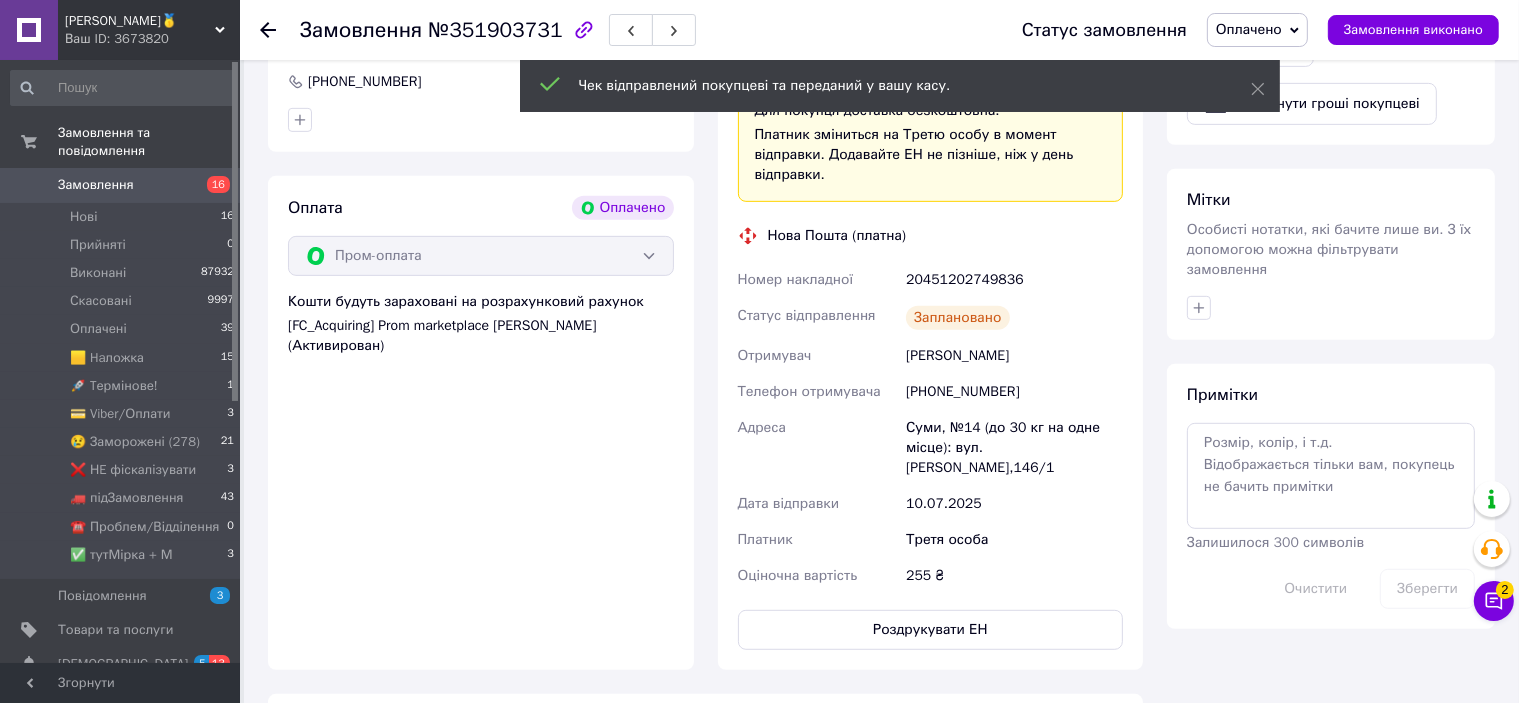 scroll, scrollTop: 800, scrollLeft: 0, axis: vertical 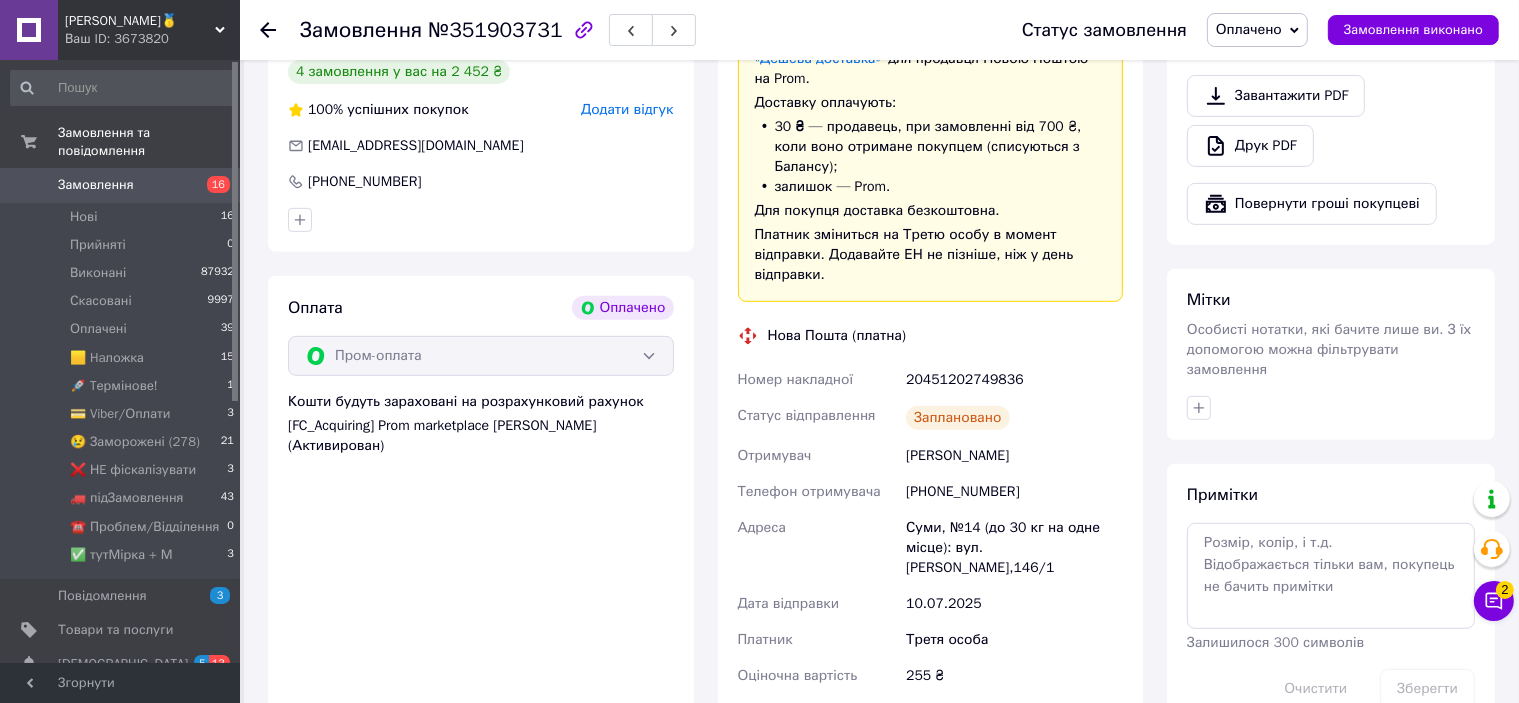 click on "20451202749836" at bounding box center (1014, 380) 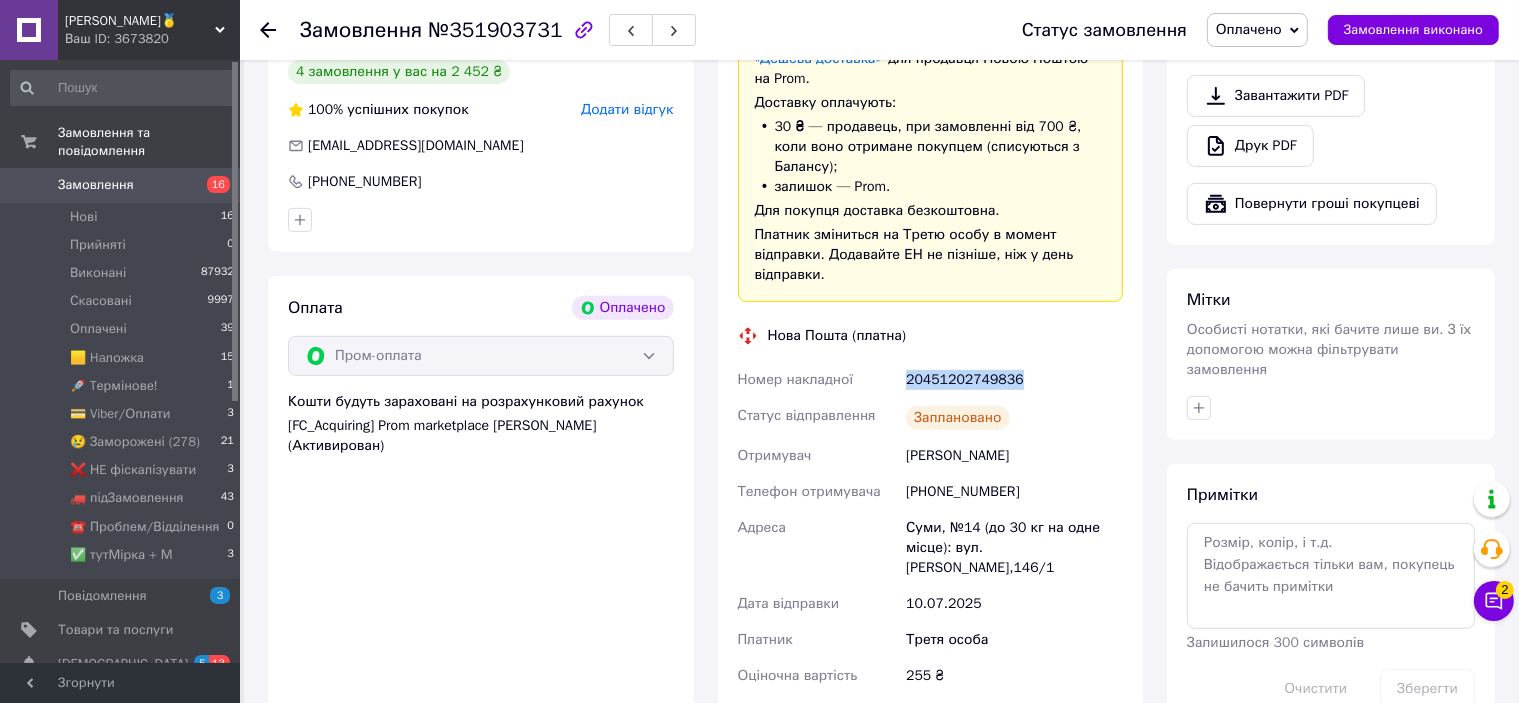 click on "20451202749836" at bounding box center [1014, 380] 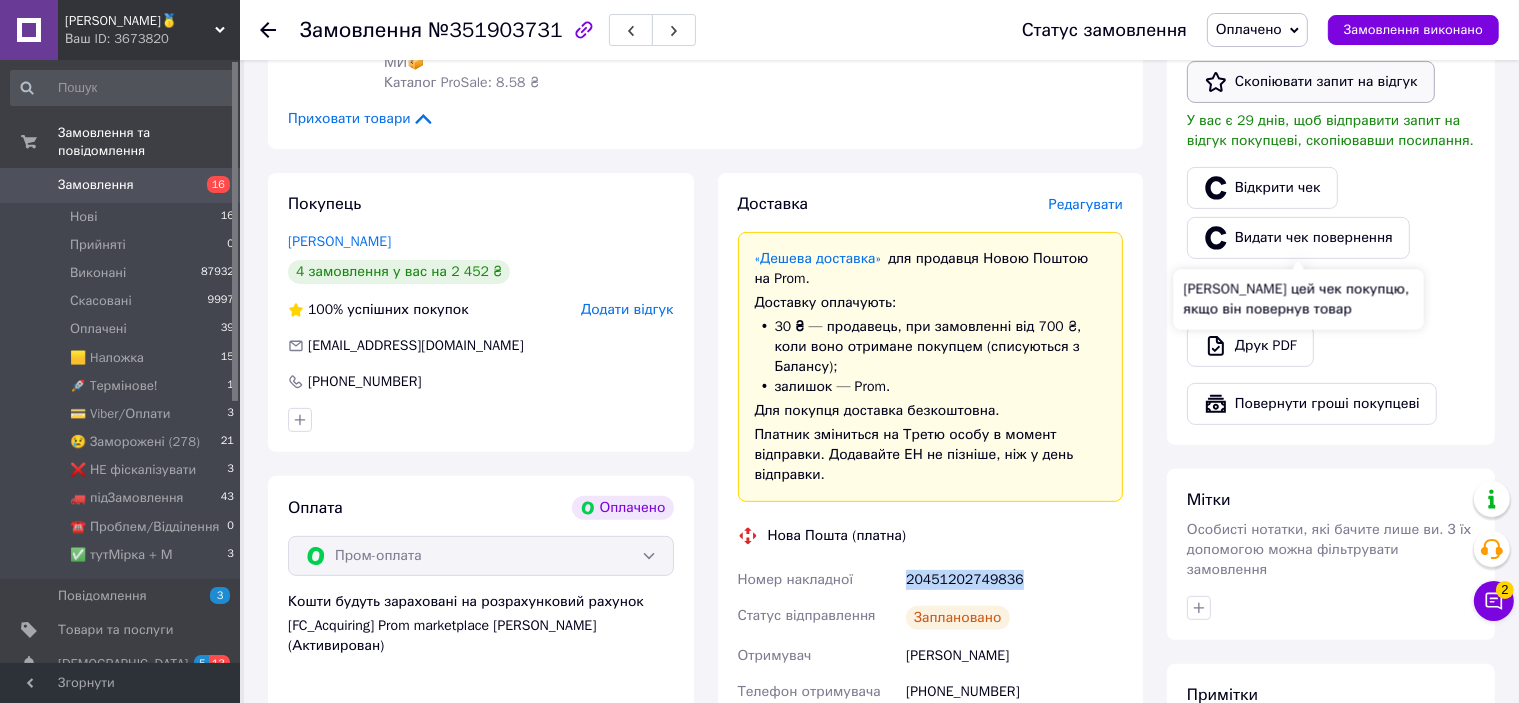 scroll, scrollTop: 500, scrollLeft: 0, axis: vertical 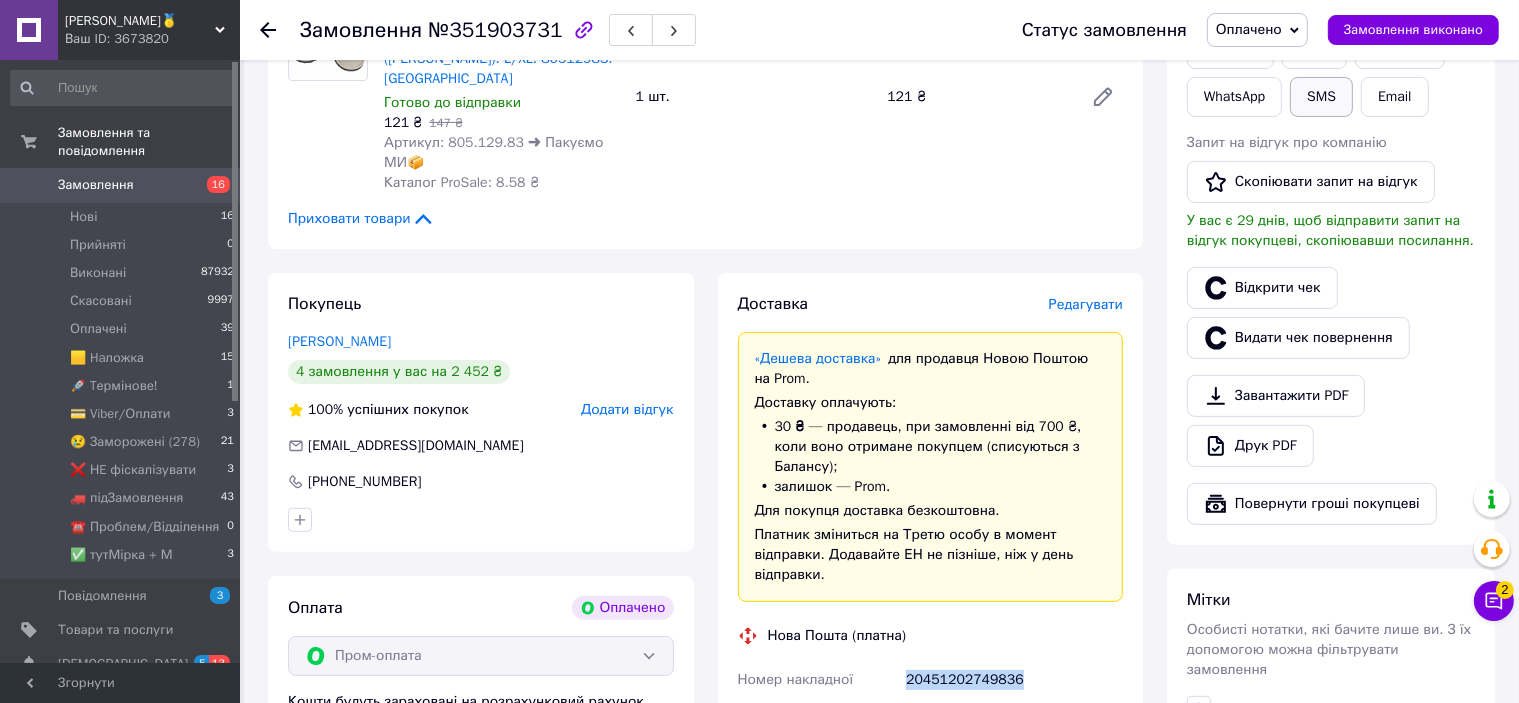 click on "SMS" at bounding box center (1321, 97) 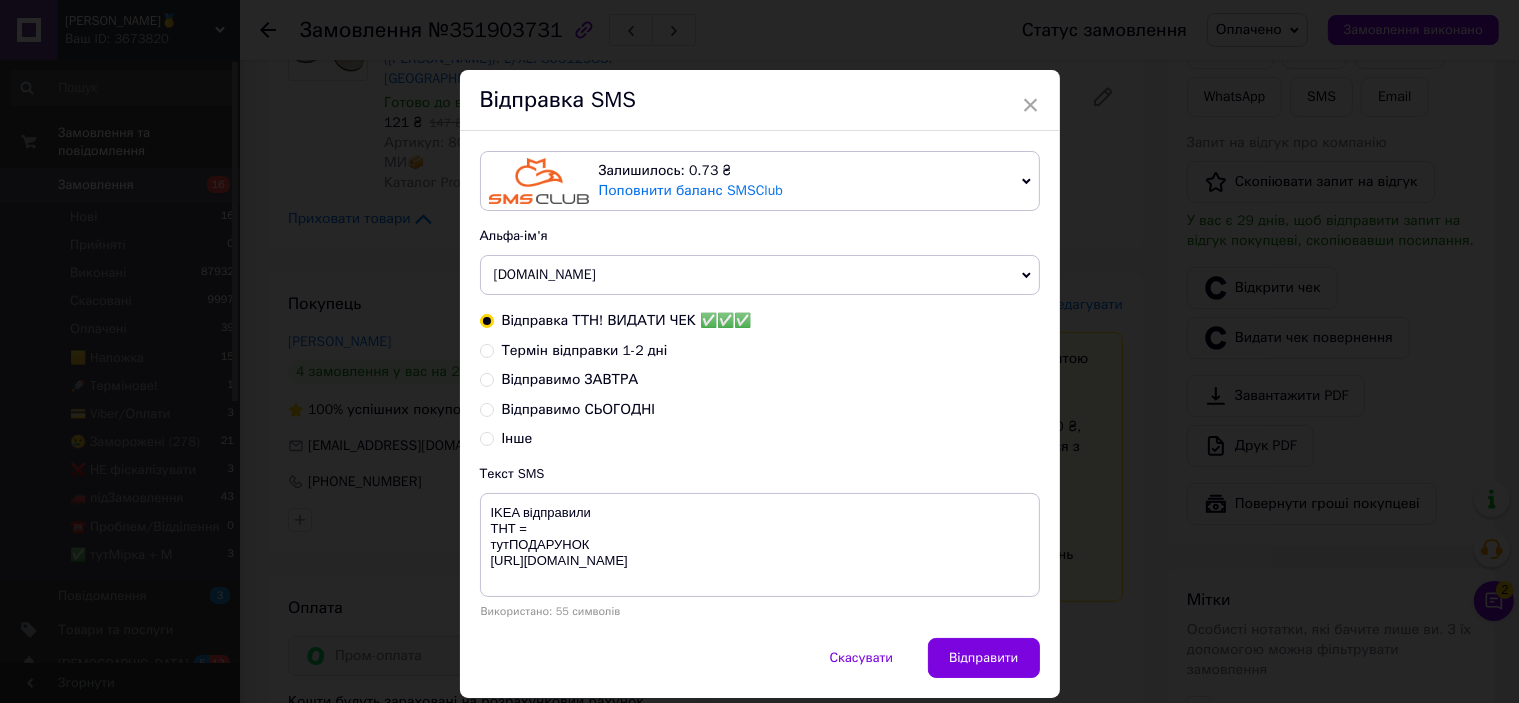 type 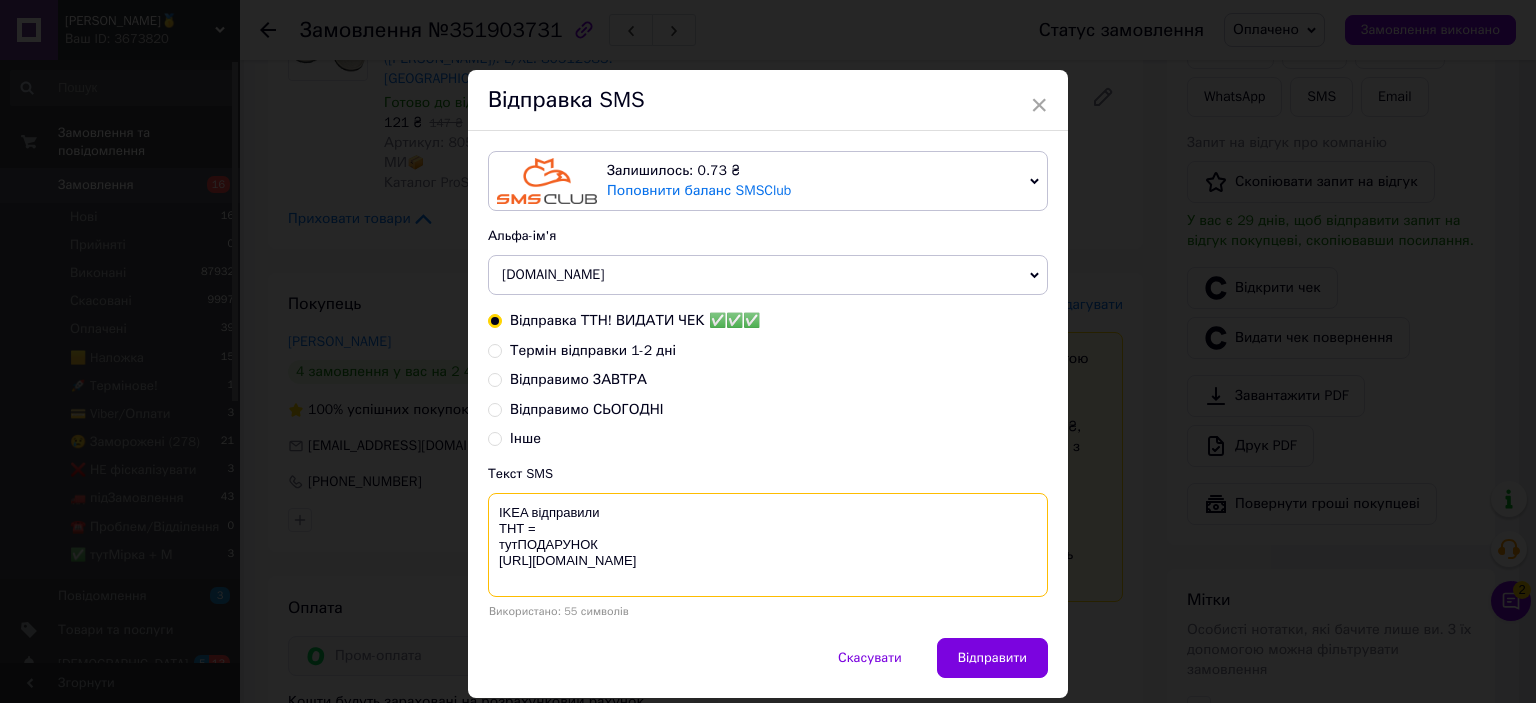 click on "IKEA відправили
ТНТ =
тутПОДАРУНОК
[URL][DOMAIN_NAME]" at bounding box center (768, 545) 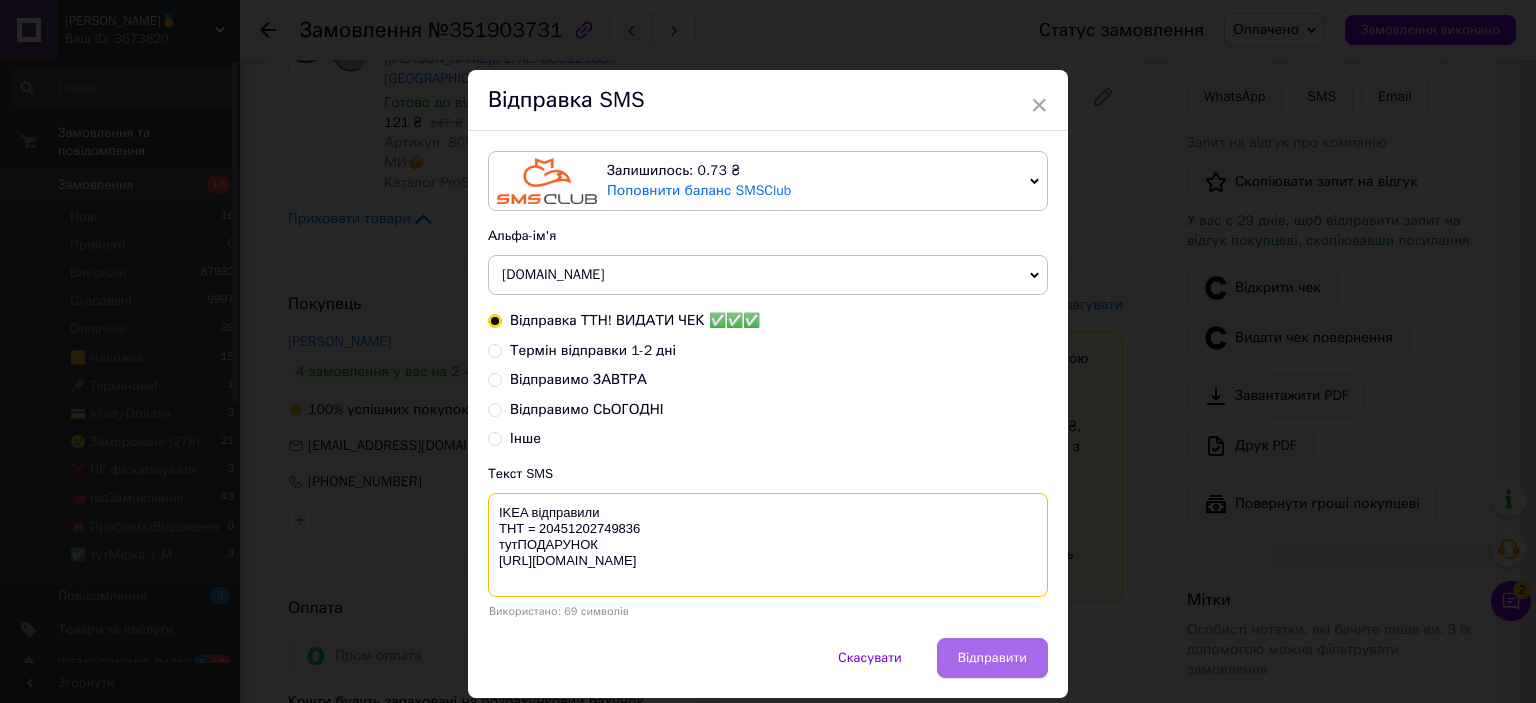 type on "IKEA відправили
ТНТ = 20451202749836
тутПОДАРУНОК
https://bit.ly/taao" 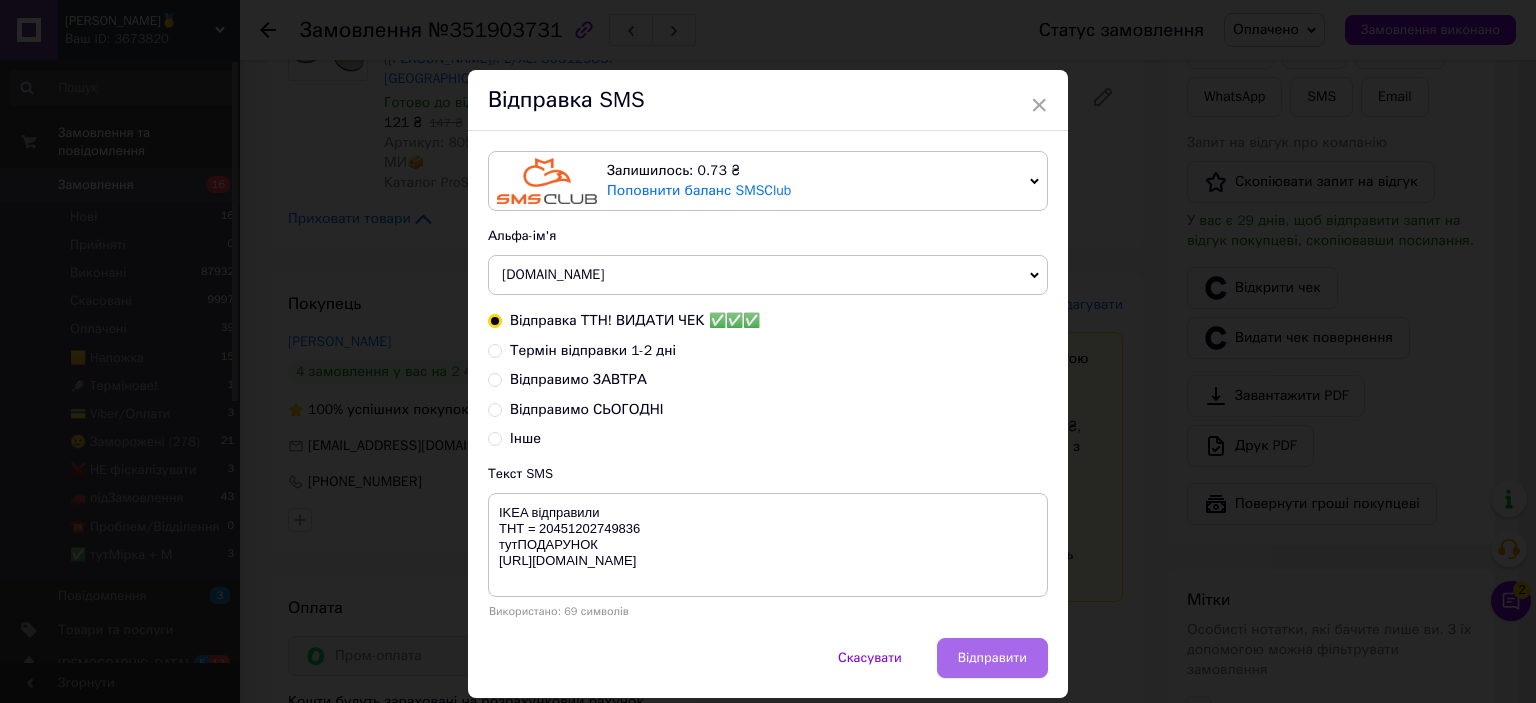 click on "Відправити" at bounding box center (992, 658) 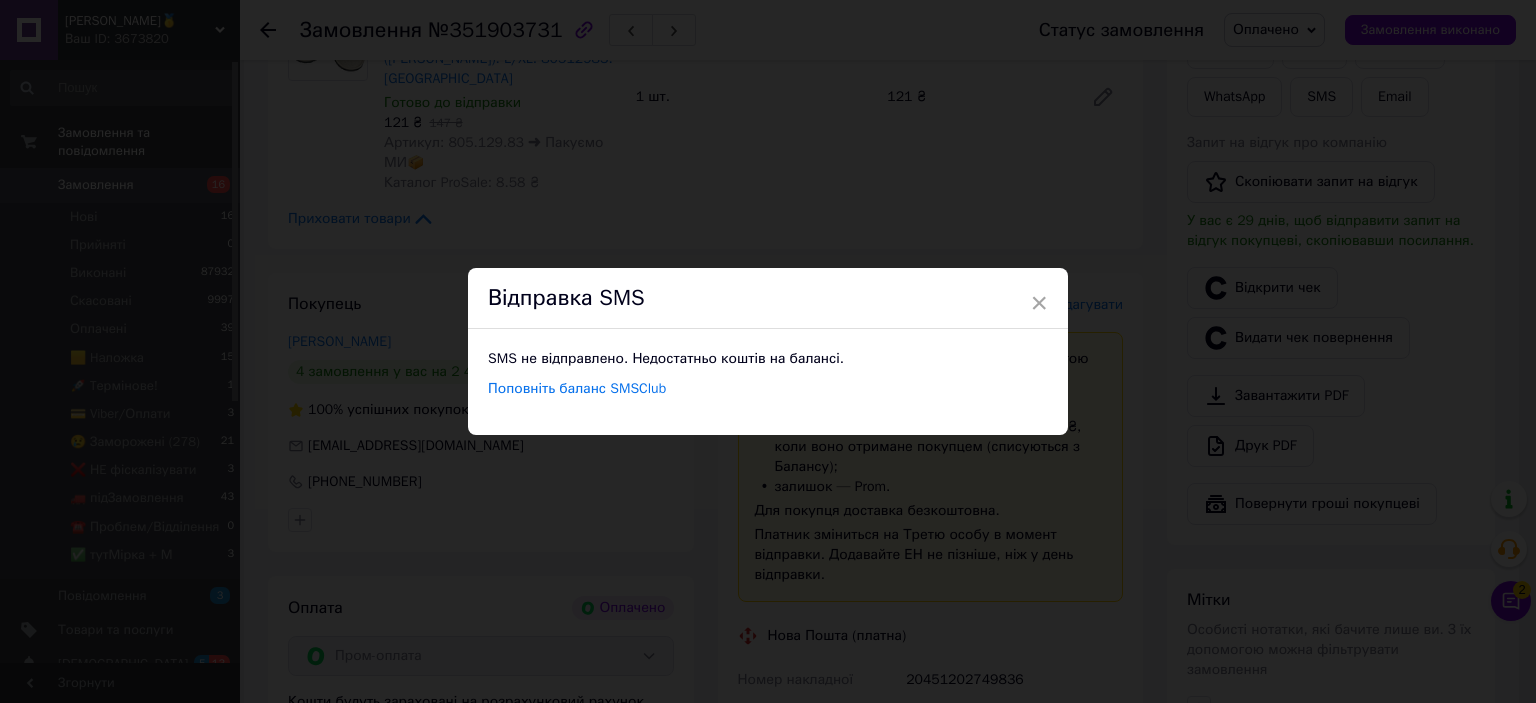 click on "× Відправка SMS SMS не відправлено. Недостатньо коштів на балансі.  Поповніть баланс SMSClub" at bounding box center [768, 351] 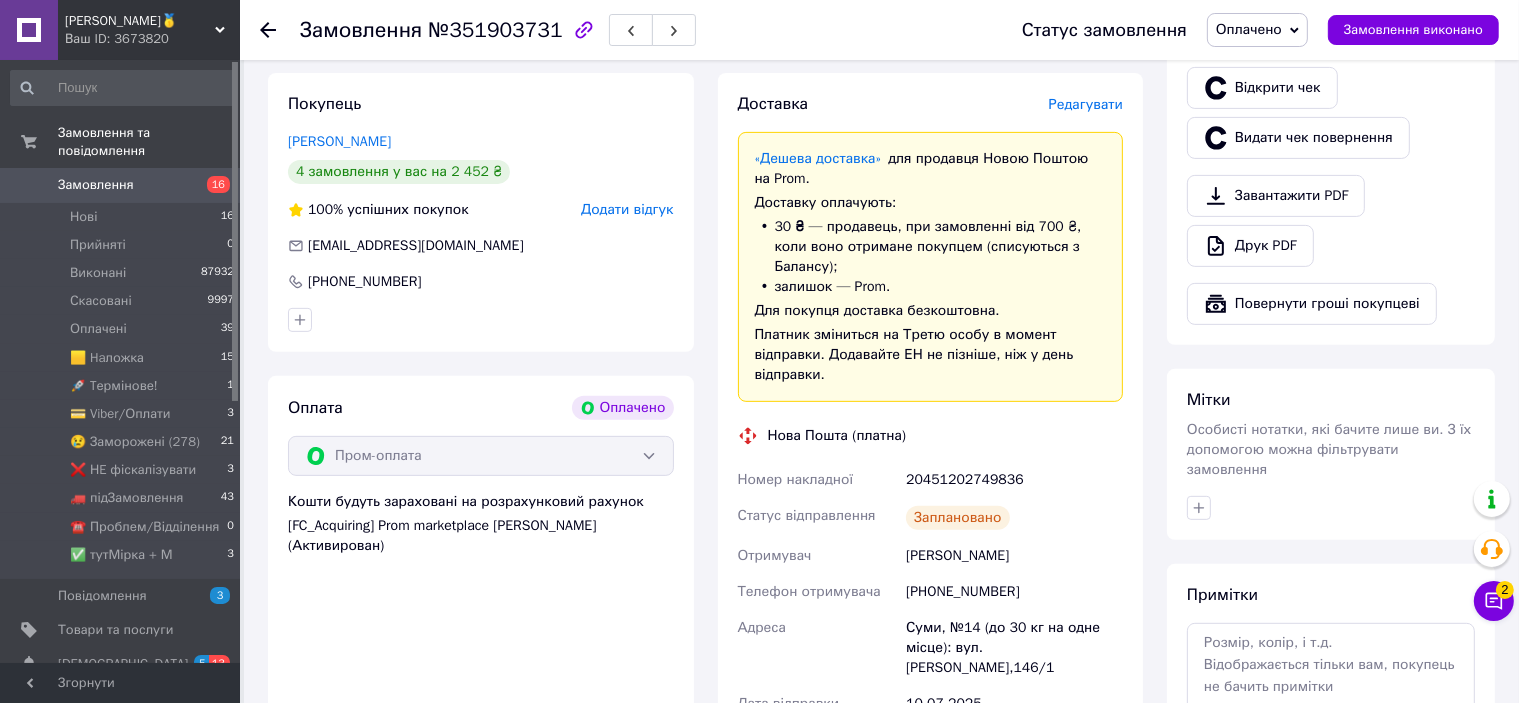 scroll, scrollTop: 900, scrollLeft: 0, axis: vertical 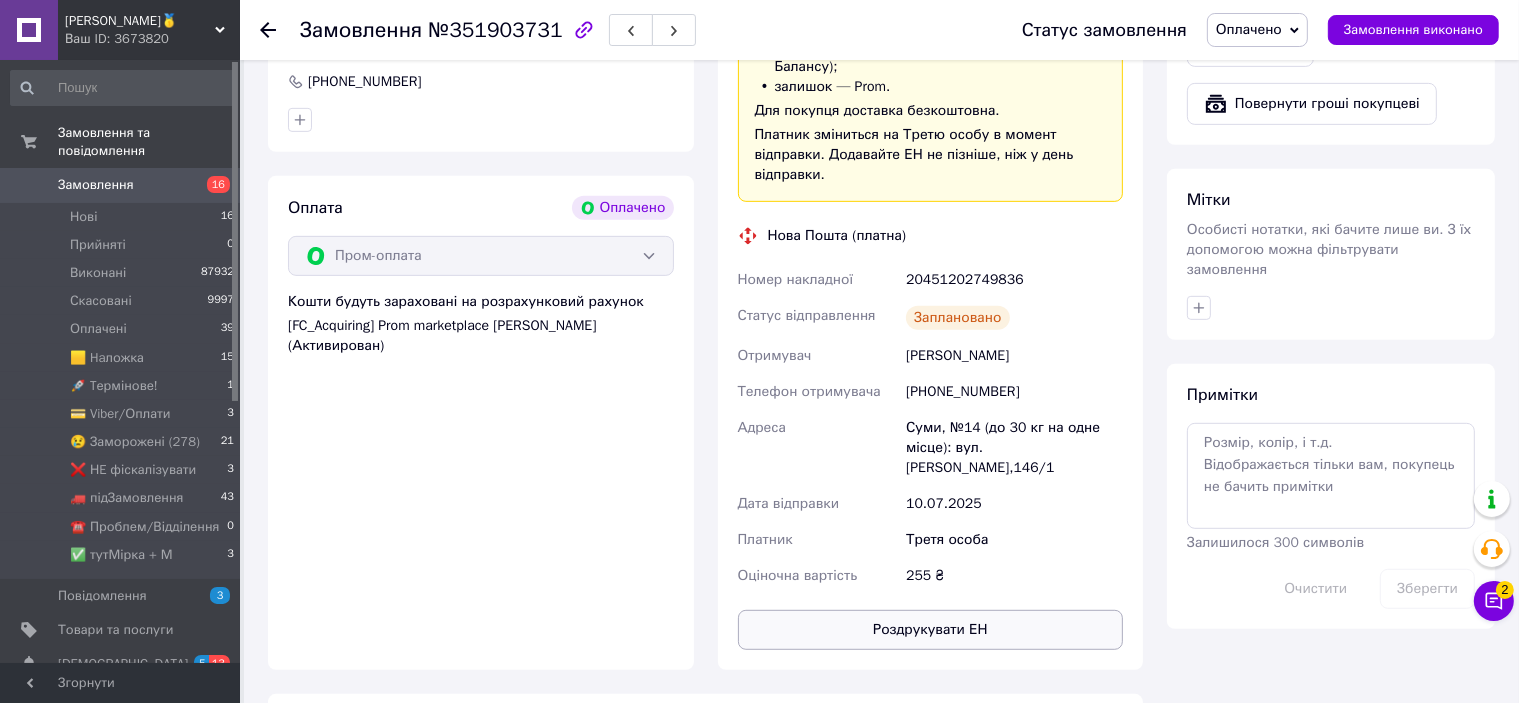 click on "Роздрукувати ЕН" at bounding box center (931, 630) 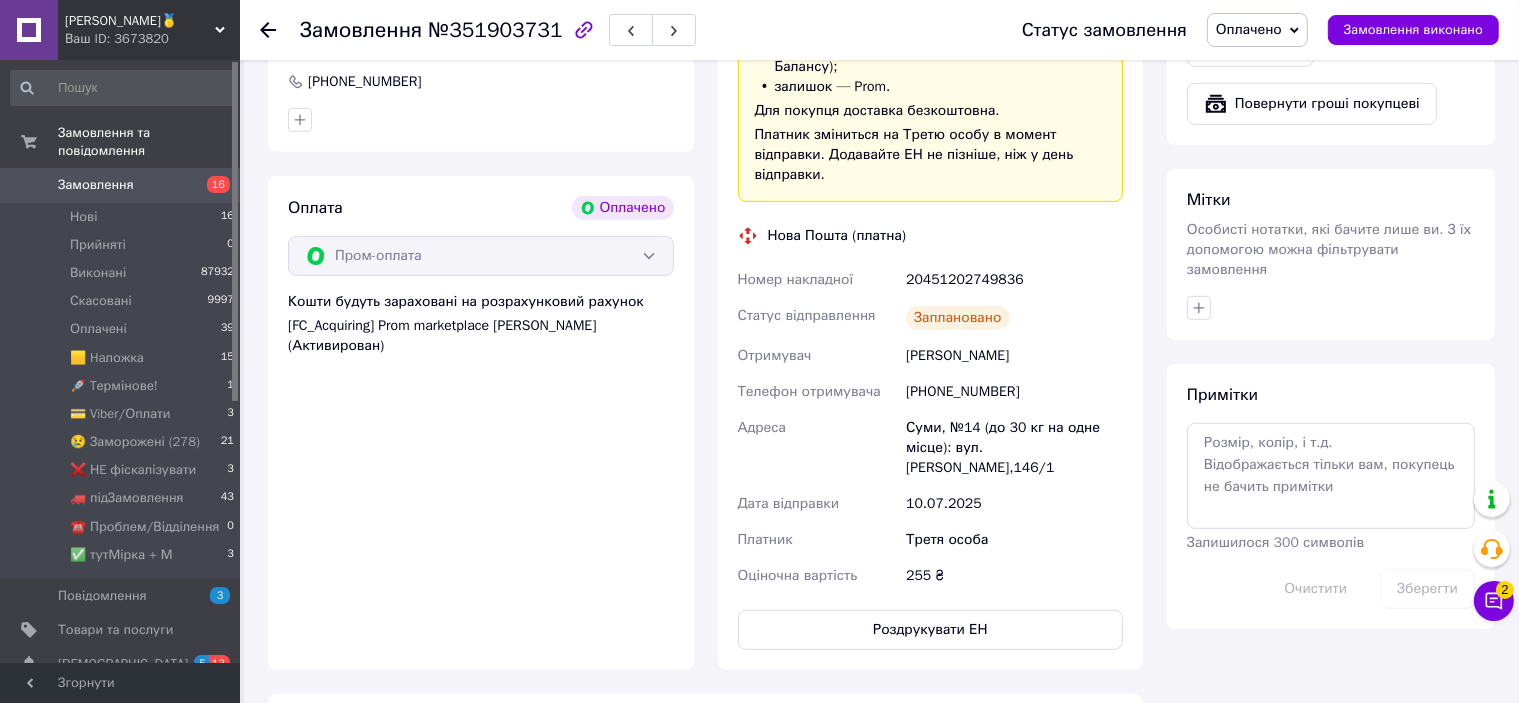 click on "Статус замовлення Оплачено Прийнято Виконано Скасовано 🟨 Haложка 🚀 Tермінове! 💳 Viber/Оплати 😢 Заморожені (278) ❌ НE фіскалізувати 🚛 підЗамовлення ☎️ Проблем/Відділення ✅ тутМірка + М Замовлення виконано" at bounding box center [1240, 30] 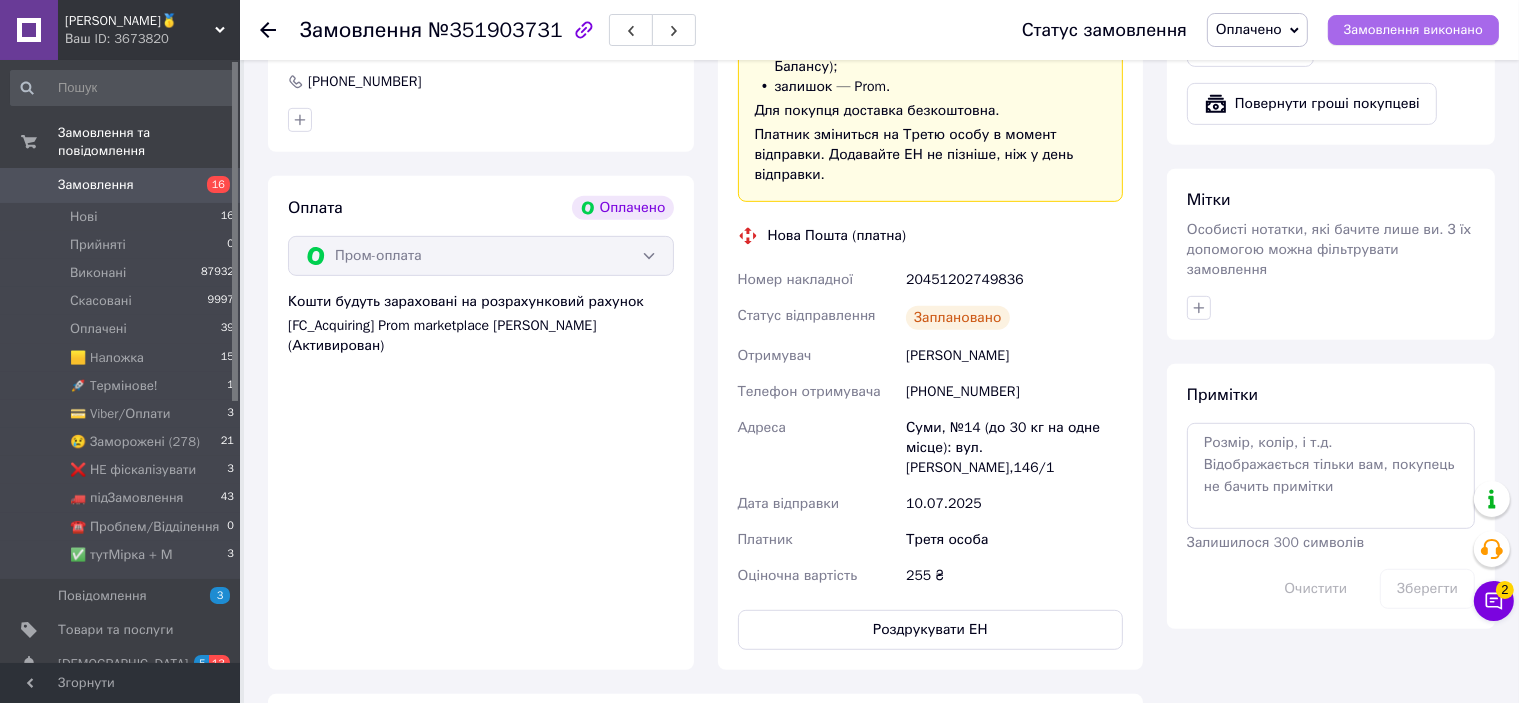 click on "Замовлення виконано" at bounding box center [1413, 30] 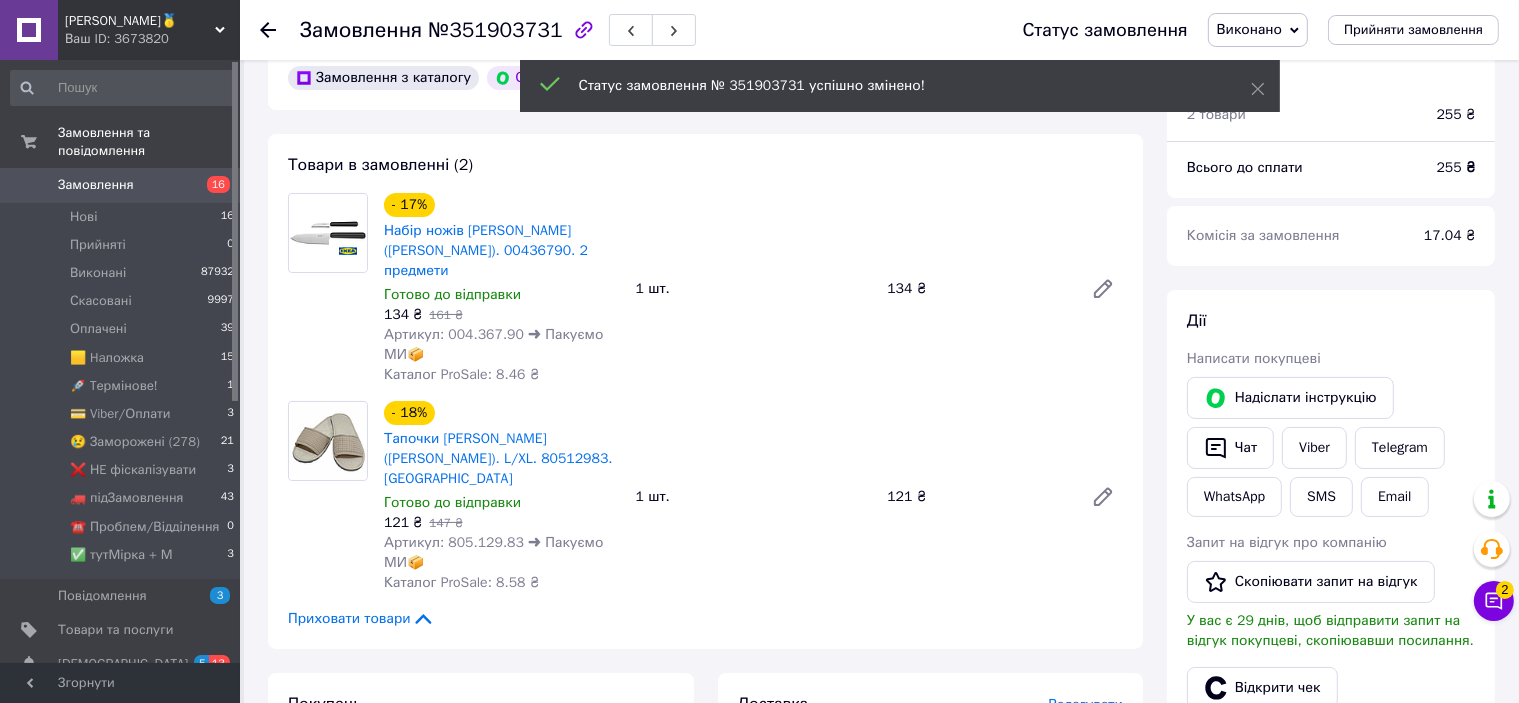 scroll, scrollTop: 200, scrollLeft: 0, axis: vertical 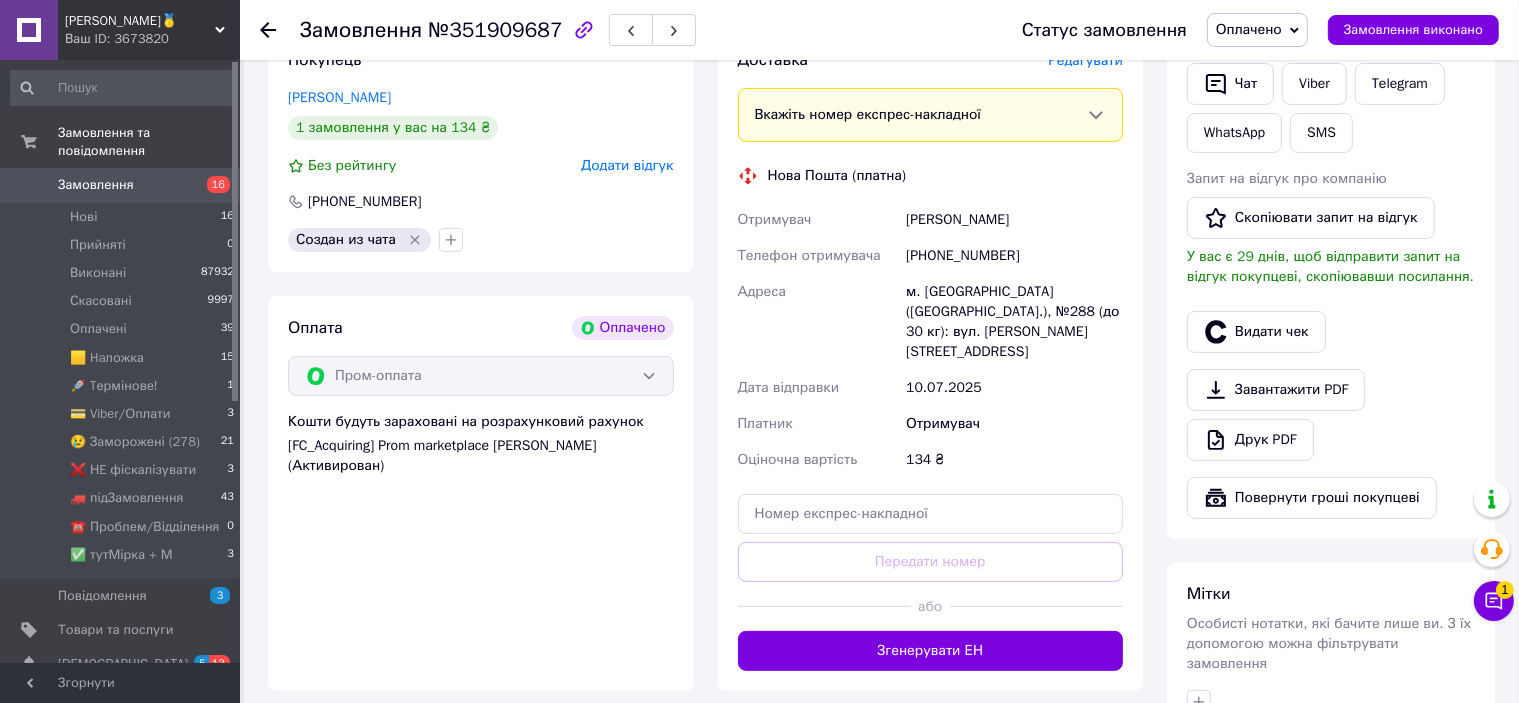 drag, startPoint x: 936, startPoint y: 616, endPoint x: 967, endPoint y: 573, distance: 53.009434 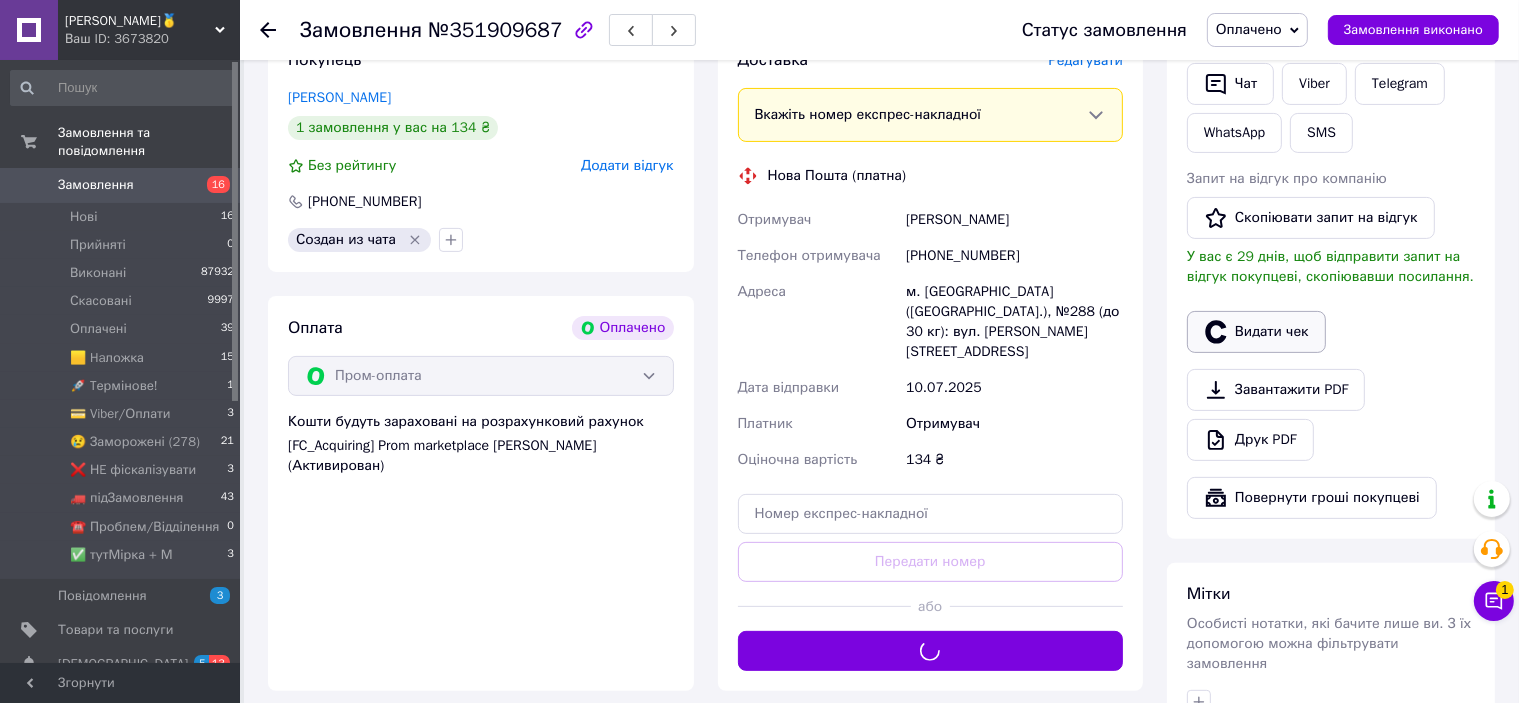click on "Видати чек" at bounding box center (1256, 332) 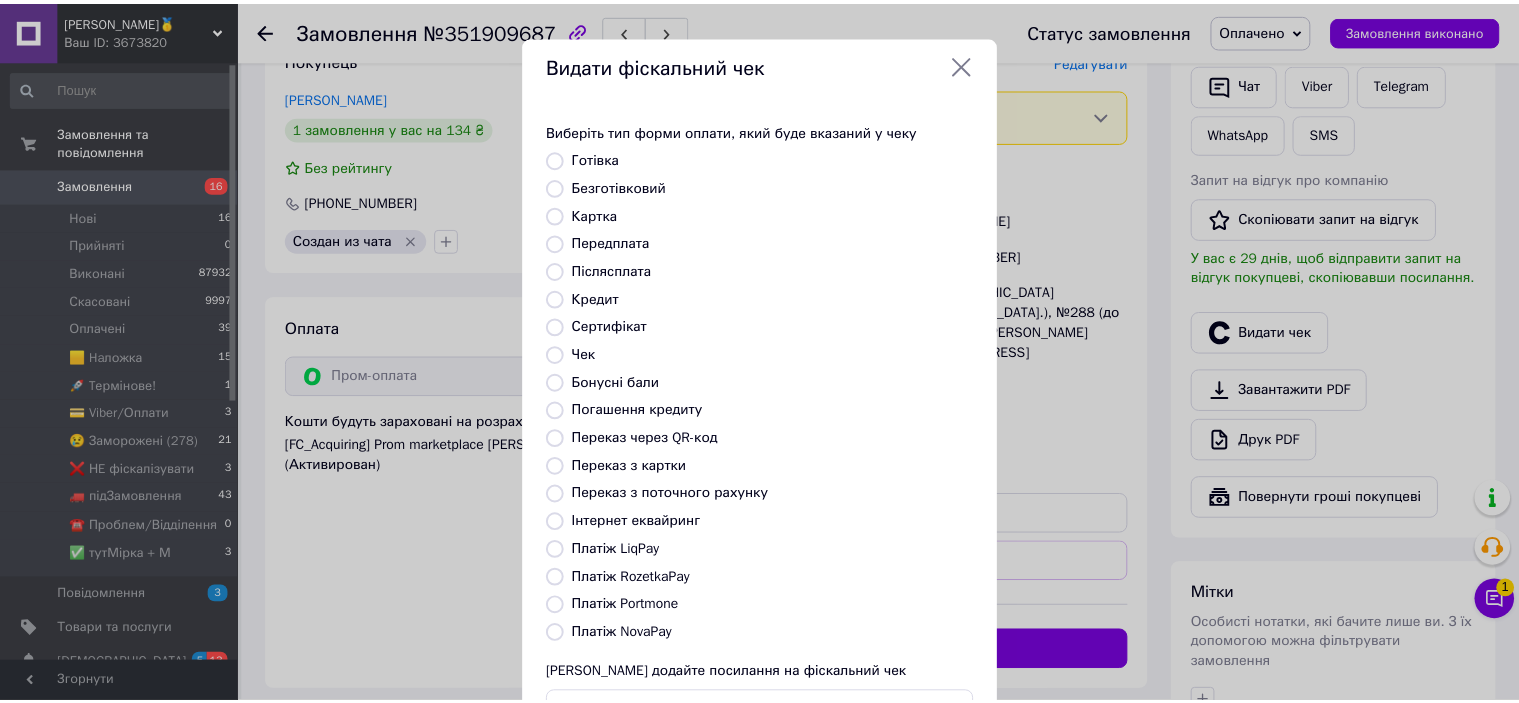 scroll, scrollTop: 155, scrollLeft: 0, axis: vertical 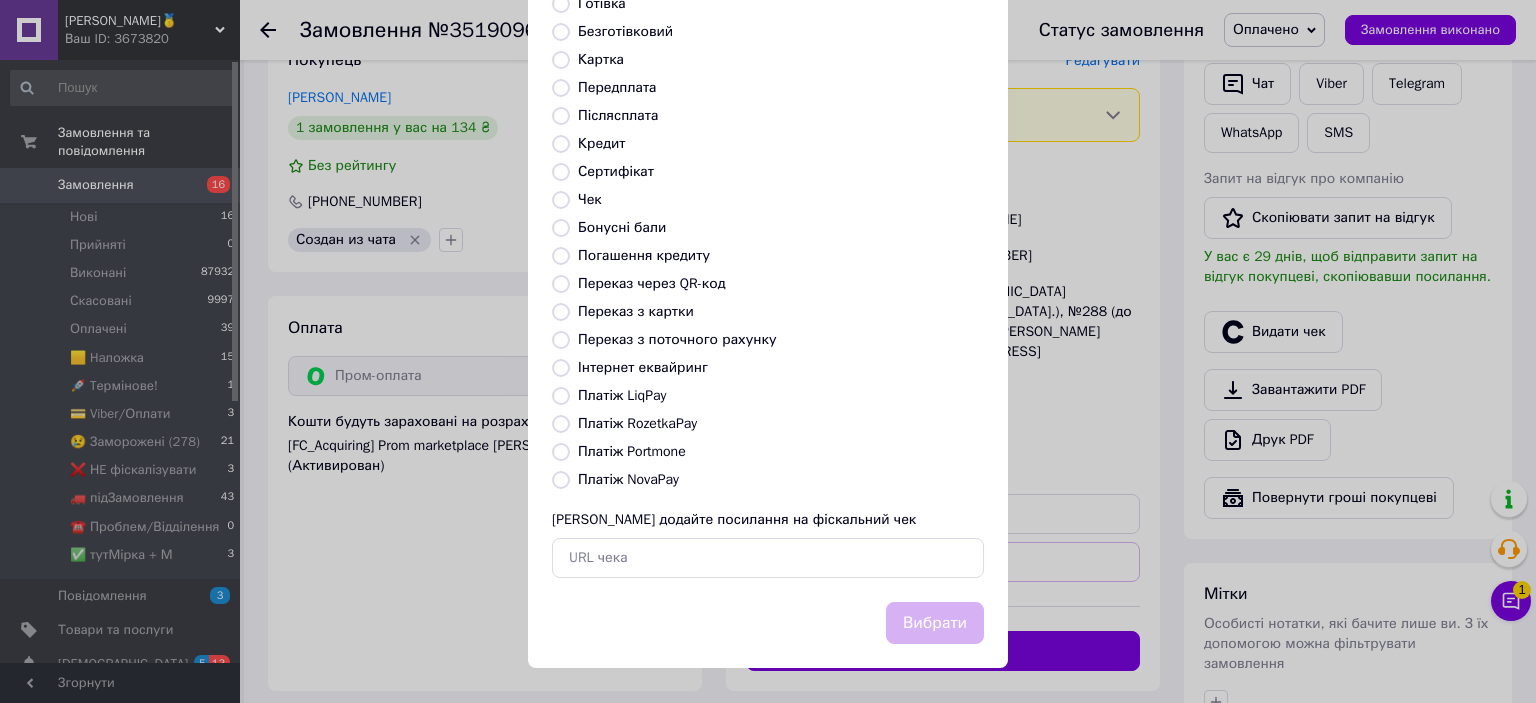 click on "Платіж RozetkaPay" at bounding box center [637, 423] 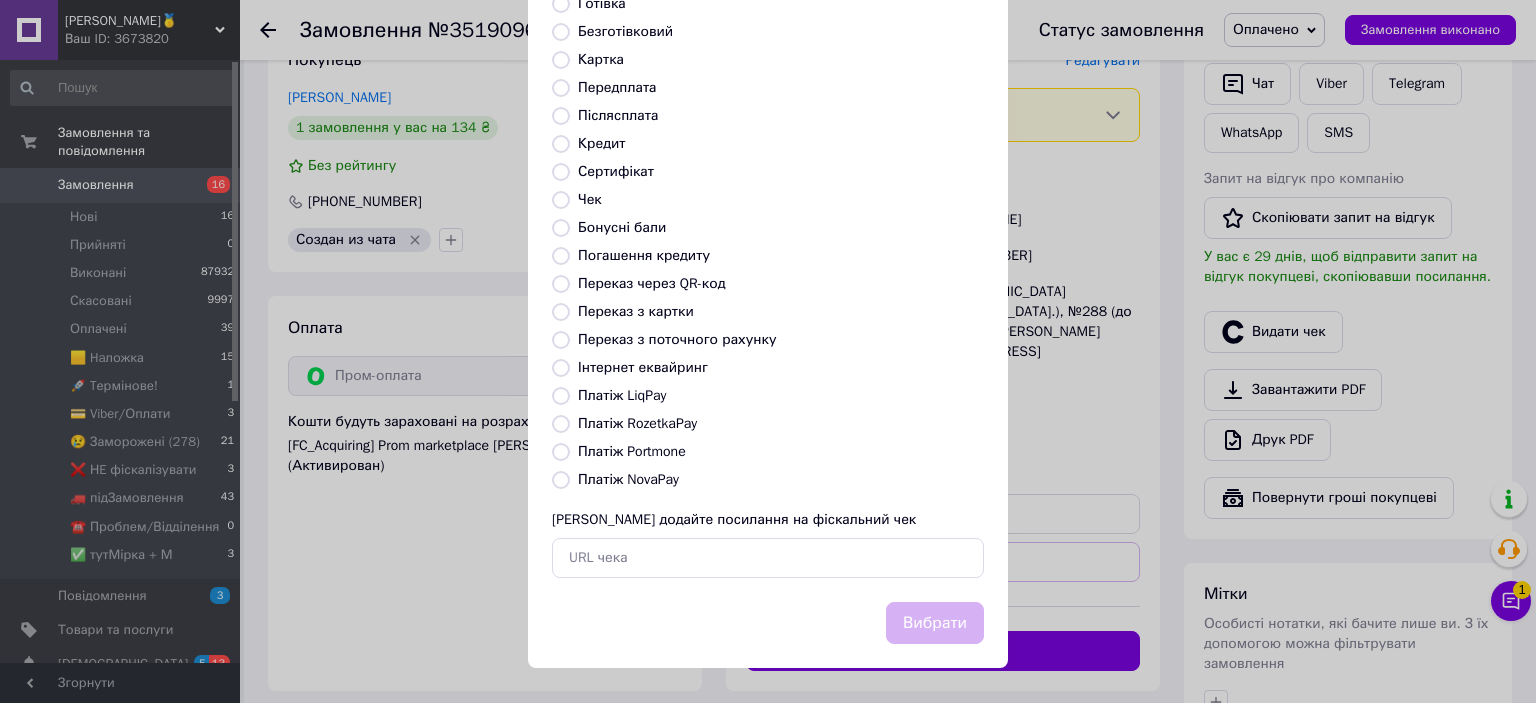 radio on "true" 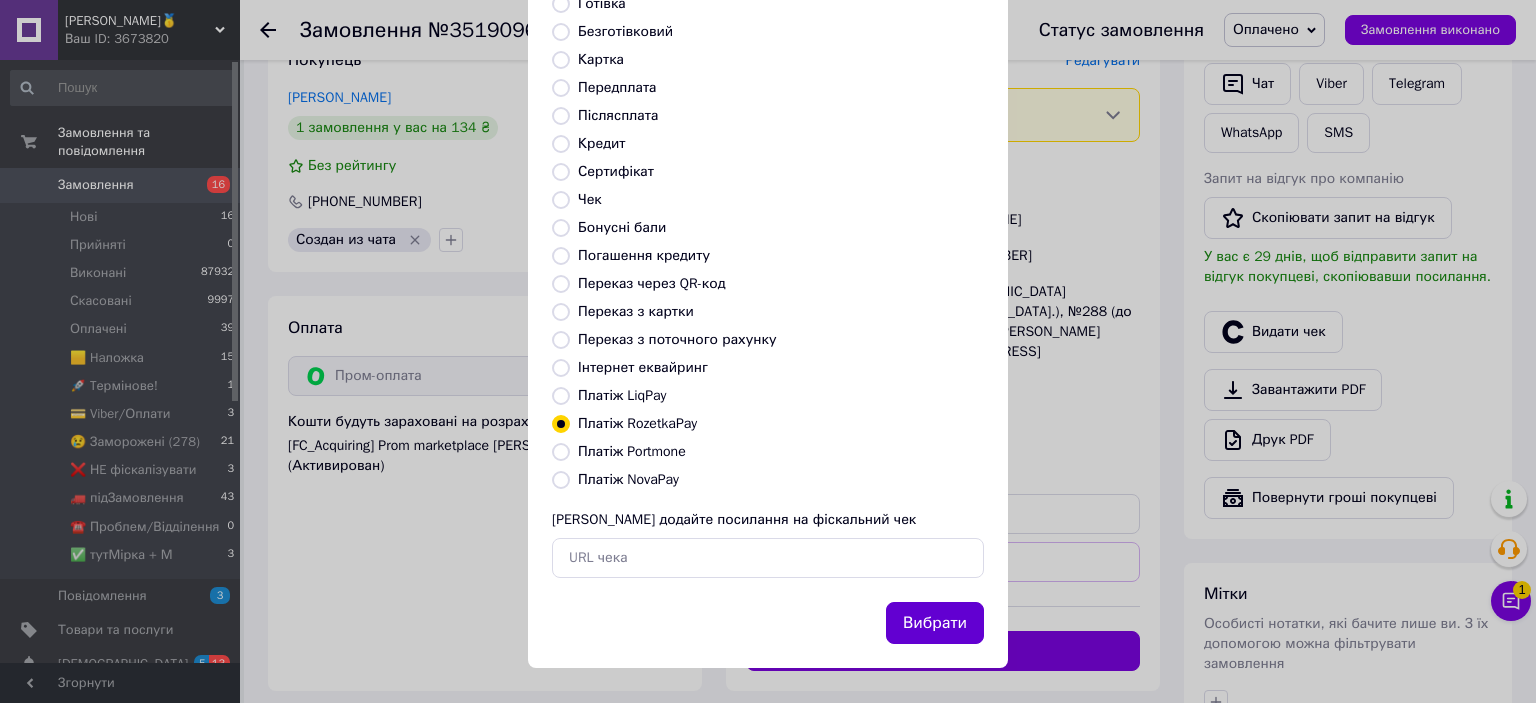 click on "Вибрати" at bounding box center [935, 623] 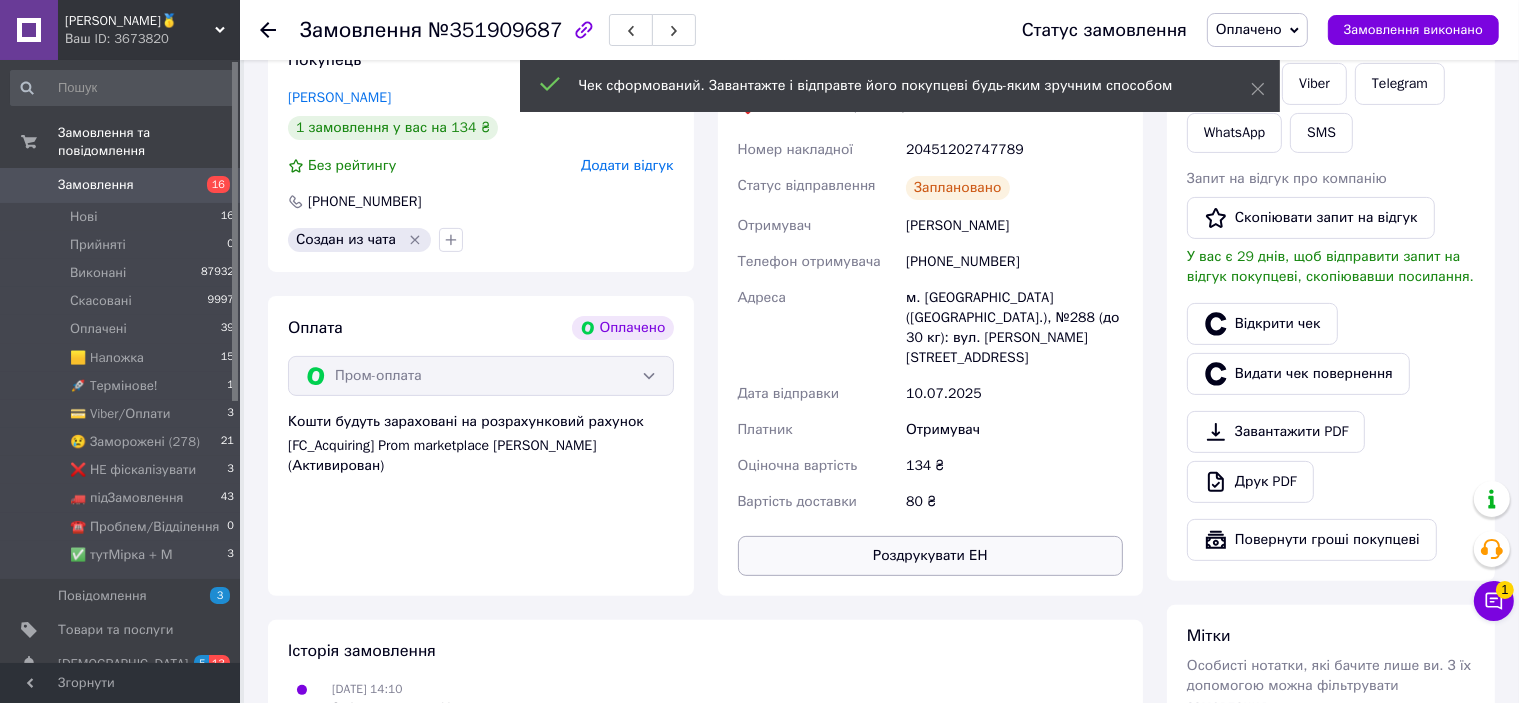 click on "Роздрукувати ЕН" at bounding box center [931, 556] 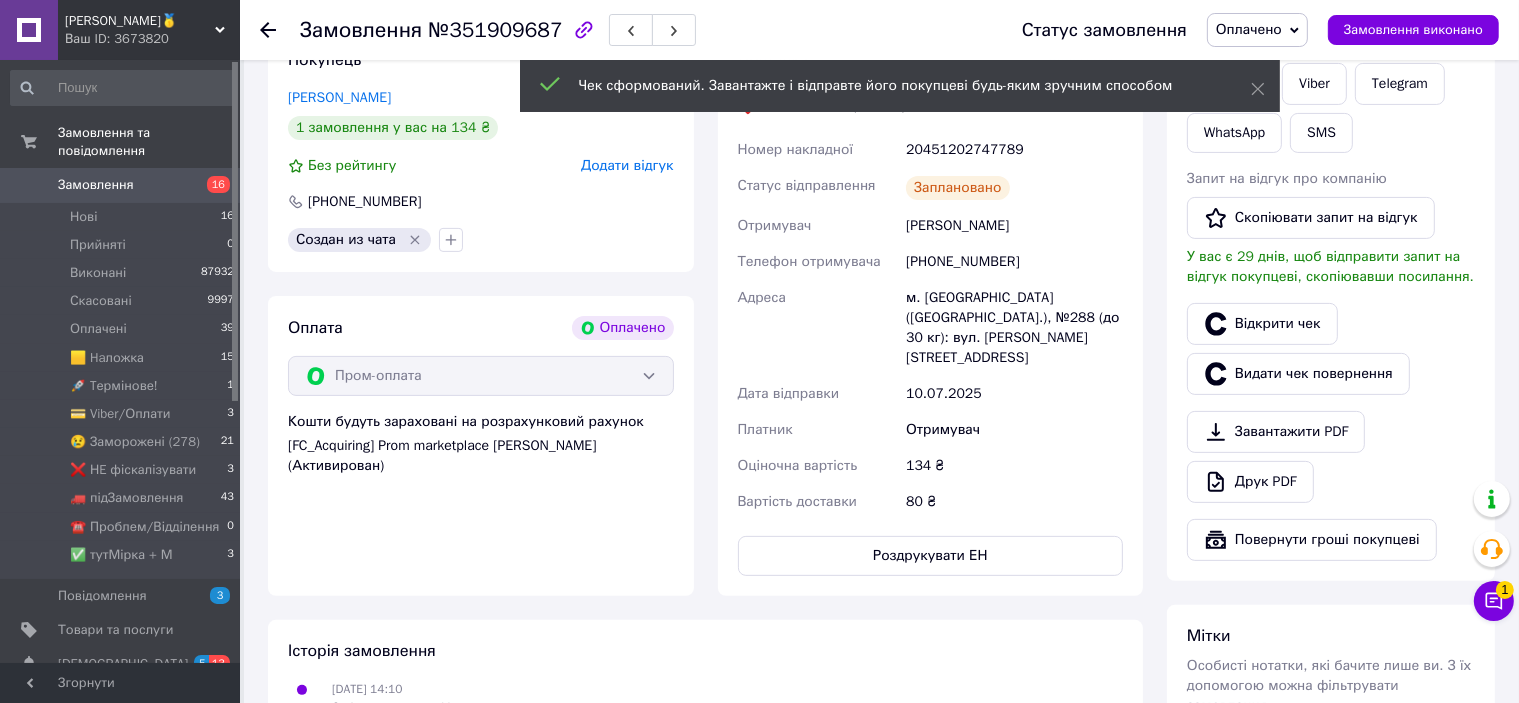 scroll, scrollTop: 300, scrollLeft: 0, axis: vertical 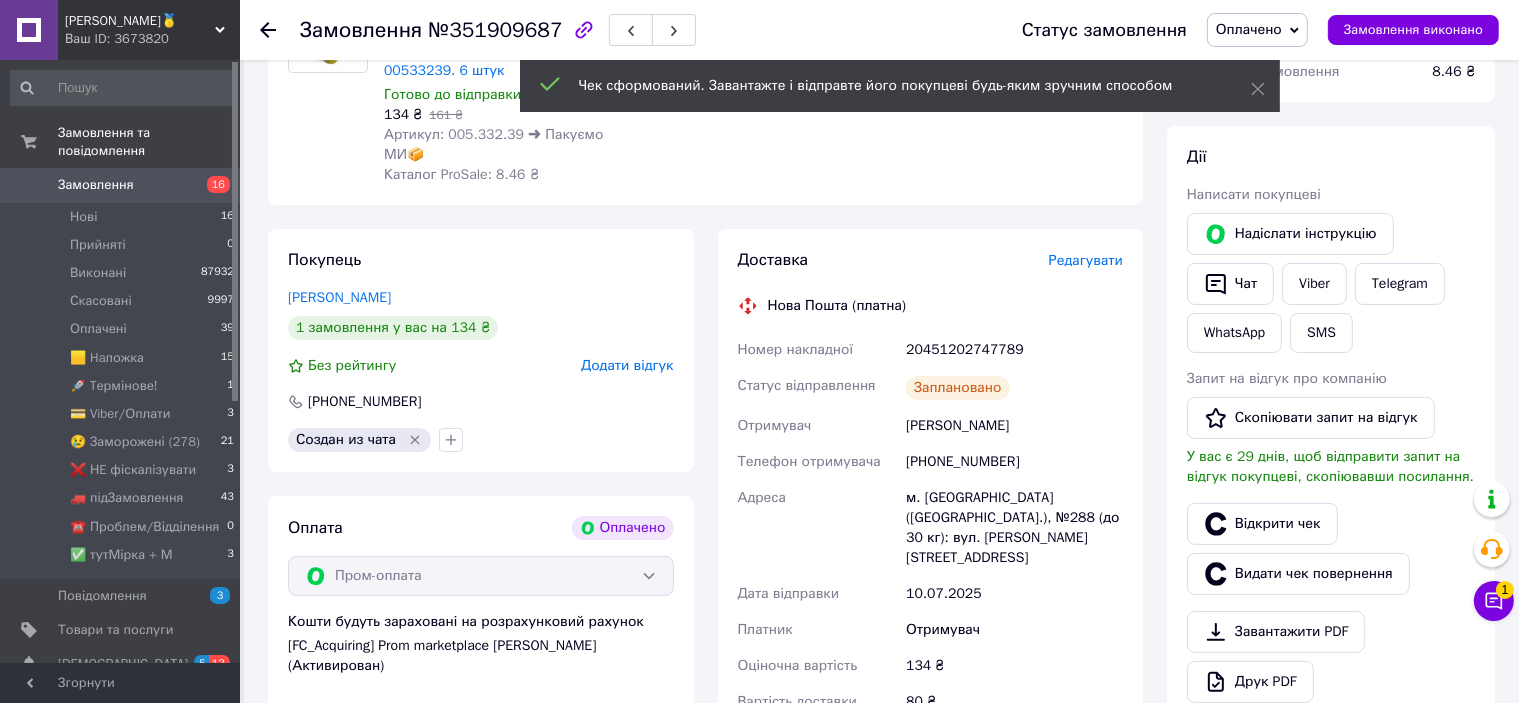 click on "20451202747789" at bounding box center (1014, 350) 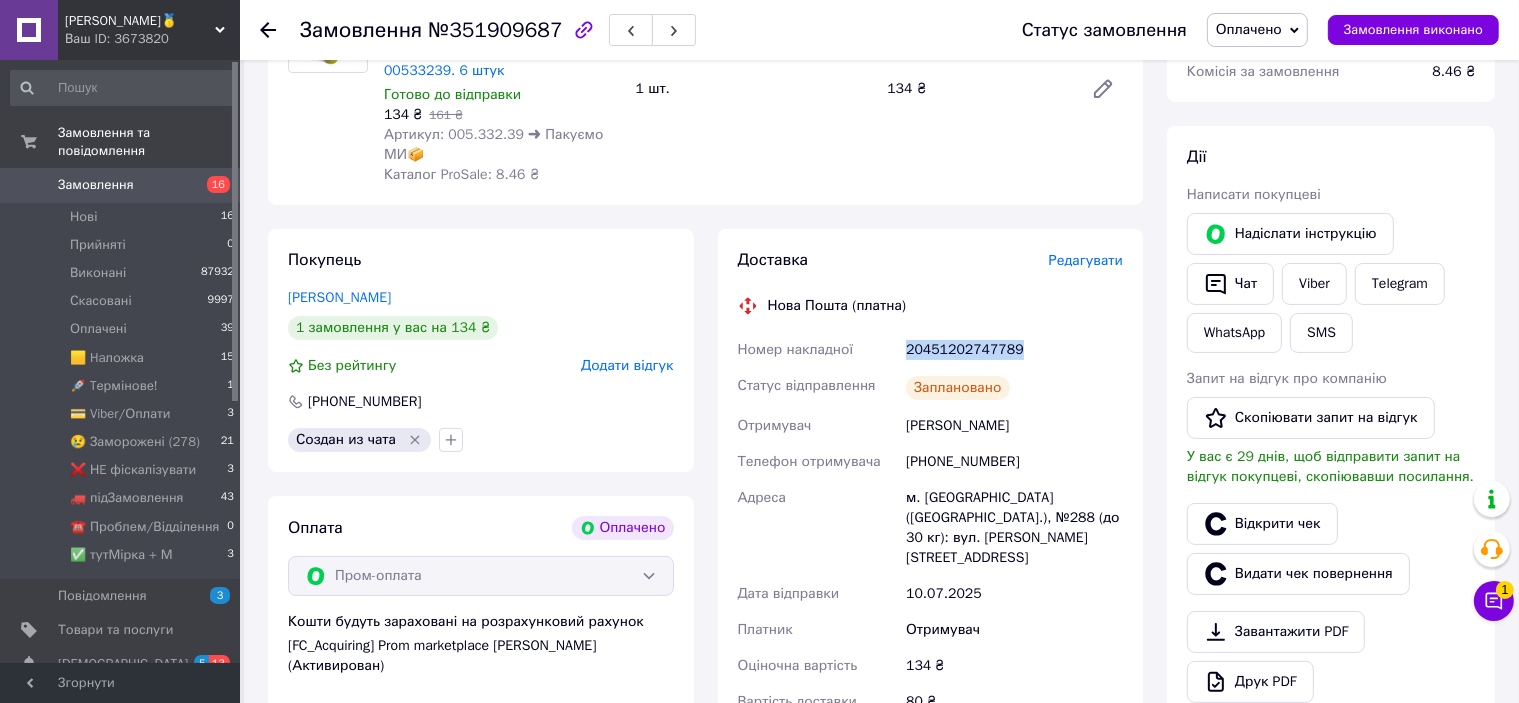 click on "20451202747789" at bounding box center [1014, 350] 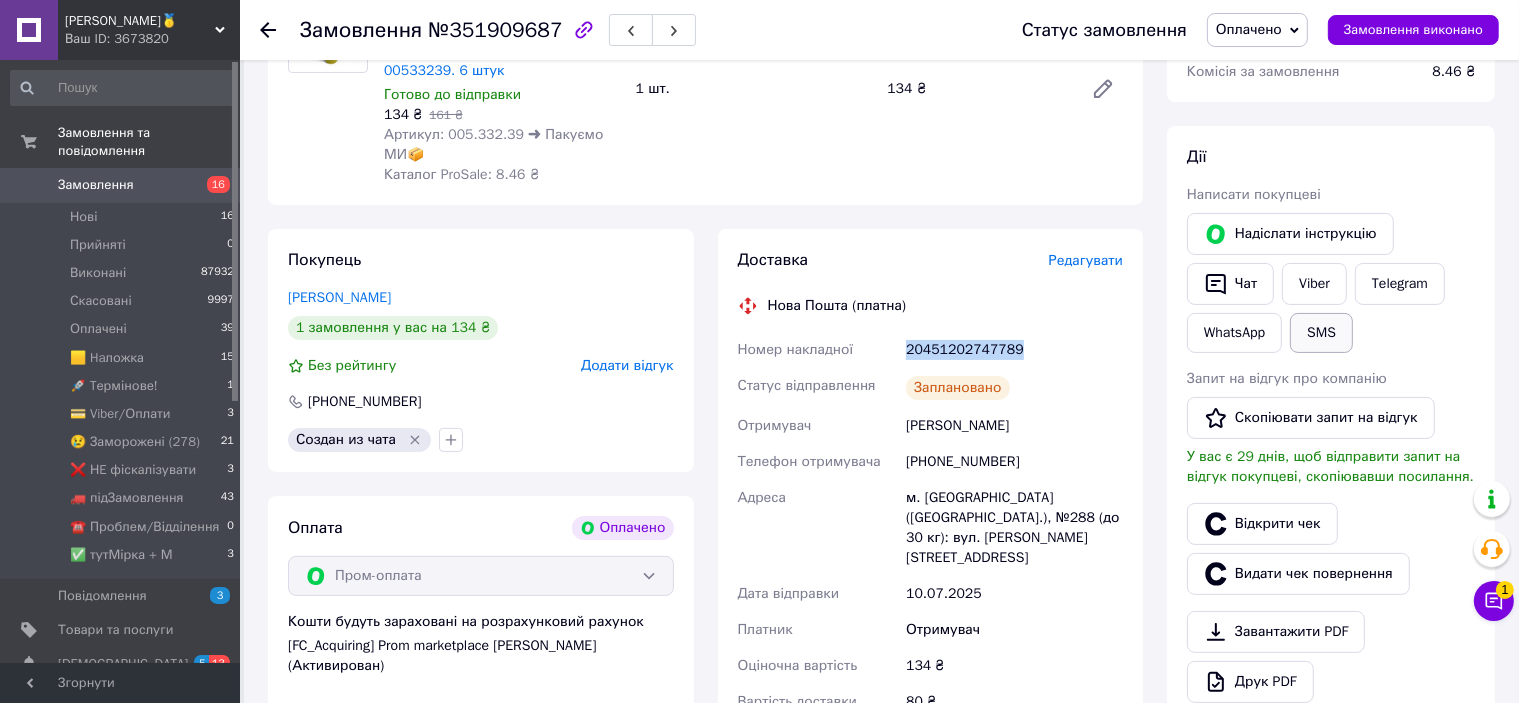 click on "SMS" at bounding box center (1321, 333) 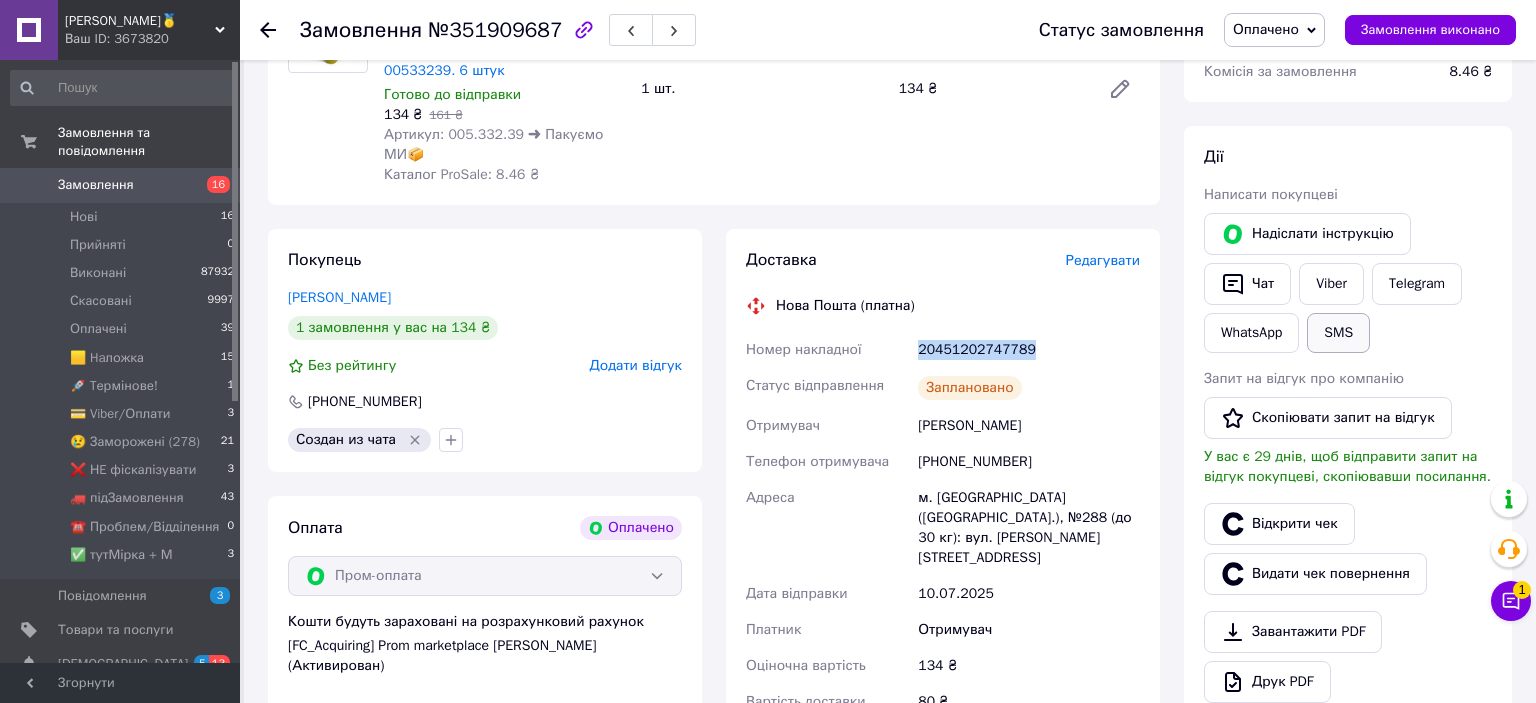 type 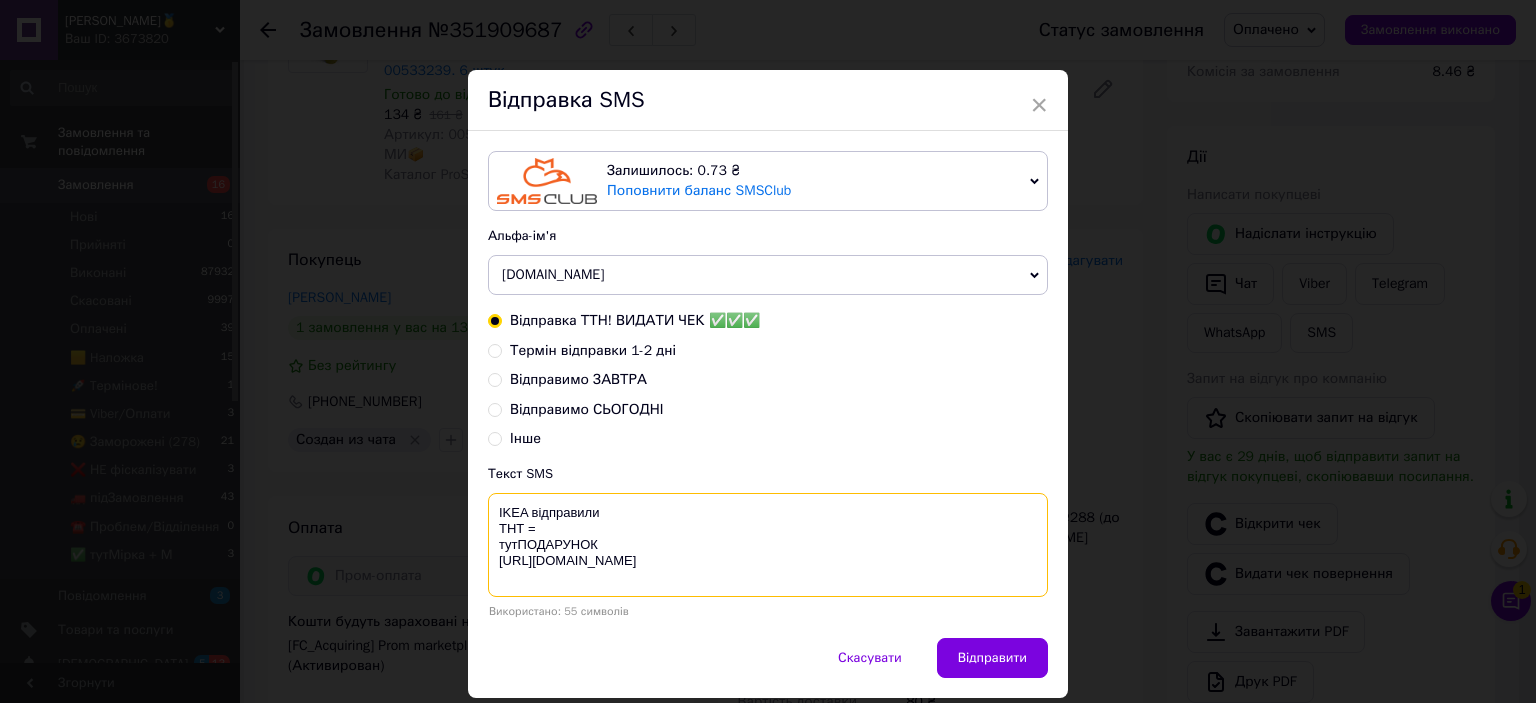 click on "IKEA відправили
ТНТ =
тутПОДАРУНОК
[URL][DOMAIN_NAME]" at bounding box center (768, 545) 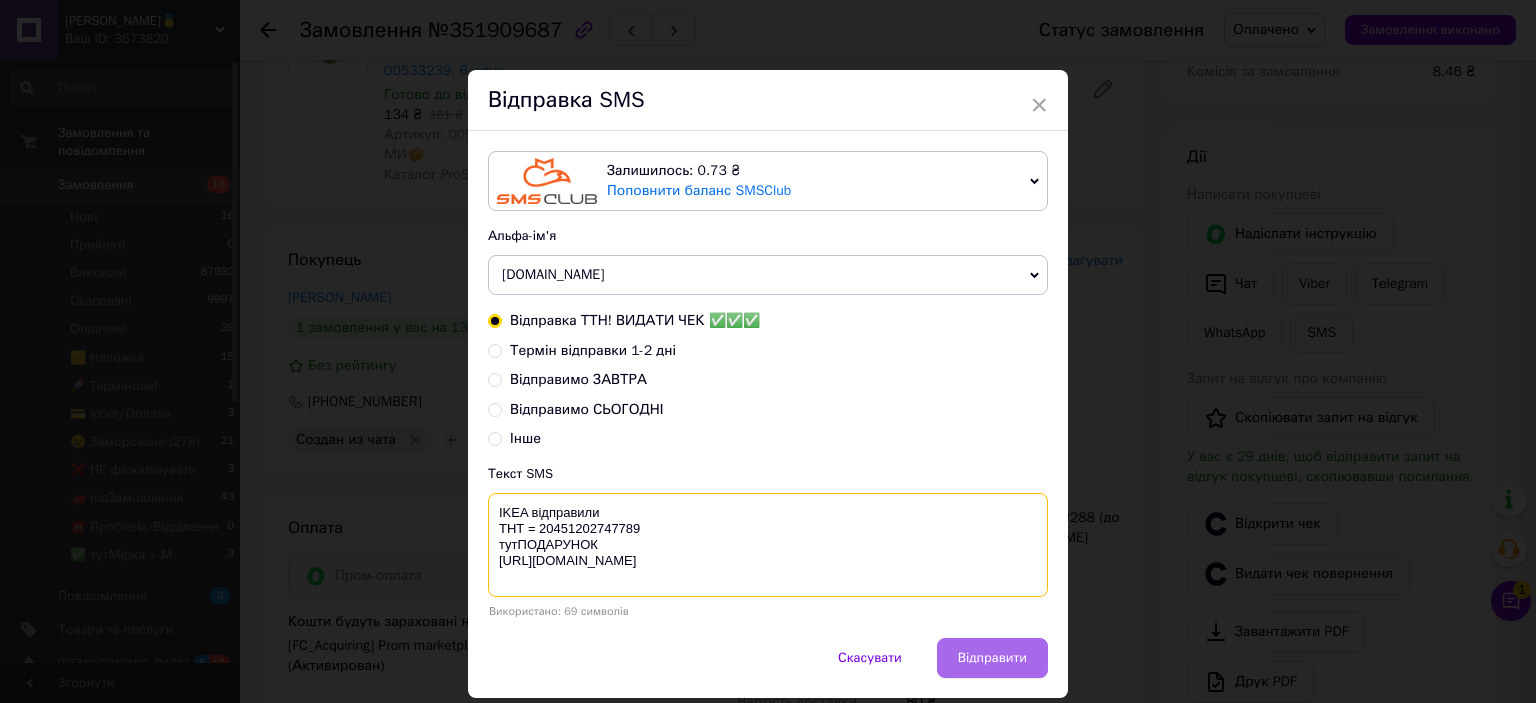 type on "IKEA відправили
ТНТ = 20451202747789
тутПОДАРУНОК
[URL][DOMAIN_NAME]" 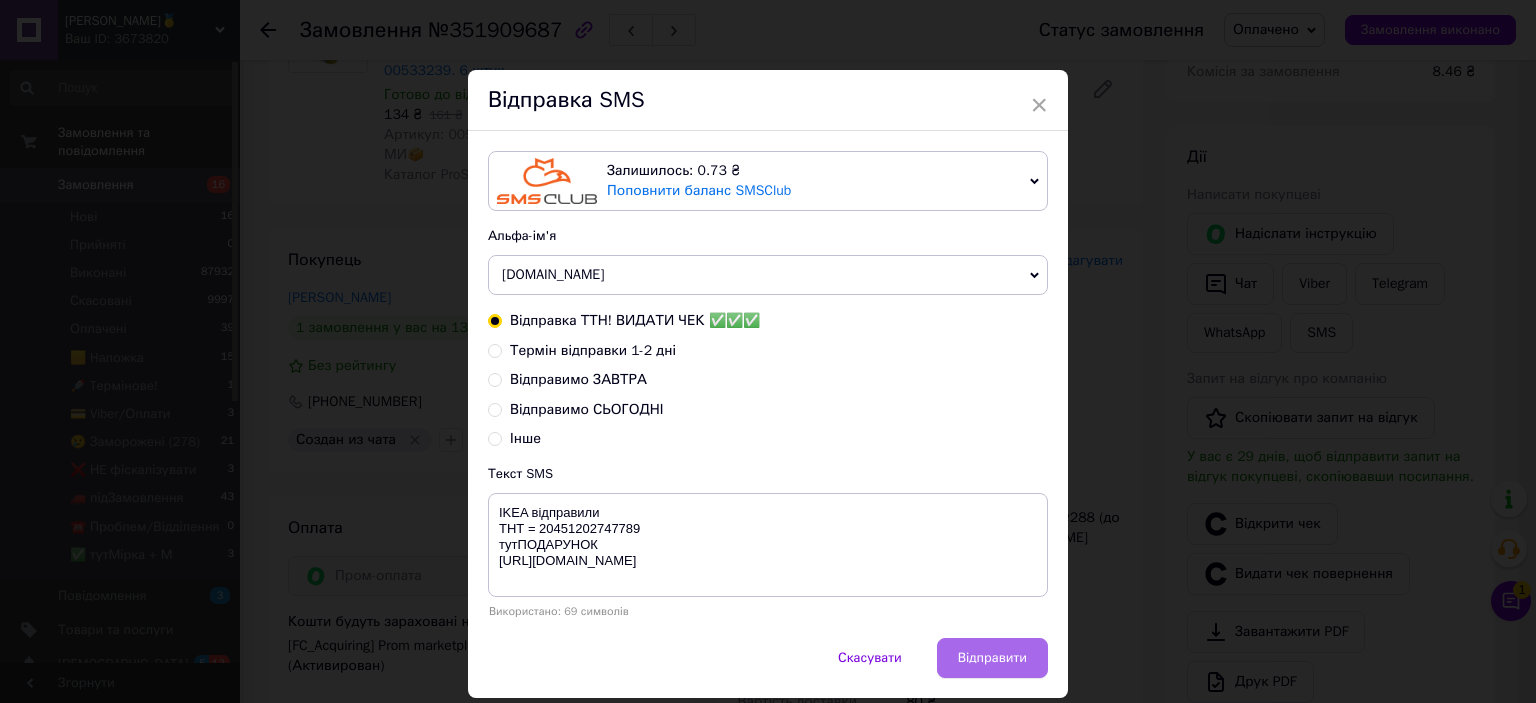 click on "Відправити" at bounding box center [992, 658] 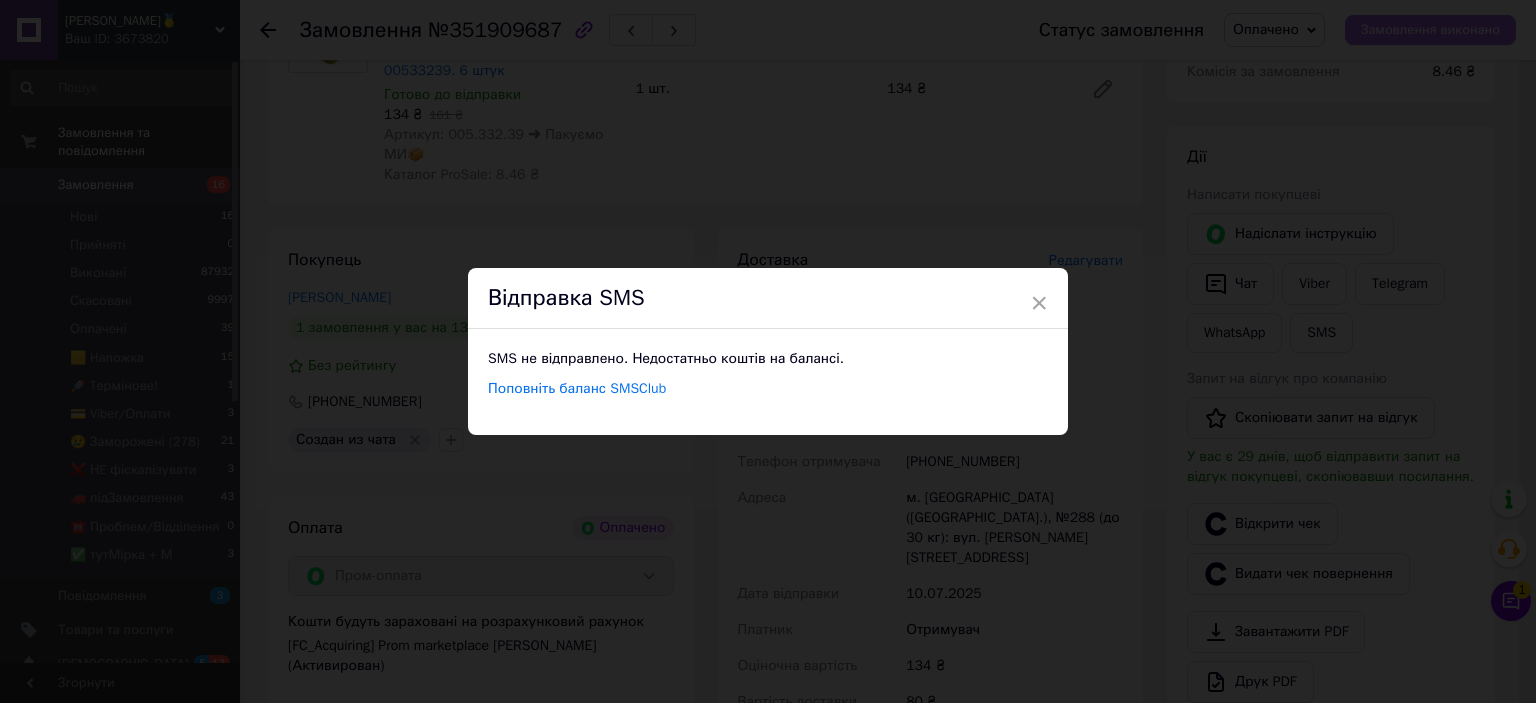 drag, startPoint x: 1349, startPoint y: 35, endPoint x: 1366, endPoint y: 21, distance: 22.022715 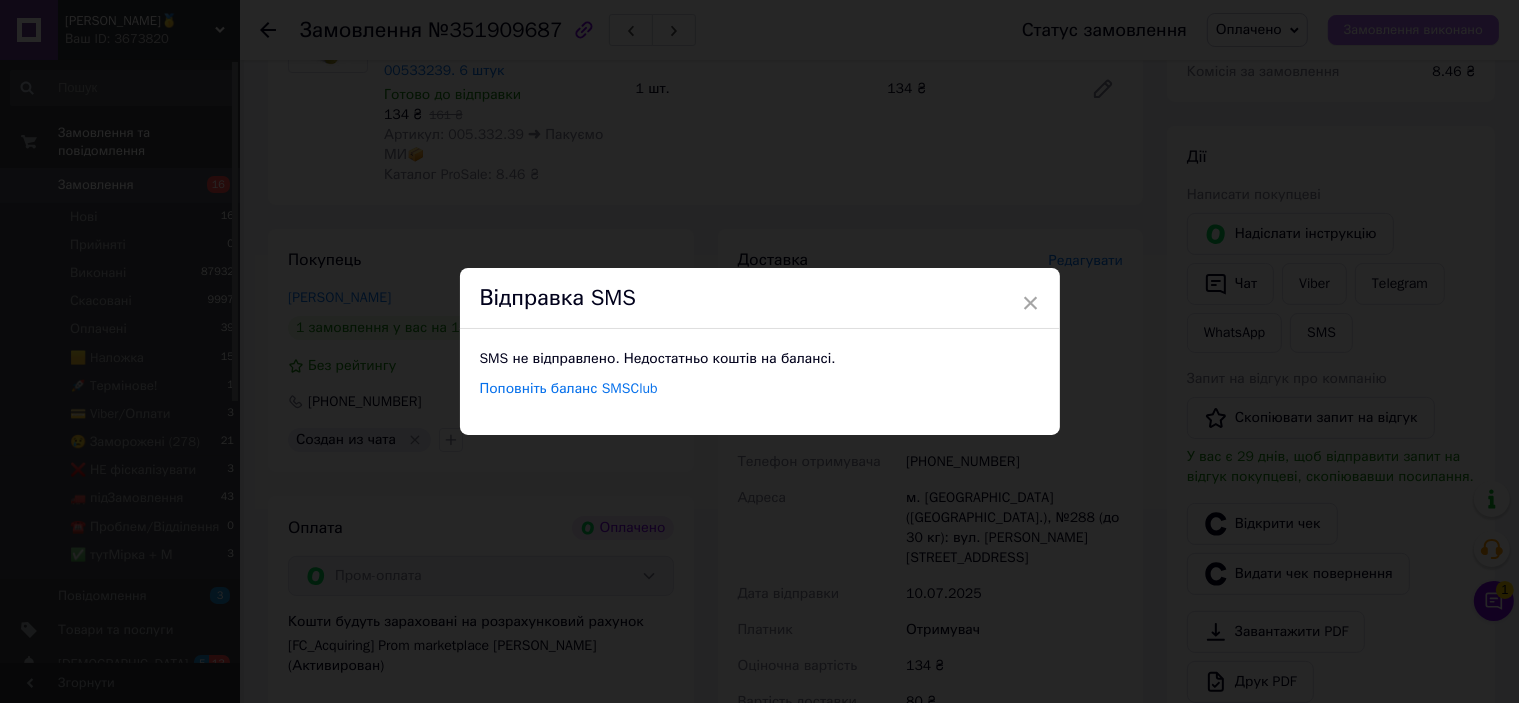 click on "Замовлення виконано" at bounding box center [1413, 30] 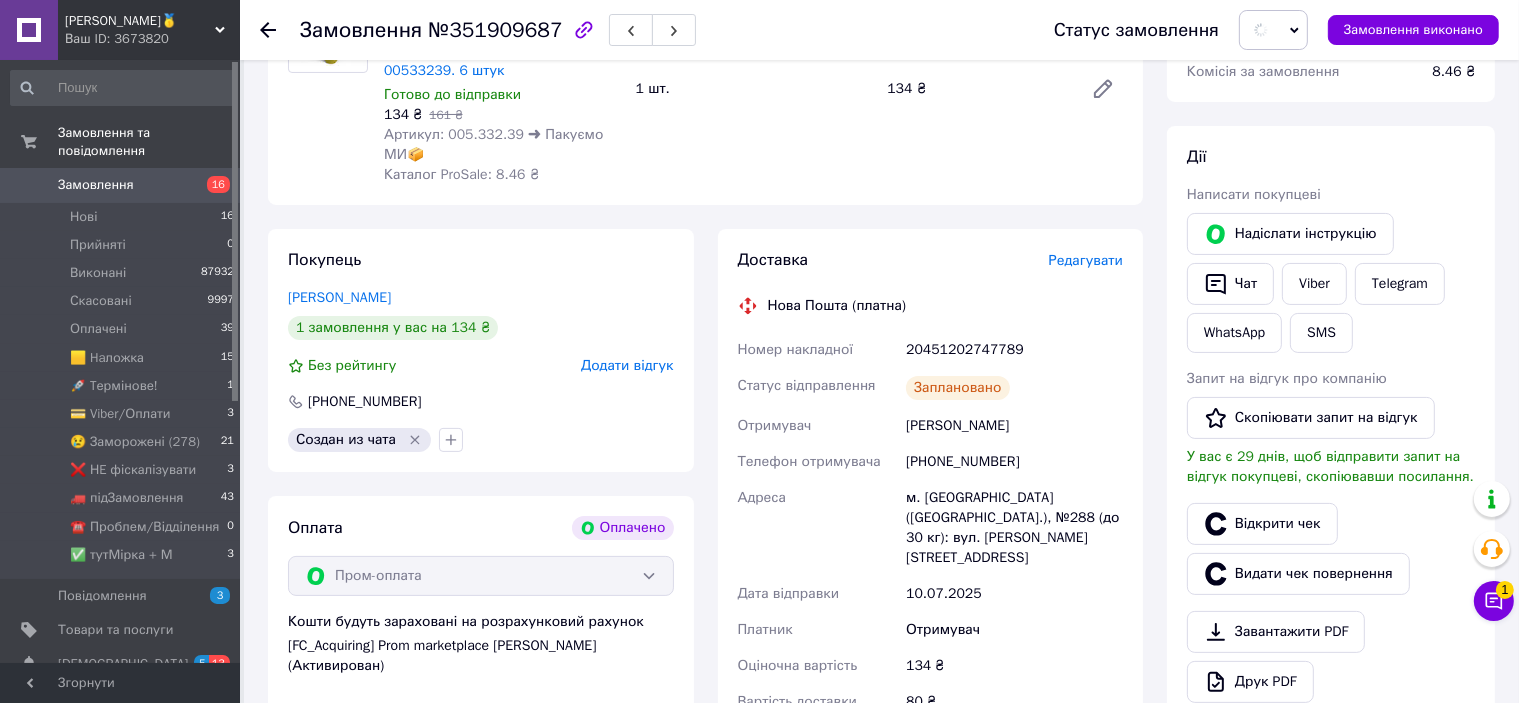 scroll, scrollTop: 0, scrollLeft: 0, axis: both 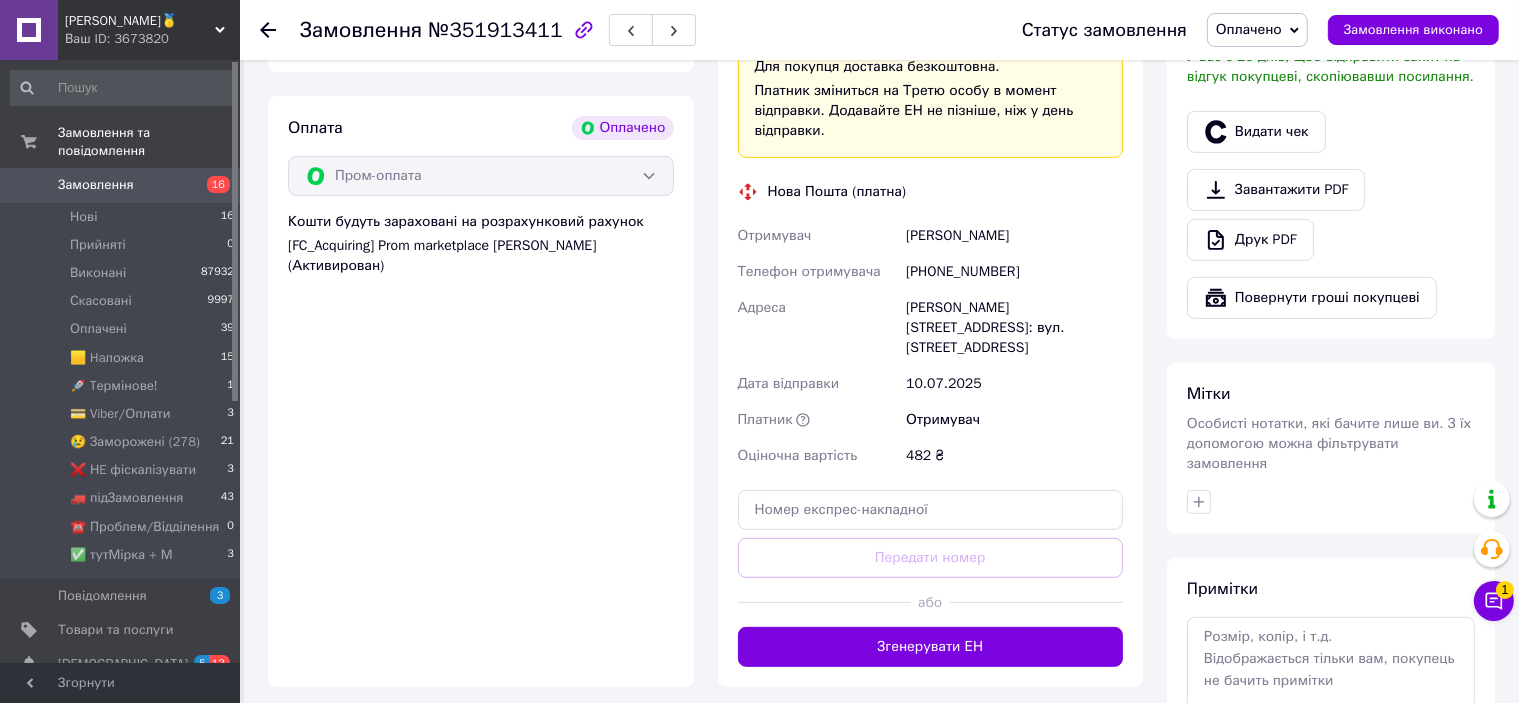 drag, startPoint x: 969, startPoint y: 599, endPoint x: 1017, endPoint y: 552, distance: 67.17886 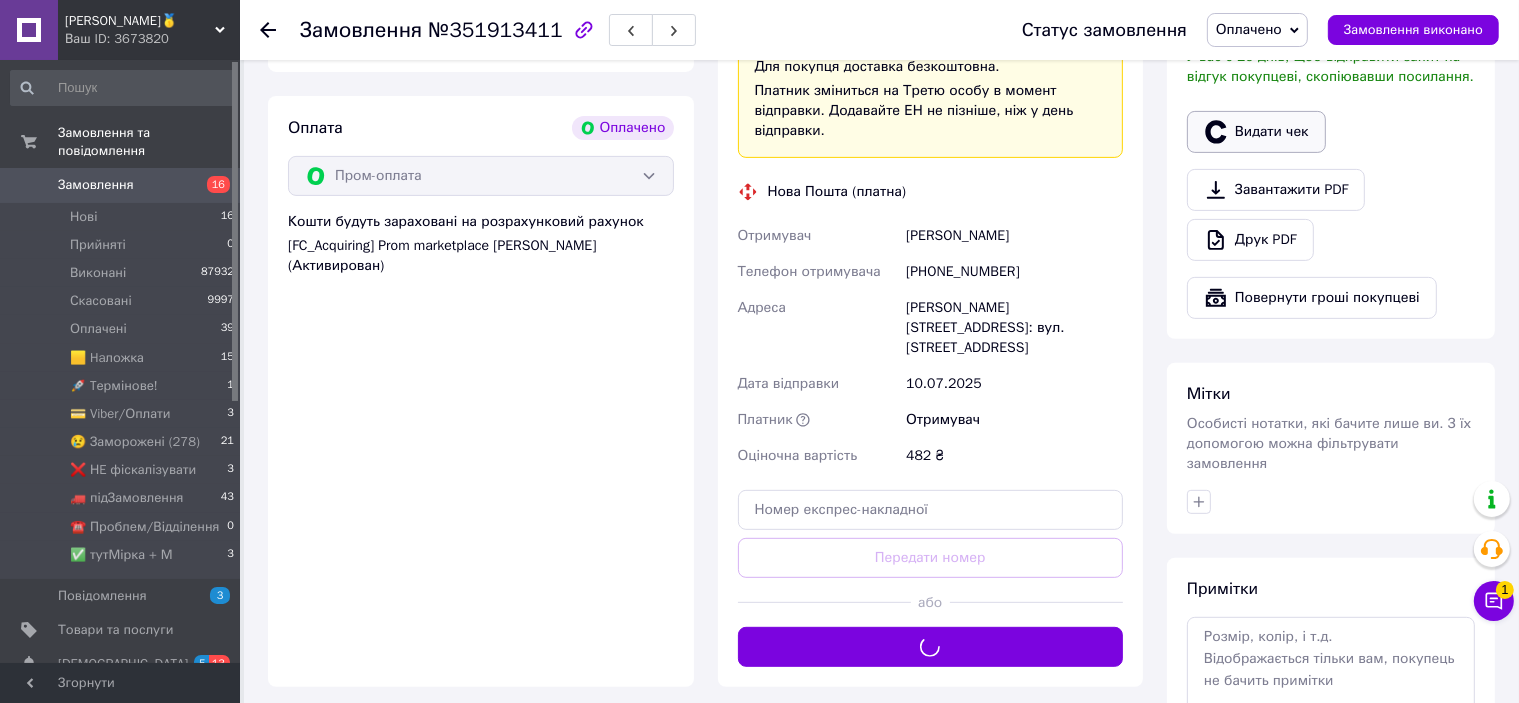 click on "Видати чек" at bounding box center [1256, 132] 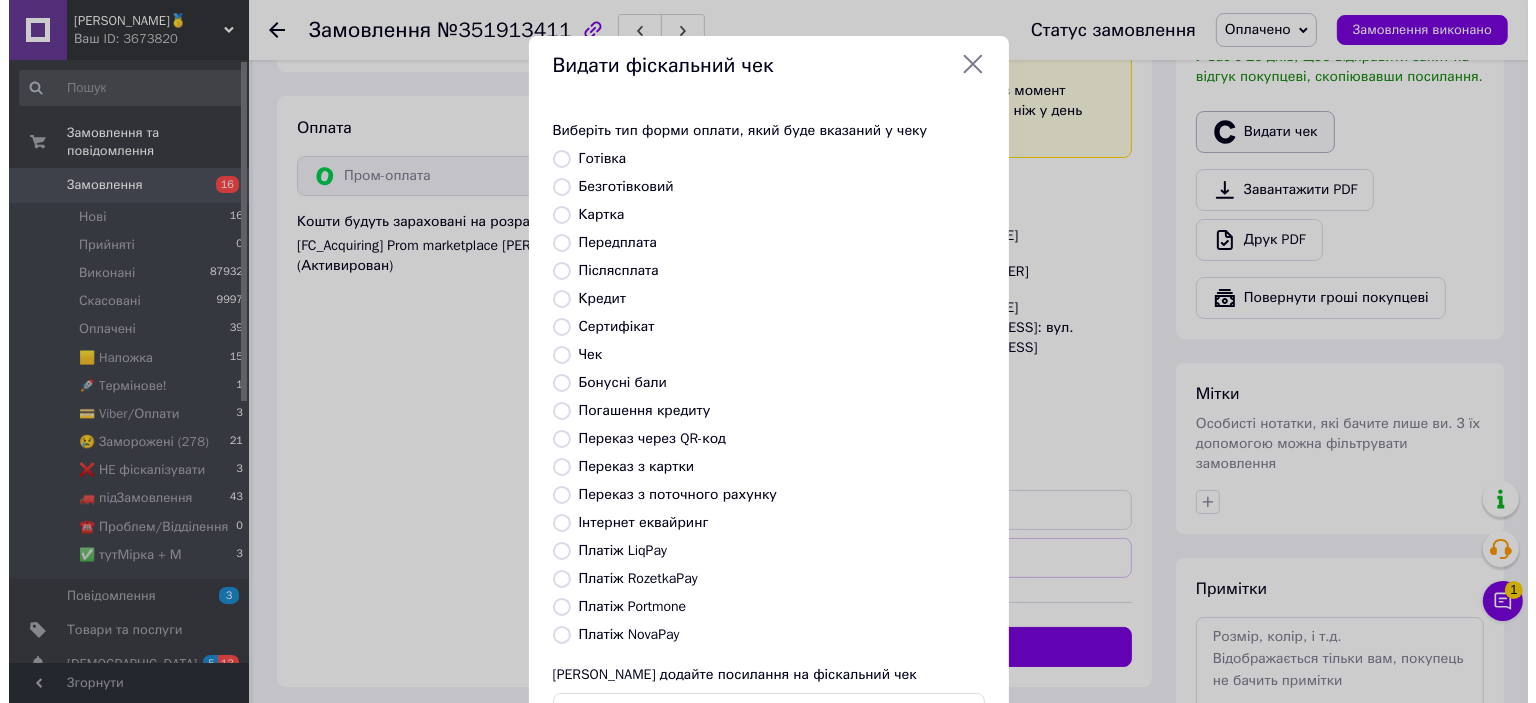 scroll, scrollTop: 680, scrollLeft: 0, axis: vertical 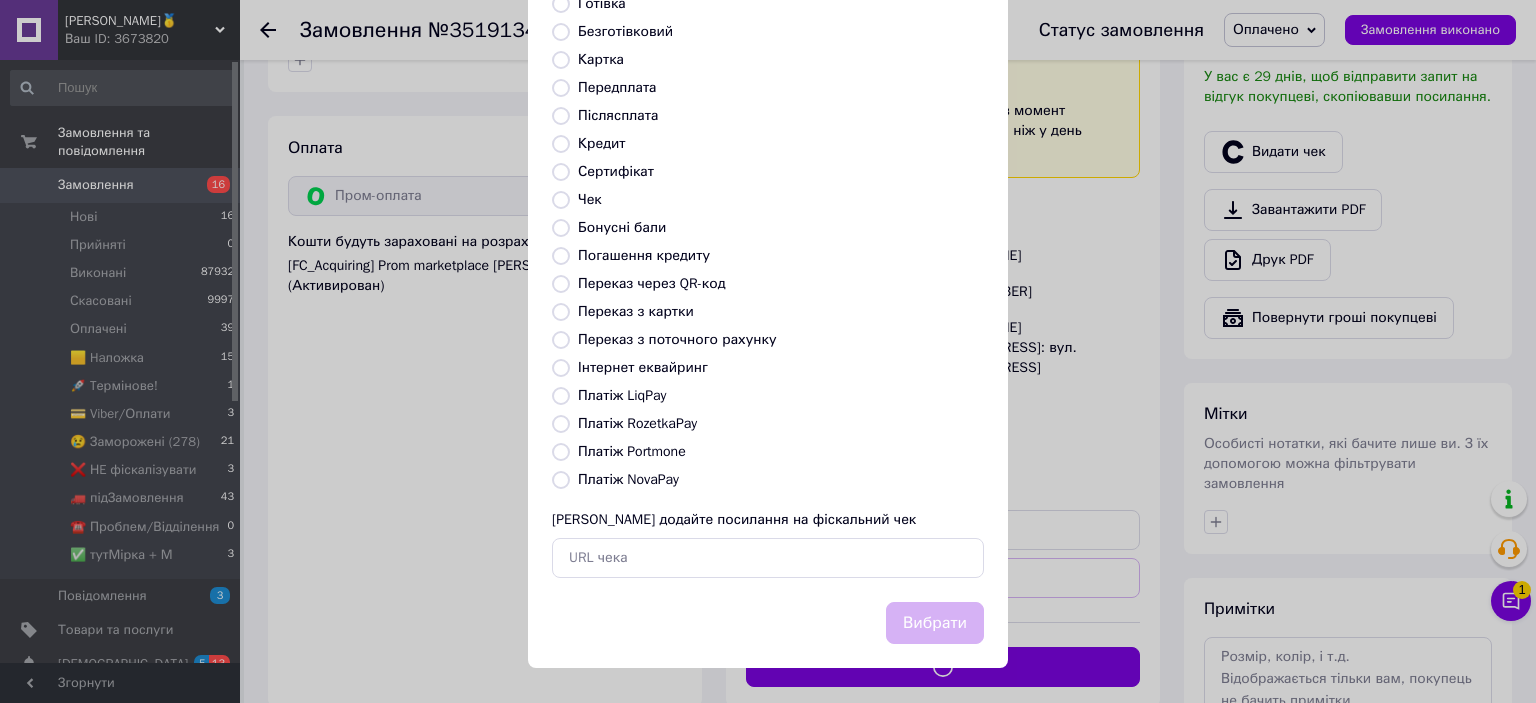 click on "Платіж RozetkaPay" at bounding box center (637, 423) 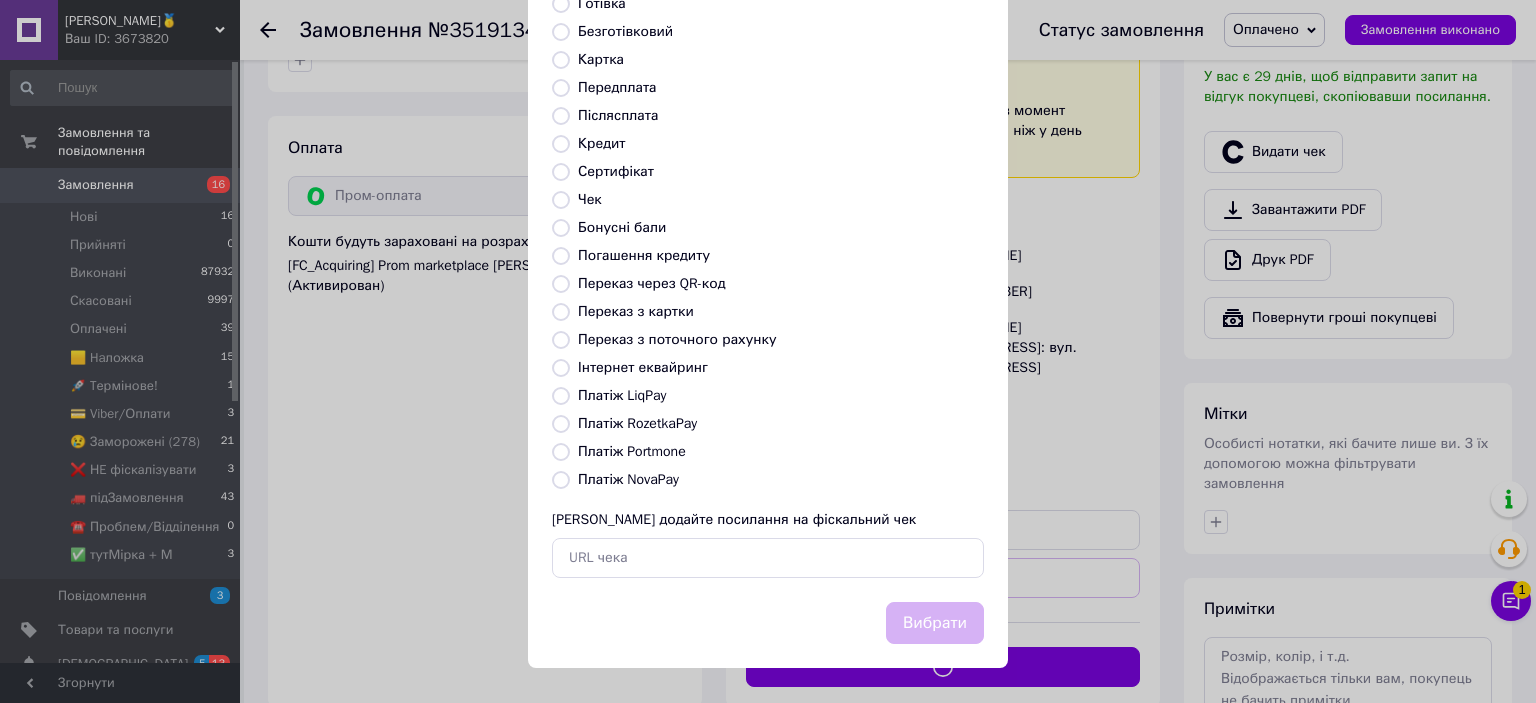 radio on "true" 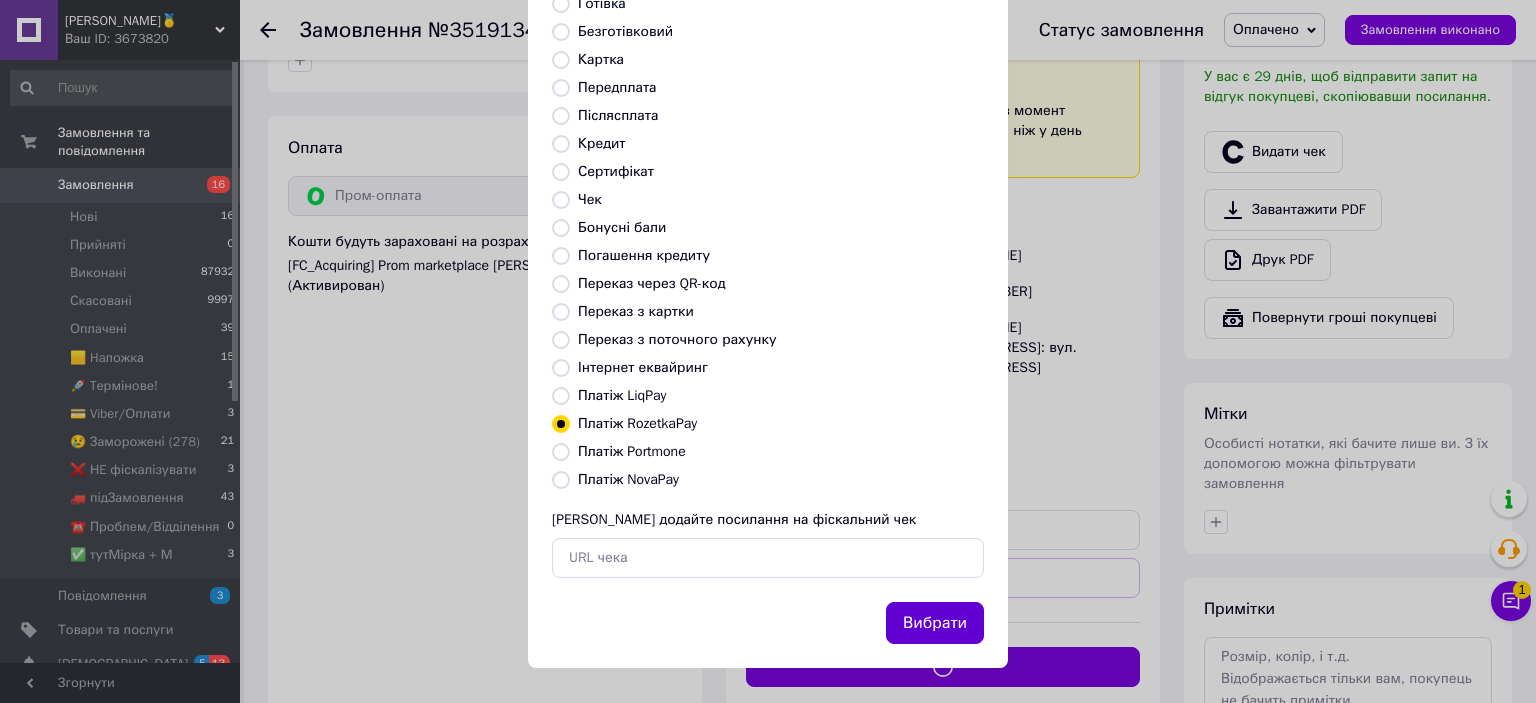 click on "Вибрати" at bounding box center (935, 623) 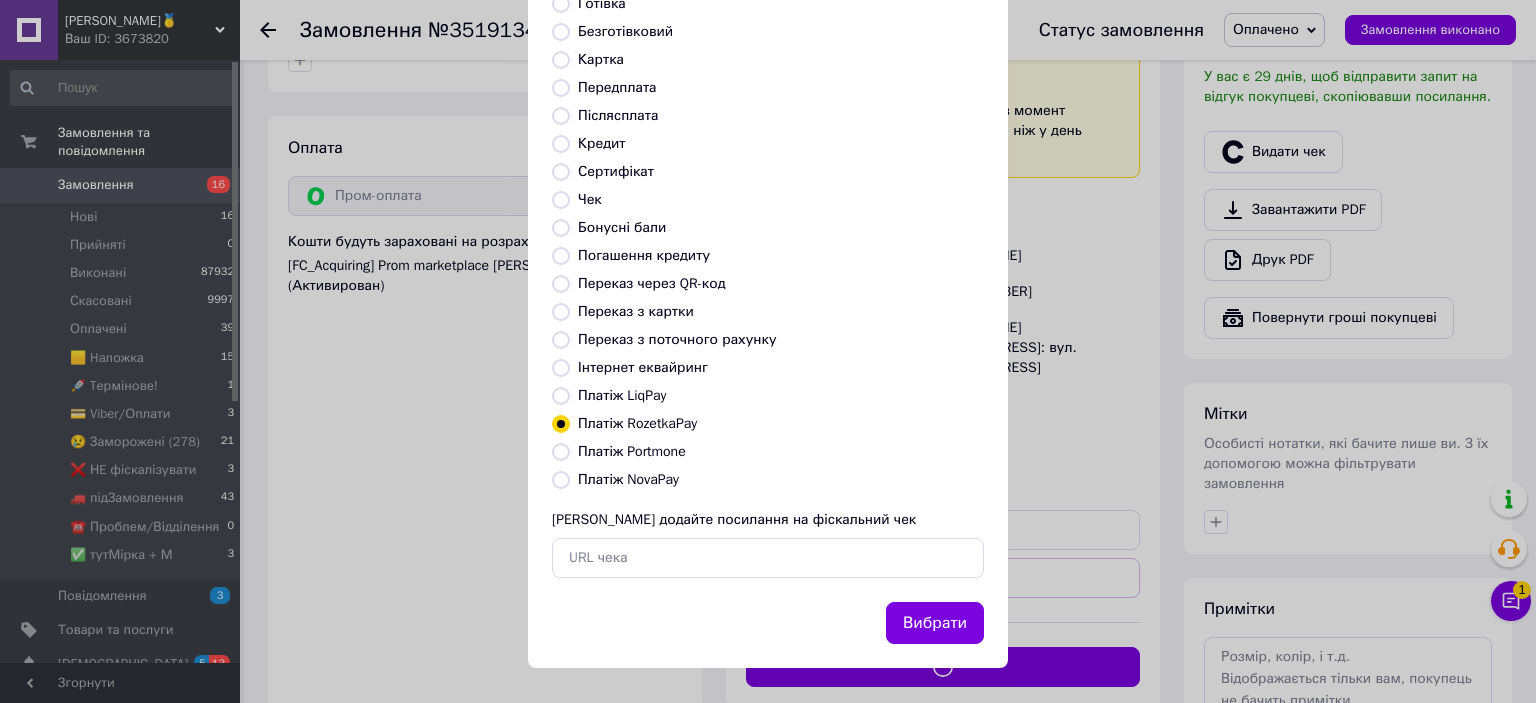 click on "Вибрати" at bounding box center (935, 623) 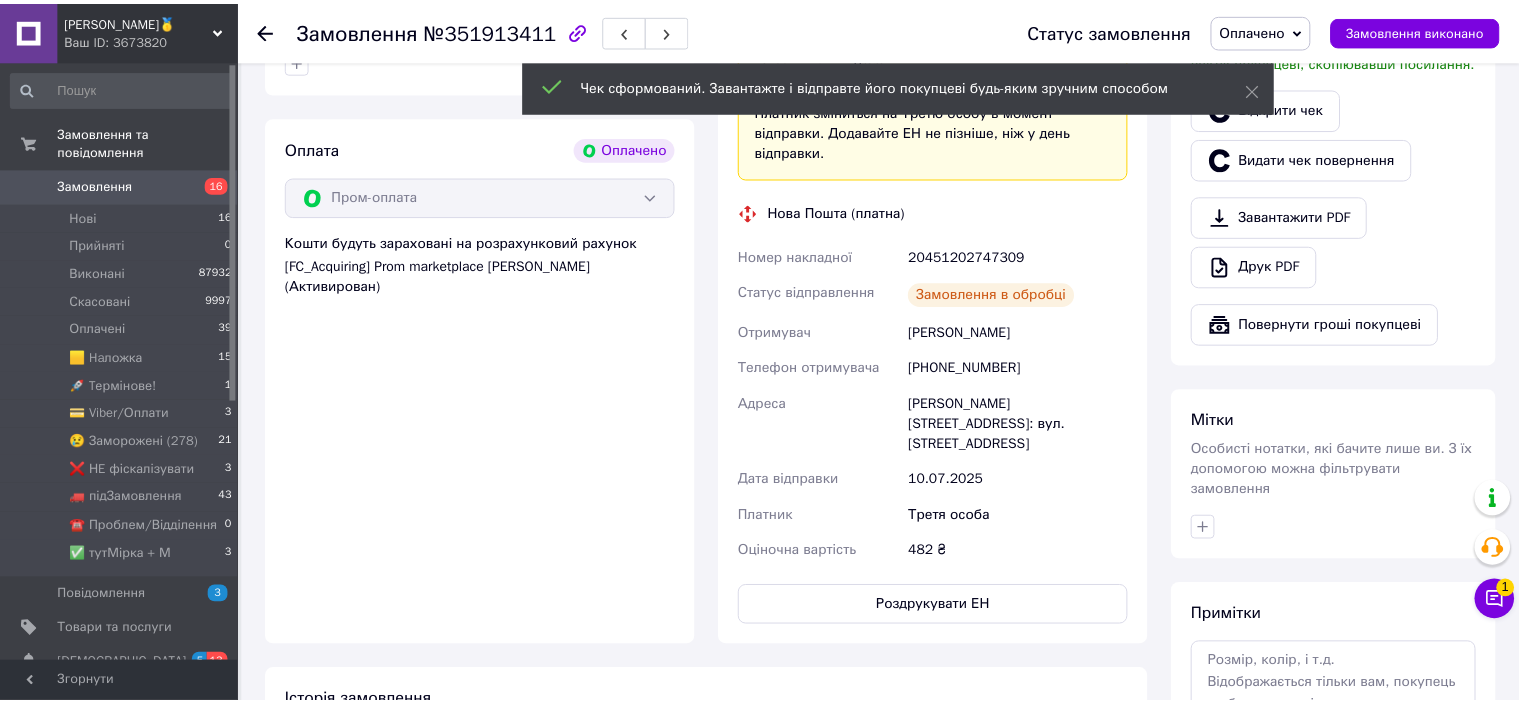 scroll, scrollTop: 700, scrollLeft: 0, axis: vertical 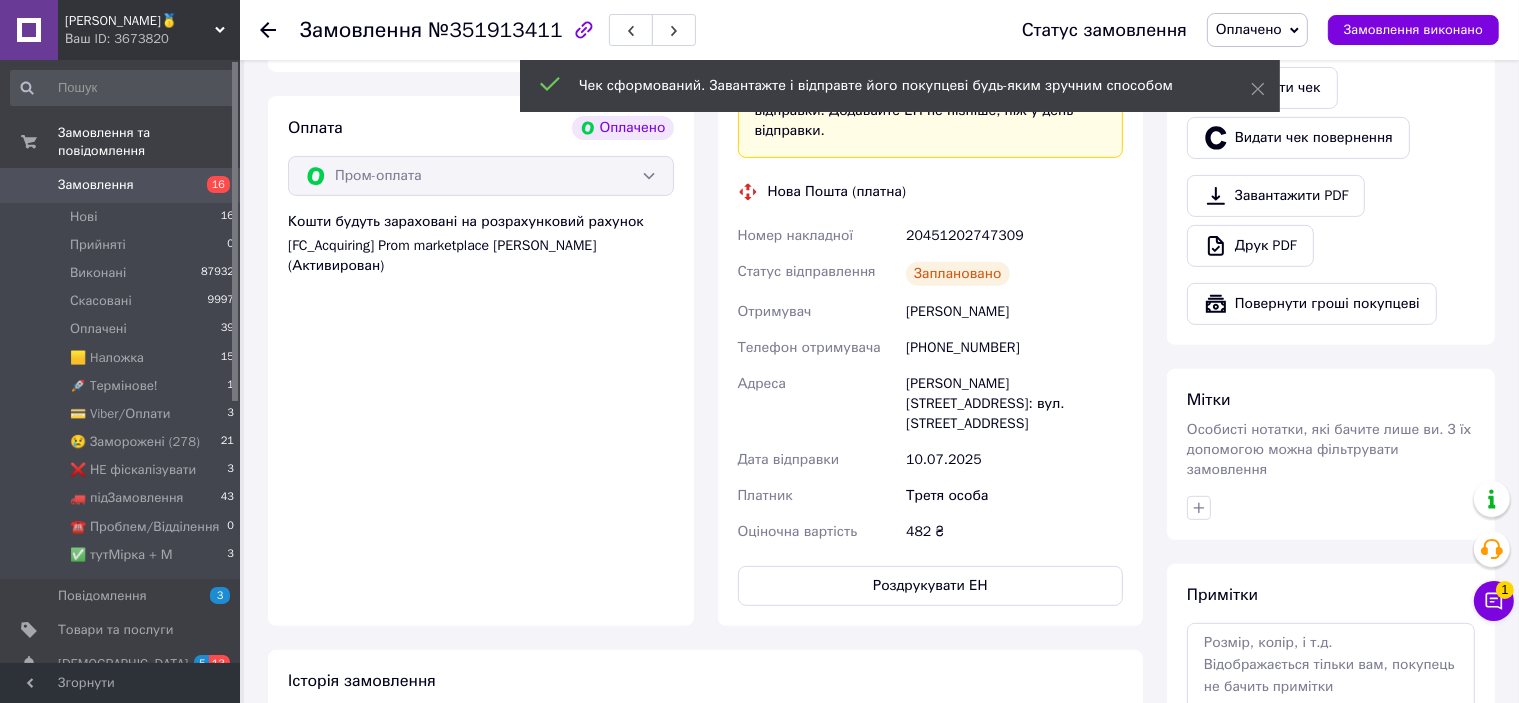 click on "Доставка Редагувати «Дешева доставка»   для продавця Новою Поштою на Prom. Доставку оплачують: 30 ₴   — продавець , при замовленні від 700 ₴, коли воно отримане покупцем (списуються з Балансу); залишок — Prom. Для покупця доставка безкоштовна. Платник зміниться на Третю особу в момент відправки. Додавайте ЕН не пізніше, ніж у день відправки. Нова Пошта (платна) Номер накладної 20451202747309 Статус відправлення Заплановано Отримувач Андреев Игорь Телефон отримувача +380939345976 Адреса Кропивницький, №22: вул. Покровська, 73 Дата відправки 10.07.2025 Платник Третя особа 482 ₴" at bounding box center [931, 227] 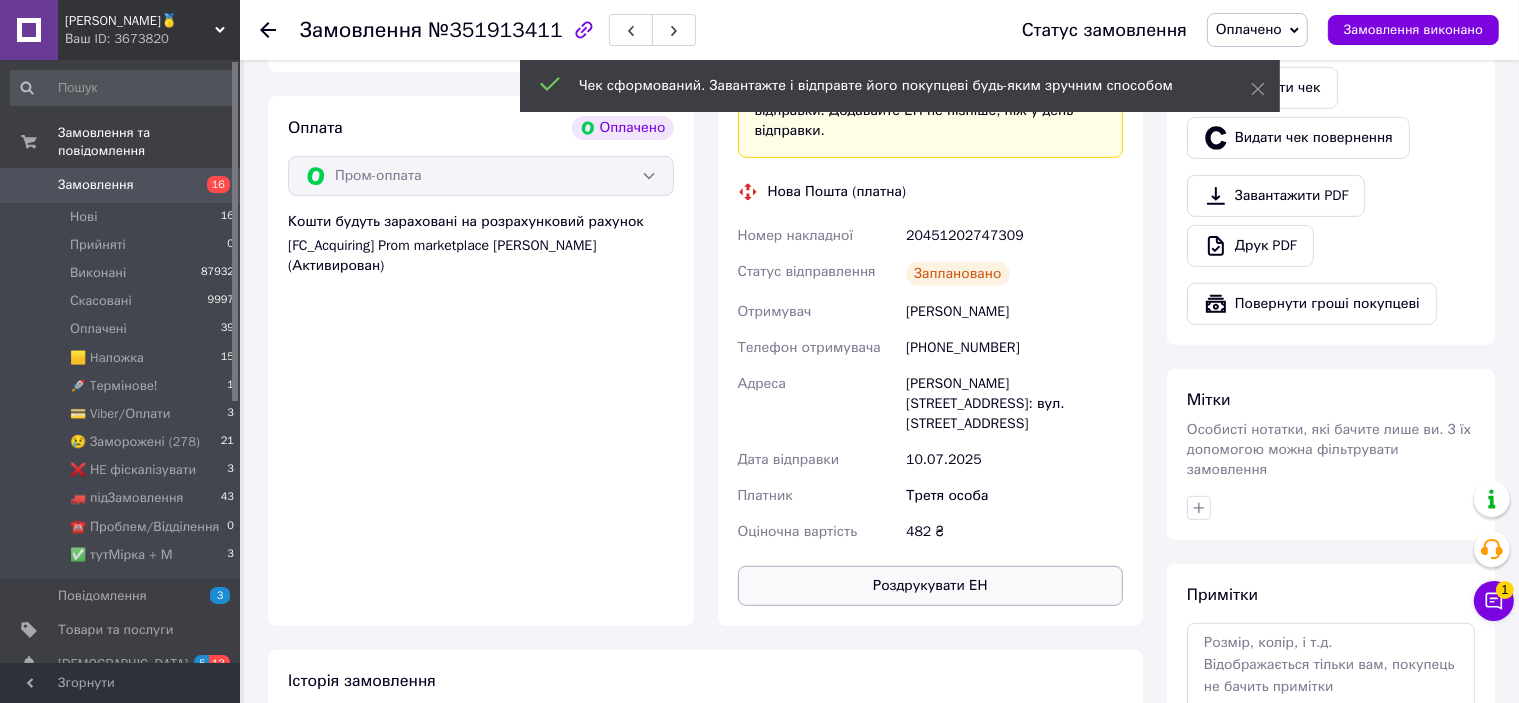 click on "Роздрукувати ЕН" at bounding box center (931, 586) 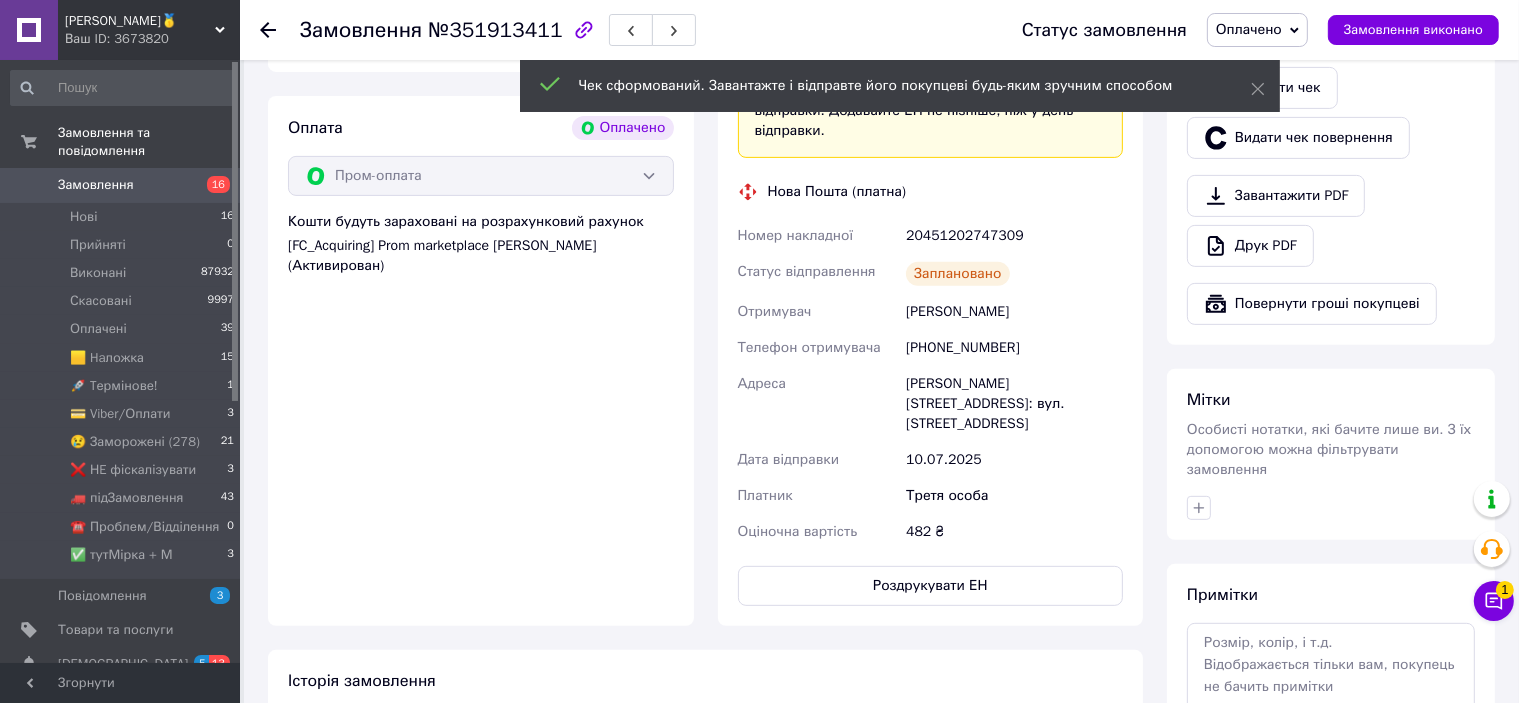 scroll, scrollTop: 600, scrollLeft: 0, axis: vertical 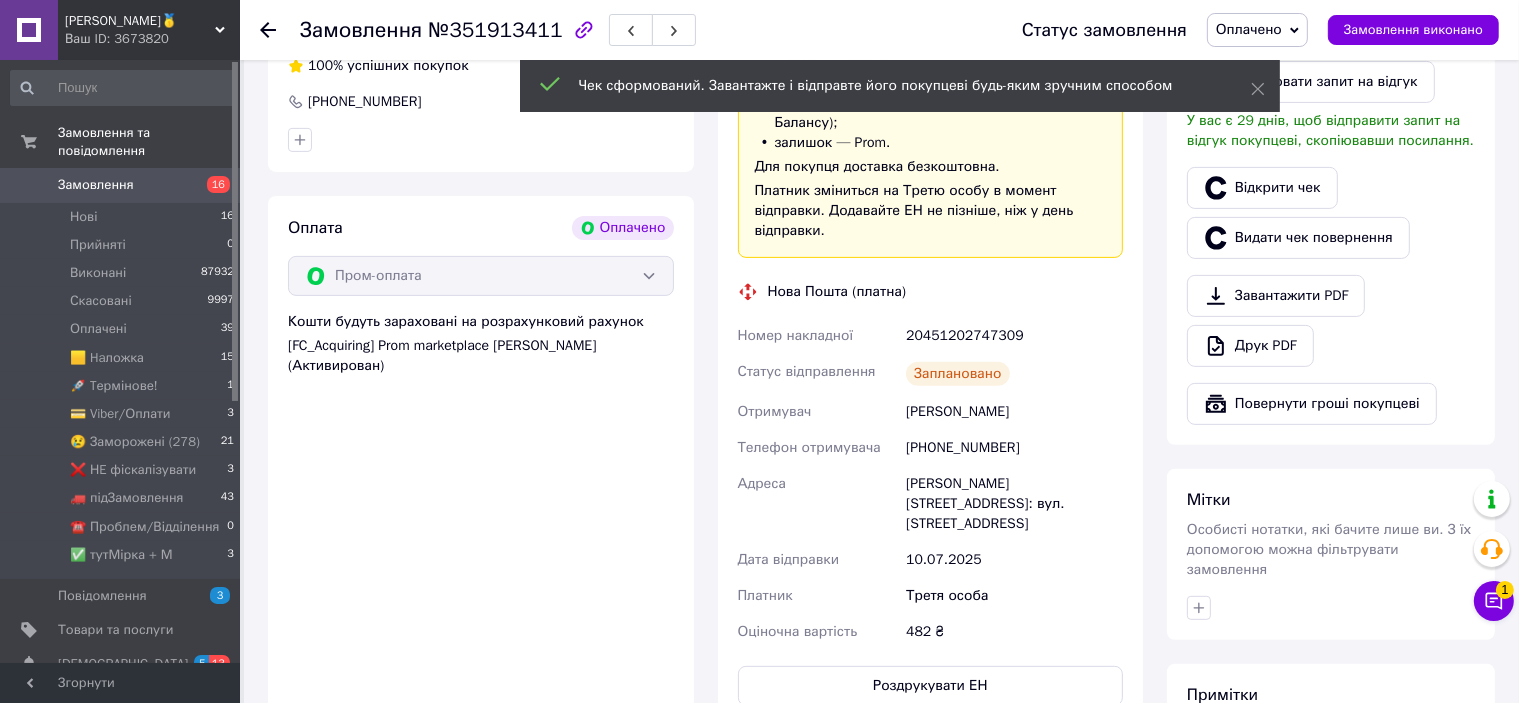click on "20451202747309" at bounding box center (1014, 336) 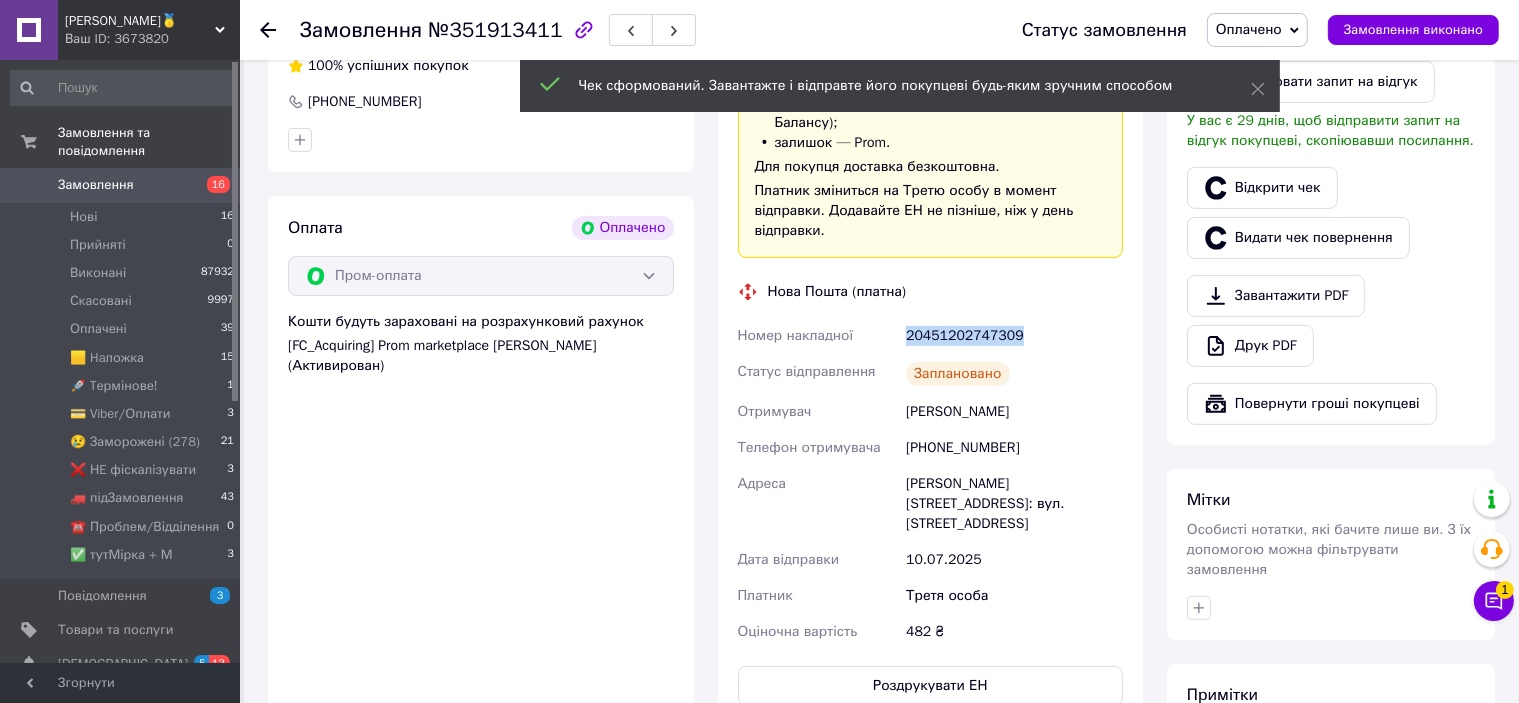 click on "20451202747309" at bounding box center (1014, 336) 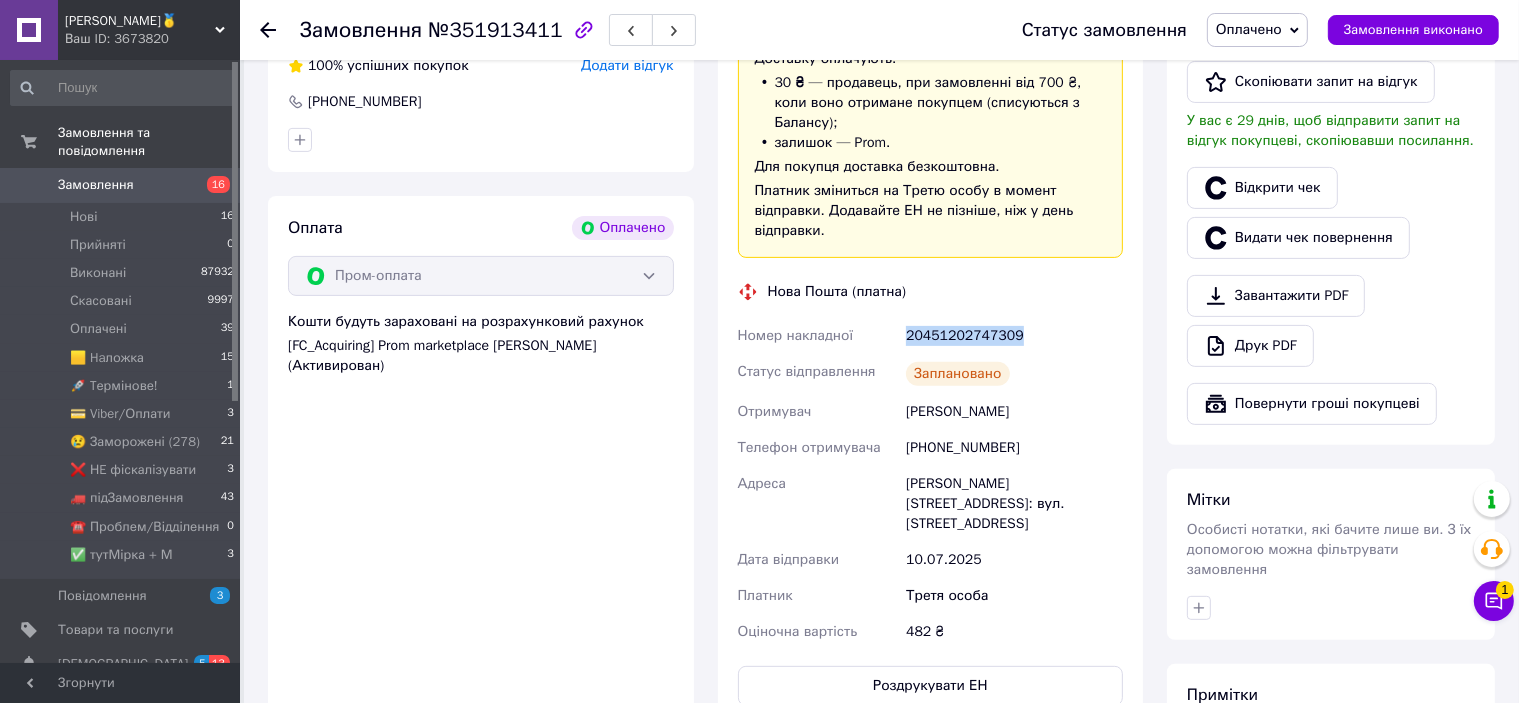 copy on "20451202747309" 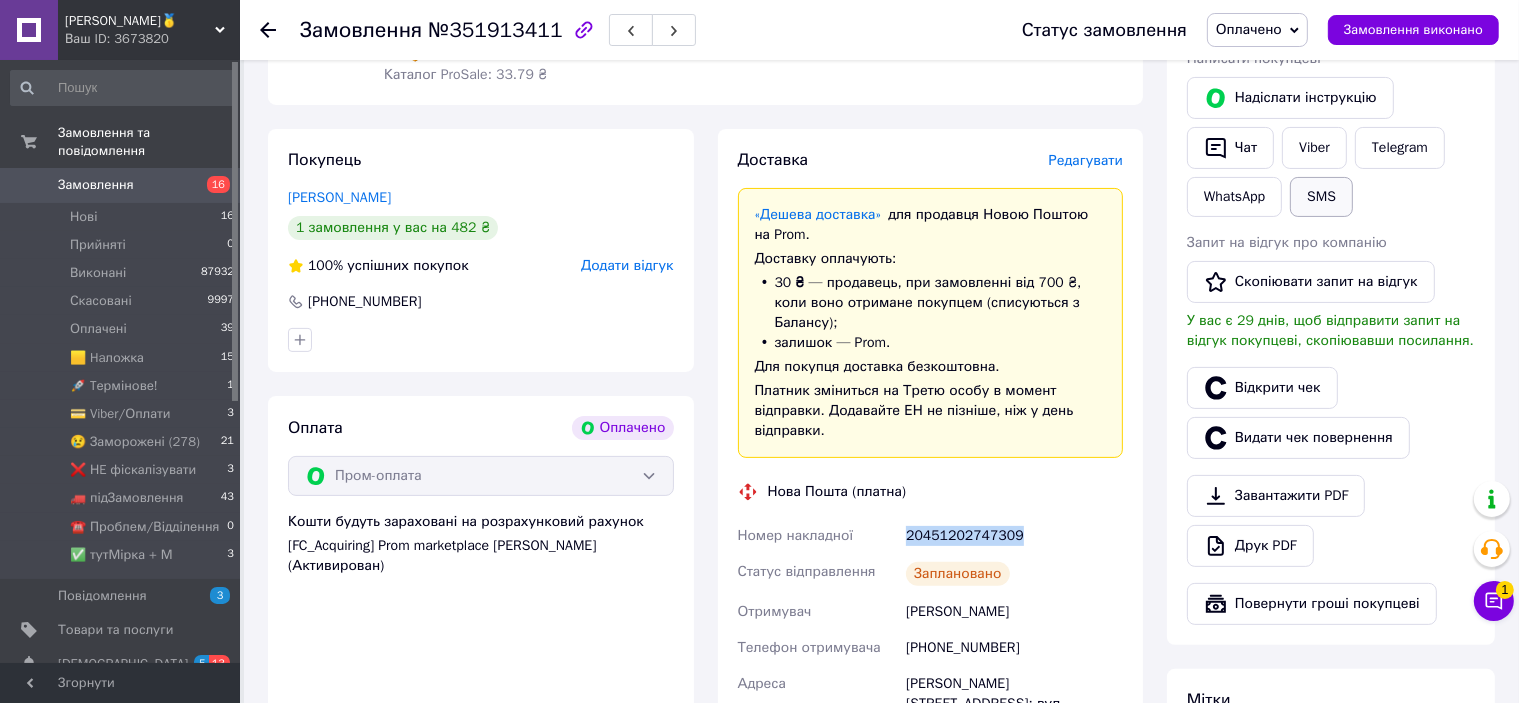 click on "SMS" at bounding box center [1321, 197] 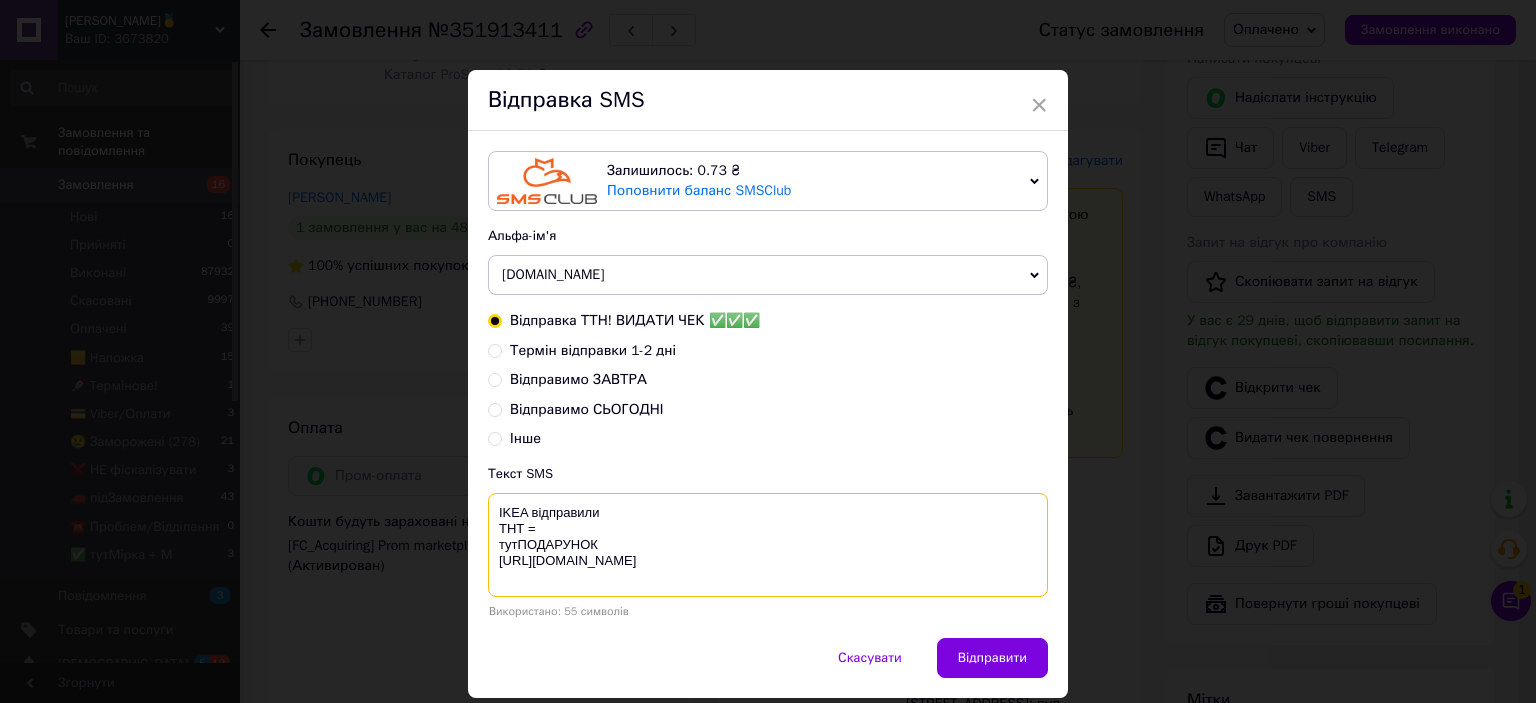 click on "IKEA відправили
ТНТ =
тутПОДАРУНОК
[URL][DOMAIN_NAME]" at bounding box center (768, 545) 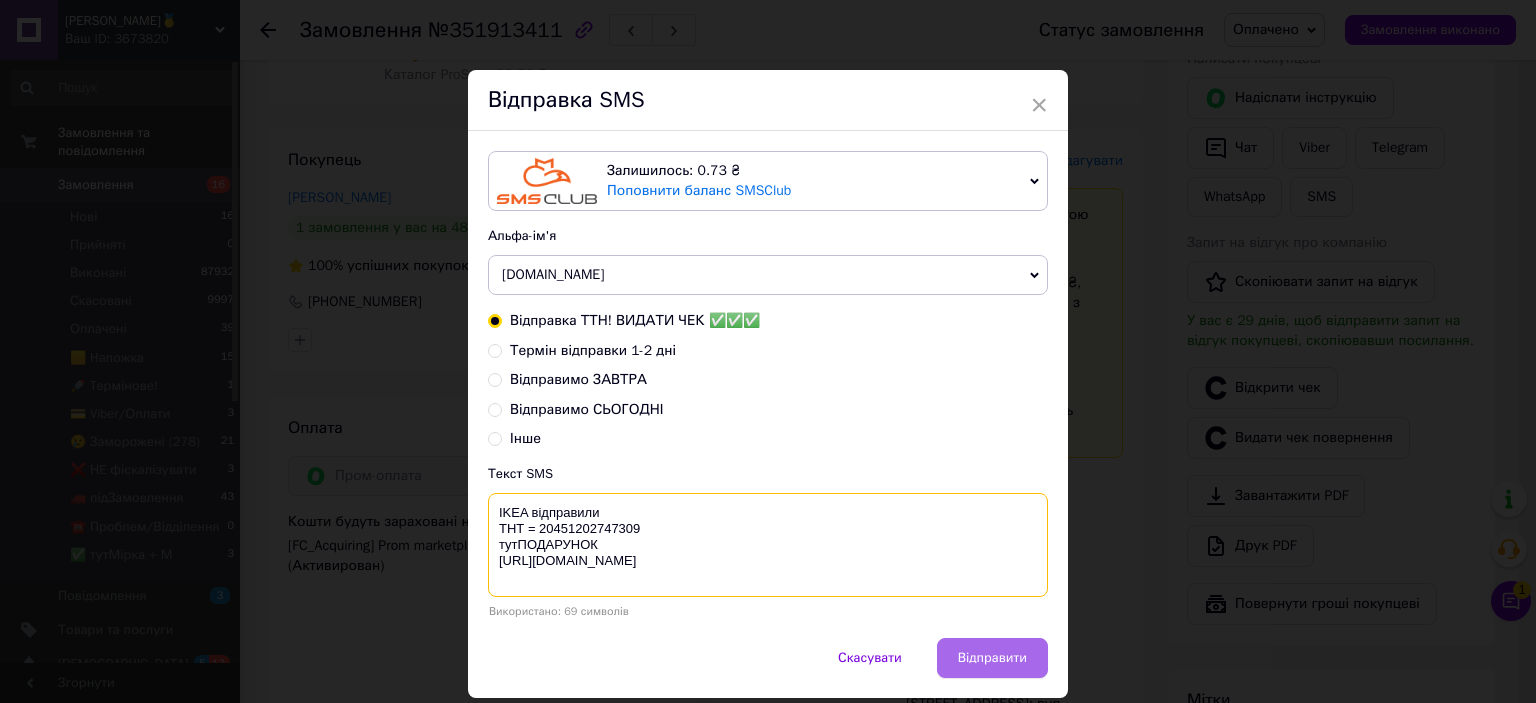 type on "IKEA відправили
ТНТ = 20451202747309
тутПОДАРУНОК
https://bit.ly/taao" 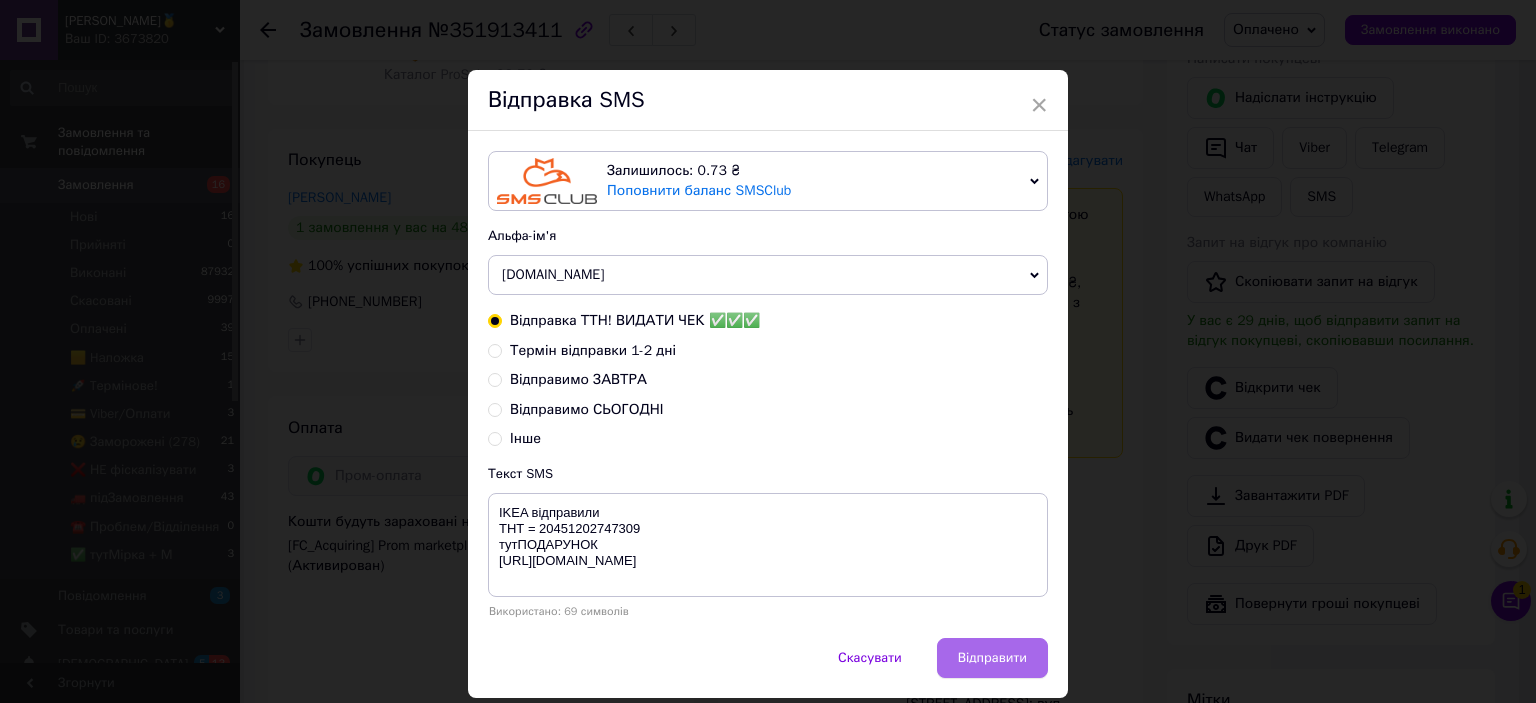 click on "Відправити" at bounding box center (992, 658) 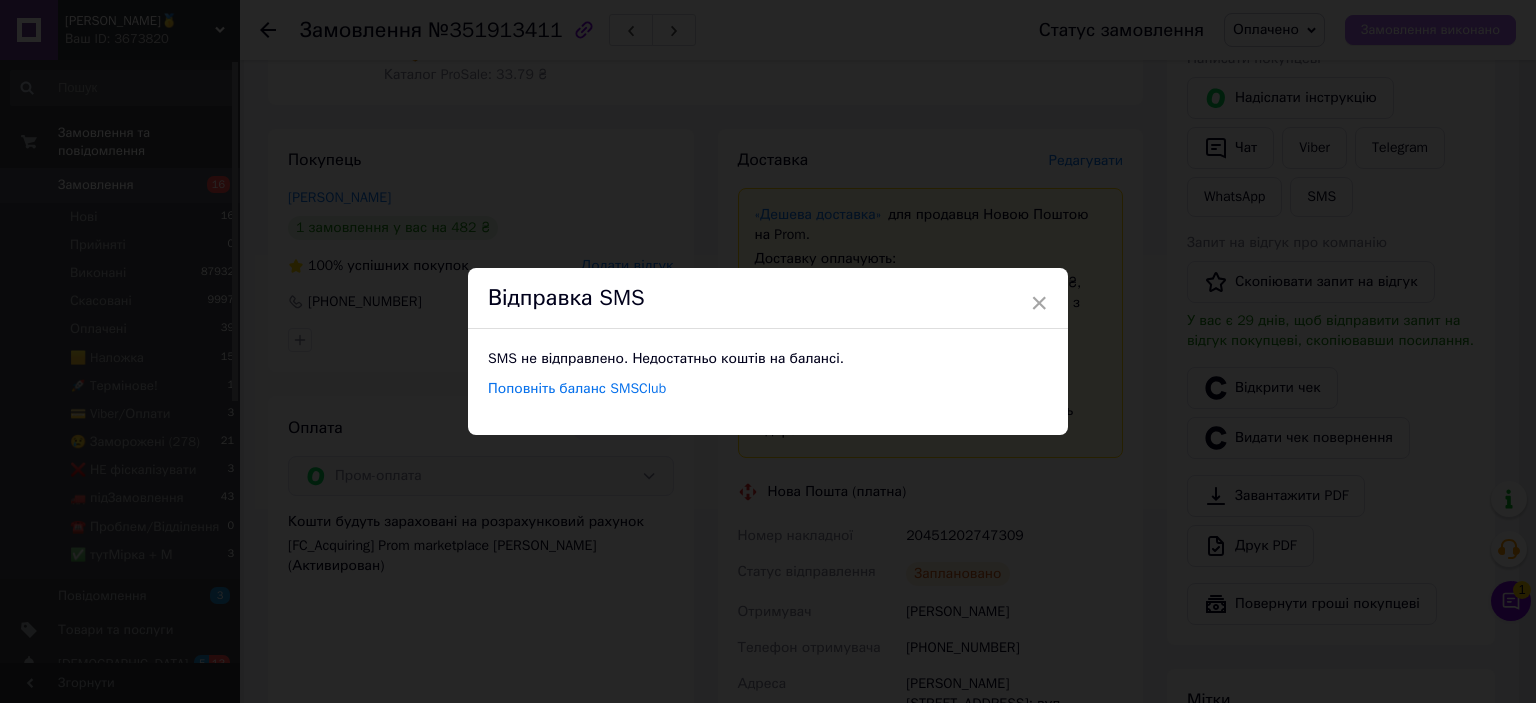 click on "× Відправка SMS SMS не відправлено. Недостатньо коштів на балансі.  Поповніть баланс SMSClub" at bounding box center [768, 351] 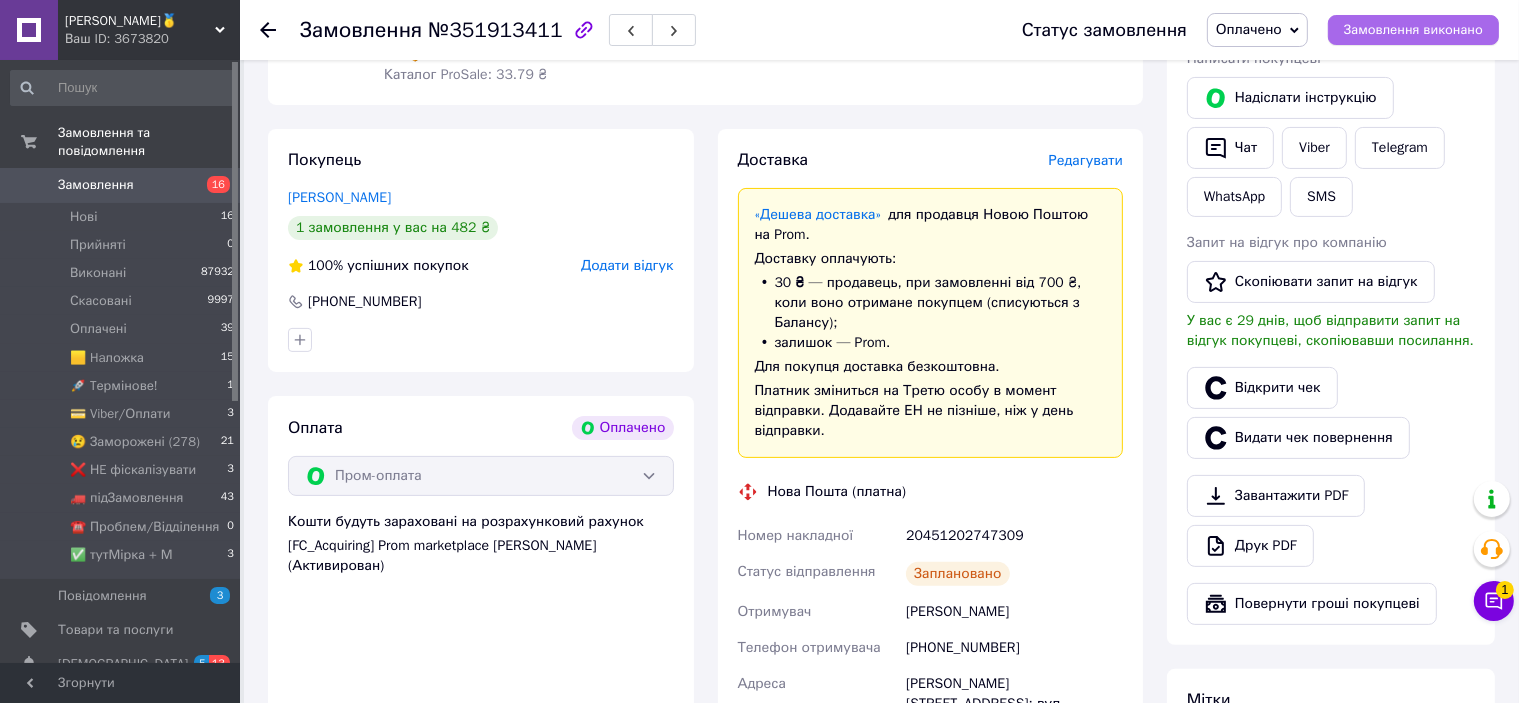 click on "Замовлення виконано" at bounding box center (1413, 30) 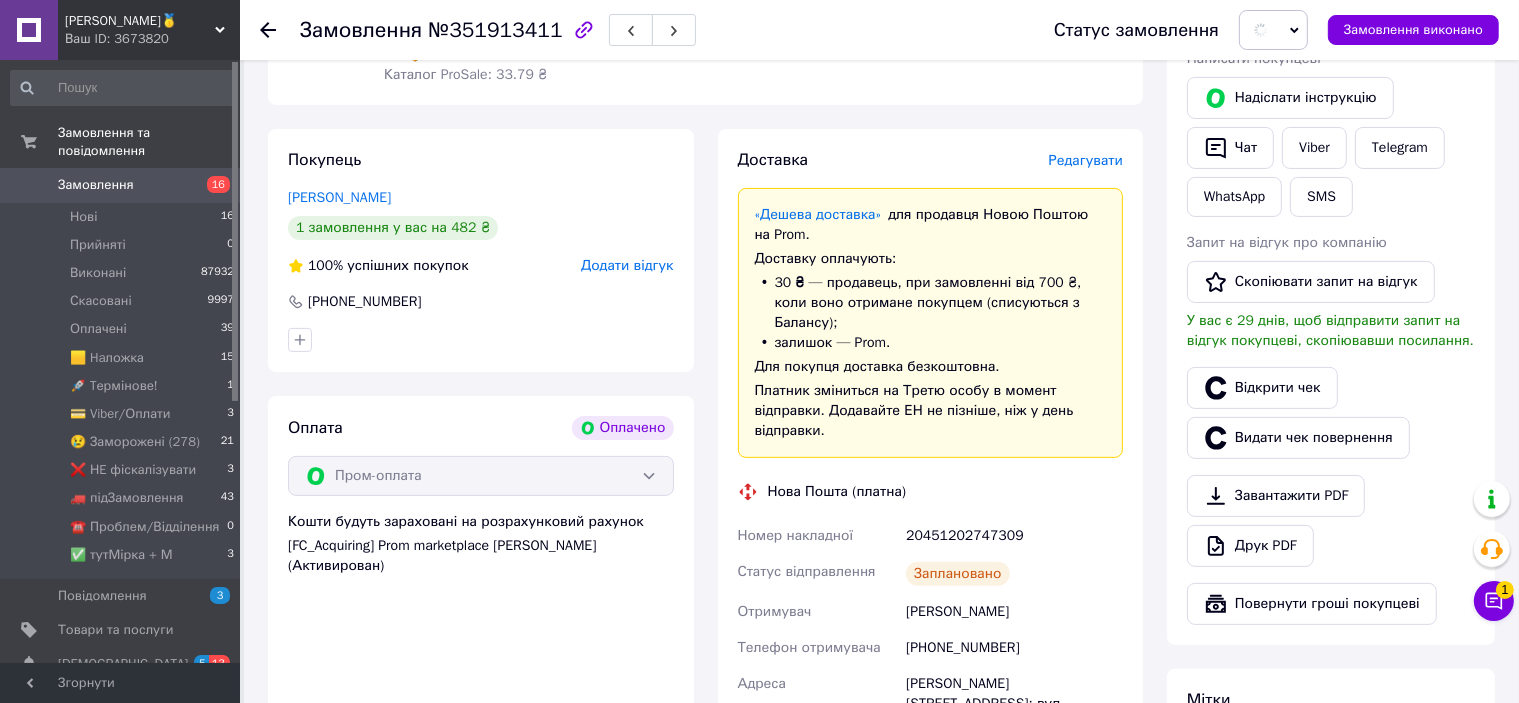 scroll, scrollTop: 0, scrollLeft: 0, axis: both 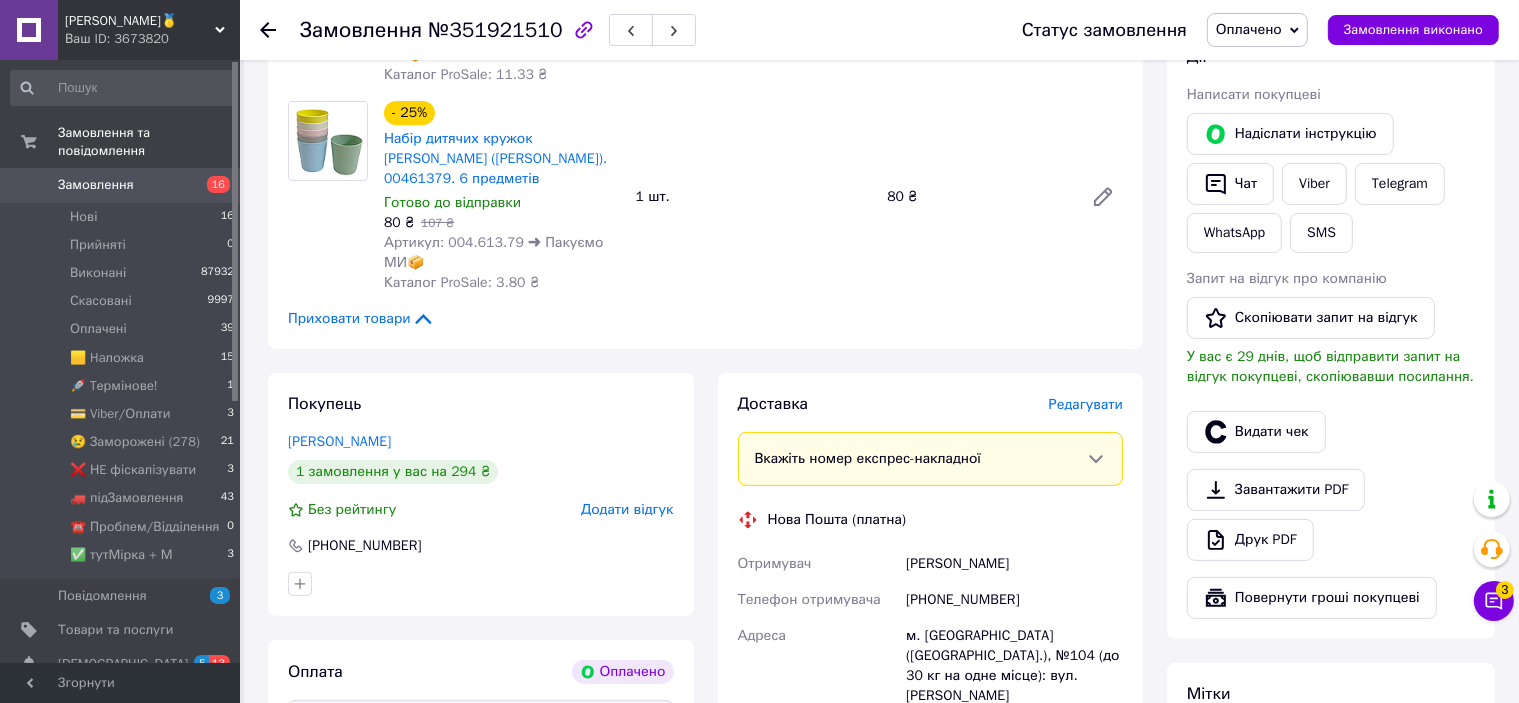 click on "Редагувати" at bounding box center (1086, 404) 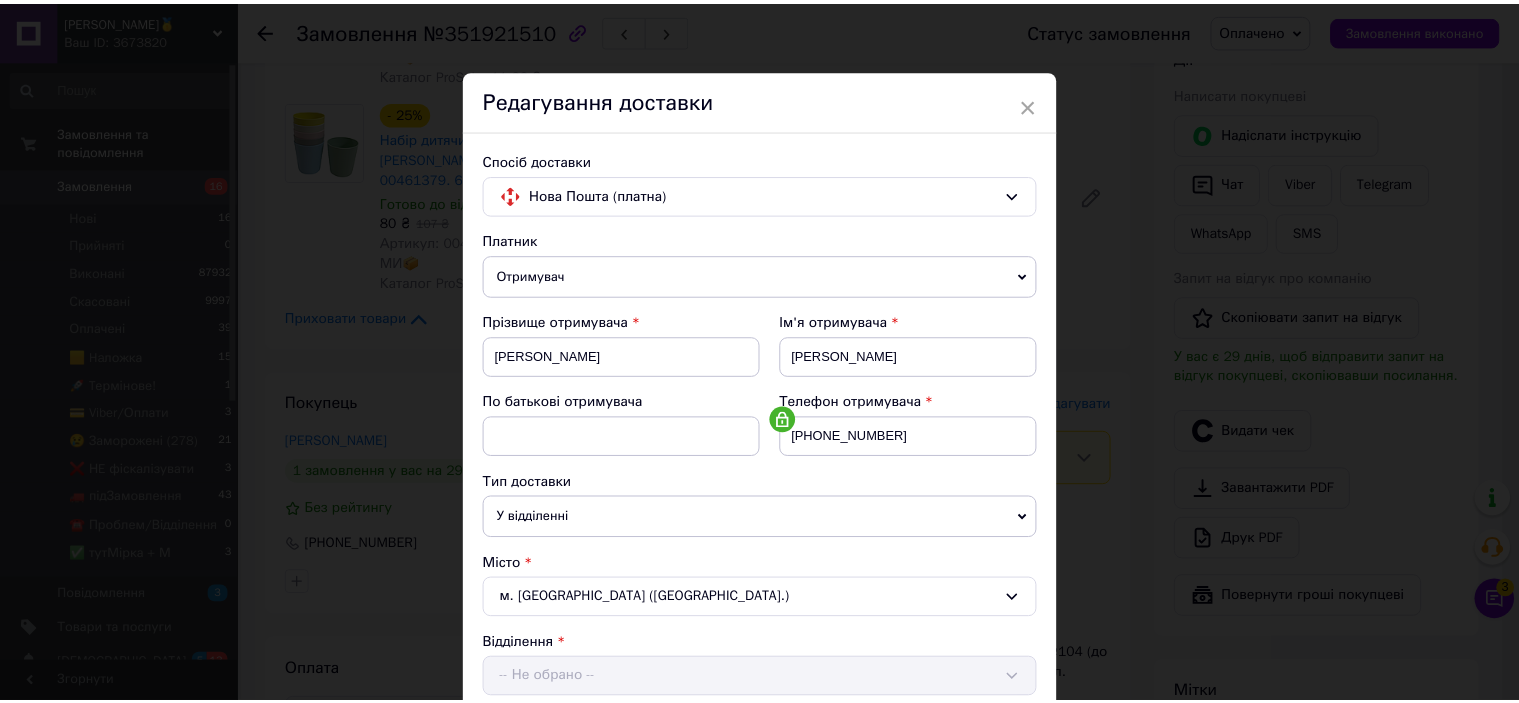 scroll, scrollTop: 800, scrollLeft: 0, axis: vertical 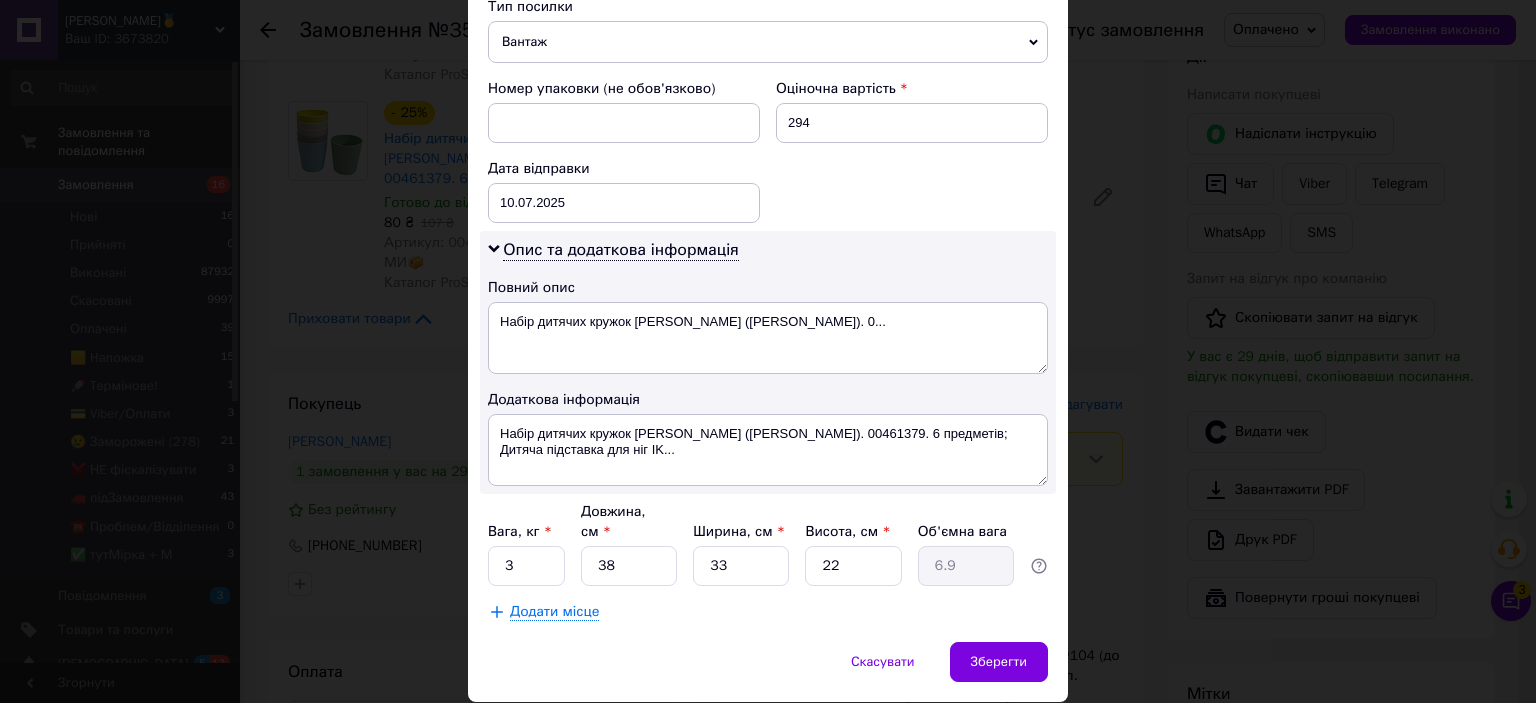 click on "× Редагування доставки Спосіб доставки Нова Пошта (платна) Платник Отримувач Відправник Прізвище отримувача Багдай Ім'я отримувача Галина По батькові отримувача Телефон отримувача +380671646130 Тип доставки У відділенні Кур'єром В поштоматі Місто м. Львів (Львівська обл.) Відділення №104 (до 30 кг на одне місце): вул. Карла Мікльоша, 19 Місце відправки с. Дубове (Волинська обл.): №1: вул. Ковельська, 52 Немає збігів. Спробуйте змінити умови пошуку Додати ще місце відправки Тип посилки Вантаж Документи Номер упаковки (не обов'язково) Оціночна вартість 294 Дата відправки <" at bounding box center [768, 351] 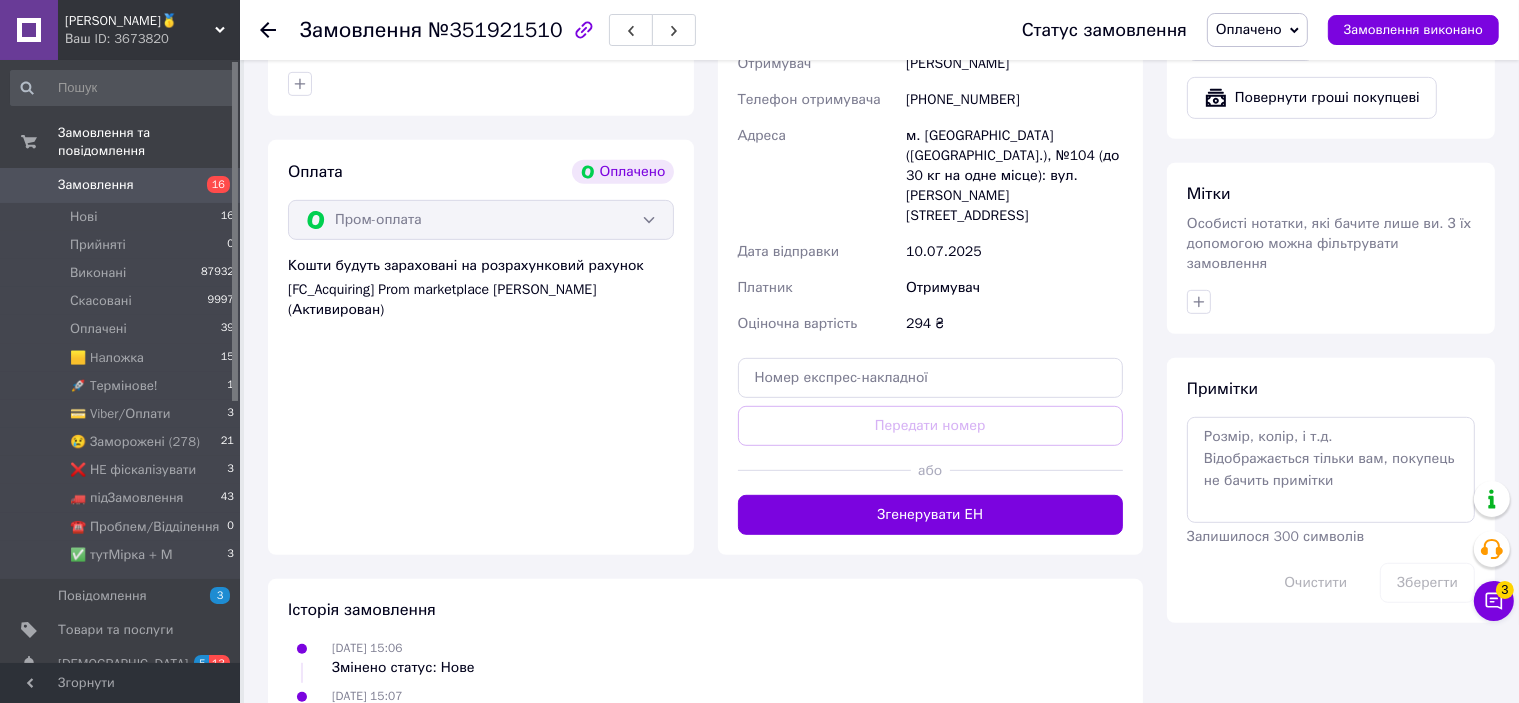 click on "Згенерувати ЕН" at bounding box center [931, 515] 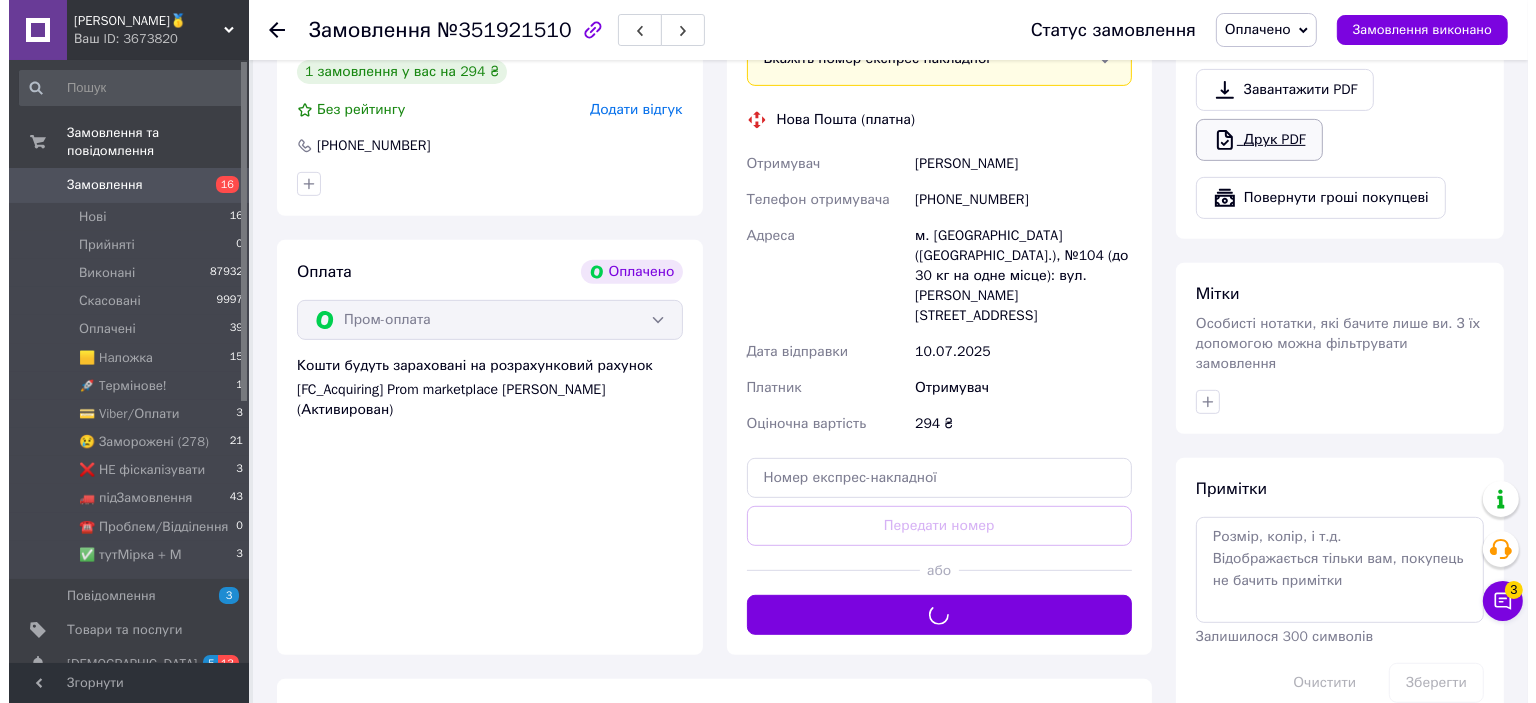 scroll, scrollTop: 700, scrollLeft: 0, axis: vertical 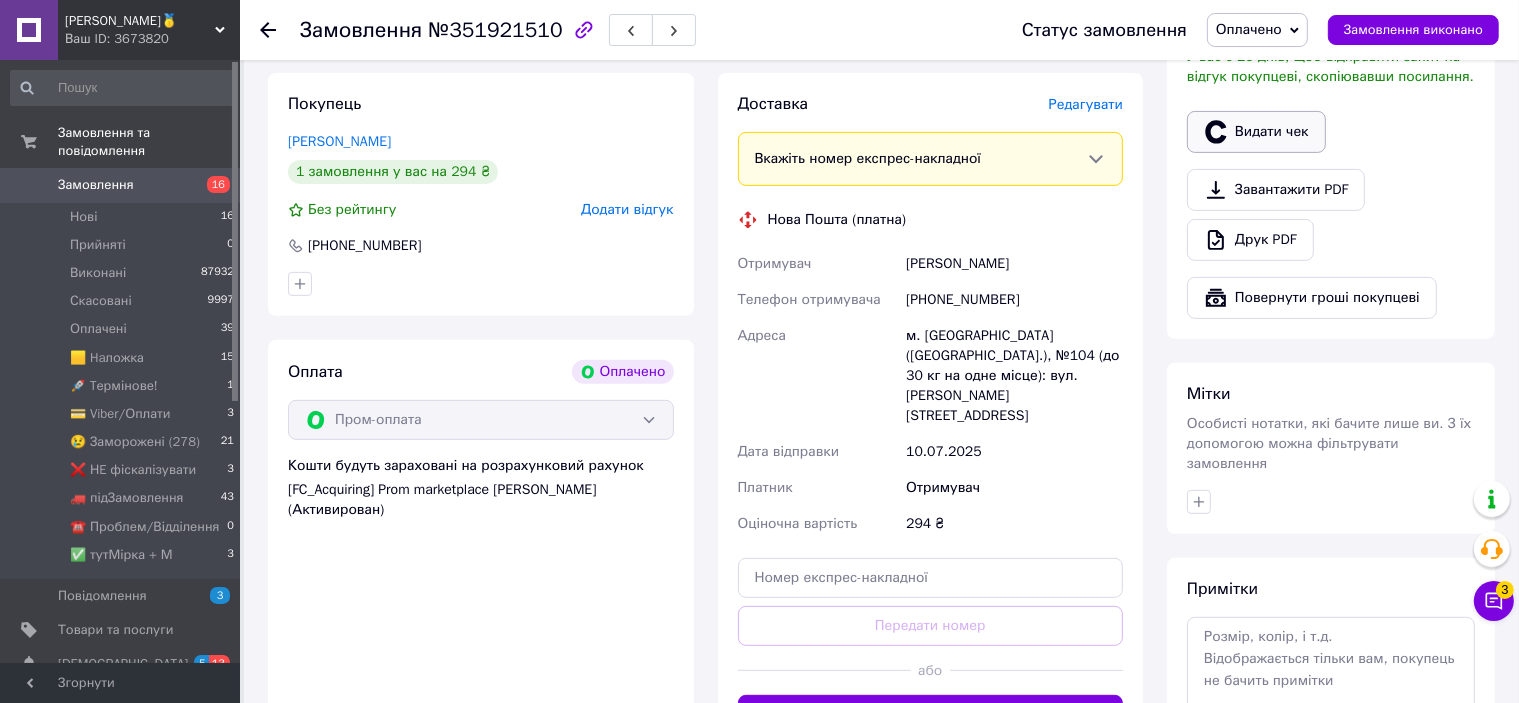 click on "Видати чек" at bounding box center (1256, 132) 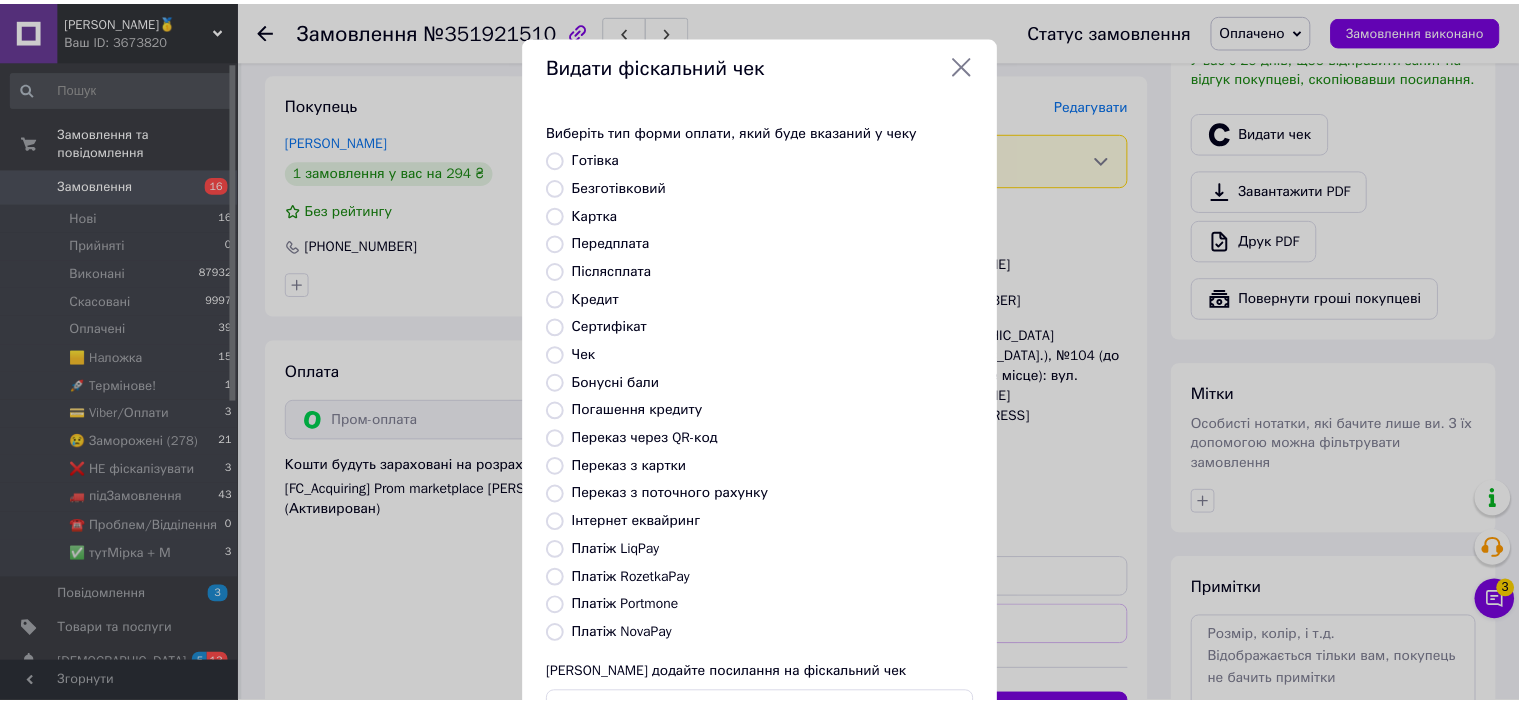 scroll, scrollTop: 155, scrollLeft: 0, axis: vertical 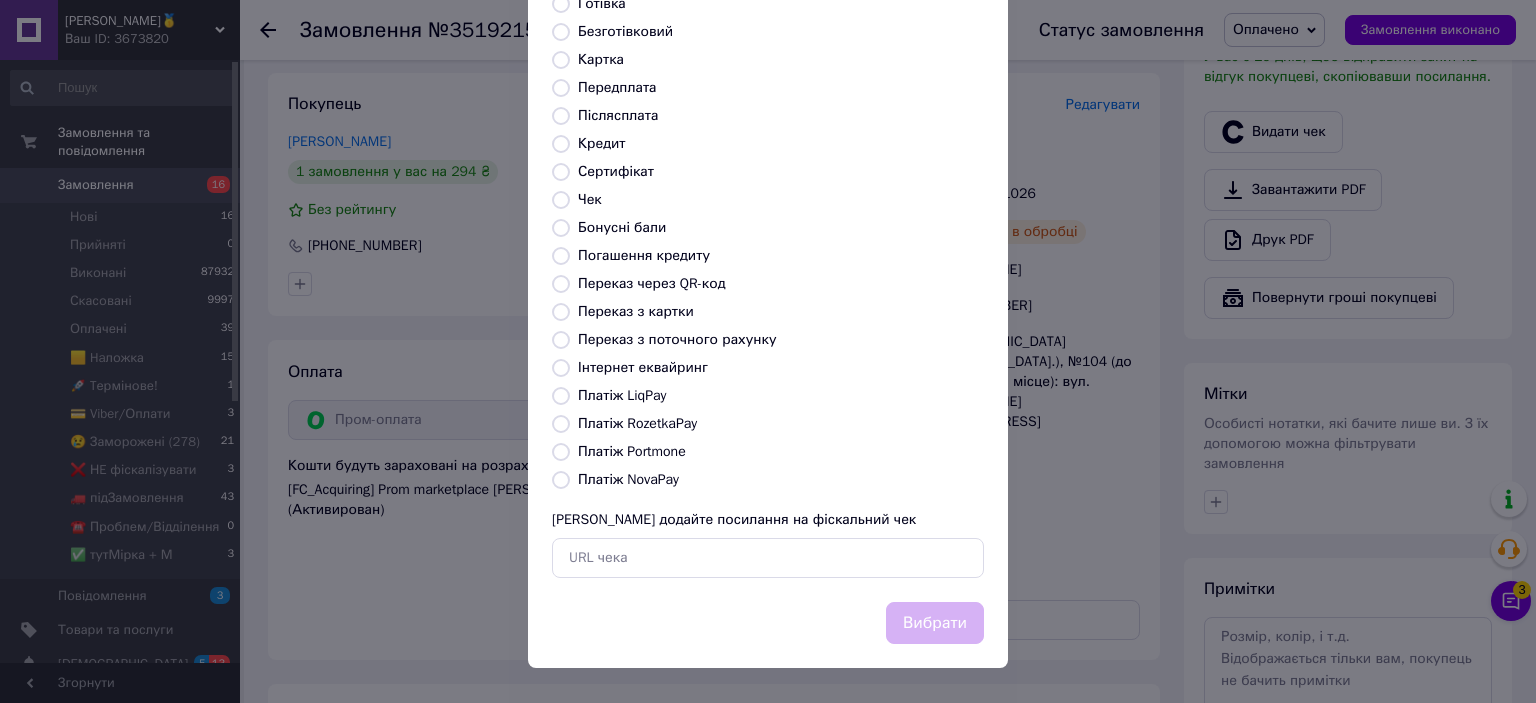 click on "Платіж RozetkaPay" at bounding box center [637, 423] 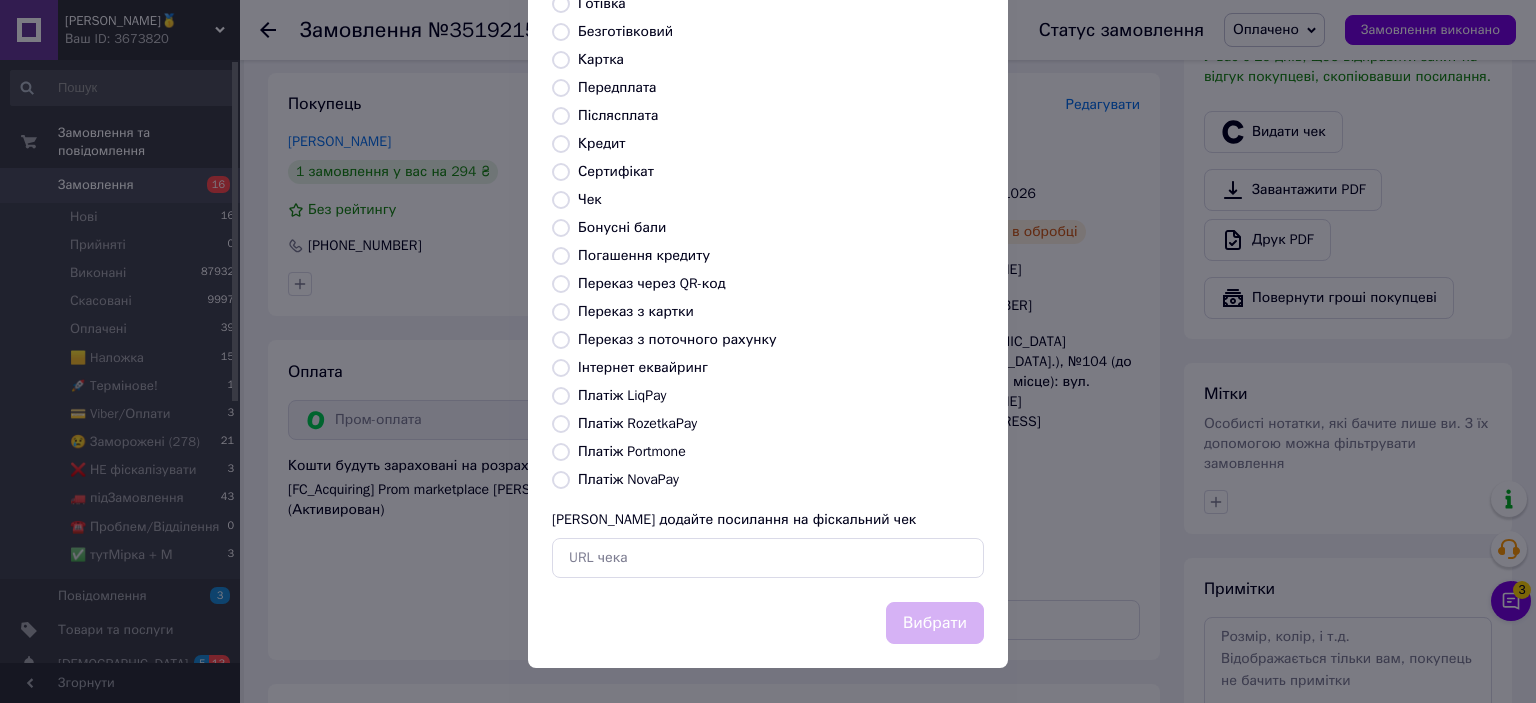radio on "true" 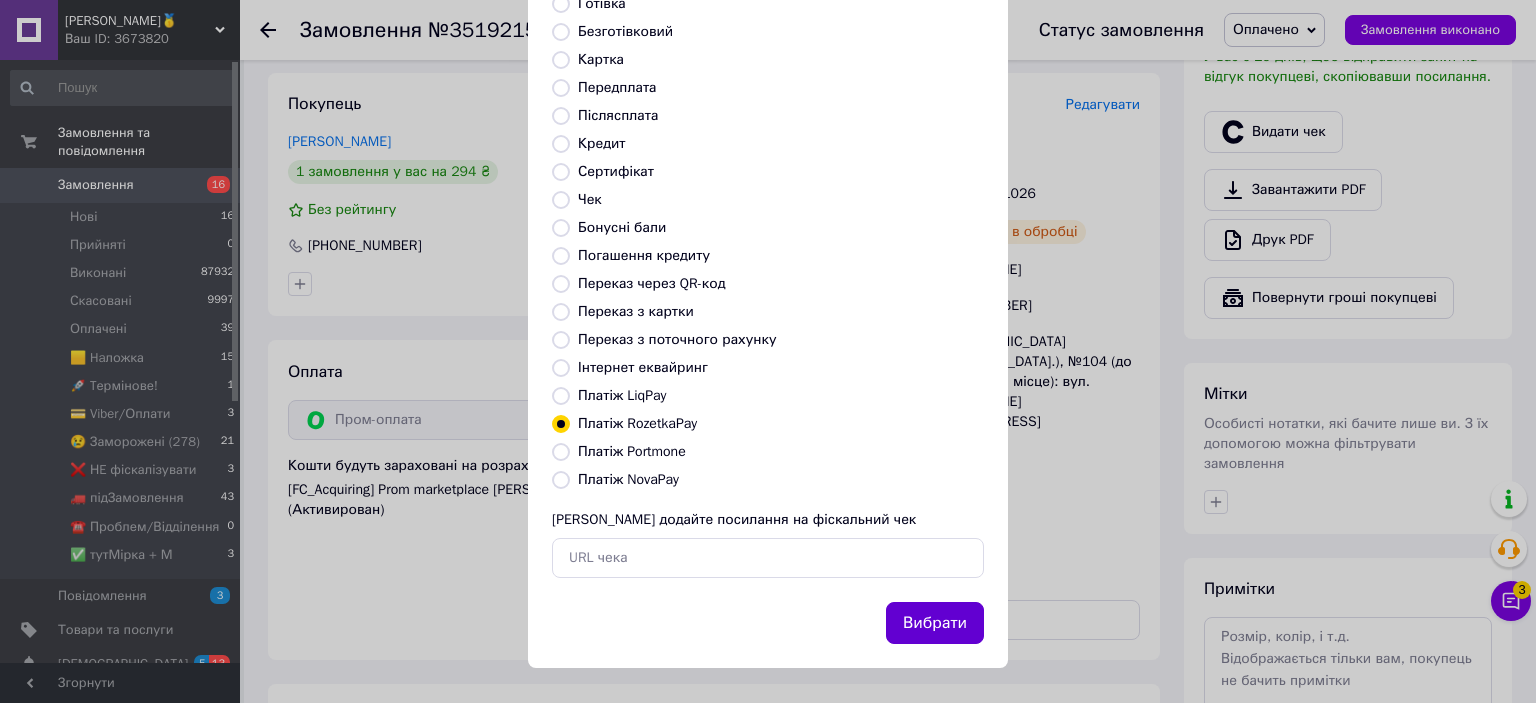click on "Вибрати" at bounding box center (935, 623) 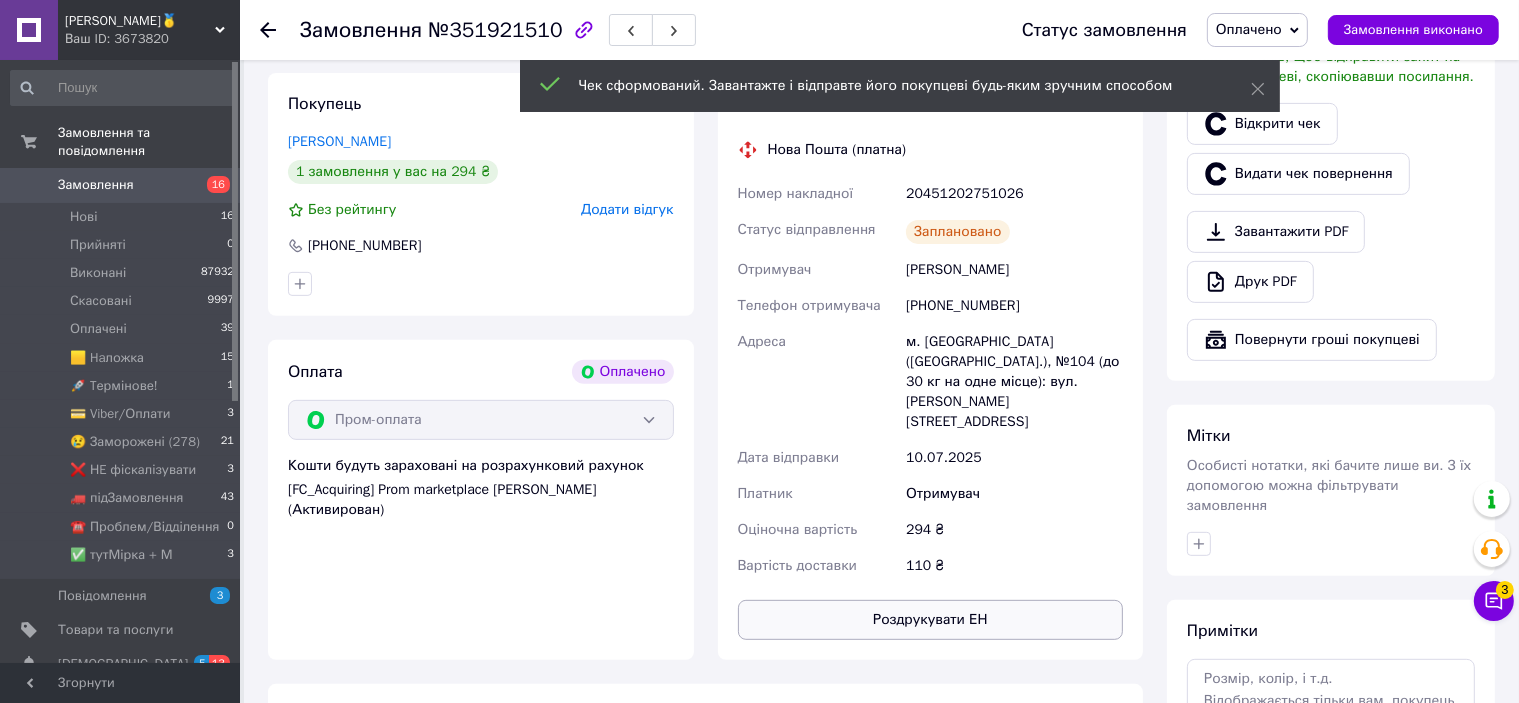 click on "Роздрукувати ЕН" at bounding box center [931, 620] 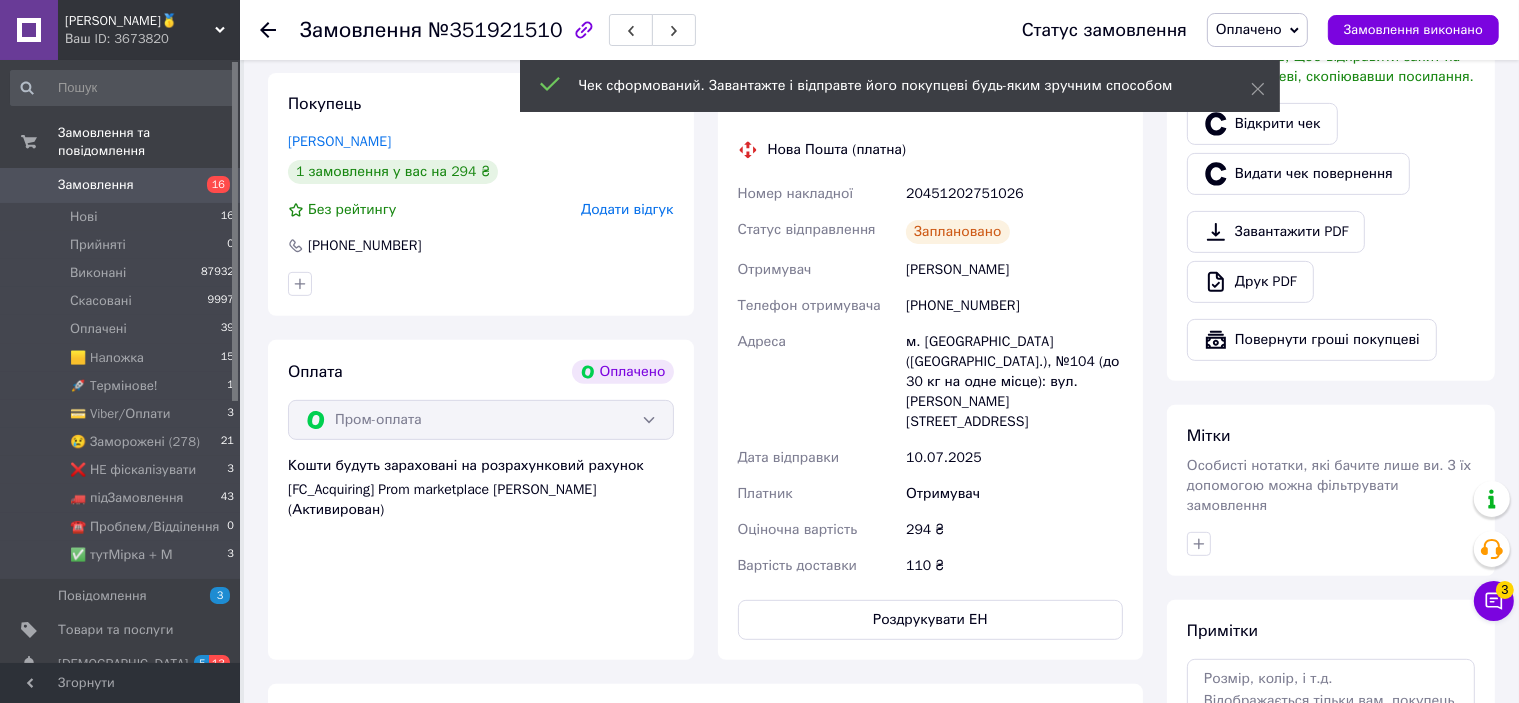 scroll, scrollTop: 600, scrollLeft: 0, axis: vertical 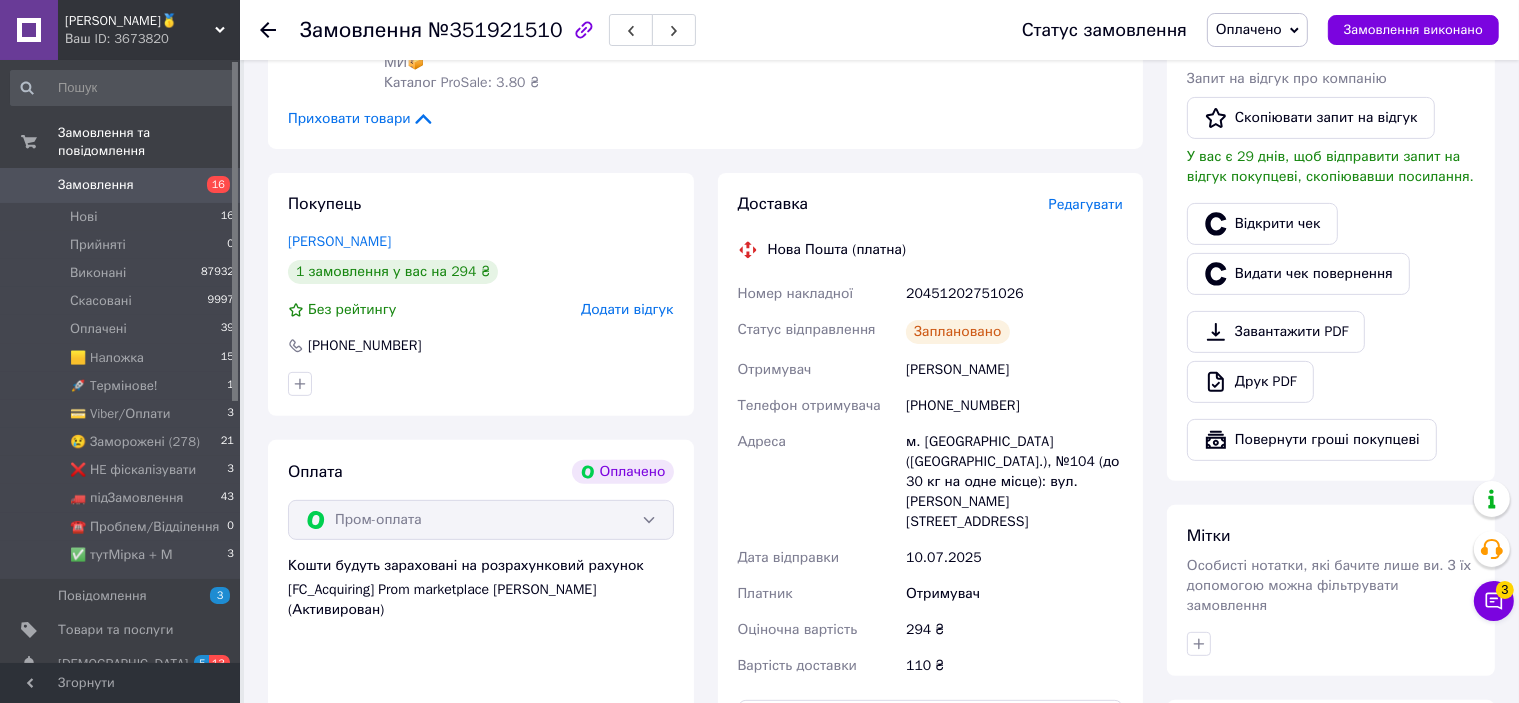click on "20451202751026" at bounding box center [1014, 294] 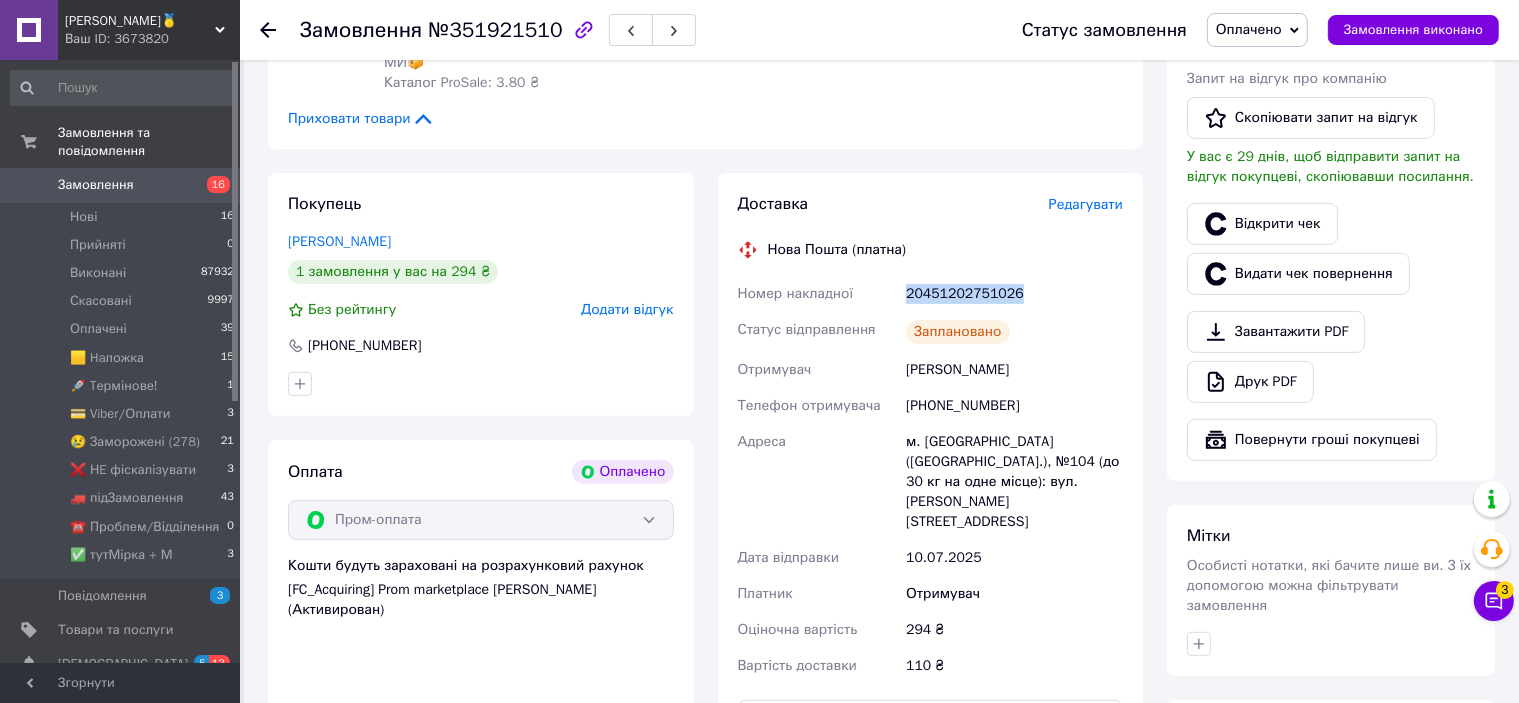 click on "20451202751026" at bounding box center (1014, 294) 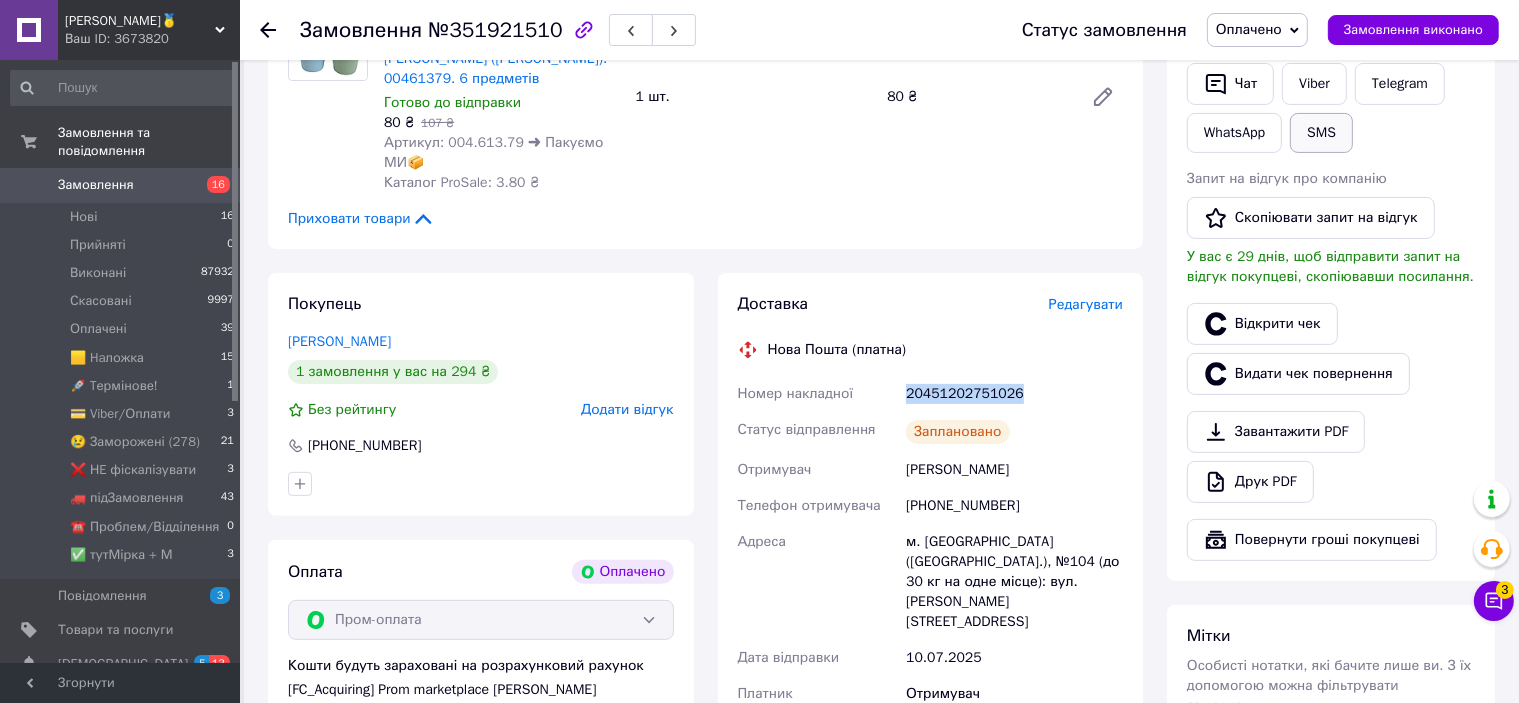 click on "SMS" at bounding box center (1321, 133) 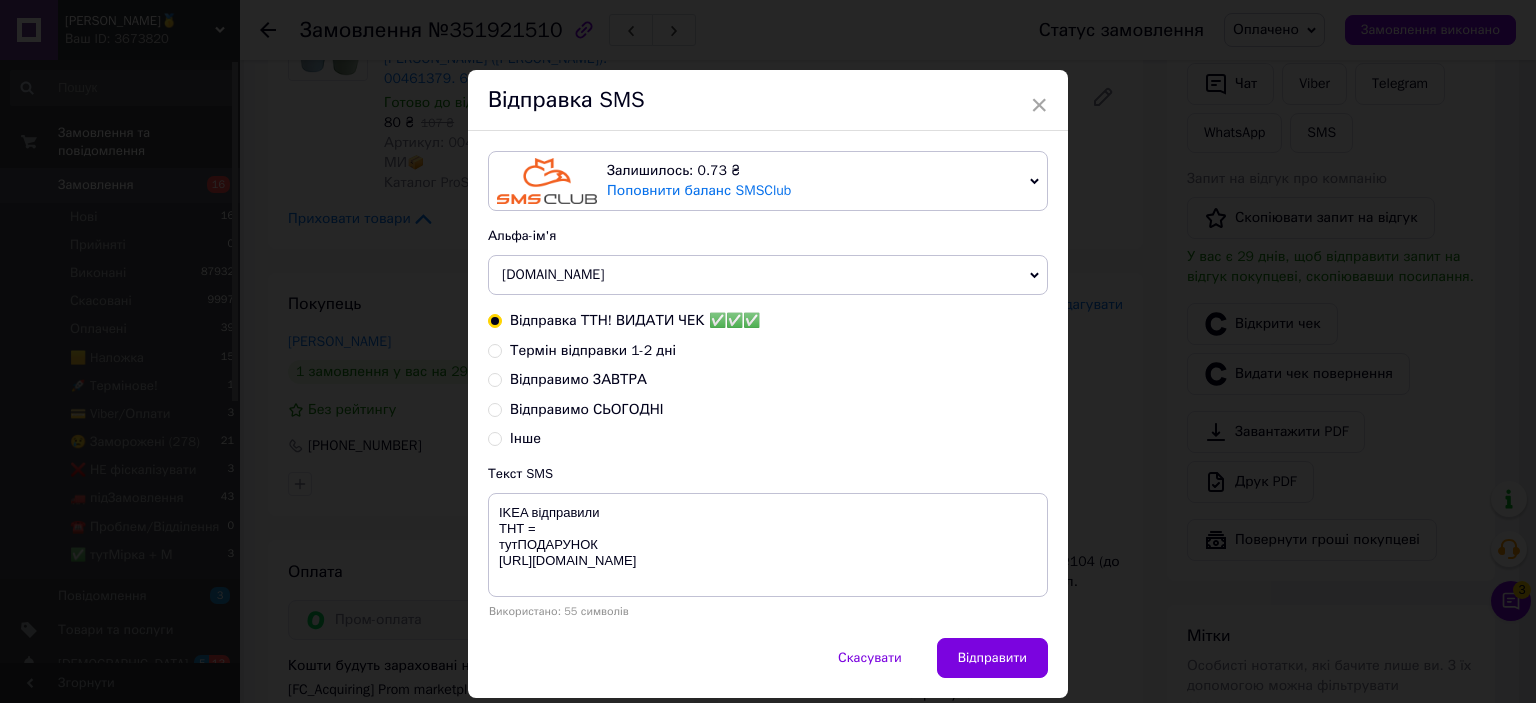 type 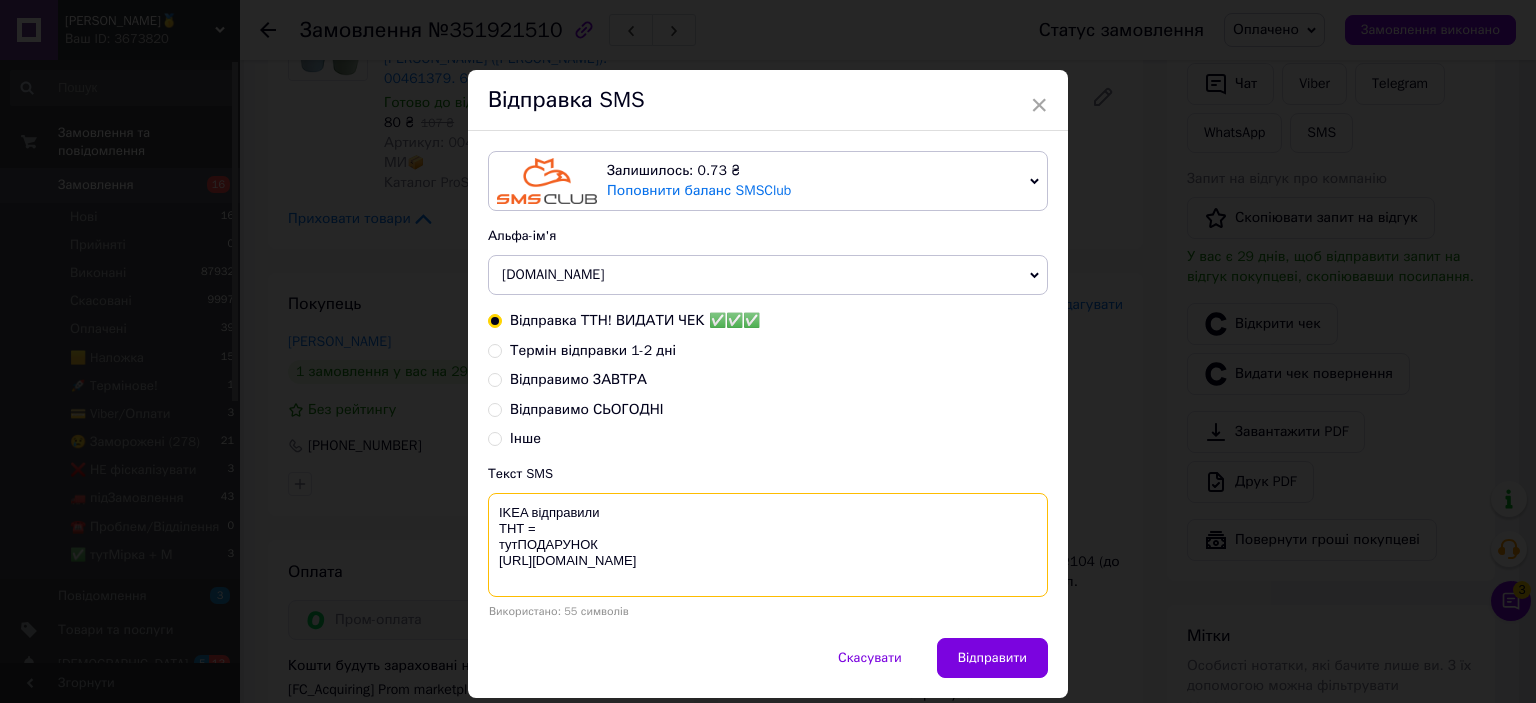 click on "IKEA відправили
ТНТ =
тутПОДАРУНОК
[URL][DOMAIN_NAME]" at bounding box center (768, 545) 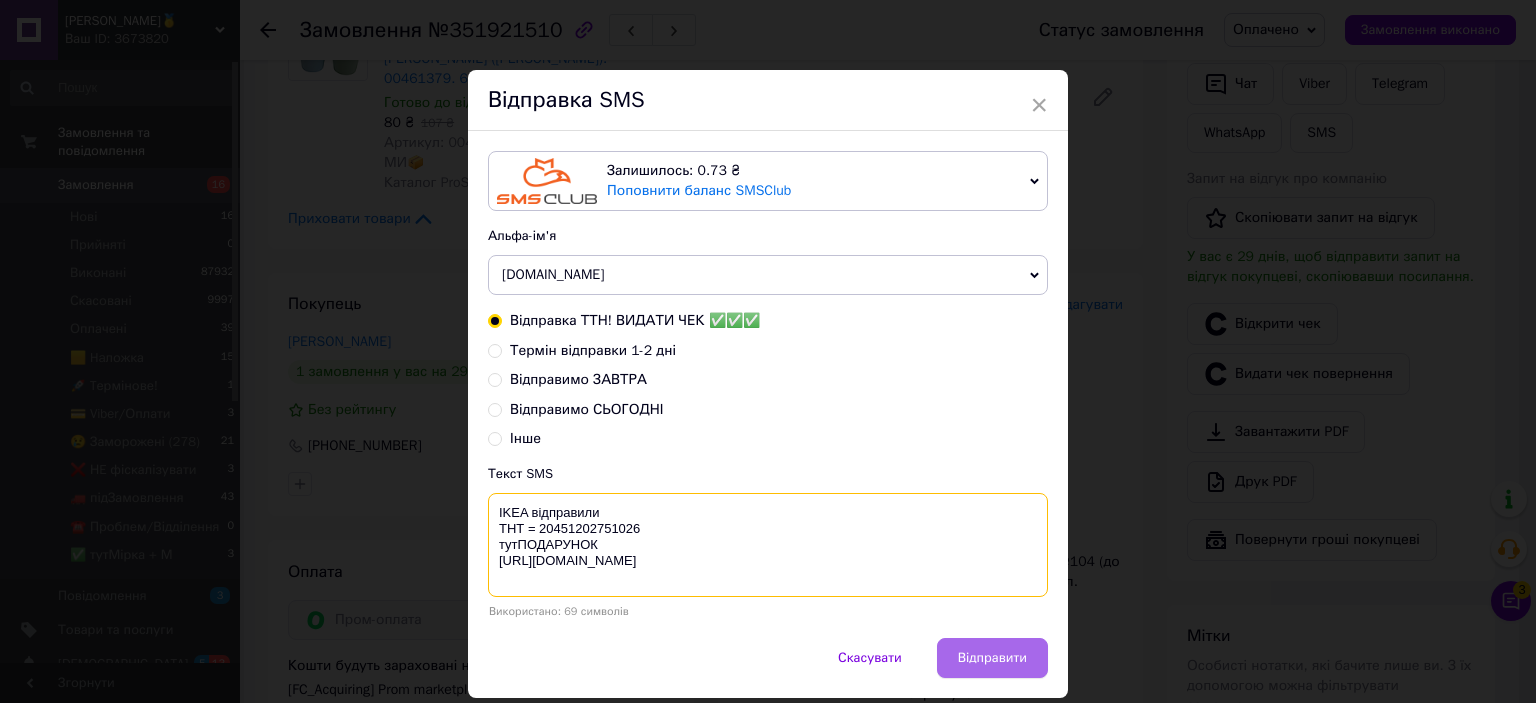 type on "IKEA відправили
ТНТ = 20451202751026
тутПОДАРУНОК
https://bit.ly/taao" 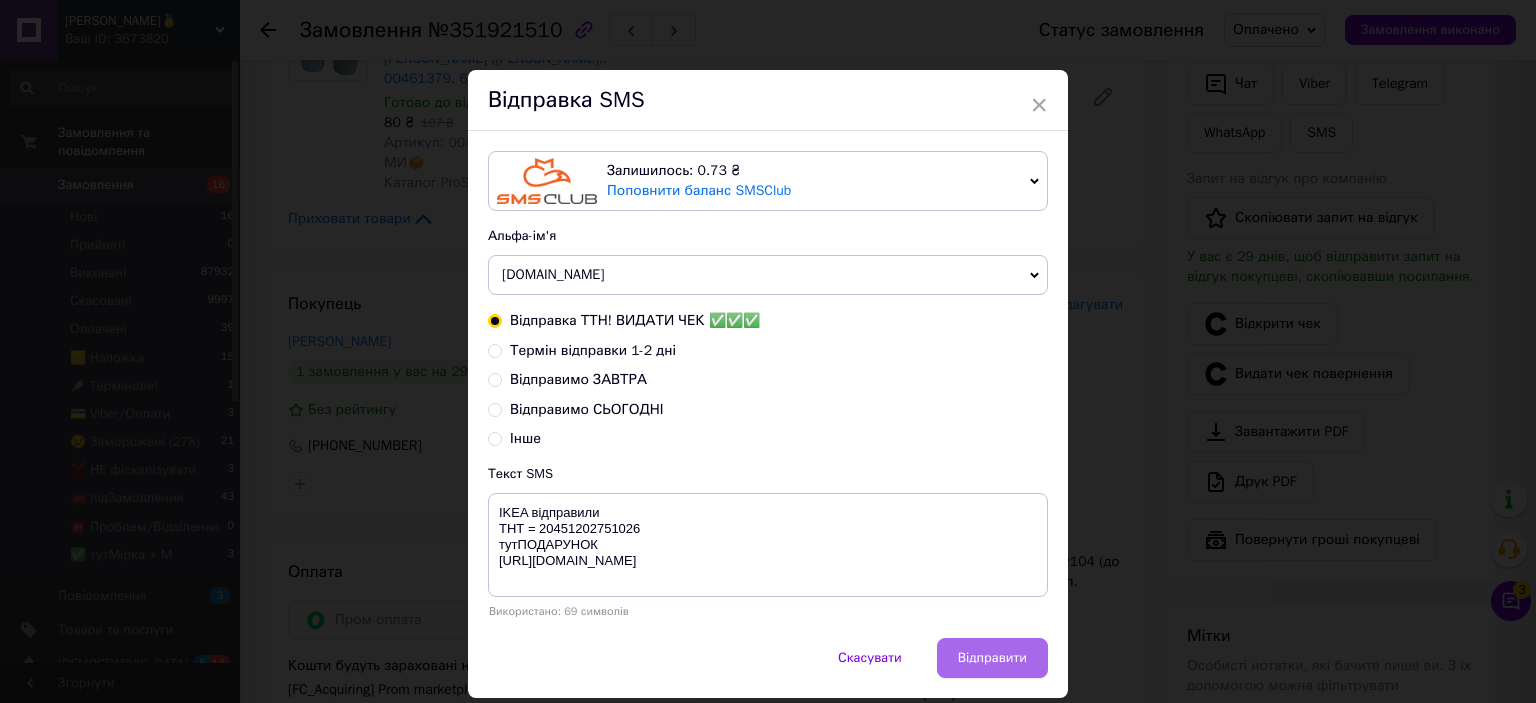 click on "Відправити" at bounding box center [992, 658] 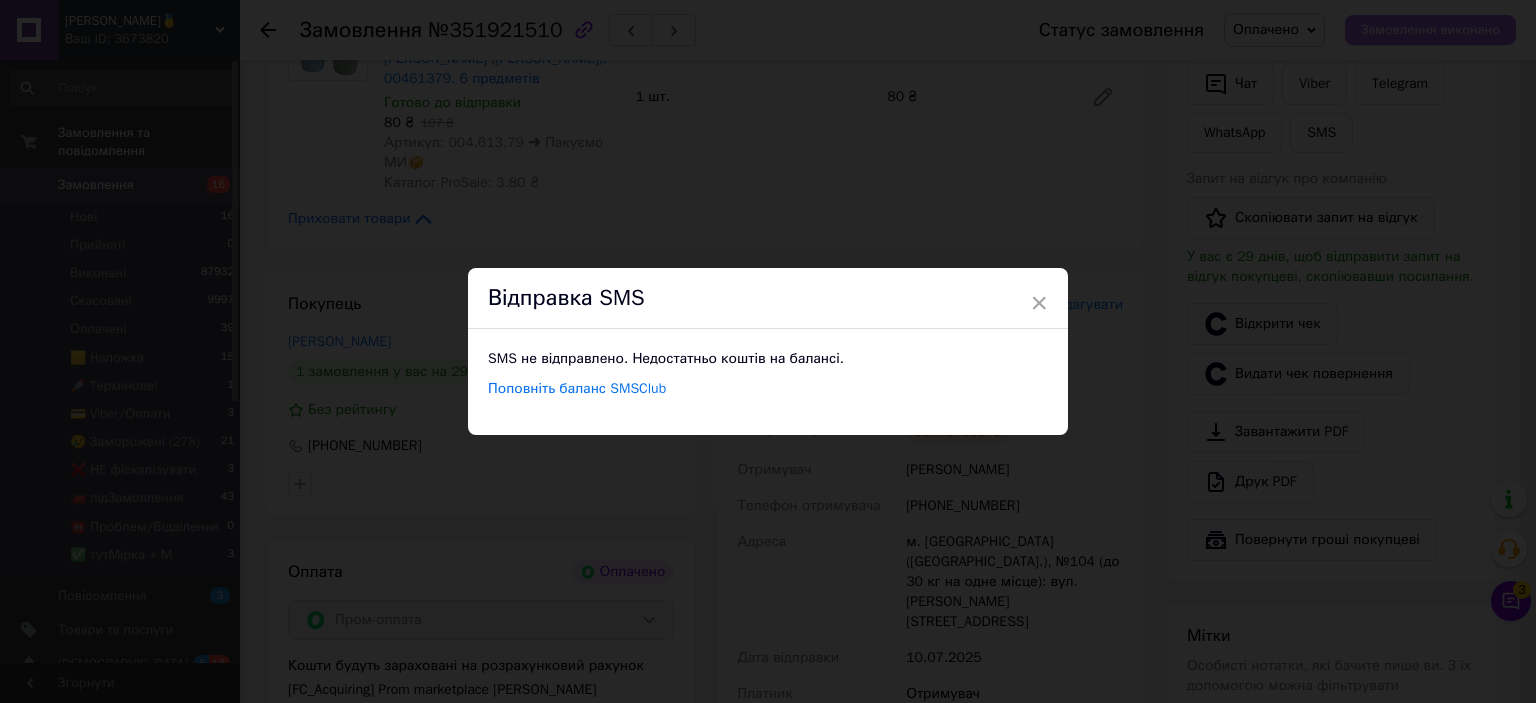 click on "× Відправка SMS SMS не відправлено. Недостатньо коштів на балансі.  Поповніть баланс SMSClub" at bounding box center [768, 351] 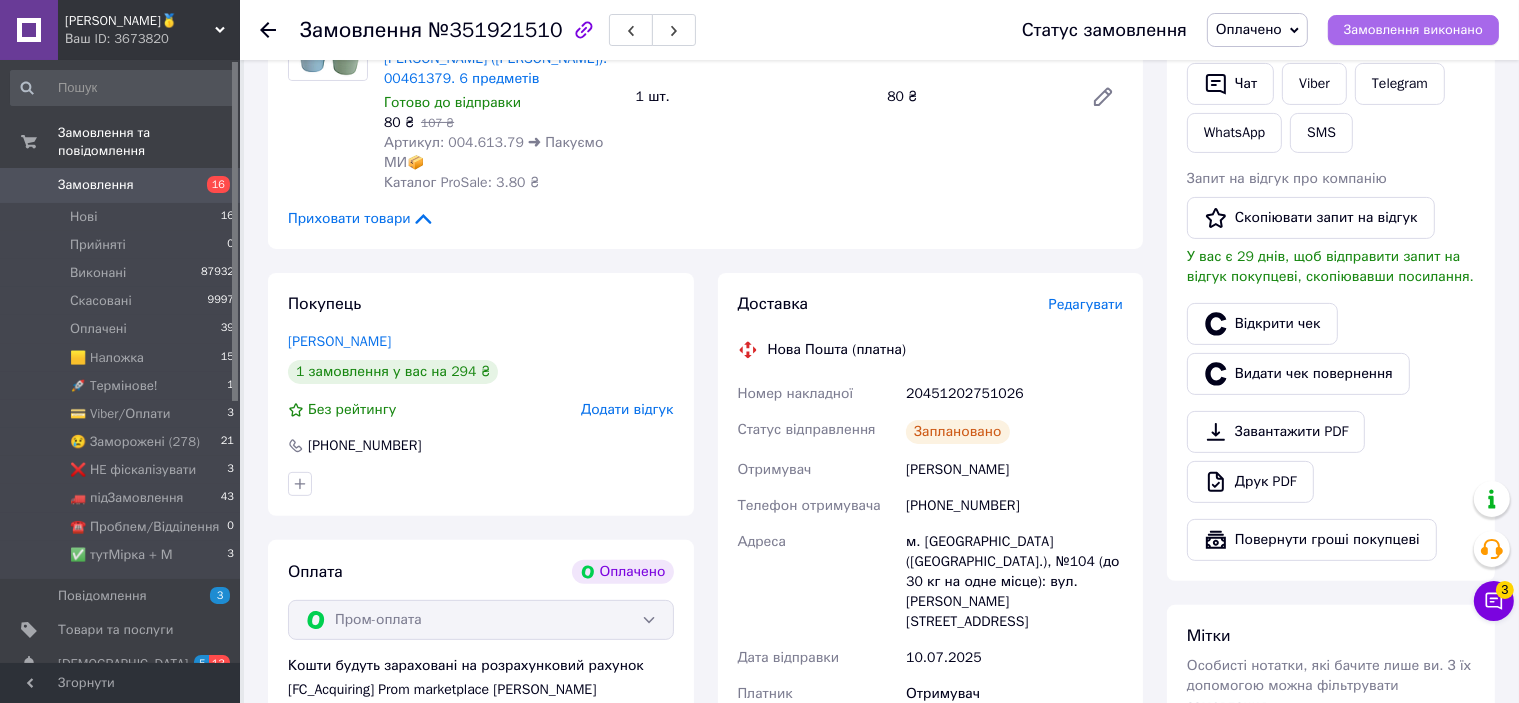 click on "Замовлення виконано" at bounding box center (1413, 30) 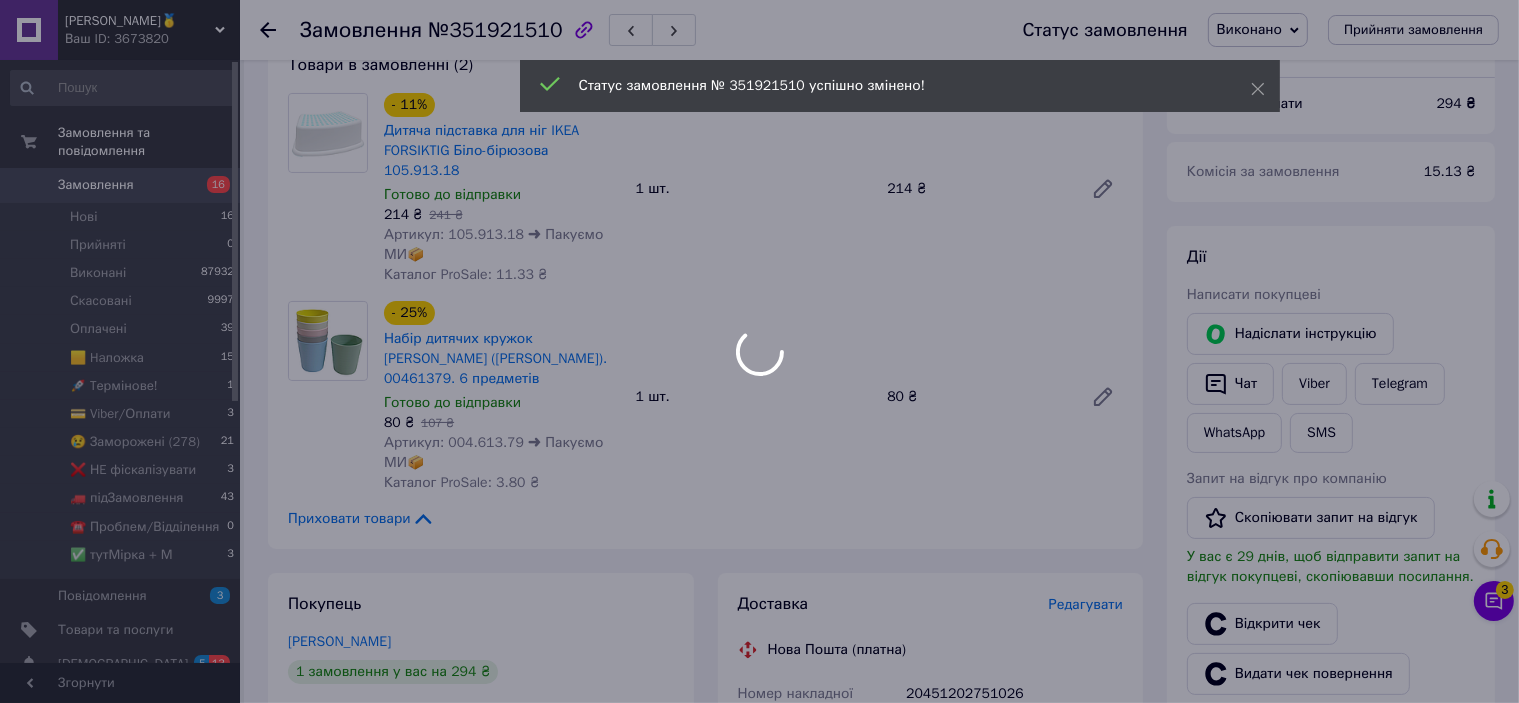 scroll, scrollTop: 0, scrollLeft: 0, axis: both 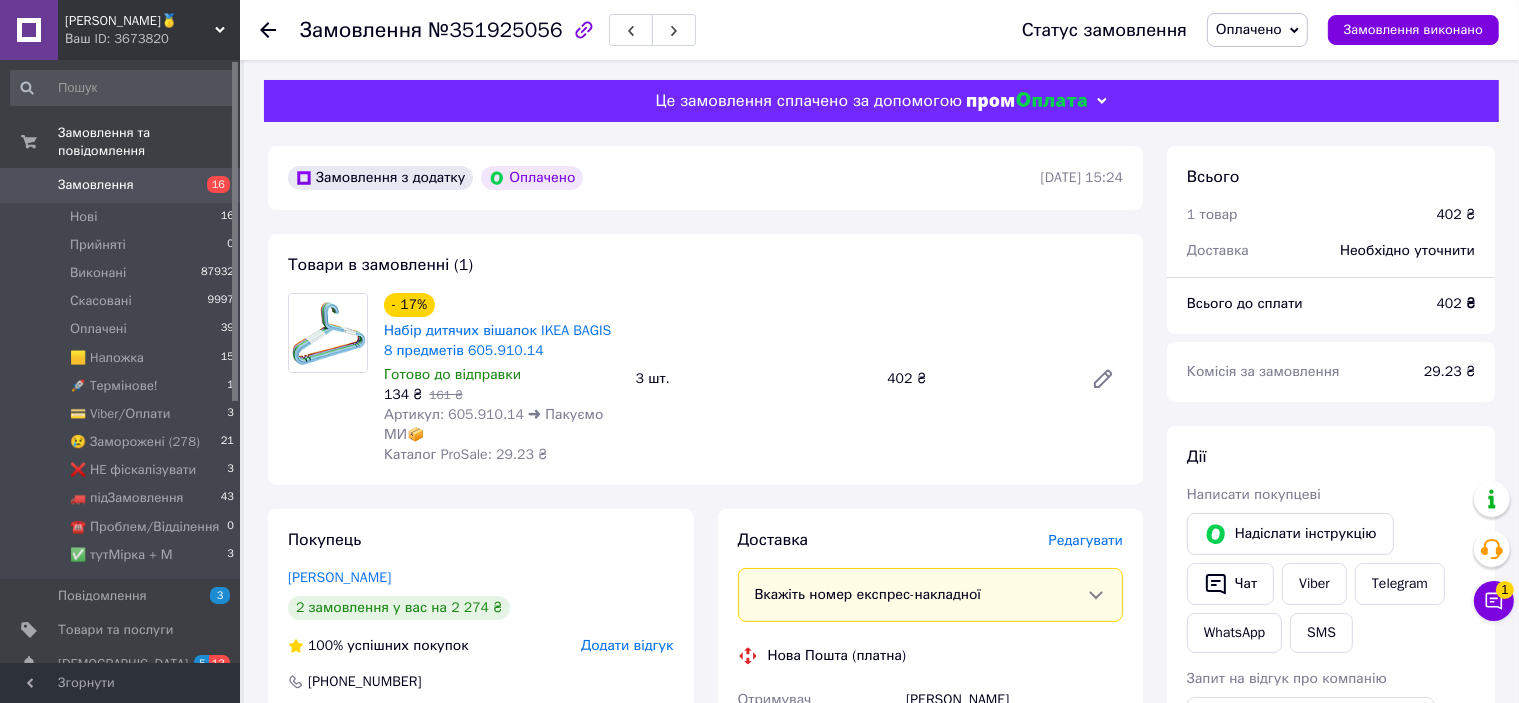 click on "Редагувати" at bounding box center [1086, 540] 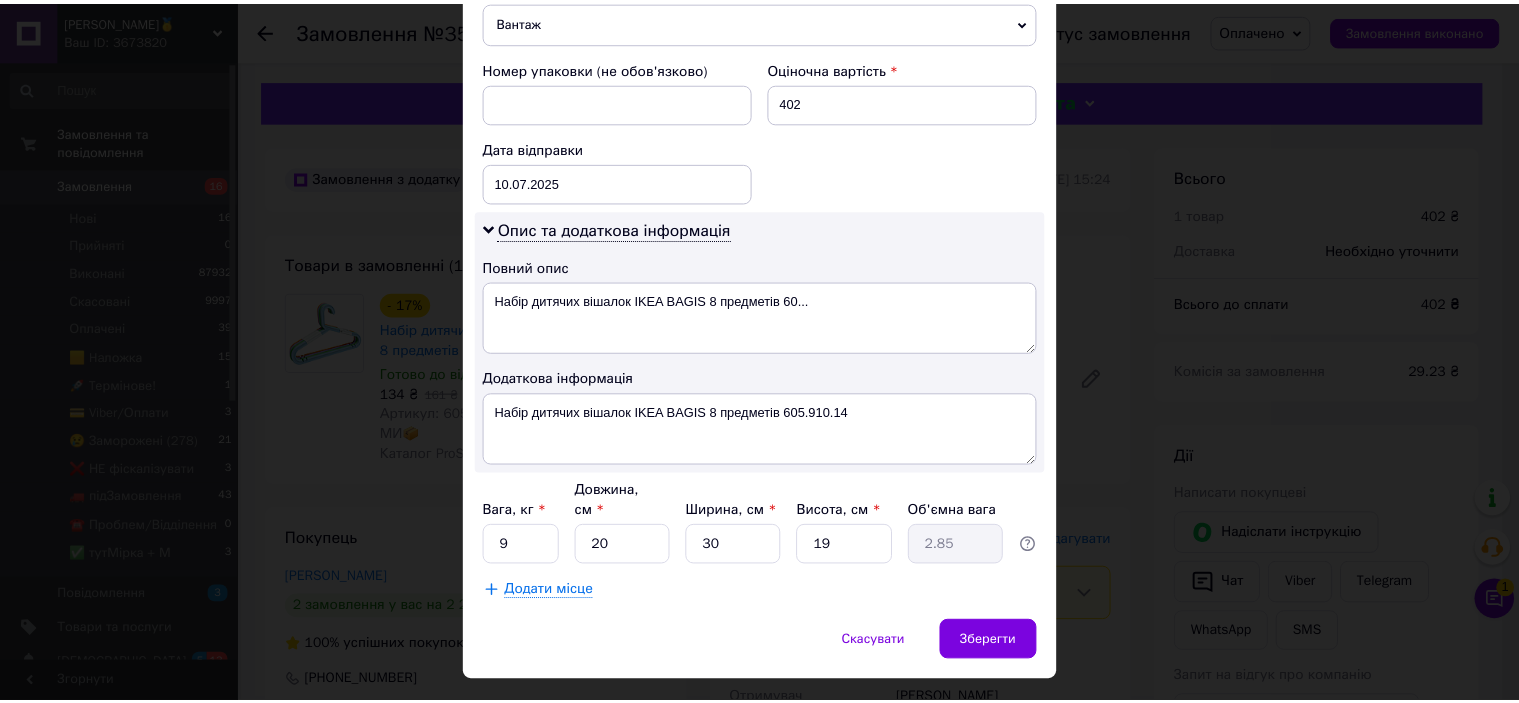 scroll, scrollTop: 864, scrollLeft: 0, axis: vertical 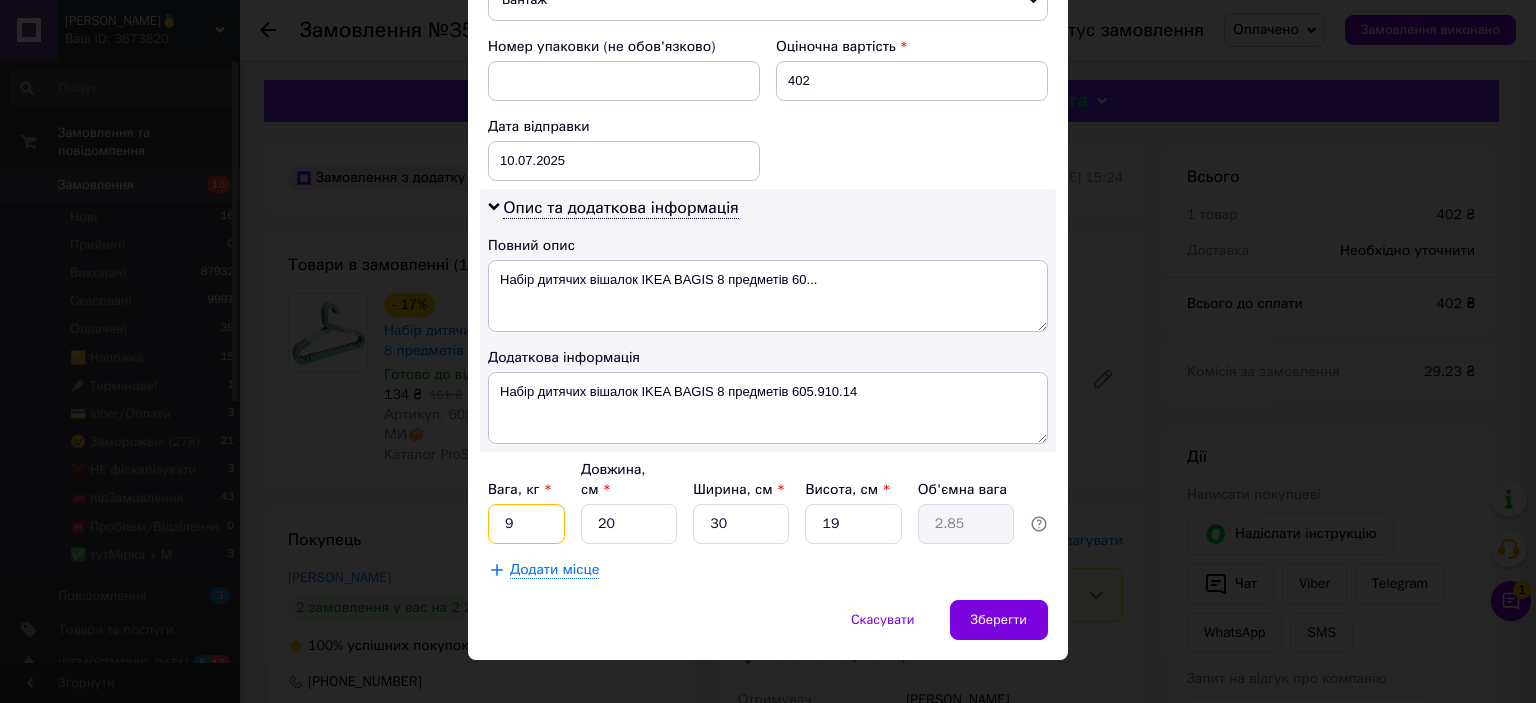 click on "9" at bounding box center [526, 524] 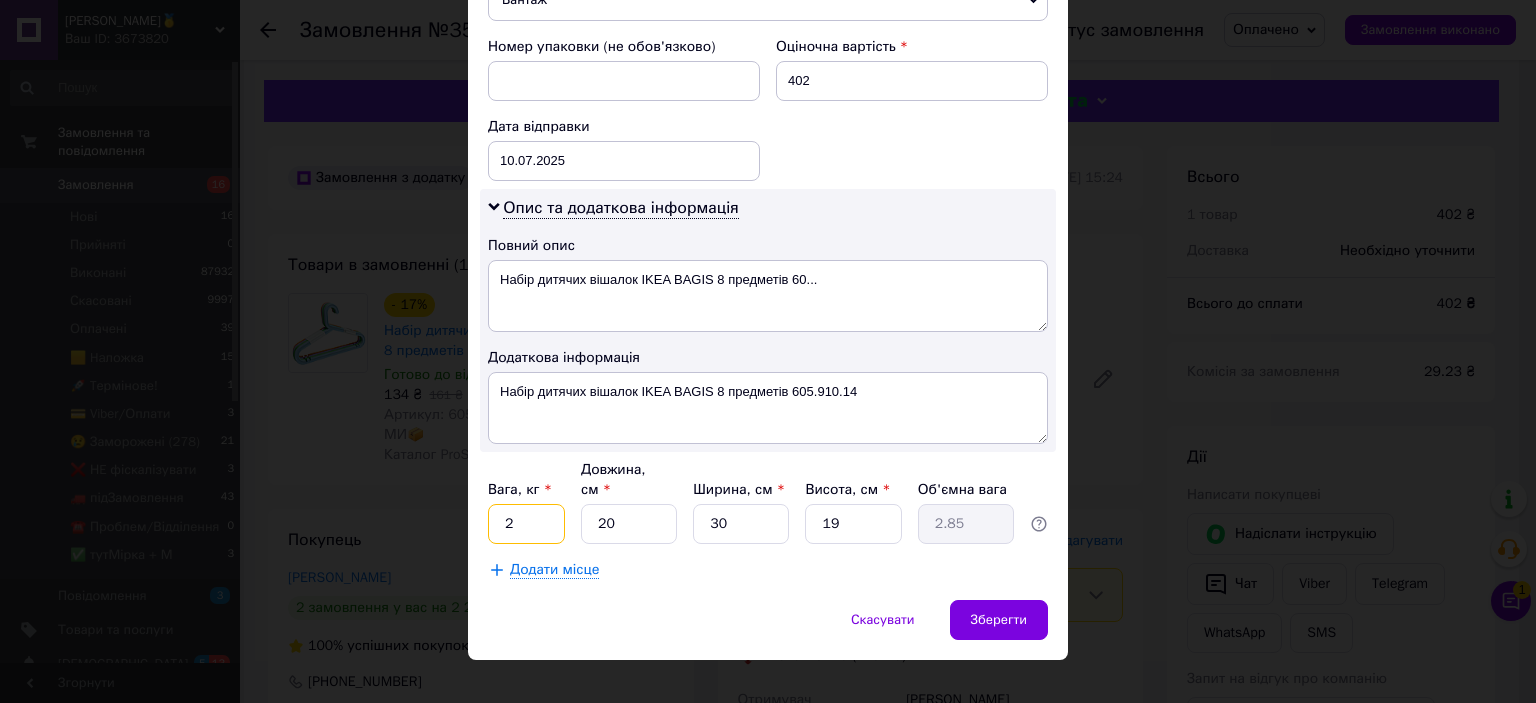 click on "2" at bounding box center (526, 524) 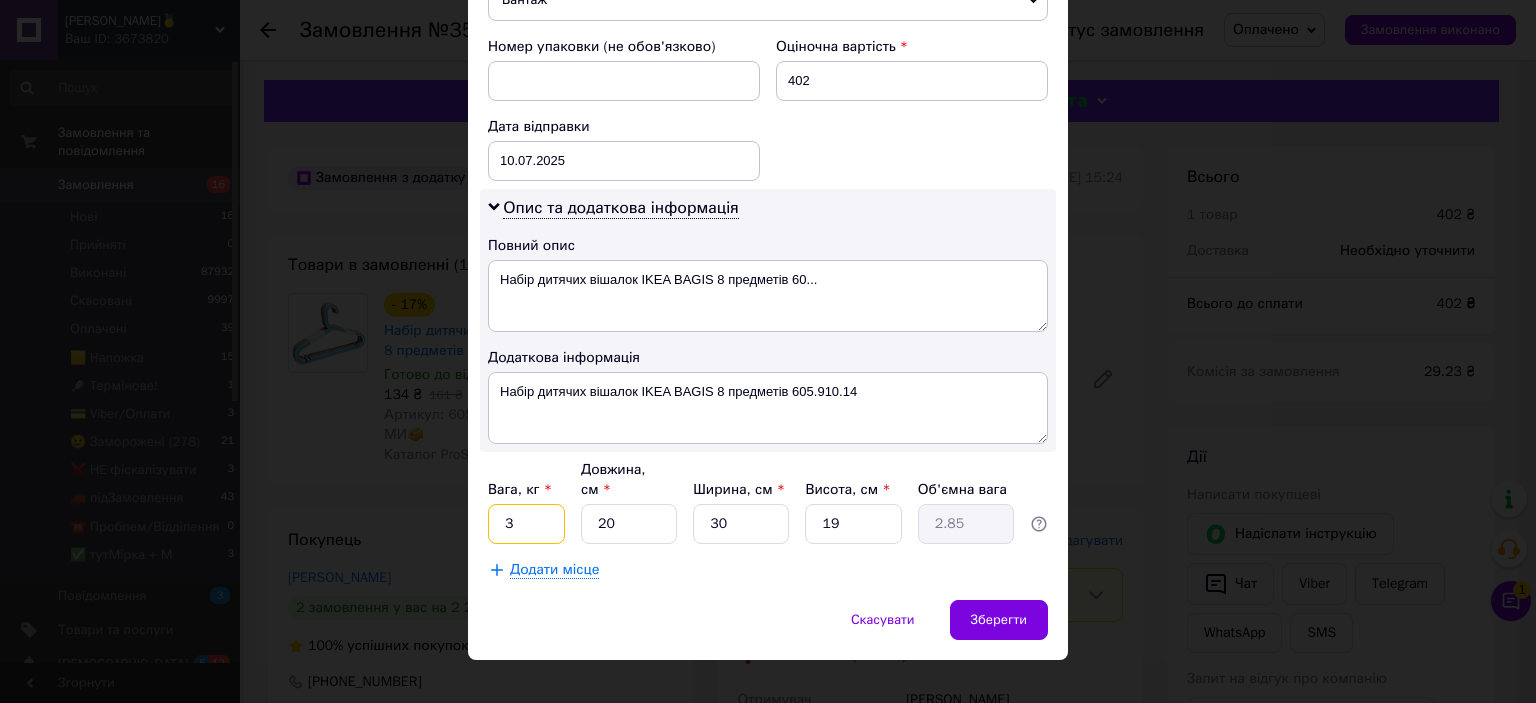click on "3" at bounding box center (526, 524) 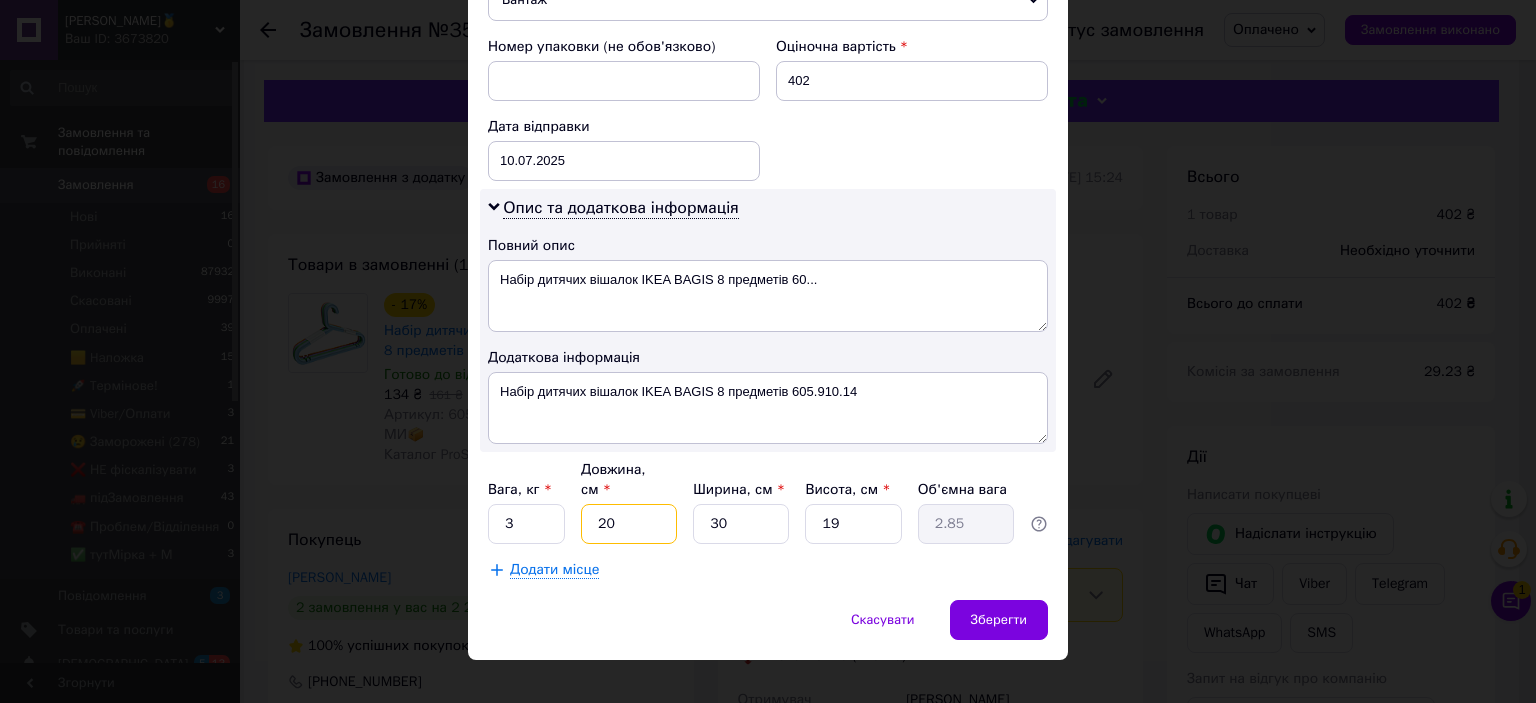 click on "20" at bounding box center [629, 524] 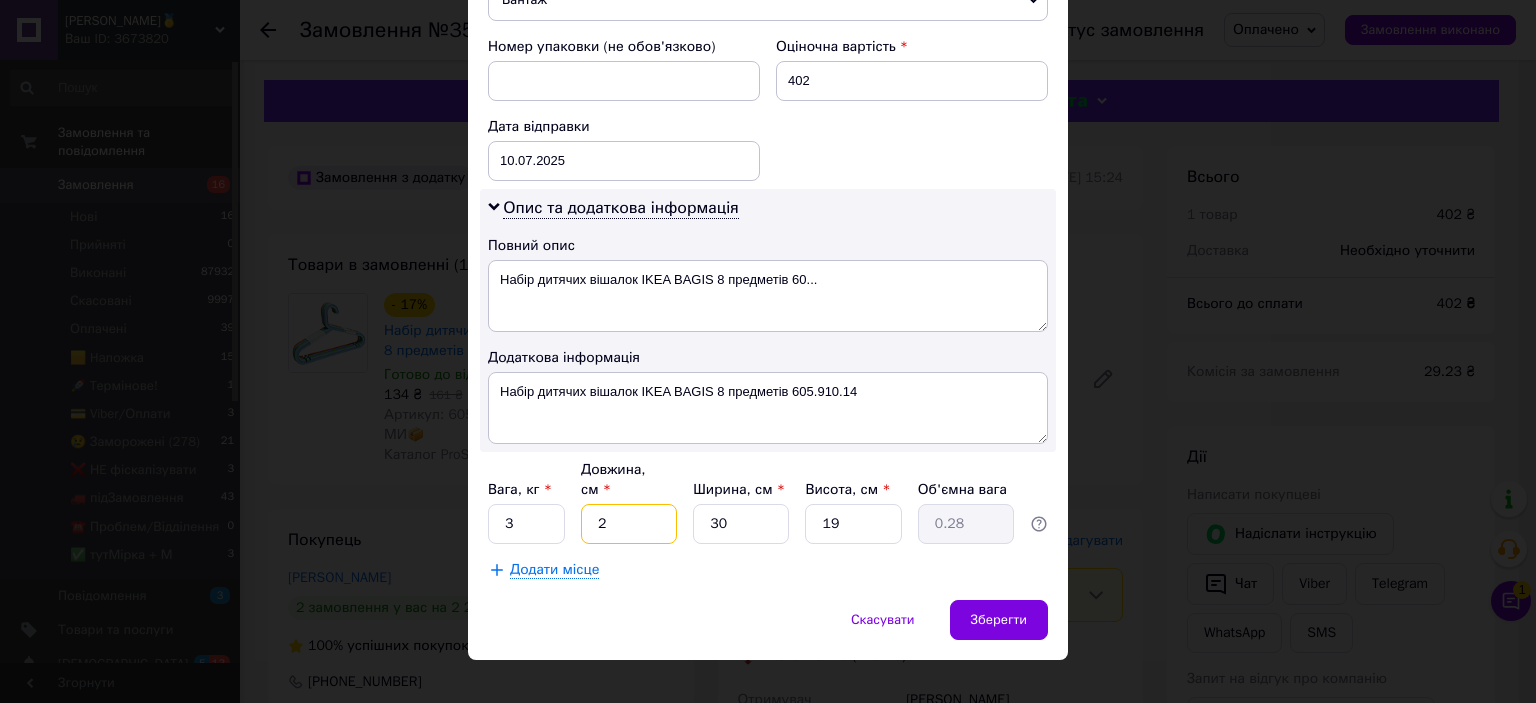 type on "22" 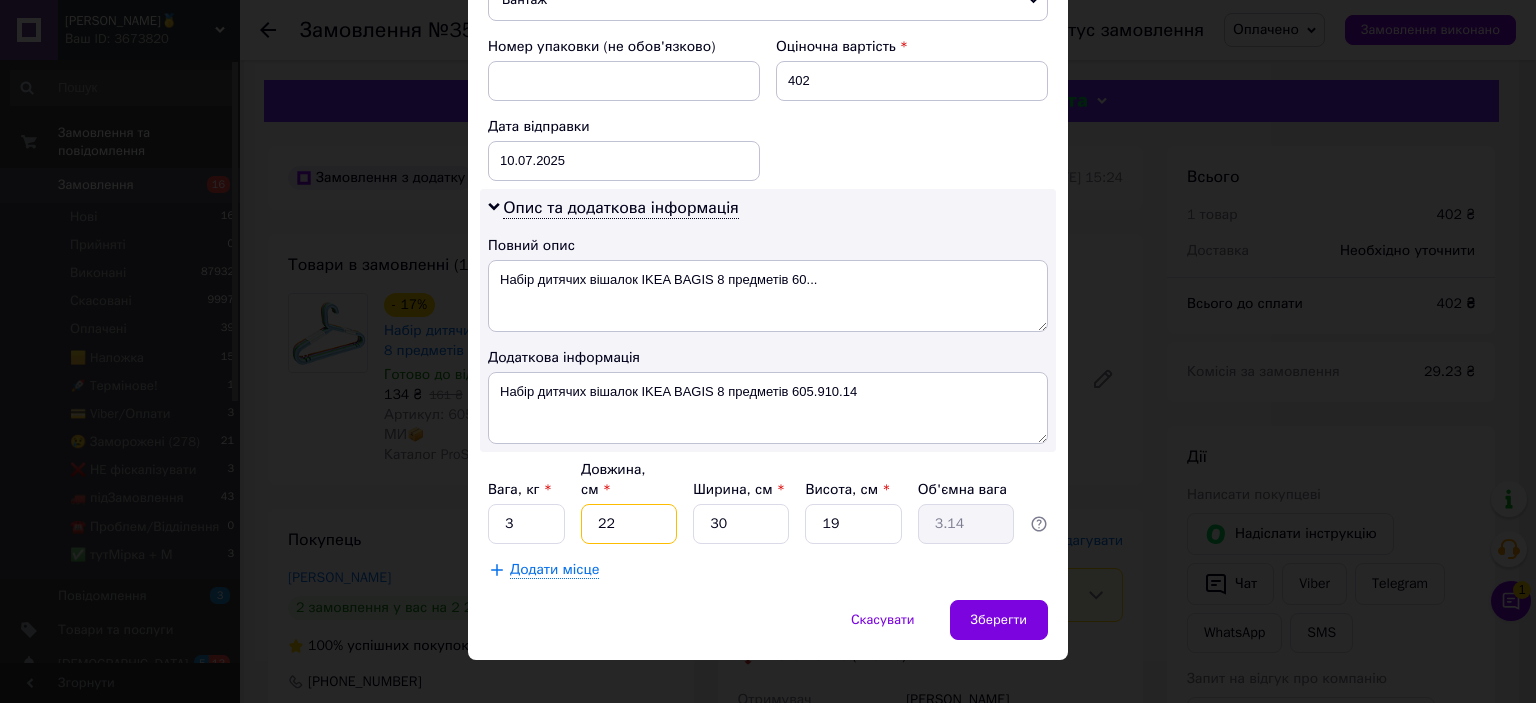 type on "22" 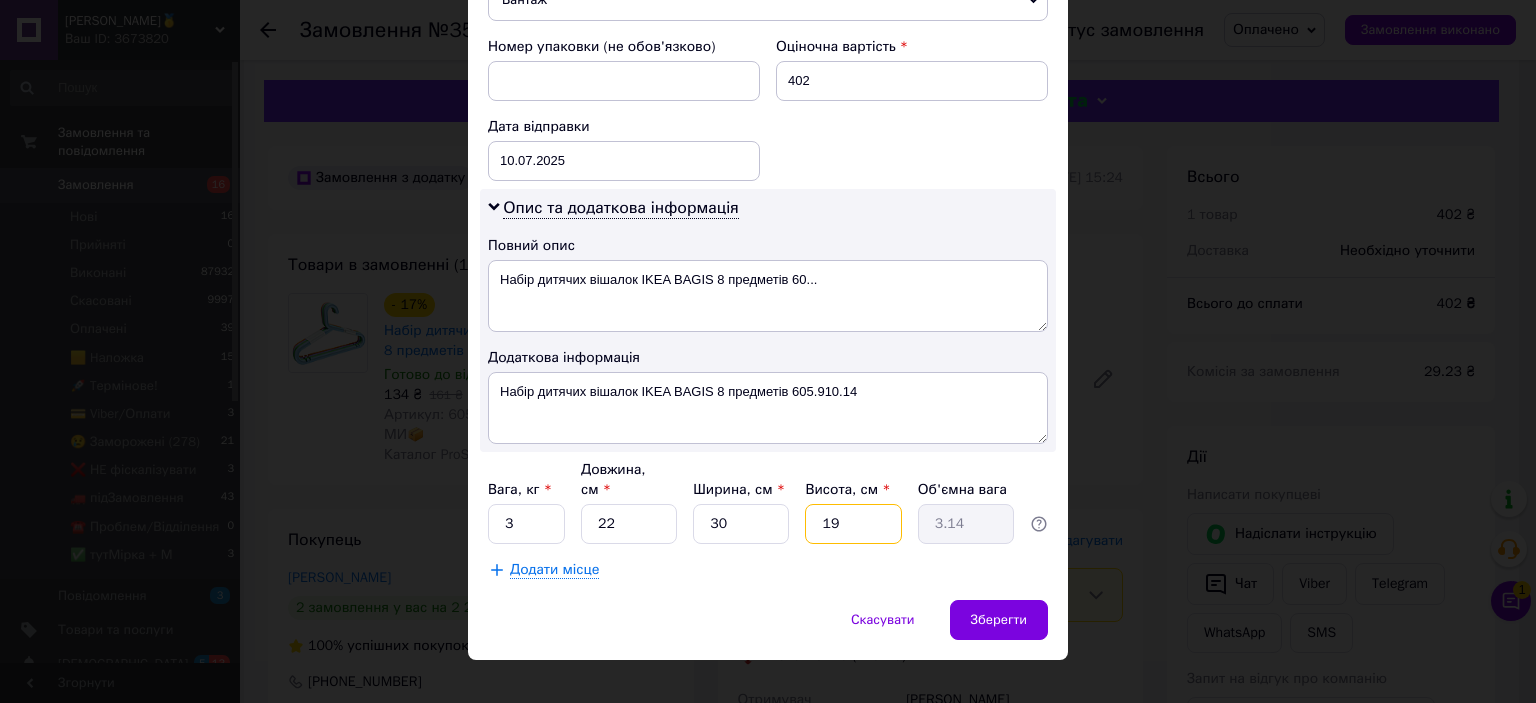 click on "19" at bounding box center [853, 524] 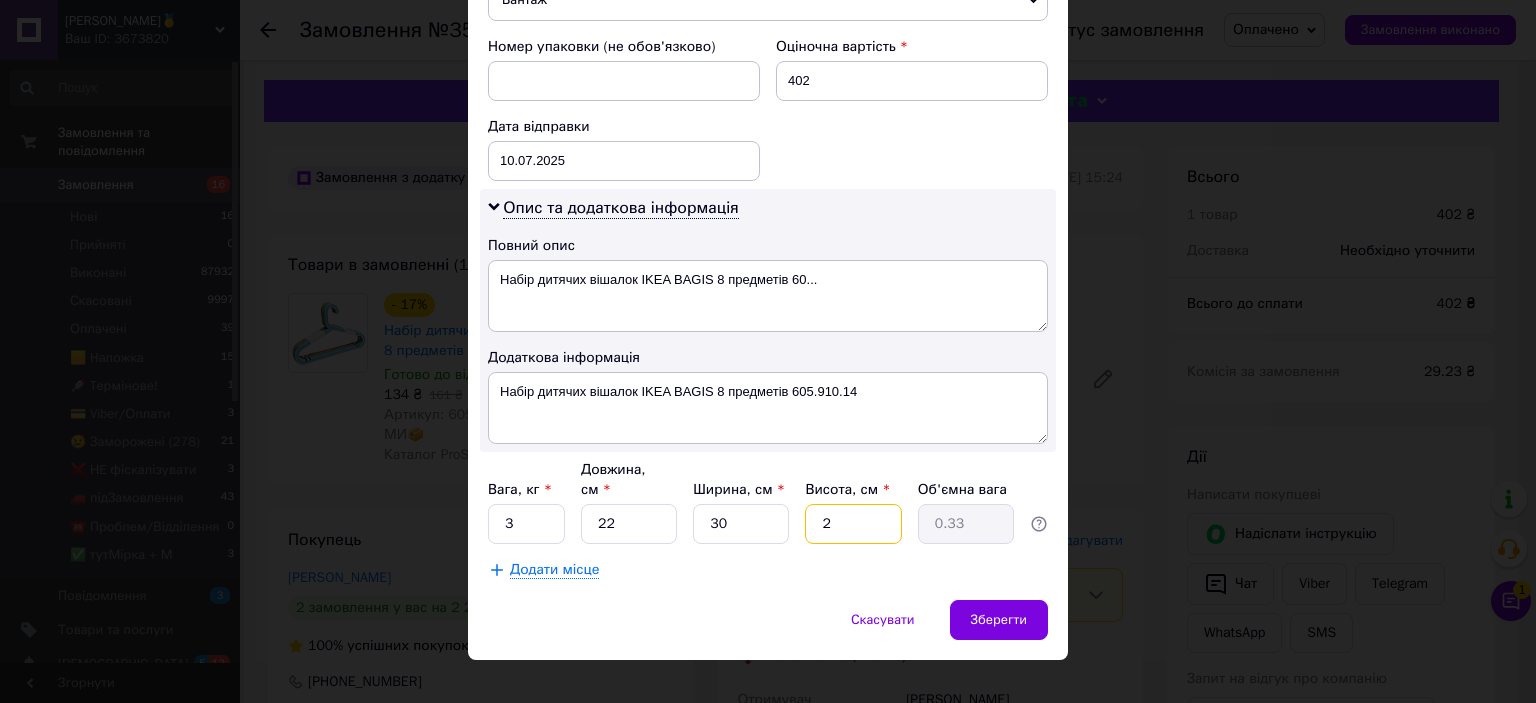 click on "2" at bounding box center (853, 524) 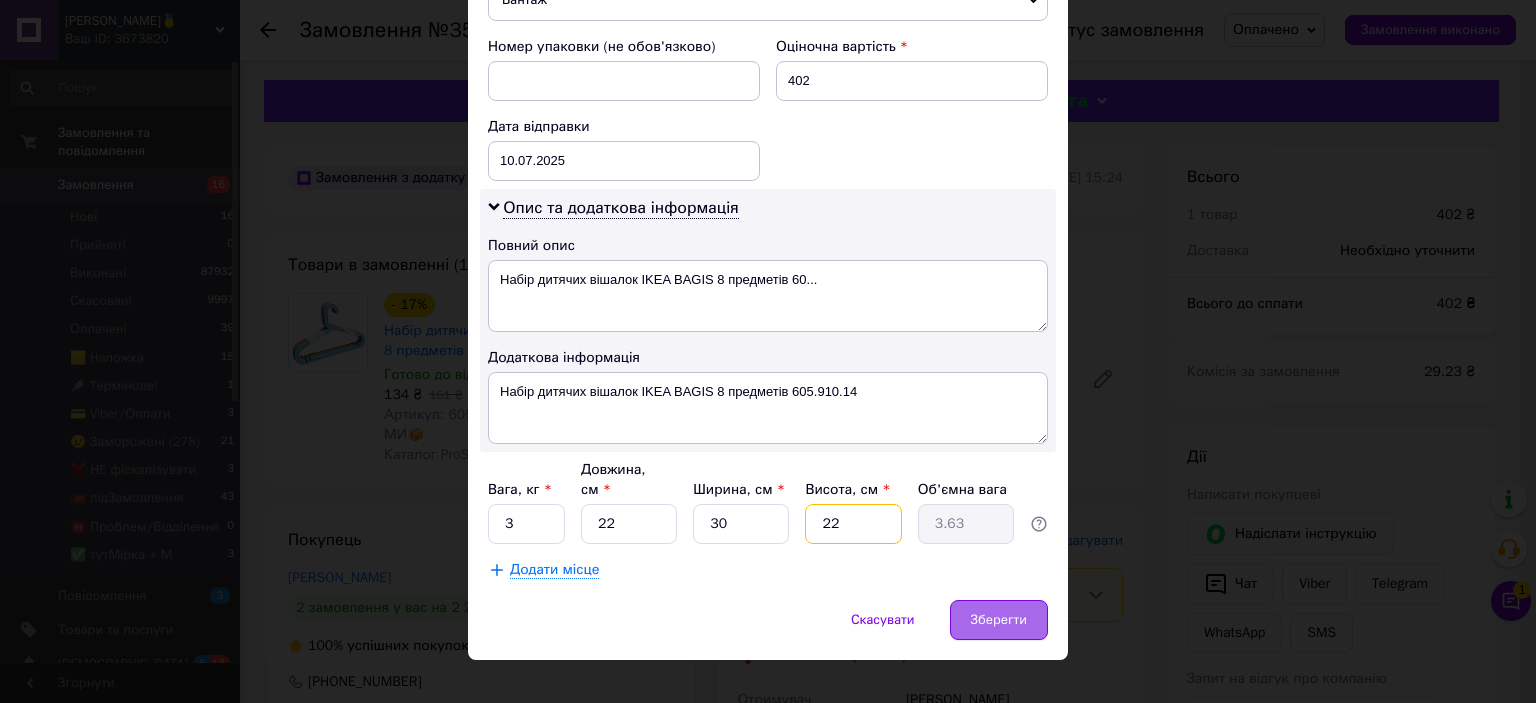 type on "22" 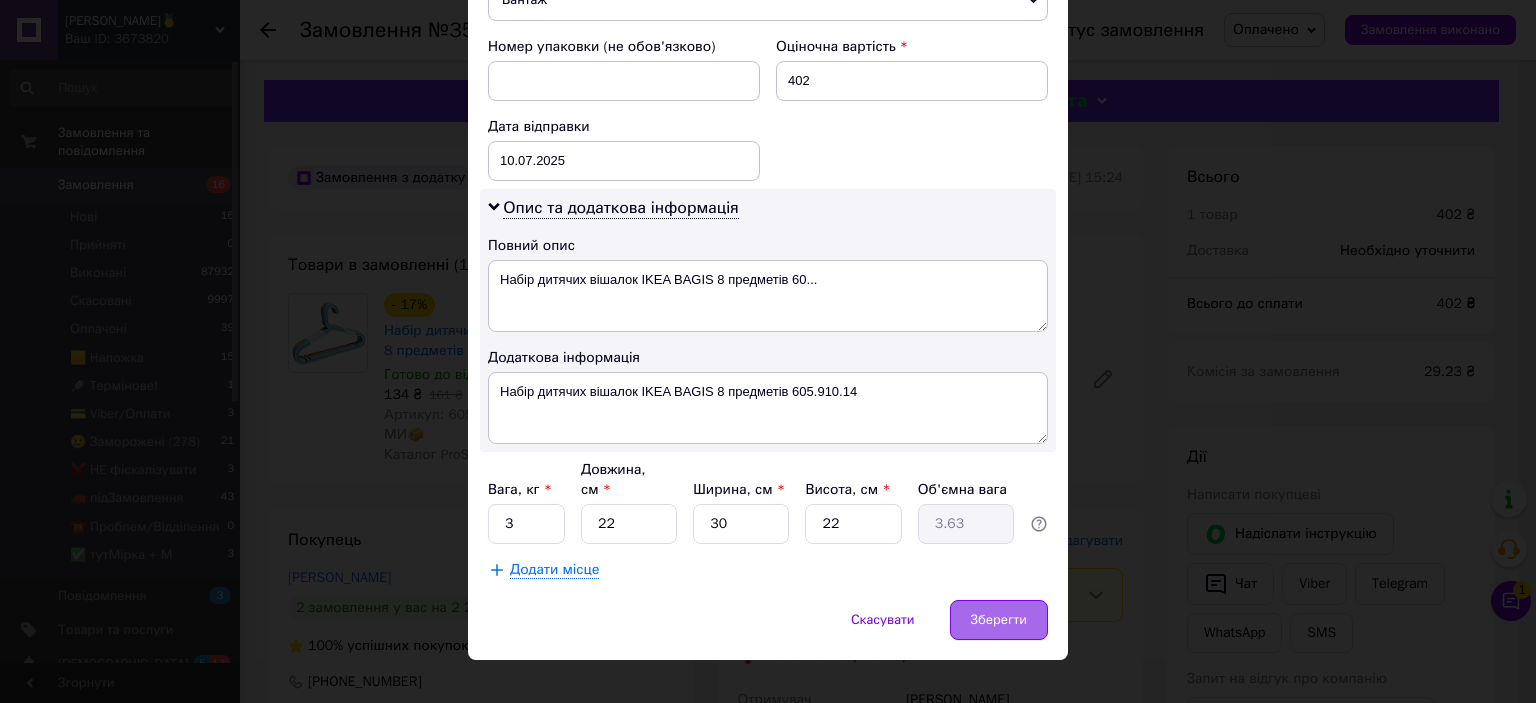 click on "Зберегти" at bounding box center [999, 620] 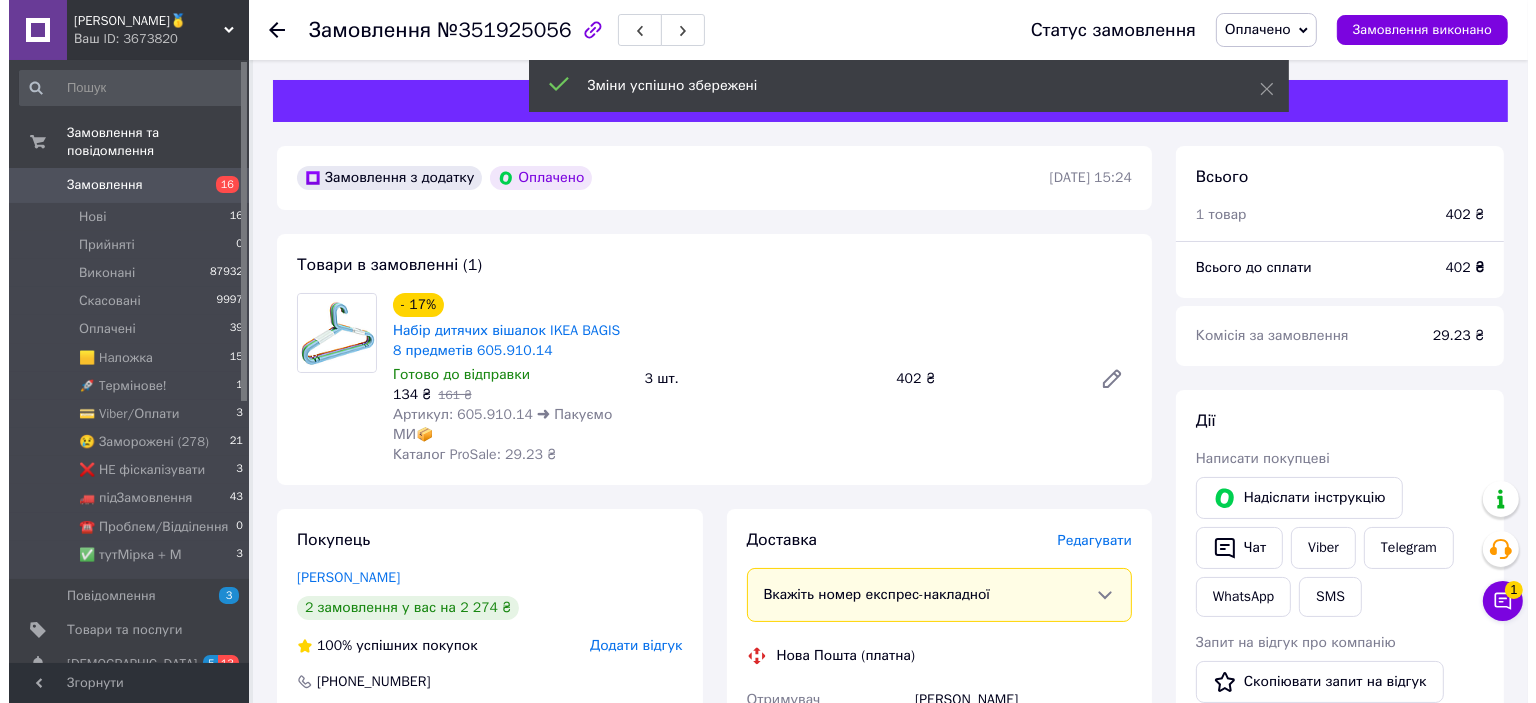 scroll, scrollTop: 600, scrollLeft: 0, axis: vertical 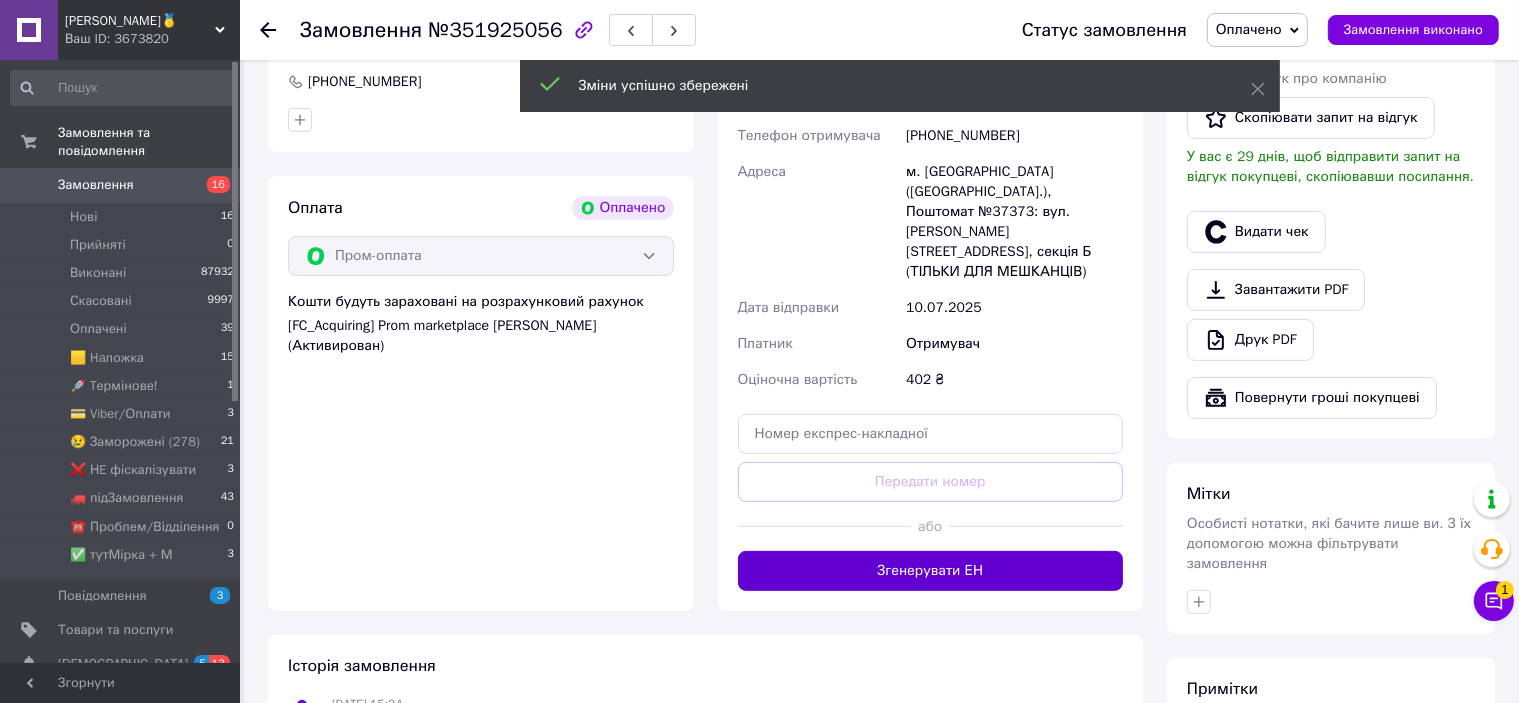 click on "Згенерувати ЕН" at bounding box center [931, 571] 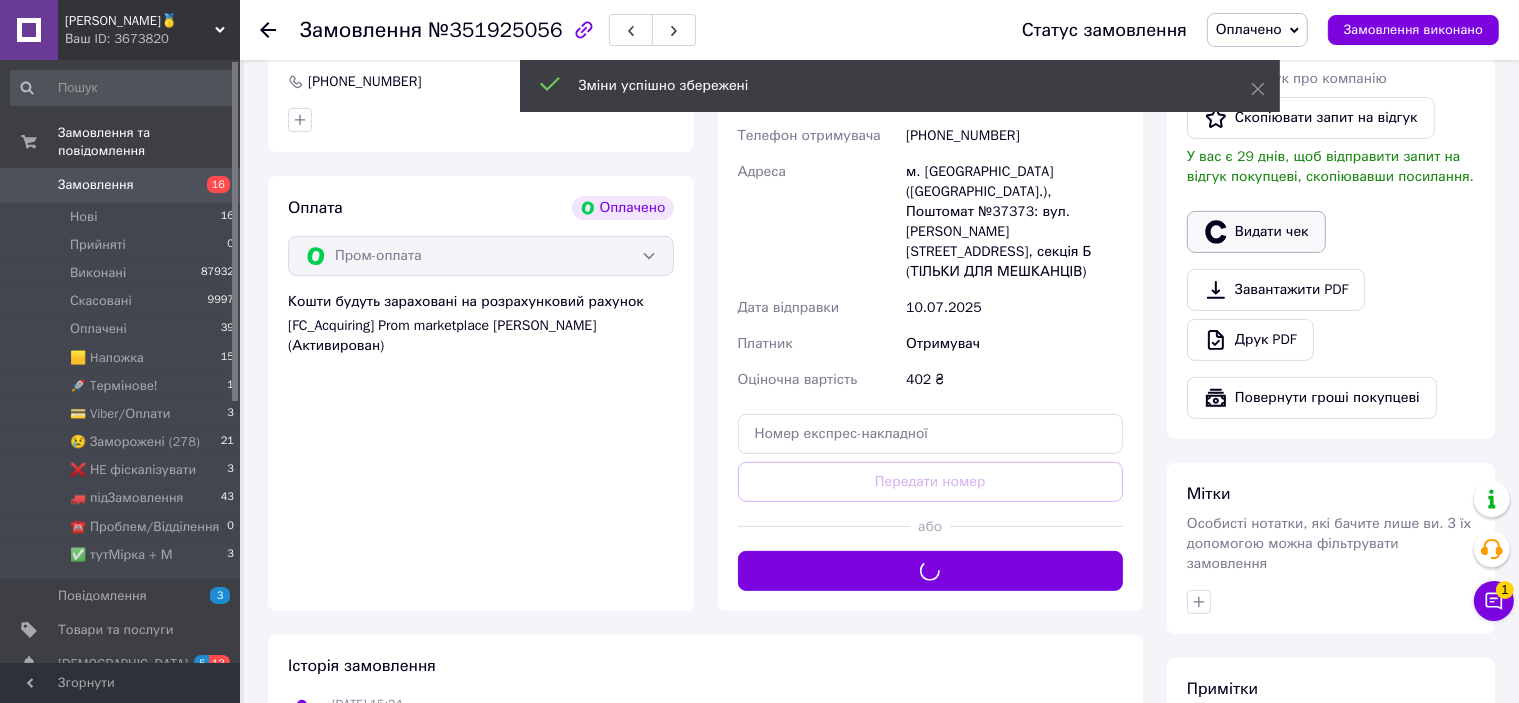 drag, startPoint x: 1306, startPoint y: 216, endPoint x: 1291, endPoint y: 233, distance: 22.671568 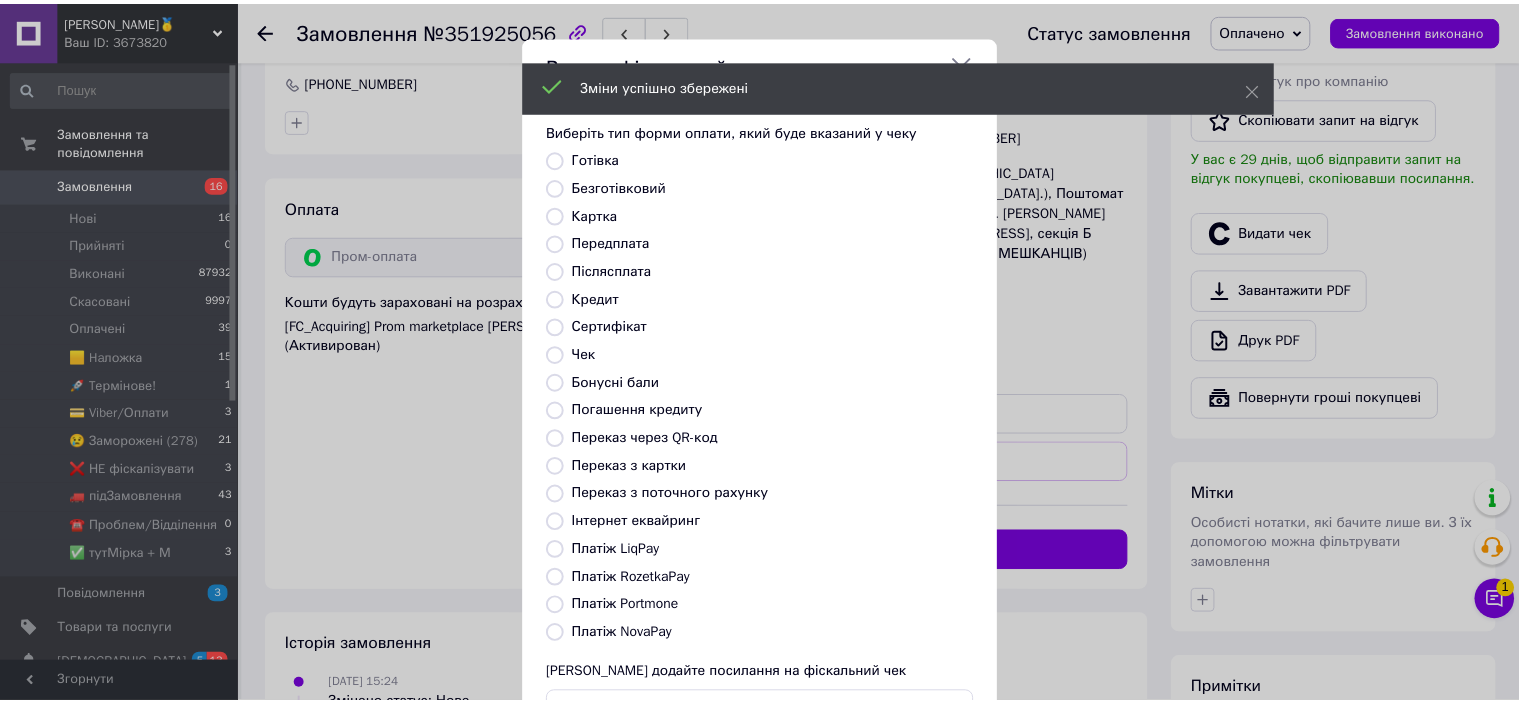 scroll, scrollTop: 155, scrollLeft: 0, axis: vertical 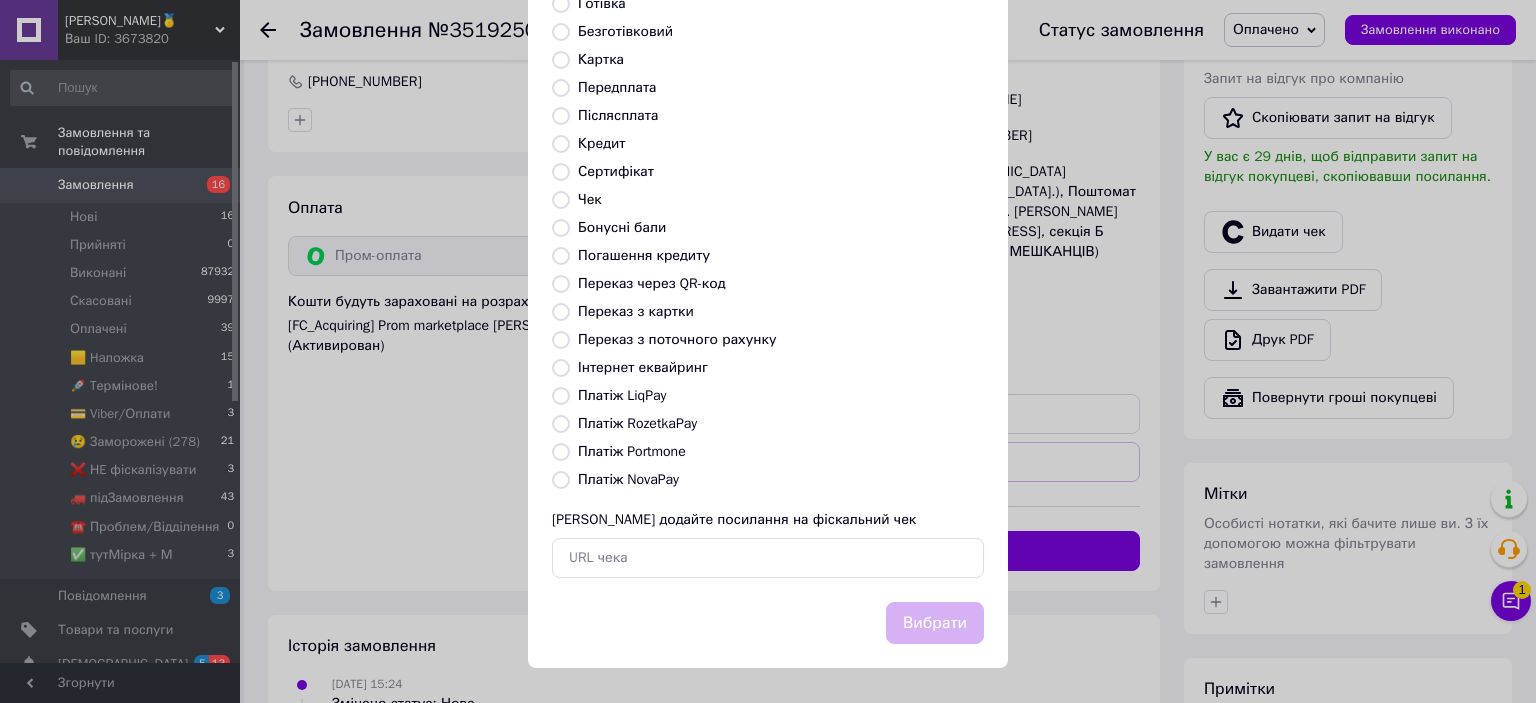 click on "Платіж RozetkaPay" at bounding box center (637, 423) 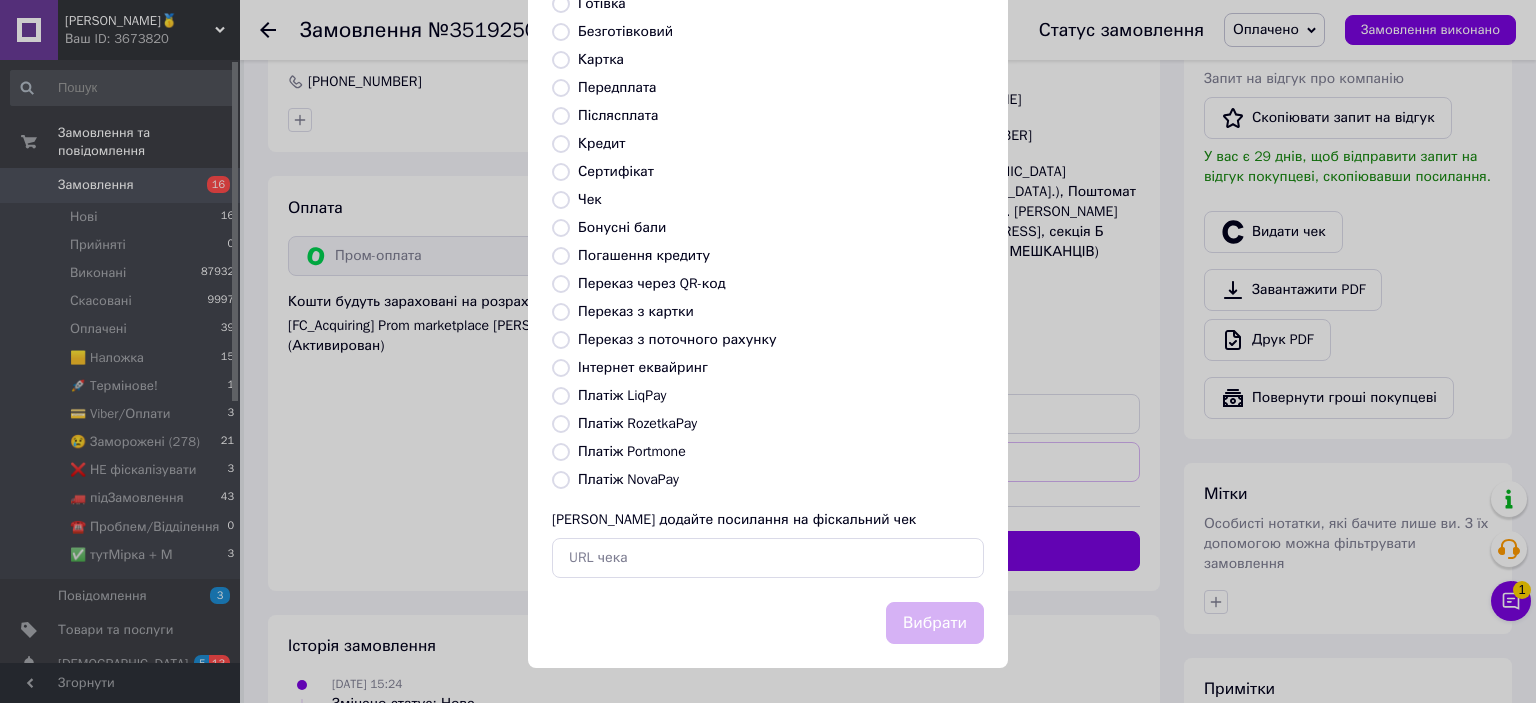 radio on "true" 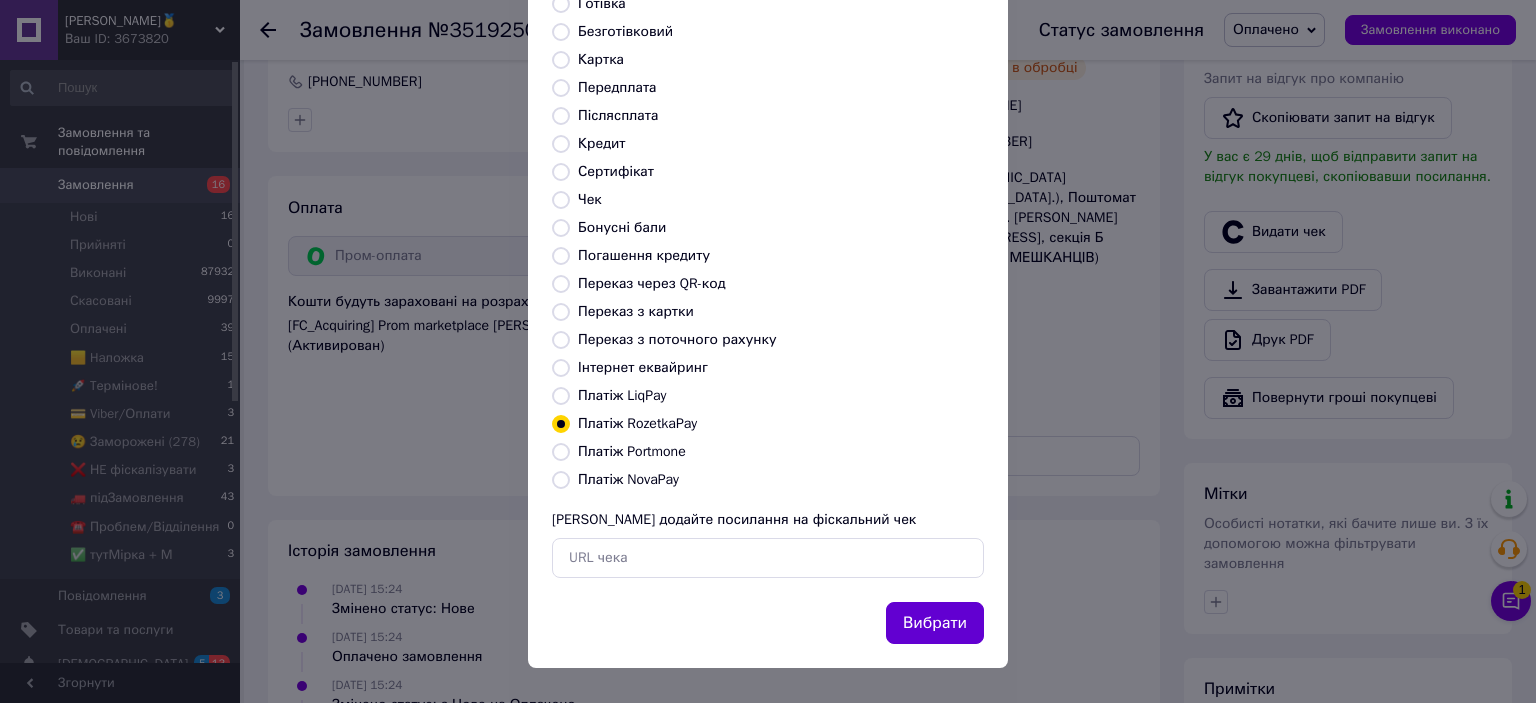 click on "Вибрати" at bounding box center [935, 623] 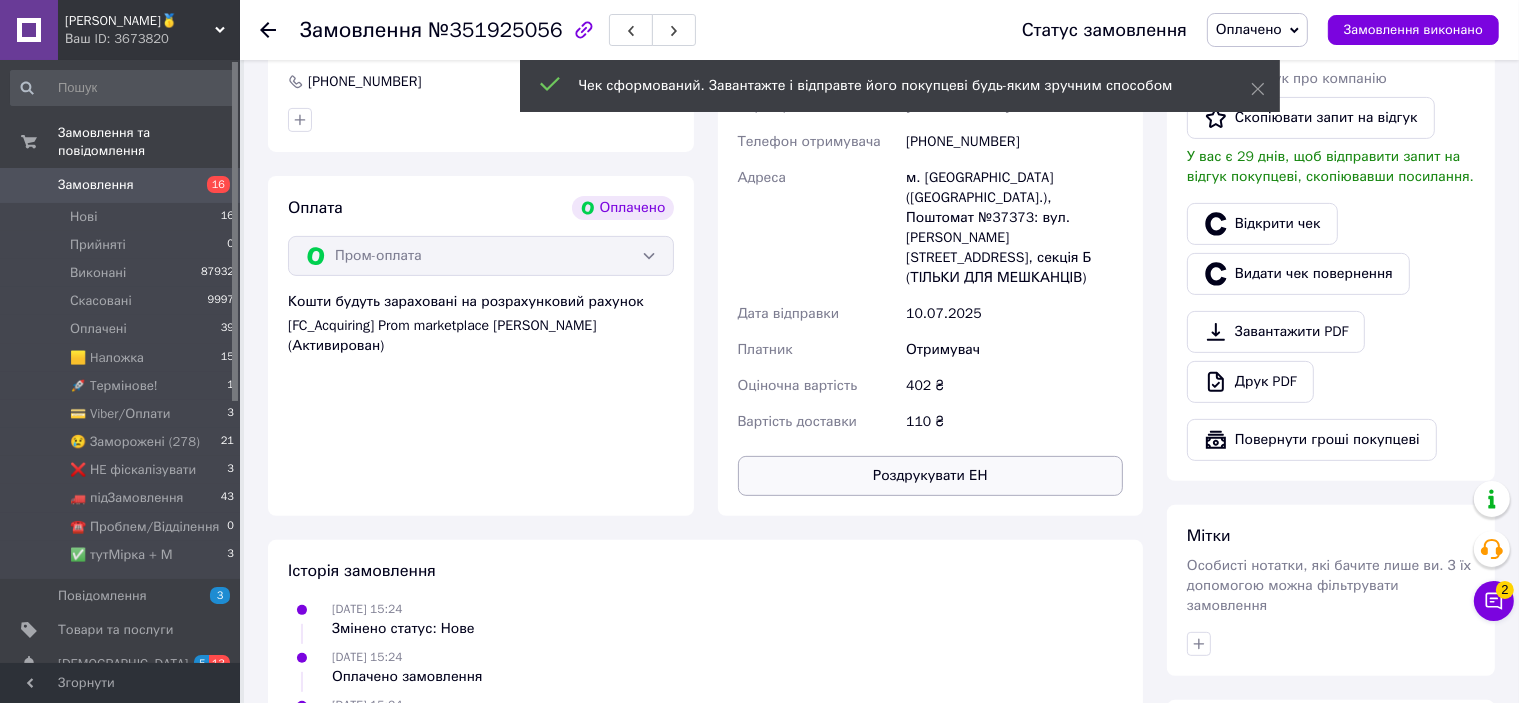 click on "Роздрукувати ЕН" at bounding box center (931, 476) 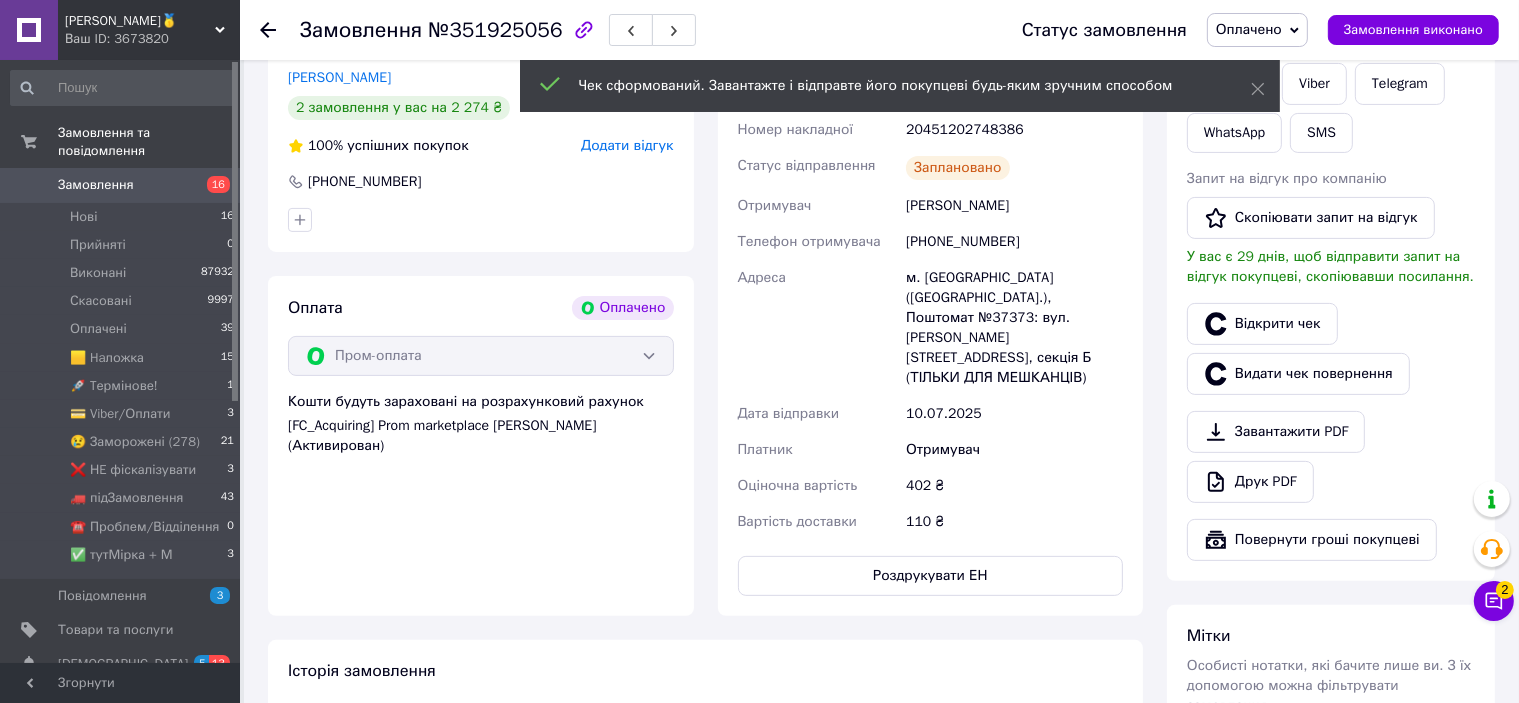 scroll, scrollTop: 400, scrollLeft: 0, axis: vertical 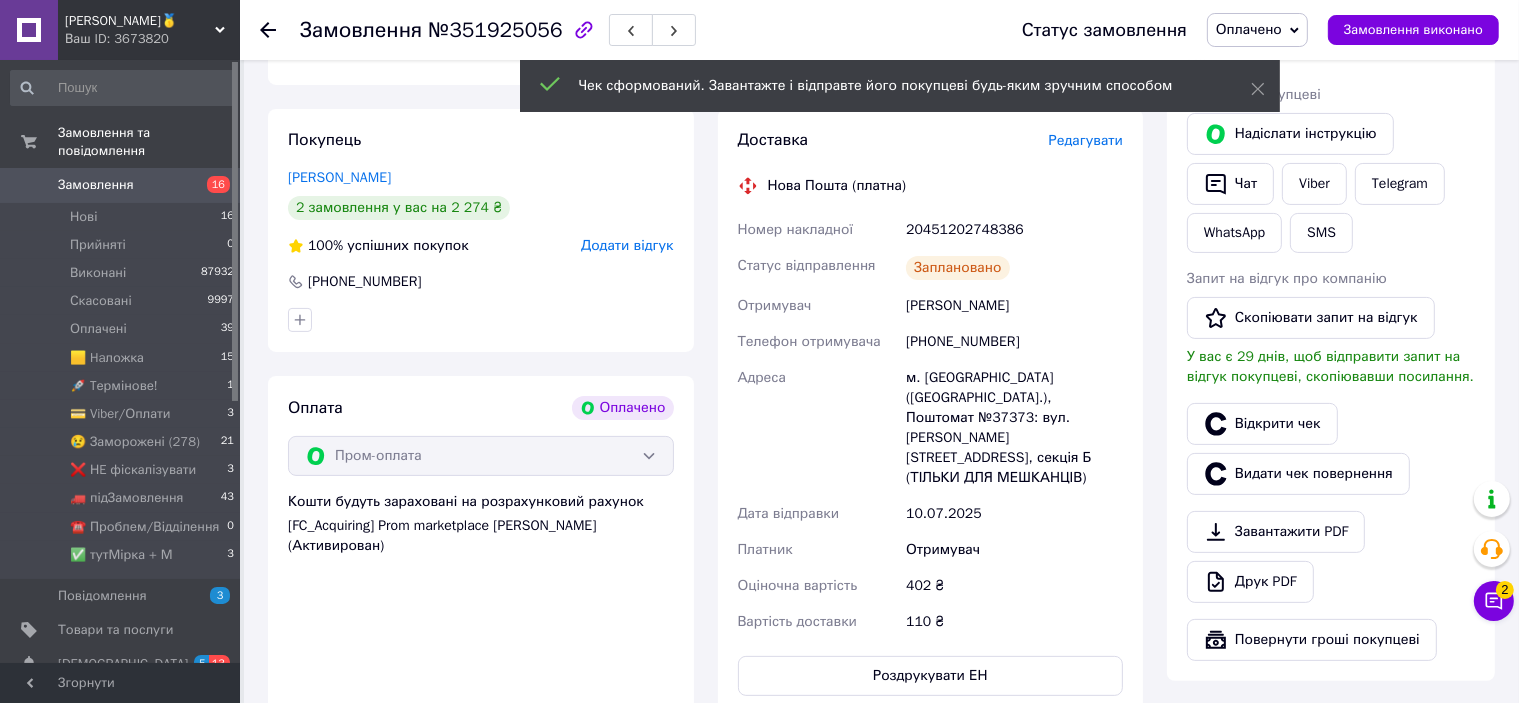 click on "20451202748386" at bounding box center (1014, 230) 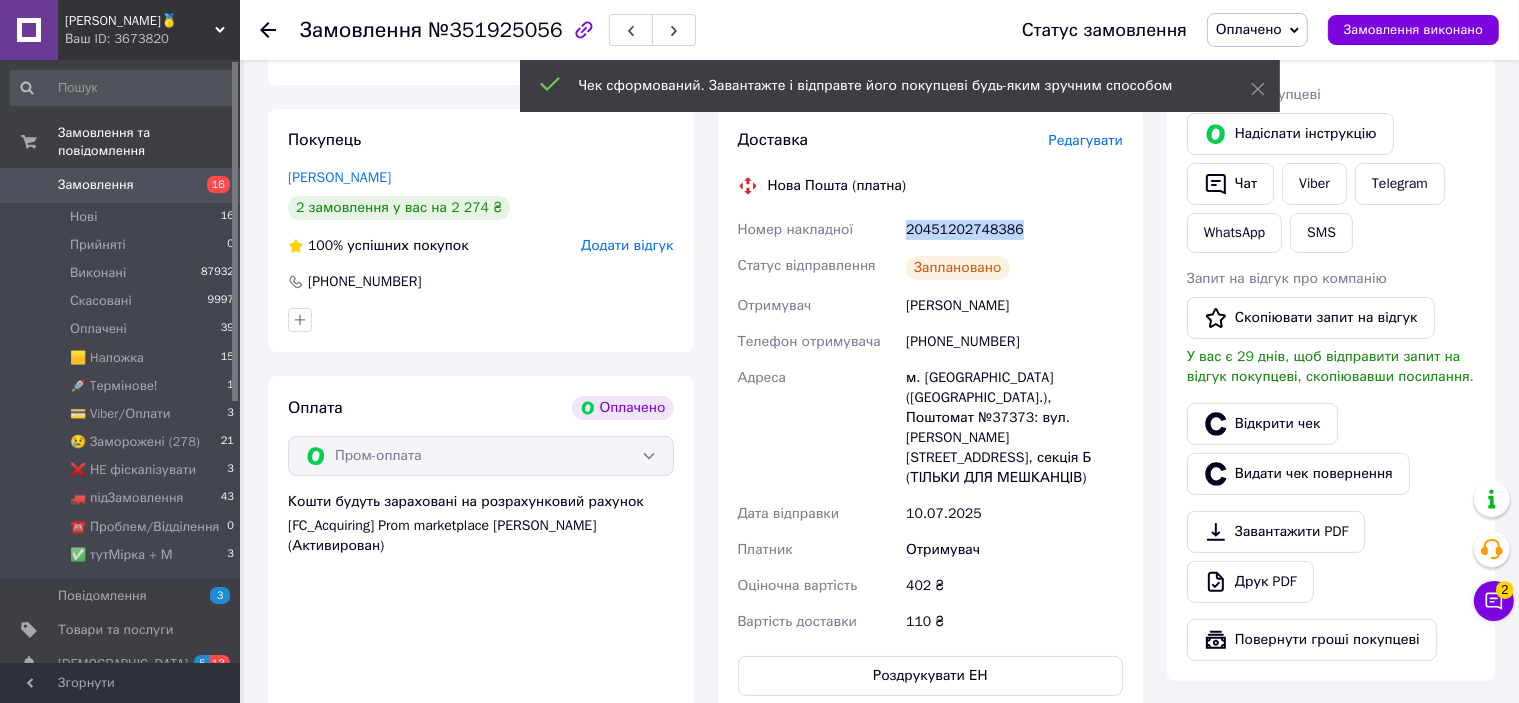 click on "20451202748386" at bounding box center (1014, 230) 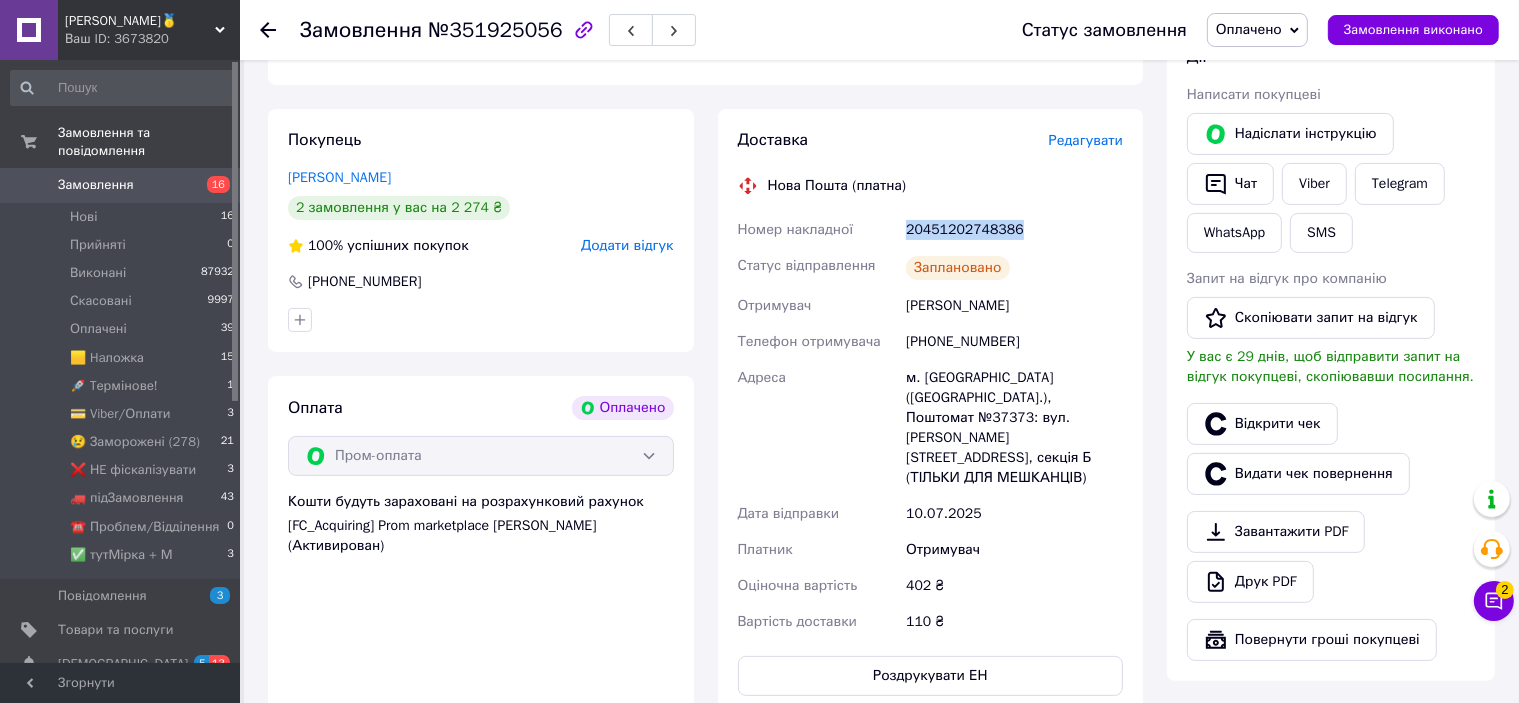 copy on "20451202748386" 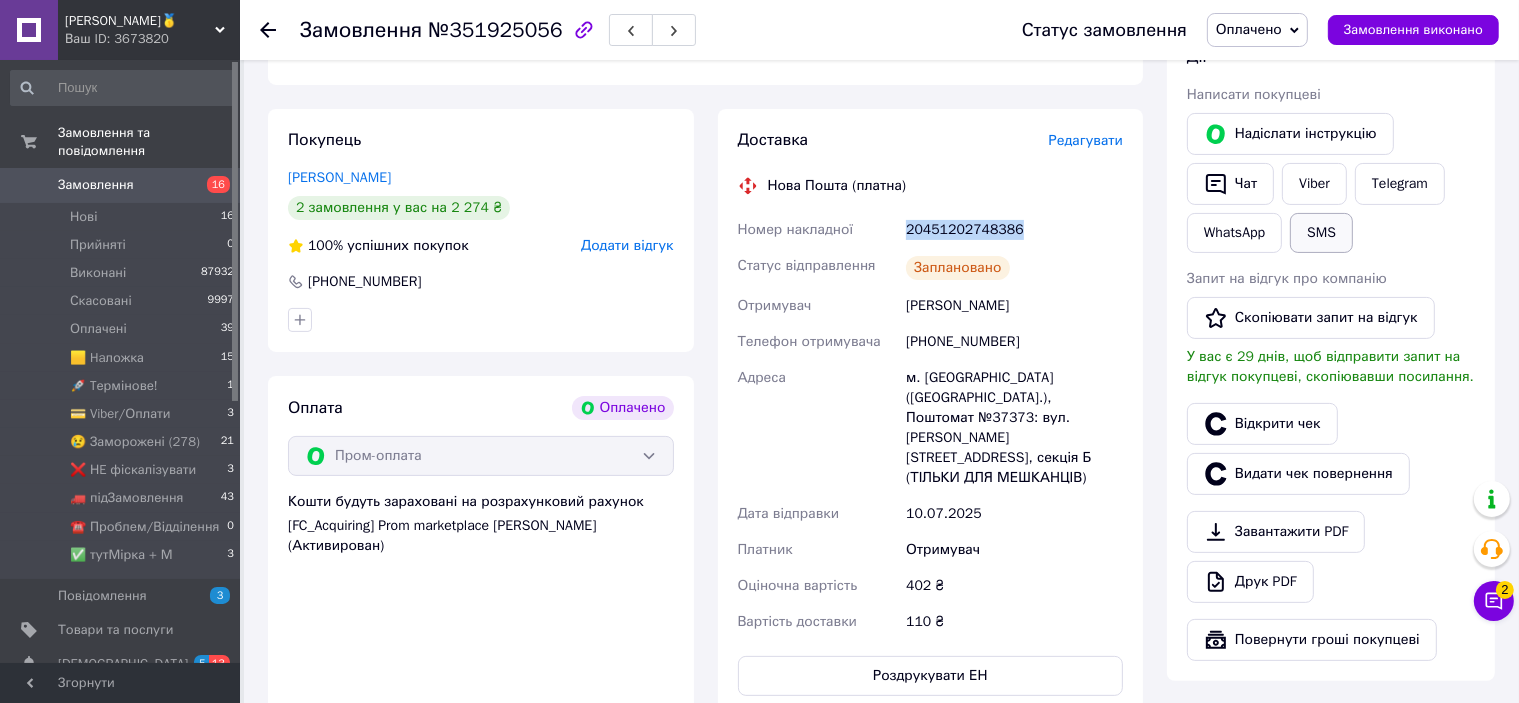 click on "SMS" at bounding box center (1321, 233) 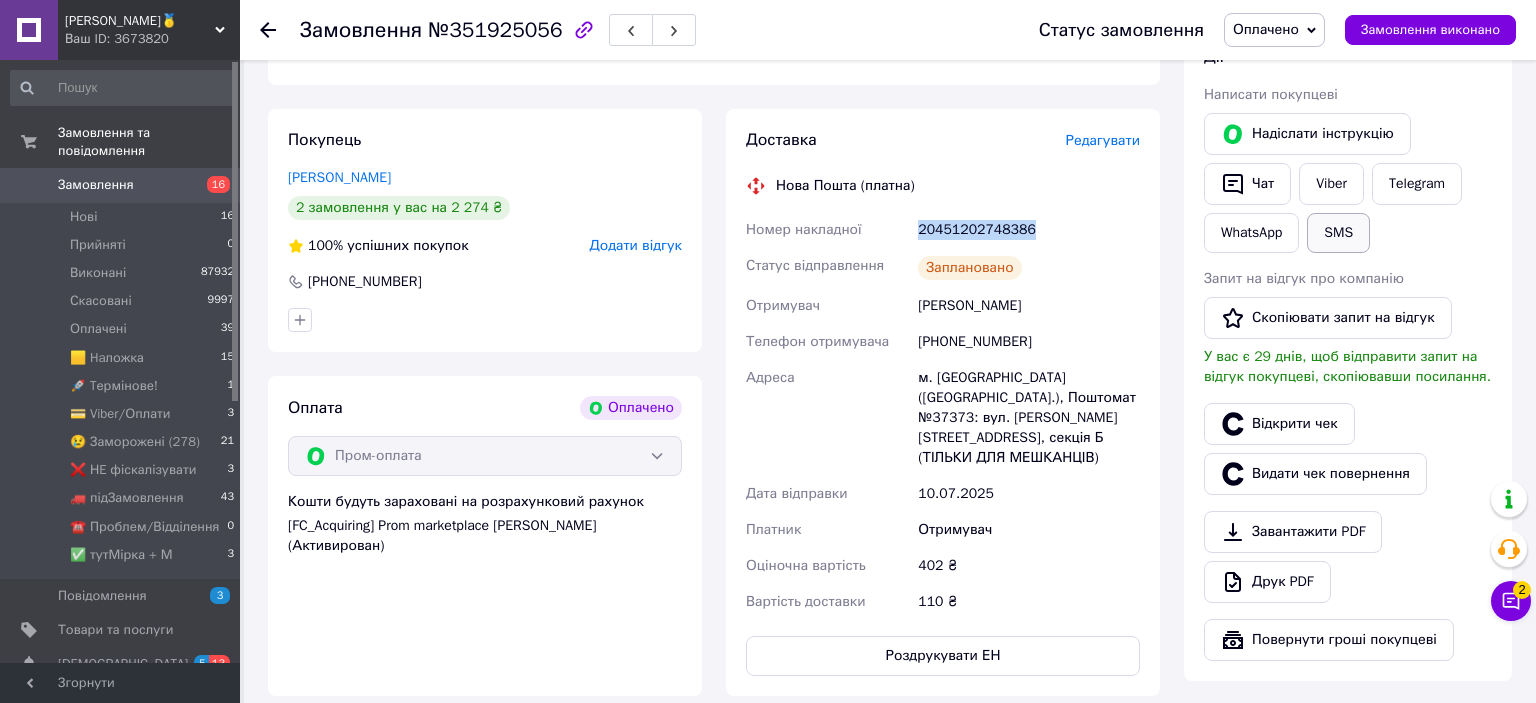 type 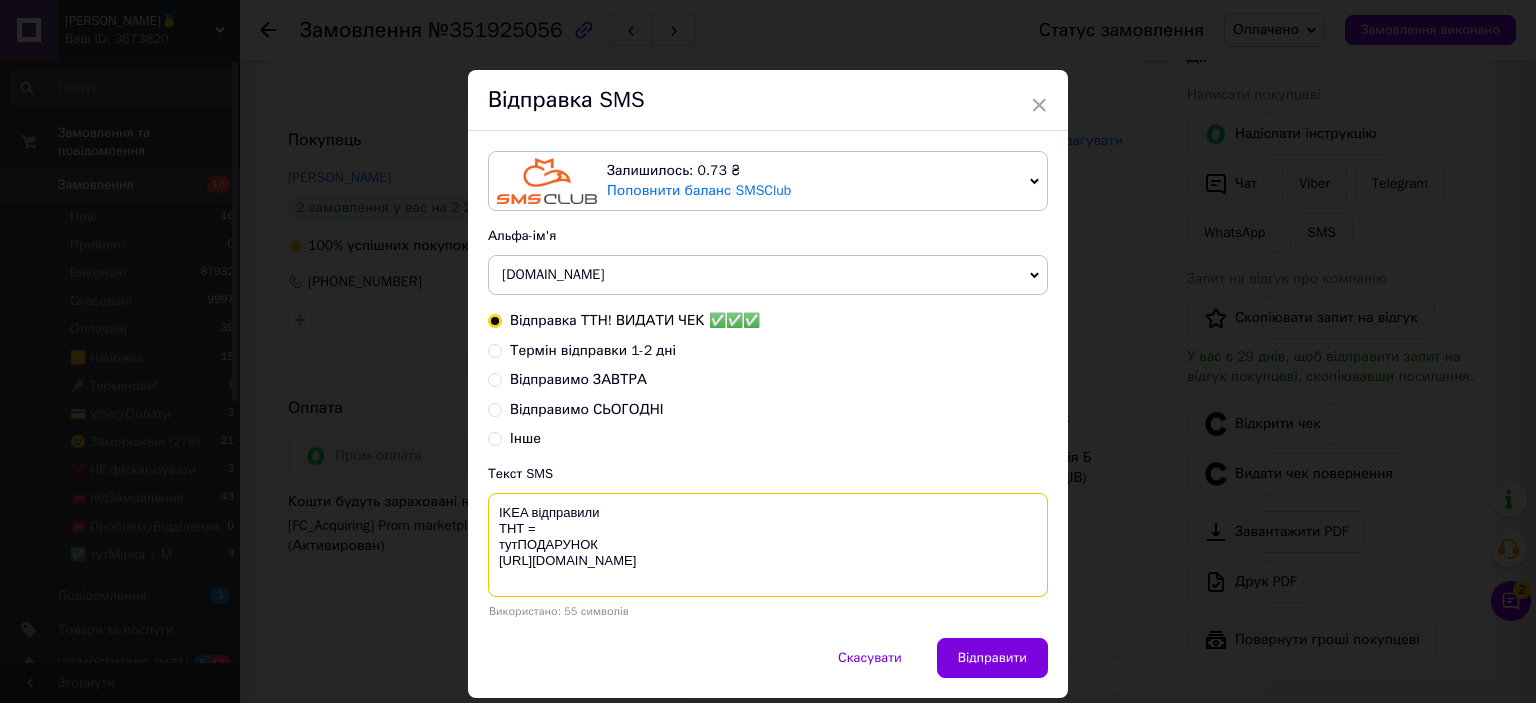 click on "IKEA відправили
ТНТ =
тутПОДАРУНОК
[URL][DOMAIN_NAME]" at bounding box center [768, 545] 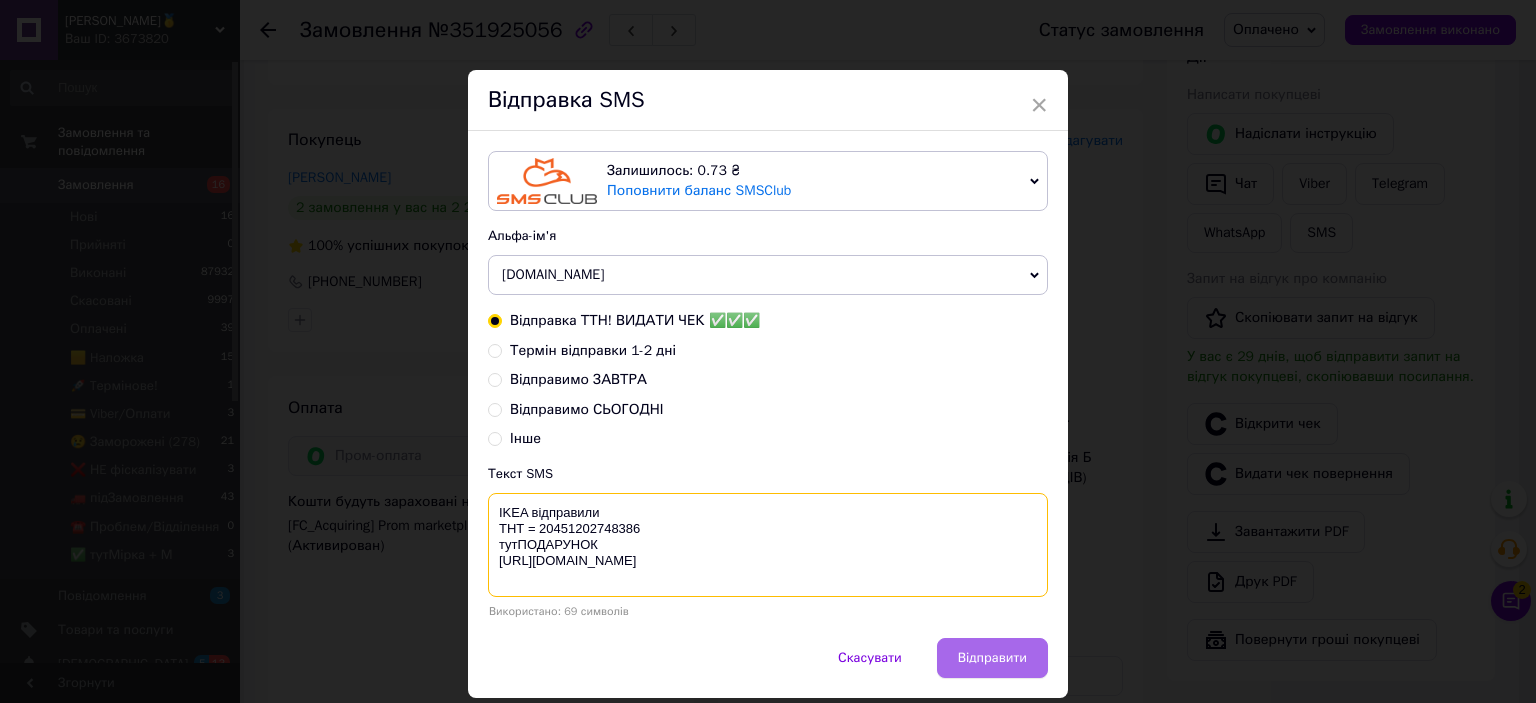 type on "IKEA відправили
ТНТ = 20451202748386
тутПОДАРУНОК
https://bit.ly/taao" 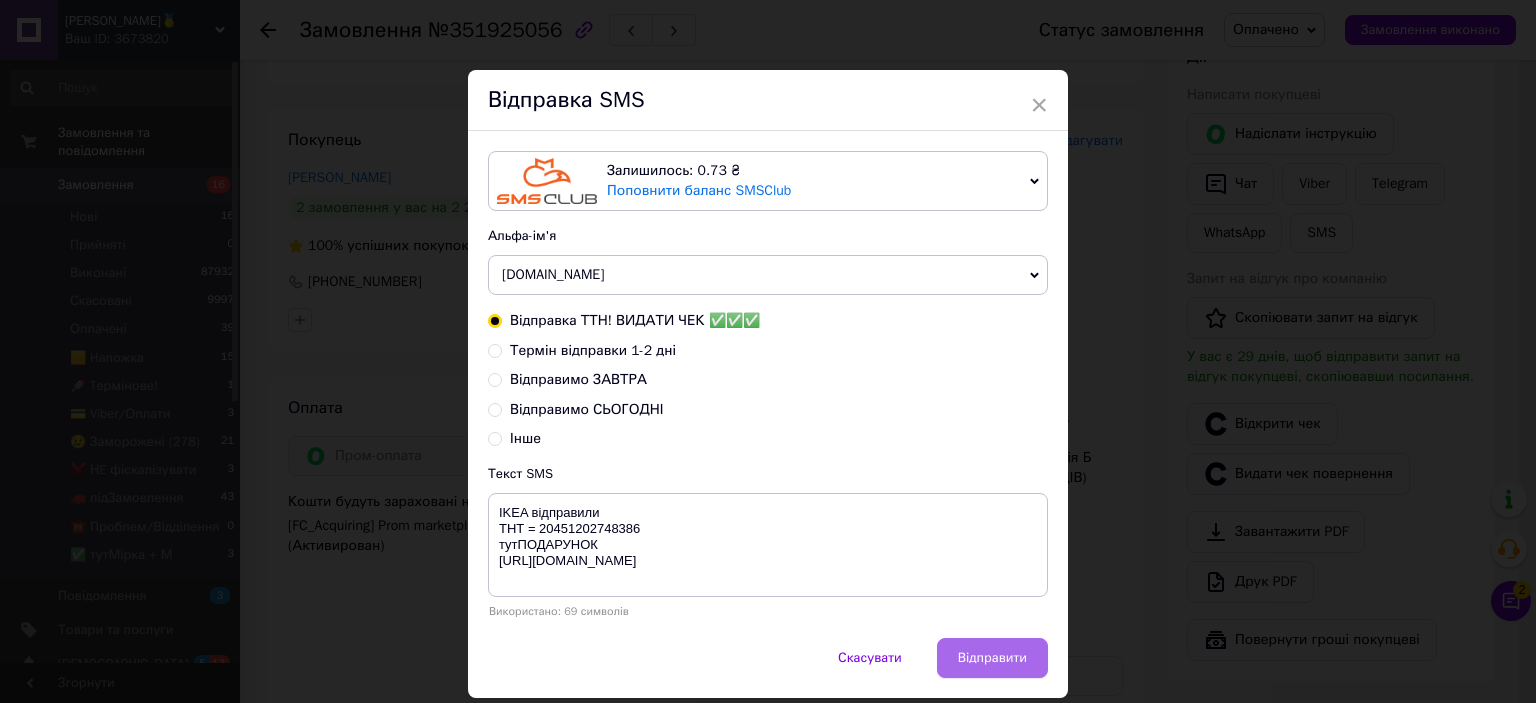 click on "Відправити" at bounding box center [992, 658] 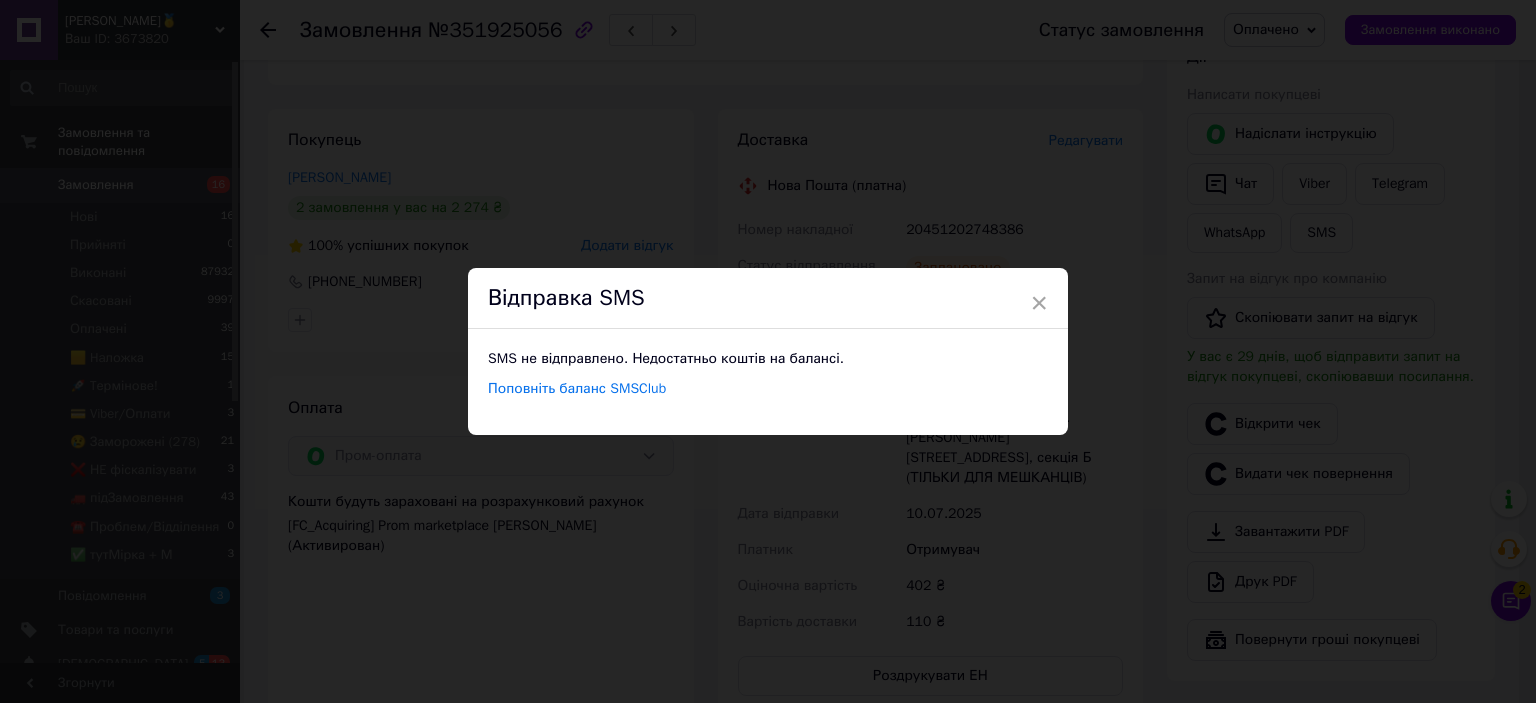 drag, startPoint x: 1395, startPoint y: 55, endPoint x: 1404, endPoint y: 39, distance: 18.35756 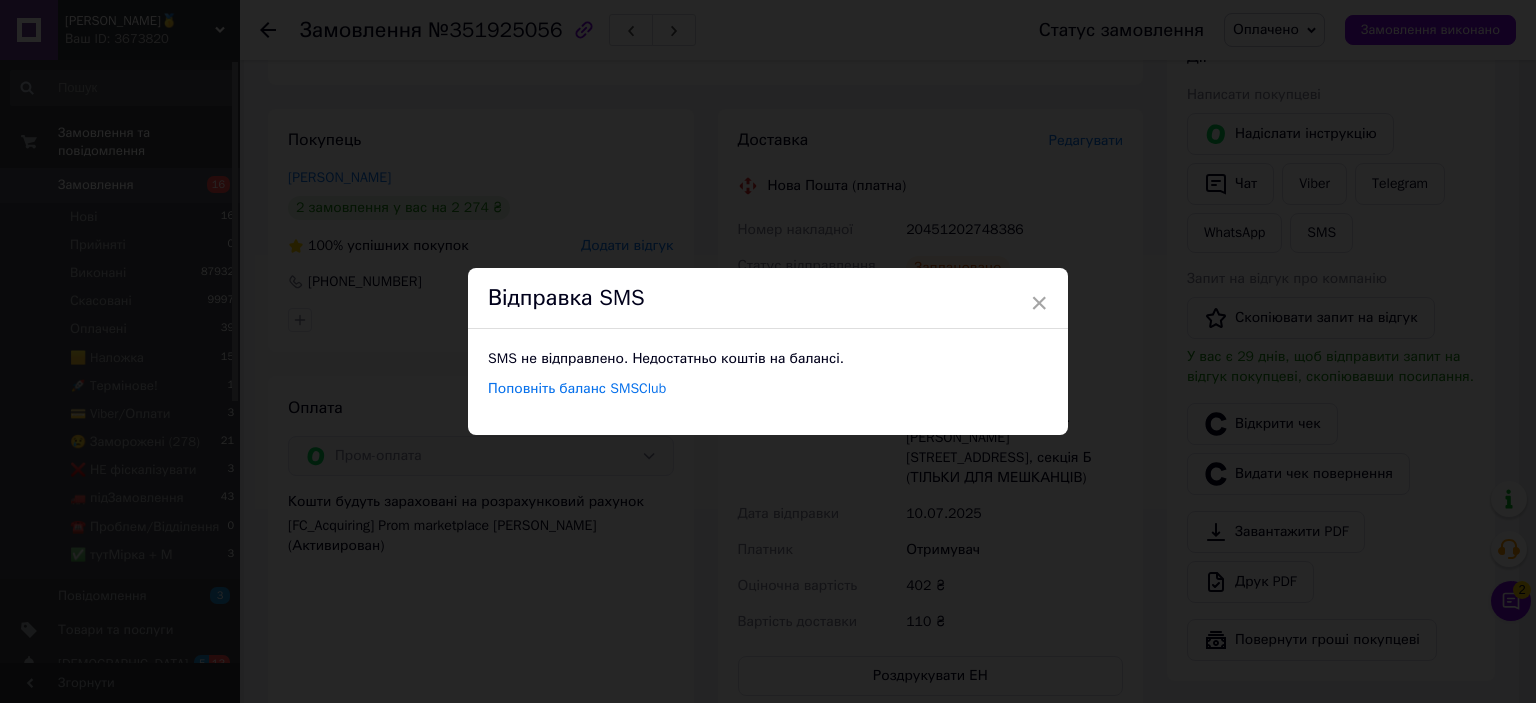 click on "× Відправка SMS SMS не відправлено. Недостатньо коштів на балансі.  Поповніть баланс SMSClub" at bounding box center (768, 351) 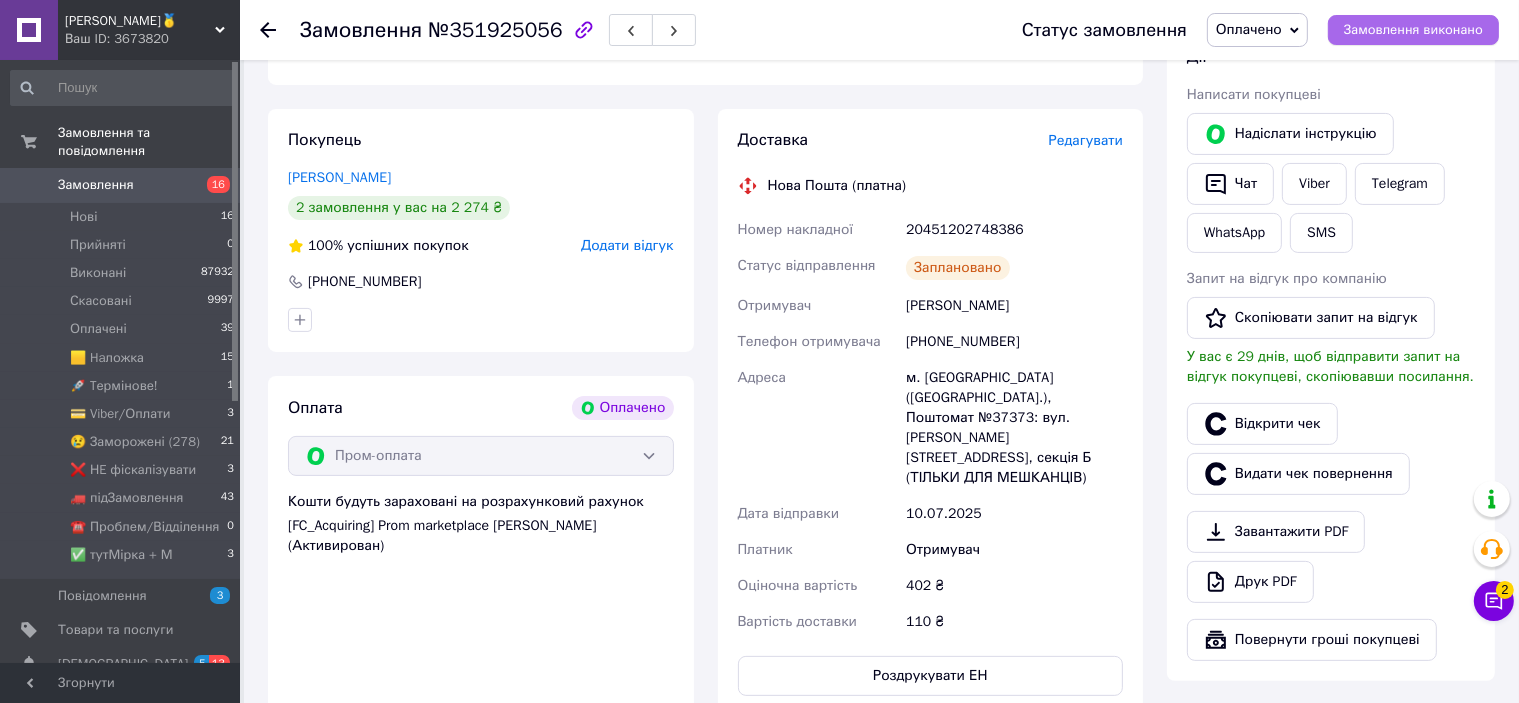click on "Замовлення виконано" at bounding box center (1413, 30) 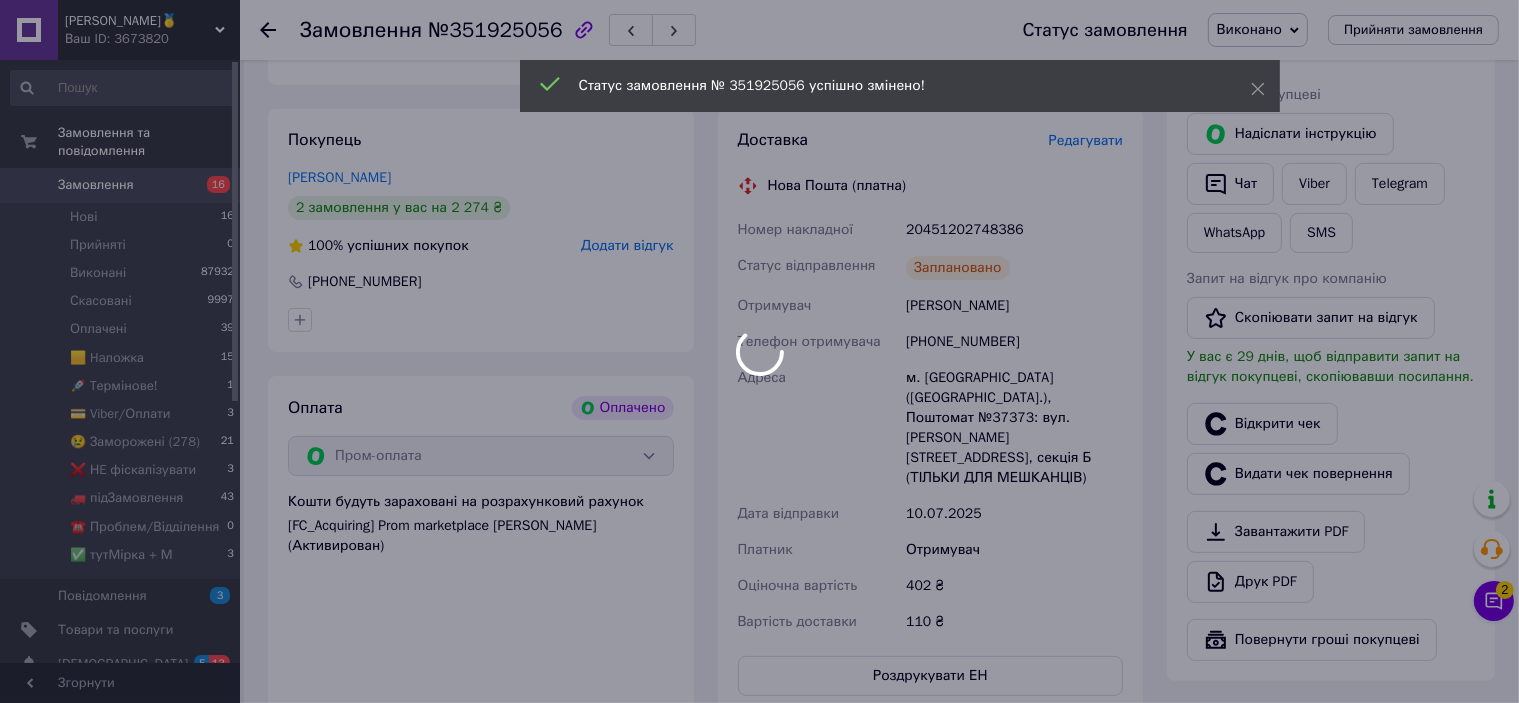 scroll, scrollTop: 0, scrollLeft: 0, axis: both 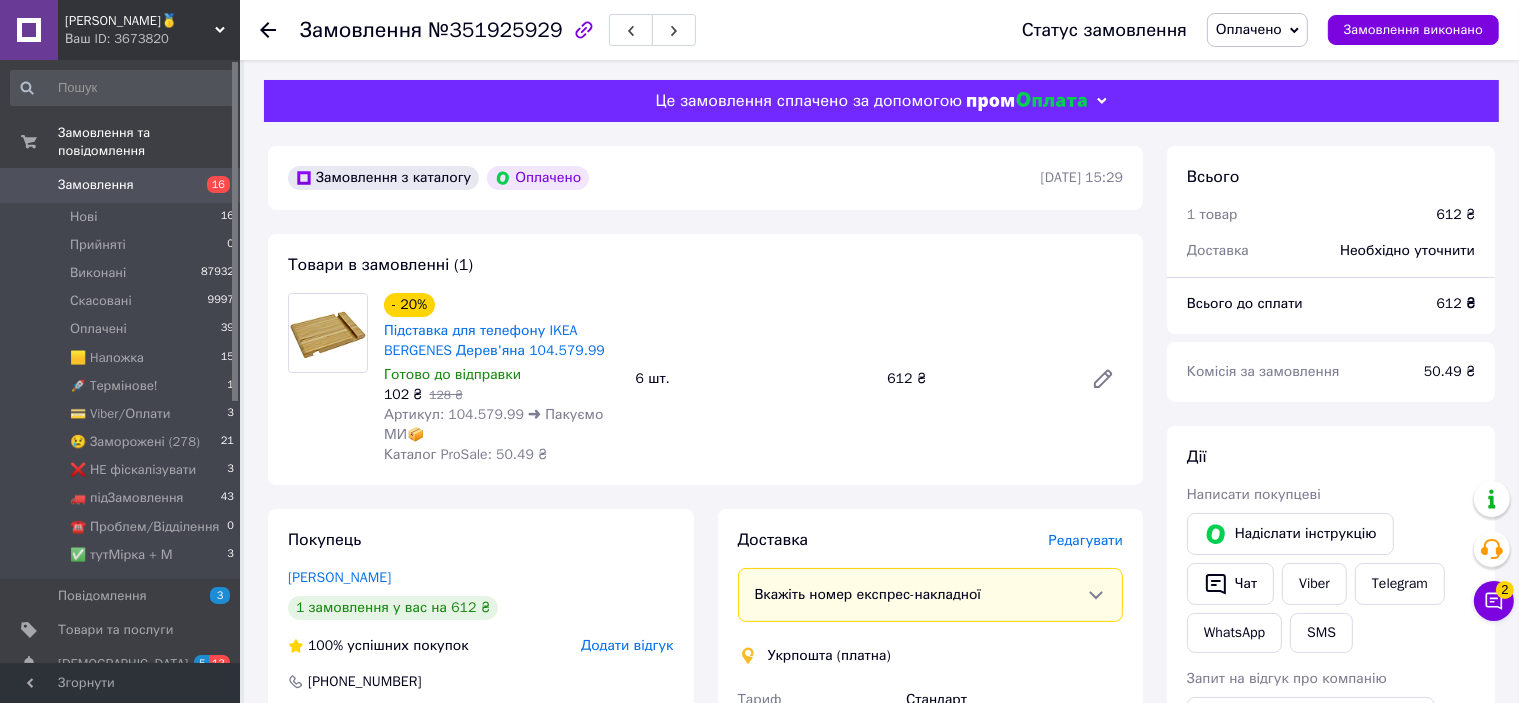 click on "Редагувати" at bounding box center [1086, 540] 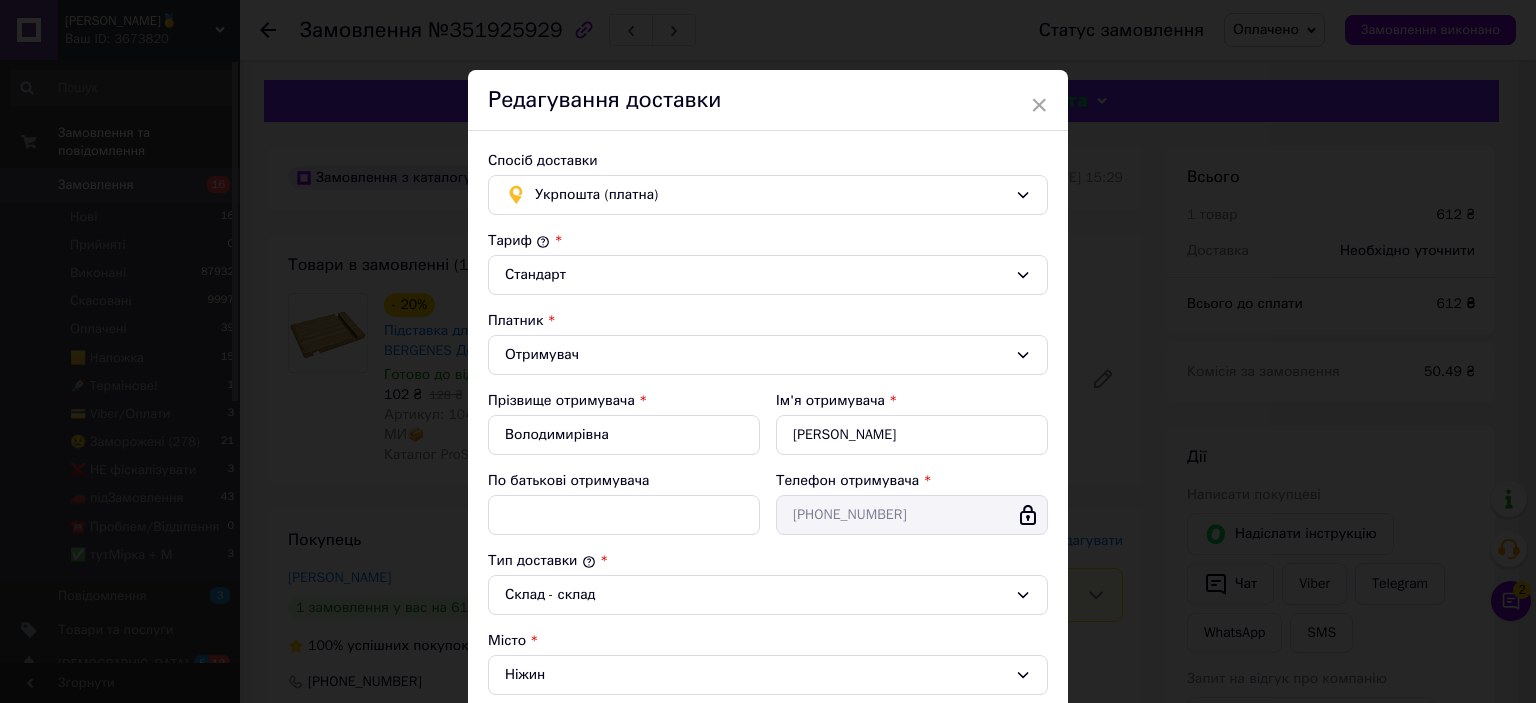 scroll, scrollTop: 543, scrollLeft: 0, axis: vertical 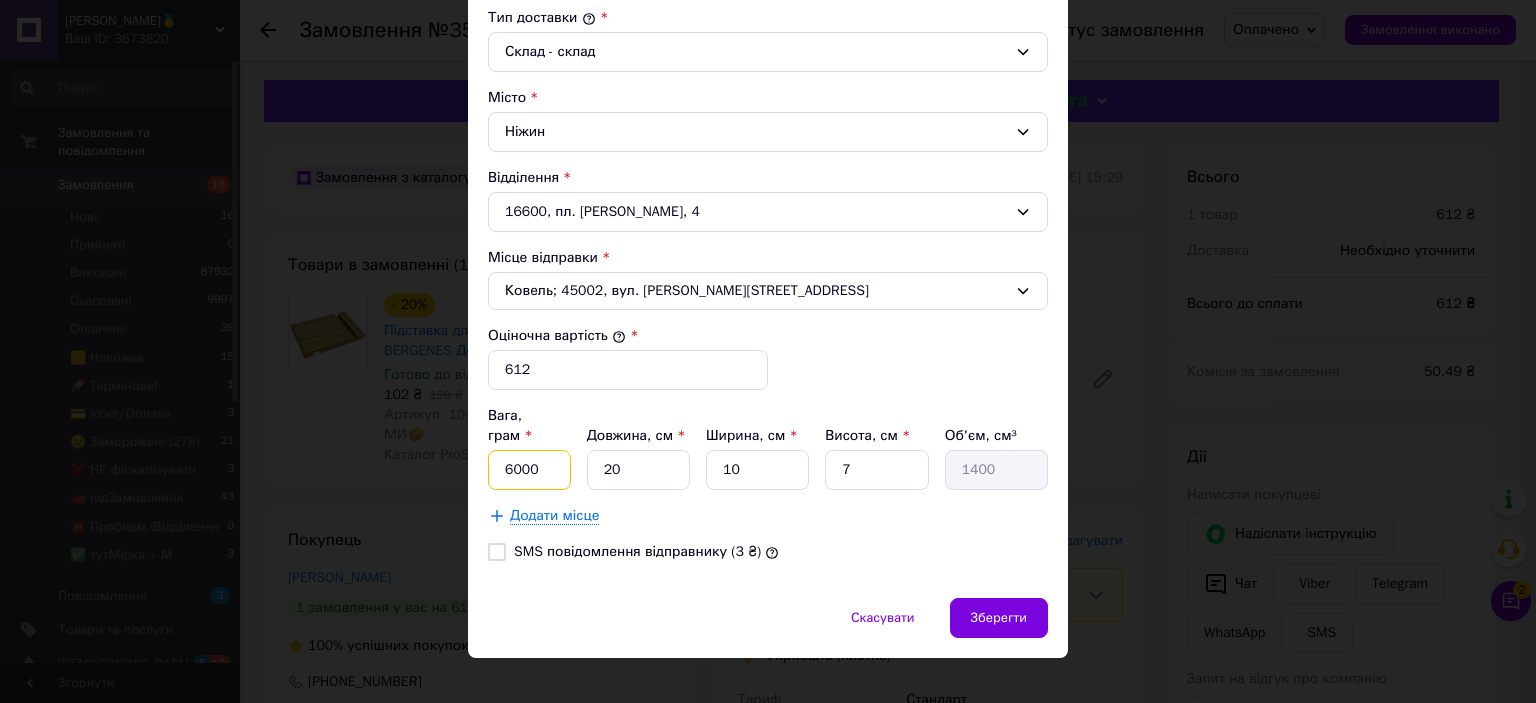 click on "6000" at bounding box center (529, 470) 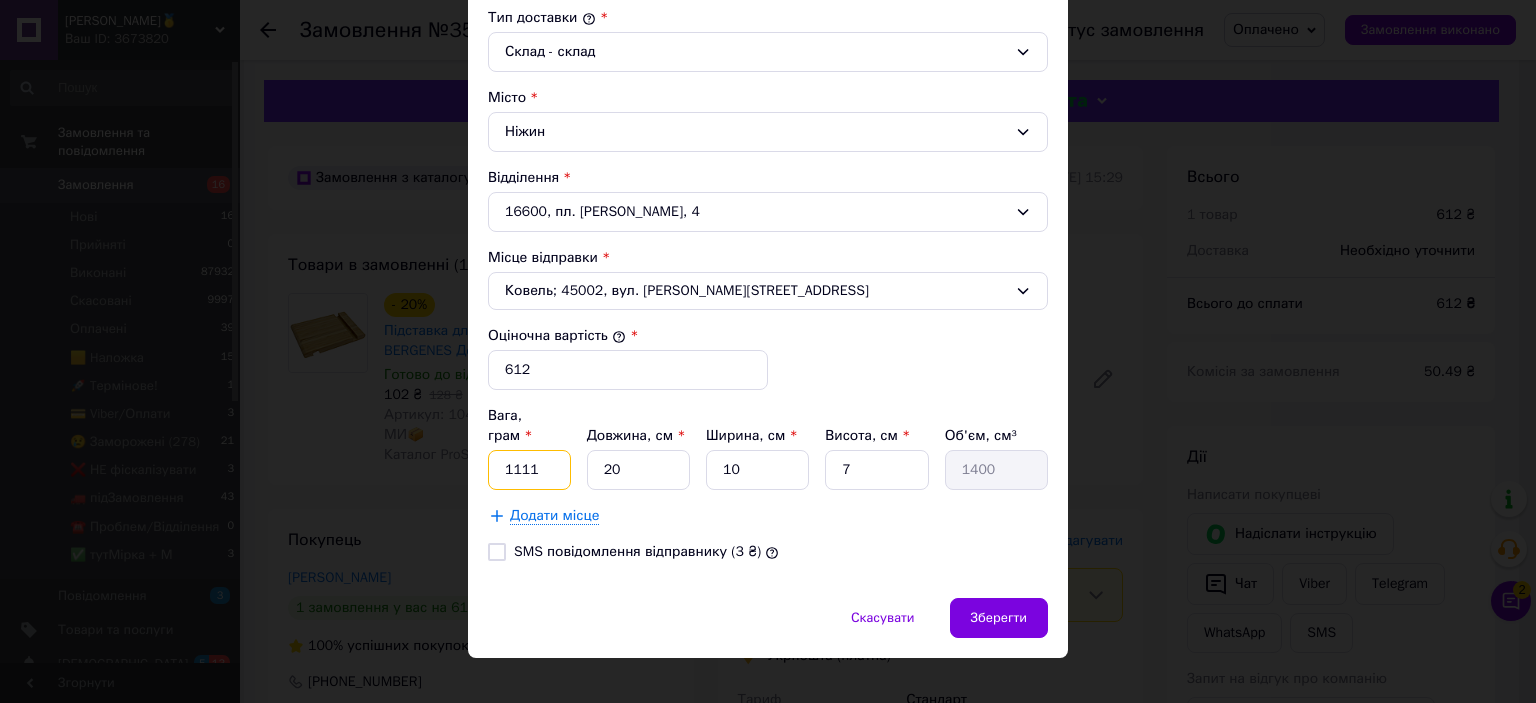 type on "1111" 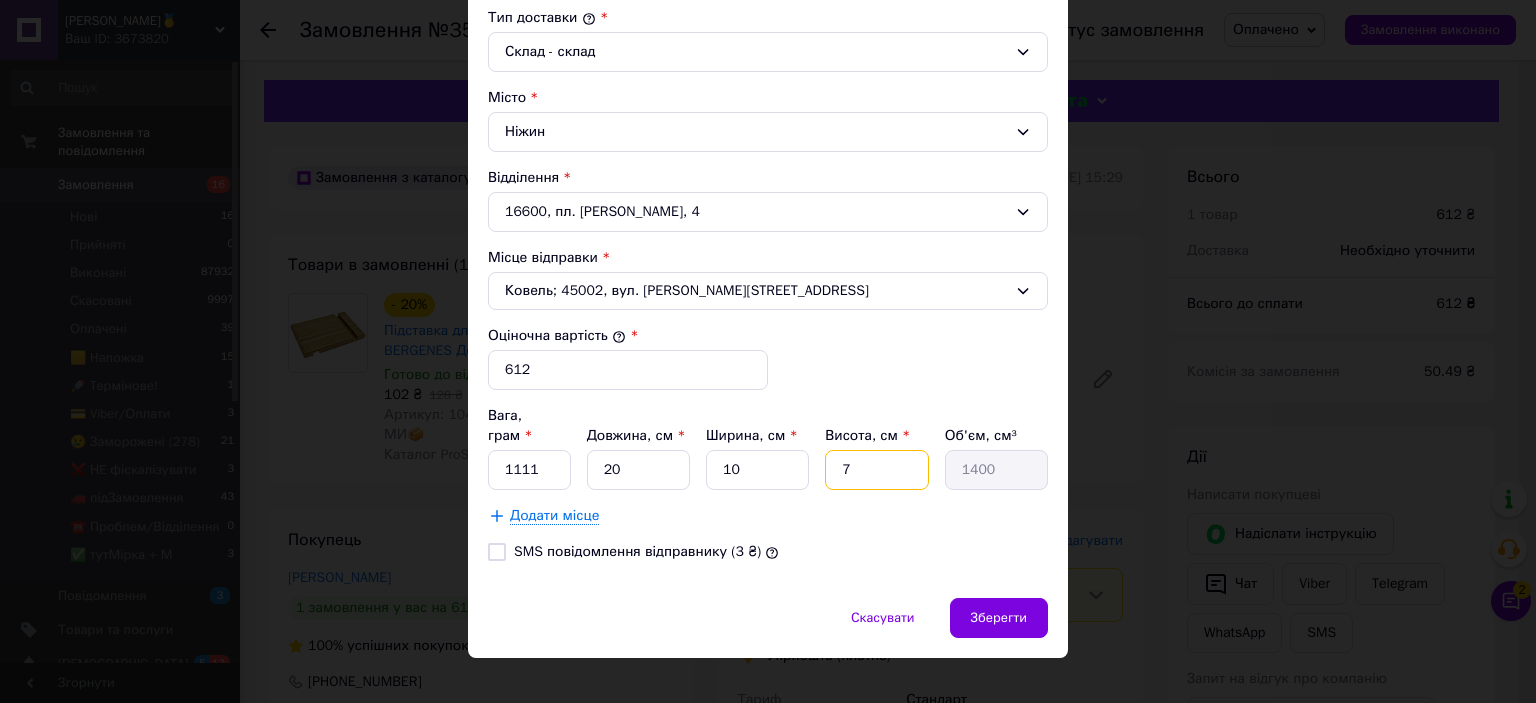 click on "7" at bounding box center [876, 470] 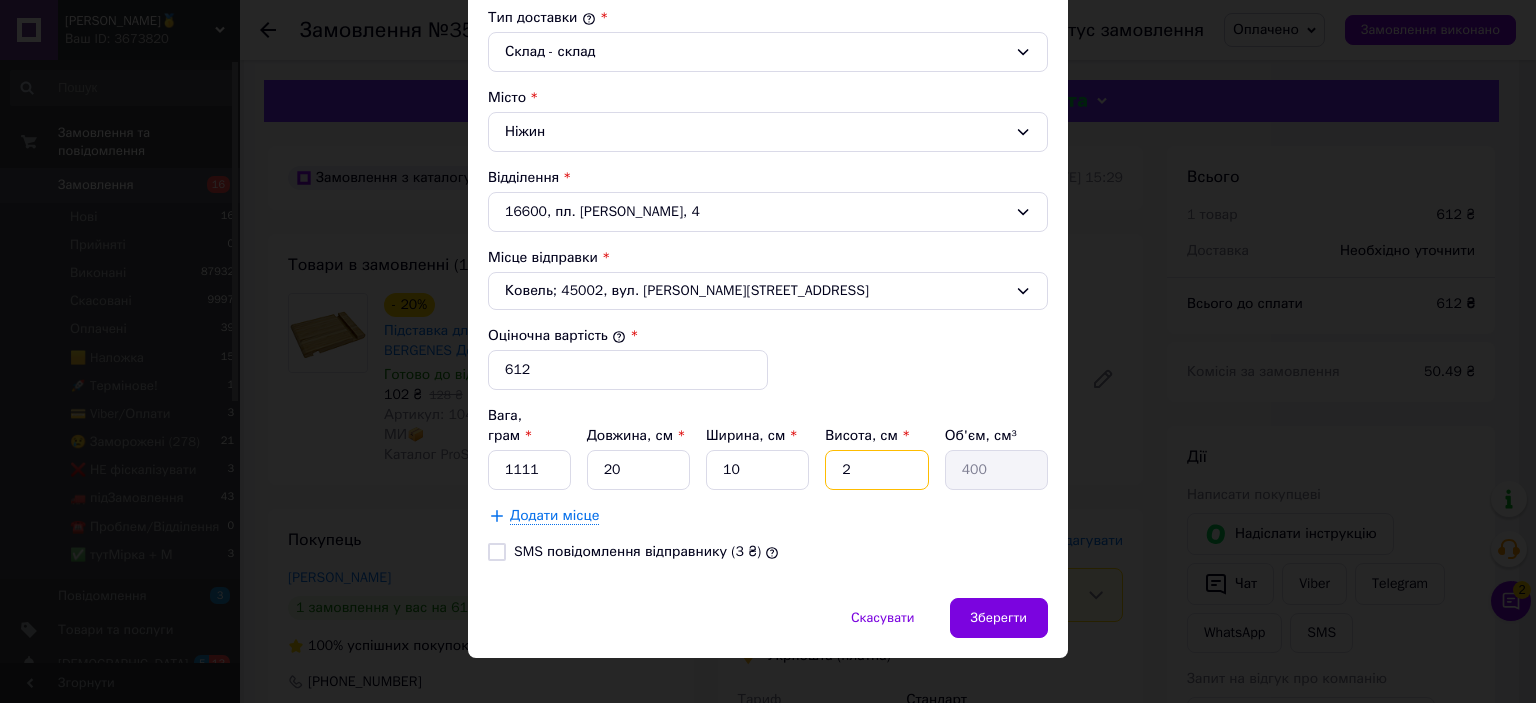 type on "22" 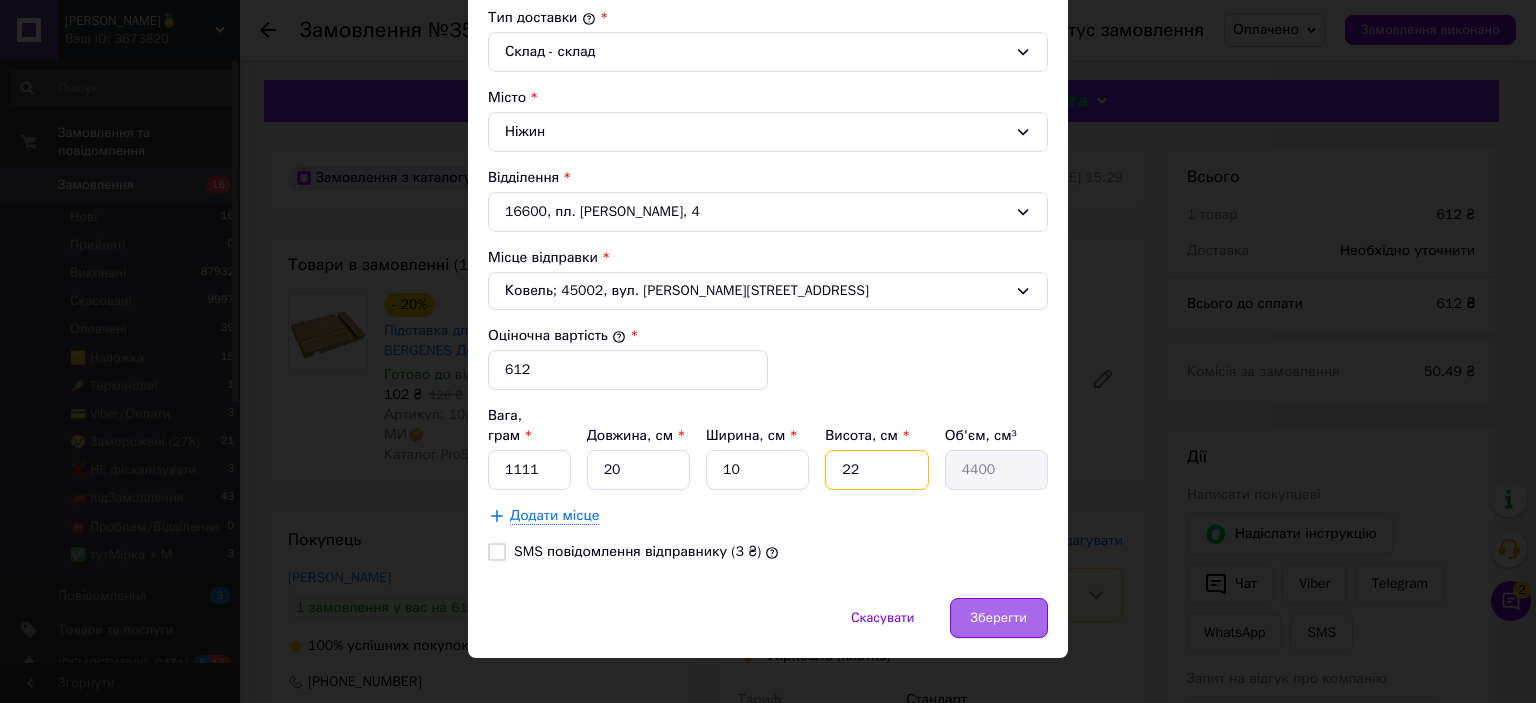 type on "22" 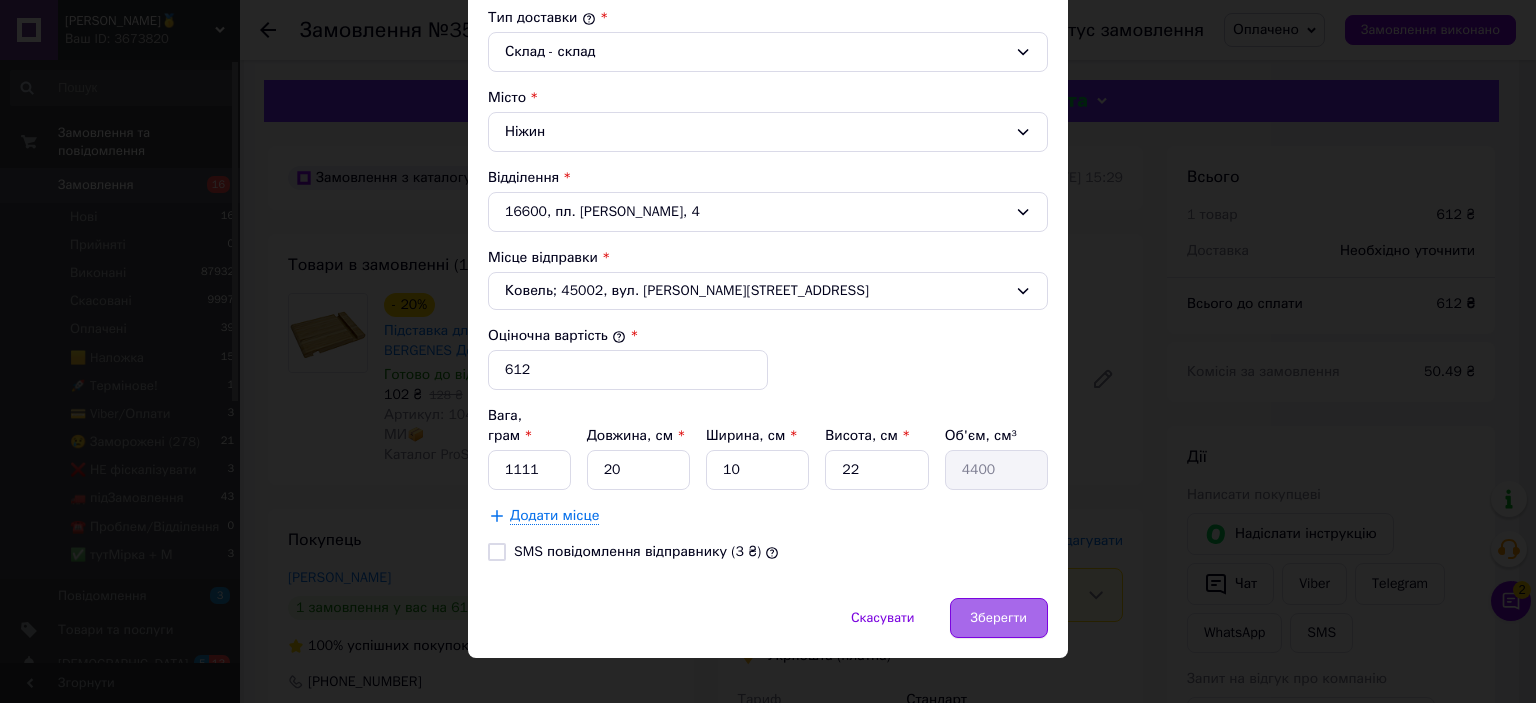click on "Зберегти" at bounding box center (999, 618) 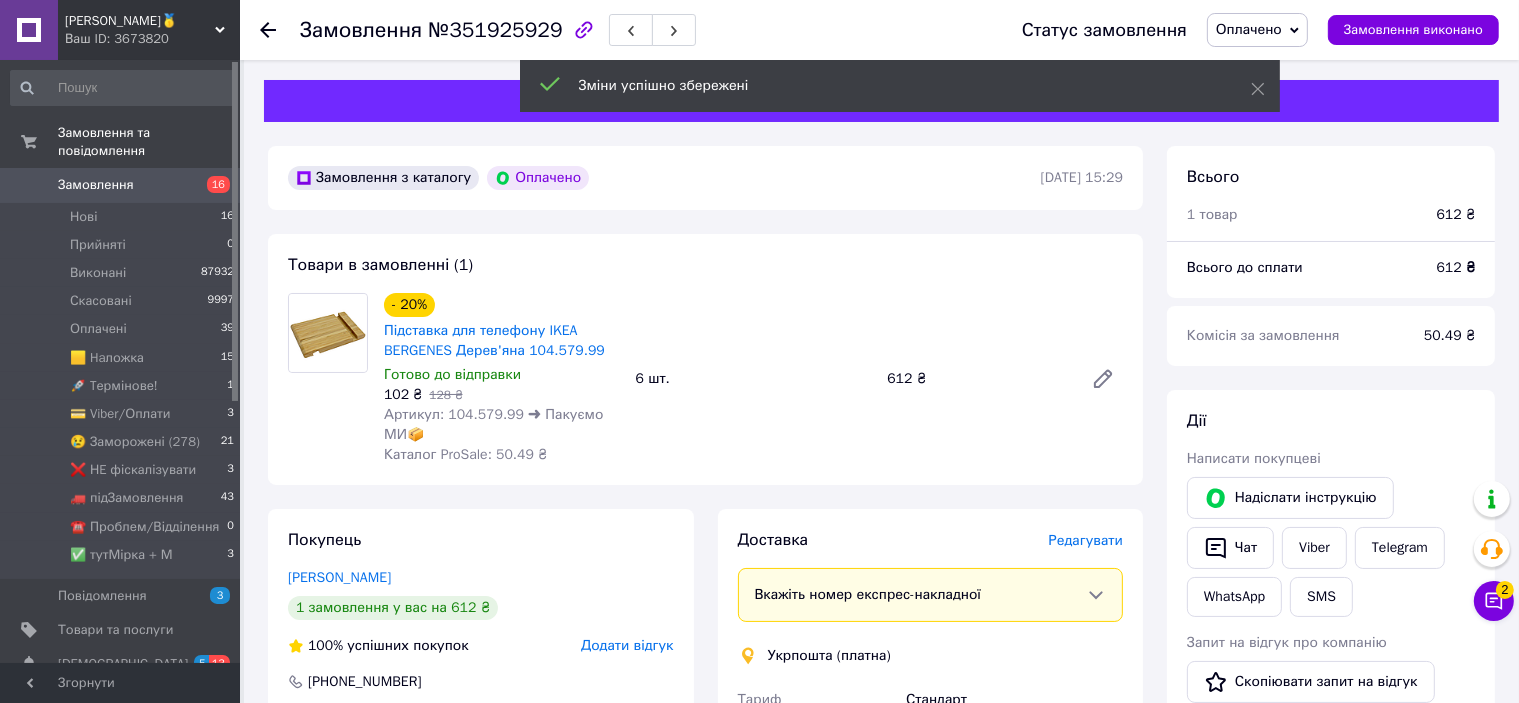 click on "Редагувати" at bounding box center (1086, 540) 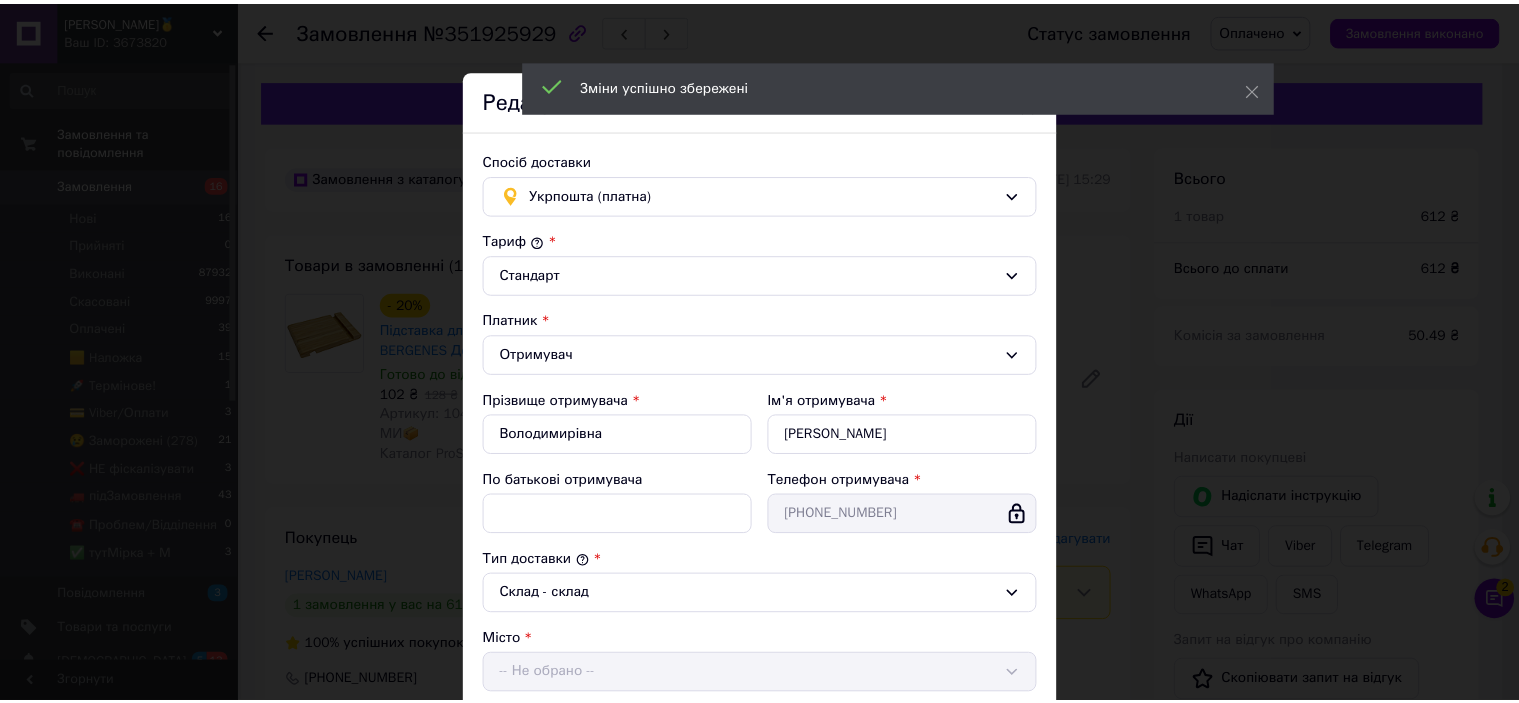 scroll, scrollTop: 543, scrollLeft: 0, axis: vertical 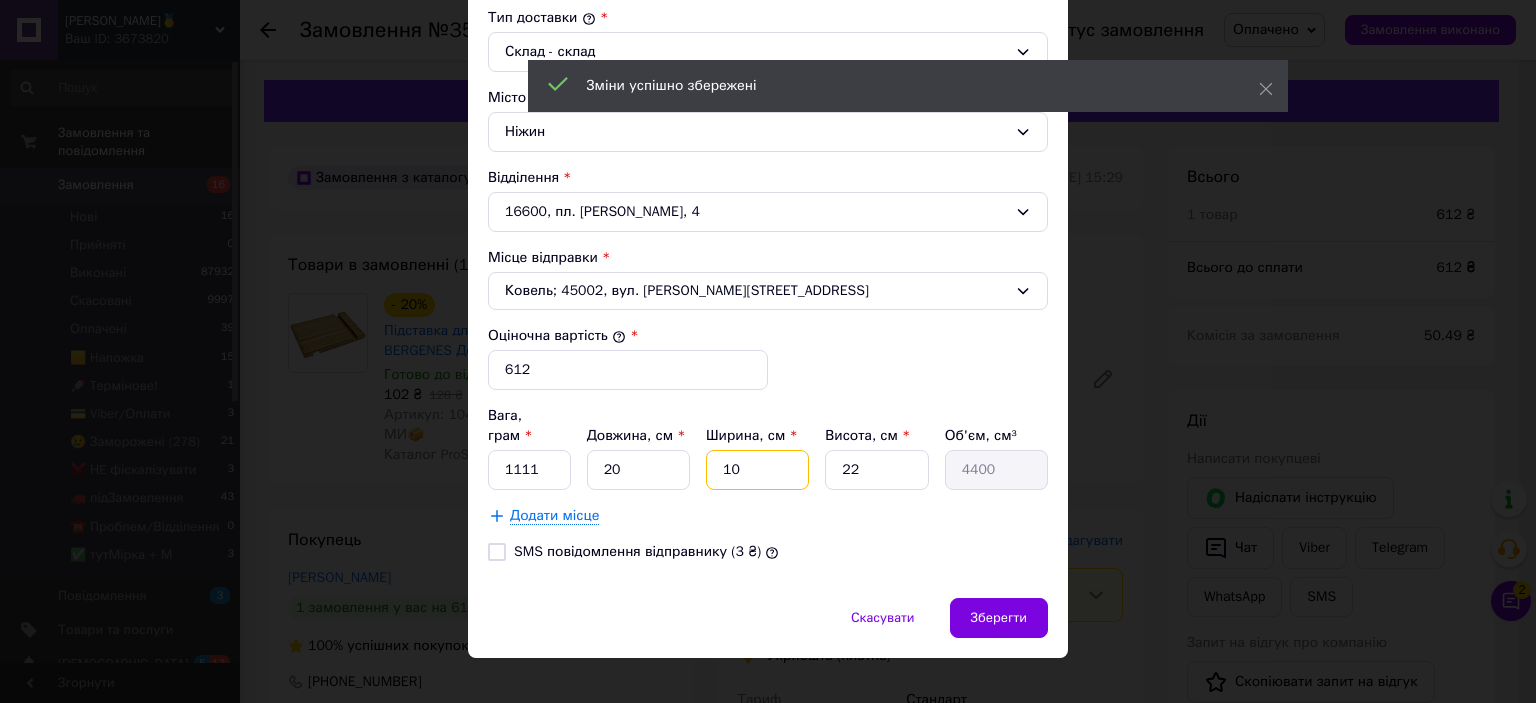 click on "10" at bounding box center [757, 470] 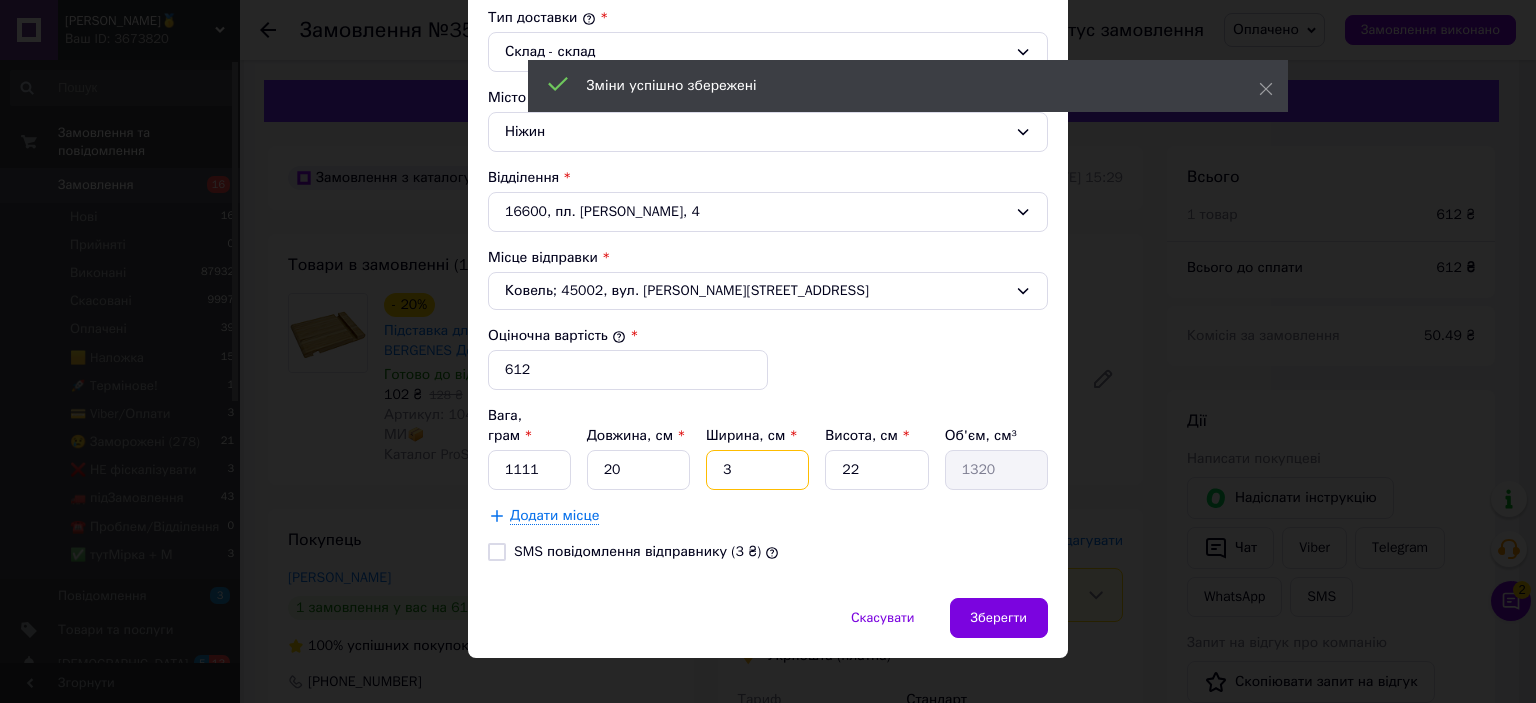 click on "3" at bounding box center (757, 470) 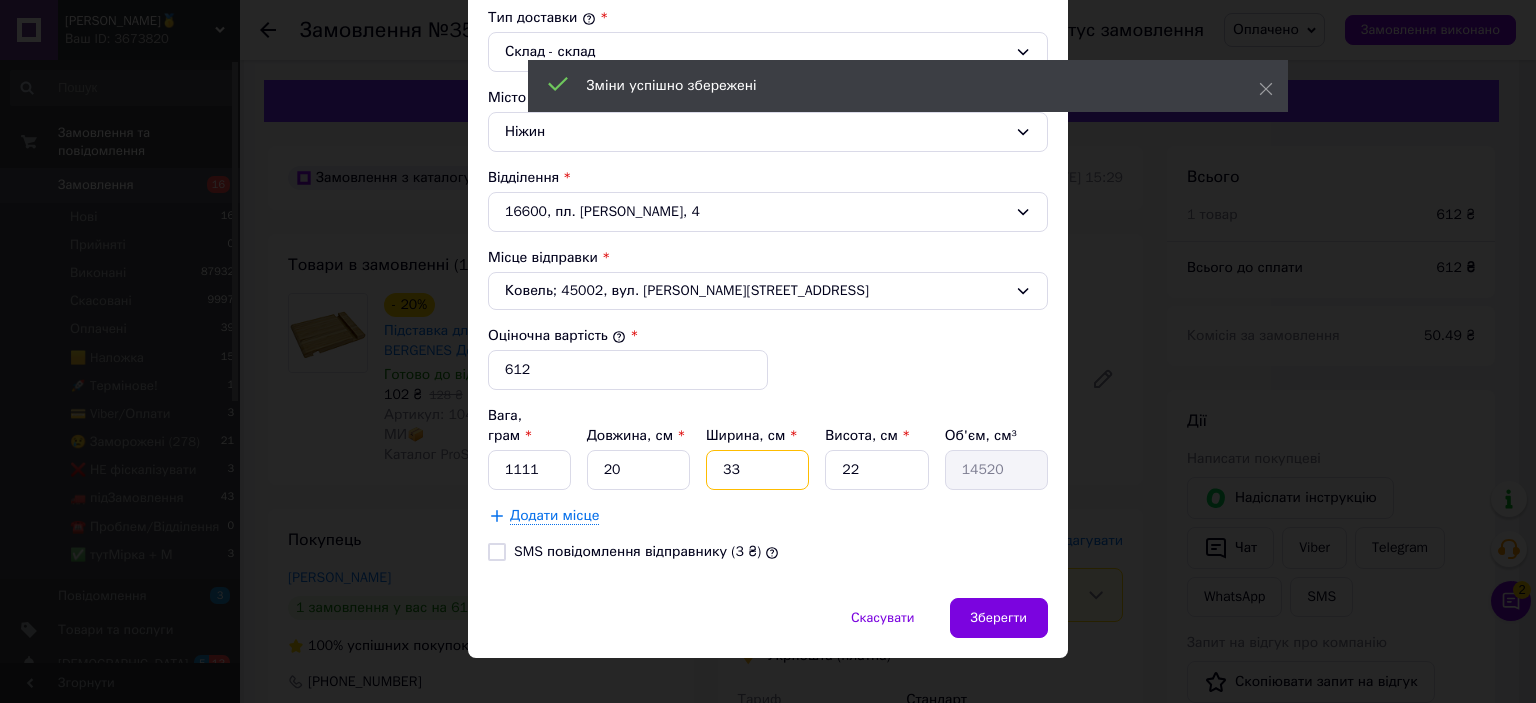 type on "33" 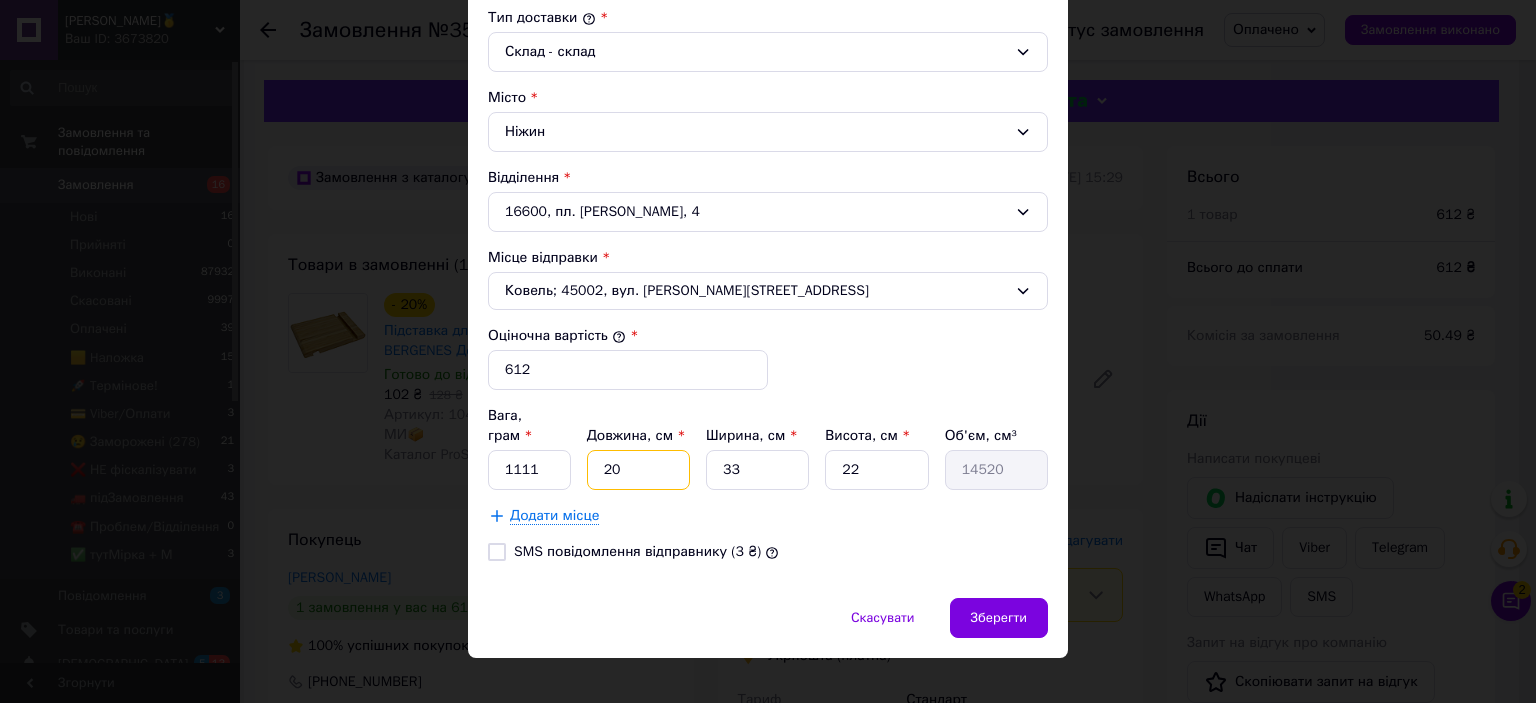 click on "20" at bounding box center (638, 470) 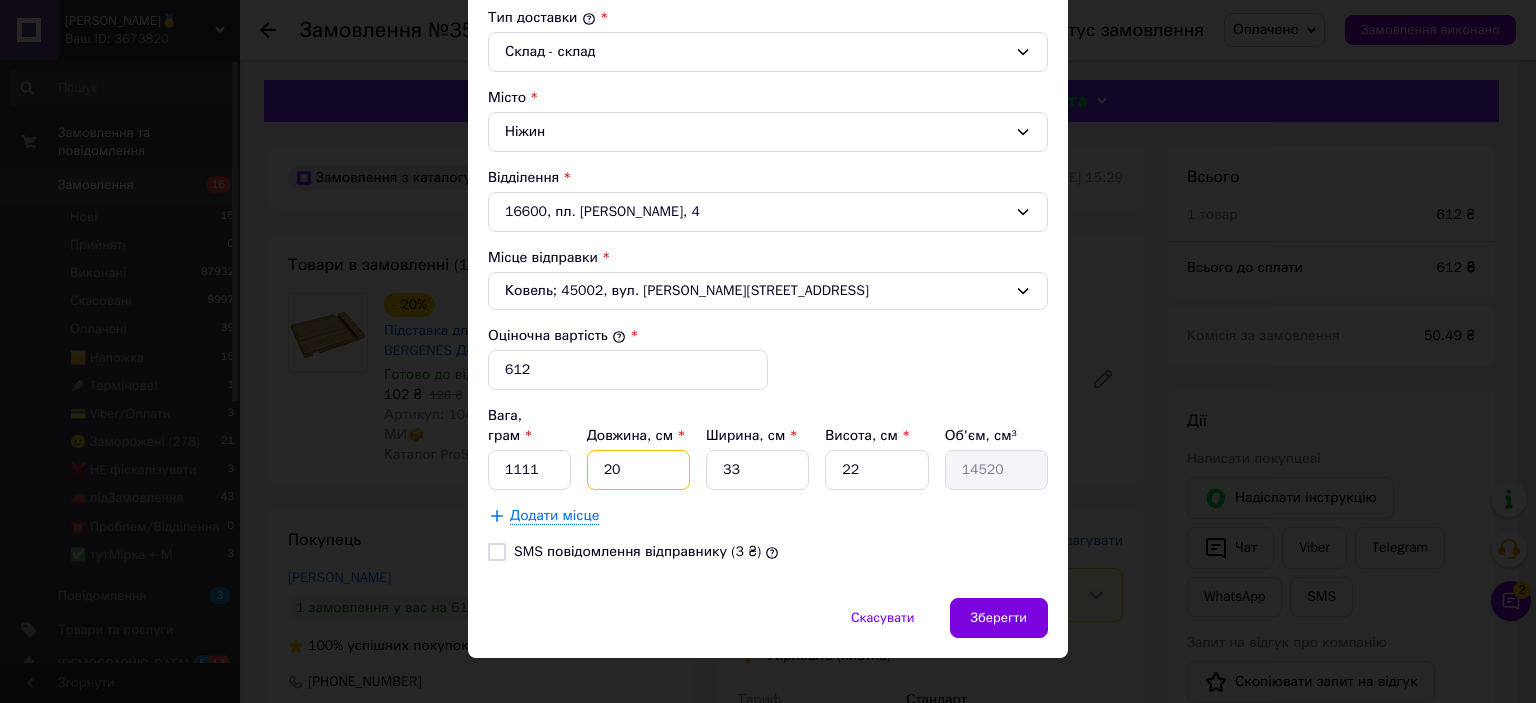 type on "1" 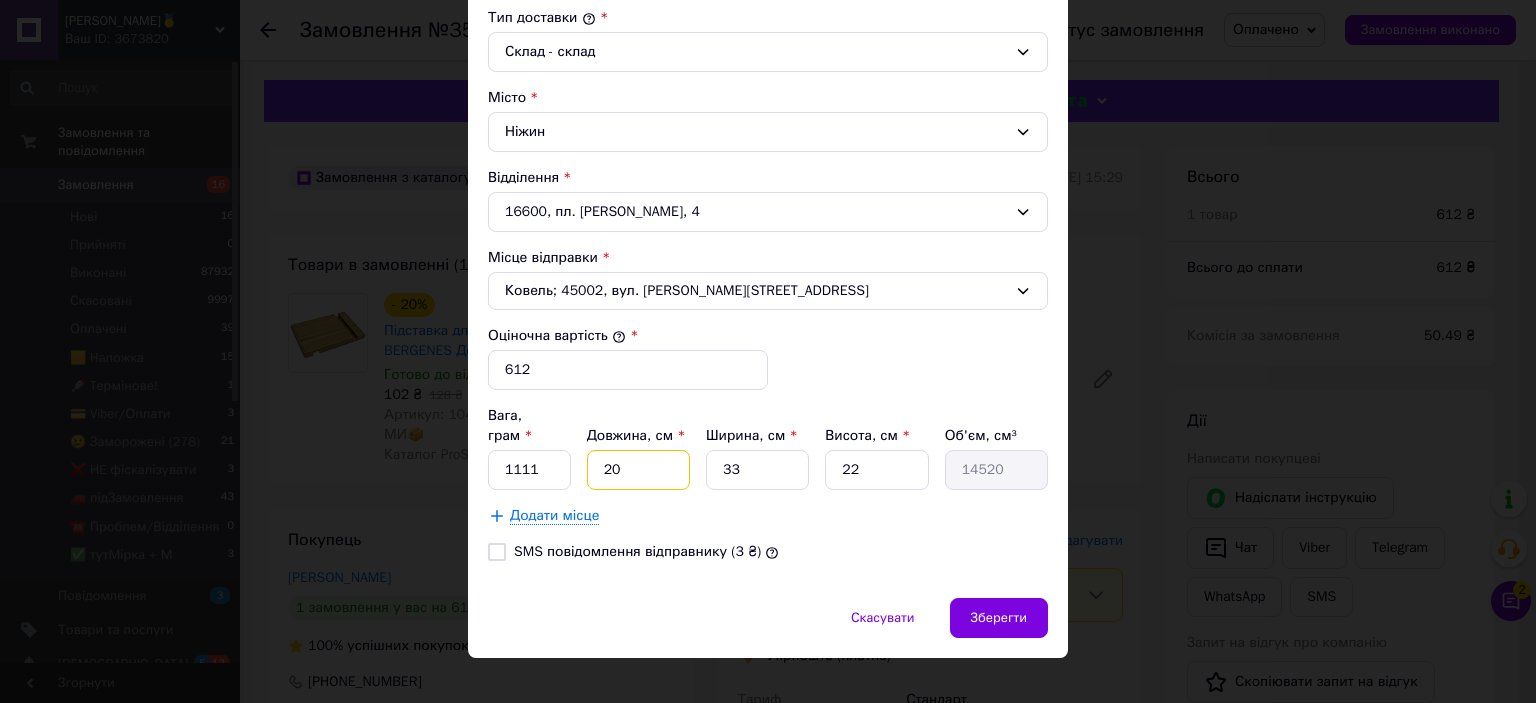type on "726" 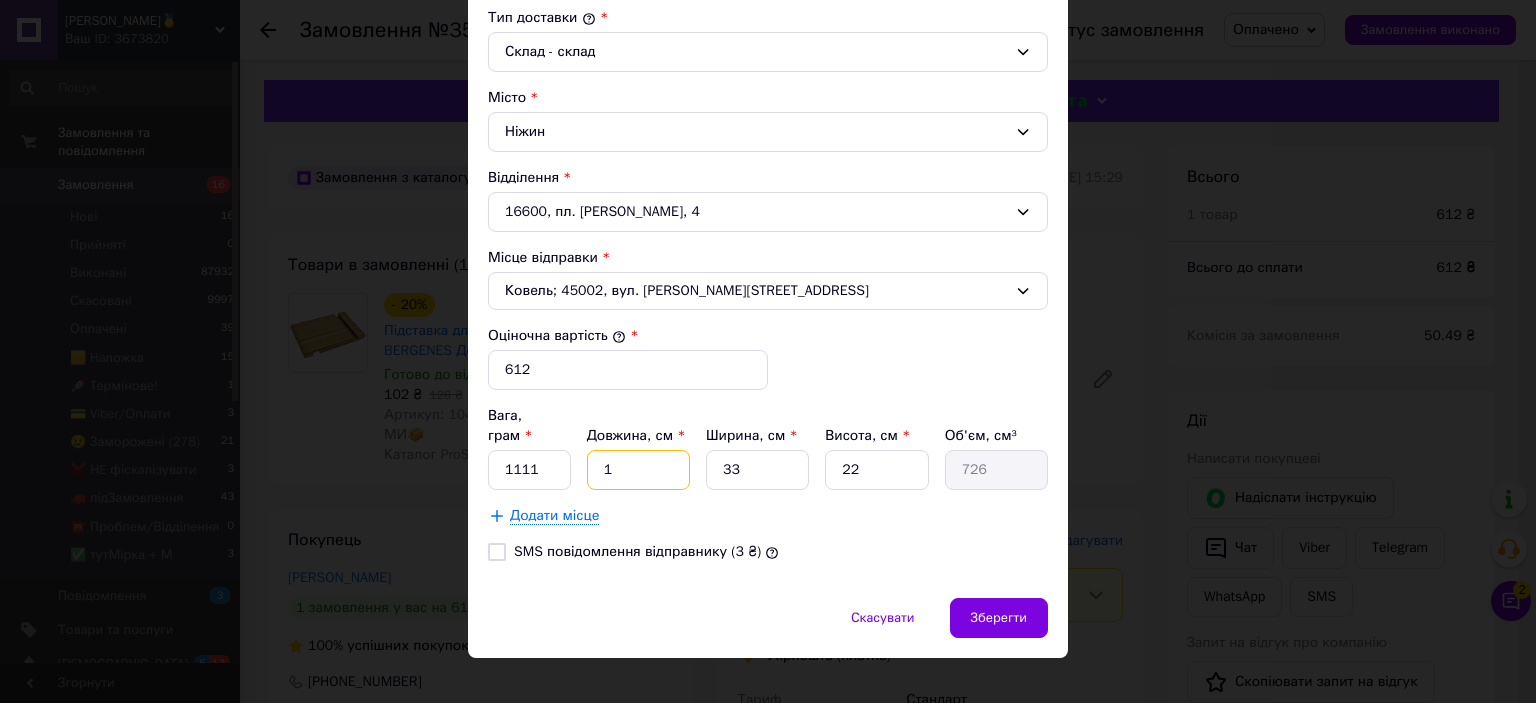 type on "11" 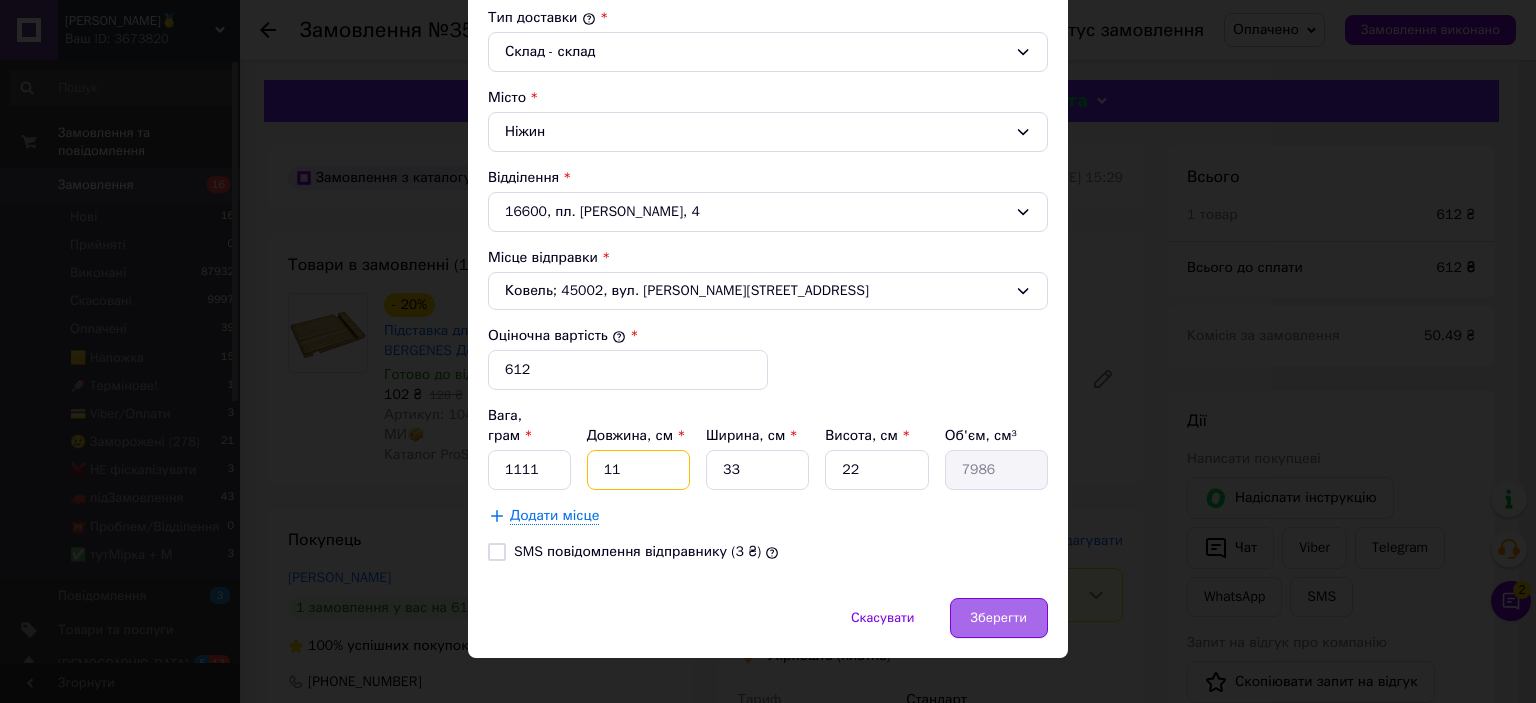 type on "11" 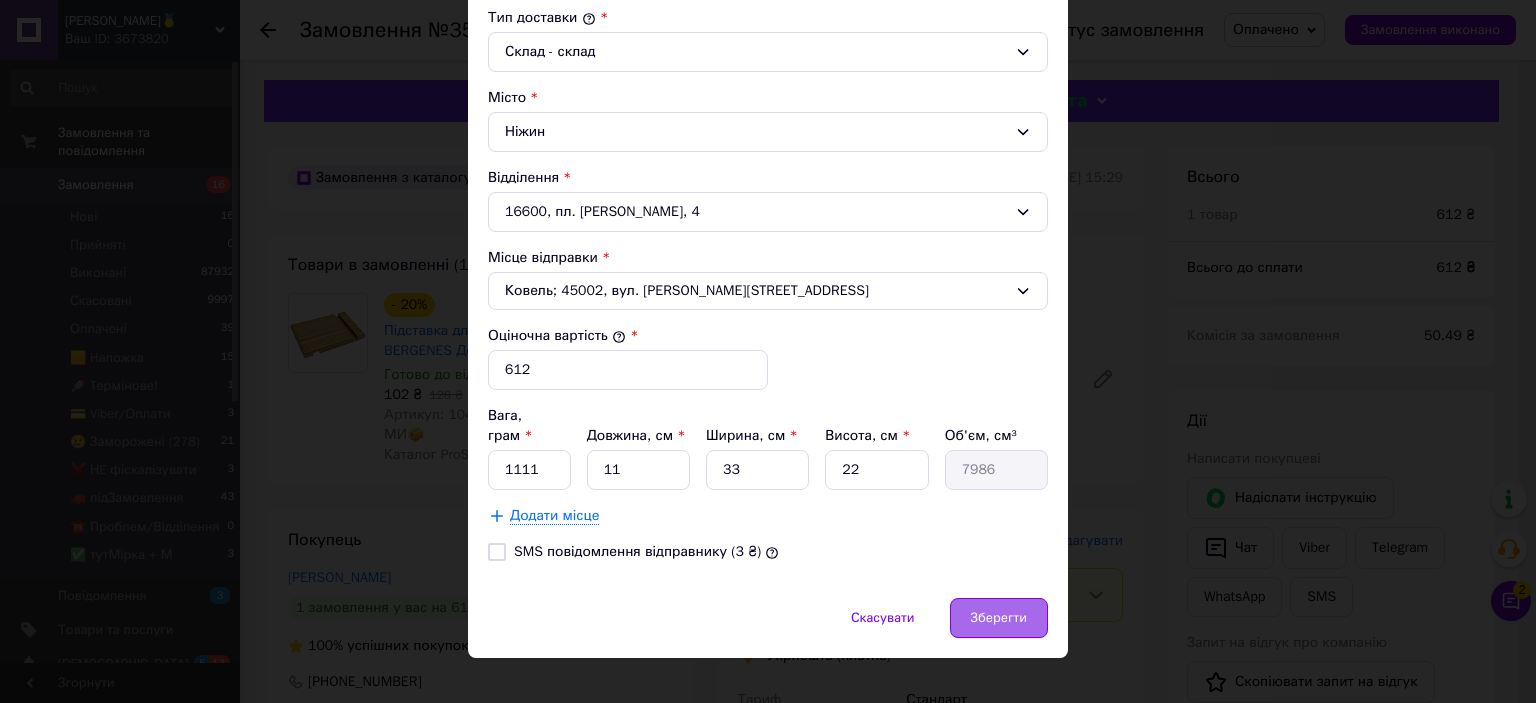 click on "Зберегти" at bounding box center [999, 618] 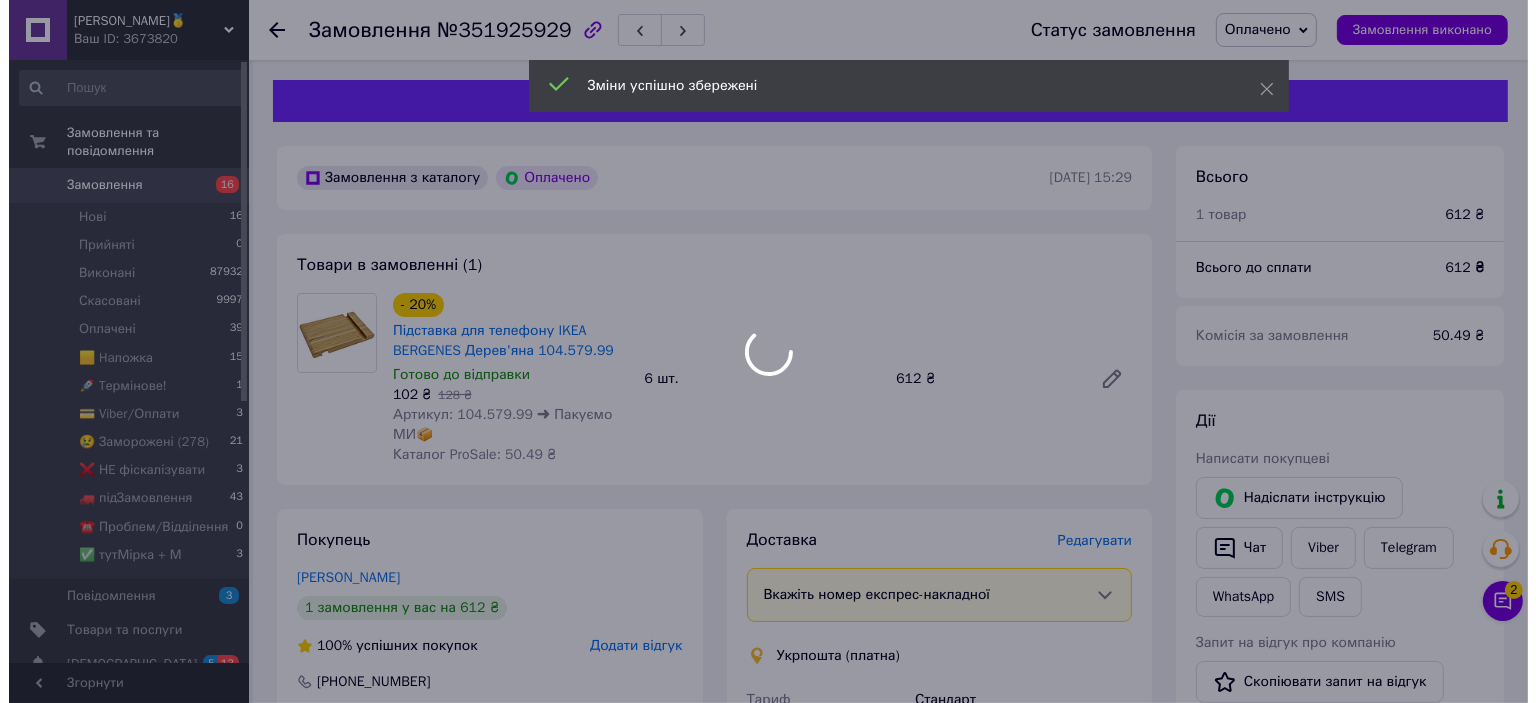 scroll, scrollTop: 600, scrollLeft: 0, axis: vertical 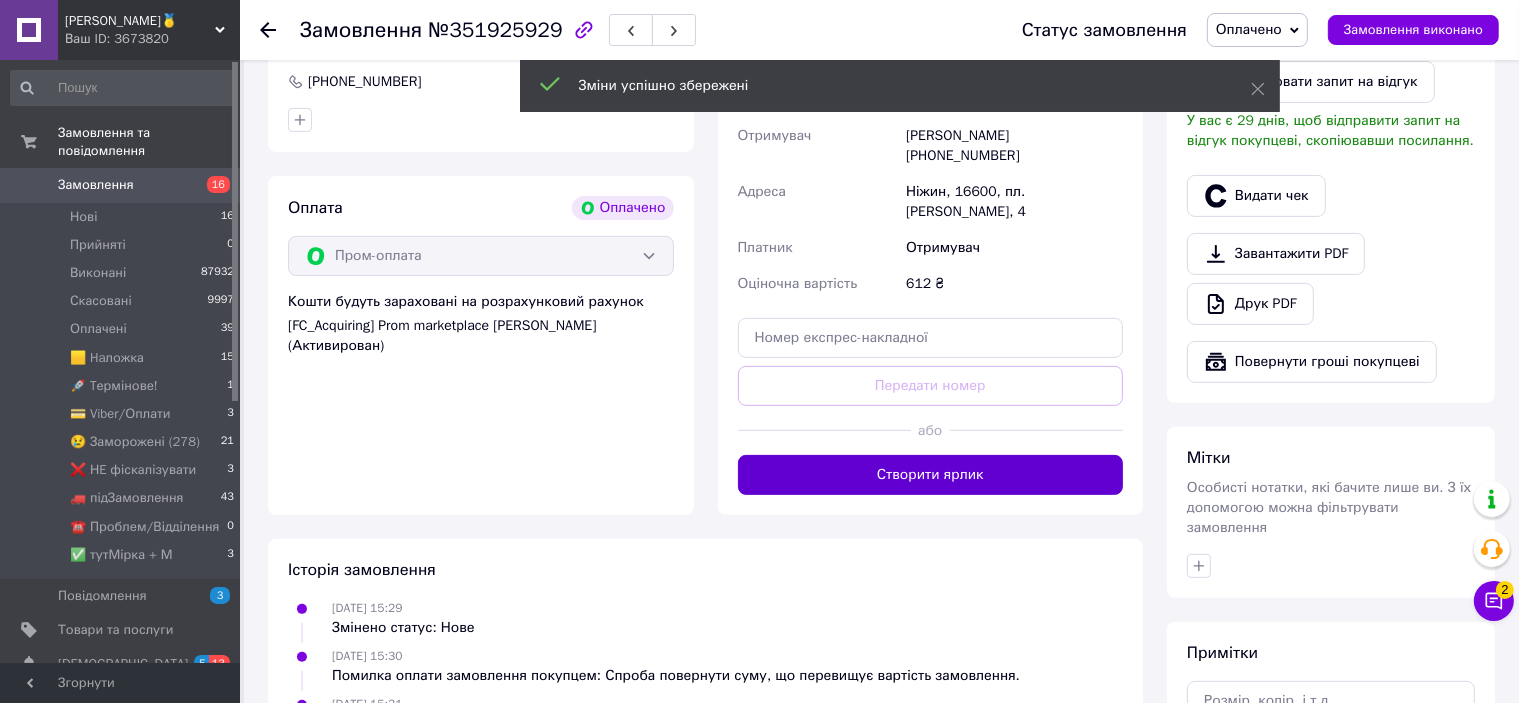 click on "Створити ярлик" at bounding box center [931, 475] 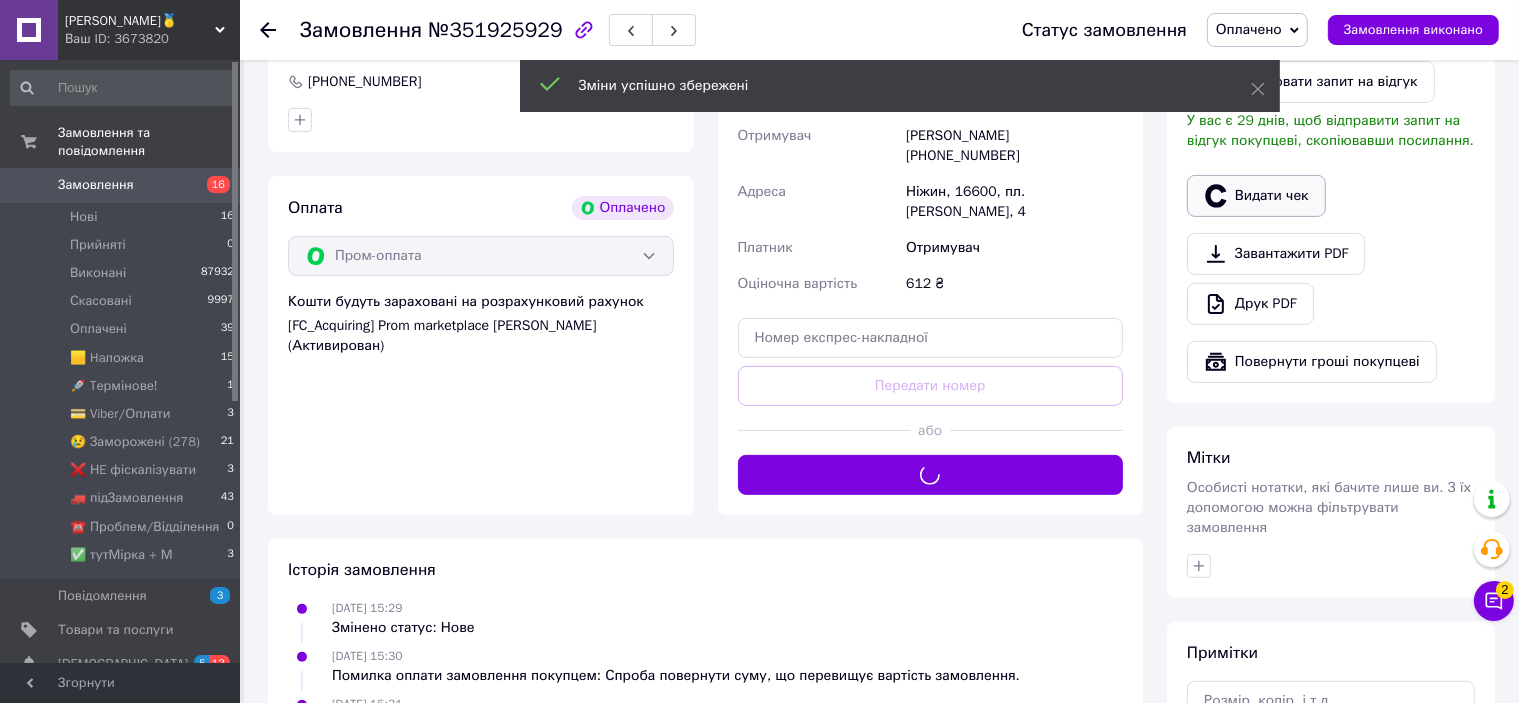 click on "Видати чек" at bounding box center (1256, 196) 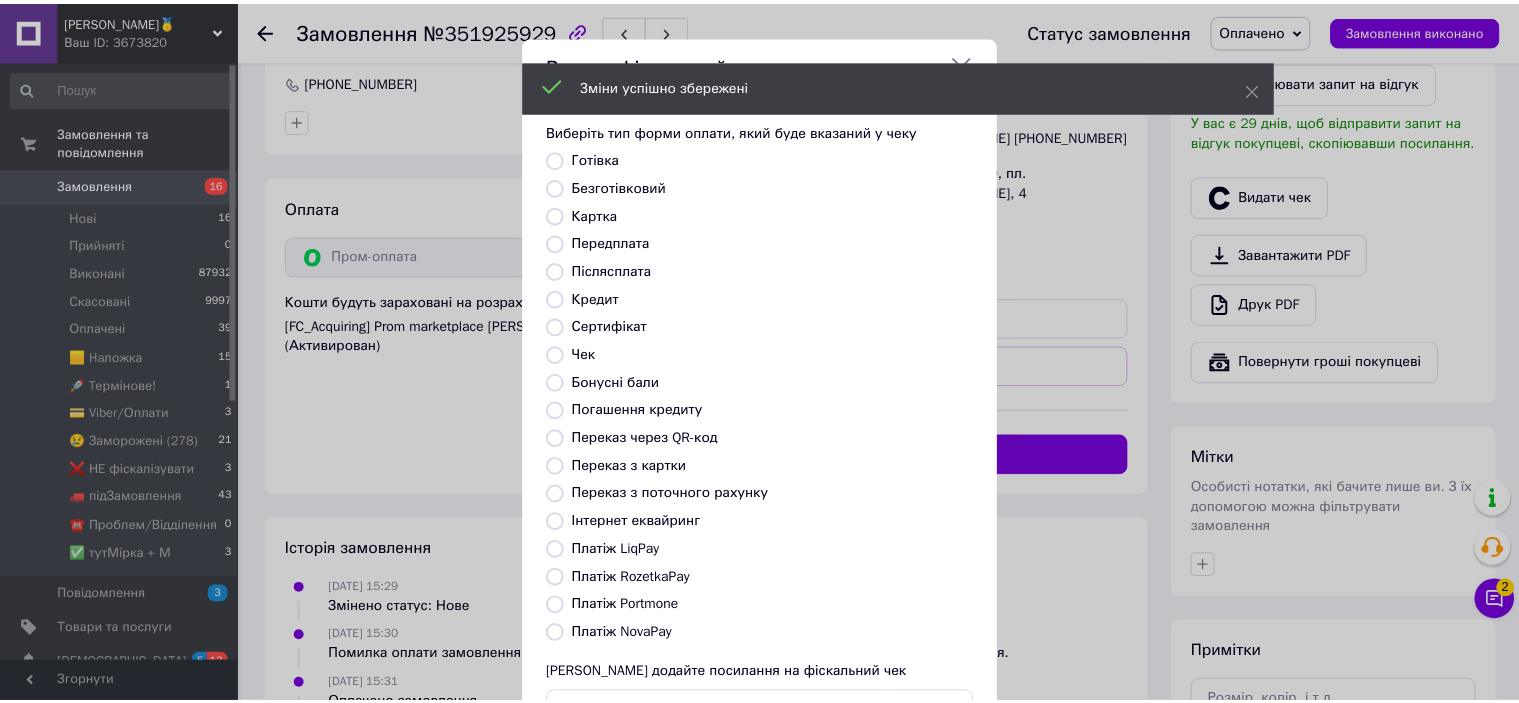 scroll, scrollTop: 155, scrollLeft: 0, axis: vertical 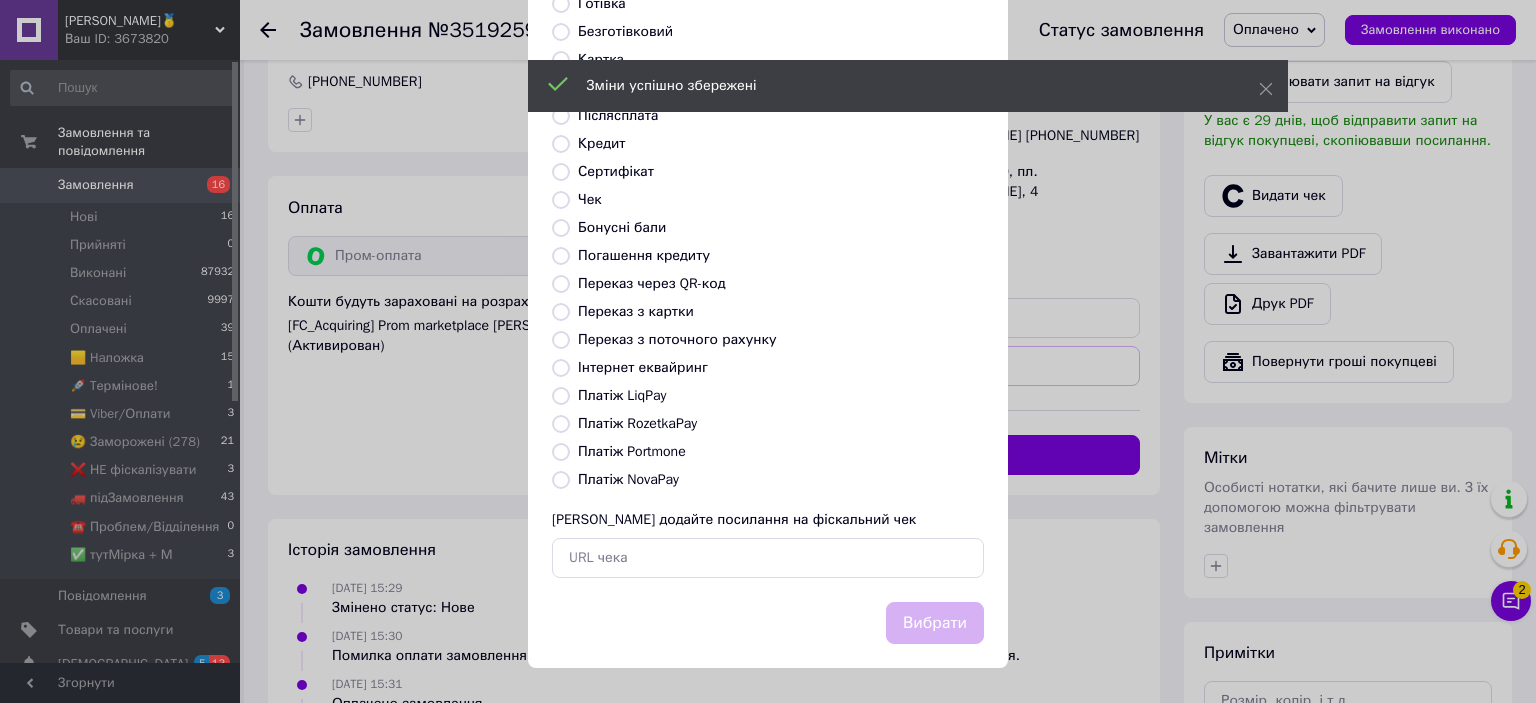 click on "Платіж RozetkaPay" at bounding box center (637, 423) 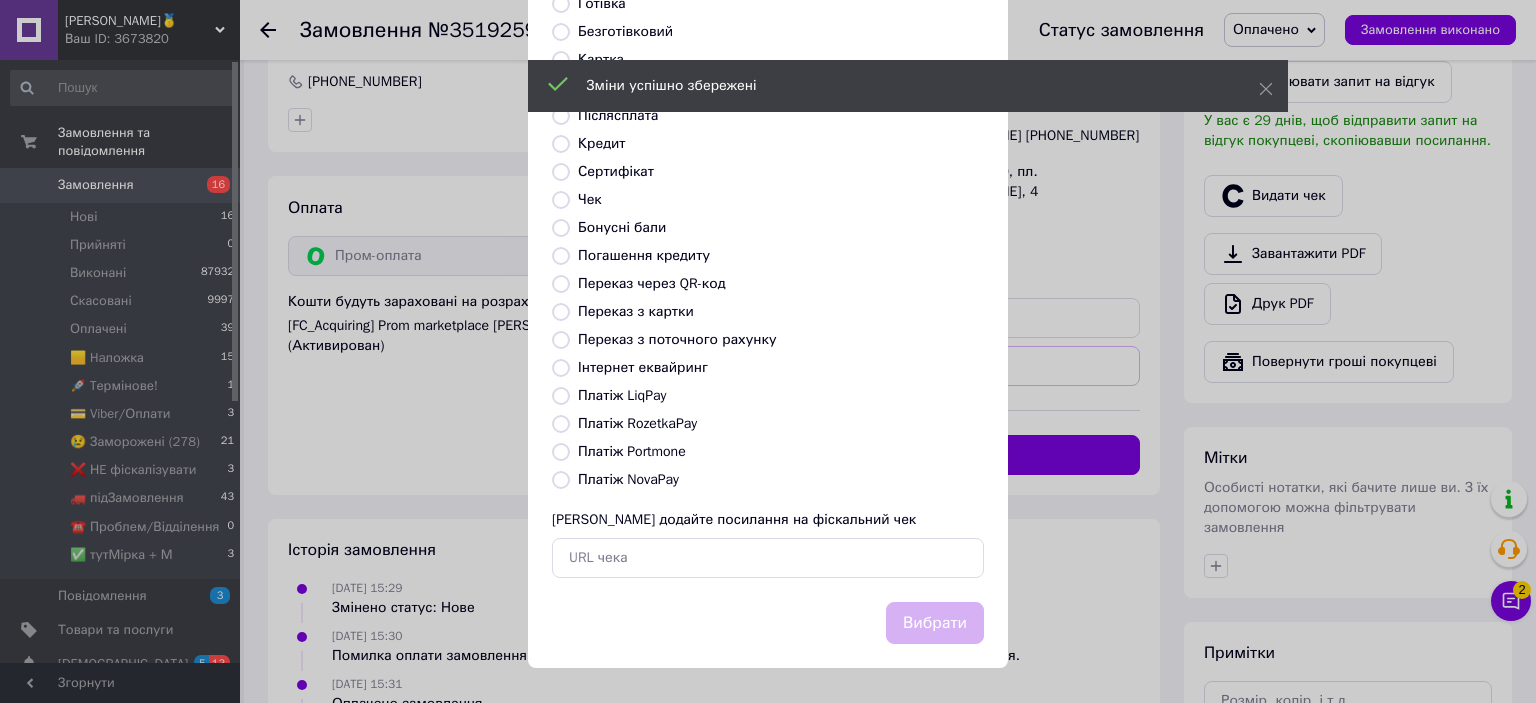 radio on "true" 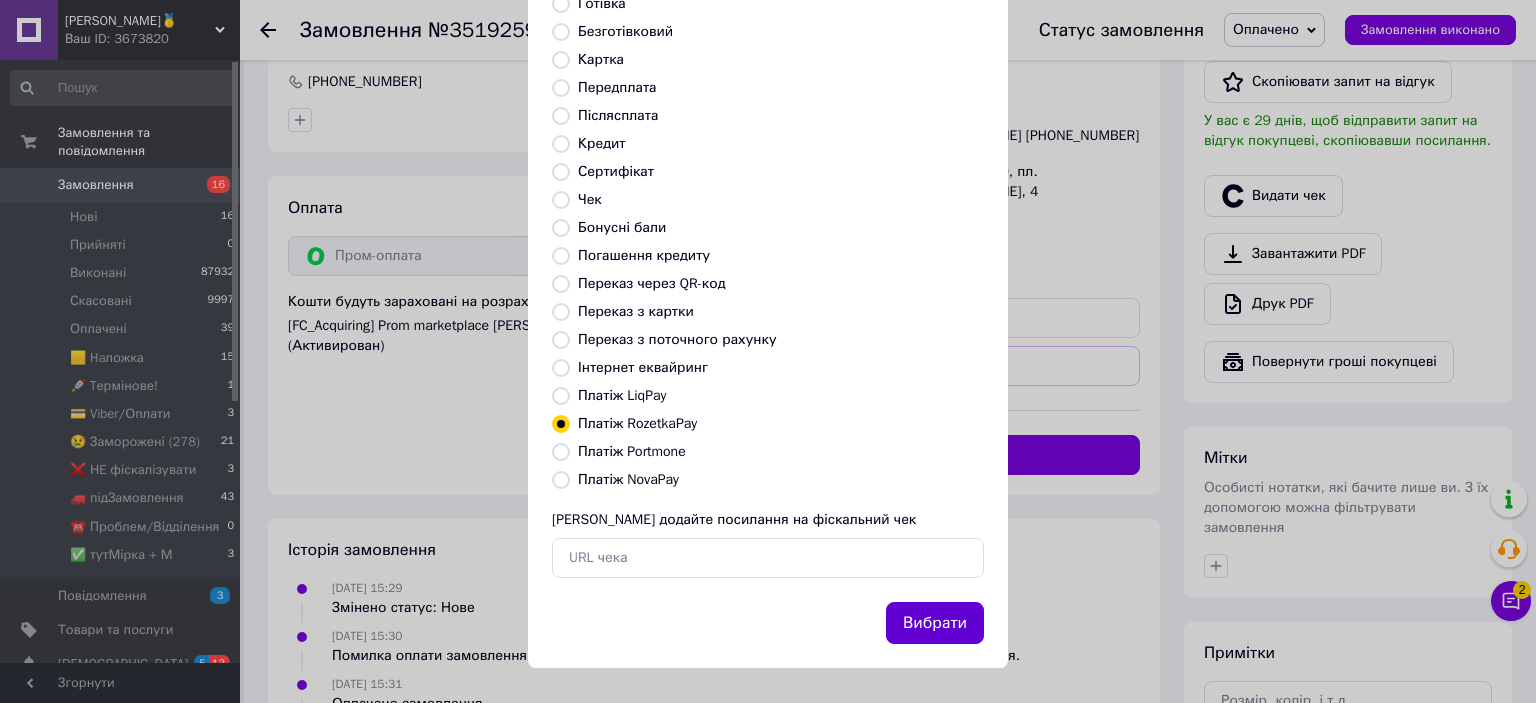 click on "Вибрати" at bounding box center [935, 623] 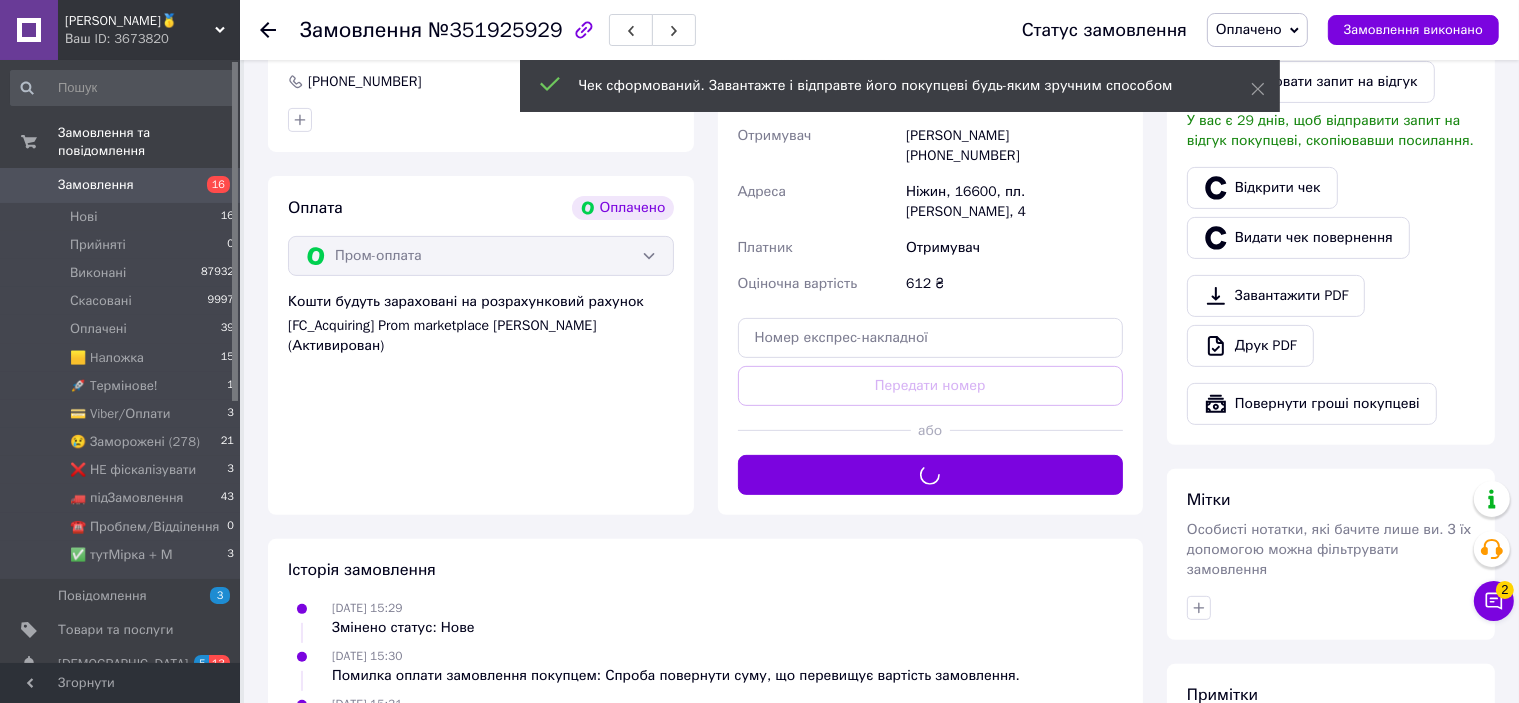 click on "Доставка Редагувати Вкажіть номер експрес-накладної Обов'язково введіть номер експрес-накладної,
якщо створювали її не на цій сторінці. У разі,
якщо номер ЕН не буде доданий, ми не зможемо
виплатити гроші за замовлення Мобільний номер покупця (із замовлення) повинен відповідати номеру отримувача за накладною Укрпошта (платна) Тариф Стандарт Отримувач Касян Володимирівна +380682385233 Адреса Ніжин, 16600, пл. Заньковецької, 4 Платник Отримувач Оціночна вартість 612 ₴ Передати номер або Створити ярлик" at bounding box center [931, 212] 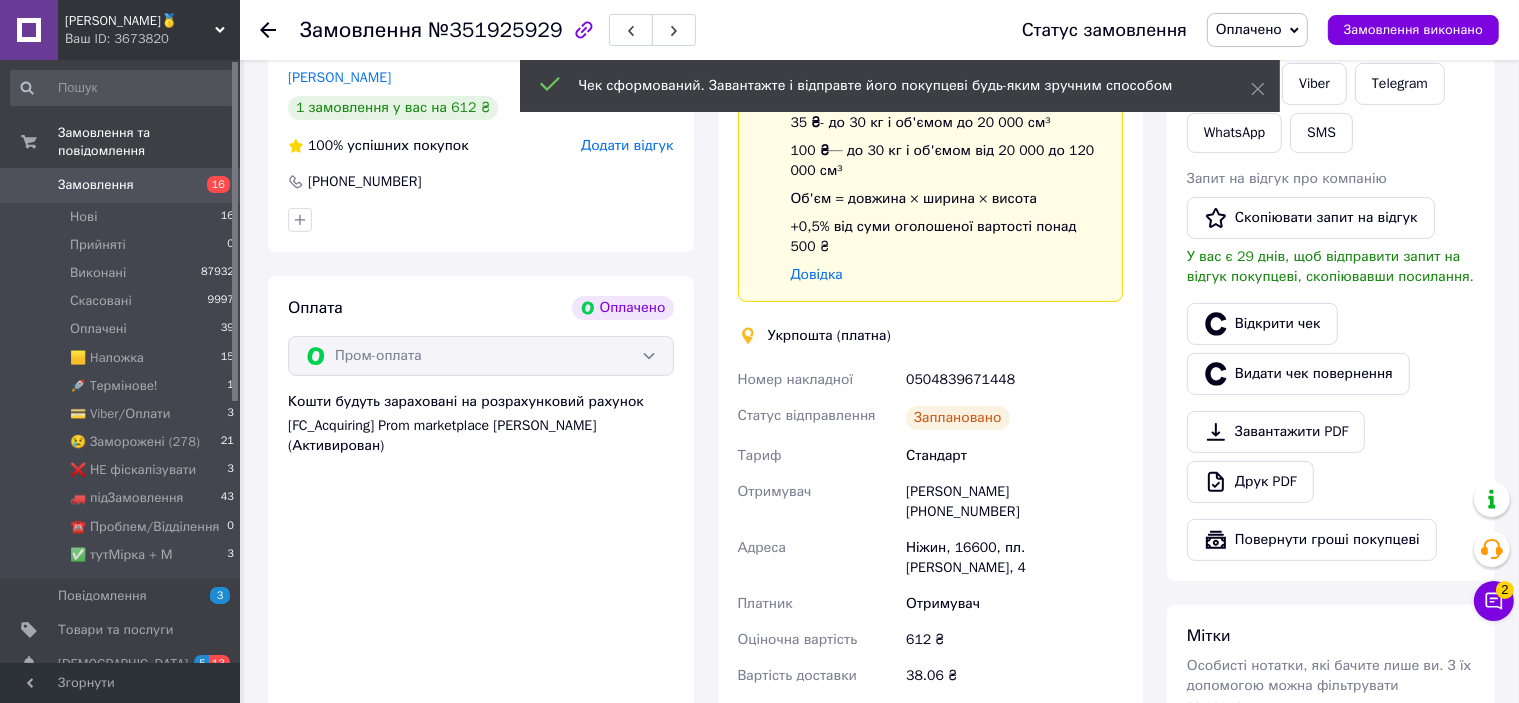 scroll, scrollTop: 600, scrollLeft: 0, axis: vertical 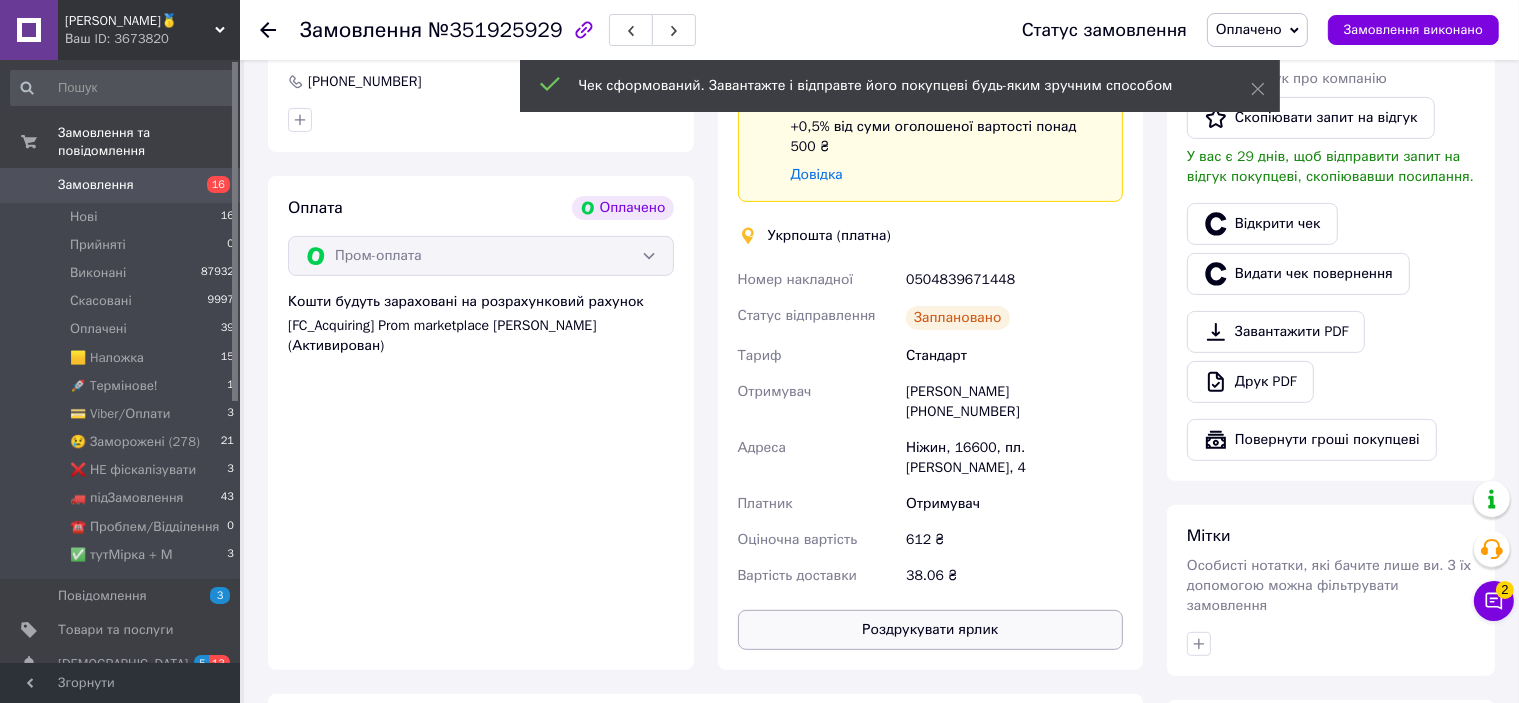 click on "Роздрукувати ярлик" at bounding box center (931, 630) 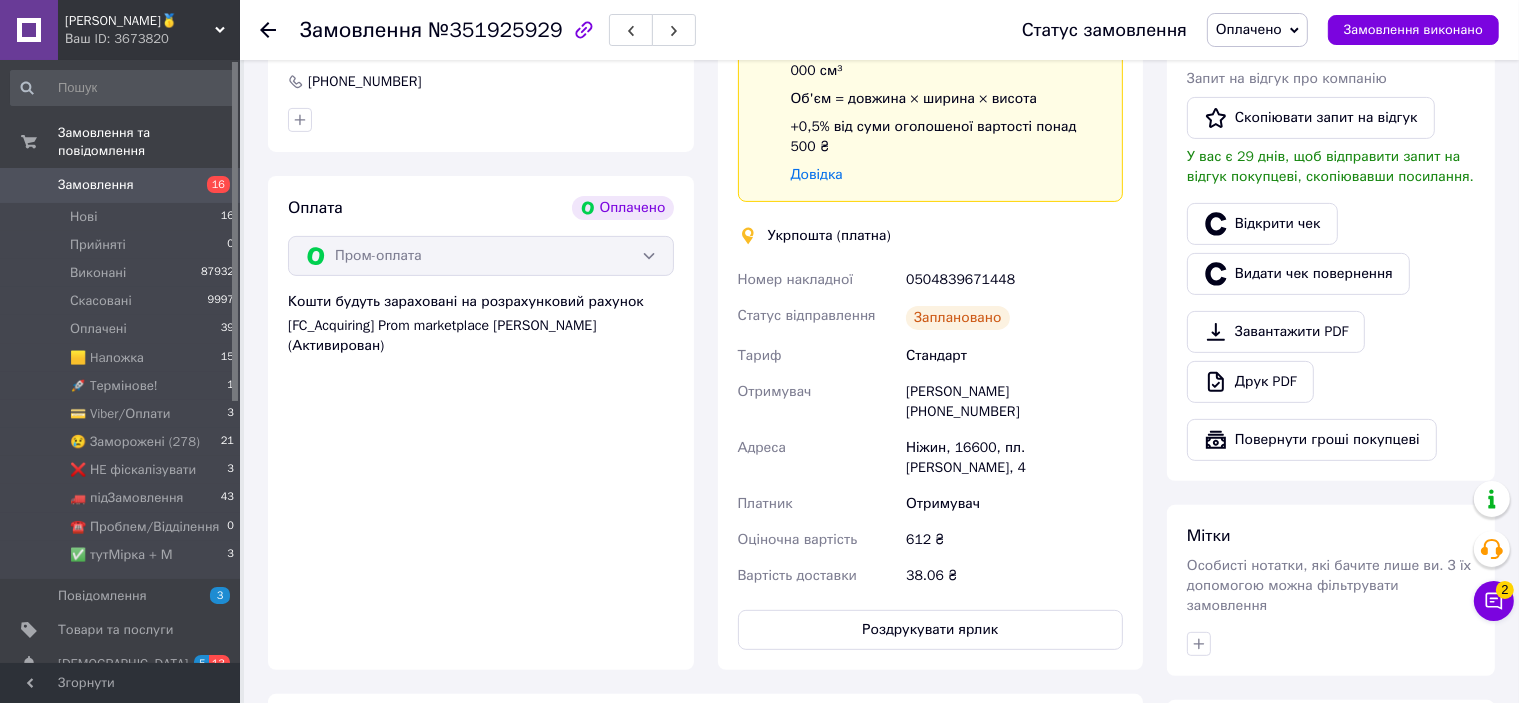 click on "0504839671448" at bounding box center [1014, 280] 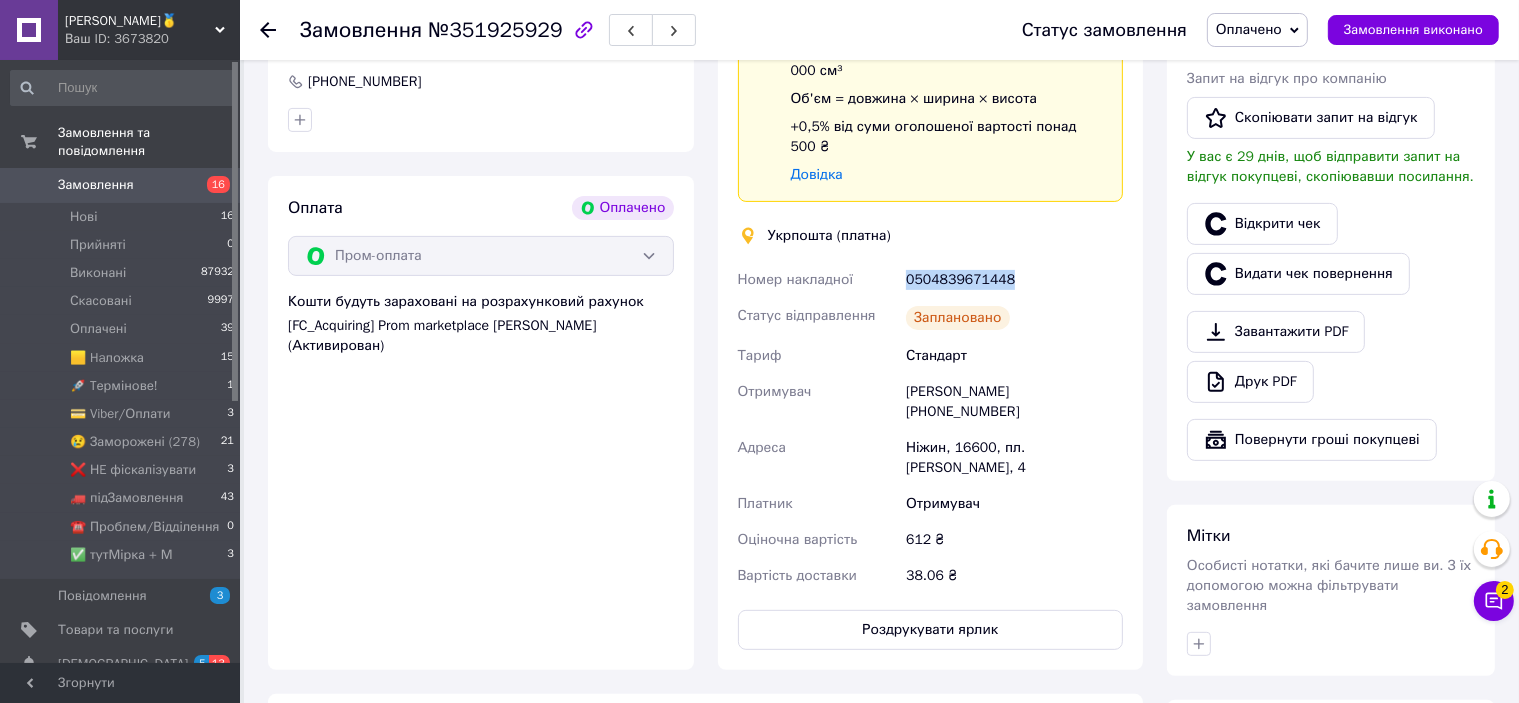 click on "0504839671448" at bounding box center [1014, 280] 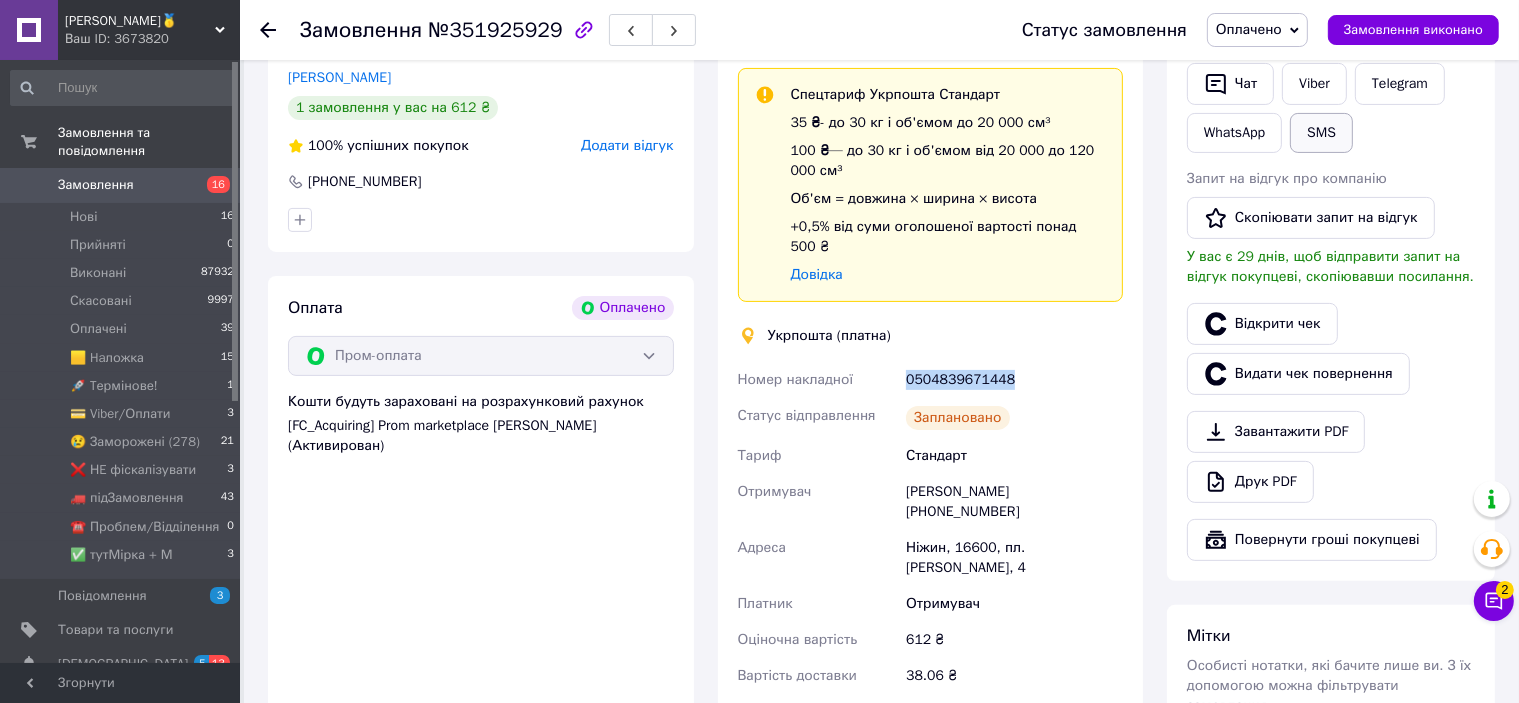 click on "SMS" at bounding box center [1321, 133] 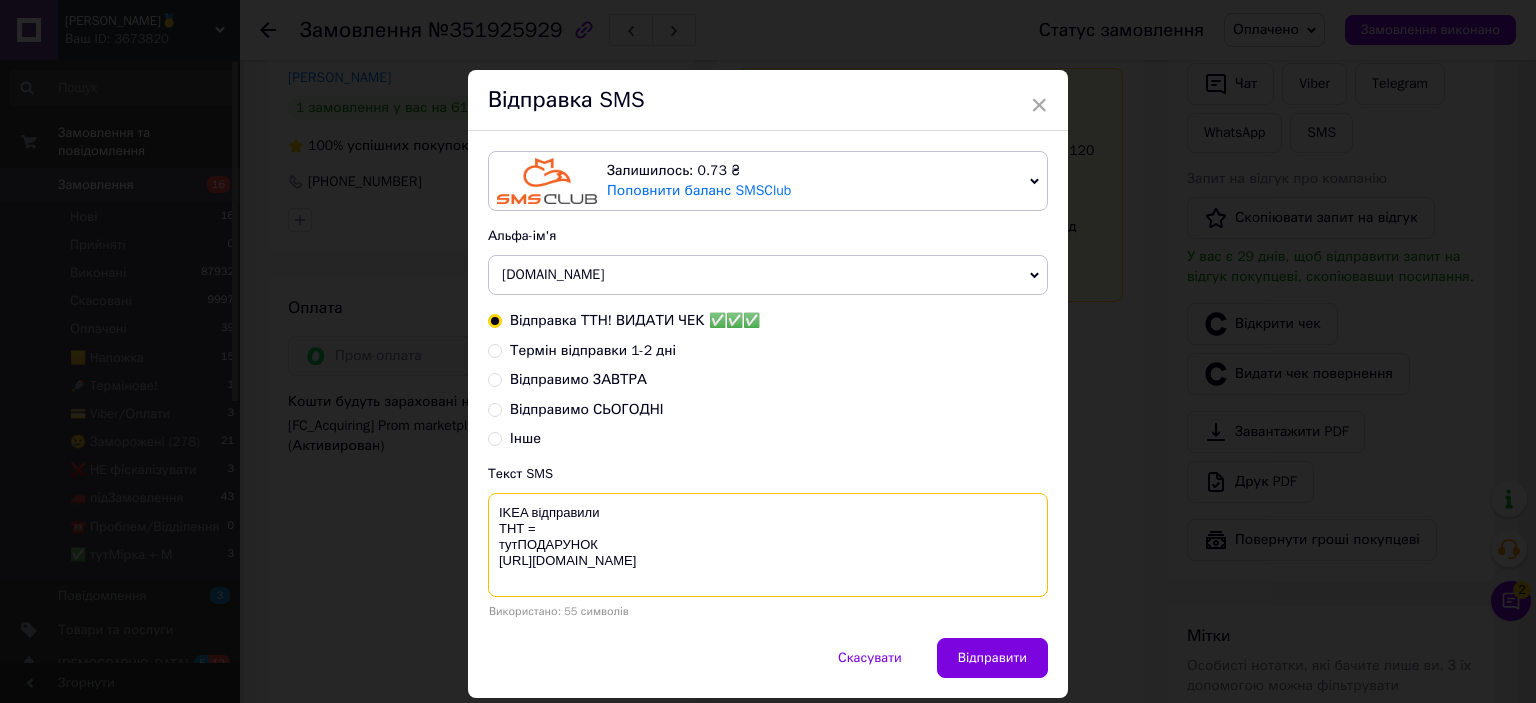 click on "IKEA відправили
ТНТ =
тутПОДАРУНОК
https://bit.ly/taao" at bounding box center (768, 545) 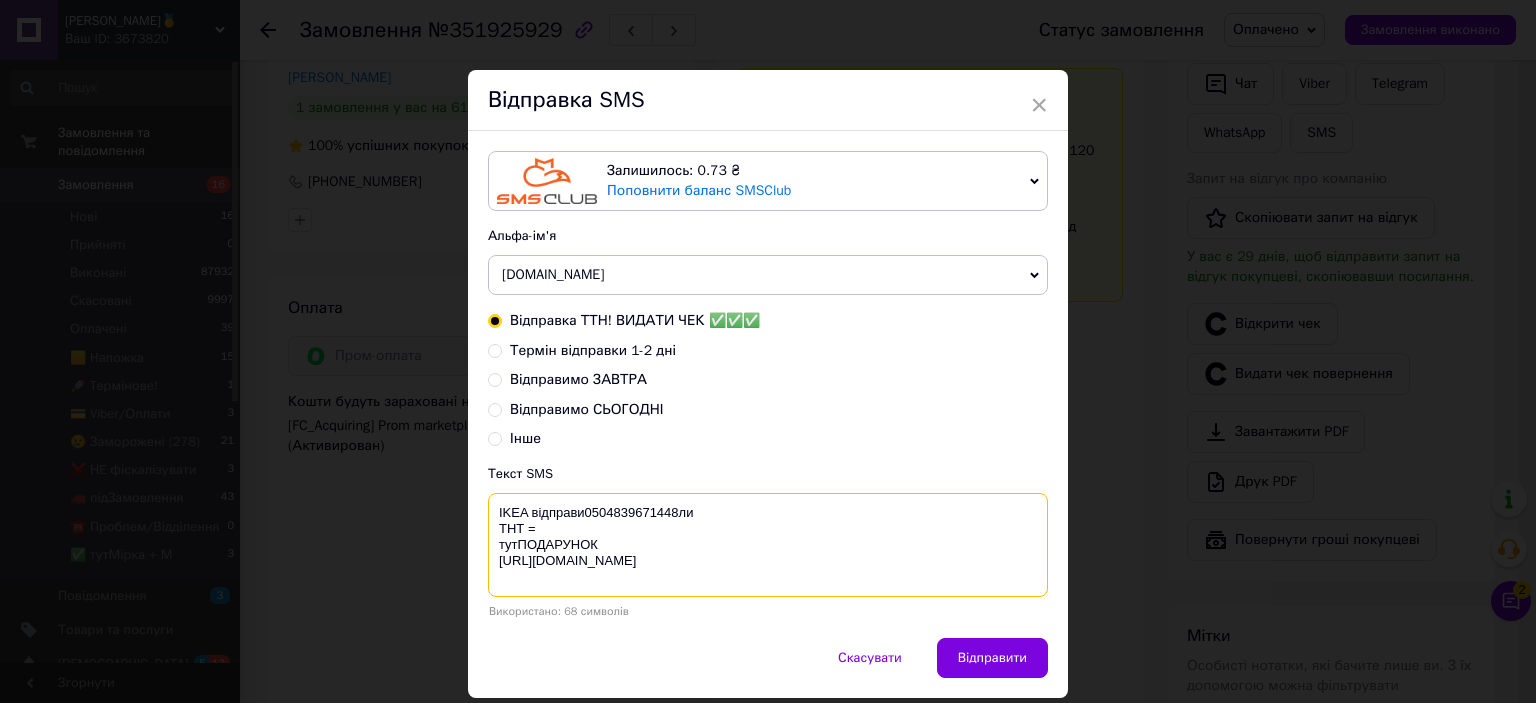 type on "IKEA відправи0504839671448ли
ТНТ =
тутПОДАРУНОК
https://bit.ly/taao" 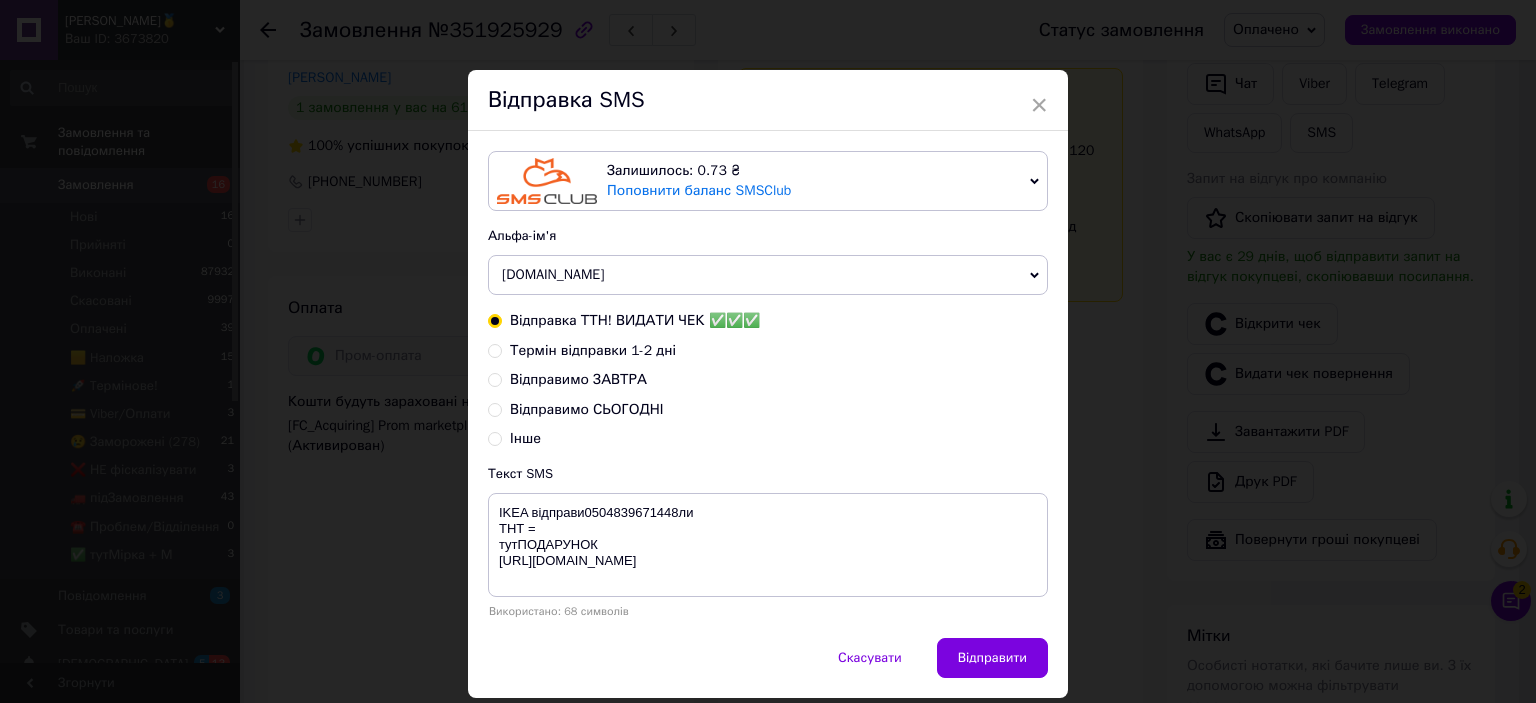 click on "× Відправка SMS Залишилось: 0.73 ₴ Поповнити баланс SMSClub Підключити LetsAds Альфа-ім'я  TATO.net.ua TATO Оновити список альфа-імен Відправка ТТН! ВИДАТИ ЧЕК ✅✅✅ Термін відправки 1-2 дні Відправимо ЗАВТРА Відправимо СЬОГОДНІ Інше Текст SMS IKEA відправи0504839671448ли
ТНТ =
тутПОДАРУНОК
https://bit.ly/taao Використано: 68 символів Скасувати   Відправити" at bounding box center (768, 351) 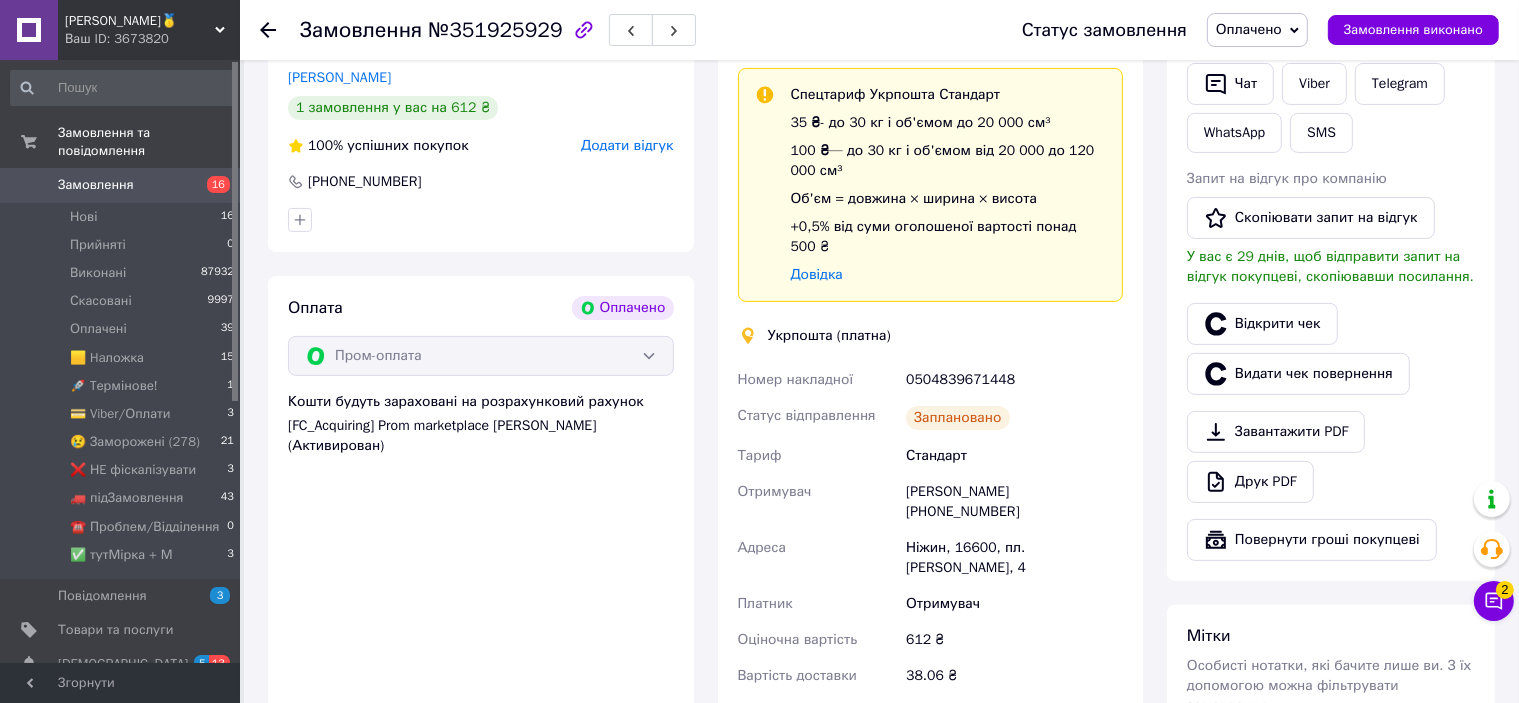 click on "SMS" at bounding box center [1321, 133] 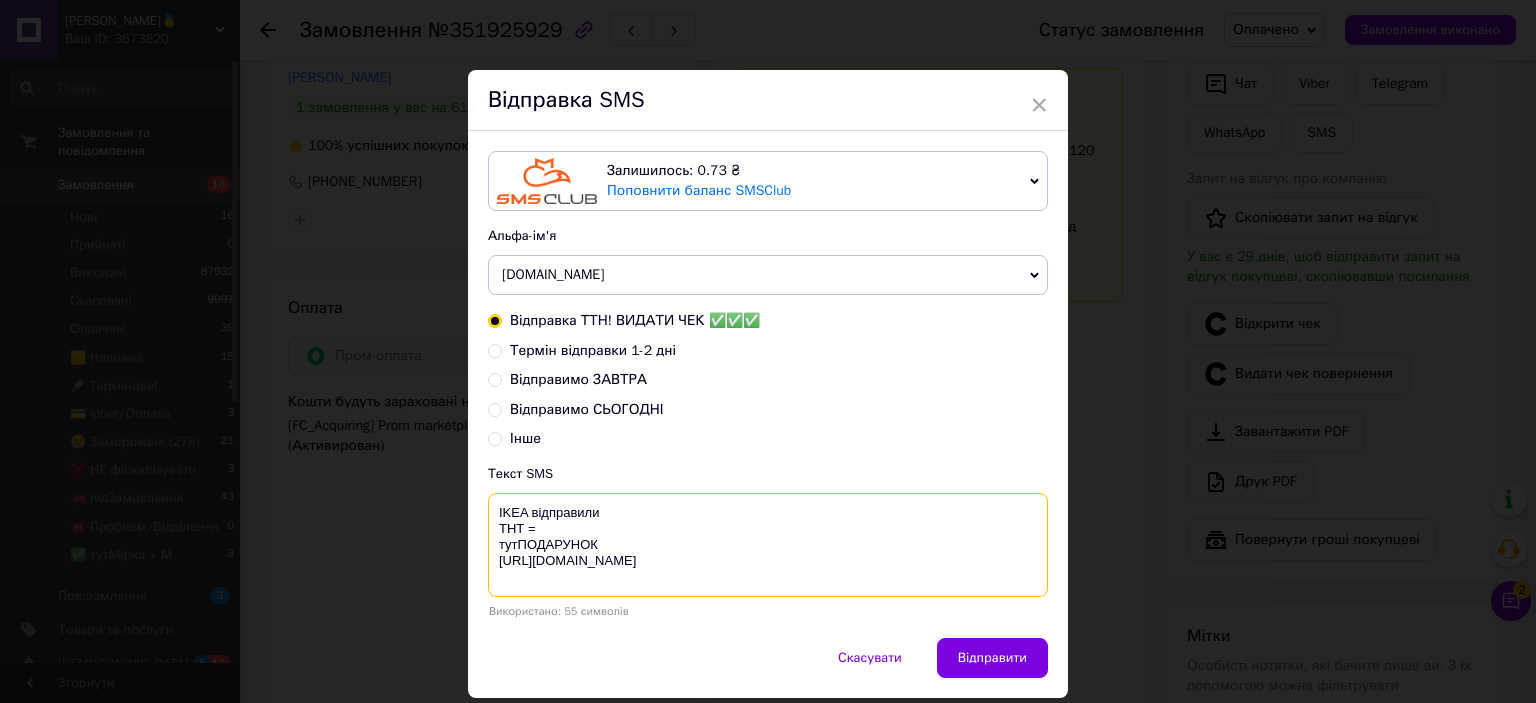 click on "IKEA відправили
ТНТ =
тутПОДАРУНОК
[URL][DOMAIN_NAME]" at bounding box center (768, 545) 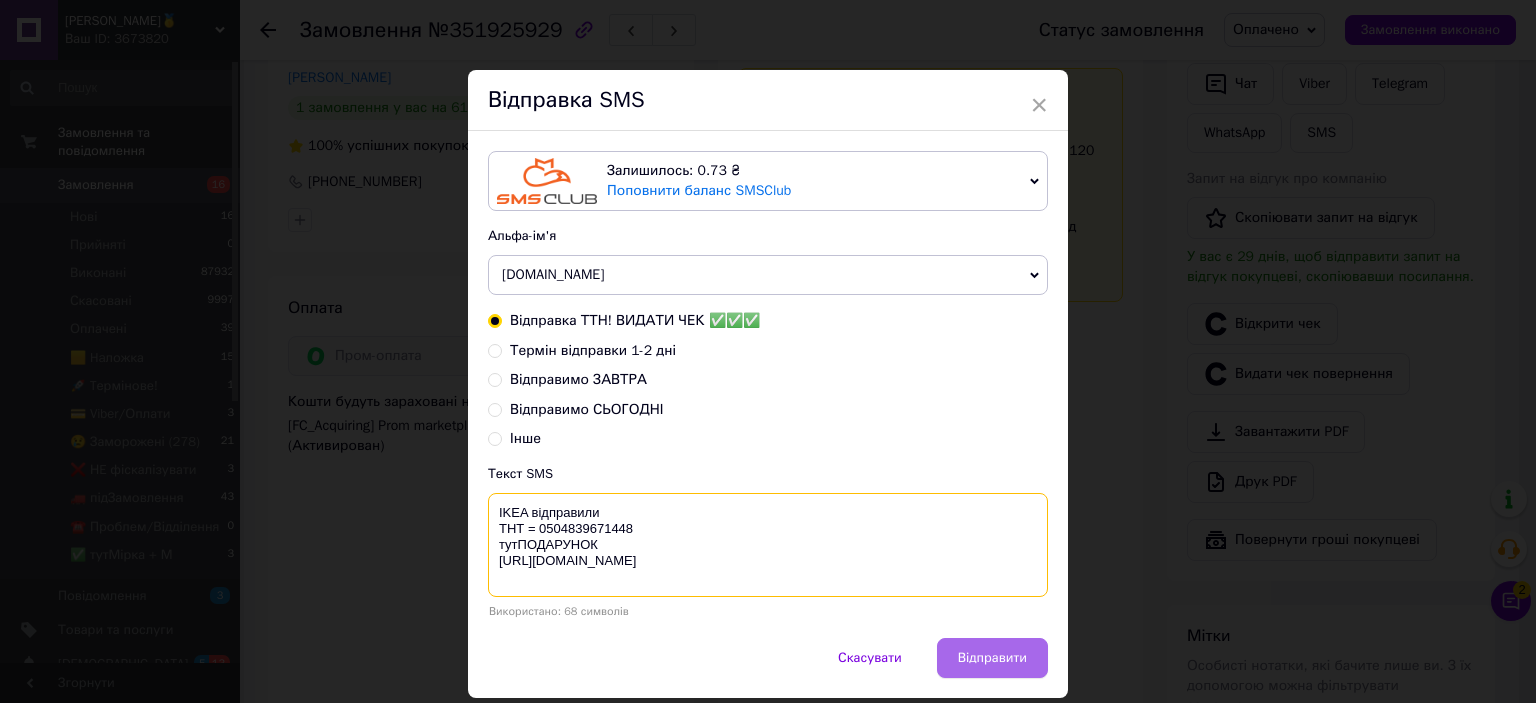 type on "IKEA відправили
ТНТ = 0504839671448
тутПОДАРУНОК
https://bit.ly/taao" 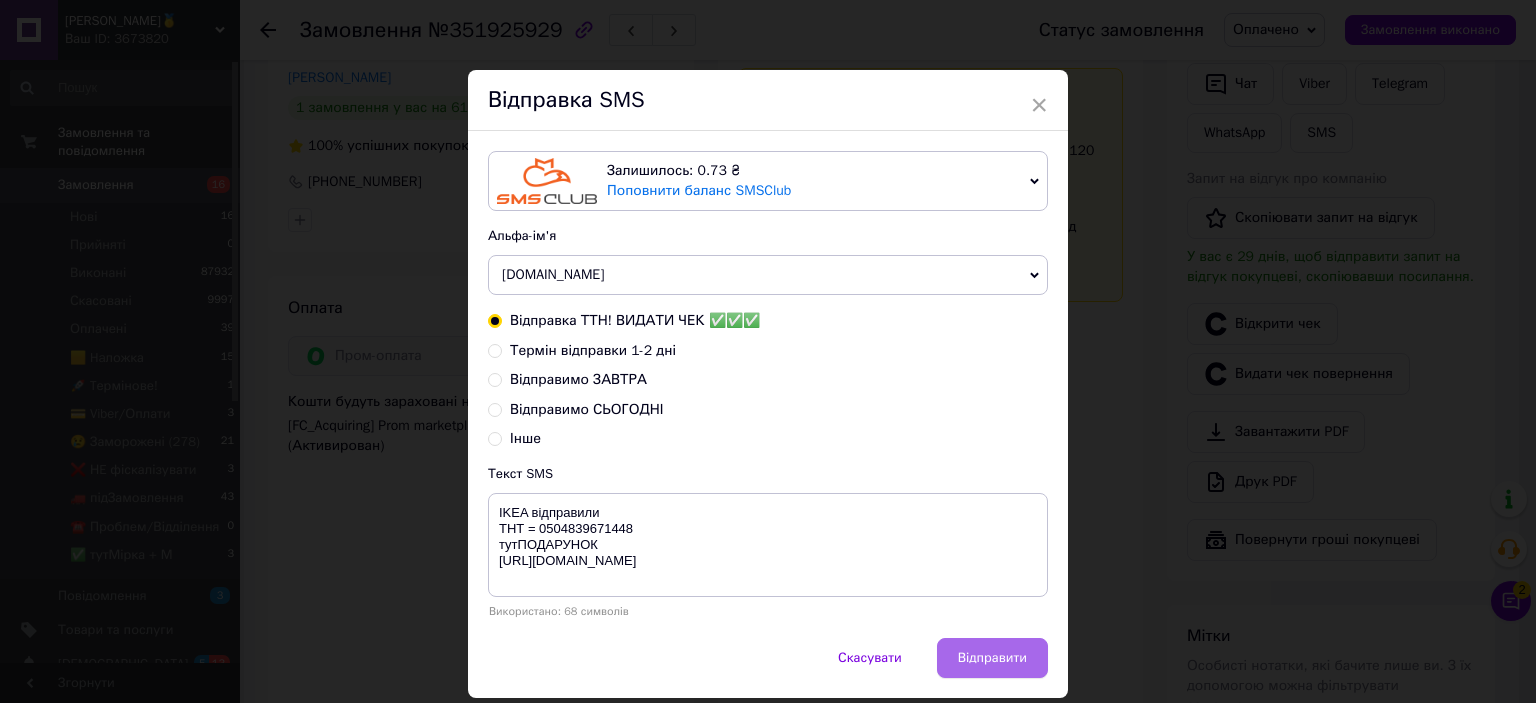 click on "Відправити" at bounding box center (992, 658) 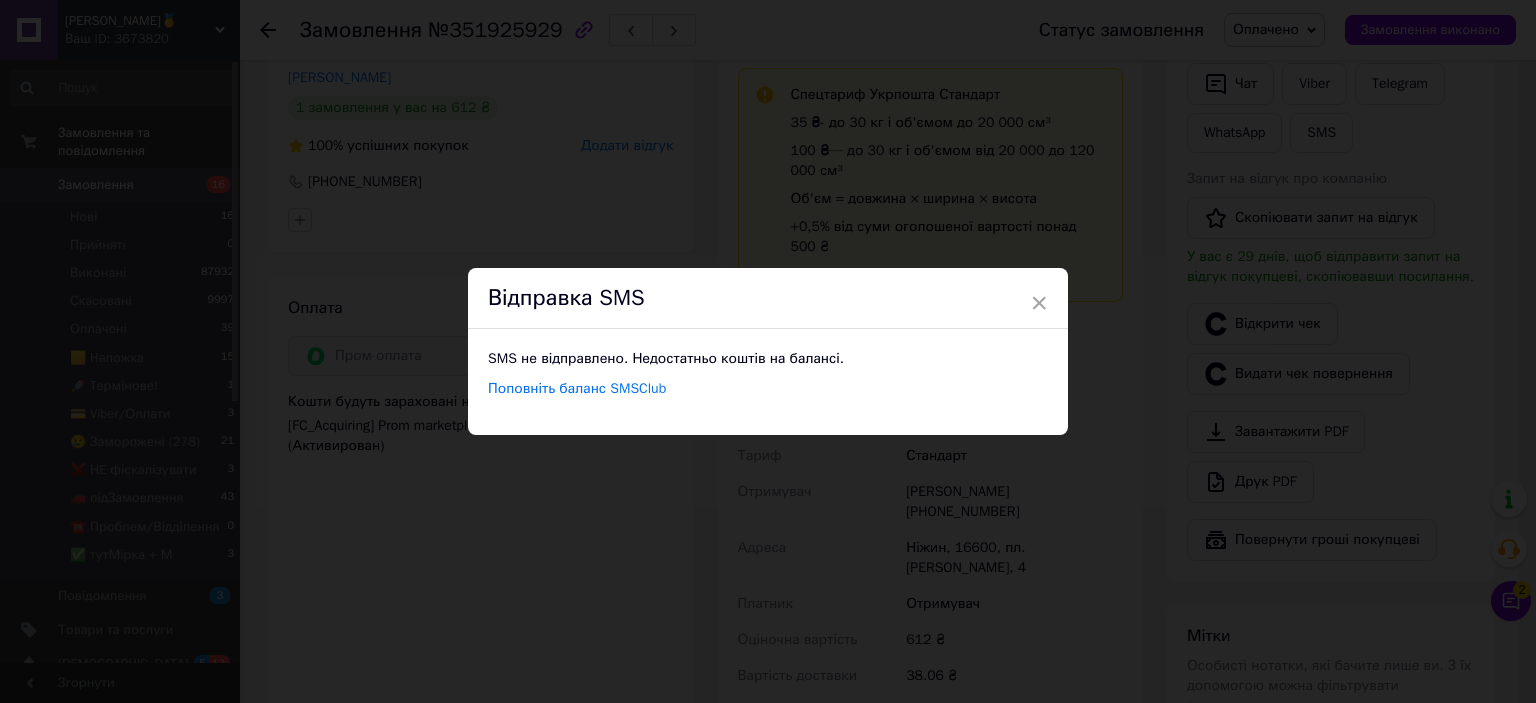 click on "× Відправка SMS SMS не відправлено. Недостатньо коштів на балансі.  Поповніть баланс SMSClub" at bounding box center (768, 351) 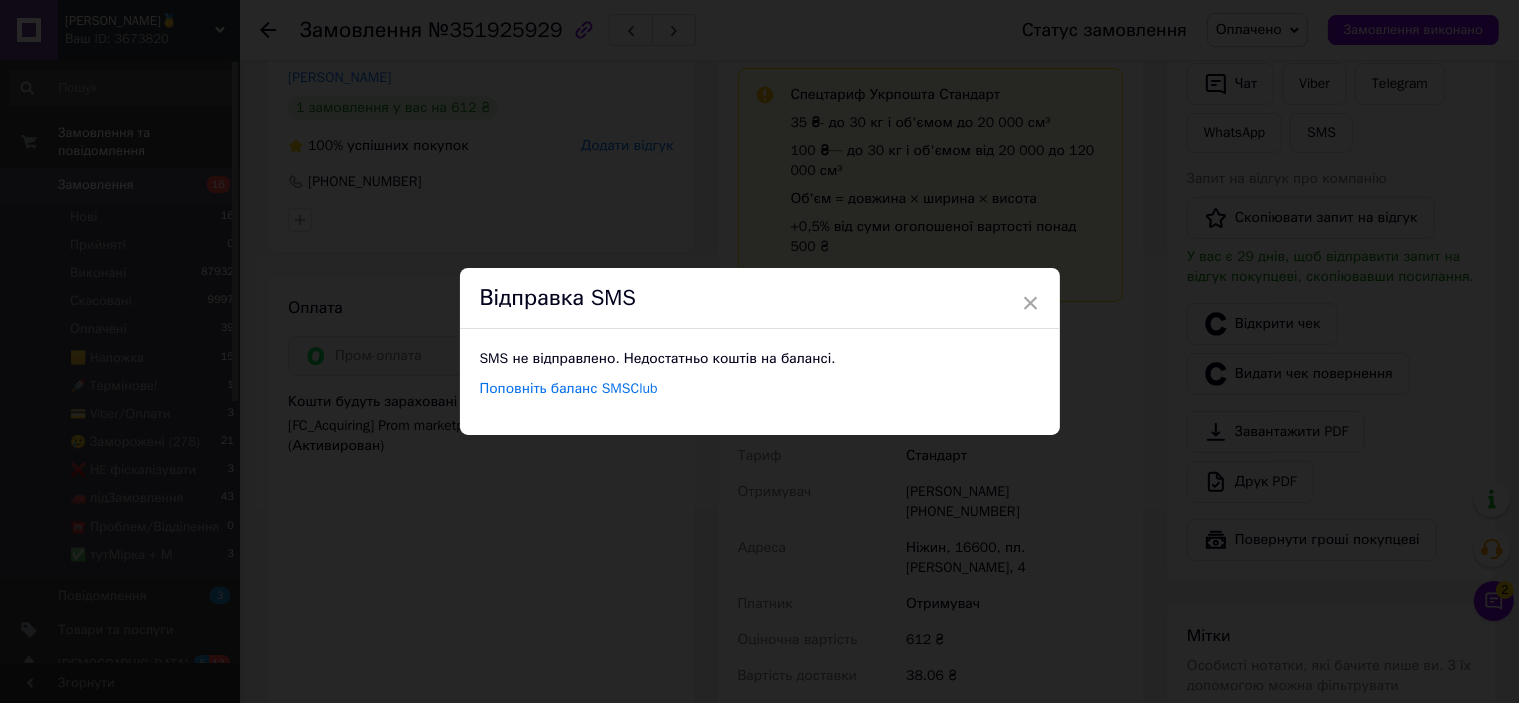 click on "Замовлення виконано" at bounding box center (1413, 30) 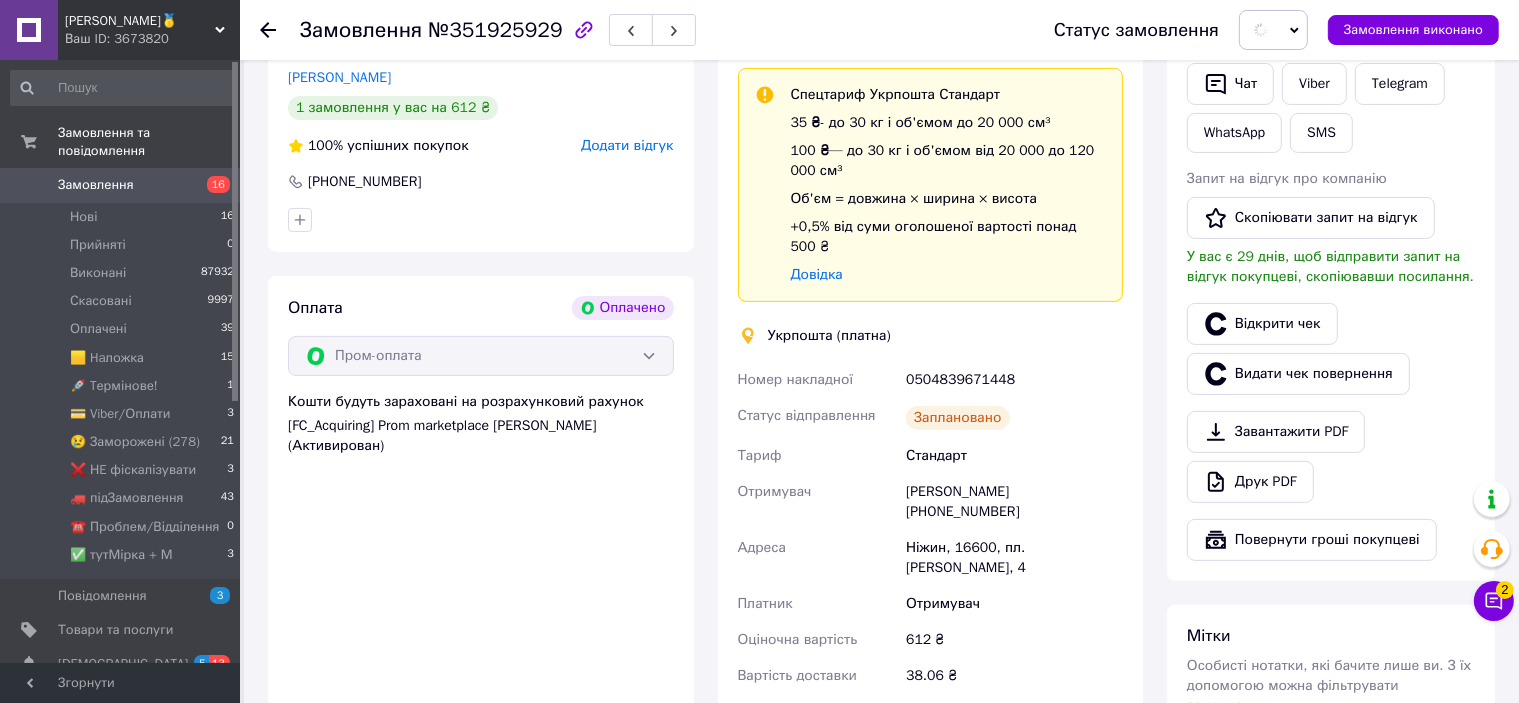 scroll, scrollTop: 0, scrollLeft: 0, axis: both 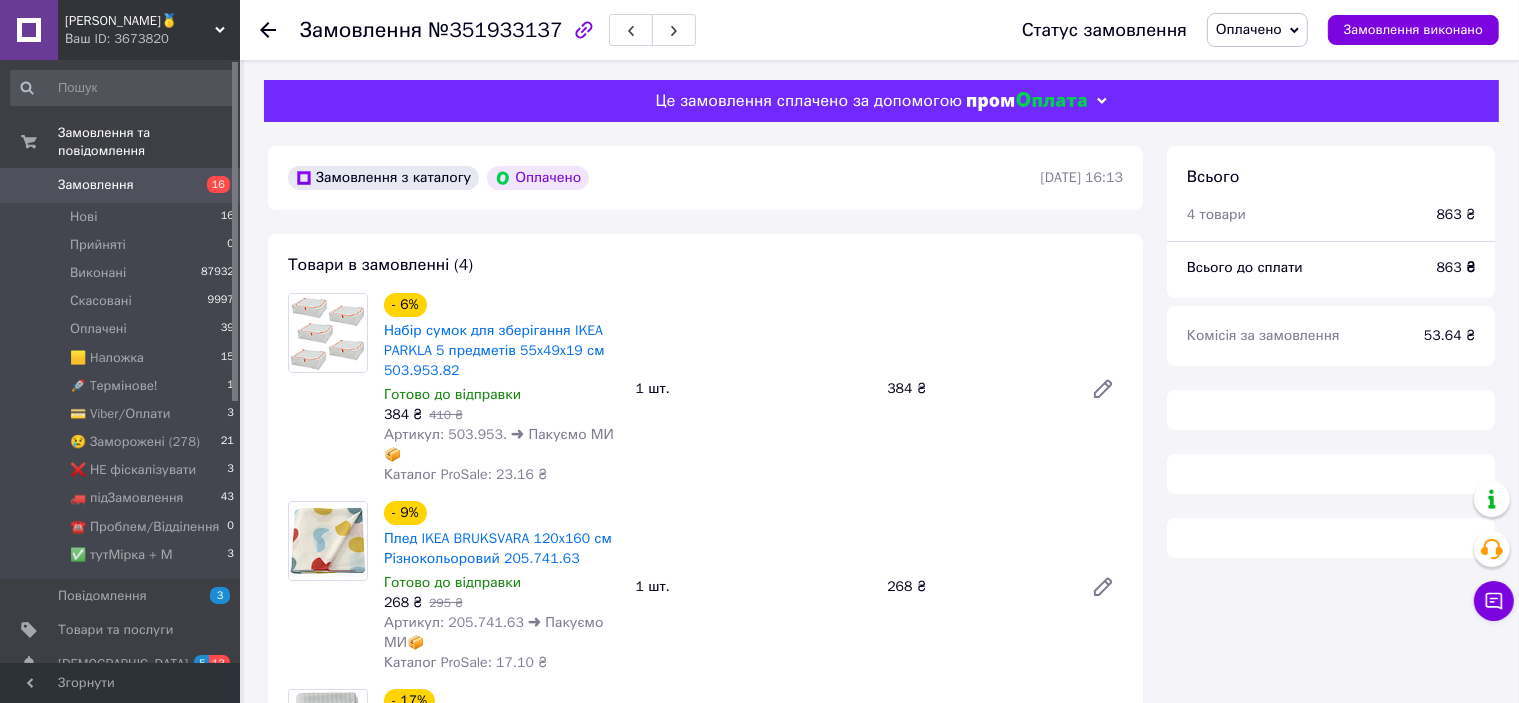 click on "Оплачено" at bounding box center [1257, 30] 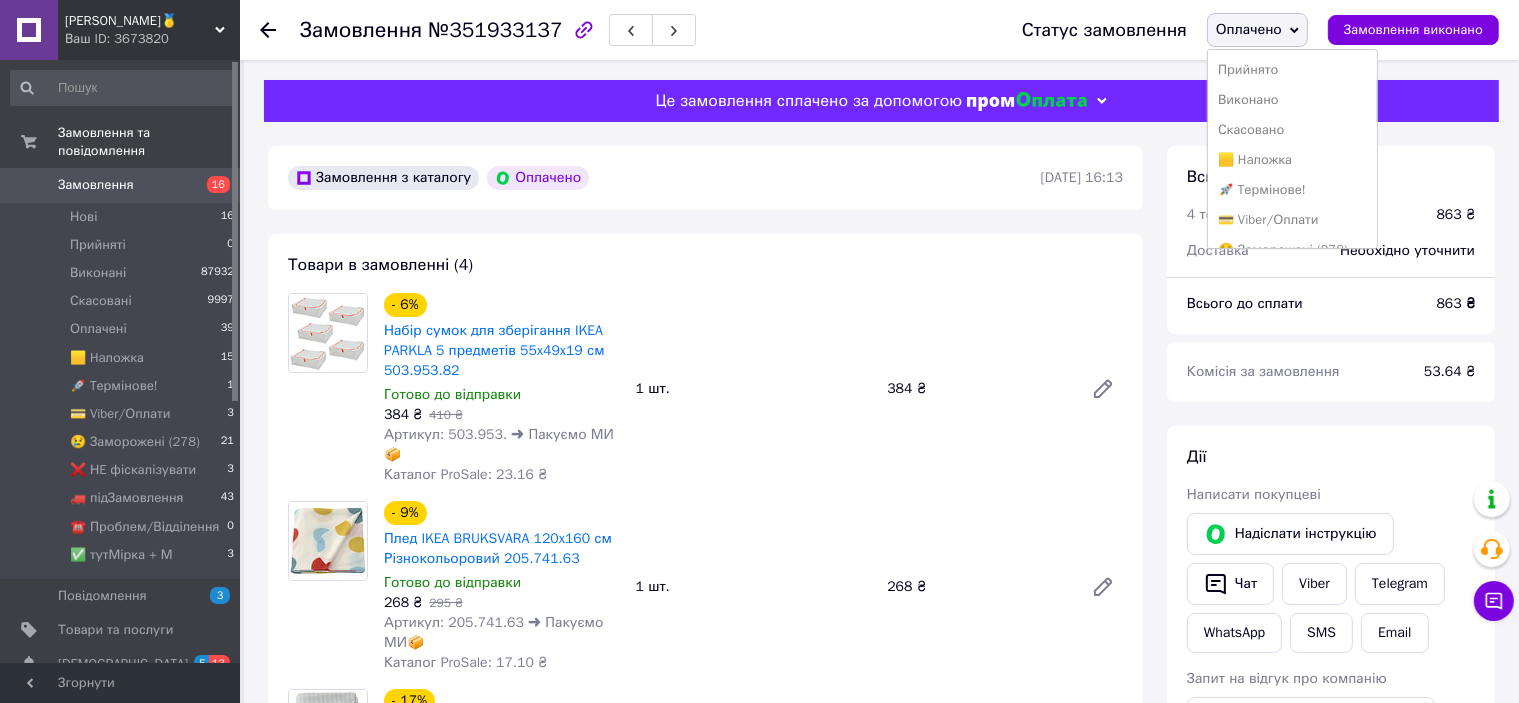 scroll, scrollTop: 141, scrollLeft: 0, axis: vertical 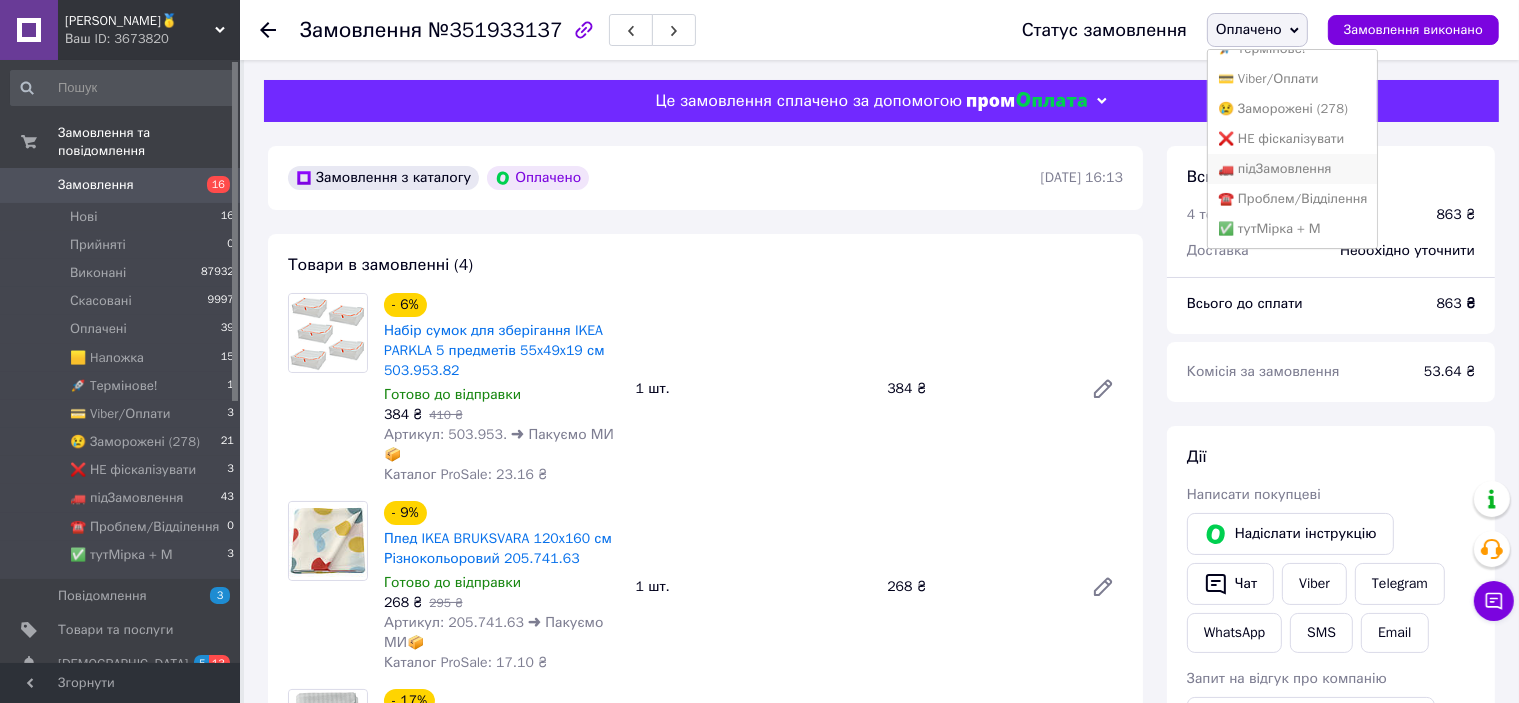 click on "🚛 підЗамовлення" at bounding box center (1292, 169) 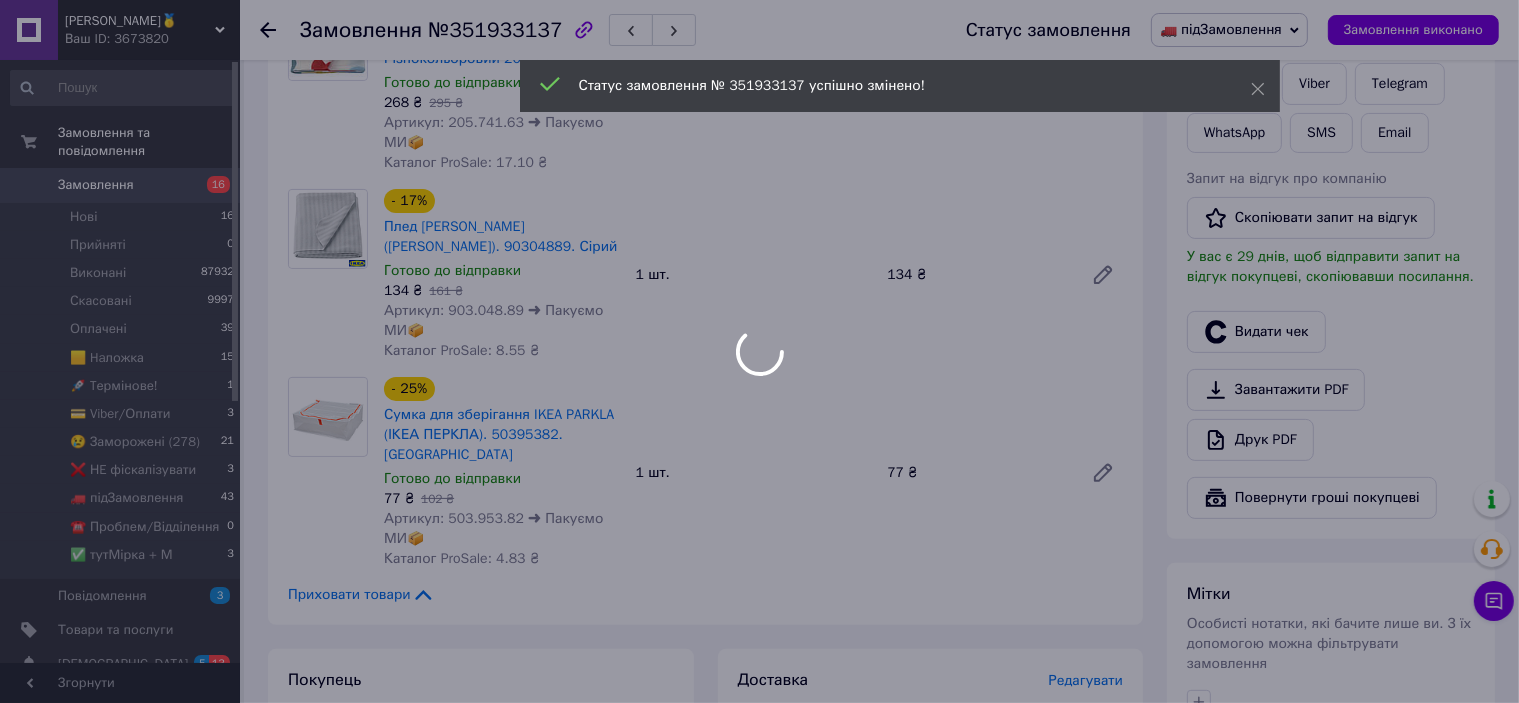 scroll, scrollTop: 300, scrollLeft: 0, axis: vertical 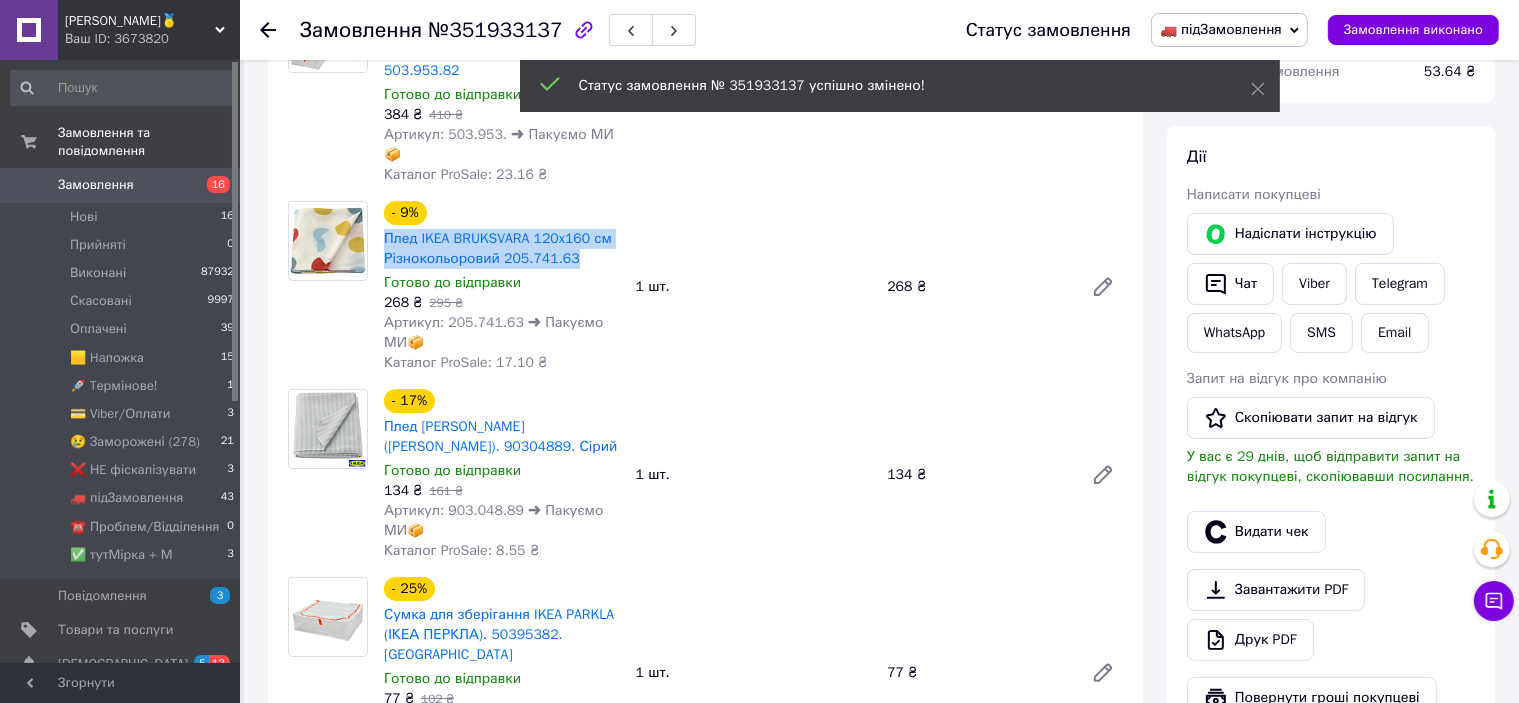 drag, startPoint x: 580, startPoint y: 249, endPoint x: 382, endPoint y: 229, distance: 199.00754 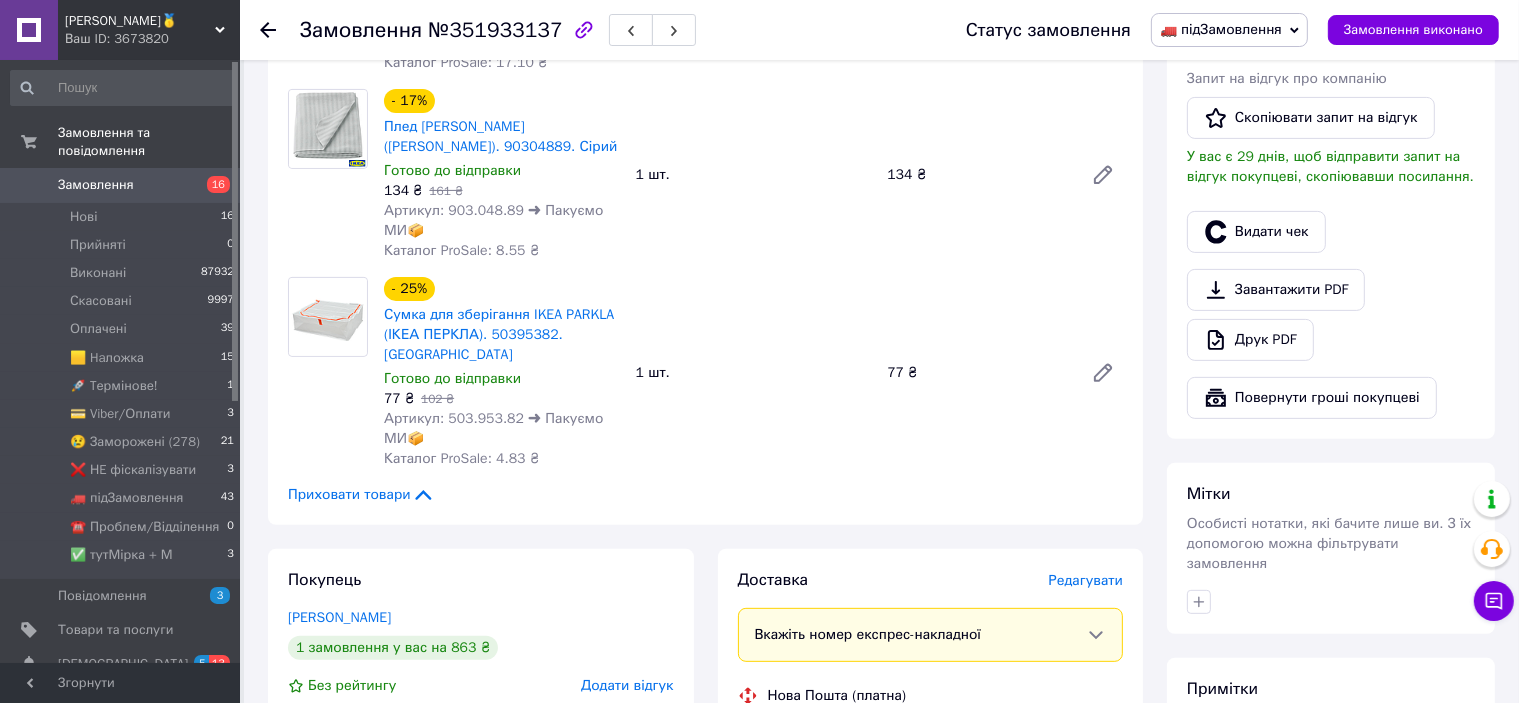 scroll, scrollTop: 900, scrollLeft: 0, axis: vertical 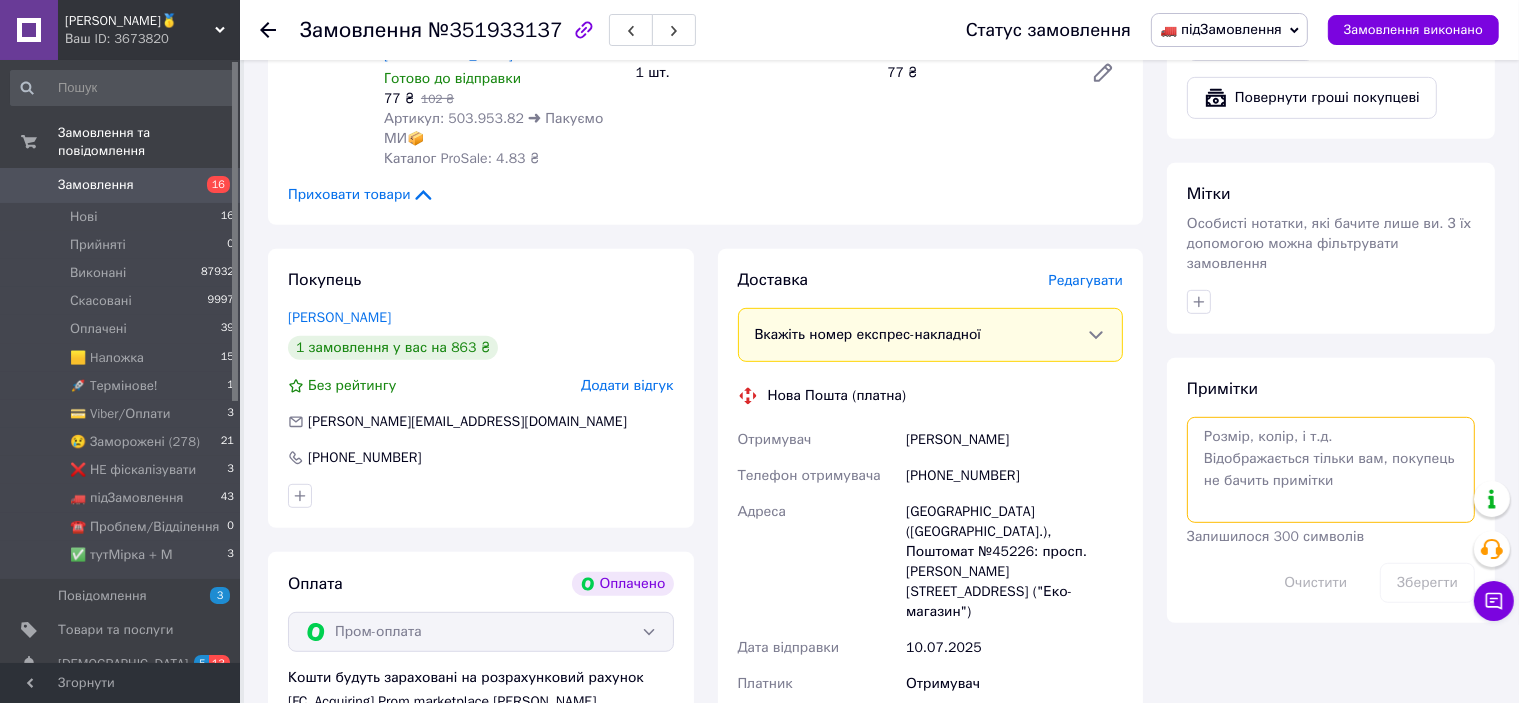click at bounding box center (1331, 470) 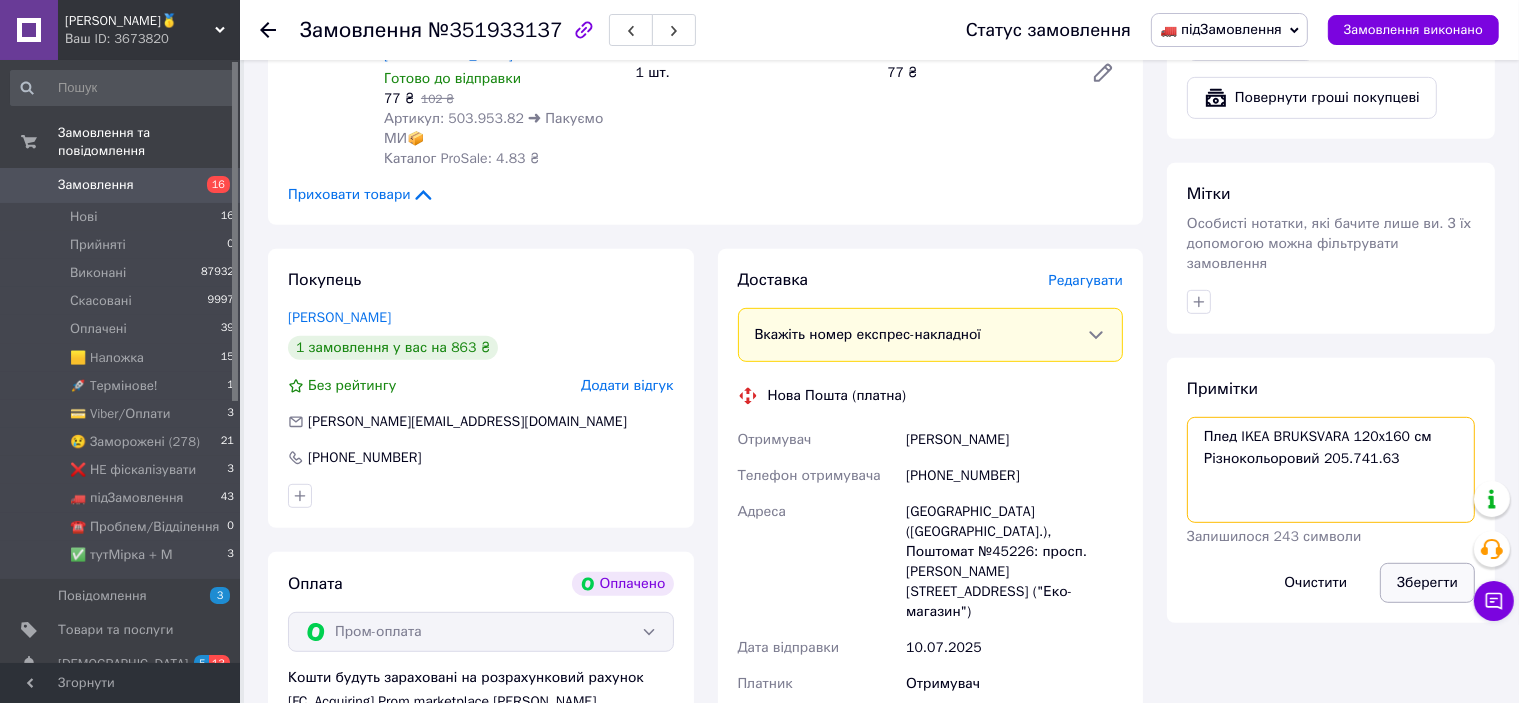 type on "Плед IKEA BRUKSVARA 120x160 см Різнокольоровий 205.741.63" 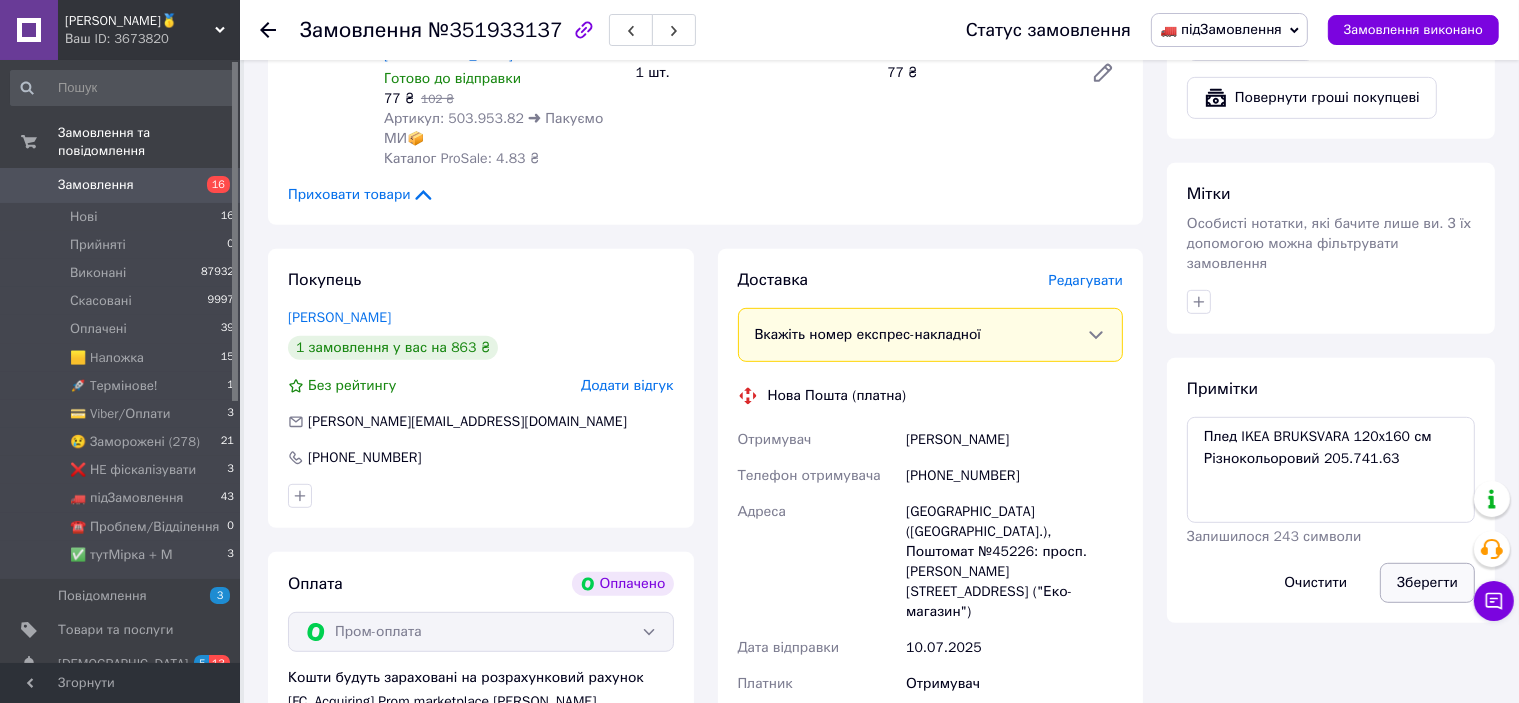 click on "Зберегти" at bounding box center [1427, 583] 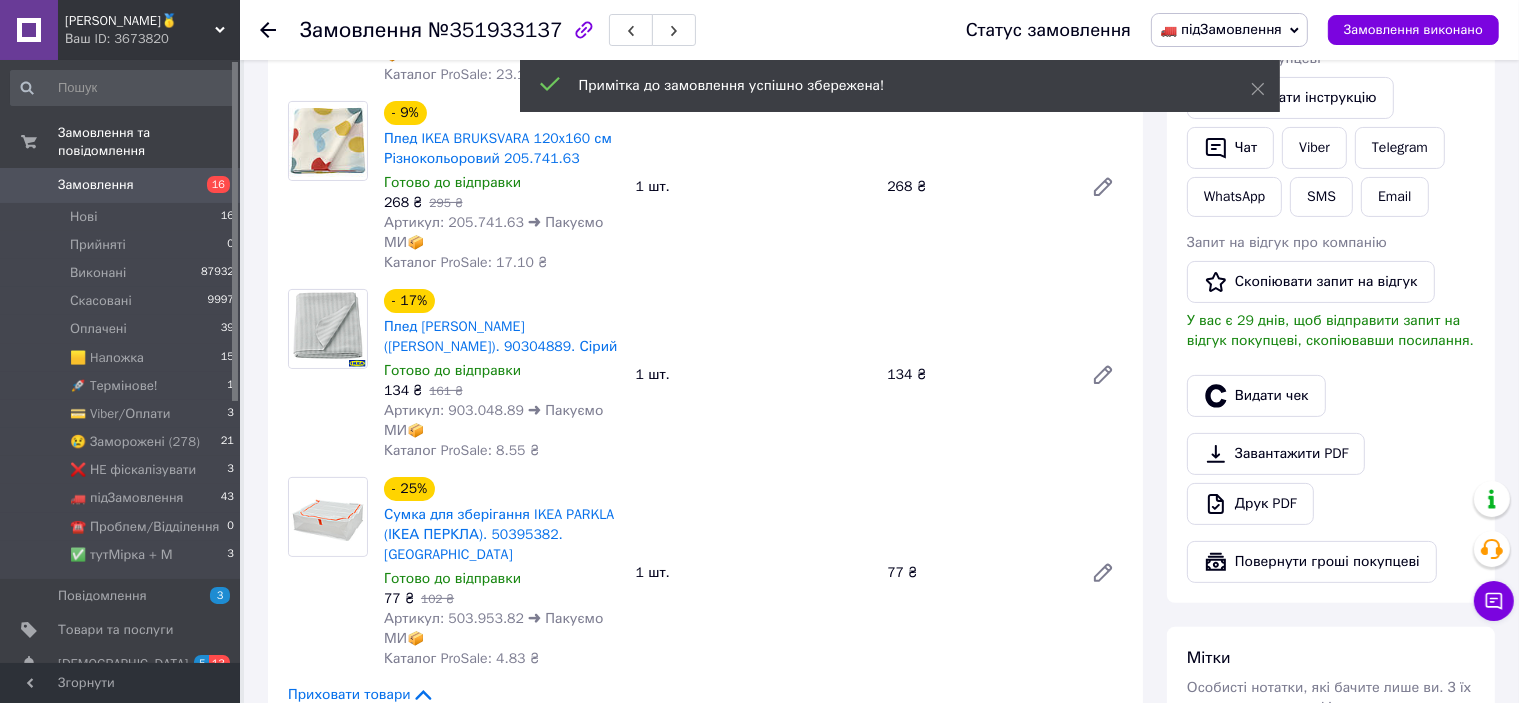 scroll, scrollTop: 100, scrollLeft: 0, axis: vertical 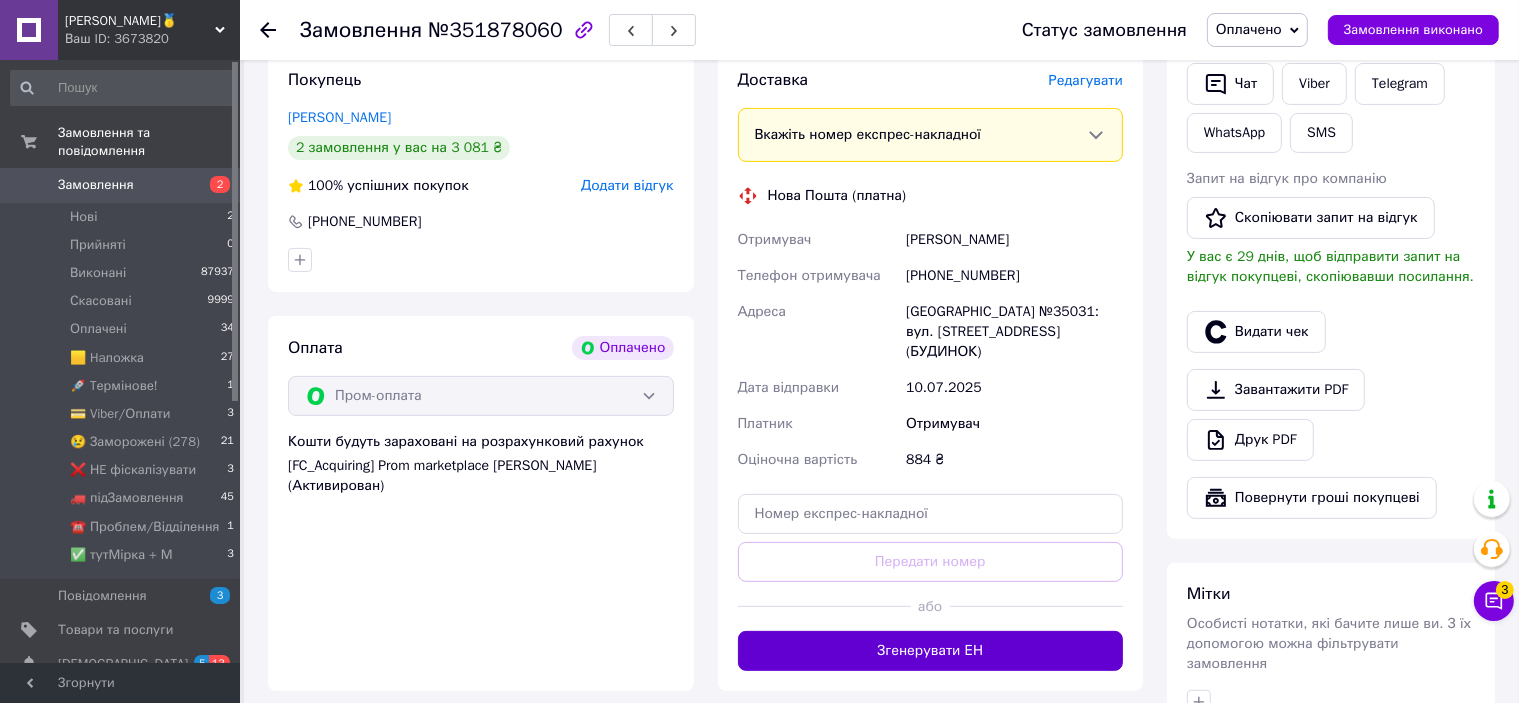click on "Згенерувати ЕН" at bounding box center (931, 651) 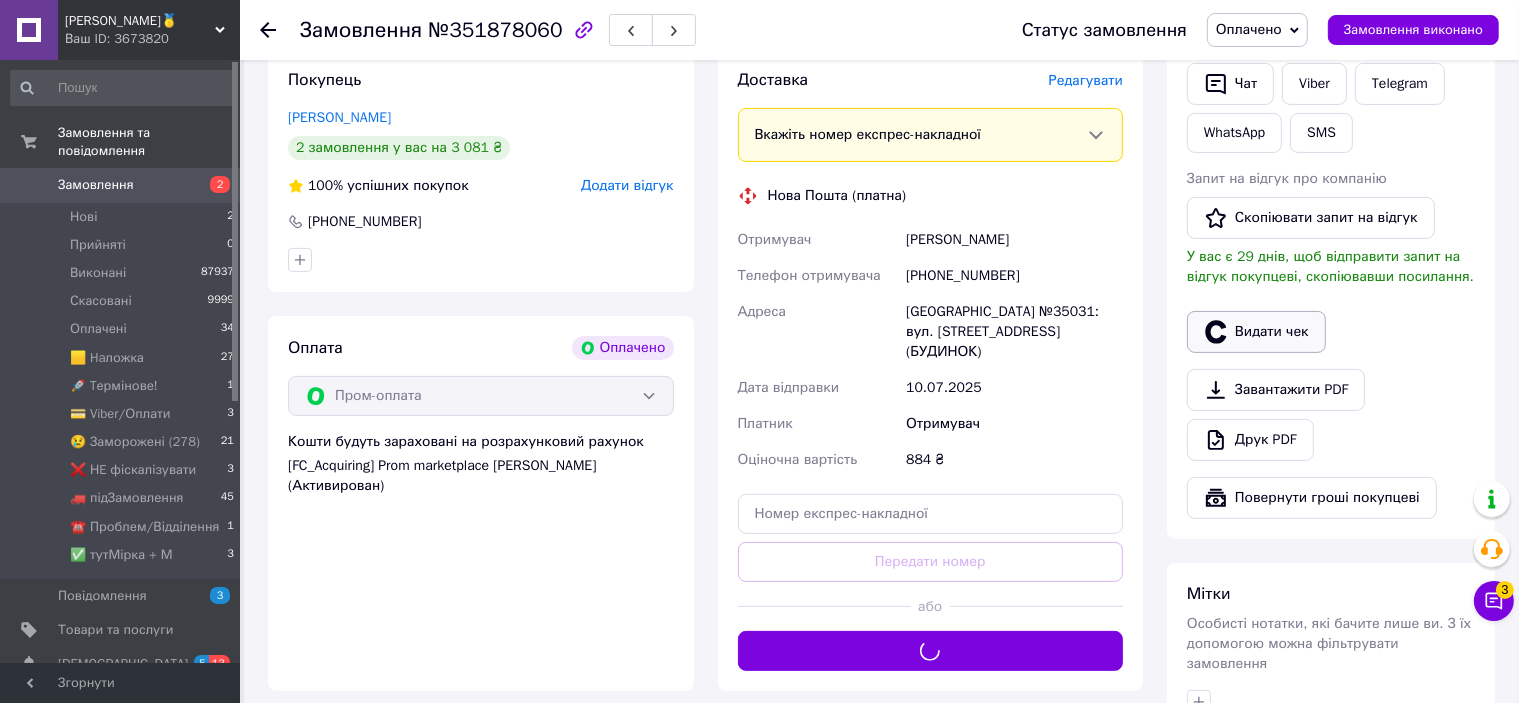 click on "Видати чек" at bounding box center (1256, 332) 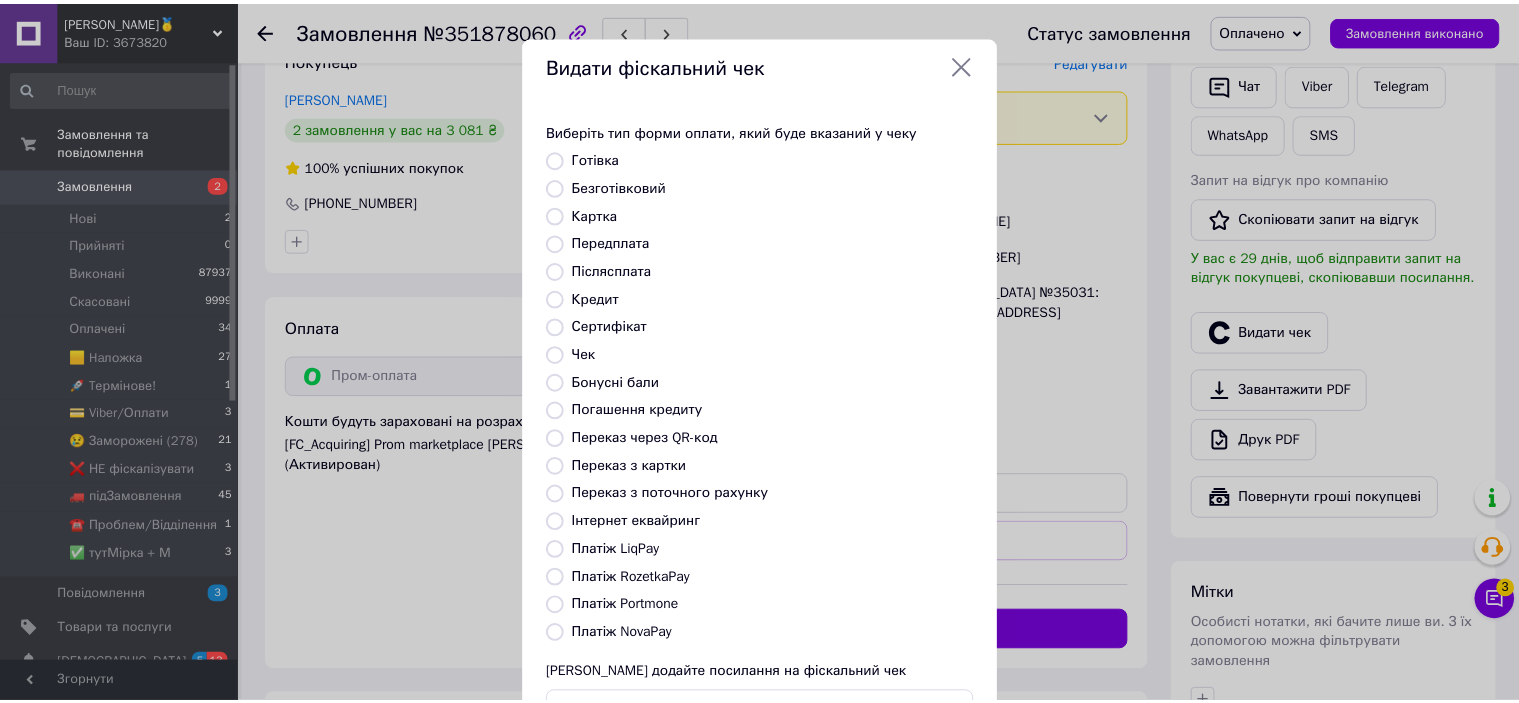 scroll, scrollTop: 155, scrollLeft: 0, axis: vertical 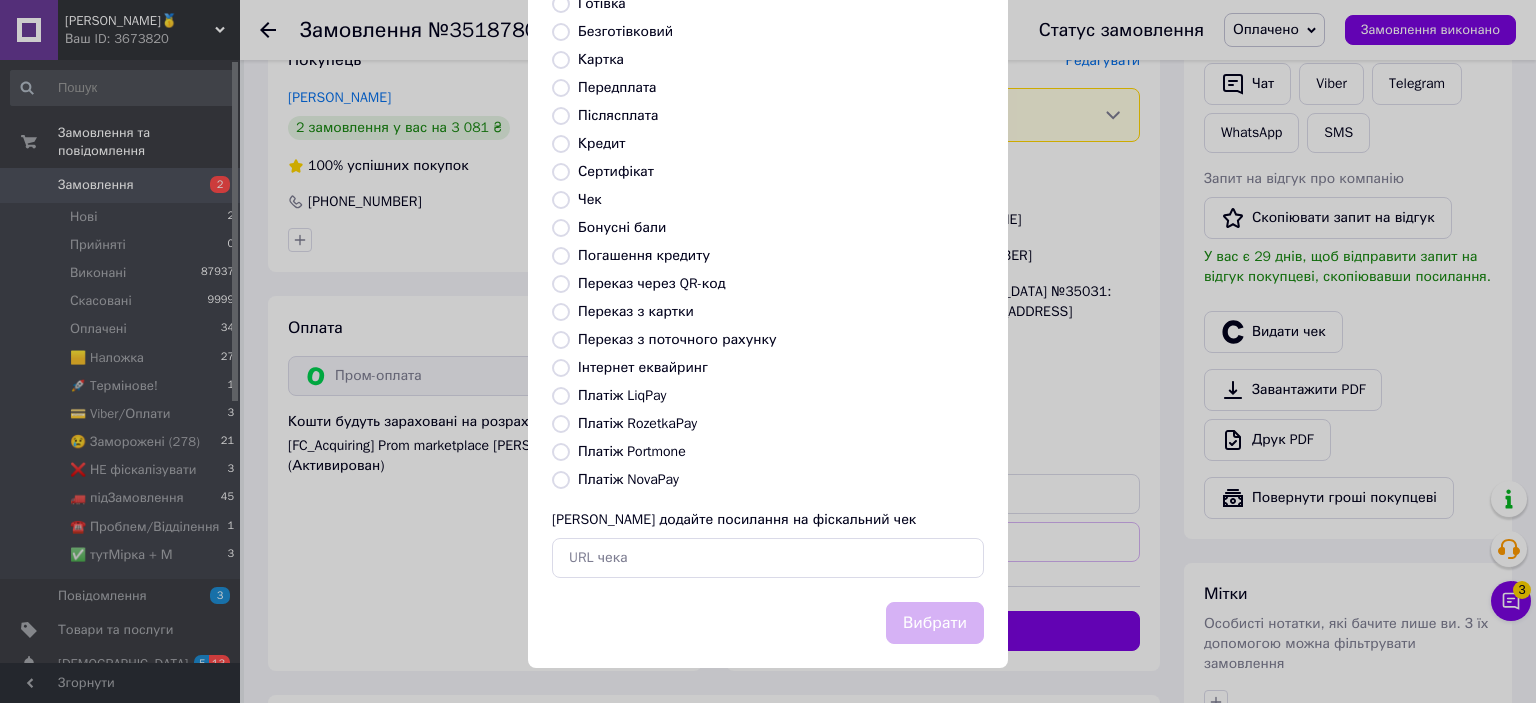 click on "Платіж RozetkaPay" at bounding box center (637, 423) 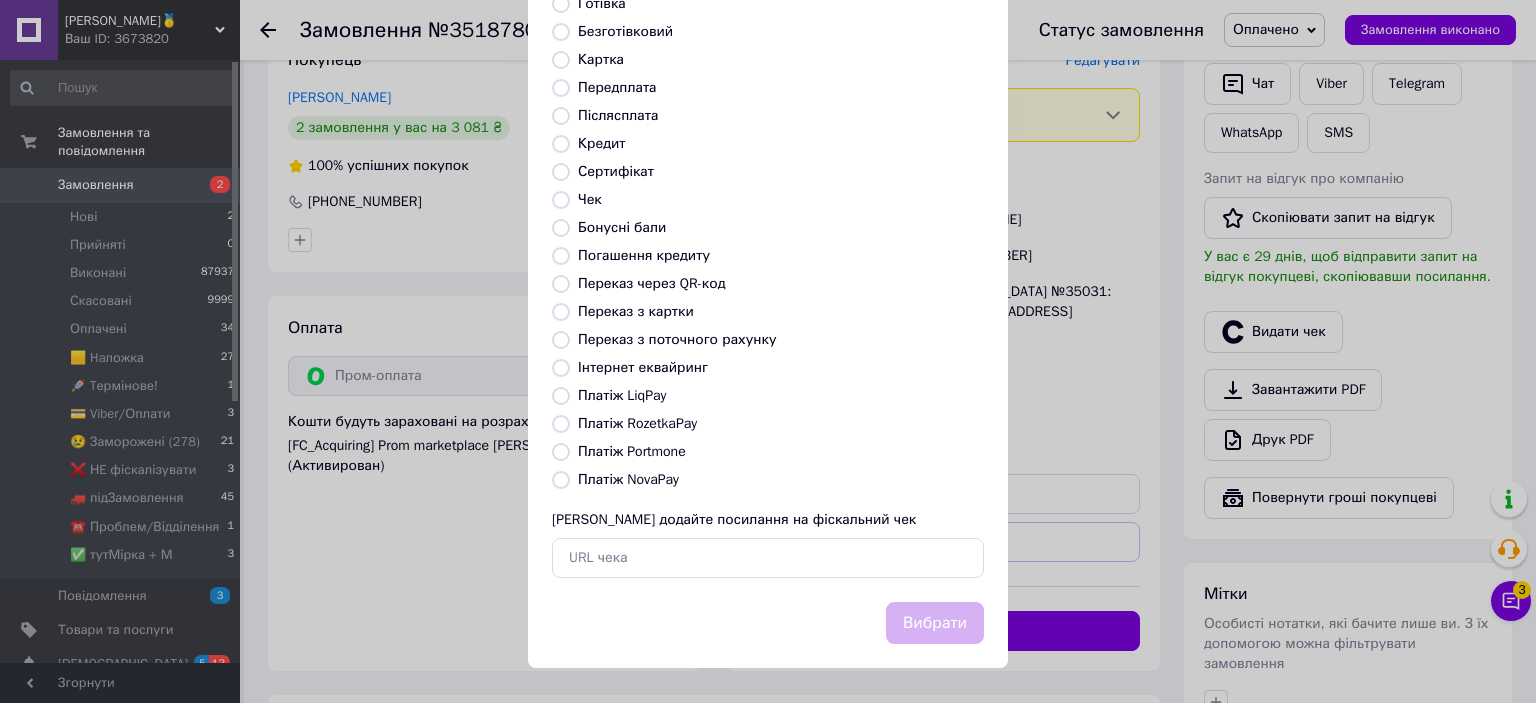 radio on "true" 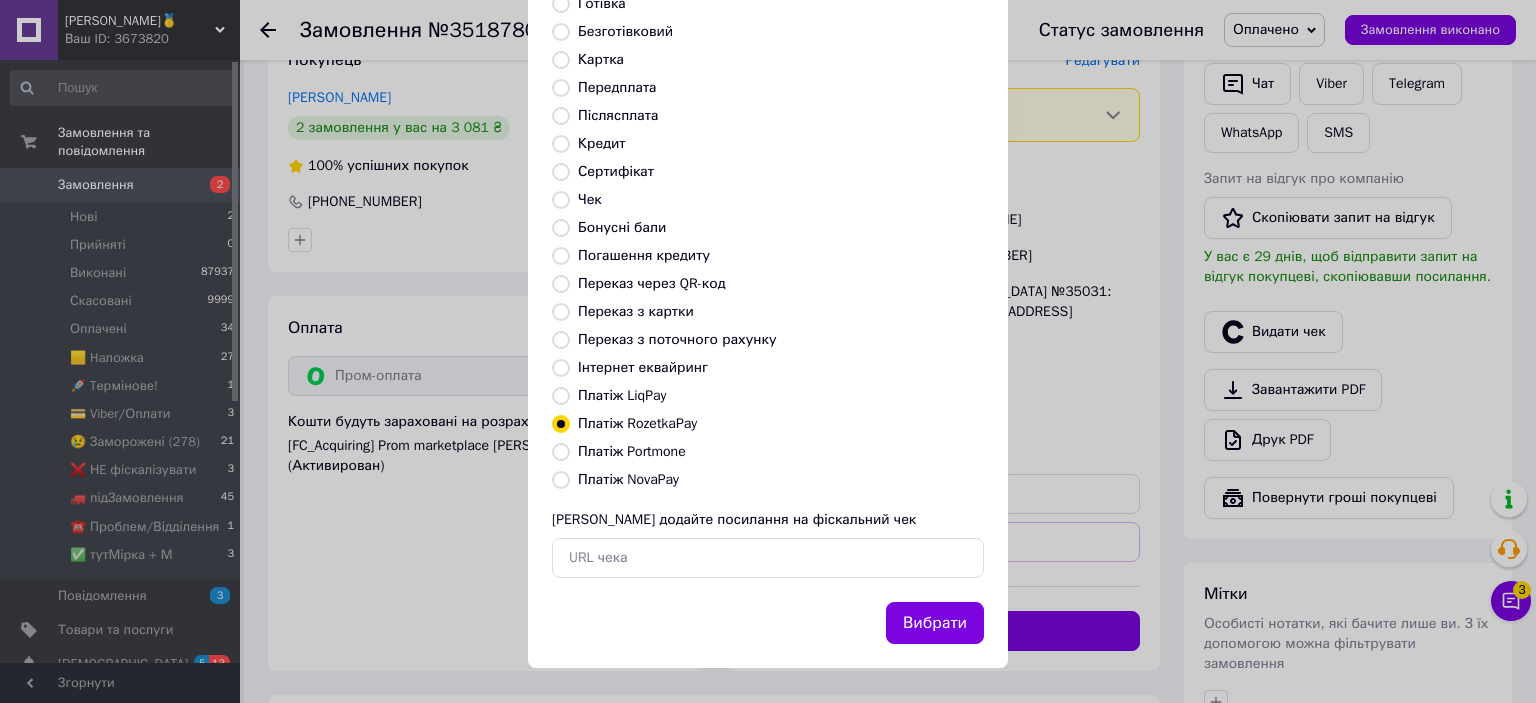 click on "Вибрати" at bounding box center (935, 623) 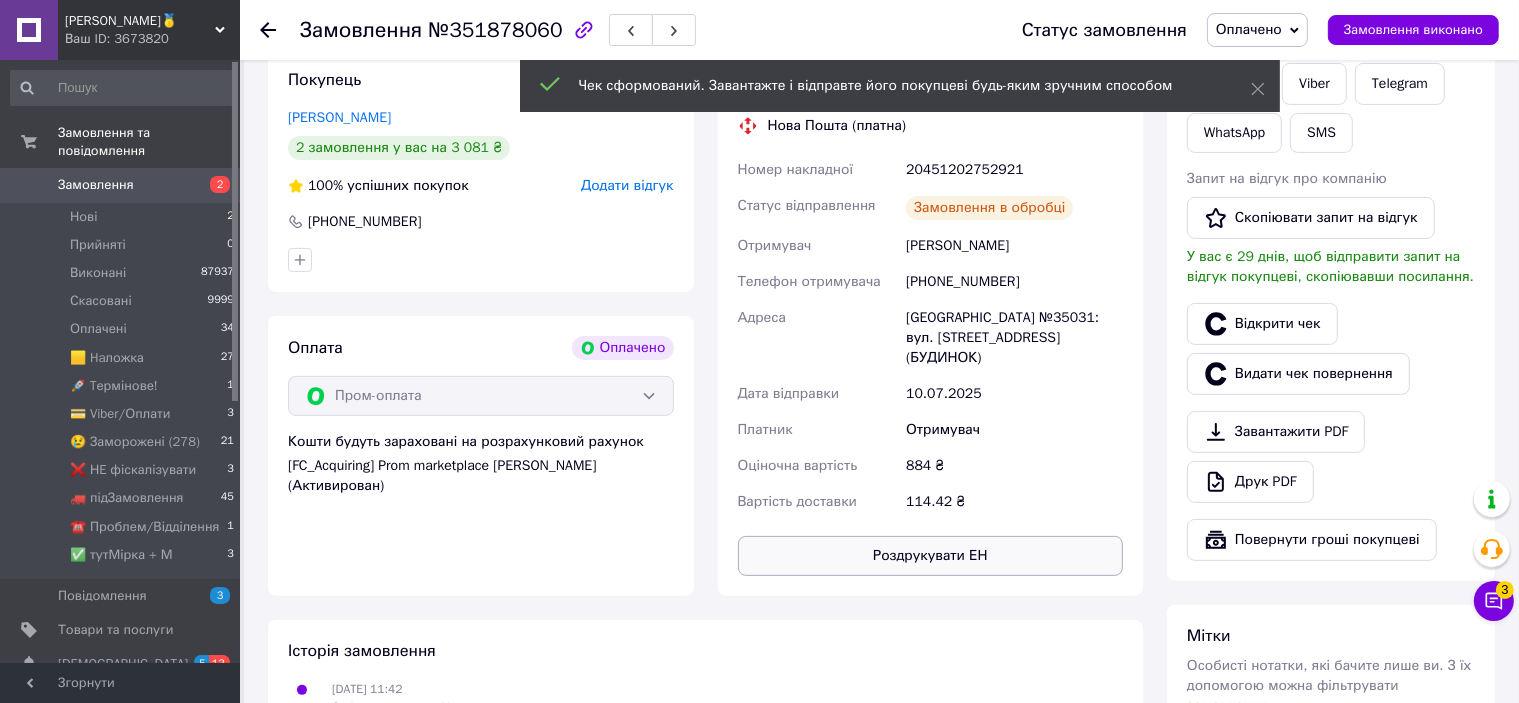 click on "Роздрукувати ЕН" at bounding box center (931, 556) 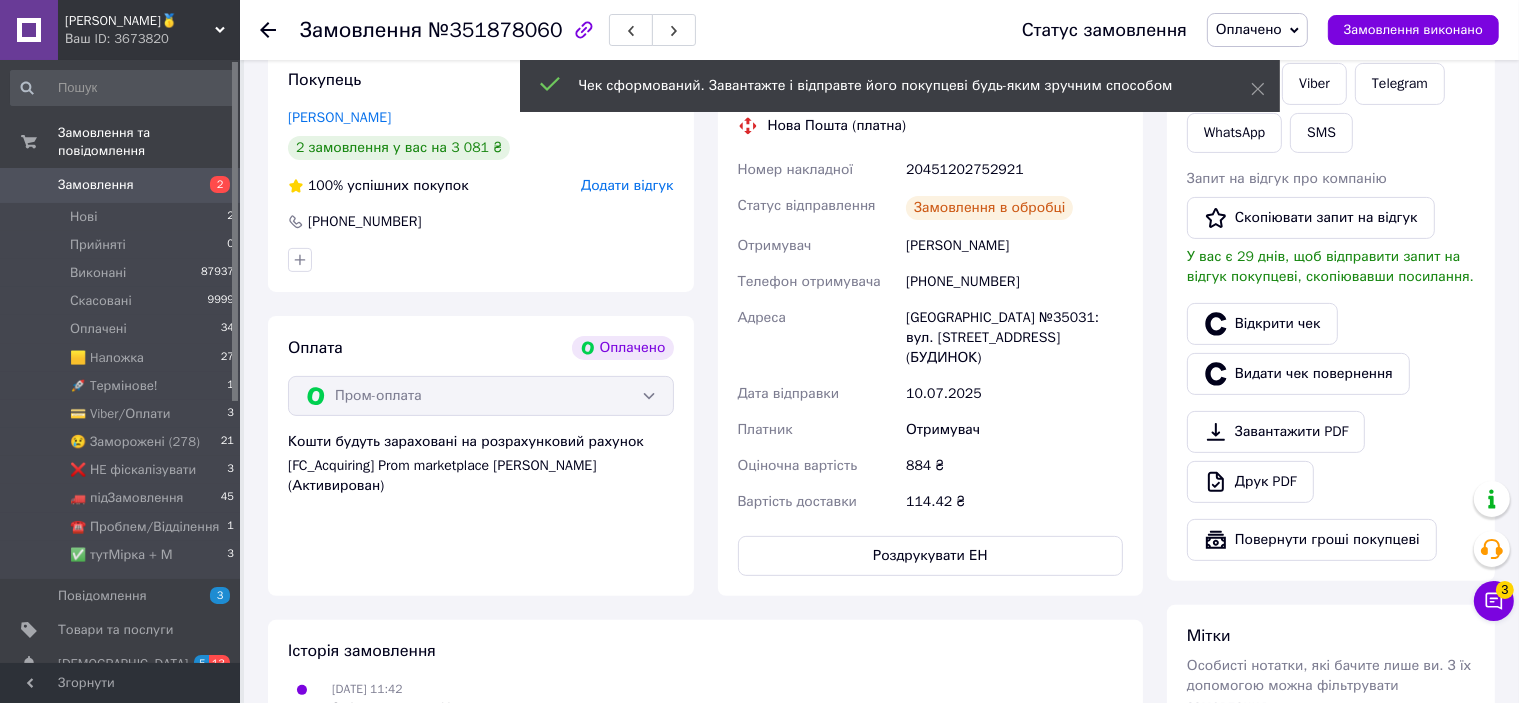 scroll, scrollTop: 400, scrollLeft: 0, axis: vertical 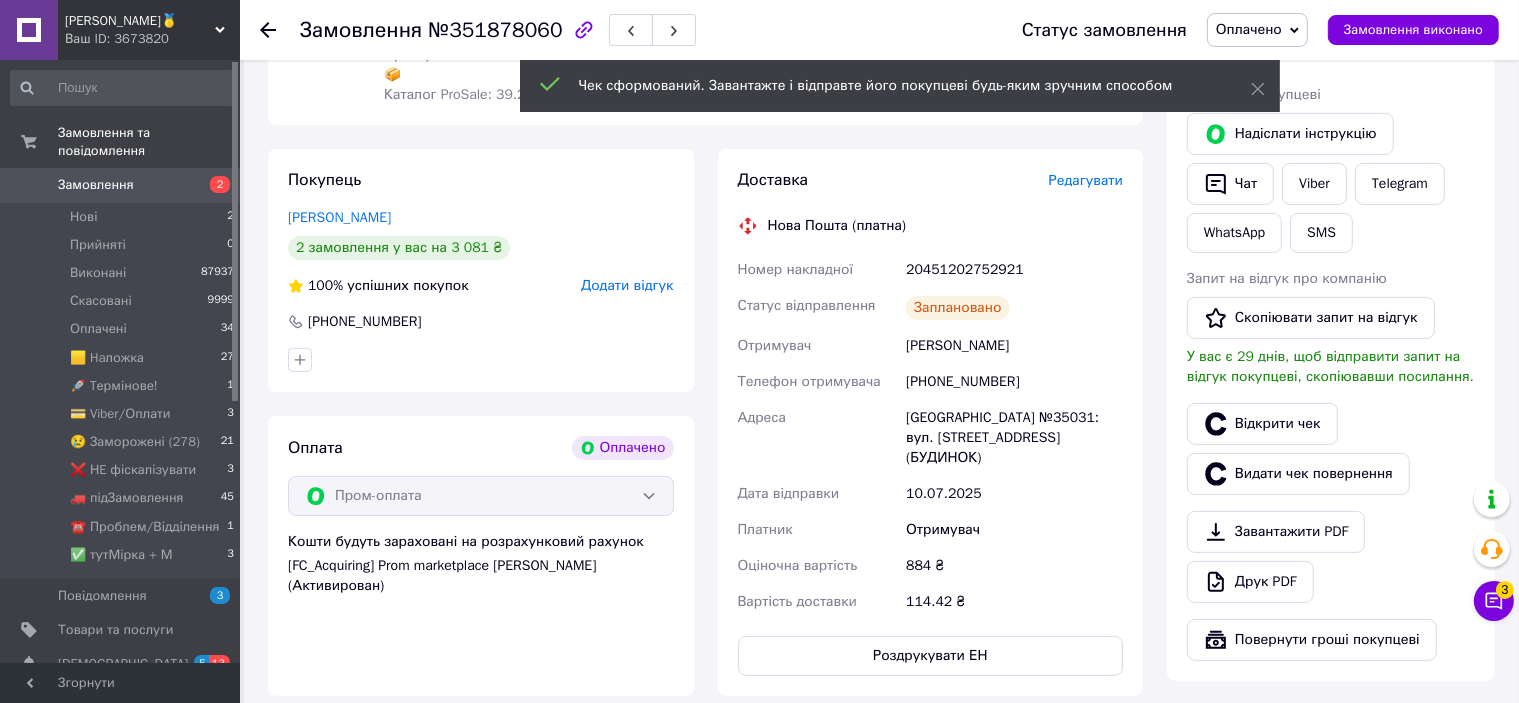 click on "20451202752921" at bounding box center (1014, 270) 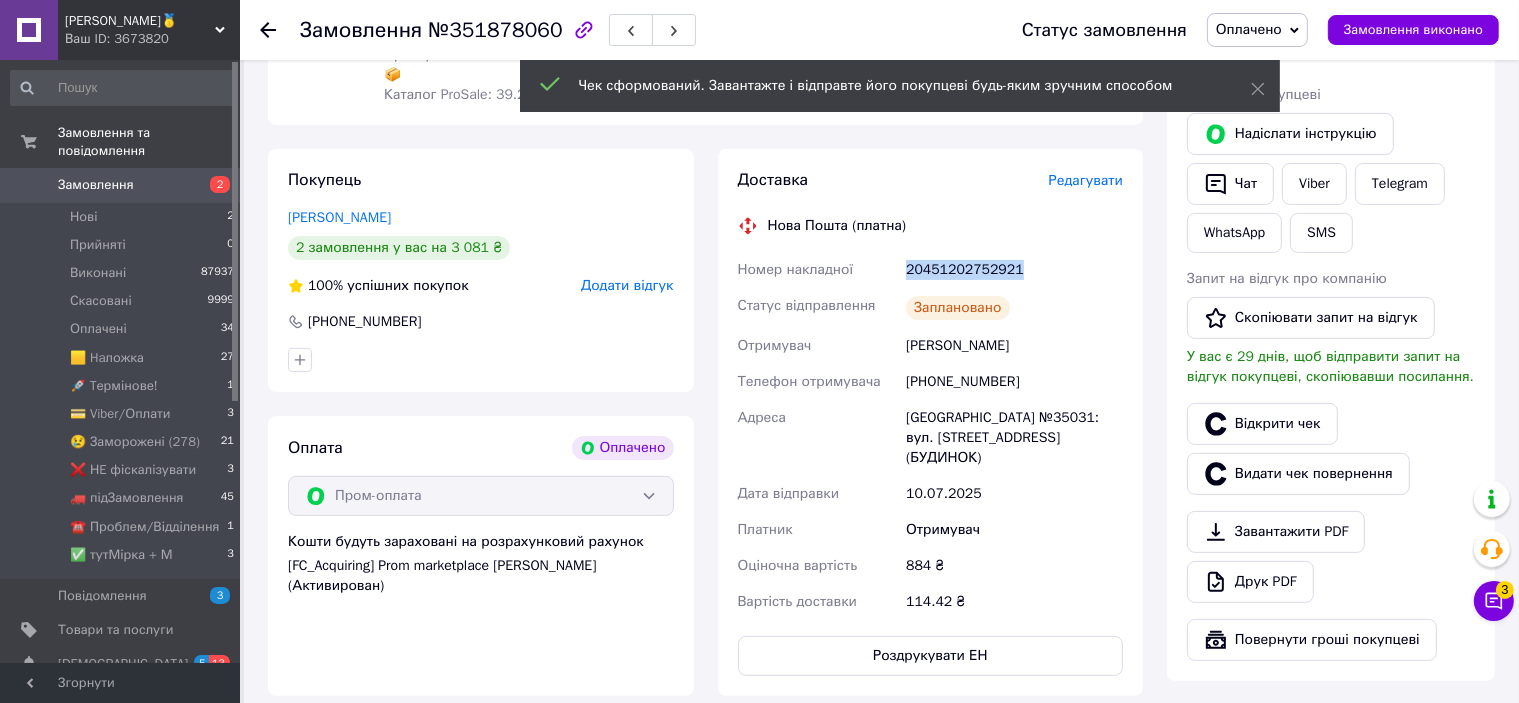 click on "20451202752921" at bounding box center [1014, 270] 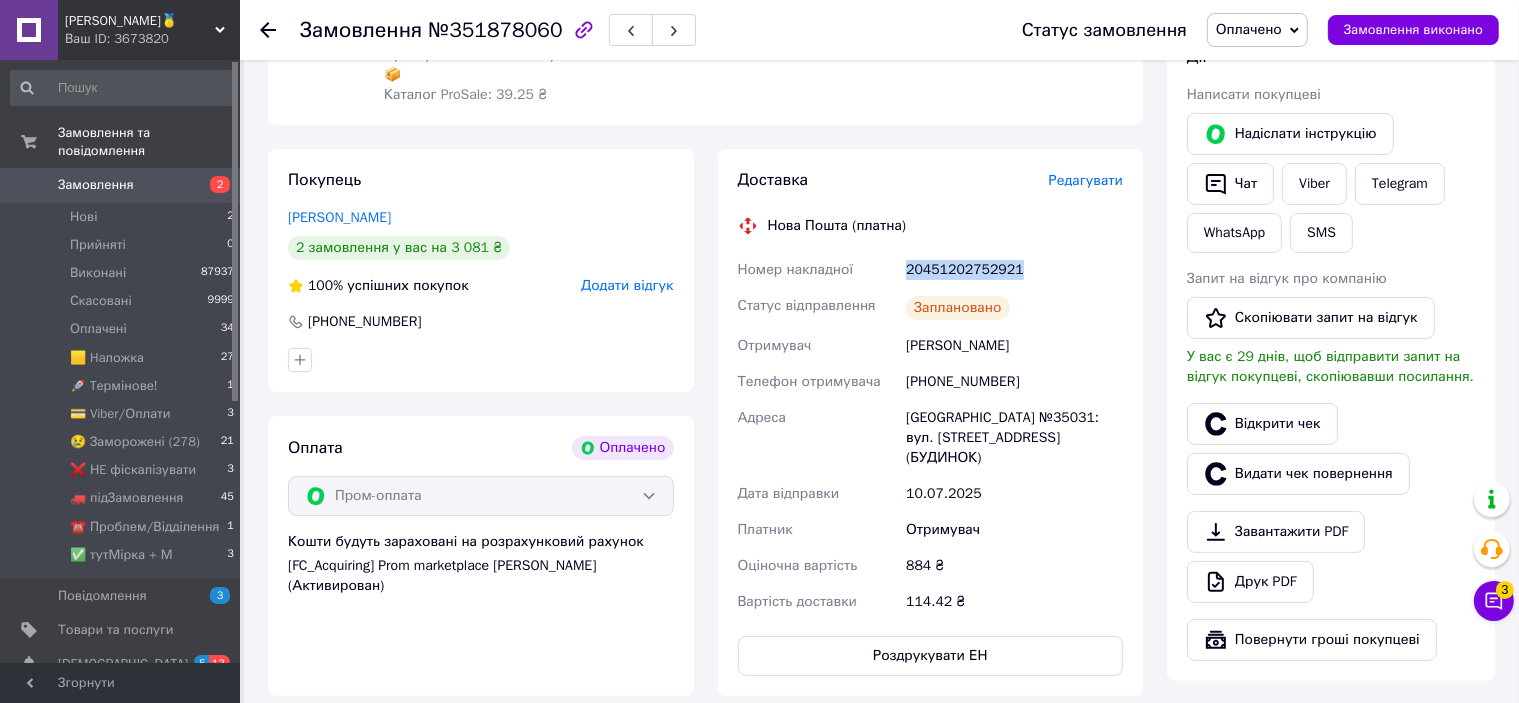drag, startPoint x: 968, startPoint y: 231, endPoint x: 1024, endPoint y: 237, distance: 56.32051 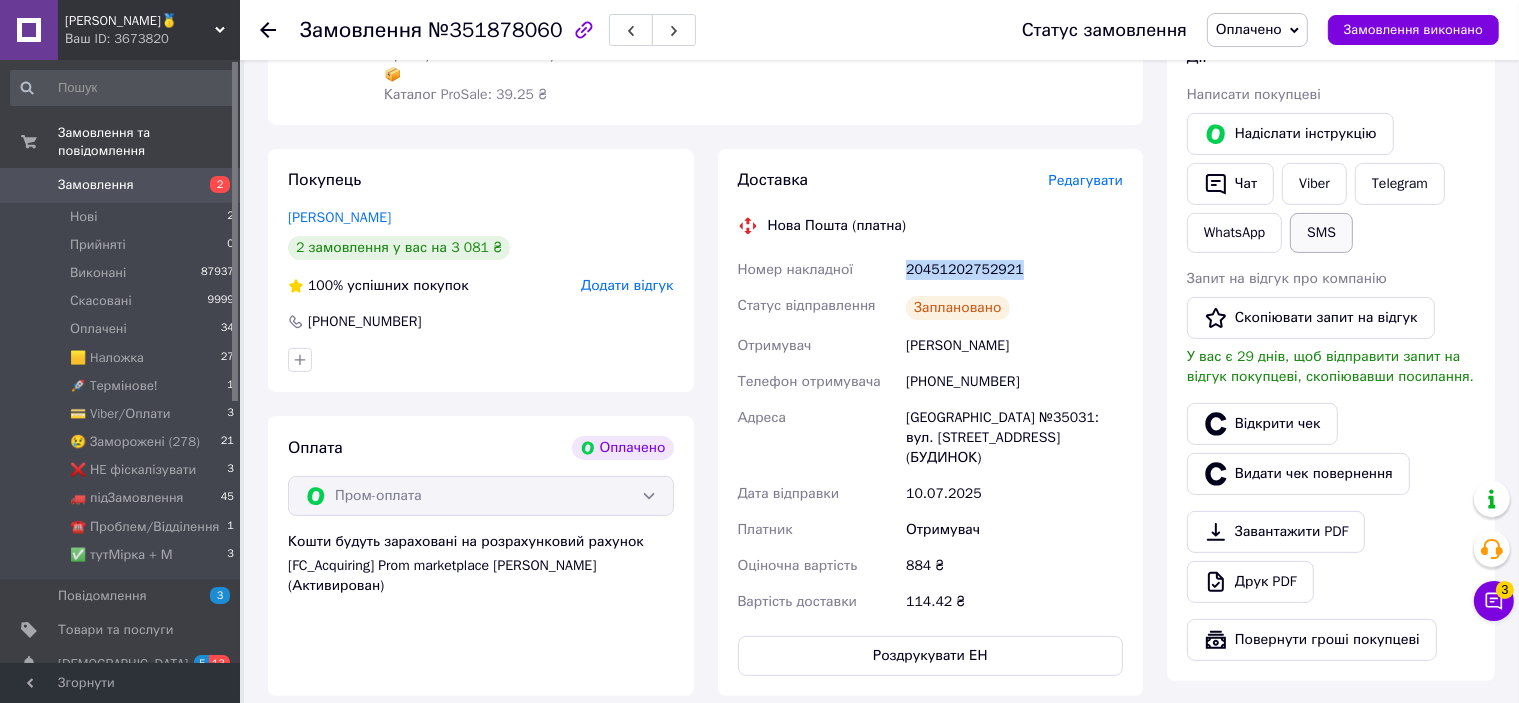 click on "SMS" at bounding box center (1321, 233) 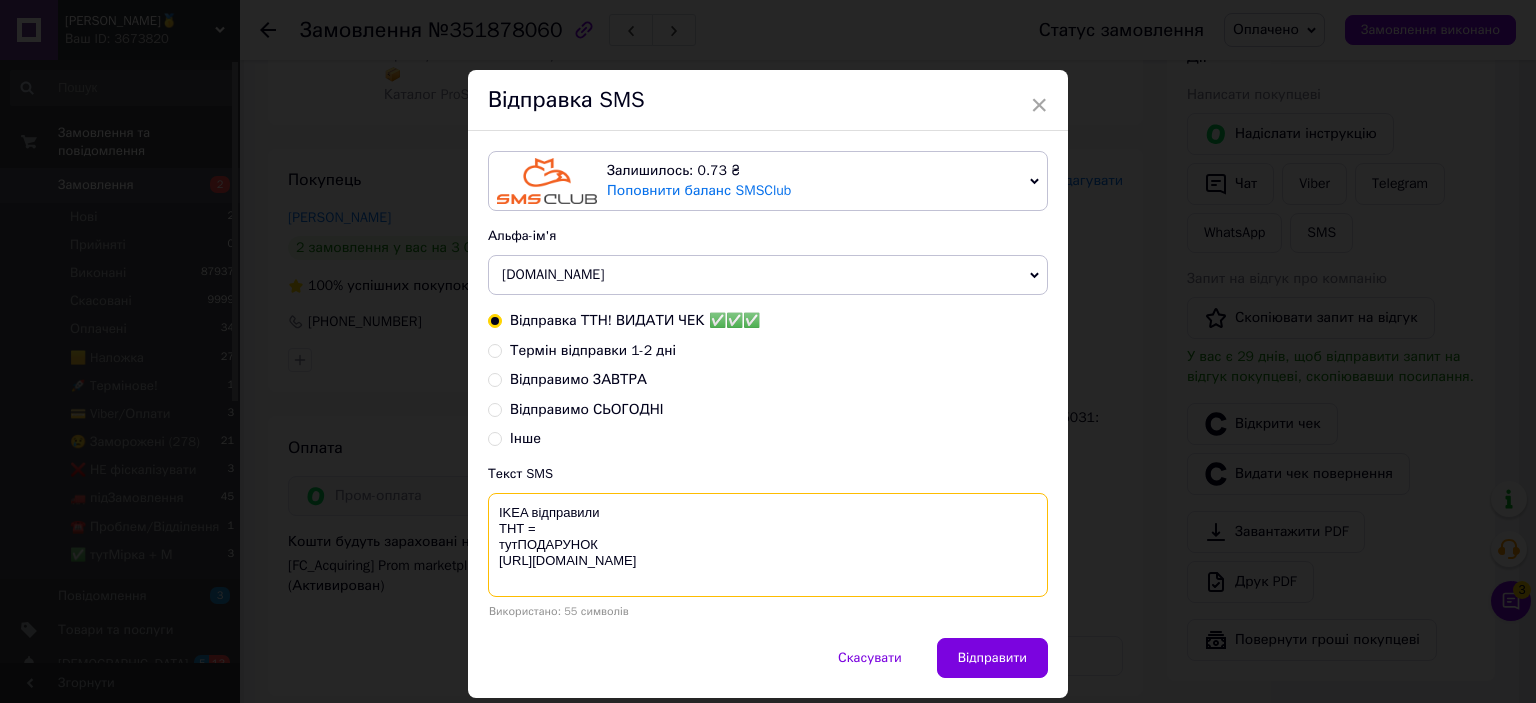 click on "IKEA відправили
ТНТ =
тутПОДАРУНОК
[URL][DOMAIN_NAME]" at bounding box center [768, 545] 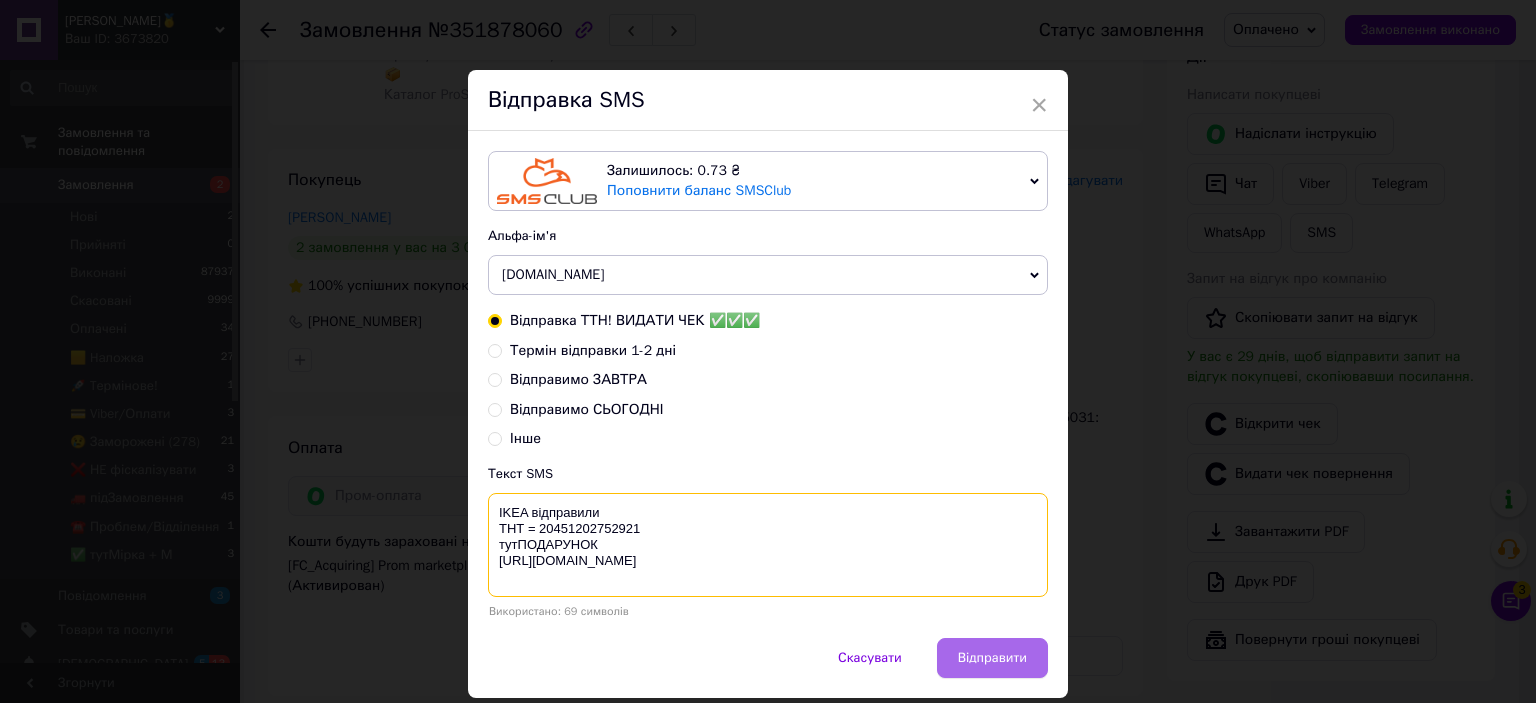 type on "IKEA відправили
ТНТ = 20451202752921
тутПОДАРУНОК
https://bit.ly/taao" 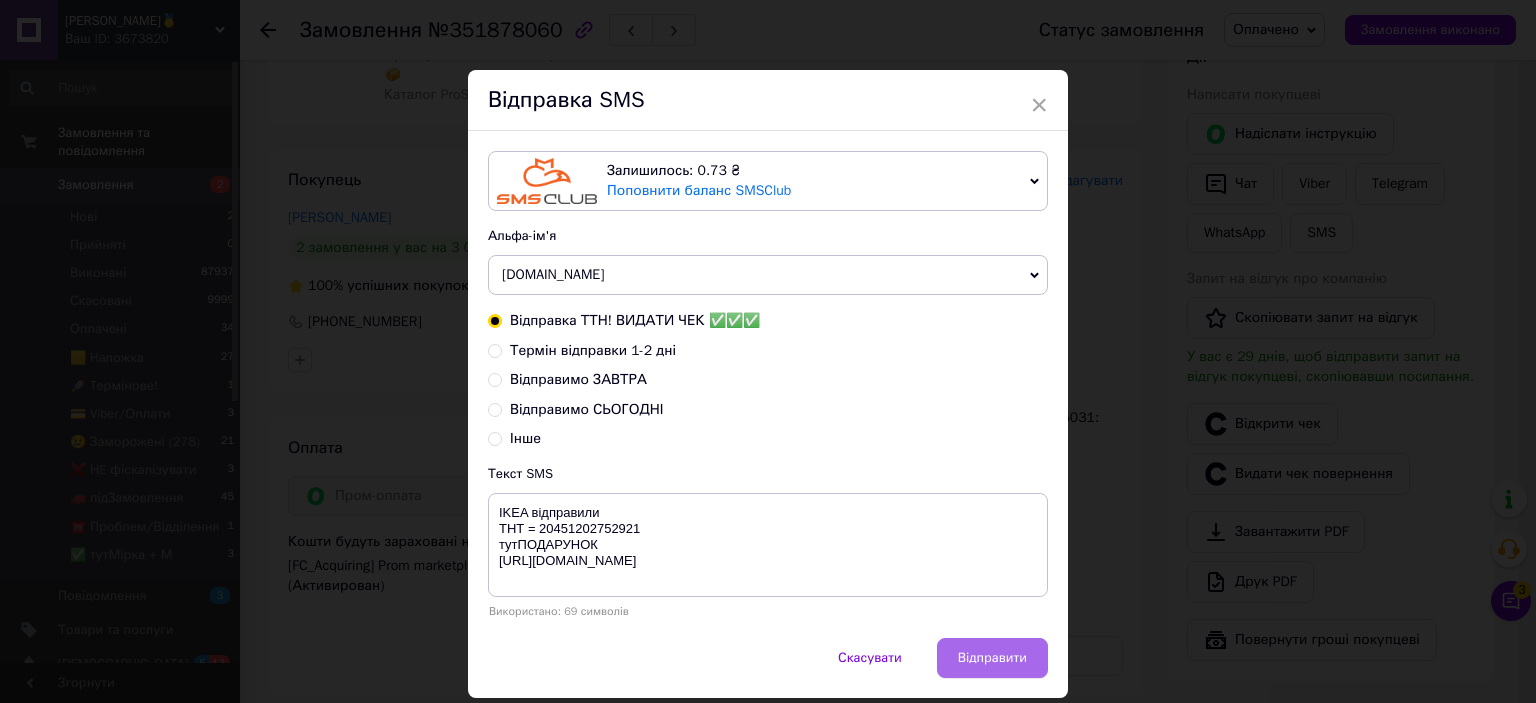 click on "Відправити" at bounding box center [992, 658] 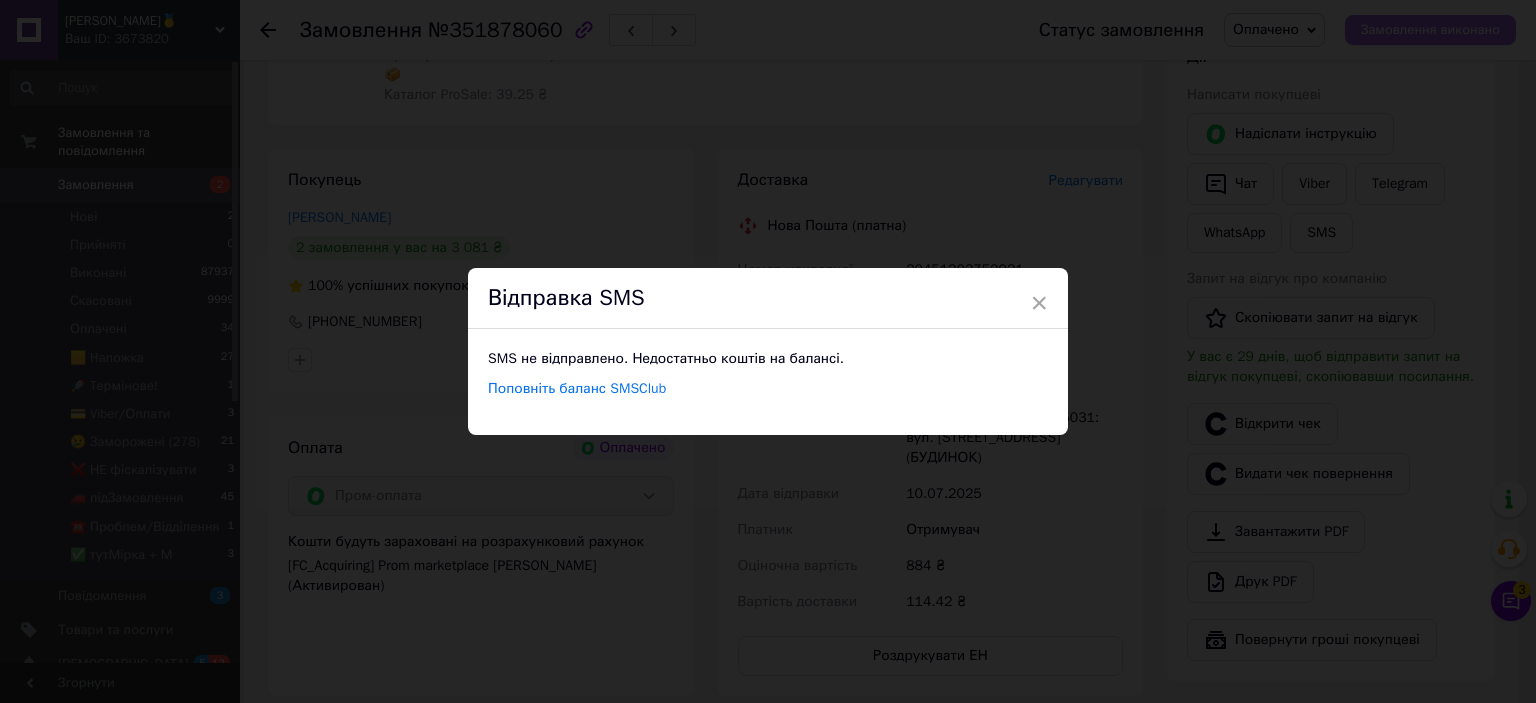 click on "× Відправка SMS SMS не відправлено. Недостатньо коштів на балансі.  Поповніть баланс SMSClub" at bounding box center [768, 351] 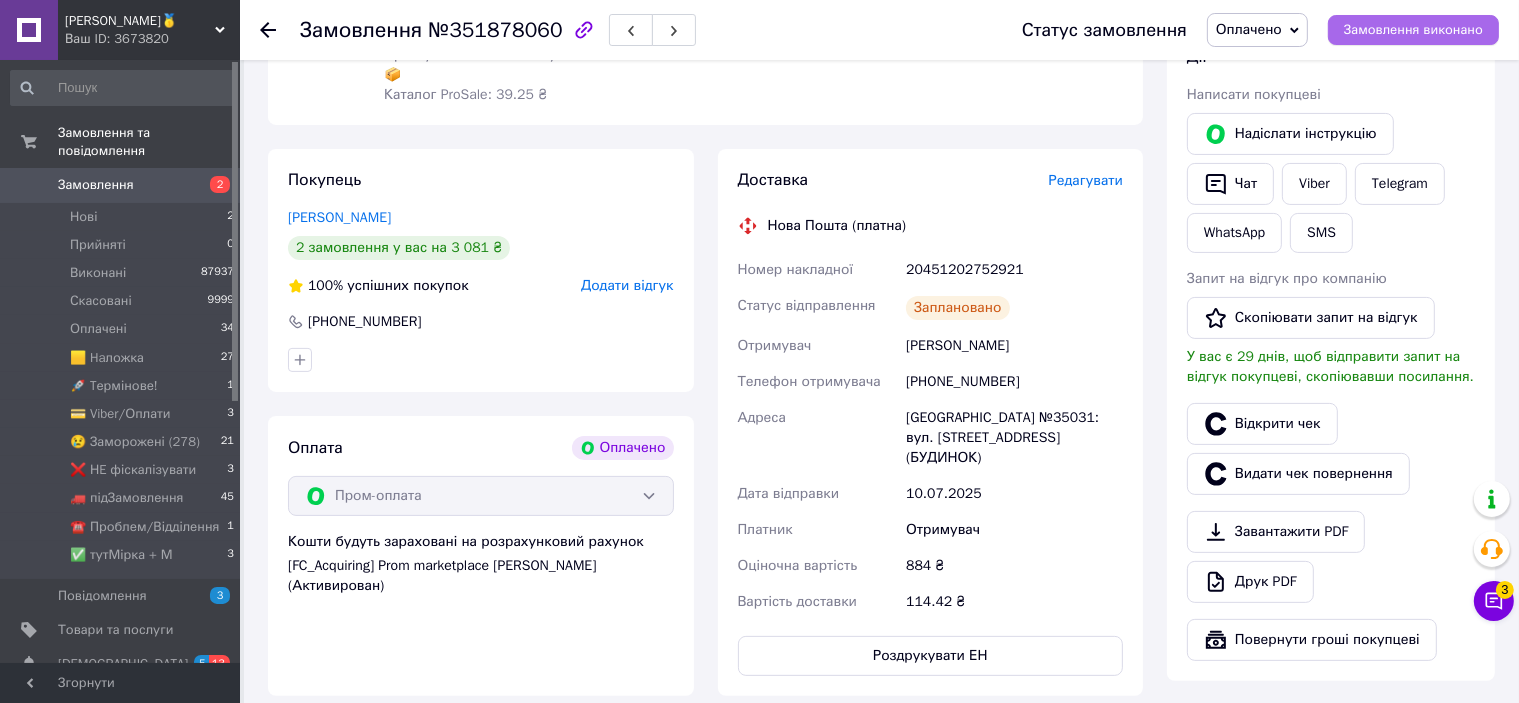 click on "Замовлення виконано" at bounding box center (1413, 30) 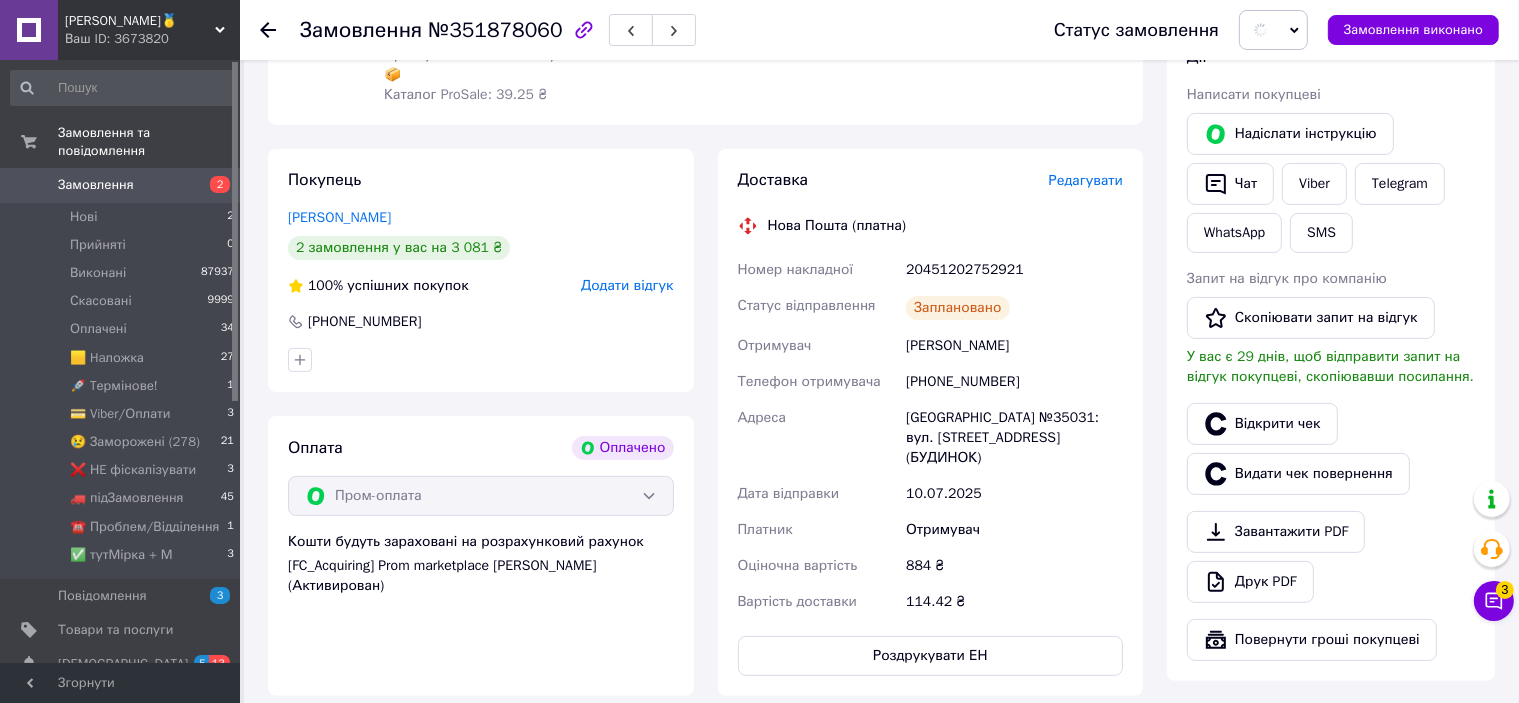 scroll, scrollTop: 0, scrollLeft: 0, axis: both 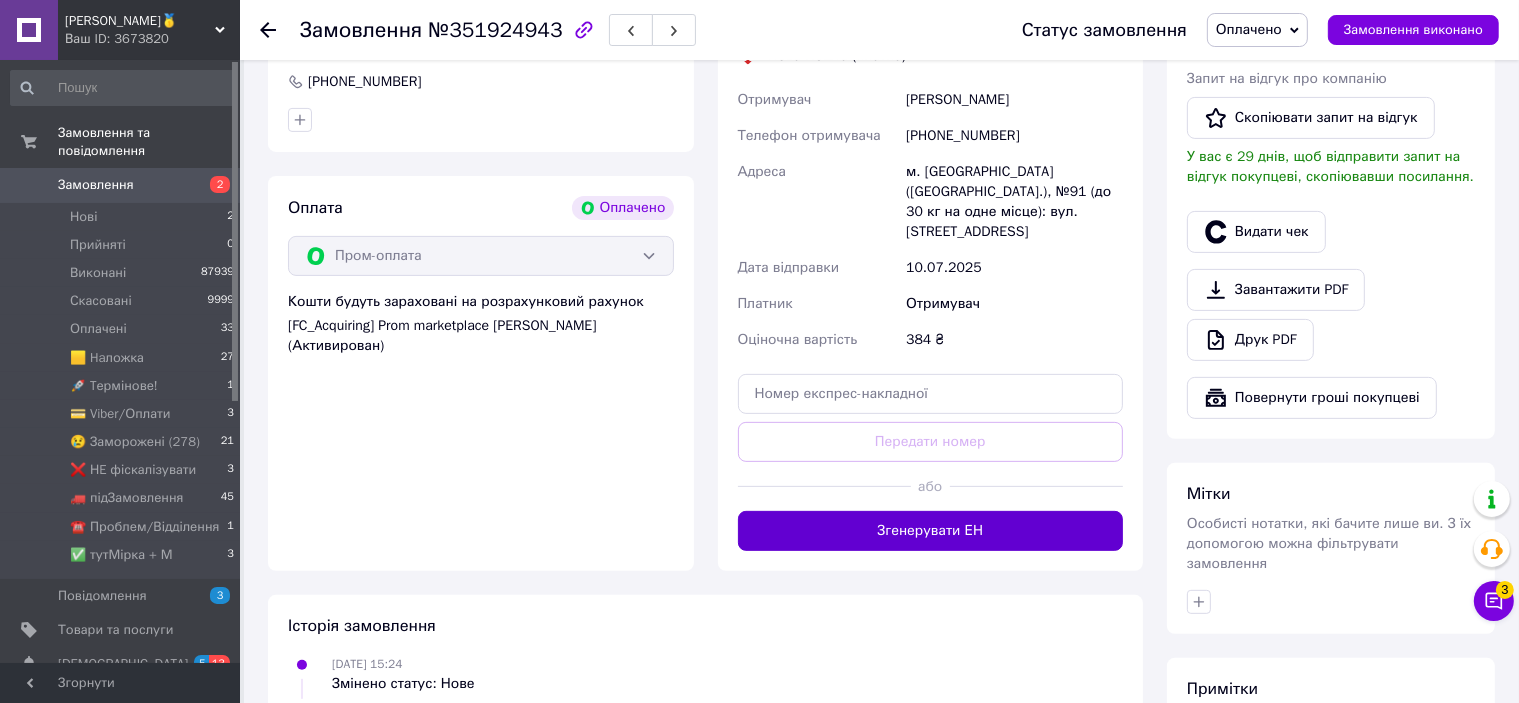 click on "Доставка [PERSON_NAME] Вкажіть номер експрес-накладної Обов'язково введіть номер експрес-накладної,
якщо створювали її не на цій сторінці. У разі,
якщо номер ЕН не буде доданий, ми не зможемо
виплатити гроші за замовлення Мобільний номер покупця (із замовлення) повинен відповідати номеру отримувача за накладною Нова Пошта (платна) Отримувач [PERSON_NAME] Телефон отримувача [PHONE_NUMBER] Адреса м. [GEOGRAPHIC_DATA] ([GEOGRAPHIC_DATA].), №91 (до 30 кг на одне місце): вул. Академіка [PERSON_NAME], 48а Дата відправки [DATE] Платник Отримувач Оціночна вартість 384 ₴ Передати номер або" at bounding box center [931, 240] 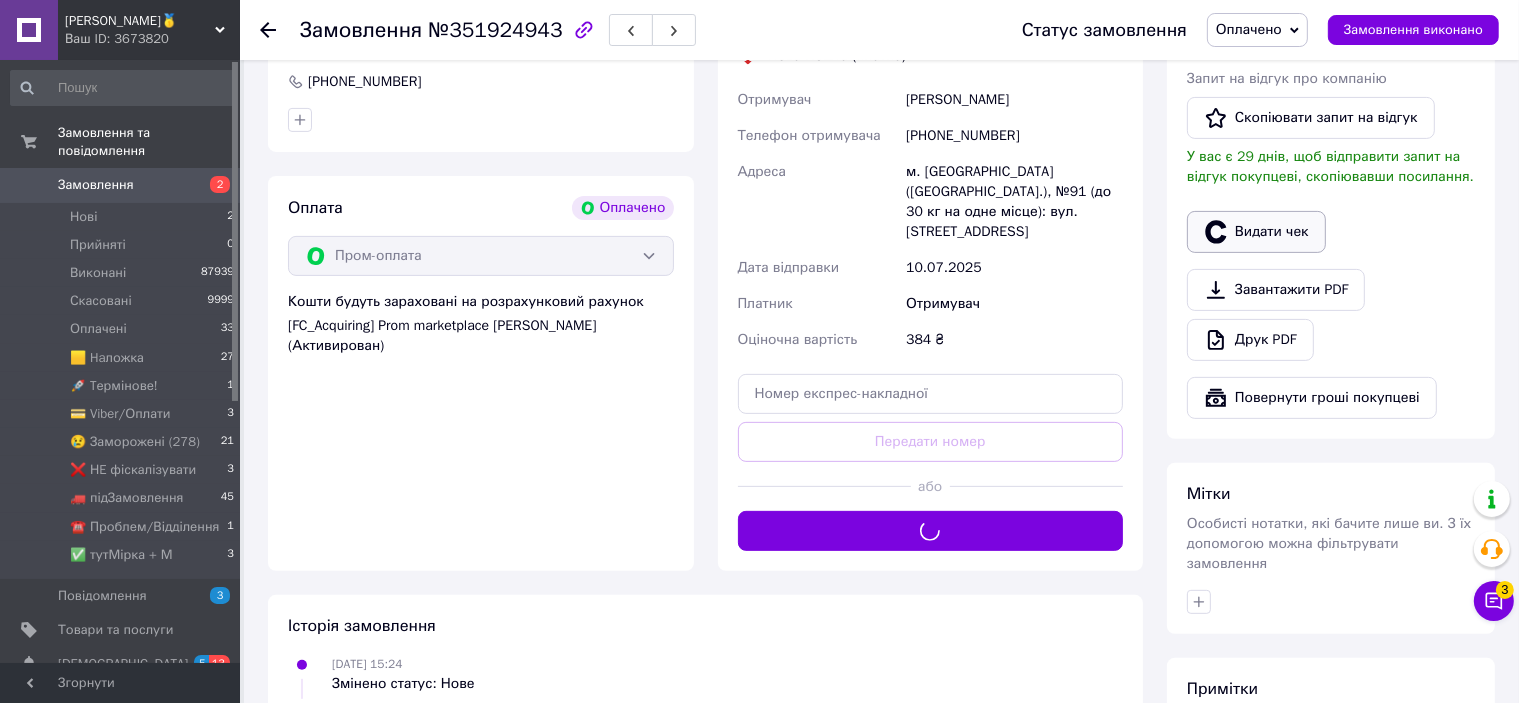 click 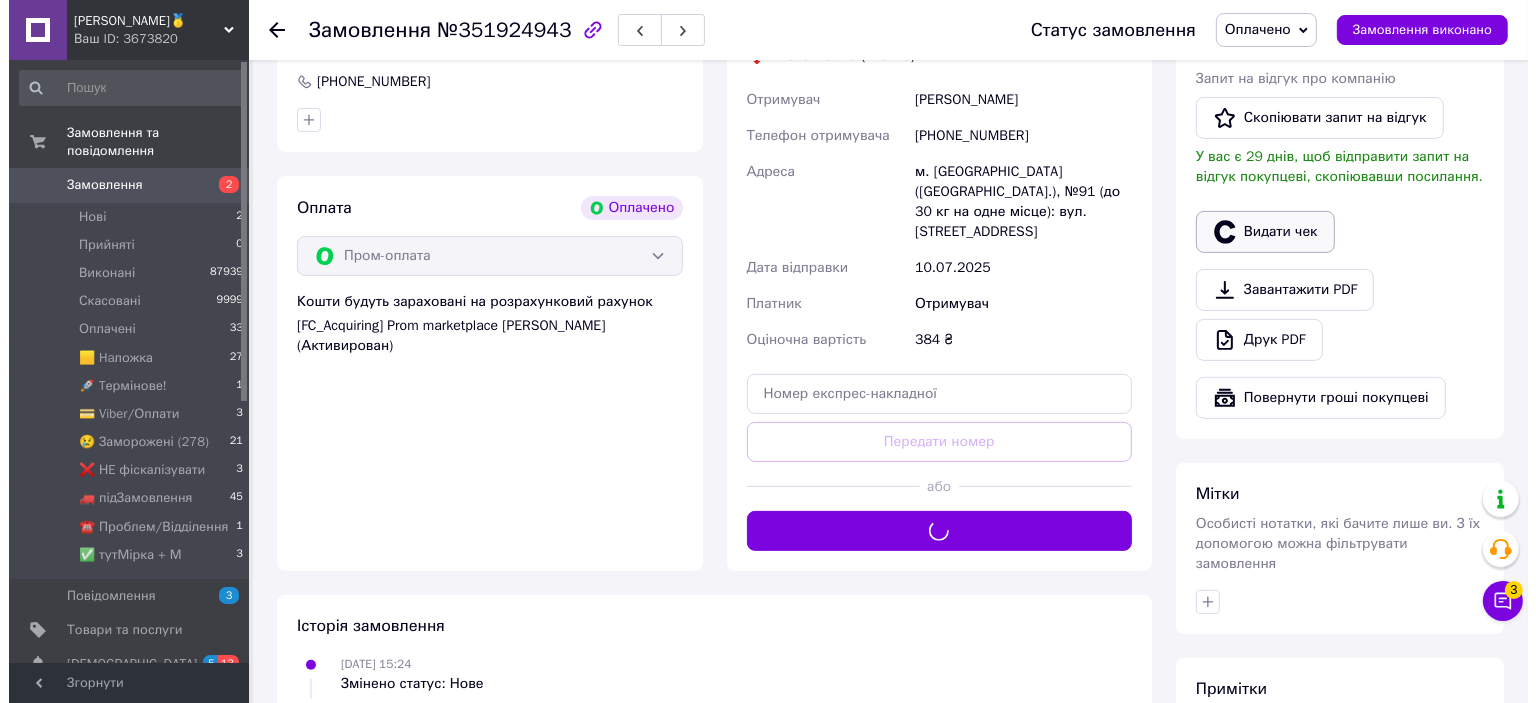 scroll, scrollTop: 580, scrollLeft: 0, axis: vertical 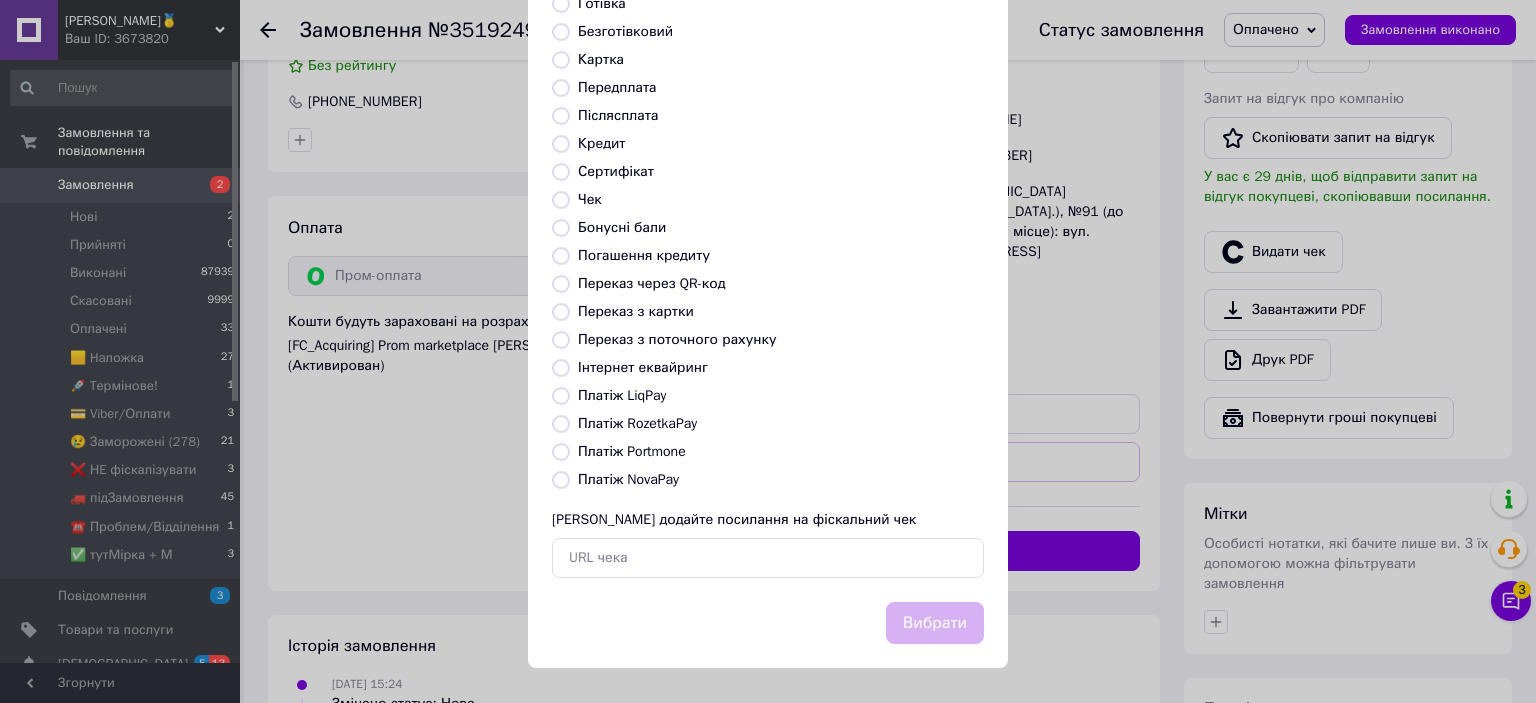 click on "Платіж RozetkaPay" at bounding box center [637, 423] 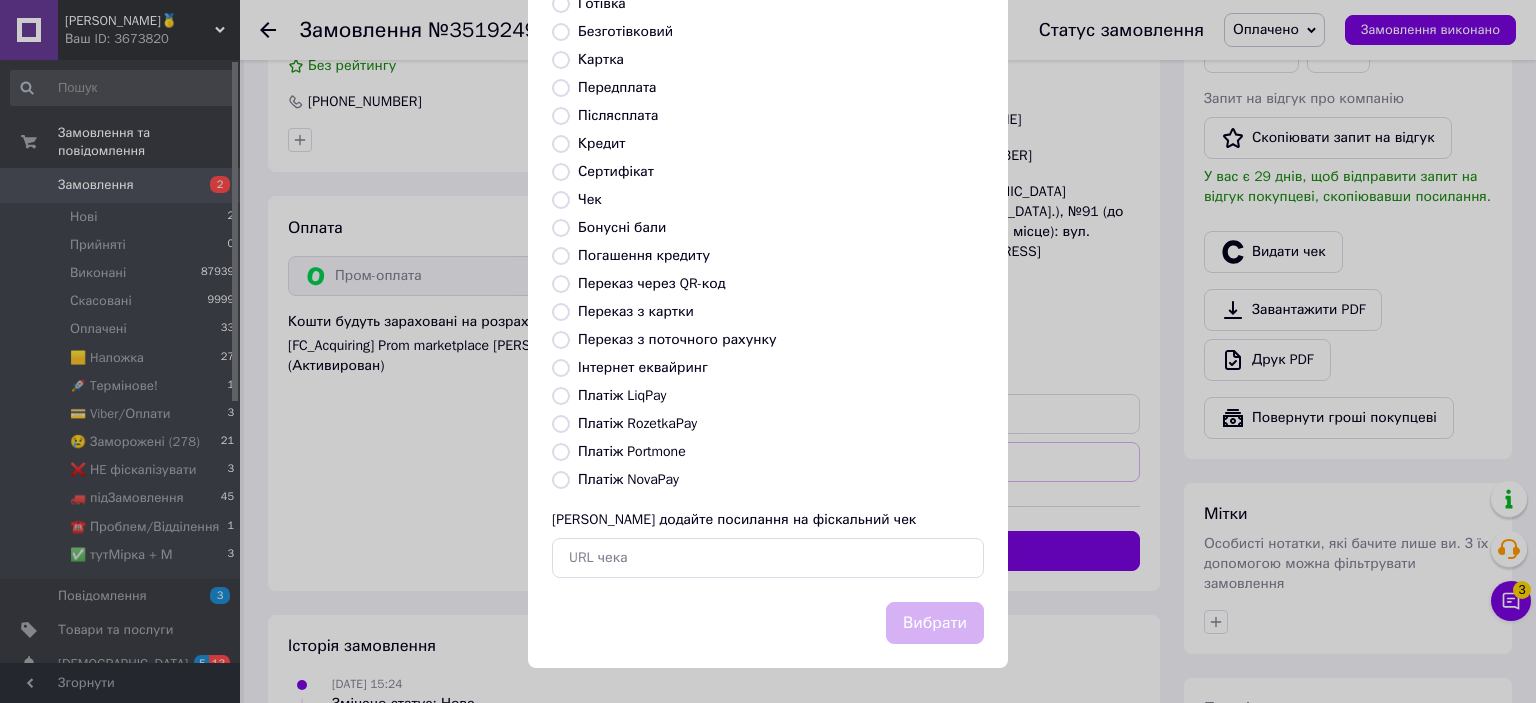 radio on "true" 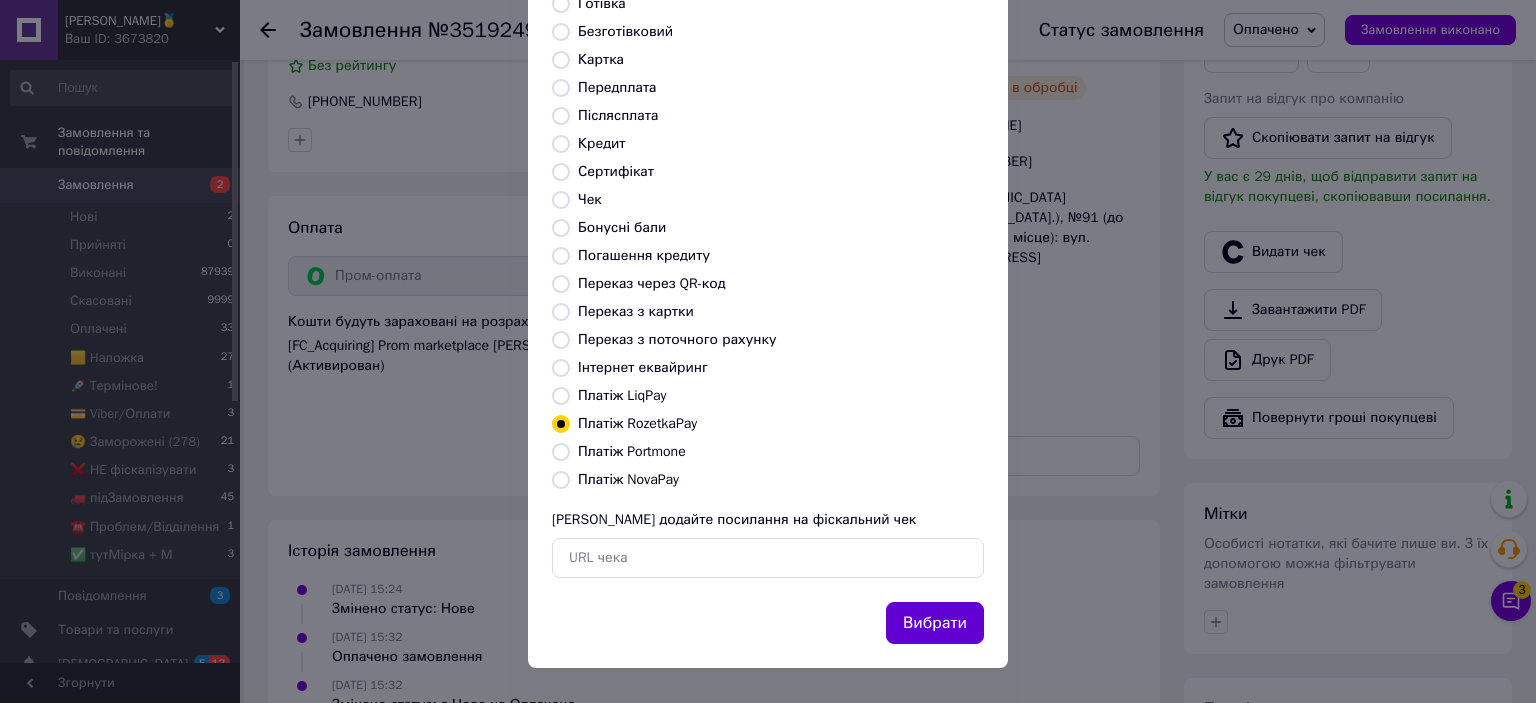 click on "Вибрати" at bounding box center [935, 623] 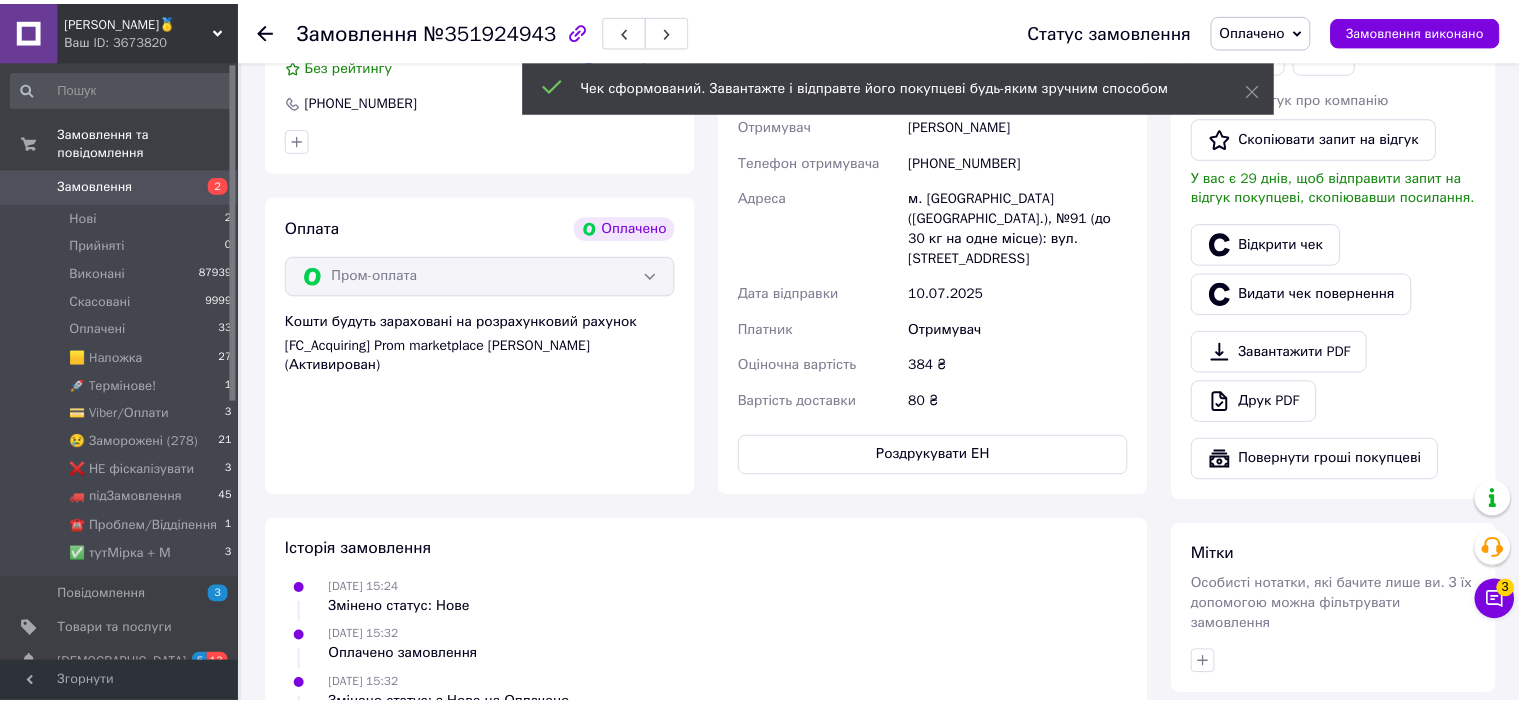 scroll, scrollTop: 600, scrollLeft: 0, axis: vertical 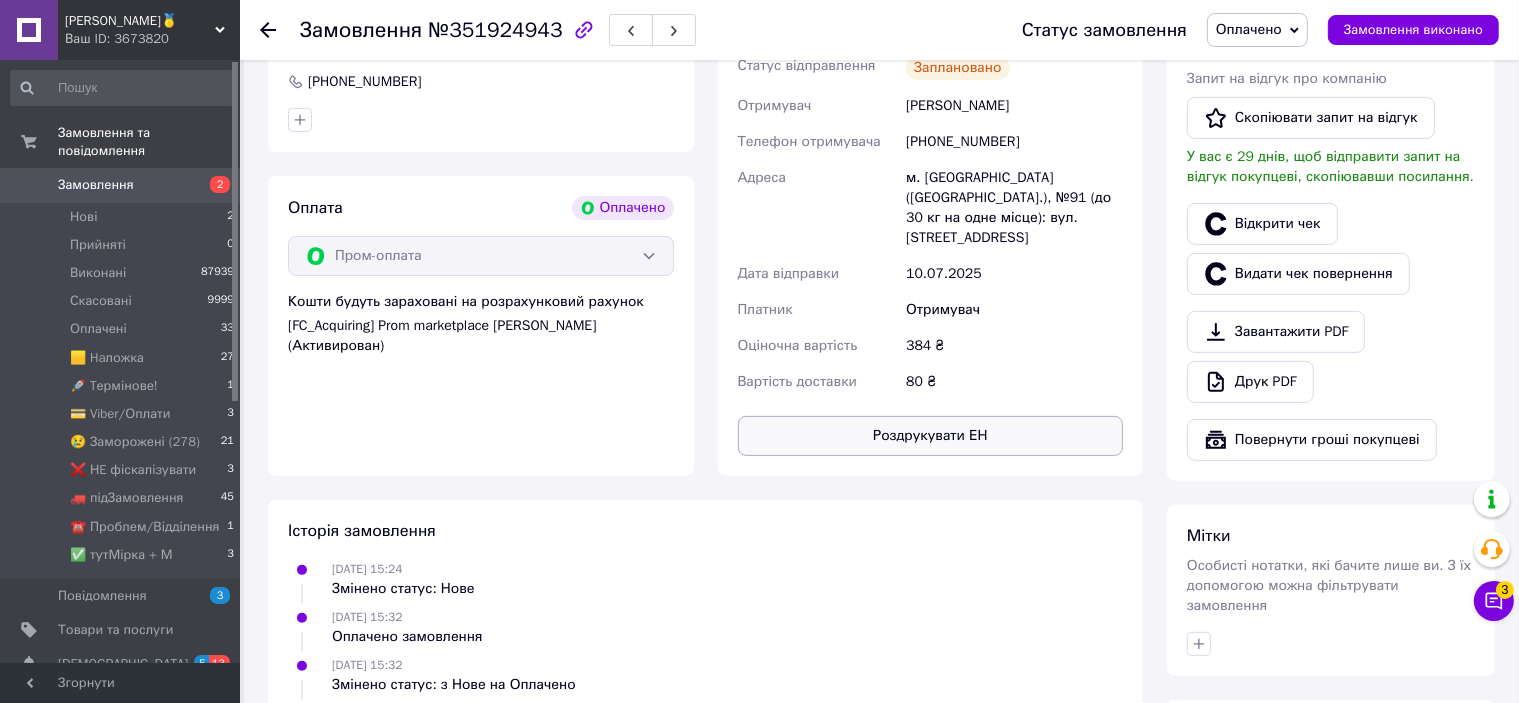 click on "Роздрукувати ЕН" at bounding box center (931, 436) 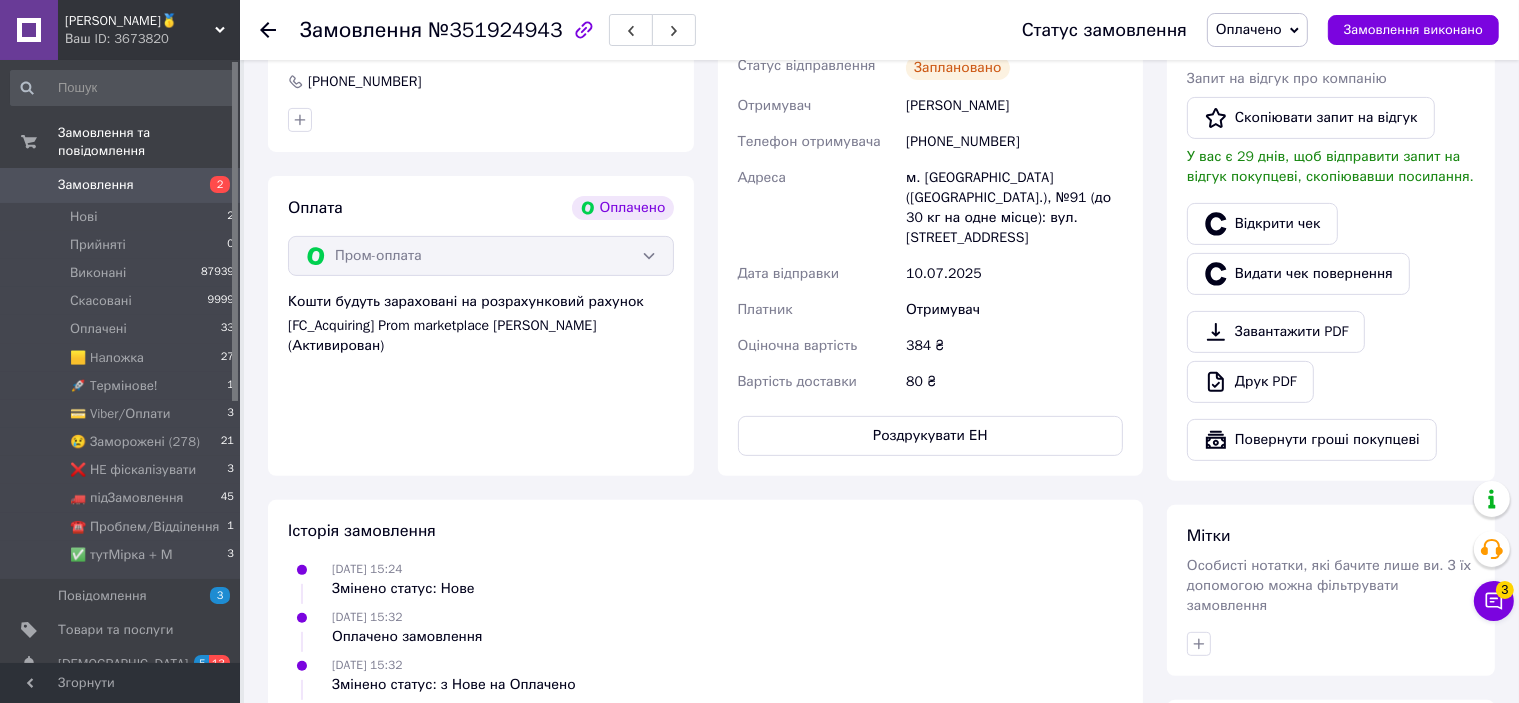 scroll, scrollTop: 400, scrollLeft: 0, axis: vertical 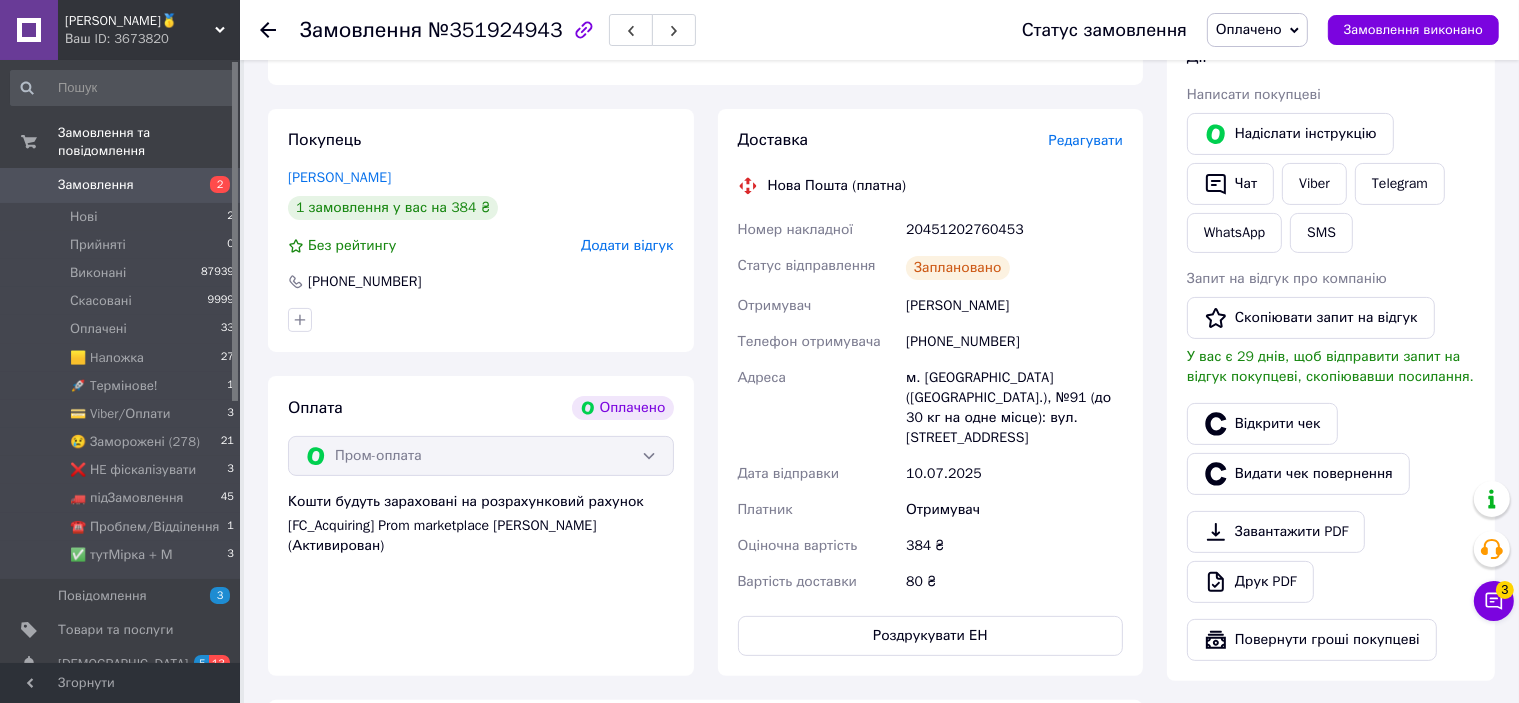 click on "20451202760453" at bounding box center (1014, 230) 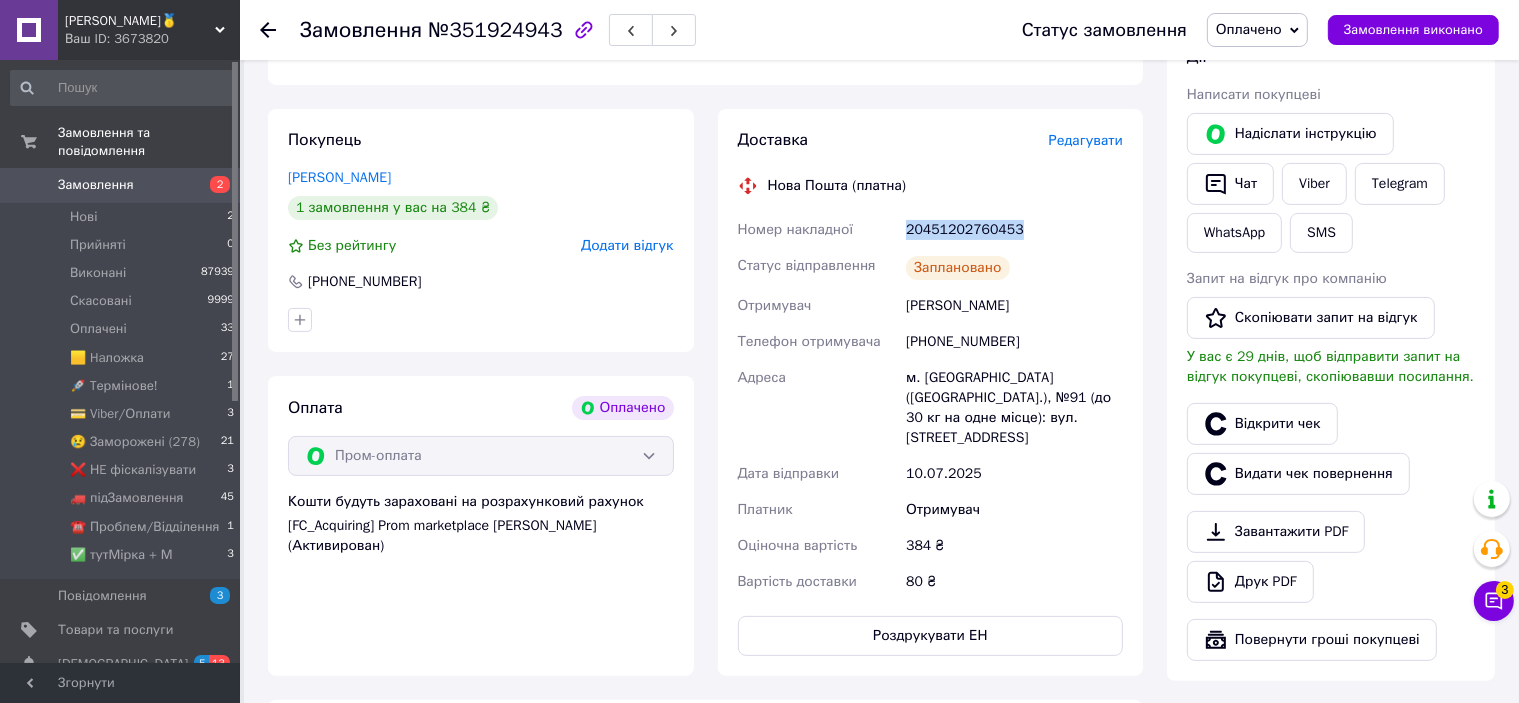 click on "20451202760453" at bounding box center (1014, 230) 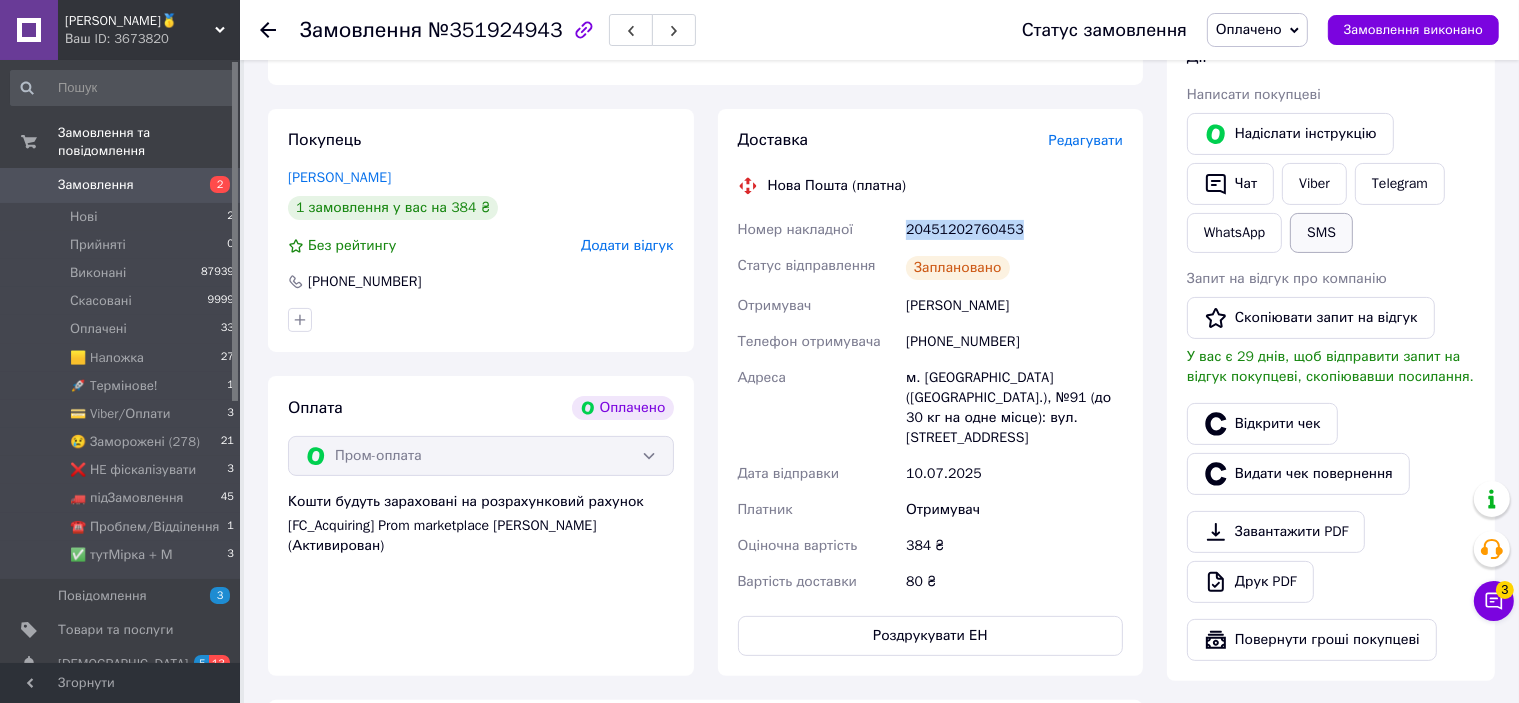 click on "SMS" at bounding box center (1321, 233) 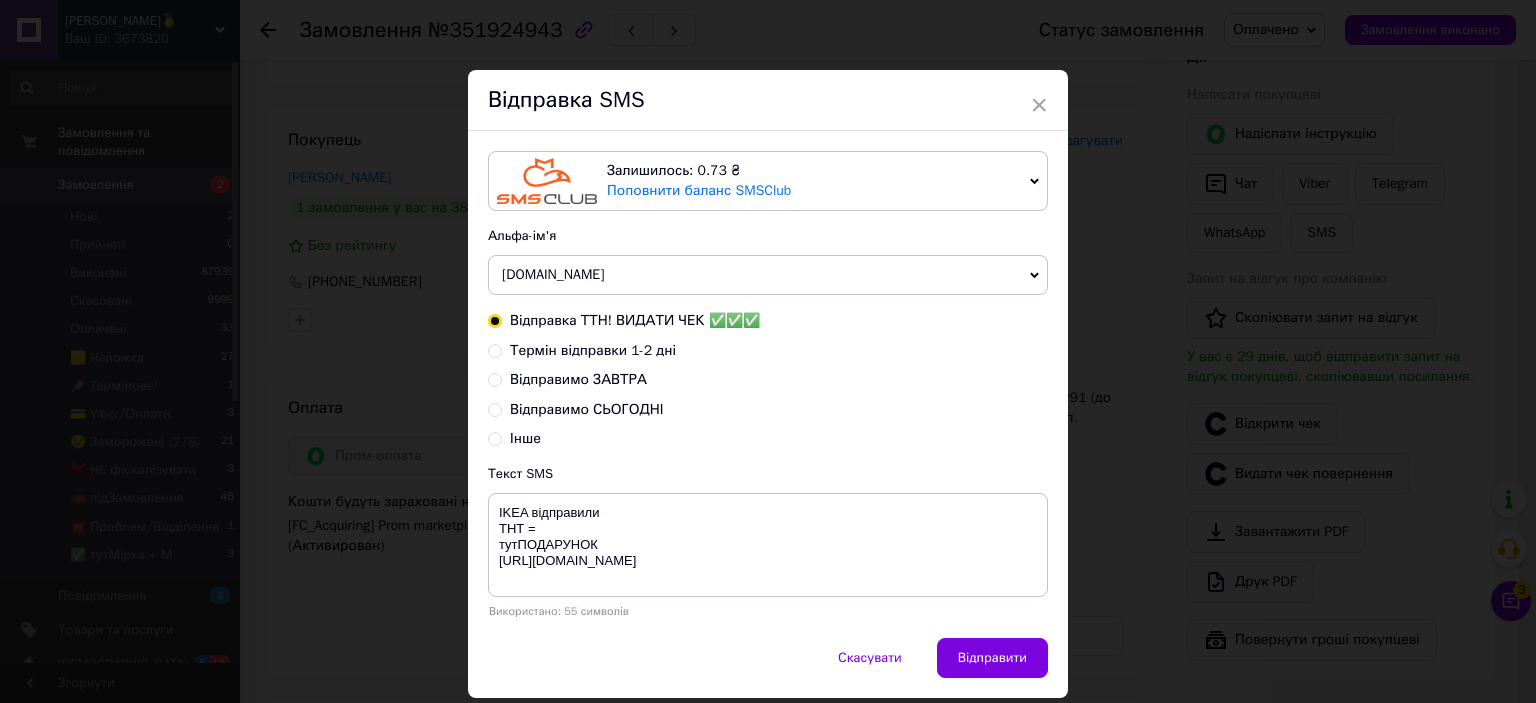 type 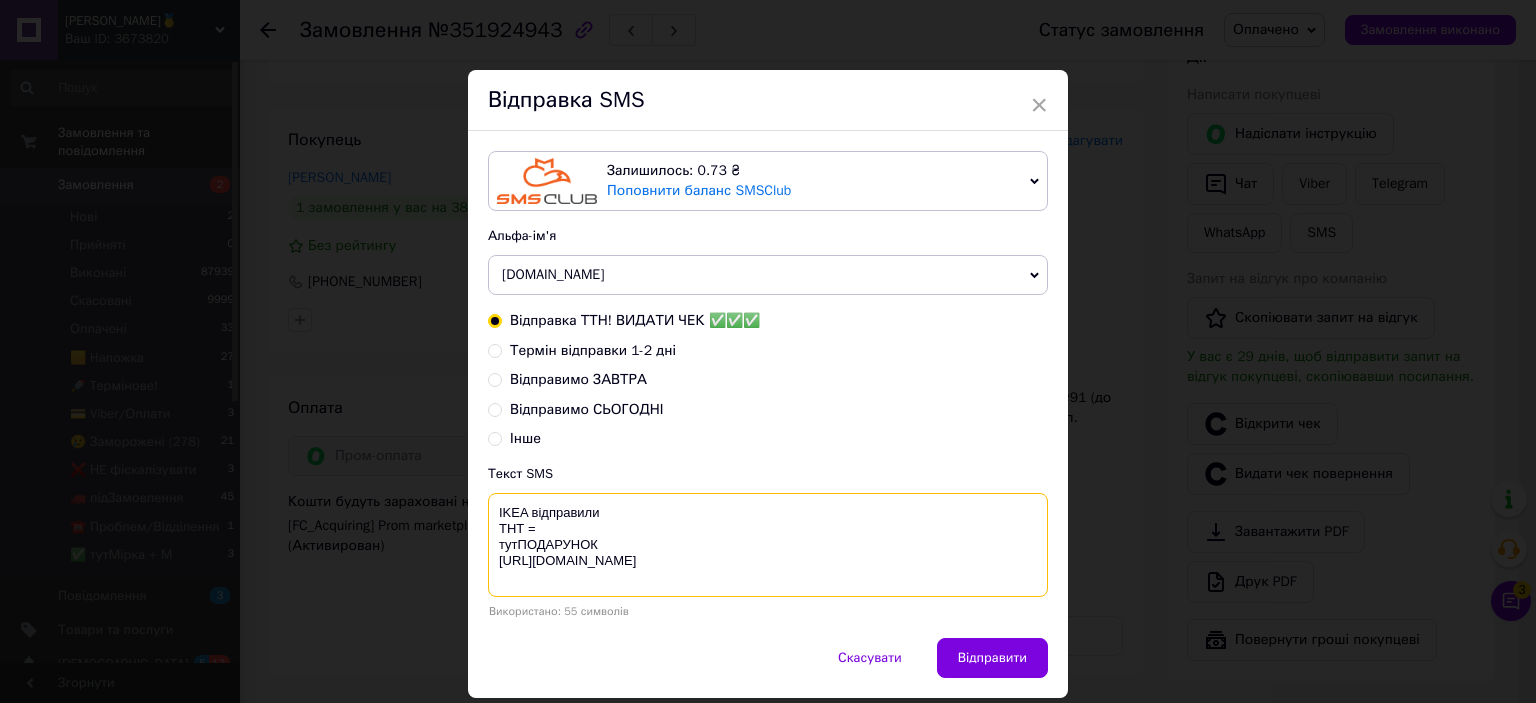 click on "IKEA відправили
ТНТ =
тутПОДАРУНОК
[URL][DOMAIN_NAME]" at bounding box center (768, 545) 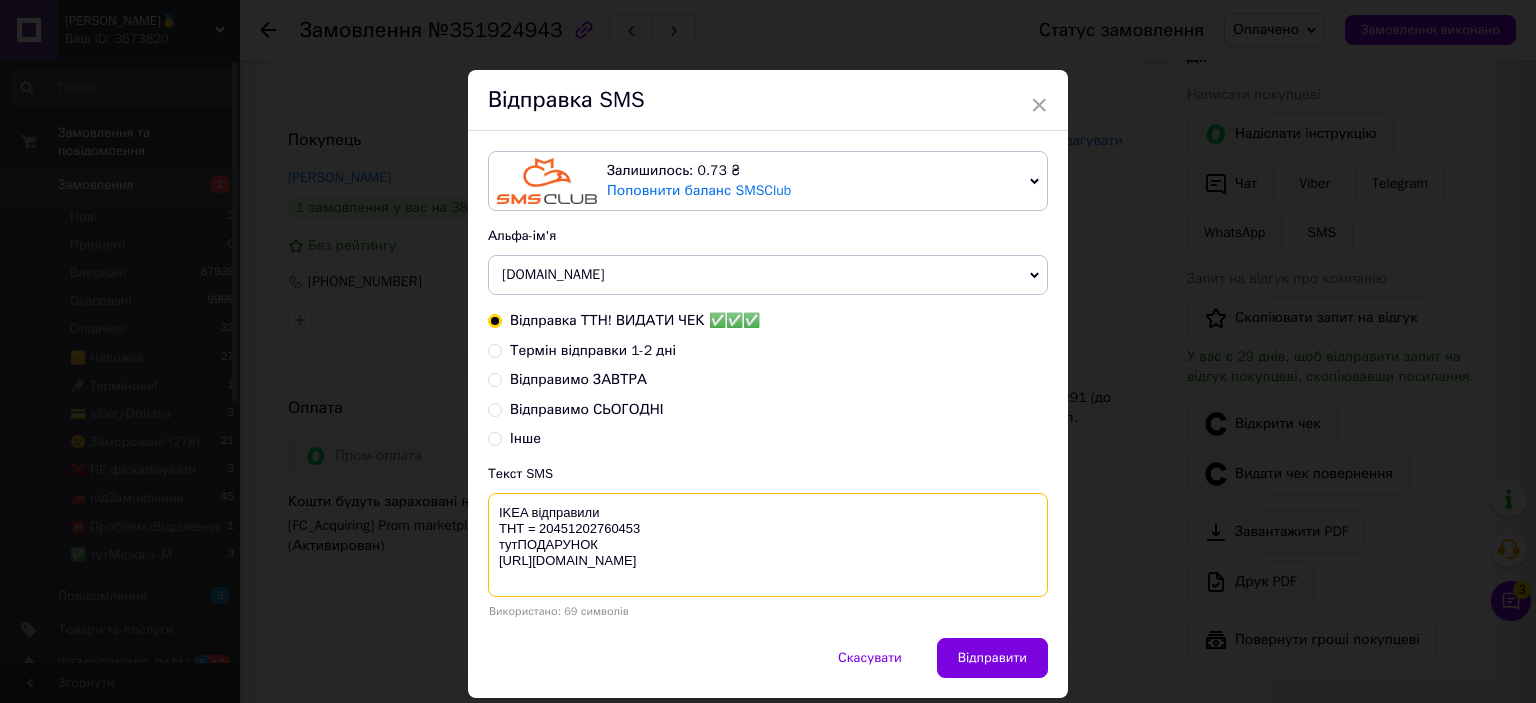 type on "IKEA відправили
ТНТ = 20451202760453
тутПОДАРУНОК
[URL][DOMAIN_NAME]" 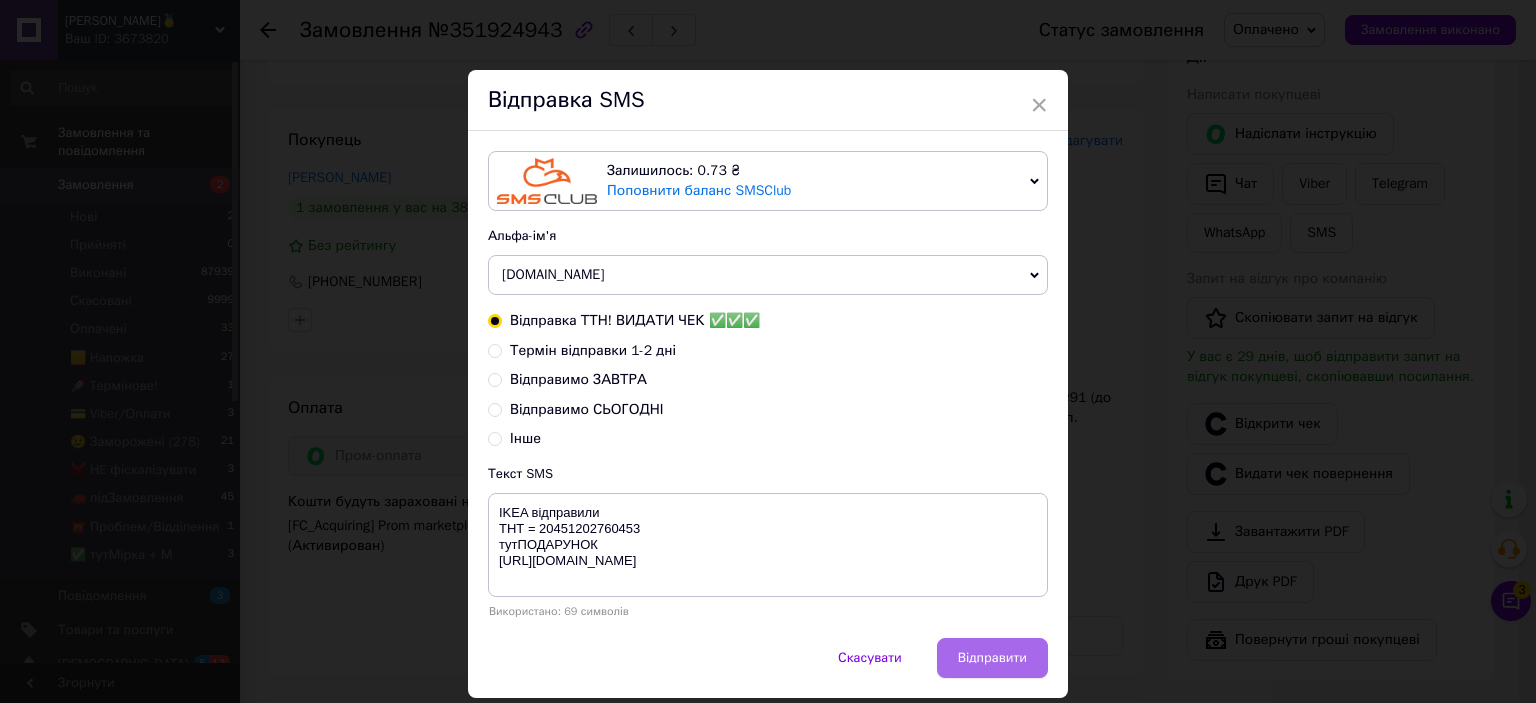 click on "Скасувати   Відправити" at bounding box center (768, 668) 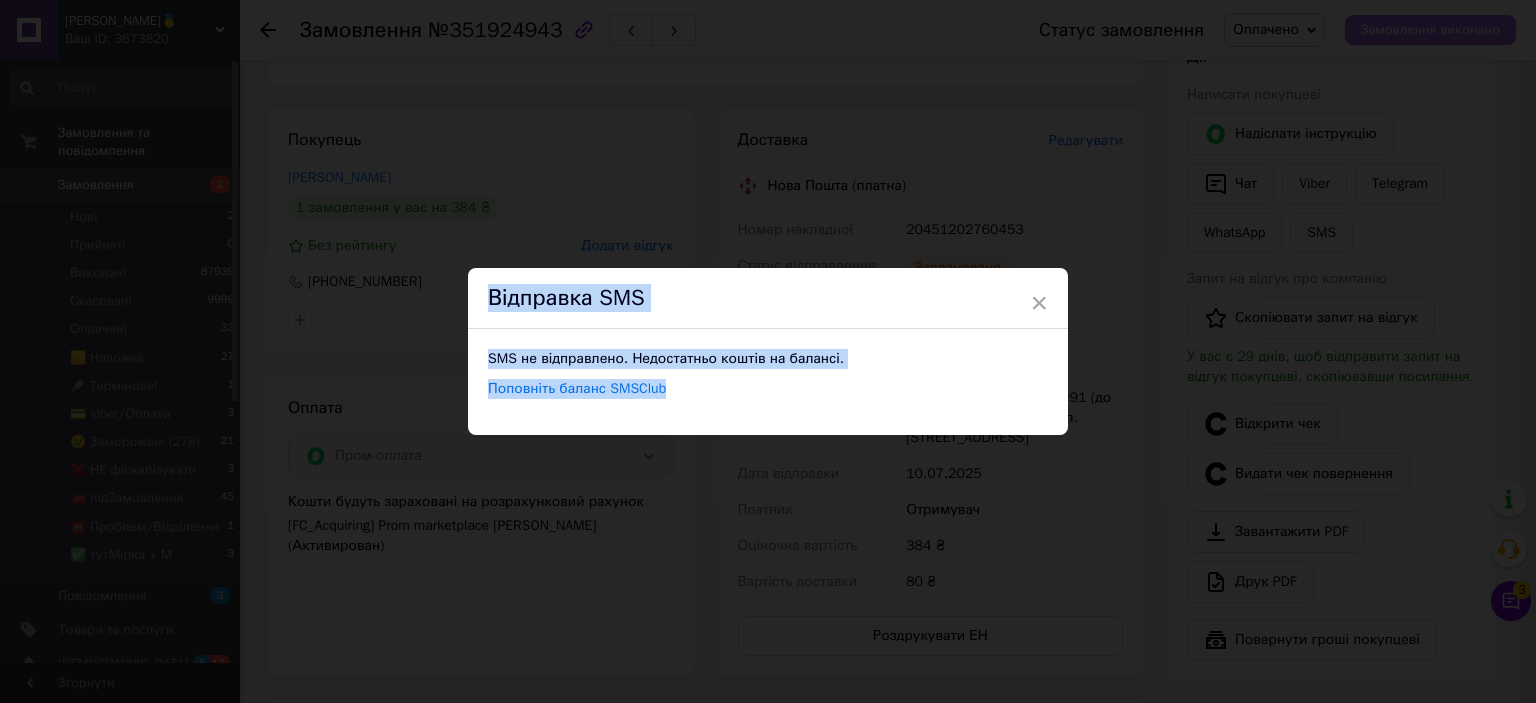 drag, startPoint x: 1506, startPoint y: 45, endPoint x: 1488, endPoint y: 31, distance: 22.803509 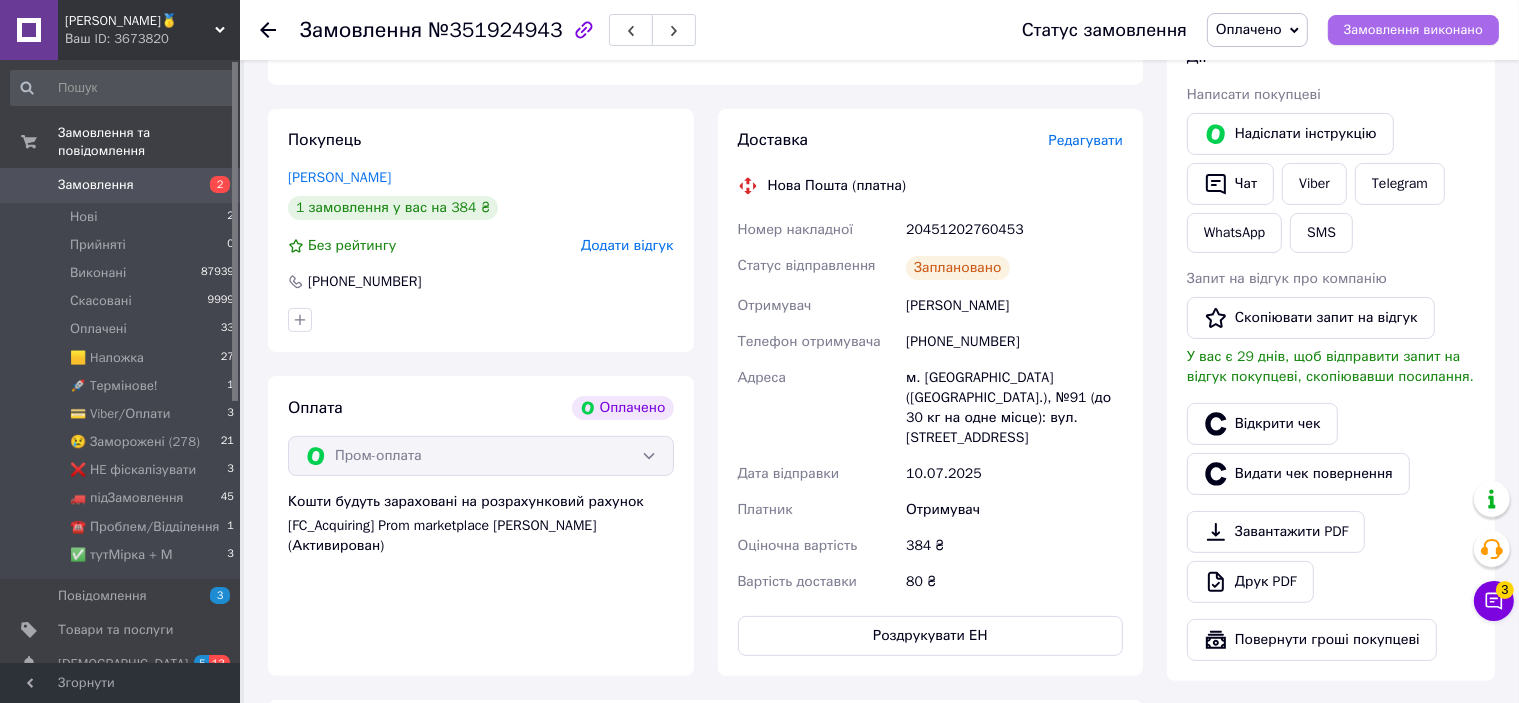 click on "Замовлення виконано" at bounding box center (1413, 30) 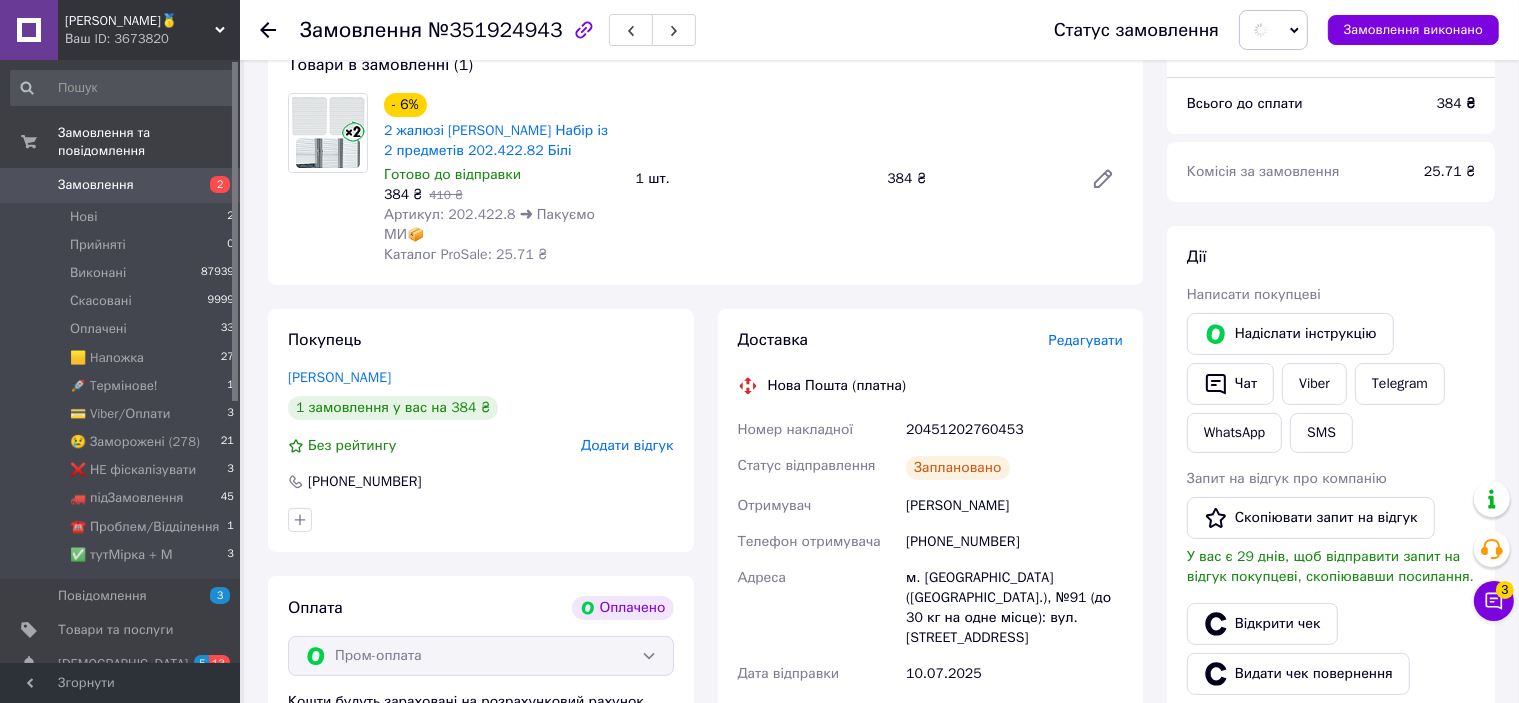 scroll, scrollTop: 0, scrollLeft: 0, axis: both 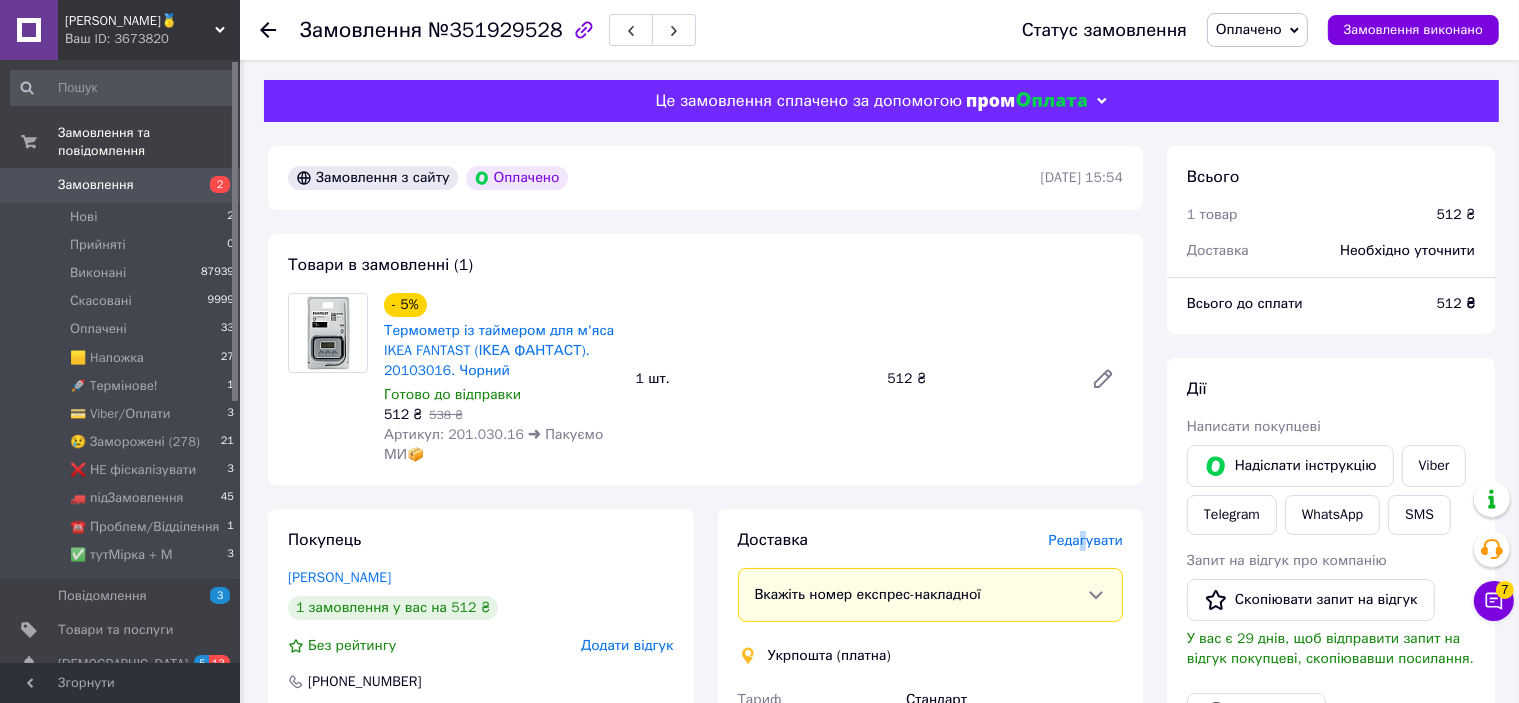 click on "Редагувати" at bounding box center [1086, 540] 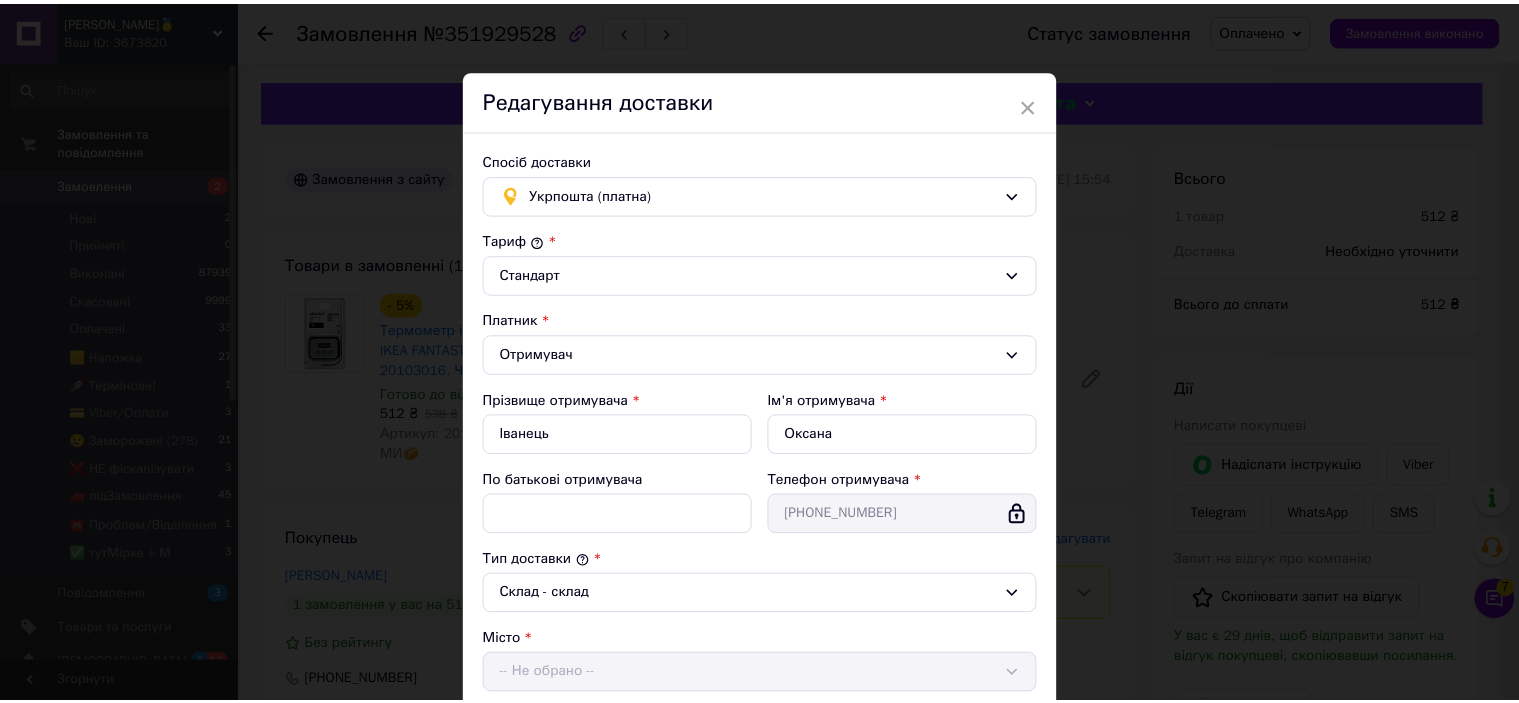 scroll, scrollTop: 543, scrollLeft: 0, axis: vertical 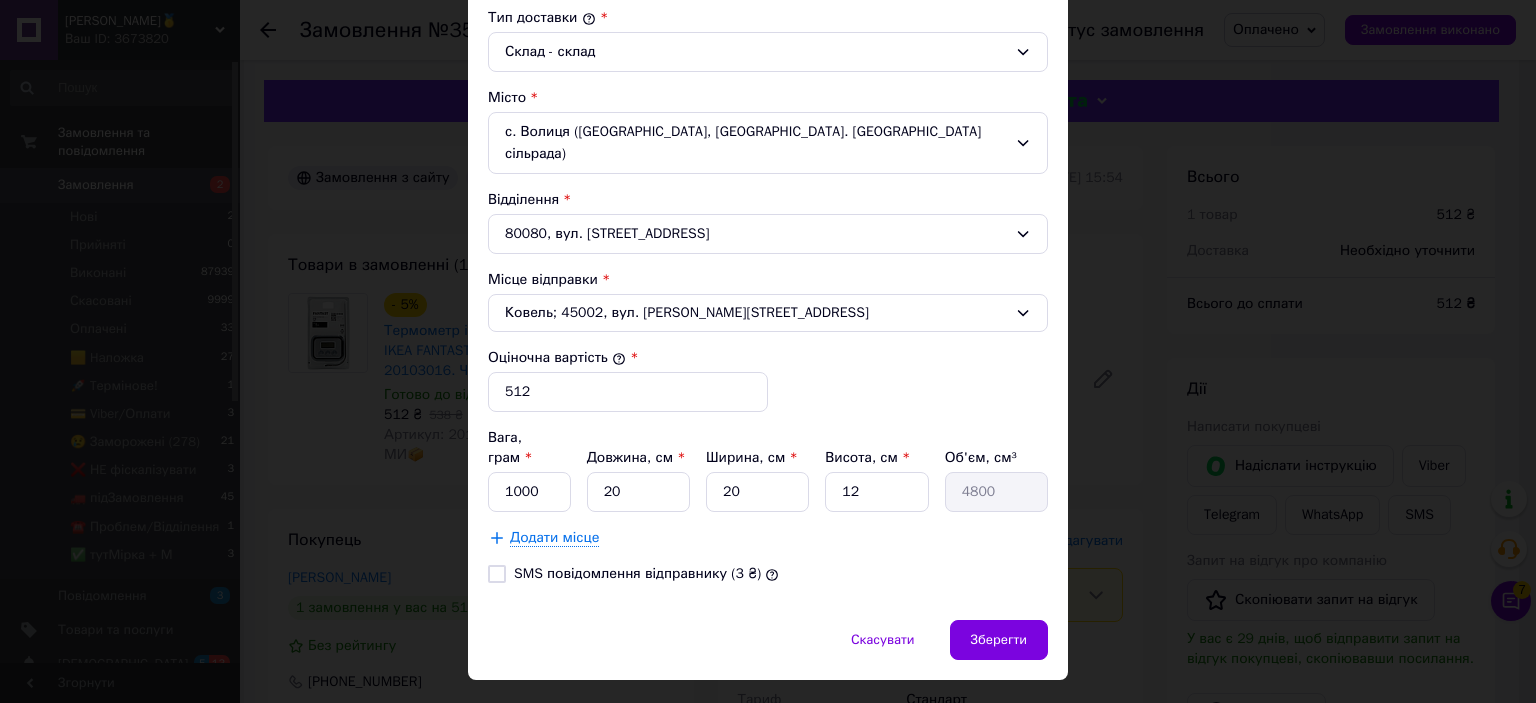 drag, startPoint x: 1162, startPoint y: 467, endPoint x: 1133, endPoint y: 472, distance: 29.427877 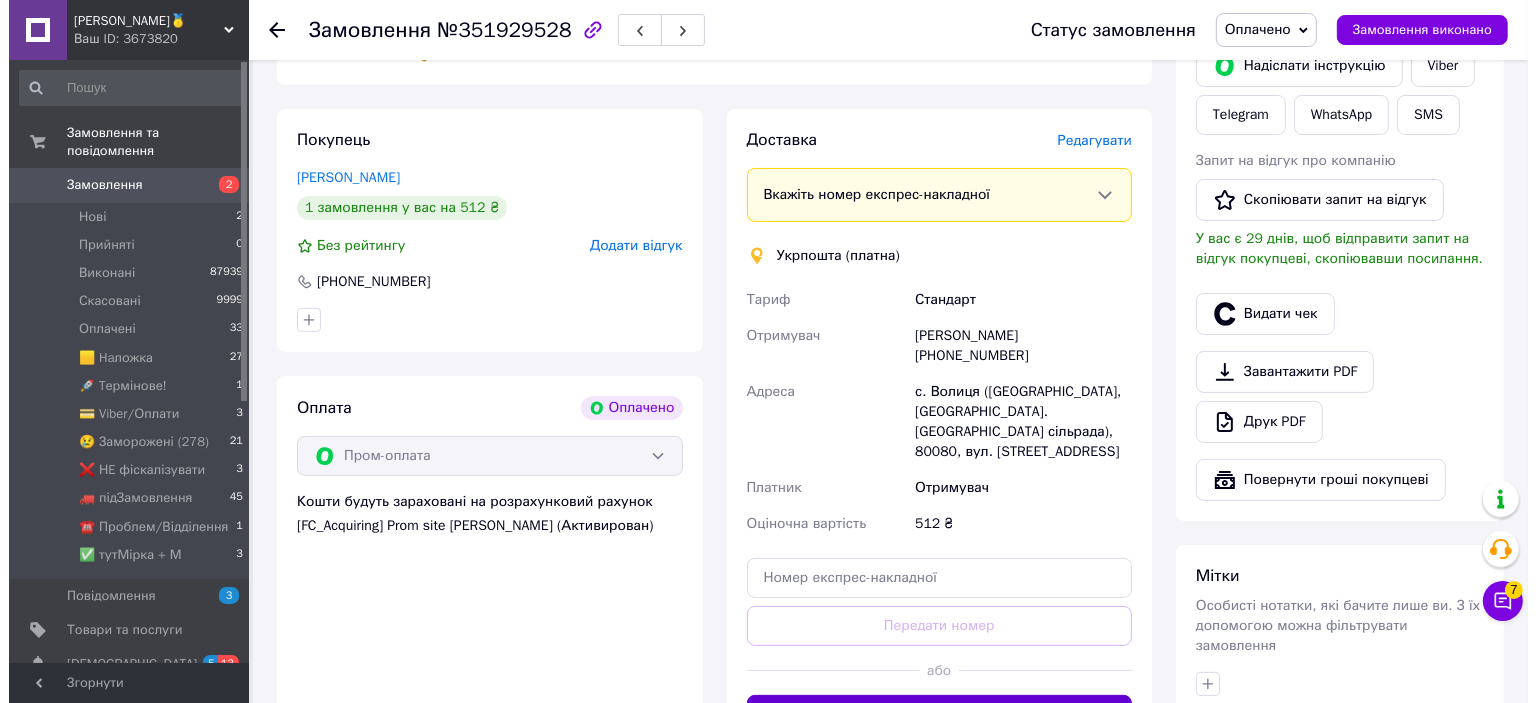 scroll, scrollTop: 500, scrollLeft: 0, axis: vertical 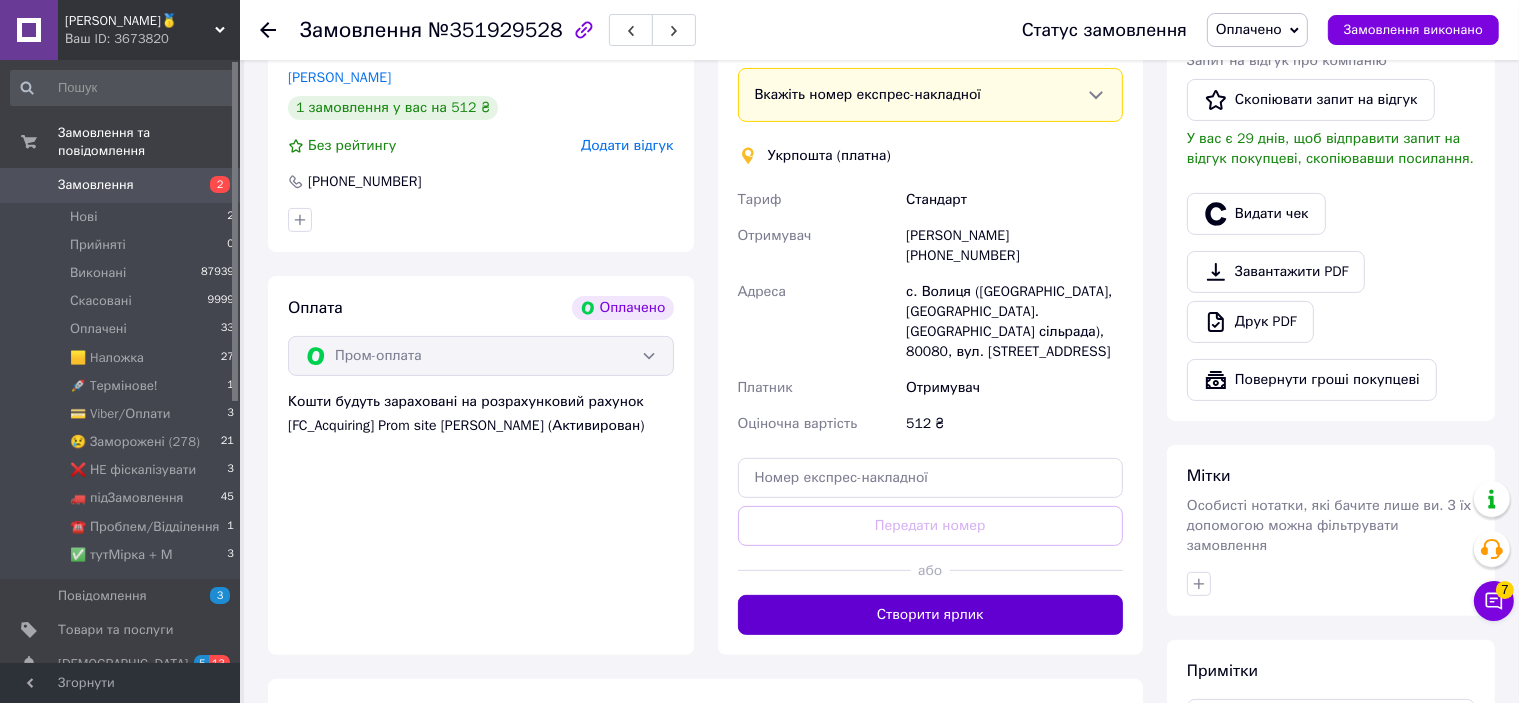 click on "Створити ярлик" at bounding box center (931, 615) 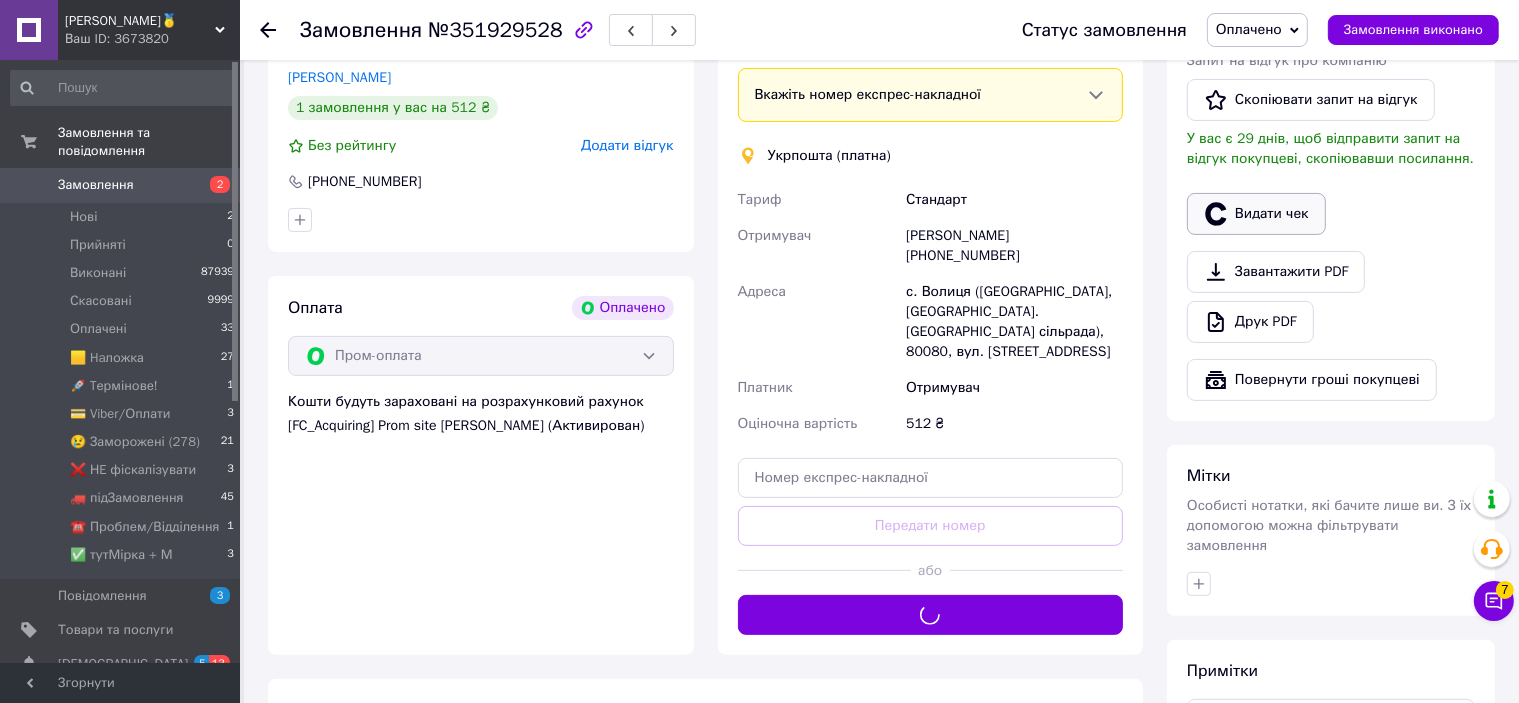 click on "Видати чек" at bounding box center (1256, 214) 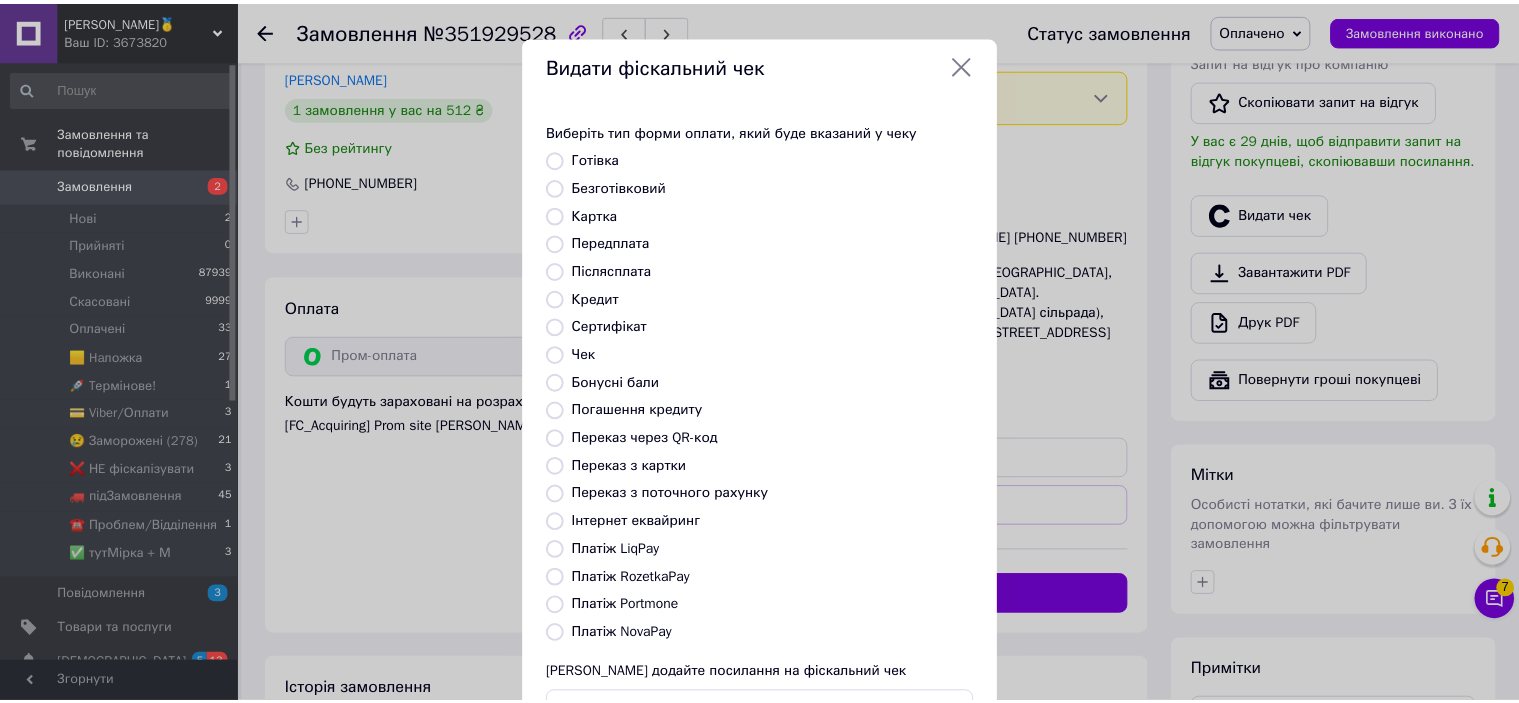 scroll, scrollTop: 155, scrollLeft: 0, axis: vertical 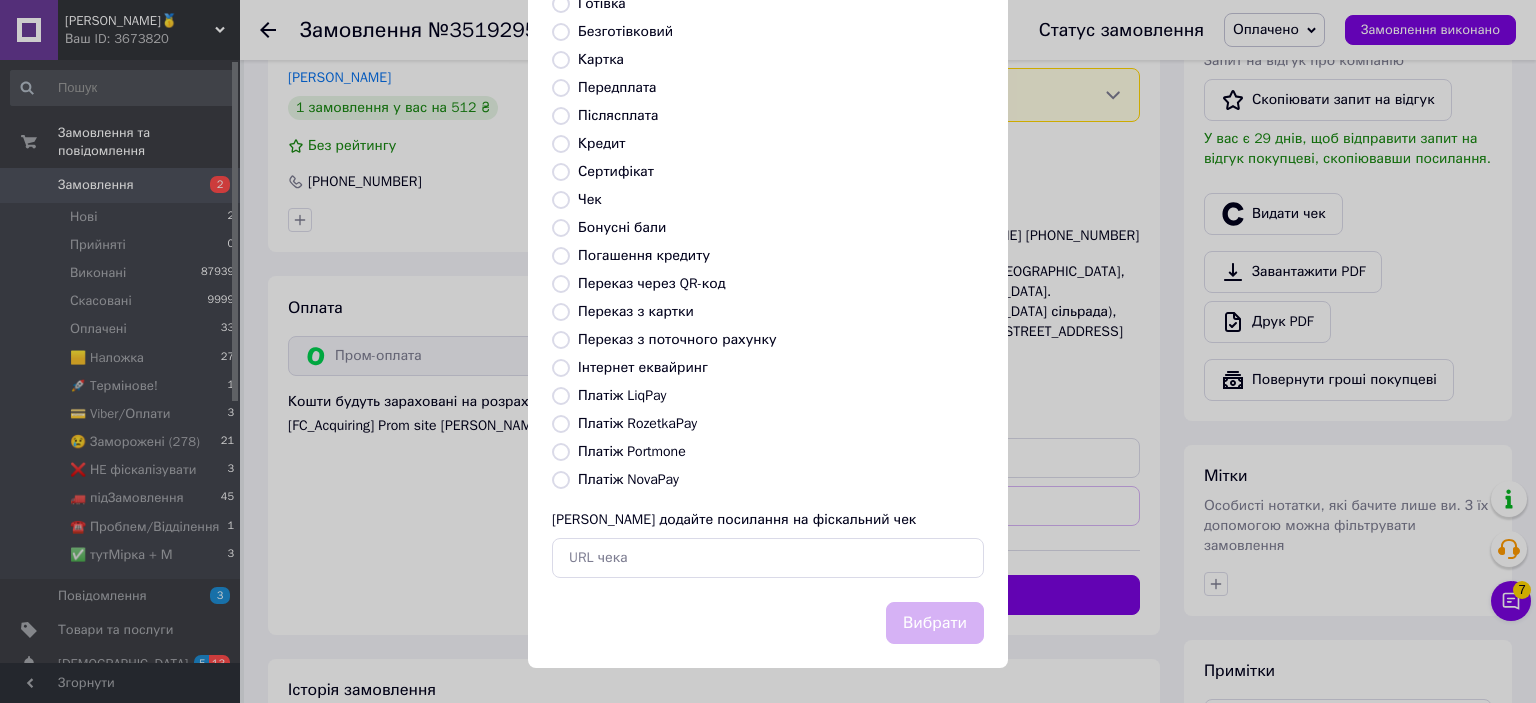 click on "Платіж RozetkaPay" at bounding box center [637, 423] 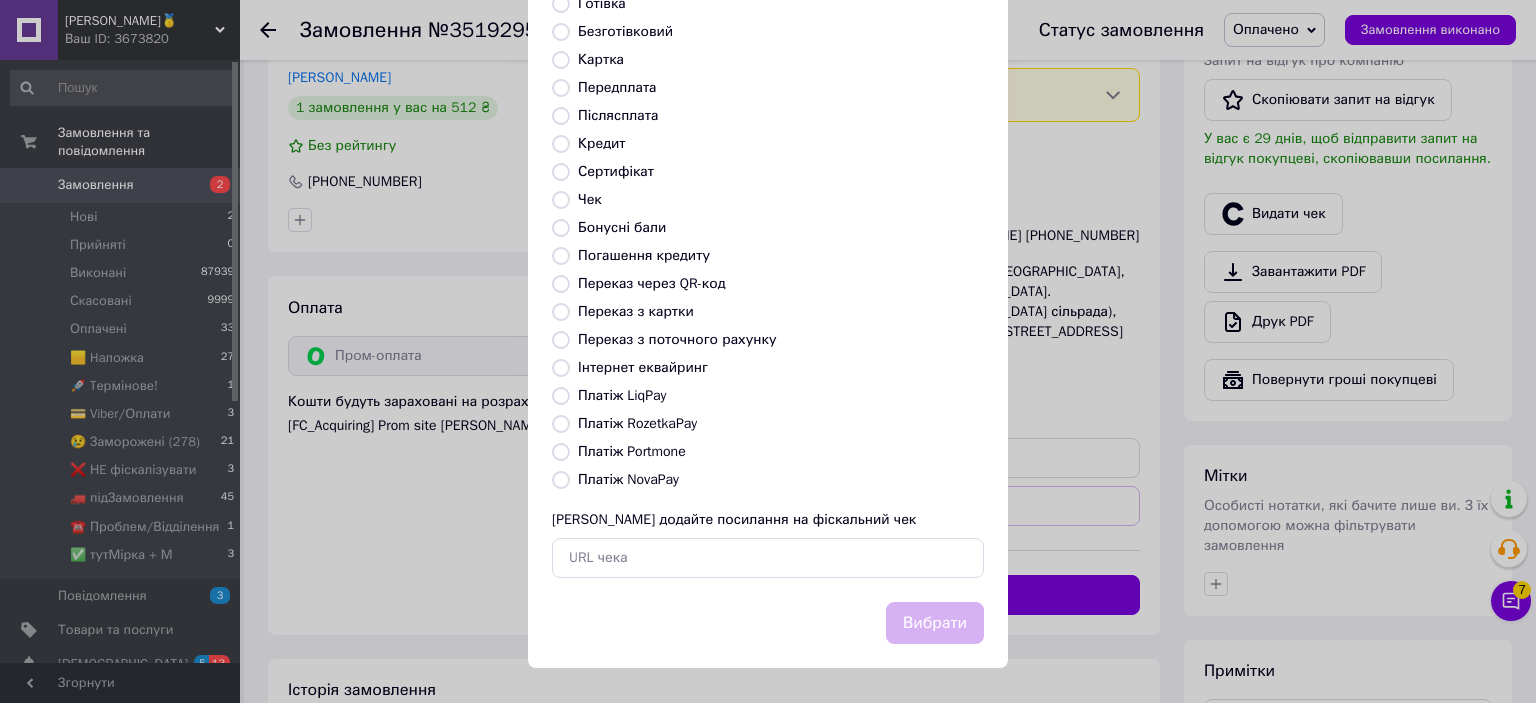click on "Платіж RozetkaPay" at bounding box center (637, 423) 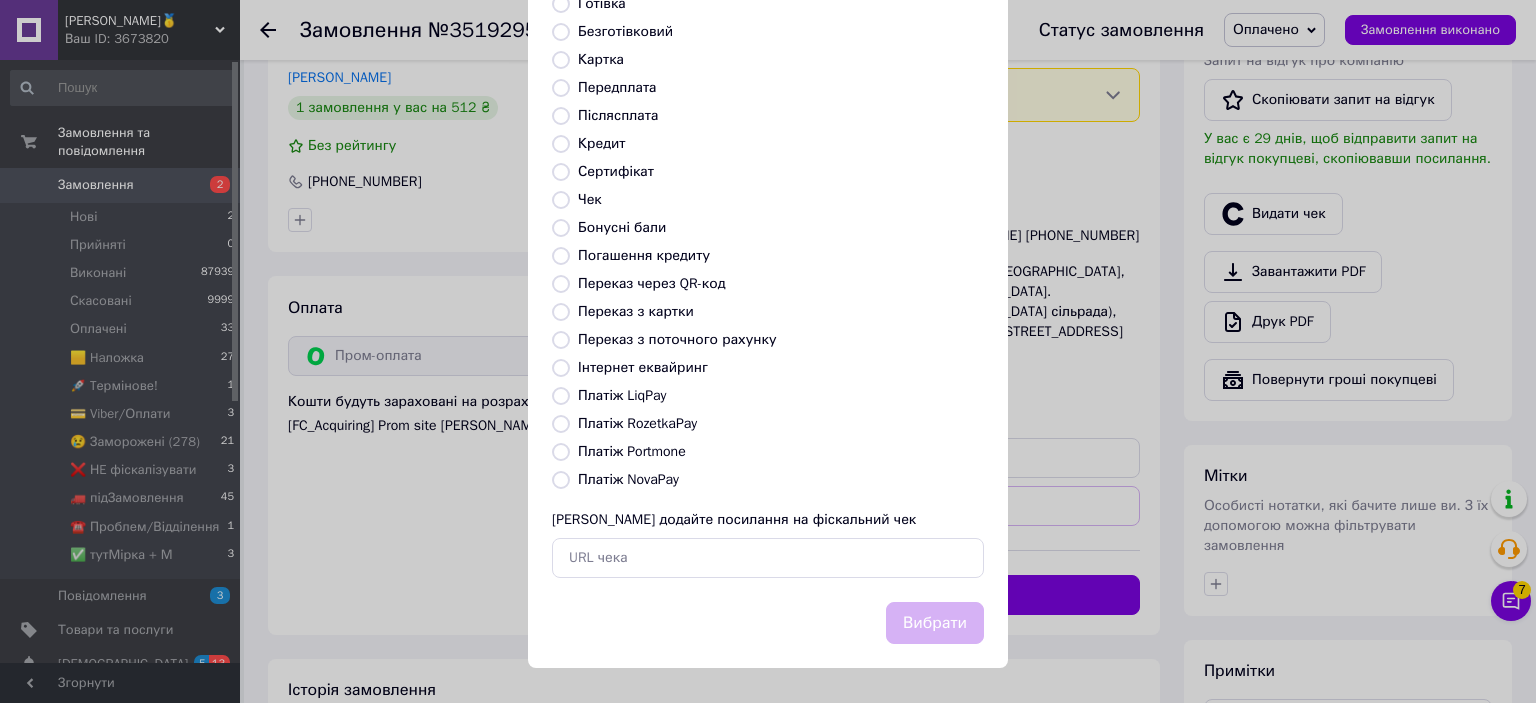 radio on "true" 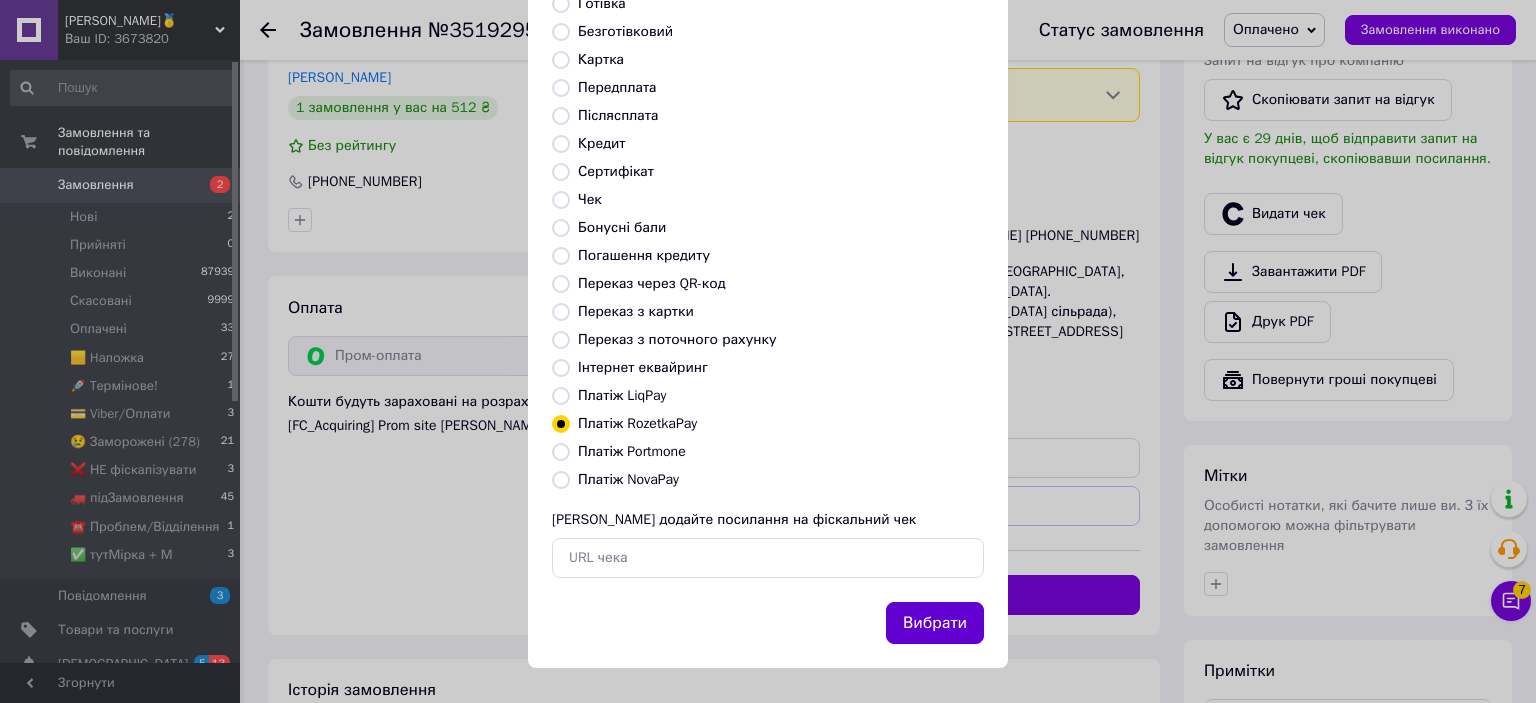 click on "Вибрати" at bounding box center [935, 623] 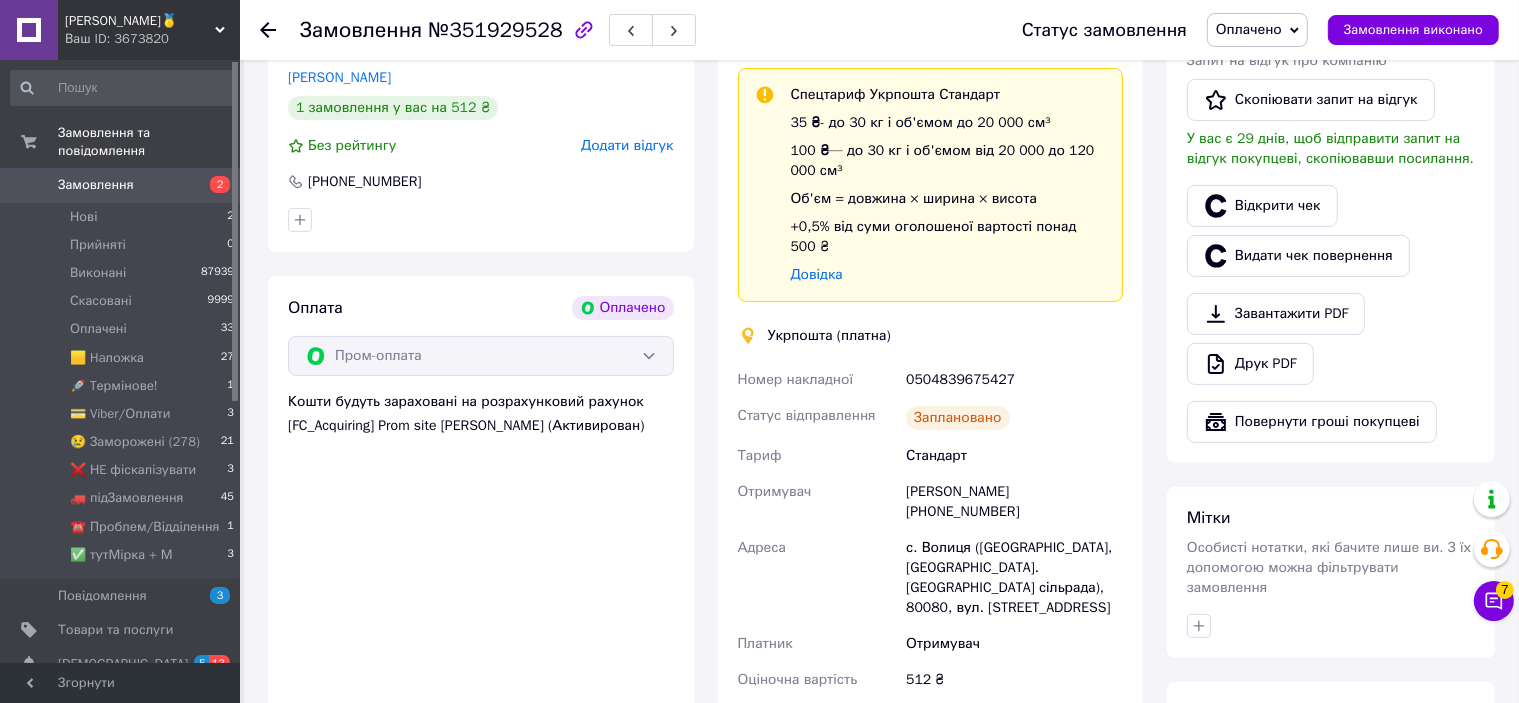 scroll, scrollTop: 800, scrollLeft: 0, axis: vertical 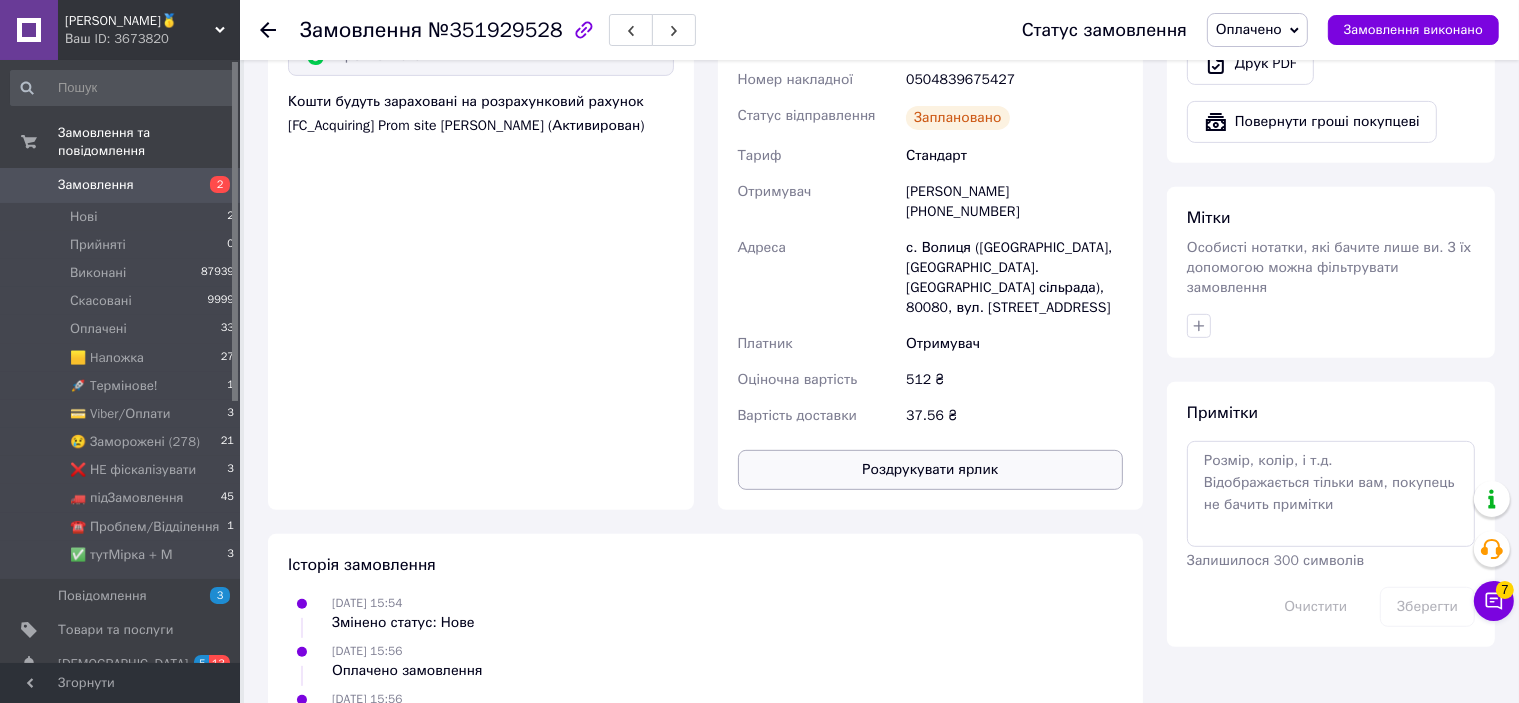 click on "Роздрукувати ярлик" at bounding box center [931, 470] 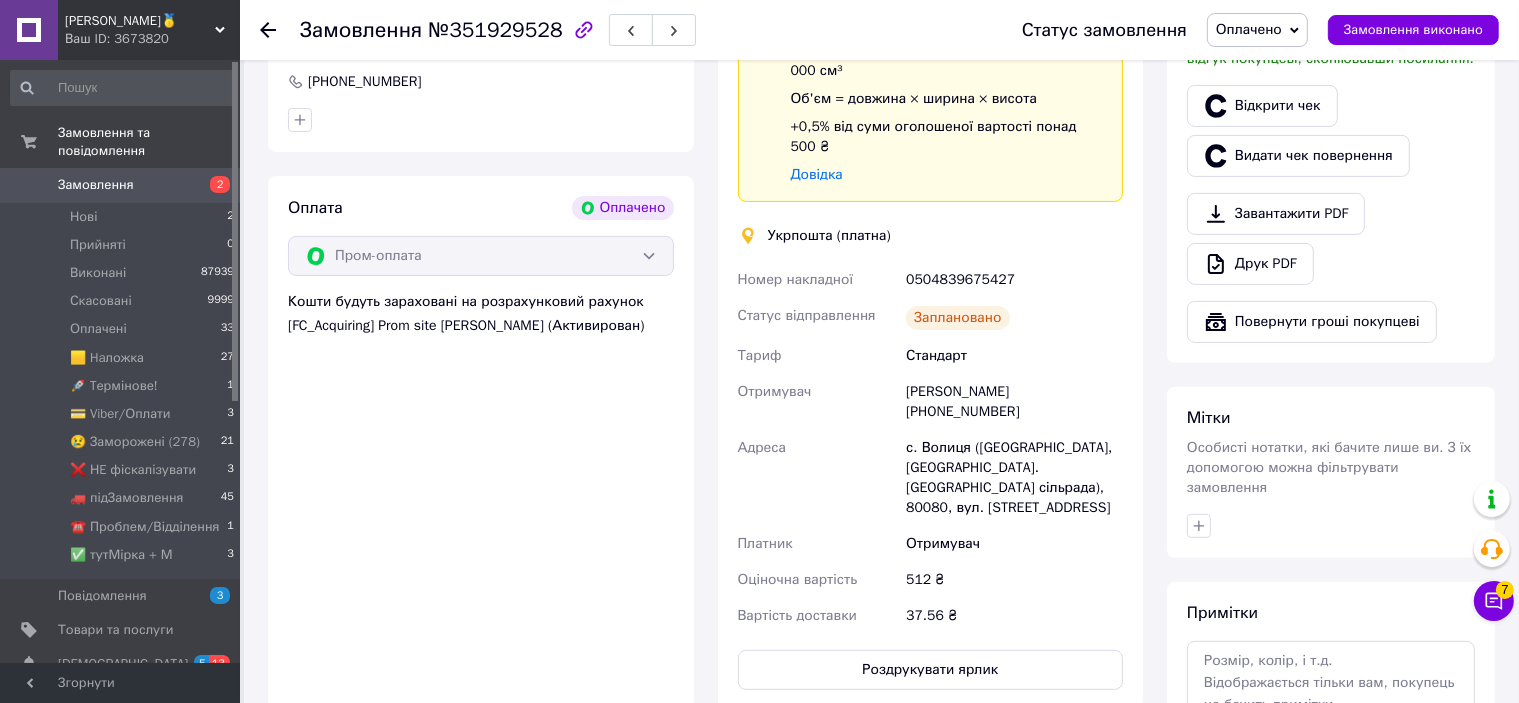 click on "0504839675427" at bounding box center [1014, 280] 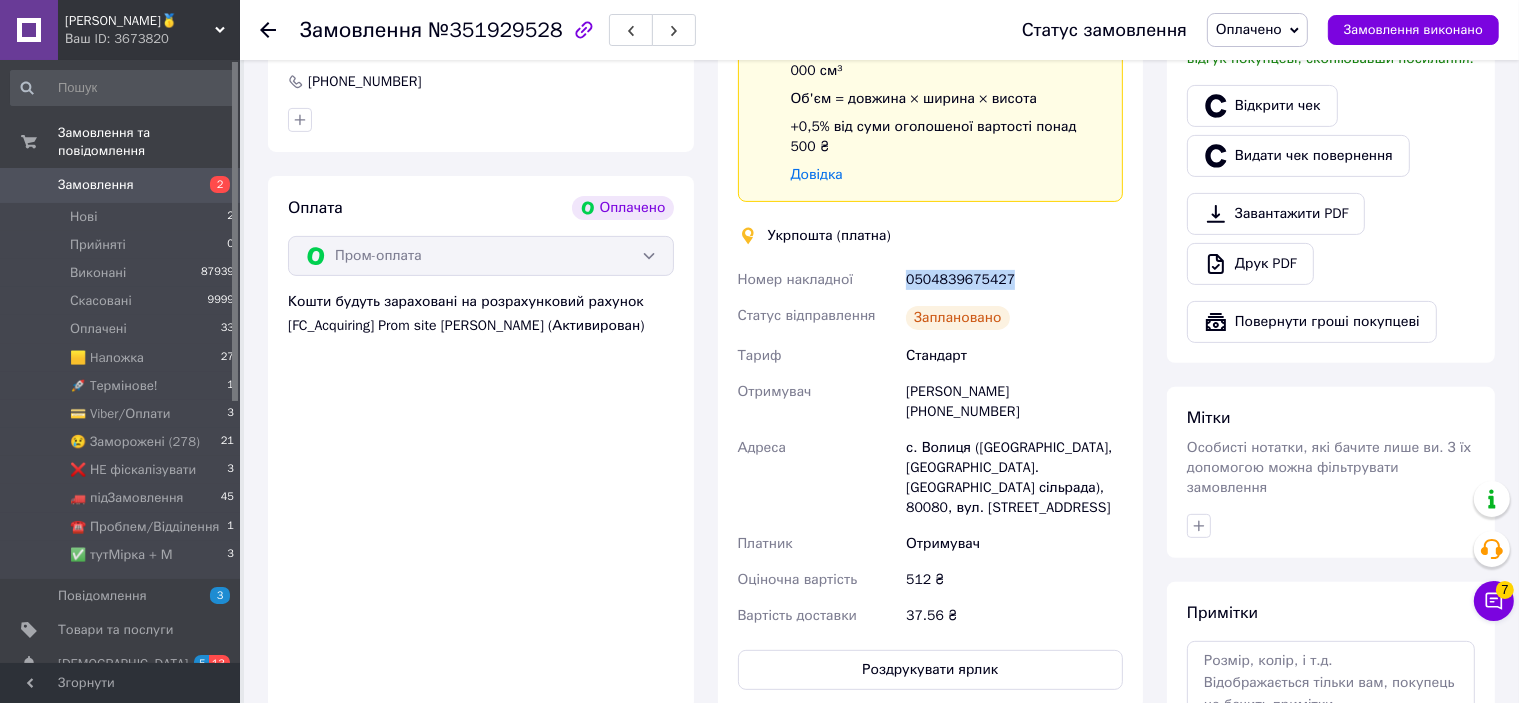 click on "0504839675427" at bounding box center (1014, 280) 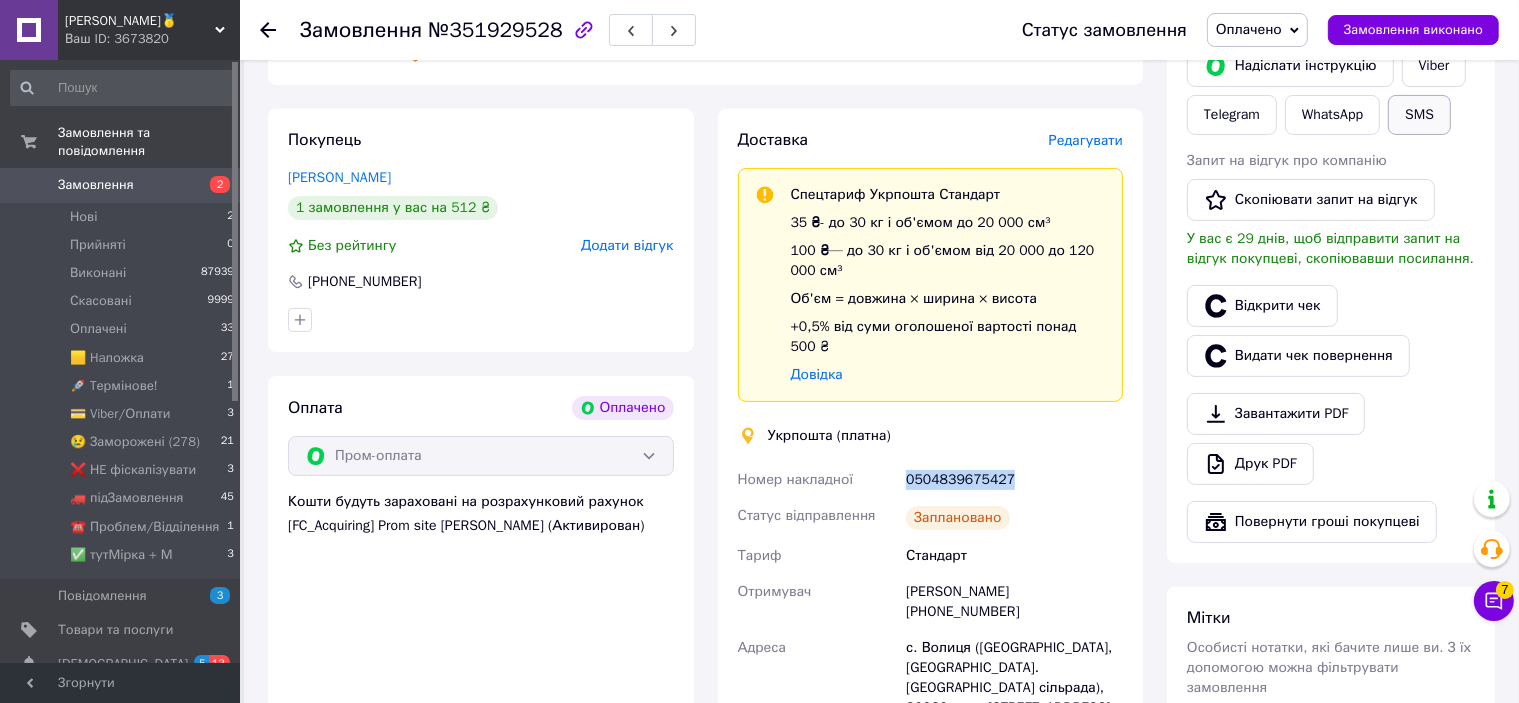 click on "SMS" at bounding box center (1419, 115) 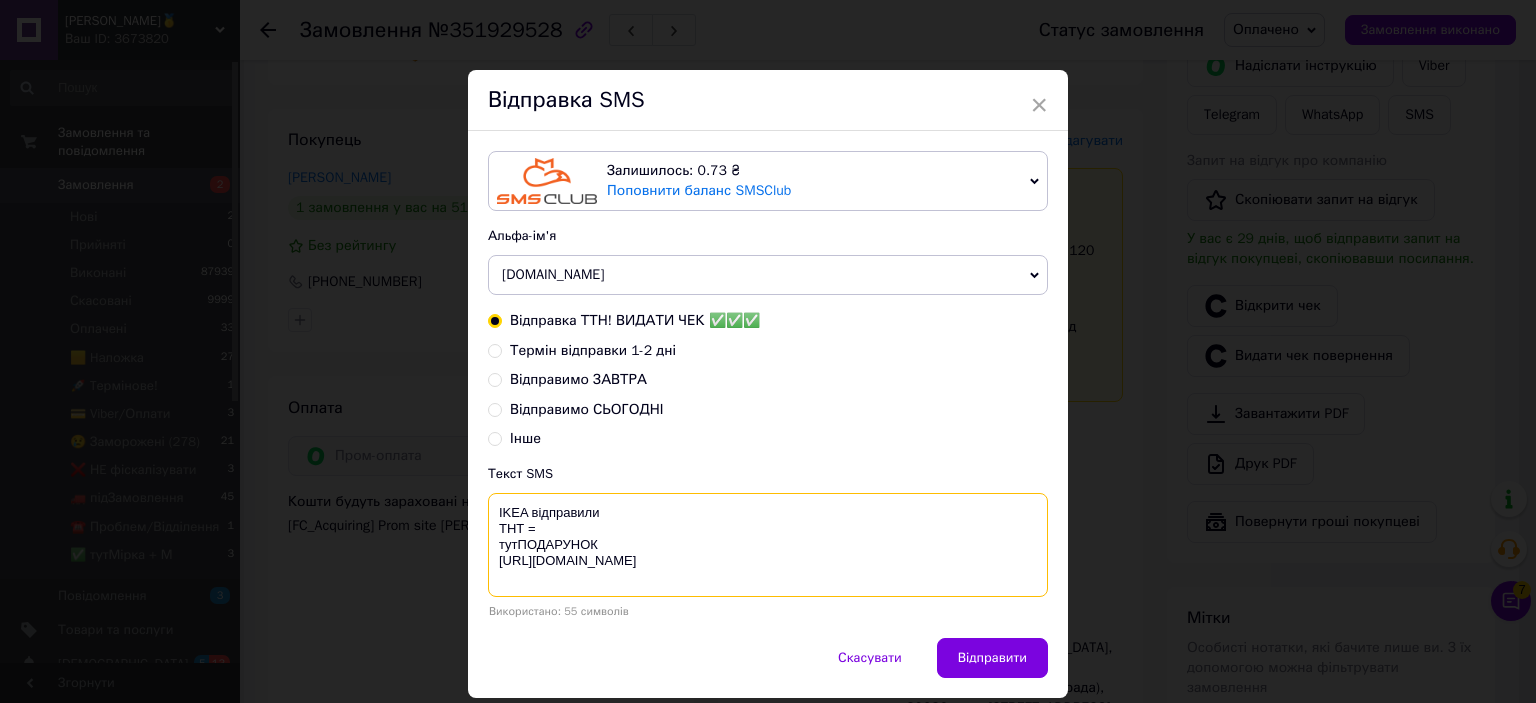 click on "IKEA відправили
ТНТ =
тутПОДАРУНОК
[URL][DOMAIN_NAME]" at bounding box center (768, 545) 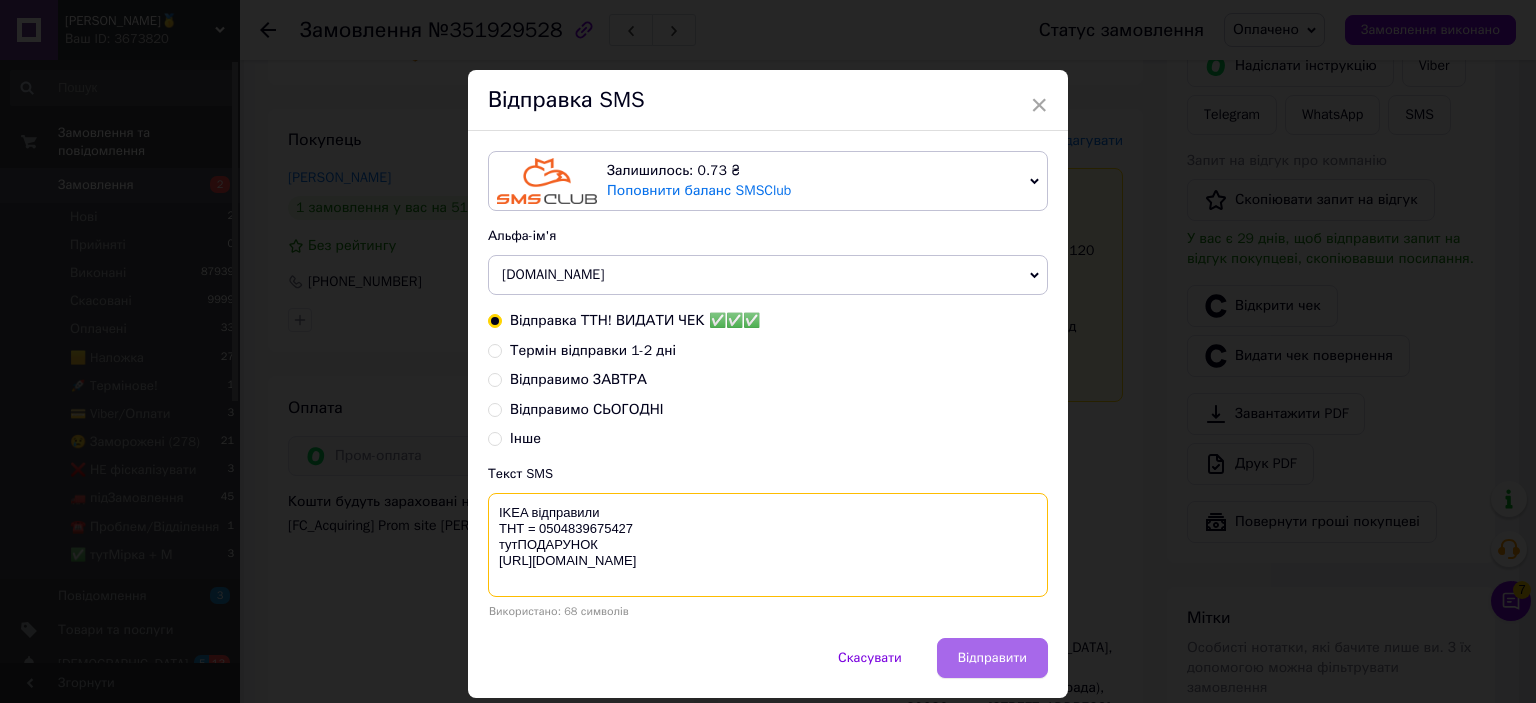type on "IKEA відправили
ТНТ = 0504839675427
тутПОДАРУНОК
https://bit.ly/taao" 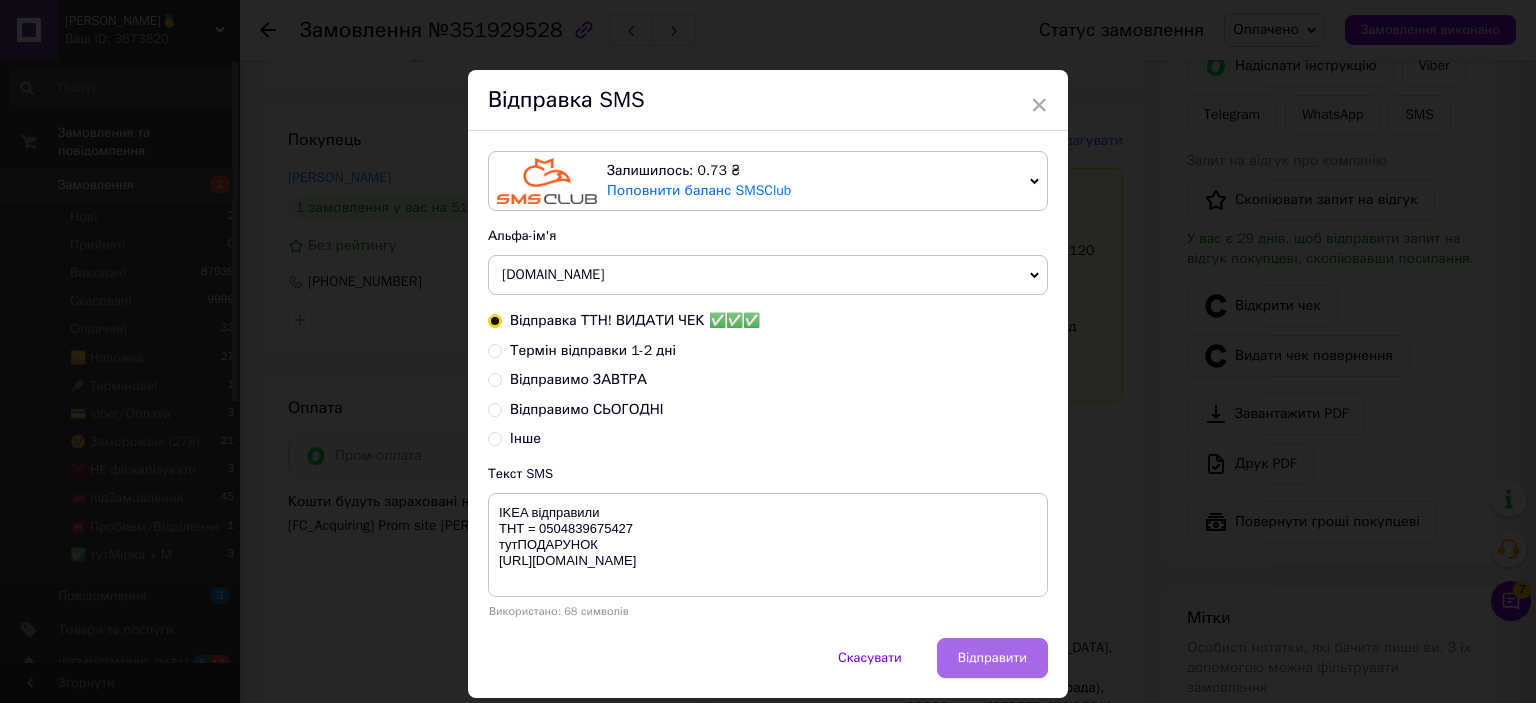 click on "Відправити" at bounding box center [992, 658] 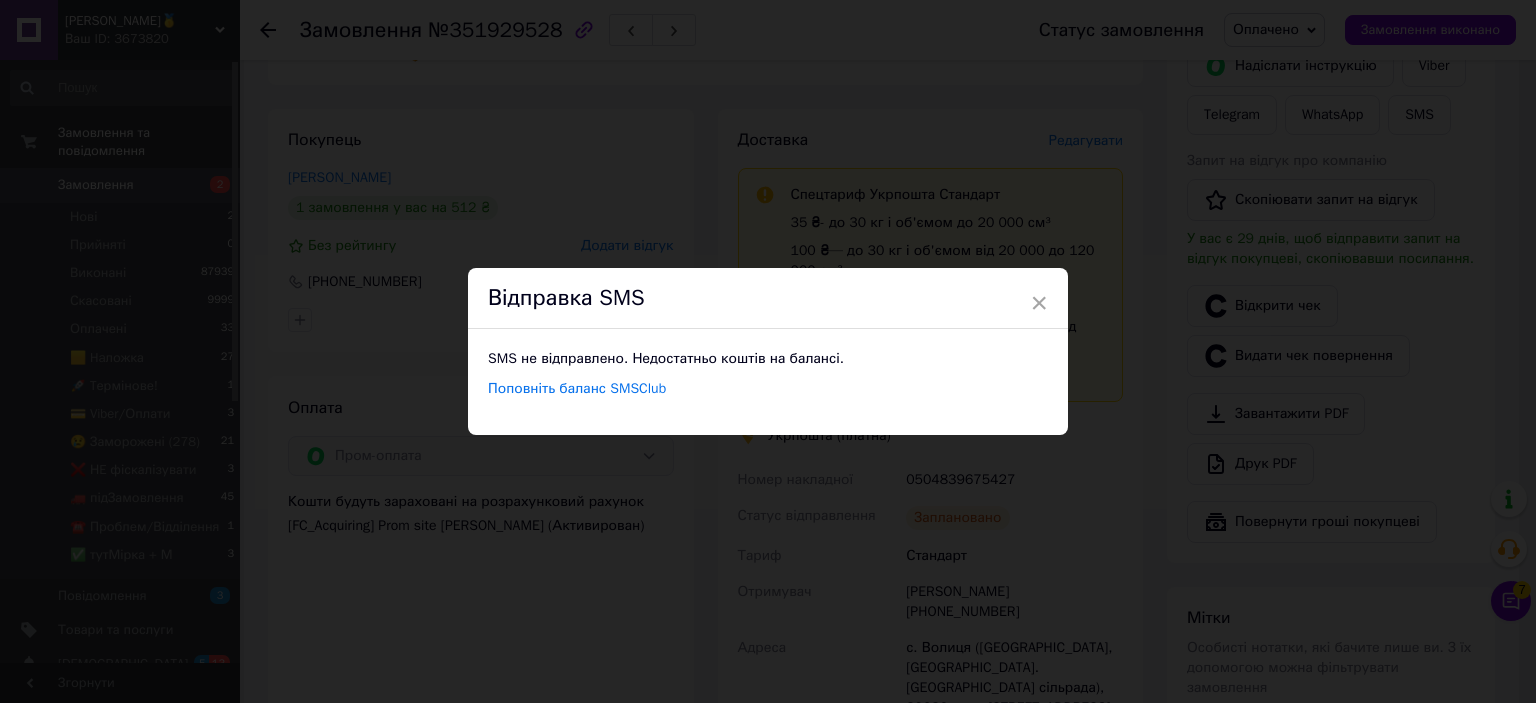 click on "× Відправка SMS SMS не відправлено. Недостатньо коштів на балансі.  Поповніть баланс SMSClub" at bounding box center [768, 351] 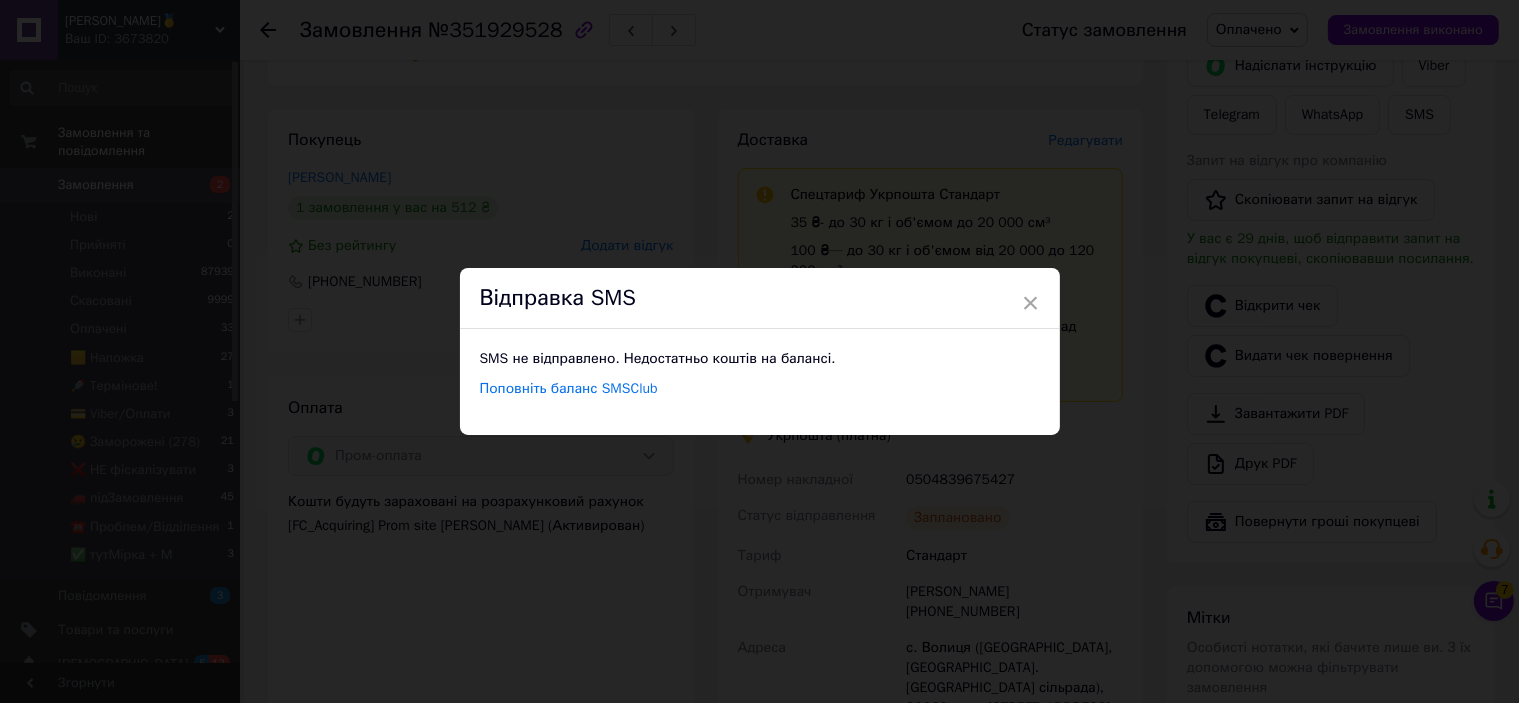 click on "Замовлення виконано" at bounding box center [1413, 30] 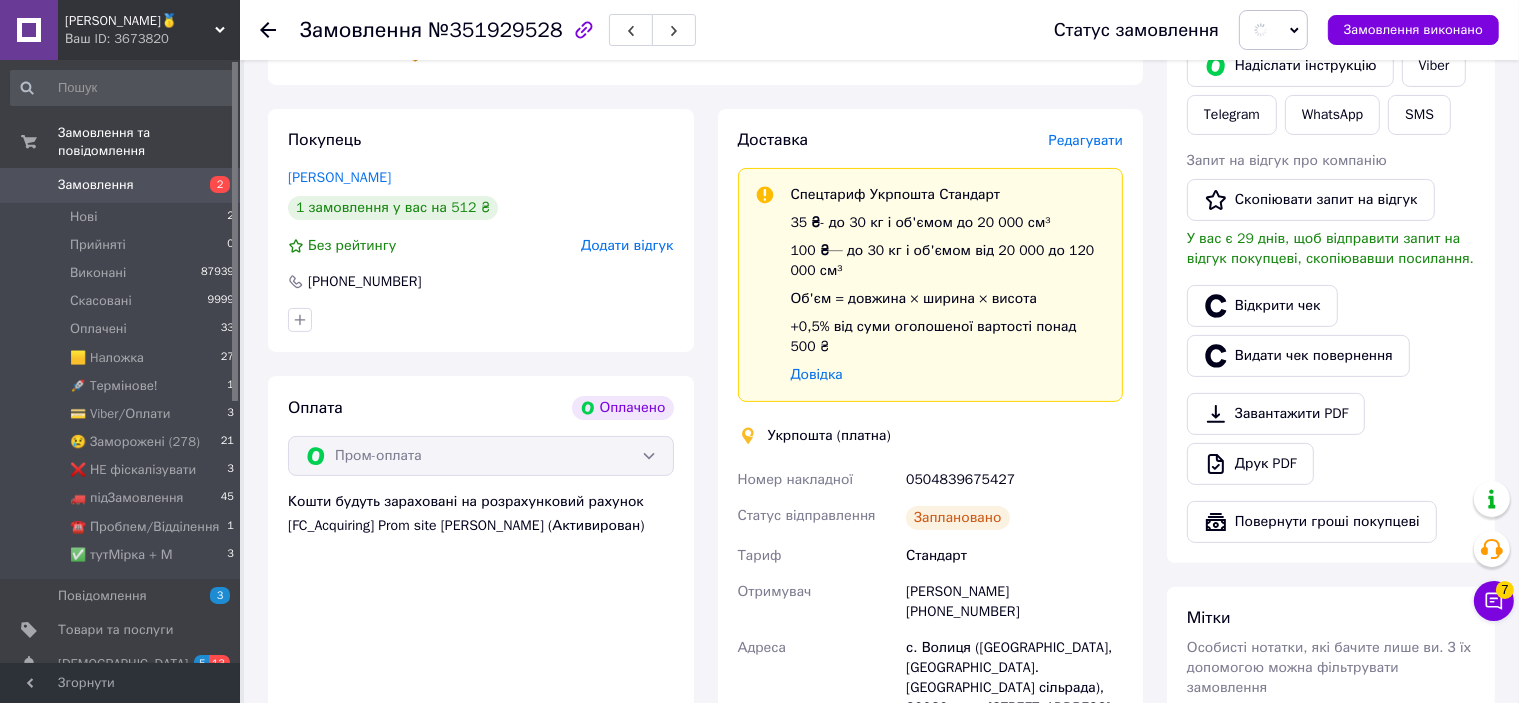 scroll, scrollTop: 0, scrollLeft: 0, axis: both 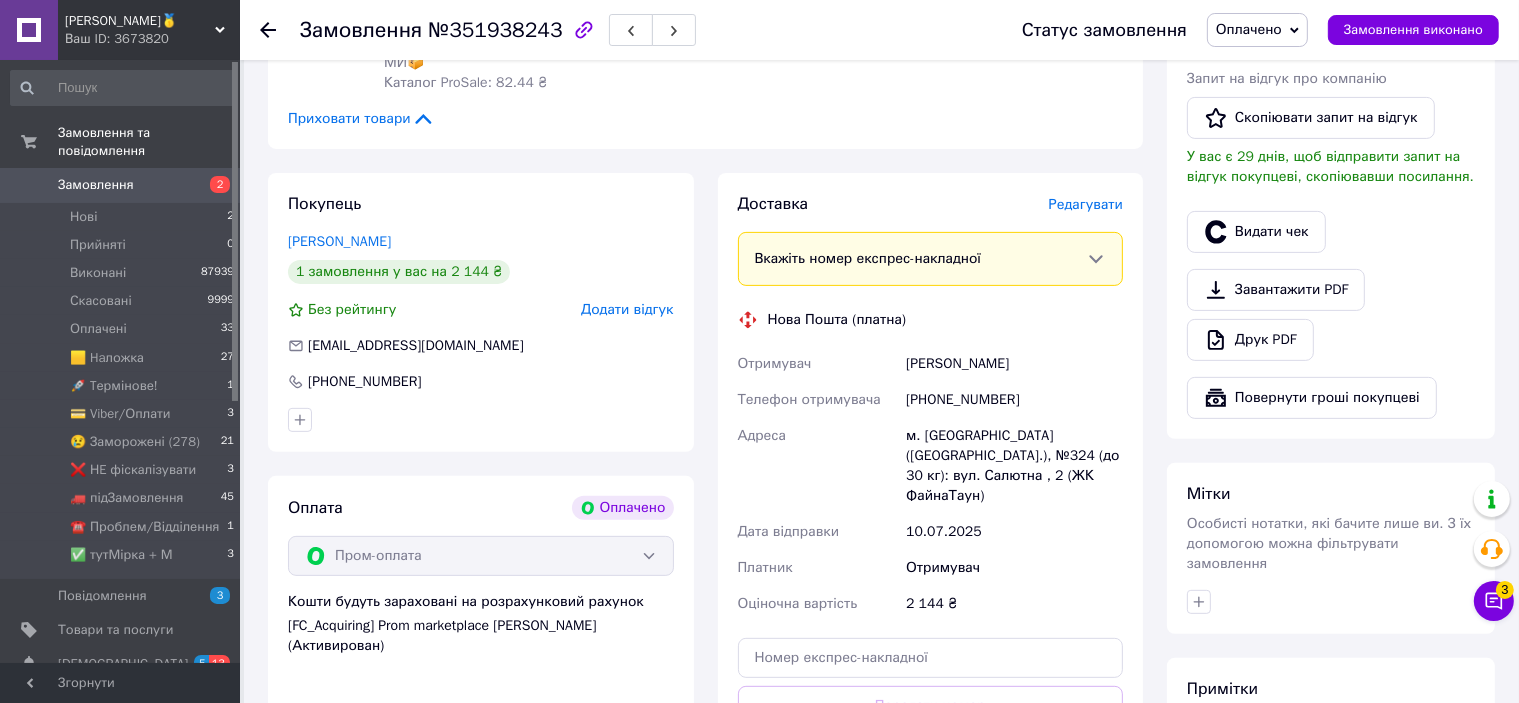 click on "Доставка Редагувати" at bounding box center (931, 204) 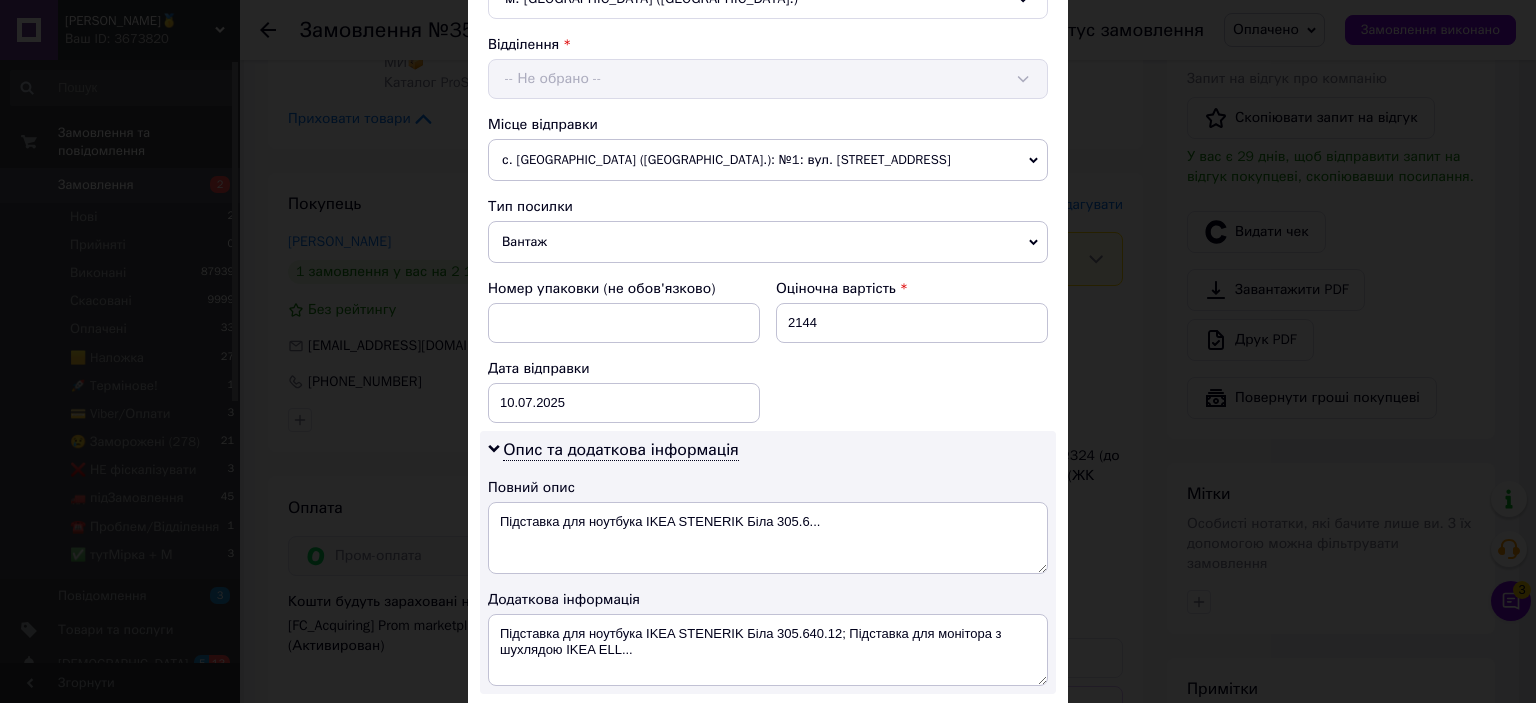 scroll, scrollTop: 842, scrollLeft: 0, axis: vertical 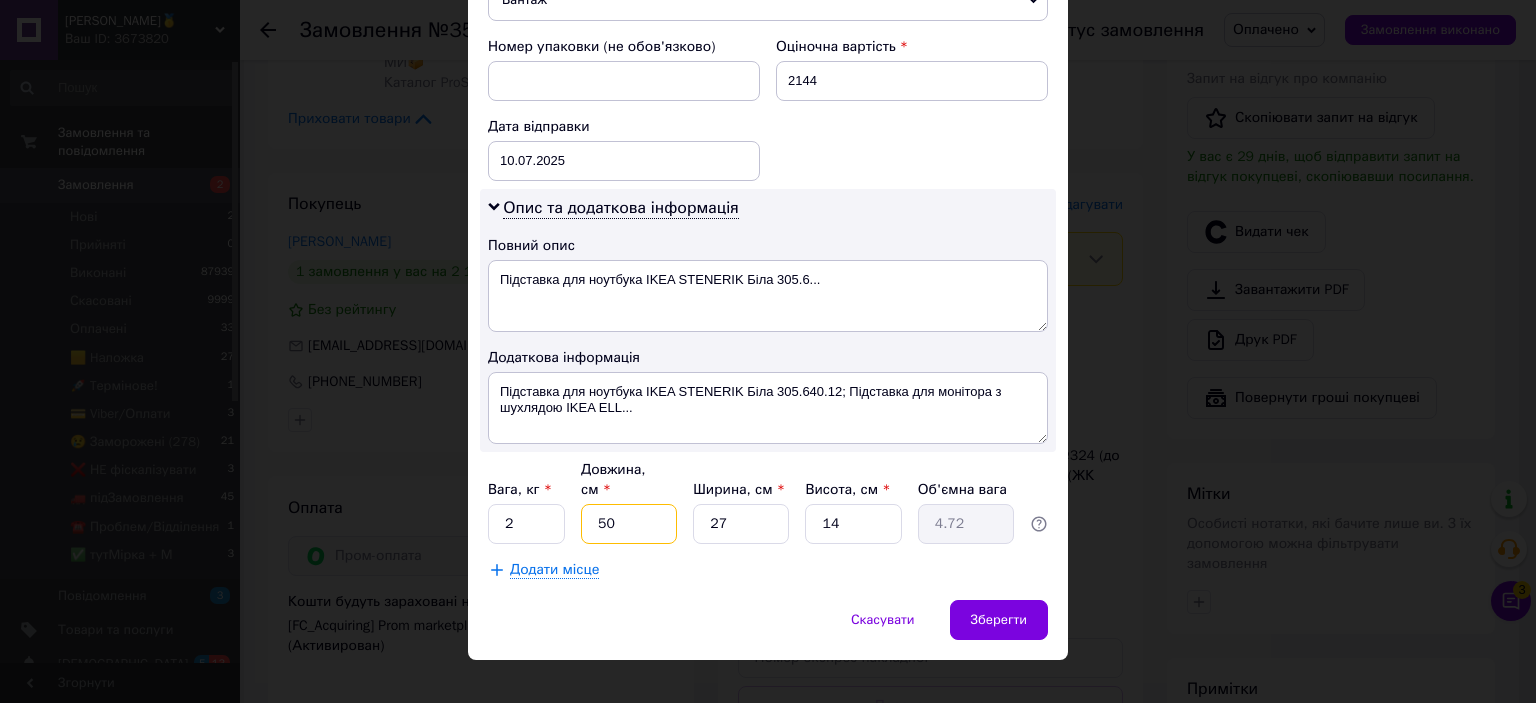 click on "50" at bounding box center (629, 524) 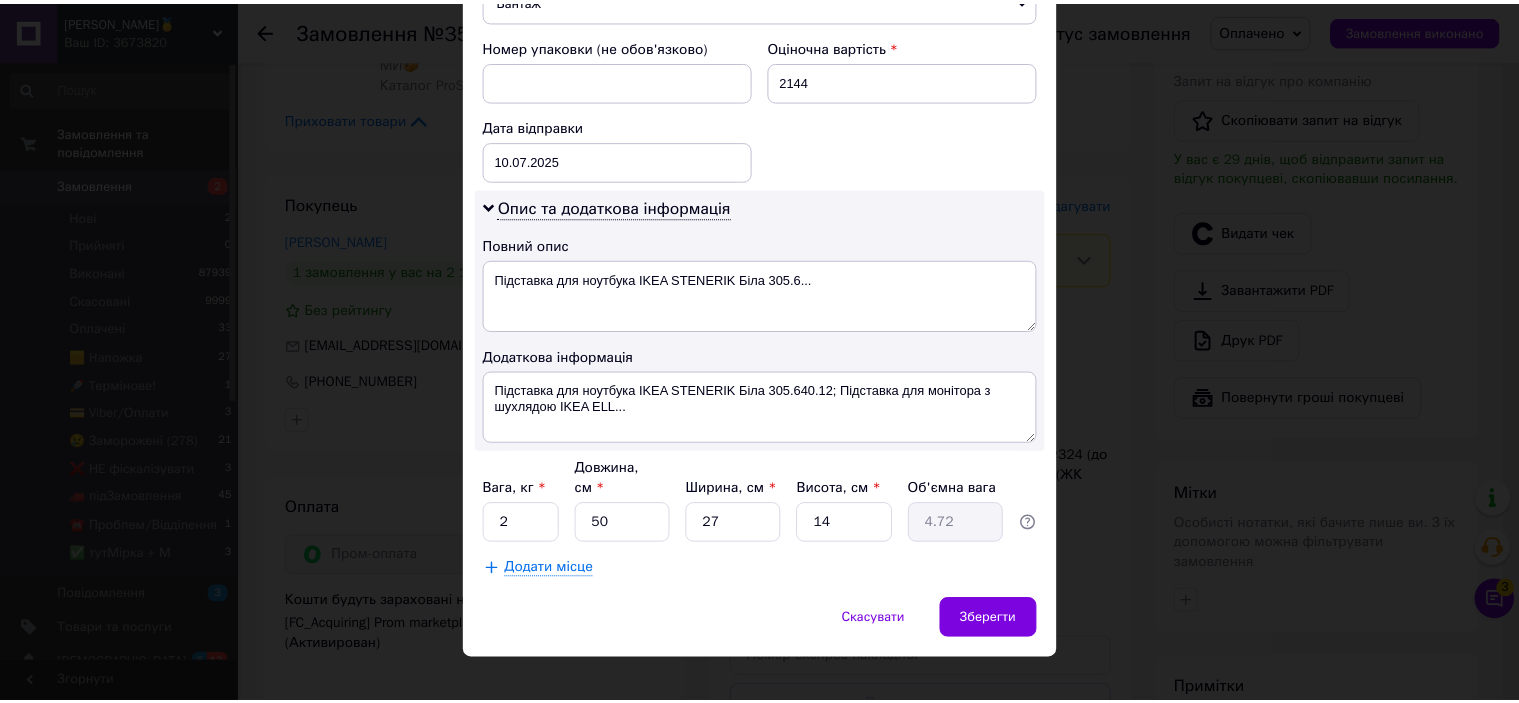 scroll, scrollTop: 183, scrollLeft: 0, axis: vertical 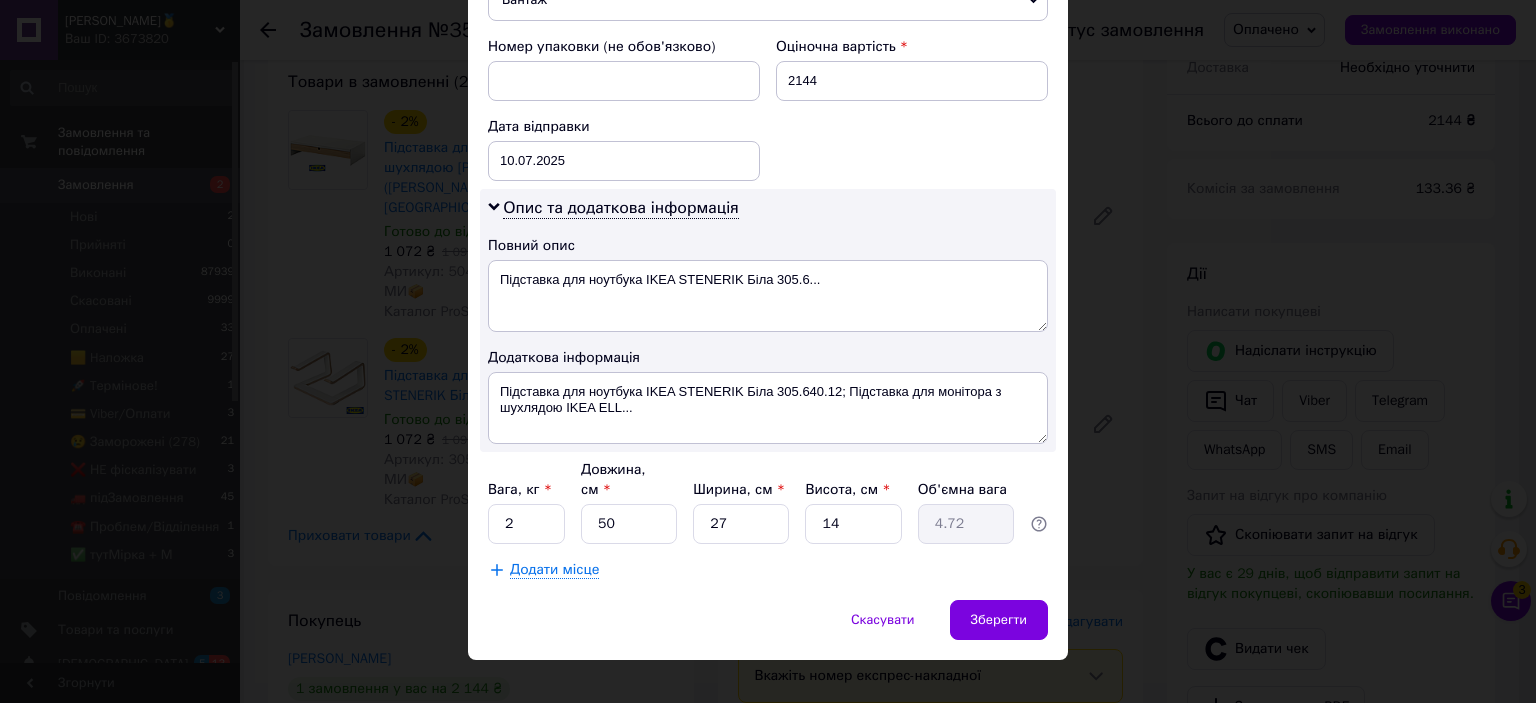 type 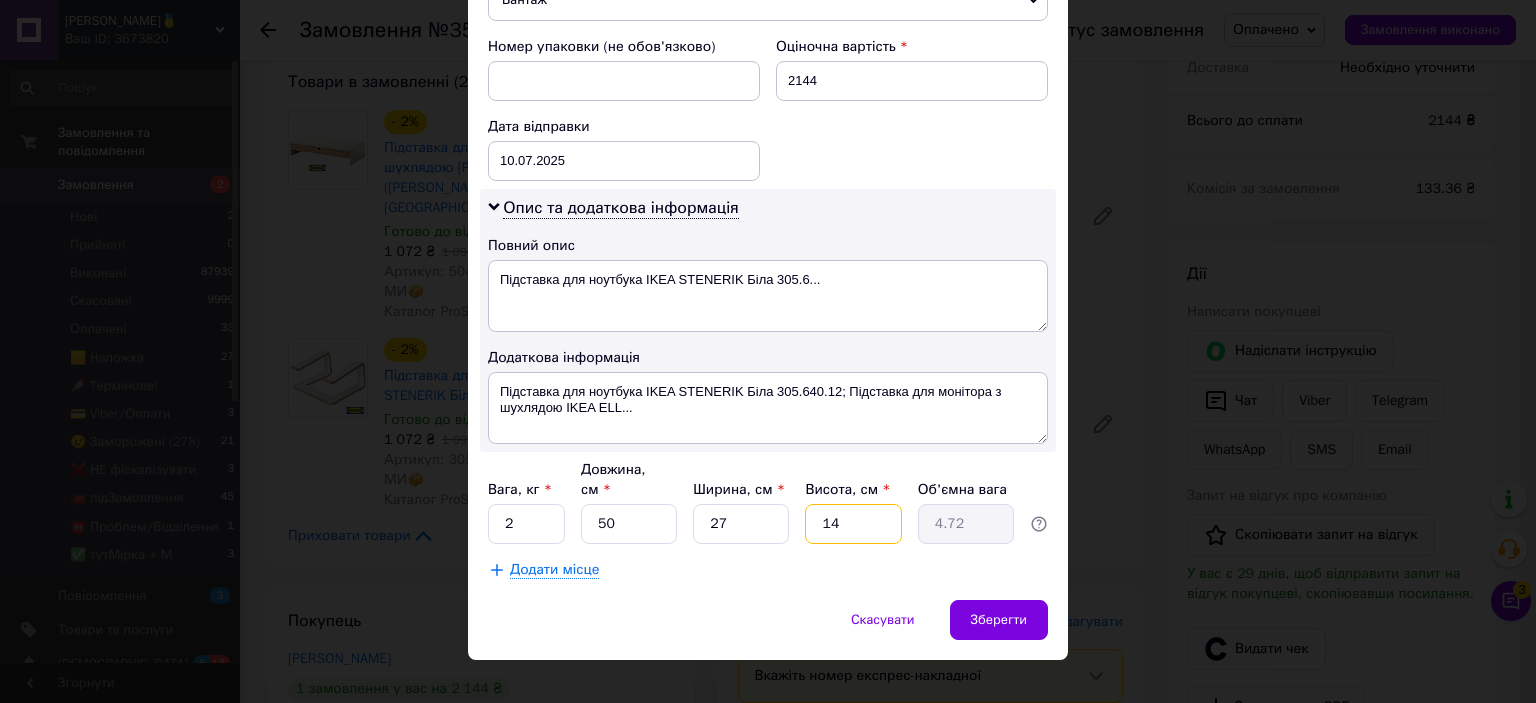 click on "14" at bounding box center (853, 524) 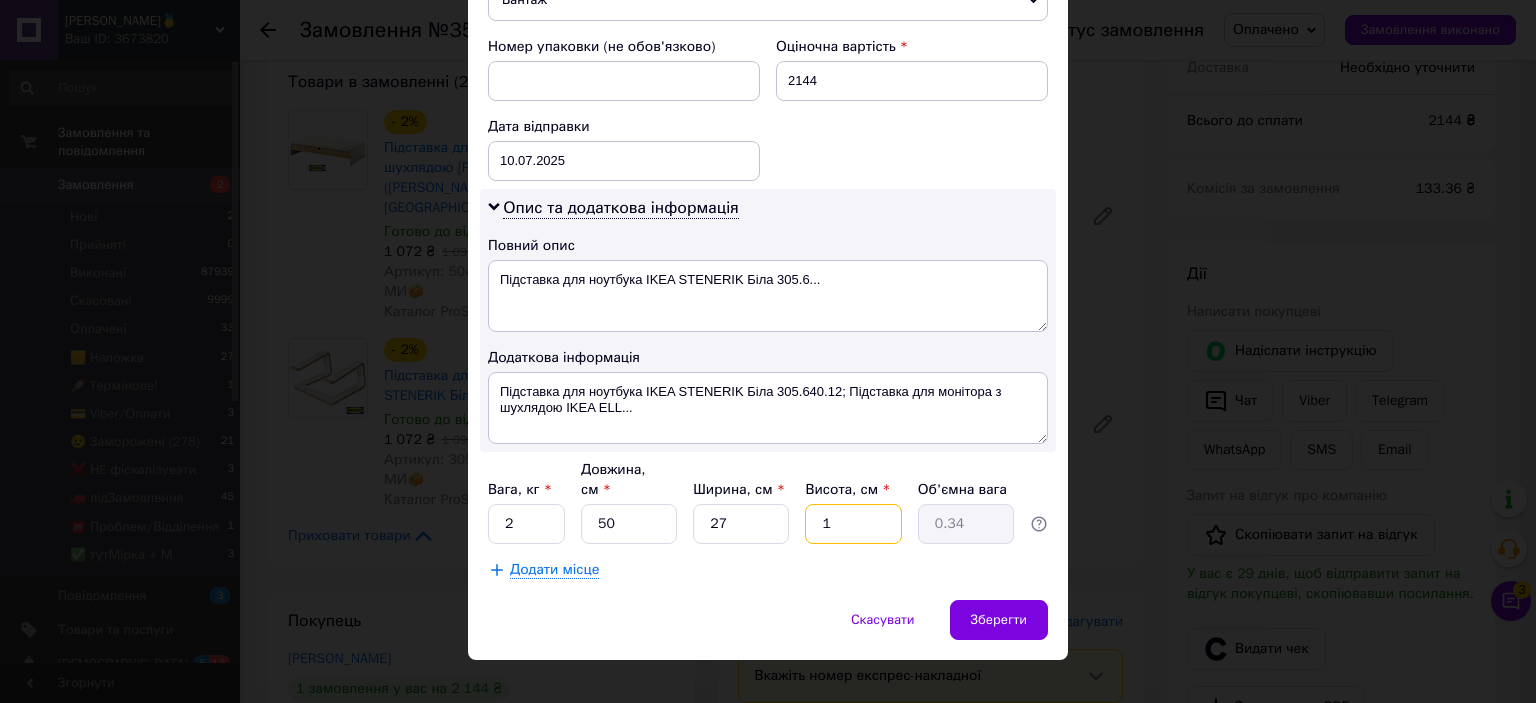 type on "18" 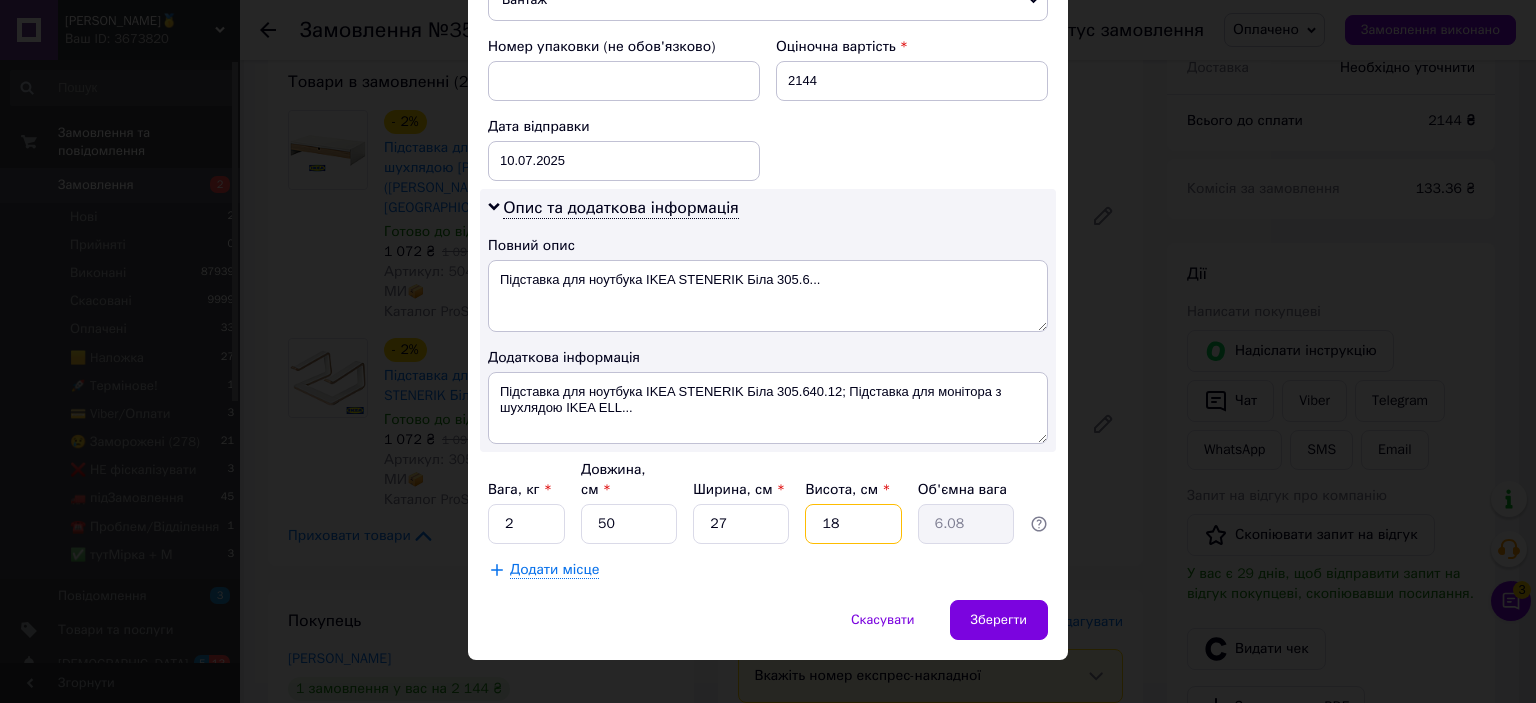 type on "18" 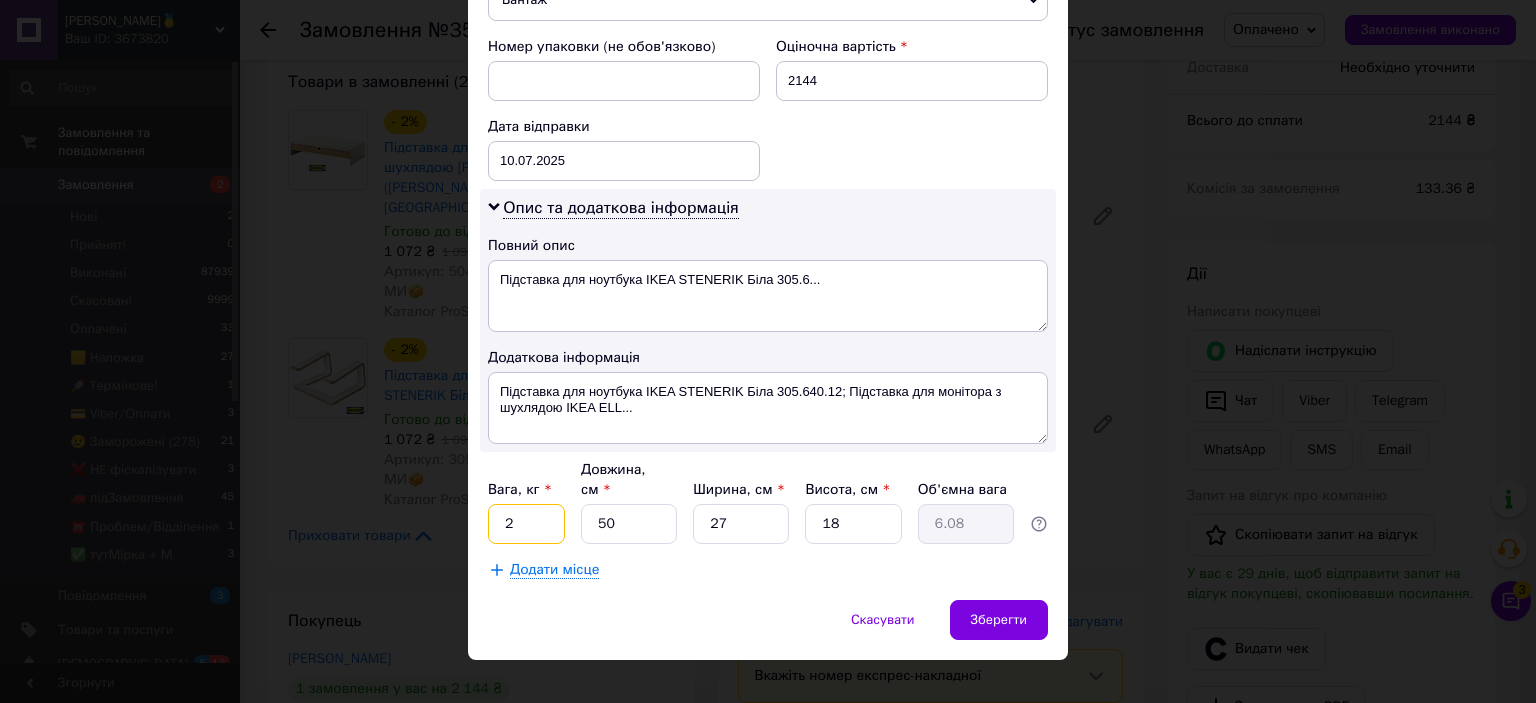 click on "2" at bounding box center (526, 524) 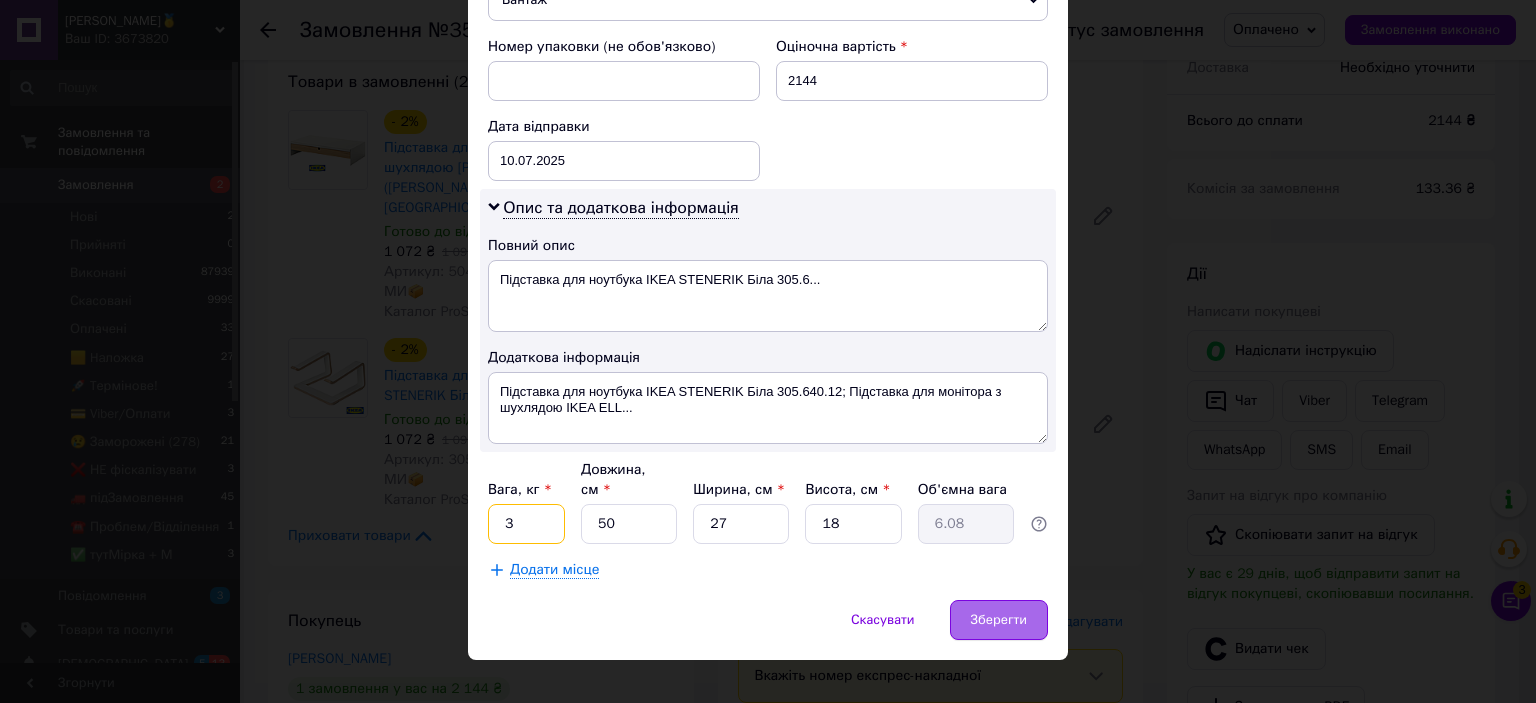 type on "3" 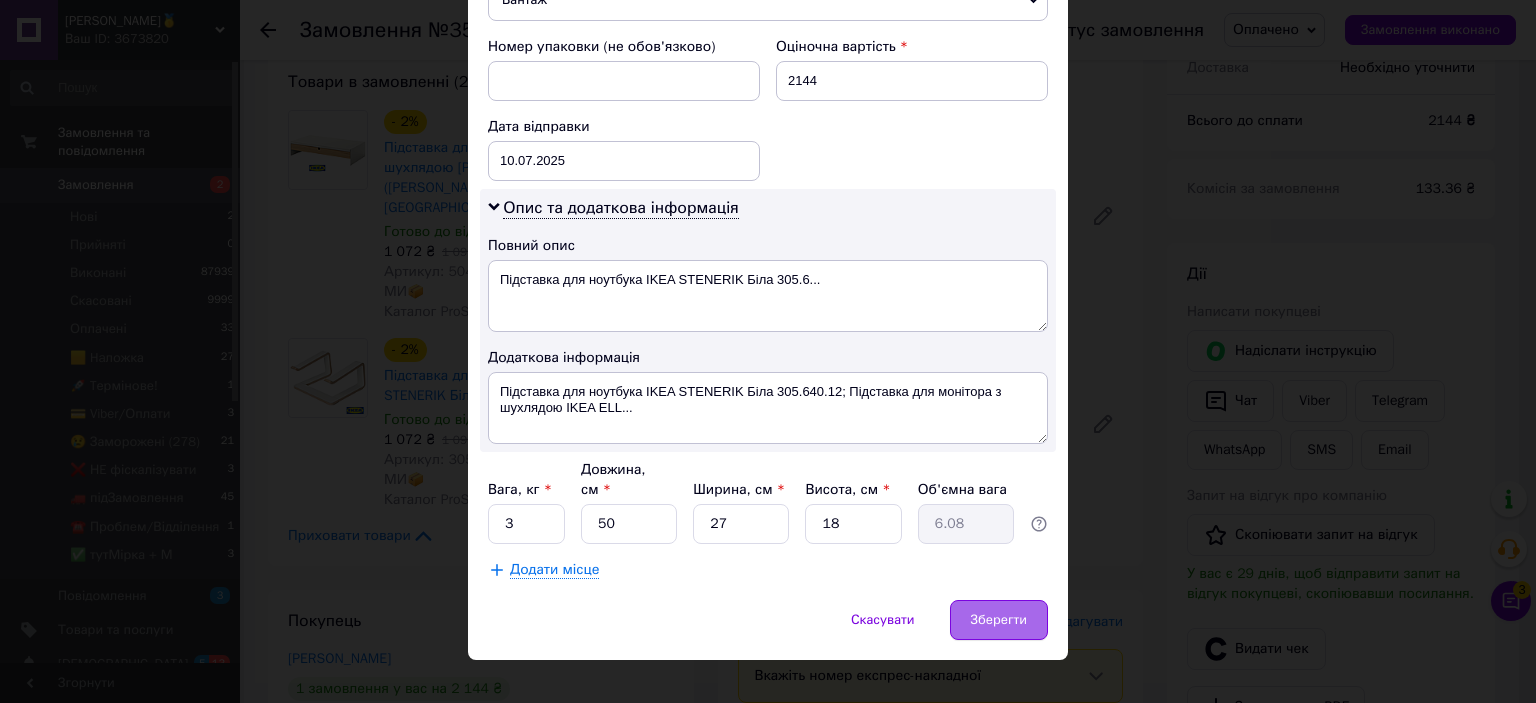 click on "Зберегти" at bounding box center (999, 620) 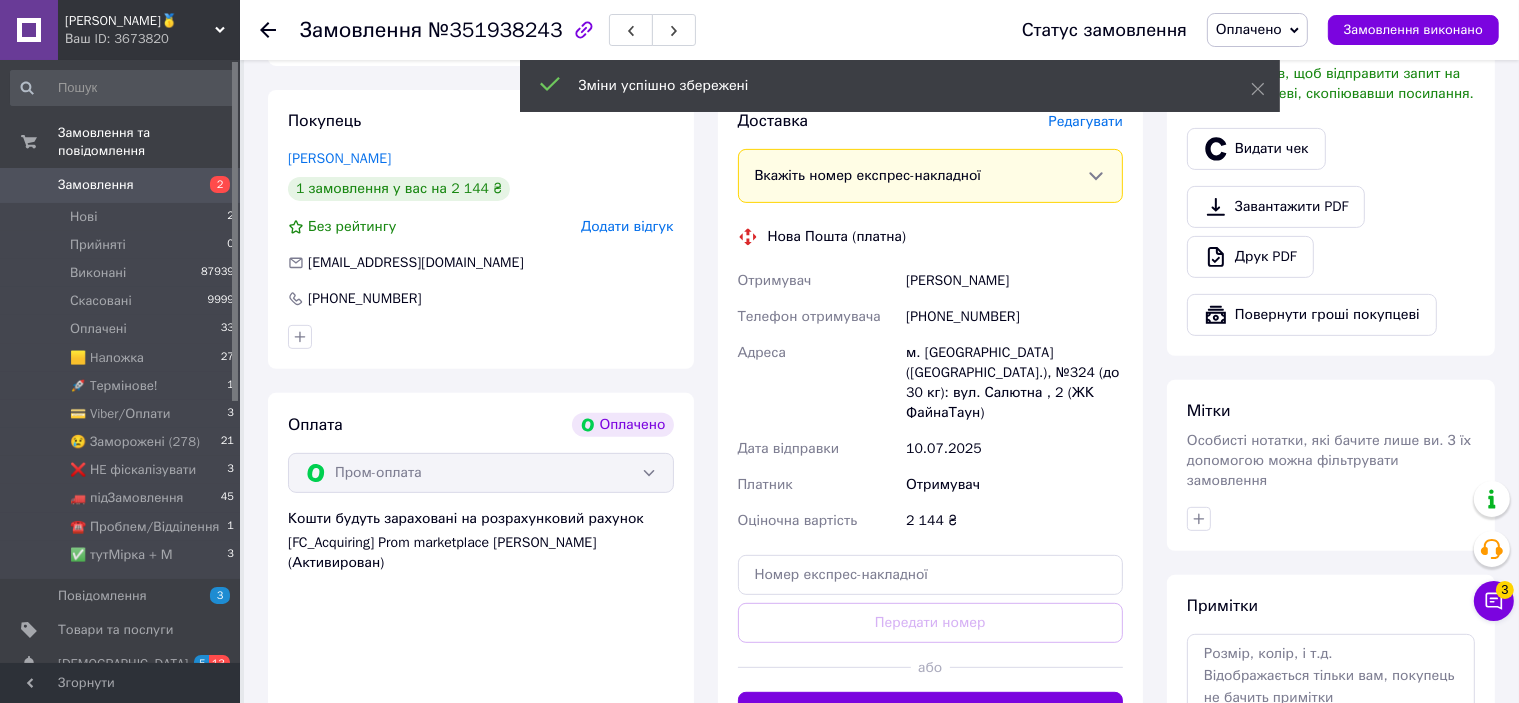 scroll, scrollTop: 783, scrollLeft: 0, axis: vertical 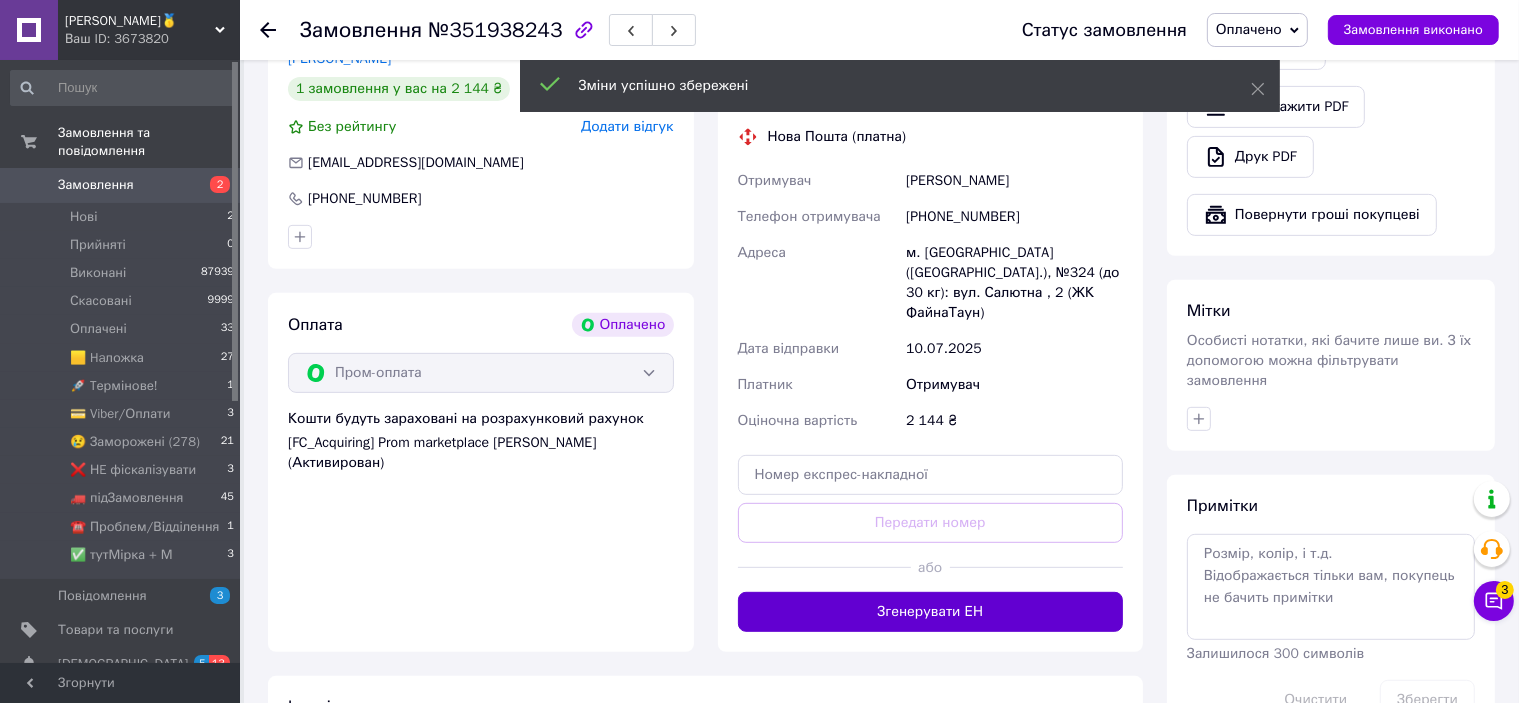click on "Згенерувати ЕН" at bounding box center [931, 612] 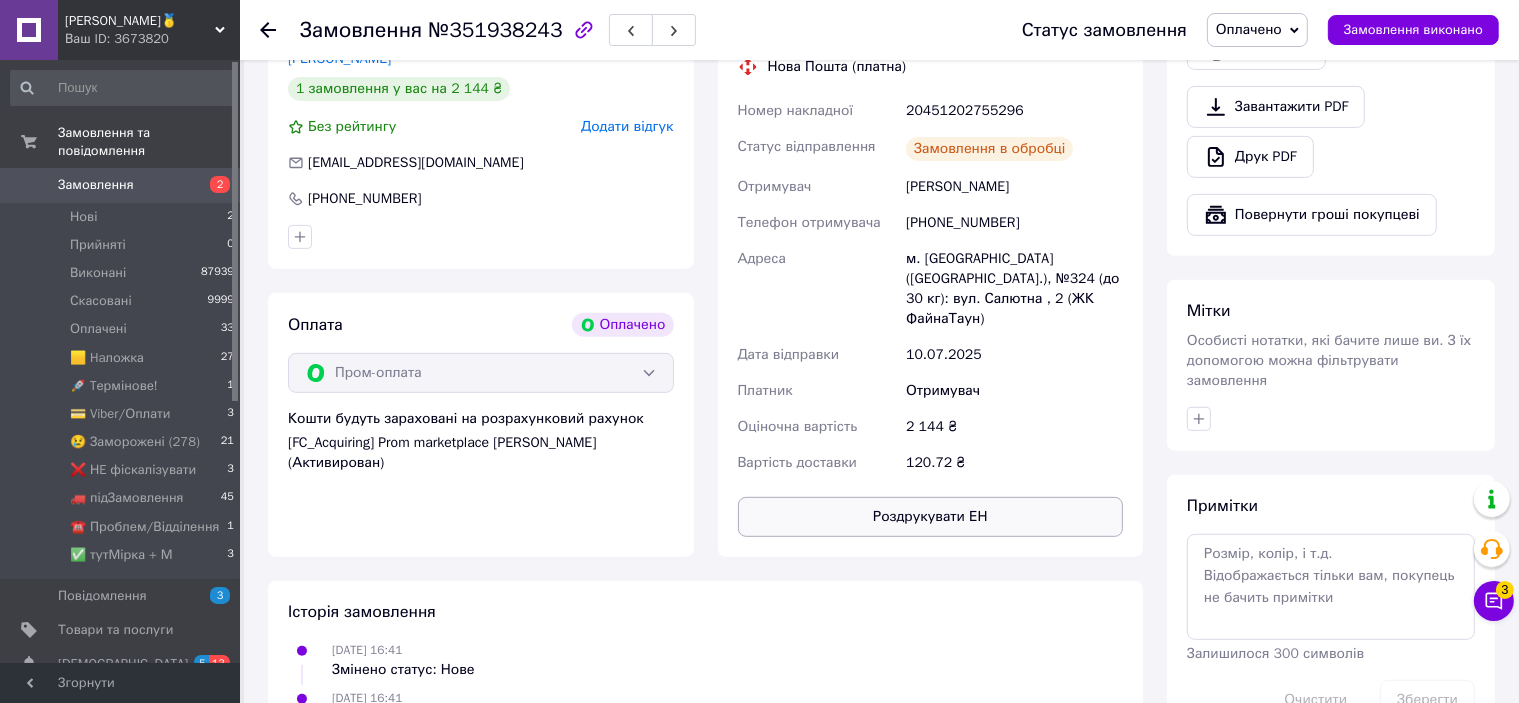 click on "Роздрукувати ЕН" at bounding box center [931, 517] 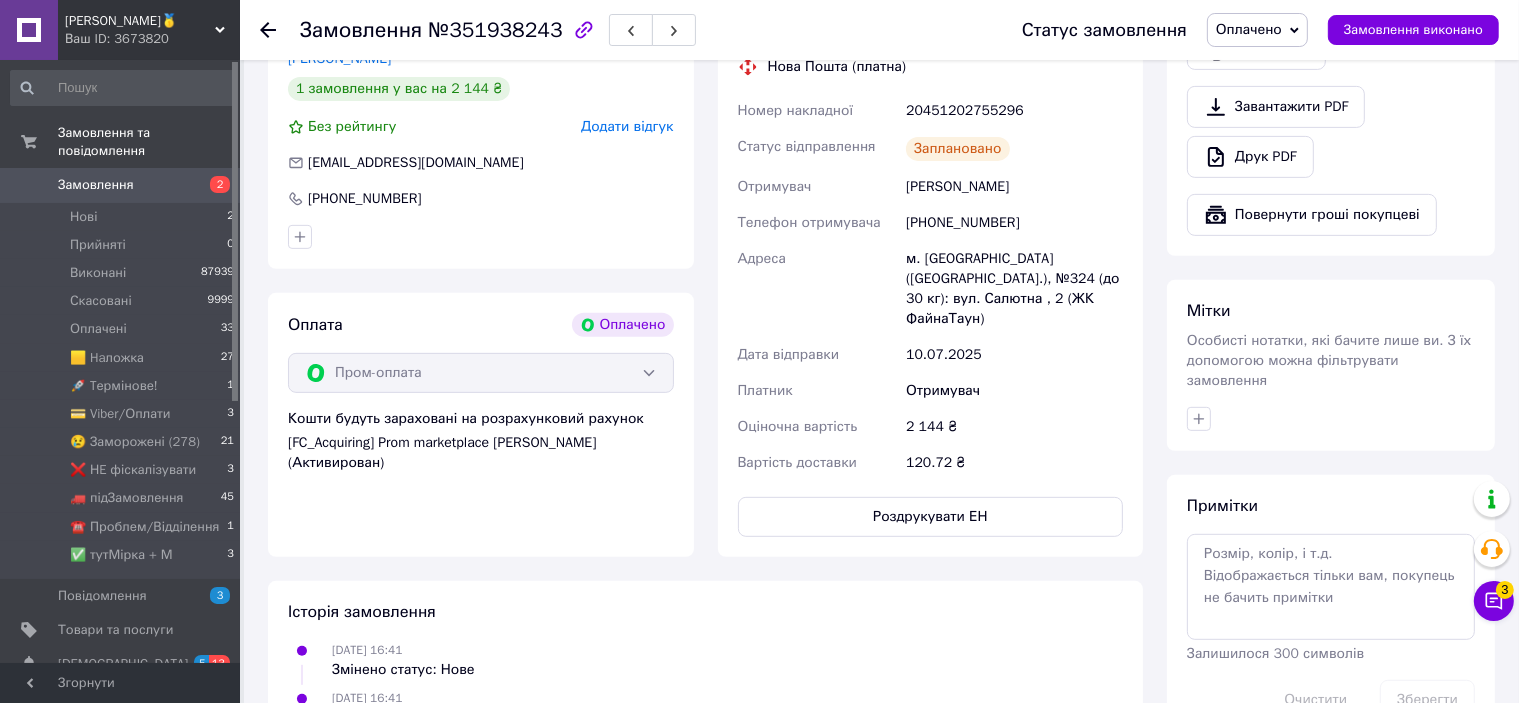 scroll, scrollTop: 583, scrollLeft: 0, axis: vertical 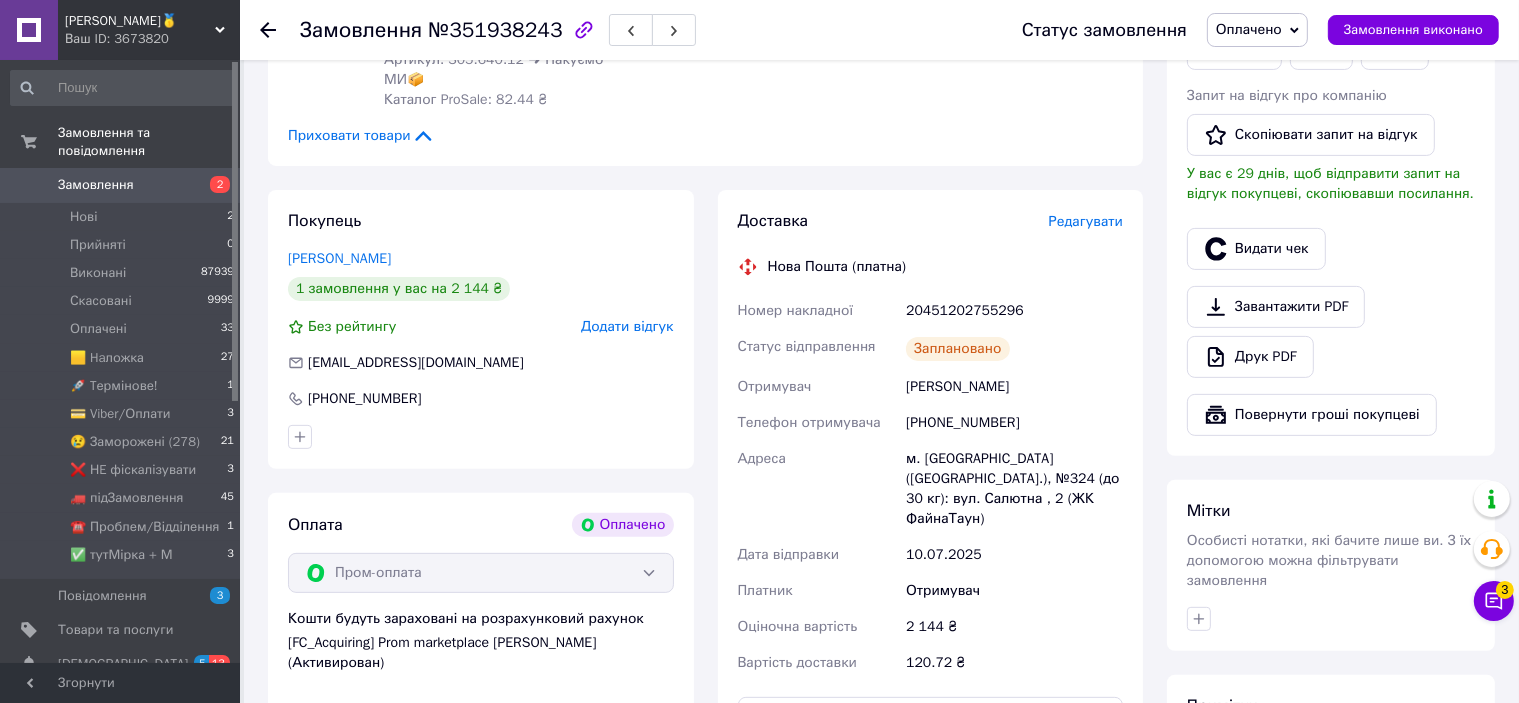 click on "20451202755296" at bounding box center (1014, 311) 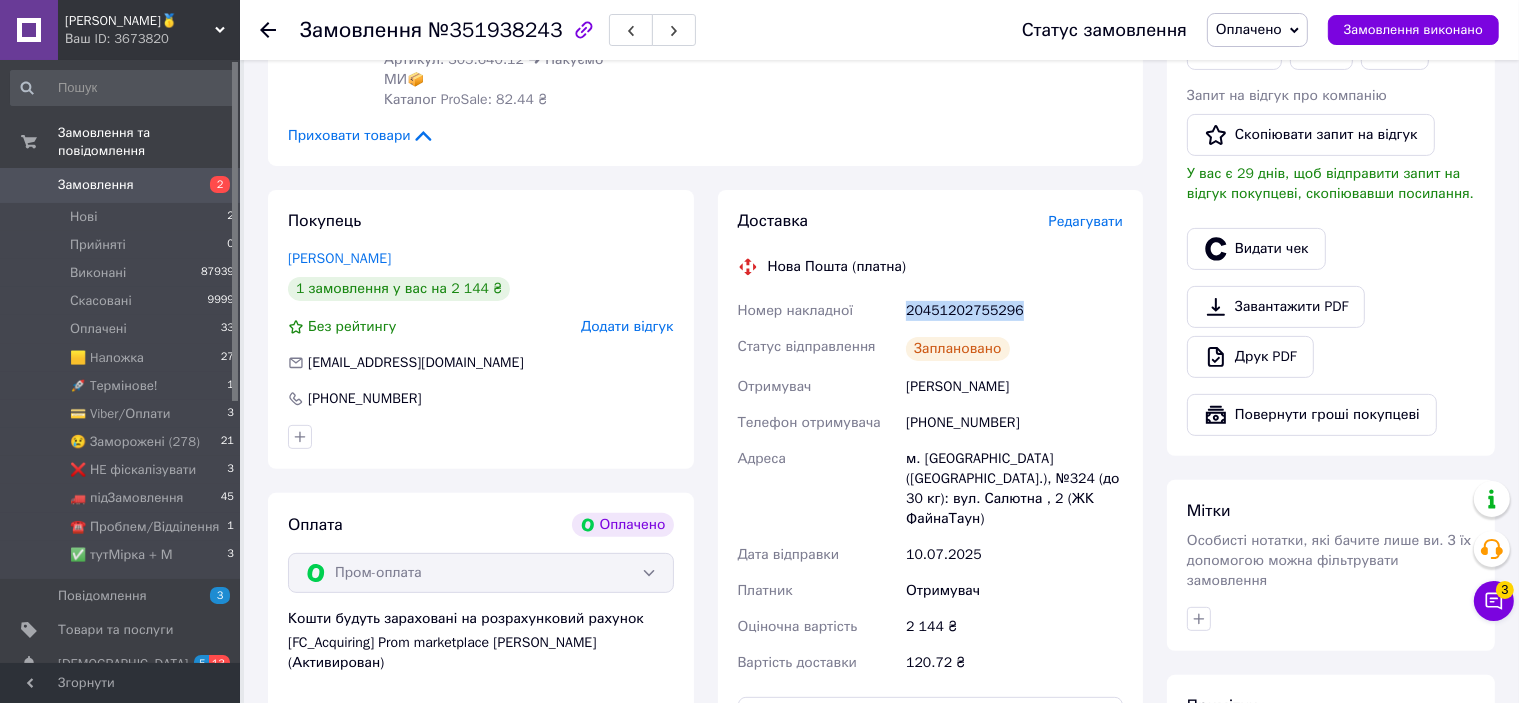 click on "20451202755296" at bounding box center (1014, 311) 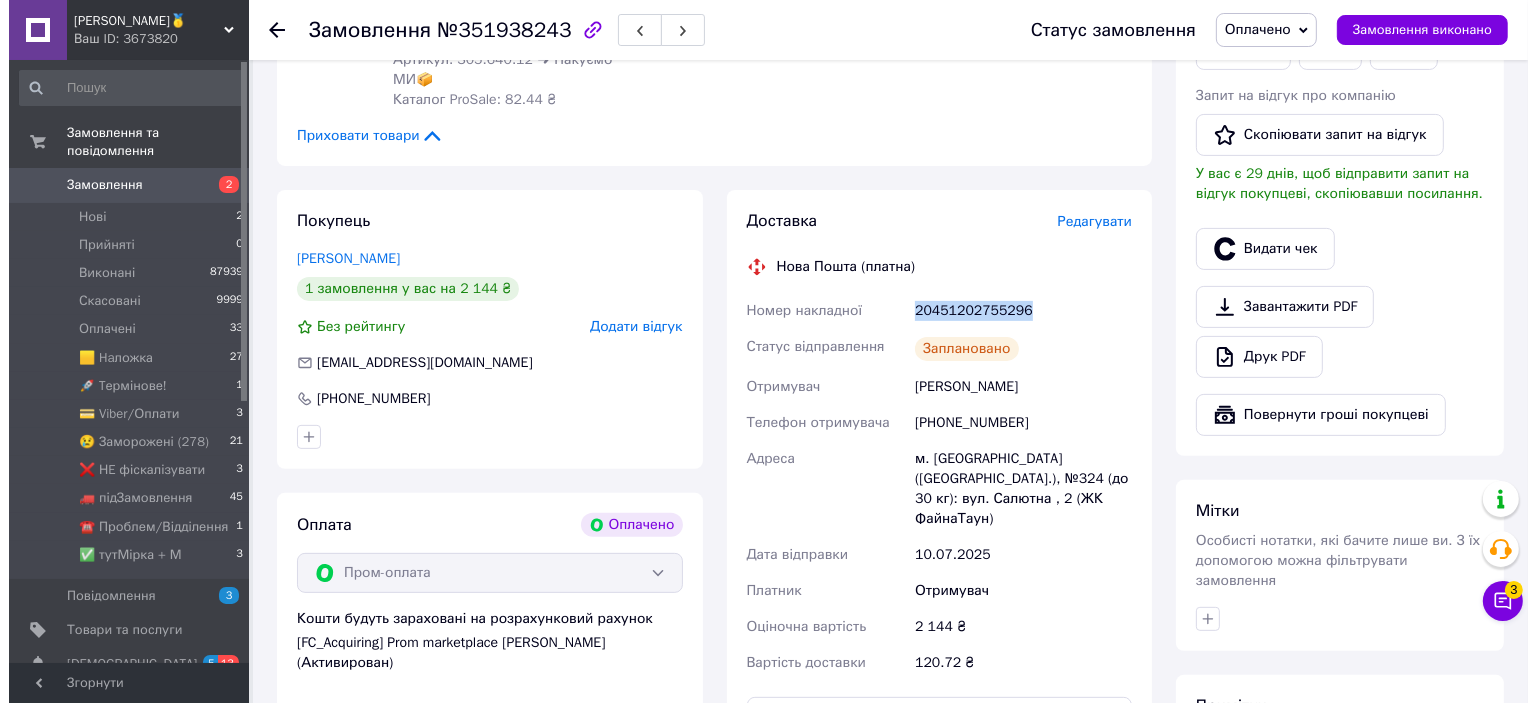 scroll, scrollTop: 483, scrollLeft: 0, axis: vertical 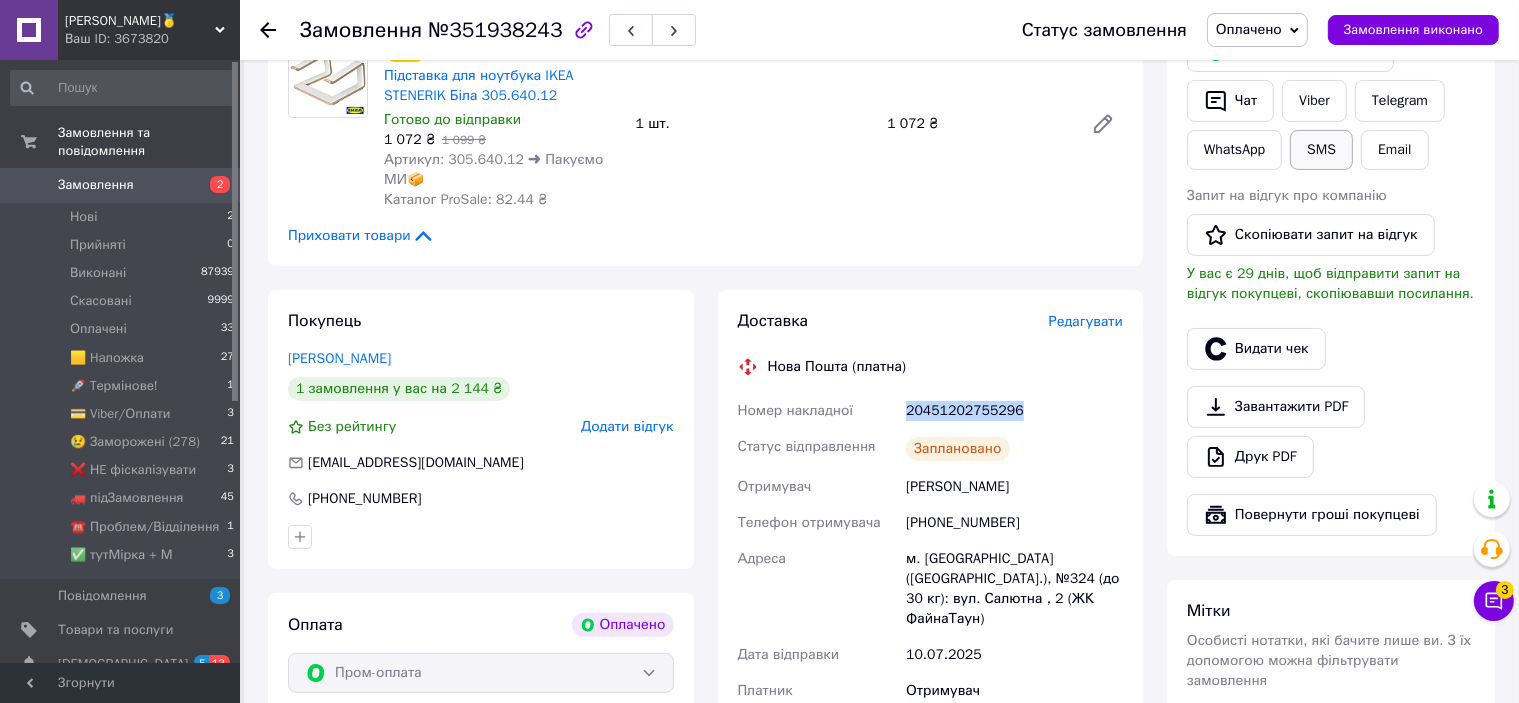 click on "SMS" at bounding box center [1321, 150] 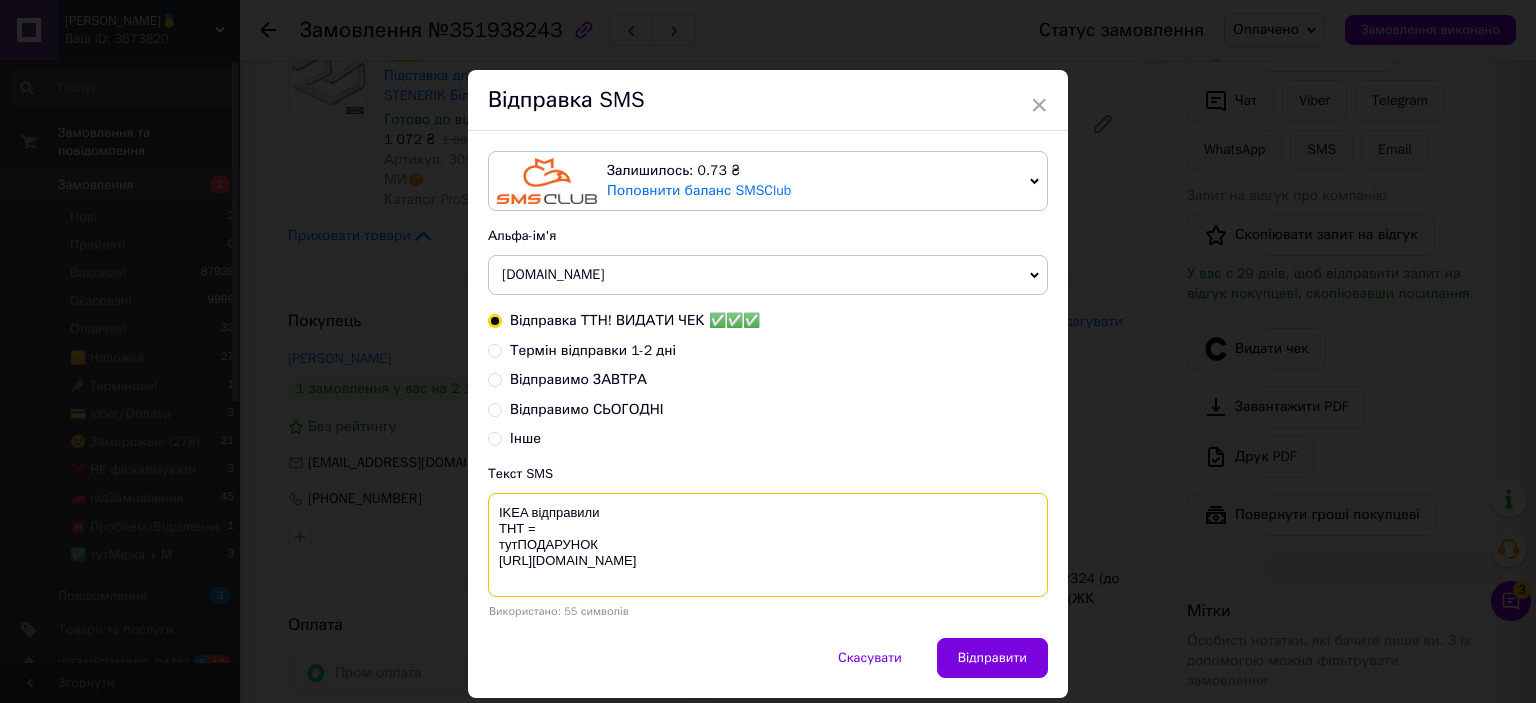click on "IKEA відправили
ТНТ =
тутПОДАРУНОК
[URL][DOMAIN_NAME]" at bounding box center (768, 545) 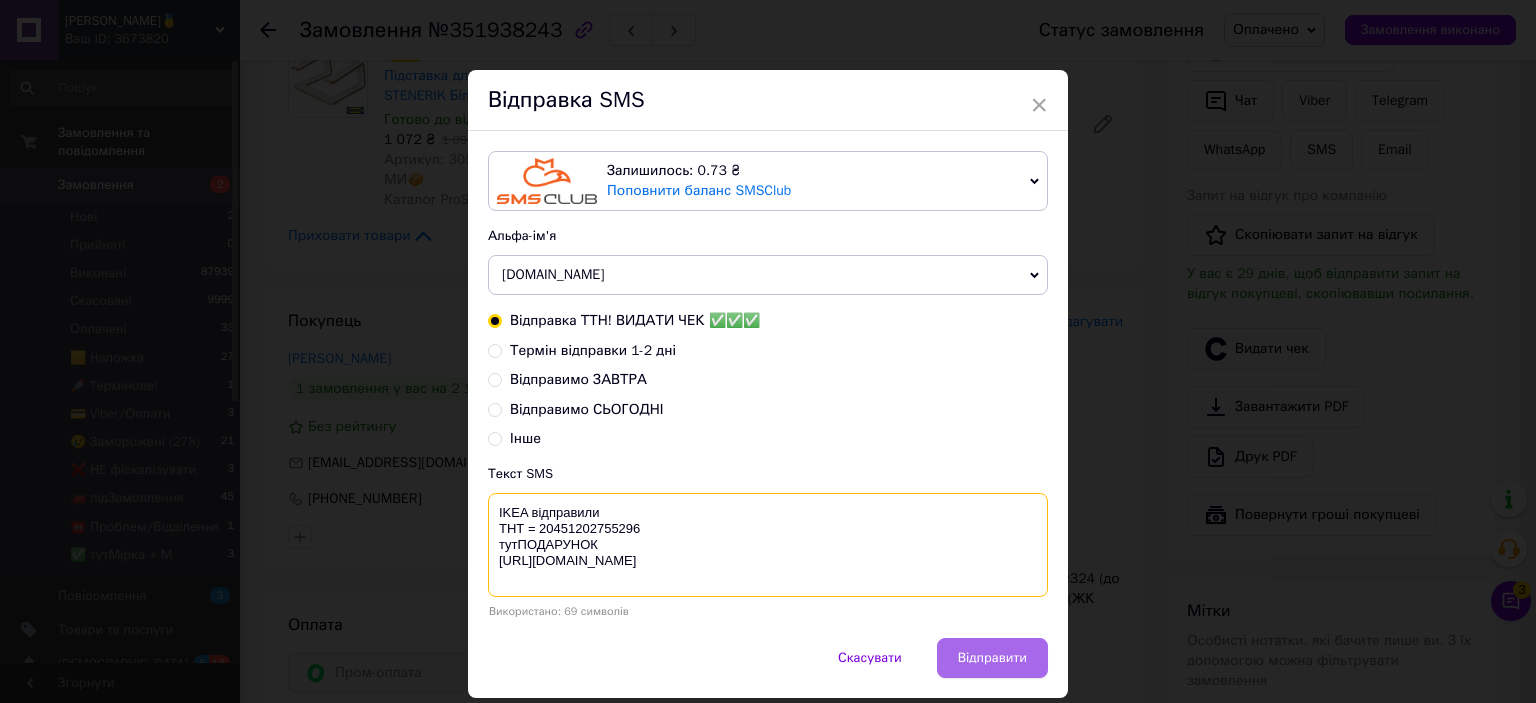 type on "IKEA відправили
ТНТ = 20451202755296
тутПОДАРУНОК
https://bit.ly/taao" 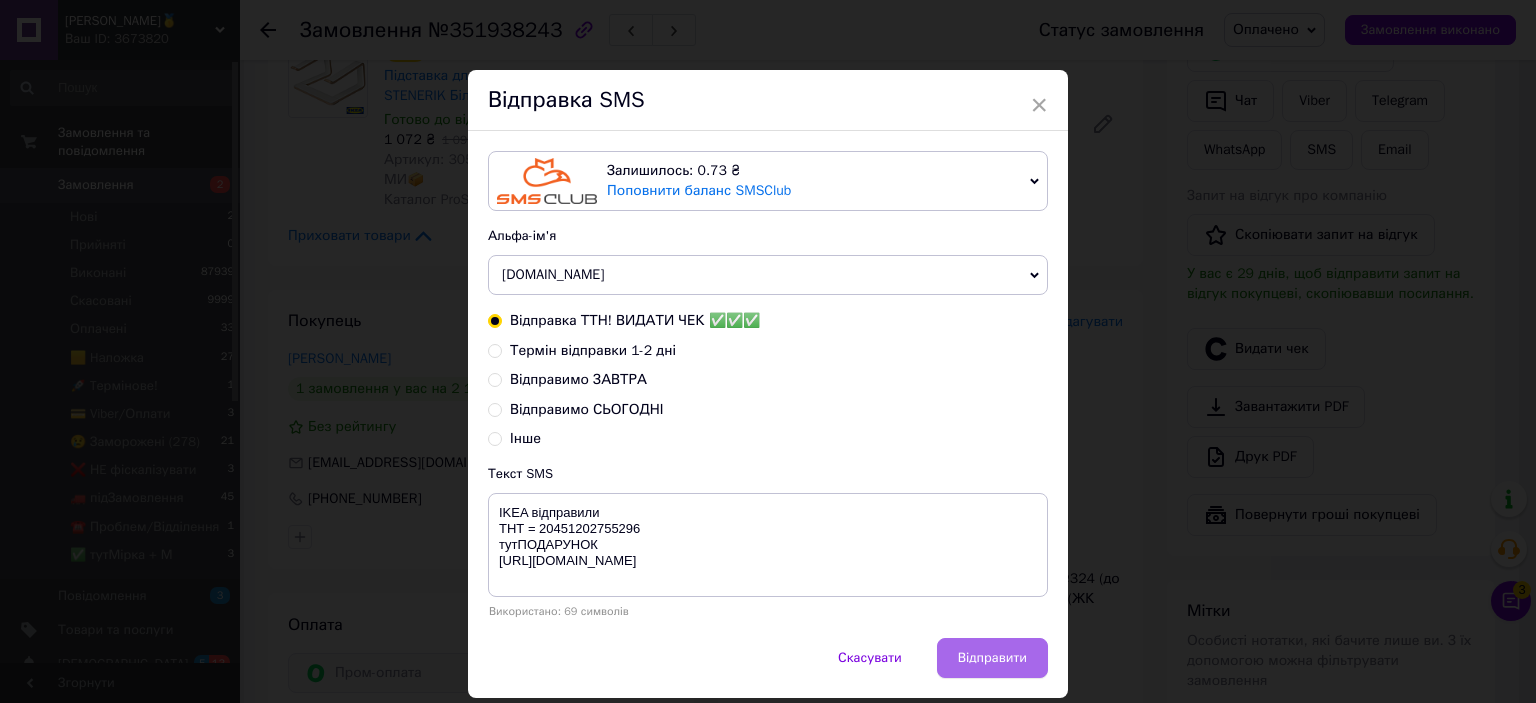 click on "Відправити" at bounding box center (992, 658) 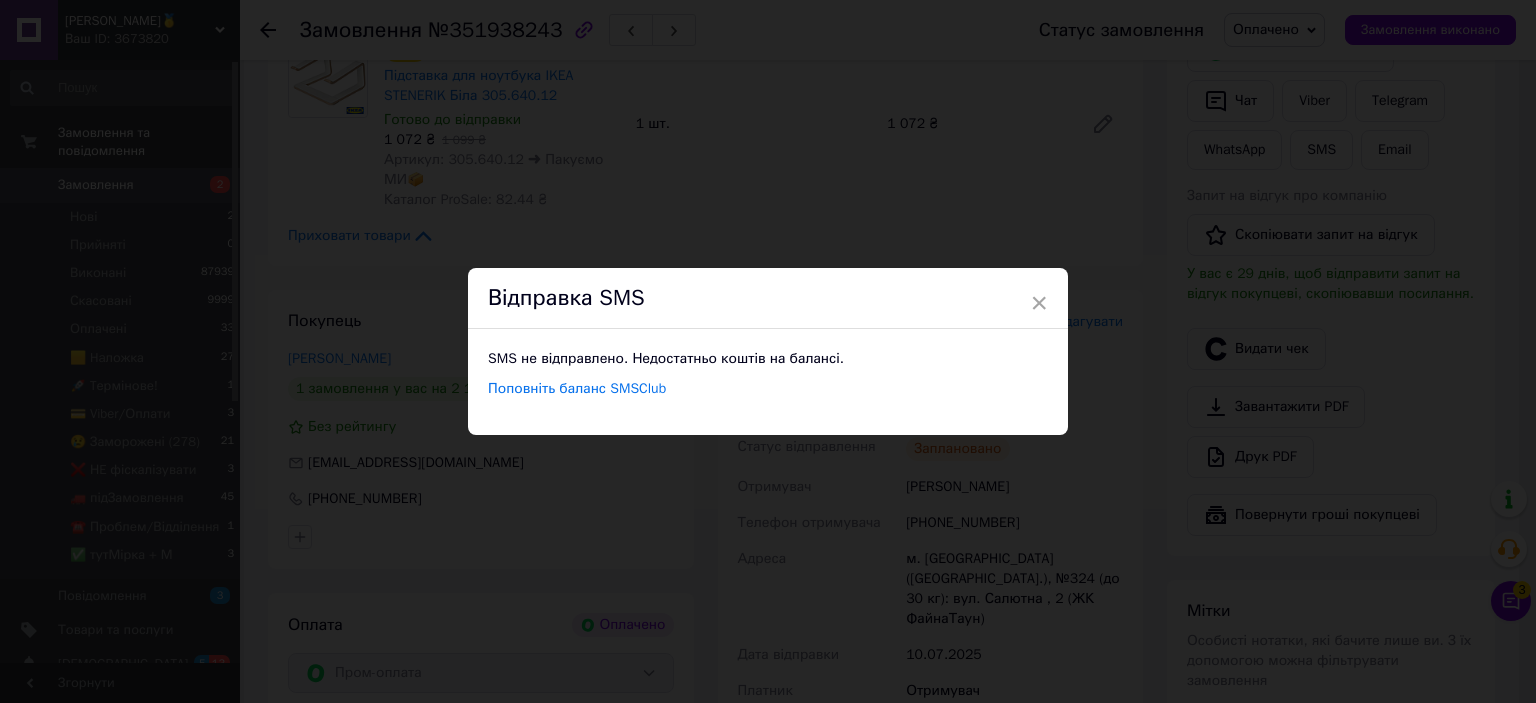 click on "× Відправка SMS SMS не відправлено. Недостатньо коштів на балансі.  Поповніть баланс SMSClub" at bounding box center [768, 351] 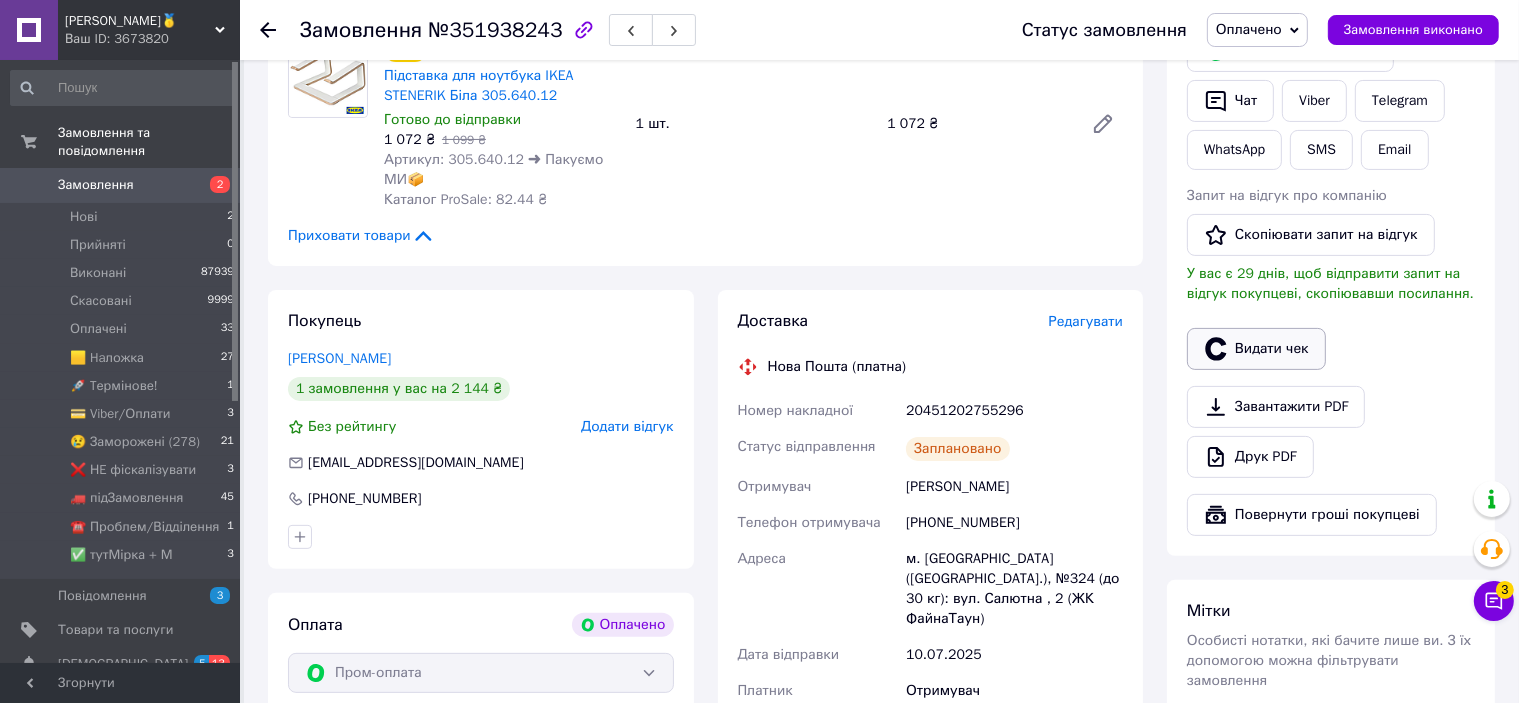 click on "Видати чек" at bounding box center [1256, 349] 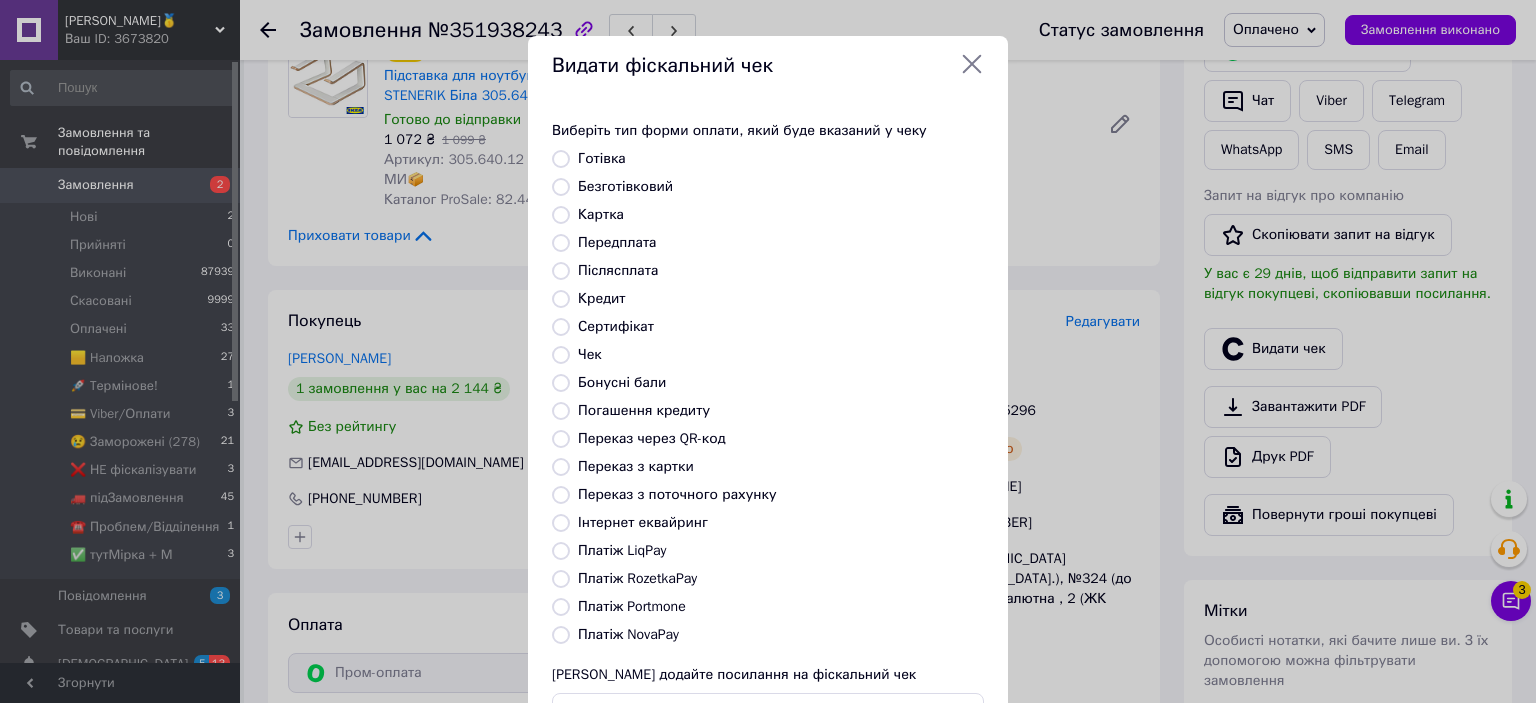 click on "Платіж RozetkaPay" at bounding box center (637, 578) 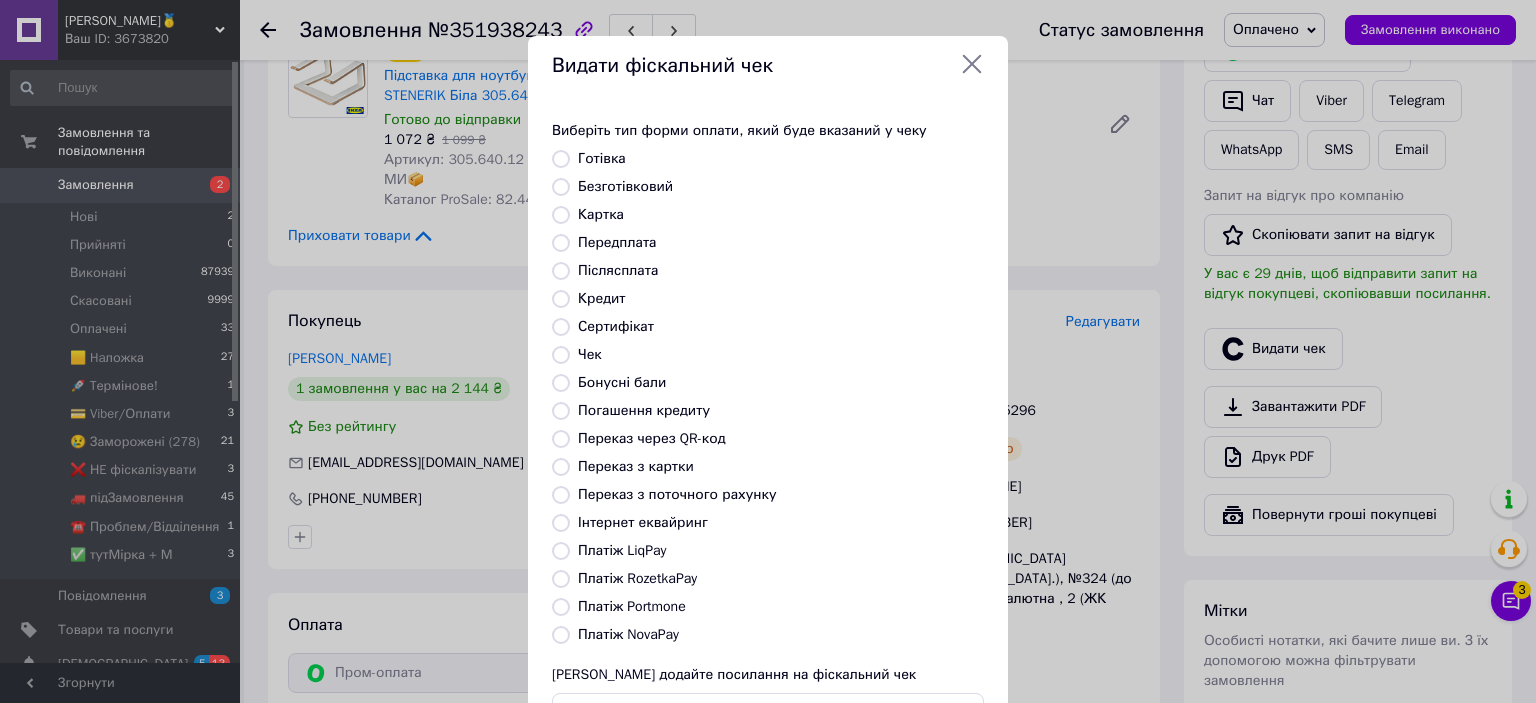 click on "Платіж RozetkaPay" at bounding box center (561, 579) 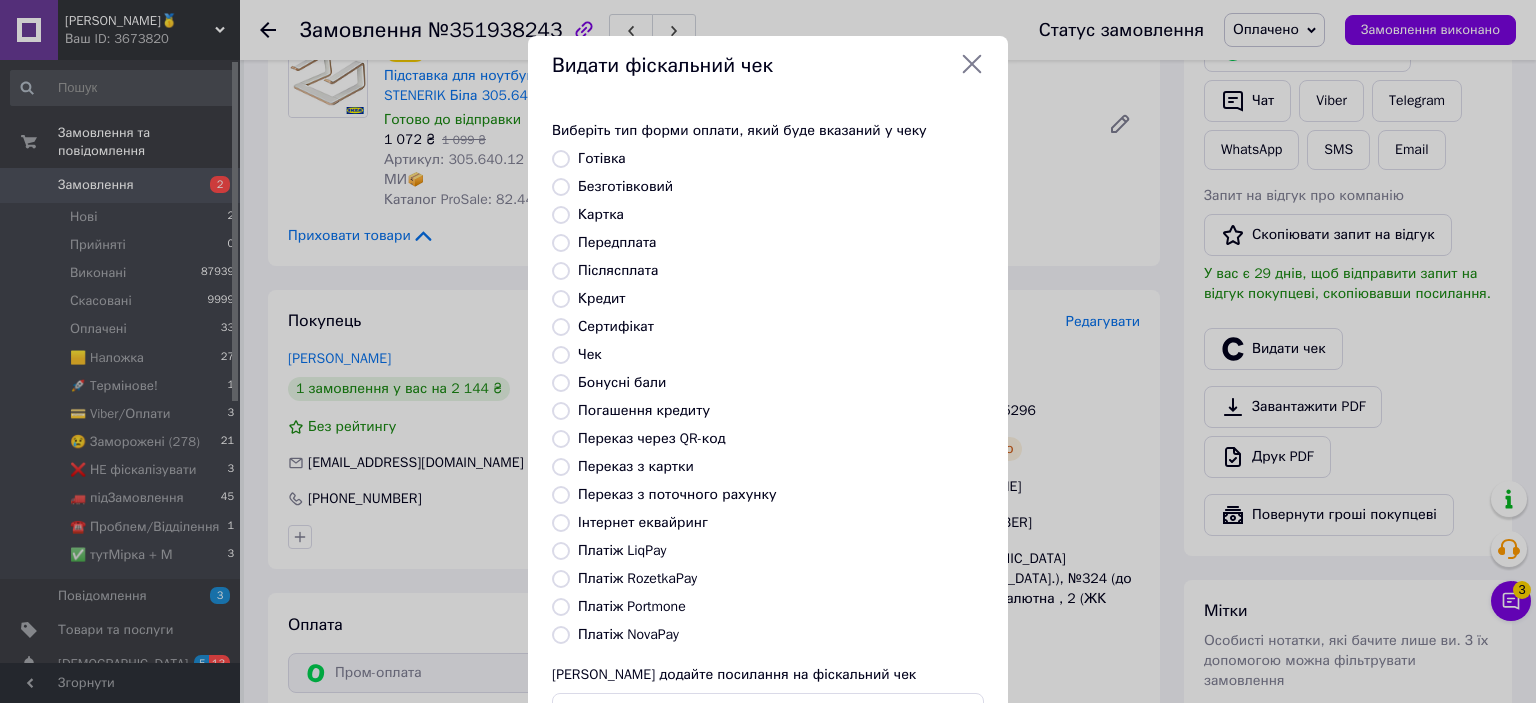 radio on "true" 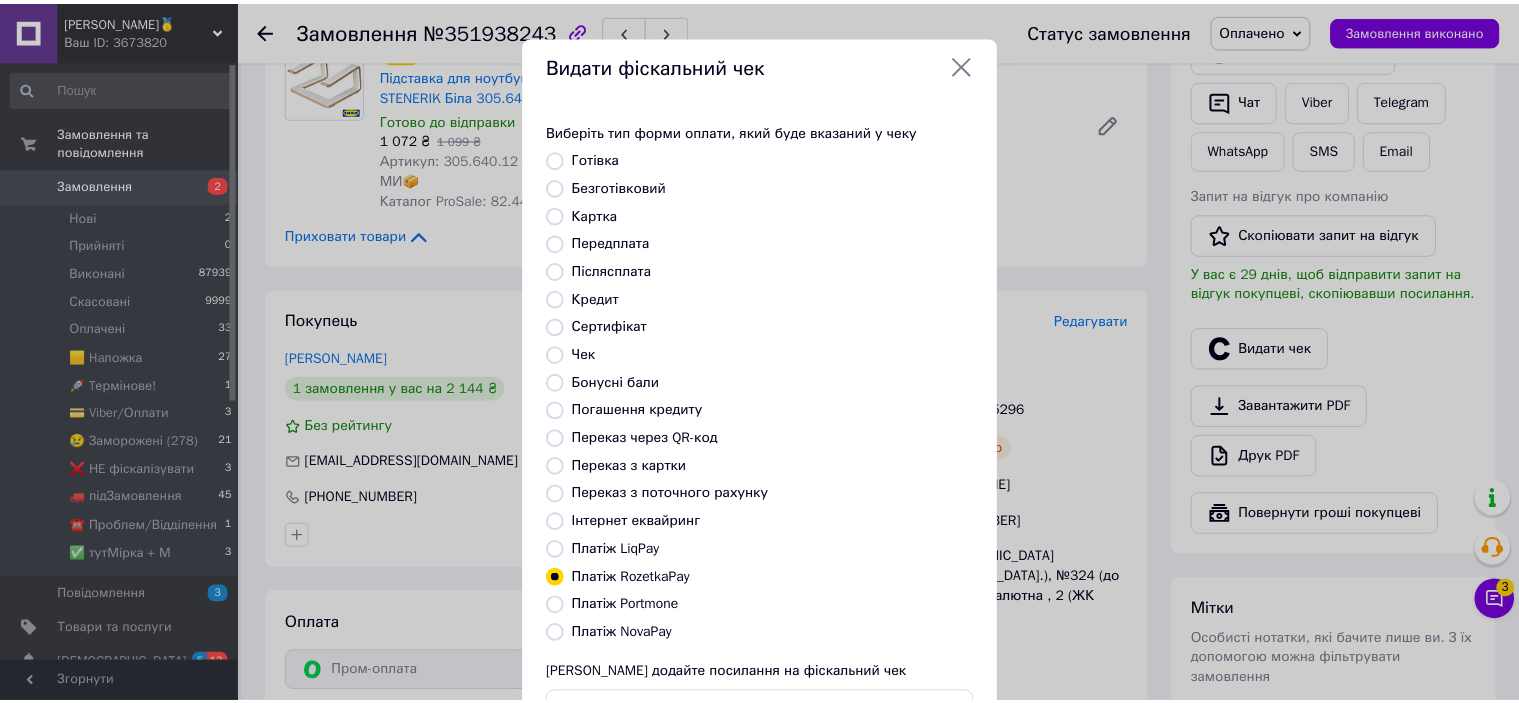 scroll, scrollTop: 155, scrollLeft: 0, axis: vertical 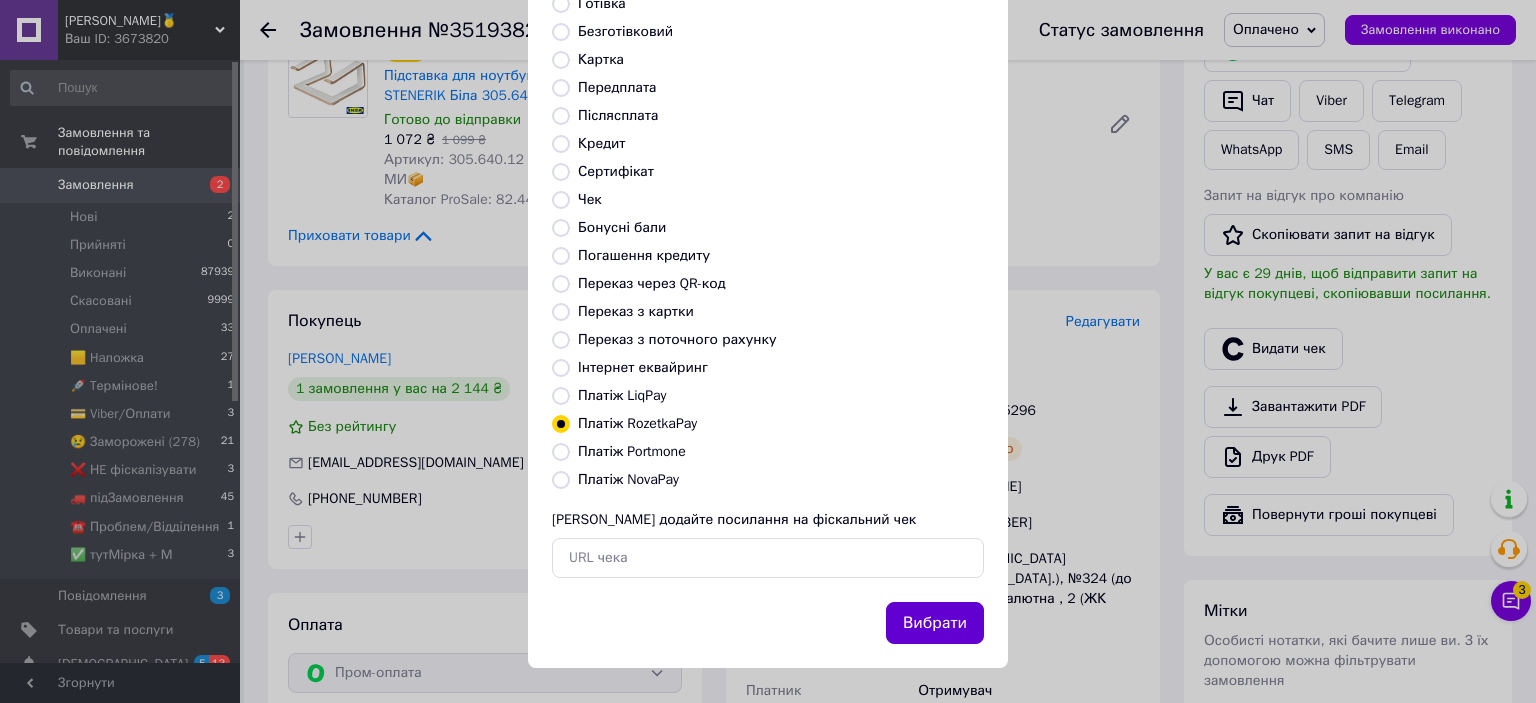 click on "Вибрати" at bounding box center [935, 623] 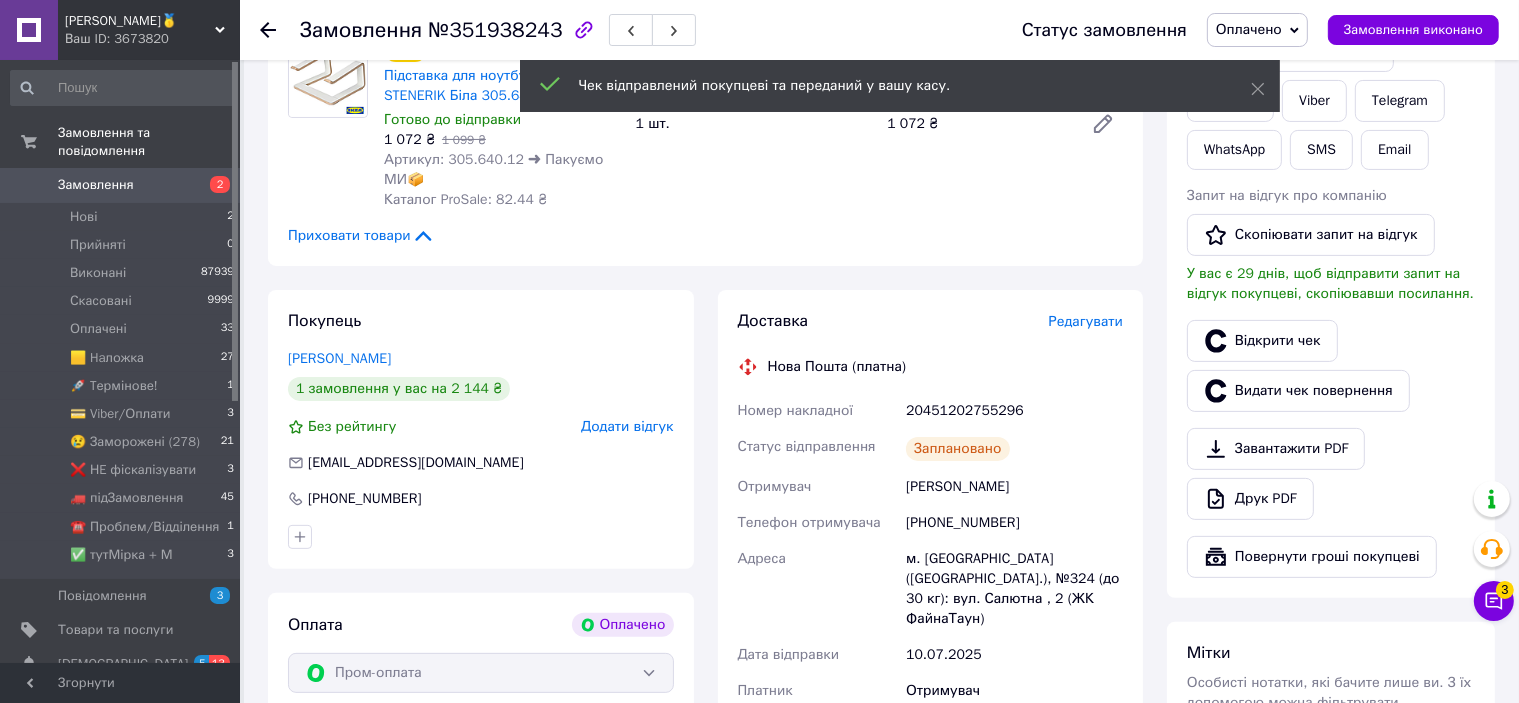 scroll, scrollTop: 883, scrollLeft: 0, axis: vertical 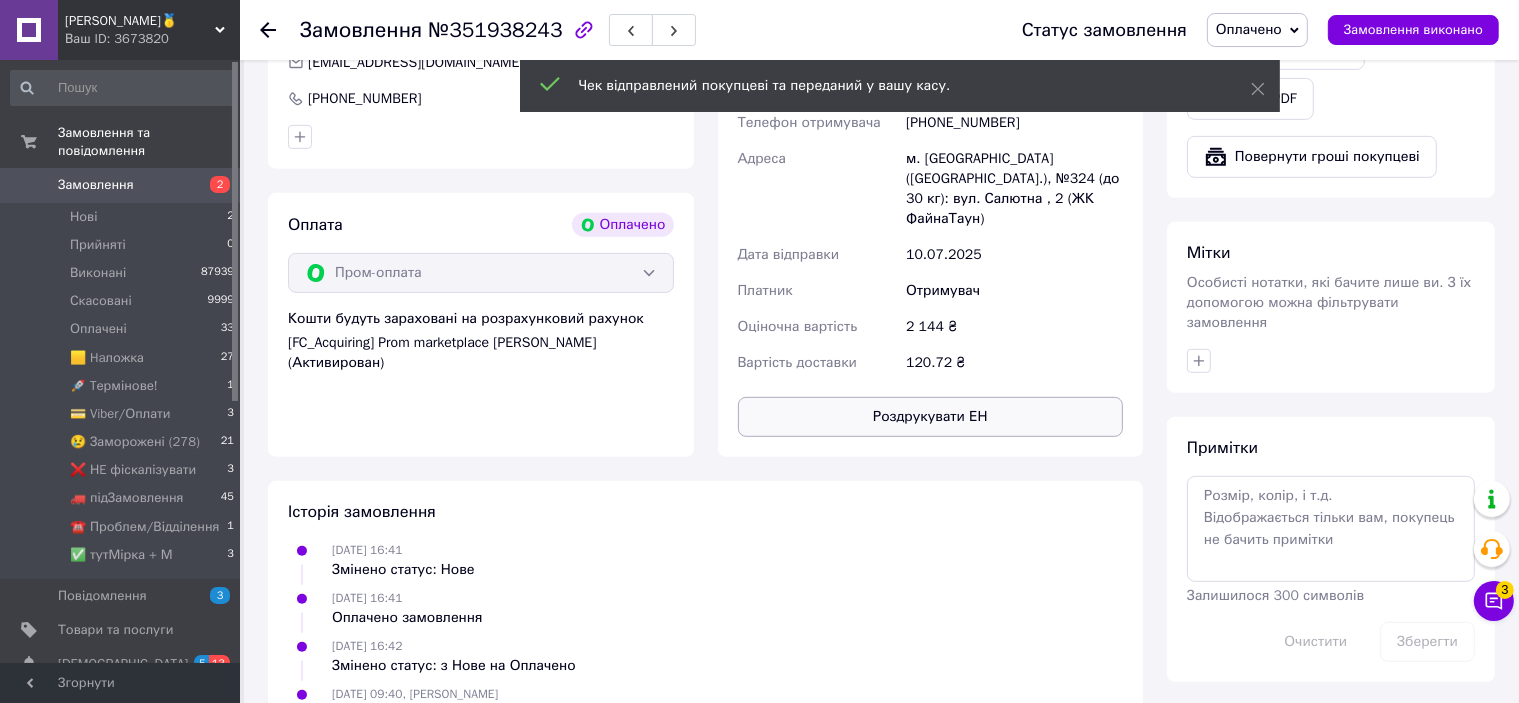 click on "Роздрукувати ЕН" at bounding box center [931, 417] 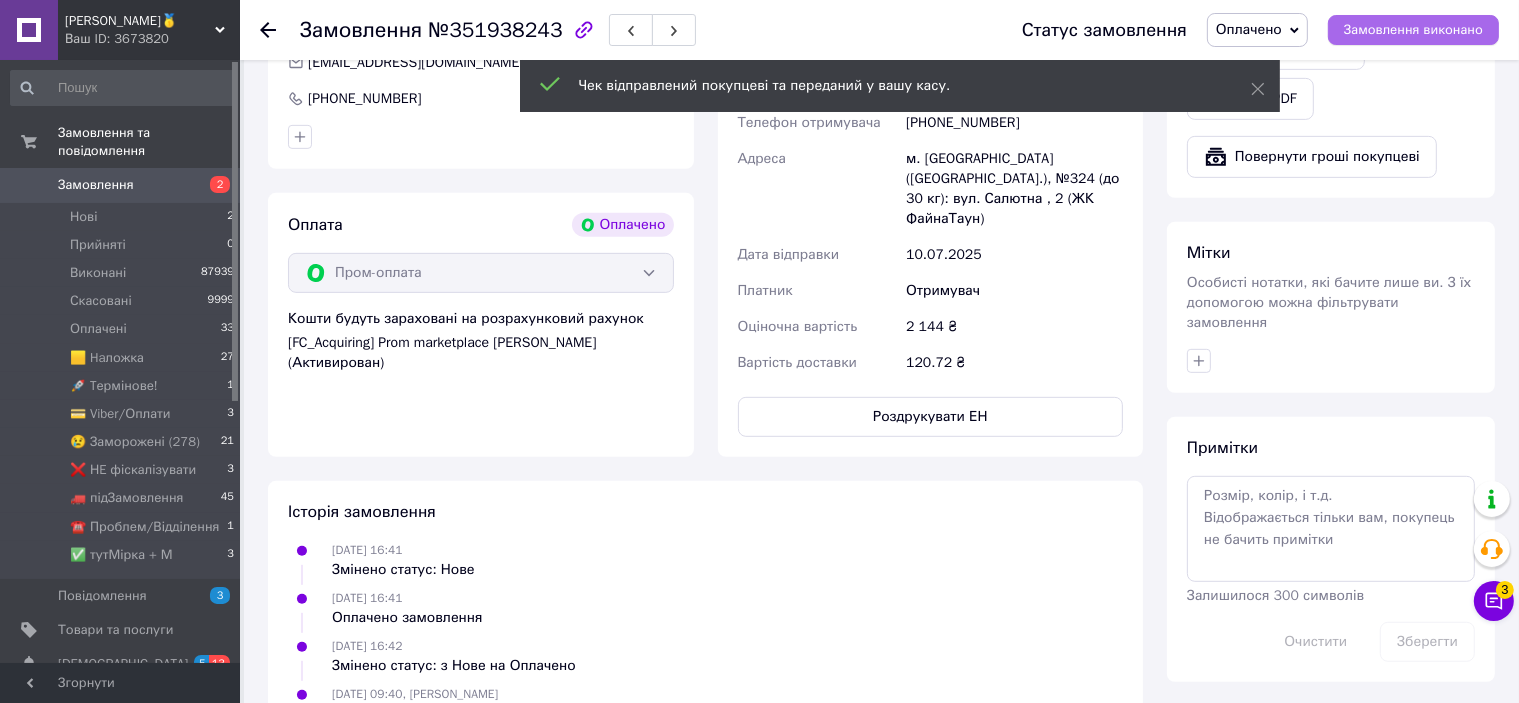 click on "Замовлення виконано" at bounding box center (1413, 30) 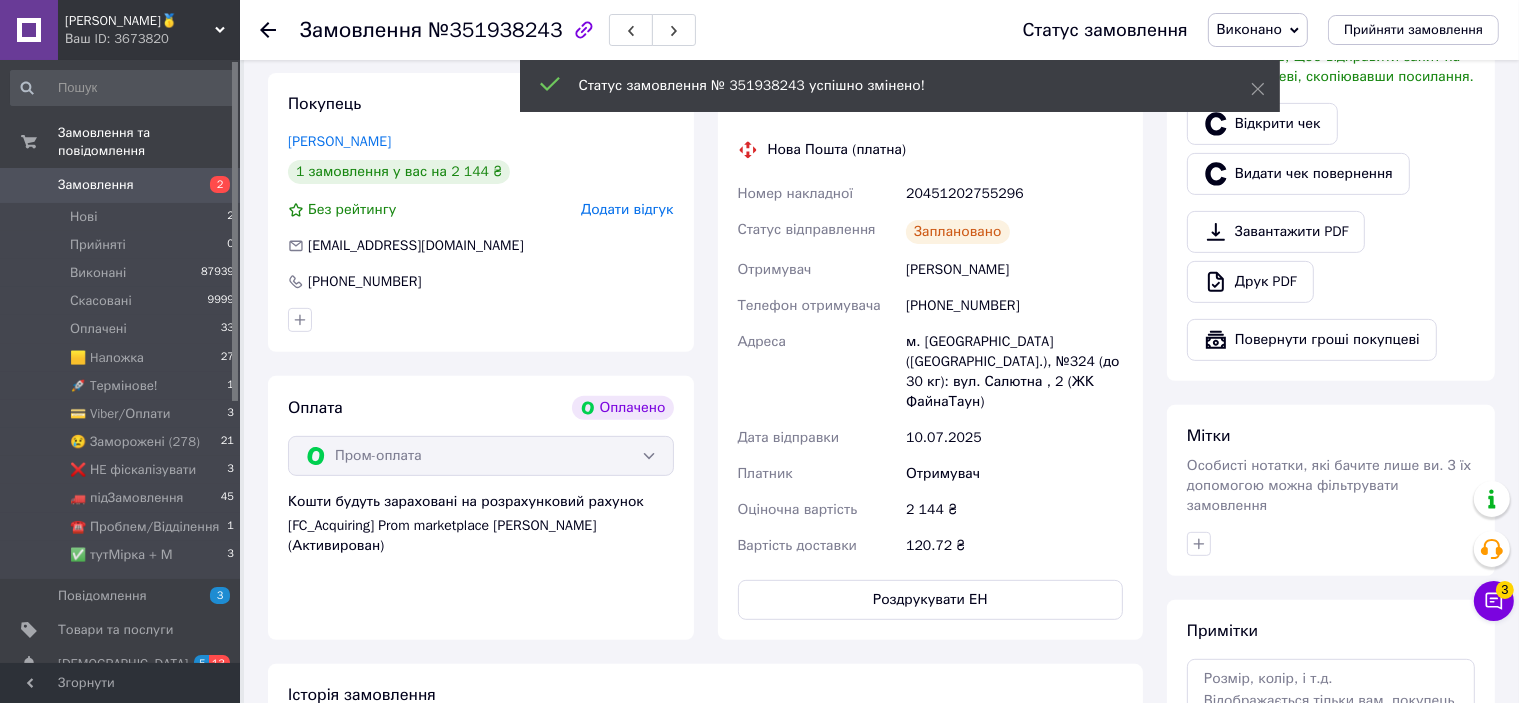 scroll, scrollTop: 900, scrollLeft: 0, axis: vertical 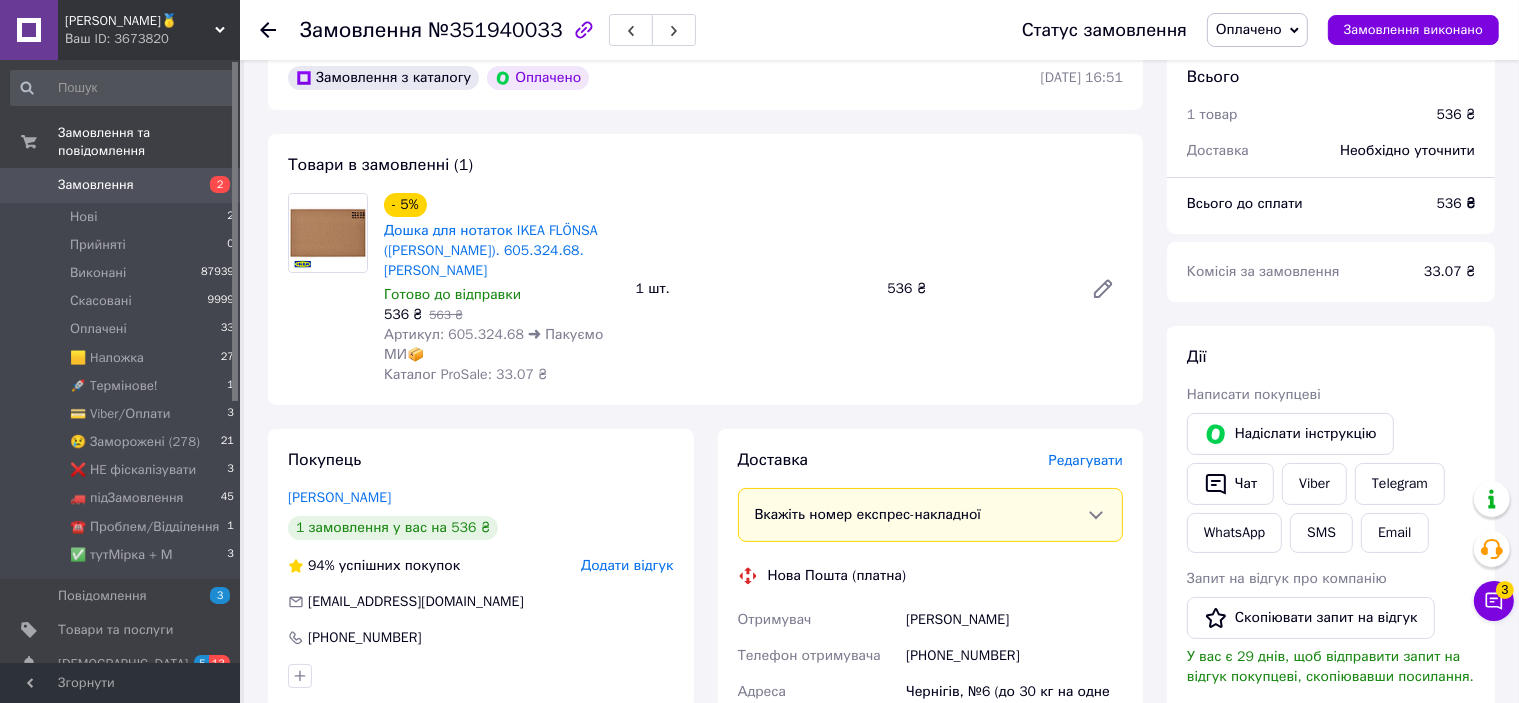 click on "Редагувати" at bounding box center [1086, 460] 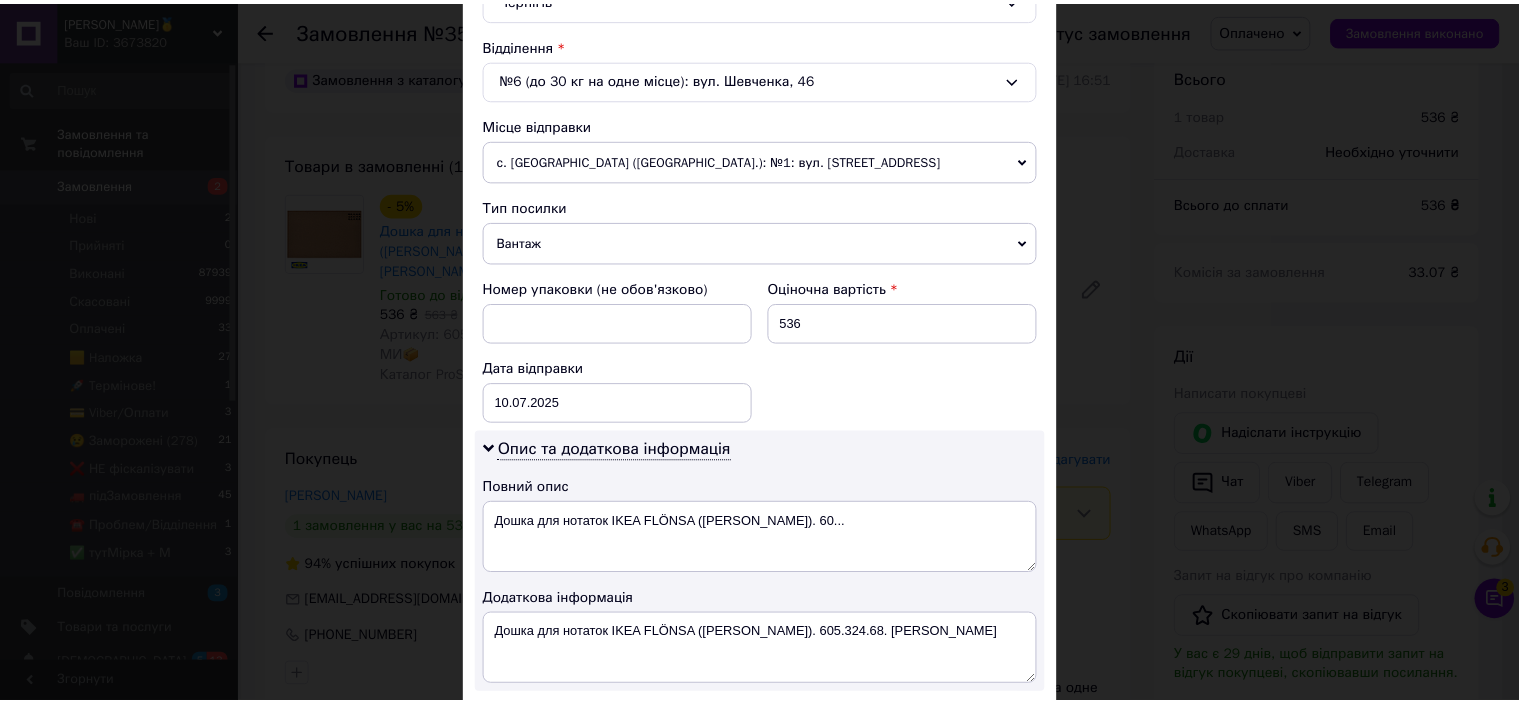 scroll, scrollTop: 842, scrollLeft: 0, axis: vertical 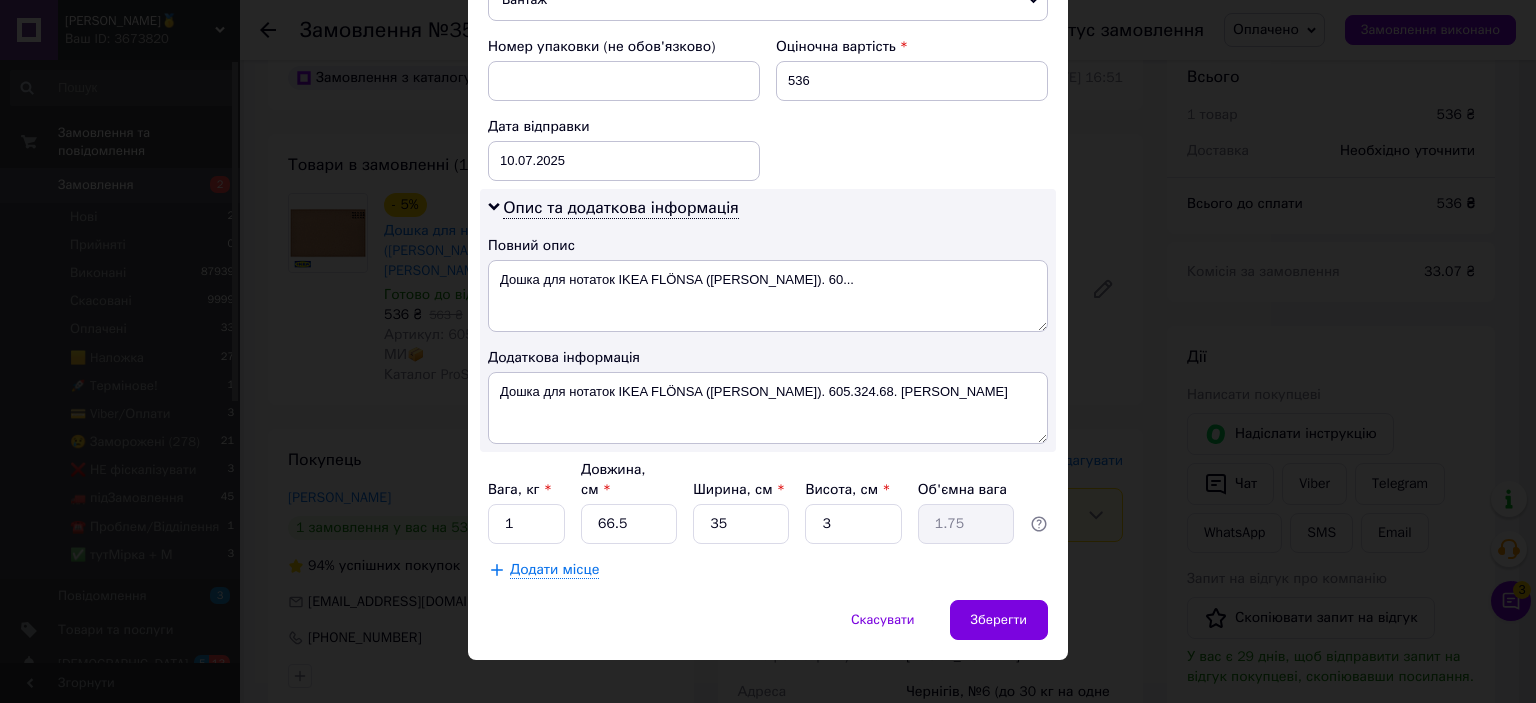 click on "× Редагування доставки Спосіб доставки Нова Пошта (платна) Платник Отримувач Відправник Прізвище отримувача Гладченко Ім'я отримувача Максим По батькові отримувача Телефон отримувача +380633643987 Тип доставки У відділенні Кур'єром В поштоматі Місто Чернігів Відділення №6 (до 30 кг на одне місце): вул. Шевченка, 46 Місце відправки с. Дубове (Волинська обл.): №1: вул. Ковельська, 52 Немає збігів. Спробуйте змінити умови пошуку Додати ще місце відправки Тип посилки Вантаж Документи Номер упаковки (не обов'язково) Оціночна вартість 536 Дата відправки 10.07.2025 < 2025 > < Июль > 30" at bounding box center [768, 351] 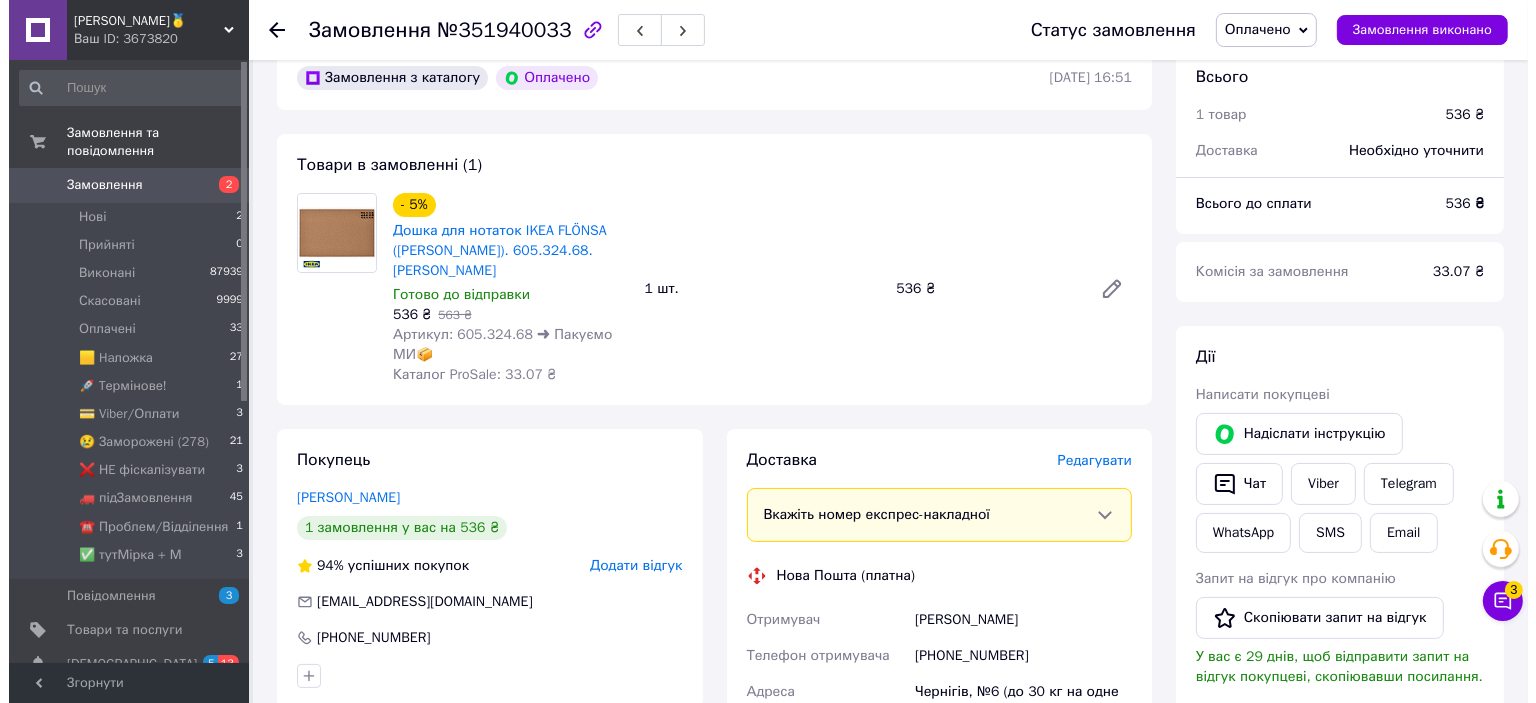 scroll, scrollTop: 600, scrollLeft: 0, axis: vertical 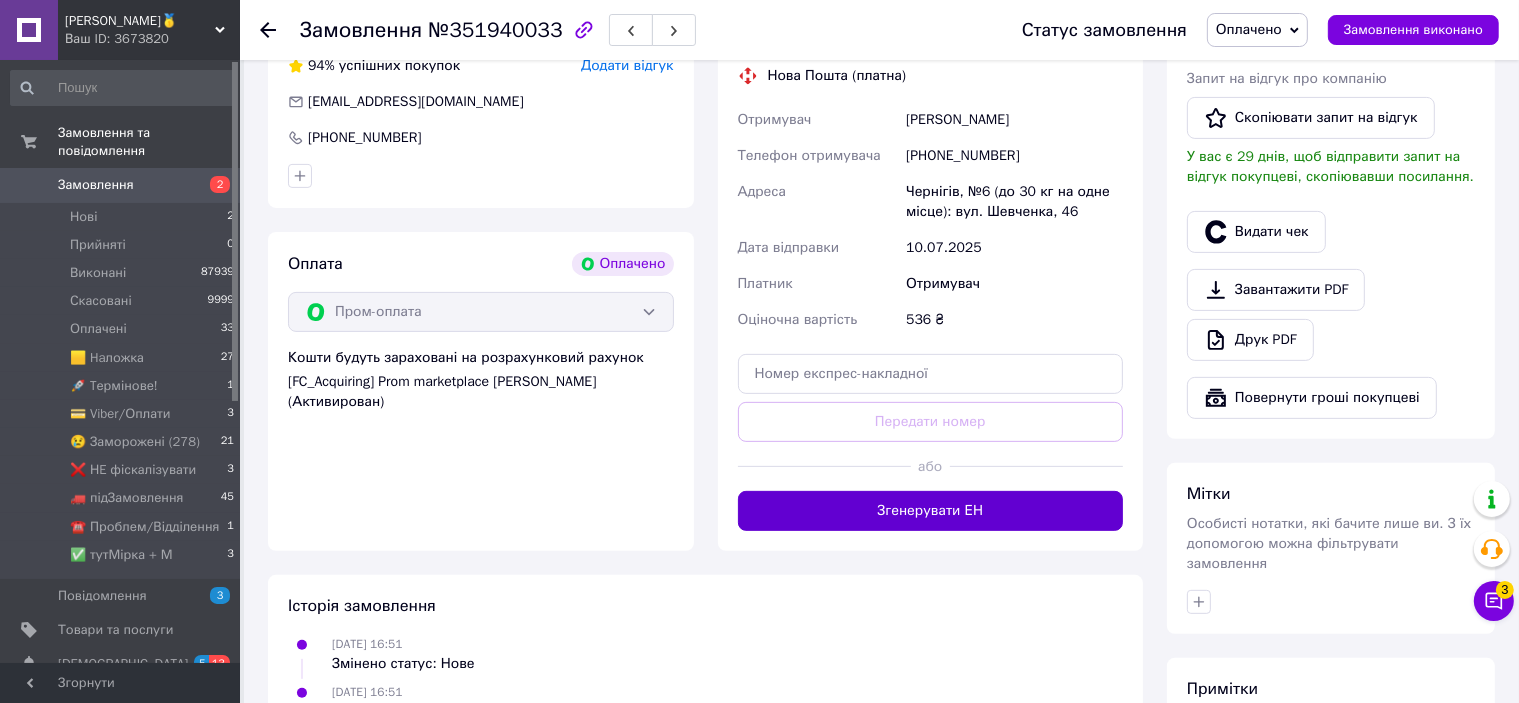 click on "Згенерувати ЕН" at bounding box center [931, 511] 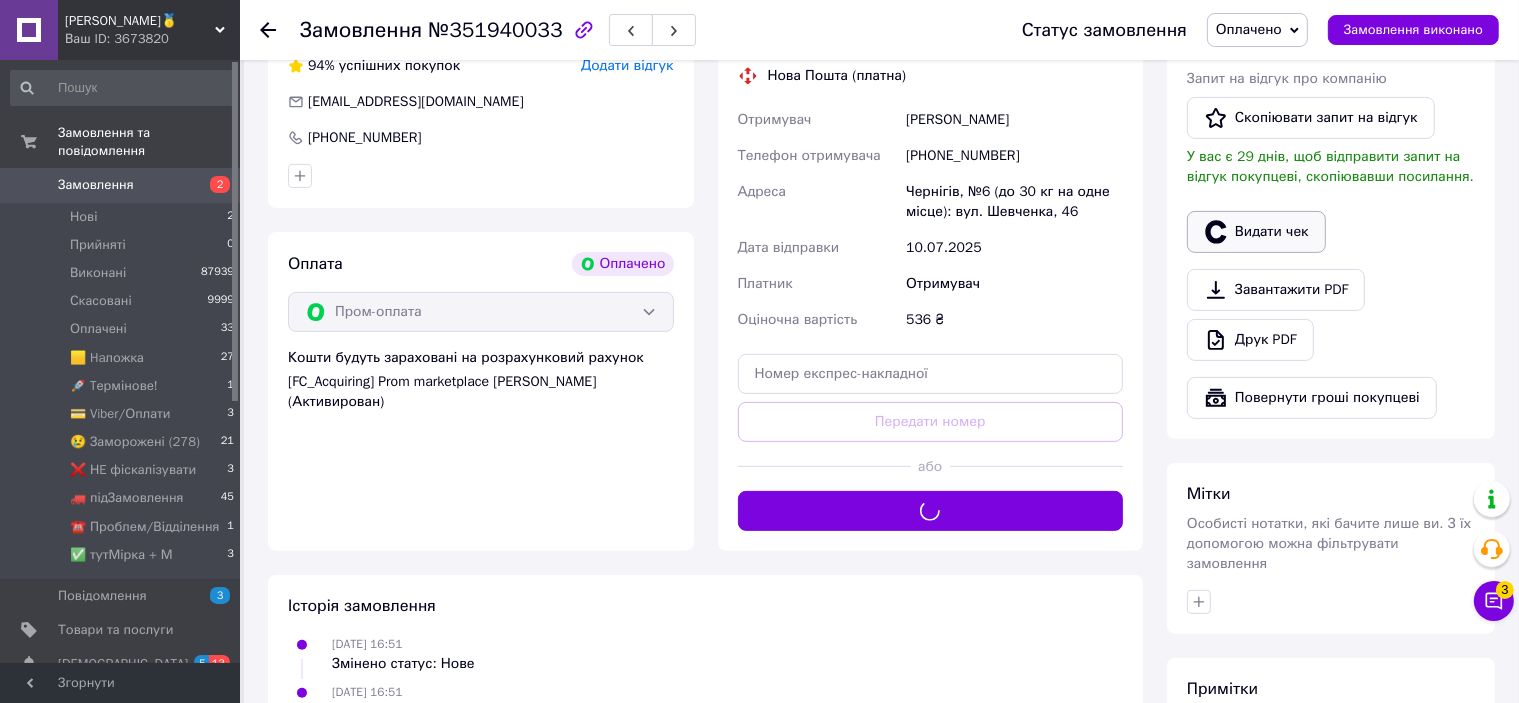 click 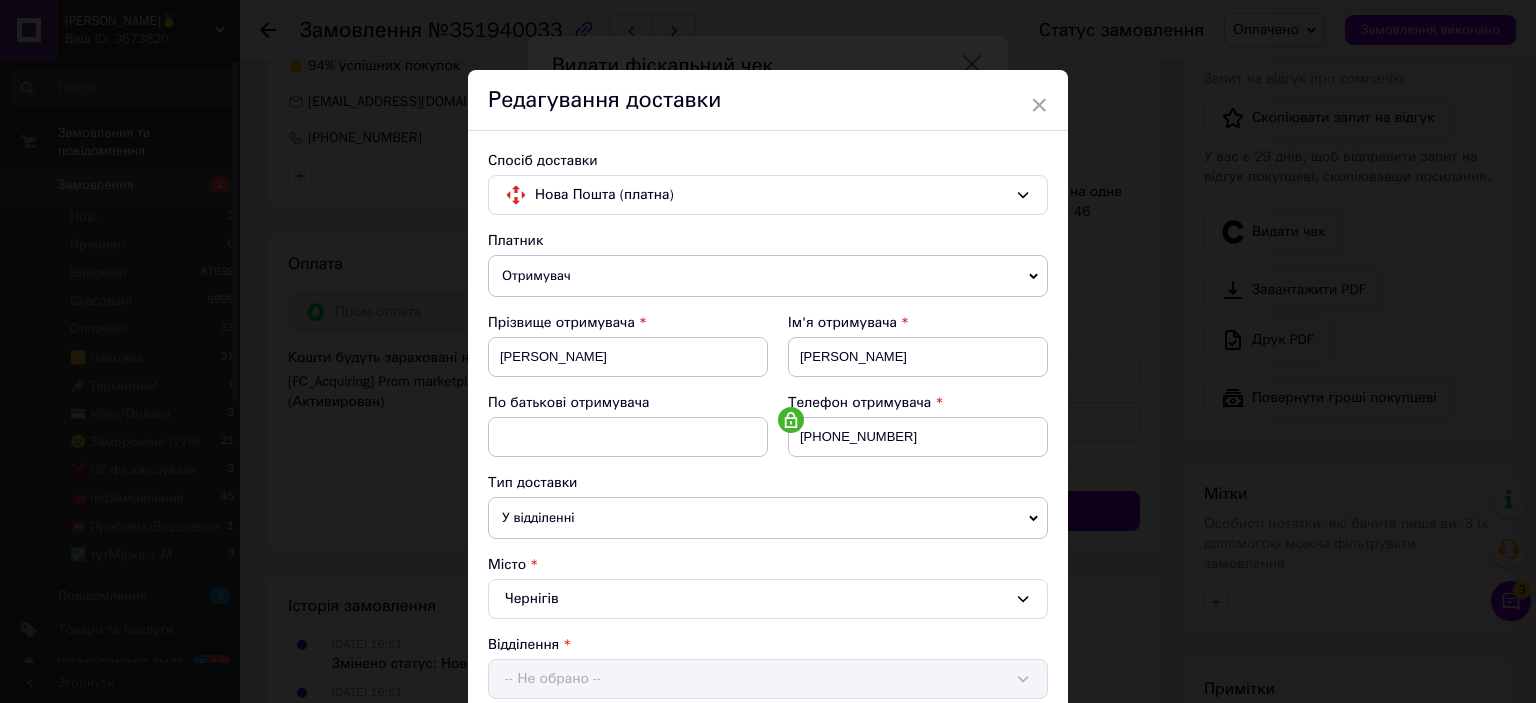 scroll, scrollTop: 155, scrollLeft: 0, axis: vertical 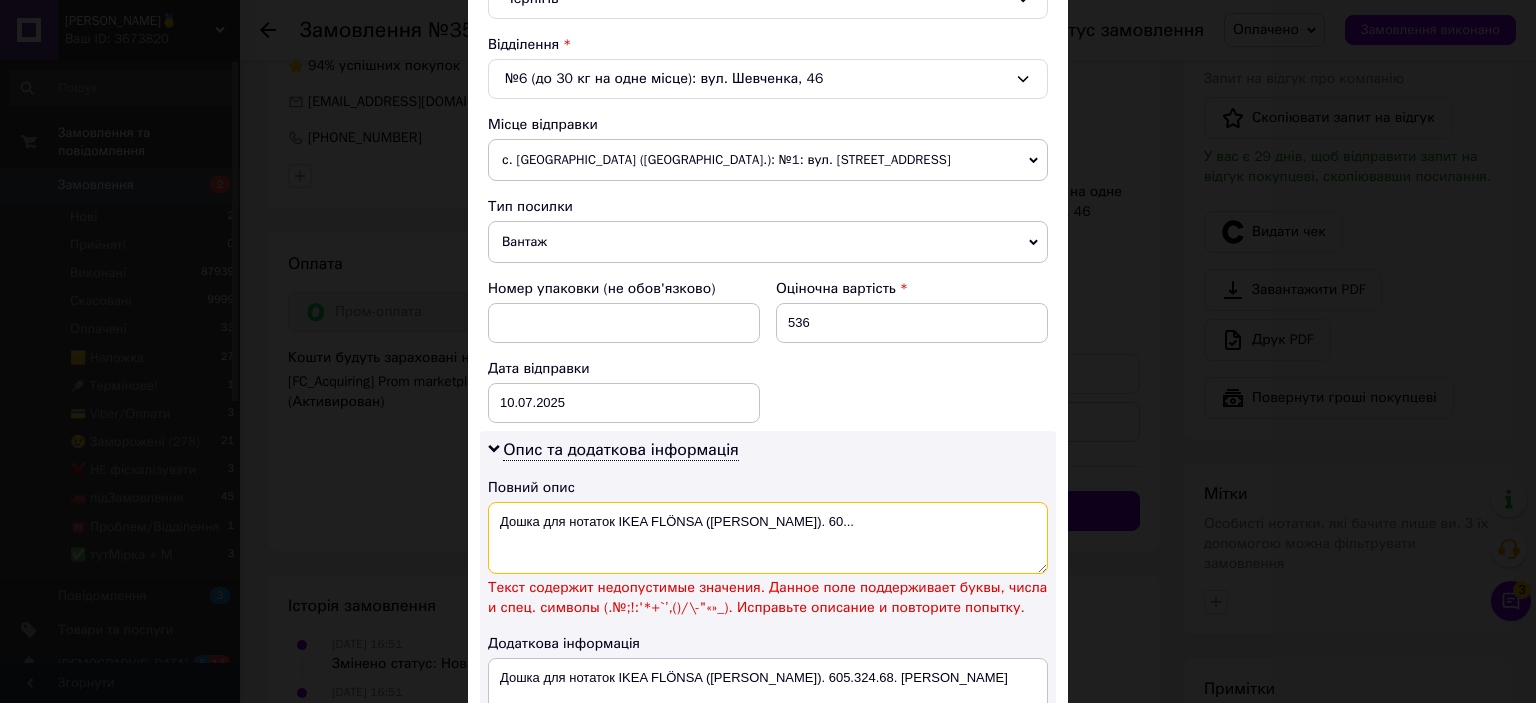 click on "Дошка для нотаток IKEA FLÖNSA (ІКЕА ФЛОНСА). 60..." at bounding box center (768, 538) 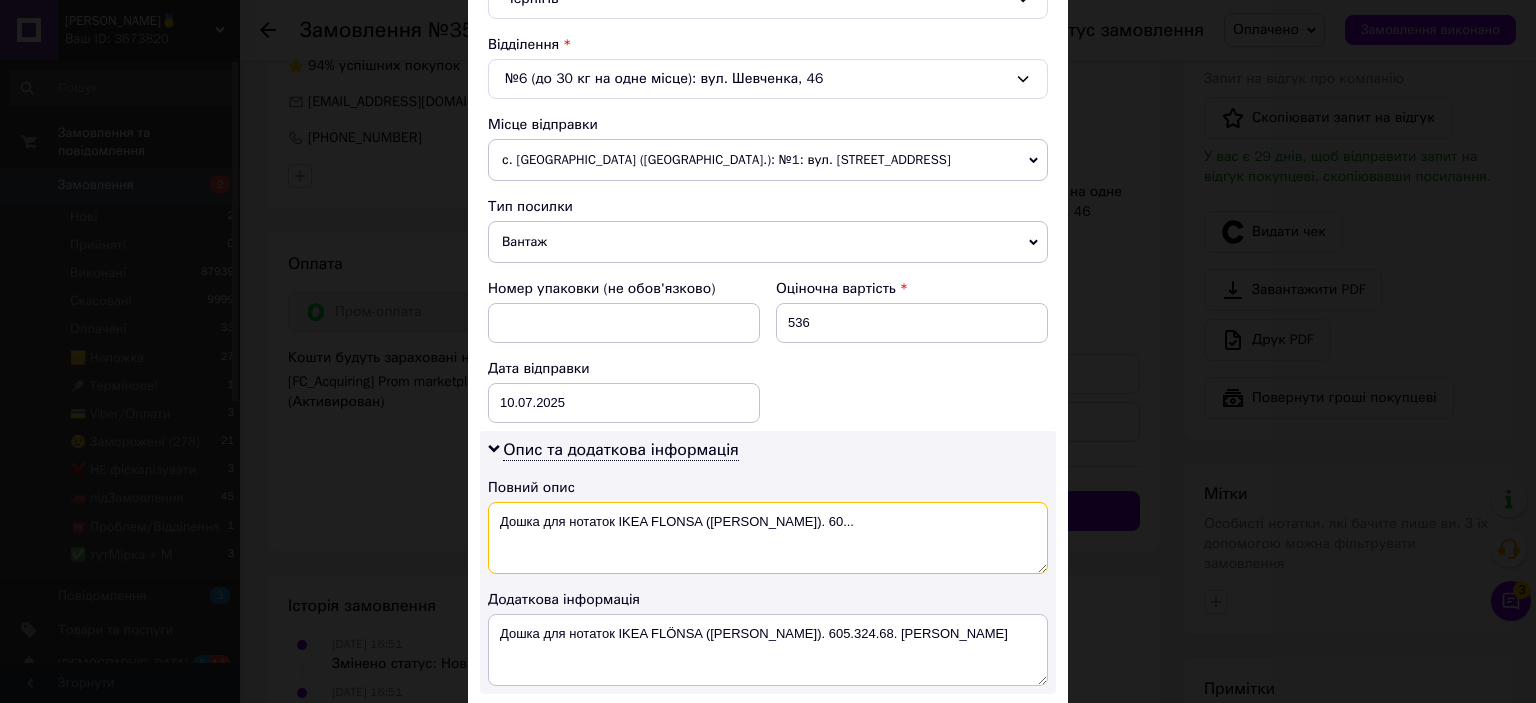 scroll, scrollTop: 842, scrollLeft: 0, axis: vertical 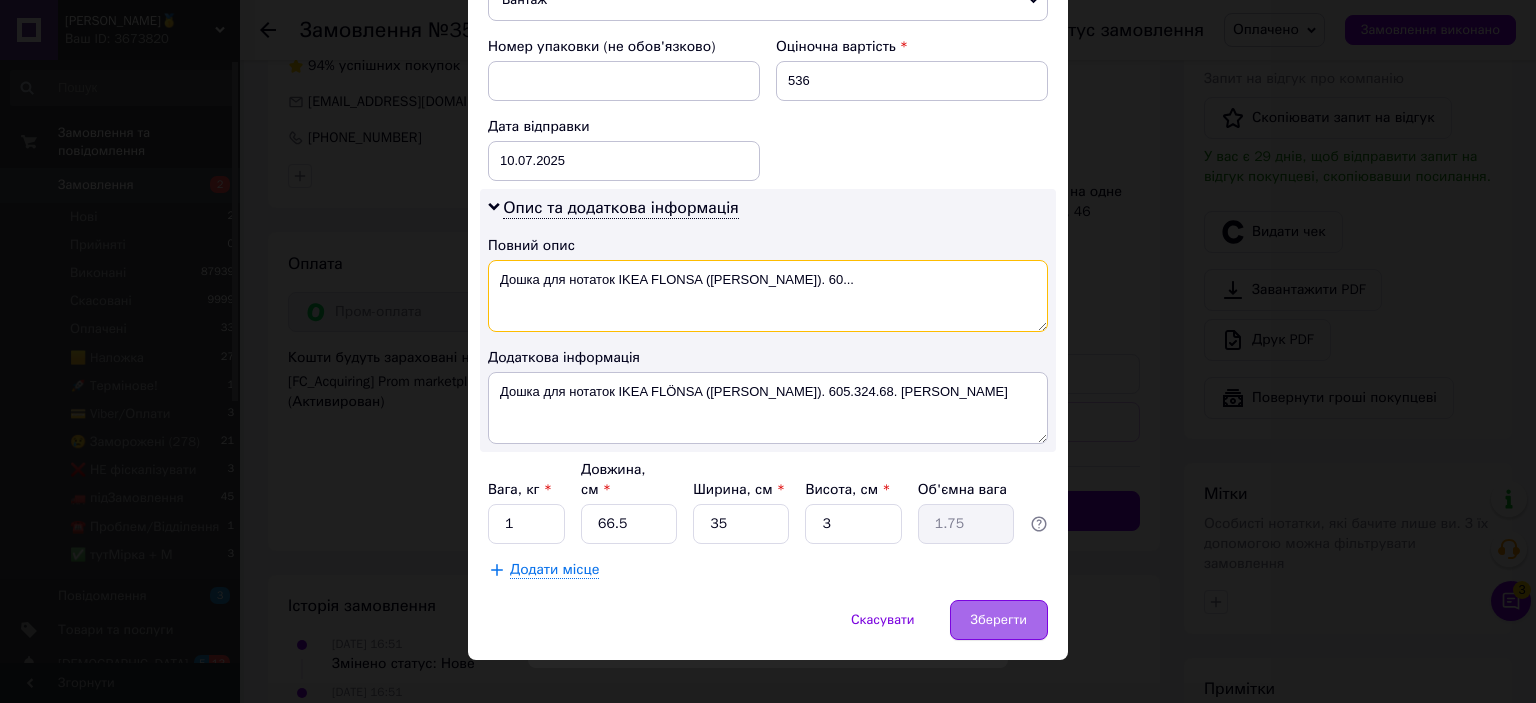 type on "Дошка для нотаток IKEA FLОNSA (ІКЕА ФЛОНСА). 60..." 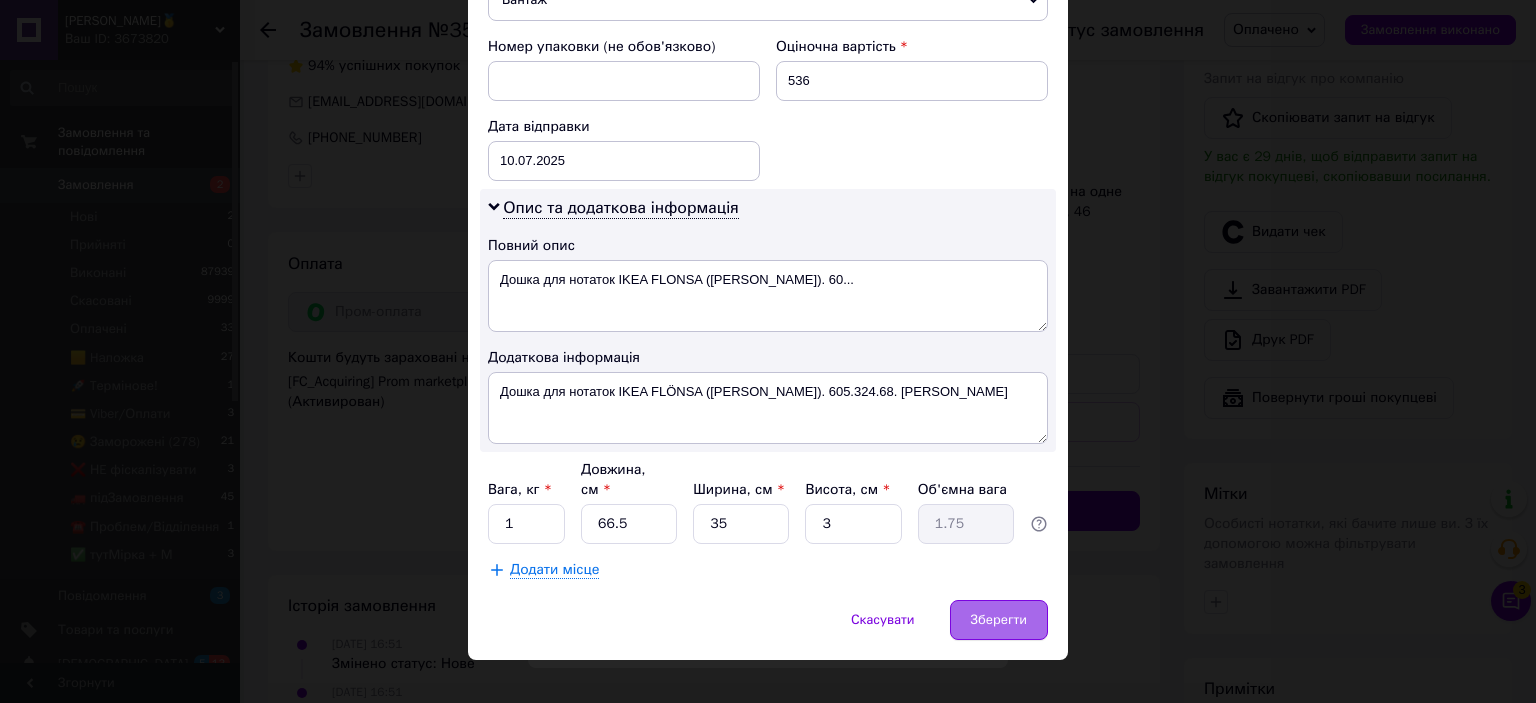 click on "Зберегти" at bounding box center (999, 620) 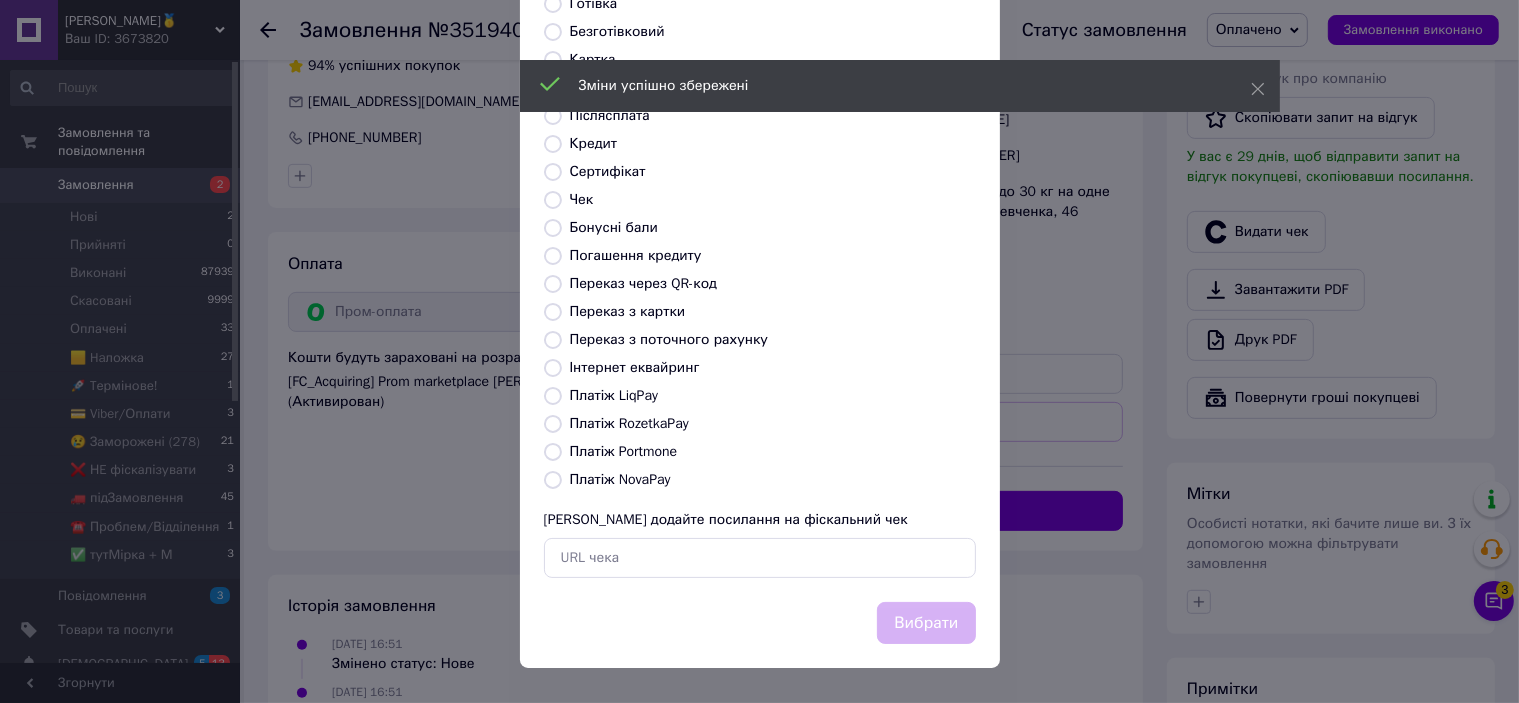 click on "Видати фіскальний чек Виберіть тип форми оплати, який буде вказаний у чеку Готівка Безготівковий Картка Передплата Післясплата Кредит Сертифікат Чек Бонусні бали Погашення кредиту Переказ через QR-код Переказ з картки Переказ з поточного рахунку Інтернет еквайринг Платіж LiqPay Платіж RozetkaPay Платіж Portmone Платіж NovaPay Або додайте посилання на фіскальний чек Вибрати" at bounding box center [759, 274] 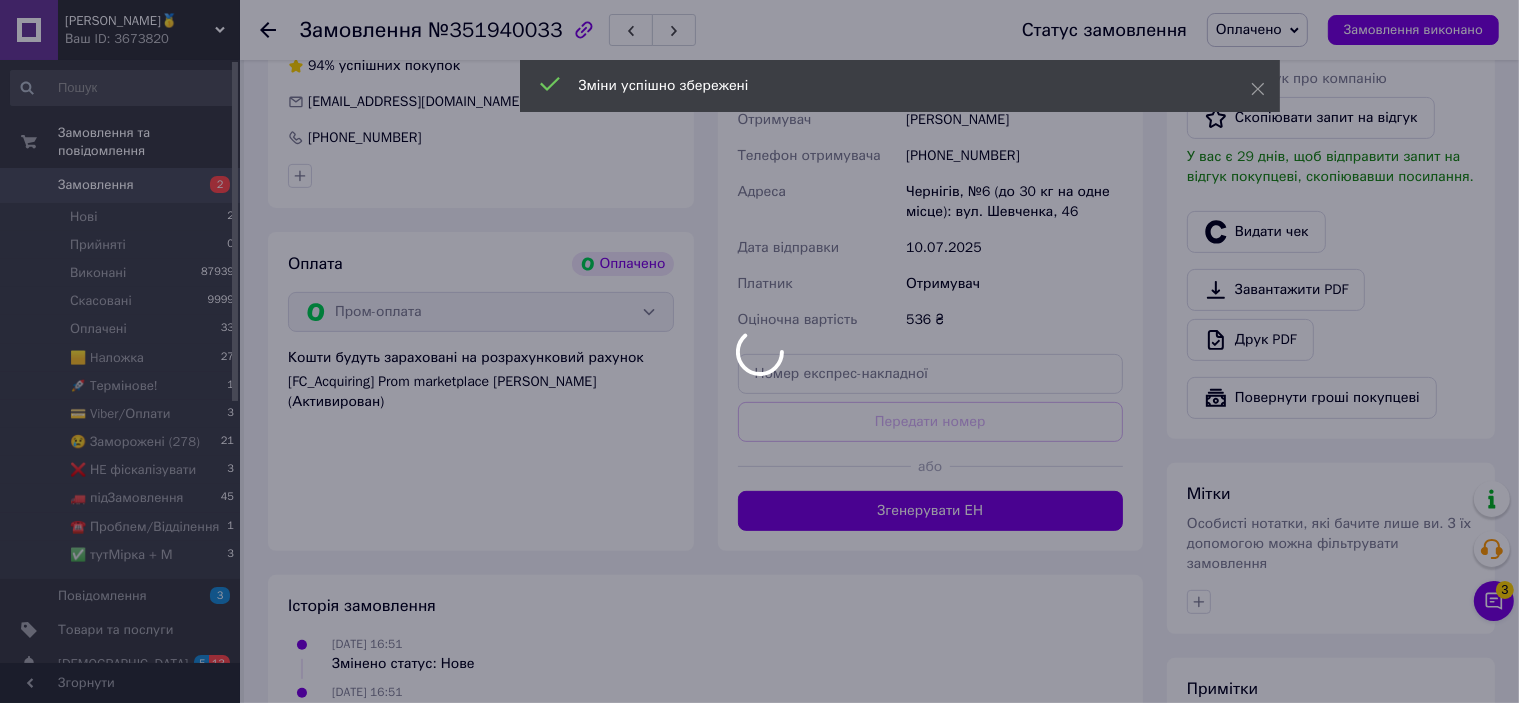 click at bounding box center [759, 351] 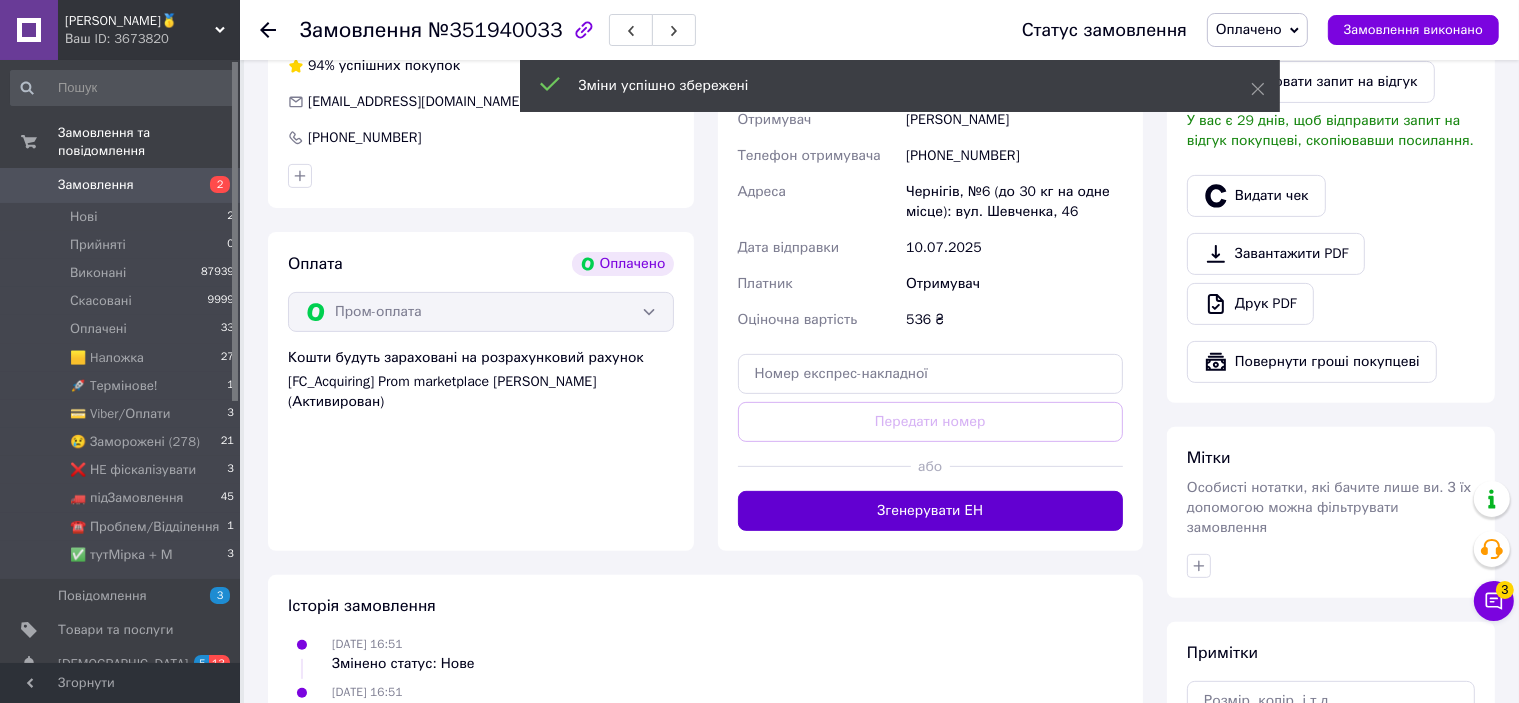 click on "Згенерувати ЕН" at bounding box center [931, 511] 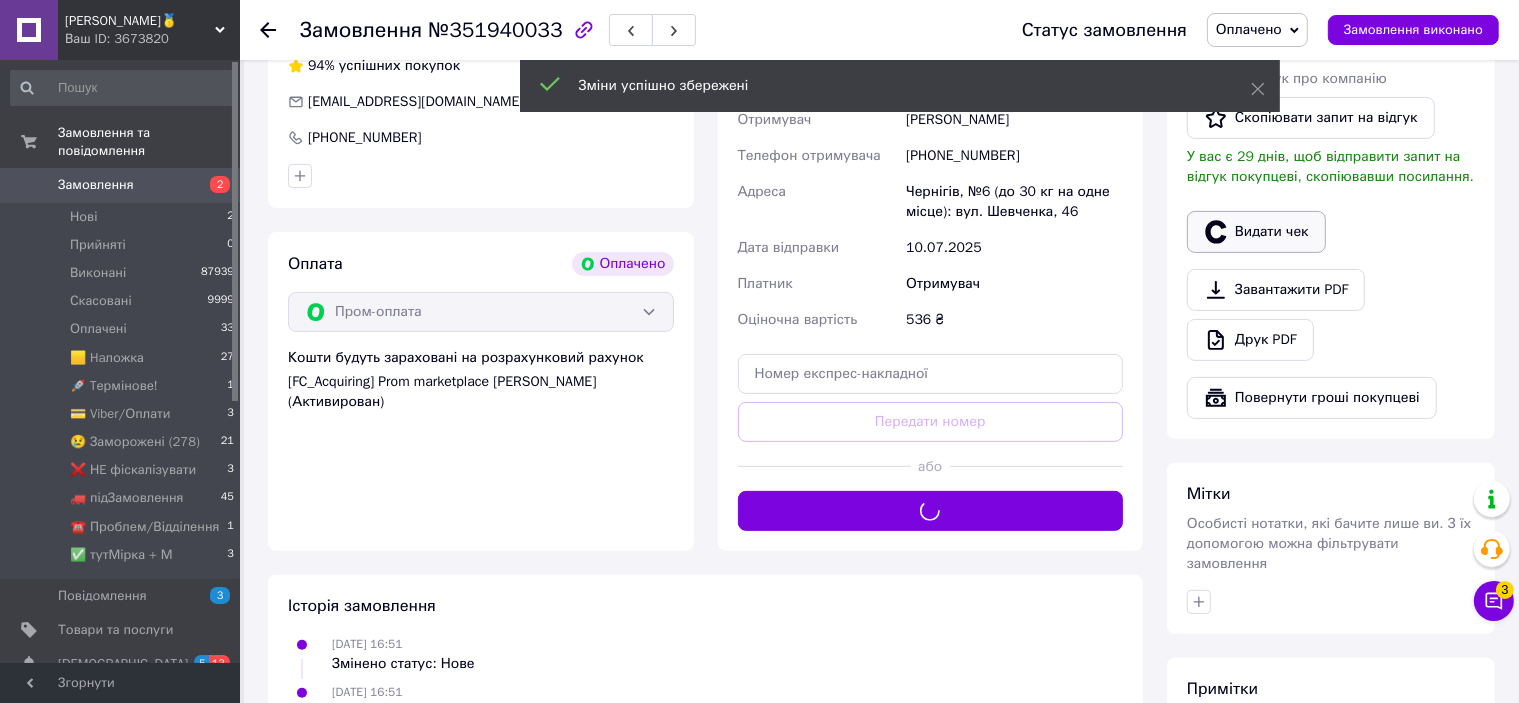 click on "Видати чек" at bounding box center [1256, 232] 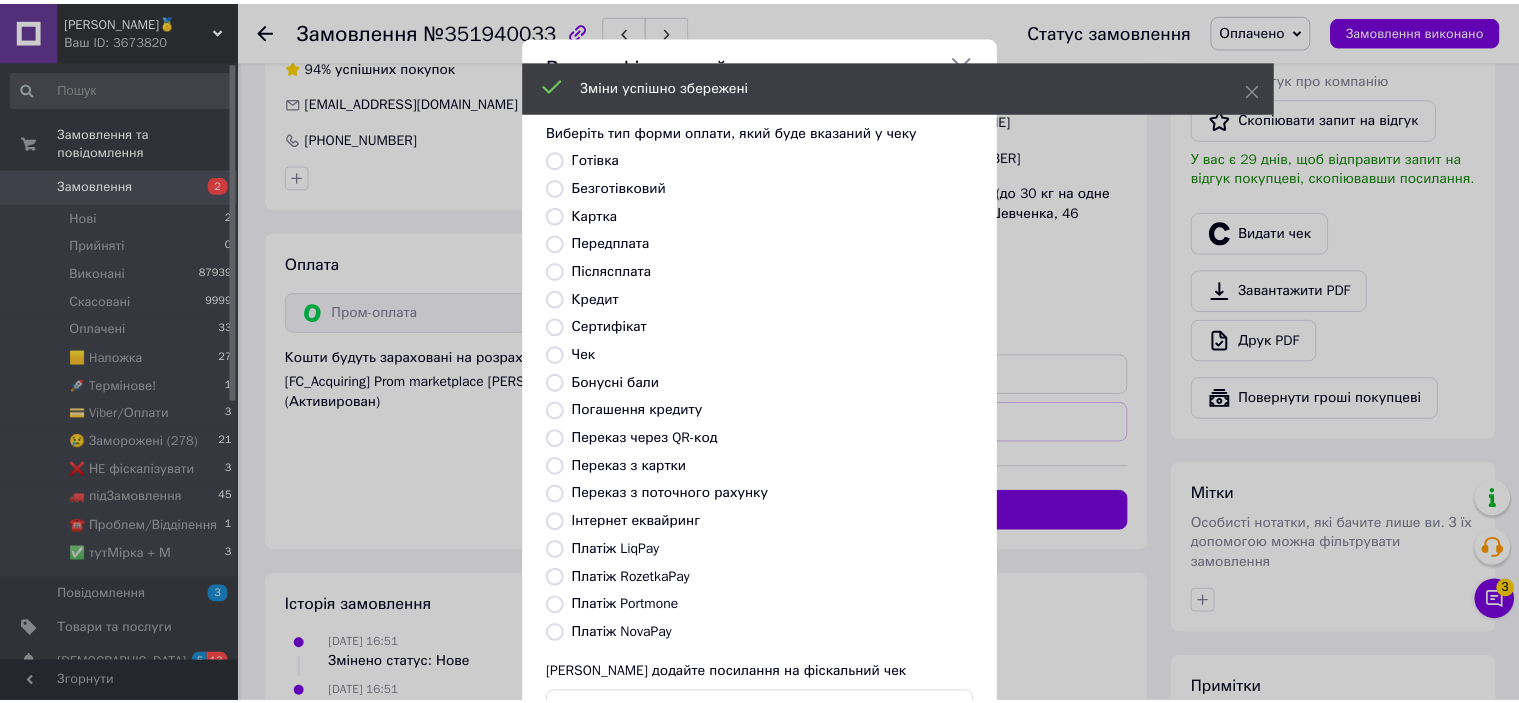 scroll, scrollTop: 155, scrollLeft: 0, axis: vertical 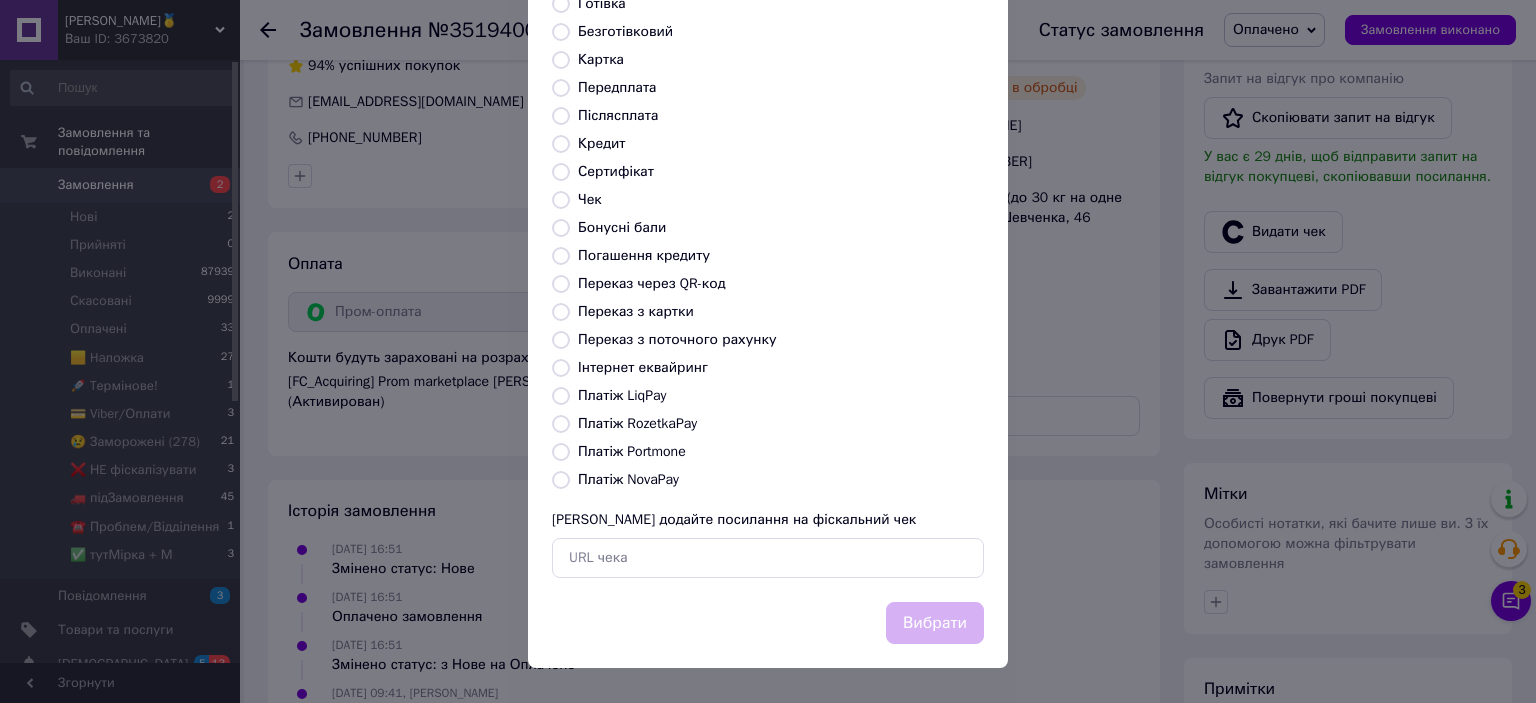 click on "Платіж RozetkaPay" at bounding box center (637, 423) 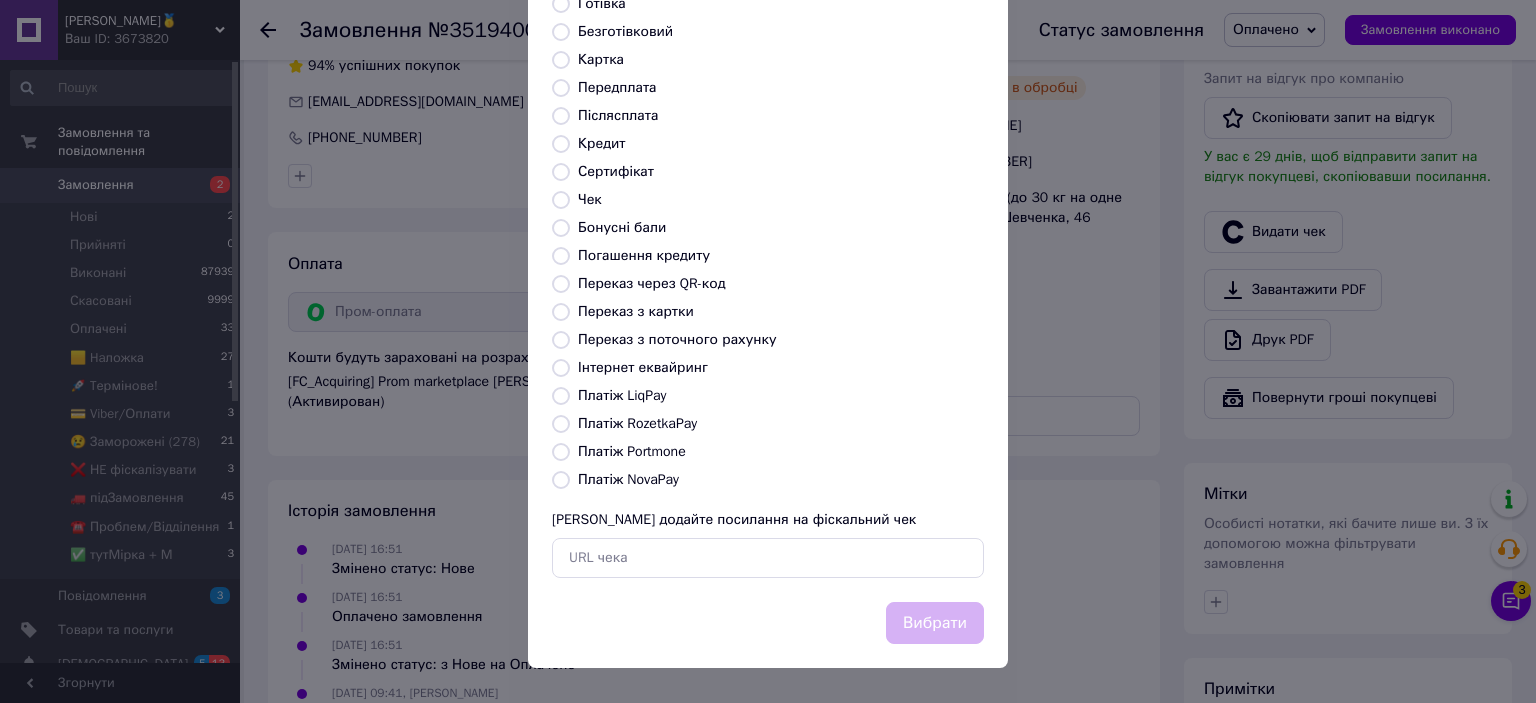 radio on "true" 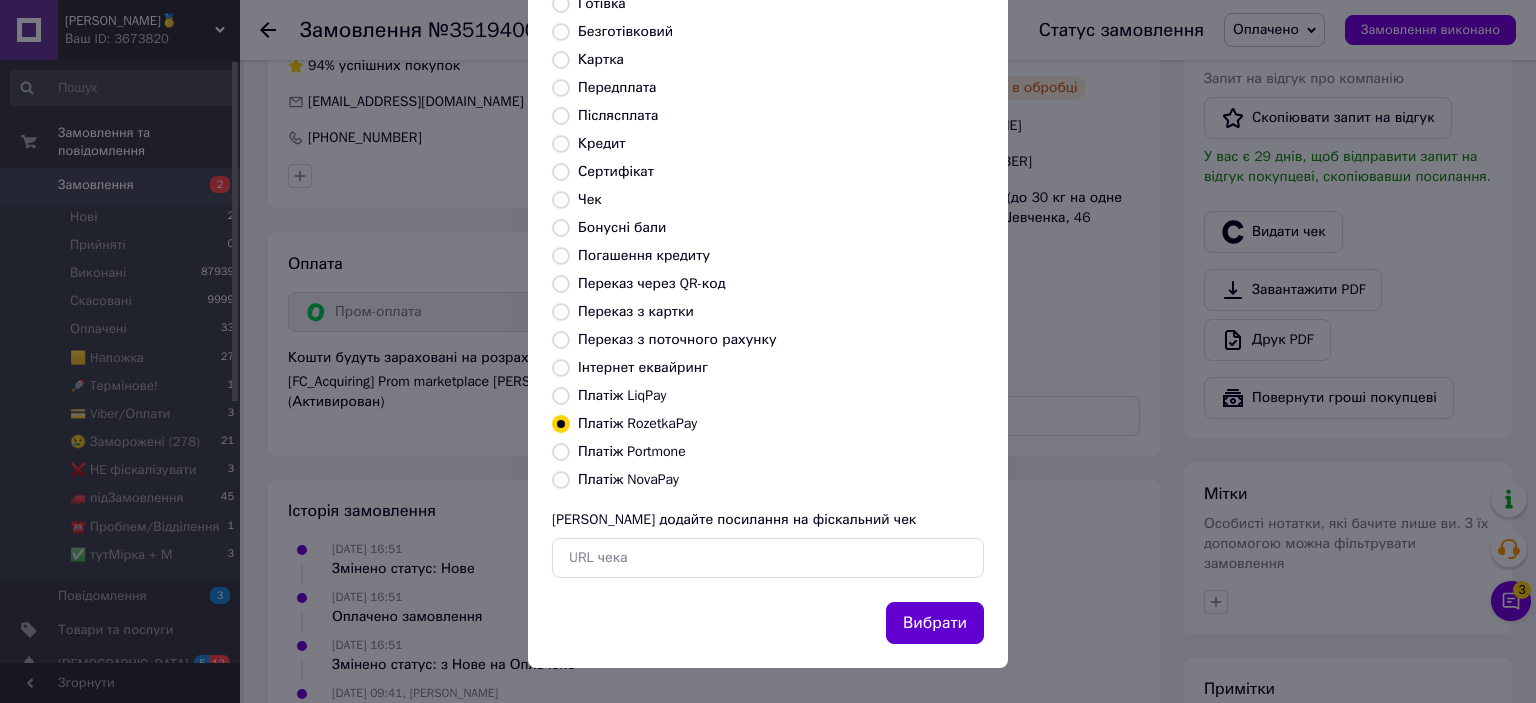 click on "Вибрати" at bounding box center (935, 623) 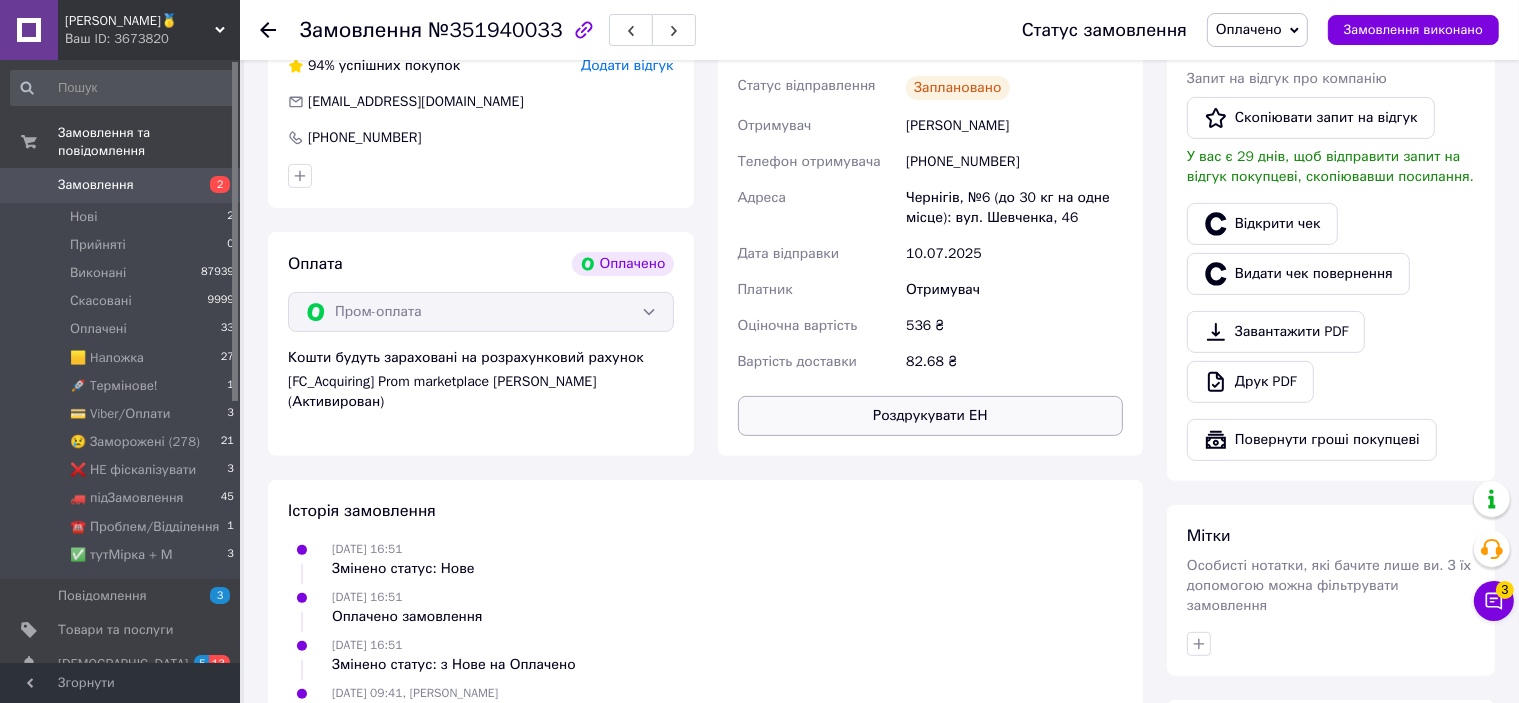 click on "Роздрукувати ЕН" at bounding box center [931, 416] 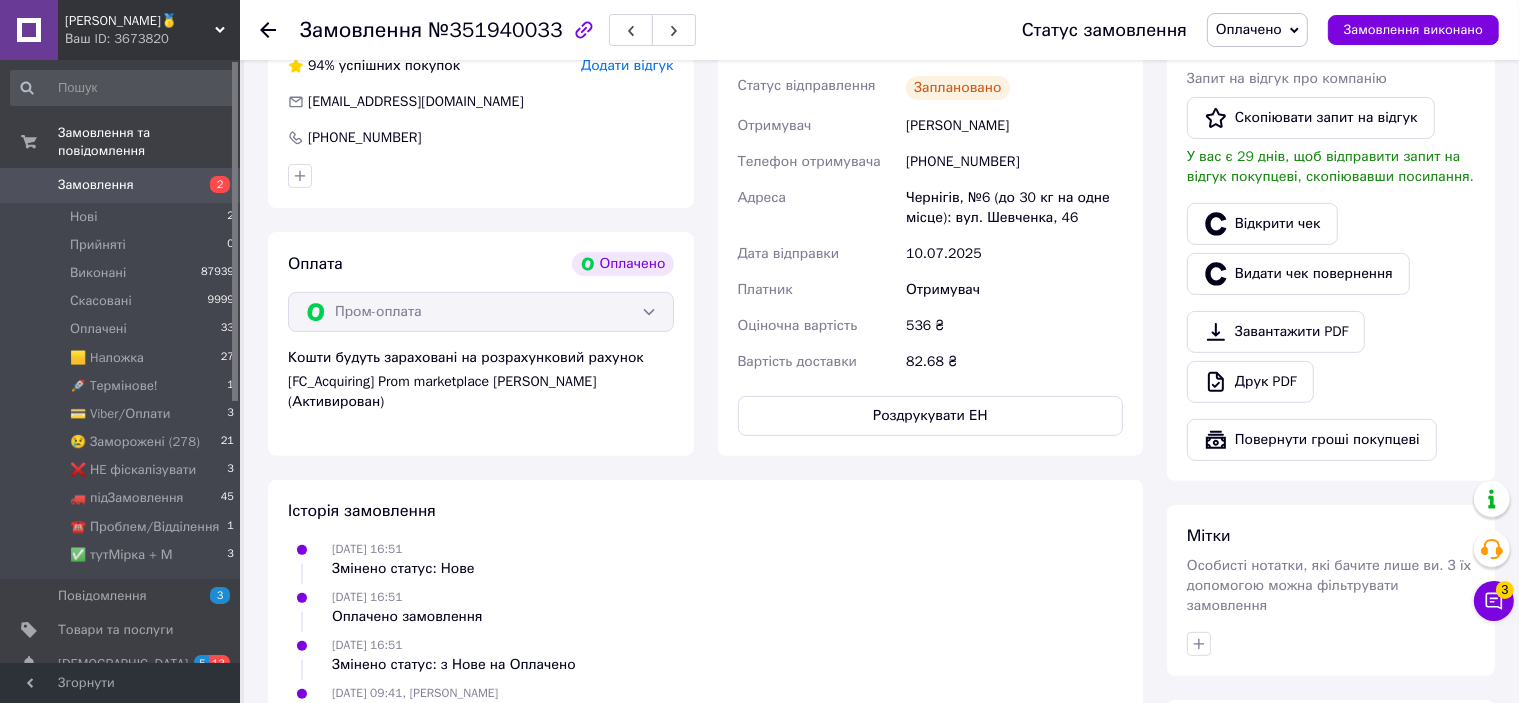 scroll, scrollTop: 400, scrollLeft: 0, axis: vertical 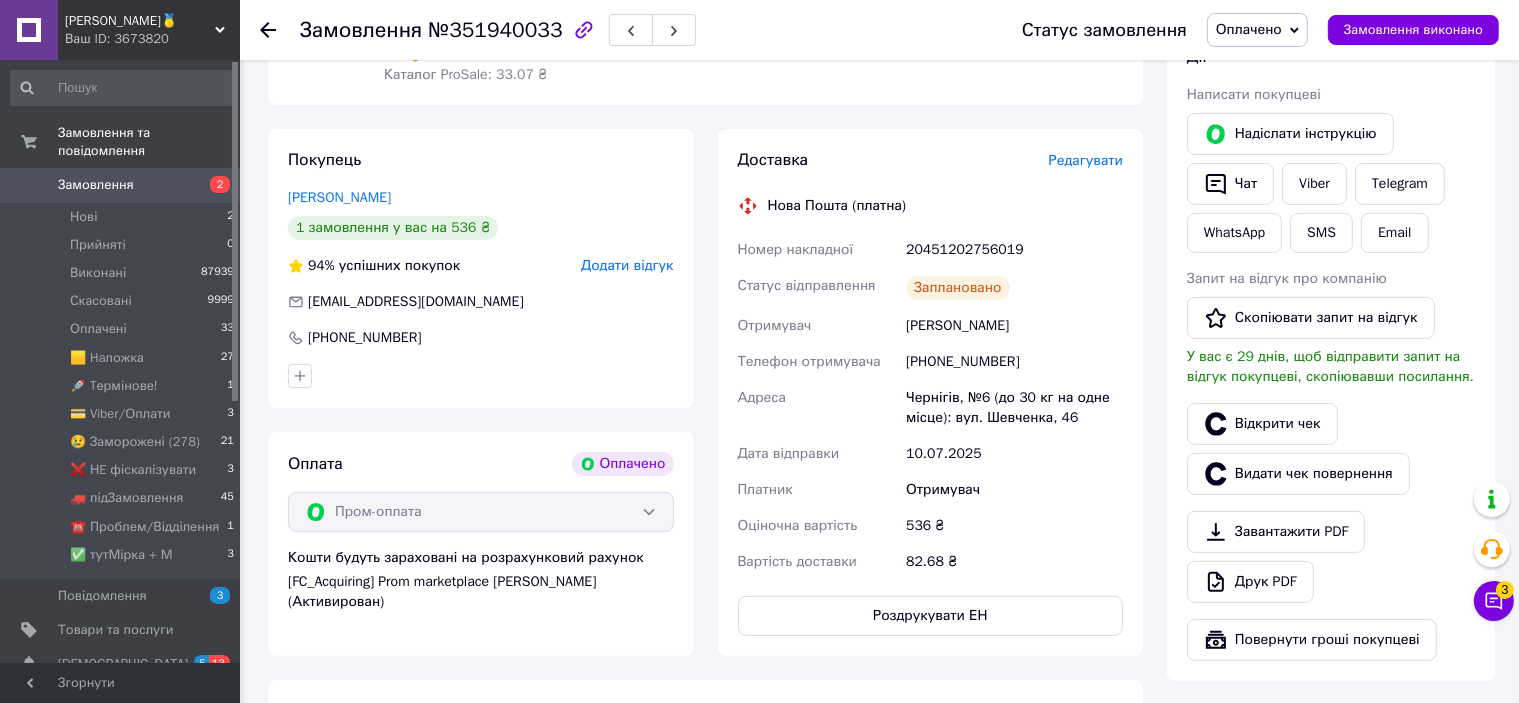 click on "20451202756019" at bounding box center (1014, 250) 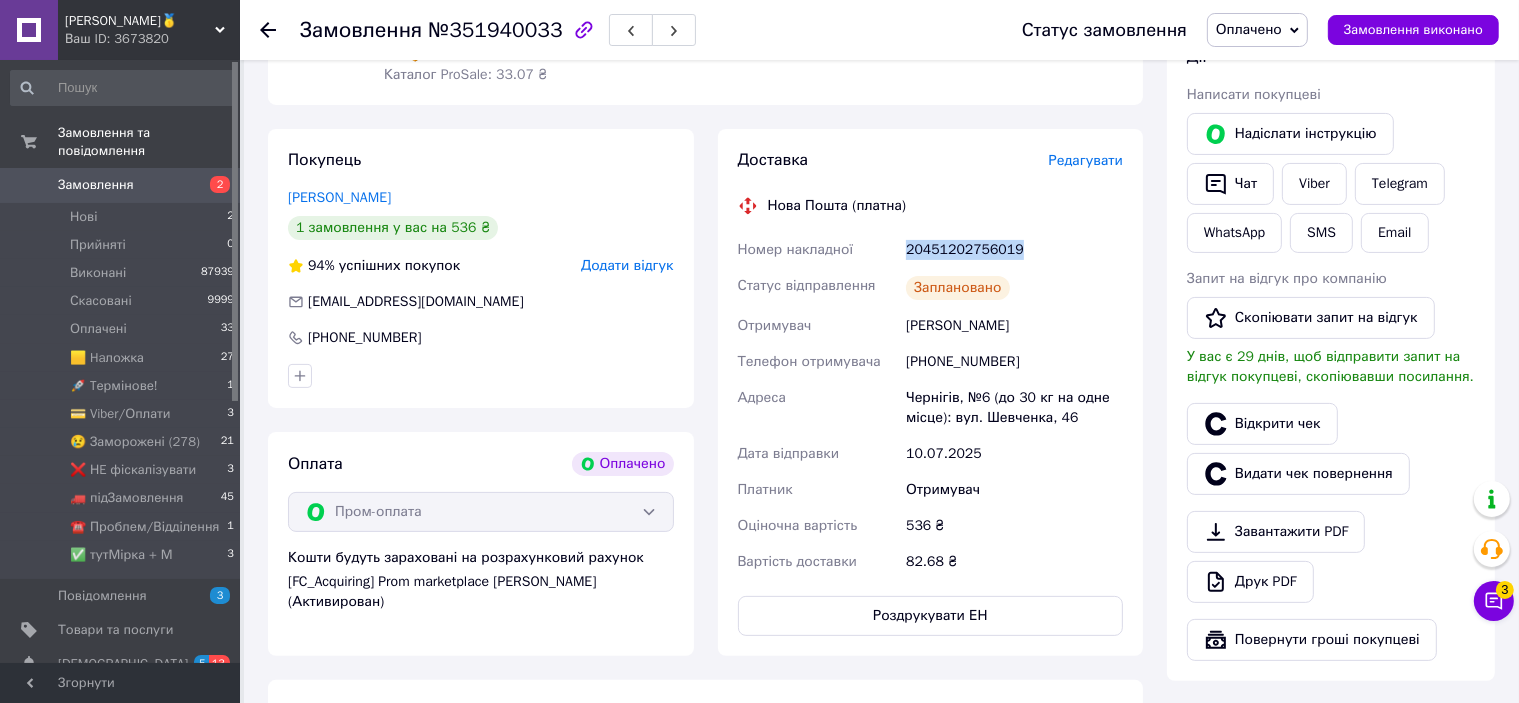 click on "20451202756019" at bounding box center [1014, 250] 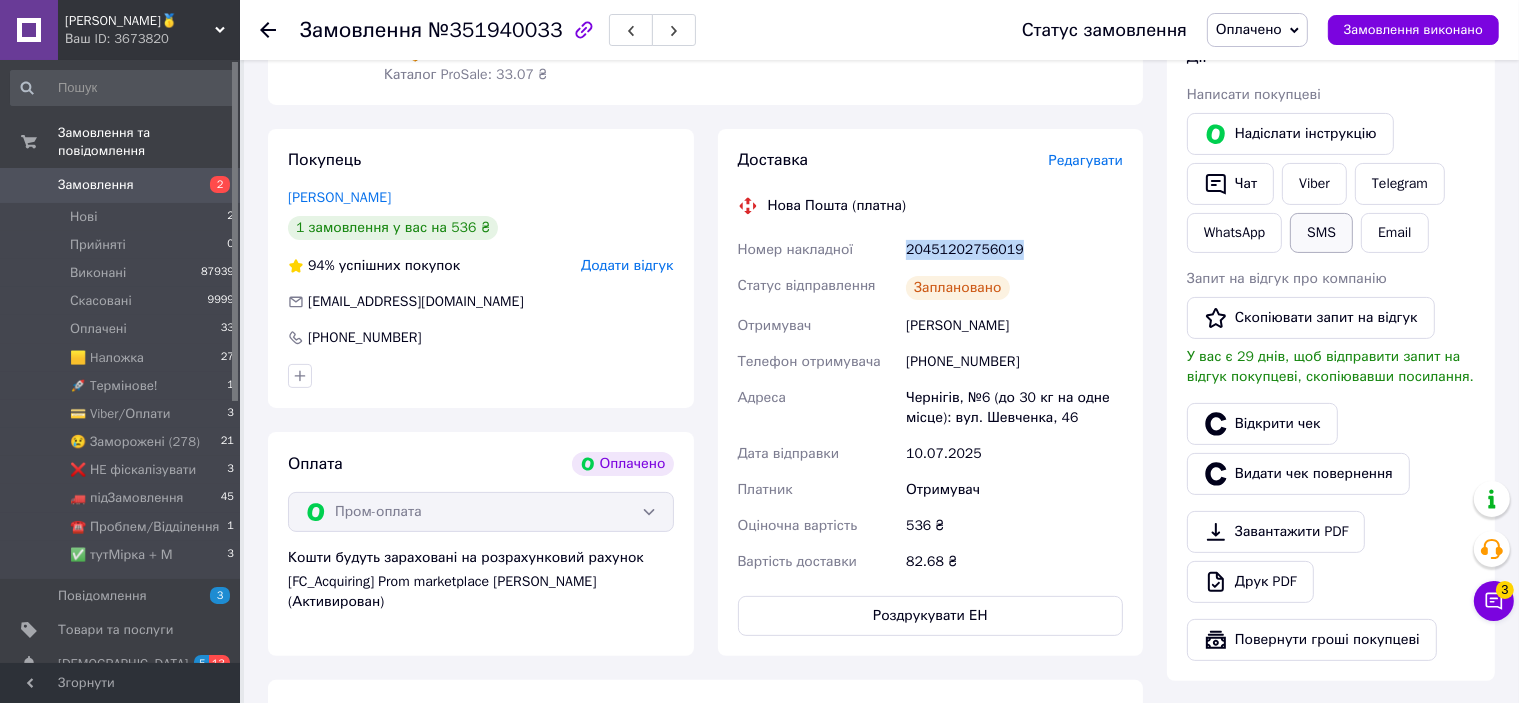 click on "SMS" at bounding box center (1321, 233) 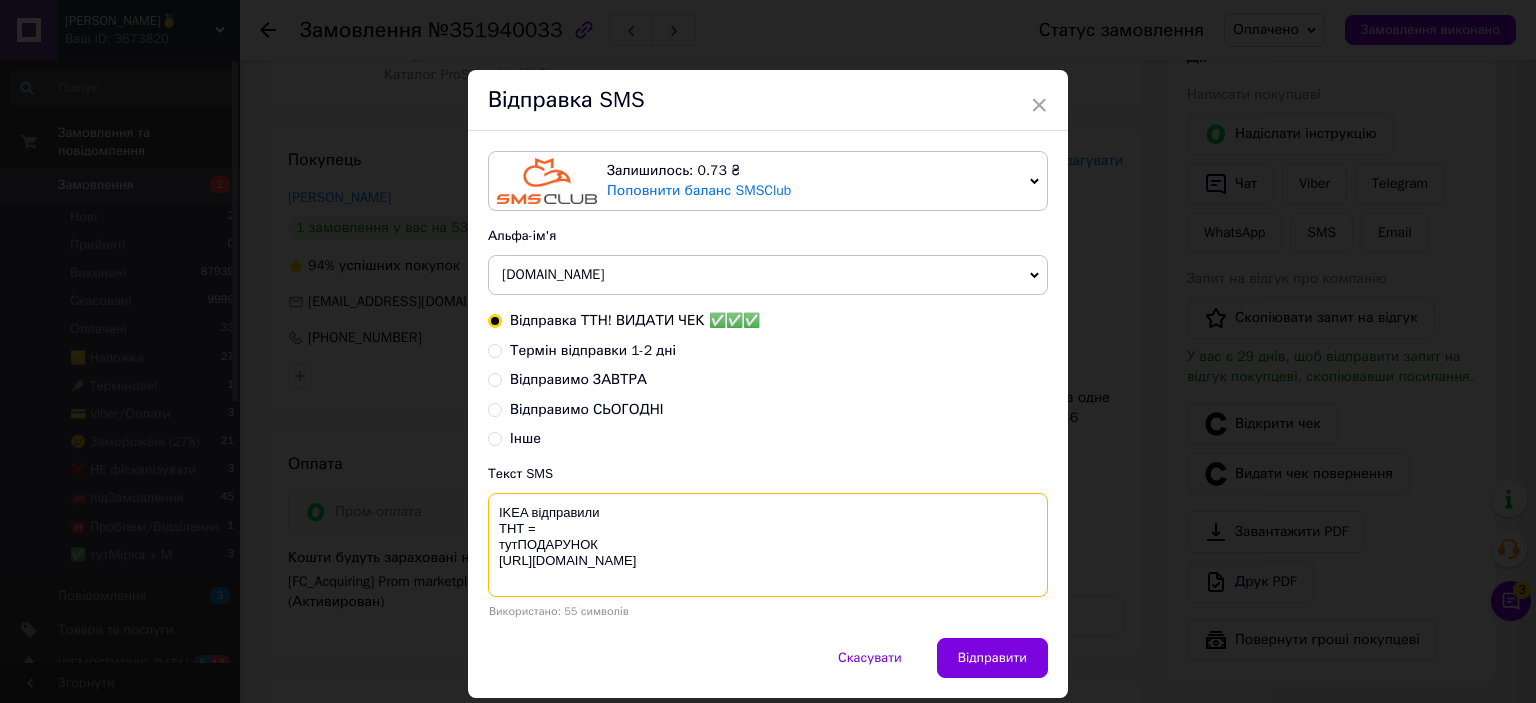click on "IKEA відправили
ТНТ =
тутПОДАРУНОК
[URL][DOMAIN_NAME]" at bounding box center (768, 545) 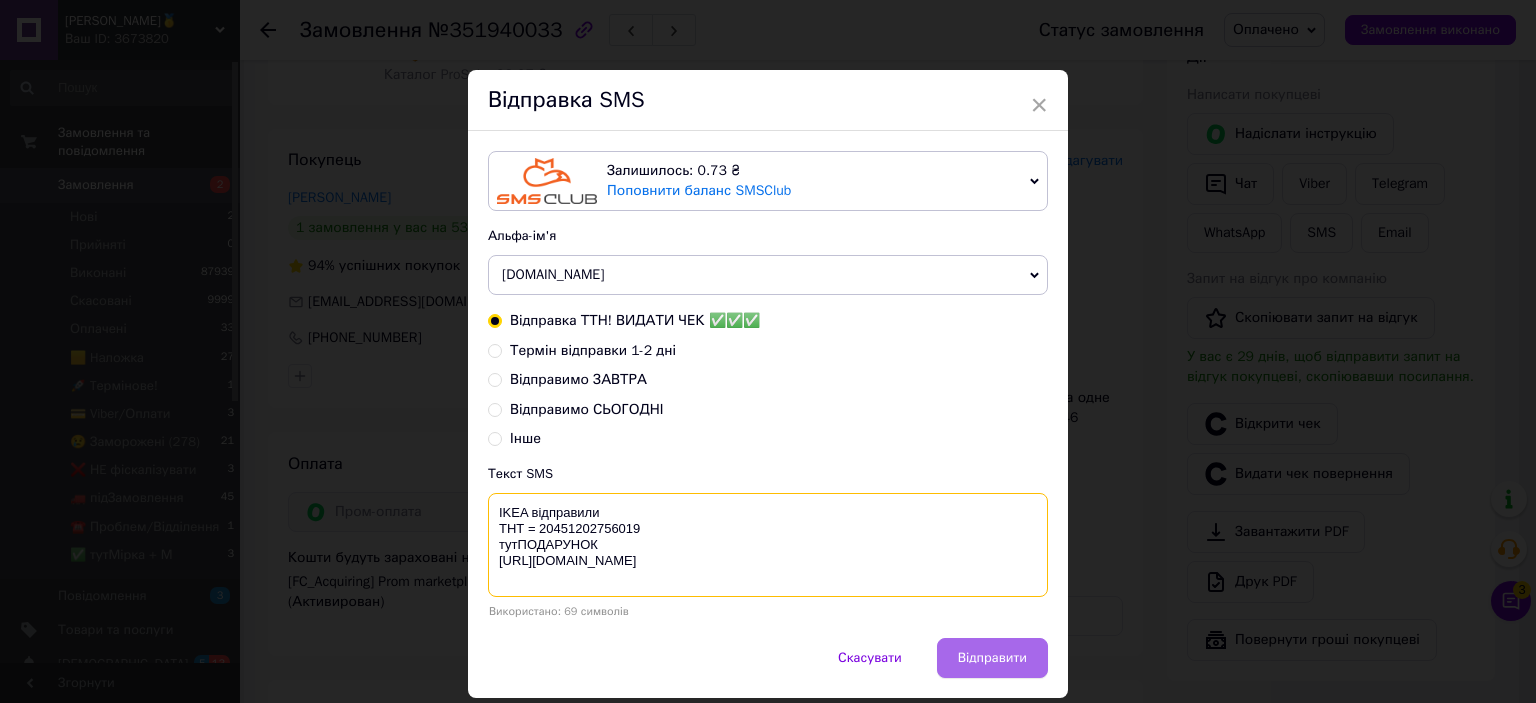 type on "IKEA відправили
ТНТ = 20451202756019
тутПОДАРУНОК
https://bit.ly/taao" 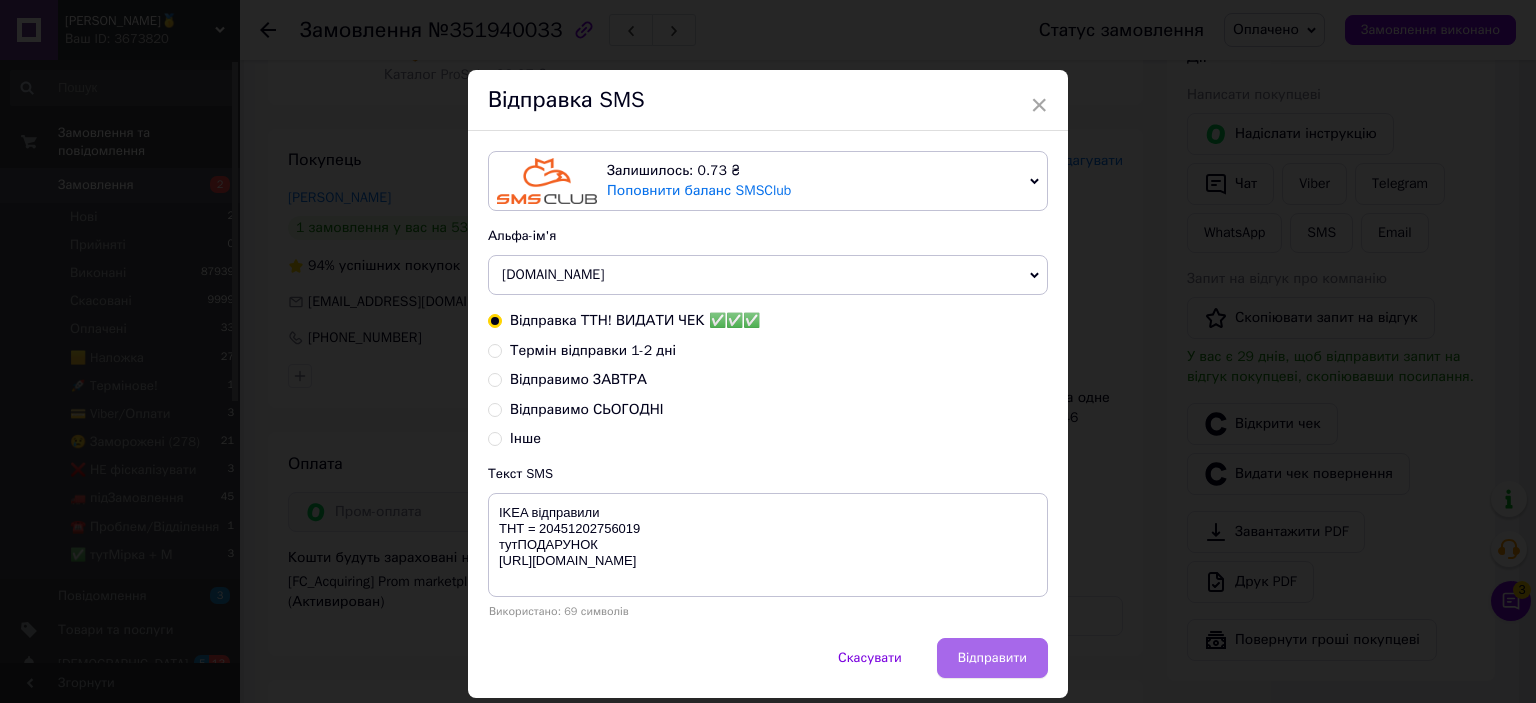 click on "Відправити" at bounding box center (992, 658) 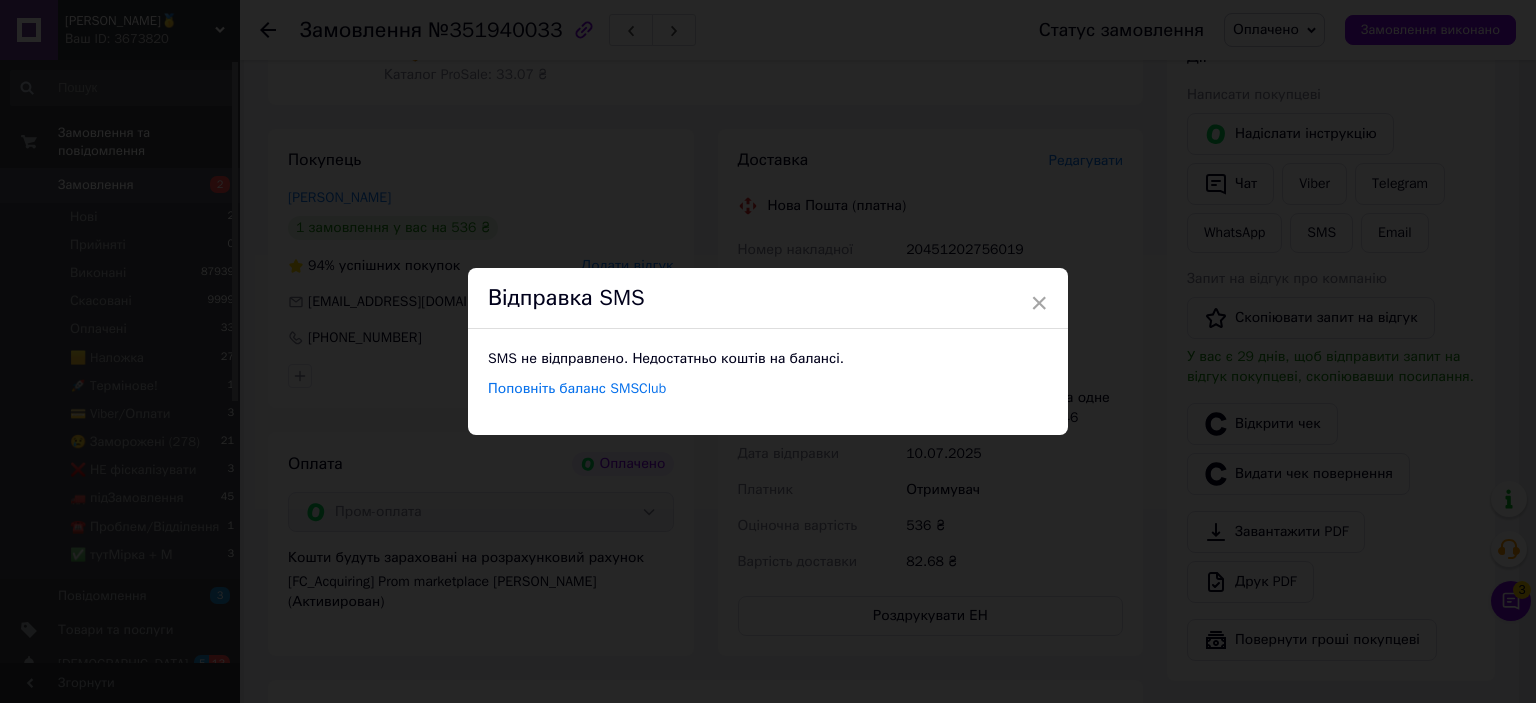 click on "× Відправка SMS SMS не відправлено. Недостатньо коштів на балансі.  Поповніть баланс SMSClub" at bounding box center (768, 351) 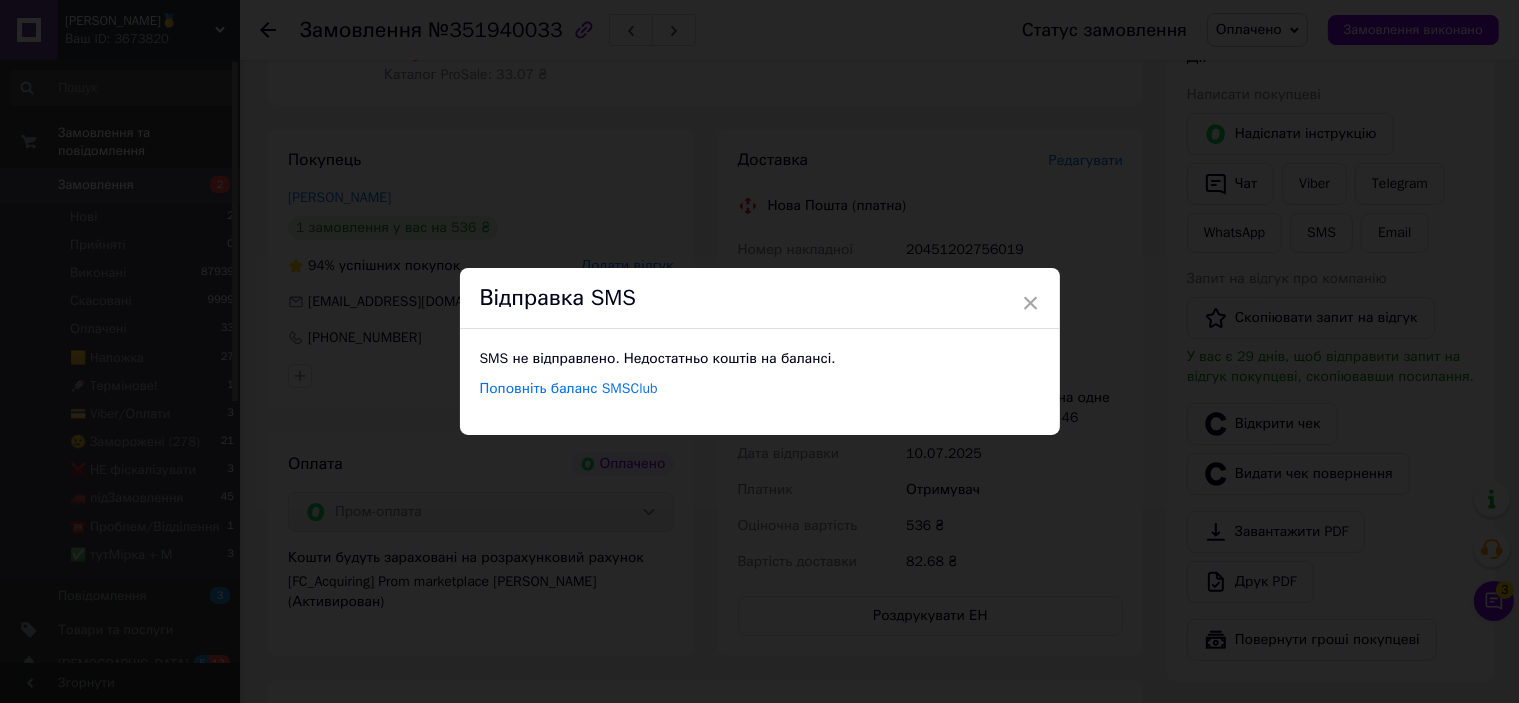 click on "Замовлення виконано" at bounding box center (1413, 30) 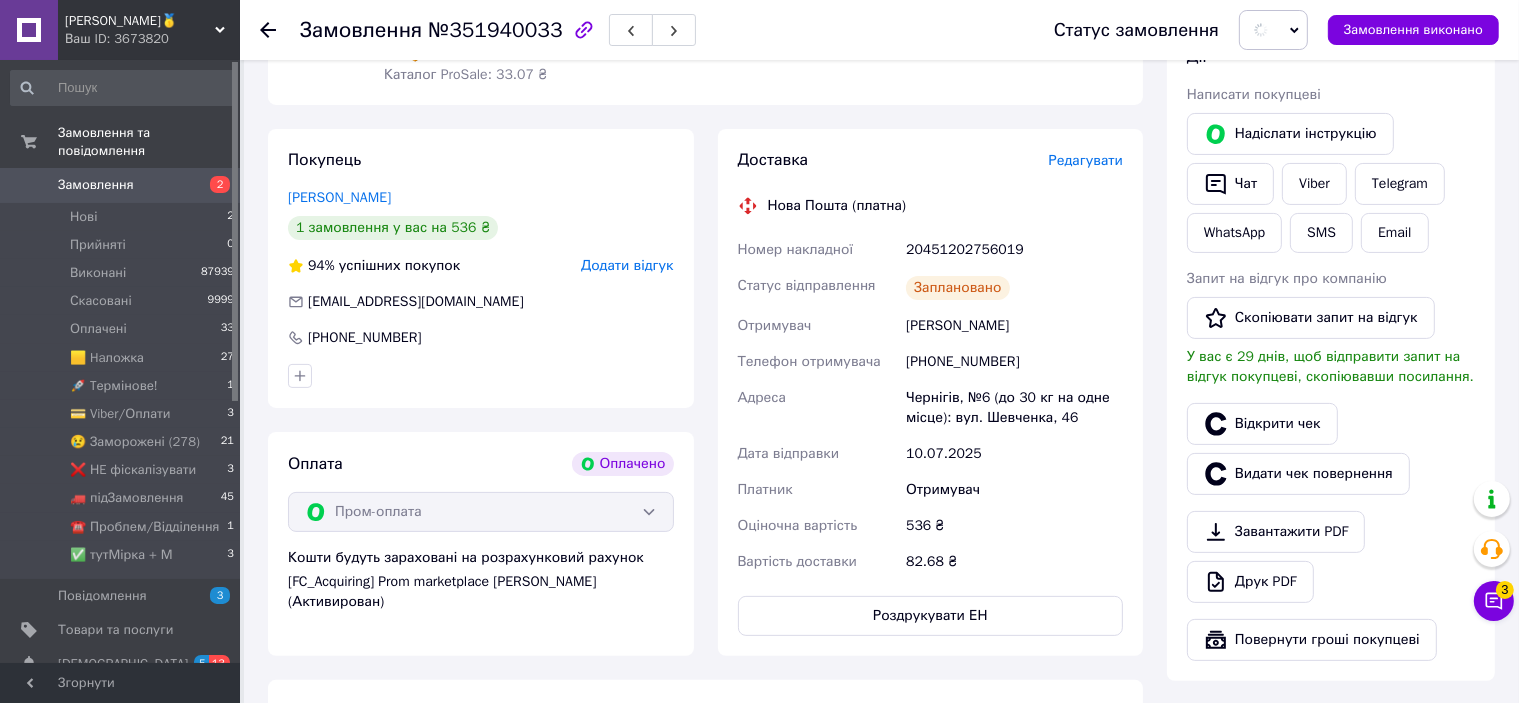 scroll, scrollTop: 0, scrollLeft: 0, axis: both 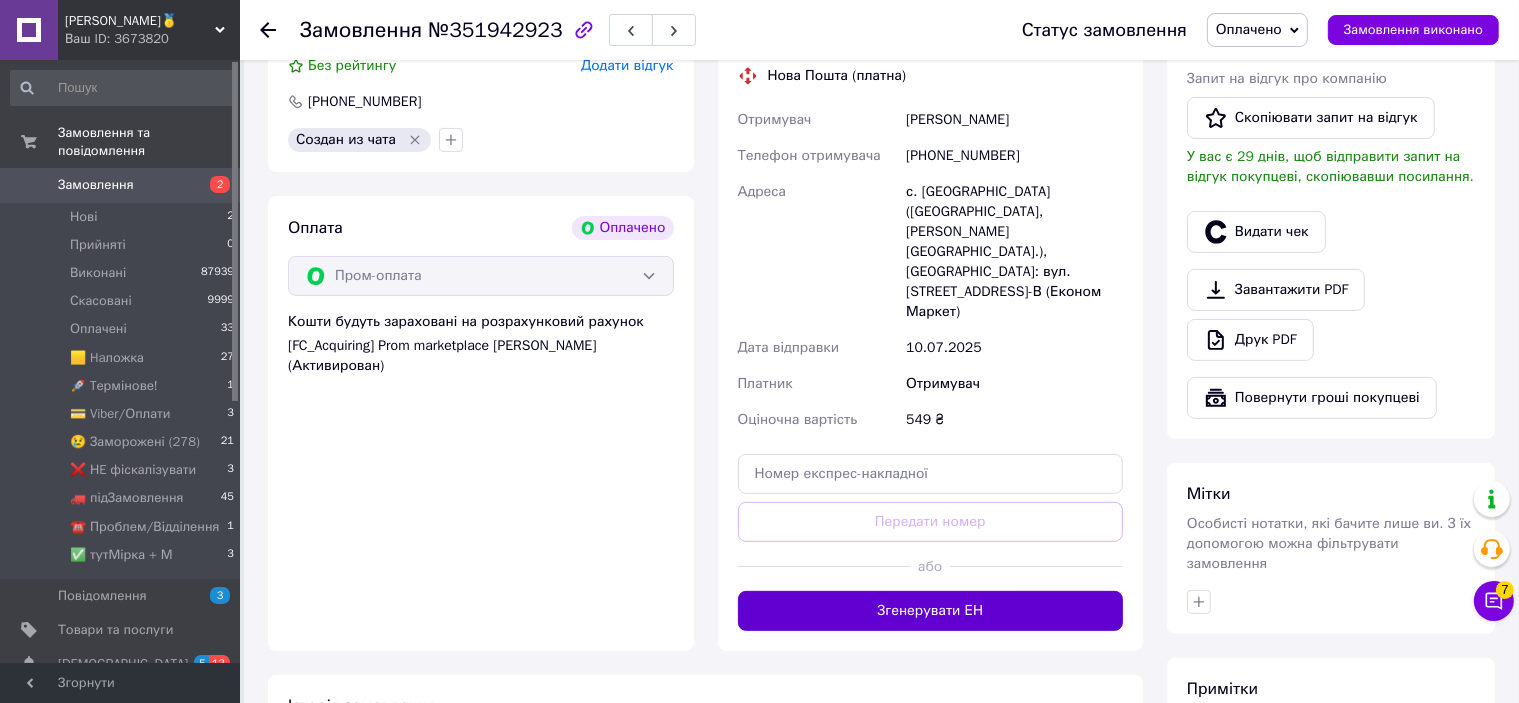 click on "Згенерувати ЕН" at bounding box center [931, 611] 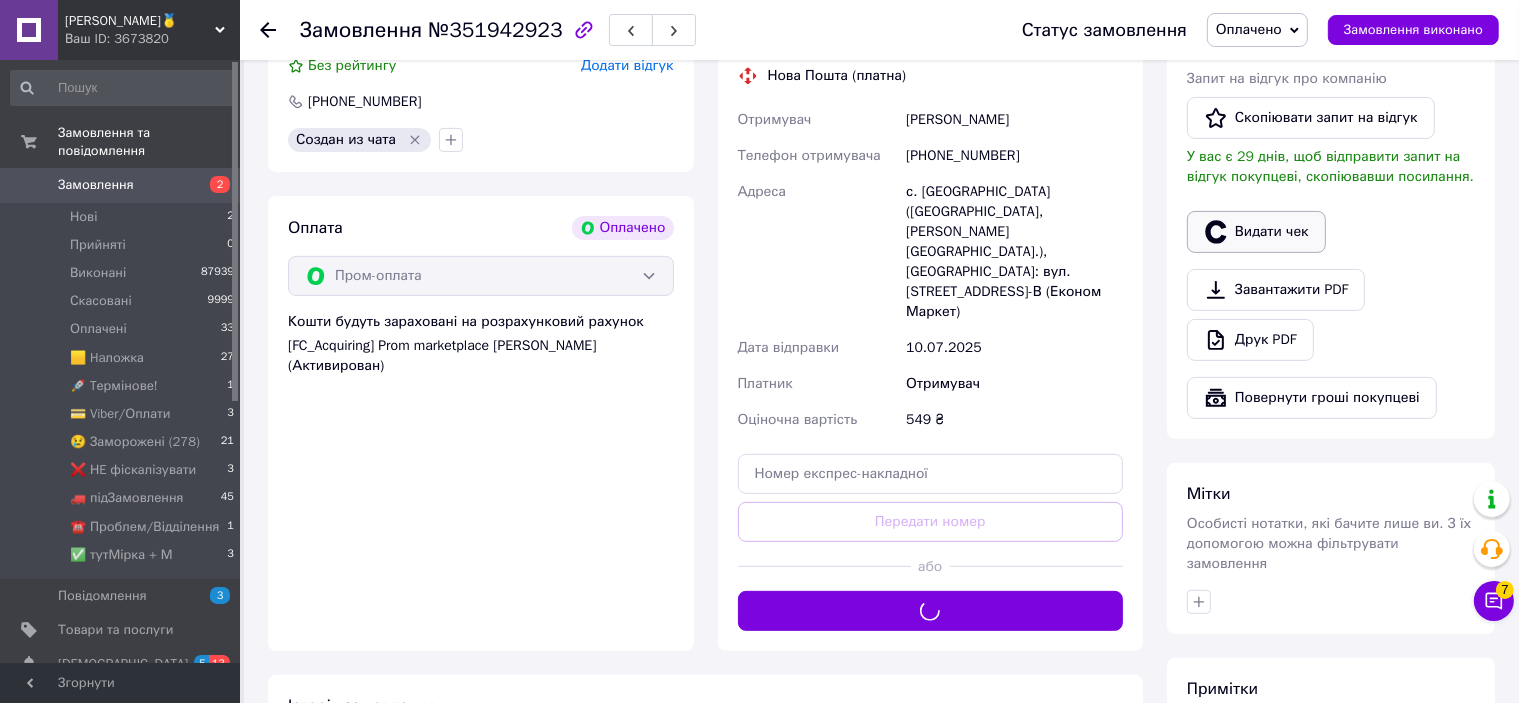 click on "Видати чек" at bounding box center [1256, 232] 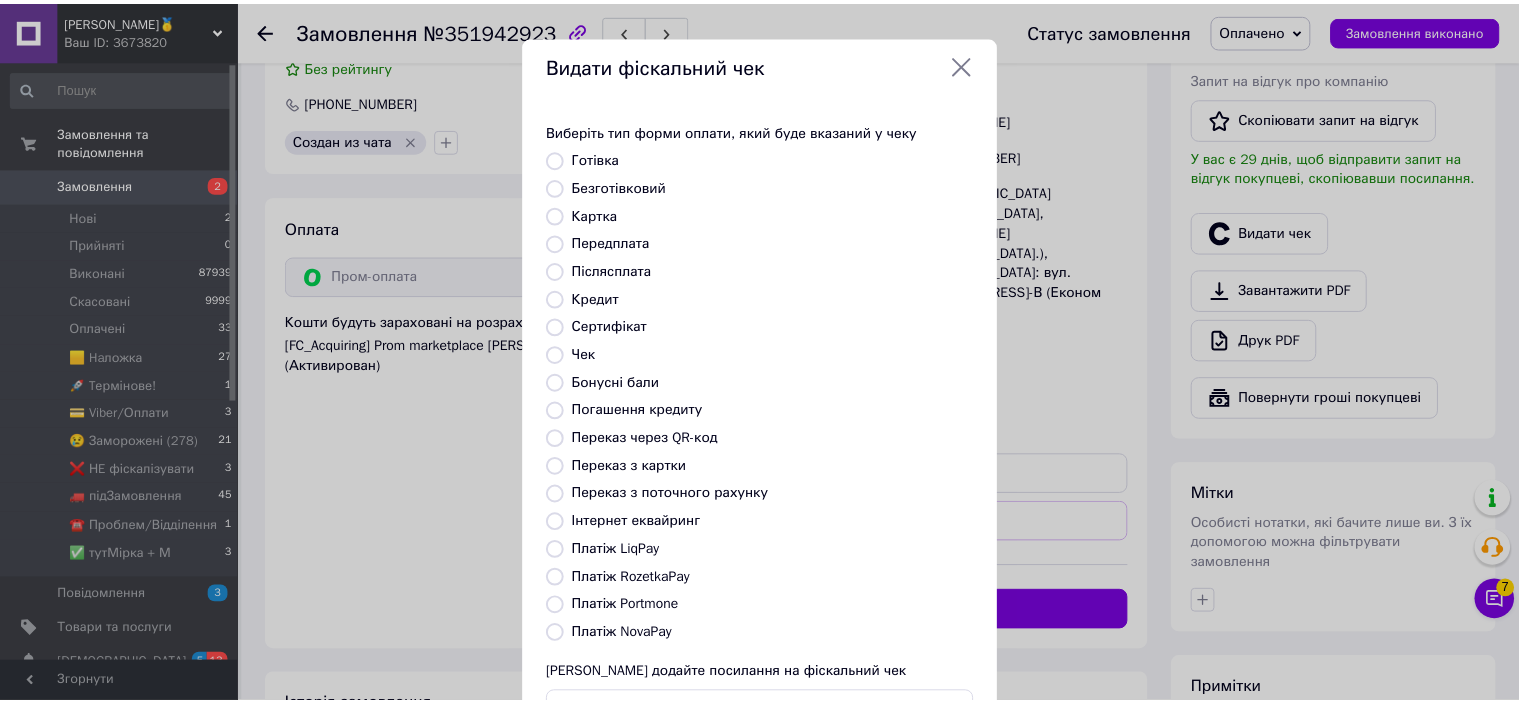 scroll, scrollTop: 155, scrollLeft: 0, axis: vertical 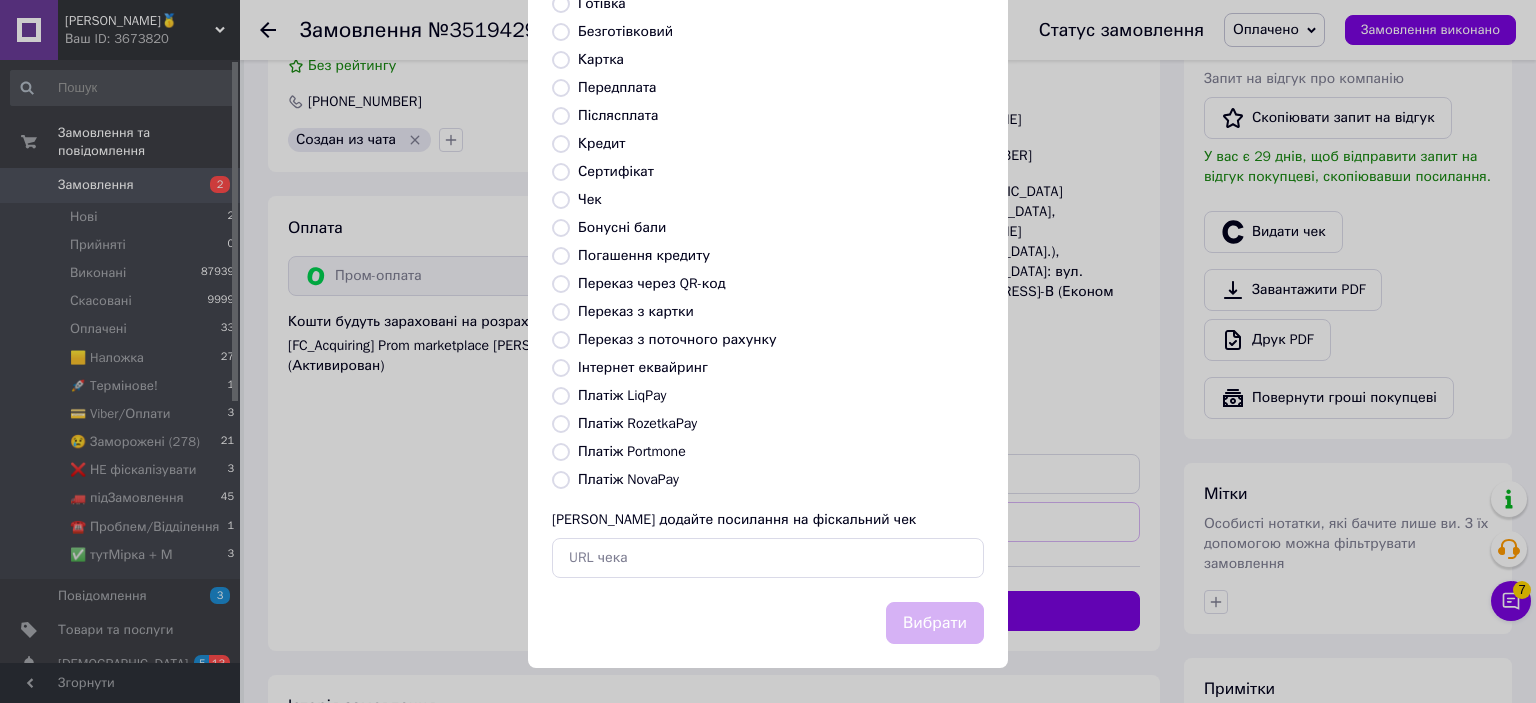 click on "Платіж RozetkaPay" at bounding box center [637, 423] 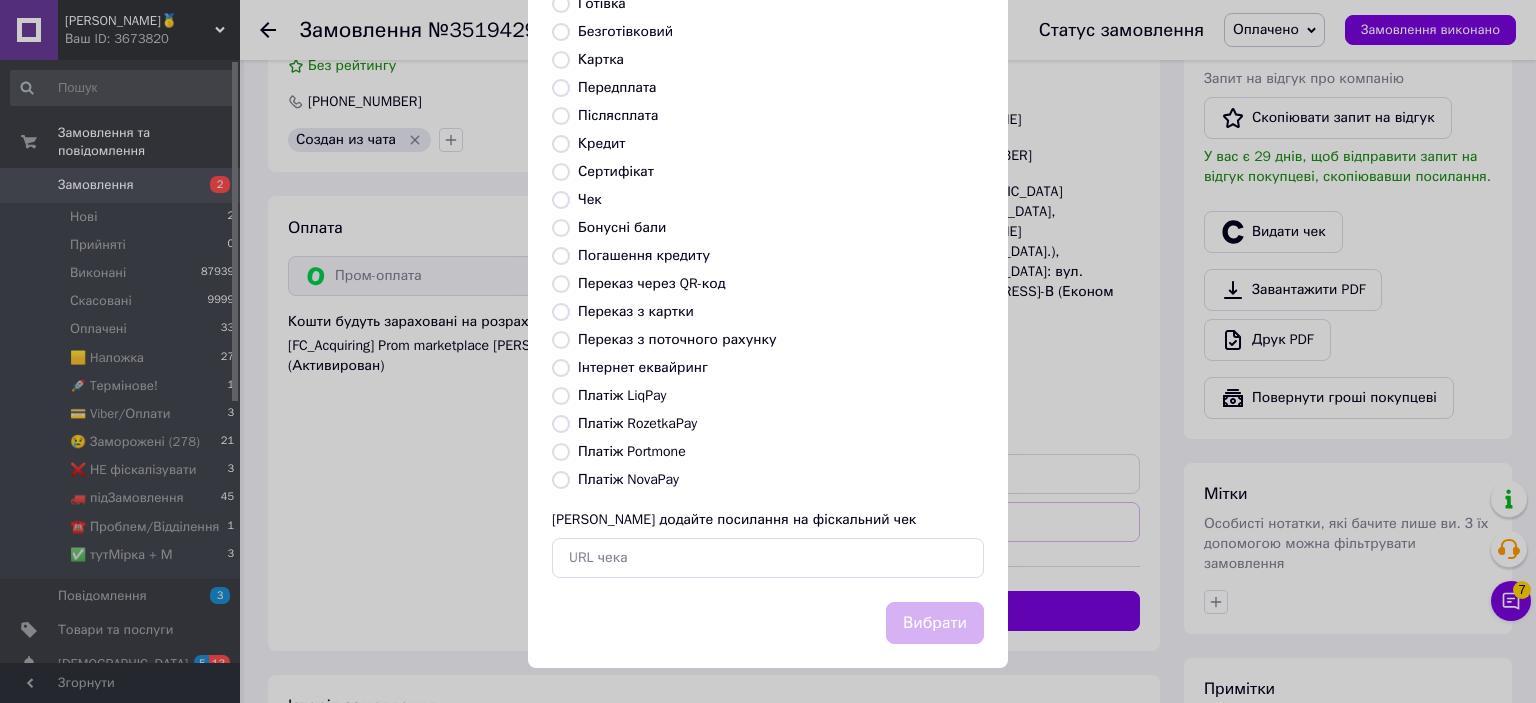 radio on "true" 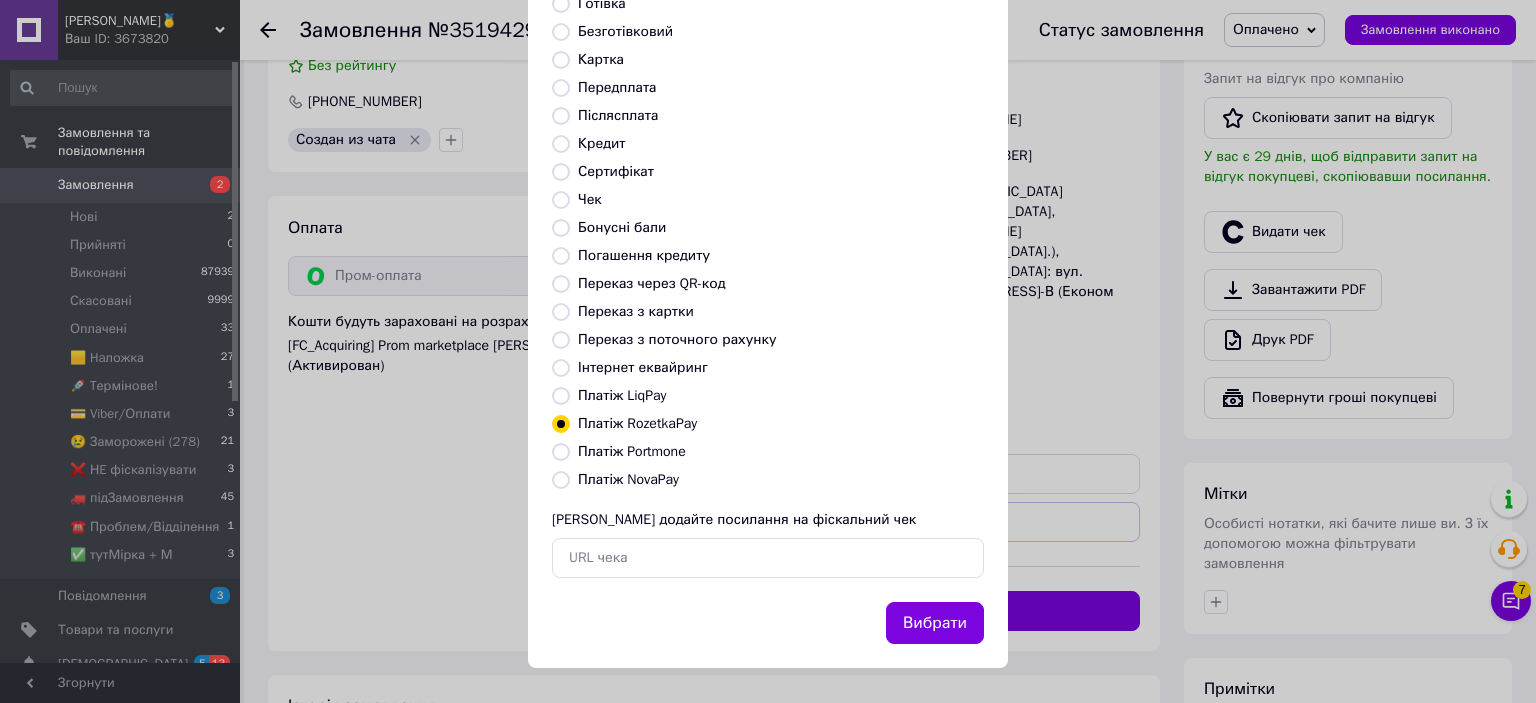 click on "Вибрати" at bounding box center [935, 623] 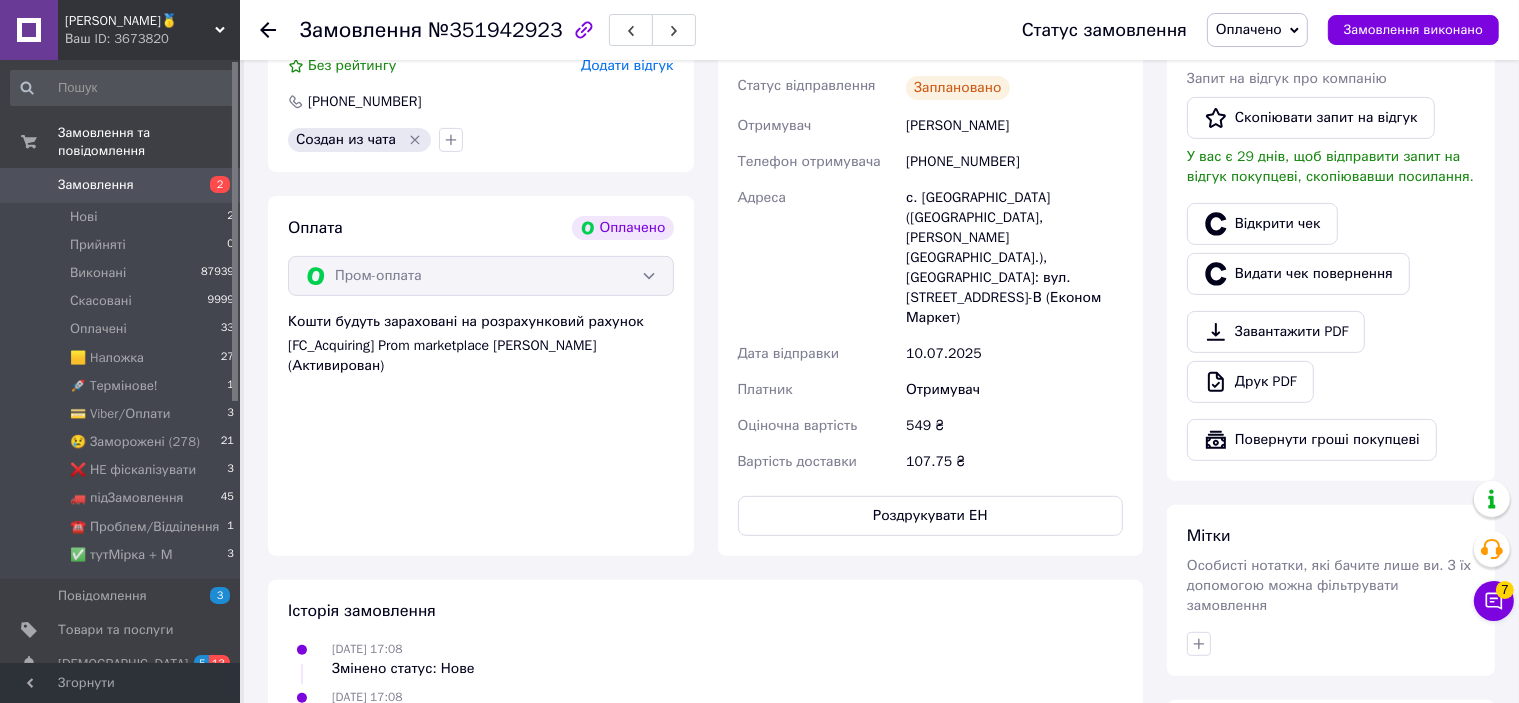 click on "Доставка Редагувати Нова Пошта (платна) Номер накладної 20451202784966 Статус відправлення Заплановано Отримувач [PERSON_NAME] Телефон отримувача [PHONE_NUMBER] Адреса с. [GEOGRAPHIC_DATA] ([GEOGRAPHIC_DATA], [PERSON_NAME][GEOGRAPHIC_DATA].), [GEOGRAPHIC_DATA]: вул. [STREET_ADDRESS]-В (Економ Маркет) Дата відправки [DATE] Платник Отримувач Оціночна вартість 549 ₴ Вартість доставки 107.75 ₴ Роздрукувати ЕН" at bounding box center [931, 242] 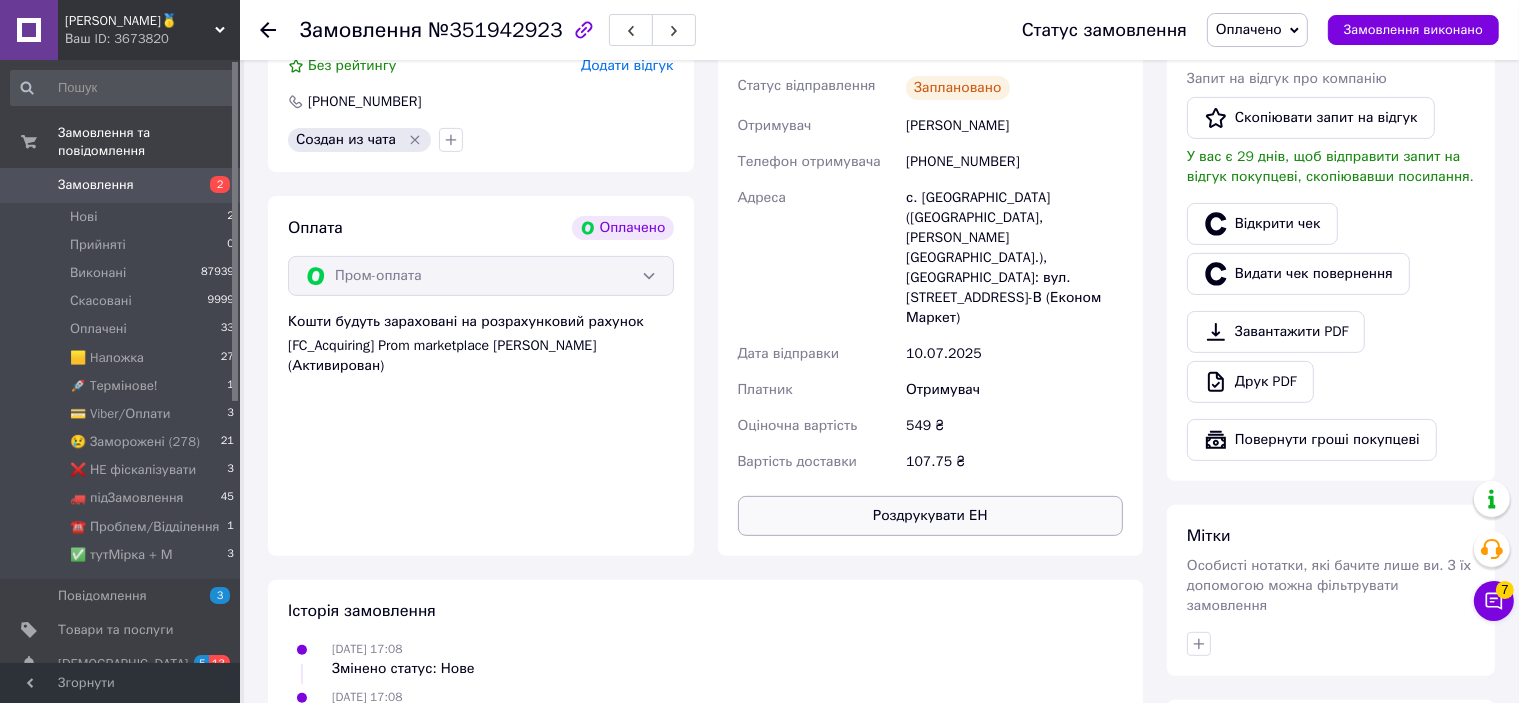 click on "Роздрукувати ЕН" at bounding box center [931, 516] 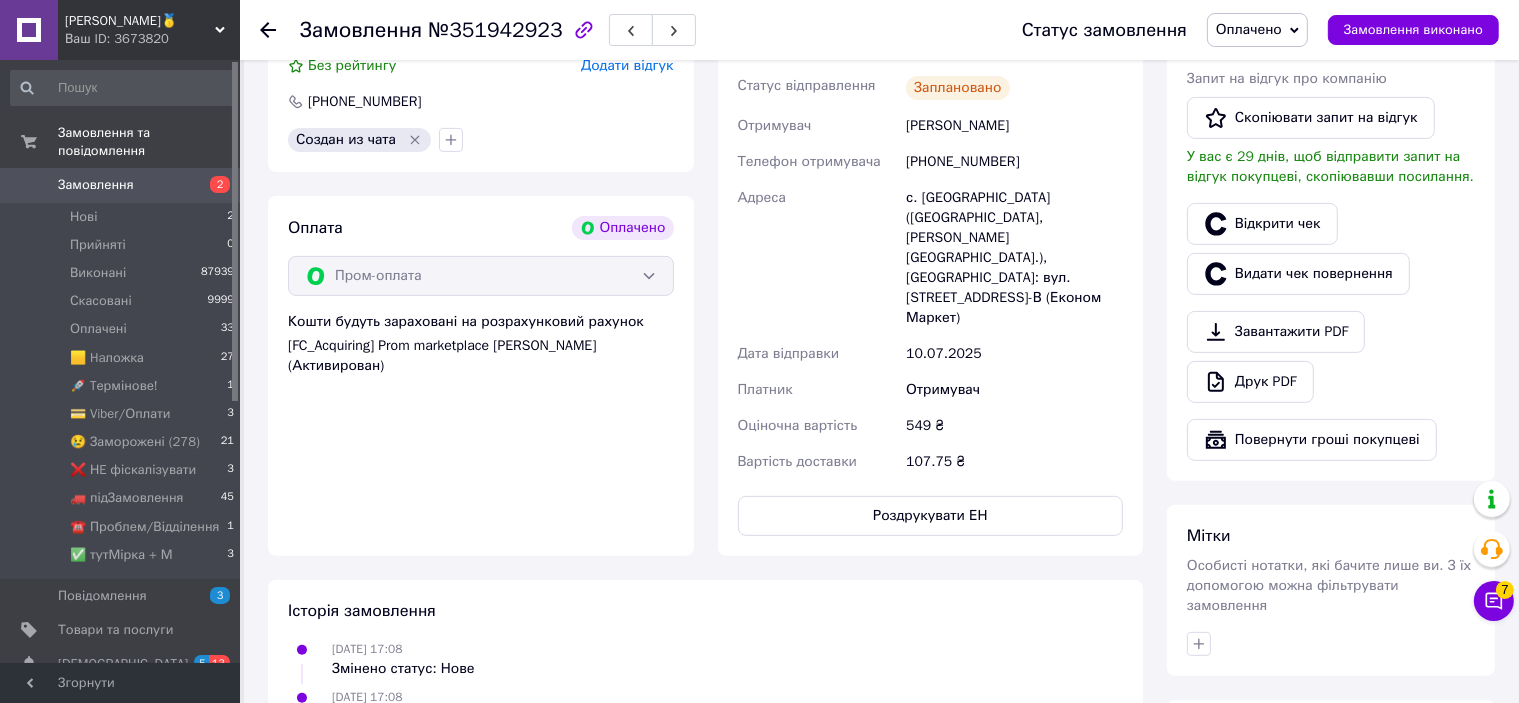 scroll, scrollTop: 400, scrollLeft: 0, axis: vertical 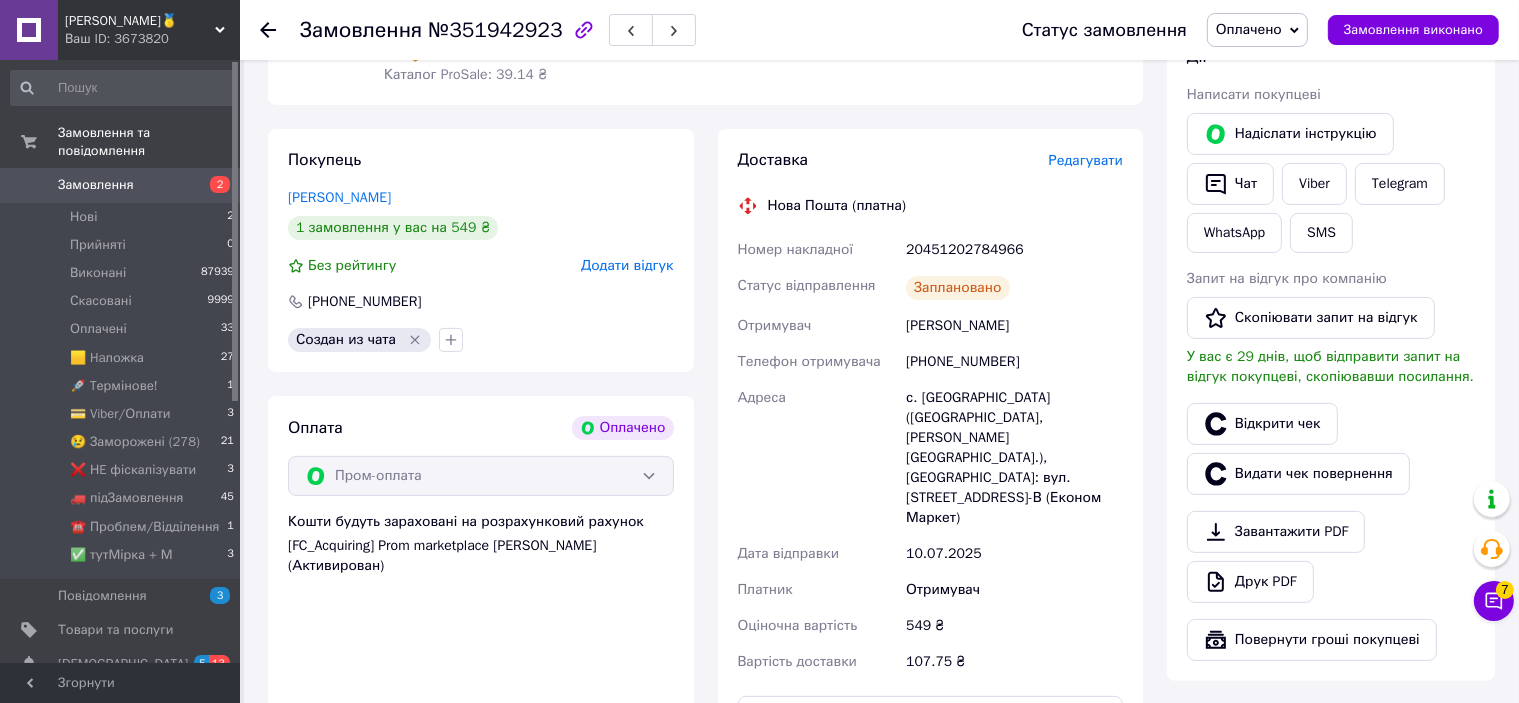 click on "20451202784966" at bounding box center (1014, 250) 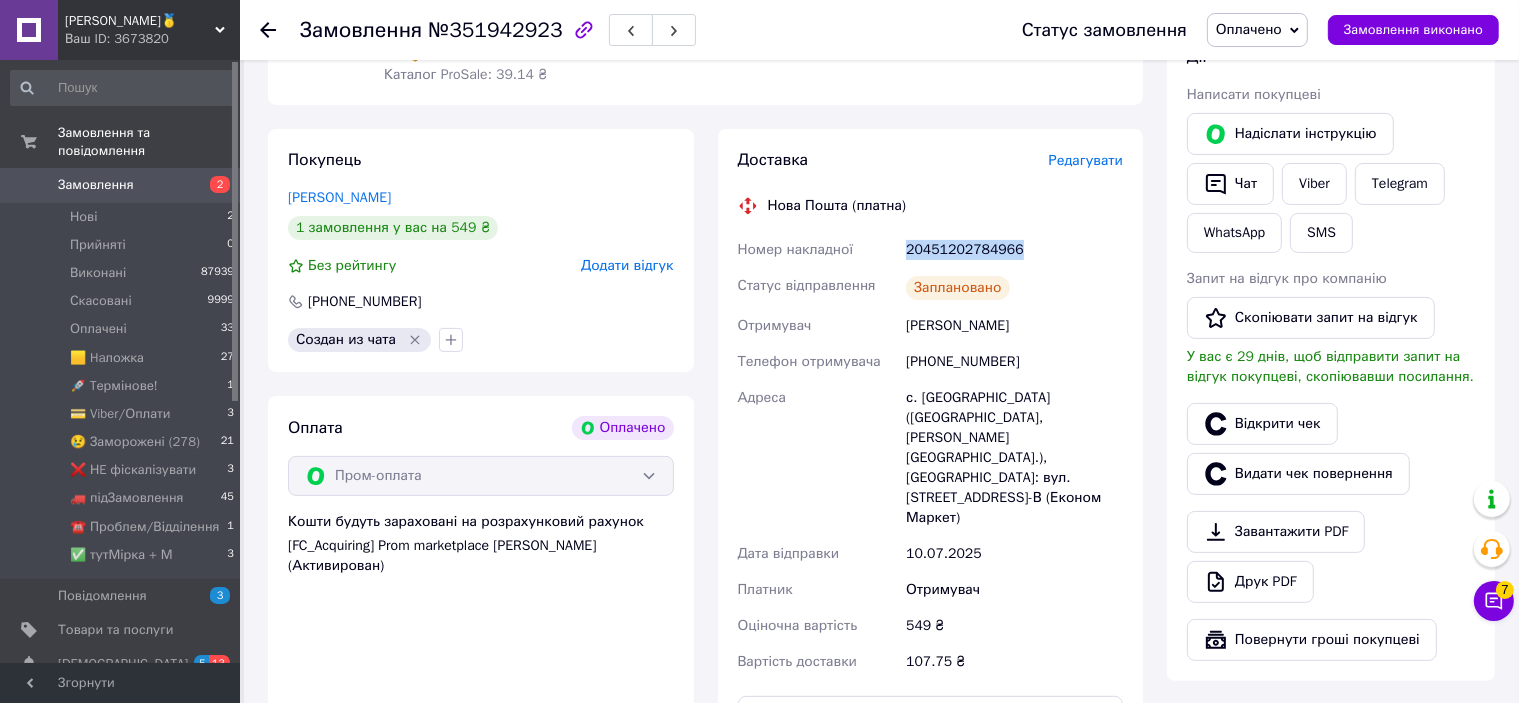 click on "20451202784966" at bounding box center (1014, 250) 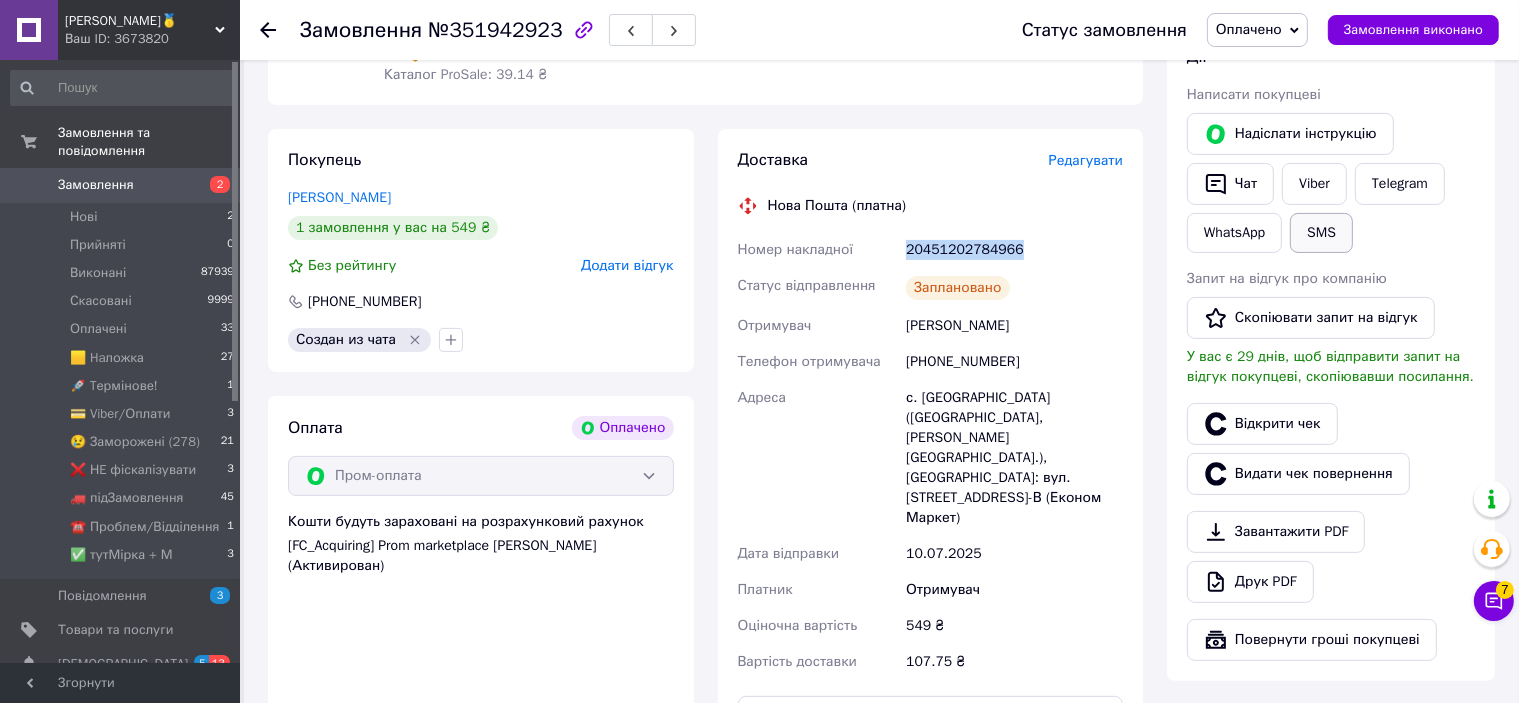 click on "SMS" at bounding box center (1321, 233) 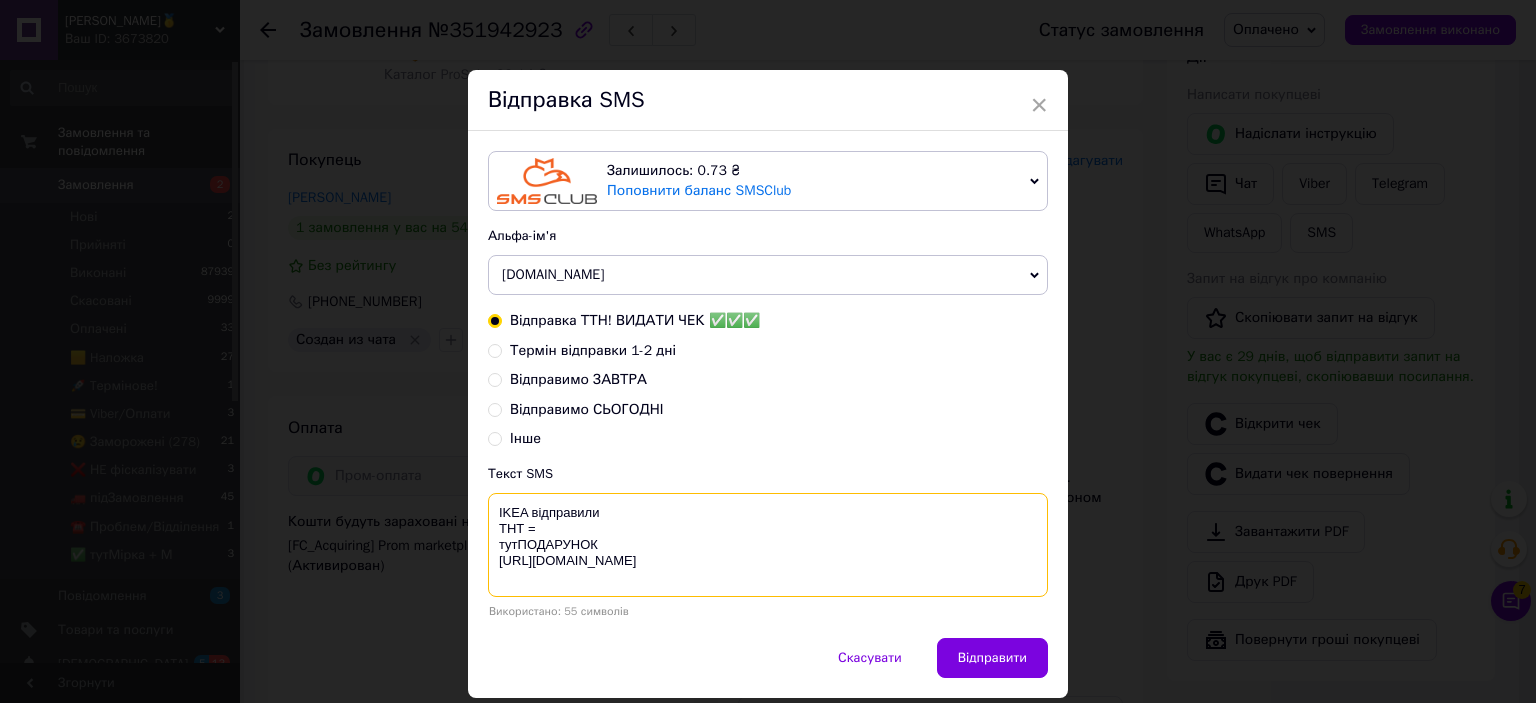 click on "IKEA відправили
ТНТ =
тутПОДАРУНОК
[URL][DOMAIN_NAME]" at bounding box center [768, 545] 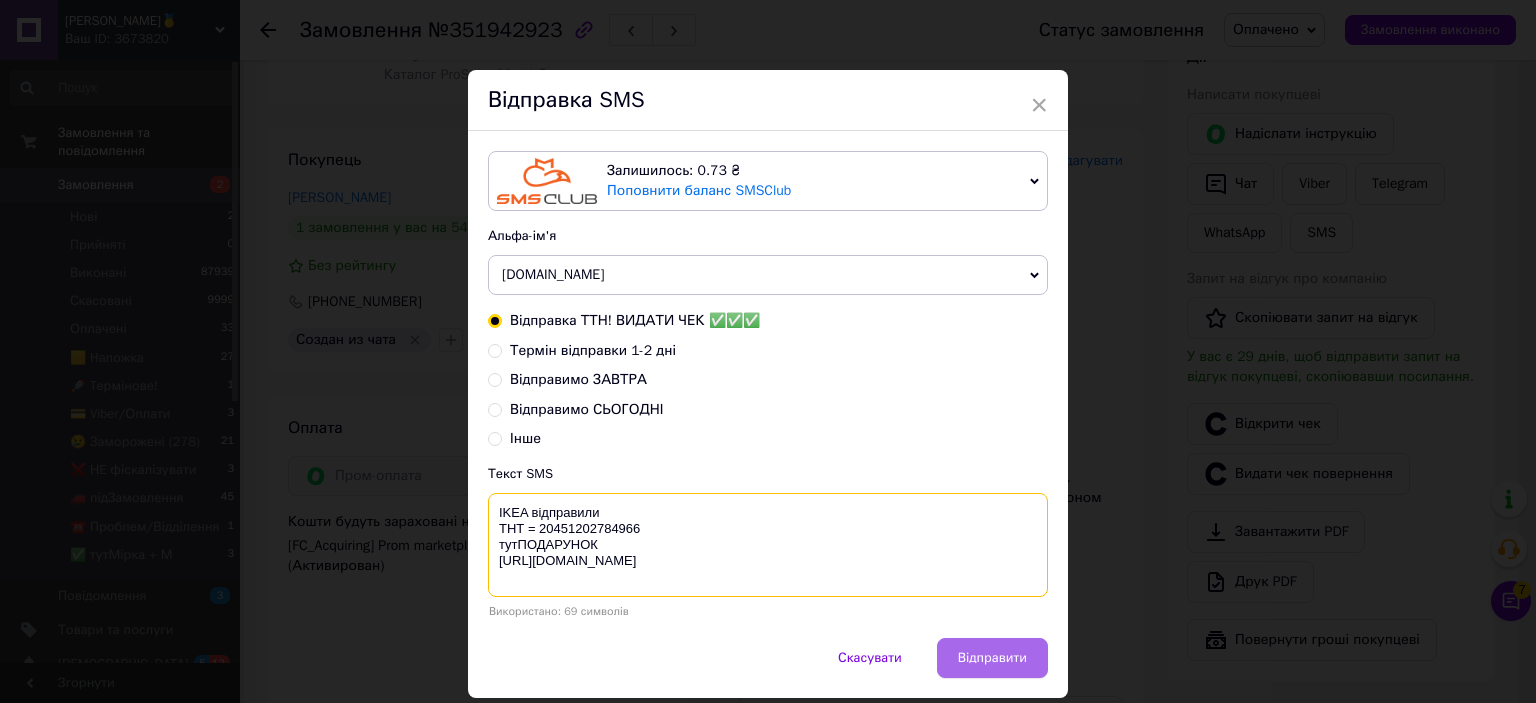 type on "IKEA відправили
ТНТ = 20451202784966
тутПОДАРУНОК
https://bit.ly/taao" 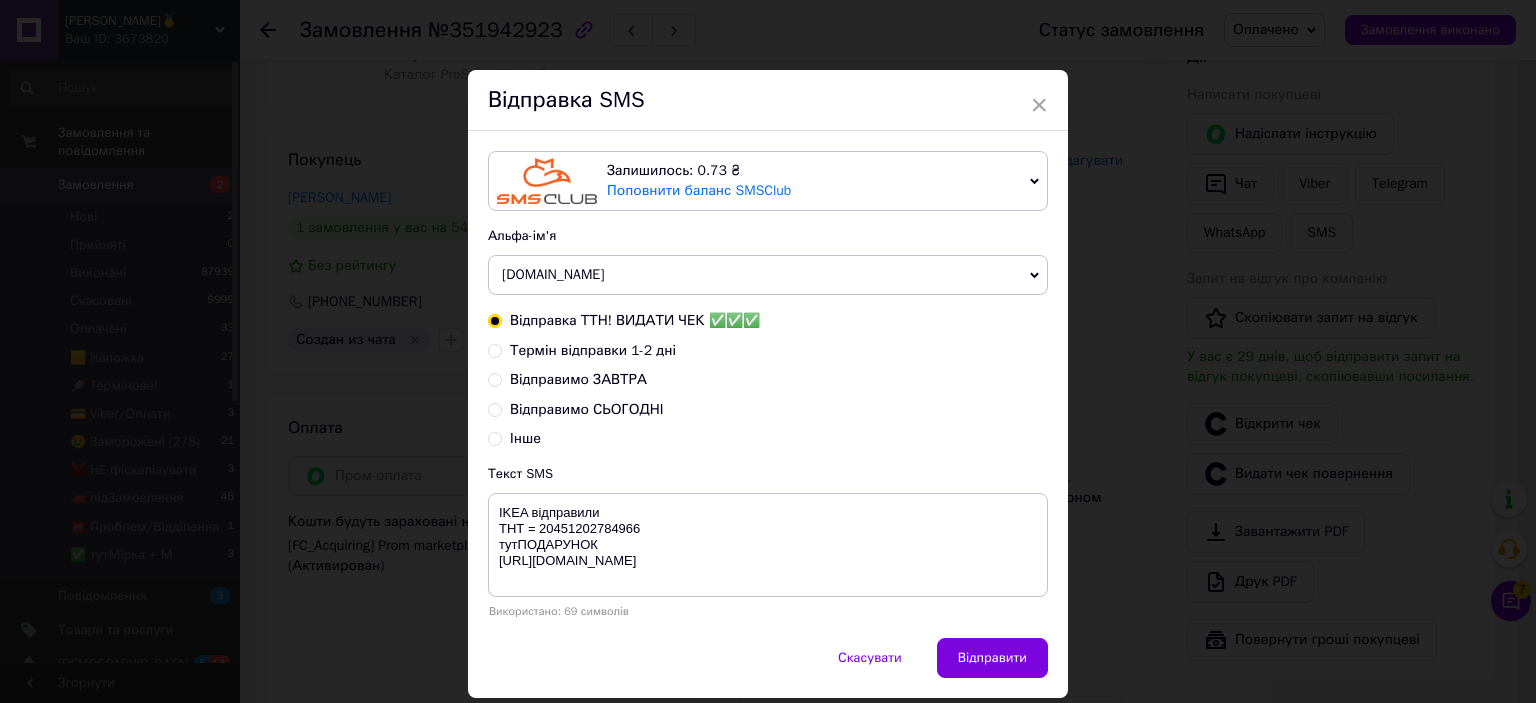 click on "Відправити" at bounding box center (992, 658) 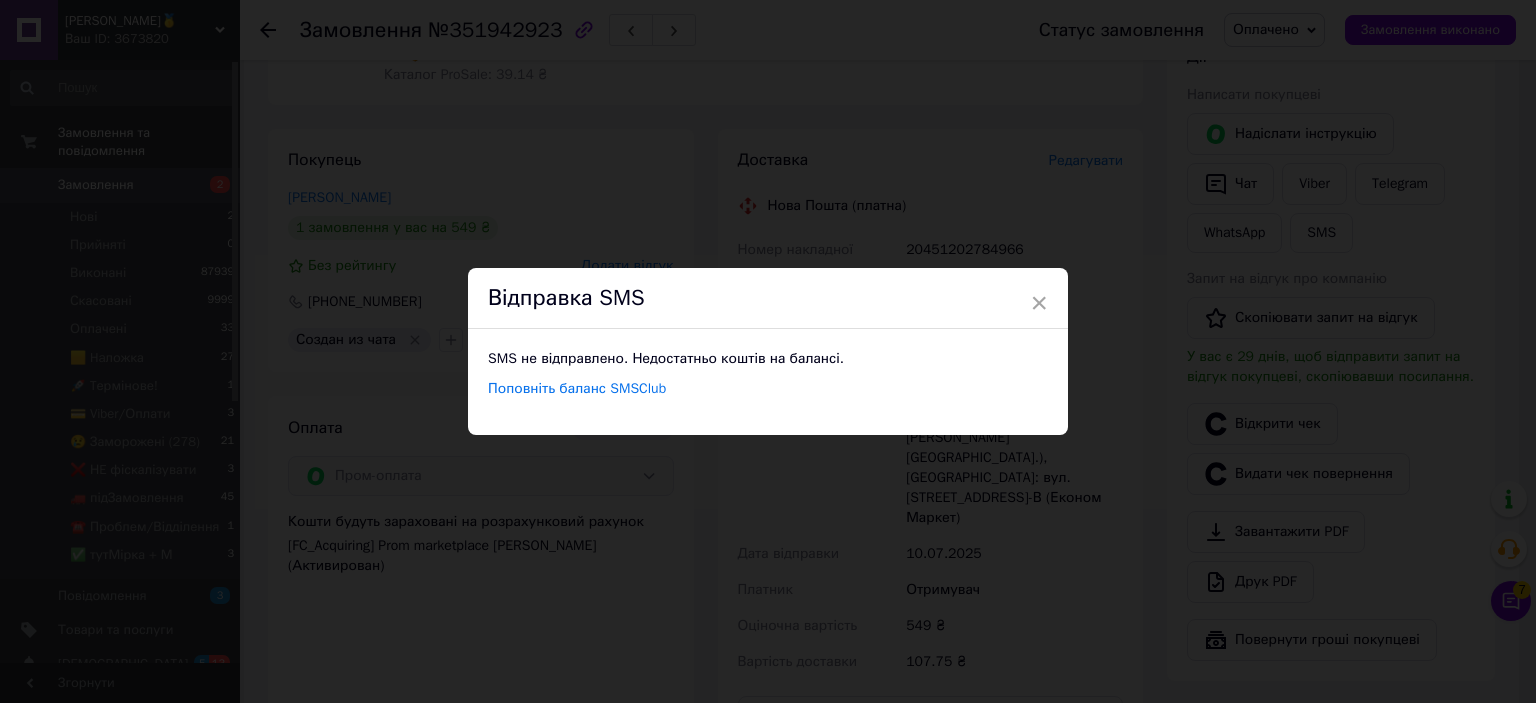 drag, startPoint x: 1361, startPoint y: 50, endPoint x: 1381, endPoint y: 48, distance: 20.09975 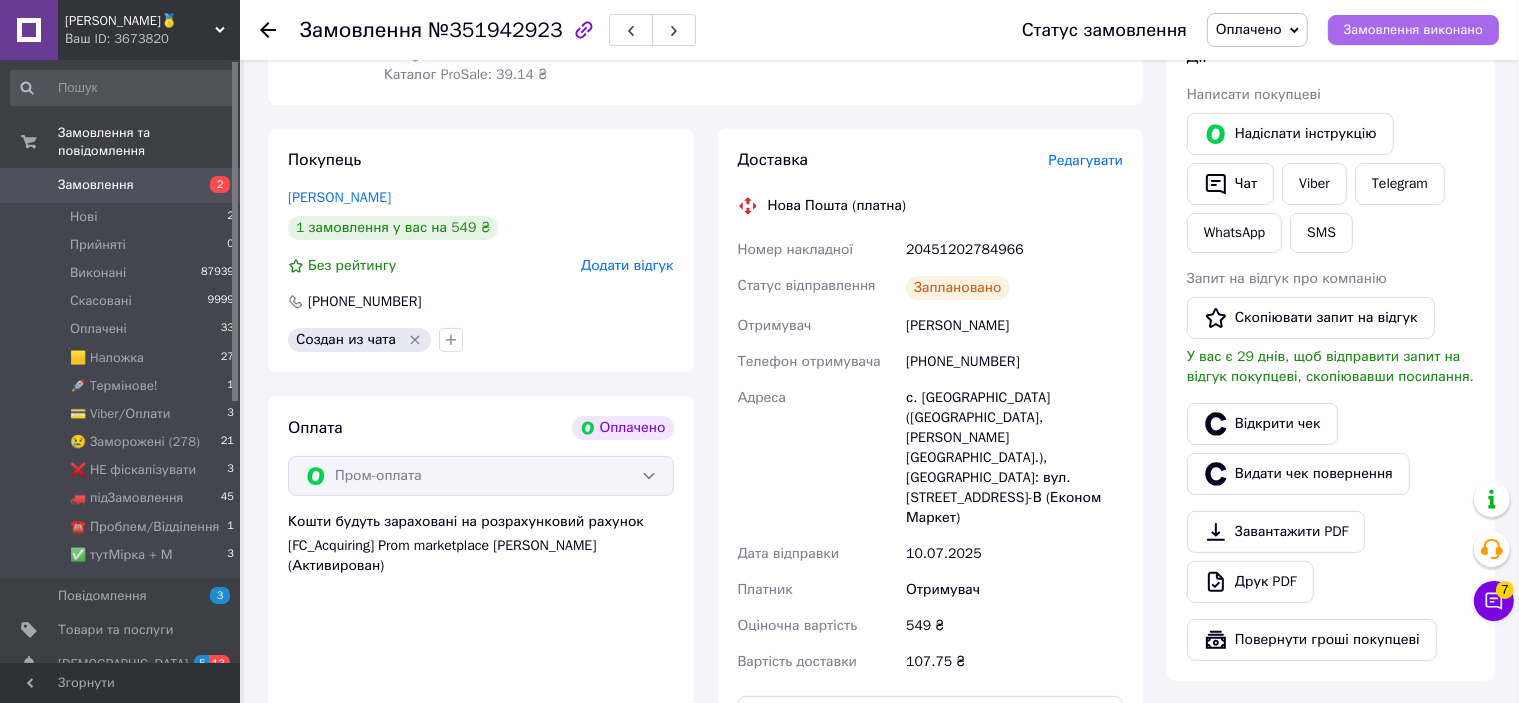 click on "Замовлення виконано" at bounding box center (1413, 30) 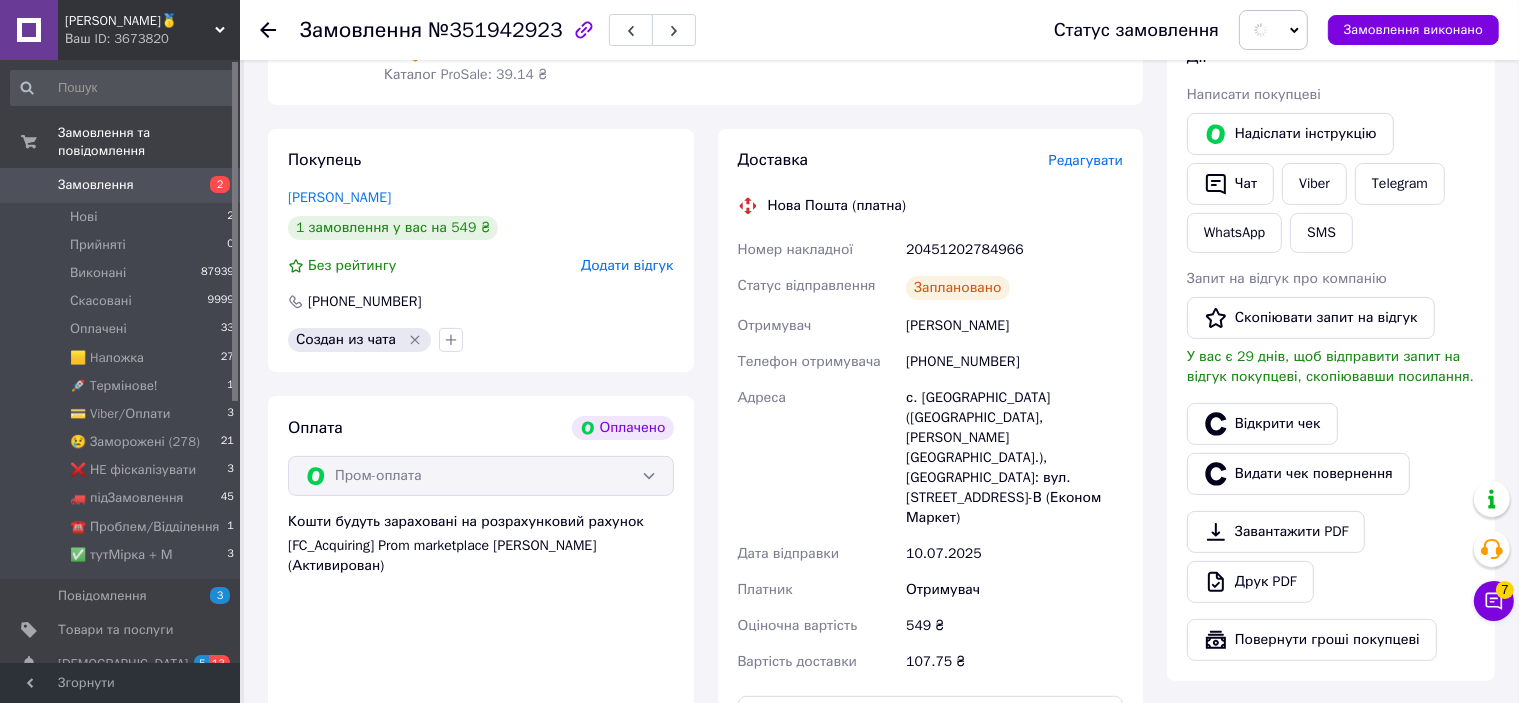scroll, scrollTop: 0, scrollLeft: 0, axis: both 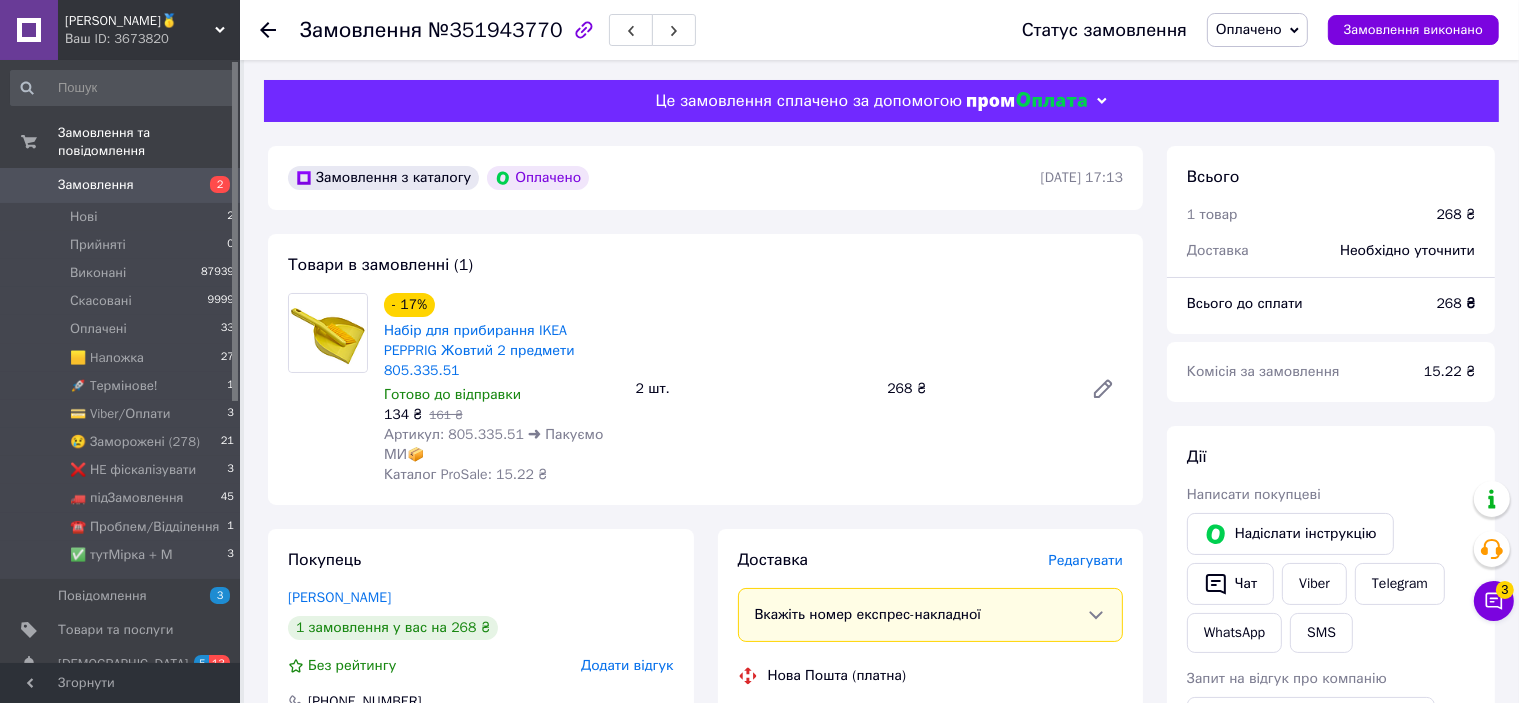 click on "Редагувати" at bounding box center [1086, 560] 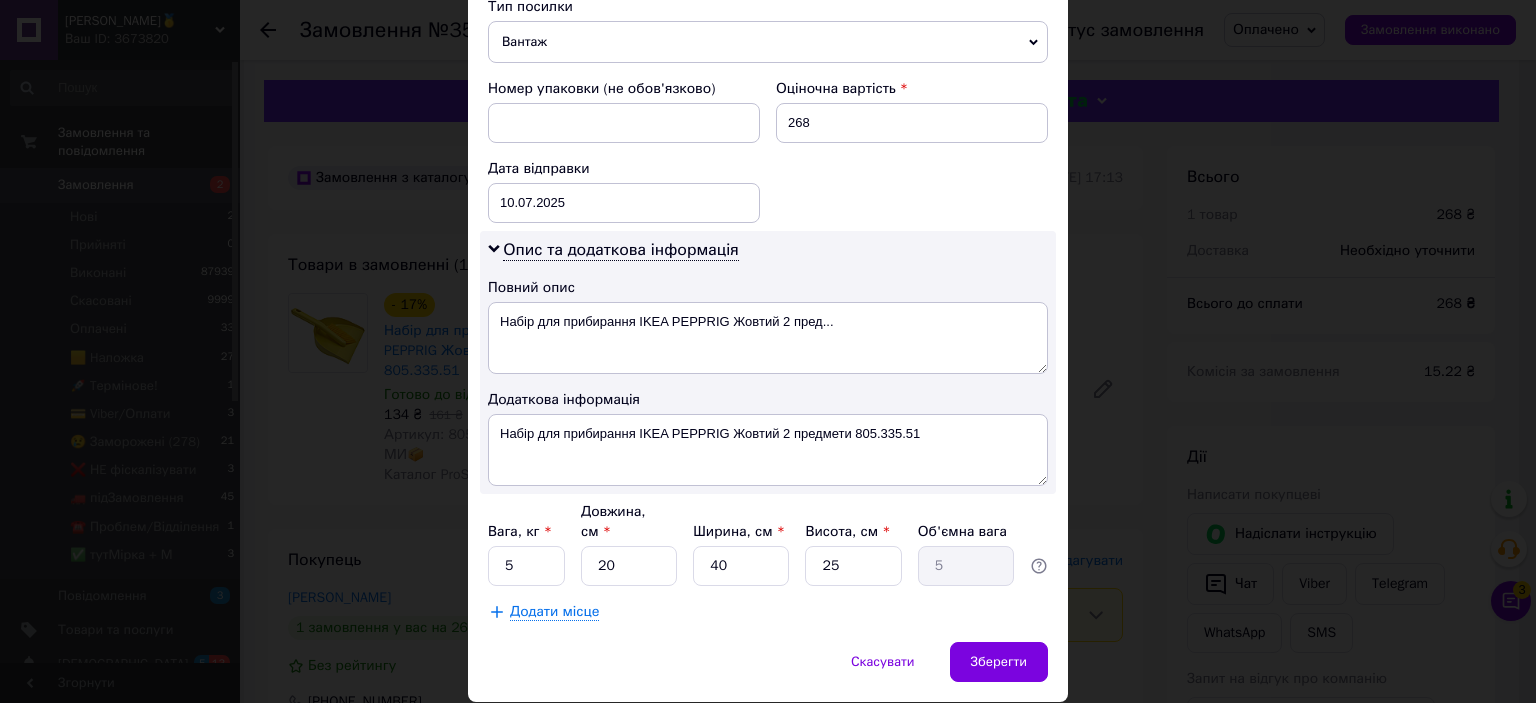scroll, scrollTop: 842, scrollLeft: 0, axis: vertical 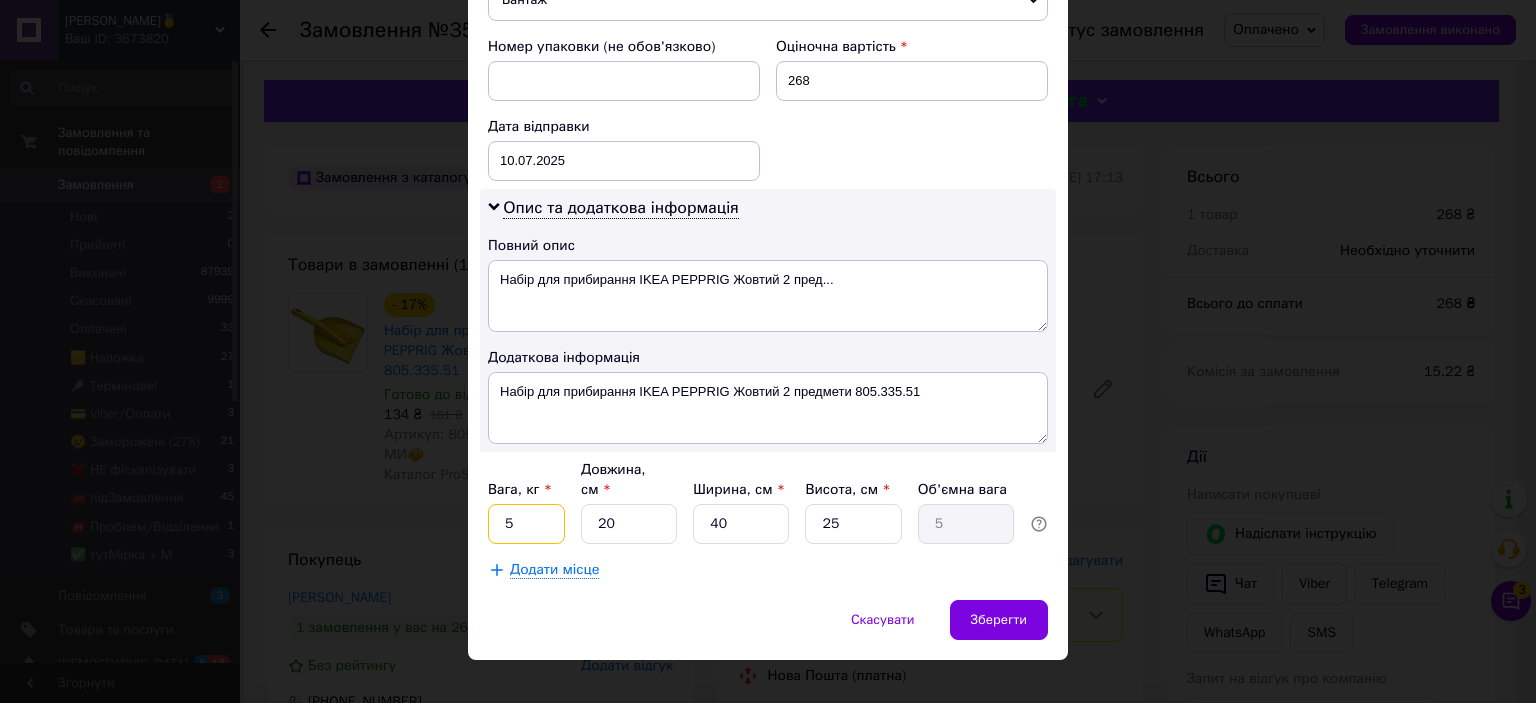 click on "5" at bounding box center [526, 524] 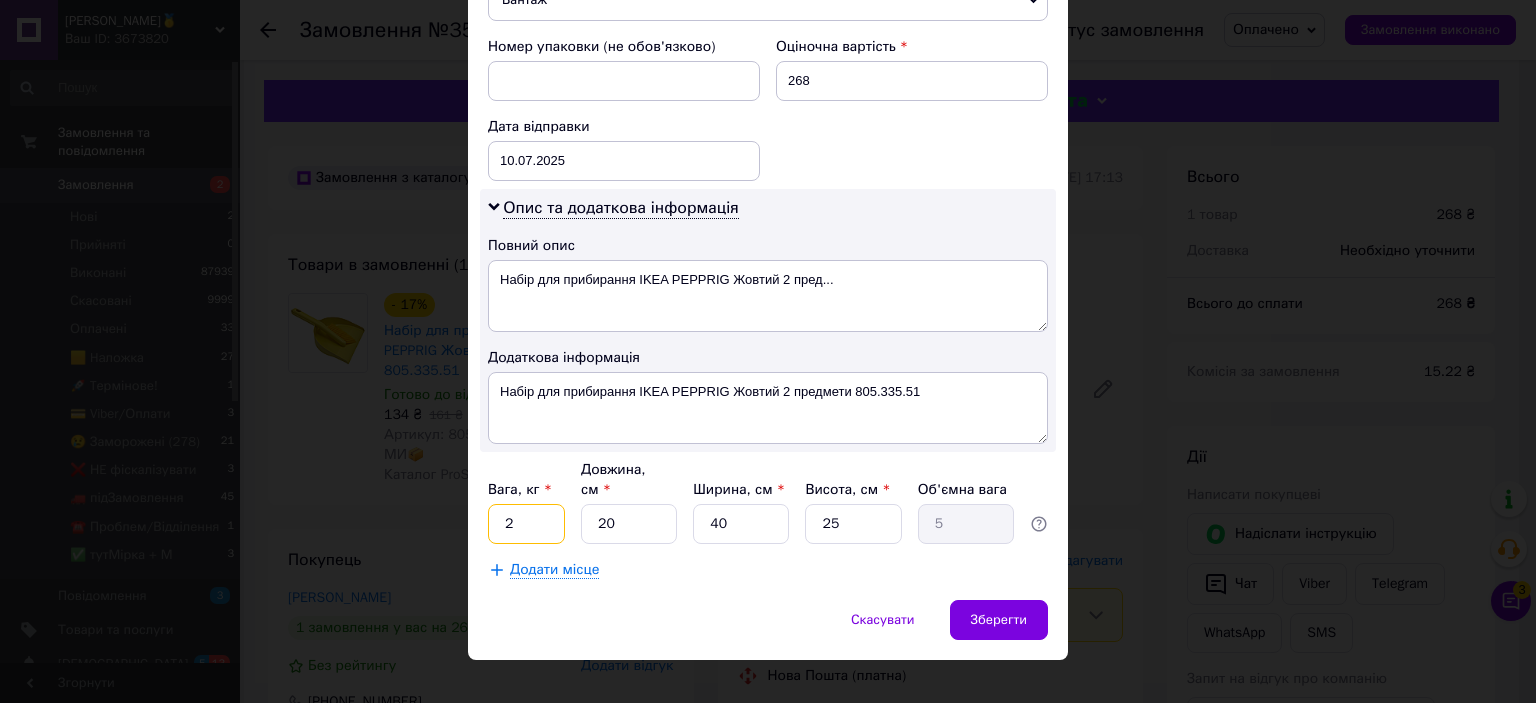 type on "2" 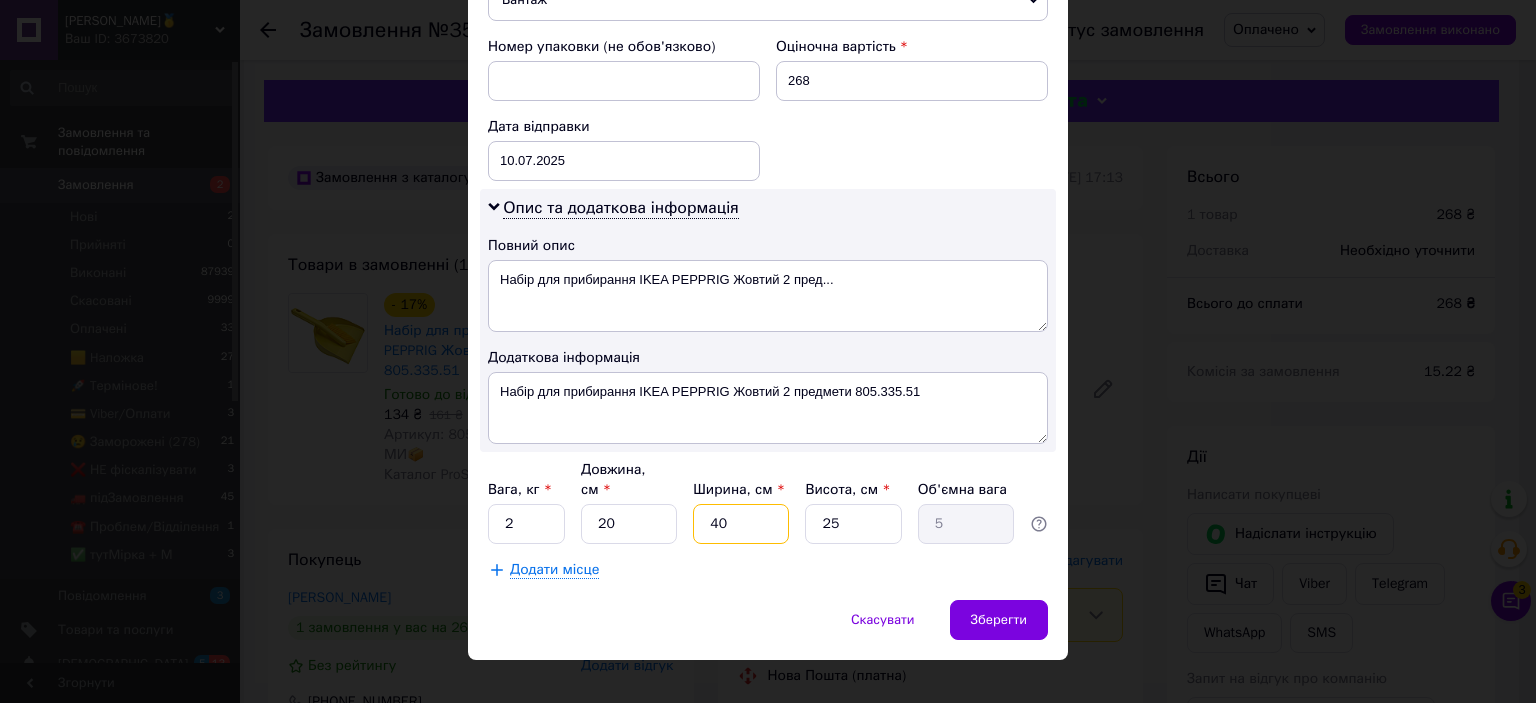 click on "40" at bounding box center (741, 524) 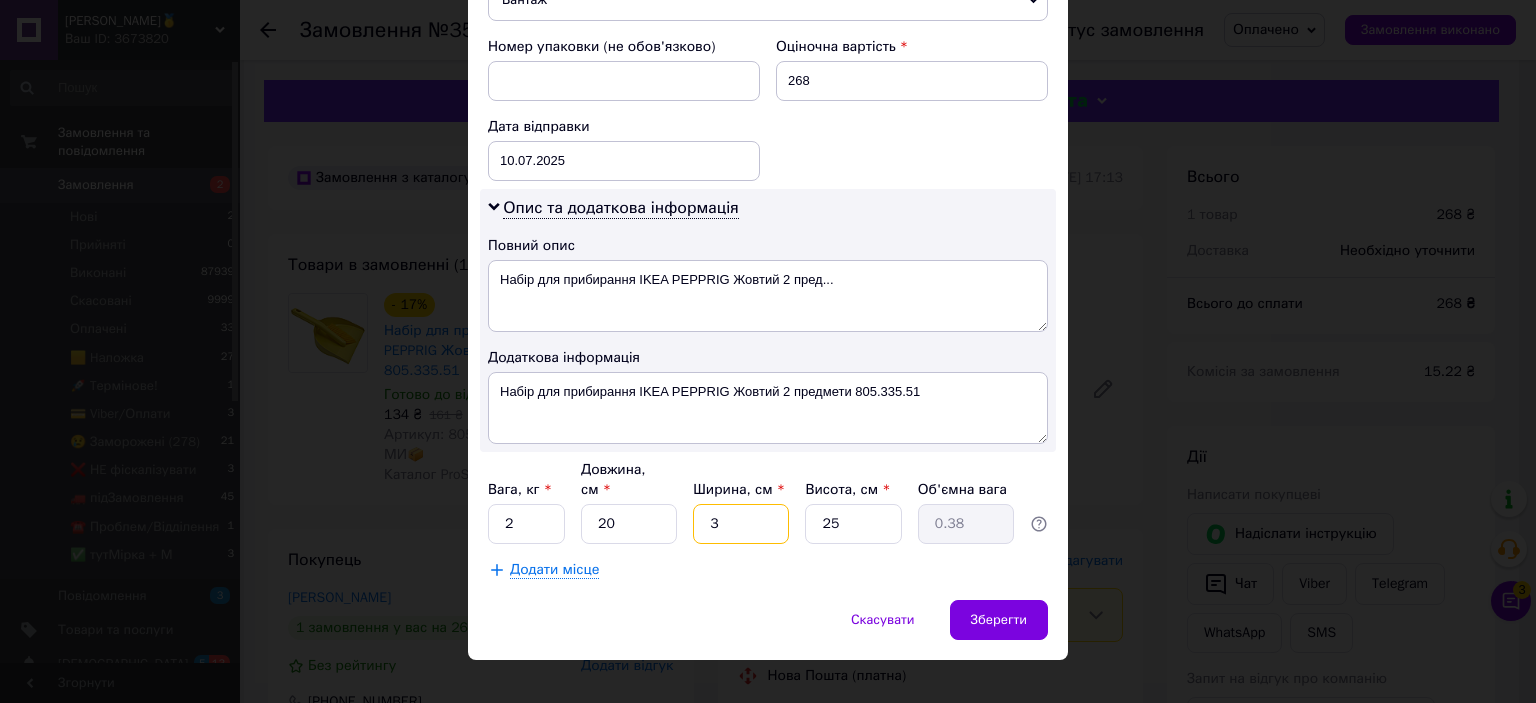 type on "33" 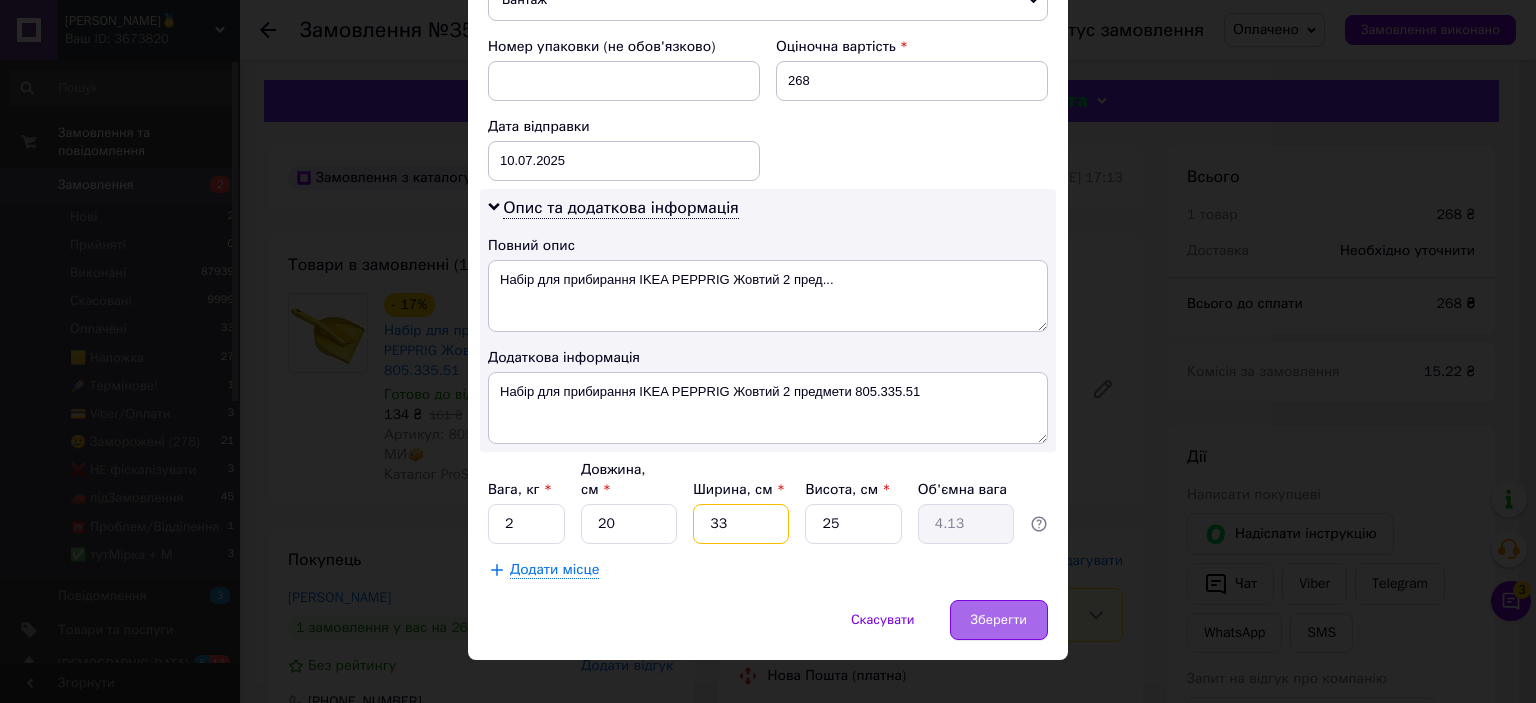 type on "33" 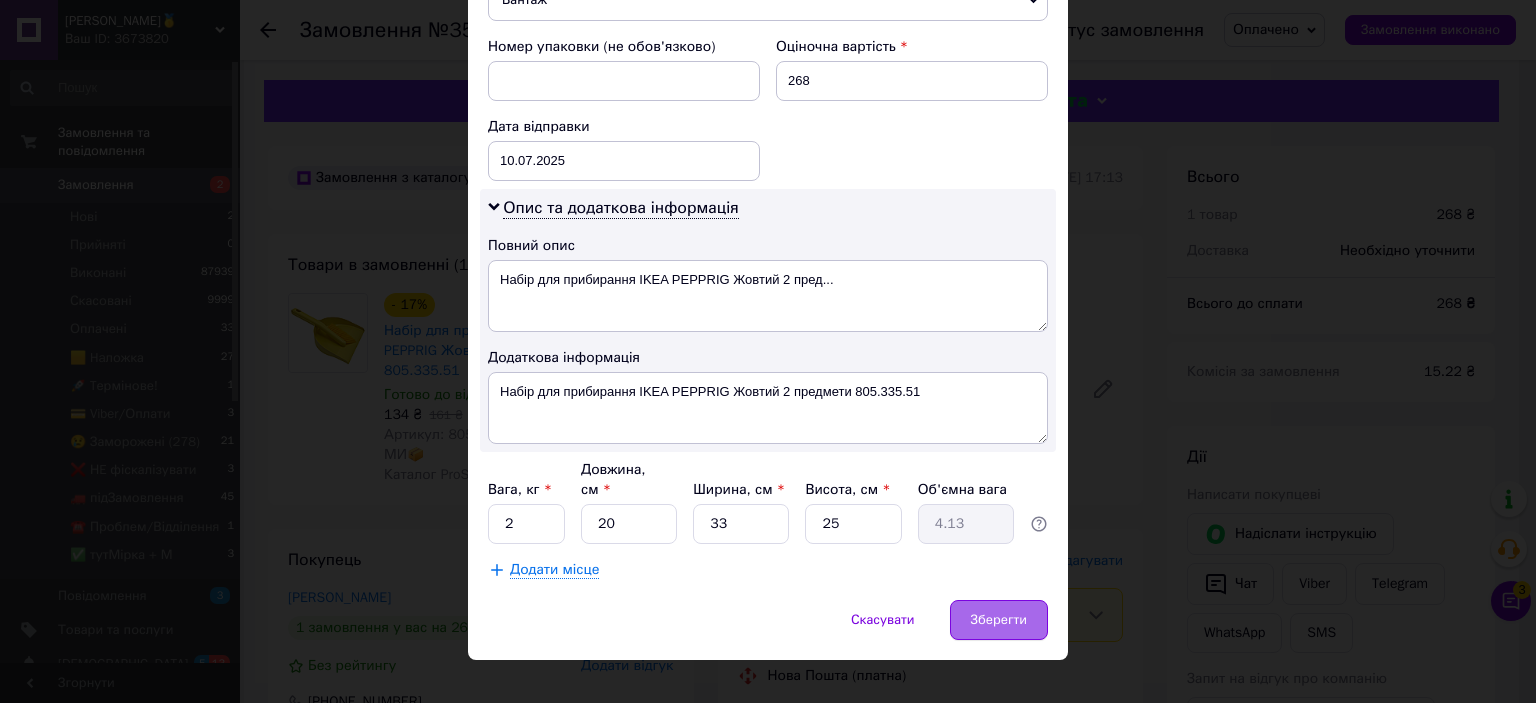 click on "Зберегти" at bounding box center [999, 620] 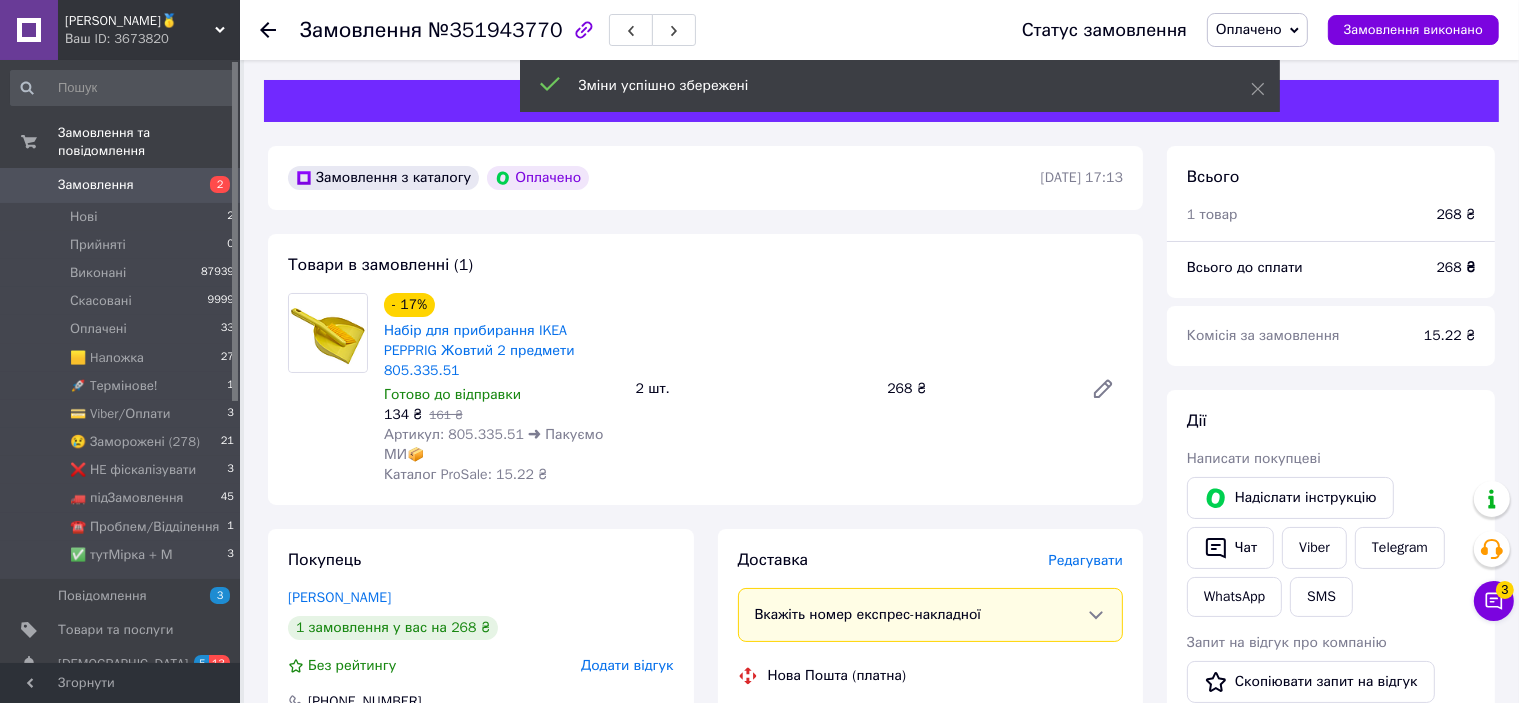 click on "Редагувати" at bounding box center [1086, 560] 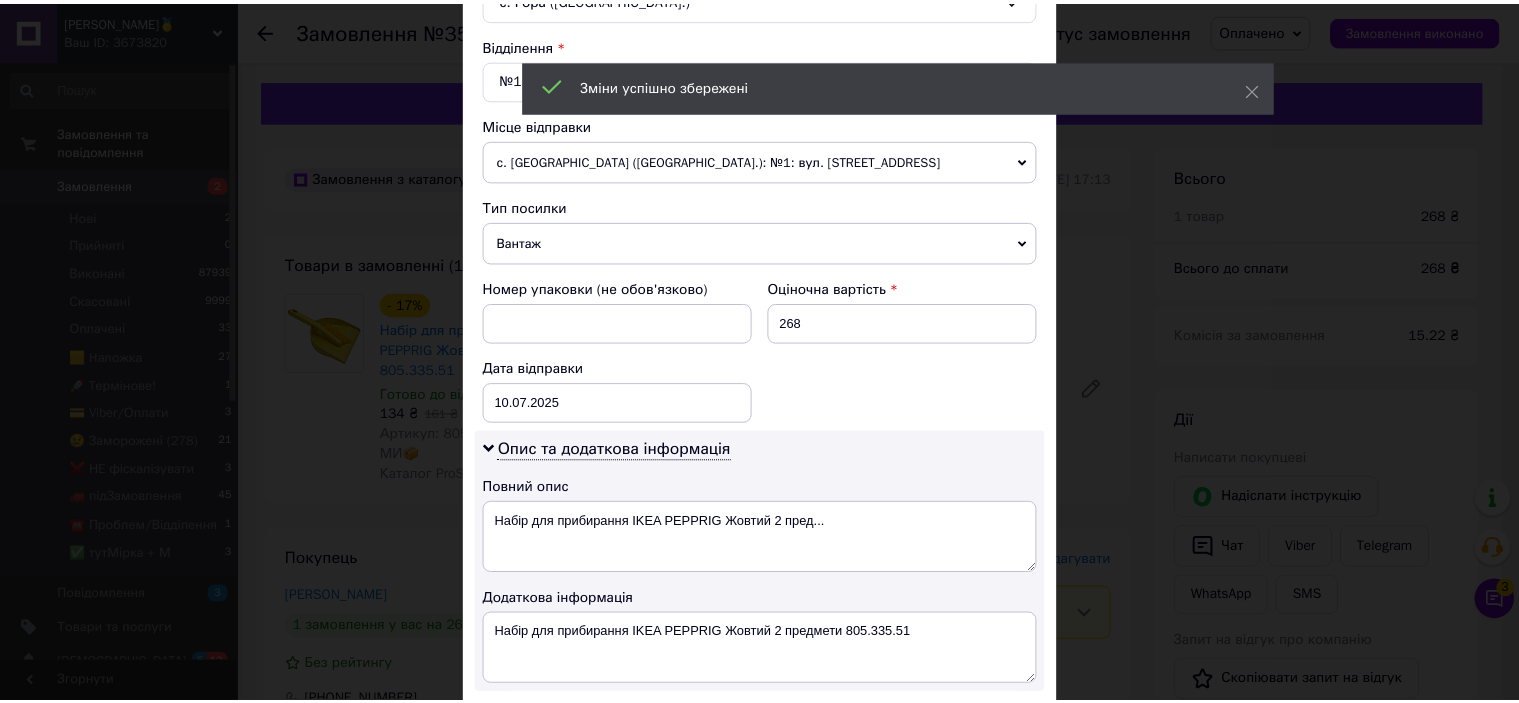 scroll, scrollTop: 842, scrollLeft: 0, axis: vertical 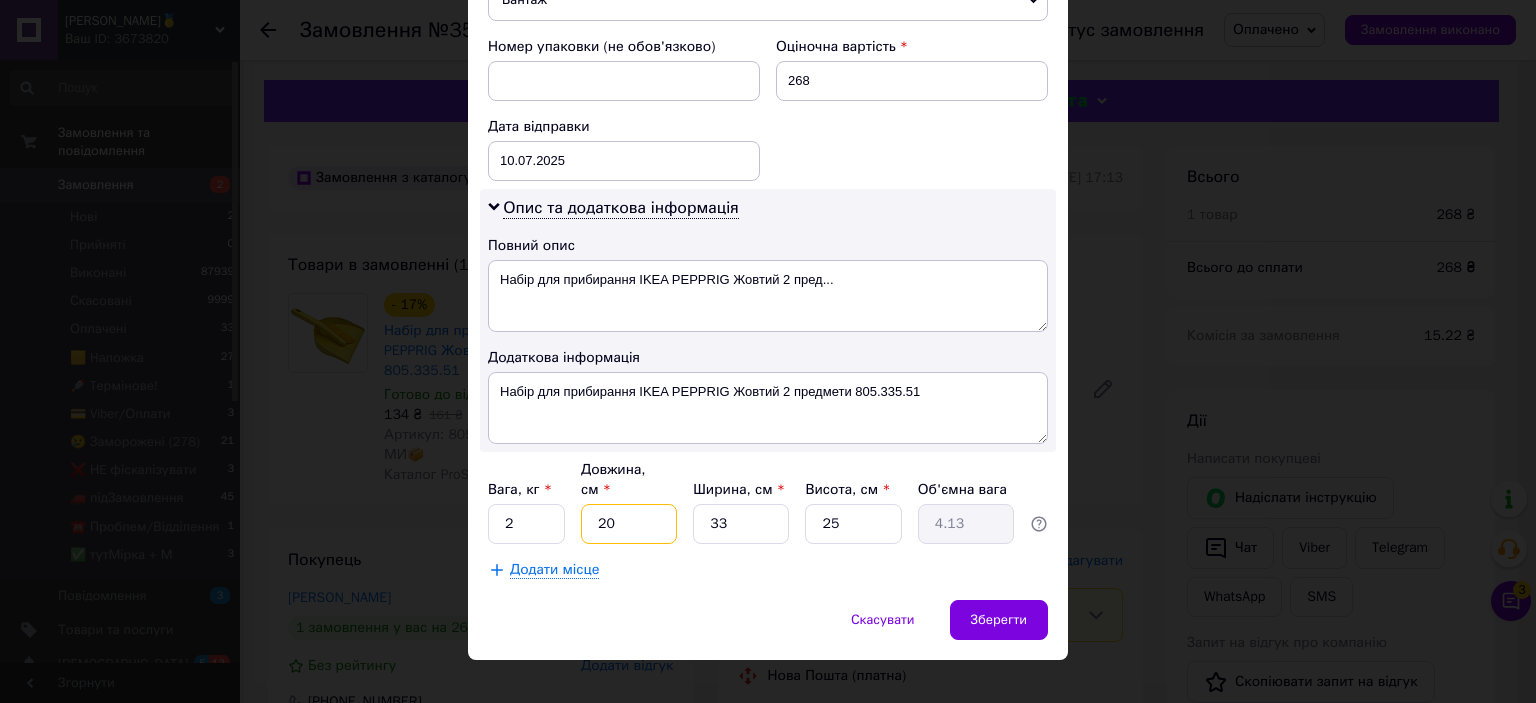 click on "20" at bounding box center (629, 524) 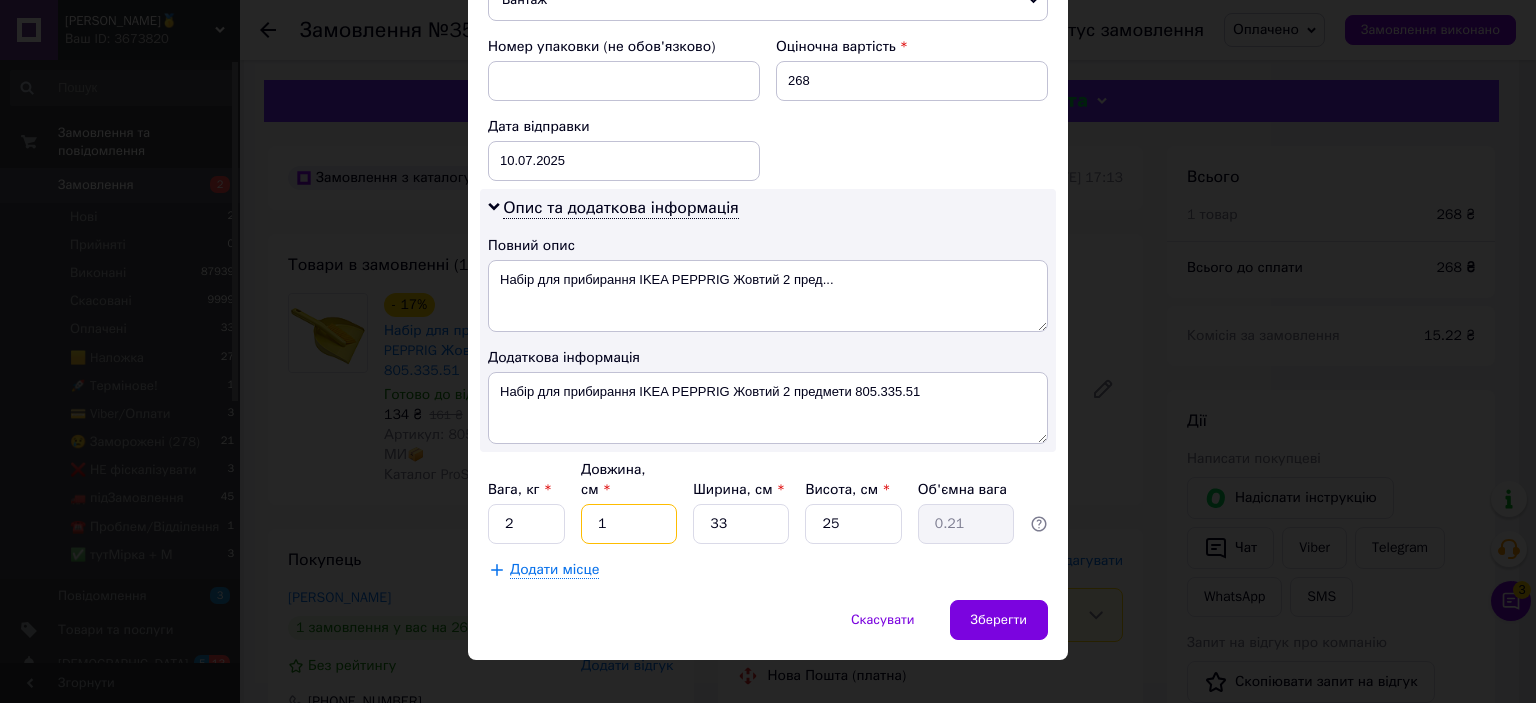 type on "11" 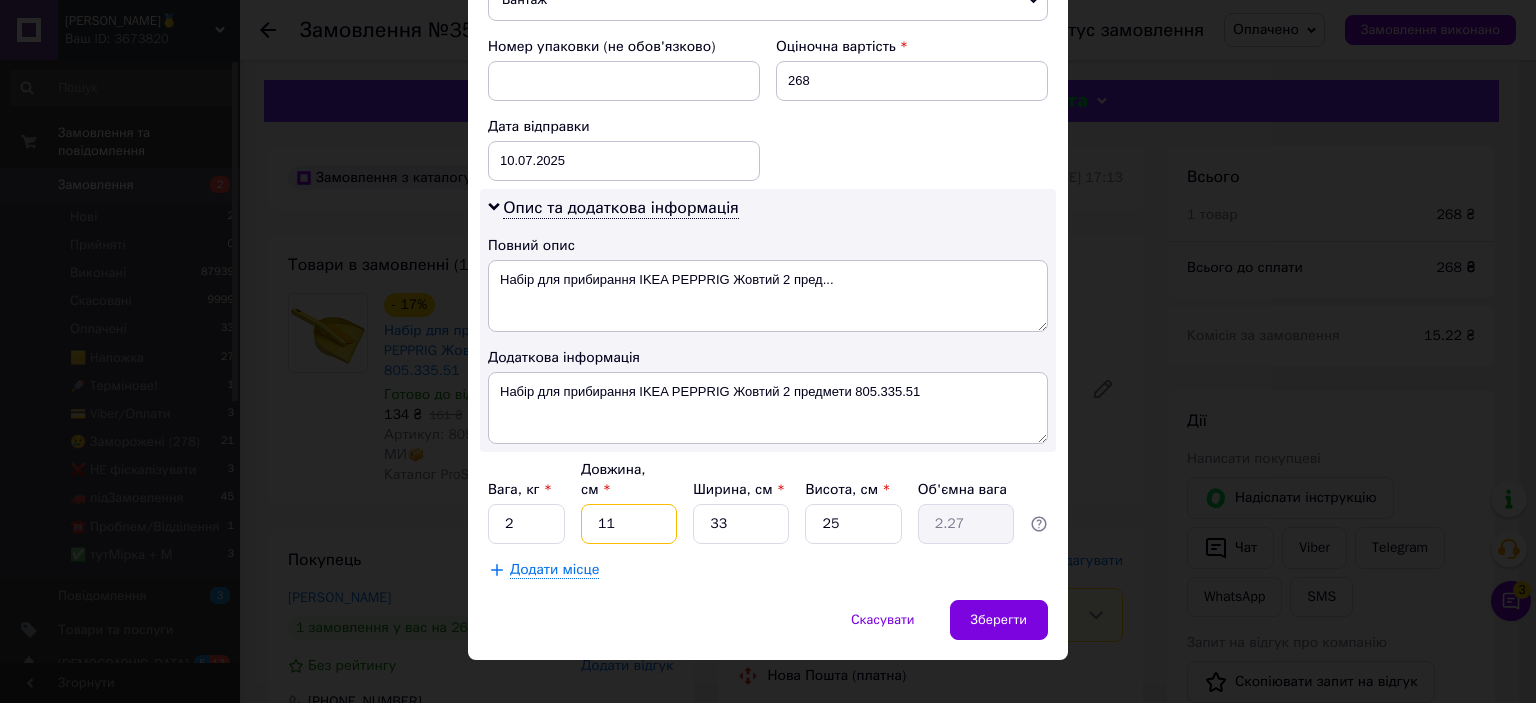 type on "11" 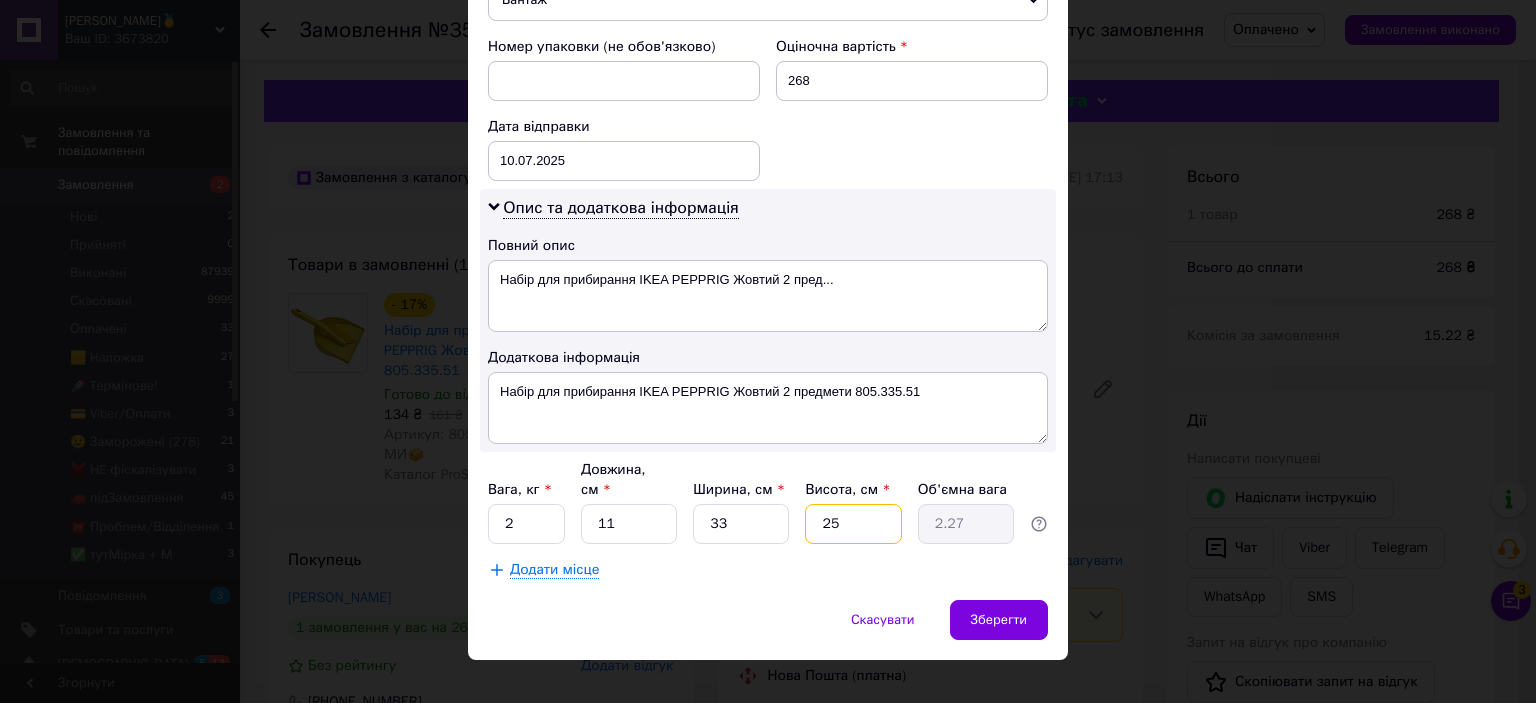 click on "25" at bounding box center [853, 524] 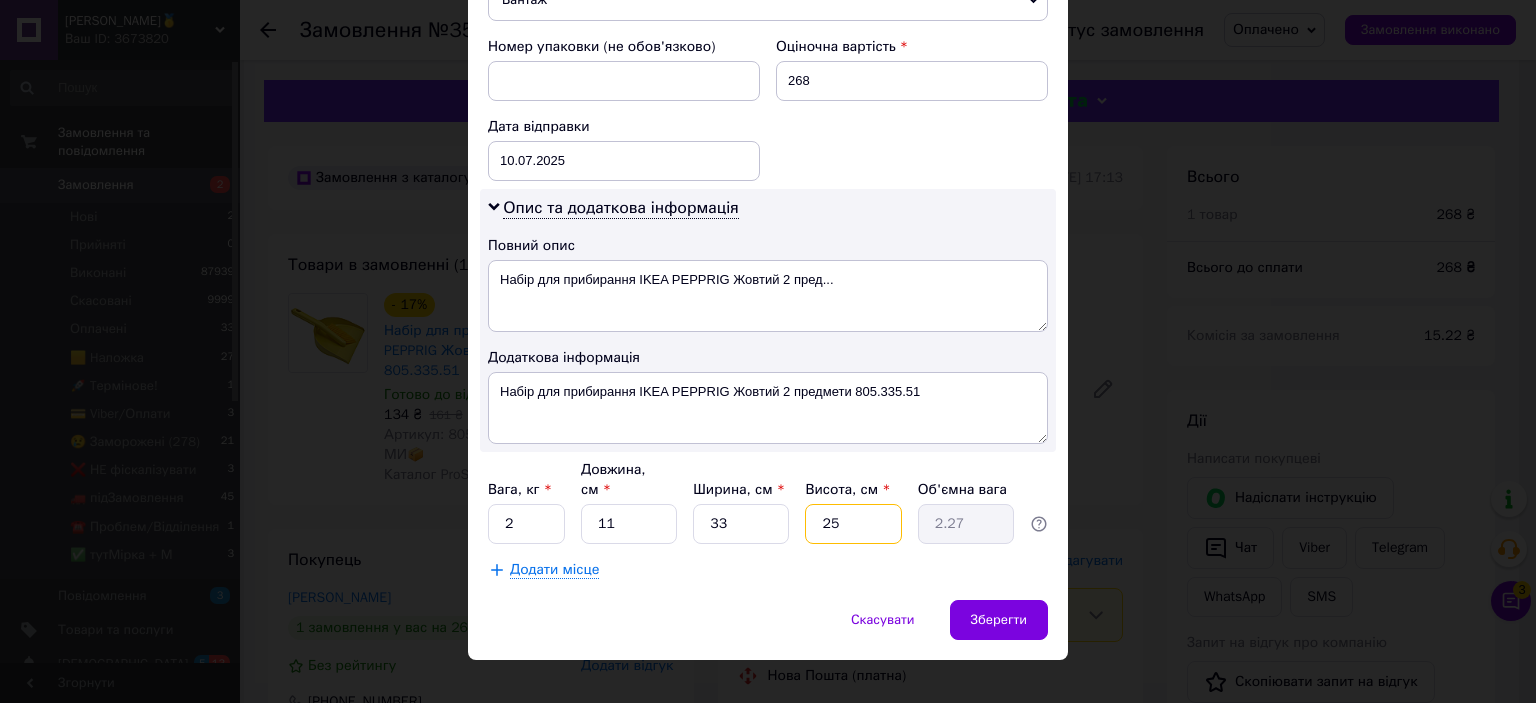 click on "25" at bounding box center [853, 524] 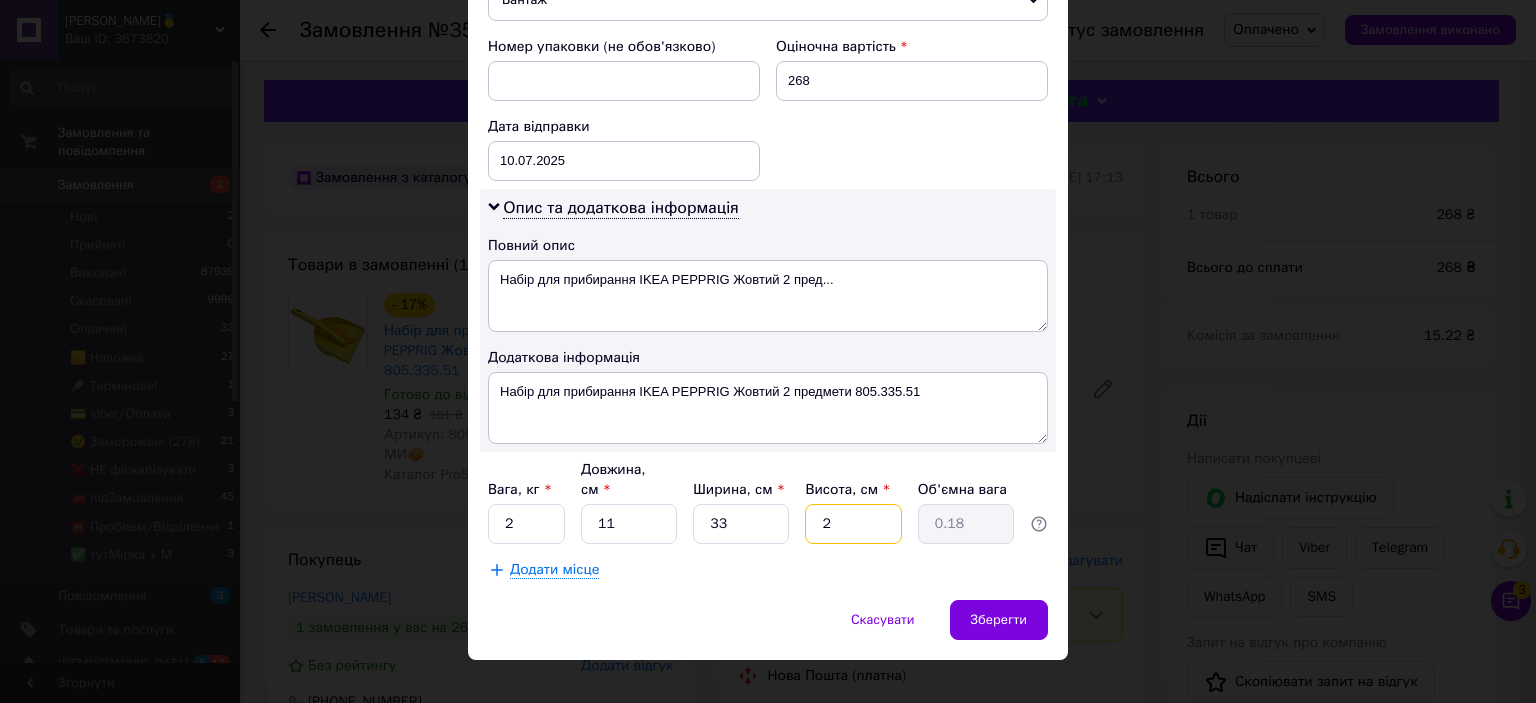 type on "22" 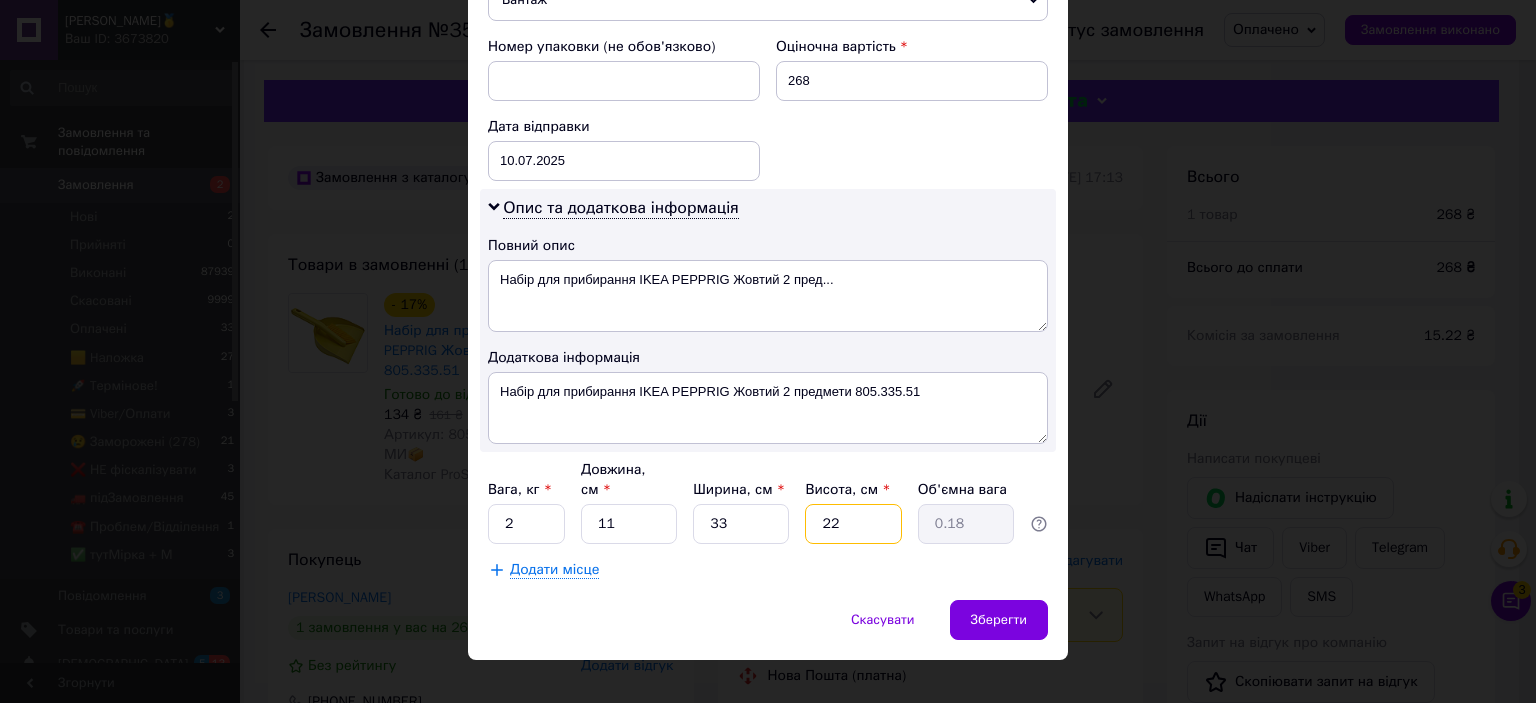 type on "2" 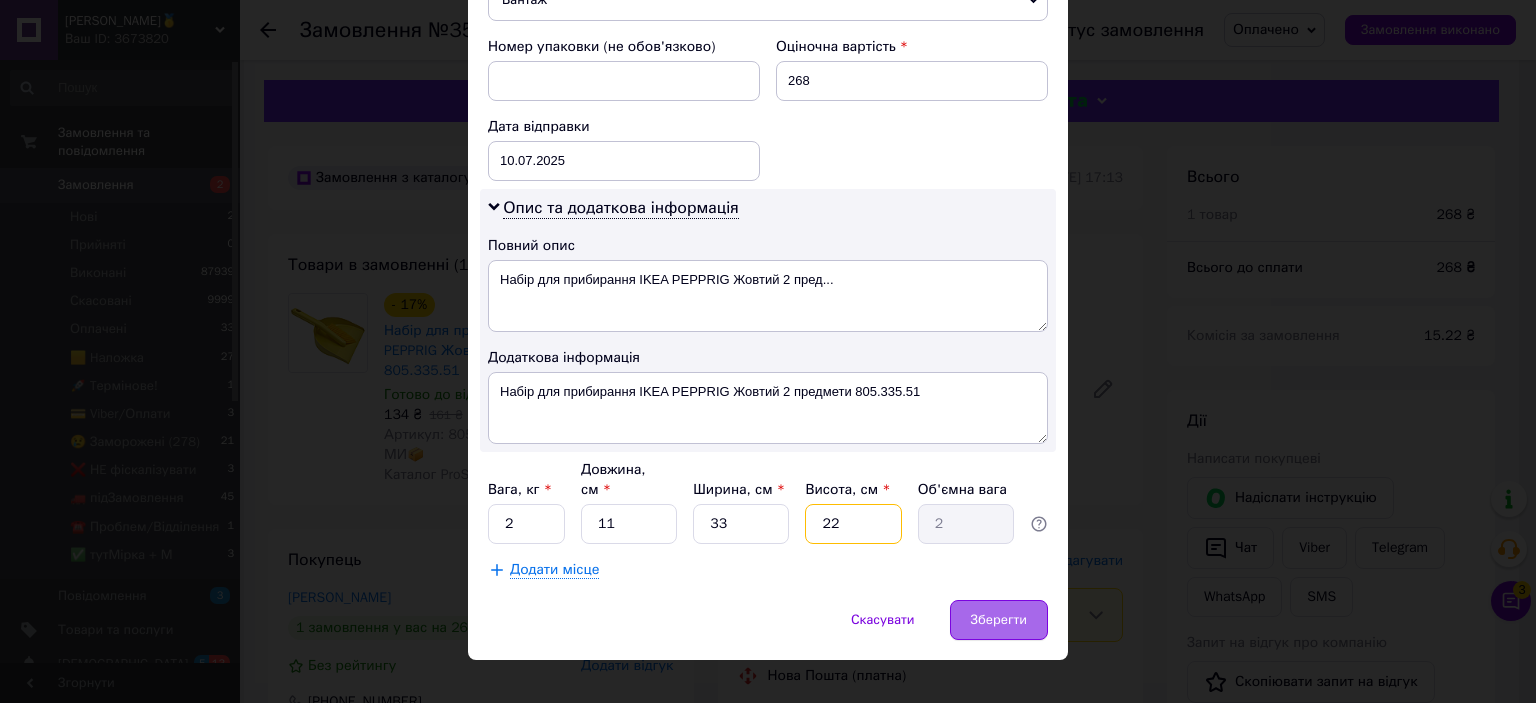 type on "22" 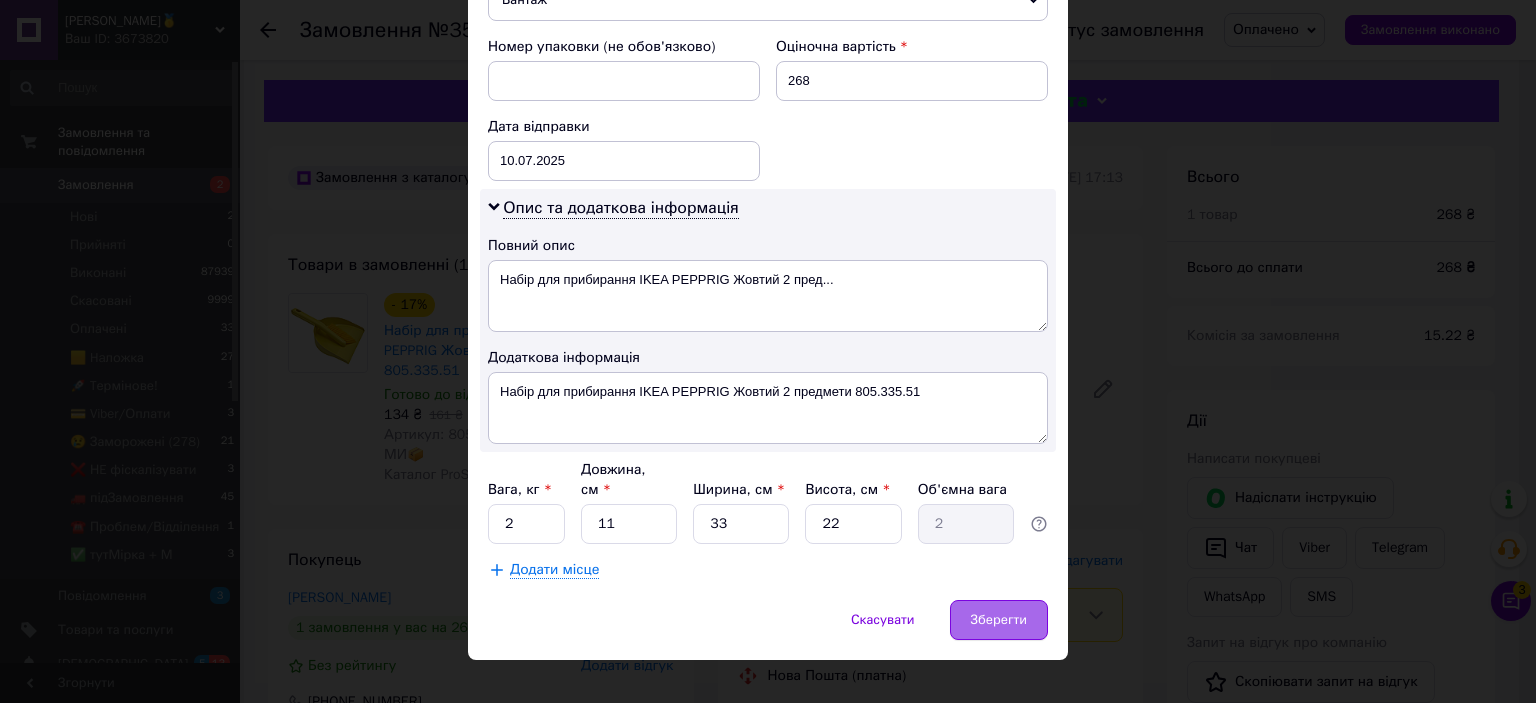 click on "Зберегти" at bounding box center [999, 620] 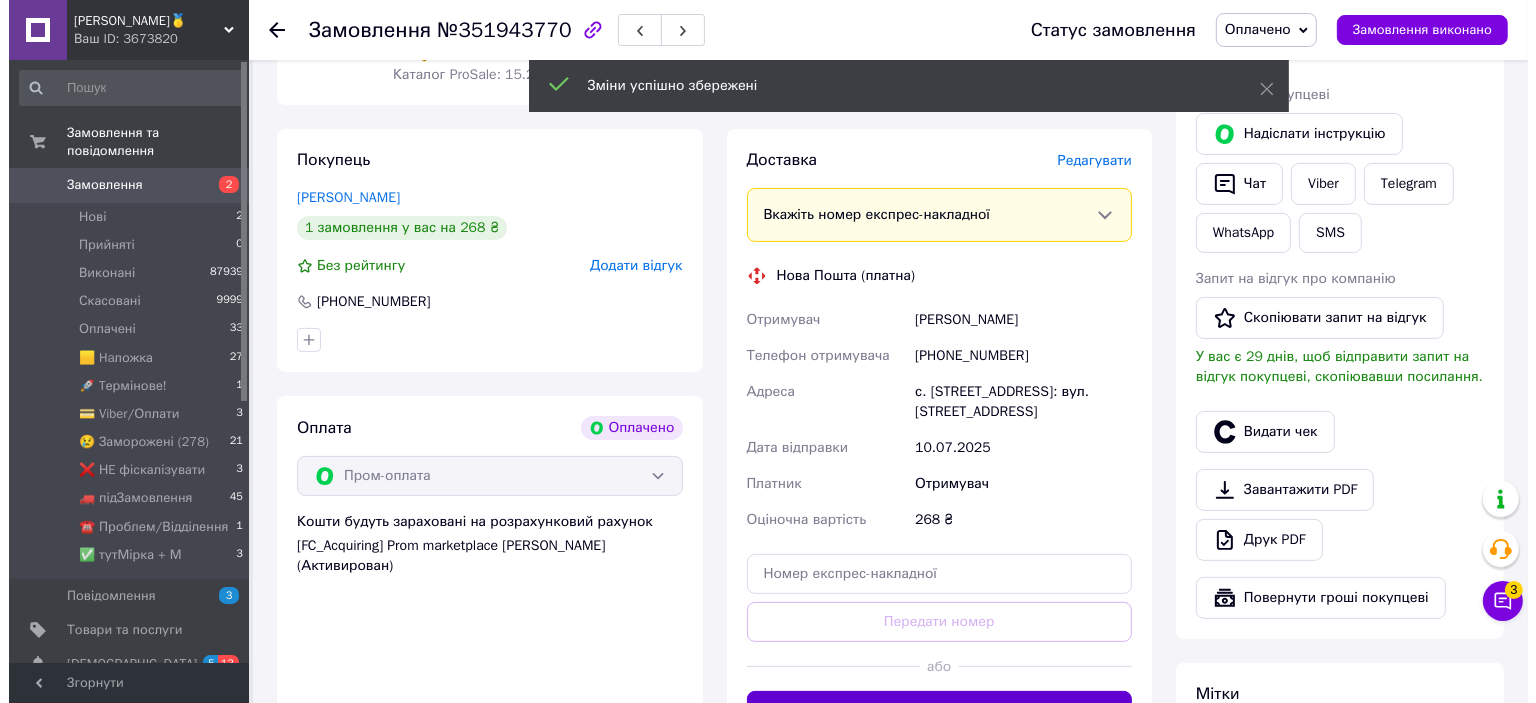 scroll, scrollTop: 500, scrollLeft: 0, axis: vertical 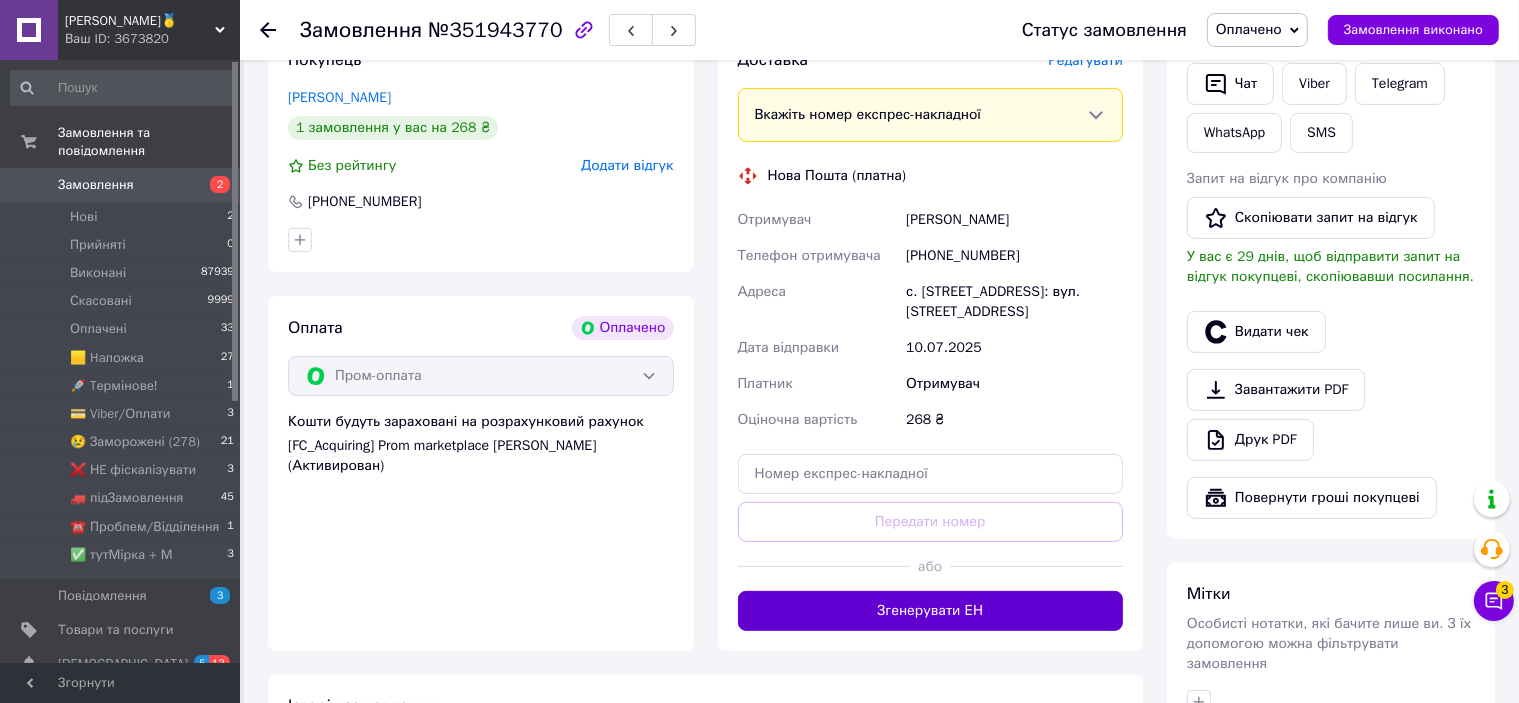 click on "Згенерувати ЕН" at bounding box center (931, 611) 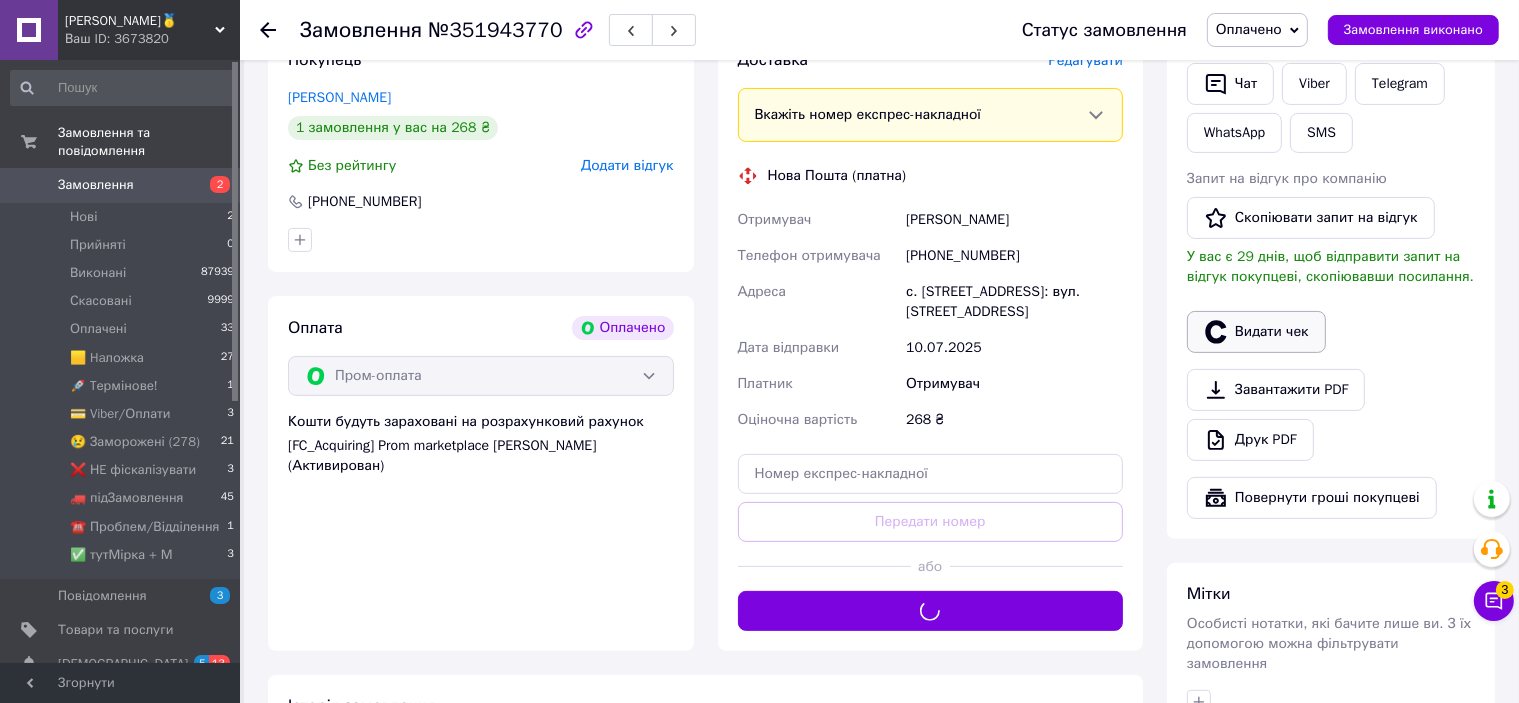 click on "Видати чек" at bounding box center (1256, 332) 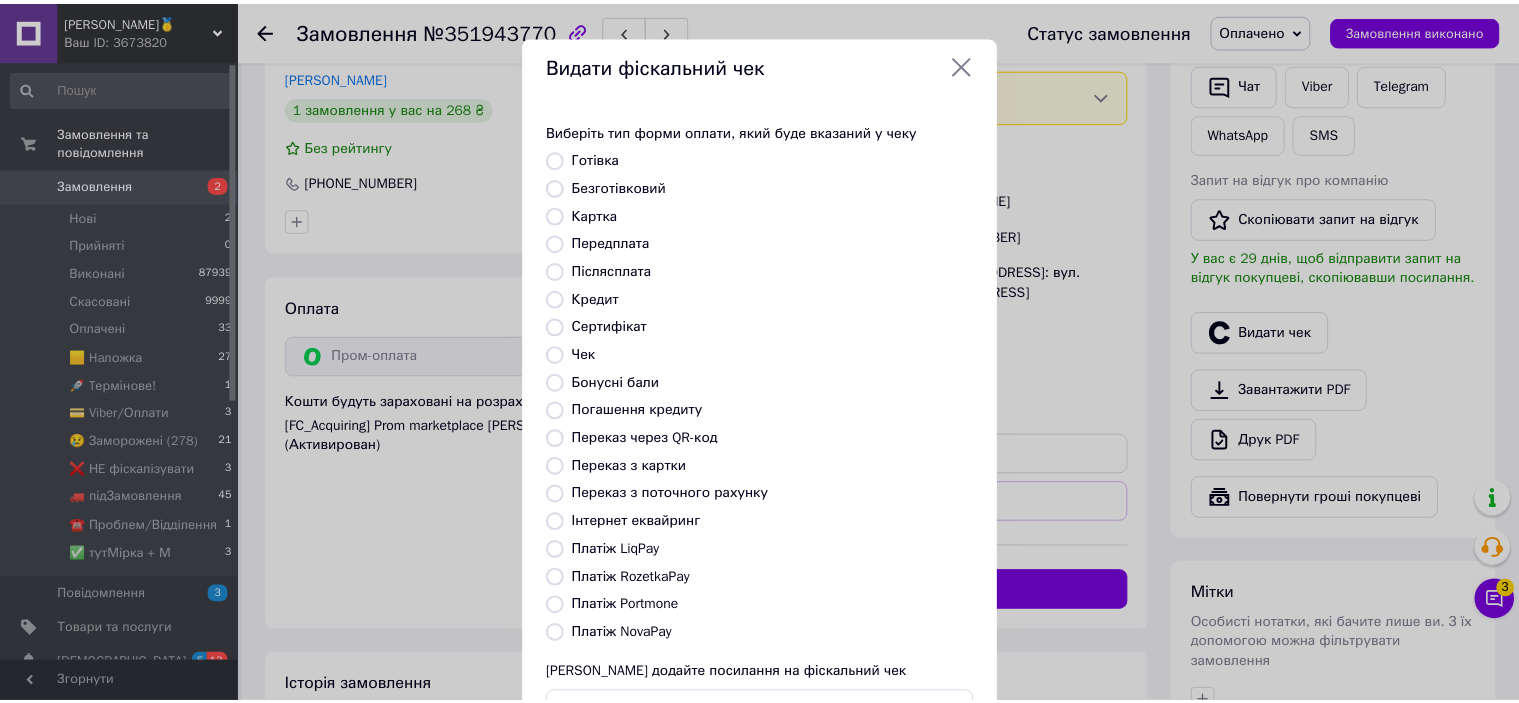 scroll, scrollTop: 155, scrollLeft: 0, axis: vertical 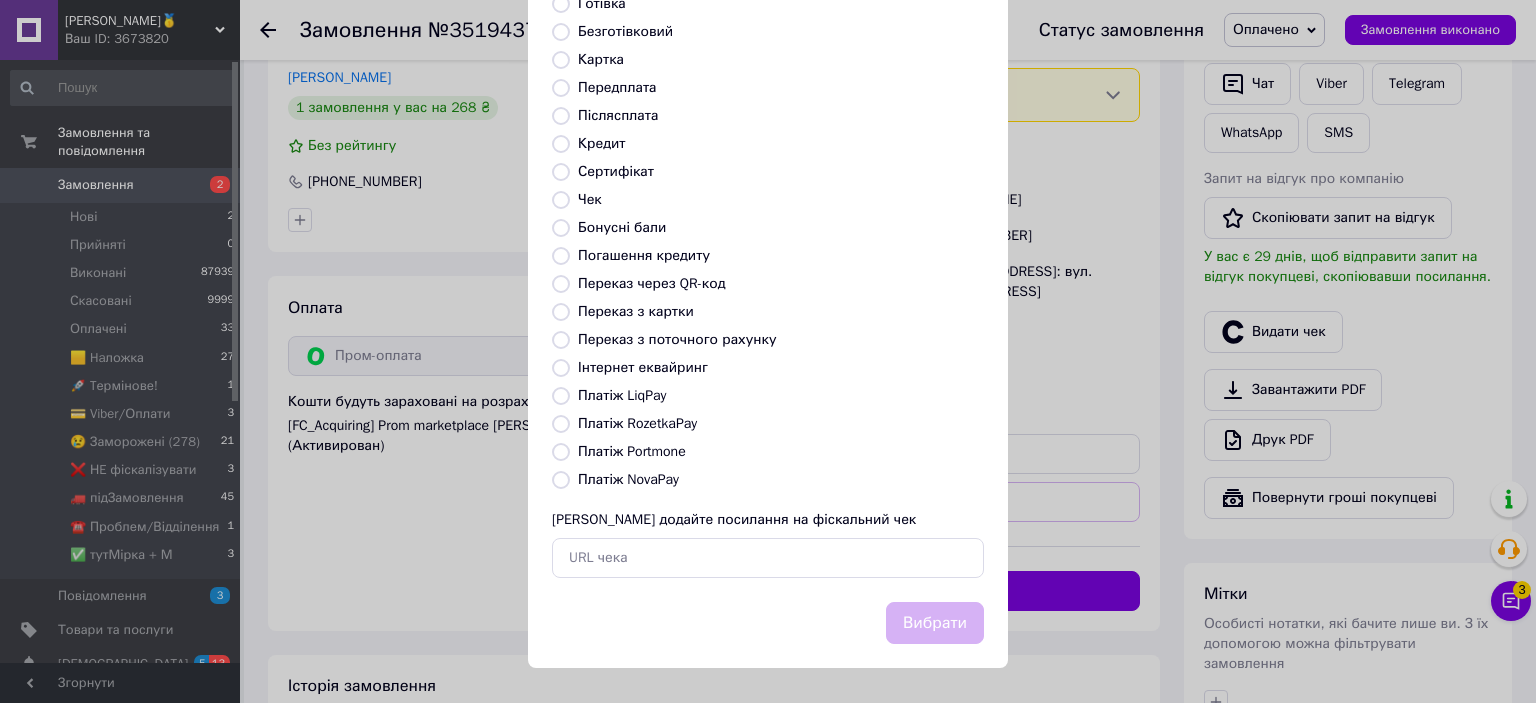 click on "Платіж RozetkaPay" at bounding box center [637, 423] 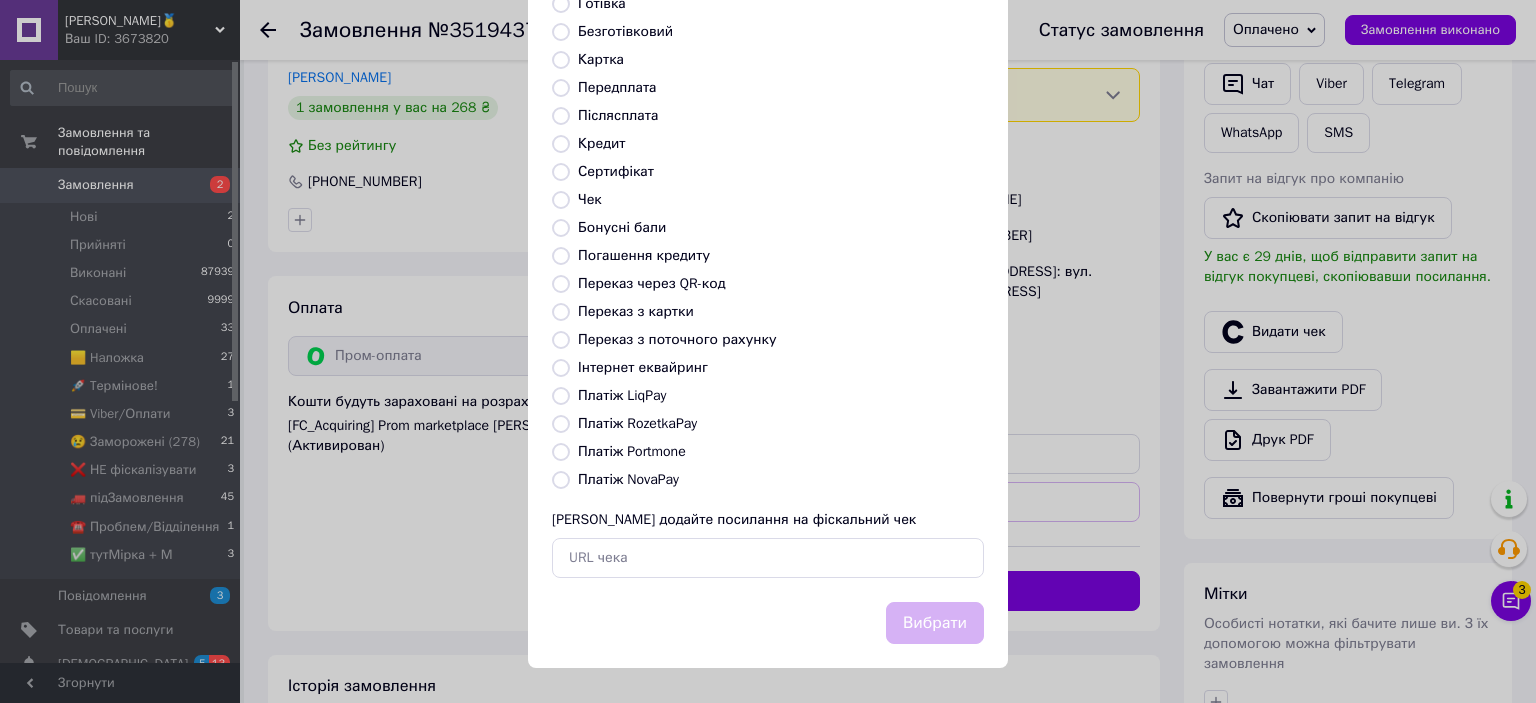 radio on "true" 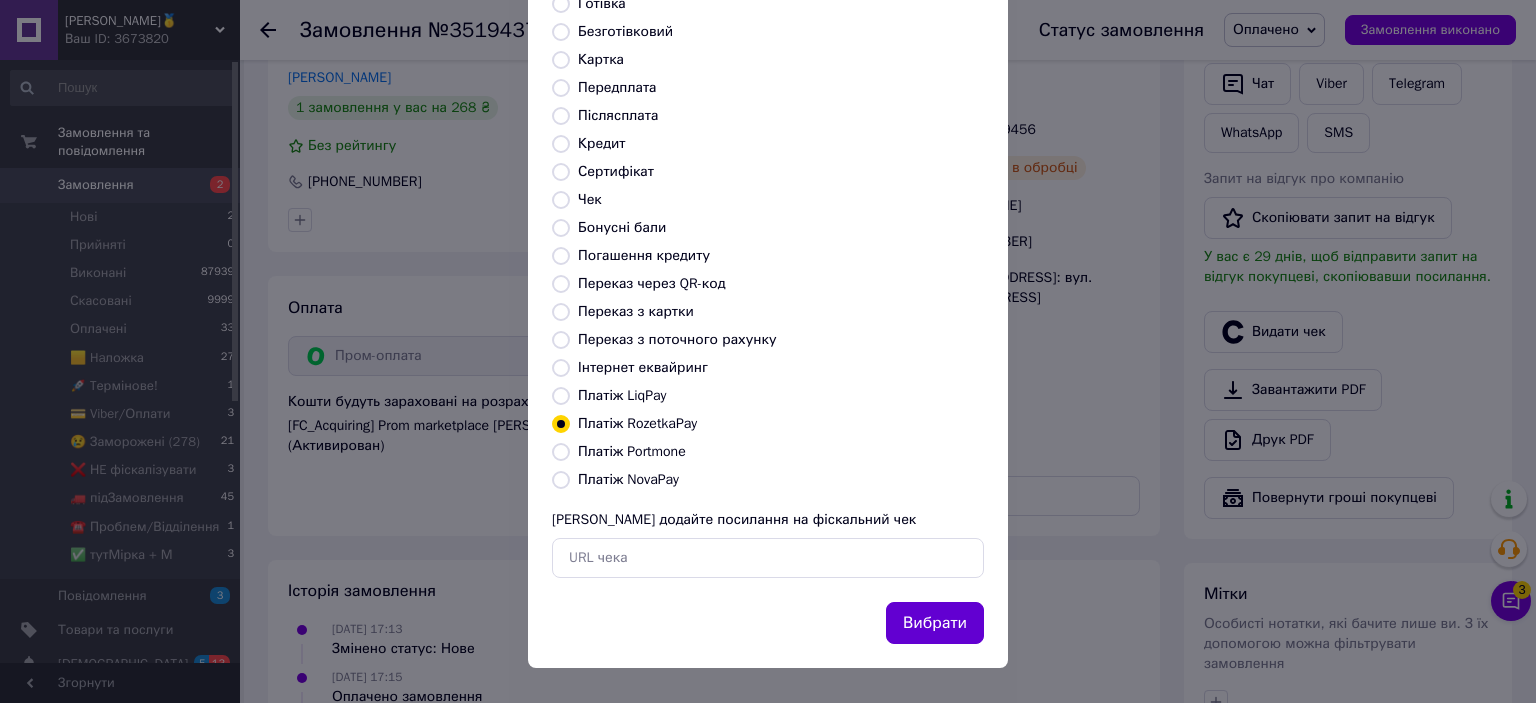 click on "Вибрати" at bounding box center [935, 623] 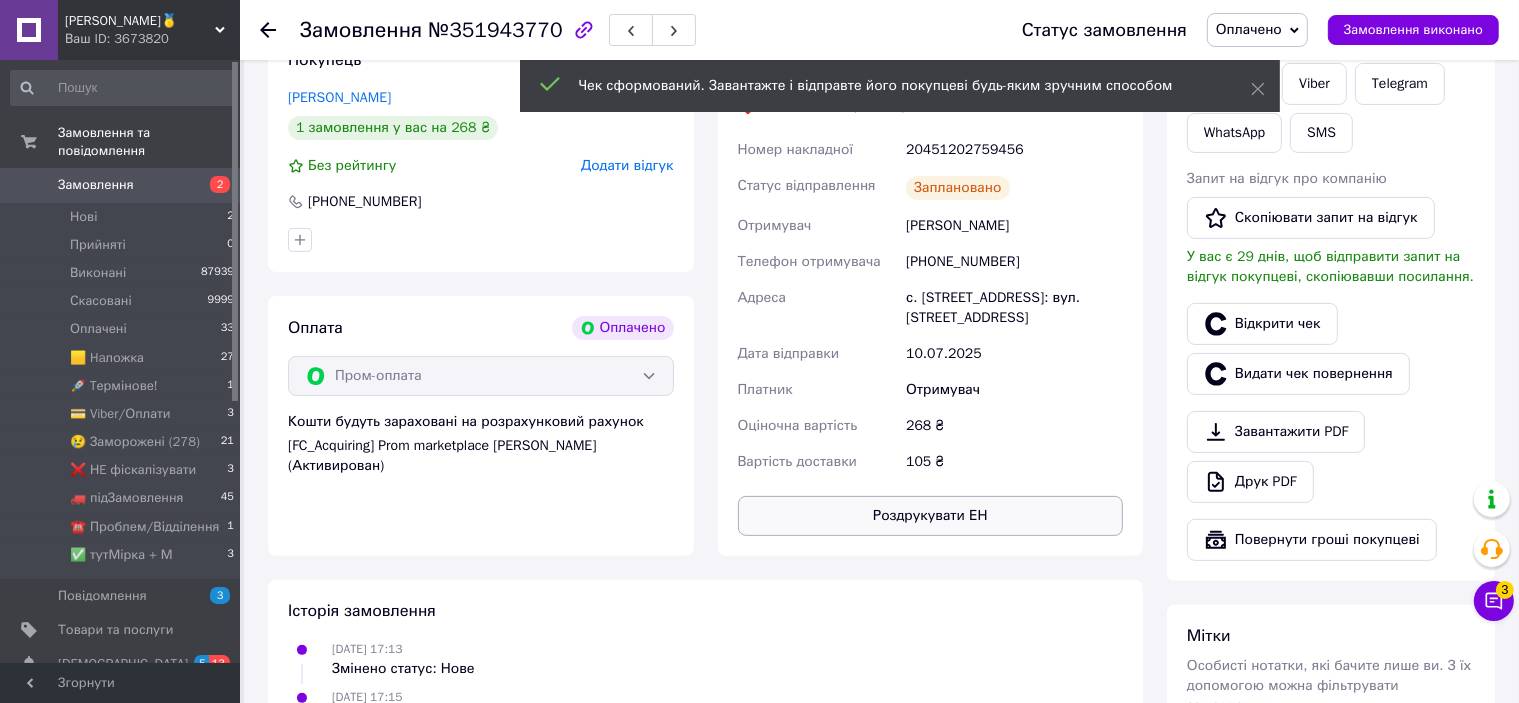 click on "Роздрукувати ЕН" at bounding box center [931, 516] 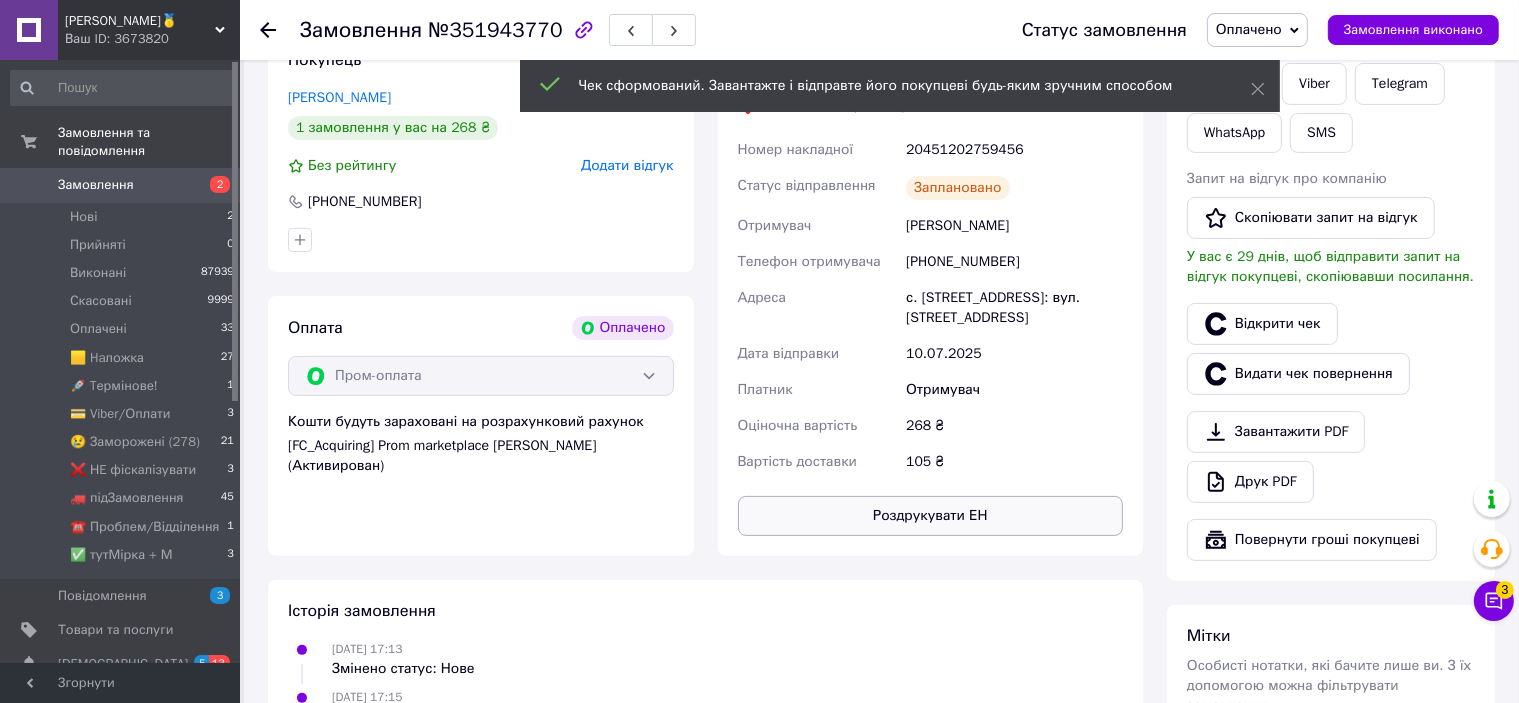 scroll, scrollTop: 400, scrollLeft: 0, axis: vertical 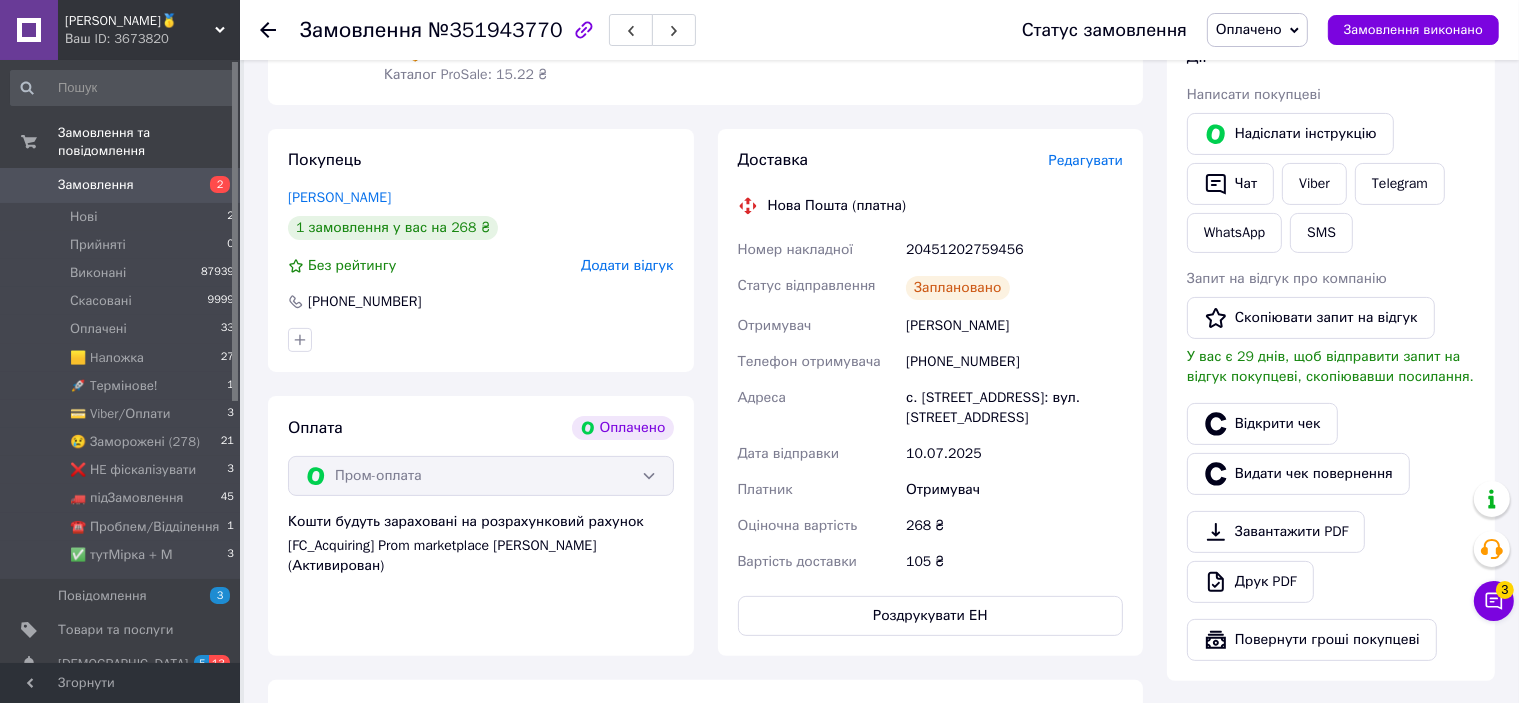 click on "20451202759456" at bounding box center [1014, 250] 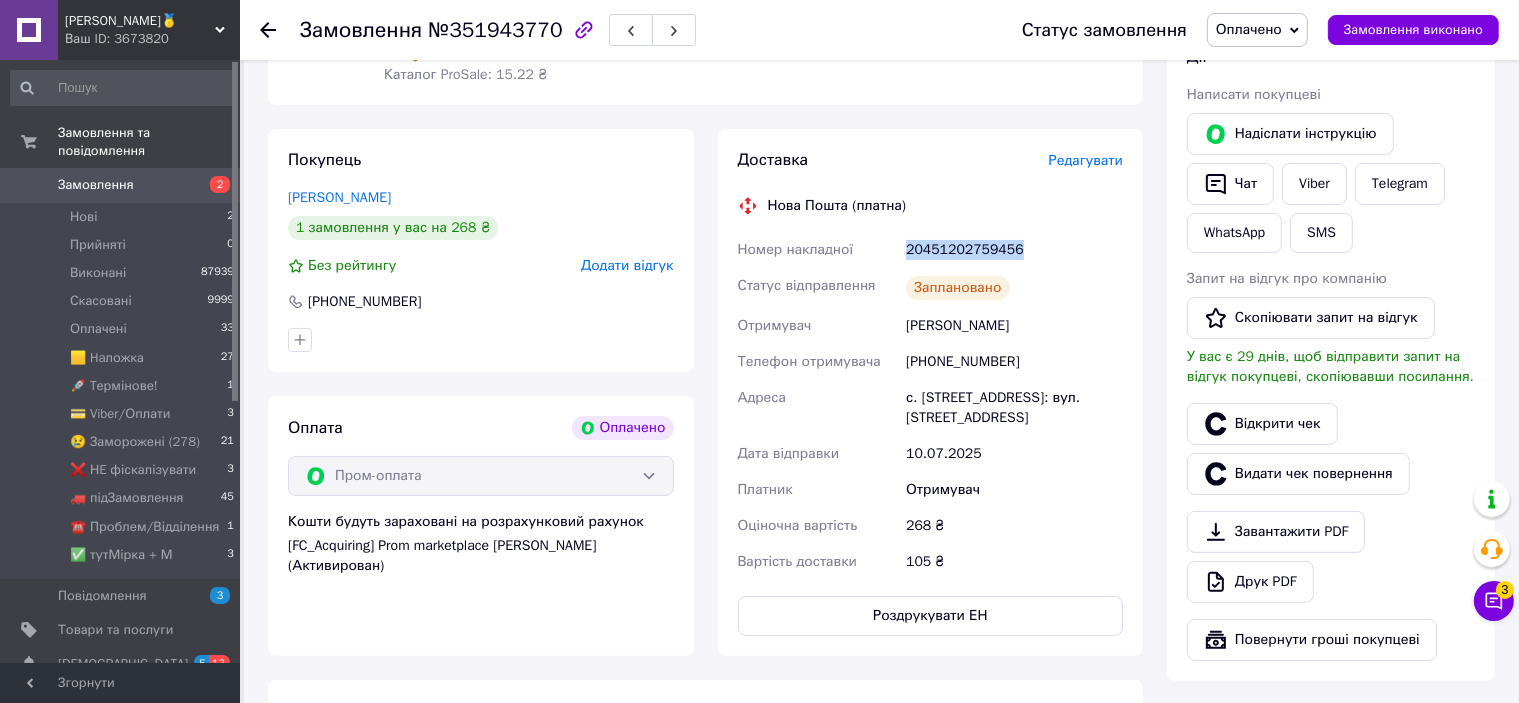click on "20451202759456" at bounding box center [1014, 250] 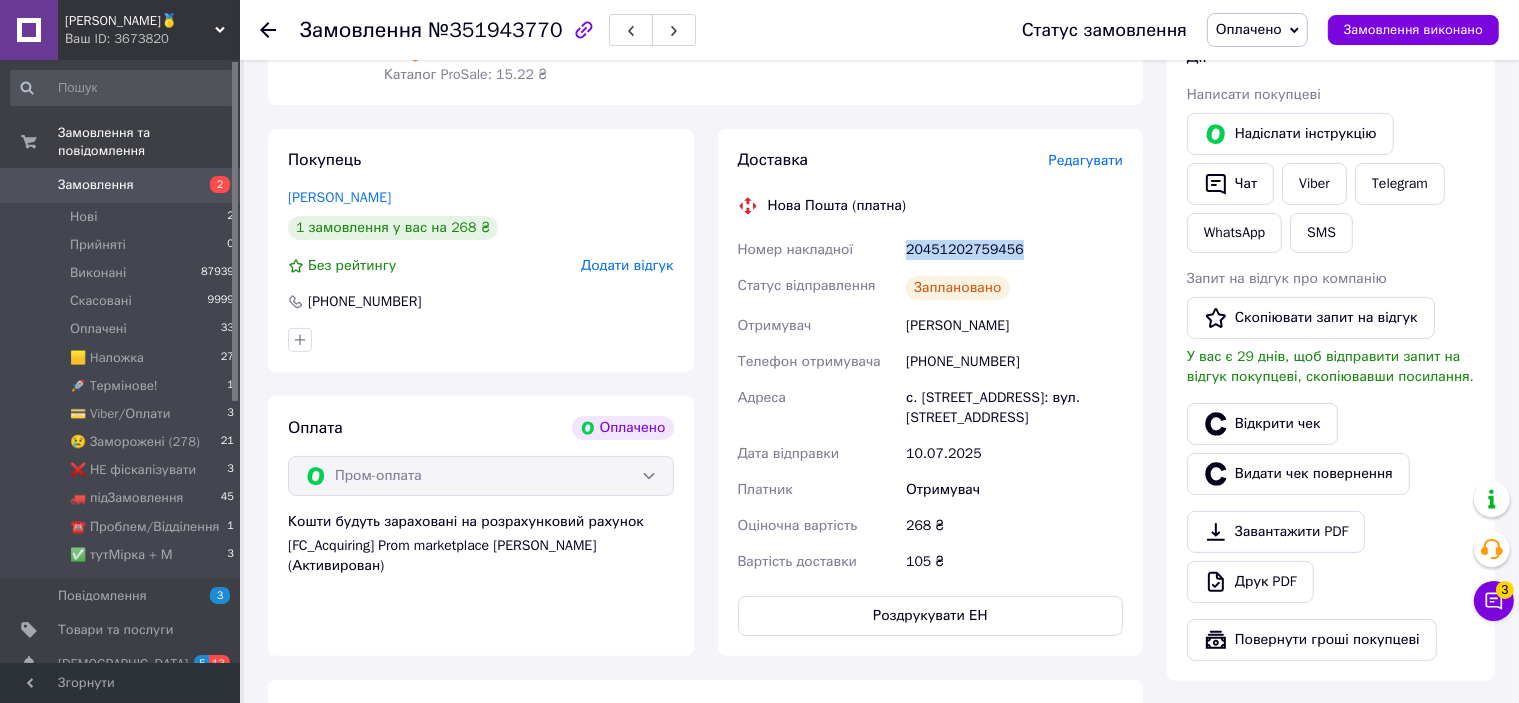 copy on "20451202759456" 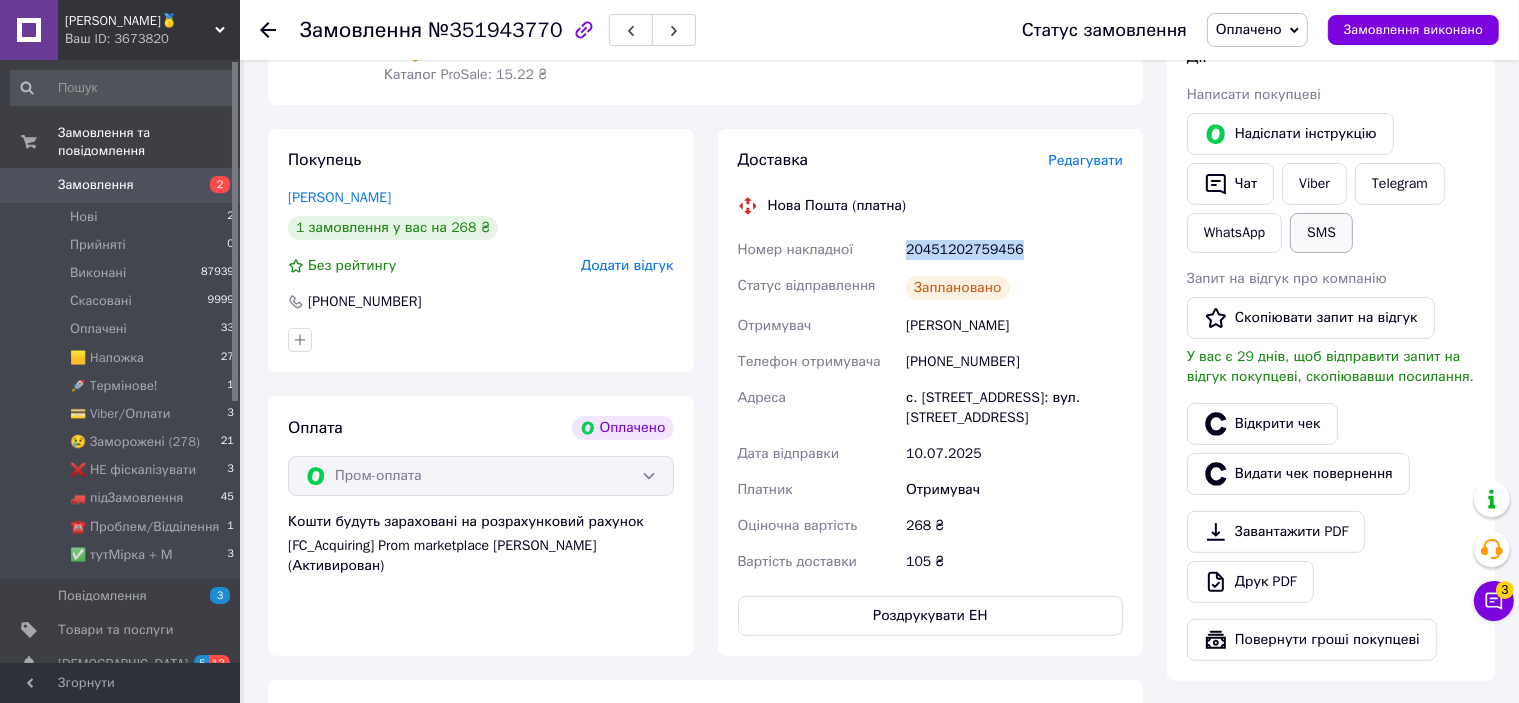 click on "SMS" at bounding box center (1321, 233) 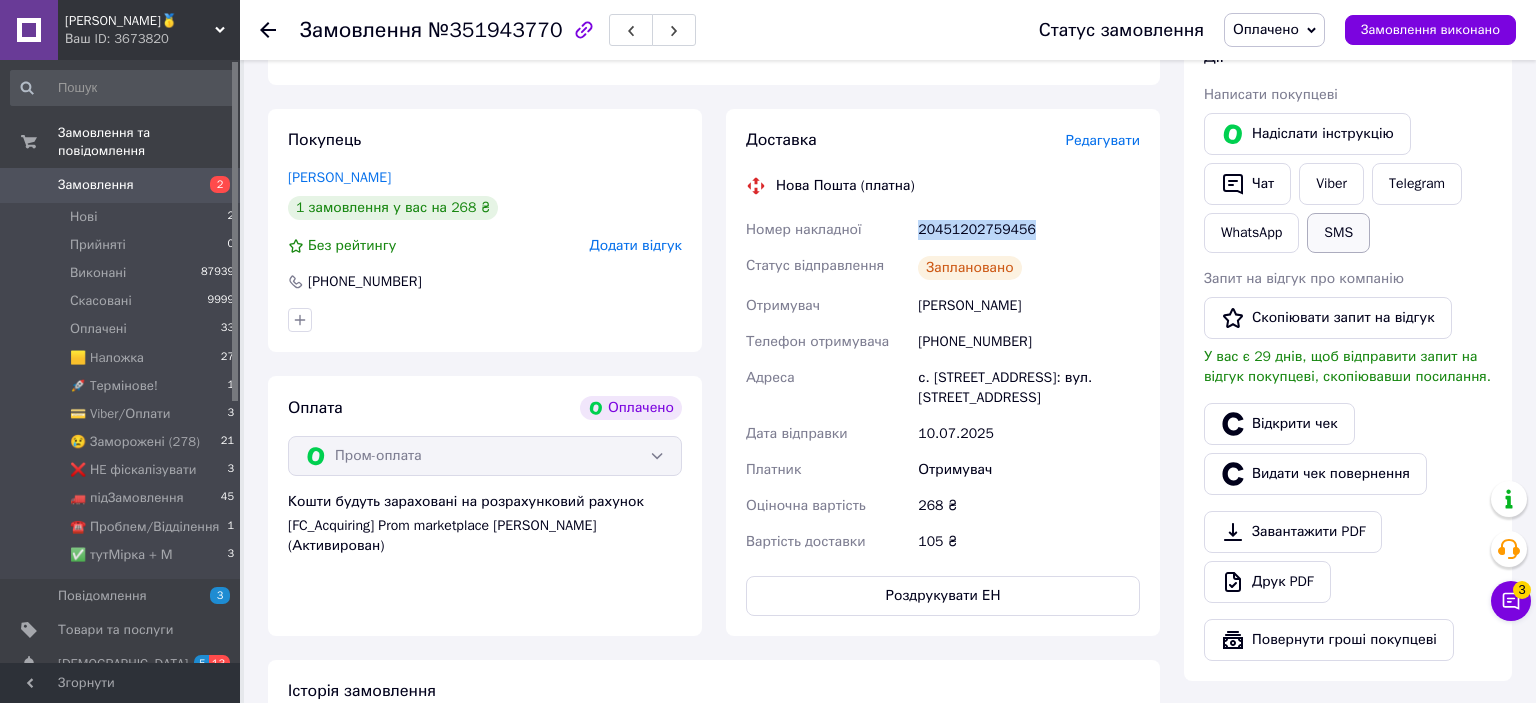 type 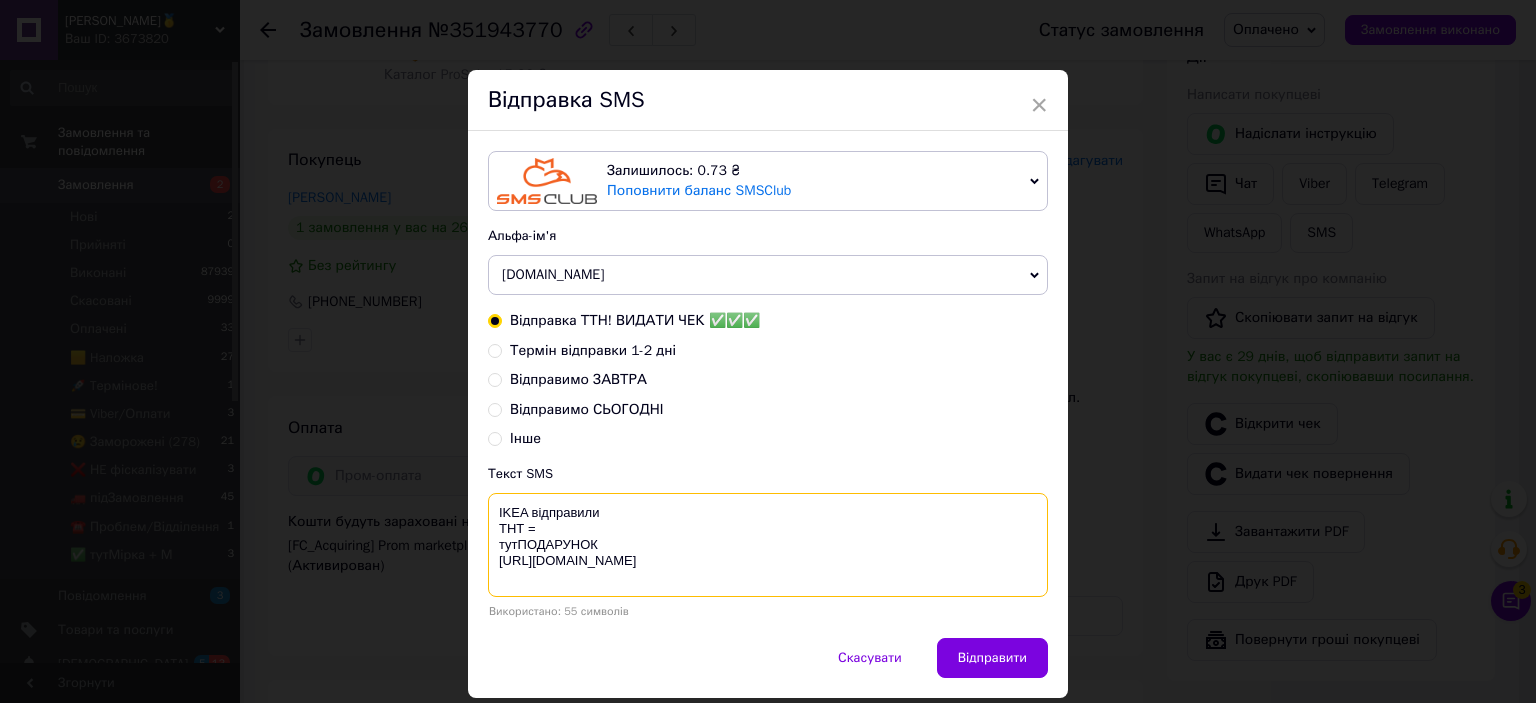 click on "IKEA відправили
ТНТ =
тутПОДАРУНОК
[URL][DOMAIN_NAME]" at bounding box center (768, 545) 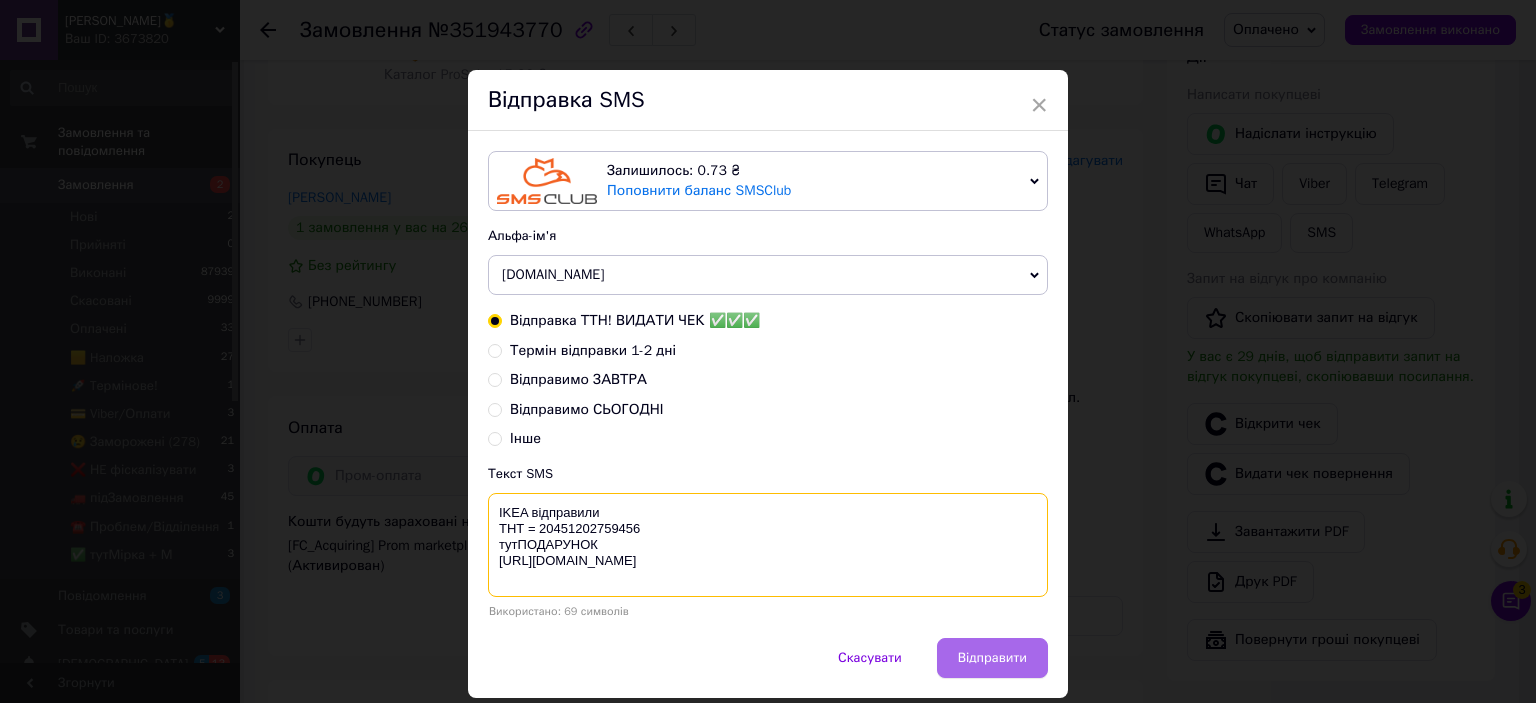 type on "IKEA відправили
ТНТ = 20451202759456
тутПОДАРУНОК
https://bit.ly/taao" 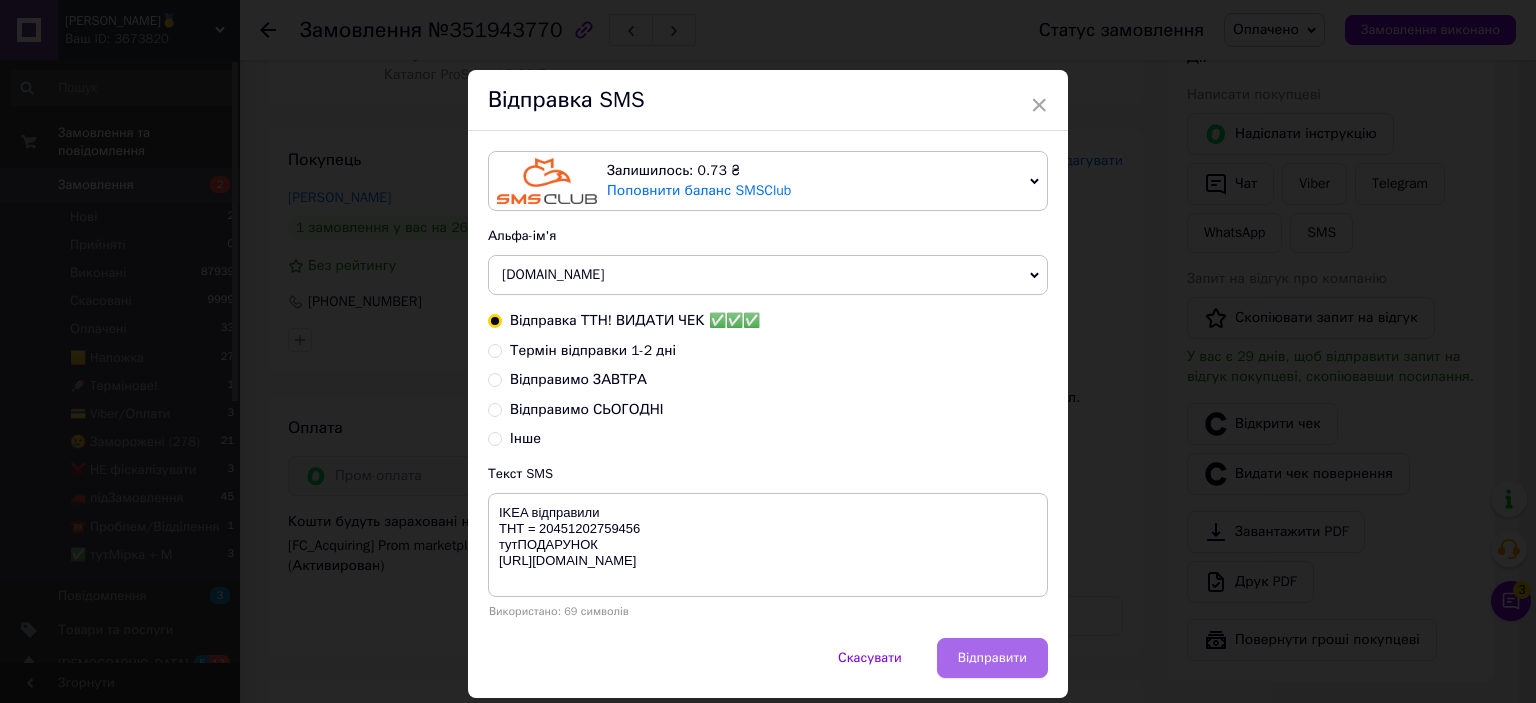 click on "Відправити" at bounding box center [992, 658] 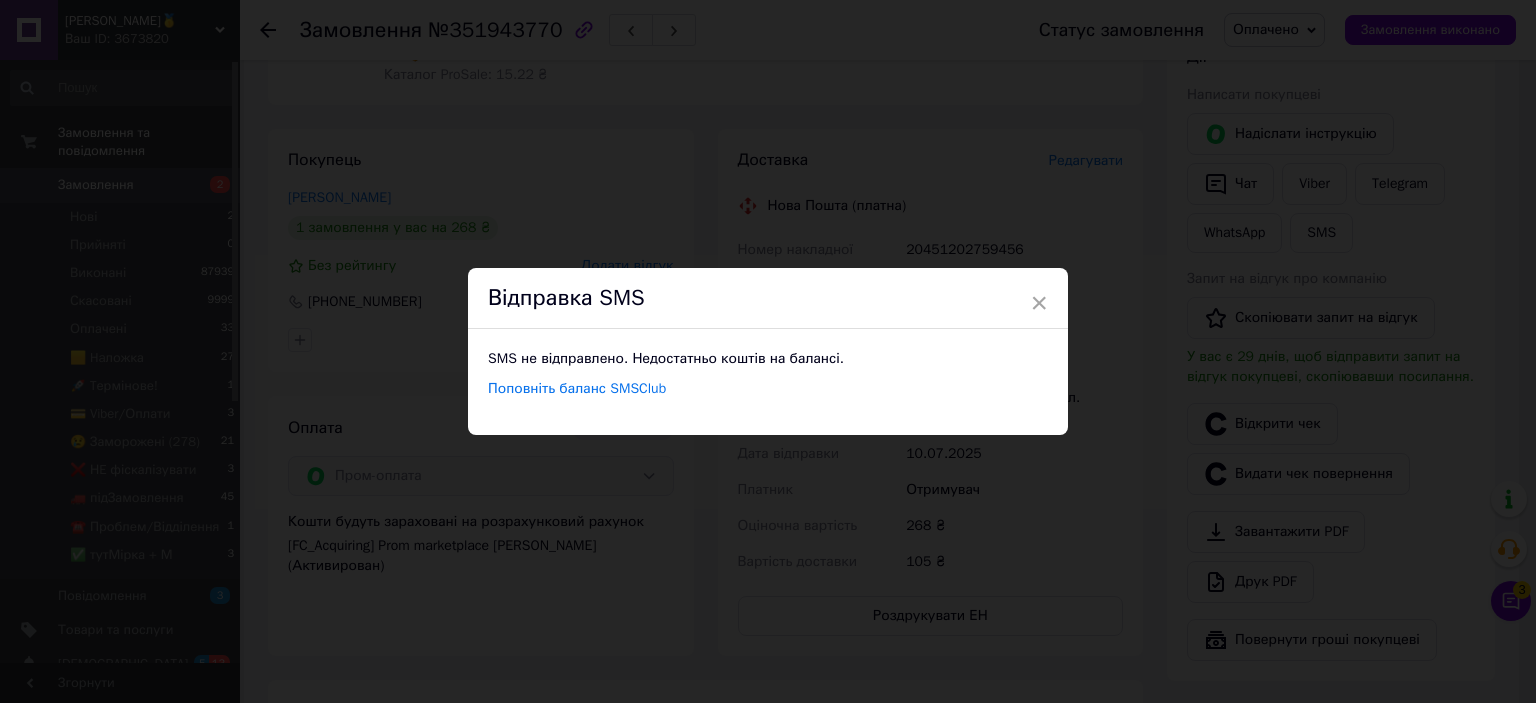 click on "× Відправка SMS SMS не відправлено. Недостатньо коштів на балансі.  Поповніть баланс SMSClub" at bounding box center (768, 351) 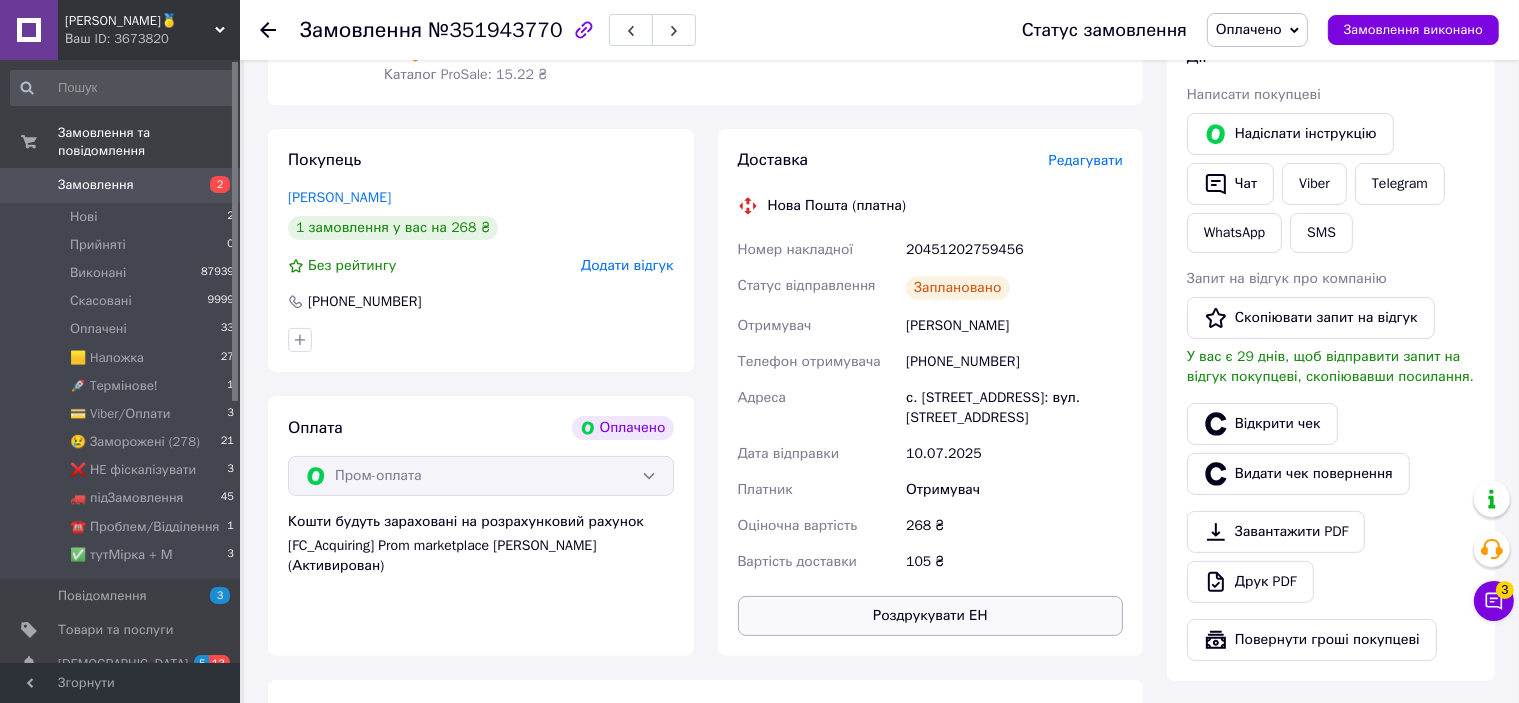 click on "Роздрукувати ЕН" at bounding box center (931, 616) 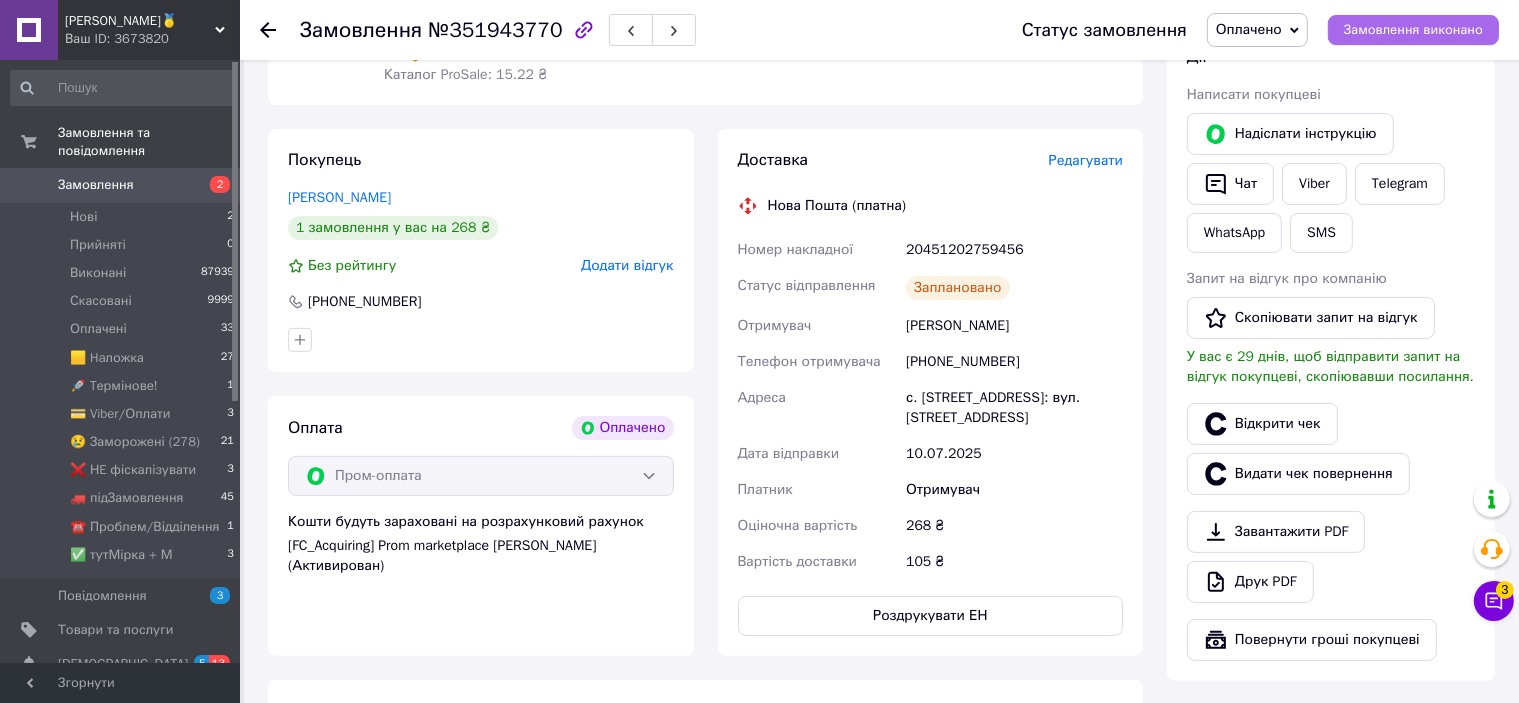 click on "Замовлення виконано" at bounding box center (1413, 30) 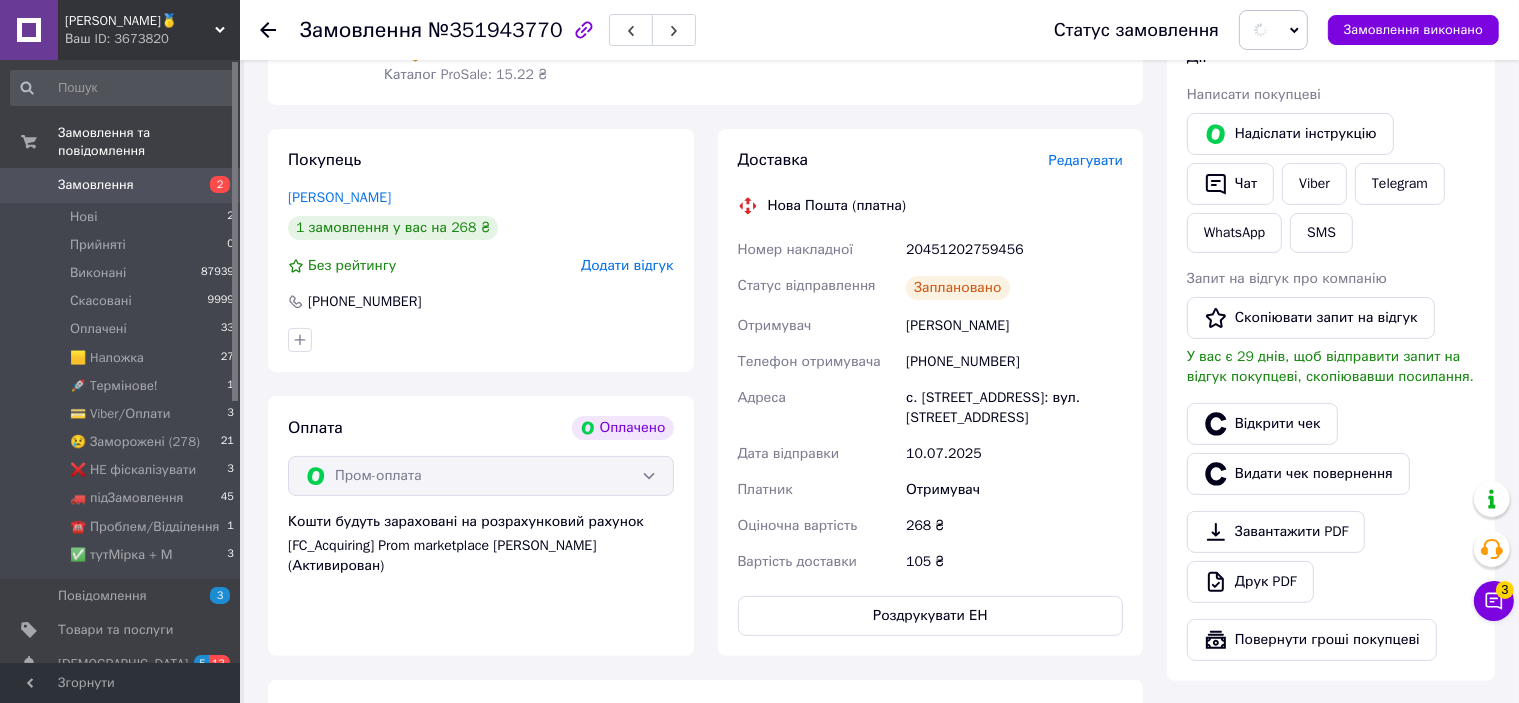 scroll, scrollTop: 0, scrollLeft: 0, axis: both 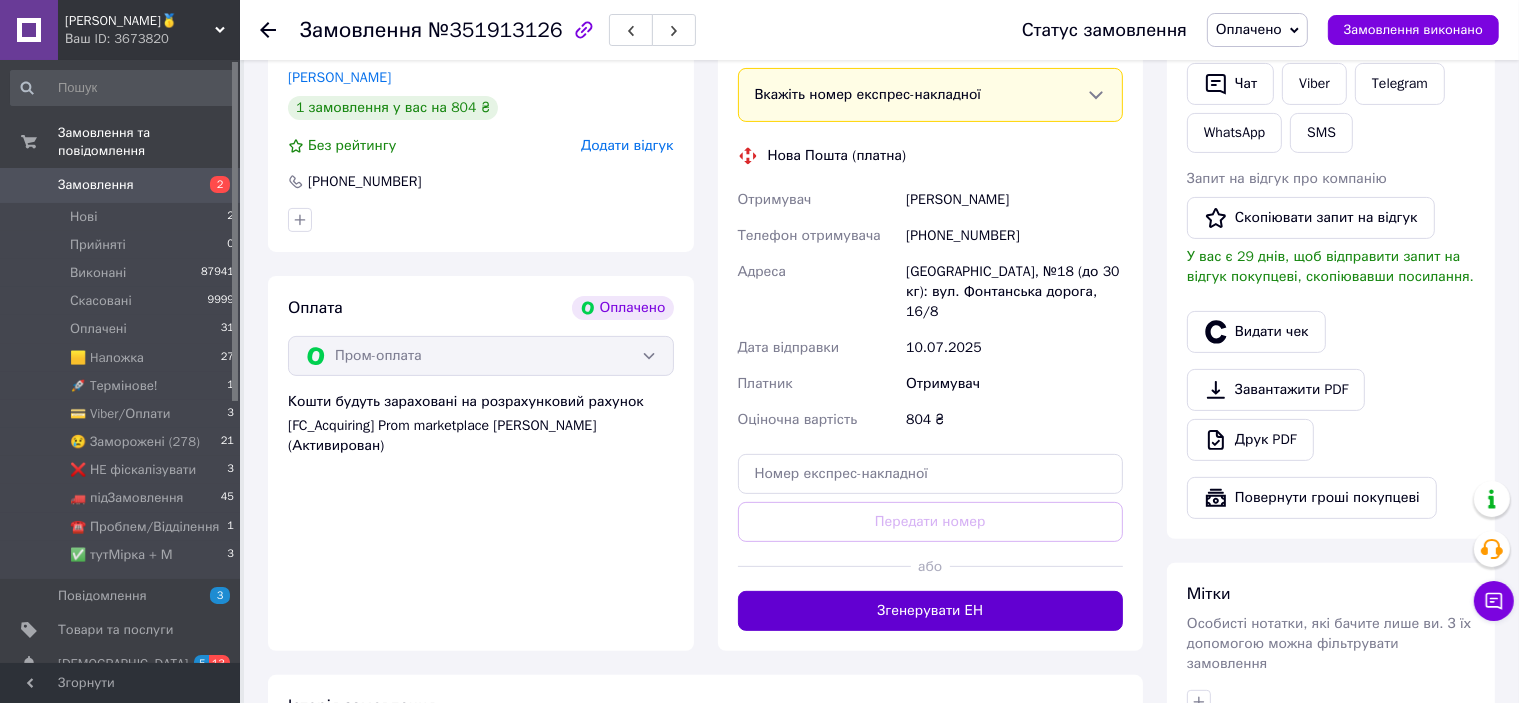 click on "Згенерувати ЕН" at bounding box center [931, 611] 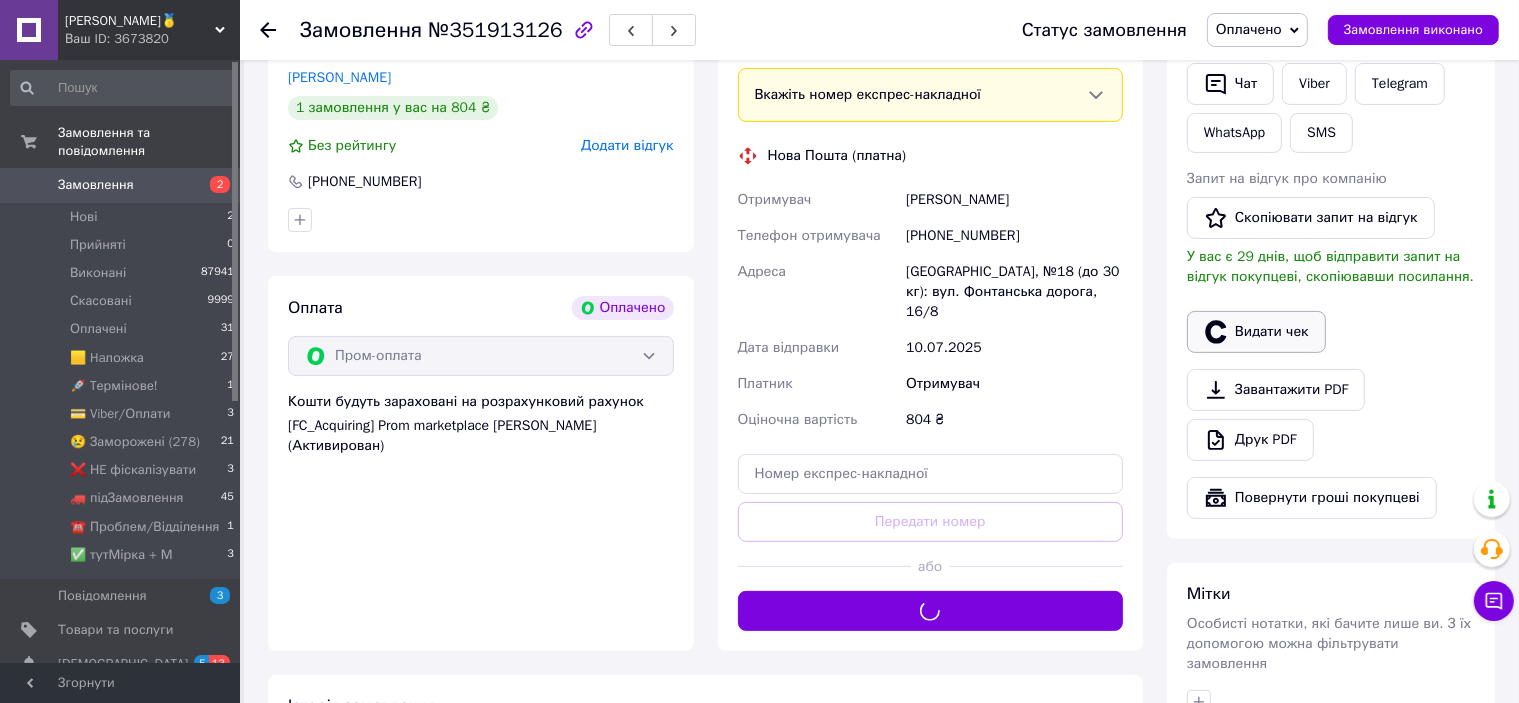 click on "Видати чек" at bounding box center (1256, 332) 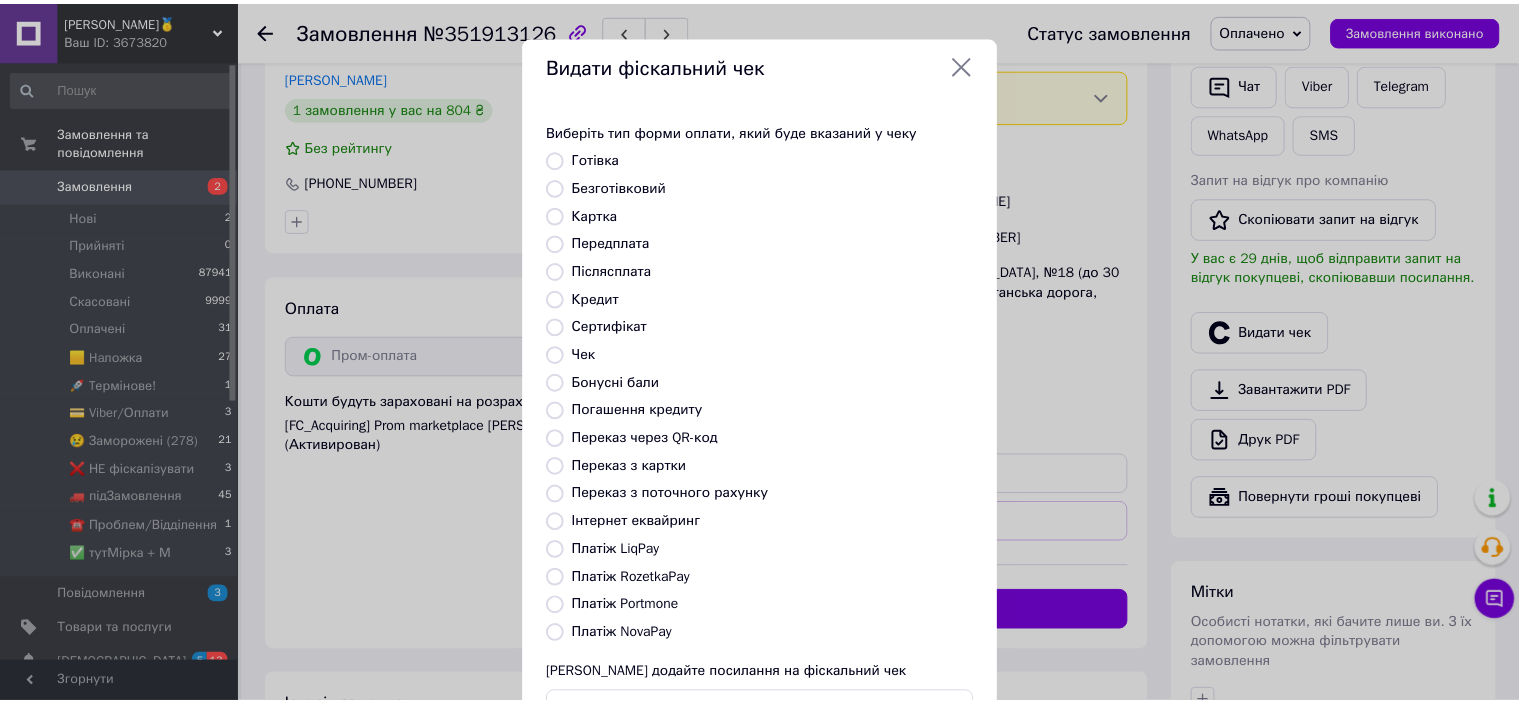 scroll, scrollTop: 155, scrollLeft: 0, axis: vertical 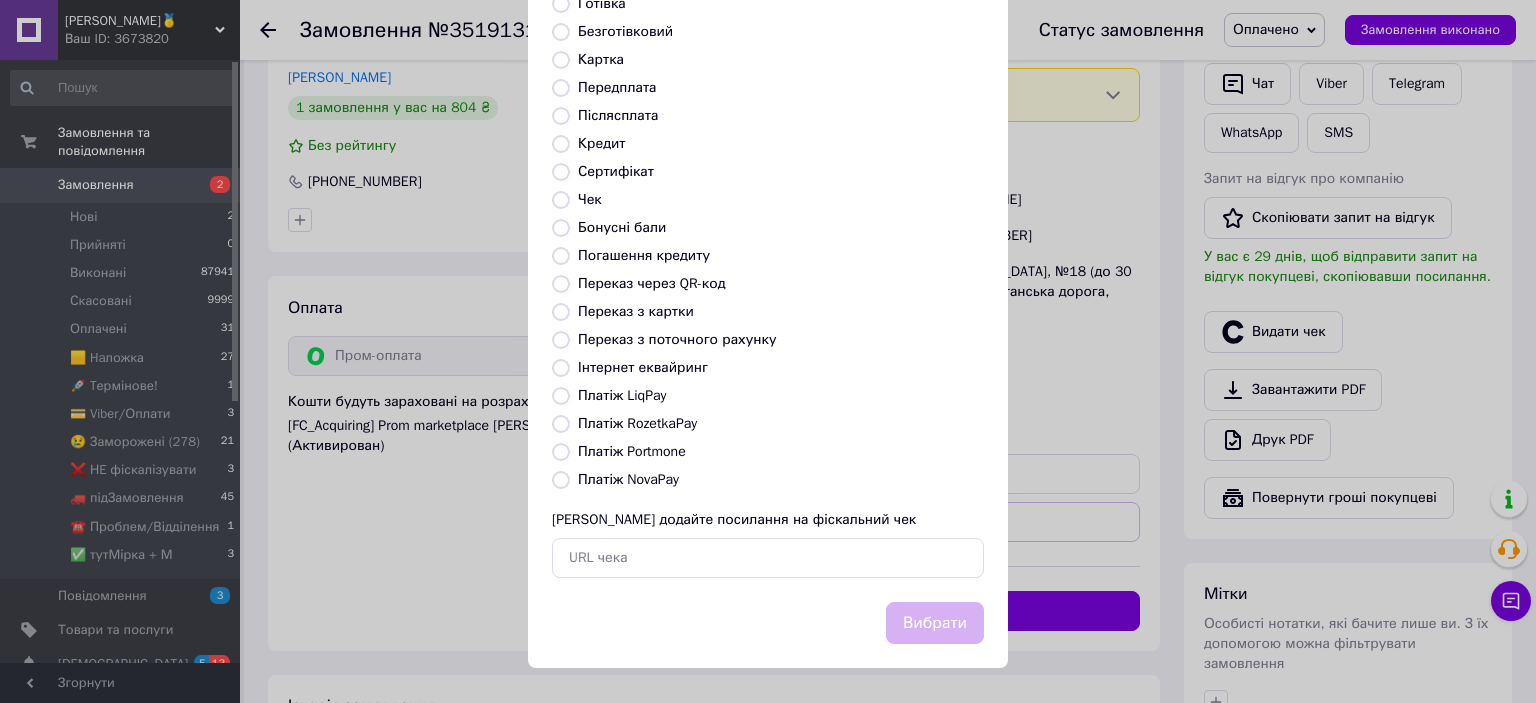 click on "Платіж RozetkaPay" at bounding box center (637, 423) 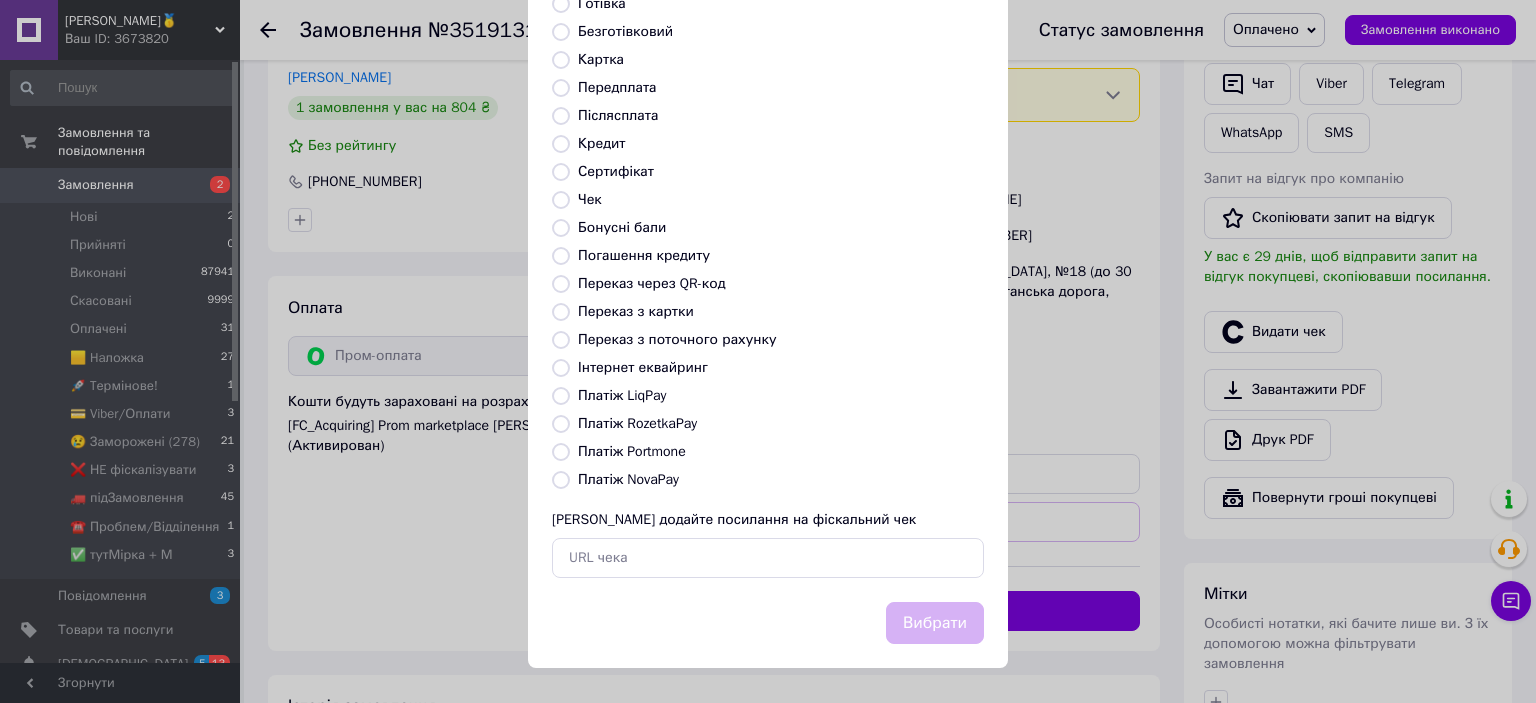 radio on "true" 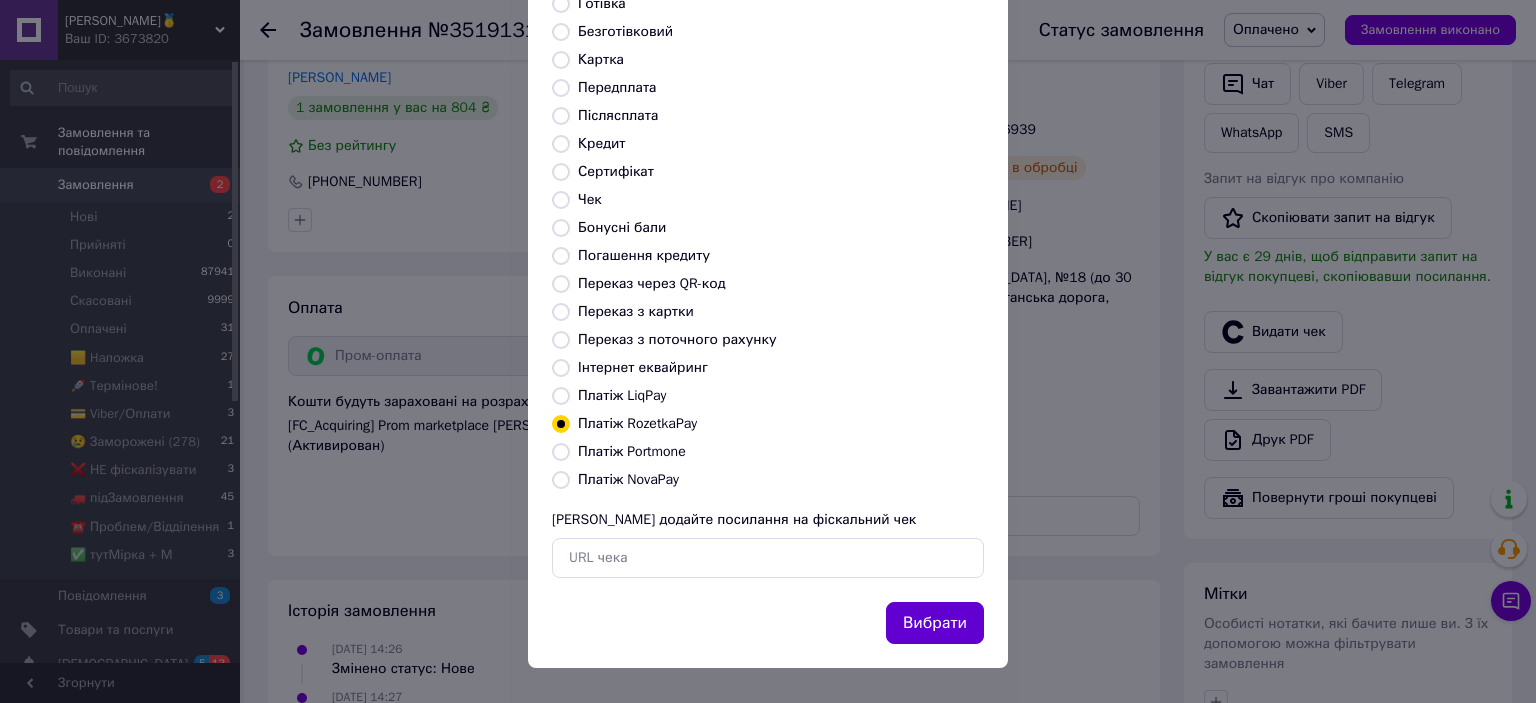 click on "Вибрати" at bounding box center (935, 623) 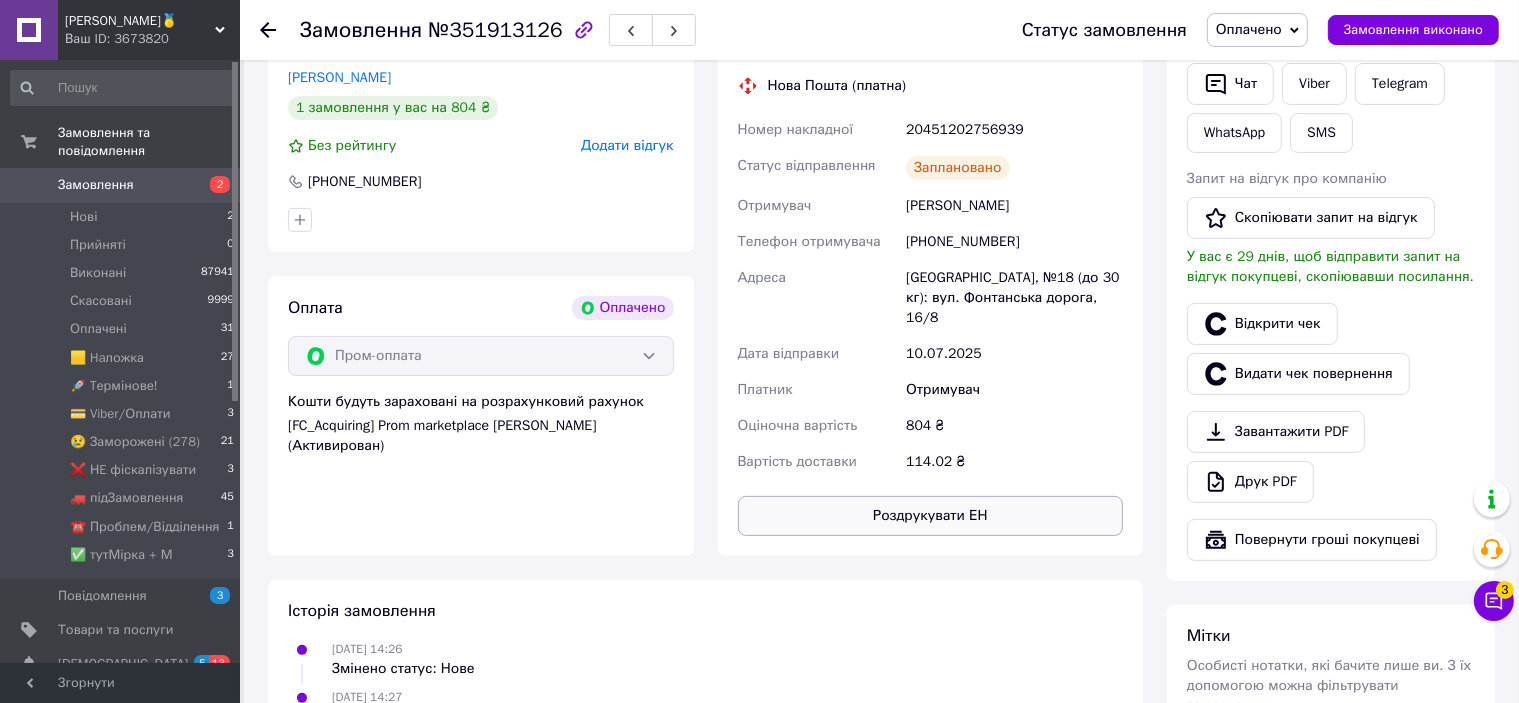 click on "Роздрукувати ЕН" at bounding box center (931, 516) 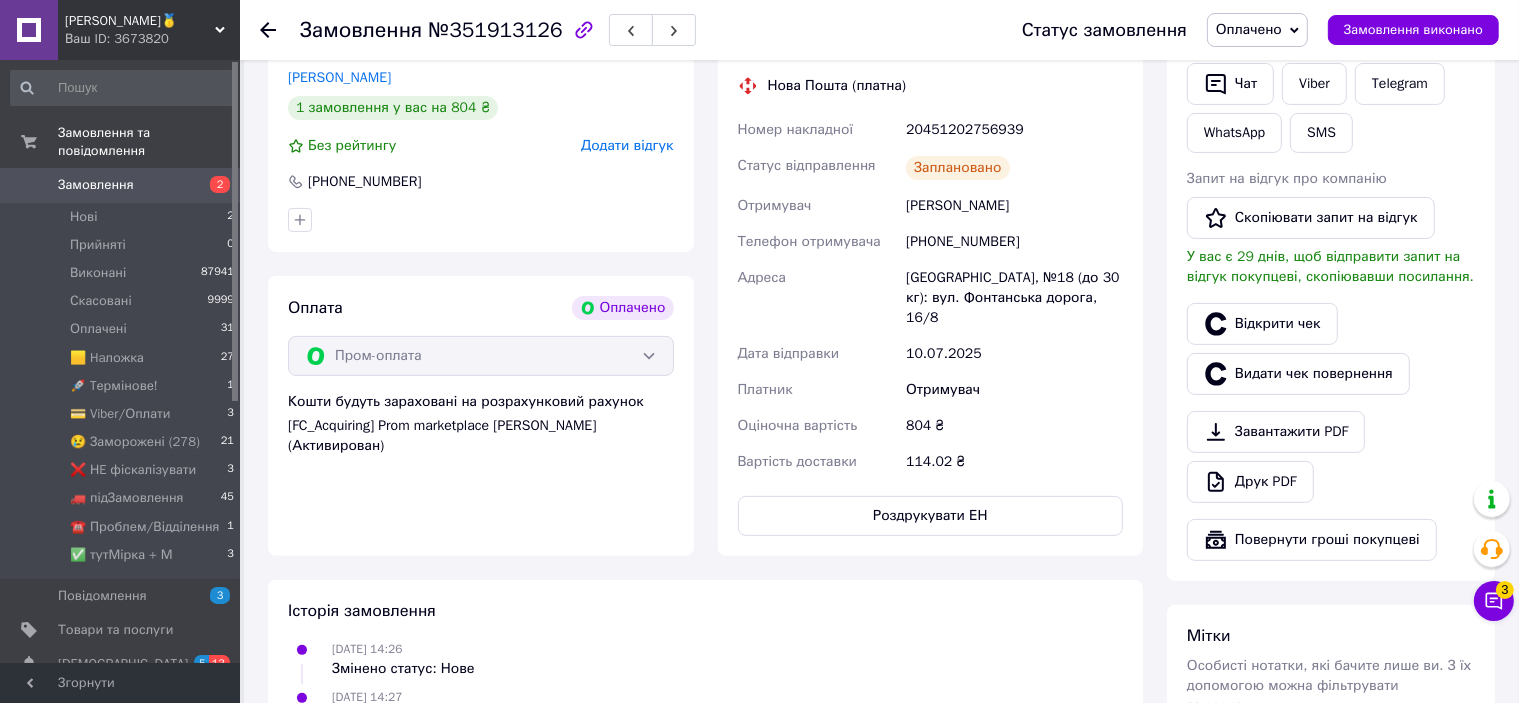 scroll, scrollTop: 400, scrollLeft: 0, axis: vertical 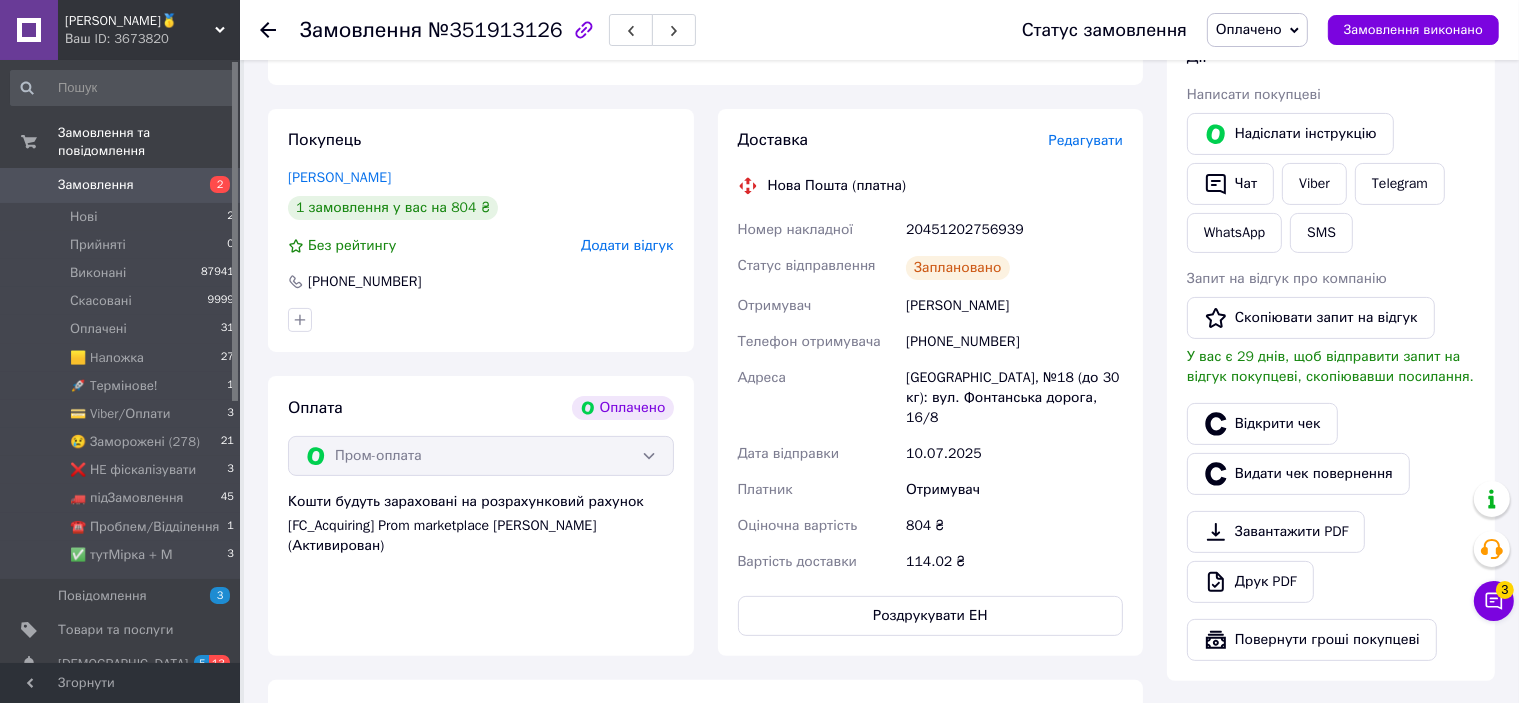 click on "20451202756939" at bounding box center (1014, 230) 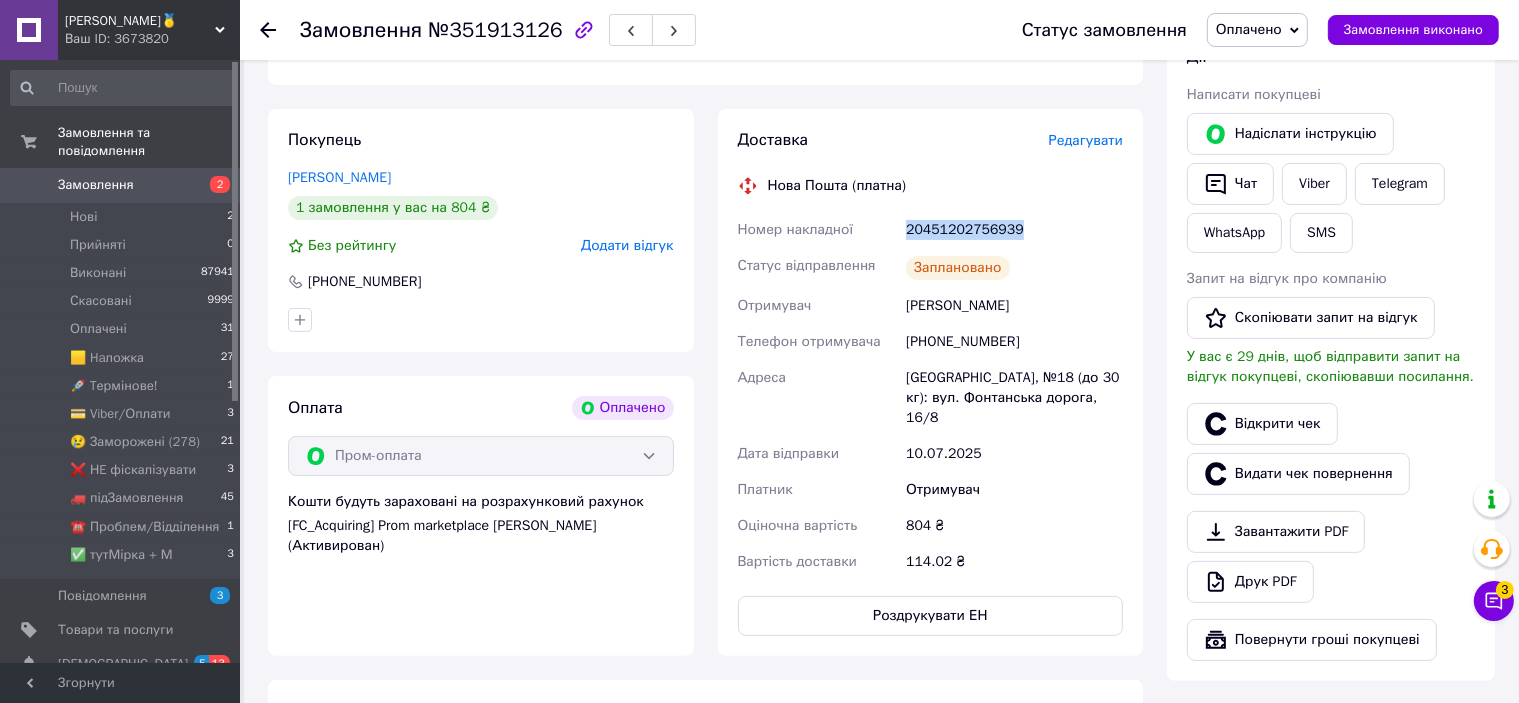 click on "20451202756939" at bounding box center [1014, 230] 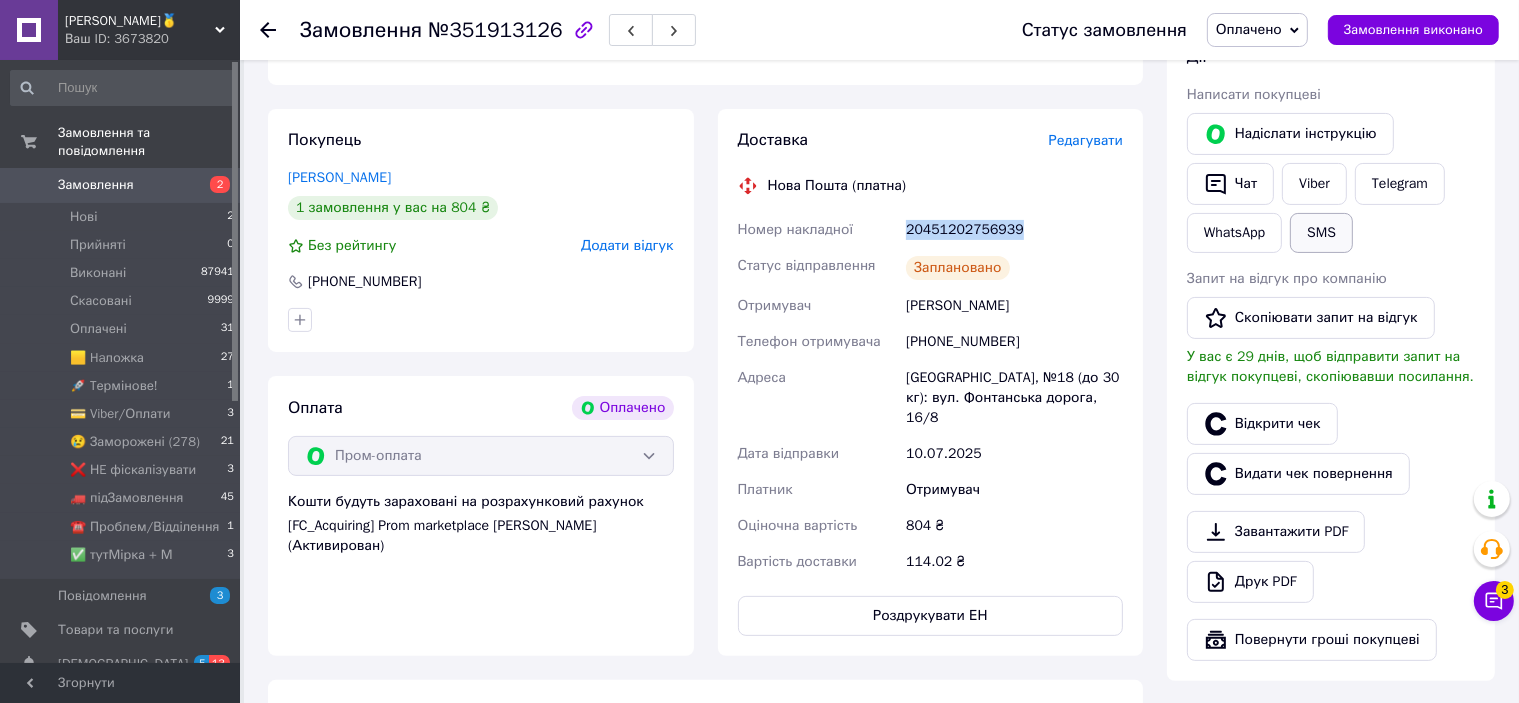 click on "SMS" at bounding box center (1321, 233) 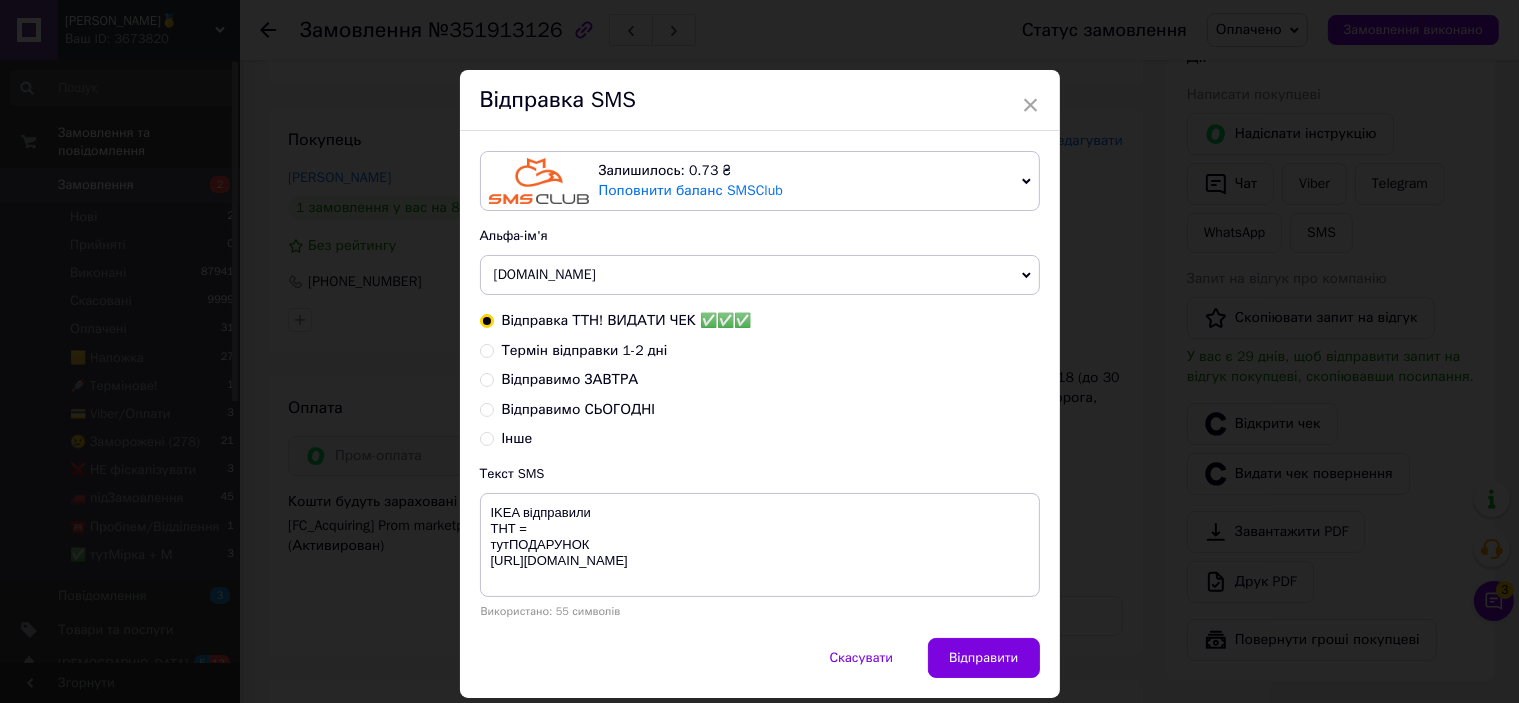 type 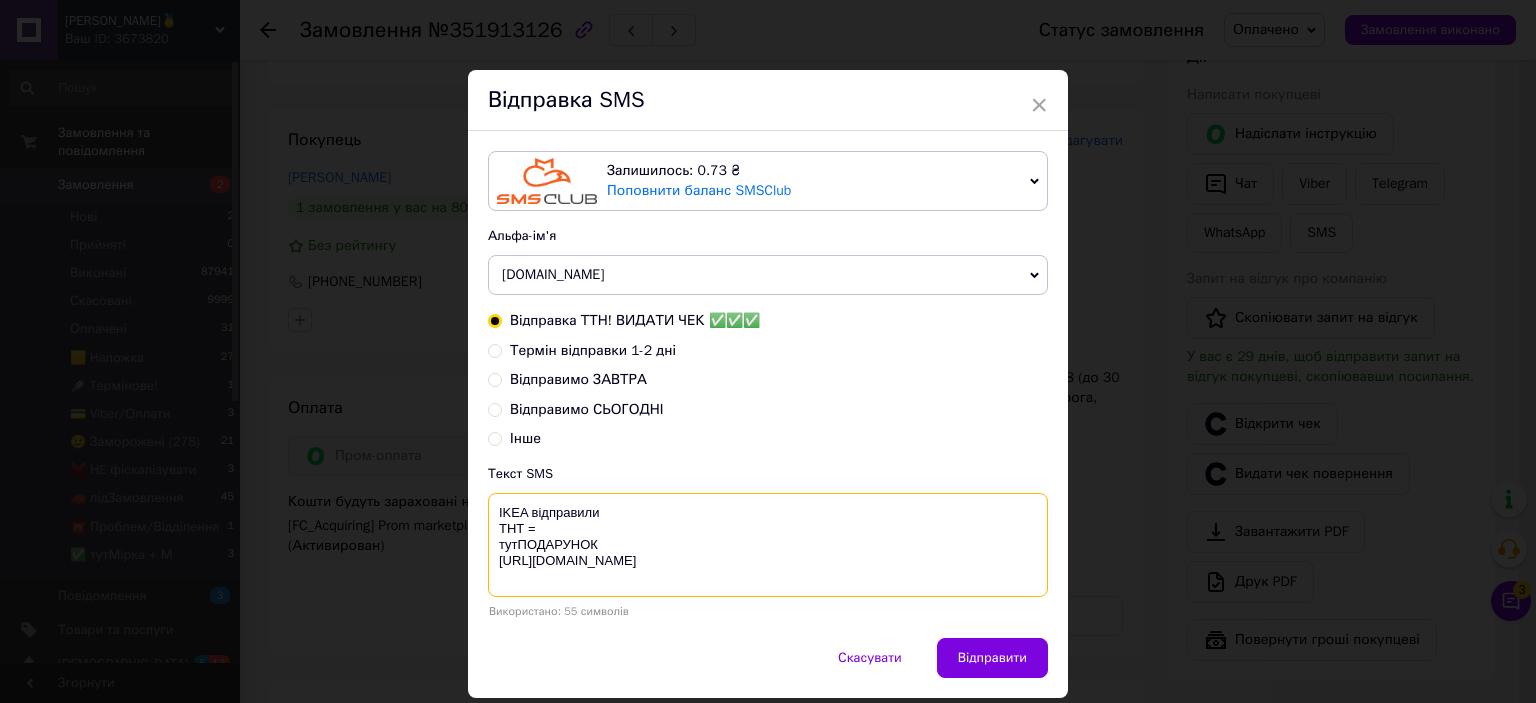 click on "IKEA відправили
ТНТ =
тутПОДАРУНОК
[URL][DOMAIN_NAME]" at bounding box center [768, 545] 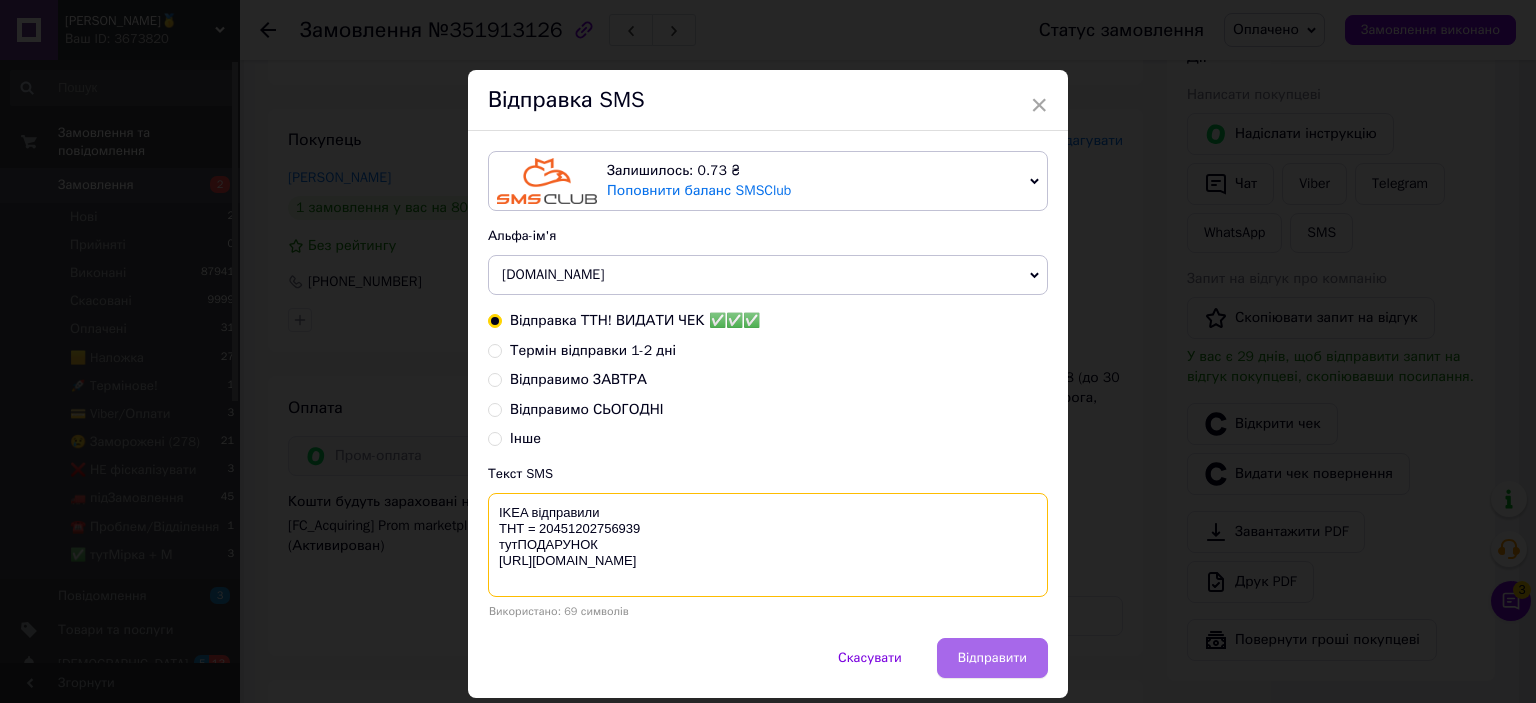 type on "IKEA відправили
ТНТ = 20451202756939
тутПОДАРУНОК
https://bit.ly/taao" 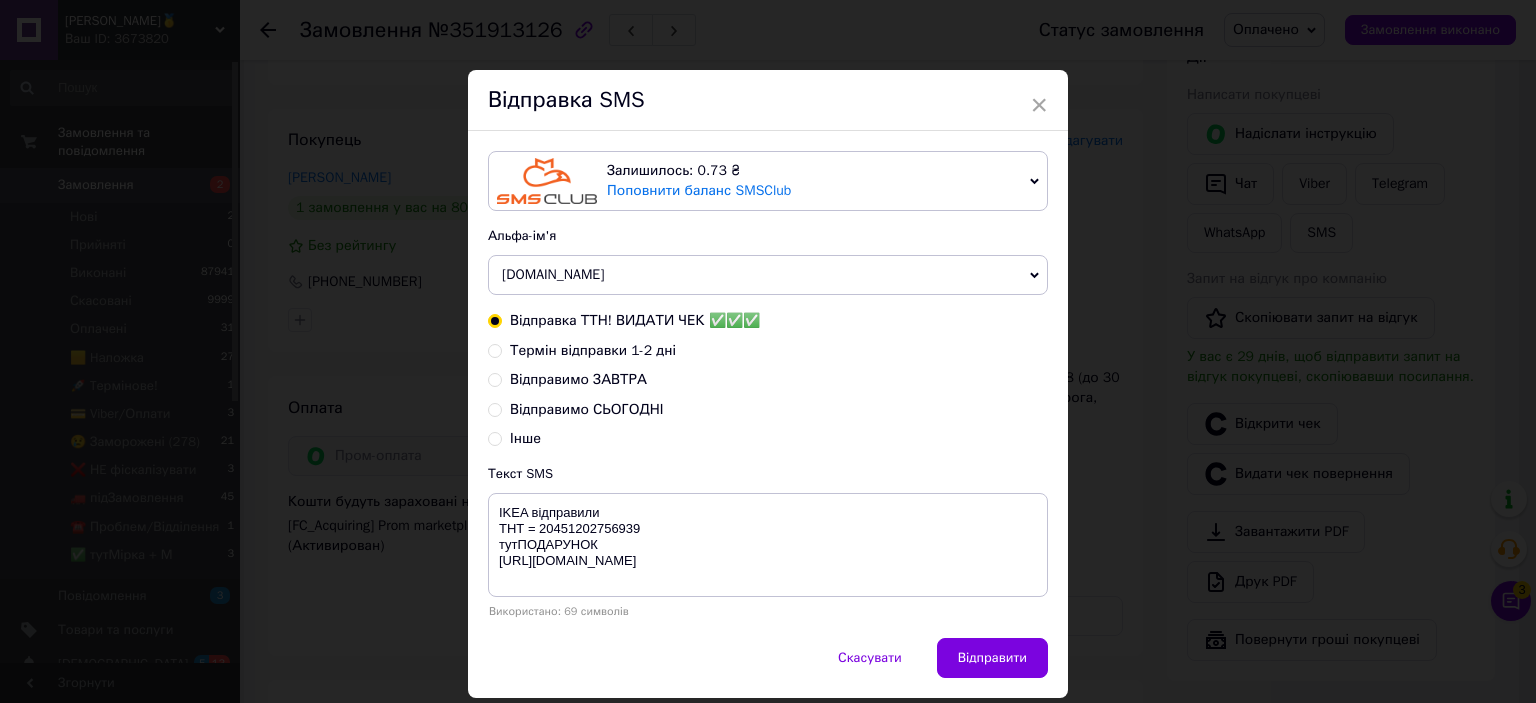 click on "Відправити" at bounding box center [992, 658] 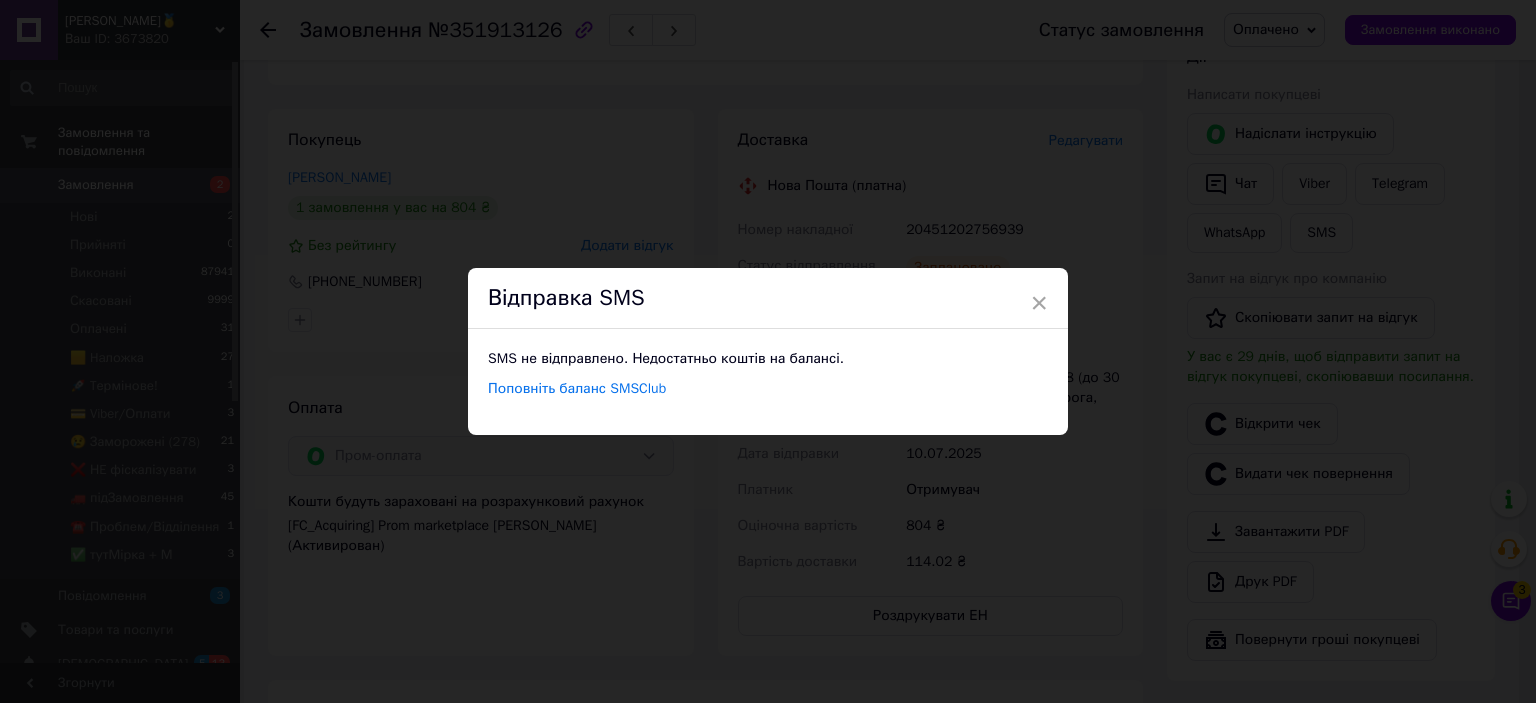 click on "× Відправка SMS SMS не відправлено. Недостатньо коштів на балансі.  Поповніть баланс SMSClub" at bounding box center [768, 351] 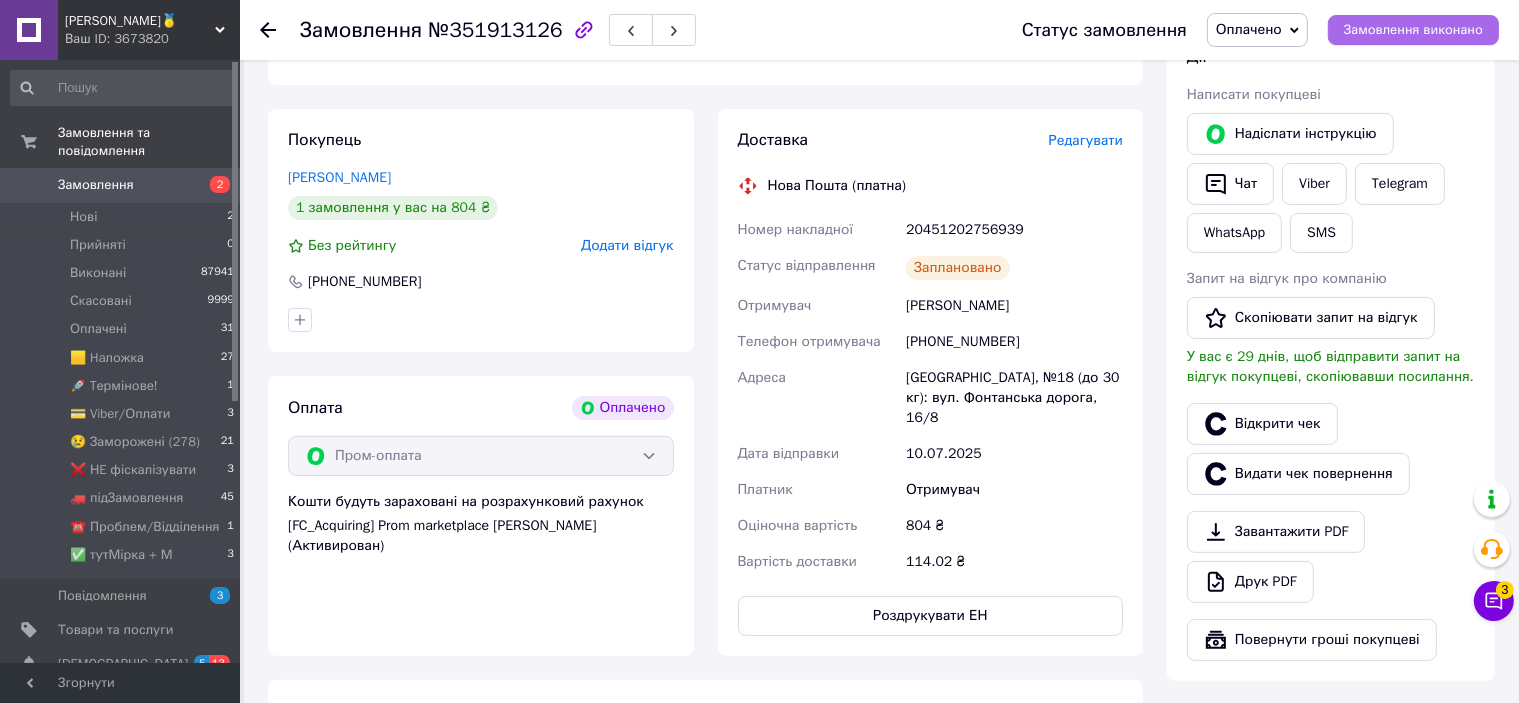 click on "Замовлення виконано" at bounding box center [1413, 30] 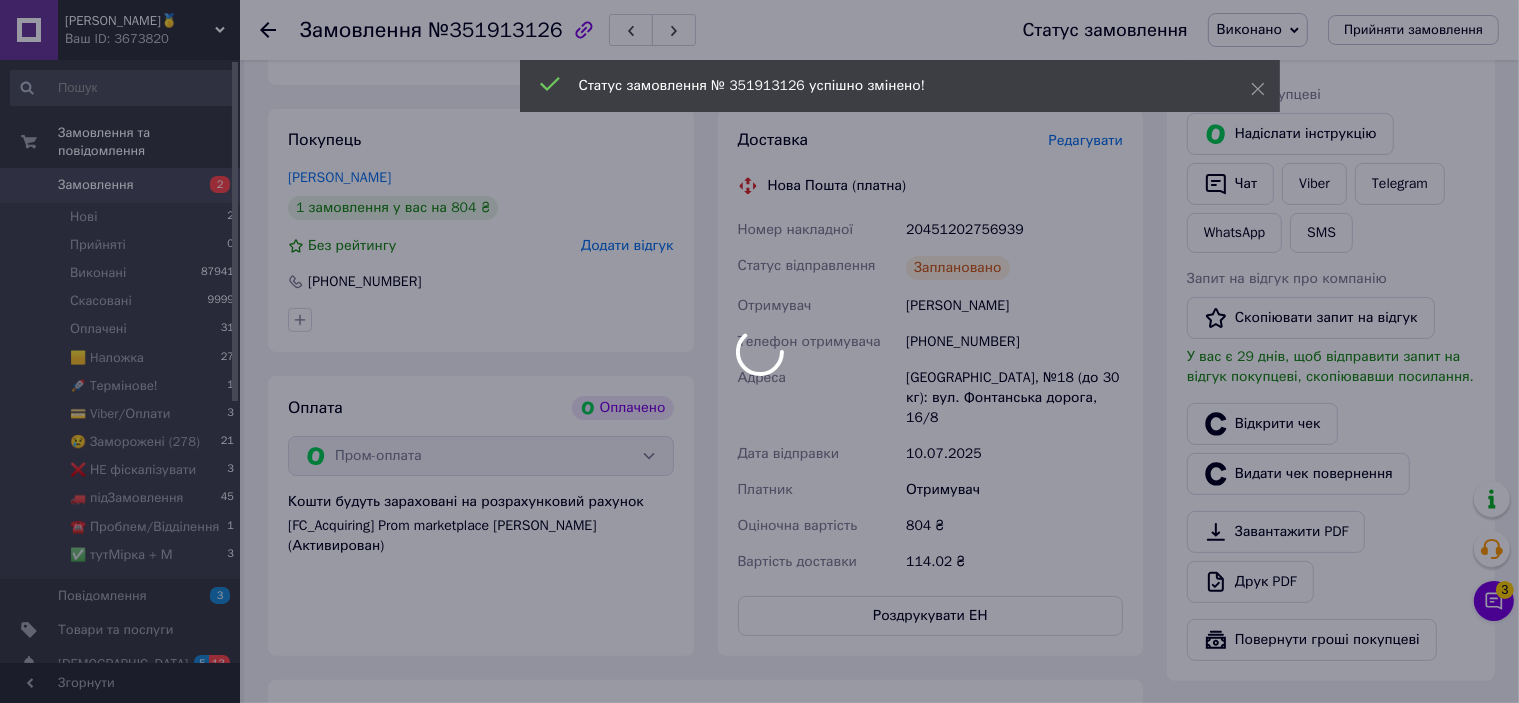 scroll, scrollTop: 0, scrollLeft: 0, axis: both 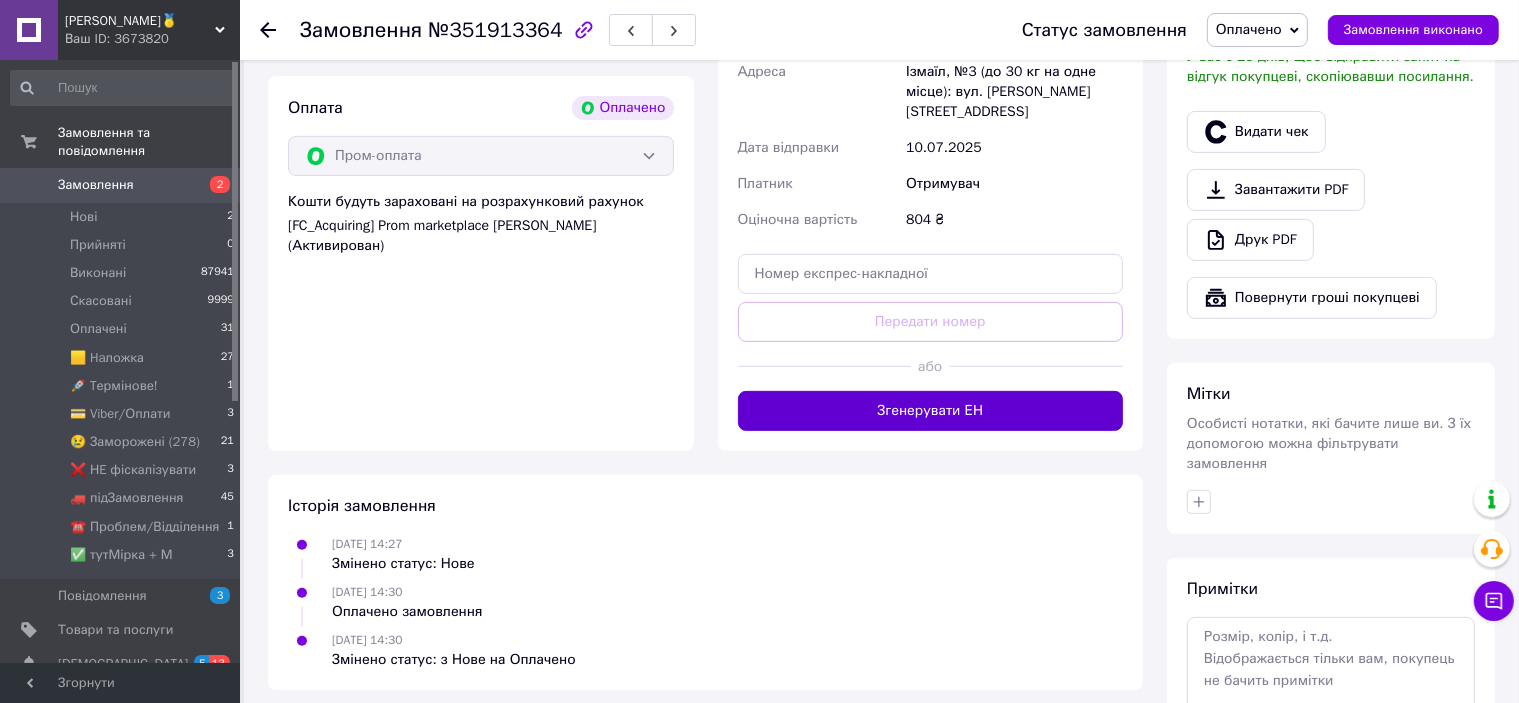 click on "Згенерувати ЕН" at bounding box center (931, 411) 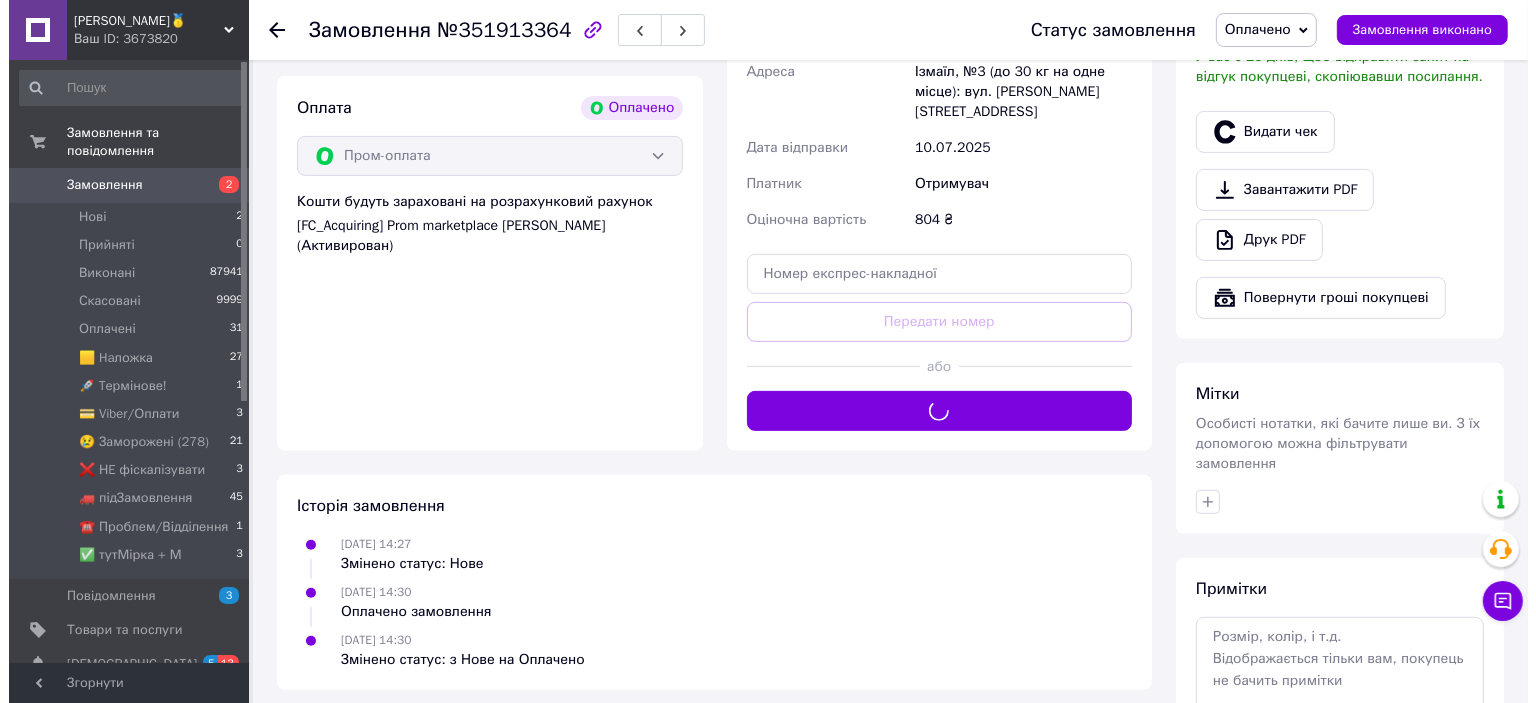 scroll, scrollTop: 600, scrollLeft: 0, axis: vertical 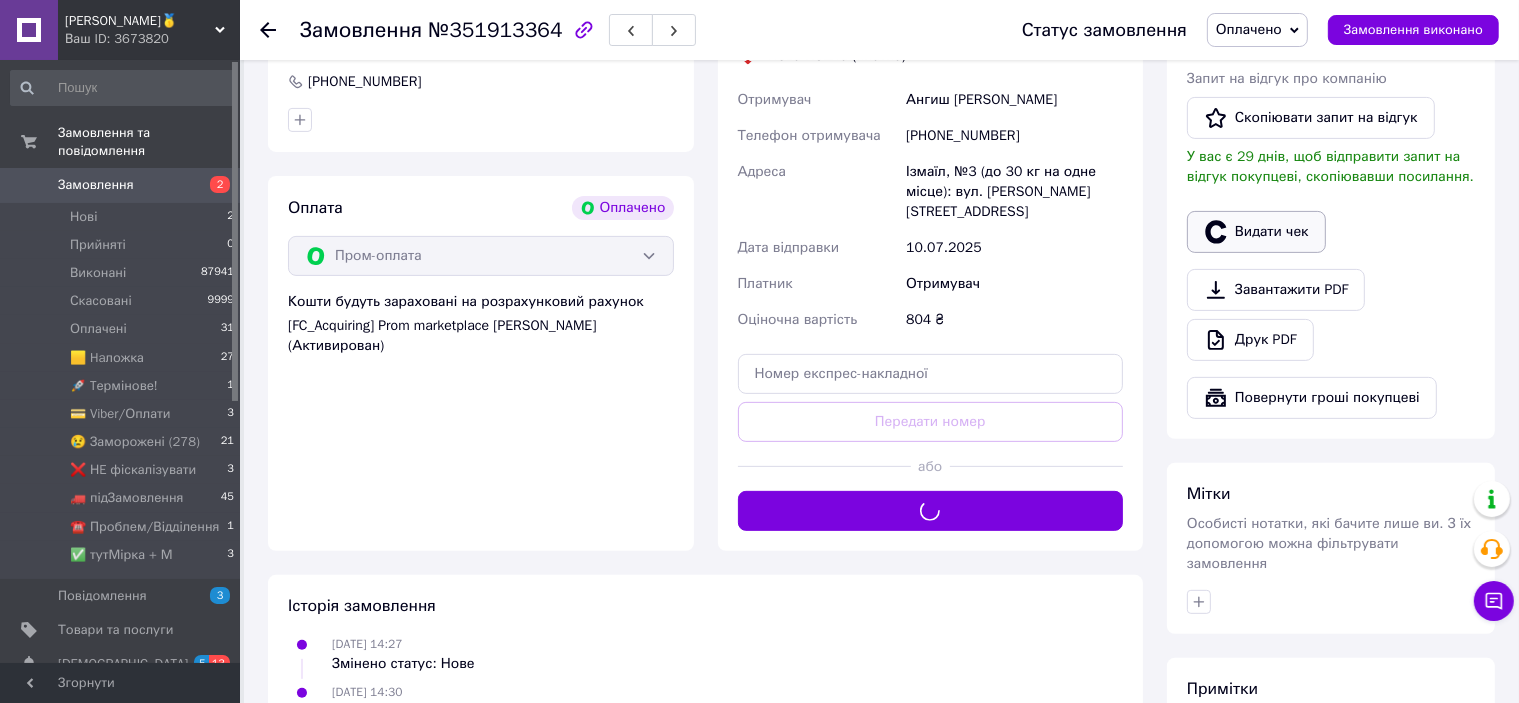 click on "Видати чек" at bounding box center [1256, 232] 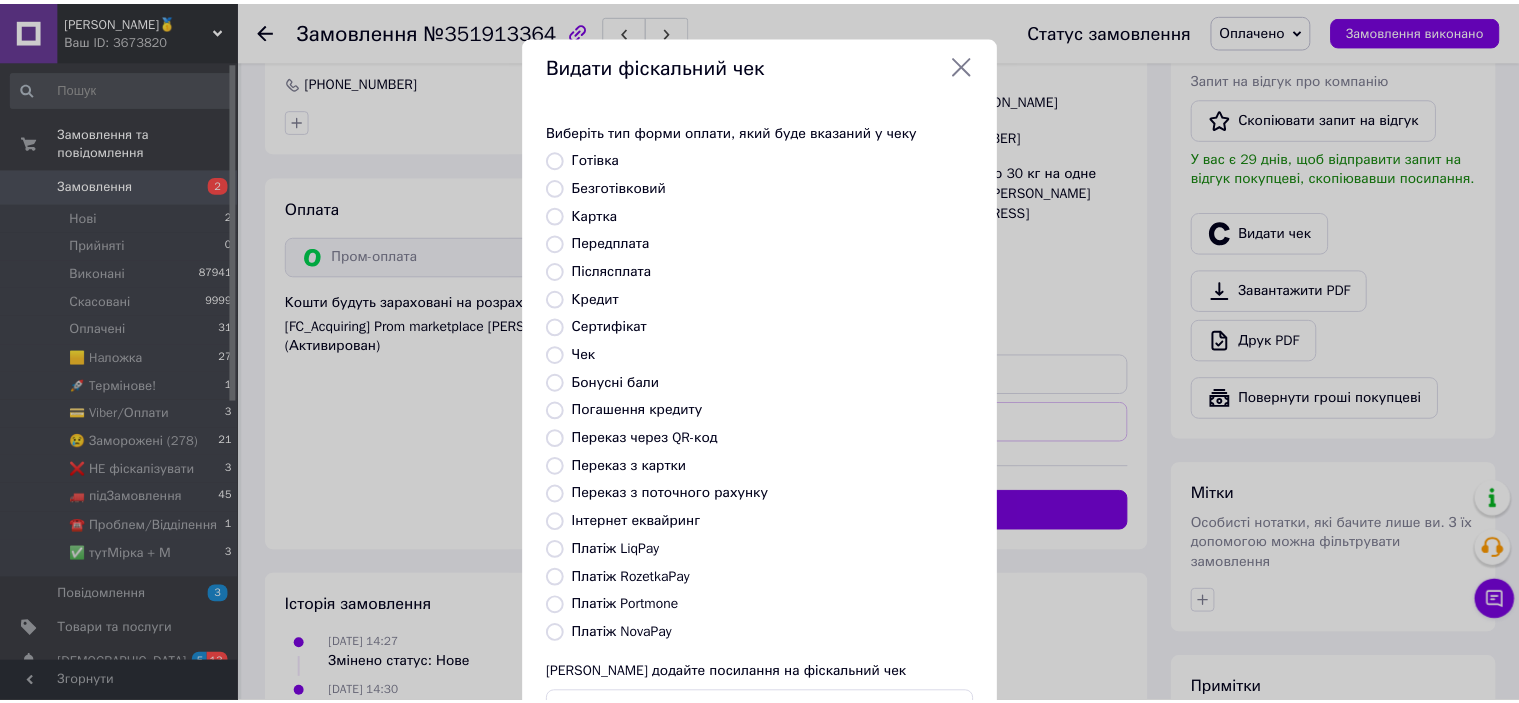 scroll, scrollTop: 155, scrollLeft: 0, axis: vertical 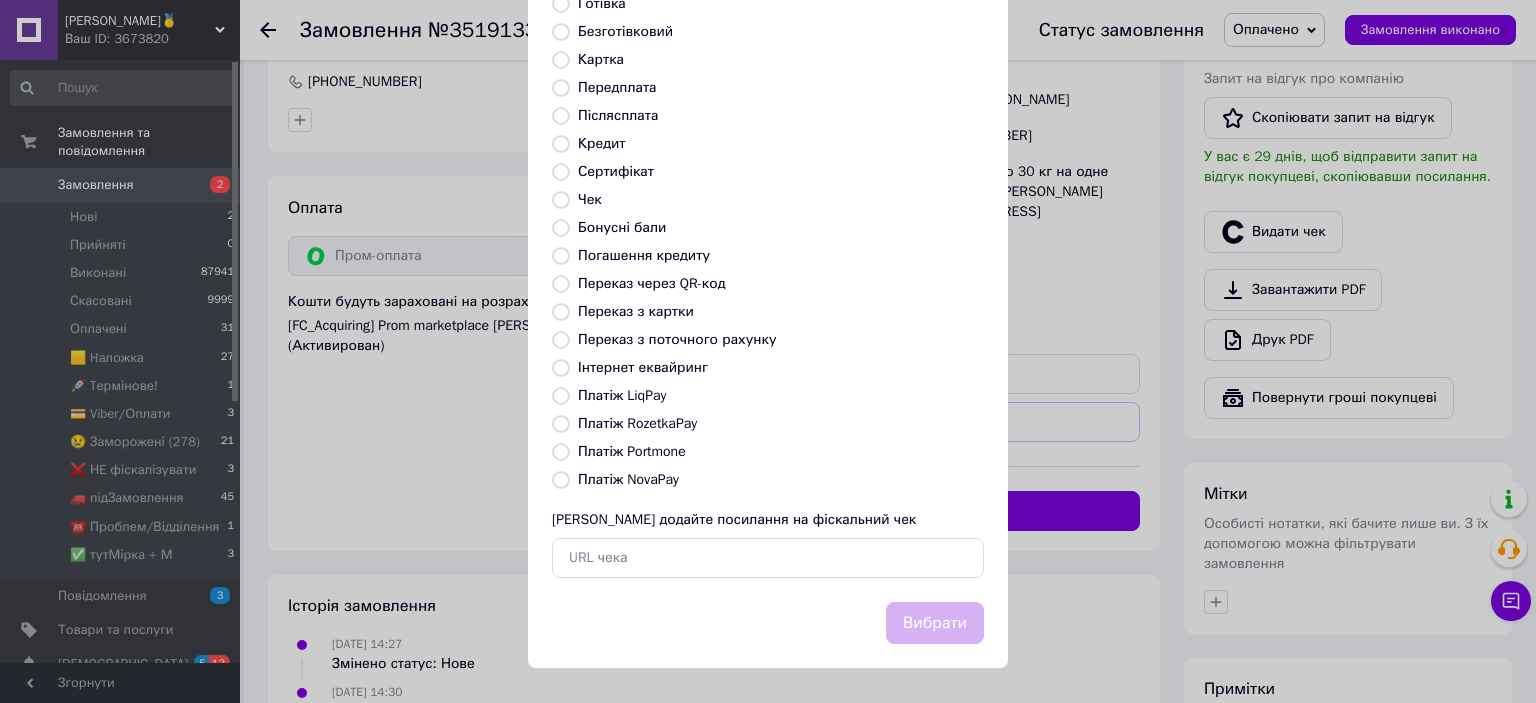 click on "Платіж RozetkaPay" at bounding box center (637, 423) 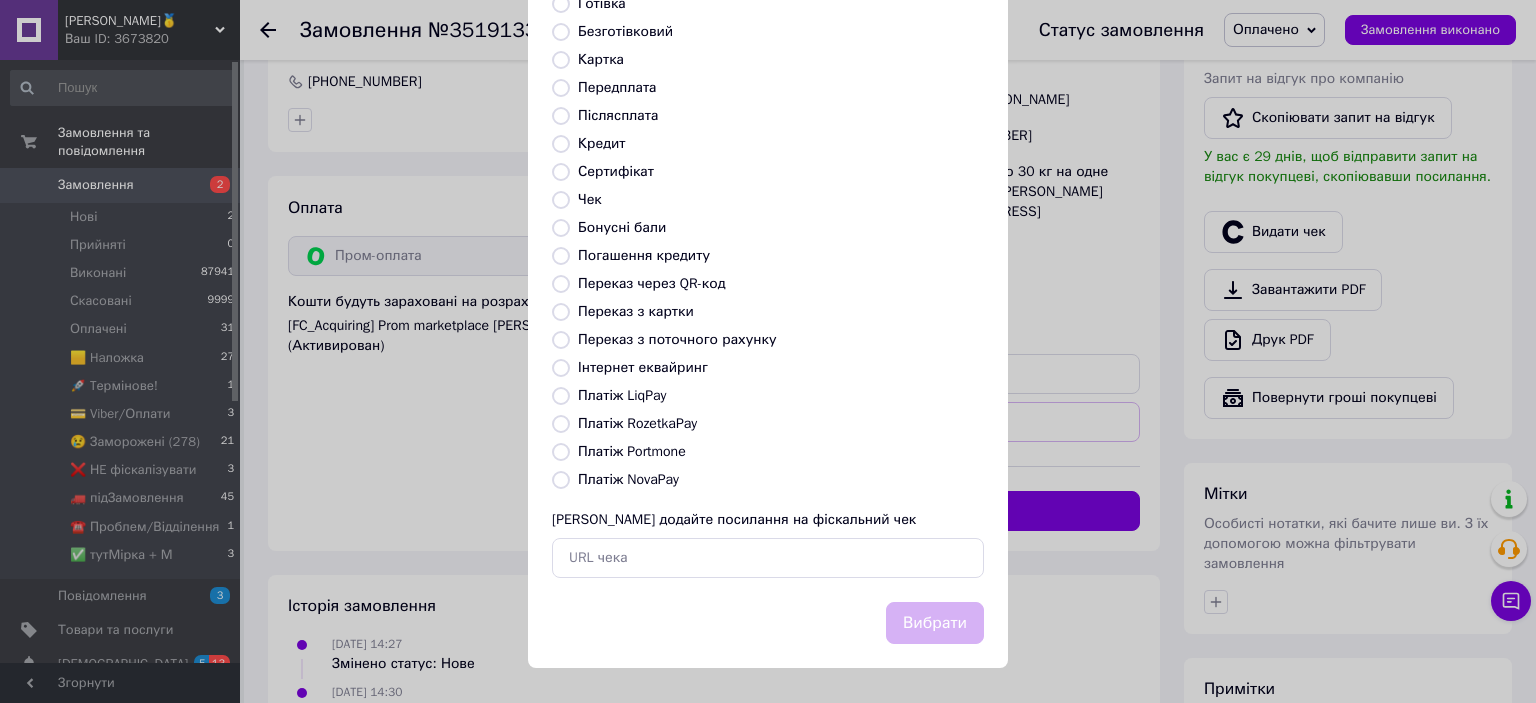 radio on "true" 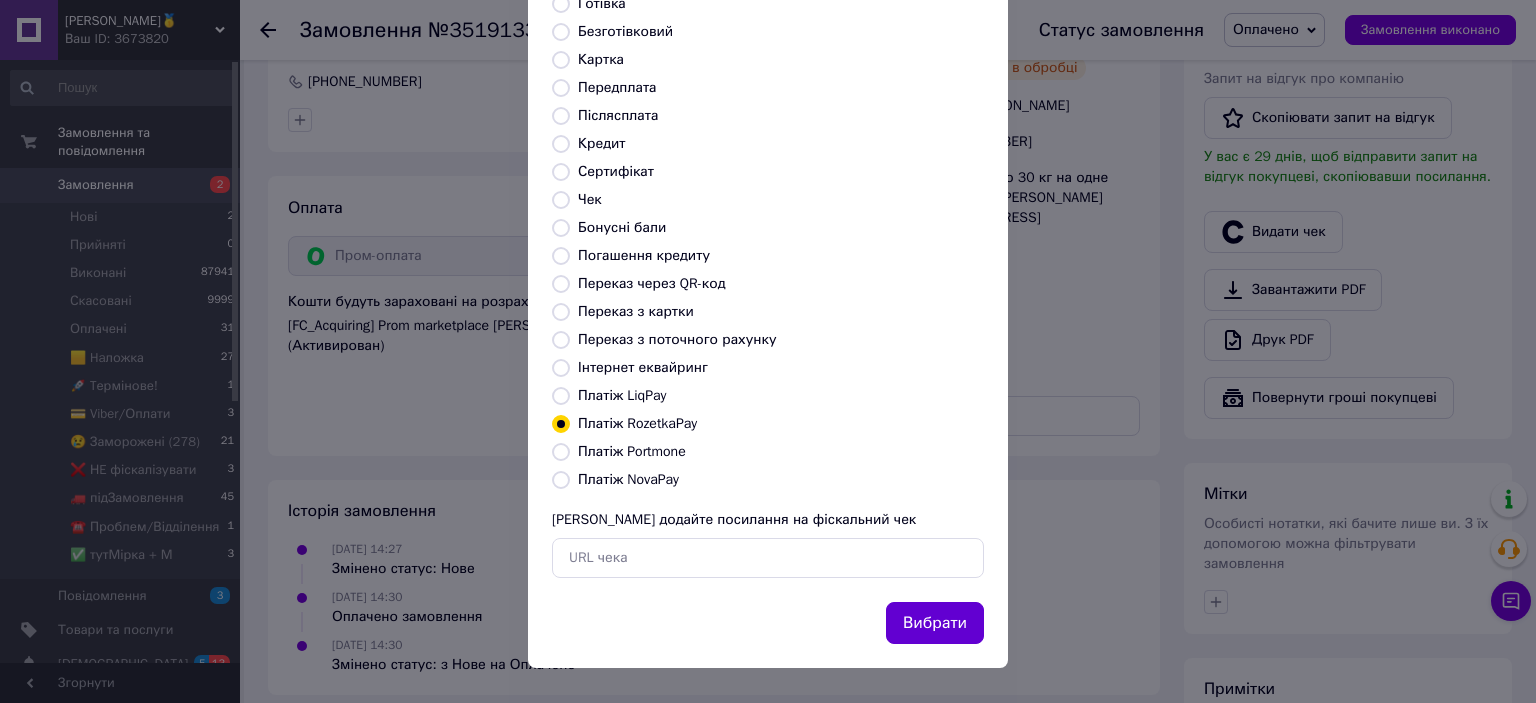 click on "Вибрати" at bounding box center [935, 623] 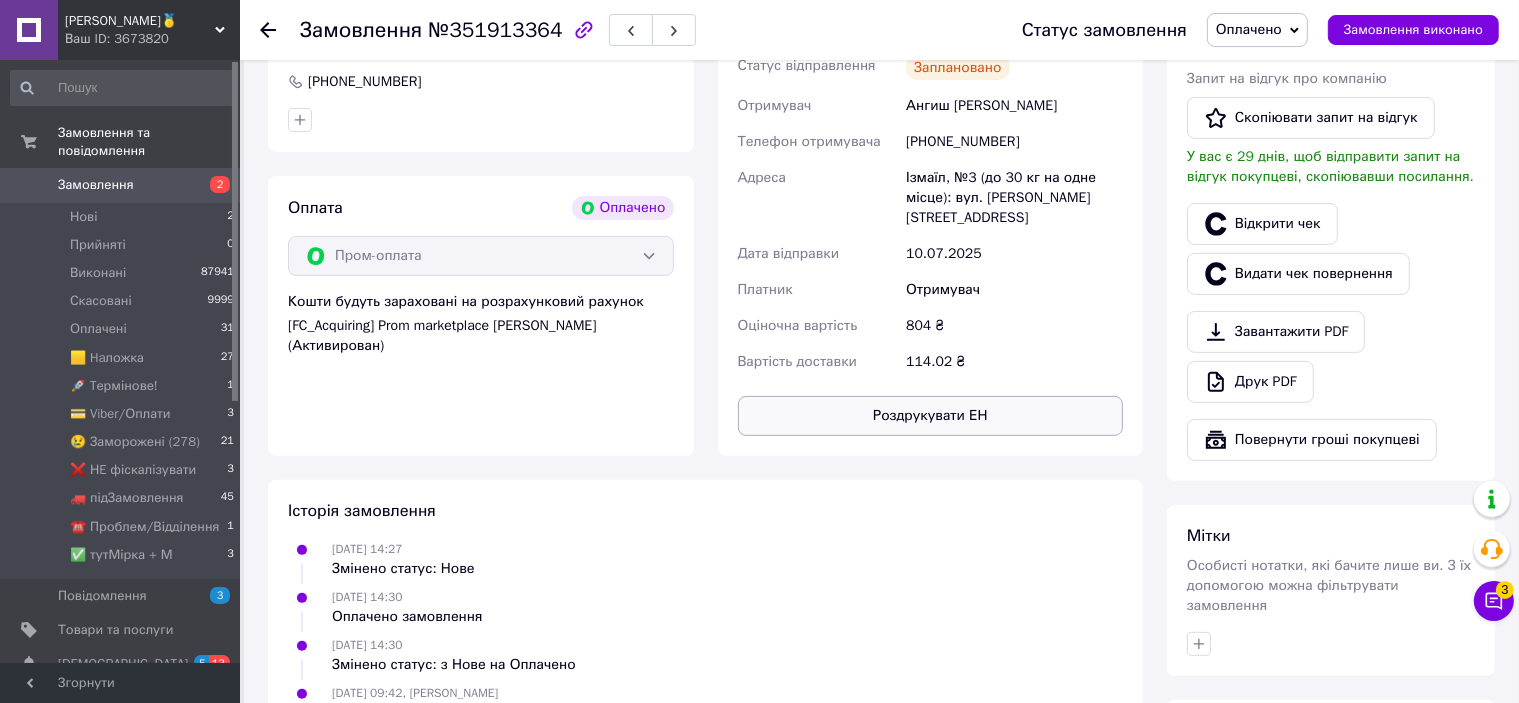 click on "Роздрукувати ЕН" at bounding box center [931, 416] 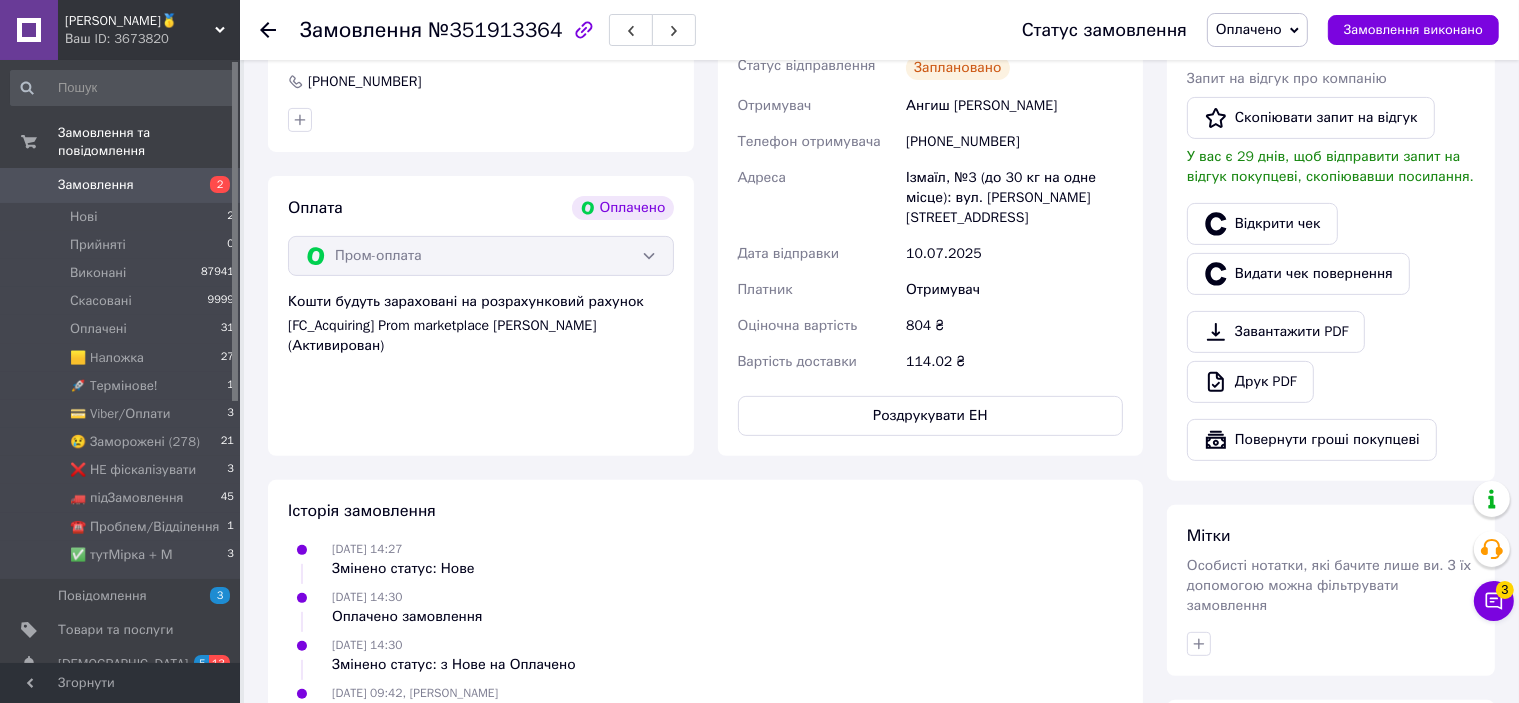 scroll, scrollTop: 300, scrollLeft: 0, axis: vertical 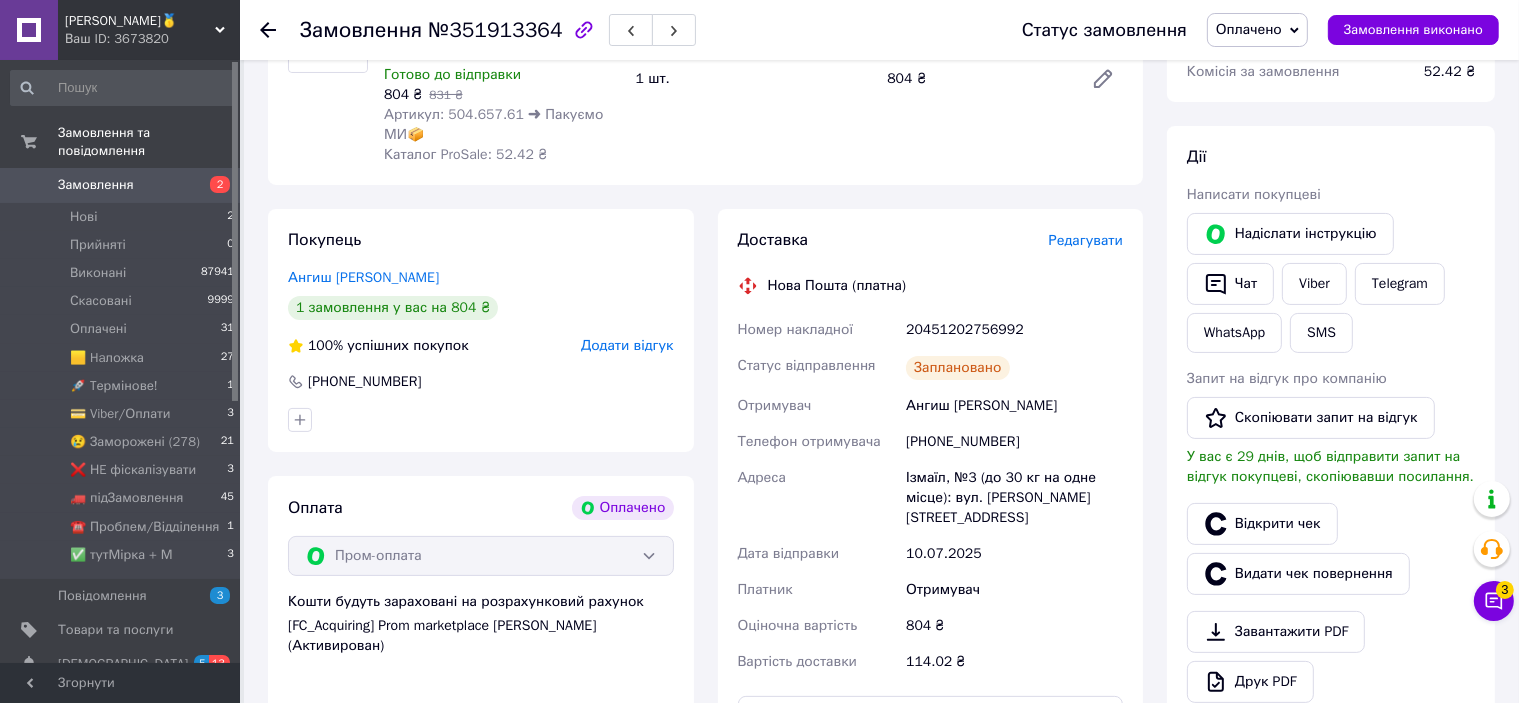 click on "20451202756992" at bounding box center [1014, 330] 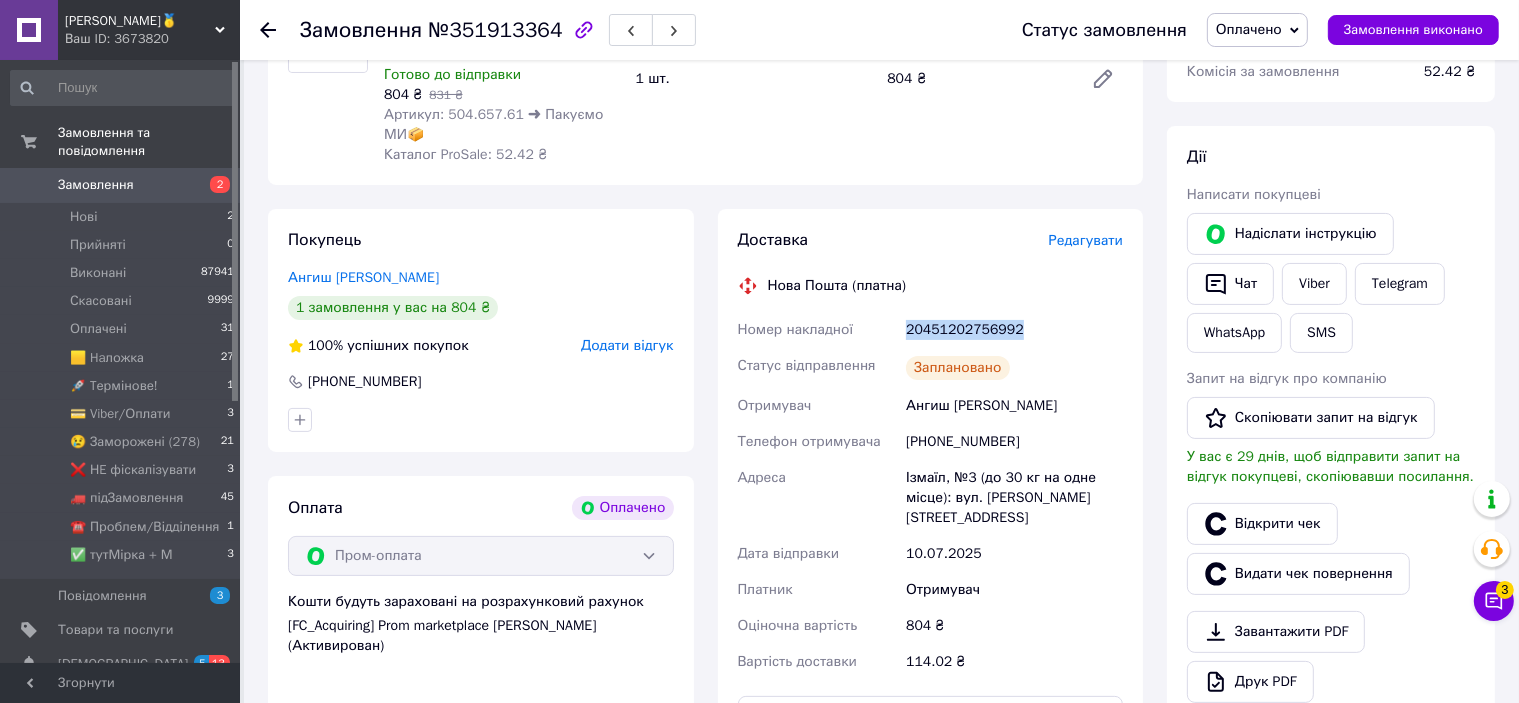 click on "20451202756992" at bounding box center [1014, 330] 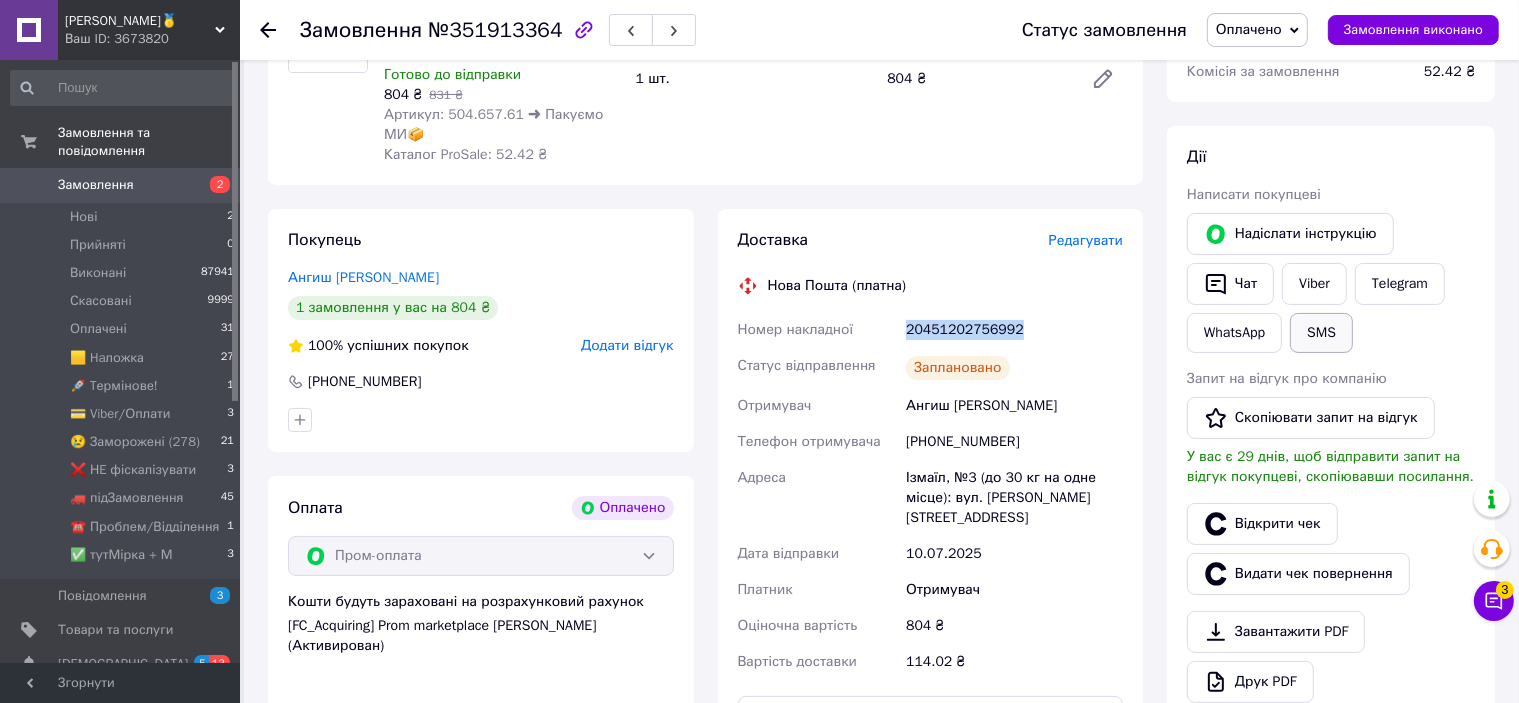click on "SMS" at bounding box center [1321, 333] 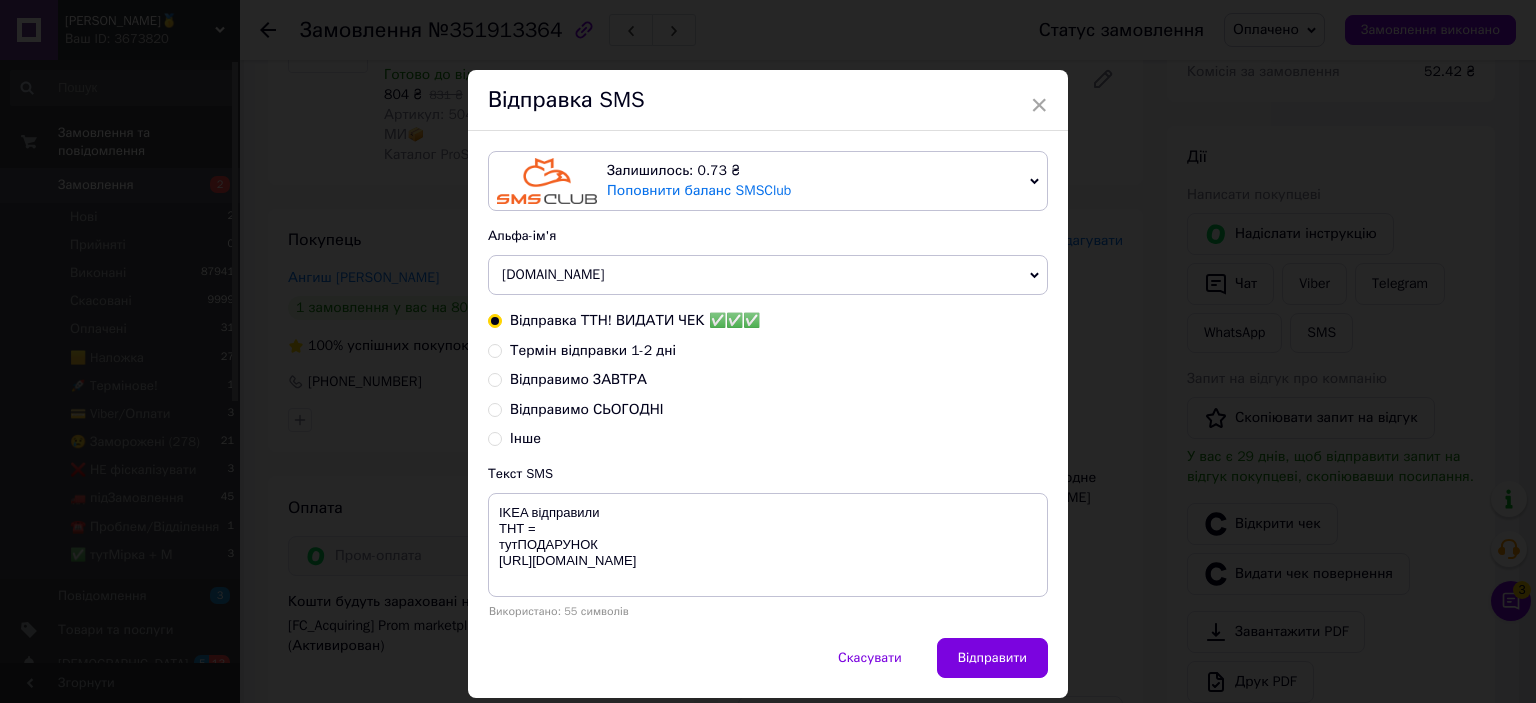 type 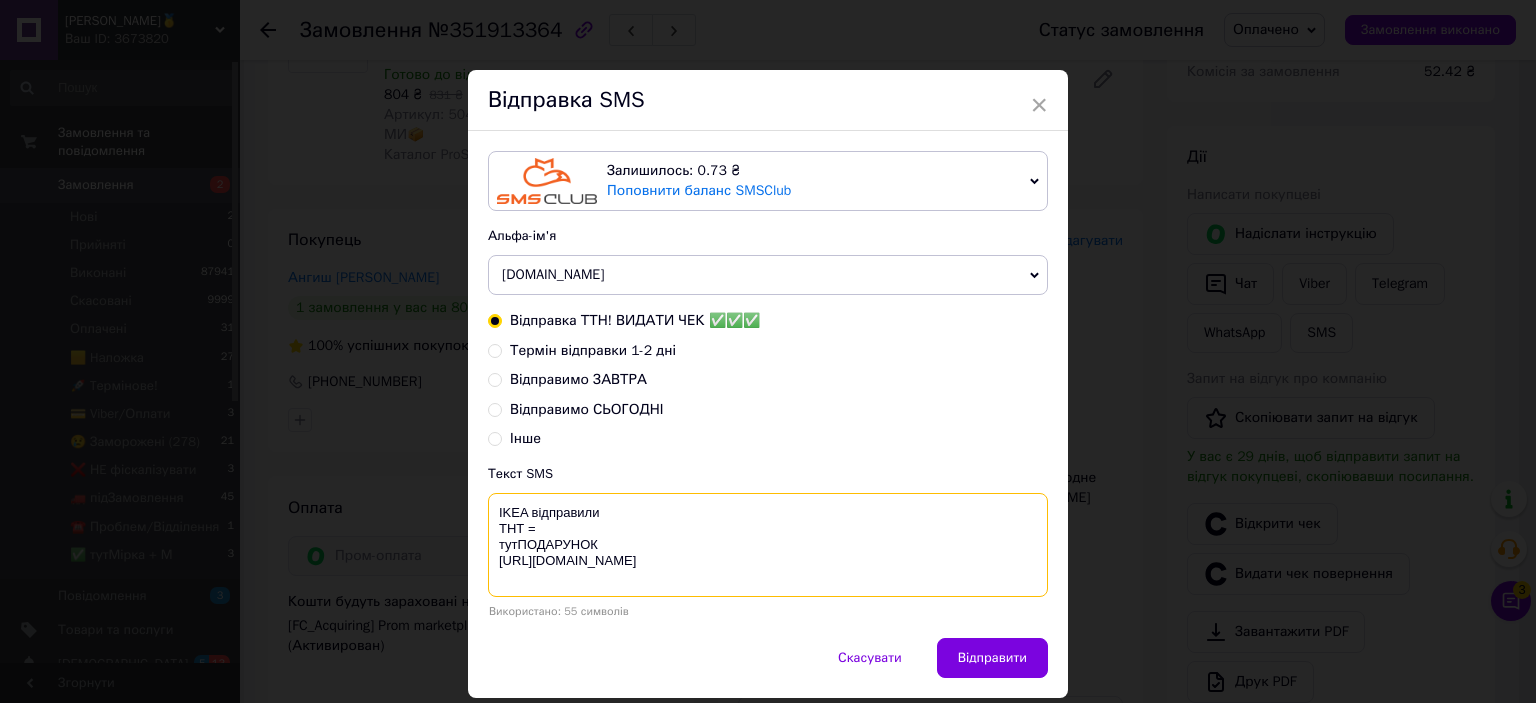 click on "IKEA відправили
ТНТ =
тутПОДАРУНОК
[URL][DOMAIN_NAME]" at bounding box center (768, 545) 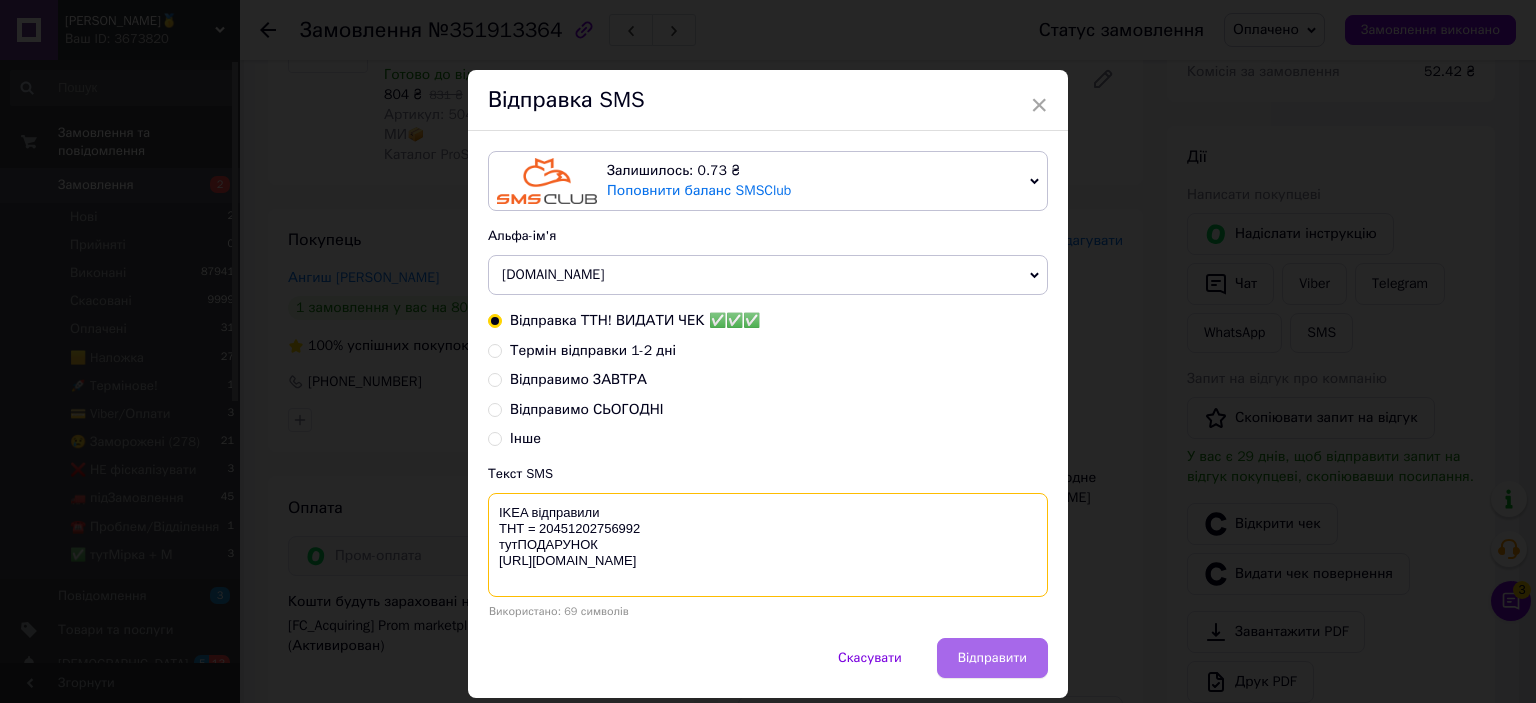 type on "IKEA відправили
ТНТ = 20451202756992
тутПОДАРУНОК
https://bit.ly/taao" 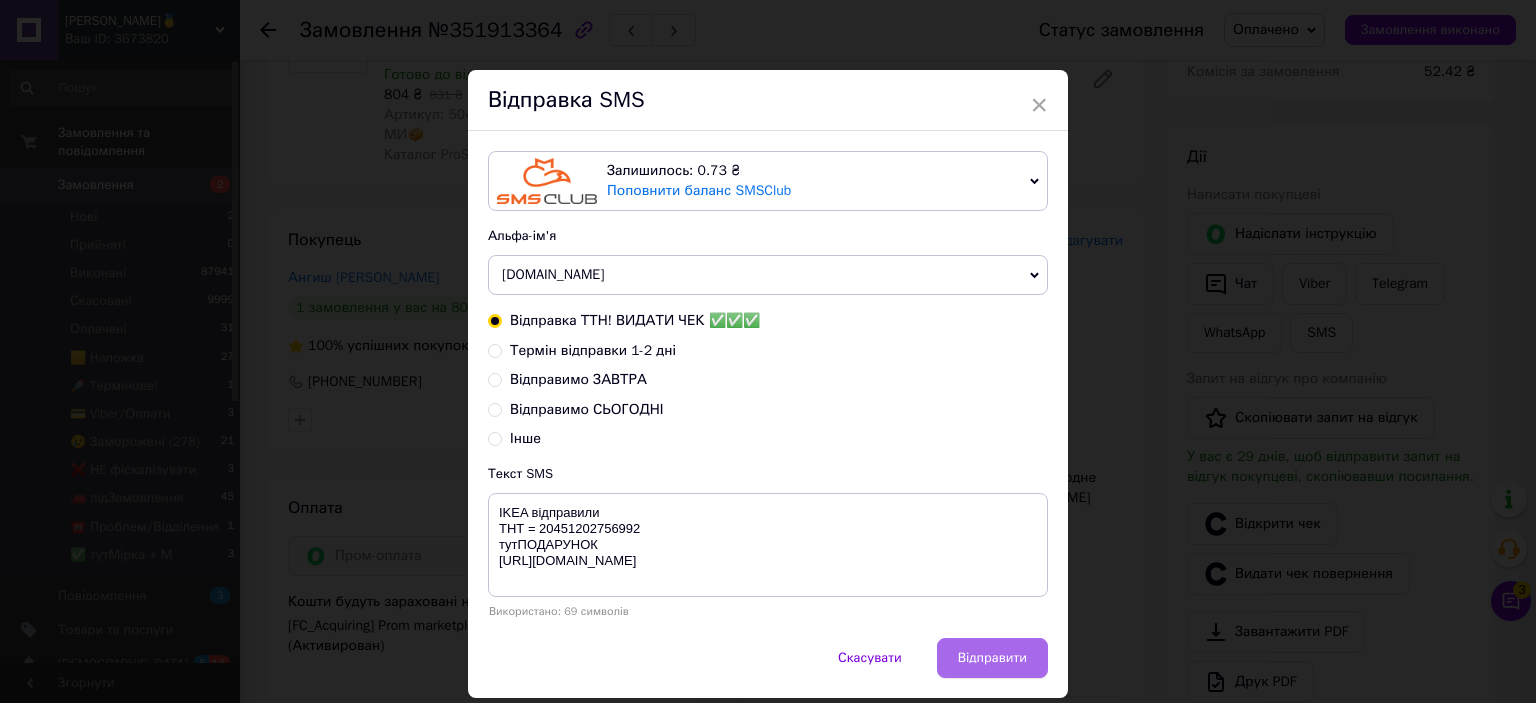 click on "Відправити" at bounding box center [992, 658] 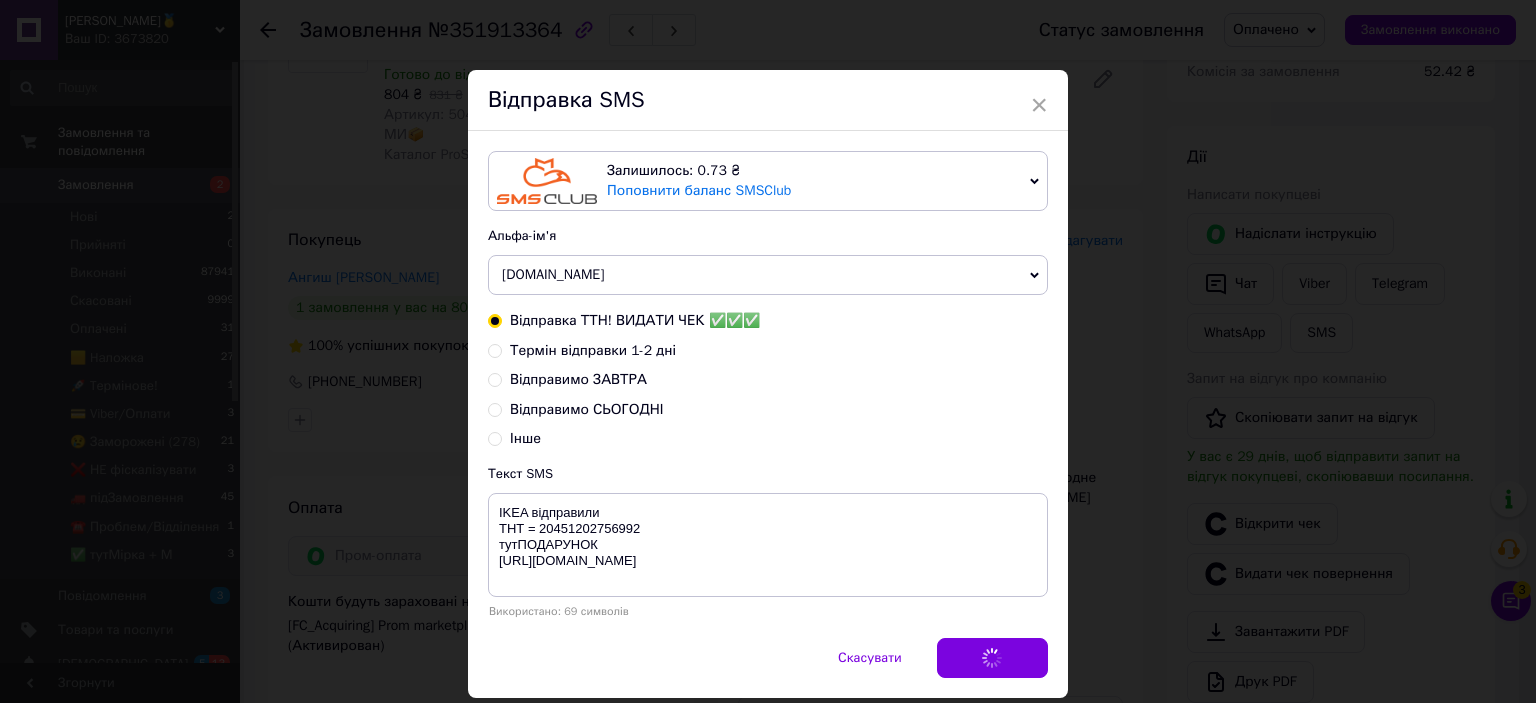 click on "Скасувати   Відправити" at bounding box center (768, 668) 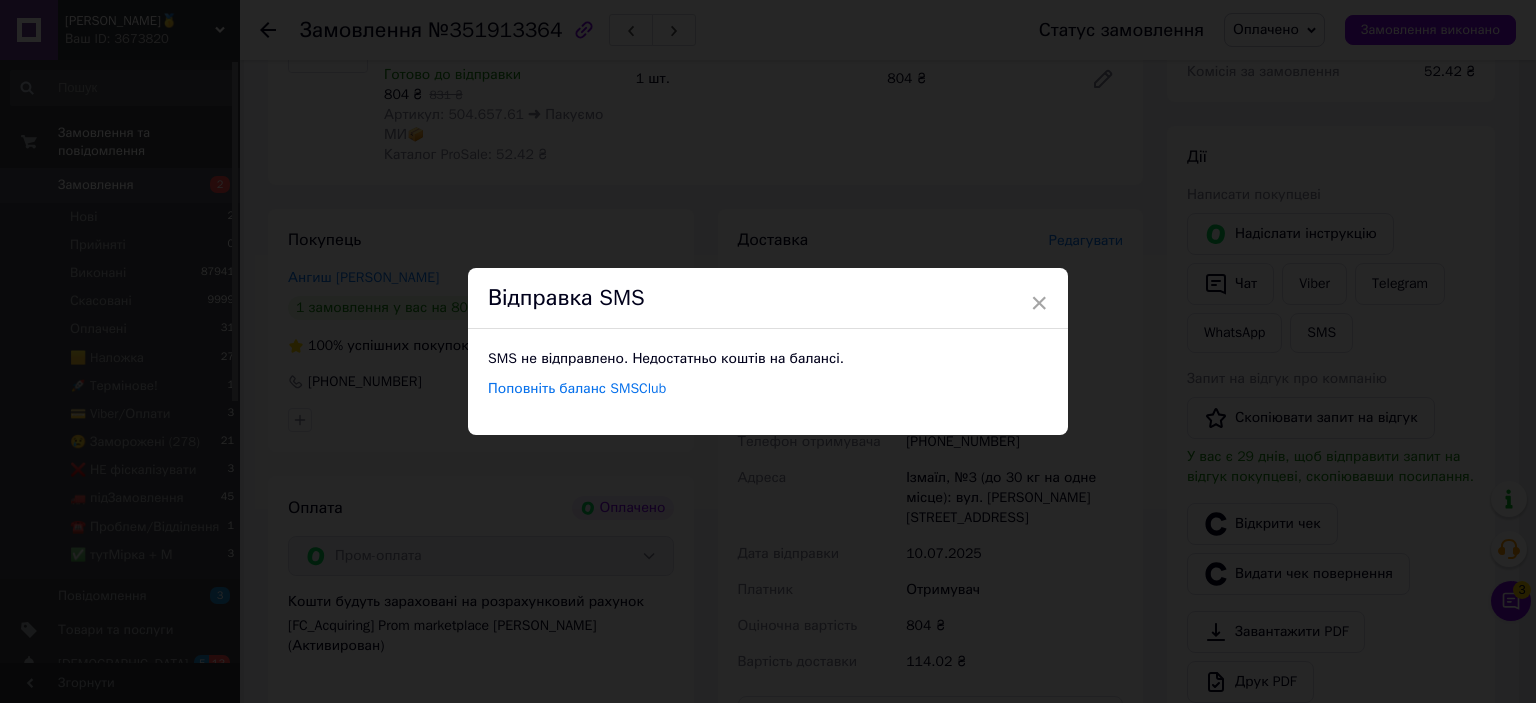 click on "× Відправка SMS SMS не відправлено. Недостатньо коштів на балансі.  Поповніть баланс SMSClub" at bounding box center [768, 351] 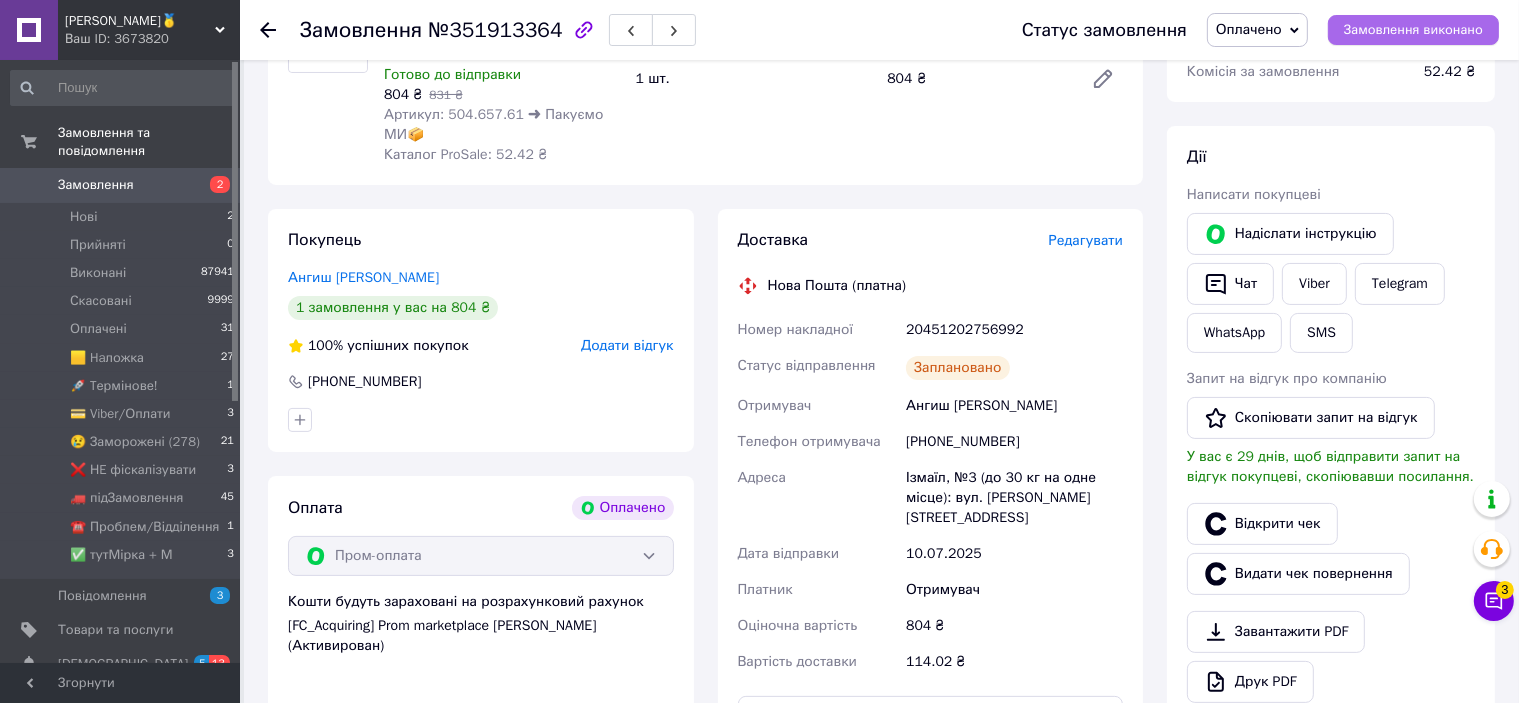 click on "Замовлення виконано" at bounding box center (1413, 30) 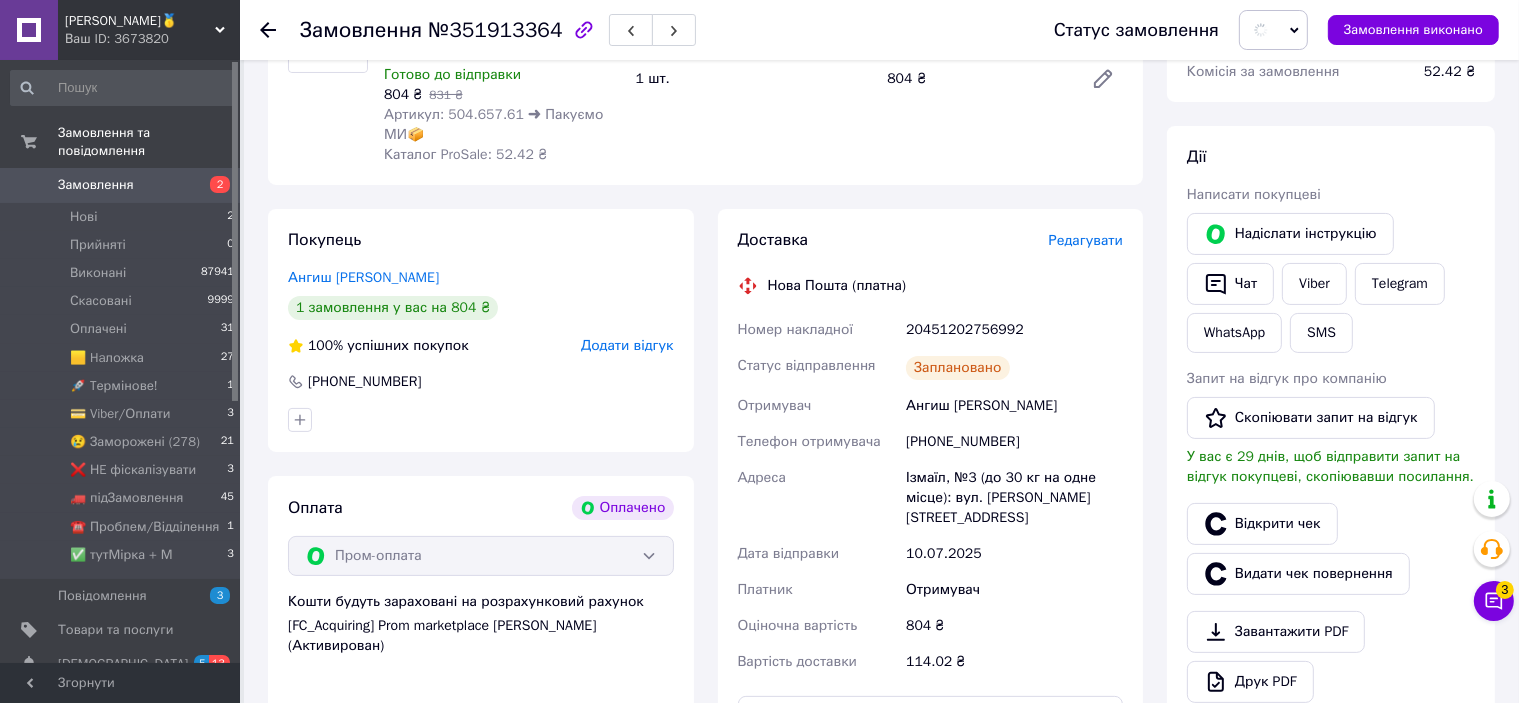 scroll, scrollTop: 0, scrollLeft: 0, axis: both 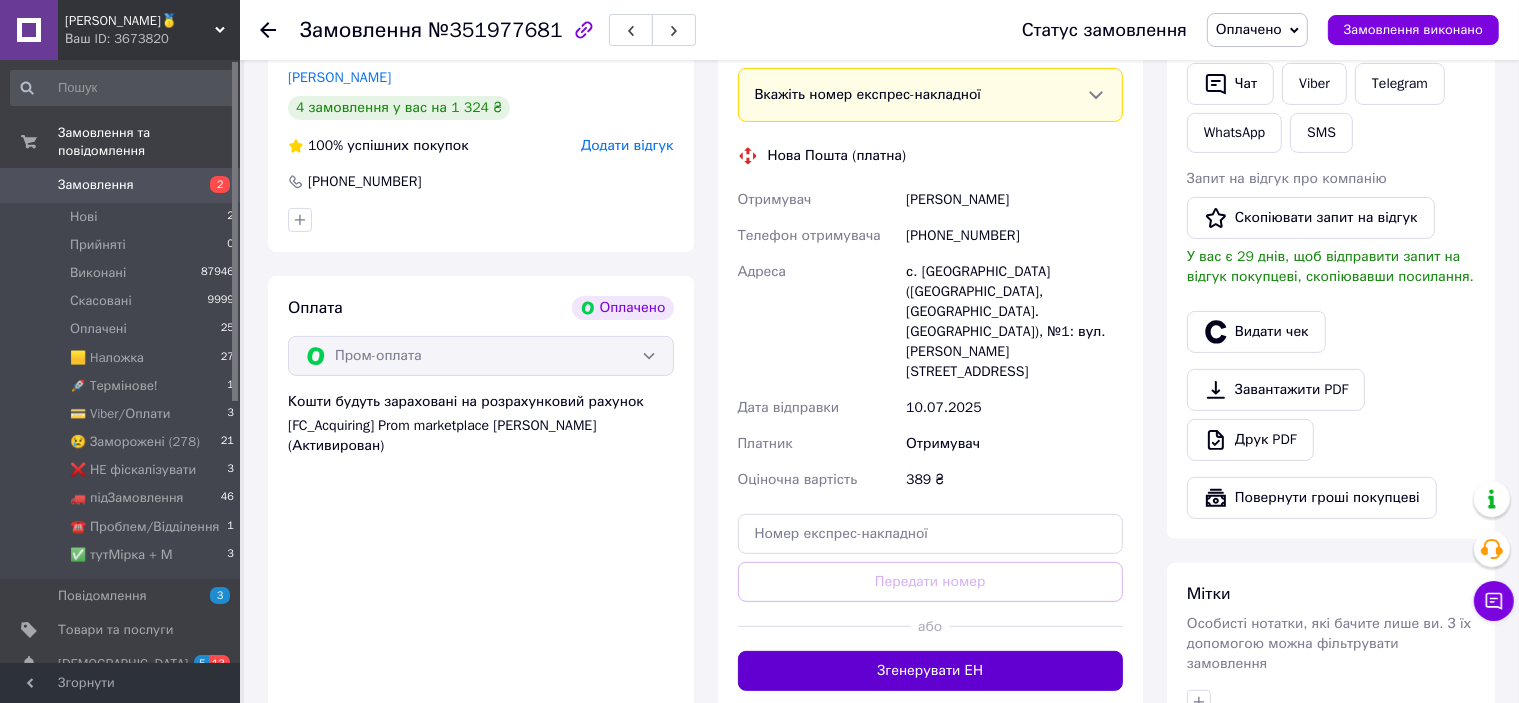 drag, startPoint x: 990, startPoint y: 633, endPoint x: 1196, endPoint y: 414, distance: 300.66095 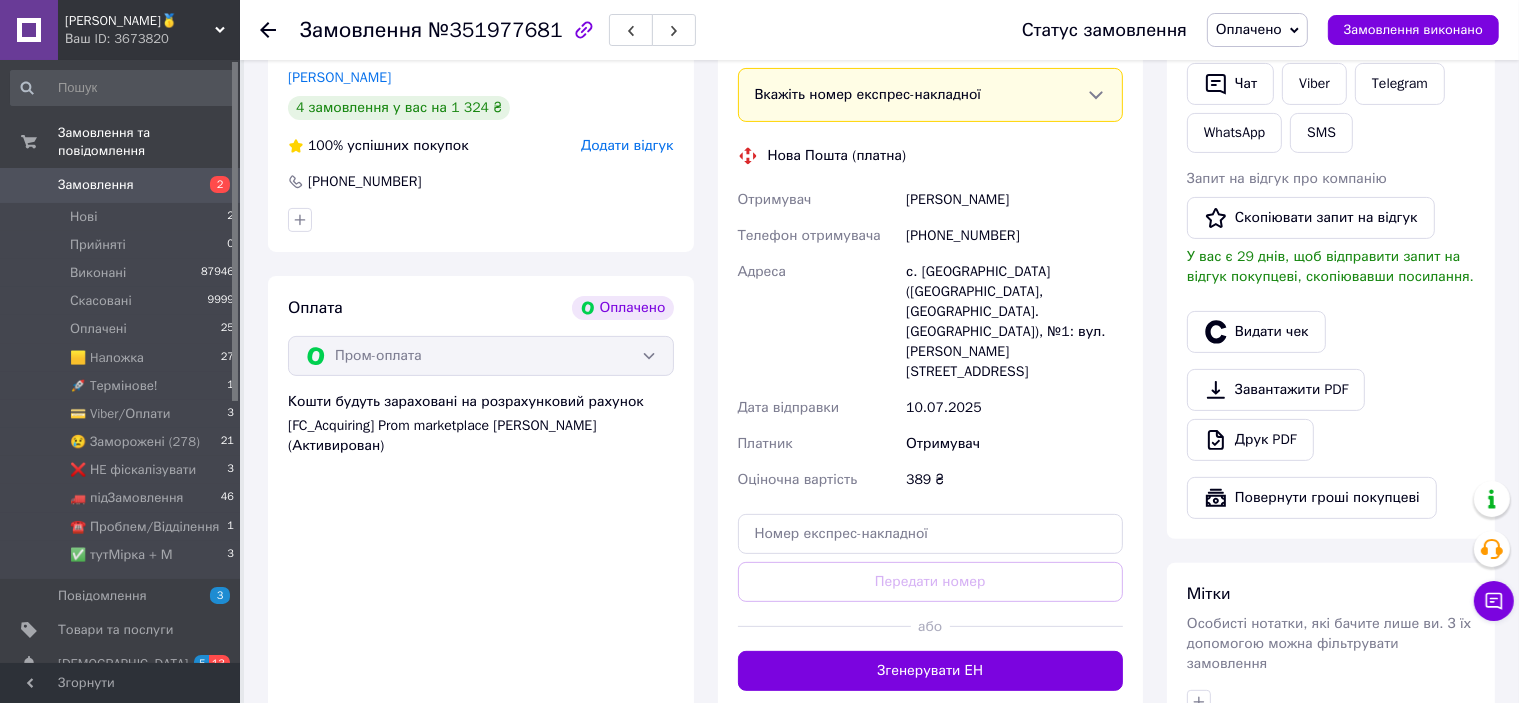 click on "Згенерувати ЕН" at bounding box center [931, 671] 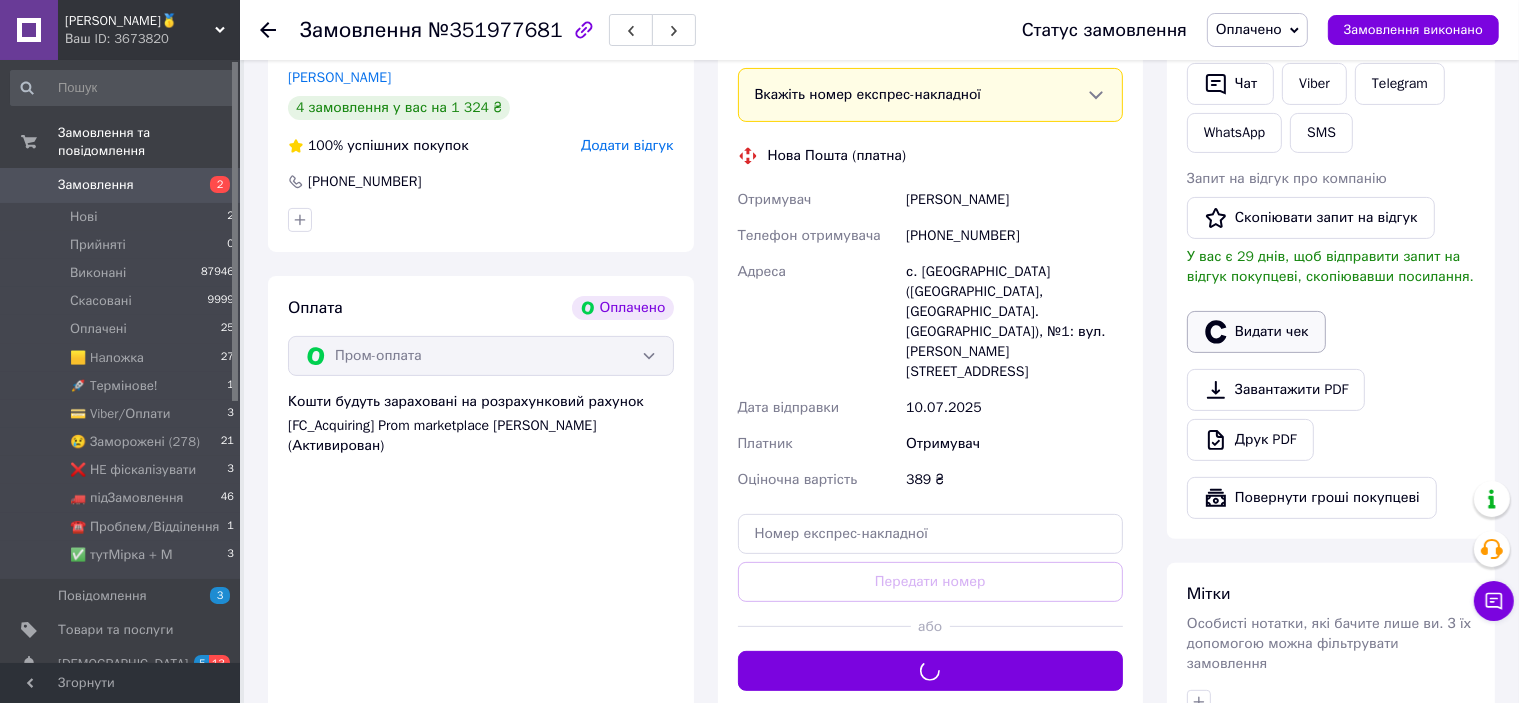 click on "Видати чек" at bounding box center (1256, 332) 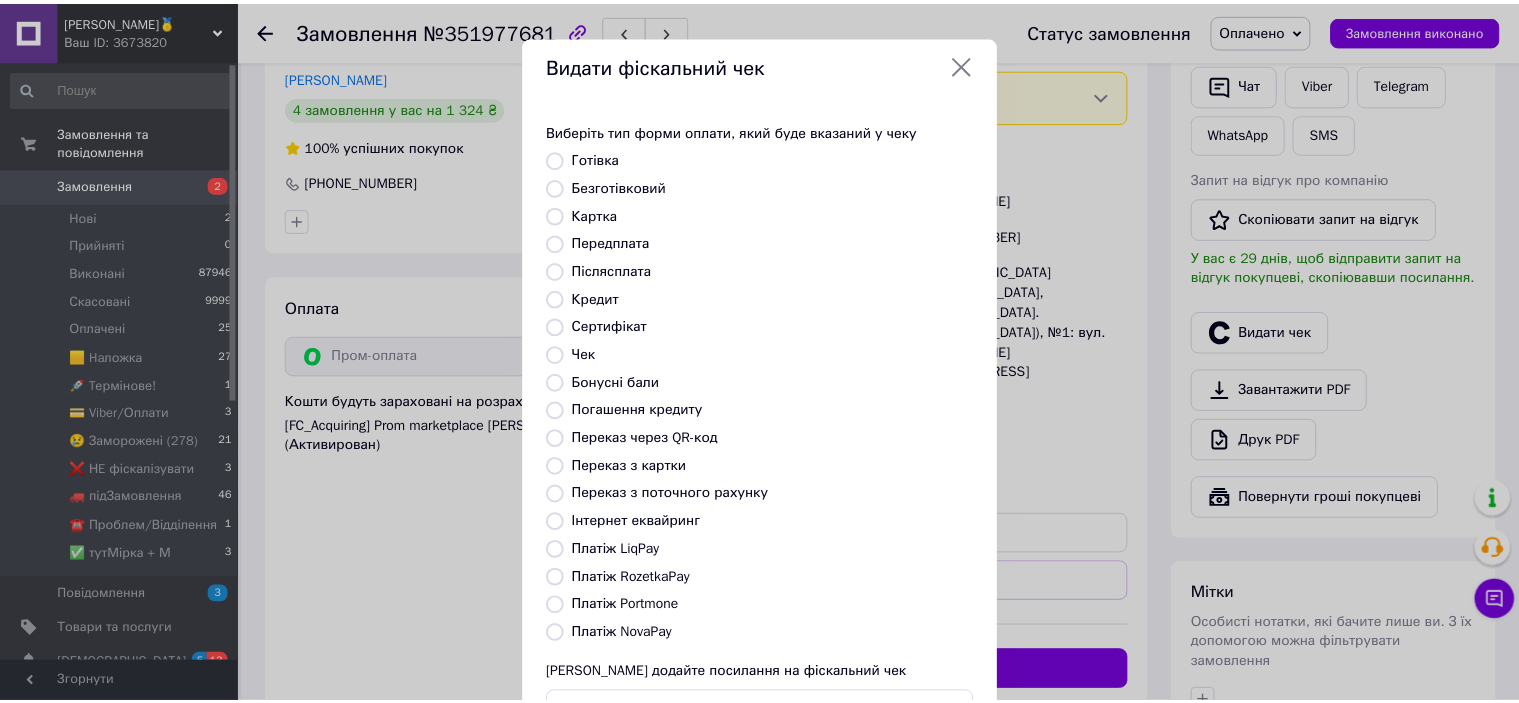 scroll, scrollTop: 155, scrollLeft: 0, axis: vertical 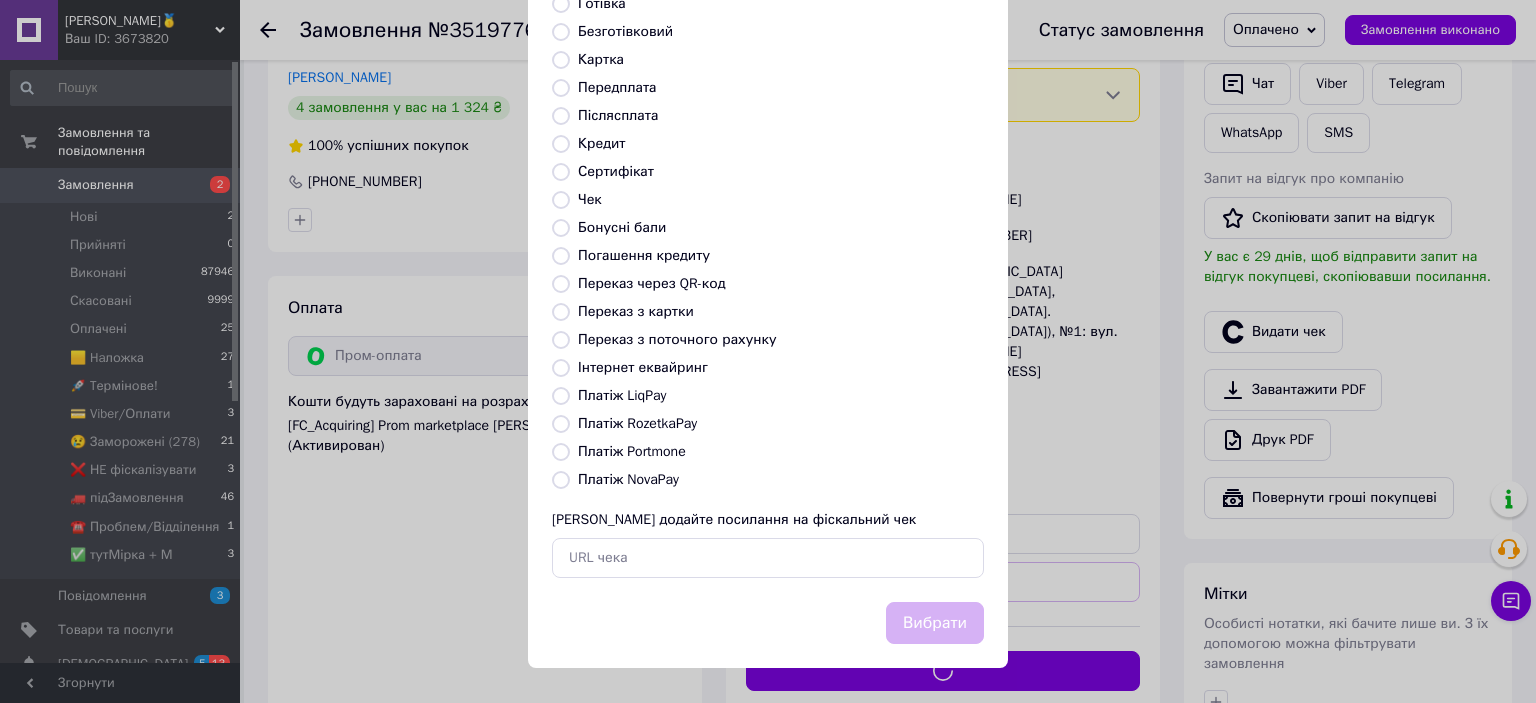click on "Платіж RozetkaPay" at bounding box center (637, 423) 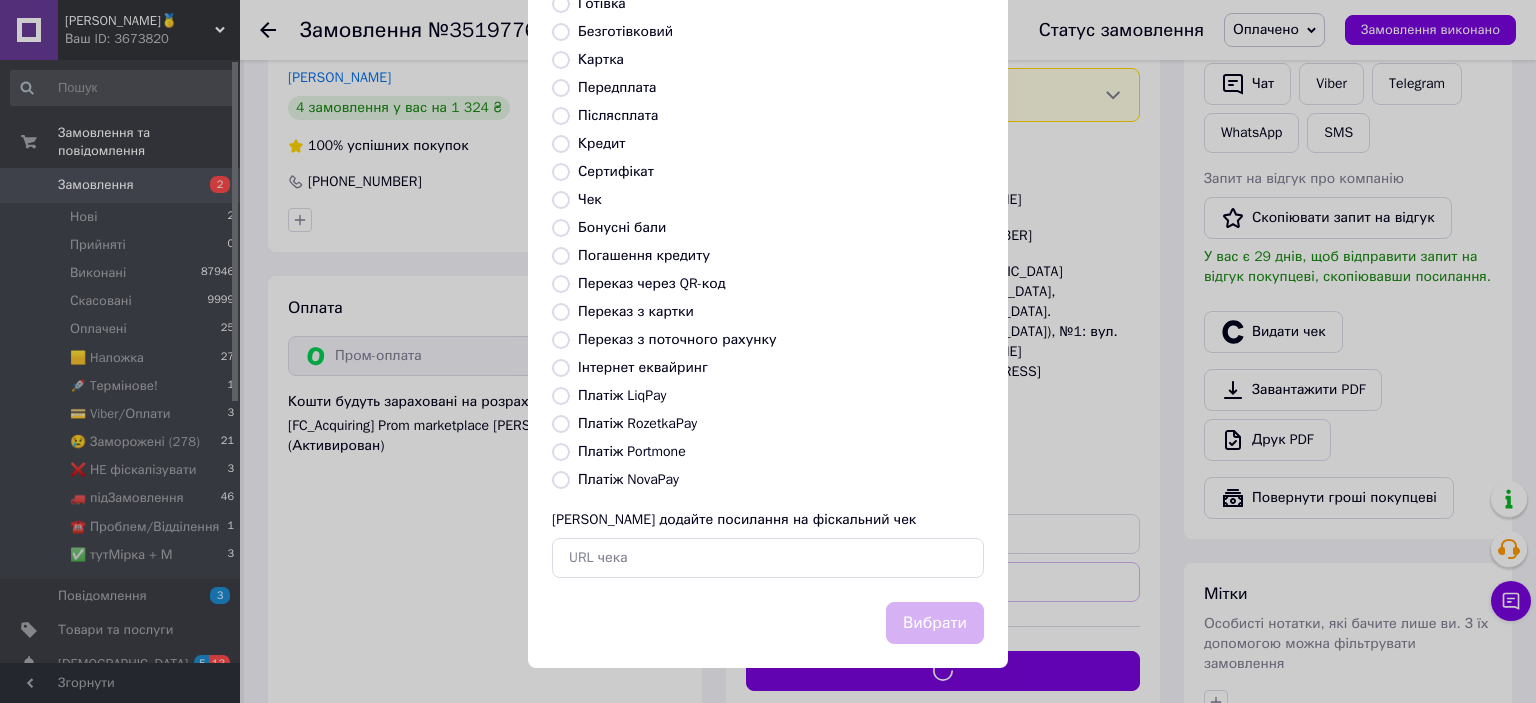 radio on "true" 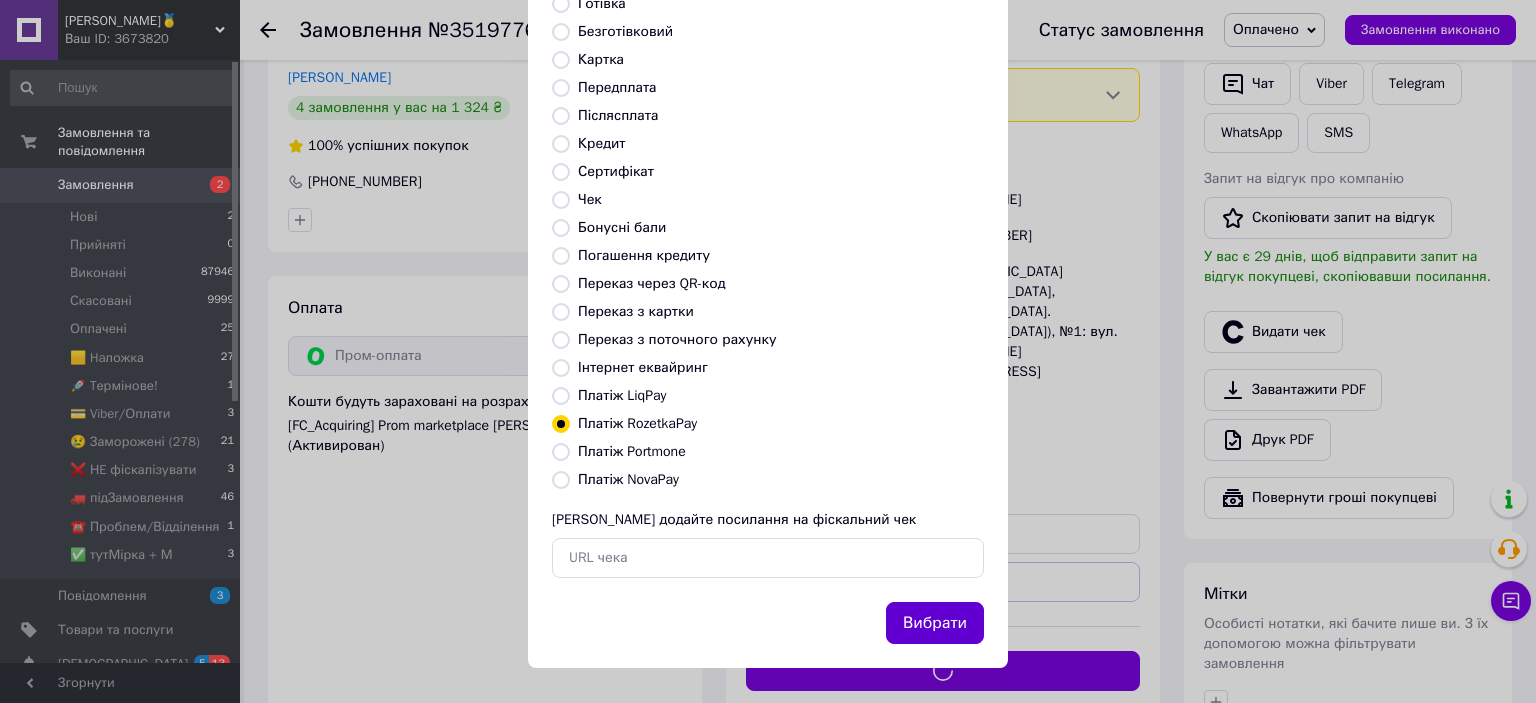 click on "Вибрати" at bounding box center (935, 623) 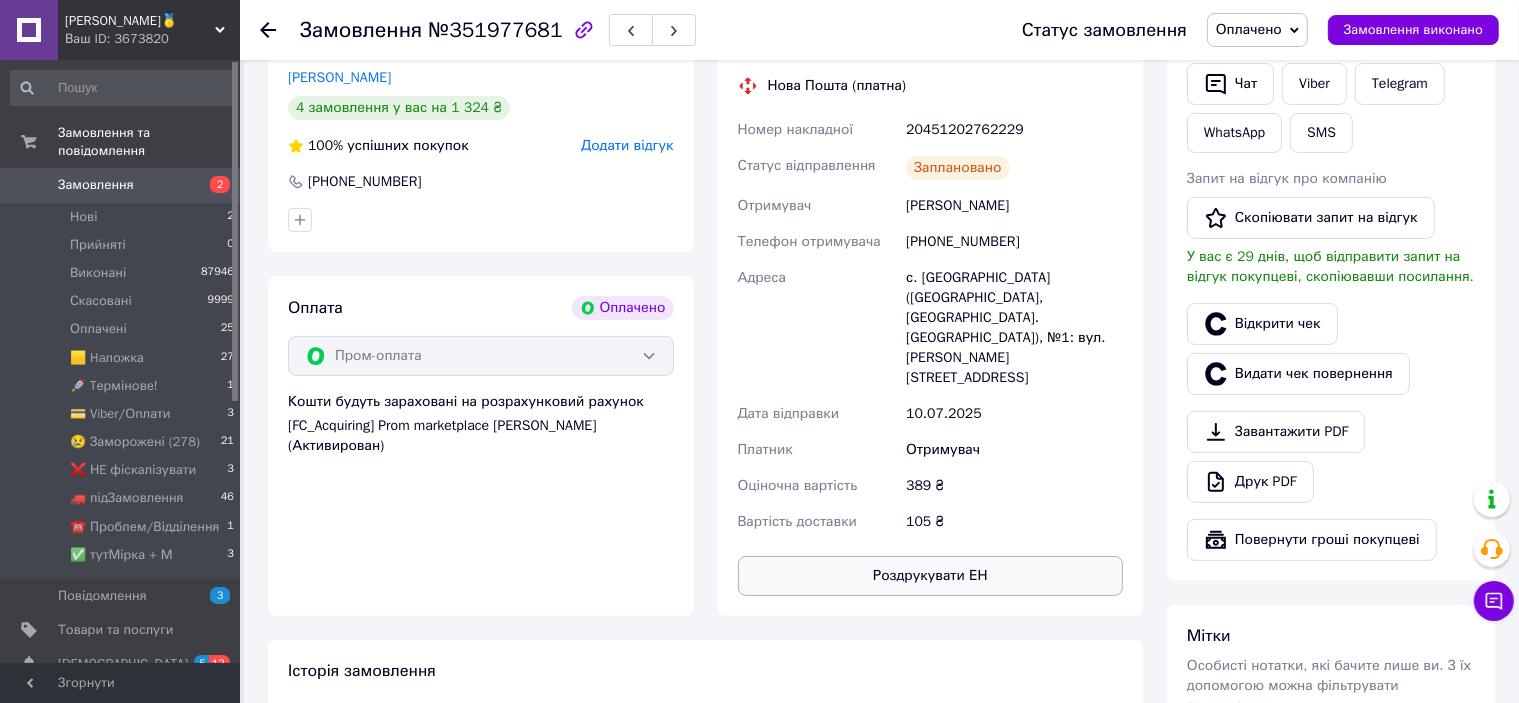 click on "Роздрукувати ЕН" at bounding box center (931, 576) 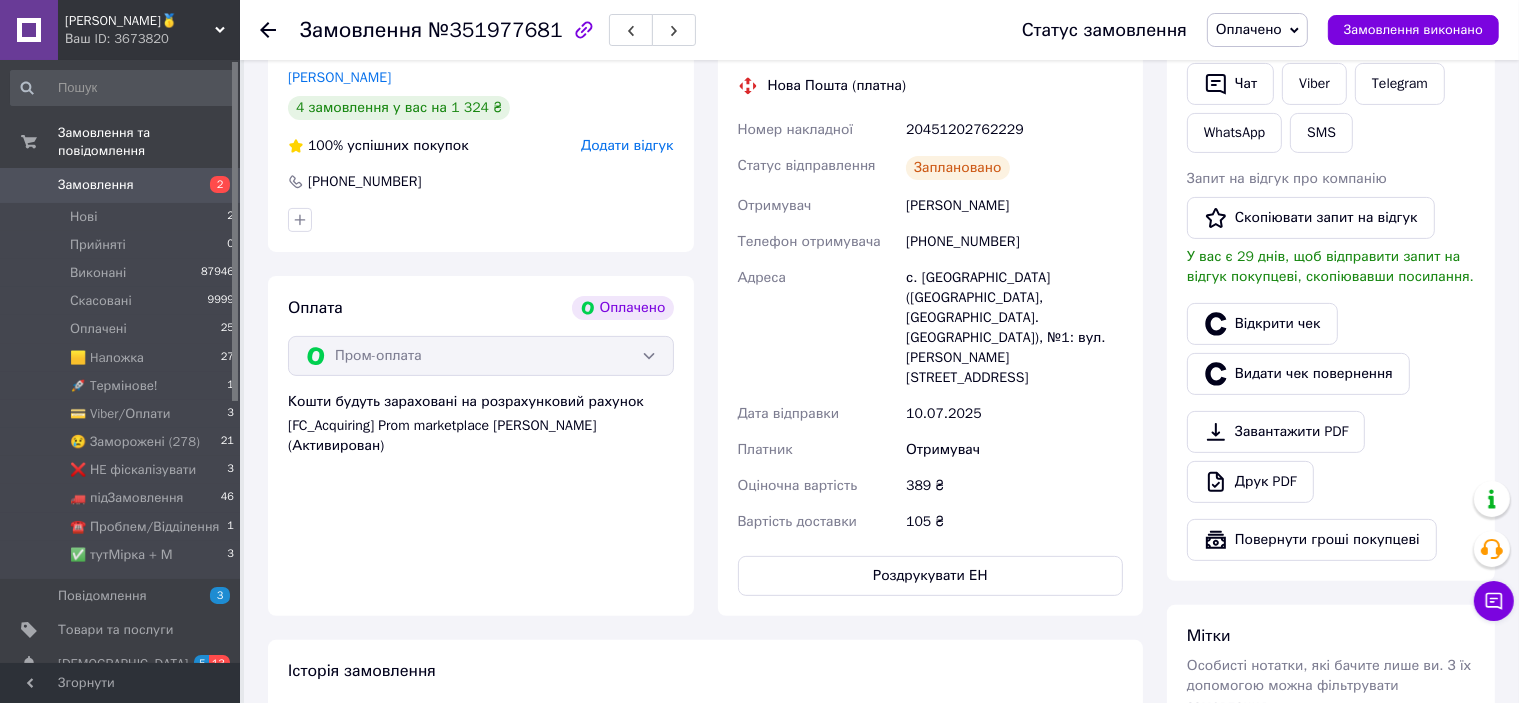 click on "20451202762229" at bounding box center (1014, 130) 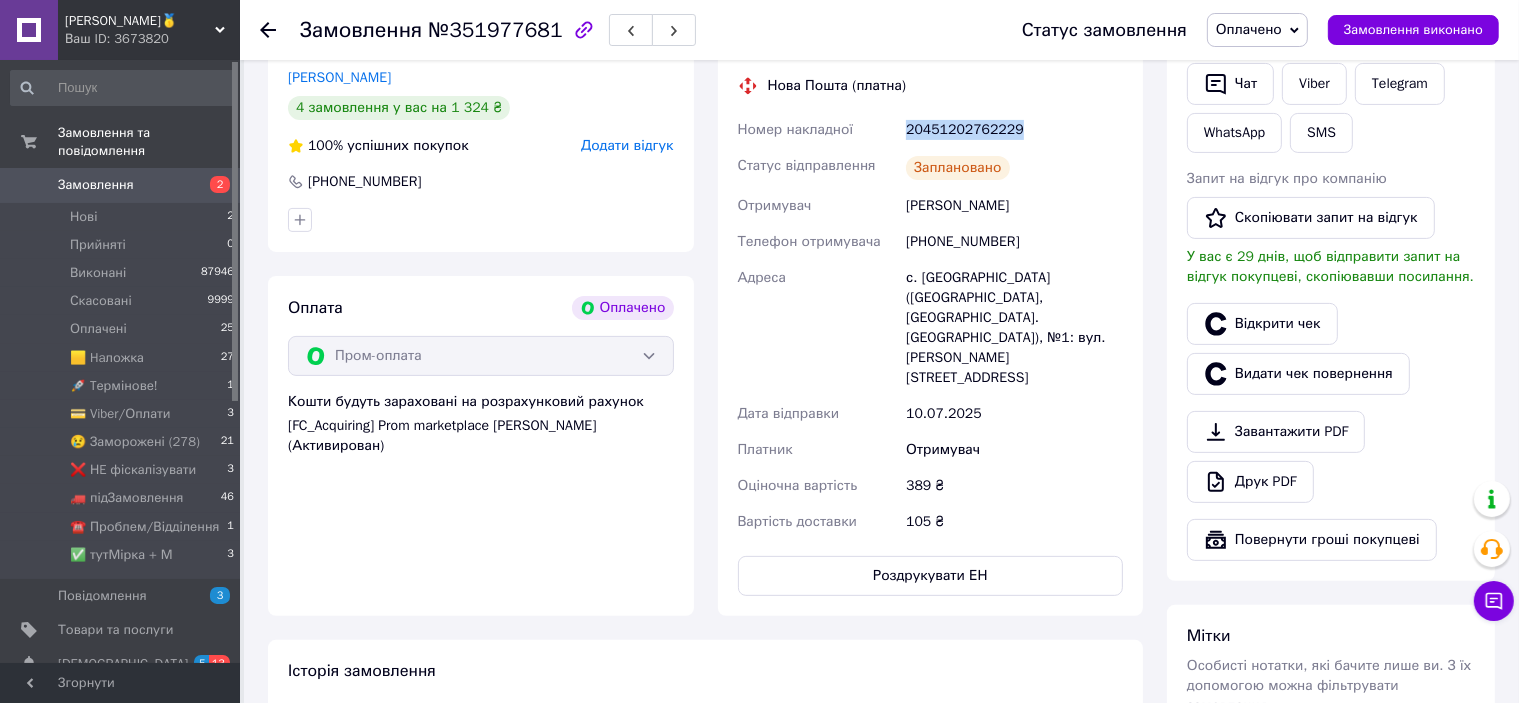 click on "20451202762229" at bounding box center [1014, 130] 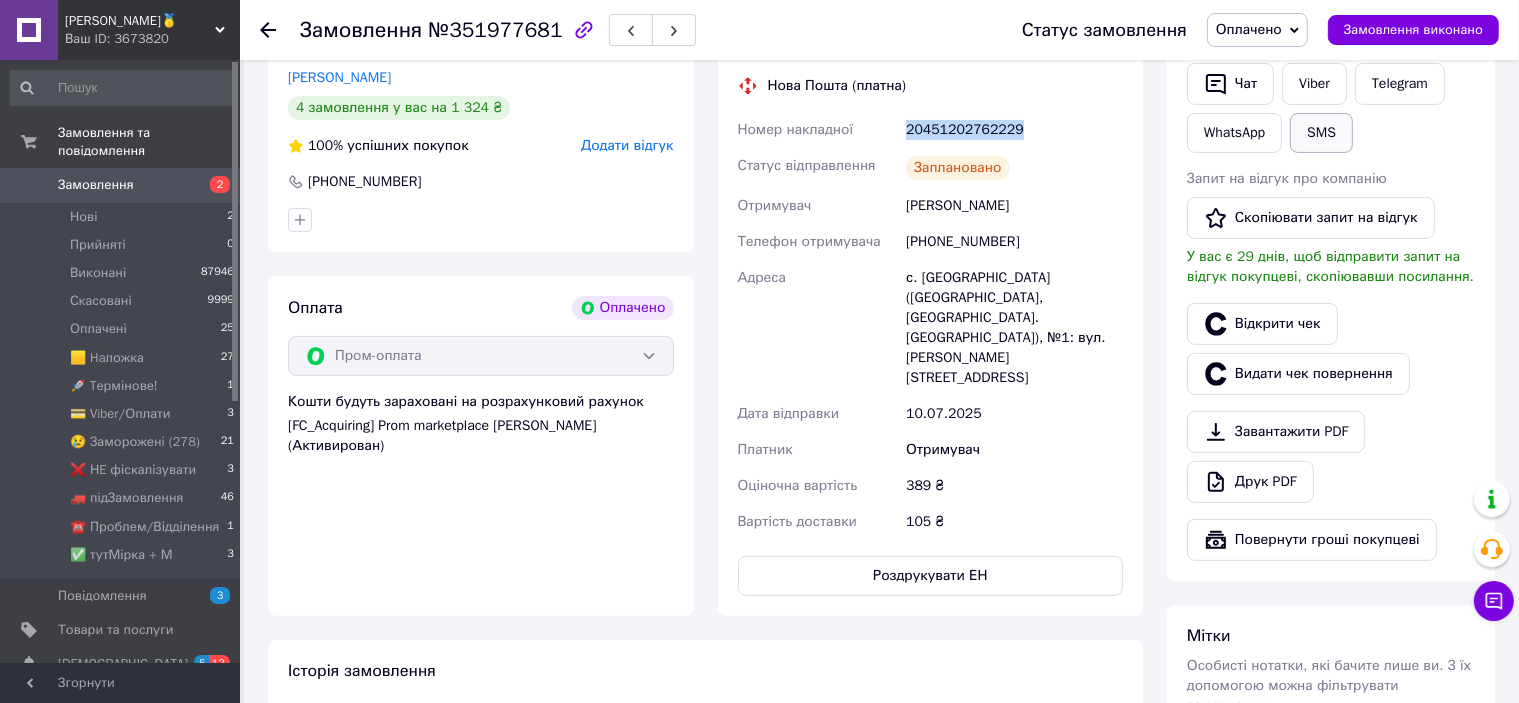 click on "SMS" at bounding box center (1321, 133) 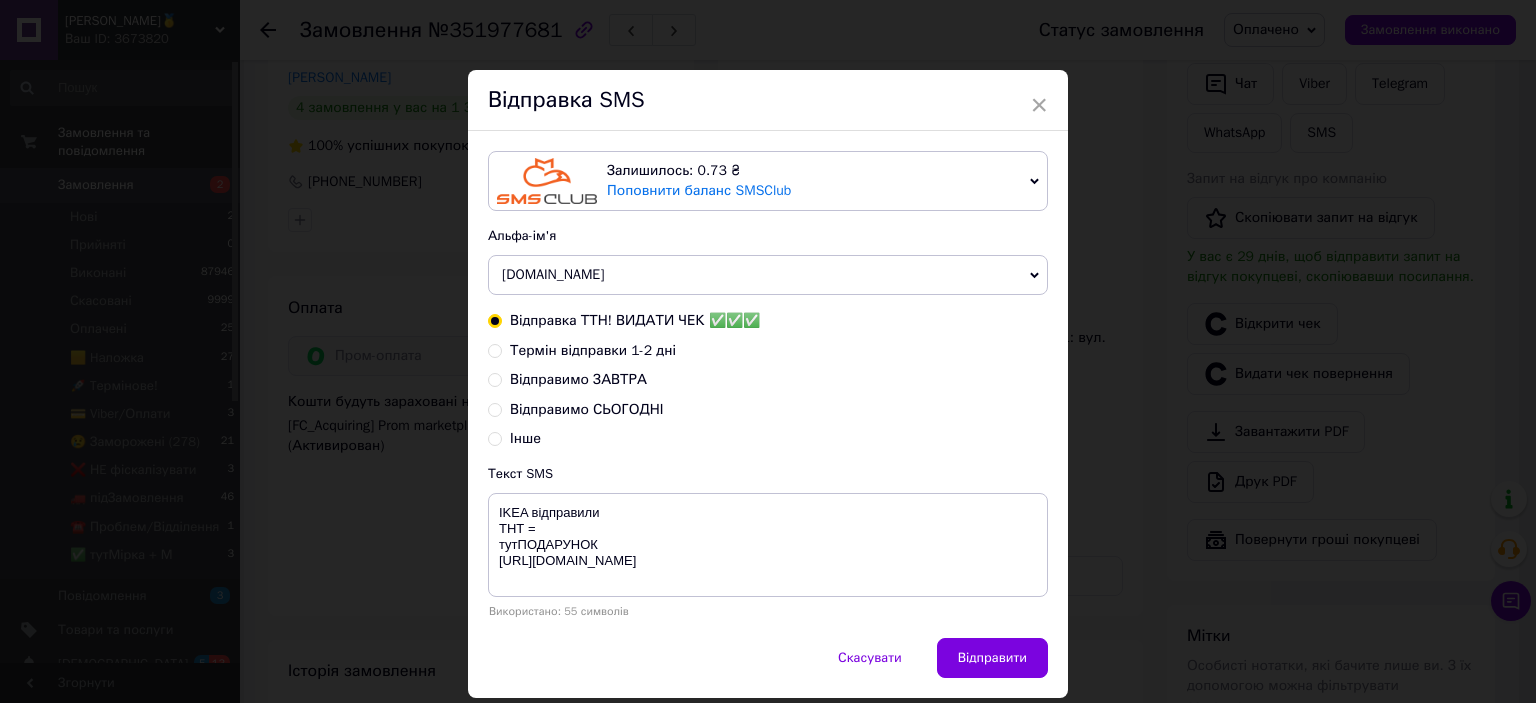 type 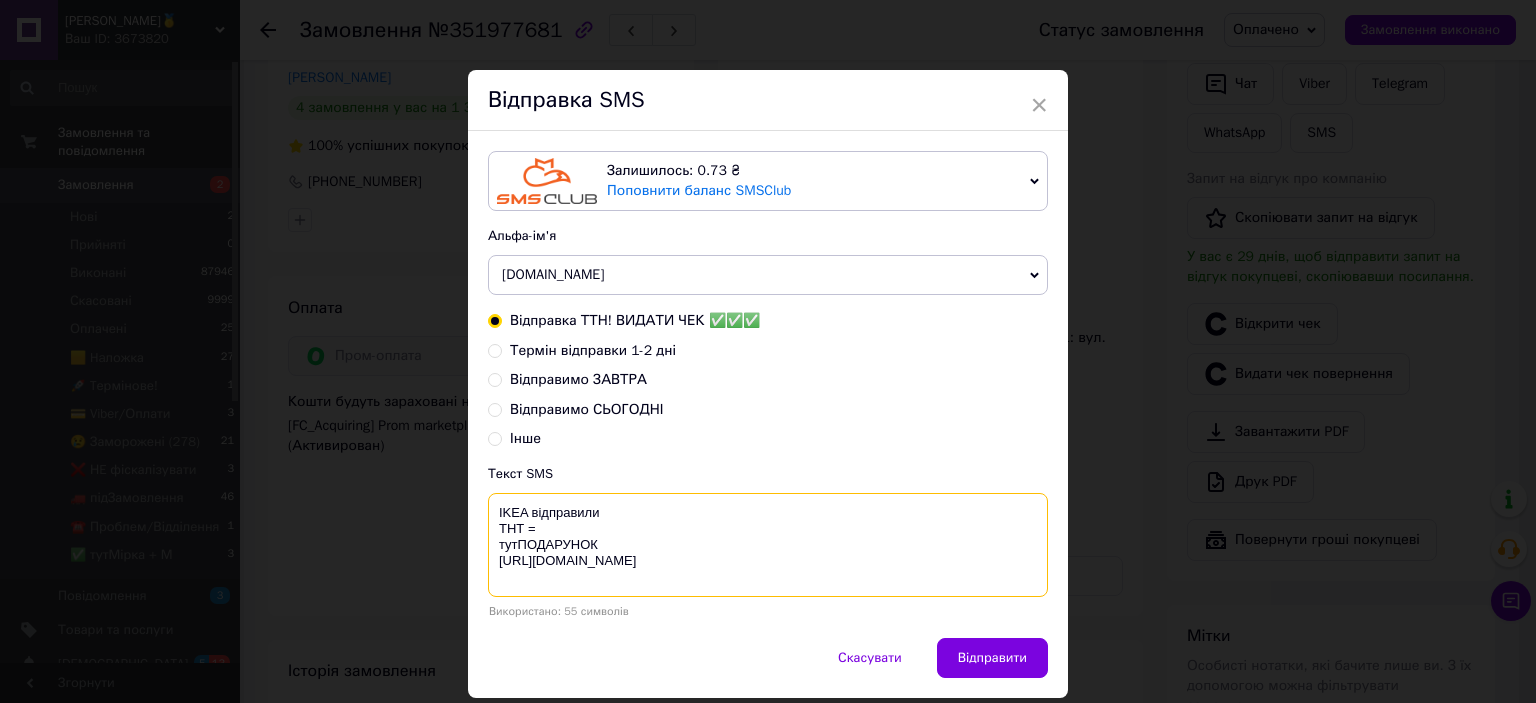 click on "IKEA відправили
ТНТ =
тутПОДАРУНОК
[URL][DOMAIN_NAME]" at bounding box center [768, 545] 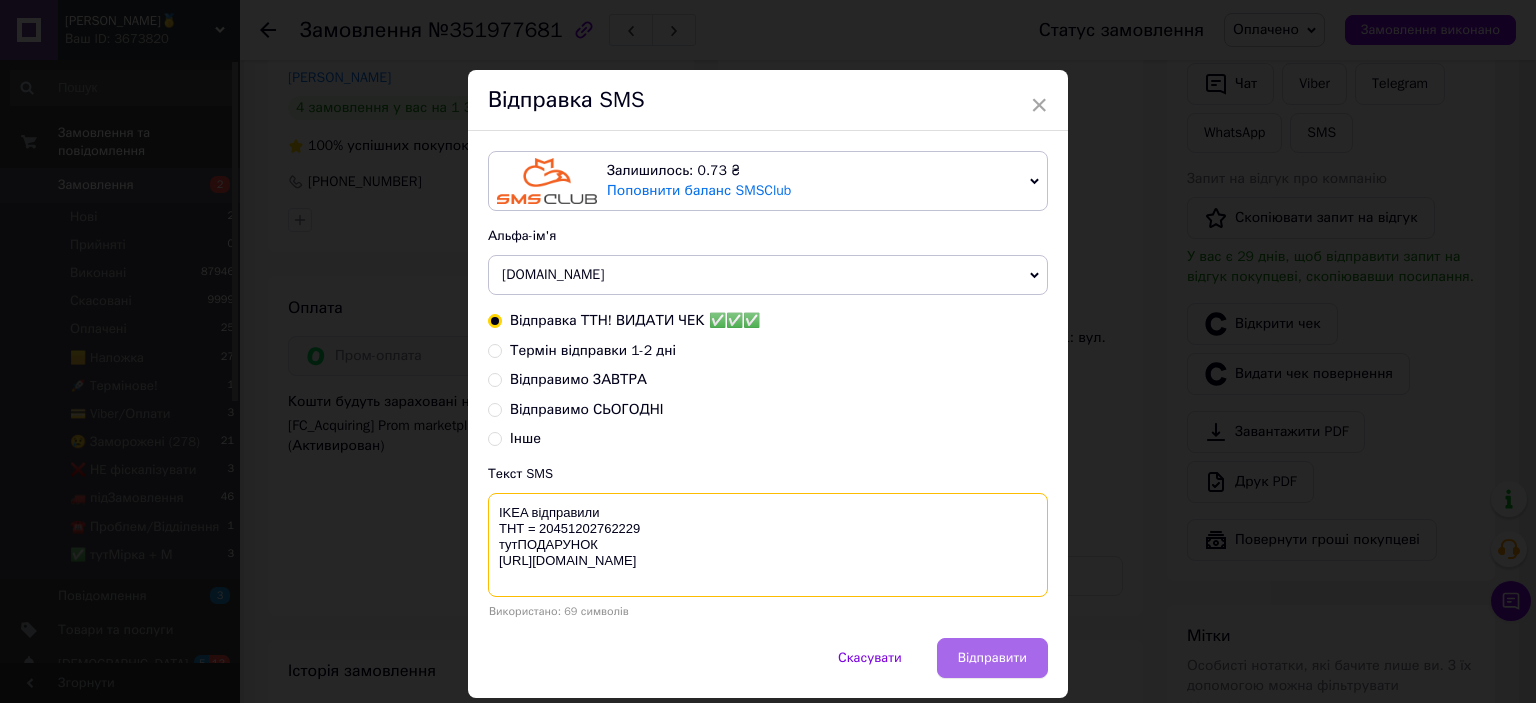 type on "IKEA відправили
ТНТ = 20451202762229
тутПОДАРУНОК
https://bit.ly/taao" 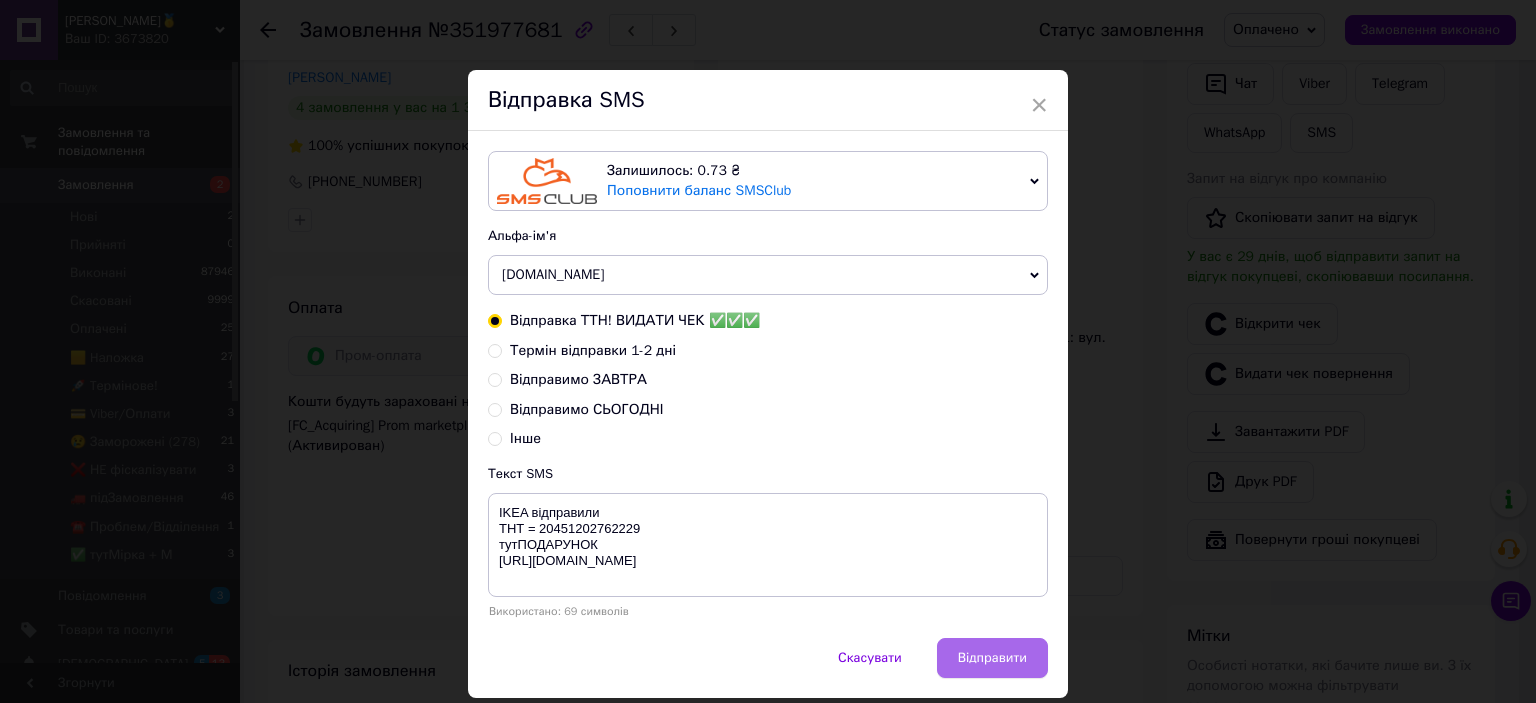 click on "Відправити" at bounding box center [992, 658] 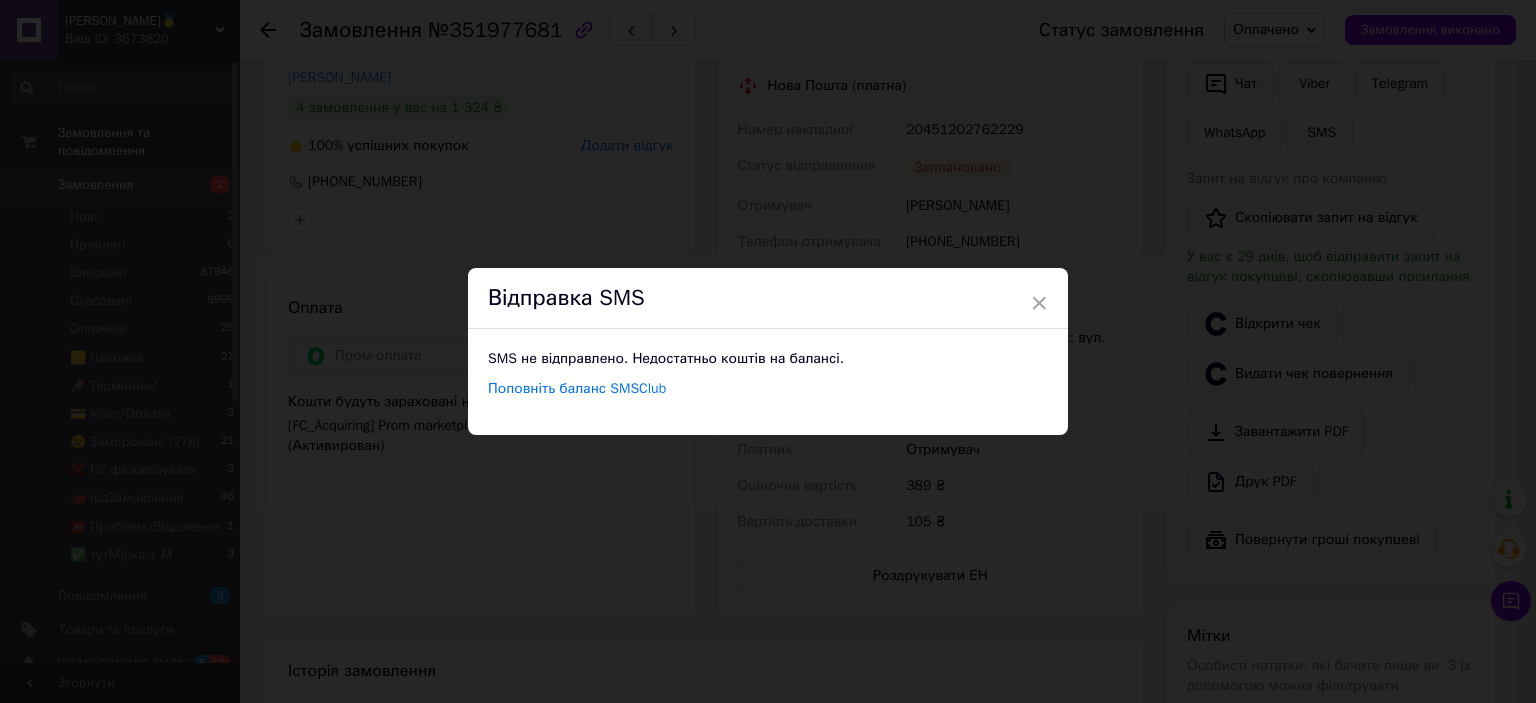drag, startPoint x: 1346, startPoint y: 31, endPoint x: 1367, endPoint y: 23, distance: 22.472204 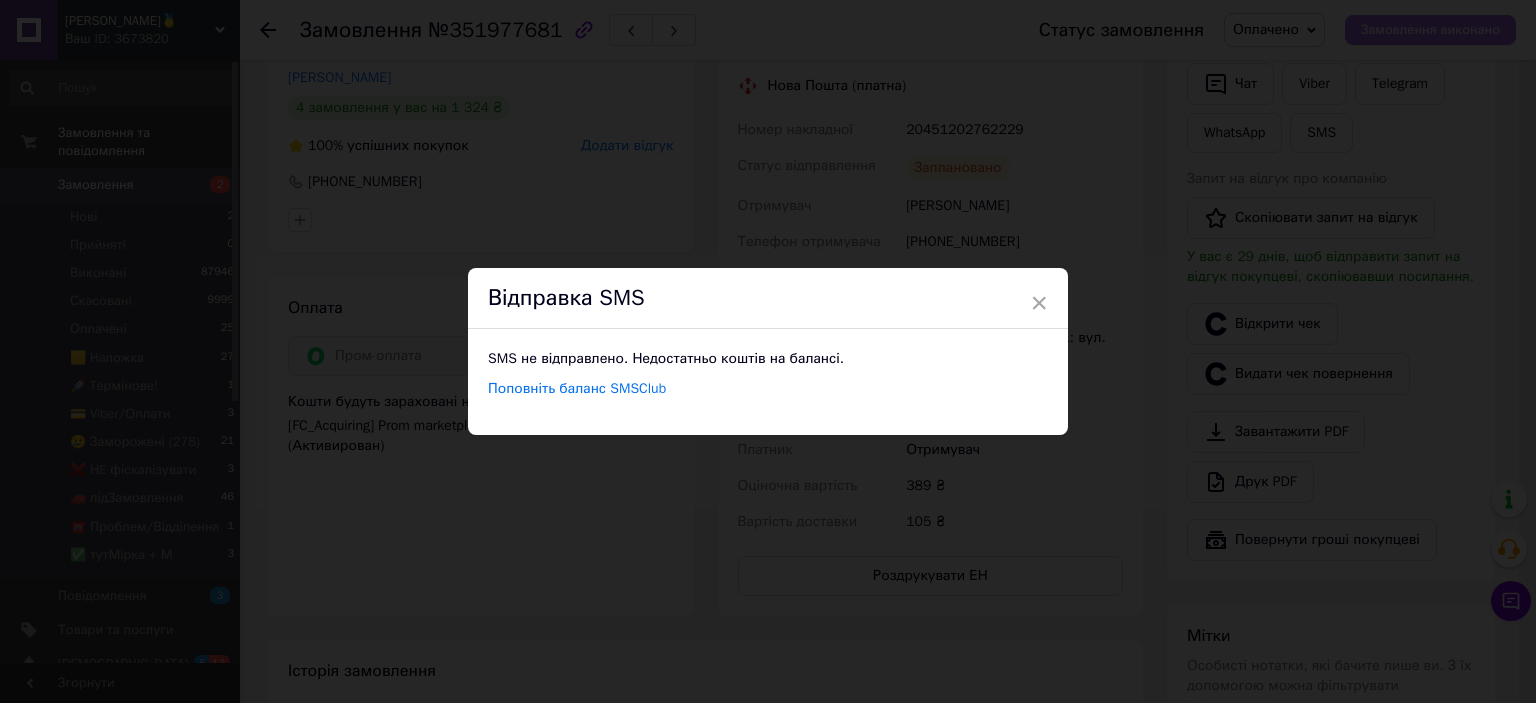 click on "× Відправка SMS SMS не відправлено. Недостатньо коштів на балансі.  Поповніть баланс SMSClub" at bounding box center (768, 351) 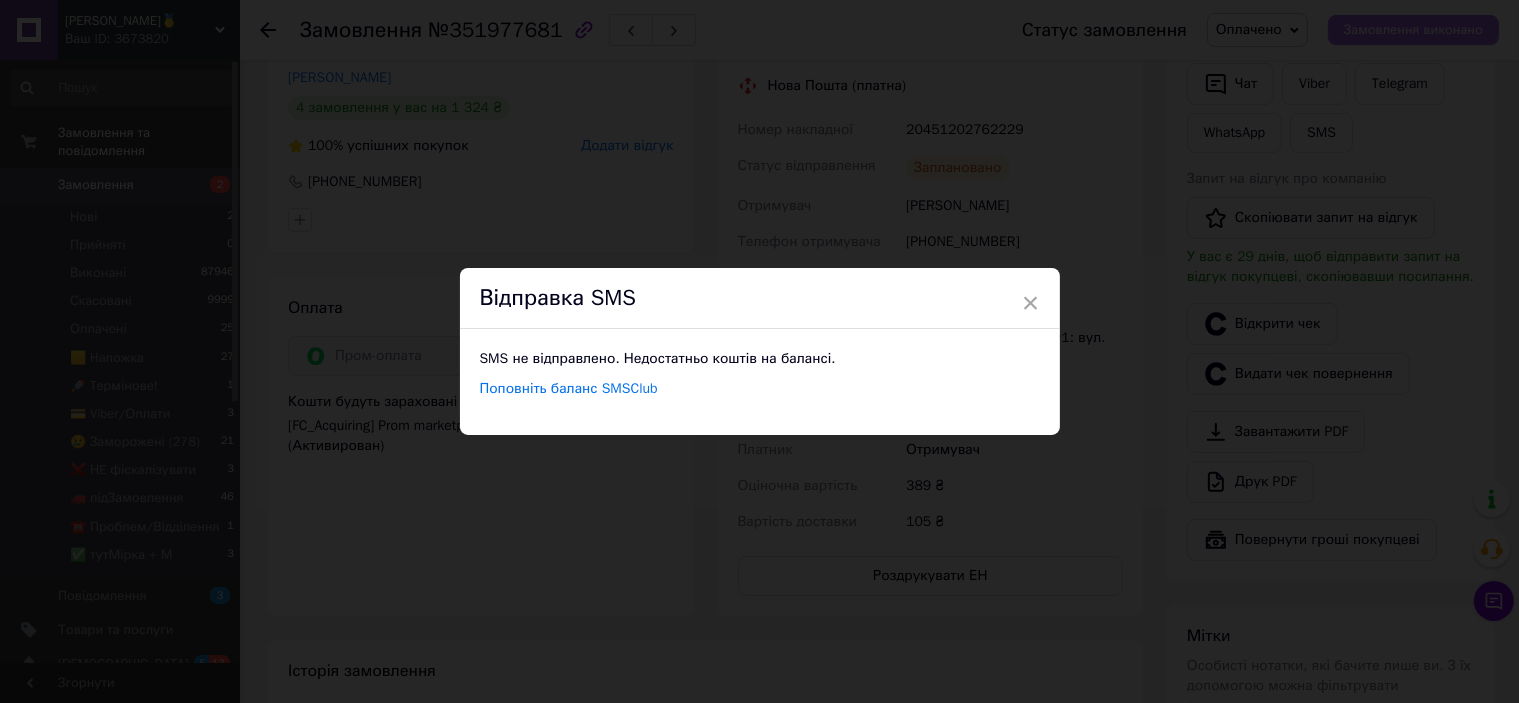click on "Замовлення виконано" at bounding box center (1413, 30) 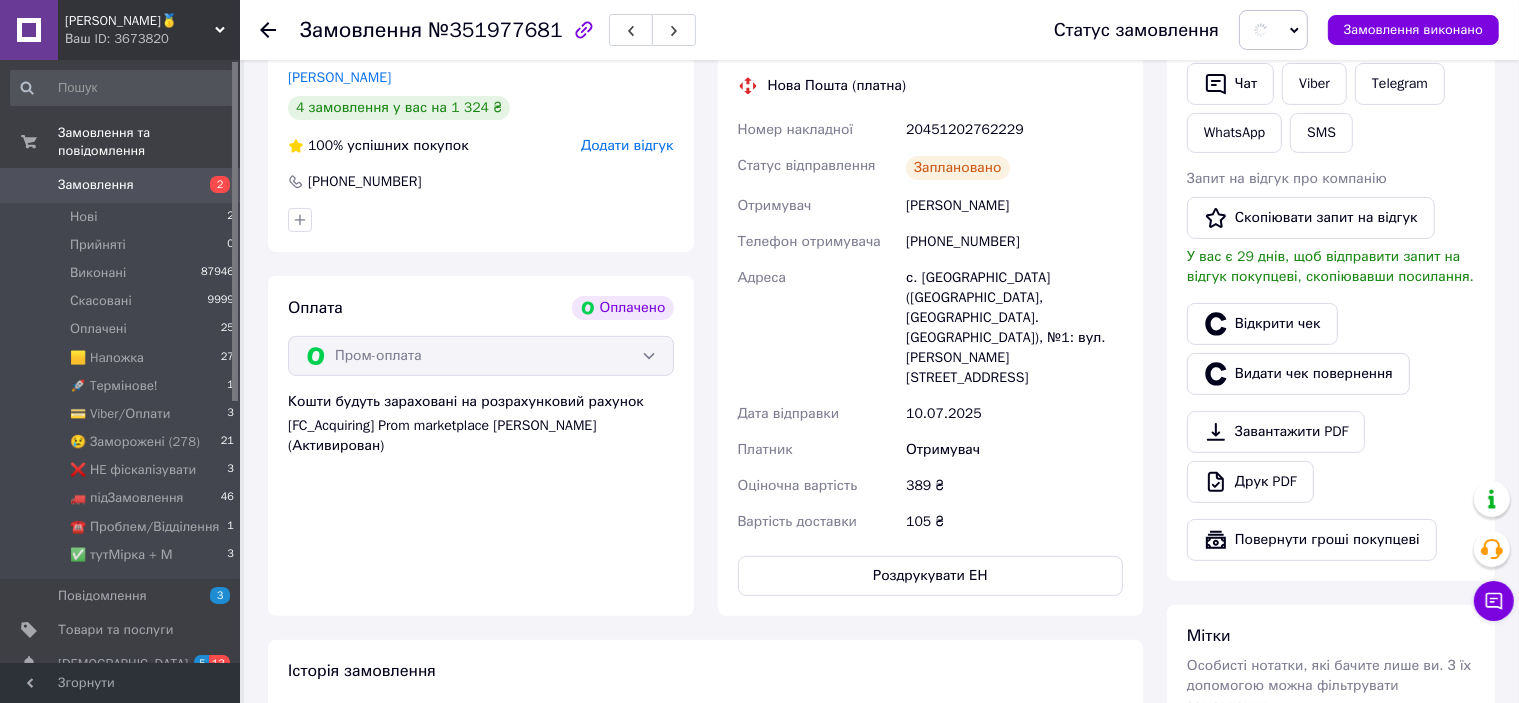 scroll, scrollTop: 0, scrollLeft: 0, axis: both 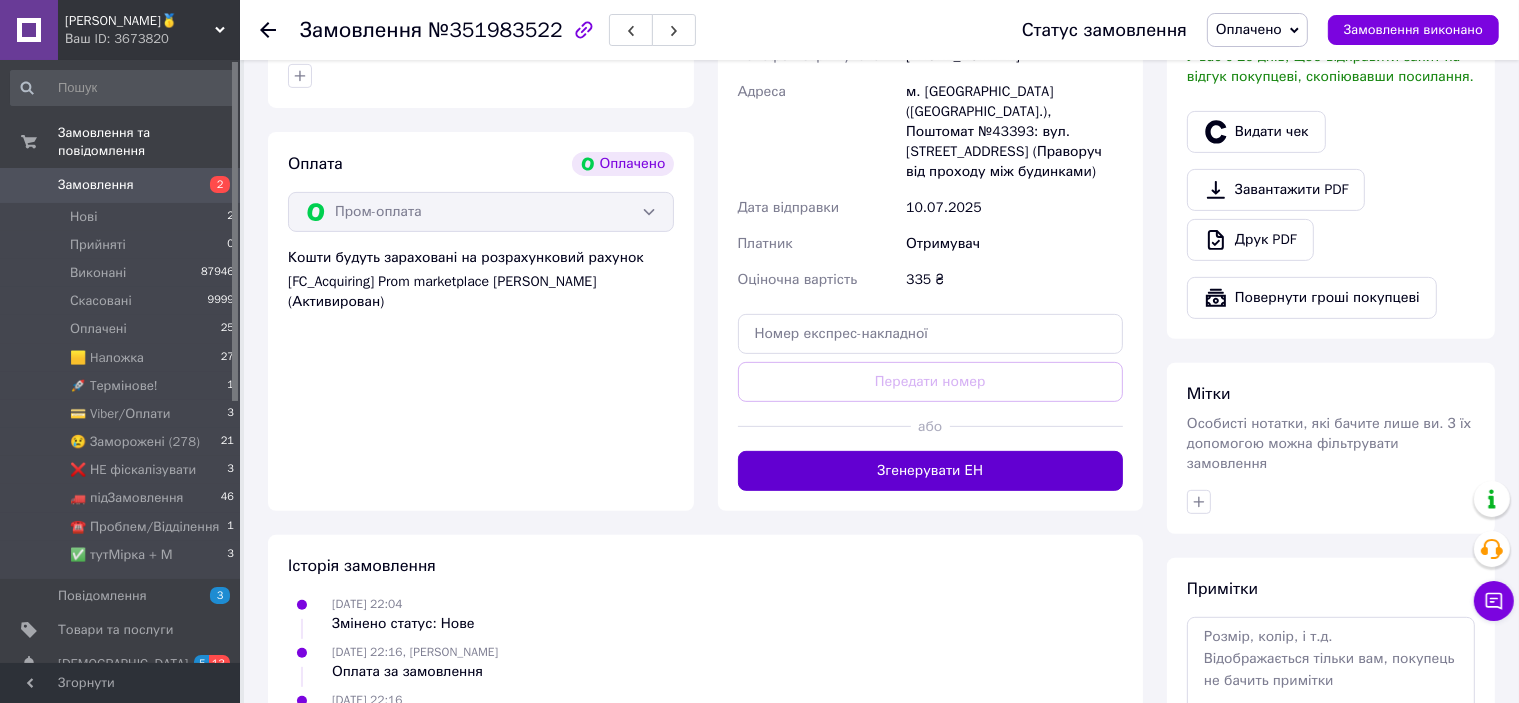 click on "Згенерувати ЕН" at bounding box center (931, 471) 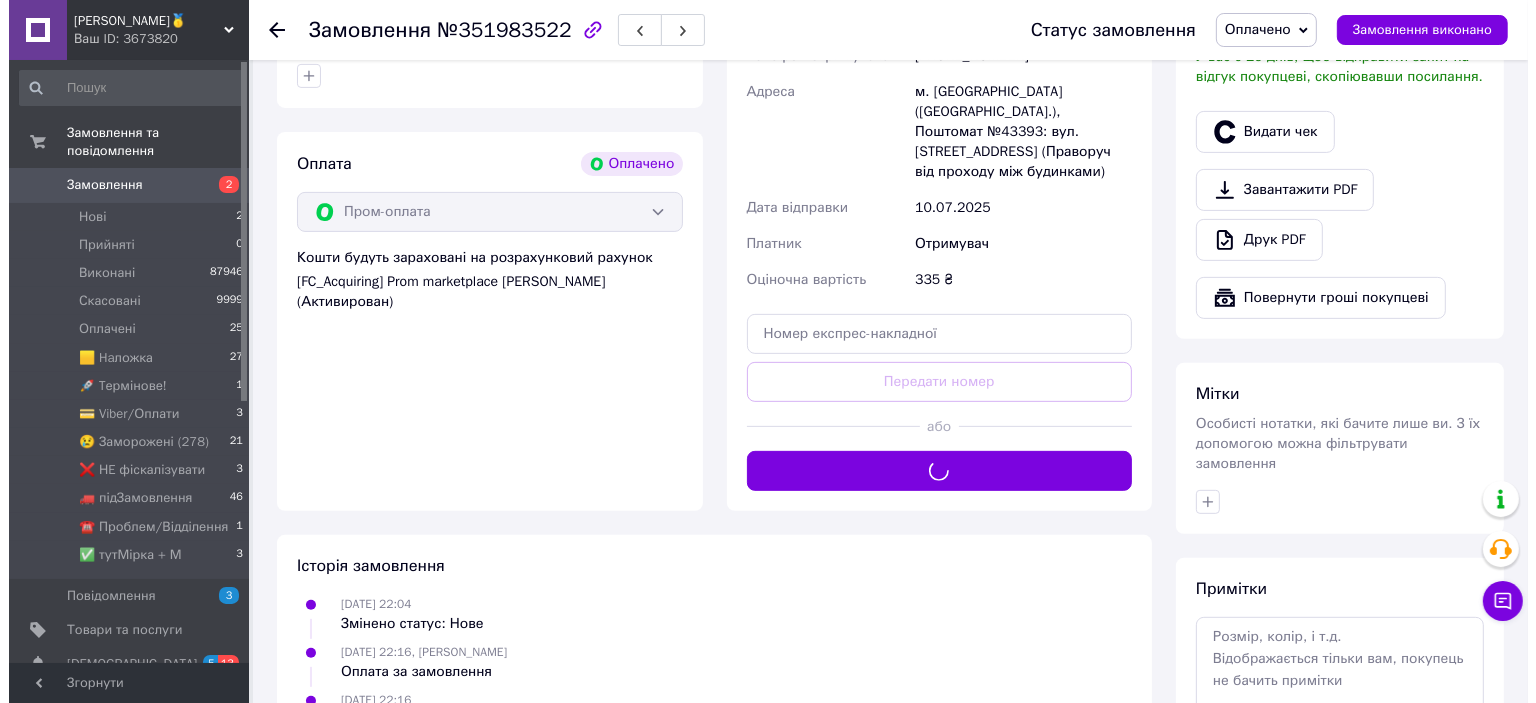 scroll, scrollTop: 600, scrollLeft: 0, axis: vertical 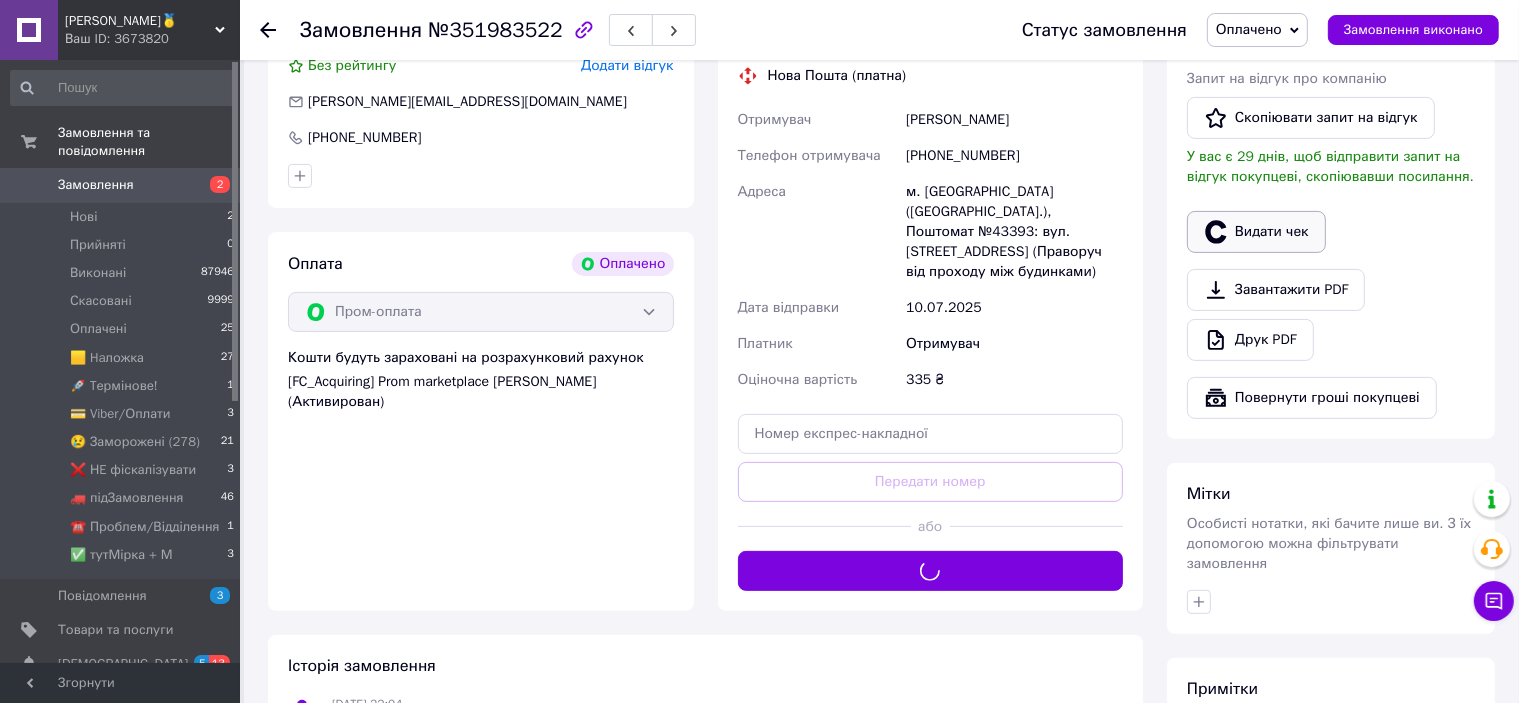 click on "Видати чек" at bounding box center (1256, 232) 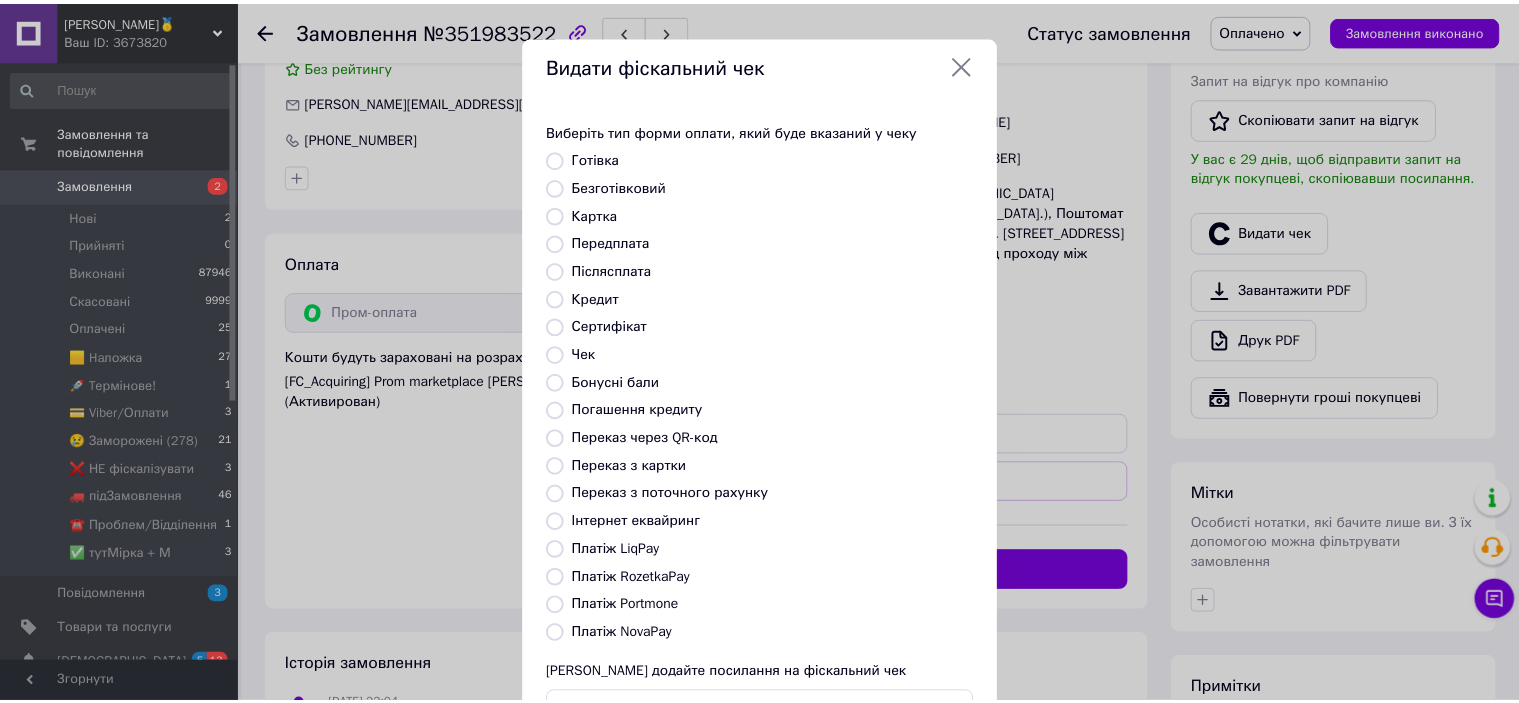 scroll, scrollTop: 155, scrollLeft: 0, axis: vertical 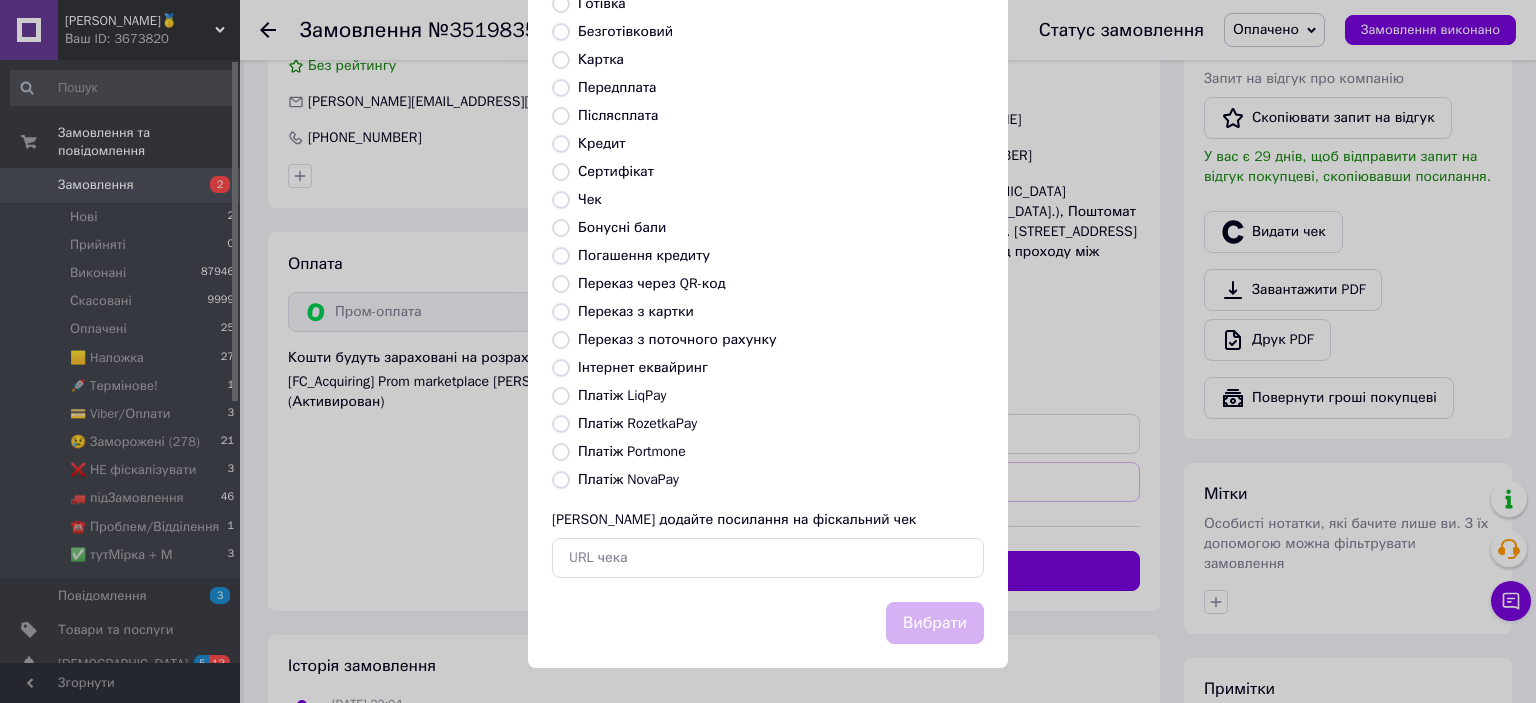 click on "Платіж RozetkaPay" at bounding box center [637, 423] 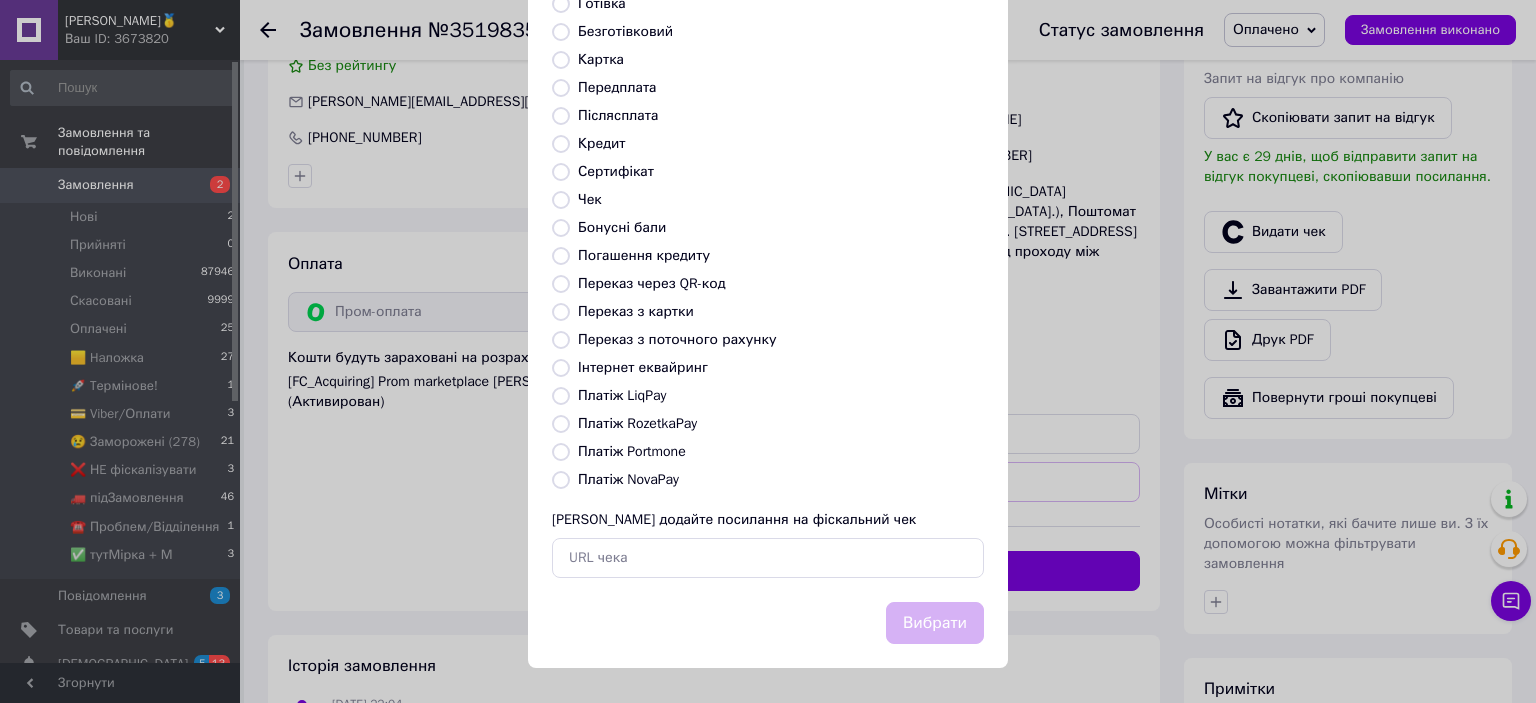 radio on "true" 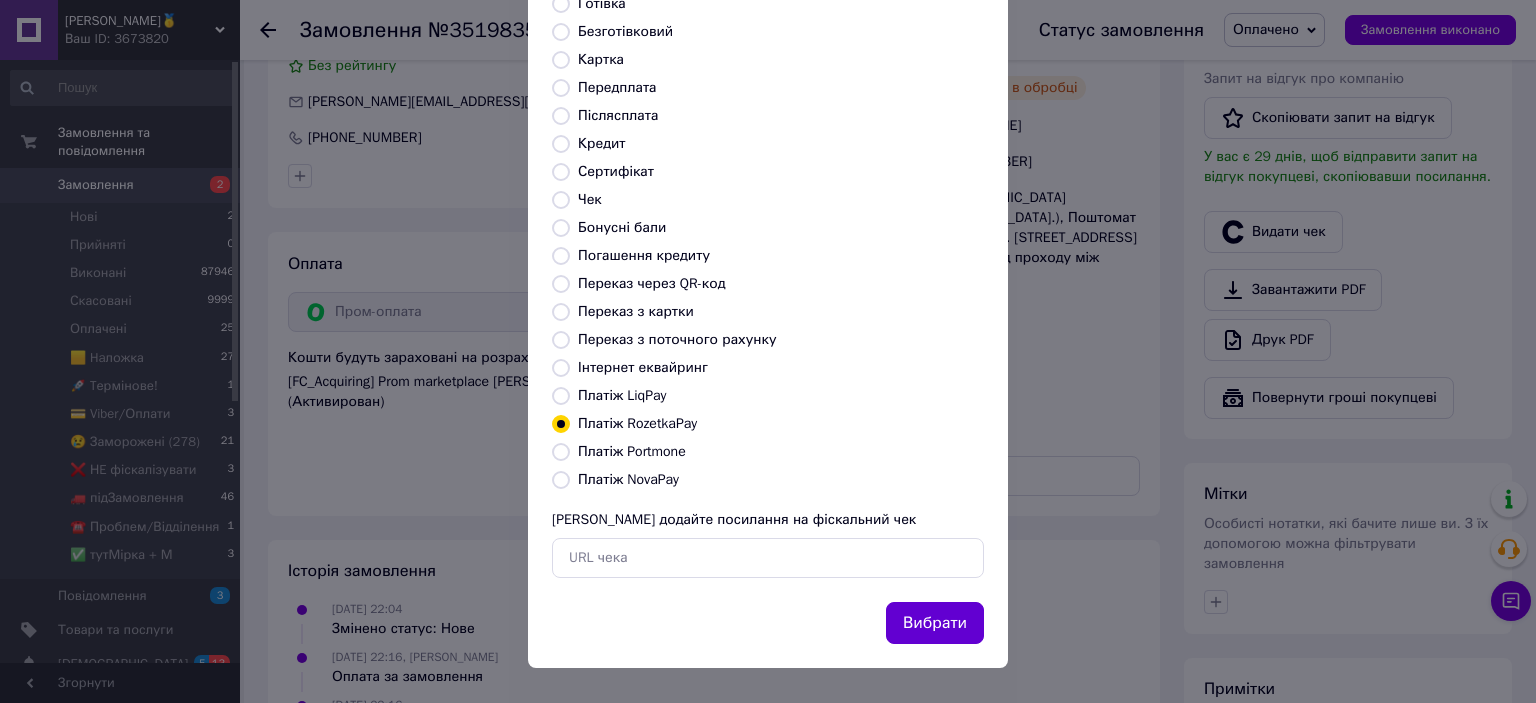 click on "Вибрати" at bounding box center (935, 623) 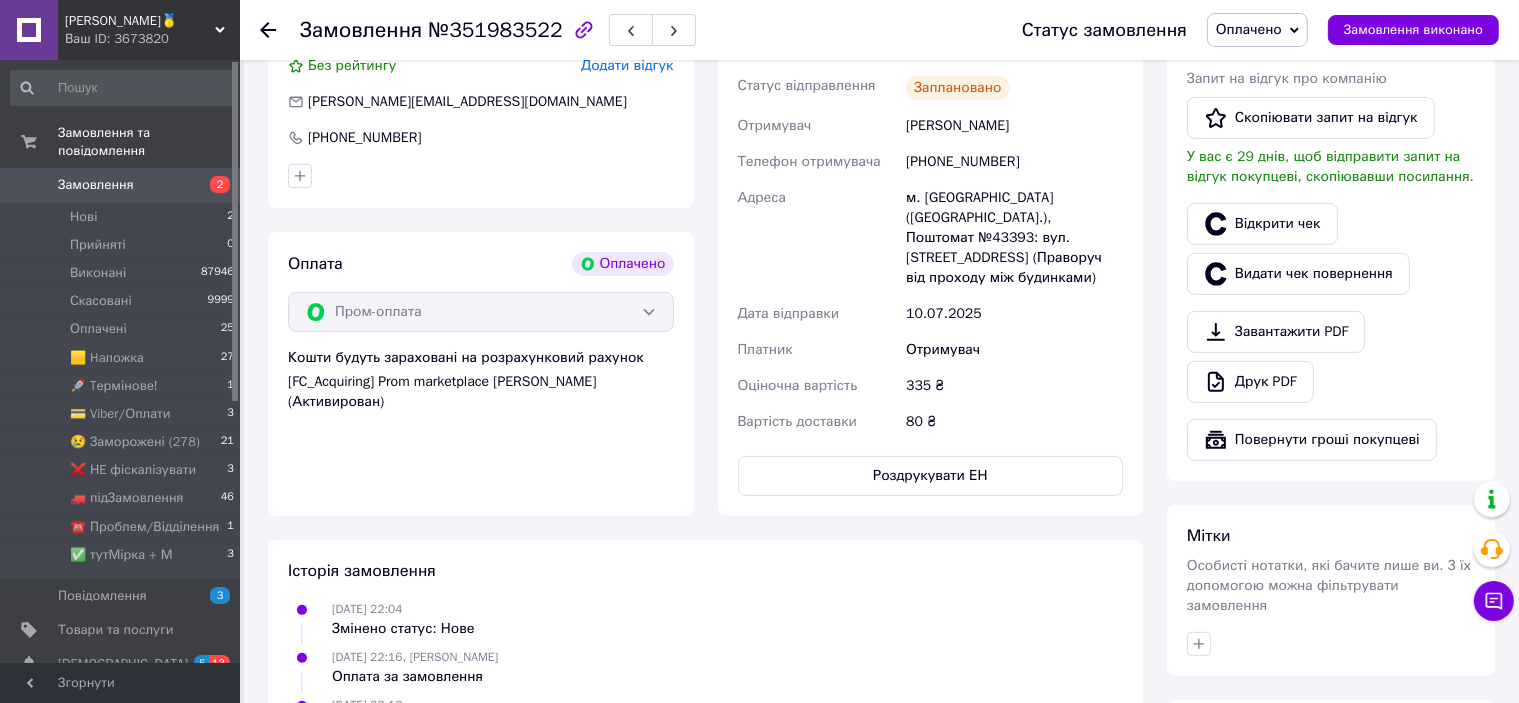 click on "Доставка Редагувати Нова Пошта (платна) Номер накладної 20451202761772 Статус відправлення Заплановано Отримувач [PERSON_NAME] Телефон отримувача [PHONE_NUMBER] Адреса м. [GEOGRAPHIC_DATA] ([GEOGRAPHIC_DATA].), Поштомат №43393: вул. Стрийська, 99 (Праворуч від проходу між будинками) Дата відправки [DATE] Платник Отримувач Оціночна вартість 335 ₴ Вартість доставки 80 ₴ Роздрукувати ЕН Платник Отримувач Відправник Прізвище отримувача [PERSON_NAME] Ім'я отримувача [PERSON_NAME] батькові отримувача Телефон отримувача [PHONE_NUMBER] Тип доставки В поштоматі У відділенні Кур'єром Місто -- Не обрано -- Поштомат 335 < >" at bounding box center [931, 222] 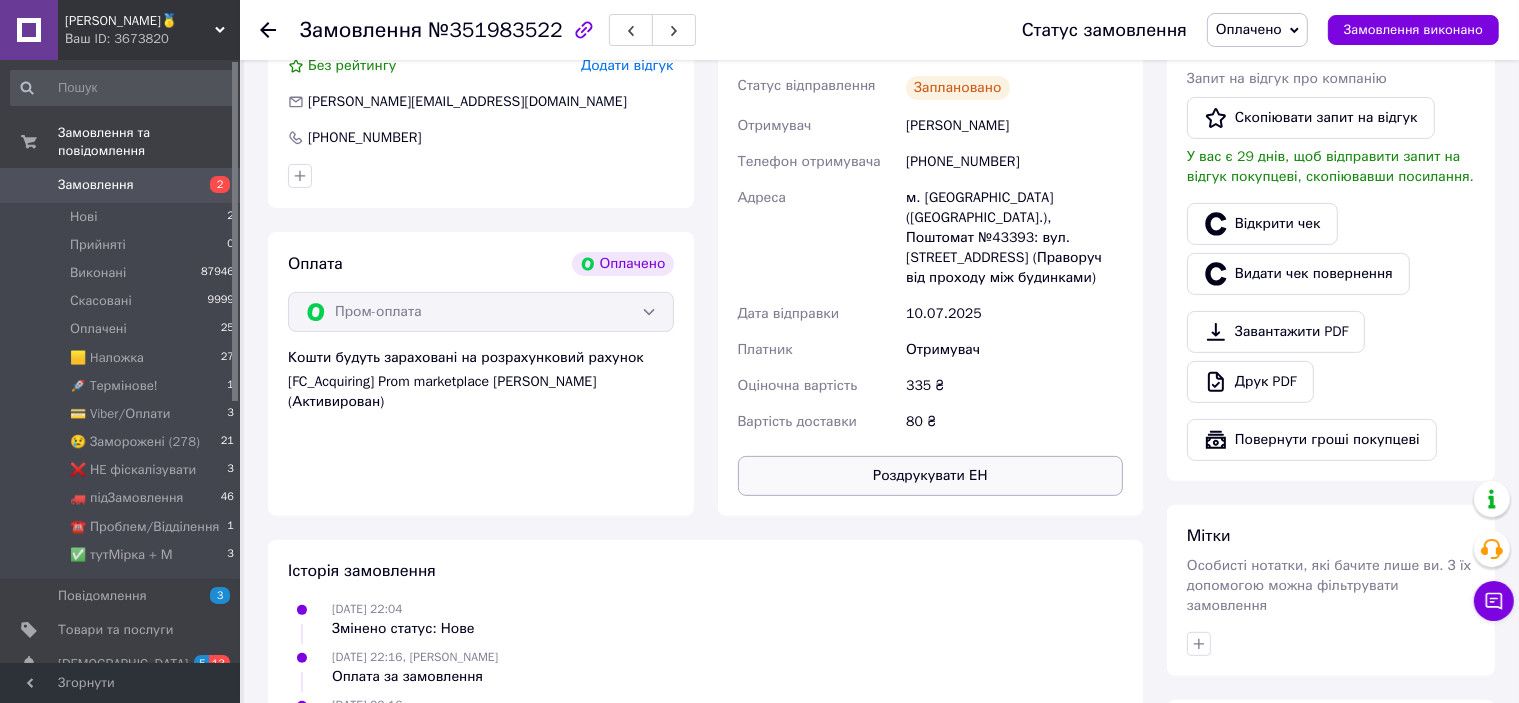 click on "Роздрукувати ЕН" at bounding box center [931, 476] 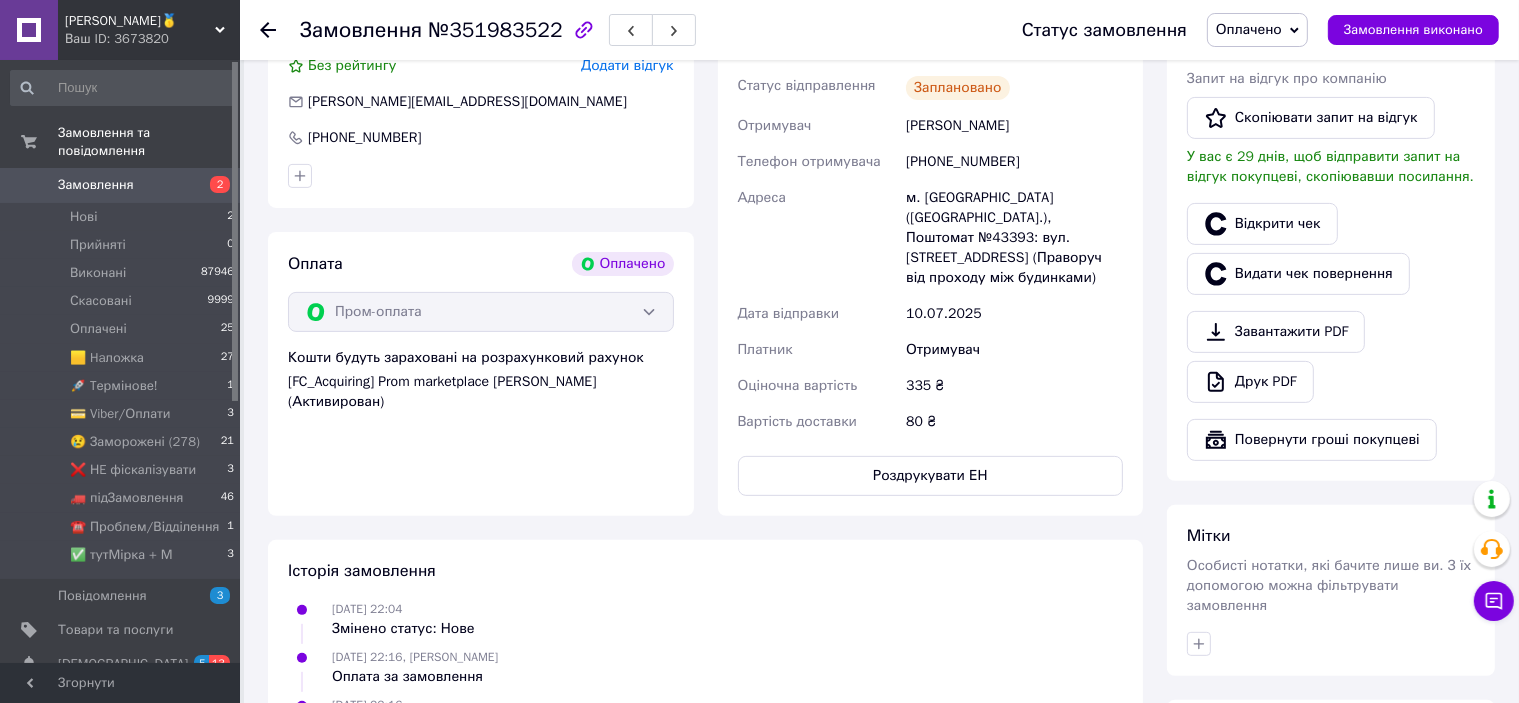 scroll, scrollTop: 400, scrollLeft: 0, axis: vertical 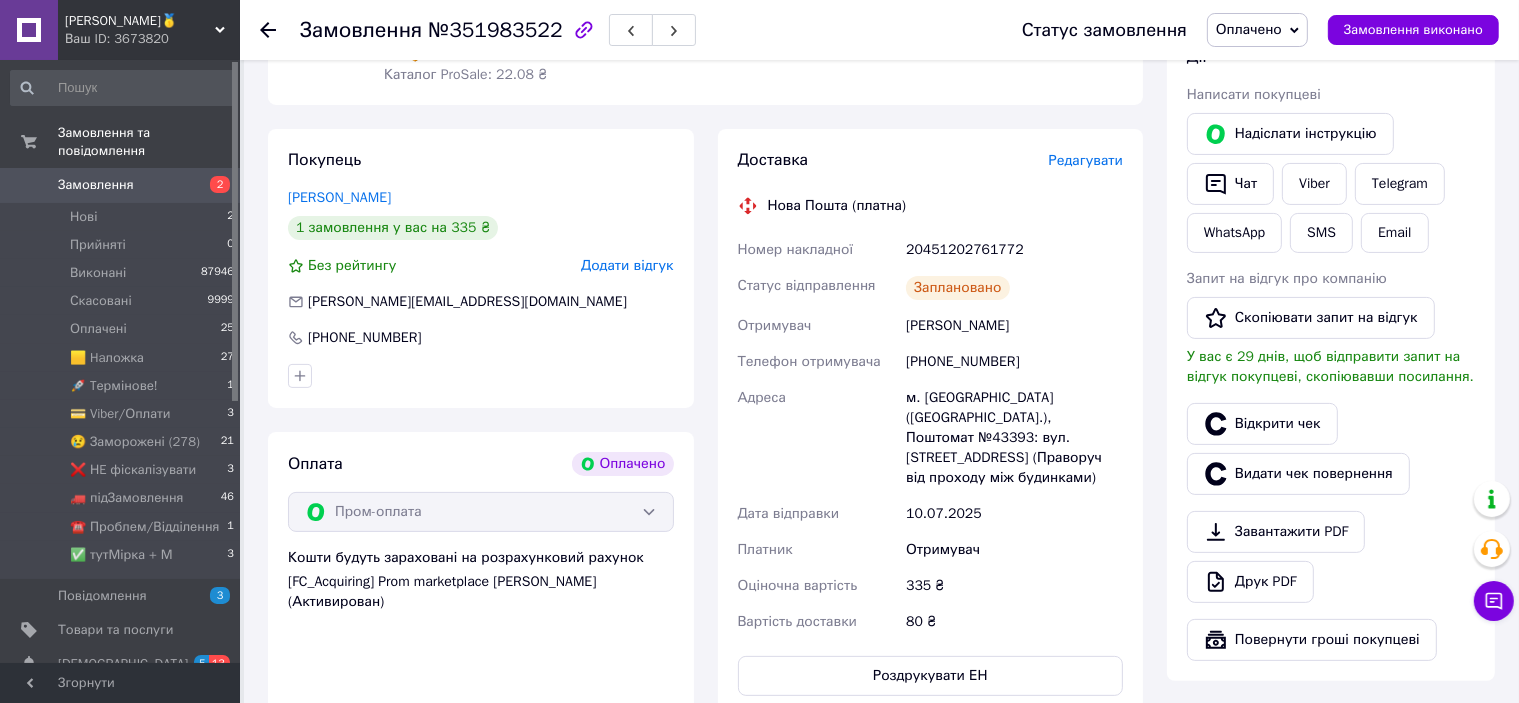 click on "20451202761772" at bounding box center [1014, 250] 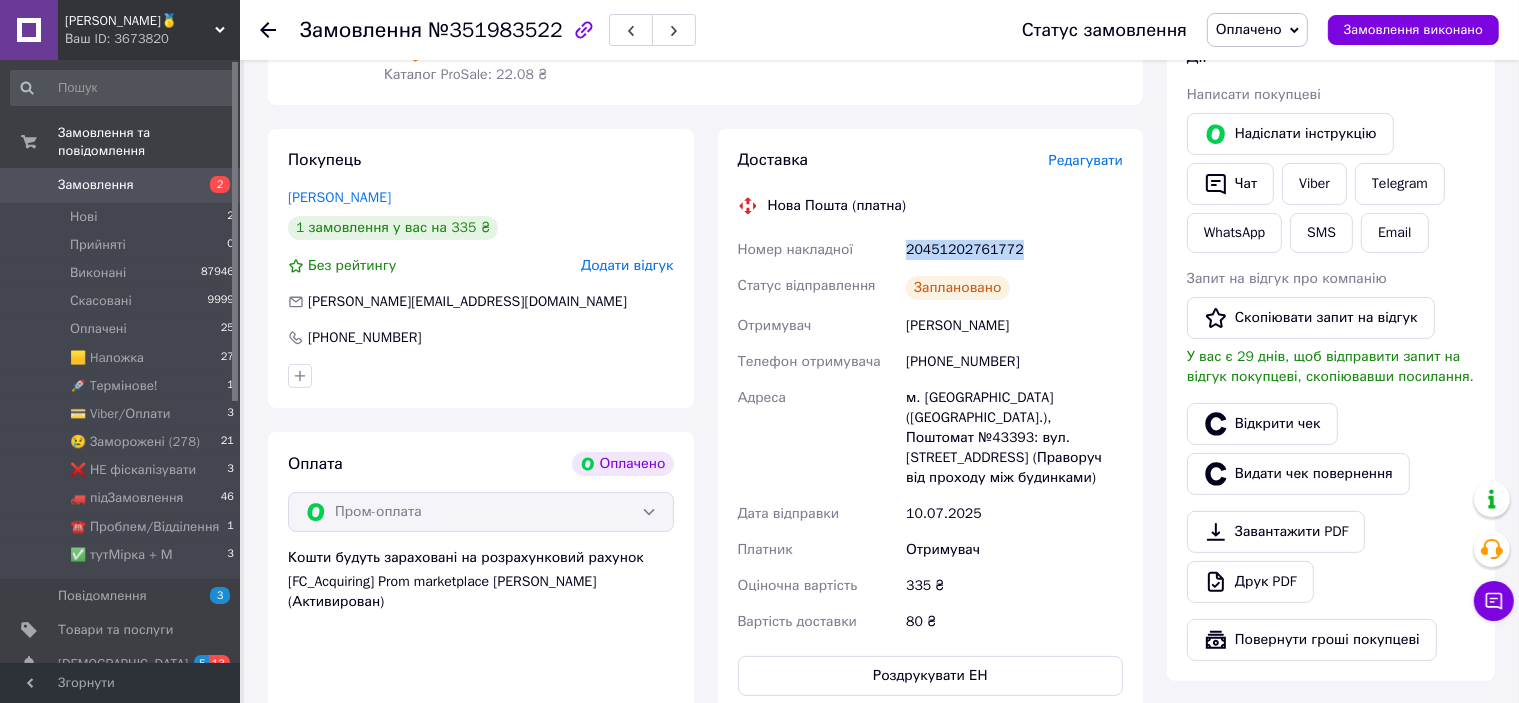 click on "20451202761772" at bounding box center [1014, 250] 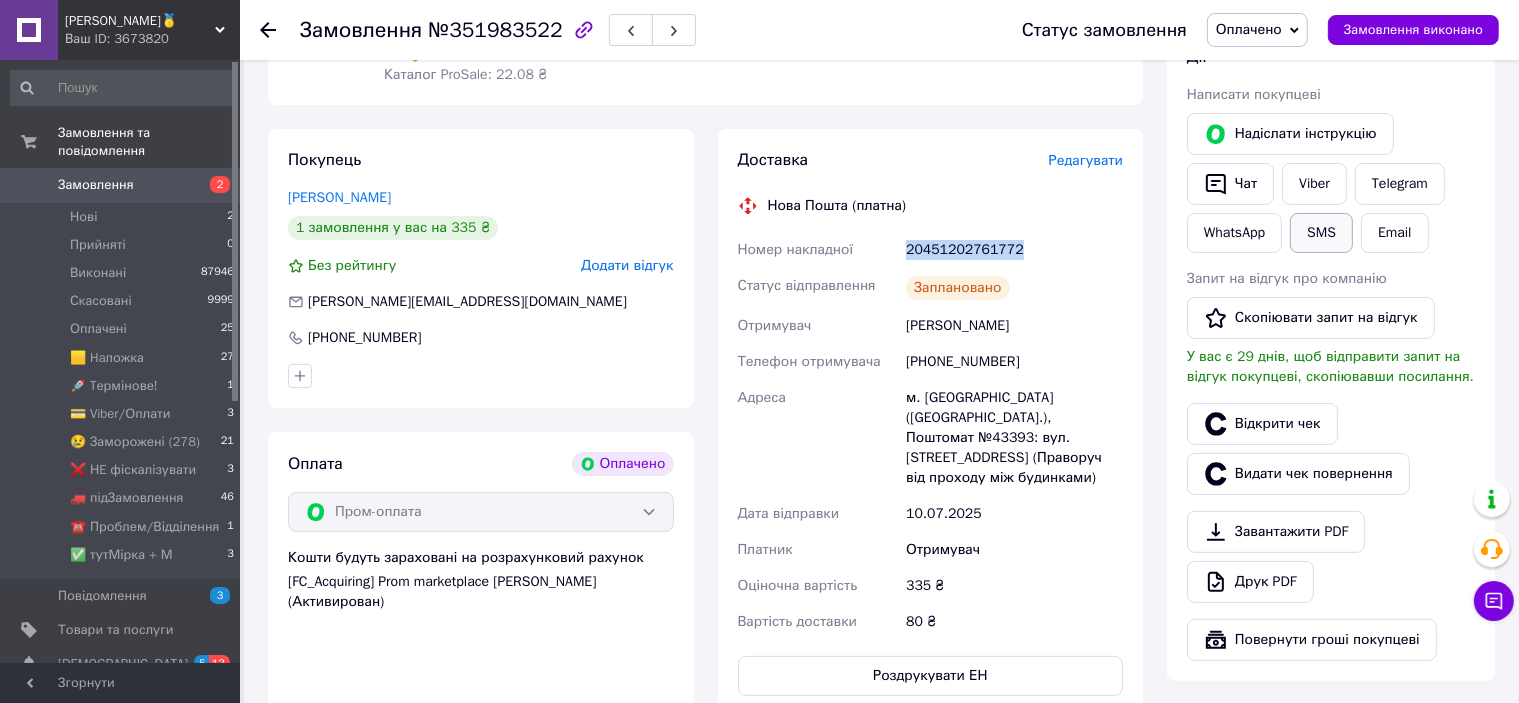 click on "SMS" at bounding box center [1321, 233] 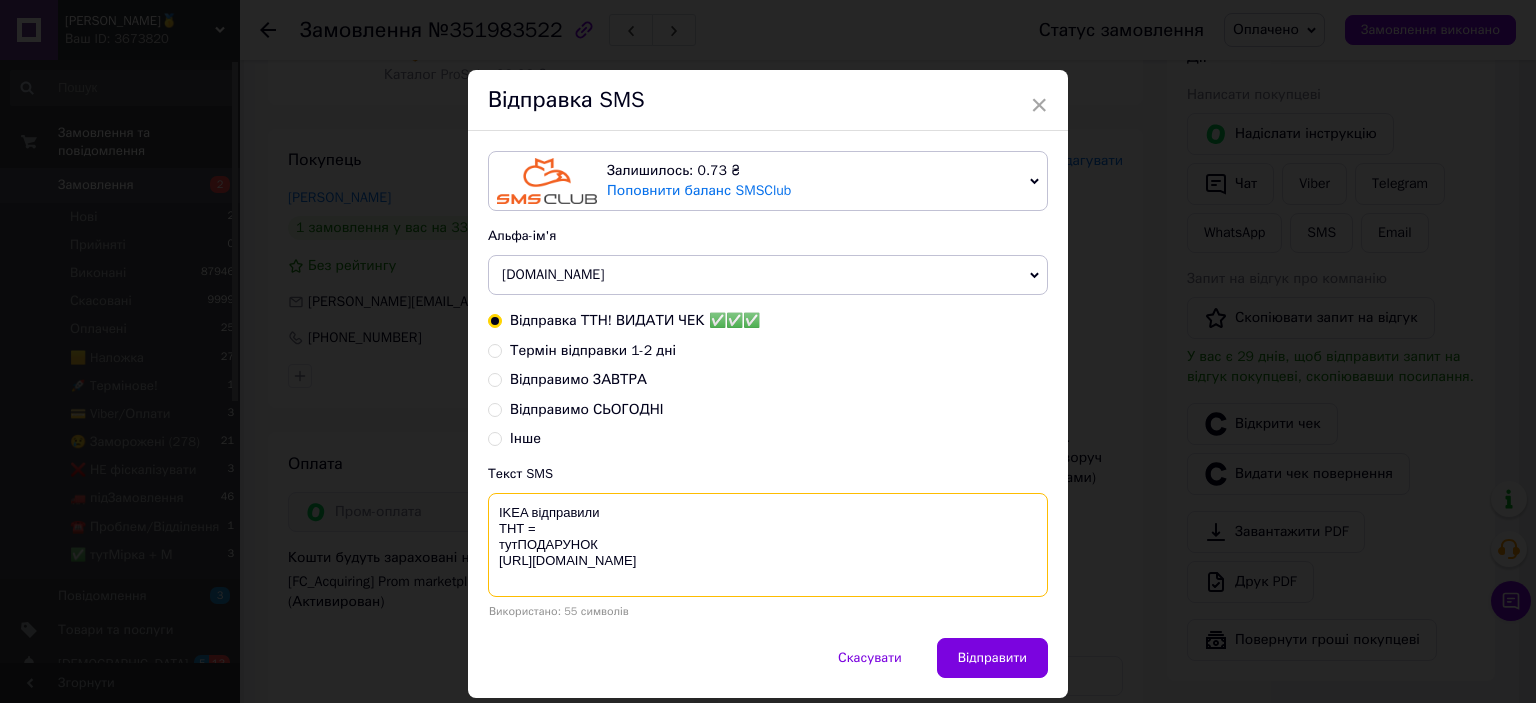 click on "IKEA відправили
ТНТ =
тутПОДАРУНОК
[URL][DOMAIN_NAME]" at bounding box center [768, 545] 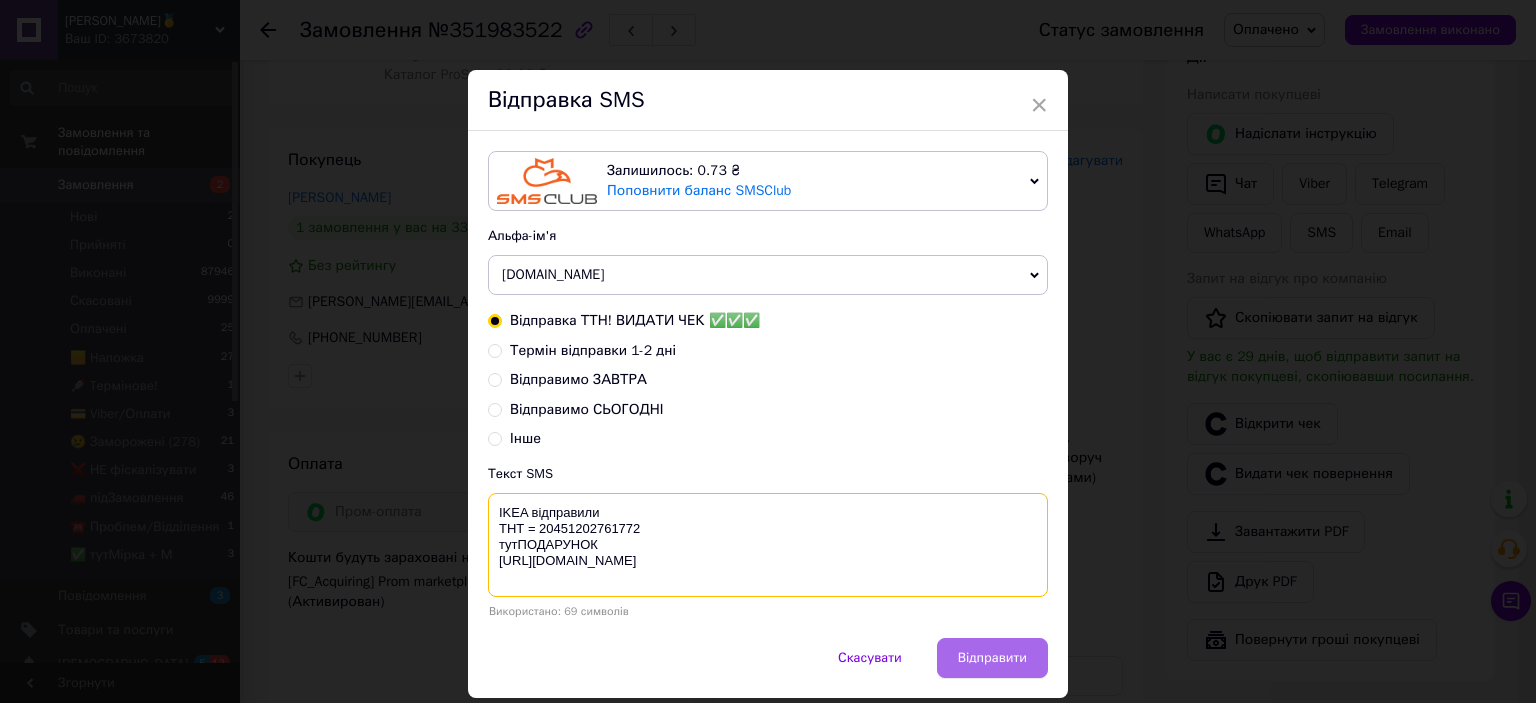 type on "IKEA відправили
ТНТ = 20451202761772
тутПОДАРУНОК
https://bit.ly/taao" 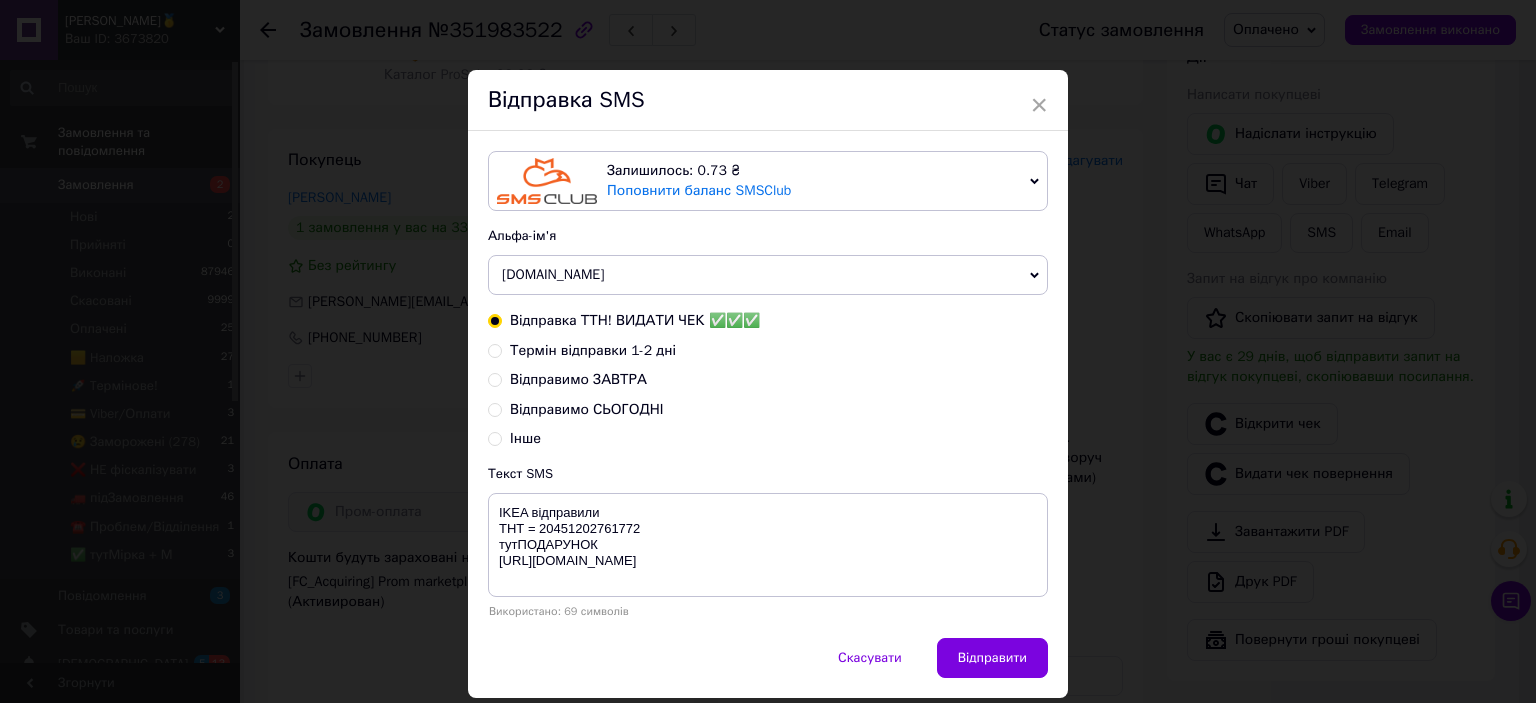 click on "Відправити" at bounding box center [992, 658] 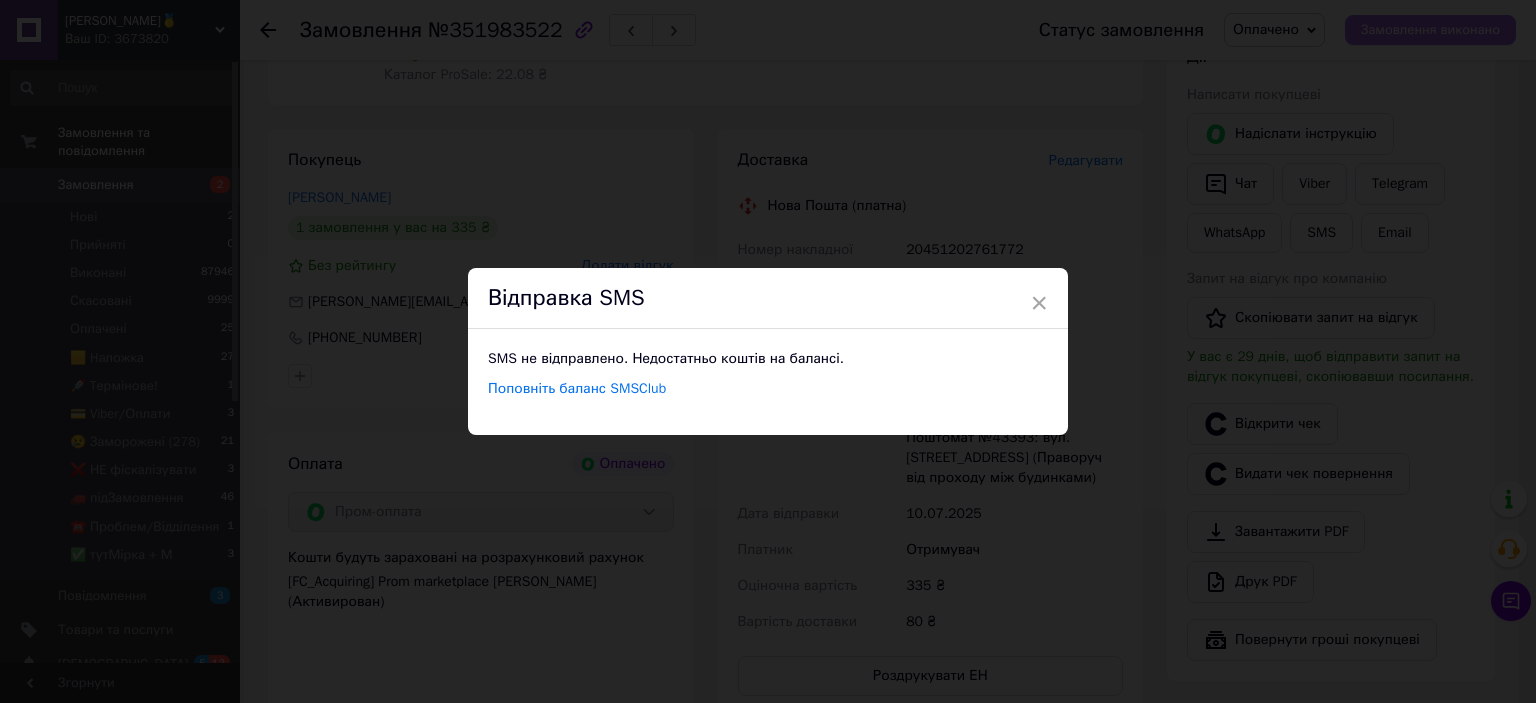 click on "× Відправка SMS SMS не відправлено. Недостатньо коштів на балансі.  Поповніть баланс SMSClub" at bounding box center (768, 351) 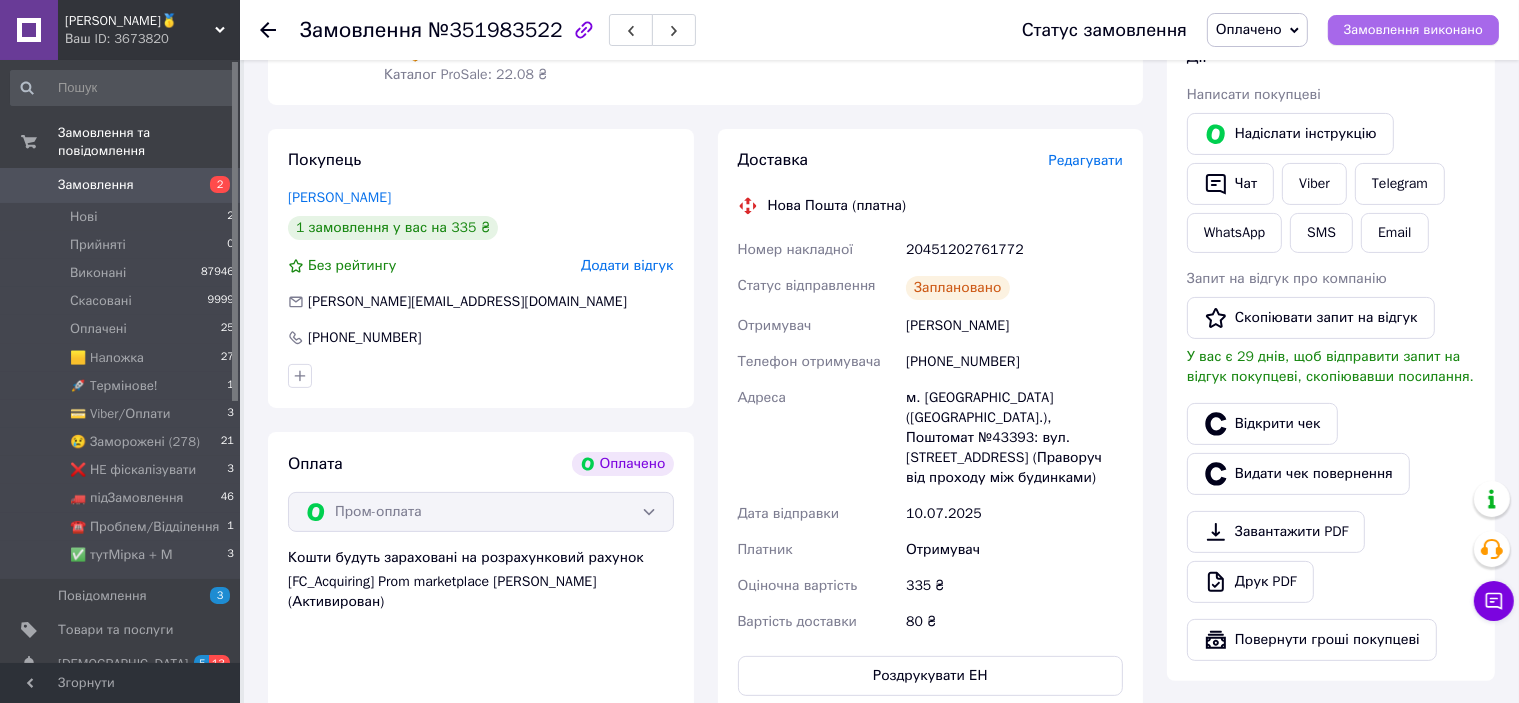 click on "Замовлення виконано" at bounding box center (1413, 30) 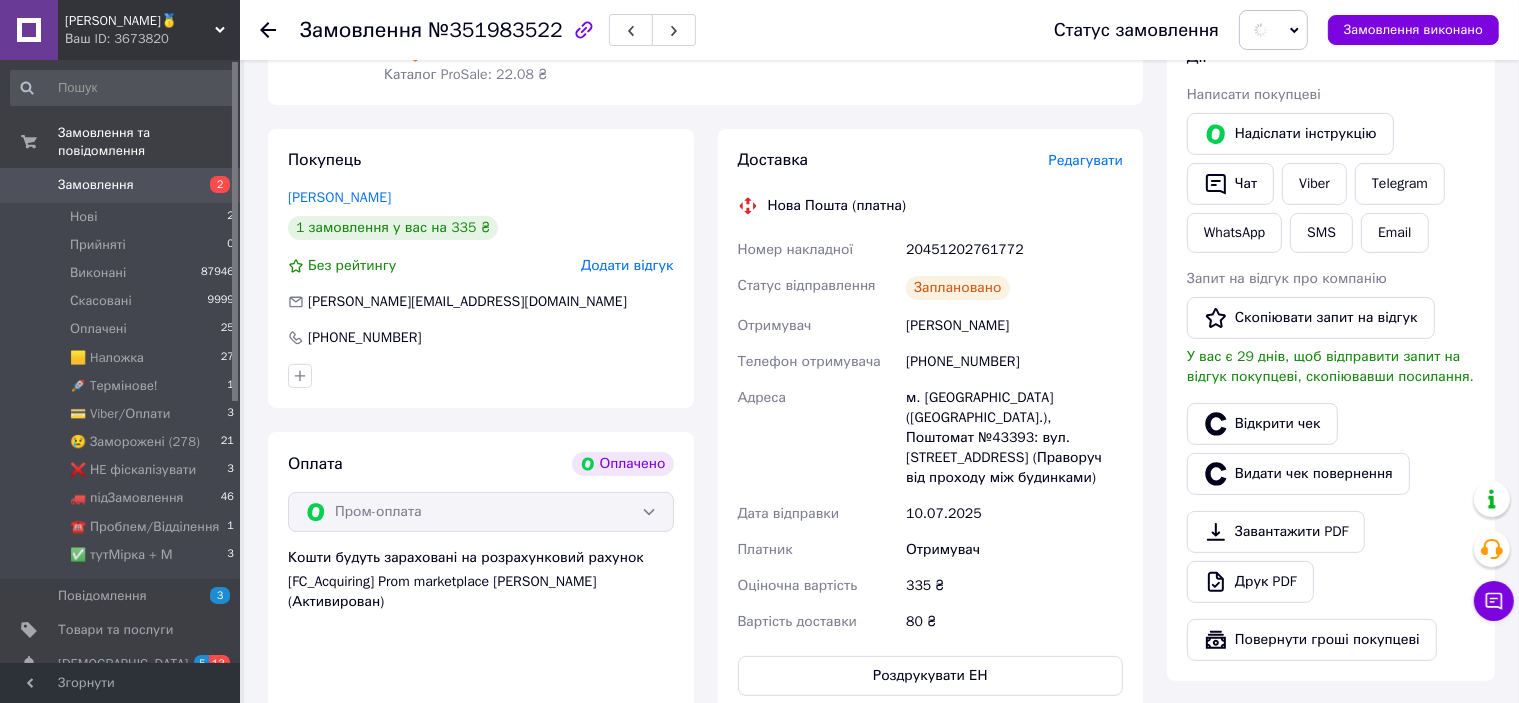 scroll, scrollTop: 0, scrollLeft: 0, axis: both 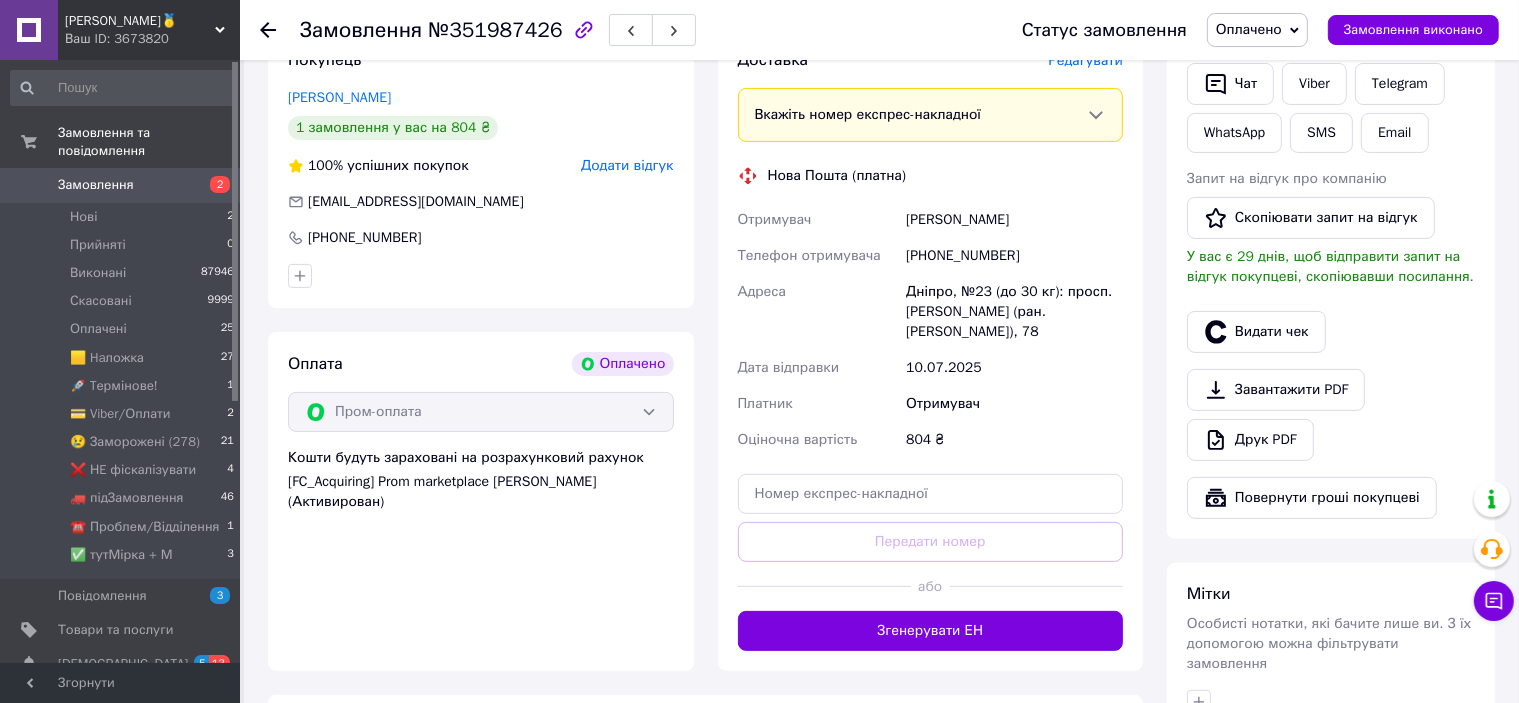 click on "Згенерувати ЕН" at bounding box center [931, 631] 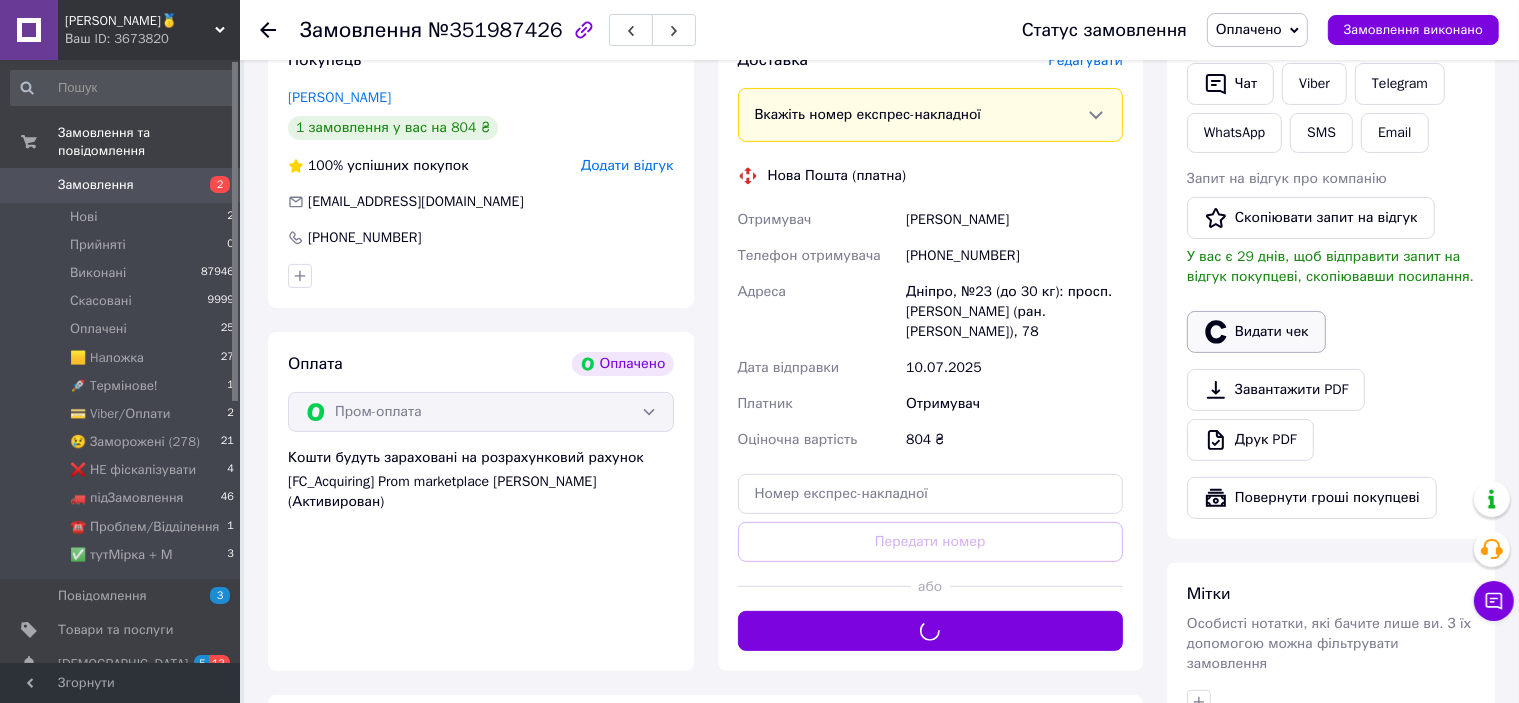 click on "Видати чек" at bounding box center [1256, 332] 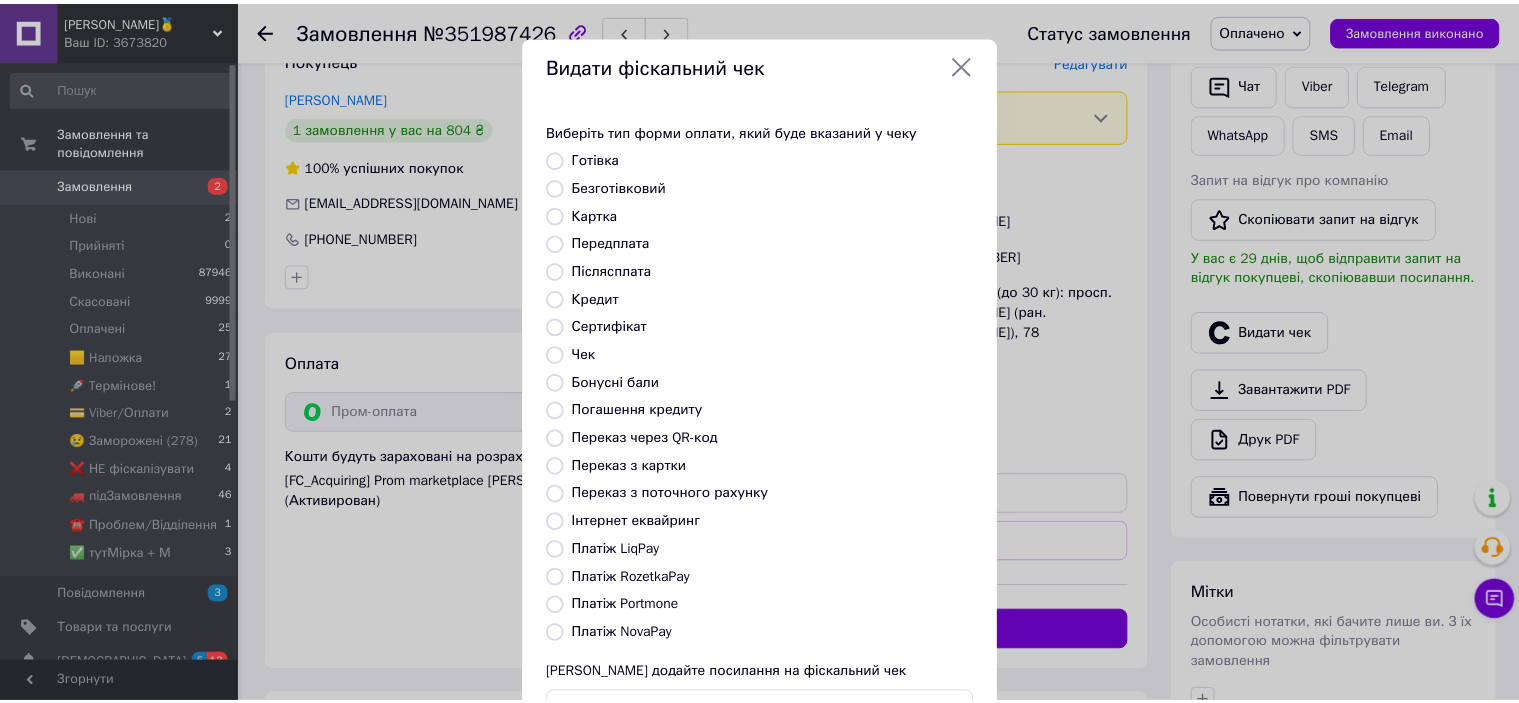 scroll, scrollTop: 155, scrollLeft: 0, axis: vertical 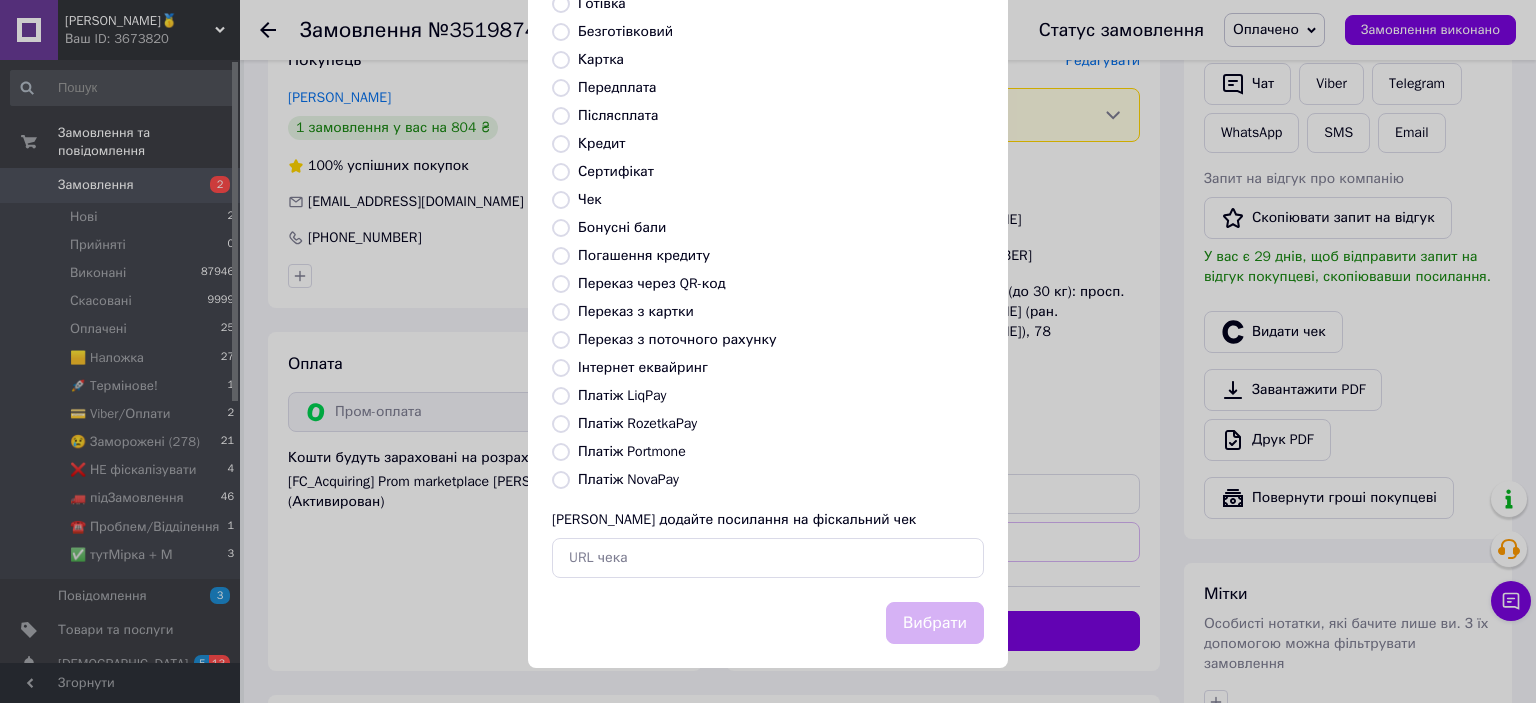 click on "Платіж RozetkaPay" at bounding box center [637, 423] 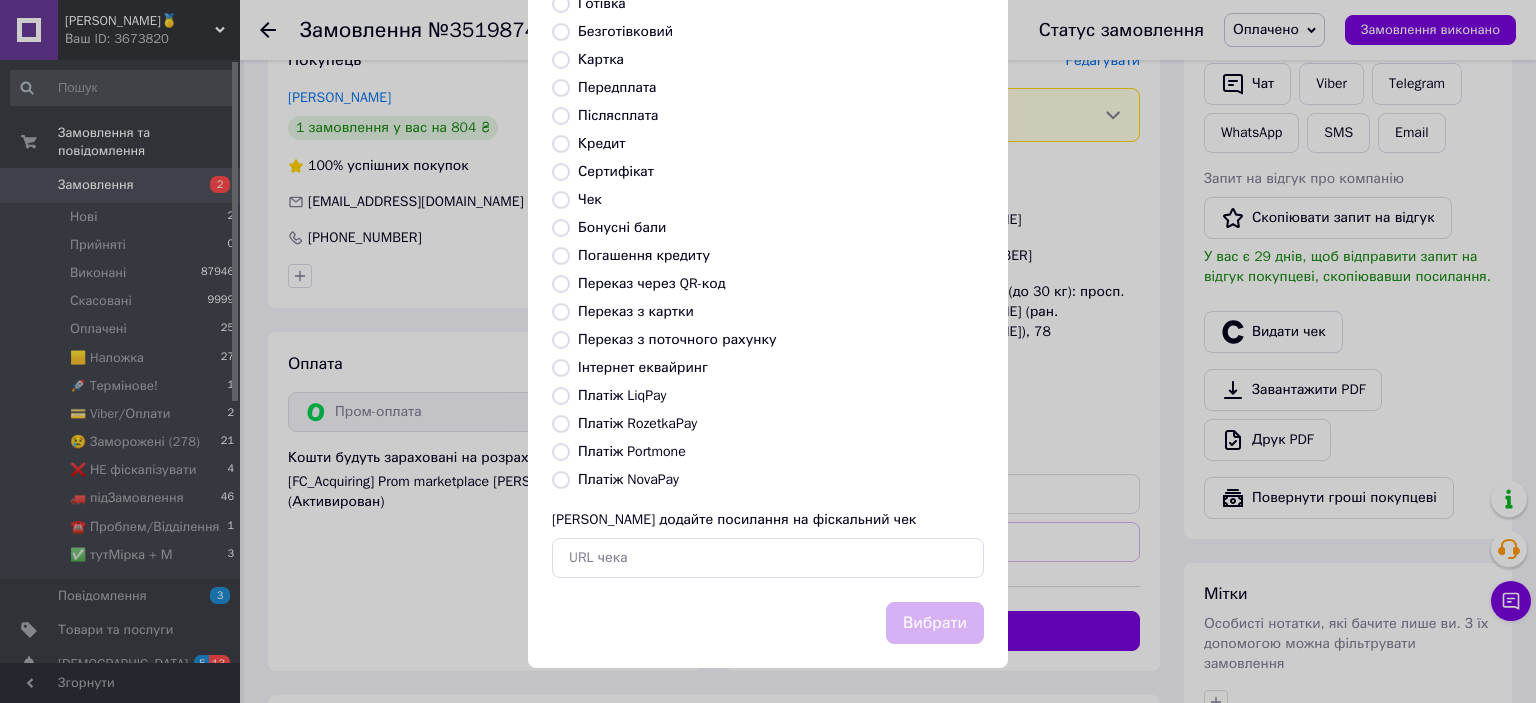 radio on "true" 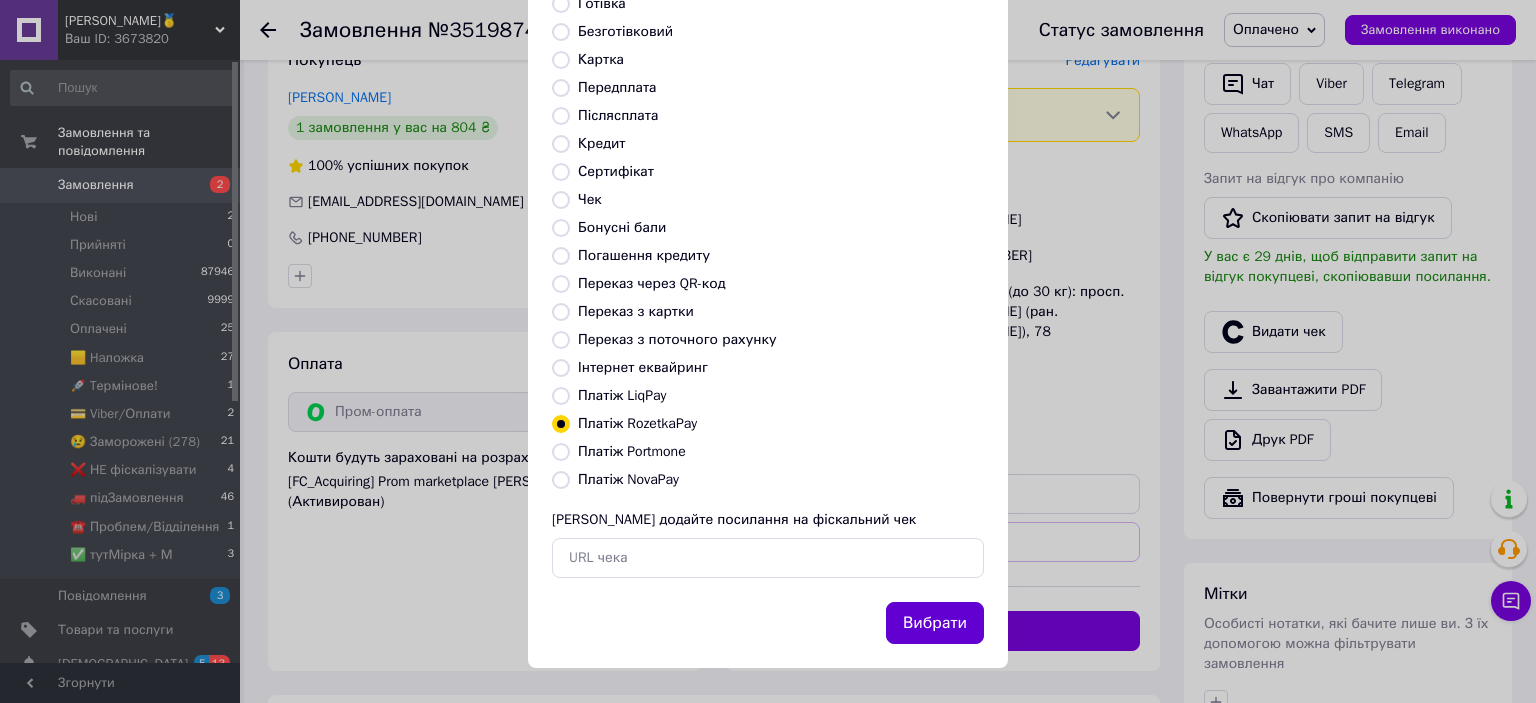click on "Вибрати" at bounding box center [935, 623] 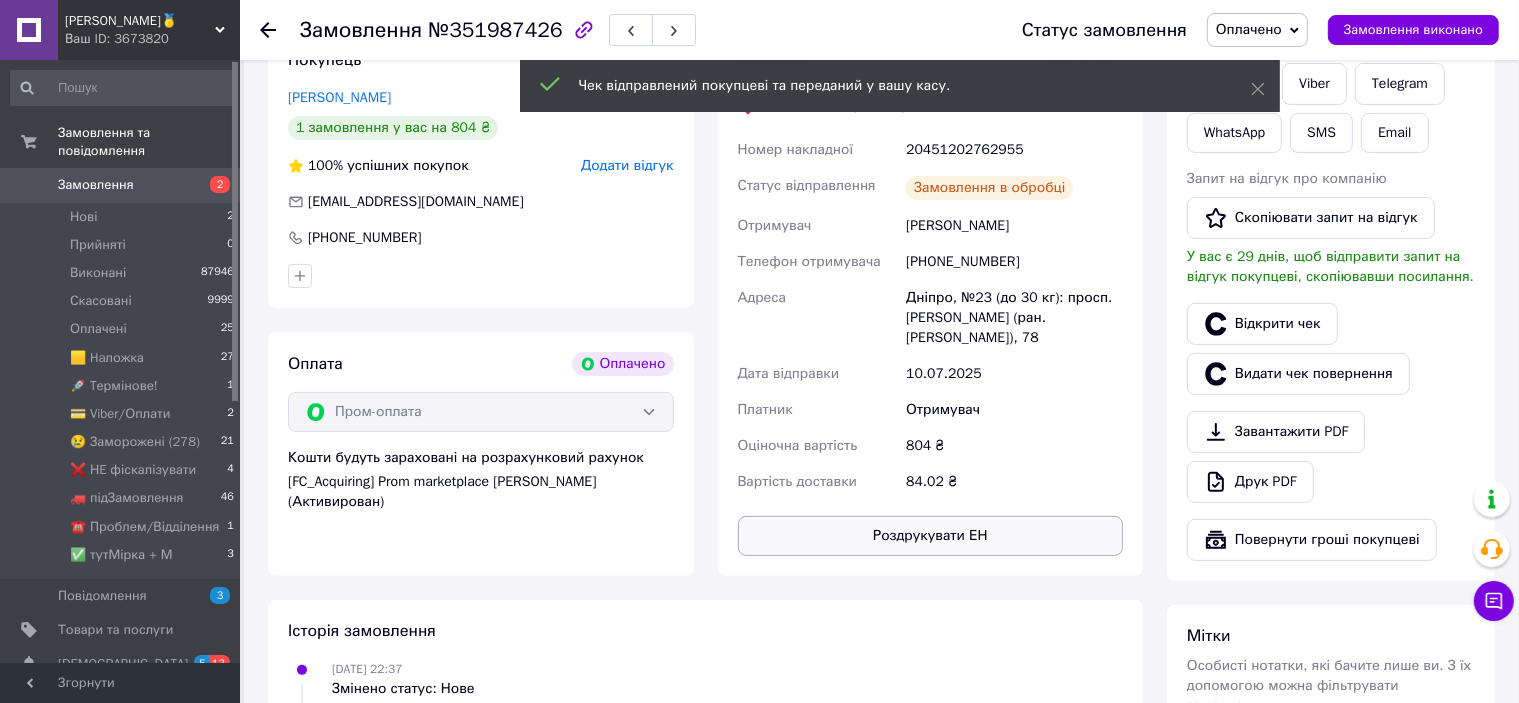 click on "Роздрукувати ЕН" at bounding box center (931, 536) 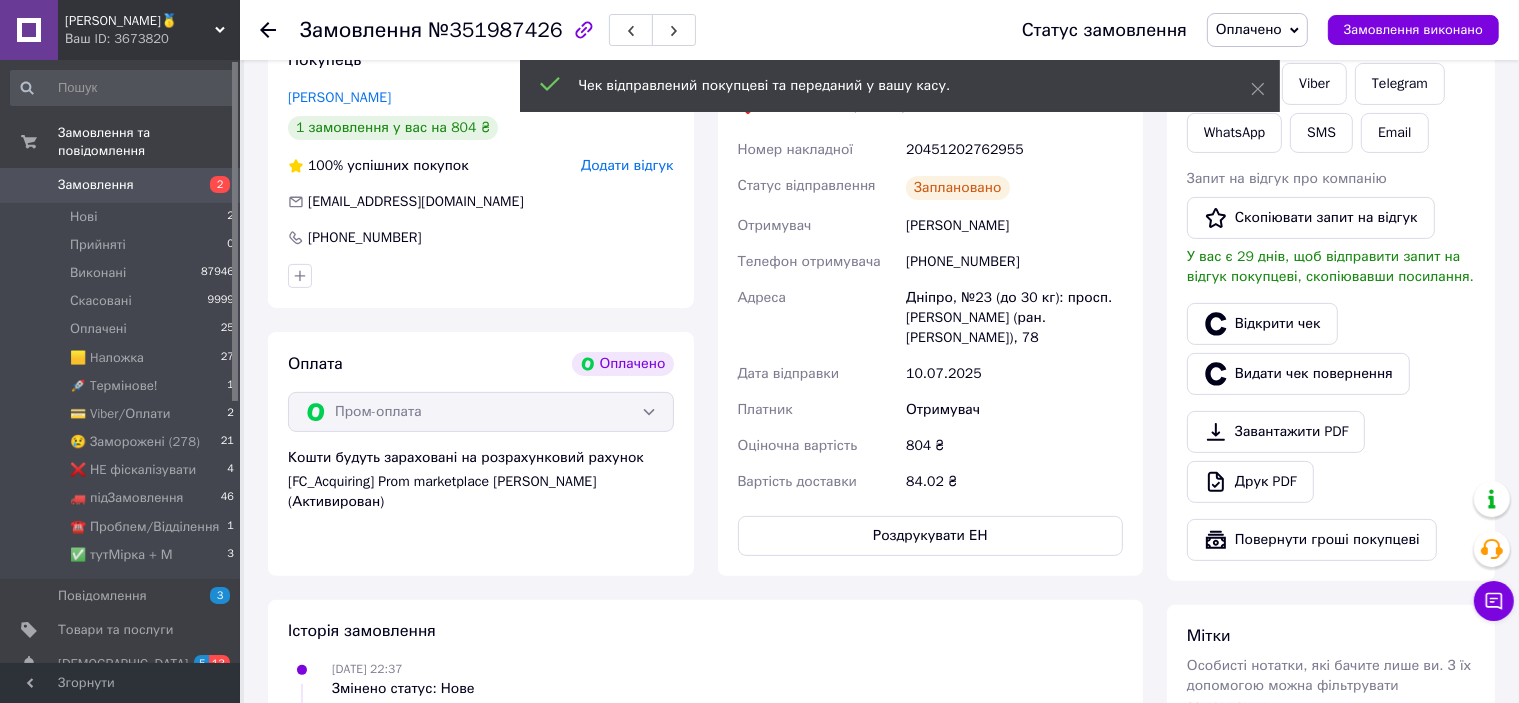 scroll, scrollTop: 400, scrollLeft: 0, axis: vertical 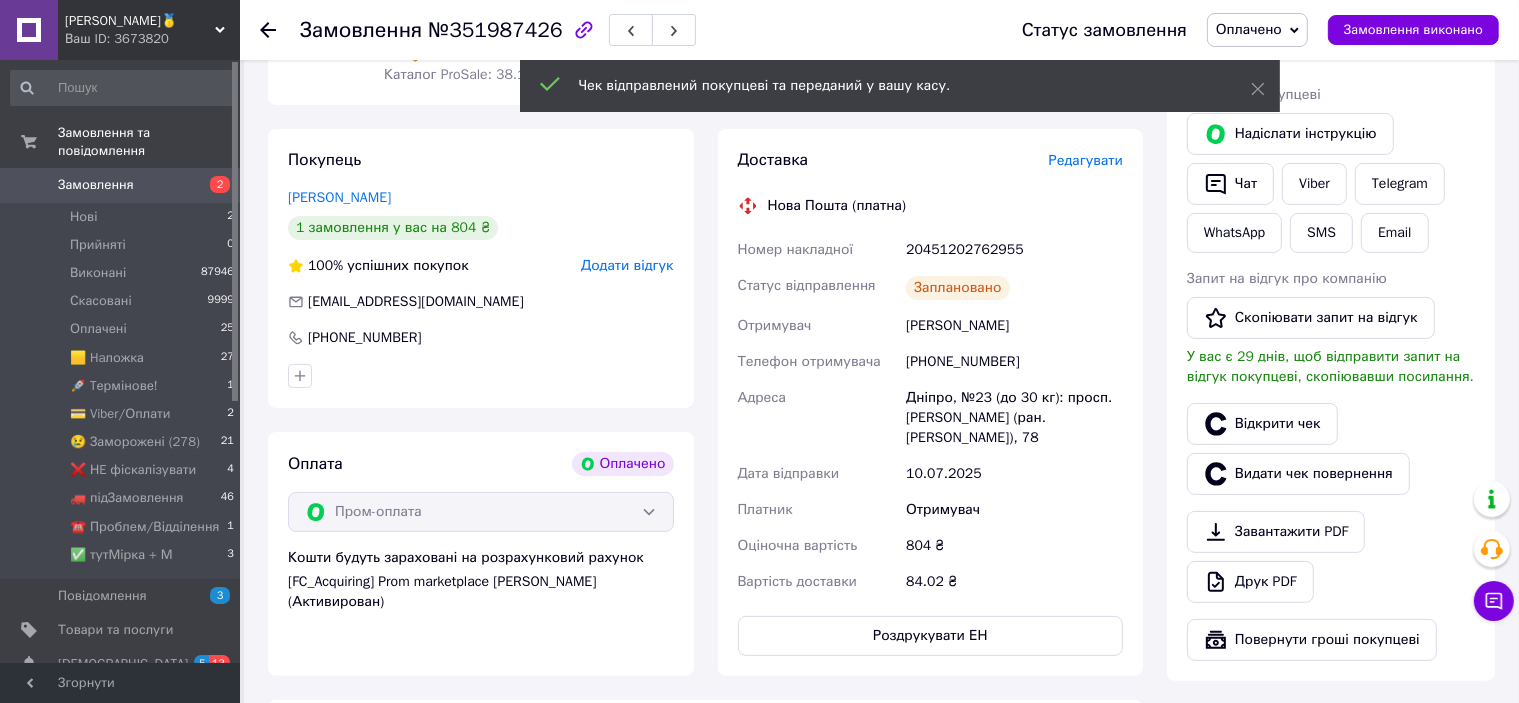 click on "20451202762955" at bounding box center [1014, 250] 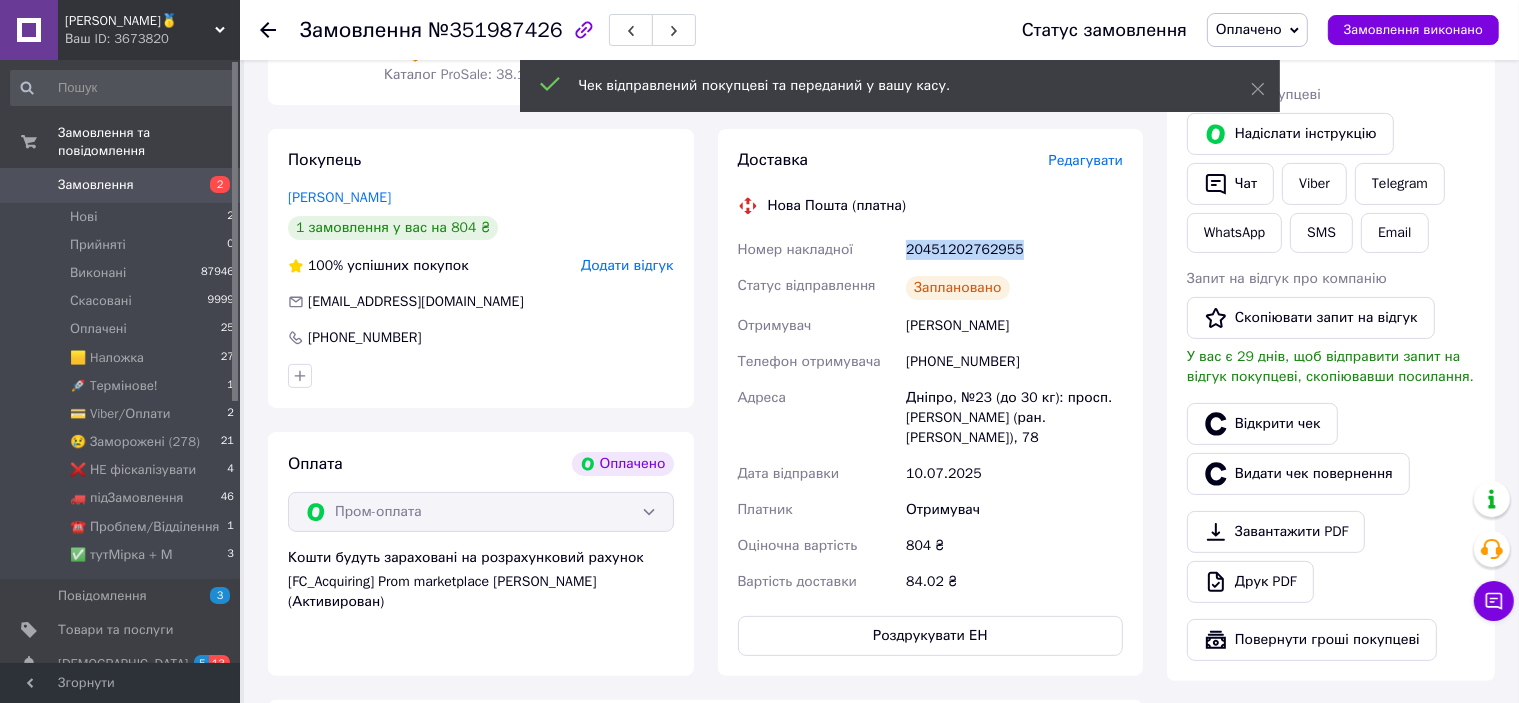 click on "20451202762955" at bounding box center (1014, 250) 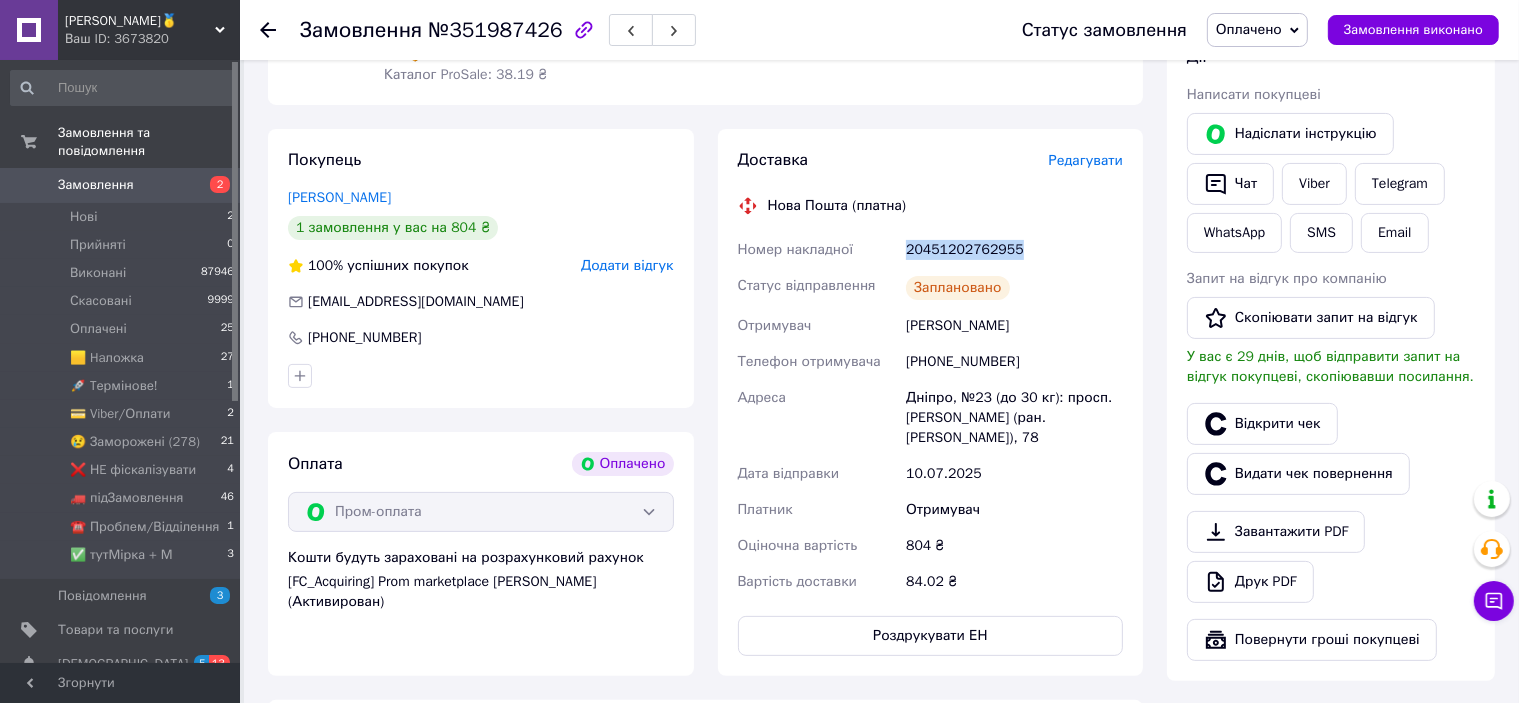 copy on "20451202762955" 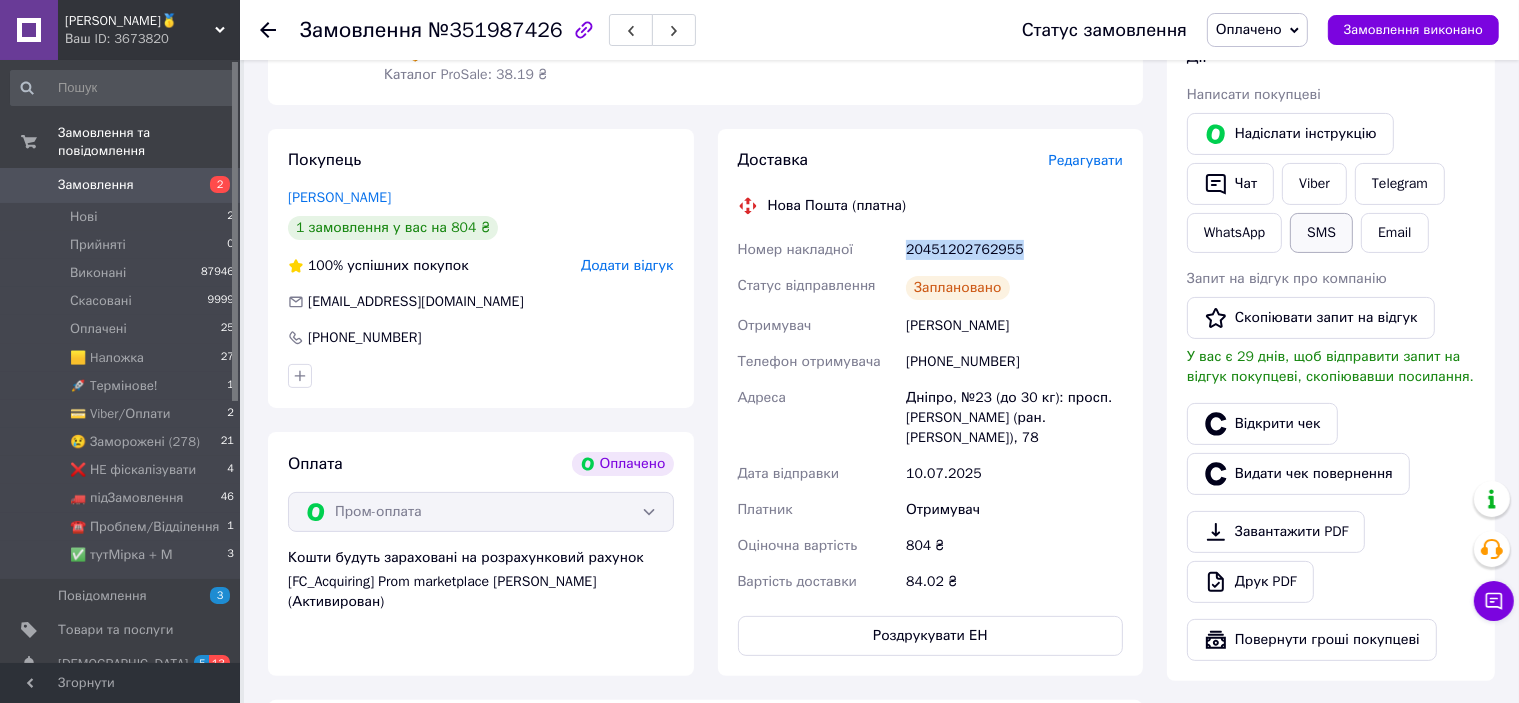 click on "SMS" at bounding box center (1321, 233) 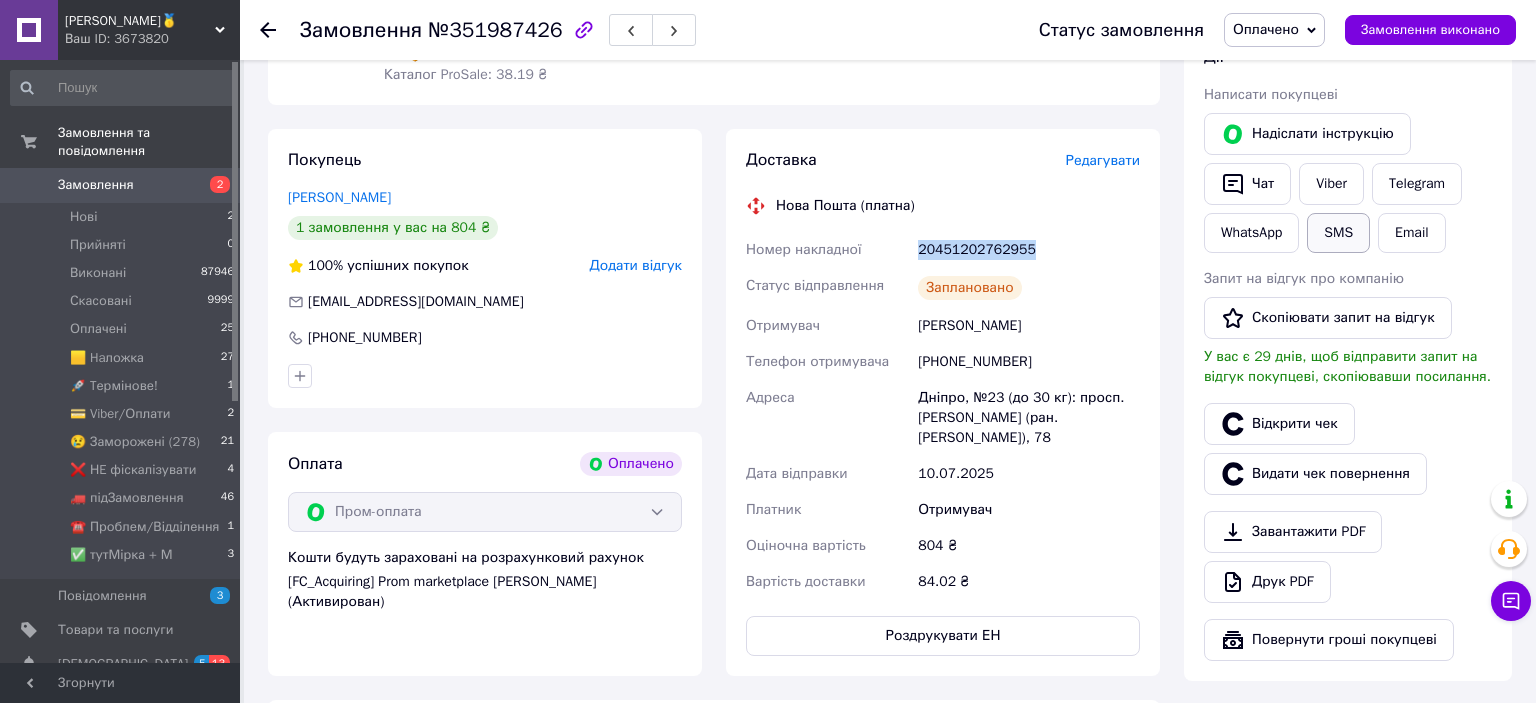 type 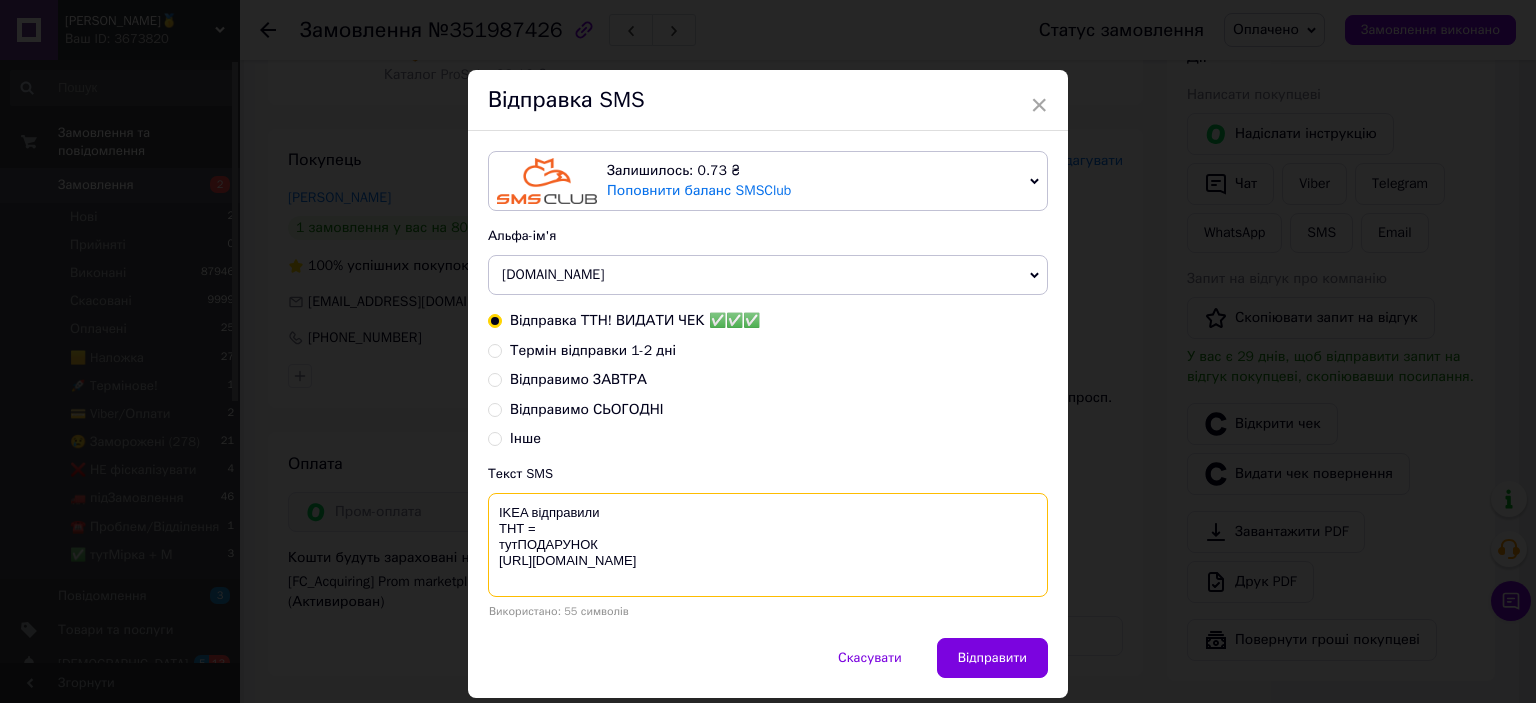 click on "IKEA відправили
ТНТ =
тутПОДАРУНОК
[URL][DOMAIN_NAME]" at bounding box center (768, 545) 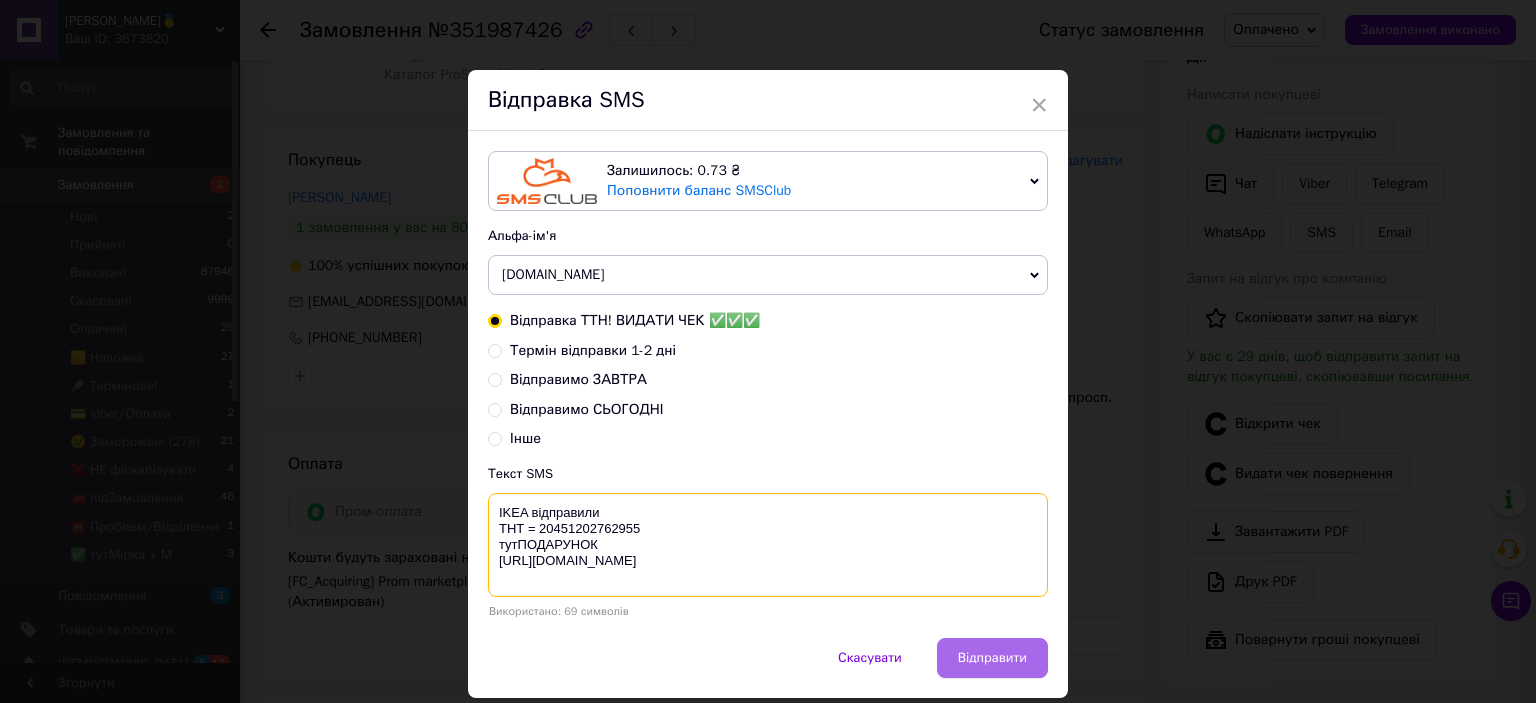 type on "IKEA відправили
ТНТ = 20451202762955
тутПОДАРУНОК
https://bit.ly/taao" 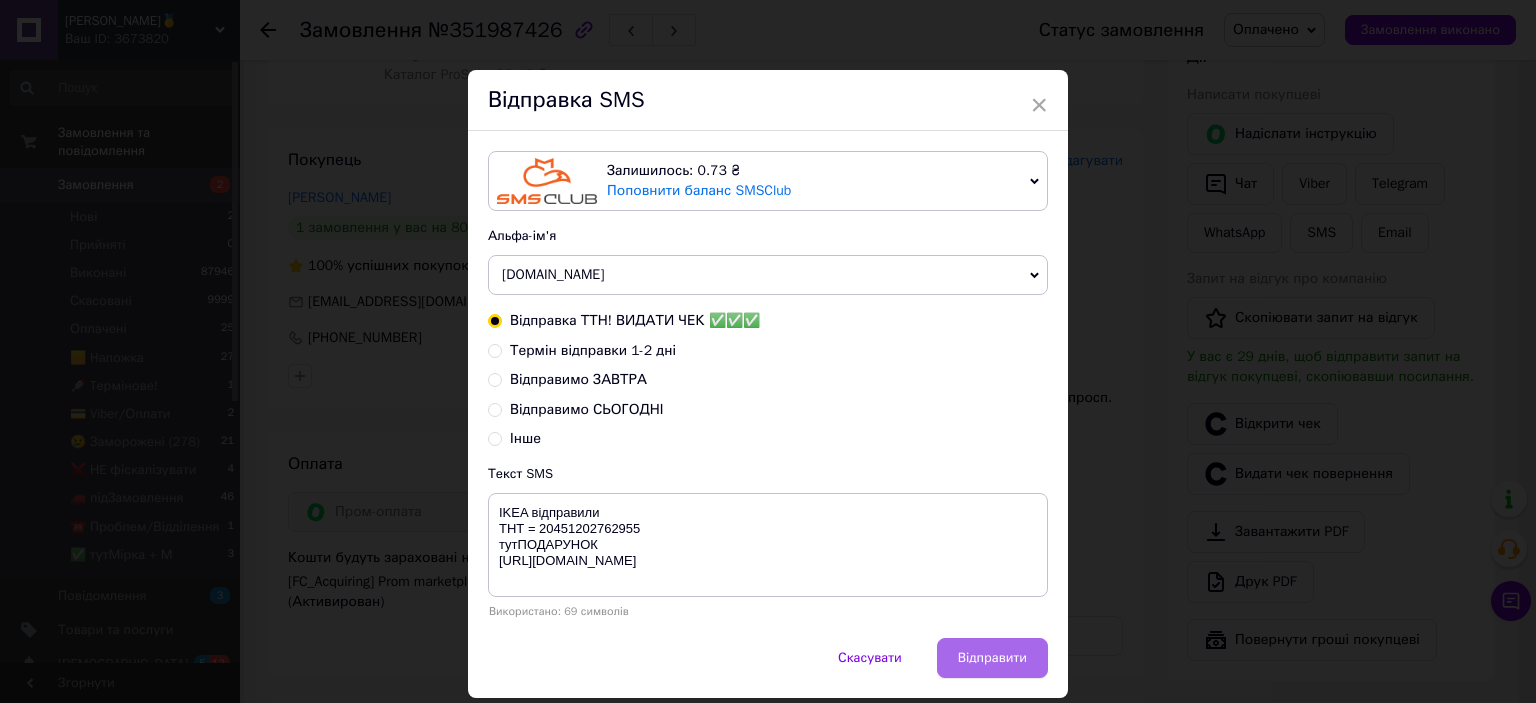 click on "Відправити" at bounding box center (992, 658) 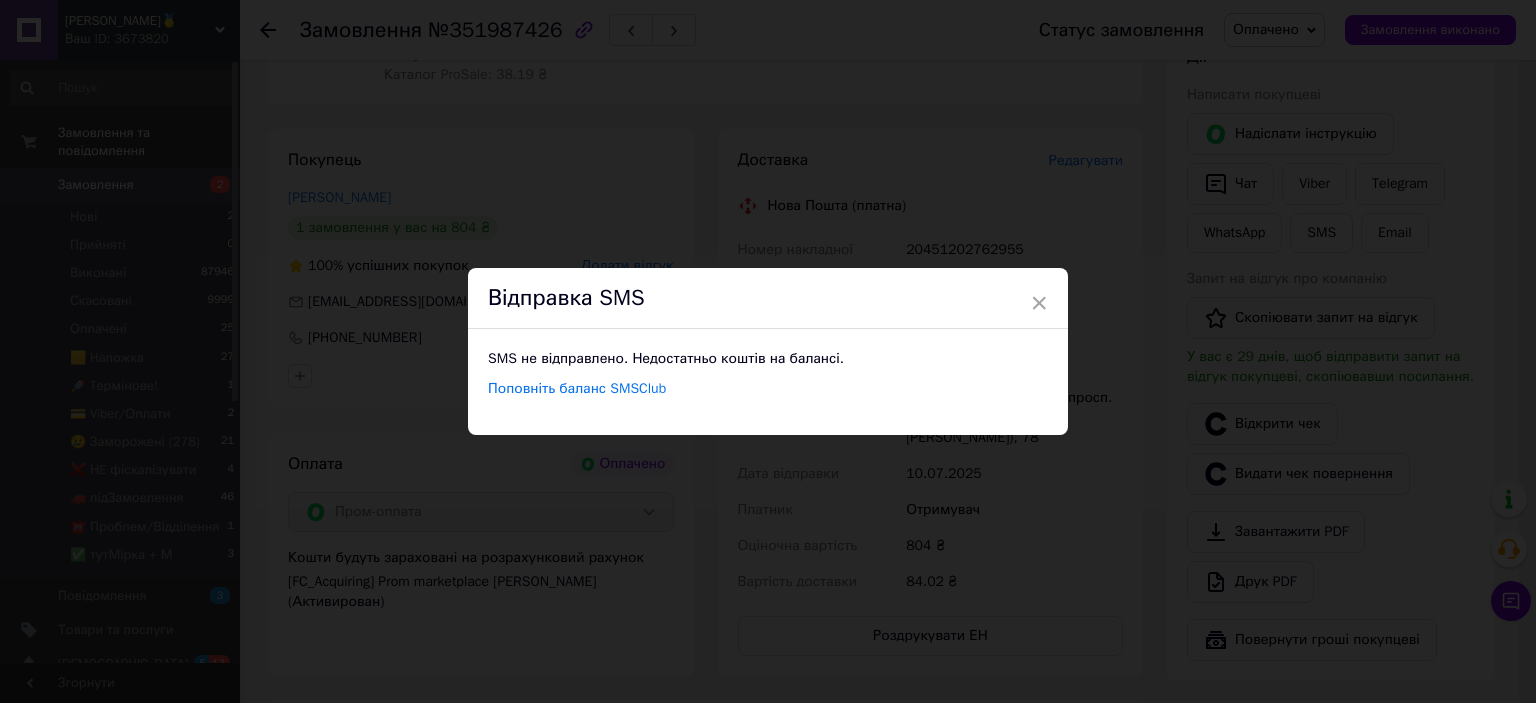 click on "× Відправка SMS SMS не відправлено. Недостатньо коштів на балансі.  Поповніть баланс SMSClub" at bounding box center (768, 351) 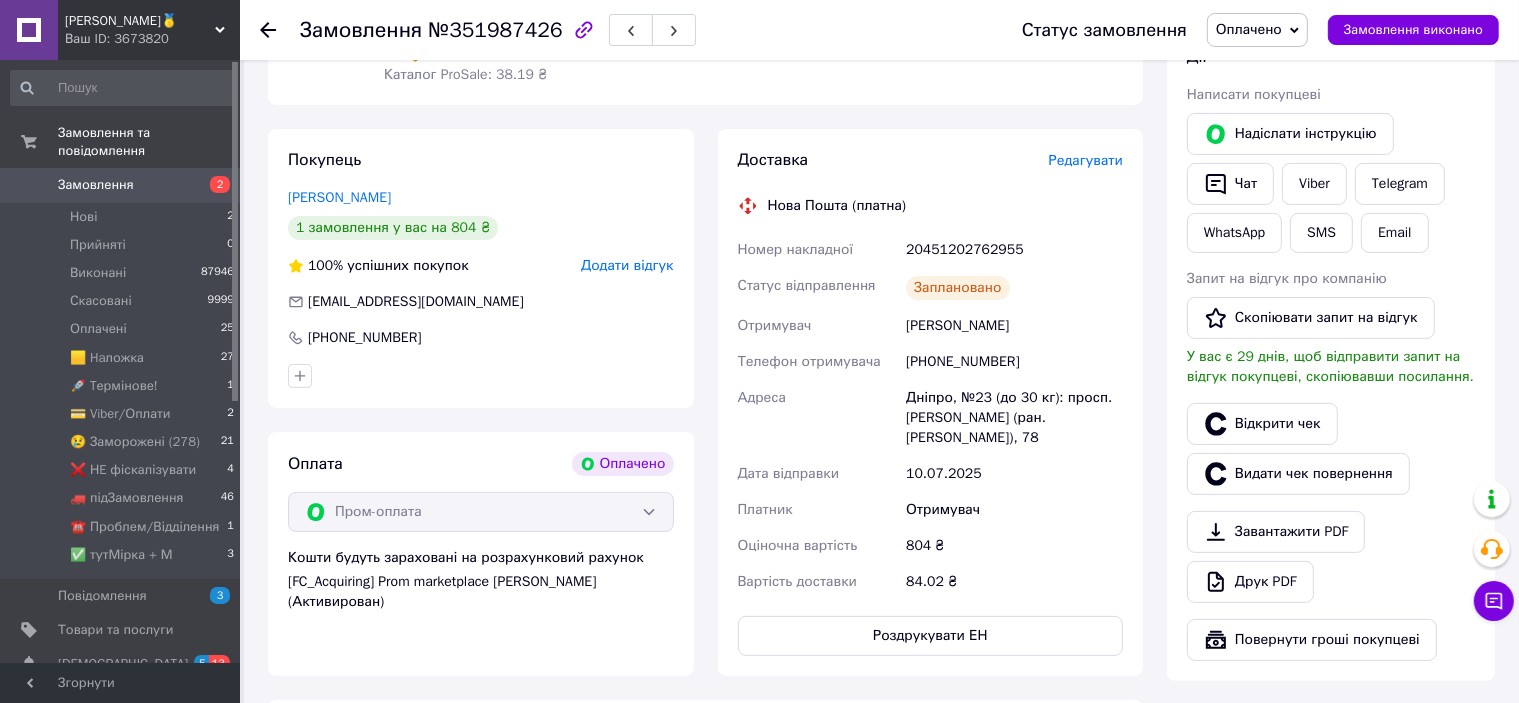 click on "Замовлення виконано" at bounding box center (1413, 30) 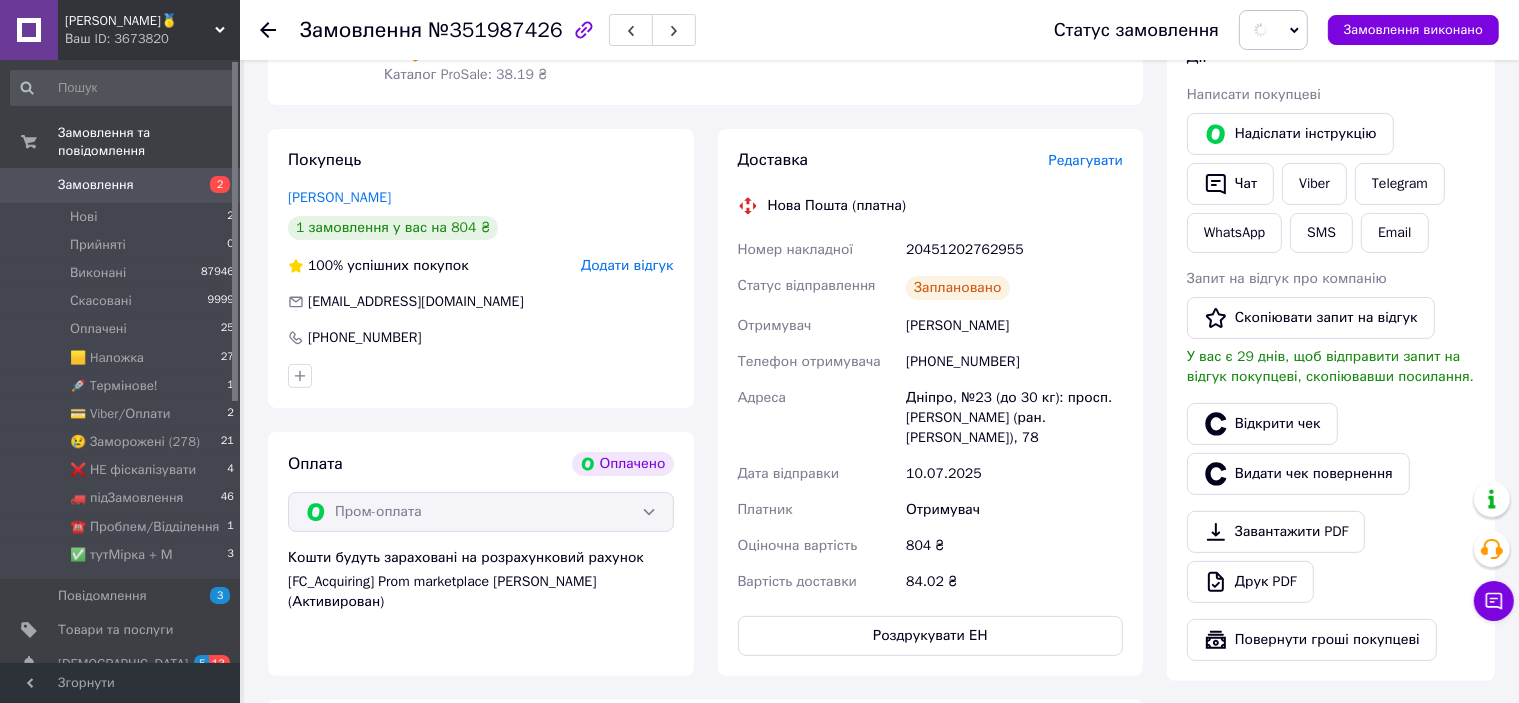 scroll, scrollTop: 0, scrollLeft: 0, axis: both 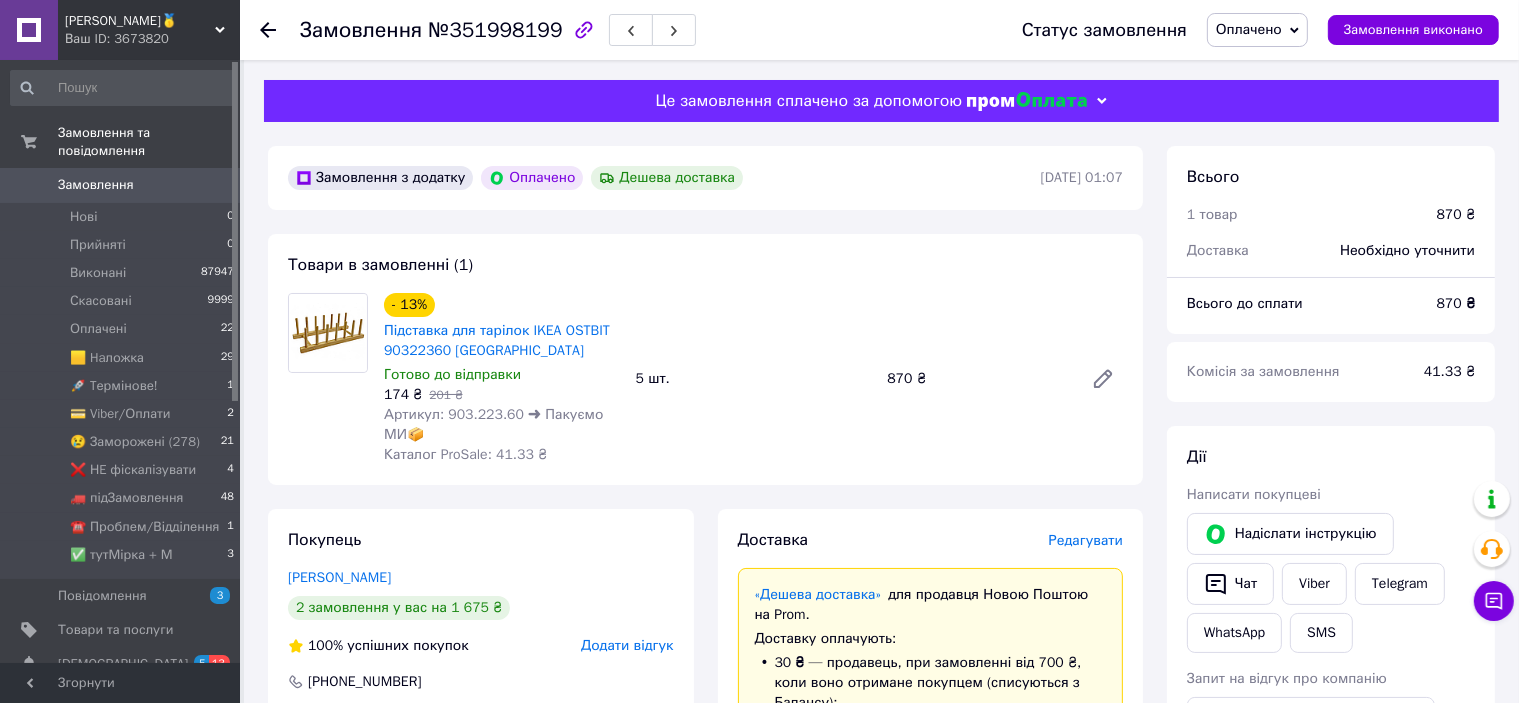 click on "Оплачено" at bounding box center [1257, 30] 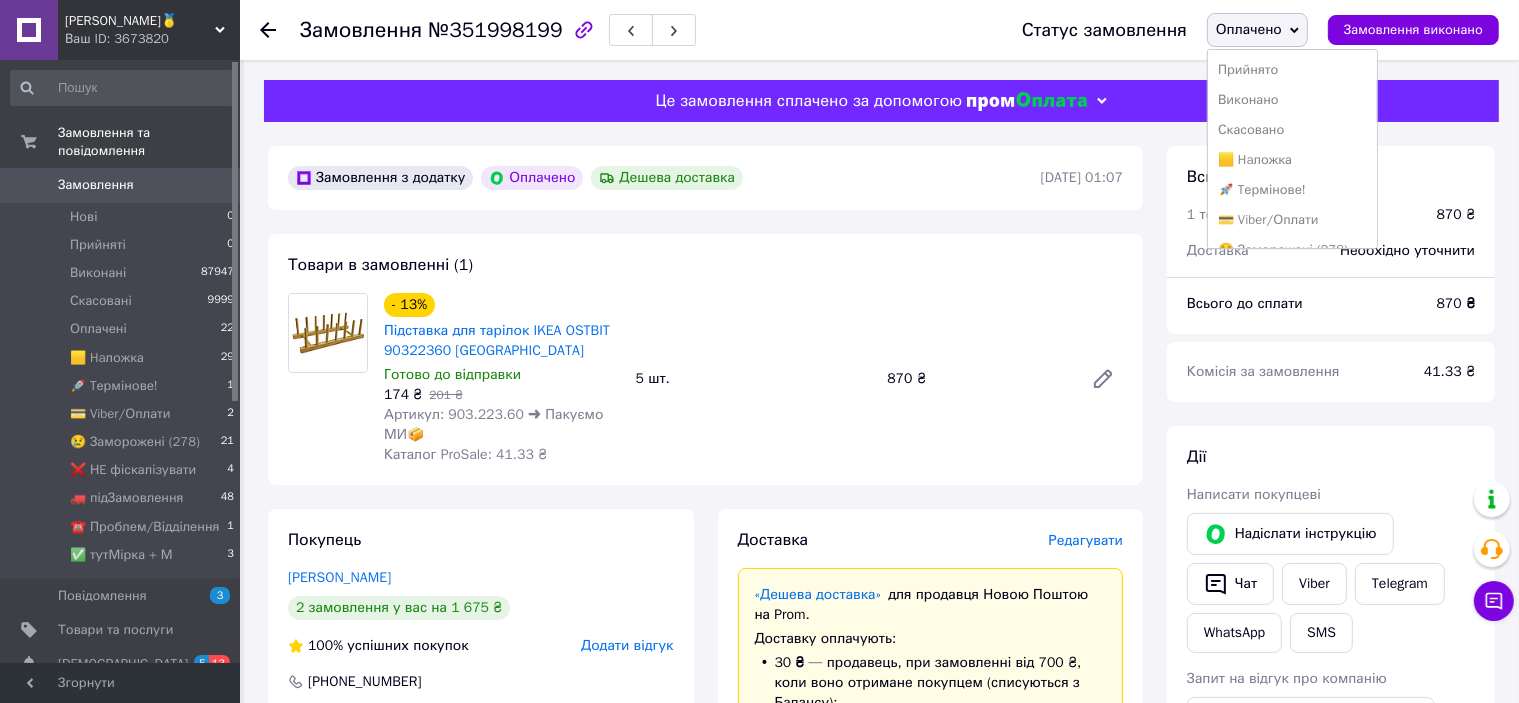 scroll, scrollTop: 141, scrollLeft: 0, axis: vertical 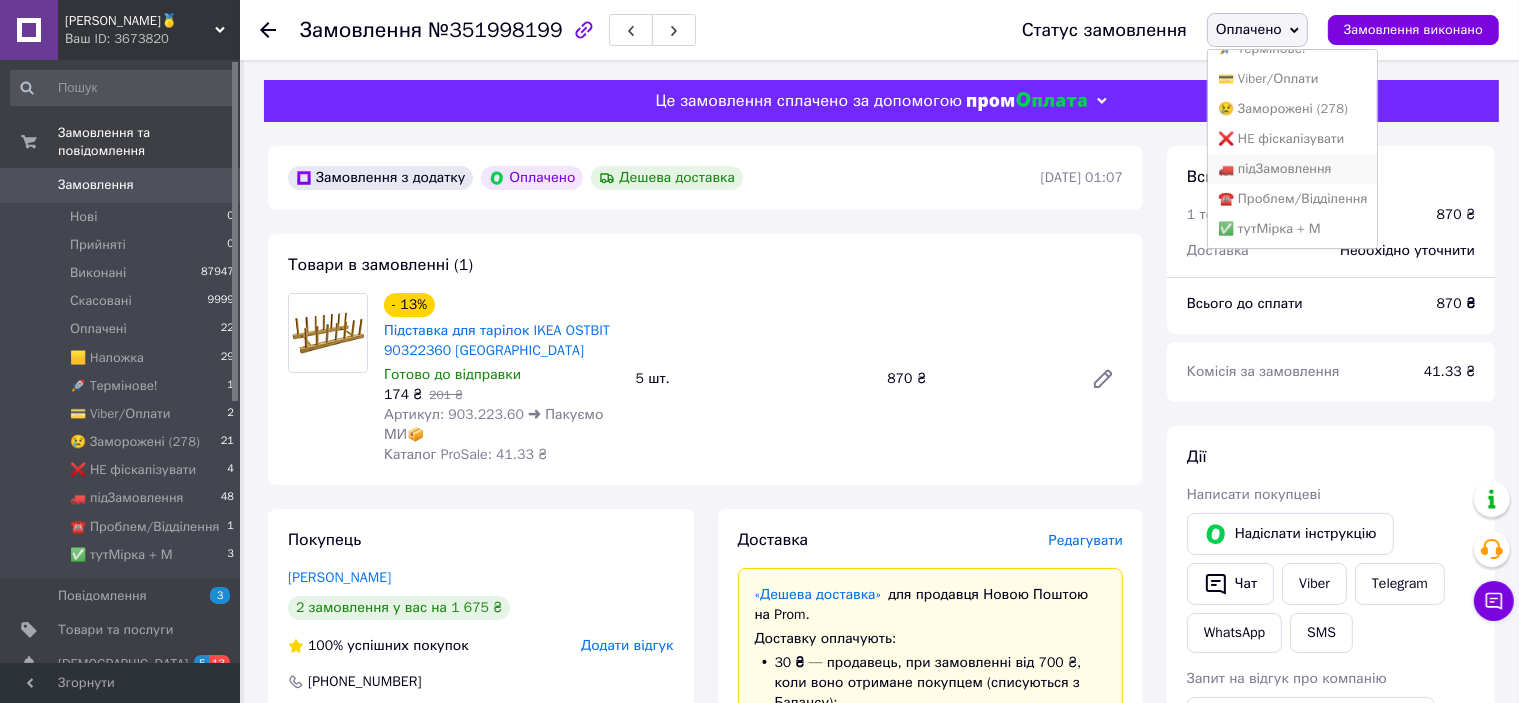 click on "🚛 підЗамовлення" at bounding box center (1292, 169) 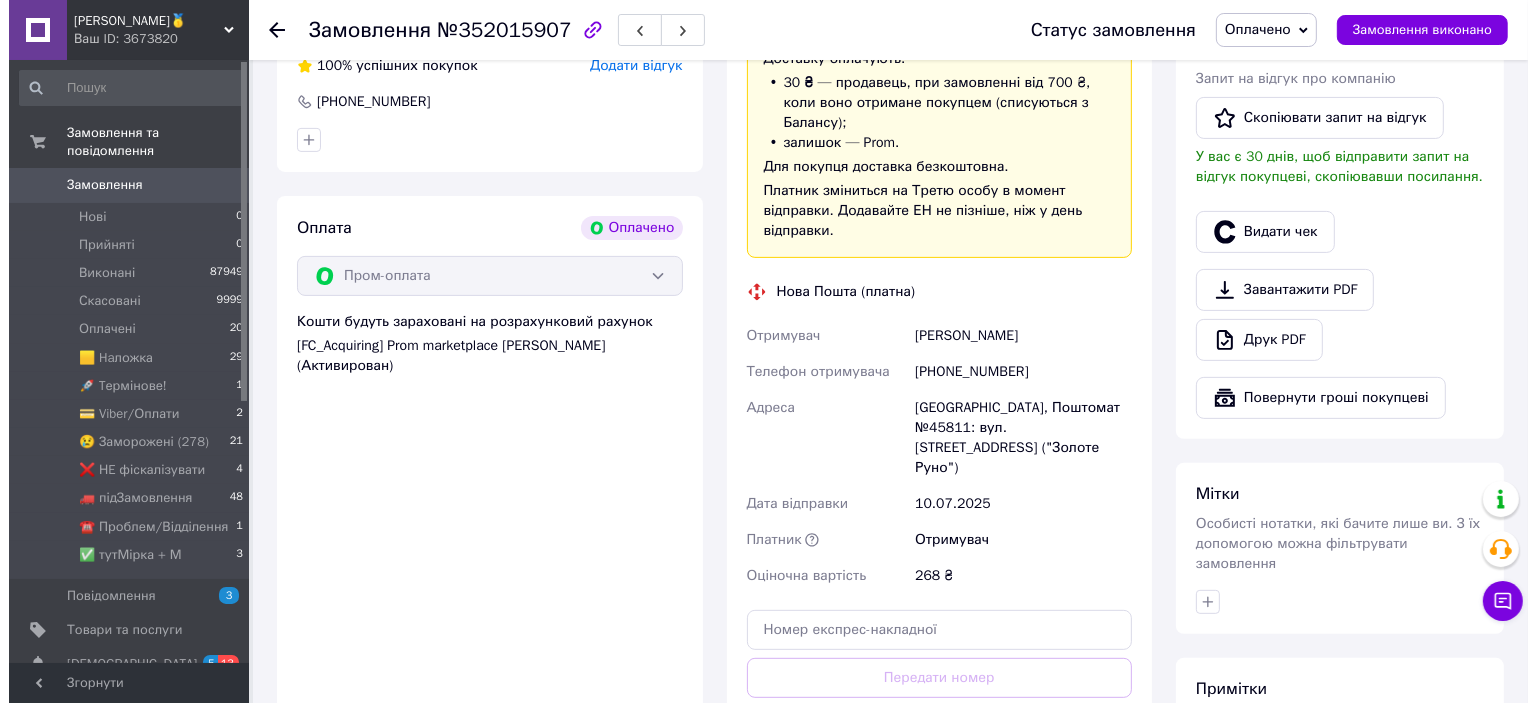 scroll, scrollTop: 700, scrollLeft: 0, axis: vertical 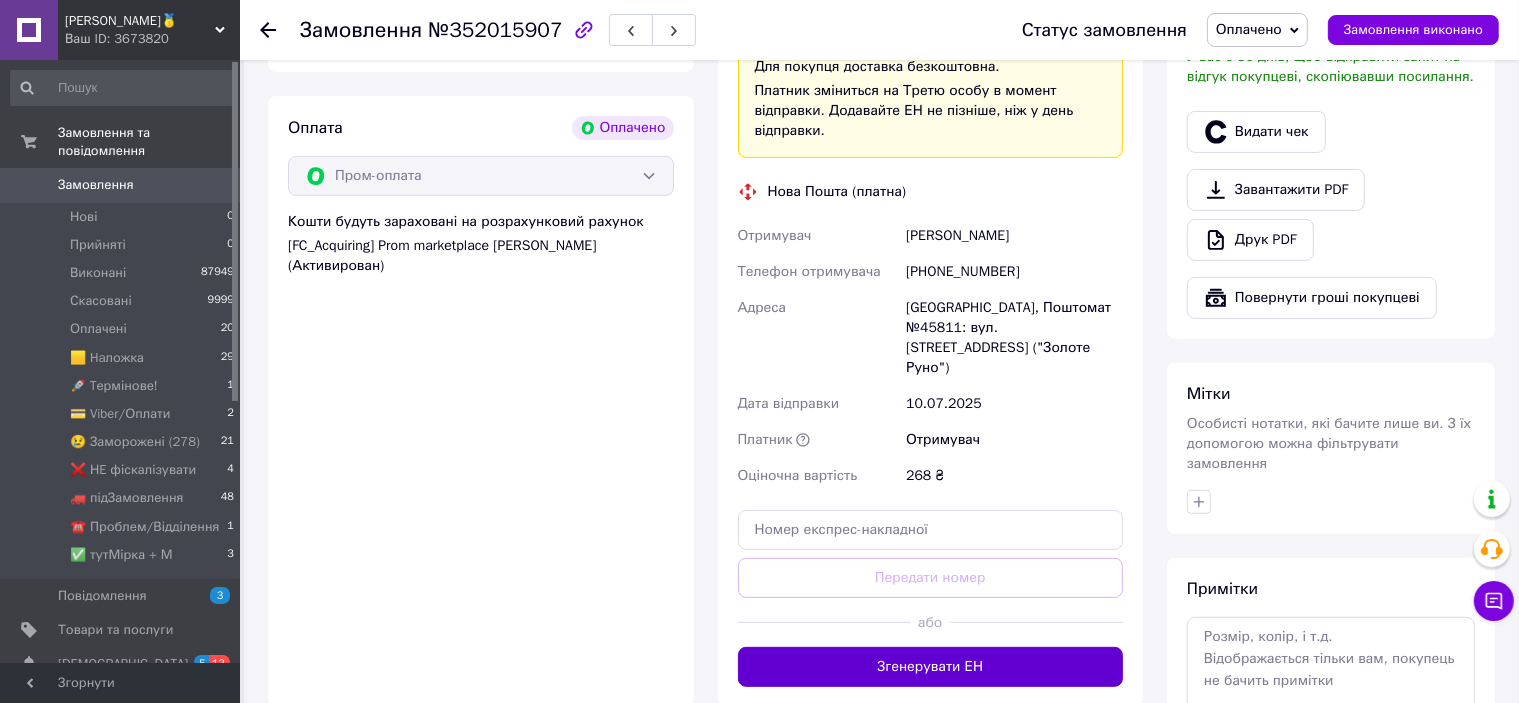 click on "Згенерувати ЕН" at bounding box center (931, 667) 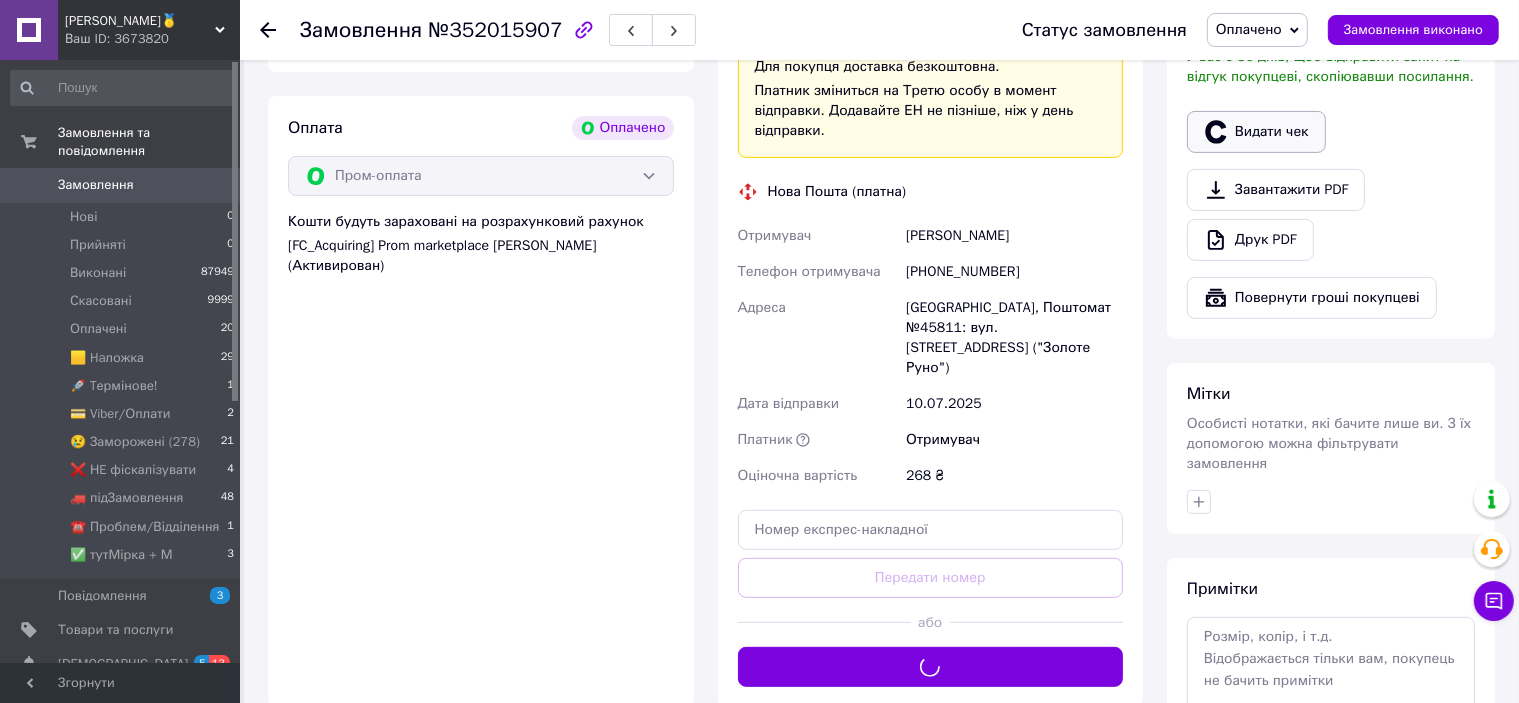 click on "Видати чек" at bounding box center [1256, 132] 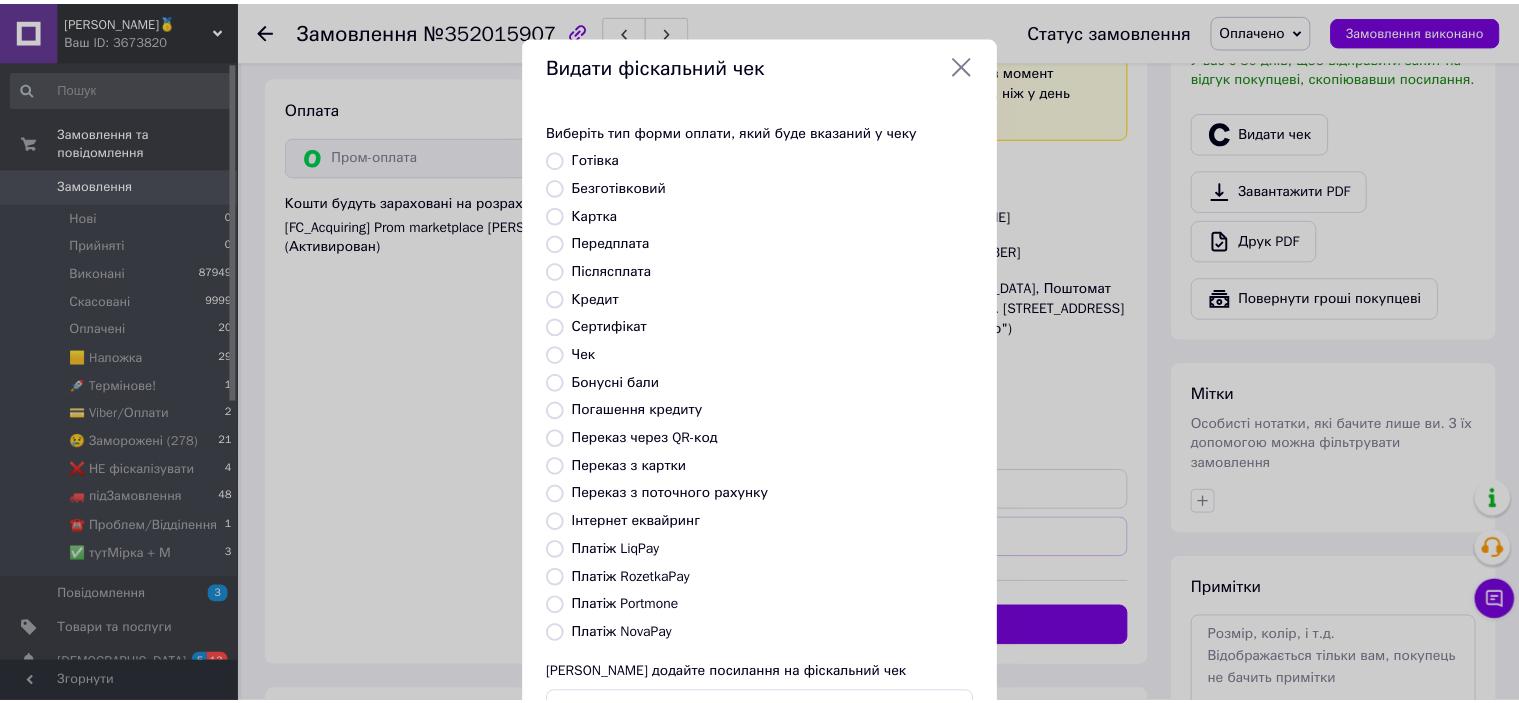 scroll, scrollTop: 155, scrollLeft: 0, axis: vertical 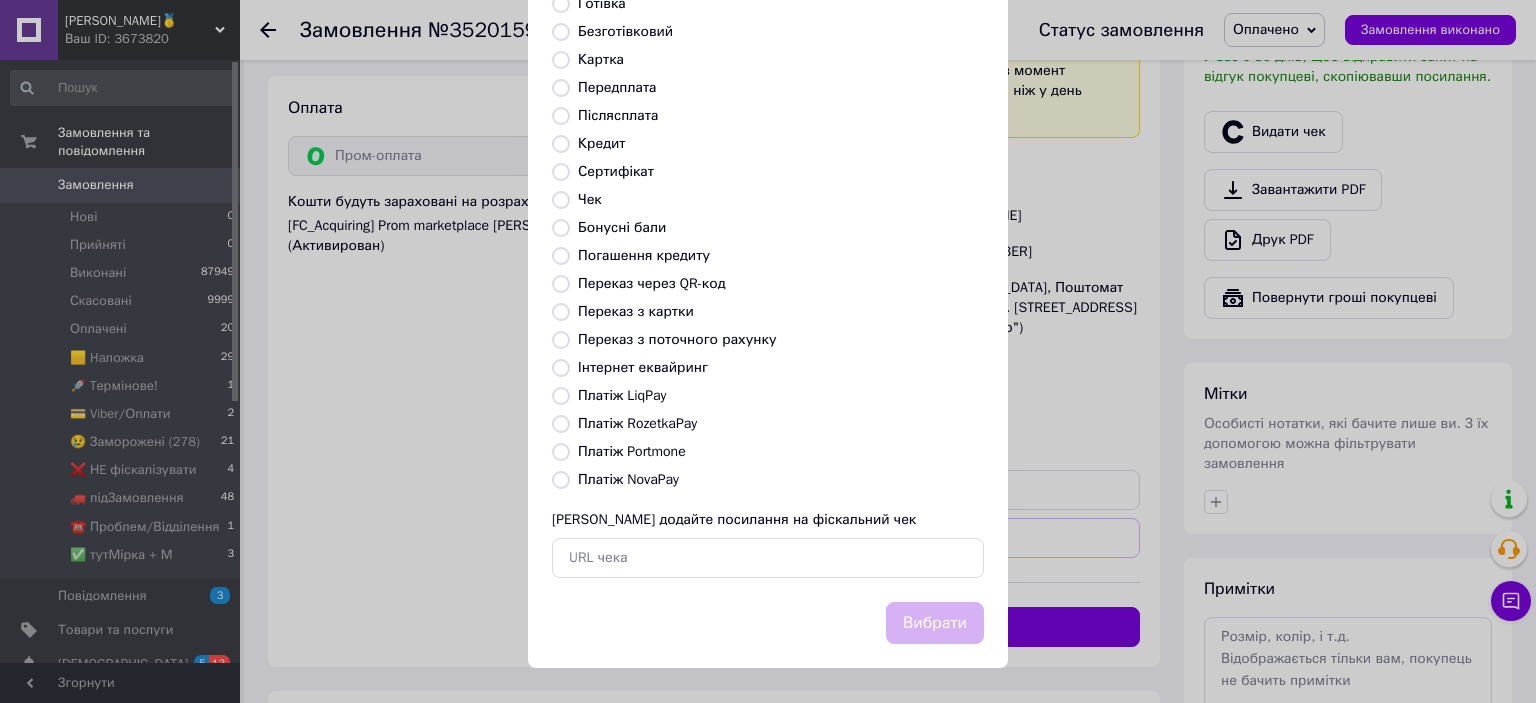 click on "Платіж RozetkaPay" at bounding box center [637, 423] 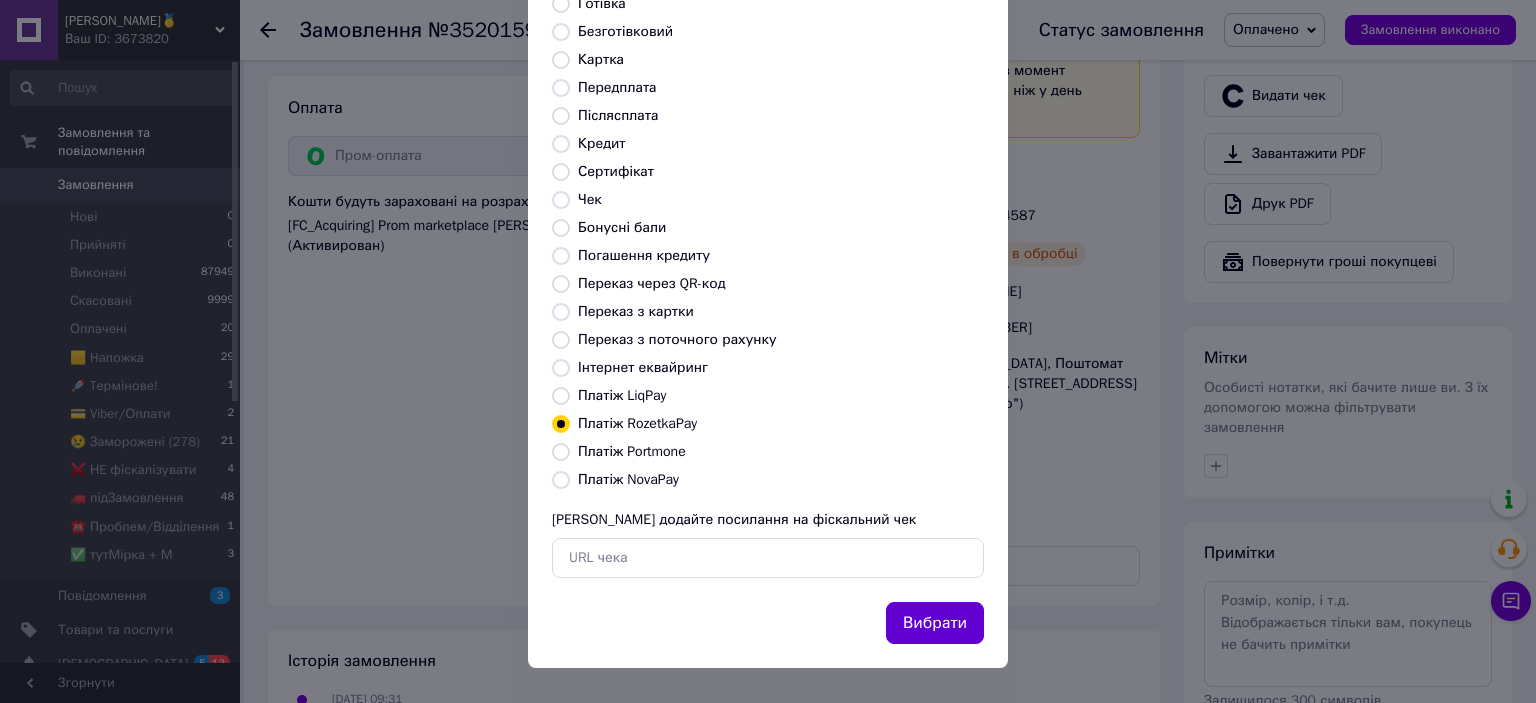 click on "Вибрати" at bounding box center (935, 623) 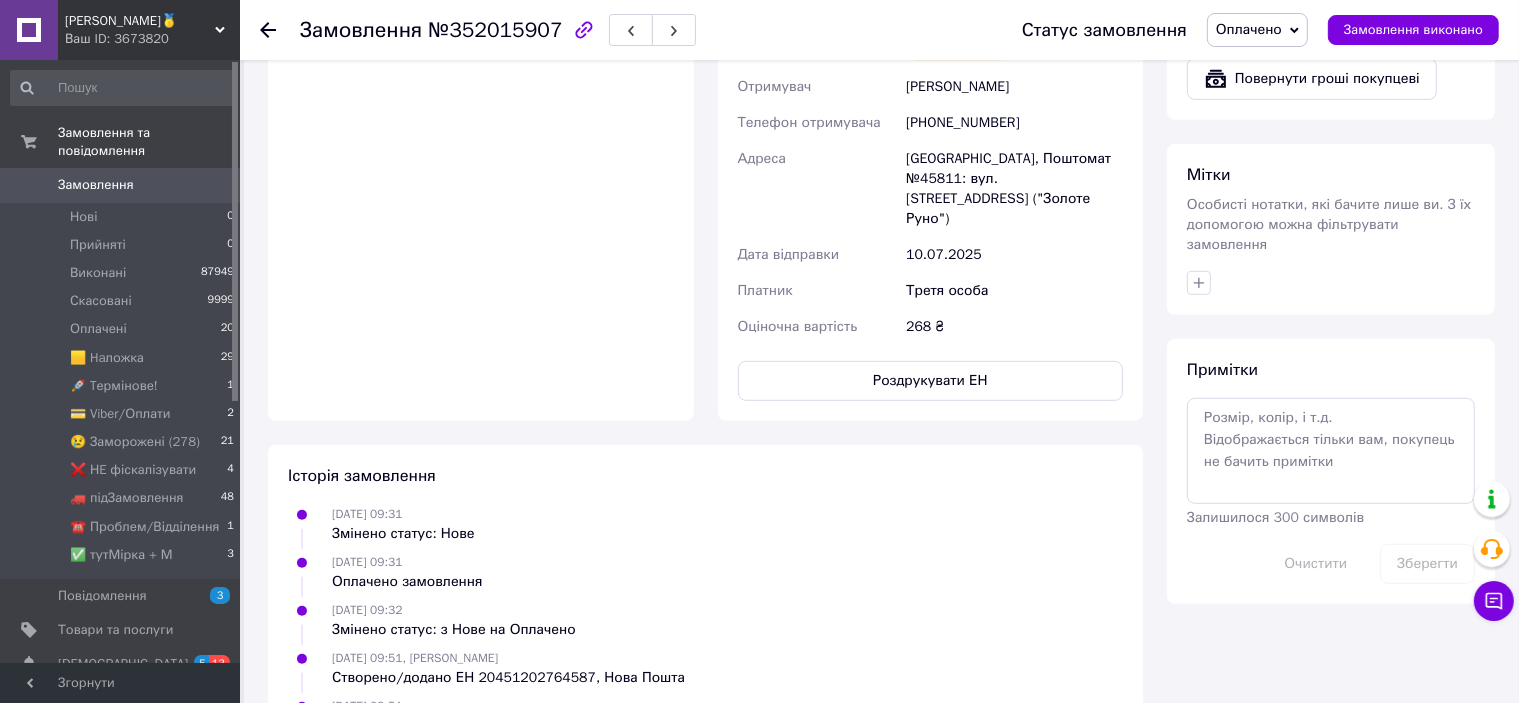 scroll, scrollTop: 725, scrollLeft: 0, axis: vertical 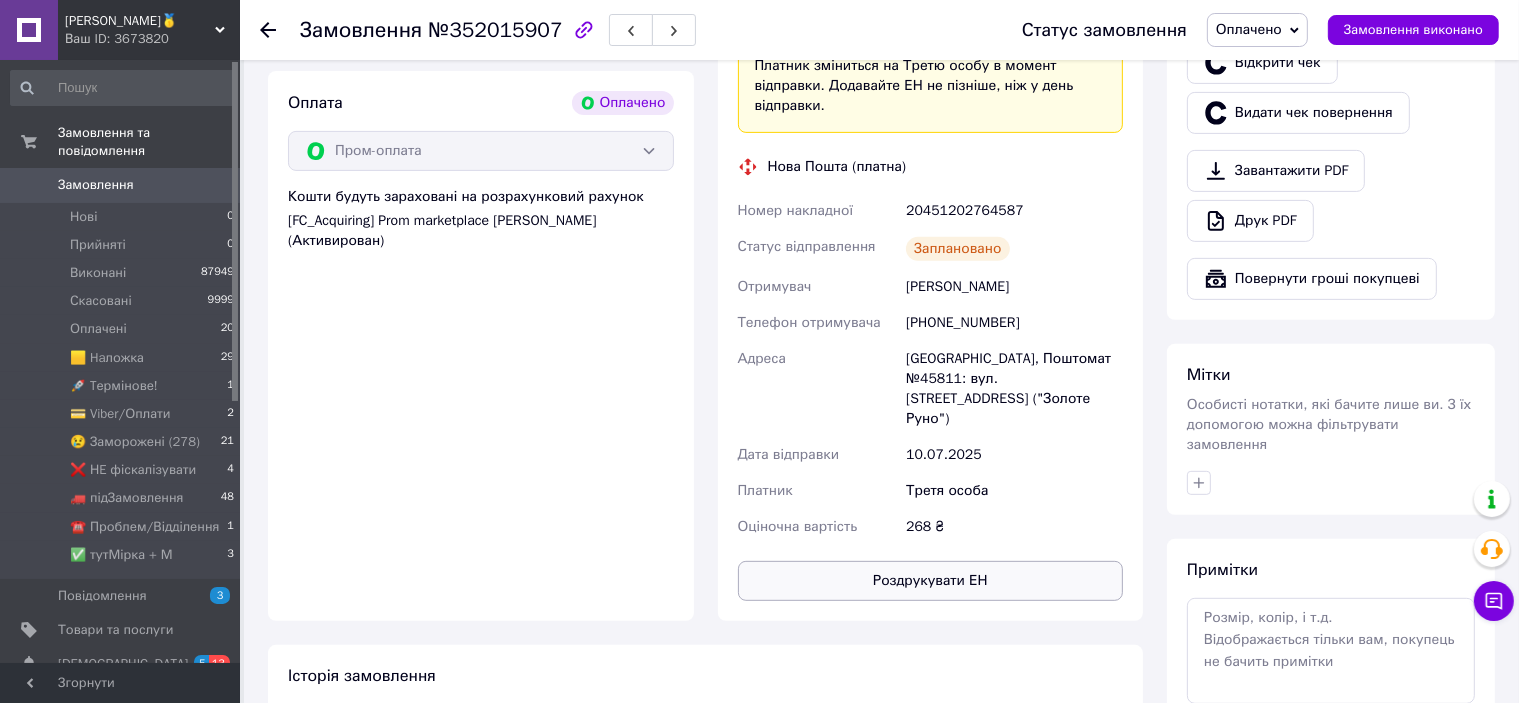 click on "Роздрукувати ЕН" at bounding box center (931, 581) 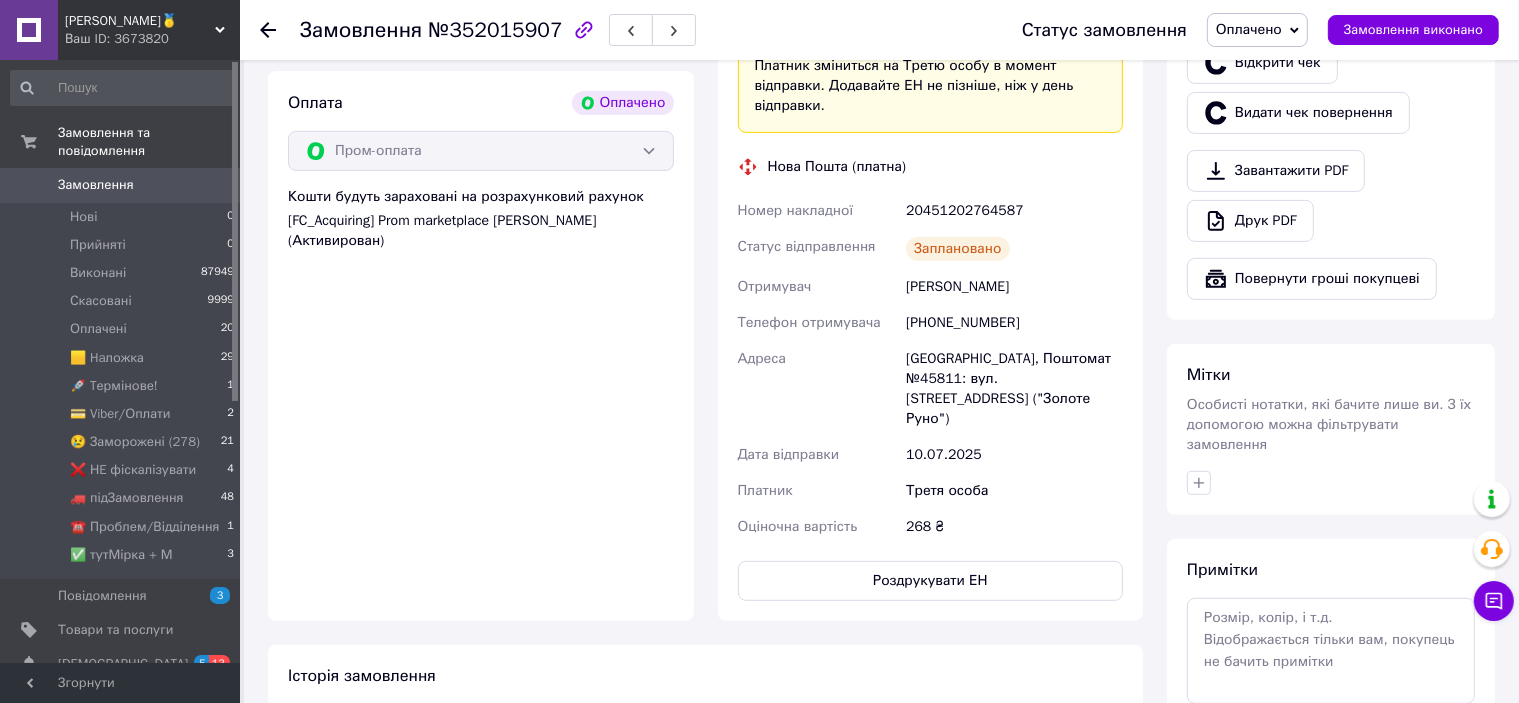 click on "20451202764587" at bounding box center (1014, 211) 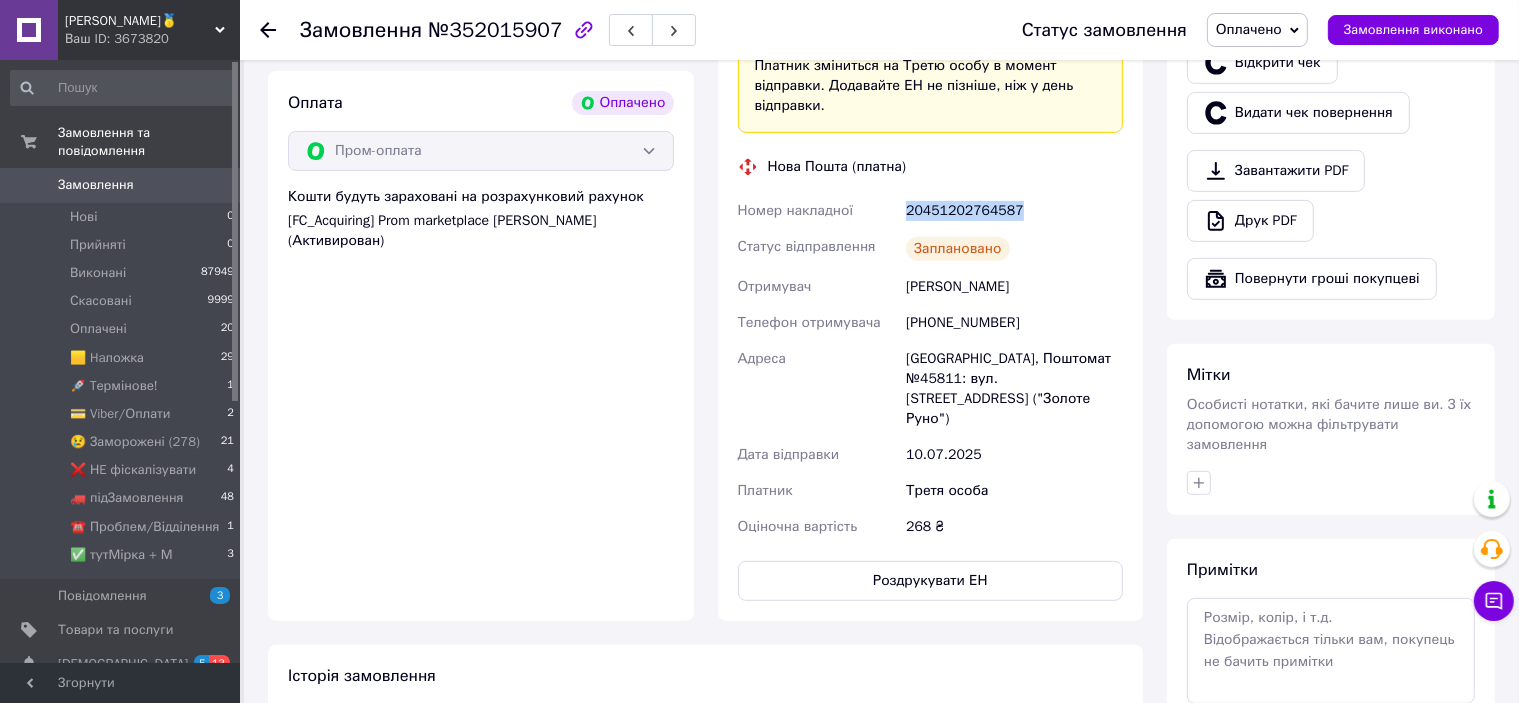 click on "20451202764587" at bounding box center (1014, 211) 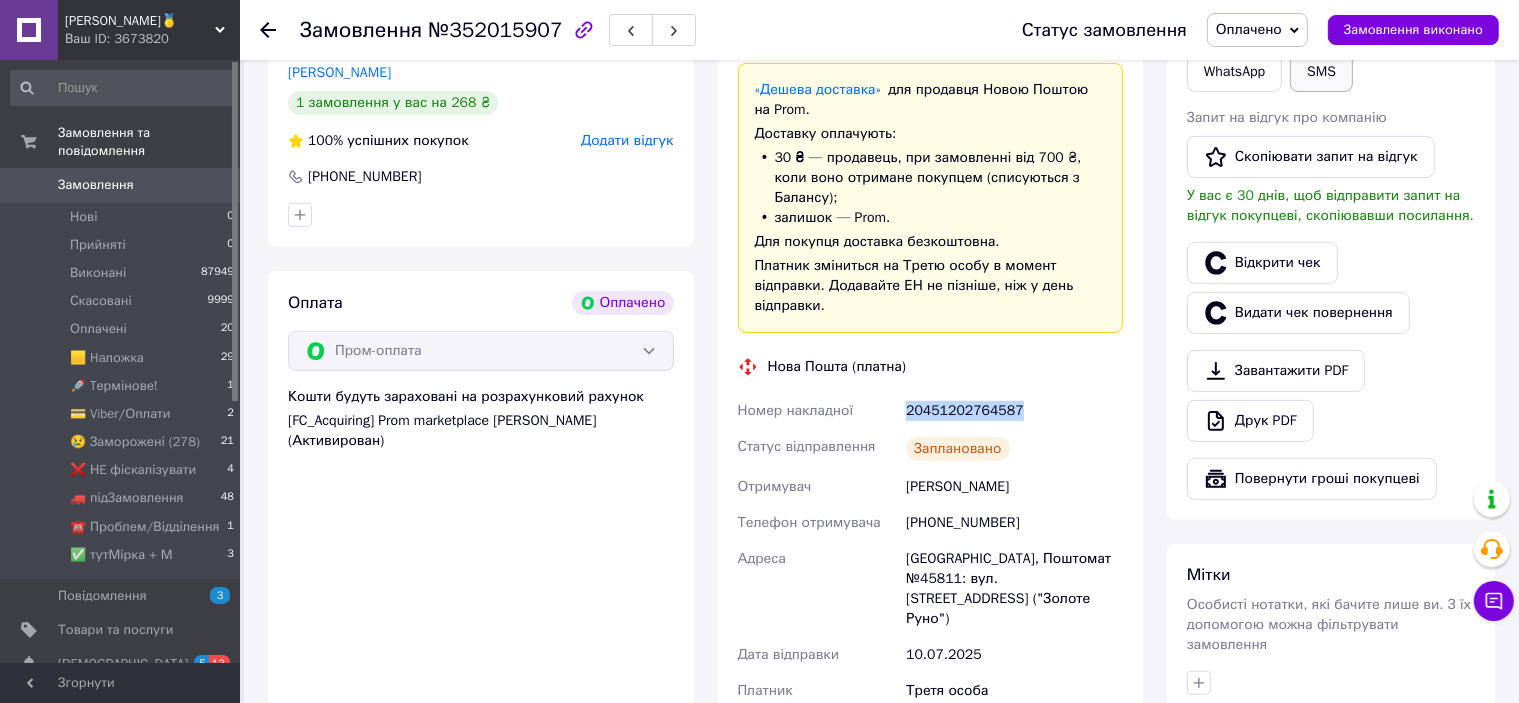 click on "SMS" at bounding box center [1321, 72] 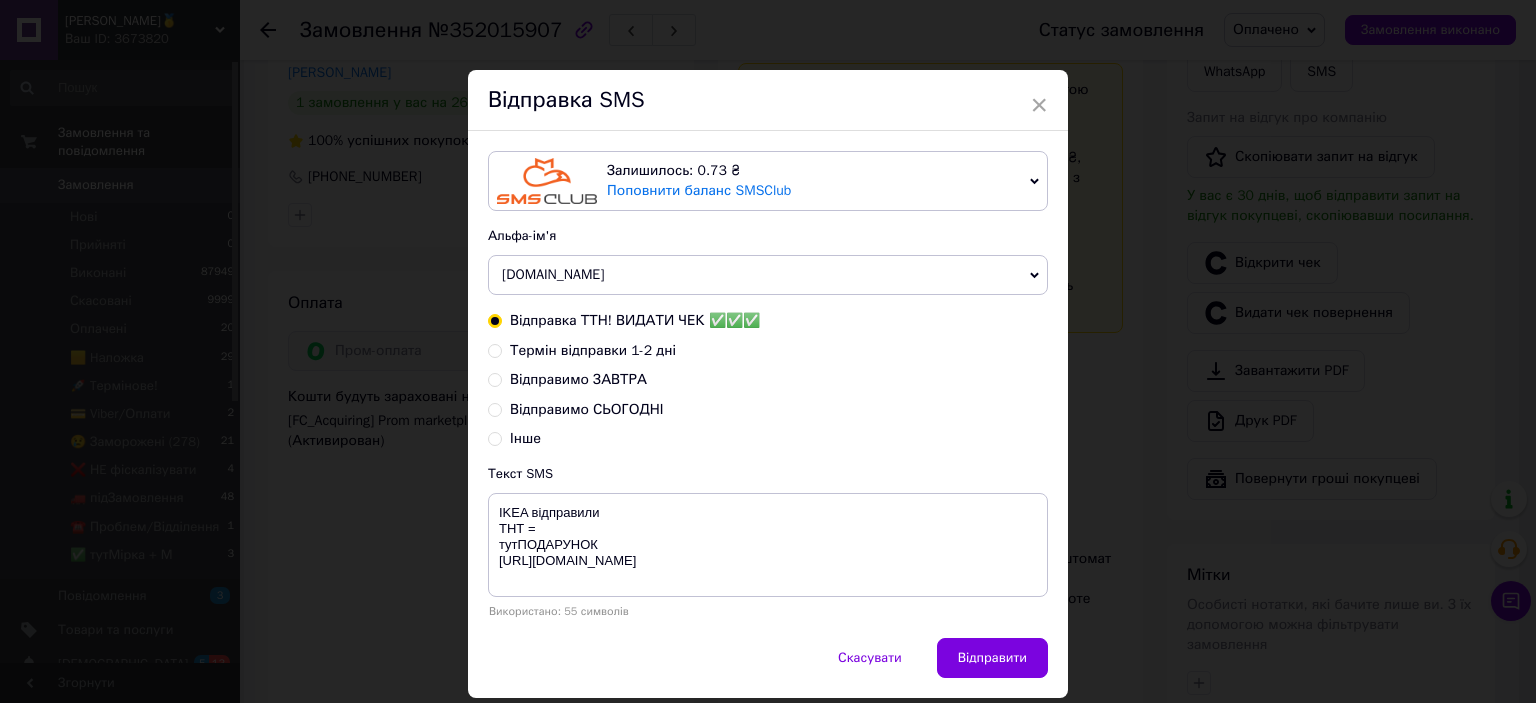 type 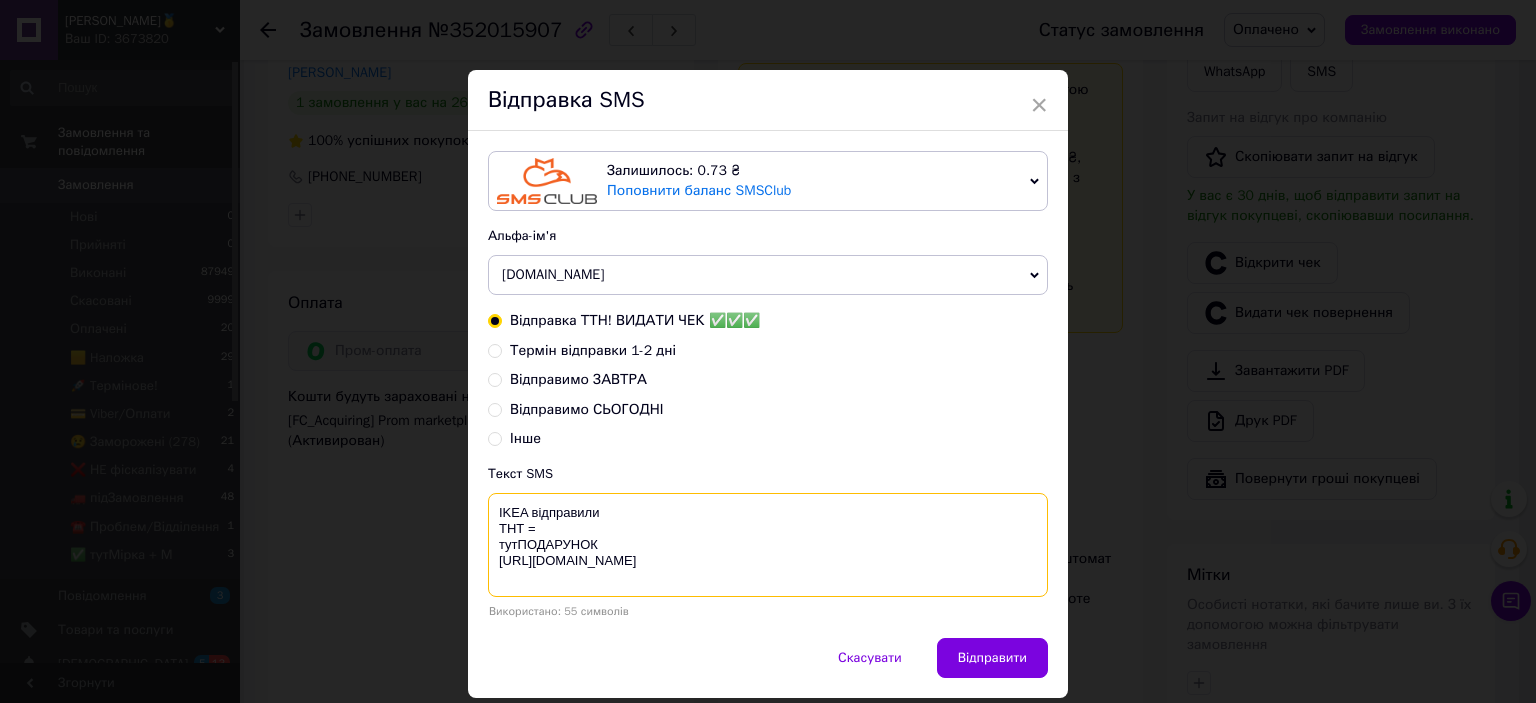 paste on "20451202764587" 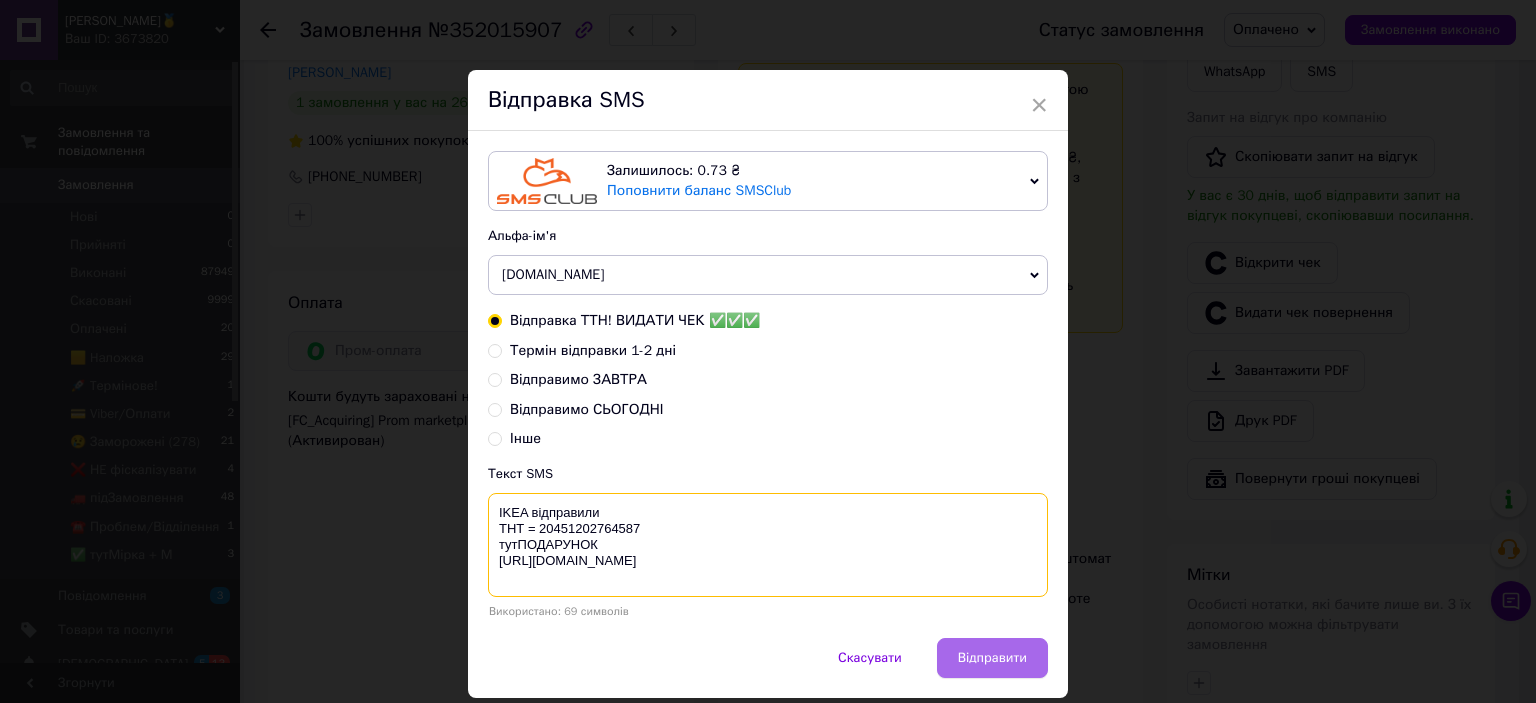type on "IKEA відправили
ТНТ = 20451202764587
тутПОДАРУНОК
https://bit.ly/taao" 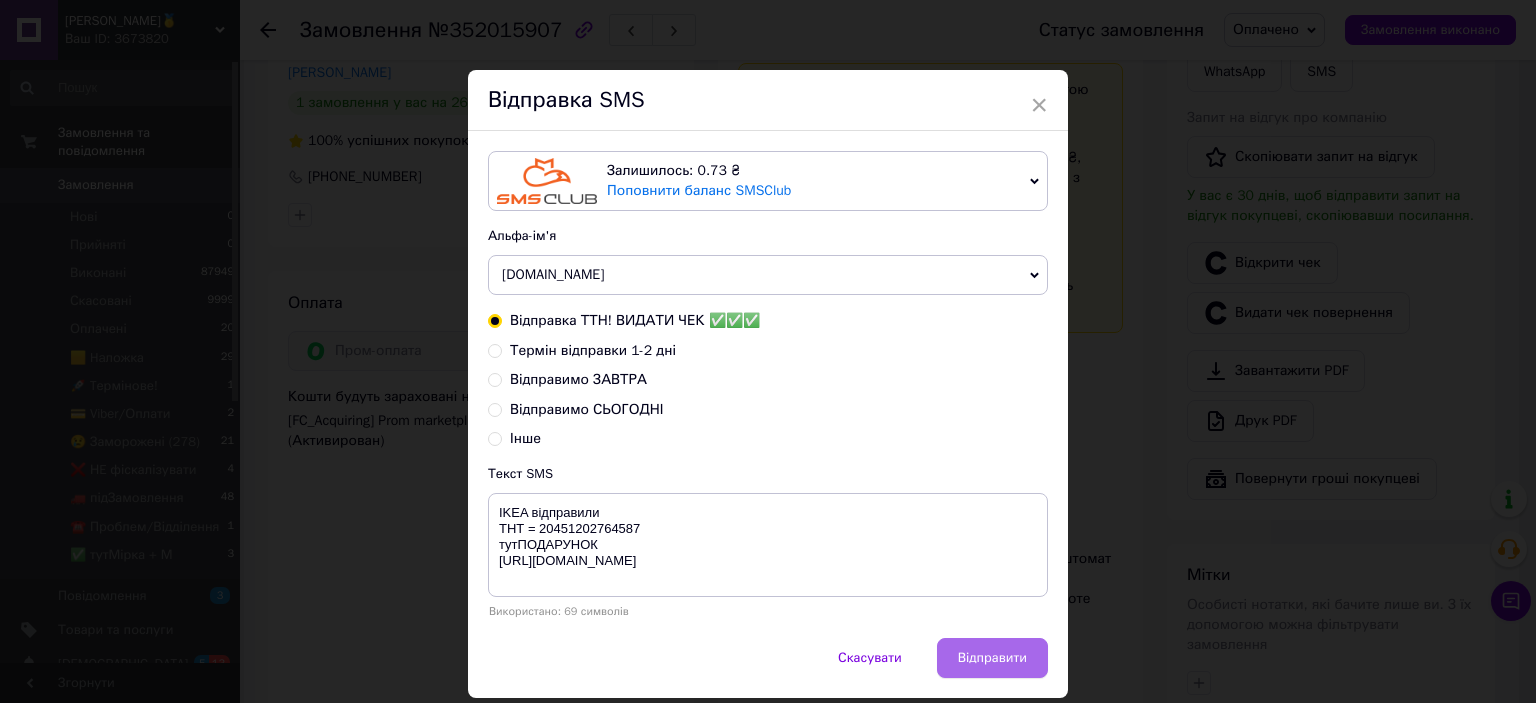 click on "Відправити" at bounding box center (992, 658) 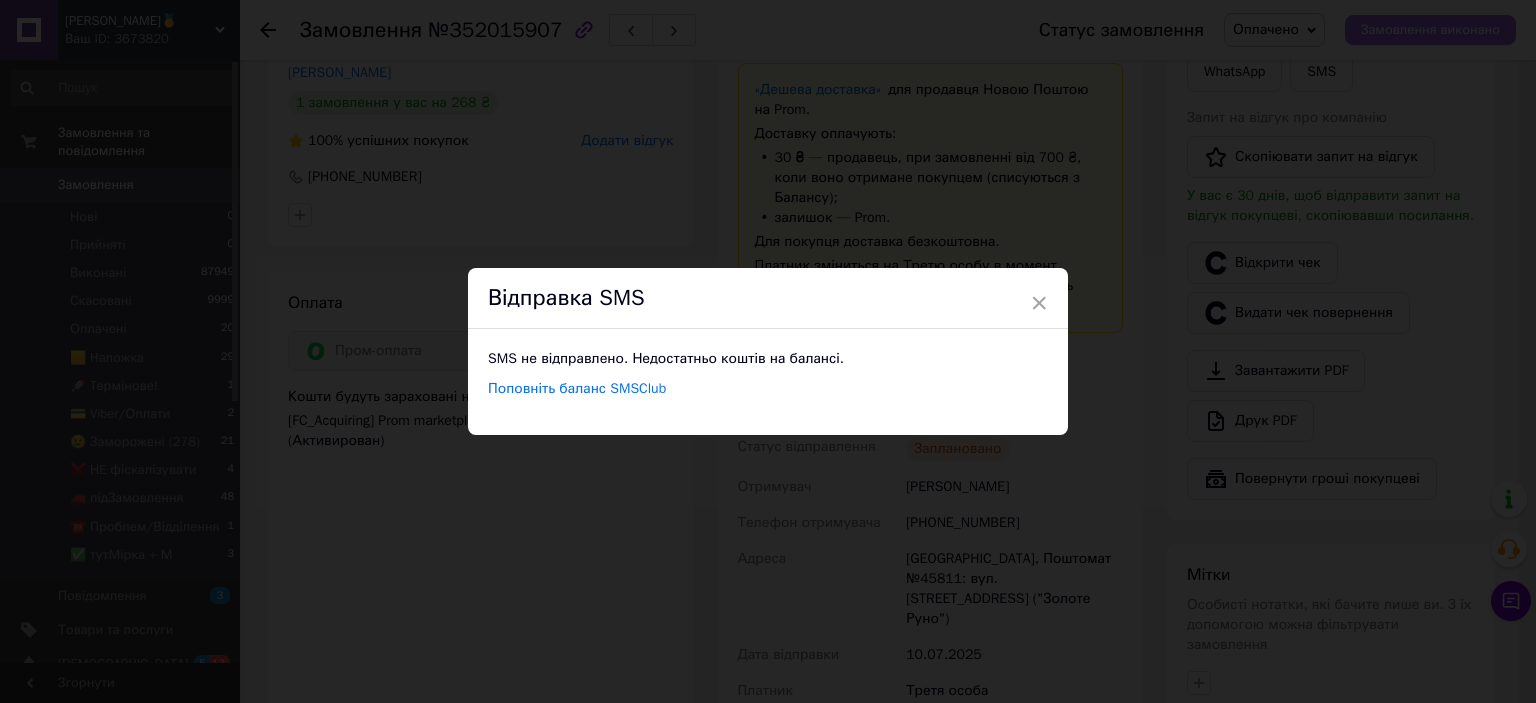 drag, startPoint x: 1401, startPoint y: 63, endPoint x: 1405, endPoint y: 33, distance: 30.265491 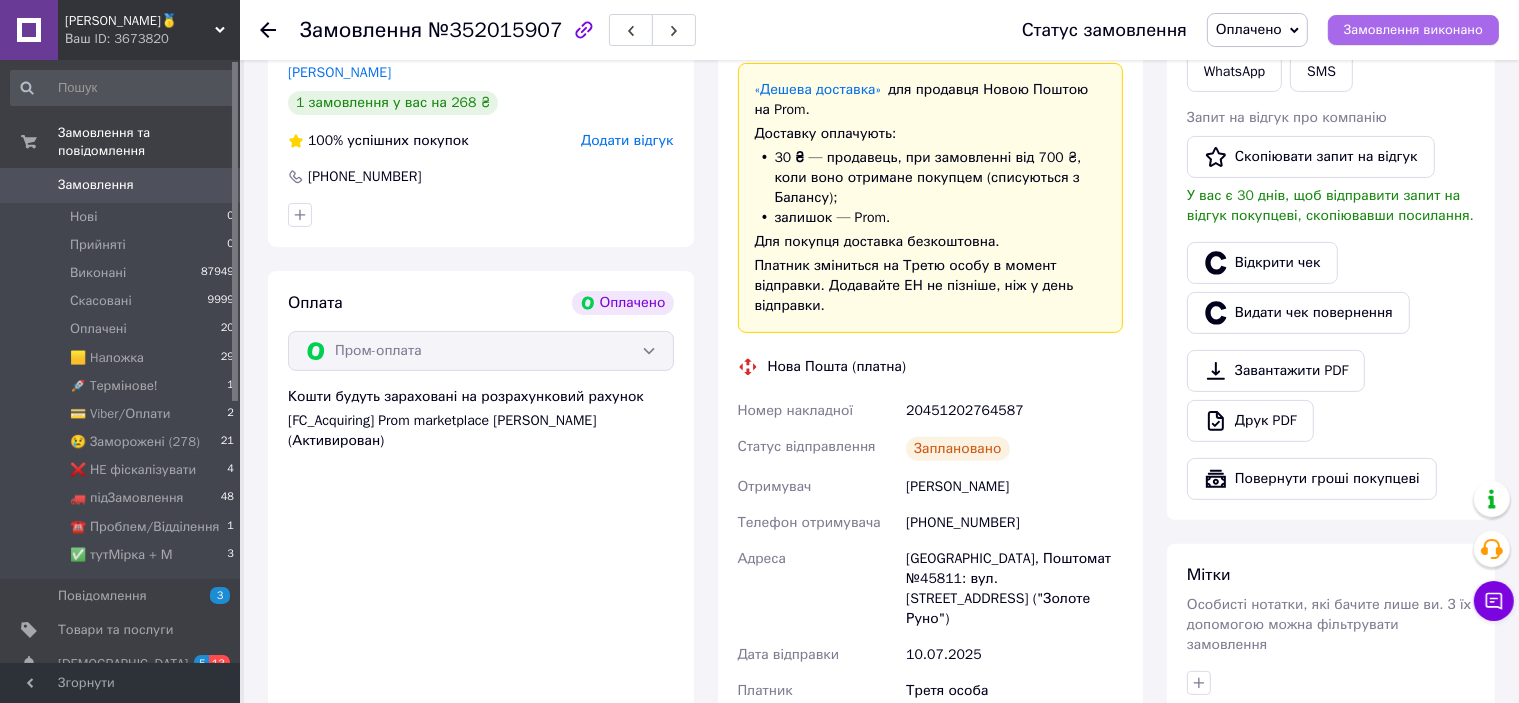 click on "Замовлення виконано" at bounding box center [1413, 30] 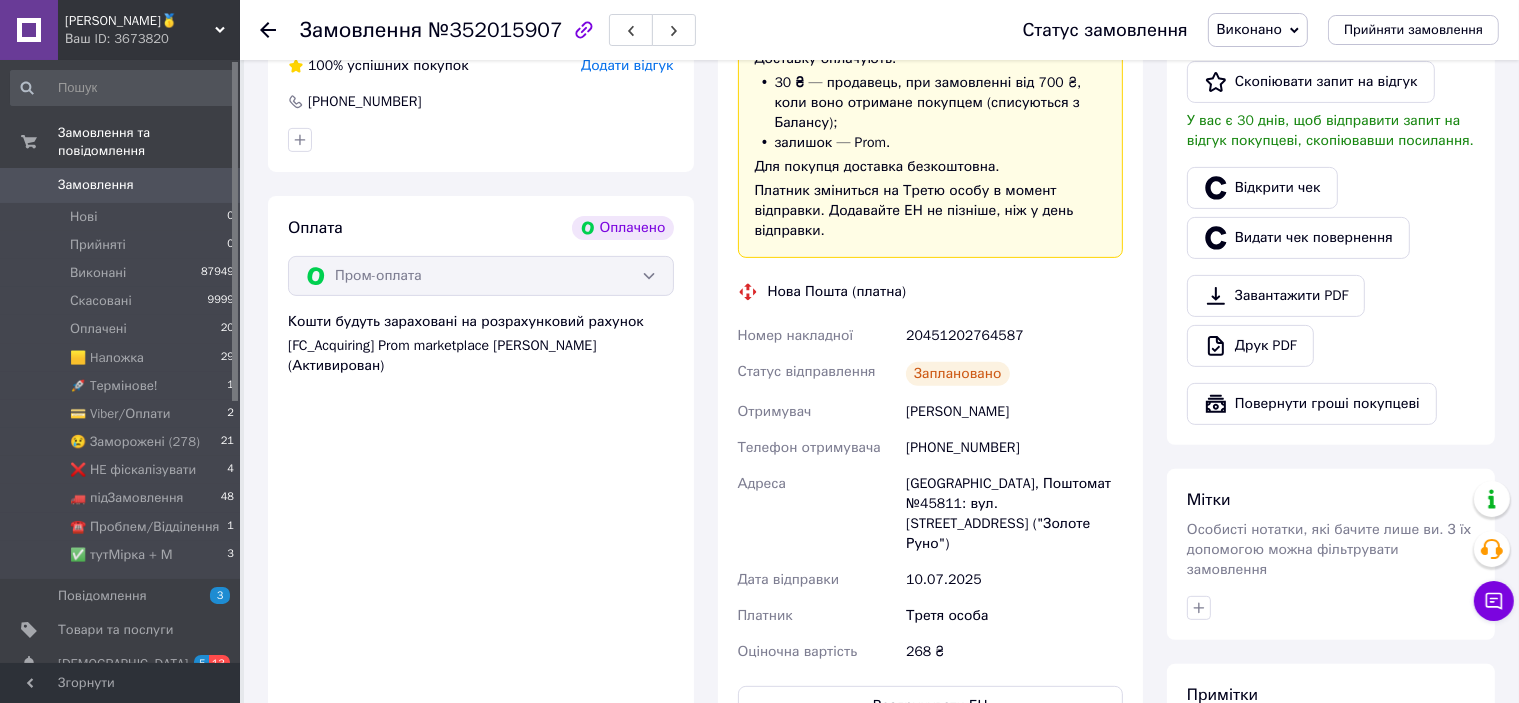 scroll, scrollTop: 0, scrollLeft: 0, axis: both 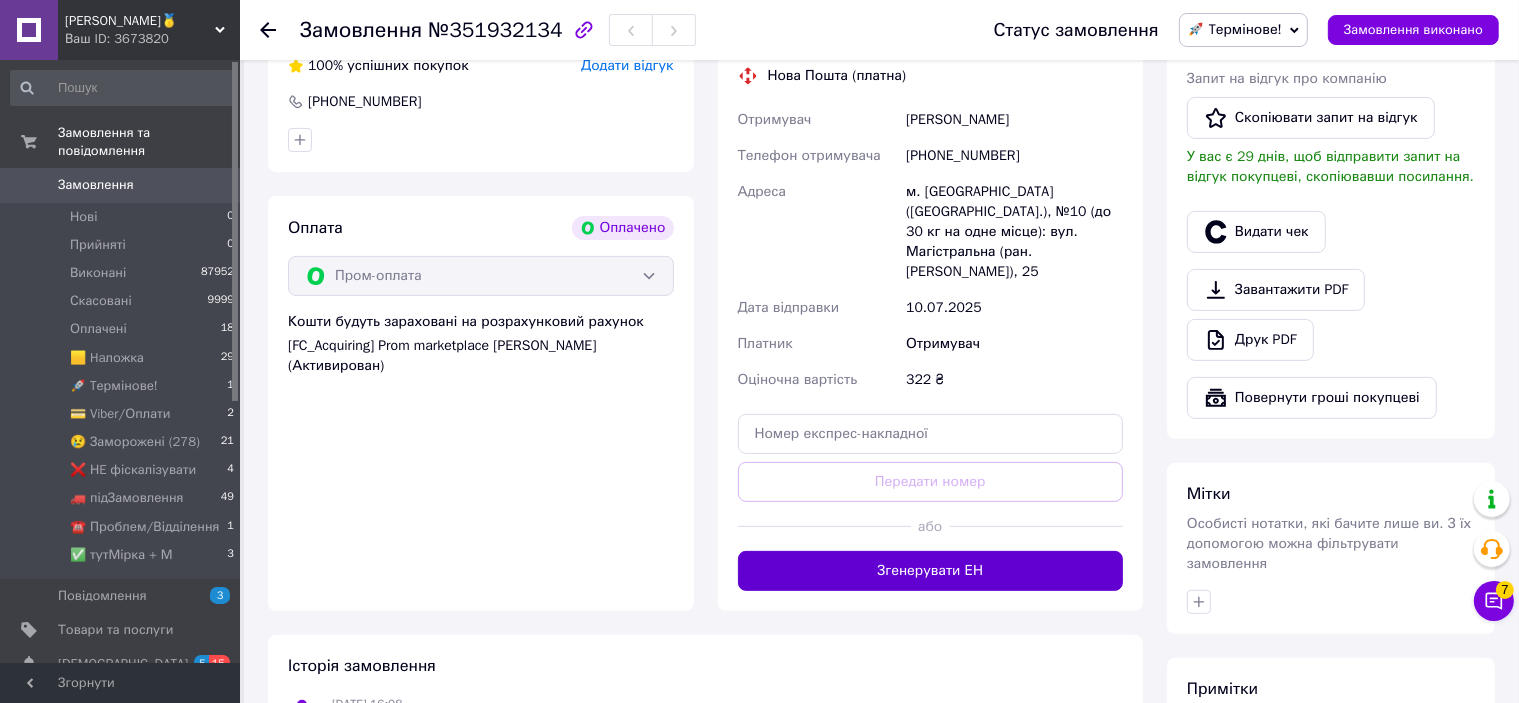 click on "Згенерувати ЕН" at bounding box center (931, 571) 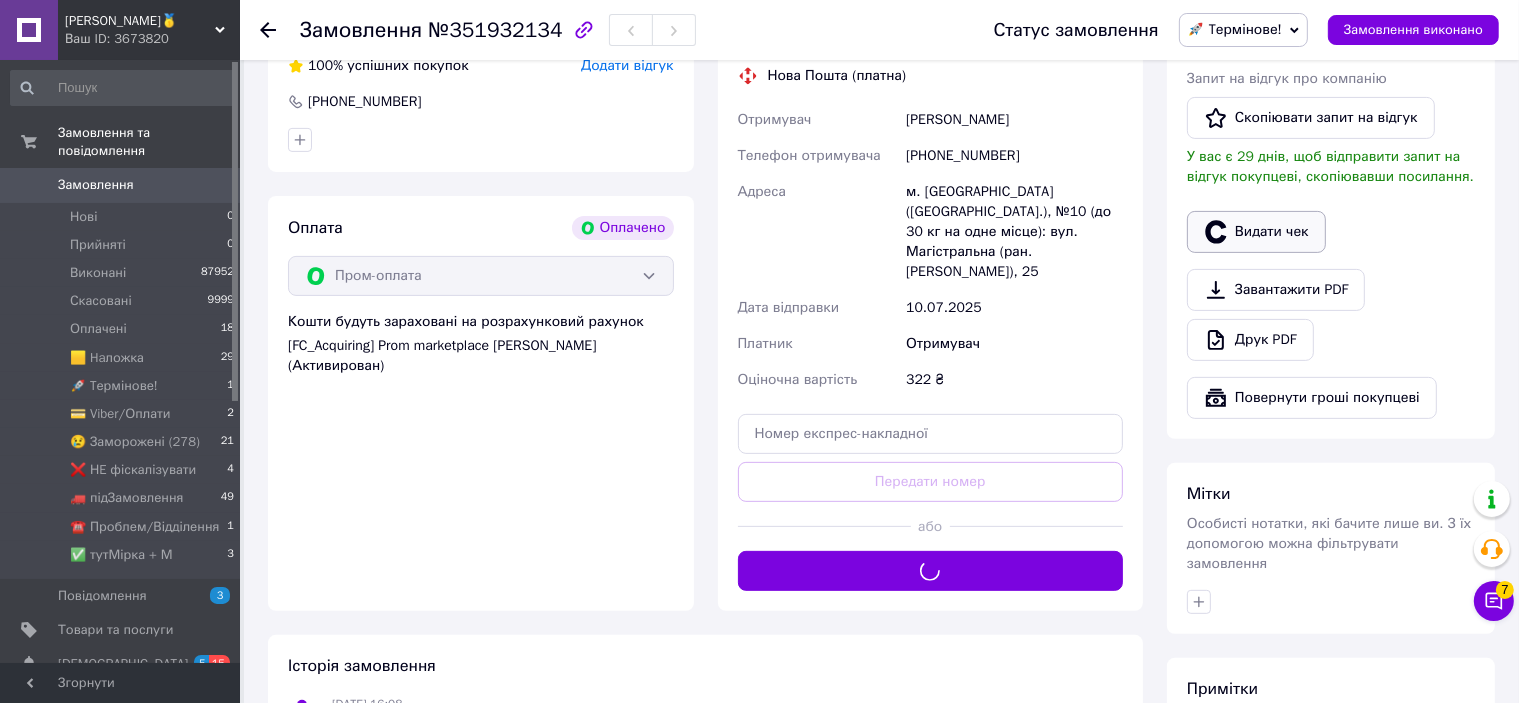 click on "Видати чек" at bounding box center [1256, 232] 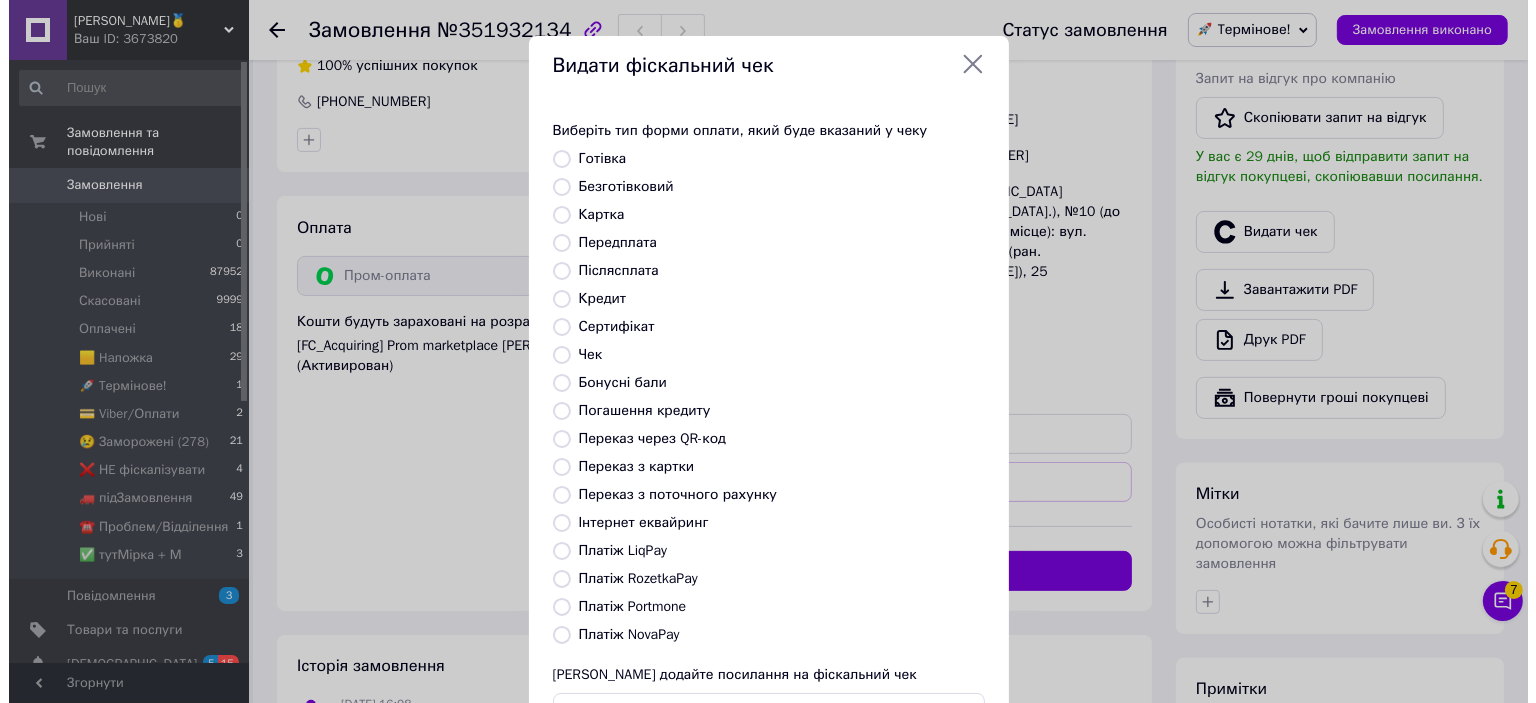 scroll, scrollTop: 580, scrollLeft: 0, axis: vertical 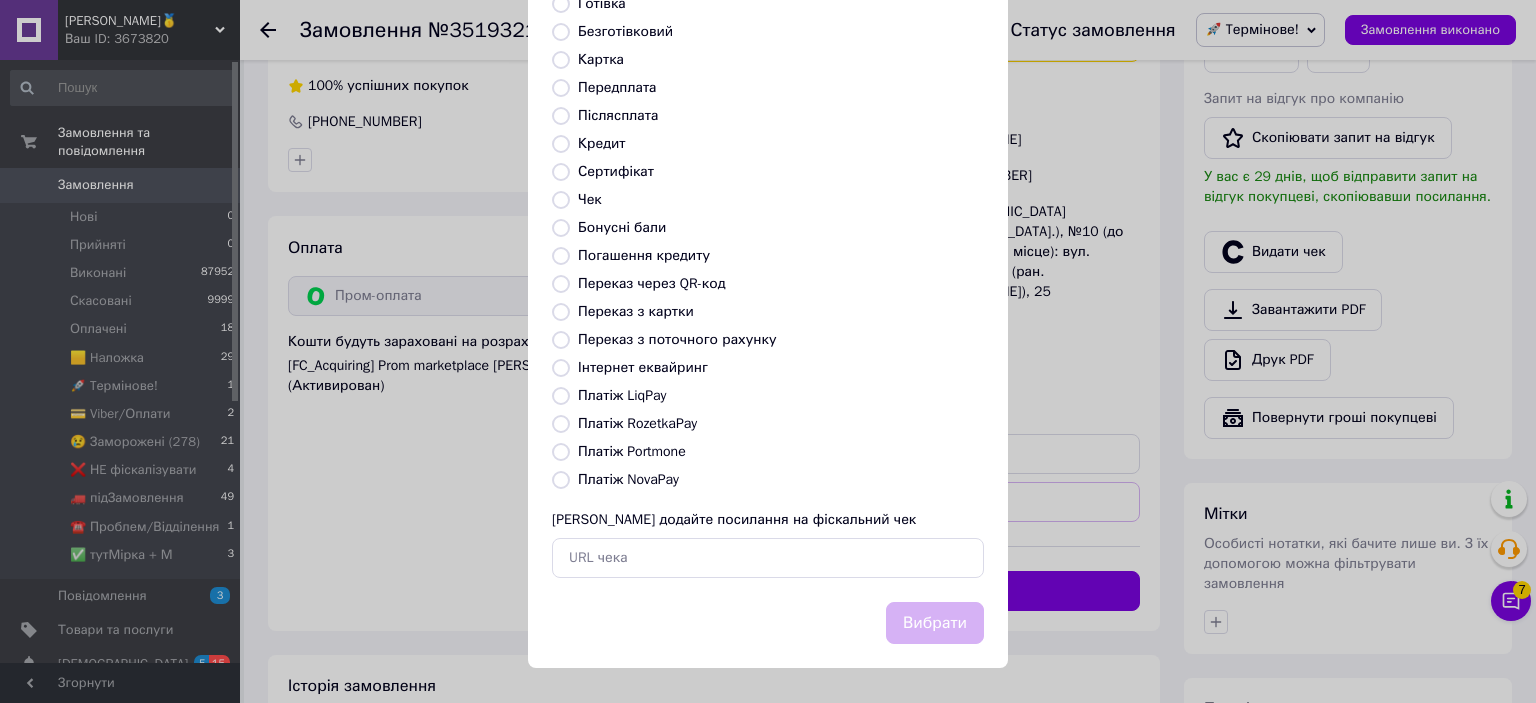 click on "Платіж RozetkaPay" at bounding box center [637, 423] 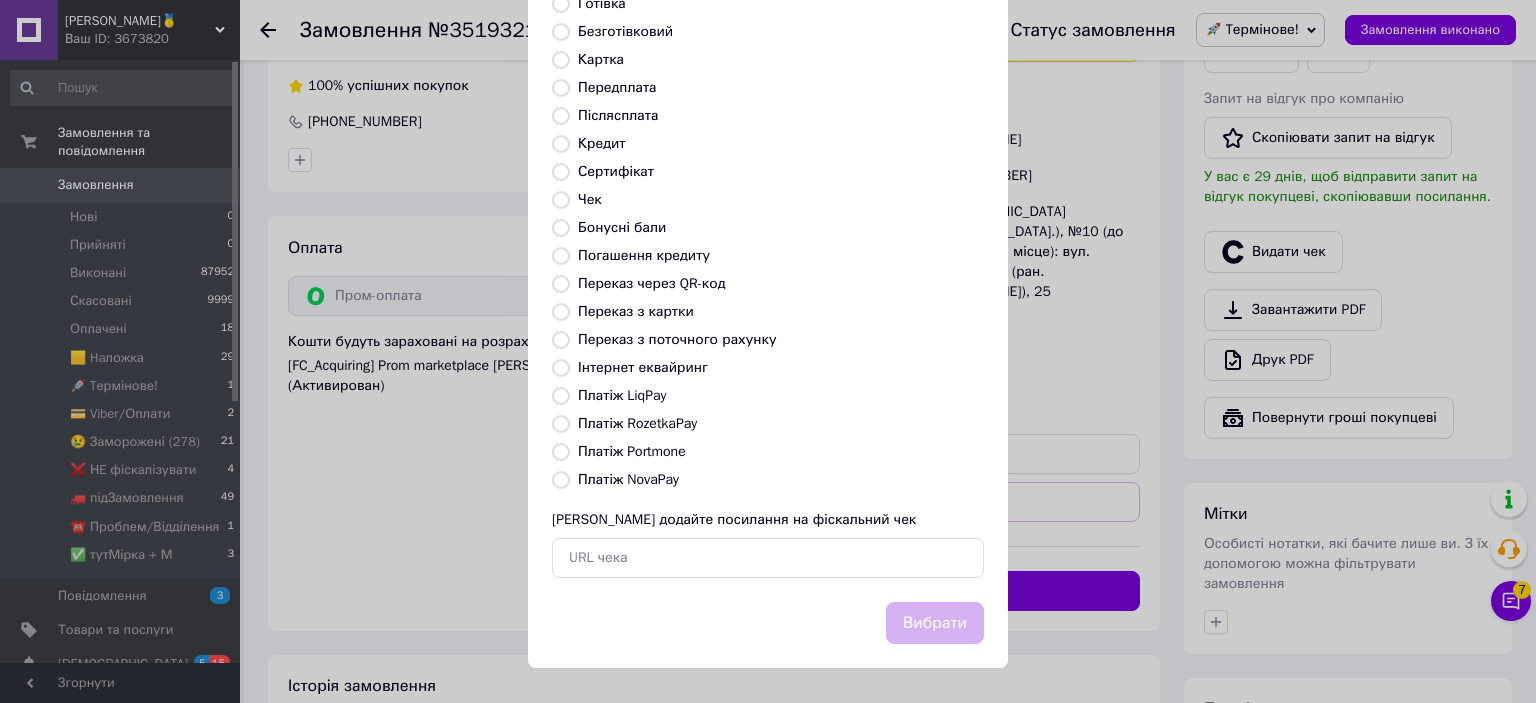 radio on "true" 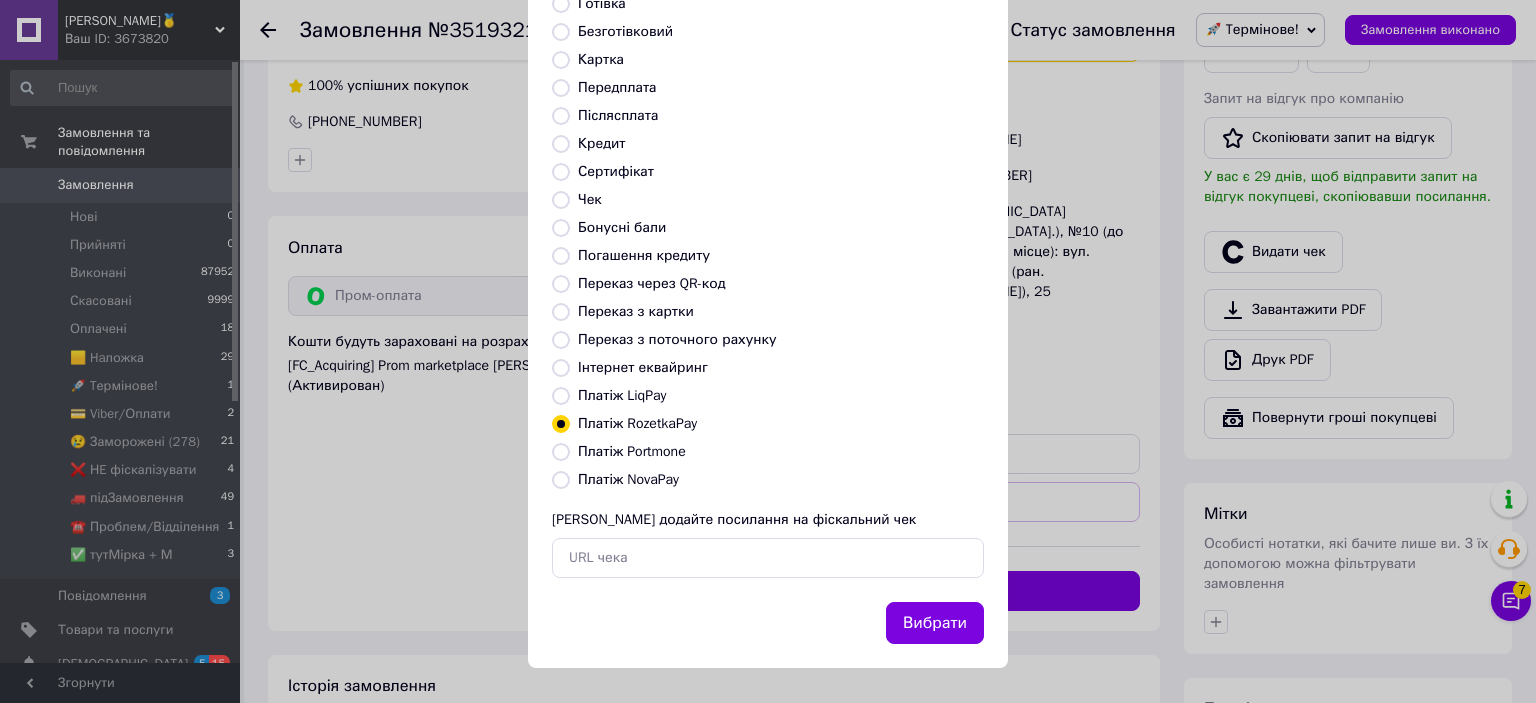 click on "Вибрати" at bounding box center (935, 623) 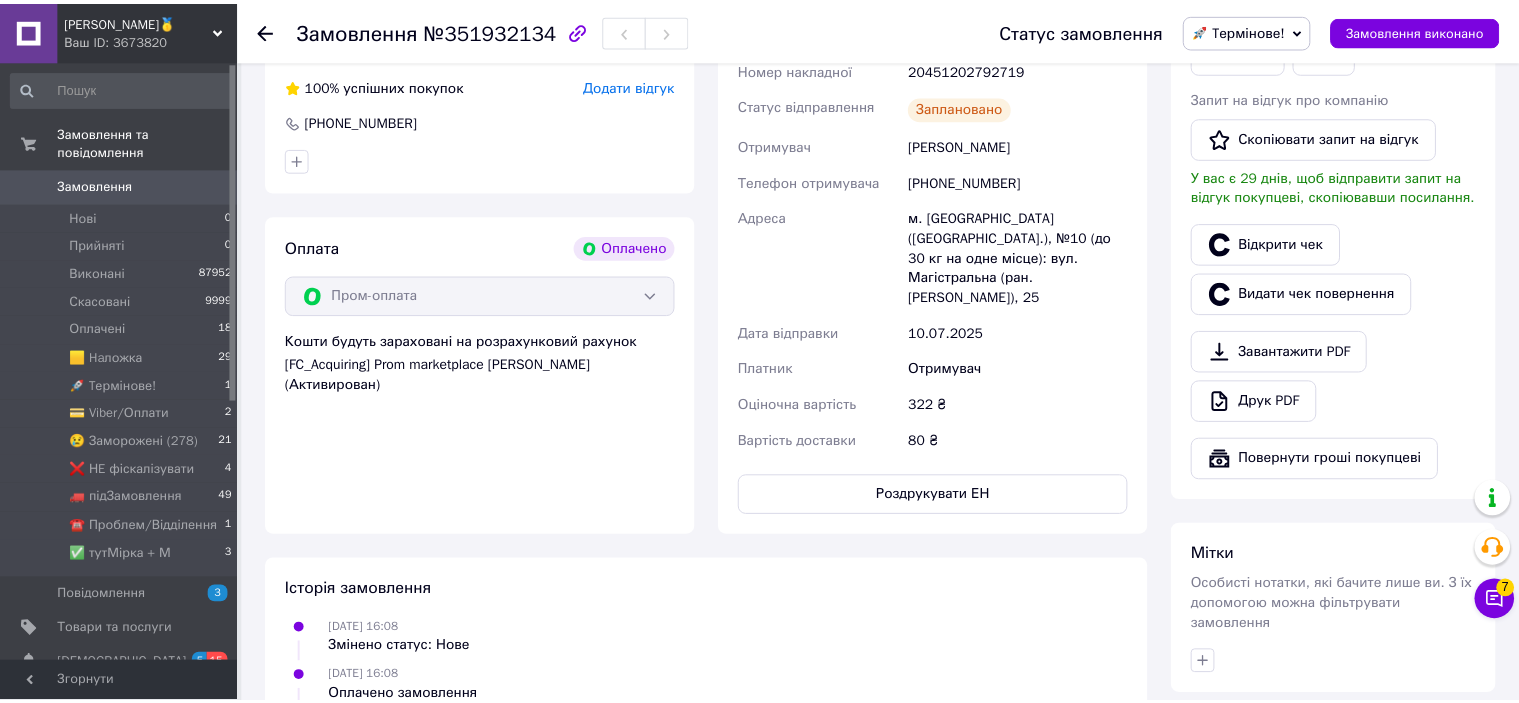scroll, scrollTop: 600, scrollLeft: 0, axis: vertical 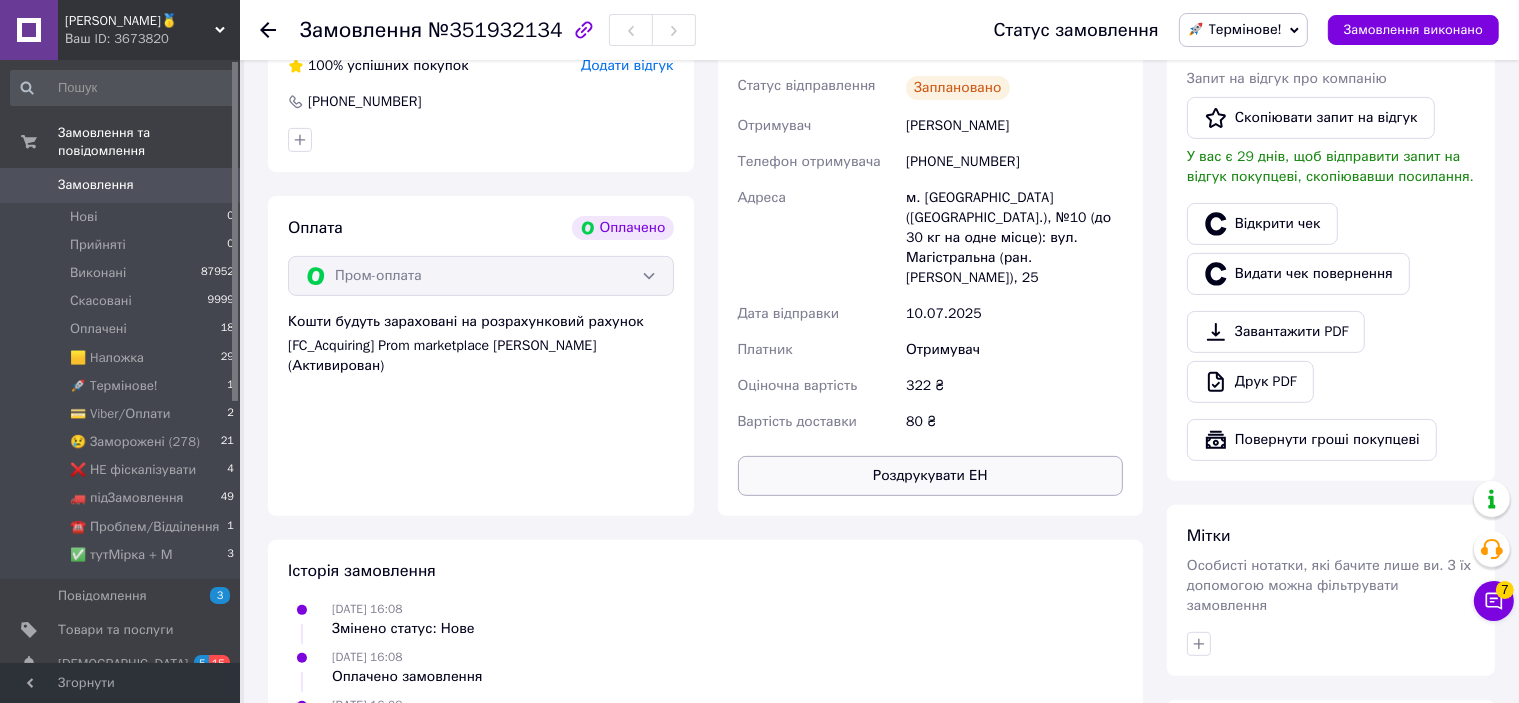 click on "Роздрукувати ЕН" at bounding box center [931, 476] 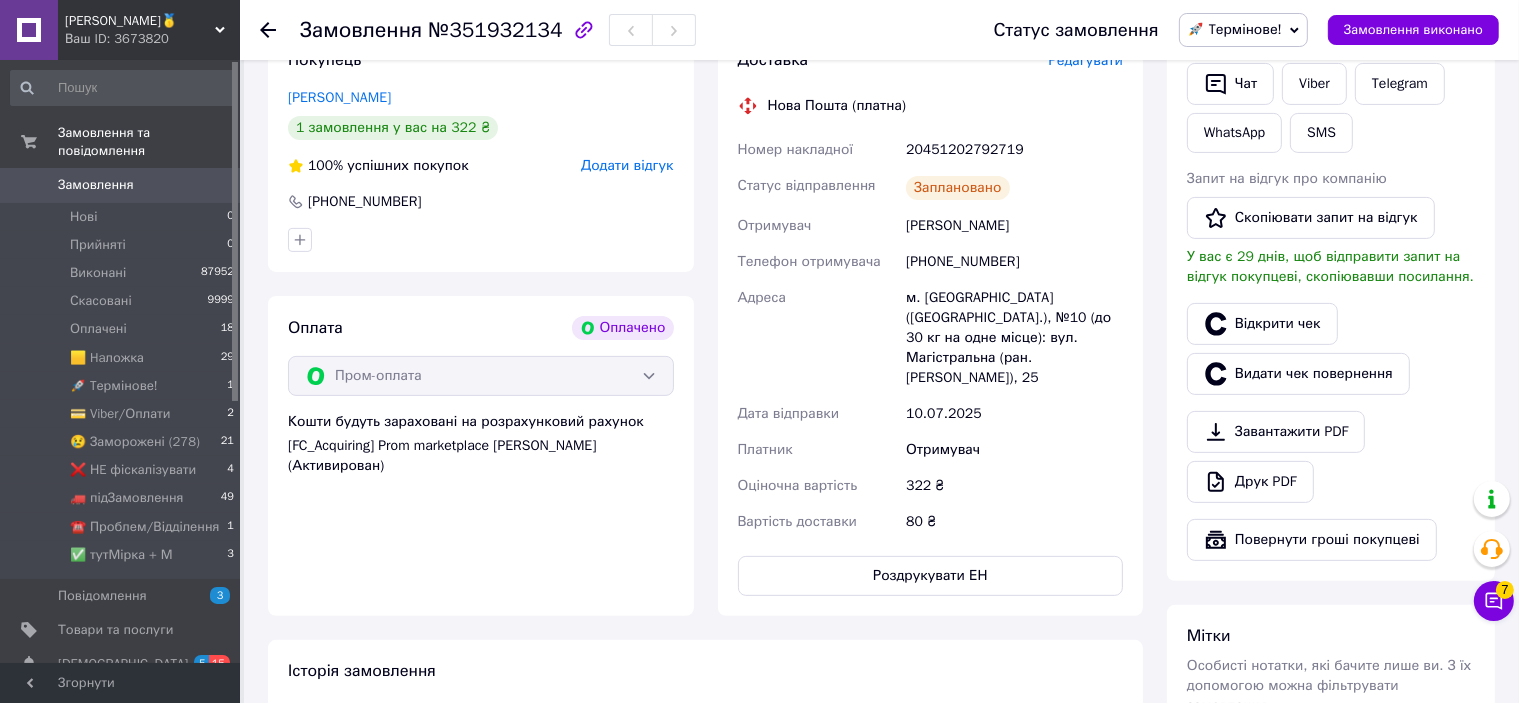 scroll, scrollTop: 400, scrollLeft: 0, axis: vertical 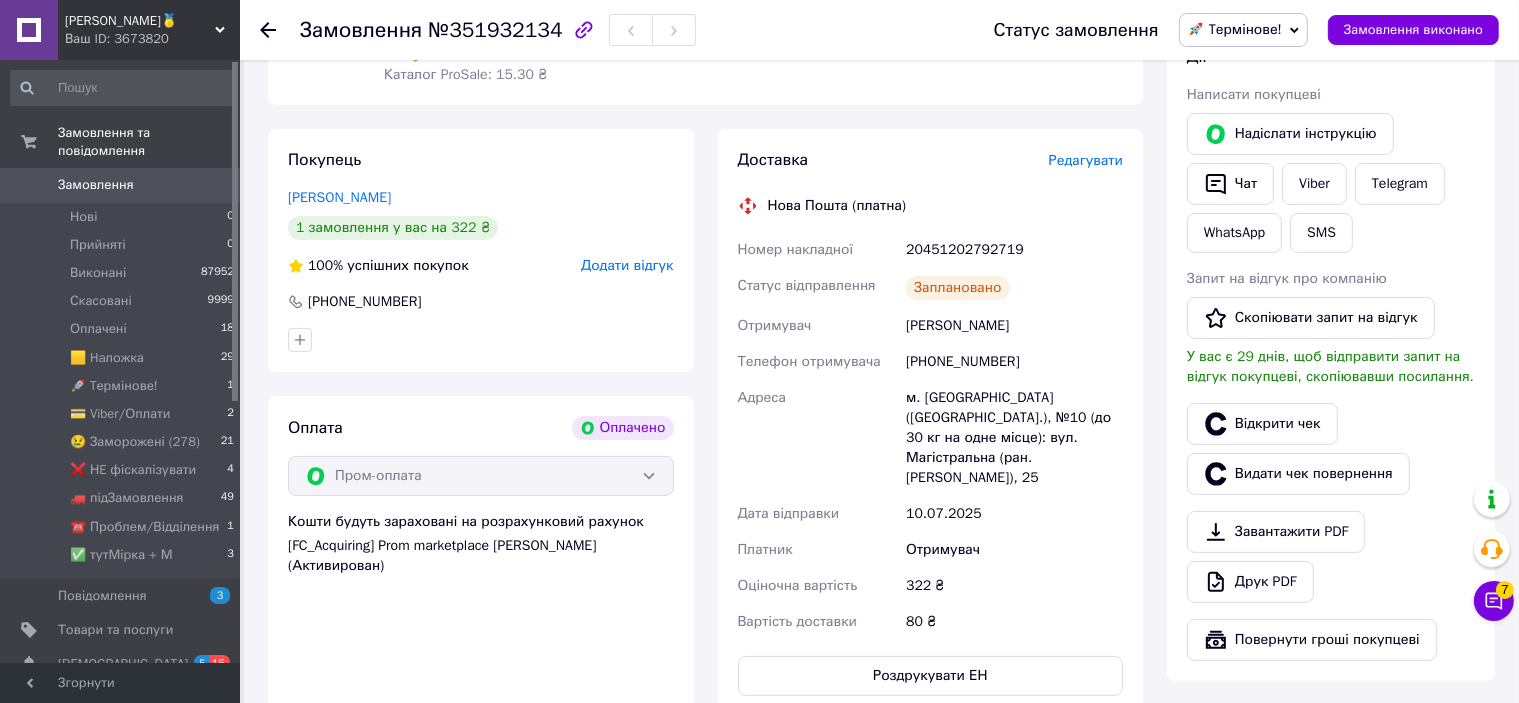 click on "20451202792719" at bounding box center (1014, 250) 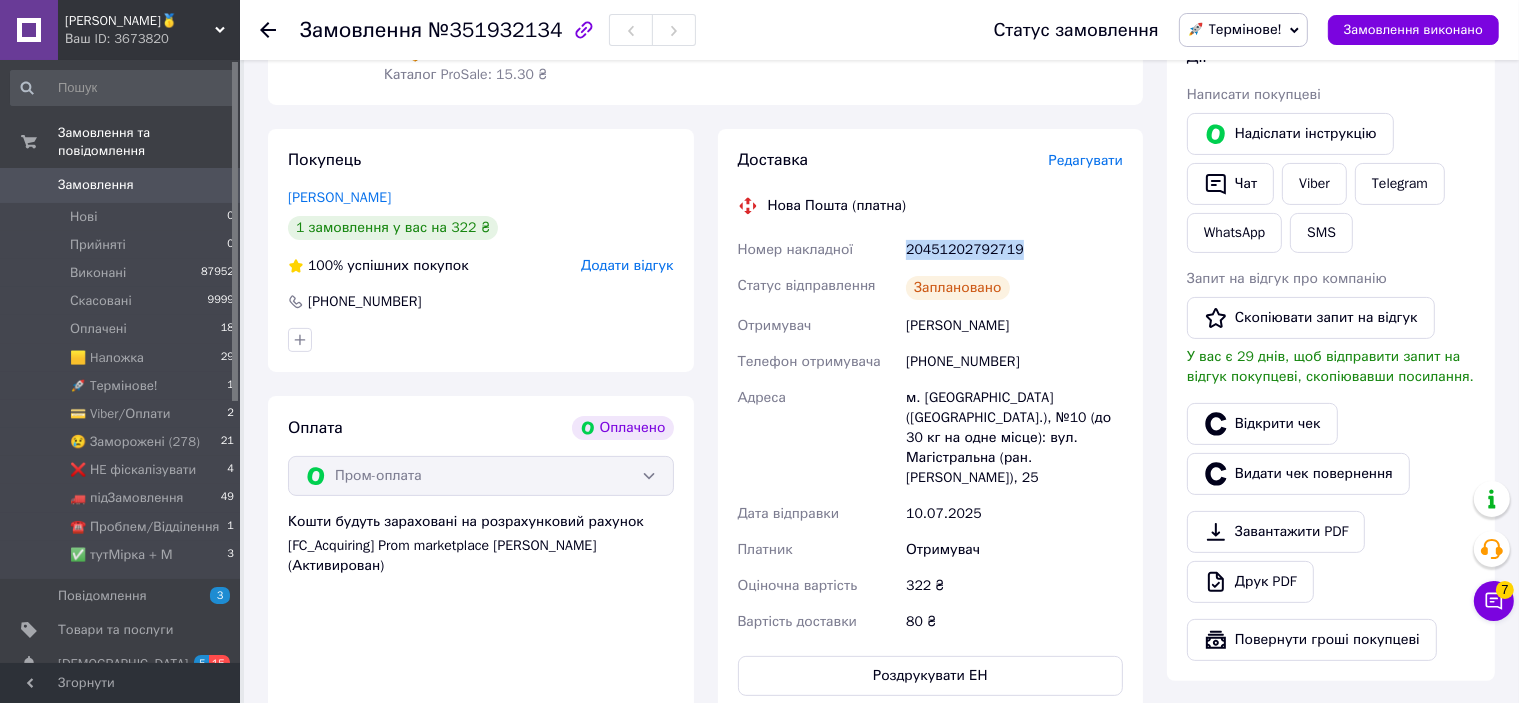 click on "20451202792719" at bounding box center [1014, 250] 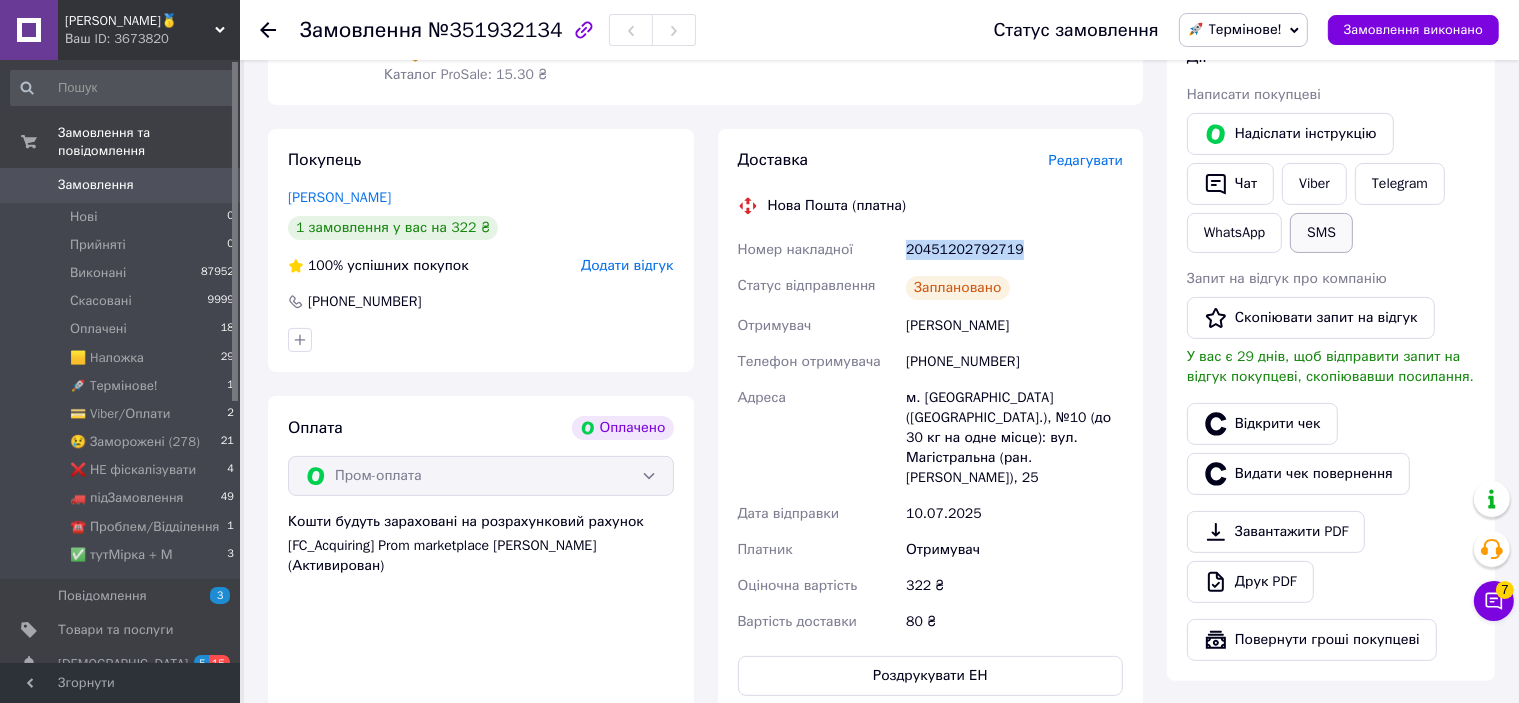 click on "SMS" at bounding box center [1321, 233] 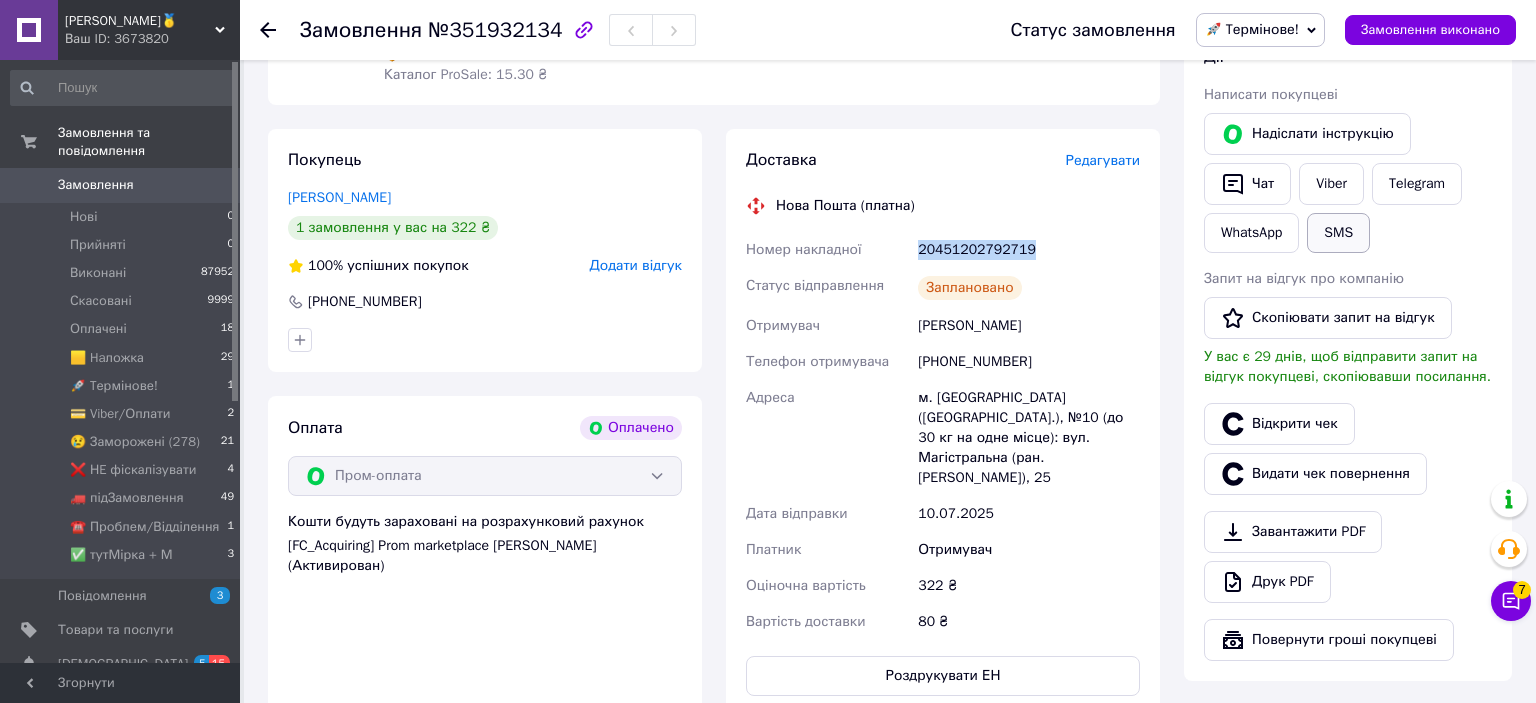 type 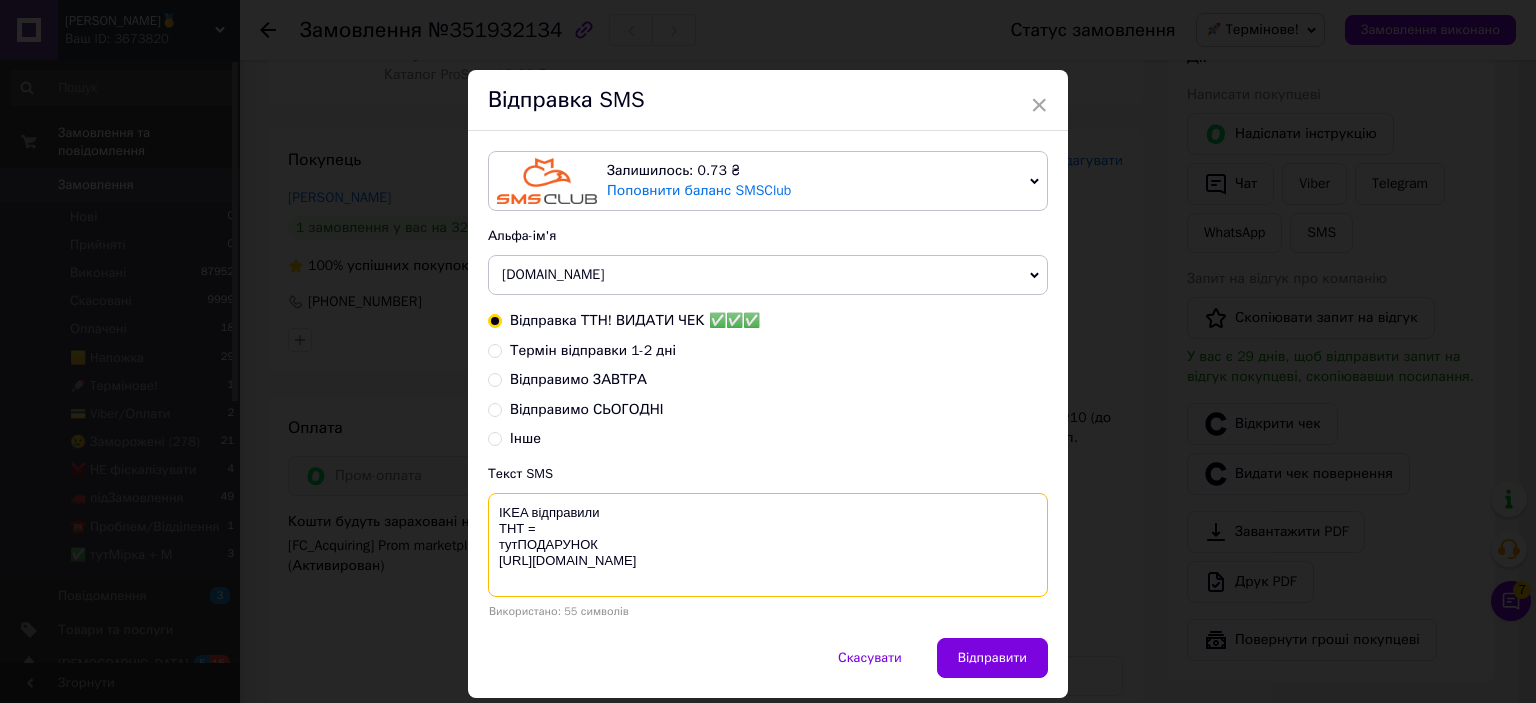 click on "IKEA відправили
ТНТ =
тутПОДАРУНОК
[URL][DOMAIN_NAME]" at bounding box center (768, 545) 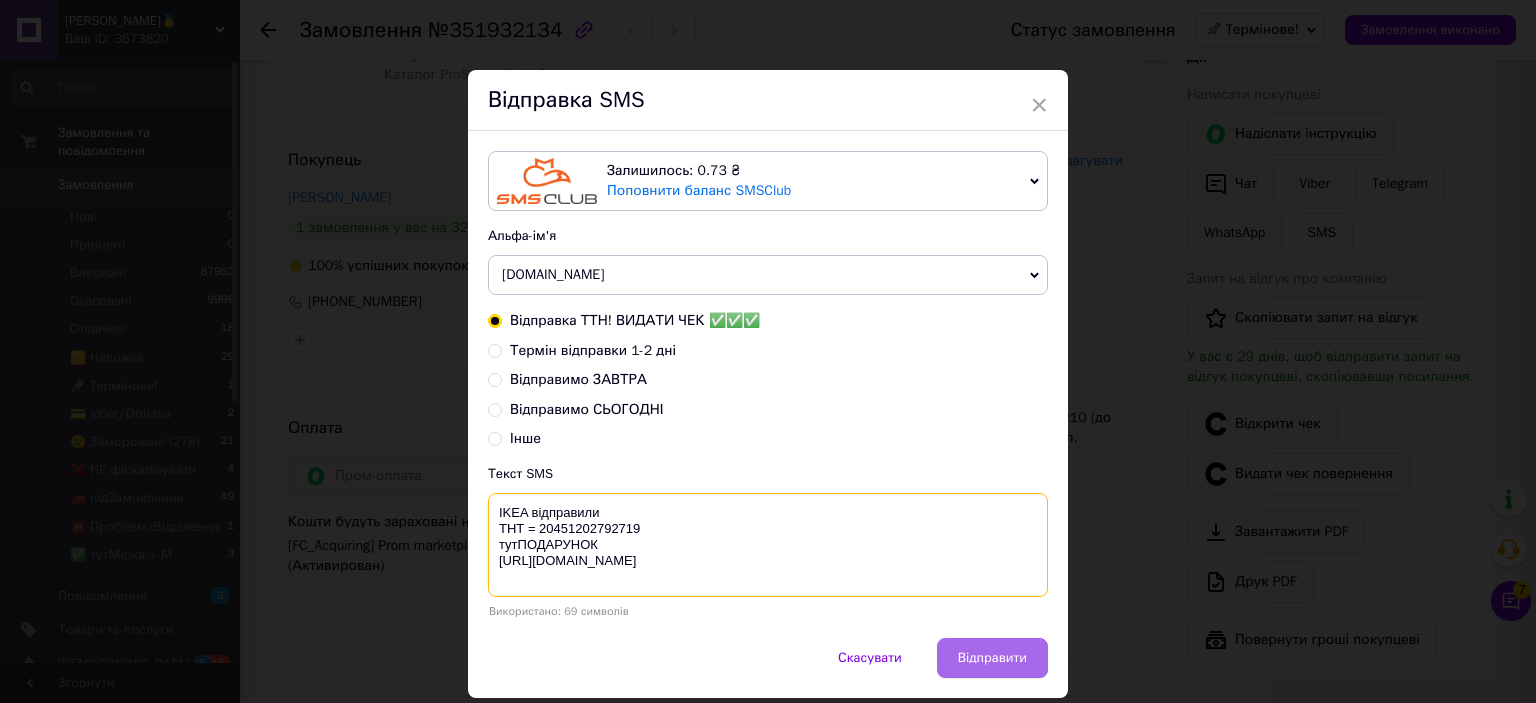 type on "IKEA відправили
ТНТ = 20451202792719
тутПОДАРУНОК
https://bit.ly/taao" 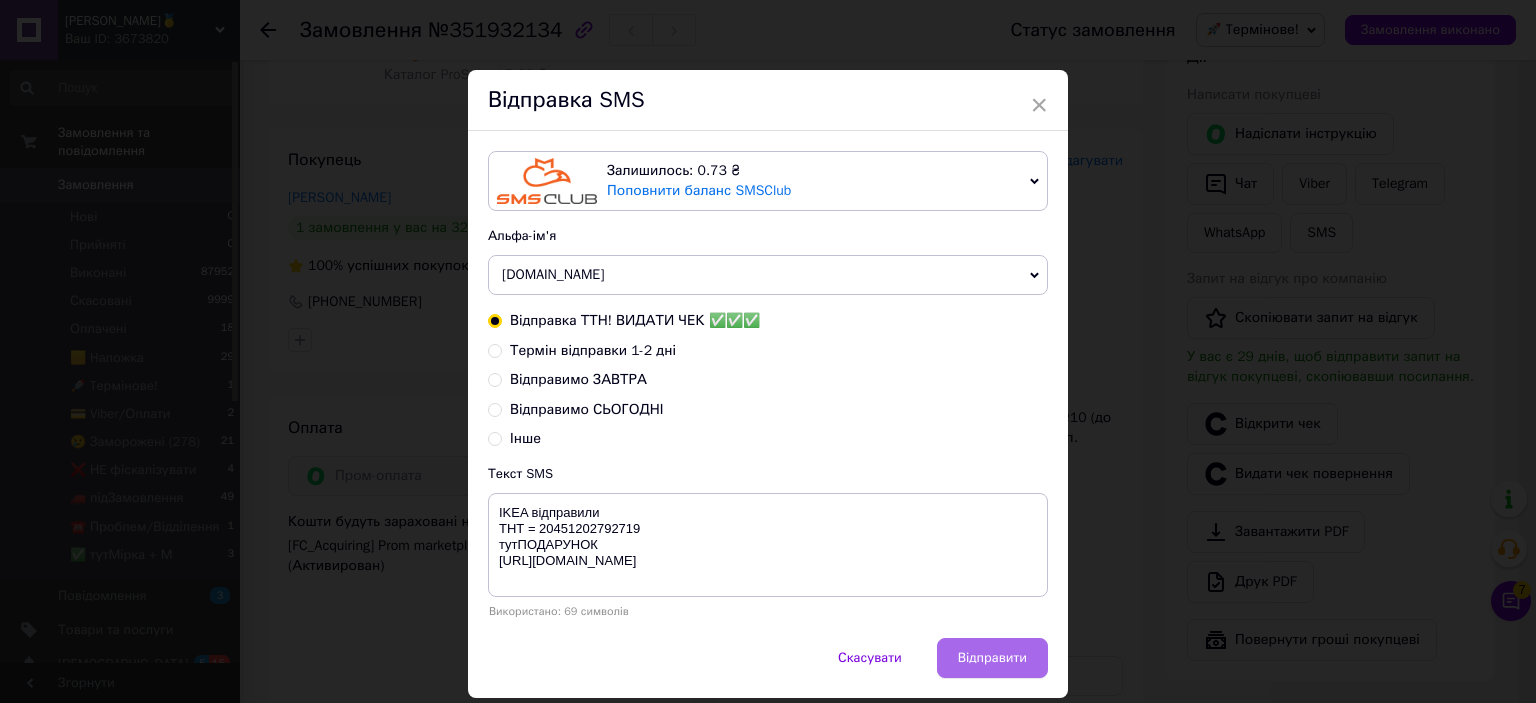 click on "Відправити" at bounding box center [992, 658] 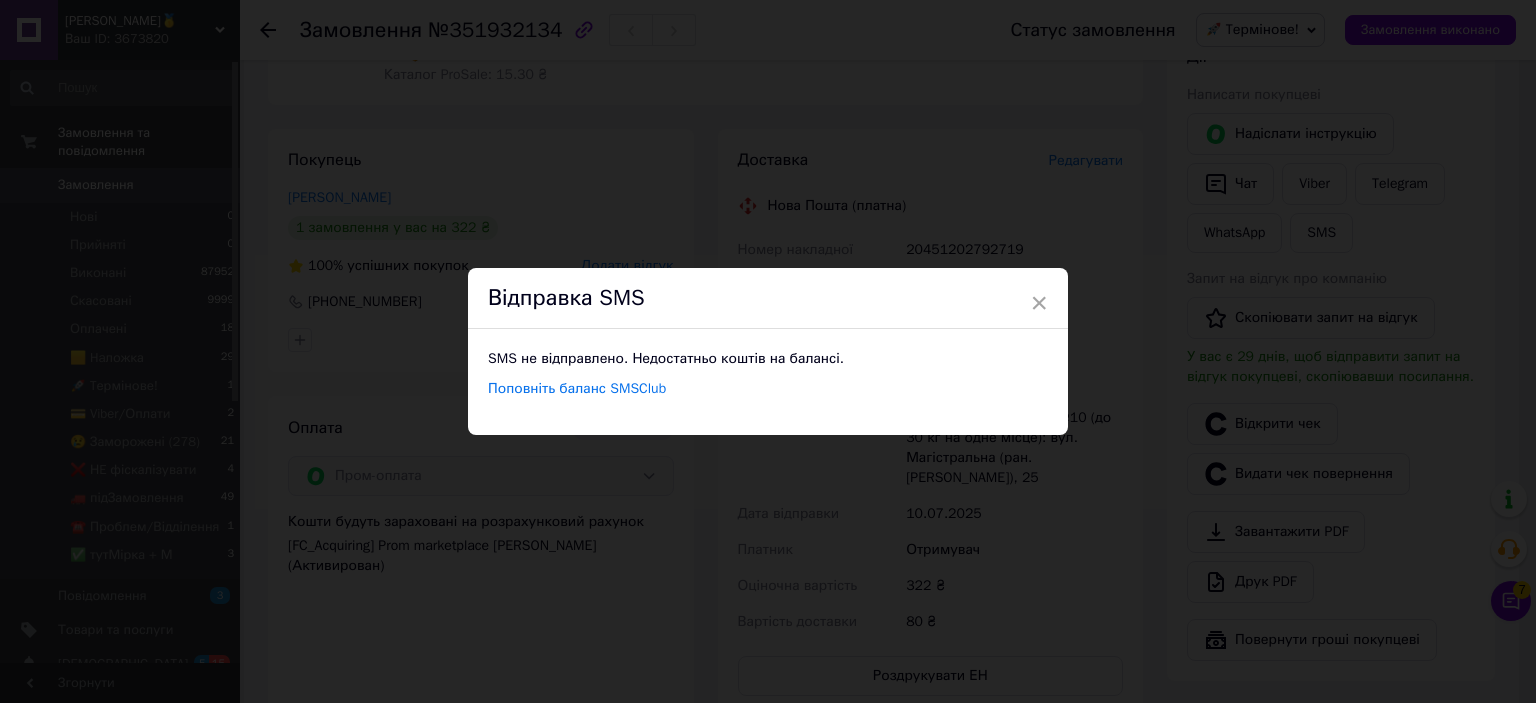 click on "× Відправка SMS SMS не відправлено. Недостатньо коштів на балансі.  Поповніть баланс SMSClub" at bounding box center (768, 351) 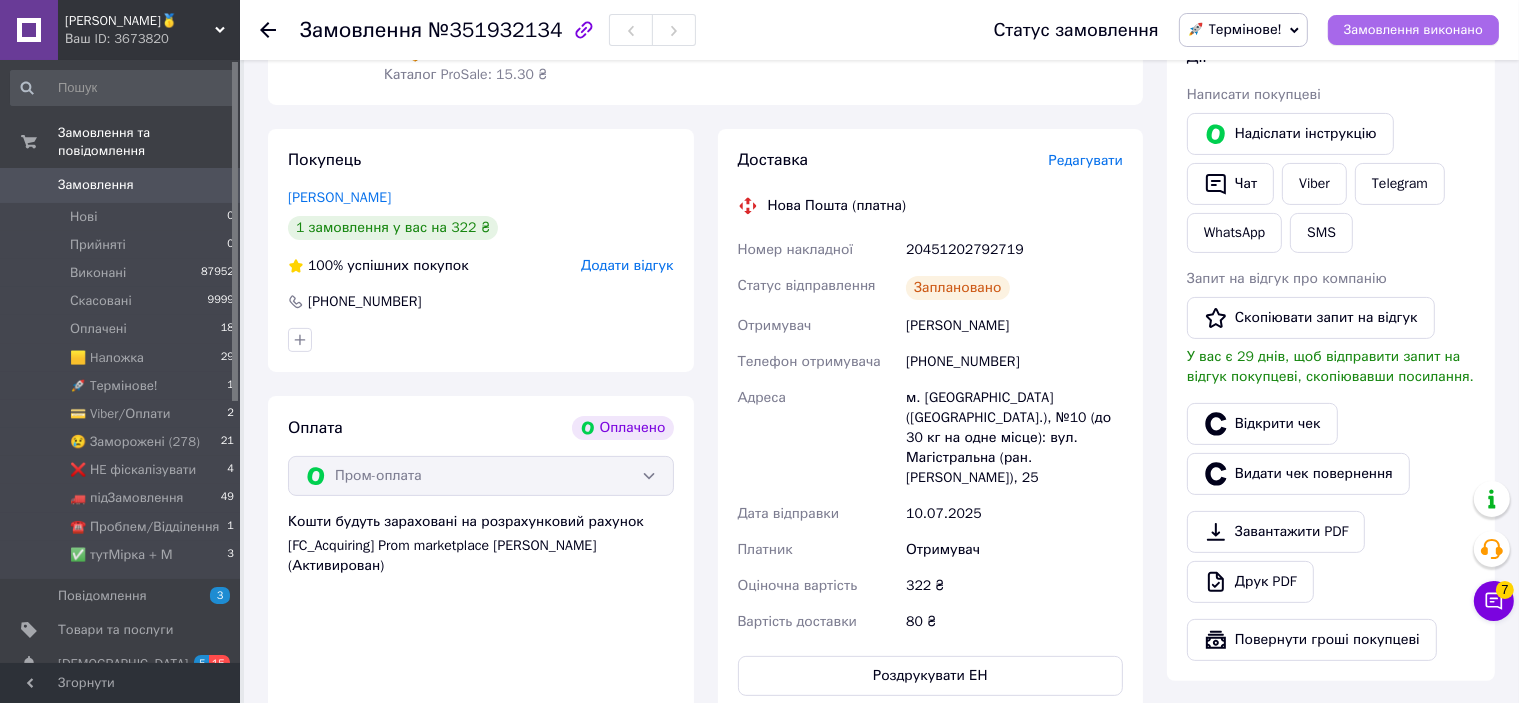 click on "Замовлення виконано" at bounding box center [1413, 30] 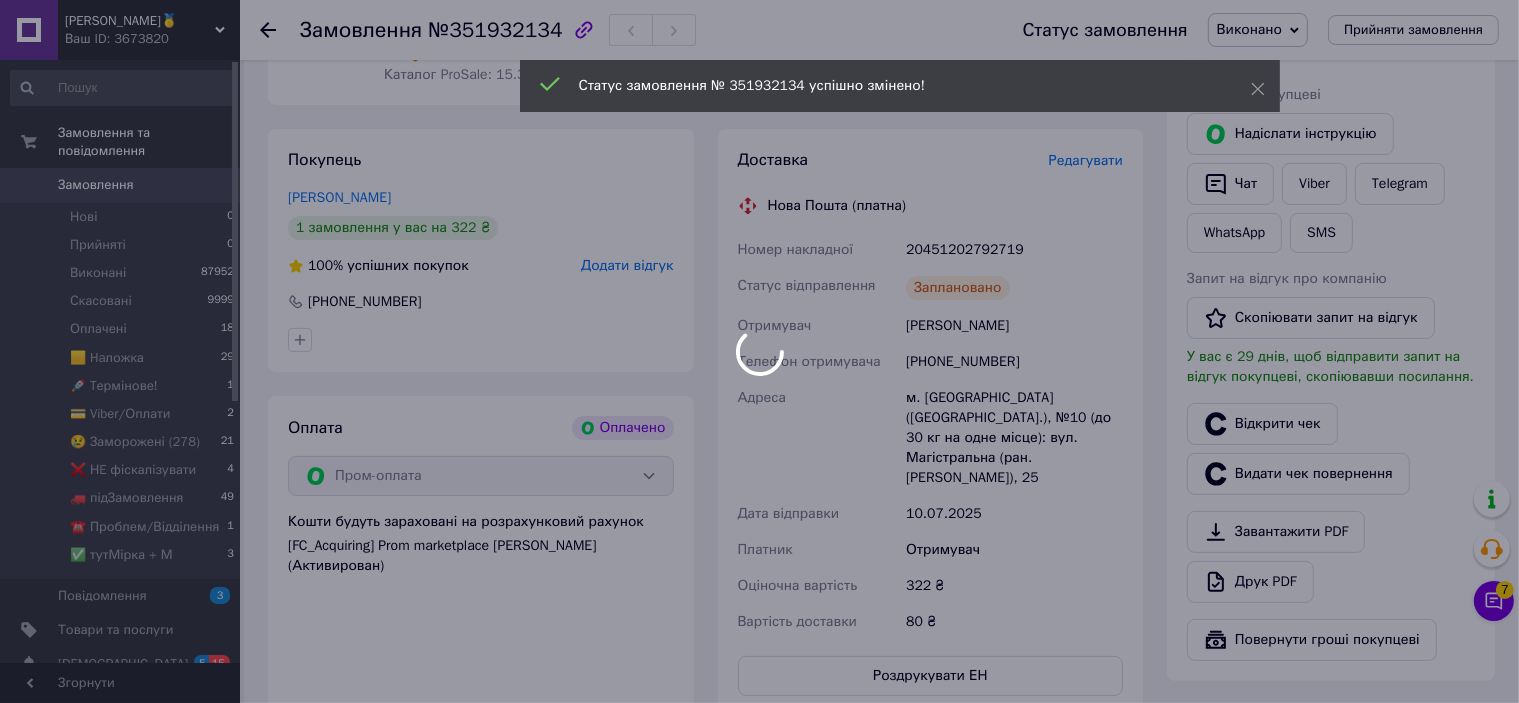 scroll, scrollTop: 0, scrollLeft: 0, axis: both 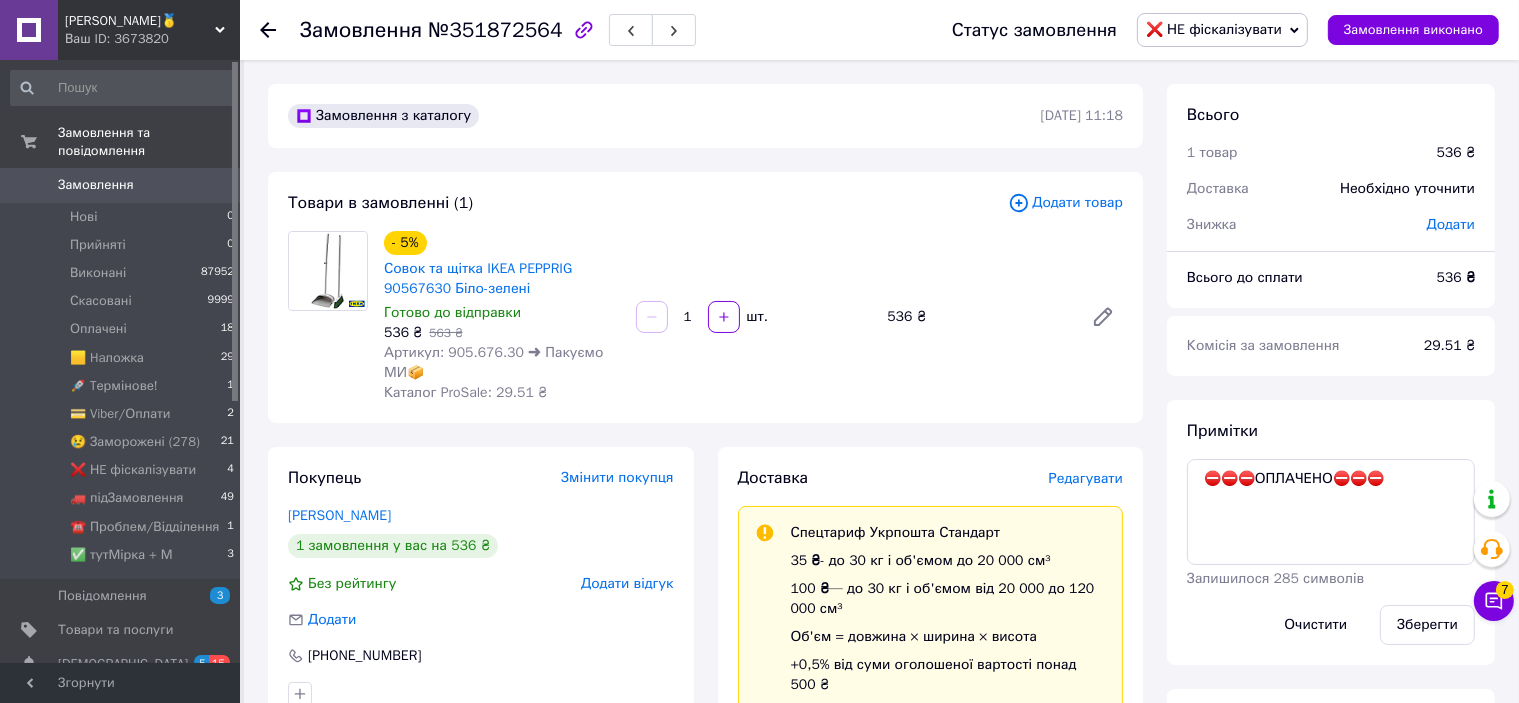 click on "Редагувати" at bounding box center (1086, 478) 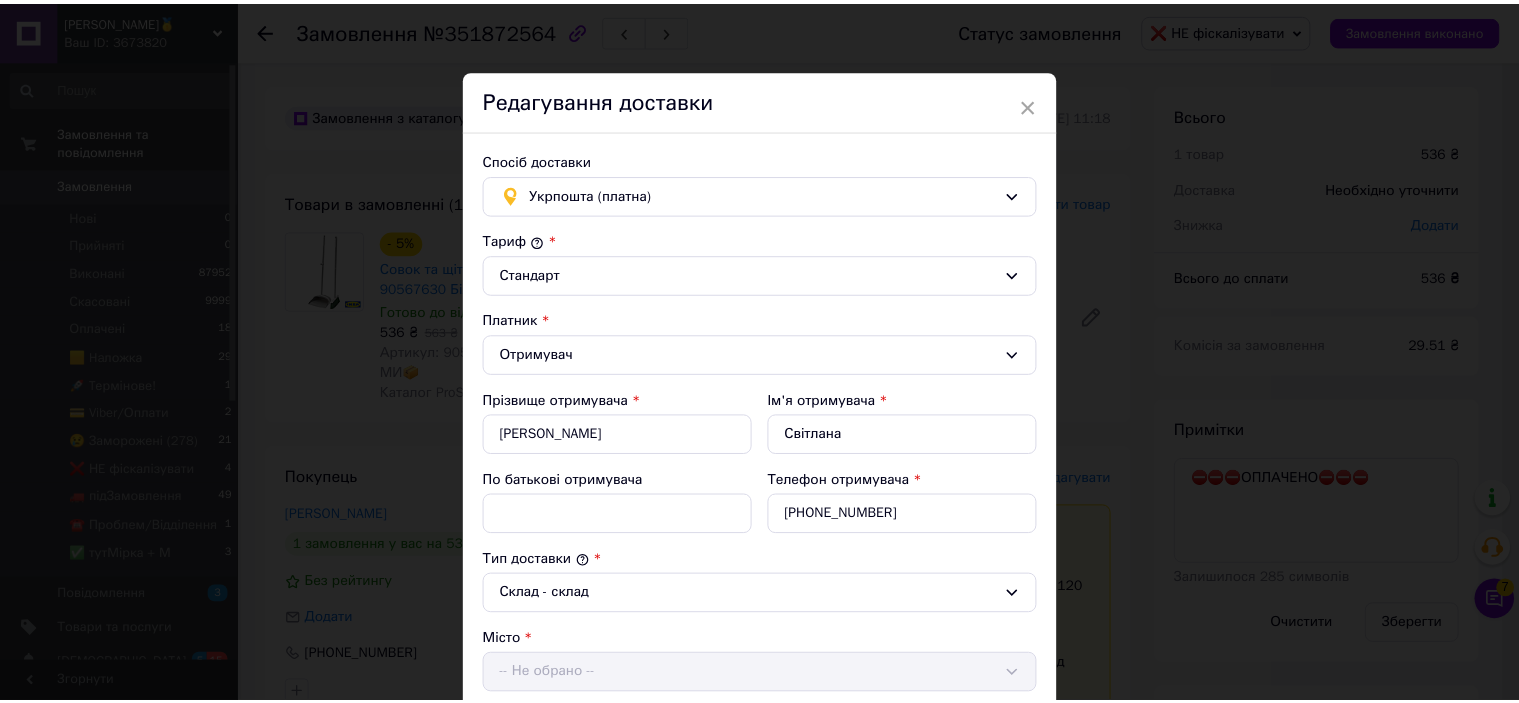 scroll, scrollTop: 615, scrollLeft: 0, axis: vertical 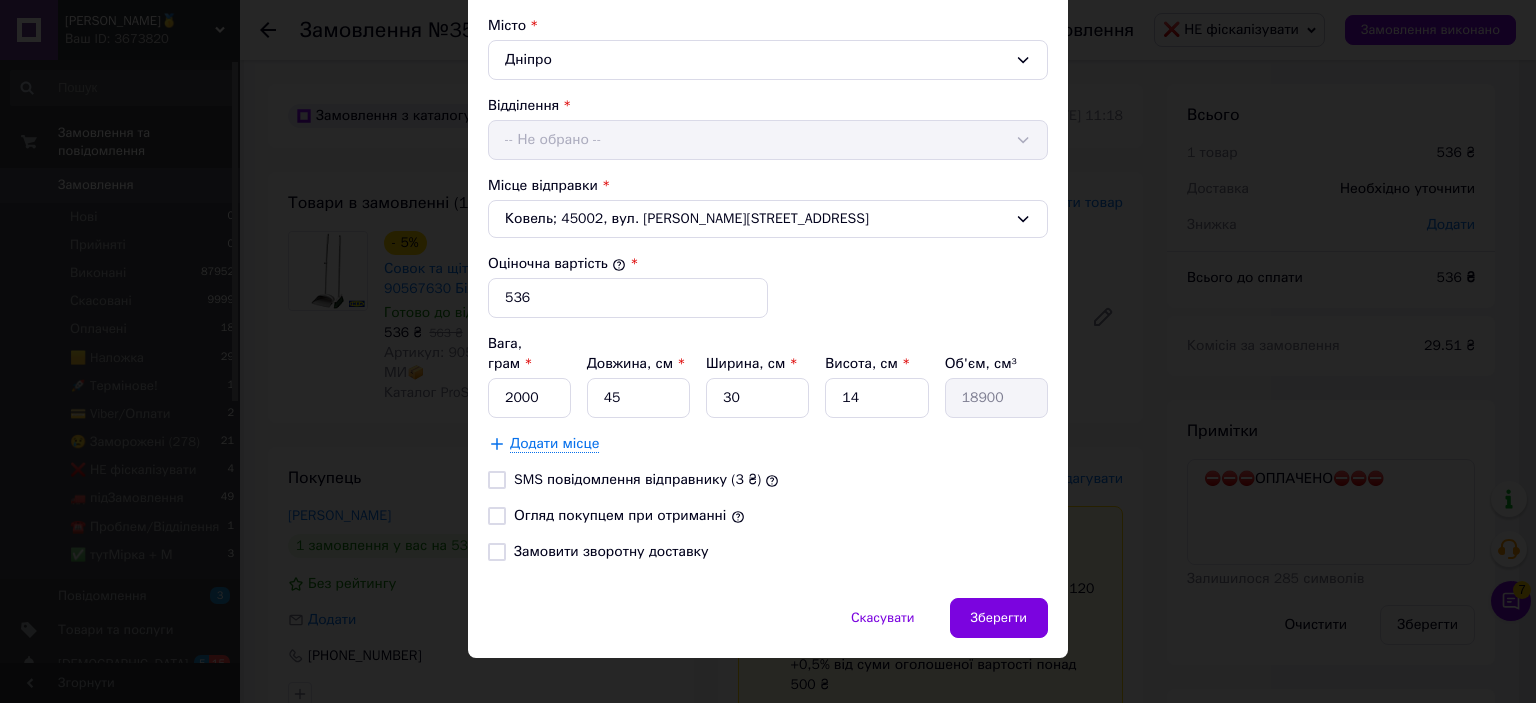 drag, startPoint x: 984, startPoint y: 439, endPoint x: 1109, endPoint y: 466, distance: 127.88276 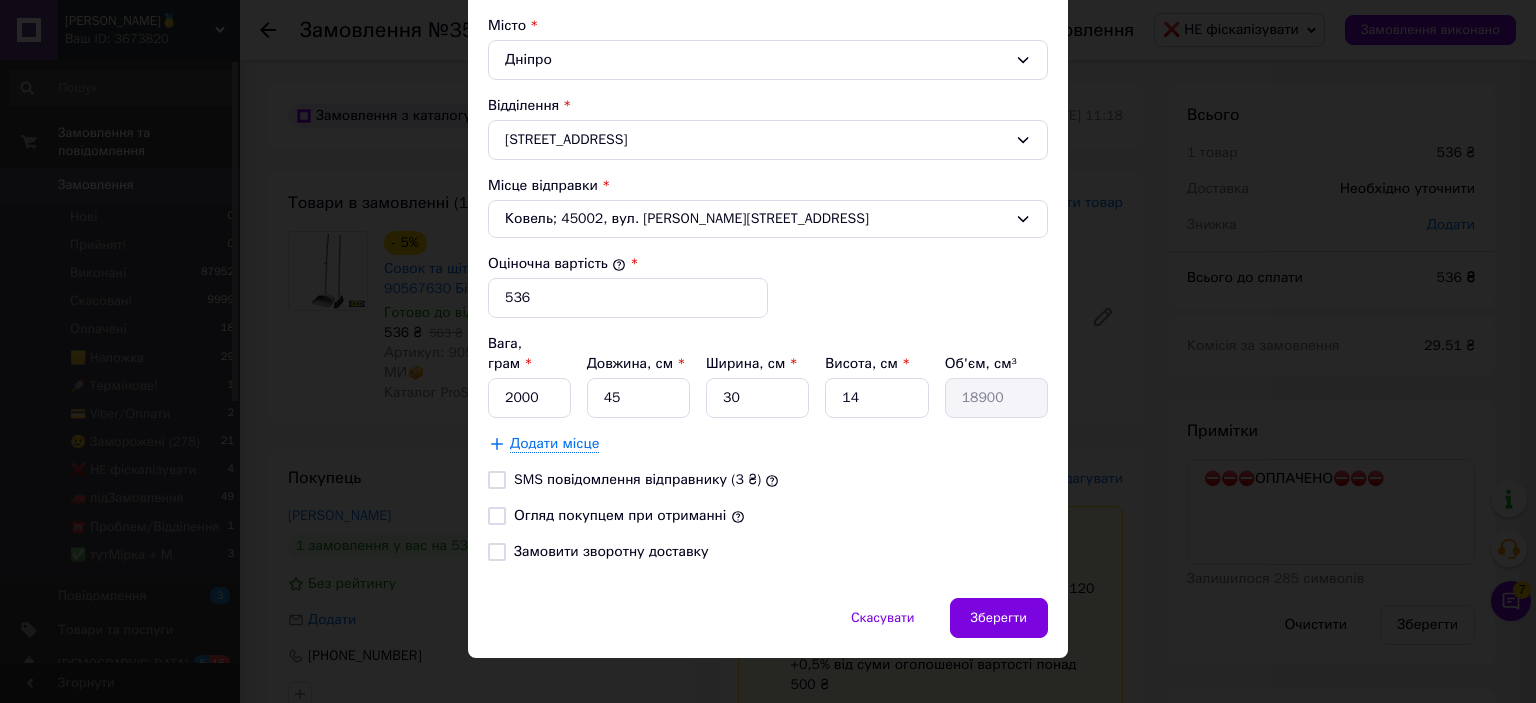 click on "Огляд покупцем при отриманні" at bounding box center [620, 515] 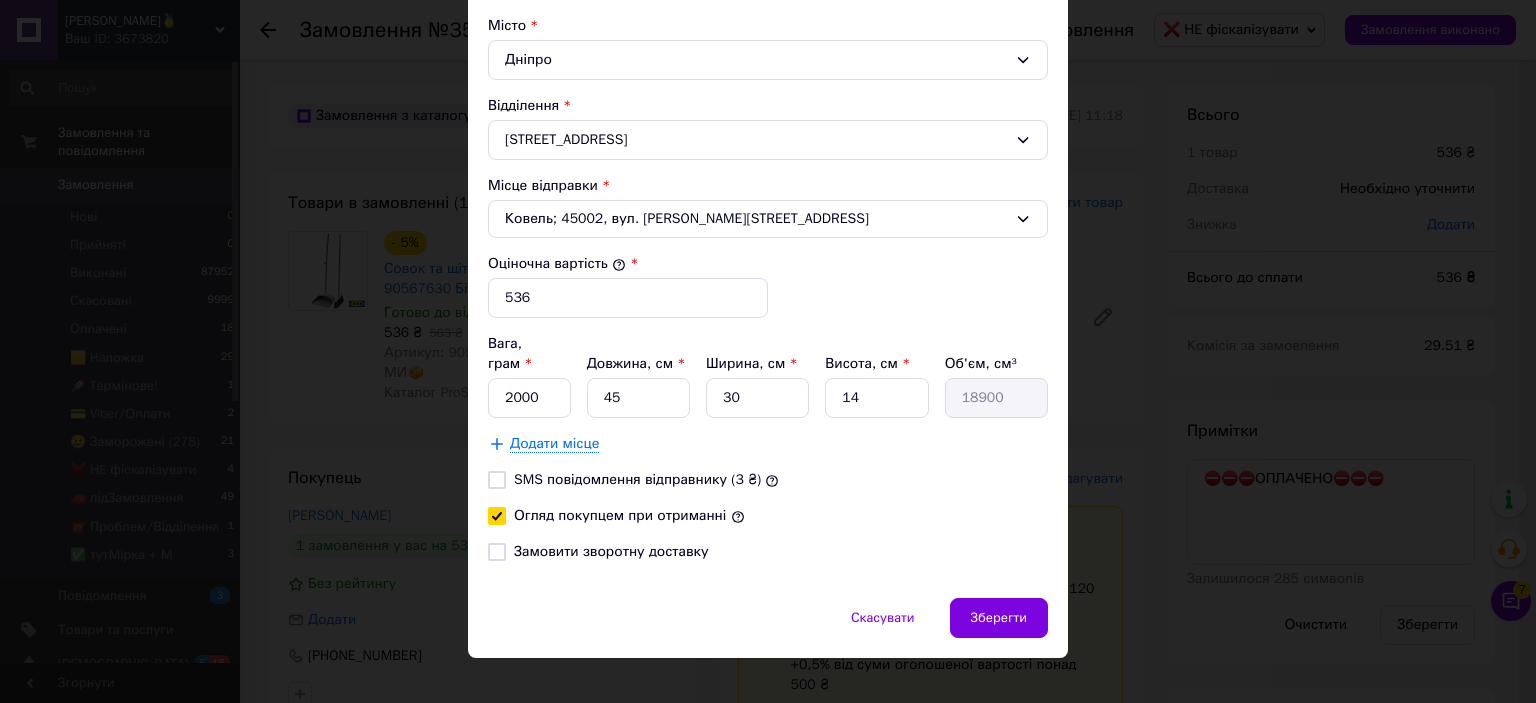 checkbox on "true" 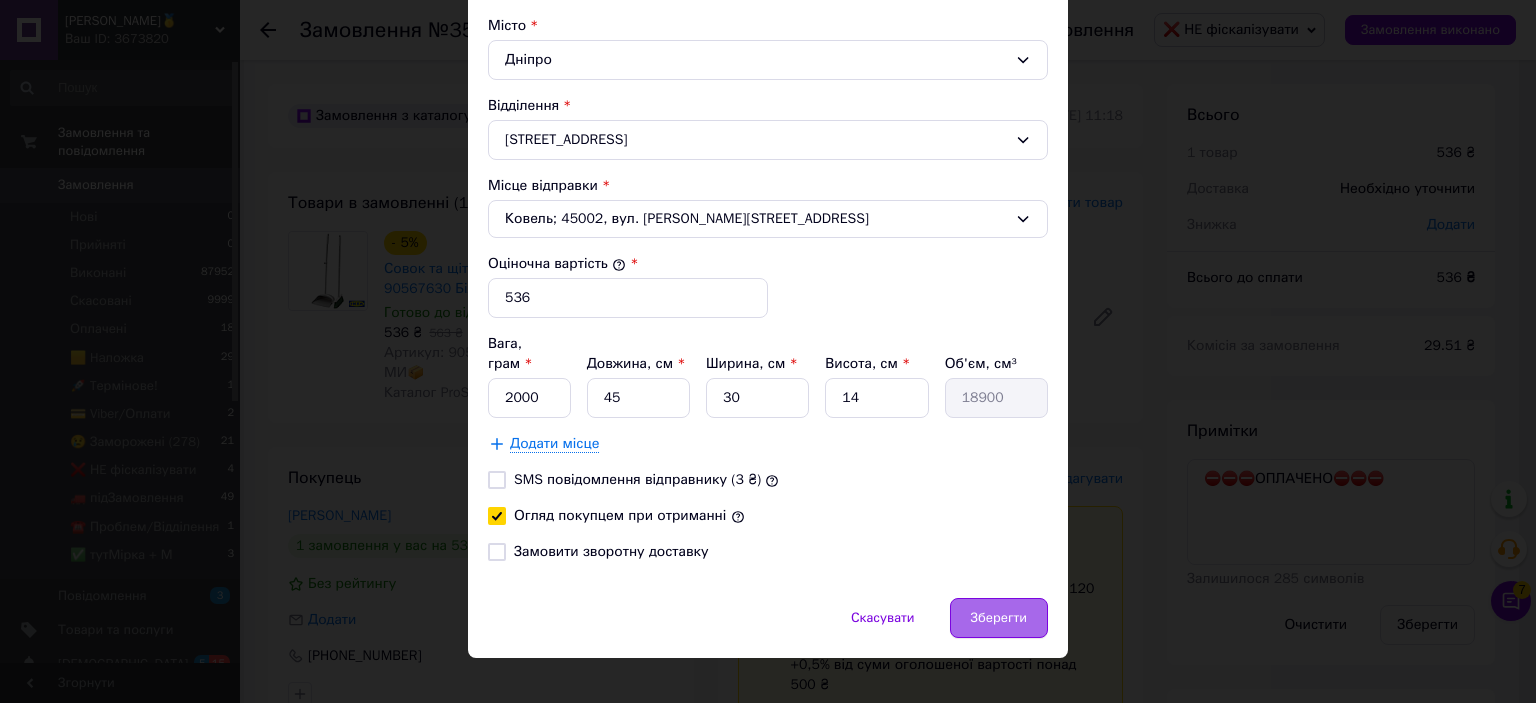 click on "Зберегти" at bounding box center (999, 618) 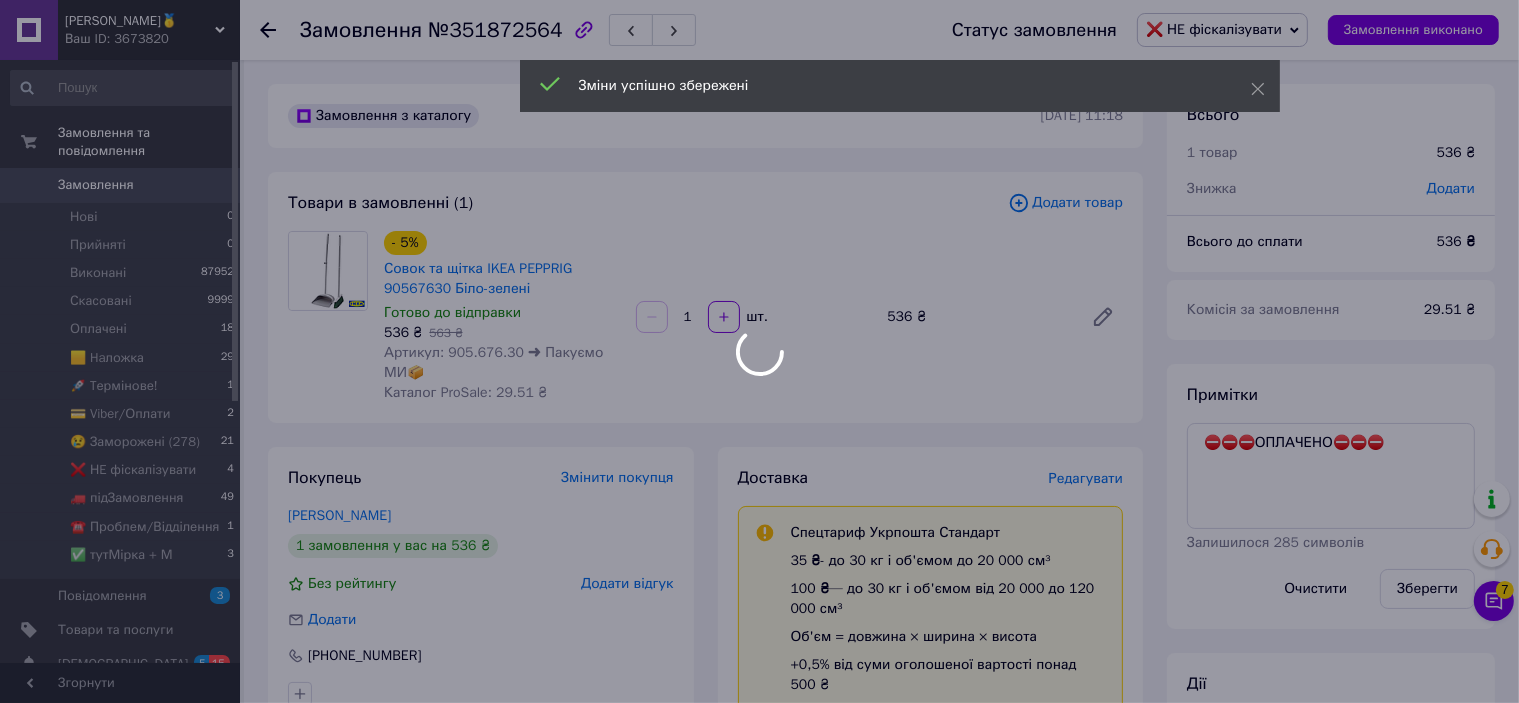 scroll, scrollTop: 500, scrollLeft: 0, axis: vertical 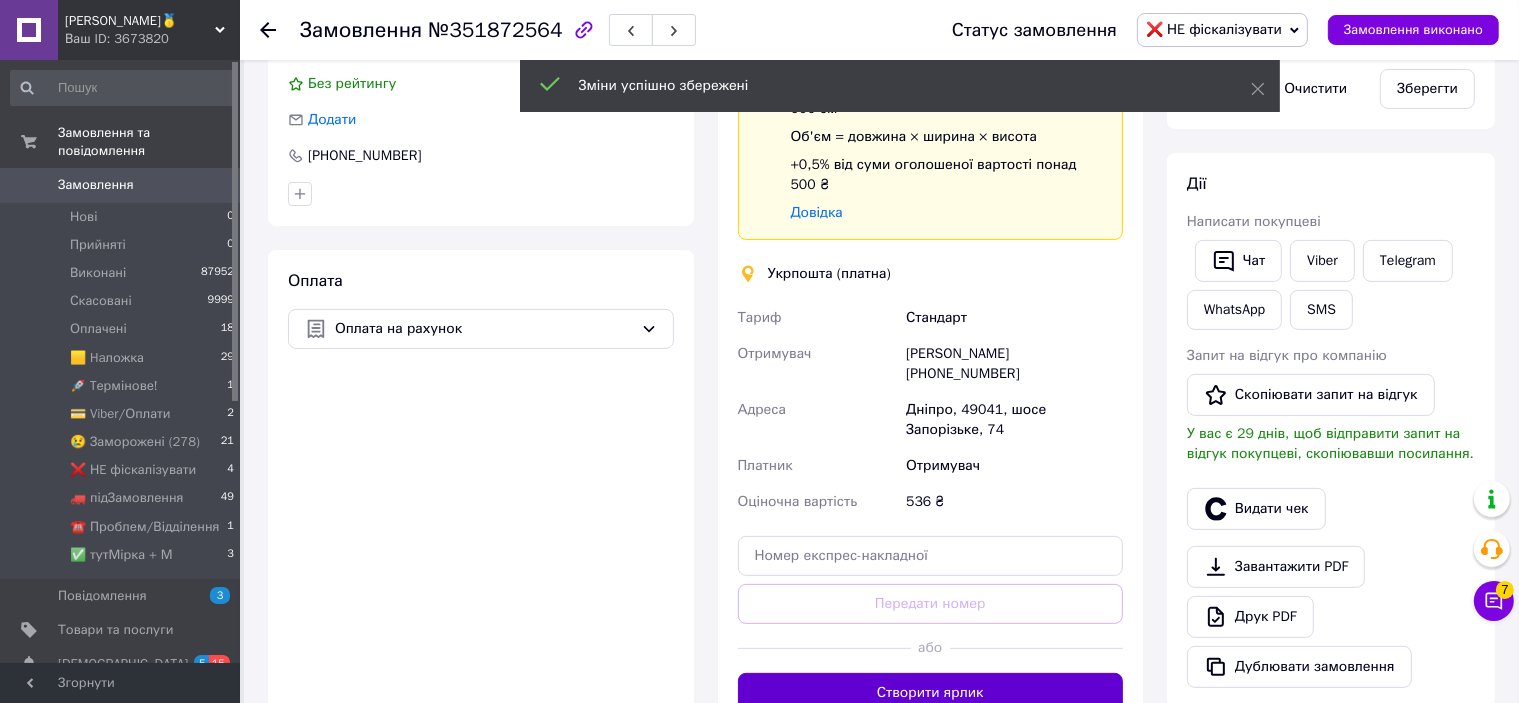 click on "Створити ярлик" at bounding box center [931, 693] 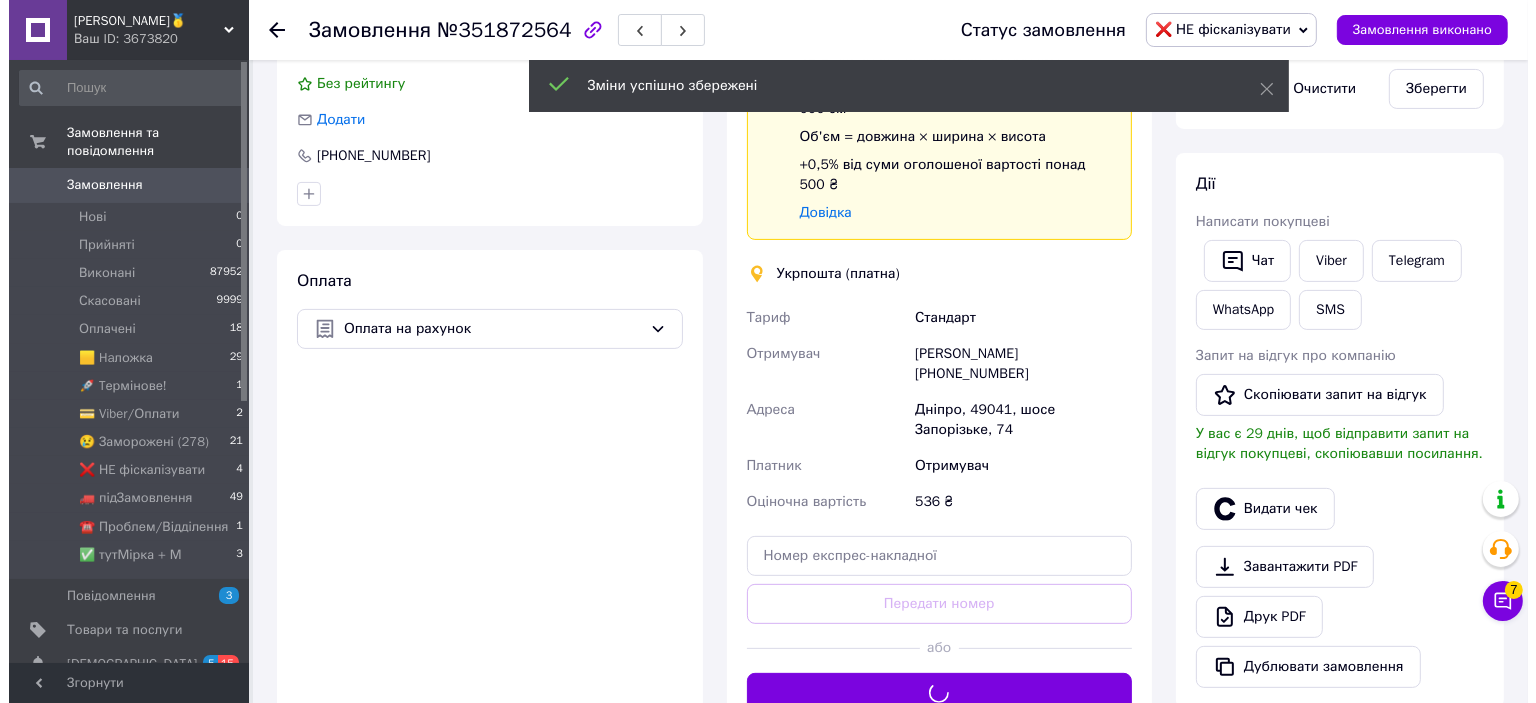 scroll, scrollTop: 600, scrollLeft: 0, axis: vertical 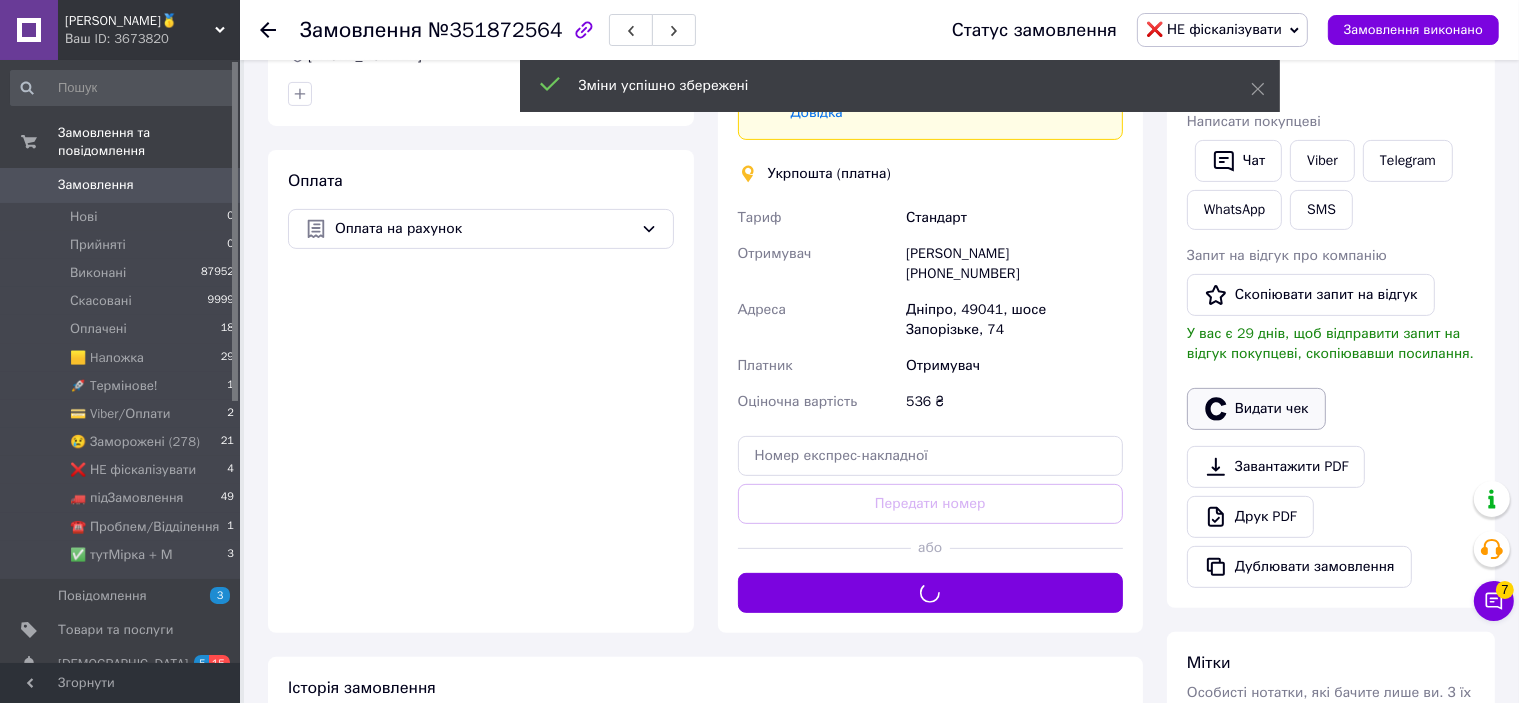 click on "Видати чек" at bounding box center (1256, 409) 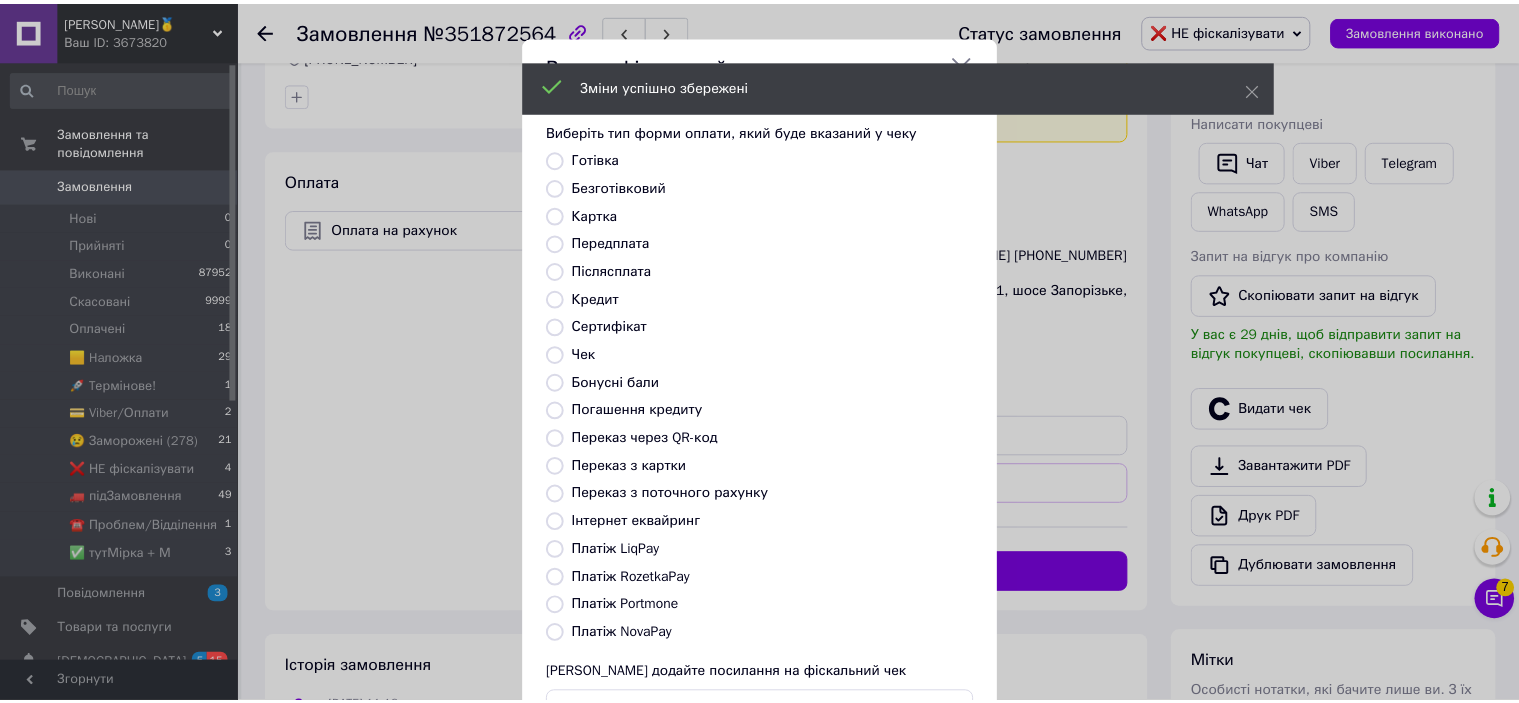 scroll, scrollTop: 155, scrollLeft: 0, axis: vertical 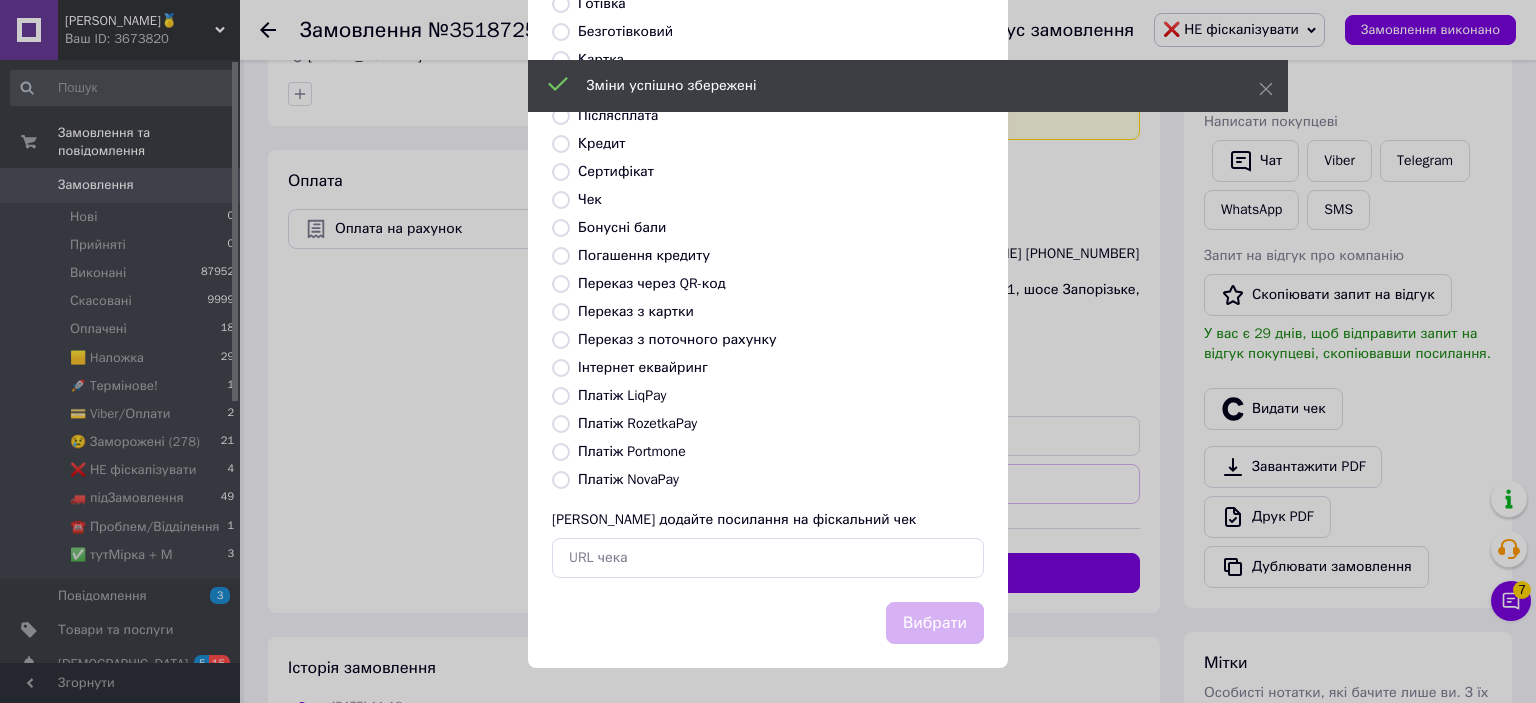 click on "Видати фіскальний чек Виберіть тип форми оплати, який буде вказаний у чеку Готівка Безготівковий Картка Передплата Післясплата Кредит Сертифікат Чек Бонусні бали Погашення кредиту Переказ через QR-код Переказ з картки Переказ з поточного рахунку Інтернет еквайринг Платіж LiqPay Платіж RozetkaPay Платіж Portmone Платіж NovaPay Або додайте посилання на фіскальний чек Вибрати" at bounding box center [768, 274] 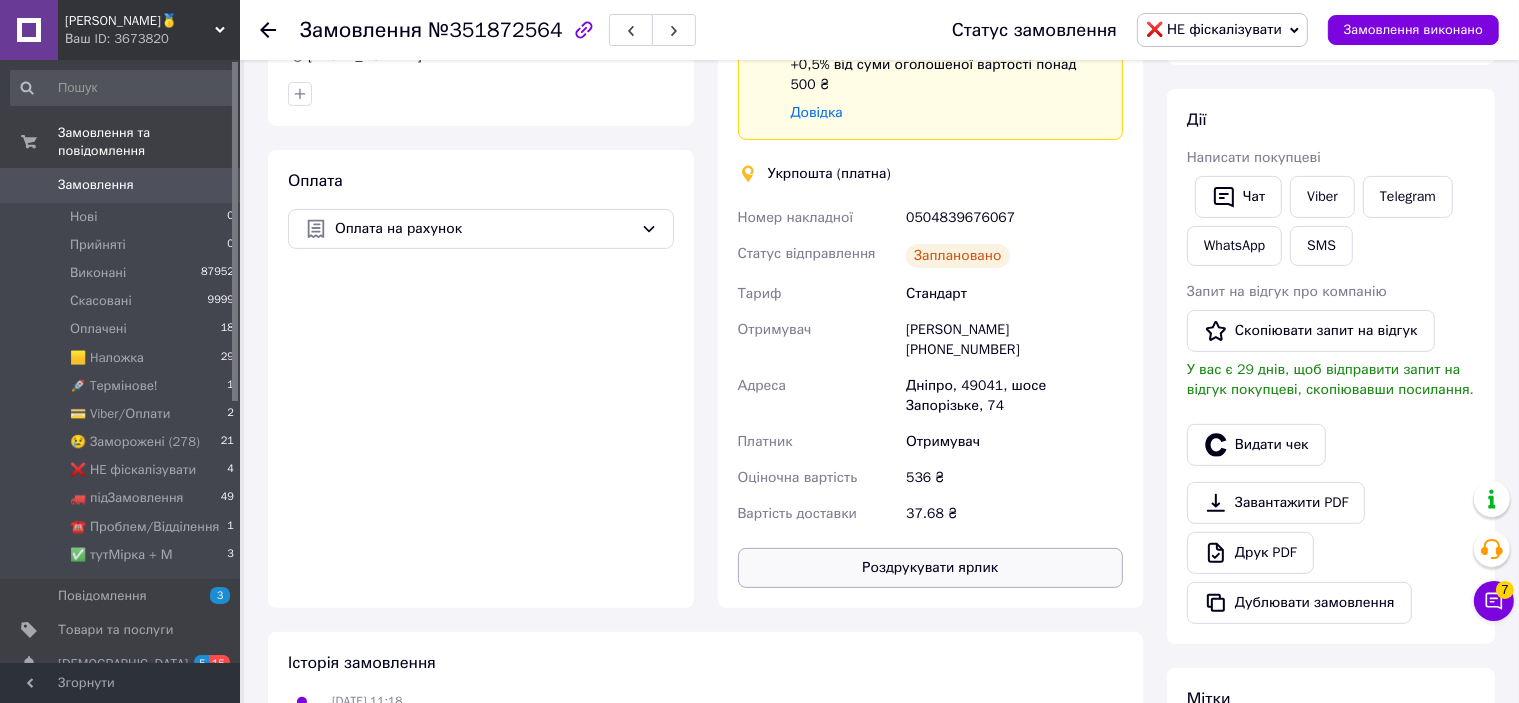 click on "Роздрукувати ярлик" at bounding box center (931, 568) 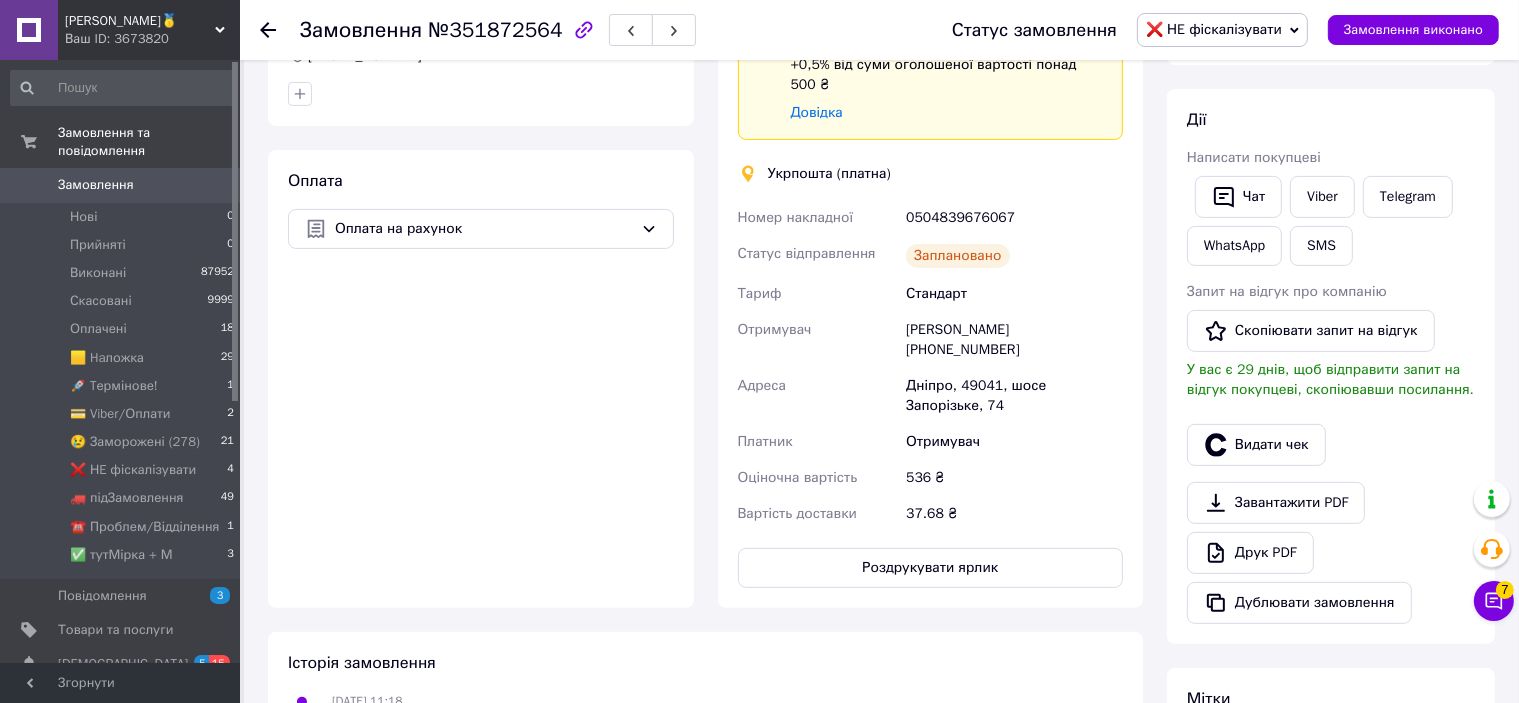 click on "0504839676067" at bounding box center (1014, 218) 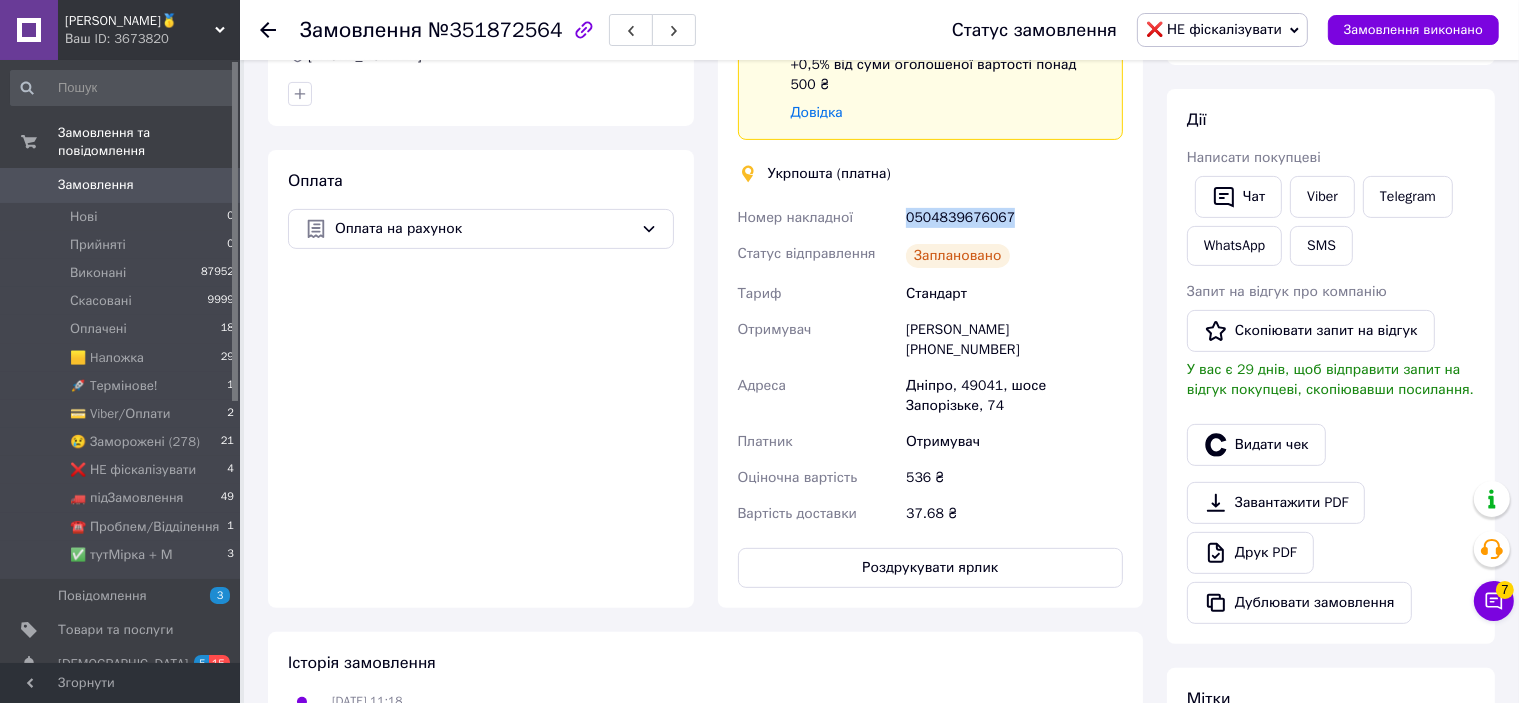 click on "0504839676067" at bounding box center (1014, 218) 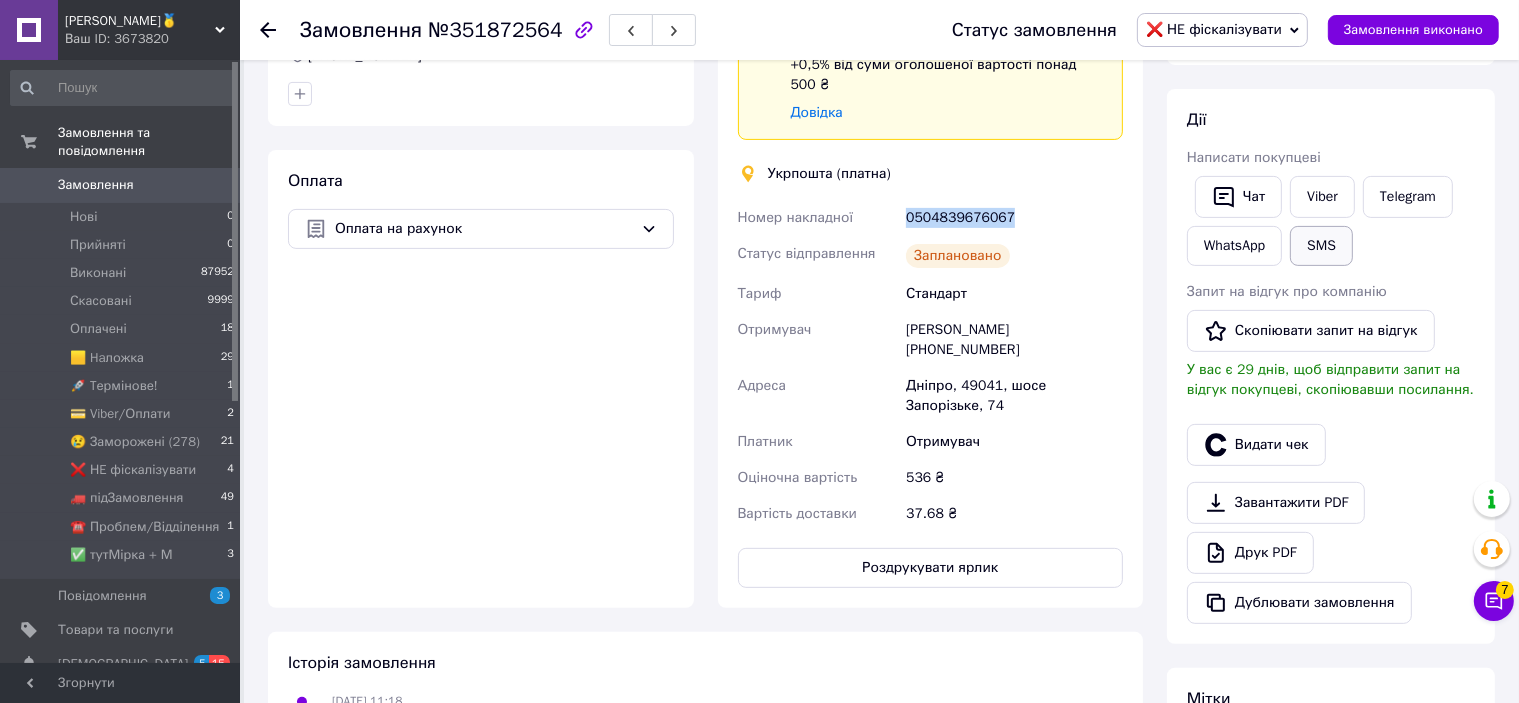 click on "SMS" at bounding box center (1321, 246) 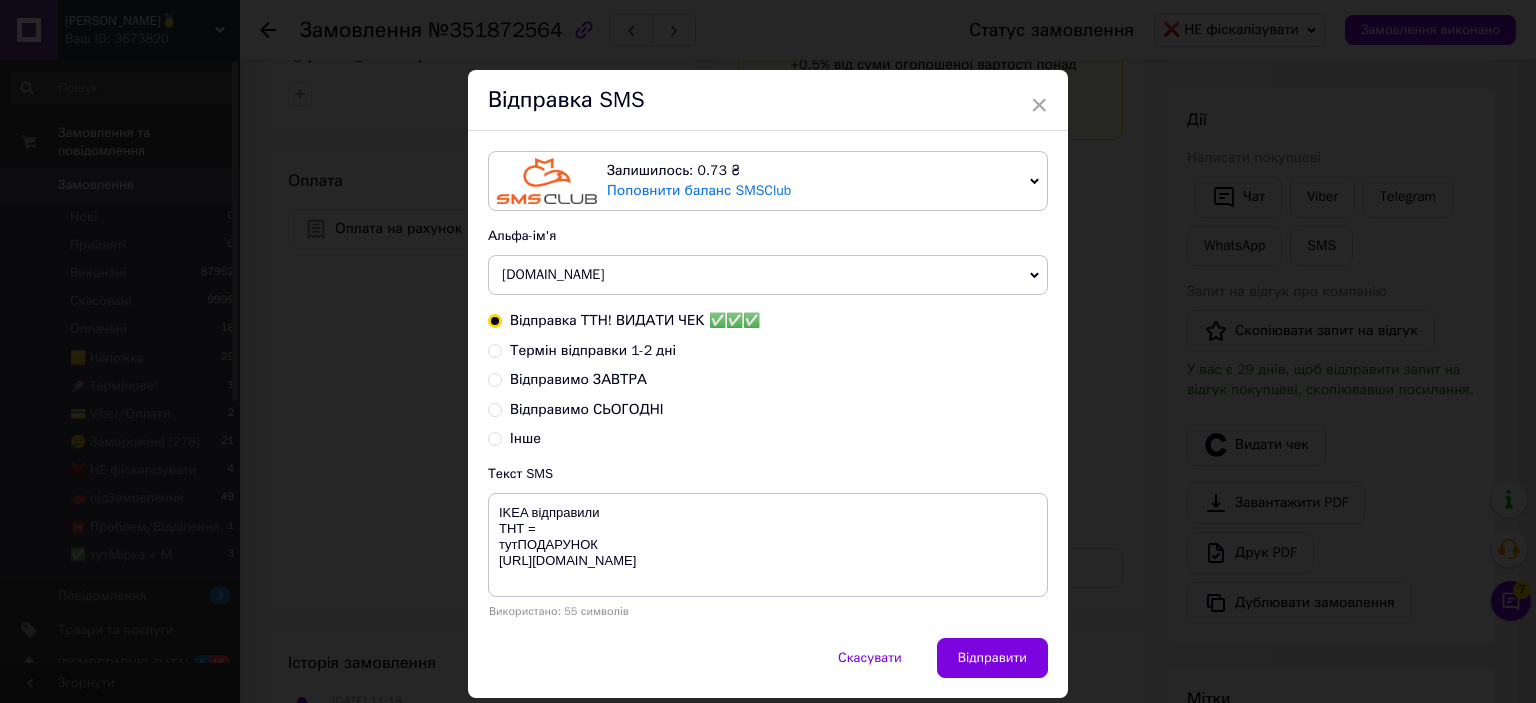 type 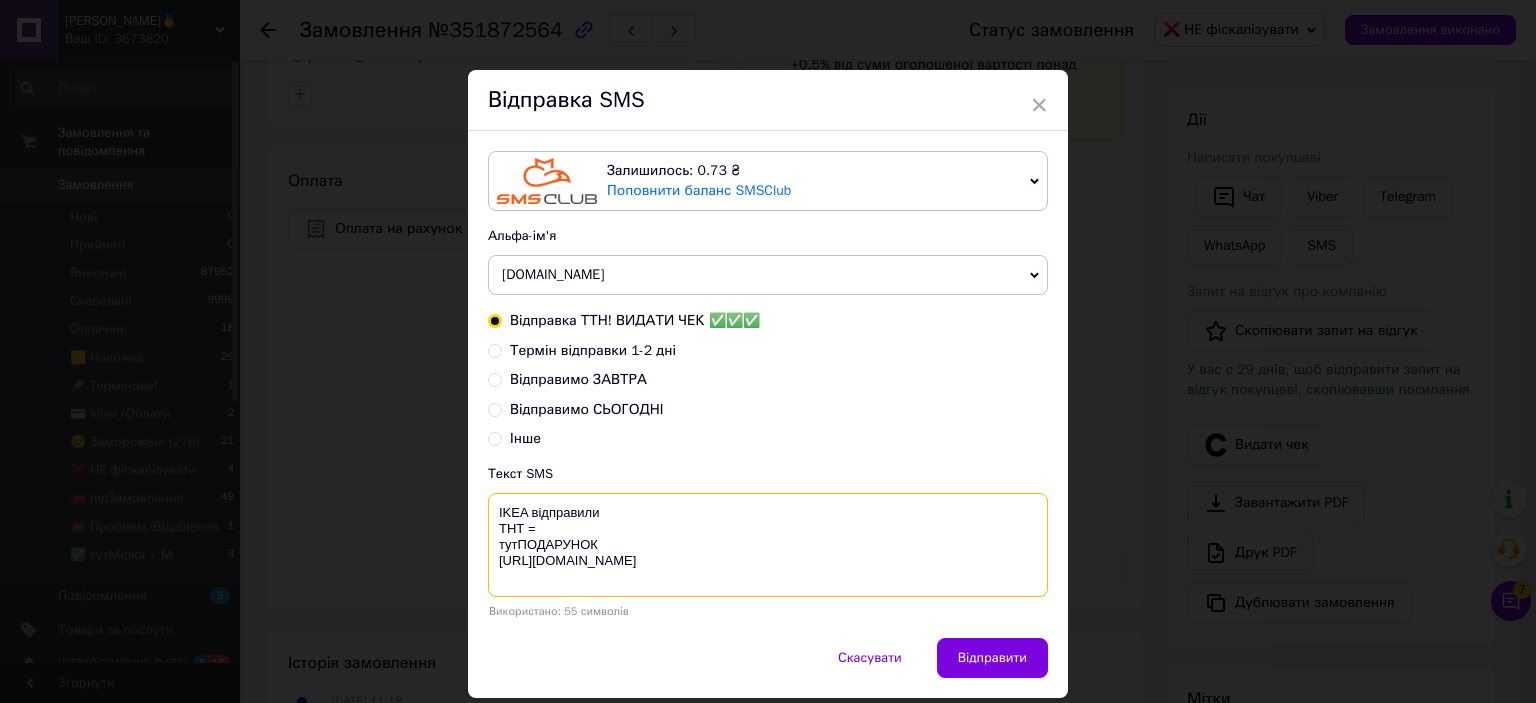 click on "IKEA відправили
ТНТ =
тутПОДАРУНОК
[URL][DOMAIN_NAME]" at bounding box center (768, 545) 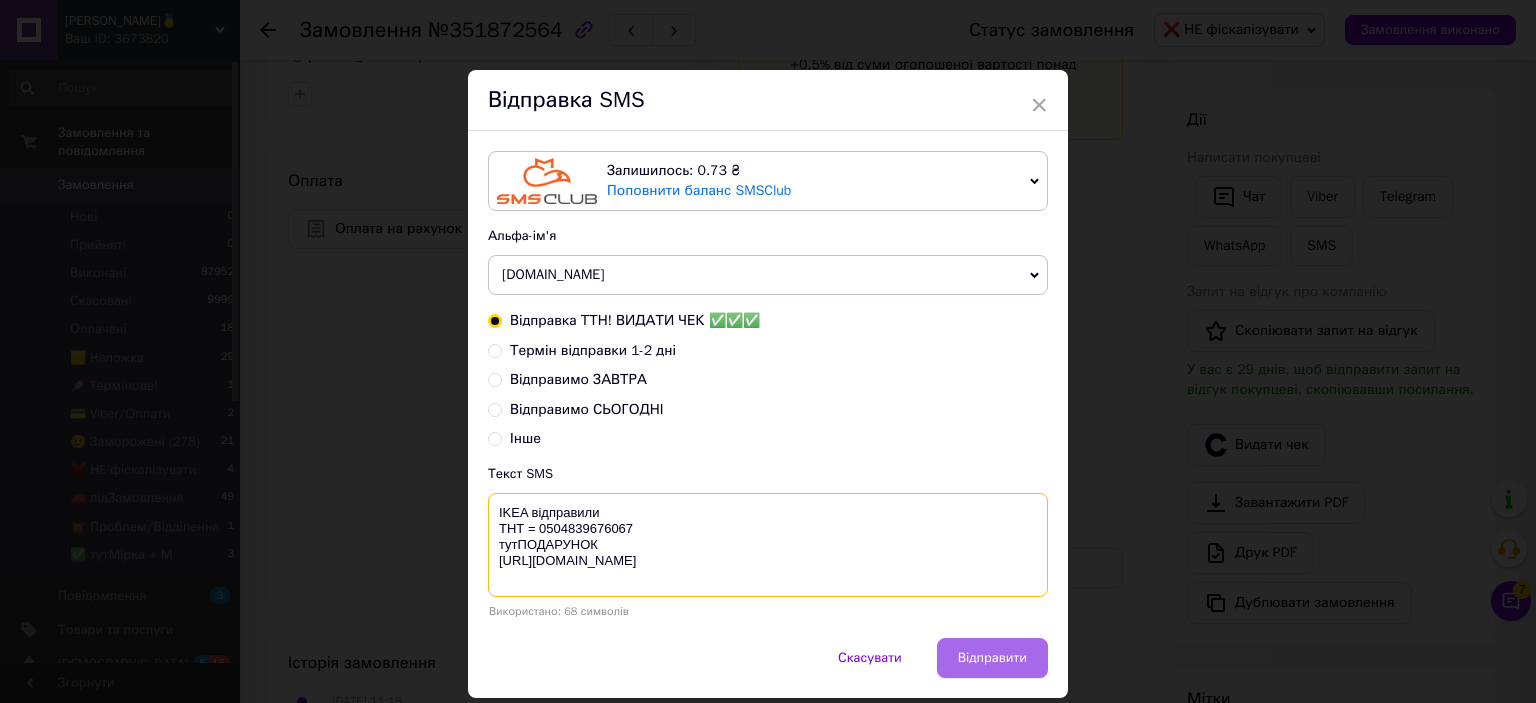 type on "IKEA відправили
ТНТ = 0504839676067
тутПОДАРУНОК
https://bit.ly/taao" 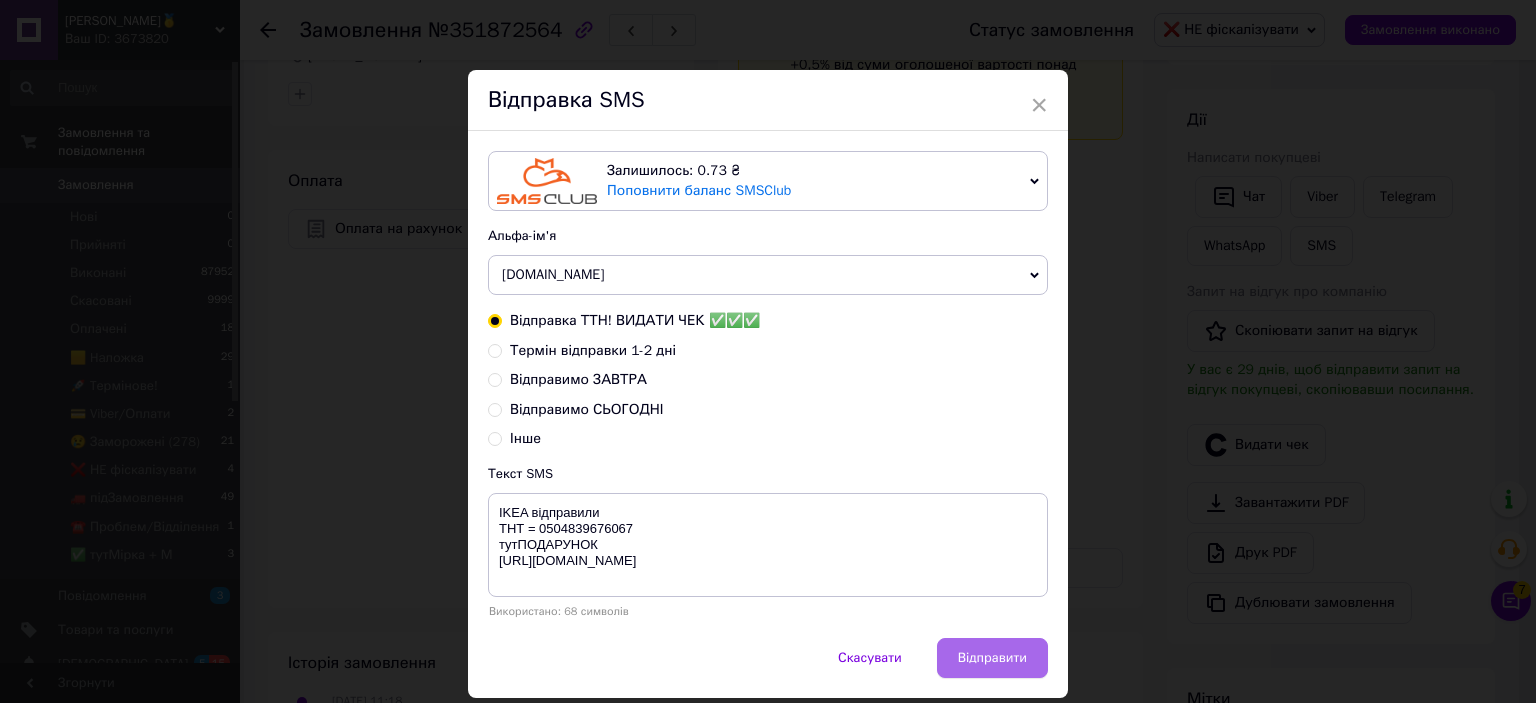 click on "Відправити" at bounding box center (992, 658) 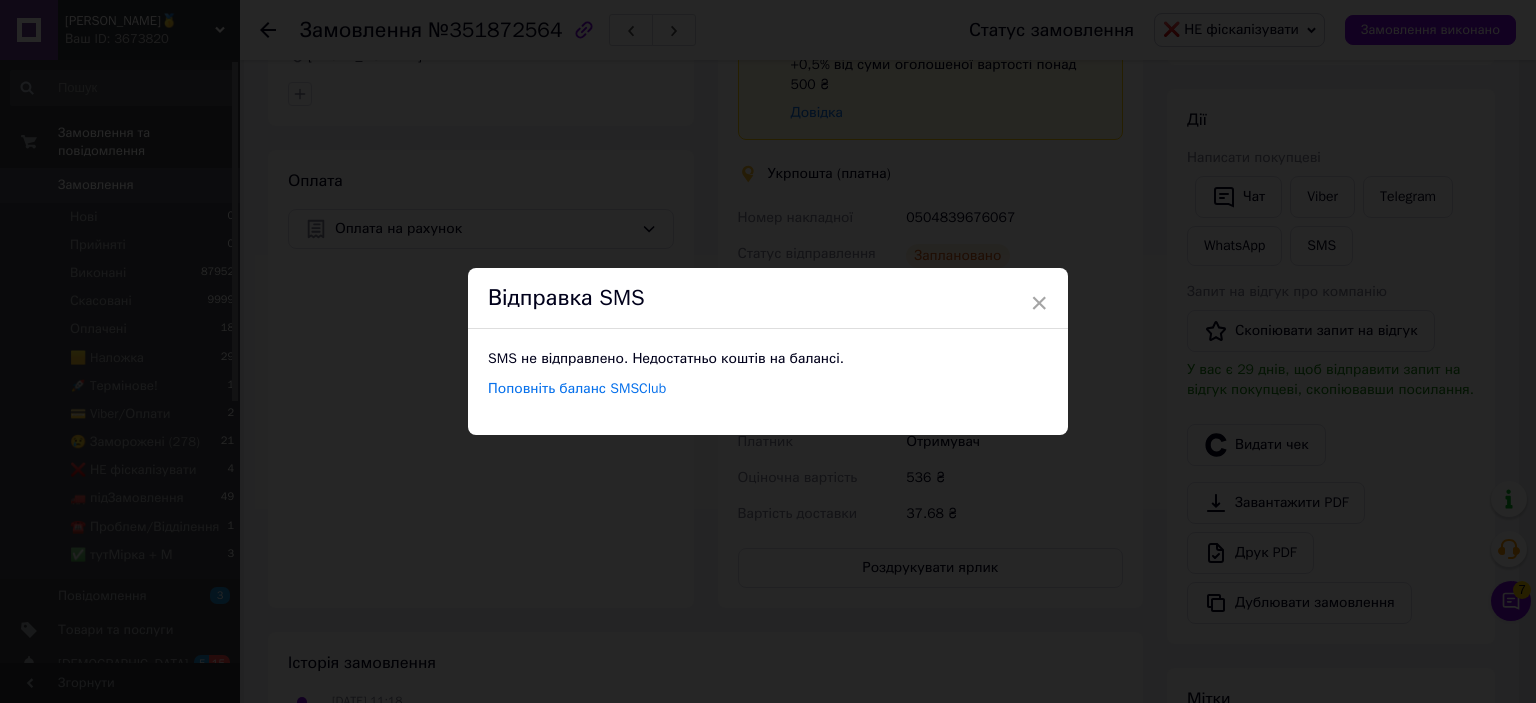 click on "× Відправка SMS SMS не відправлено. Недостатньо коштів на балансі.  Поповніть баланс SMSClub" at bounding box center (768, 351) 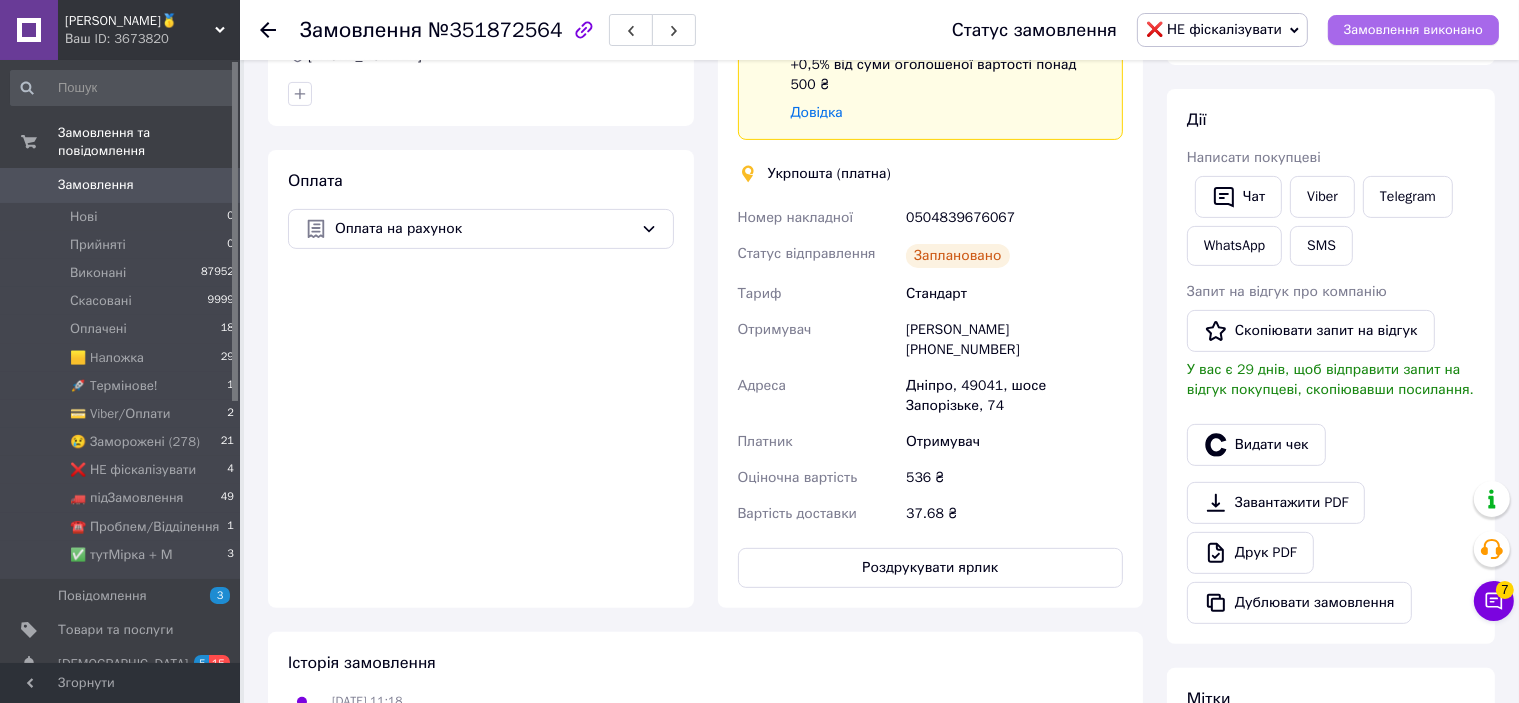 click on "Замовлення виконано" at bounding box center (1413, 30) 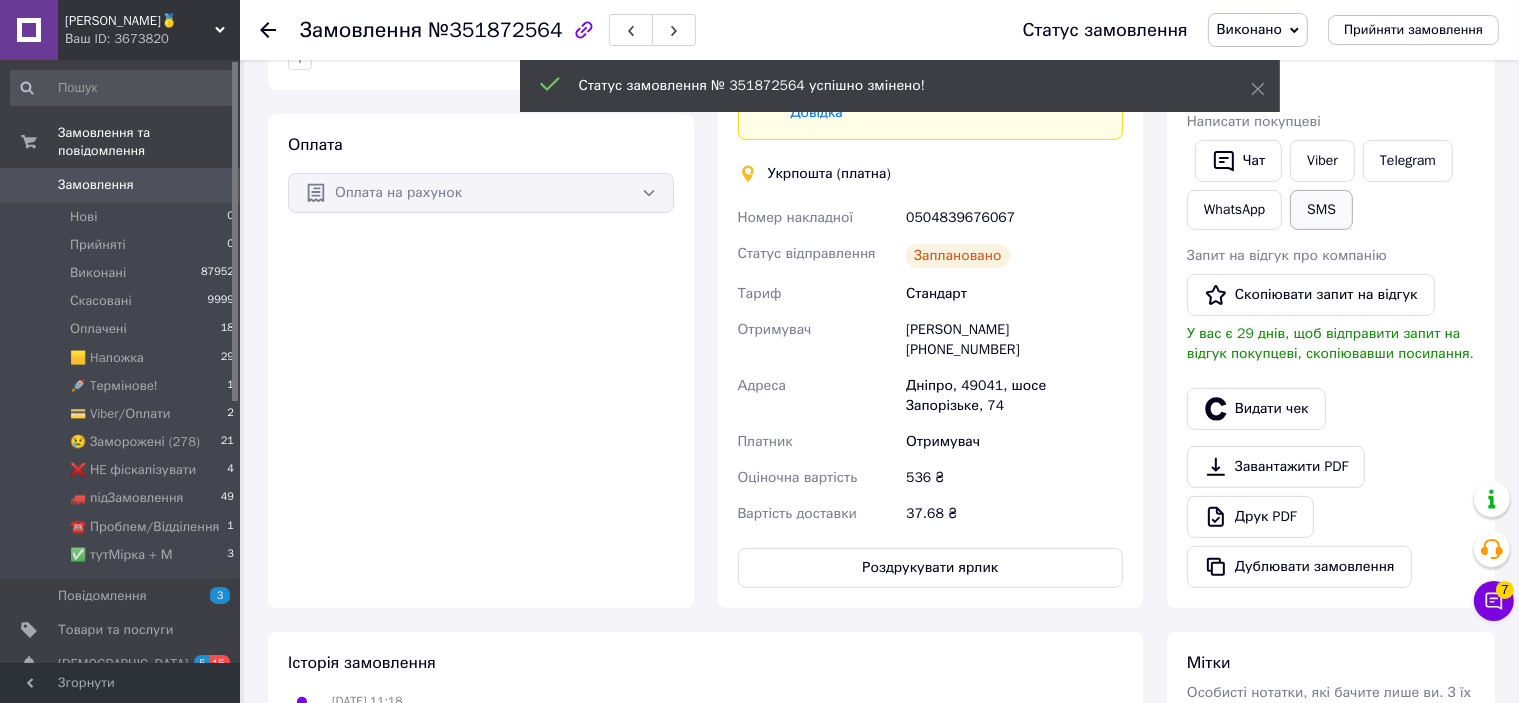 scroll, scrollTop: 564, scrollLeft: 0, axis: vertical 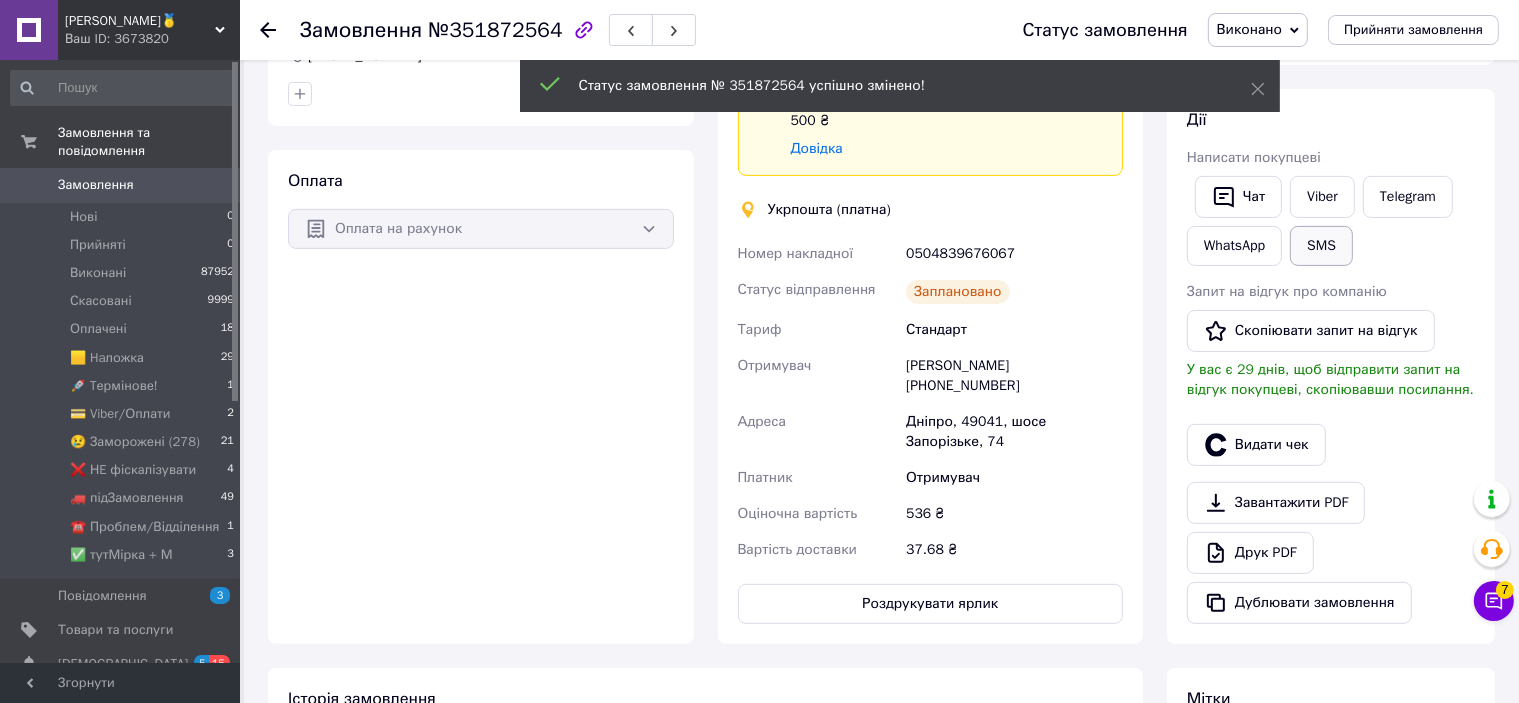 click on "SMS" at bounding box center (1321, 246) 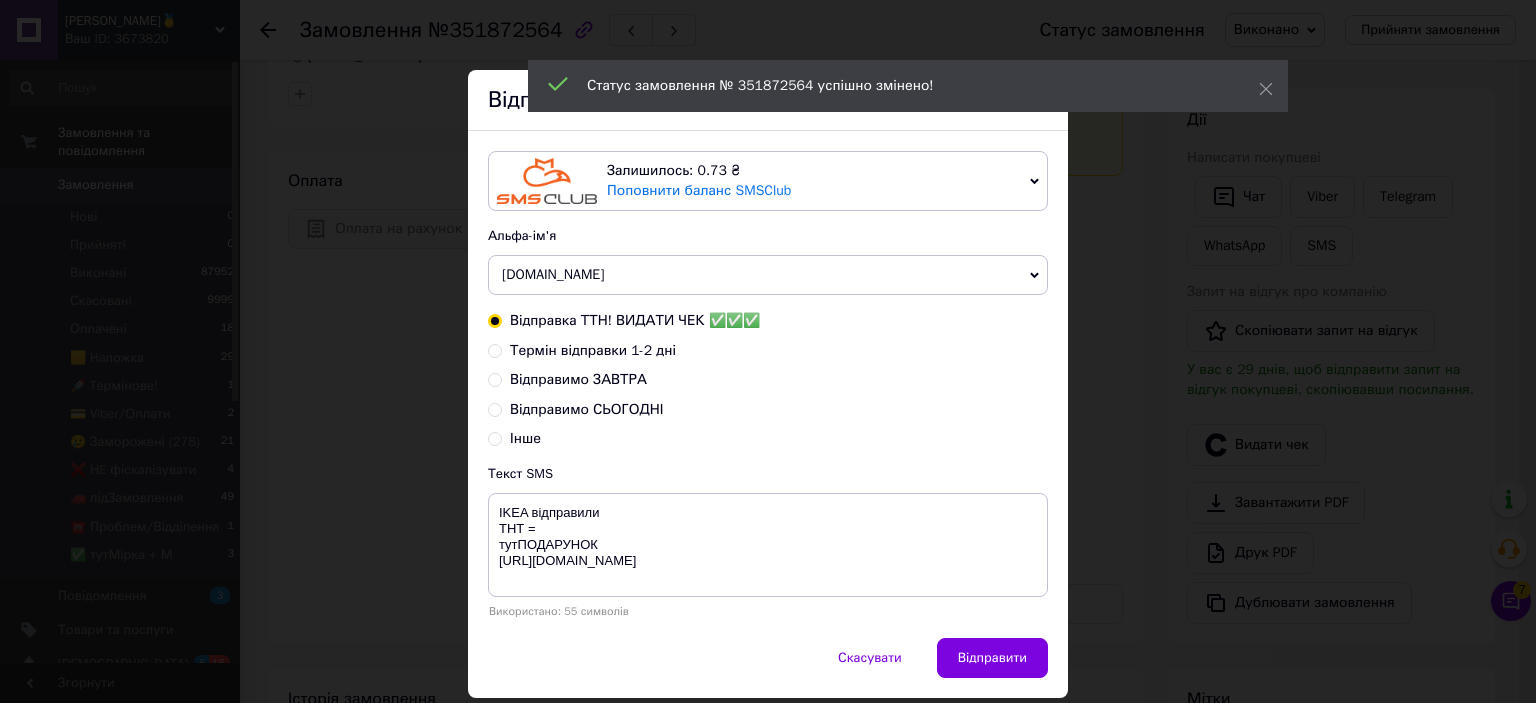 click on "× Відправка SMS Залишилось: 0.73 ₴ Поповнити баланс SMSClub Підключити LetsAds Альфа-ім'я  TATO.net.ua TATO Оновити список альфа-імен Відправка ТТН! ВИДАТИ ЧЕК ✅✅✅ Термін відправки 1-2 дні Відправимо ЗАВТРА Відправимо СЬОГОДНІ Інше Текст SMS IKEA відправили
ТНТ =
тутПОДАРУНОК
https://bit.ly/taao Використано: 55 символів Скасувати   Відправити" at bounding box center [768, 351] 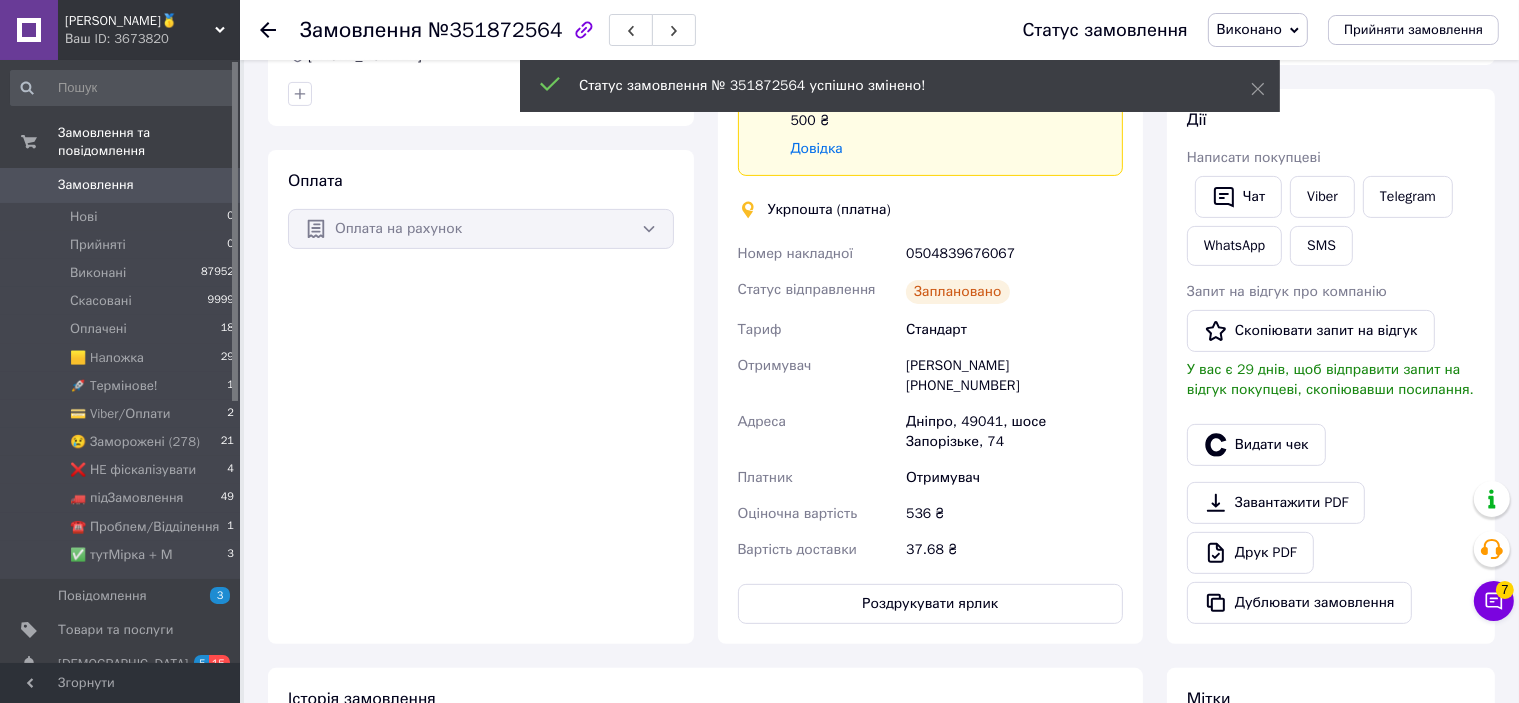 scroll, scrollTop: 0, scrollLeft: 0, axis: both 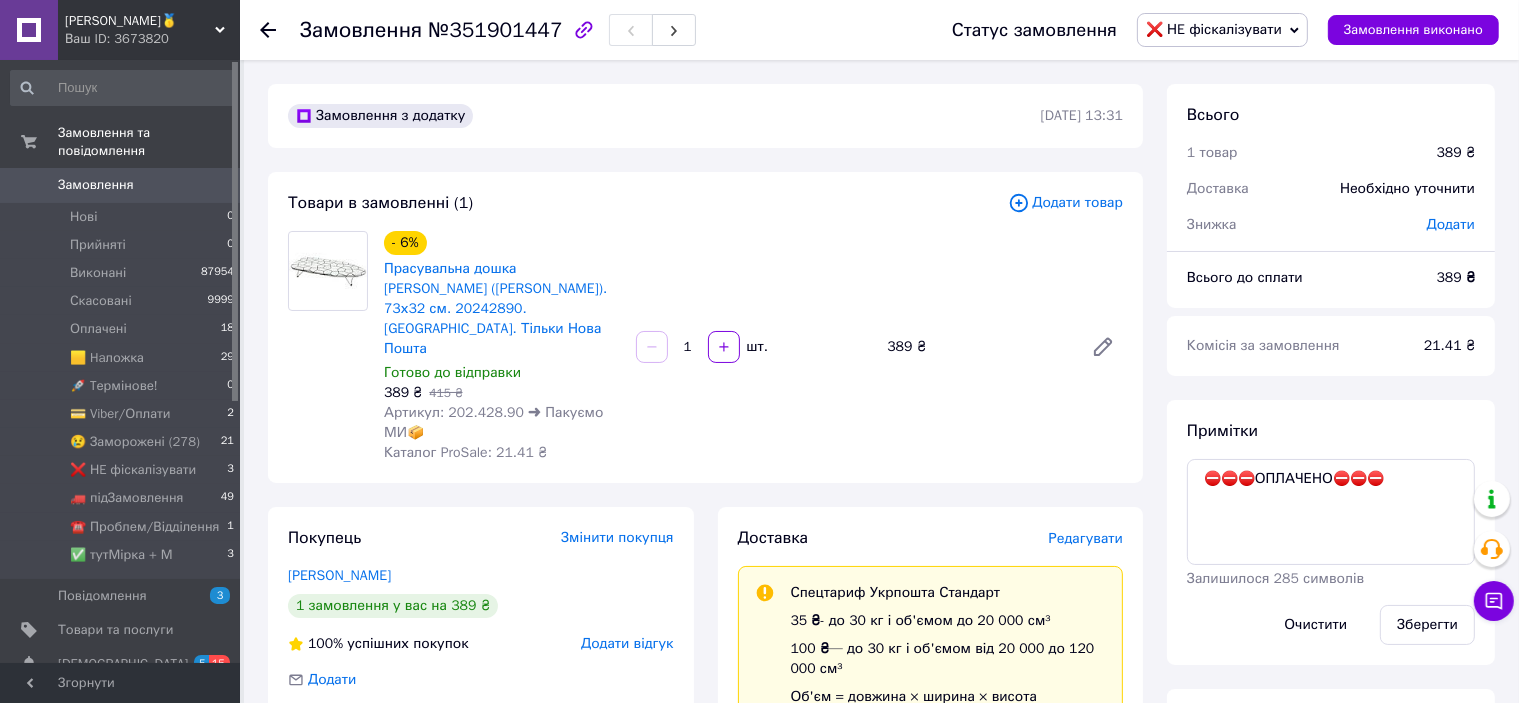 click on "Редагувати" at bounding box center [1086, 538] 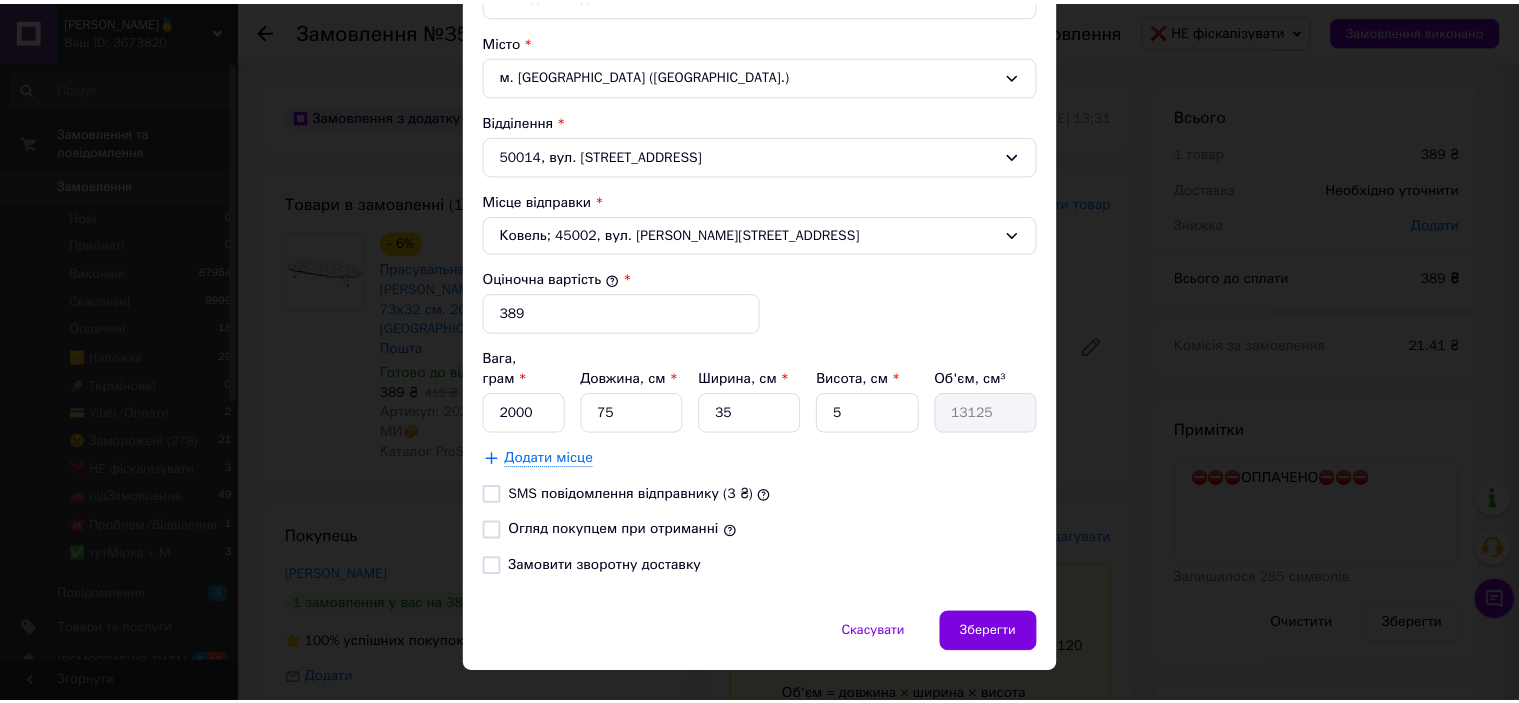 scroll, scrollTop: 615, scrollLeft: 0, axis: vertical 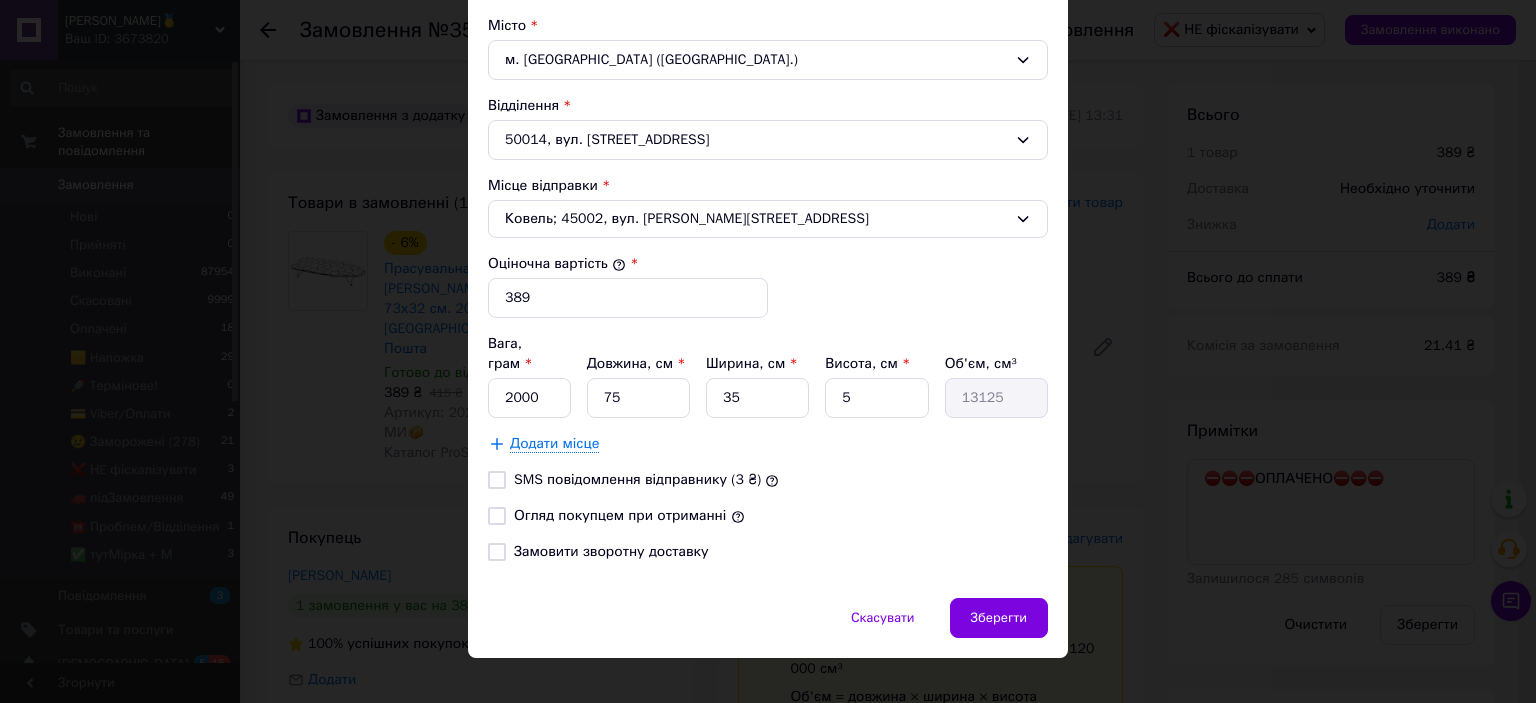 click on "Огляд покупцем при отриманні" at bounding box center (620, 515) 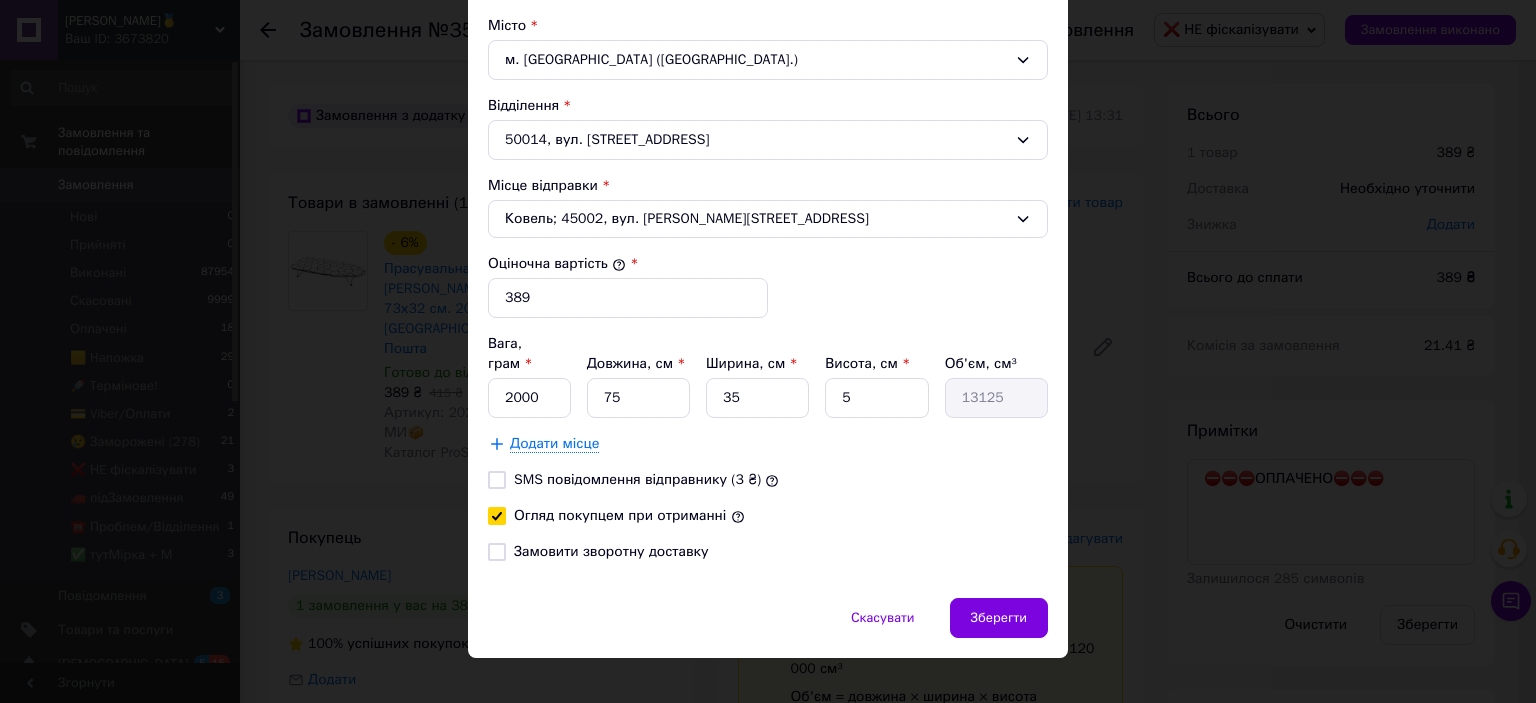 checkbox on "true" 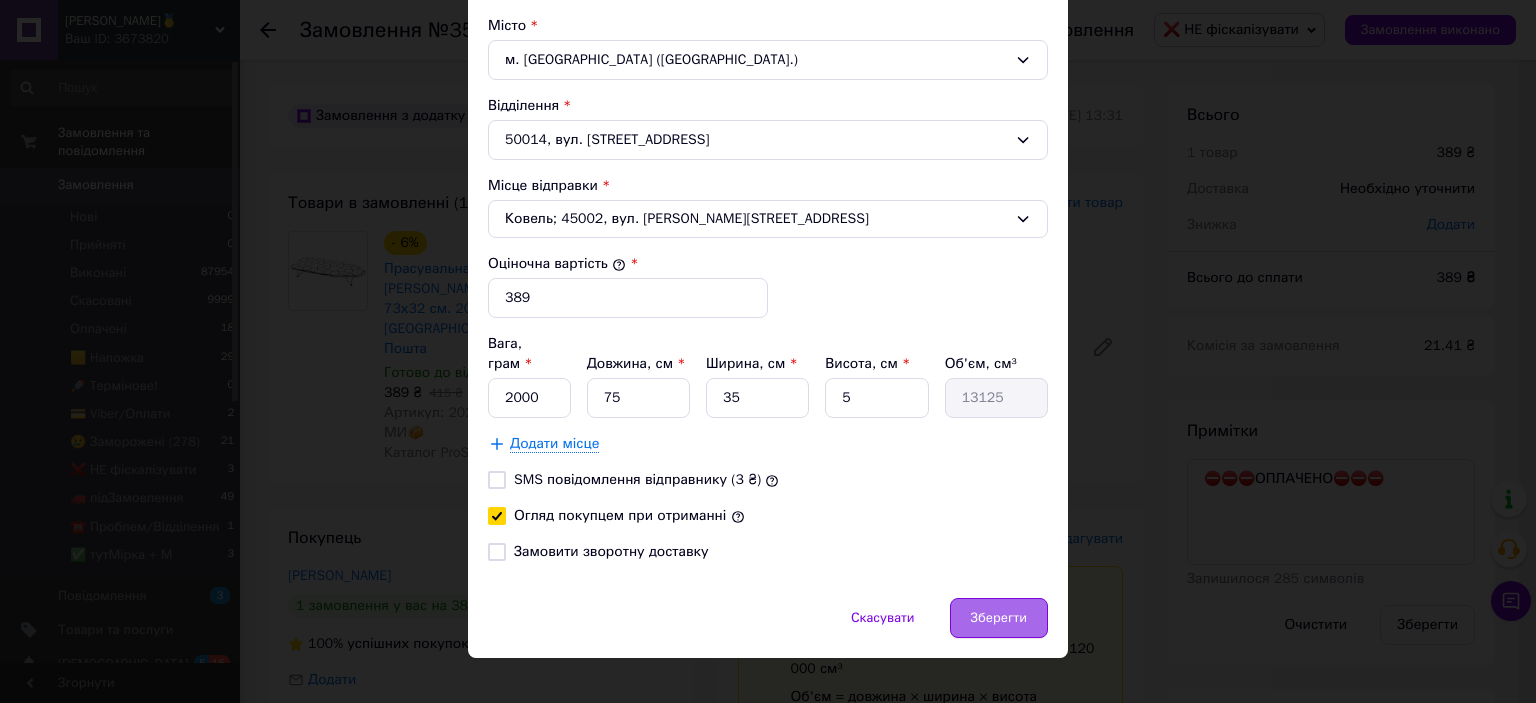 click on "Зберегти" at bounding box center (999, 618) 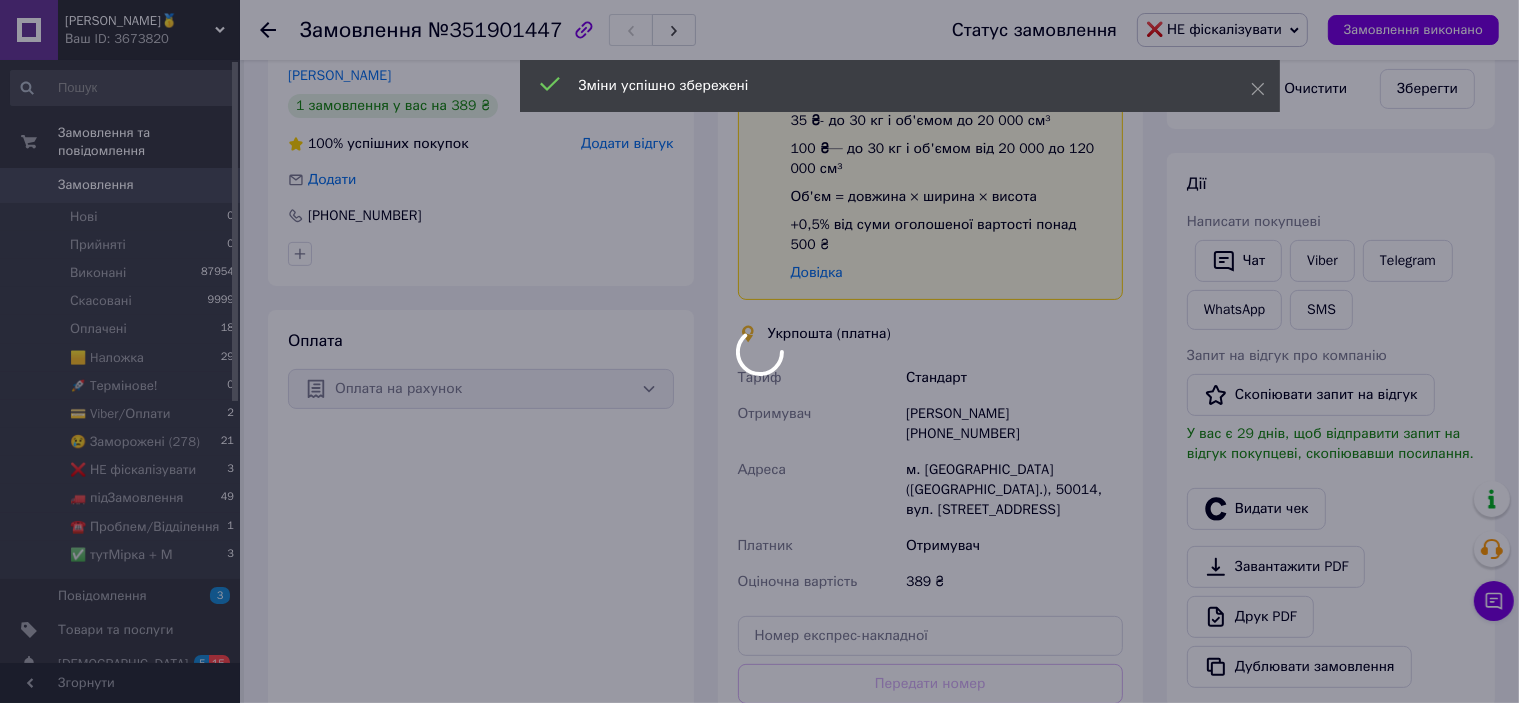 scroll, scrollTop: 700, scrollLeft: 0, axis: vertical 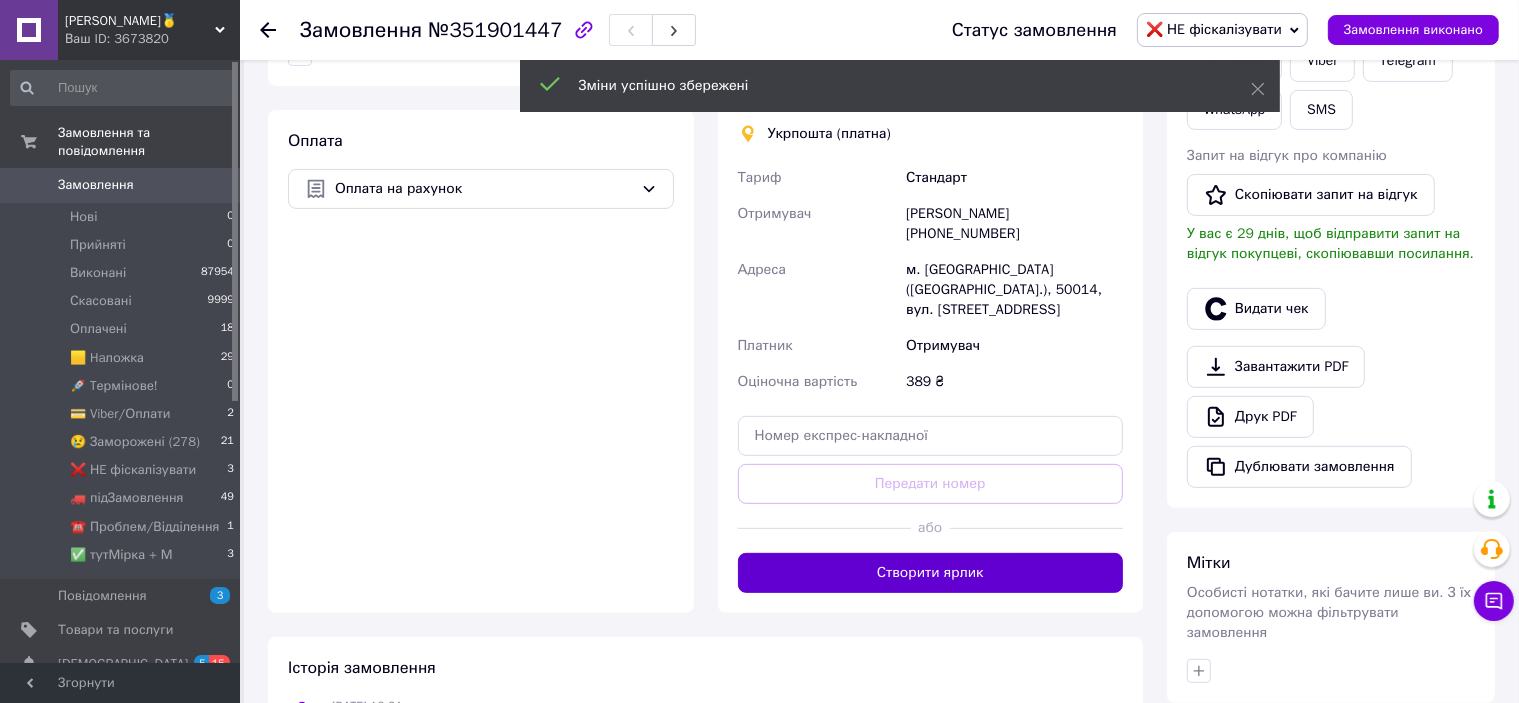 click on "Створити ярлик" at bounding box center [931, 573] 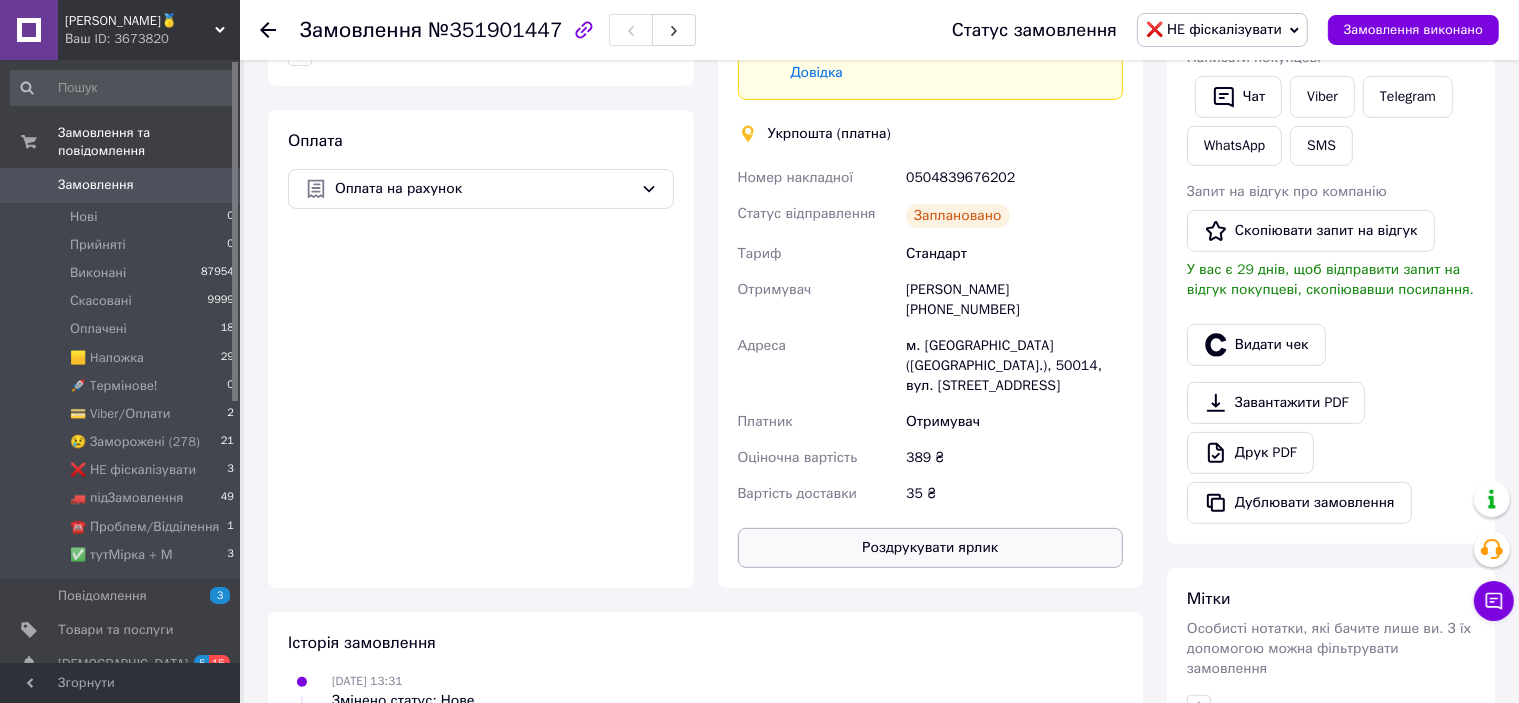 click on "Роздрукувати ярлик" at bounding box center [931, 548] 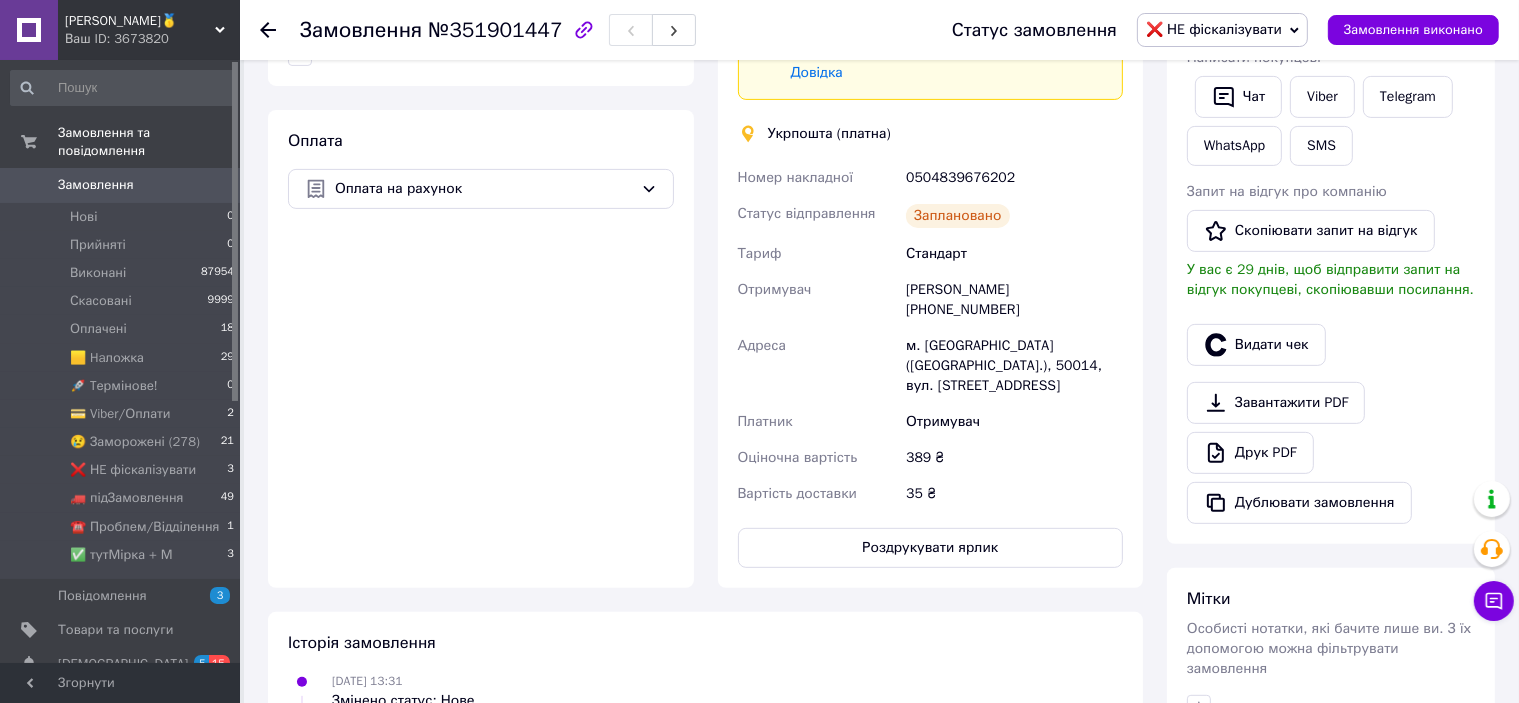 scroll, scrollTop: 600, scrollLeft: 0, axis: vertical 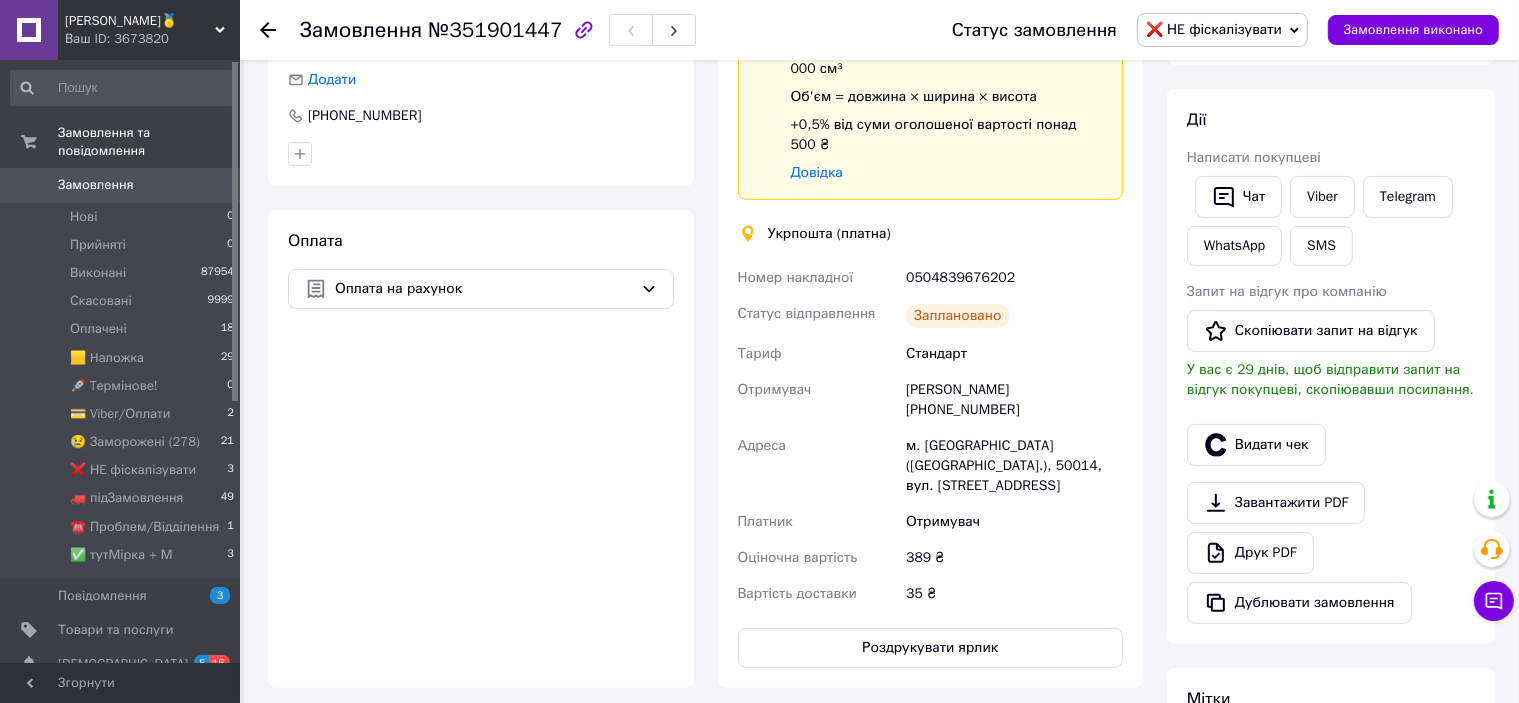 click on "0504839676202" at bounding box center (1014, 278) 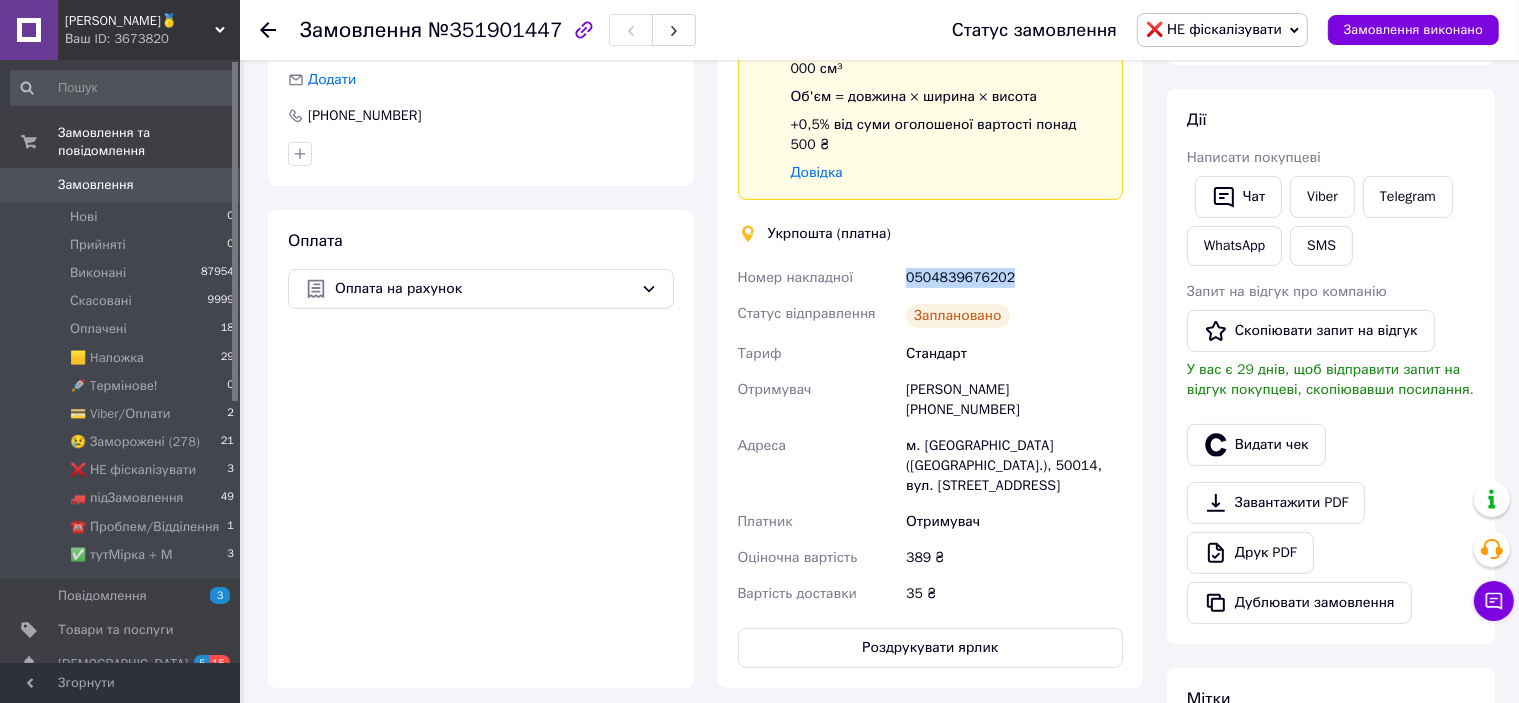 click on "0504839676202" at bounding box center (1014, 278) 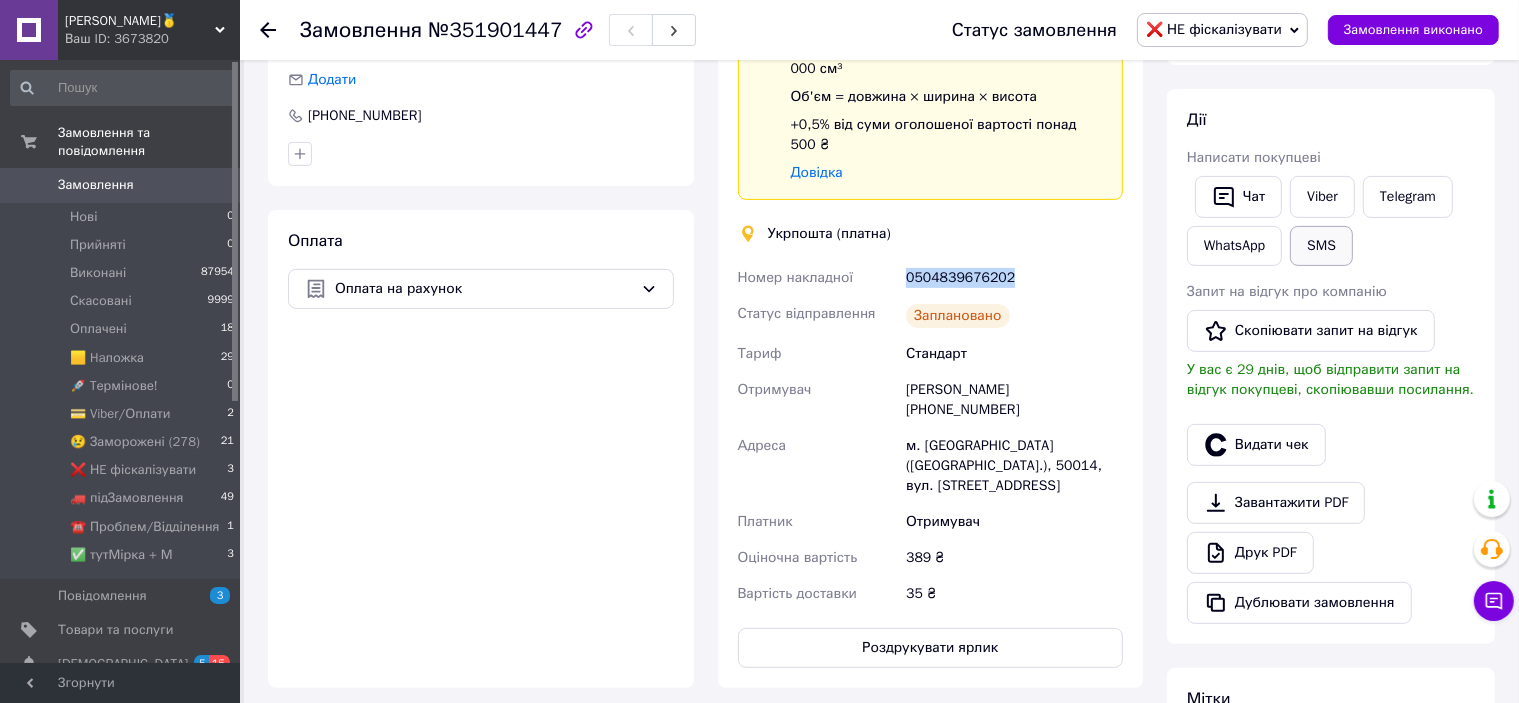 click on "SMS" at bounding box center [1321, 246] 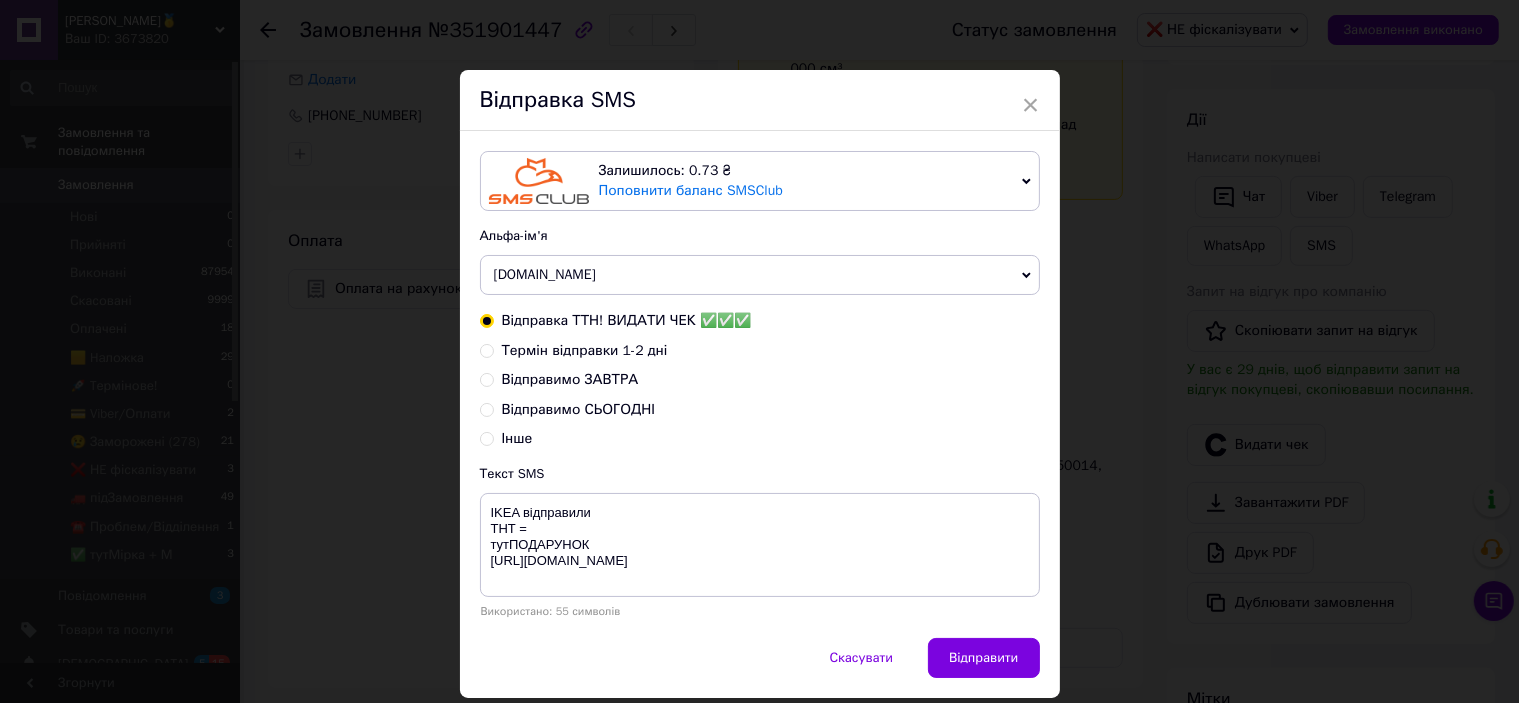 type 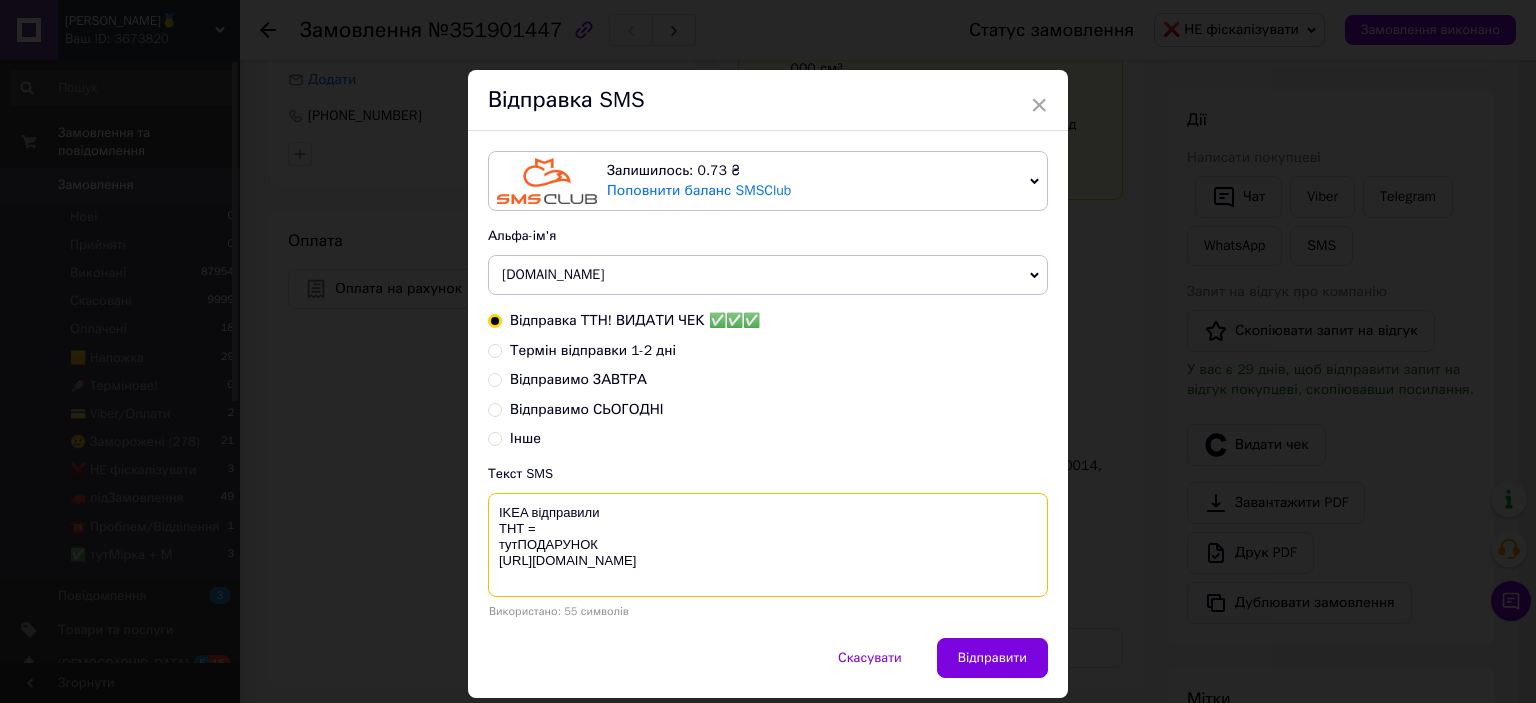 click on "IKEA відправили
ТНТ =
тутПОДАРУНОК
[URL][DOMAIN_NAME]" at bounding box center [768, 545] 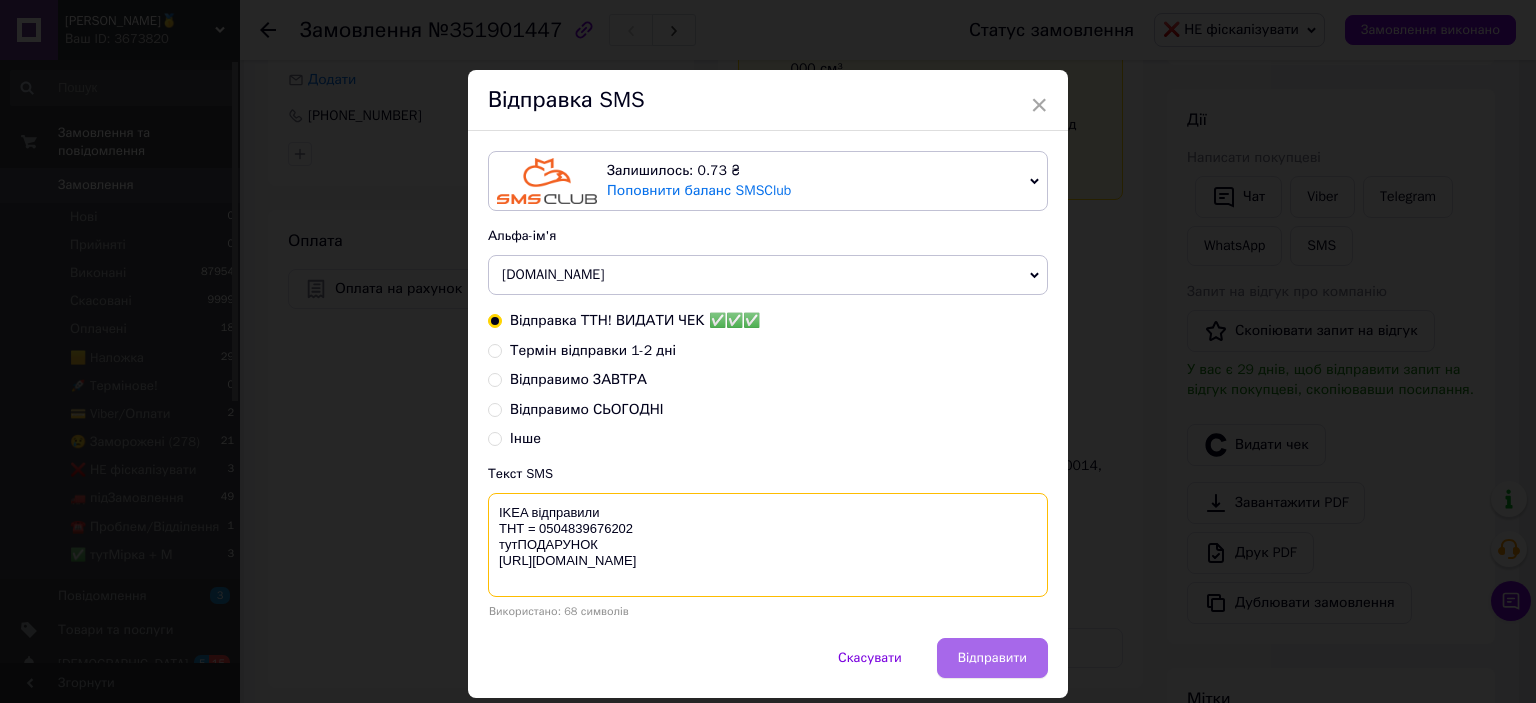 type on "IKEA відправили
ТНТ = 0504839676202
тутПОДАРУНОК
[URL][DOMAIN_NAME]" 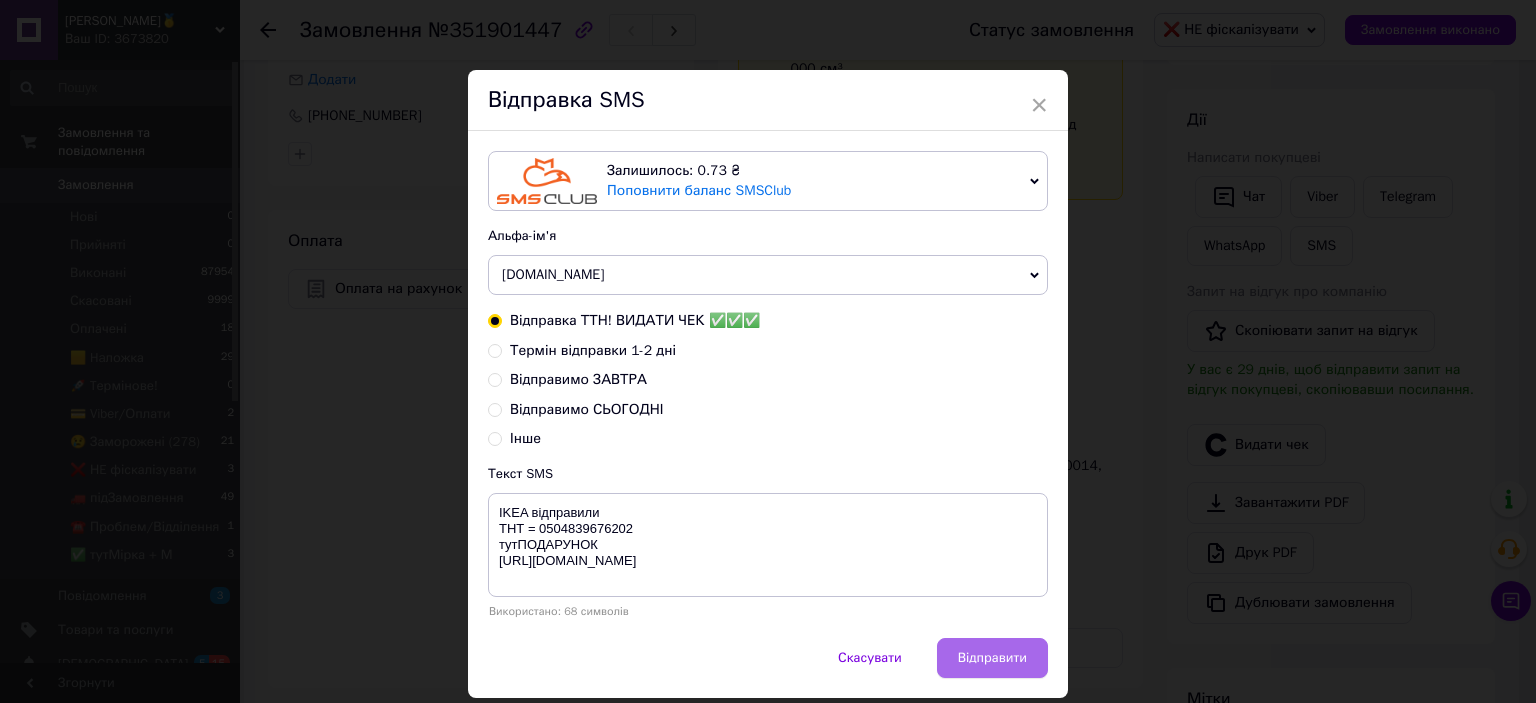 click on "Відправити" at bounding box center (992, 658) 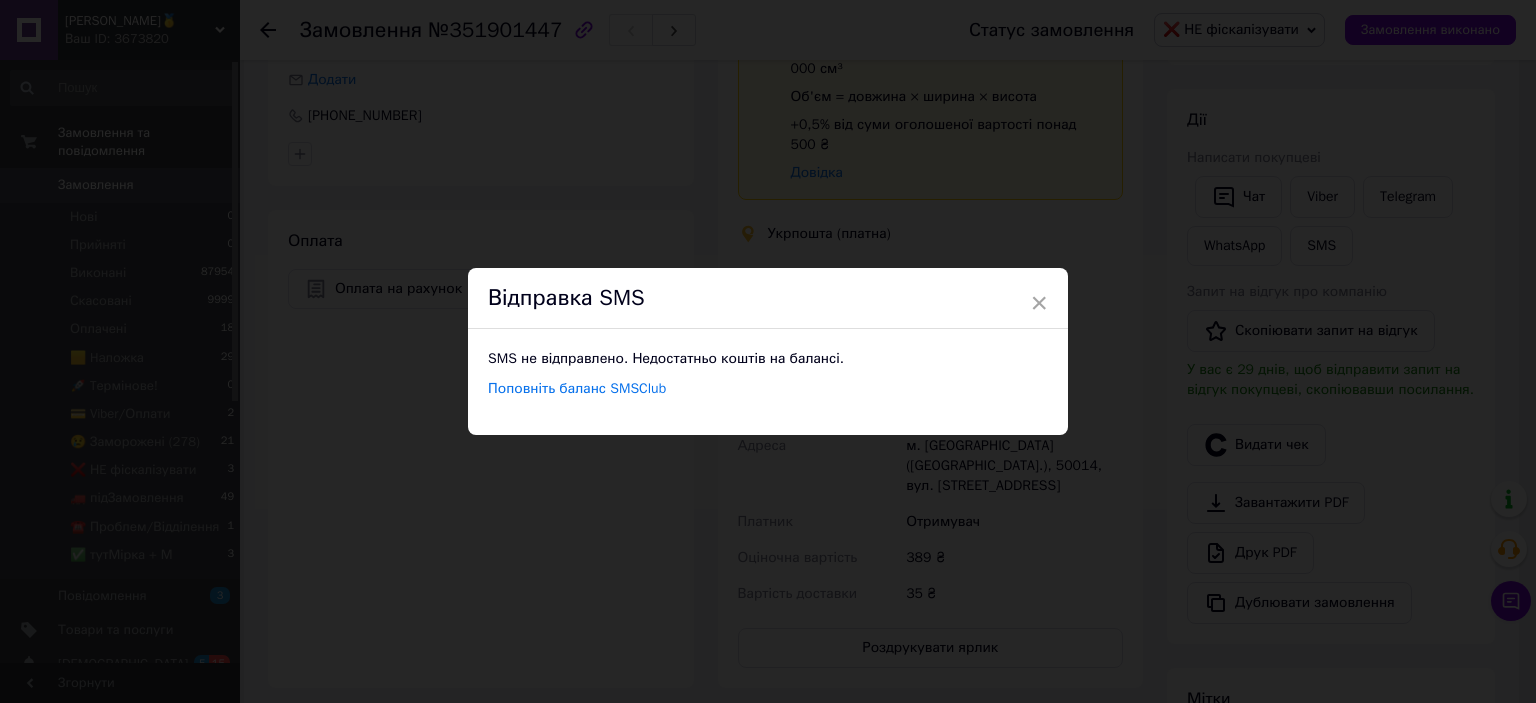 click on "× Відправка SMS SMS не відправлено. Недостатньо коштів на балансі.  Поповніть баланс SMSClub" at bounding box center (768, 351) 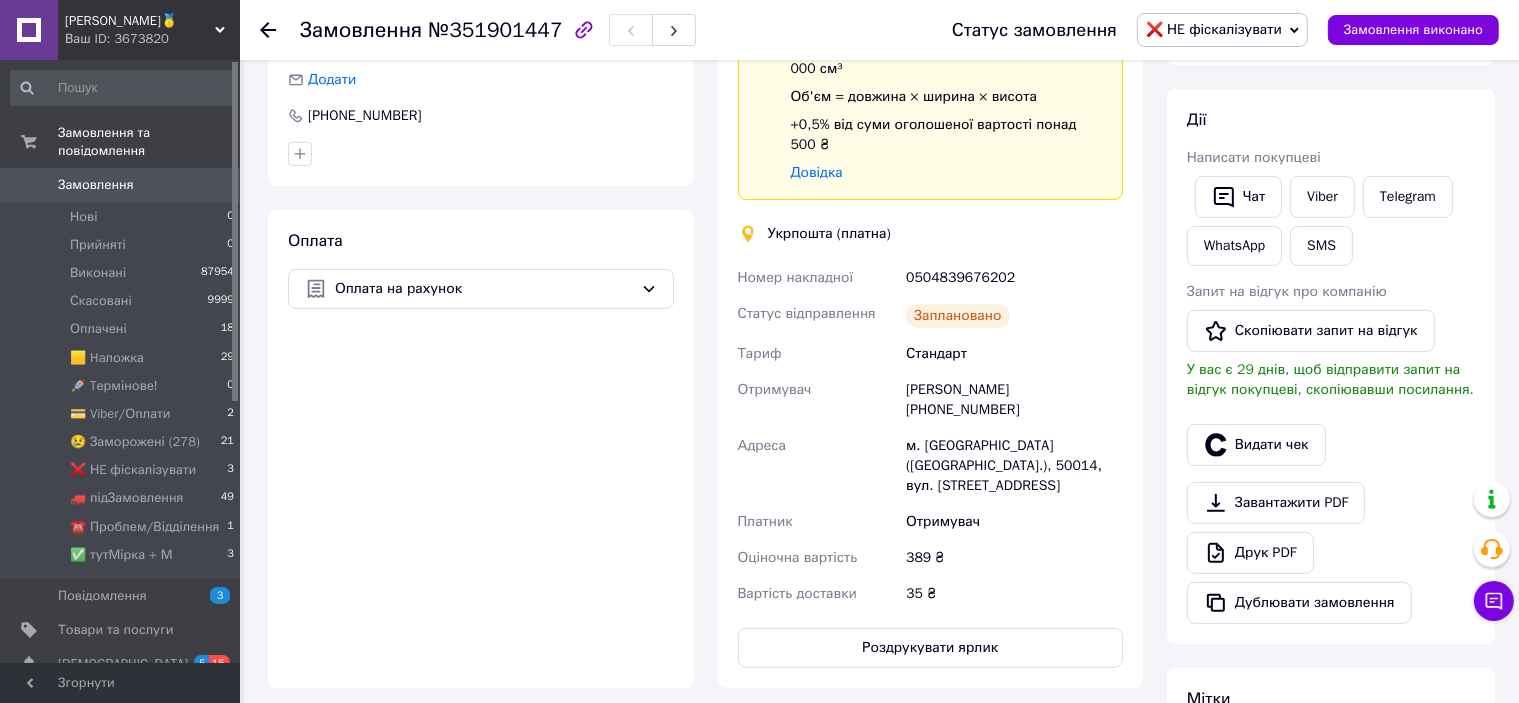 click on "Замовлення виконано" at bounding box center [1413, 30] 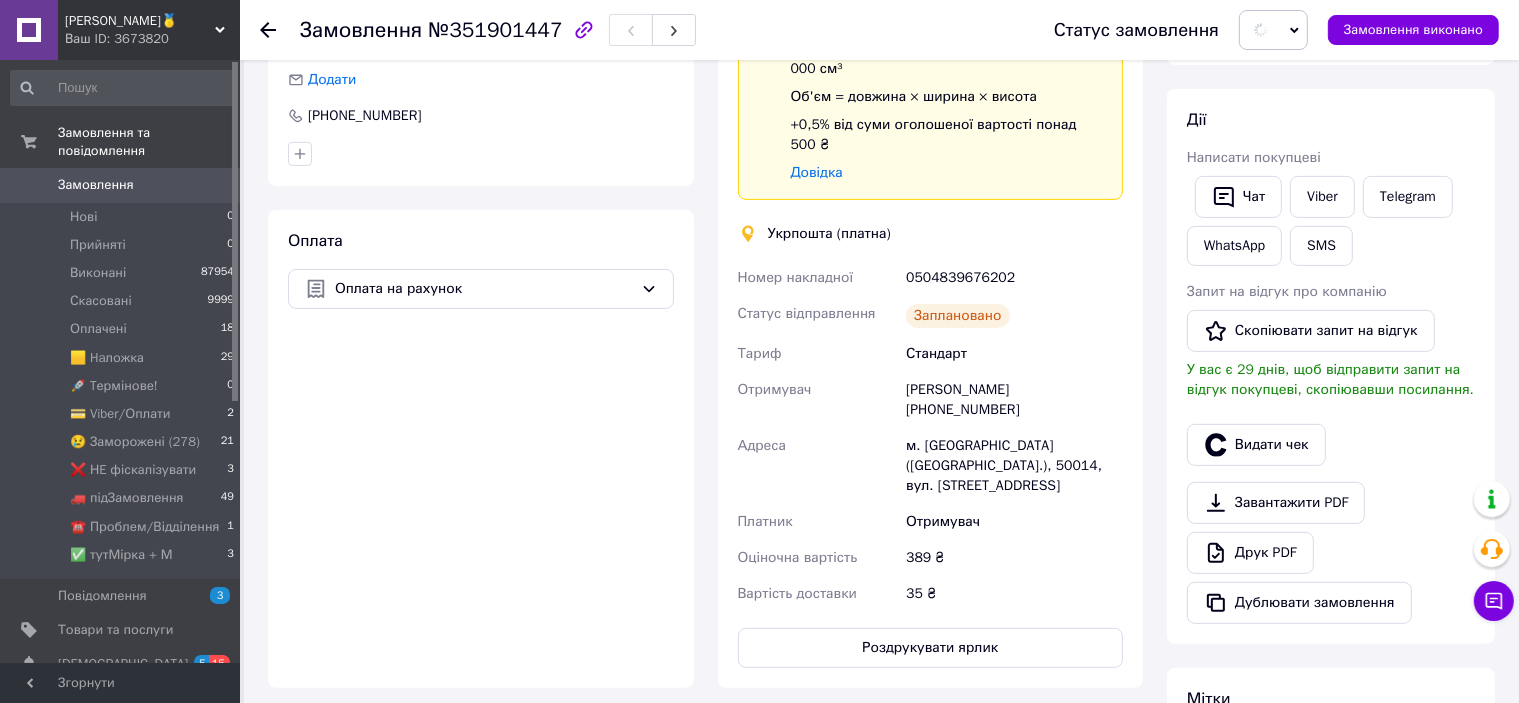 scroll, scrollTop: 0, scrollLeft: 0, axis: both 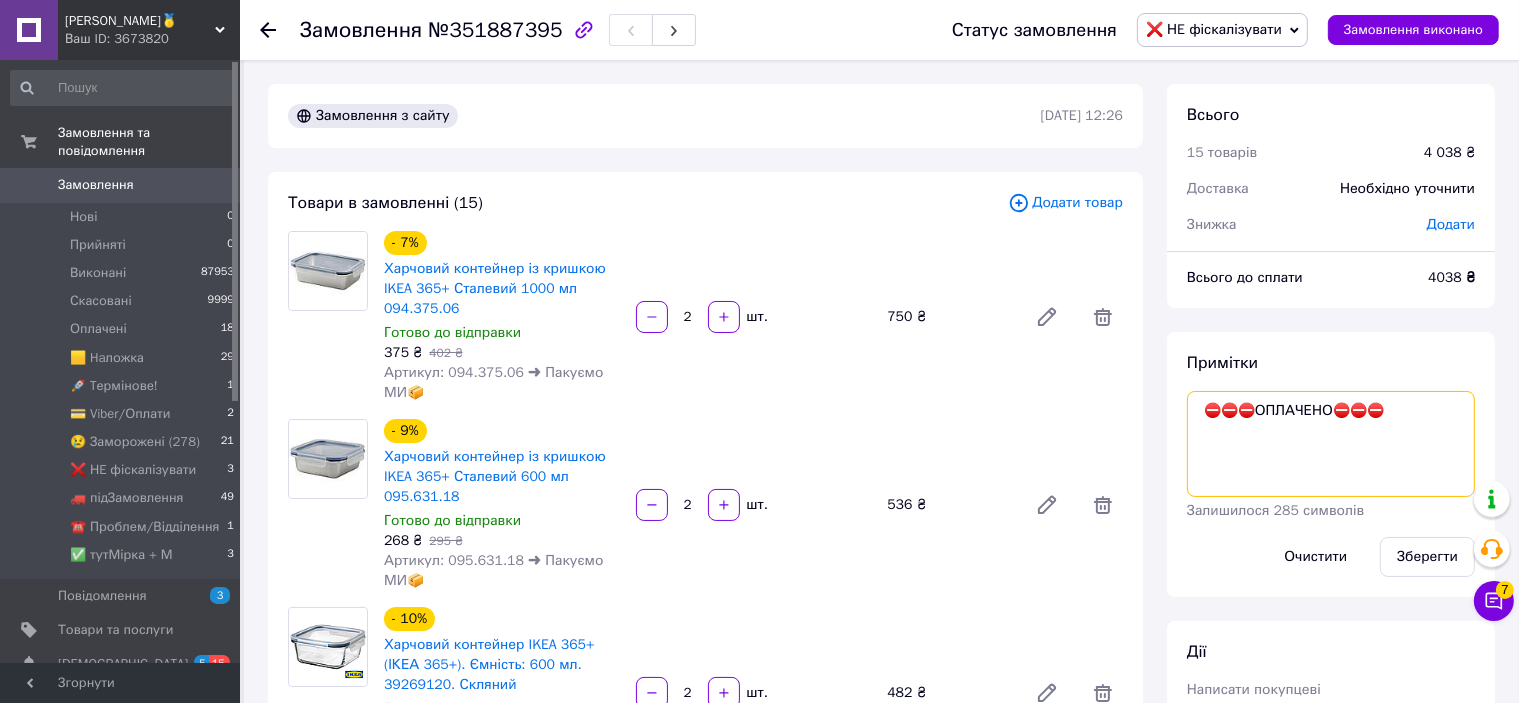 click on "⛔⛔⛔ОПЛАЧЕНО⛔⛔⛔" at bounding box center [1331, 444] 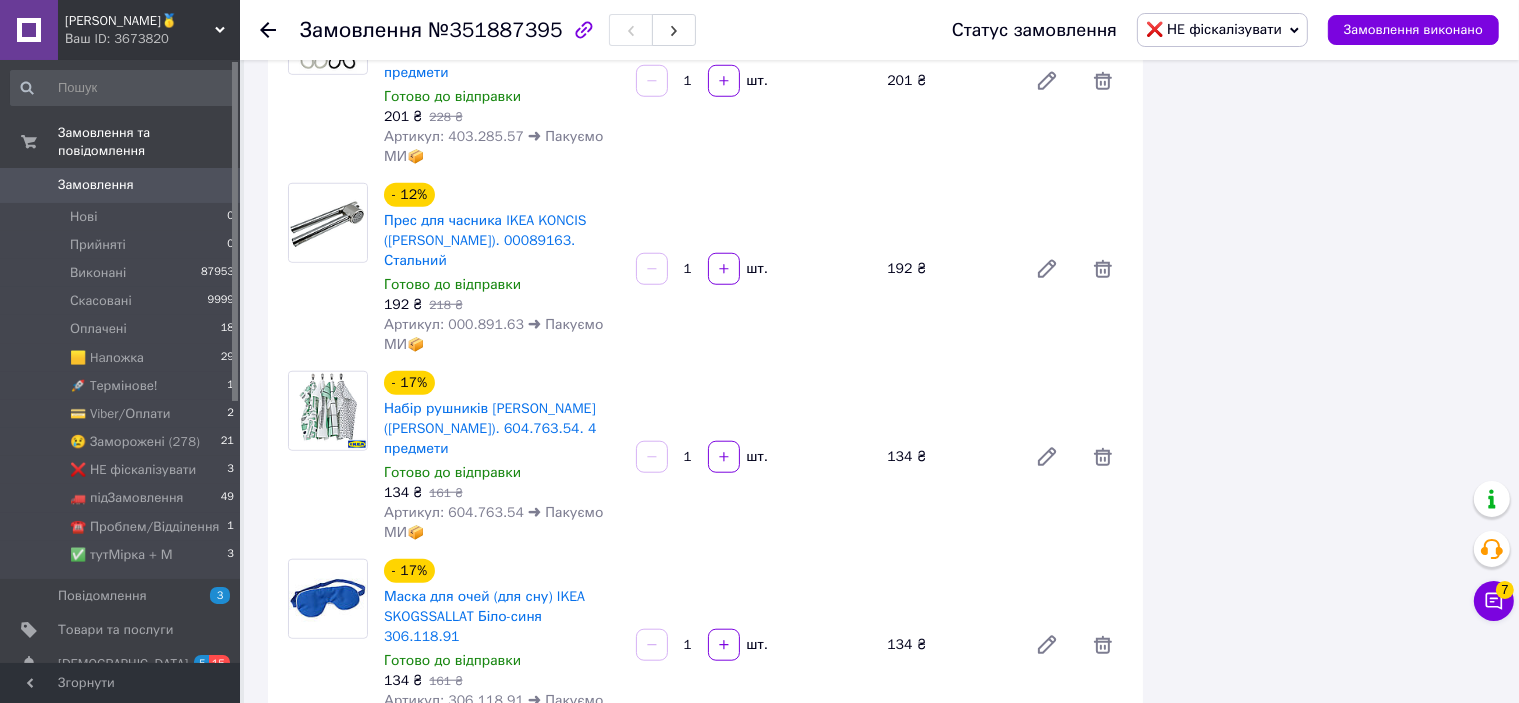scroll, scrollTop: 1800, scrollLeft: 0, axis: vertical 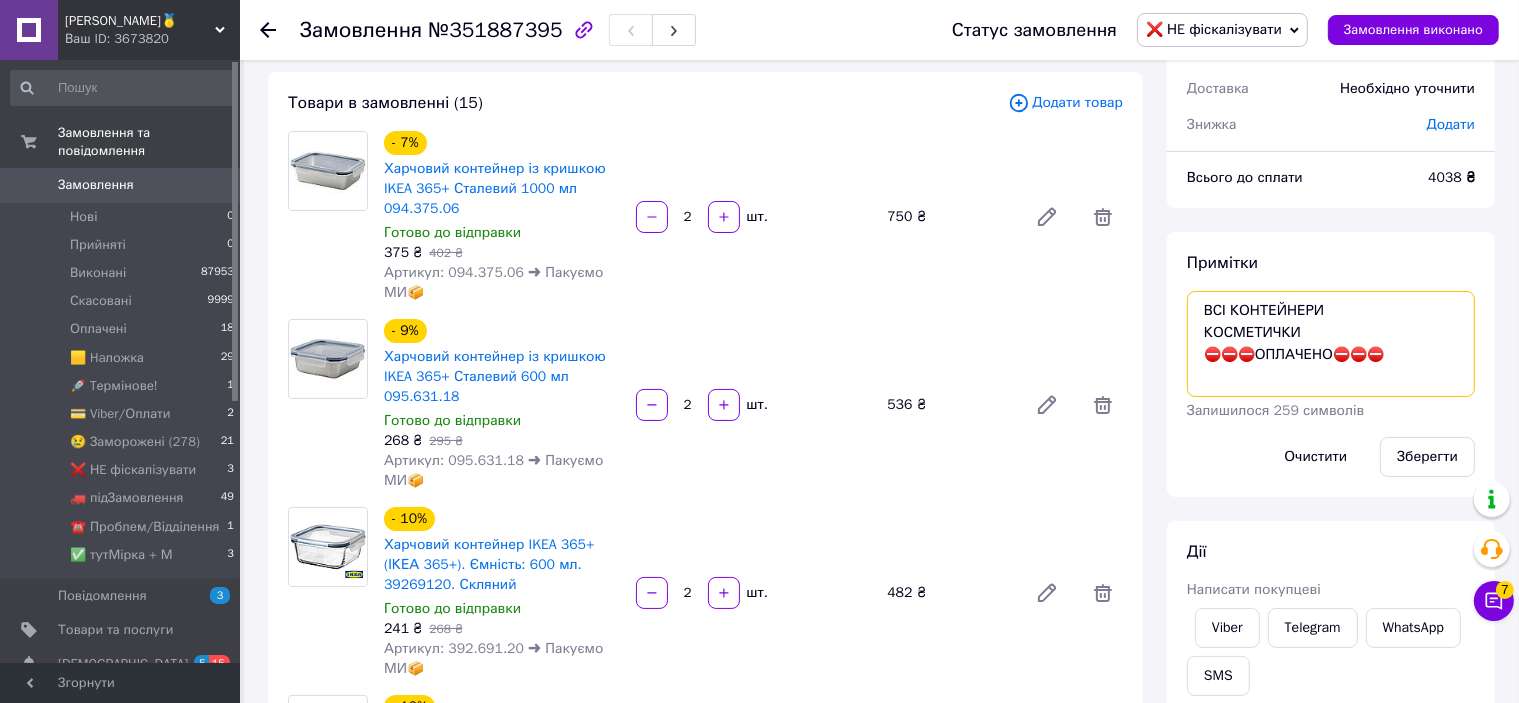 click on "ВСІ КОНТЕЙНЕРИ
КОСМЕТИЧКИ
⛔⛔⛔ОПЛАЧЕНО⛔⛔⛔" at bounding box center (1331, 344) 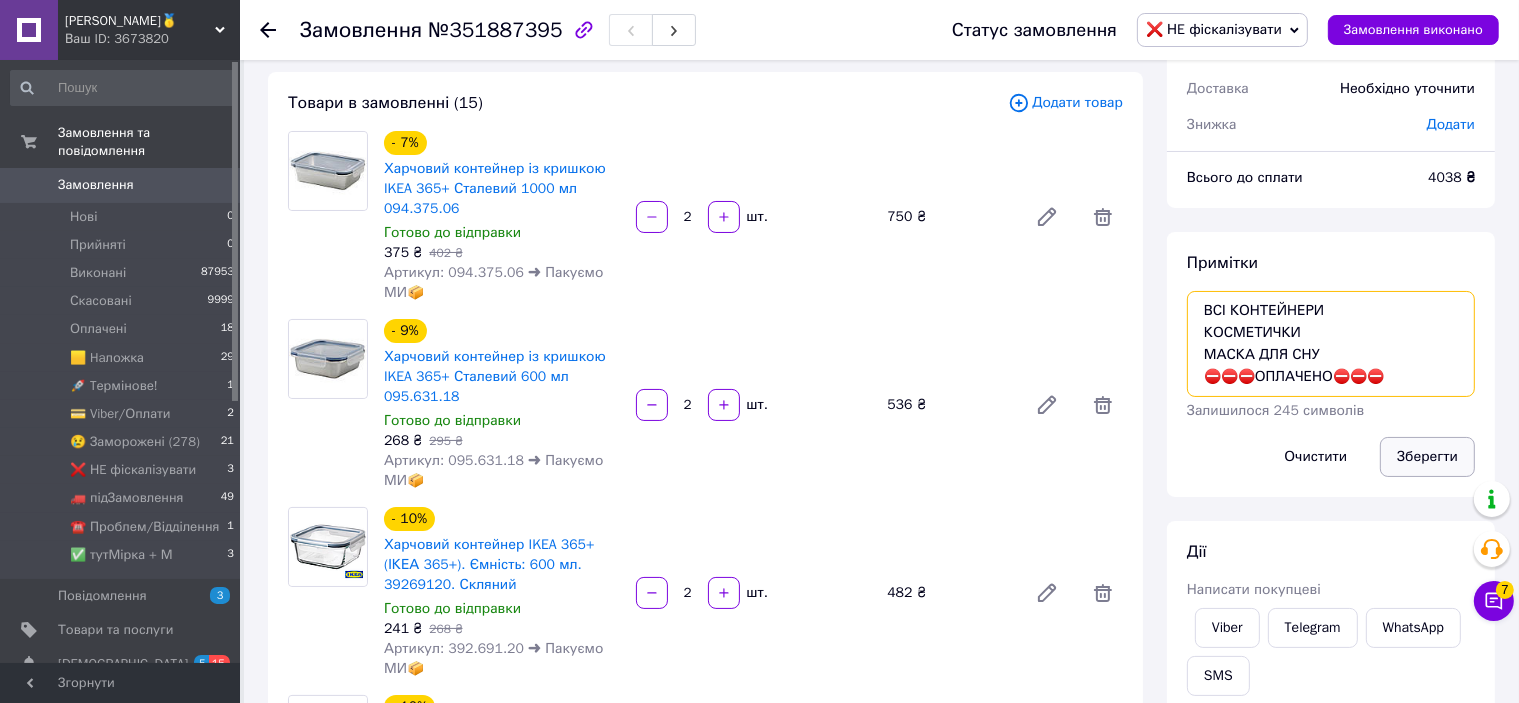 type on "ВСІ КОНТЕЙНЕРИ
КОСМЕТИЧКИ
МАСКА ДЛЯ СНУ
⛔⛔⛔ОПЛАЧЕНО⛔⛔⛔" 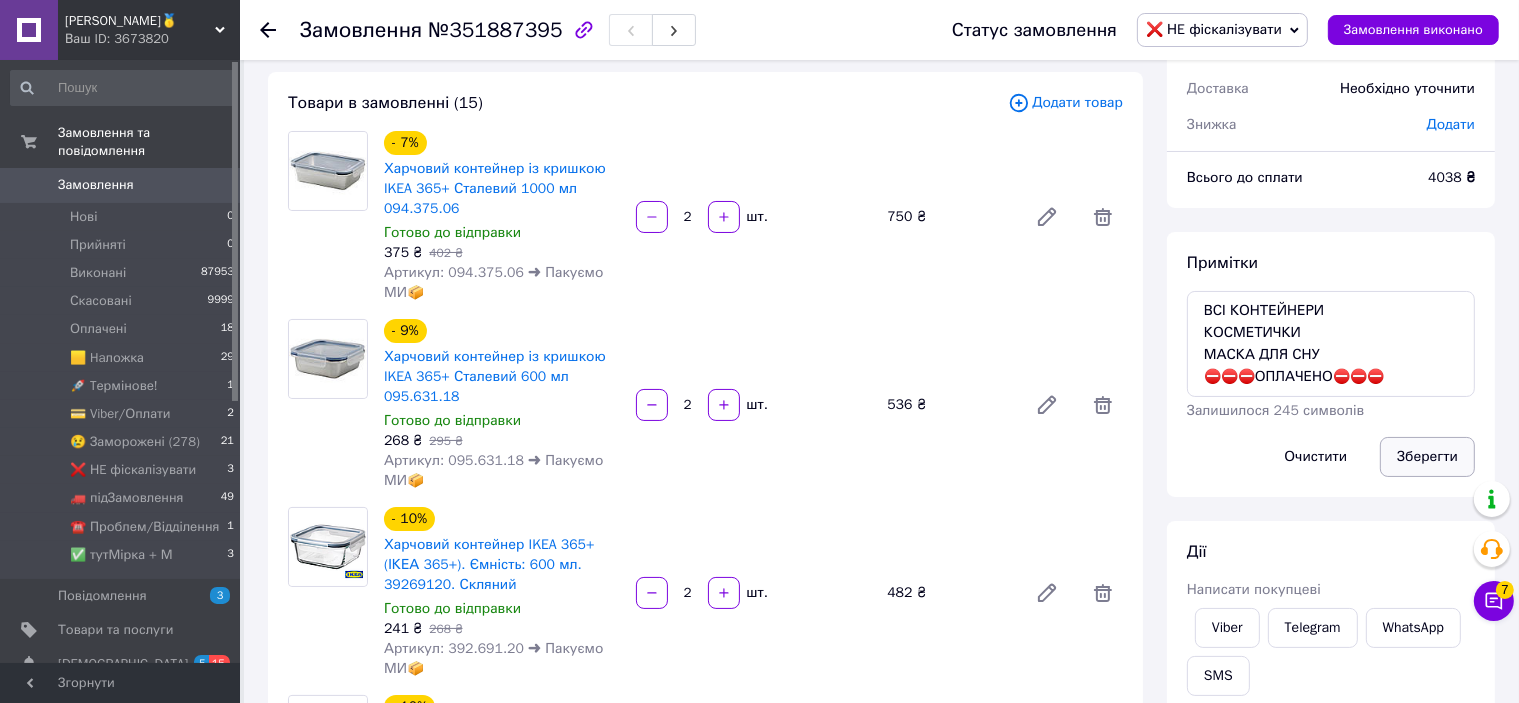 click on "Зберегти" at bounding box center [1427, 457] 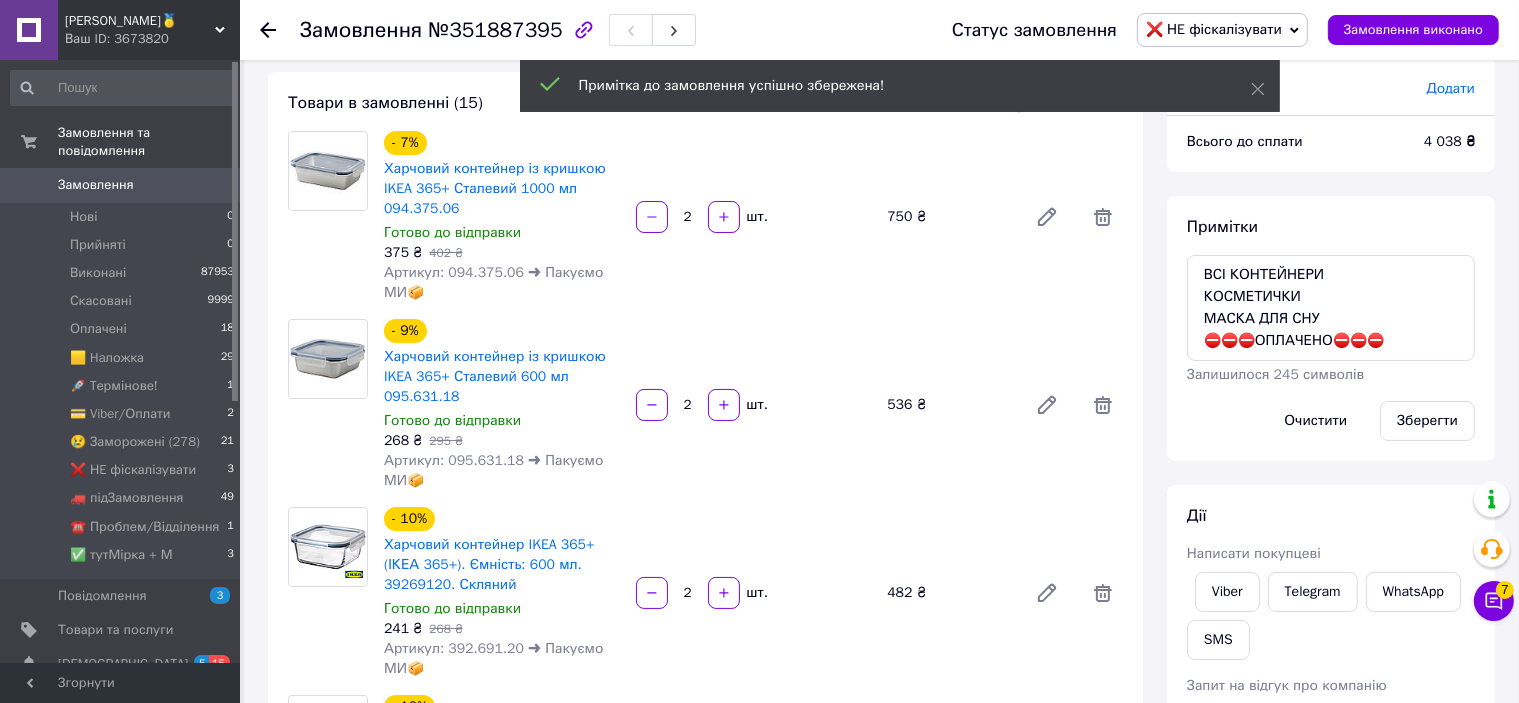 click on "❌ НE фіскалізувати" at bounding box center (1222, 30) 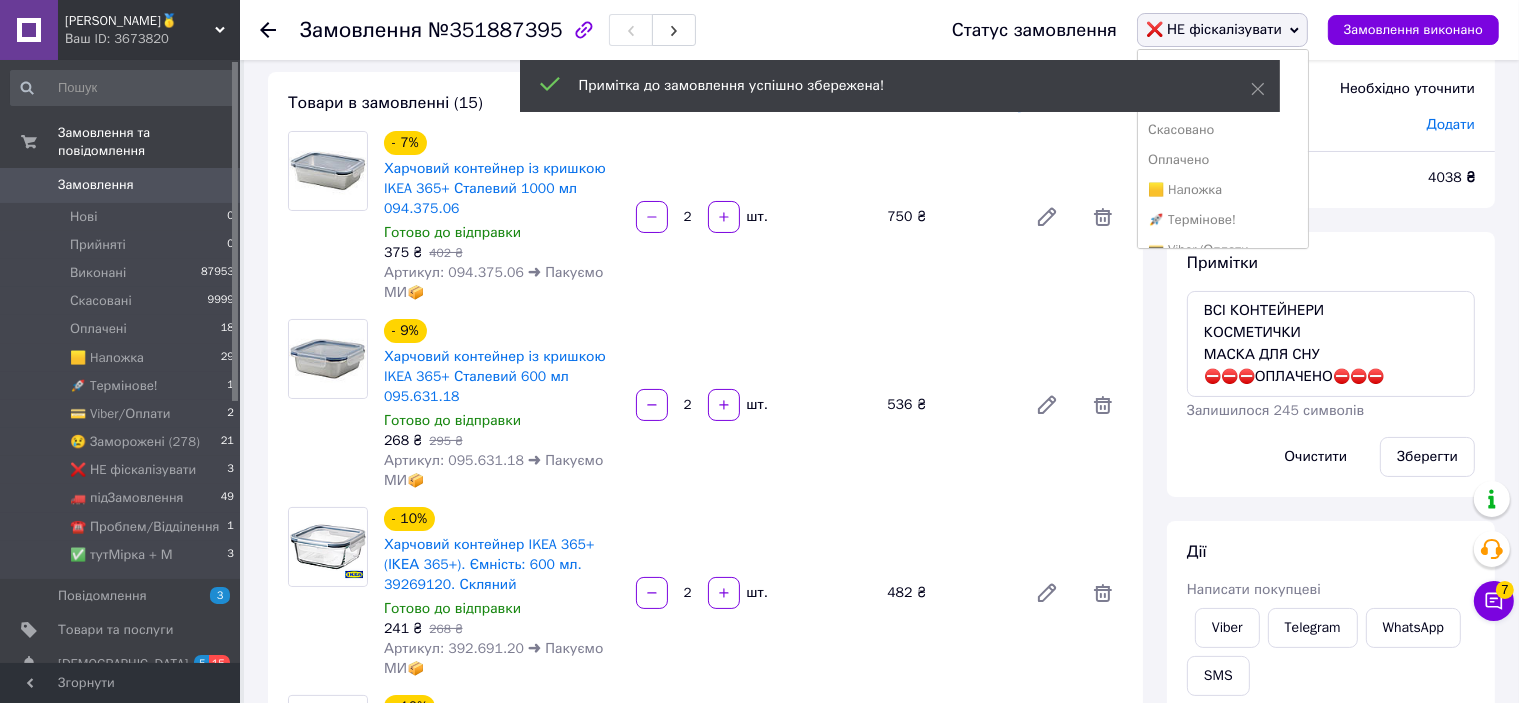 scroll, scrollTop: 141, scrollLeft: 0, axis: vertical 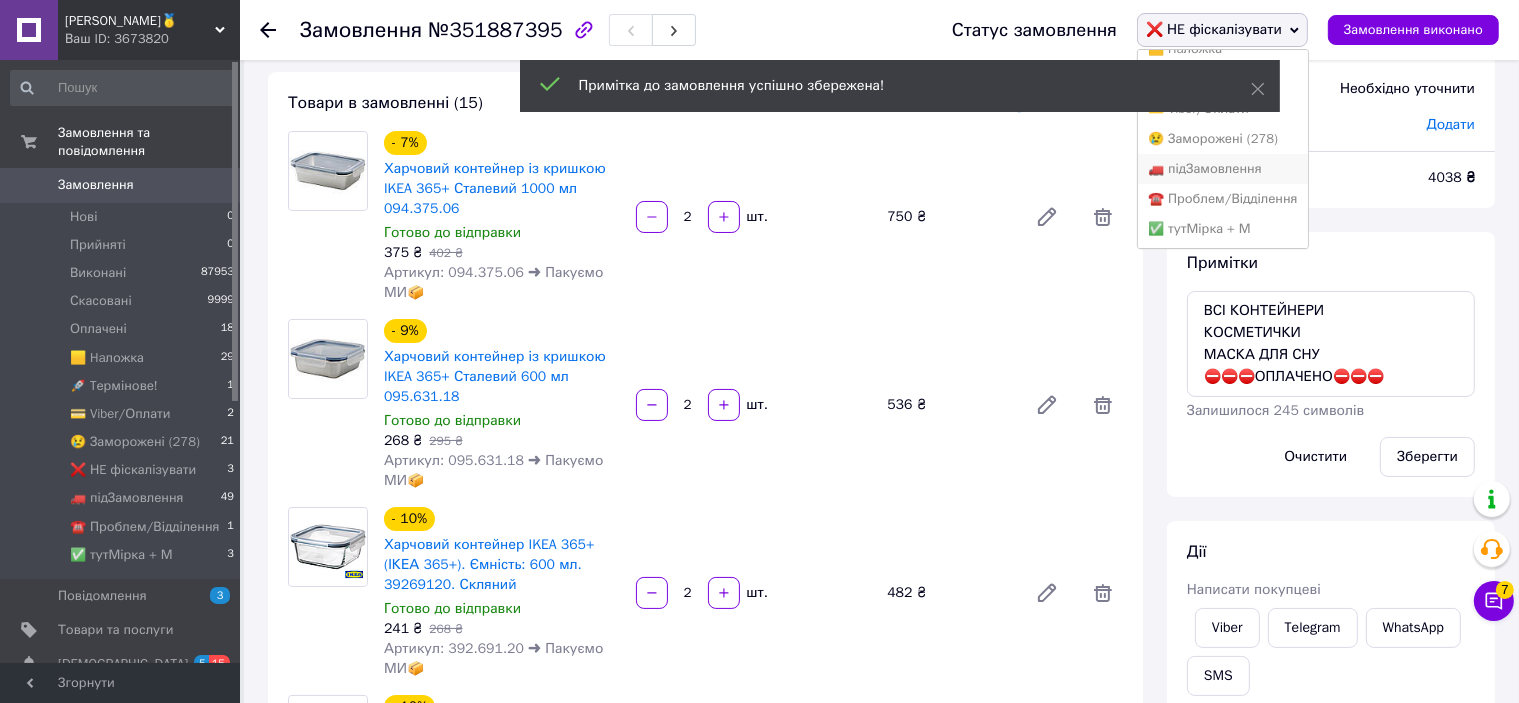 click on "🚛 підЗамовлення" at bounding box center [1222, 169] 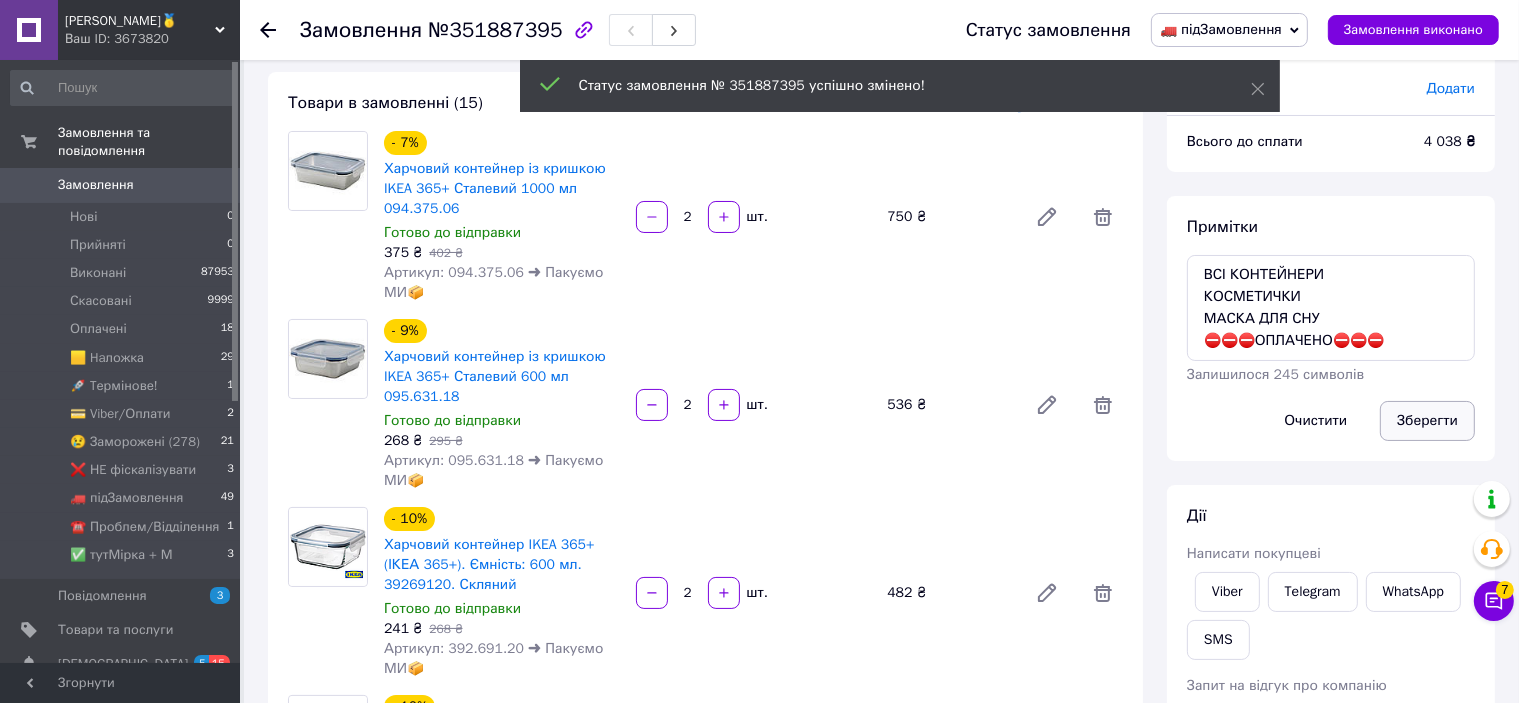 click on "Зберегти" at bounding box center [1427, 421] 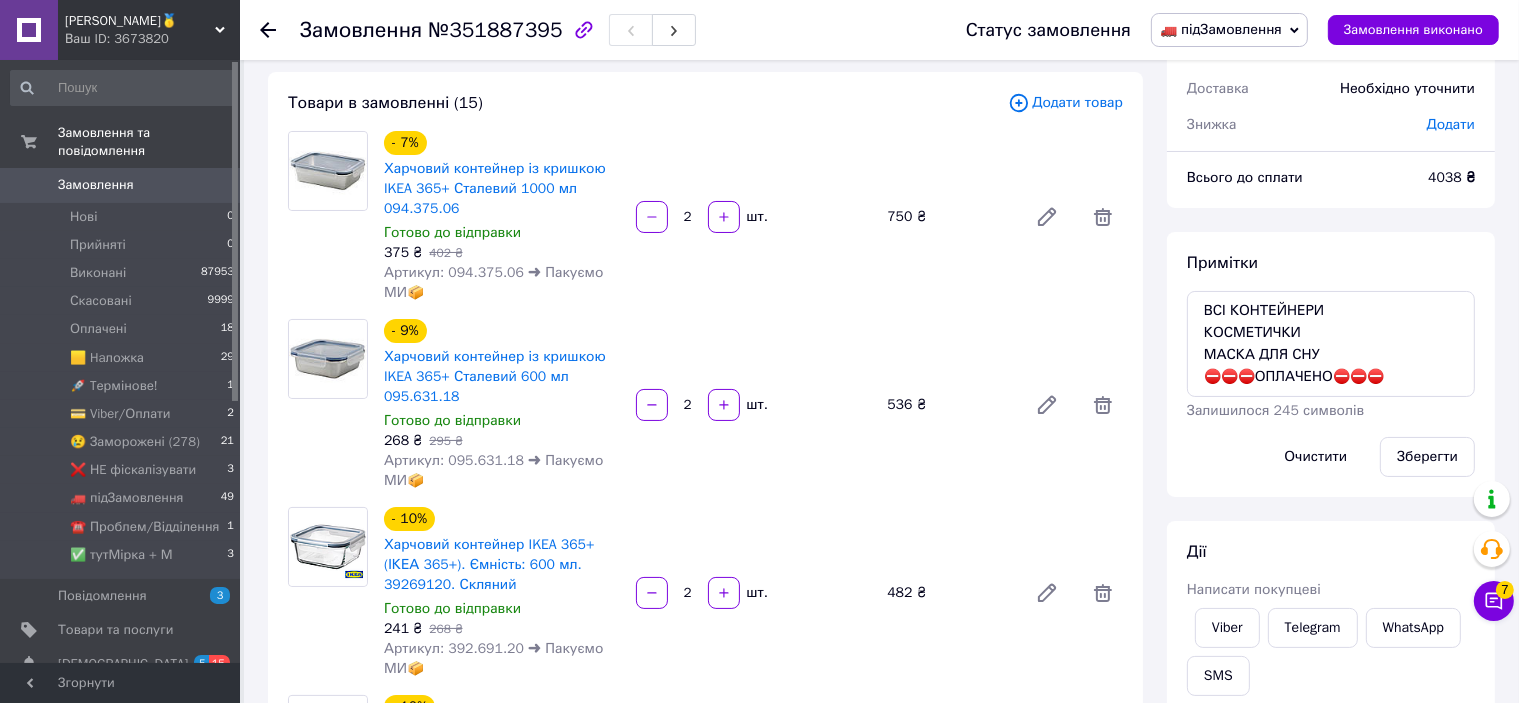 scroll, scrollTop: 0, scrollLeft: 0, axis: both 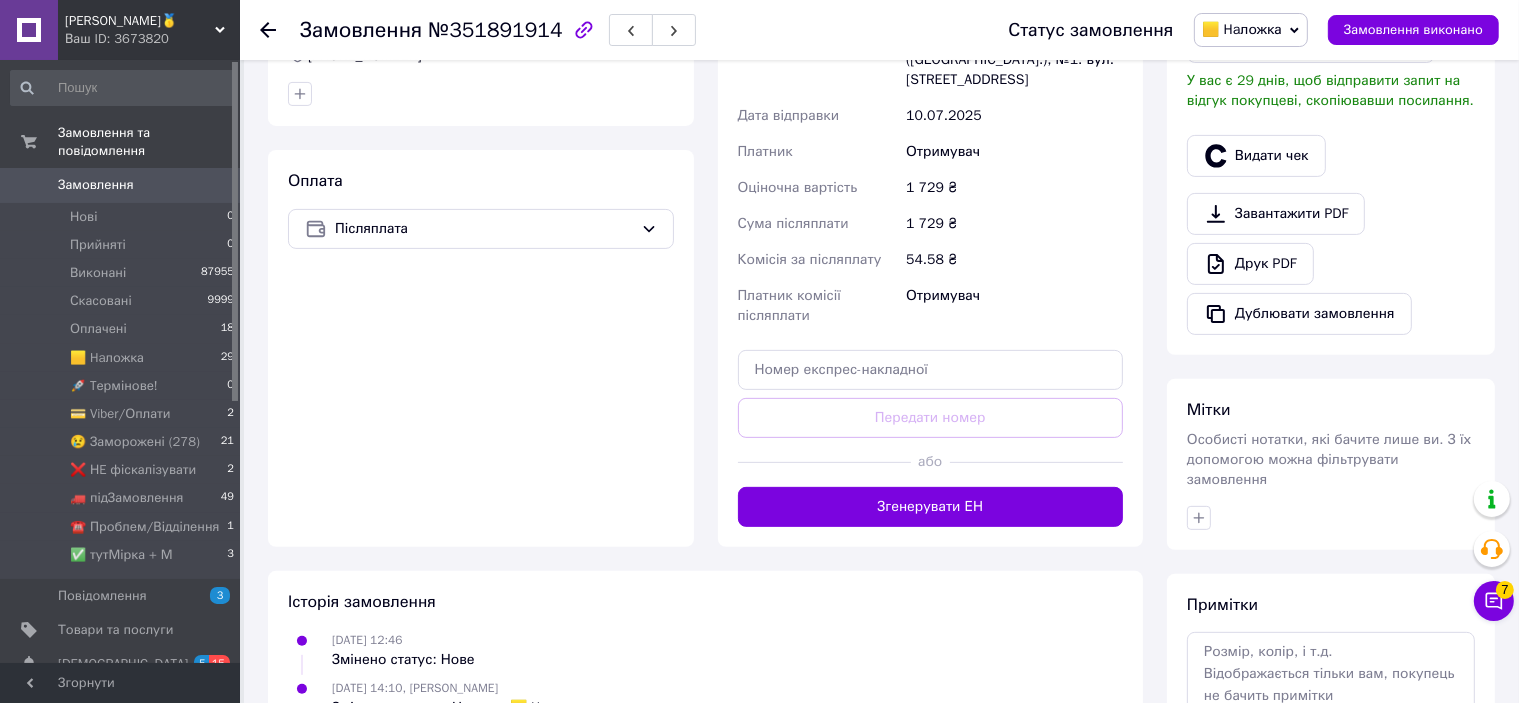 drag, startPoint x: 982, startPoint y: 503, endPoint x: 1004, endPoint y: 469, distance: 40.496914 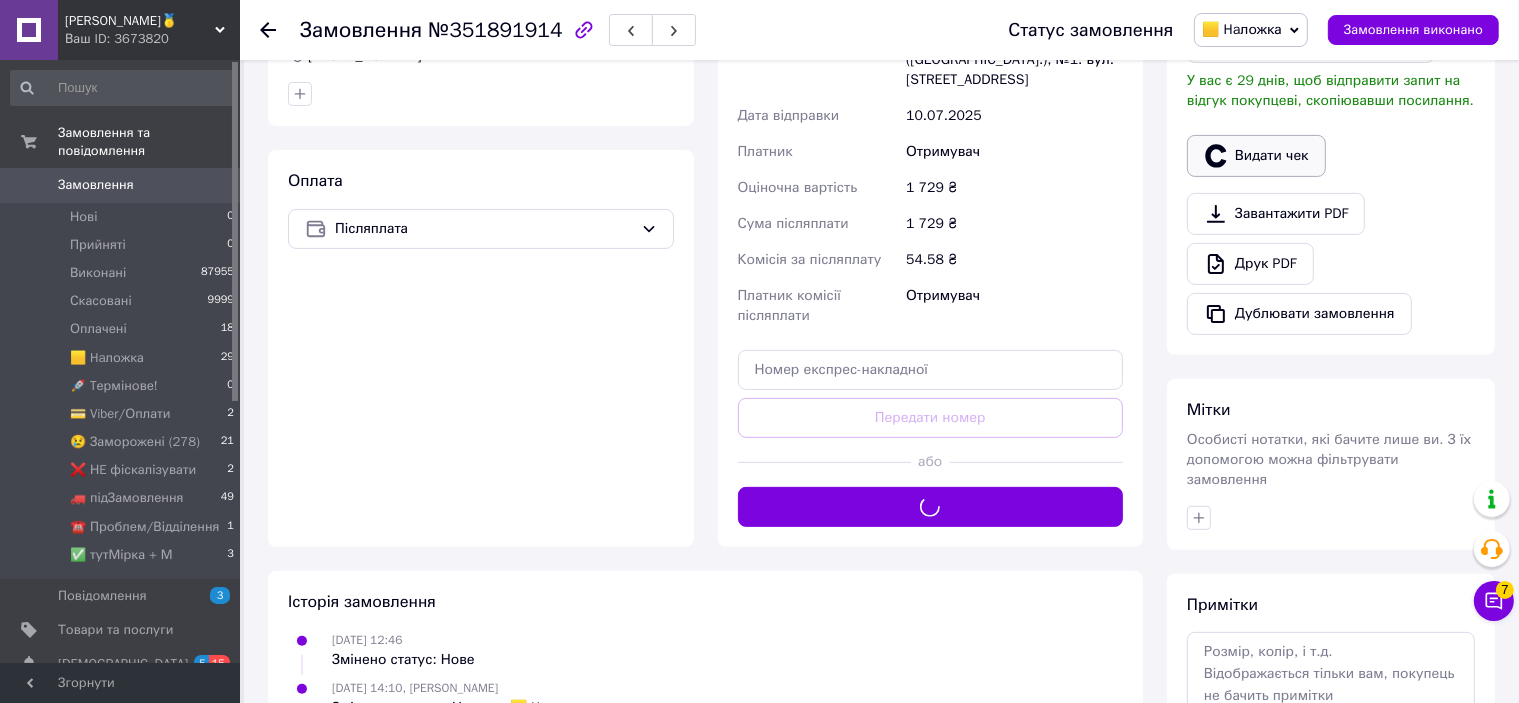click on "Видати чек" at bounding box center (1256, 156) 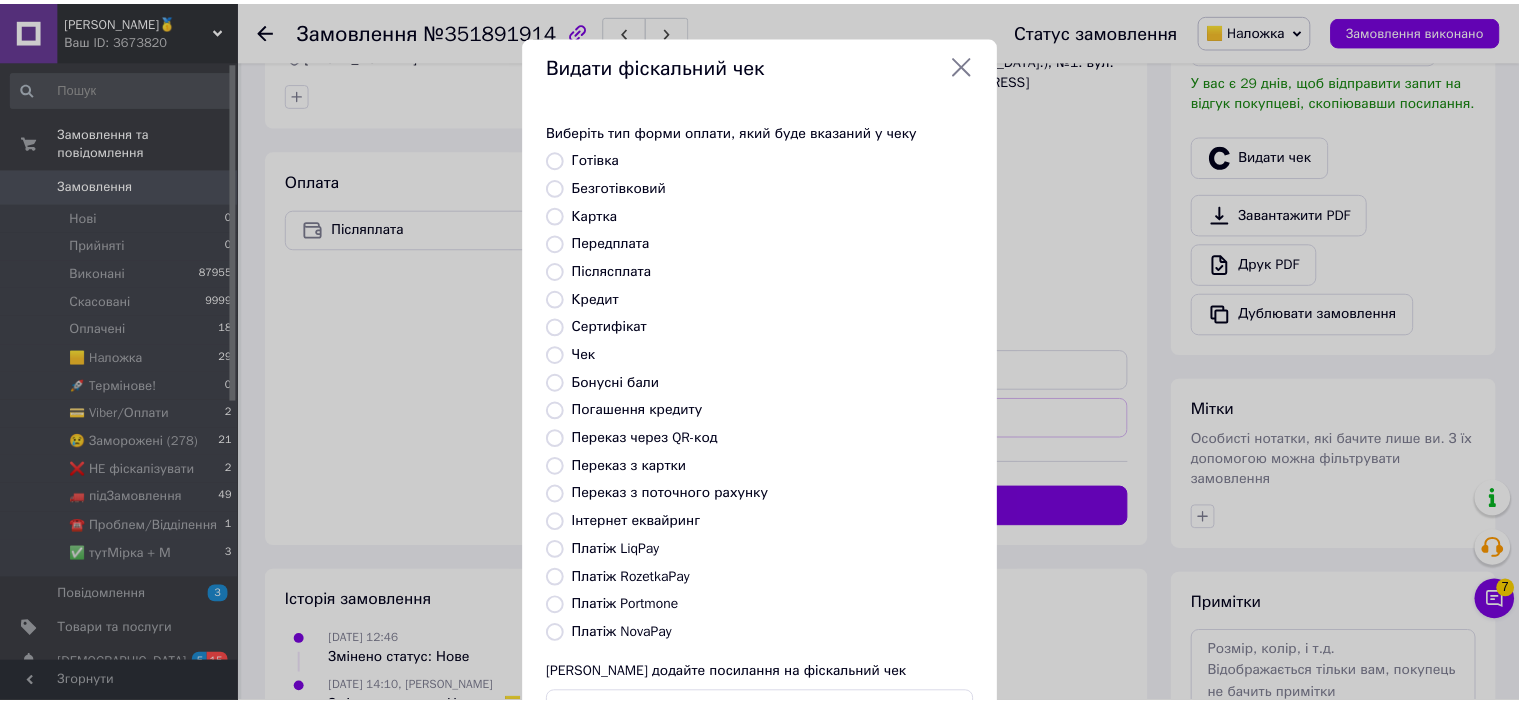 scroll, scrollTop: 155, scrollLeft: 0, axis: vertical 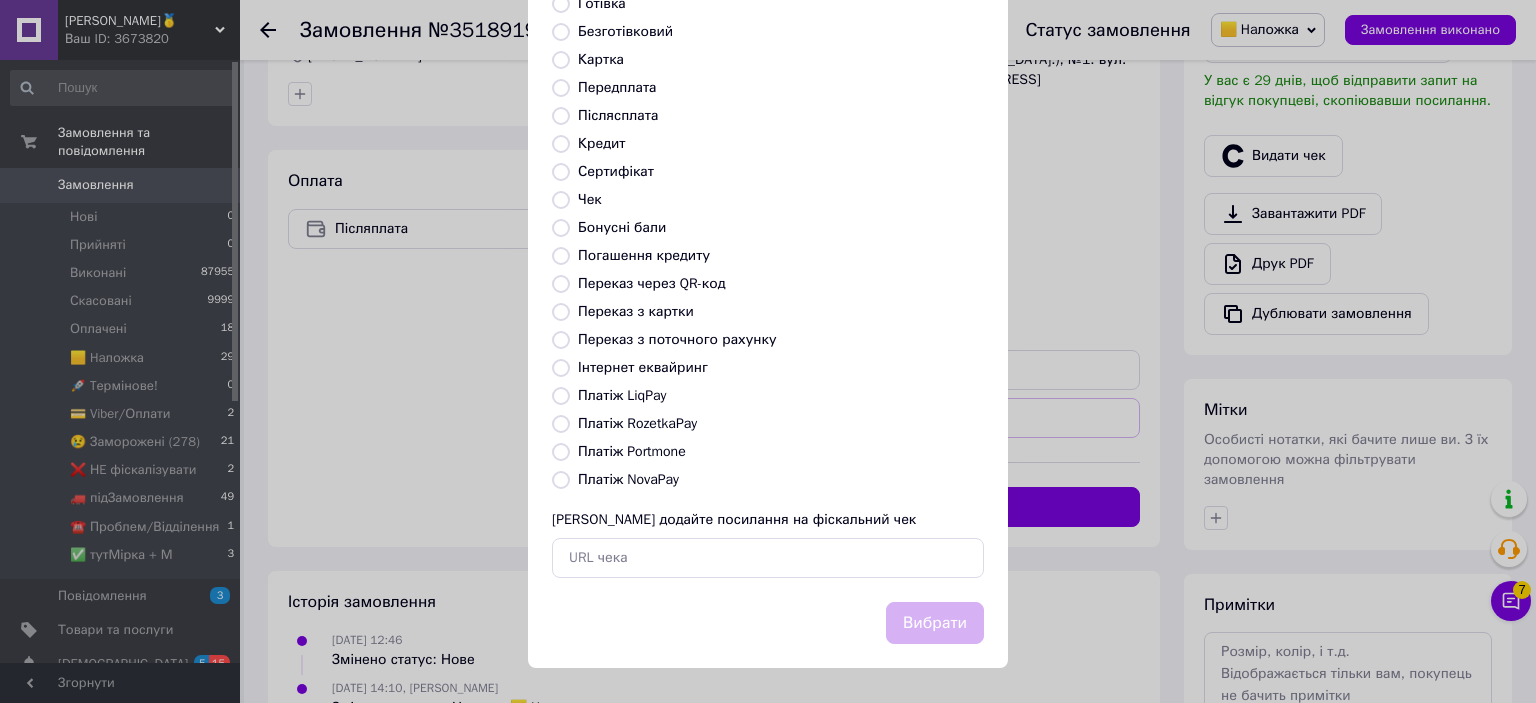 click on "Платіж NovaPay" at bounding box center (628, 479) 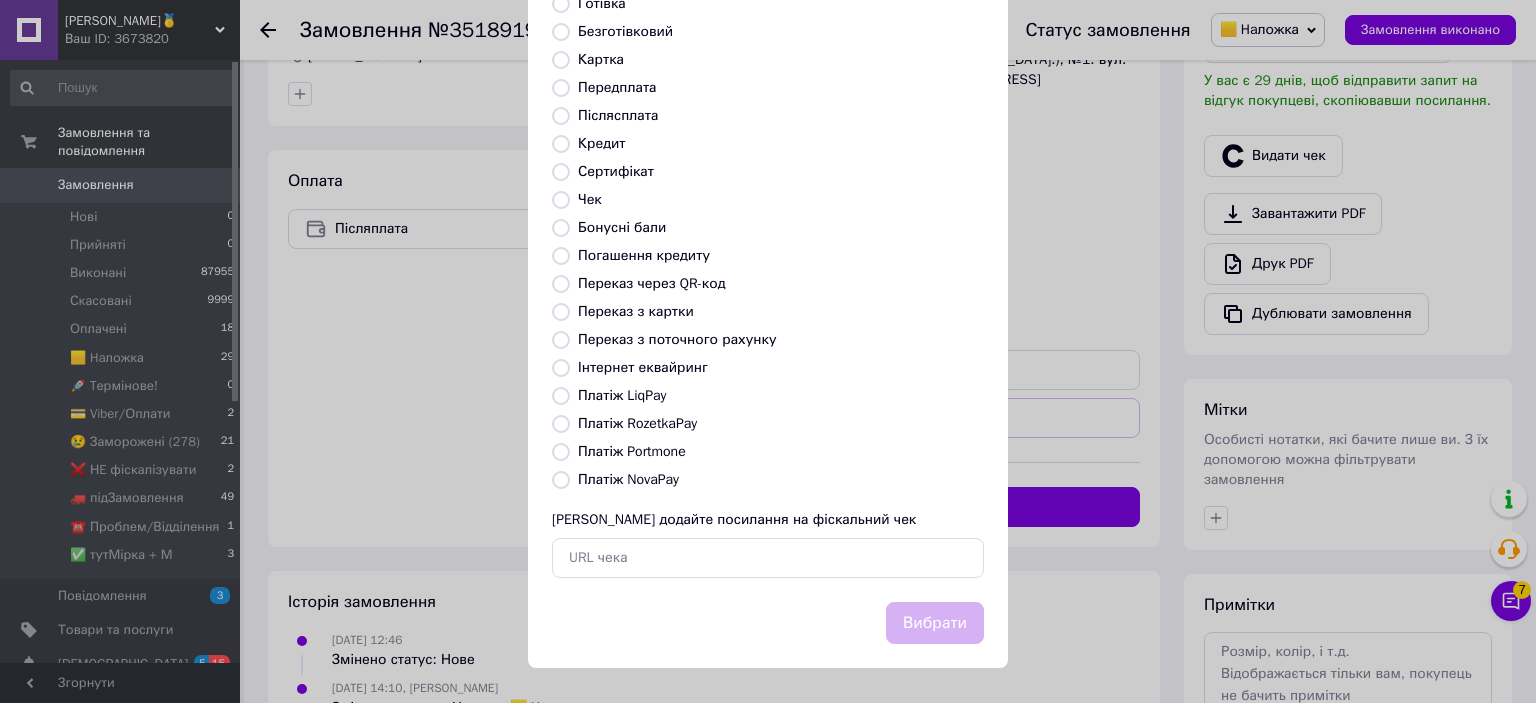 radio on "true" 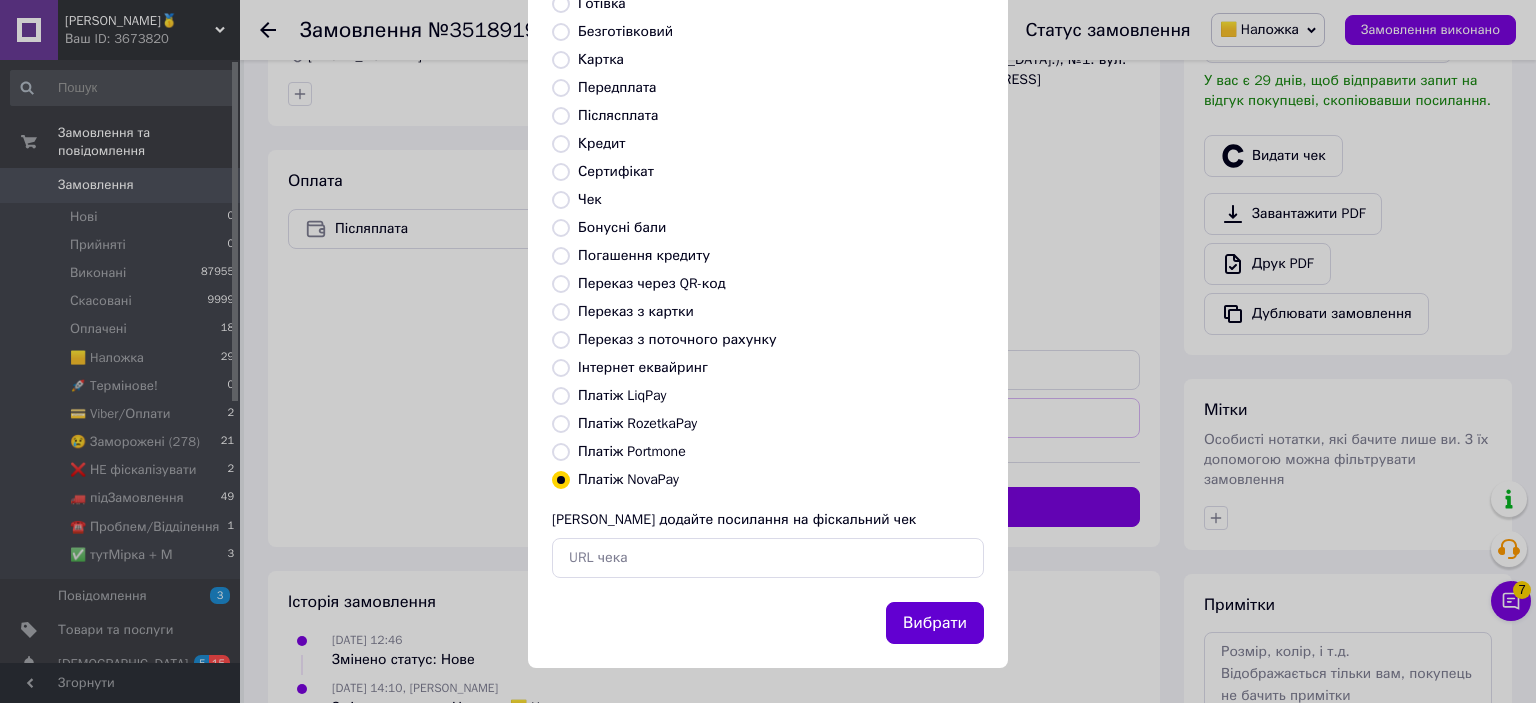 click on "Вибрати" at bounding box center [935, 623] 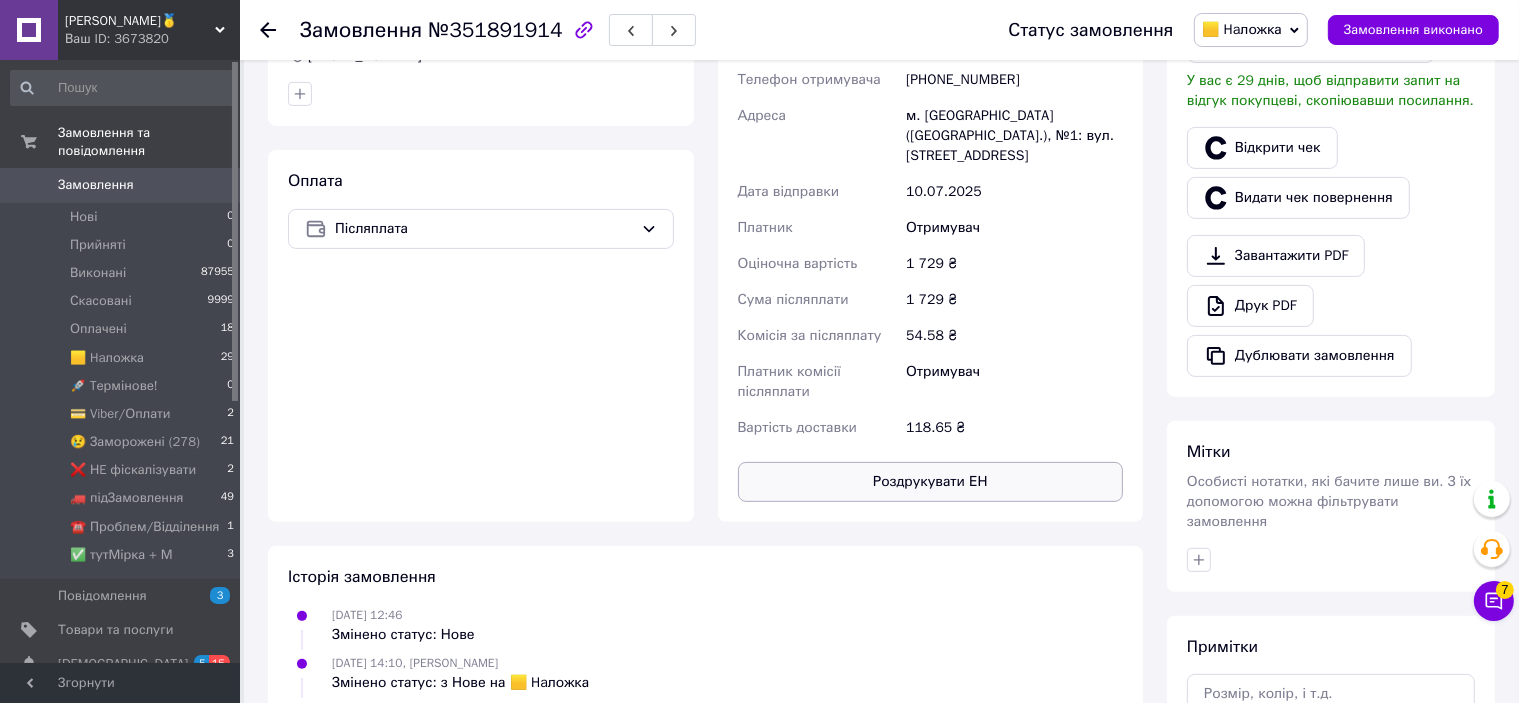 click on "Роздрукувати ЕН" at bounding box center (931, 482) 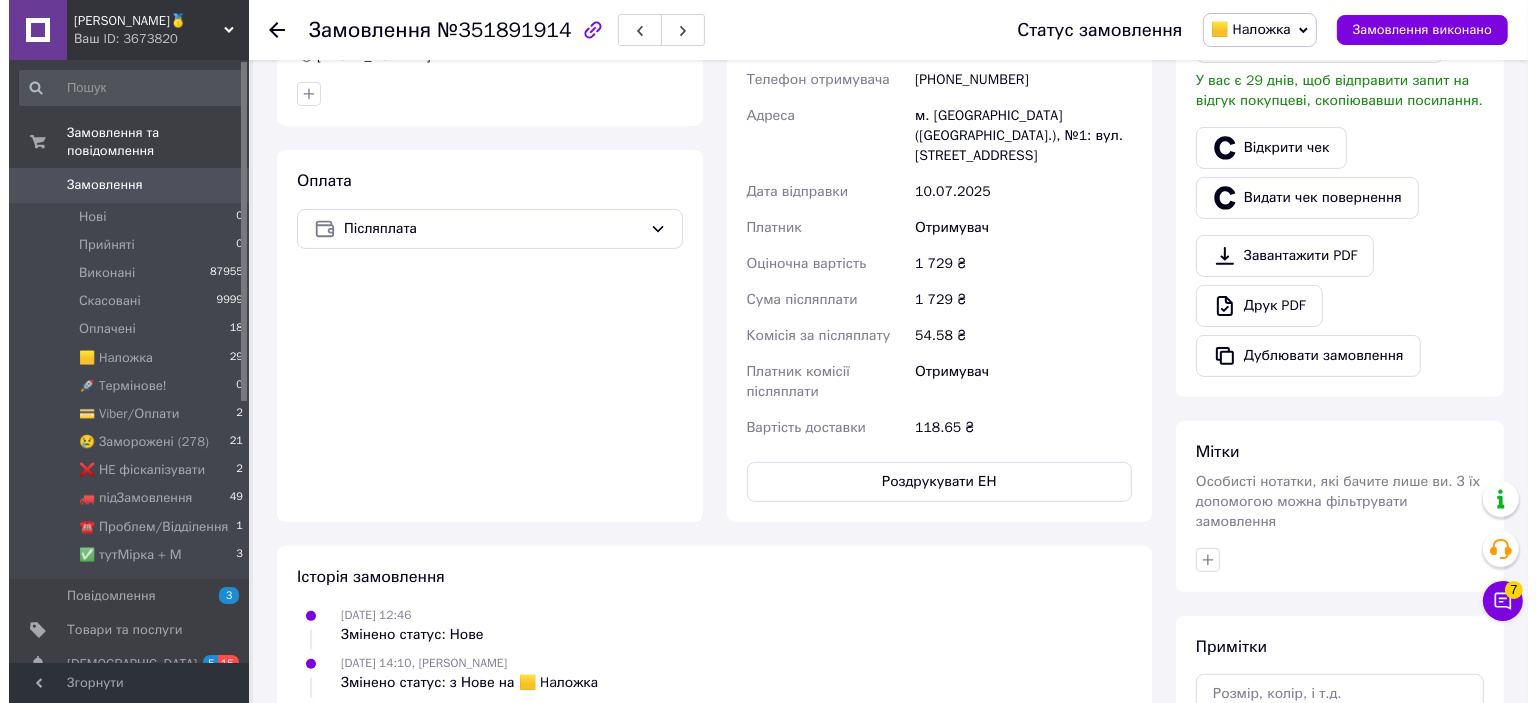scroll, scrollTop: 400, scrollLeft: 0, axis: vertical 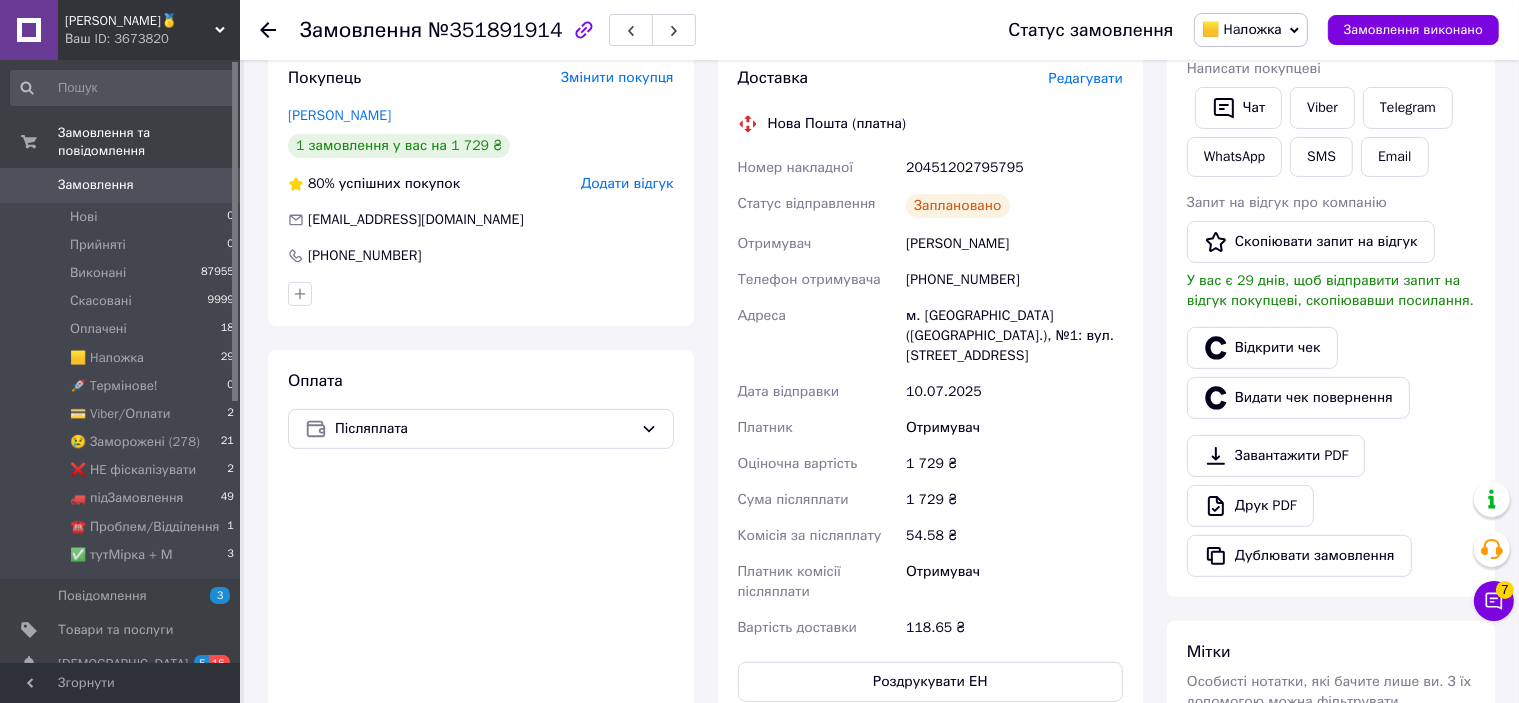 click on "20451202795795" at bounding box center [1014, 168] 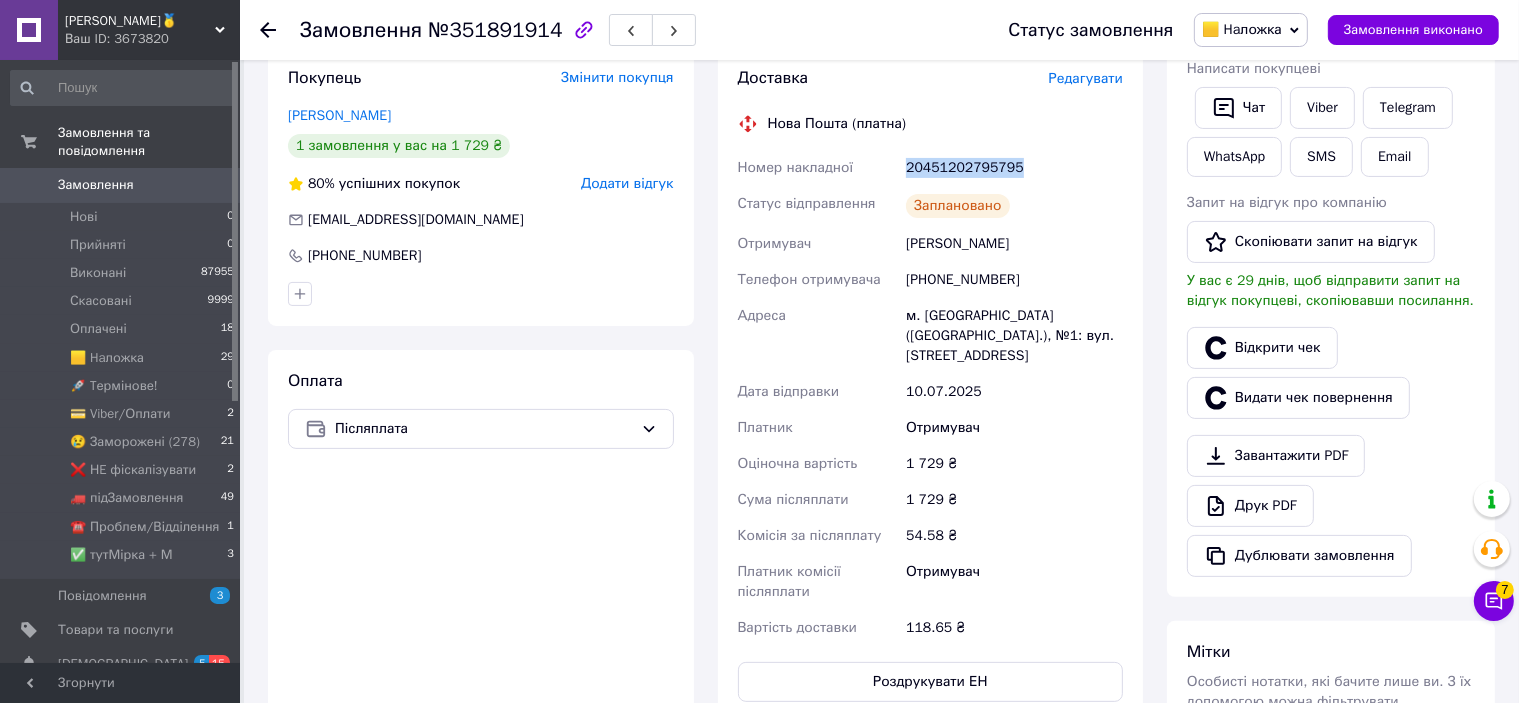 click on "20451202795795" at bounding box center [1014, 168] 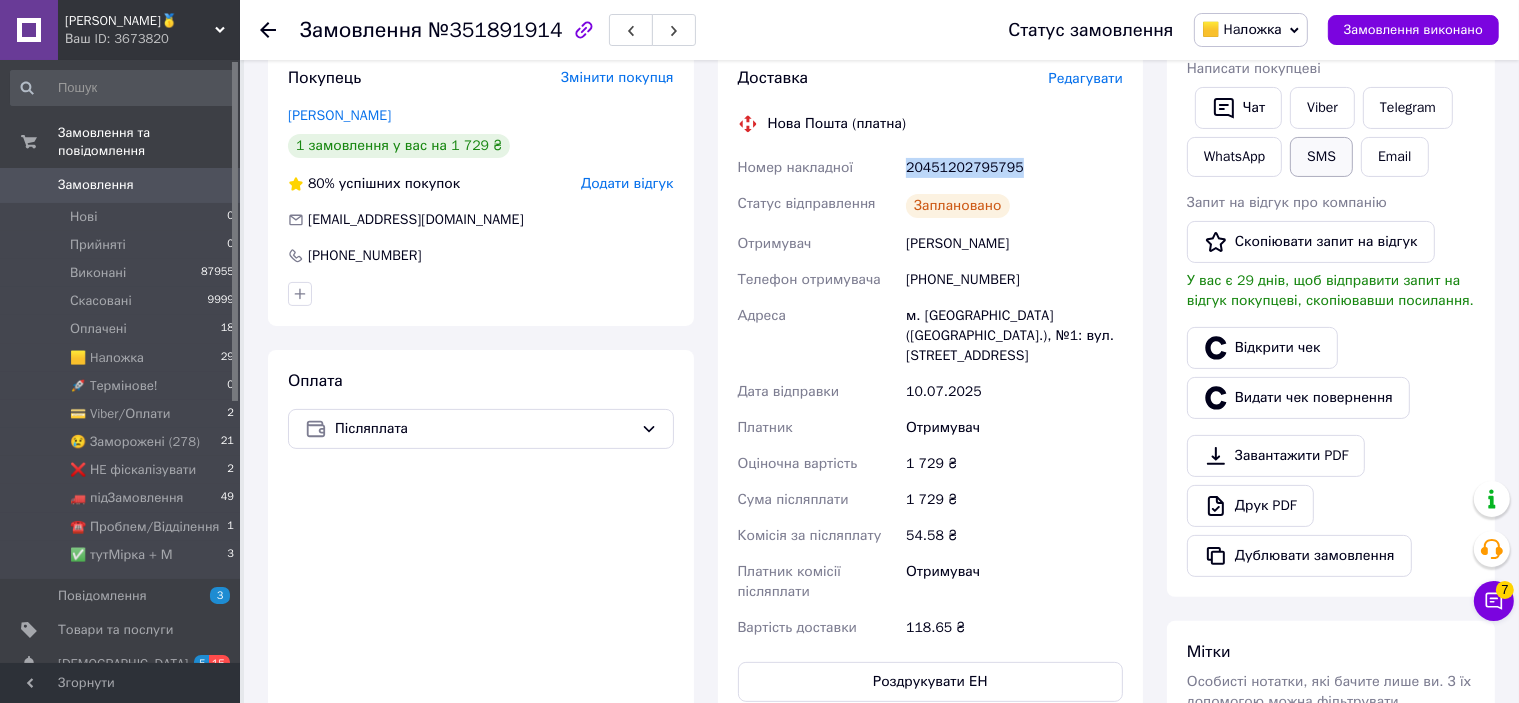 click on "SMS" at bounding box center [1321, 157] 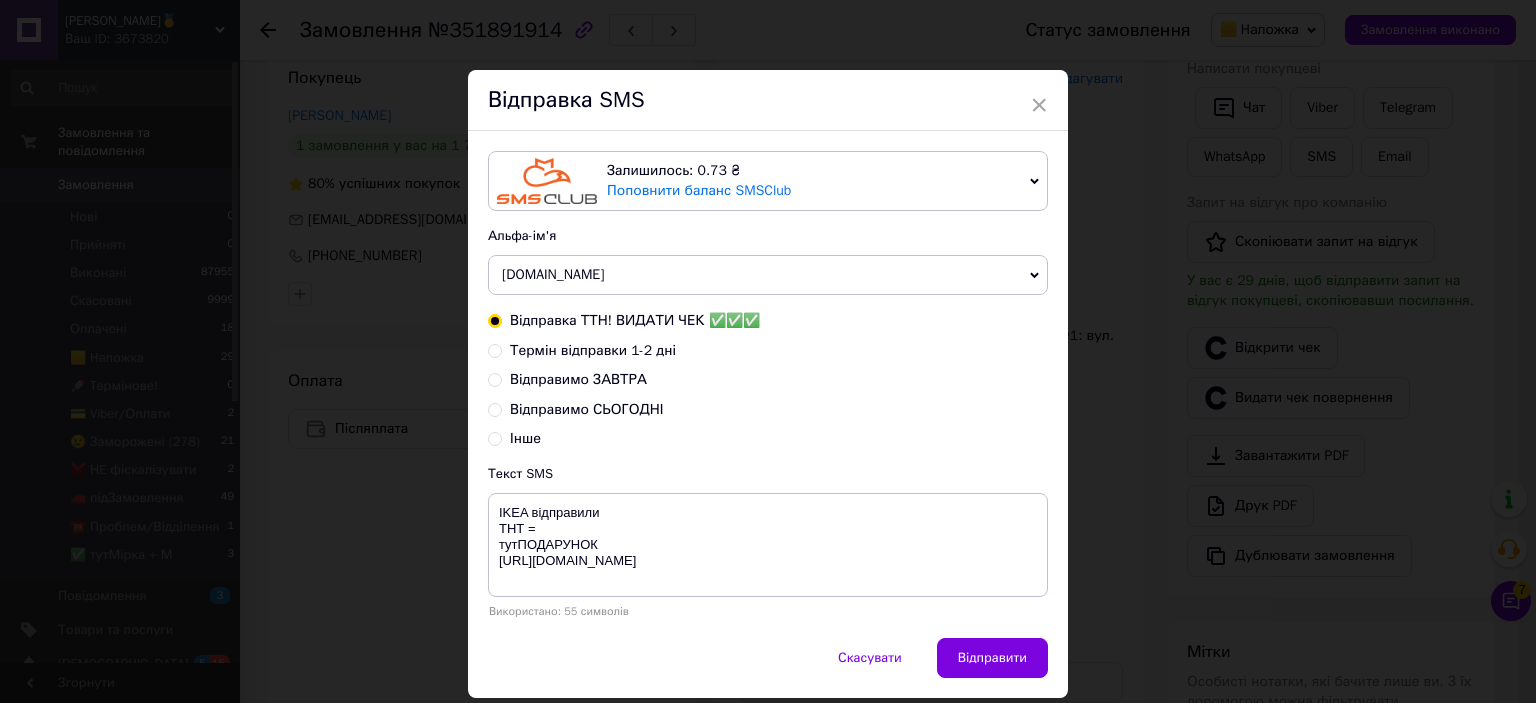 type 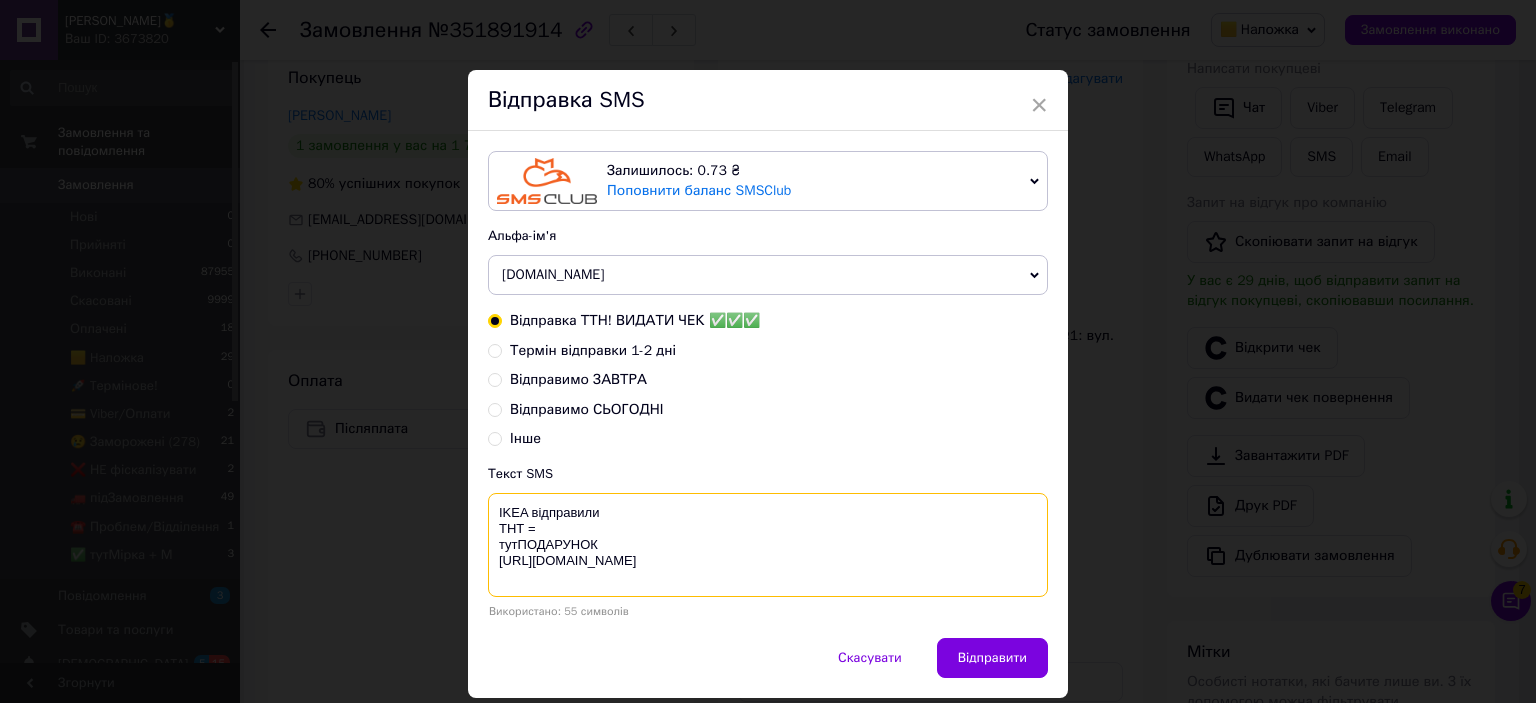 click on "IKEA відправили
ТНТ =
тутПОДАРУНОК
[URL][DOMAIN_NAME]" at bounding box center (768, 545) 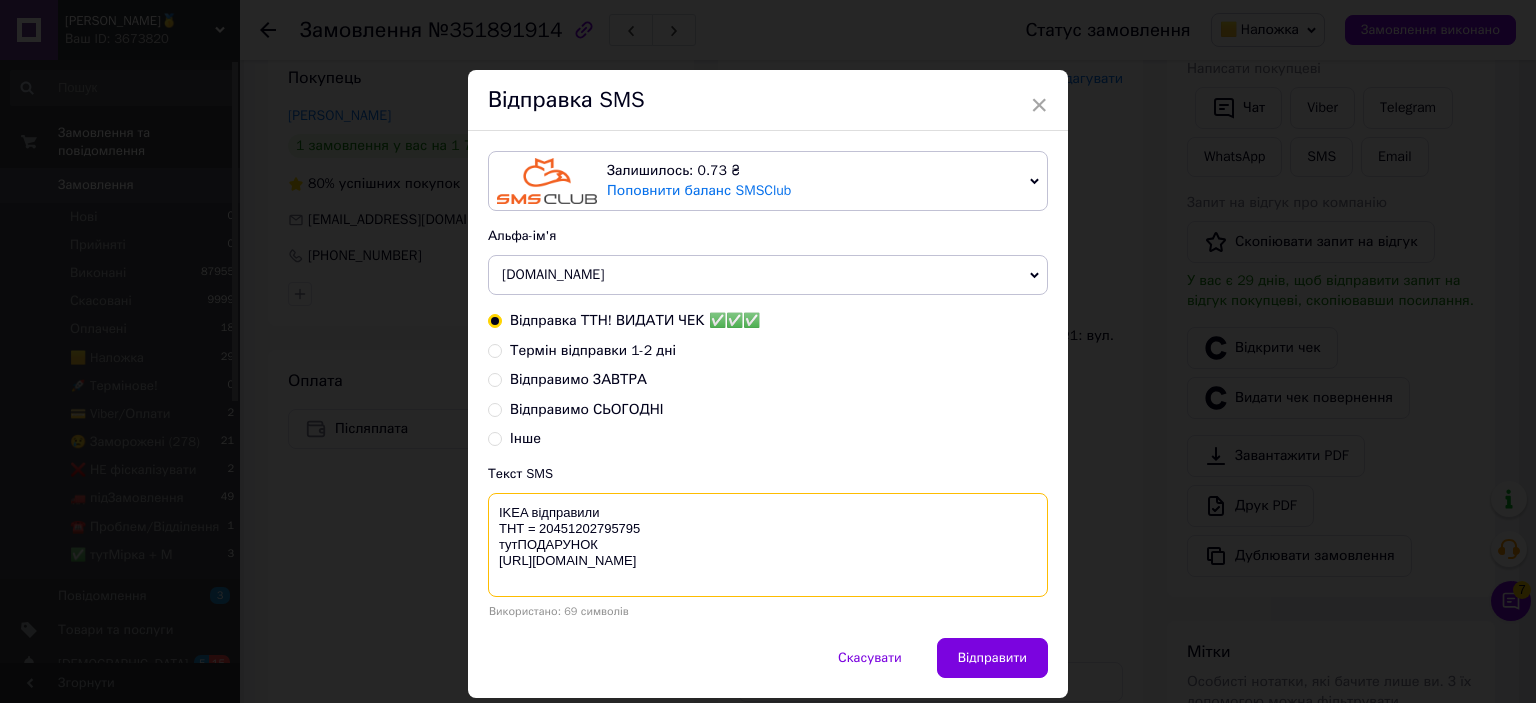 type on "IKEA відправили
ТНТ = 20451202795795
тутПОДАРУНОК
https://bit.ly/taao" 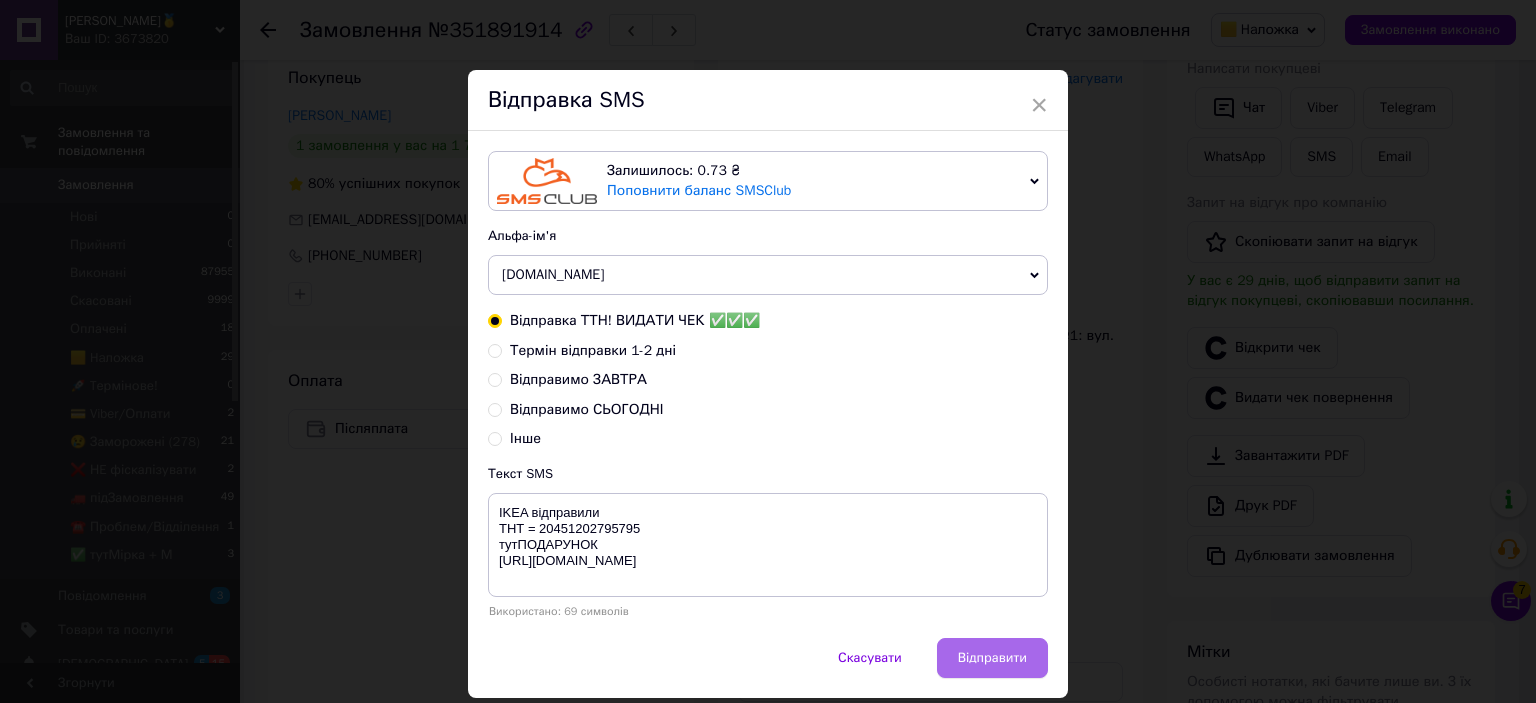 drag, startPoint x: 971, startPoint y: 634, endPoint x: 940, endPoint y: 651, distance: 35.35534 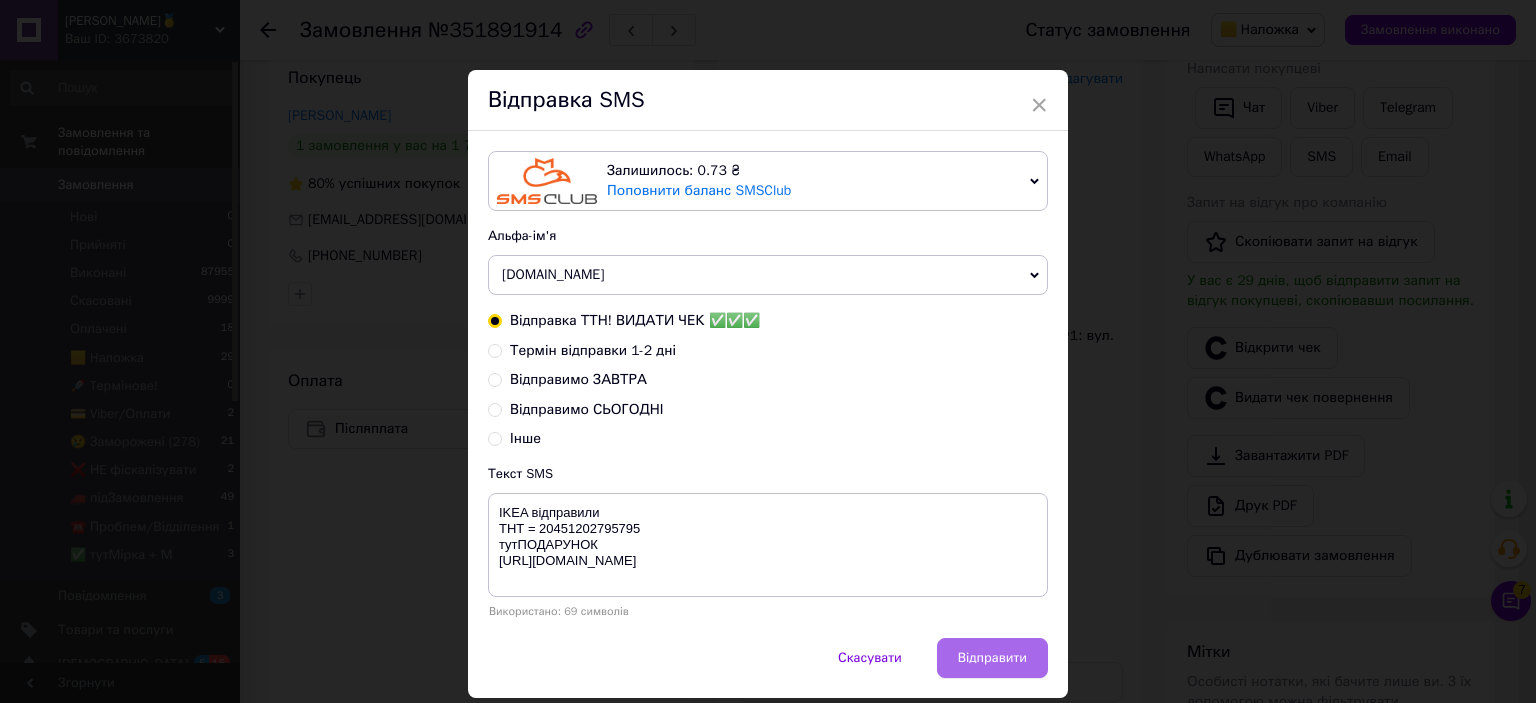 click on "Відправити" at bounding box center (992, 658) 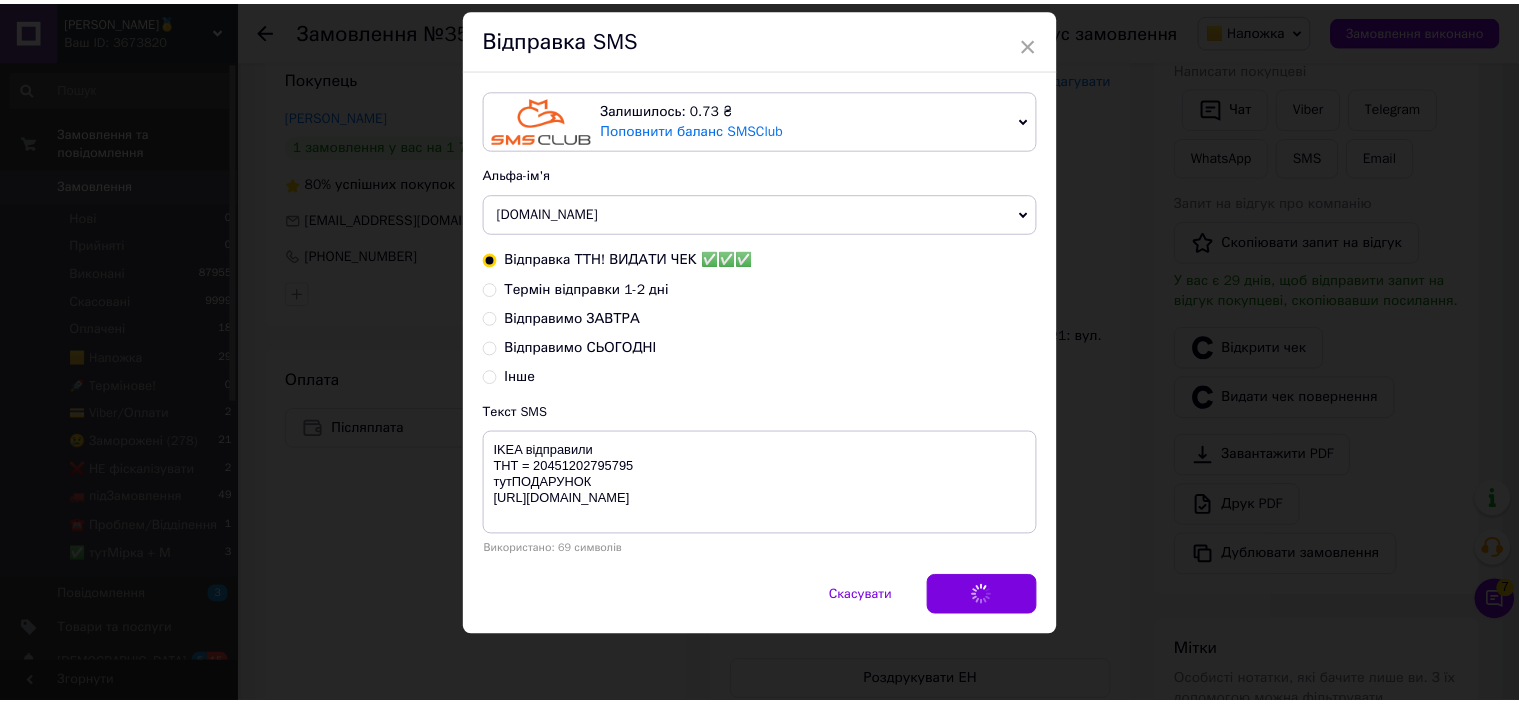 scroll, scrollTop: 0, scrollLeft: 0, axis: both 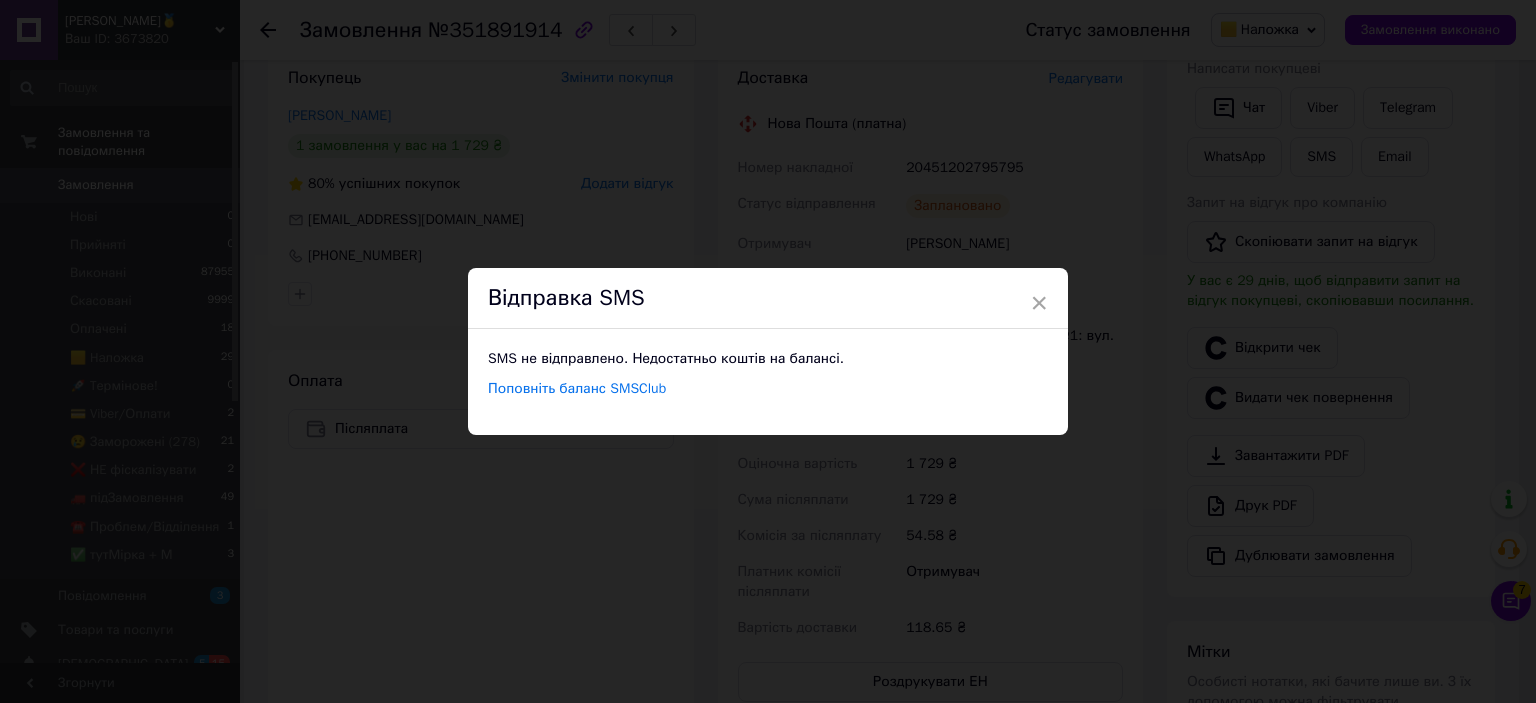 click on "× Відправка SMS SMS не відправлено. Недостатньо коштів на балансі.  Поповніть баланс SMSClub" at bounding box center [768, 351] 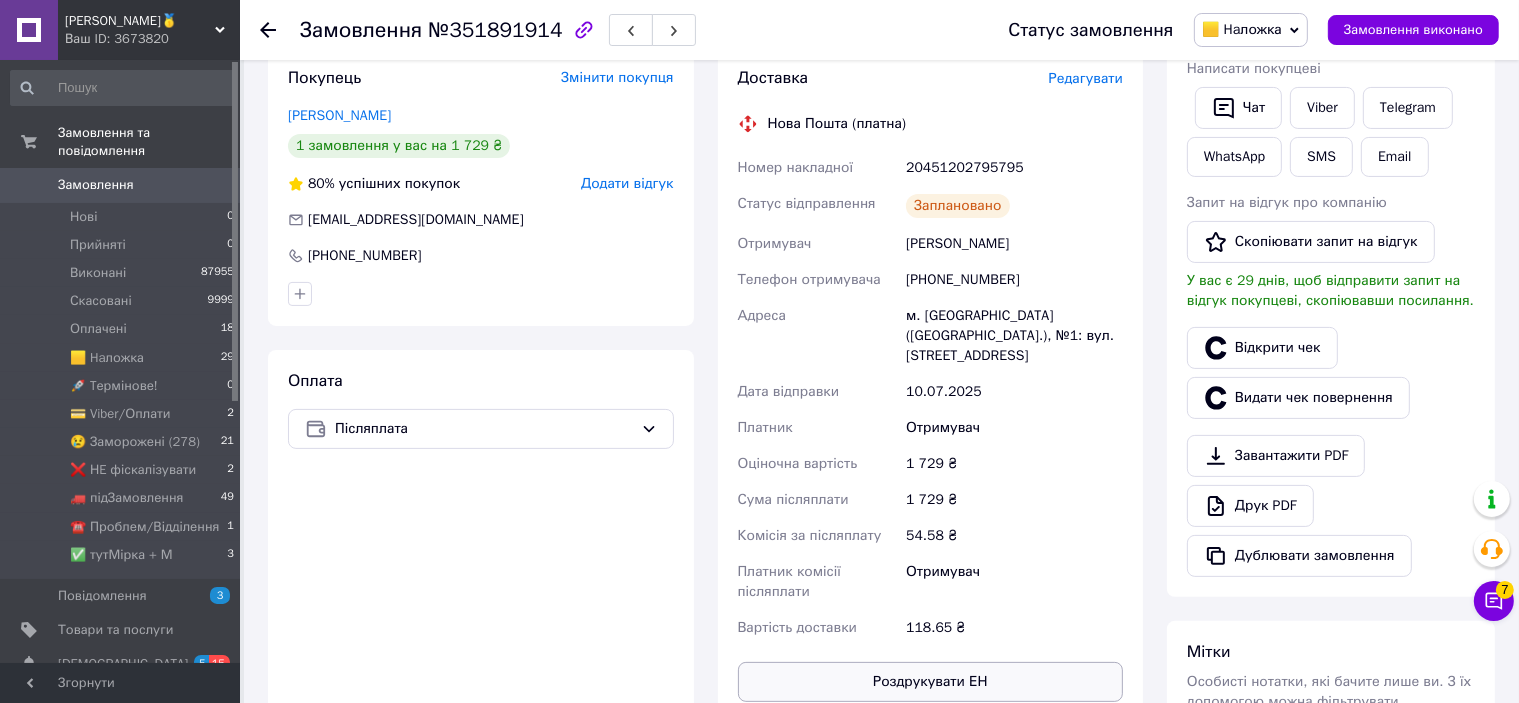 click on "Роздрукувати ЕН" at bounding box center (931, 682) 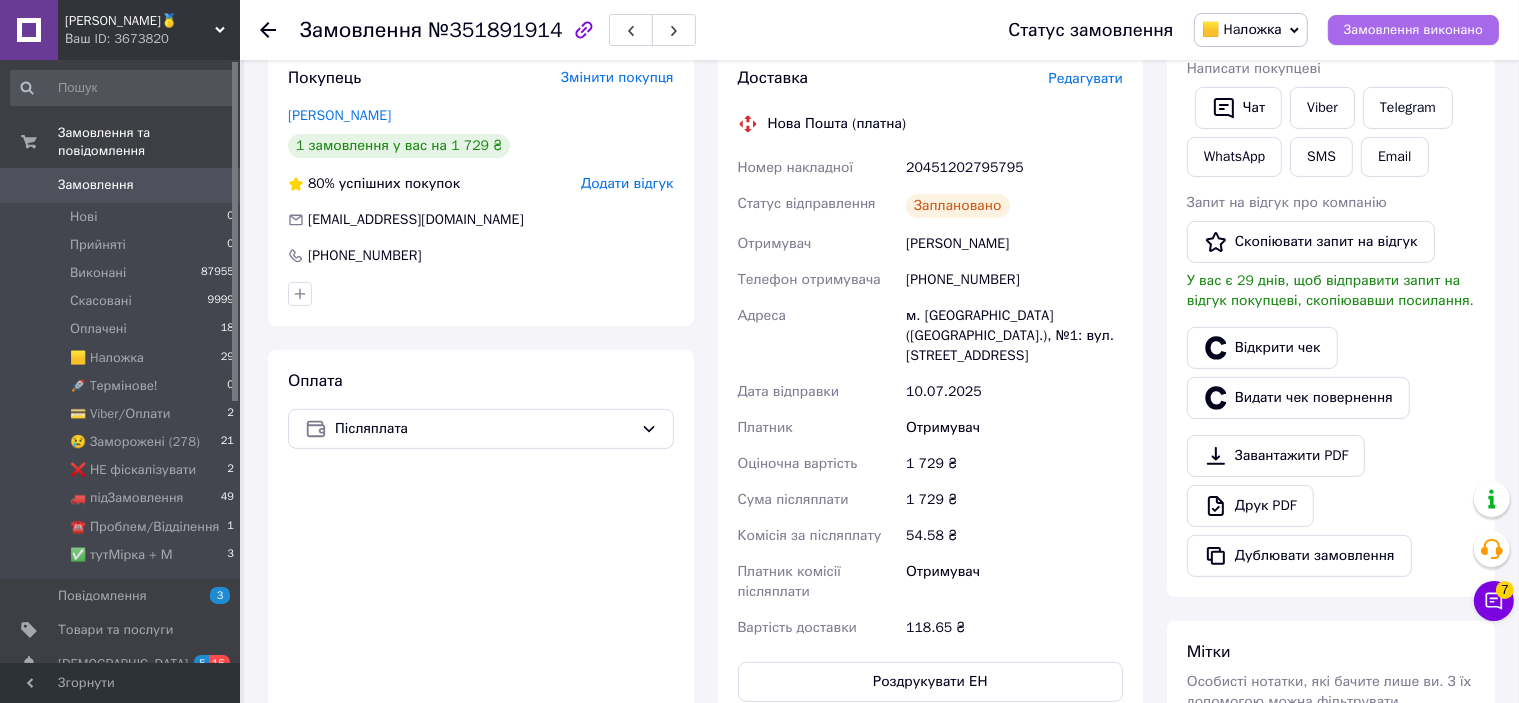 click on "Замовлення виконано" at bounding box center (1413, 30) 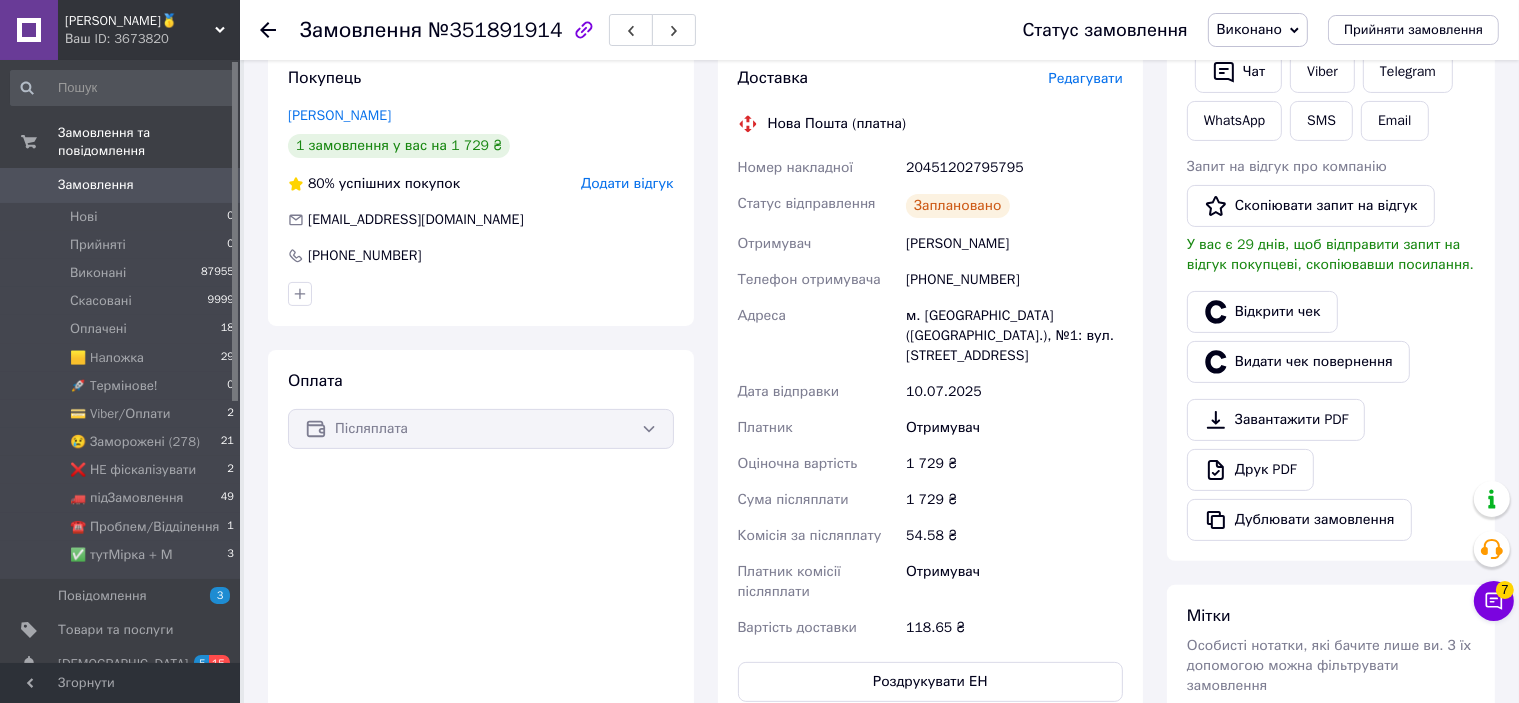 scroll, scrollTop: 0, scrollLeft: 0, axis: both 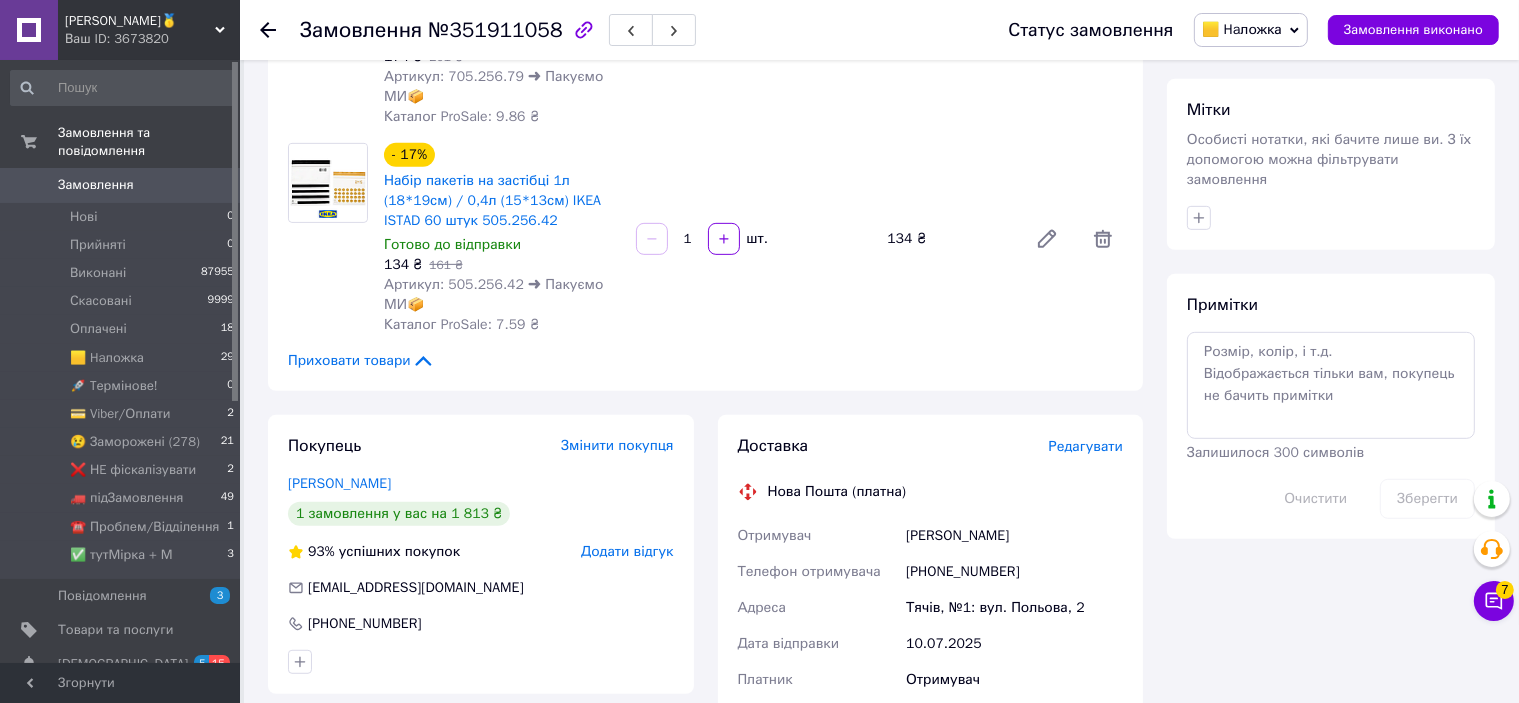 click on "Редагувати" at bounding box center [1086, 446] 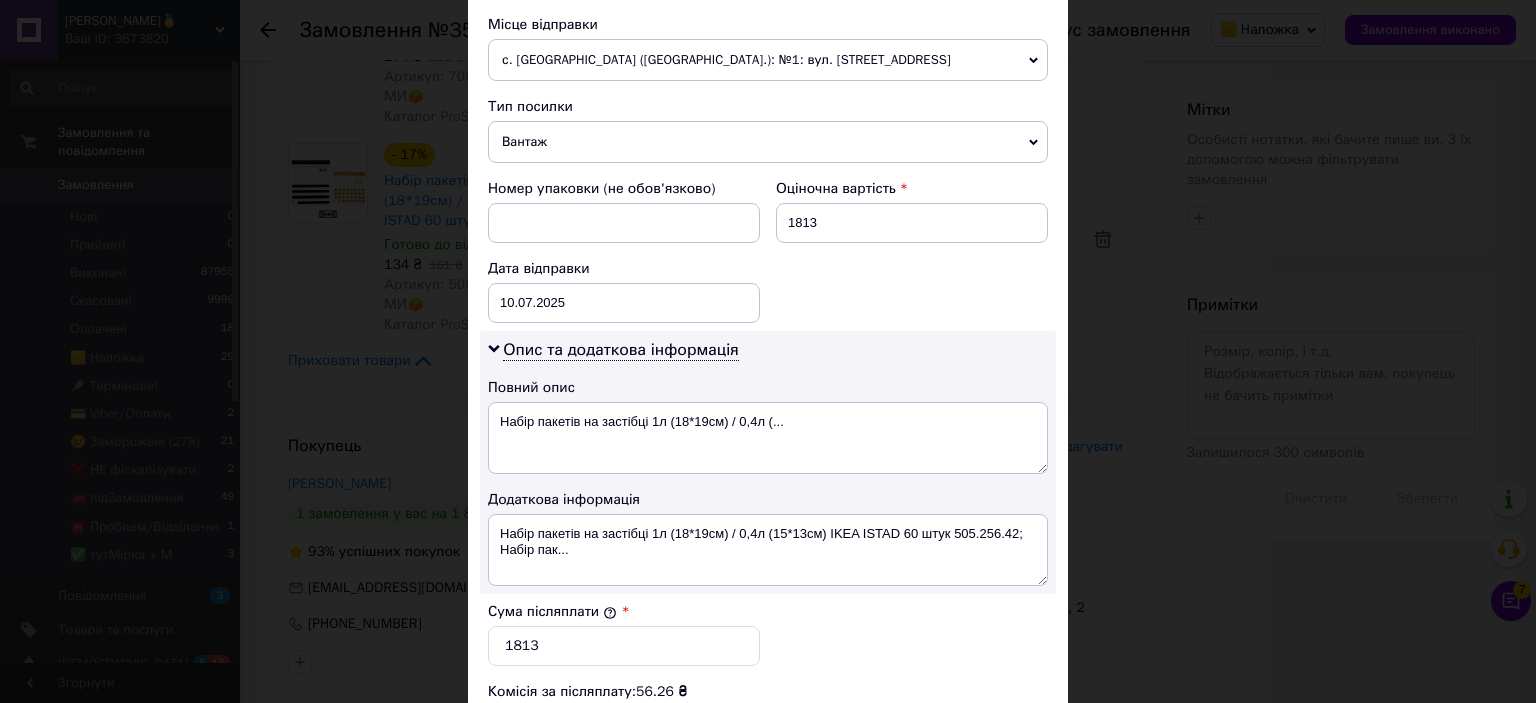 scroll, scrollTop: 1040, scrollLeft: 0, axis: vertical 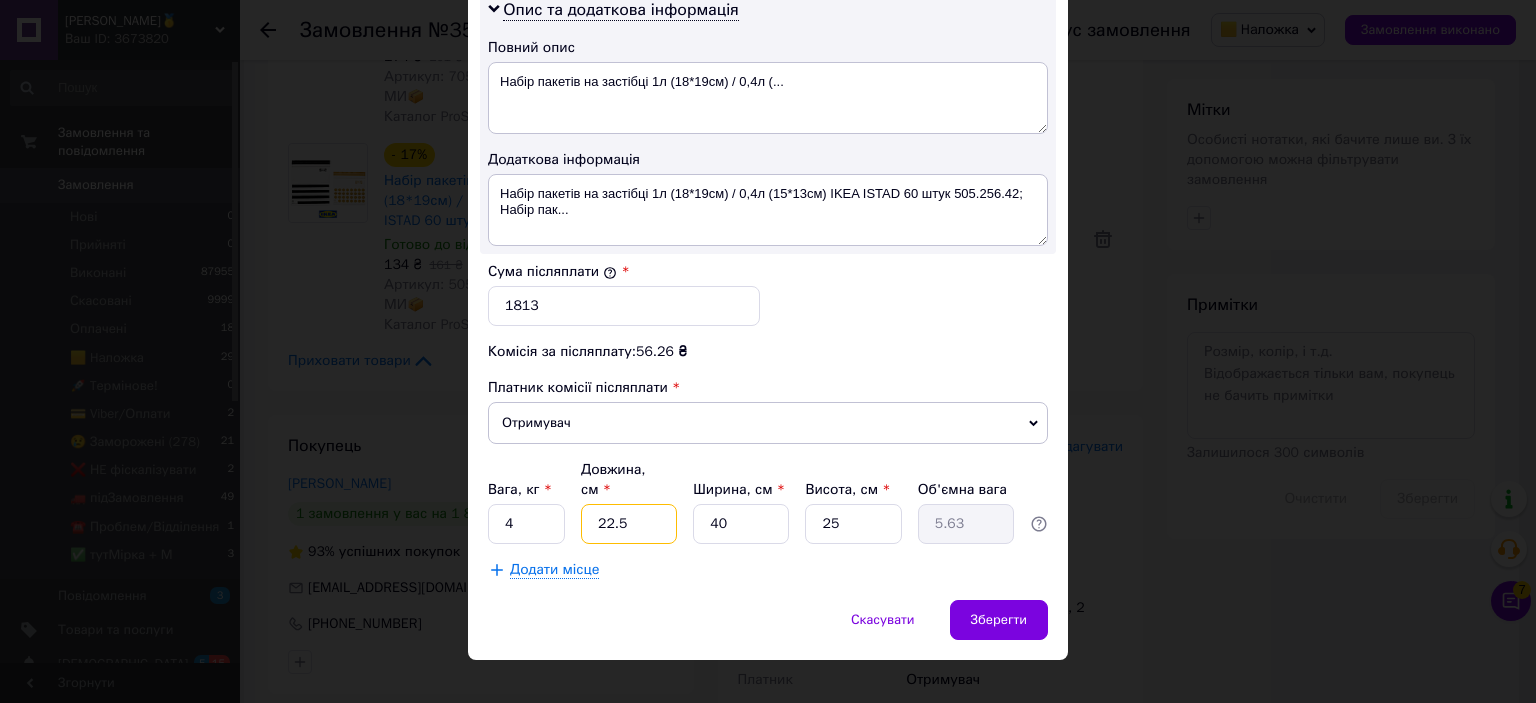click on "22.5" at bounding box center (629, 524) 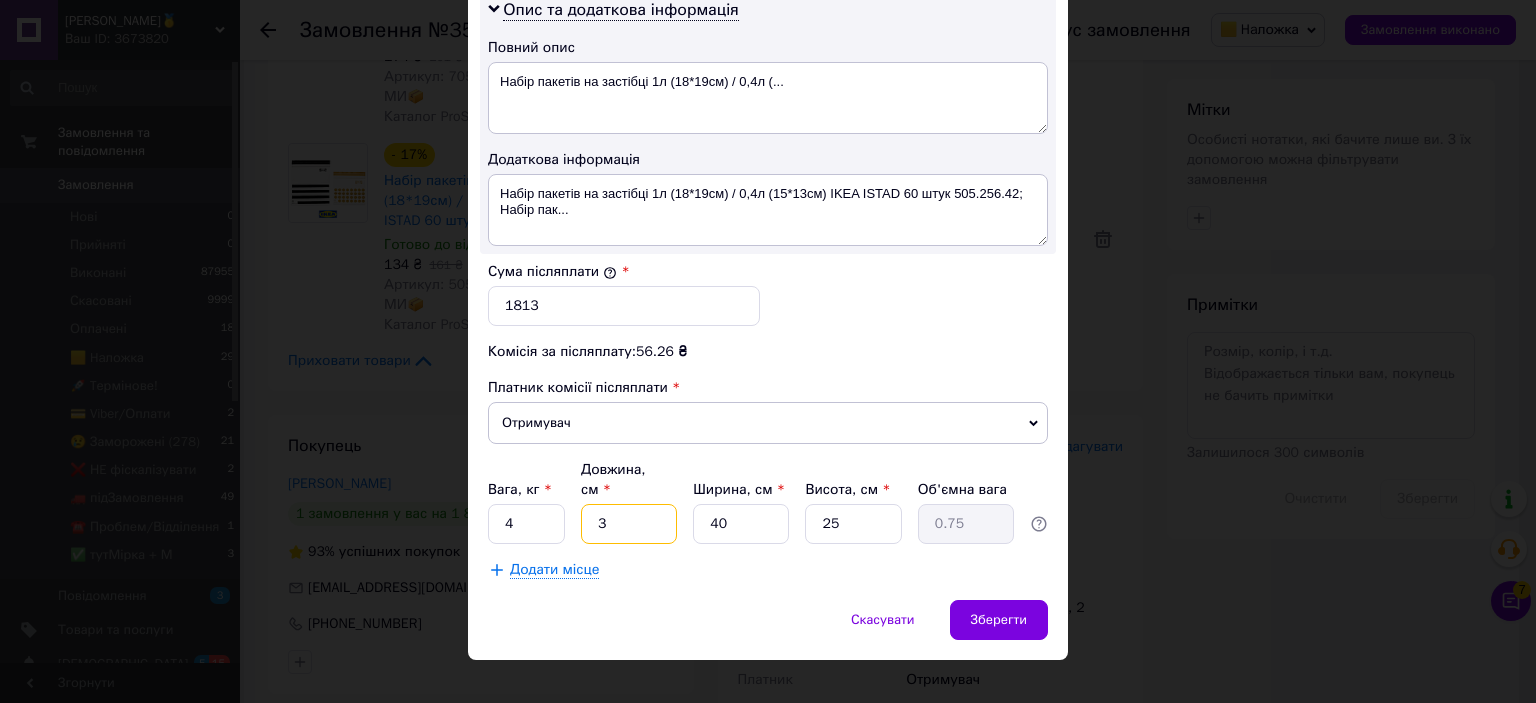 type on "33" 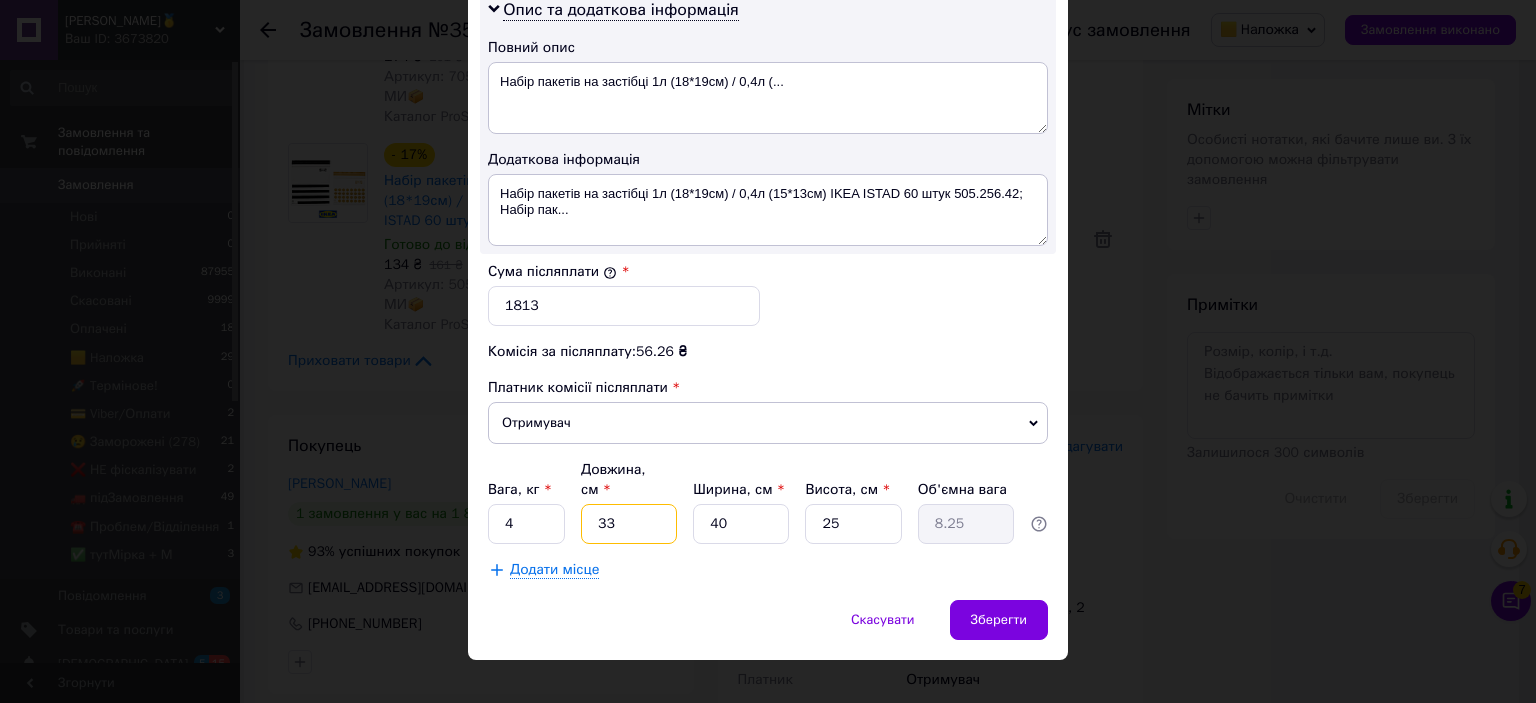 type on "33" 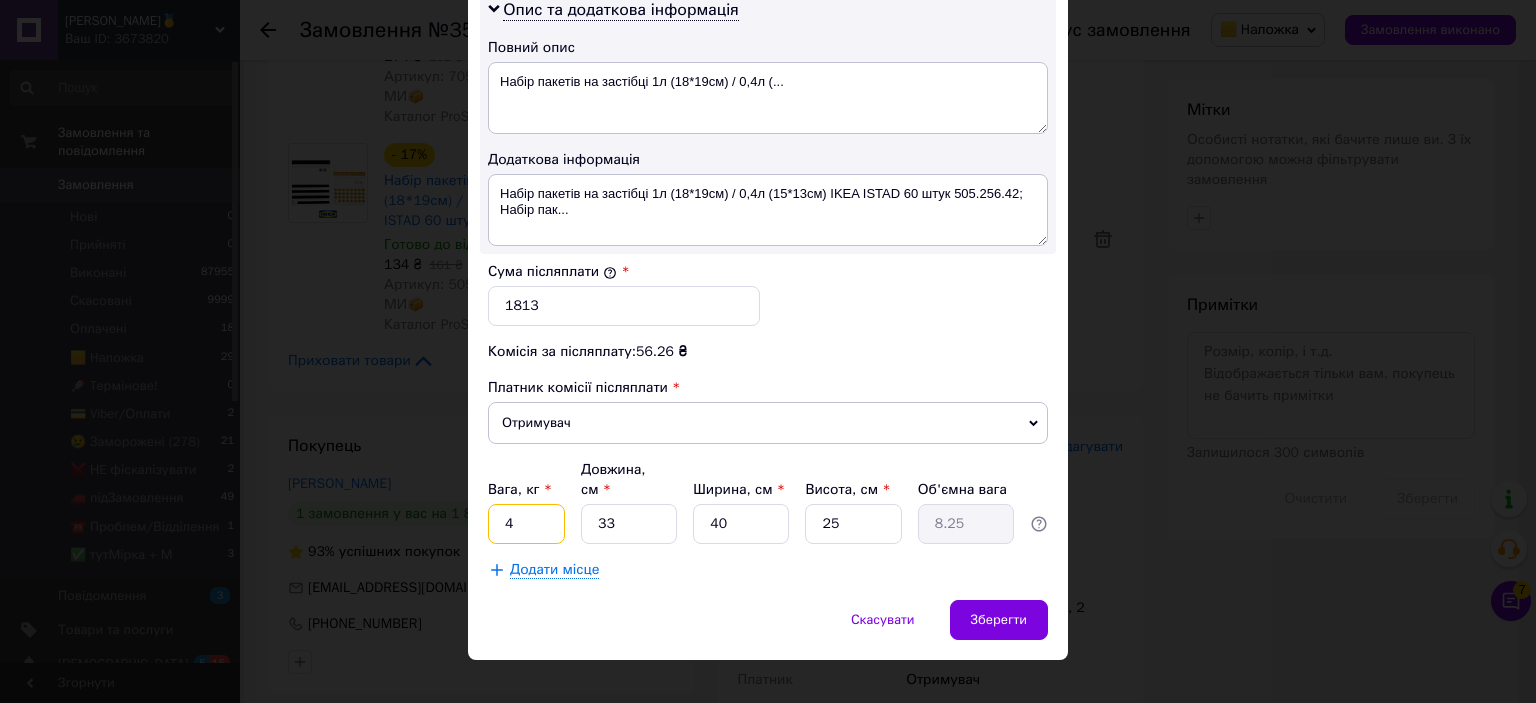 click on "4" at bounding box center [526, 524] 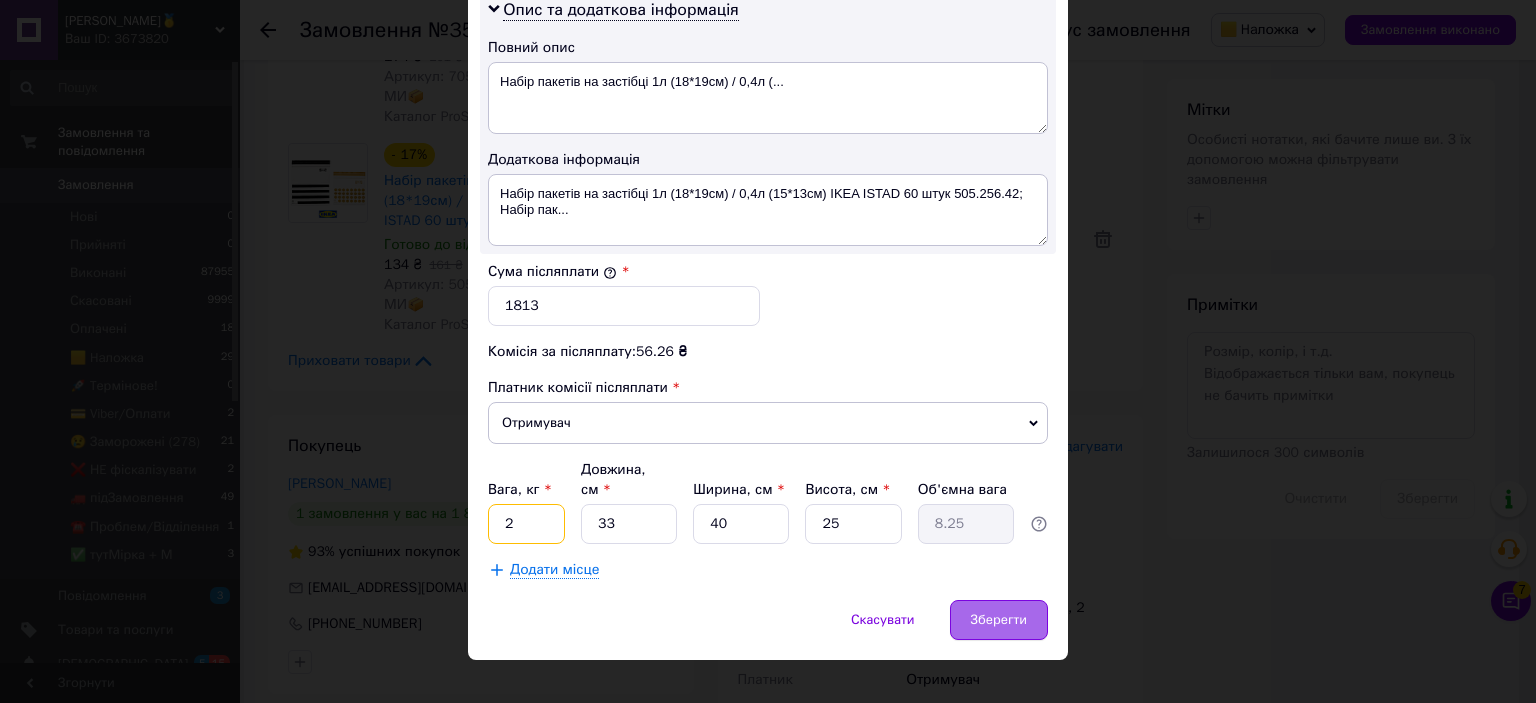type on "2" 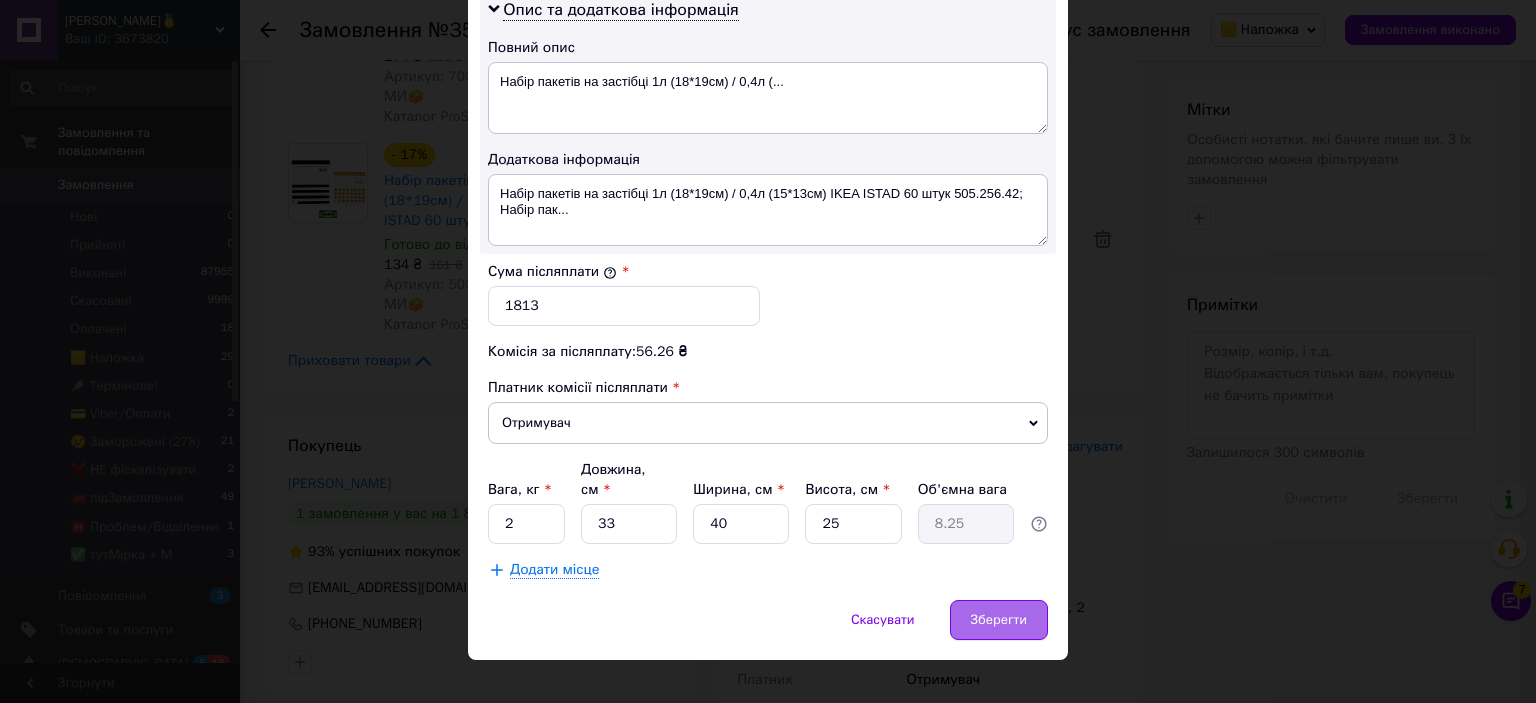 click on "Зберегти" at bounding box center (999, 620) 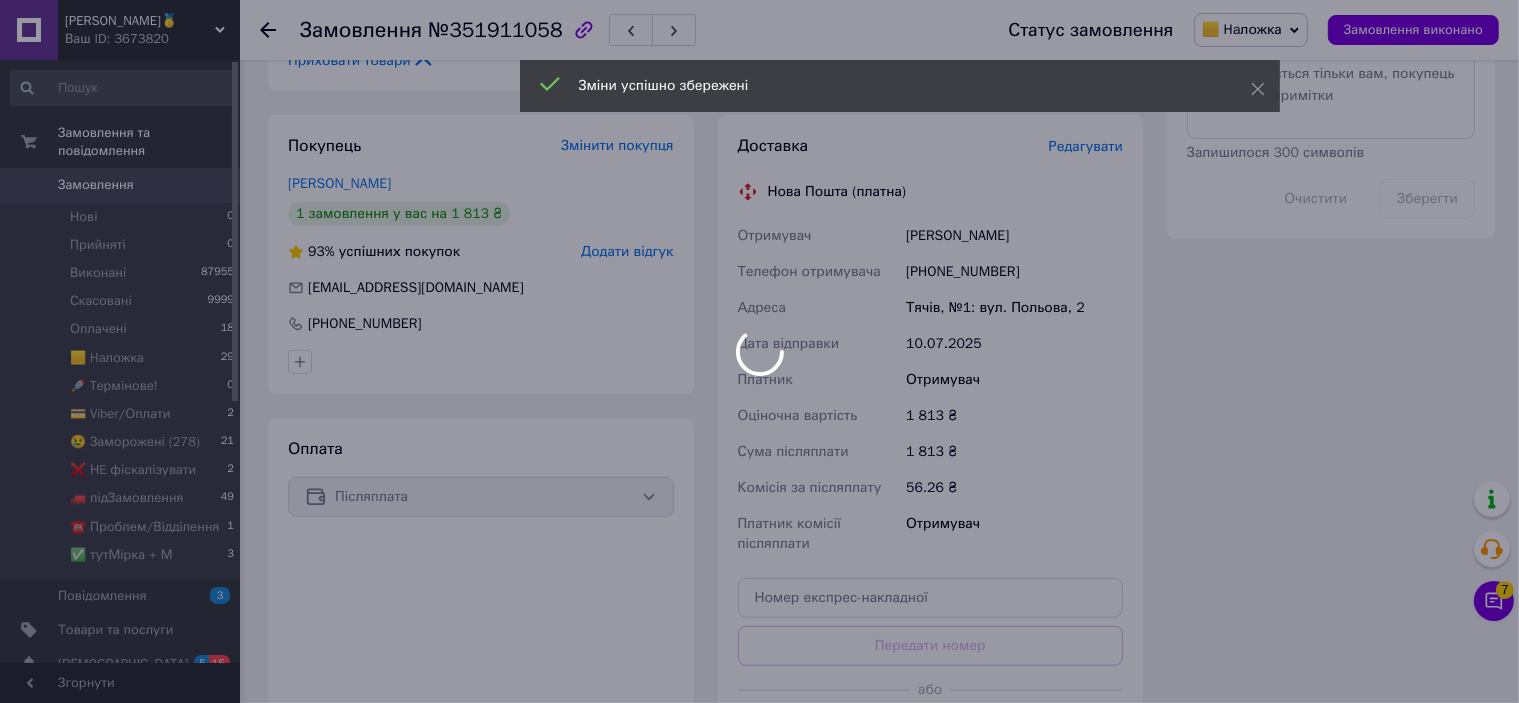 scroll, scrollTop: 1400, scrollLeft: 0, axis: vertical 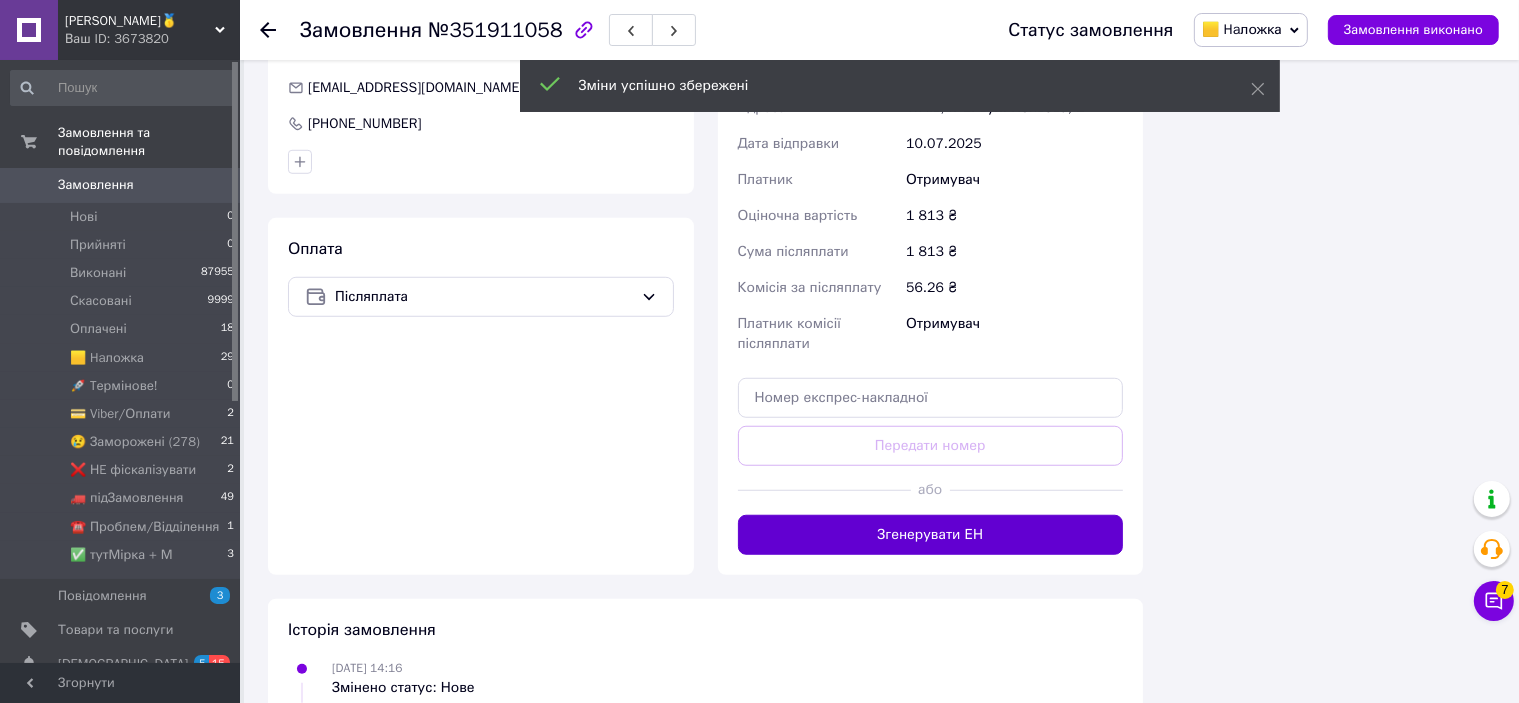 click on "Згенерувати ЕН" at bounding box center [931, 535] 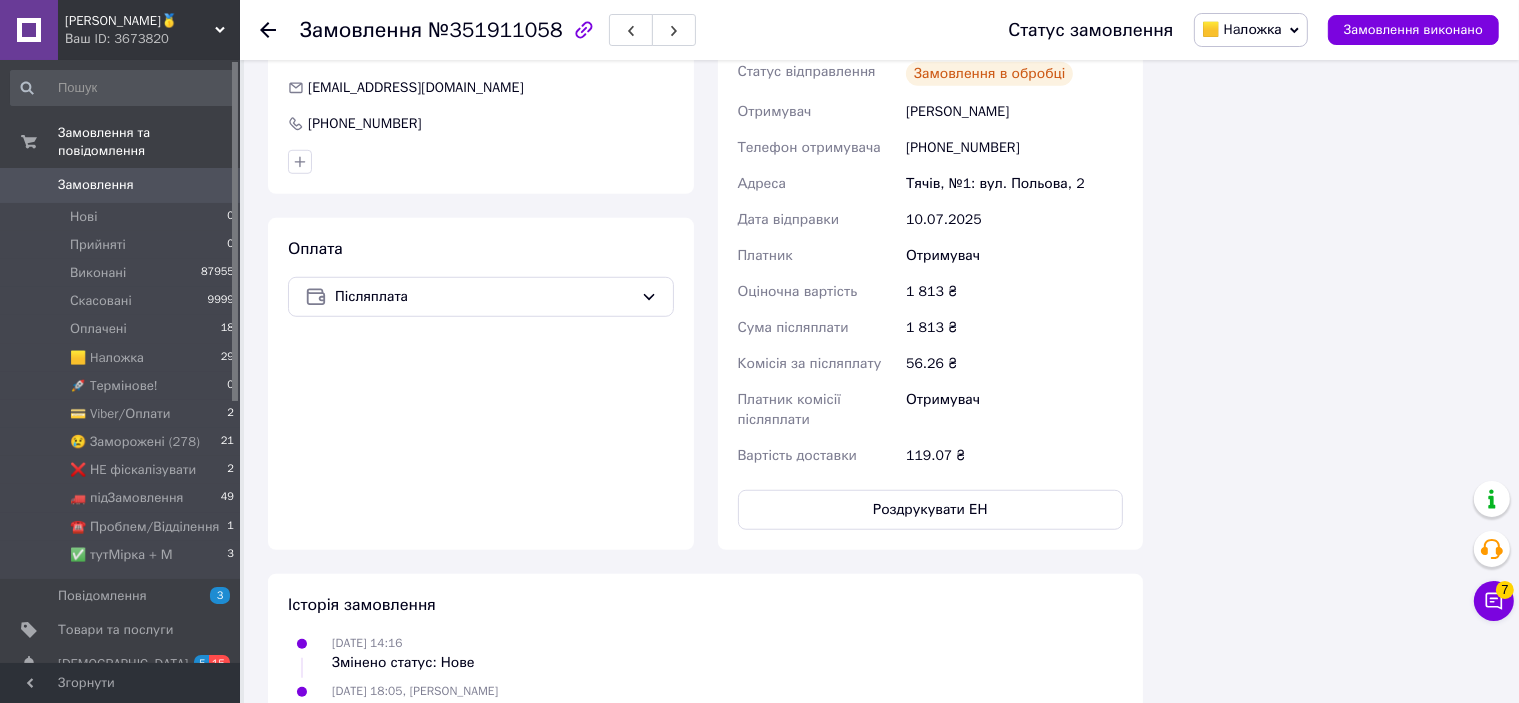 click on "Роздрукувати ЕН" at bounding box center (931, 510) 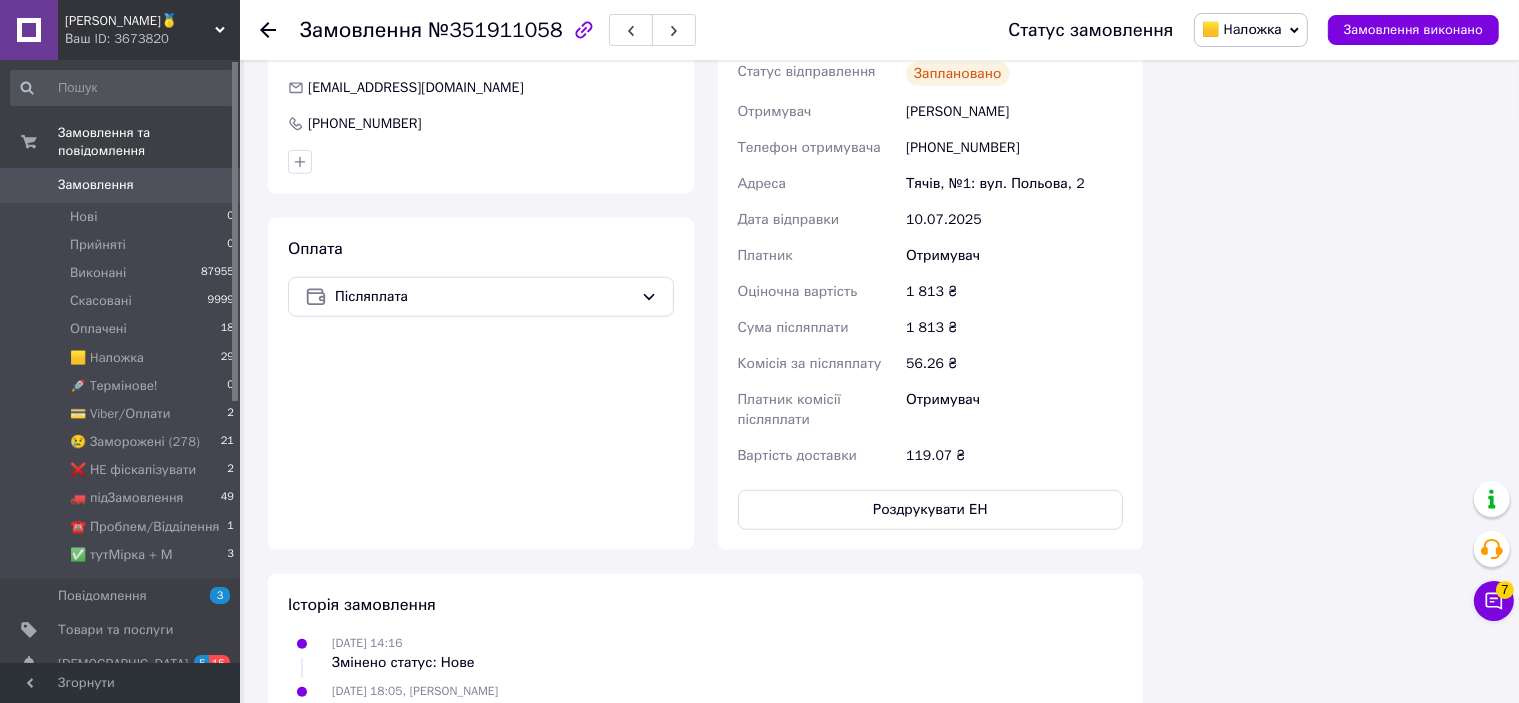 scroll, scrollTop: 1200, scrollLeft: 0, axis: vertical 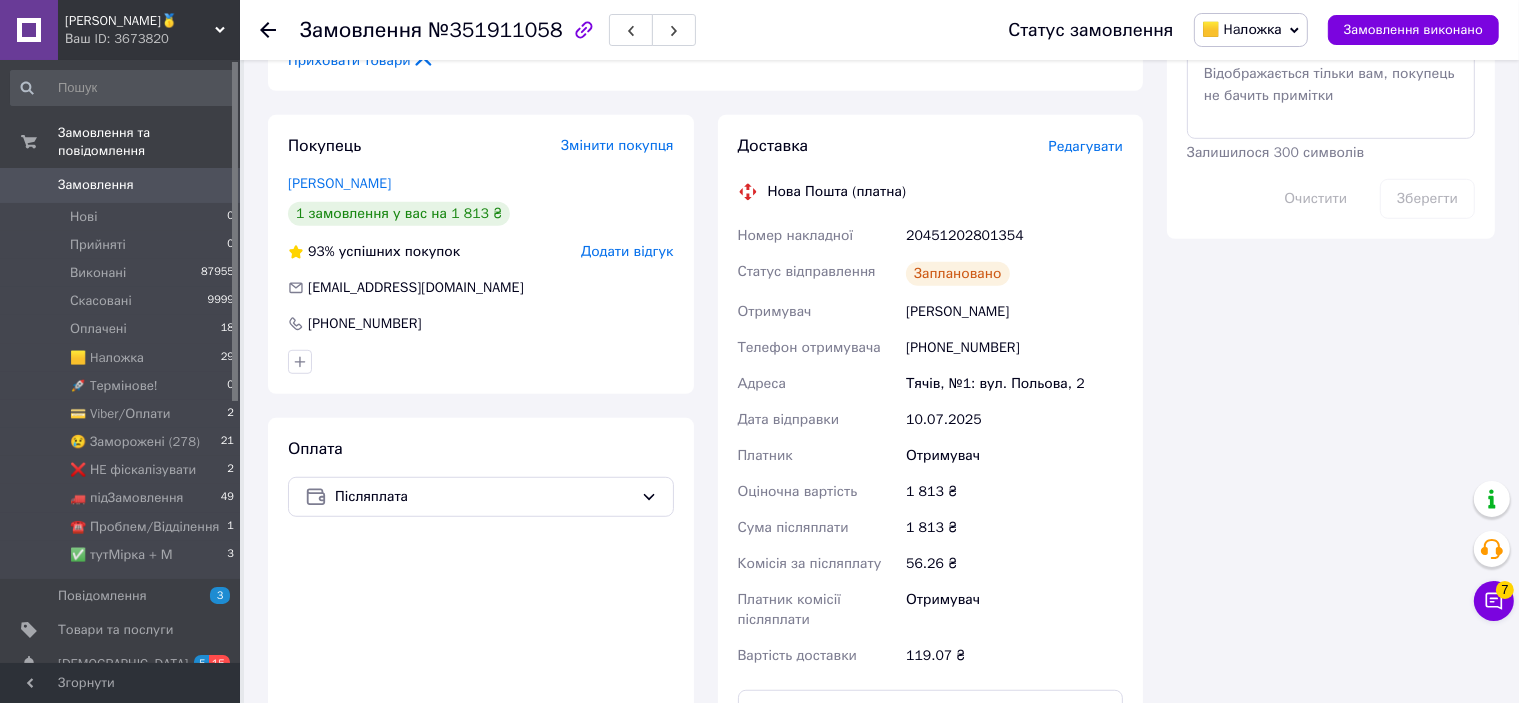 click on "20451202801354" at bounding box center [1014, 236] 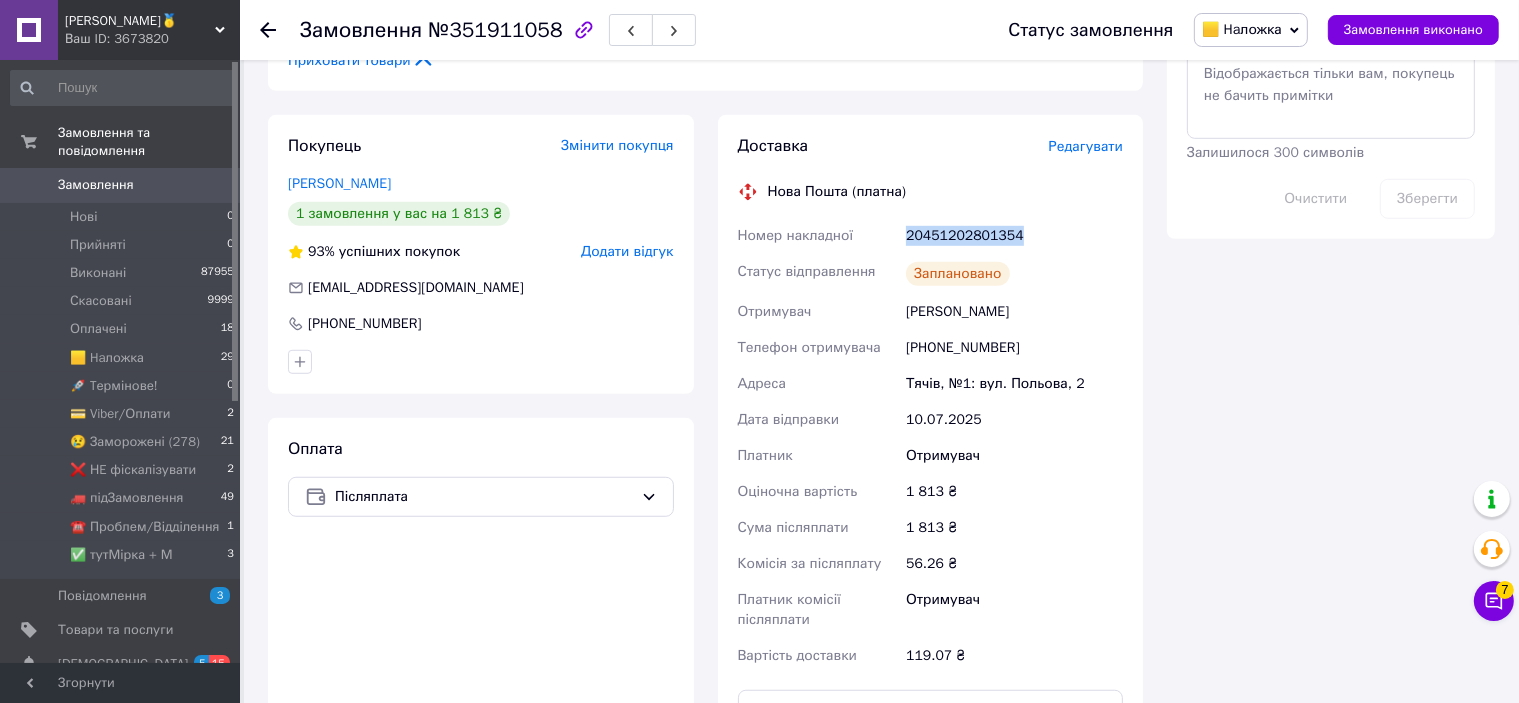 click on "20451202801354" at bounding box center [1014, 236] 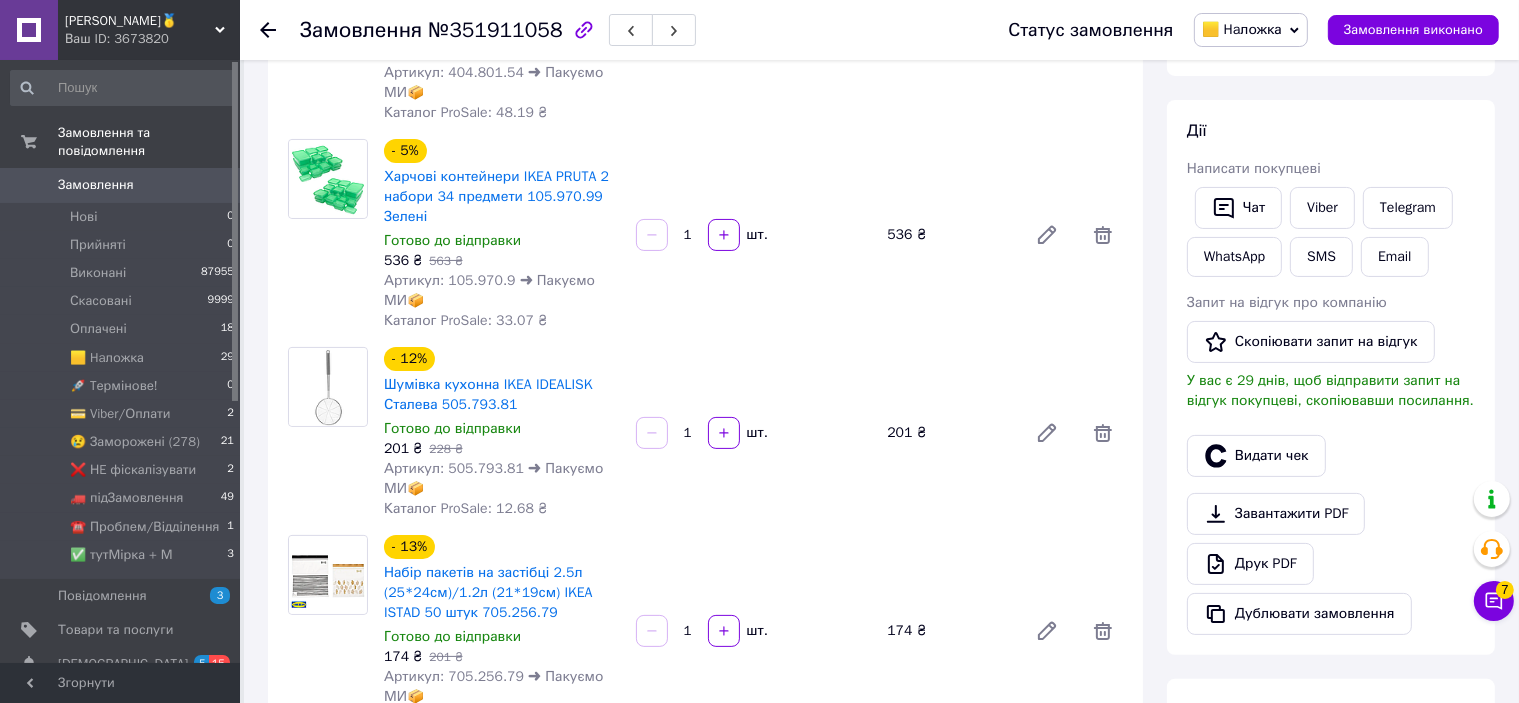 scroll, scrollTop: 200, scrollLeft: 0, axis: vertical 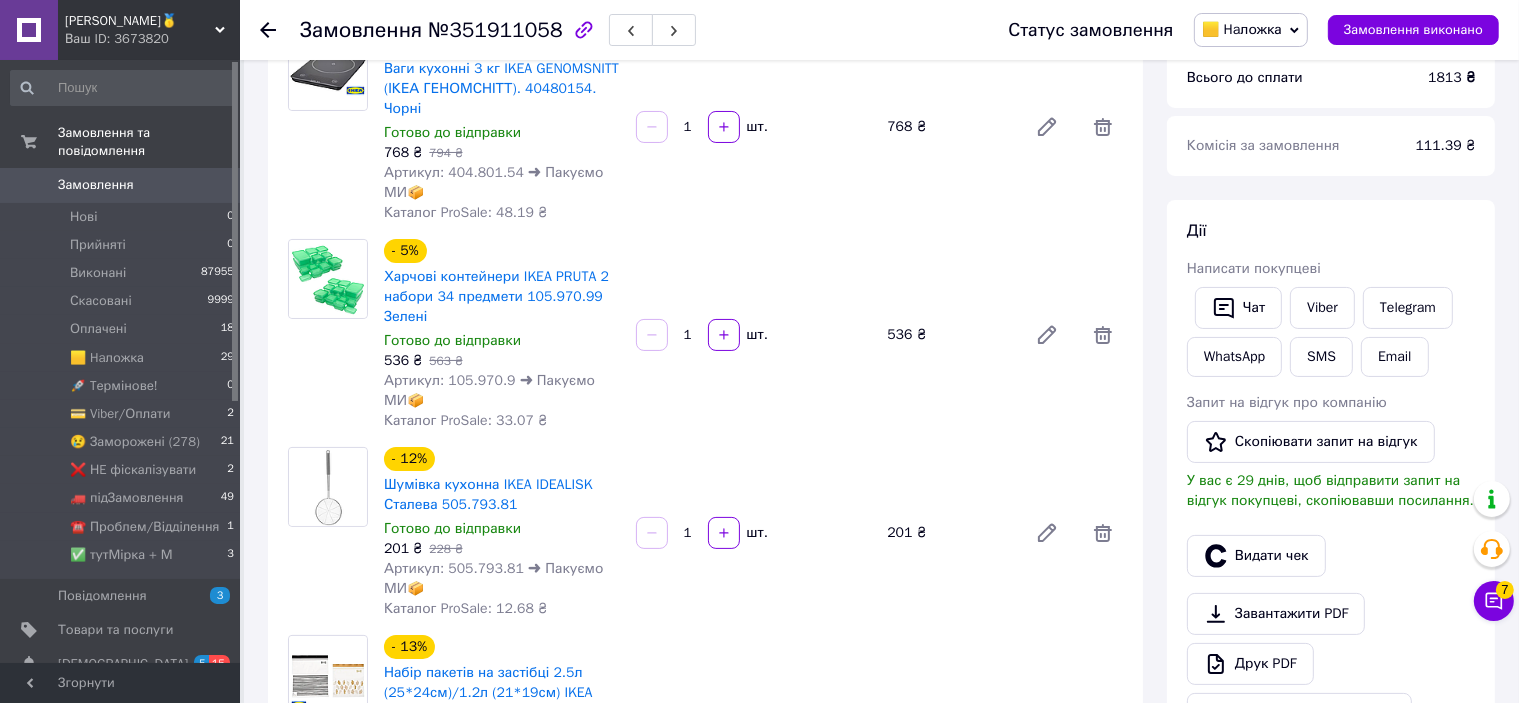 click on "SMS" at bounding box center [1321, 357] 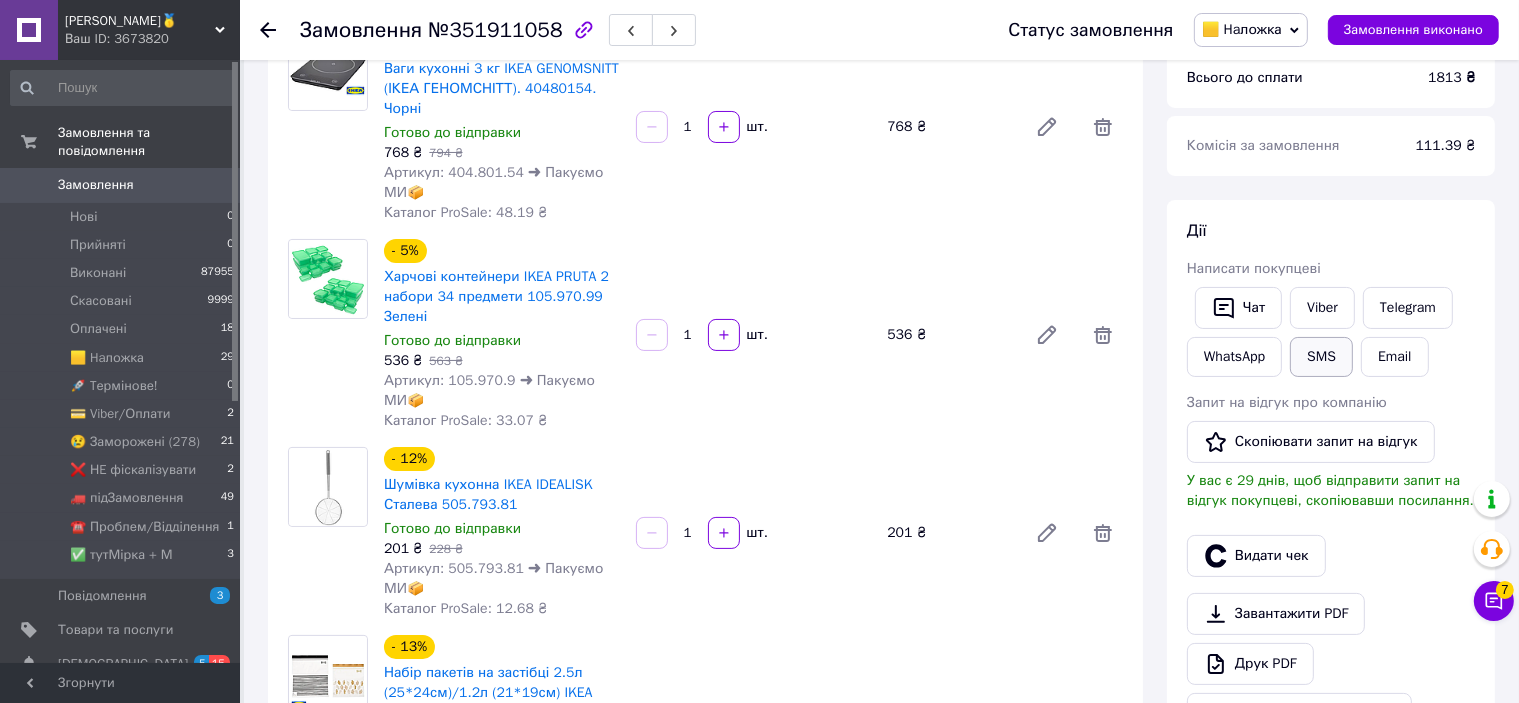 click on "SMS" at bounding box center [1321, 357] 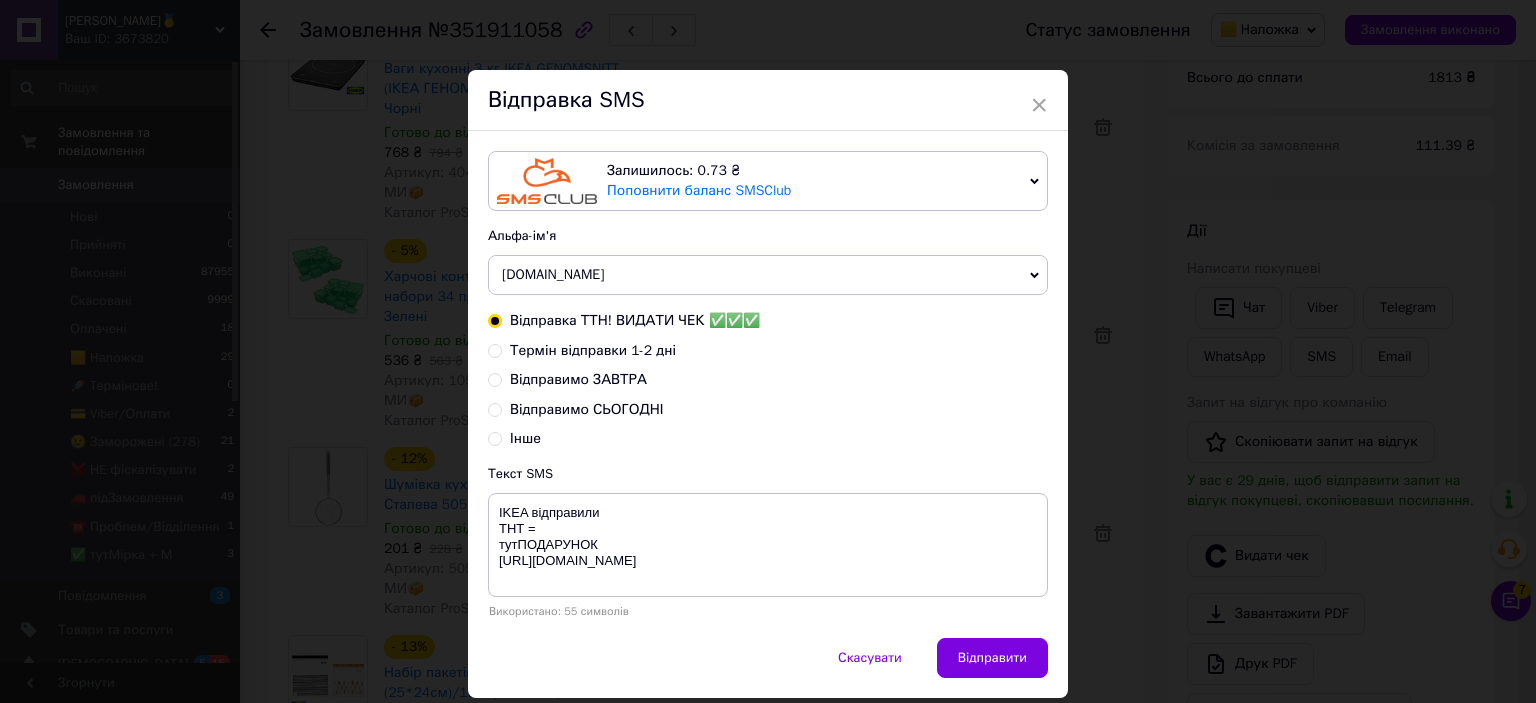 type 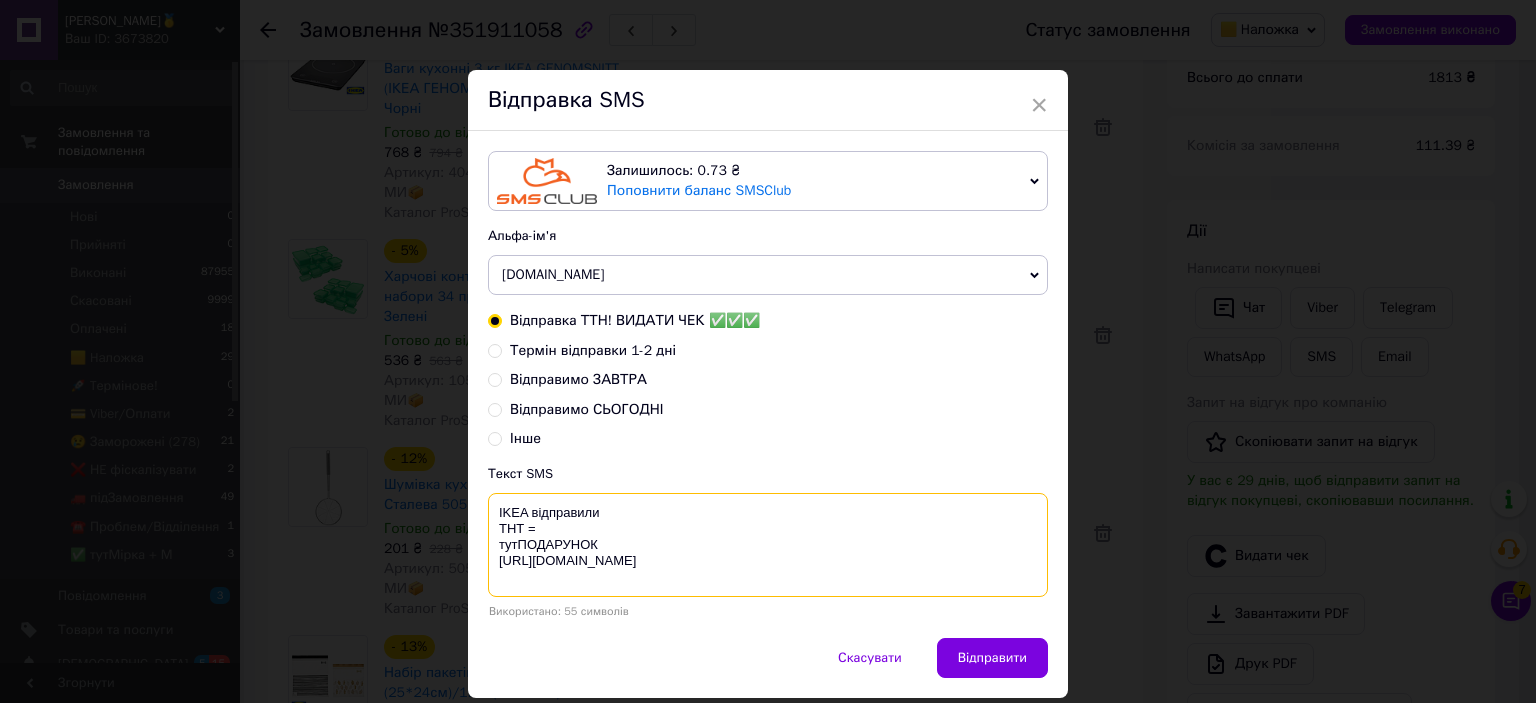 click on "IKEA відправили
ТНТ =
тутПОДАРУНОК
https://bit.ly/taao" at bounding box center [768, 545] 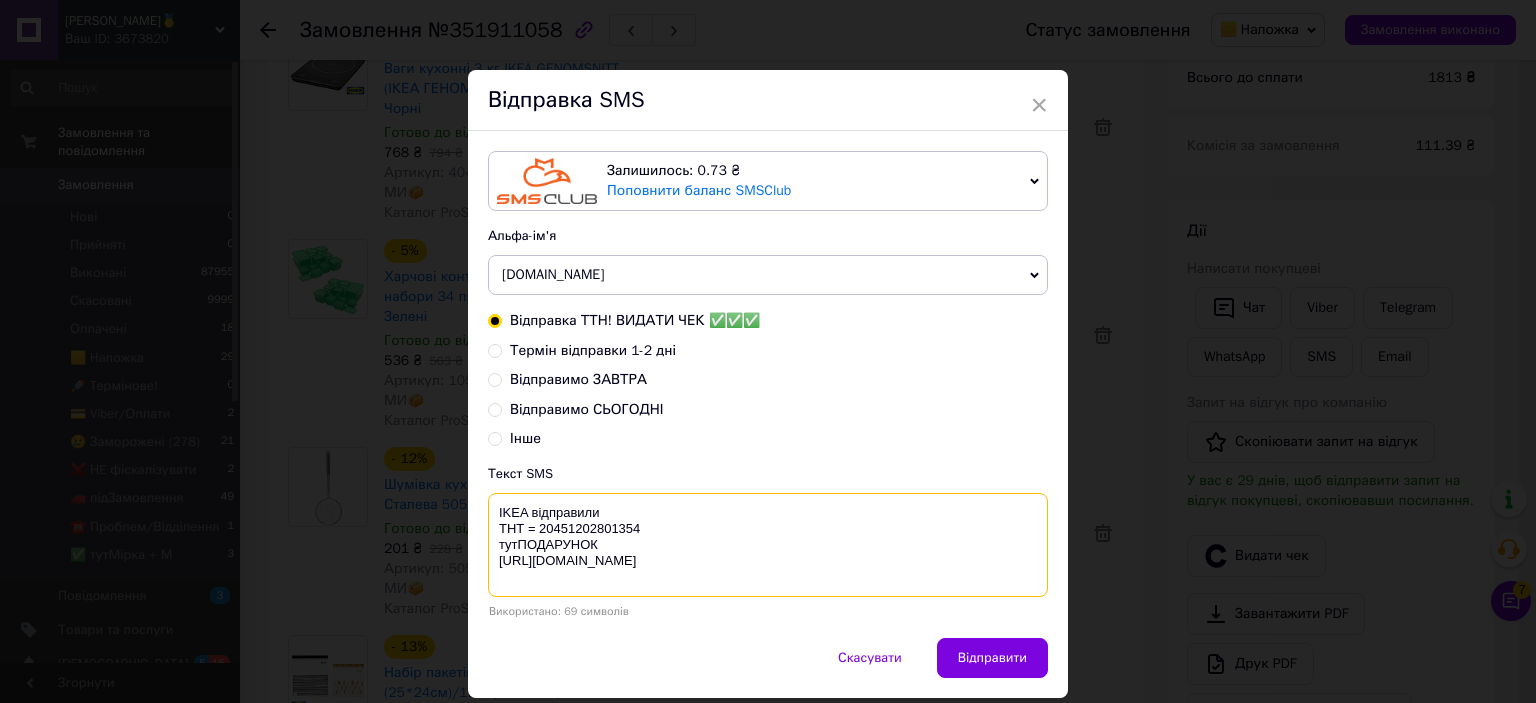 type on "IKEA відправили
ТНТ = 20451202801354
тутПОДАРУНОК
https://bit.ly/taao" 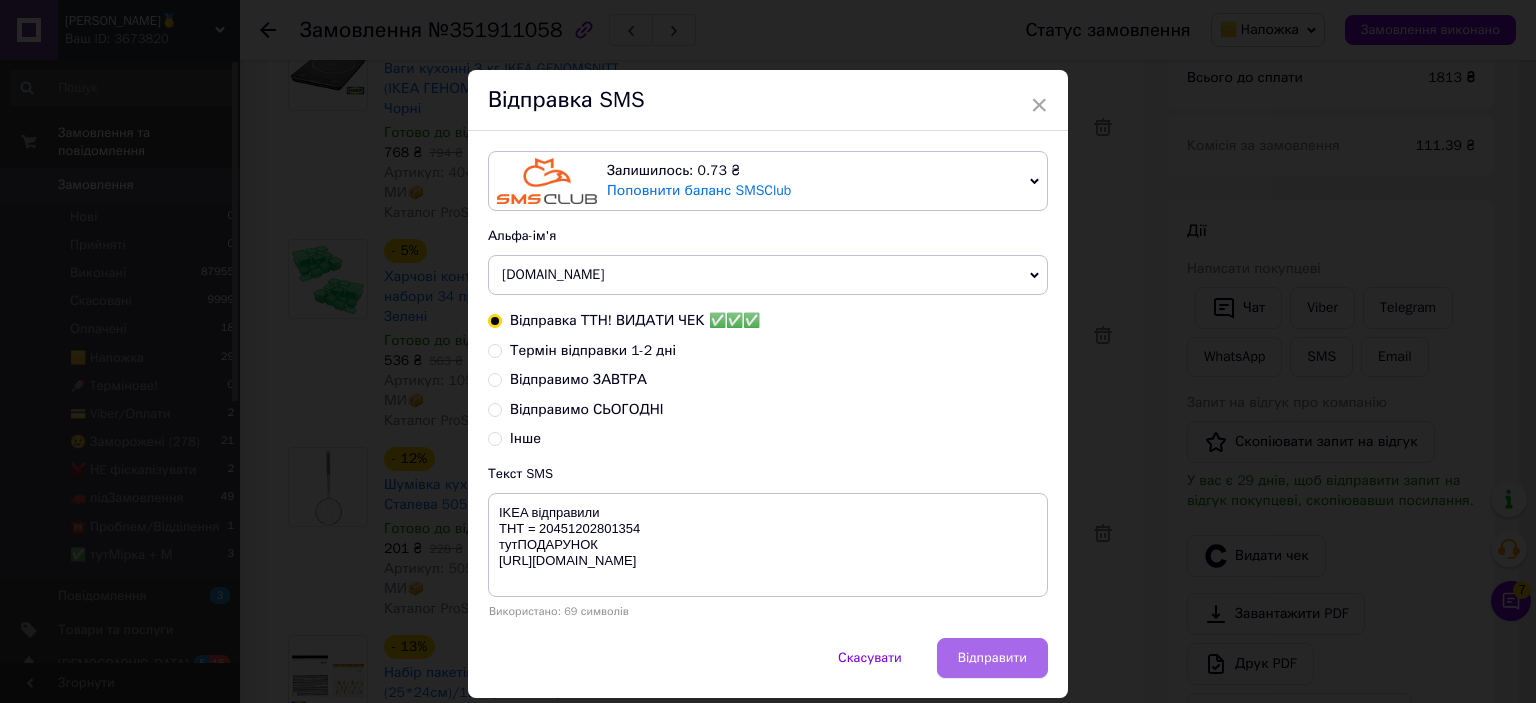 click on "Відправити" at bounding box center [992, 658] 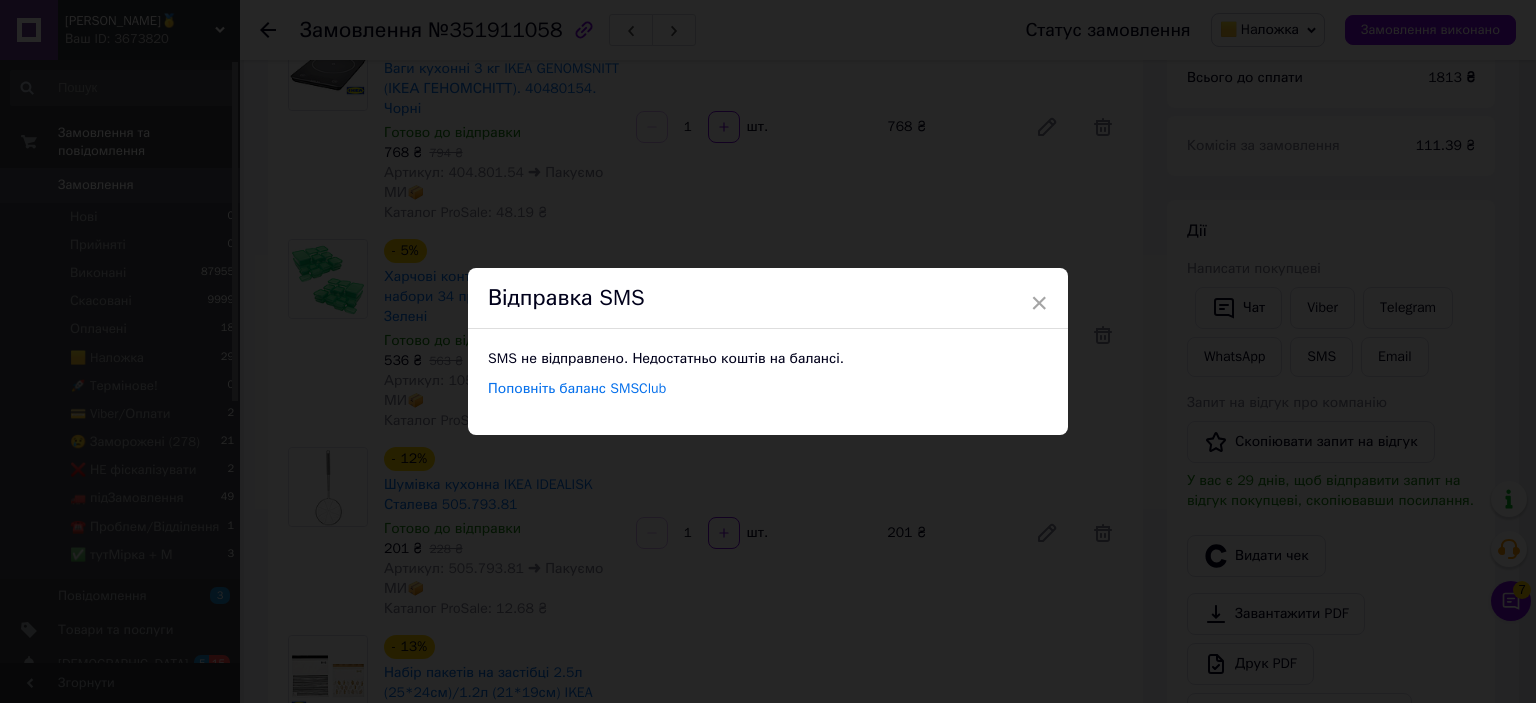 click on "× Відправка SMS SMS не відправлено. Недостатньо коштів на балансі.  Поповніть баланс SMSClub" at bounding box center [768, 351] 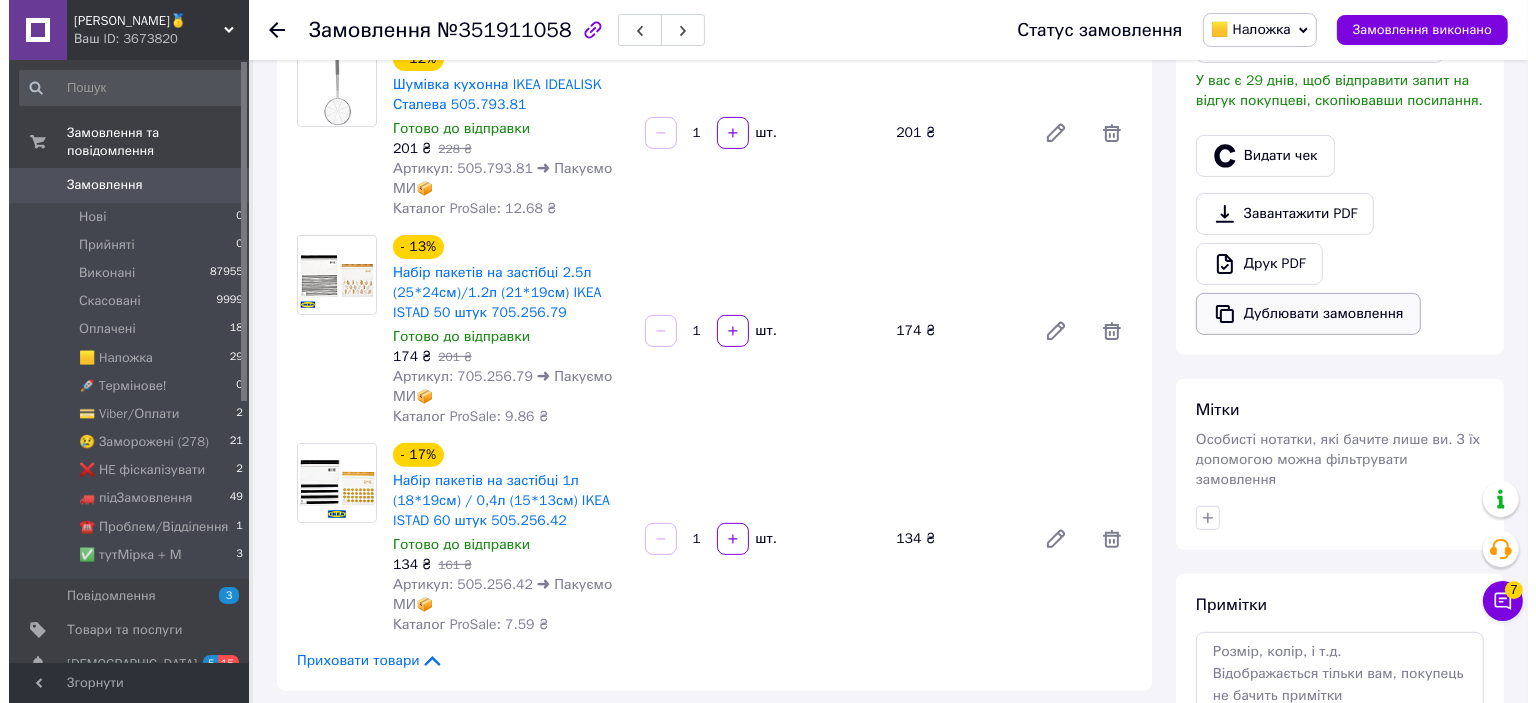 scroll, scrollTop: 500, scrollLeft: 0, axis: vertical 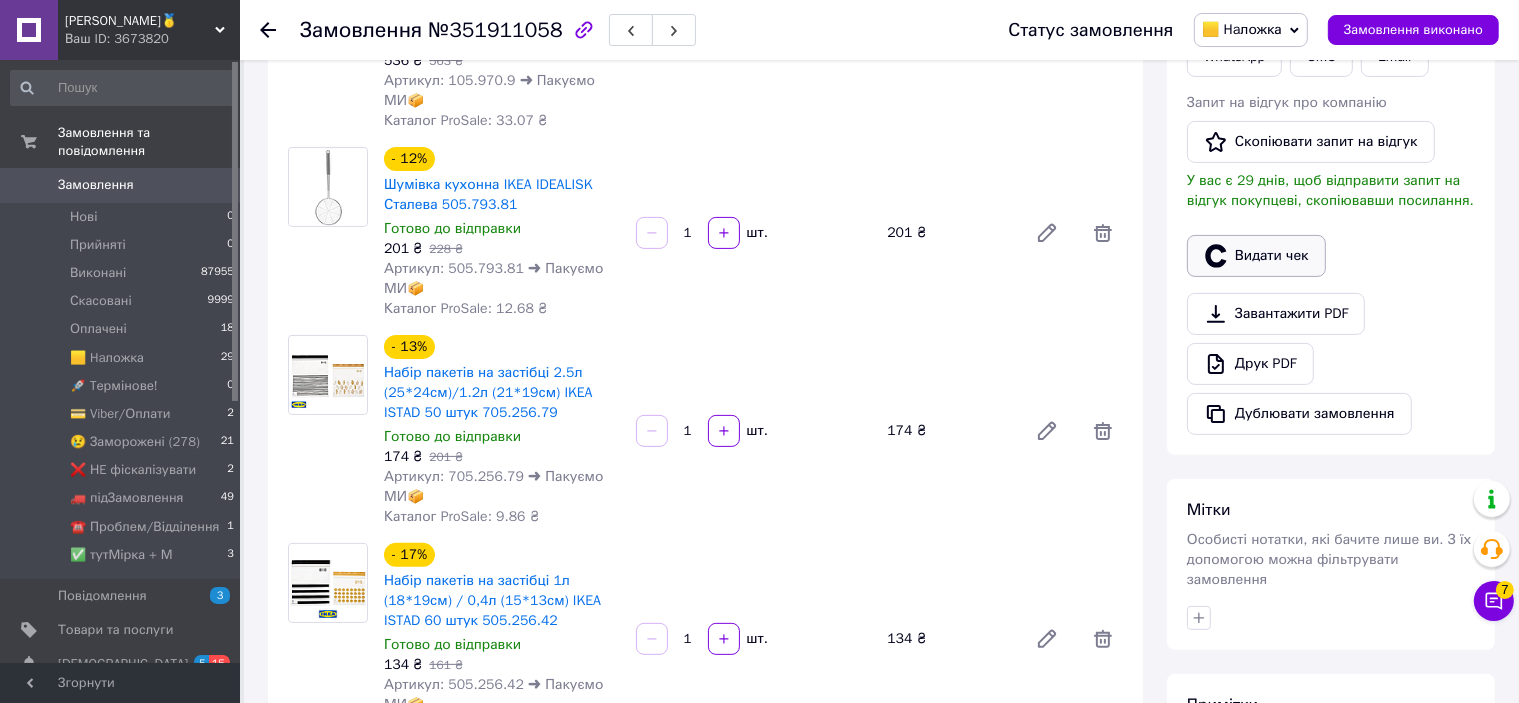 click on "Видати чек" at bounding box center [1256, 256] 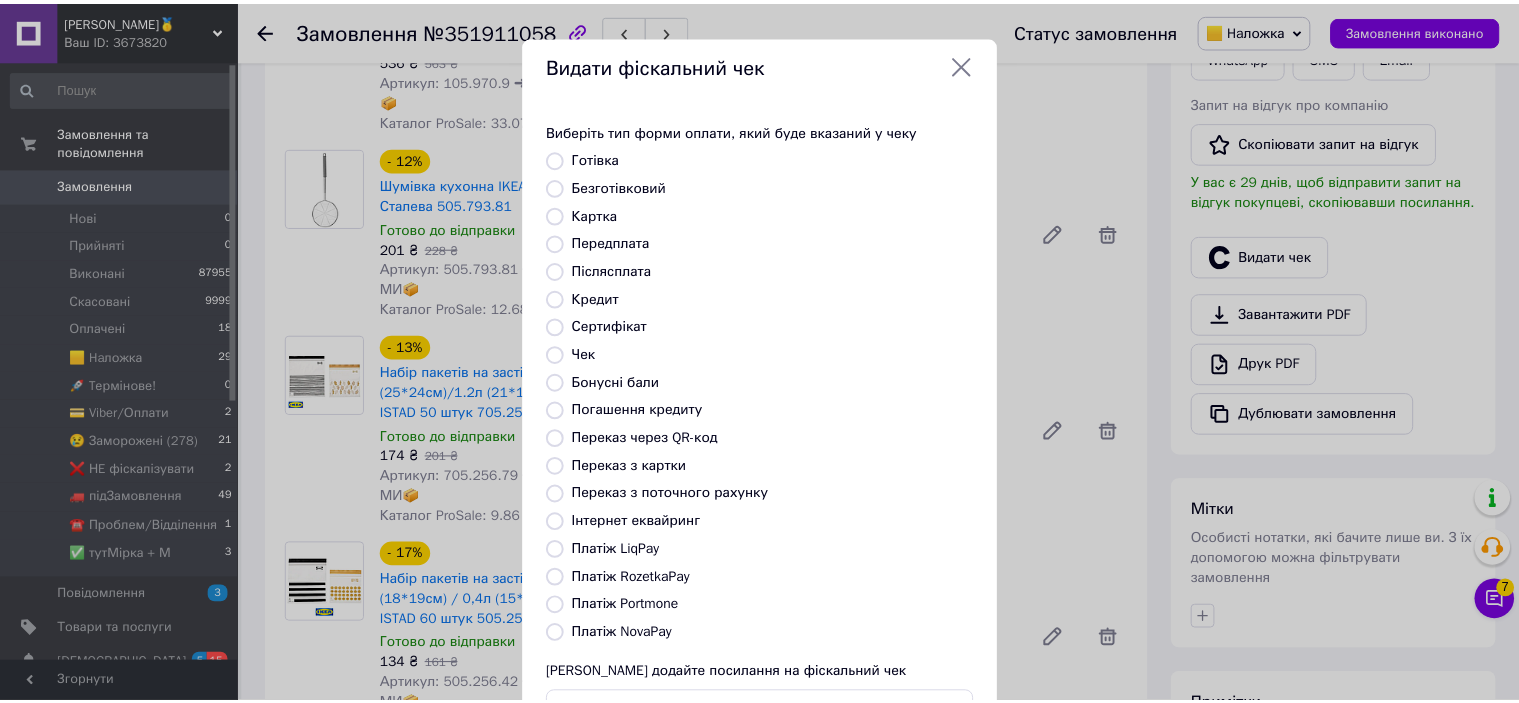 scroll, scrollTop: 155, scrollLeft: 0, axis: vertical 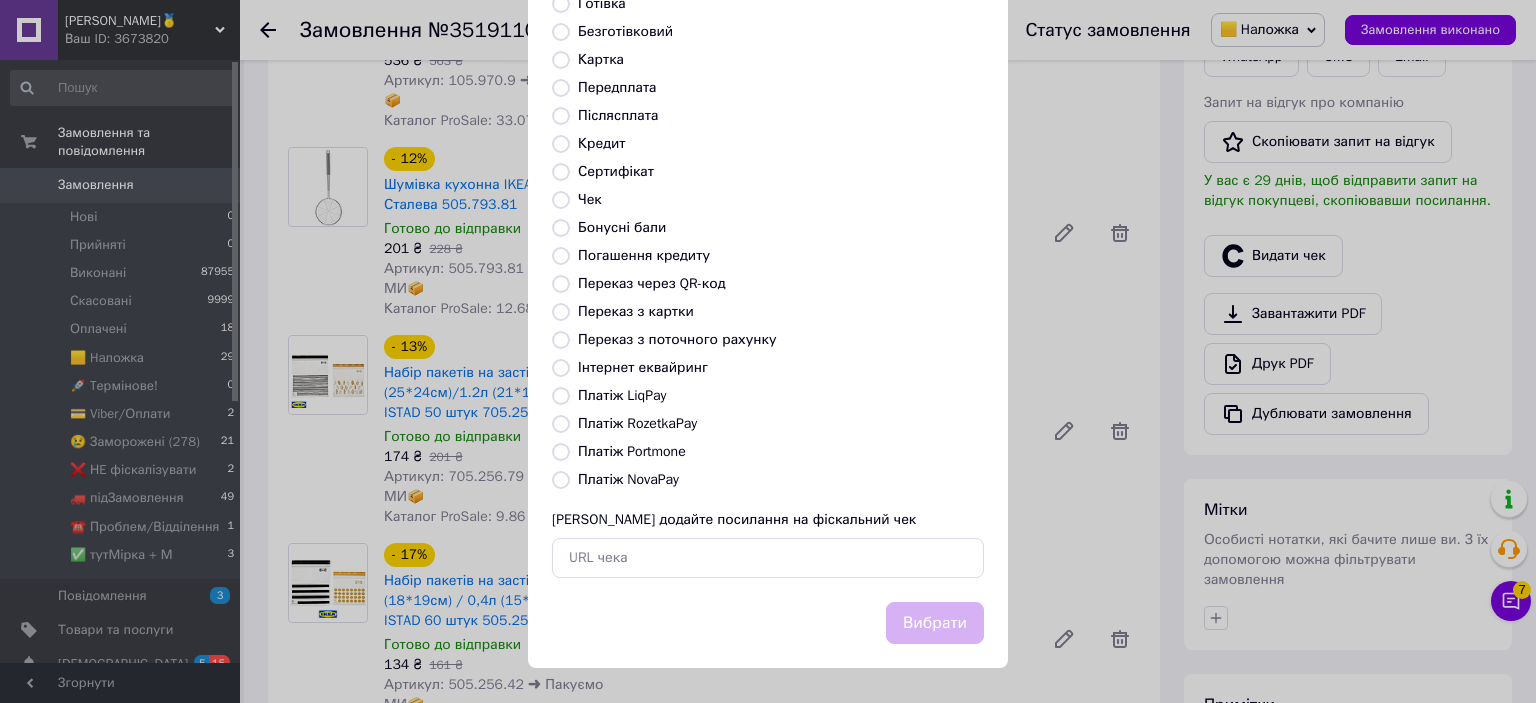 click on "Платіж NovaPay" at bounding box center [628, 479] 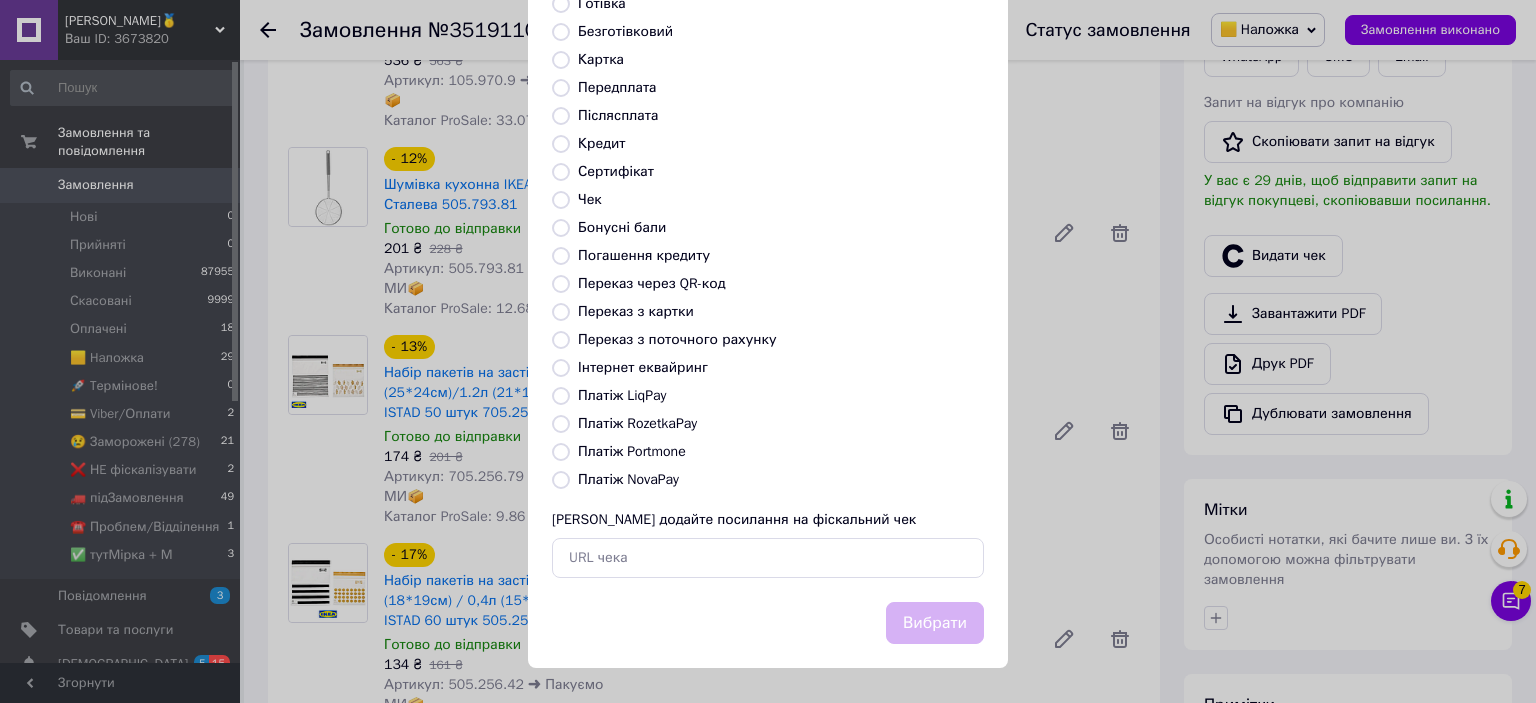 click on "Платіж NovaPay" at bounding box center [561, 480] 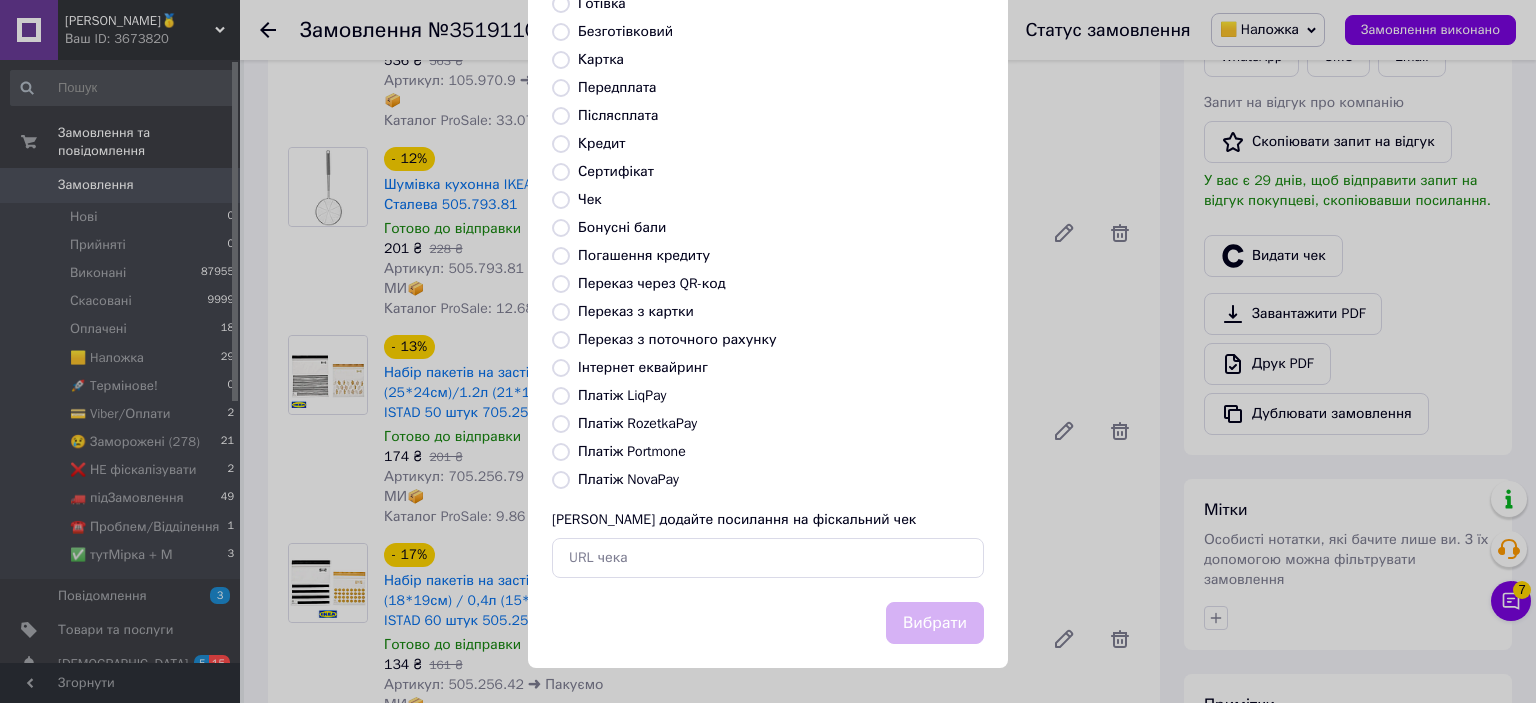 radio on "true" 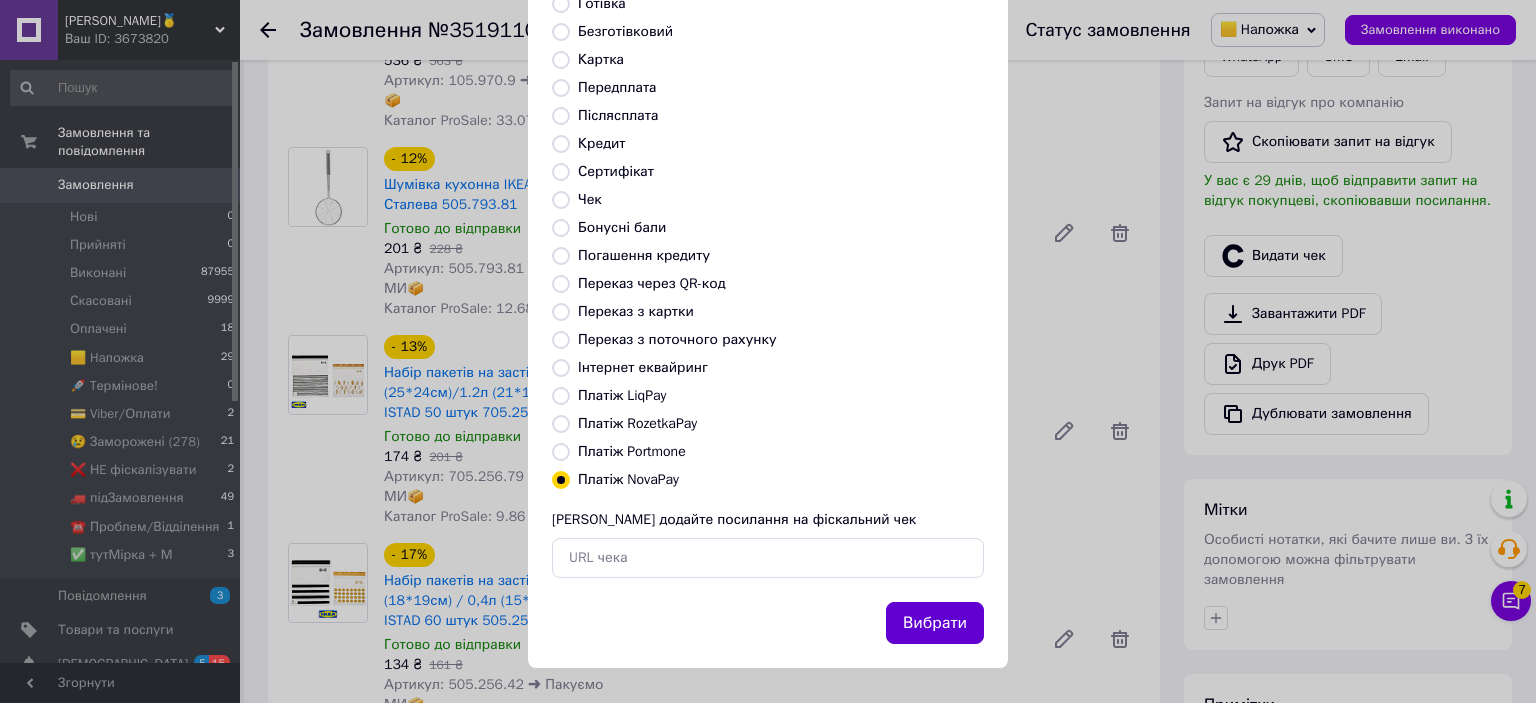 click on "Вибрати" at bounding box center [935, 623] 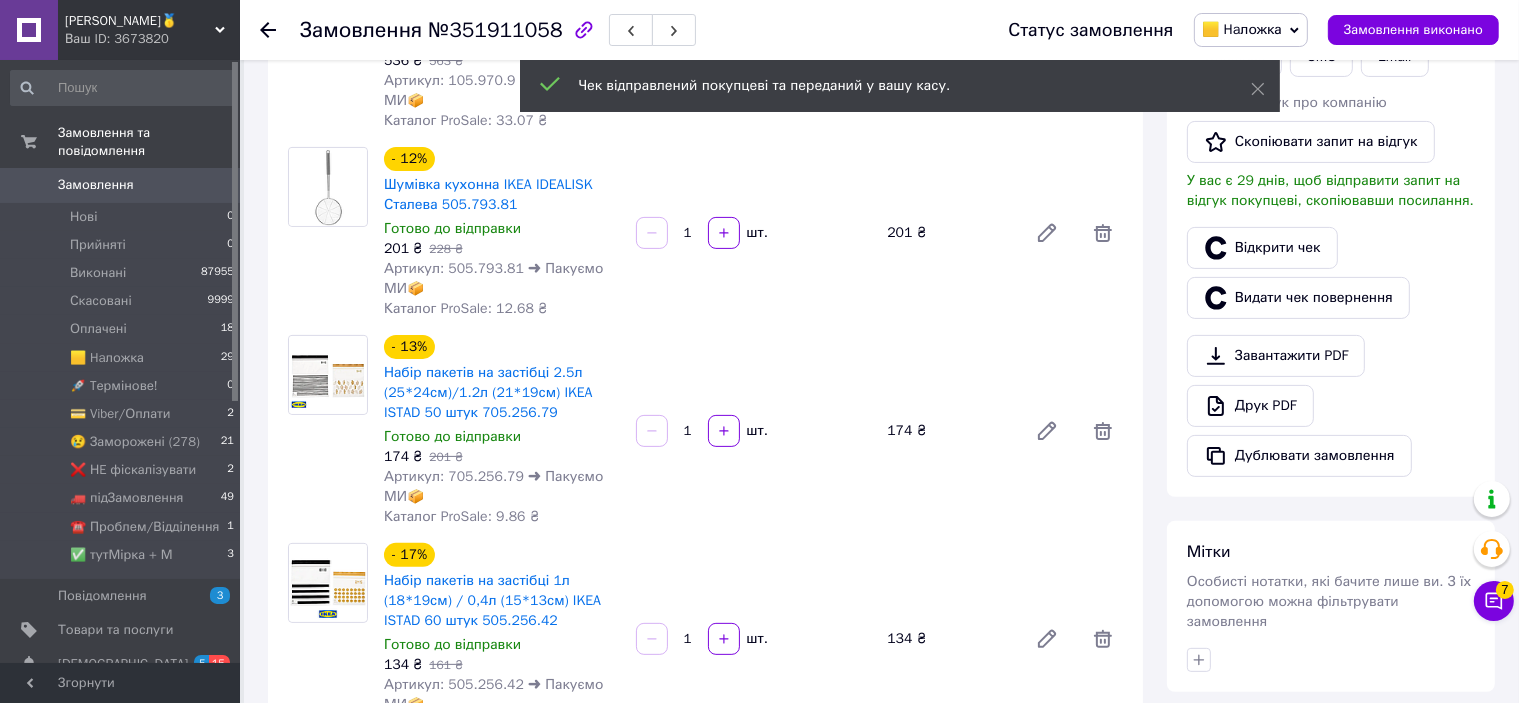 click on "Замовлення виконано" at bounding box center [1413, 30] 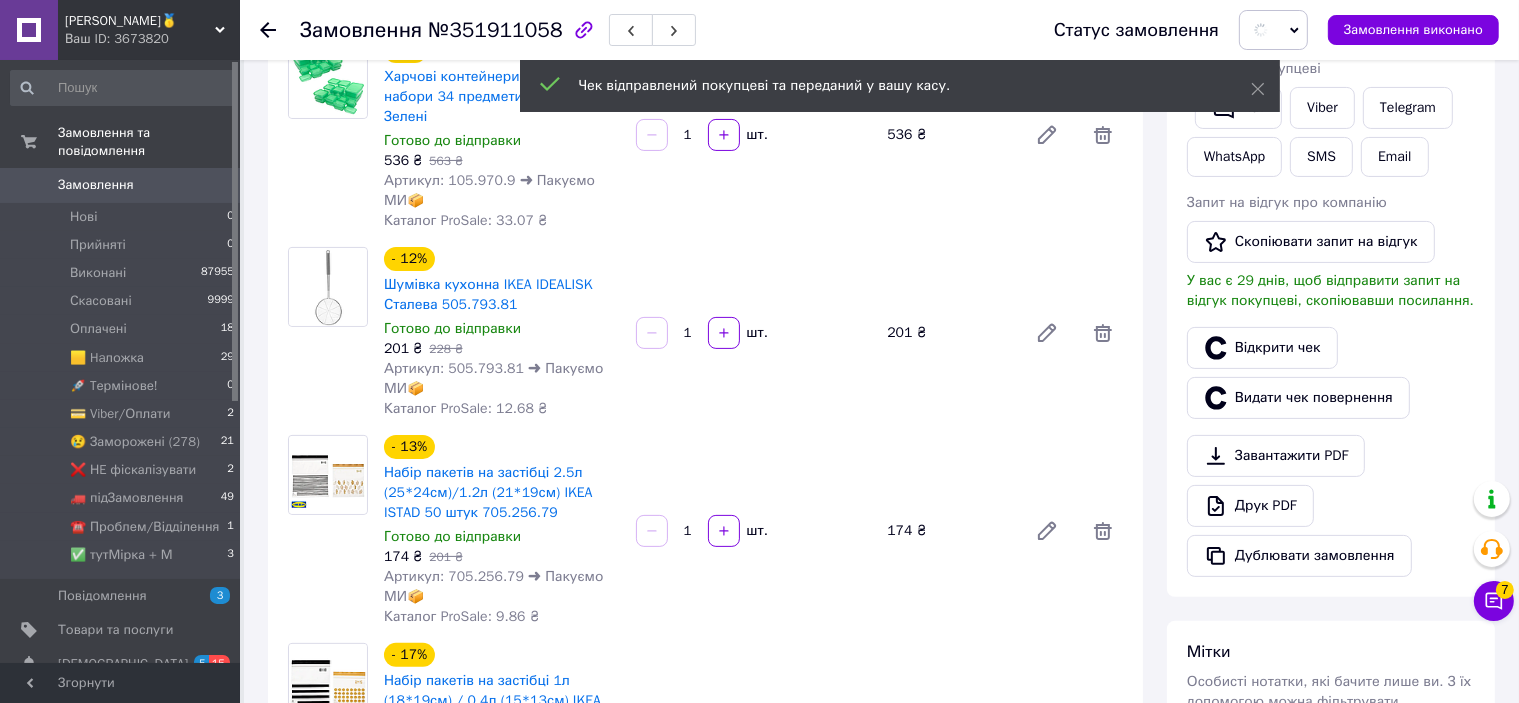 scroll, scrollTop: 0, scrollLeft: 0, axis: both 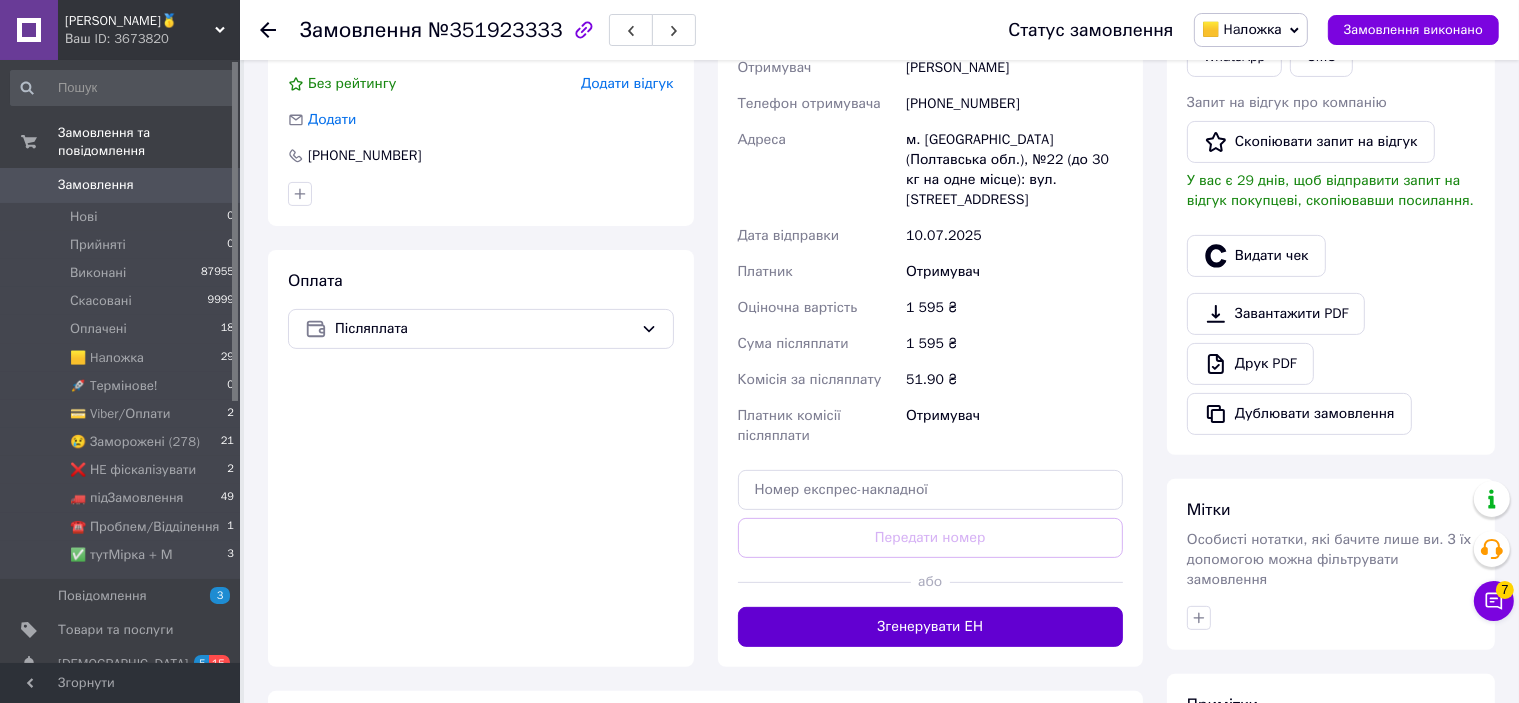 click on "Згенерувати ЕН" at bounding box center (931, 627) 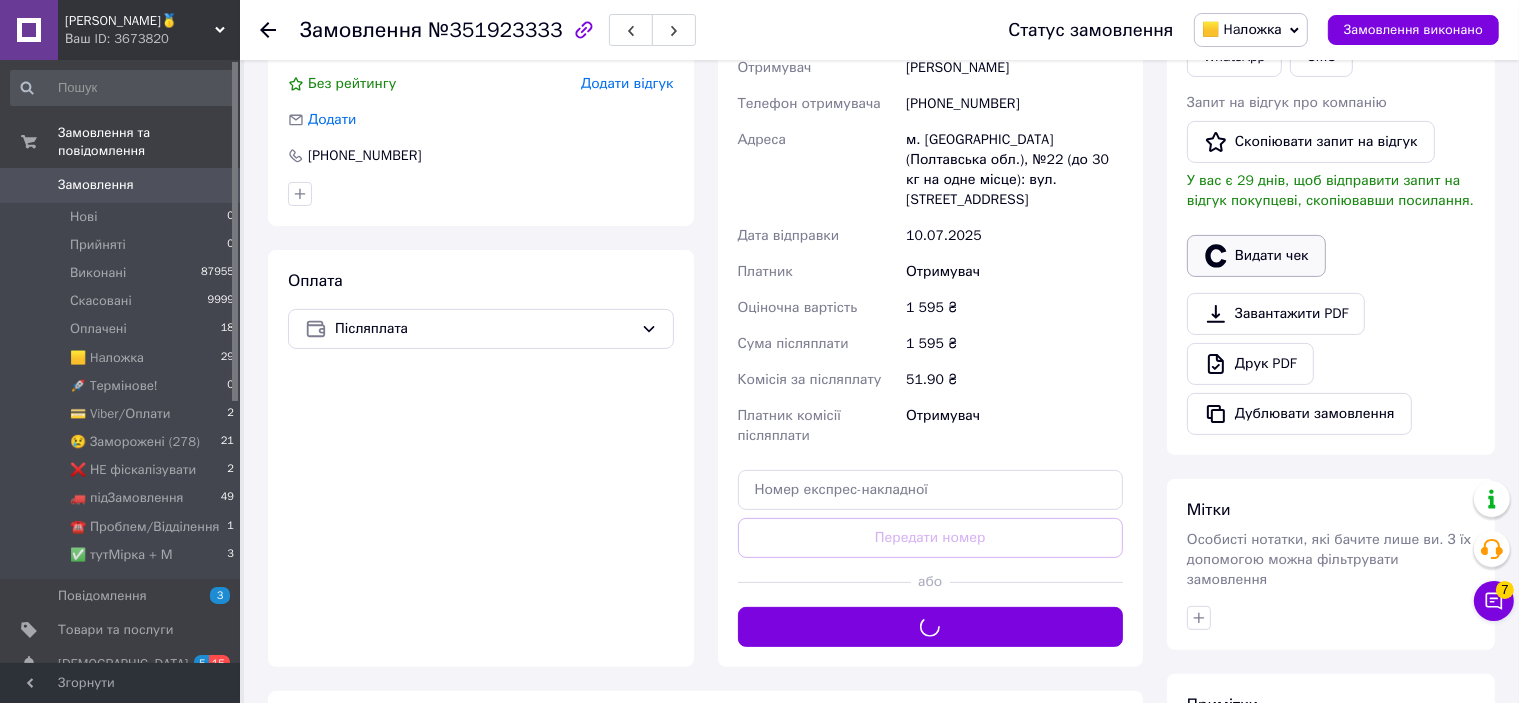 click on "Видати чек" at bounding box center [1256, 256] 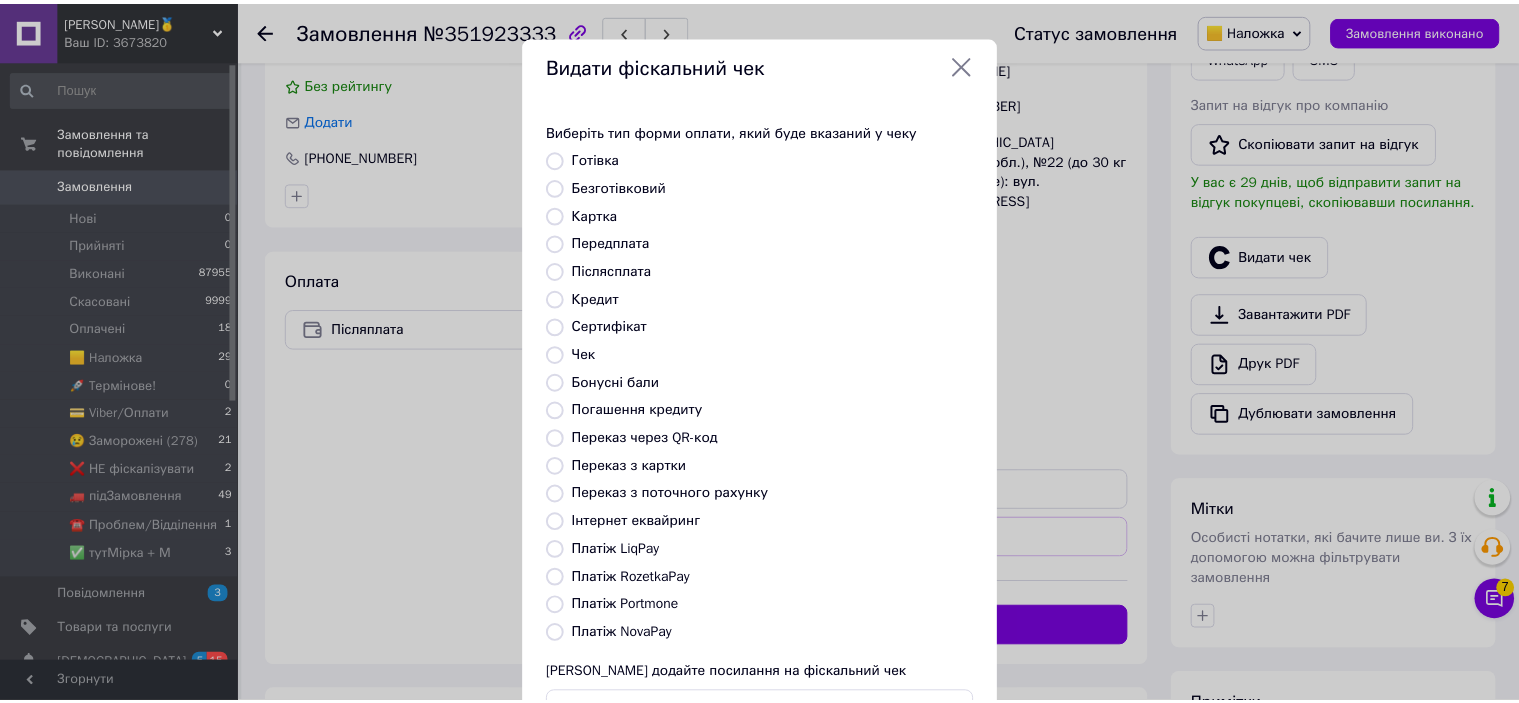 scroll, scrollTop: 155, scrollLeft: 0, axis: vertical 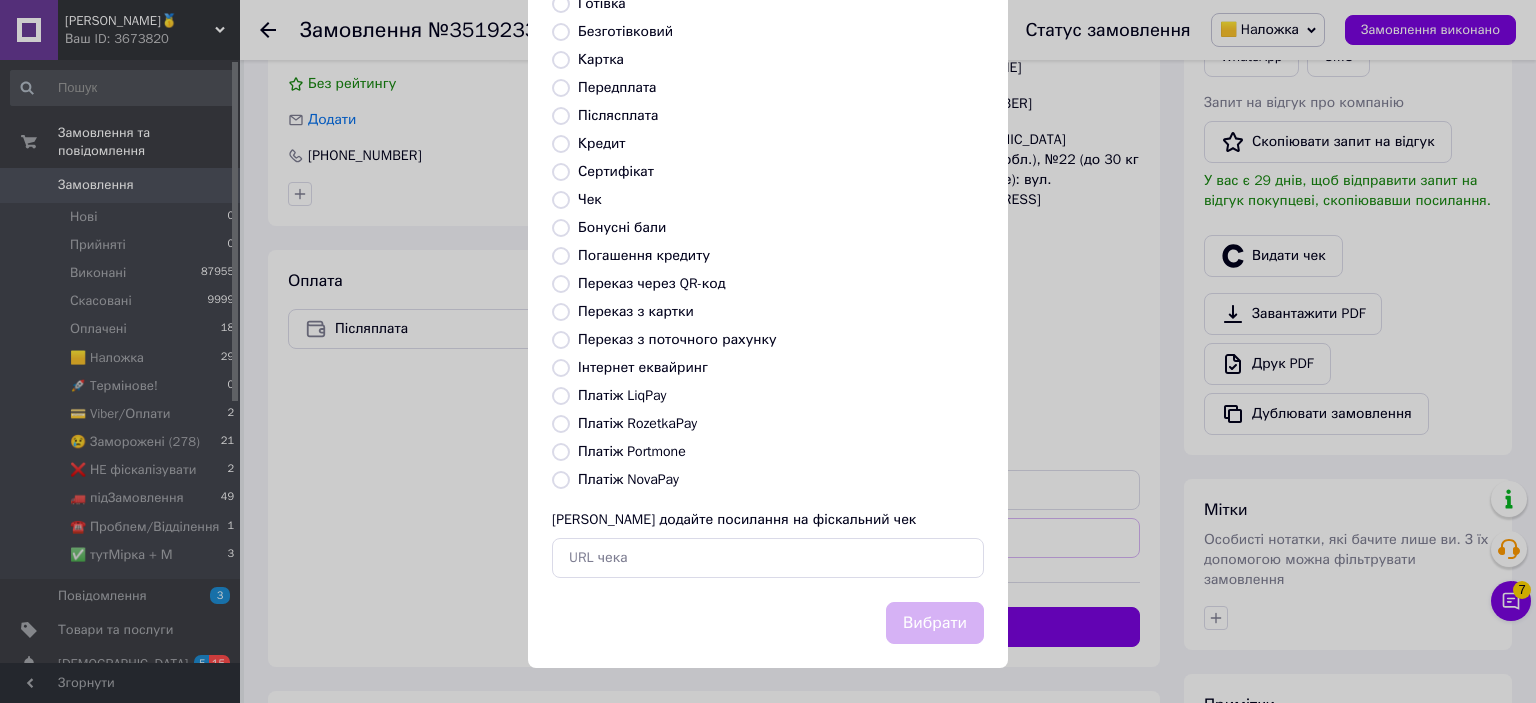 click on "Платіж NovaPay" at bounding box center [628, 479] 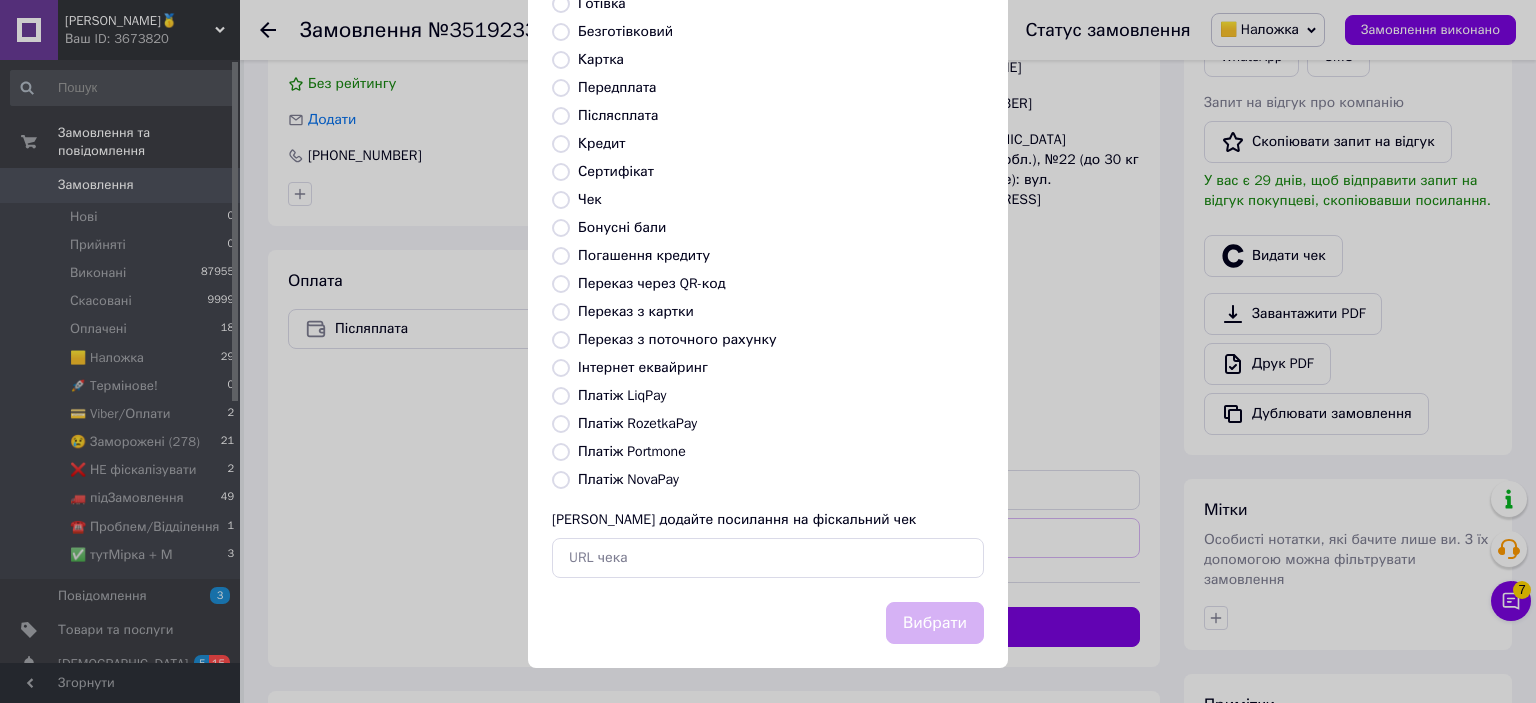 radio on "true" 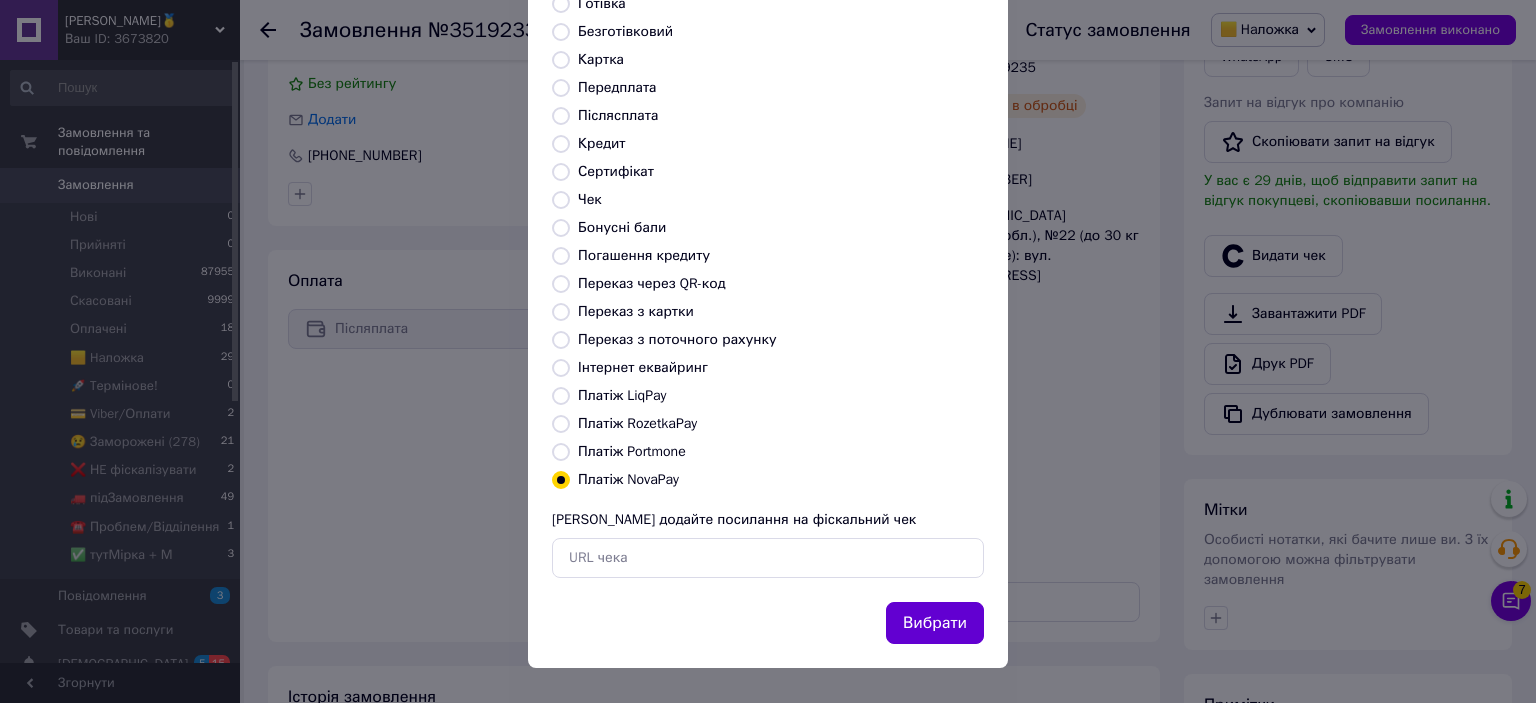 click on "Вибрати" at bounding box center (935, 623) 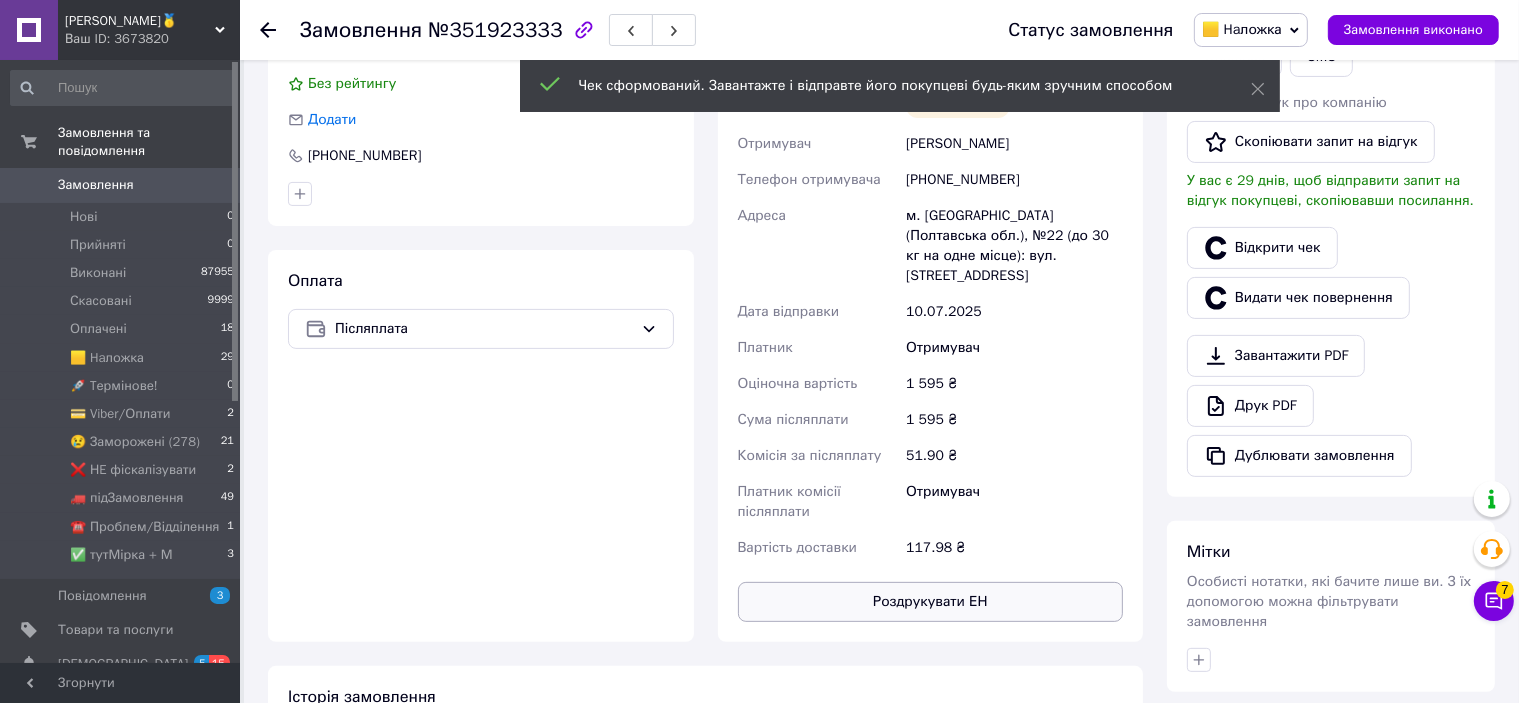 click on "Роздрукувати ЕН" at bounding box center (931, 602) 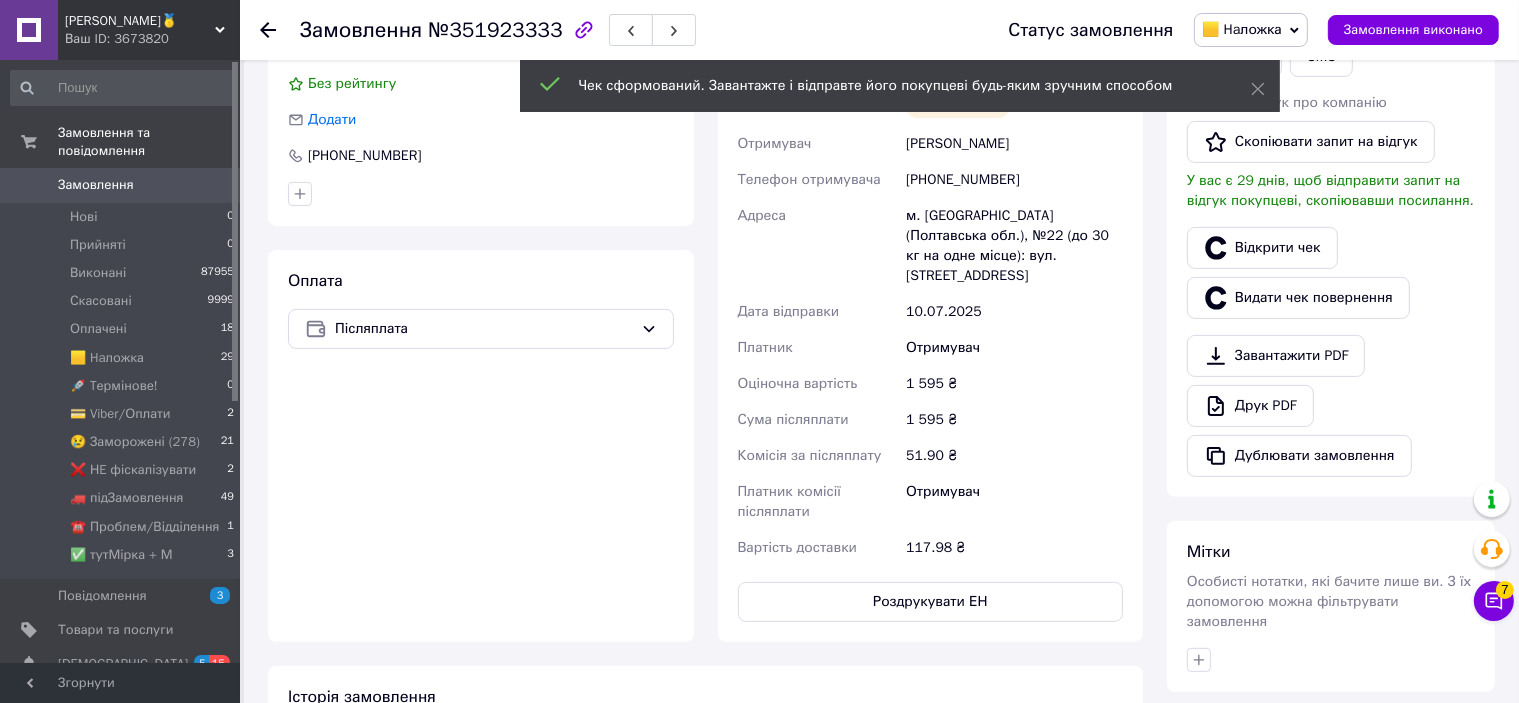 scroll, scrollTop: 400, scrollLeft: 0, axis: vertical 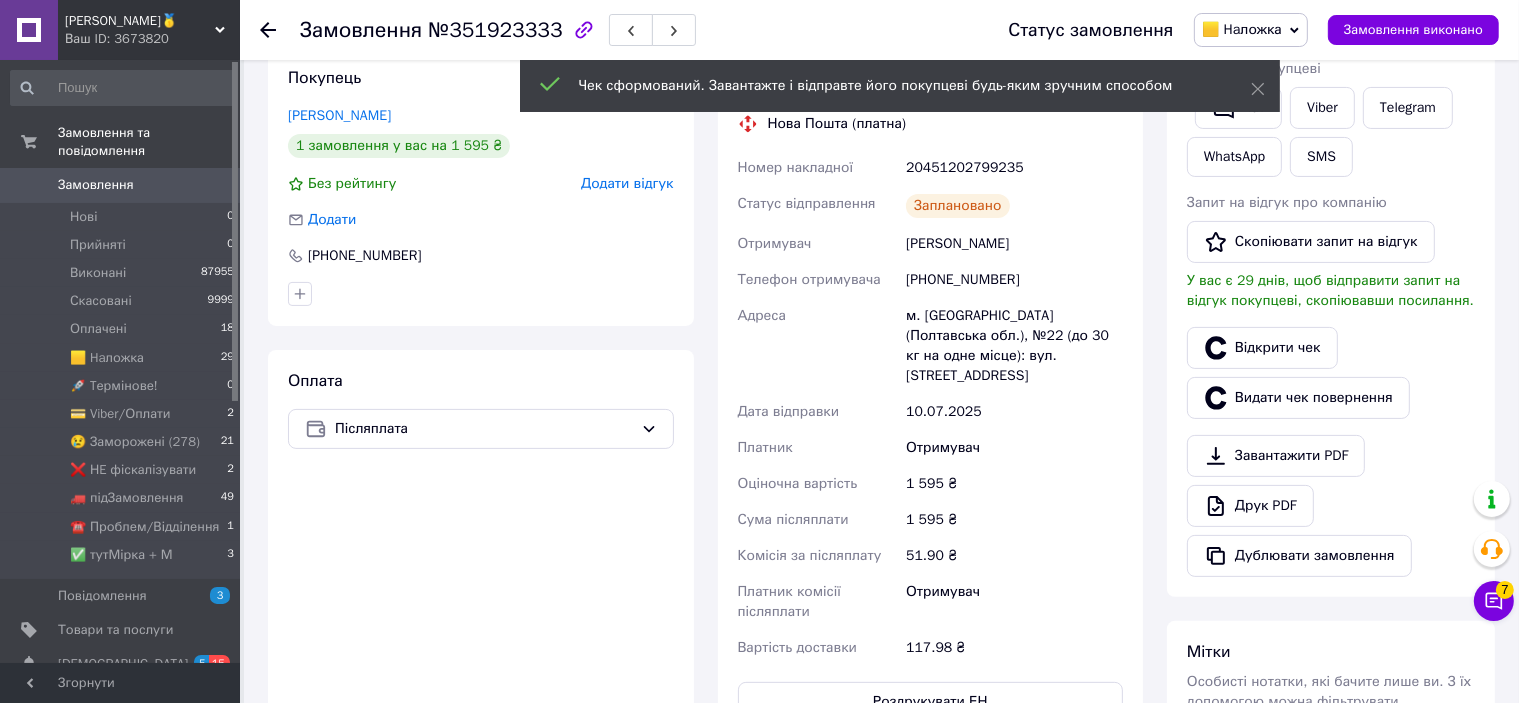 click on "20451202799235" at bounding box center (1014, 168) 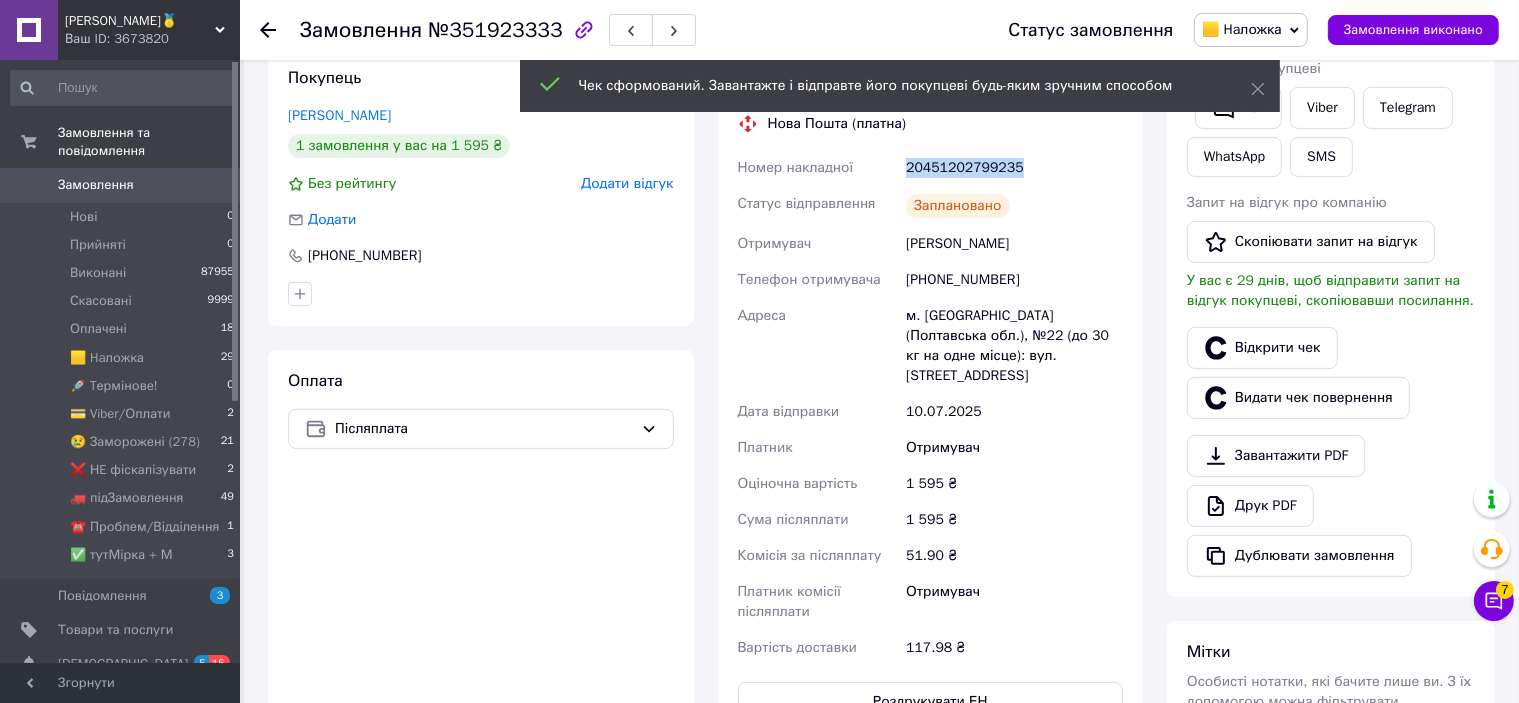 click on "20451202799235" at bounding box center (1014, 168) 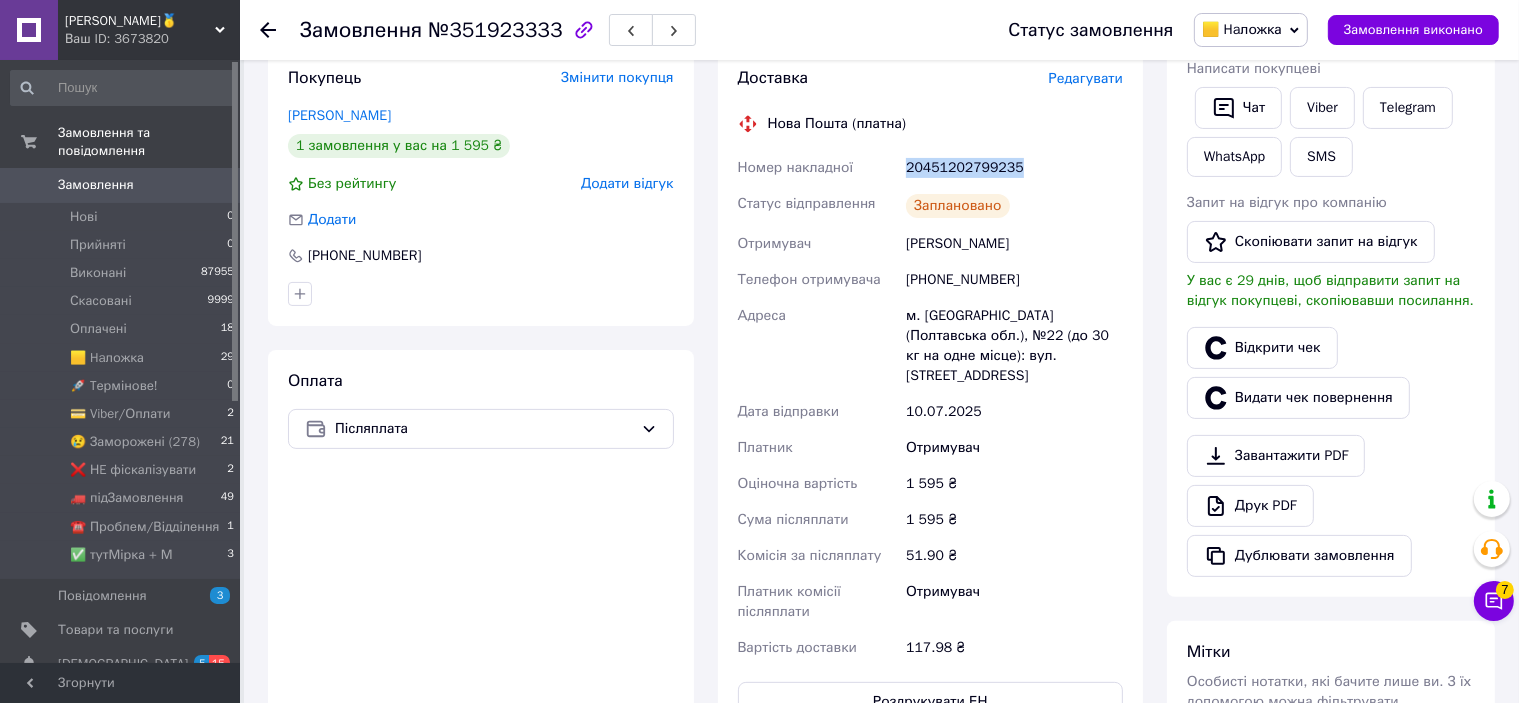 copy on "20451202799235" 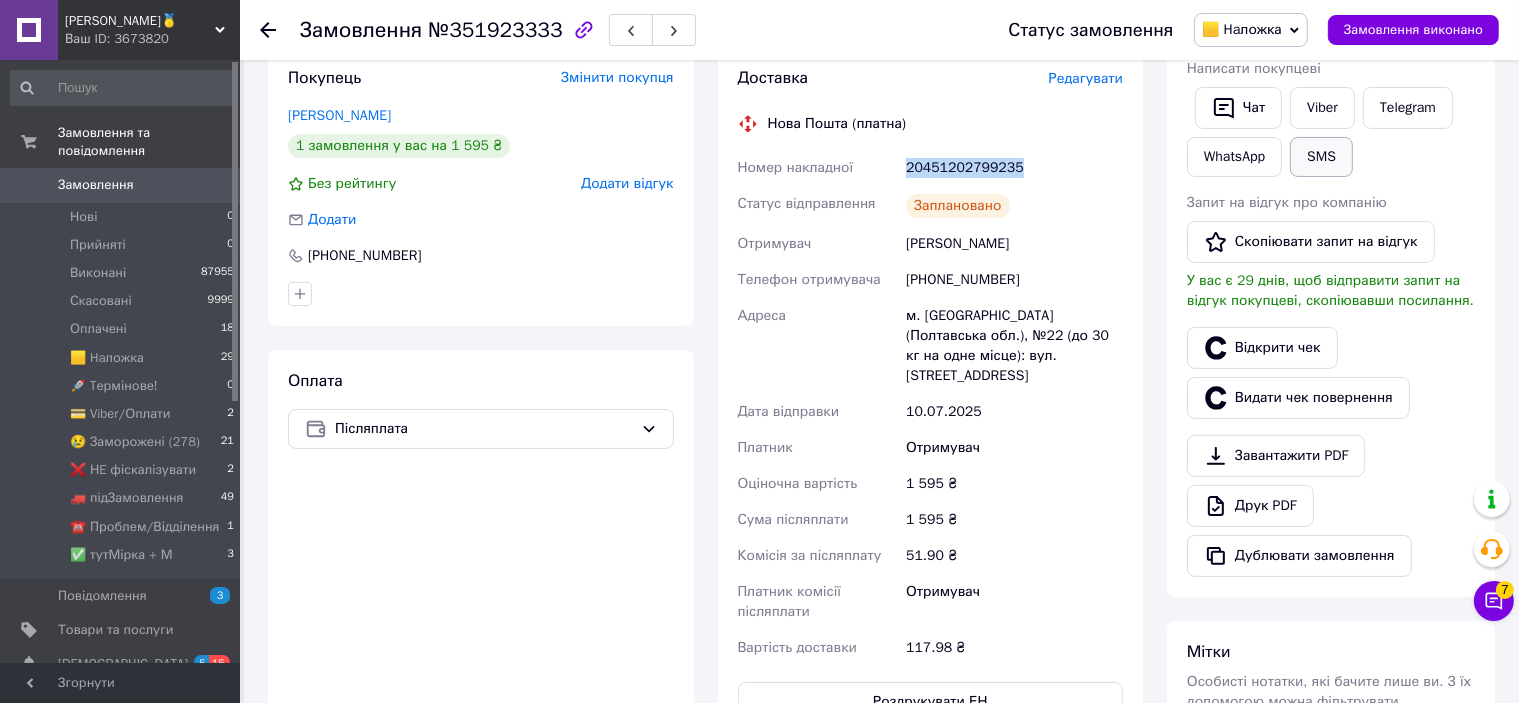 click on "SMS" at bounding box center (1321, 157) 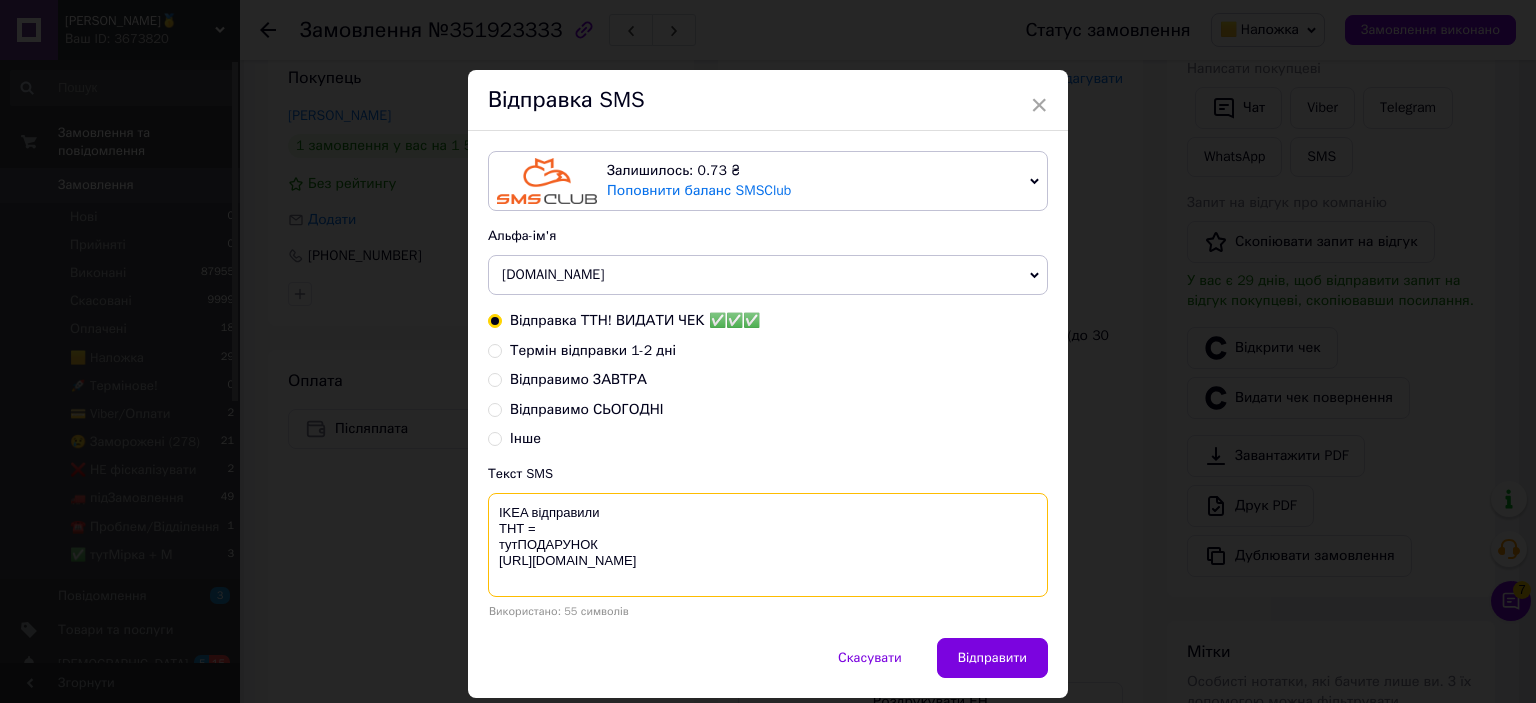 click on "IKEA відправили
ТНТ =
тутПОДАРУНОК
[URL][DOMAIN_NAME]" at bounding box center [768, 545] 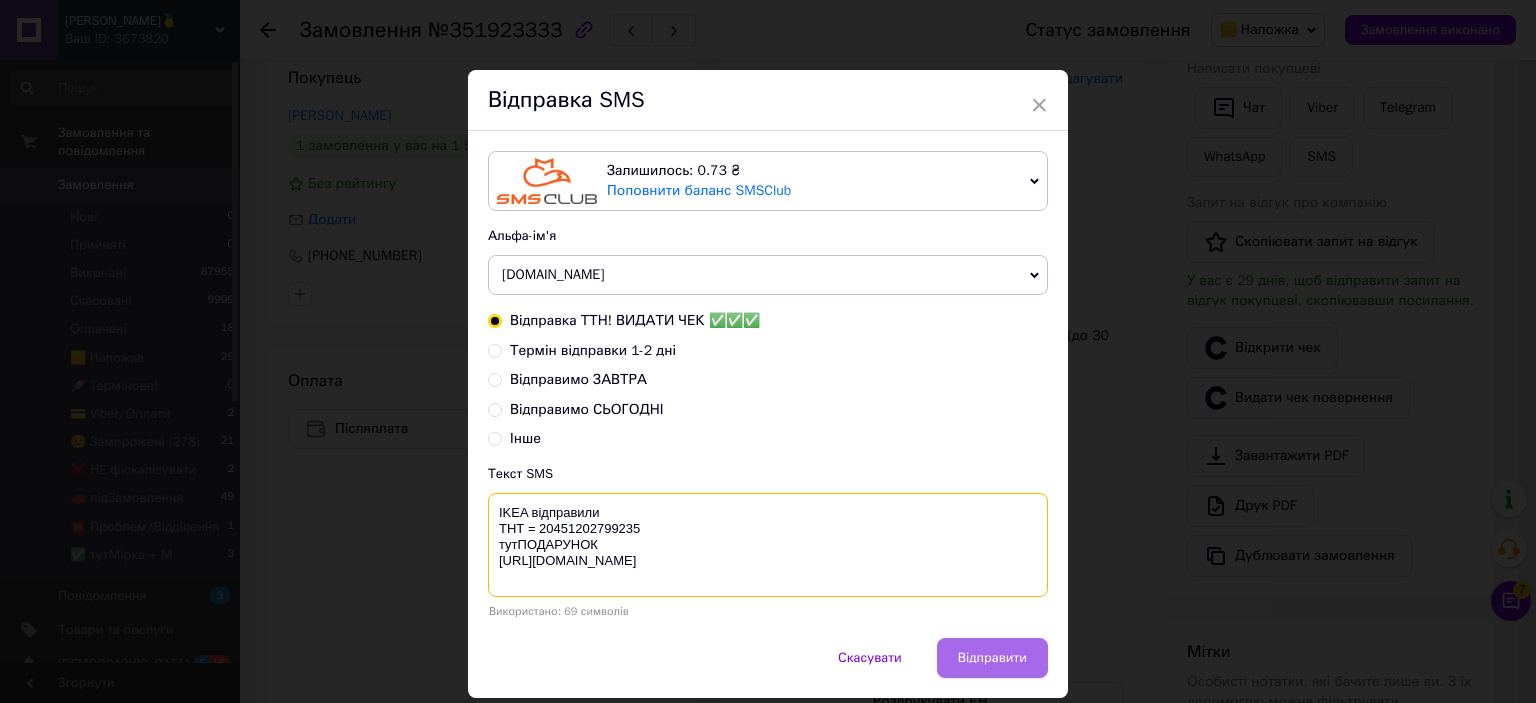 type on "IKEA відправили
ТНТ = 20451202799235
тутПОДАРУНОК
https://bit.ly/taao" 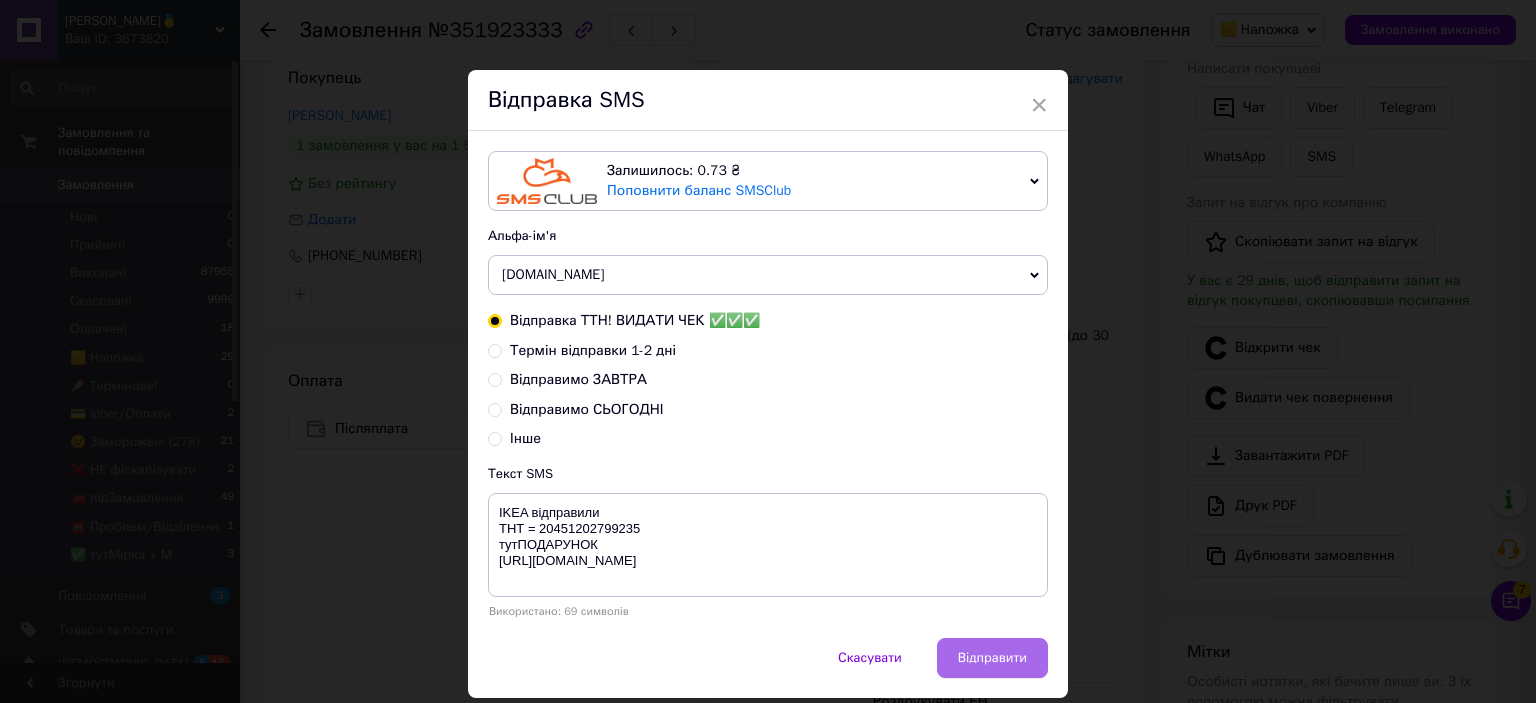 click on "Відправити" at bounding box center (992, 658) 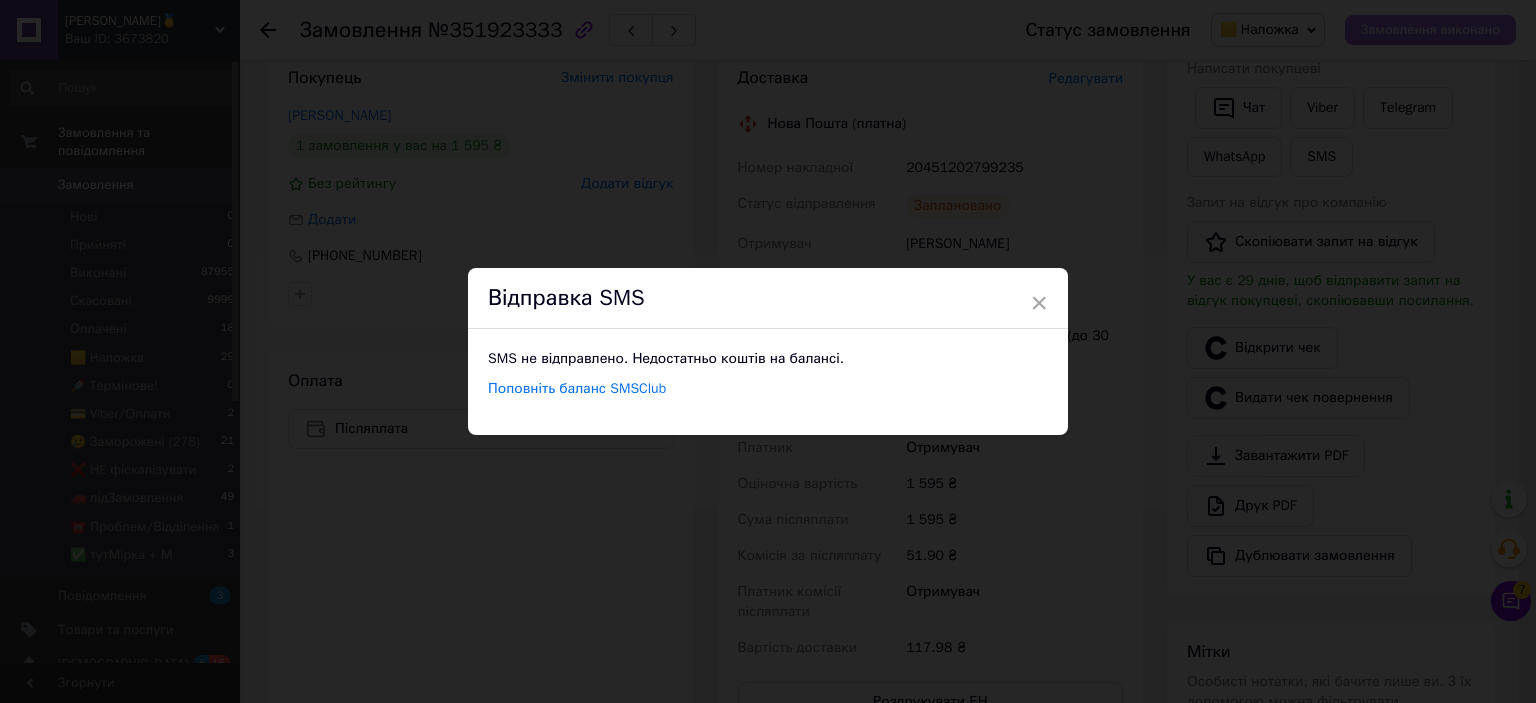 drag, startPoint x: 664, startPoint y: 245, endPoint x: 1391, endPoint y: 31, distance: 757.84235 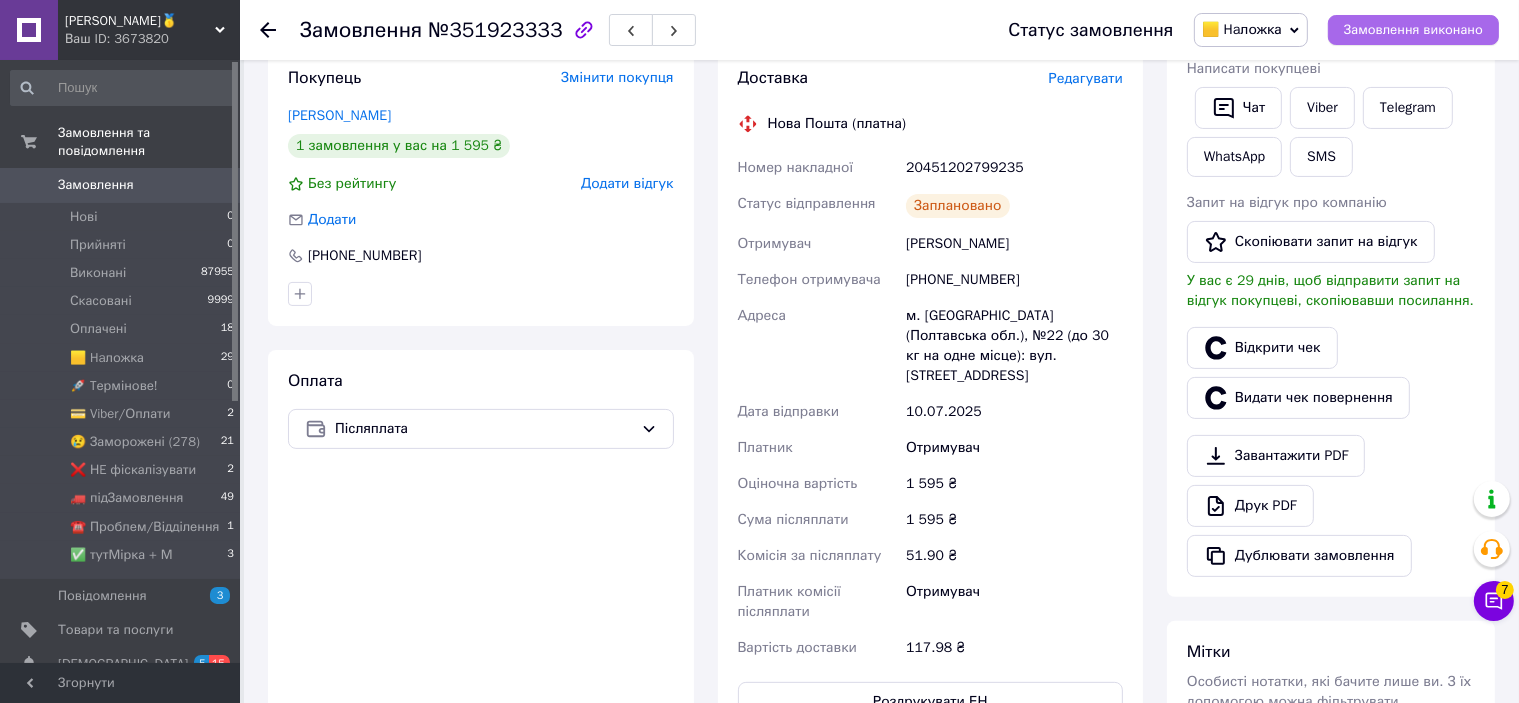 click on "Замовлення виконано" at bounding box center (1413, 30) 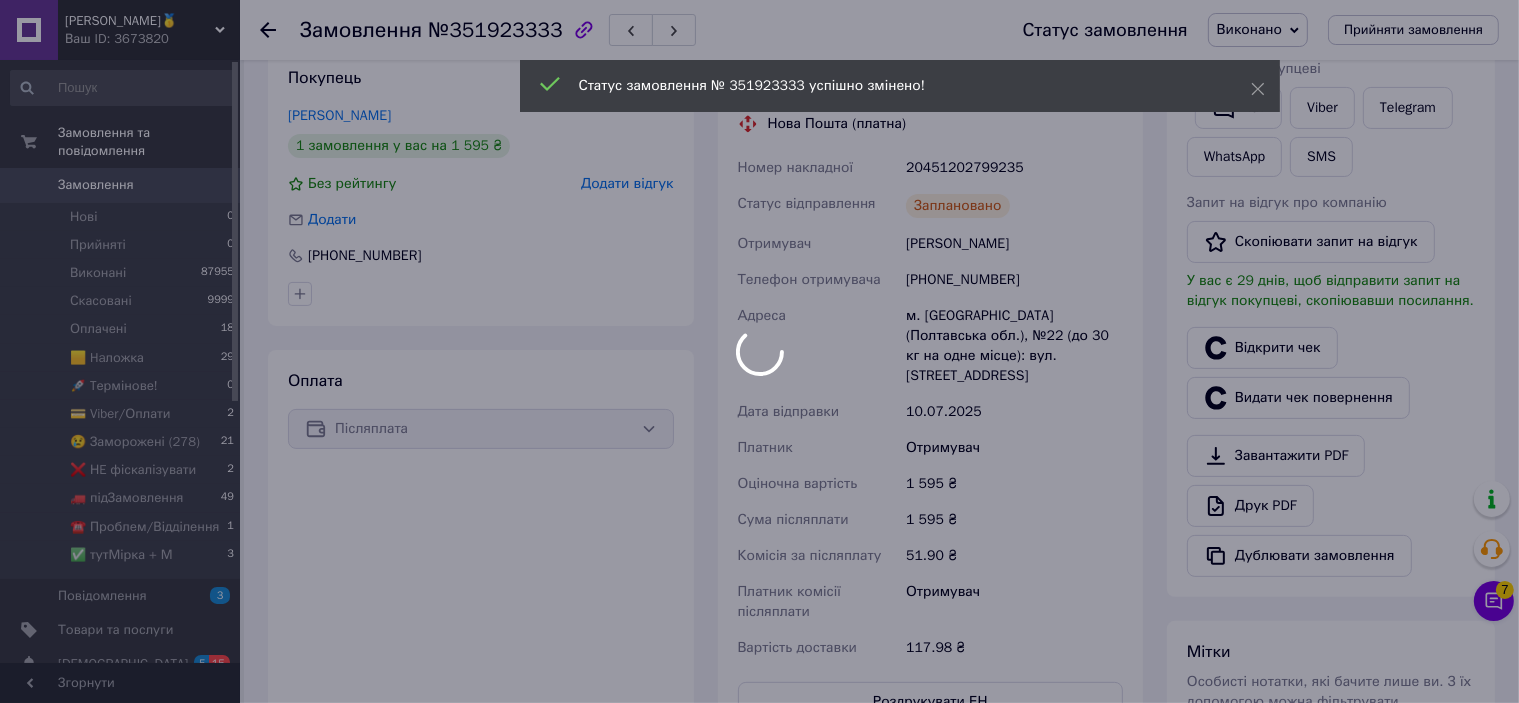 scroll, scrollTop: 0, scrollLeft: 0, axis: both 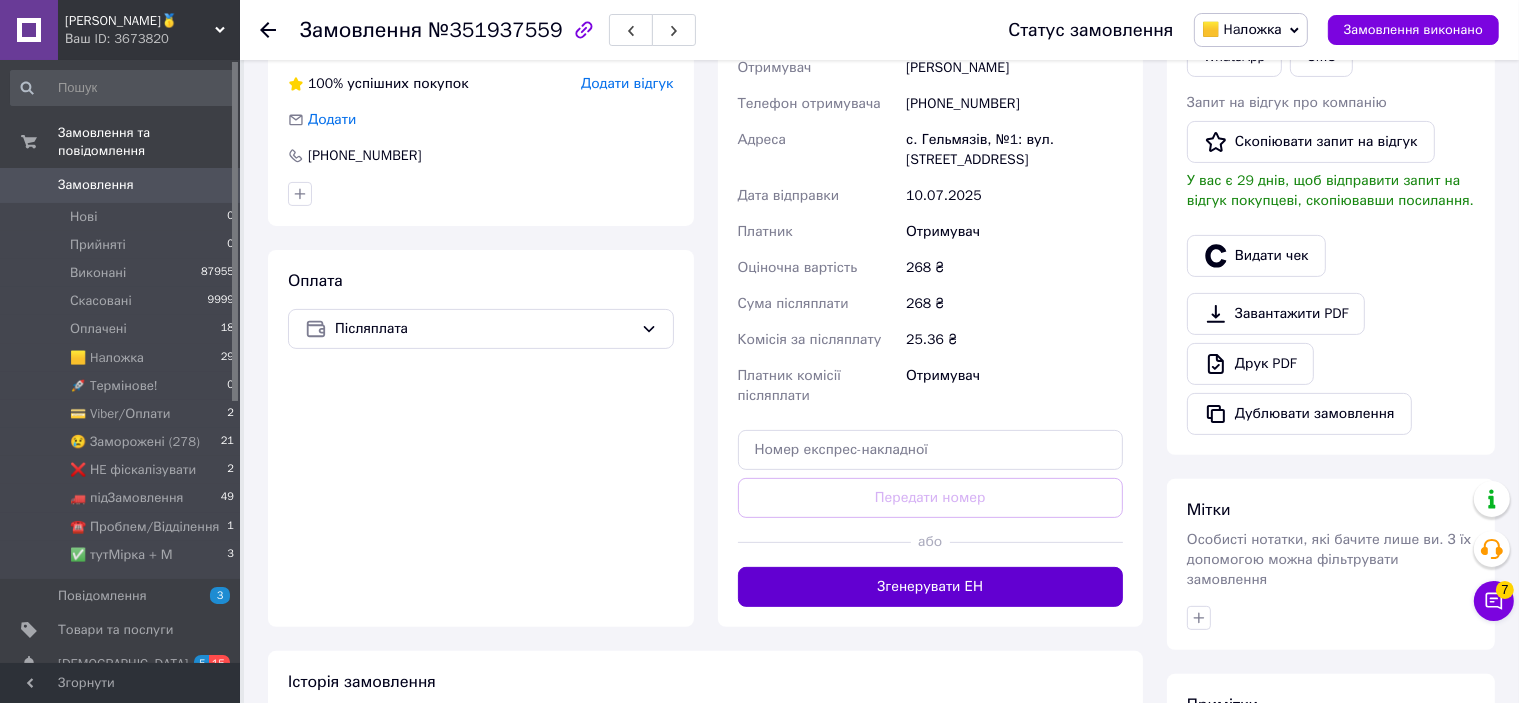 click on "Згенерувати ЕН" at bounding box center (931, 587) 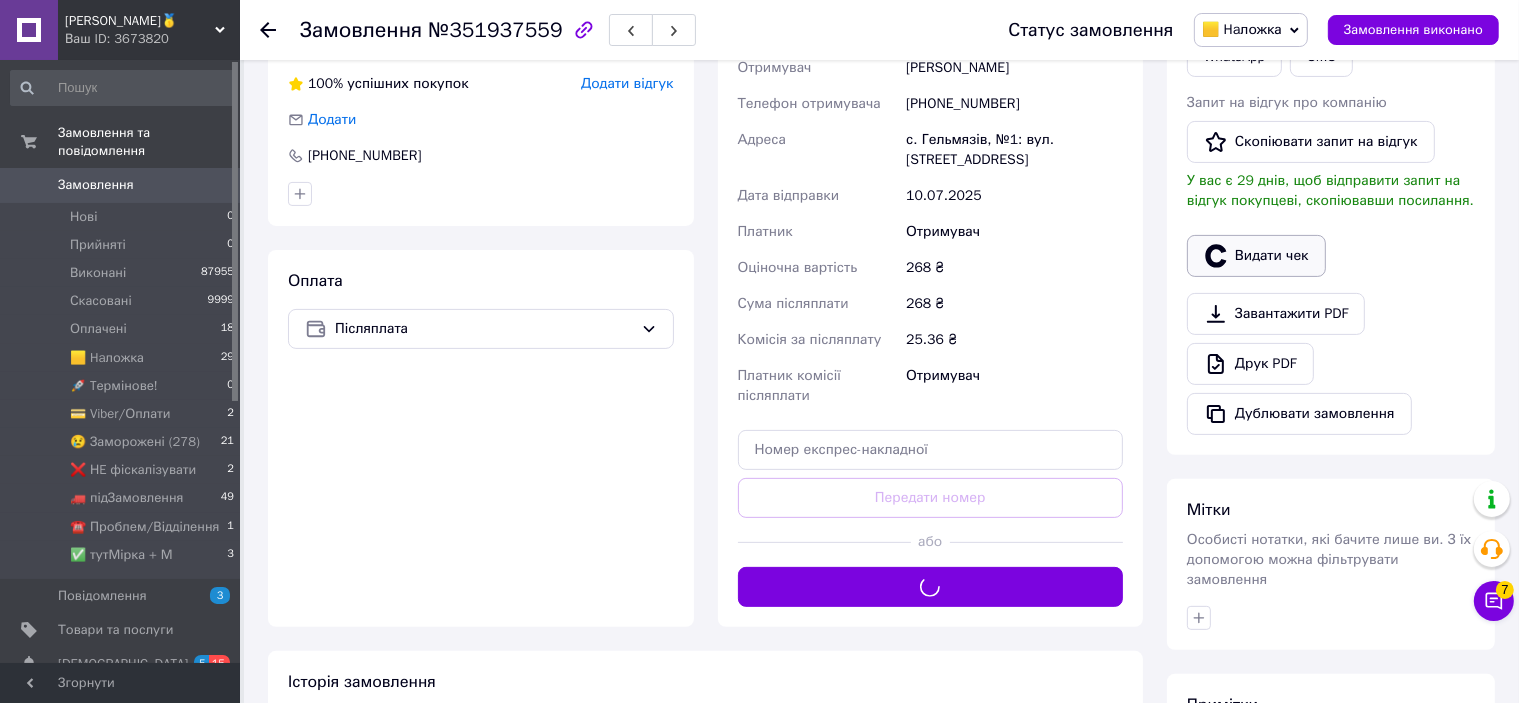 click on "Видати чек" at bounding box center (1256, 256) 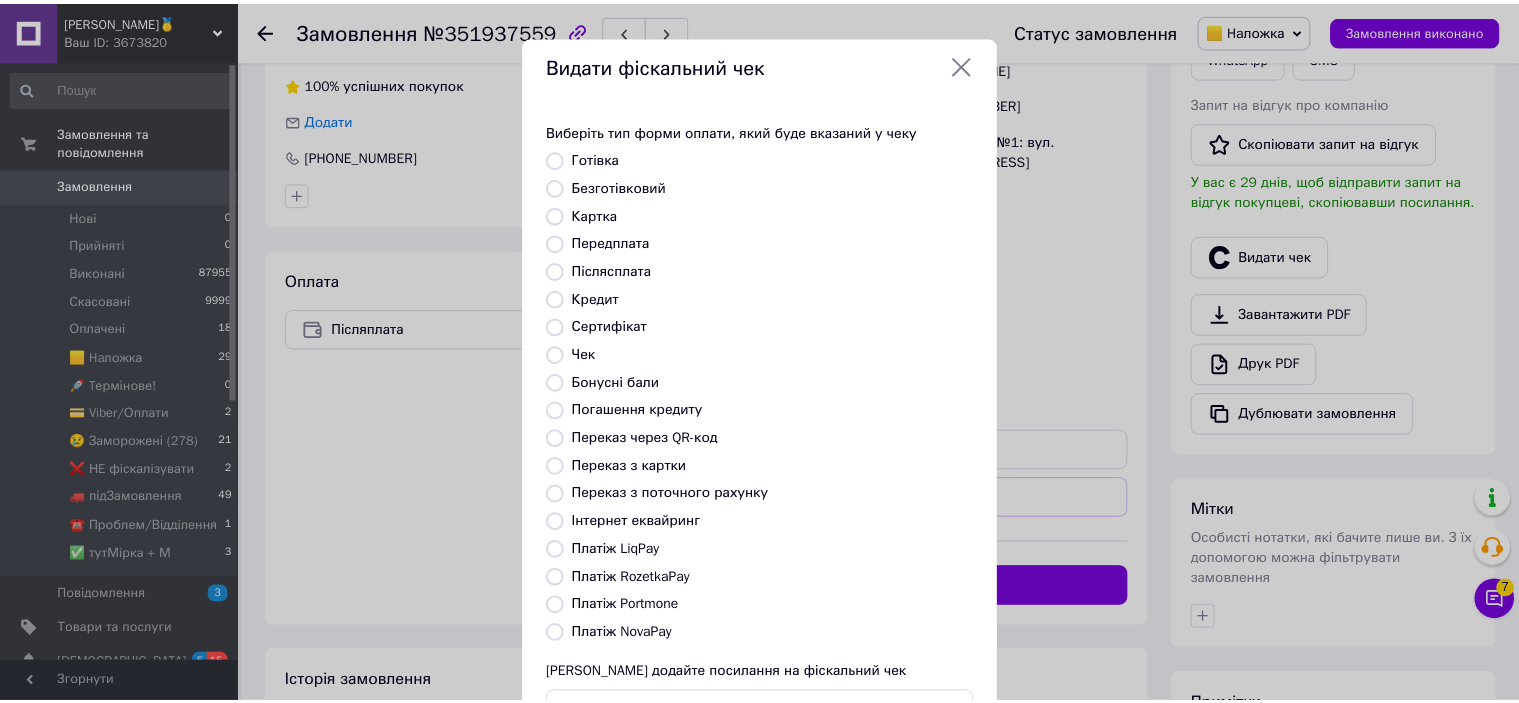 scroll, scrollTop: 155, scrollLeft: 0, axis: vertical 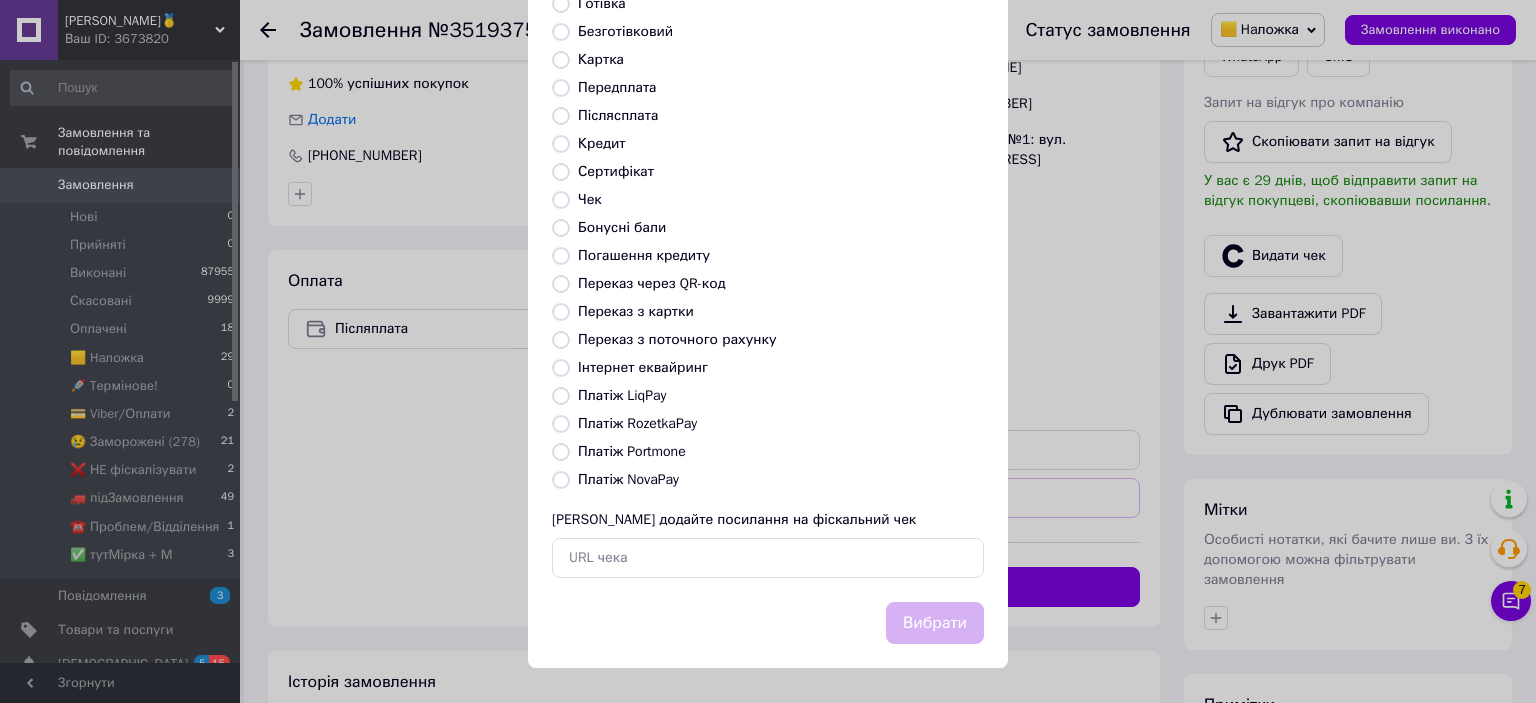 click on "Платіж NovaPay" at bounding box center [628, 479] 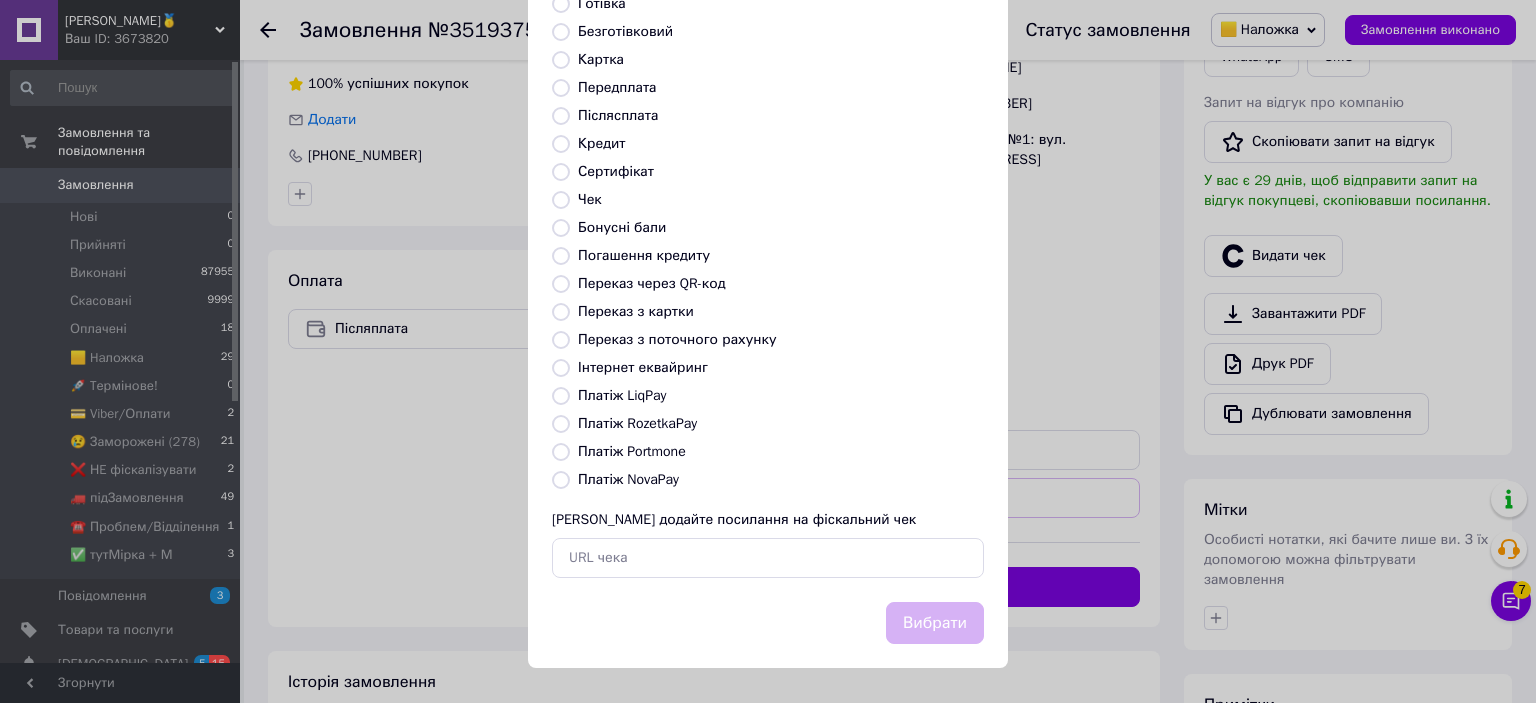 radio on "true" 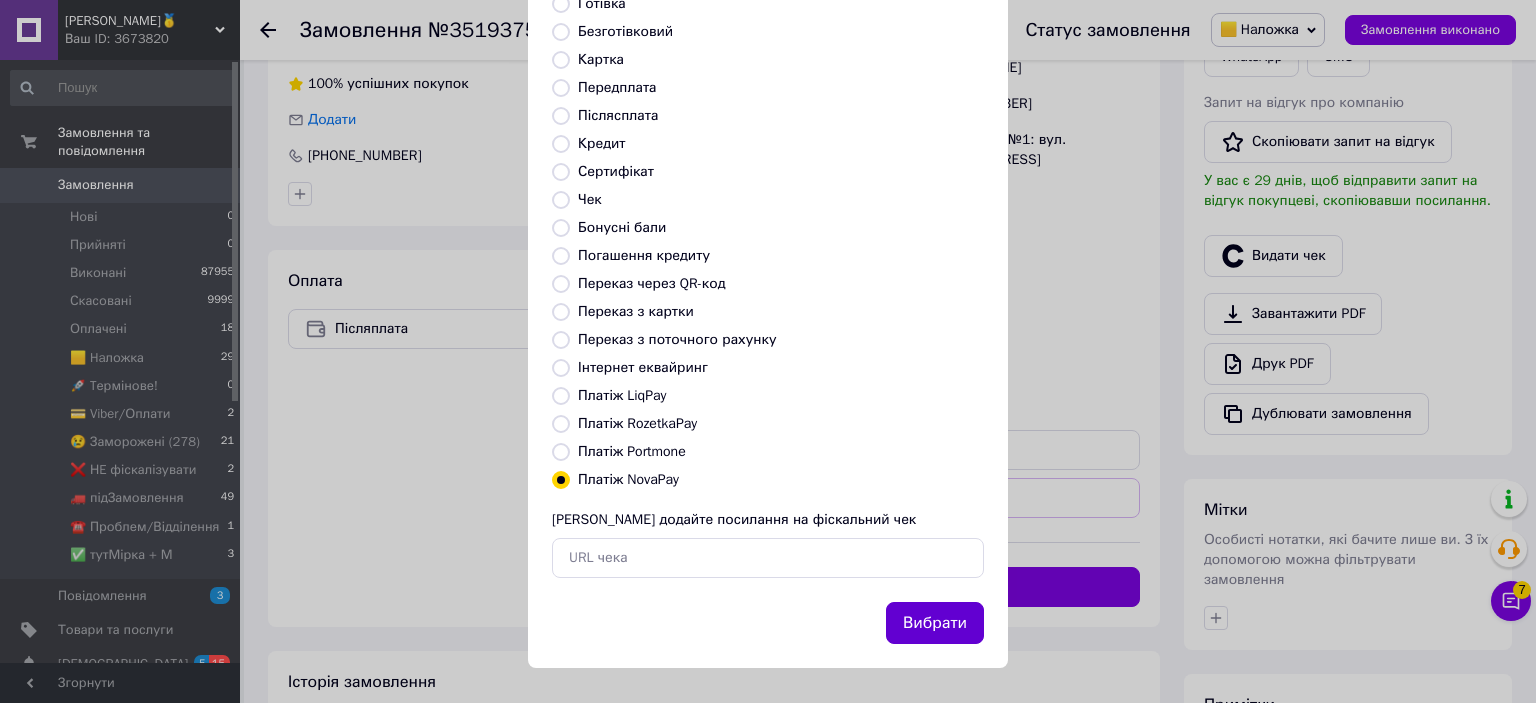click on "Вибрати" at bounding box center [935, 623] 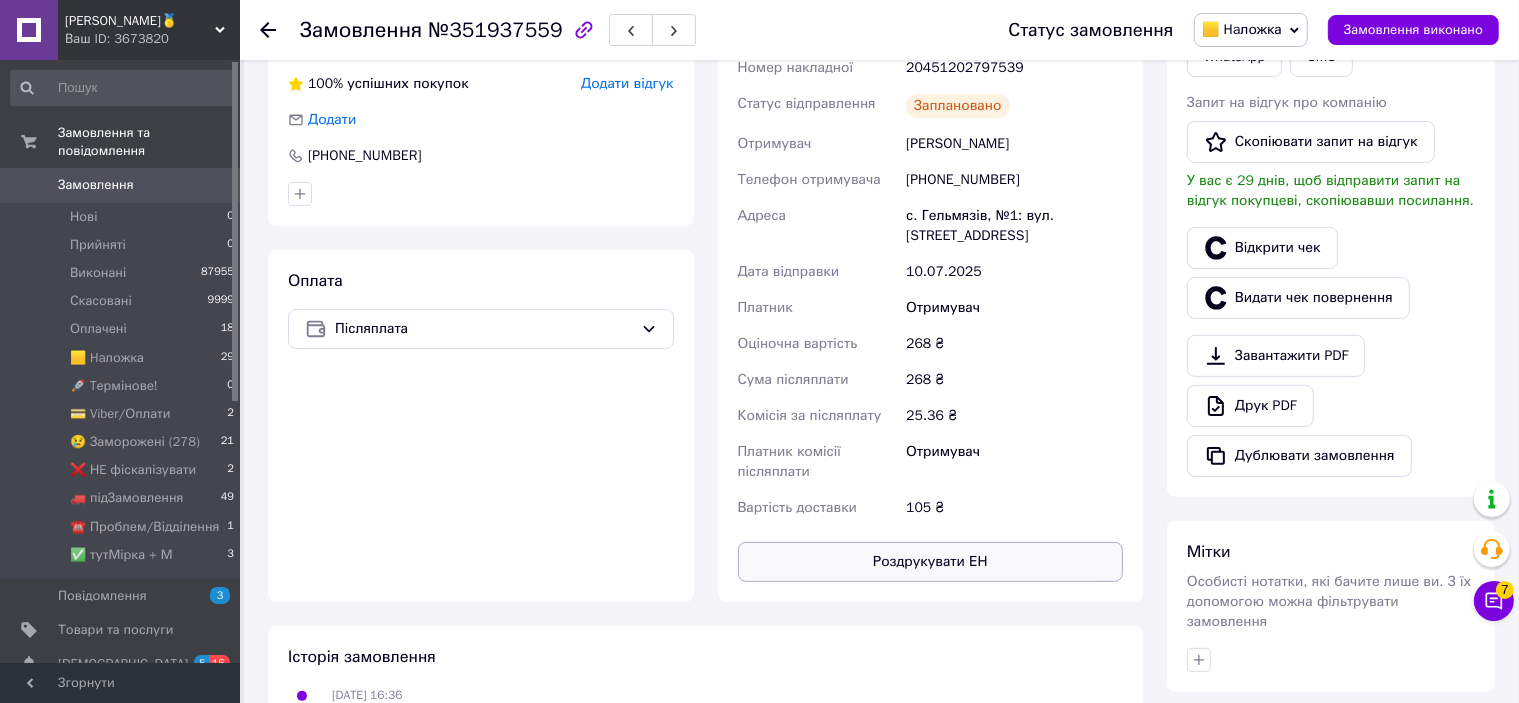 click on "Роздрукувати ЕН" at bounding box center [931, 562] 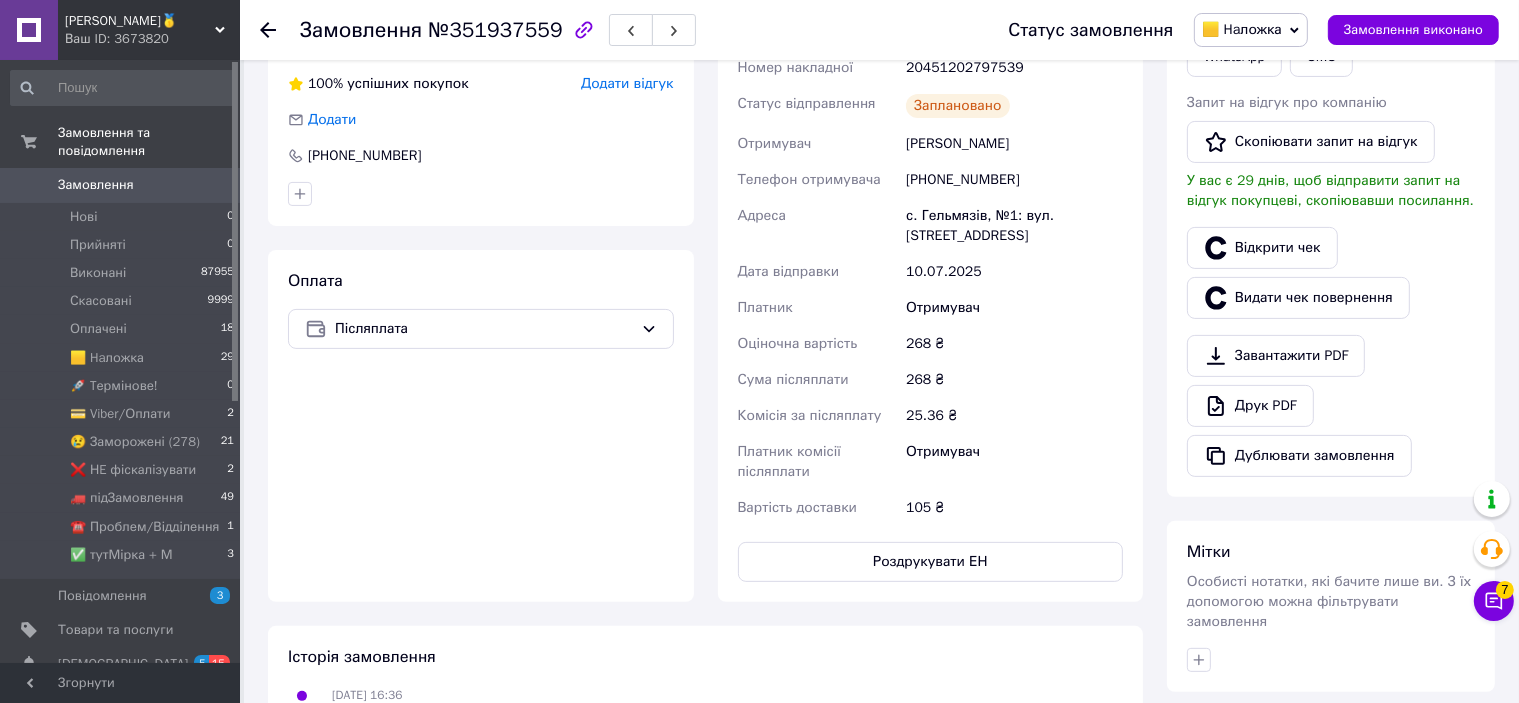 scroll, scrollTop: 400, scrollLeft: 0, axis: vertical 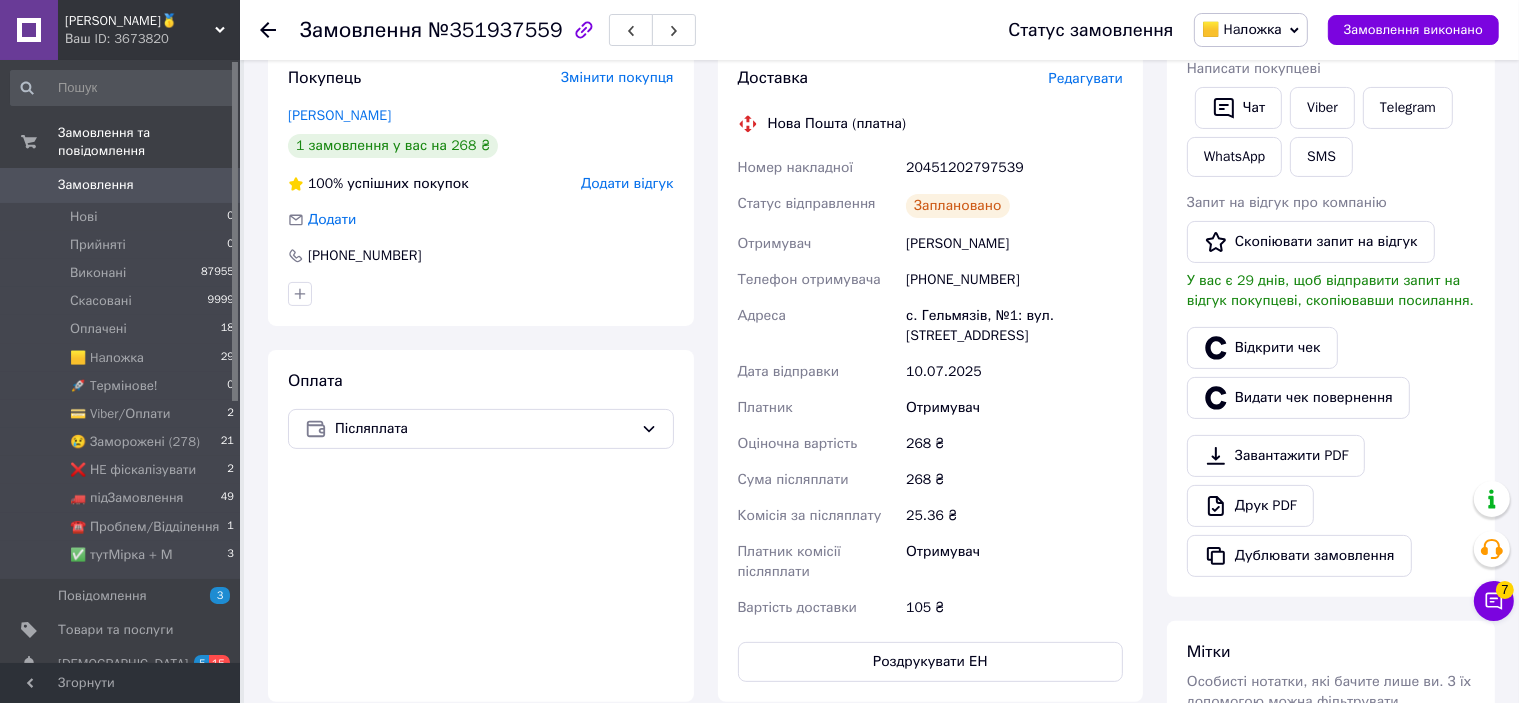click on "20451202797539" at bounding box center [1014, 168] 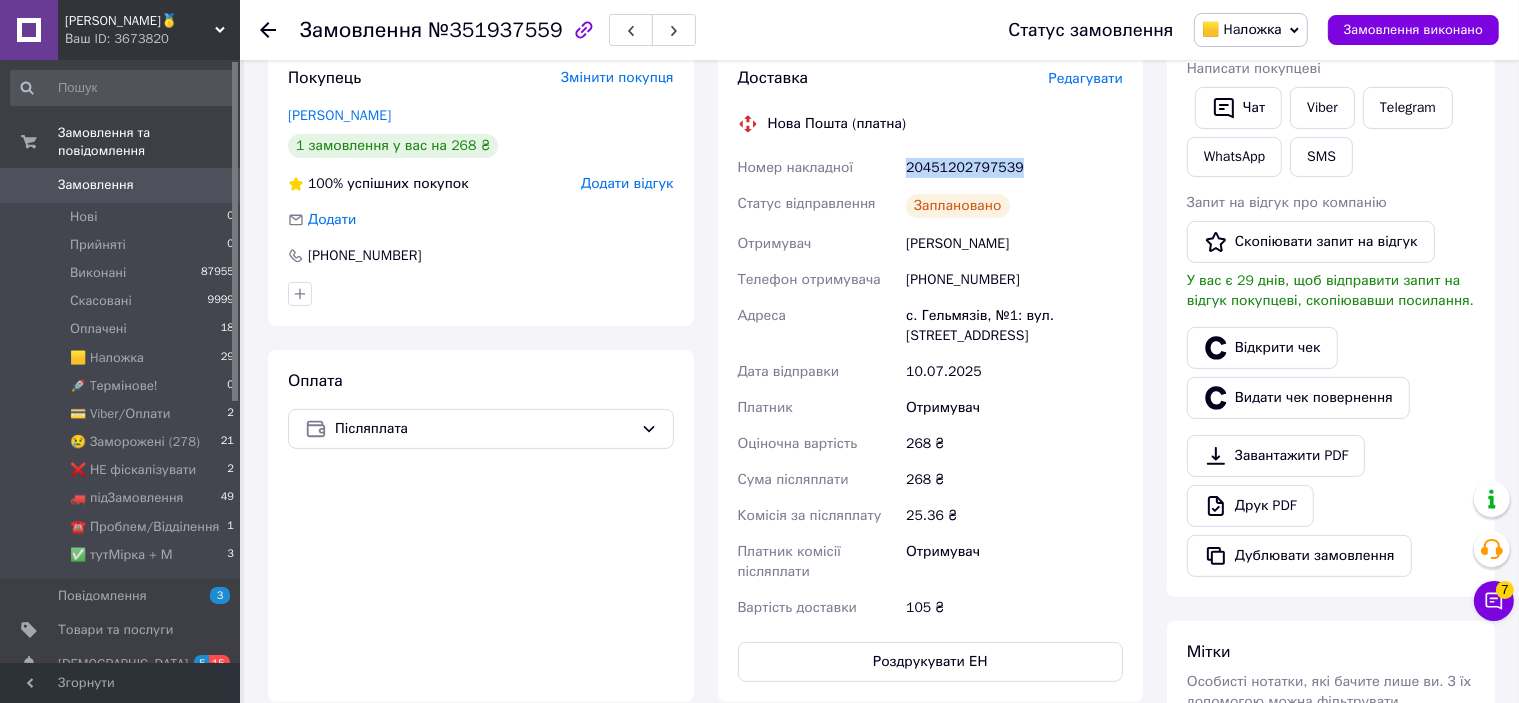 click on "20451202797539" at bounding box center [1014, 168] 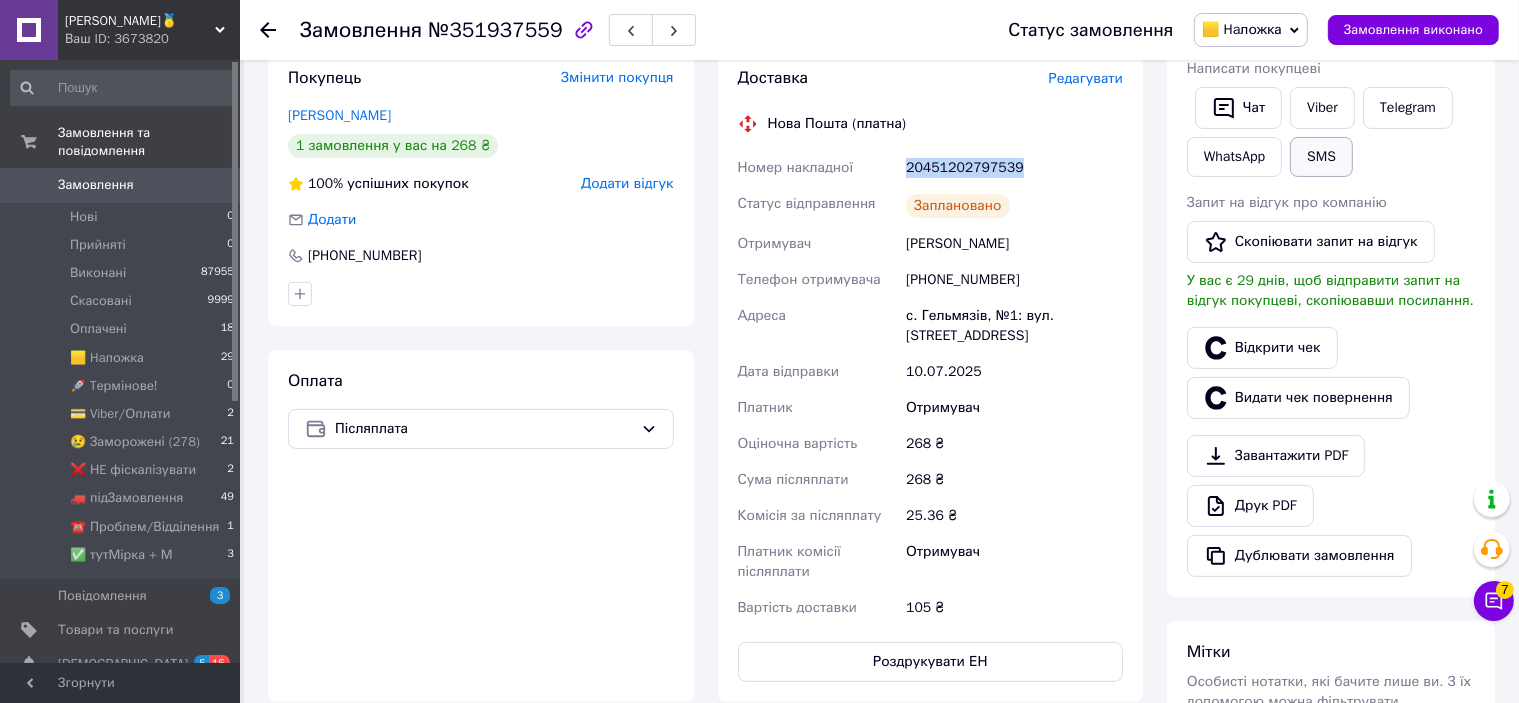 click on "SMS" at bounding box center (1321, 157) 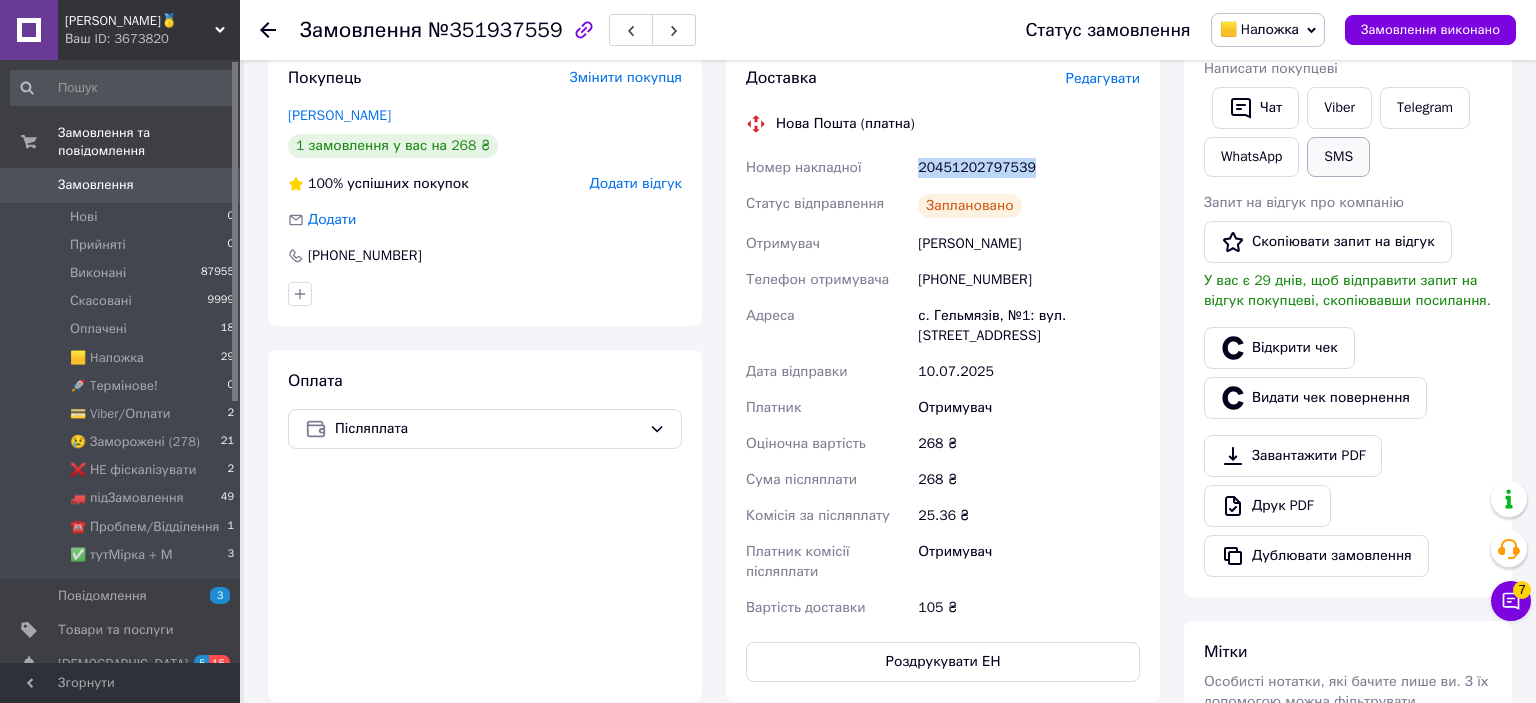 type 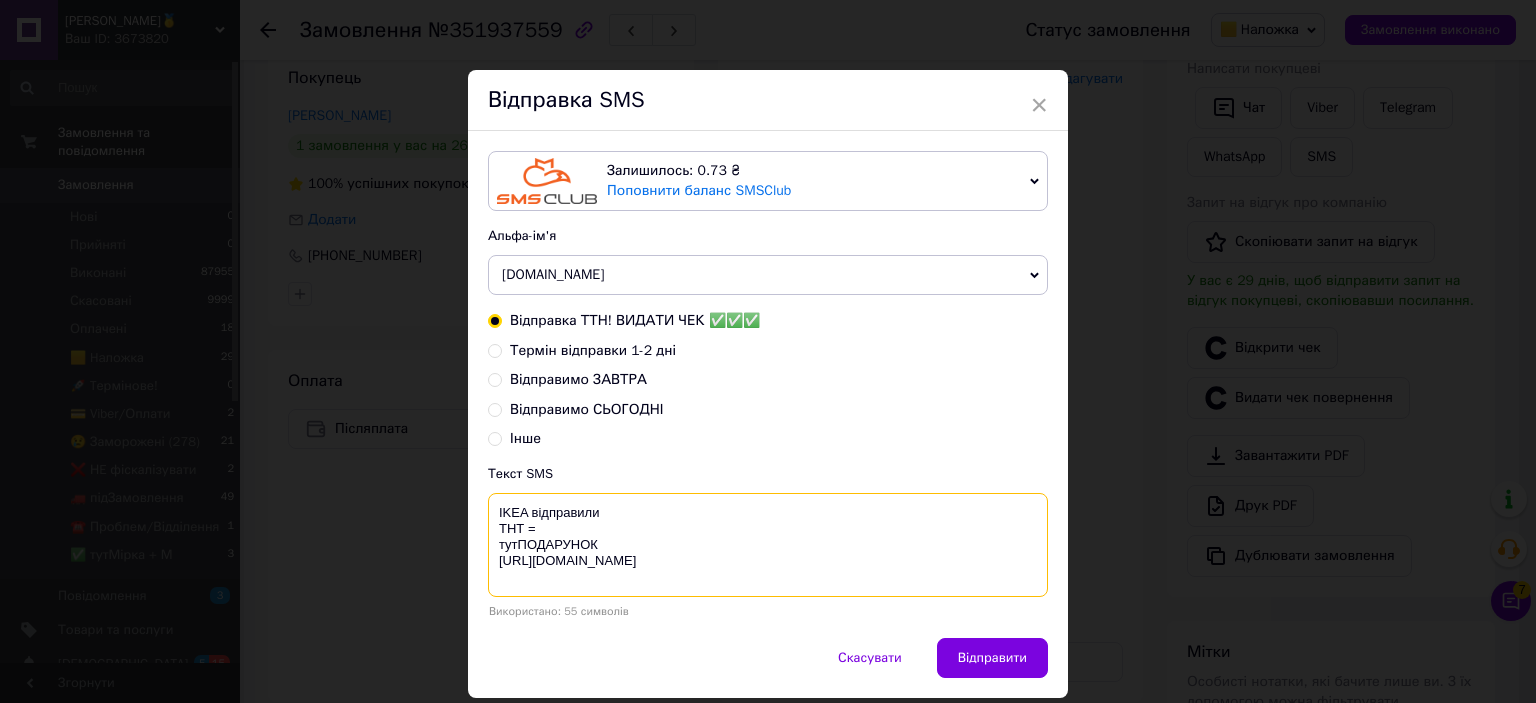 click on "IKEA відправили
ТНТ =
тутПОДАРУНОК
[URL][DOMAIN_NAME]" at bounding box center (768, 545) 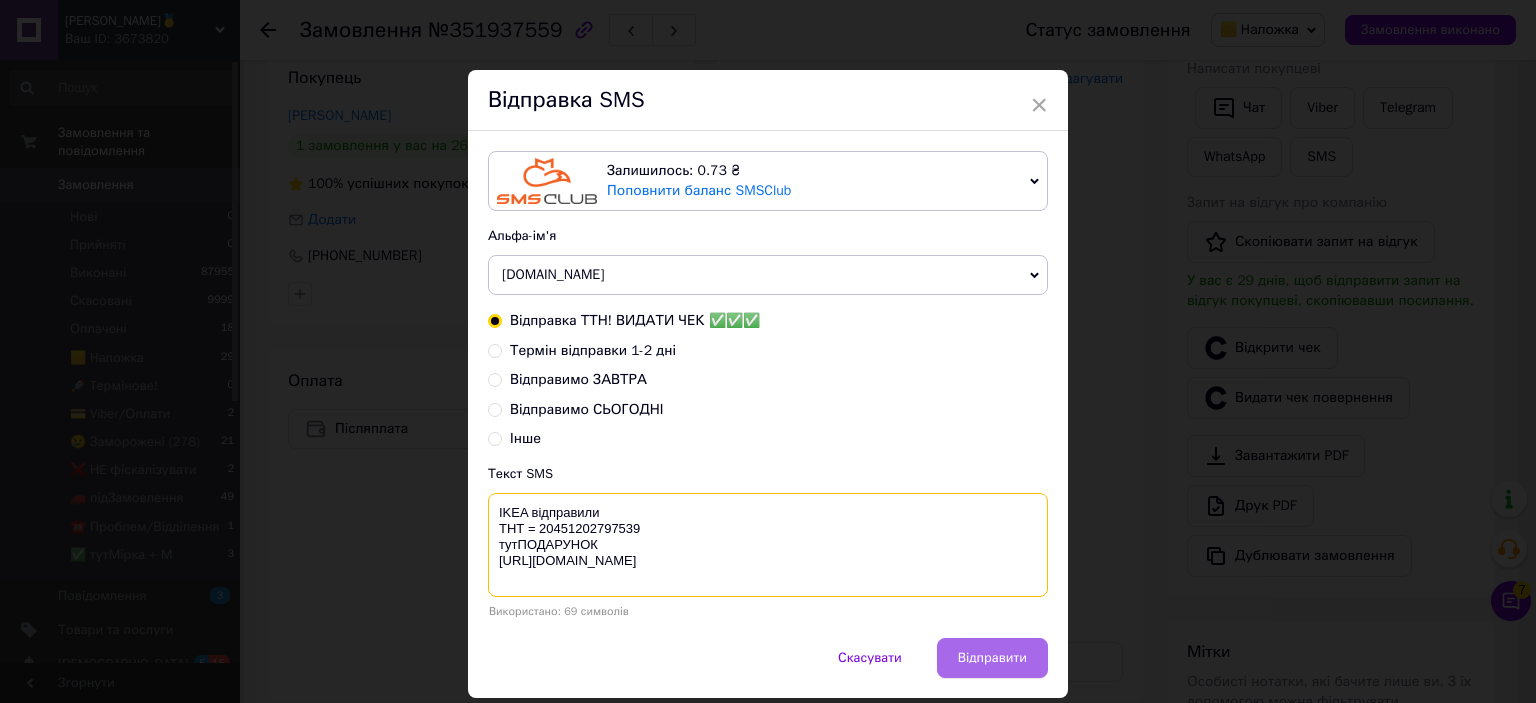 type on "IKEA відправили
ТНТ = 20451202797539
тутПОДАРУНОК
[URL][DOMAIN_NAME]" 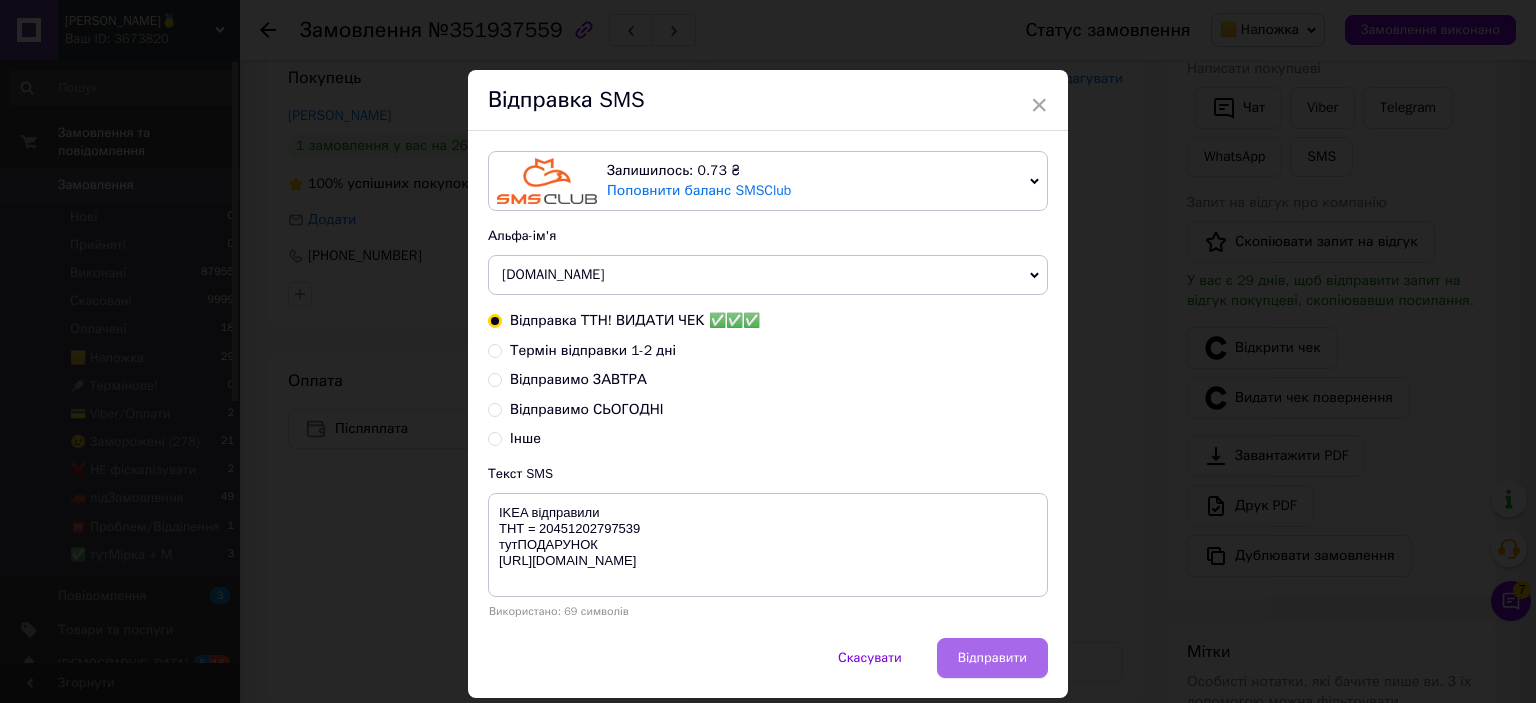 click on "Відправити" at bounding box center (992, 658) 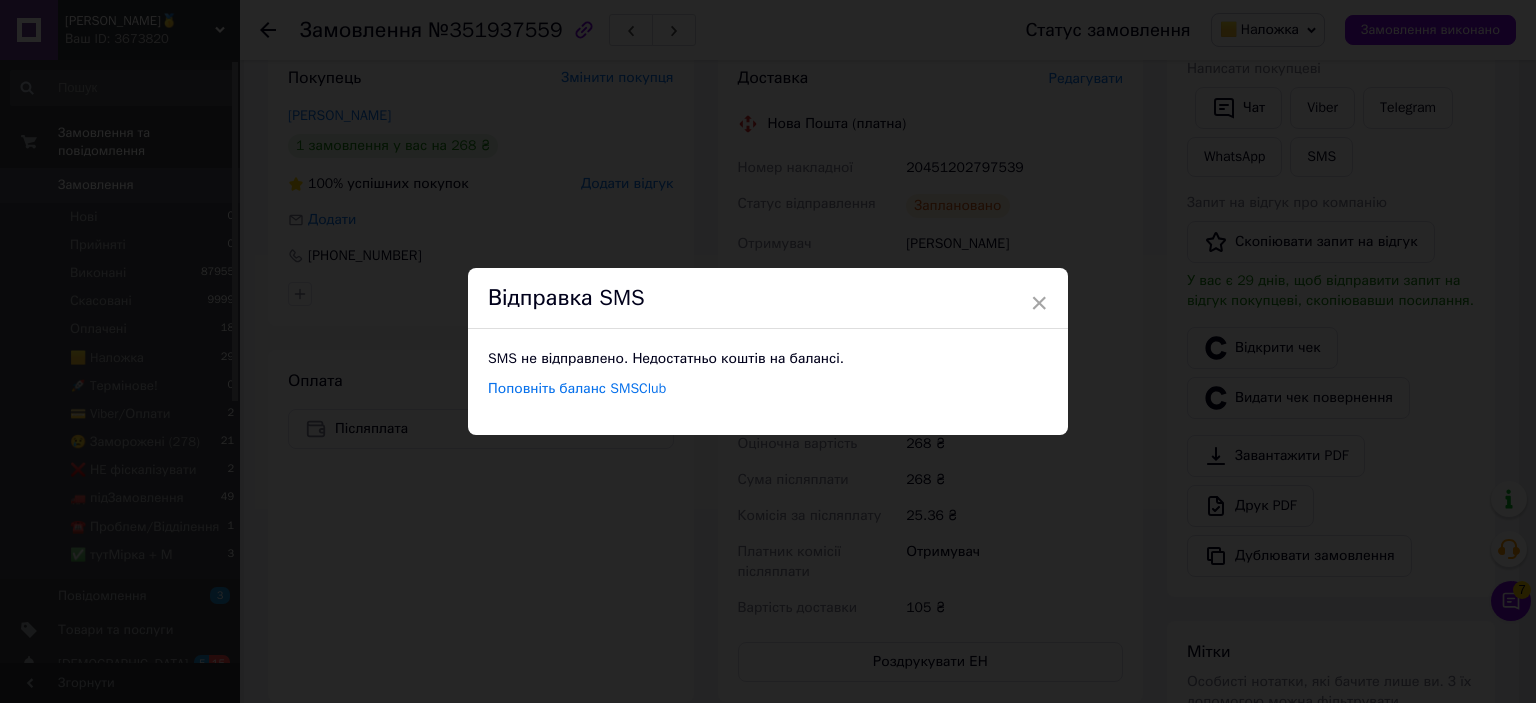 click on "× Відправка SMS SMS не відправлено. Недостатньо коштів на балансі.  Поповніть баланс SMSClub" at bounding box center (768, 351) 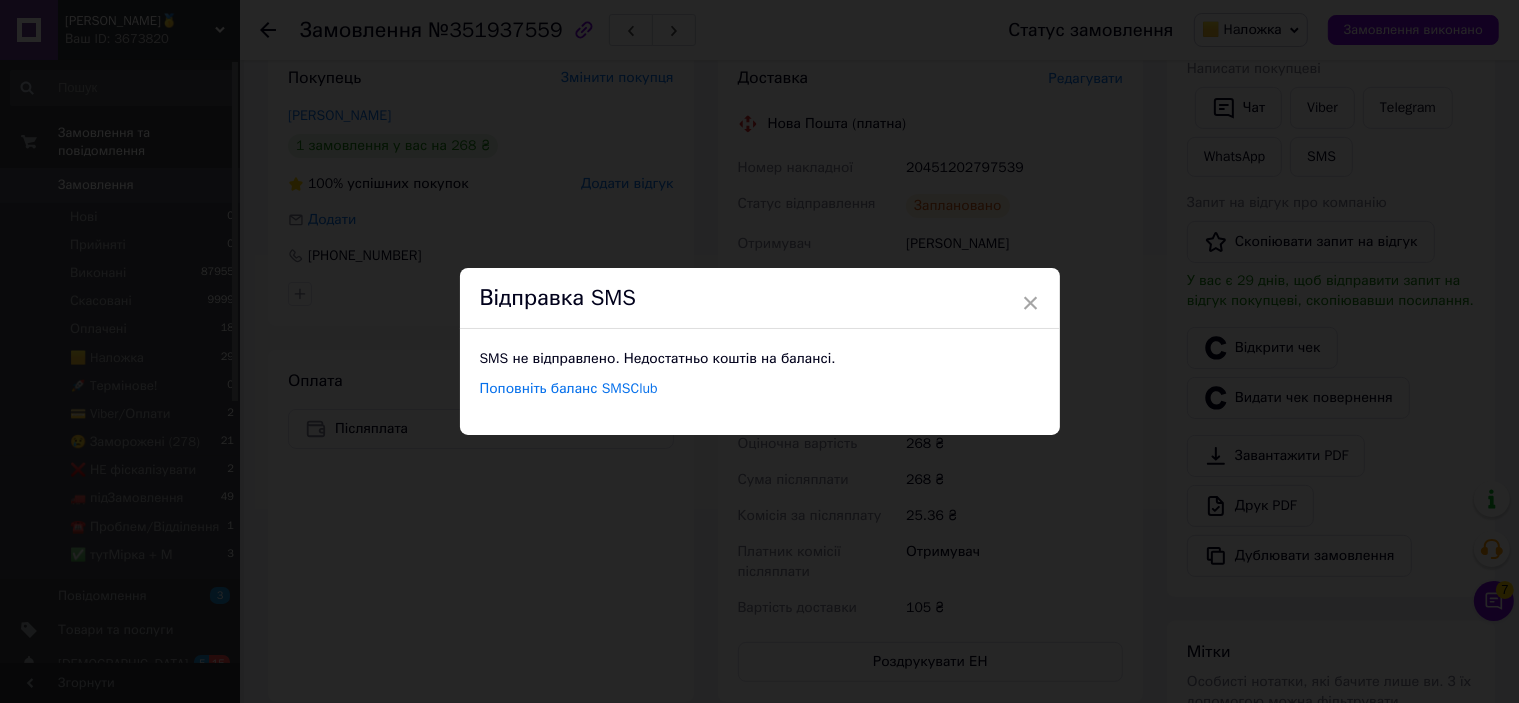 click on "Замовлення виконано" at bounding box center [1413, 30] 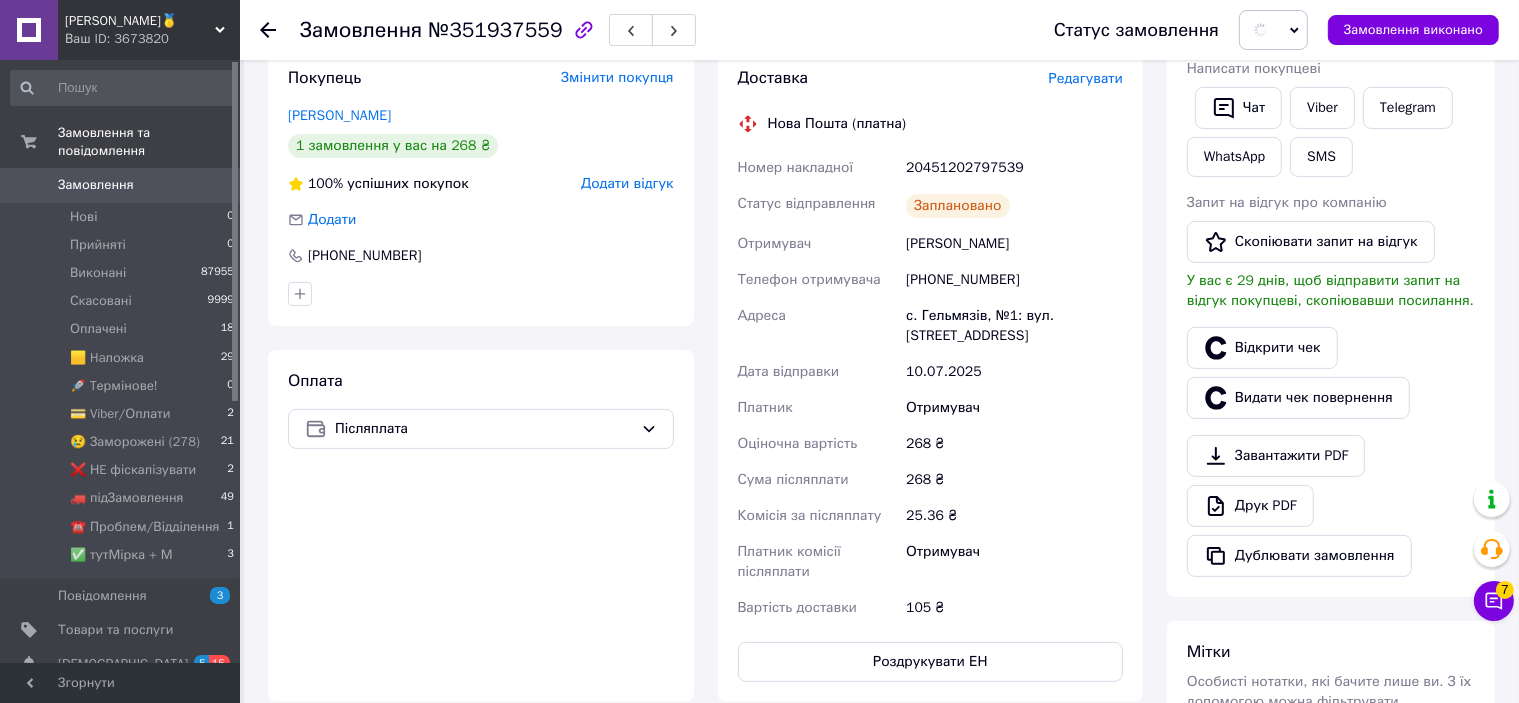scroll, scrollTop: 0, scrollLeft: 0, axis: both 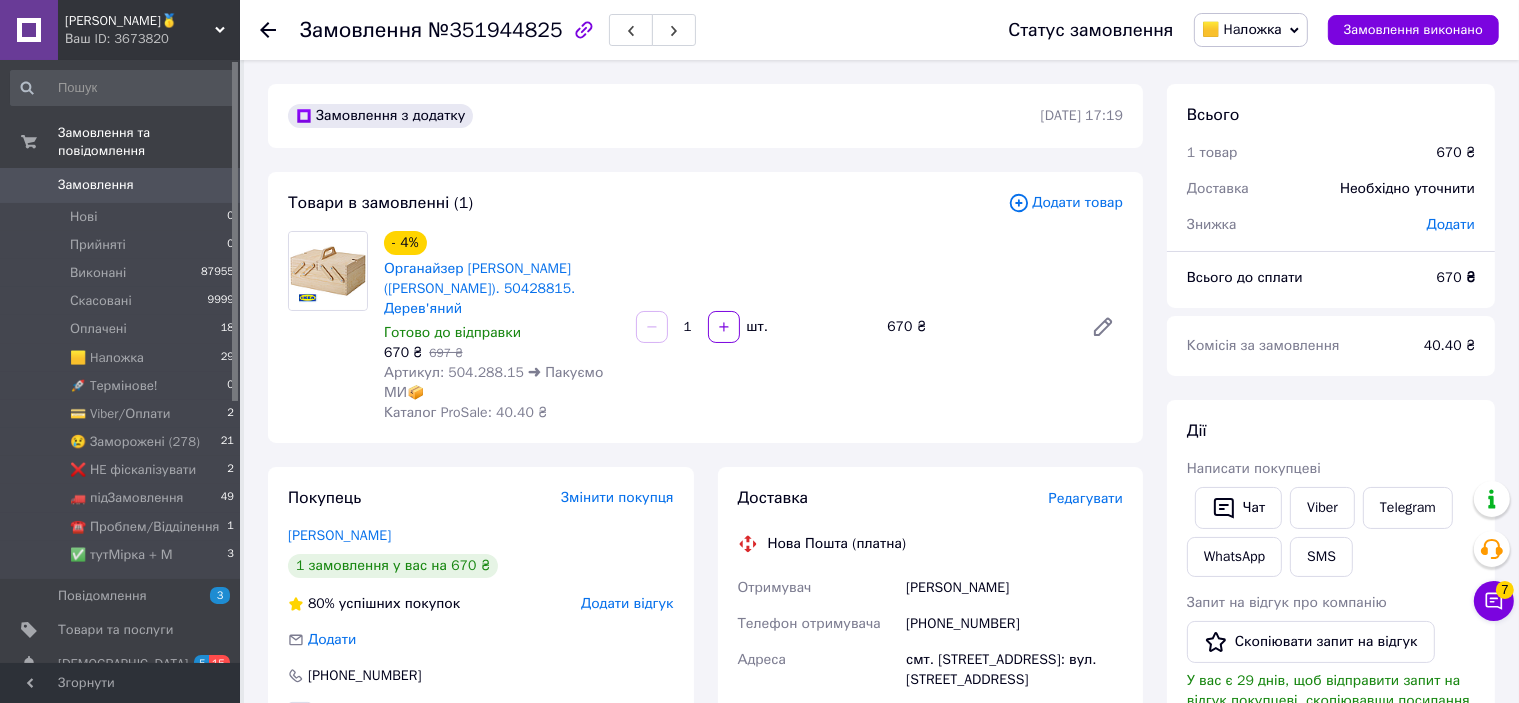 click on "Редагувати" at bounding box center [1086, 498] 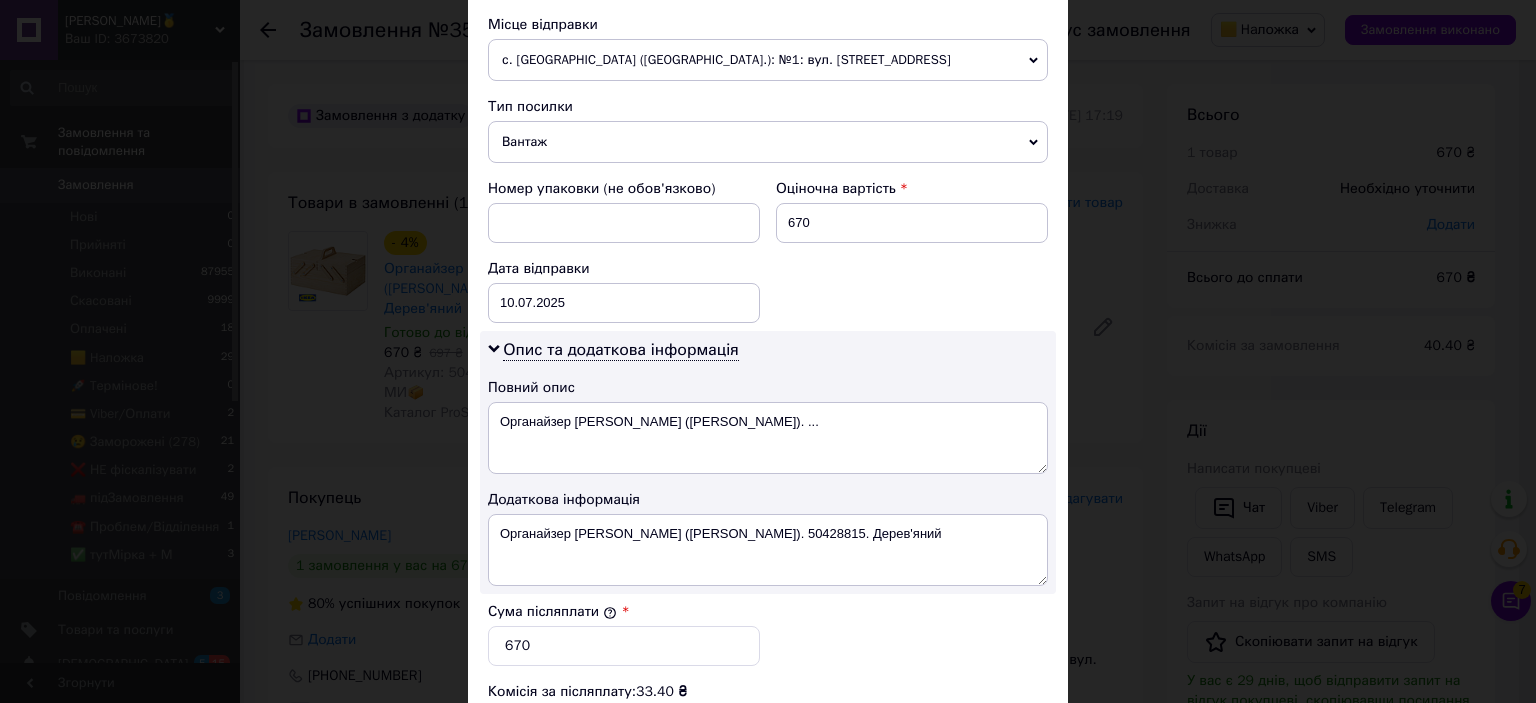 scroll, scrollTop: 1040, scrollLeft: 0, axis: vertical 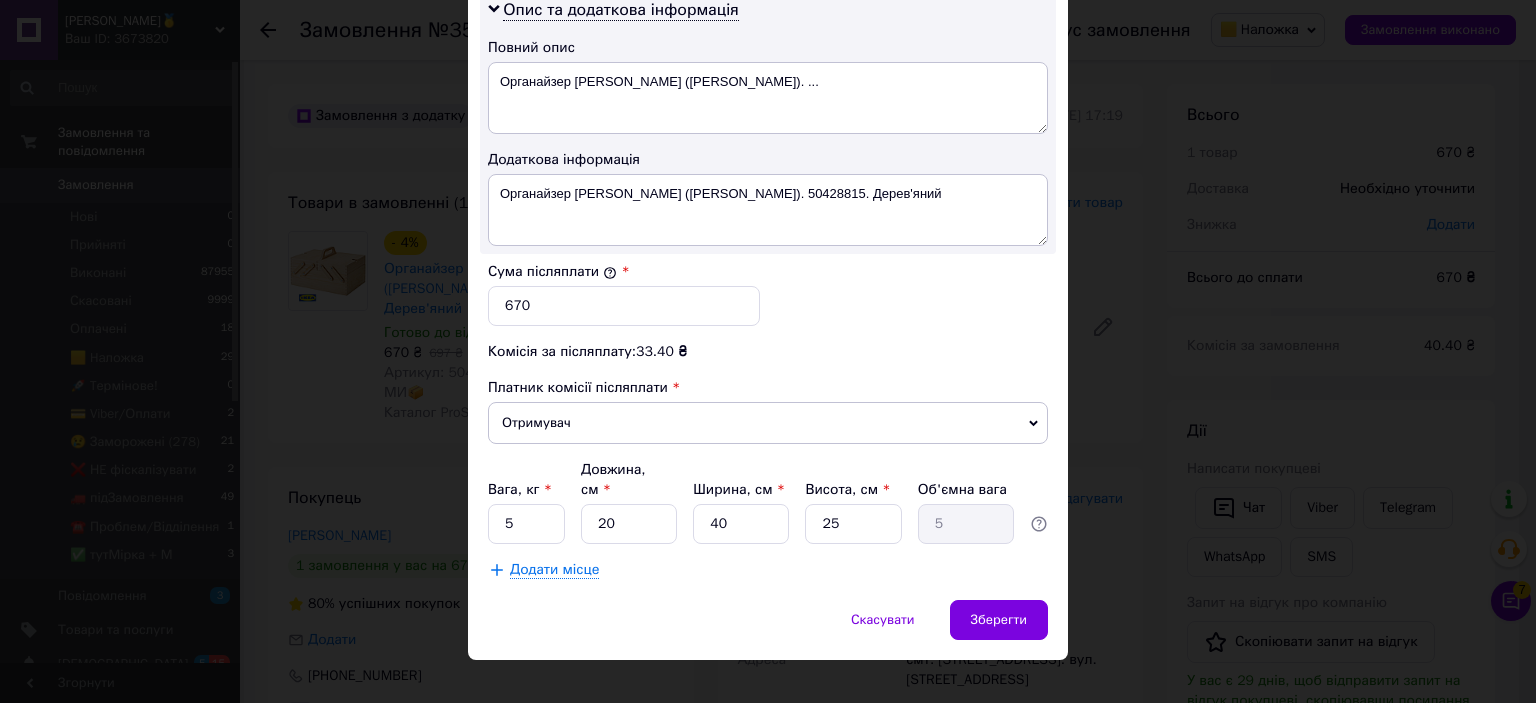click on "× Редагування доставки Спосіб доставки Нова Пошта (платна) Платник Отримувач Відправник Прізвище отримувача Кошенко Ім'я отримувача Ірина По батькові отримувача Телефон отримувача +380937353510 Тип доставки У відділенні Кур'єром В поштоматі Місто смт. Калинівка (Київська обл., Фастівський р-н.) Відділення №1: вул. Центральна, 57 Місце відправки с. Дубове (Волинська обл.): №1: вул. Ковельська, 52 Немає збігів. Спробуйте змінити умови пошуку Додати ще місце відправки Тип посилки Вантаж Документи Номер упаковки (не обов'язково) Оціночна вартість 670 Дата відправки < 2025 >" at bounding box center [768, 351] 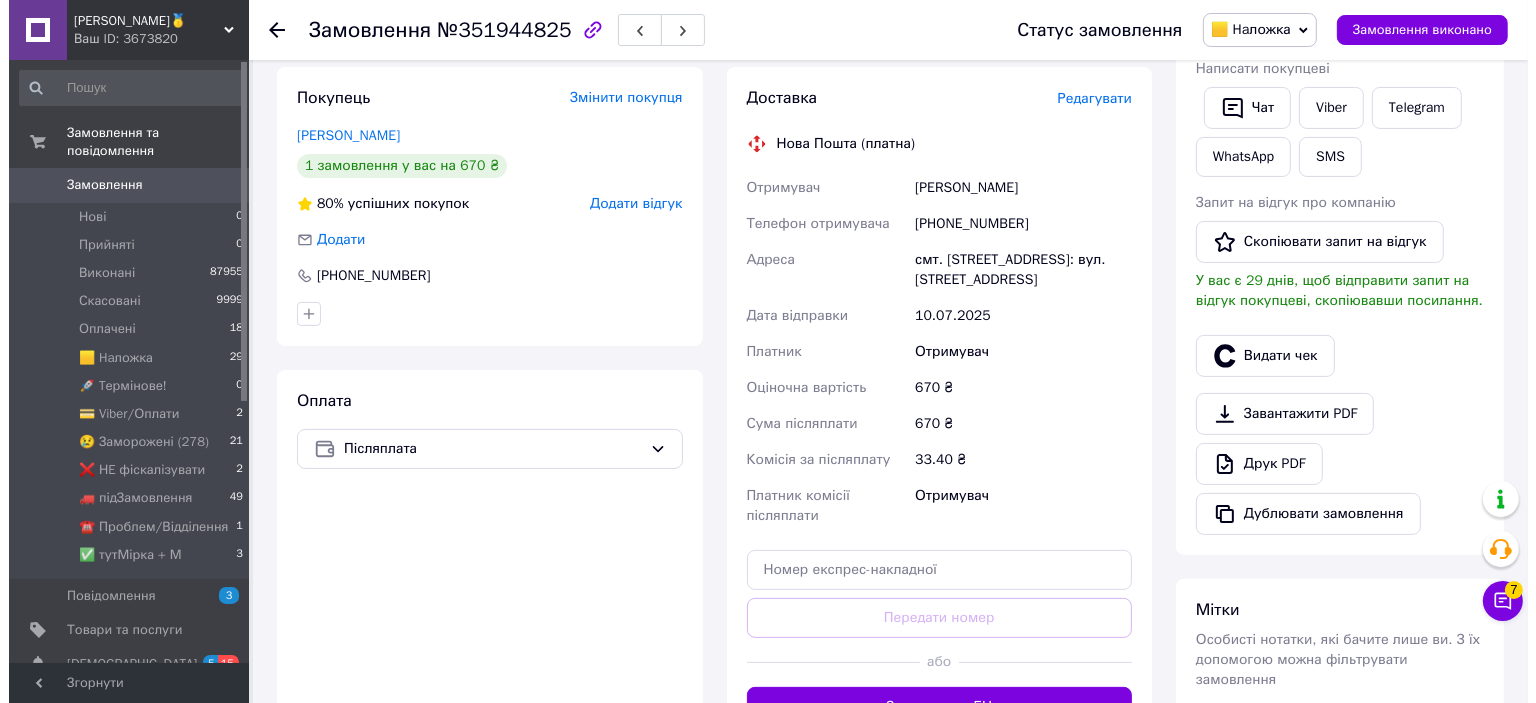 scroll, scrollTop: 500, scrollLeft: 0, axis: vertical 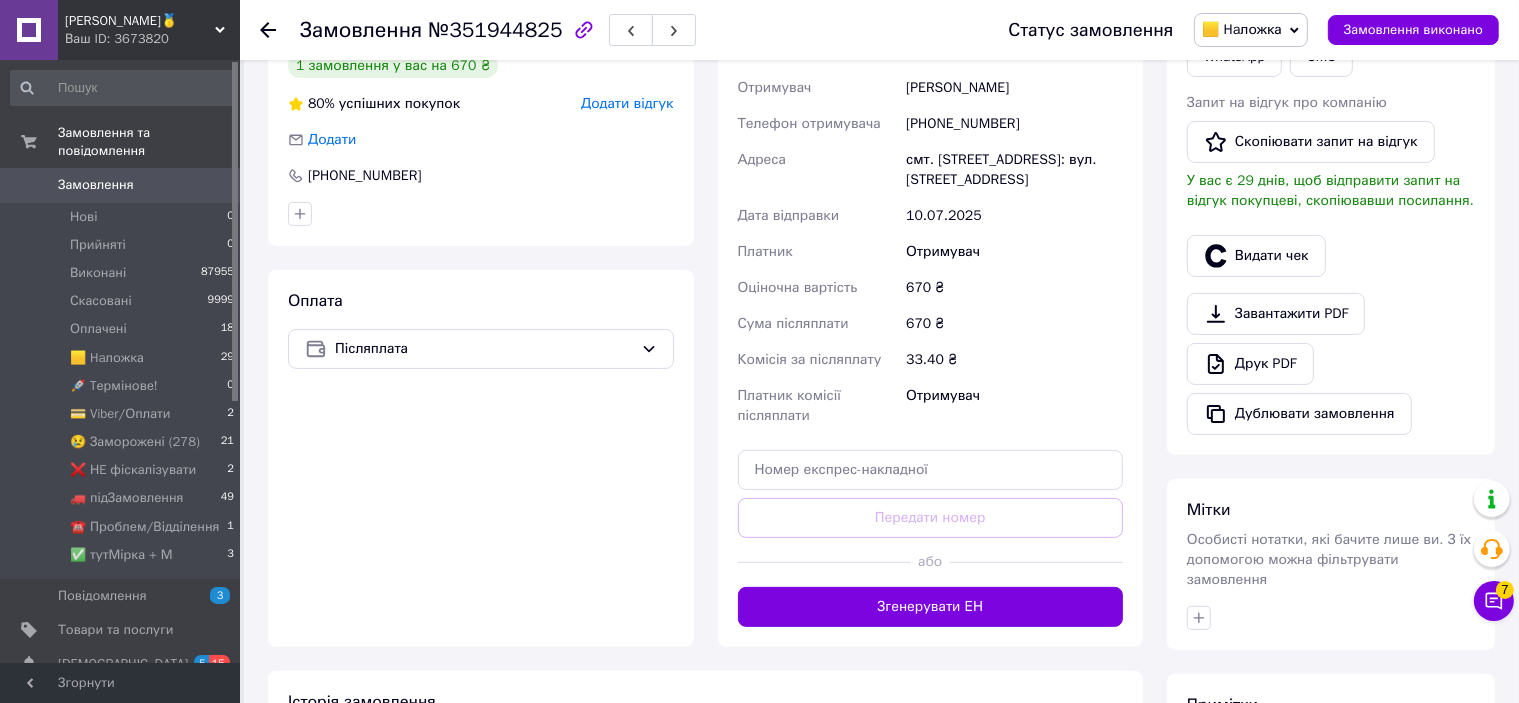drag, startPoint x: 997, startPoint y: 618, endPoint x: 1067, endPoint y: 514, distance: 125.36347 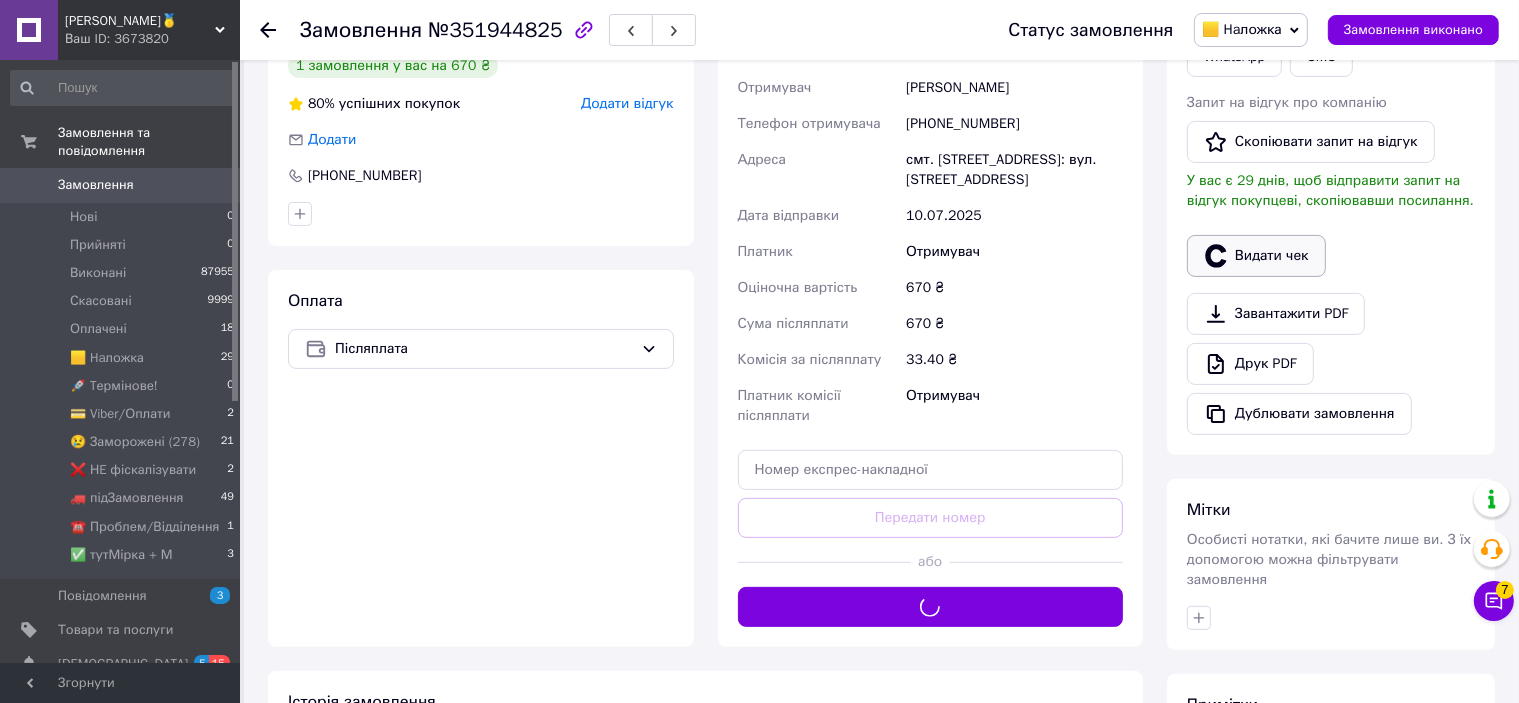 click on "Замовлення з додатку 09.07.2025 | 17:19 Товари в замовленні (1) Додати товар - 4% Органайзер IKEA KLÄMMEMACKA (ІКЕА КЛЕММЕМАКА). 50428815. Дерев'яний Готово до відправки 670 ₴   697 ₴ Артикул: 504.288.15 ➜ Пакуємо МИ📦 Каталог ProSale: 40.40 ₴  1   шт. 670 ₴ Покупець Змінити покупця Кошенко Ірина 1 замовлення у вас на 670 ₴ 80%   успішних покупок Додати відгук Додати +380937353510 Оплата Післяплата Доставка Редагувати Нова Пошта (платна) Отримувач Кошенко Ірина Телефон отримувача +380937353510 Адреса смт. Калинівка (Київська обл., Фастівський р-н.), №1: вул. Центральна, 57 Дата відправки 10.07.2025 Платник Отримувач <" at bounding box center [881, 261] 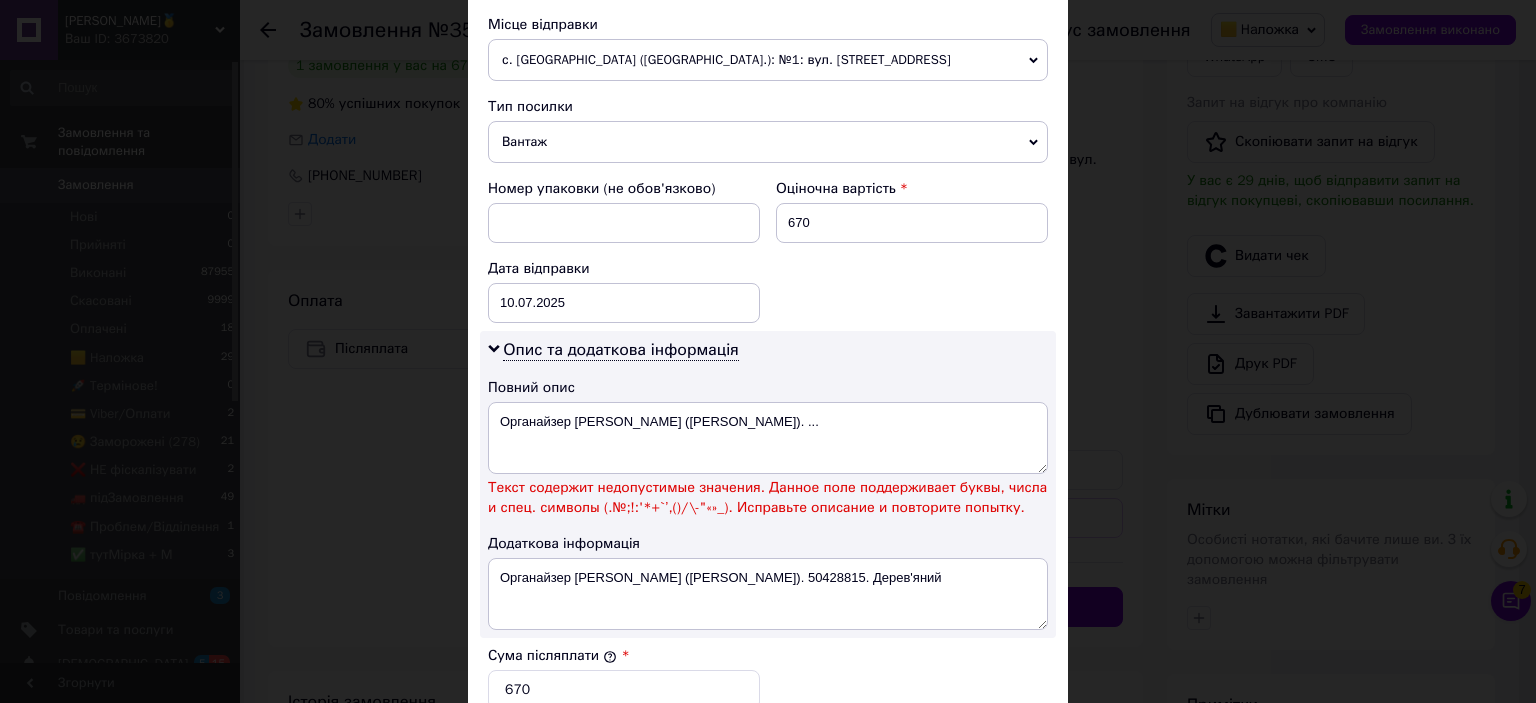 scroll, scrollTop: 1084, scrollLeft: 0, axis: vertical 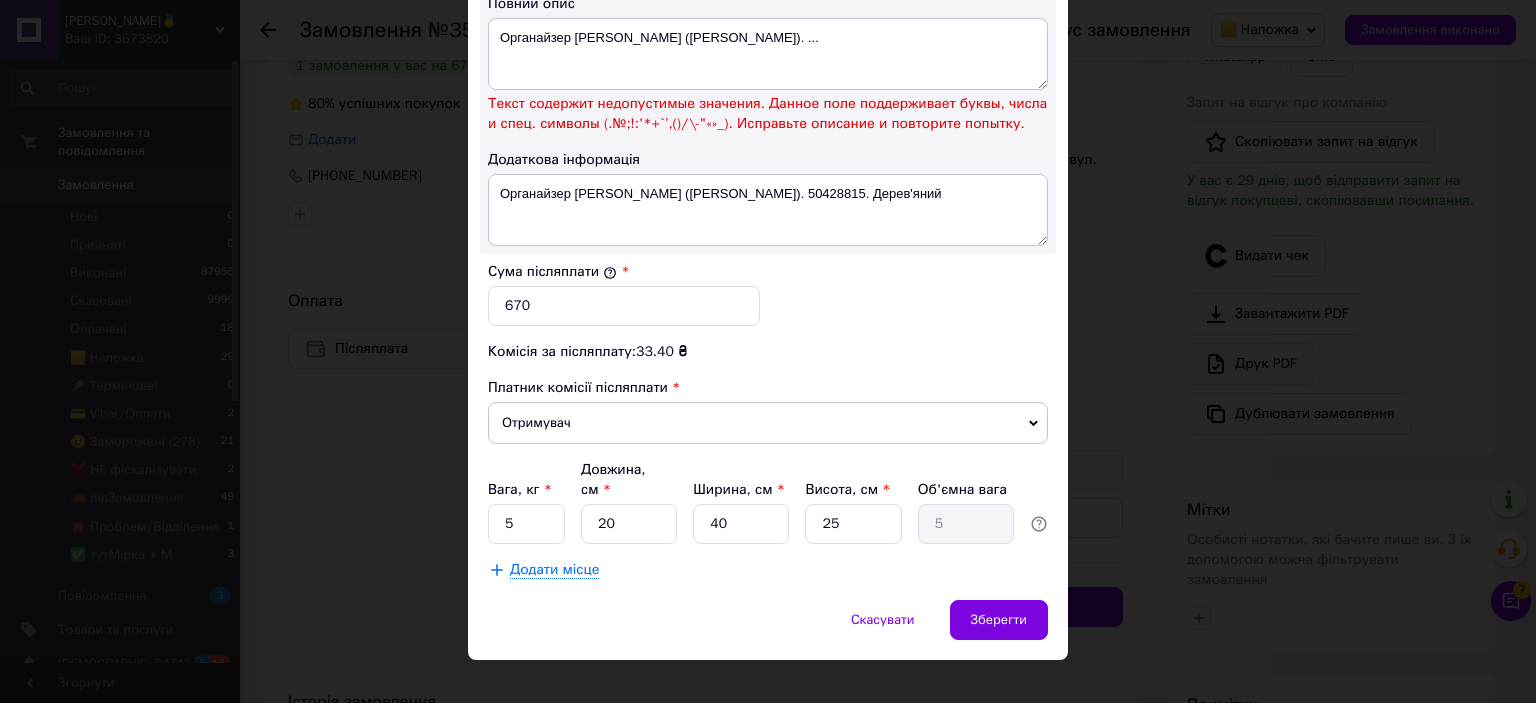 click on "× Редагування доставки Спосіб доставки Нова Пошта (платна) Платник Отримувач Відправник Прізвище отримувача Кошенко Ім'я отримувача Ірина По батькові отримувача Телефон отримувача +380937353510 Тип доставки У відділенні Кур'єром В поштоматі Місто смт. Калинівка (Київська обл., Фастівський р-н.) Відділення №1: вул. Центральна, 57 Місце відправки с. Дубове (Волинська обл.): №1: вул. Ковельська, 52 Немає збігів. Спробуйте змінити умови пошуку Додати ще місце відправки Тип посилки Вантаж Документи Номер упаковки (не обов'язково) Оціночна вартість 670 Дата відправки < 2025 >" at bounding box center [768, 351] 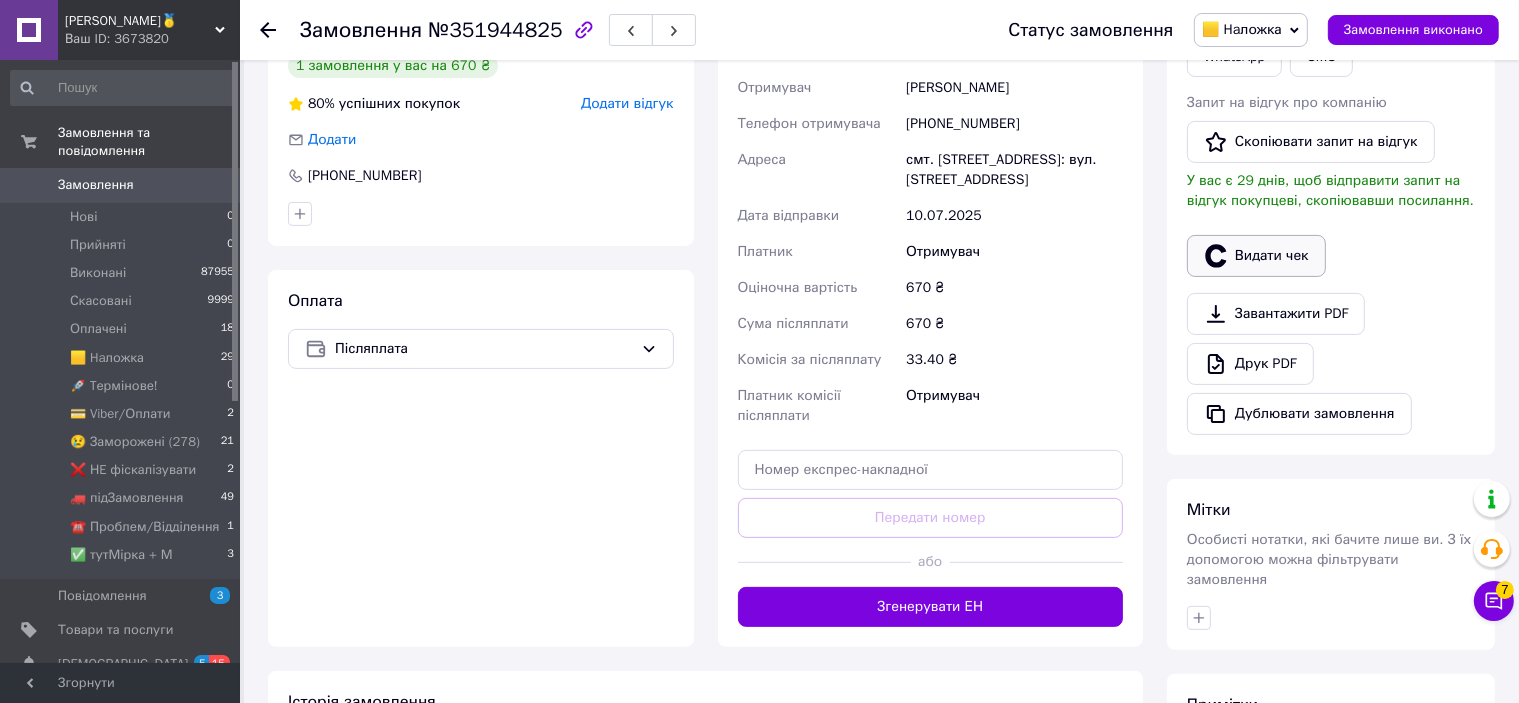 click 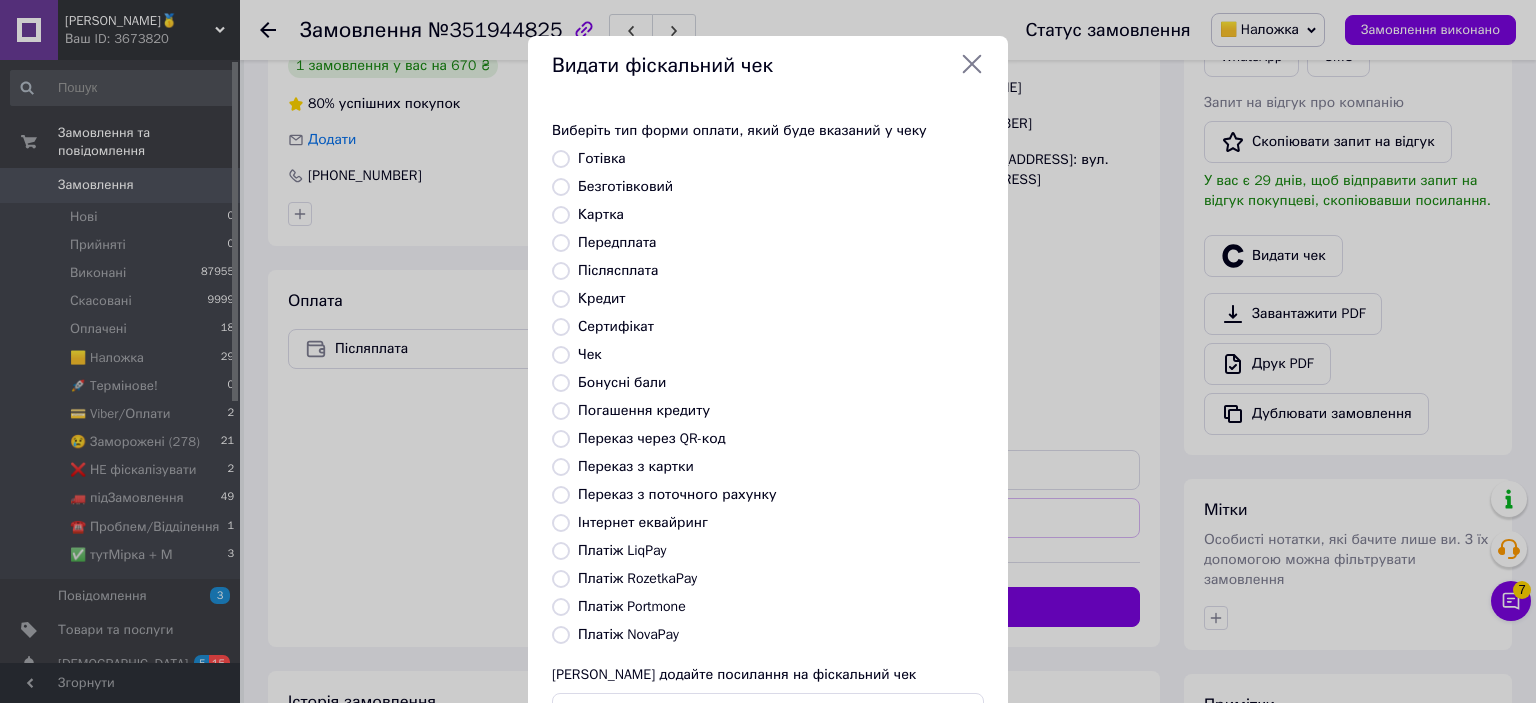 scroll, scrollTop: 155, scrollLeft: 0, axis: vertical 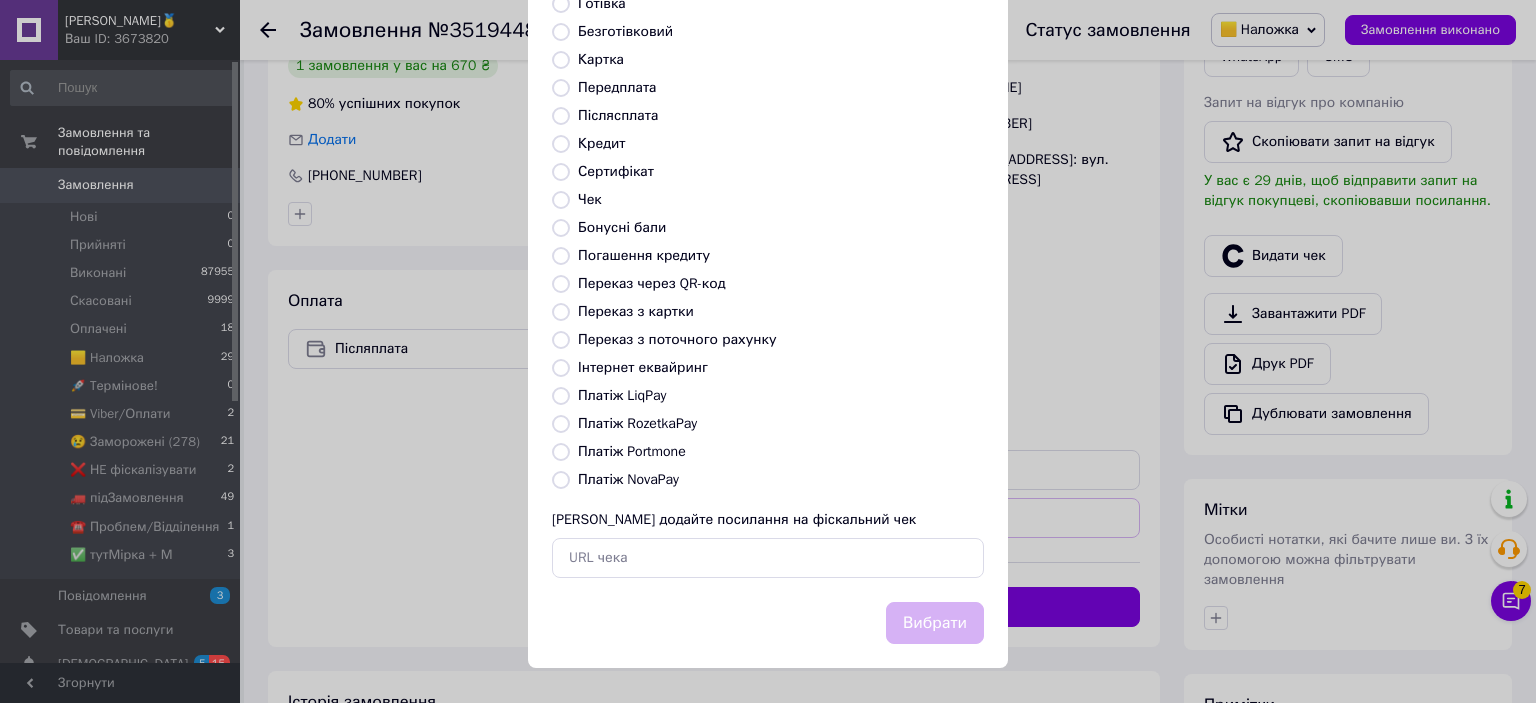 click on "Платіж NovaPay" at bounding box center (628, 479) 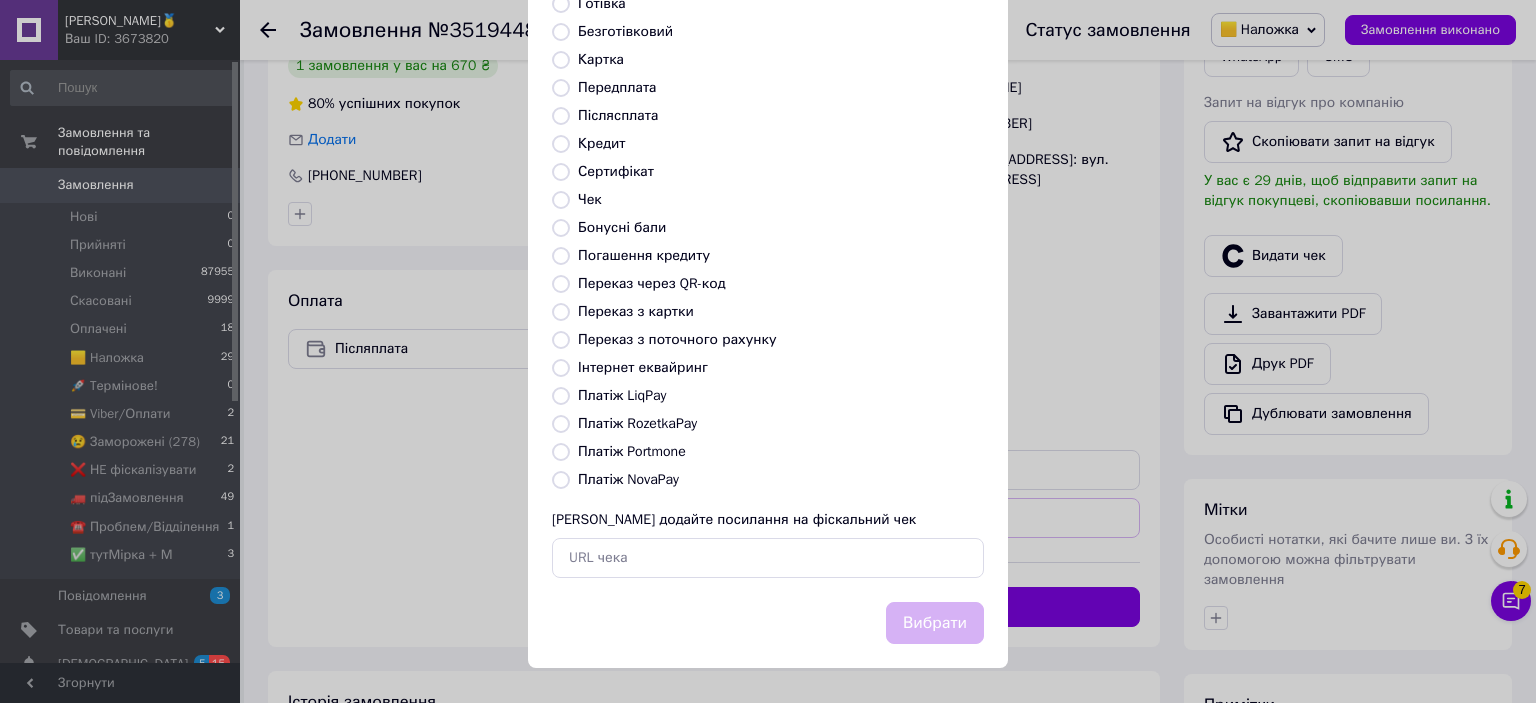 radio on "true" 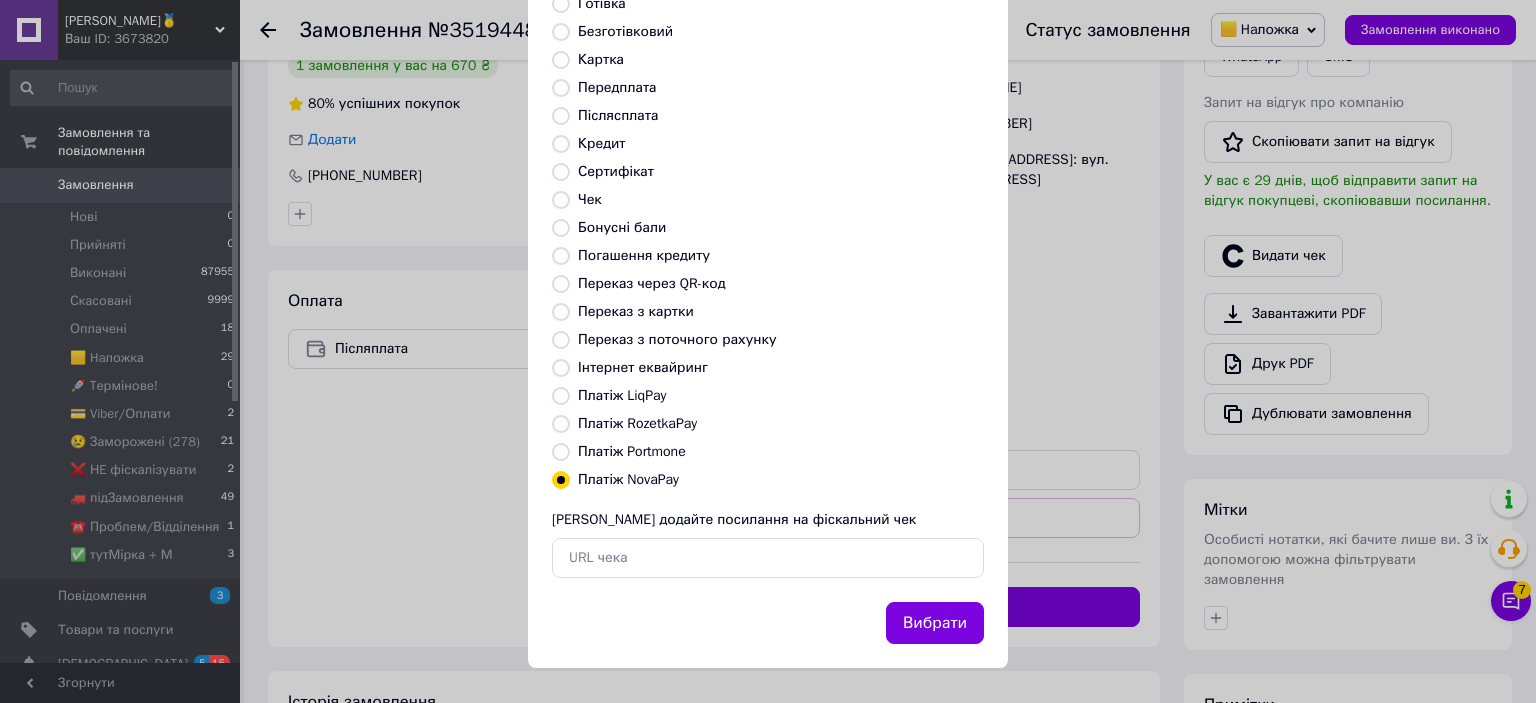 click on "Вибрати" at bounding box center (935, 623) 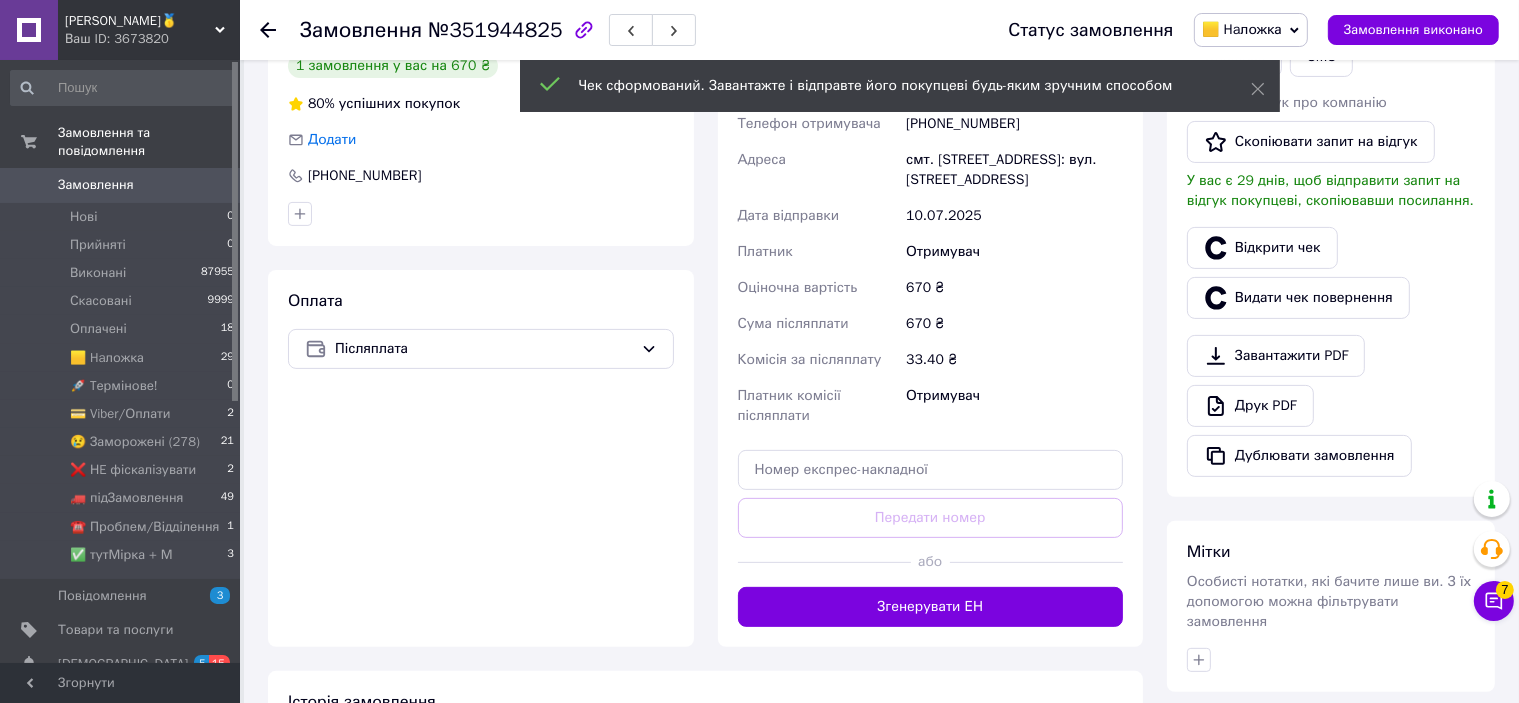 click on "Згенерувати ЕН" at bounding box center [931, 607] 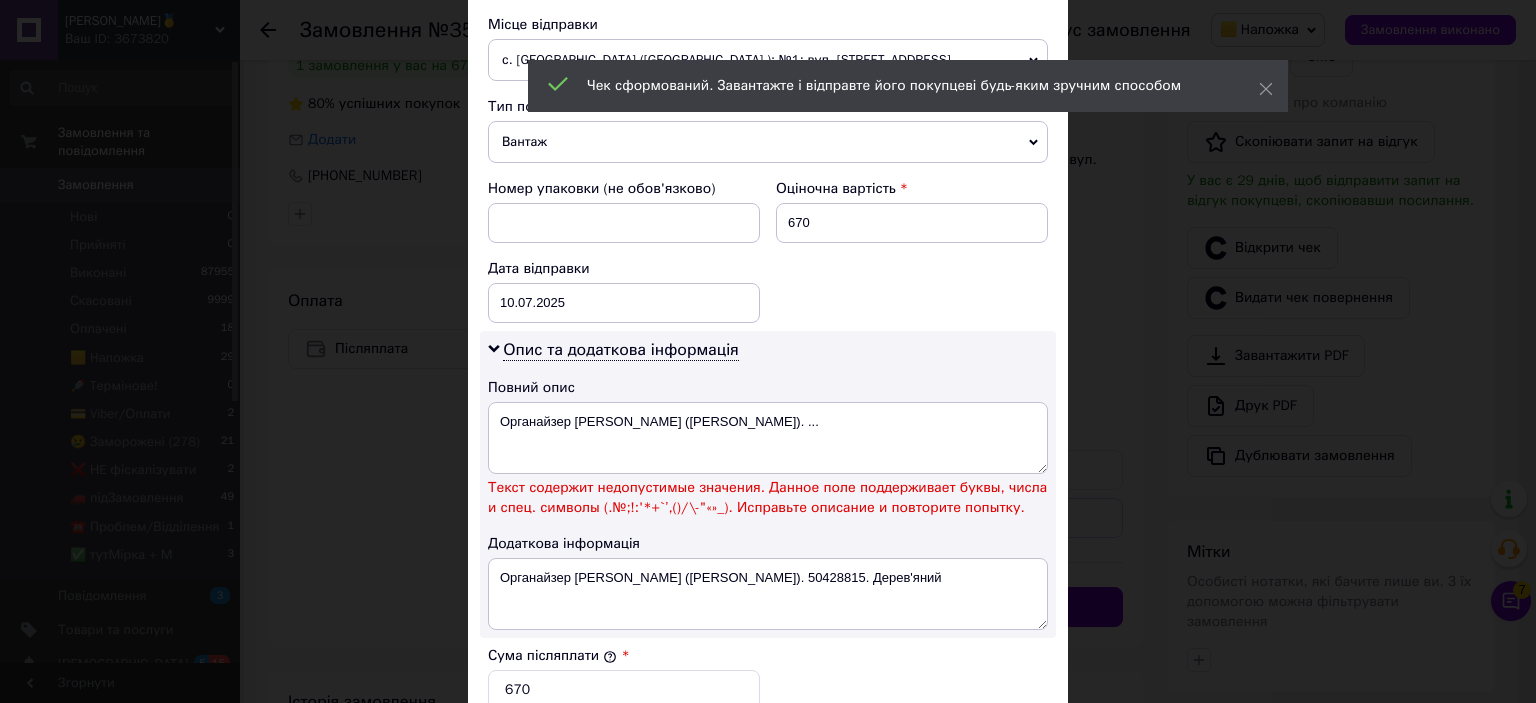 scroll, scrollTop: 800, scrollLeft: 0, axis: vertical 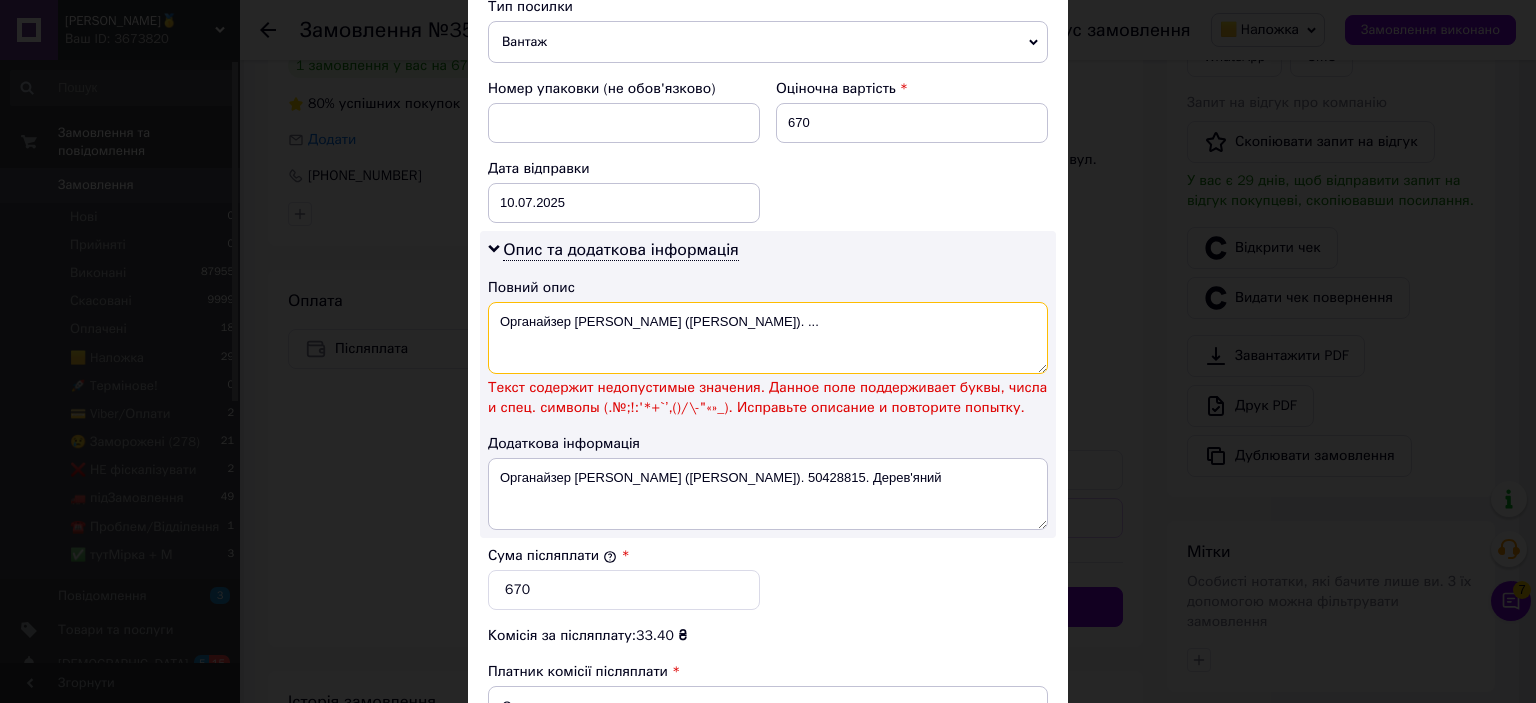 click on "Органайзер IKEA KLÄMMEMACKA (ІКЕА КЛЕММЕМАКА). ..." at bounding box center (768, 338) 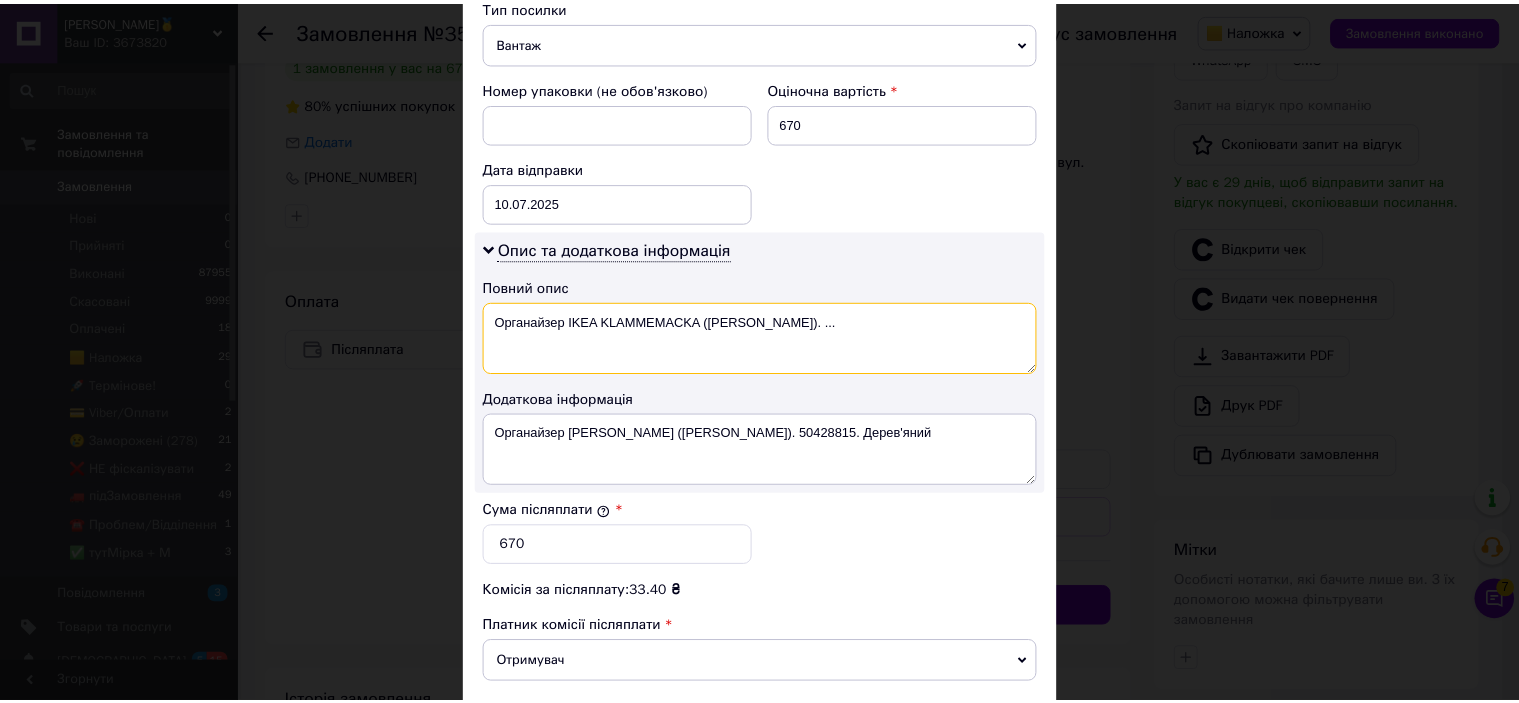 scroll, scrollTop: 1040, scrollLeft: 0, axis: vertical 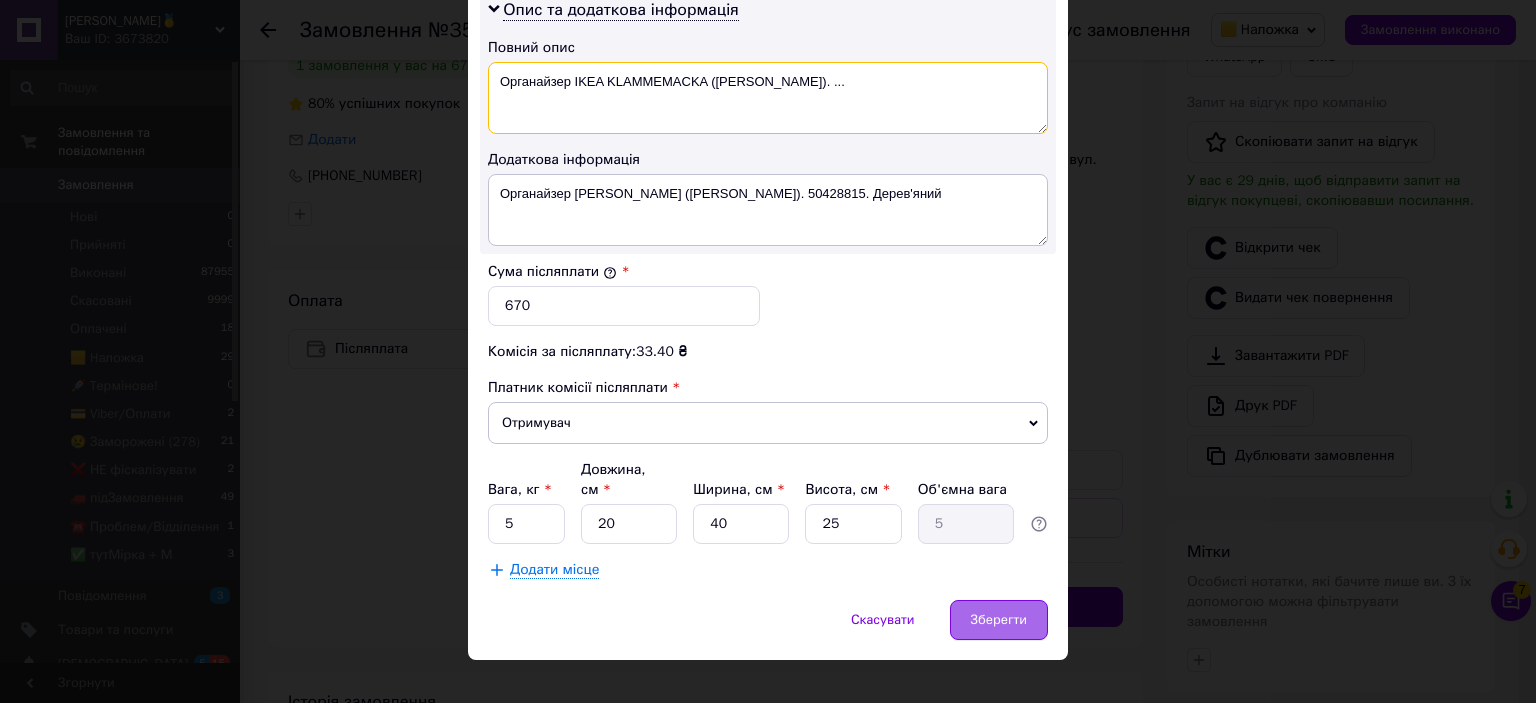 type on "Органайзер IKEA KLАMMEMACKA (ІКЕА КЛЕММЕМАКА). ..." 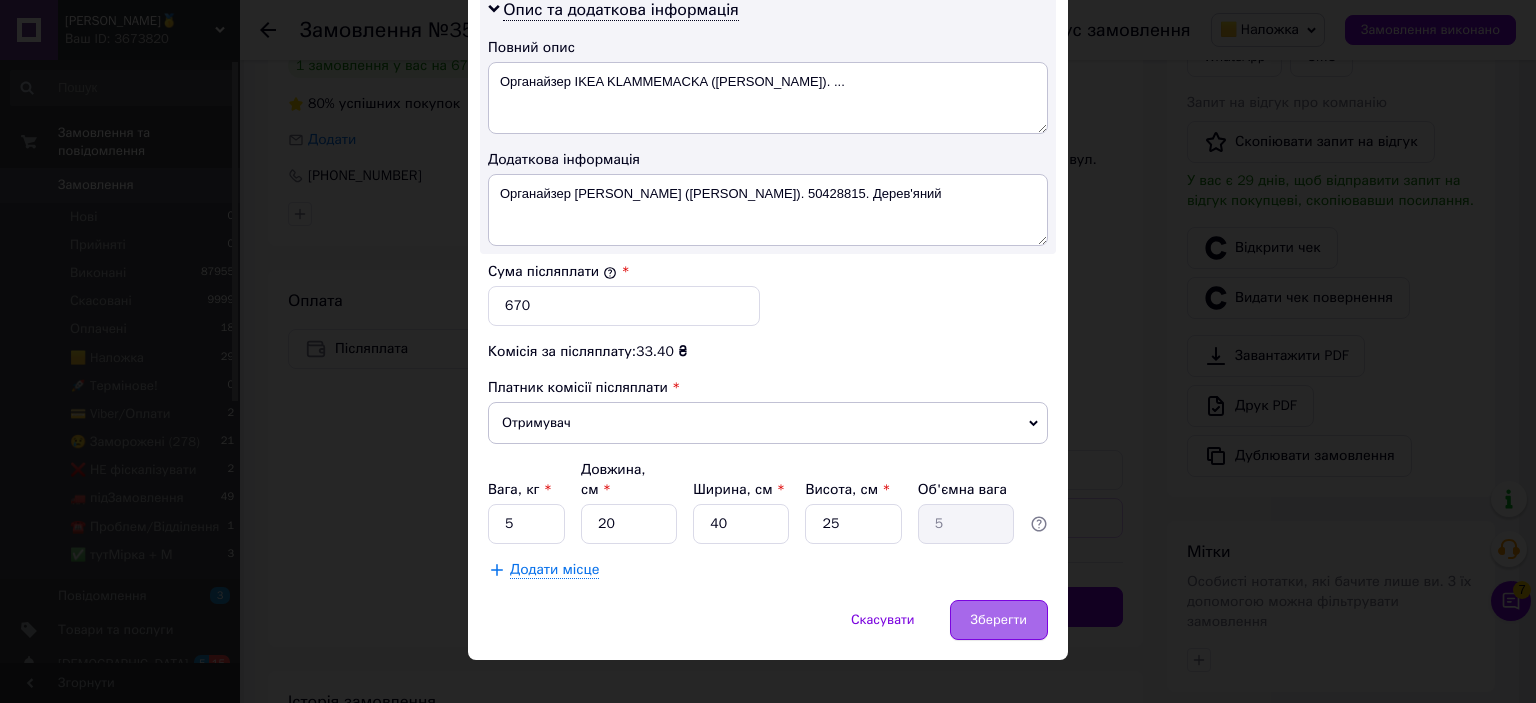 click on "Зберегти" at bounding box center [999, 620] 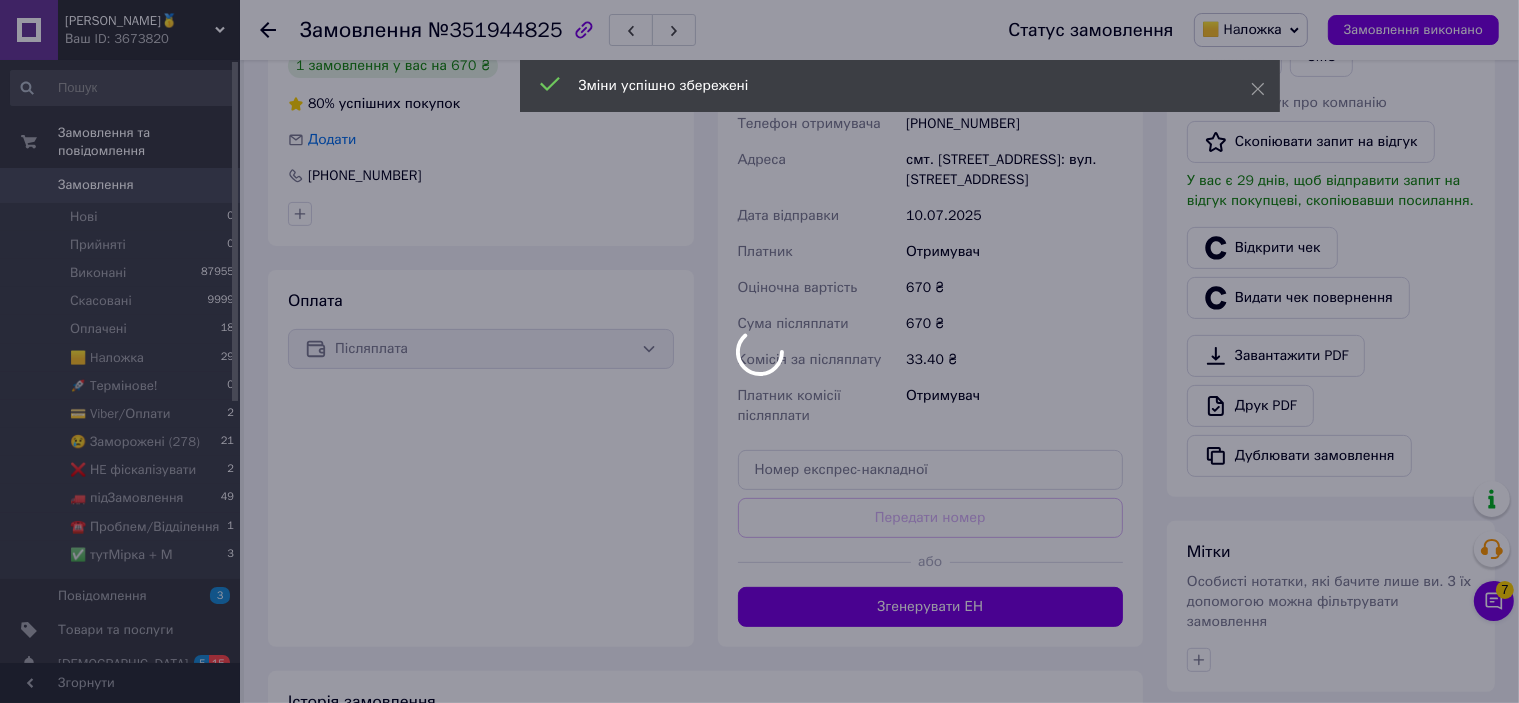 click at bounding box center [759, 351] 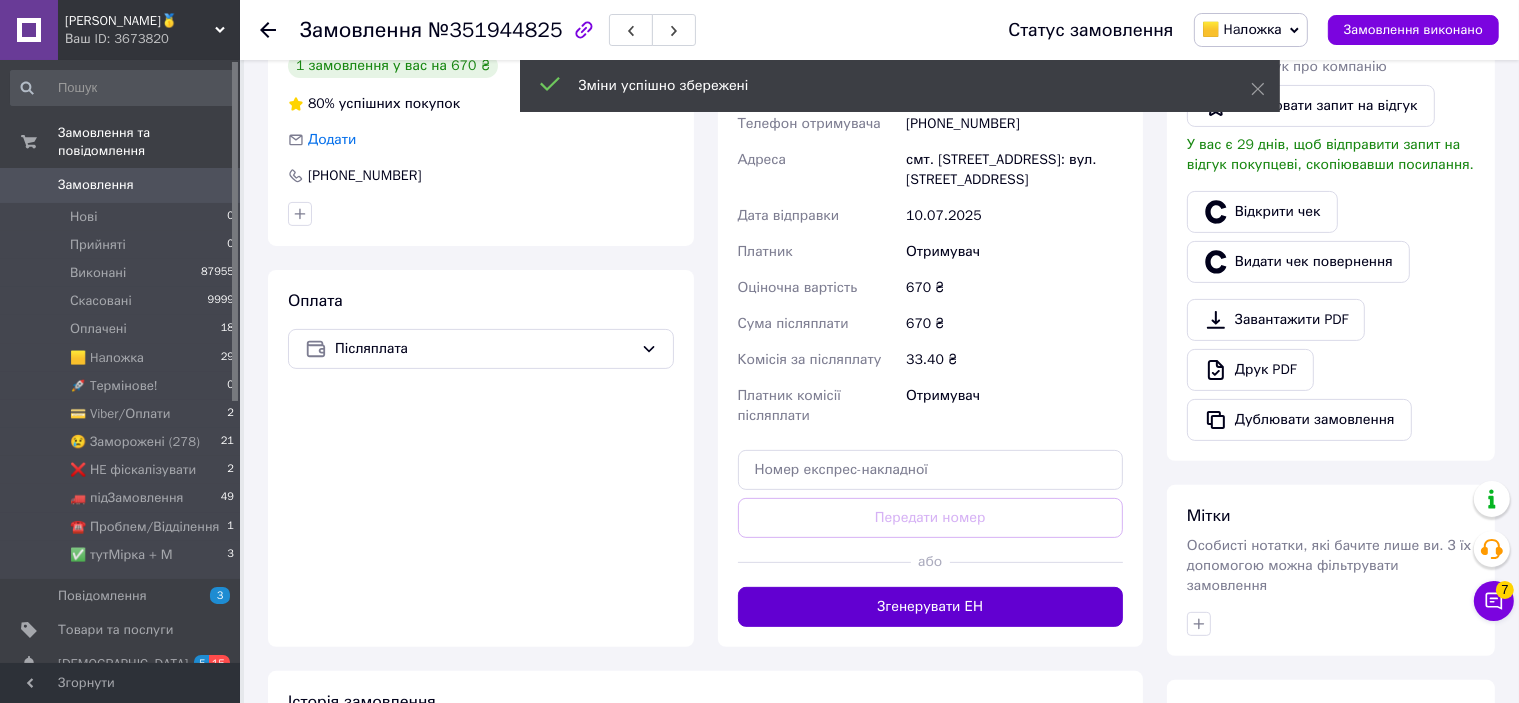 click on "Згенерувати ЕН" at bounding box center (931, 607) 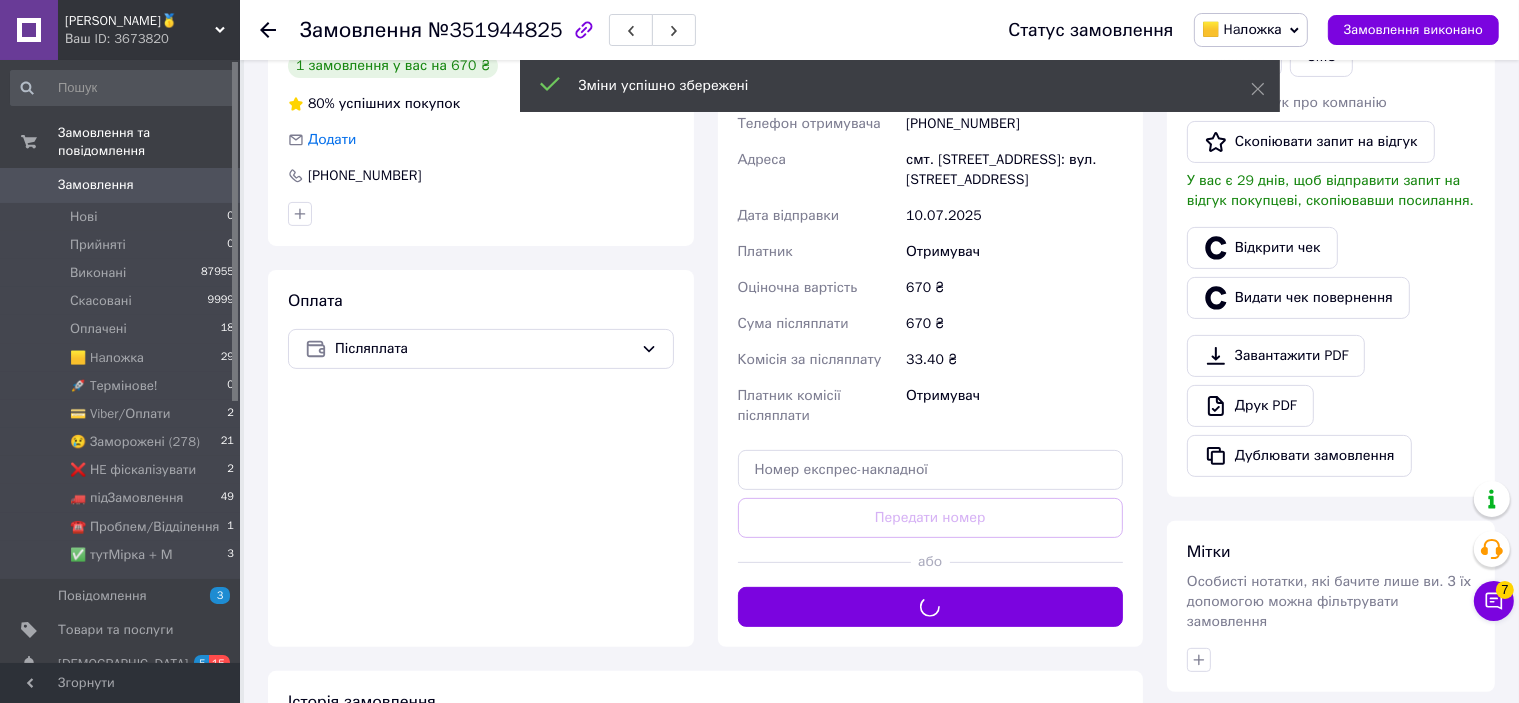 scroll, scrollTop: 700, scrollLeft: 0, axis: vertical 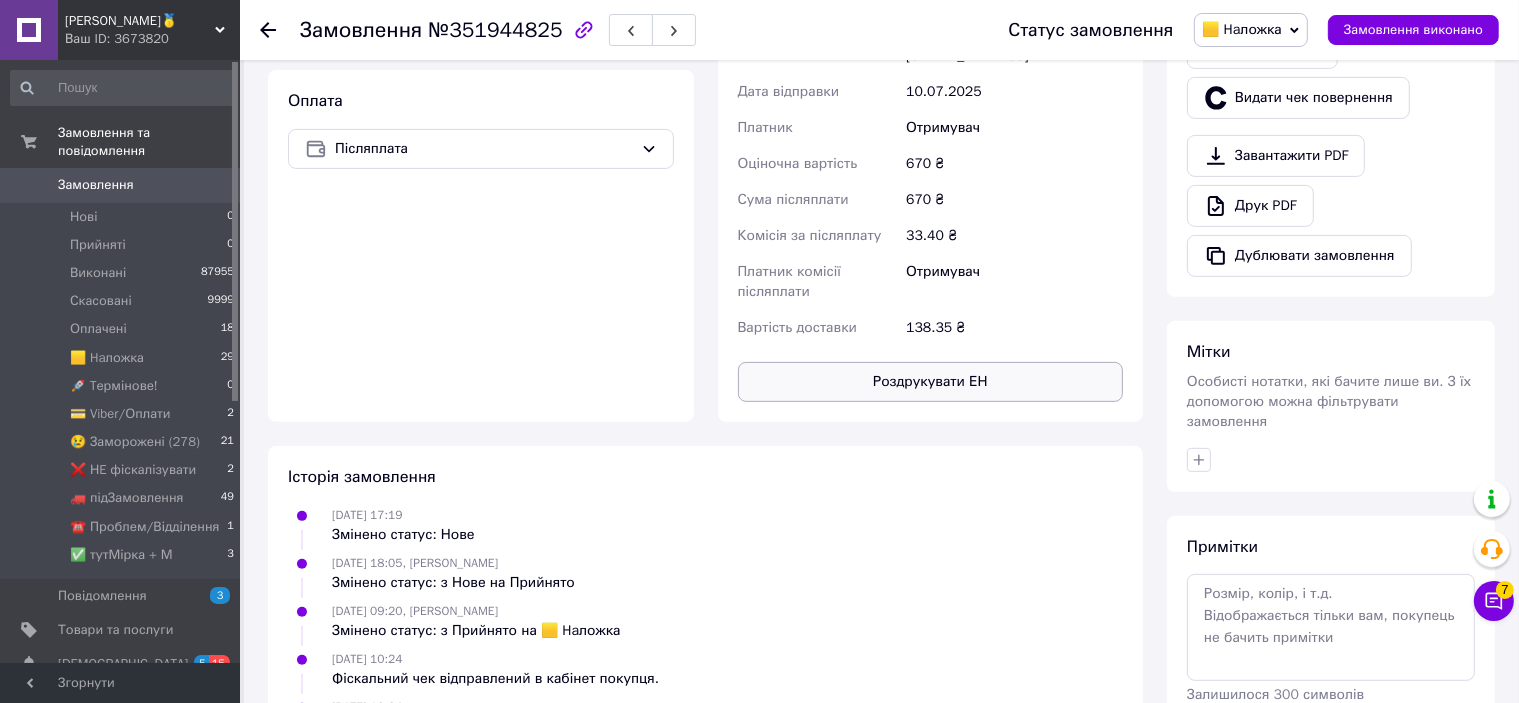 click on "Роздрукувати ЕН" at bounding box center (931, 382) 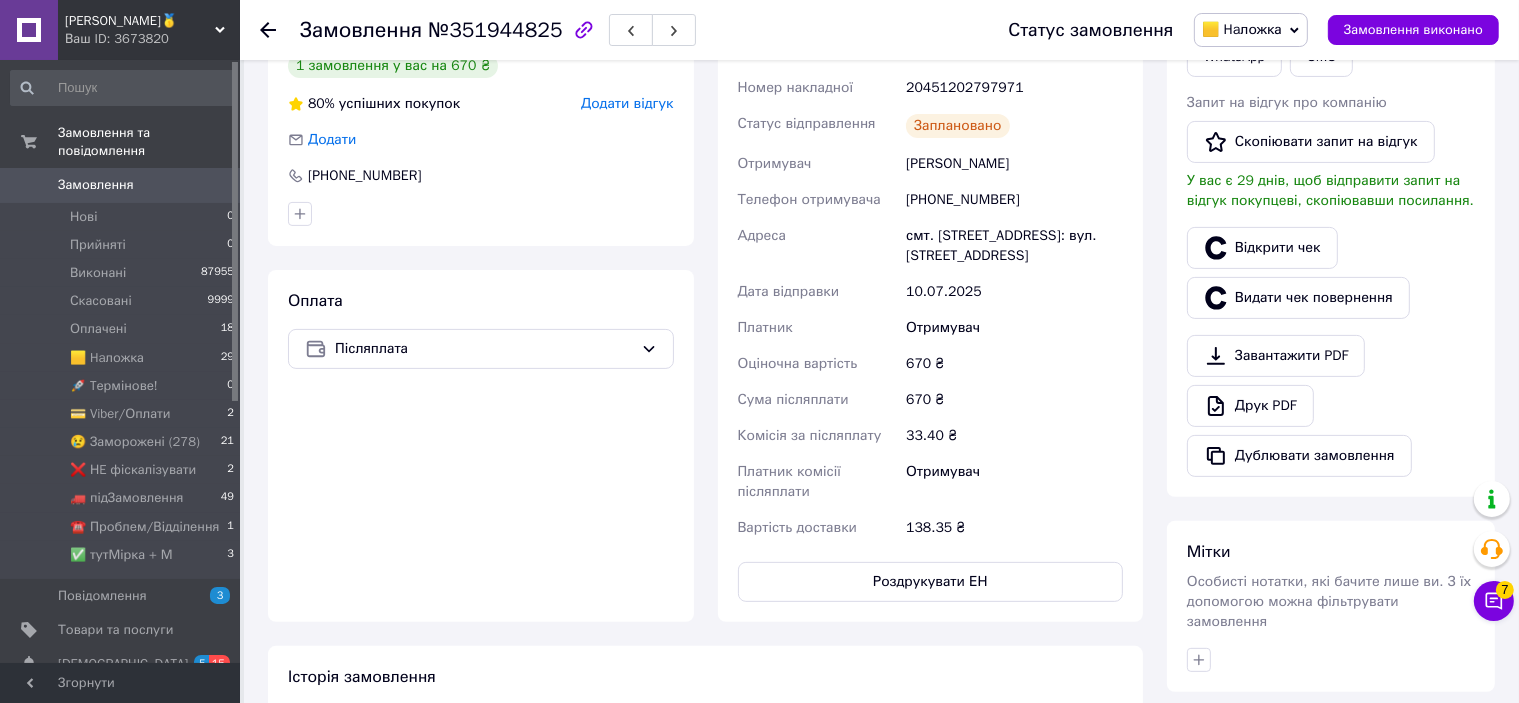 scroll, scrollTop: 400, scrollLeft: 0, axis: vertical 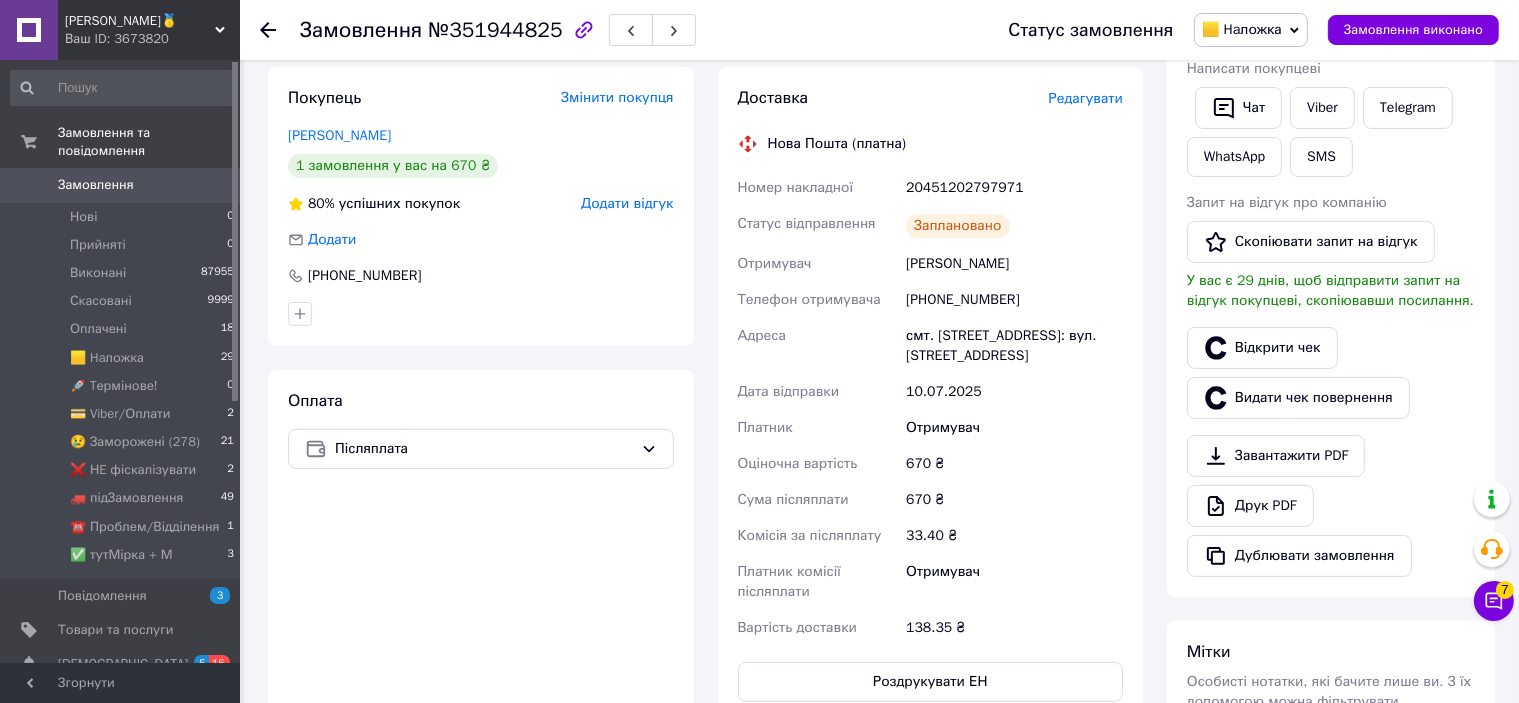 click on "20451202797971" at bounding box center (1014, 188) 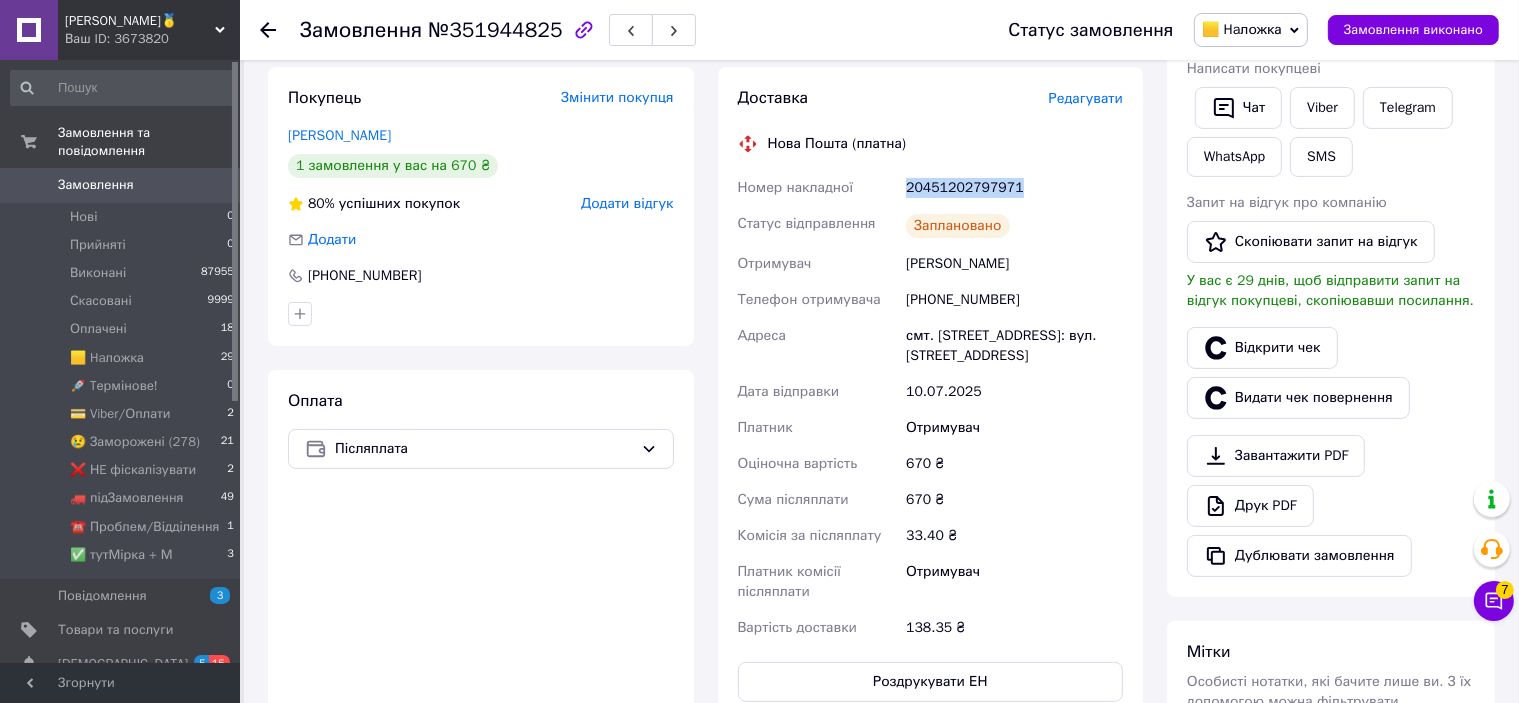 click on "20451202797971" at bounding box center (1014, 188) 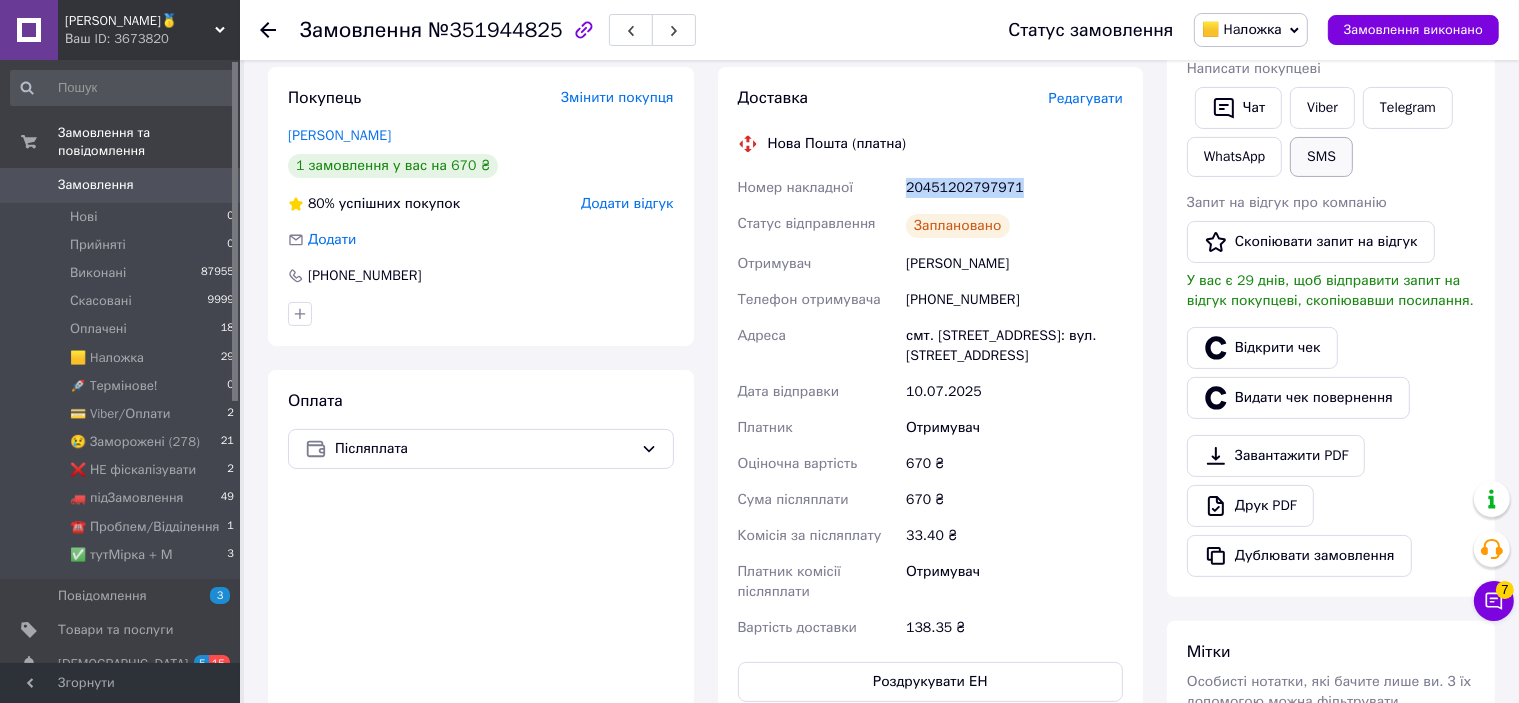 click on "SMS" at bounding box center [1321, 157] 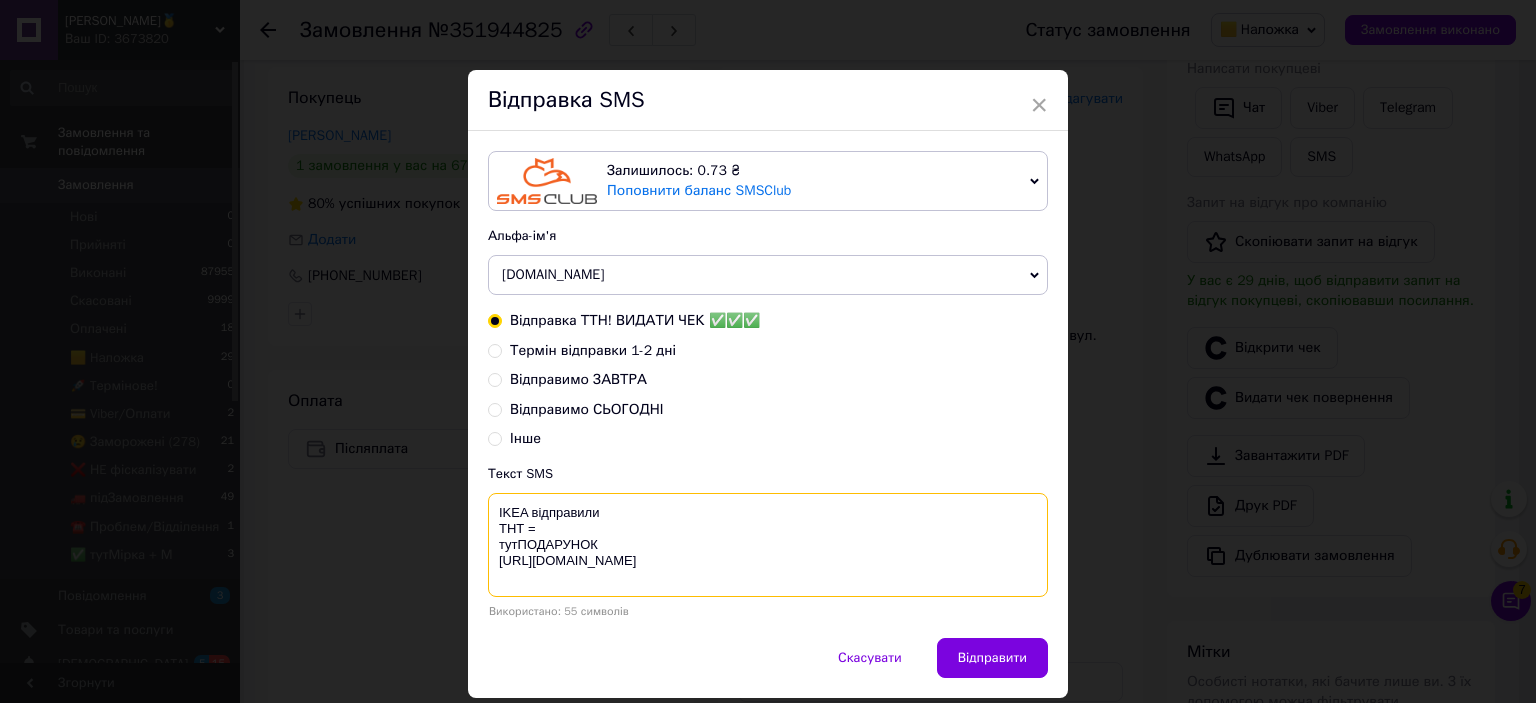 click on "IKEA відправили
ТНТ =
тутПОДАРУНОК
[URL][DOMAIN_NAME]" at bounding box center (768, 545) 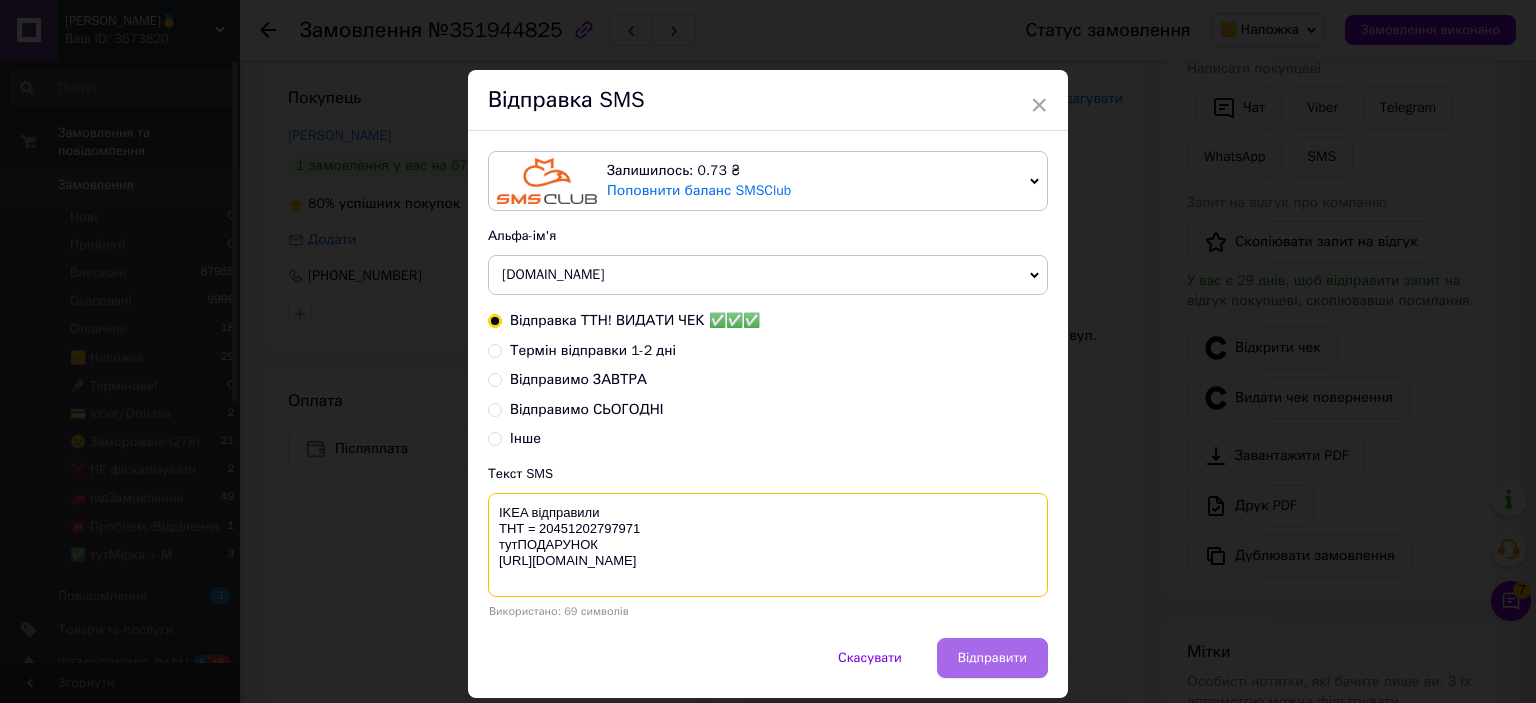 type on "IKEA відправили
ТНТ = 20451202797971
тутПОДАРУНОК
https://bit.ly/taao" 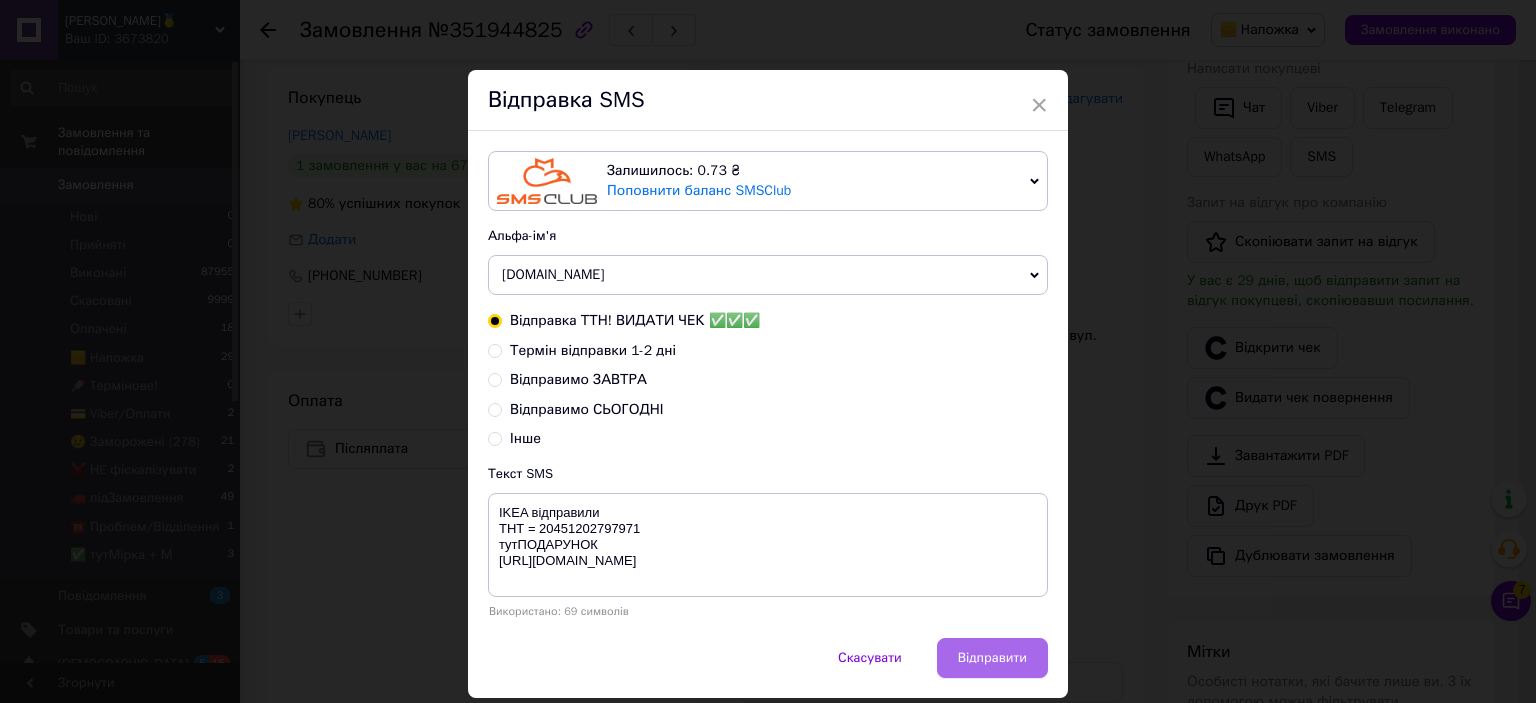 click on "Відправити" at bounding box center [992, 658] 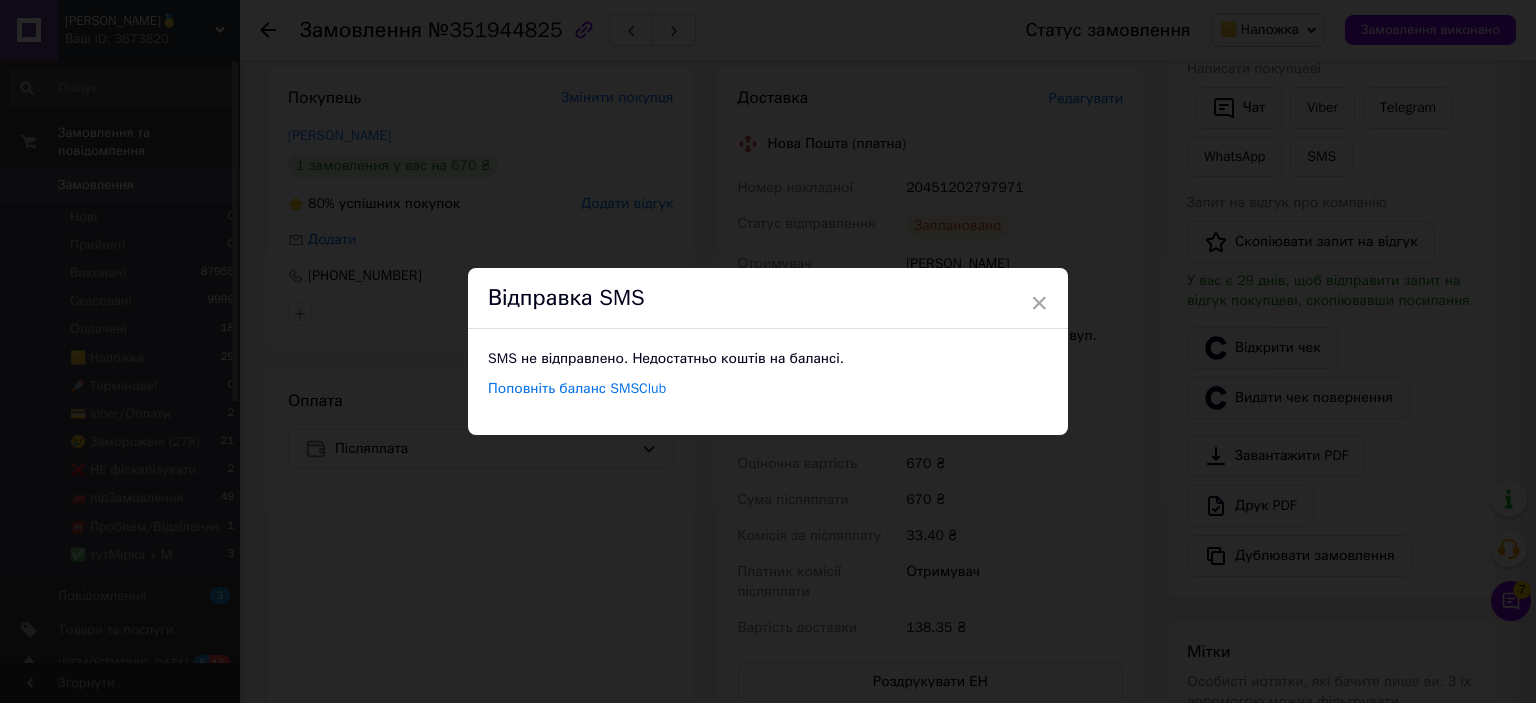 click on "× Відправка SMS SMS не відправлено. Недостатньо коштів на балансі.  Поповніть баланс SMSClub" at bounding box center [768, 351] 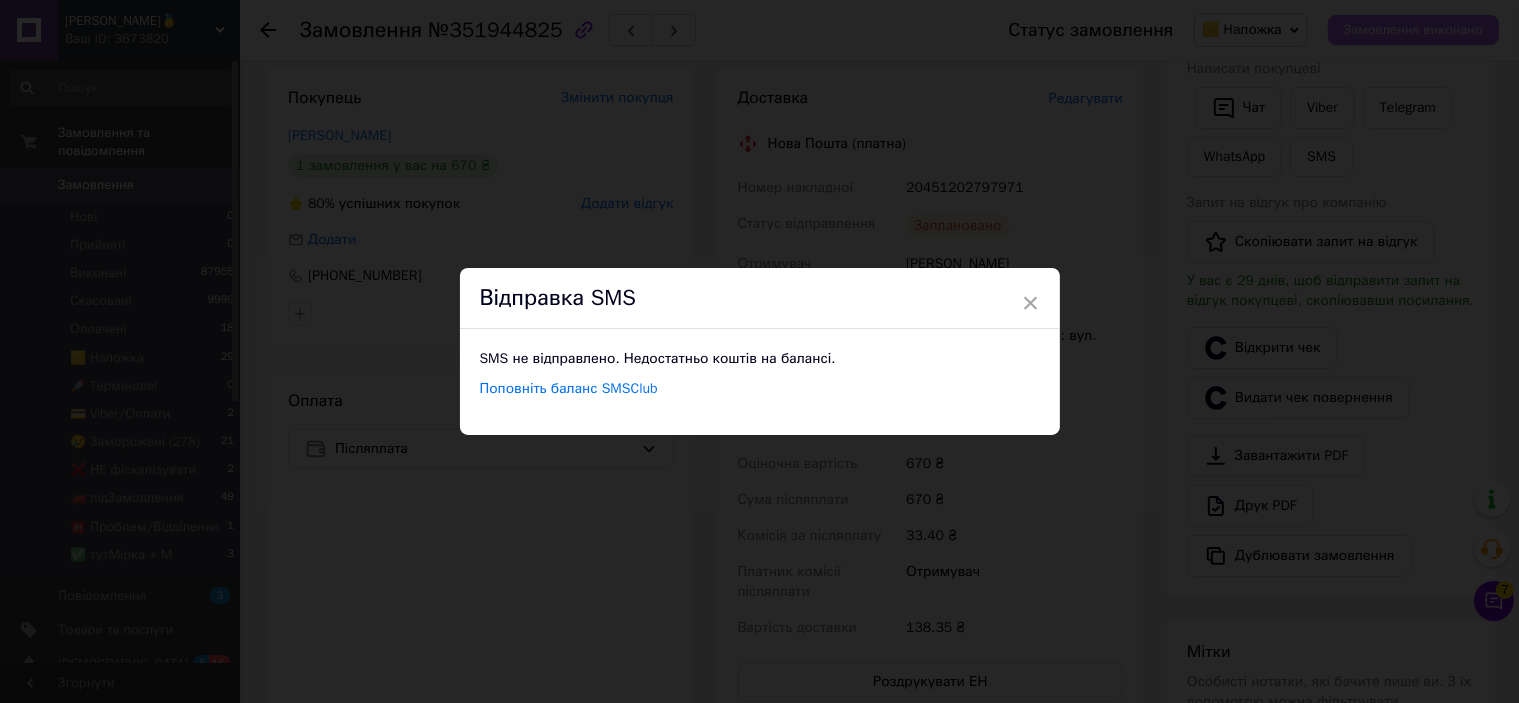 click on "Замовлення виконано" at bounding box center [1413, 30] 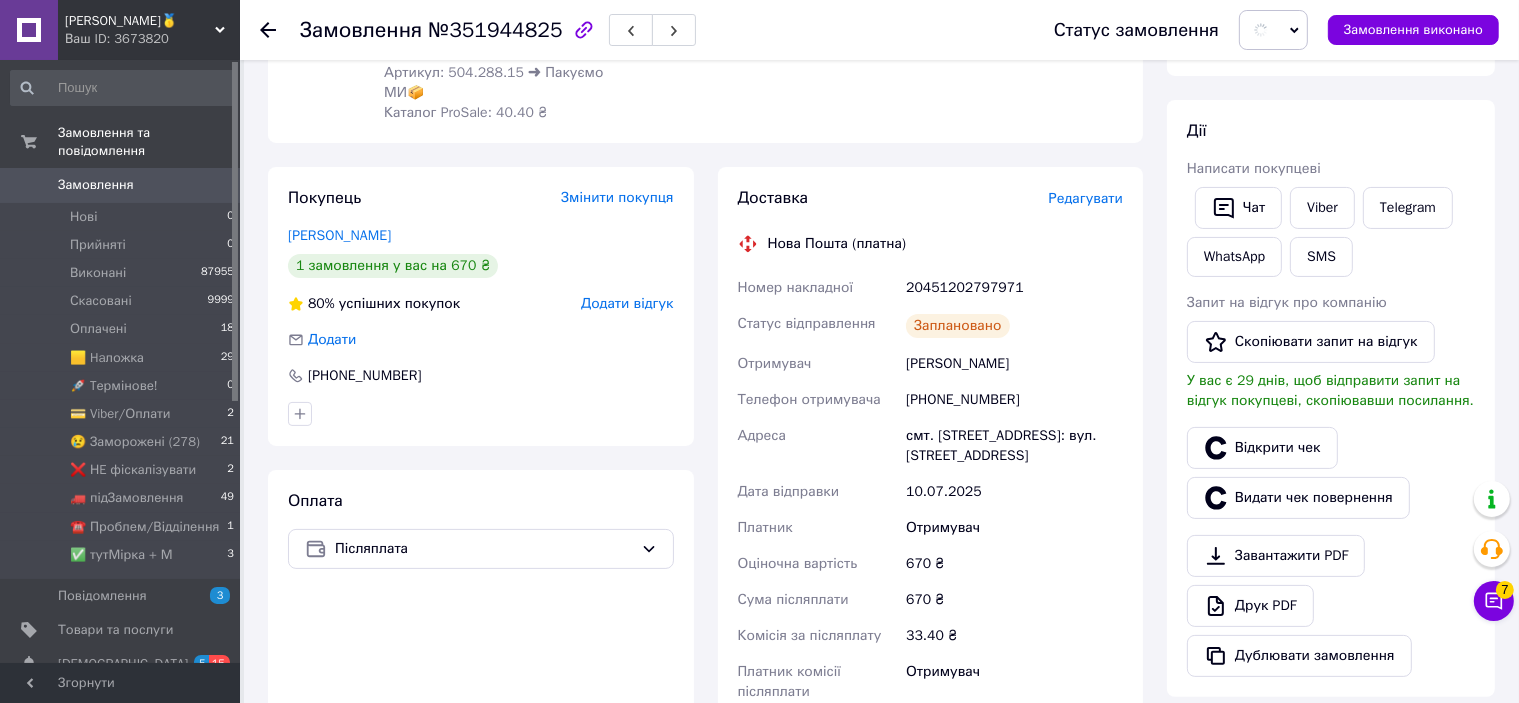 scroll, scrollTop: 0, scrollLeft: 0, axis: both 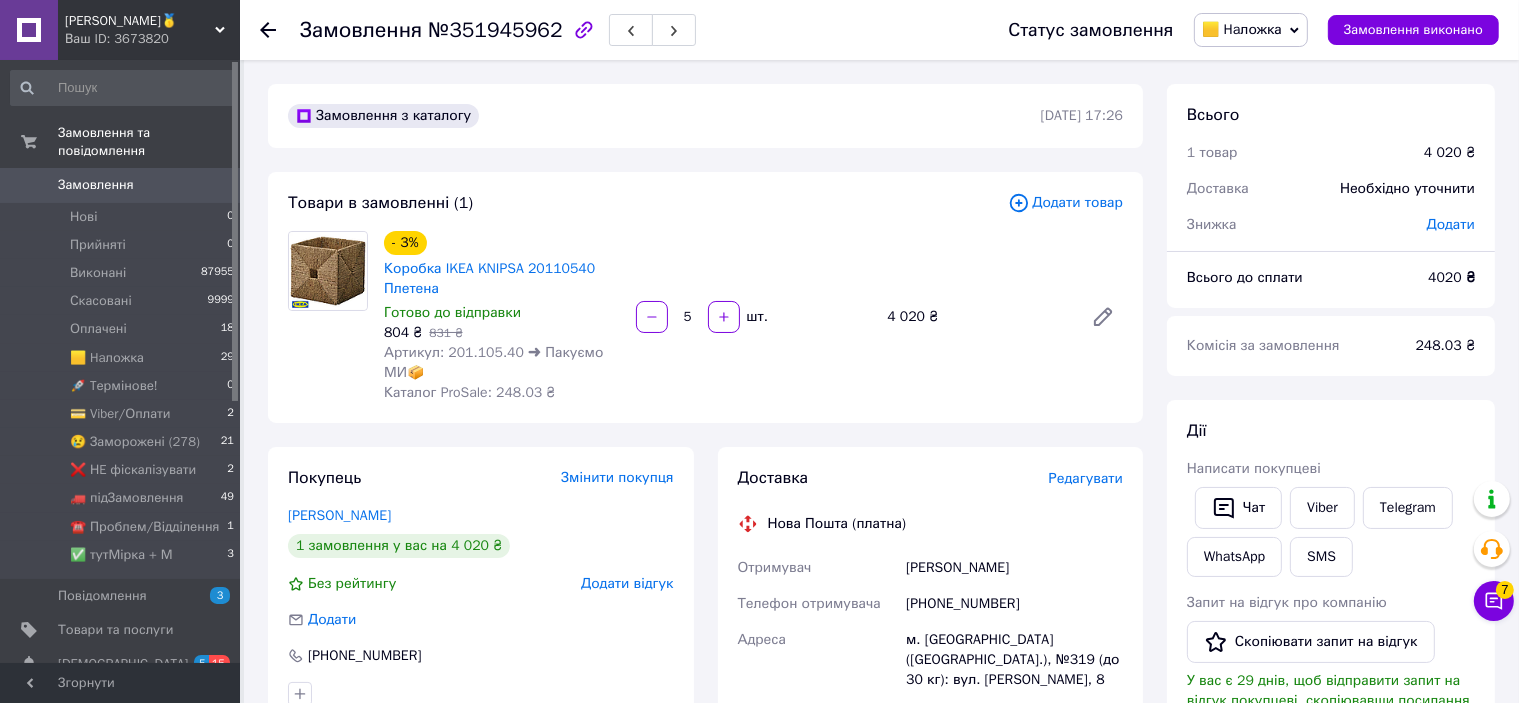 click on "🟨 Haложка" at bounding box center (1242, 29) 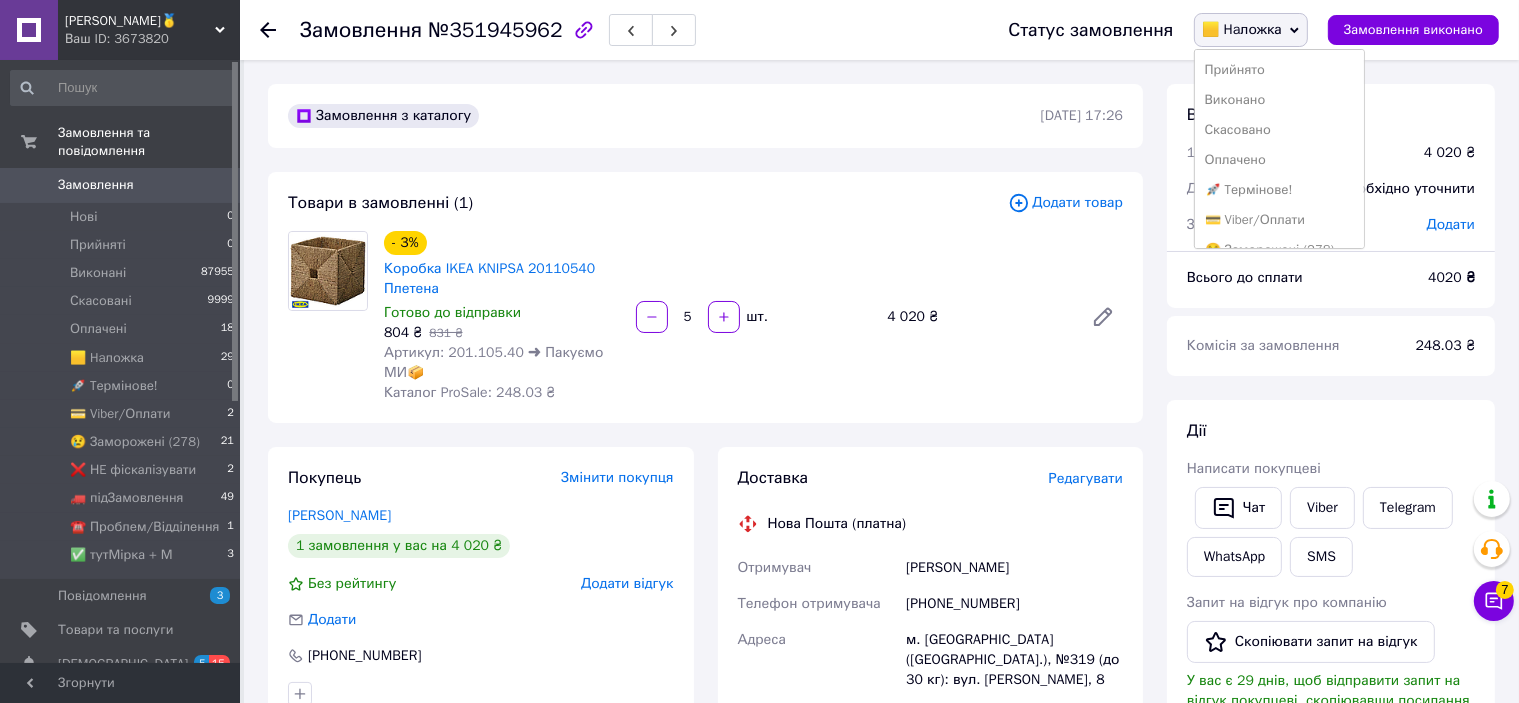 scroll, scrollTop: 141, scrollLeft: 0, axis: vertical 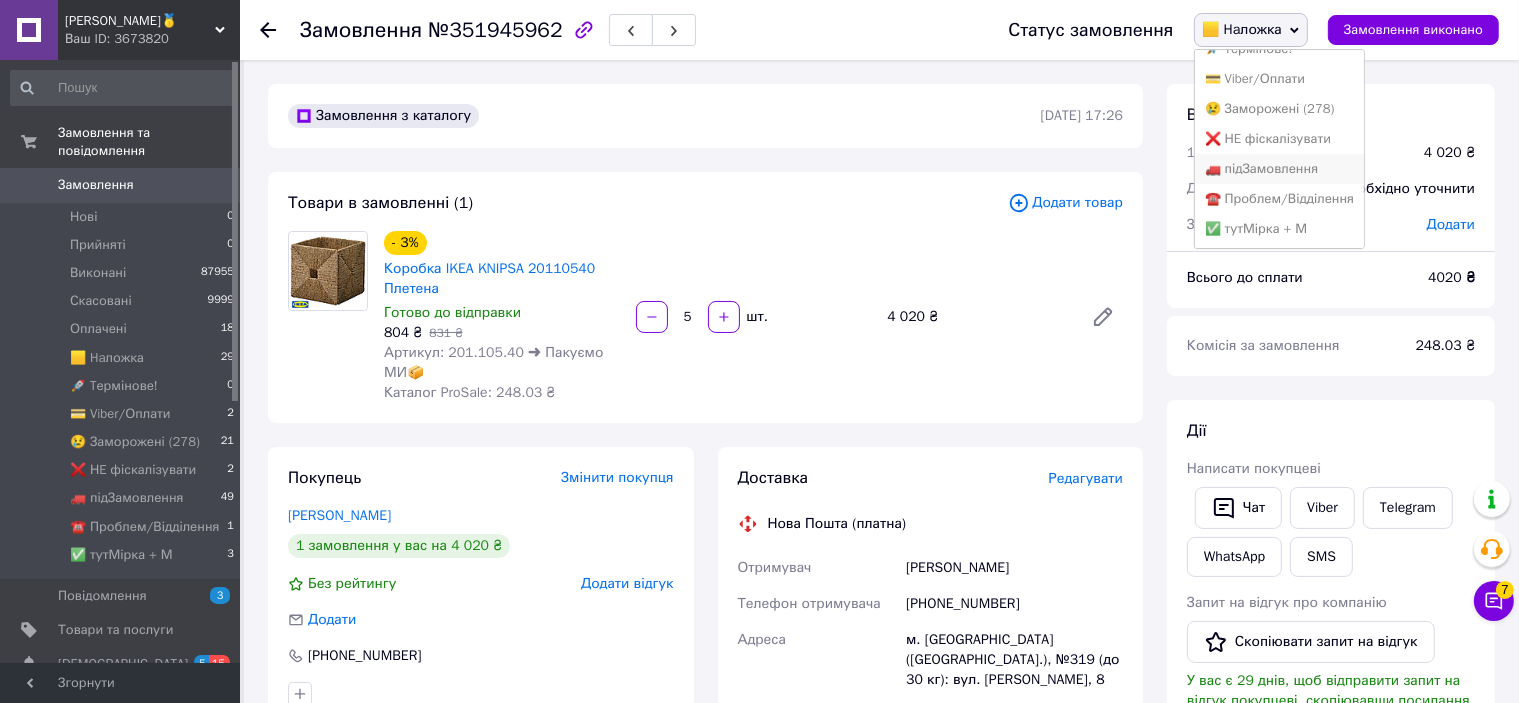 click on "🚛 підЗамовлення" at bounding box center (1279, 169) 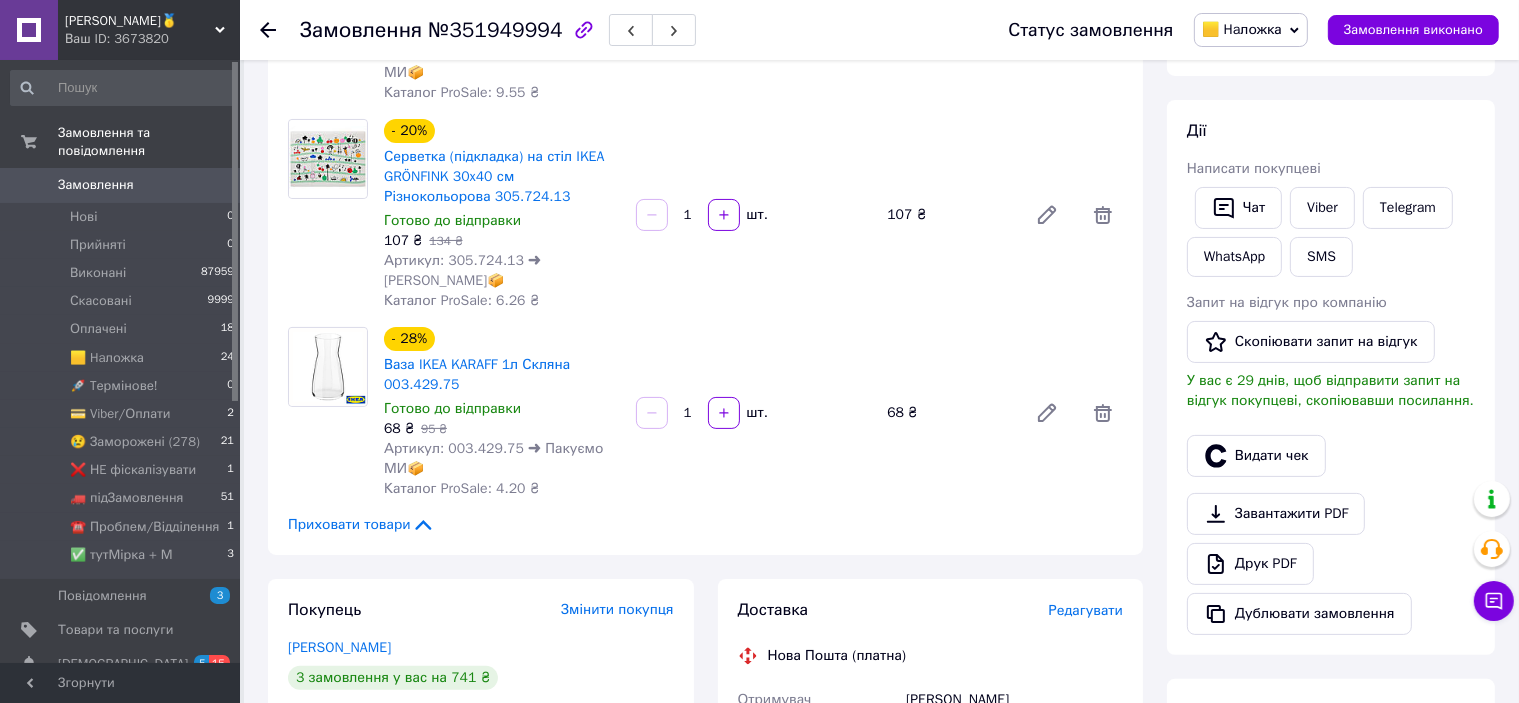 scroll, scrollTop: 100, scrollLeft: 0, axis: vertical 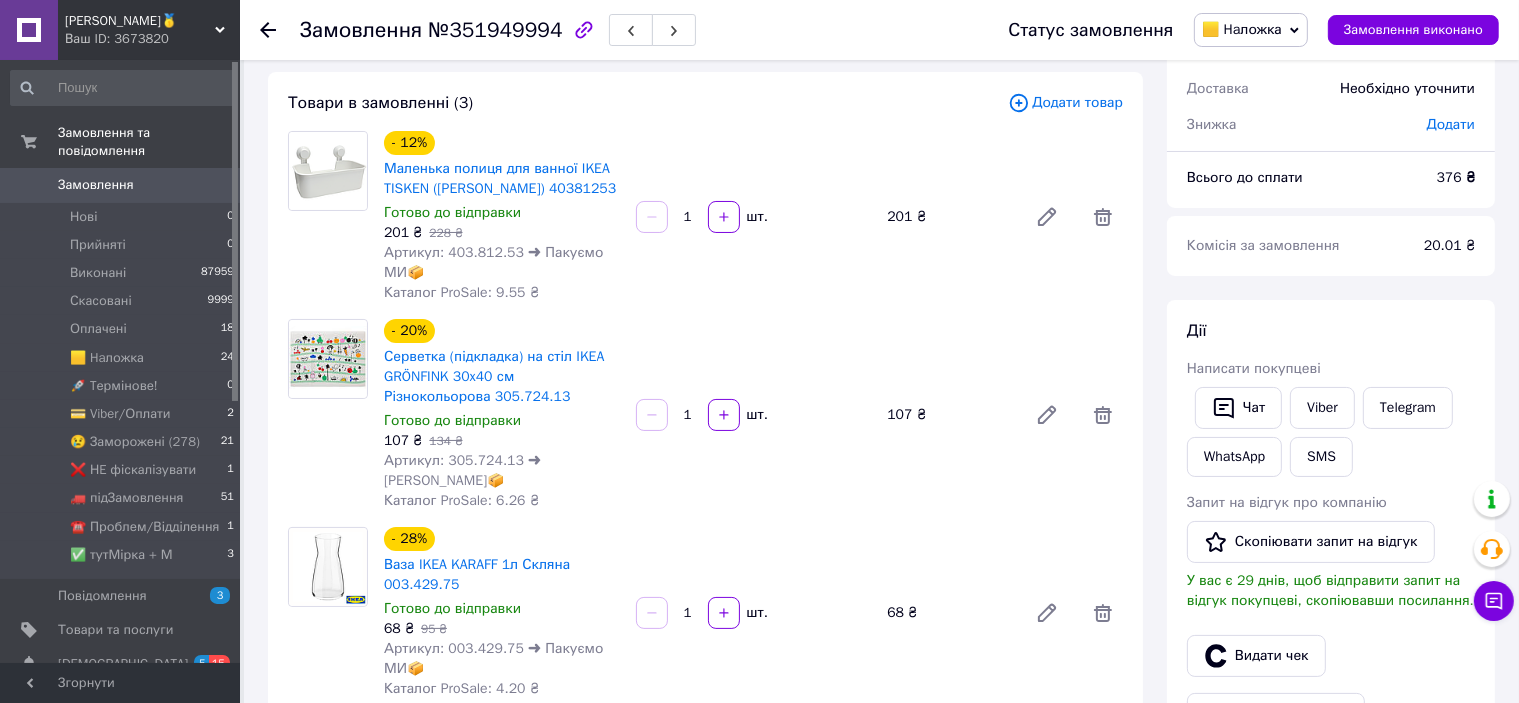 click on "🟨 Haложка" at bounding box center (1242, 29) 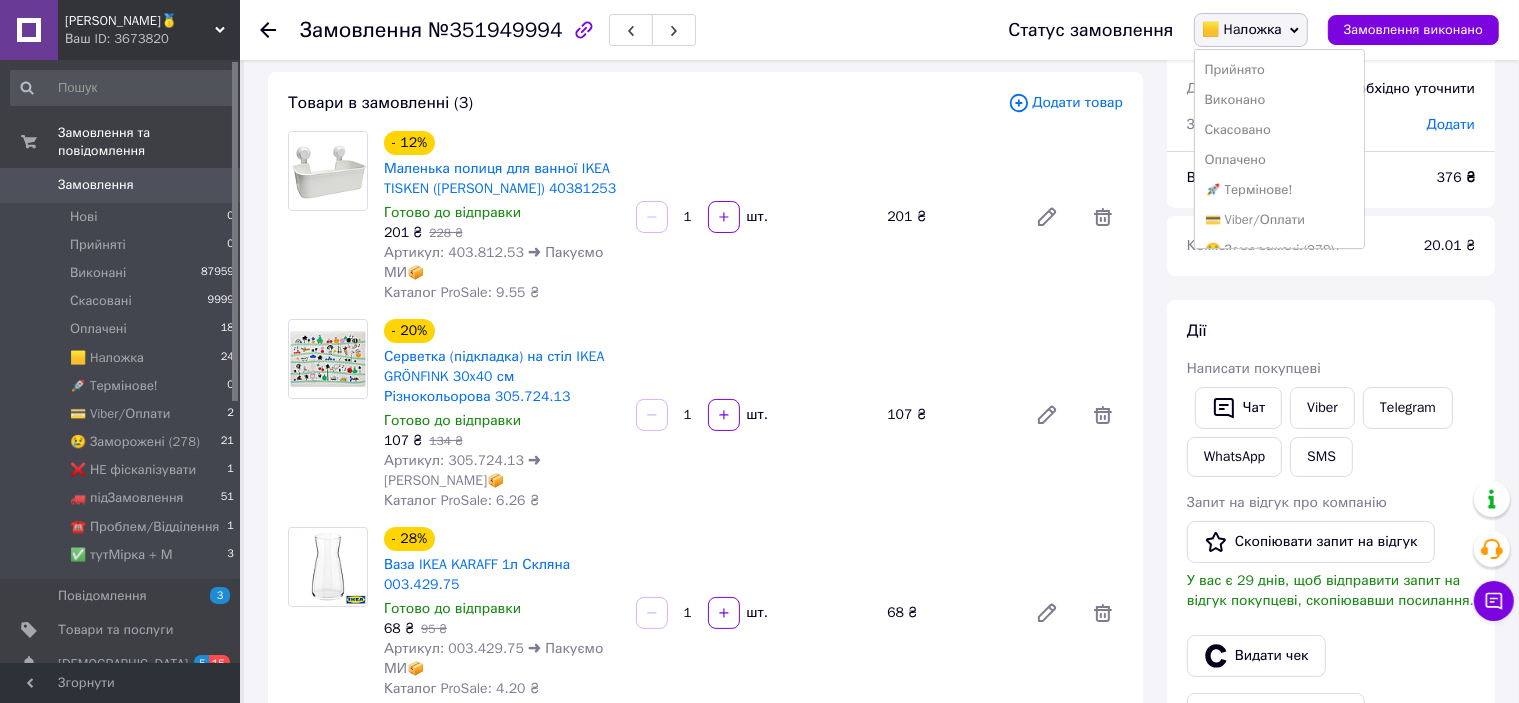 scroll, scrollTop: 141, scrollLeft: 0, axis: vertical 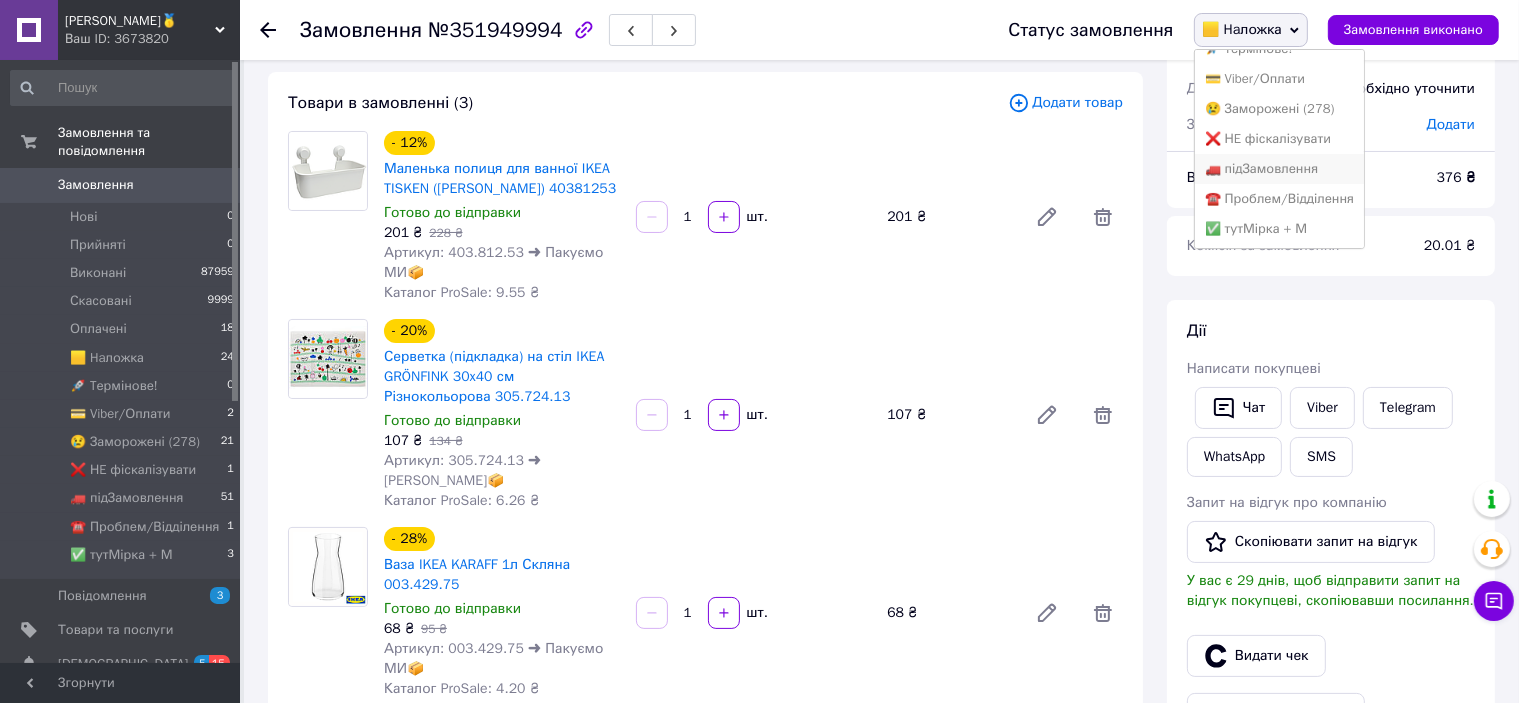 click on "🚛 підЗамовлення" at bounding box center (1279, 169) 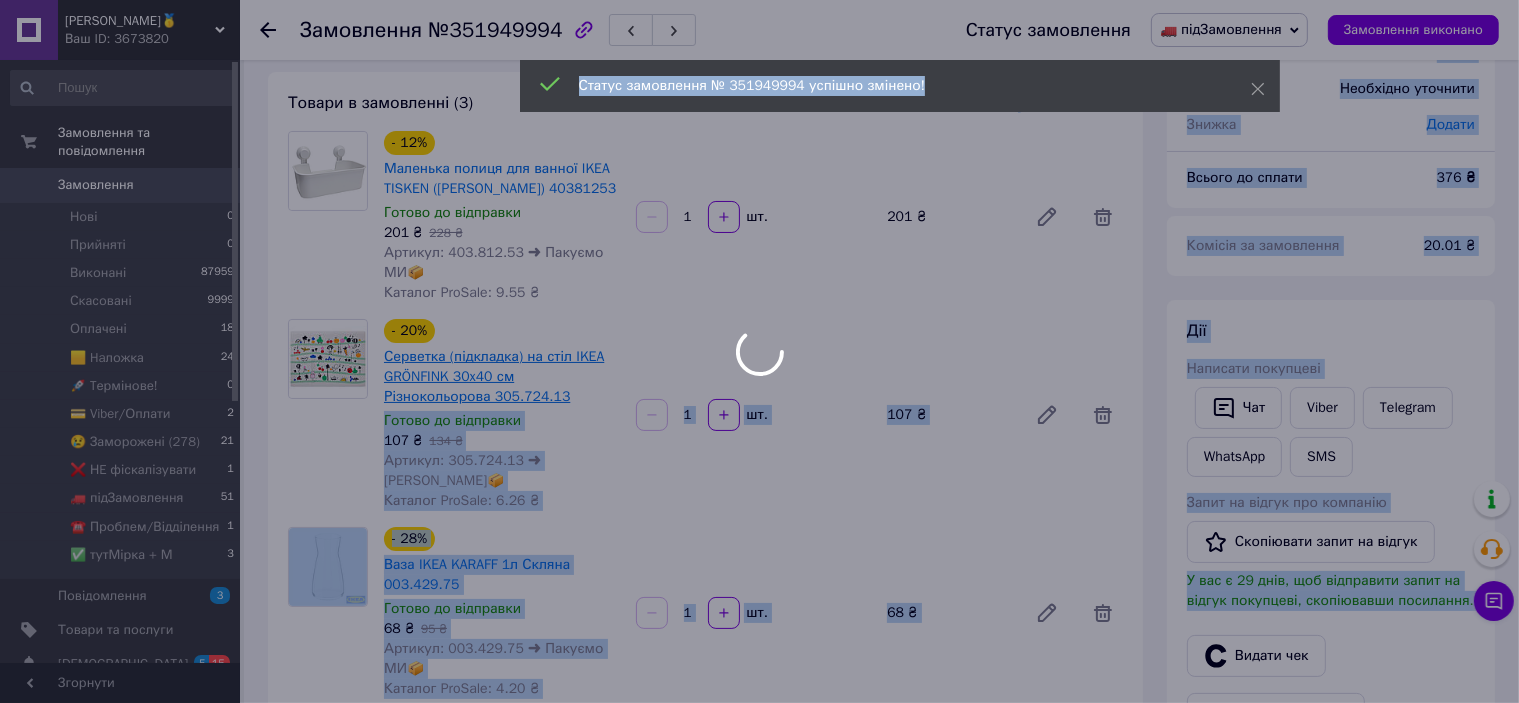 drag, startPoint x: 429, startPoint y: 403, endPoint x: 388, endPoint y: 367, distance: 54.56189 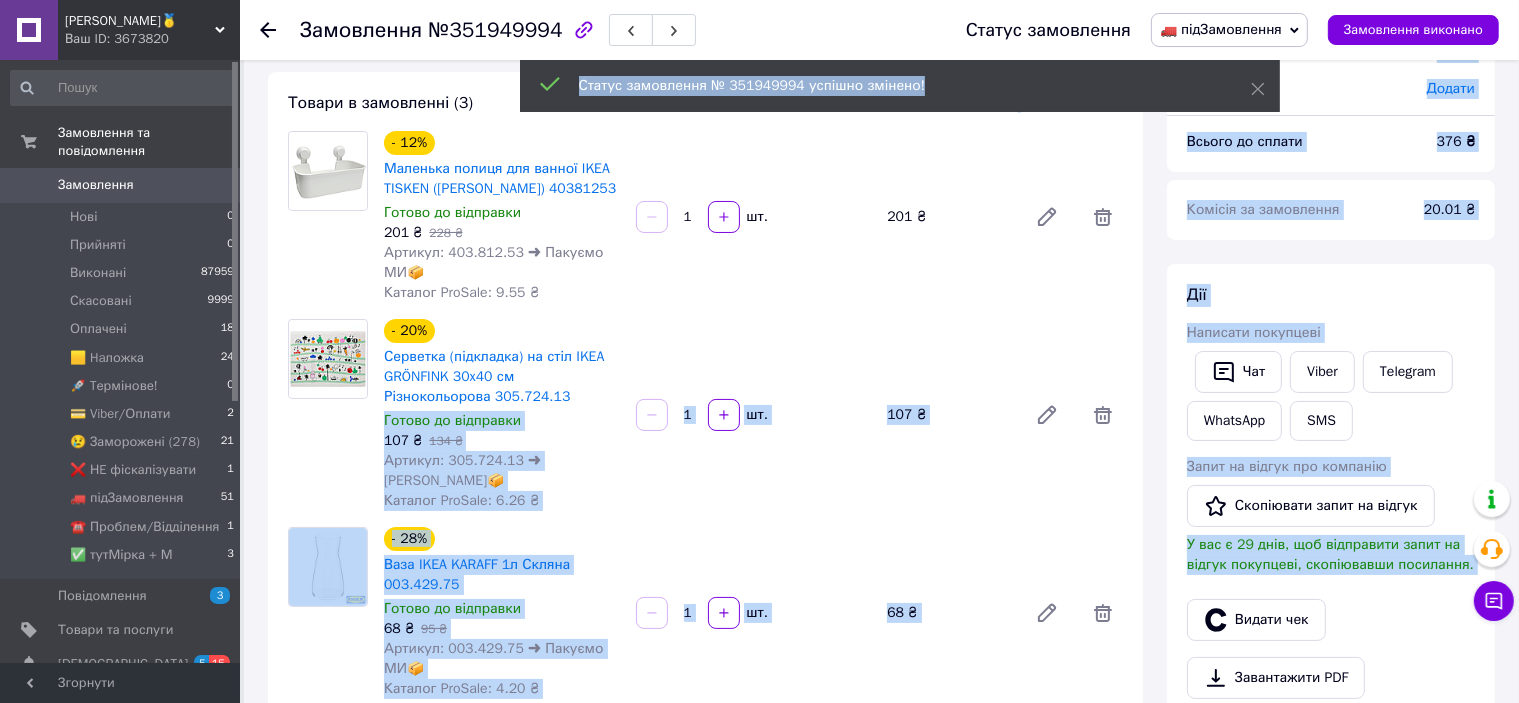 click on "Серветка (підкладка) на стіл IKEA GRÖNFINK 30x40 см Різнокольорова 305.724.13" at bounding box center [502, 377] 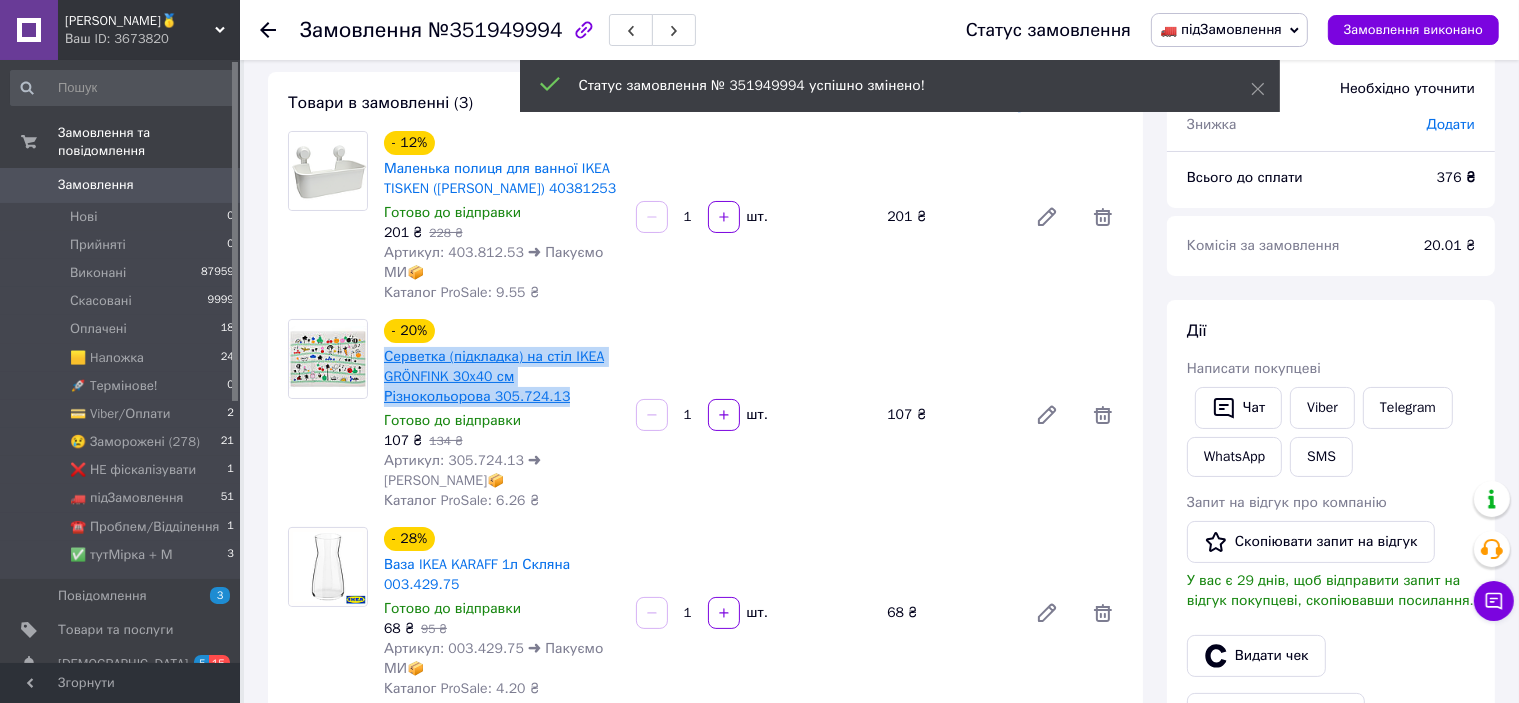 drag, startPoint x: 455, startPoint y: 400, endPoint x: 388, endPoint y: 358, distance: 79.07591 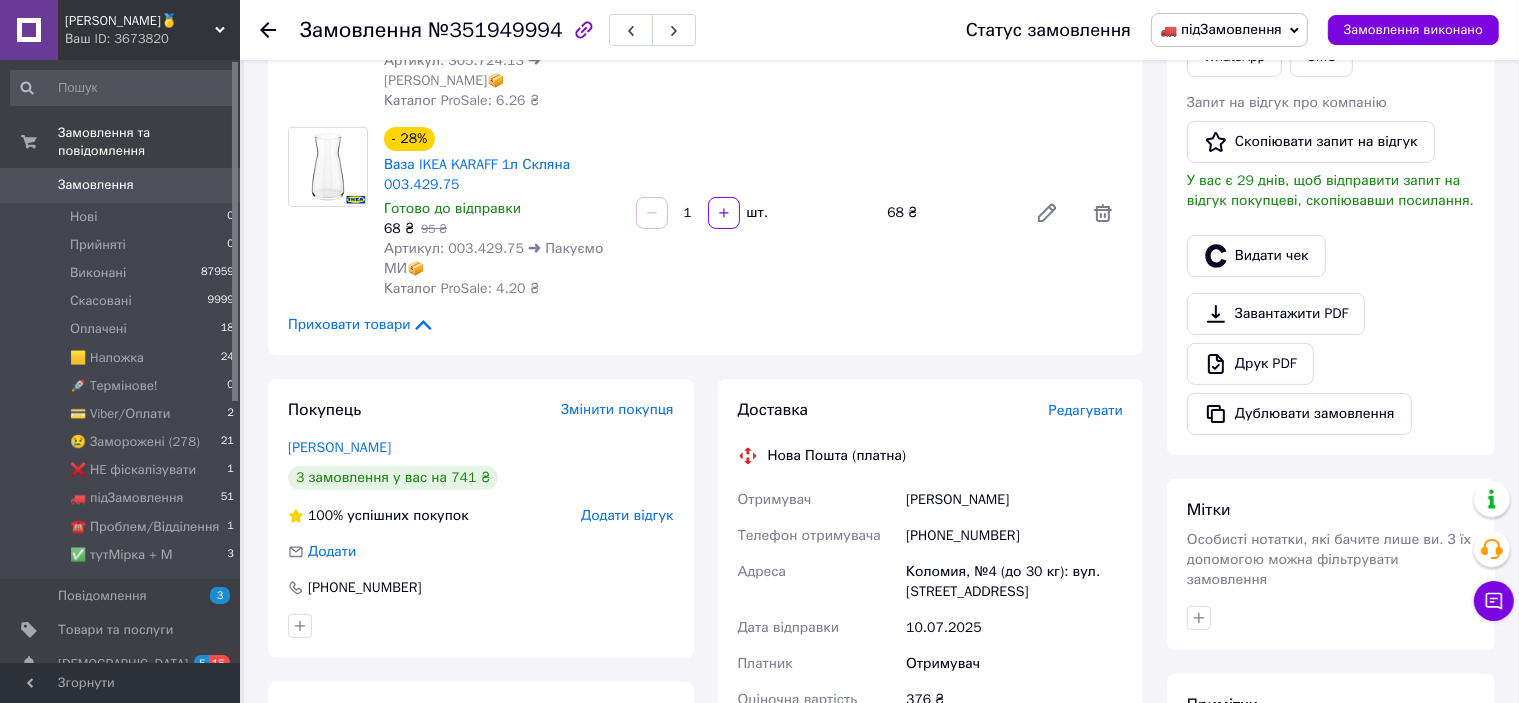 scroll, scrollTop: 800, scrollLeft: 0, axis: vertical 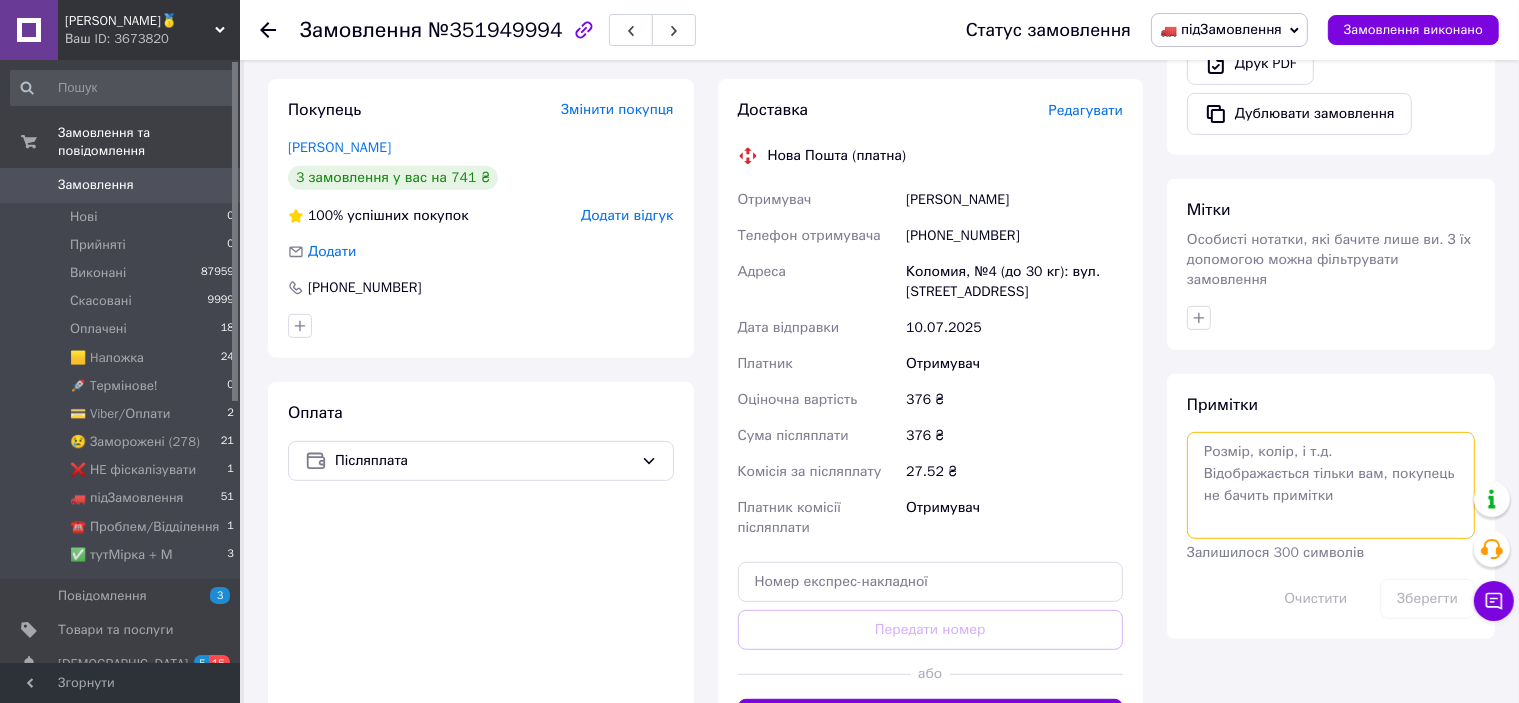 click at bounding box center [1331, 485] 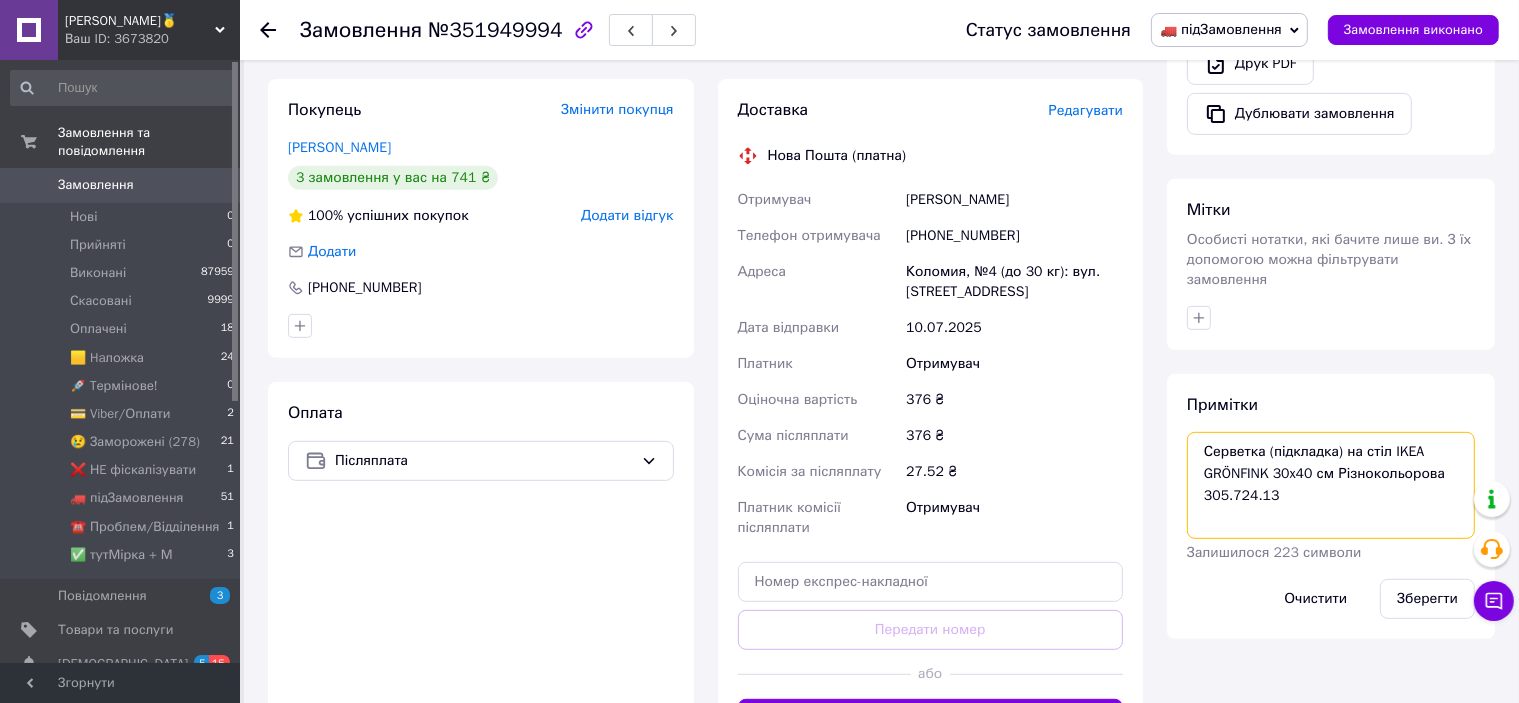 drag, startPoint x: 1437, startPoint y: 448, endPoint x: 1273, endPoint y: 461, distance: 164.51443 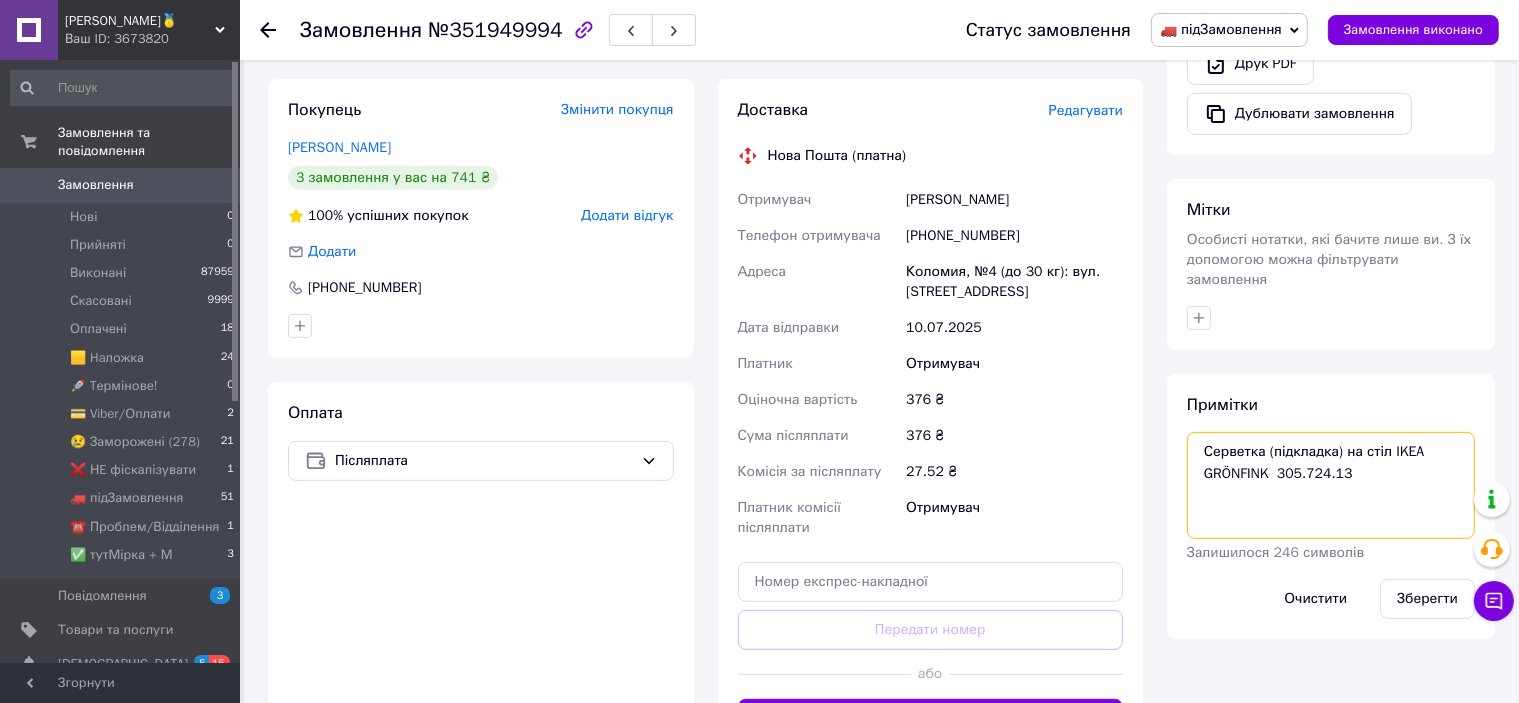 drag, startPoint x: 1337, startPoint y: 427, endPoint x: 1267, endPoint y: 425, distance: 70.028564 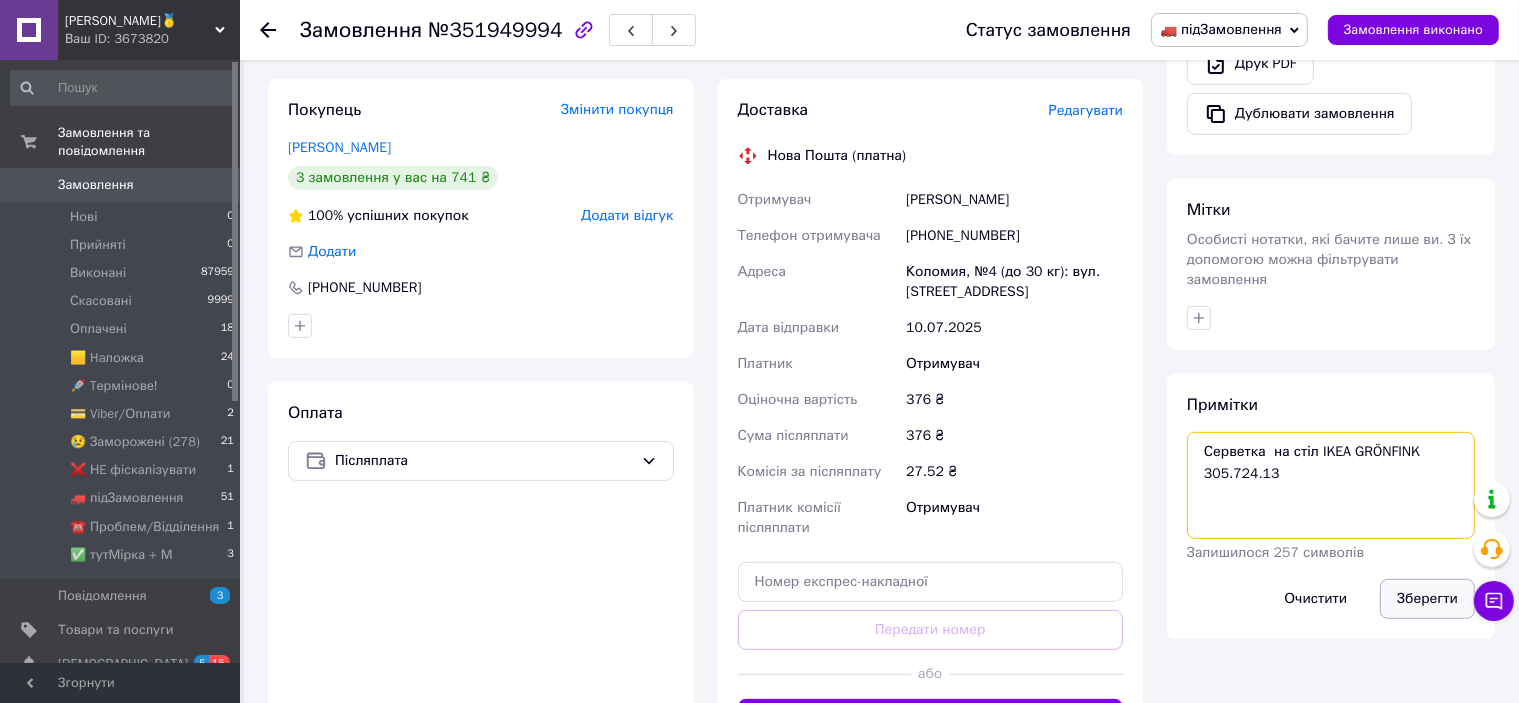 type on "Серветка  на стіл IKEA GRÖNFINK  305.724.13" 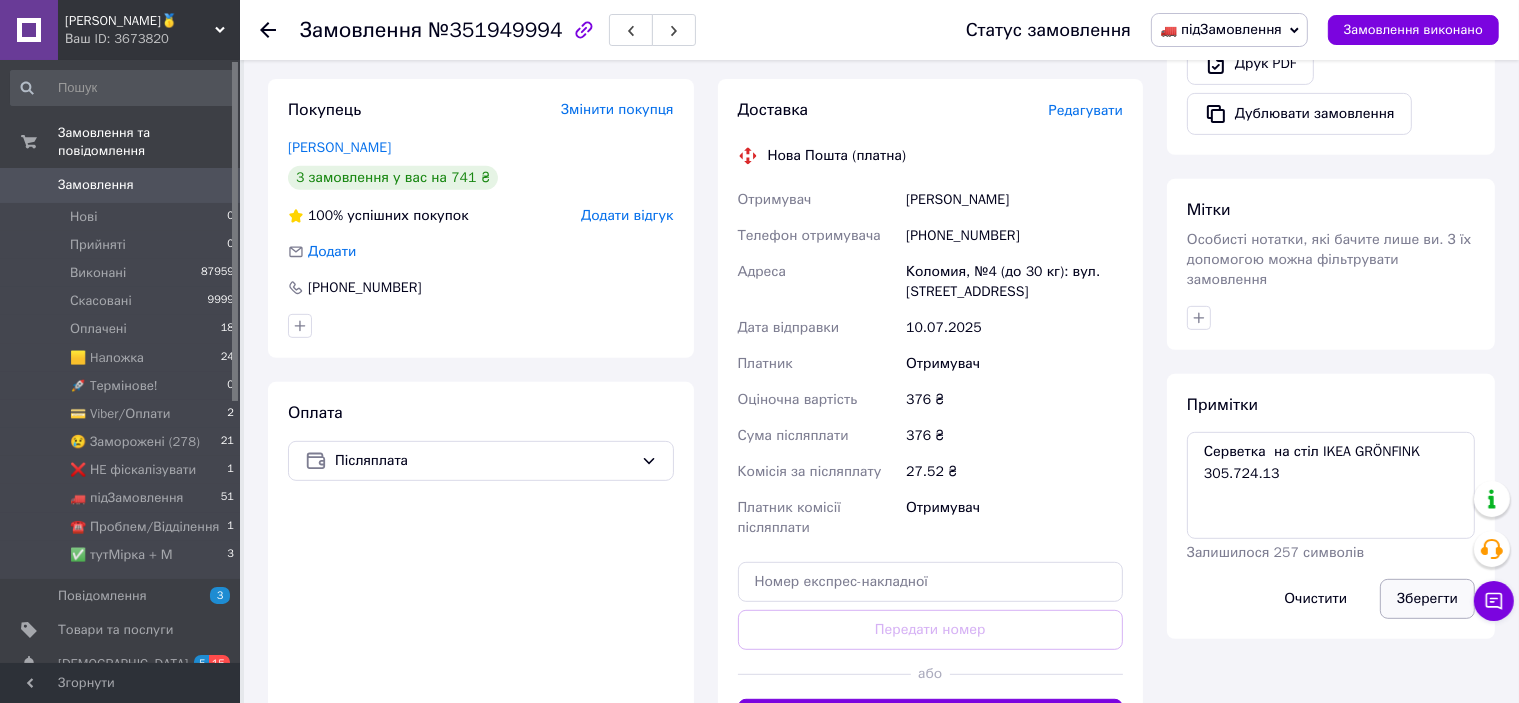 click on "Зберегти" at bounding box center (1427, 599) 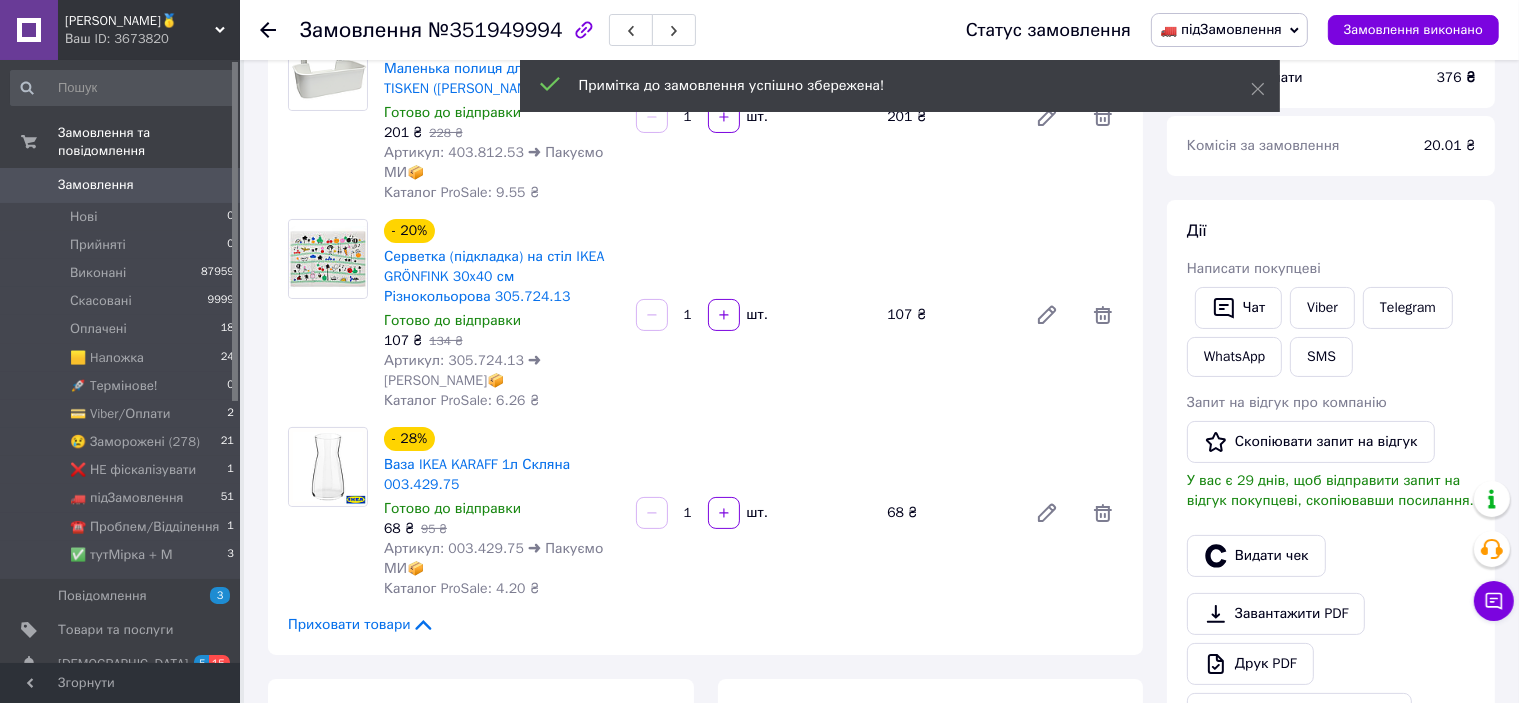 scroll, scrollTop: 0, scrollLeft: 0, axis: both 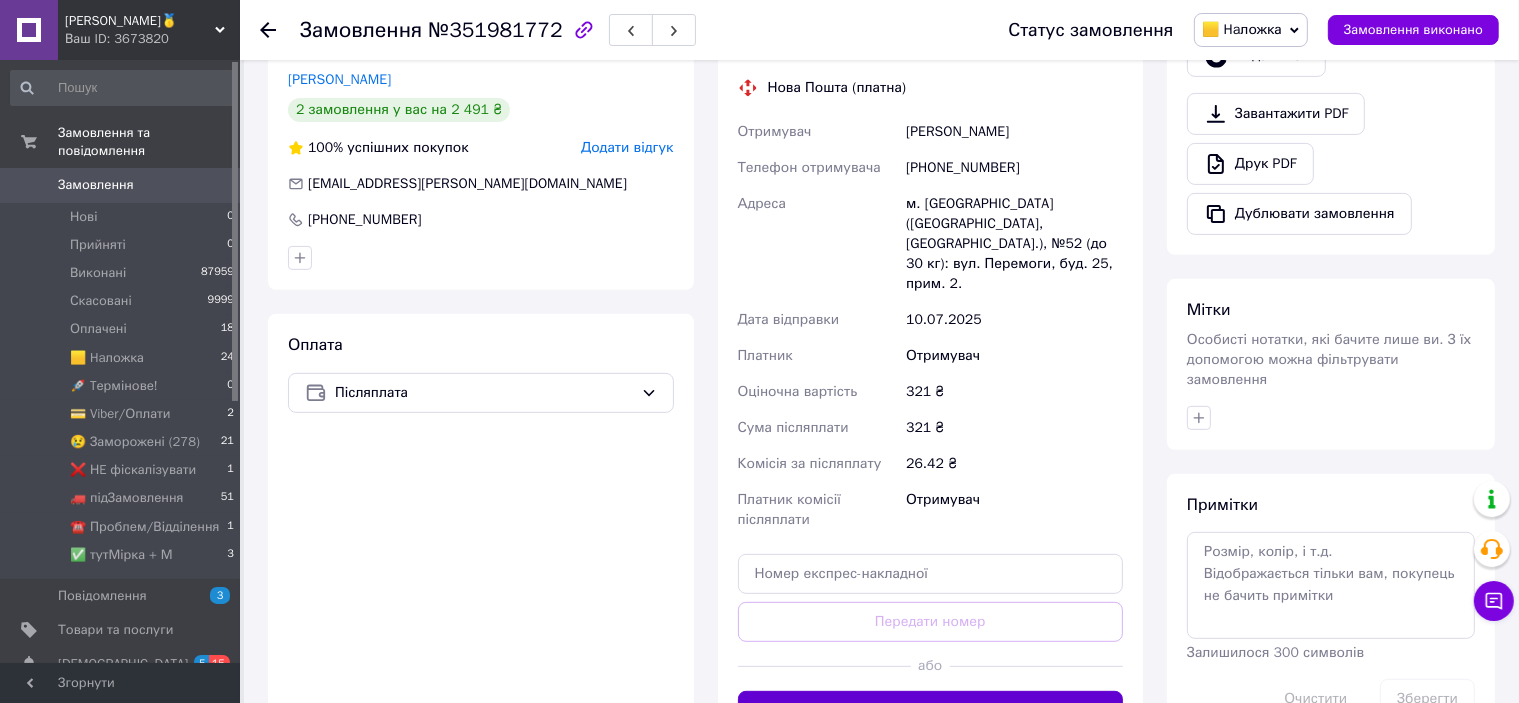 click on "Згенерувати ЕН" at bounding box center [931, 711] 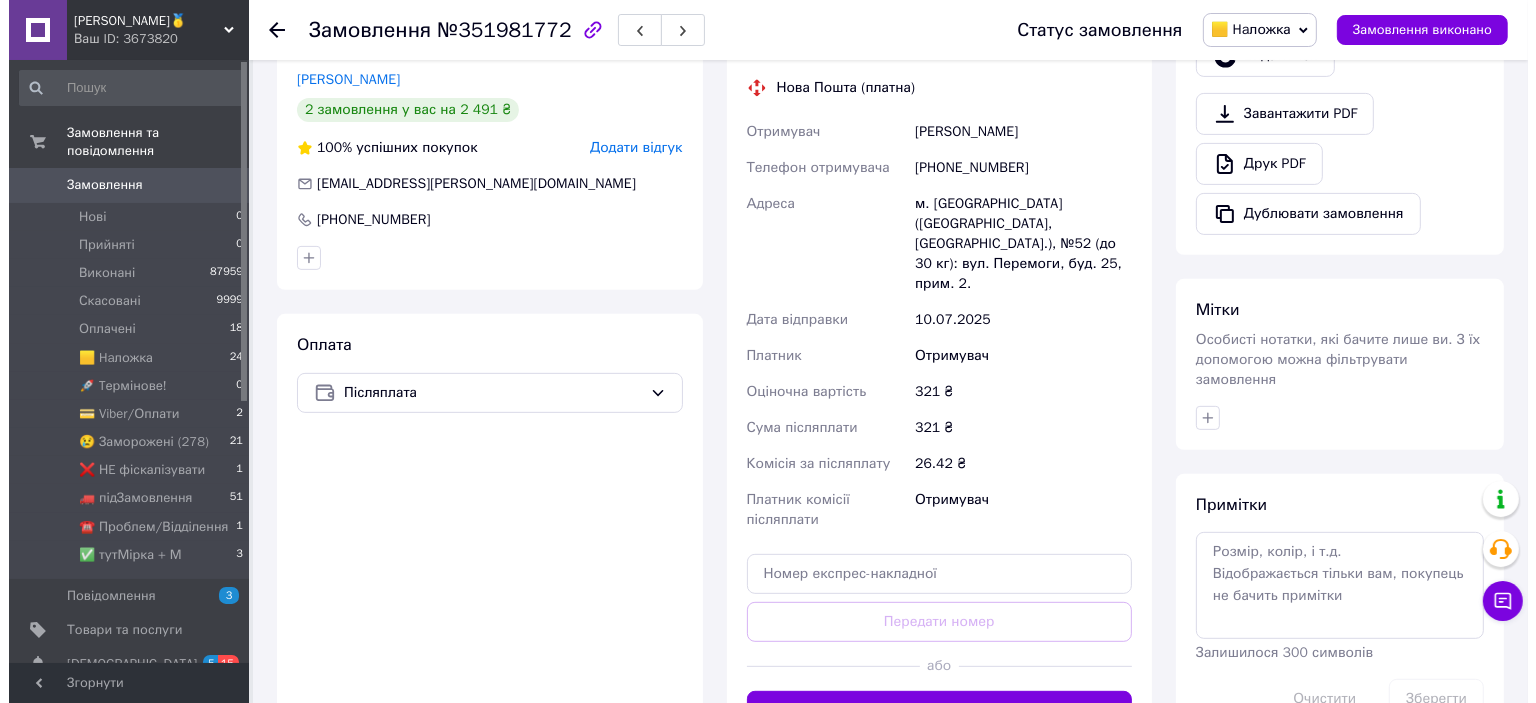 scroll, scrollTop: 600, scrollLeft: 0, axis: vertical 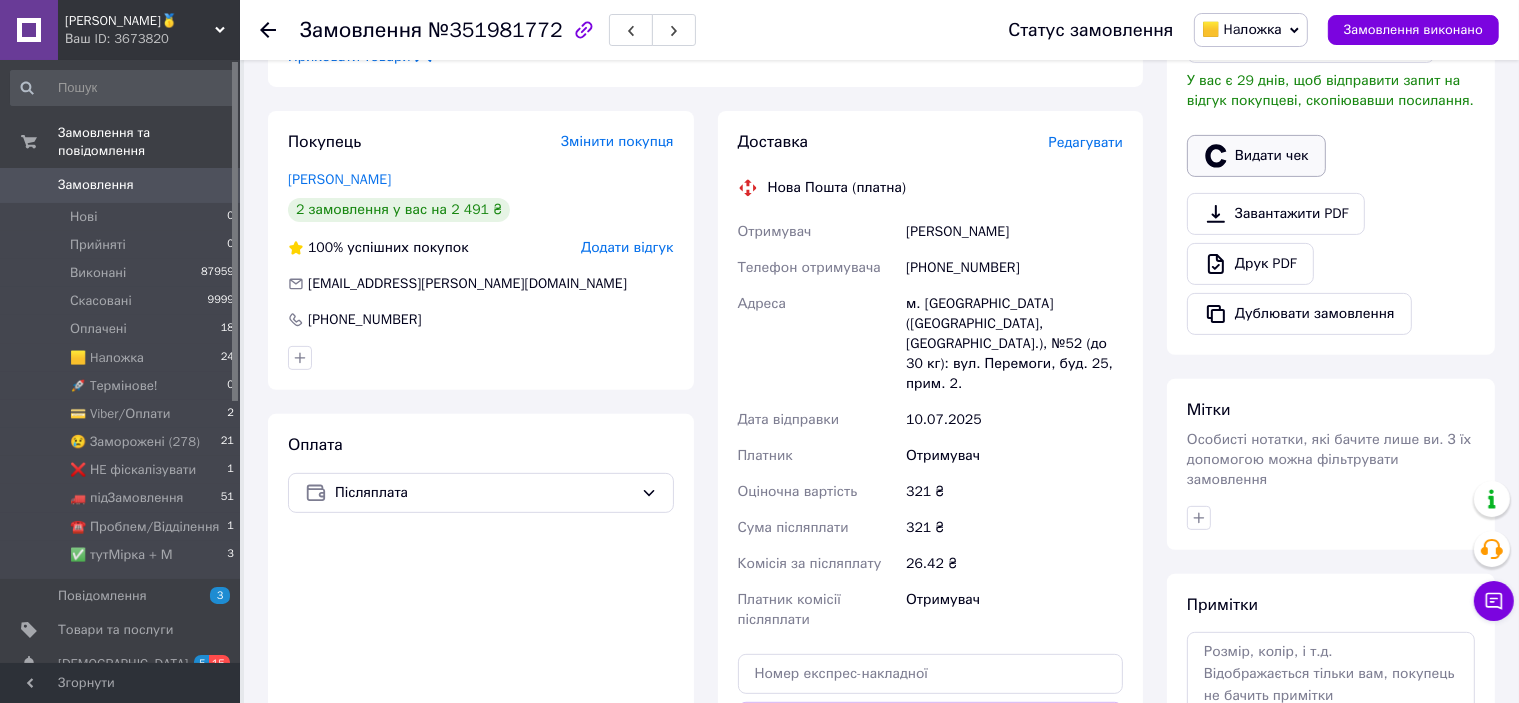 click on "Видати чек" at bounding box center (1256, 156) 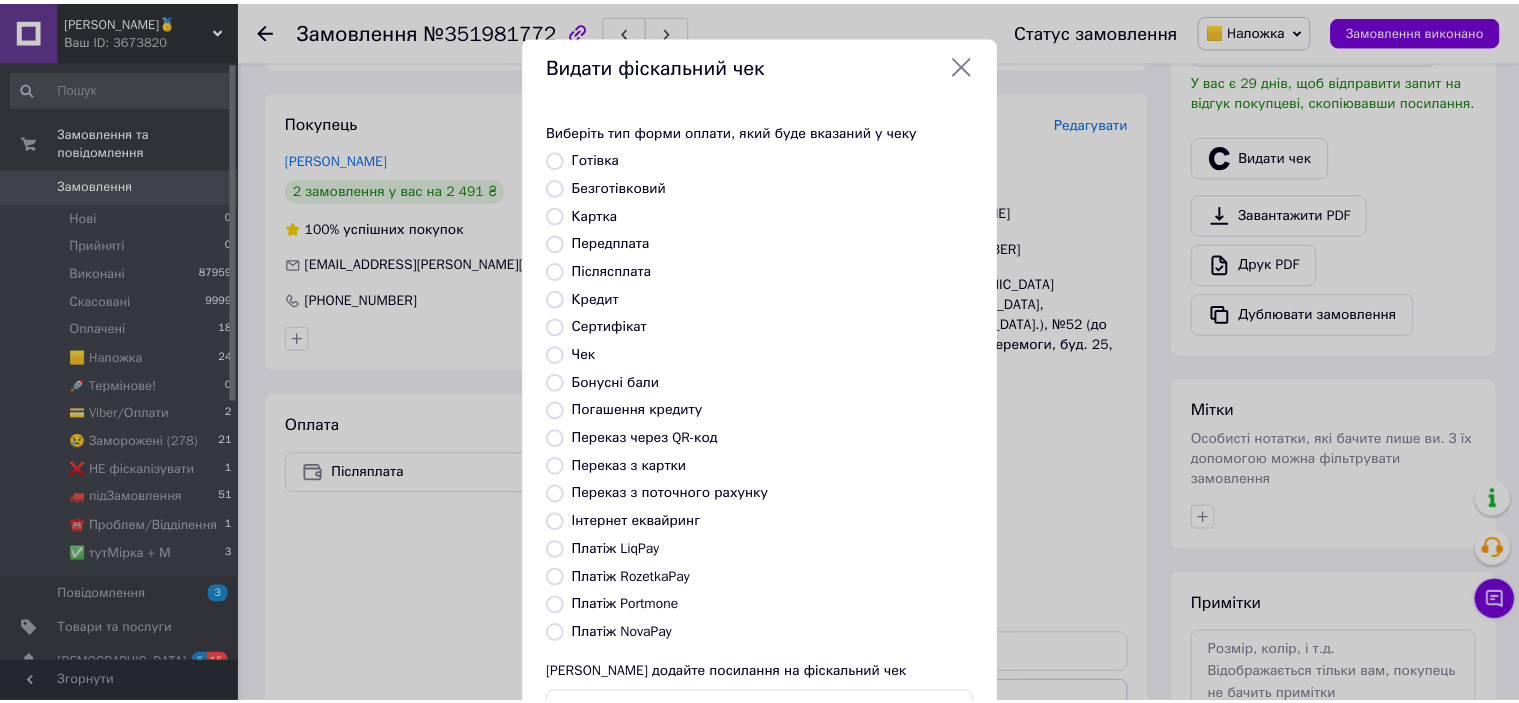 scroll, scrollTop: 155, scrollLeft: 0, axis: vertical 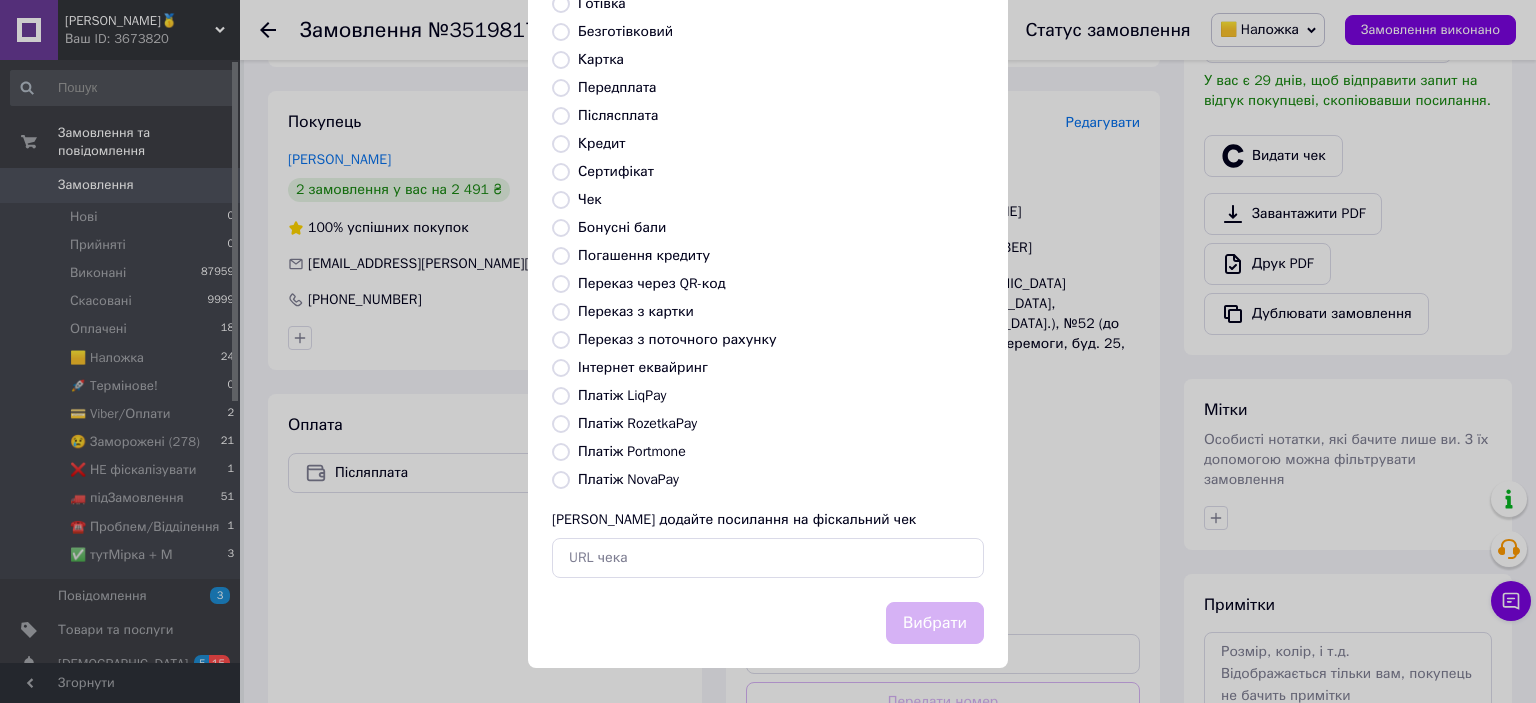 click on "Платіж NovaPay" at bounding box center (628, 479) 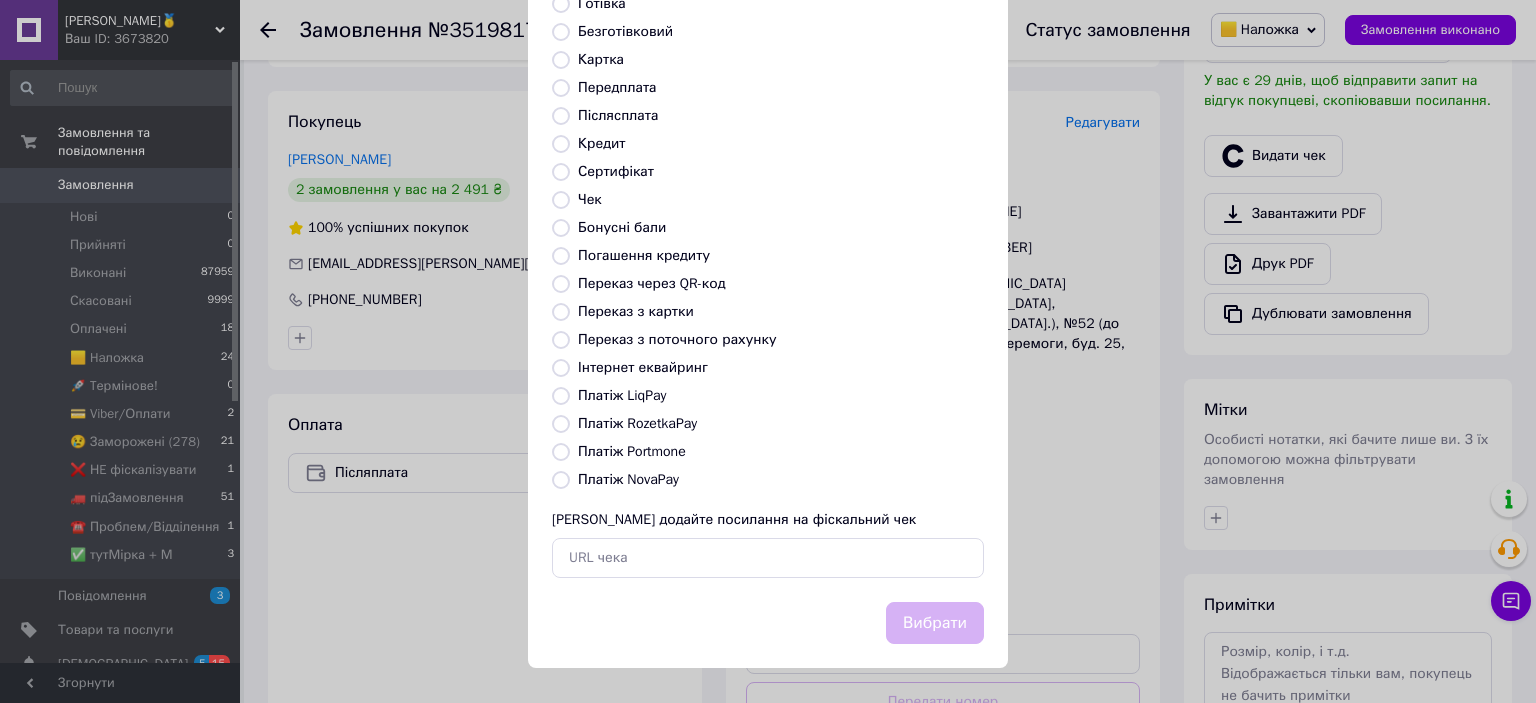 radio on "true" 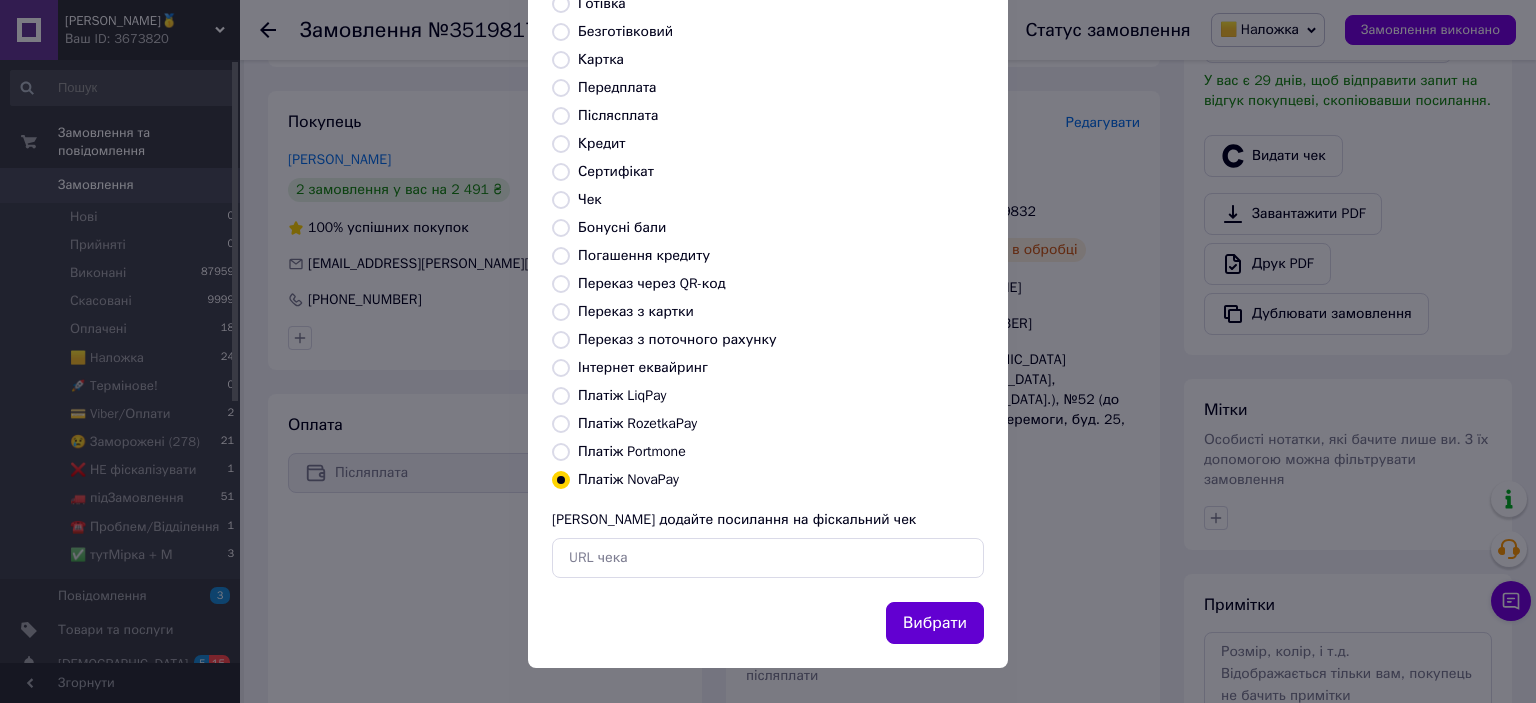 click on "Вибрати" at bounding box center (935, 623) 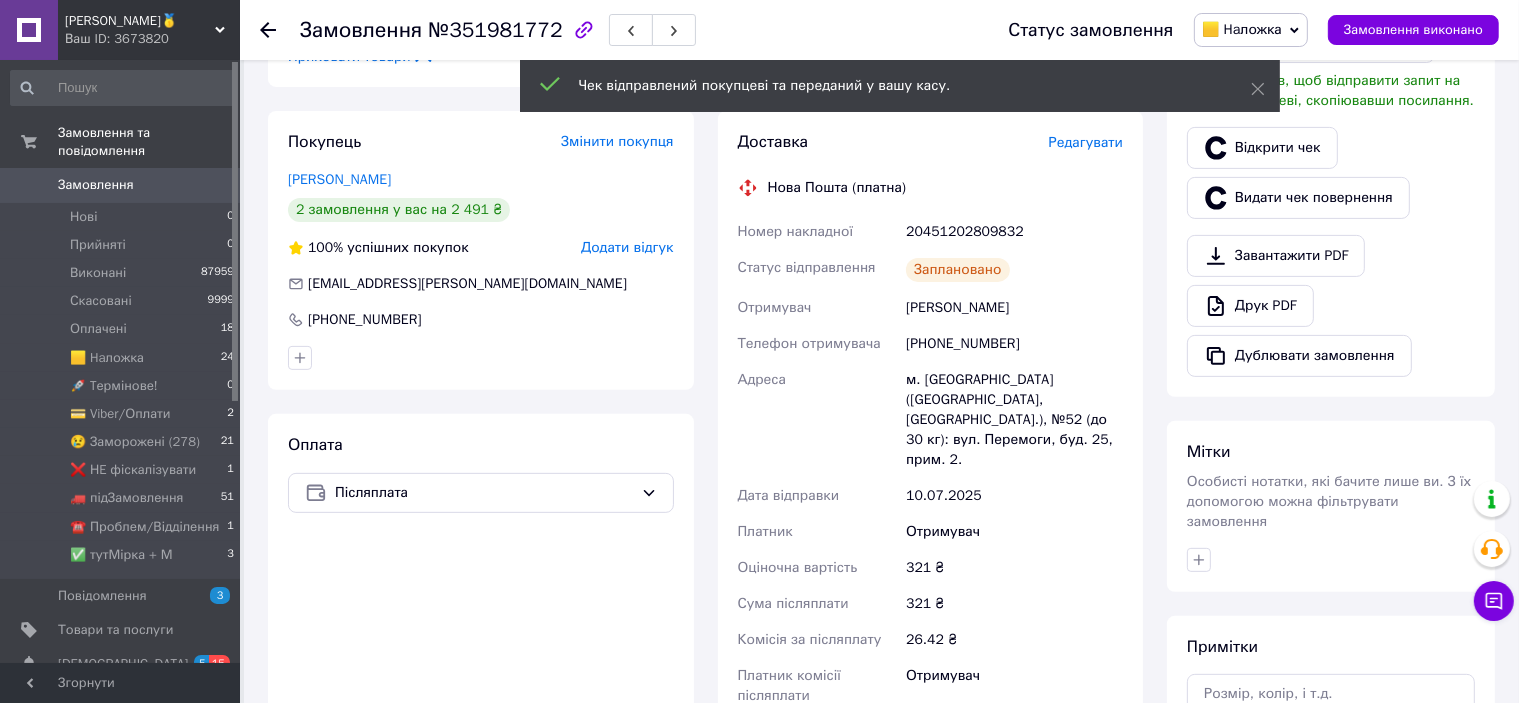scroll, scrollTop: 900, scrollLeft: 0, axis: vertical 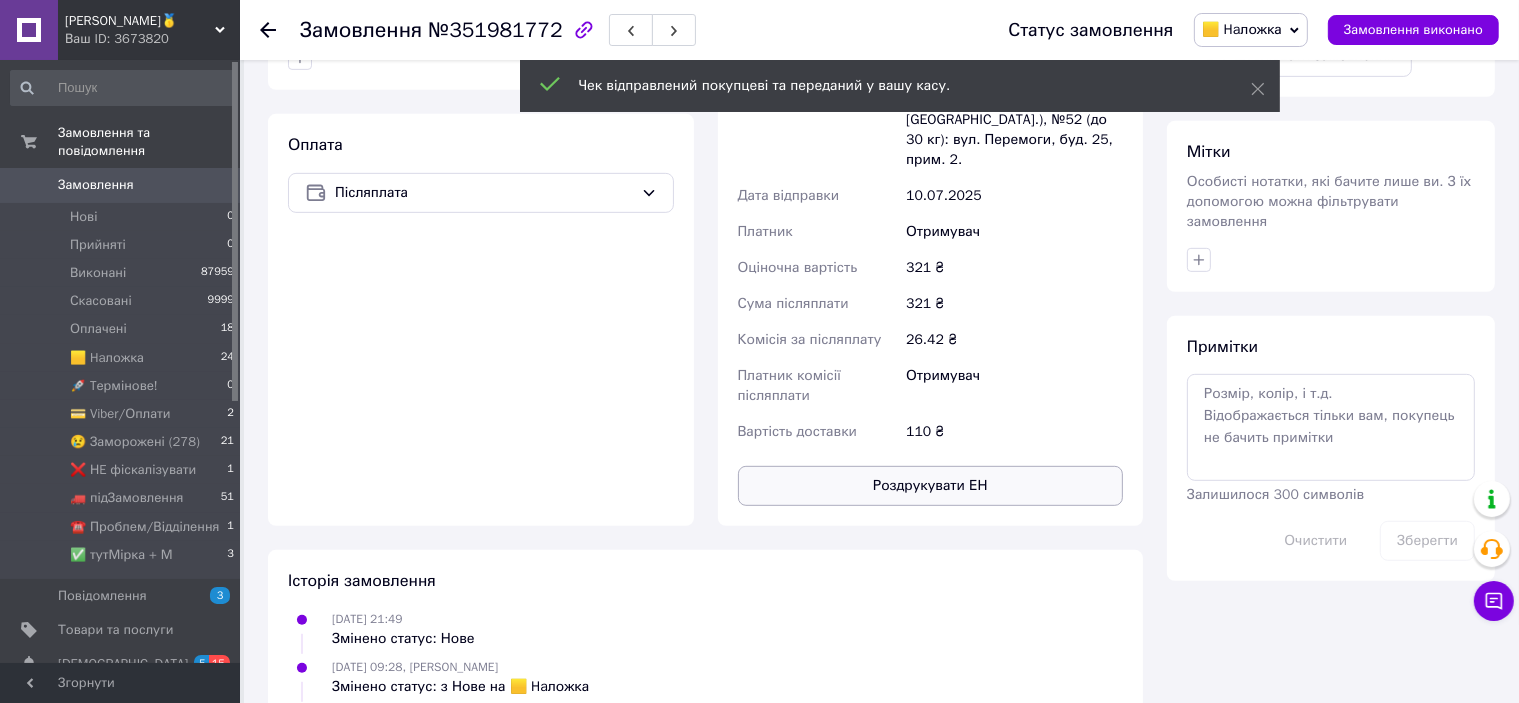 click on "Роздрукувати ЕН" at bounding box center (931, 486) 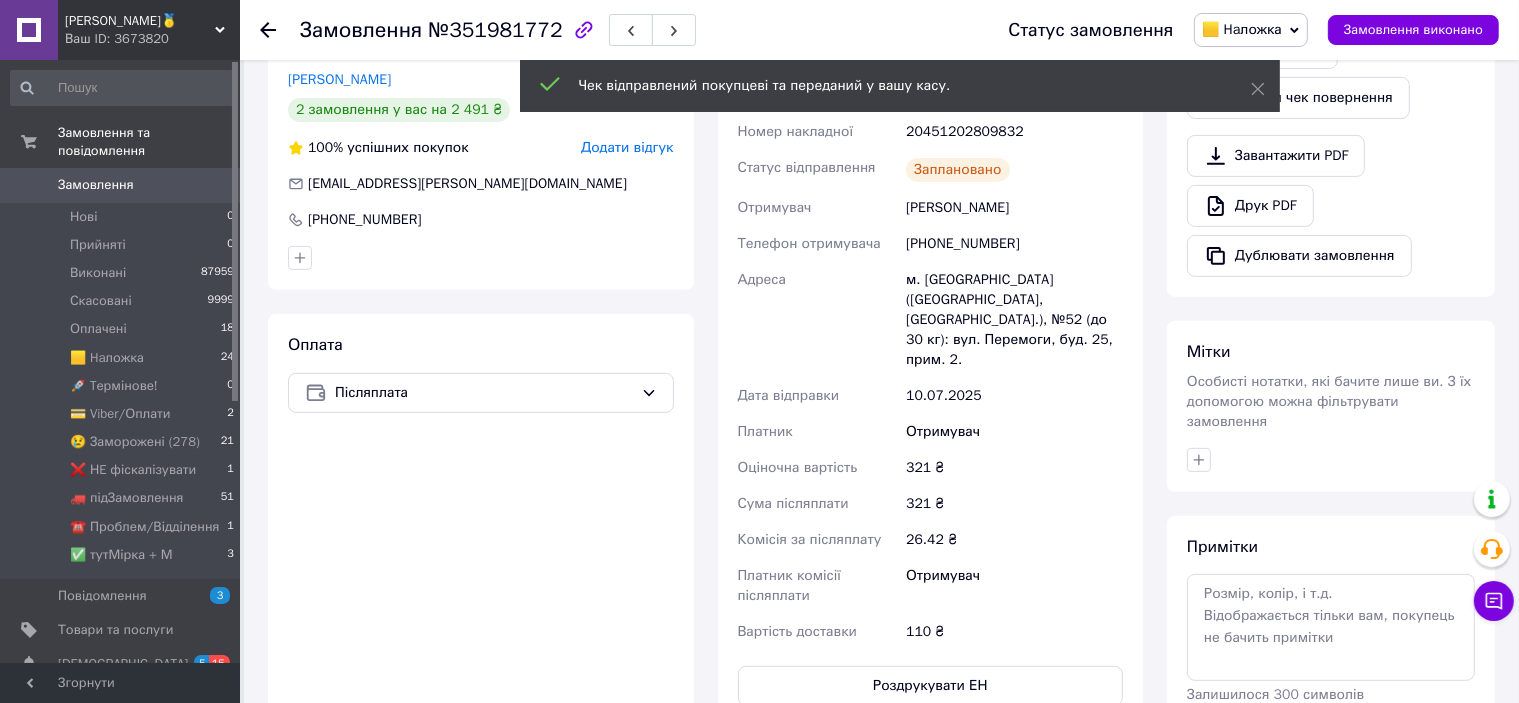 scroll, scrollTop: 600, scrollLeft: 0, axis: vertical 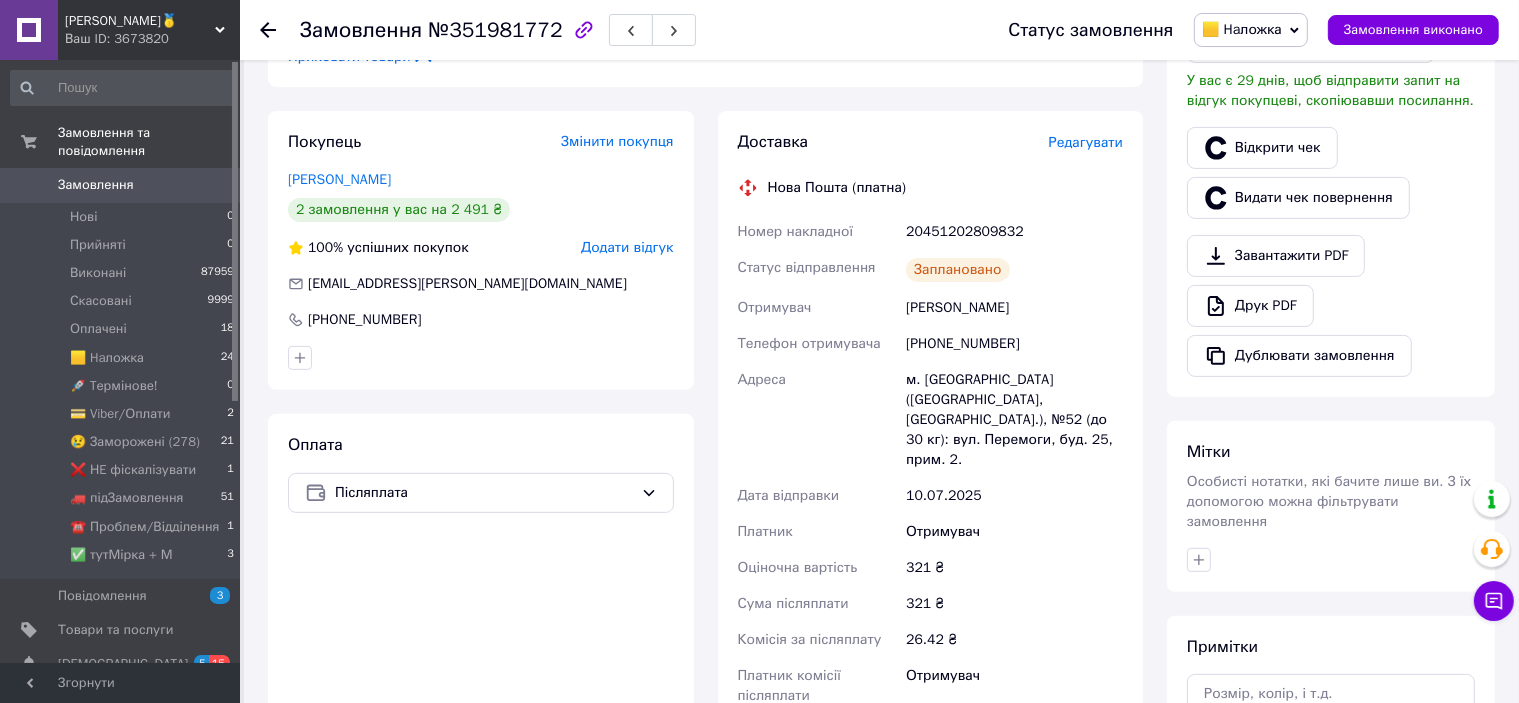 click on "20451202809832" at bounding box center (1014, 232) 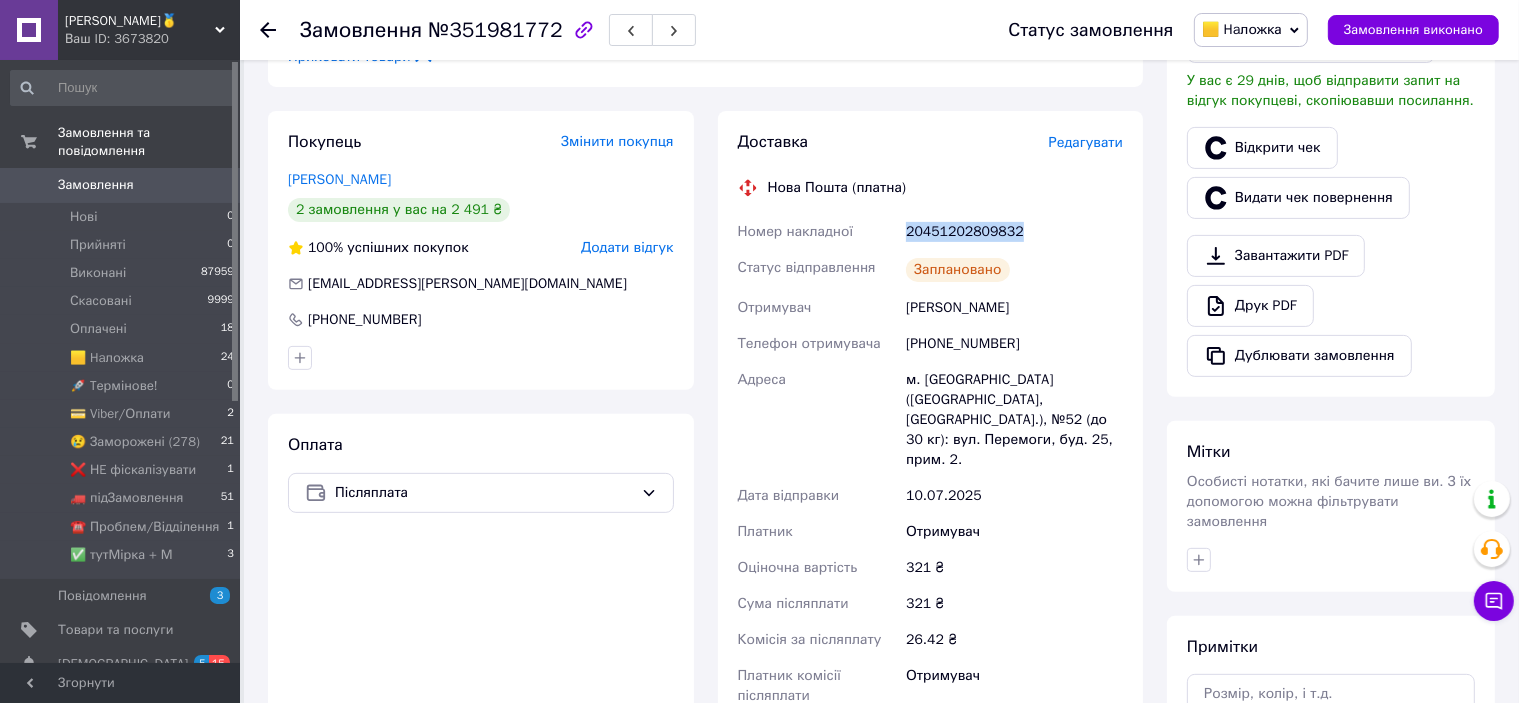 click on "20451202809832" at bounding box center [1014, 232] 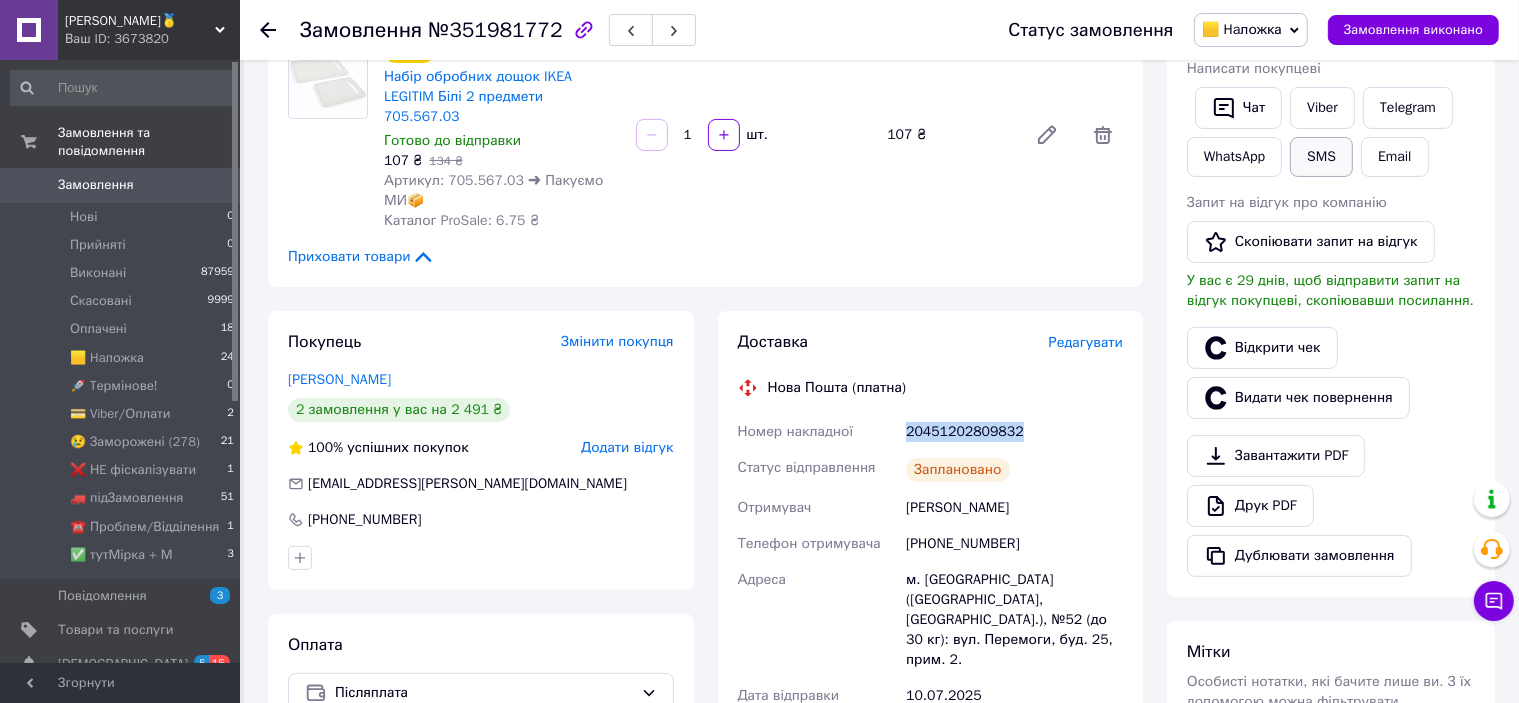click on "SMS" at bounding box center (1321, 157) 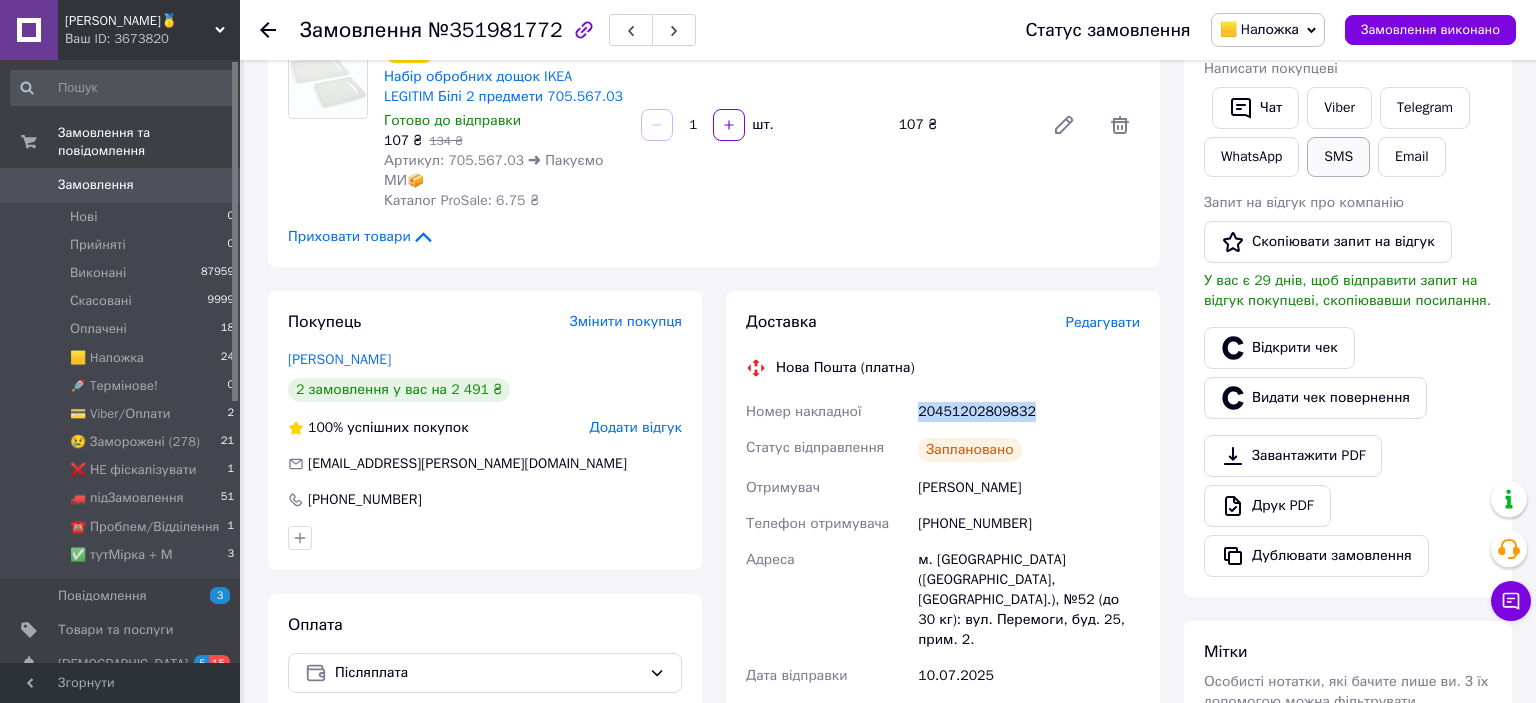 type 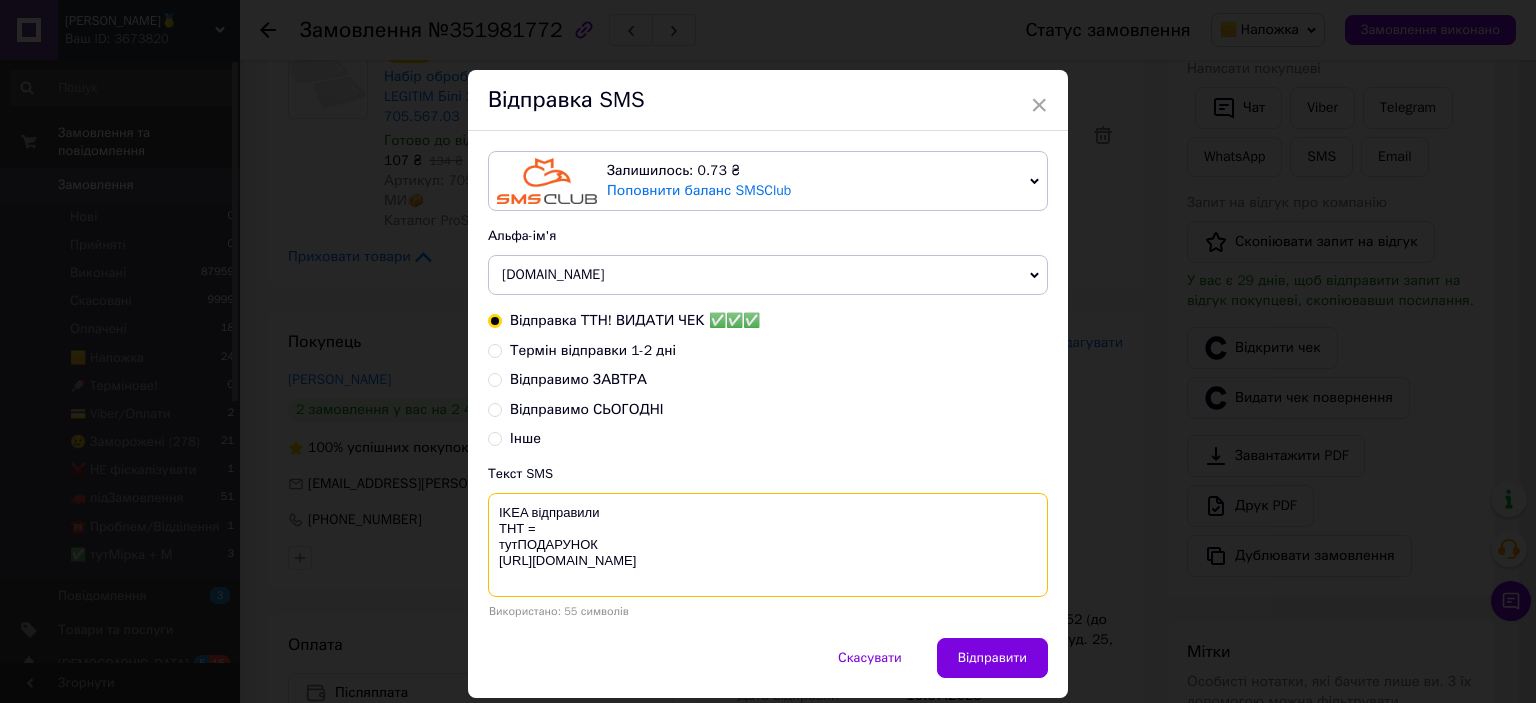 paste on "20451202809832" 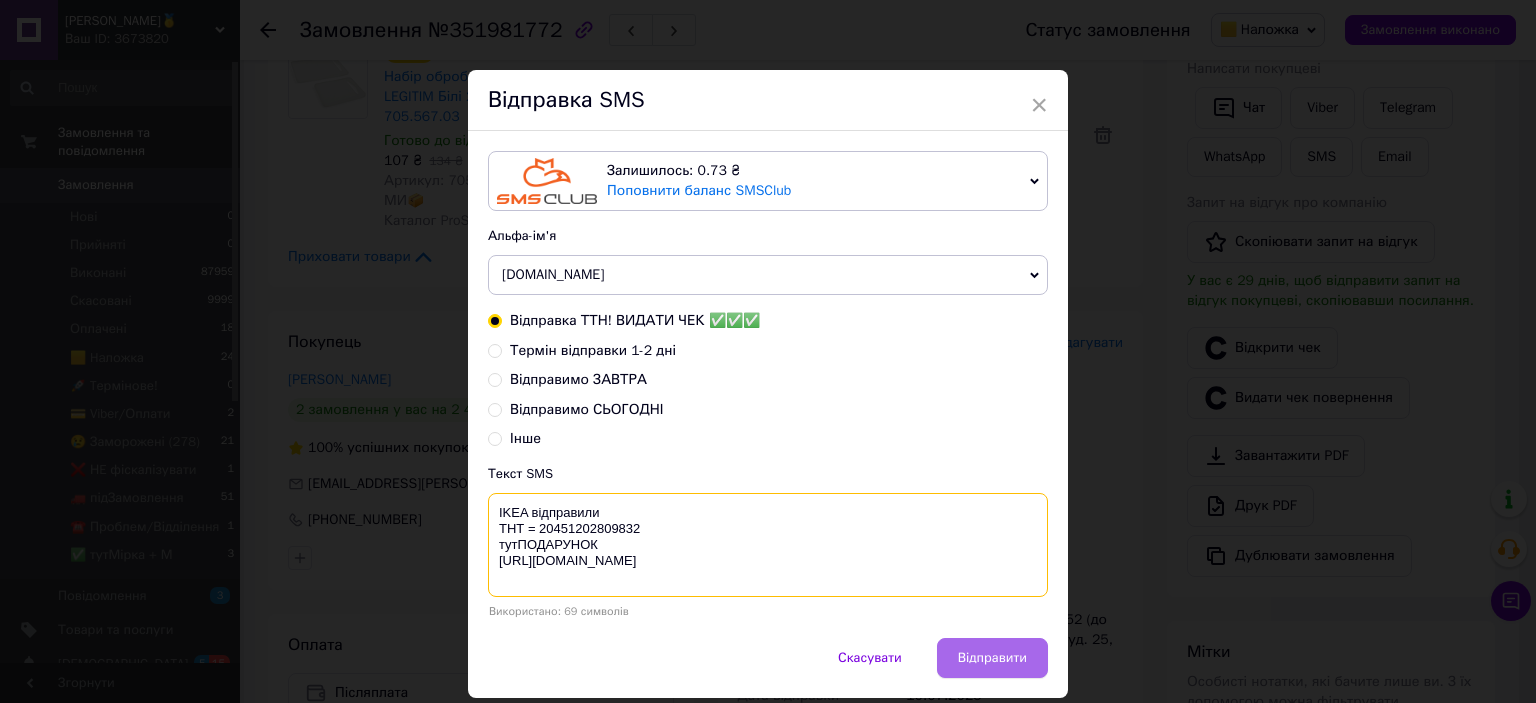 type on "IKEA відправили
ТНТ = 20451202809832
тутПОДАРУНОК
https://bit.ly/taao" 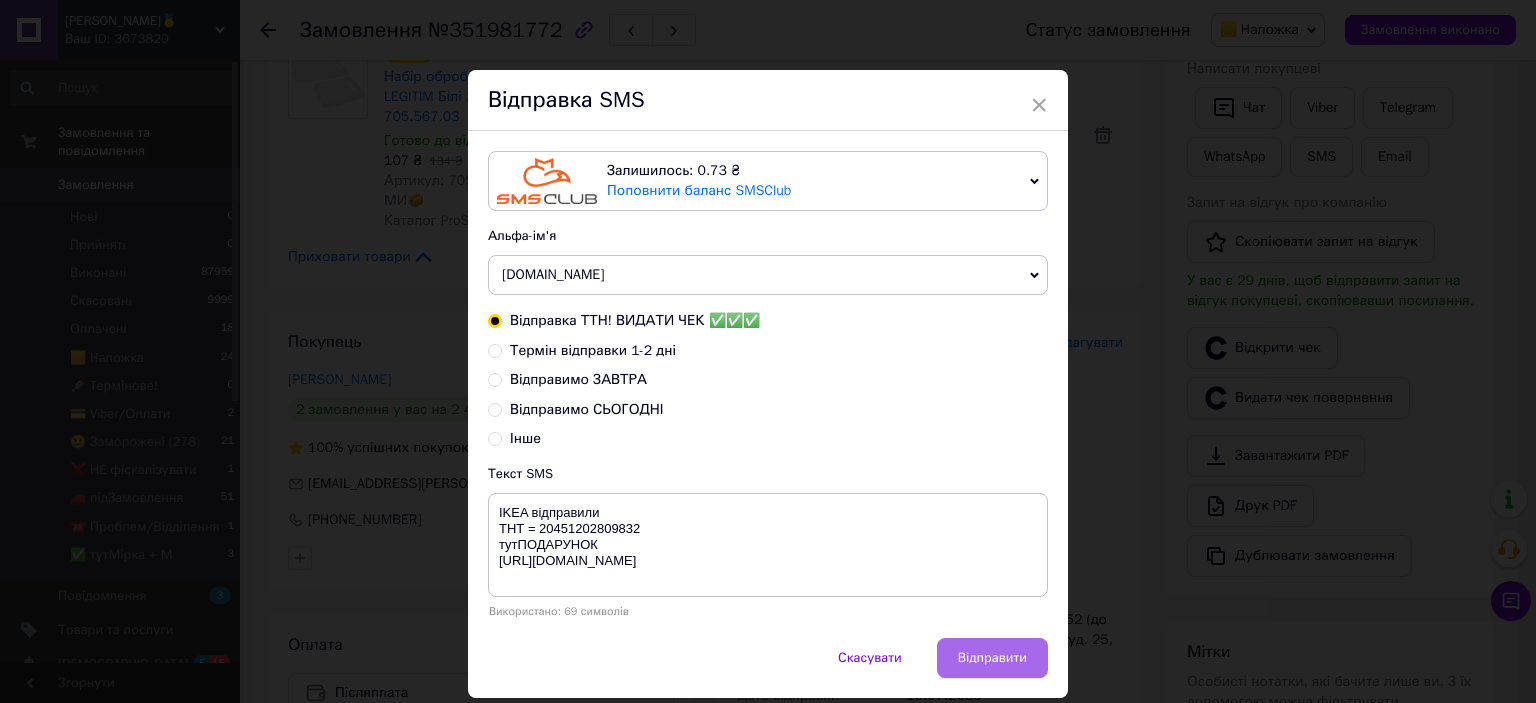 click on "Відправити" at bounding box center (992, 658) 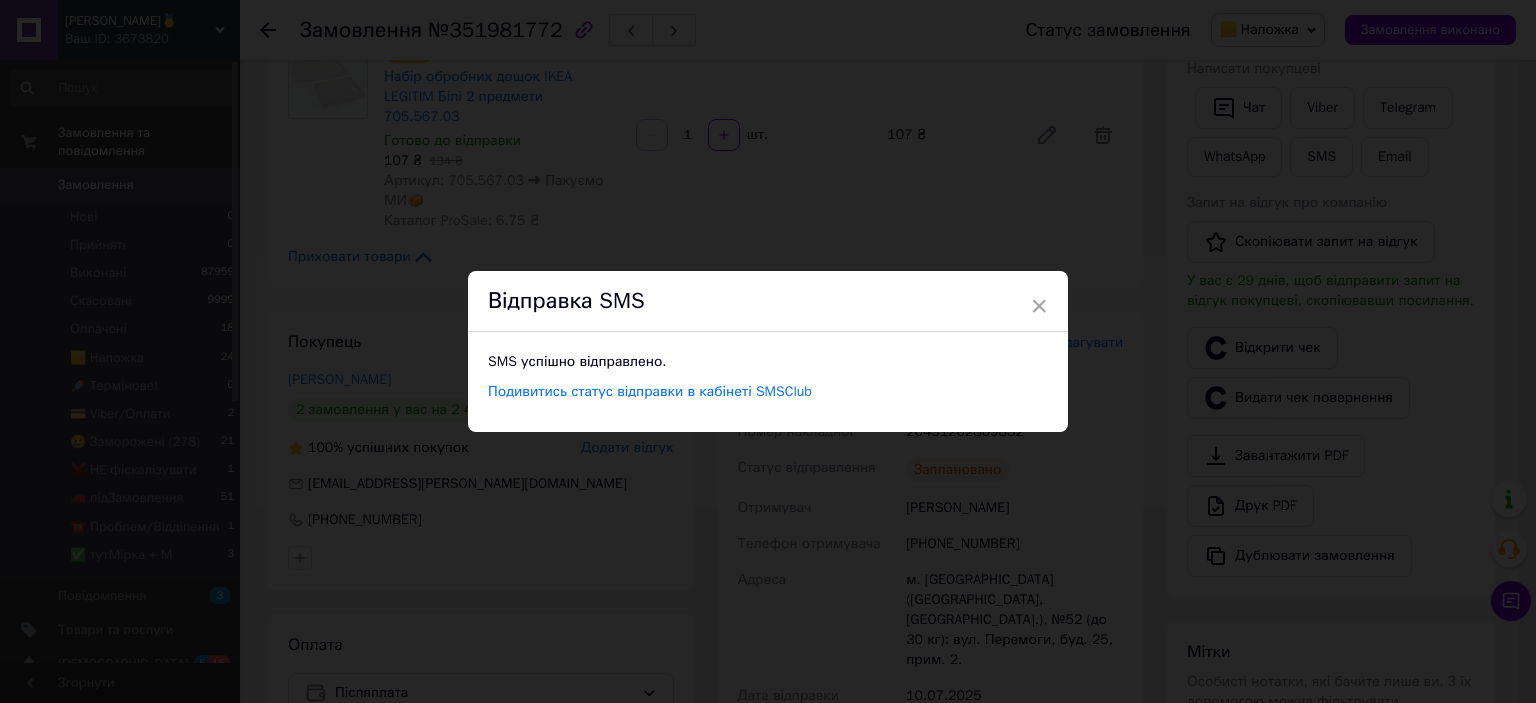 click on "× Відправка SMS SMS успішно відправлено. Подивитись статус відправки в кабінеті SMSClub" at bounding box center (768, 351) 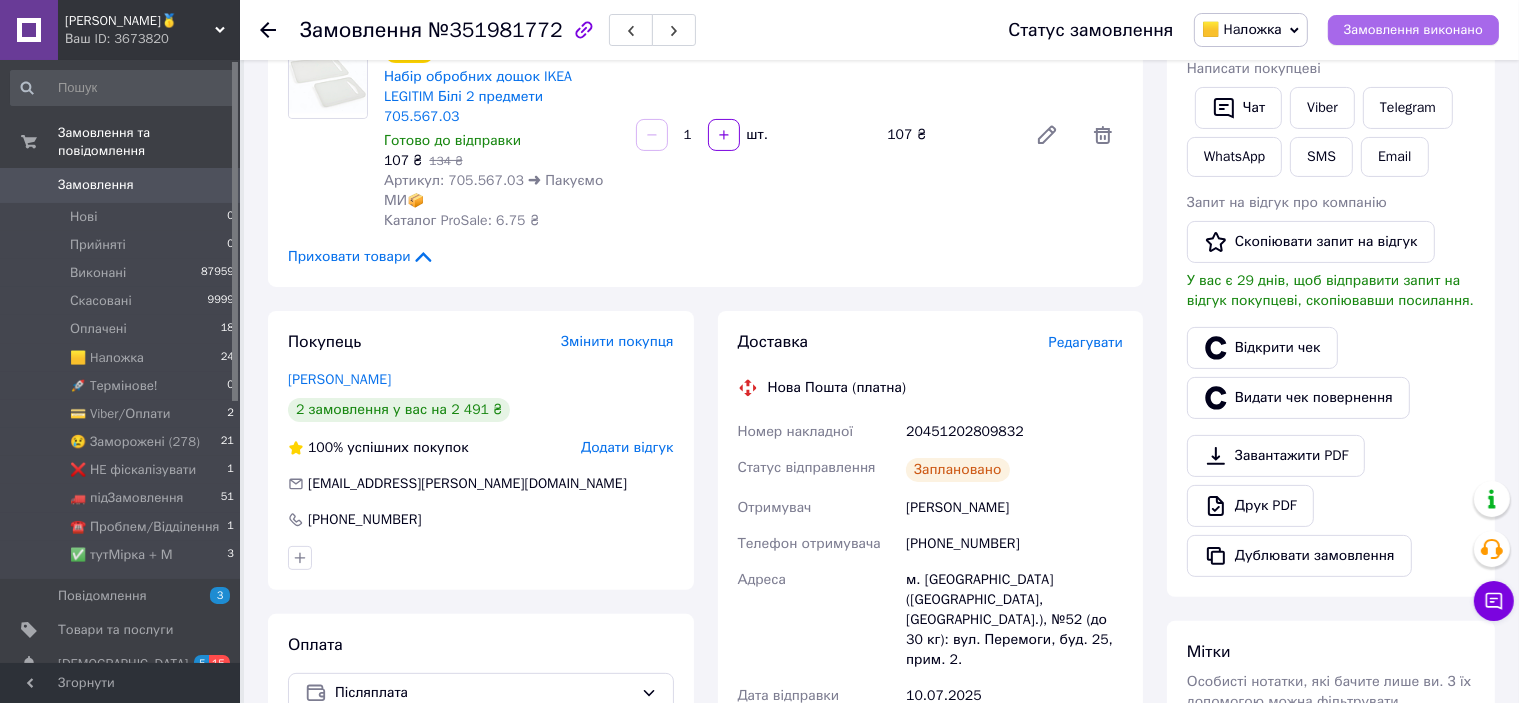 click on "Замовлення виконано" at bounding box center [1413, 30] 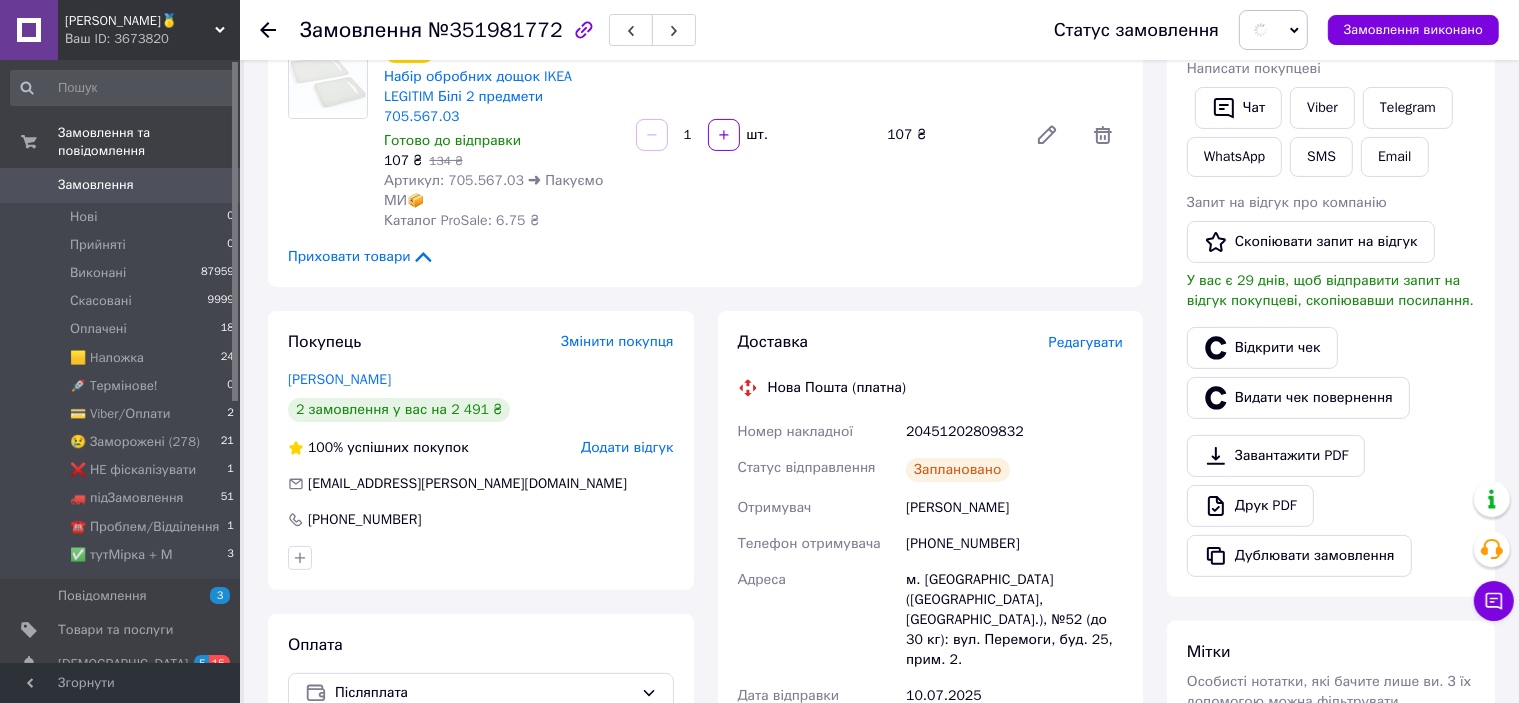 scroll, scrollTop: 0, scrollLeft: 0, axis: both 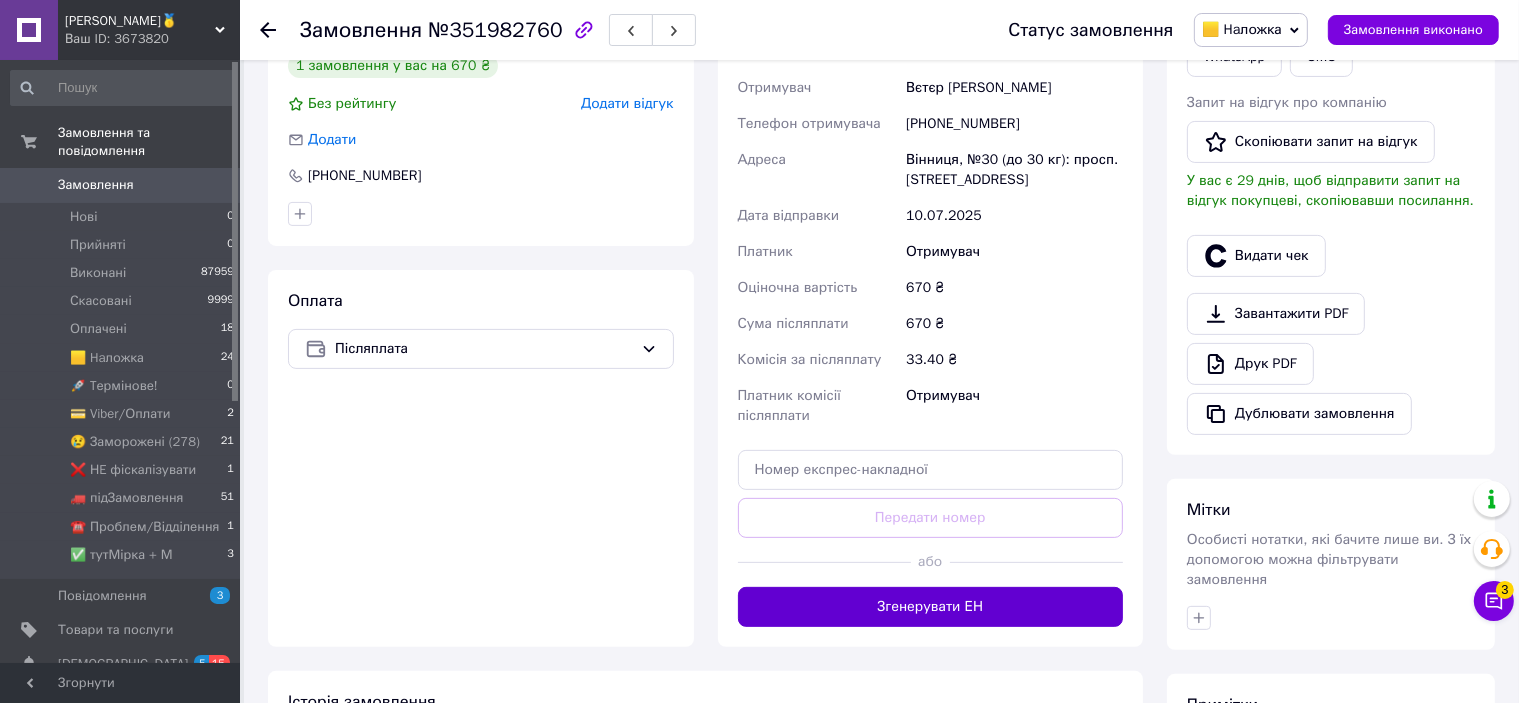 click on "Згенерувати ЕН" at bounding box center (931, 607) 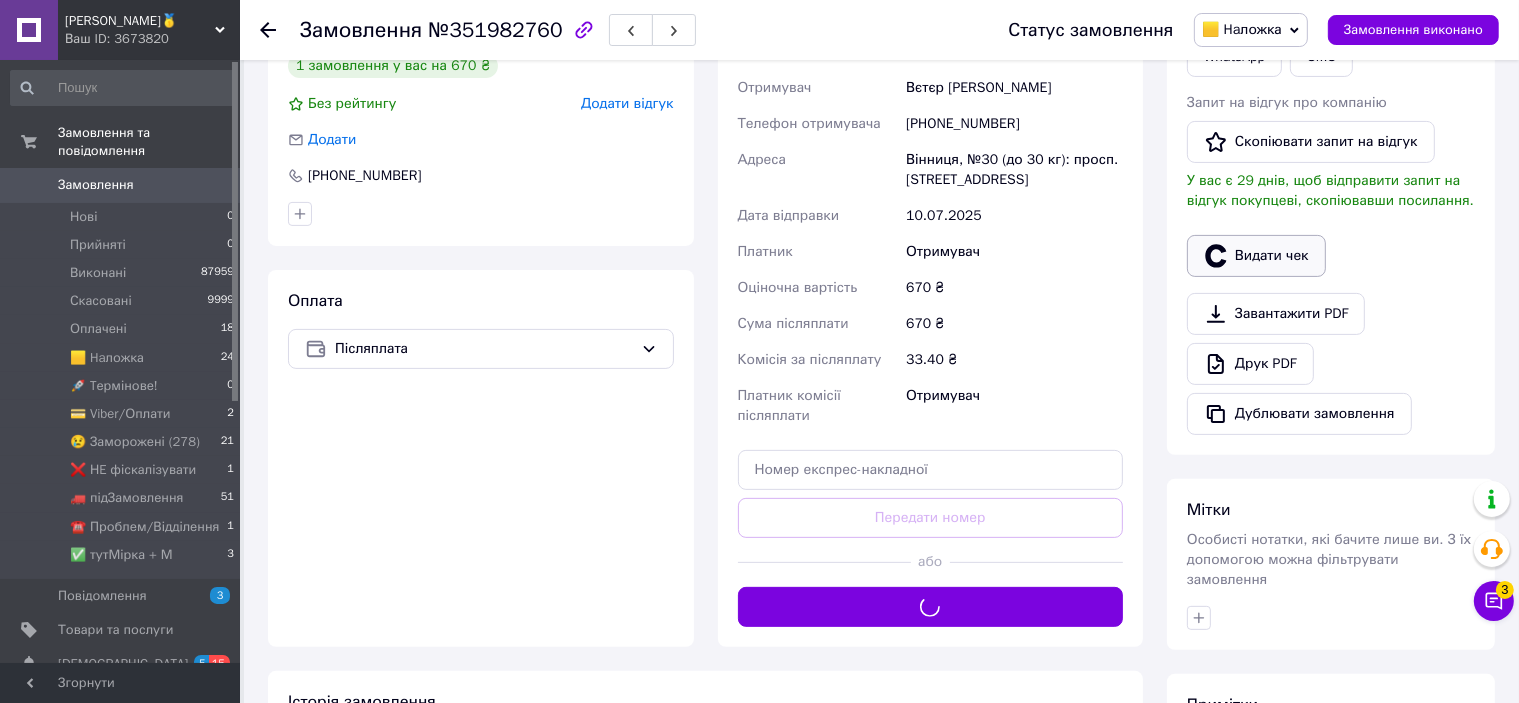 click on "Замовлення з додатку 09.07.2025 | 21:57 Товари в замовленні (1) Додати товар - 4% Органайзер IKEA KLÄMMEMACKA (ІКЕА КЛЕММЕМАКА). 50428815. Дерев'яний Готово до відправки 670 ₴   697 ₴ Артикул: 504.288.15 ➜ Пакуємо МИ📦 Каталог ProSale: 40.40 ₴  1   шт. 670 ₴ Покупець Змінити покупця Вєтєр Наталія 1 замовлення у вас на 670 ₴ Без рейтингу   Додати відгук Додати +380934100904 Оплата Післяплата Доставка Редагувати Нова Пошта (платна) Отримувач Вєтєр Наталія Телефон отримувача +380934100904 Адреса Вінниця, №30 (до 30 кг): просп. Юності, 45Б Дата відправки 10.07.2025 Платник Отримувач Оціночна вартість 670 ₴ 670 ₴ 33.40 ₴ або" at bounding box center [881, 261] 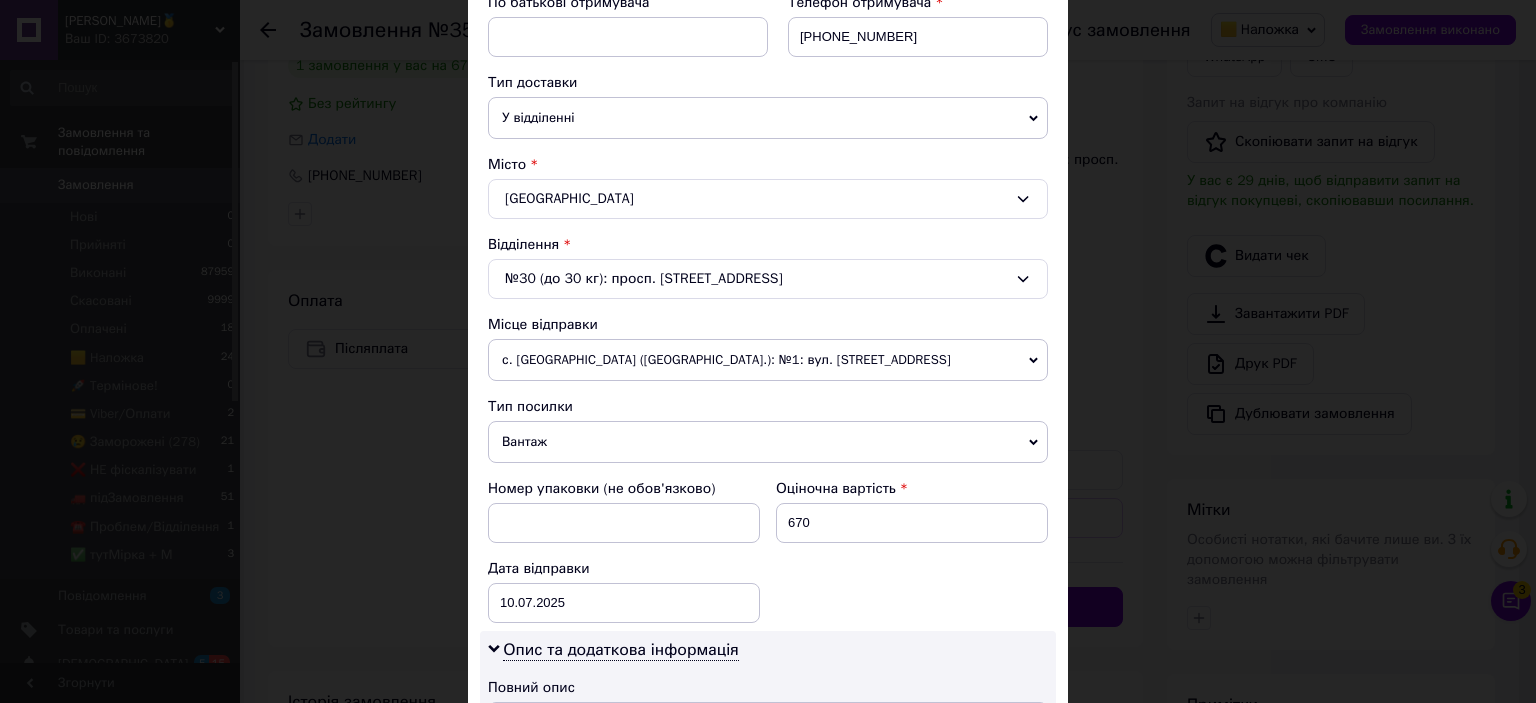 scroll, scrollTop: 1000, scrollLeft: 0, axis: vertical 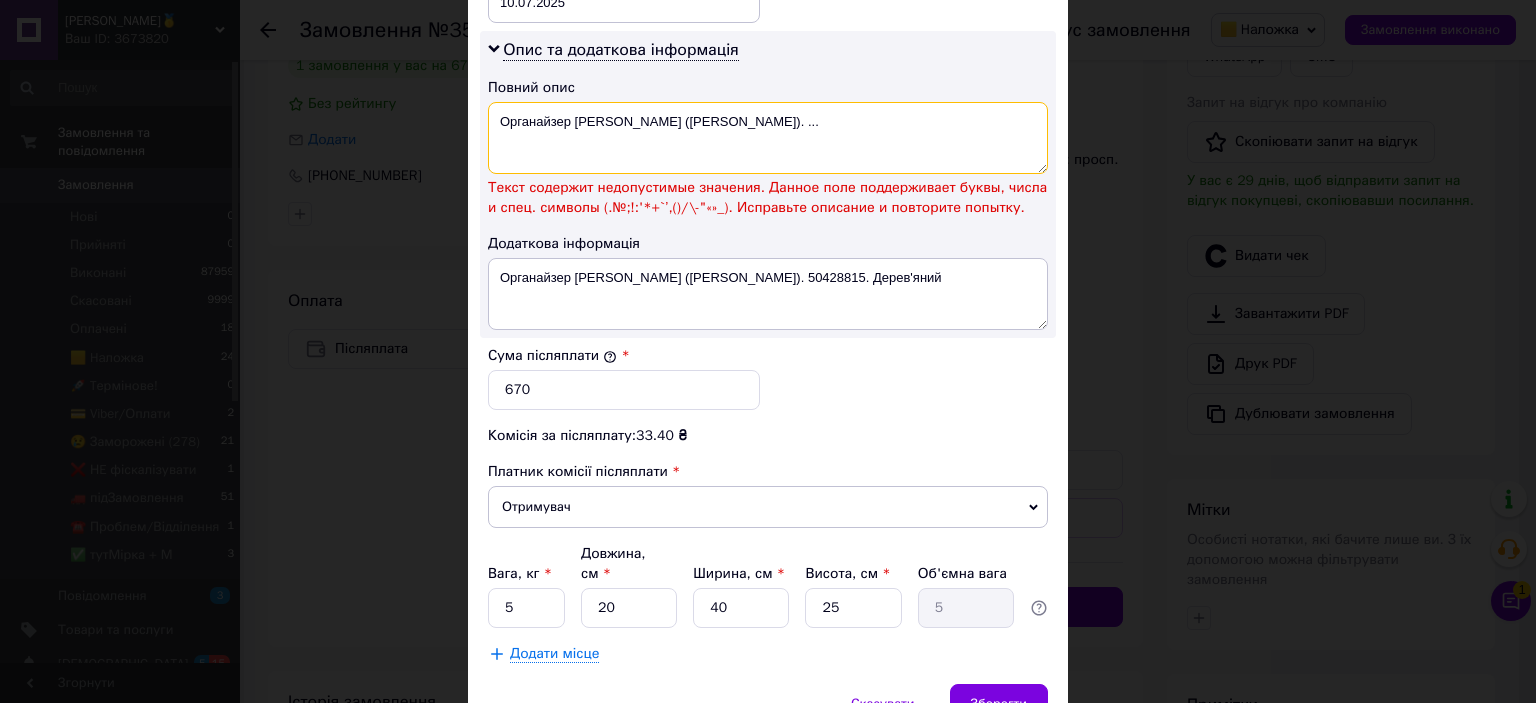click on "Органайзер IKEA KLÄMMEMACKA (ІКЕА КЛЕММЕМАКА). ..." at bounding box center [768, 138] 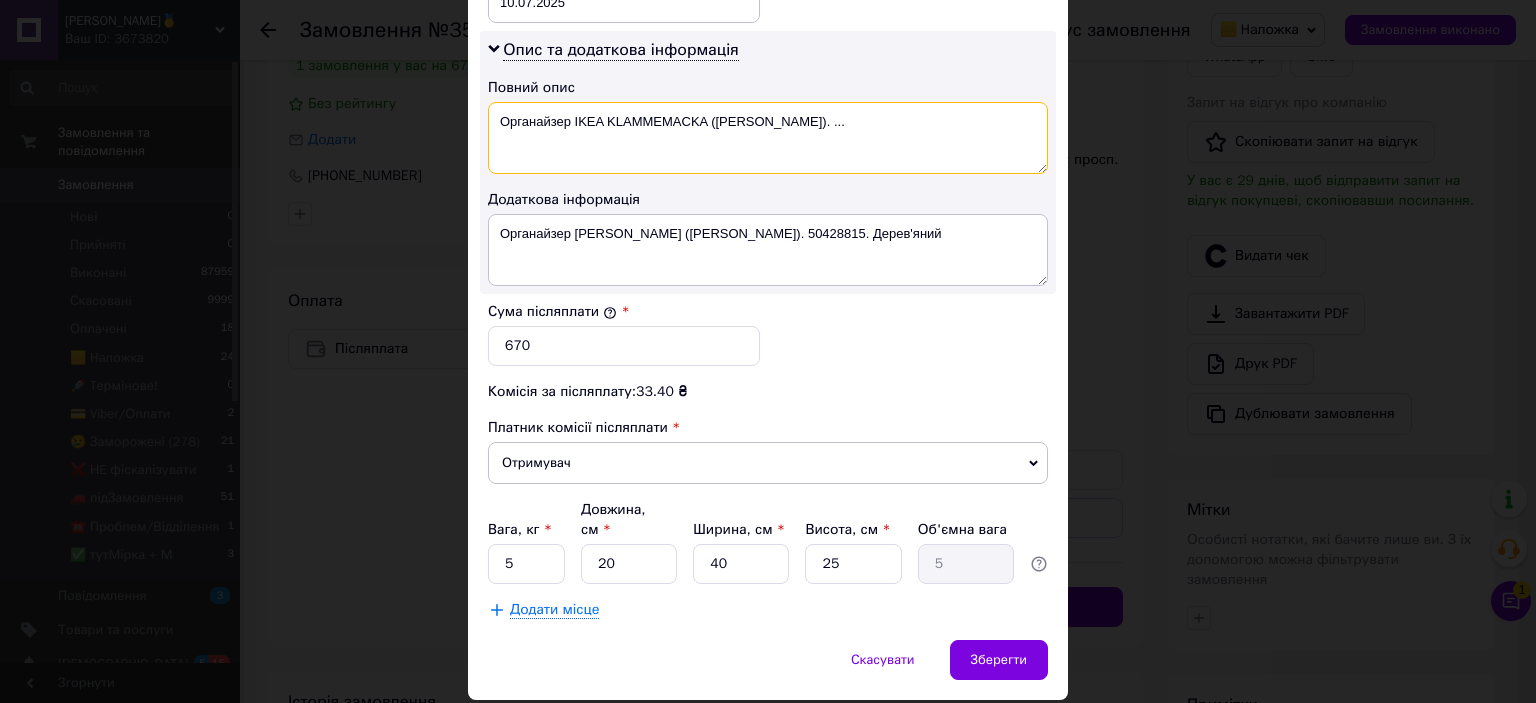 scroll, scrollTop: 1040, scrollLeft: 0, axis: vertical 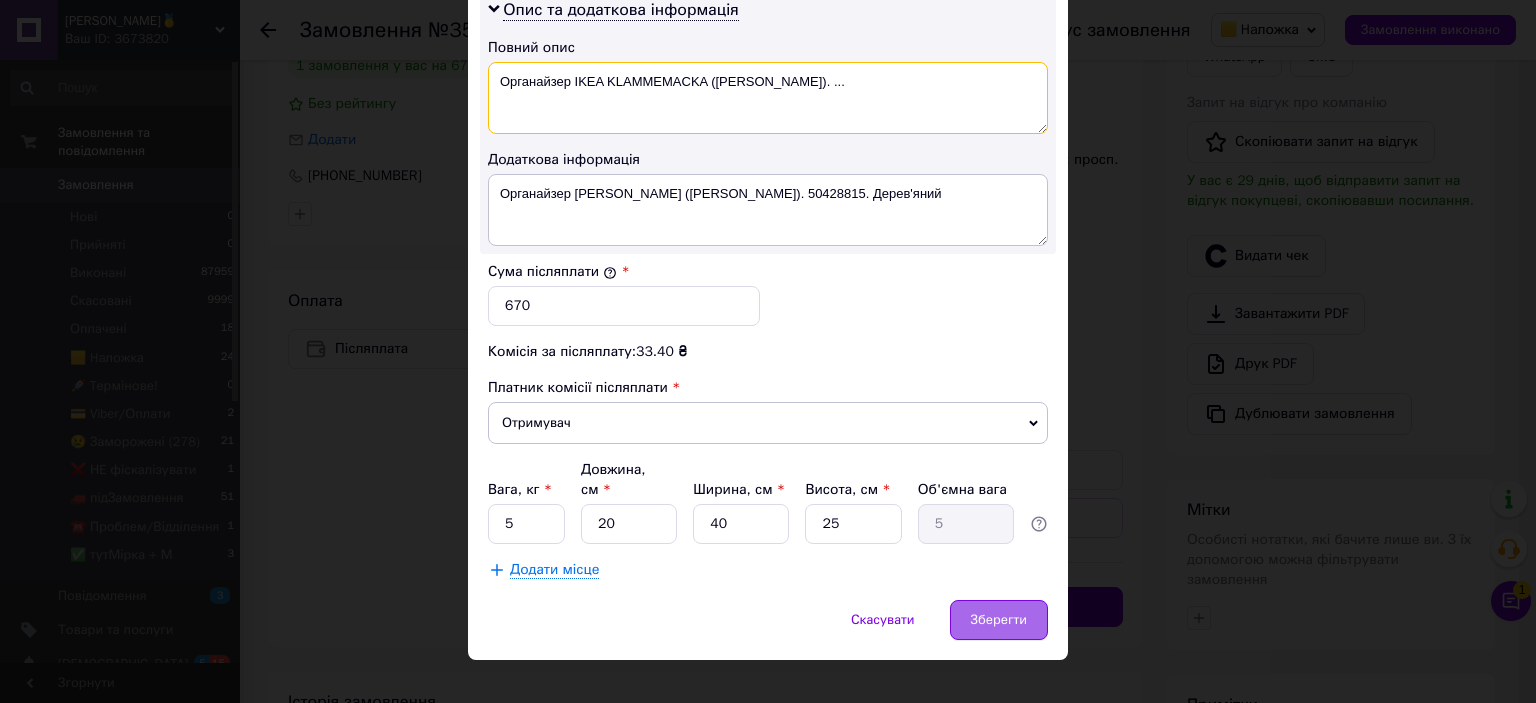type on "Органайзер IKEA KLАMMEMACKA (ІКЕА КЛЕММЕМАКА). ..." 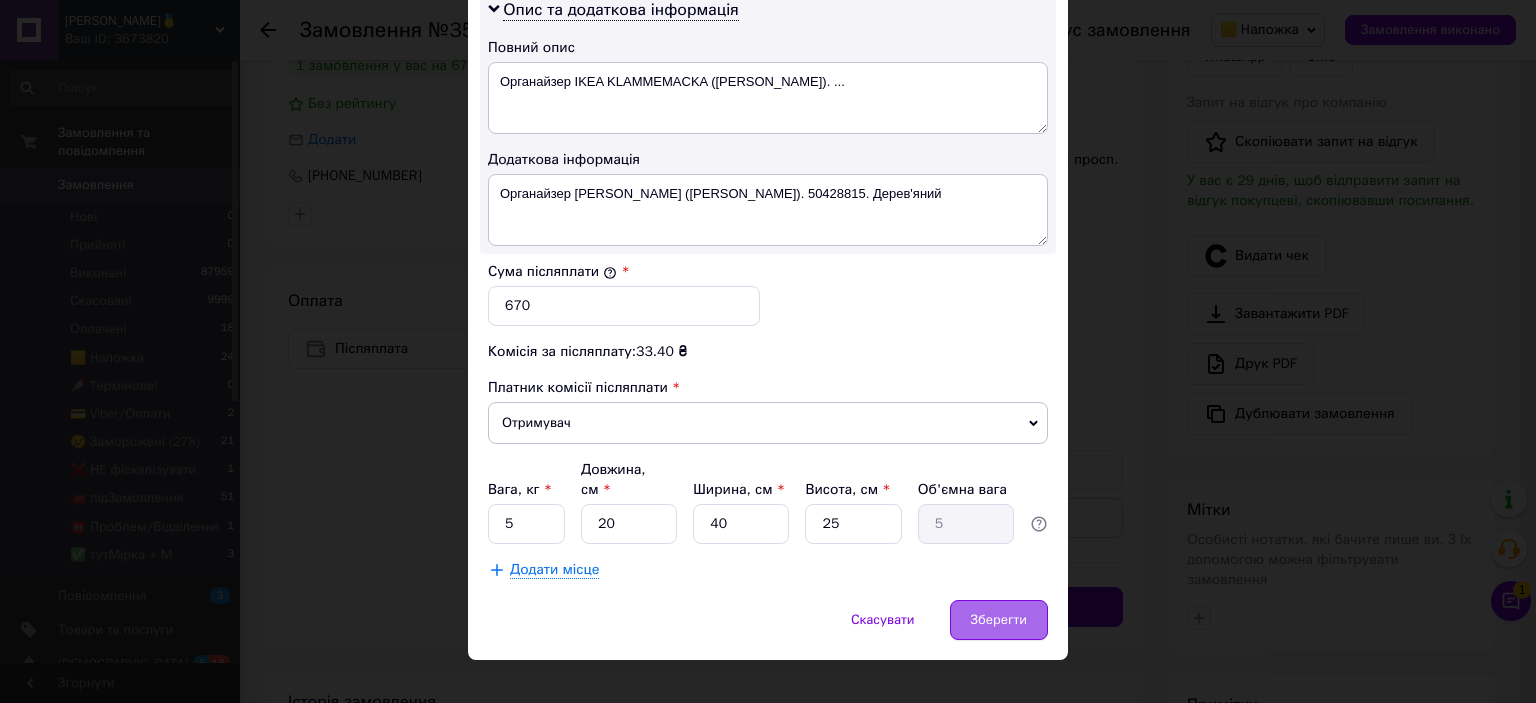 click on "Зберегти" at bounding box center (999, 620) 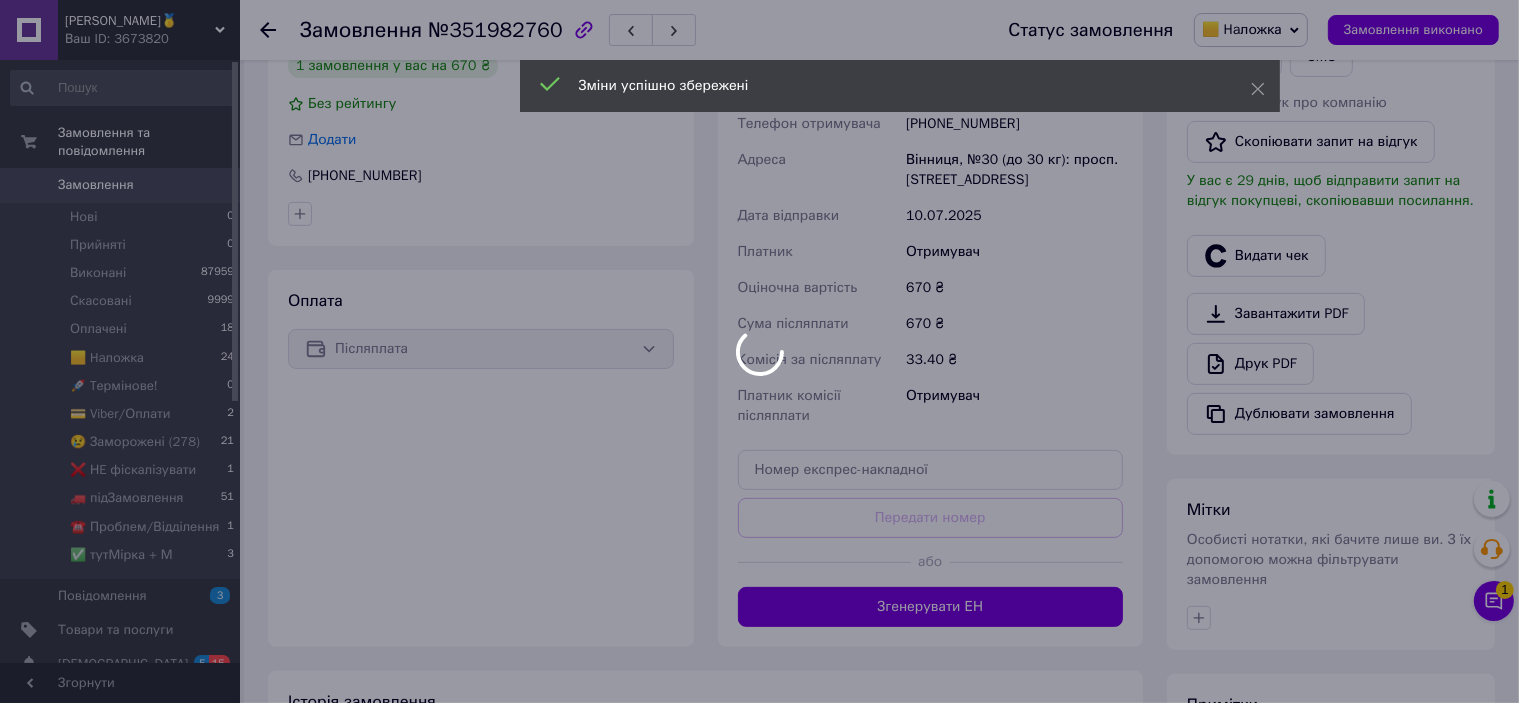 click at bounding box center [759, 351] 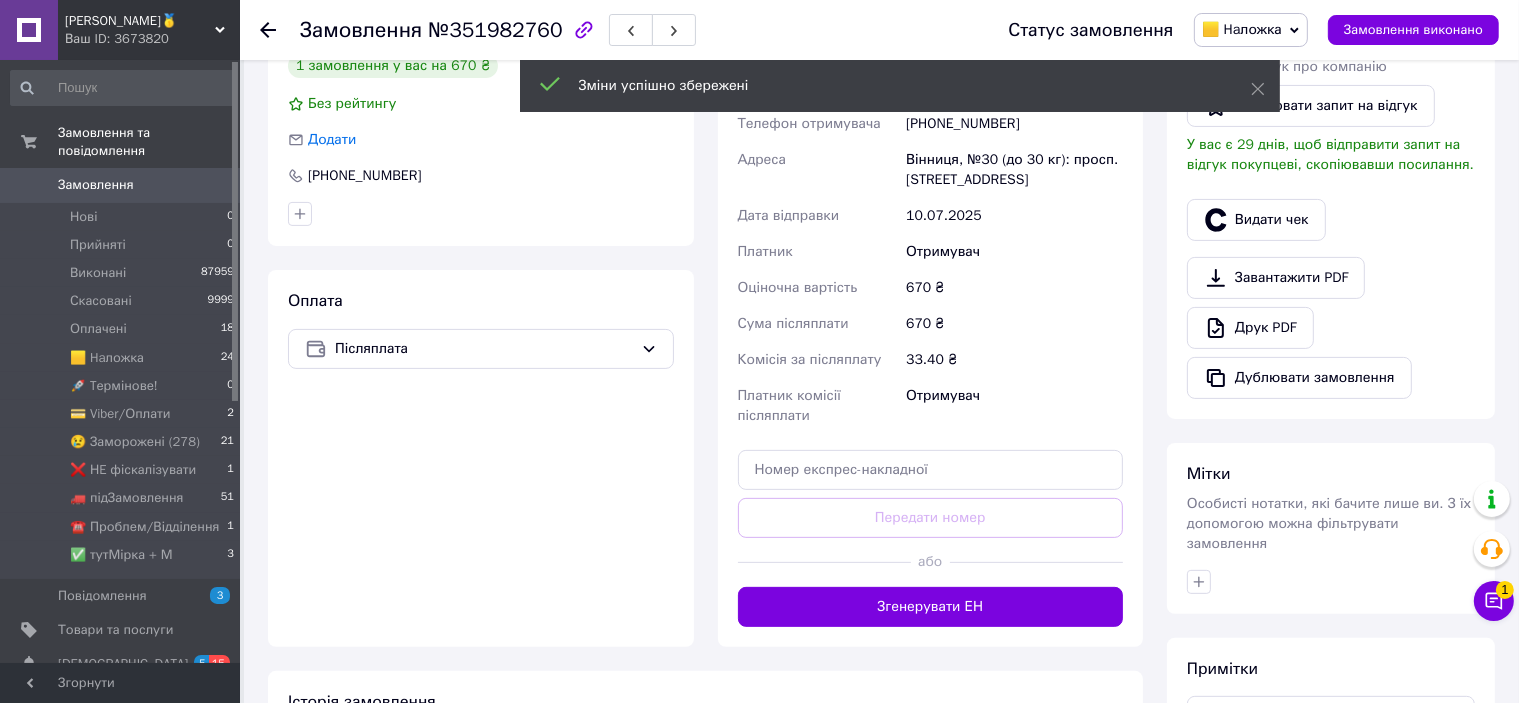 click on "Згенерувати ЕН" at bounding box center [931, 607] 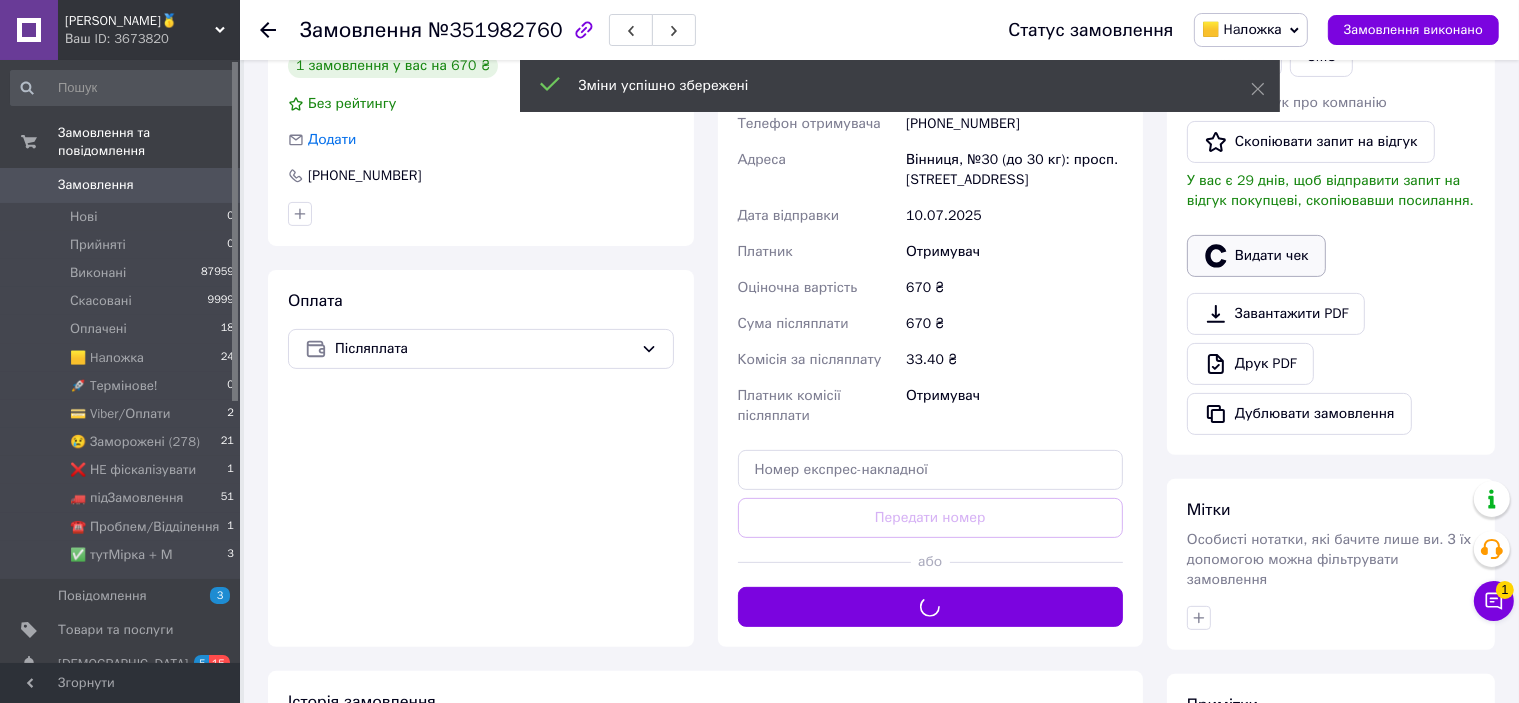 click on "Видати чек" at bounding box center (1256, 256) 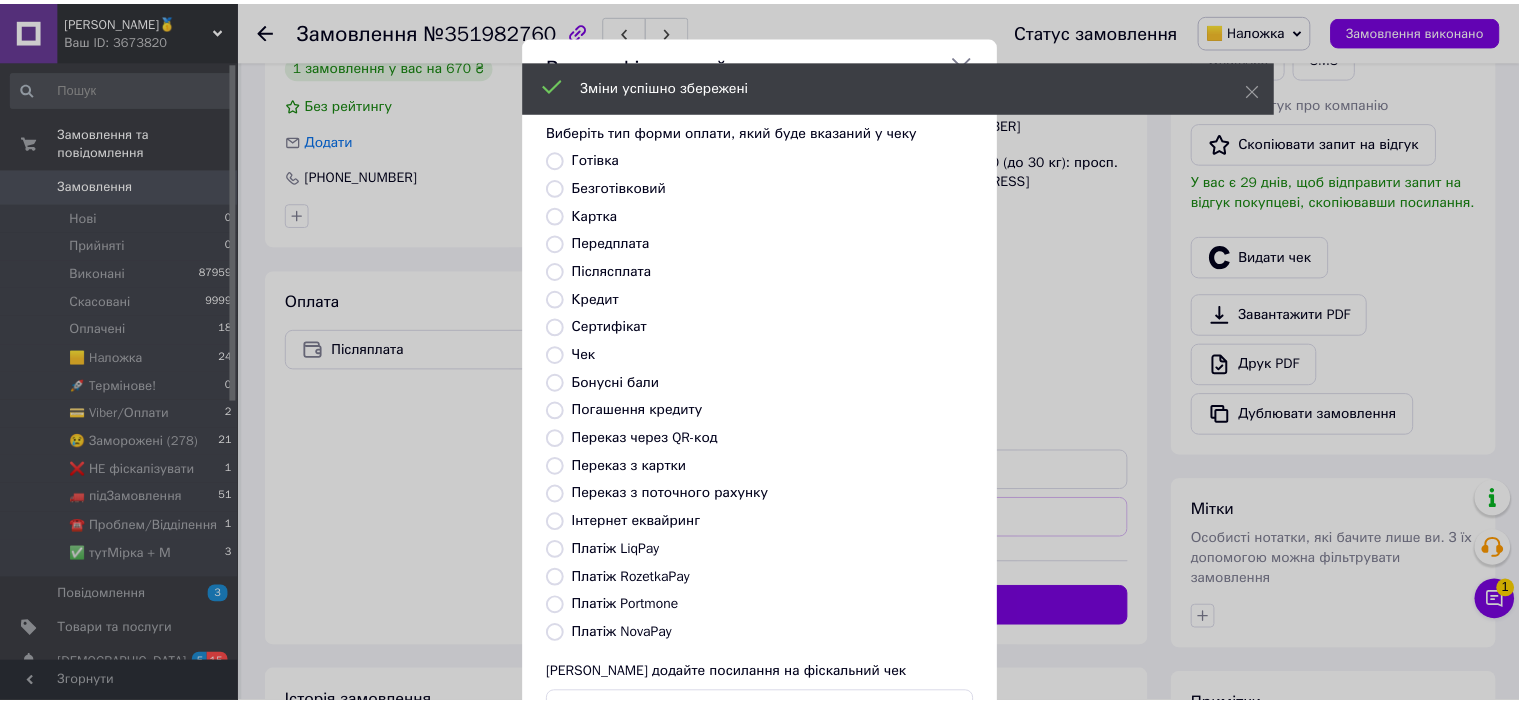 scroll, scrollTop: 155, scrollLeft: 0, axis: vertical 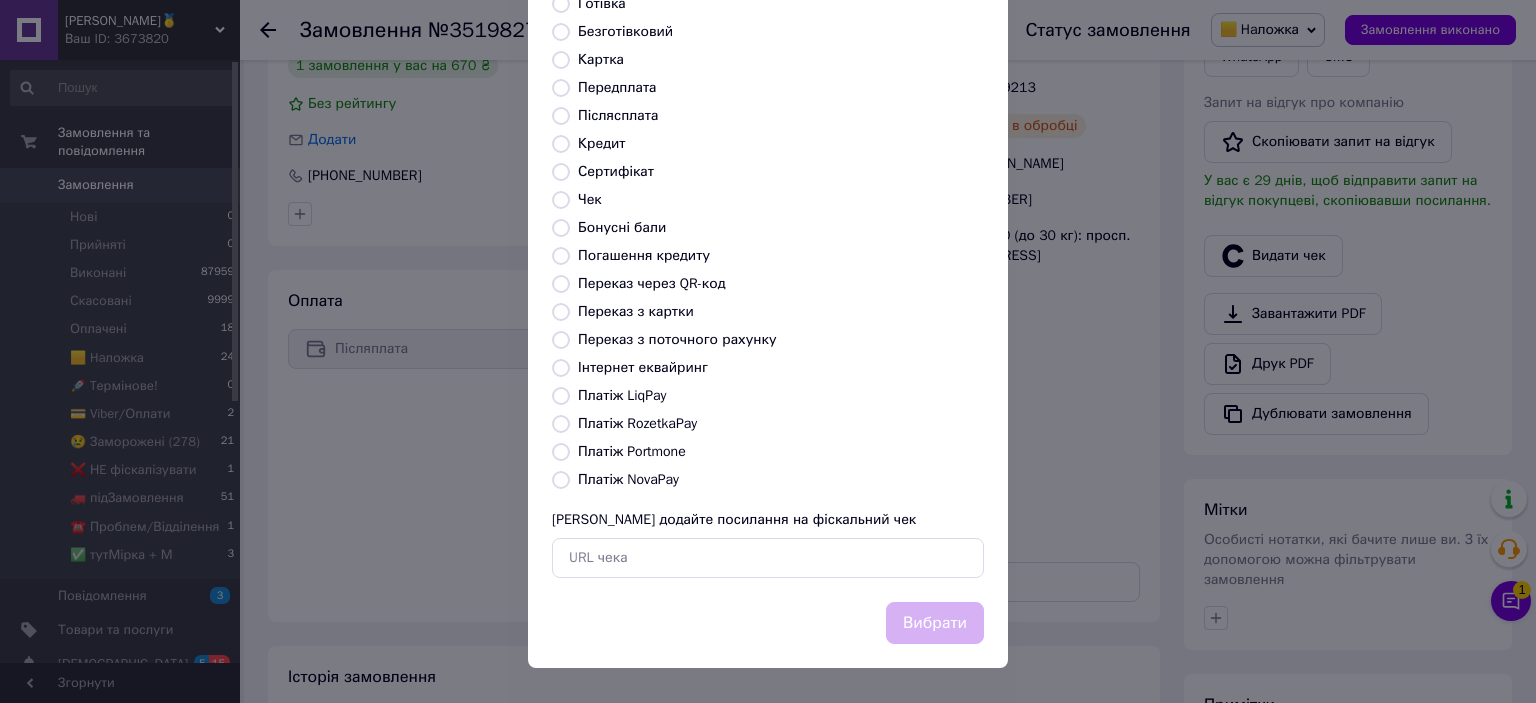 click on "Платіж NovaPay" at bounding box center [628, 479] 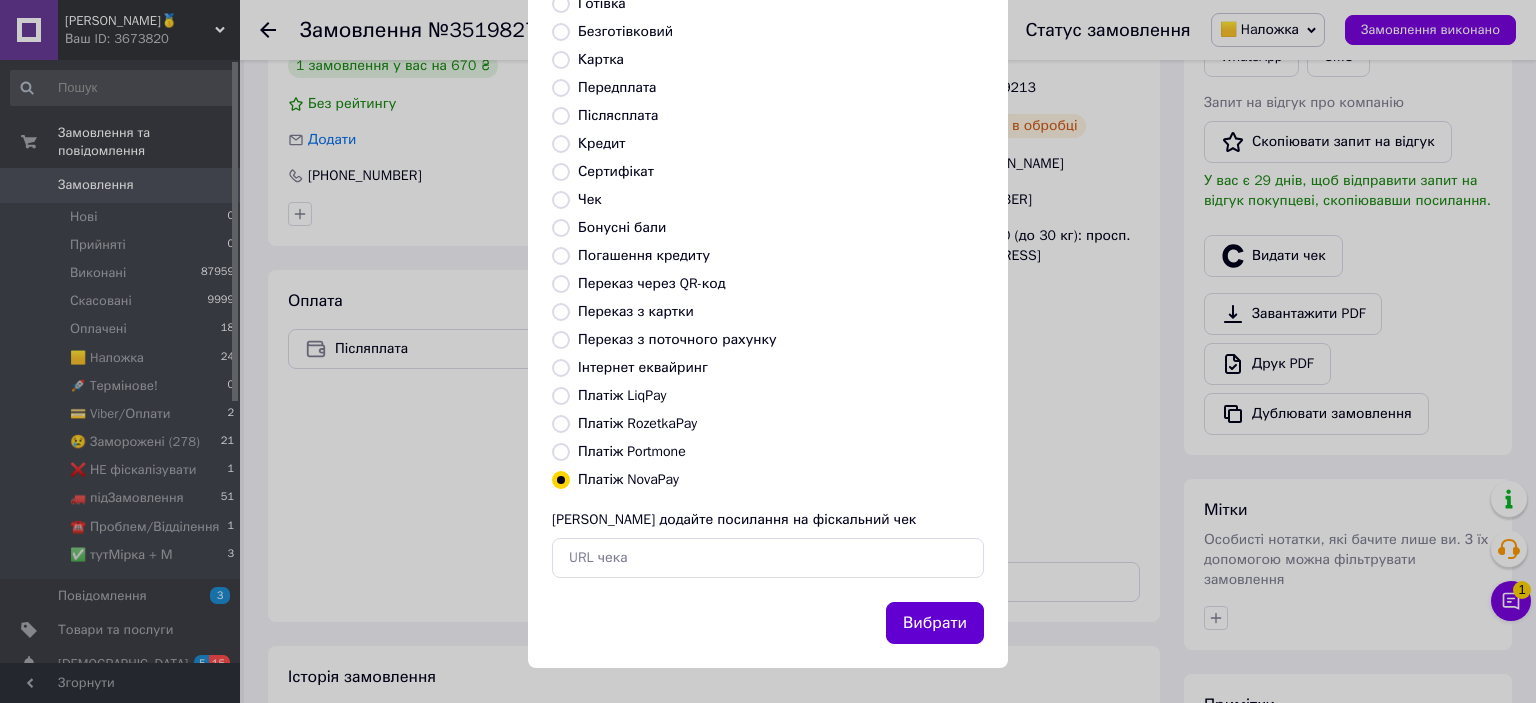 click on "Вибрати" at bounding box center (935, 623) 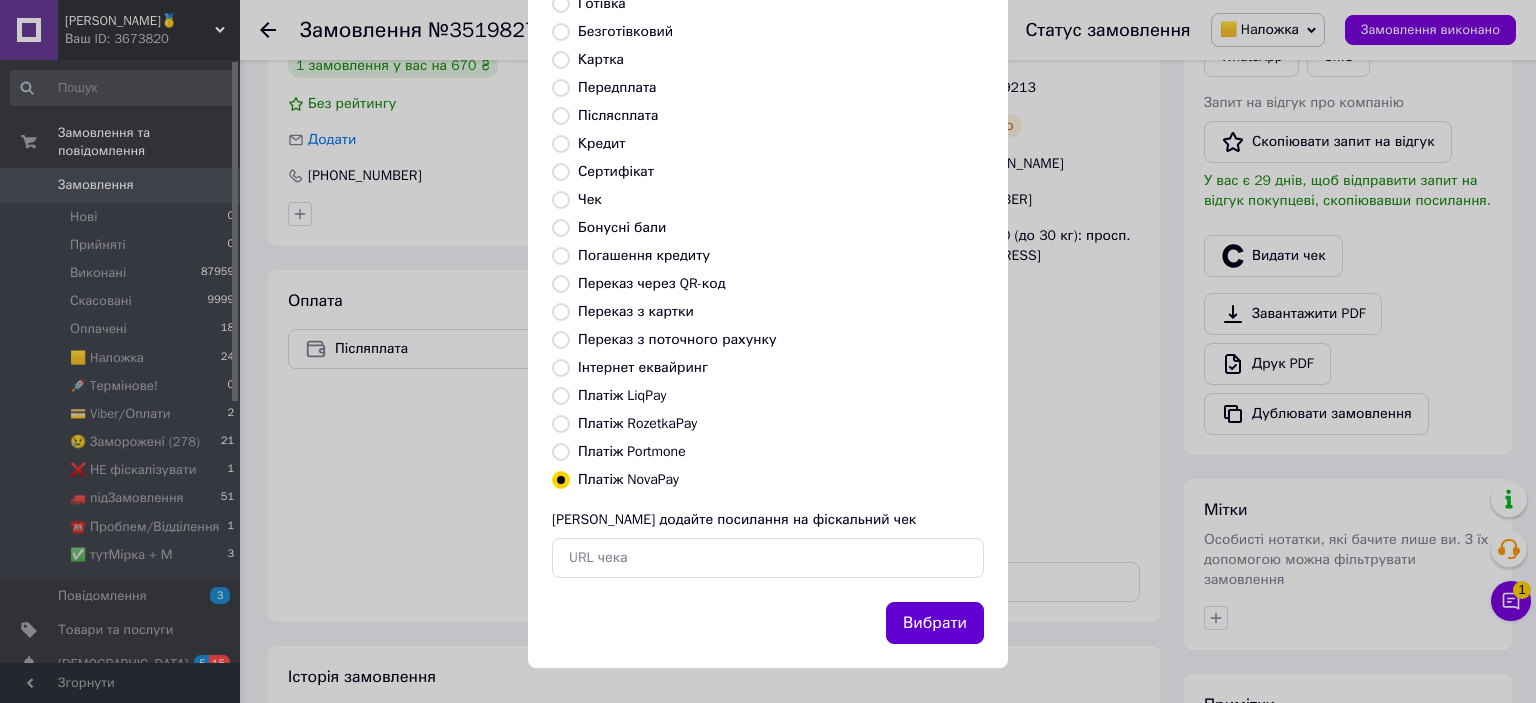 click on "Вибрати" at bounding box center (935, 623) 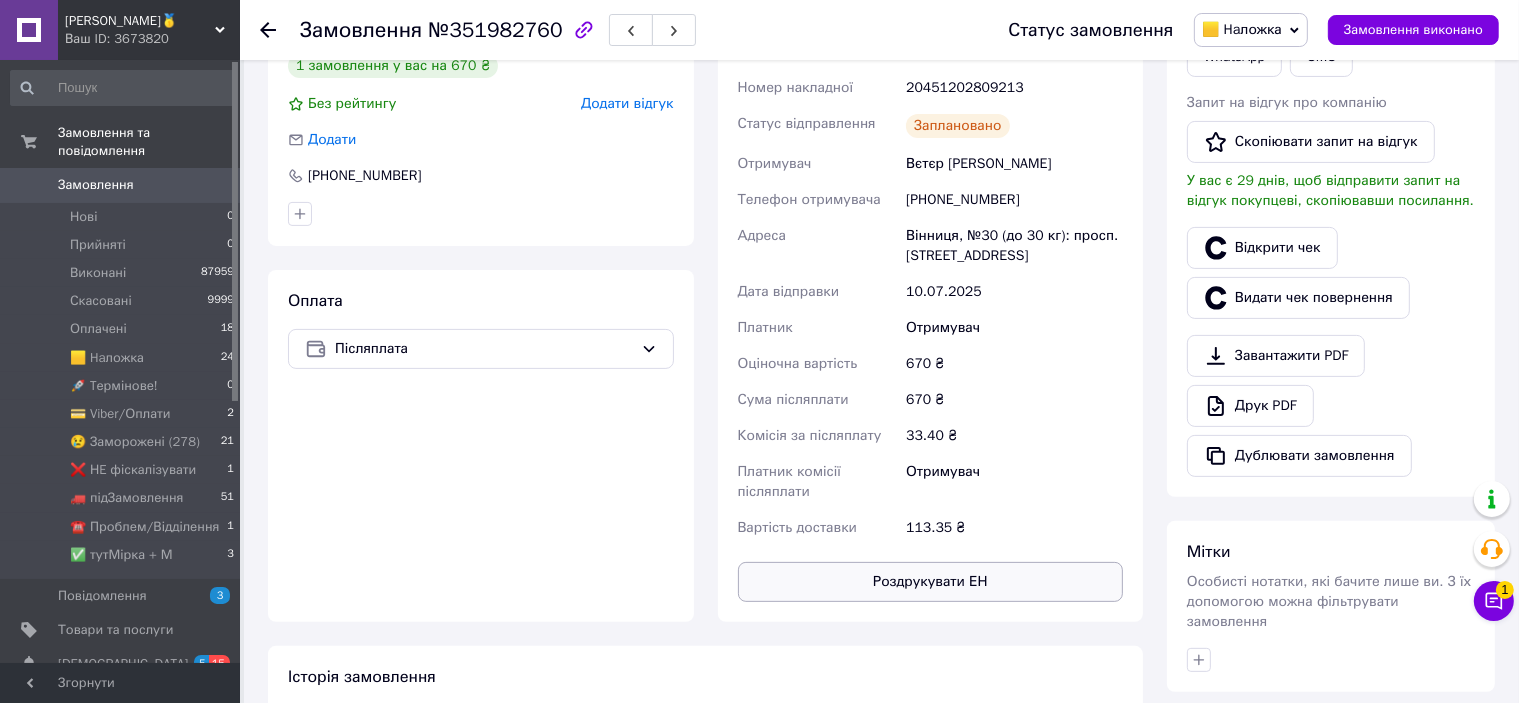 click on "Роздрукувати ЕН" at bounding box center [931, 582] 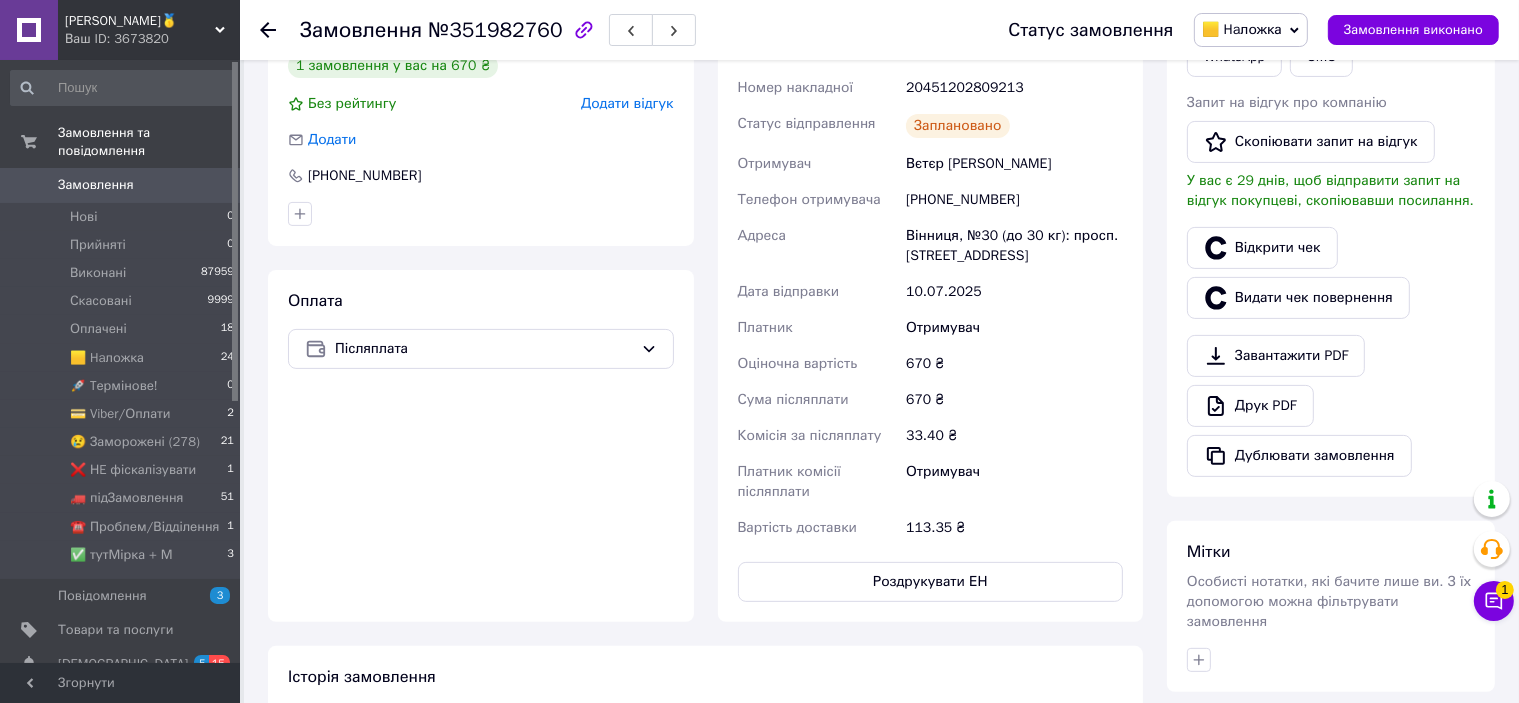 scroll, scrollTop: 400, scrollLeft: 0, axis: vertical 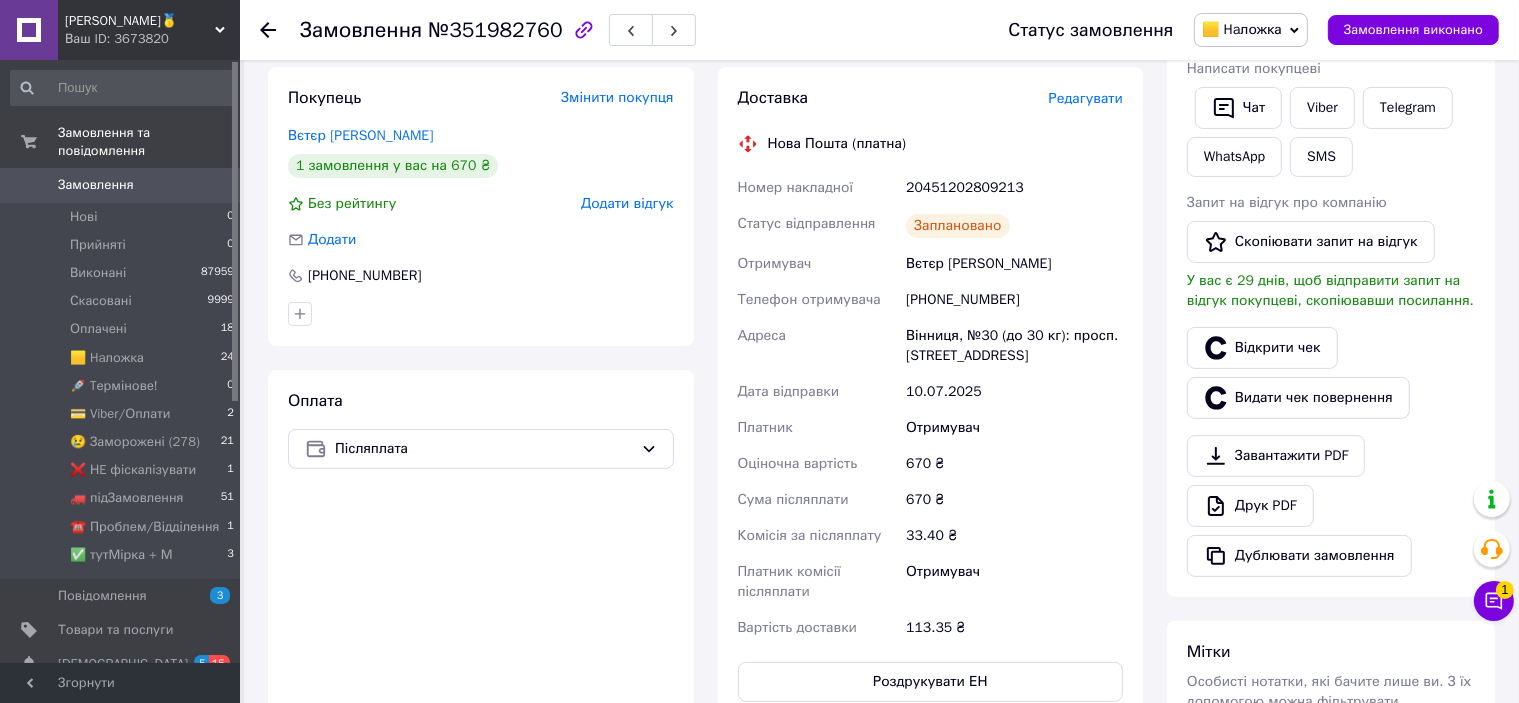 click on "20451202809213" at bounding box center (1014, 188) 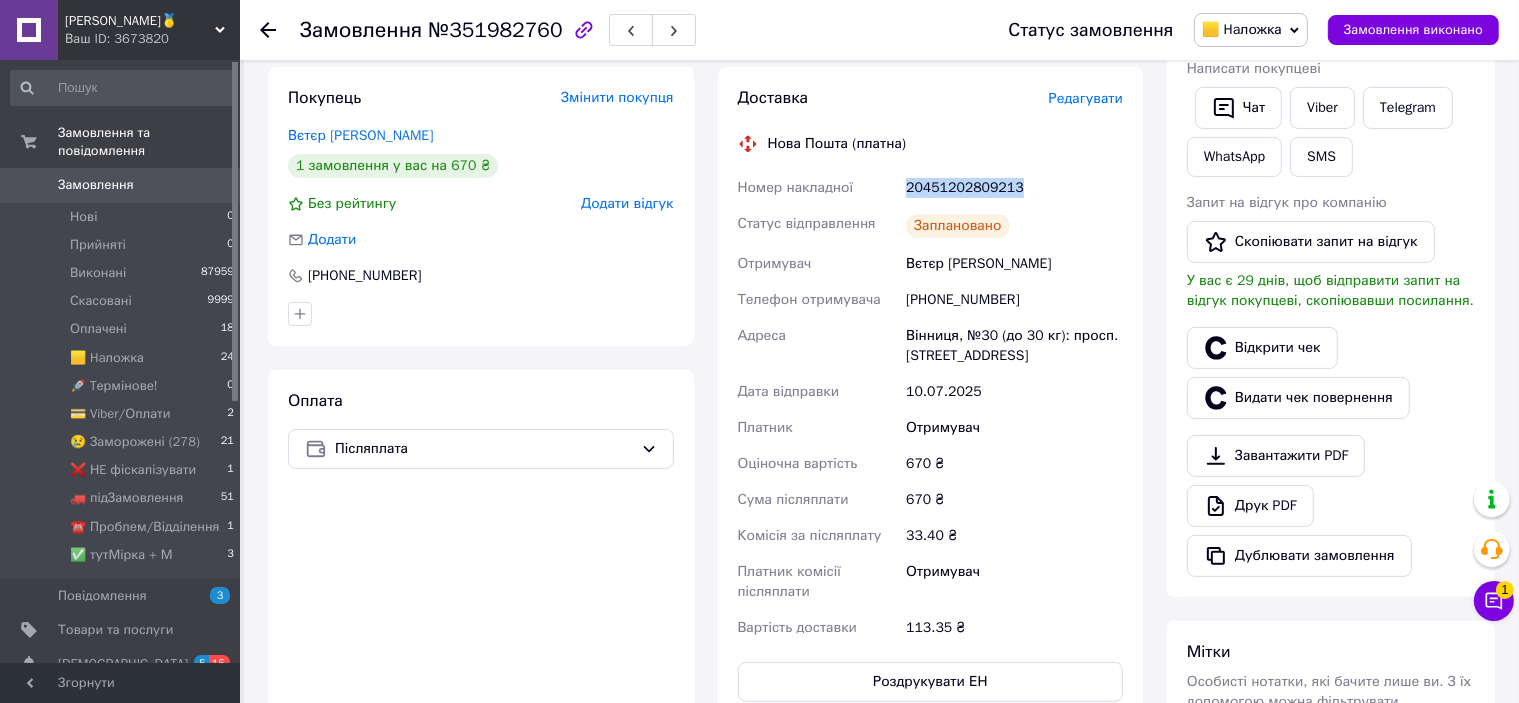 click on "20451202809213" at bounding box center [1014, 188] 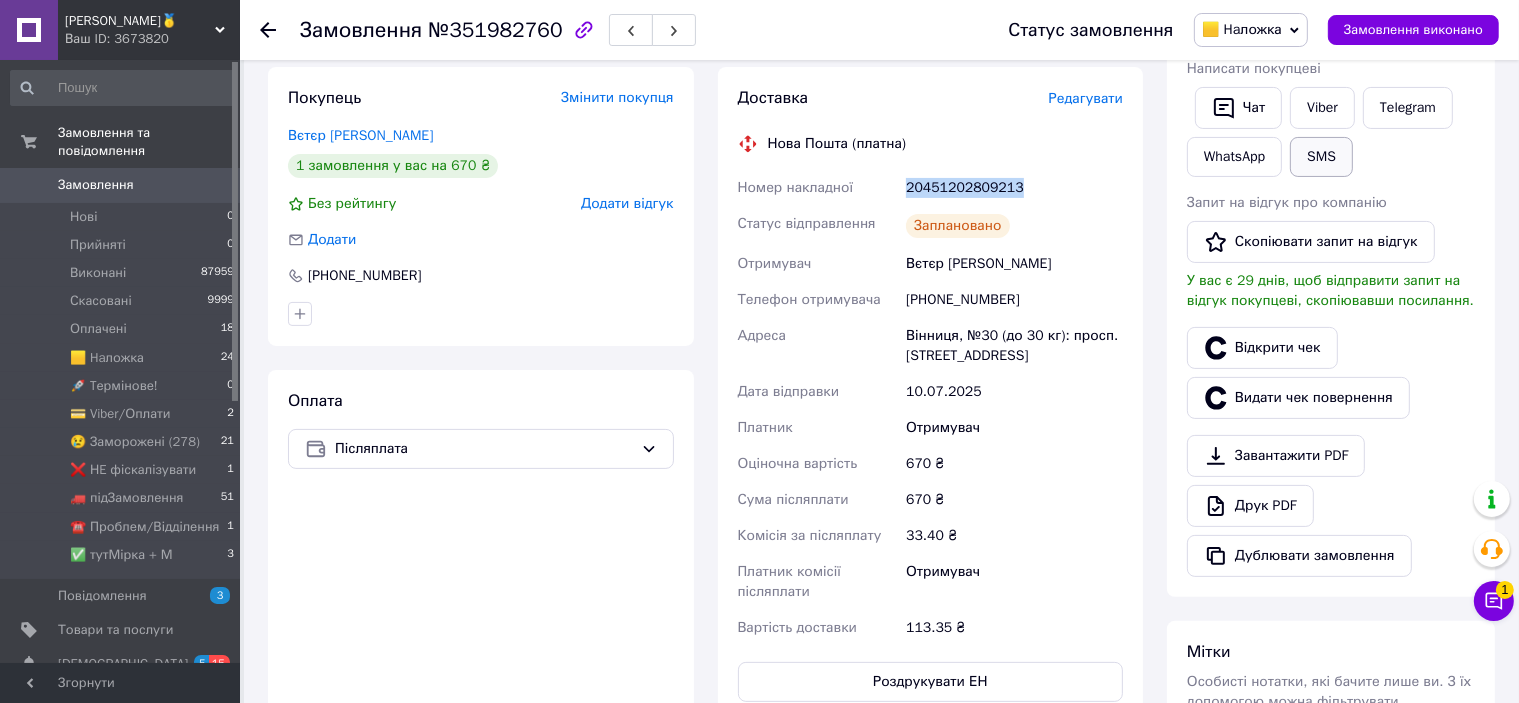click on "SMS" at bounding box center (1321, 157) 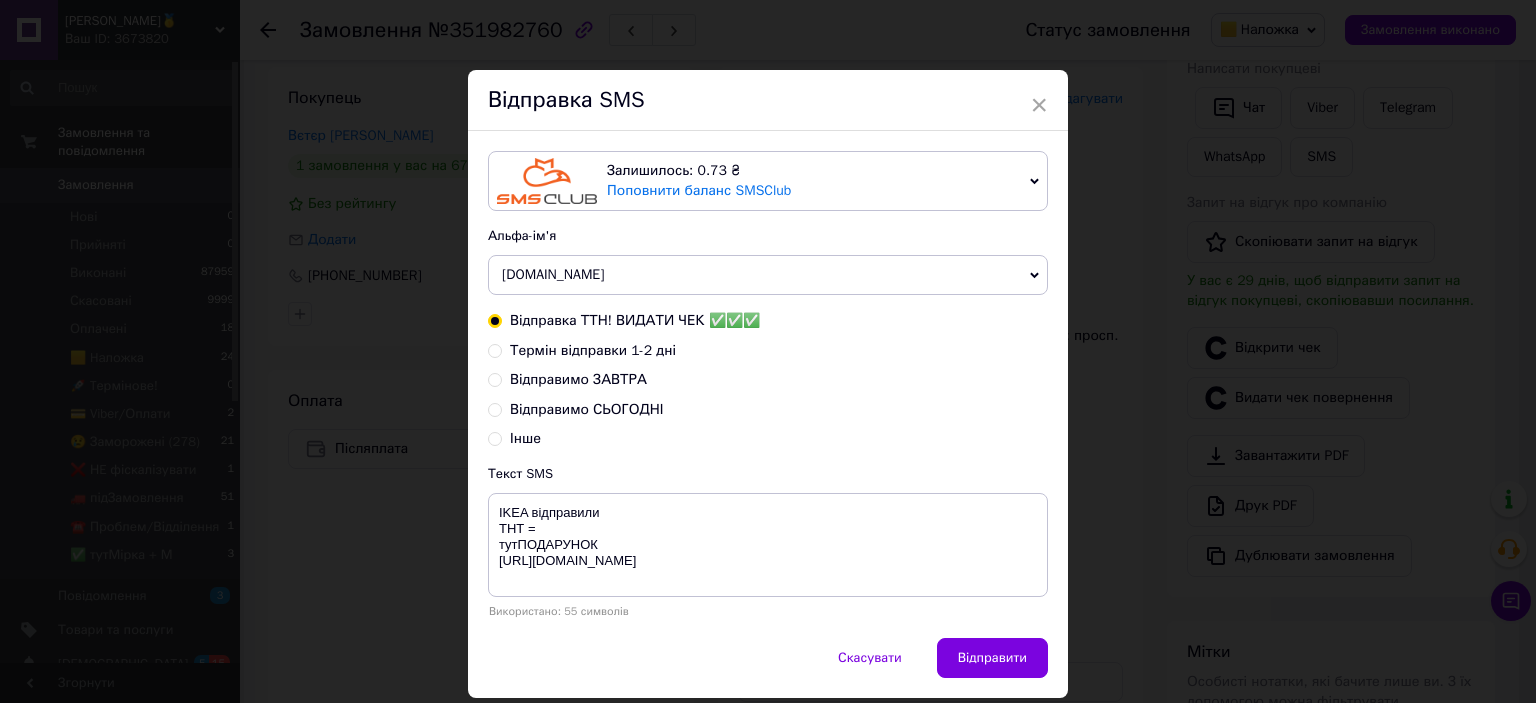 type 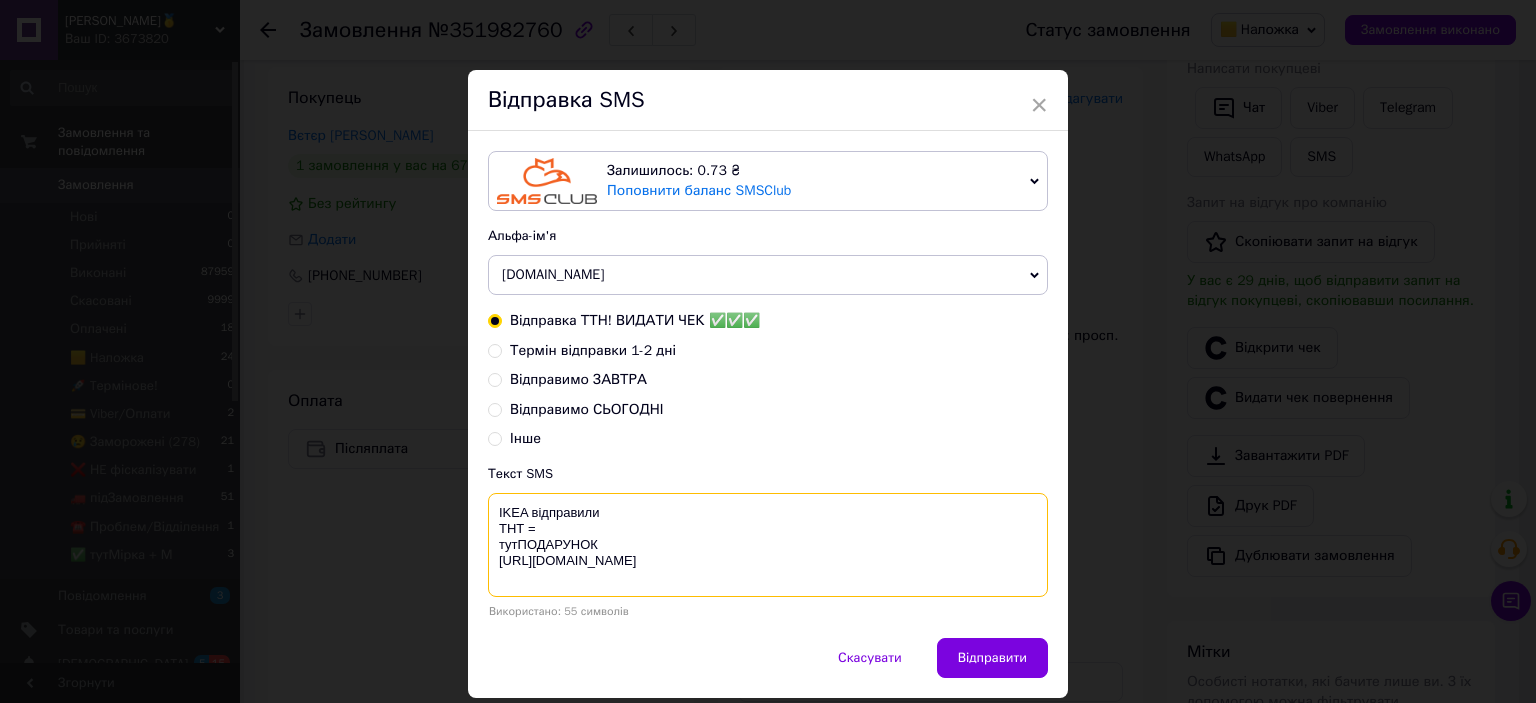 click on "IKEA відправили
ТНТ =
тутПОДАРУНОК
[URL][DOMAIN_NAME]" at bounding box center (768, 545) 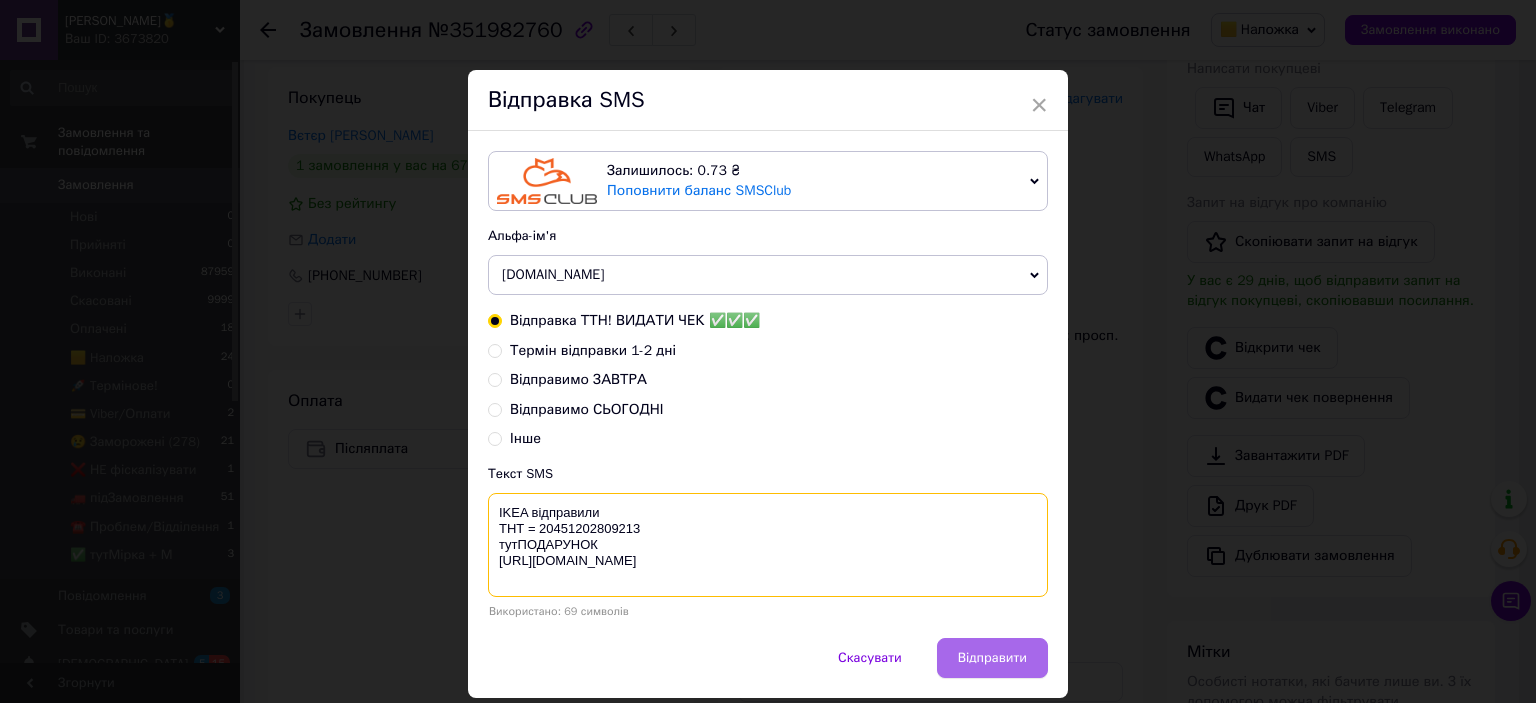 type on "IKEA відправили
ТНТ = 20451202809213
тутПОДАРУНОК
https://bit.ly/taao" 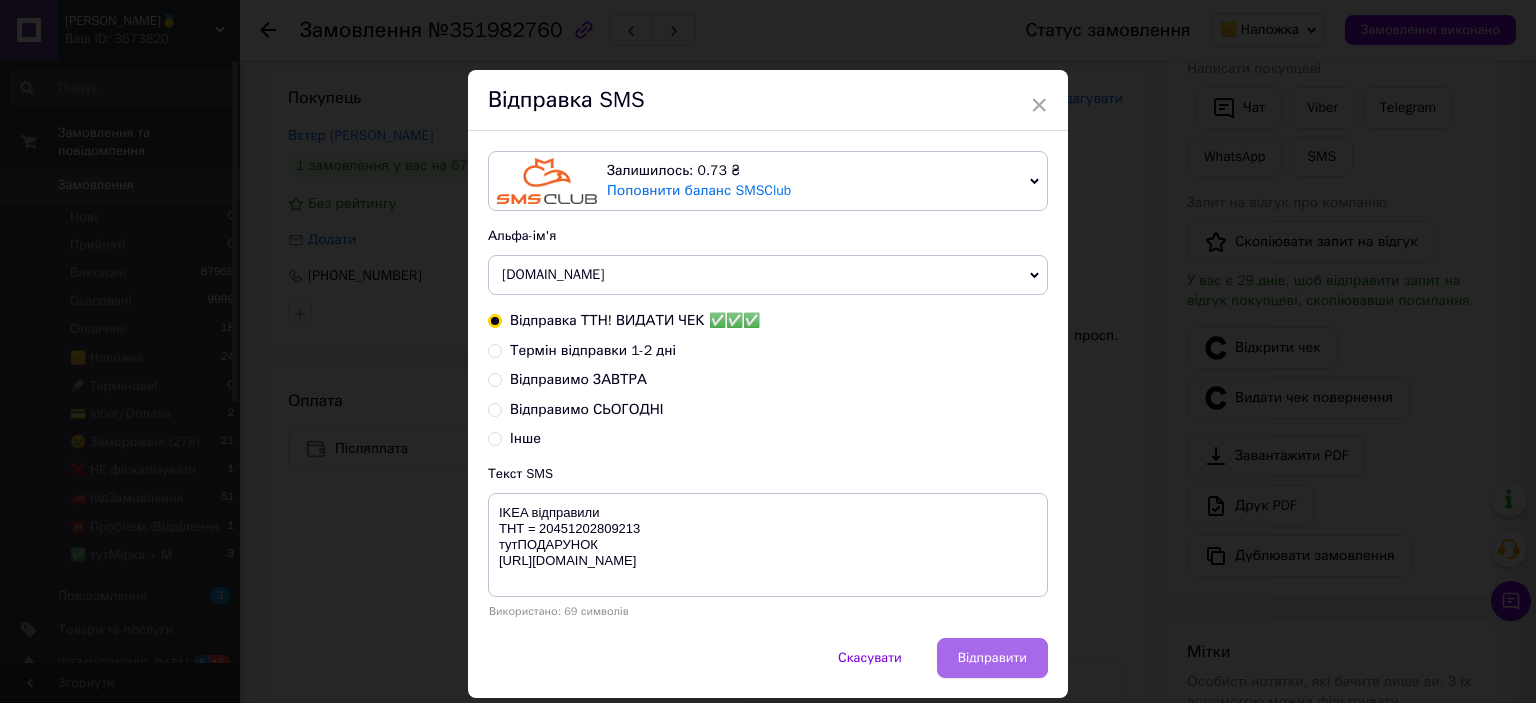 click on "Відправити" at bounding box center [992, 658] 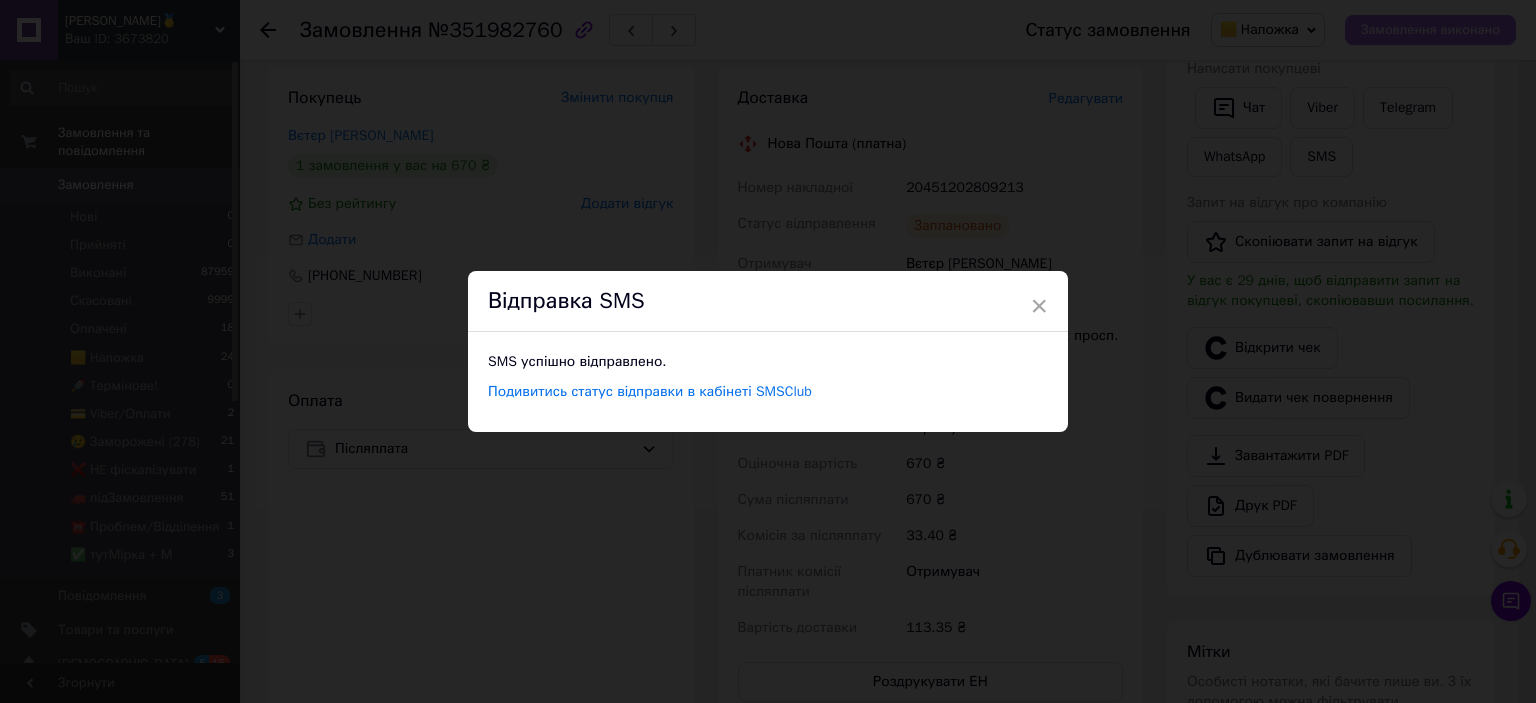 drag, startPoint x: 1351, startPoint y: 25, endPoint x: 1364, endPoint y: 27, distance: 13.152946 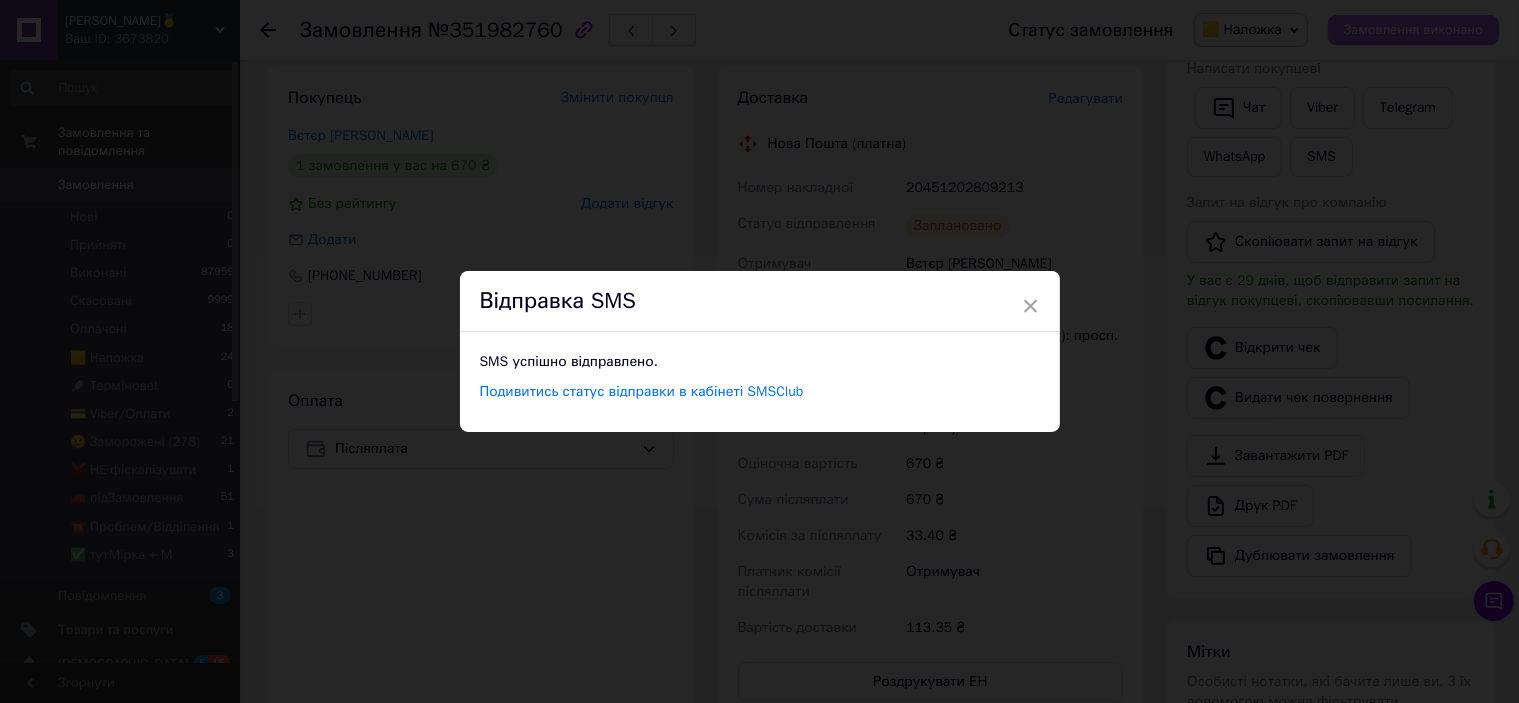 click on "Замовлення виконано" at bounding box center [1413, 30] 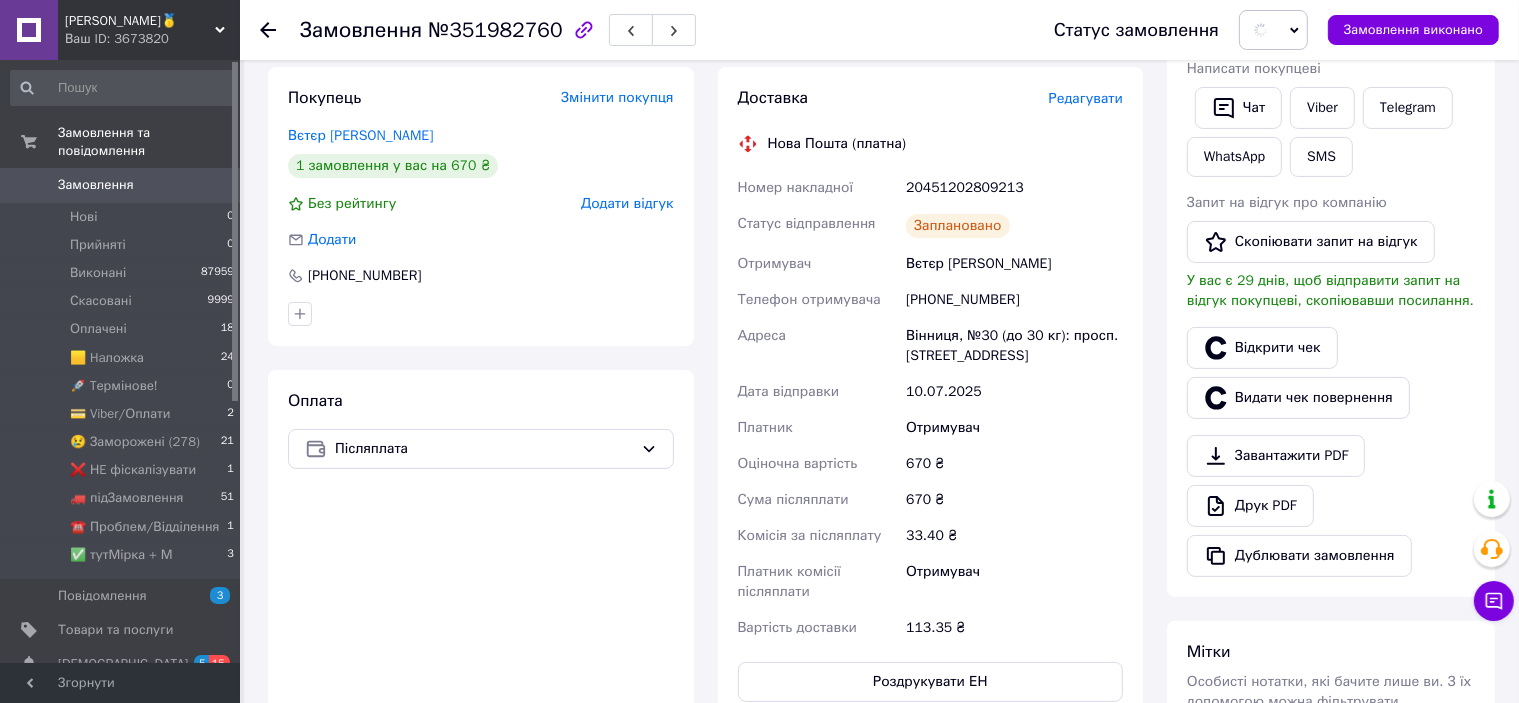 scroll, scrollTop: 0, scrollLeft: 0, axis: both 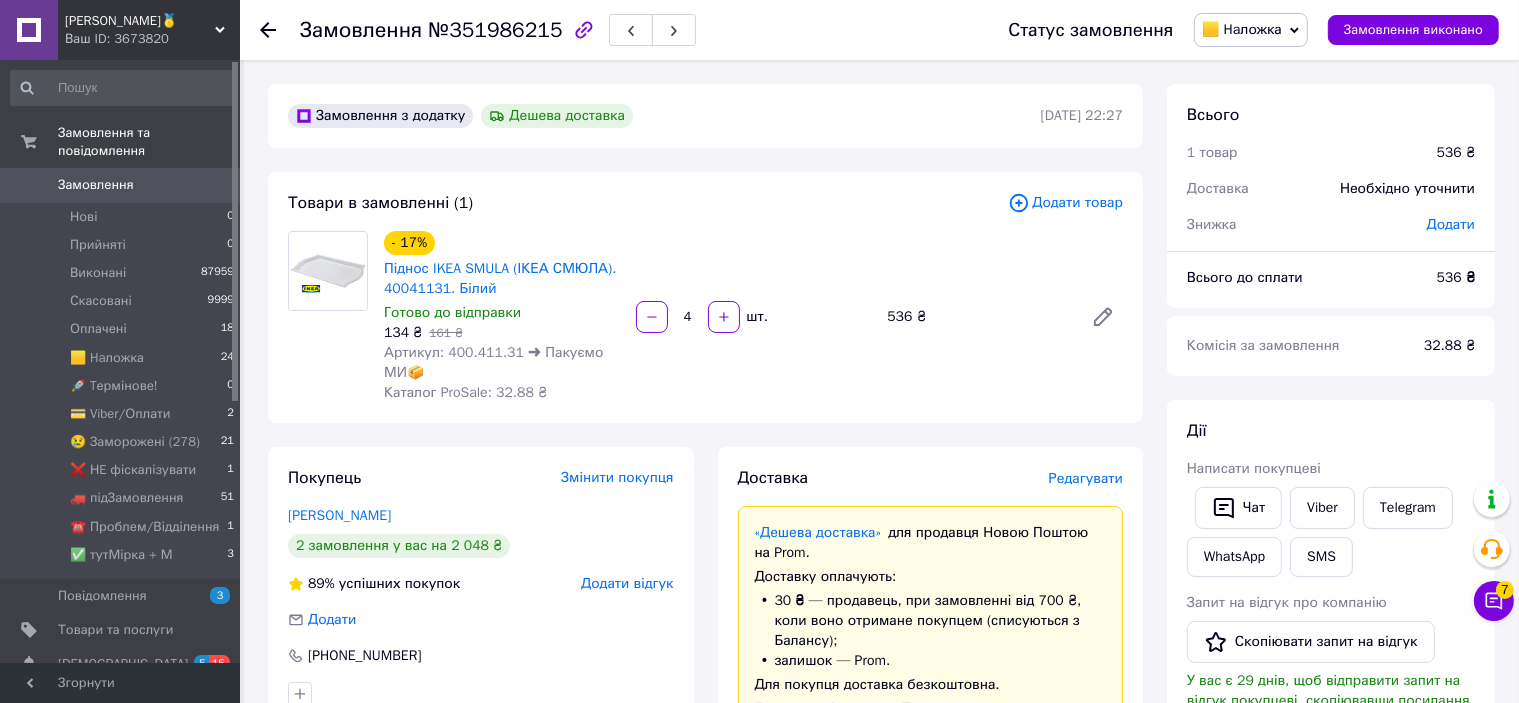 click on "Редагувати" at bounding box center (1086, 478) 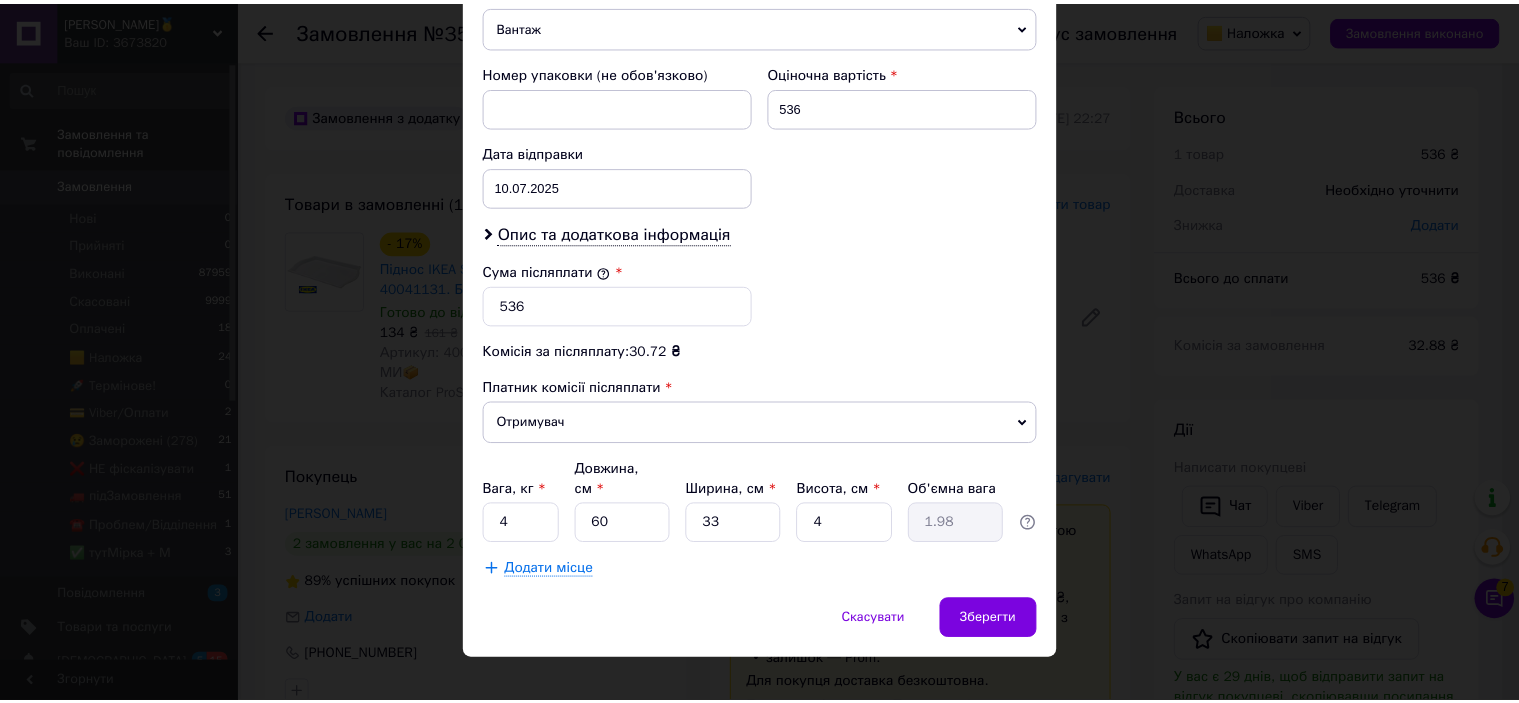 scroll, scrollTop: 816, scrollLeft: 0, axis: vertical 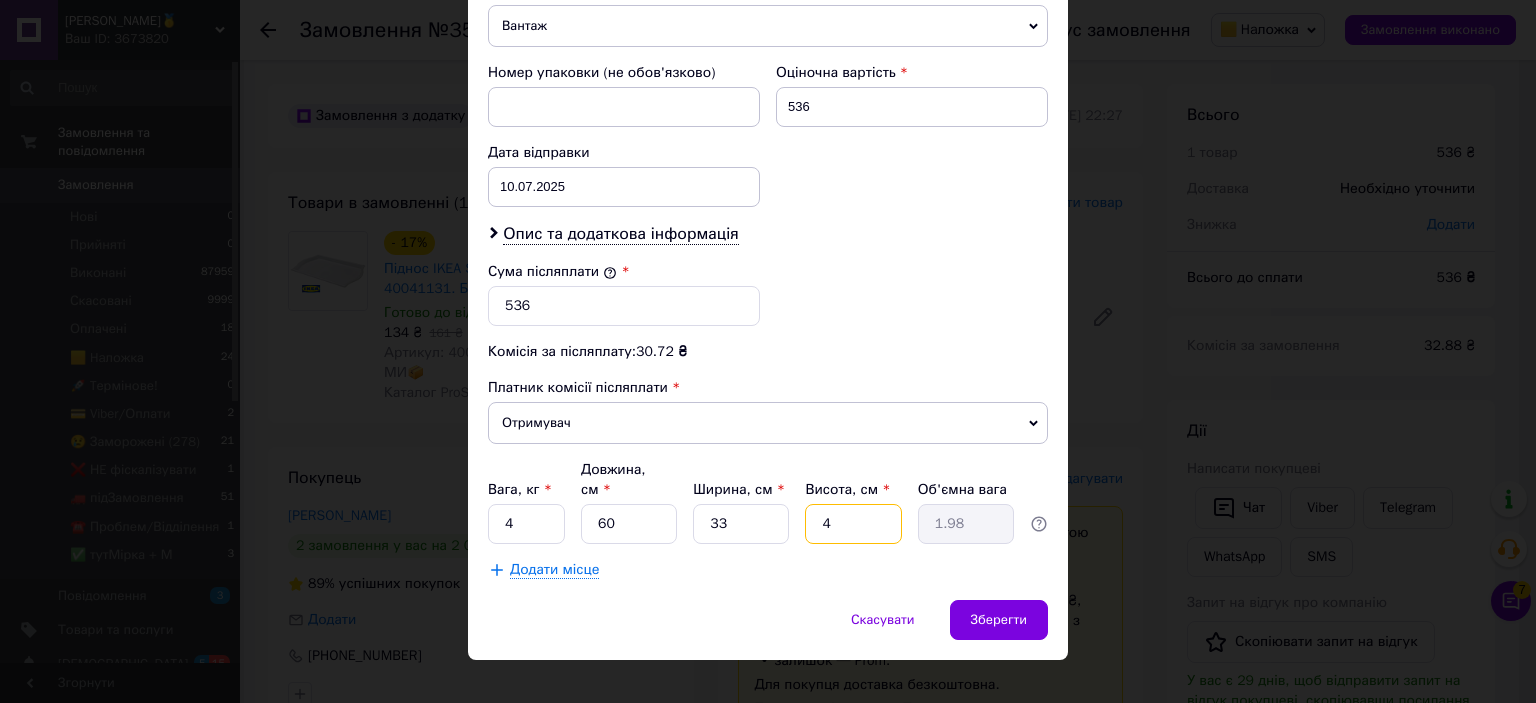 click on "4" at bounding box center (853, 524) 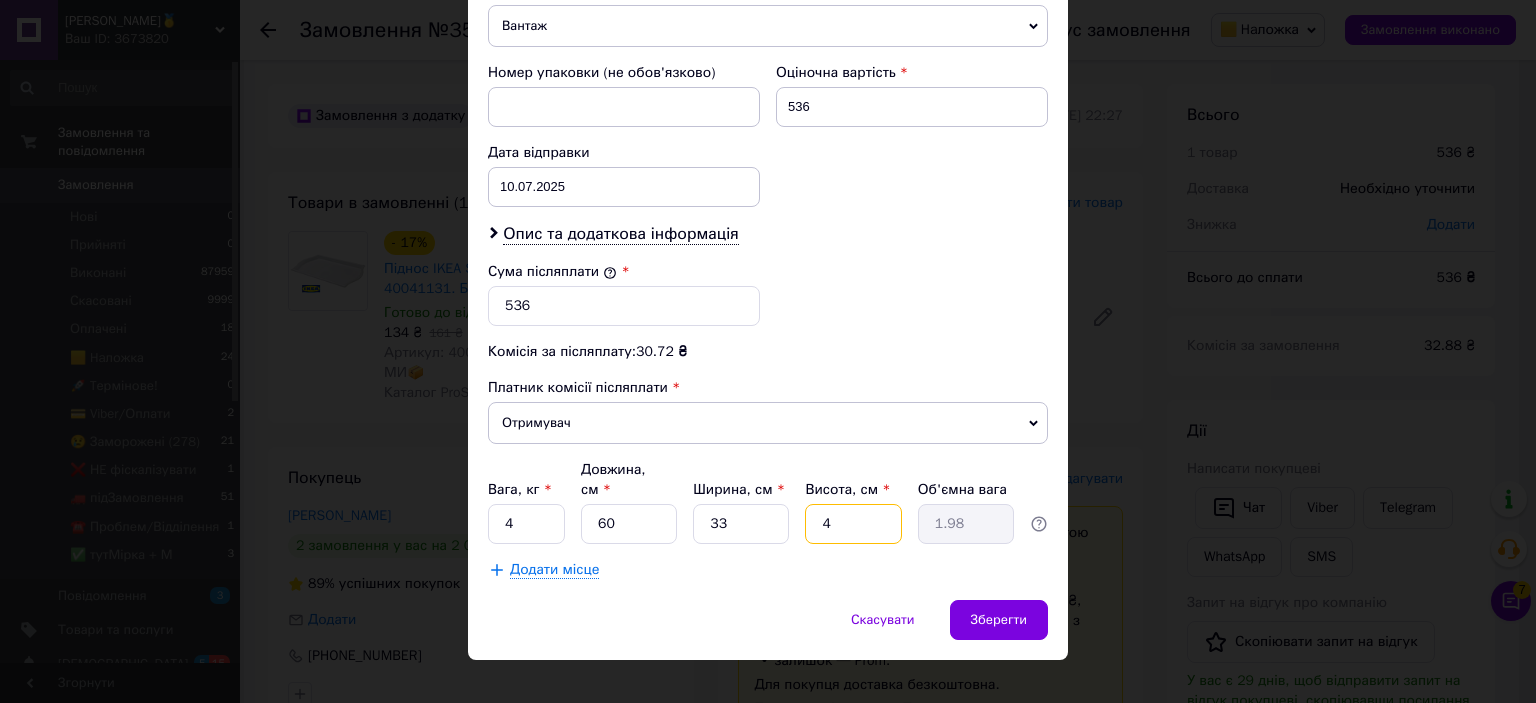 type on "7" 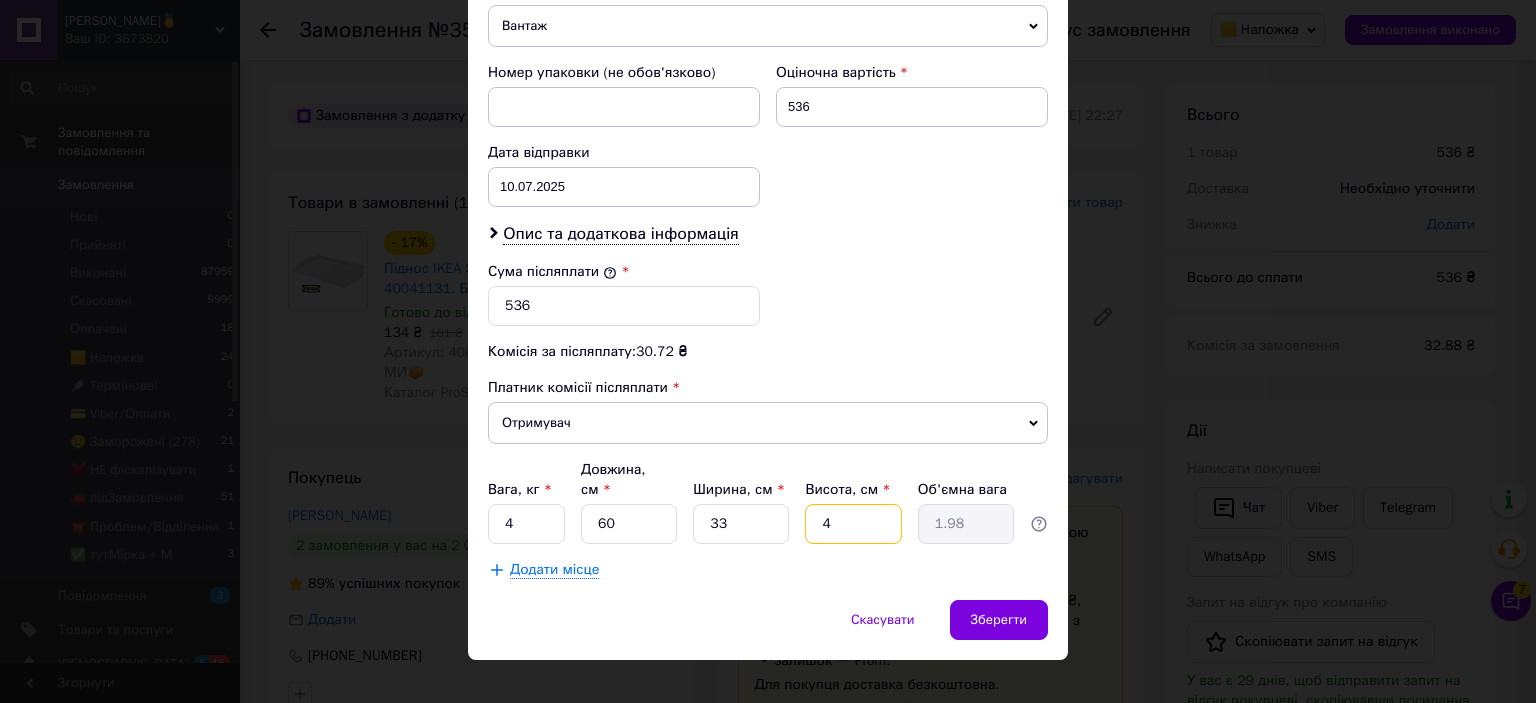 type on "3.47" 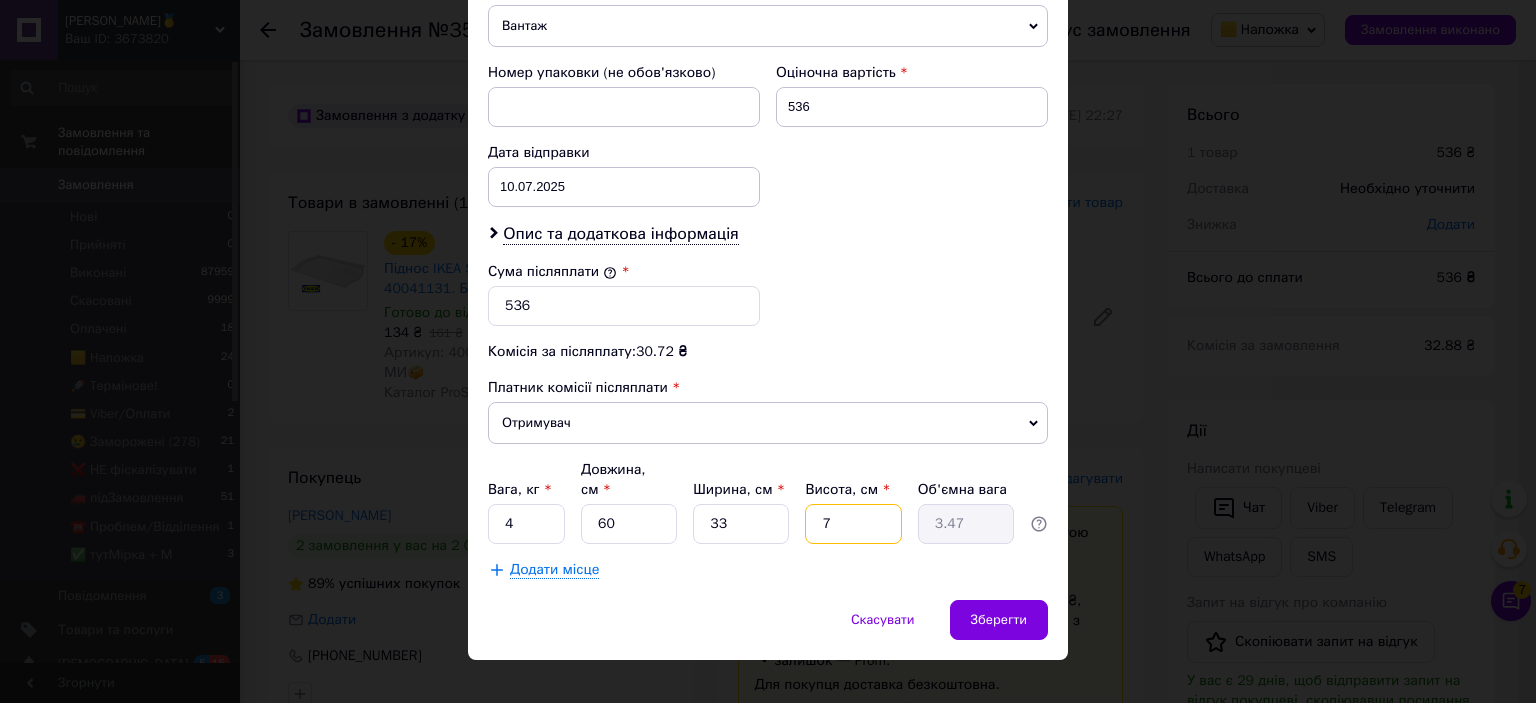 type on "7" 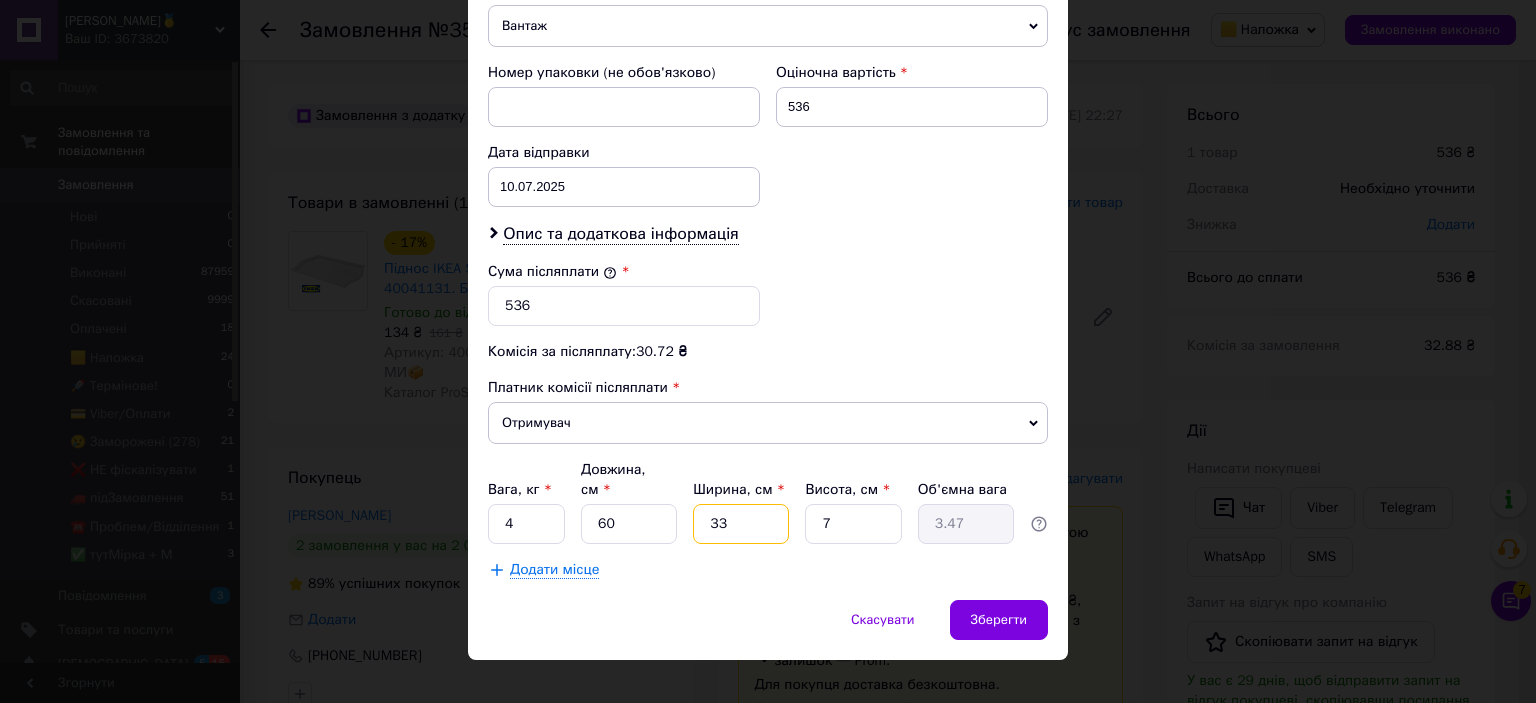 click on "33" at bounding box center [741, 524] 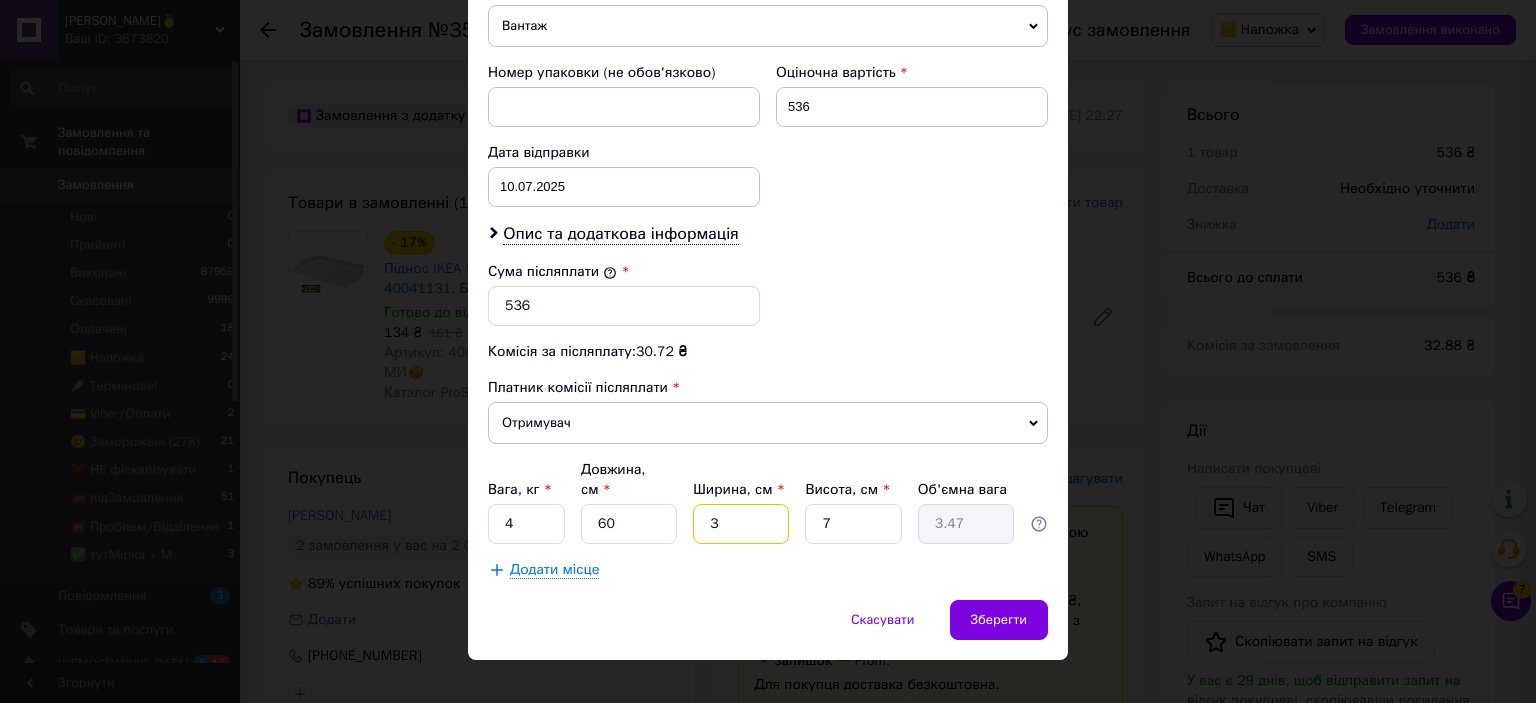 type on "3" 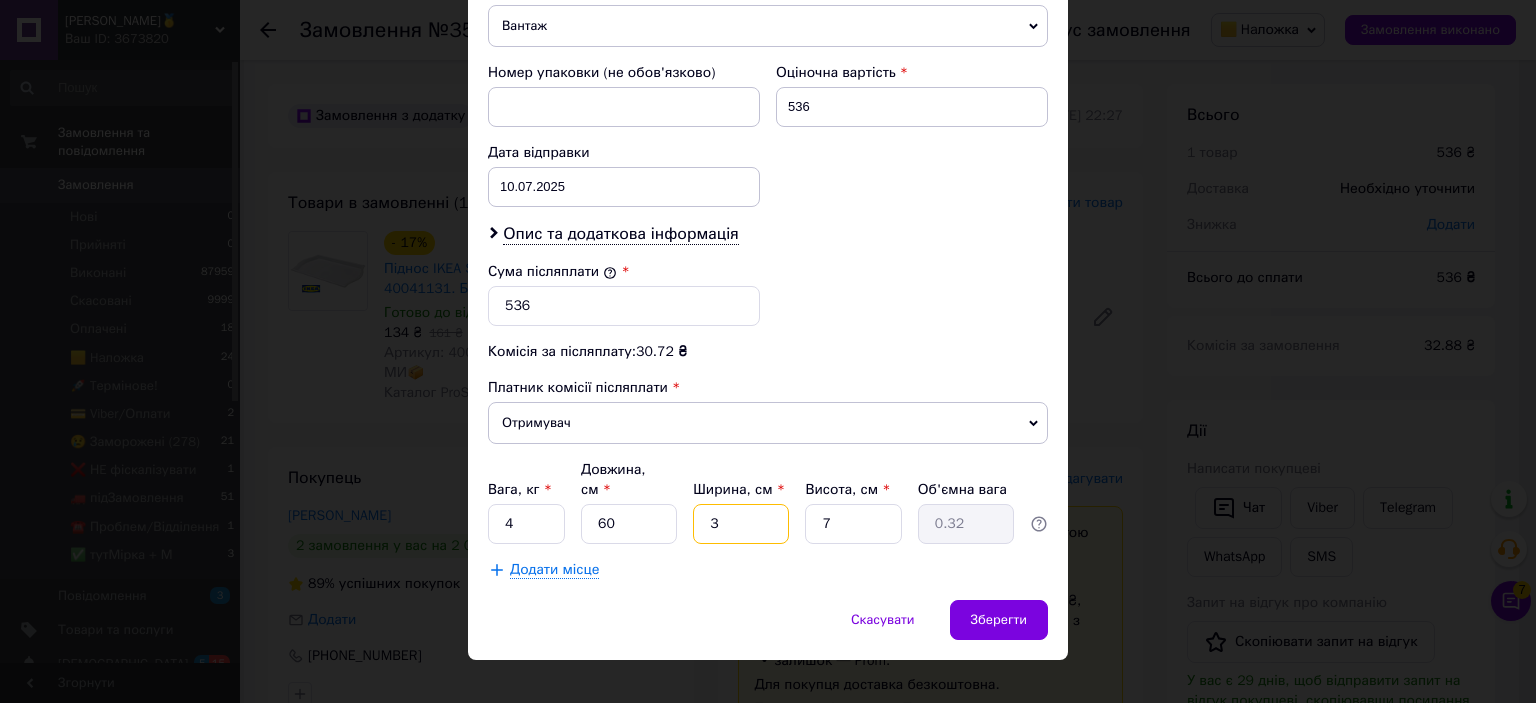 type on "38" 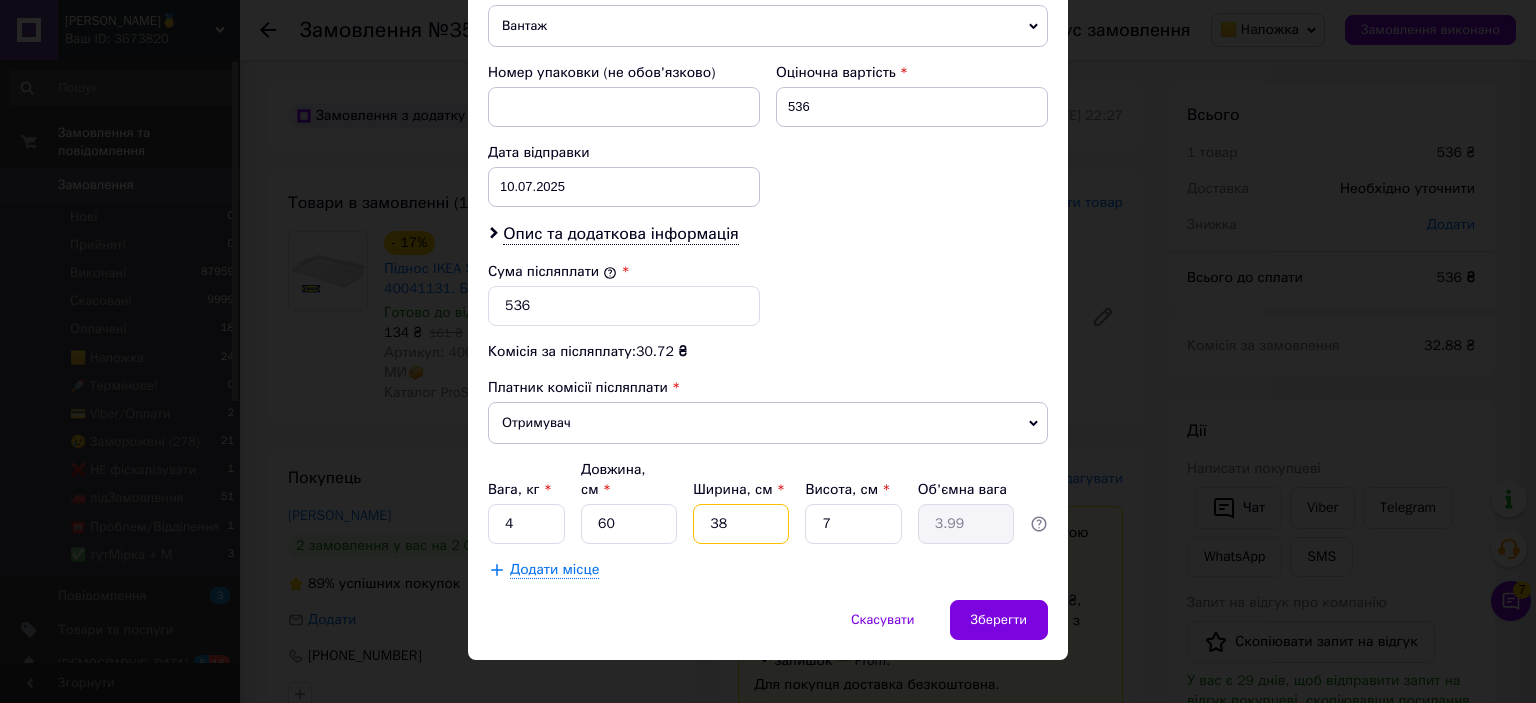 type on "38" 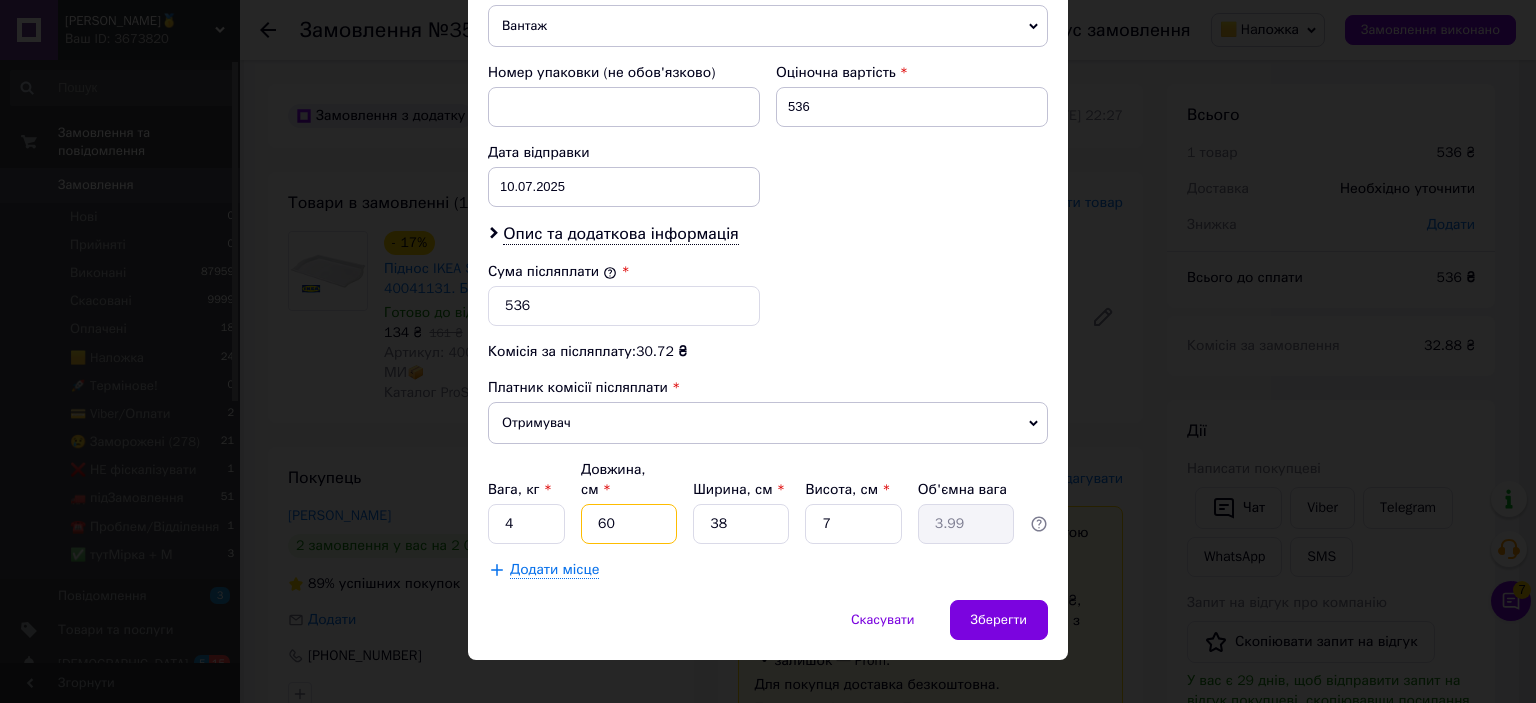 click on "60" at bounding box center (629, 524) 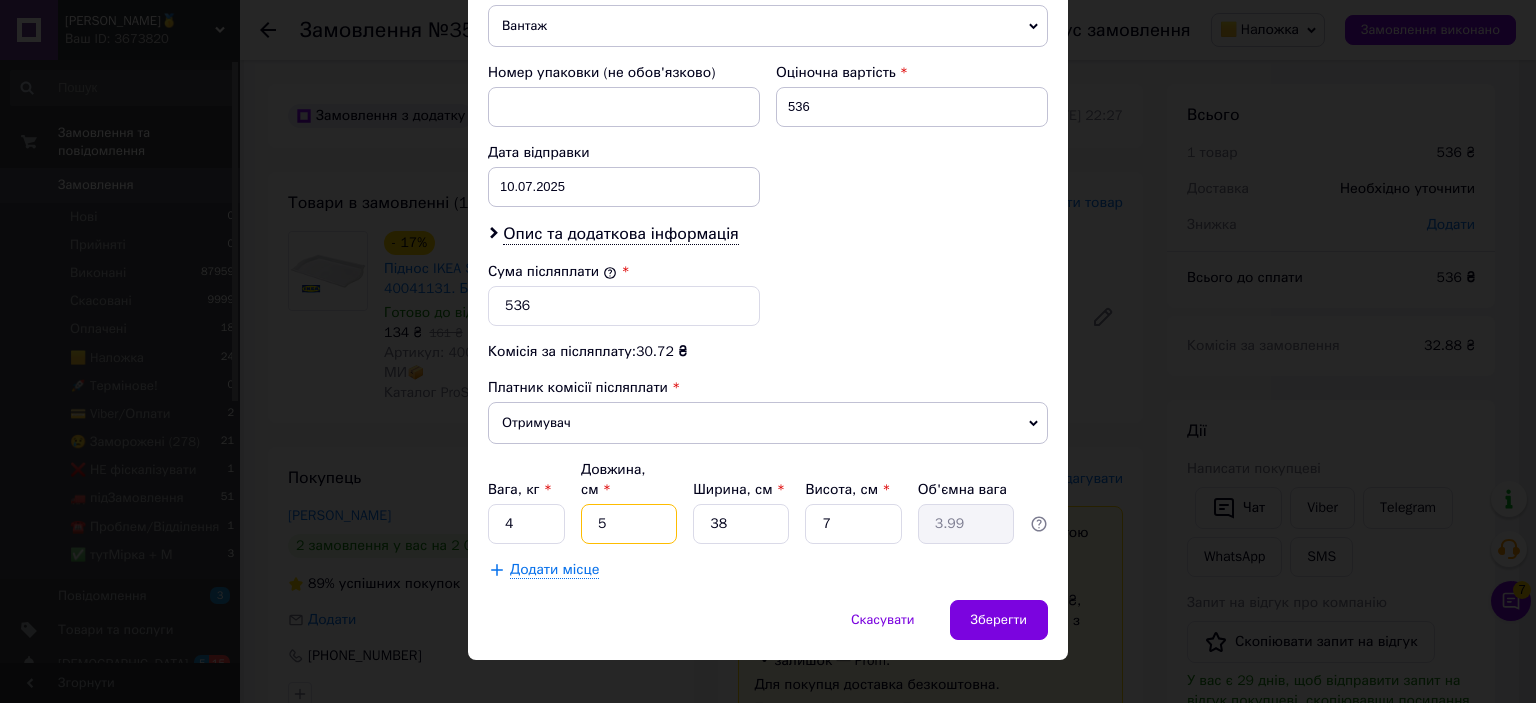 type on "5" 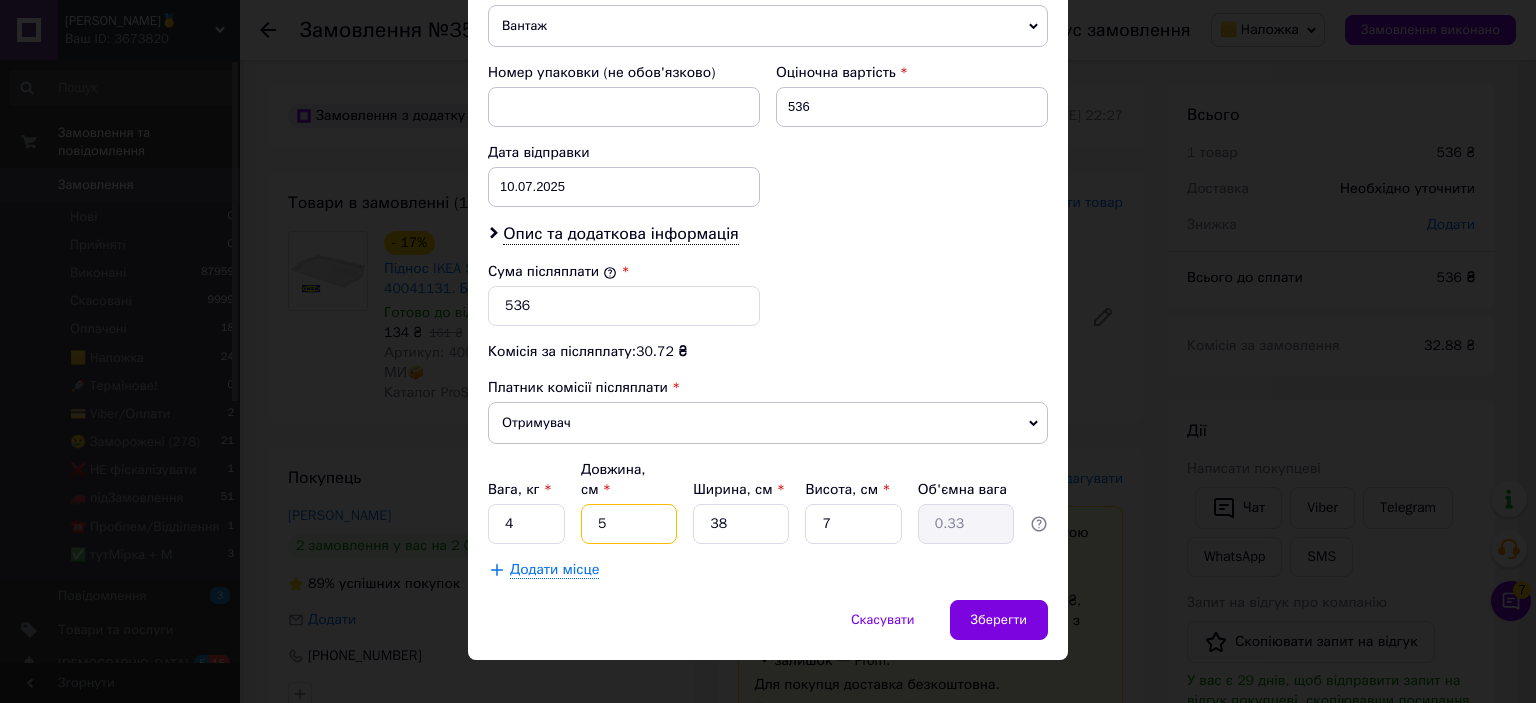 type on "56" 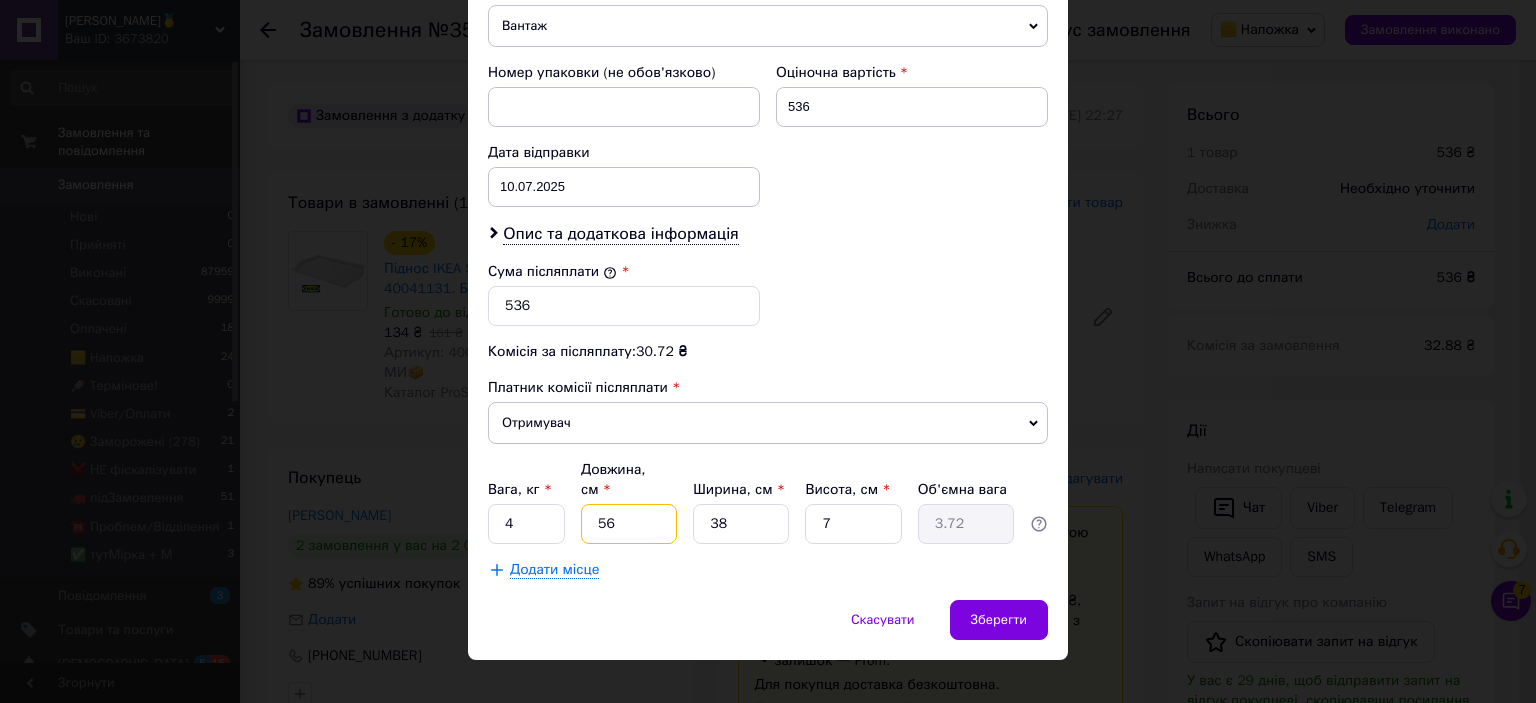 type on "56" 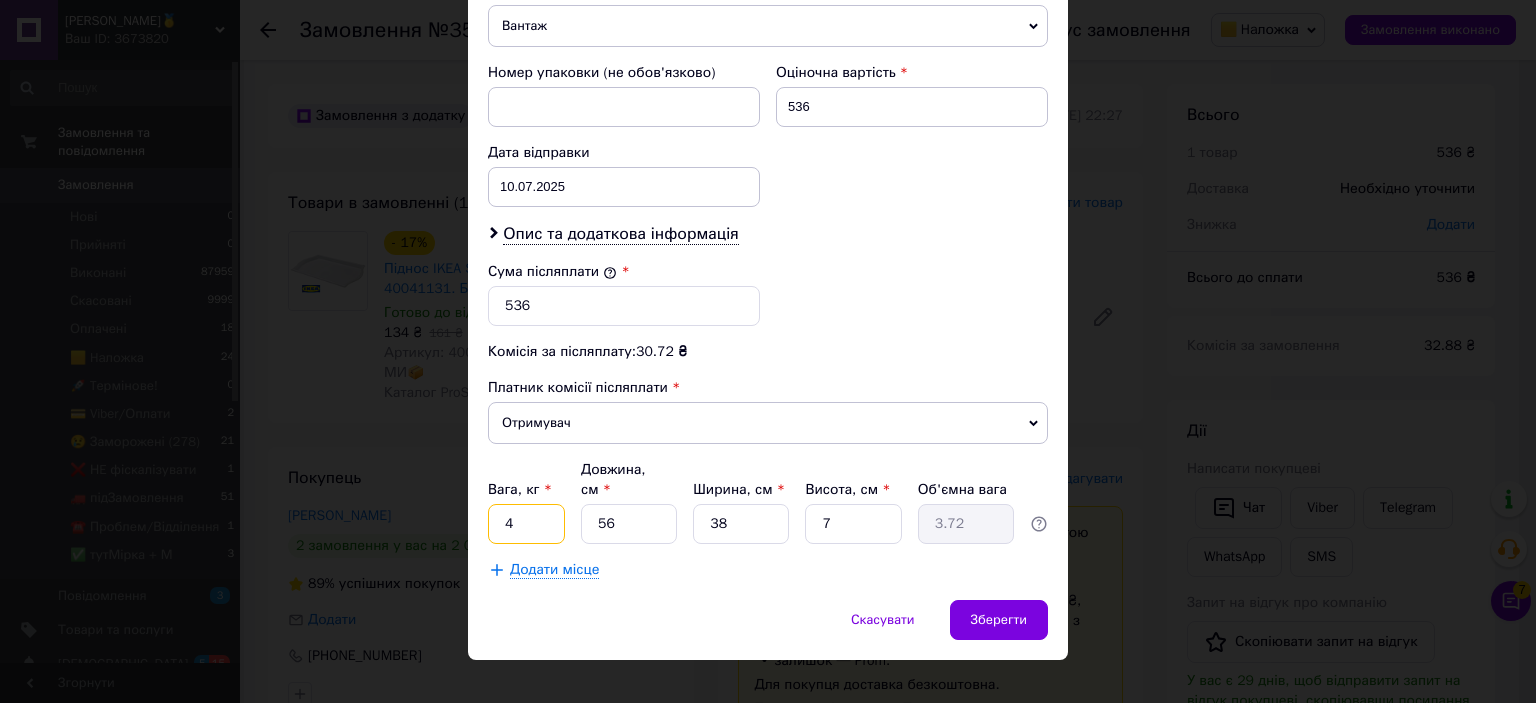click on "4" at bounding box center [526, 524] 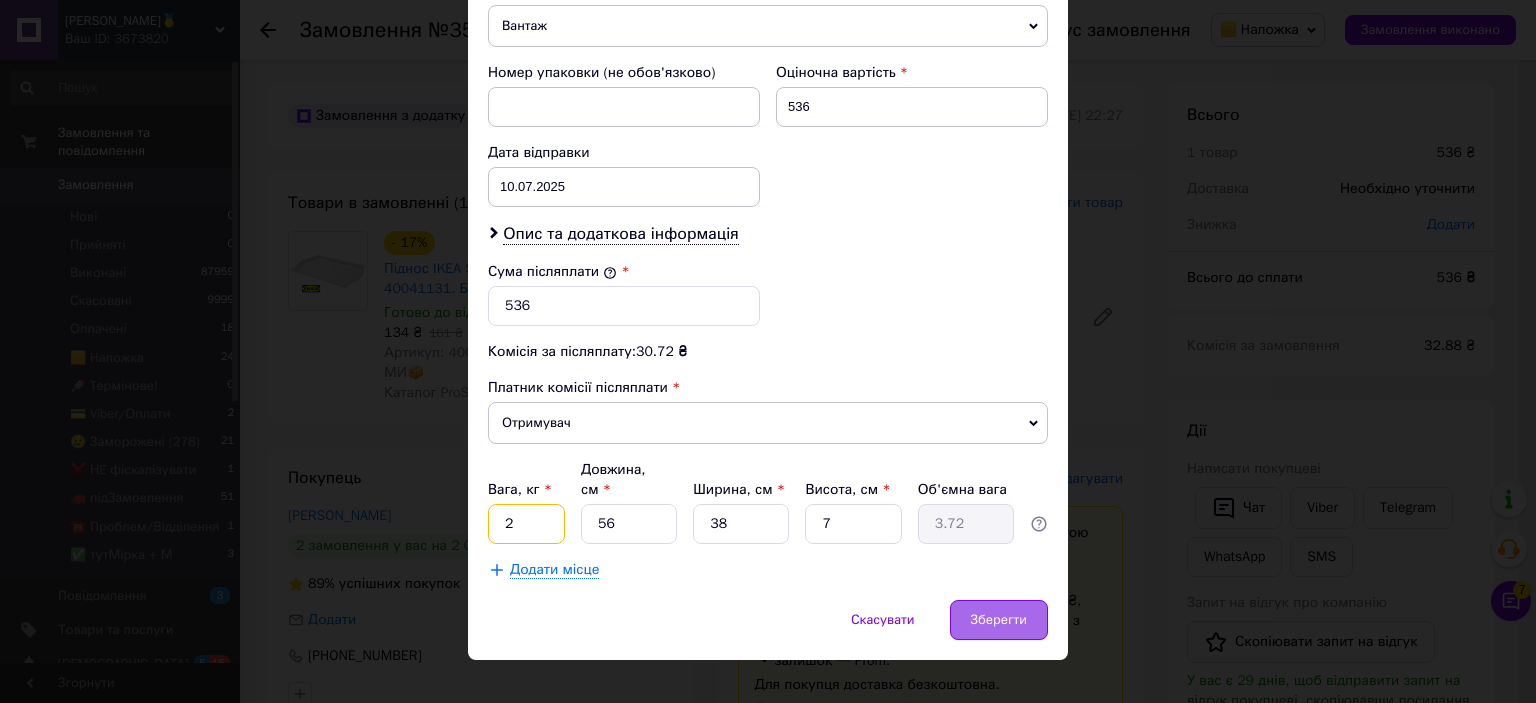 type on "2" 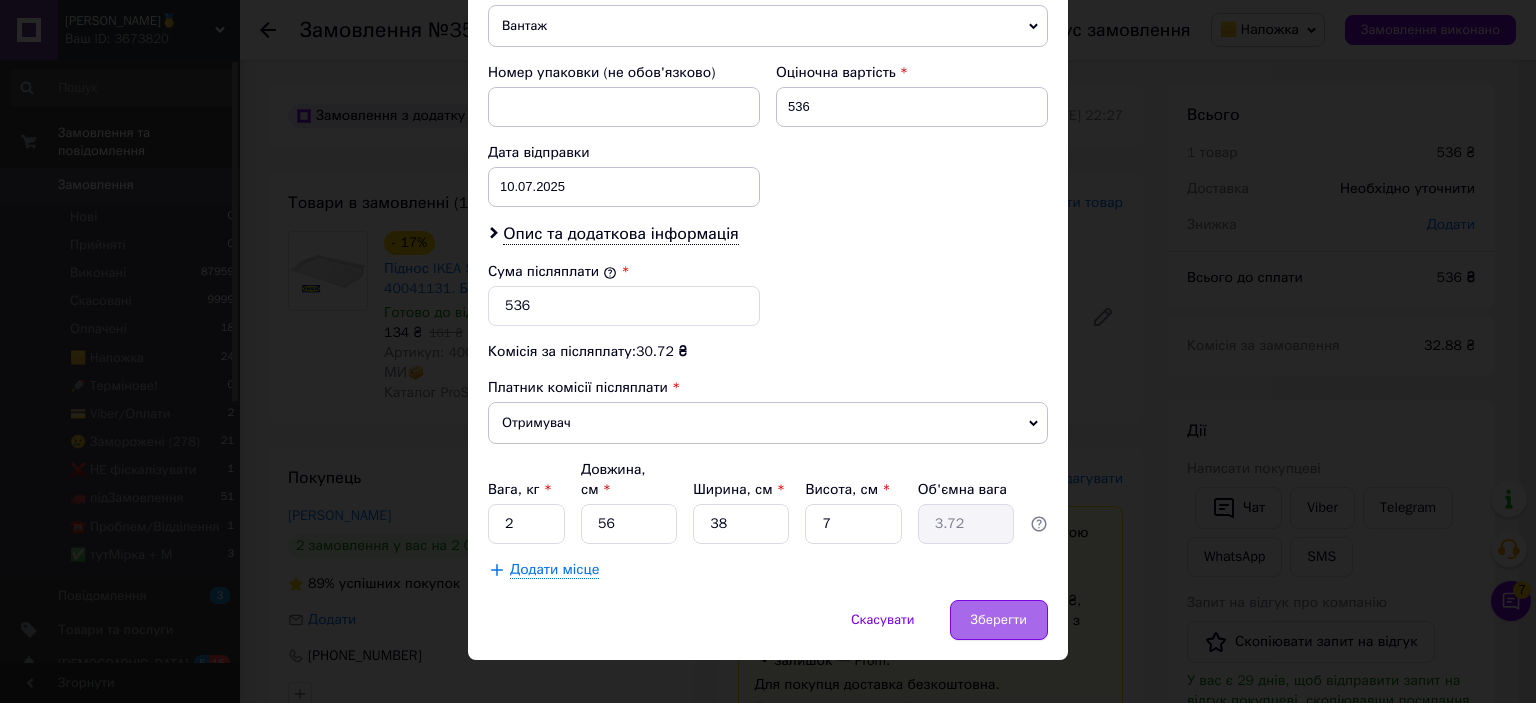 click on "Зберегти" at bounding box center [999, 620] 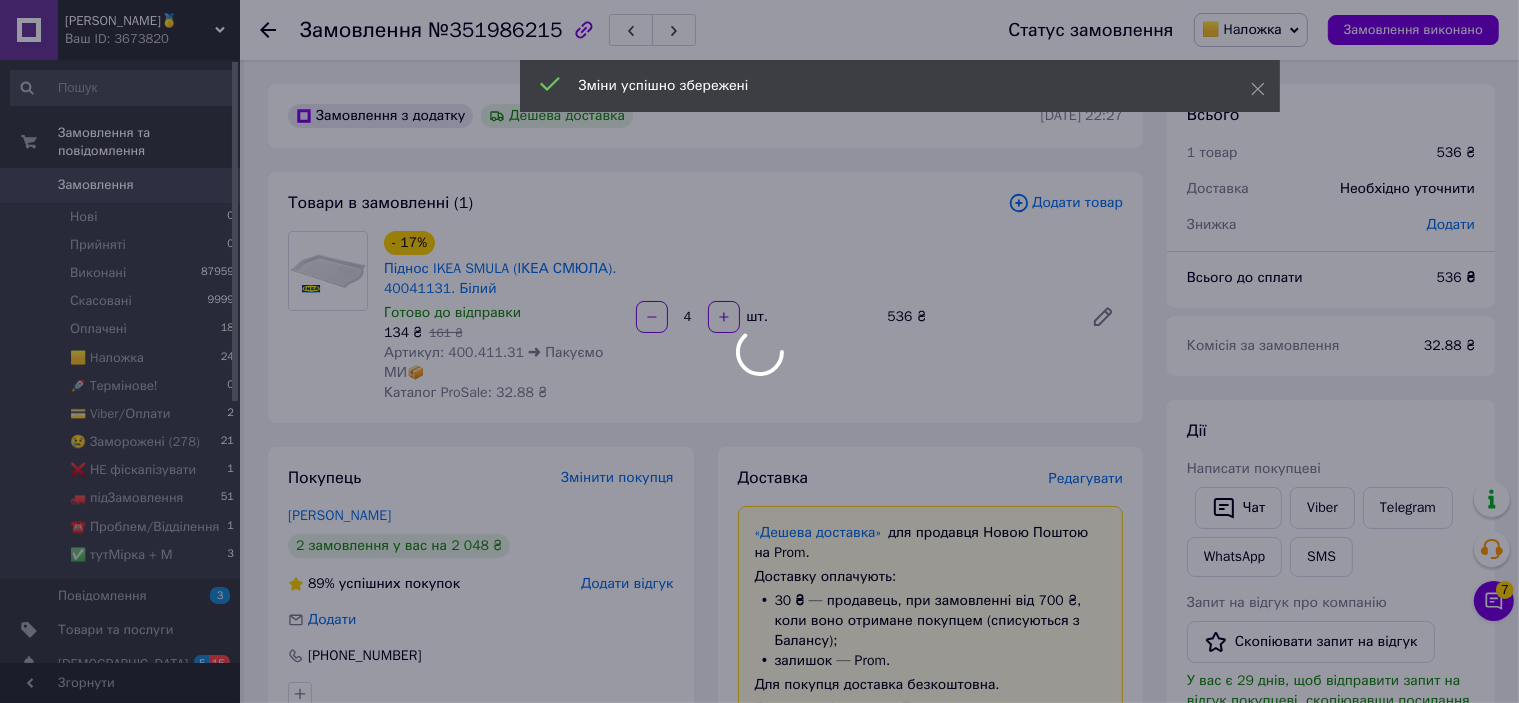 scroll, scrollTop: 300, scrollLeft: 0, axis: vertical 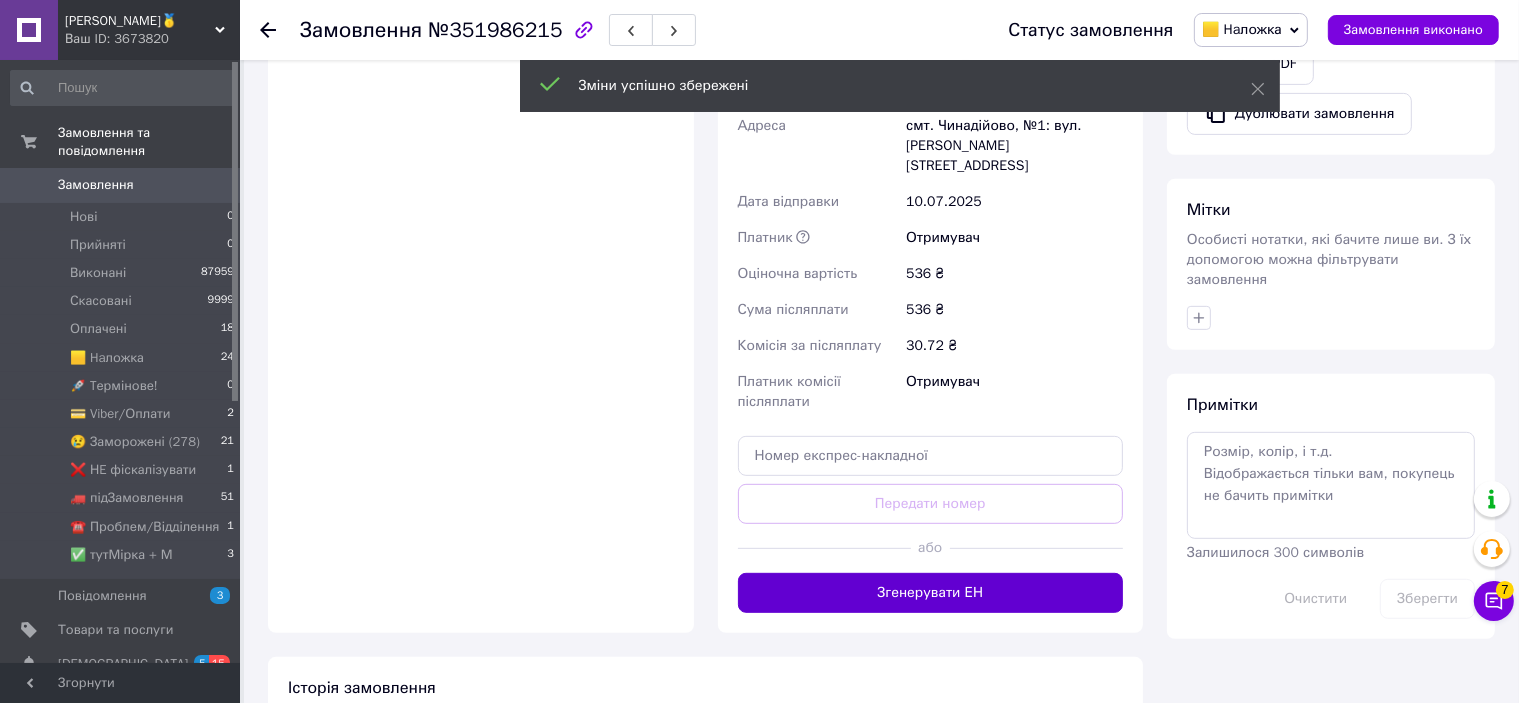 click on "Згенерувати ЕН" at bounding box center [931, 593] 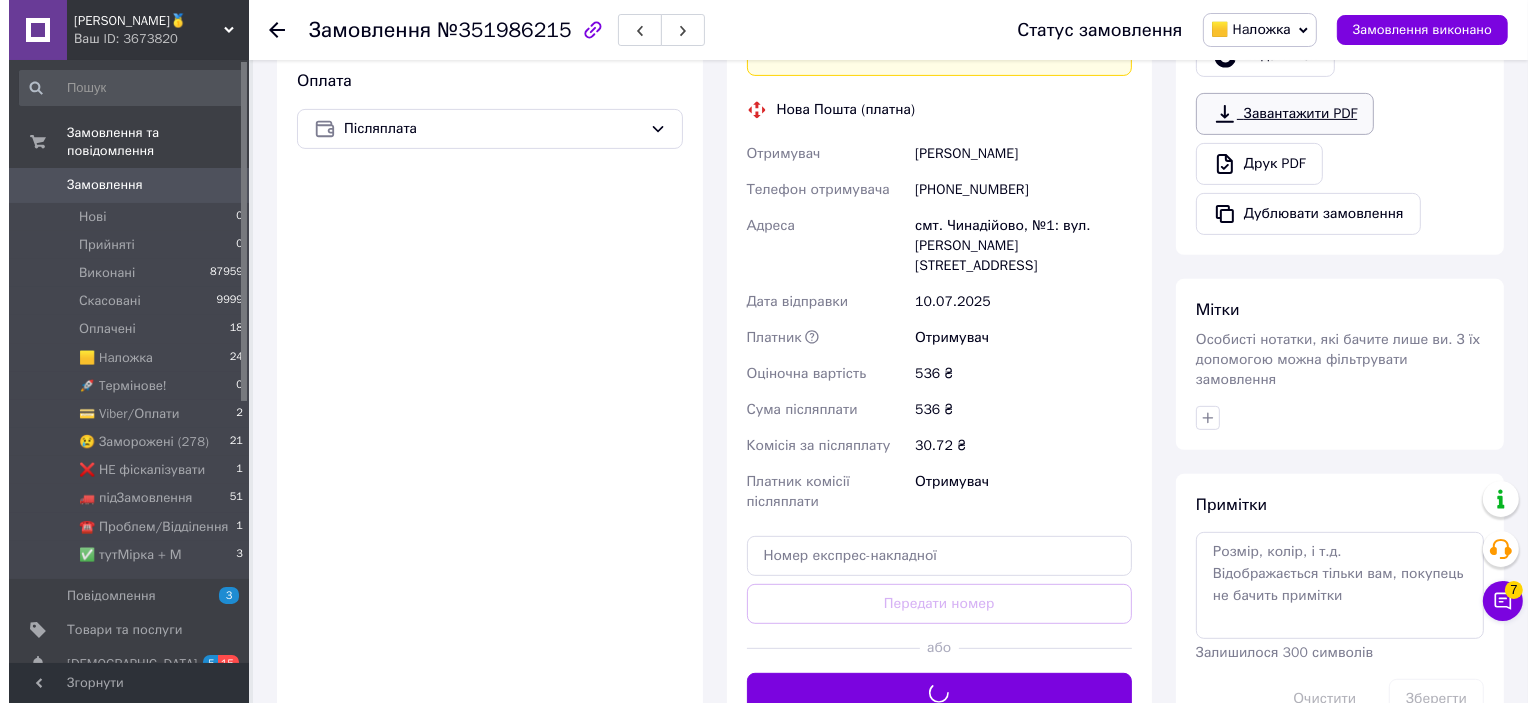 scroll, scrollTop: 600, scrollLeft: 0, axis: vertical 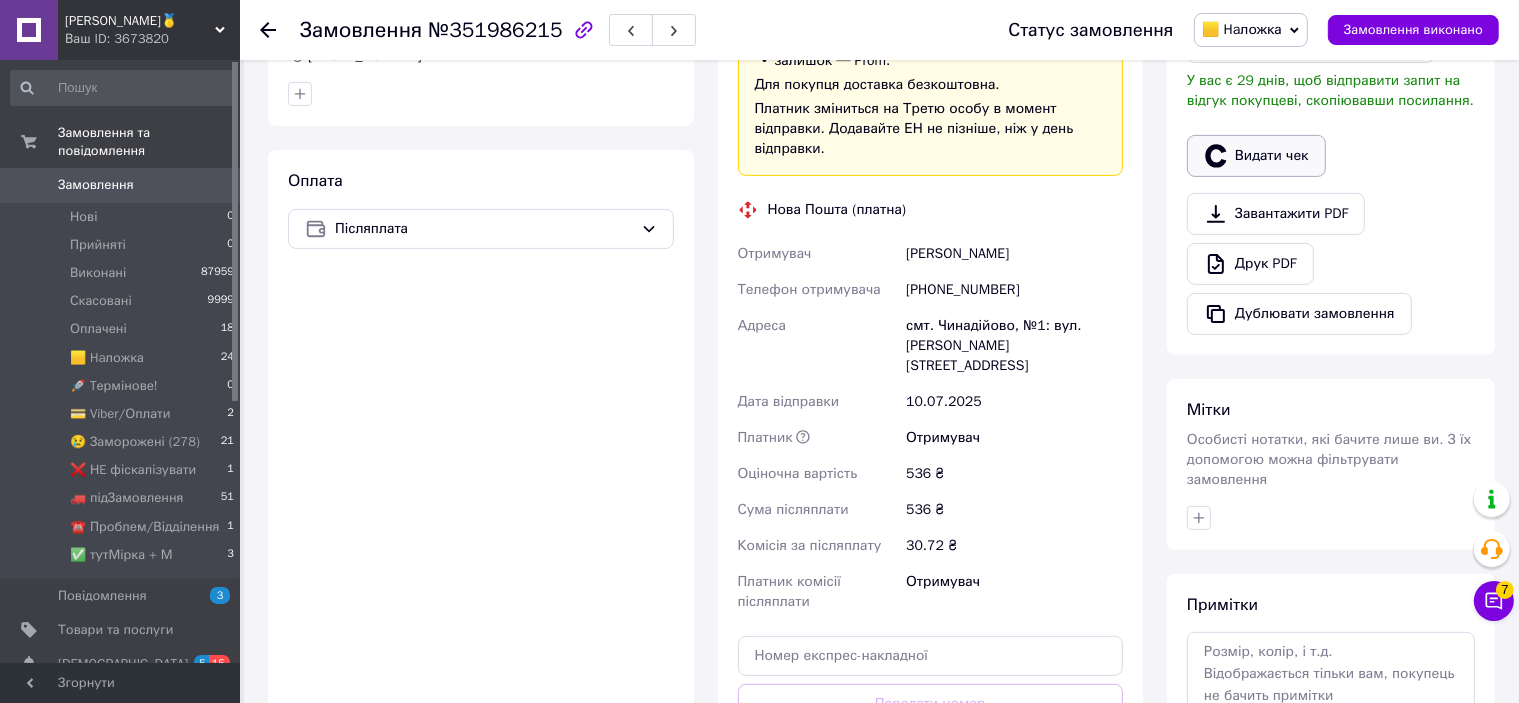 click on "Видати чек" at bounding box center (1256, 156) 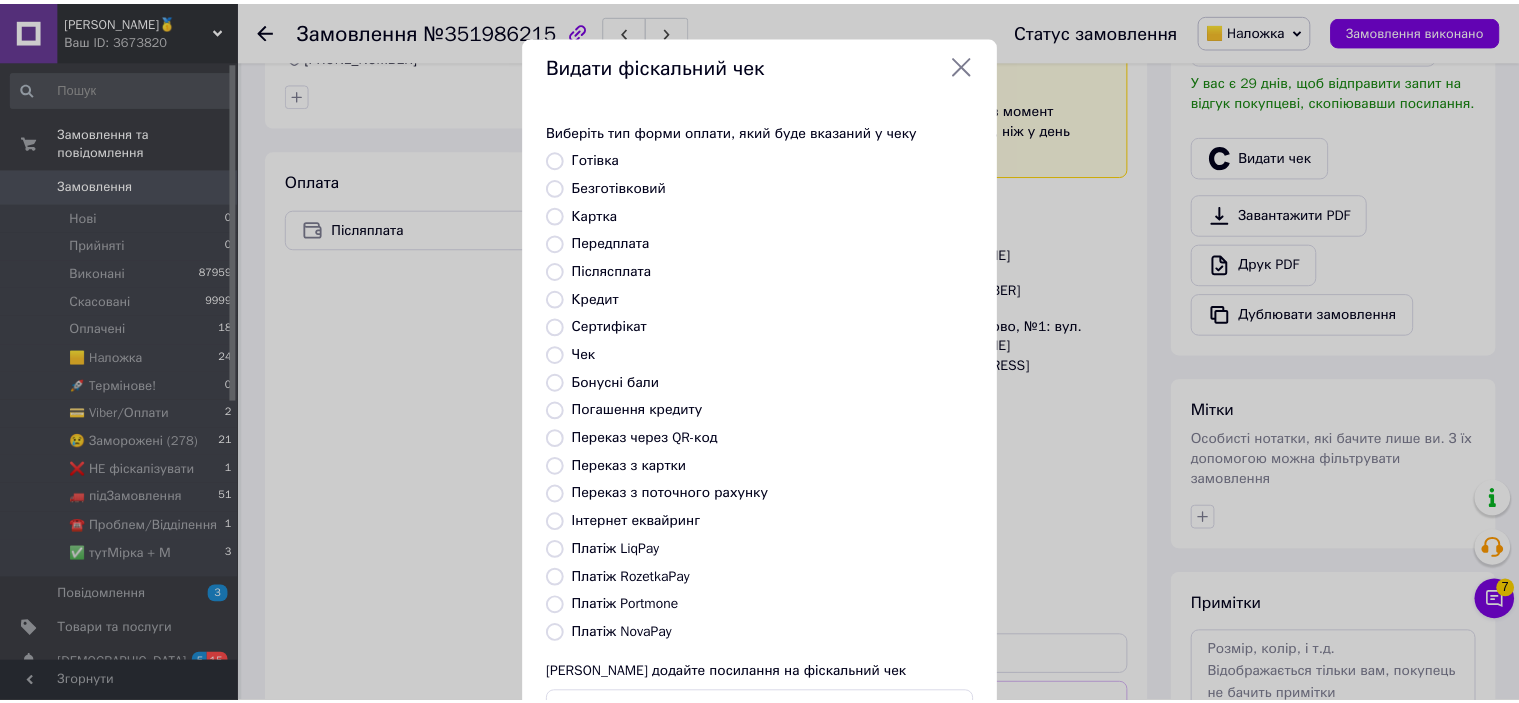 scroll, scrollTop: 155, scrollLeft: 0, axis: vertical 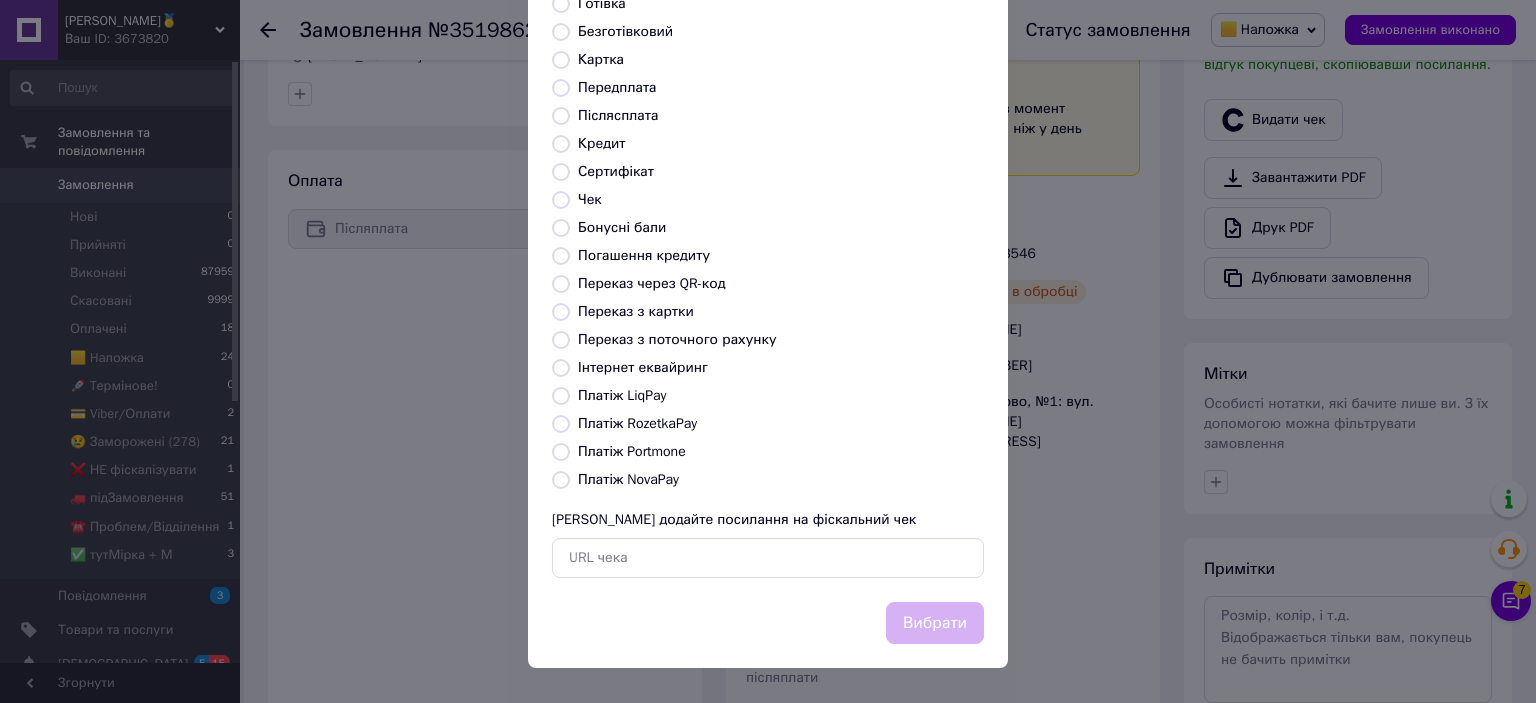 click on "Платіж NovaPay" at bounding box center (628, 479) 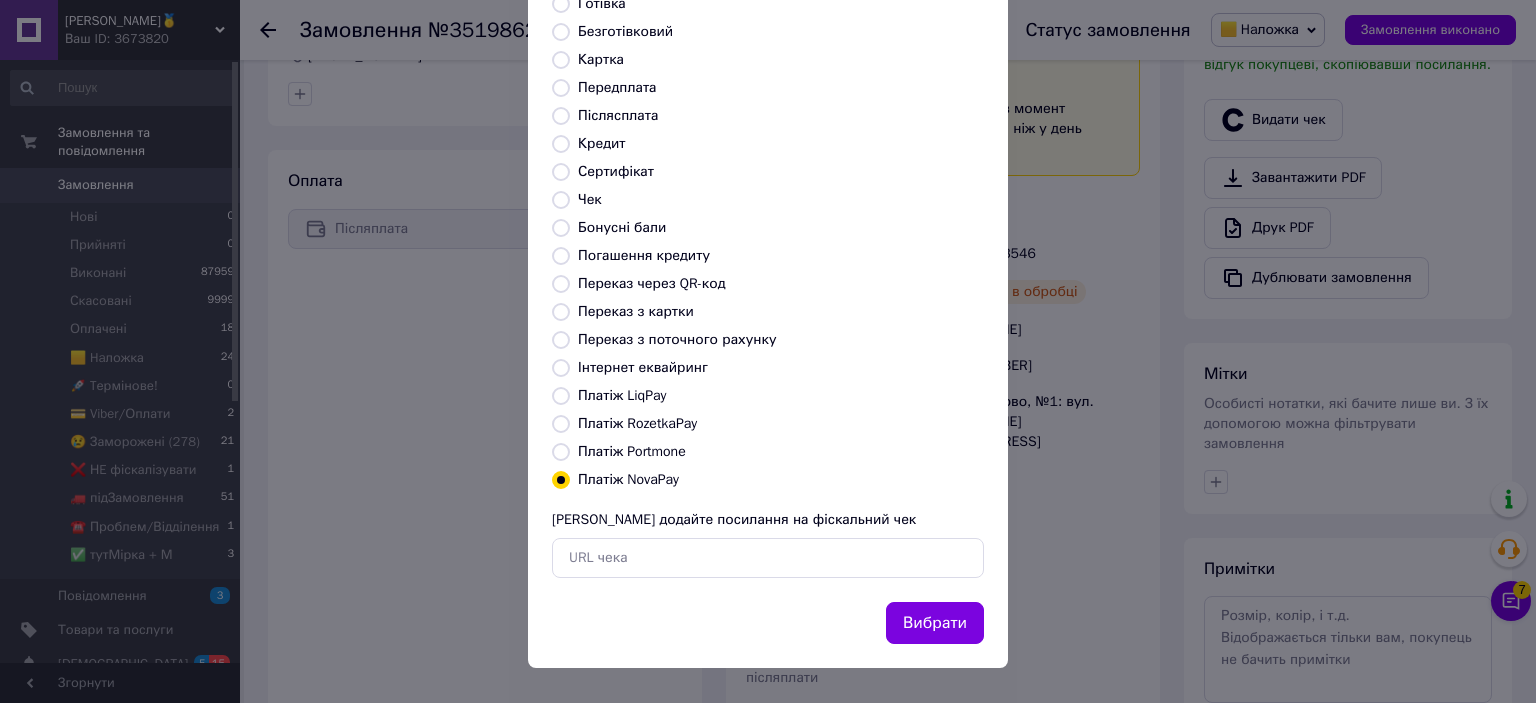 click on "Вибрати" at bounding box center (935, 623) 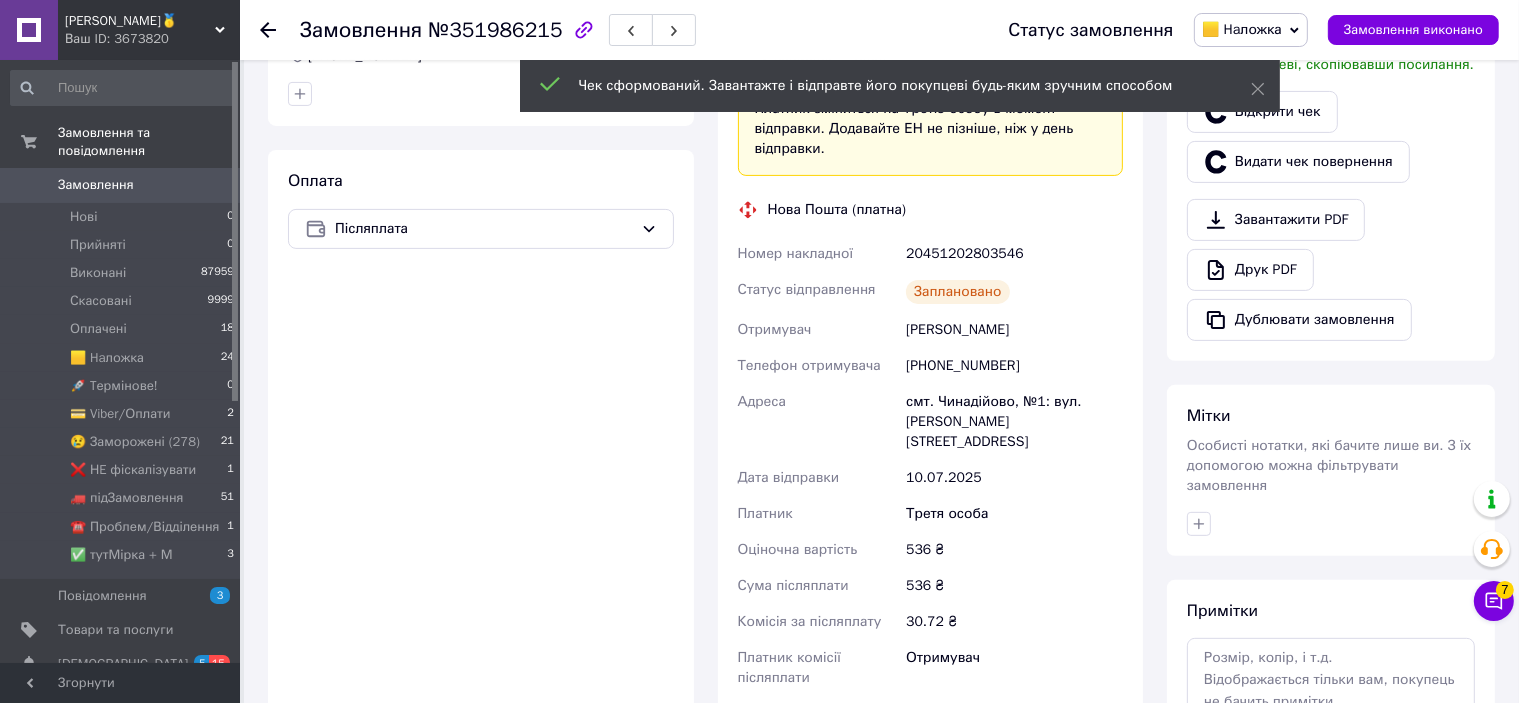 scroll, scrollTop: 700, scrollLeft: 0, axis: vertical 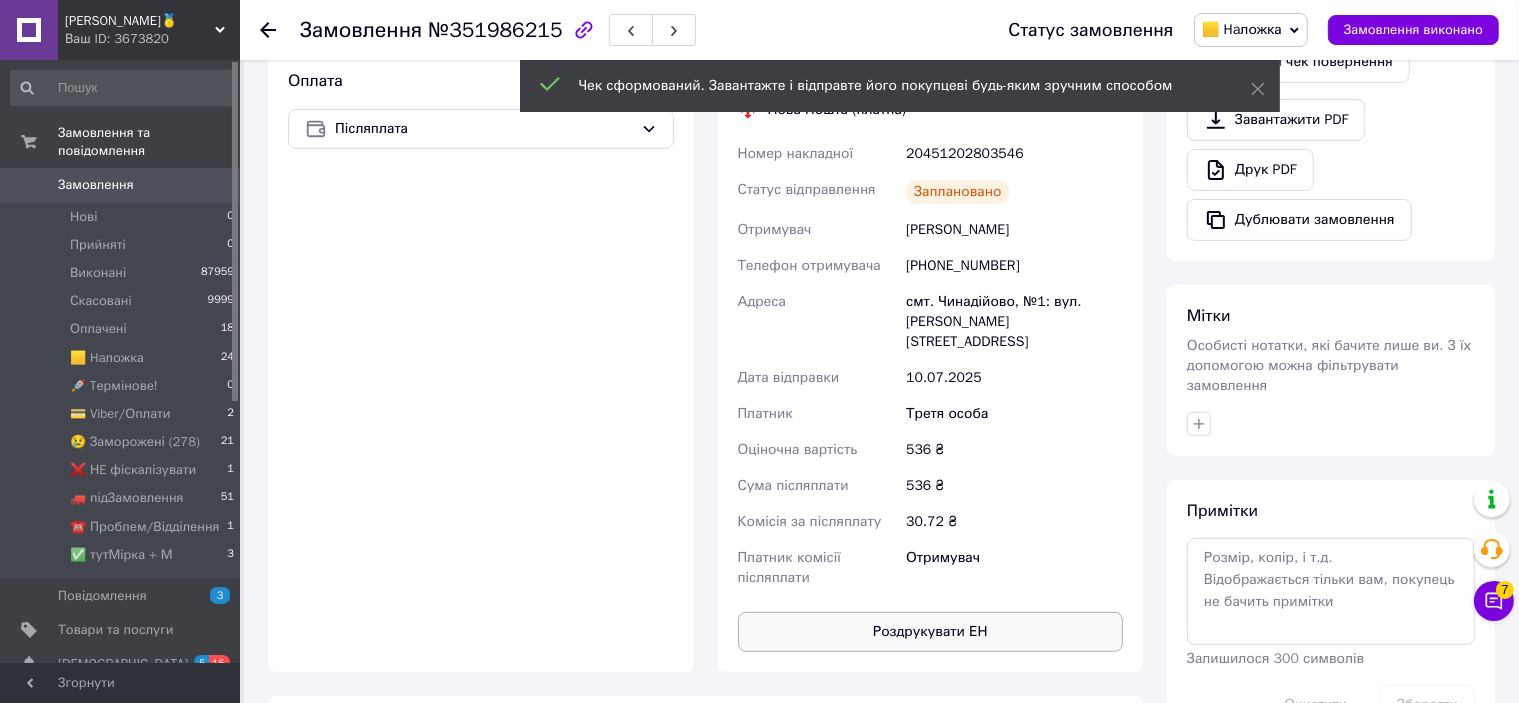 click on "Роздрукувати ЕН" at bounding box center (931, 632) 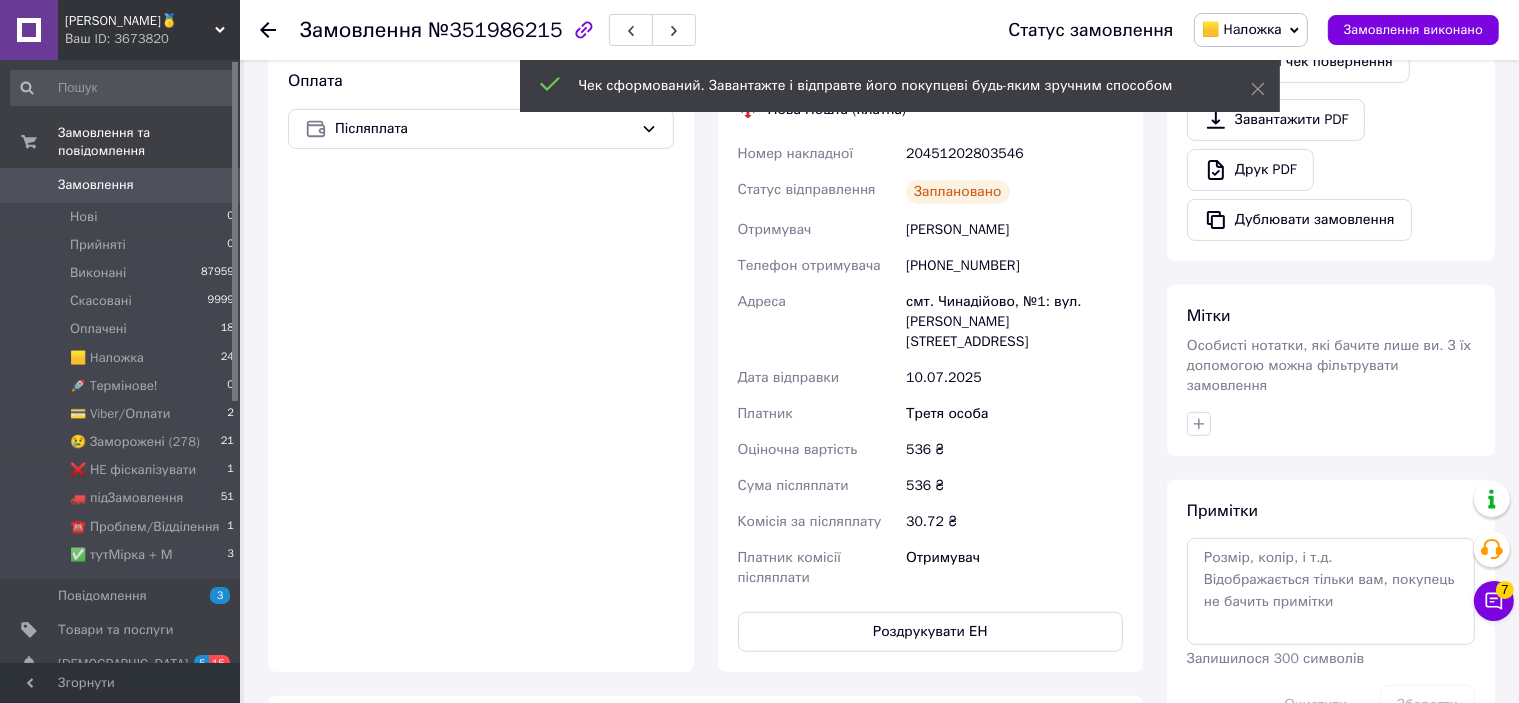 scroll, scrollTop: 500, scrollLeft: 0, axis: vertical 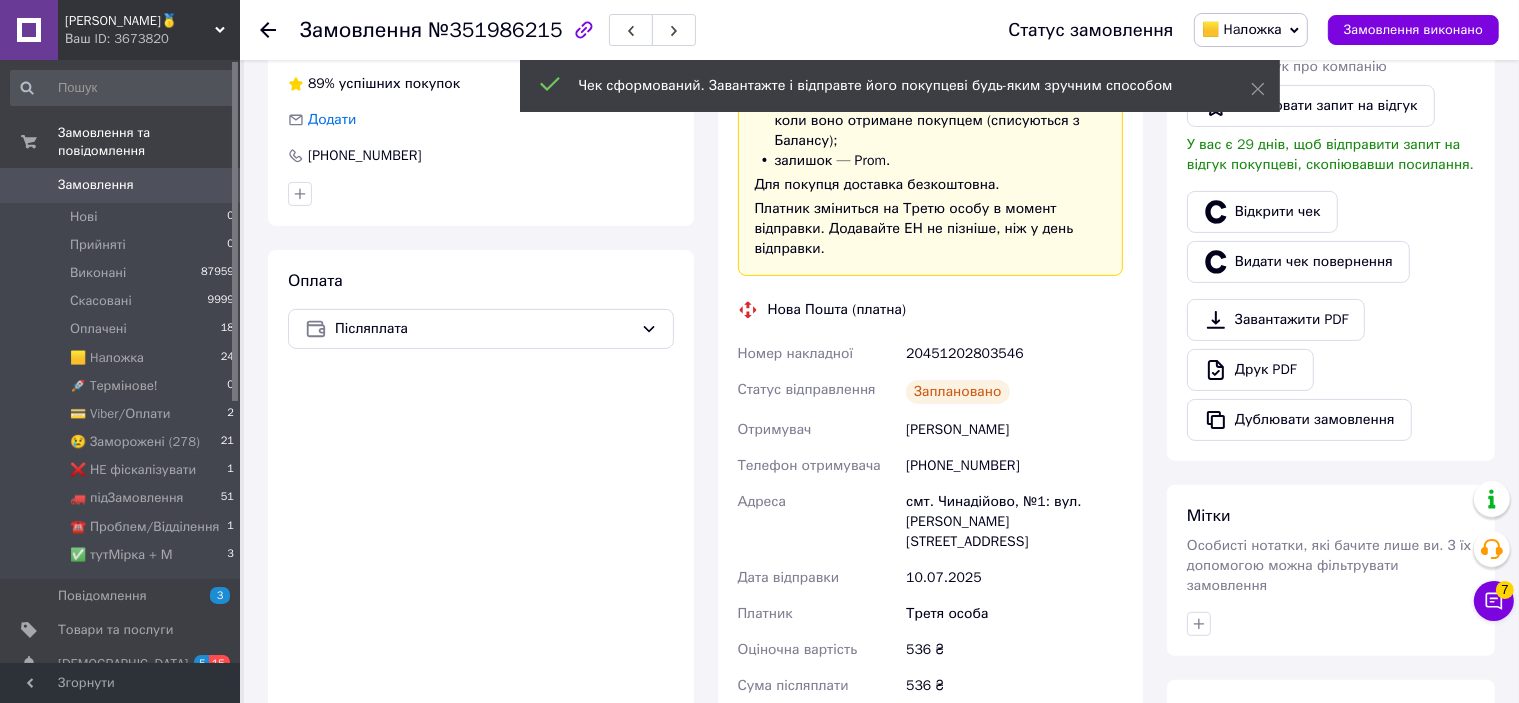 click on "20451202803546" at bounding box center (1014, 354) 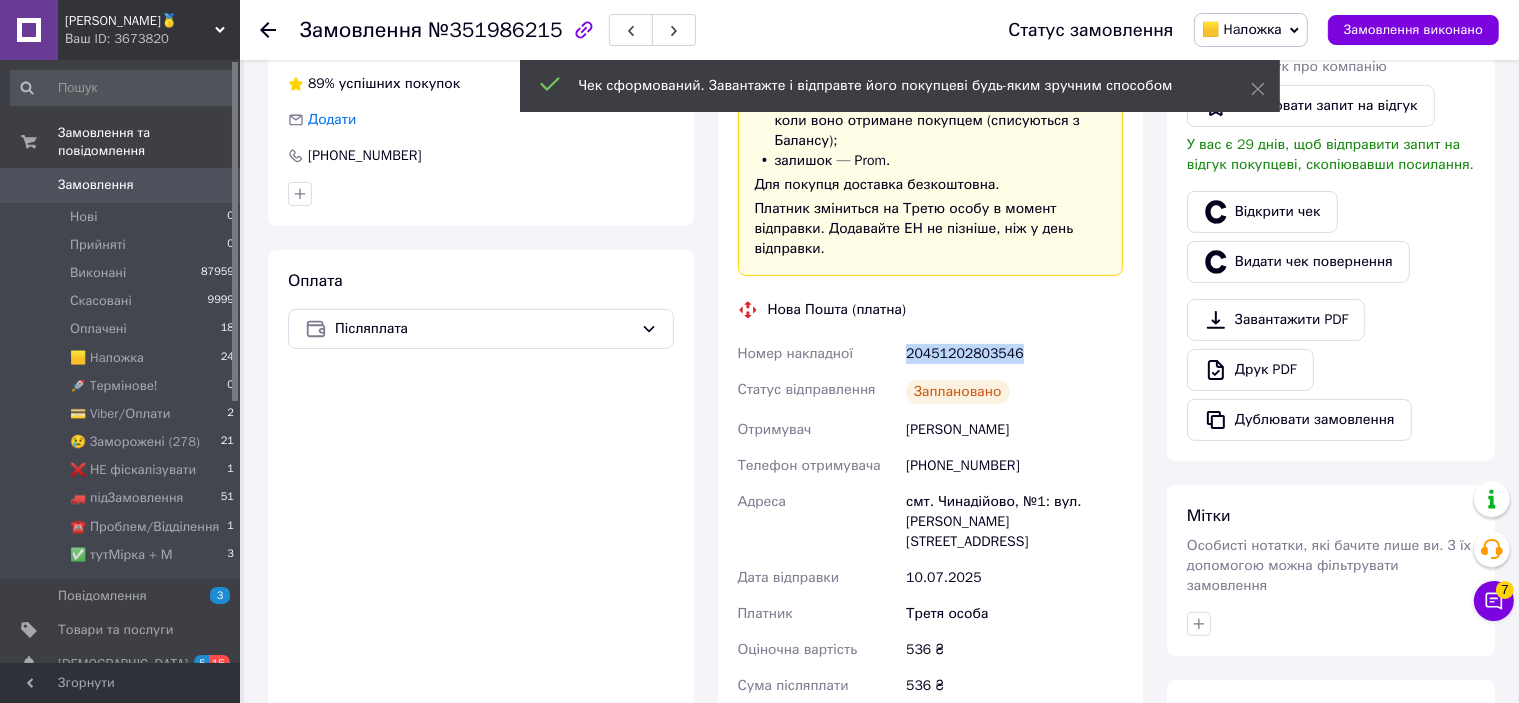 click on "20451202803546" at bounding box center (1014, 354) 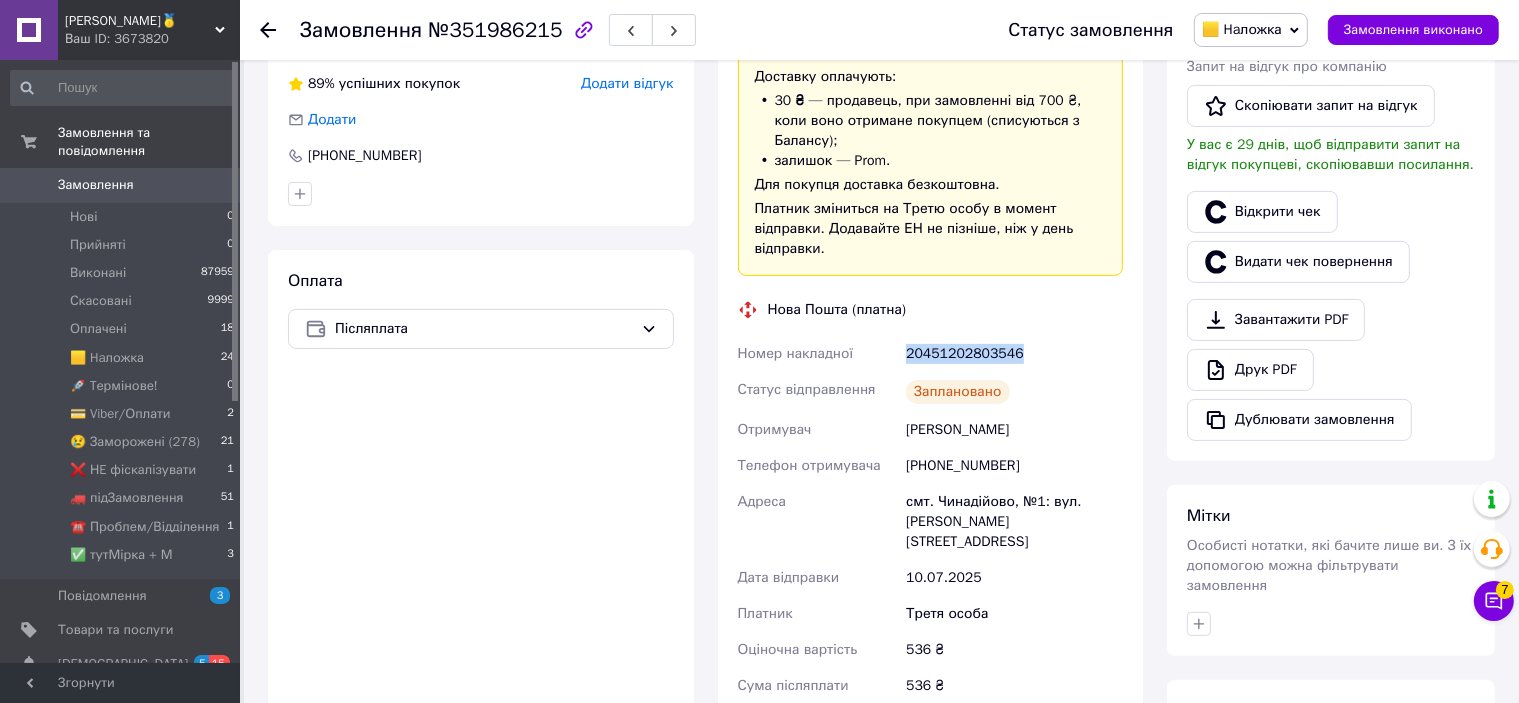 copy on "20451202803546" 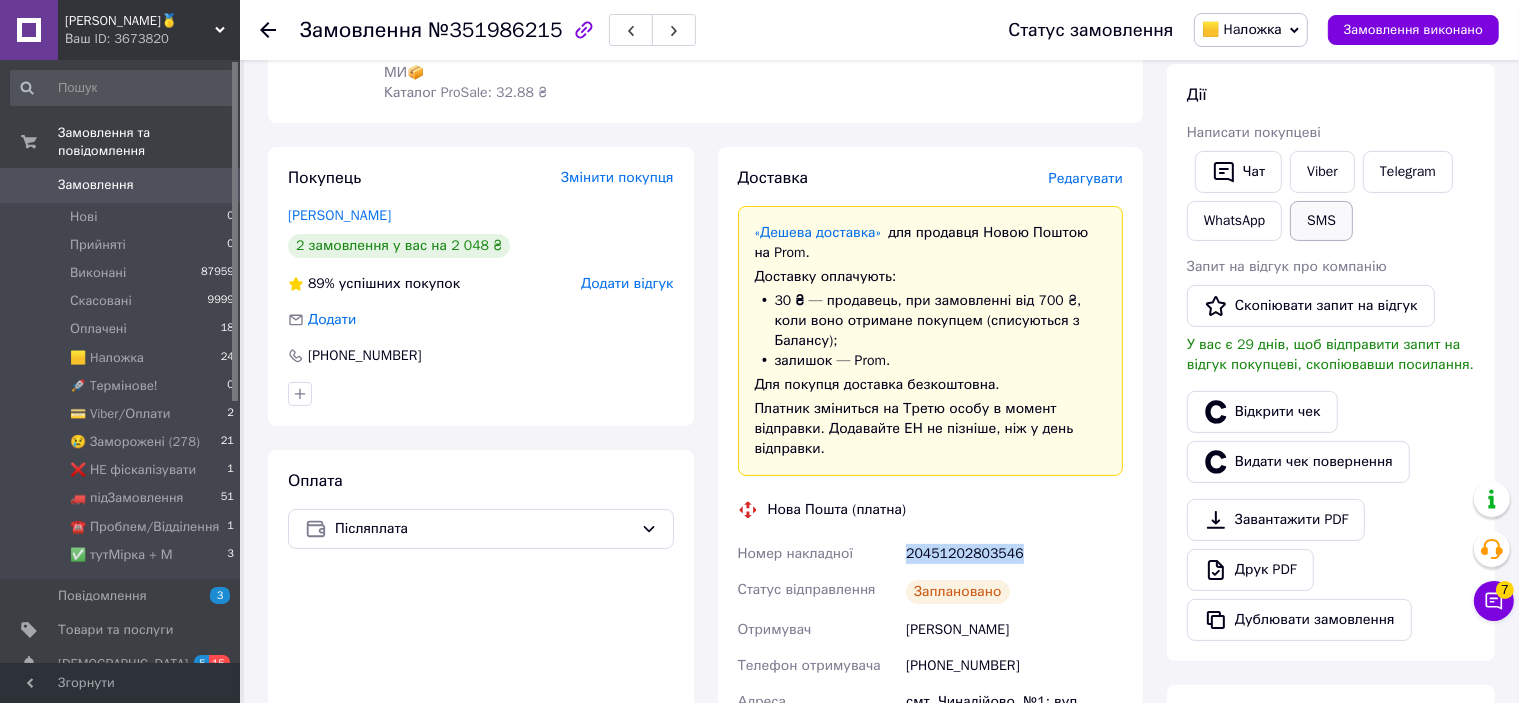click on "SMS" at bounding box center (1321, 221) 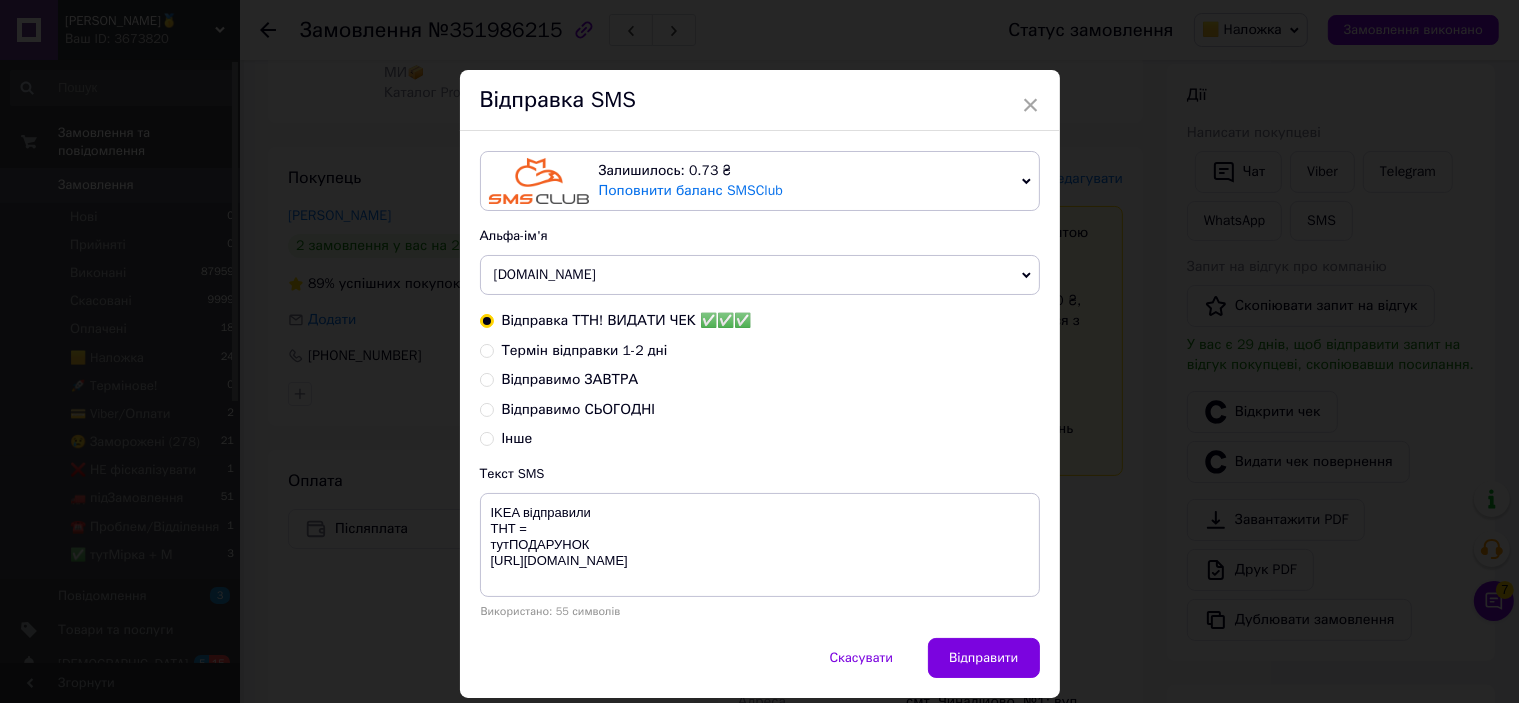 type 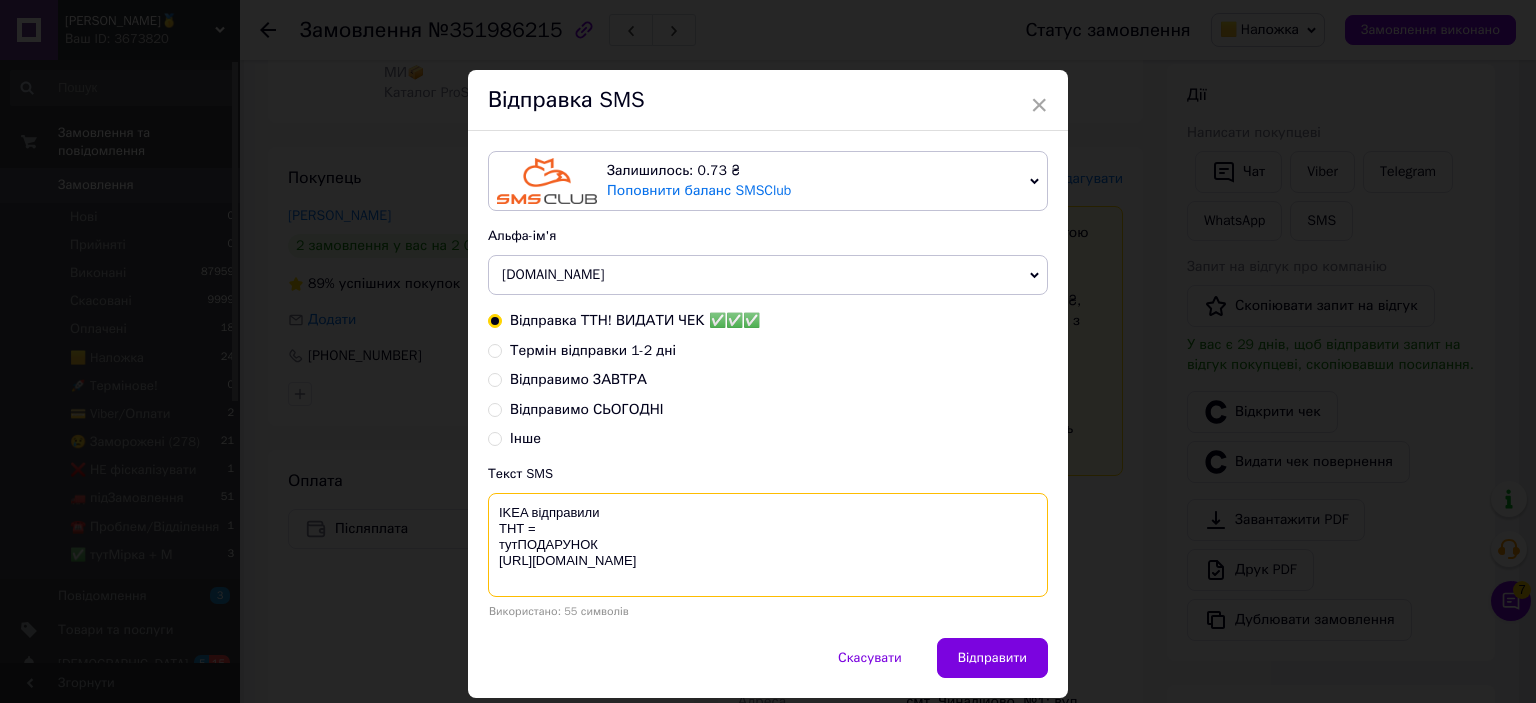 click on "IKEA відправили
ТНТ =
тутПОДАРУНОК
[URL][DOMAIN_NAME]" at bounding box center (768, 545) 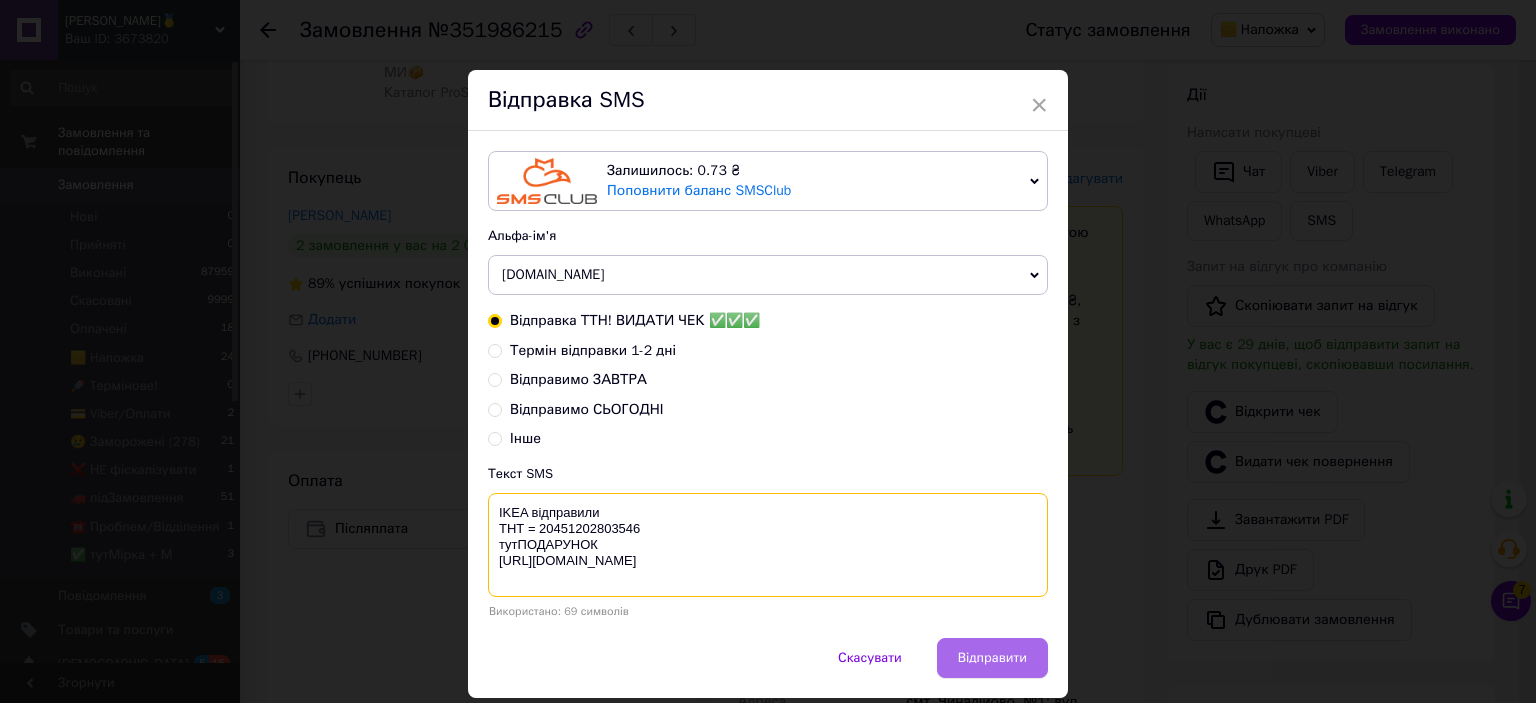 type on "IKEA відправили
ТНТ = 20451202803546
тутПОДАРУНОК
https://bit.ly/taao" 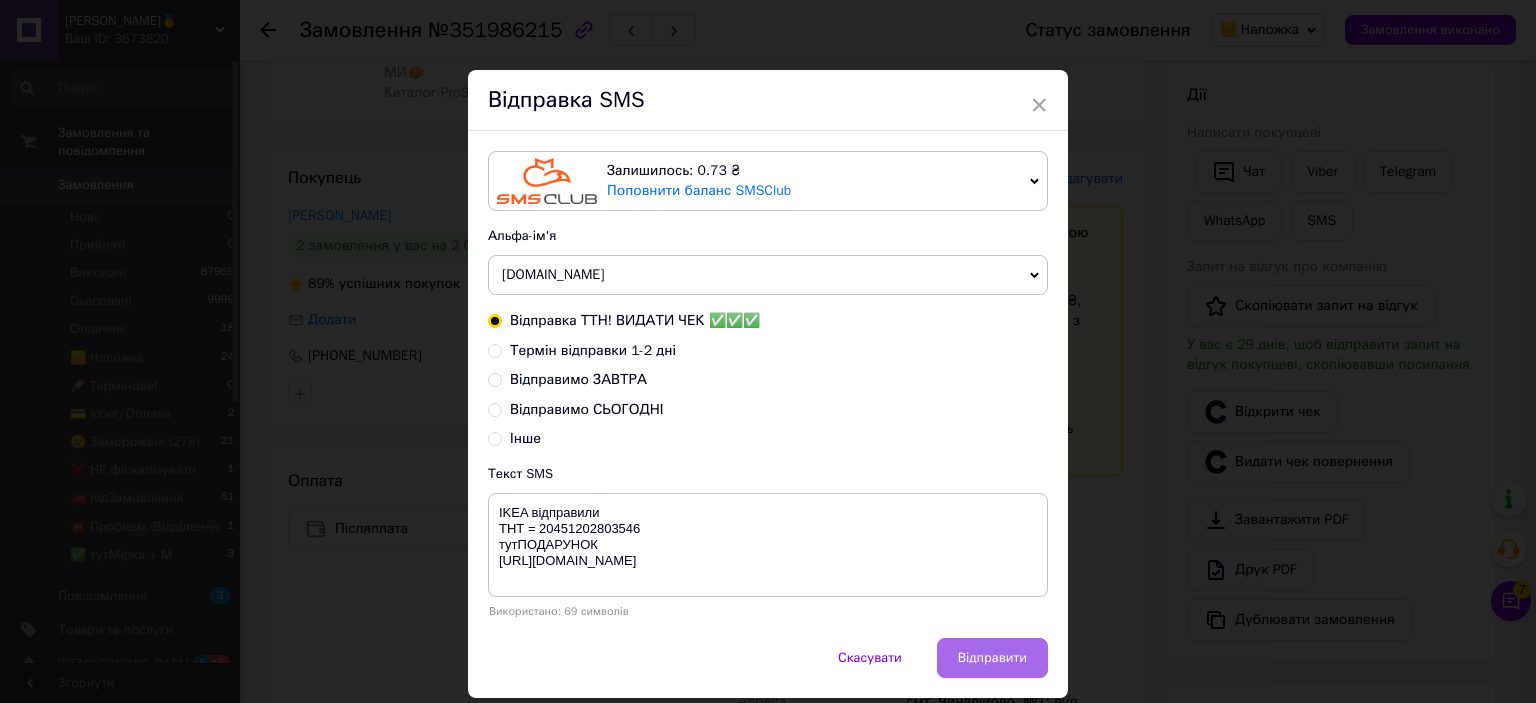 click on "Відправити" at bounding box center (992, 658) 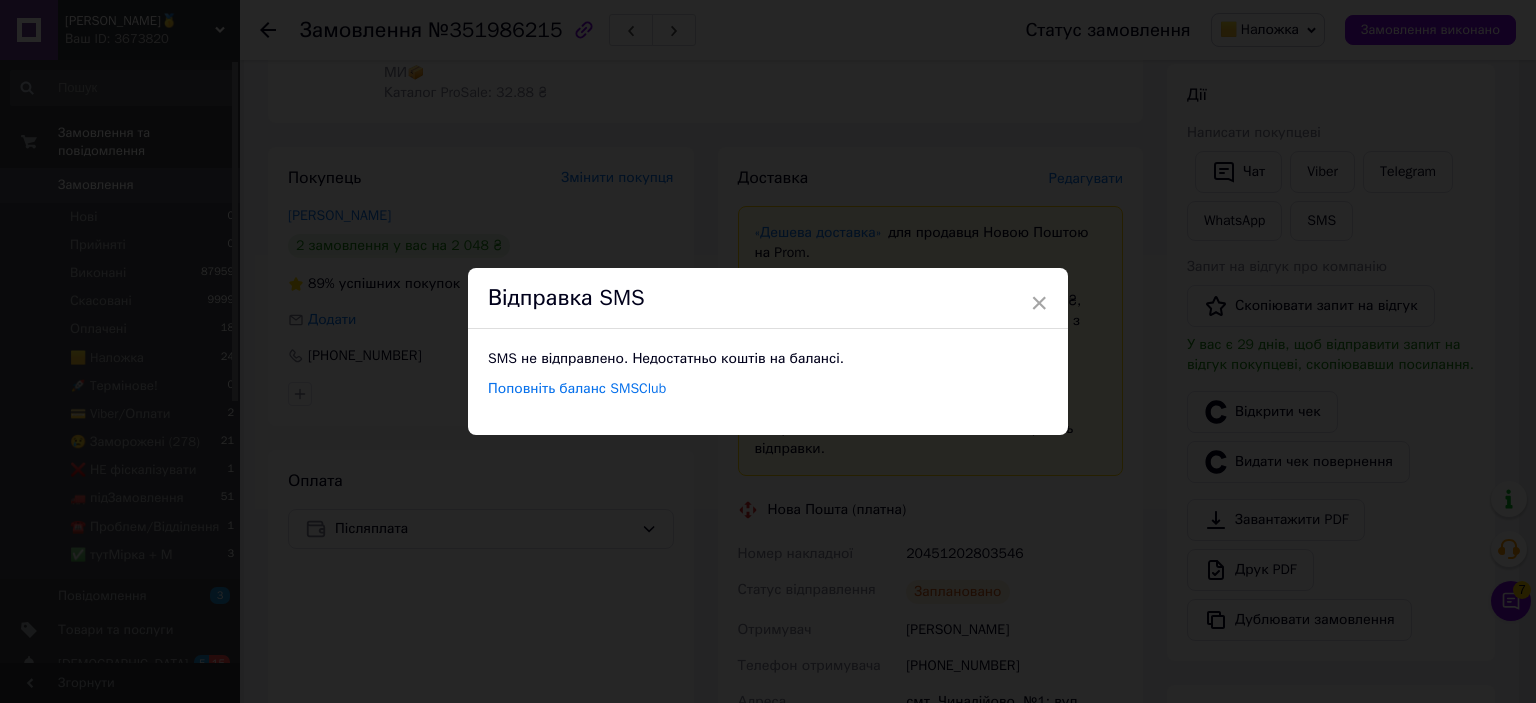 click on "× Відправка SMS SMS не відправлено. Недостатньо коштів на балансі.  Поповніть баланс SMSClub" at bounding box center [768, 351] 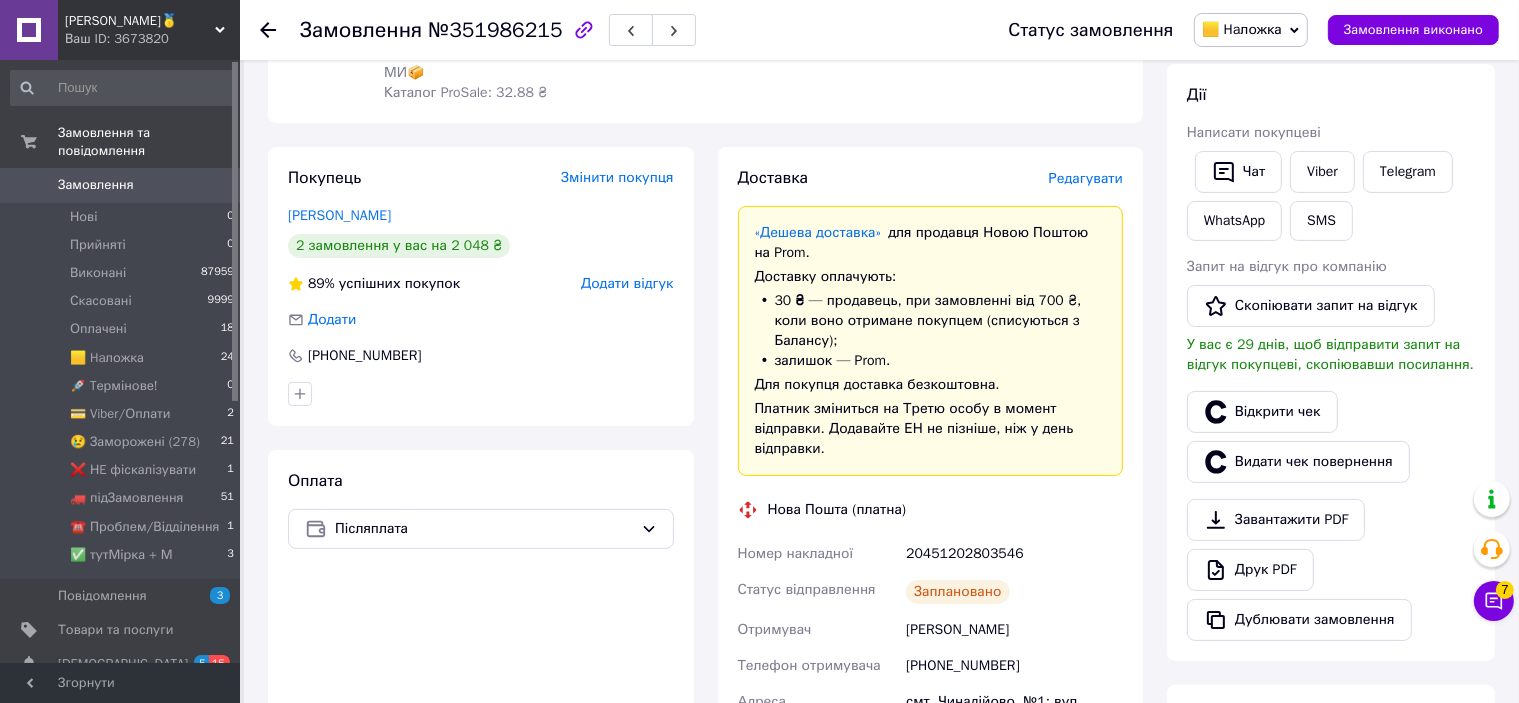 click on "Статус замовлення 🟨 Haложка Прийнято Виконано Скасовано Оплачено 🚀 Tермінове! 💳 Viber/Оплати 😢 Заморожені (278) ❌ НE фіскалізувати 🚛 підЗамовлення ☎️ Проблем/Відділення ✅ тутМірка + М Замовлення виконано" at bounding box center (1233, 30) 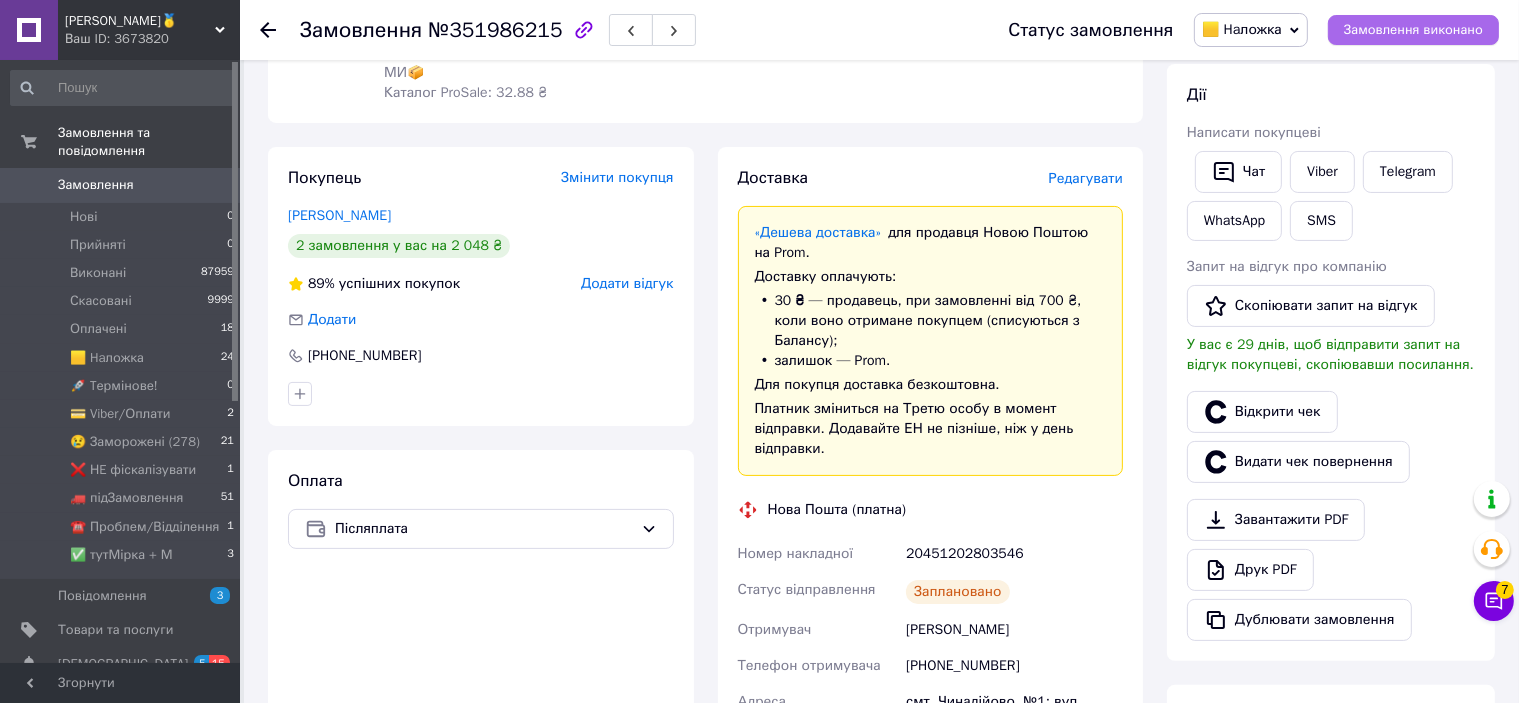 click on "Замовлення виконано" at bounding box center [1413, 30] 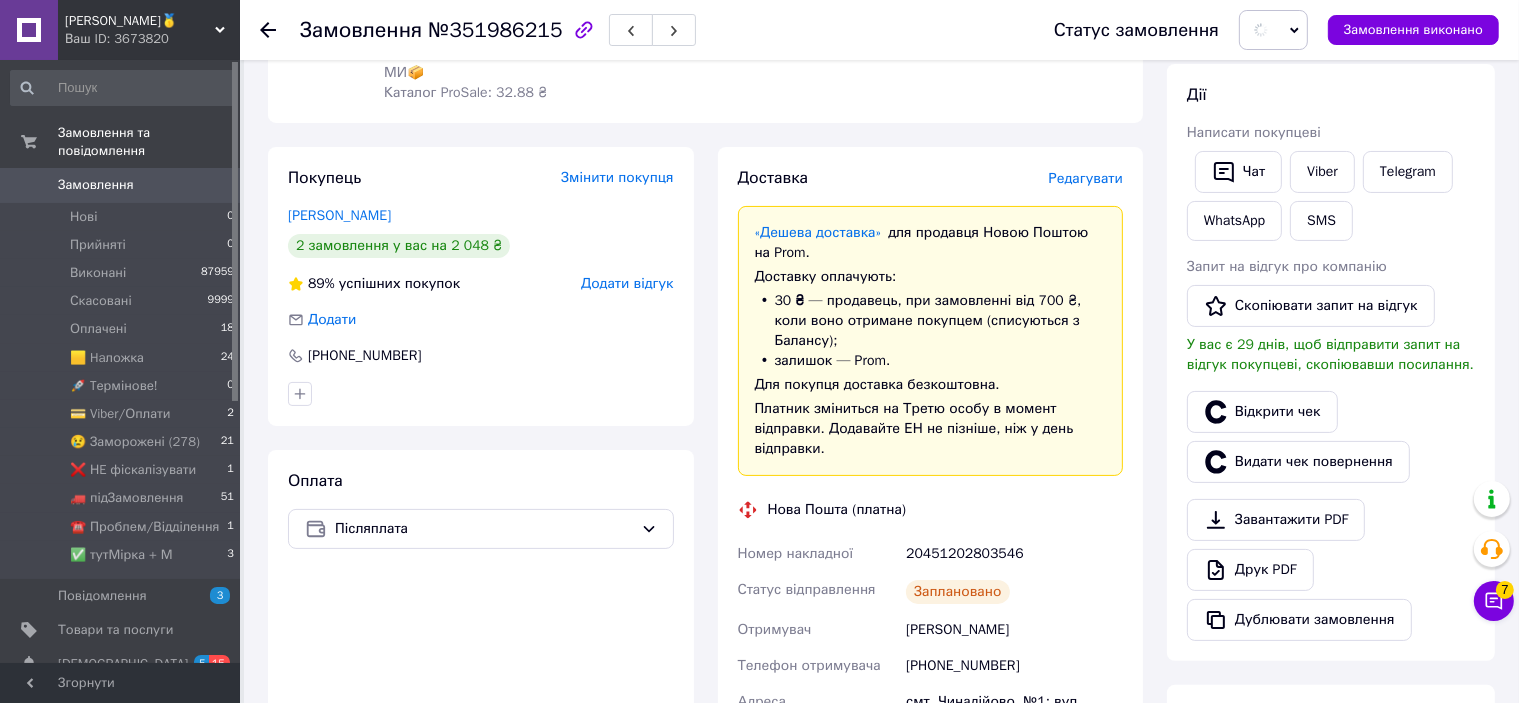 scroll, scrollTop: 0, scrollLeft: 0, axis: both 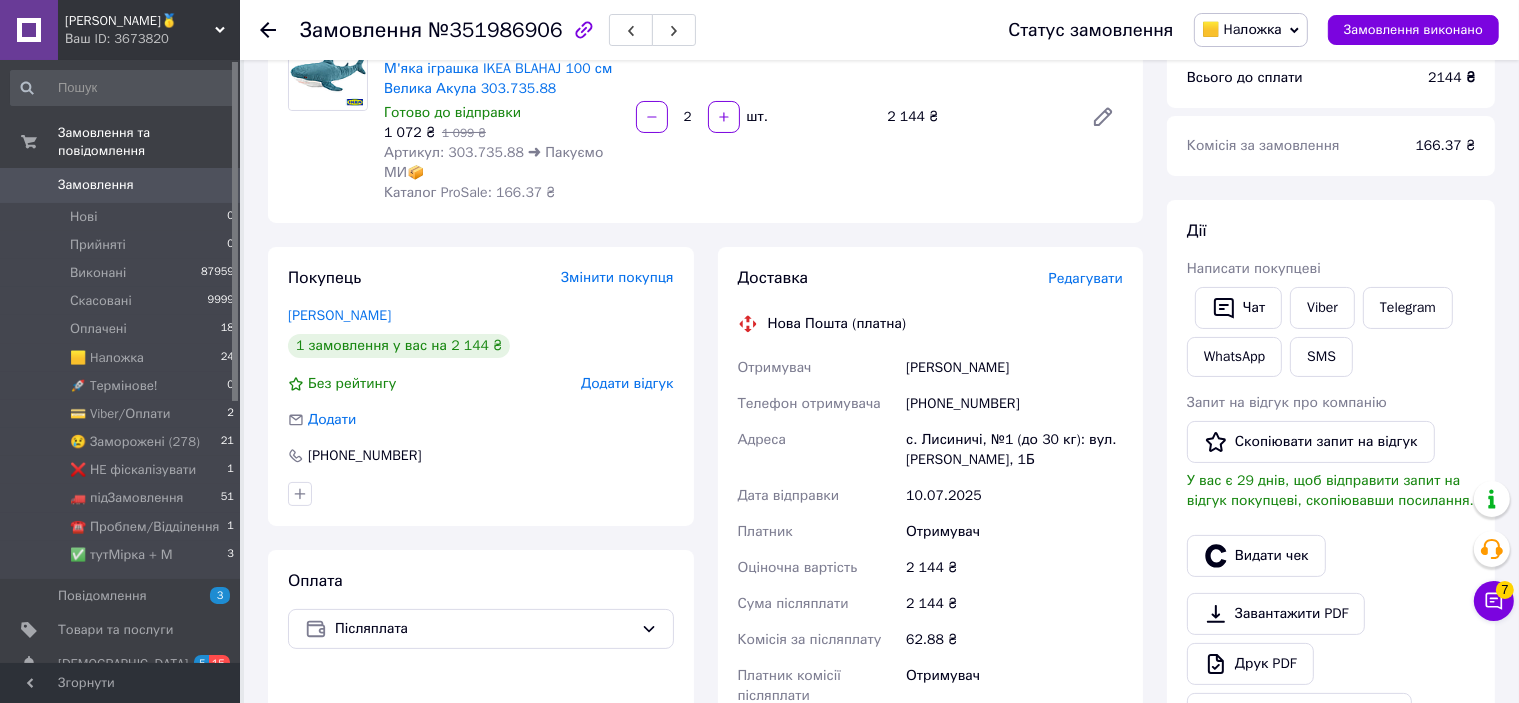 click on "Редагувати" at bounding box center (1086, 278) 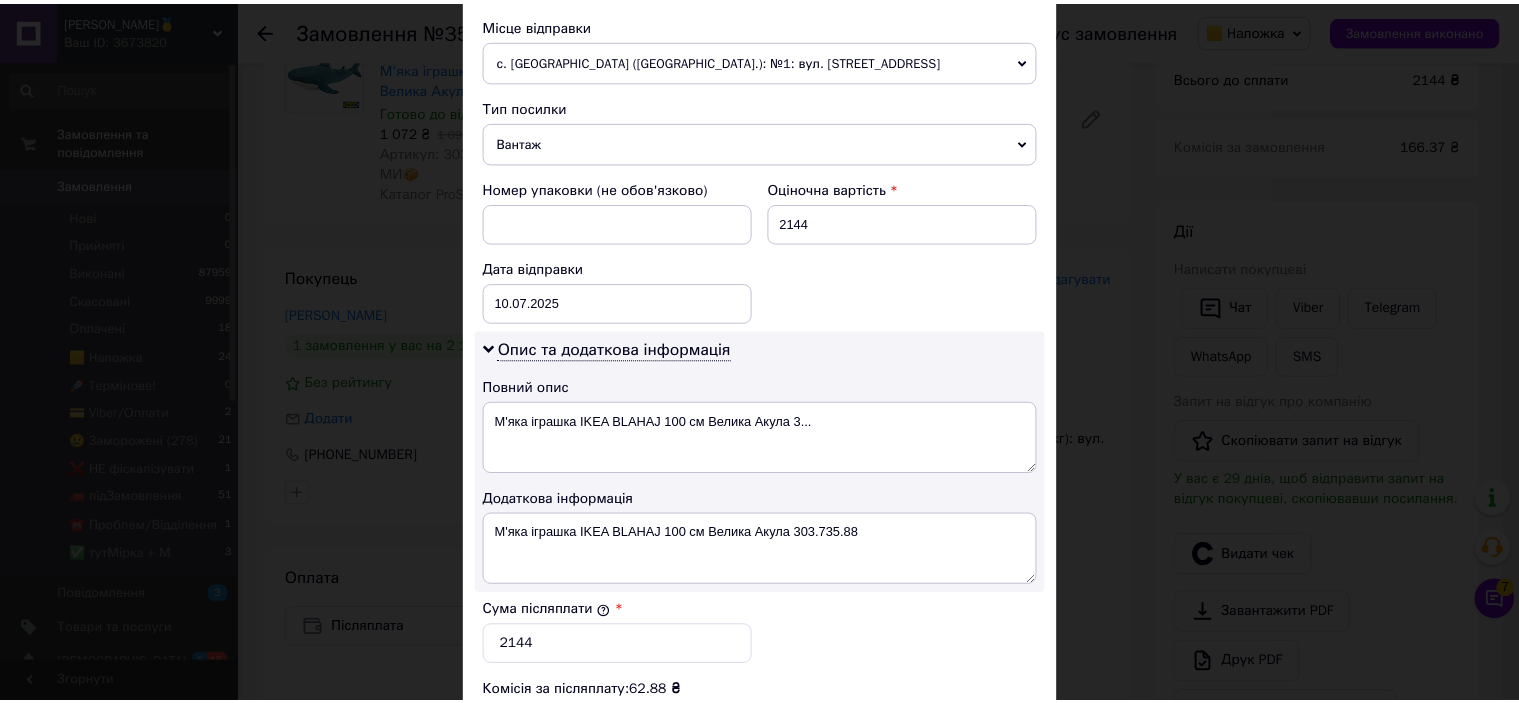 scroll, scrollTop: 1040, scrollLeft: 0, axis: vertical 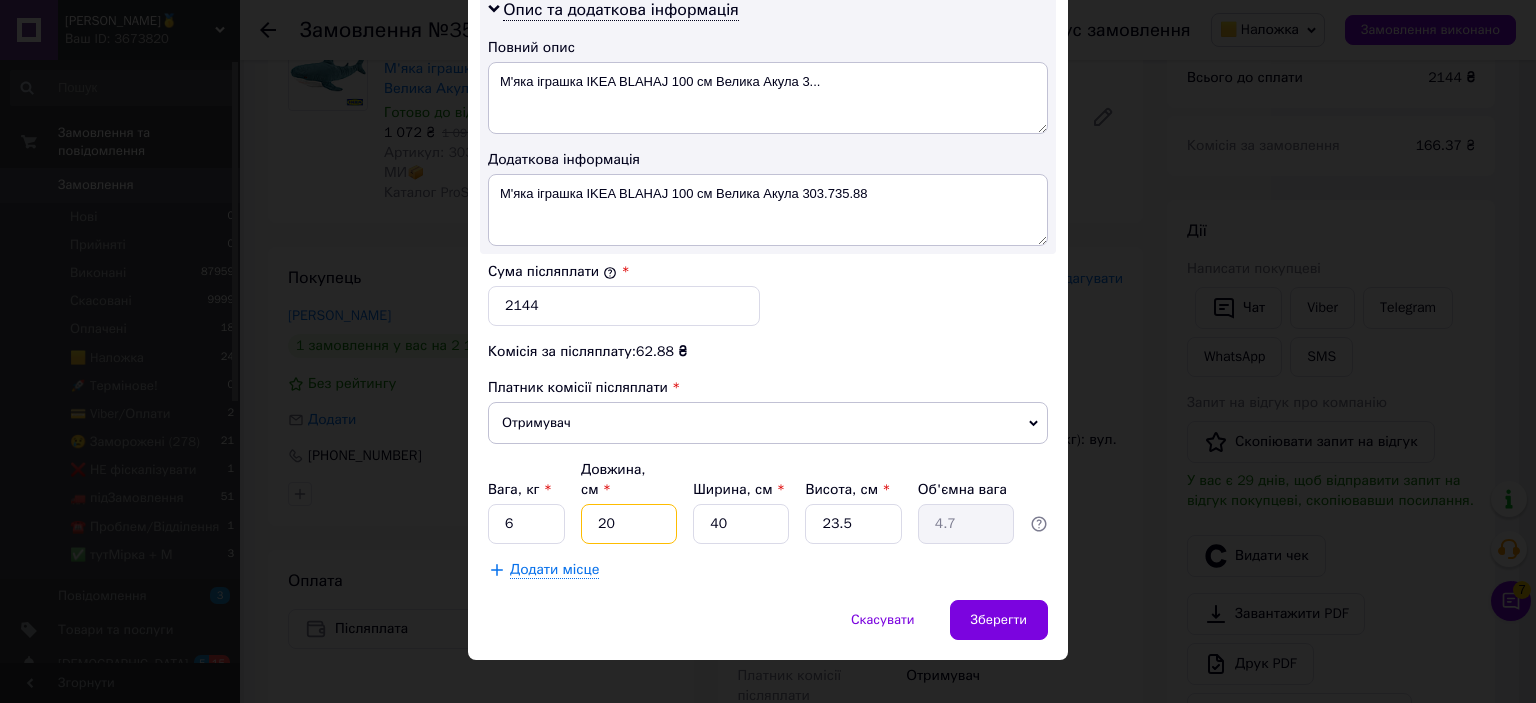 click on "20" at bounding box center [629, 524] 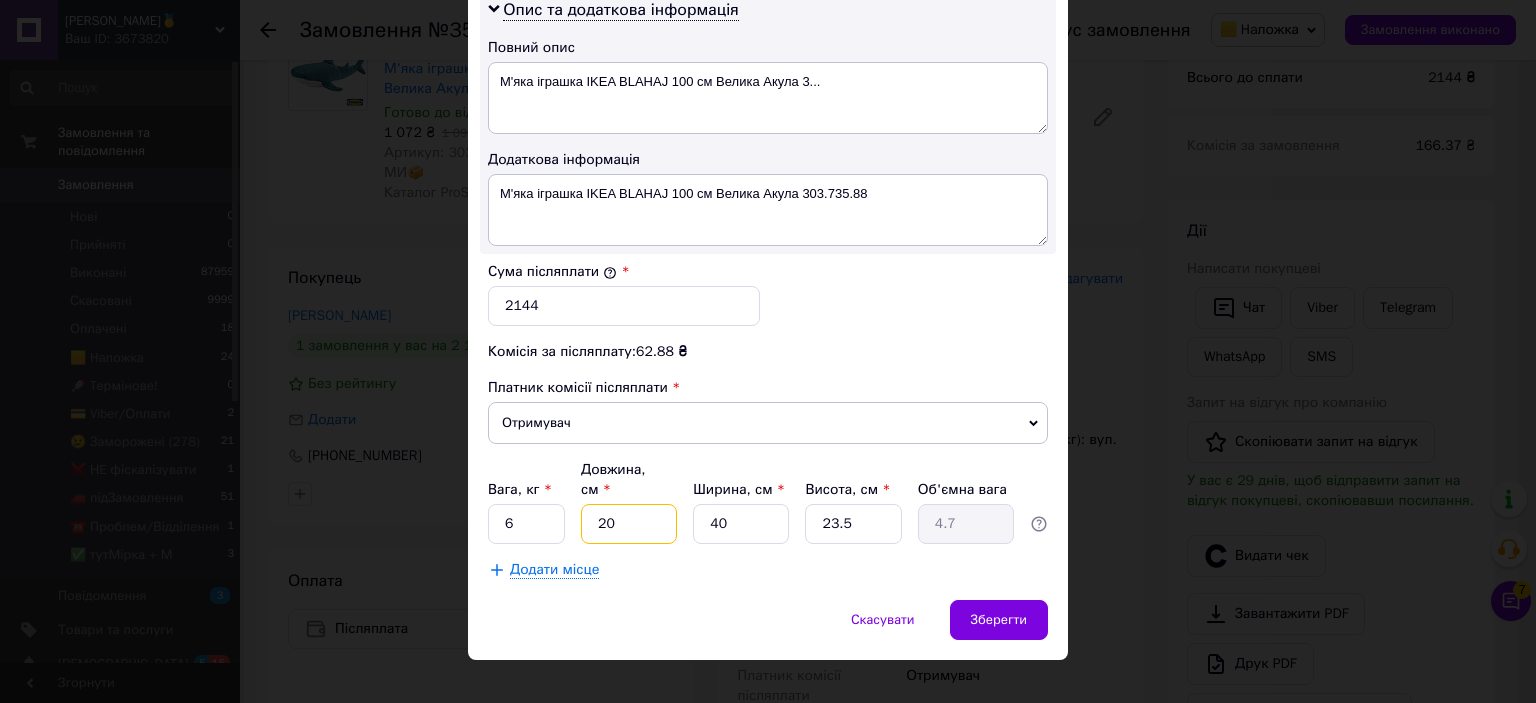 type on "5" 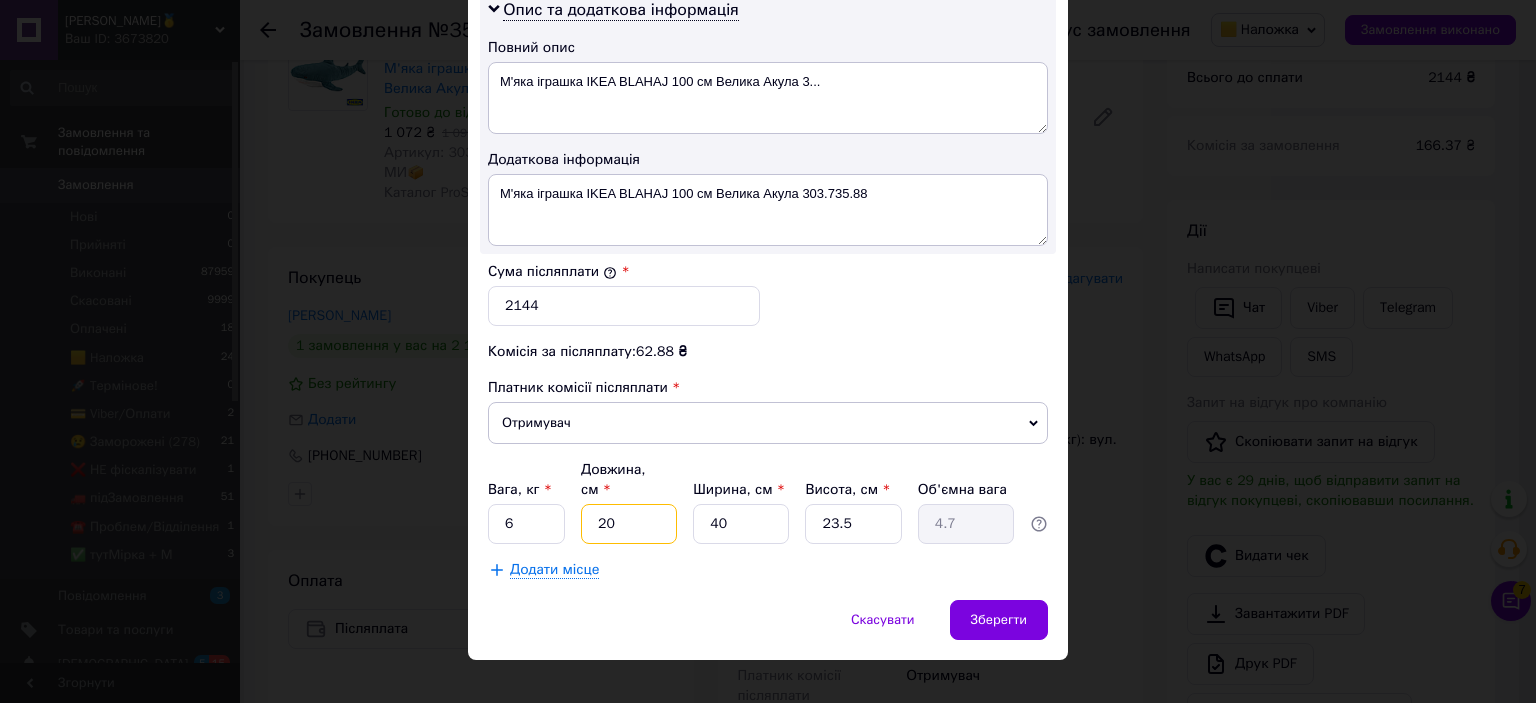 type on "1.18" 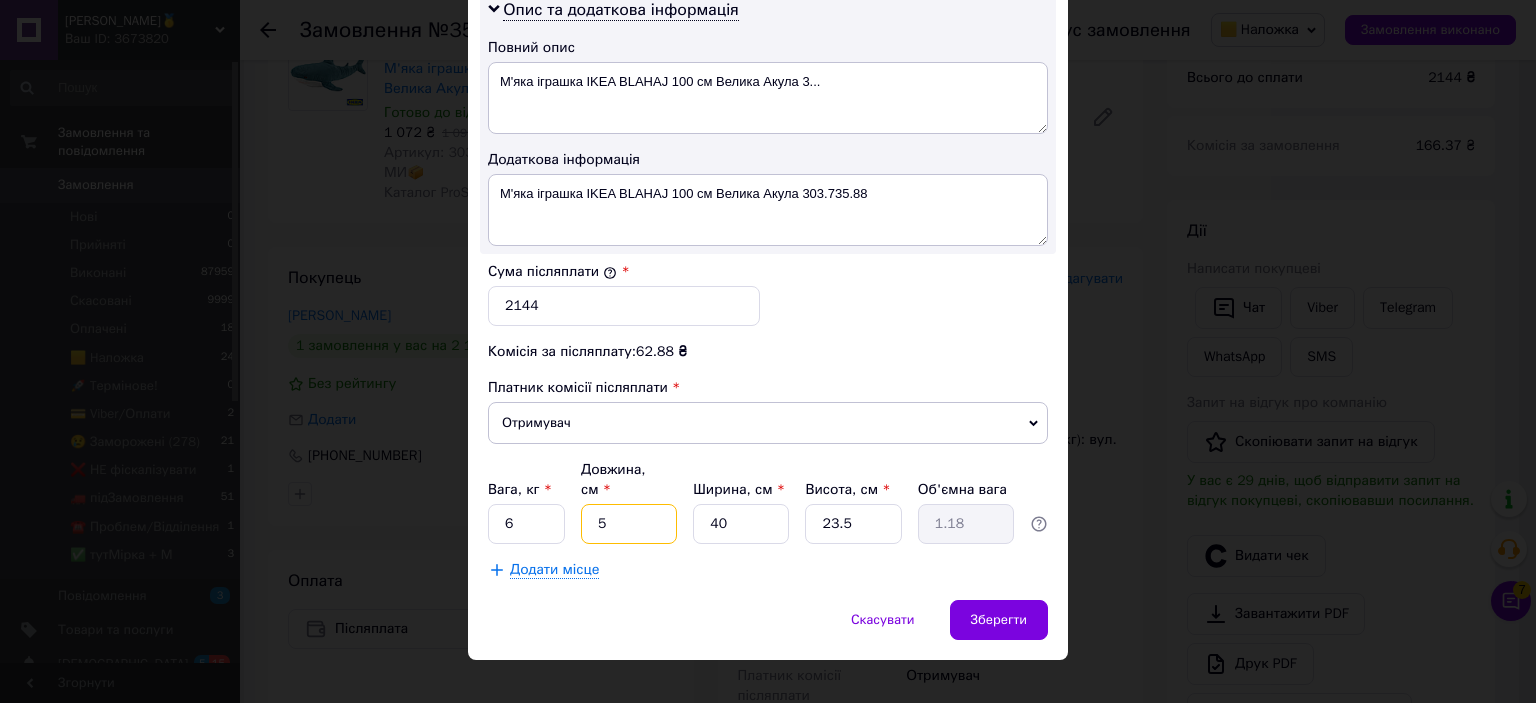 type on "55" 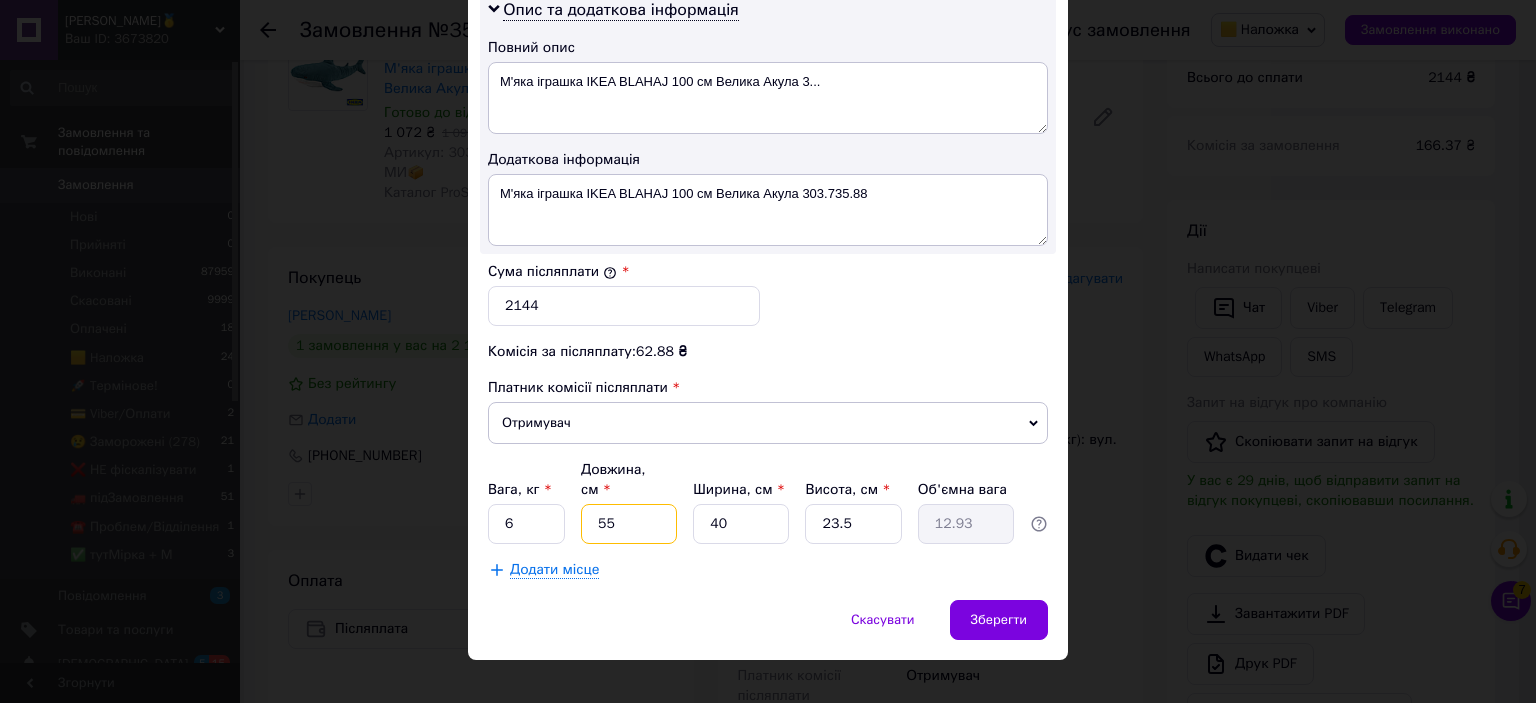 type on "55" 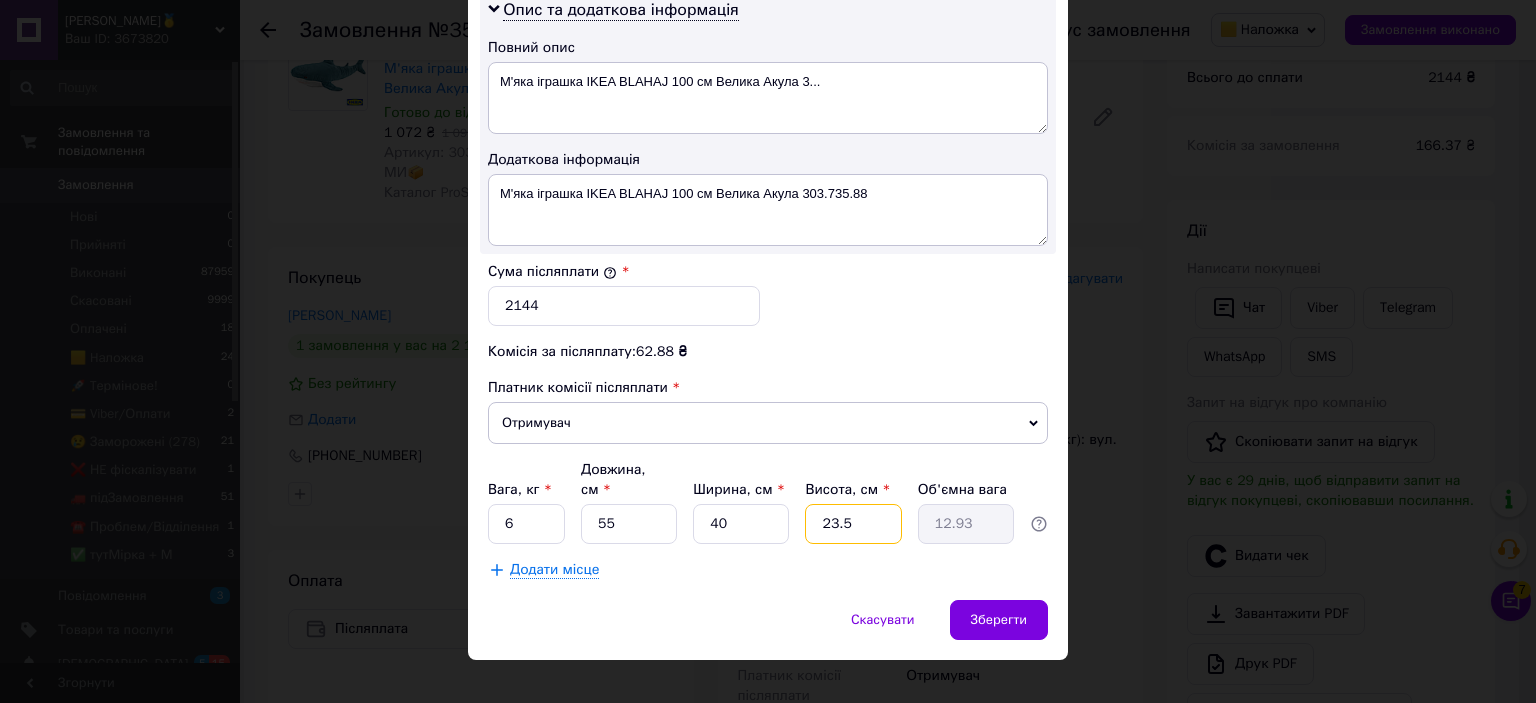 click on "23.5" at bounding box center (853, 524) 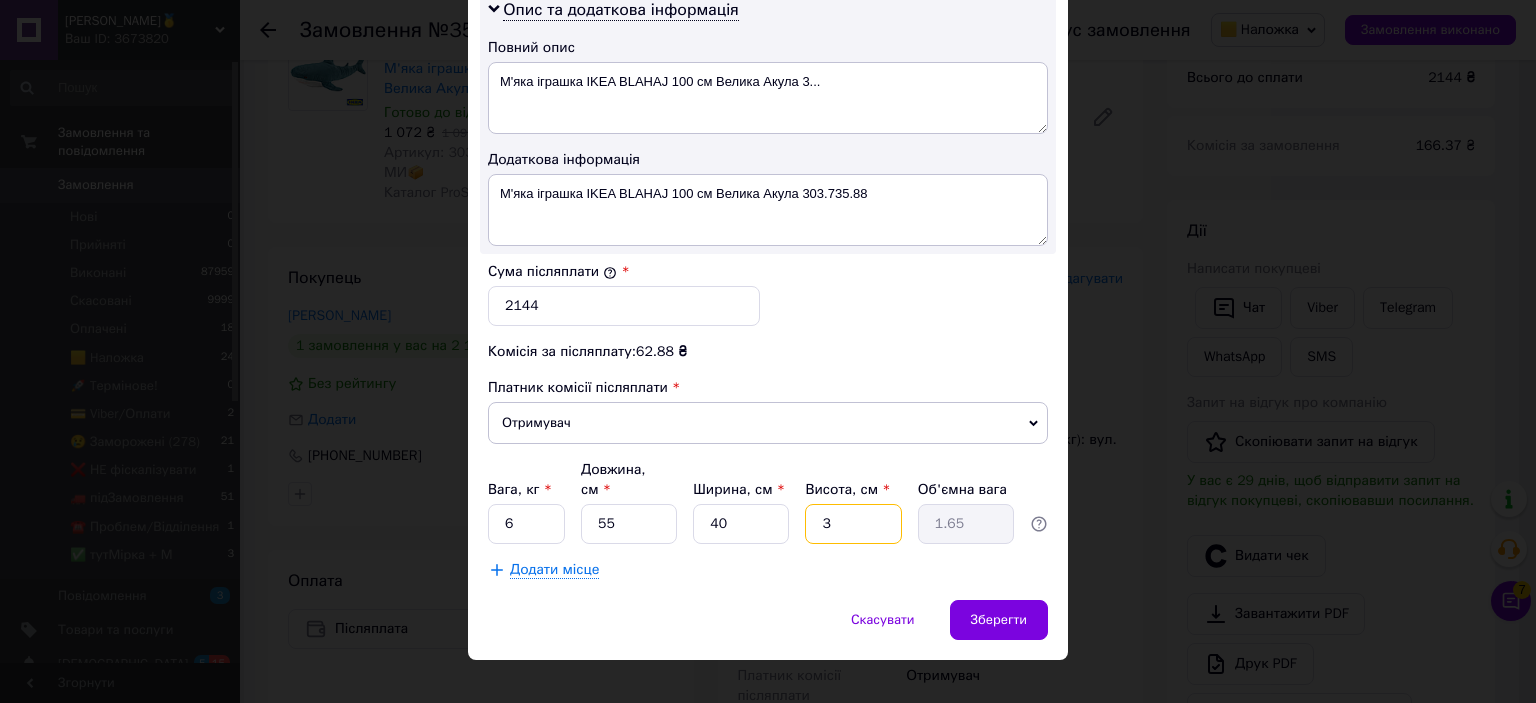 type on "33" 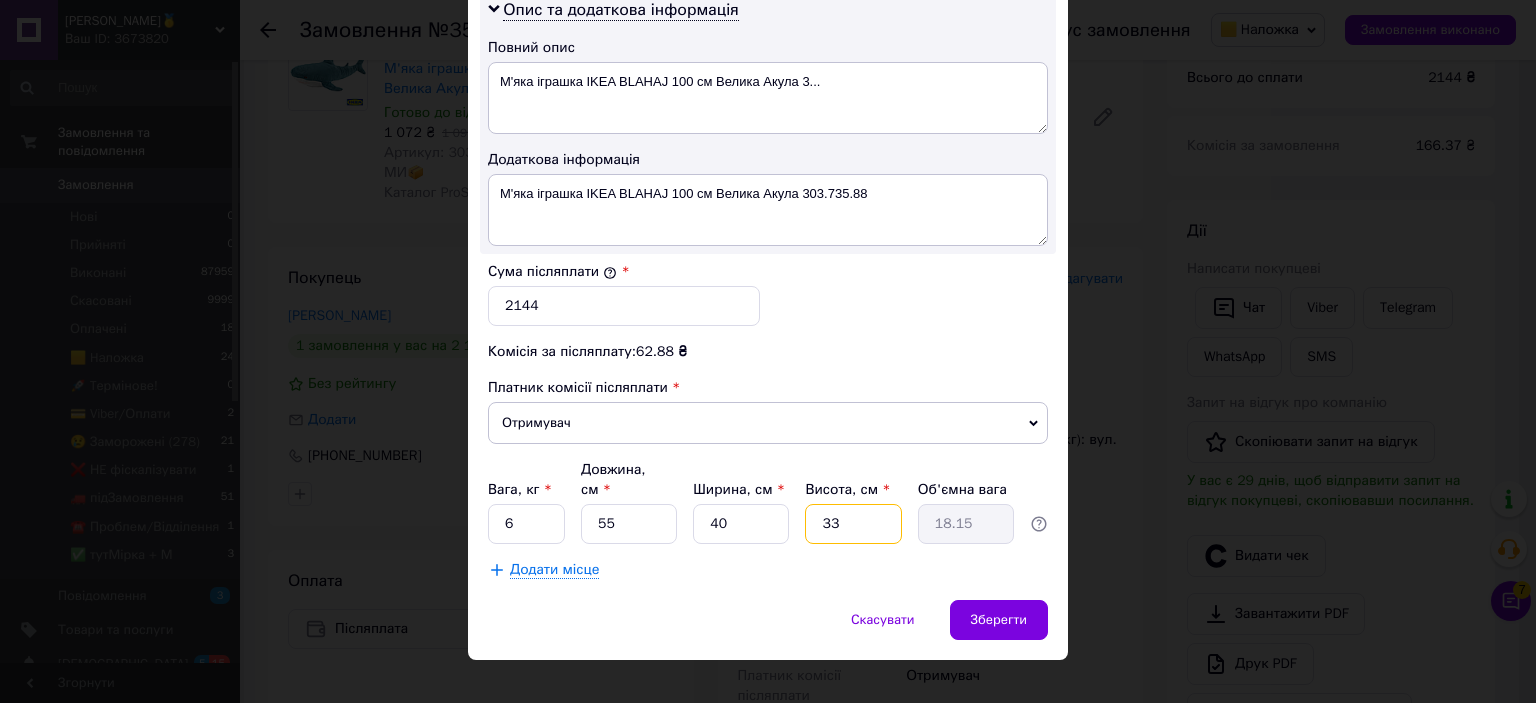 type on "3" 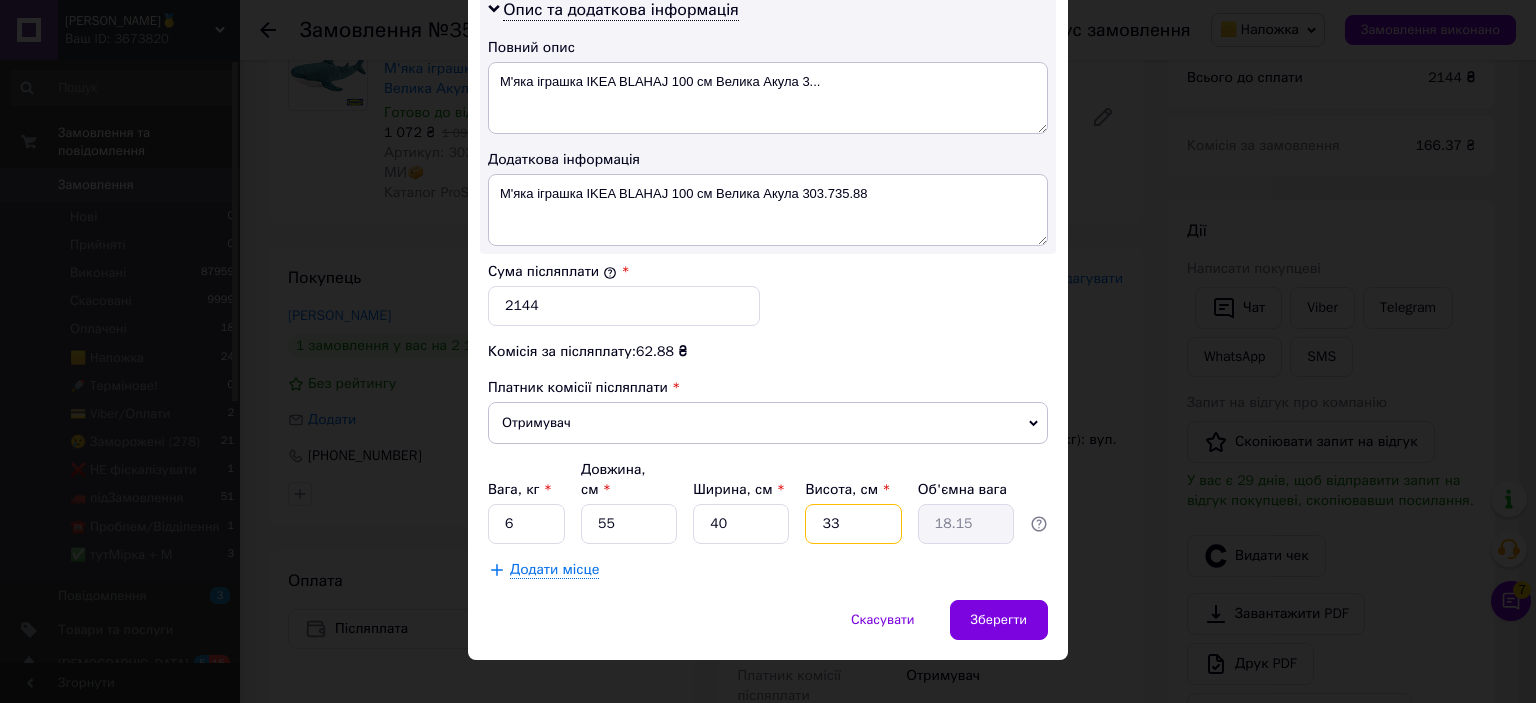 type on "1.65" 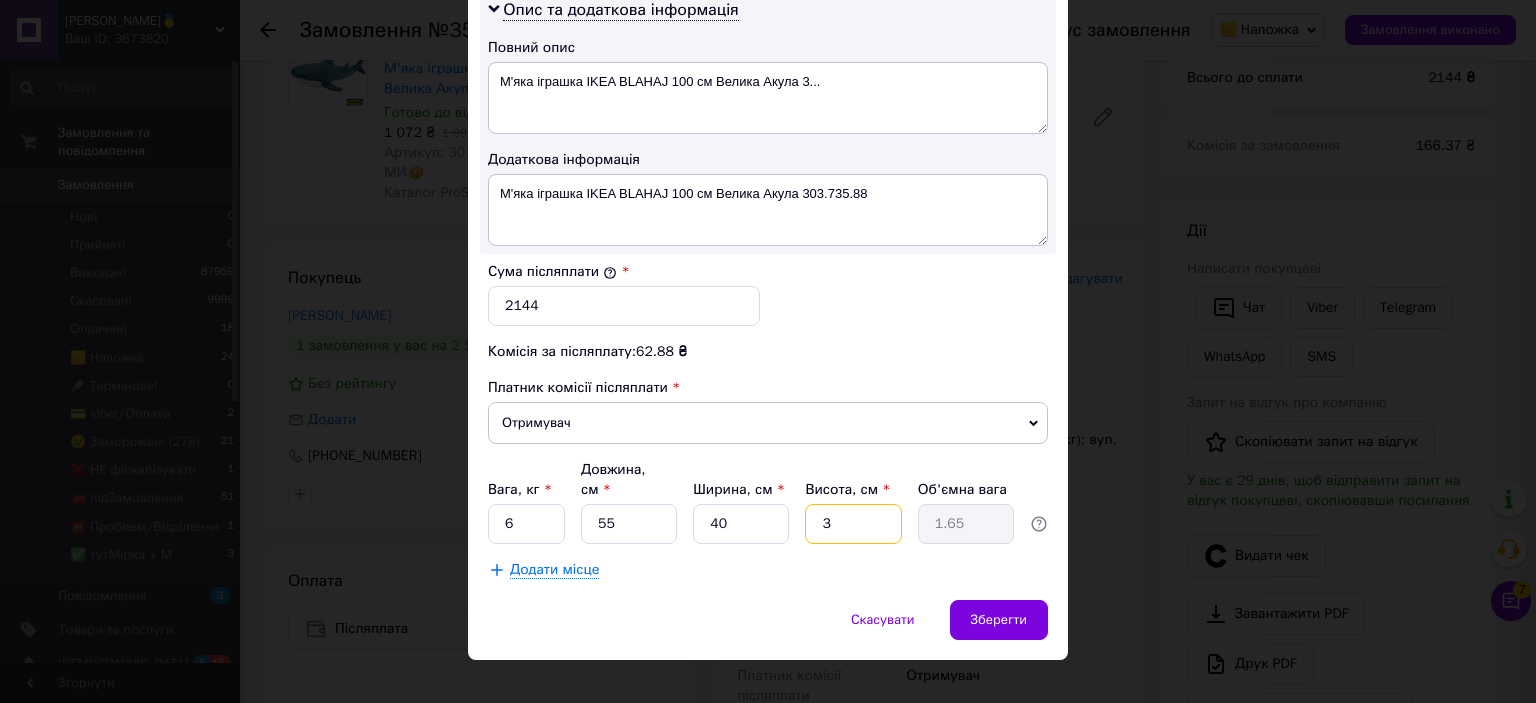 type on "39" 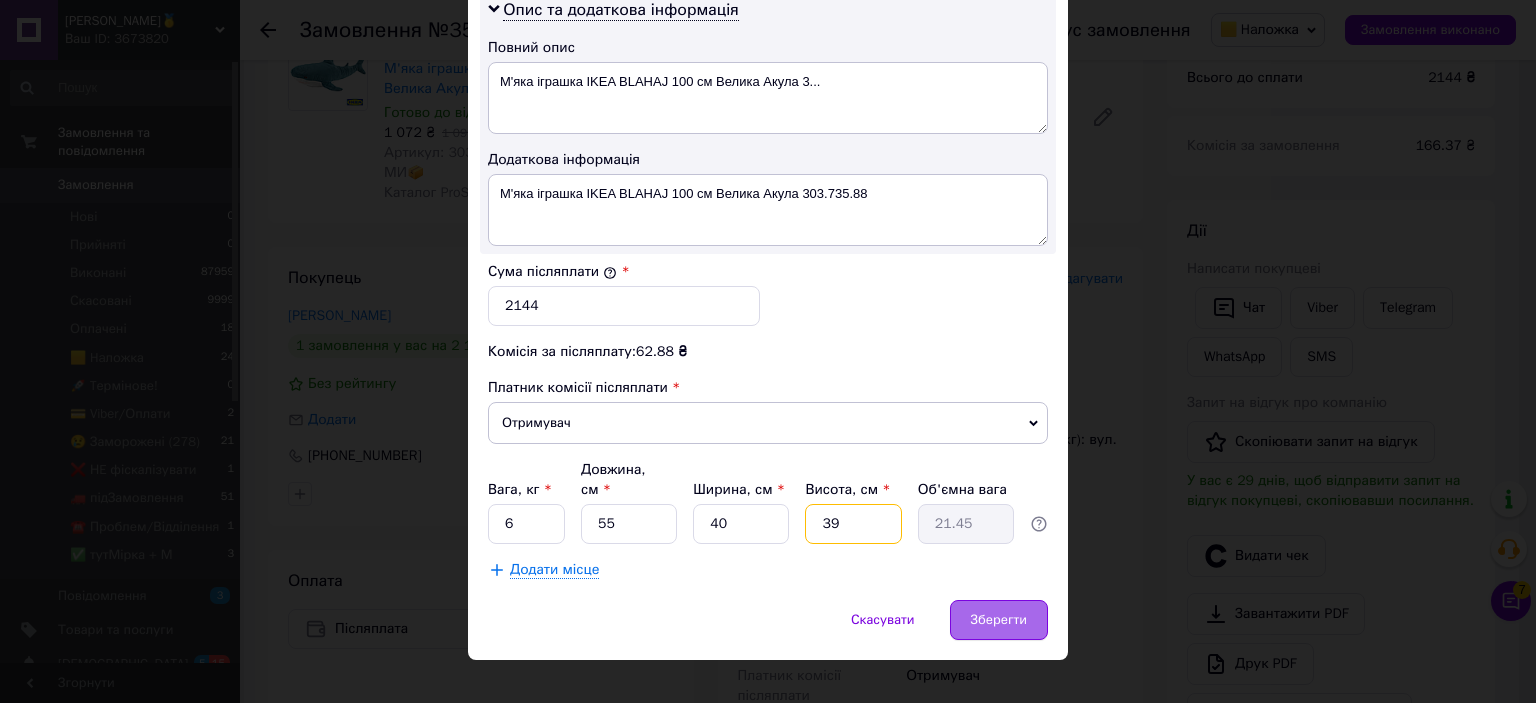 type on "39" 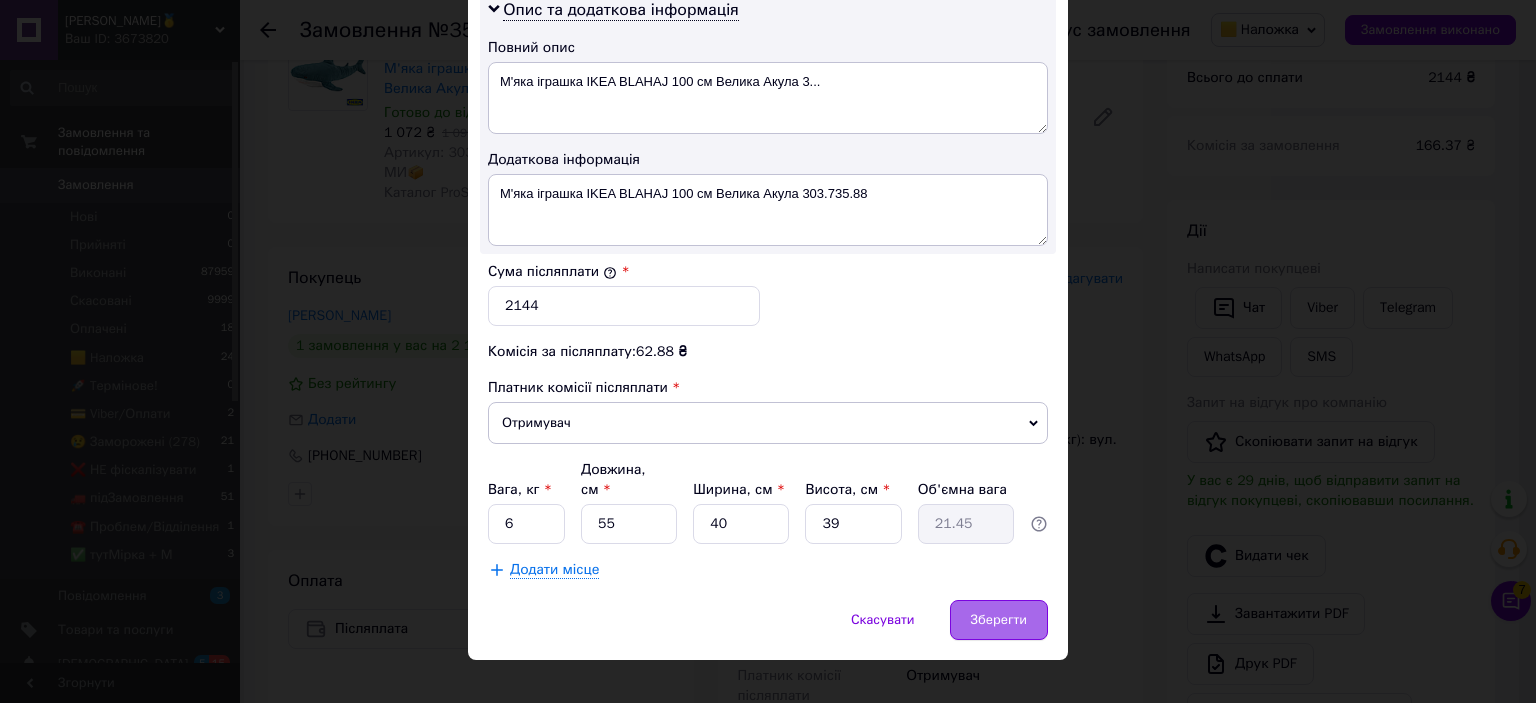 click on "Зберегти" at bounding box center [999, 620] 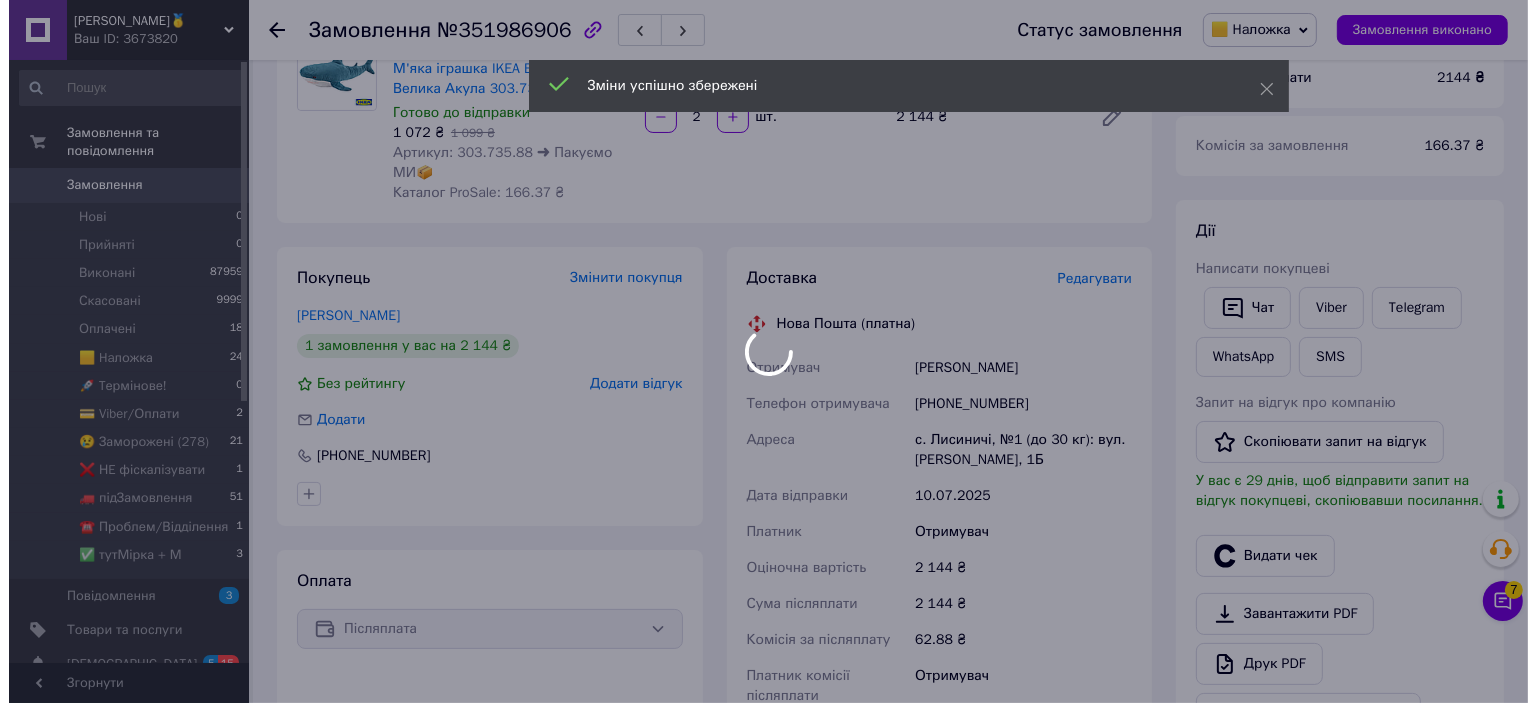 scroll, scrollTop: 500, scrollLeft: 0, axis: vertical 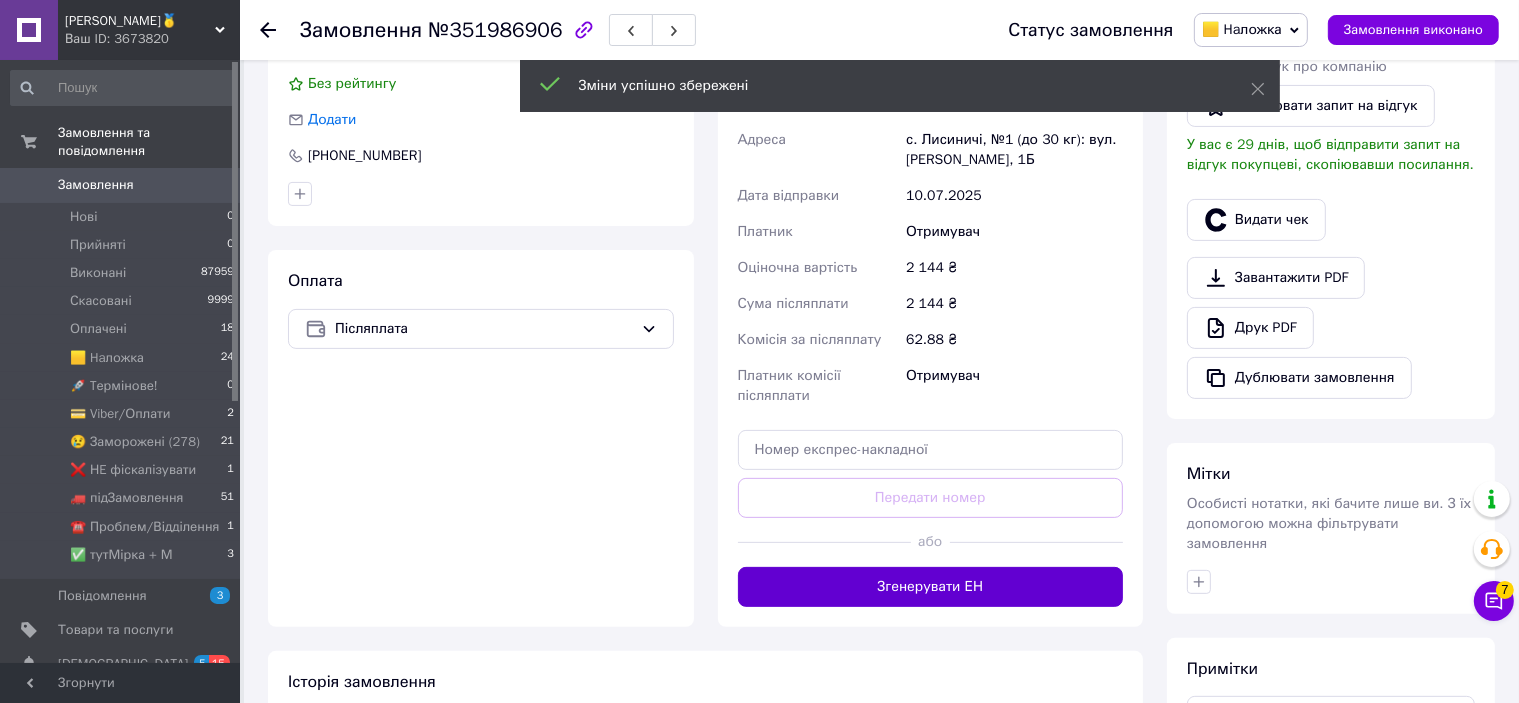 click on "Згенерувати ЕН" at bounding box center [931, 587] 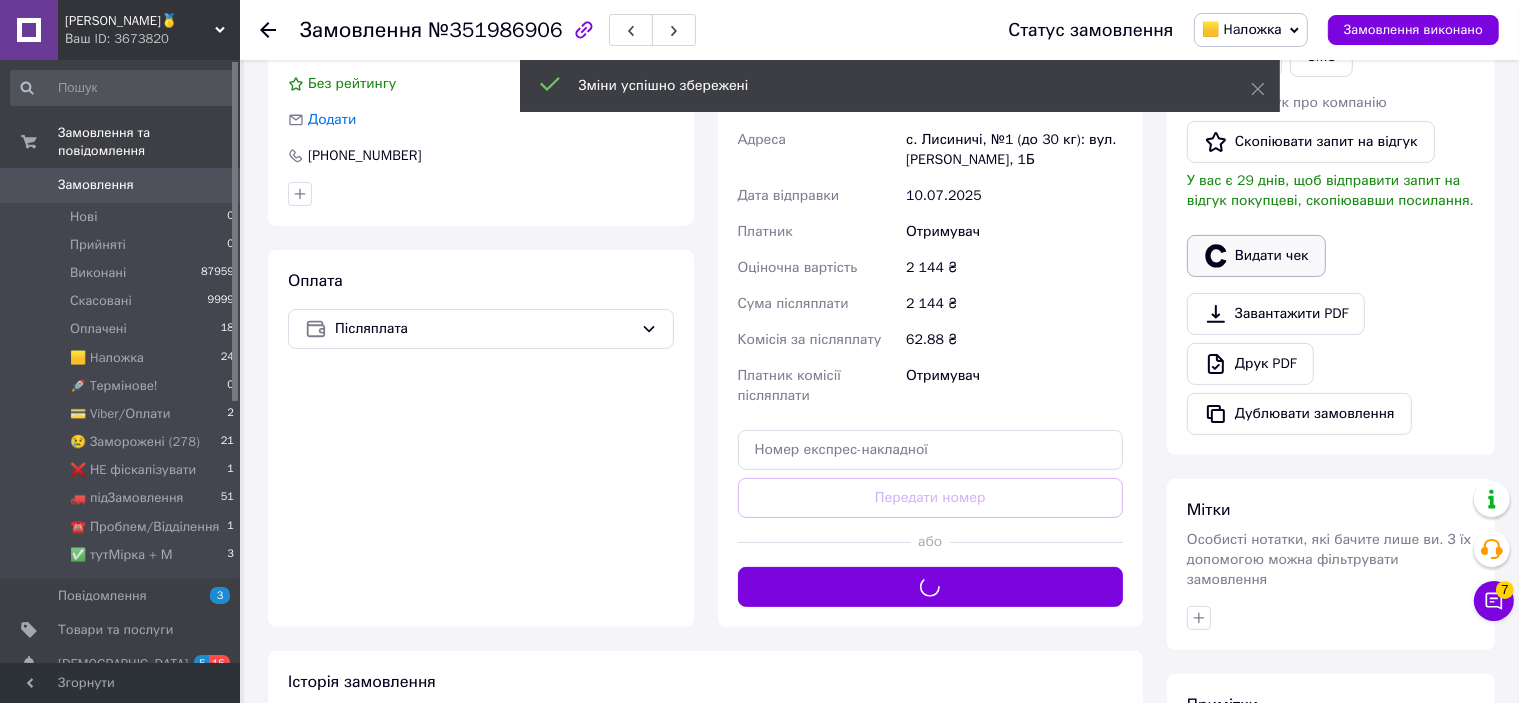 click on "Видати чек" at bounding box center [1256, 256] 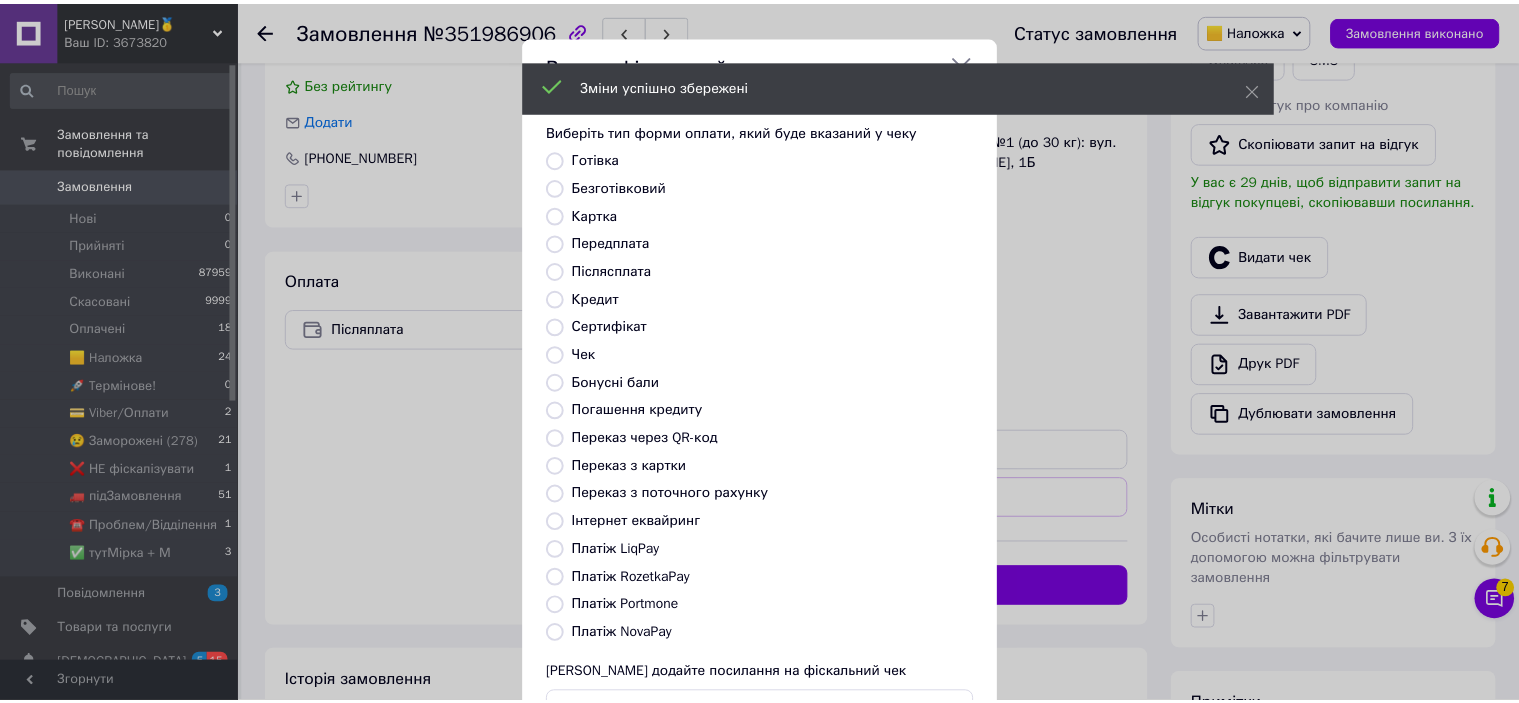 scroll, scrollTop: 155, scrollLeft: 0, axis: vertical 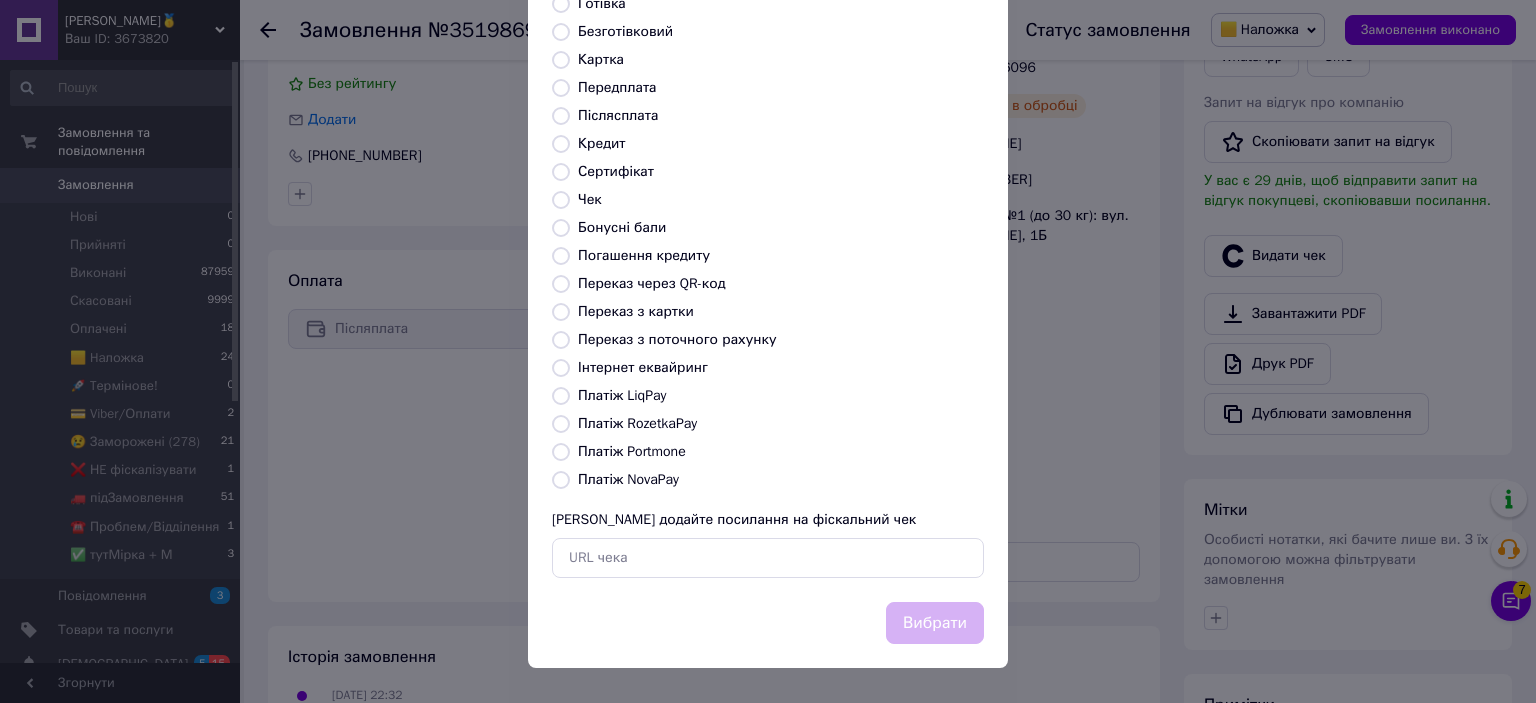 click on "Платіж NovaPay" at bounding box center (628, 479) 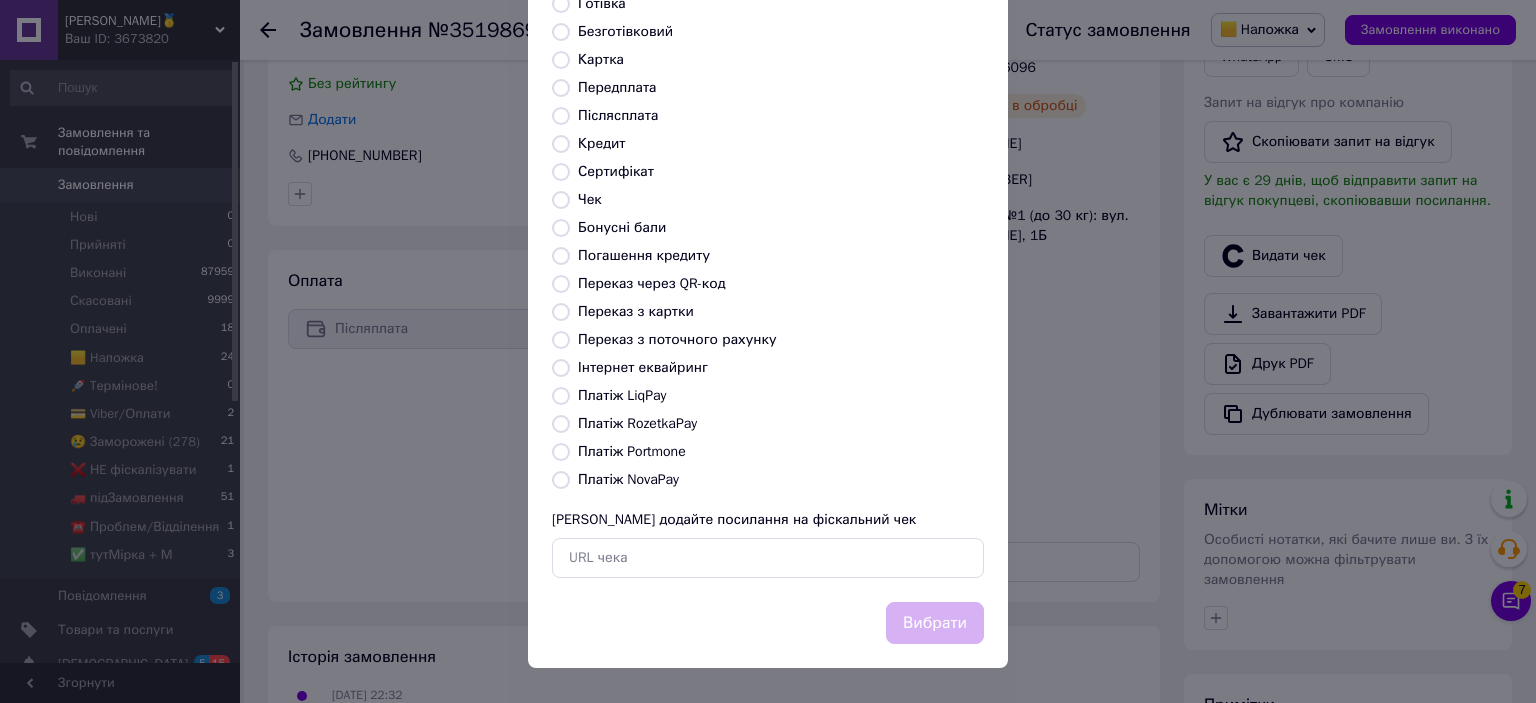 radio on "true" 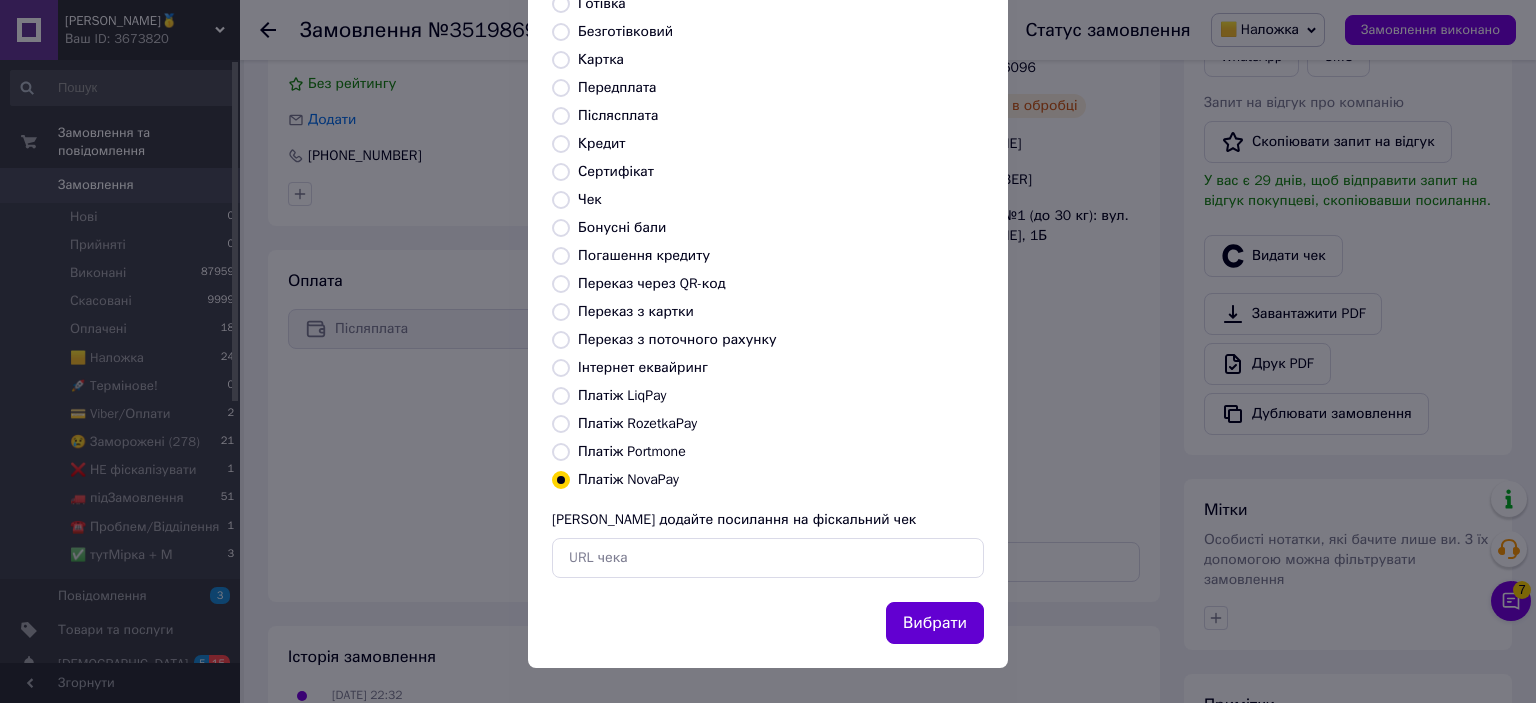 click on "Вибрати" at bounding box center [935, 623] 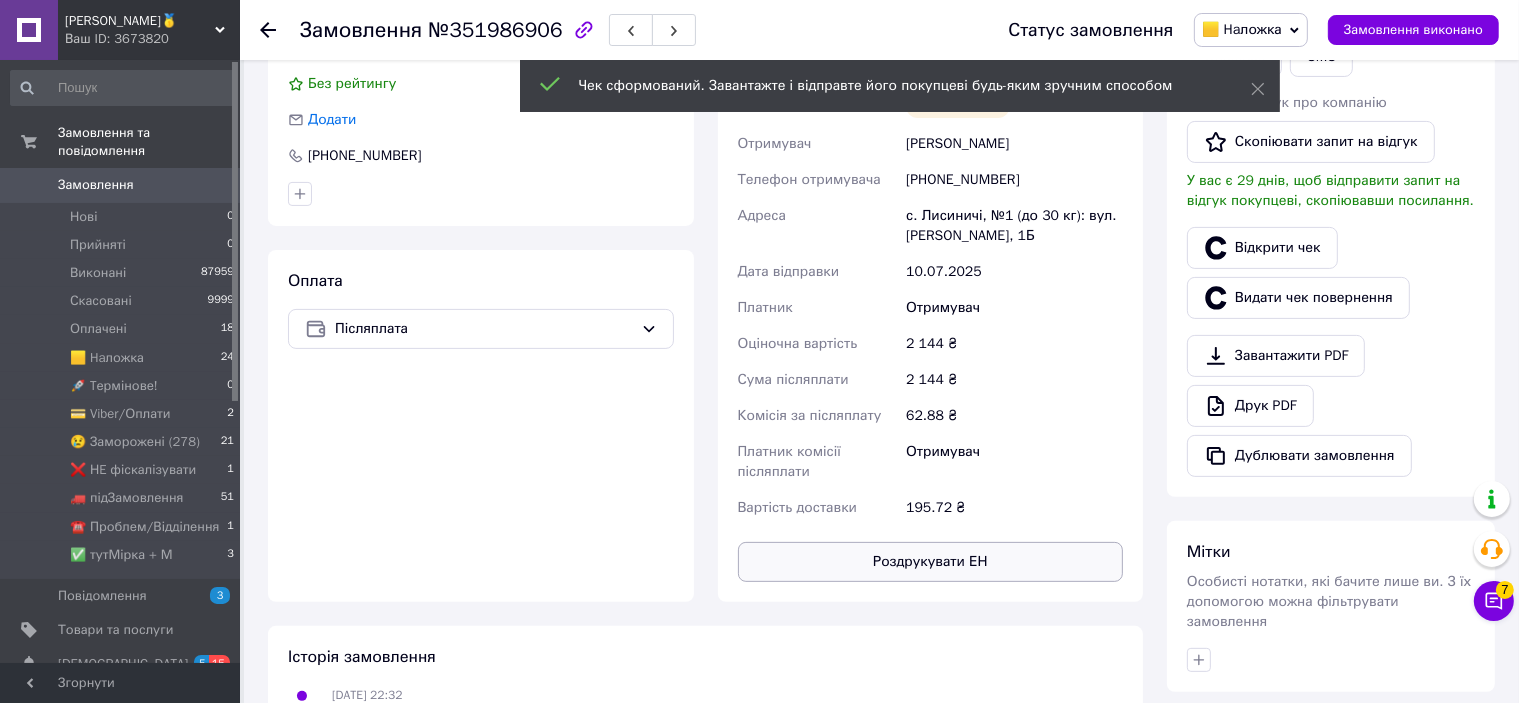click on "Роздрукувати ЕН" at bounding box center (931, 562) 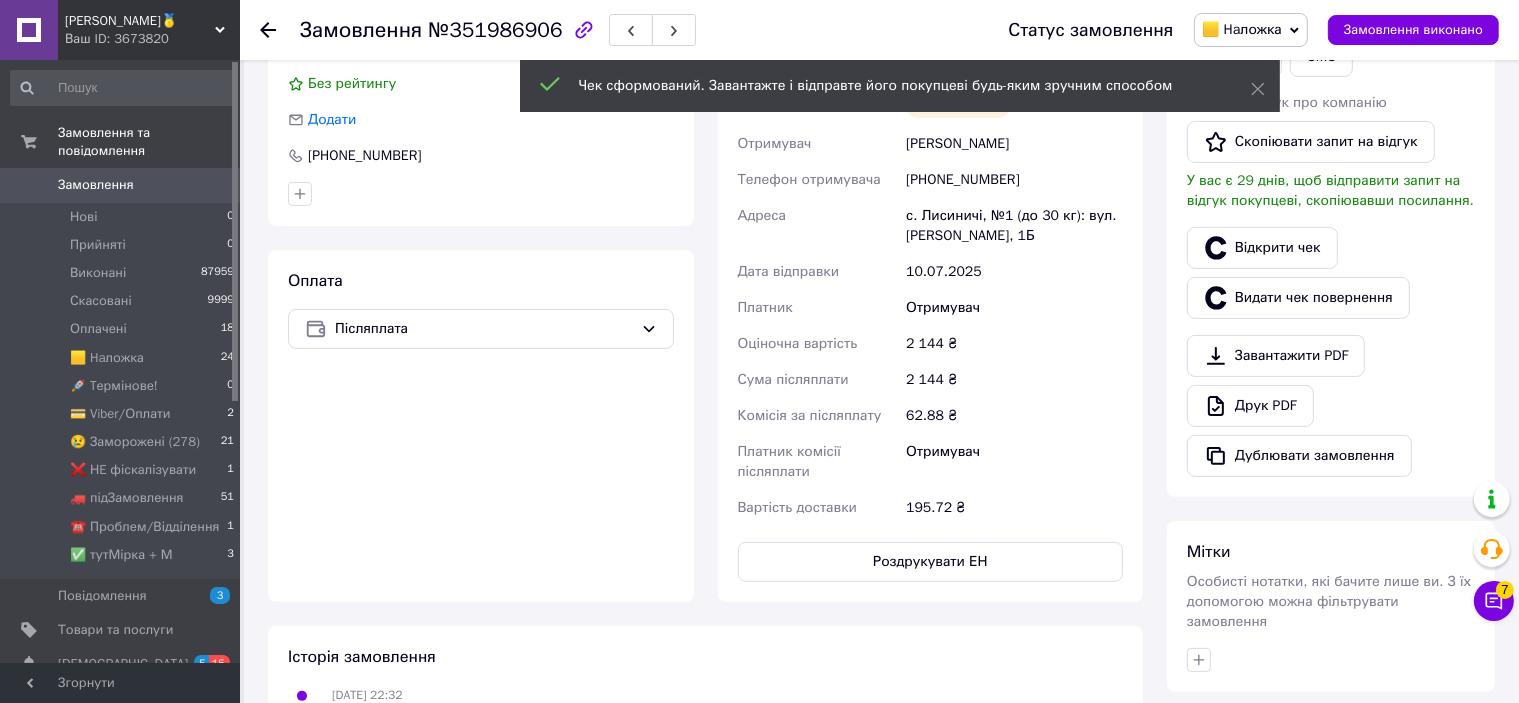 scroll, scrollTop: 400, scrollLeft: 0, axis: vertical 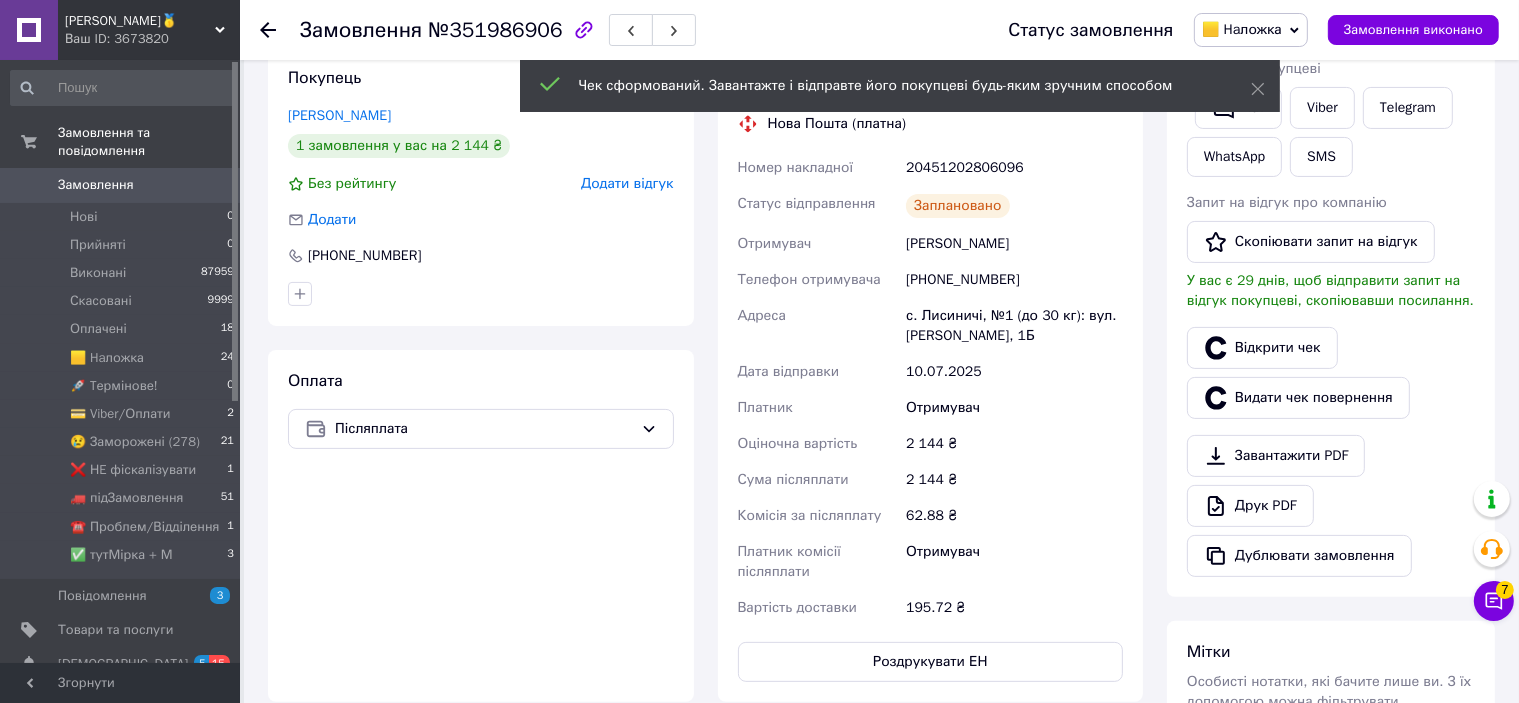 click on "20451202806096" at bounding box center (1014, 168) 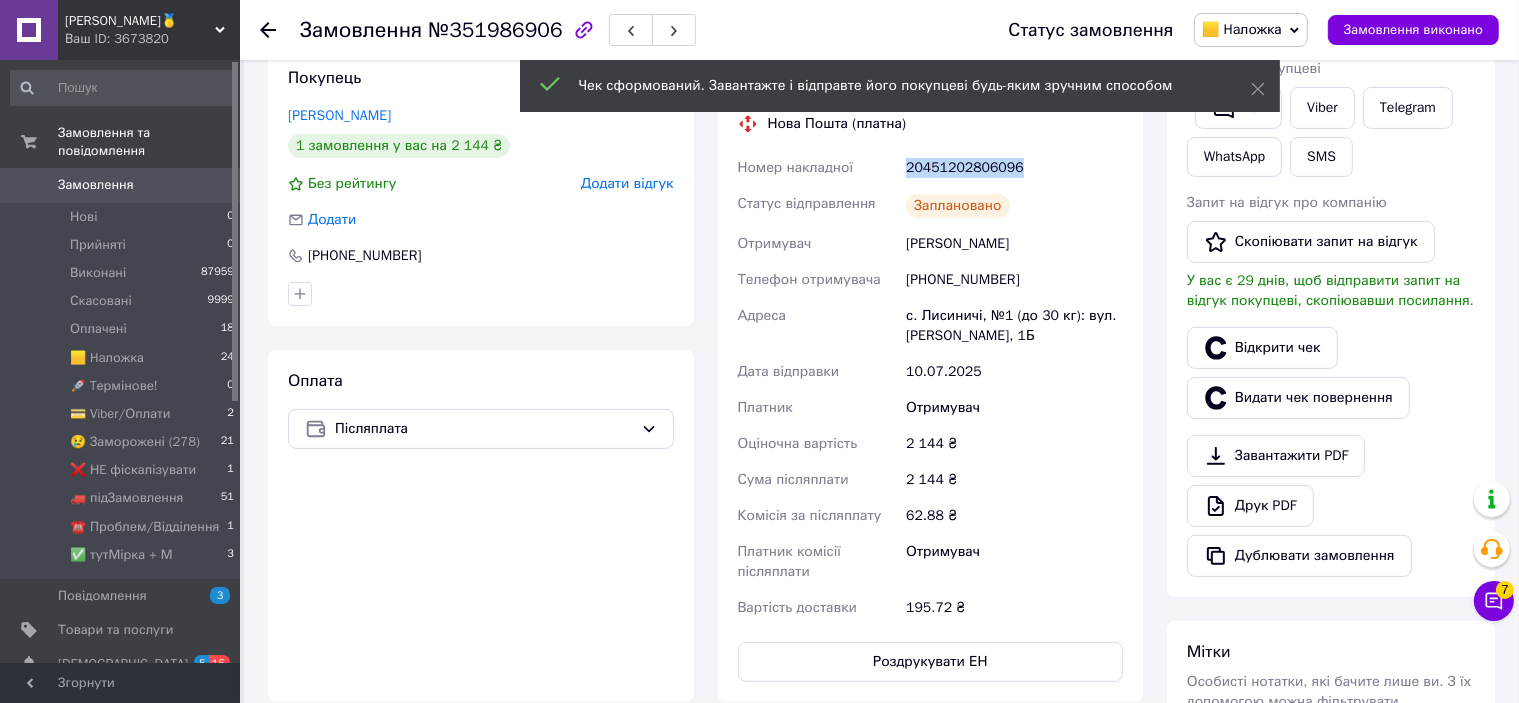 click on "20451202806096" at bounding box center [1014, 168] 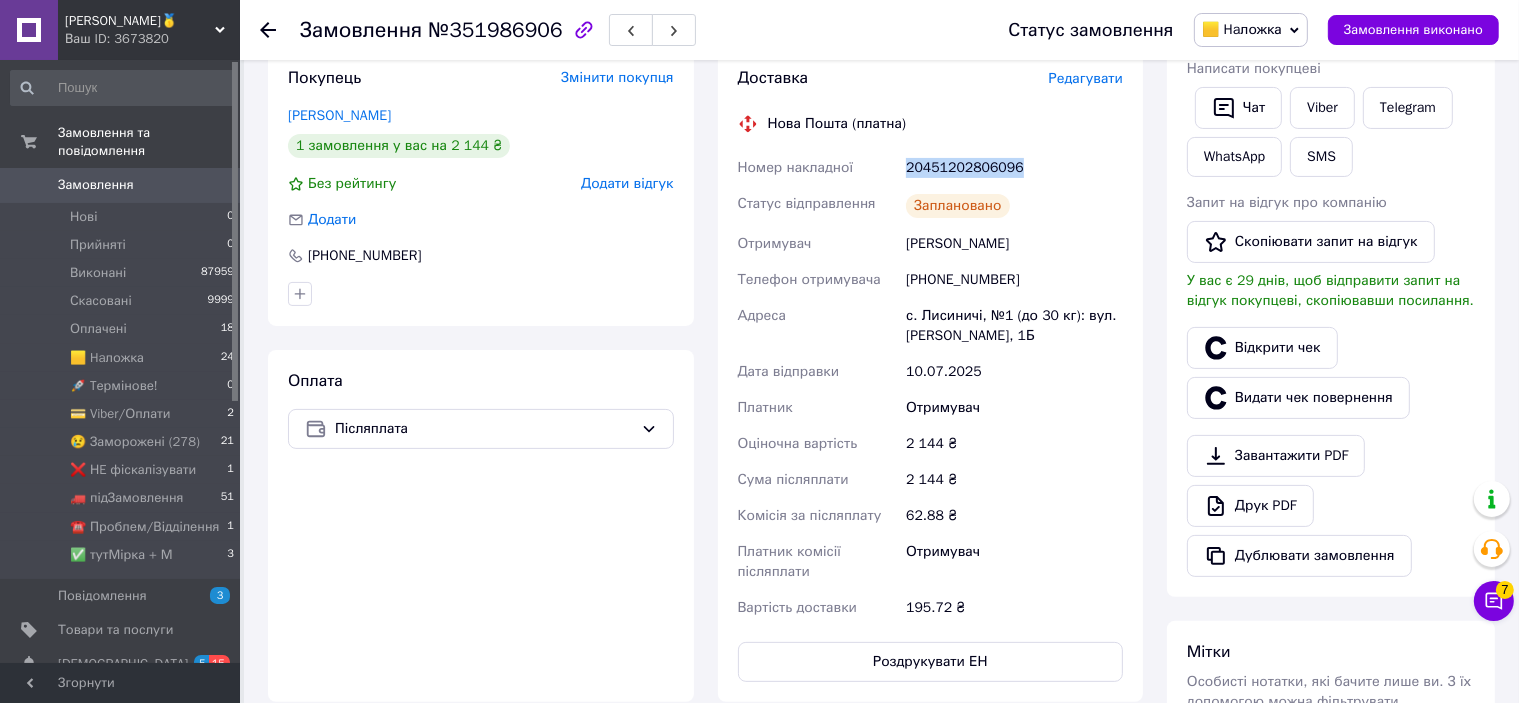 copy on "20451202806096" 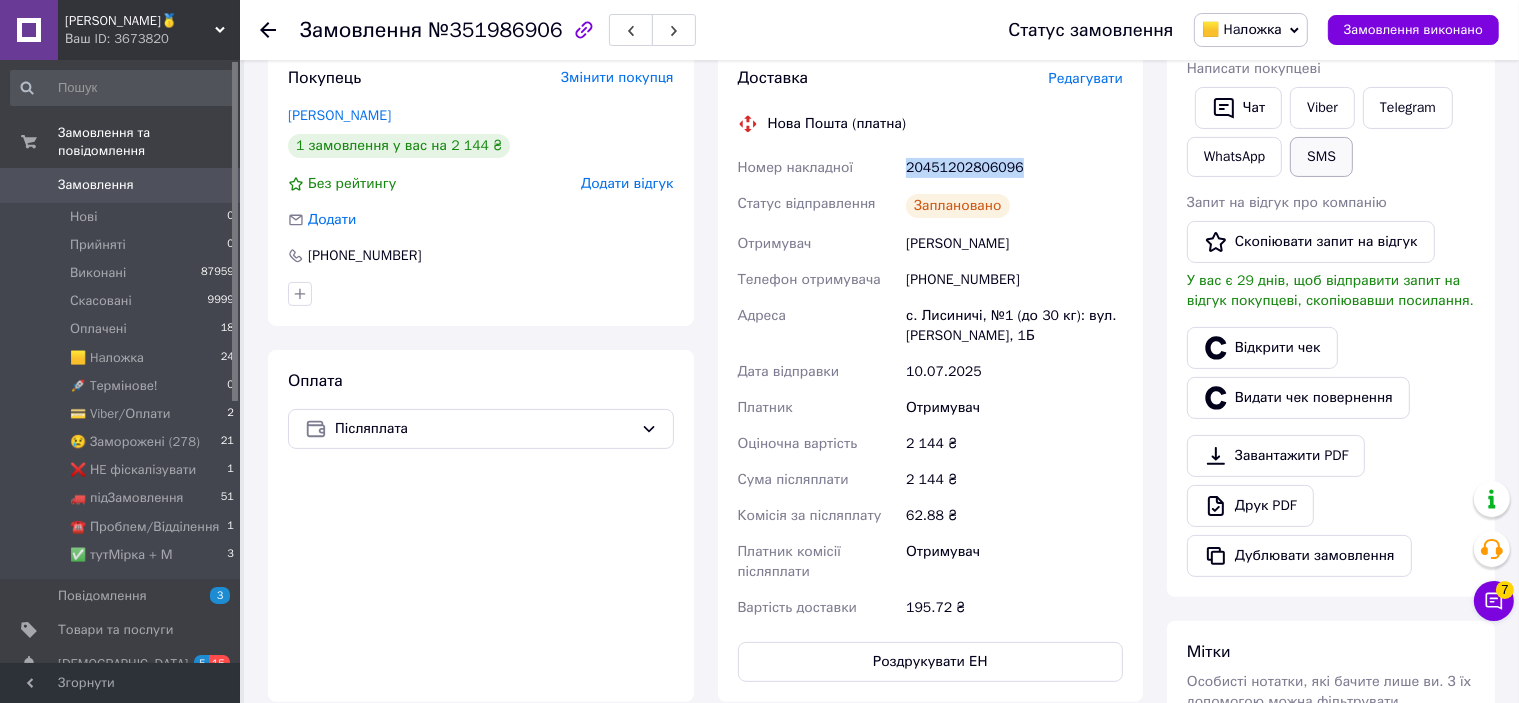 click on "SMS" at bounding box center [1321, 157] 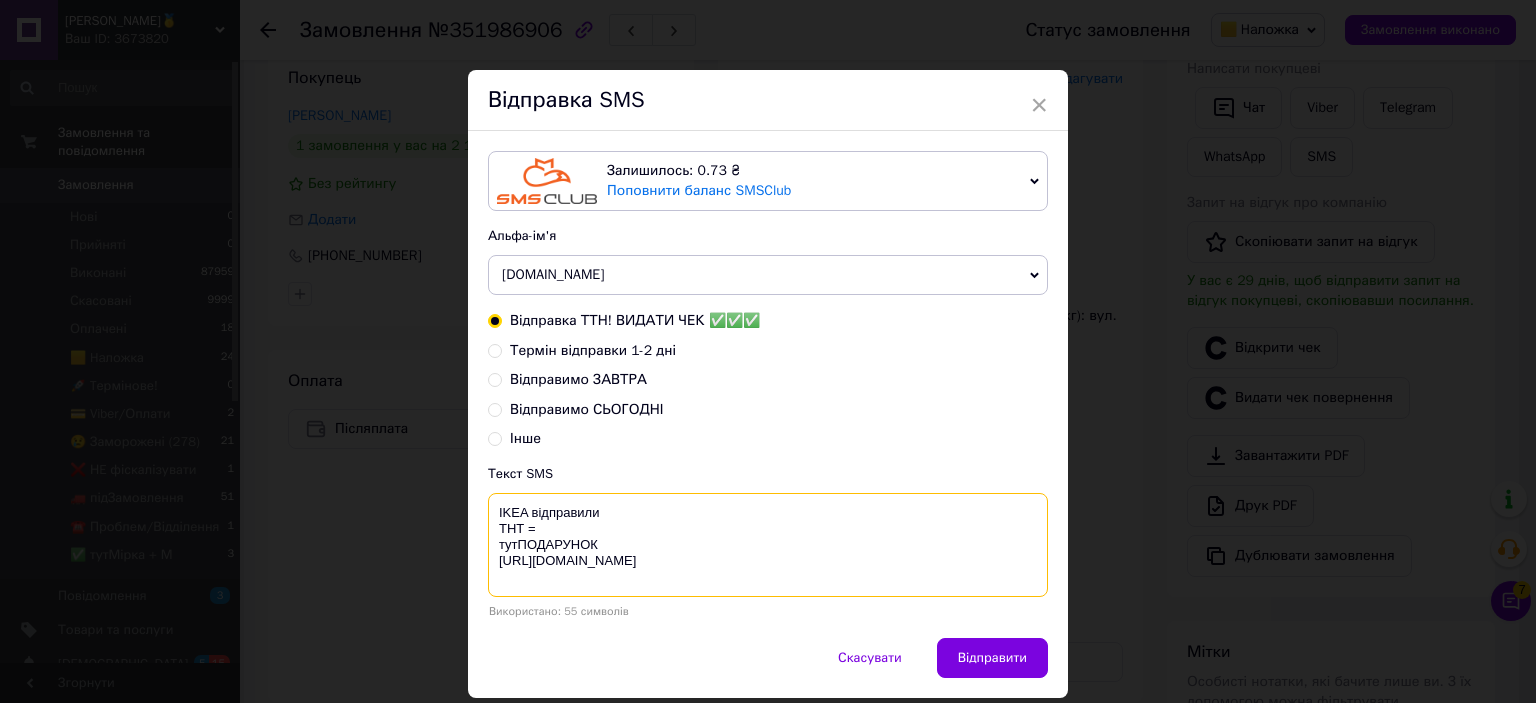 click on "IKEA відправили
ТНТ =
тутПОДАРУНОК
[URL][DOMAIN_NAME]" at bounding box center (768, 545) 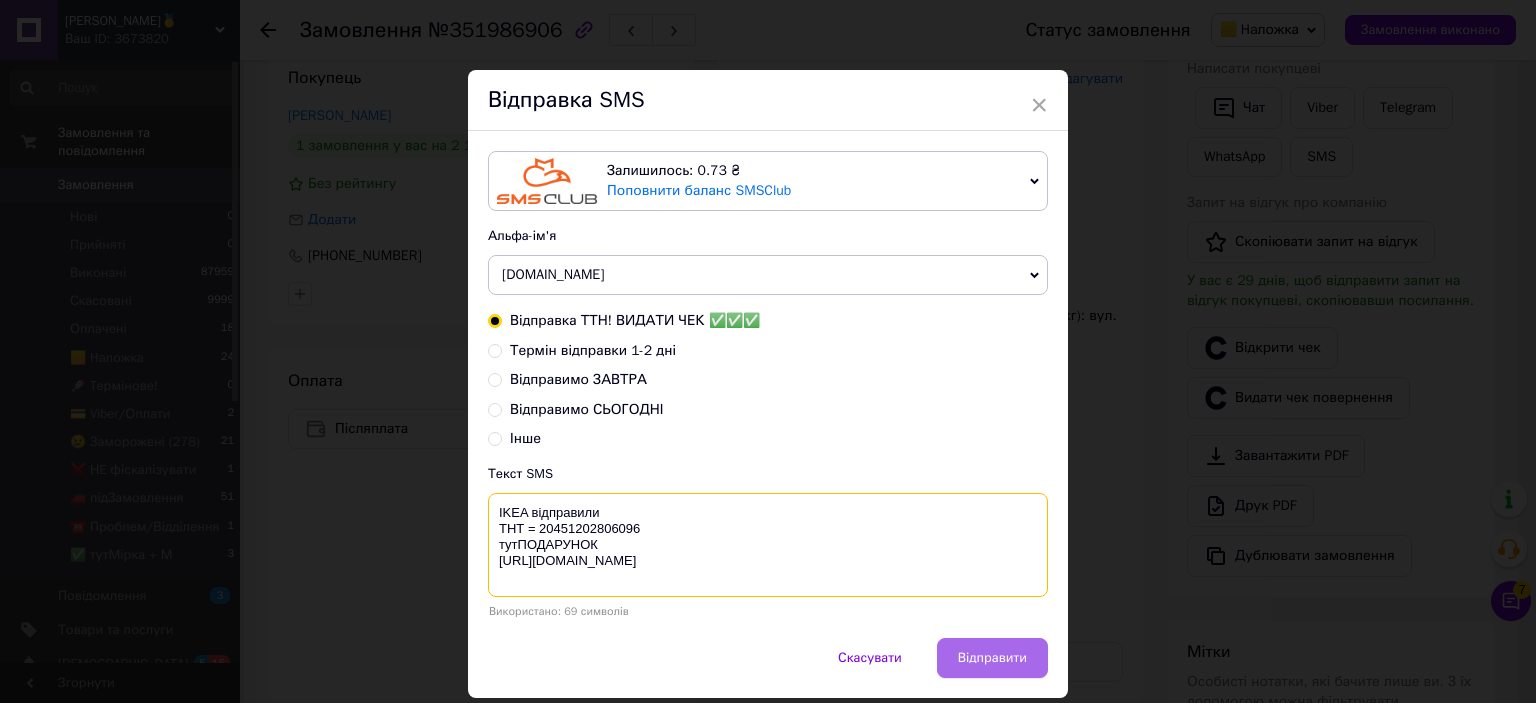 type on "IKEA відправили
ТНТ = 20451202806096
тутПОДАРУНОК
https://bit.ly/taao" 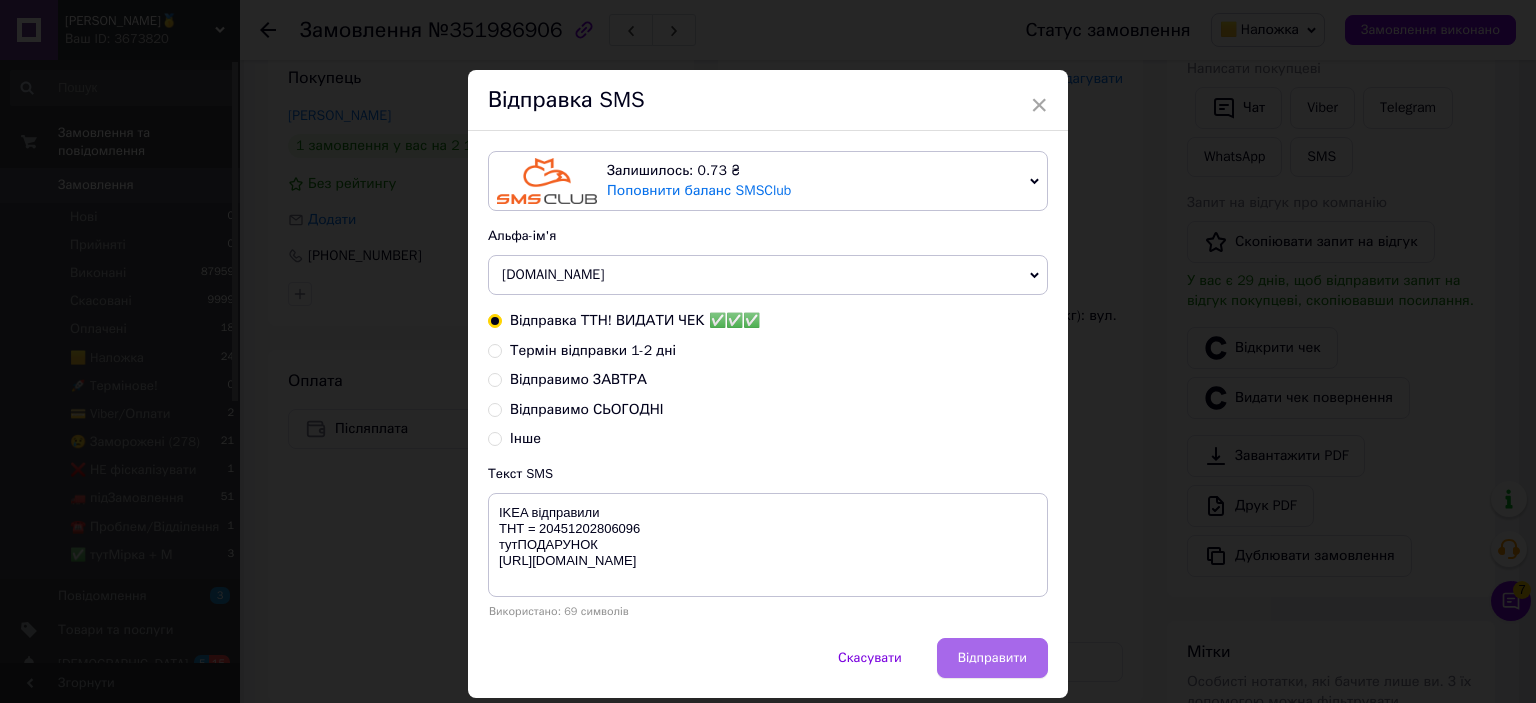 click on "Відправити" at bounding box center (992, 658) 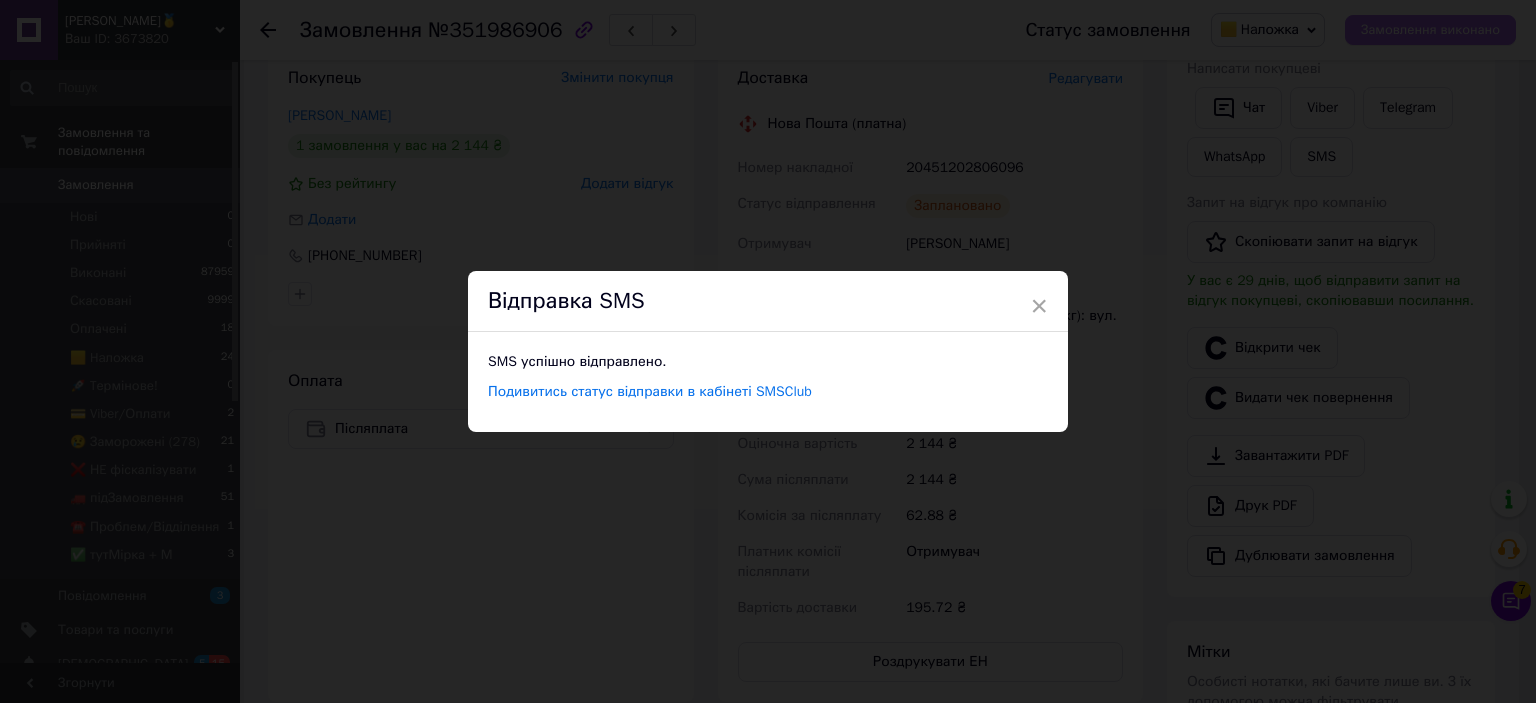 drag, startPoint x: 1396, startPoint y: 38, endPoint x: 1408, endPoint y: 23, distance: 19.209373 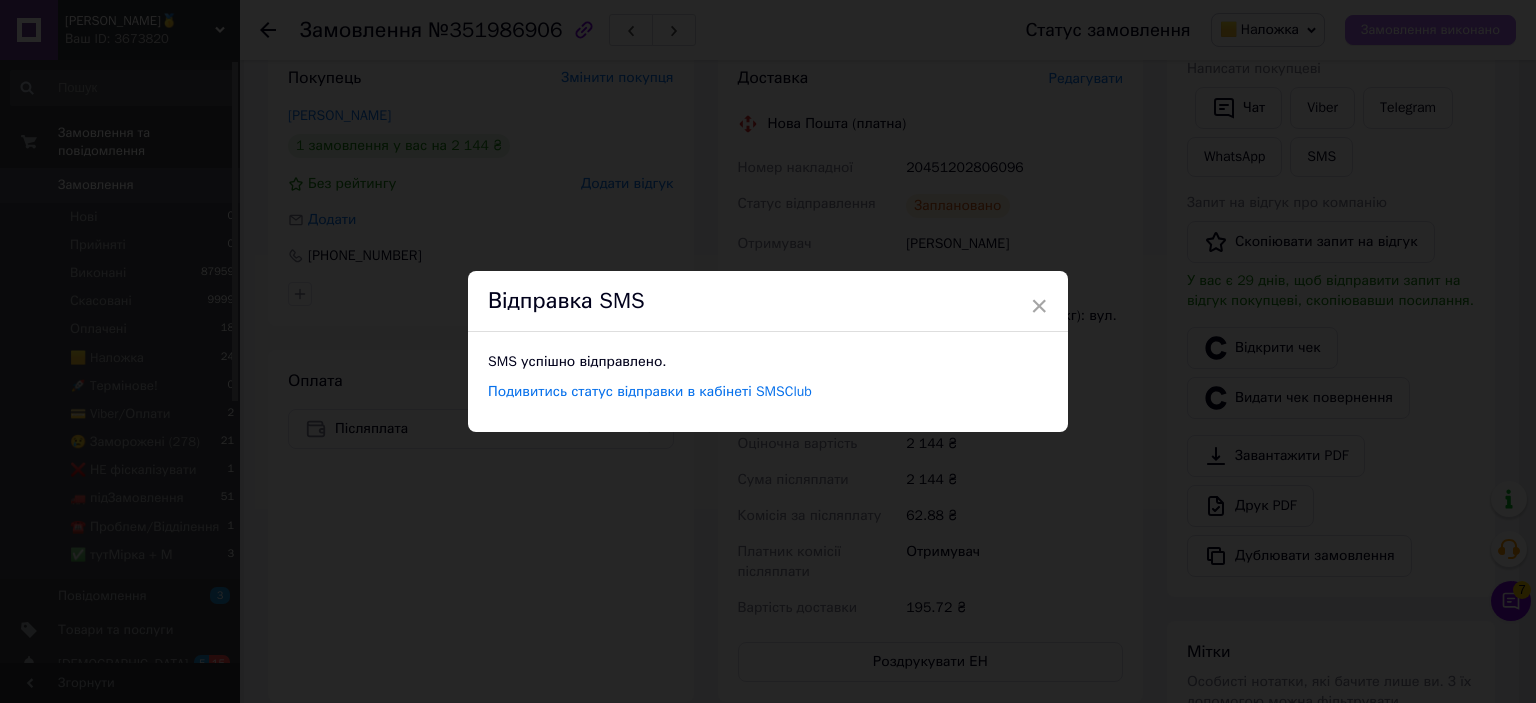 click on "× Відправка SMS SMS успішно відправлено. Подивитись статус відправки в кабінеті SMSClub" at bounding box center [768, 351] 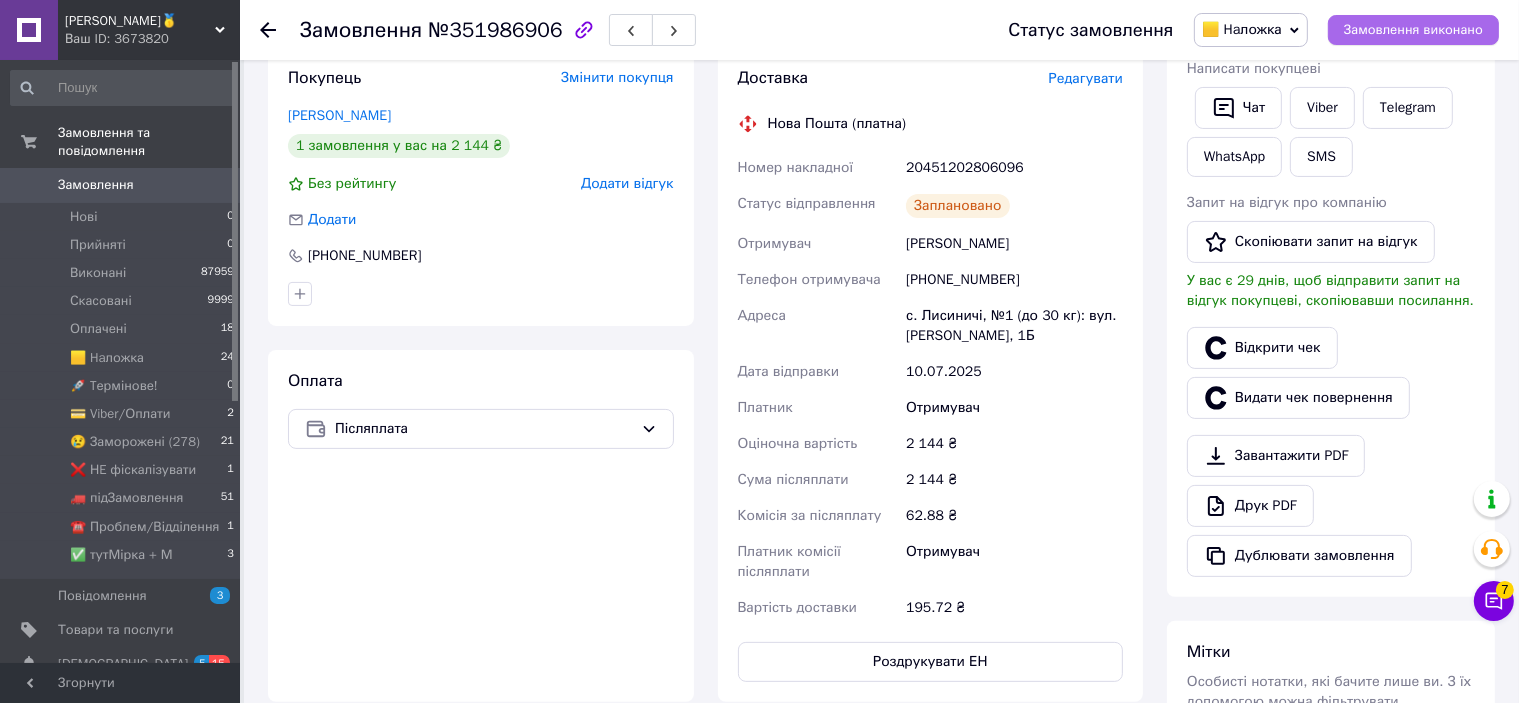 click on "Замовлення виконано" at bounding box center (1413, 30) 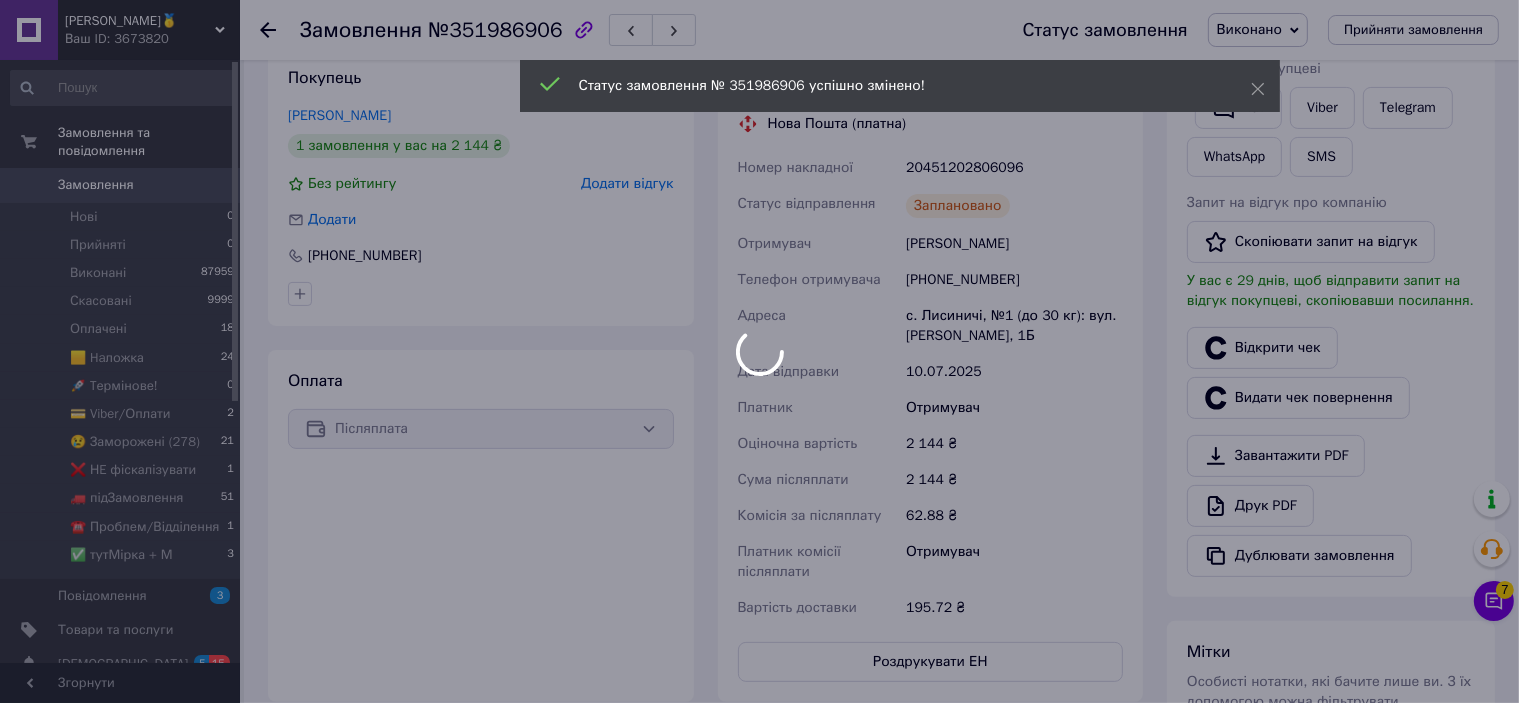 scroll, scrollTop: 0, scrollLeft: 0, axis: both 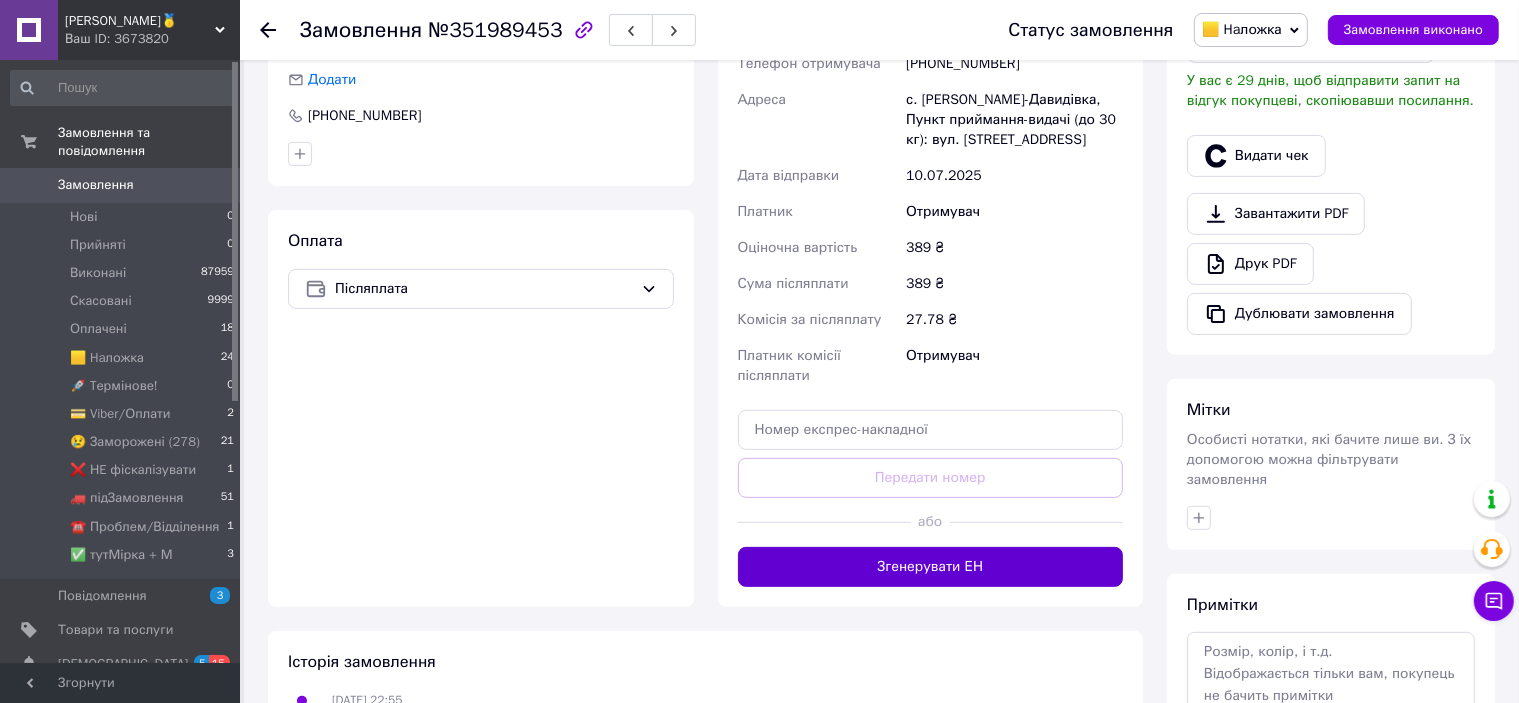 click on "Згенерувати ЕН" at bounding box center (931, 567) 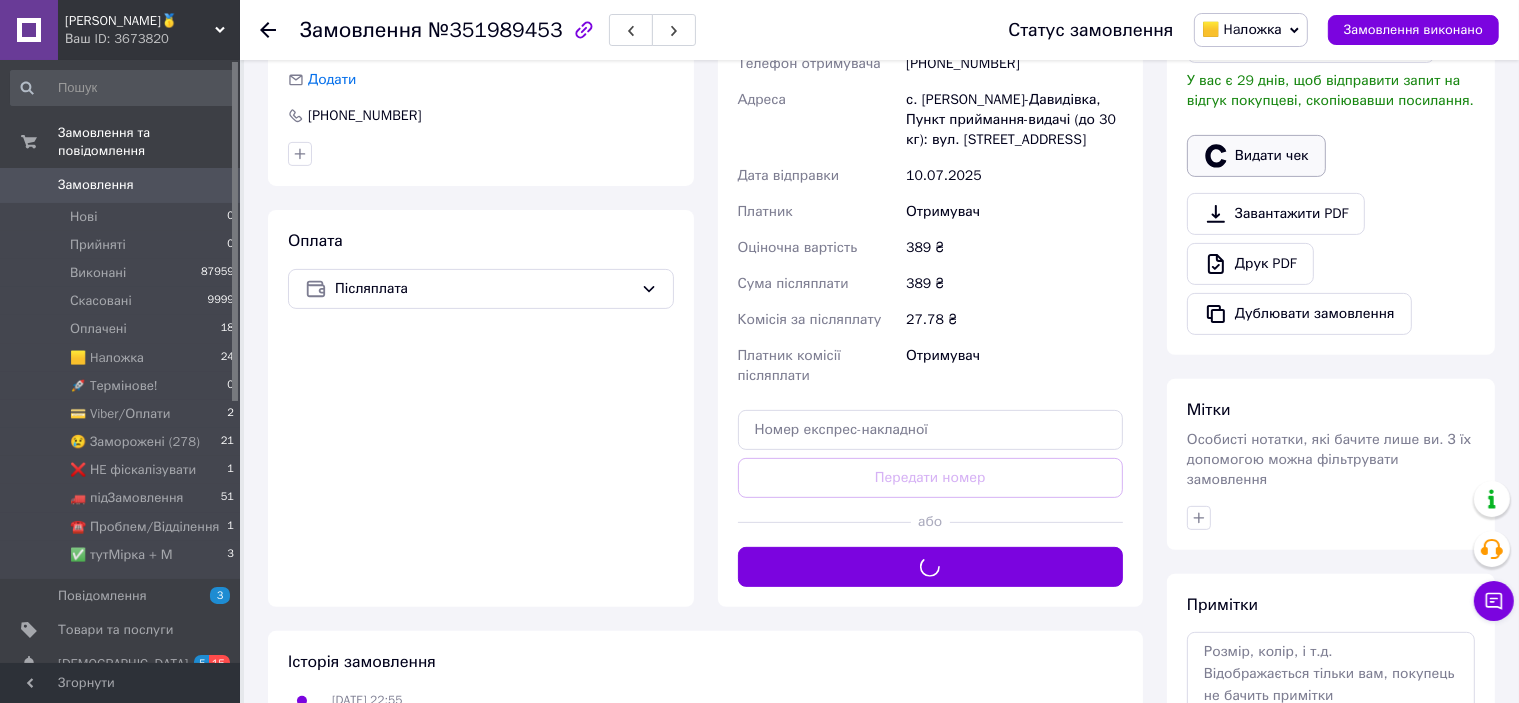 click on "Видати чек" at bounding box center (1256, 156) 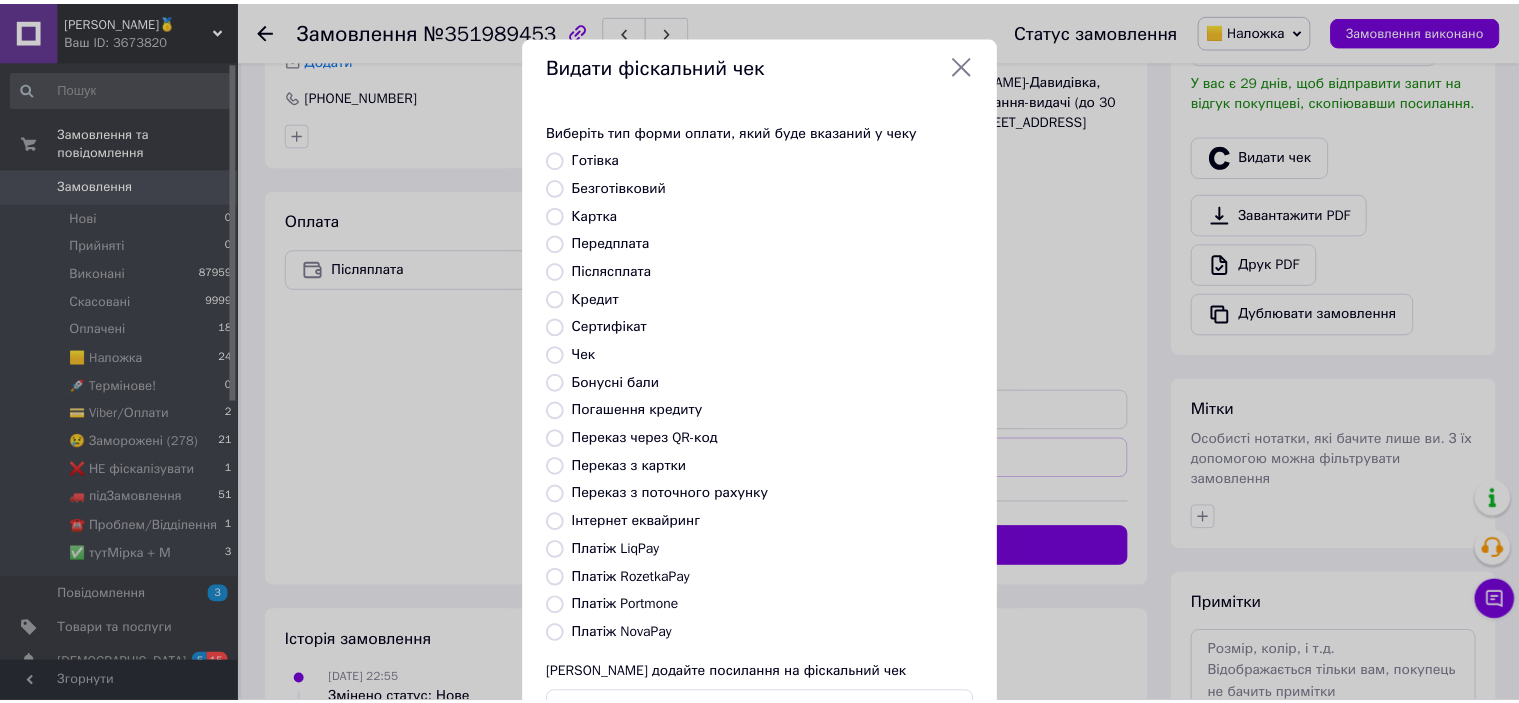 scroll, scrollTop: 155, scrollLeft: 0, axis: vertical 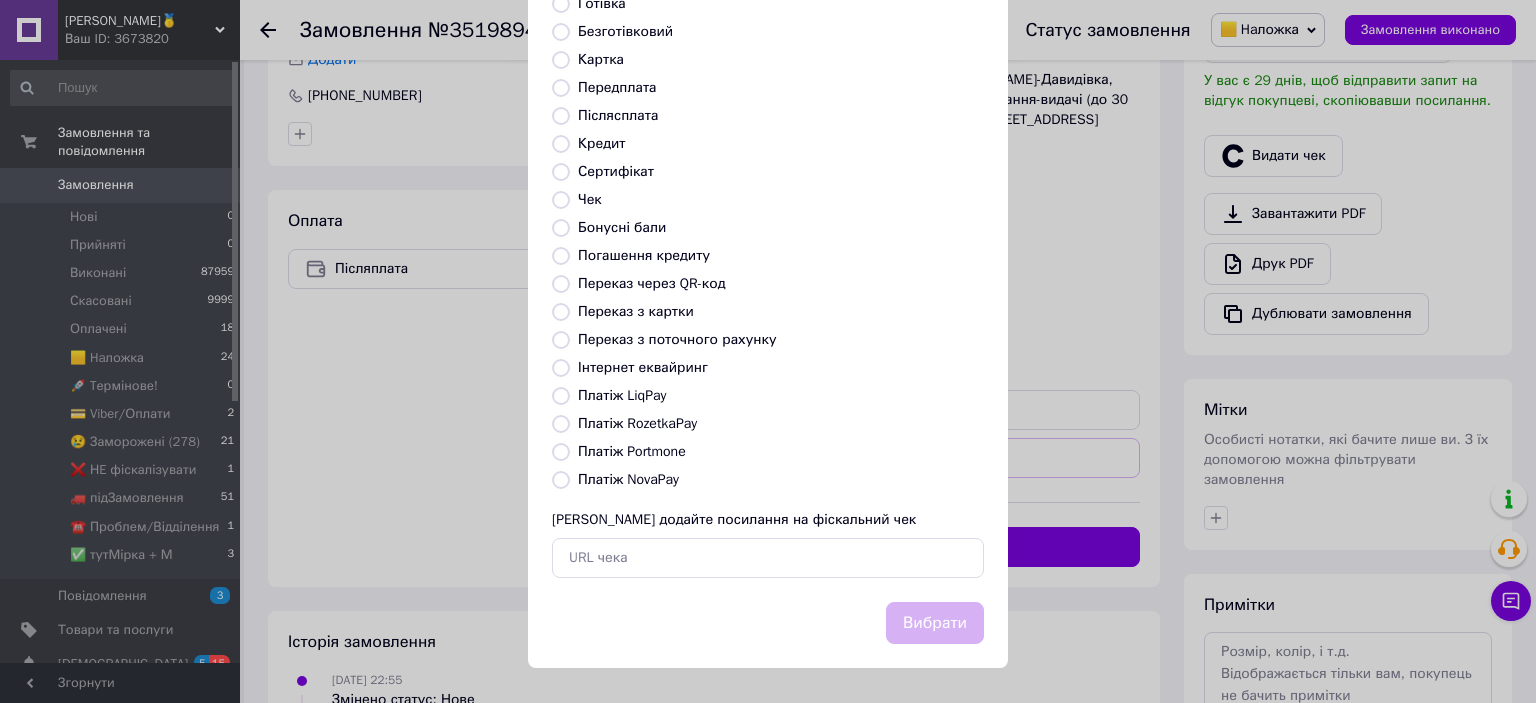 click on "Платіж NovaPay" at bounding box center [628, 479] 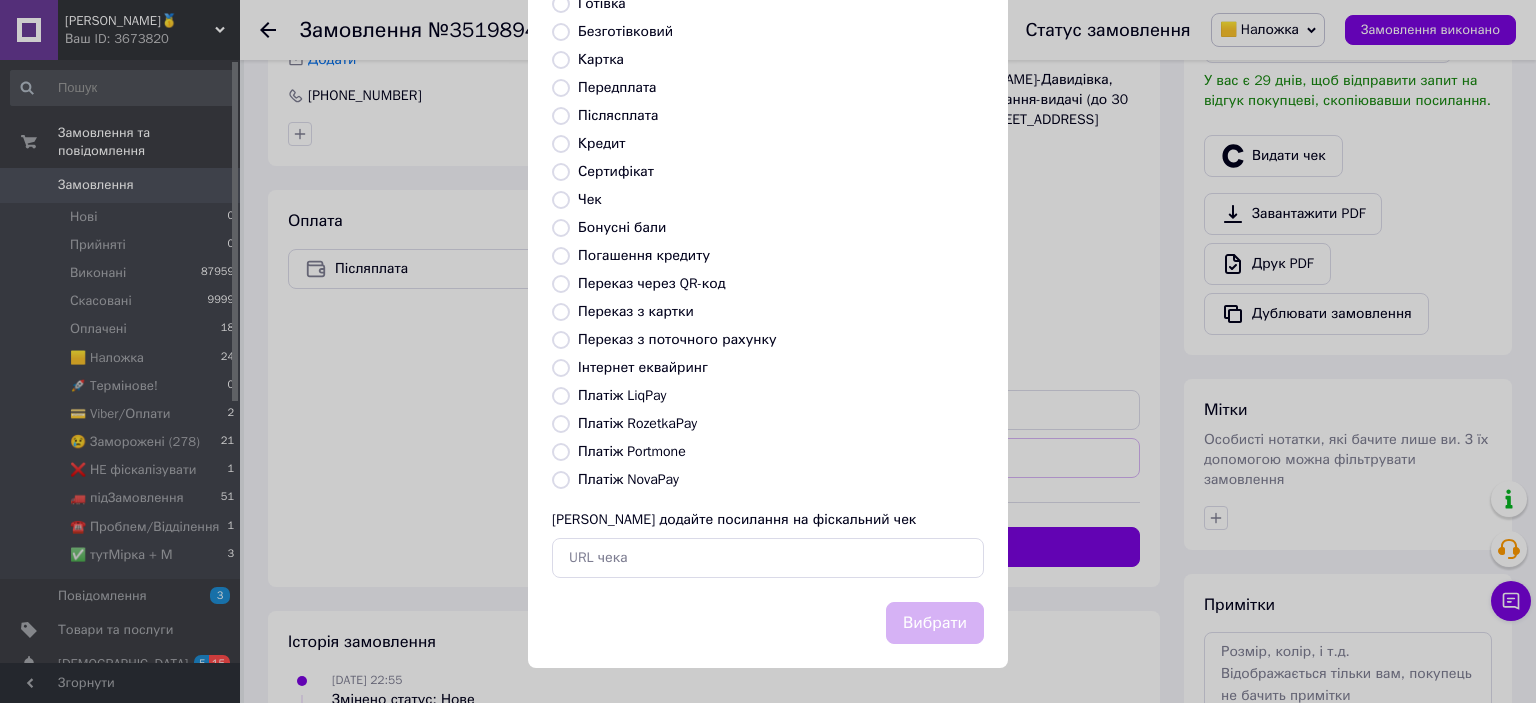 radio on "true" 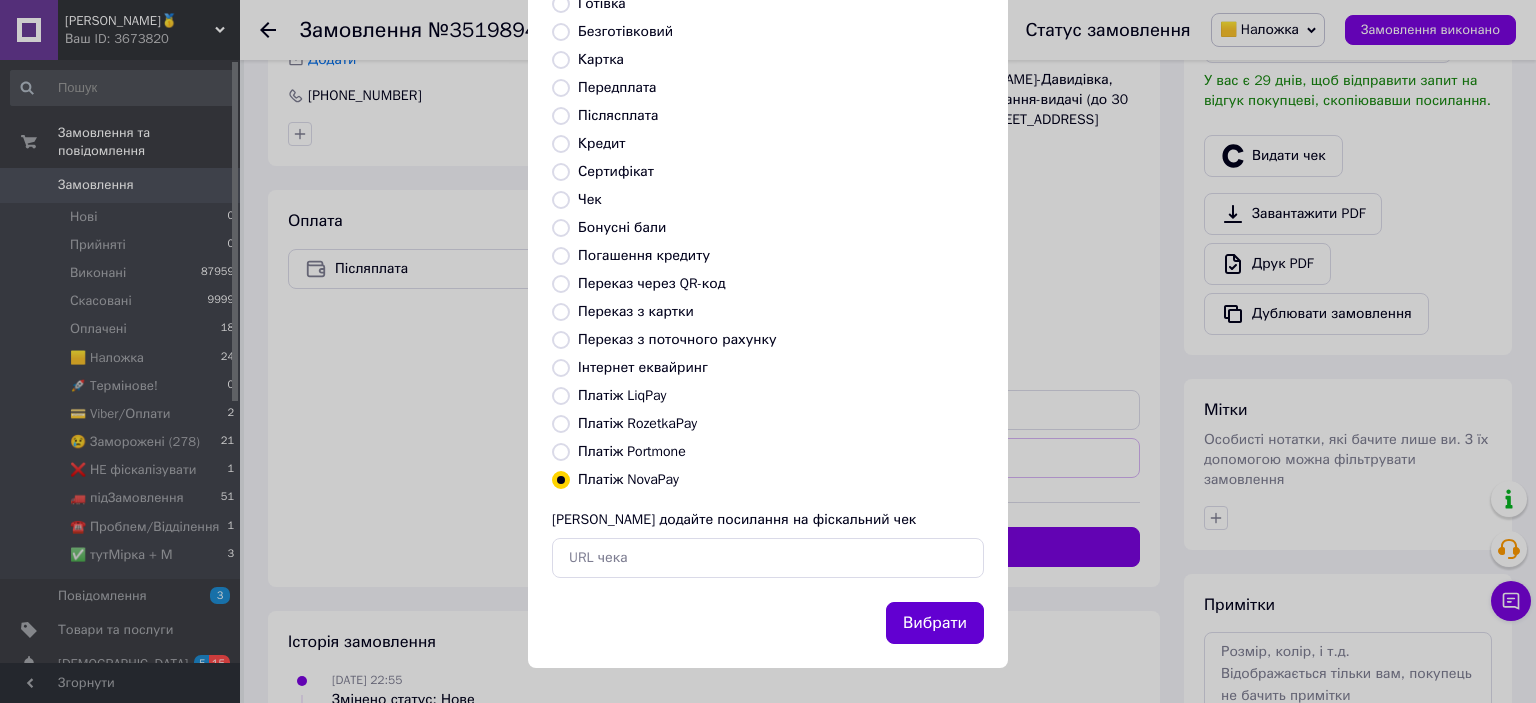 click on "Вибрати" at bounding box center (935, 623) 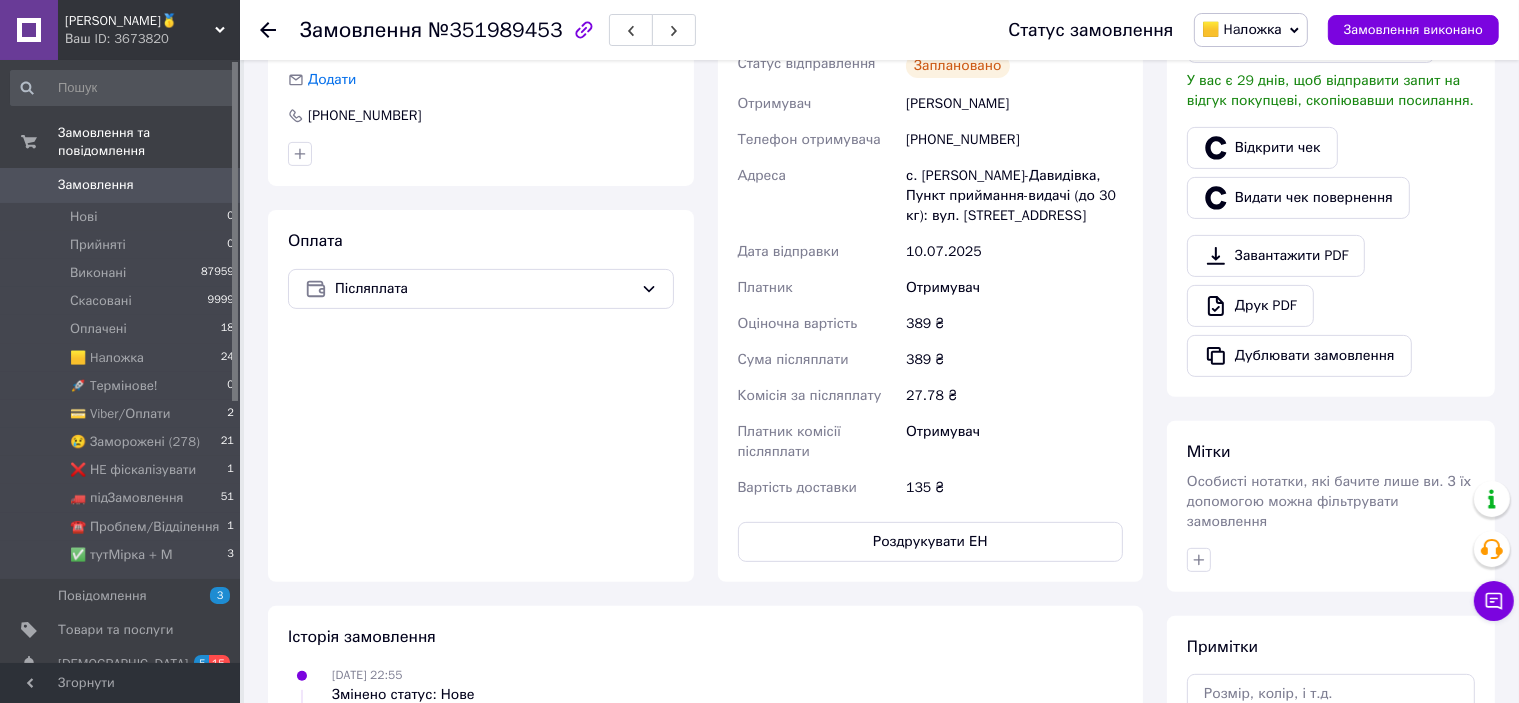 scroll, scrollTop: 700, scrollLeft: 0, axis: vertical 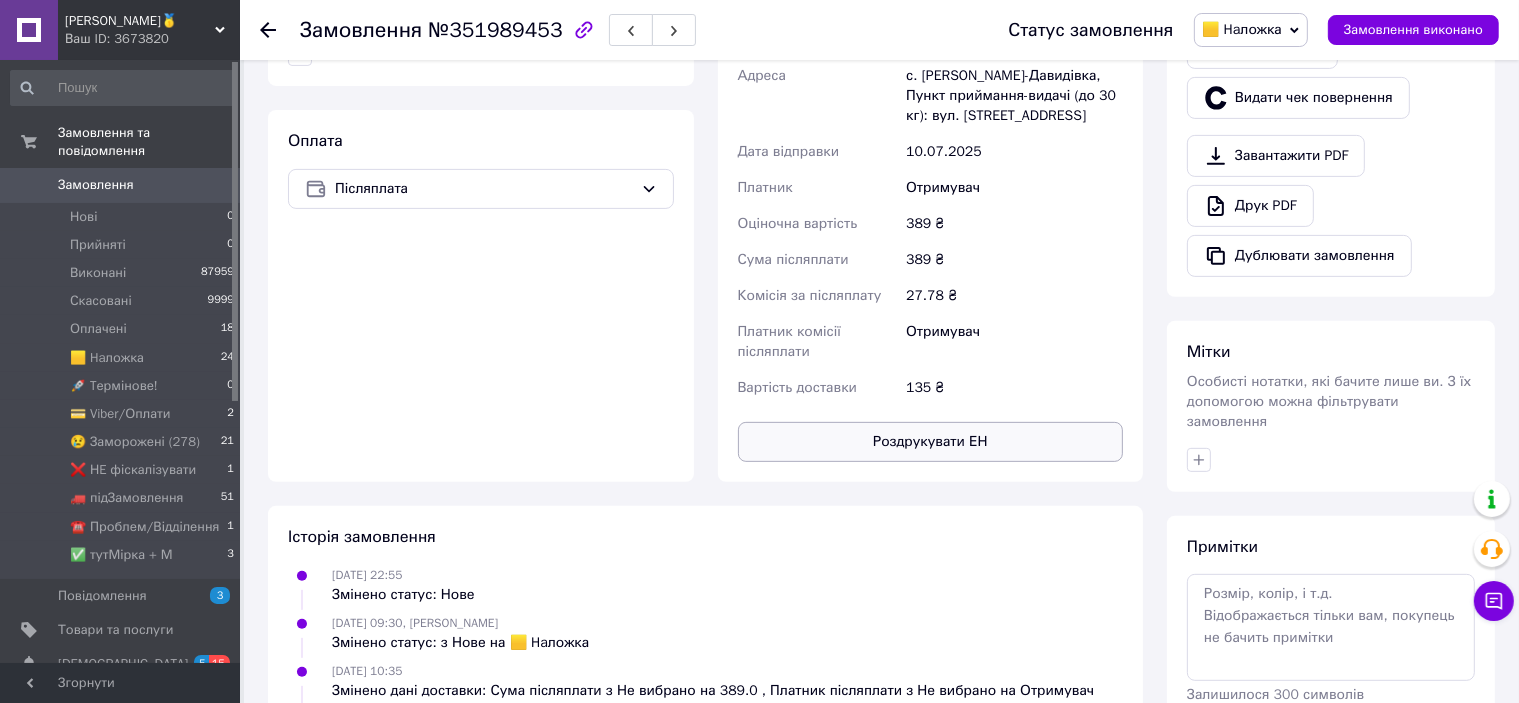 click on "Роздрукувати ЕН" at bounding box center (931, 442) 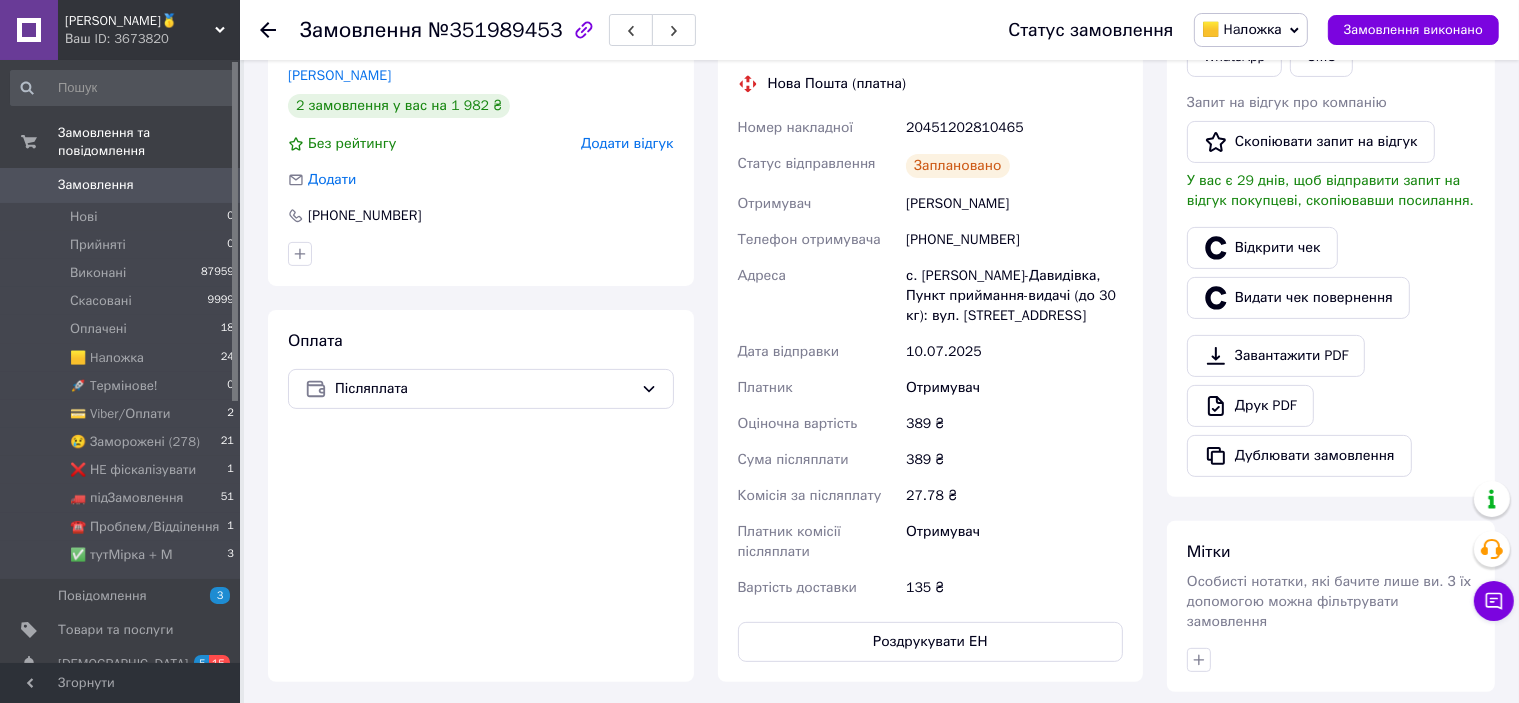 scroll, scrollTop: 400, scrollLeft: 0, axis: vertical 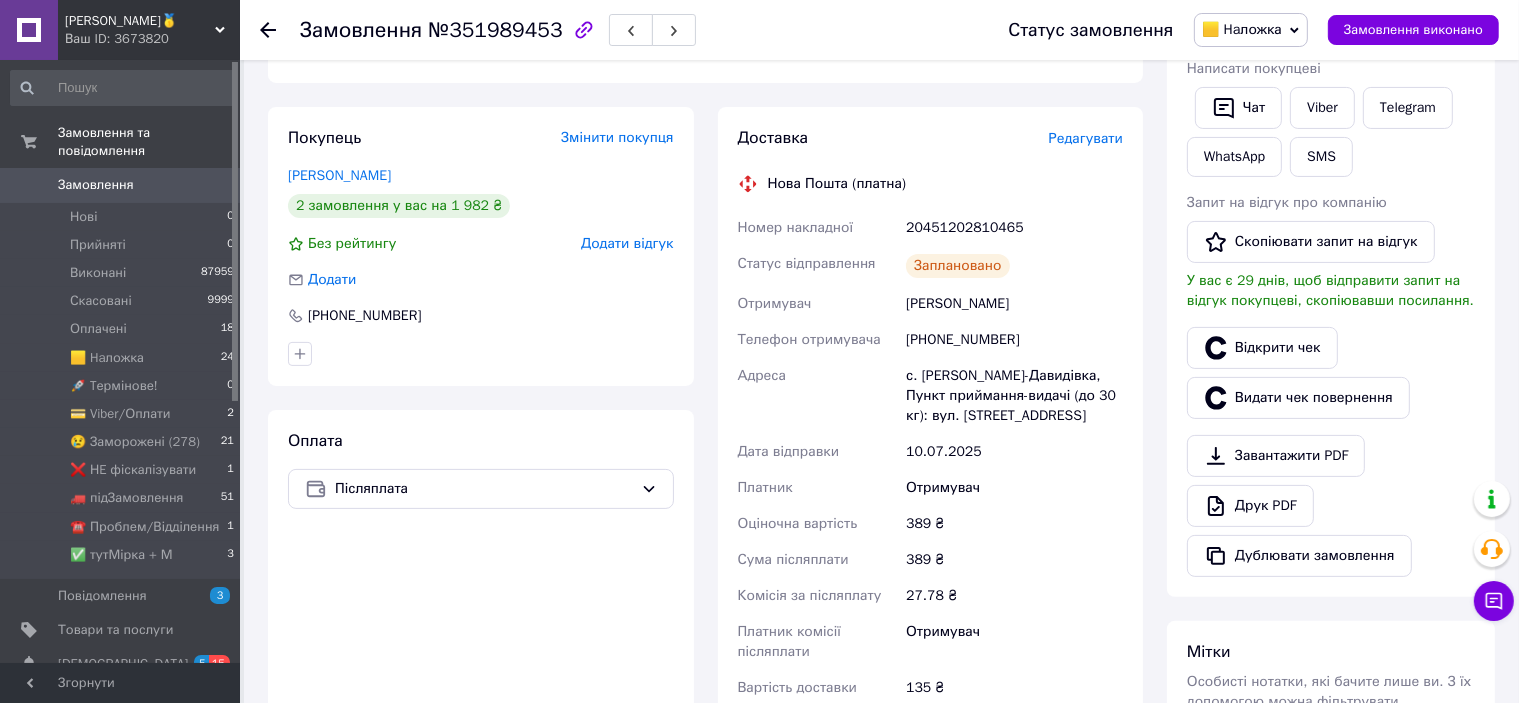 click on "20451202810465" at bounding box center (1014, 228) 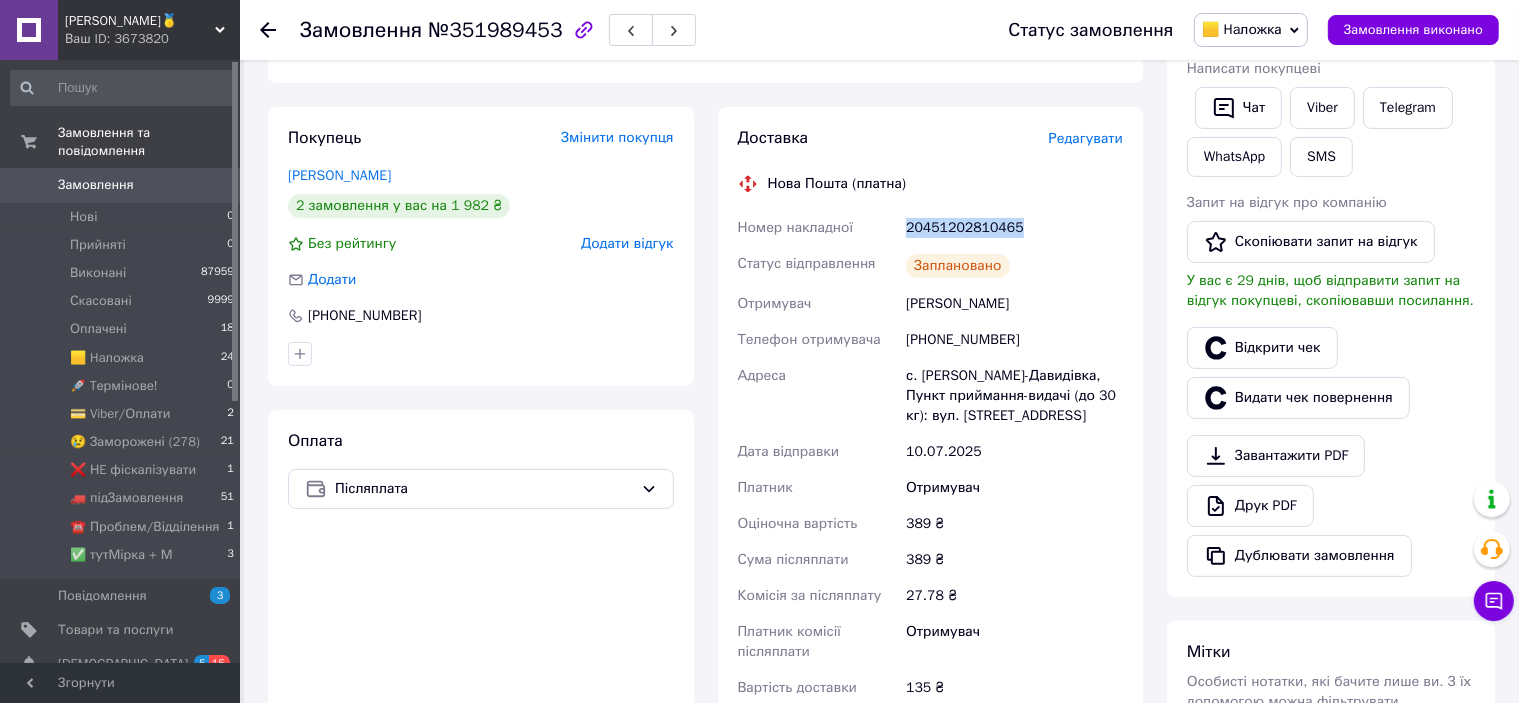 click on "20451202810465" at bounding box center (1014, 228) 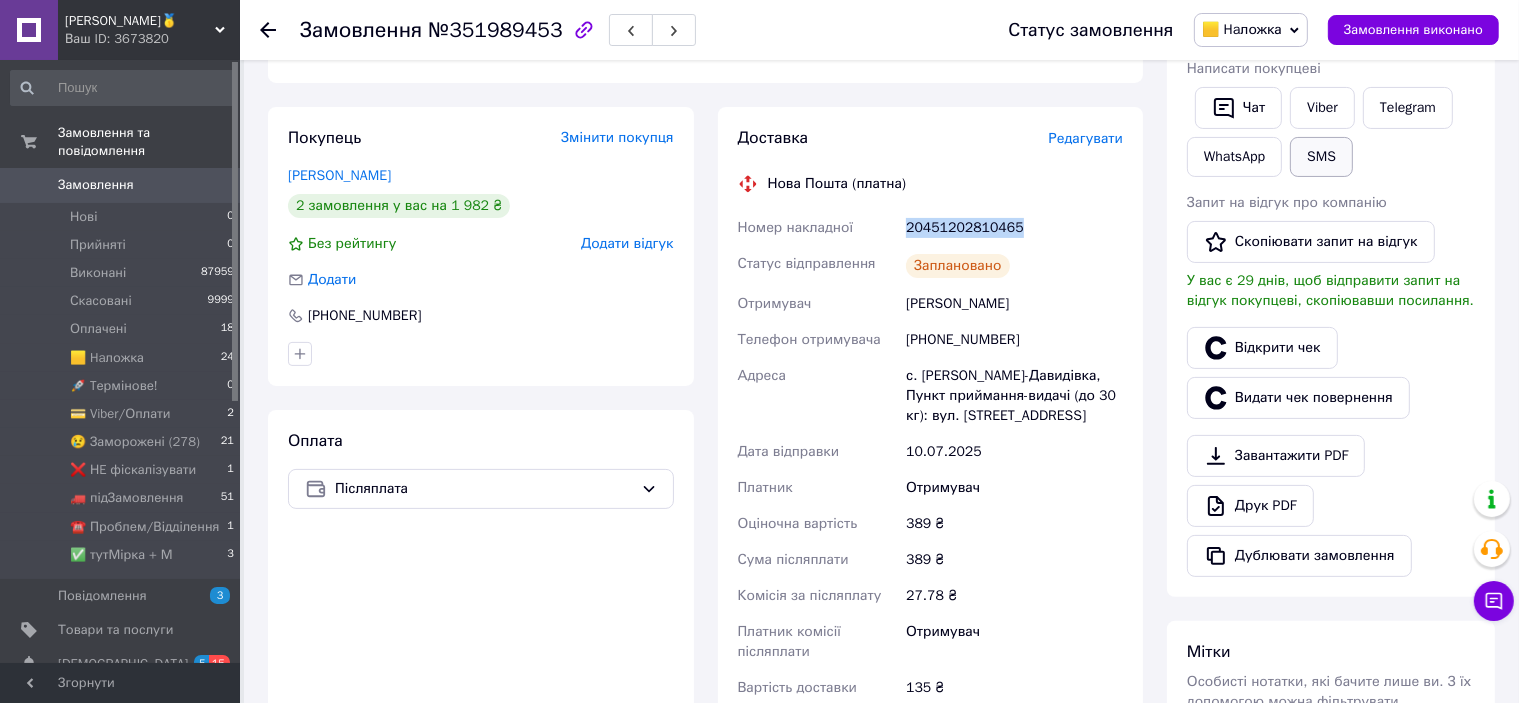 click on "SMS" at bounding box center (1321, 157) 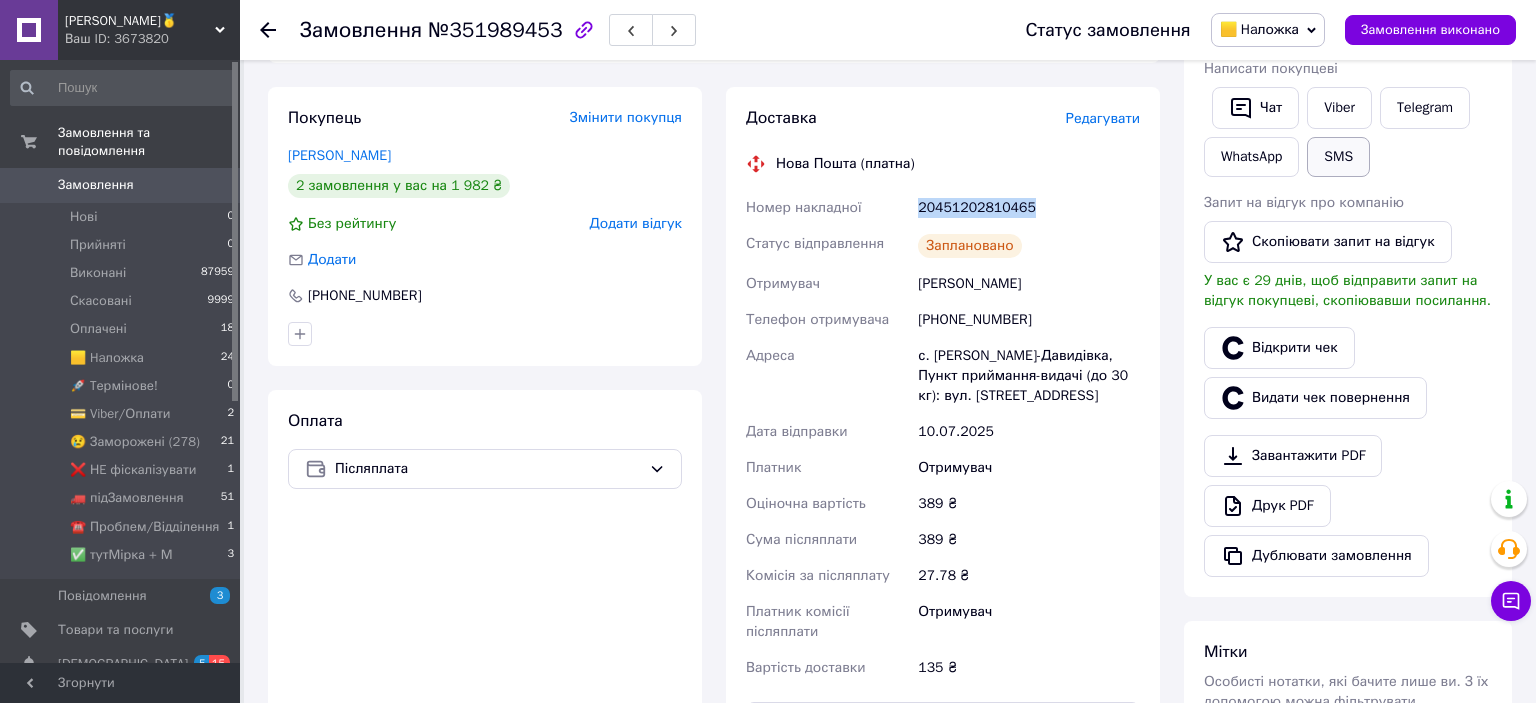 type 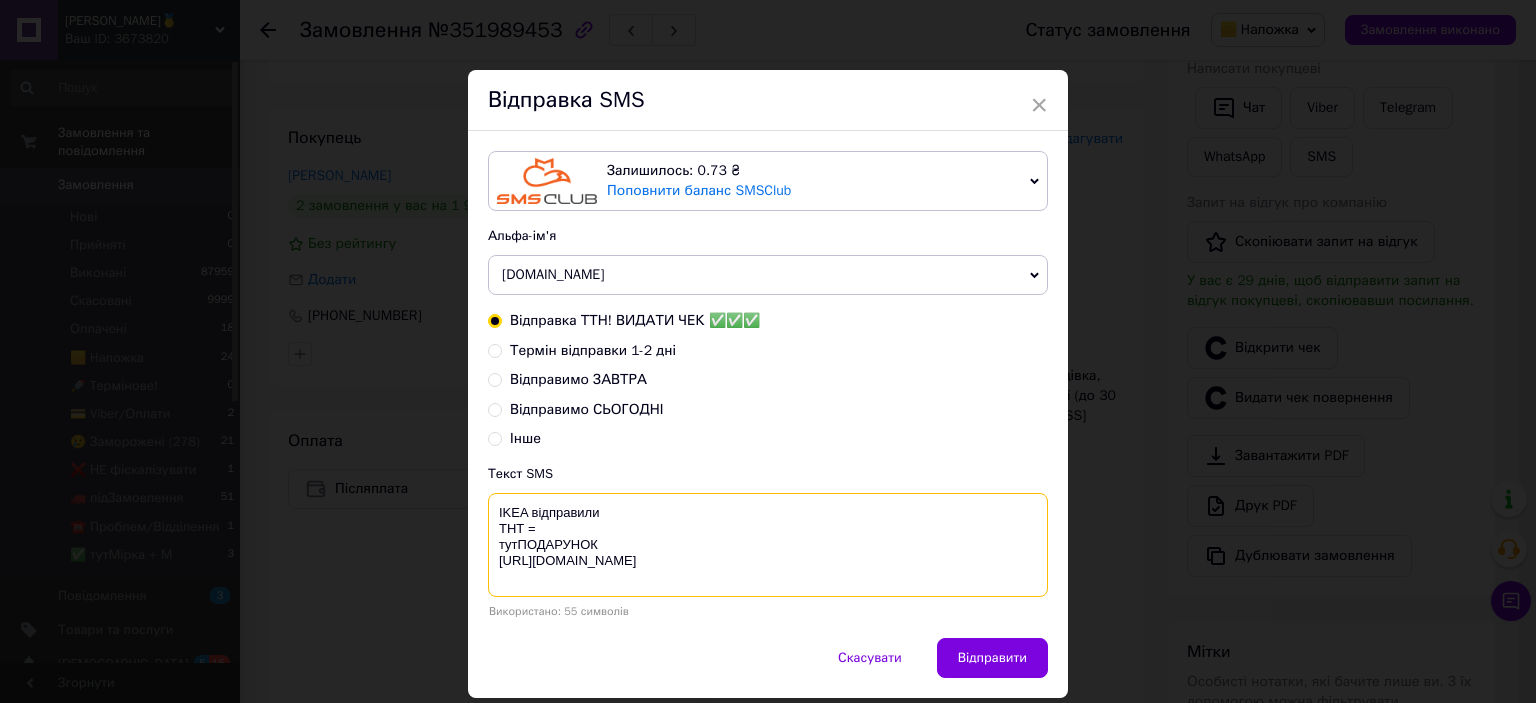 paste on "20451202810465" 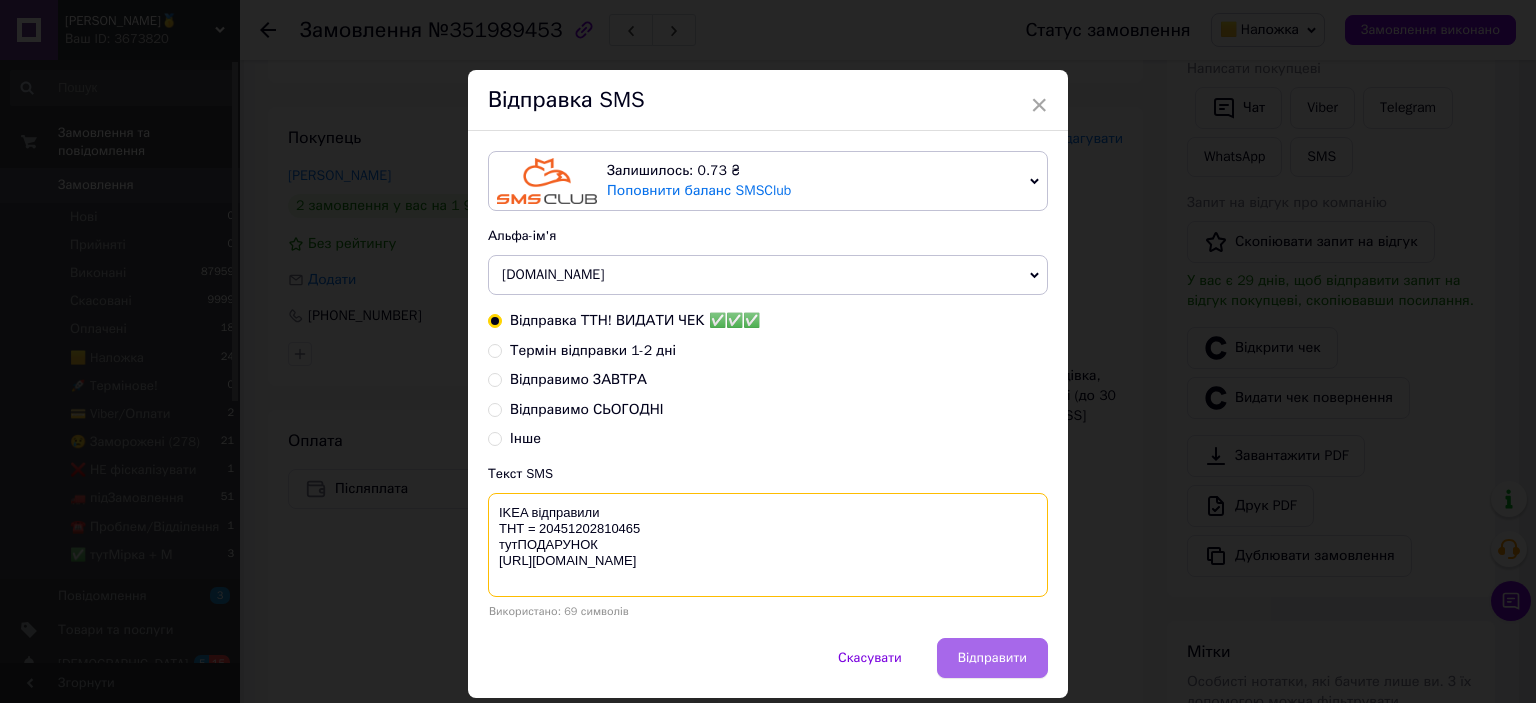type on "IKEA відправили
ТНТ = 20451202810465
тутПОДАРУНОК
https://bit.ly/taao" 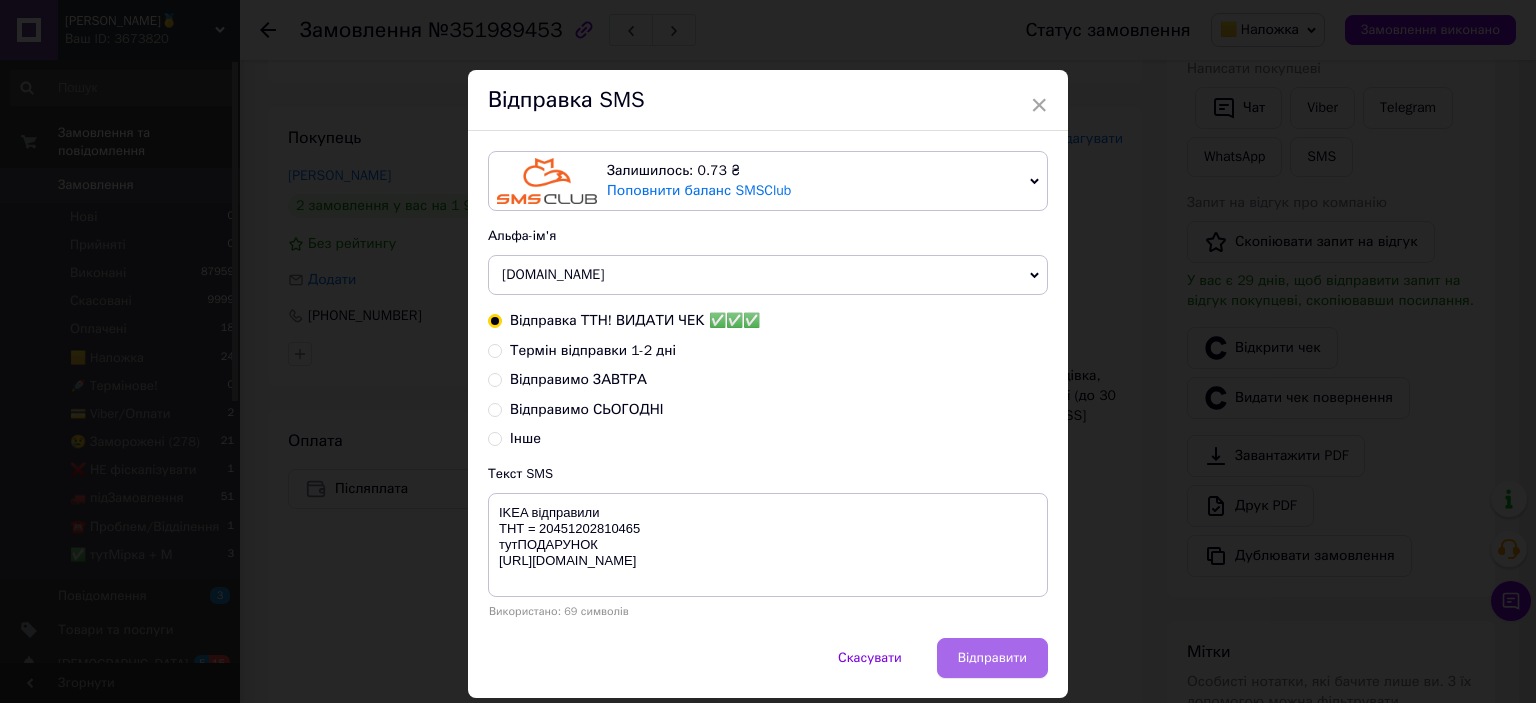 click on "Відправити" at bounding box center [992, 658] 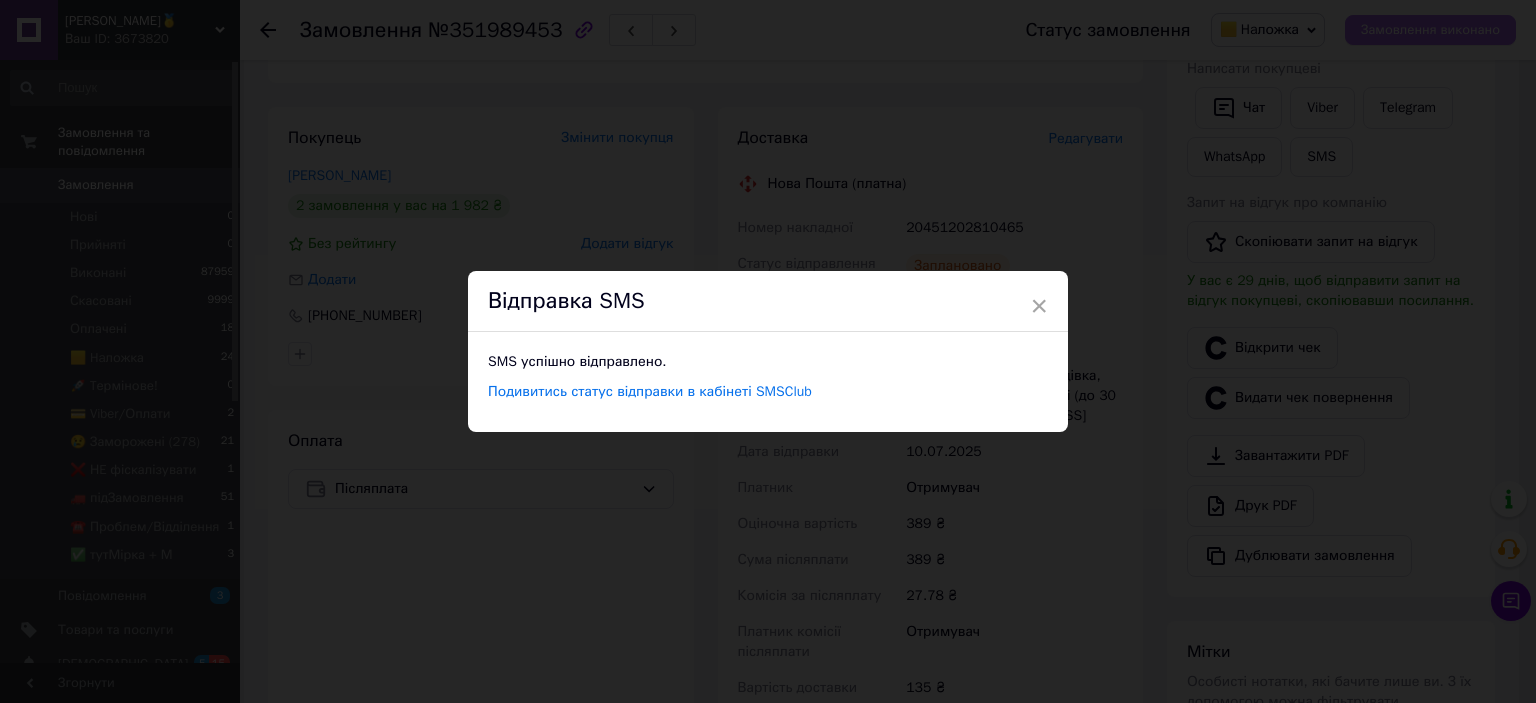 click on "× Відправка SMS SMS успішно відправлено. Подивитись статус відправки в кабінеті SMSClub" at bounding box center [768, 351] 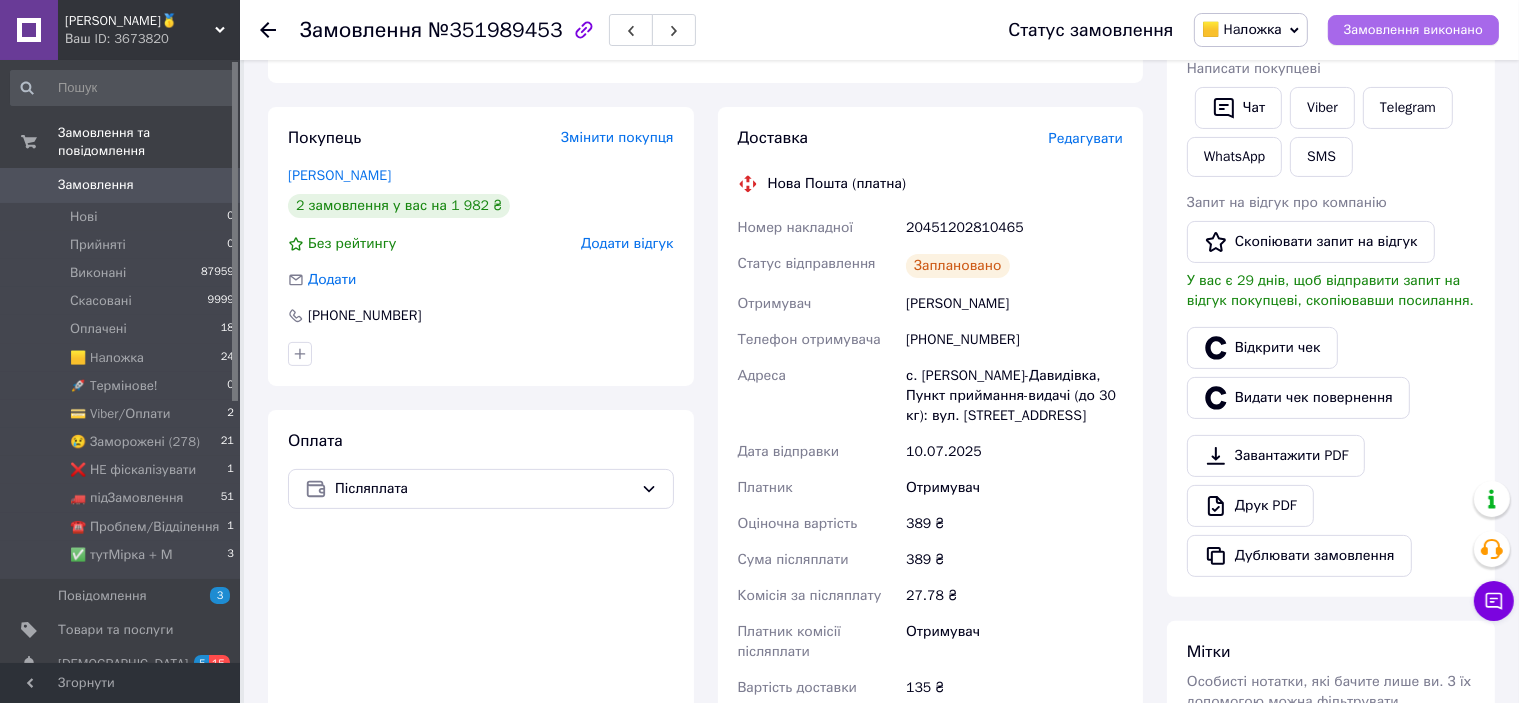click on "Замовлення виконано" at bounding box center (1413, 30) 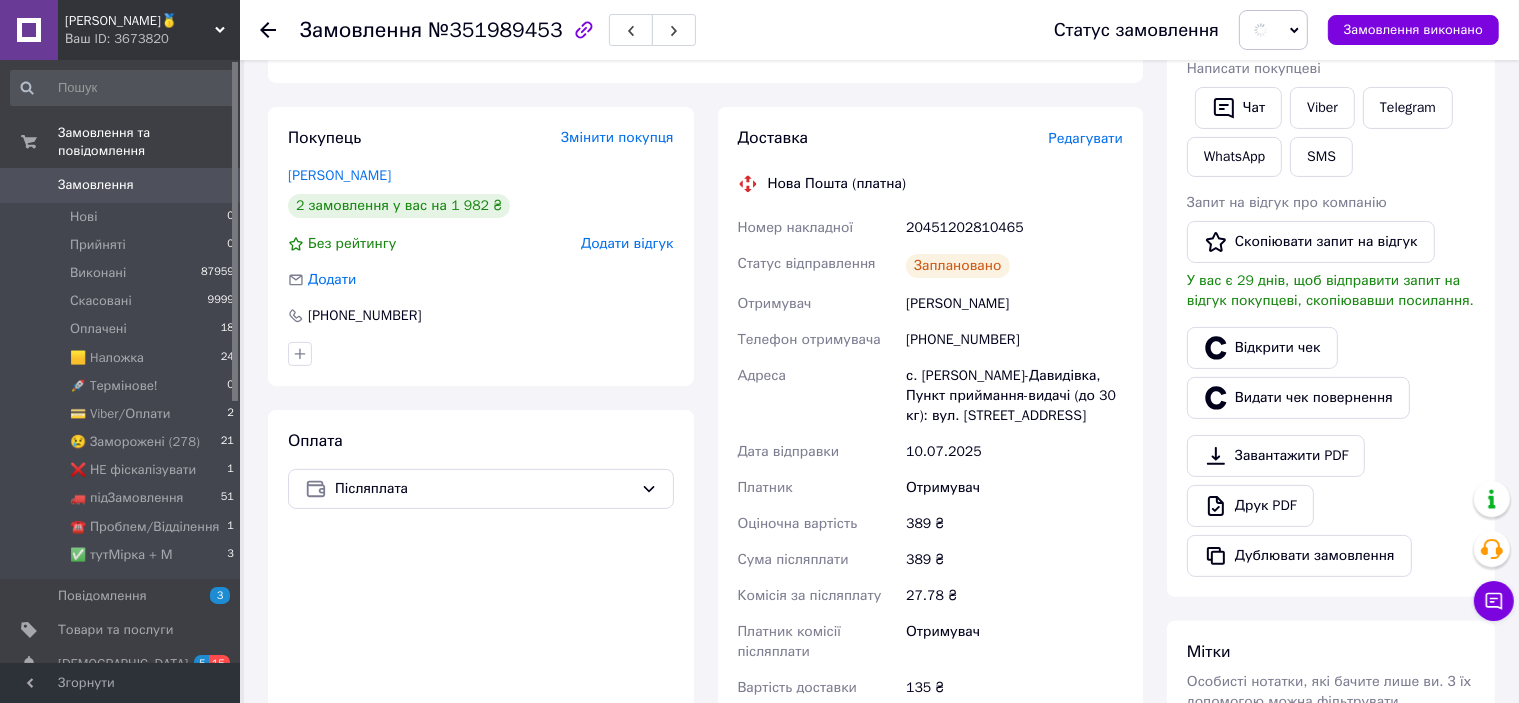 scroll, scrollTop: 0, scrollLeft: 0, axis: both 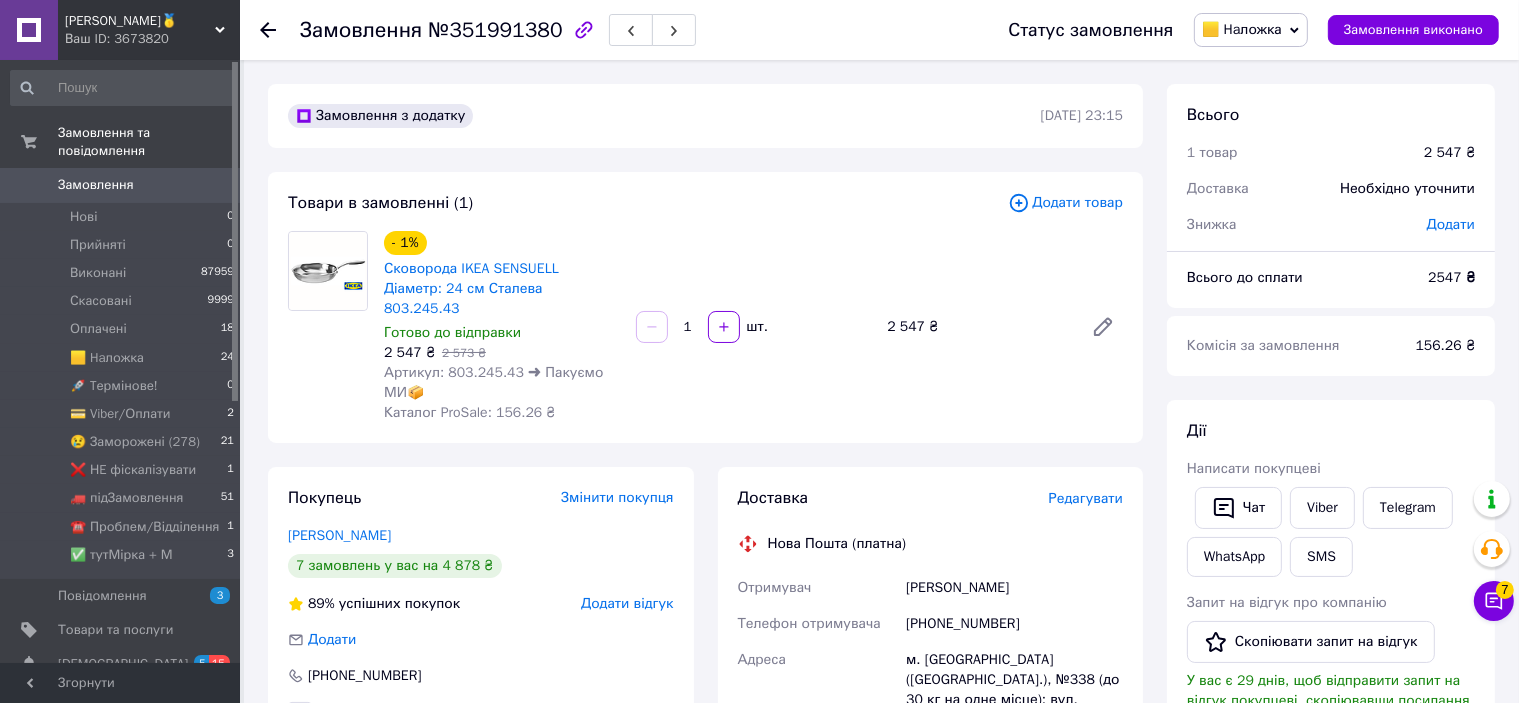 click on "Редагувати" at bounding box center (1086, 498) 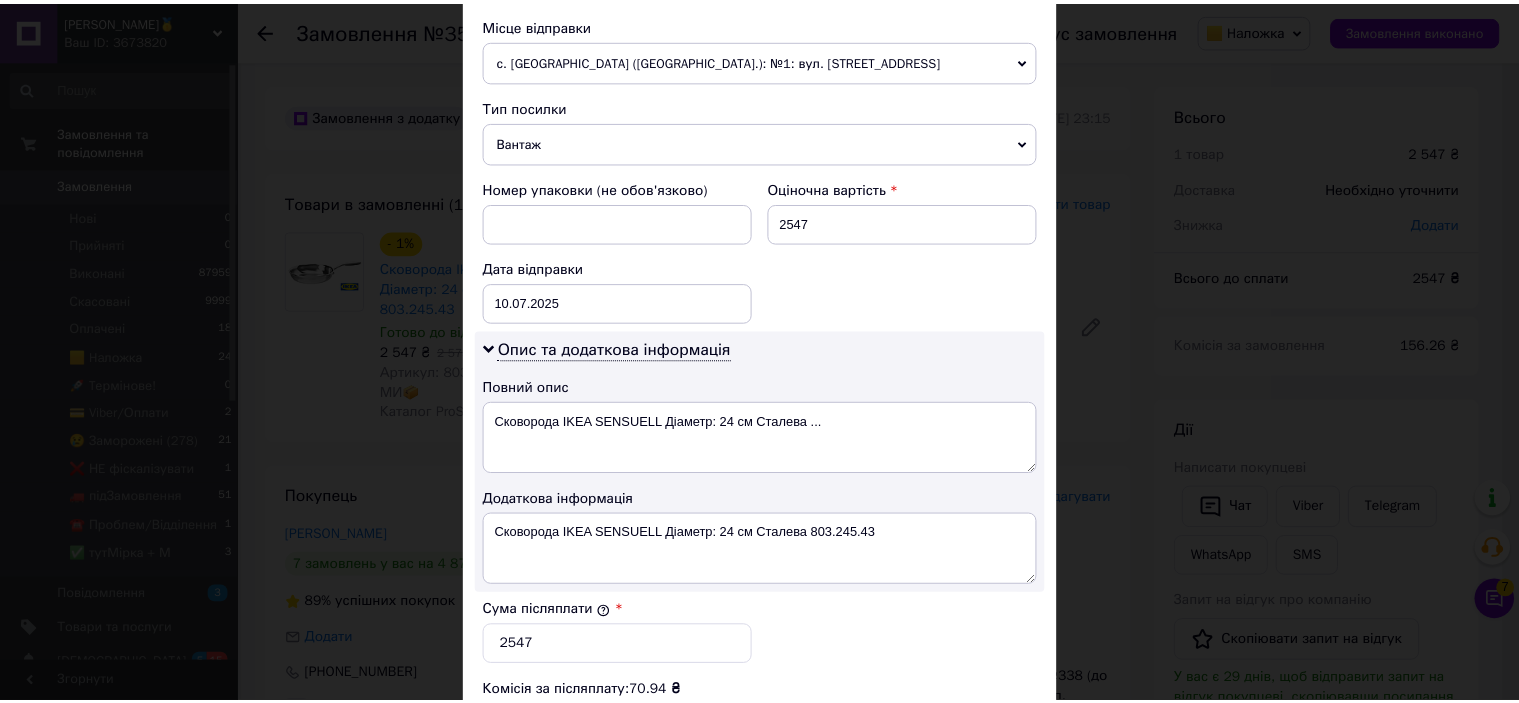 scroll, scrollTop: 1040, scrollLeft: 0, axis: vertical 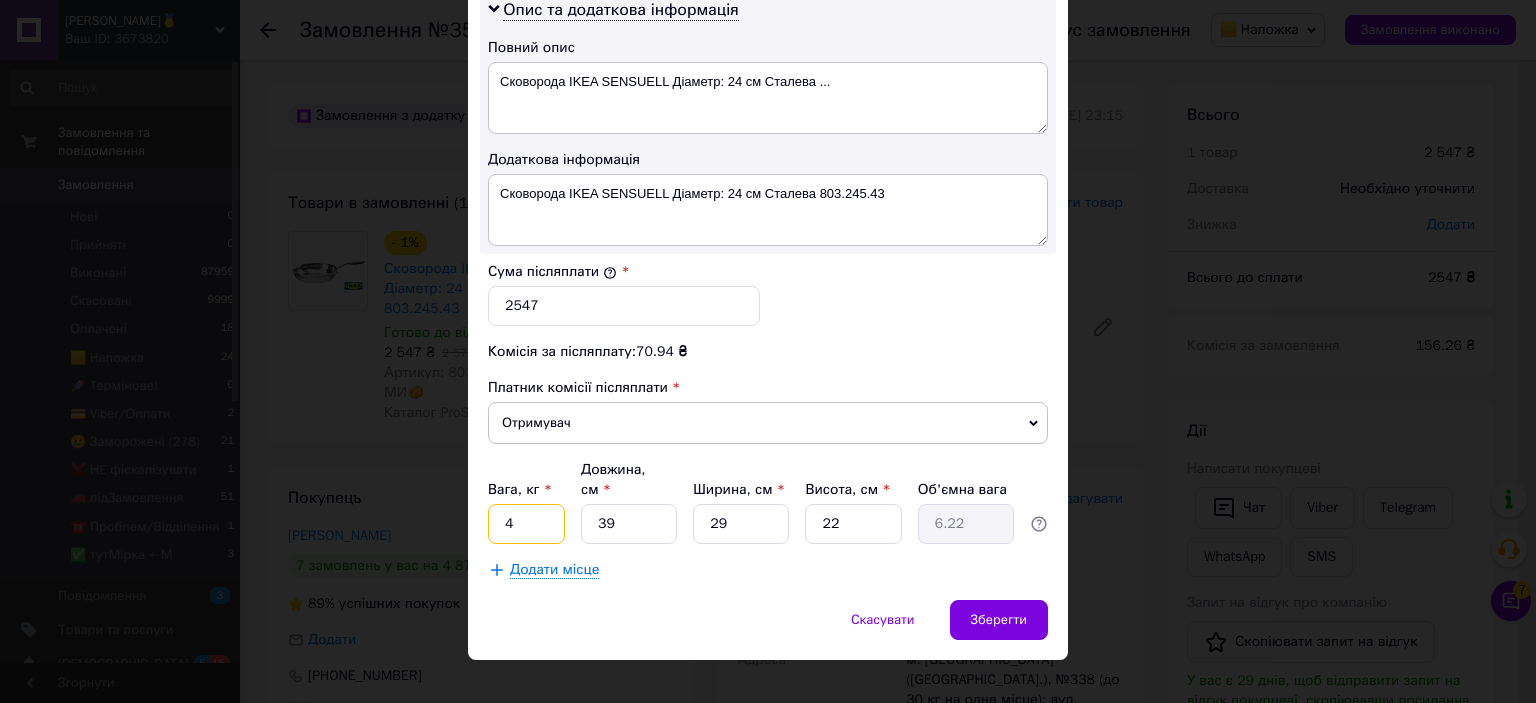 click on "4" at bounding box center [526, 524] 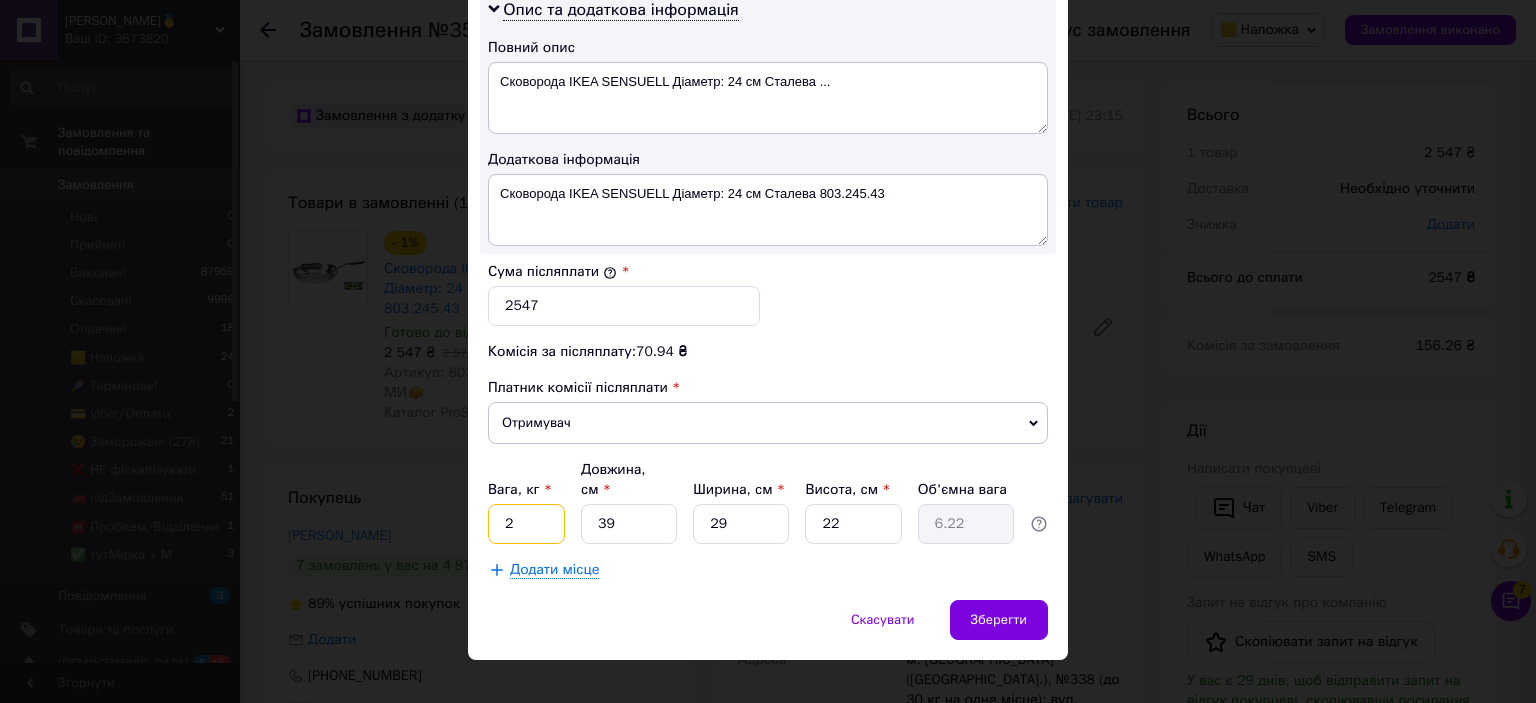 click on "2" at bounding box center [526, 524] 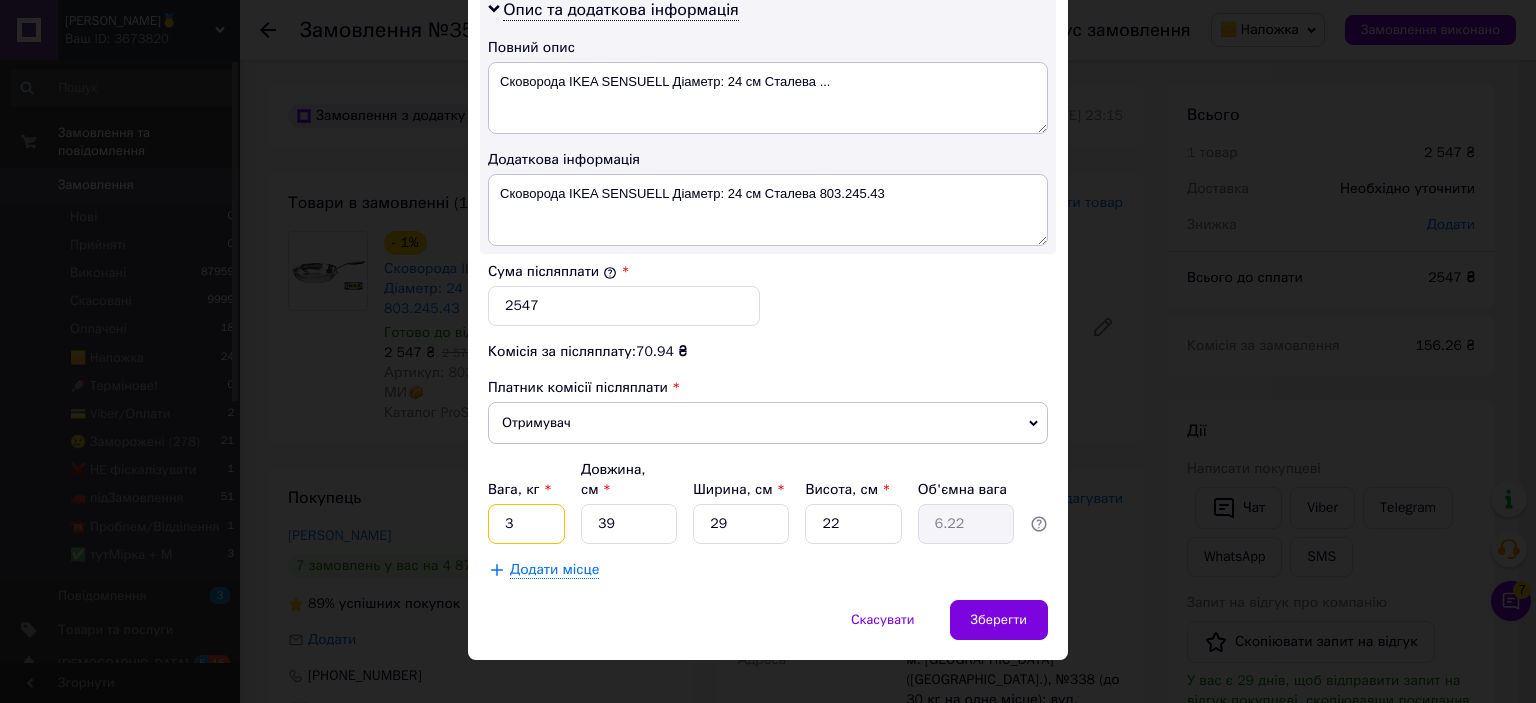 click on "3" at bounding box center (526, 524) 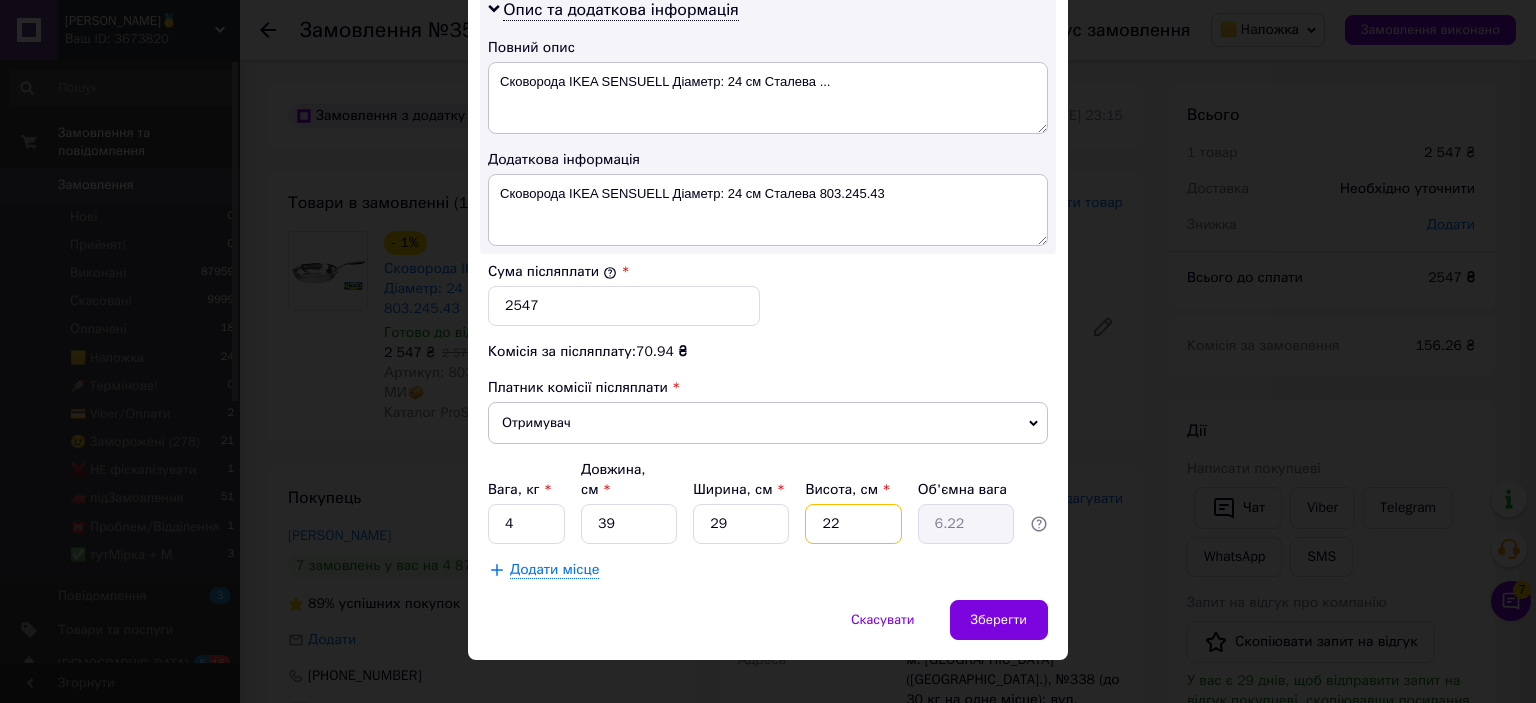 click on "22" at bounding box center [853, 524] 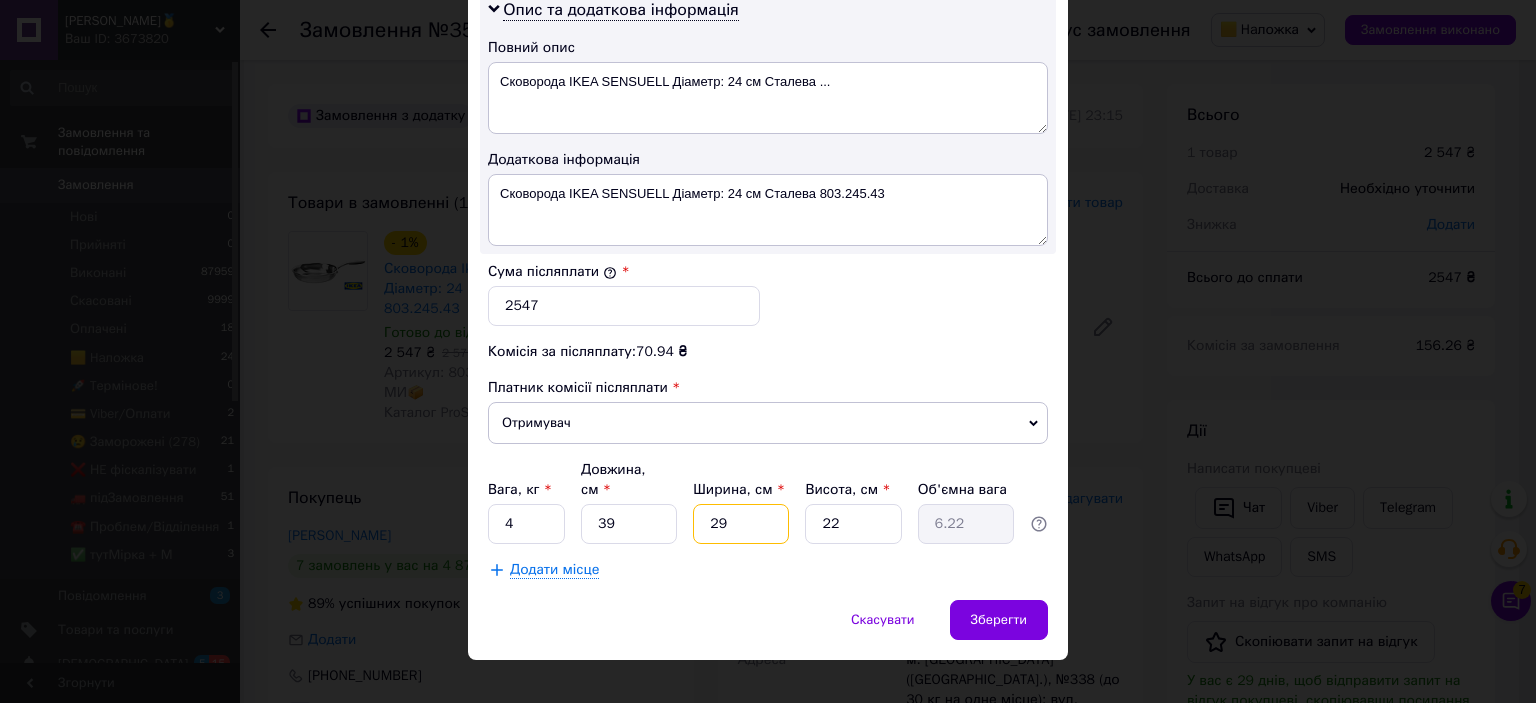 click on "29" at bounding box center (741, 524) 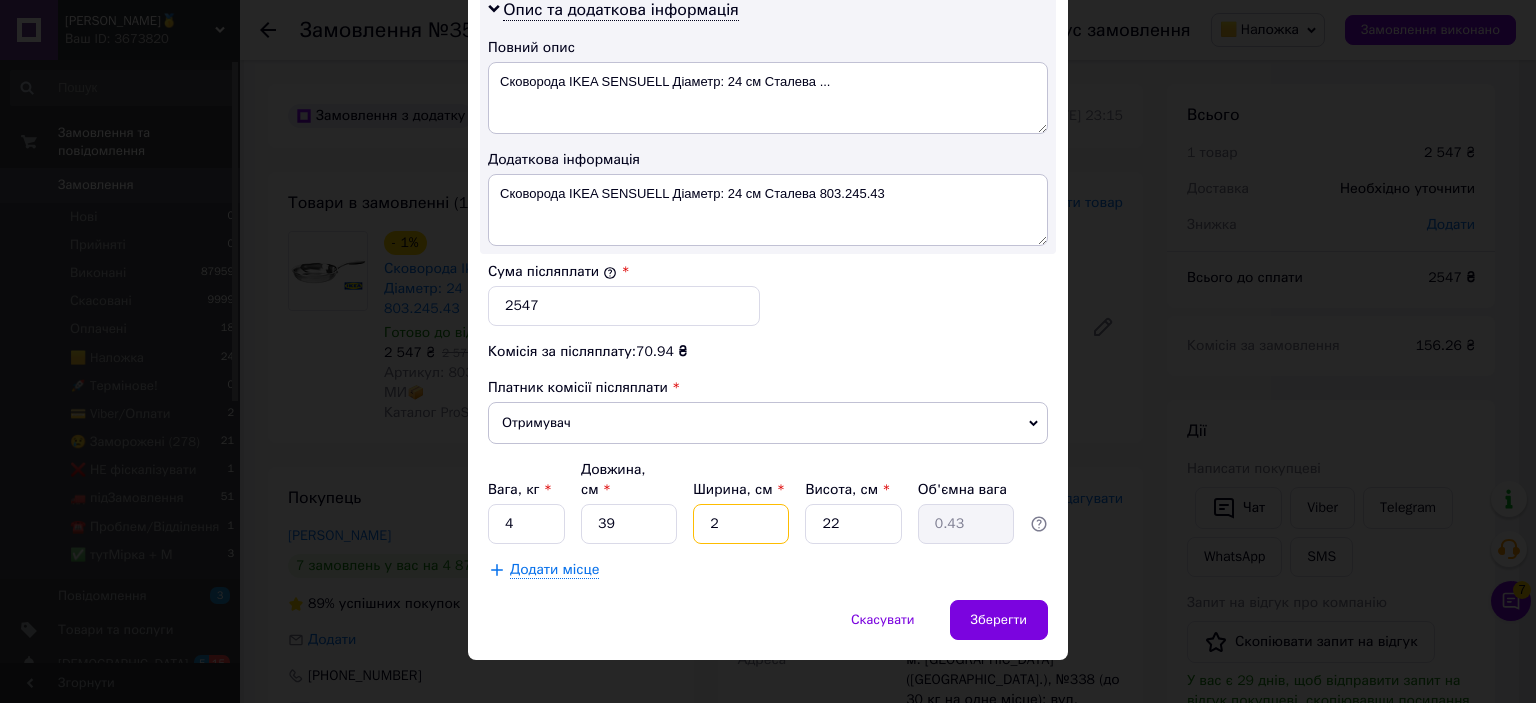 type on "25" 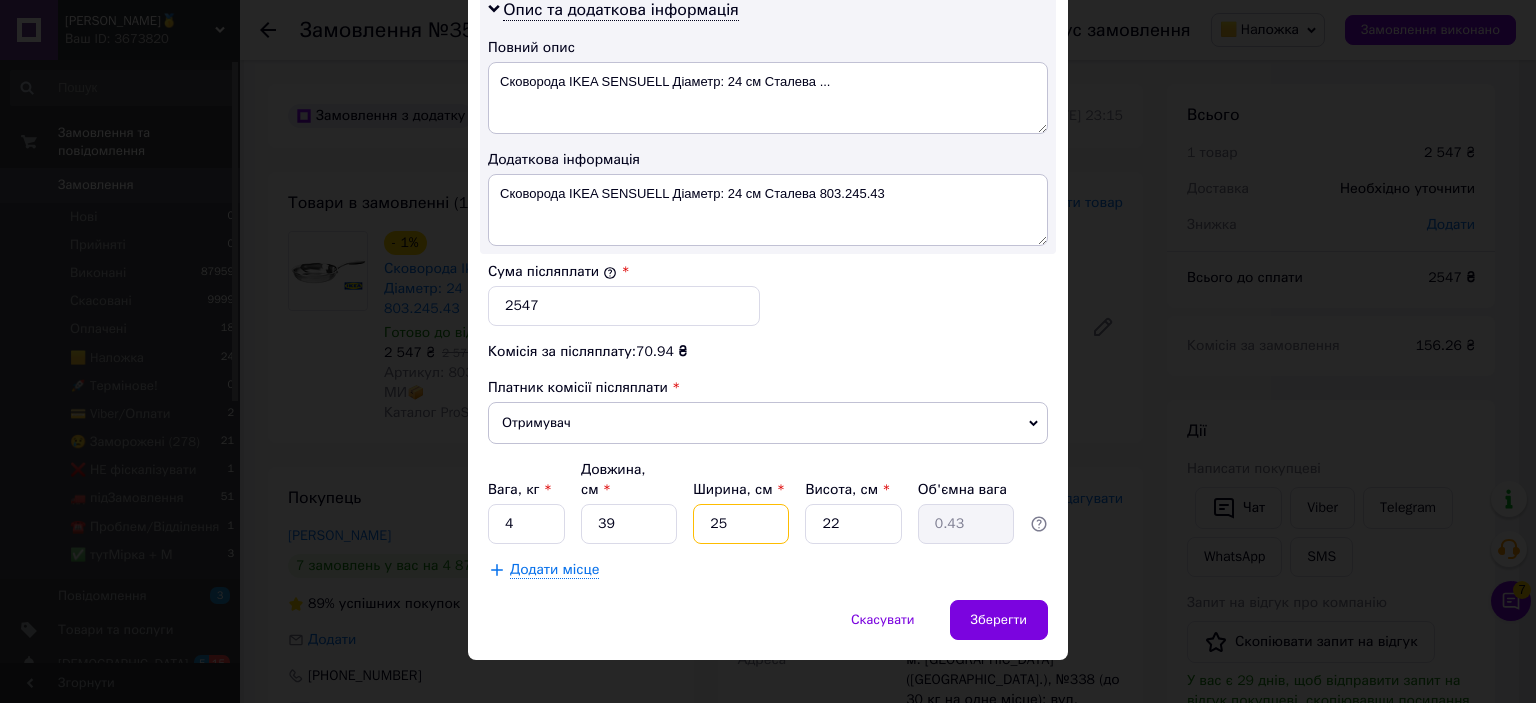 type on "5.36" 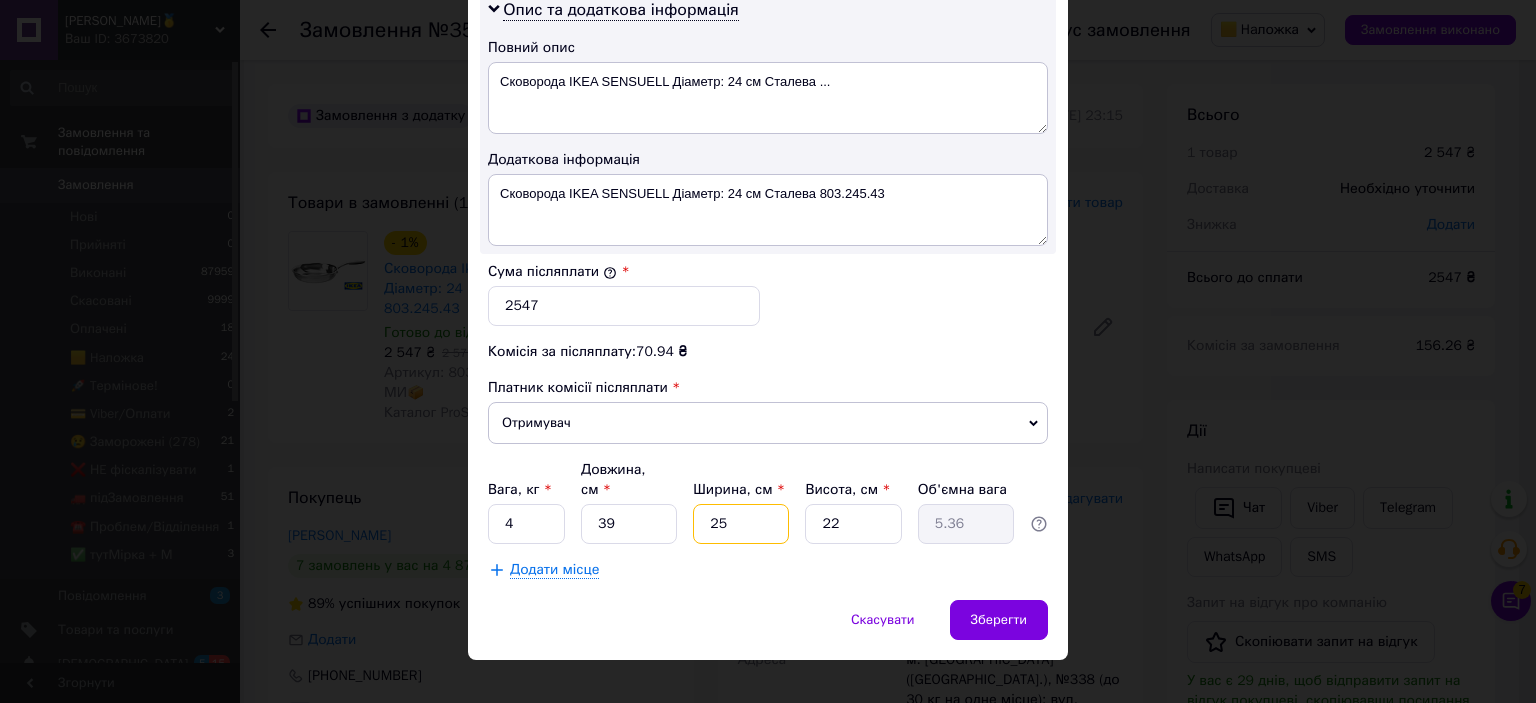 type on "25" 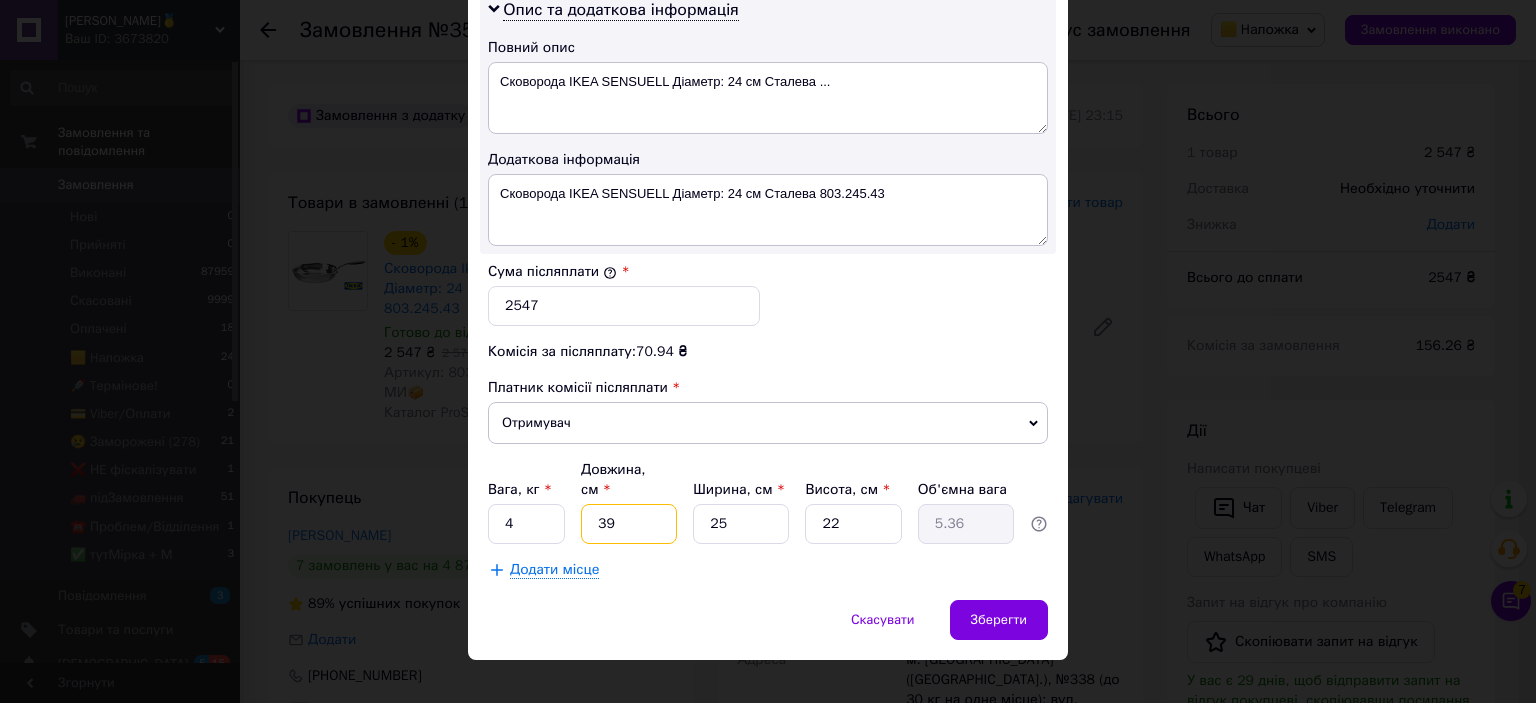 click on "39" at bounding box center (629, 524) 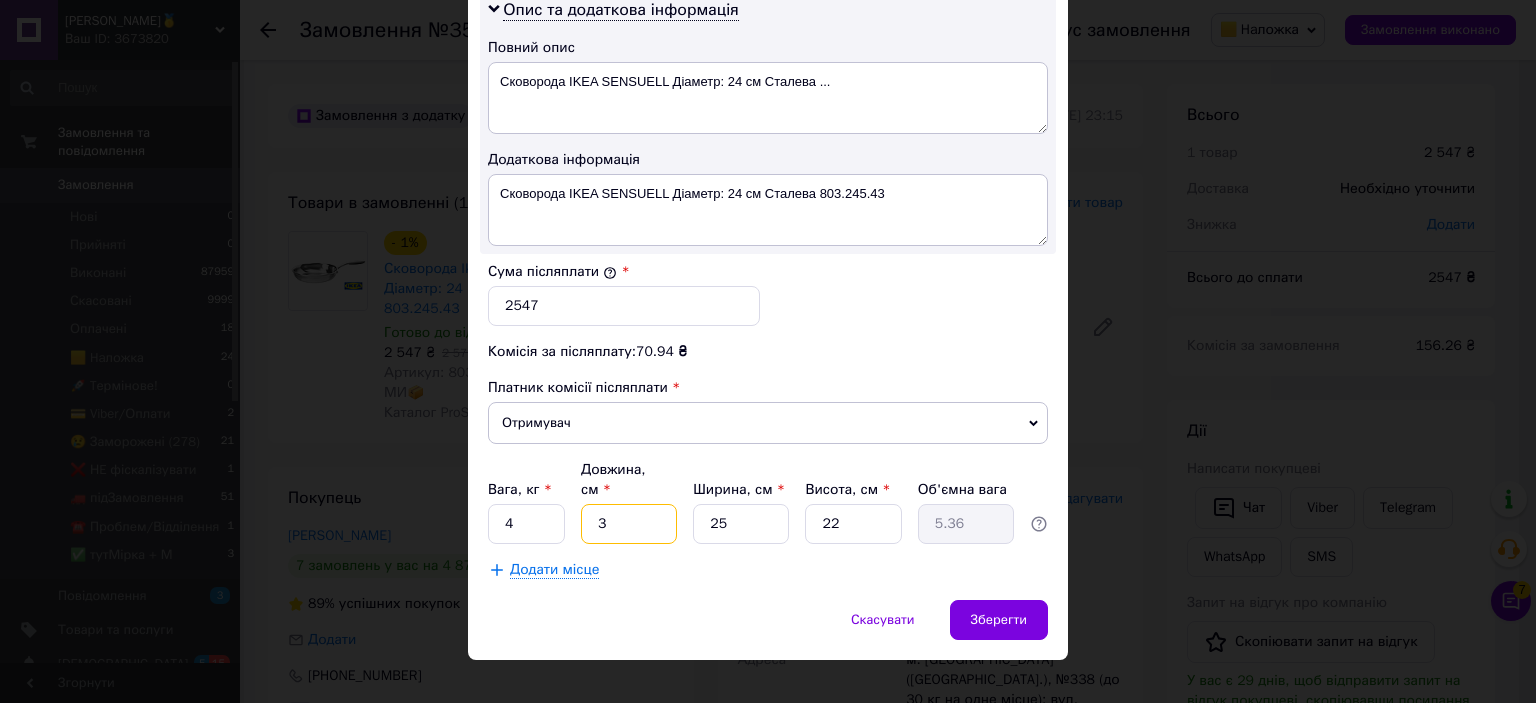 type on "0.41" 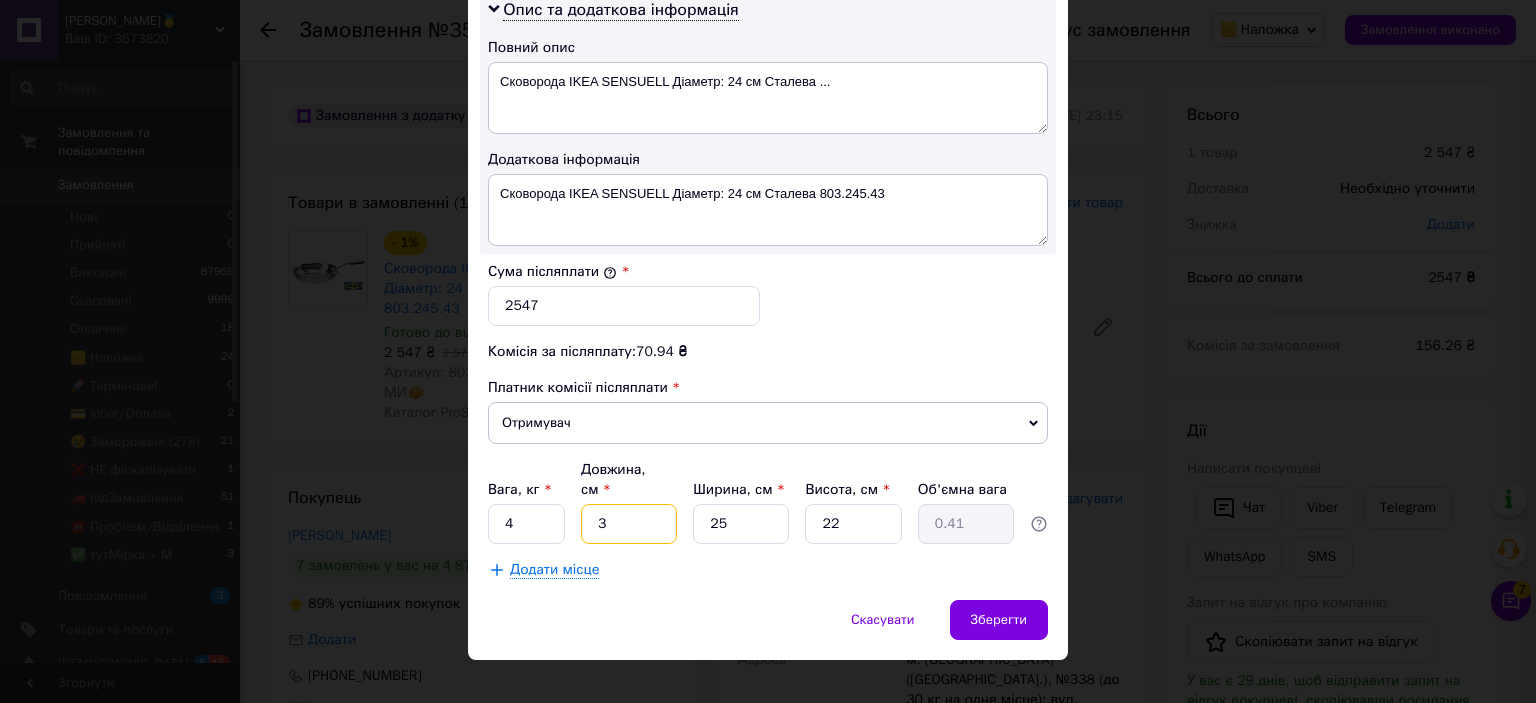 type on "35" 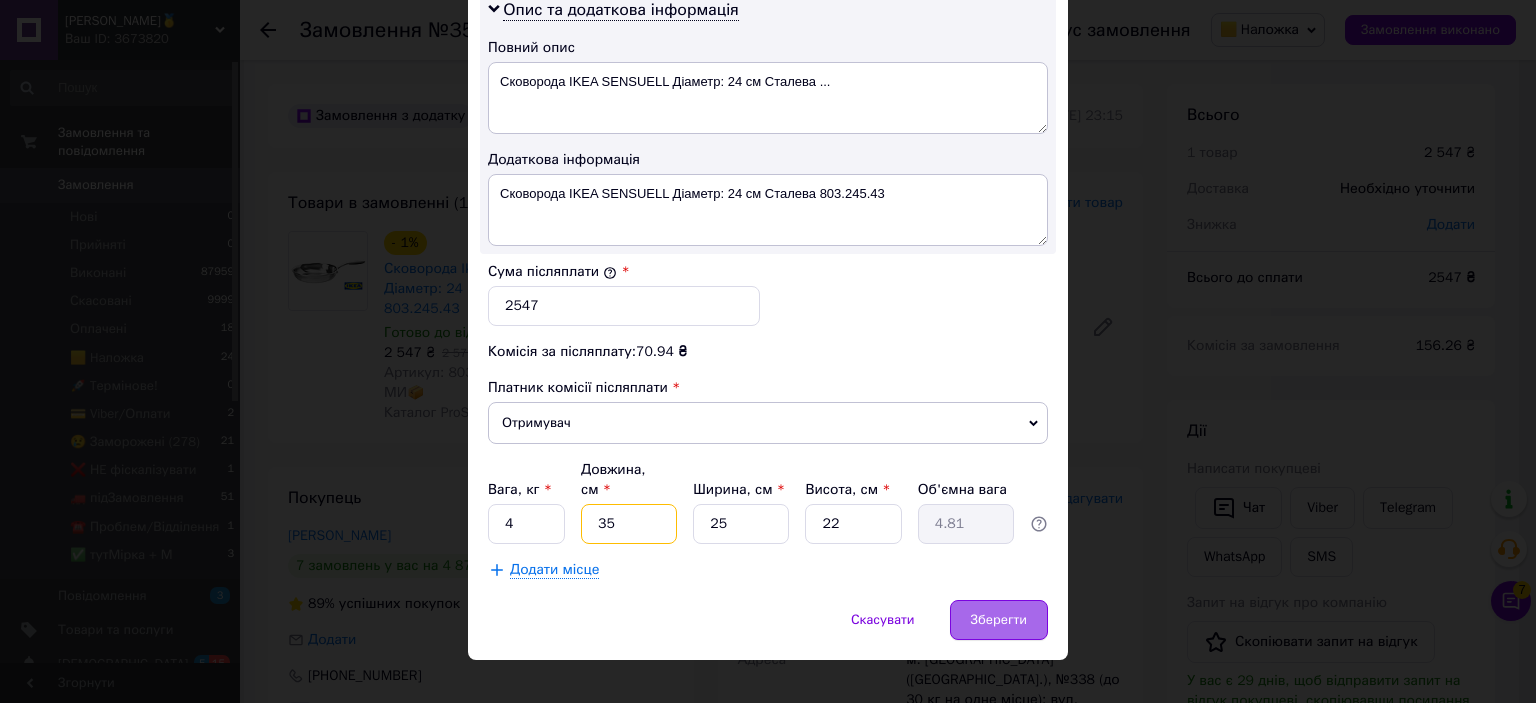 type on "35" 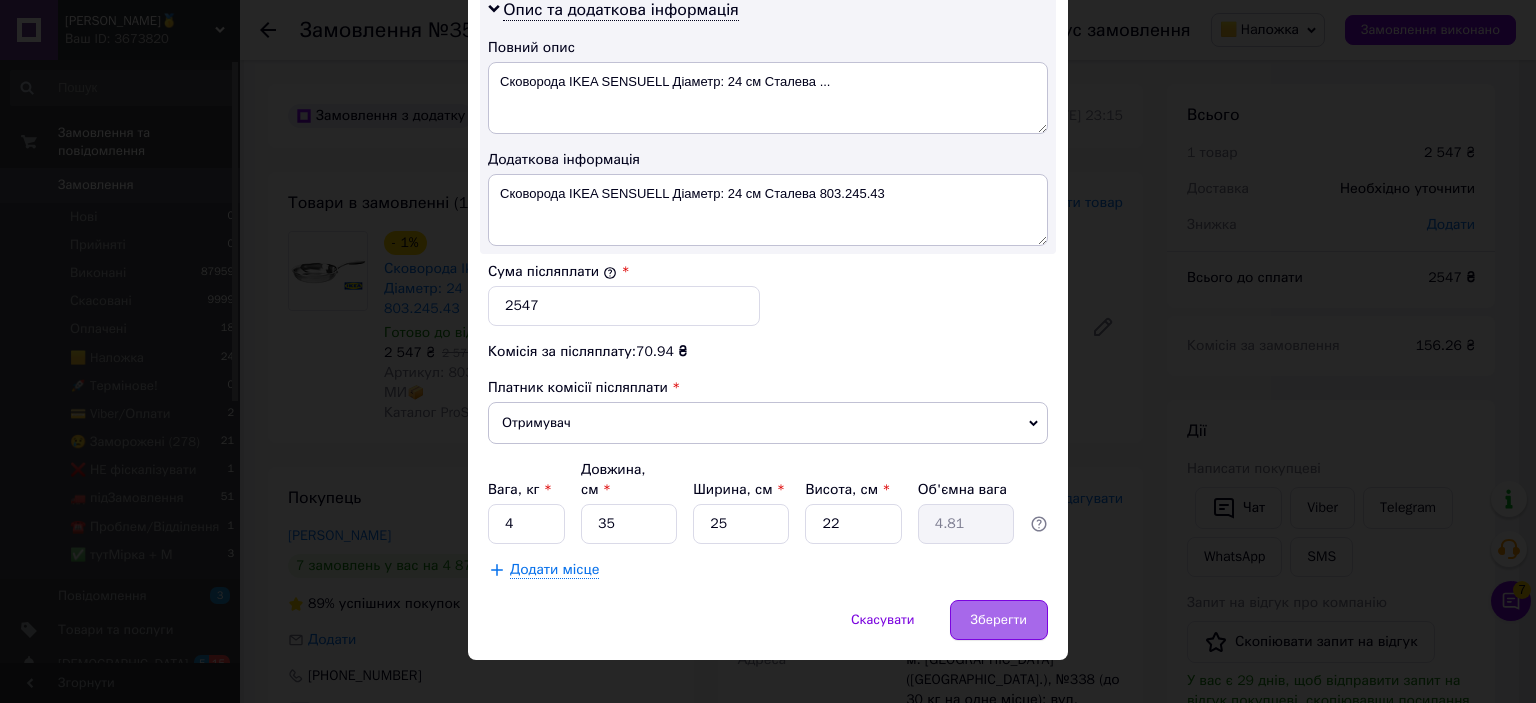 click on "Зберегти" at bounding box center [999, 620] 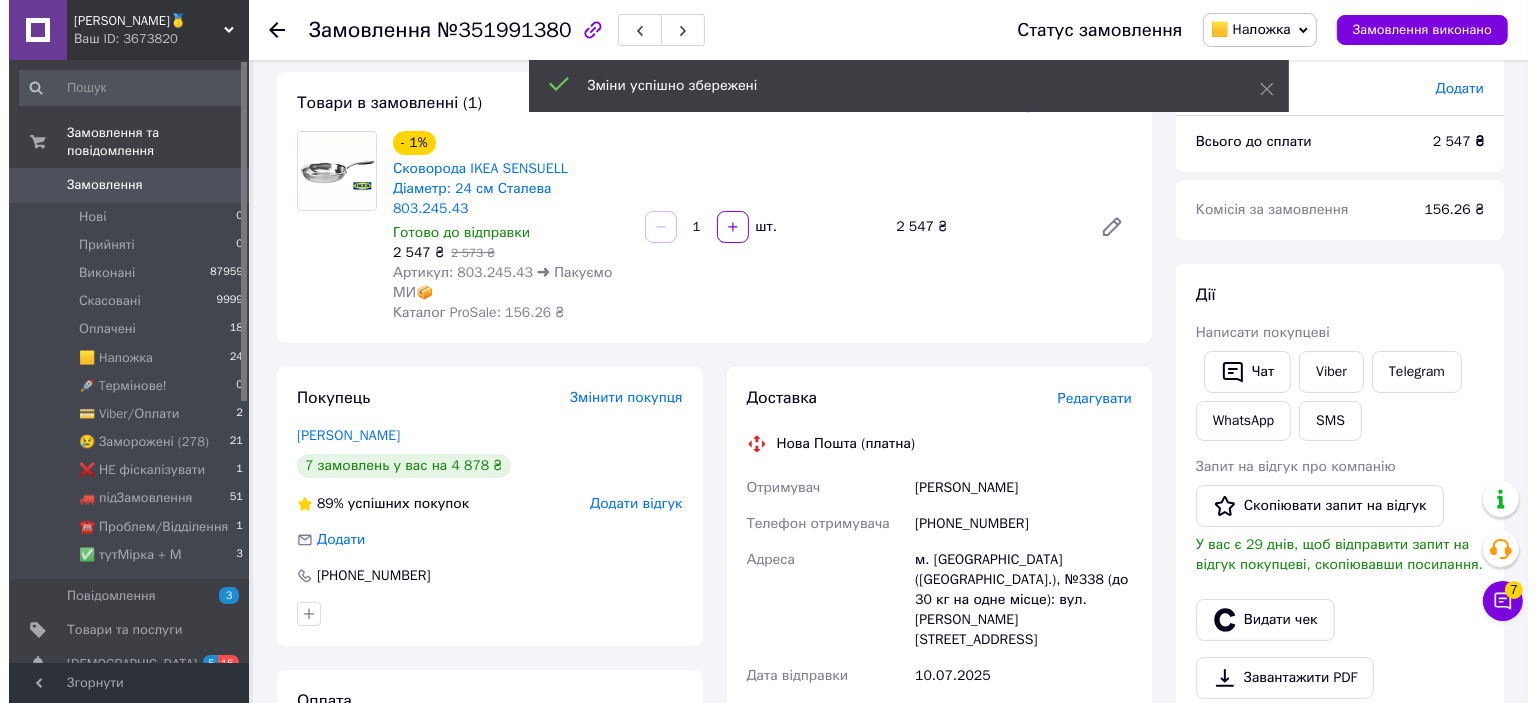 scroll, scrollTop: 500, scrollLeft: 0, axis: vertical 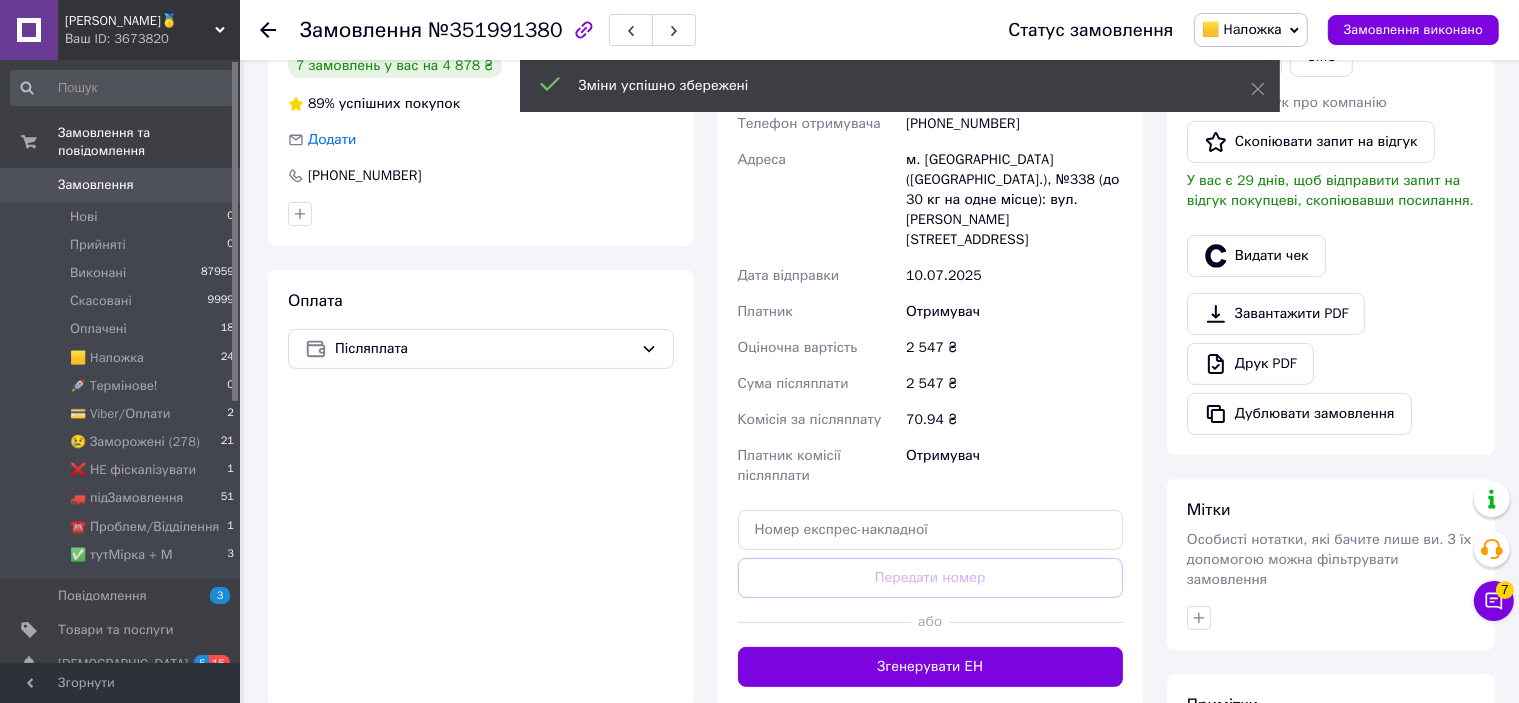 click on "Згенерувати ЕН" at bounding box center [931, 667] 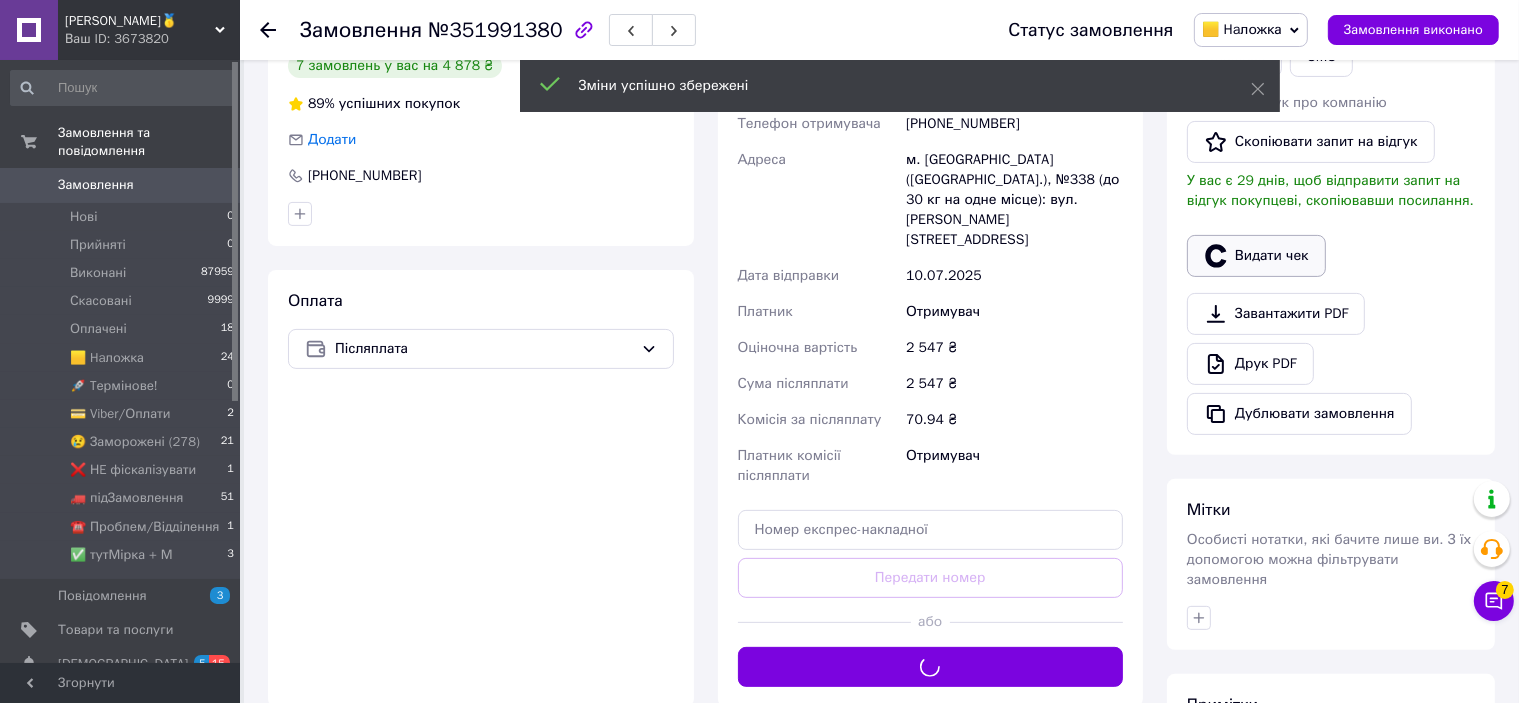 click on "Видати чек" at bounding box center (1256, 256) 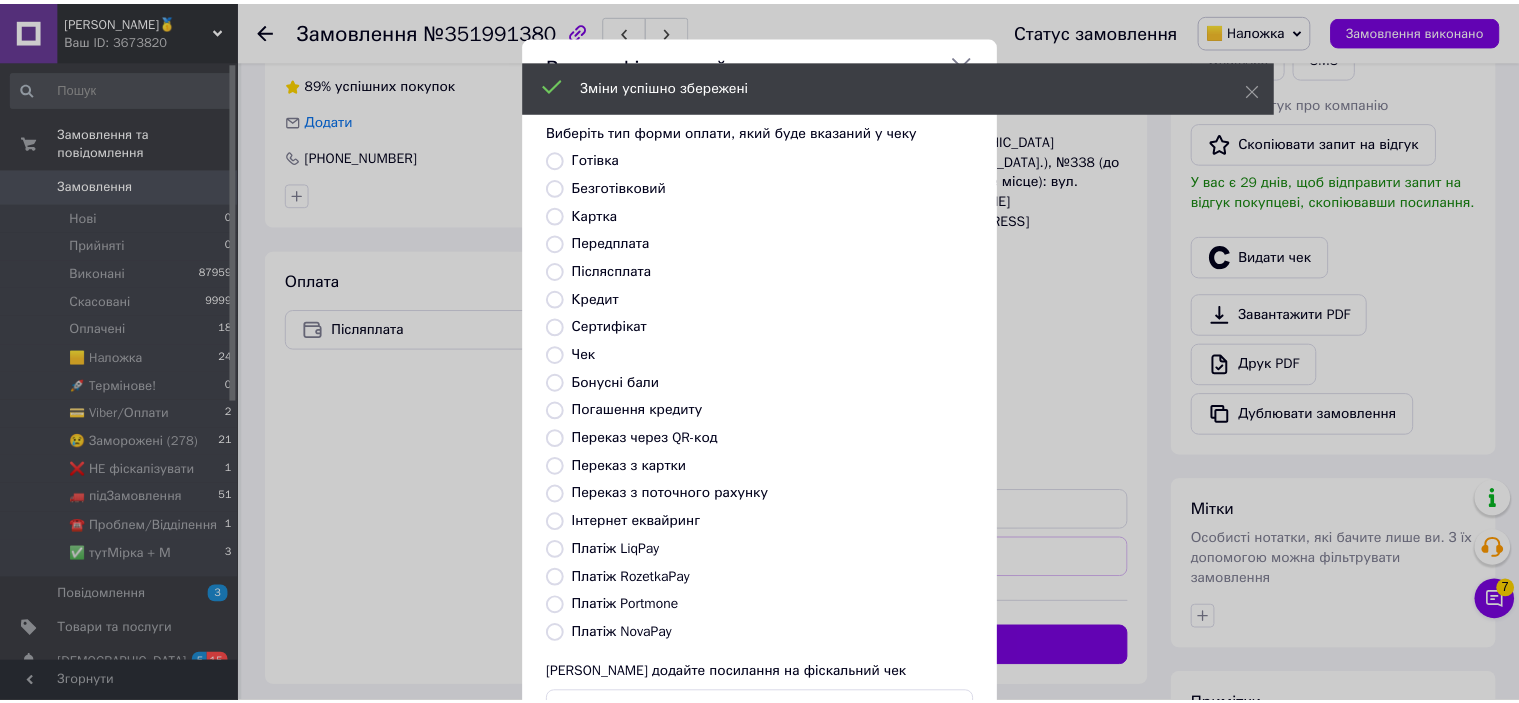 scroll, scrollTop: 155, scrollLeft: 0, axis: vertical 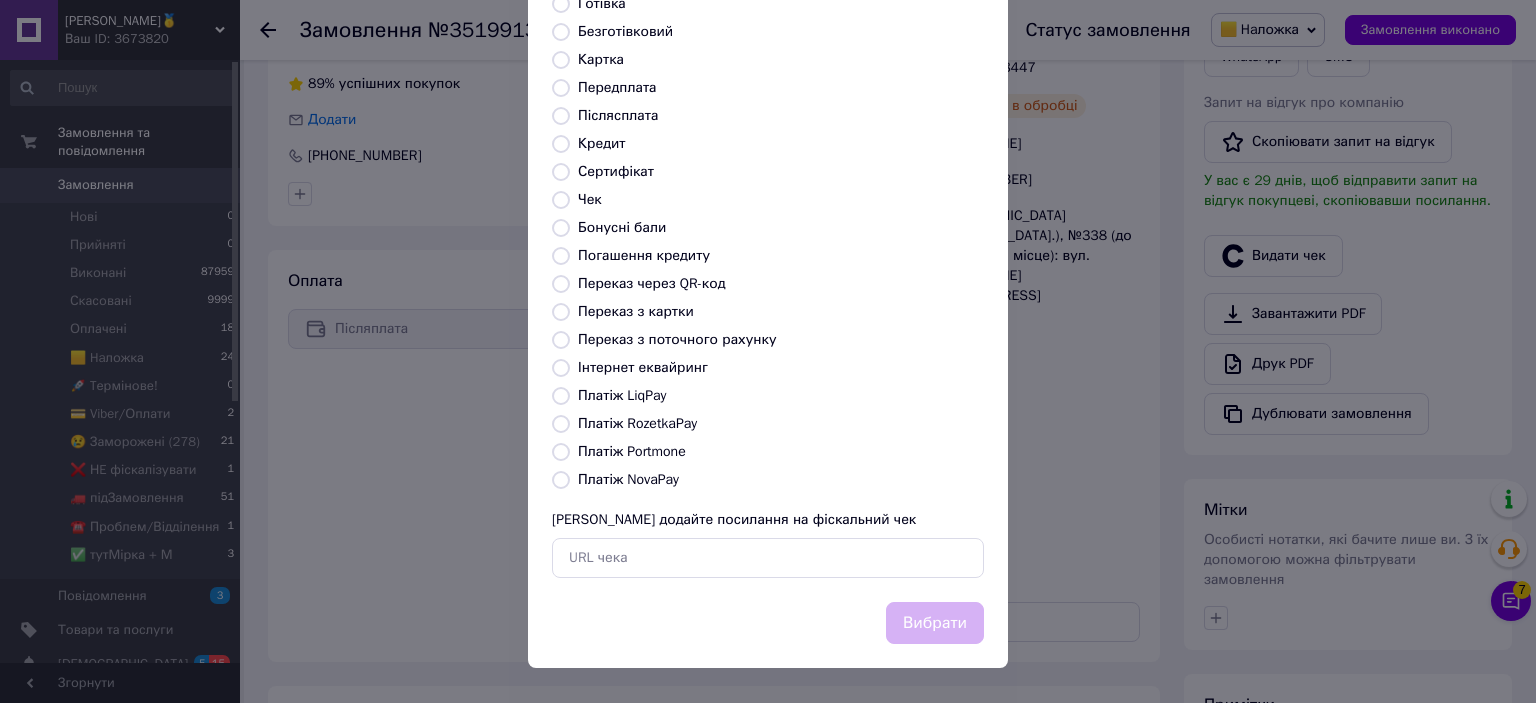 click on "Платіж NovaPay" at bounding box center (628, 479) 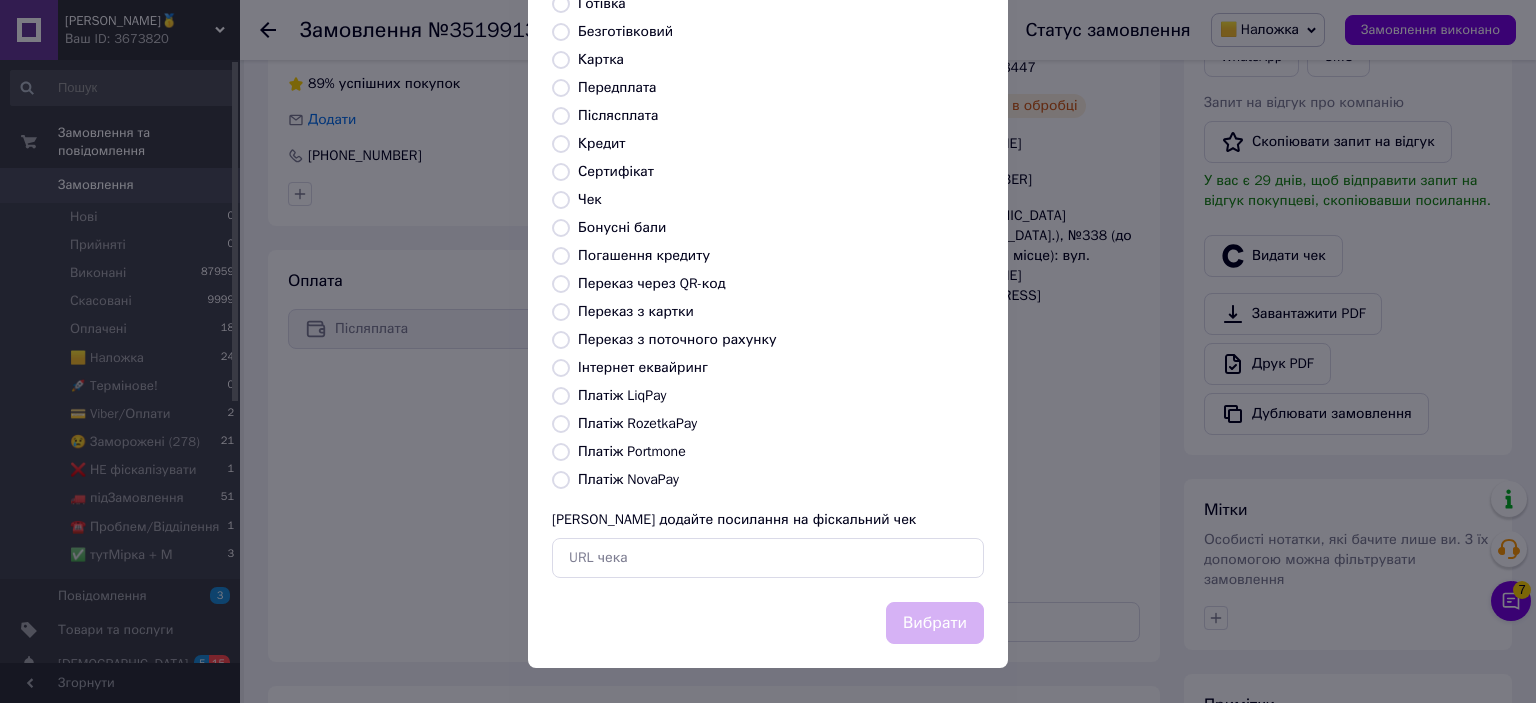 radio on "true" 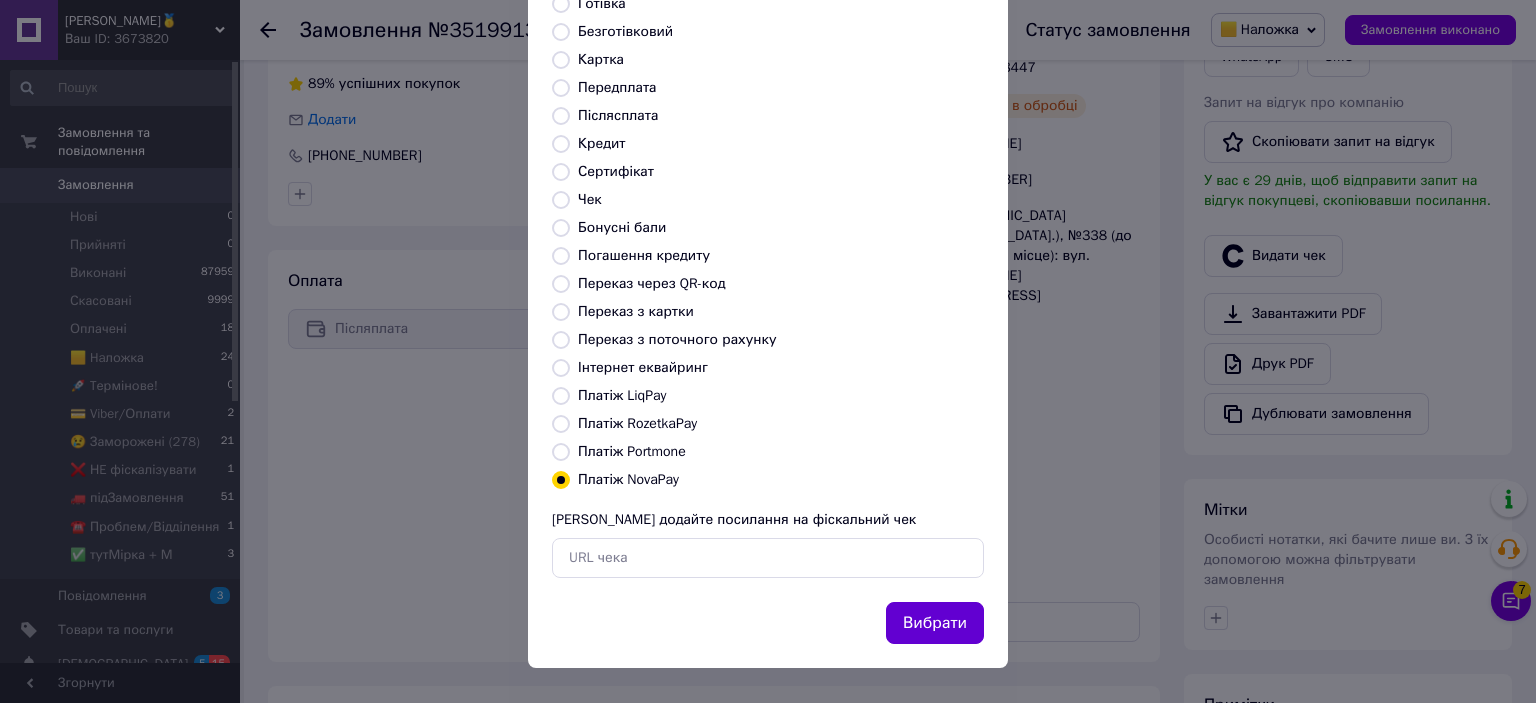 click on "Вибрати" at bounding box center [935, 623] 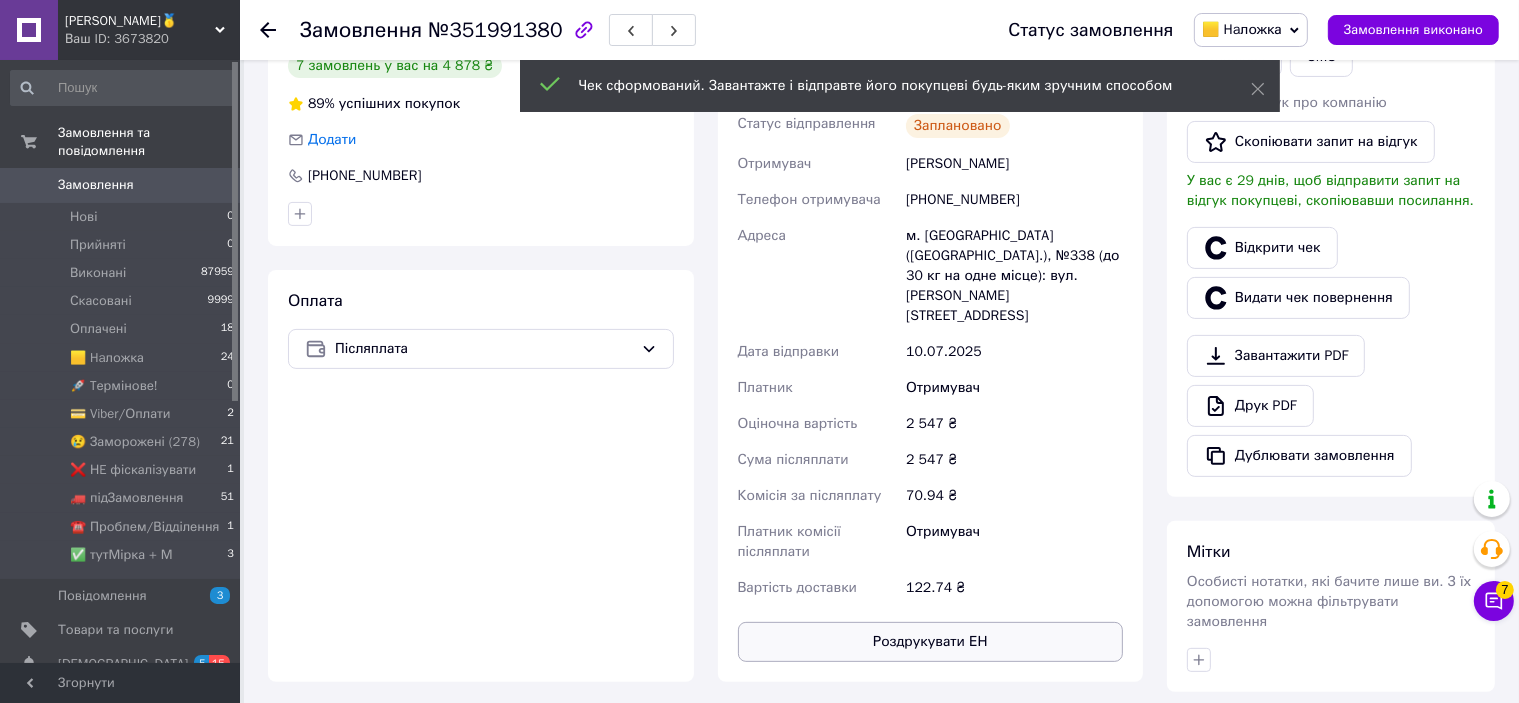 click on "Роздрукувати ЕН" at bounding box center (931, 642) 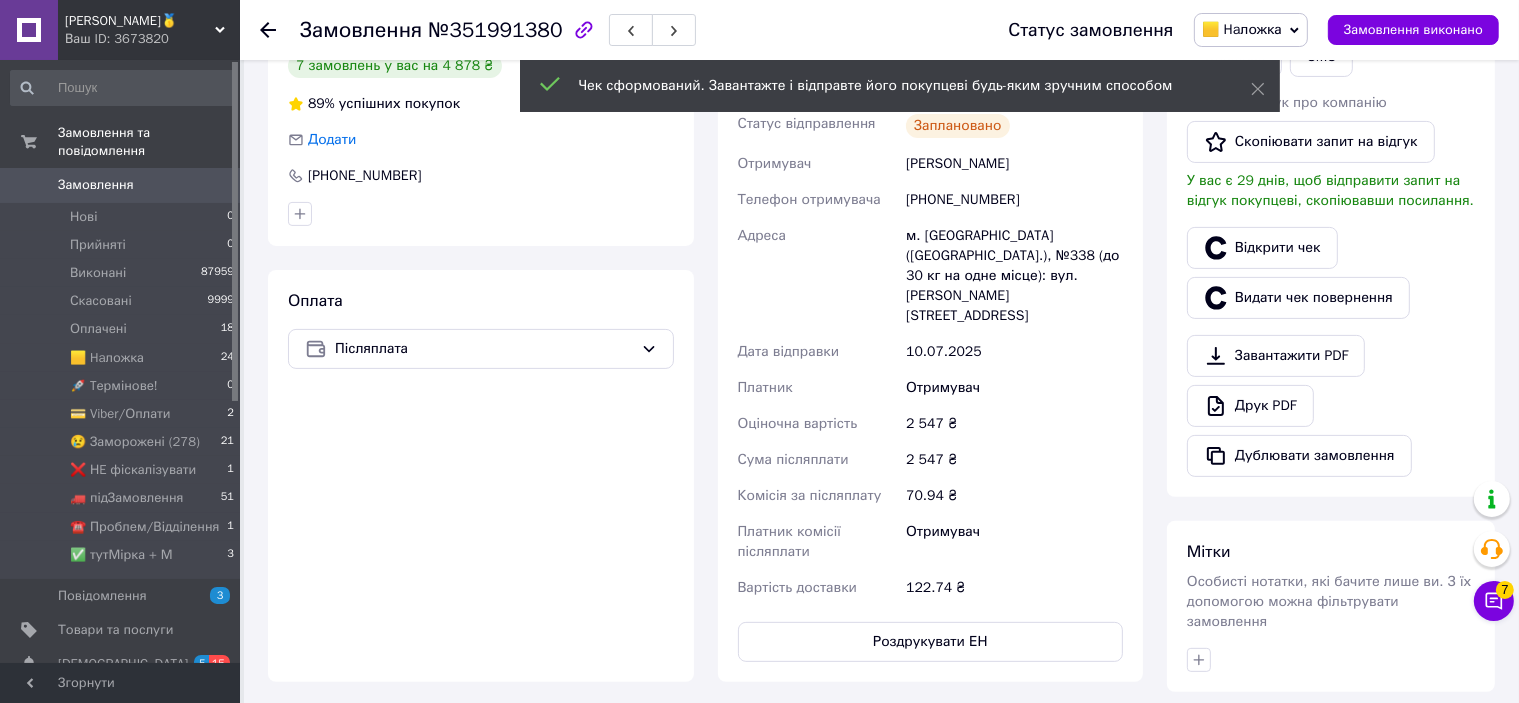 scroll, scrollTop: 300, scrollLeft: 0, axis: vertical 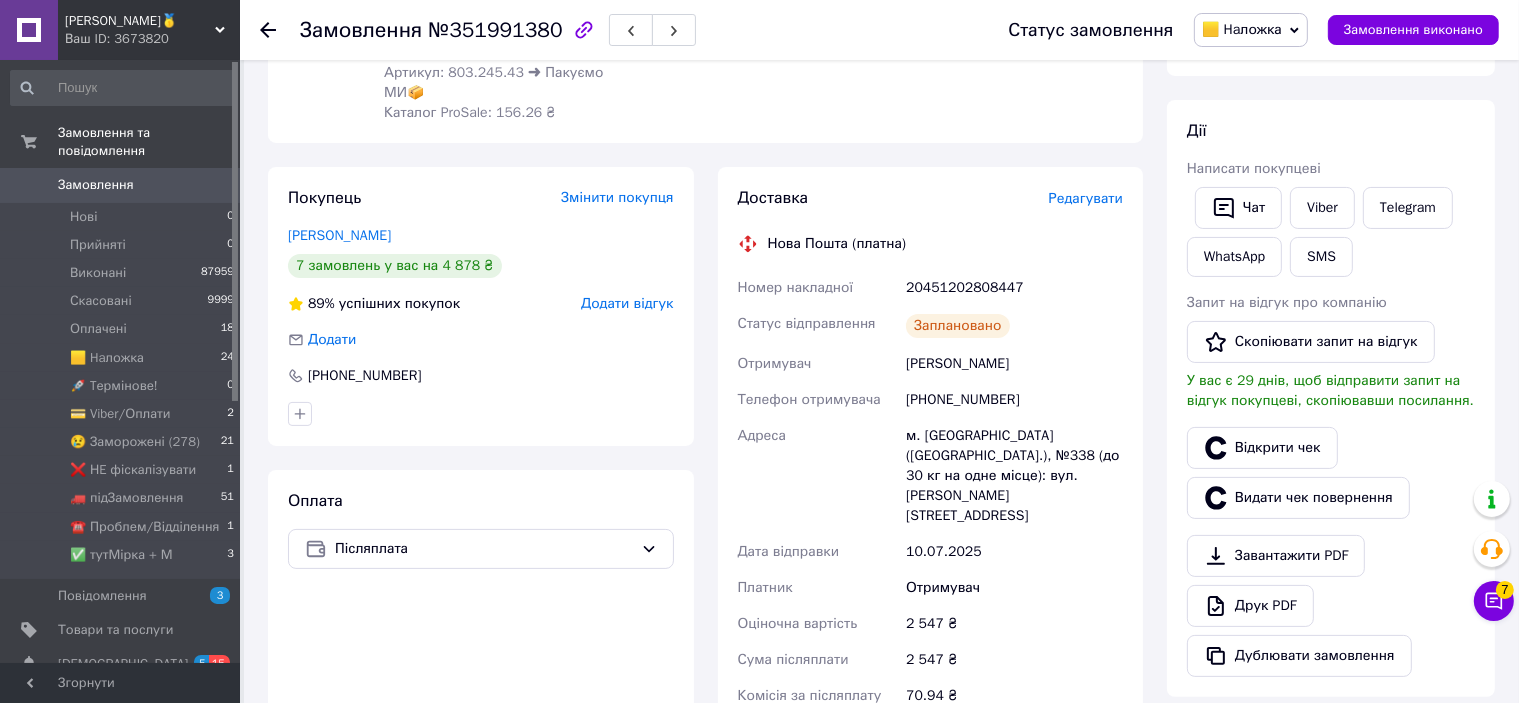 click on "20451202808447" at bounding box center [1014, 288] 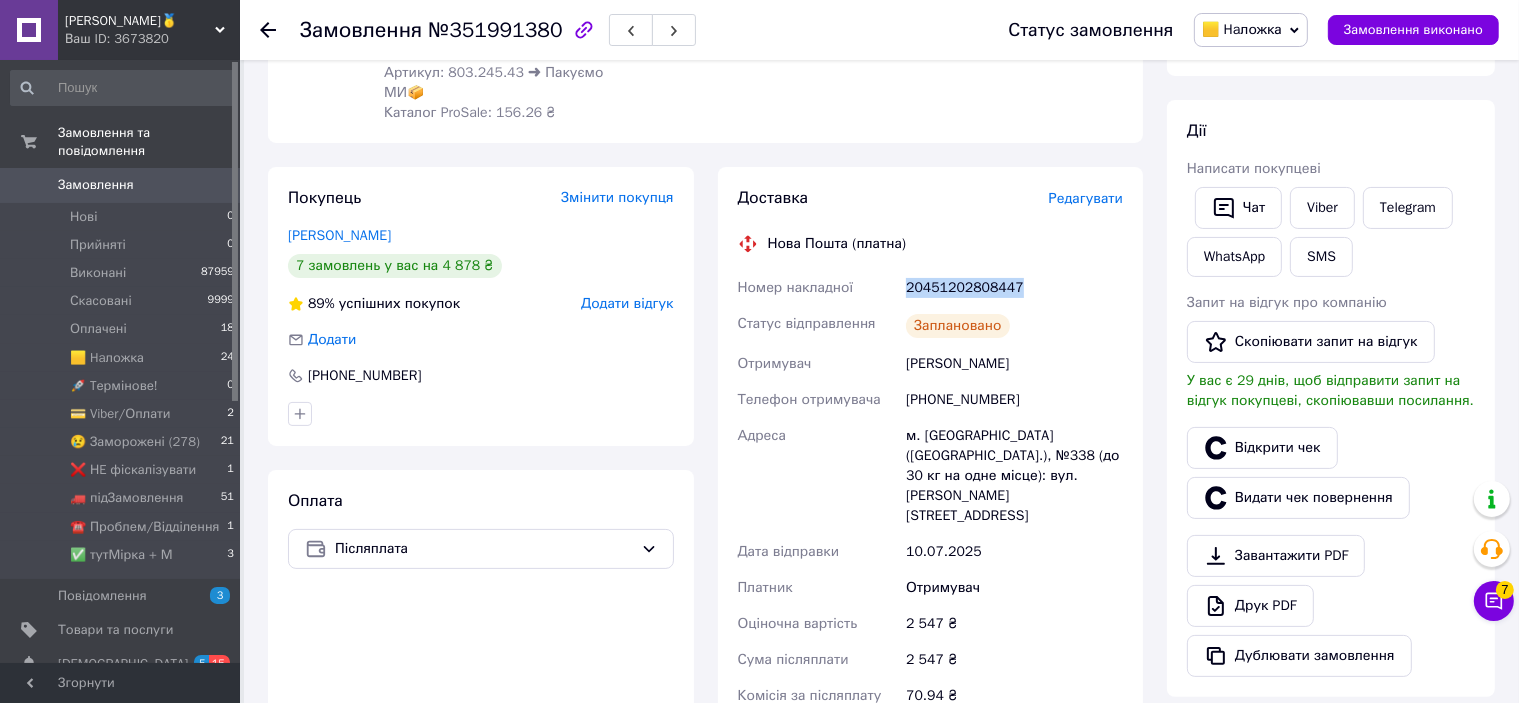 click on "20451202808447" at bounding box center (1014, 288) 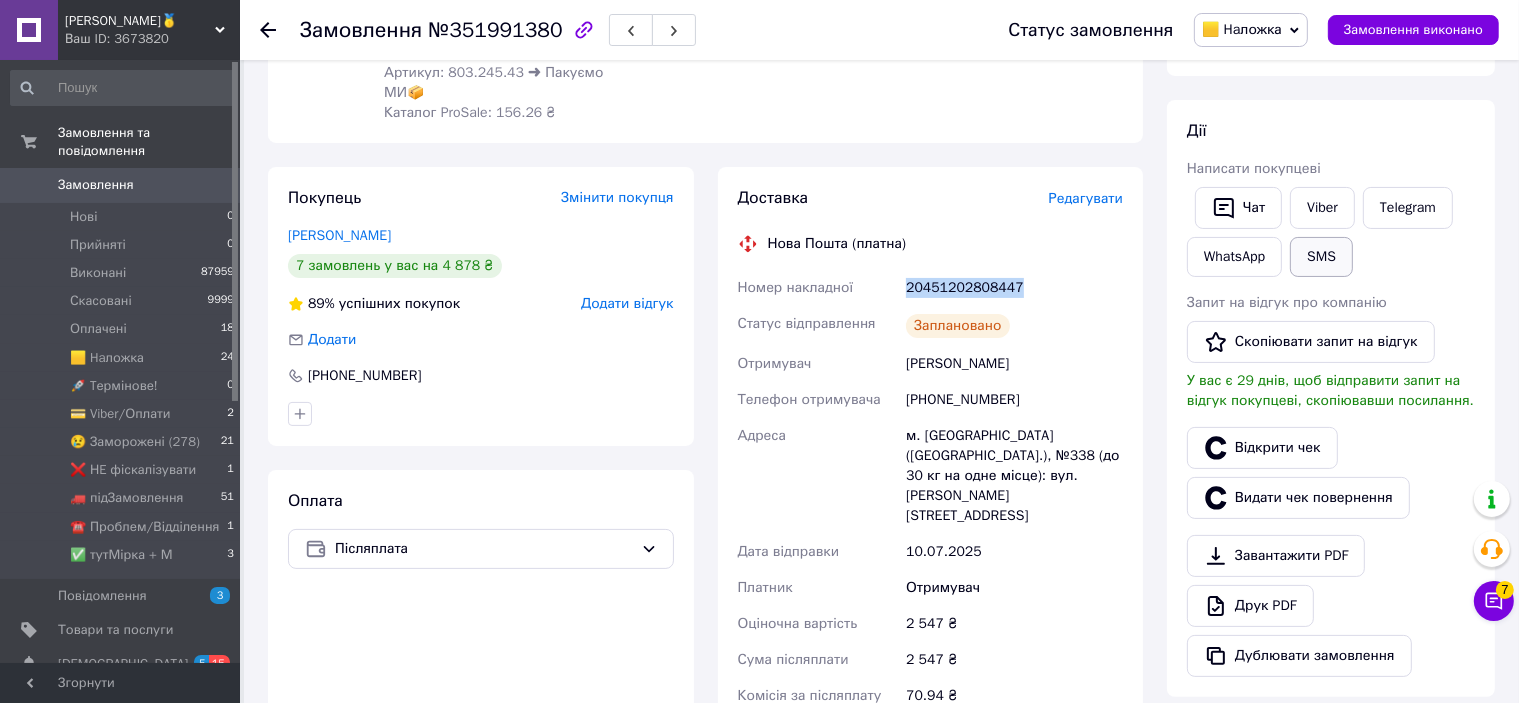 click on "SMS" at bounding box center [1321, 257] 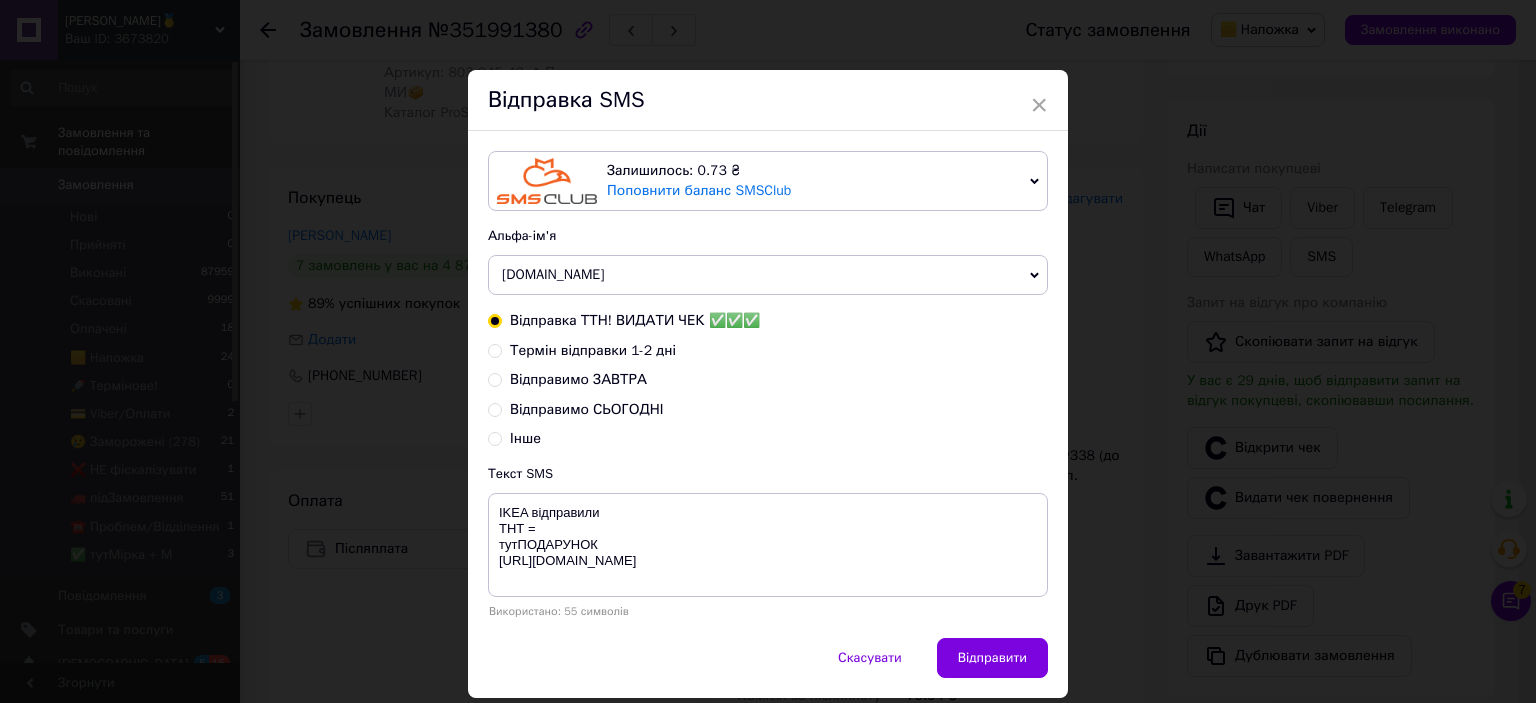 type 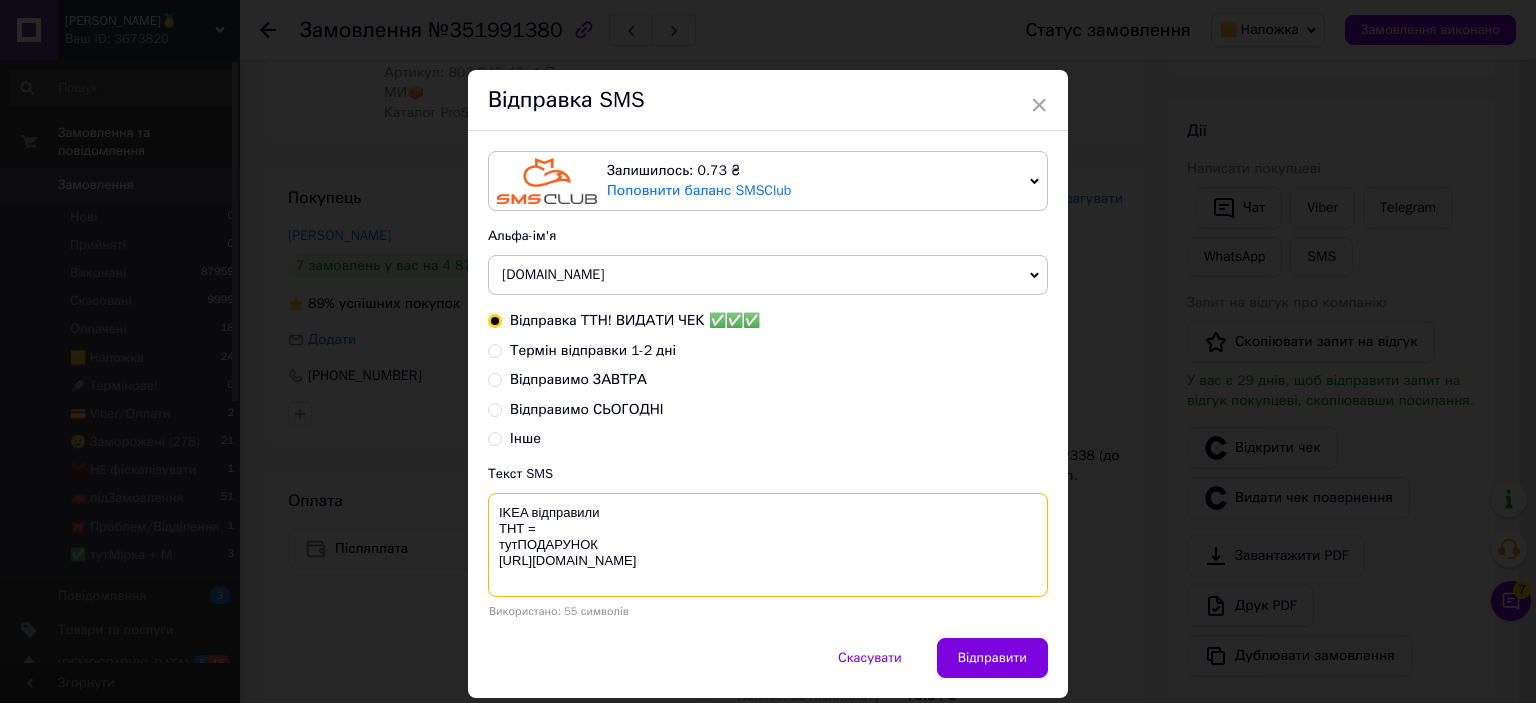 click on "IKEA відправили
ТНТ =
тутПОДАРУНОК
[URL][DOMAIN_NAME]" at bounding box center [768, 545] 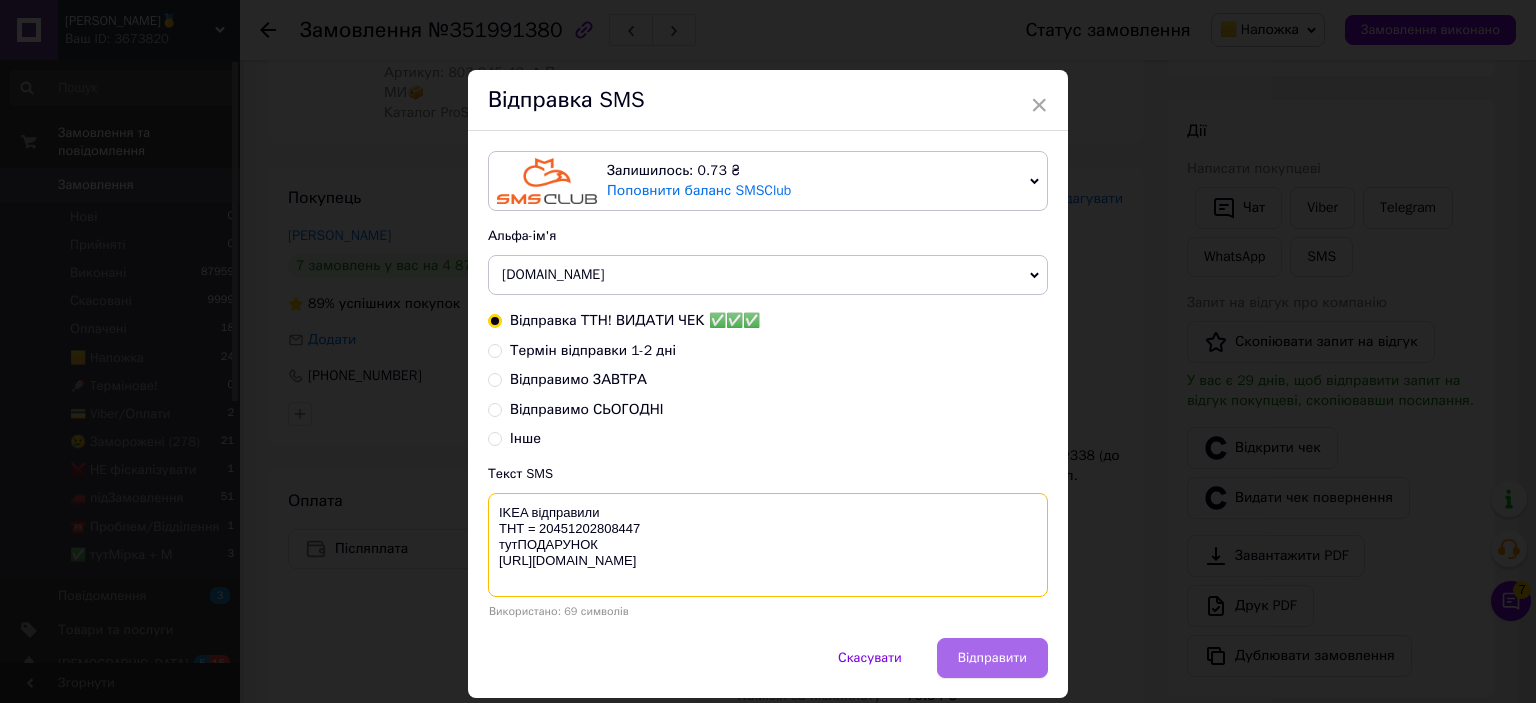 type on "IKEA відправили
ТНТ = 20451202808447
тутПОДАРУНОК
[URL][DOMAIN_NAME]" 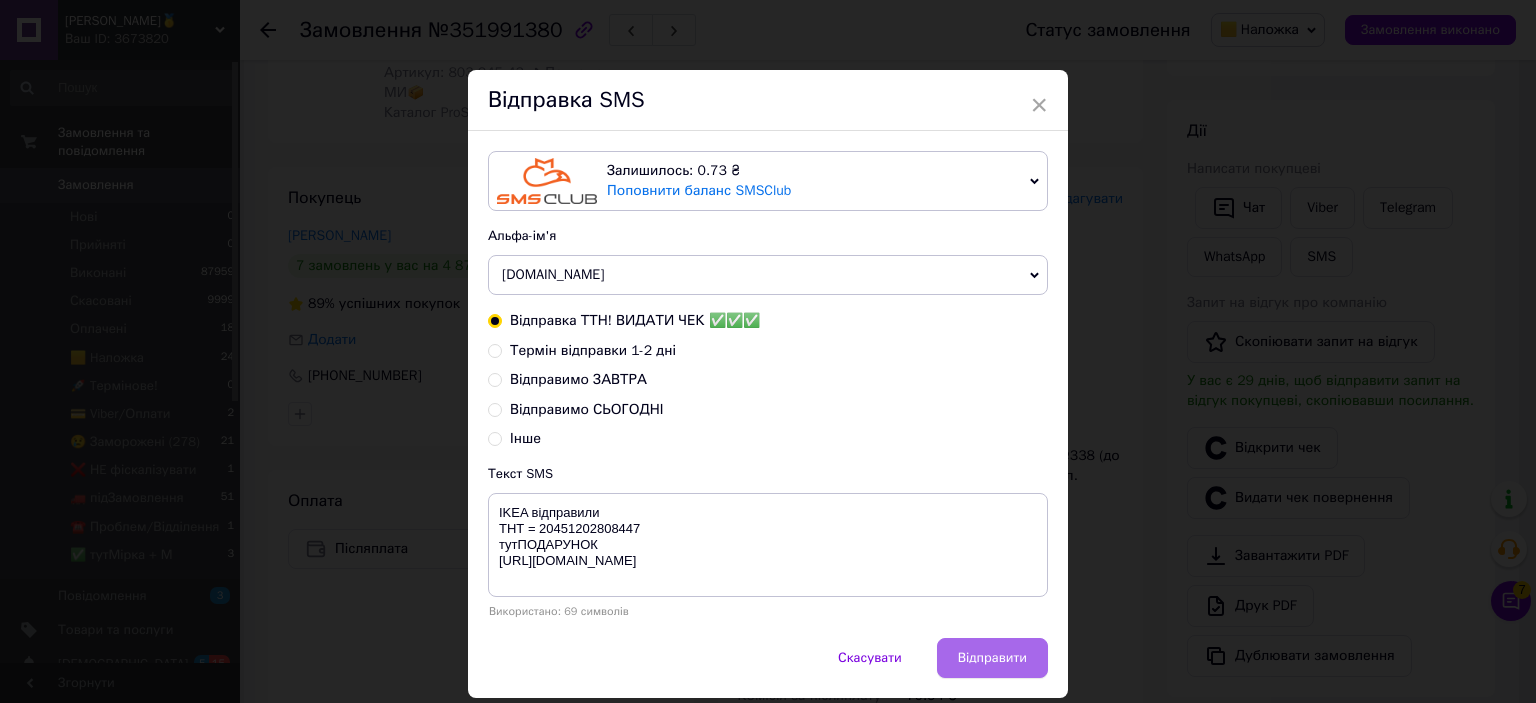 click on "Відправити" at bounding box center (992, 658) 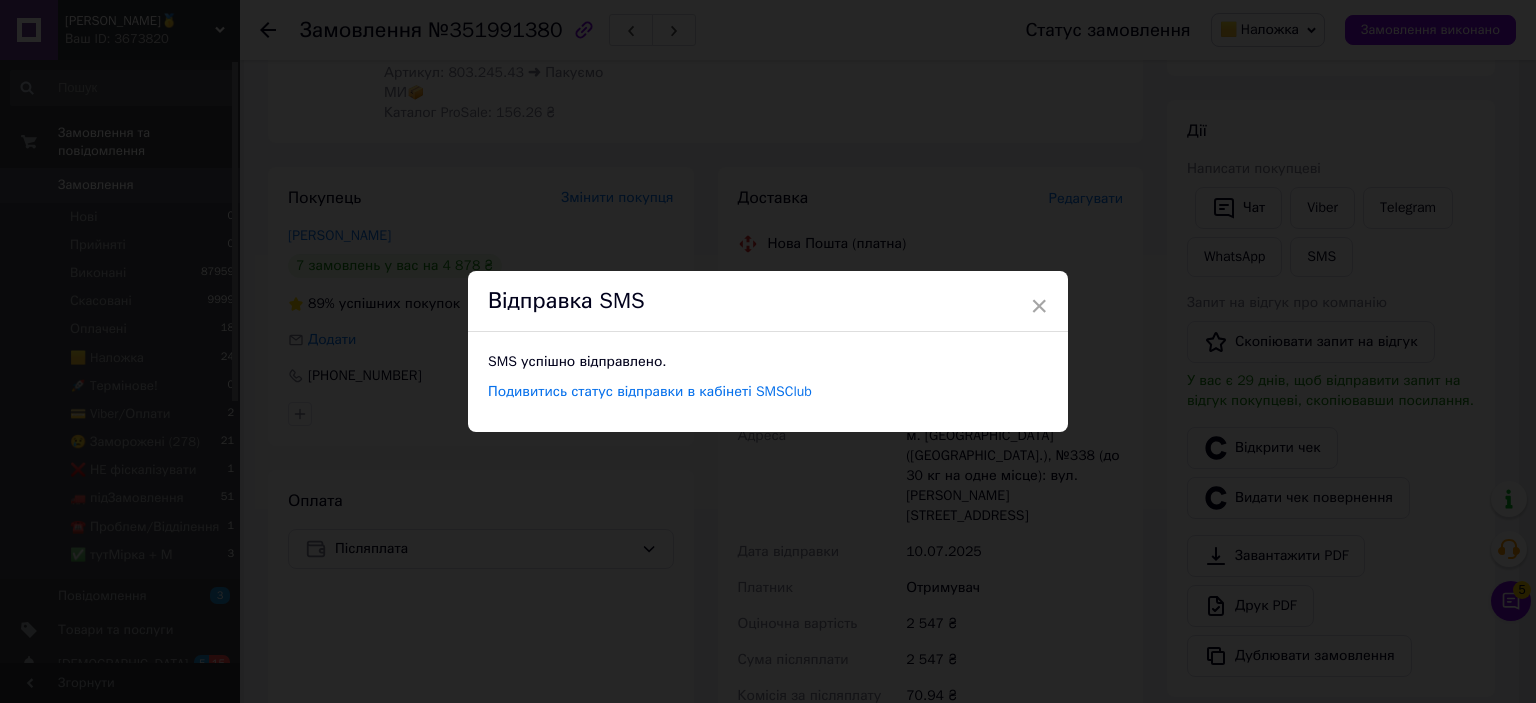 click on "× Відправка SMS SMS успішно відправлено. Подивитись статус відправки в кабінеті SMSClub" at bounding box center (768, 351) 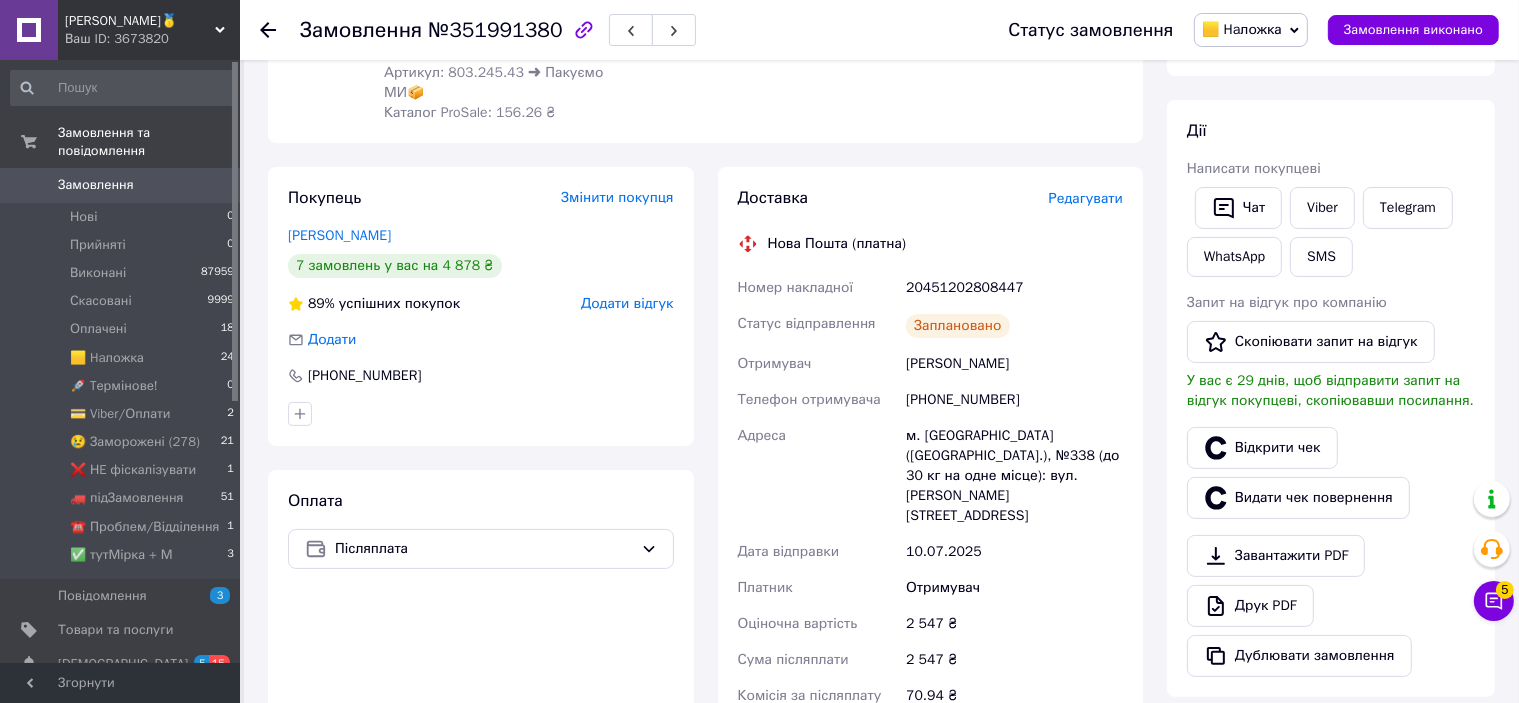 click on "Замовлення виконано" at bounding box center [1413, 30] 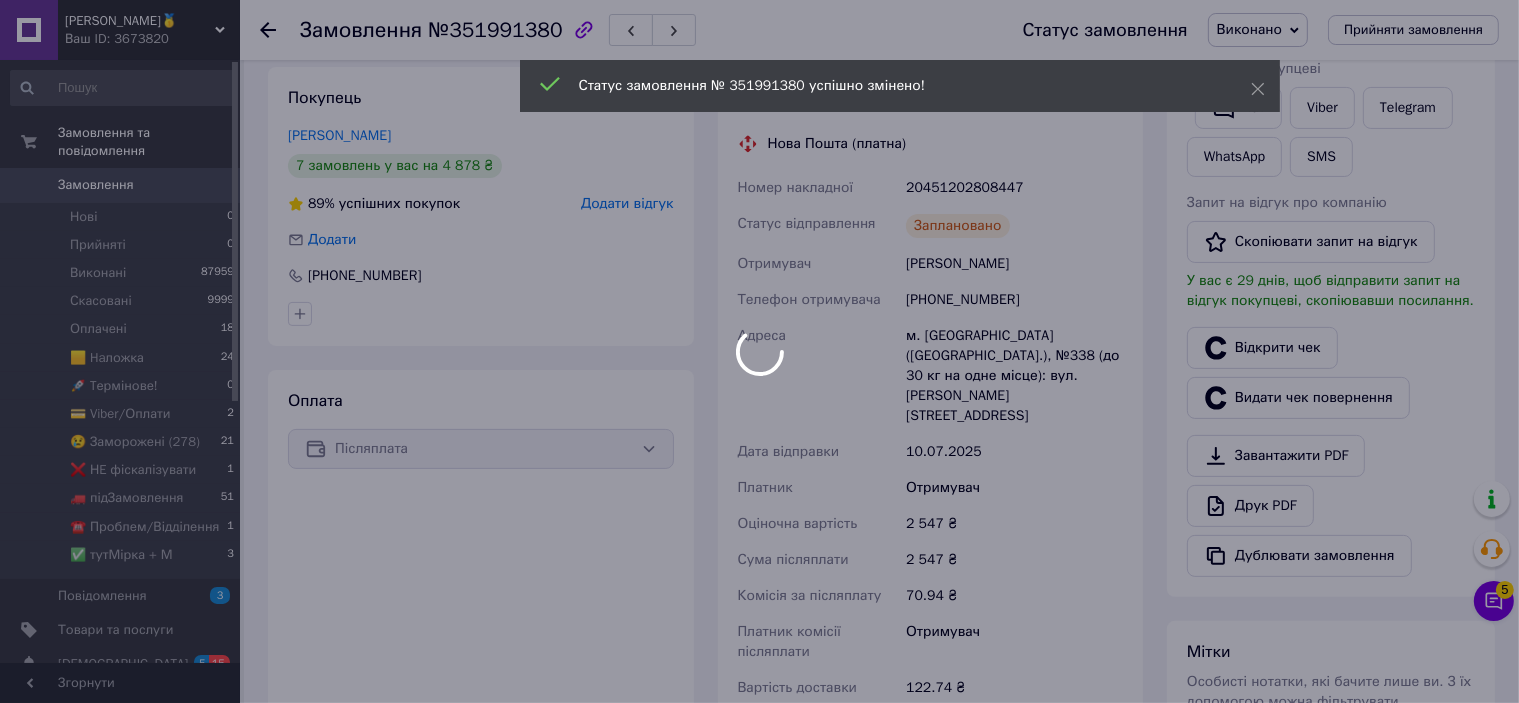 scroll, scrollTop: 0, scrollLeft: 0, axis: both 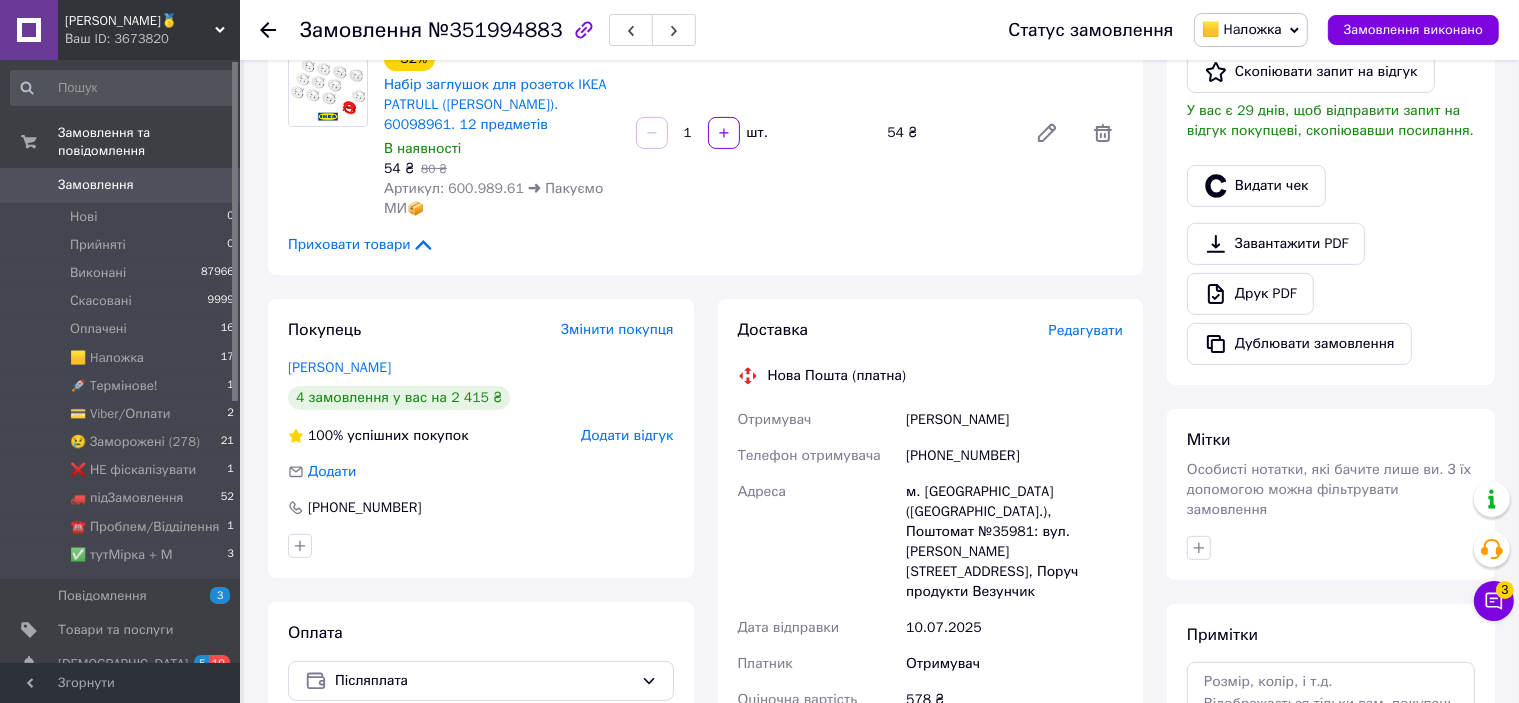 click on "Редагувати" at bounding box center [1086, 330] 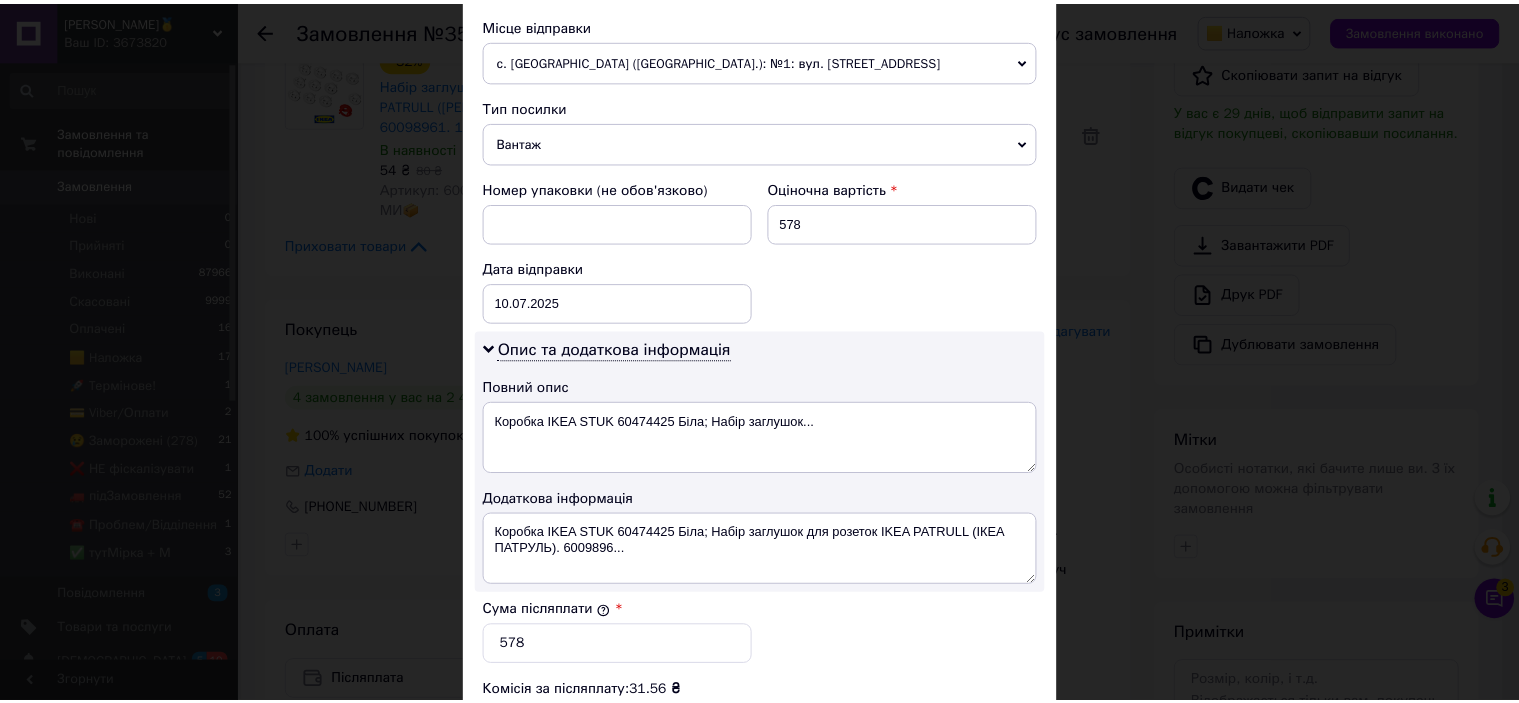 scroll, scrollTop: 1040, scrollLeft: 0, axis: vertical 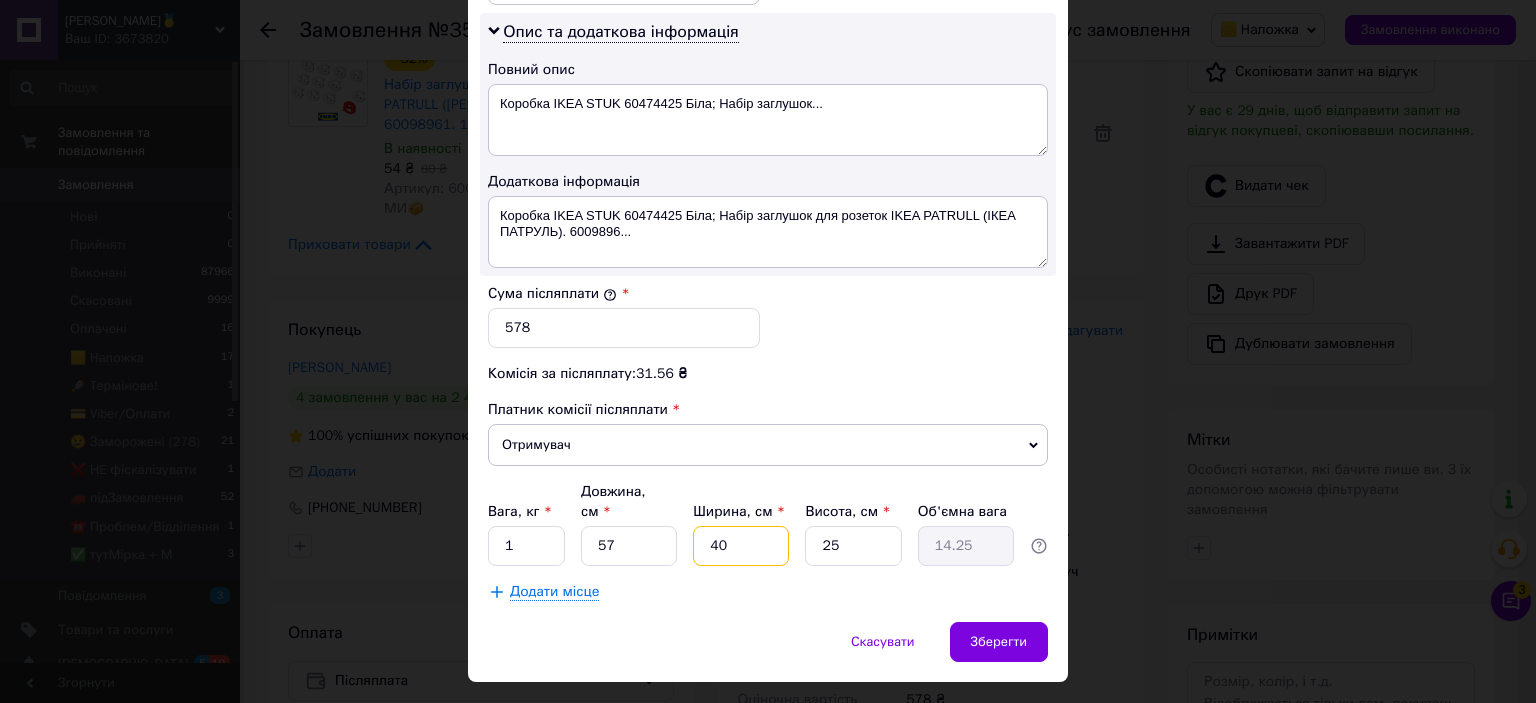 click on "40" at bounding box center (741, 546) 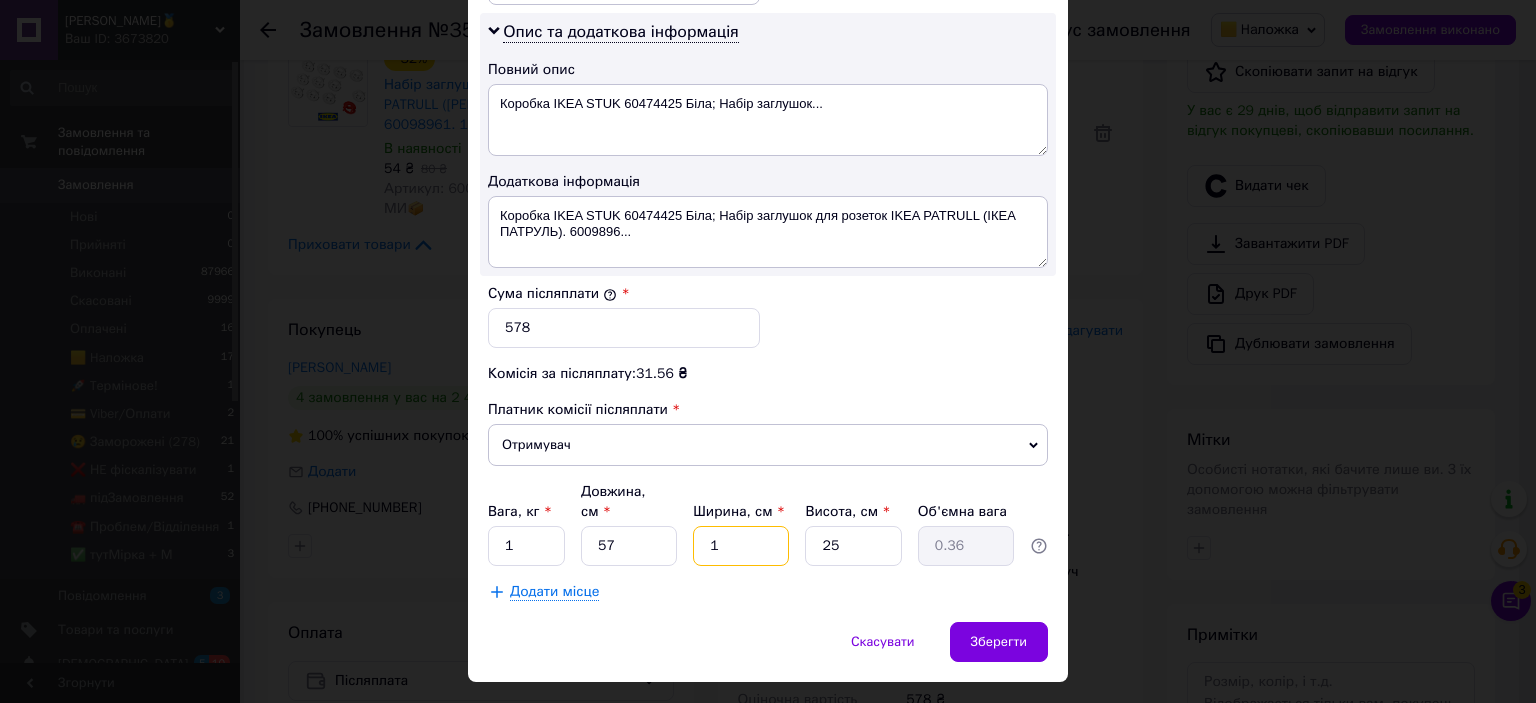 type on "17" 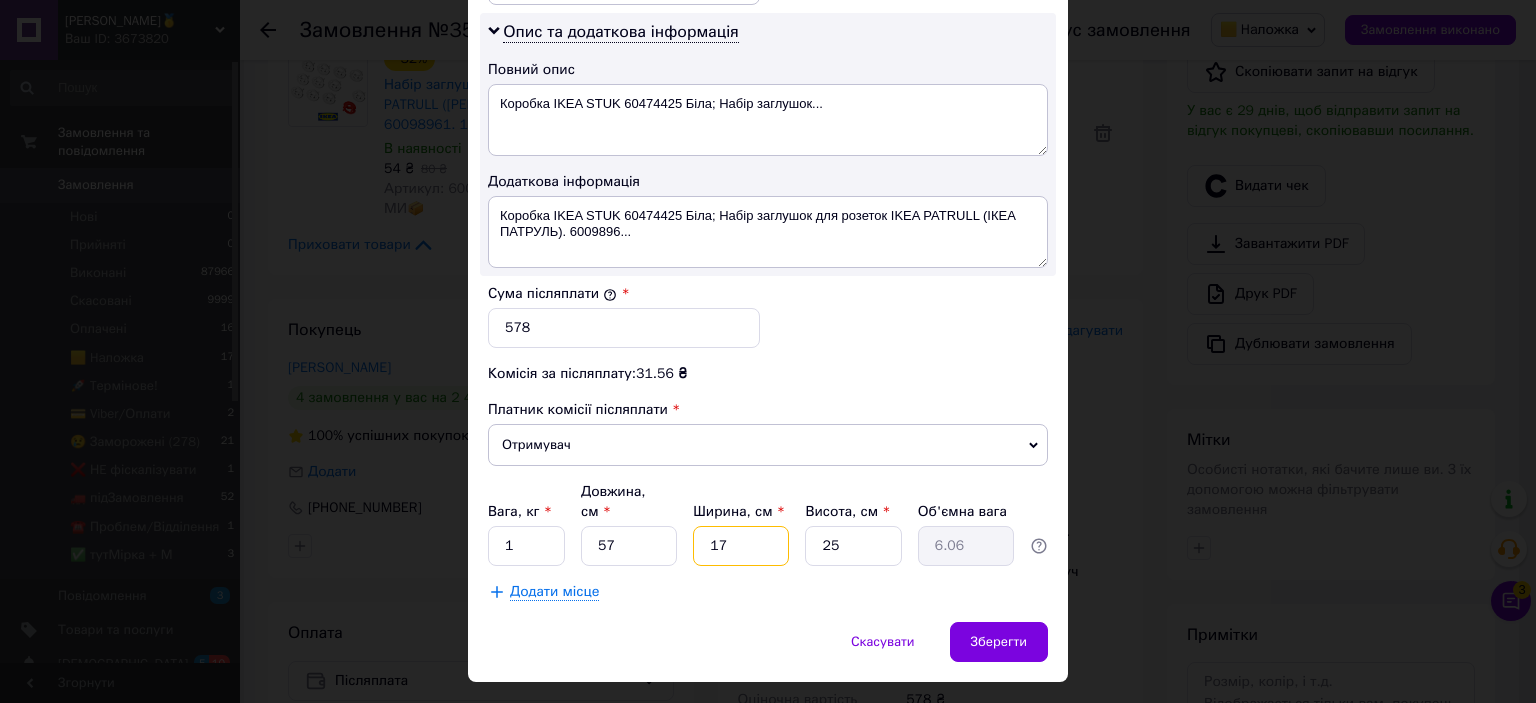 type on "17" 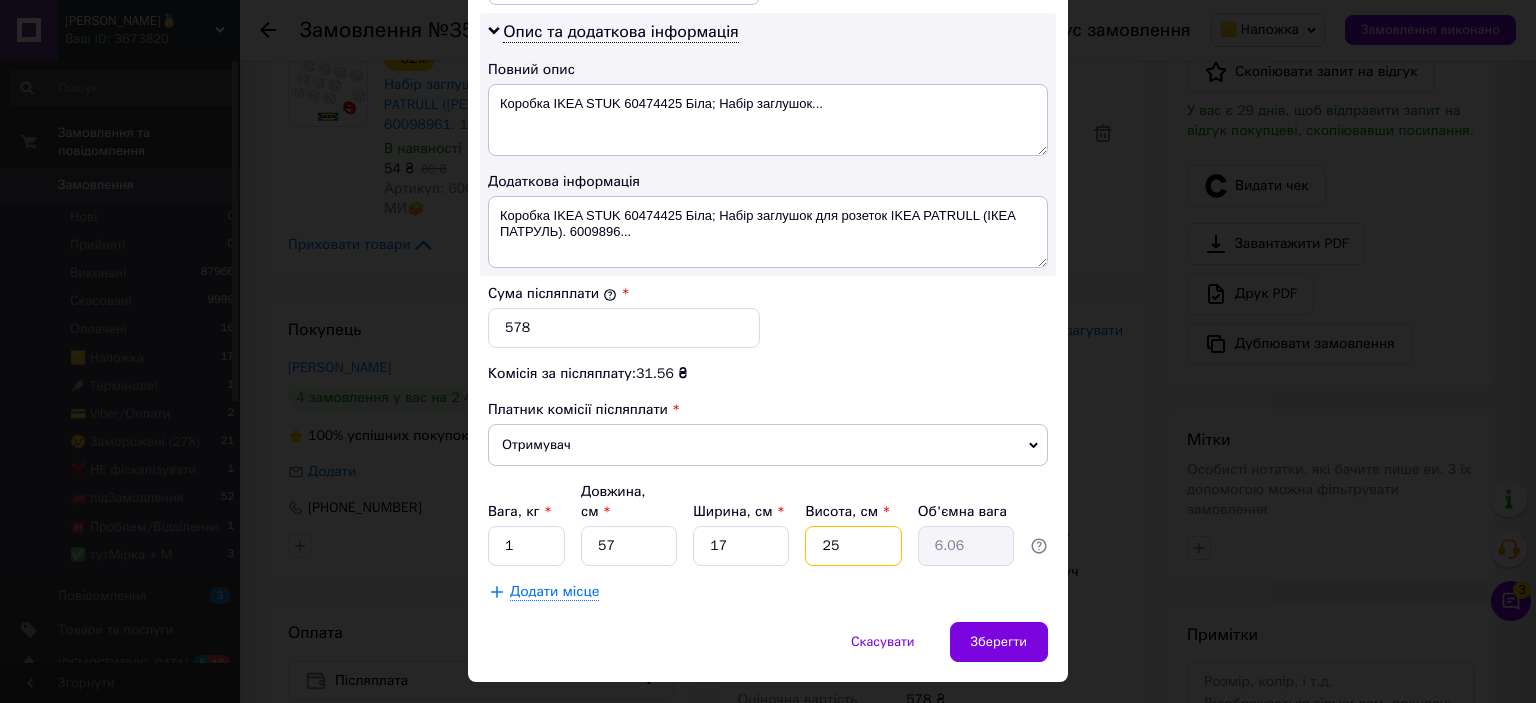 click on "25" at bounding box center (853, 546) 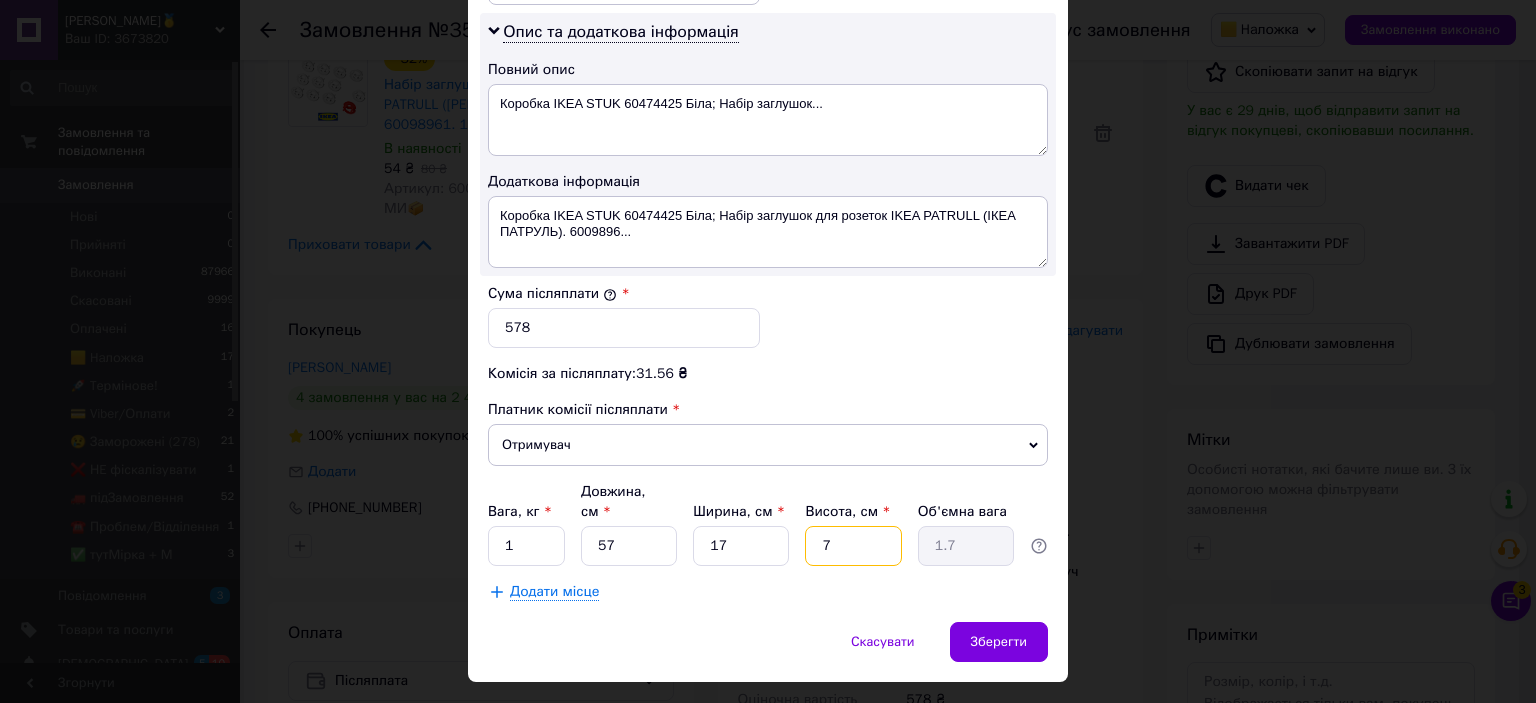 click on "7" at bounding box center [853, 546] 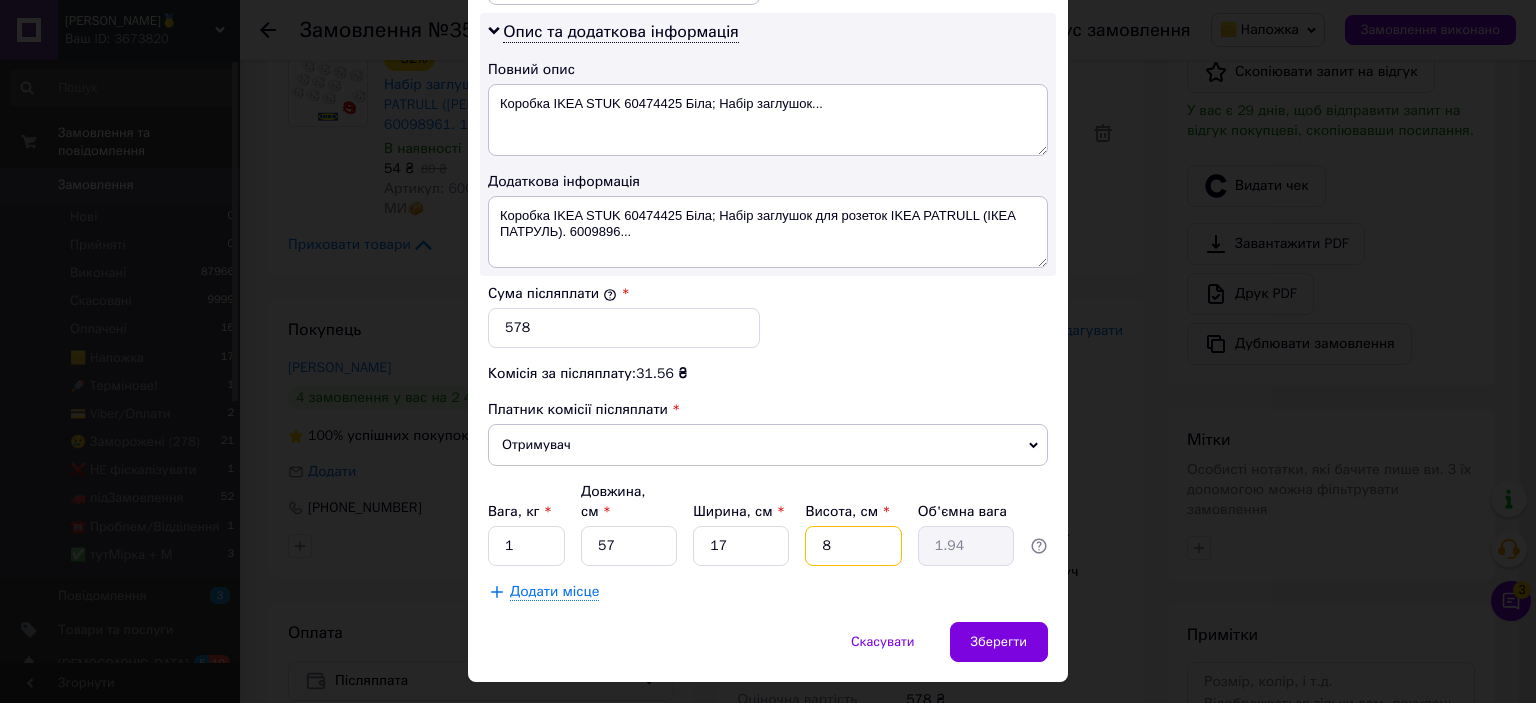 click on "8" at bounding box center (853, 546) 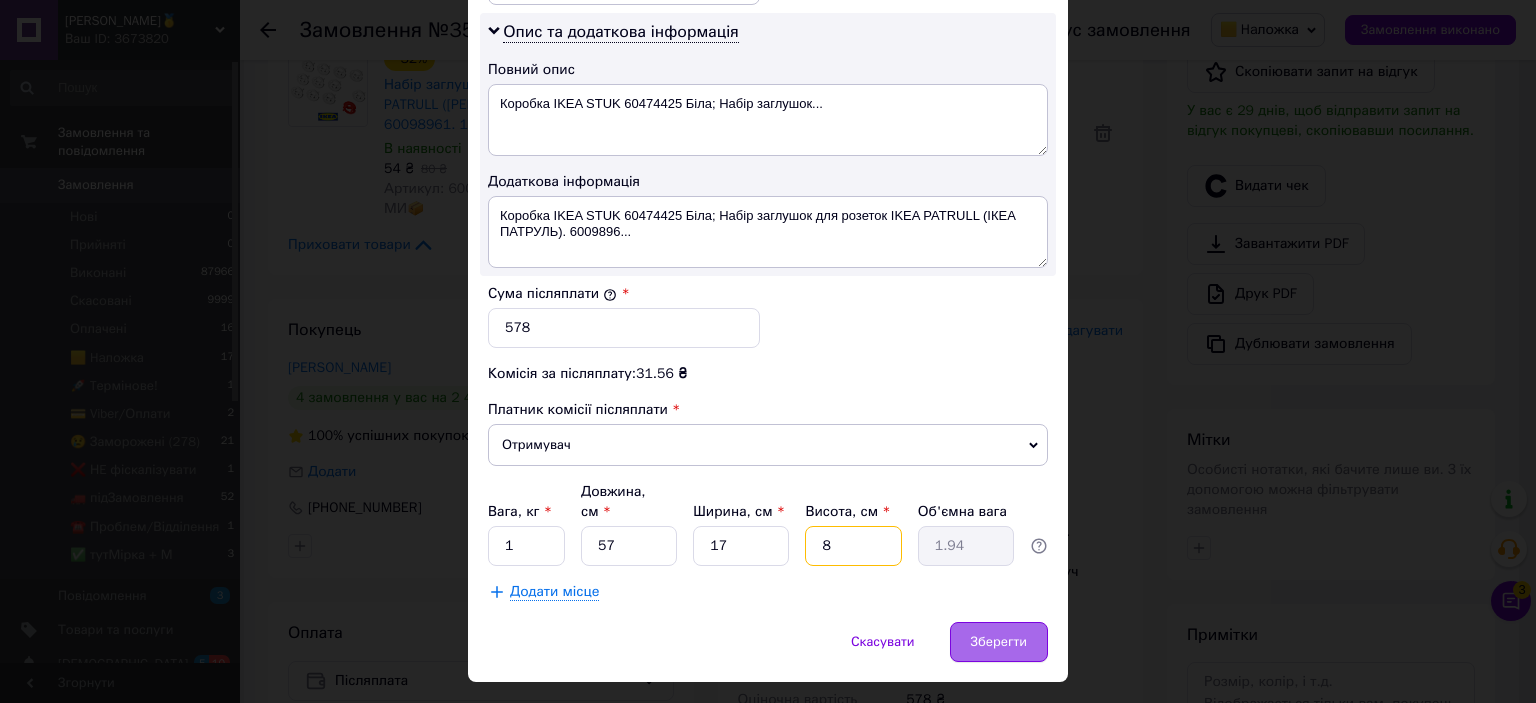 type on "8" 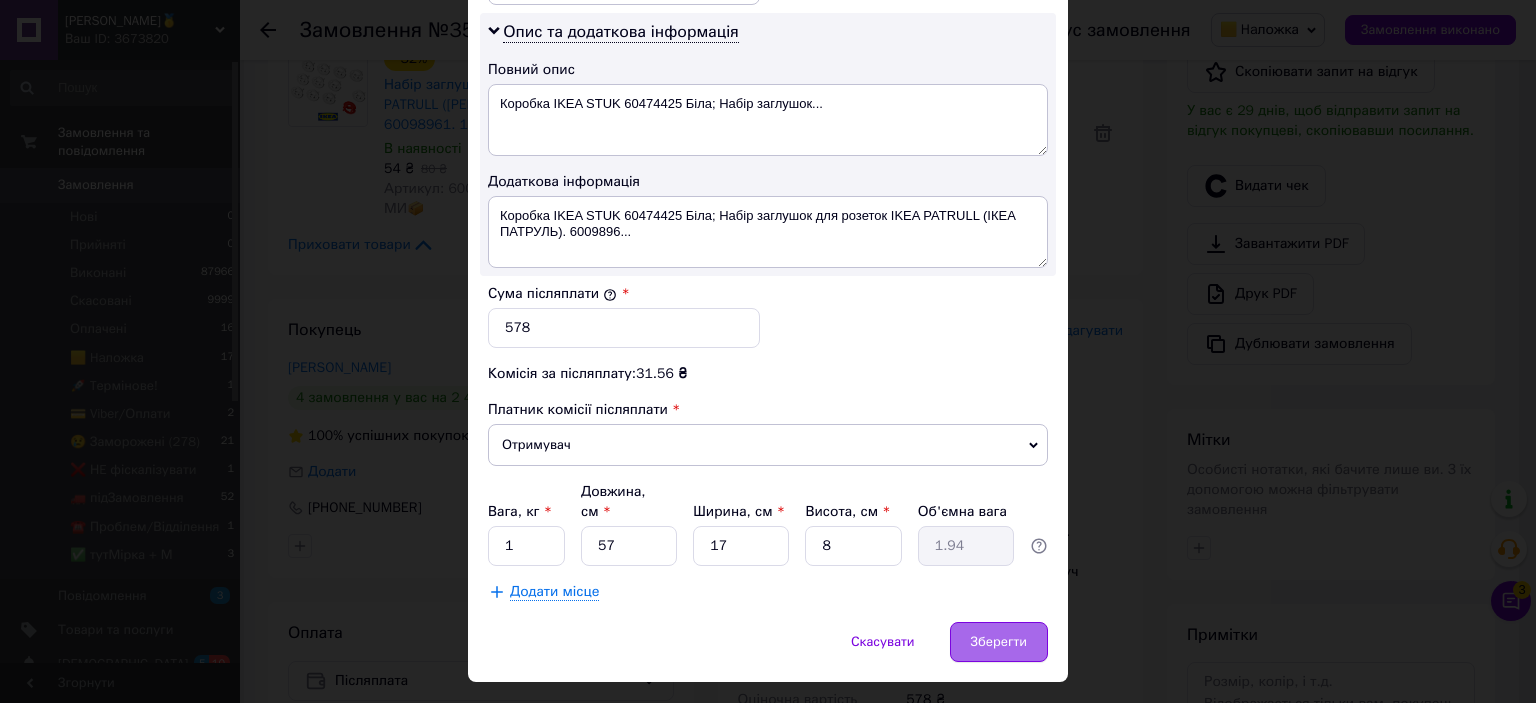 click on "Зберегти" at bounding box center [999, 642] 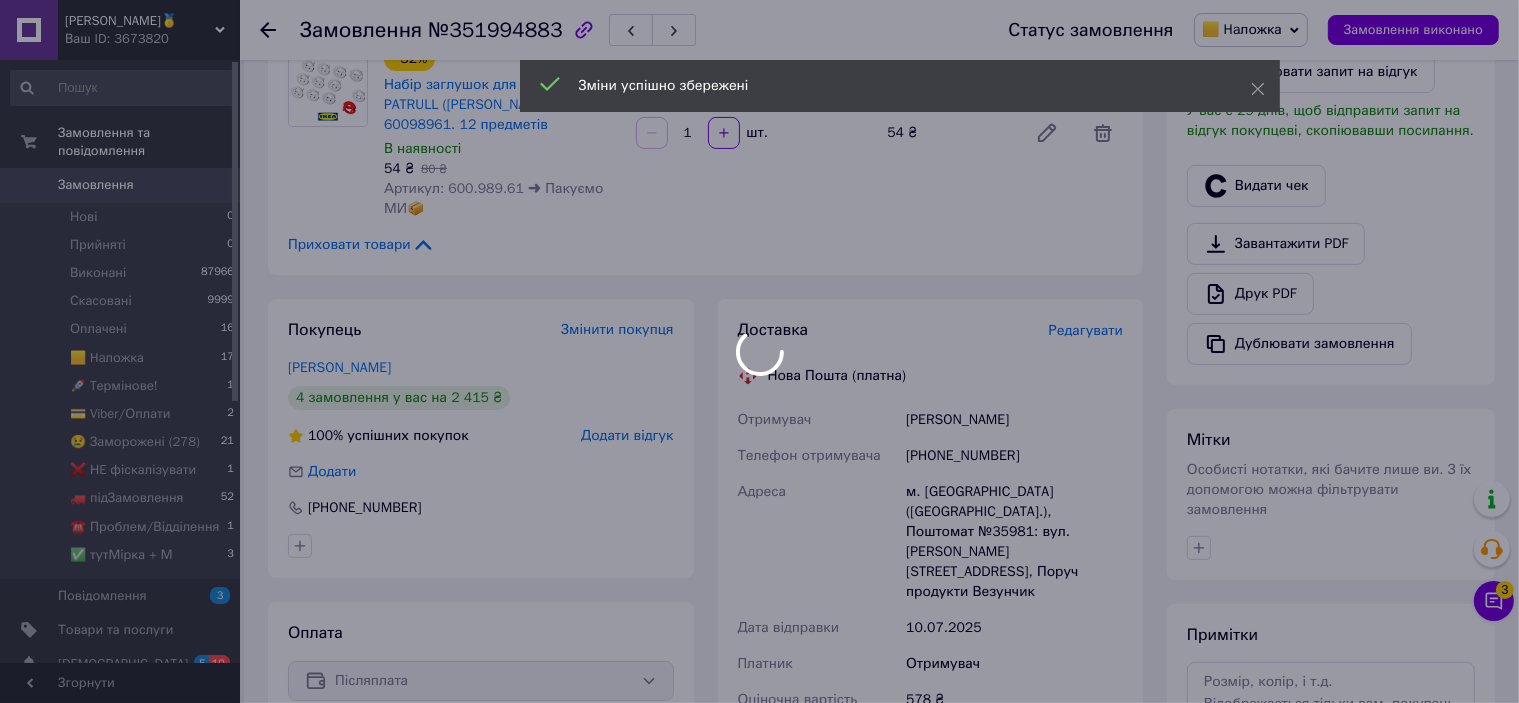 scroll, scrollTop: 900, scrollLeft: 0, axis: vertical 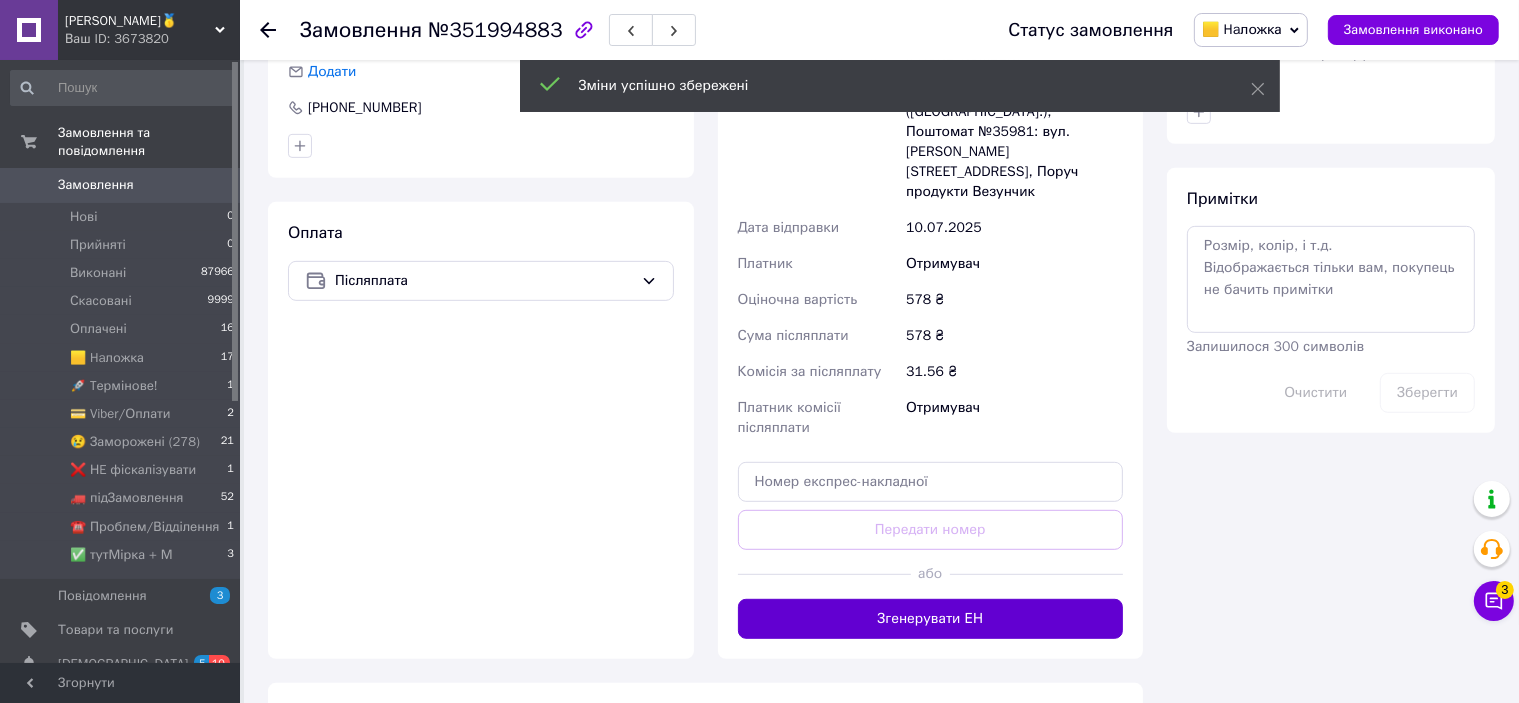 click on "Згенерувати ЕН" at bounding box center (931, 619) 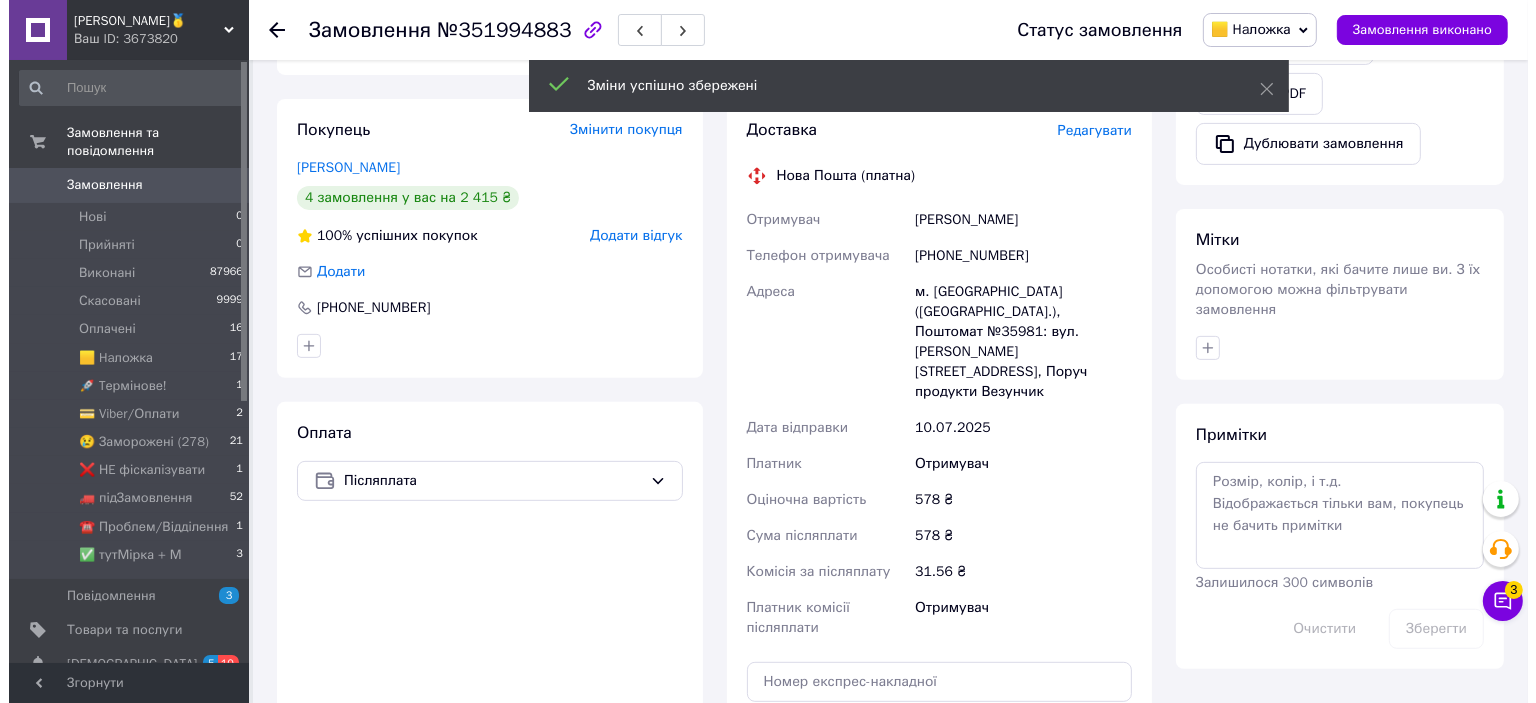 scroll, scrollTop: 600, scrollLeft: 0, axis: vertical 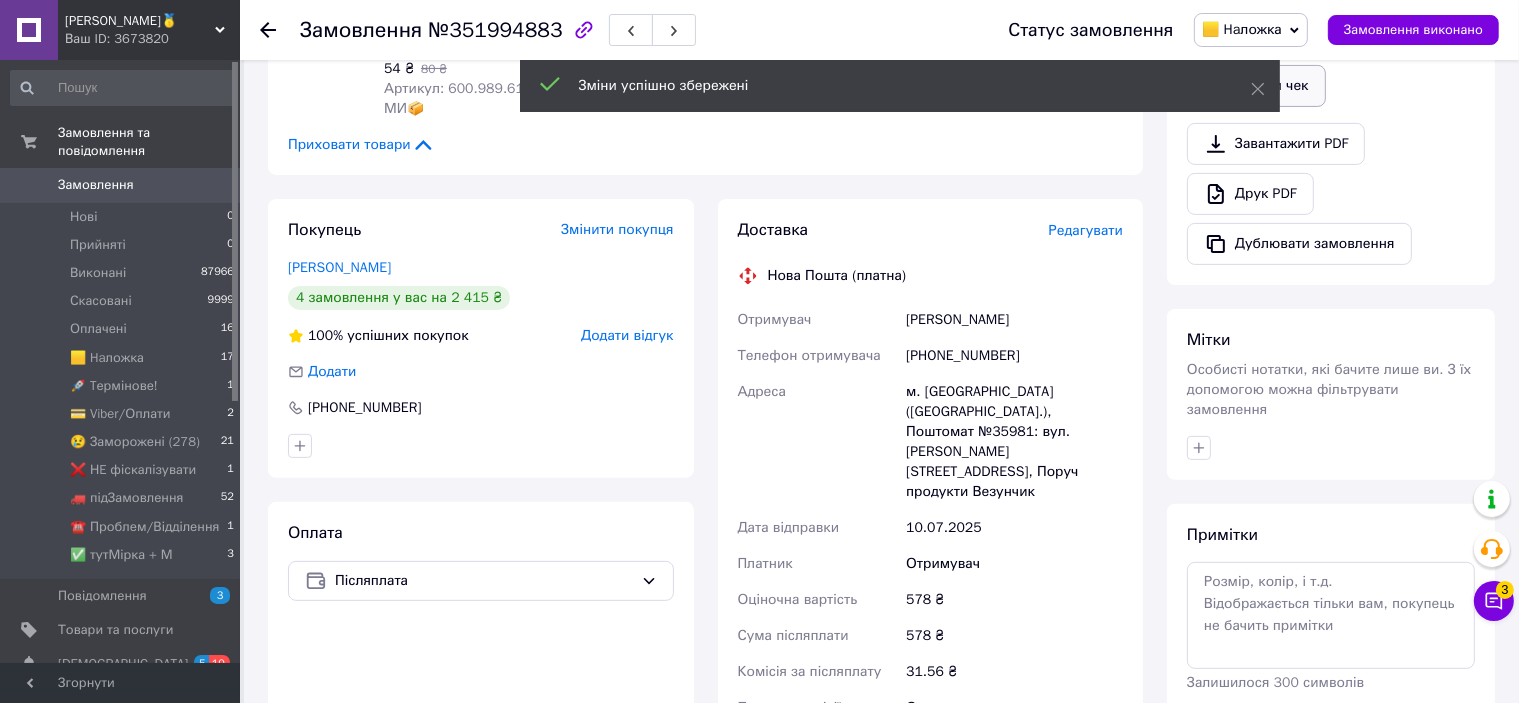 click on "Видати чек" at bounding box center (1256, 86) 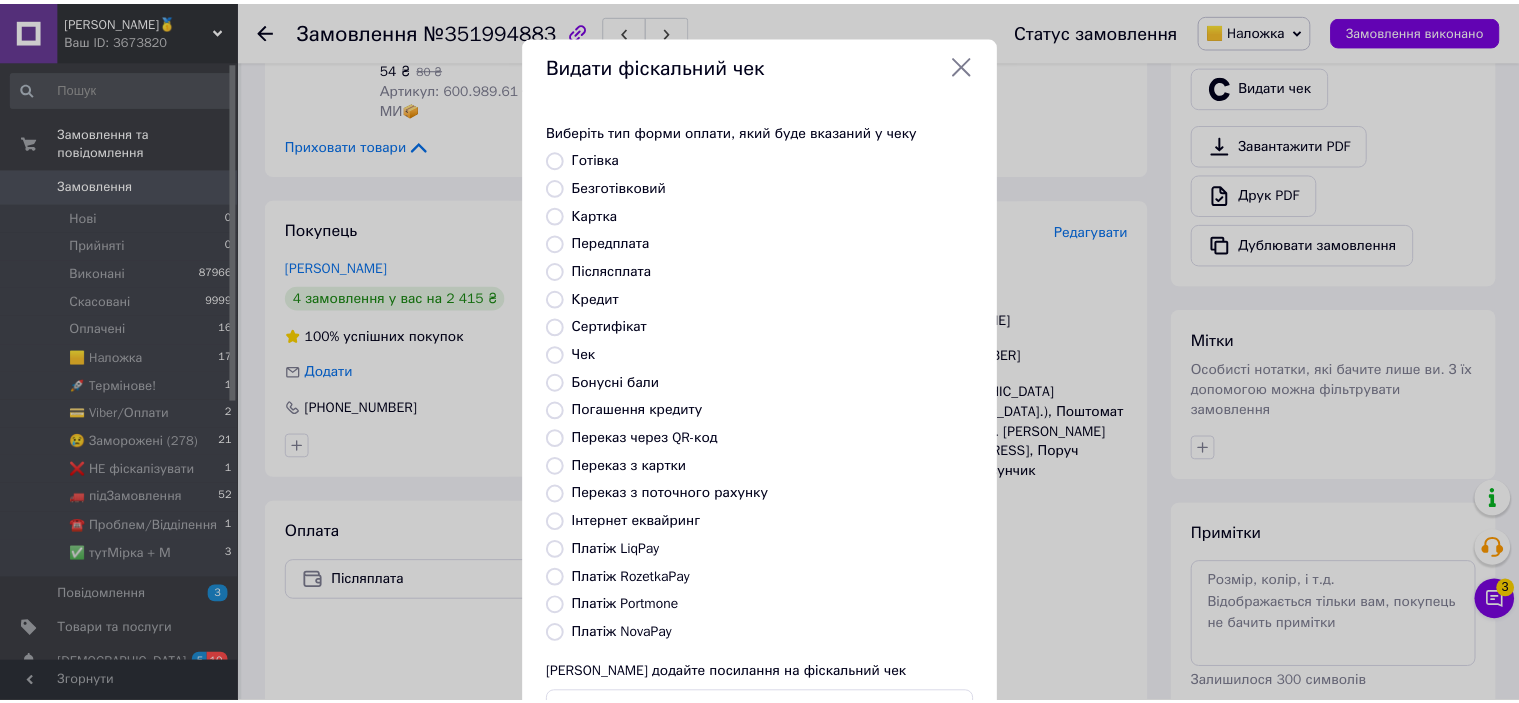 scroll, scrollTop: 155, scrollLeft: 0, axis: vertical 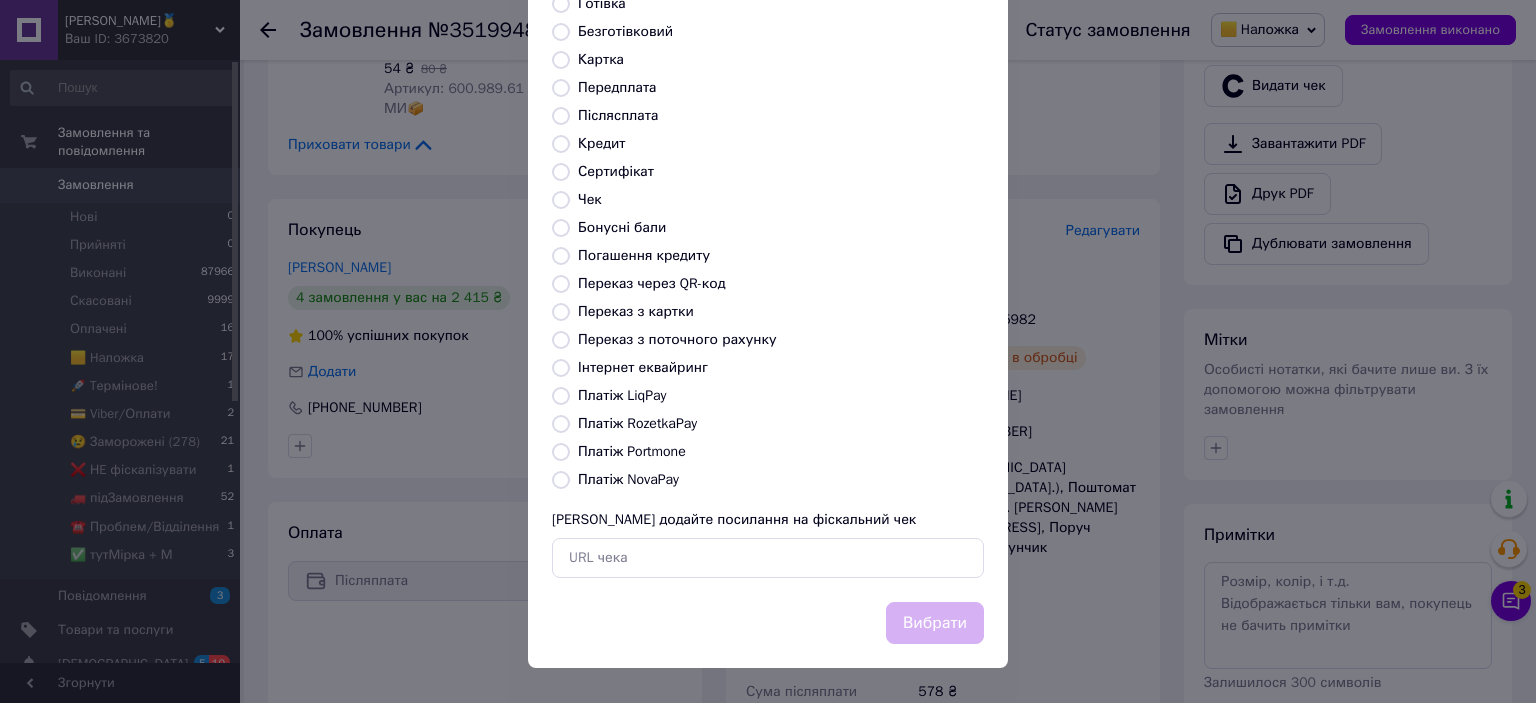 click on "Платіж NovaPay" at bounding box center (628, 479) 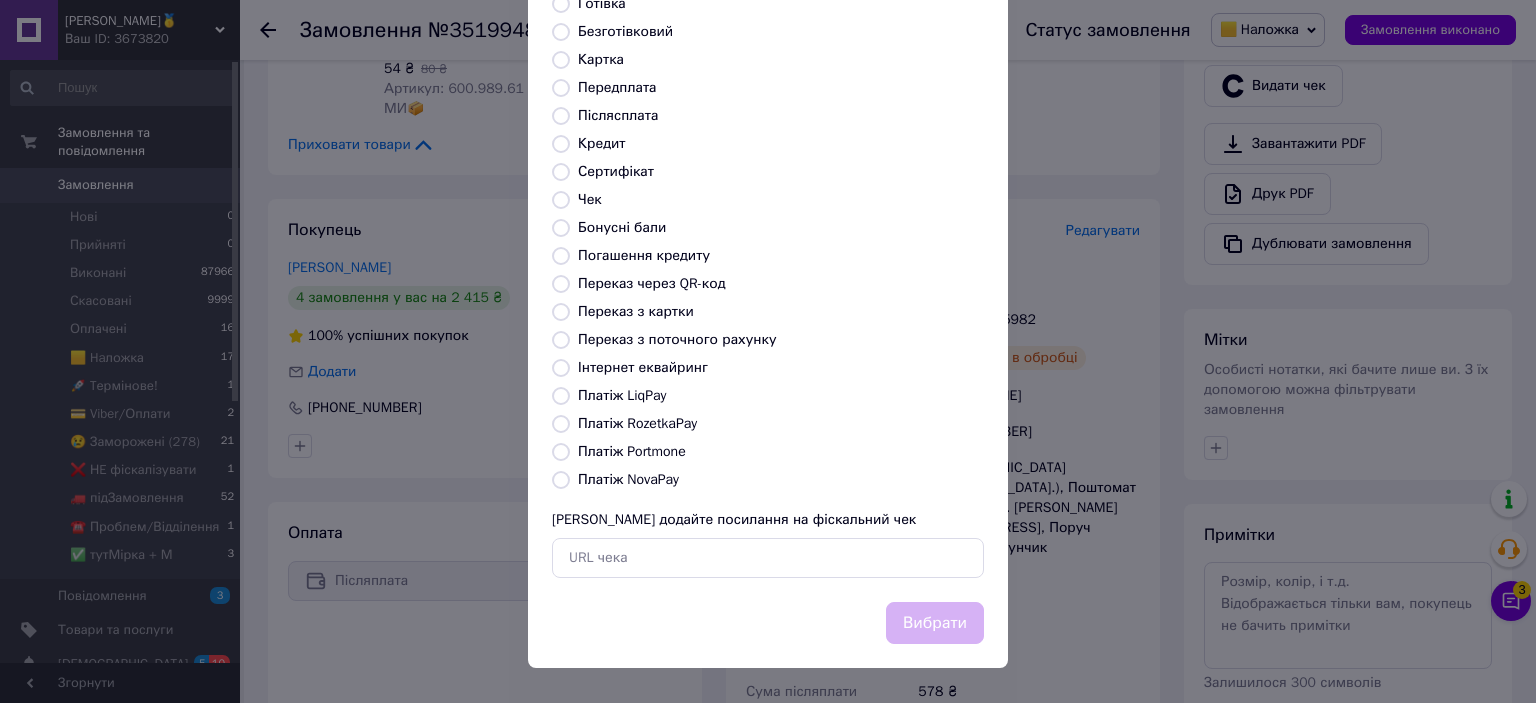 radio on "true" 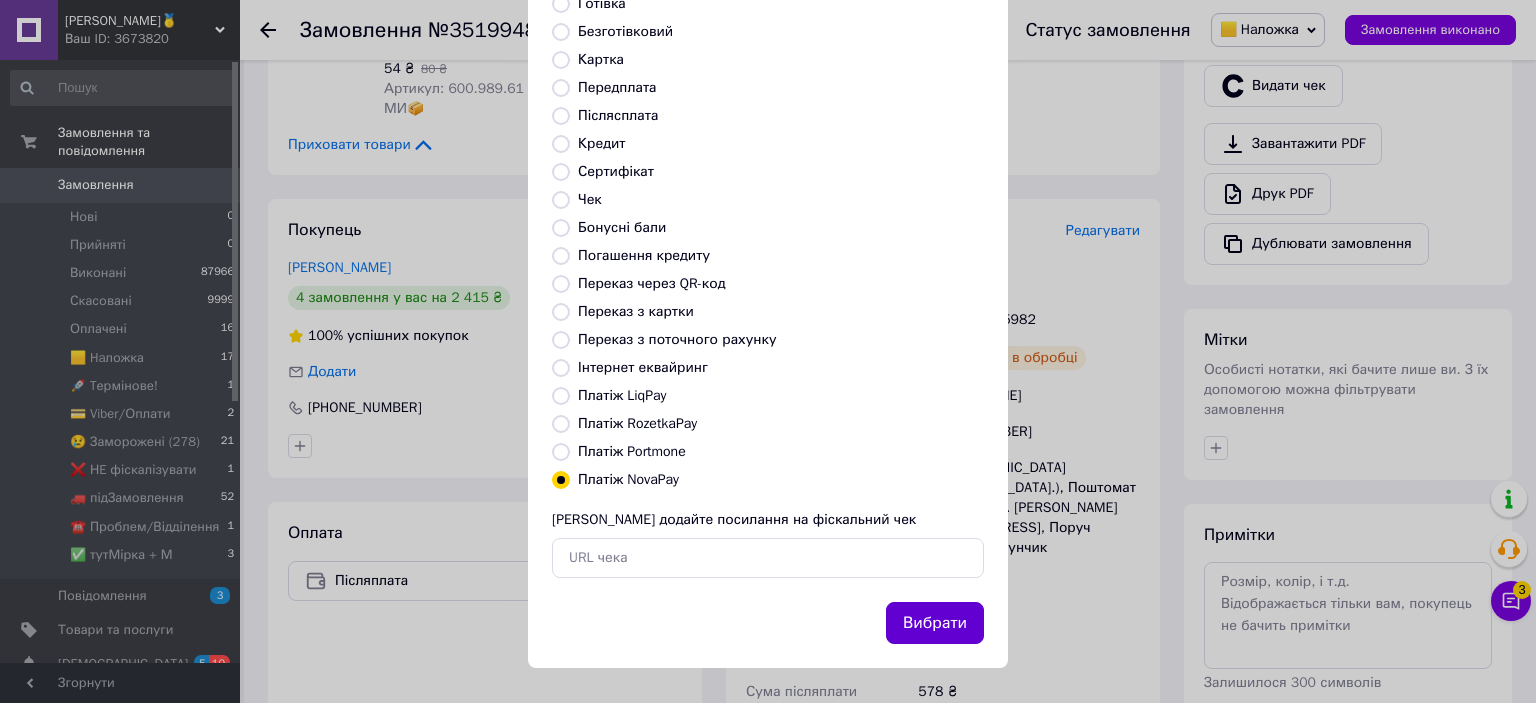 click on "Вибрати" at bounding box center (935, 623) 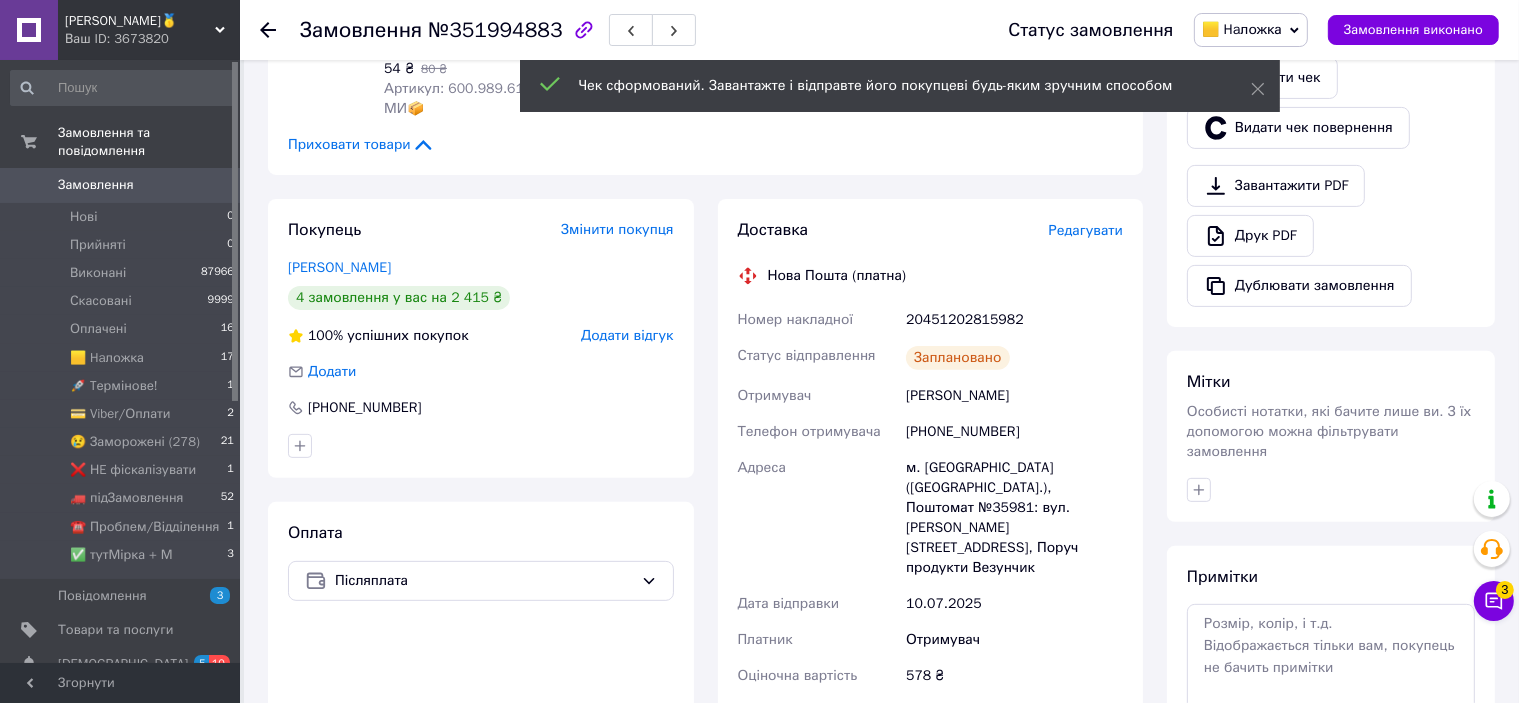 scroll, scrollTop: 900, scrollLeft: 0, axis: vertical 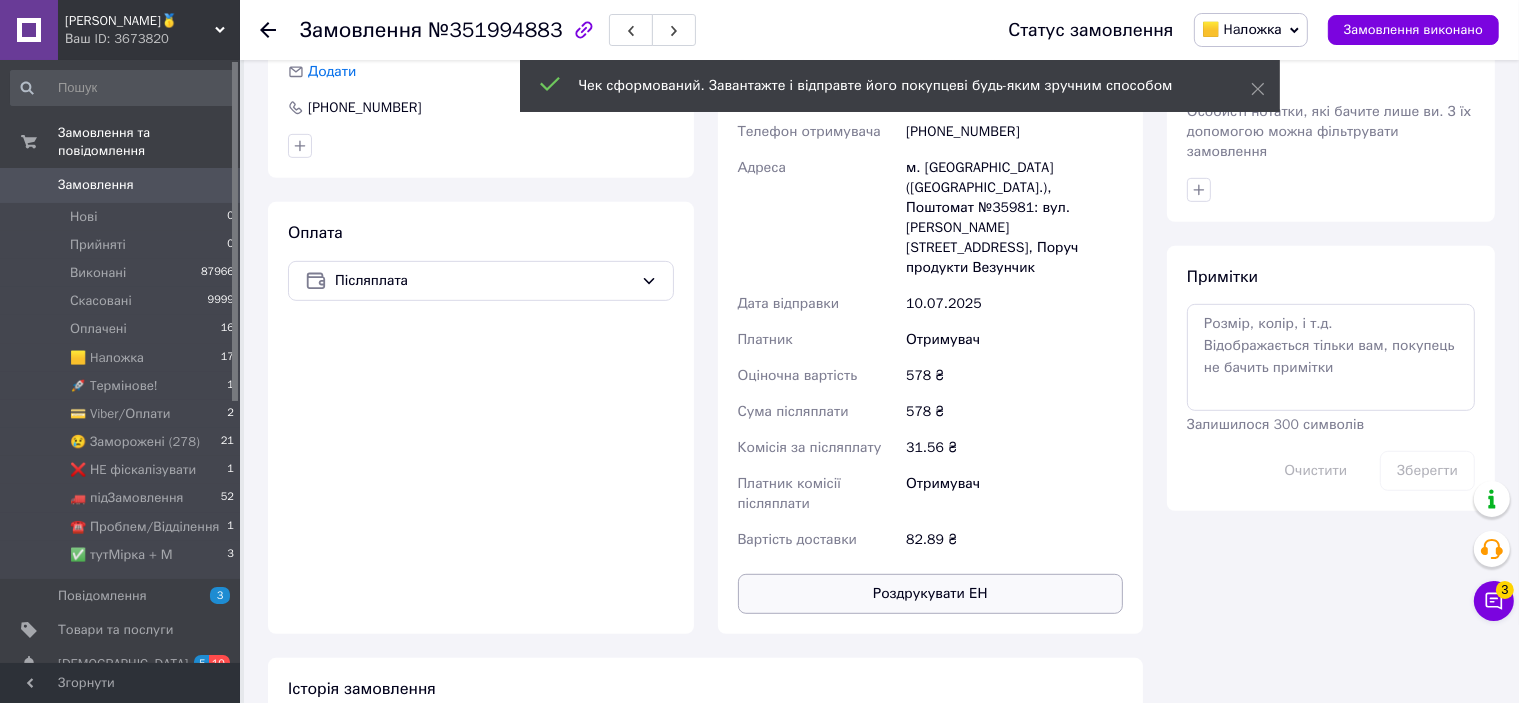 click on "Роздрукувати ЕН" at bounding box center (931, 594) 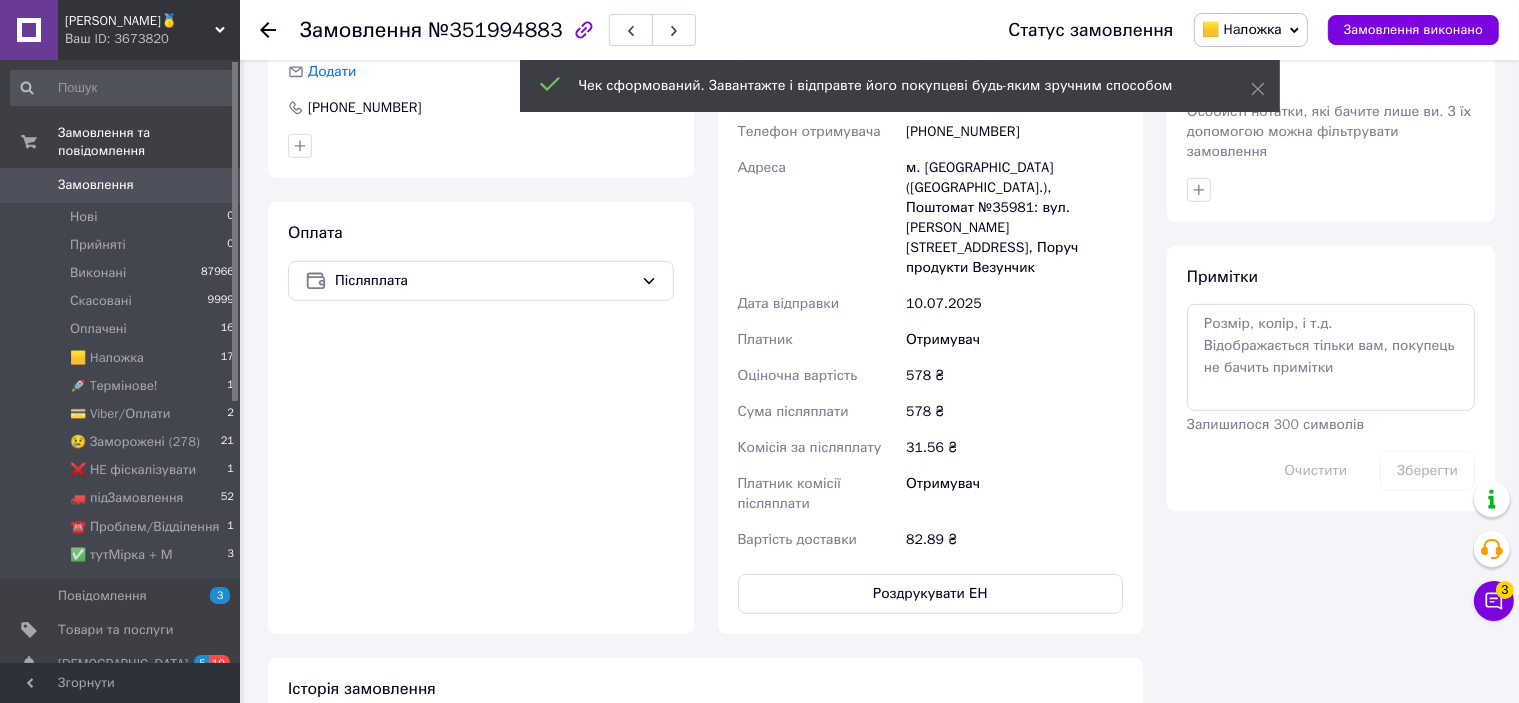 scroll, scrollTop: 700, scrollLeft: 0, axis: vertical 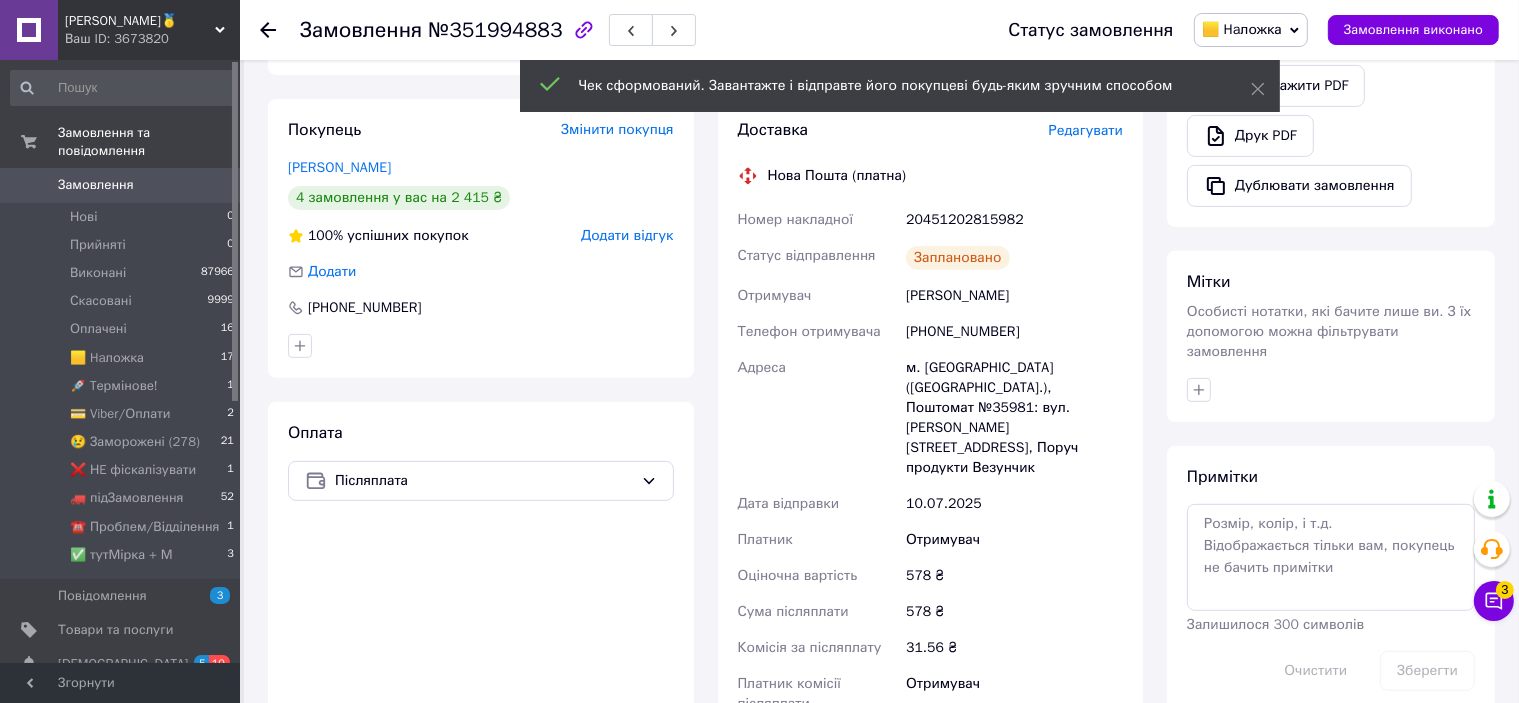 click on "20451202815982" at bounding box center (1014, 220) 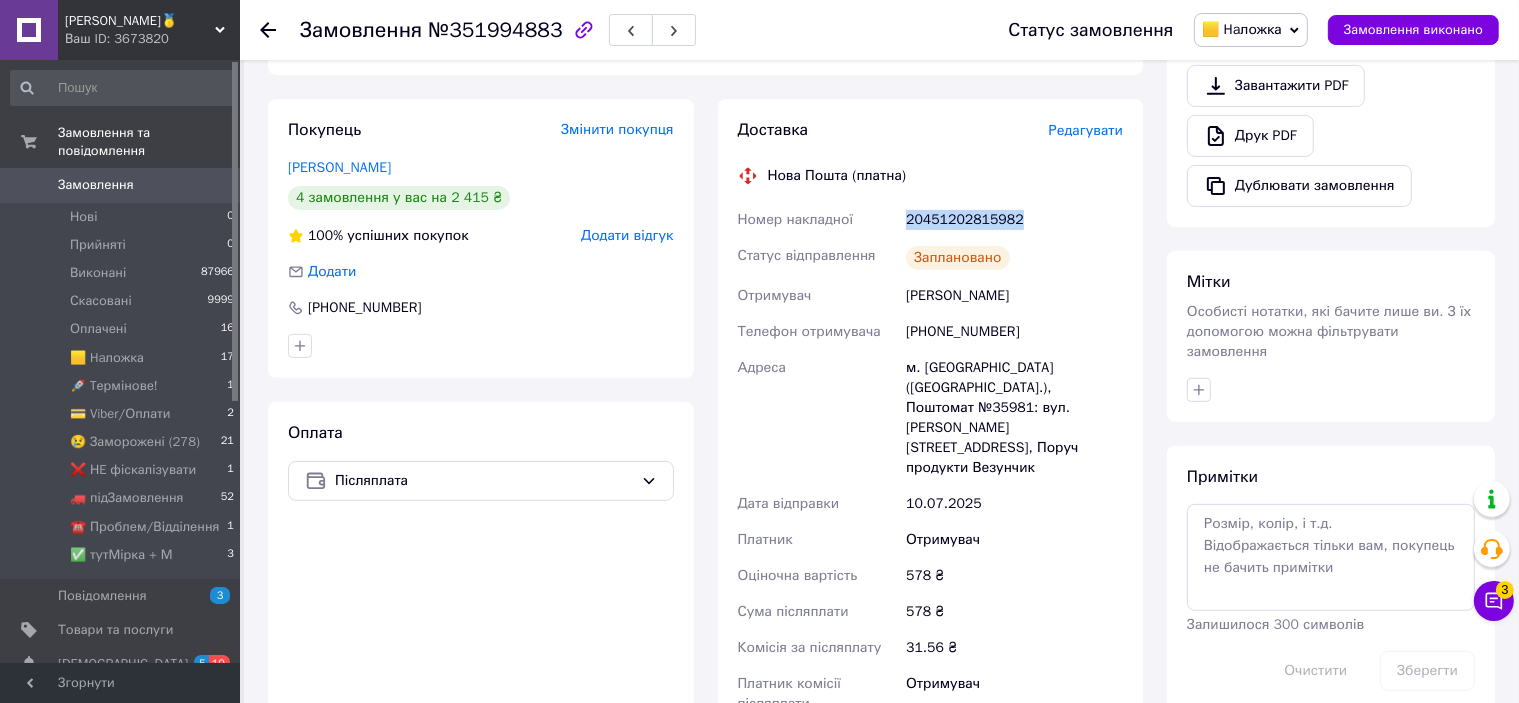 click on "20451202815982" at bounding box center (1014, 220) 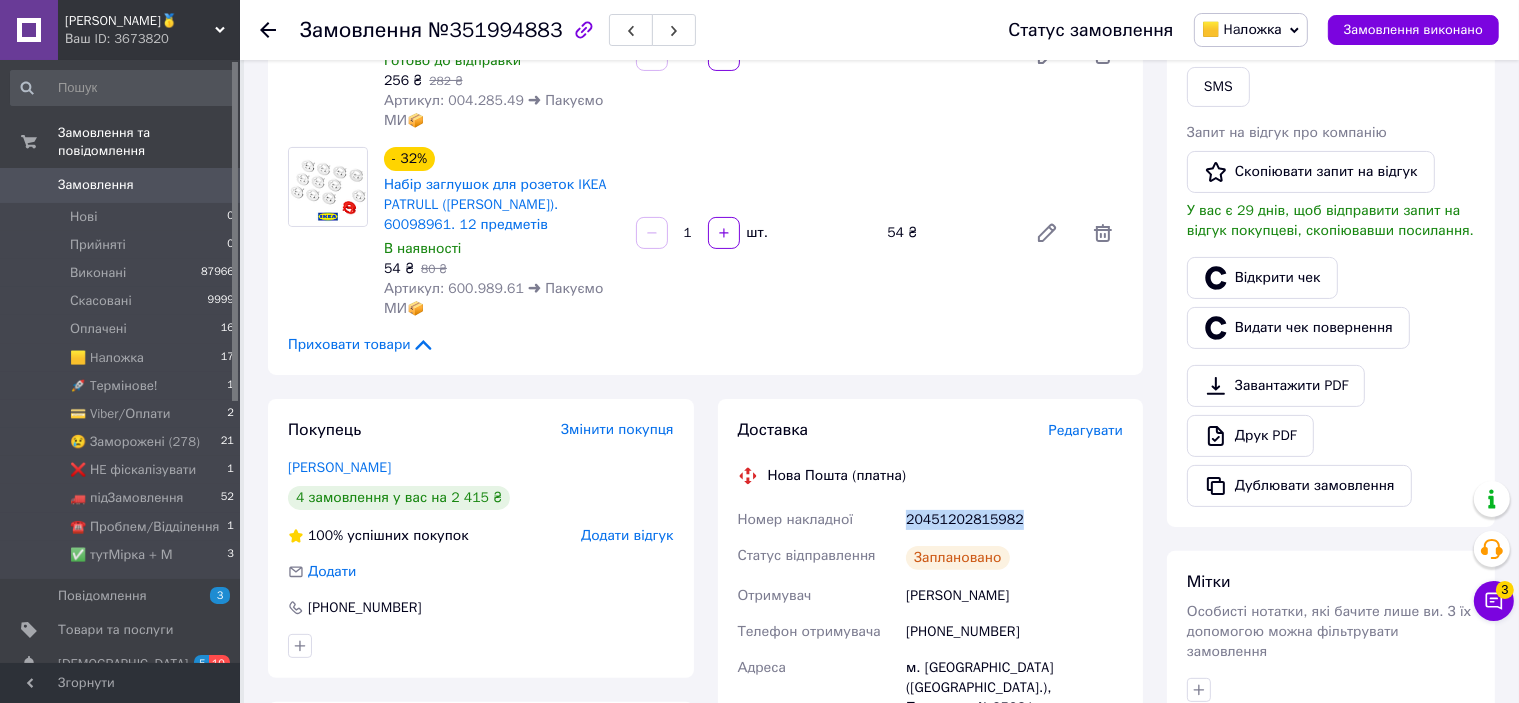 scroll, scrollTop: 200, scrollLeft: 0, axis: vertical 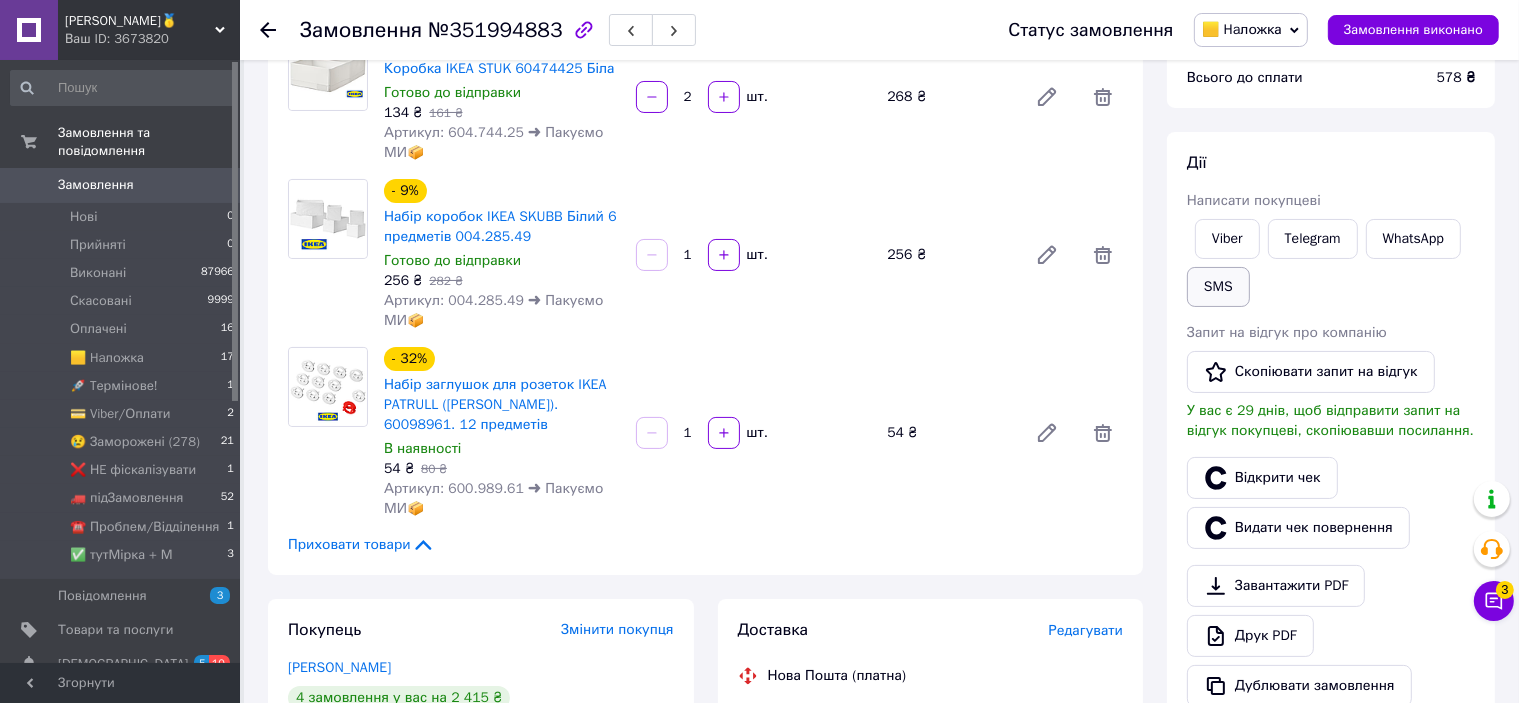 click on "SMS" at bounding box center (1218, 287) 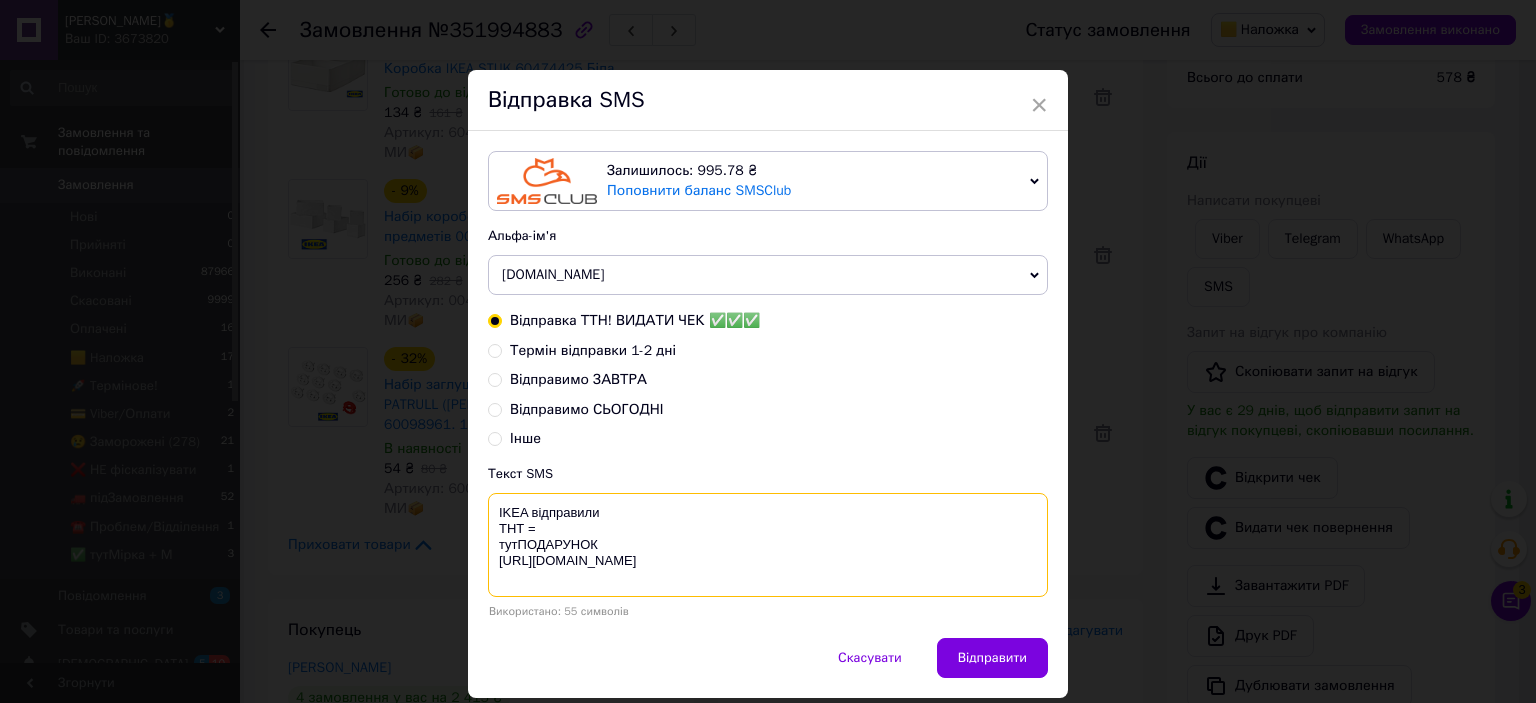 click on "IKEA відправили
ТНТ =
тутПОДАРУНОК
[URL][DOMAIN_NAME]" at bounding box center [768, 545] 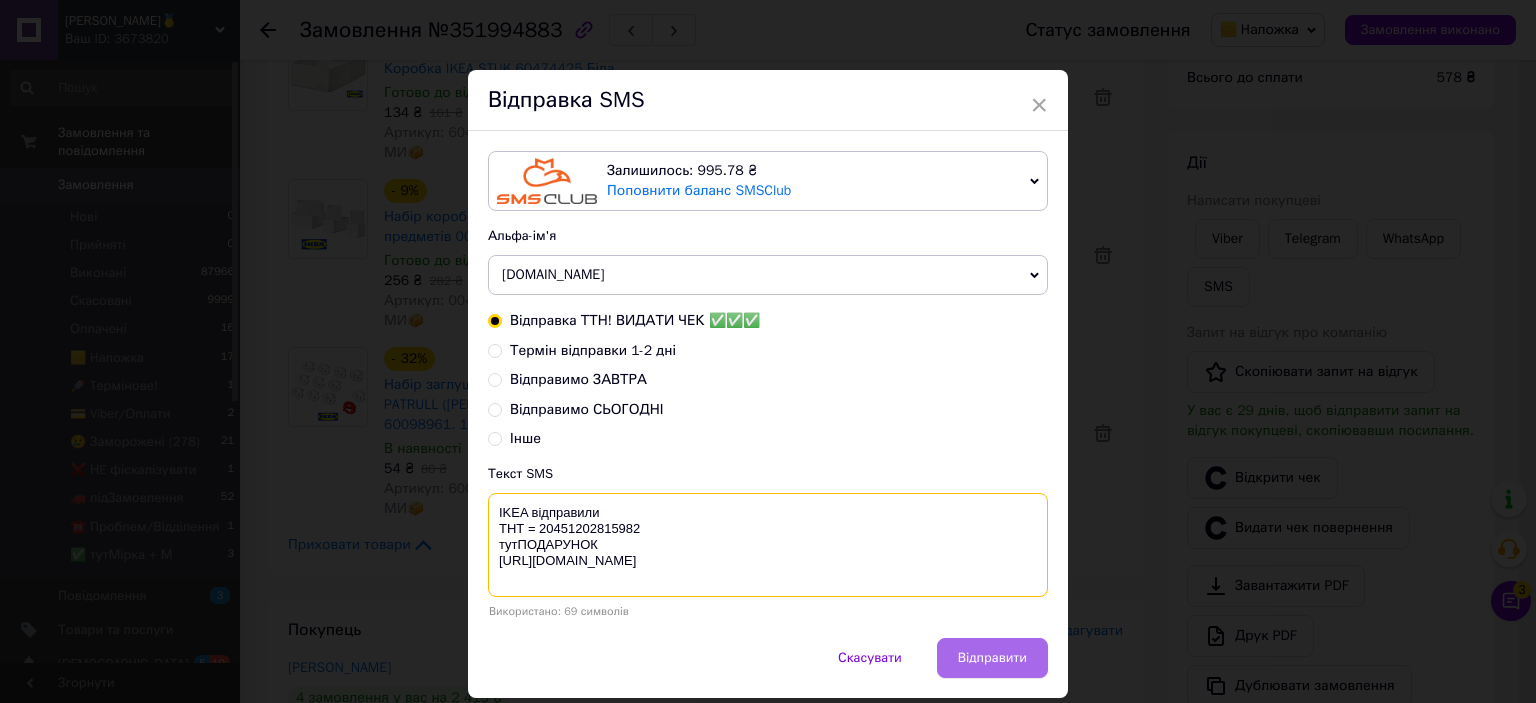 type on "IKEA відправили
ТНТ = 20451202815982
тутПОДАРУНОК
https://bit.ly/taao" 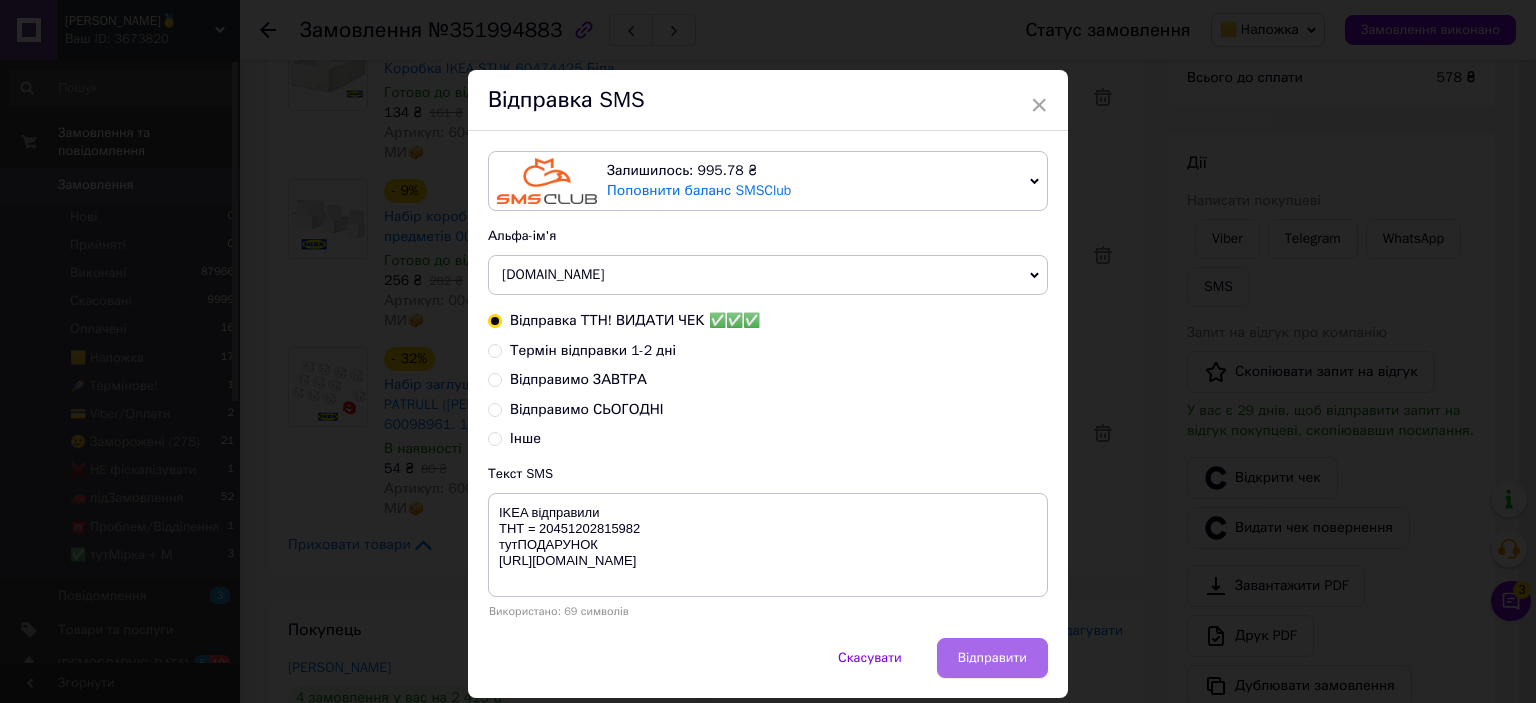 click on "Відправити" at bounding box center [992, 658] 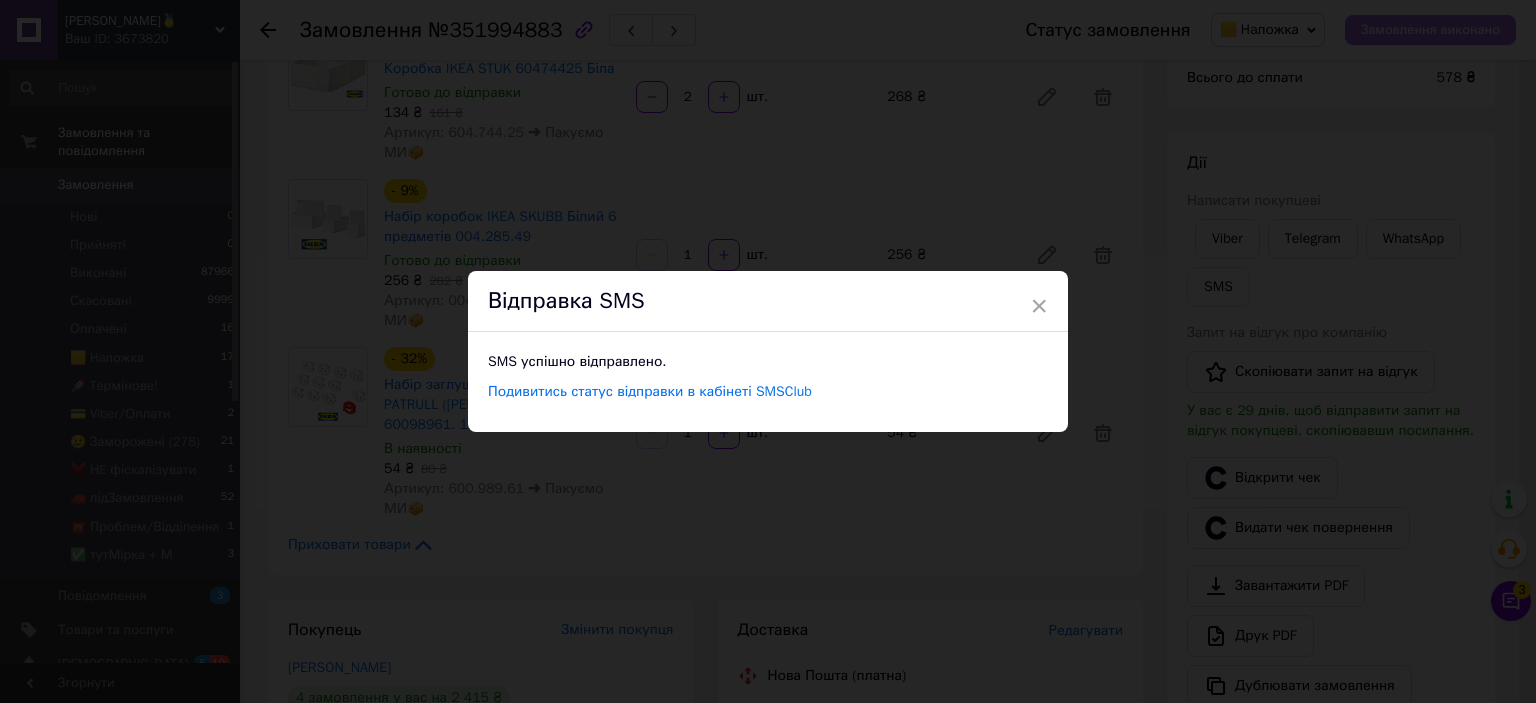 click on "× Відправка SMS SMS успішно відправлено. Подивитись статус відправки в кабінеті SMSClub" at bounding box center [768, 351] 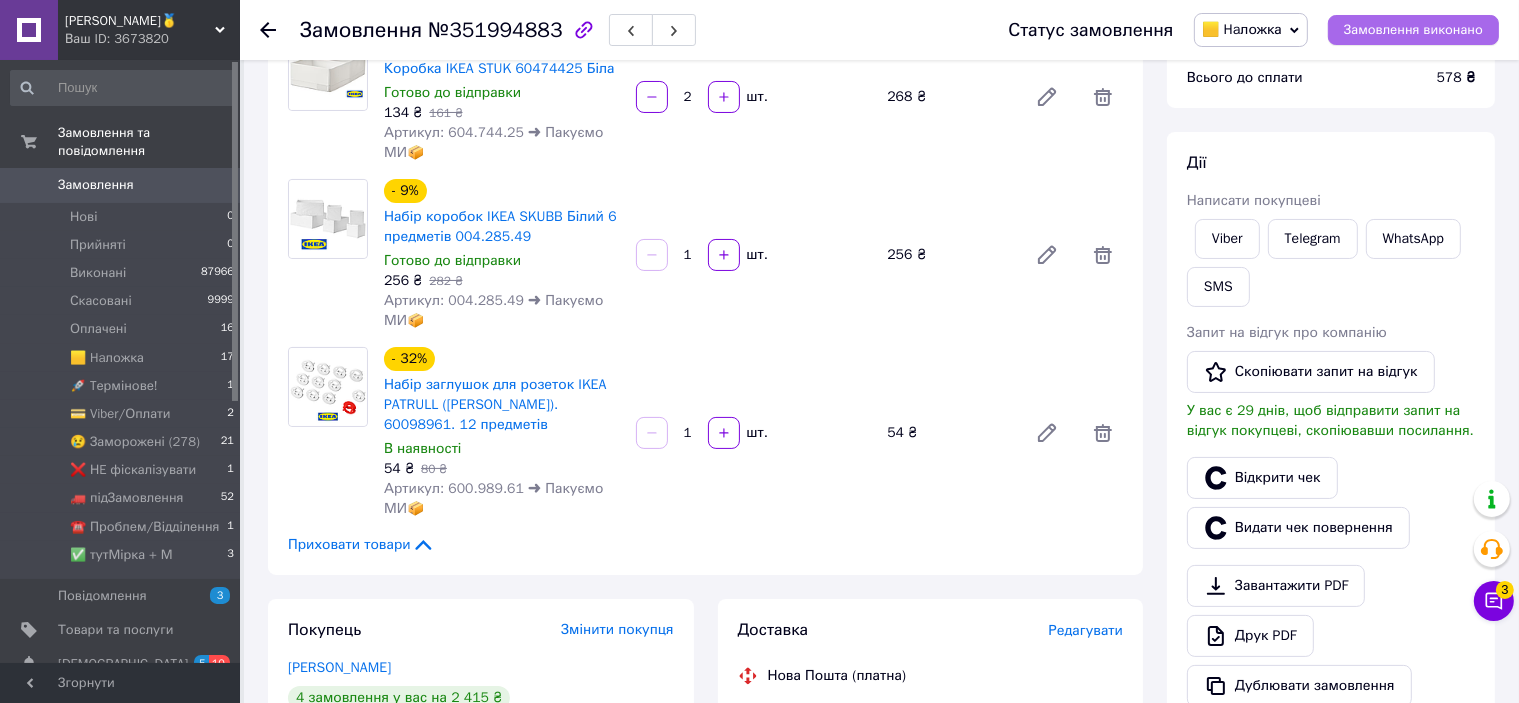click on "Замовлення виконано" at bounding box center [1413, 30] 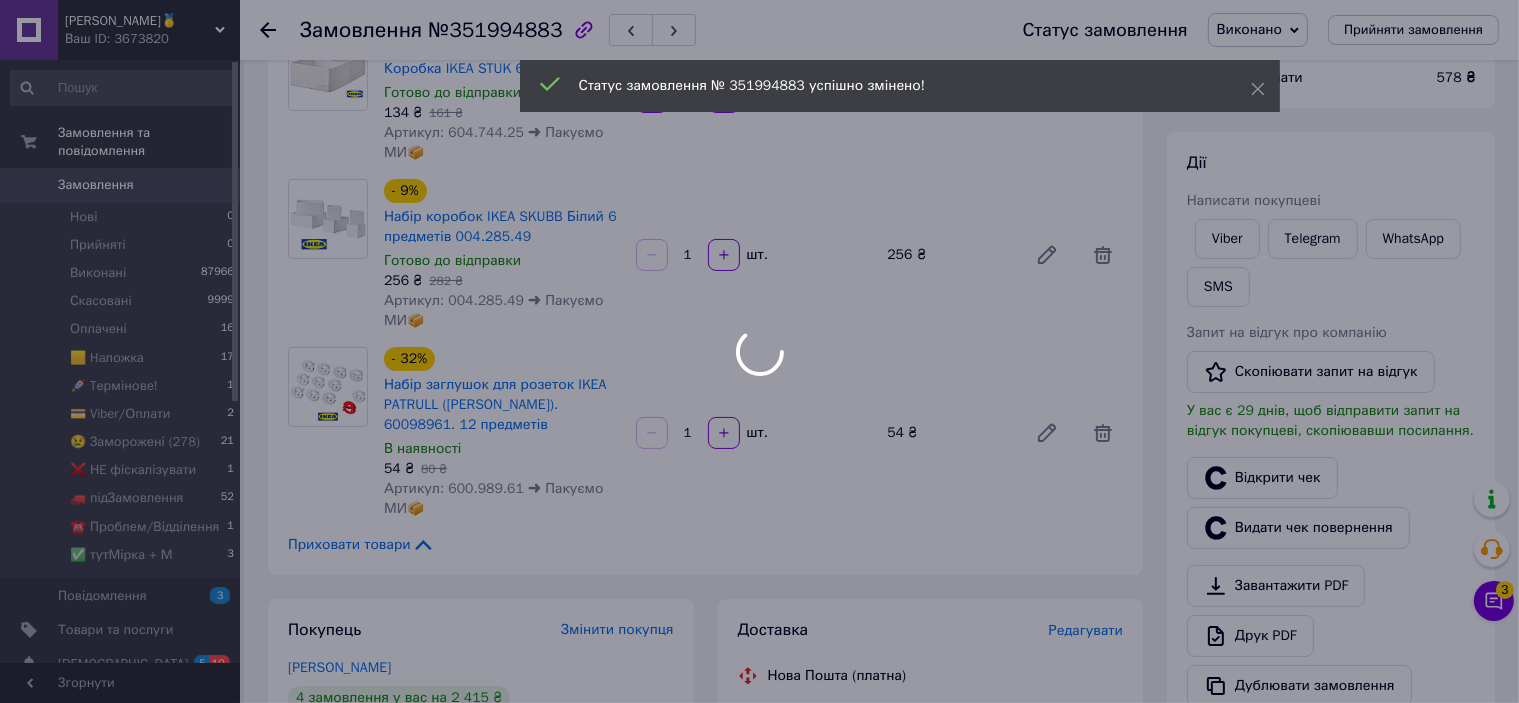 scroll, scrollTop: 0, scrollLeft: 0, axis: both 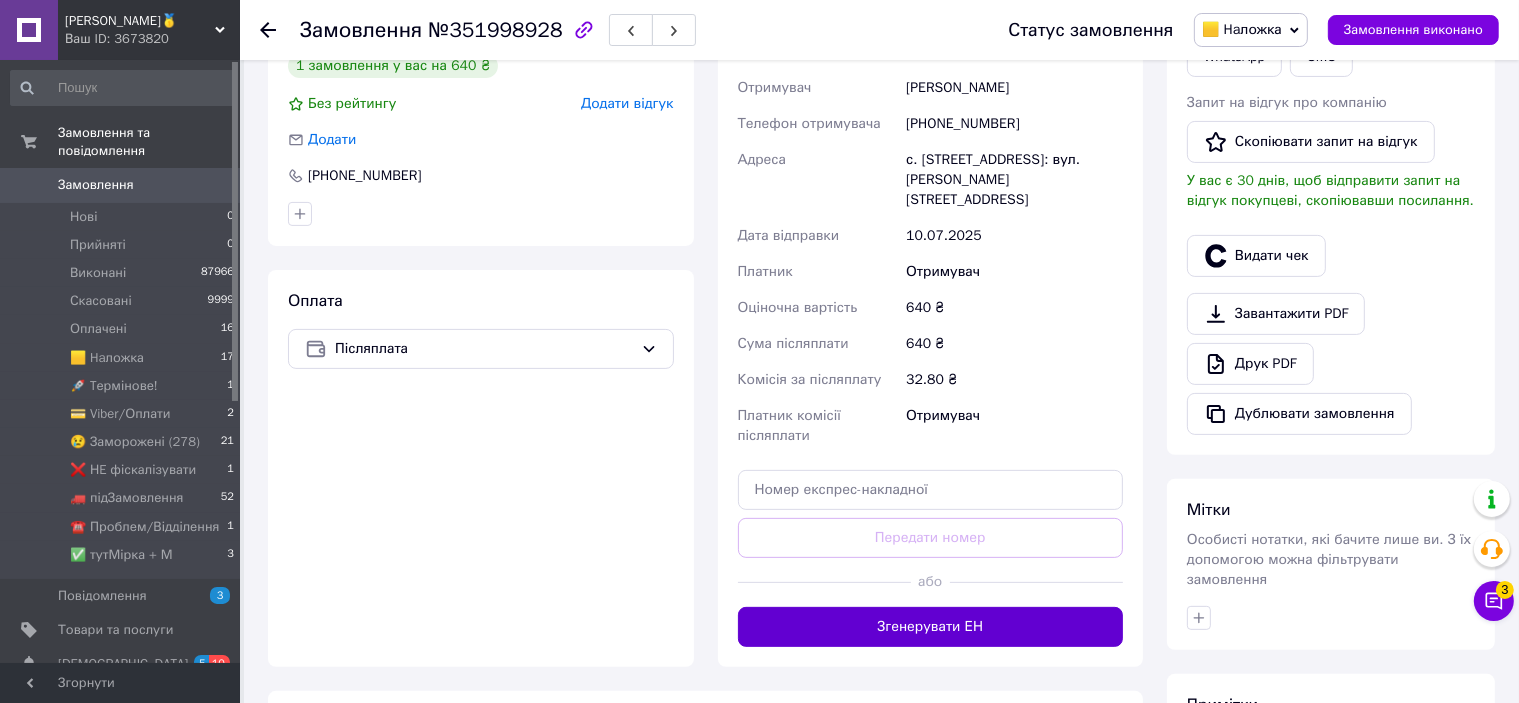 click on "Згенерувати ЕН" at bounding box center [931, 627] 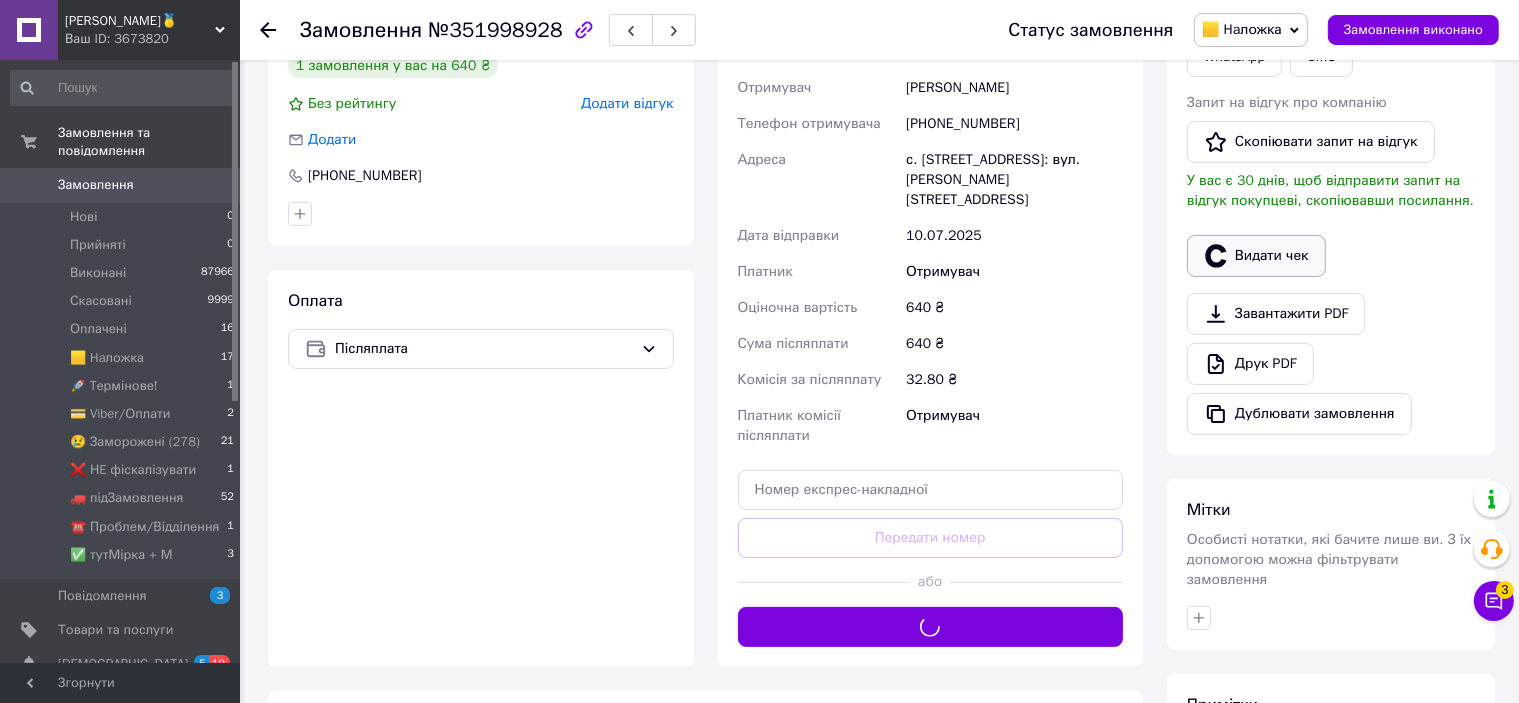 click on "Видати чек" at bounding box center (1256, 256) 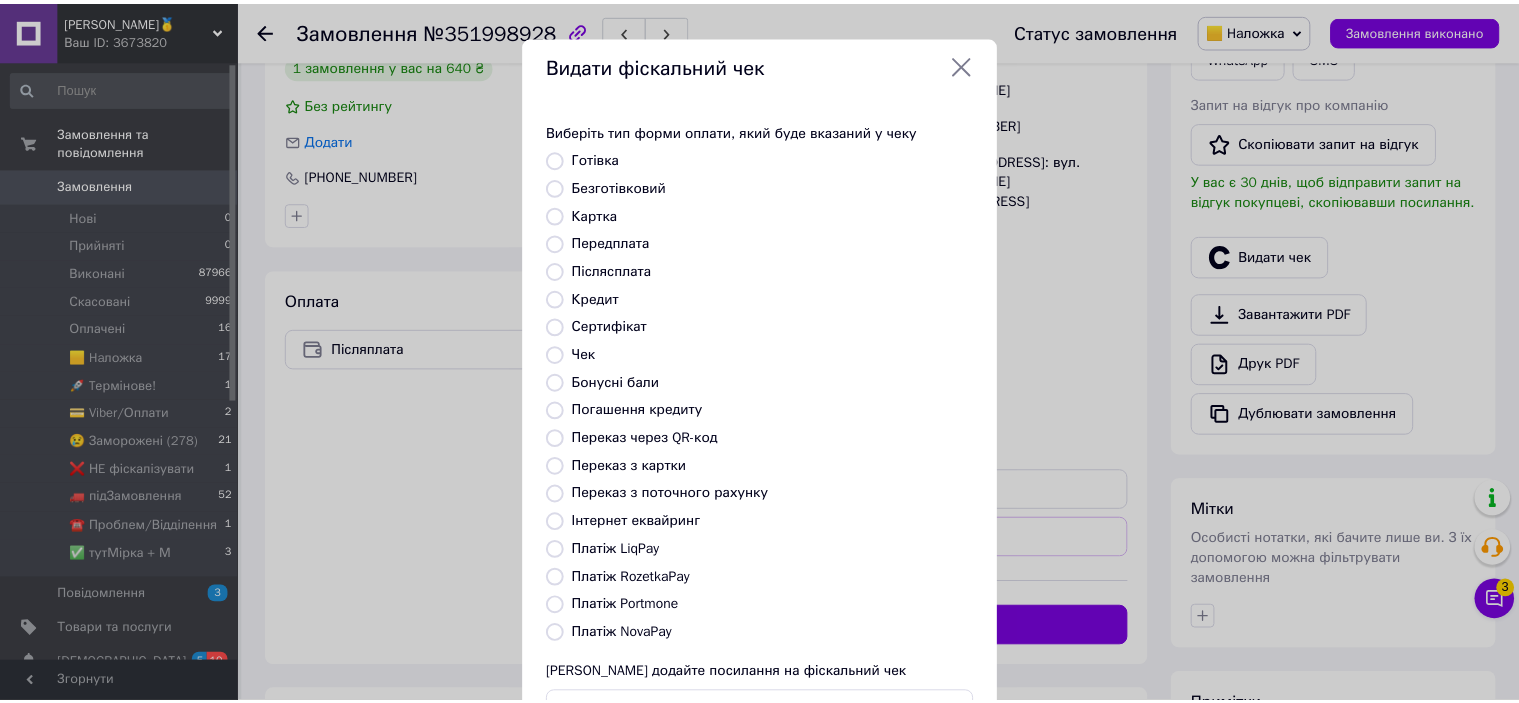 scroll, scrollTop: 155, scrollLeft: 0, axis: vertical 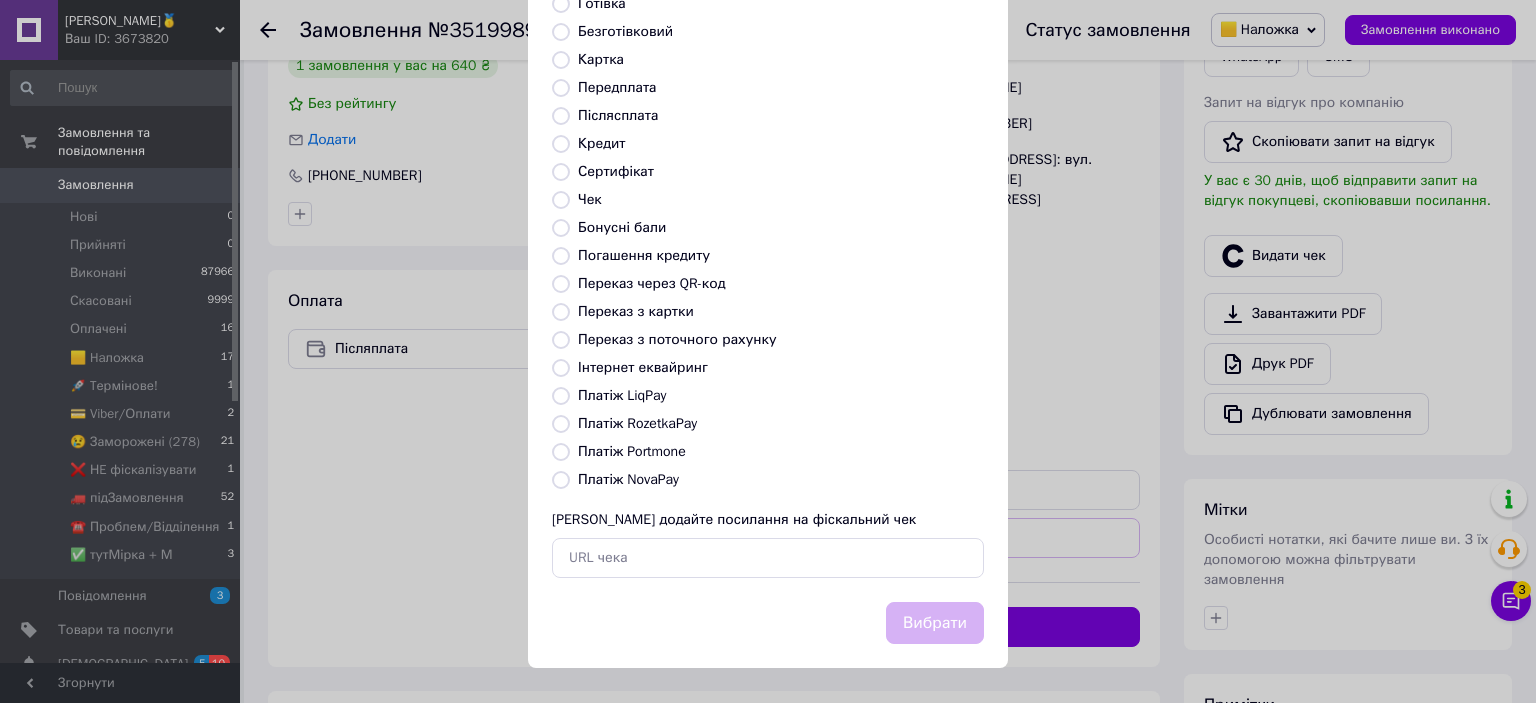 click on "Платіж NovaPay" at bounding box center (628, 479) 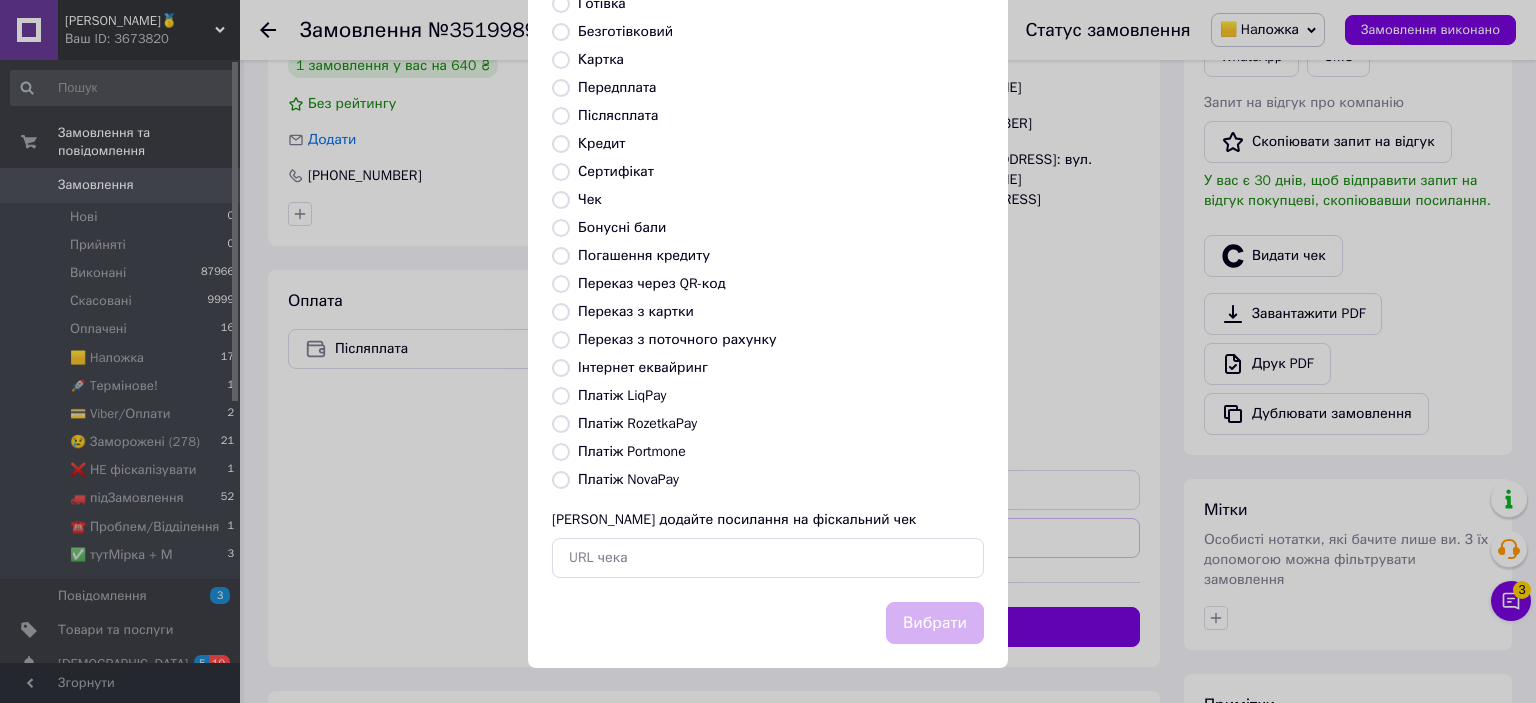 radio on "true" 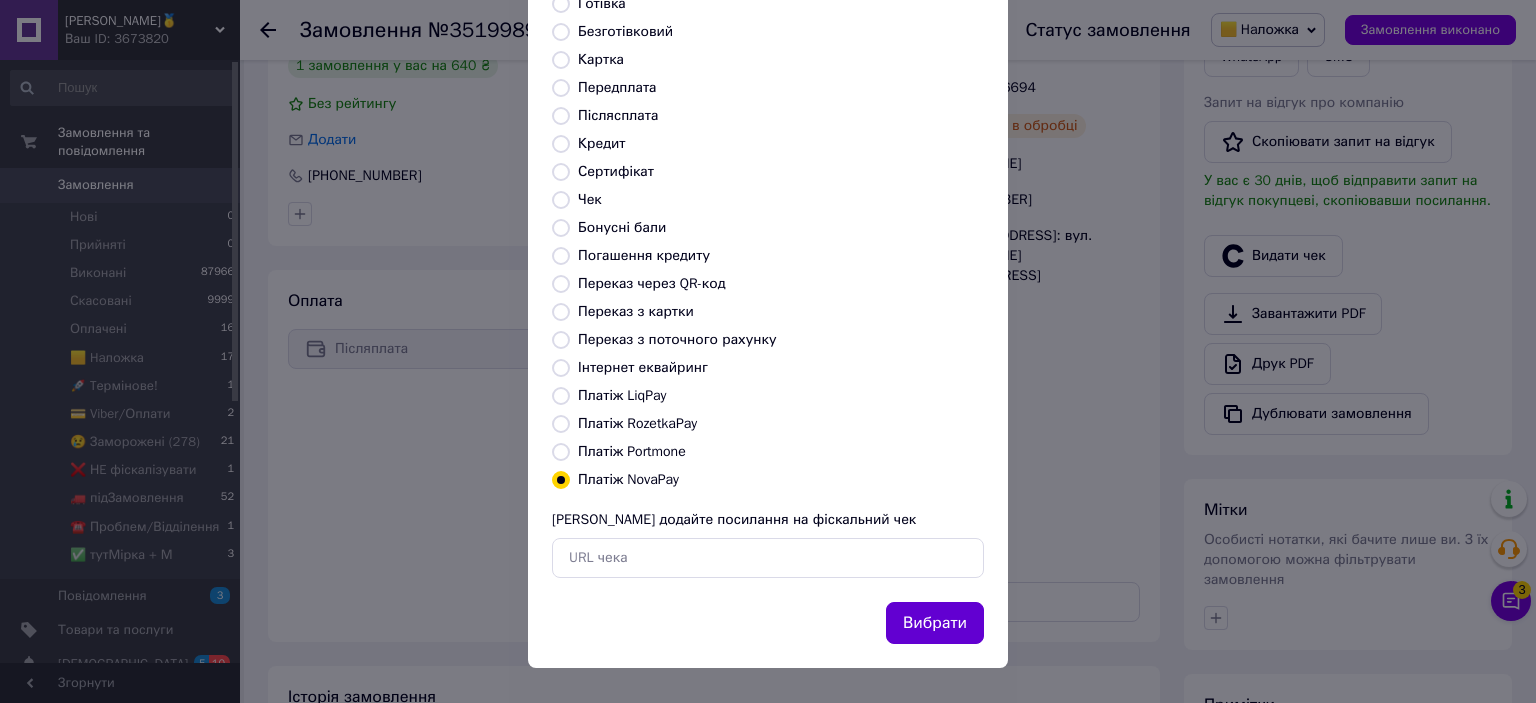 click on "Вибрати" at bounding box center [935, 623] 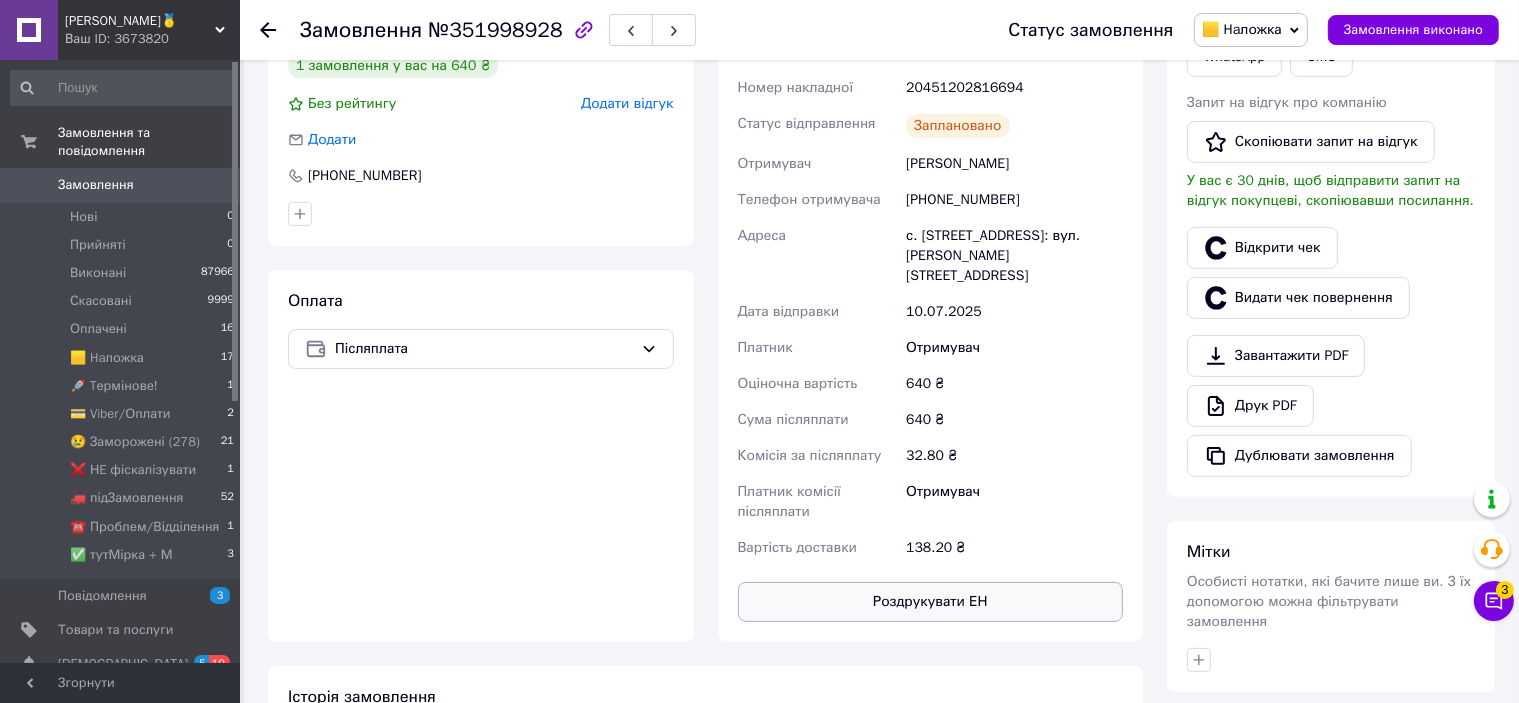 click on "Роздрукувати ЕН" at bounding box center (931, 602) 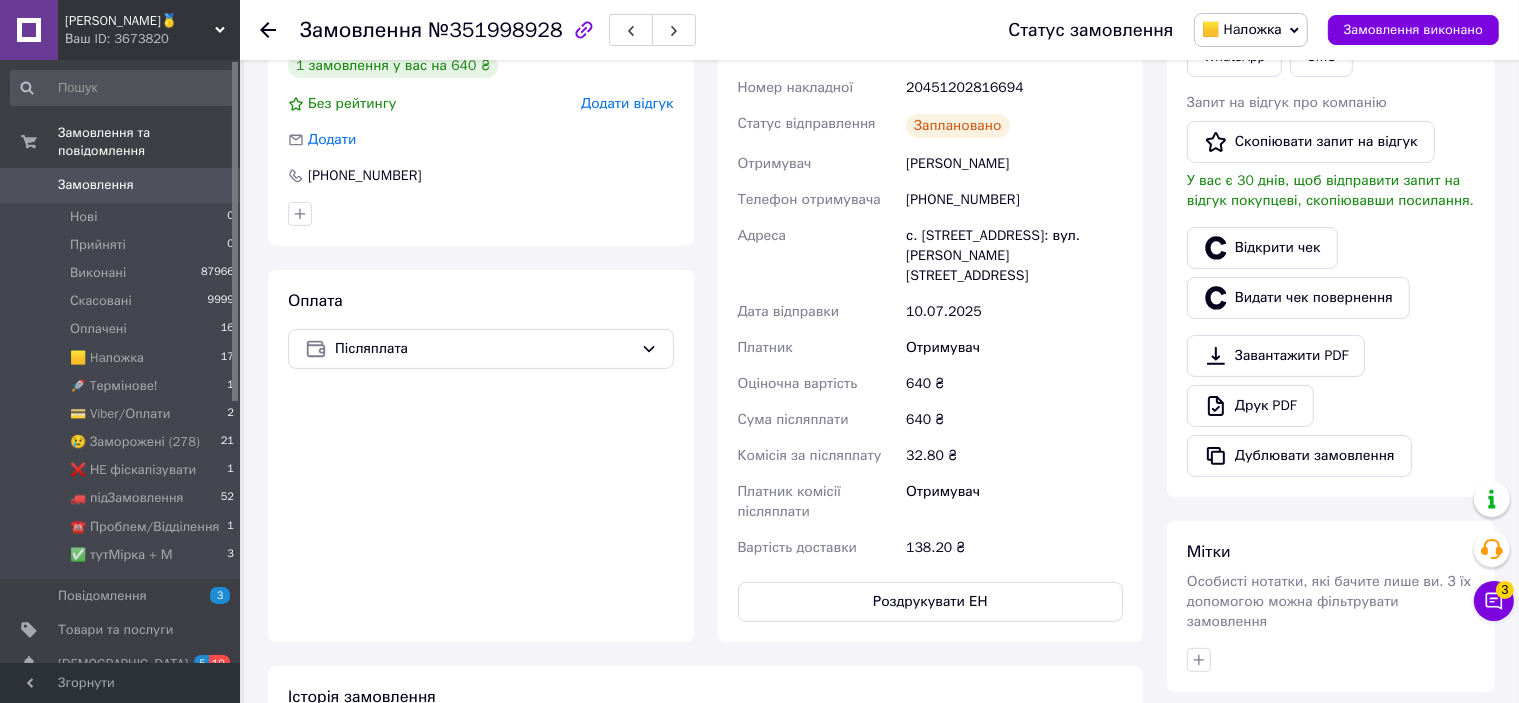scroll, scrollTop: 400, scrollLeft: 0, axis: vertical 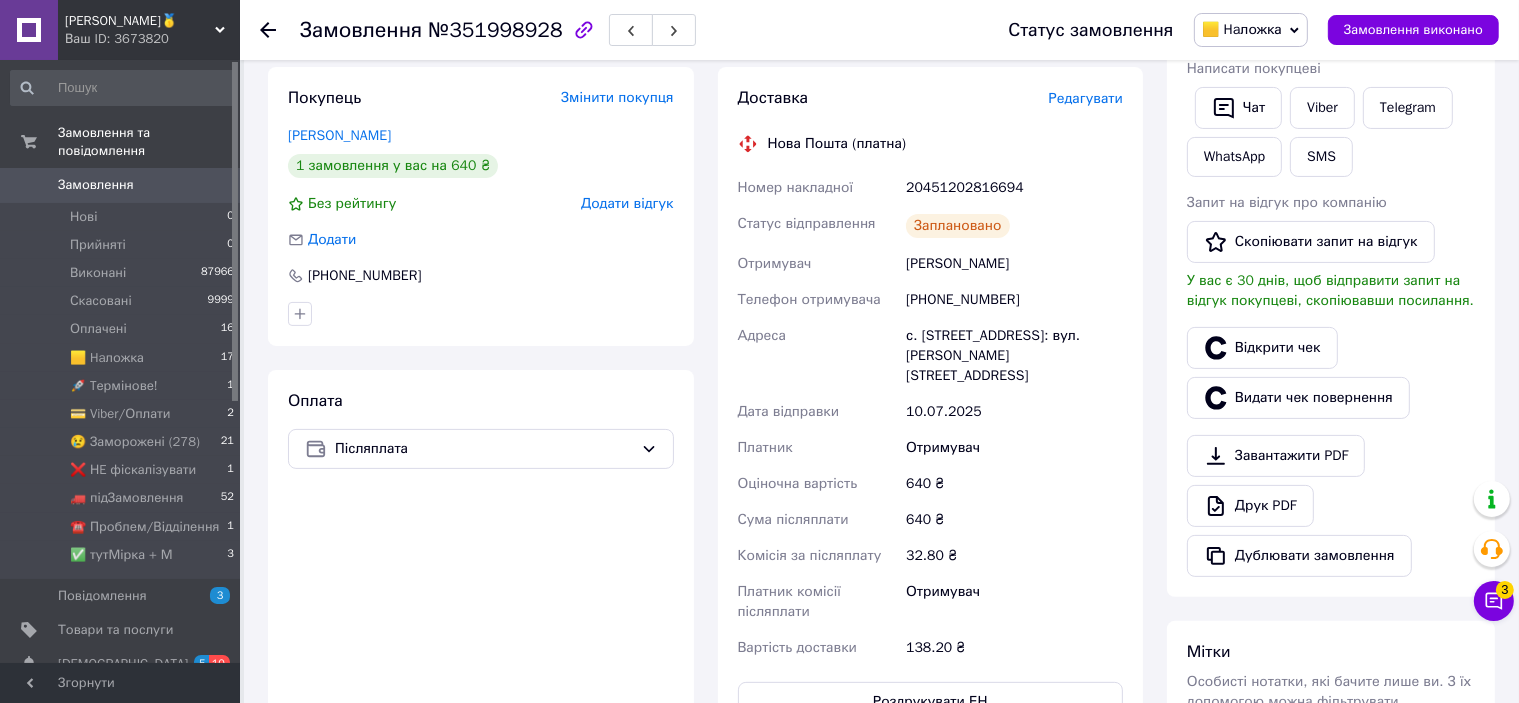 click on "20451202816694" at bounding box center (1014, 188) 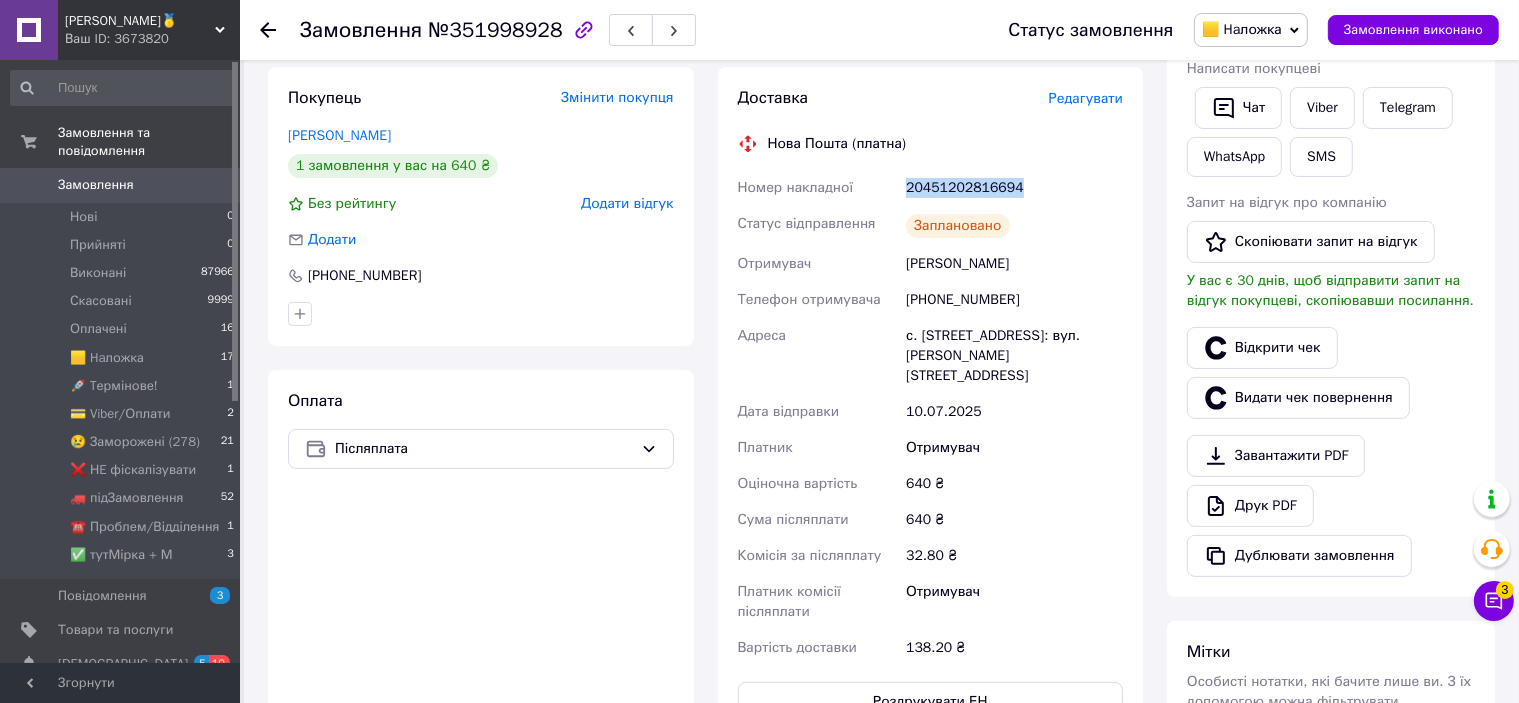 click on "20451202816694" at bounding box center [1014, 188] 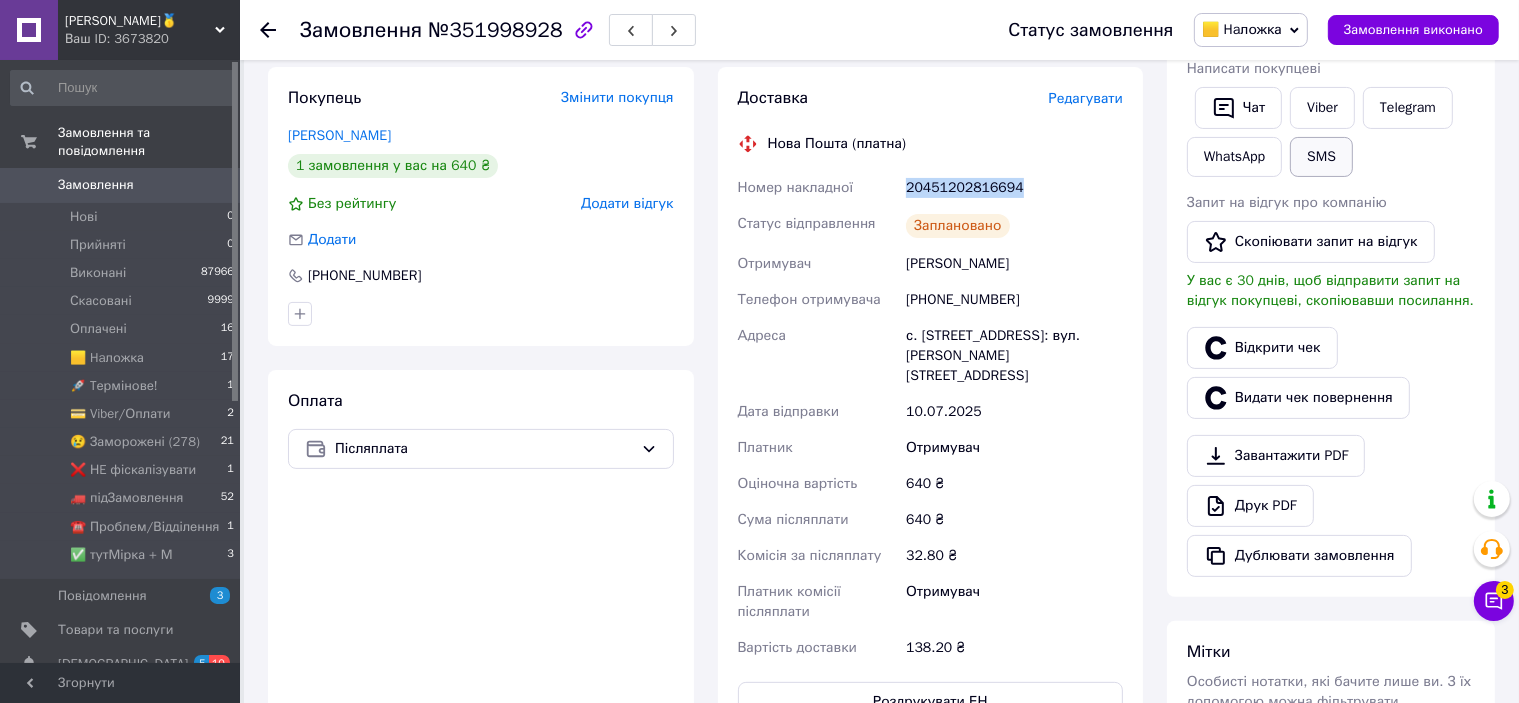 click on "SMS" at bounding box center (1321, 157) 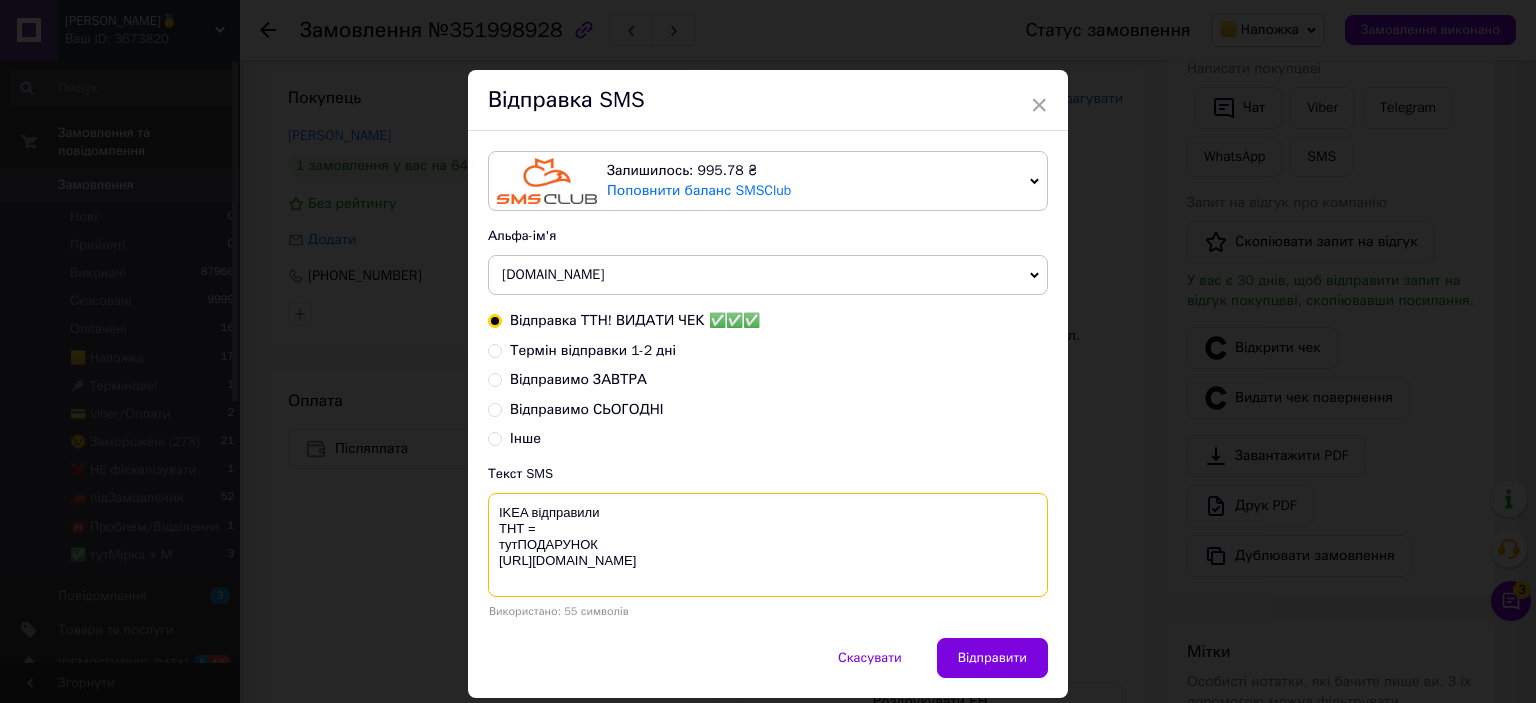 click on "IKEA відправили
ТНТ =
тутПОДАРУНОК
[URL][DOMAIN_NAME]" at bounding box center [768, 545] 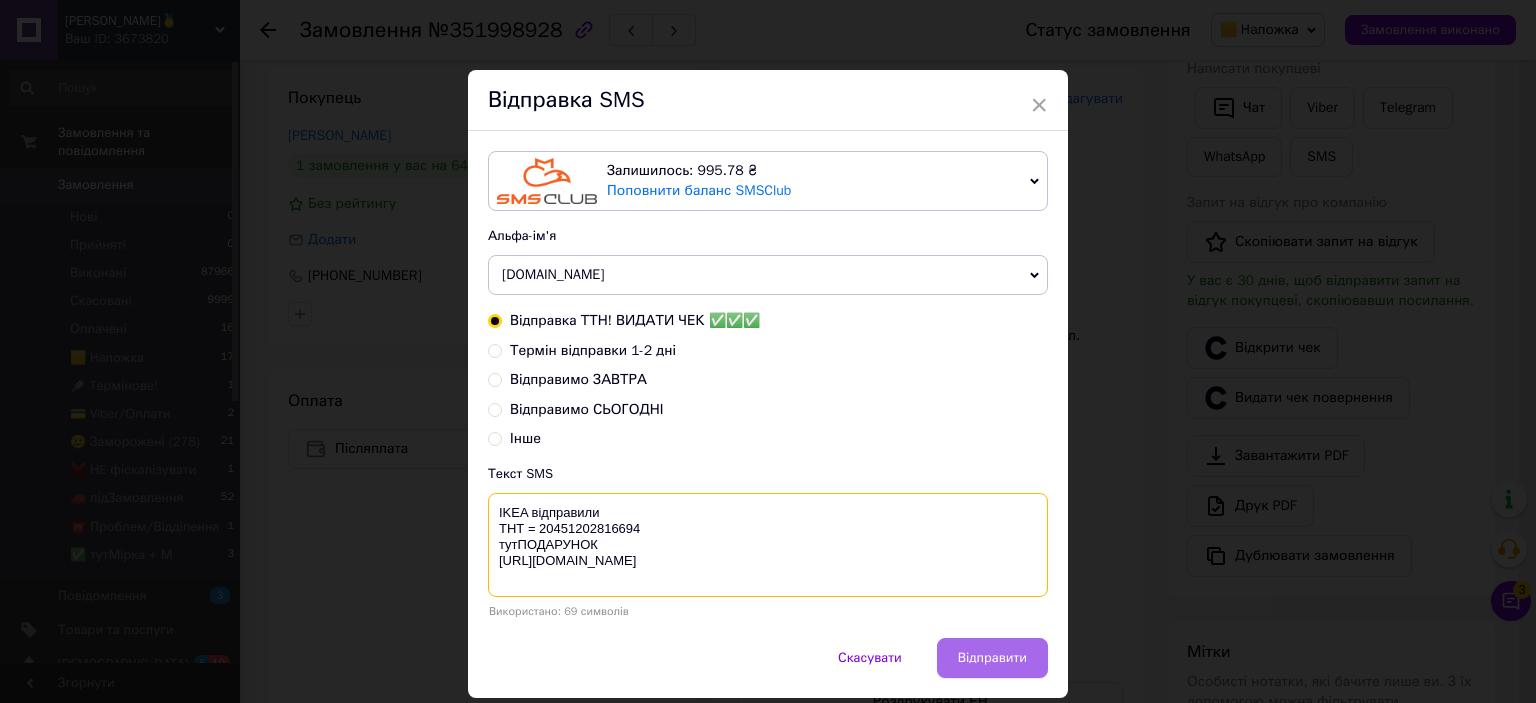 type on "IKEA відправили
ТНТ = 20451202816694
тутПОДАРУНОК
https://bit.ly/taao" 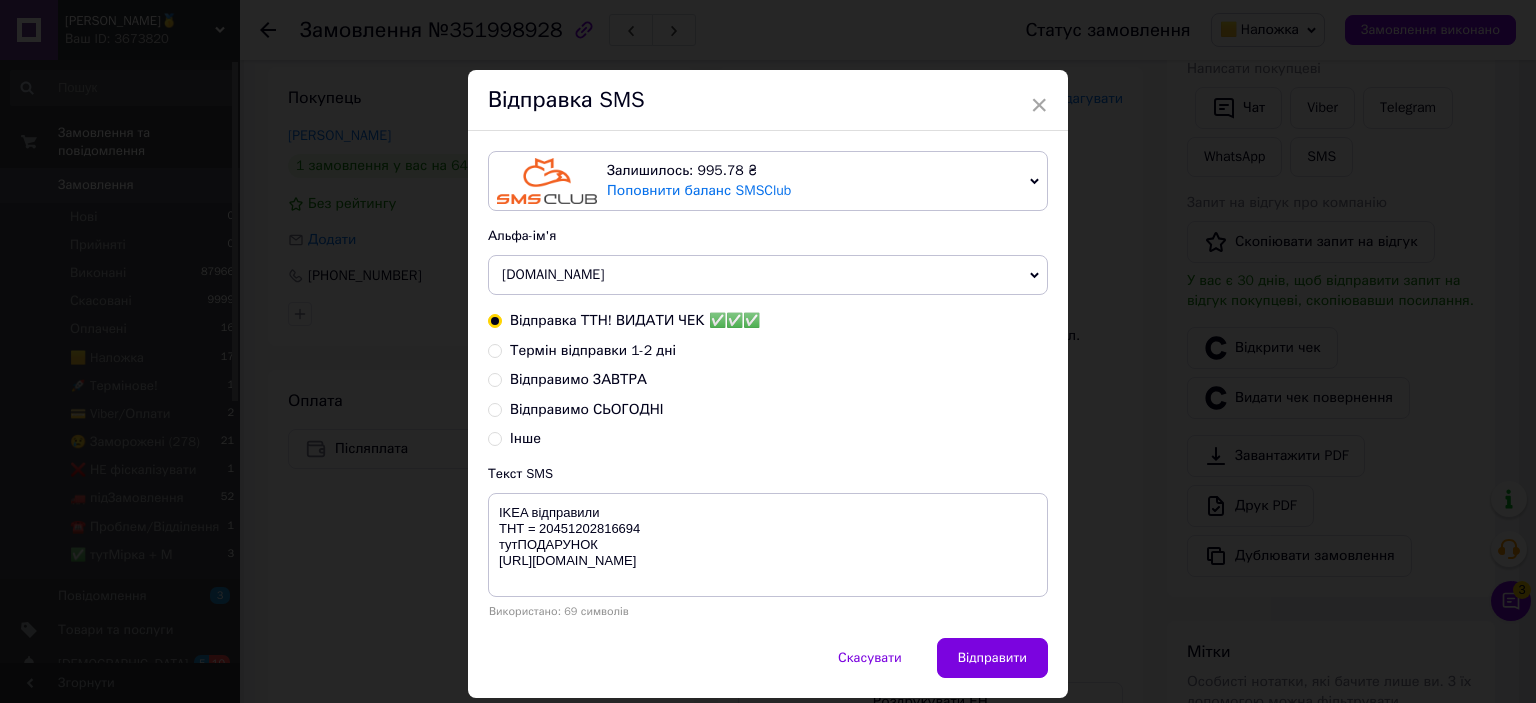 click on "Відправити" at bounding box center (992, 658) 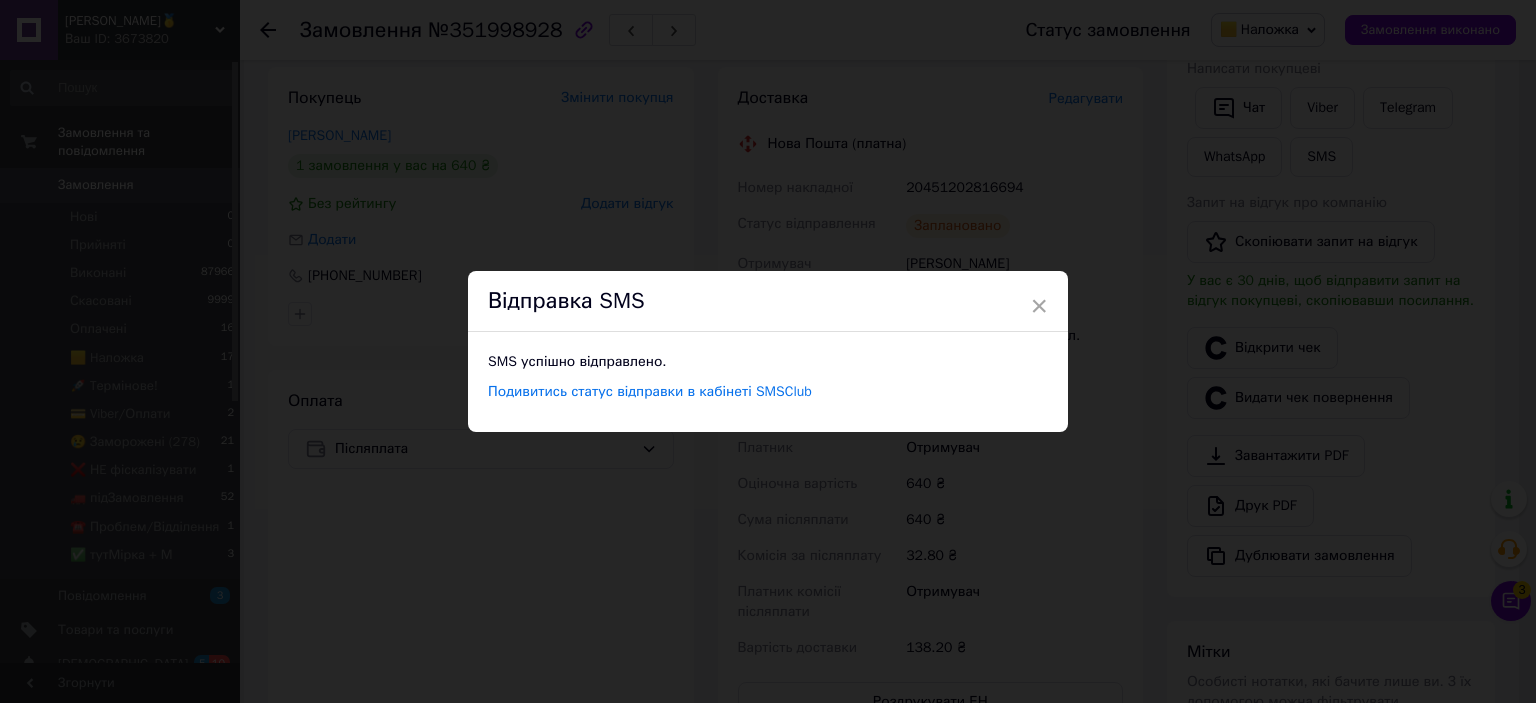 click on "× Відправка SMS SMS успішно відправлено. Подивитись статус відправки в кабінеті SMSClub" at bounding box center [768, 351] 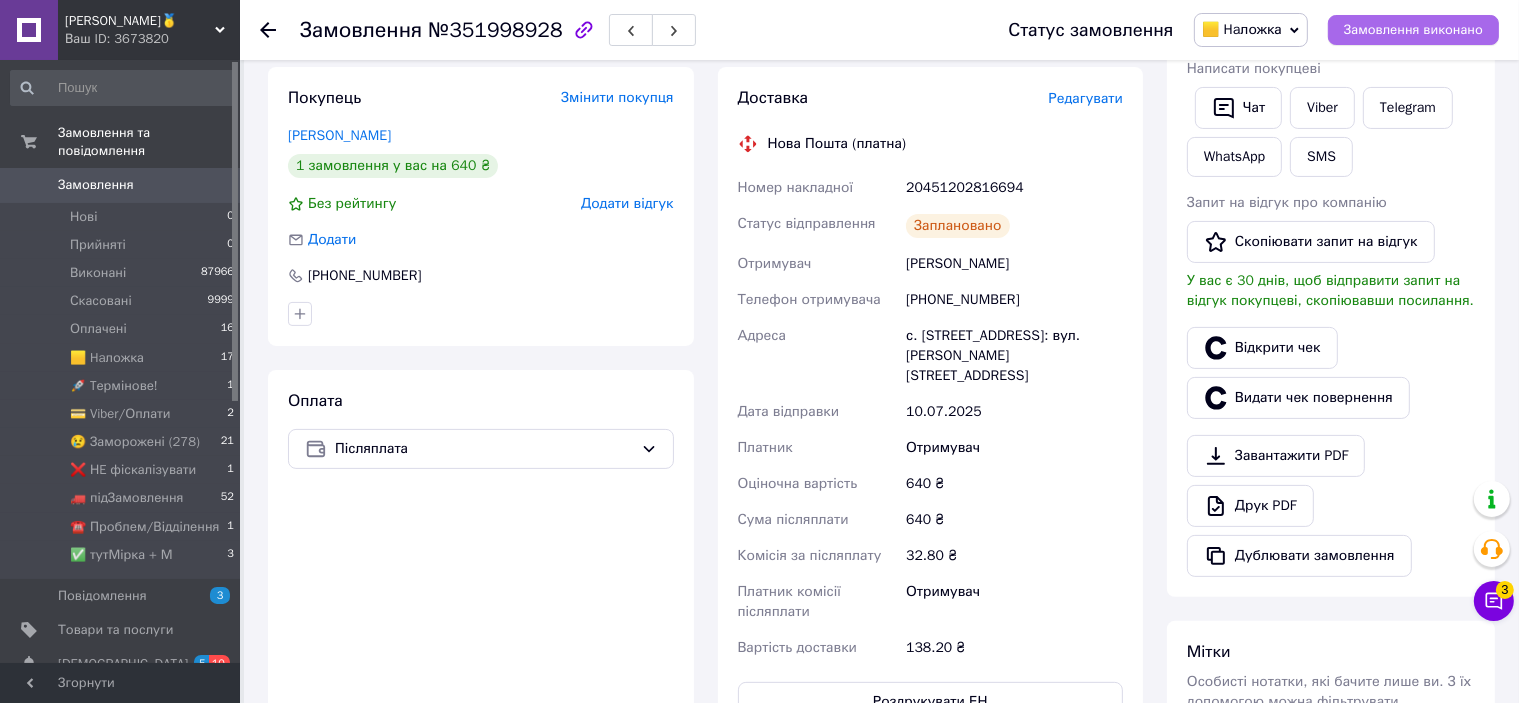 click on "Замовлення виконано" at bounding box center [1413, 30] 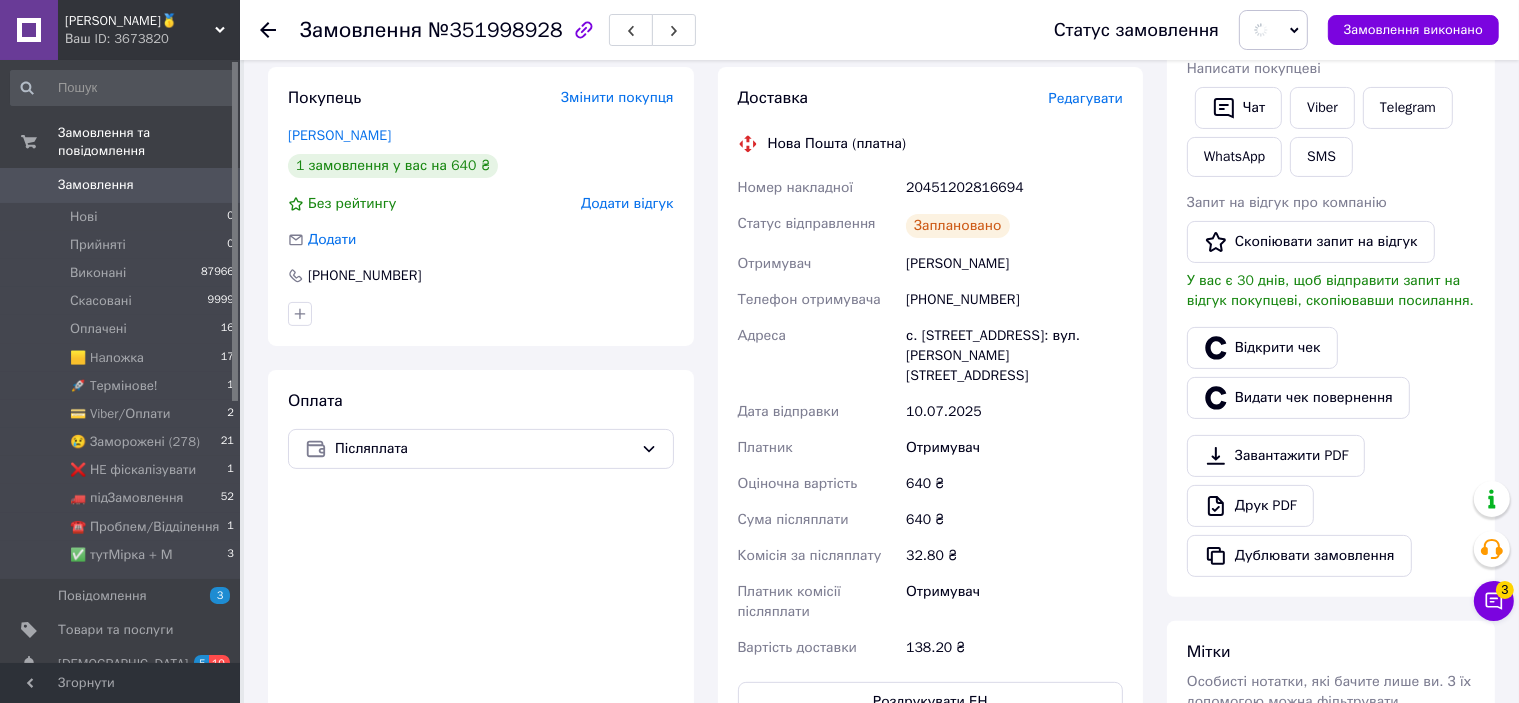 scroll, scrollTop: 0, scrollLeft: 0, axis: both 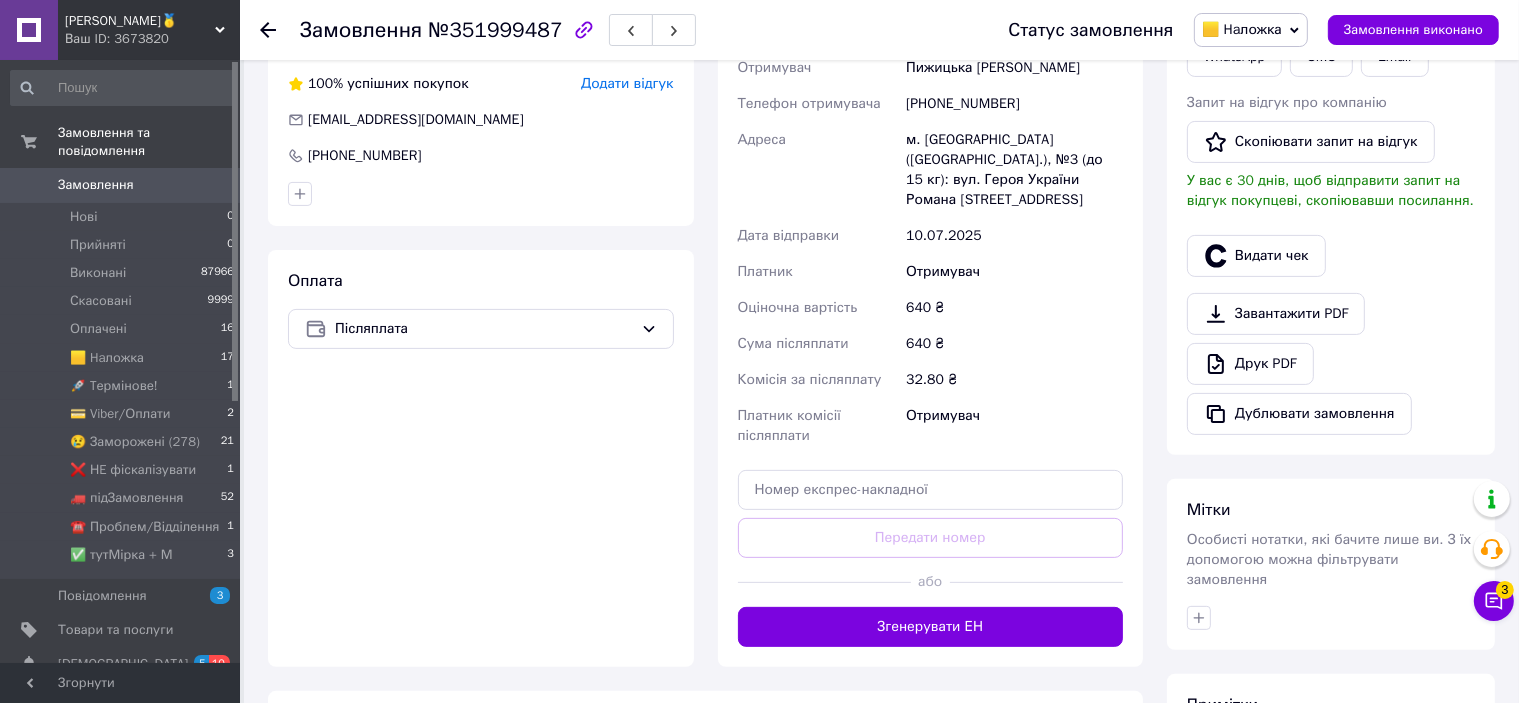 click on "Згенерувати ЕН" at bounding box center [931, 627] 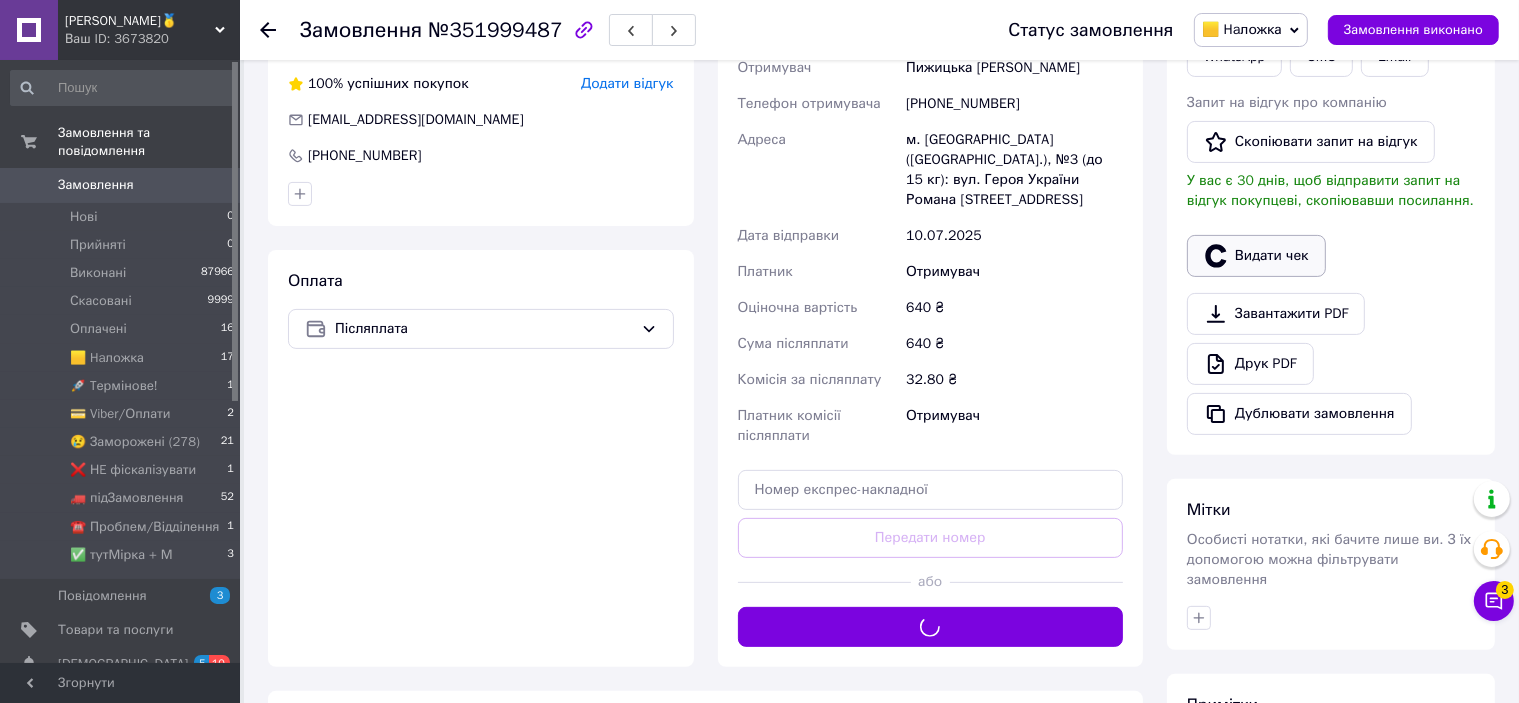 click on "Видати чек" at bounding box center [1256, 256] 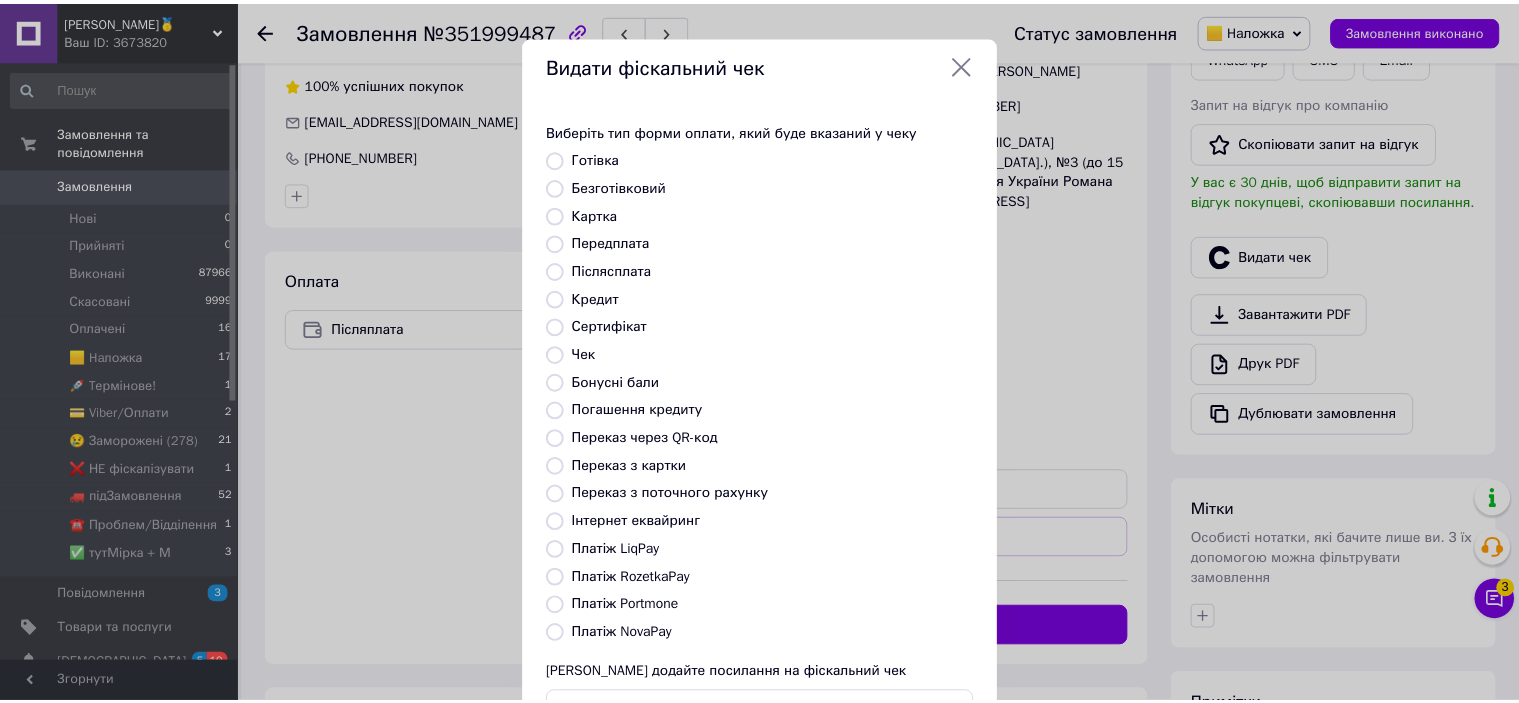 scroll, scrollTop: 155, scrollLeft: 0, axis: vertical 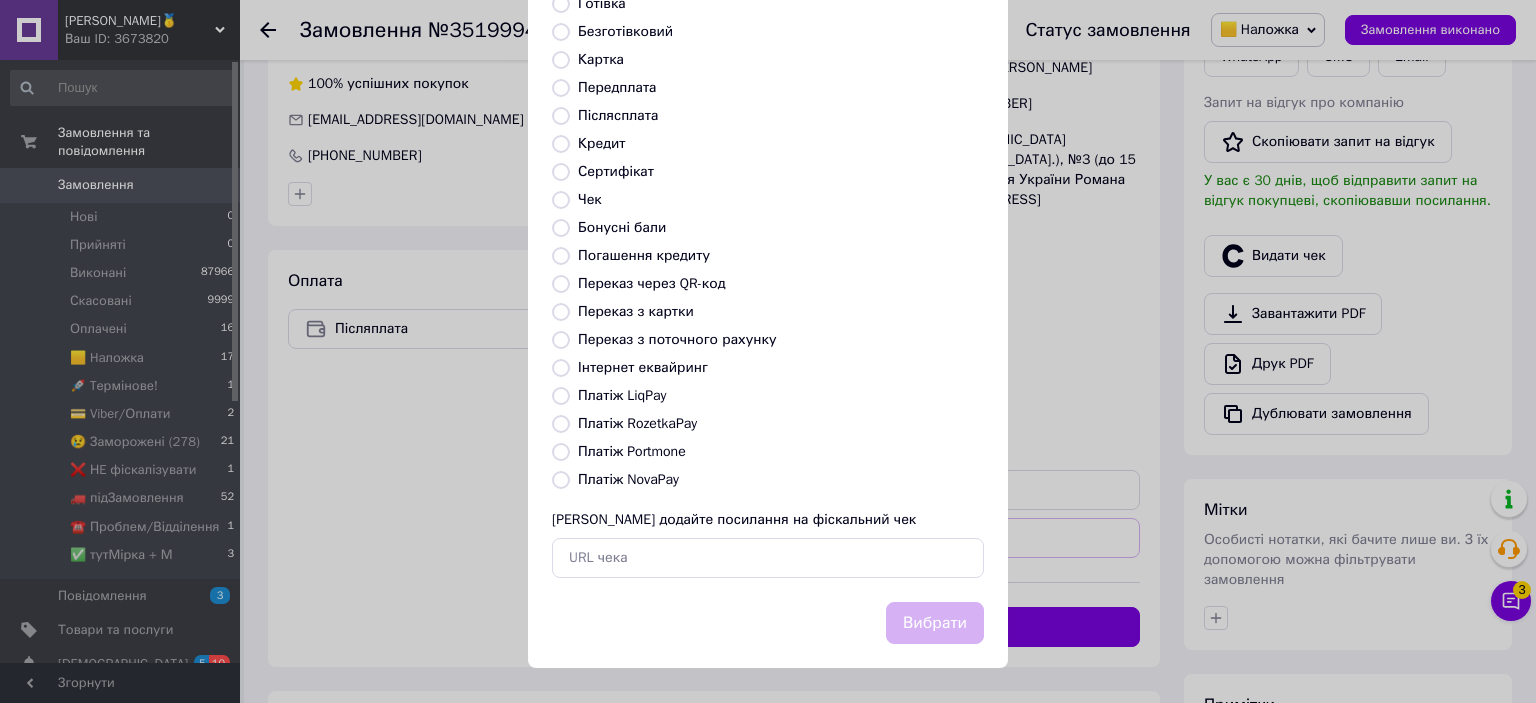 click on "Платіж NovaPay" at bounding box center [628, 479] 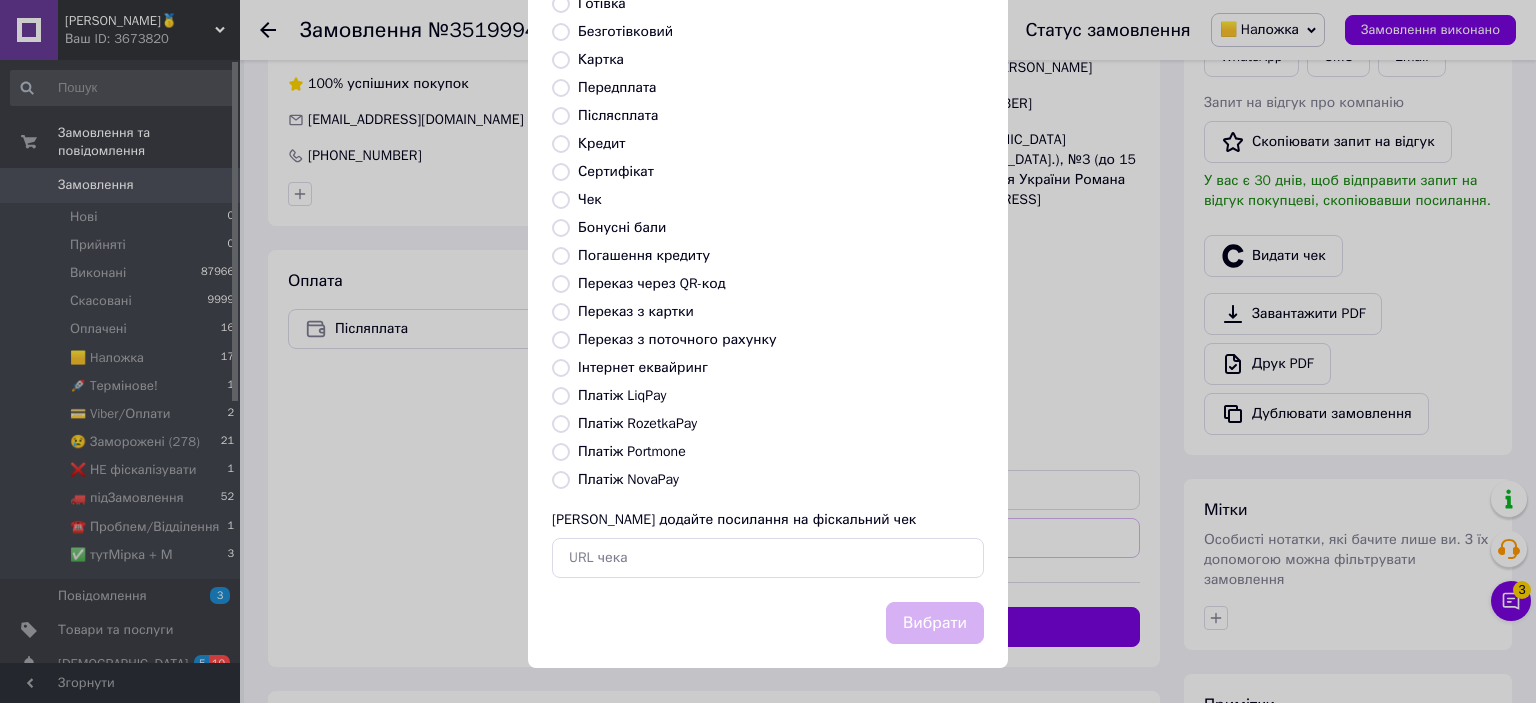 radio on "true" 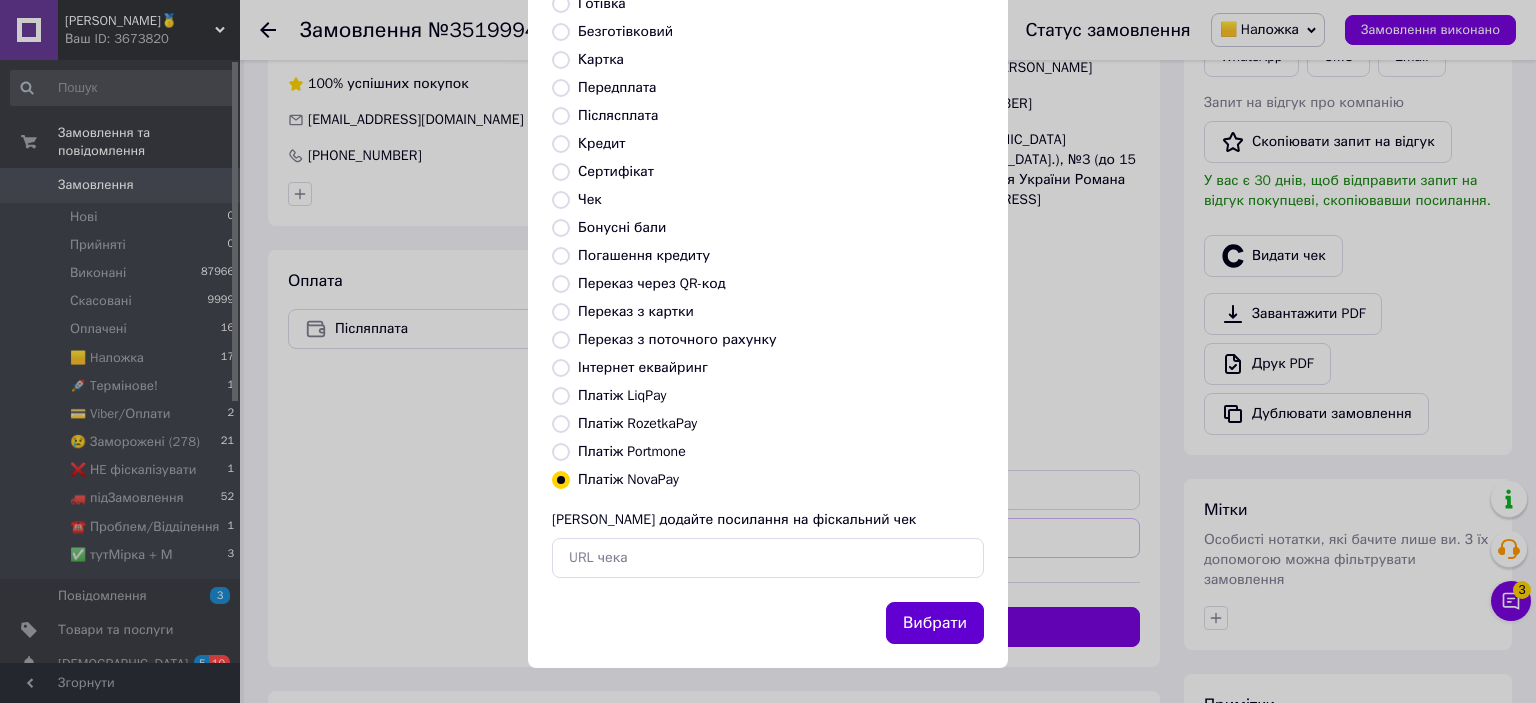 click on "Вибрати" at bounding box center [935, 623] 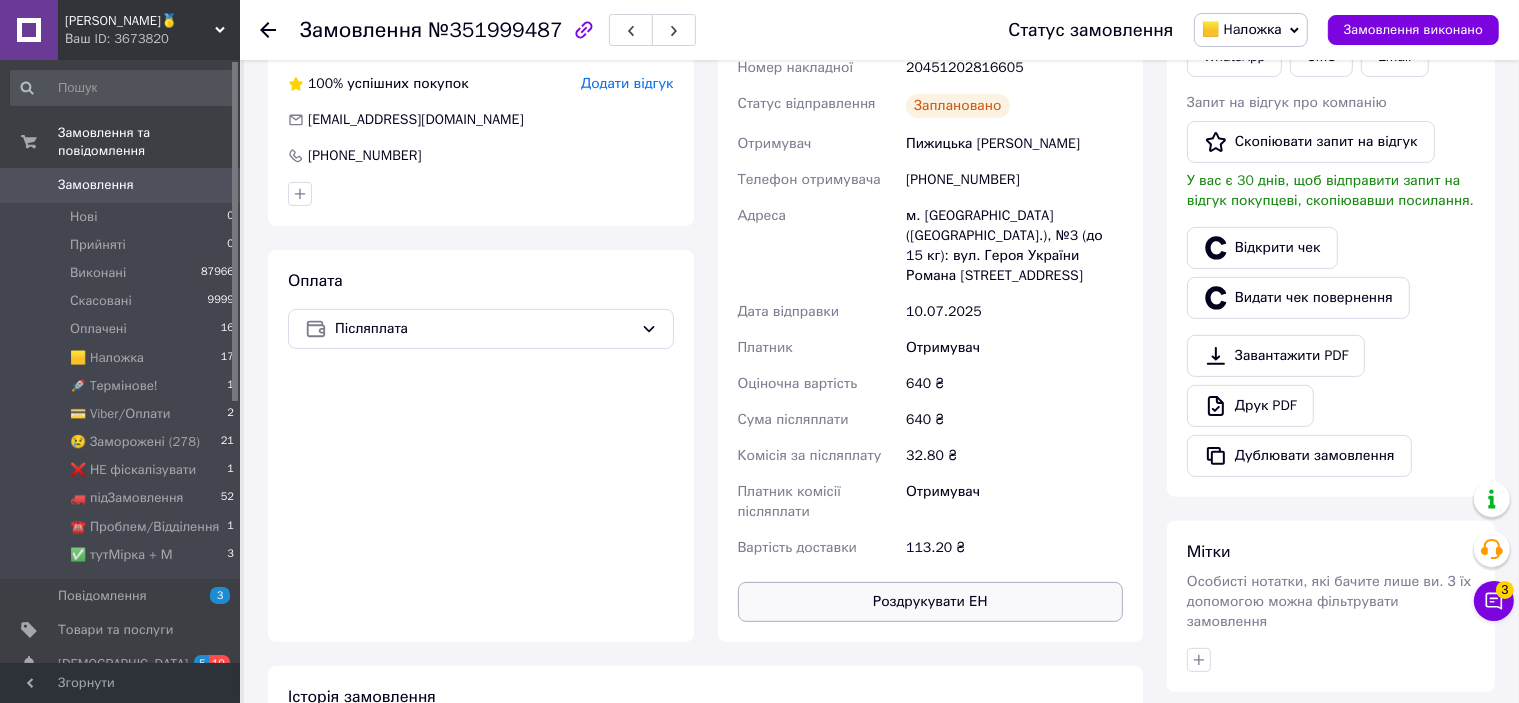 click on "Роздрукувати ЕН" at bounding box center (931, 602) 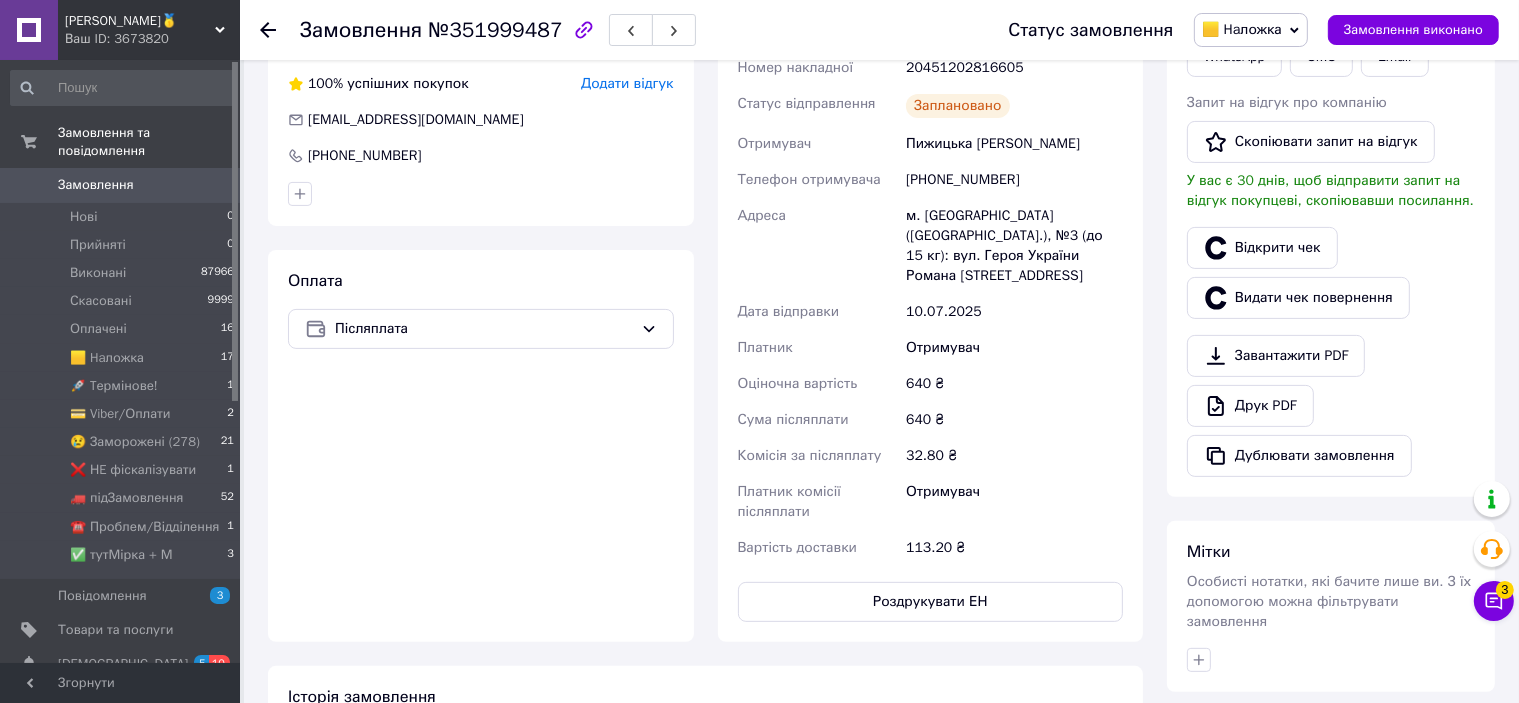 scroll, scrollTop: 300, scrollLeft: 0, axis: vertical 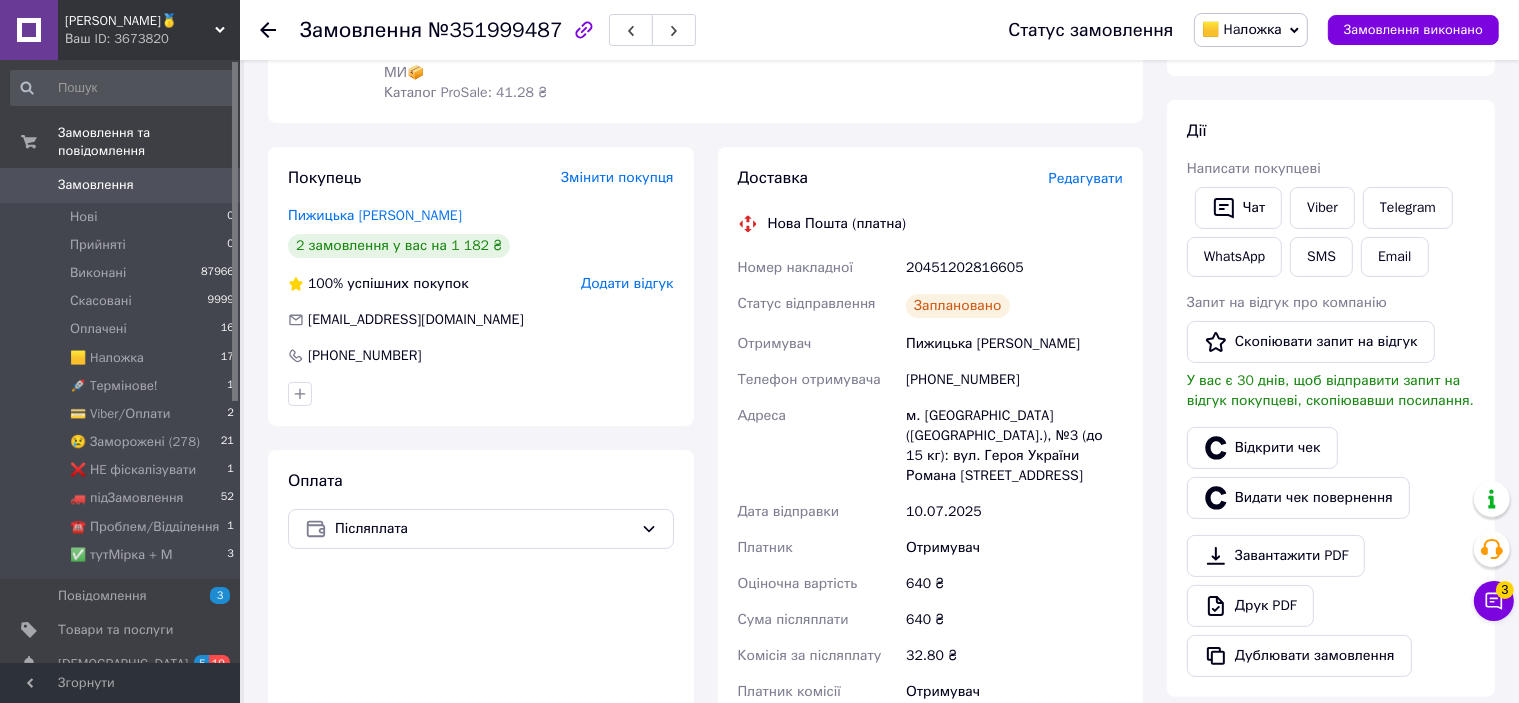 click on "20451202816605" at bounding box center (1014, 268) 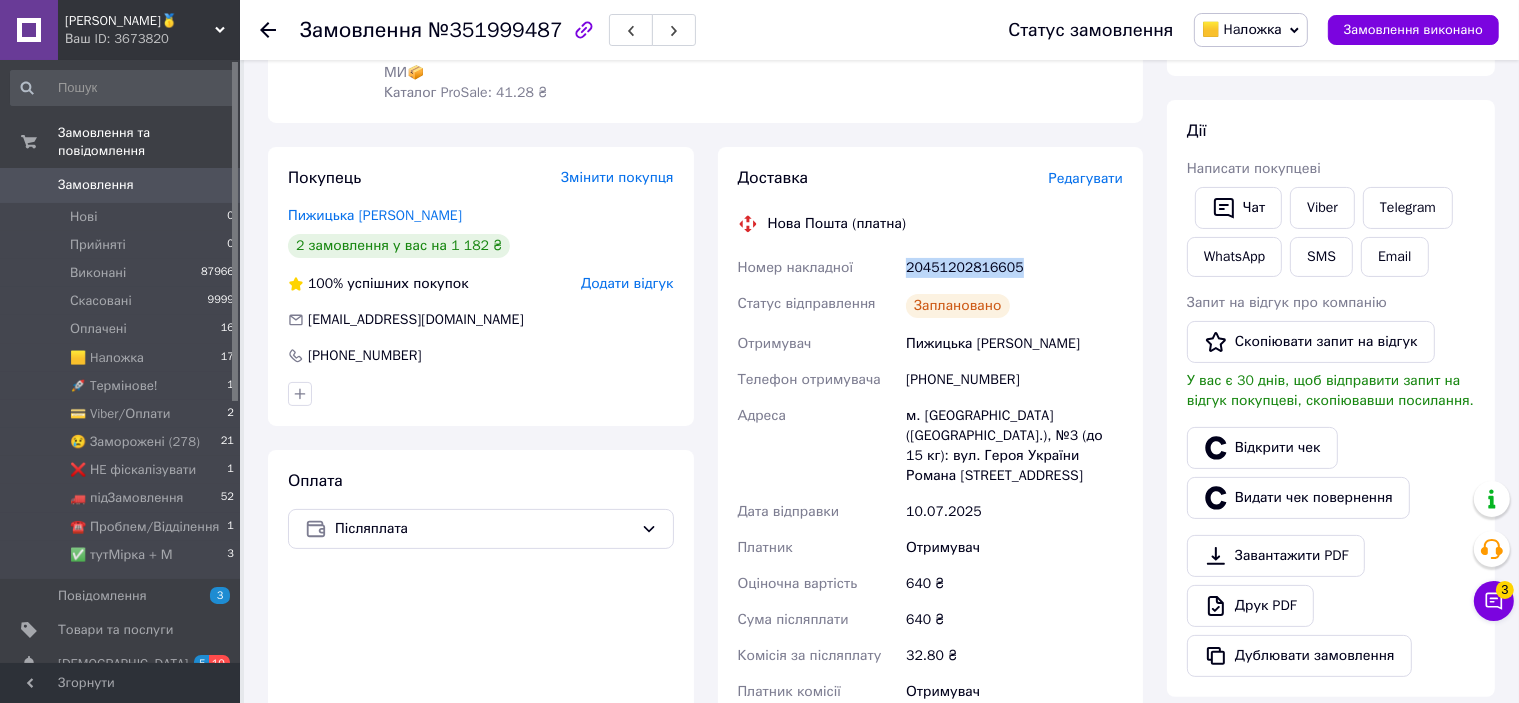 click on "20451202816605" at bounding box center (1014, 268) 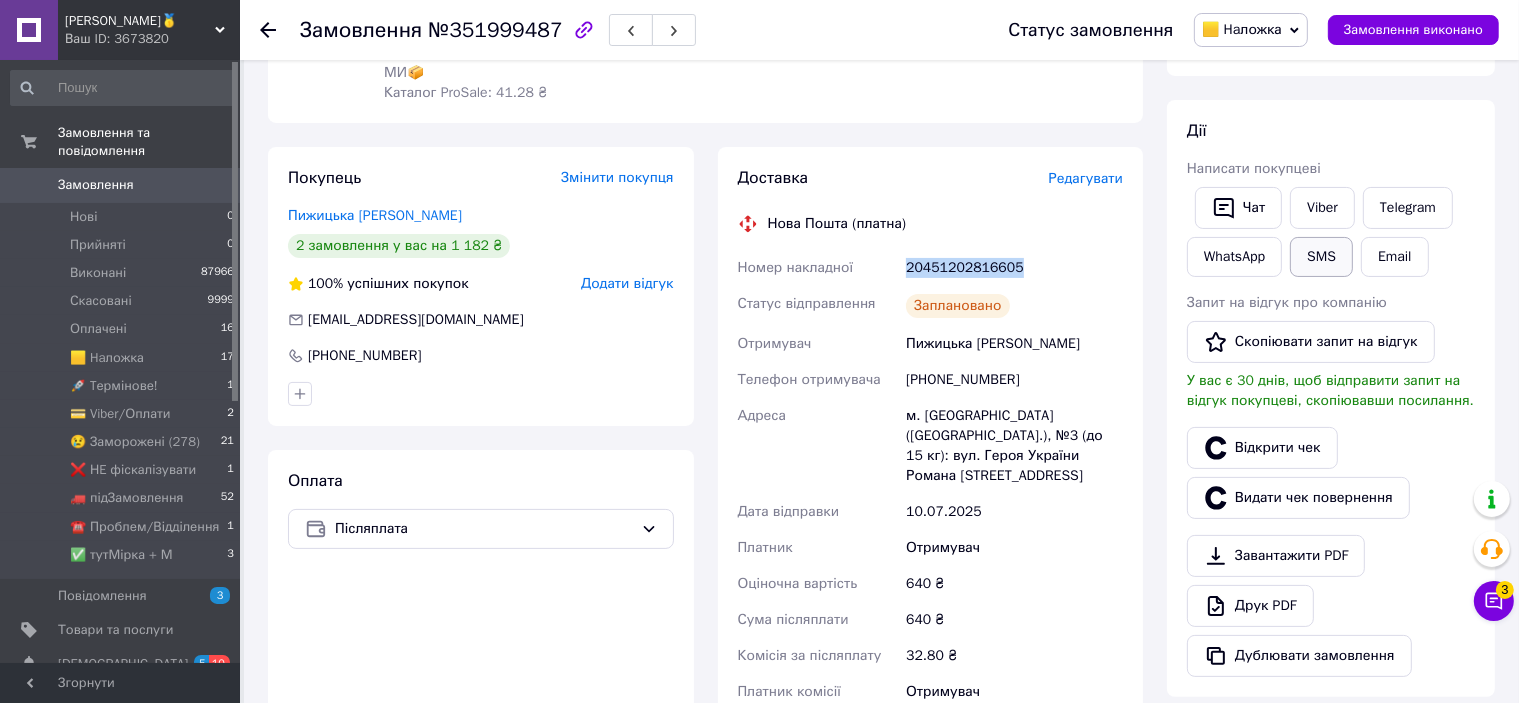click on "SMS" at bounding box center [1321, 257] 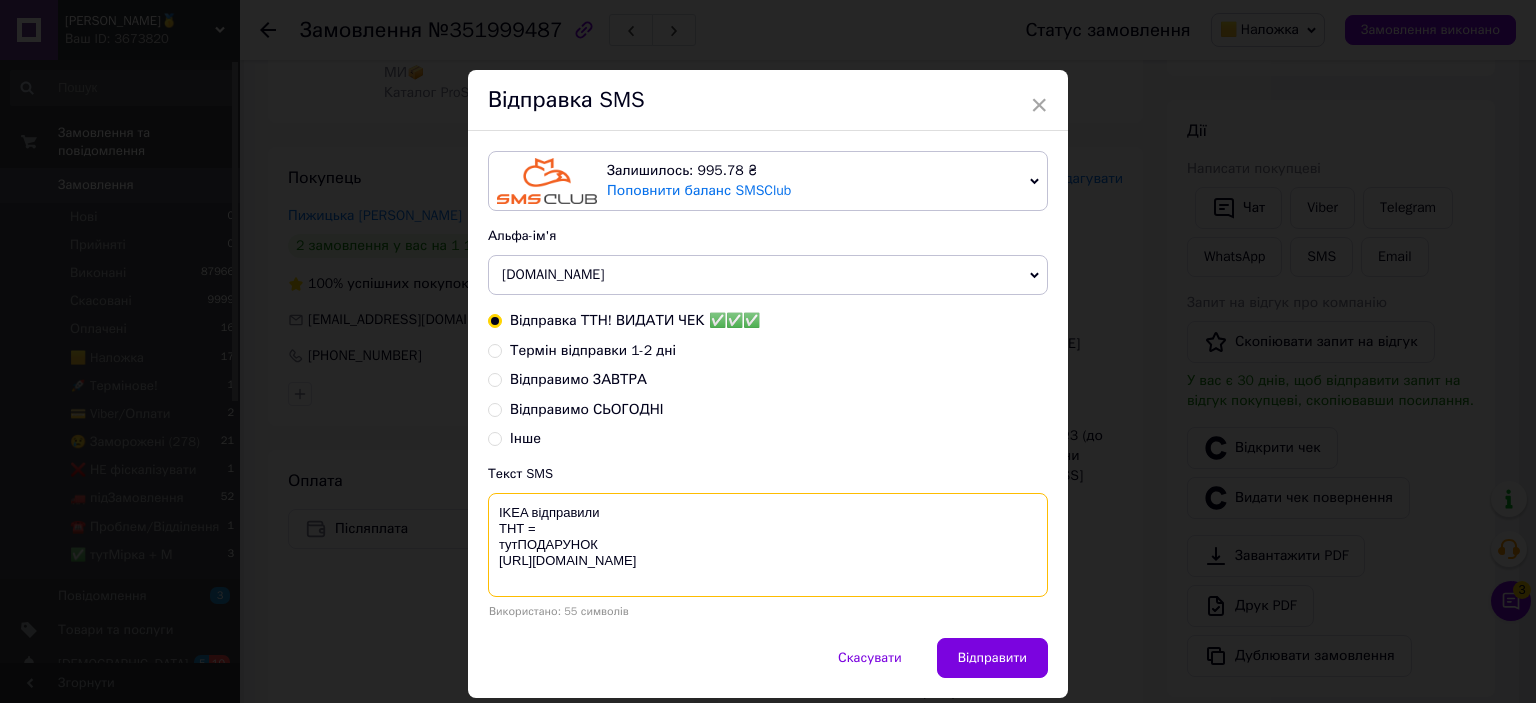 click on "IKEA відправили
ТНТ =
тутПОДАРУНОК
[URL][DOMAIN_NAME]" at bounding box center [768, 545] 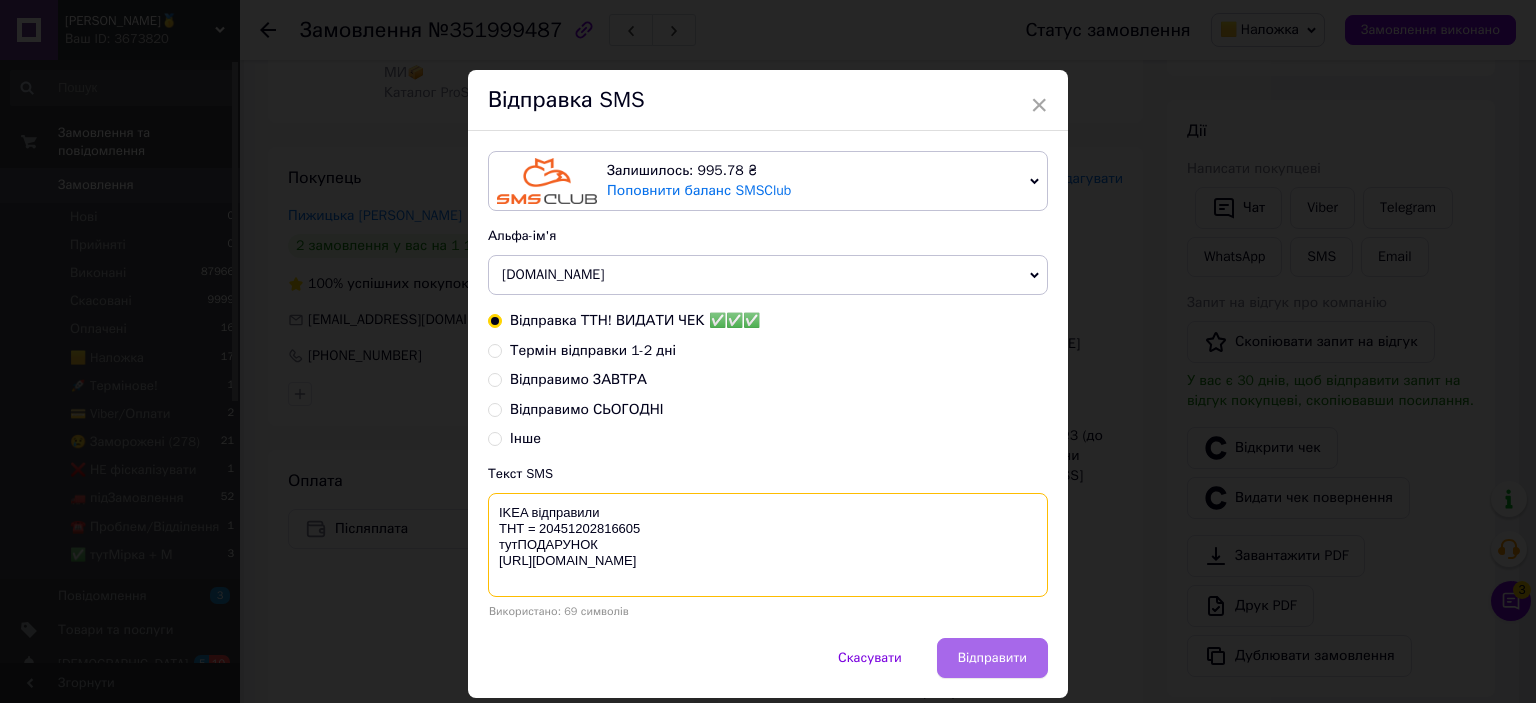 type on "IKEA відправили
ТНТ = 20451202816605
тутПОДАРУНОК
https://bit.ly/taao" 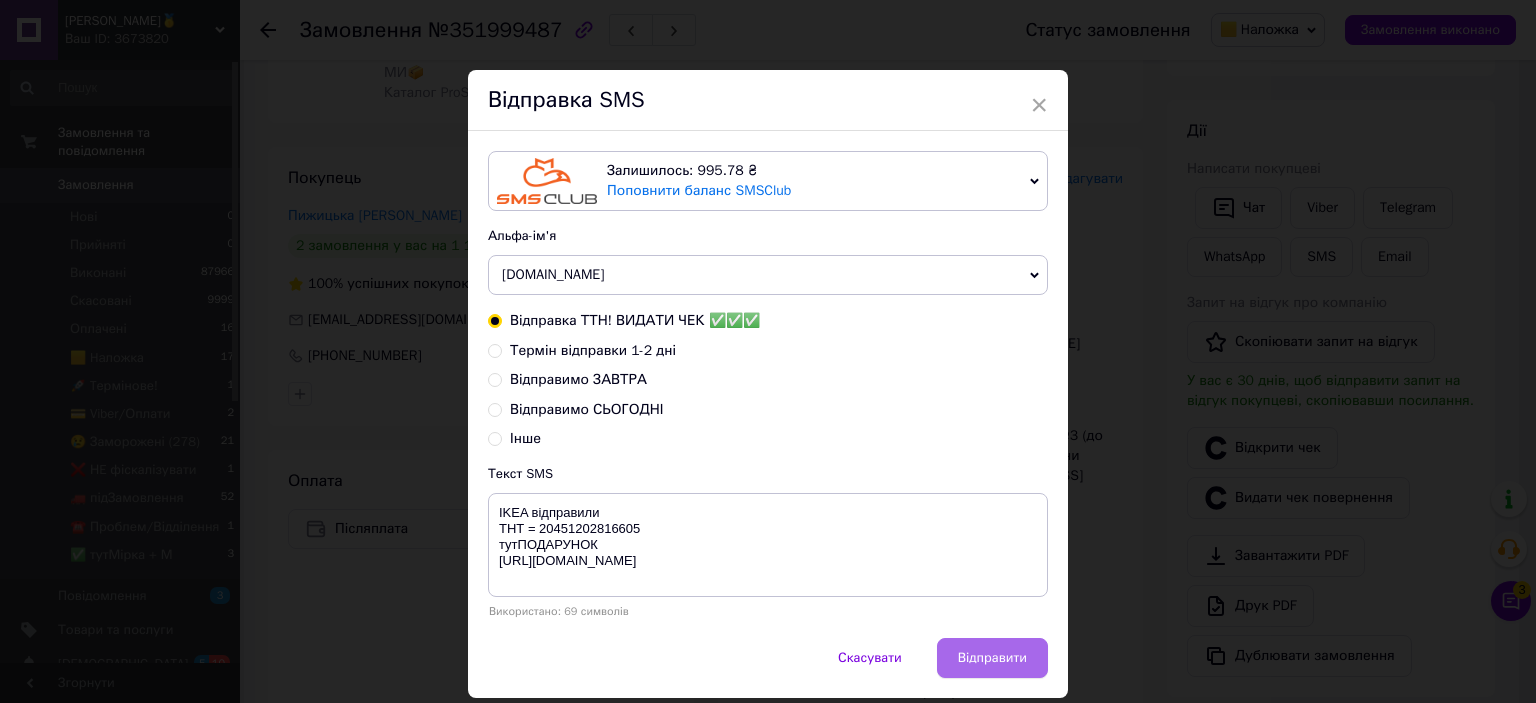 click on "Відправити" at bounding box center [992, 658] 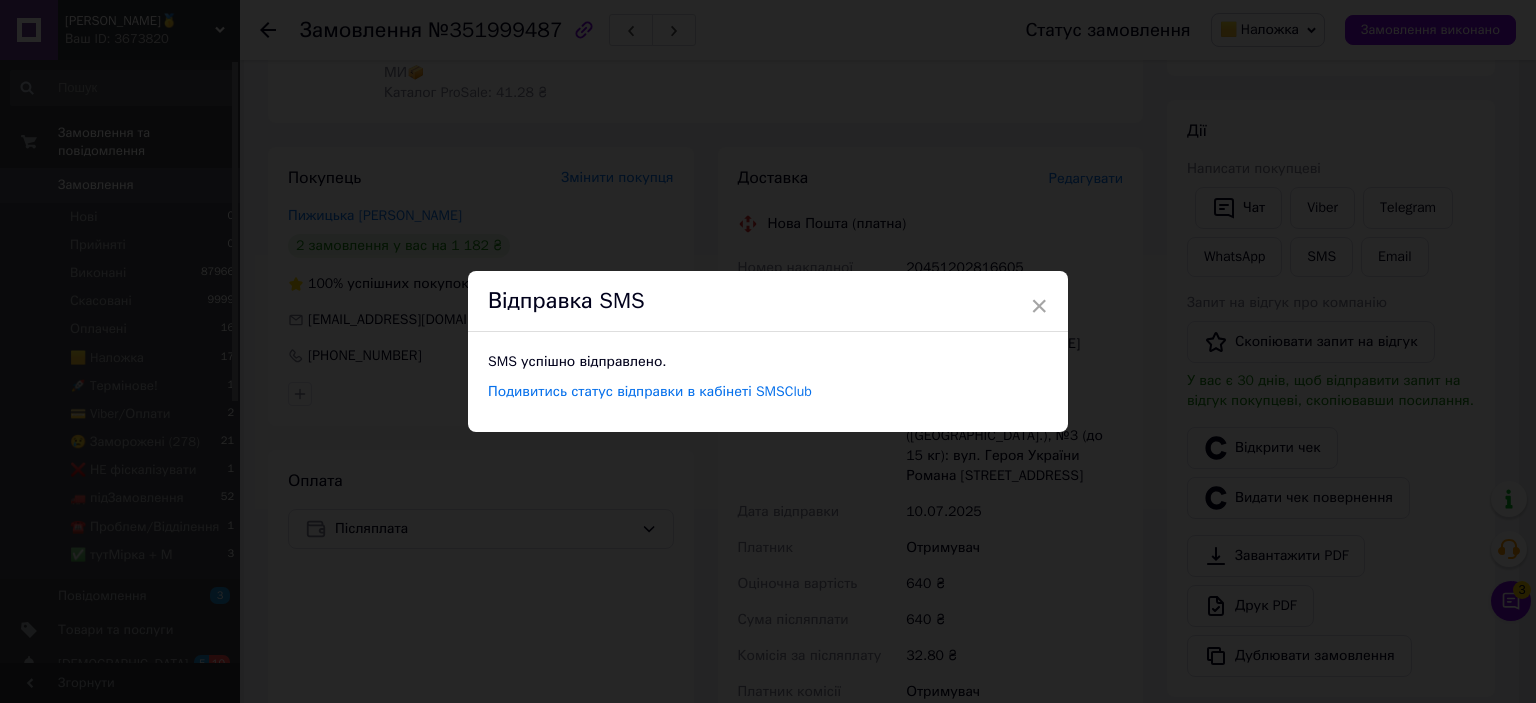 click on "× Відправка SMS SMS успішно відправлено. Подивитись статус відправки в кабінеті SMSClub" at bounding box center (768, 351) 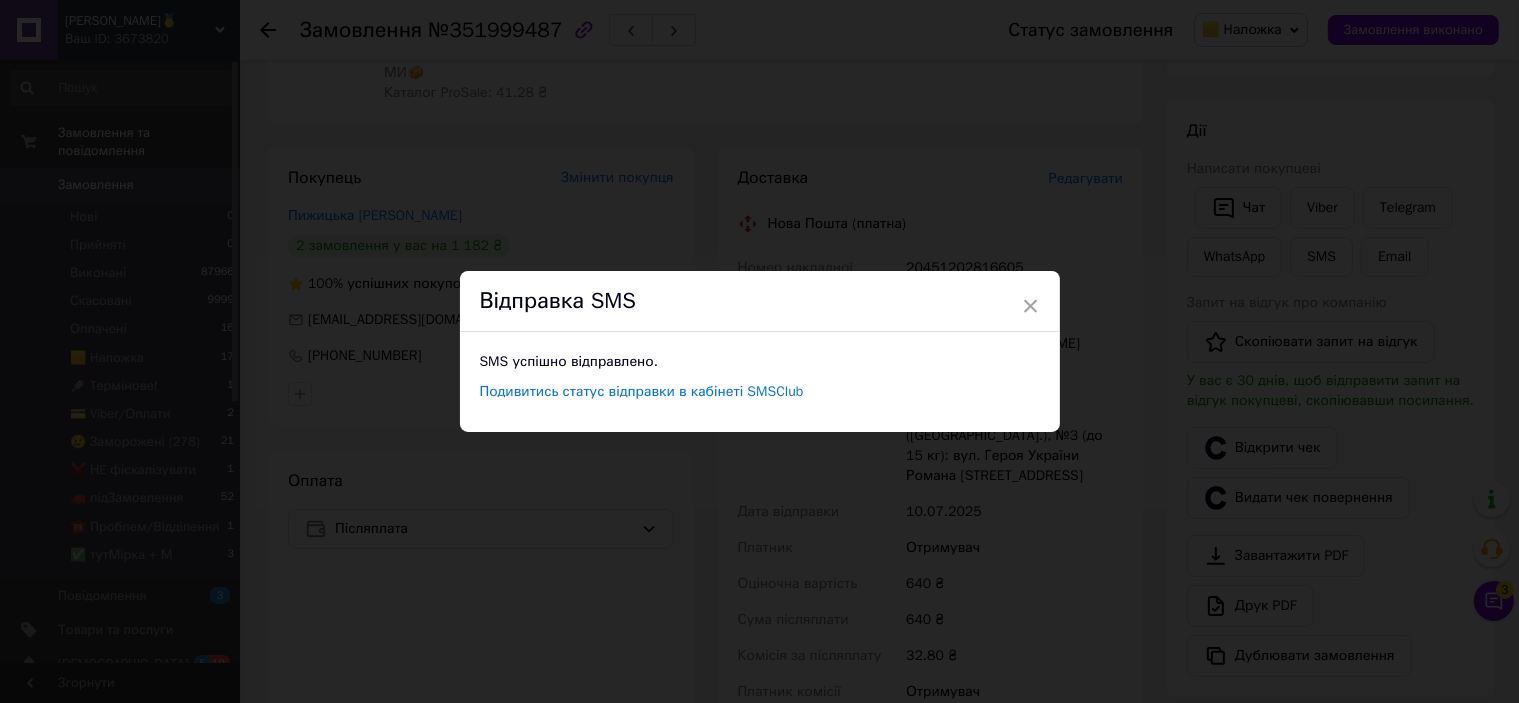click on "Замовлення виконано" at bounding box center (1413, 30) 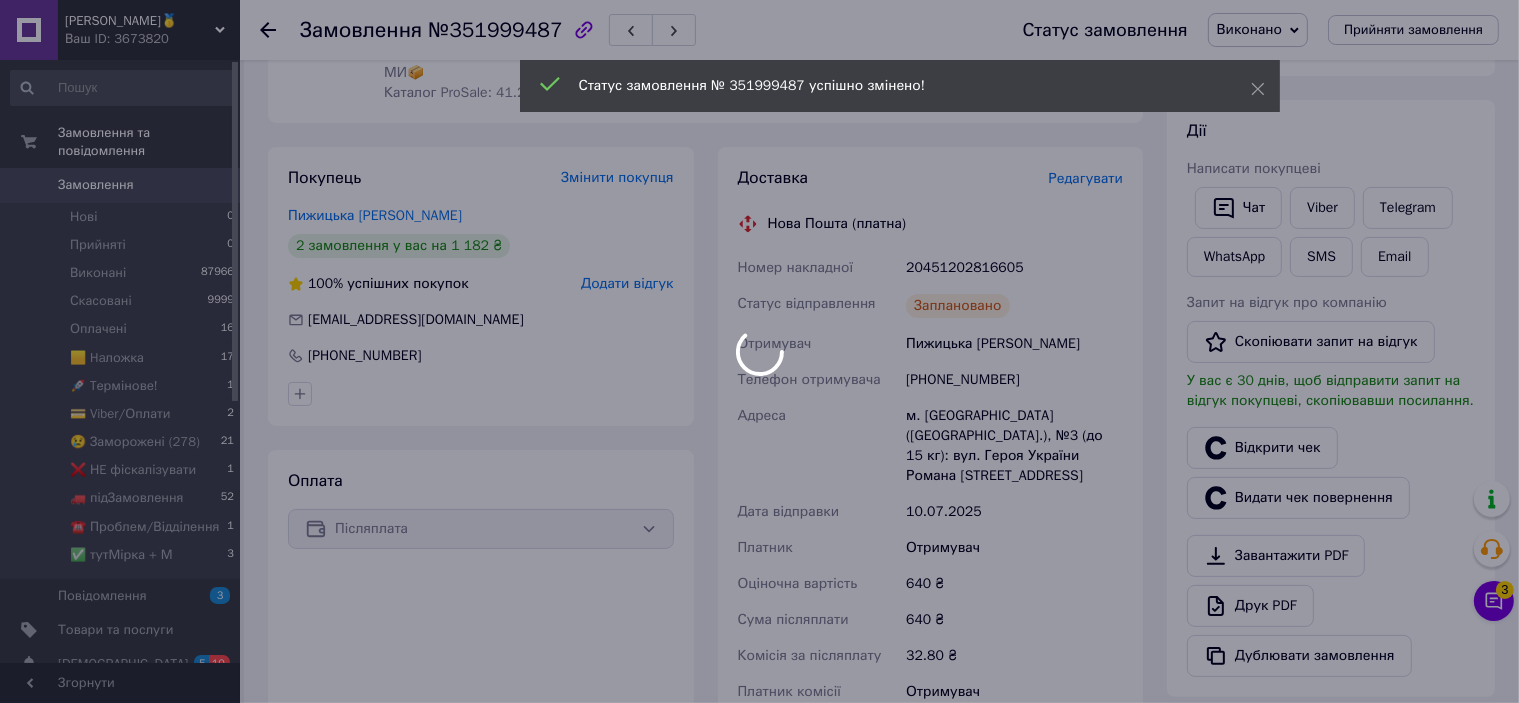 scroll, scrollTop: 0, scrollLeft: 0, axis: both 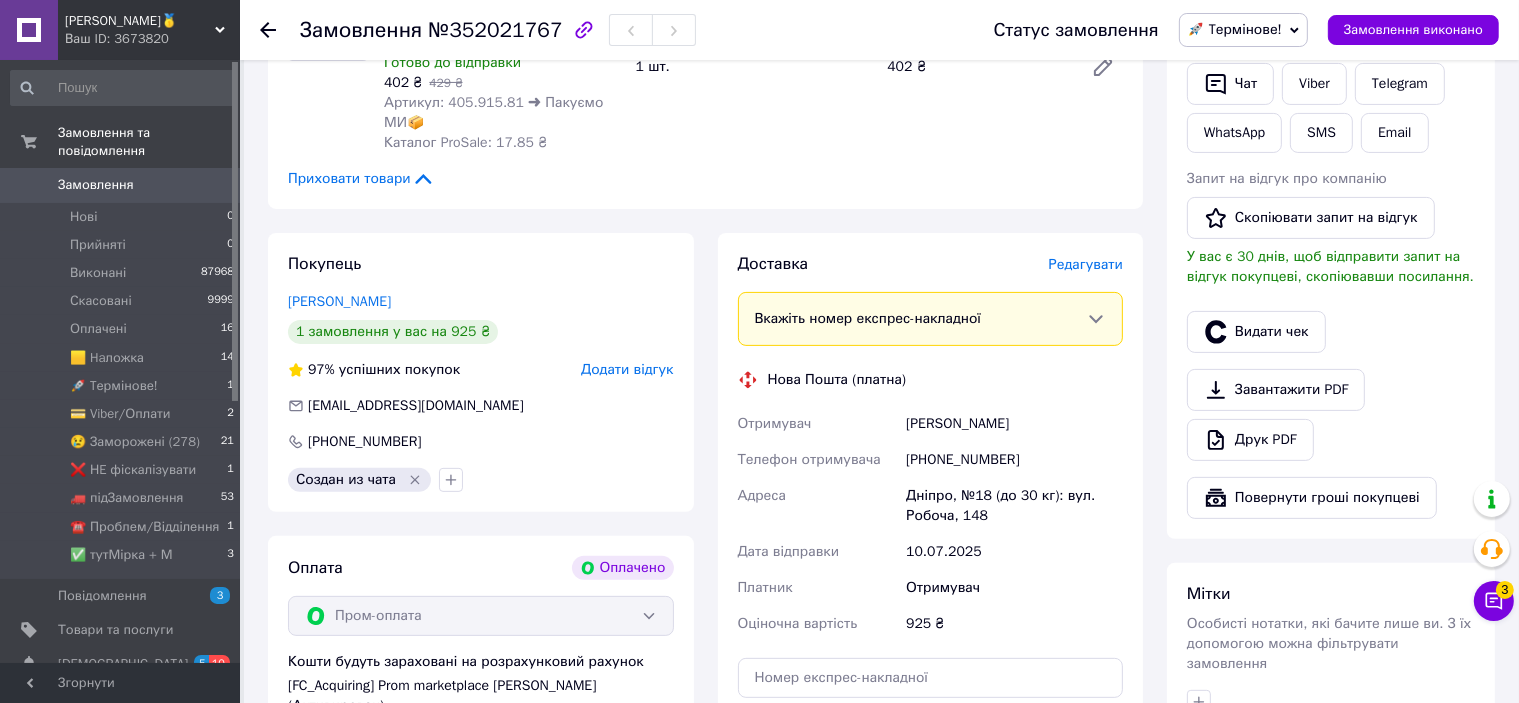 click on "Доставка [PERSON_NAME] Вкажіть номер експрес-накладної Обов'язково введіть номер експрес-накладної,
якщо створювали її не на цій сторінці. У разі,
якщо номер ЕН не буде доданий, ми не зможемо
виплатити гроші за замовлення Мобільний номер покупця (із замовлення) повинен відповідати номеру отримувача за накладною Нова Пошта (платна) Отримувач [PERSON_NAME] Телефон отримувача [PHONE_NUMBER] Адреса Дніпро, №18 (до 30 кг): вул. Робоча, 148 Дата відправки [DATE] Платник Отримувач Оціночна вартість 925 ₴ Передати номер або Згенерувати ЕН" at bounding box center (931, 544) 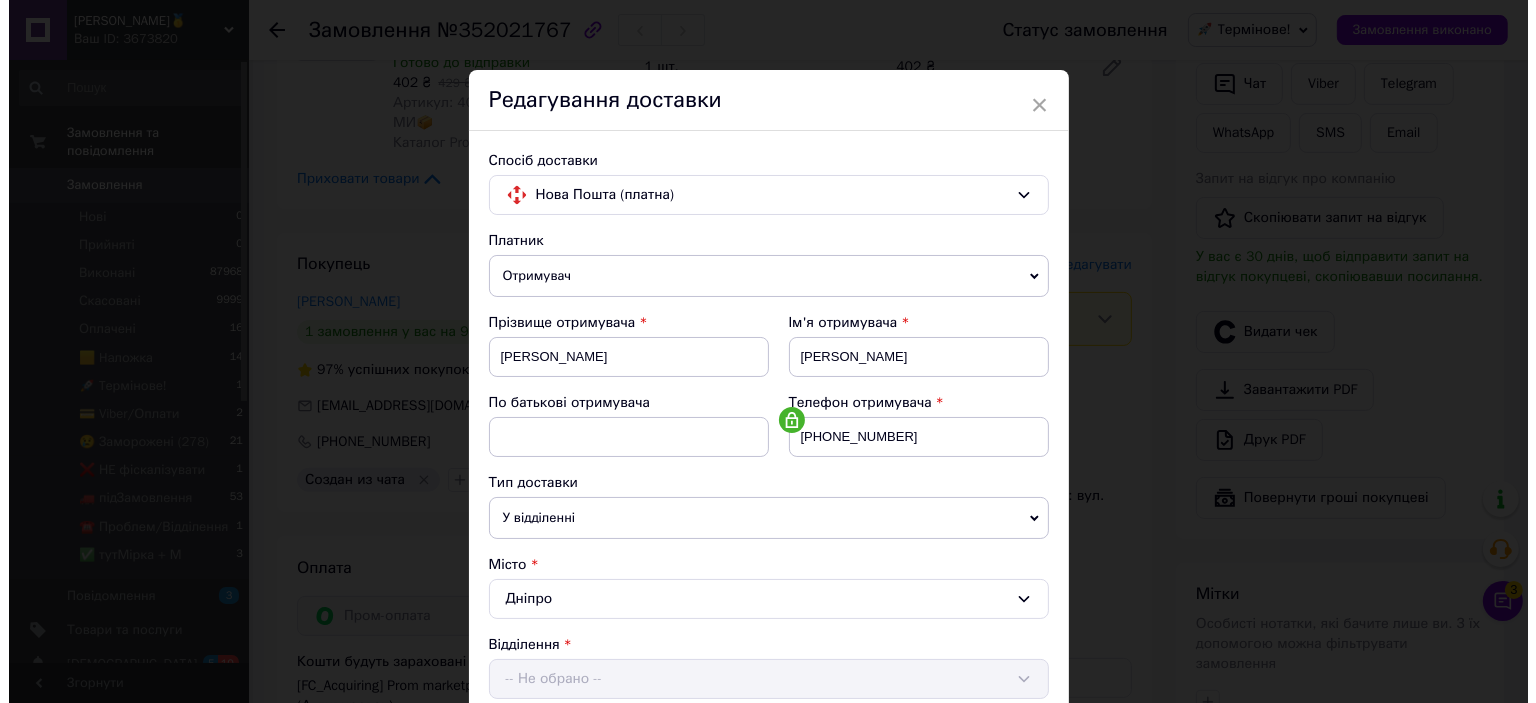 scroll, scrollTop: 900, scrollLeft: 0, axis: vertical 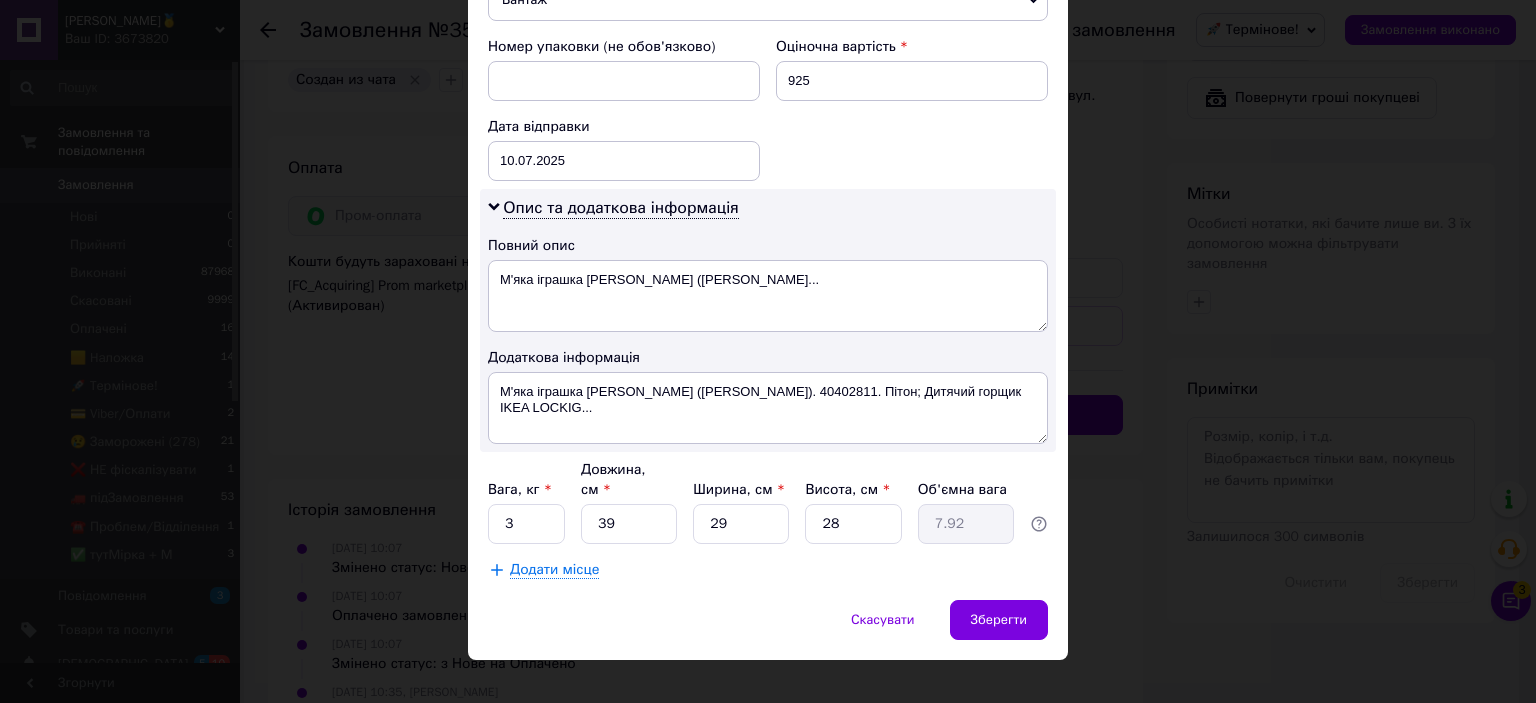 drag, startPoint x: 1146, startPoint y: 556, endPoint x: 1125, endPoint y: 548, distance: 22.472204 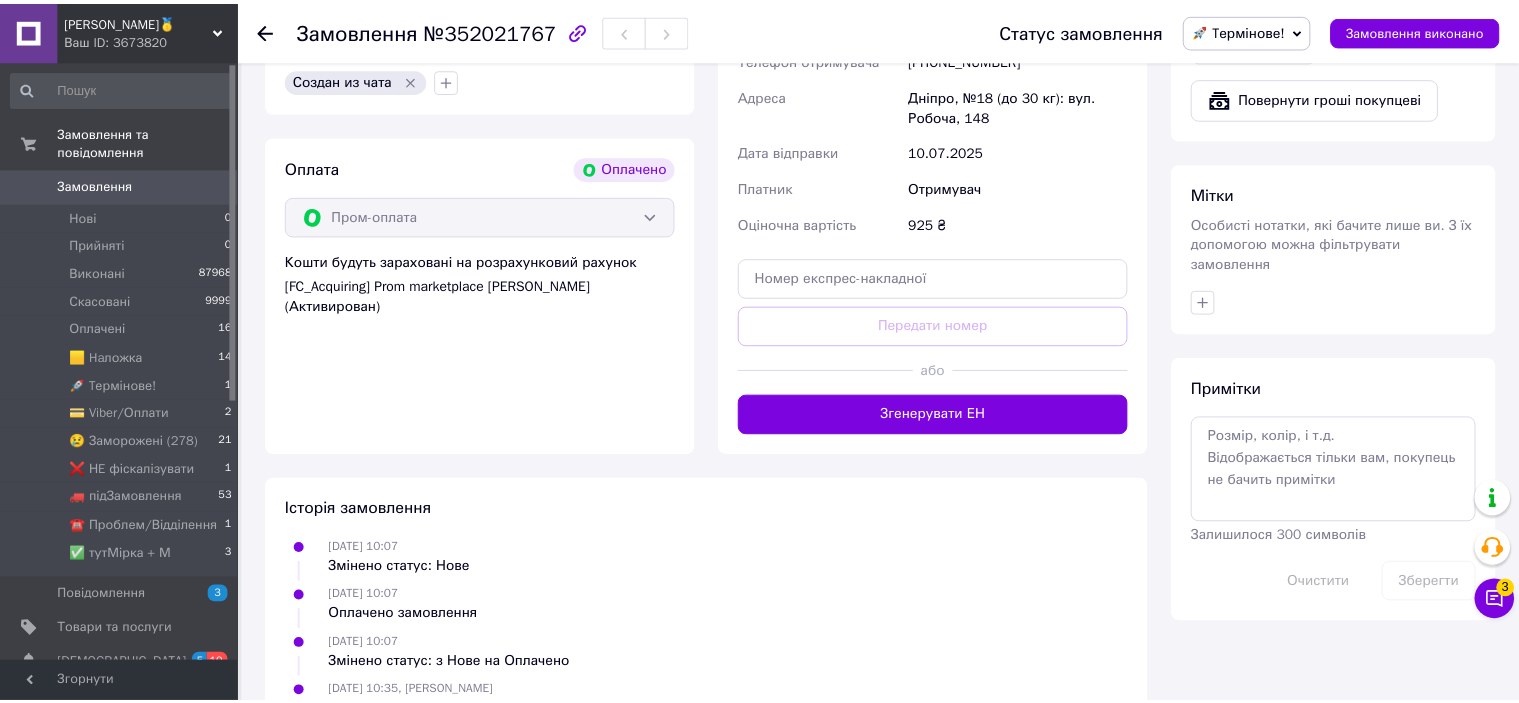 scroll, scrollTop: 985, scrollLeft: 0, axis: vertical 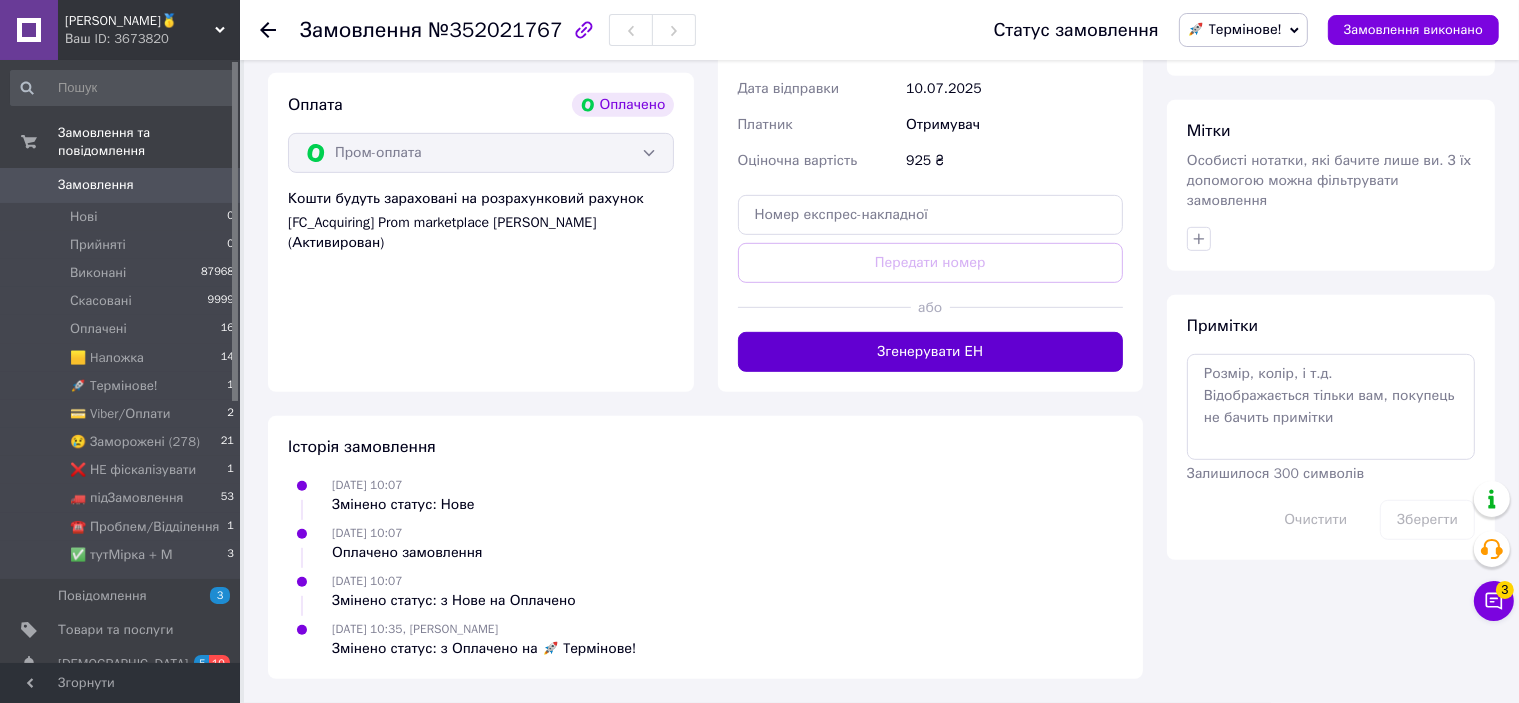 click on "Згенерувати ЕН" at bounding box center [931, 352] 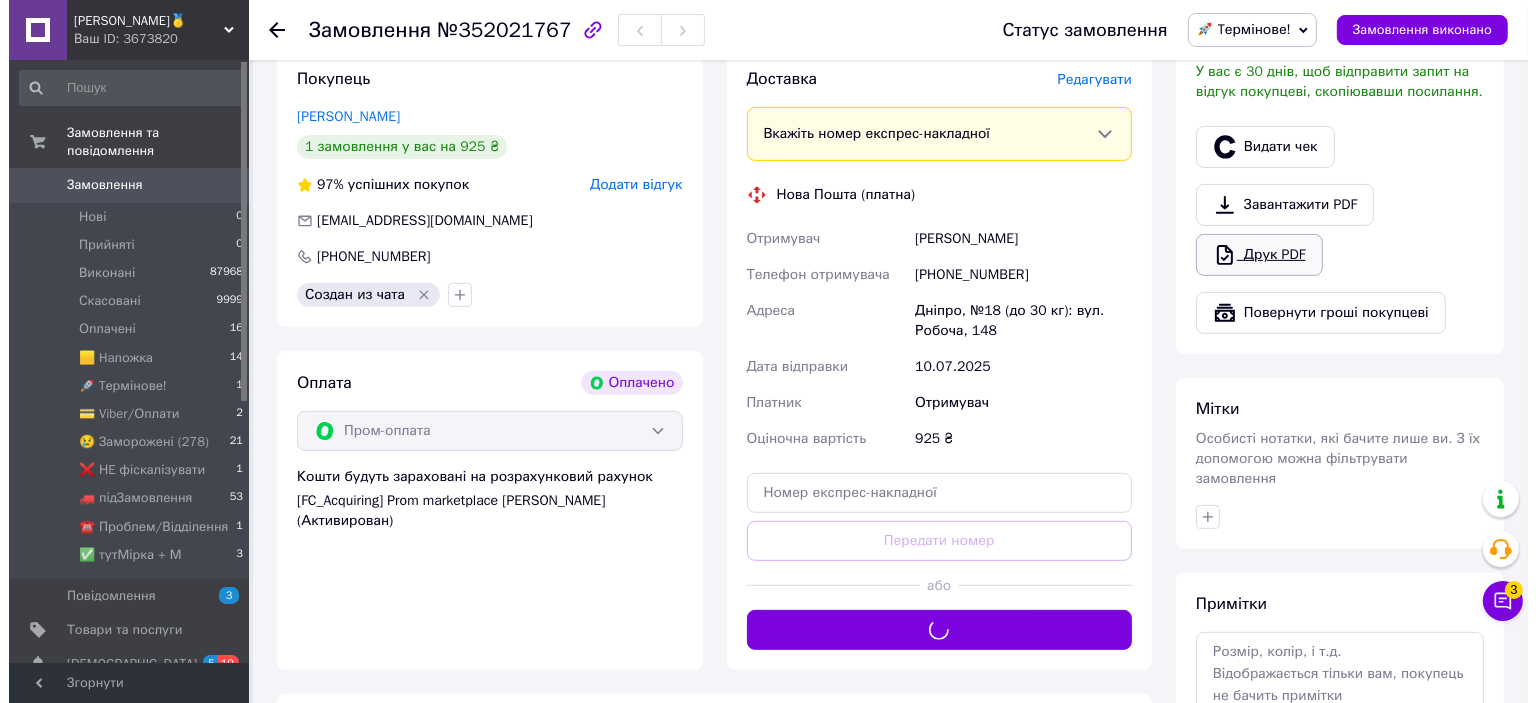 scroll, scrollTop: 585, scrollLeft: 0, axis: vertical 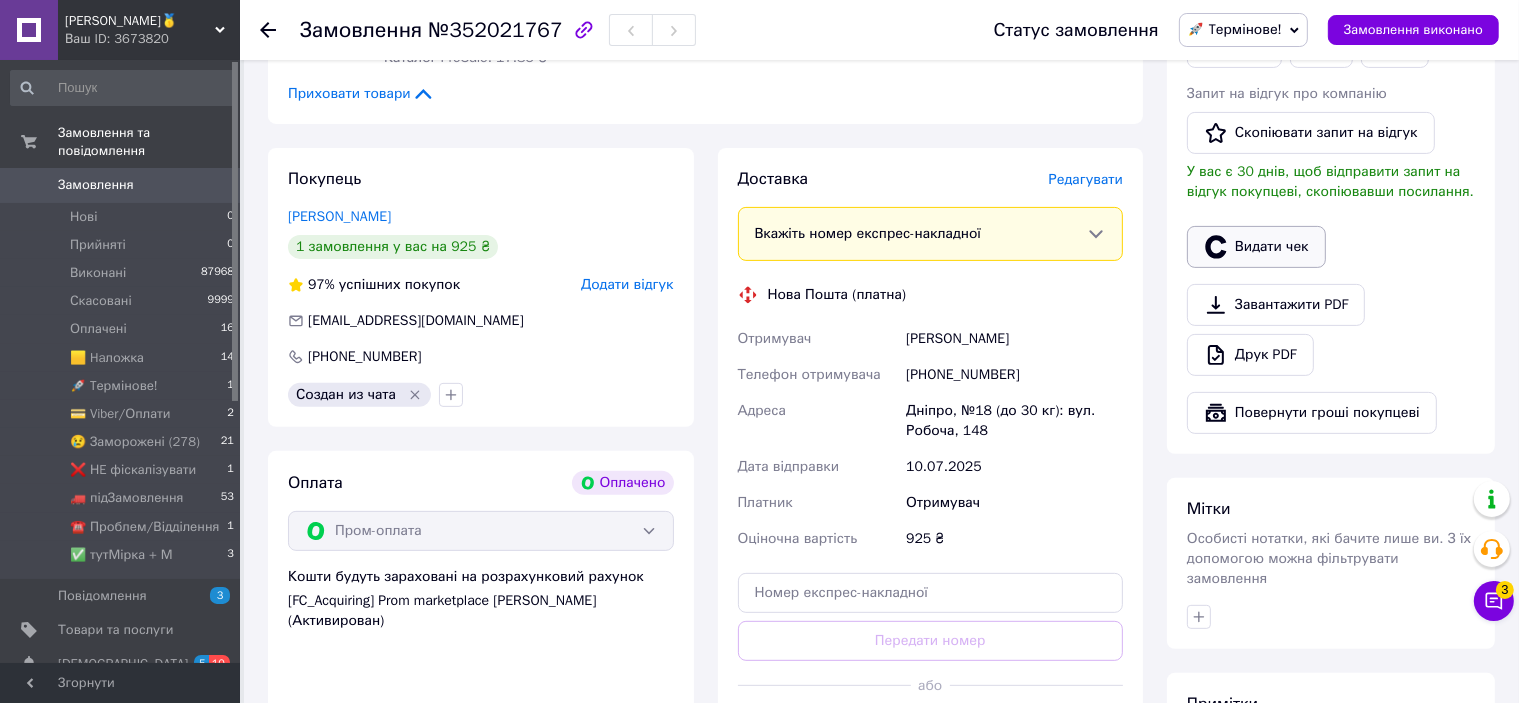 drag, startPoint x: 1276, startPoint y: 270, endPoint x: 1277, endPoint y: 253, distance: 17.029387 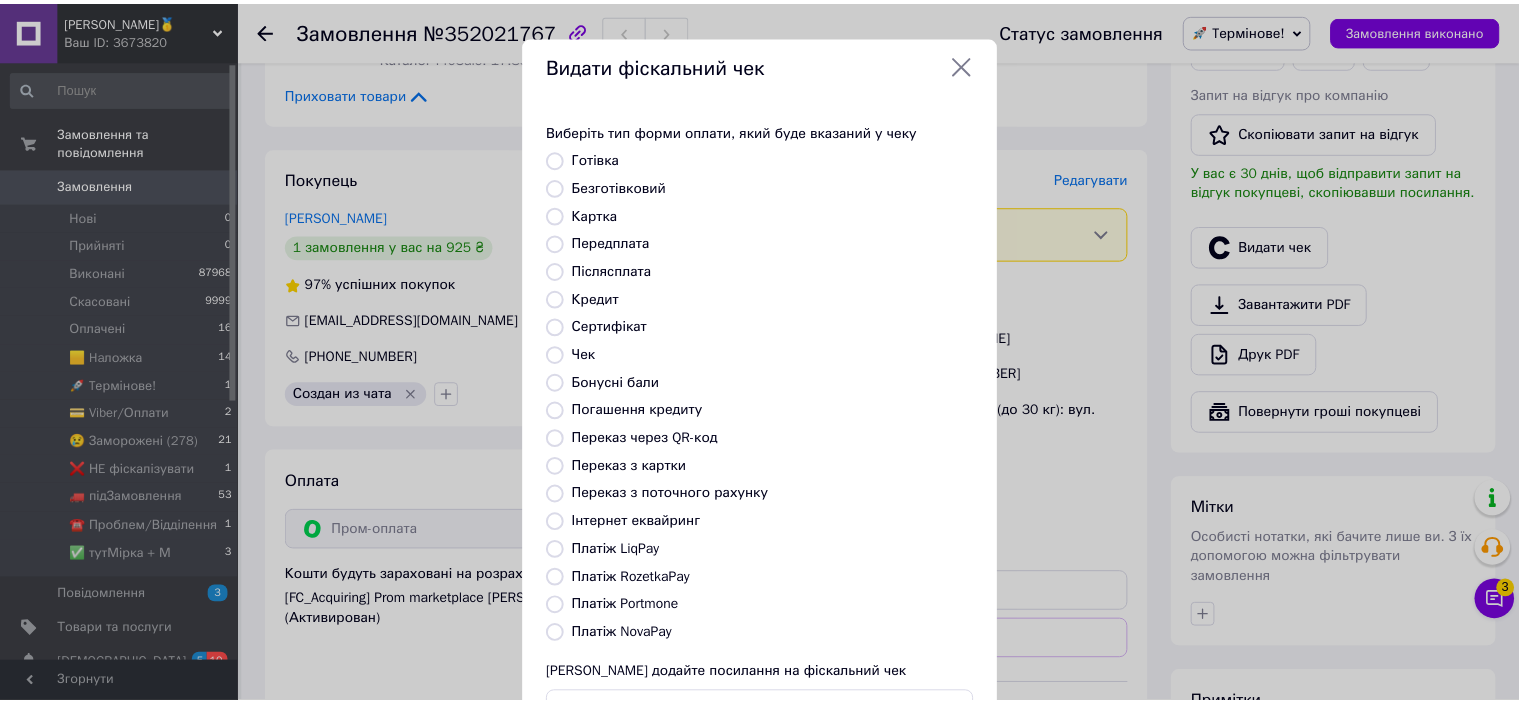 scroll, scrollTop: 155, scrollLeft: 0, axis: vertical 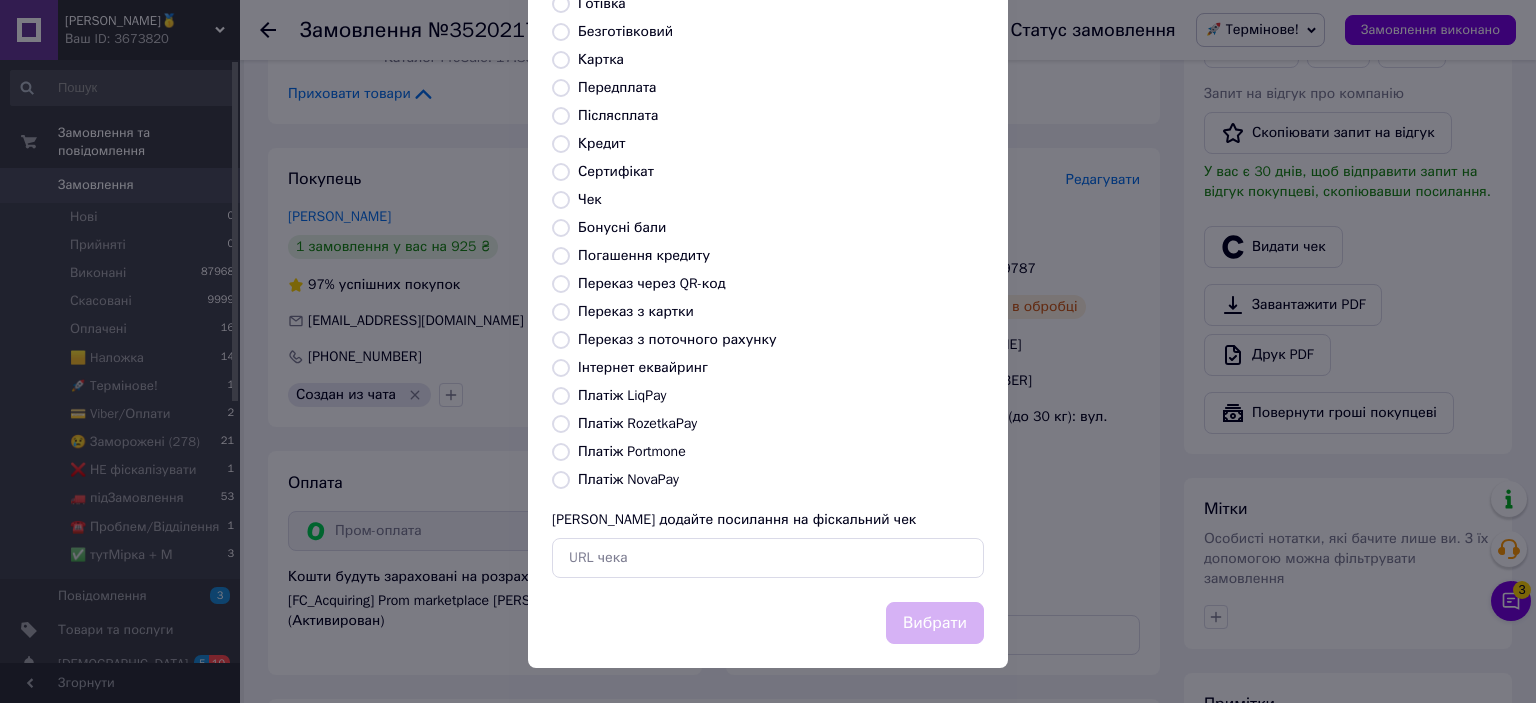 click on "Платіж RozetkaPay" at bounding box center (637, 423) 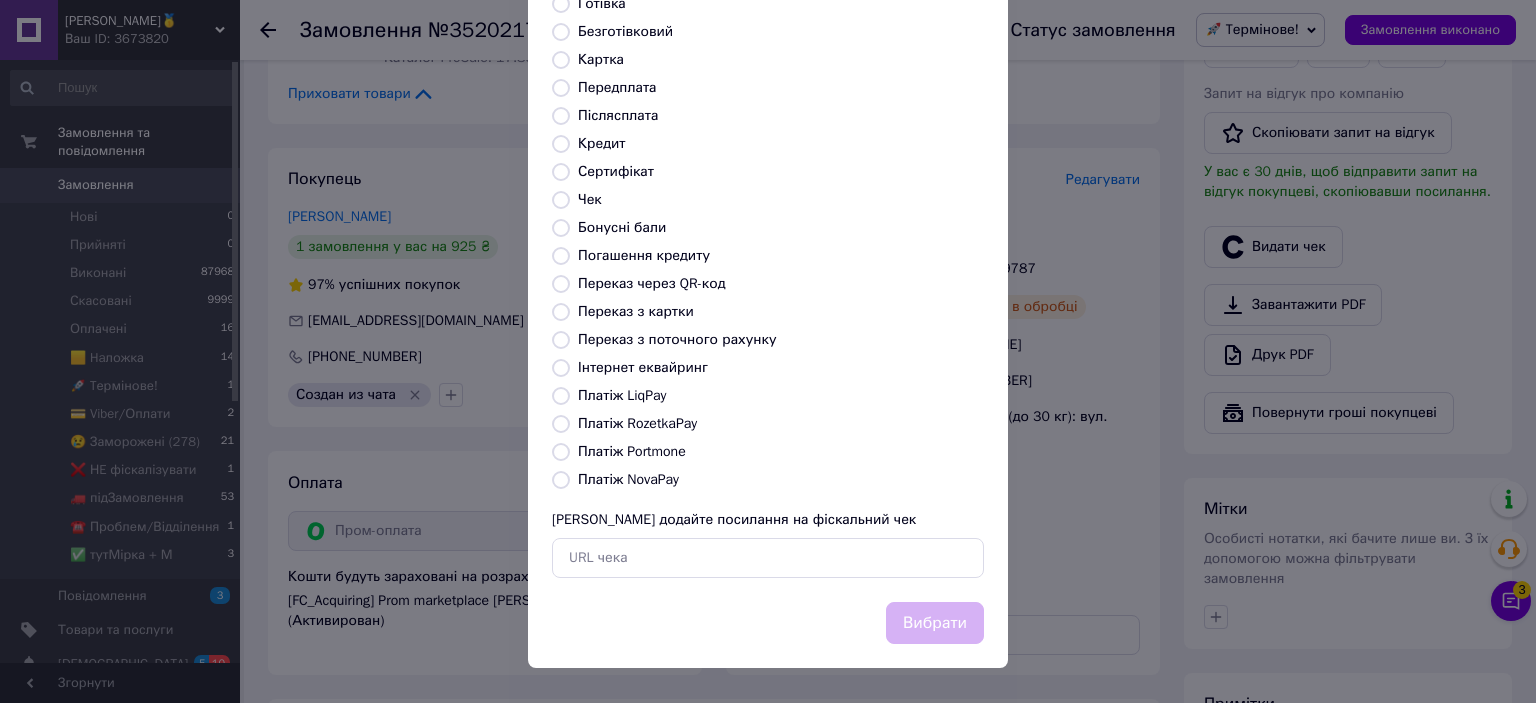 radio on "true" 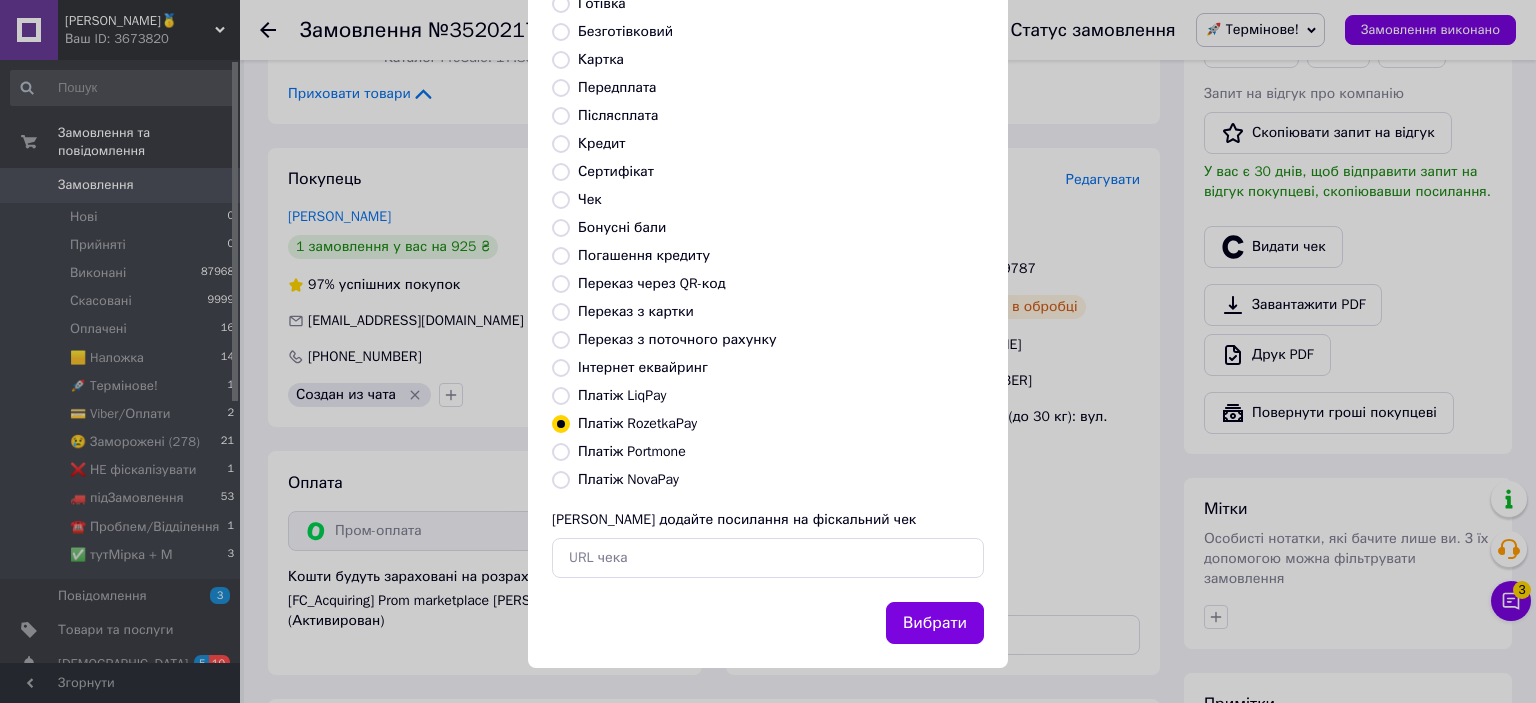 click on "Платіж RozetkaPay" at bounding box center [637, 423] 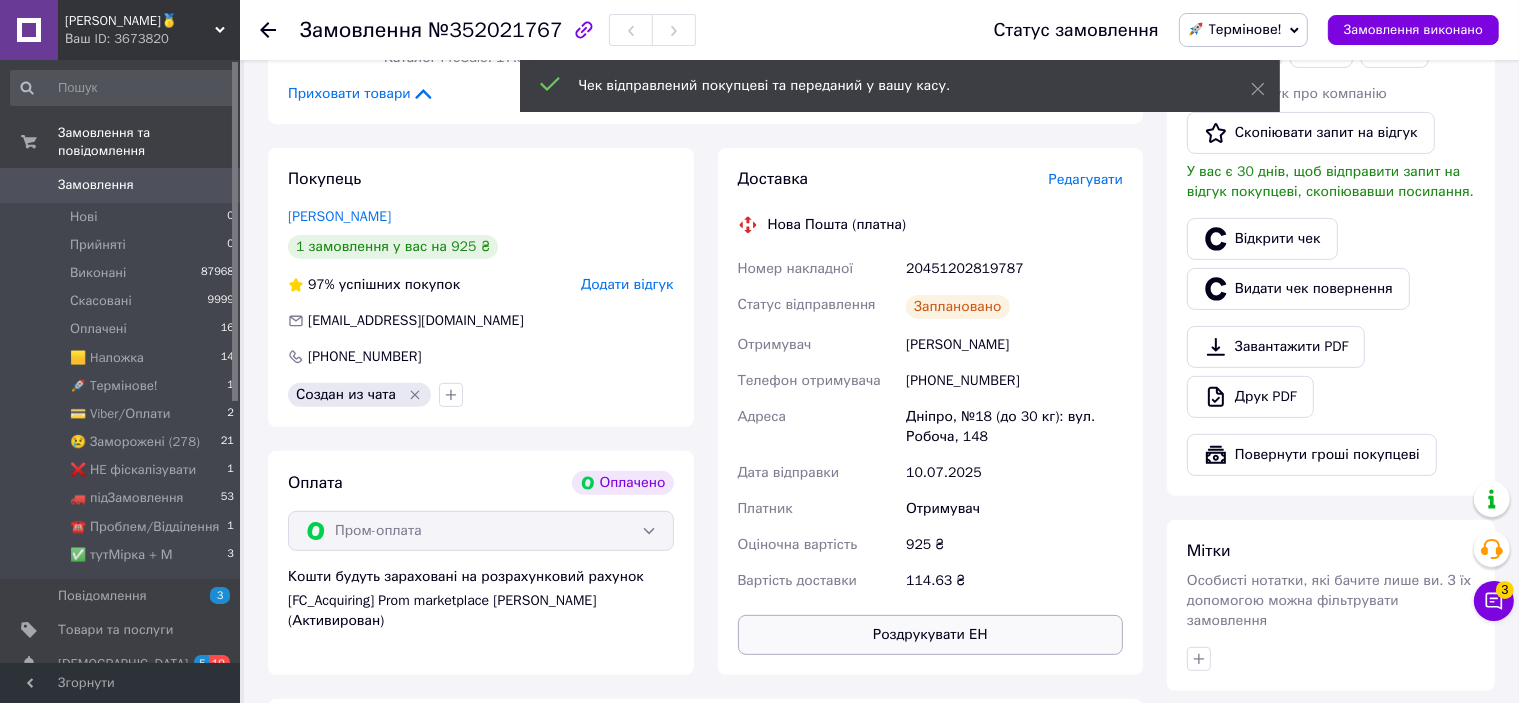 click on "Роздрукувати ЕН" at bounding box center (931, 635) 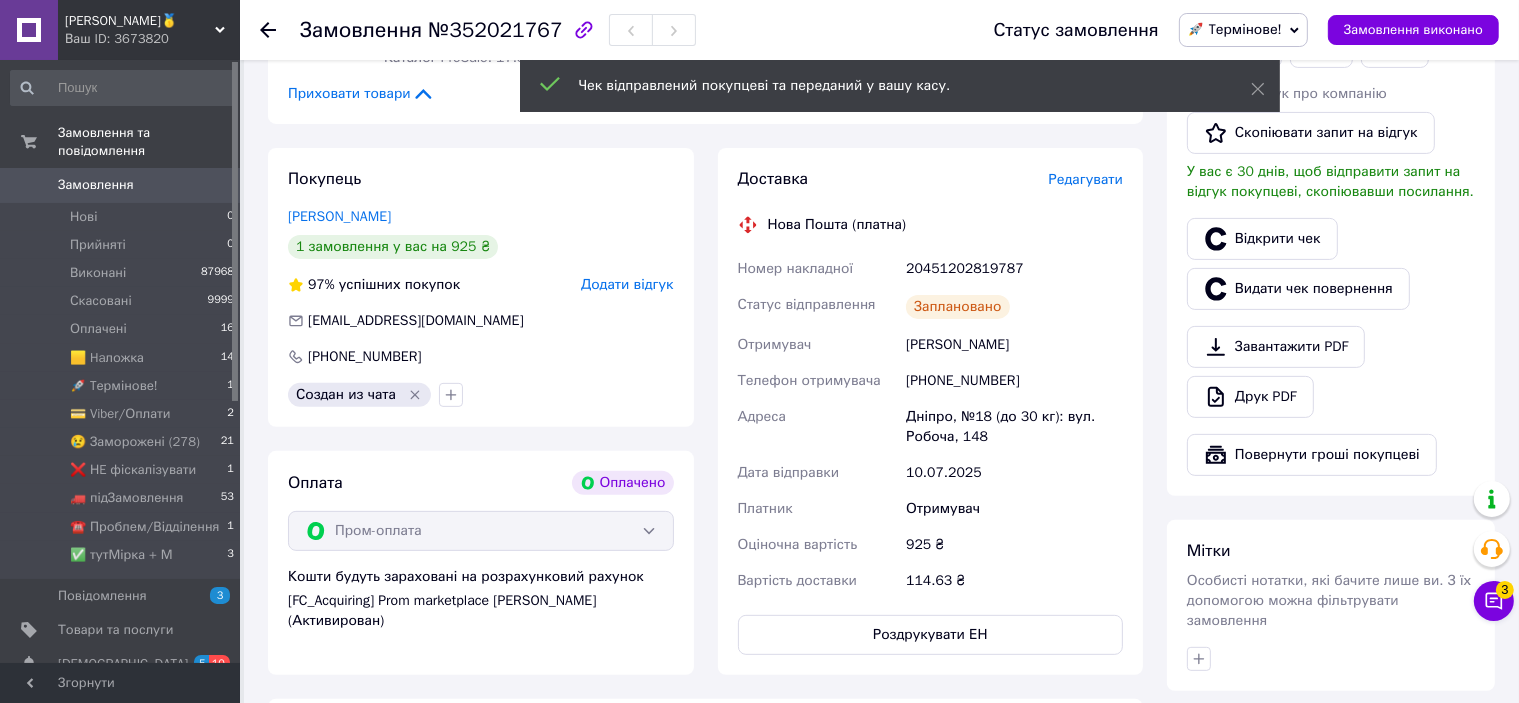 click on "20451202819787" at bounding box center (1014, 269) 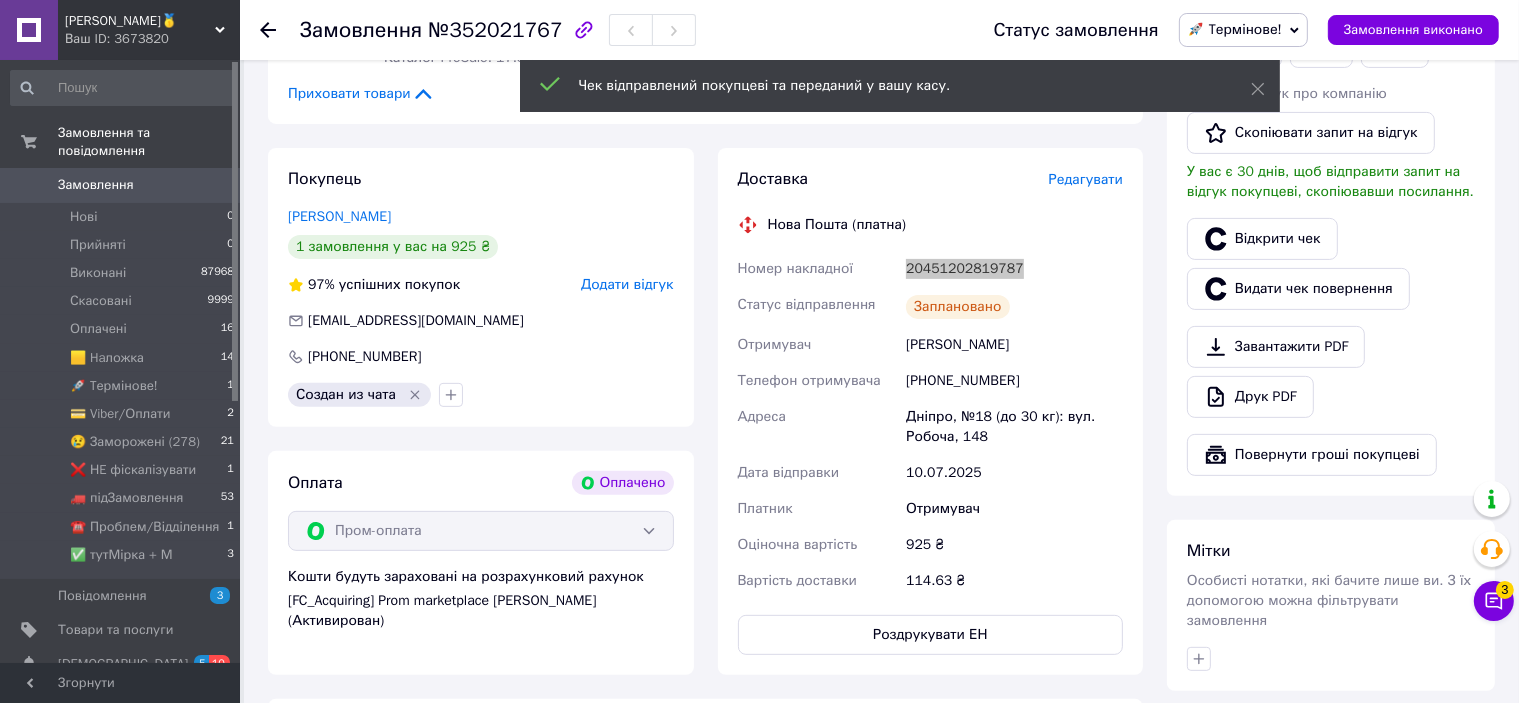 click on "20451202819787" at bounding box center (1014, 269) 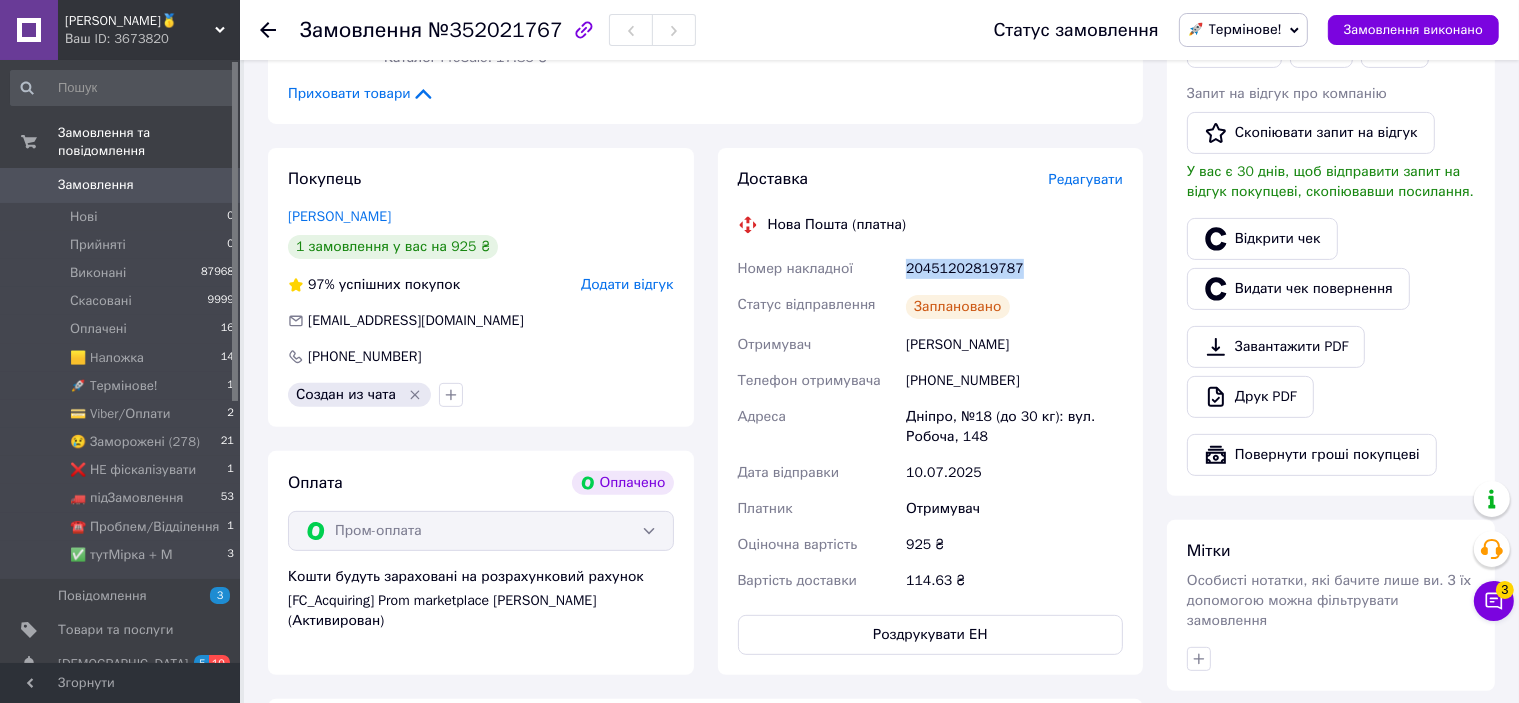 copy on "20451202819787" 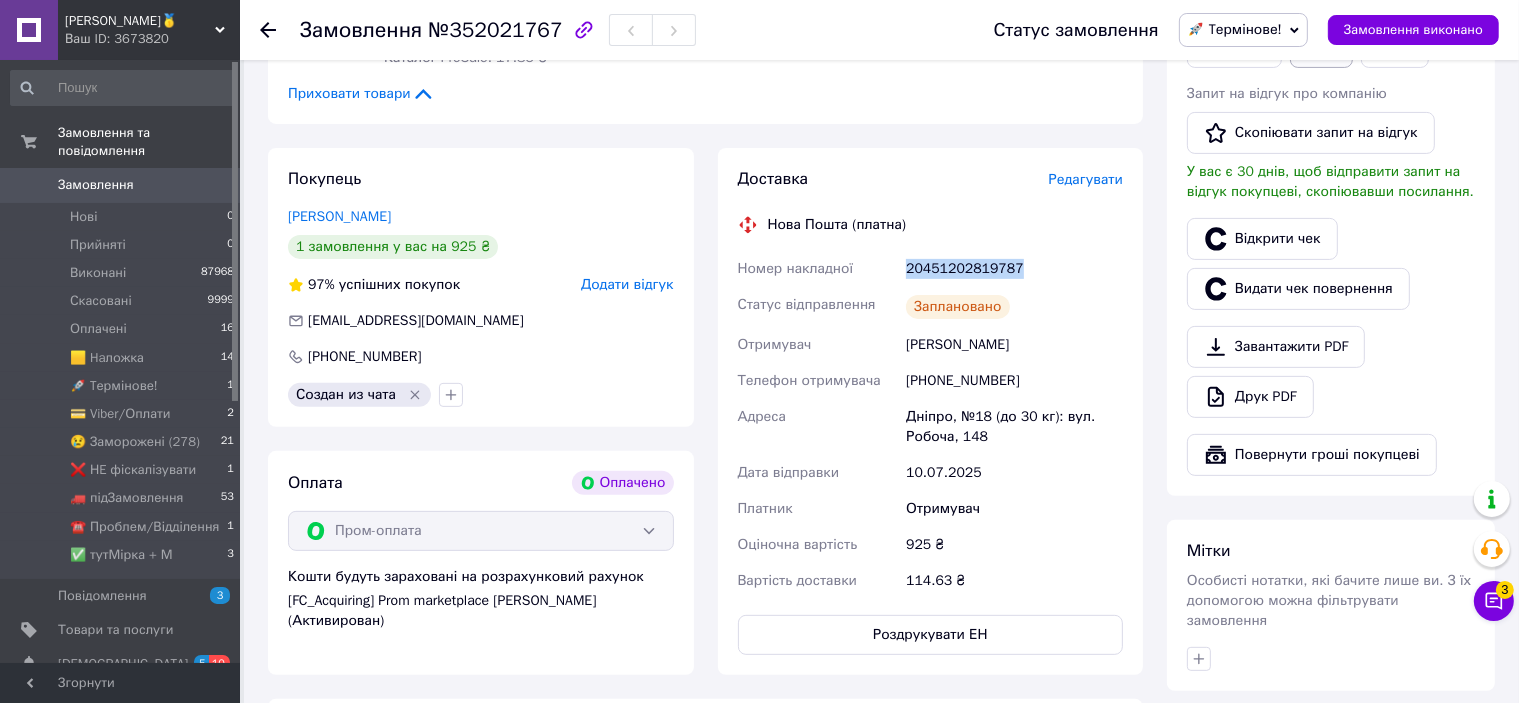 scroll, scrollTop: 485, scrollLeft: 0, axis: vertical 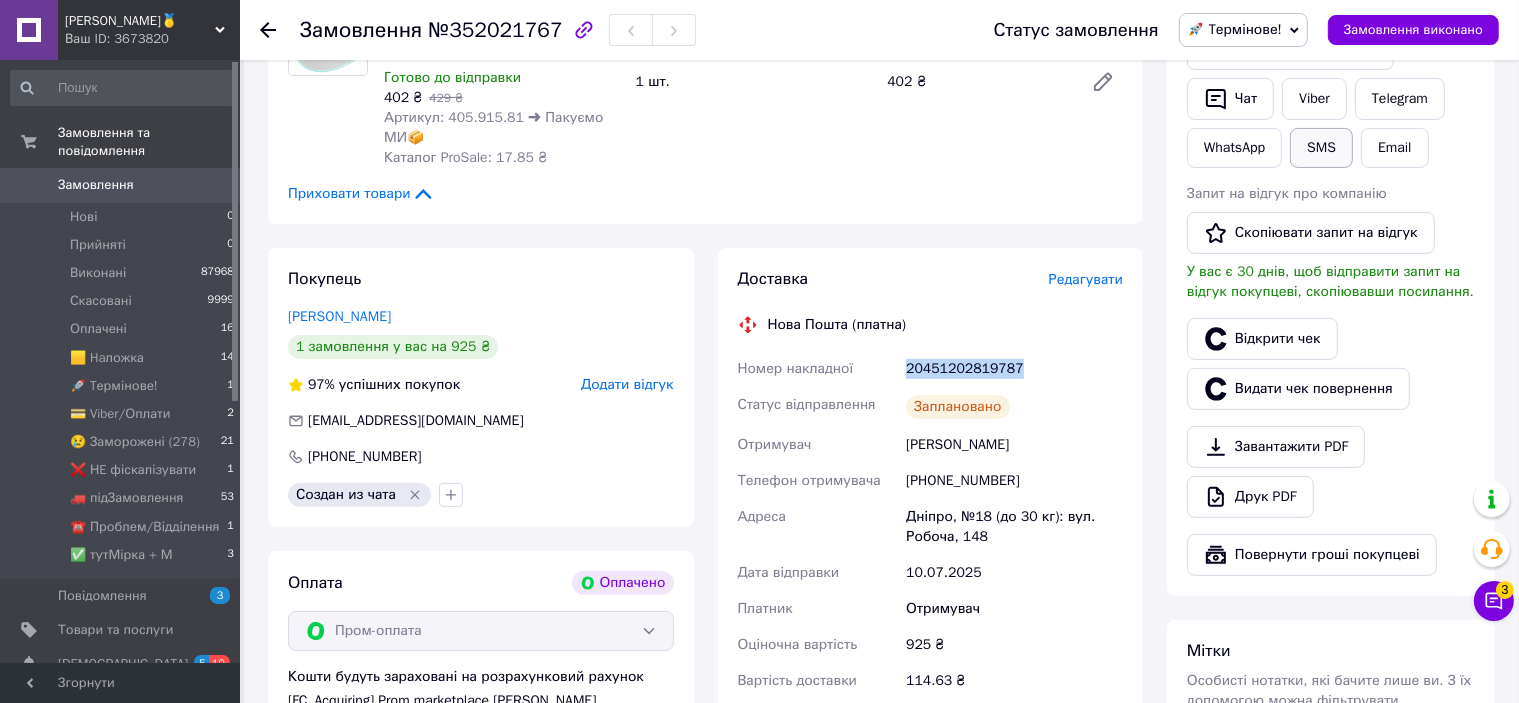 click on "SMS" at bounding box center [1321, 148] 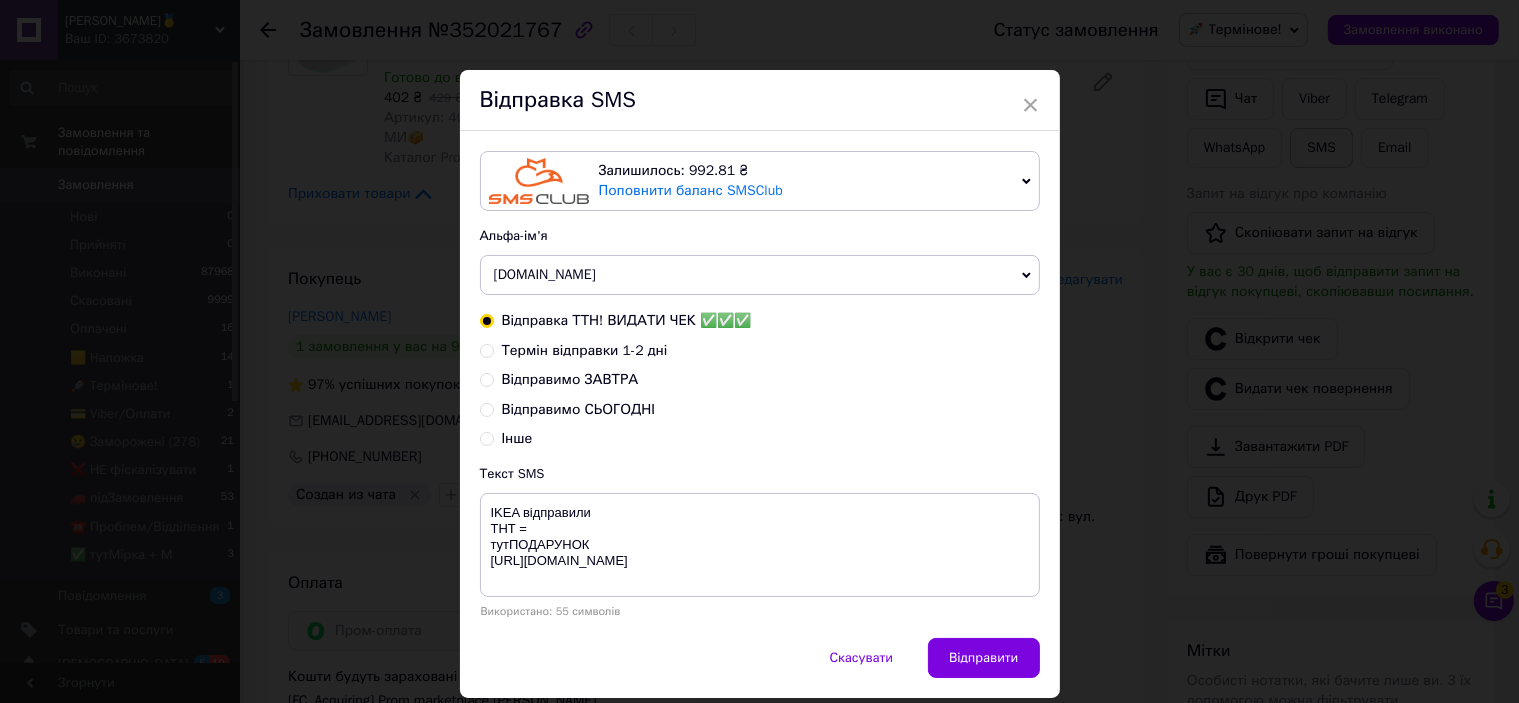 type 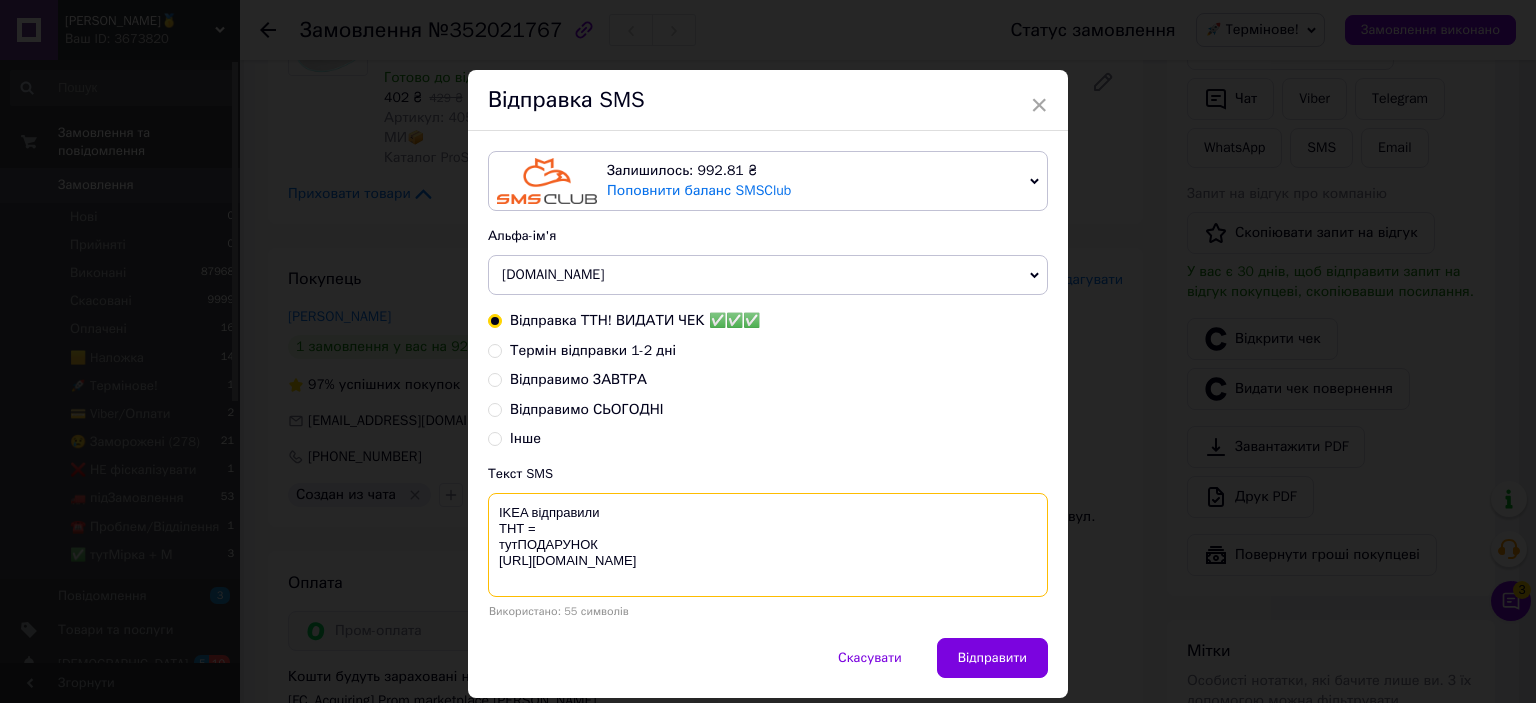 click on "IKEA відправили
ТНТ =
тутПОДАРУНОК
[URL][DOMAIN_NAME]" at bounding box center [768, 545] 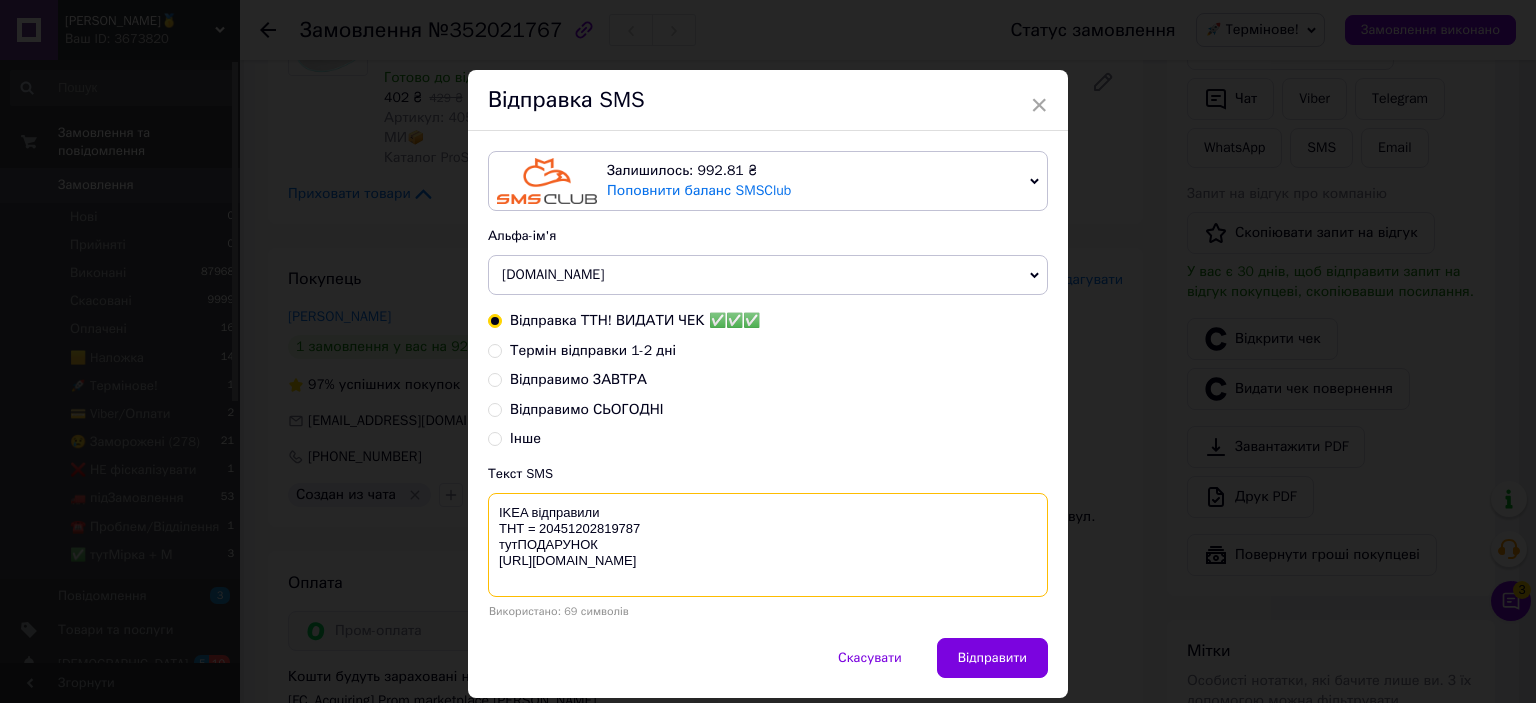 type on "IKEA відправили
ТНТ = 20451202819787
тутПОДАРУНОК
https://bit.ly/taao" 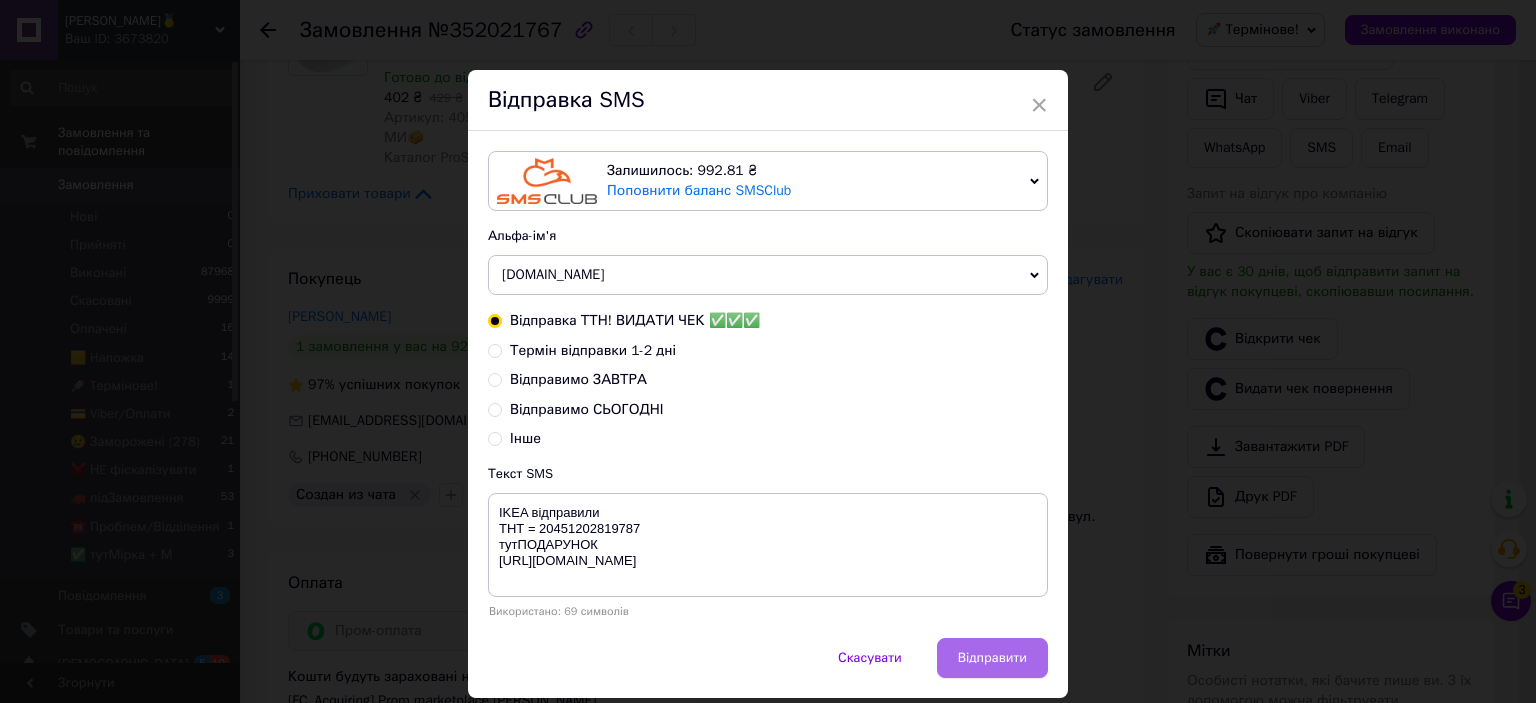 drag, startPoint x: 999, startPoint y: 679, endPoint x: 999, endPoint y: 667, distance: 12 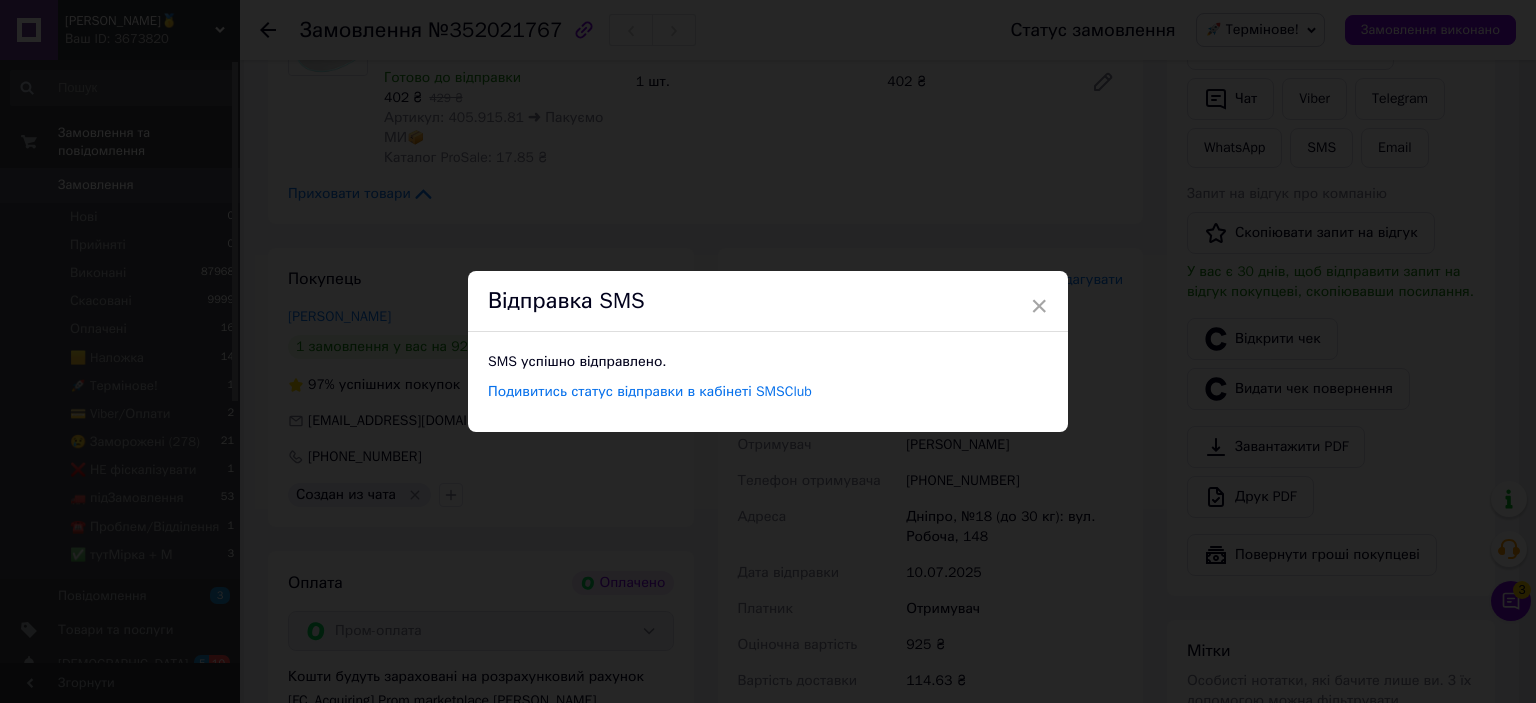 click on "× Відправка SMS SMS успішно відправлено. Подивитись статус відправки в кабінеті SMSClub" at bounding box center [768, 351] 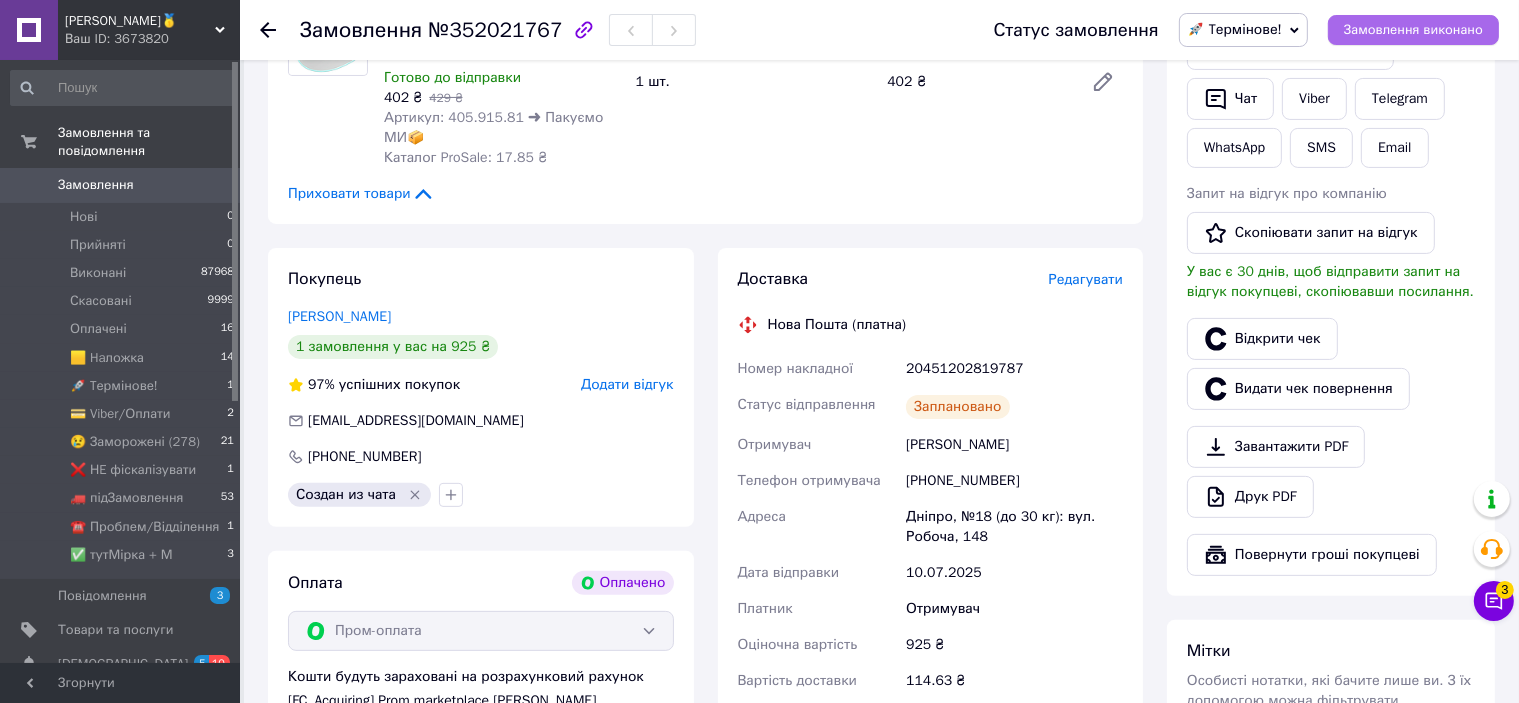 click on "Замовлення виконано" at bounding box center (1413, 30) 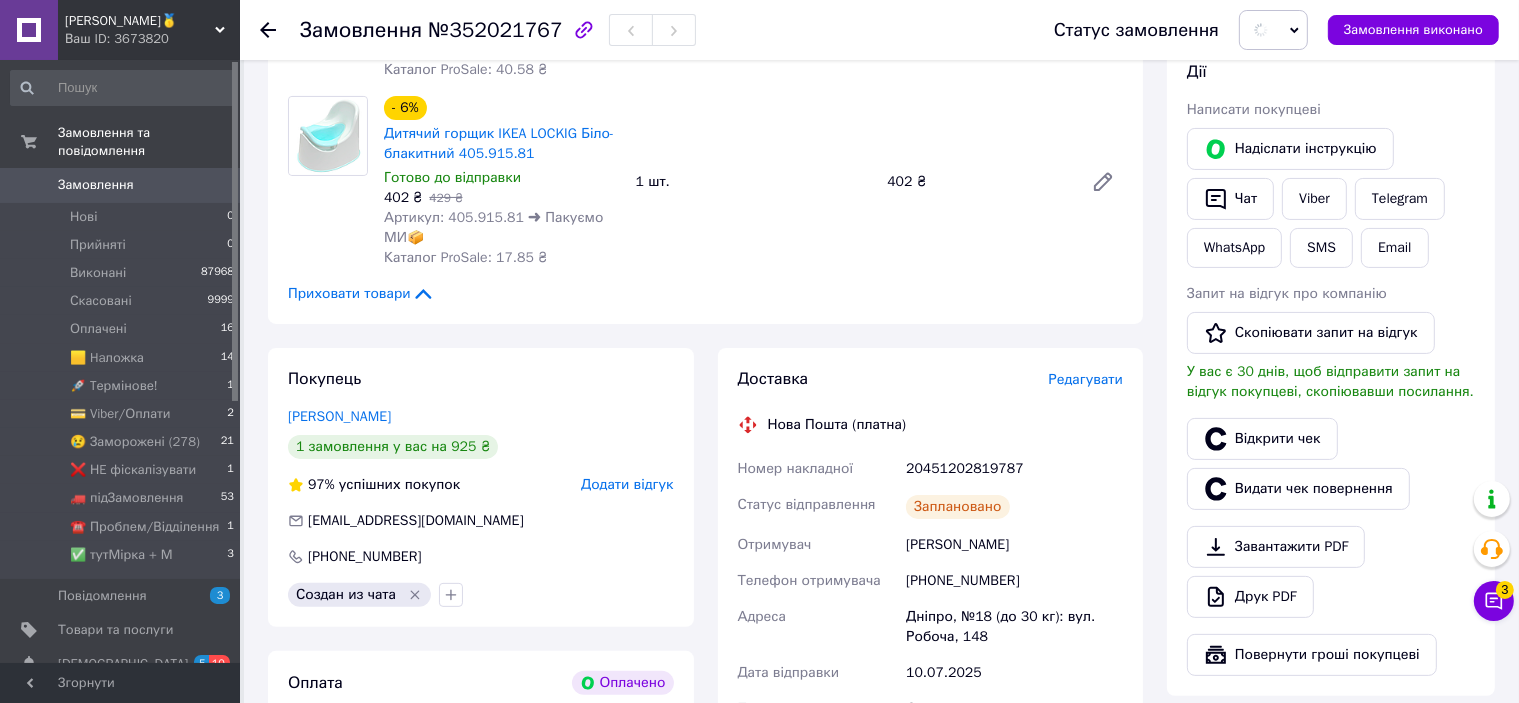 scroll, scrollTop: 0, scrollLeft: 0, axis: both 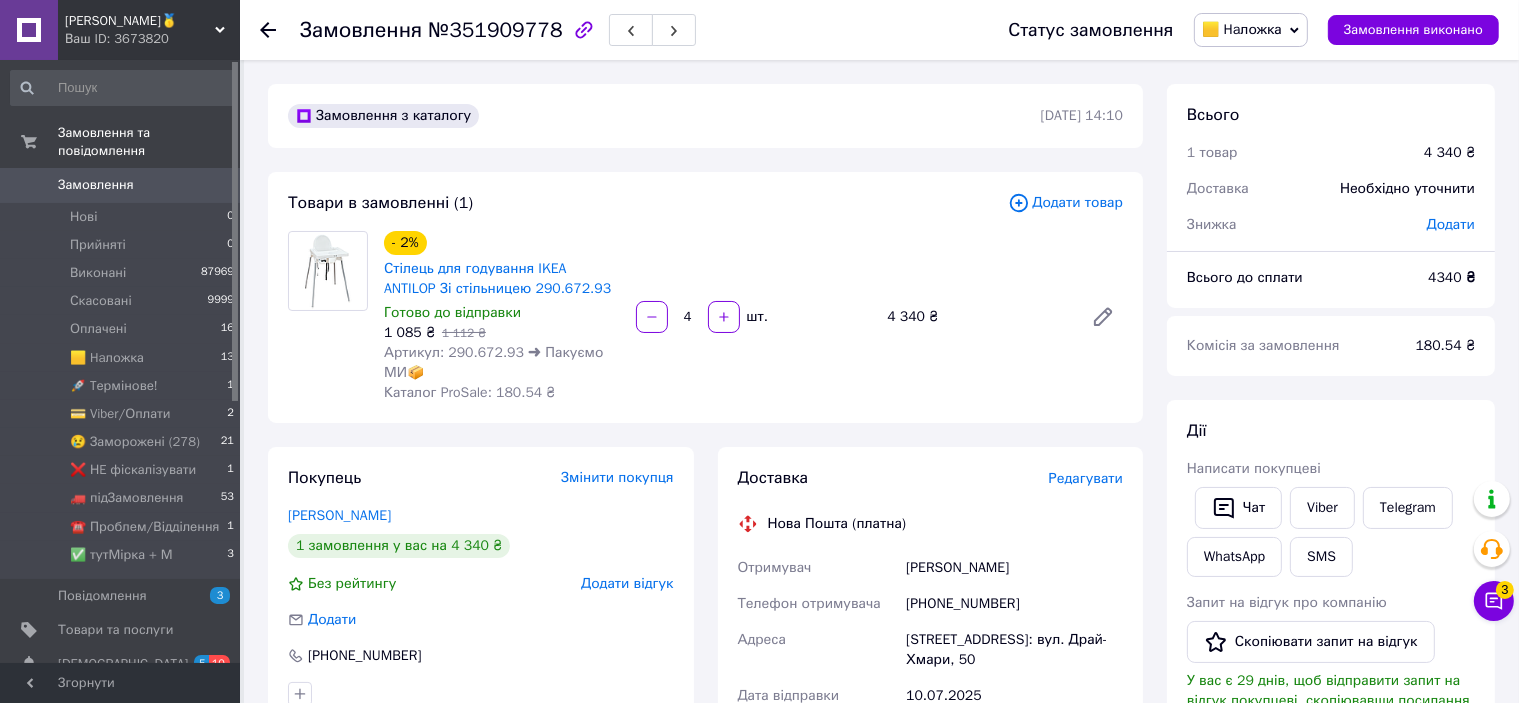 click on "Редагувати" at bounding box center [1086, 478] 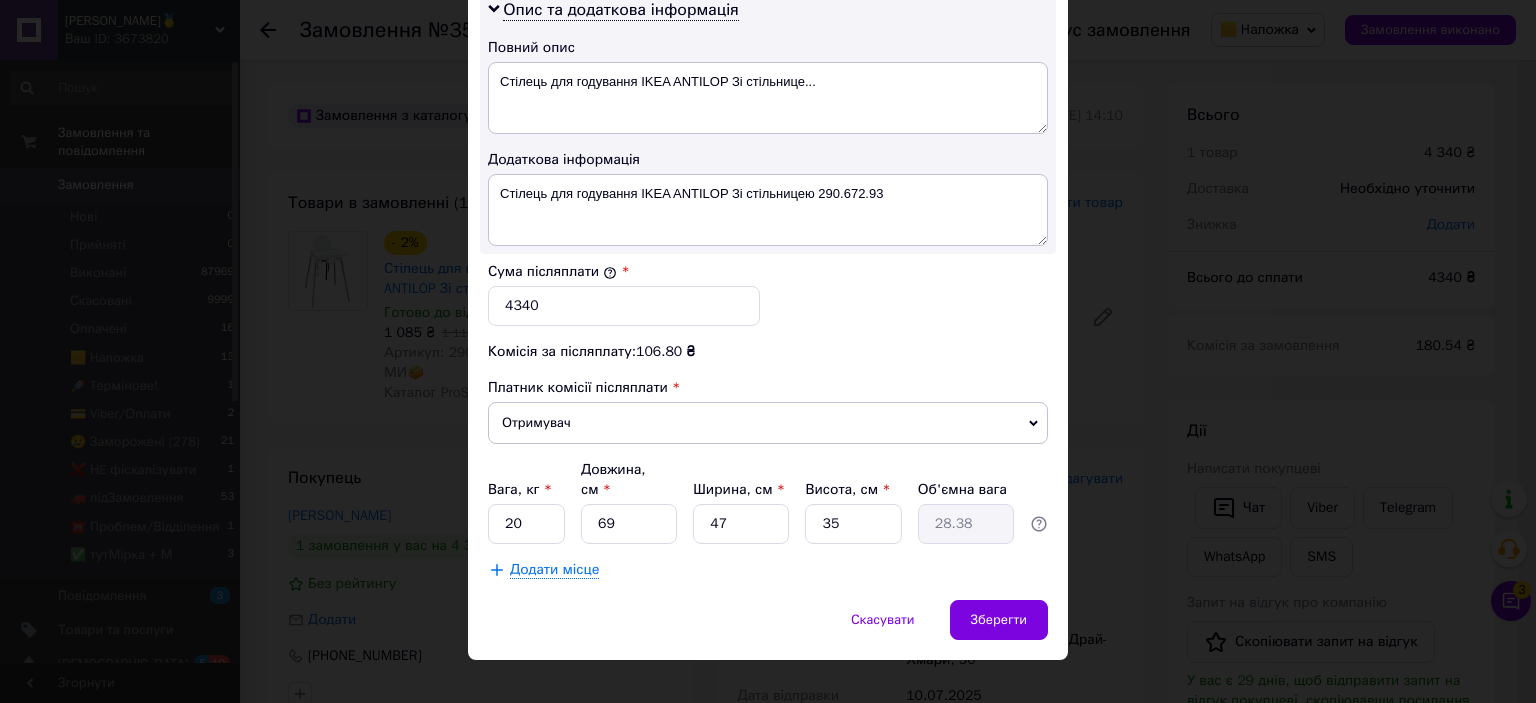 click on "Додати місце" at bounding box center [554, 570] 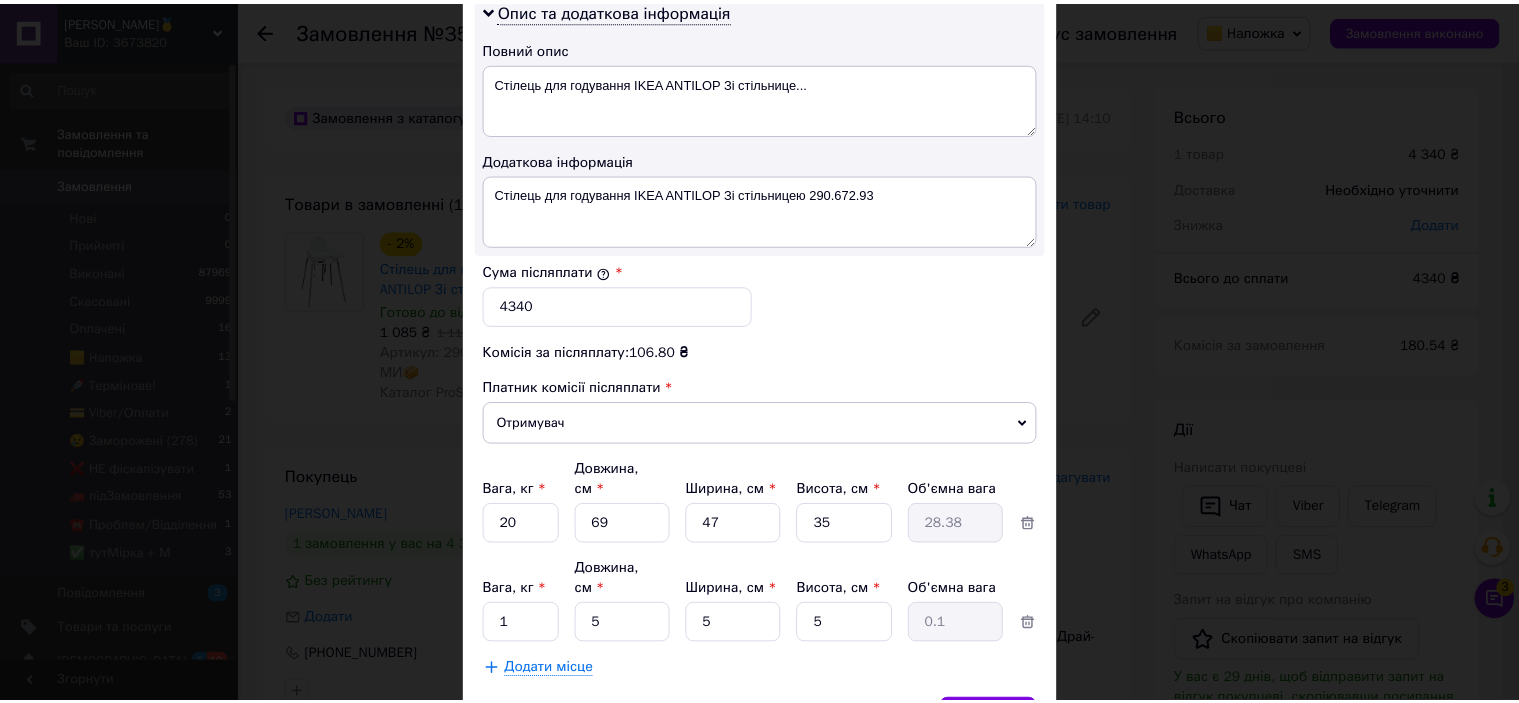 scroll, scrollTop: 1119, scrollLeft: 0, axis: vertical 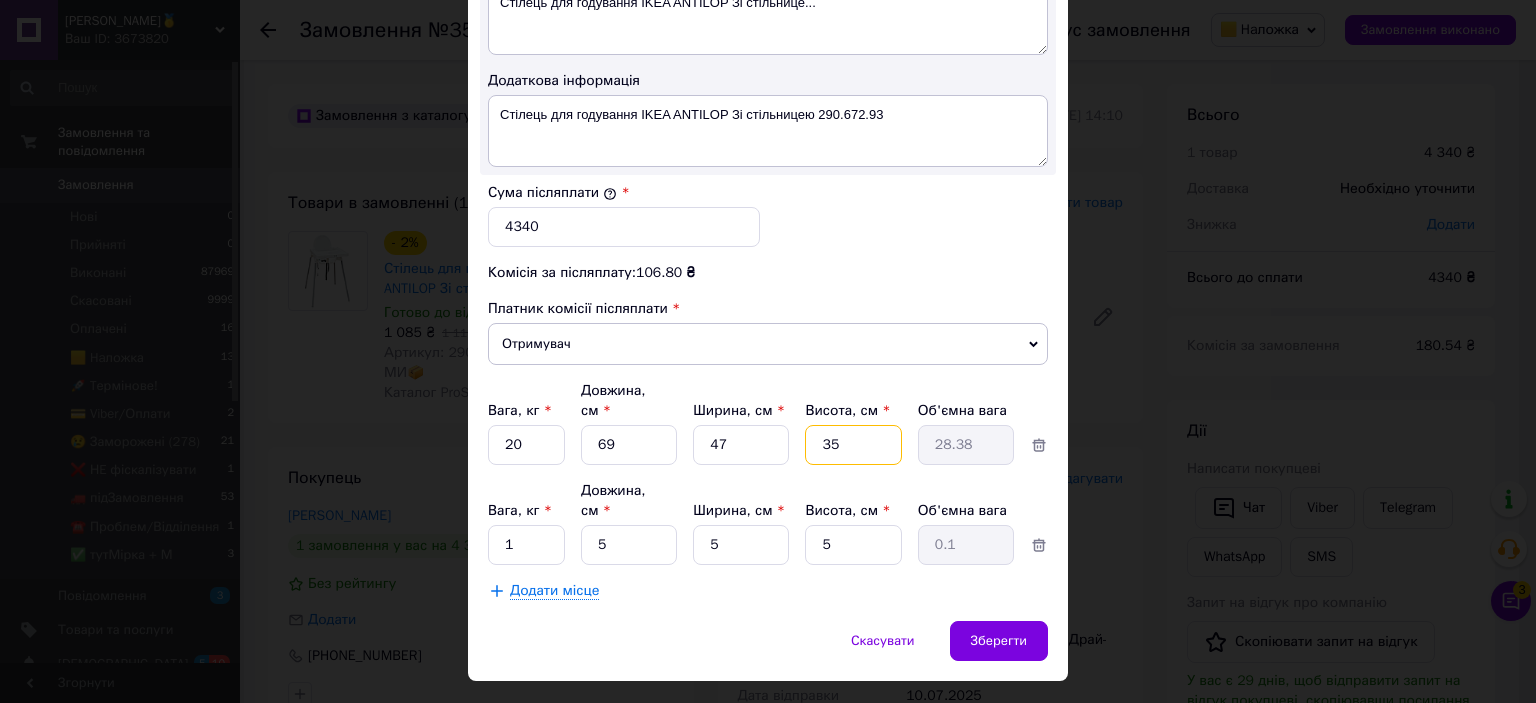 click on "35" at bounding box center (853, 445) 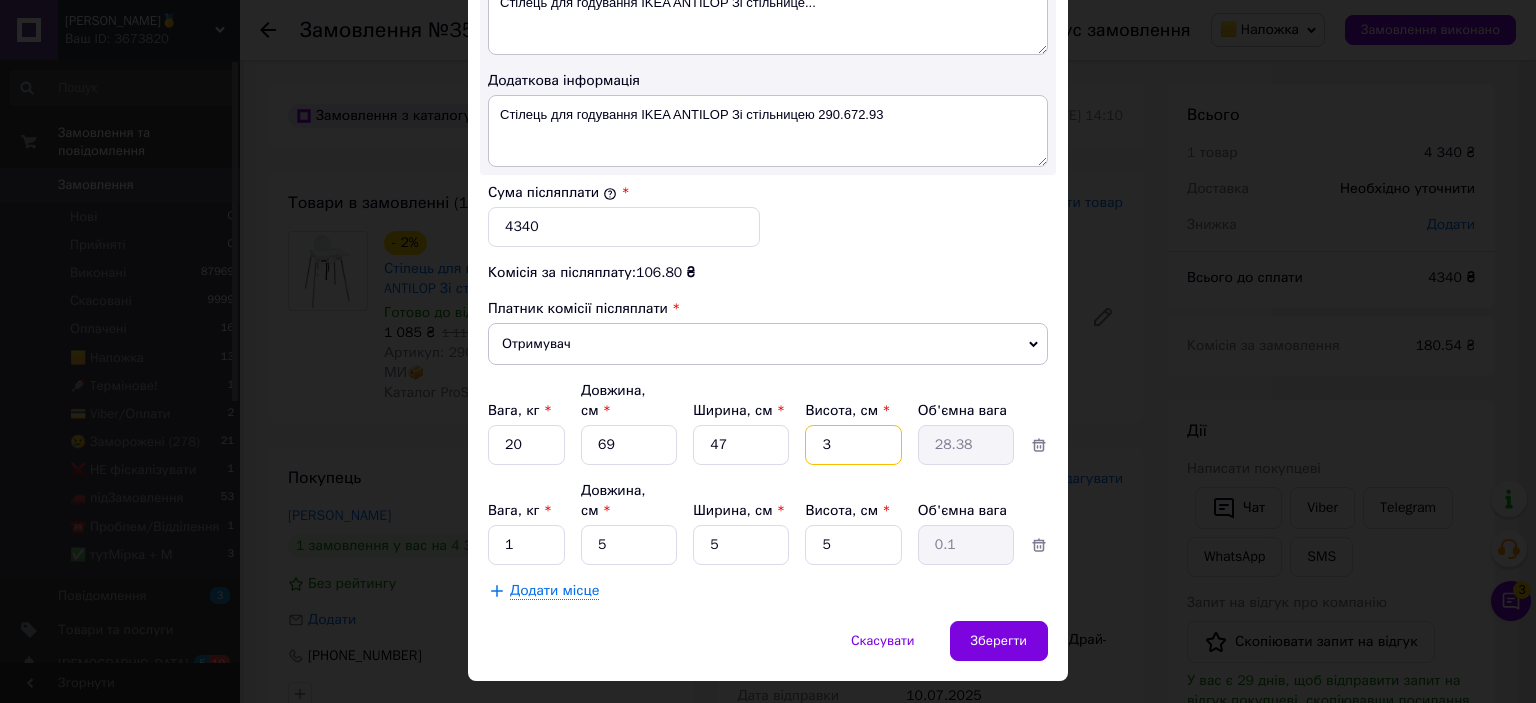type on "2.43" 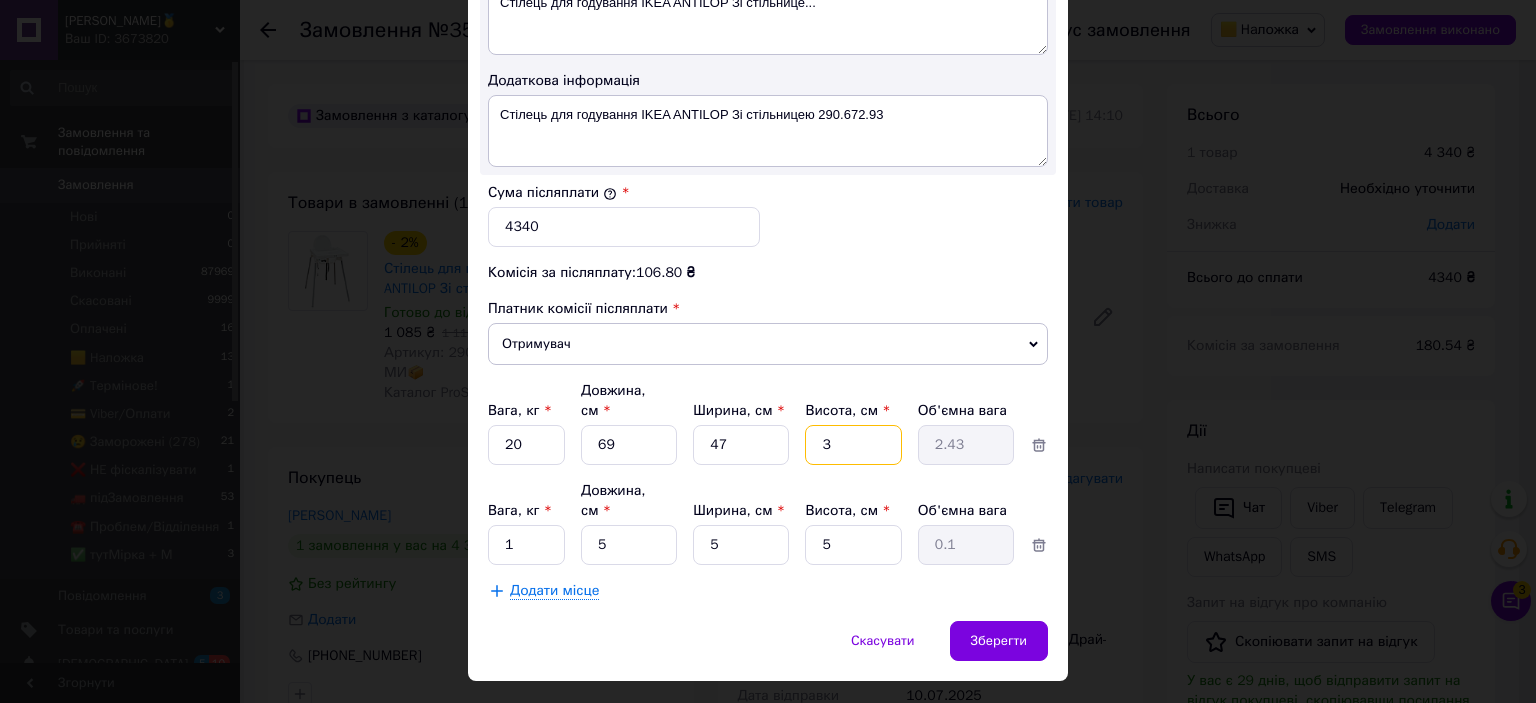 type on "38" 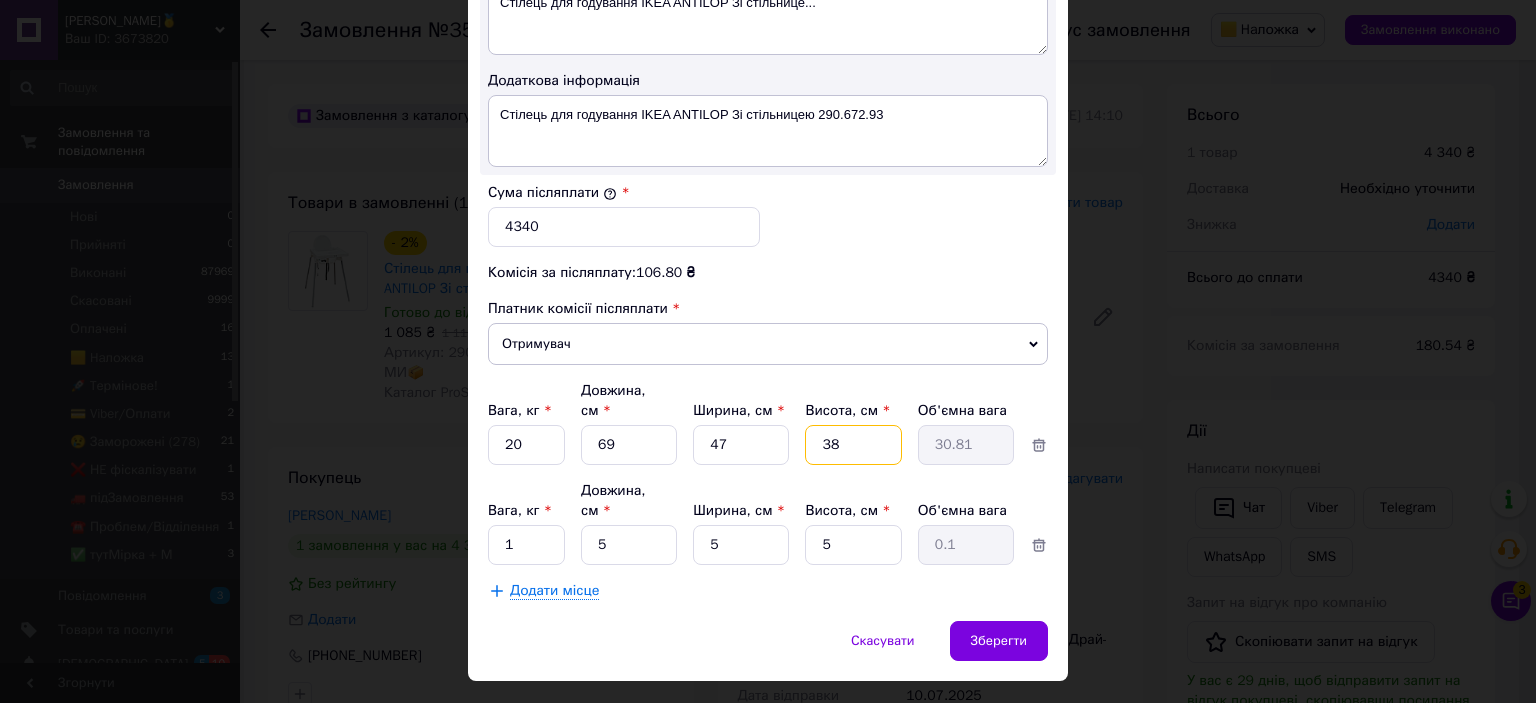 type on "3" 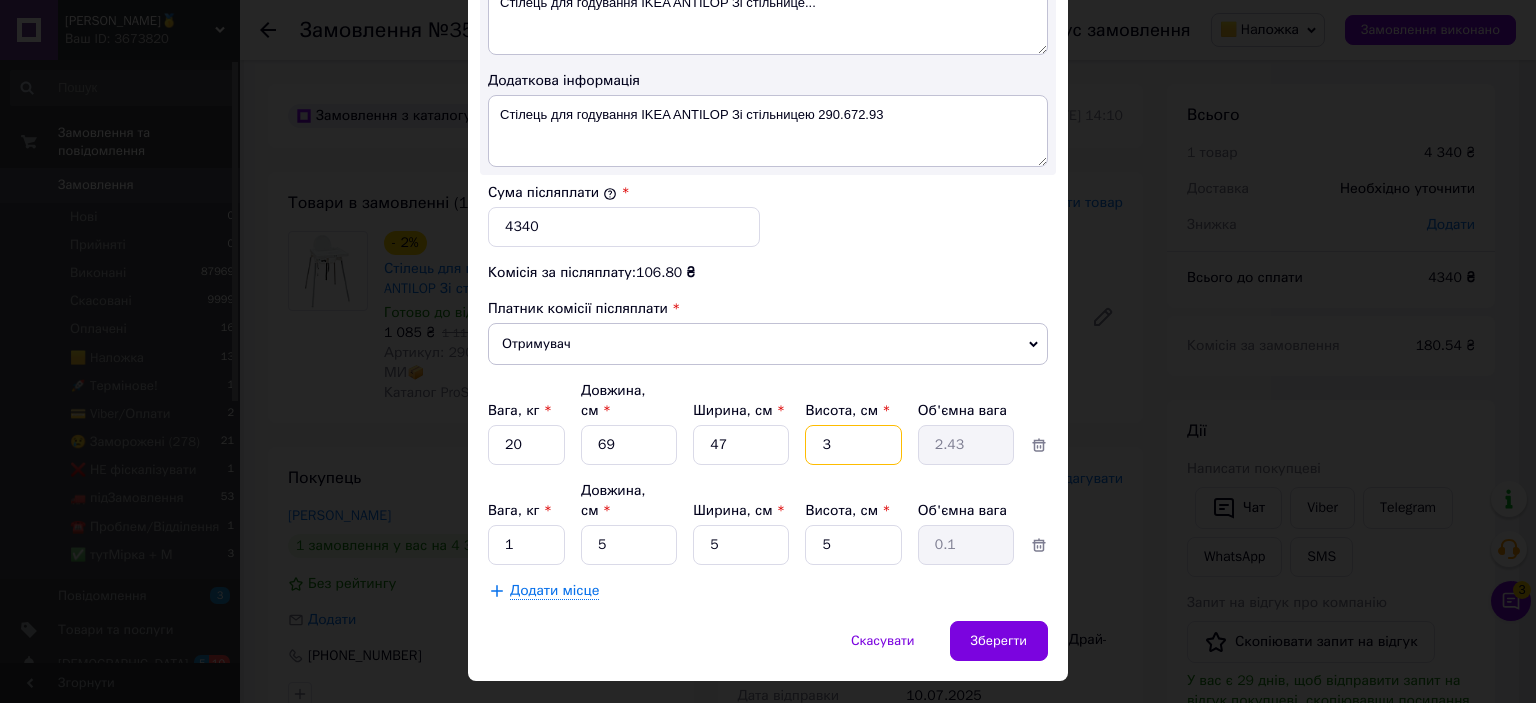 type on "37" 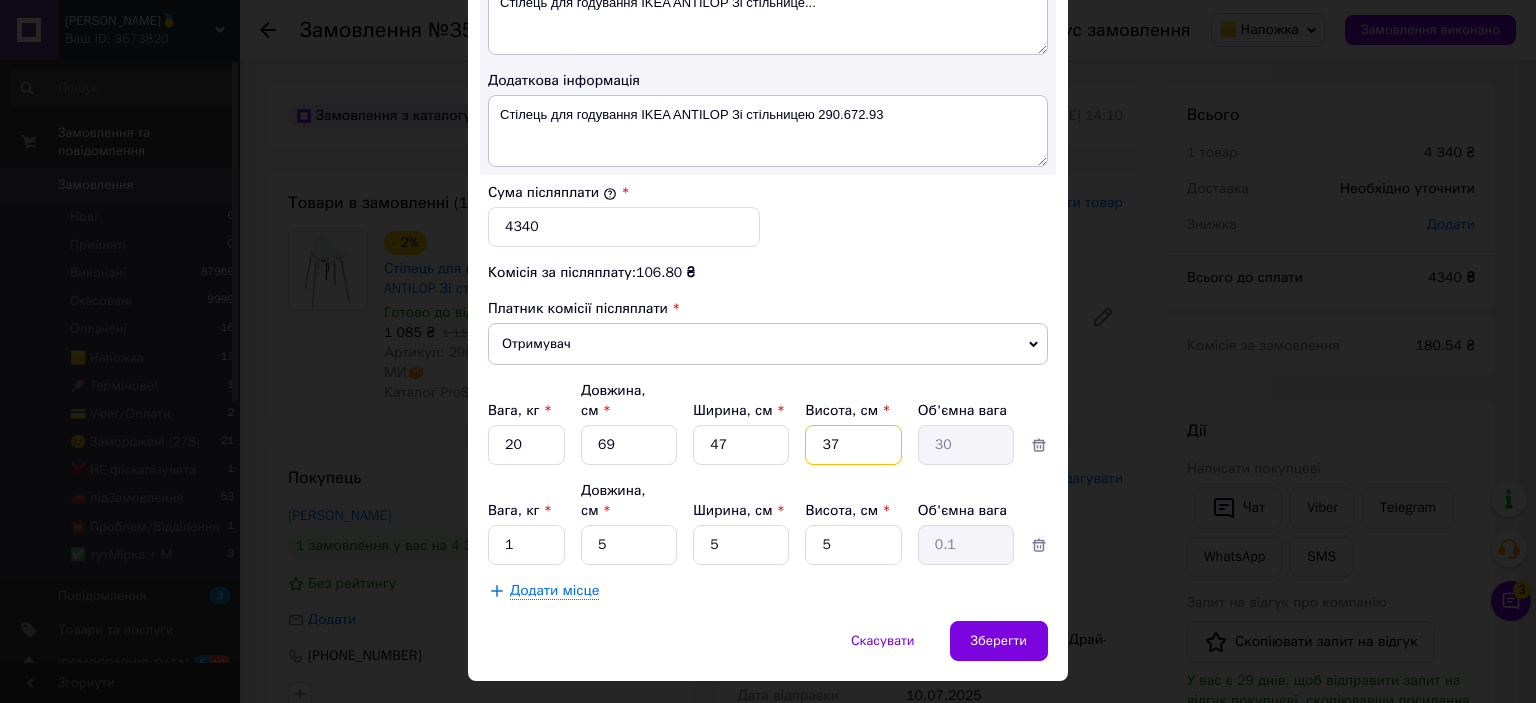 type on "37" 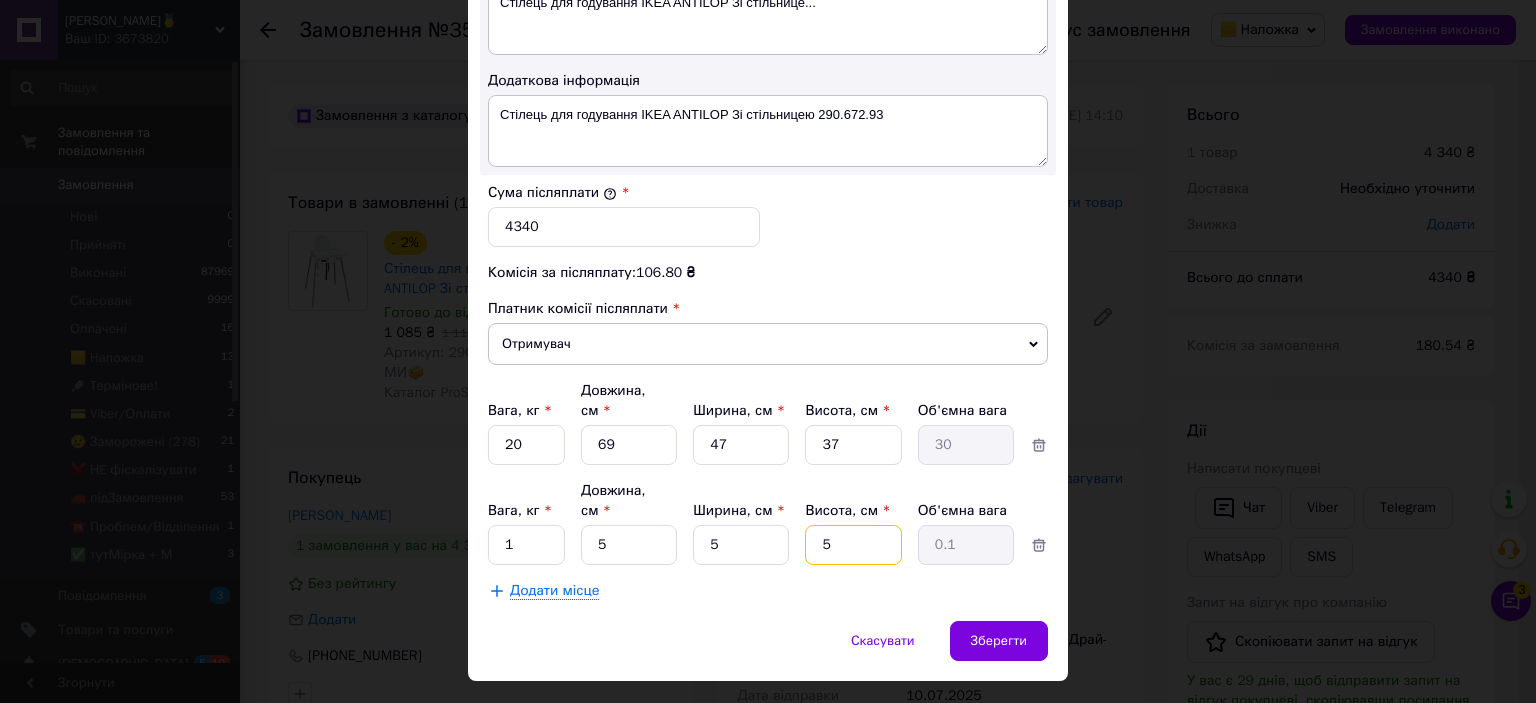 click on "5" at bounding box center (853, 445) 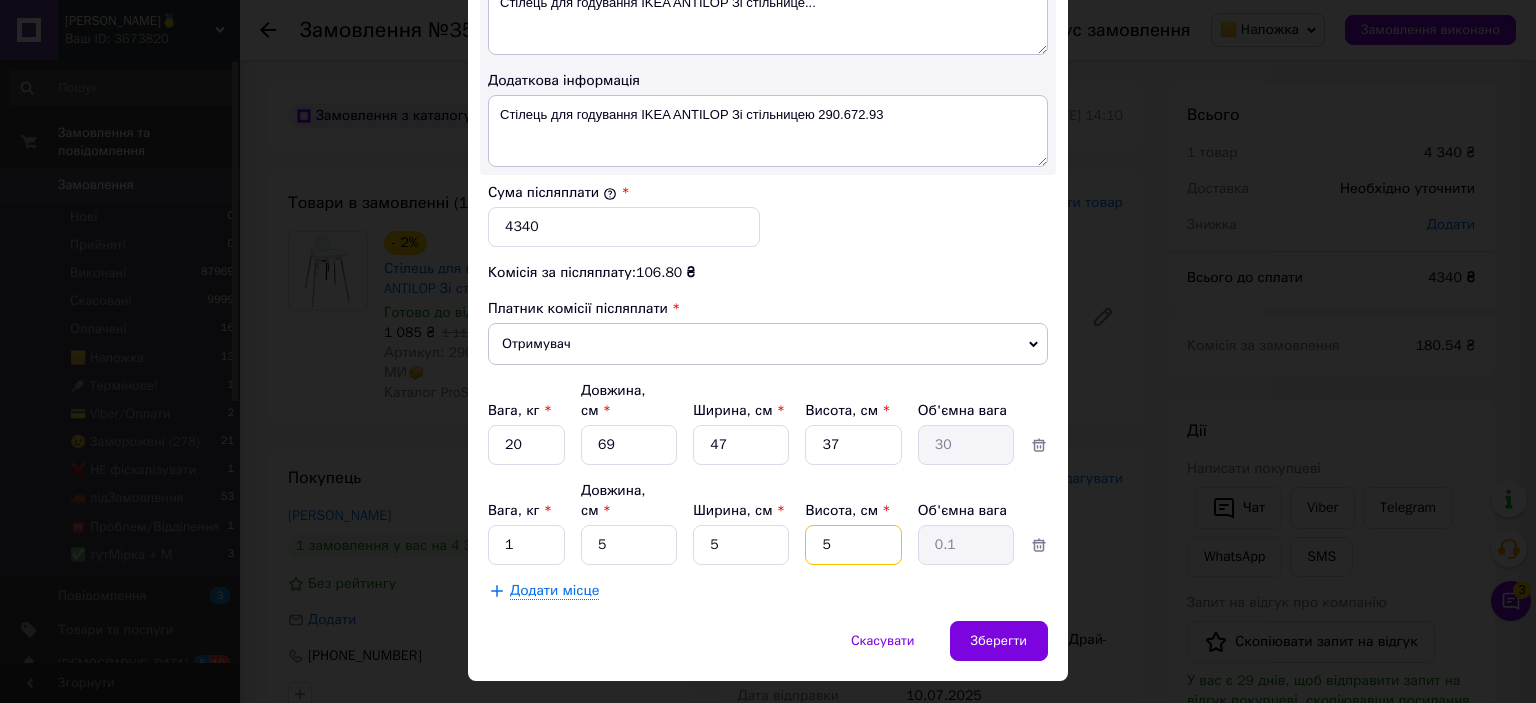 click on "5" at bounding box center (853, 445) 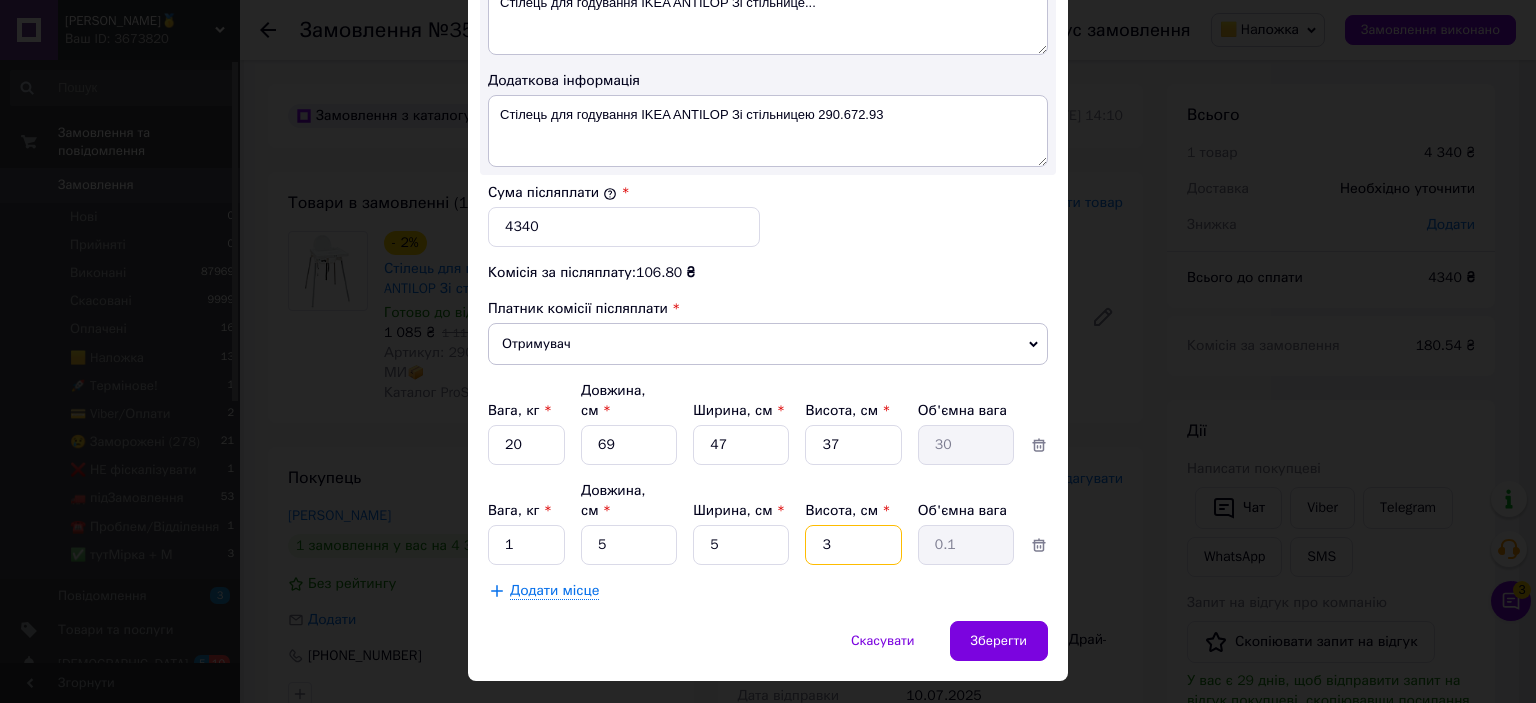 type on "37" 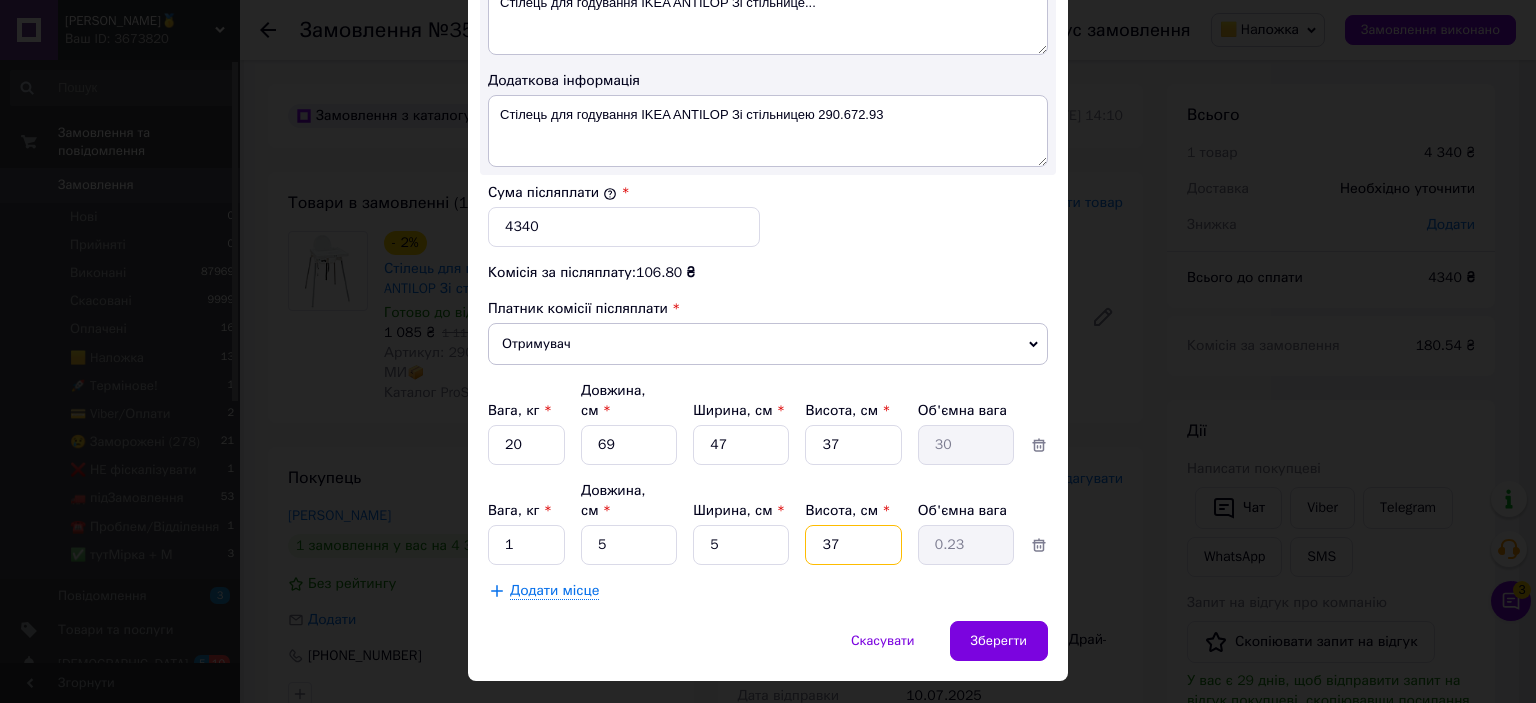 type on "37" 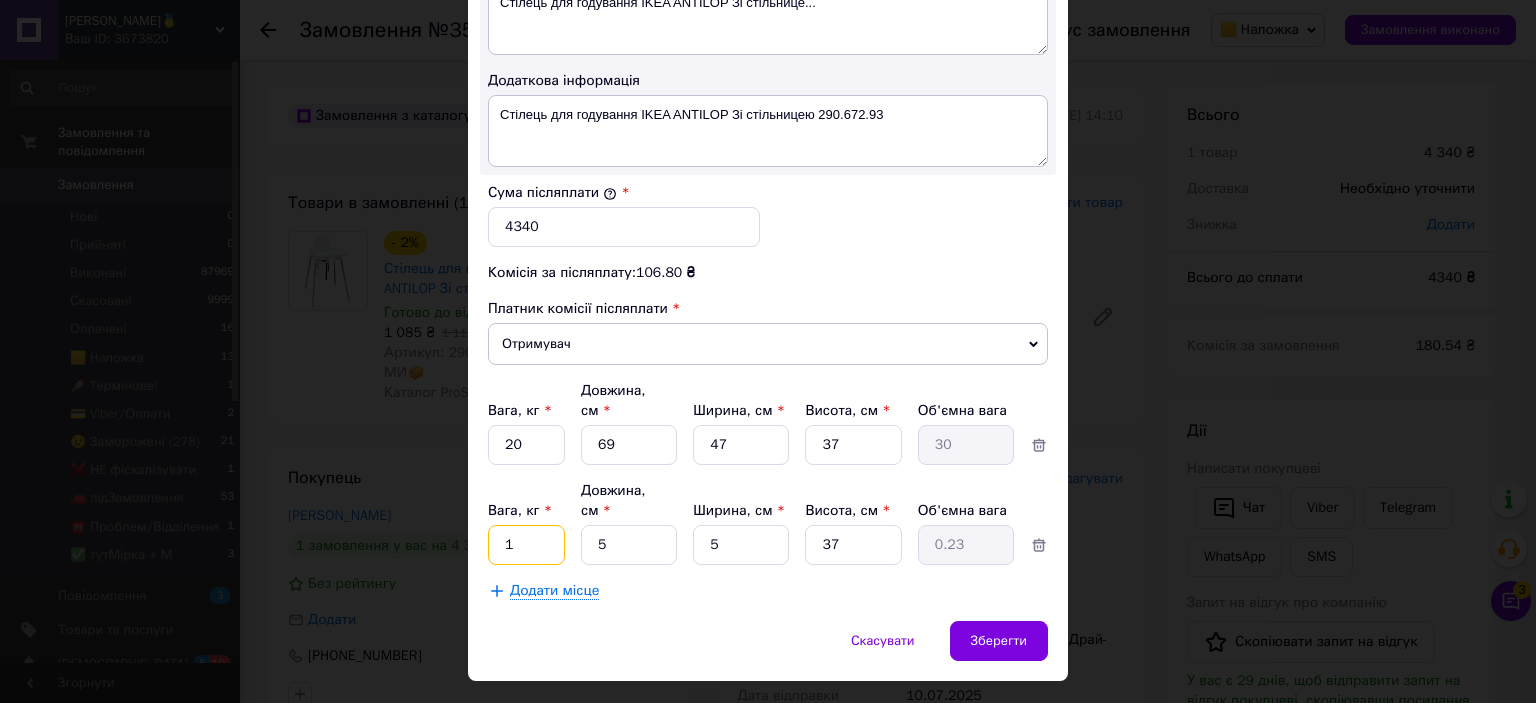 click on "1" at bounding box center [526, 445] 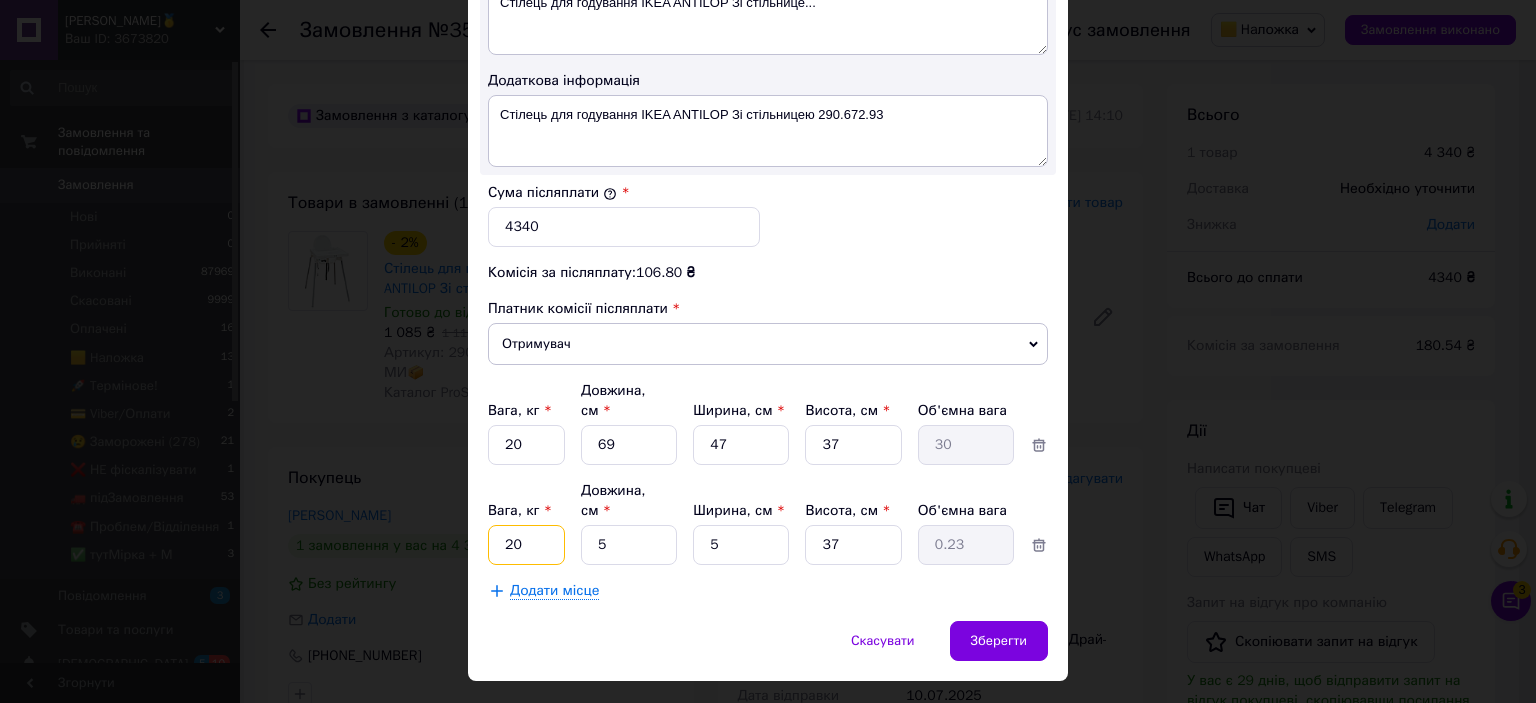 type on "20" 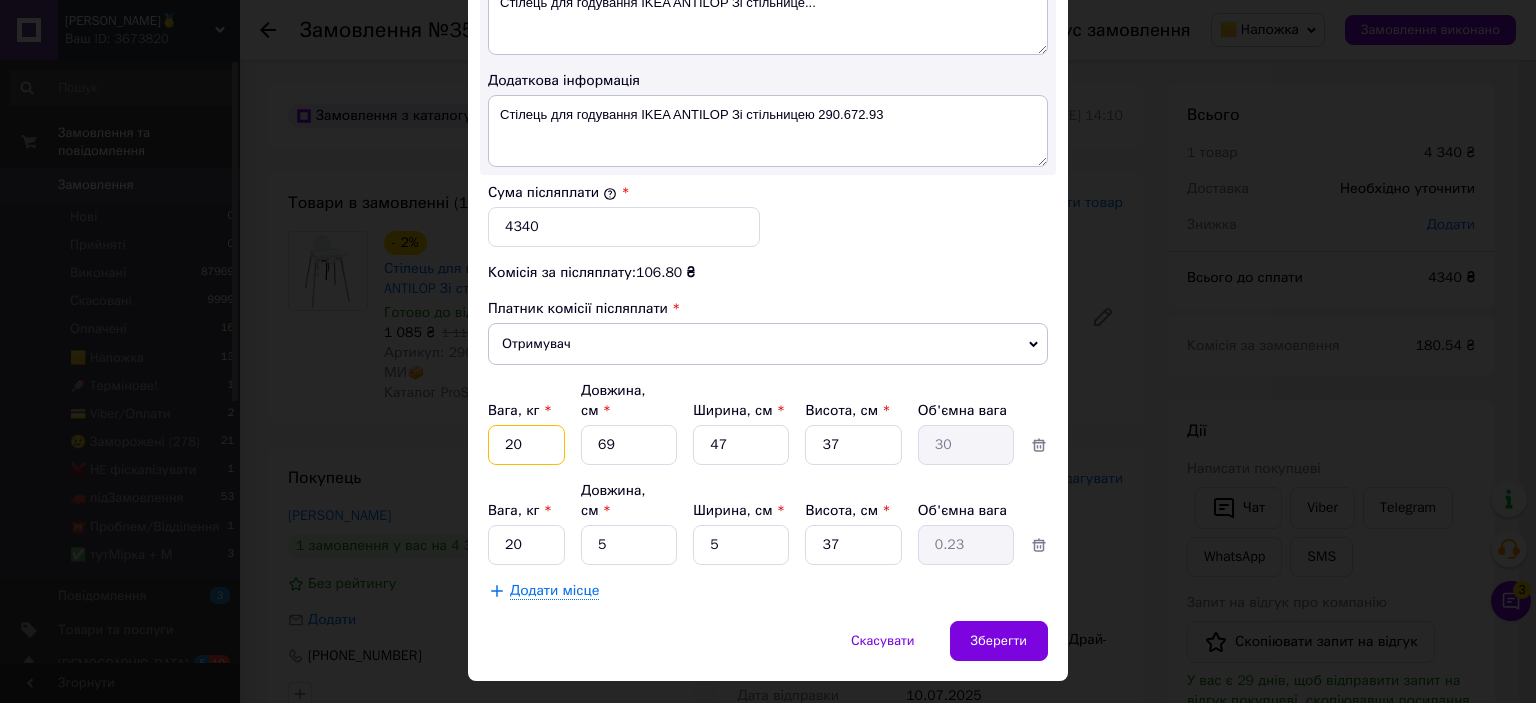 click on "20" at bounding box center (526, 445) 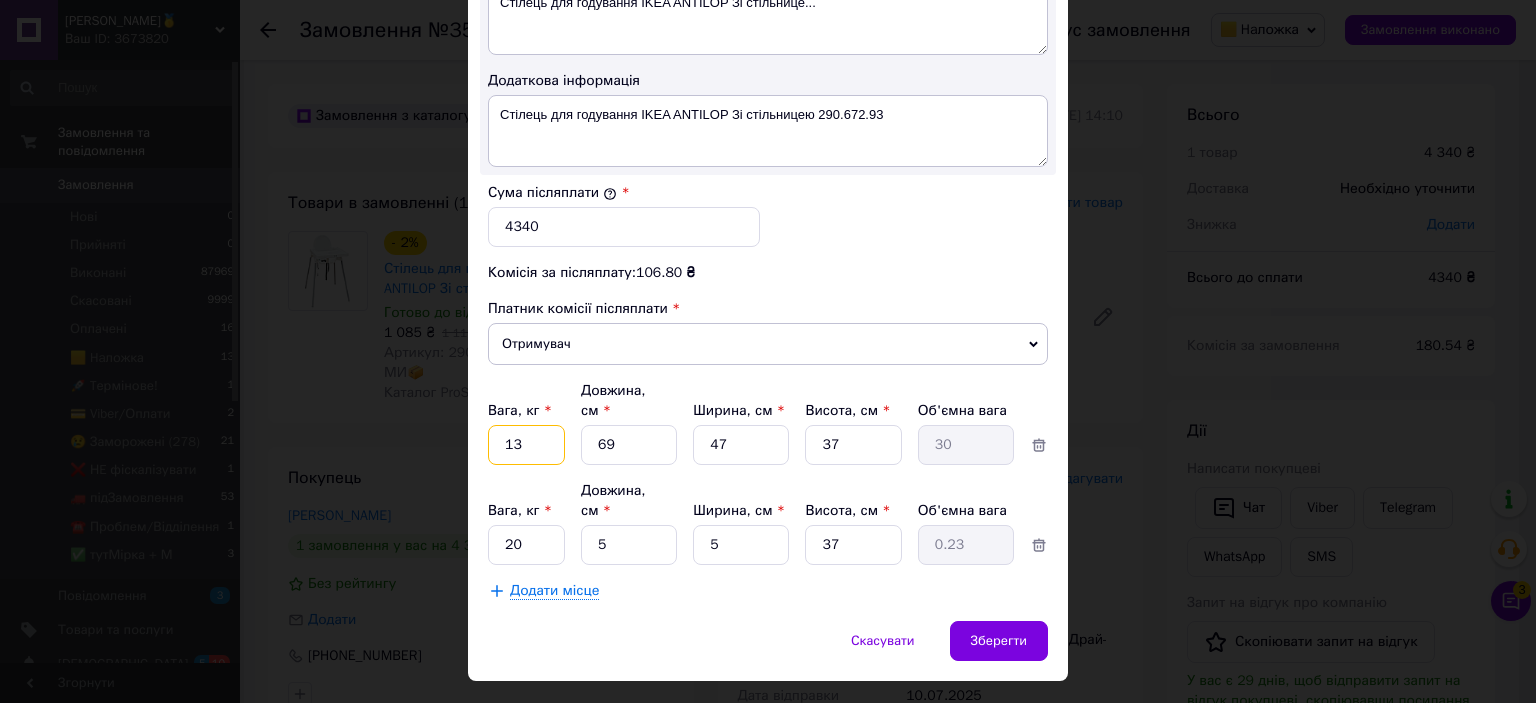 type on "13" 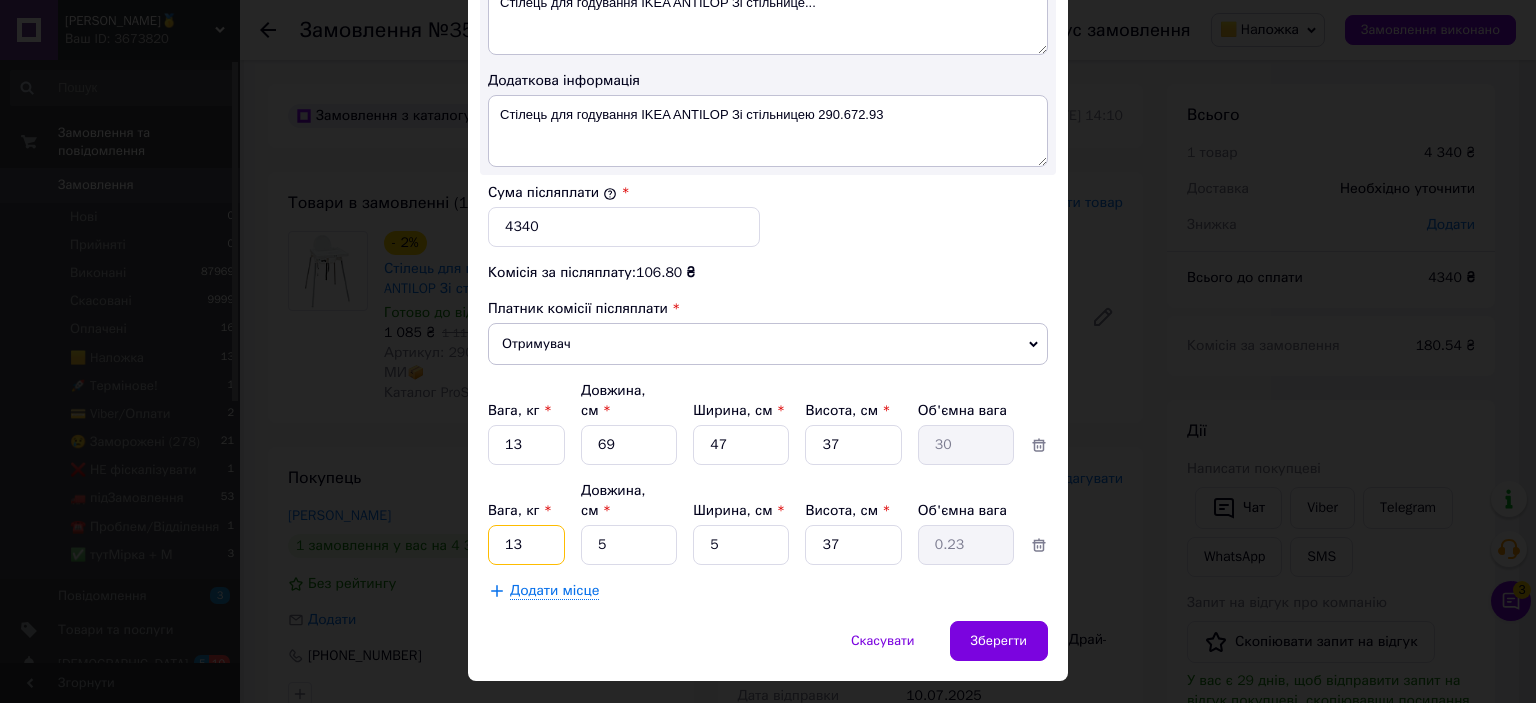 type on "13" 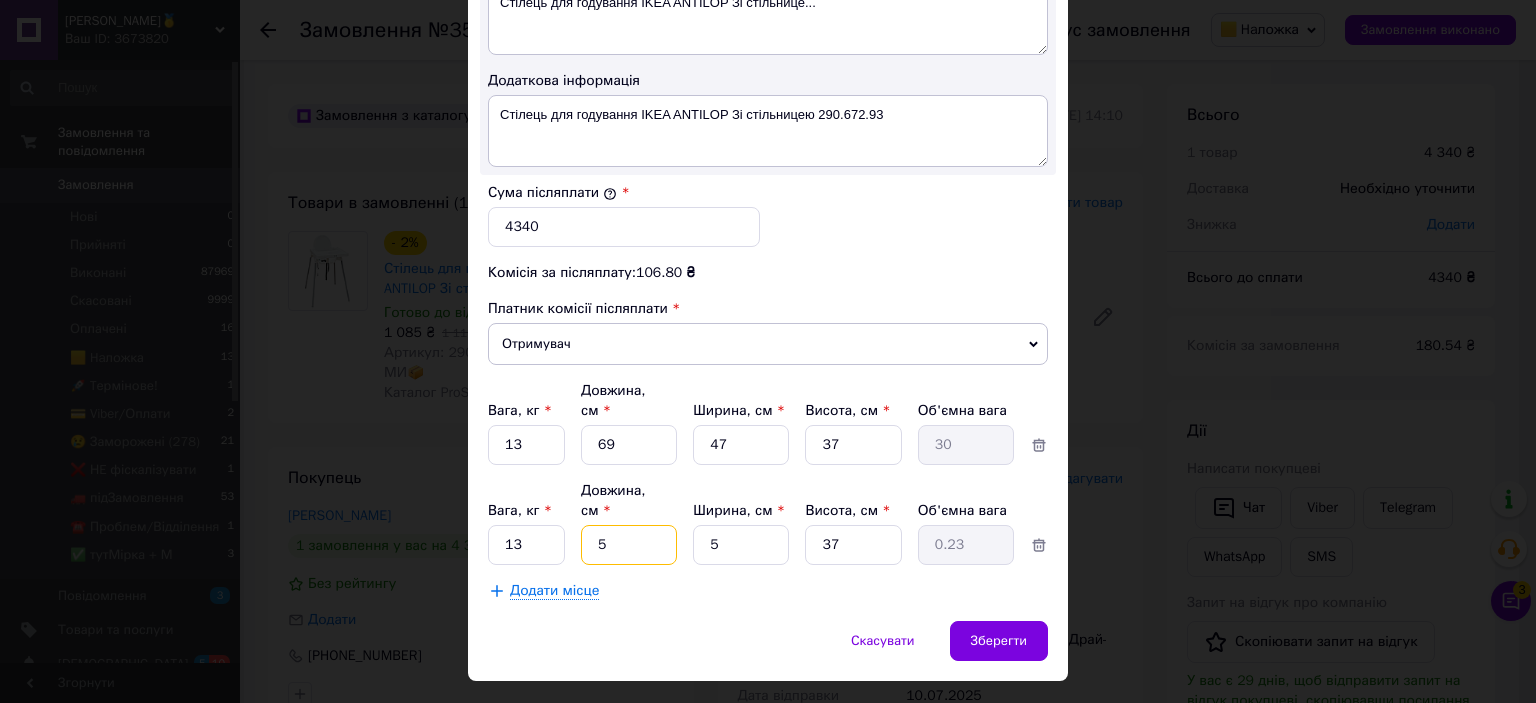 type on "6" 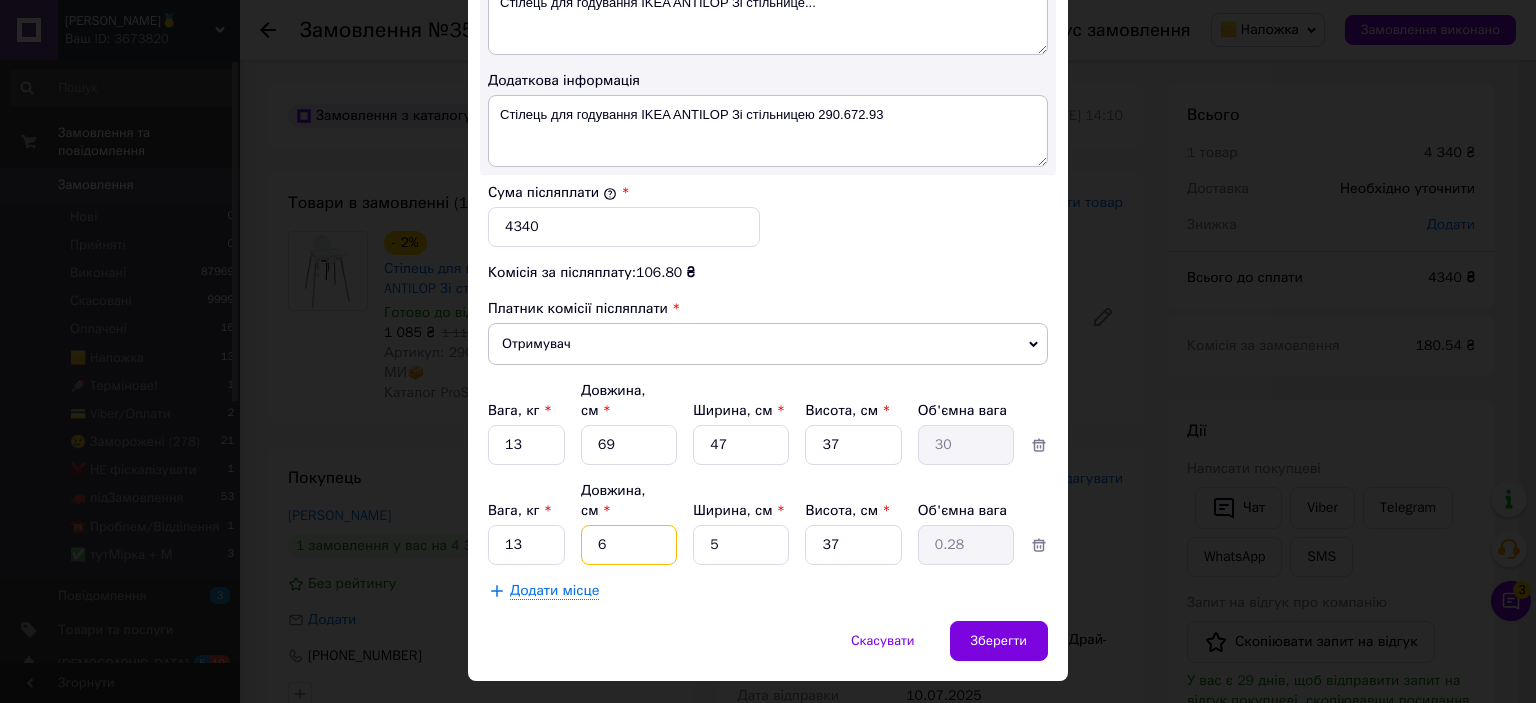 type on "69" 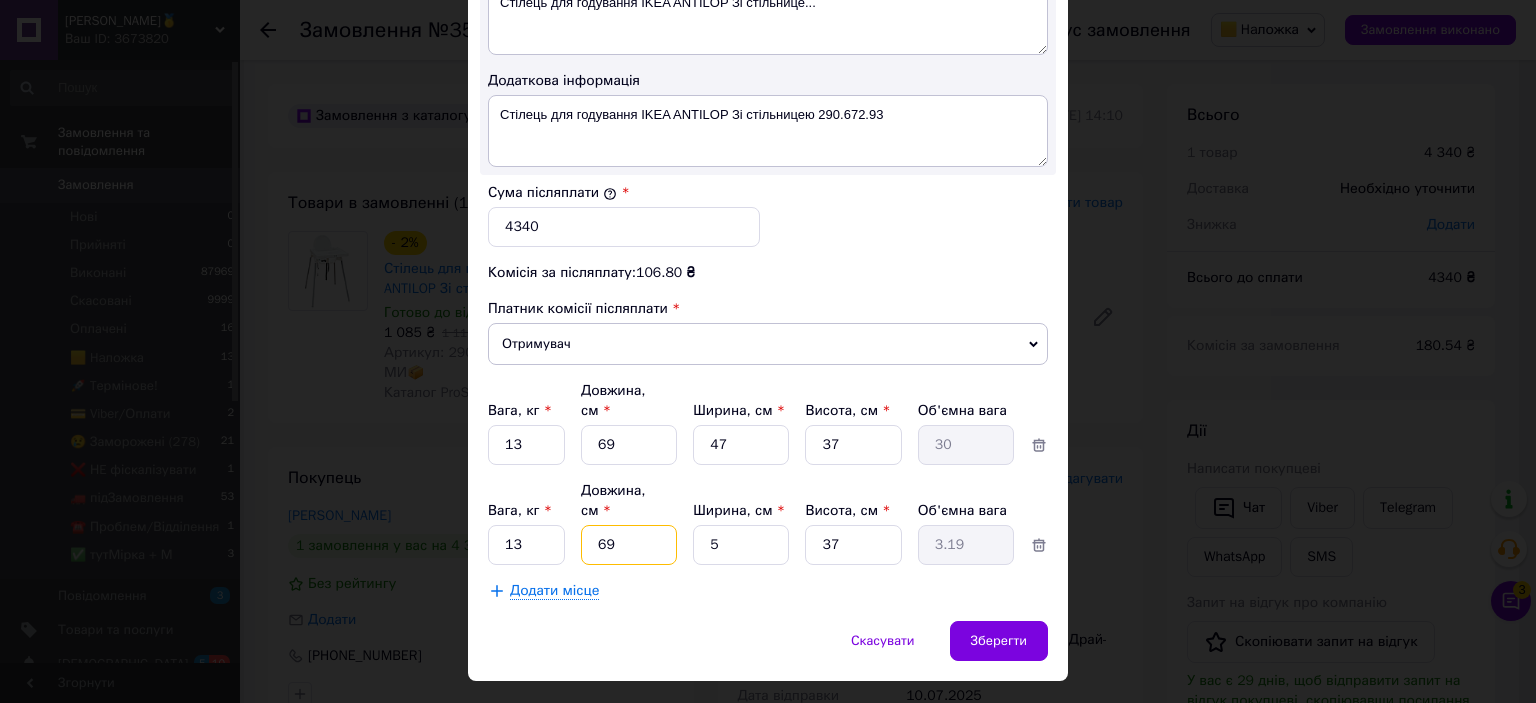 type on "69" 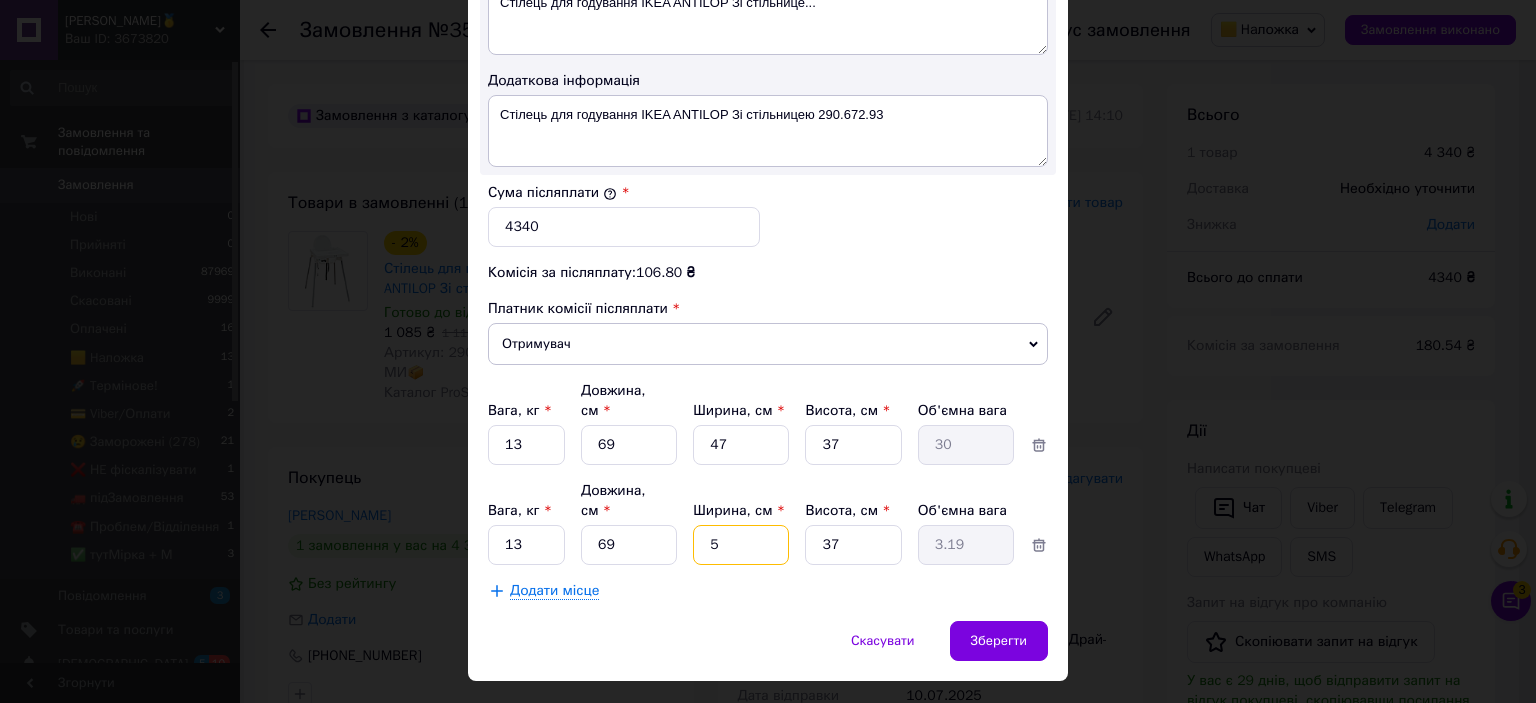 type on "4" 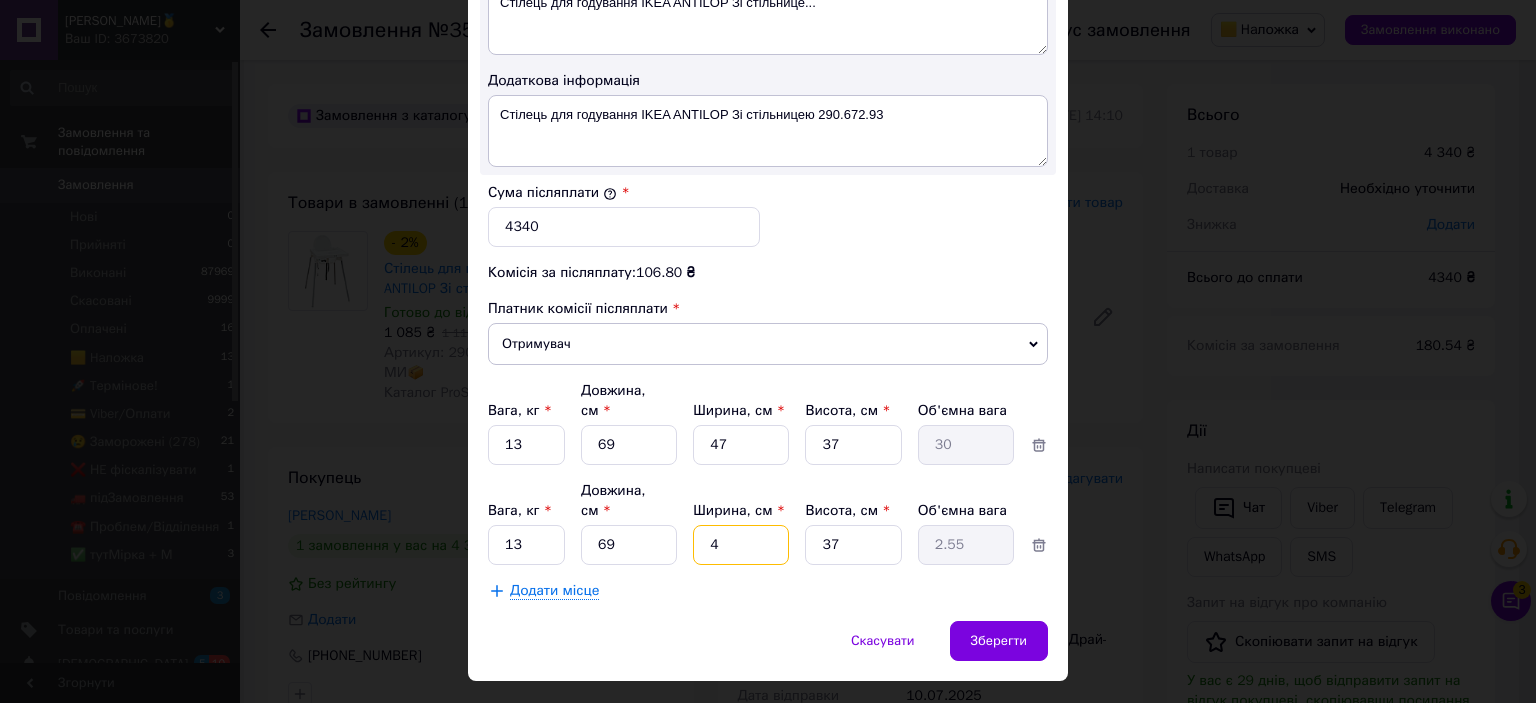 type on "47" 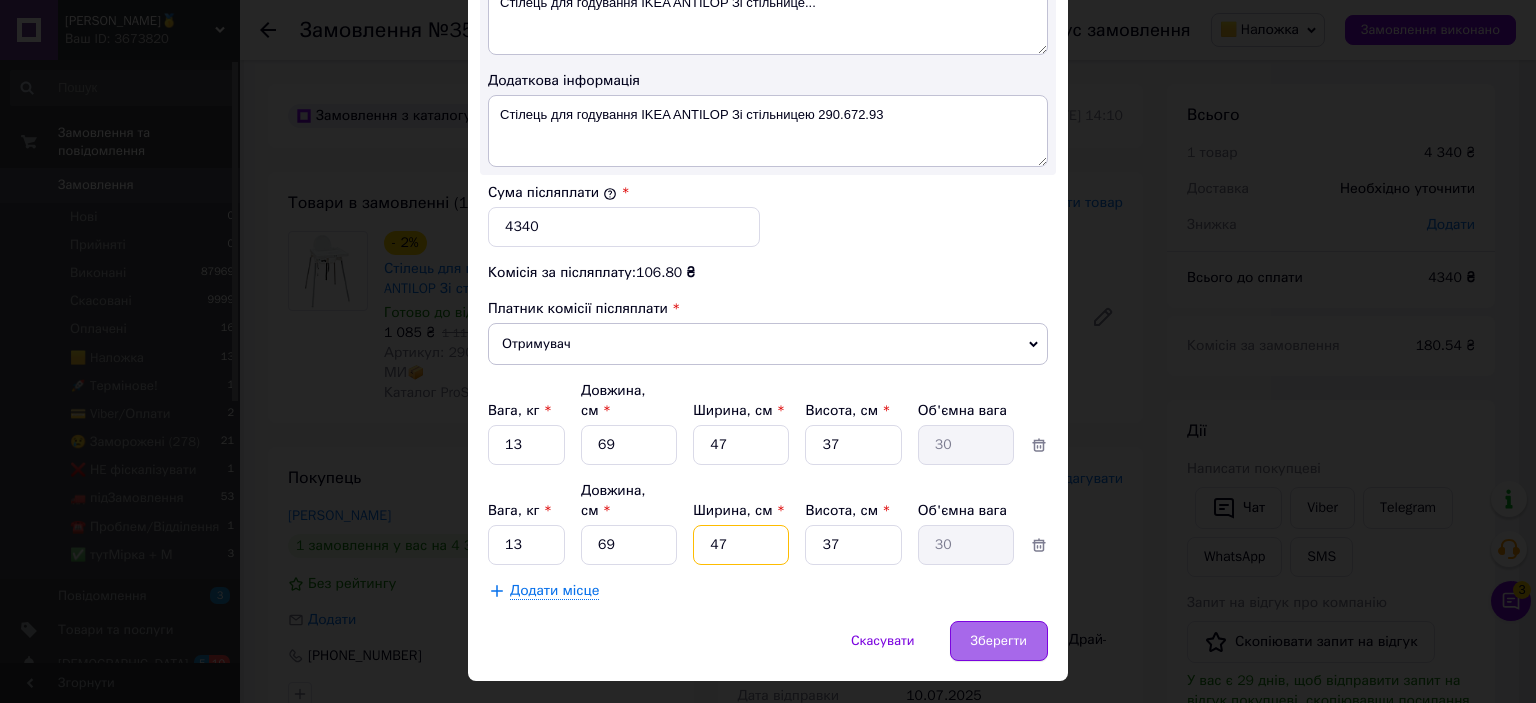 type on "47" 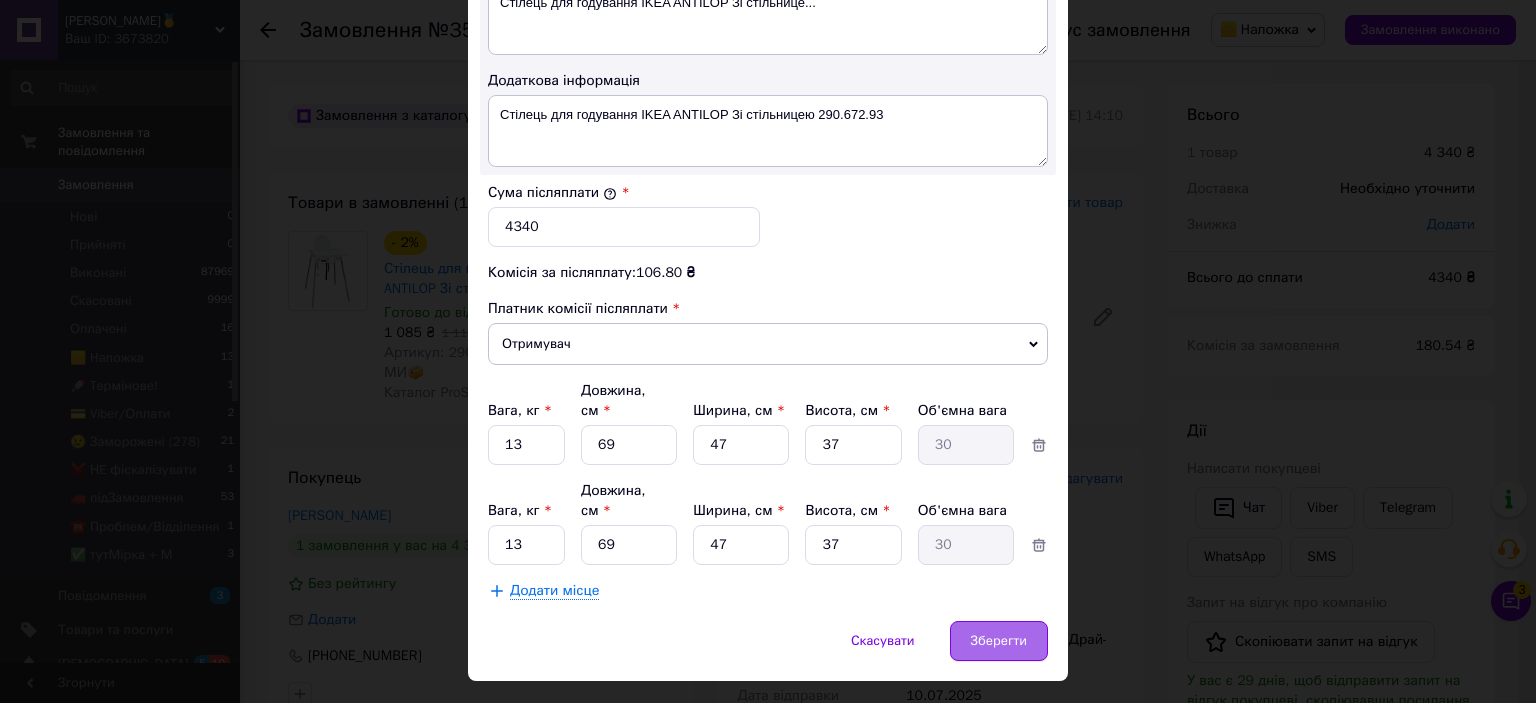 click on "Зберегти" at bounding box center (999, 641) 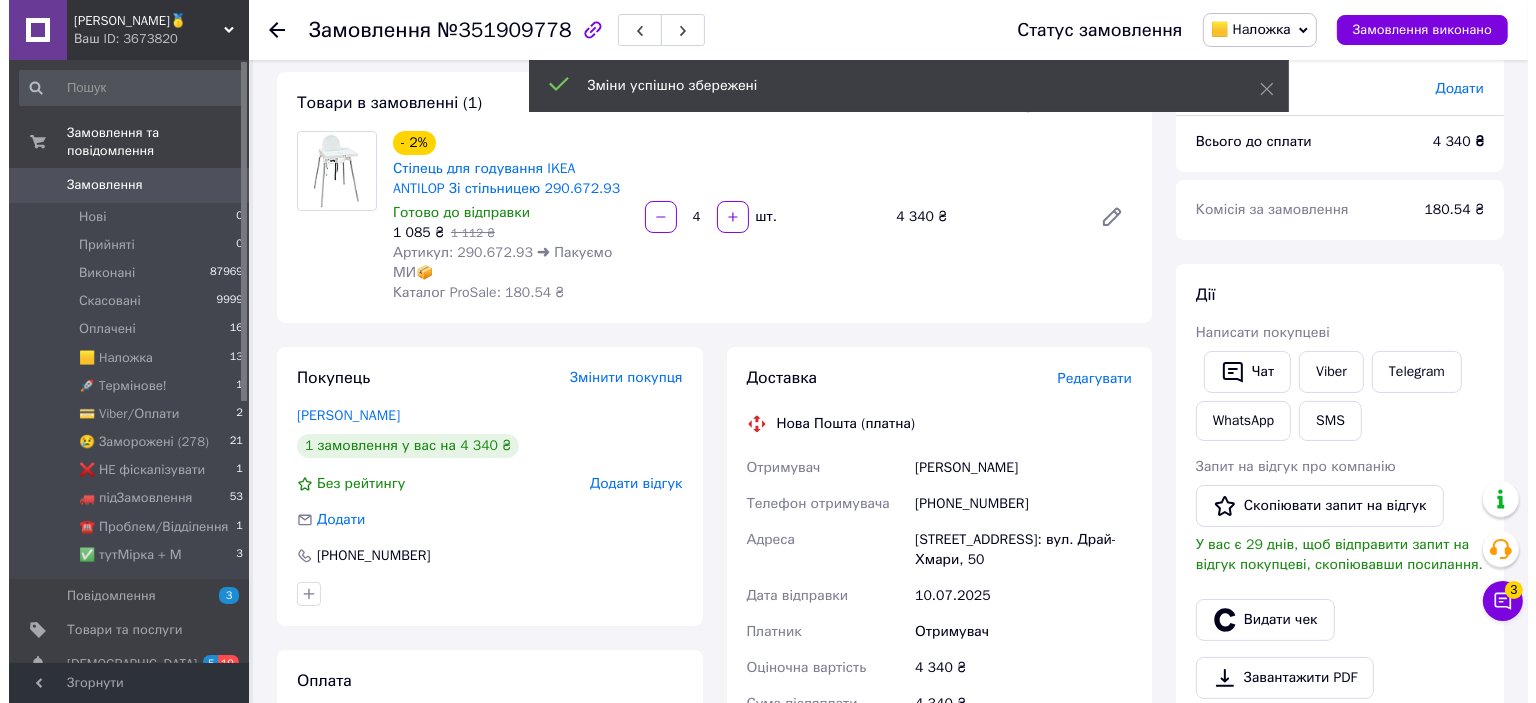 scroll, scrollTop: 500, scrollLeft: 0, axis: vertical 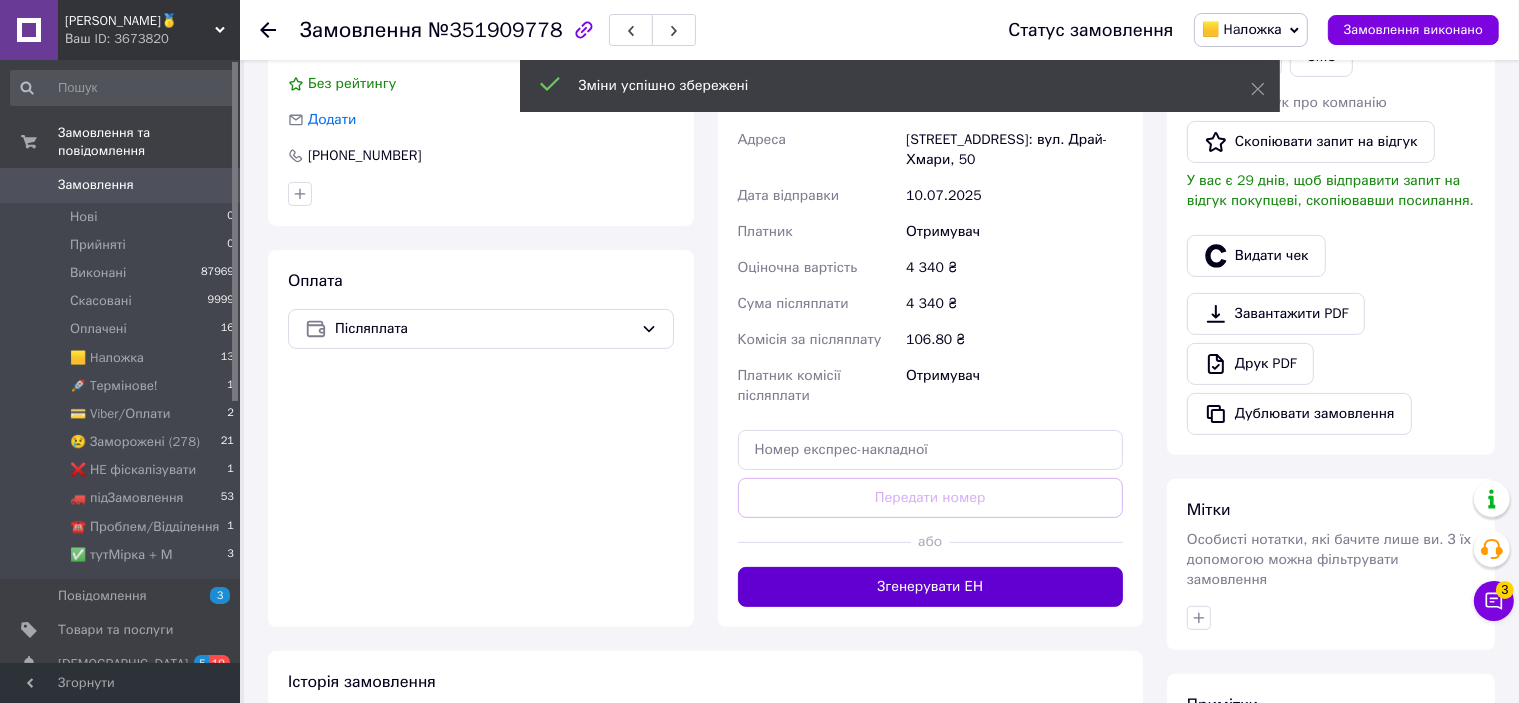 click on "Згенерувати ЕН" at bounding box center (931, 587) 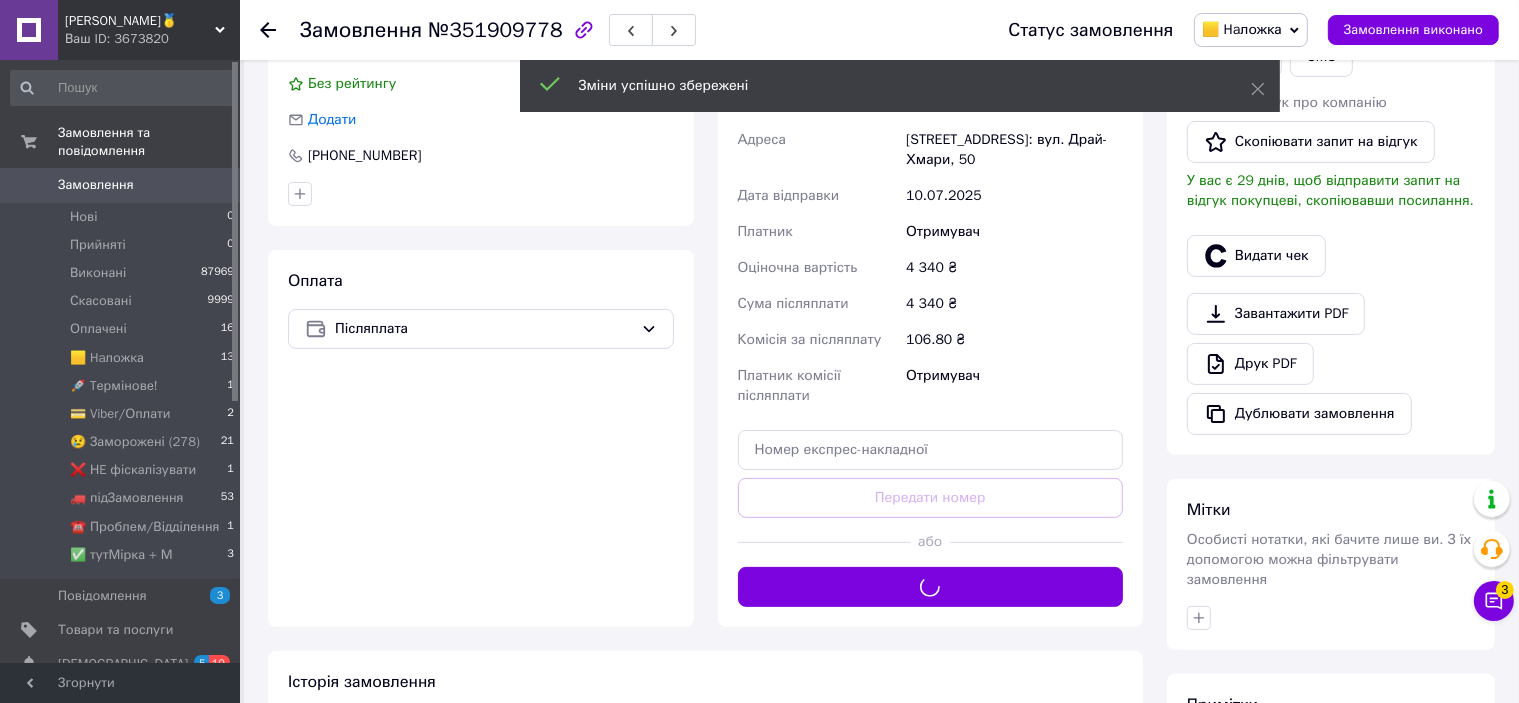 click on "Доставка Редагувати Нова Пошта (платна) Отримувач Косовський Віталій Телефон отримувача +380961260394 Адреса Кам'янець-Подільський, №1: вул. Драй-Хмари, 50 Дата відправки 10.07.2025 Платник Отримувач Оціночна вартість 4 340 ₴ Сума післяплати 4 340 ₴ Комісія за післяплату 106.80 ₴ Платник комісії післяплати Отримувач Передати номер або Згенерувати ЕН" at bounding box center (931, 287) 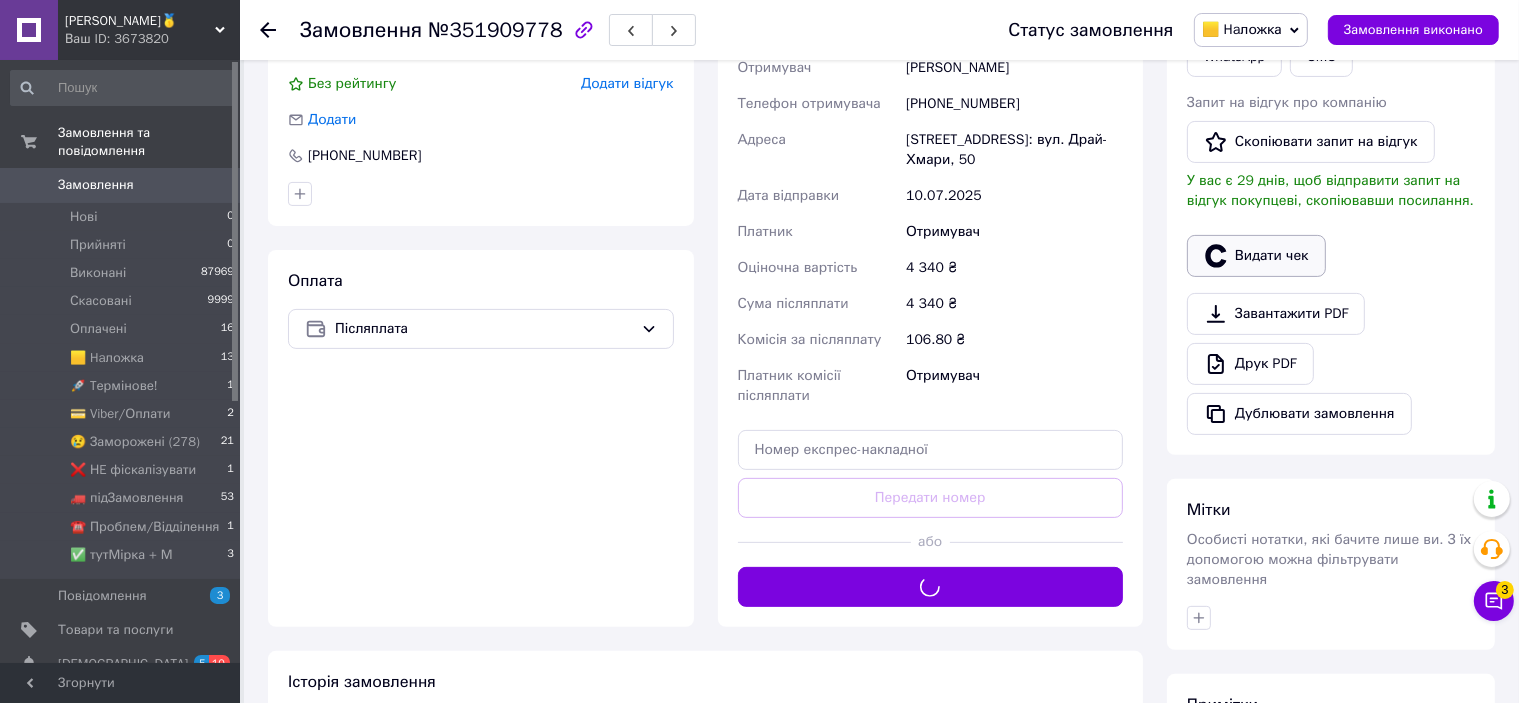 click on "Видати чек" at bounding box center [1256, 256] 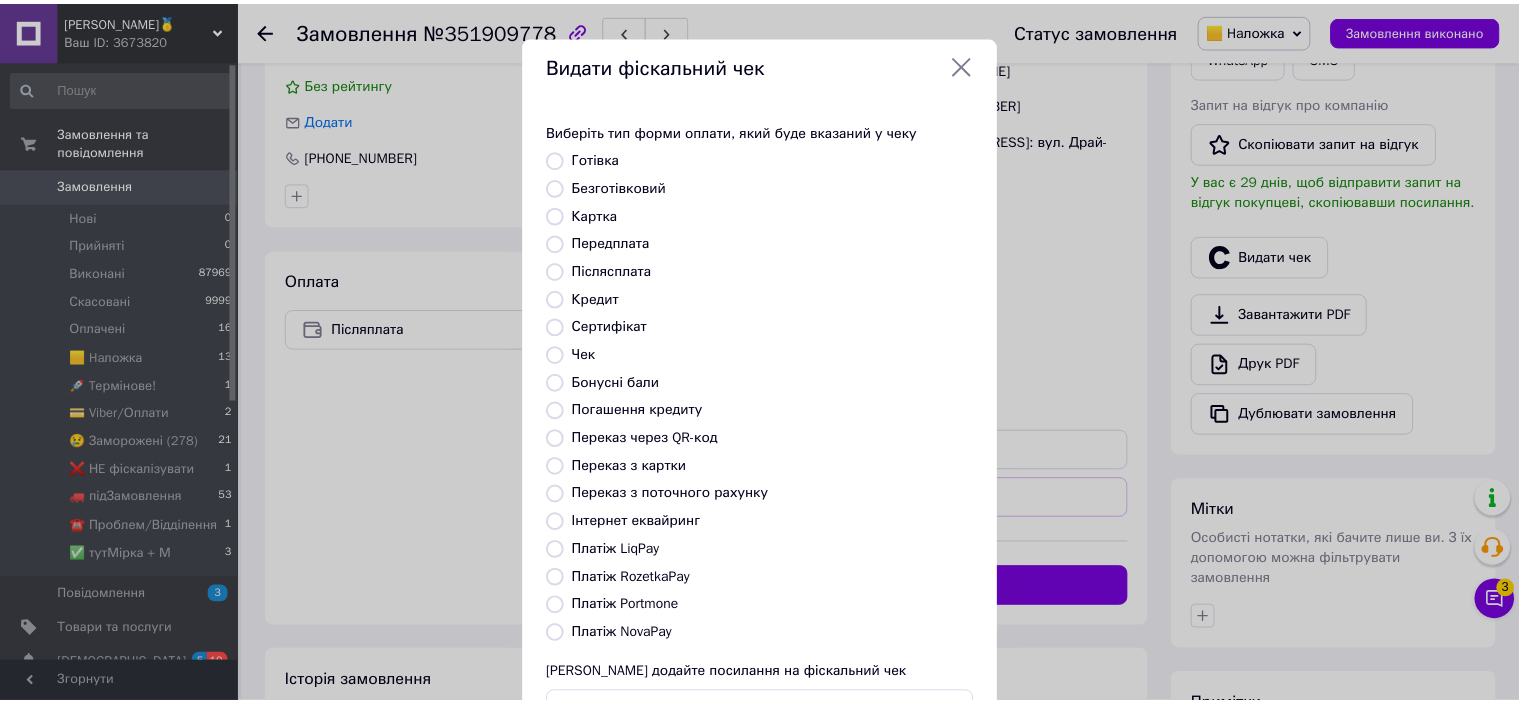 scroll, scrollTop: 155, scrollLeft: 0, axis: vertical 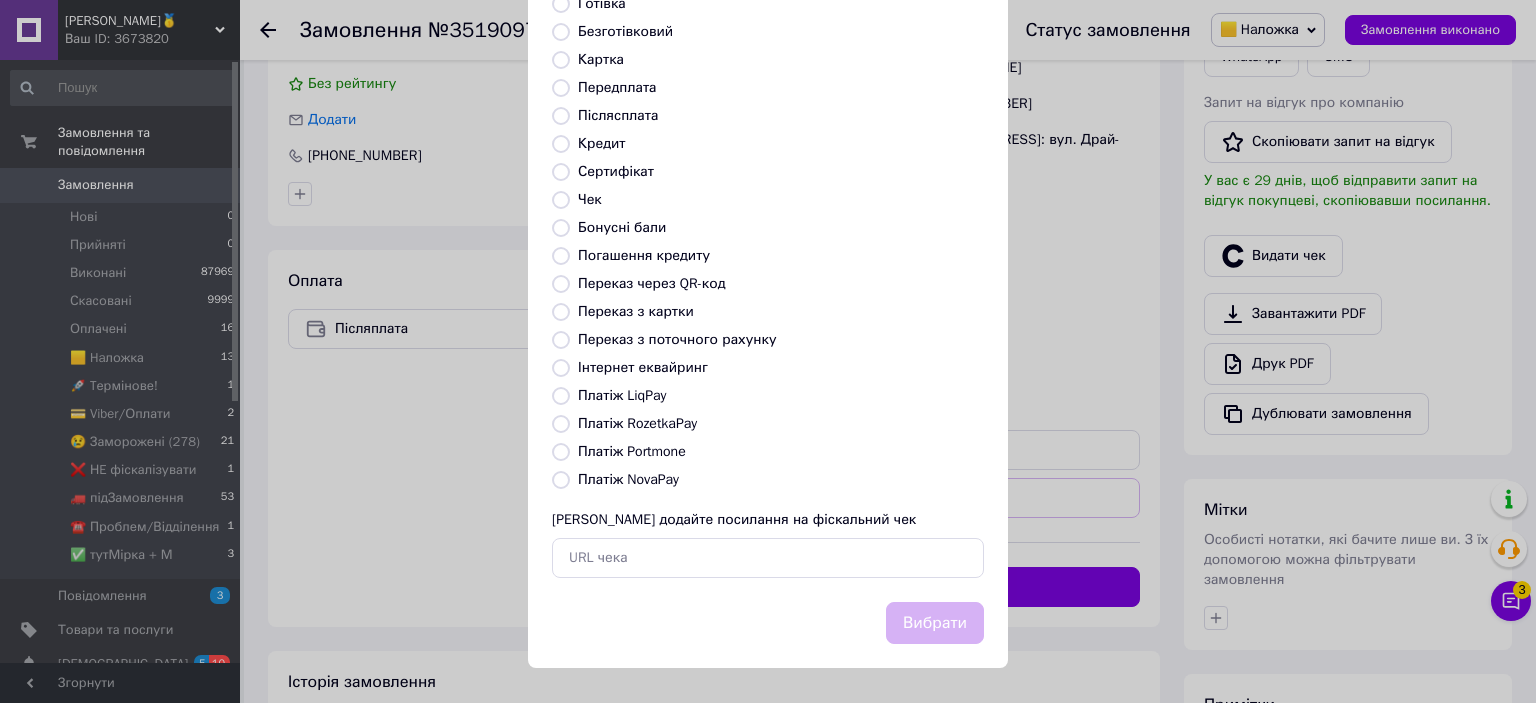 click on "Платіж NovaPay" at bounding box center (628, 479) 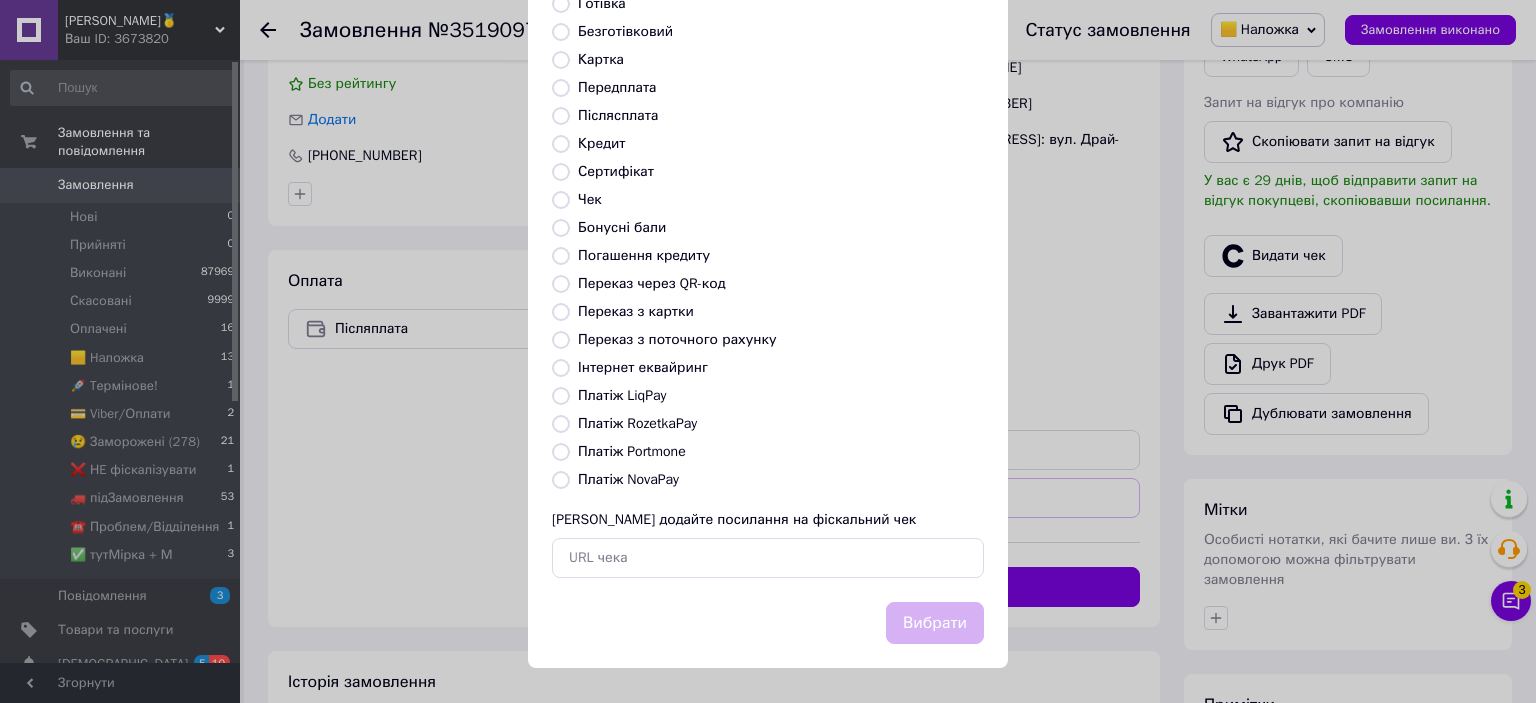 click on "Платіж NovaPay" at bounding box center (561, 480) 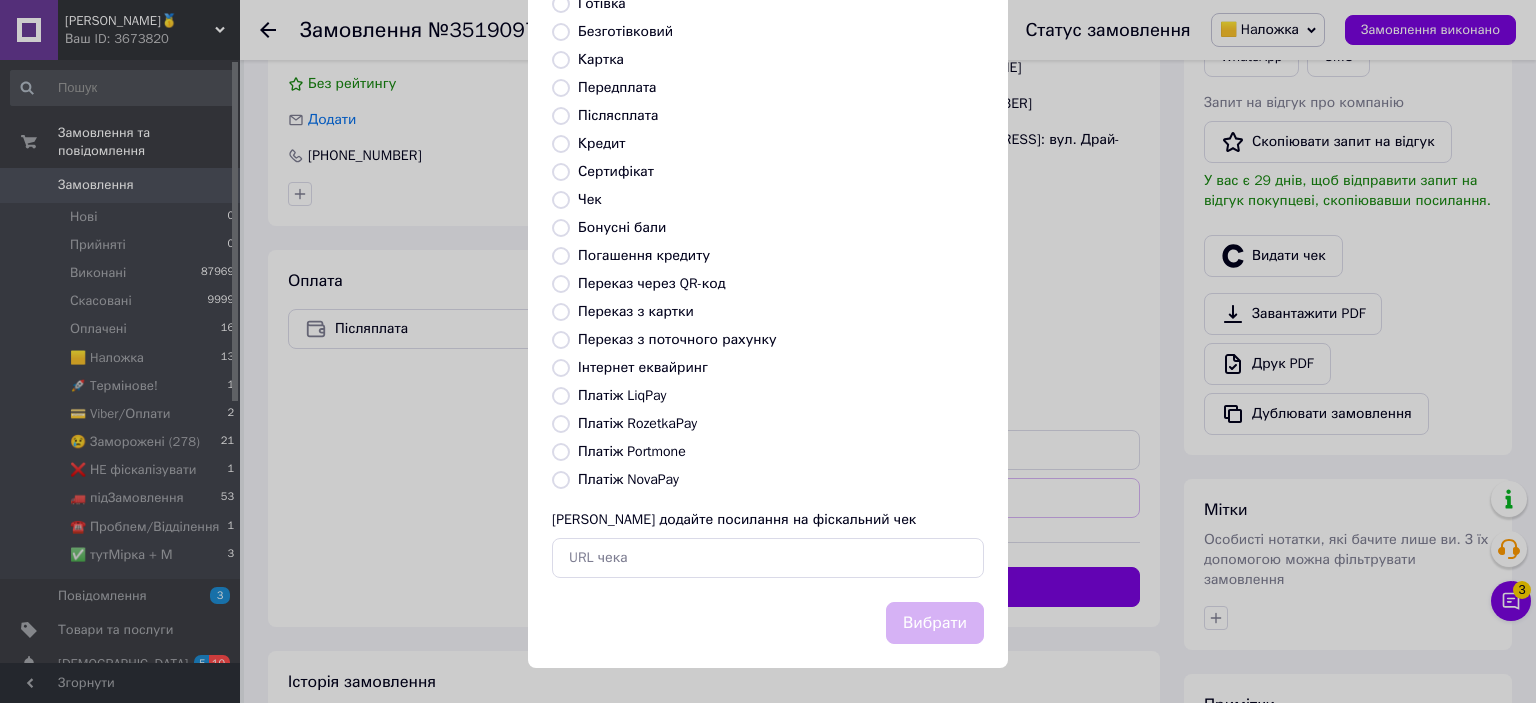 radio on "true" 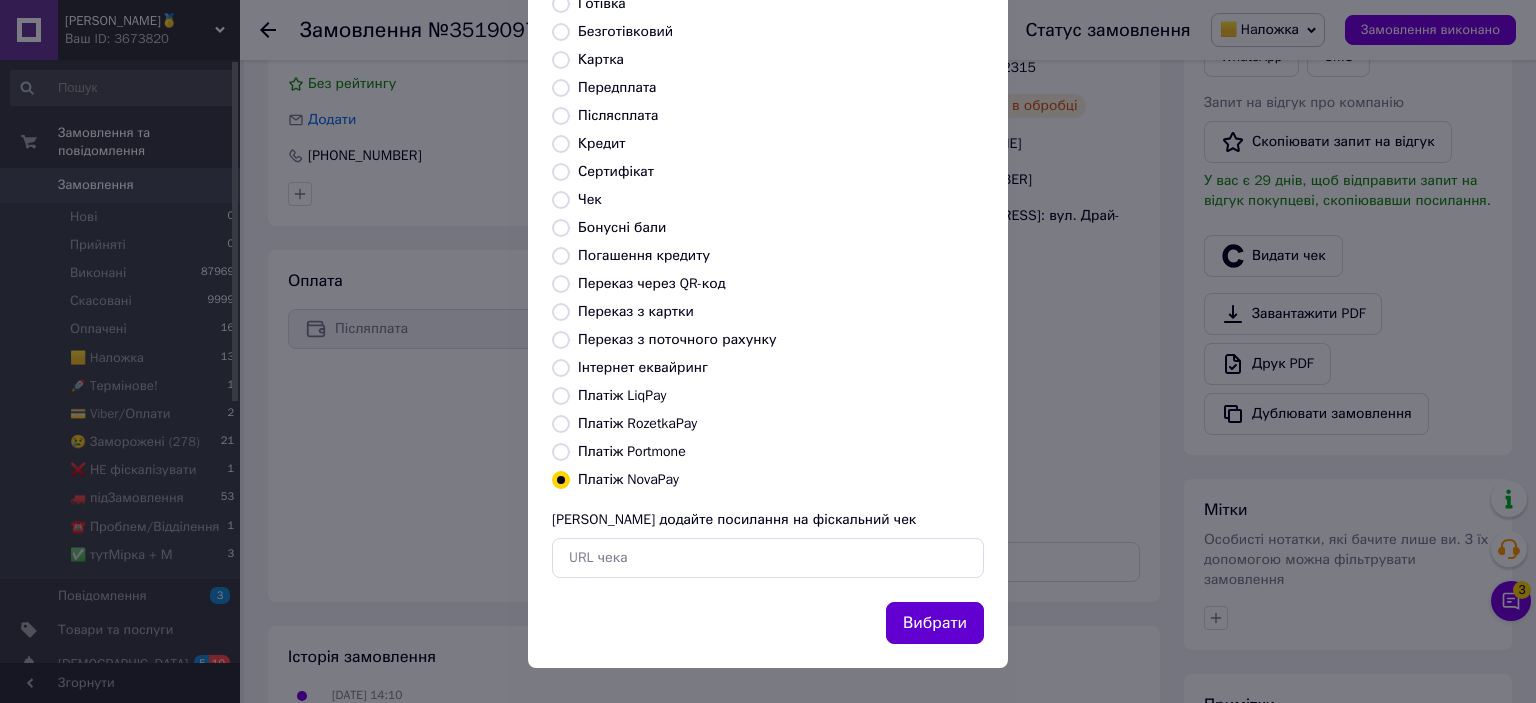 click on "Вибрати" at bounding box center (935, 623) 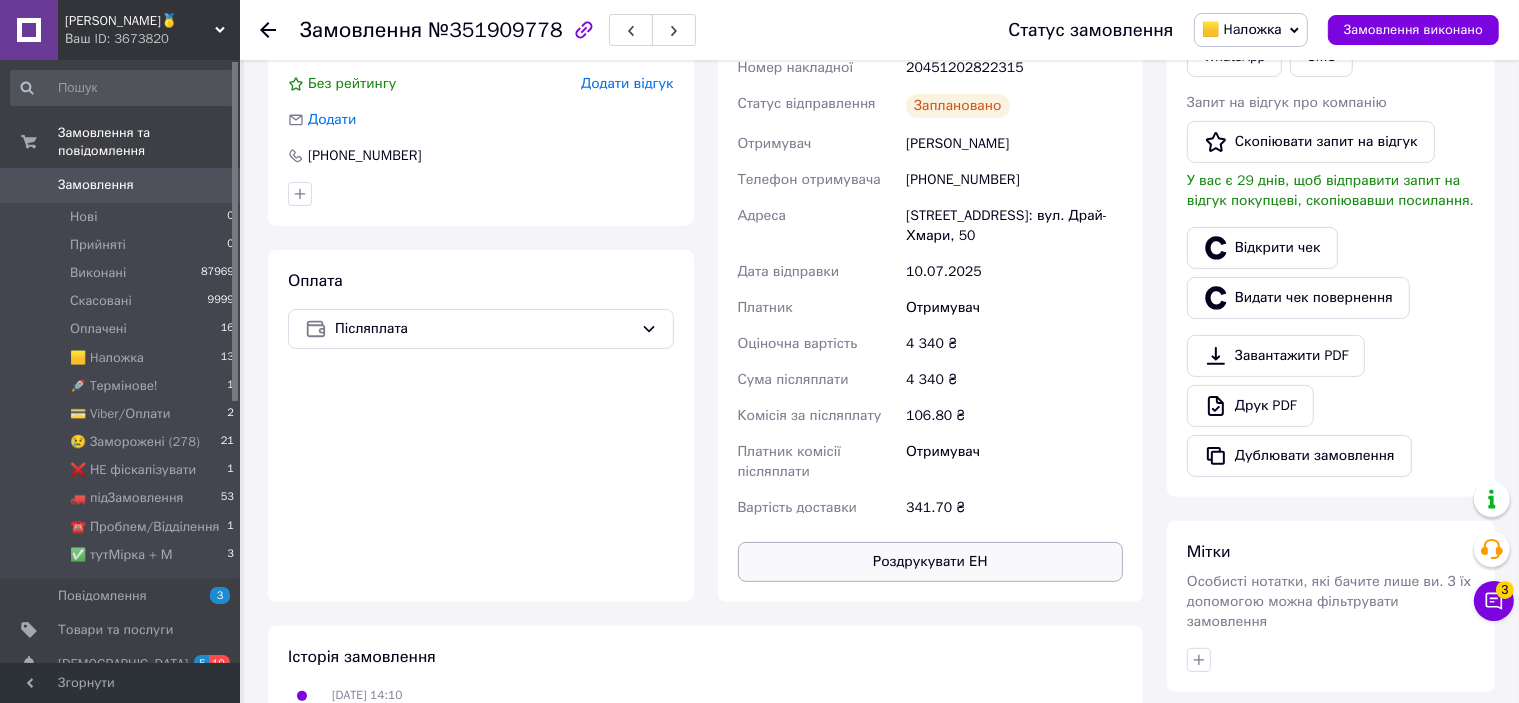 click on "Роздрукувати ЕН" at bounding box center (931, 562) 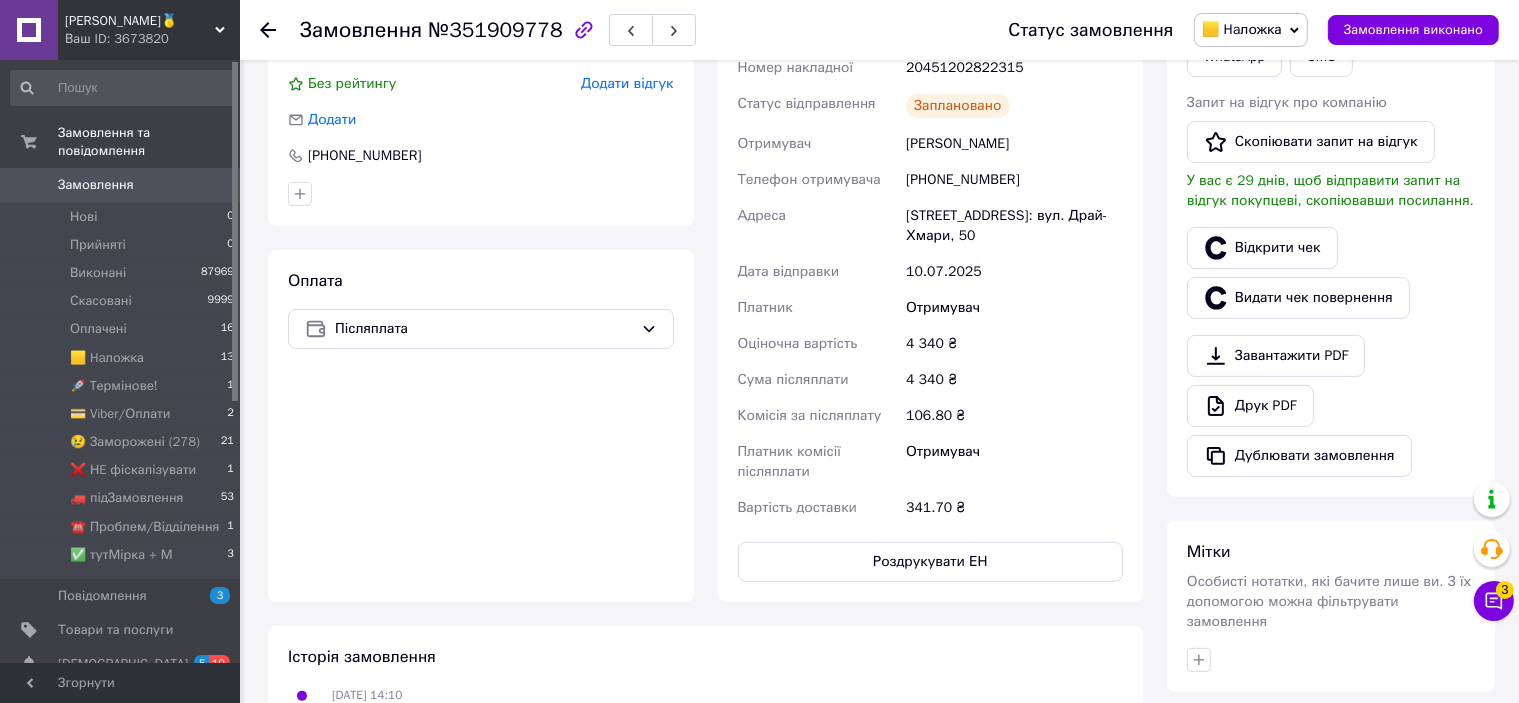 scroll, scrollTop: 300, scrollLeft: 0, axis: vertical 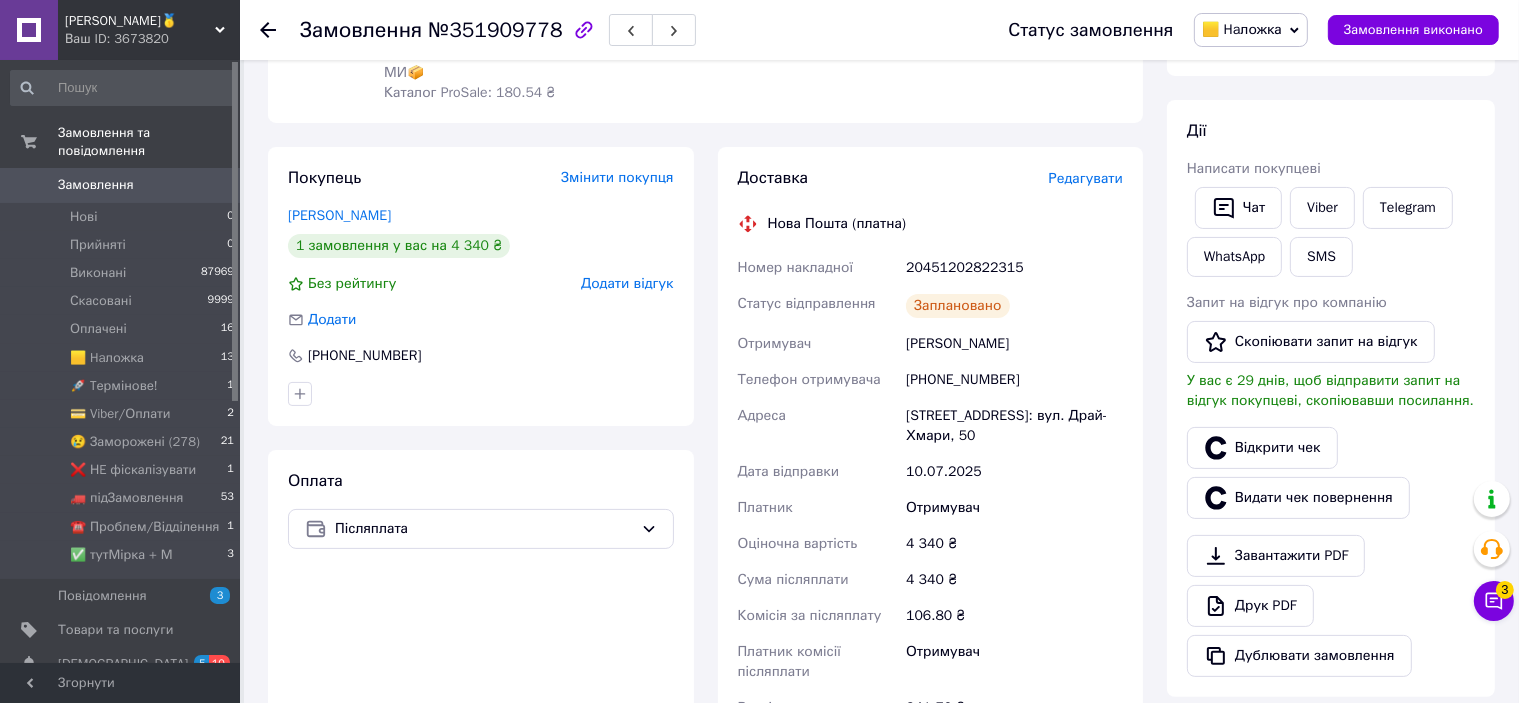 click on "20451202822315" at bounding box center [1014, 268] 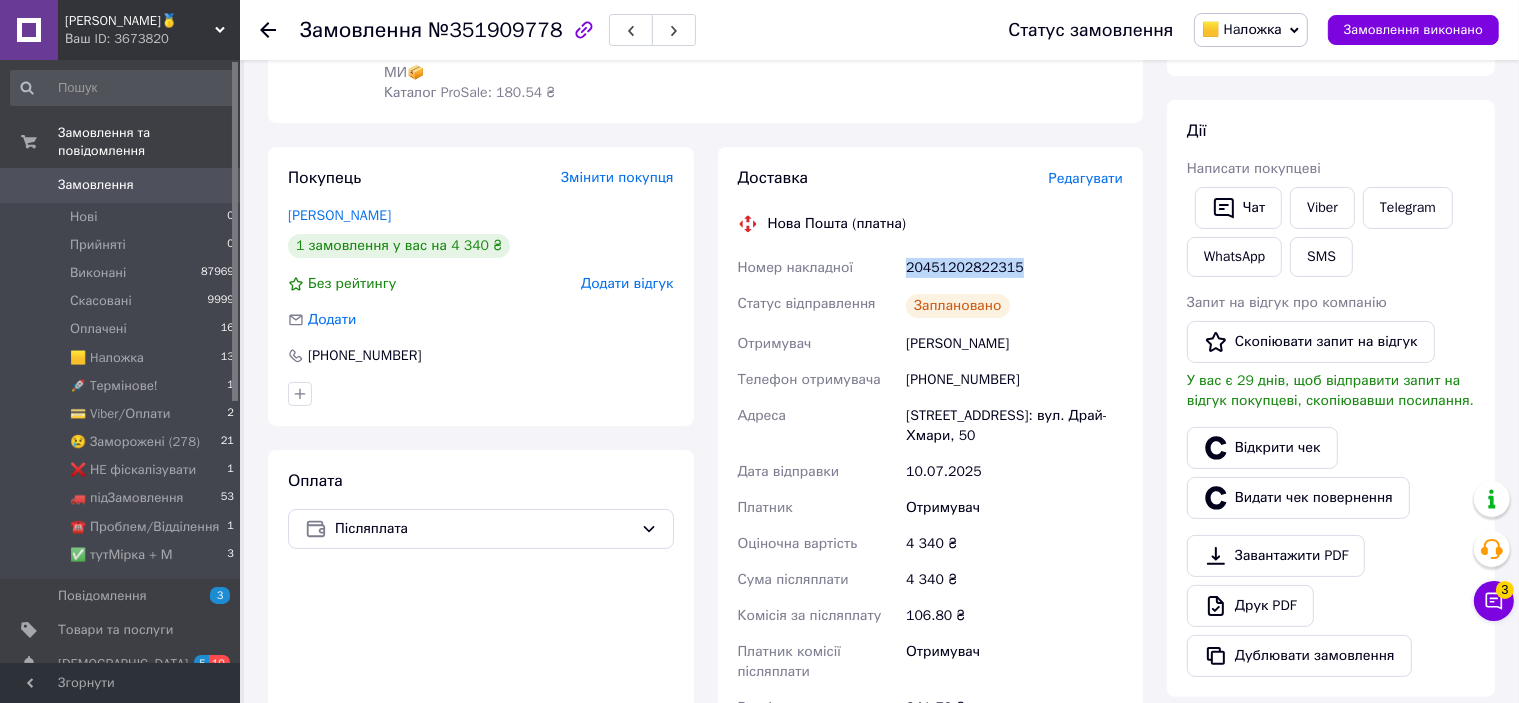 click on "20451202822315" at bounding box center (1014, 268) 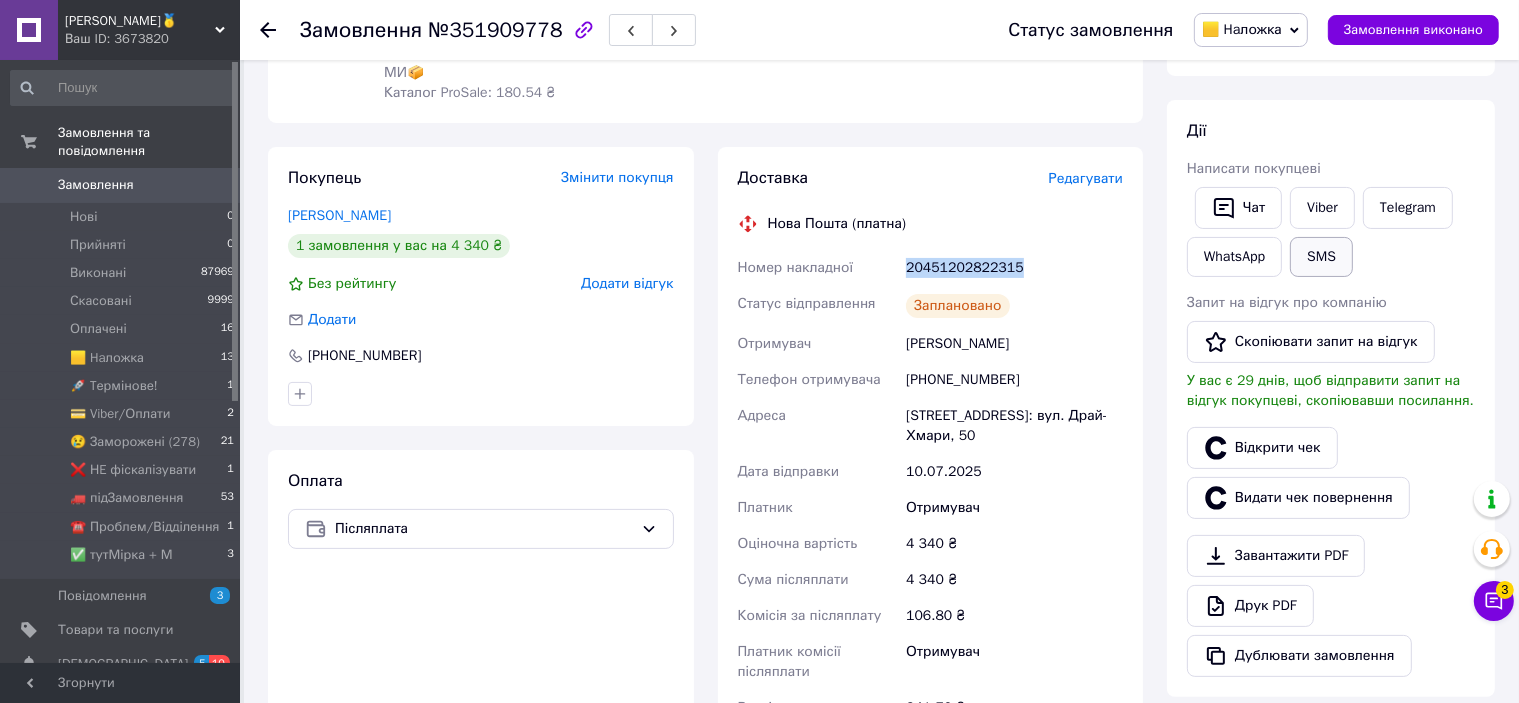 click on "SMS" at bounding box center (1321, 257) 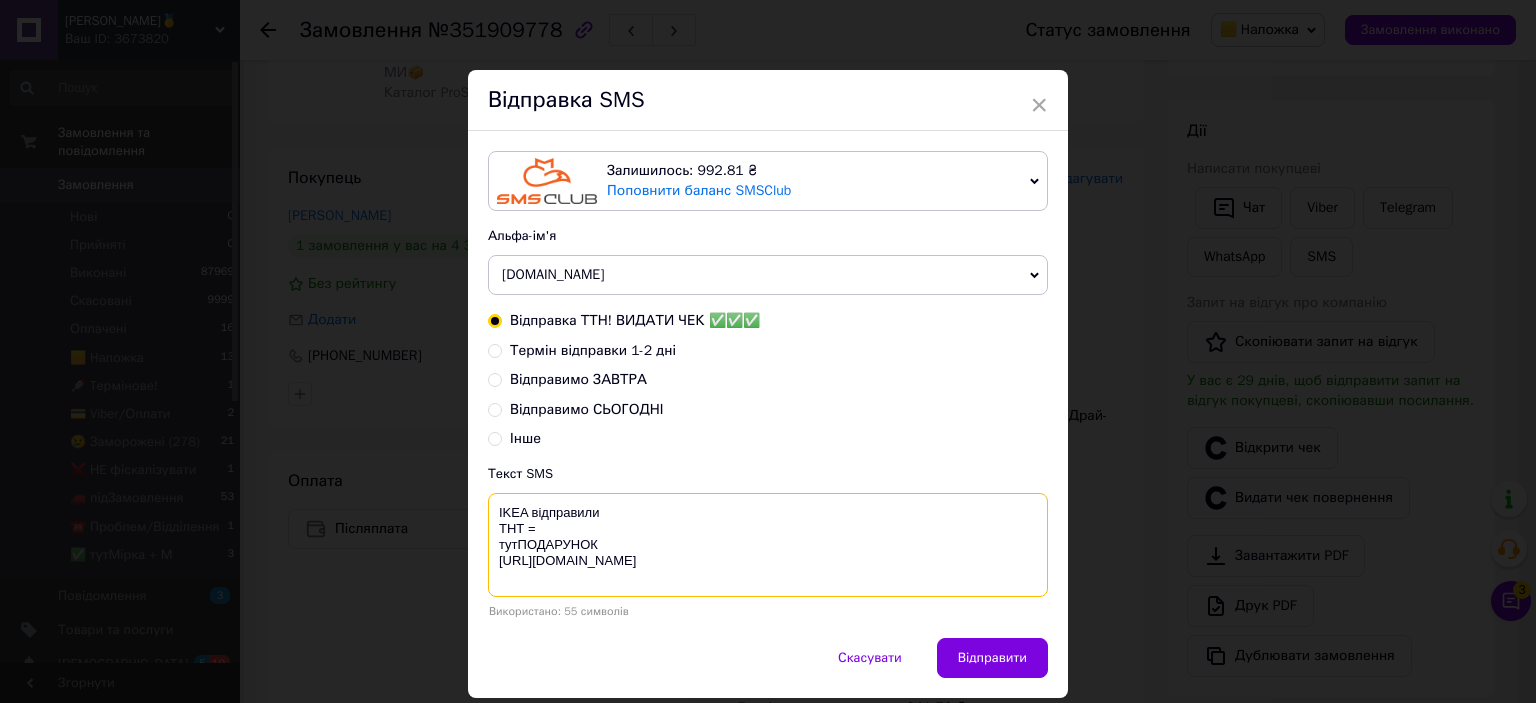 click on "IKEA відправили
ТНТ =
тутПОДАРУНОК
[URL][DOMAIN_NAME]" at bounding box center [768, 545] 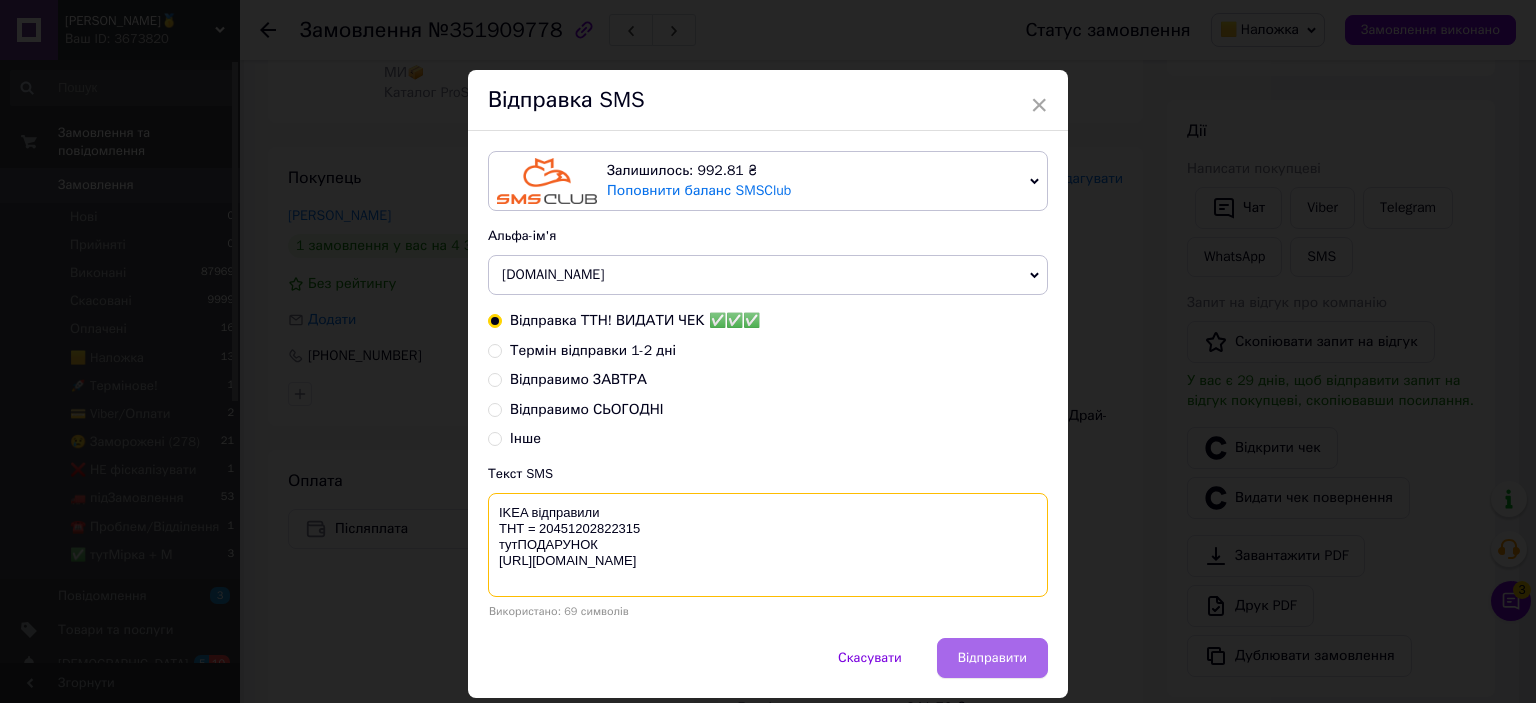 type on "IKEA відправили
ТНТ = 20451202822315
тутПОДАРУНОК
https://bit.ly/taao" 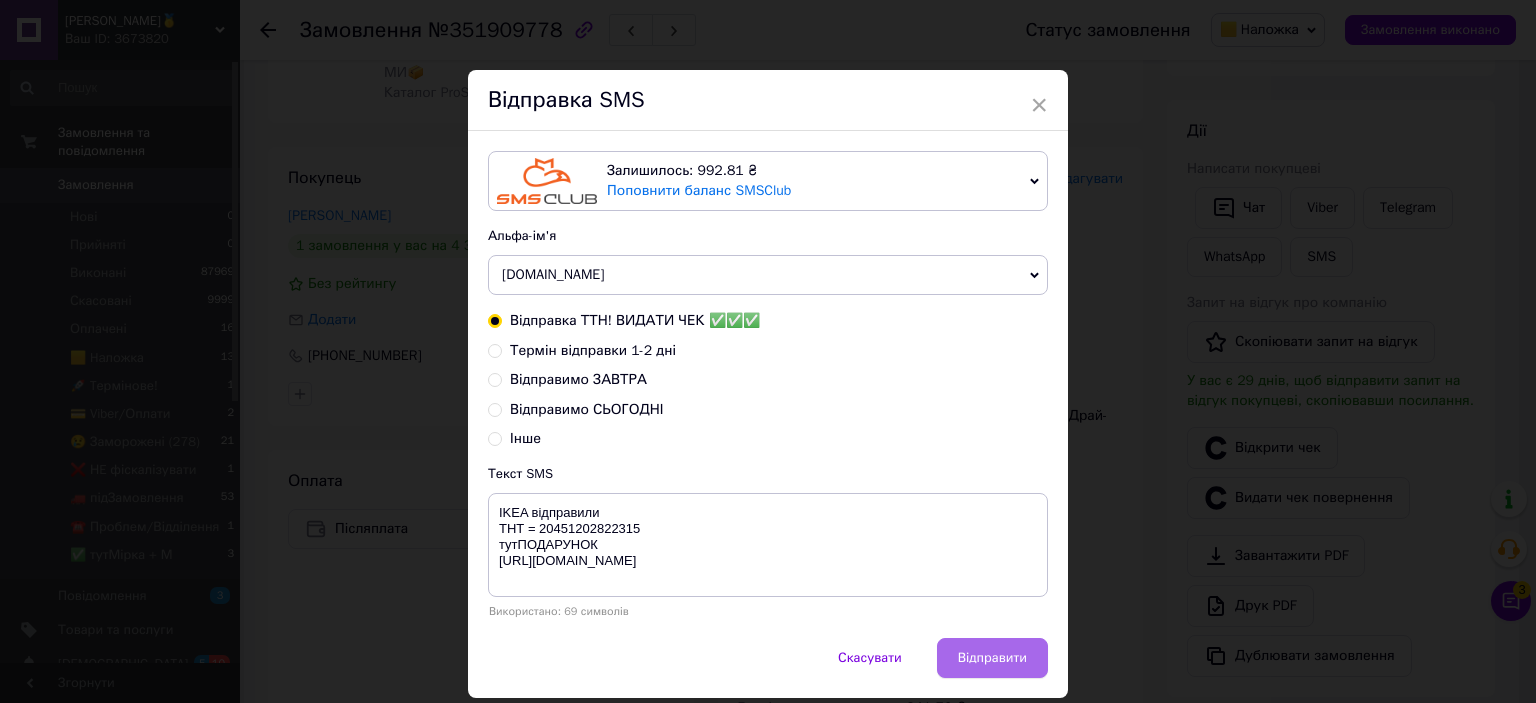 click on "Відправити" at bounding box center (992, 658) 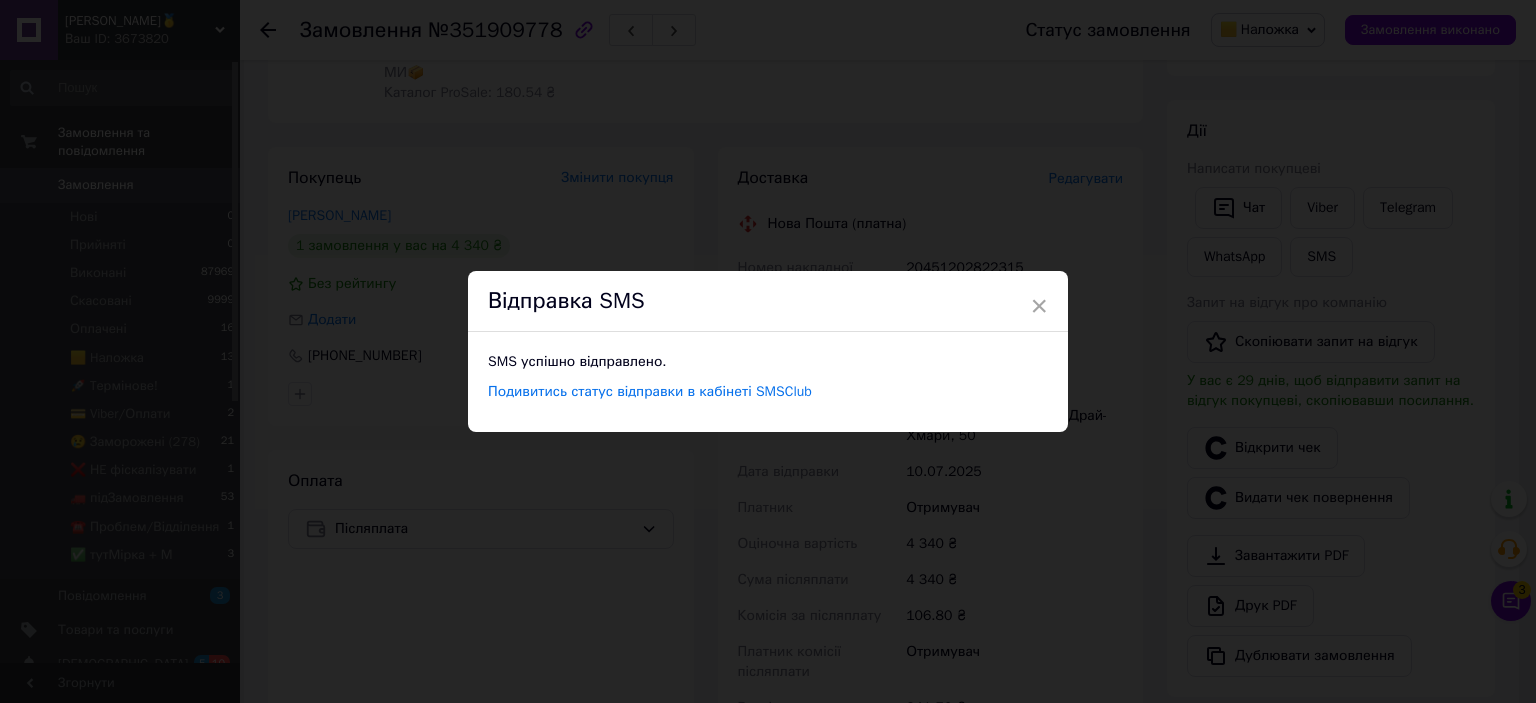 click on "× Відправка SMS SMS успішно відправлено. Подивитись статус відправки в кабінеті SMSClub" at bounding box center (768, 351) 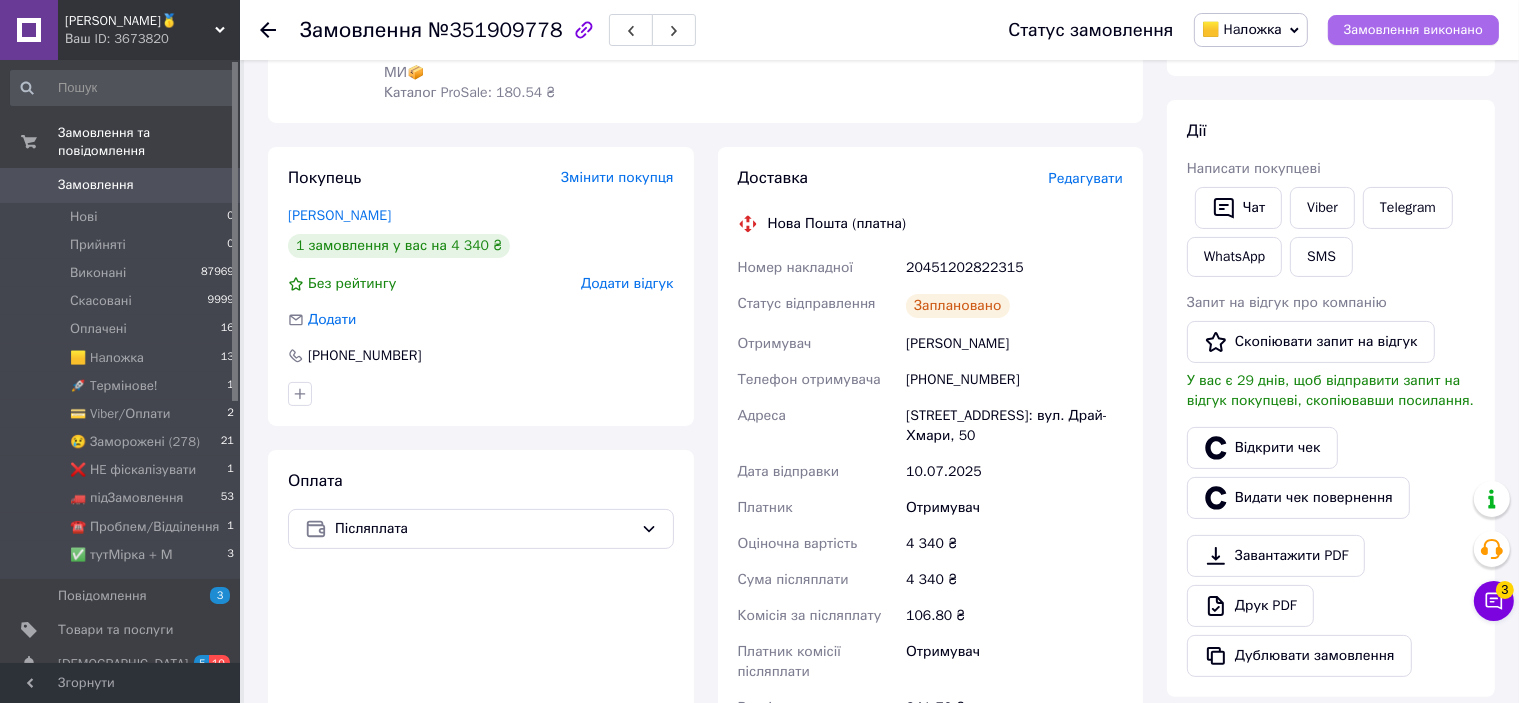 click on "Замовлення виконано" at bounding box center (1413, 30) 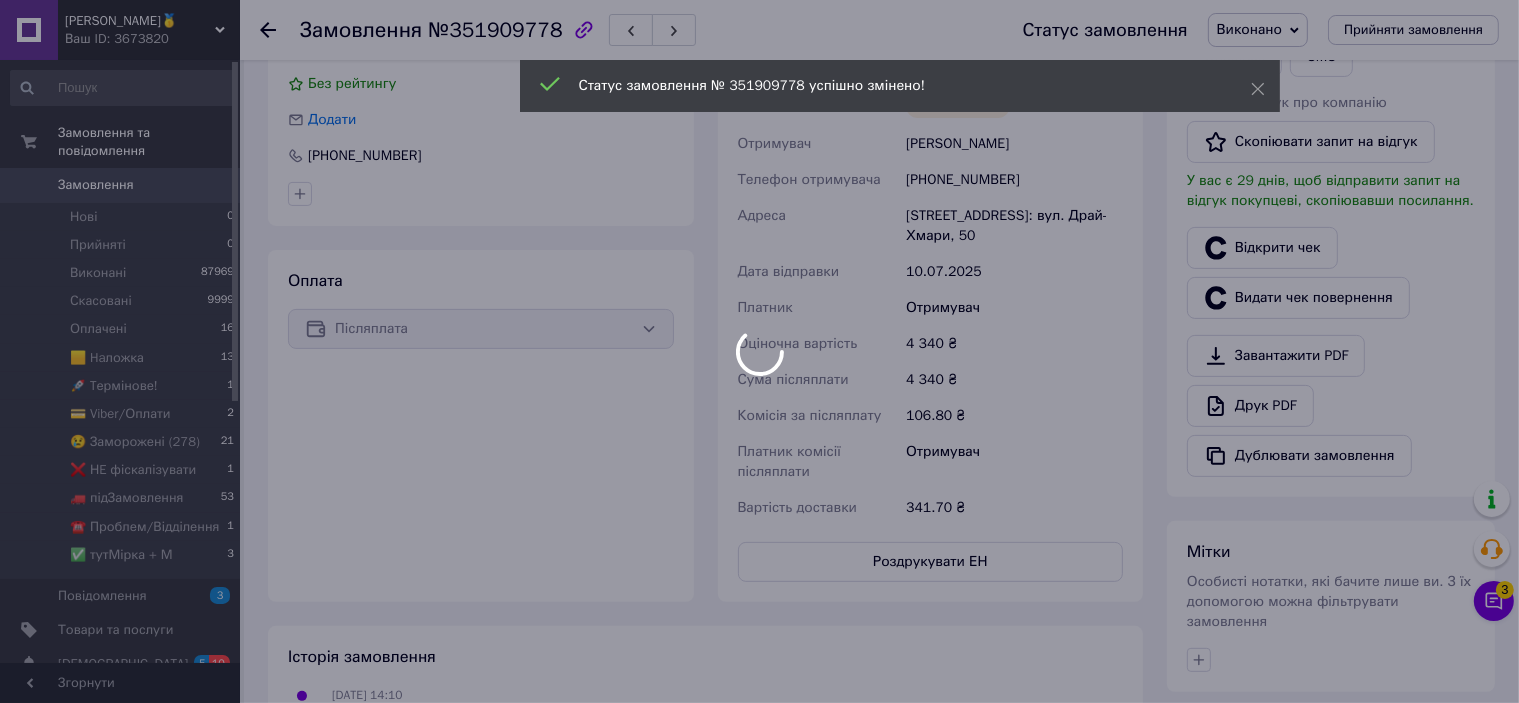 scroll, scrollTop: 0, scrollLeft: 0, axis: both 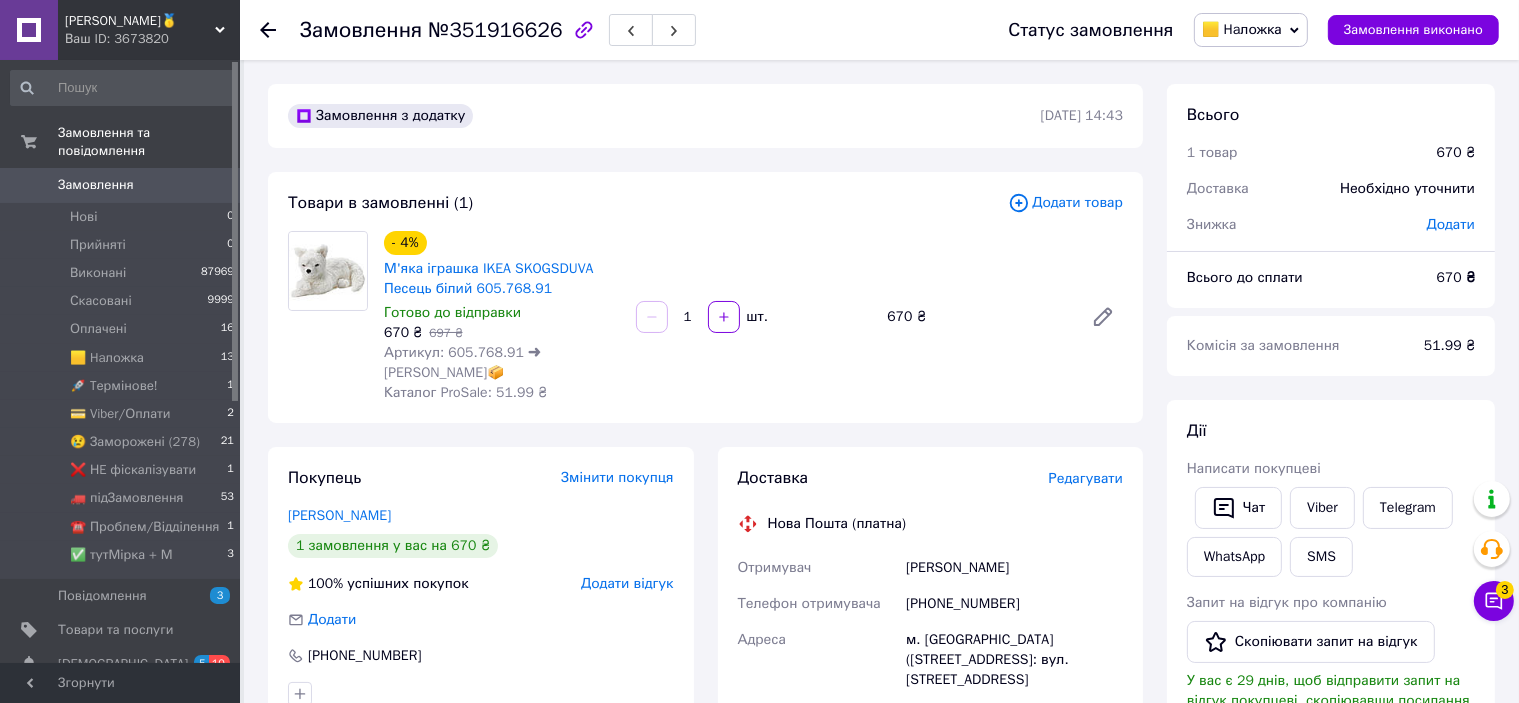 click on "Редагувати" at bounding box center [1086, 478] 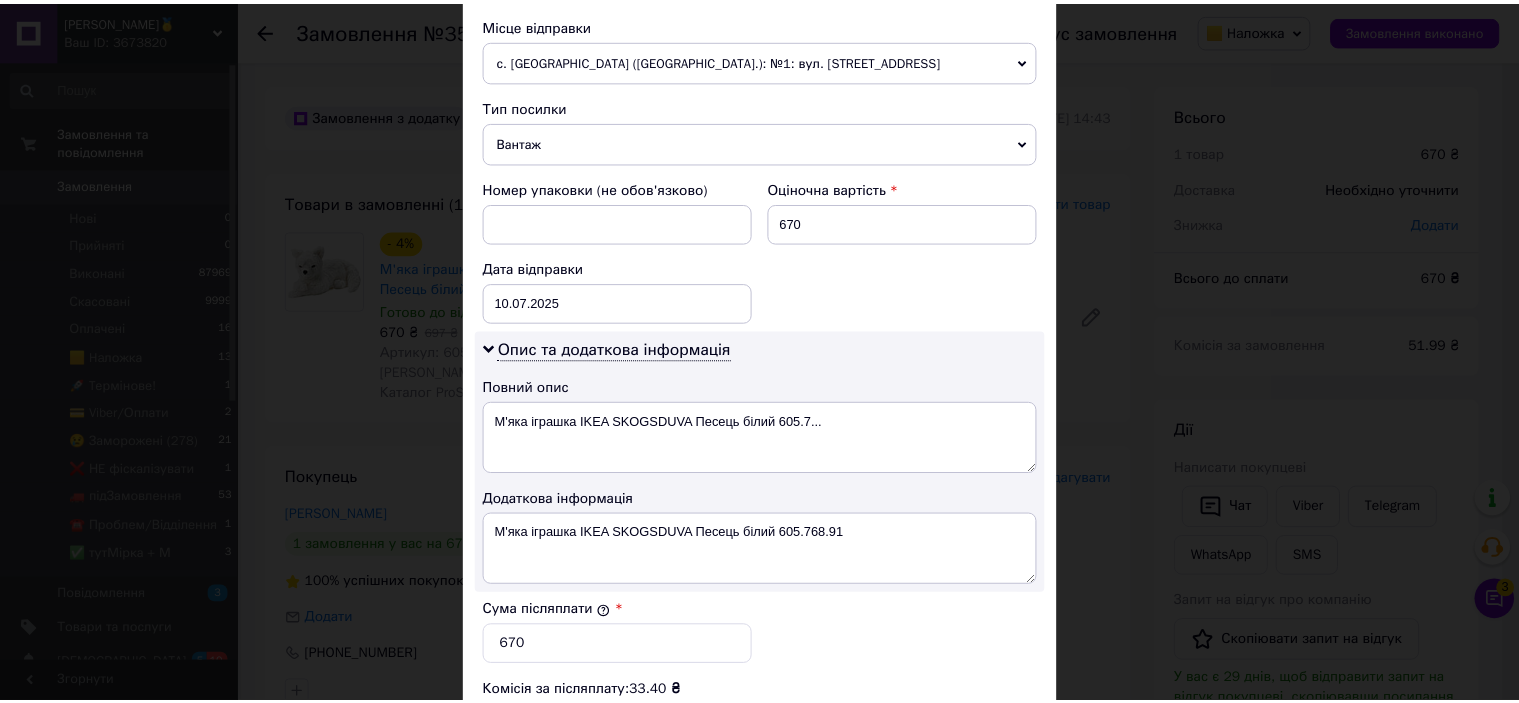 scroll, scrollTop: 1000, scrollLeft: 0, axis: vertical 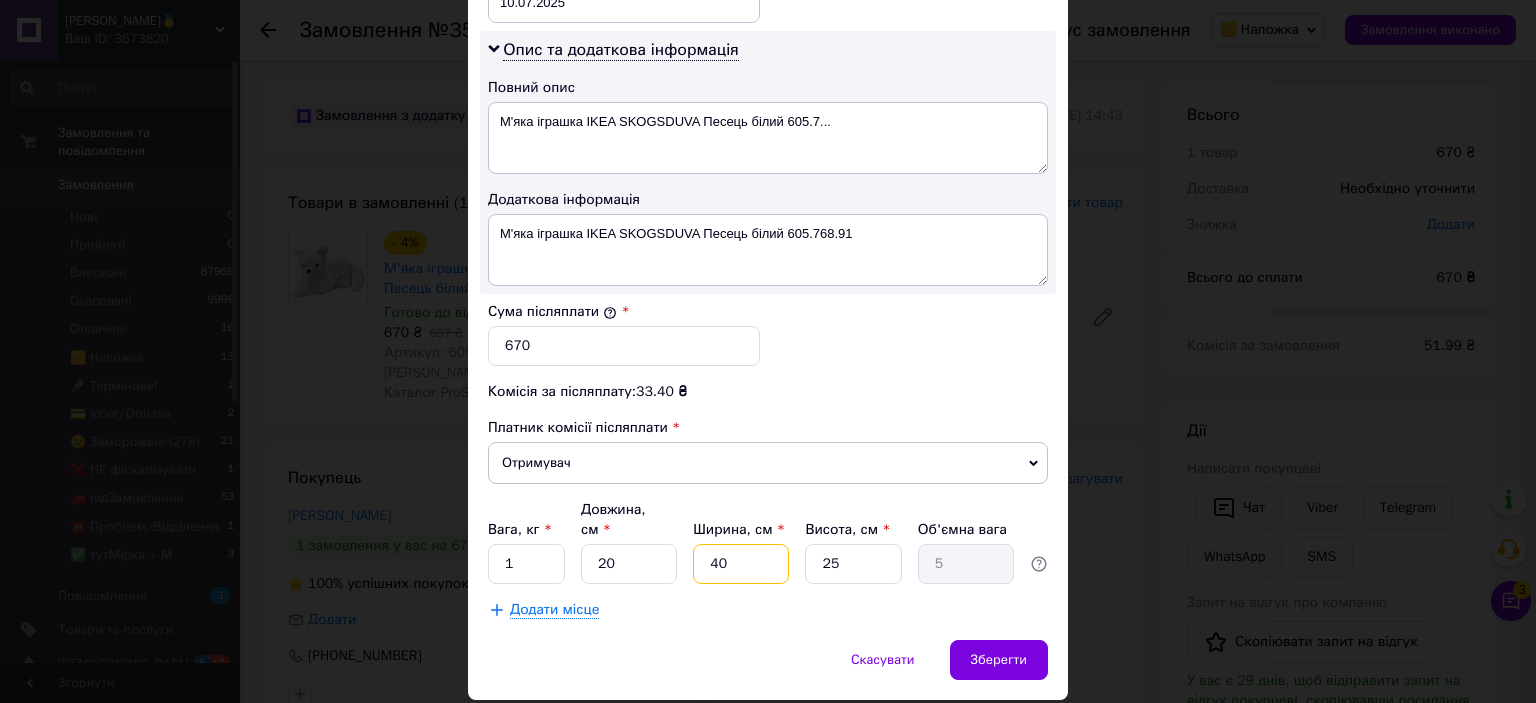 click on "40" at bounding box center (741, 564) 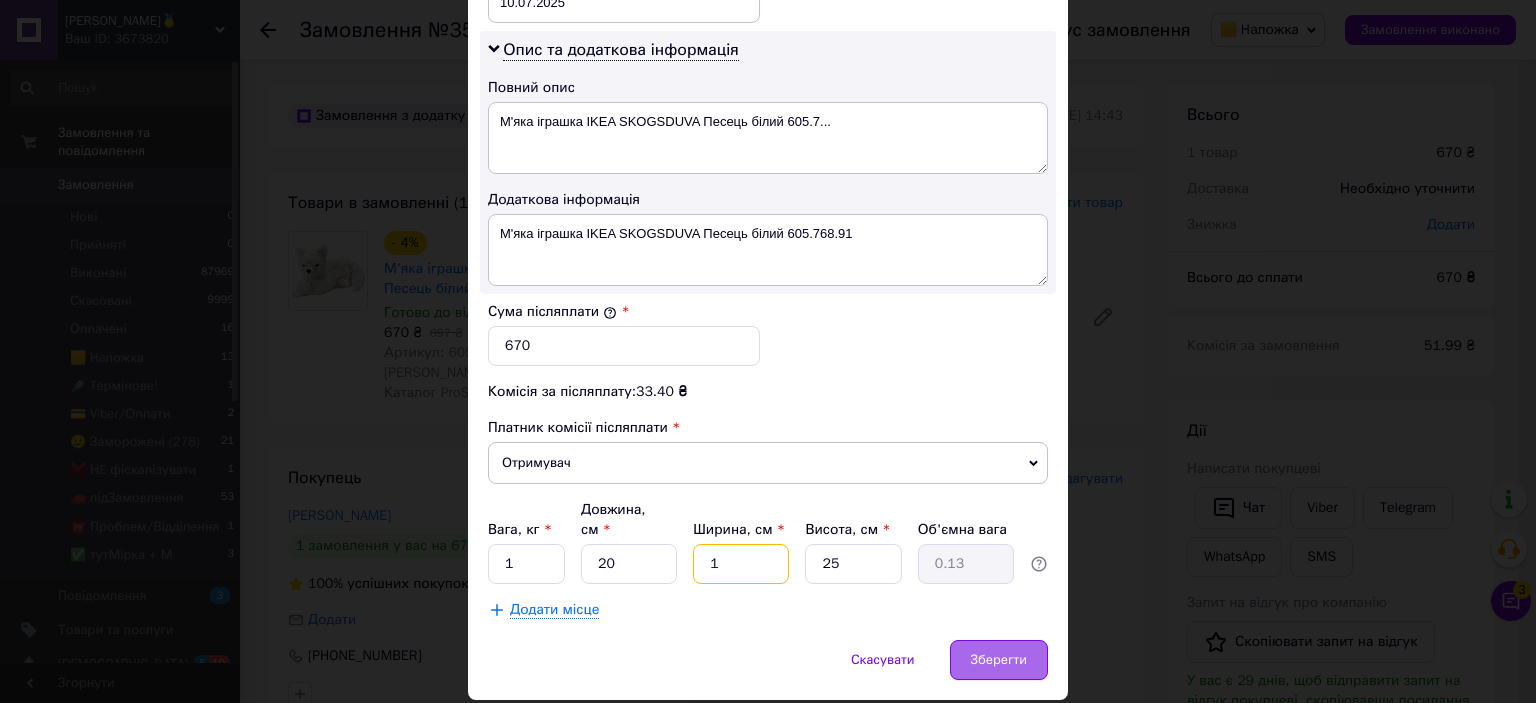 type on "11" 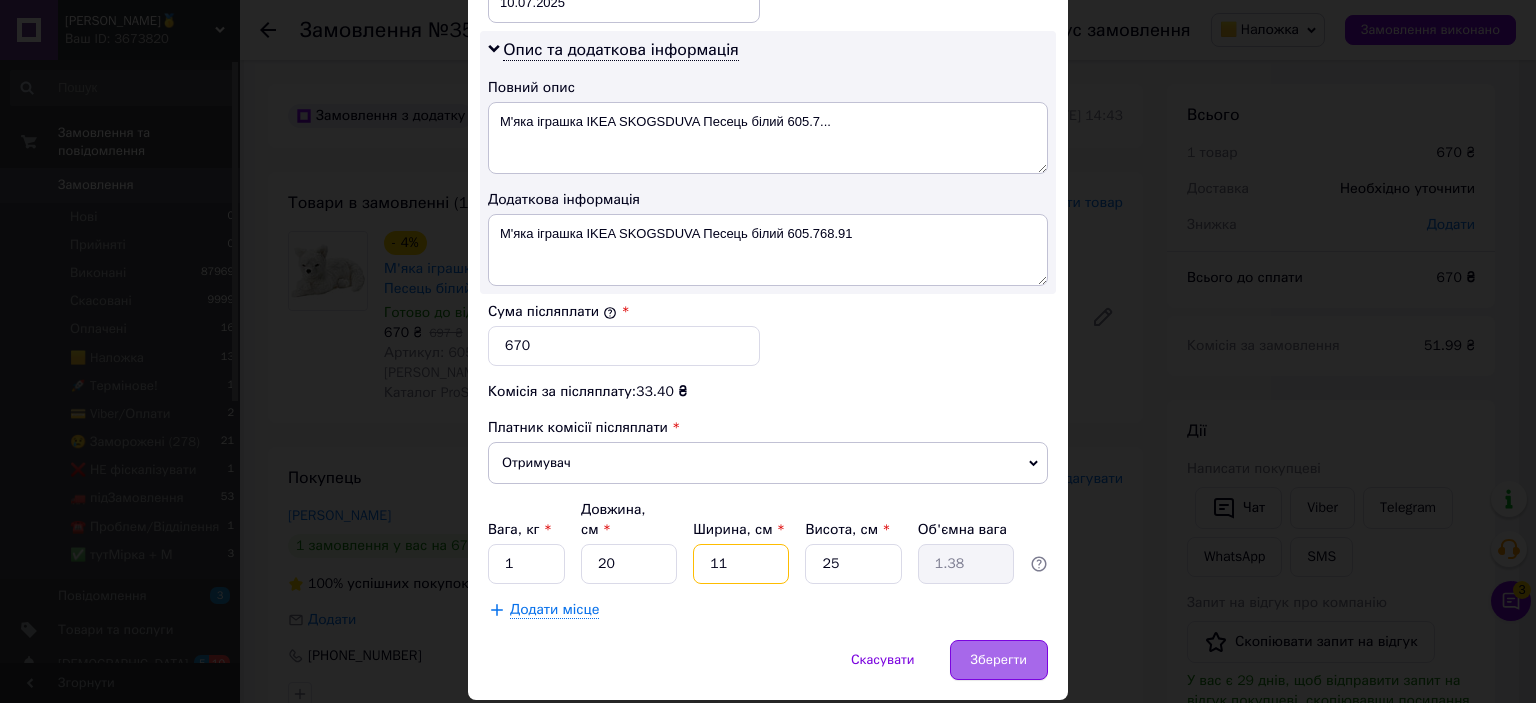 type on "11" 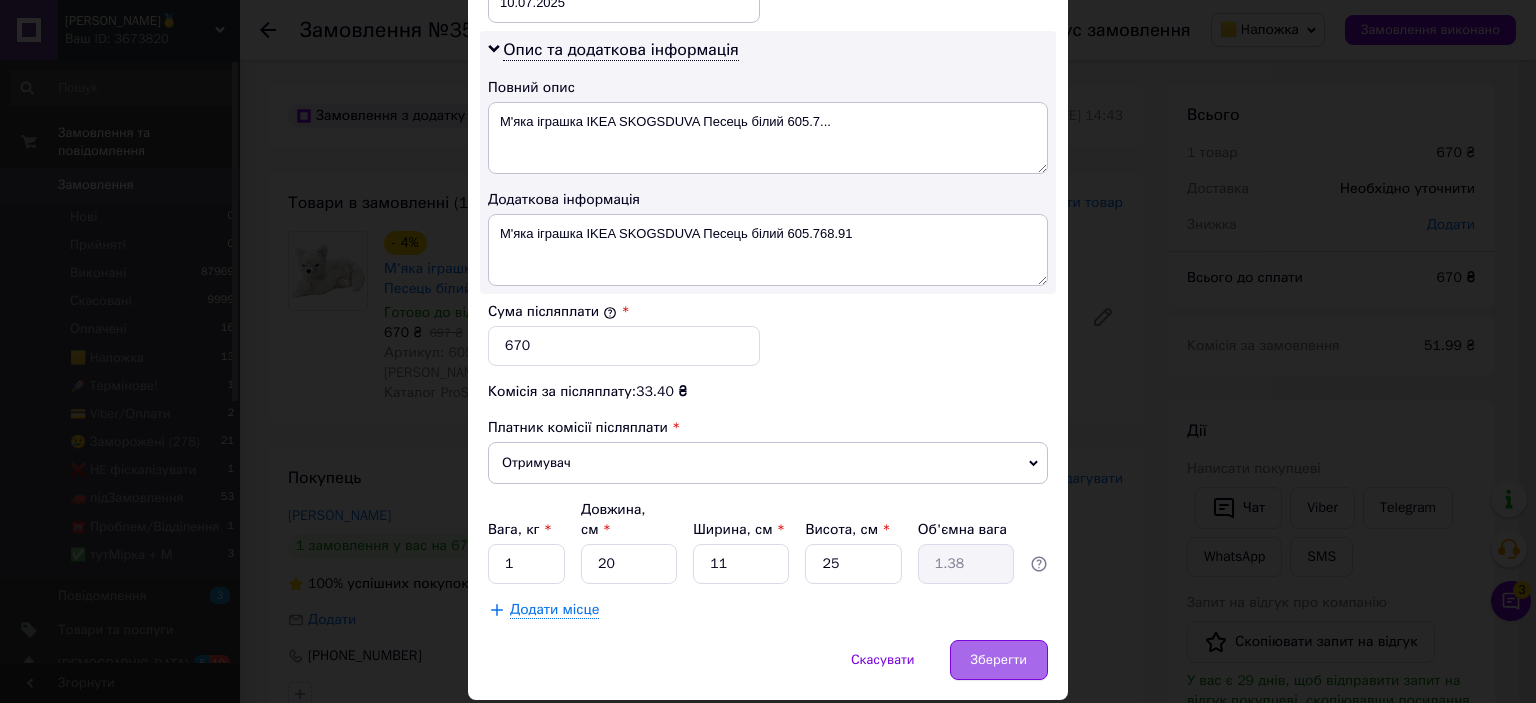 click on "Зберегти" at bounding box center (999, 660) 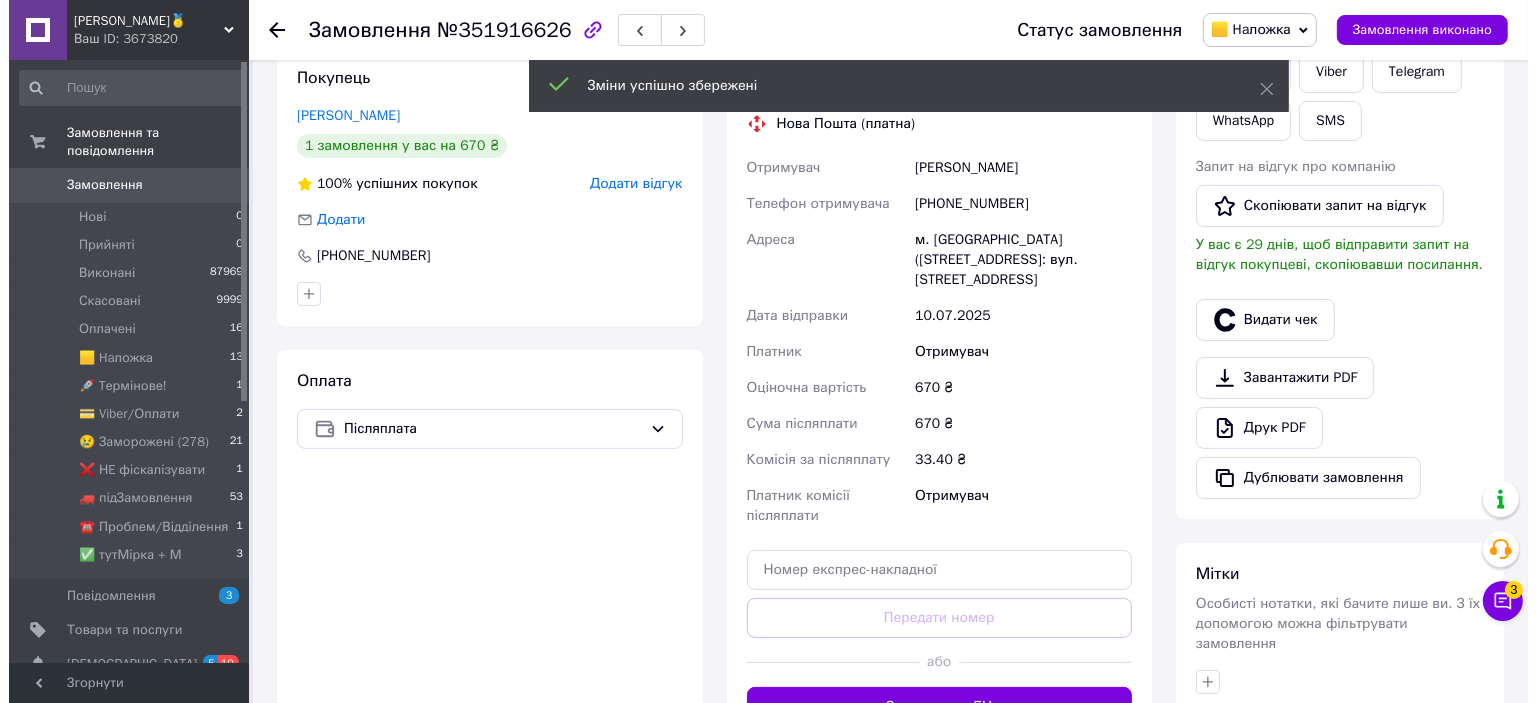 scroll, scrollTop: 500, scrollLeft: 0, axis: vertical 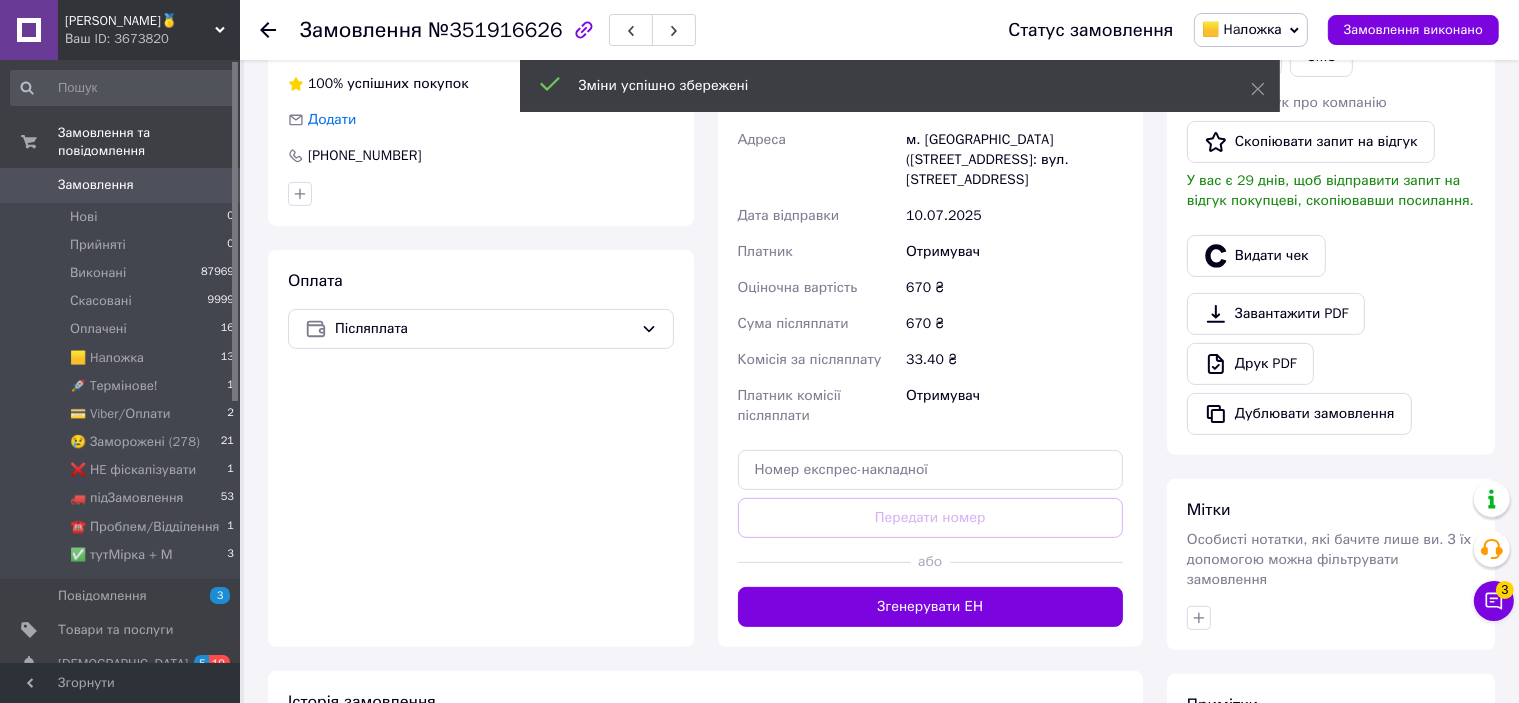 click at bounding box center (1036, 562) 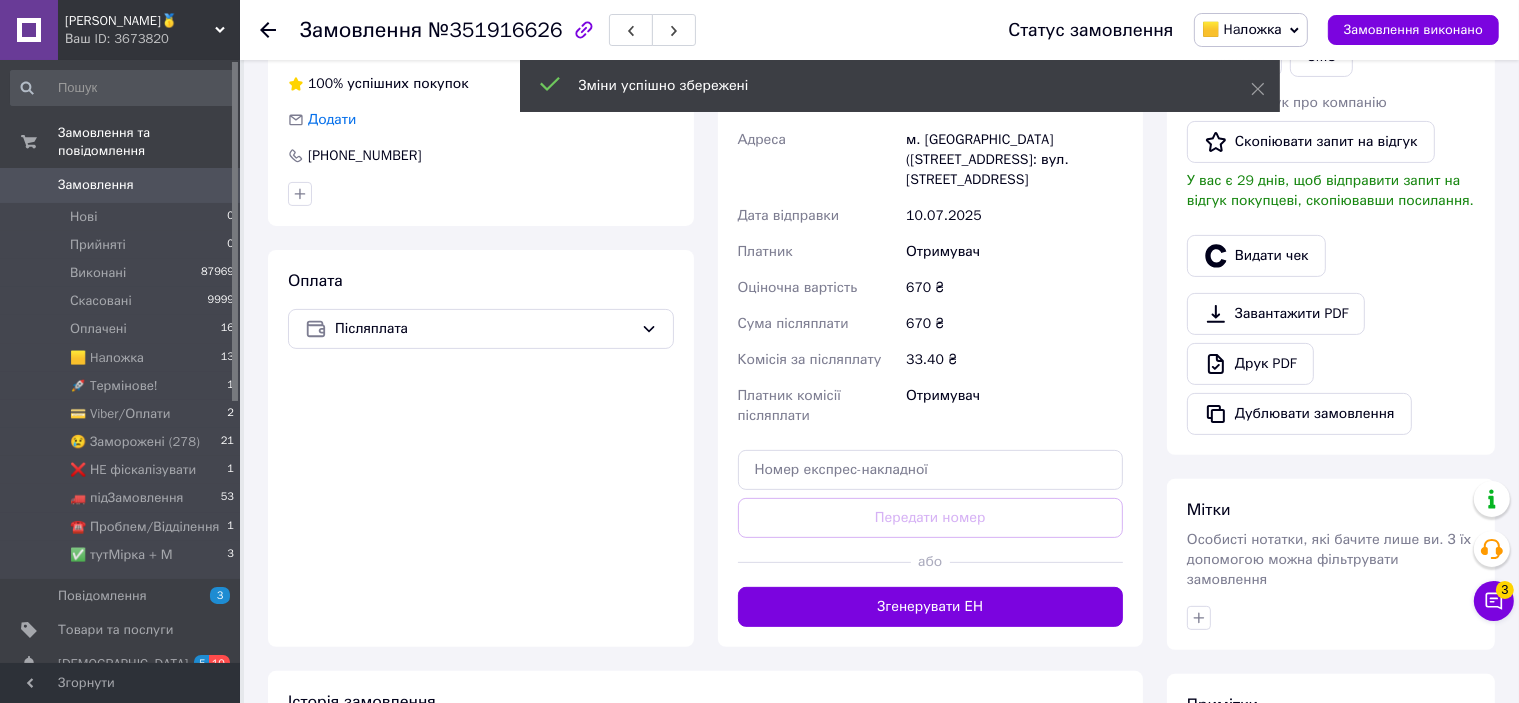 click on "Згенерувати ЕН" at bounding box center (931, 607) 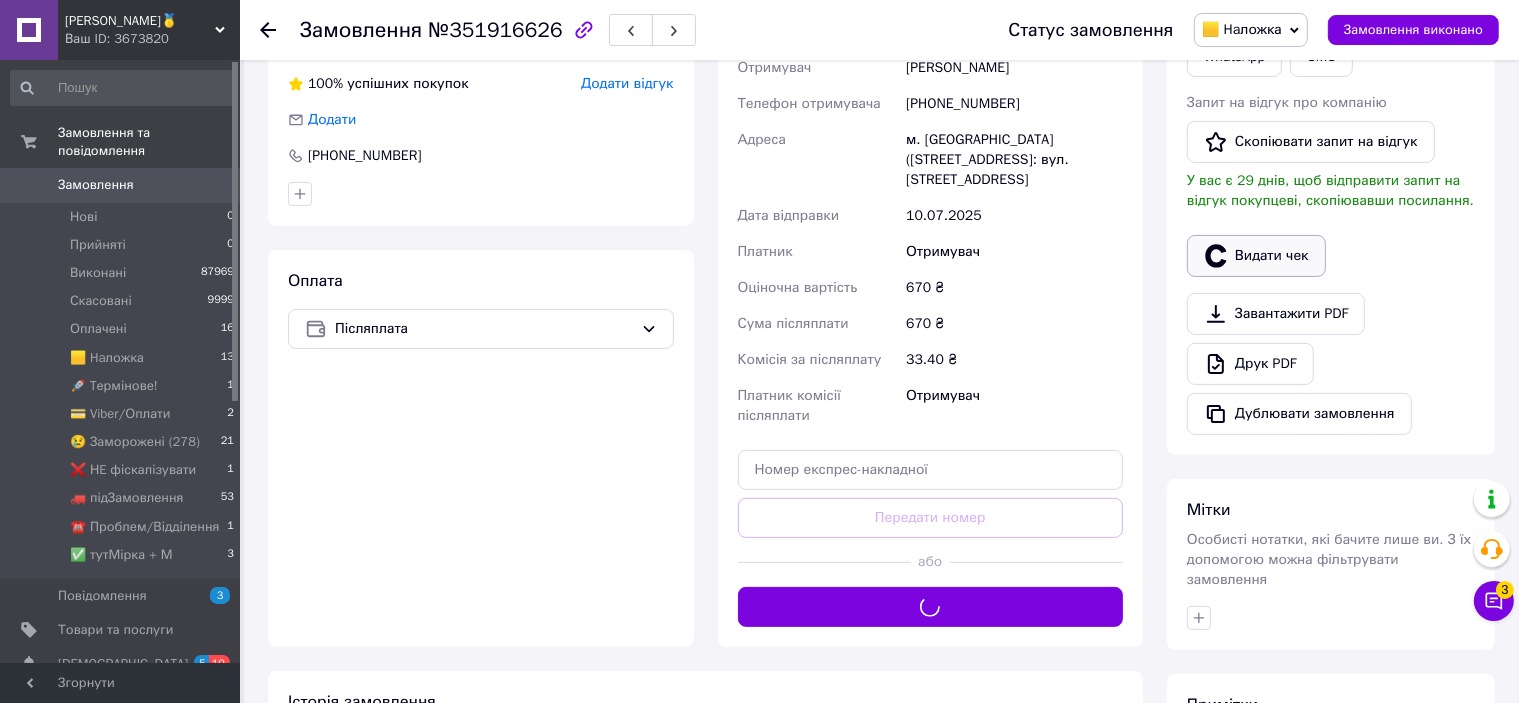 click on "Видати чек" at bounding box center [1256, 256] 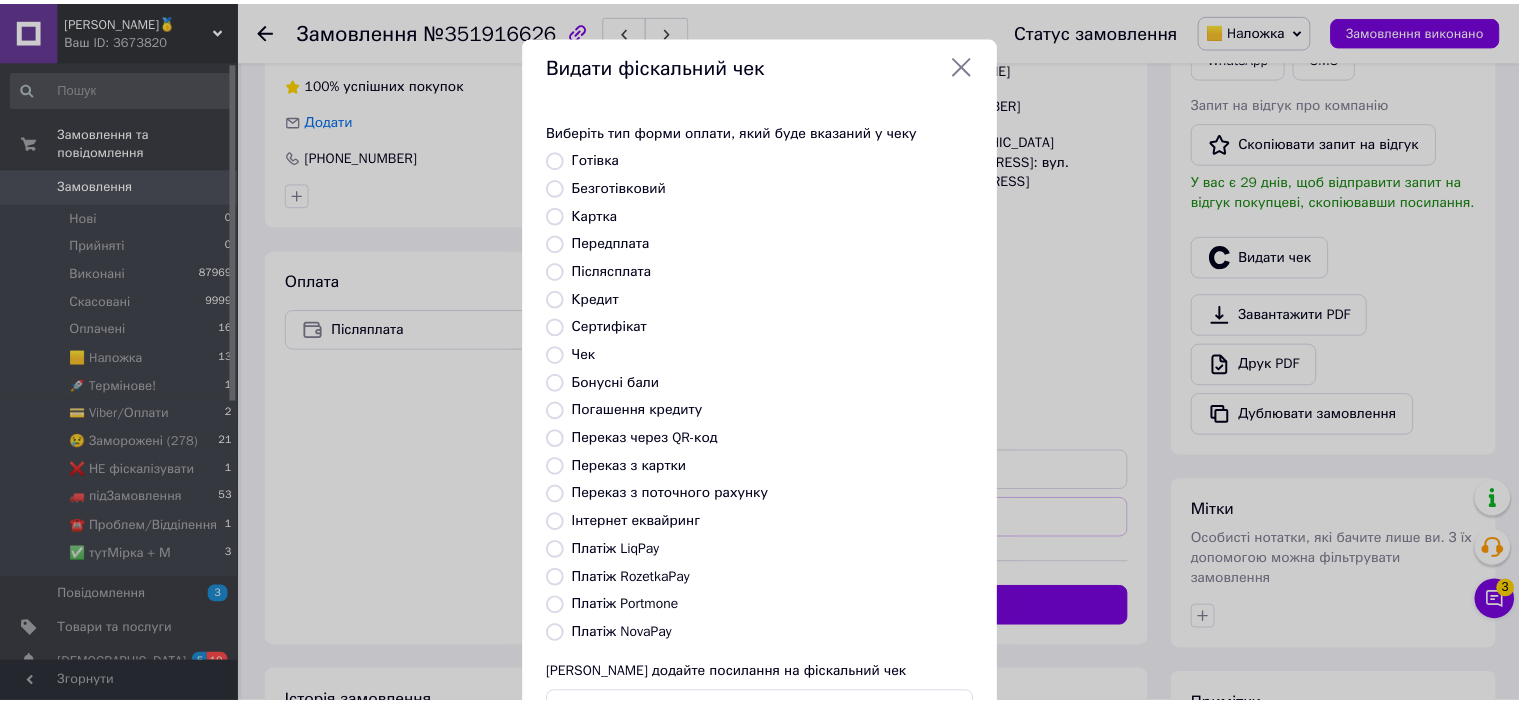 scroll, scrollTop: 155, scrollLeft: 0, axis: vertical 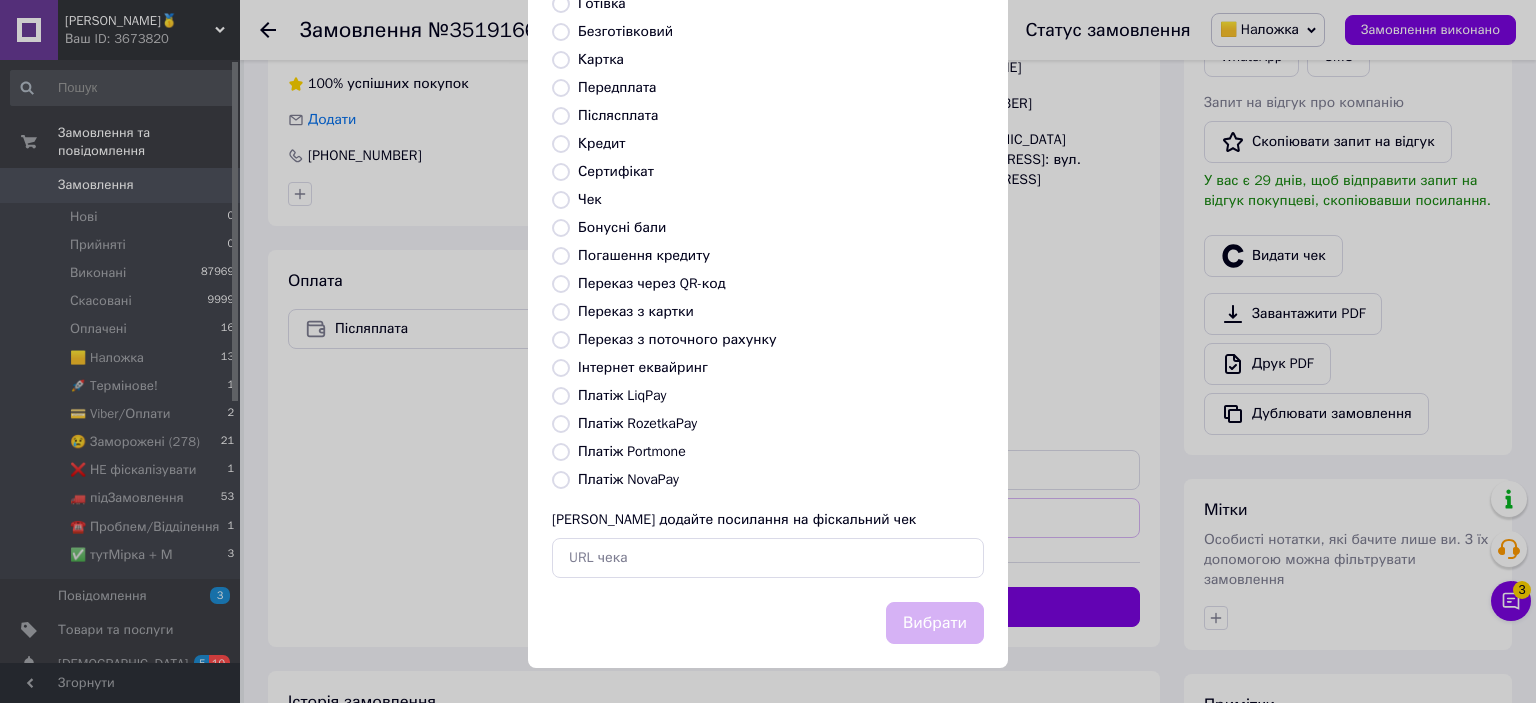 click on "Платіж NovaPay" at bounding box center [628, 479] 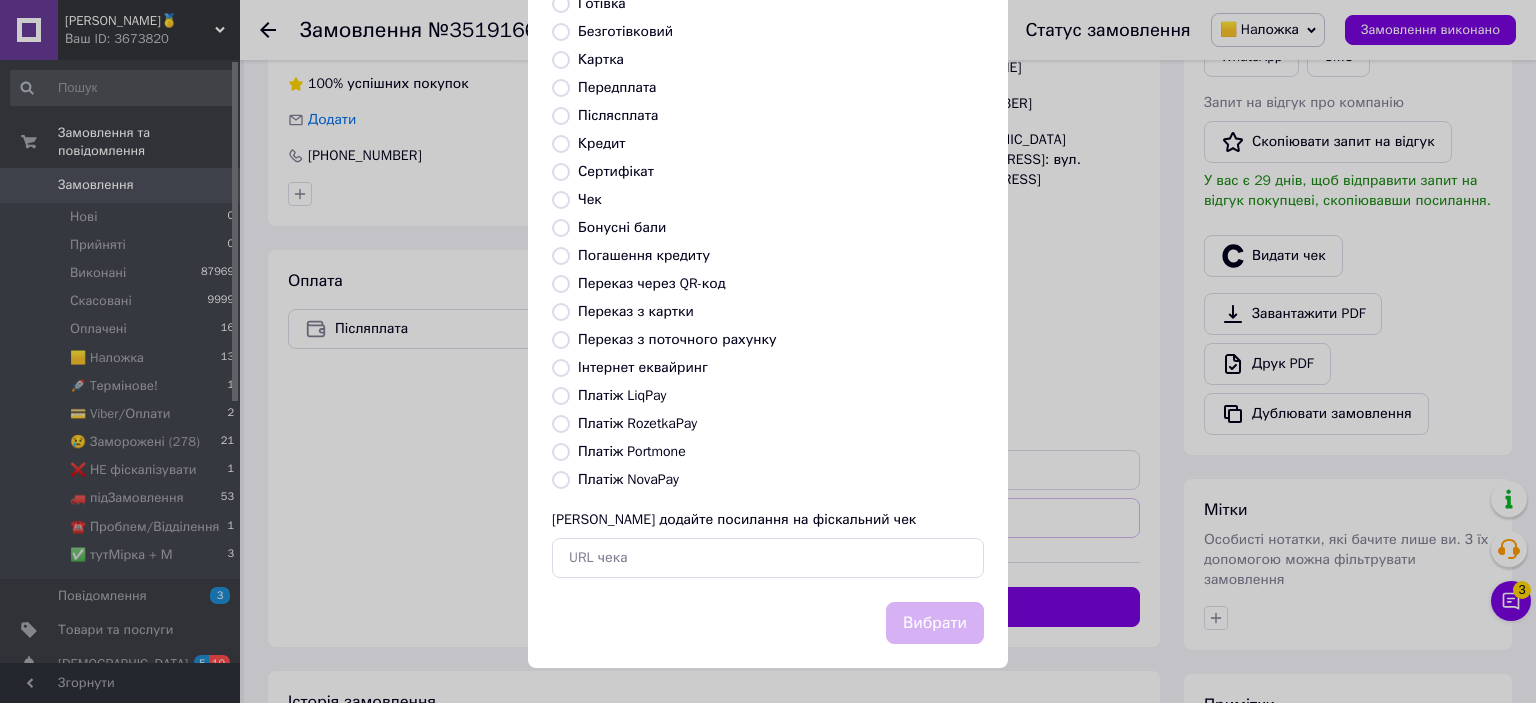 radio on "true" 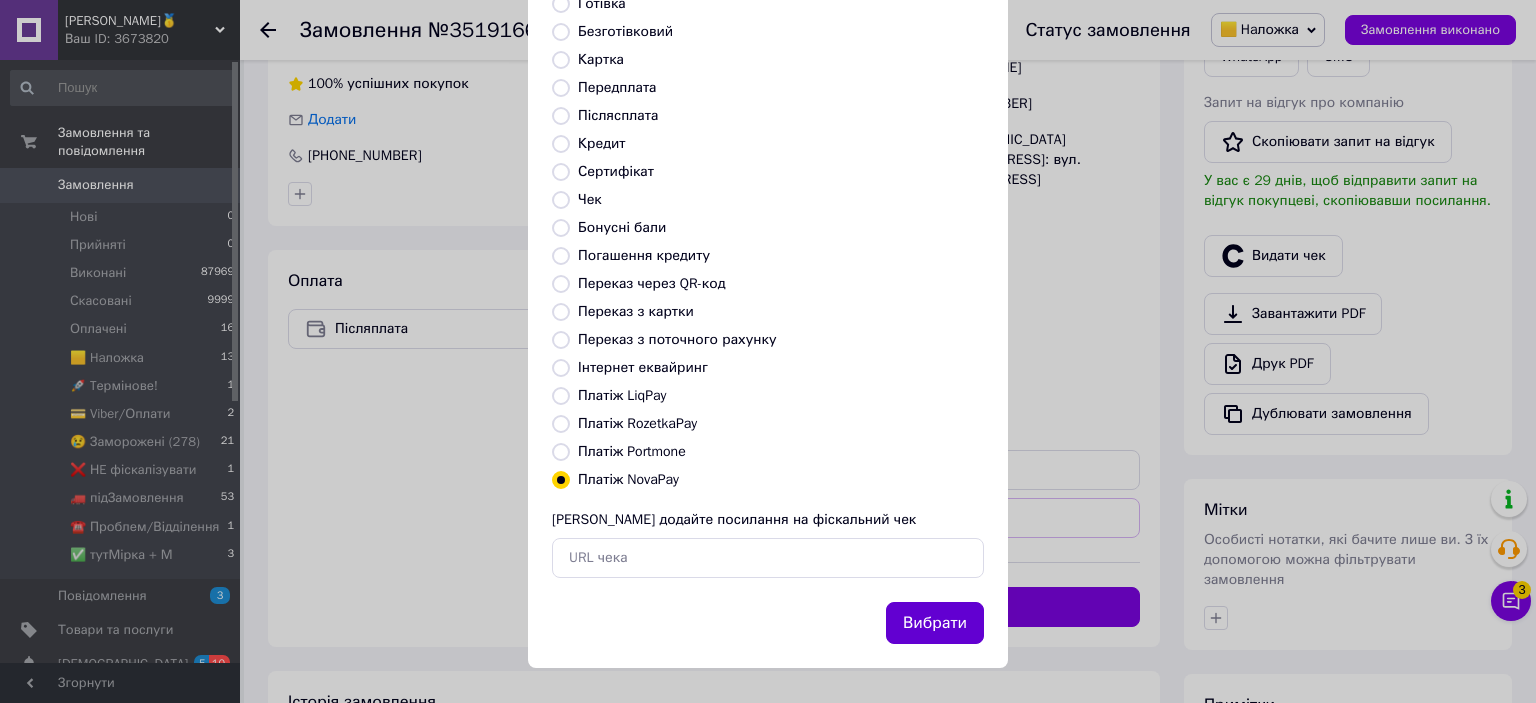 click on "Вибрати" at bounding box center (935, 623) 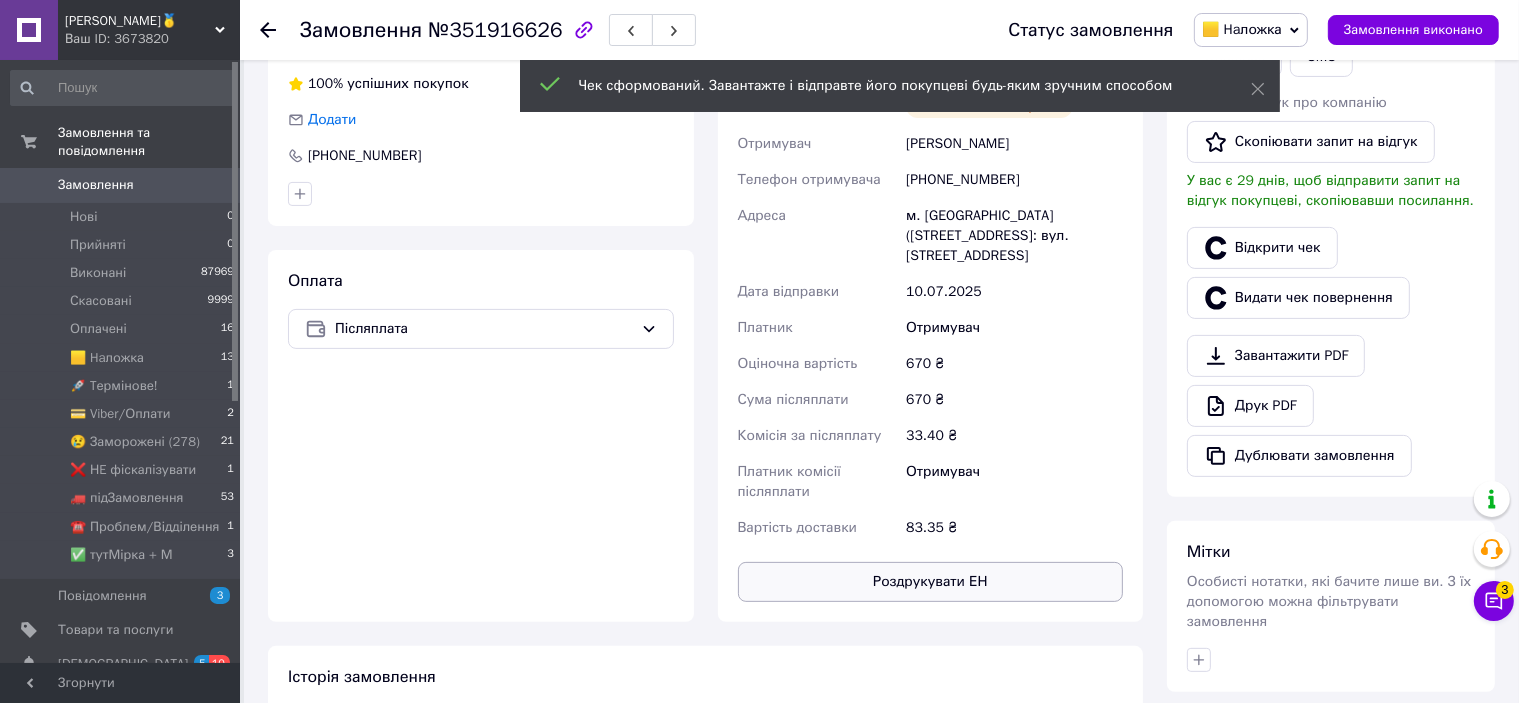 click on "Роздрукувати ЕН" at bounding box center [931, 582] 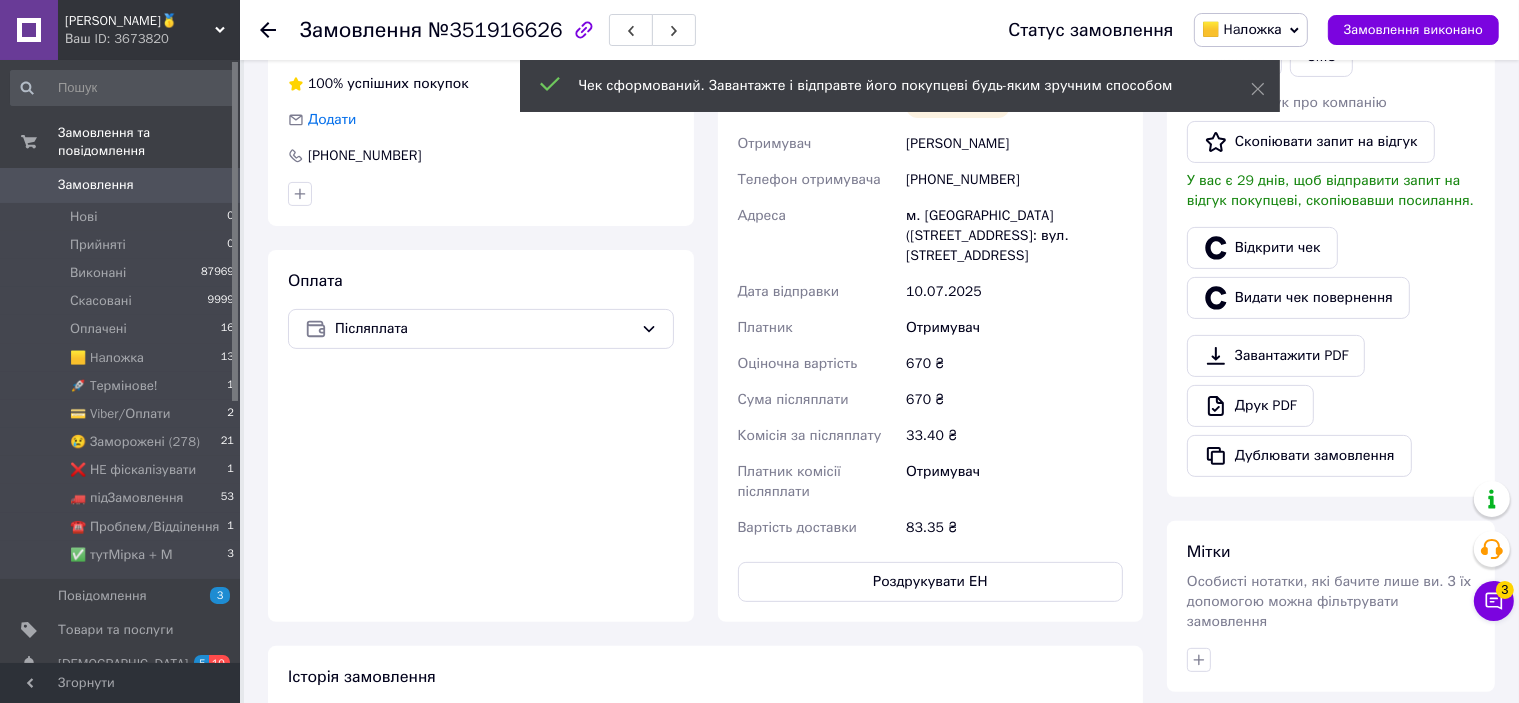 scroll, scrollTop: 400, scrollLeft: 0, axis: vertical 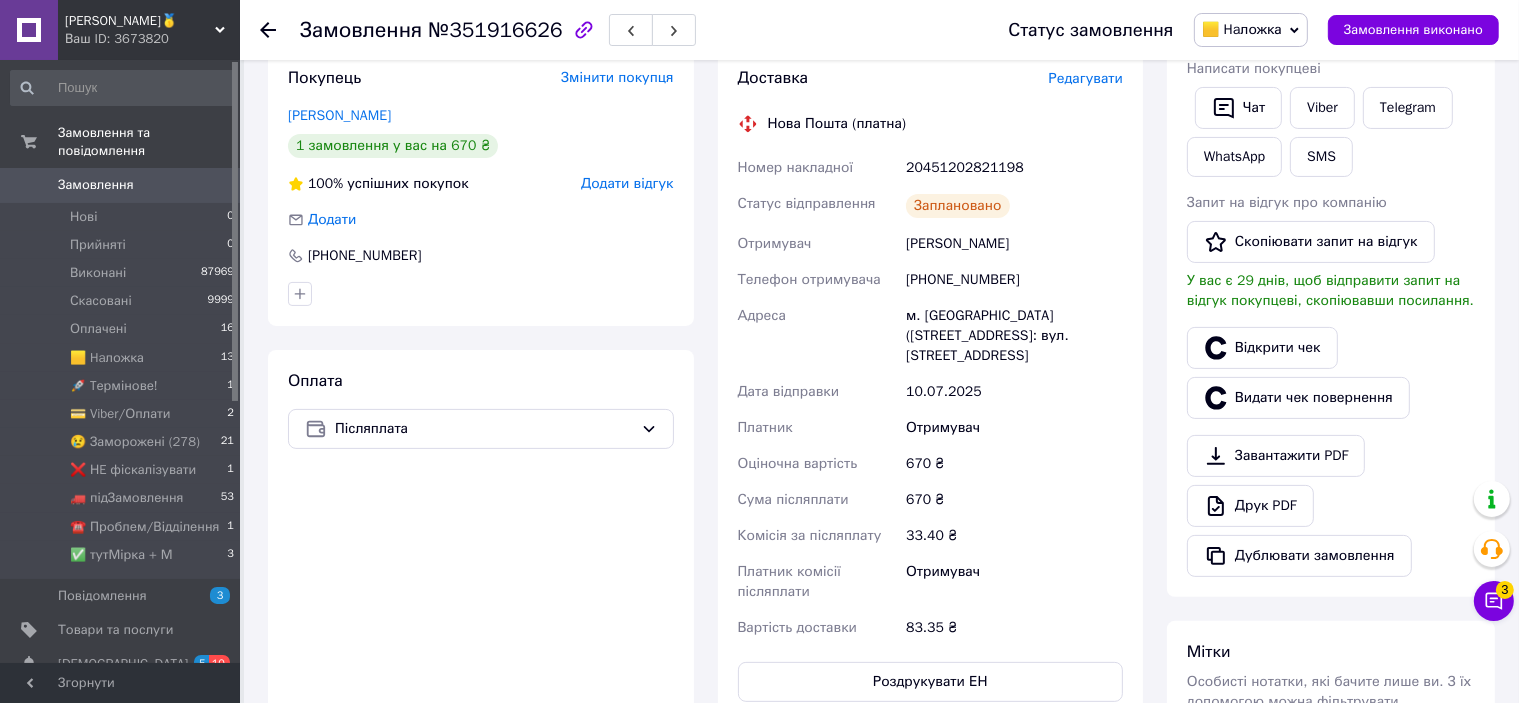 click on "20451202821198" at bounding box center [1014, 168] 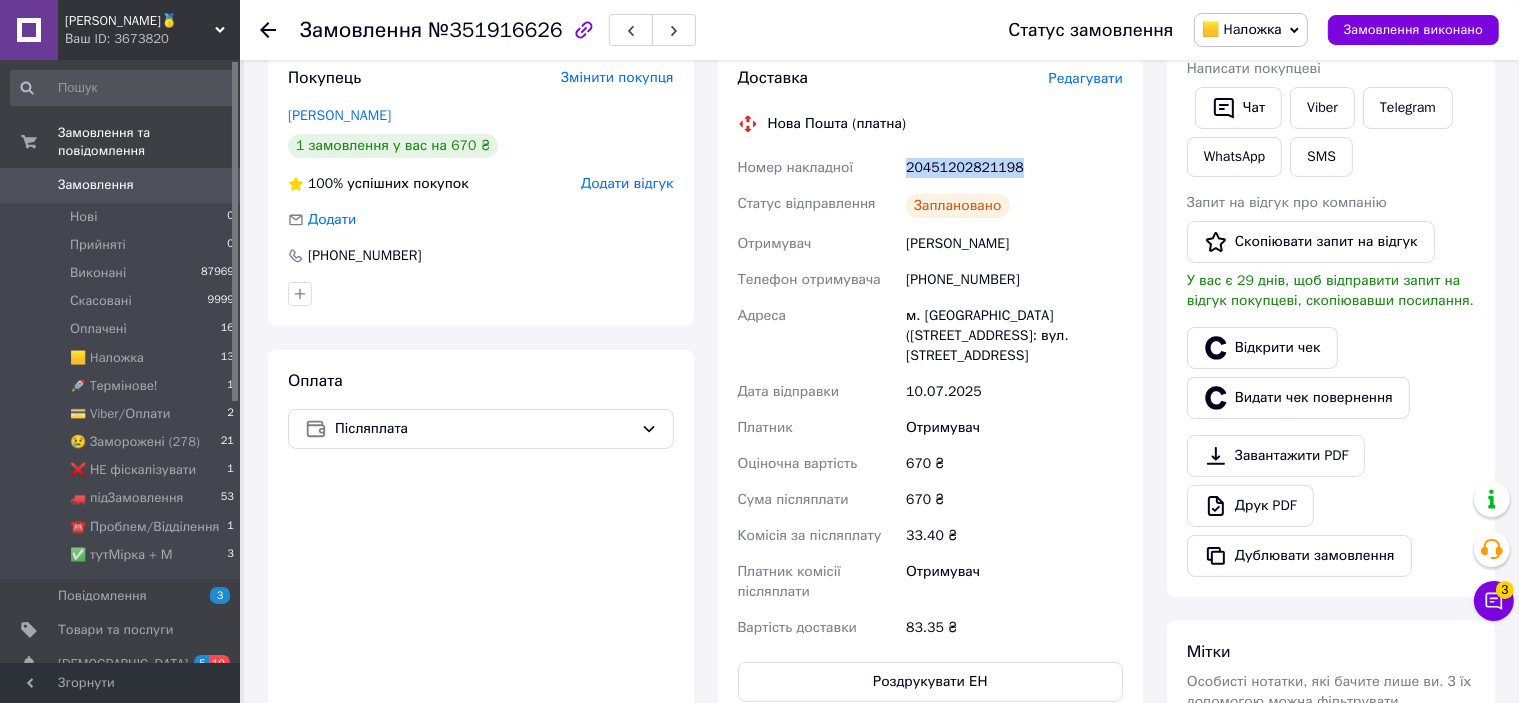 click on "20451202821198" at bounding box center [1014, 168] 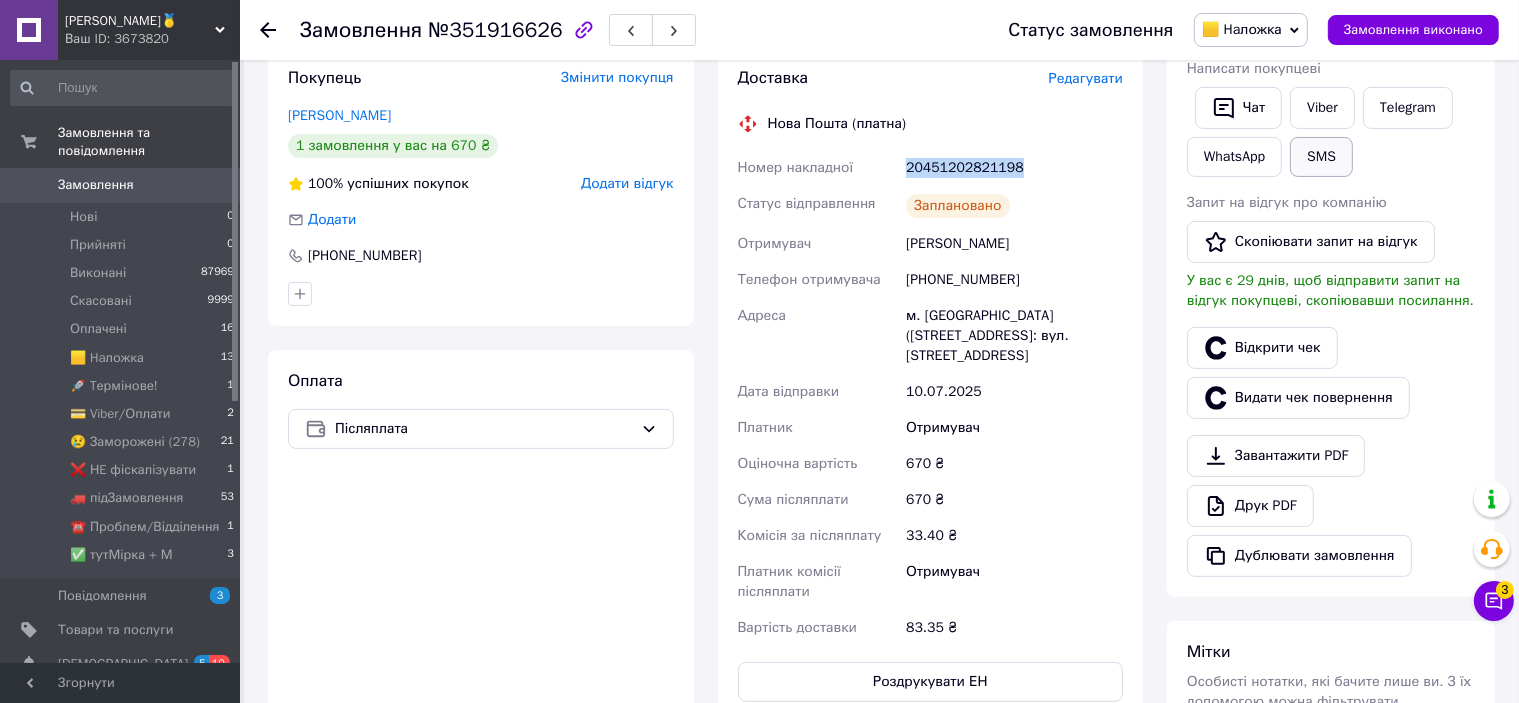 click on "SMS" at bounding box center [1321, 157] 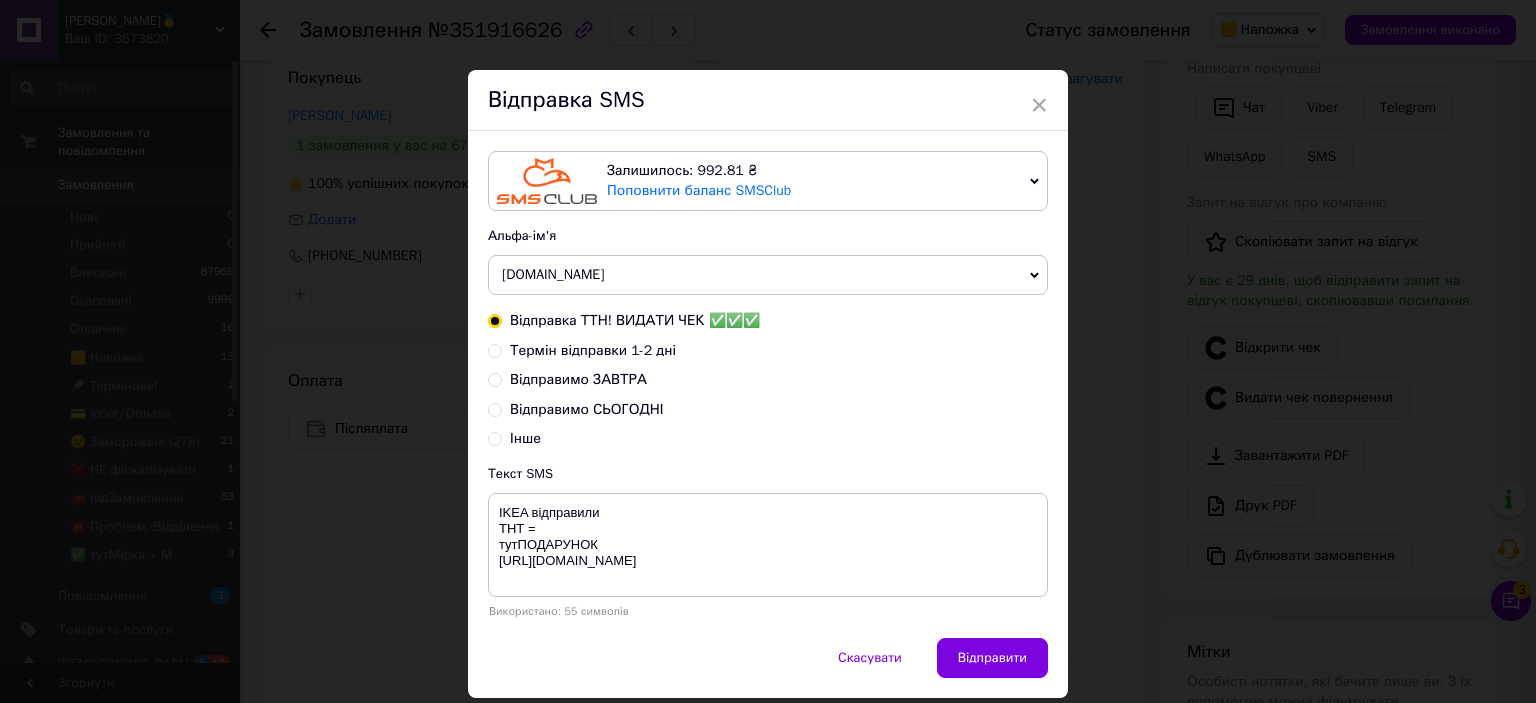 type 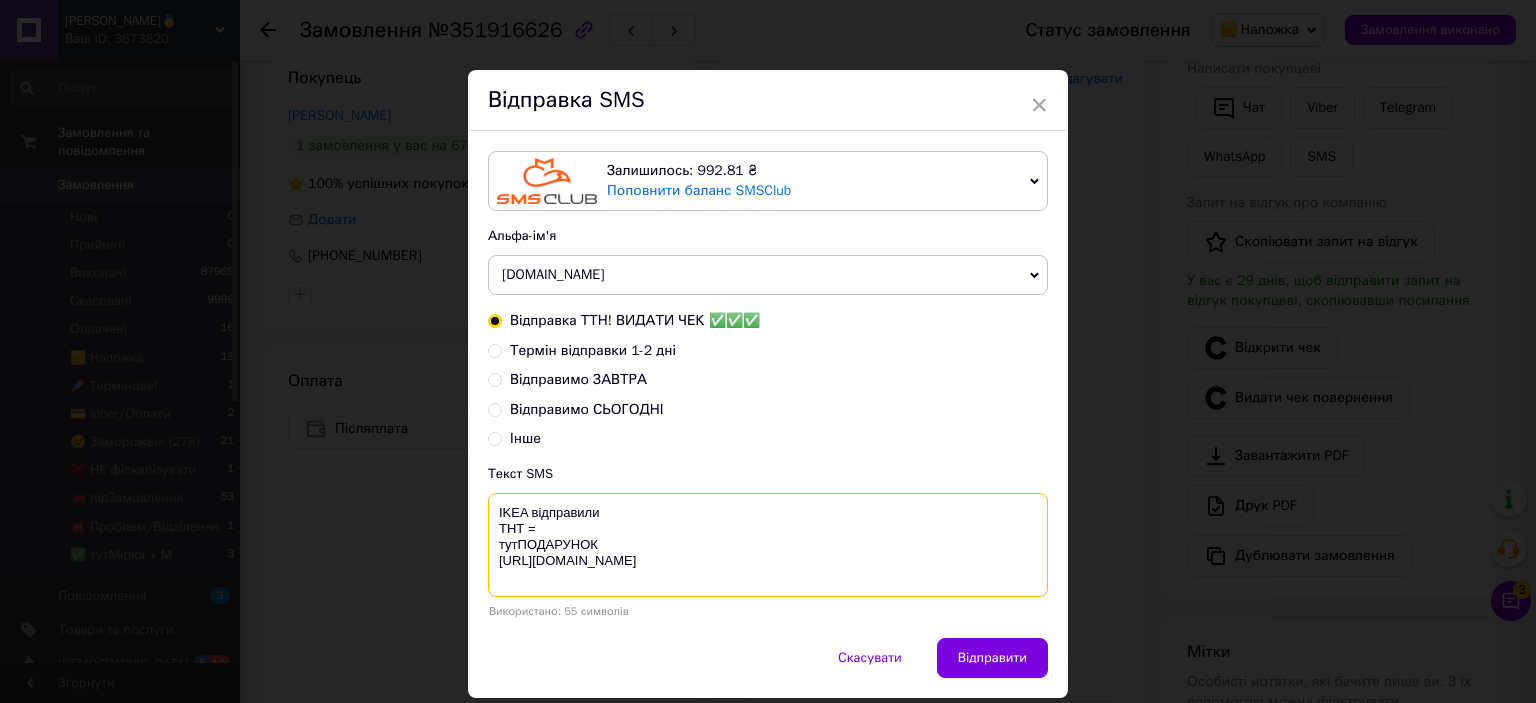 click on "IKEA відправили
ТНТ =
тутПОДАРУНОК
[URL][DOMAIN_NAME]" at bounding box center (768, 545) 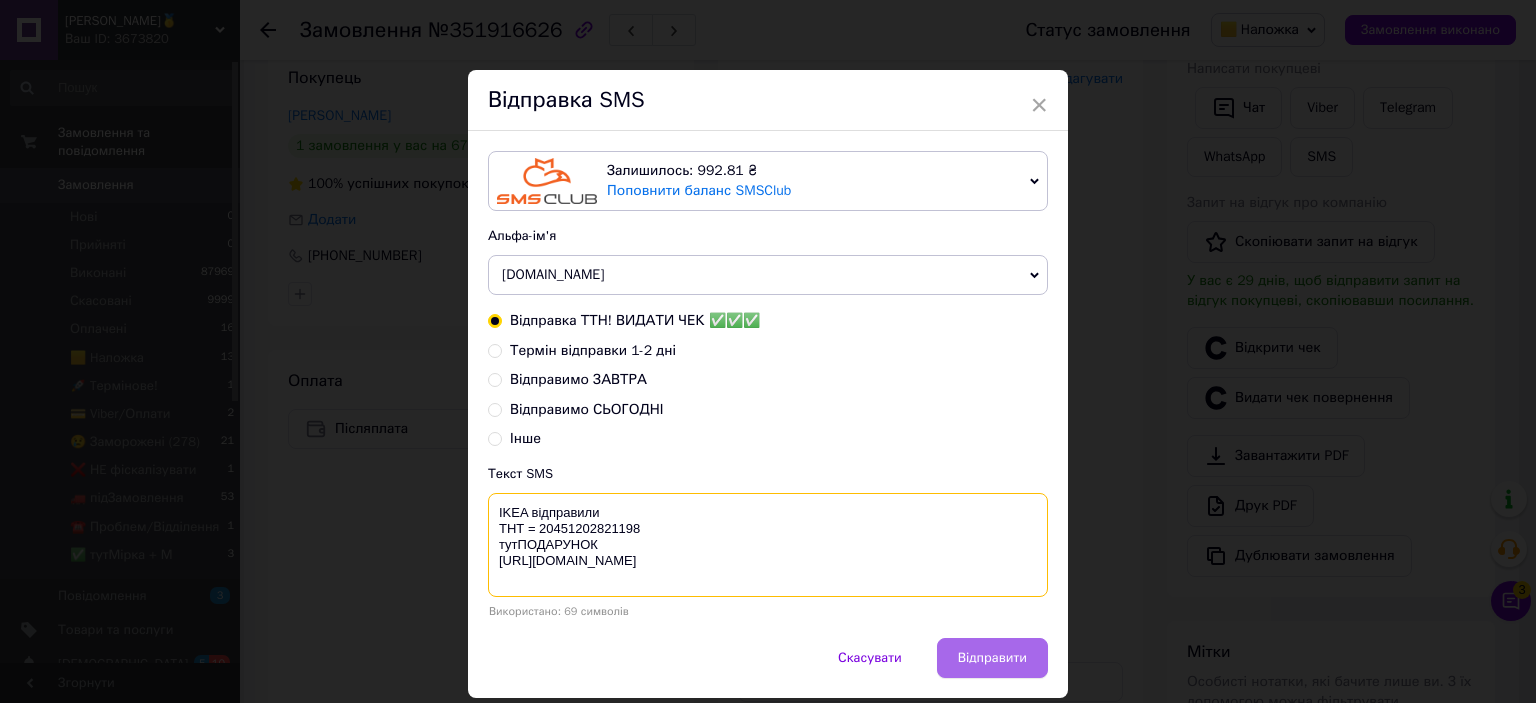type on "IKEA відправили
ТНТ = 20451202821198
тутПОДАРУНОК
https://bit.ly/taao" 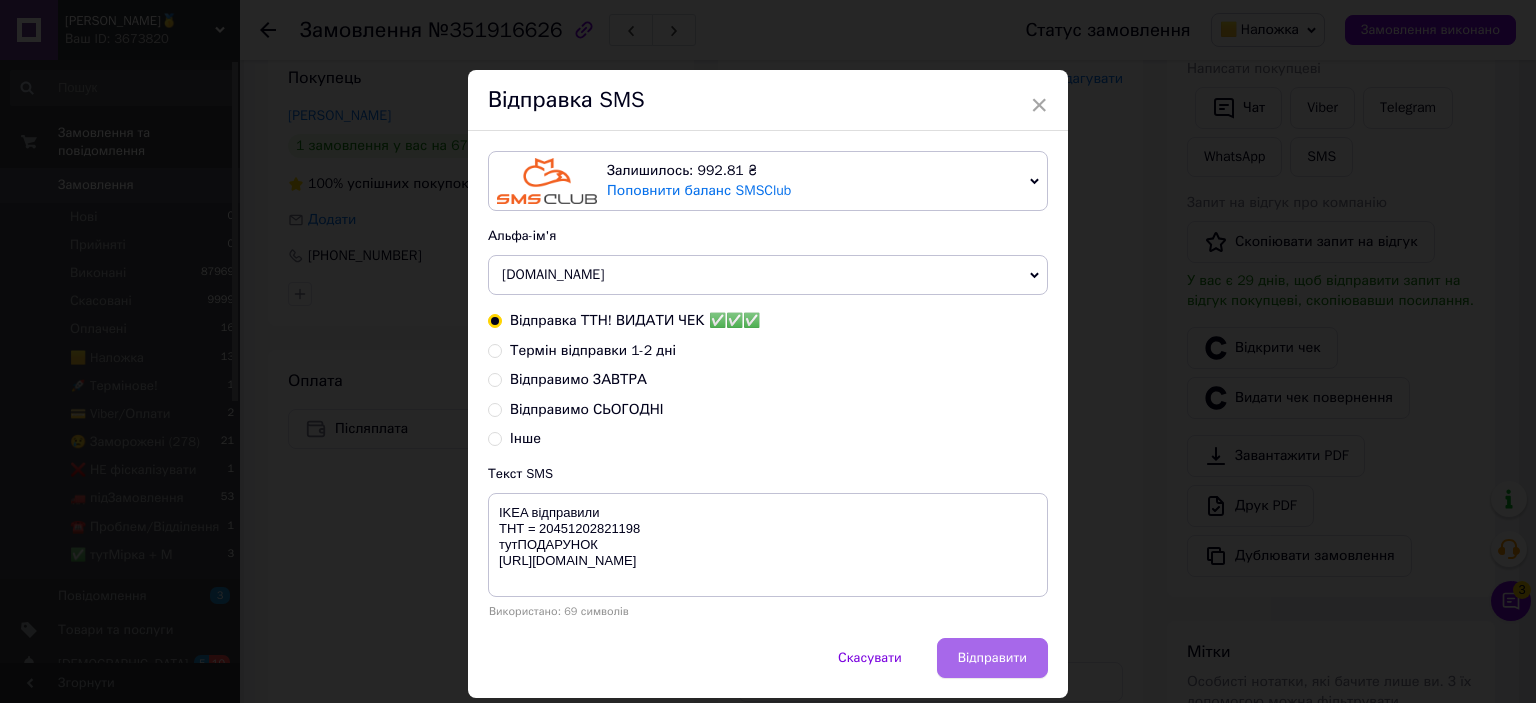 click on "Відправити" at bounding box center [992, 658] 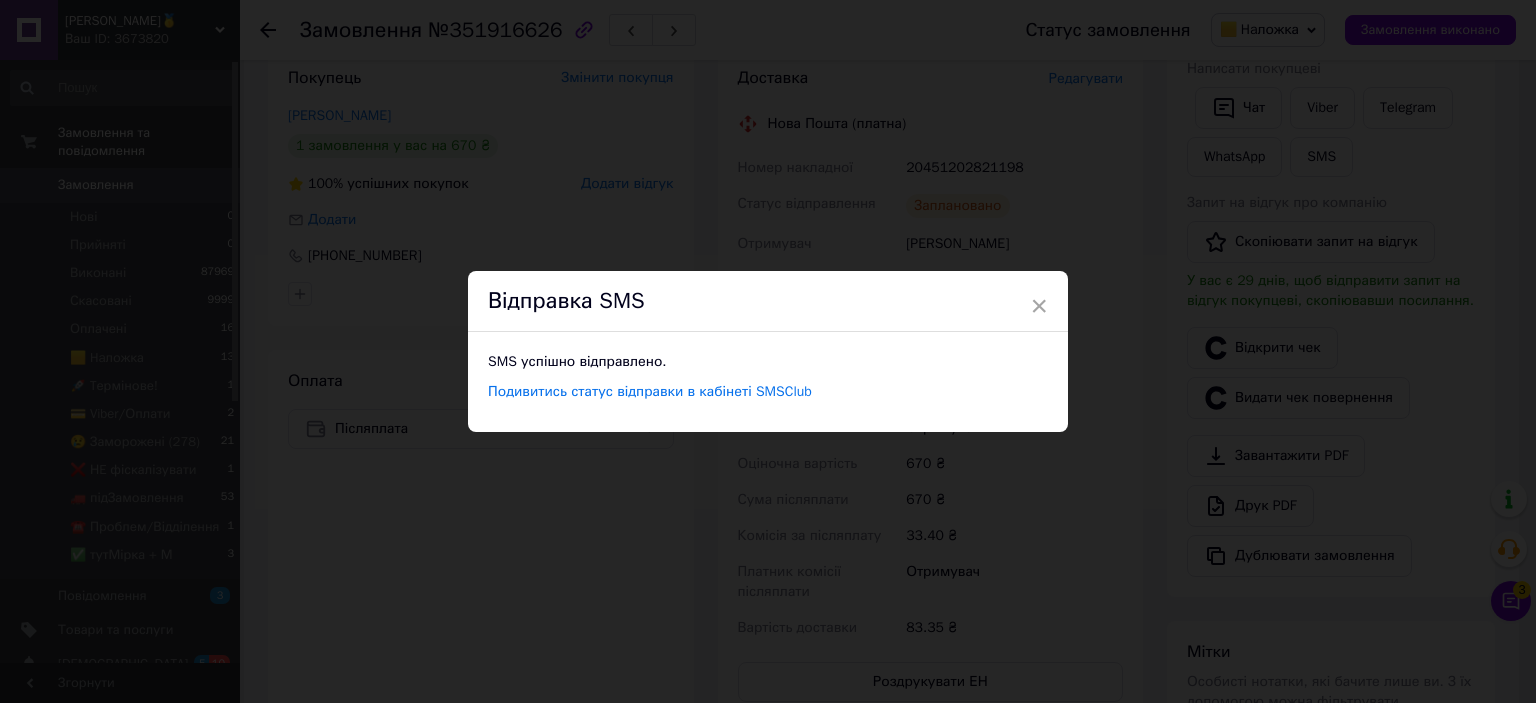 click on "× Відправка SMS SMS успішно відправлено. Подивитись статус відправки в кабінеті SMSClub" at bounding box center (768, 351) 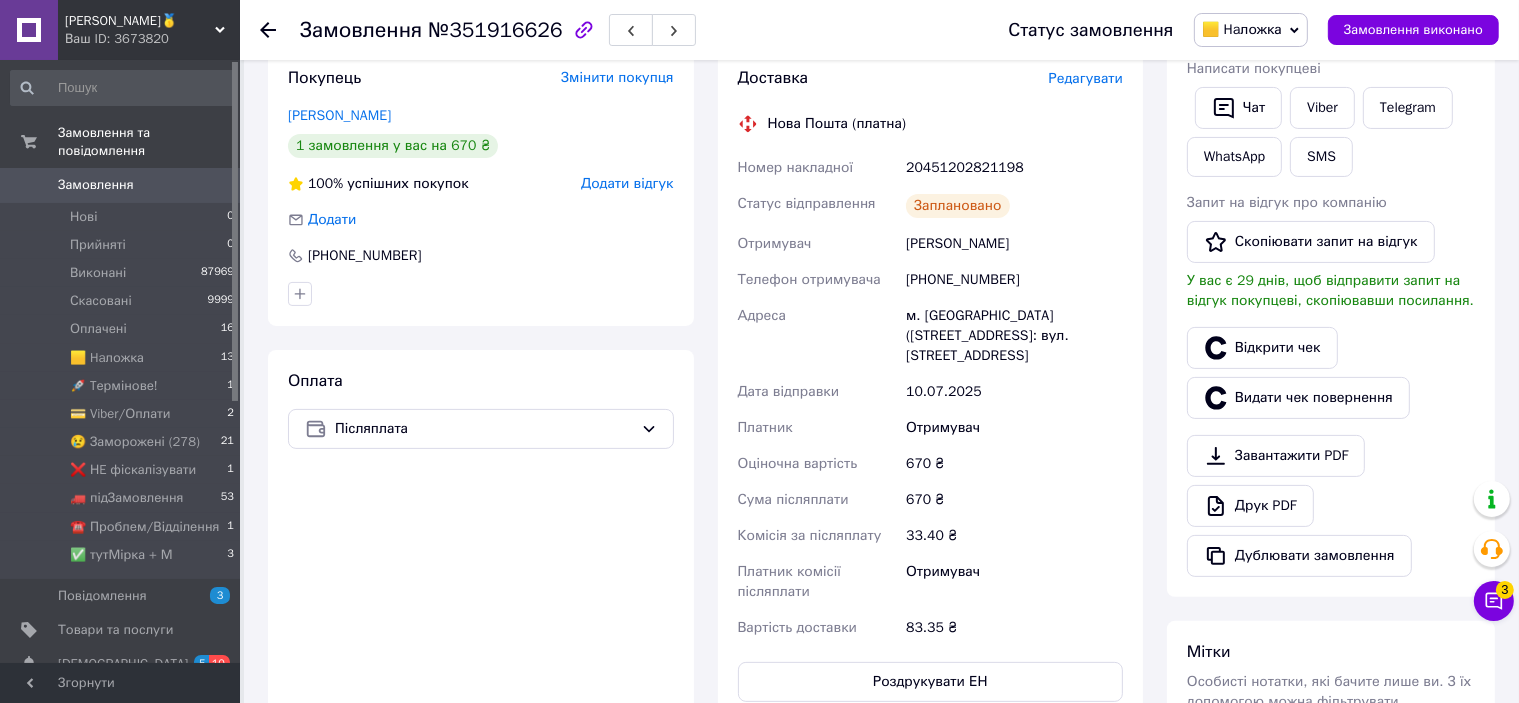 click on "Замовлення виконано" at bounding box center (1413, 30) 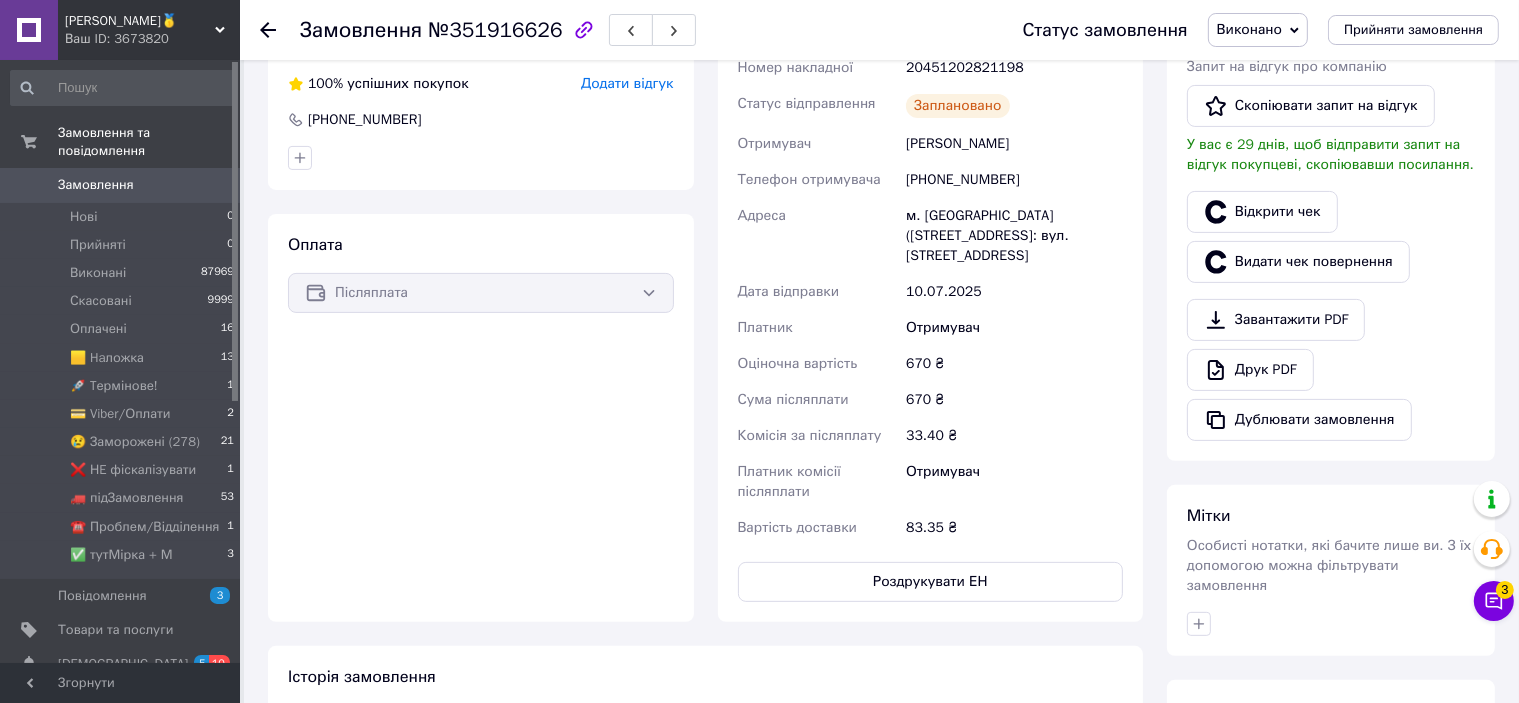 scroll, scrollTop: 0, scrollLeft: 0, axis: both 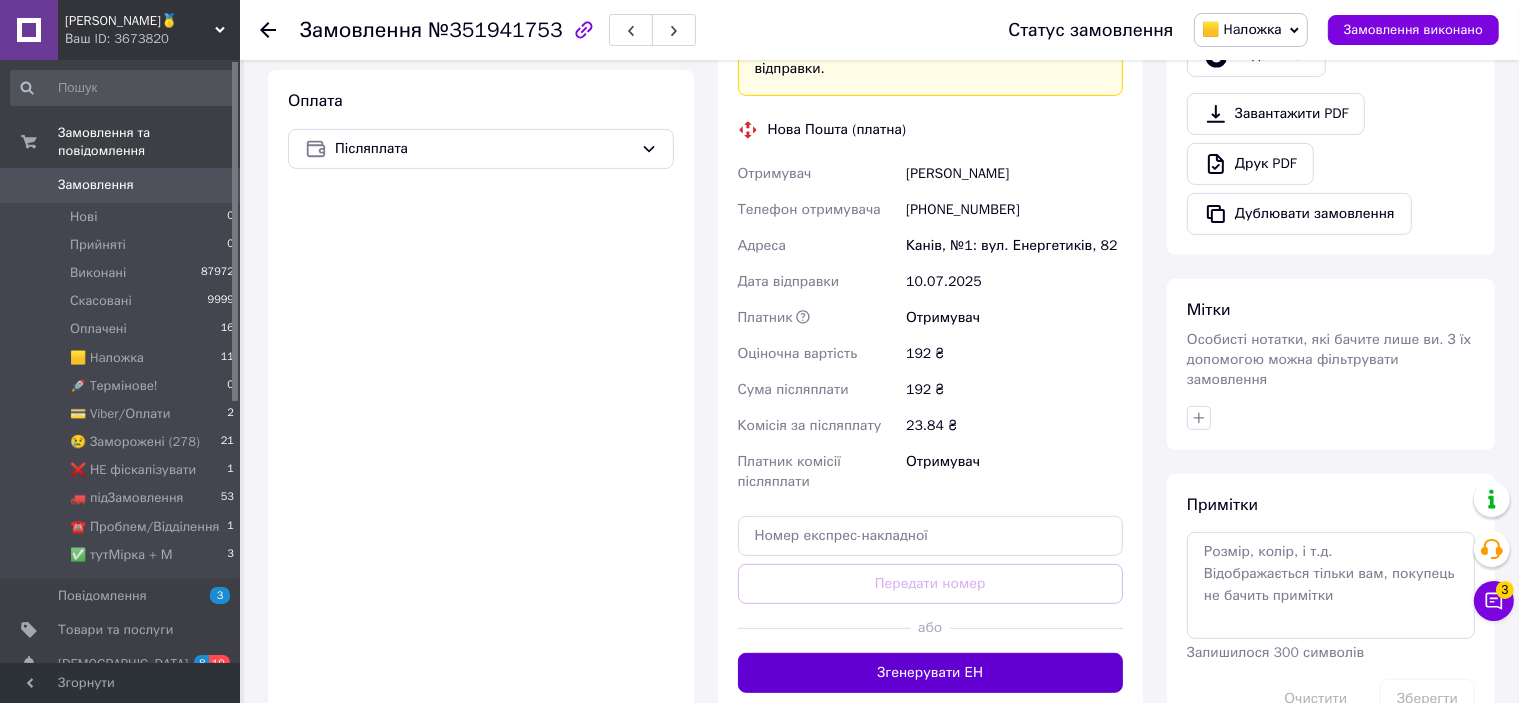 click on "Згенерувати ЕН" at bounding box center [931, 673] 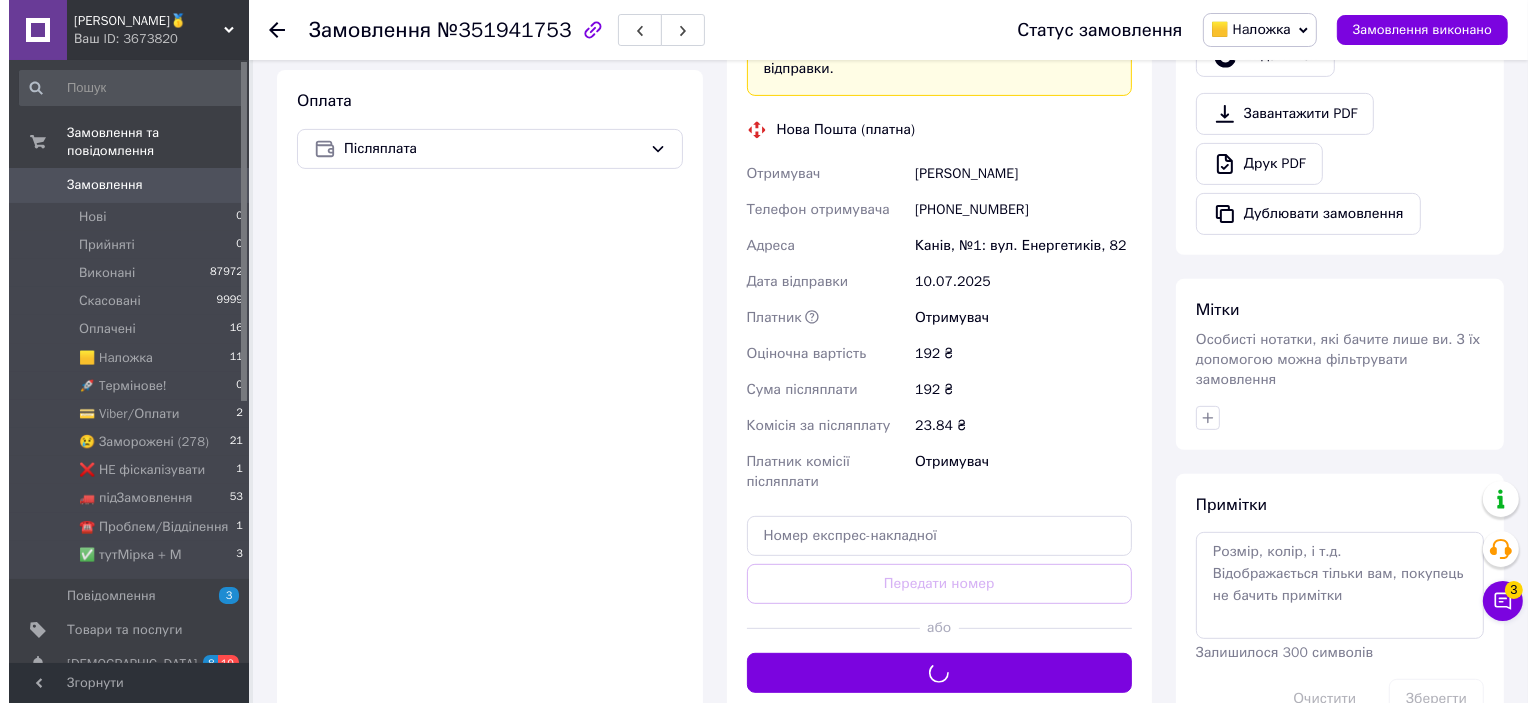 scroll, scrollTop: 600, scrollLeft: 0, axis: vertical 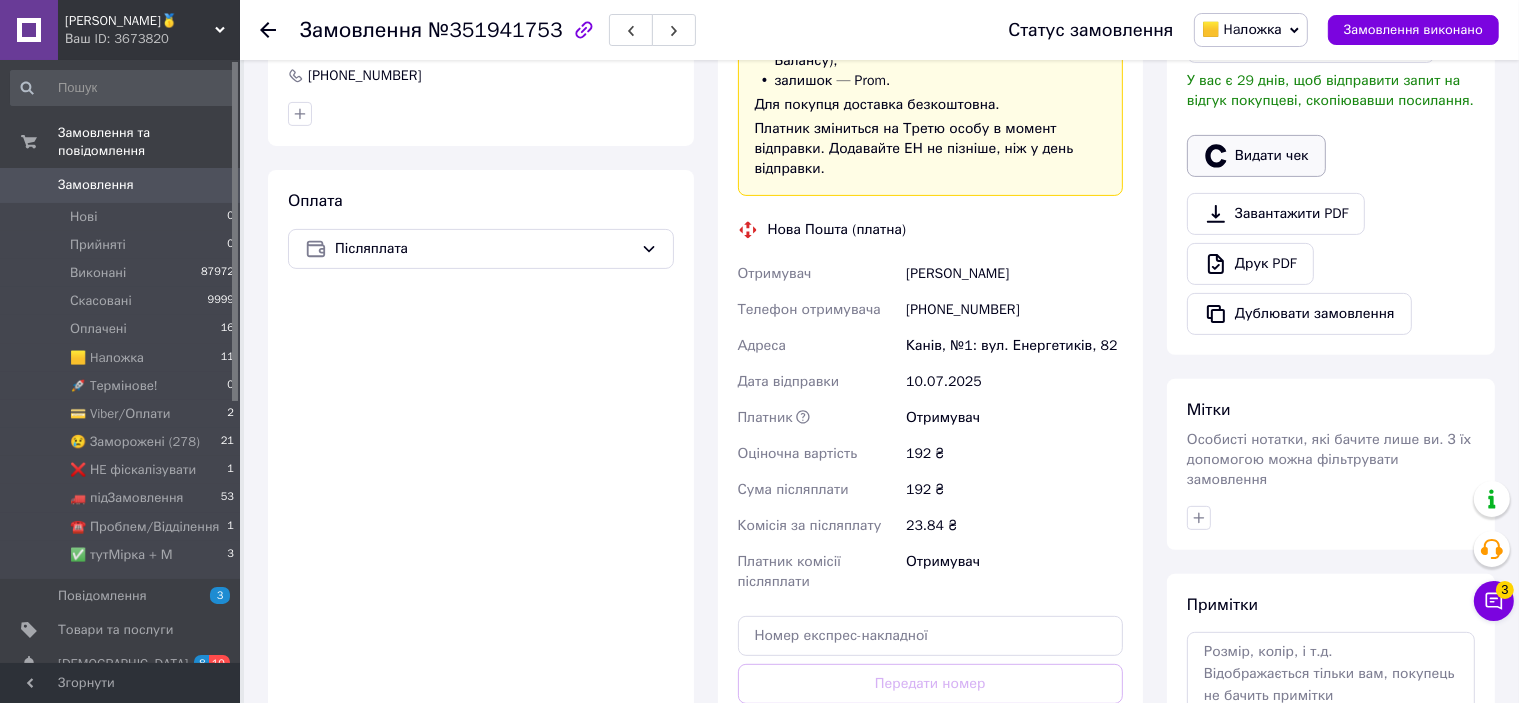 click on "Видати чек" at bounding box center [1256, 156] 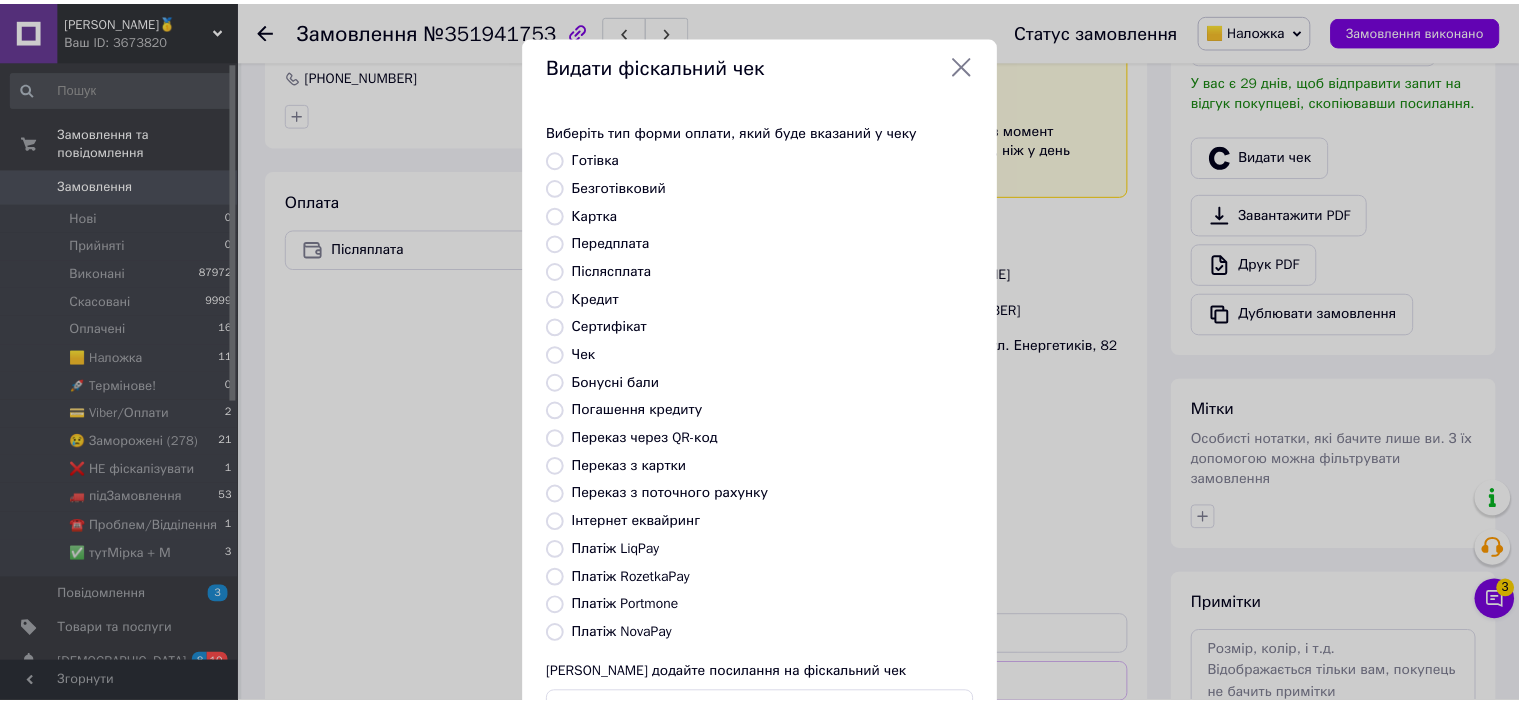 scroll, scrollTop: 155, scrollLeft: 0, axis: vertical 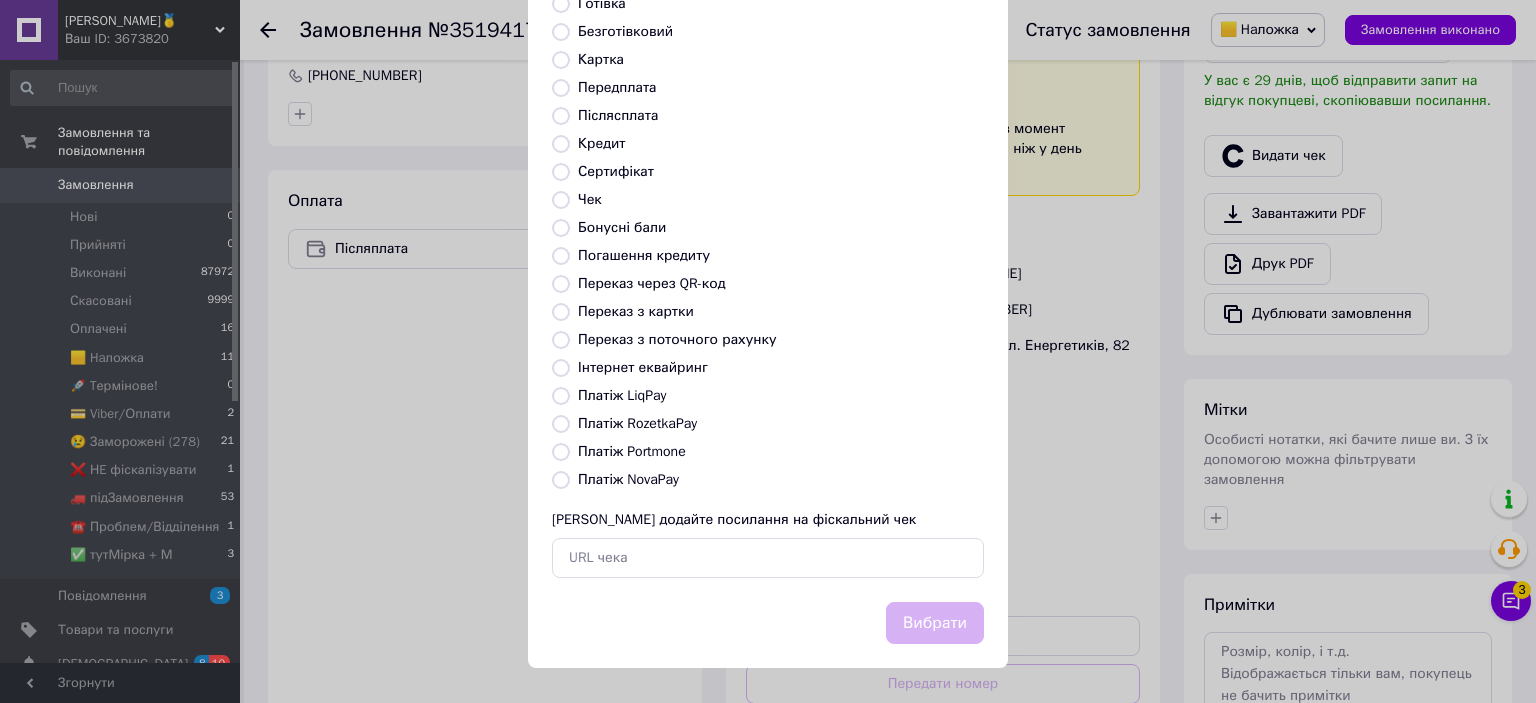 click on "Платіж NovaPay" at bounding box center [628, 479] 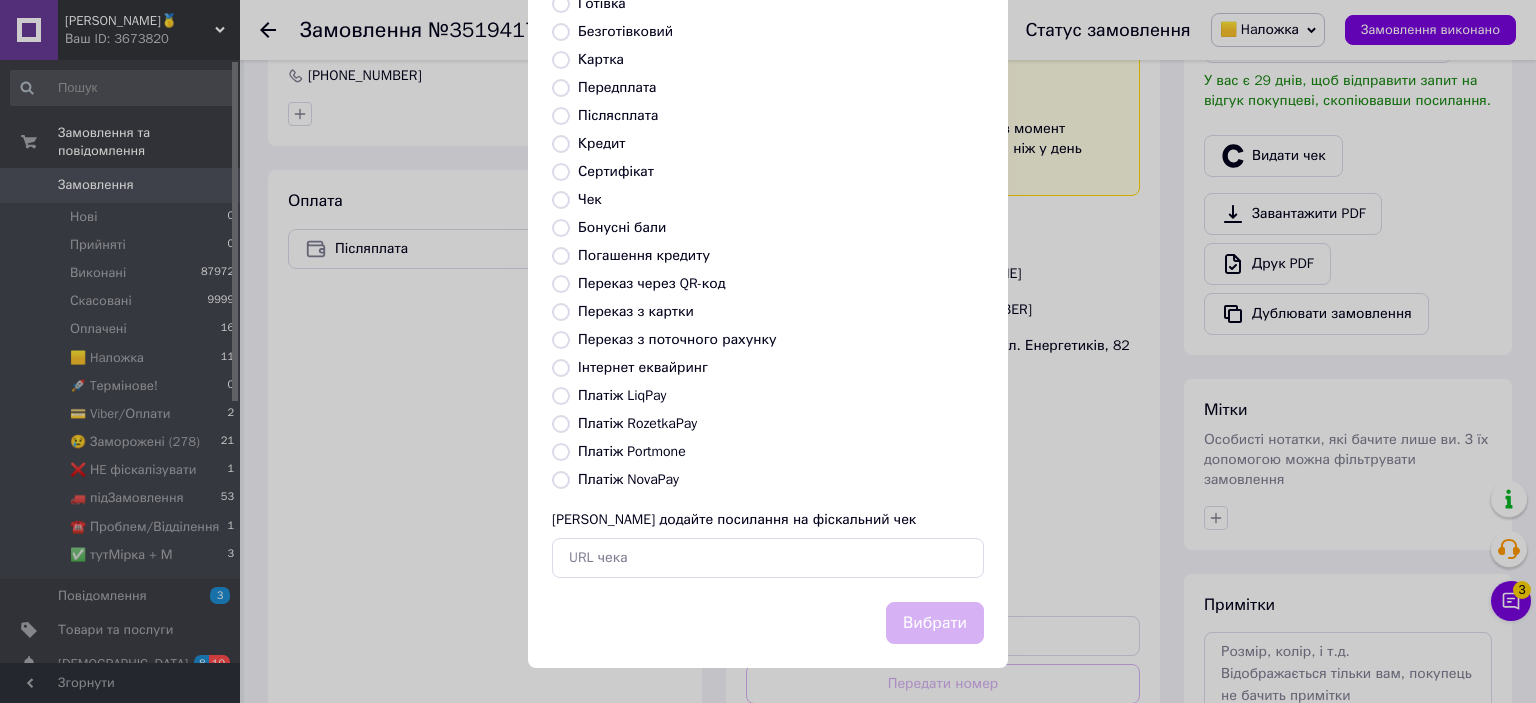 radio on "true" 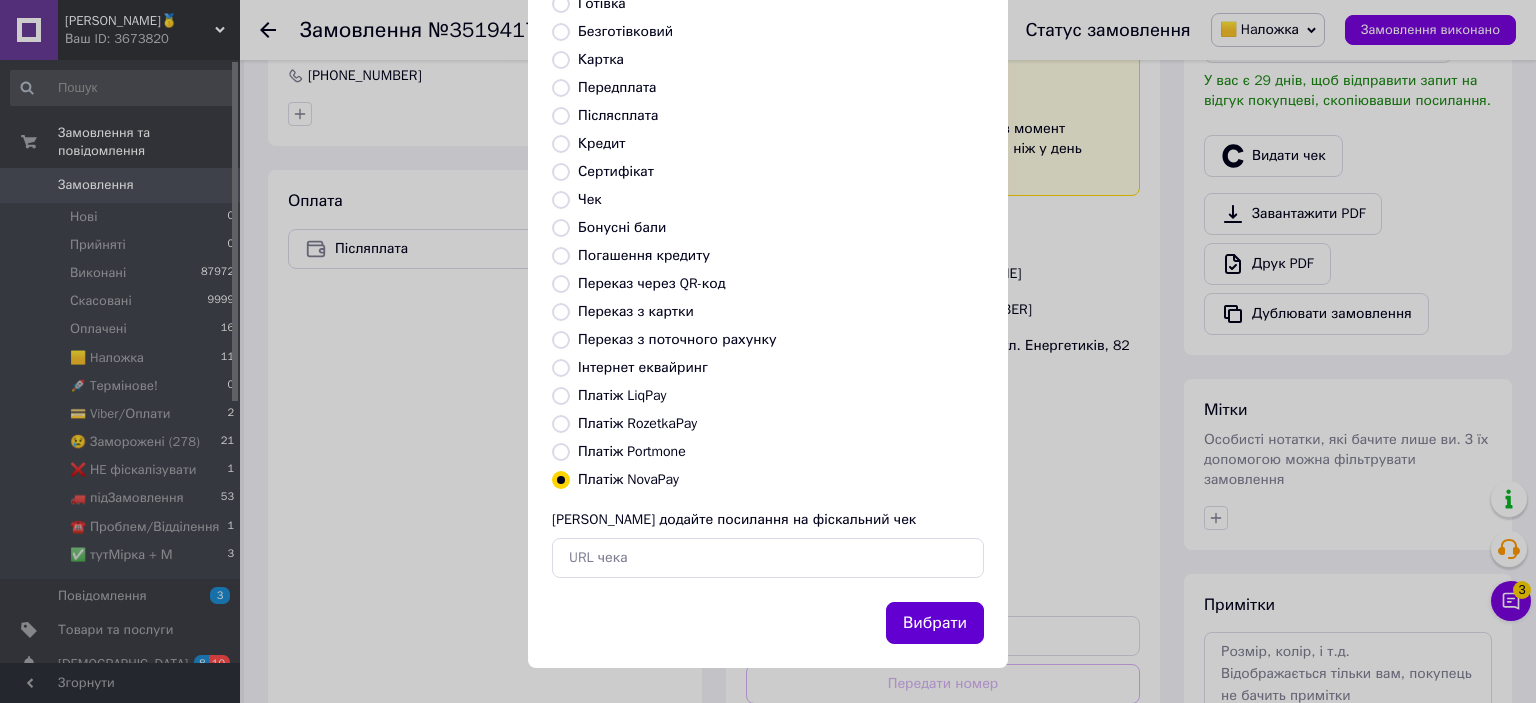 click on "Вибрати" at bounding box center (935, 623) 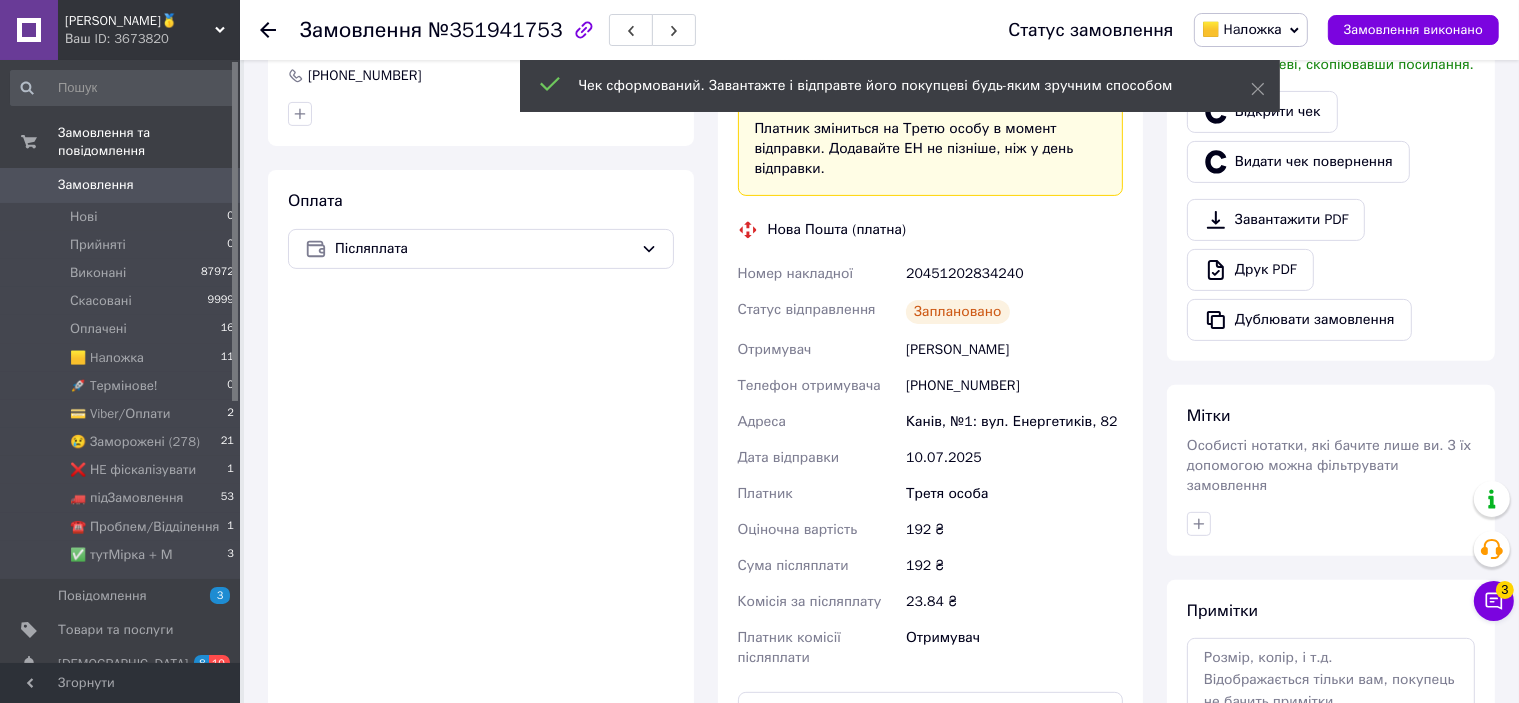 scroll, scrollTop: 900, scrollLeft: 0, axis: vertical 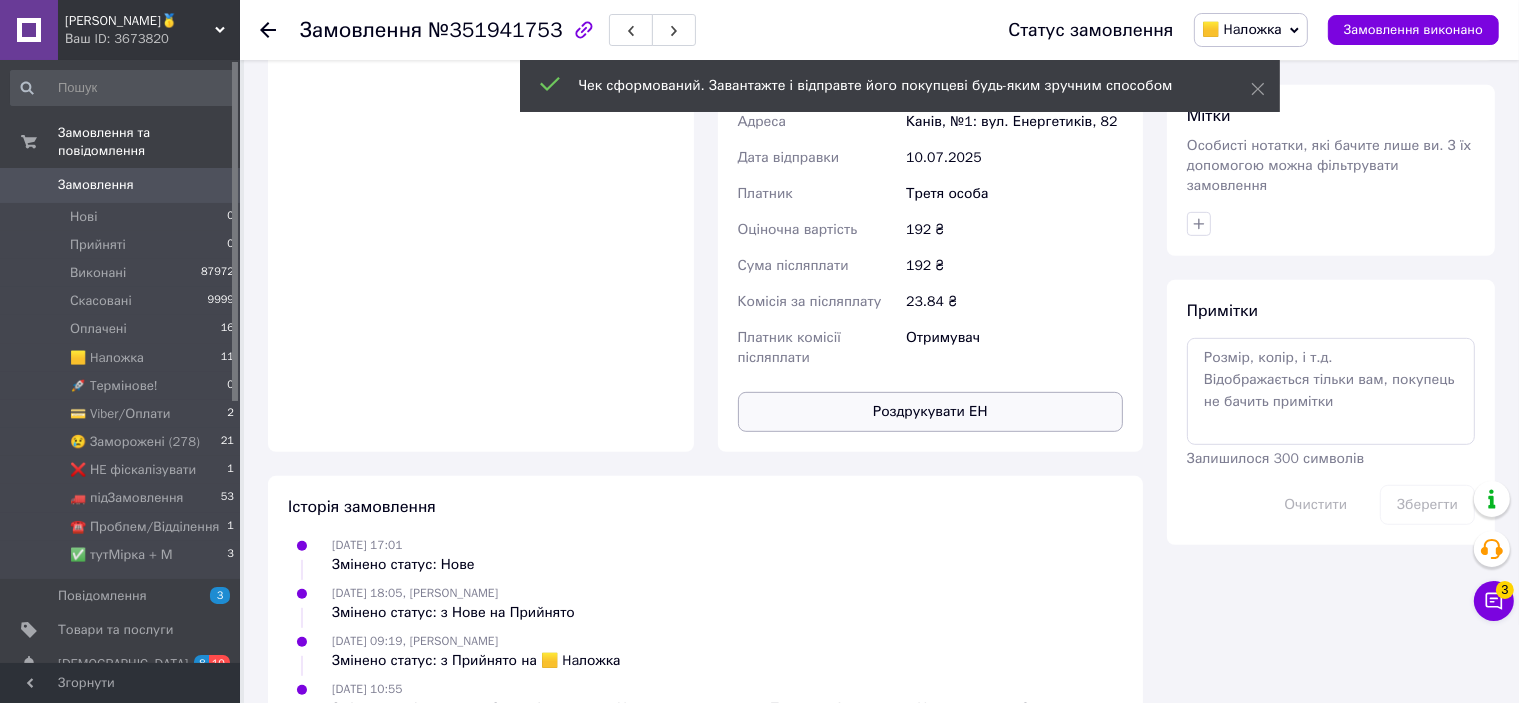 click on "Роздрукувати ЕН" at bounding box center (931, 412) 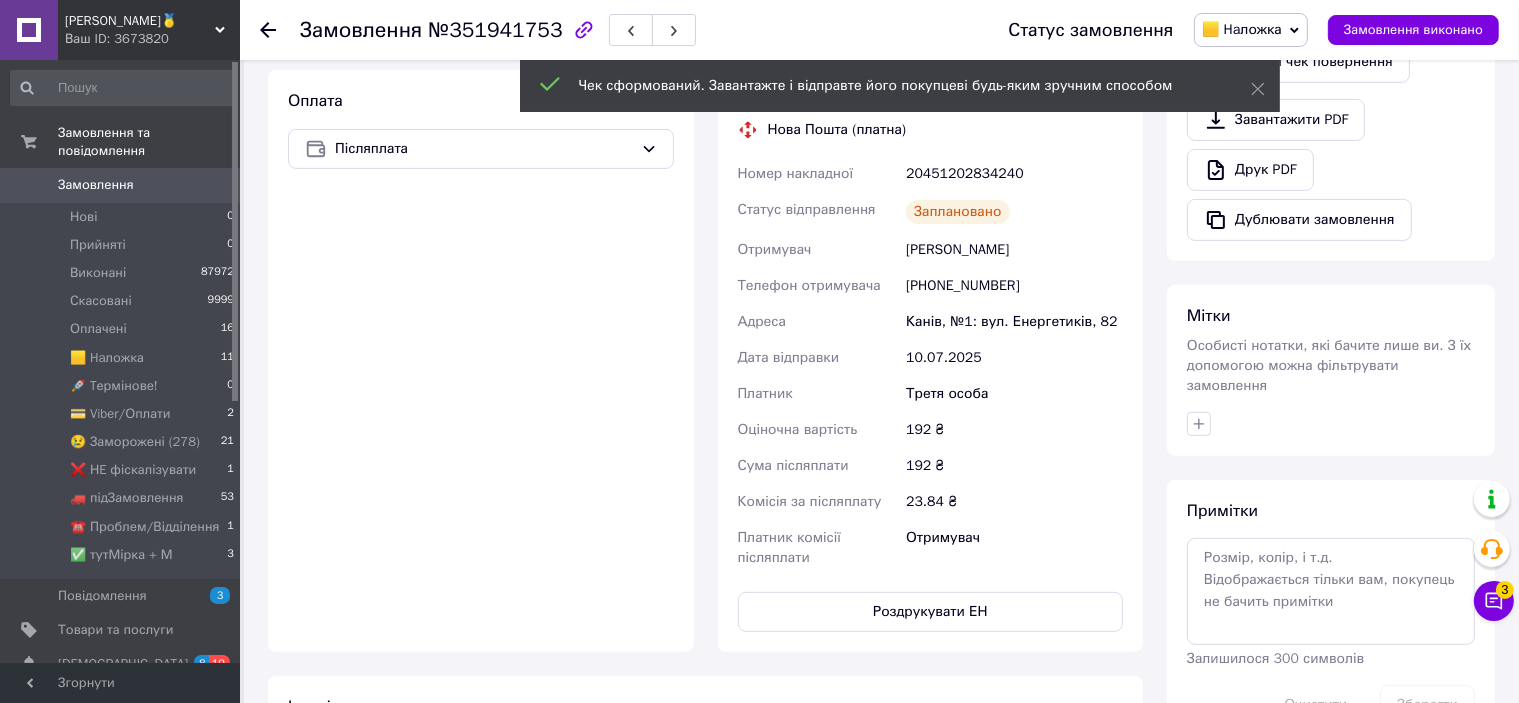 scroll, scrollTop: 600, scrollLeft: 0, axis: vertical 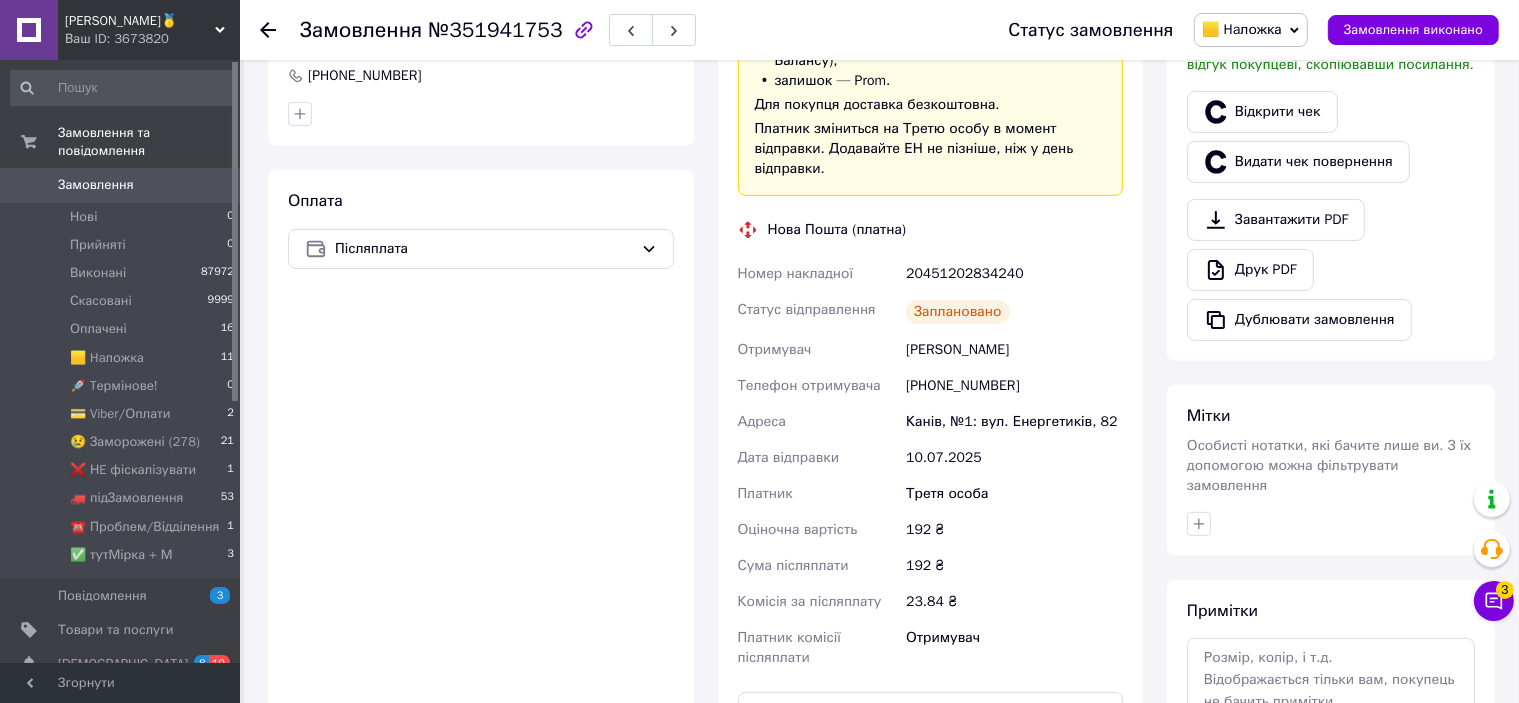 click on "20451202834240" at bounding box center (1014, 274) 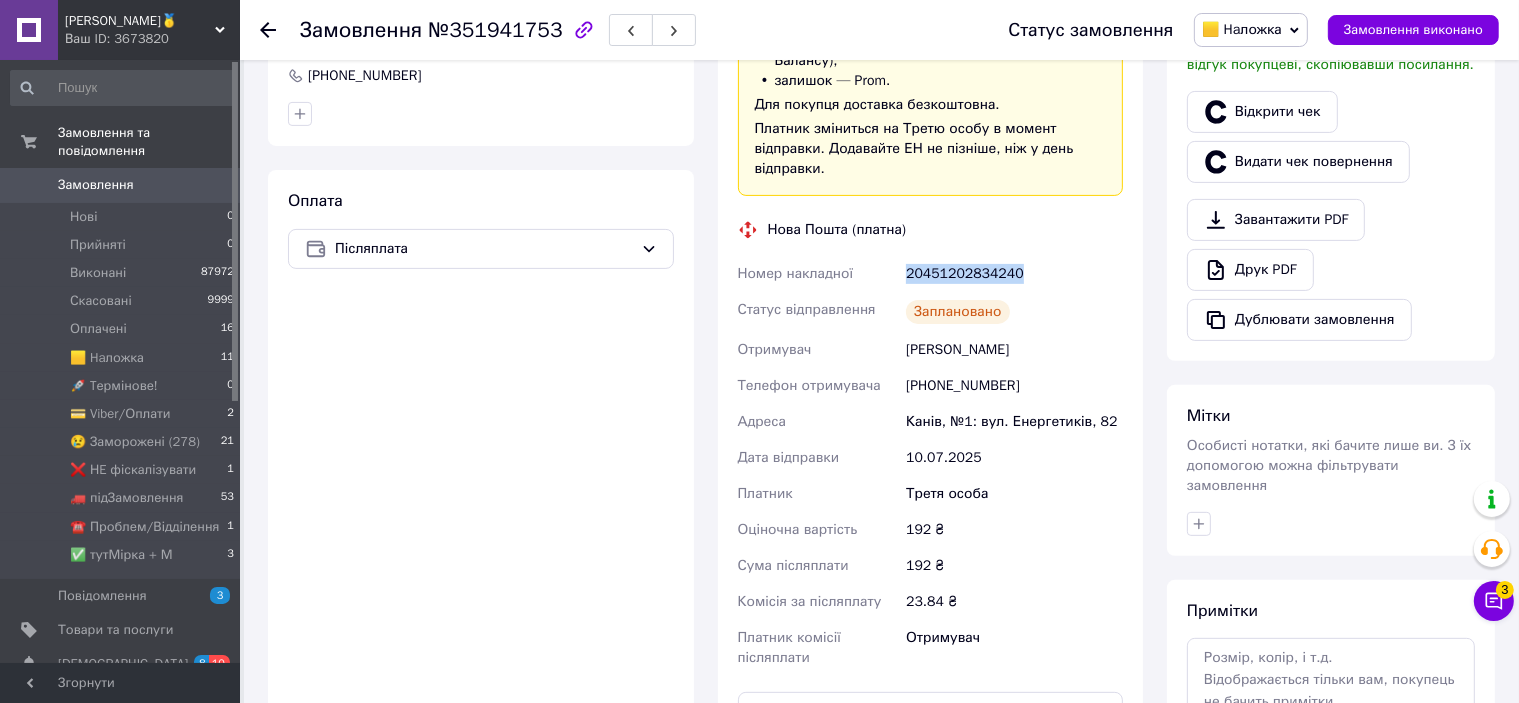 click on "20451202834240" at bounding box center (1014, 274) 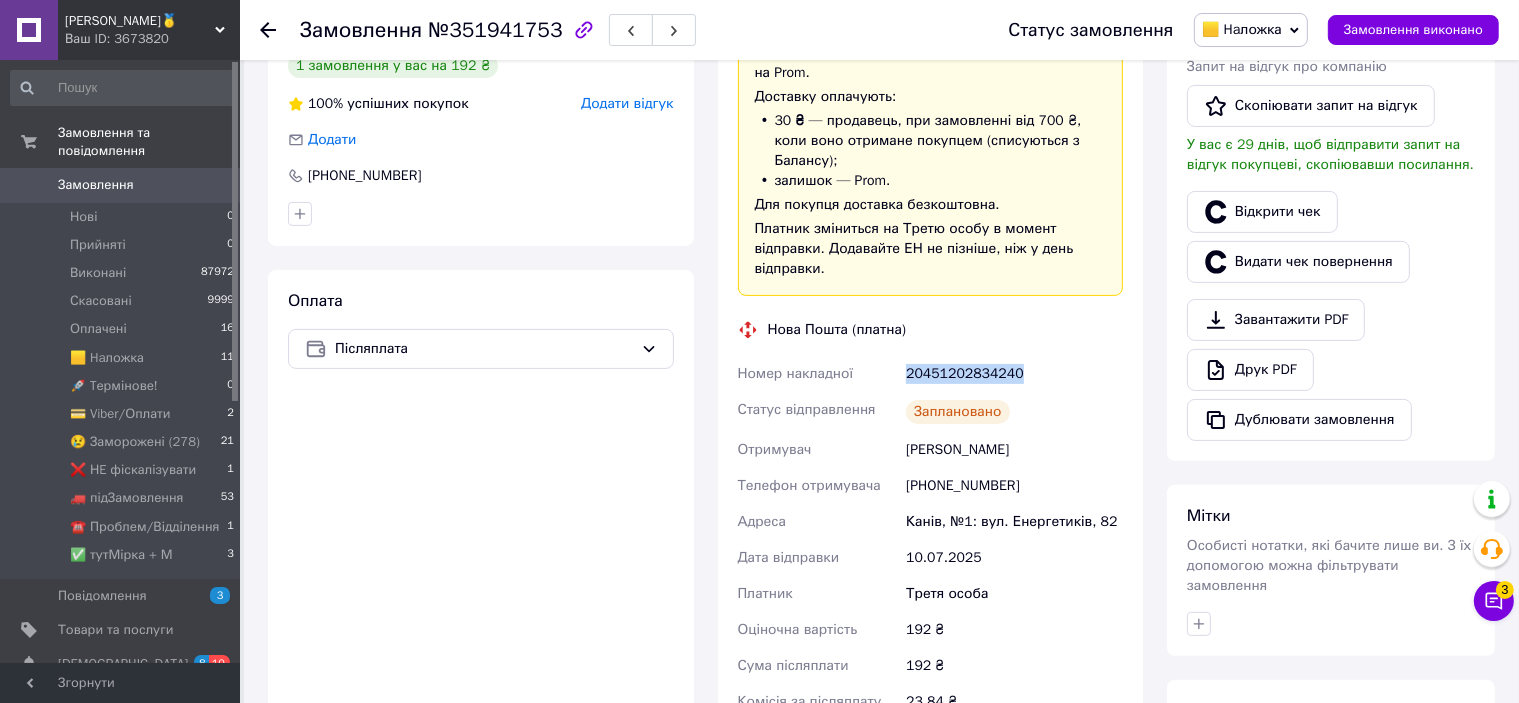 scroll, scrollTop: 300, scrollLeft: 0, axis: vertical 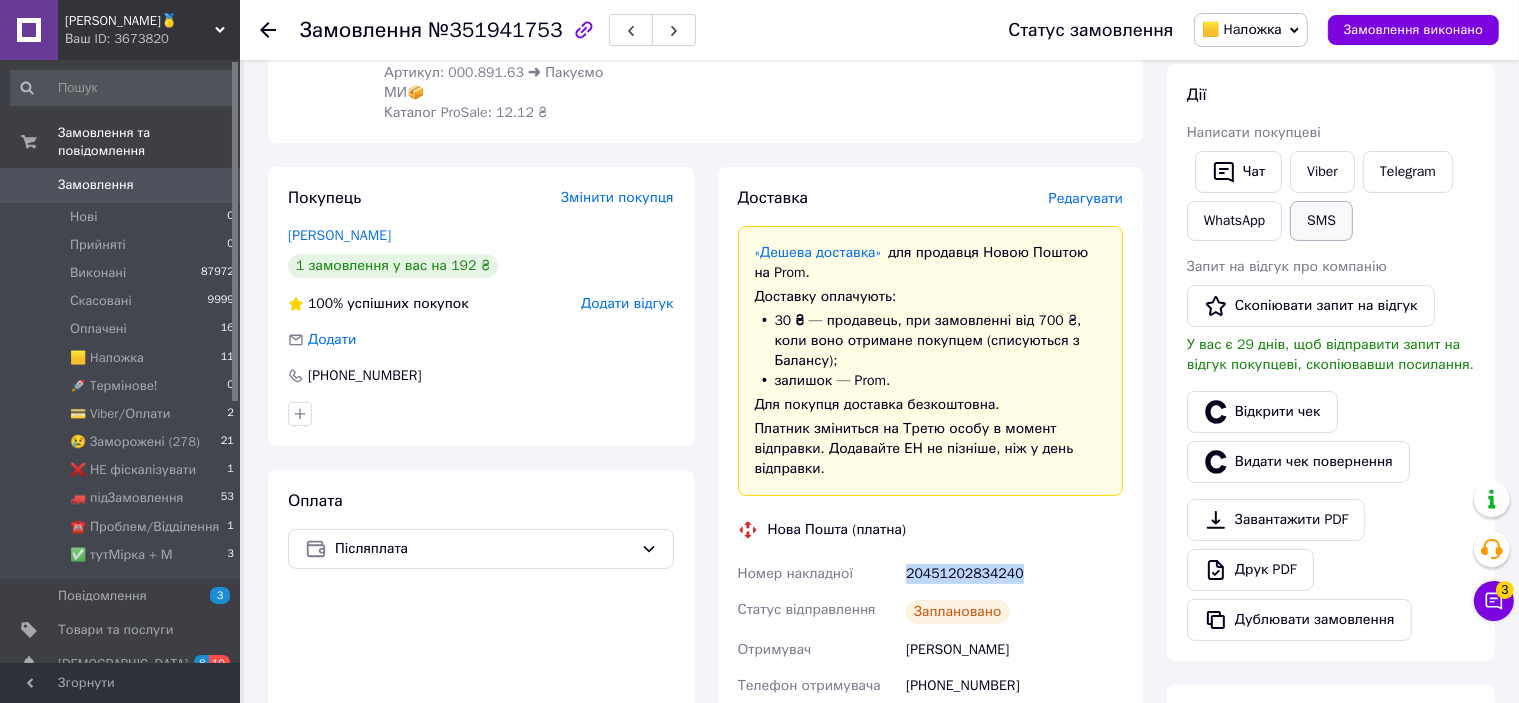 click on "SMS" at bounding box center [1321, 221] 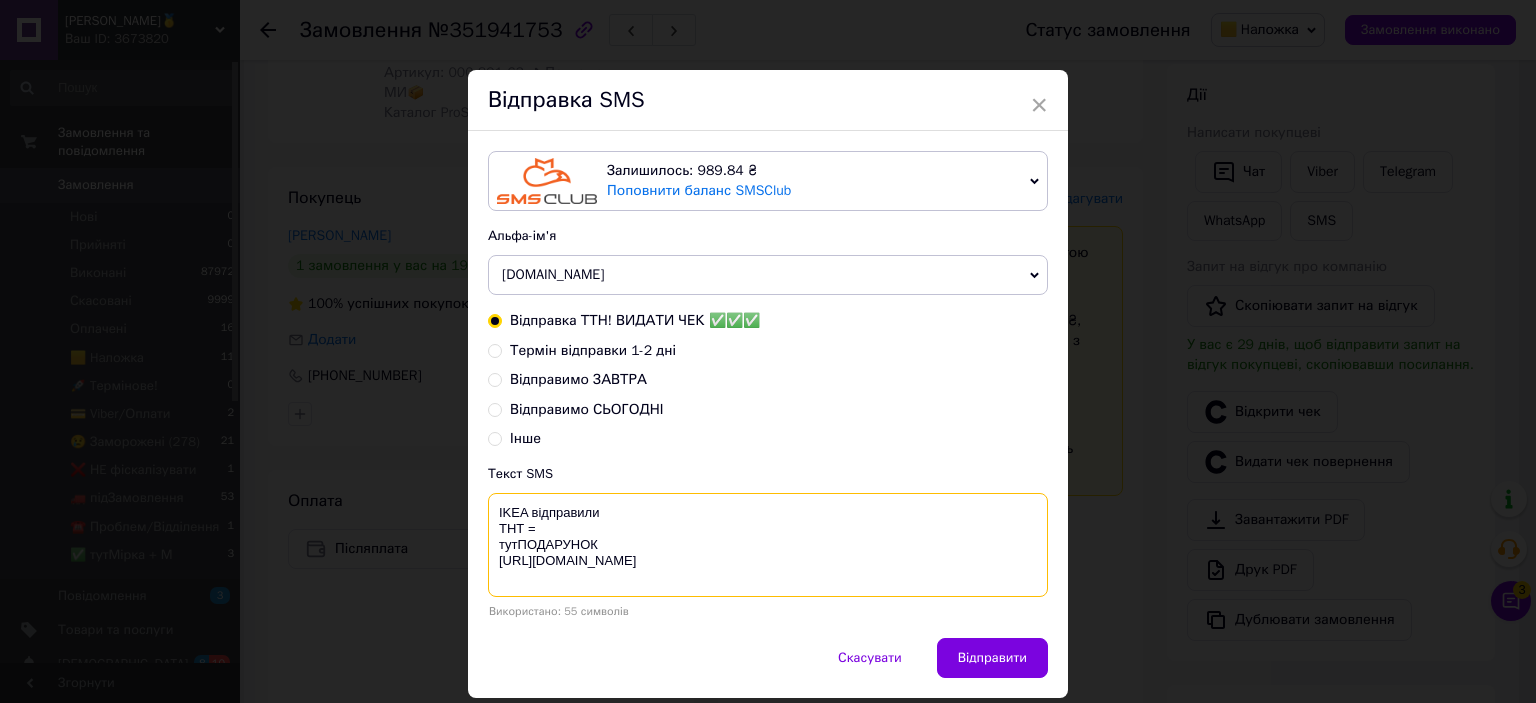 click on "IKEA відправили
ТНТ =
тутПОДАРУНОК
[URL][DOMAIN_NAME]" at bounding box center [768, 545] 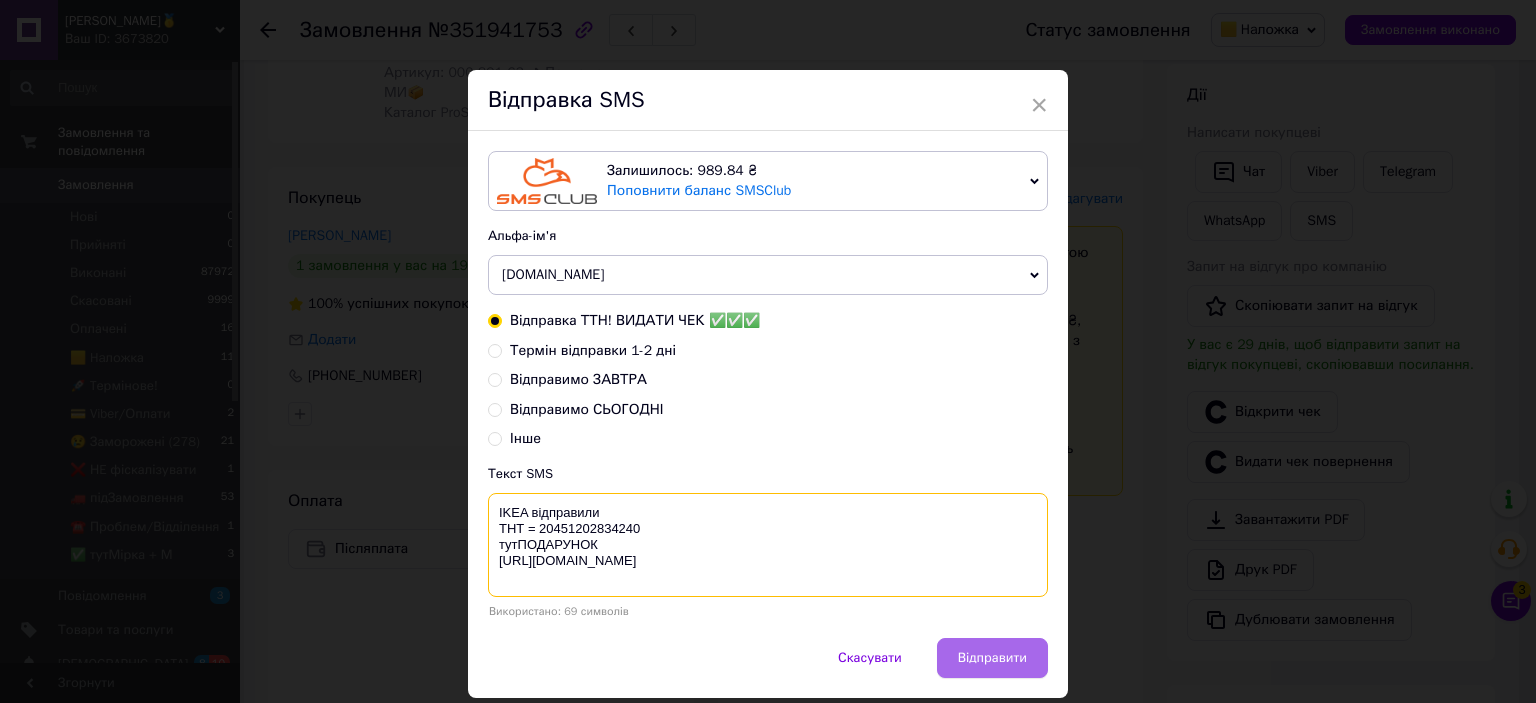 type on "IKEA відправили
ТНТ = 20451202834240
тутПОДАРУНОК
[URL][DOMAIN_NAME]" 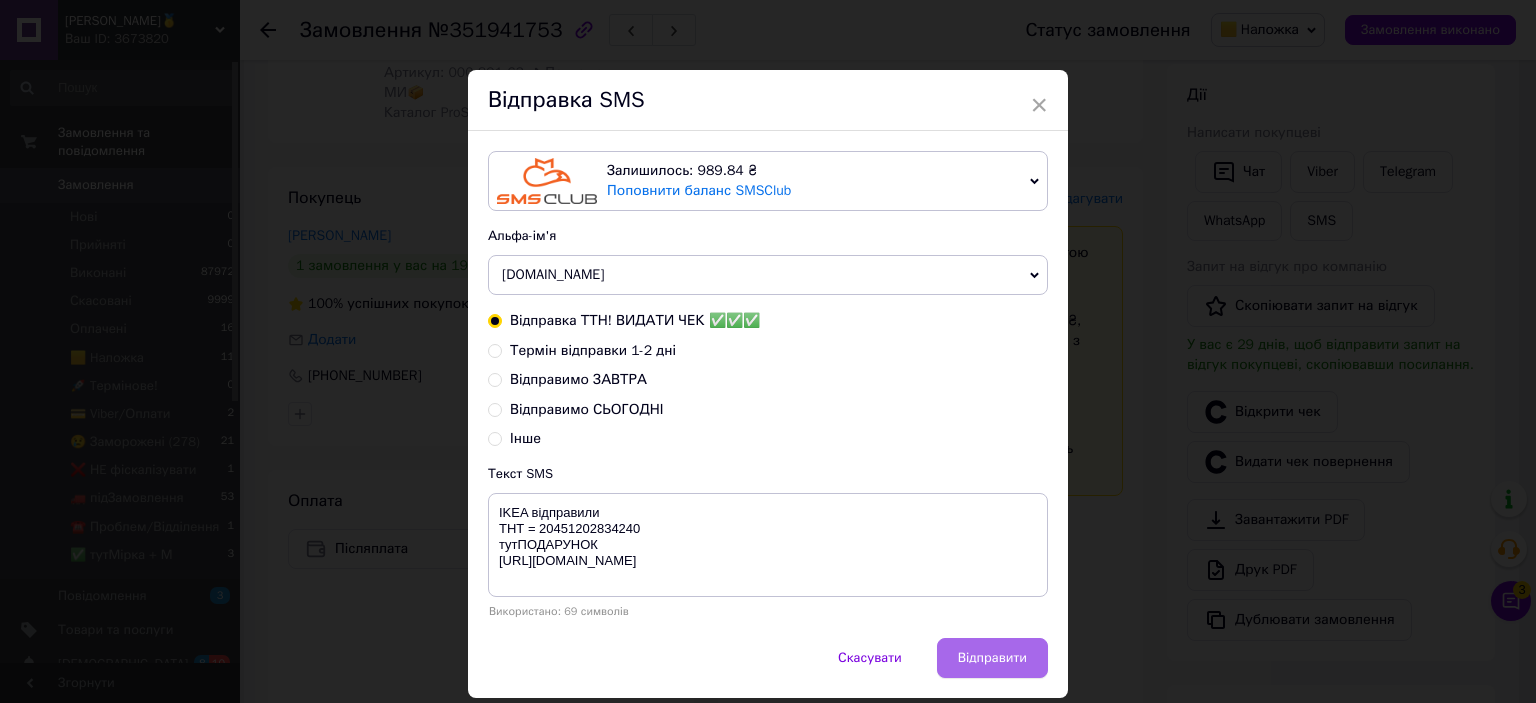 click on "Відправити" at bounding box center [992, 658] 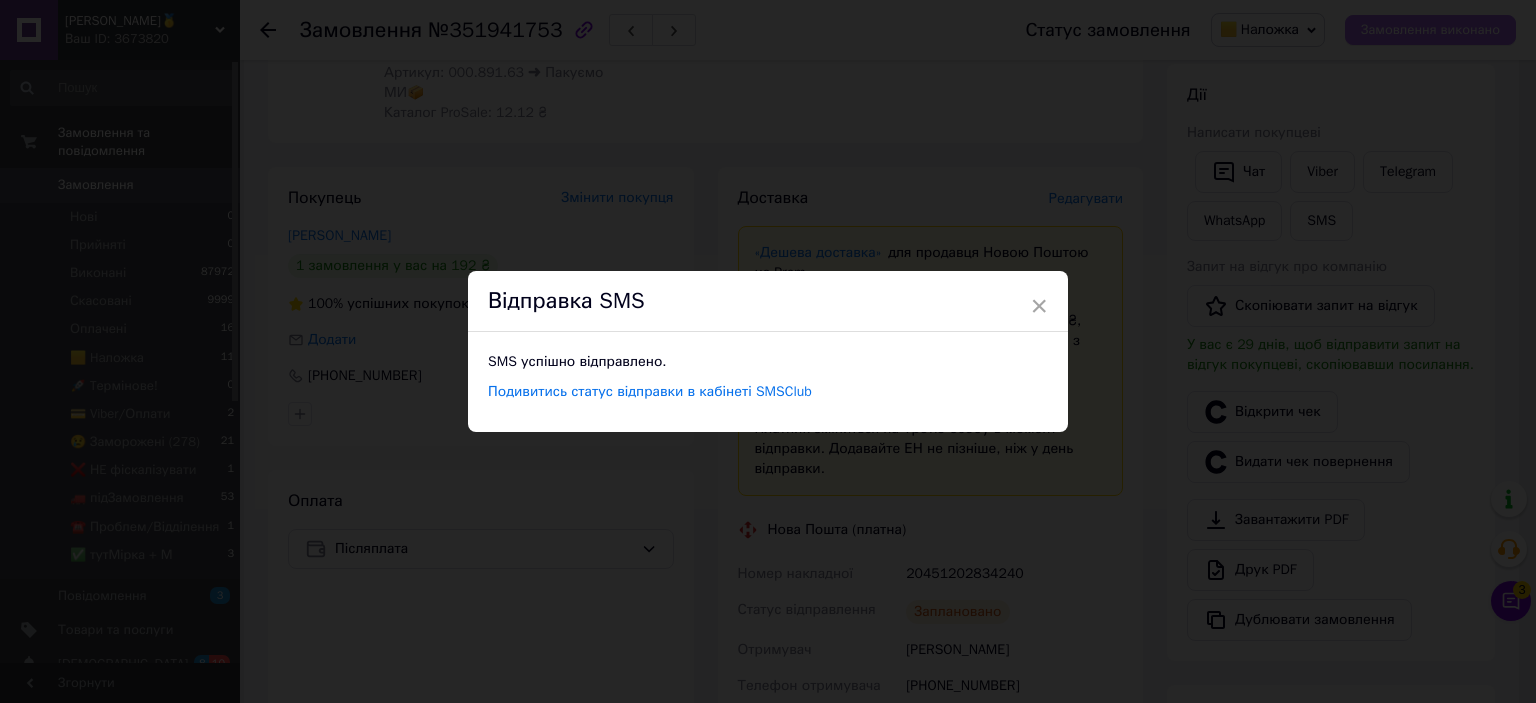 click on "× Відправка SMS SMS успішно відправлено. Подивитись статус відправки в кабінеті SMSClub" at bounding box center [768, 351] 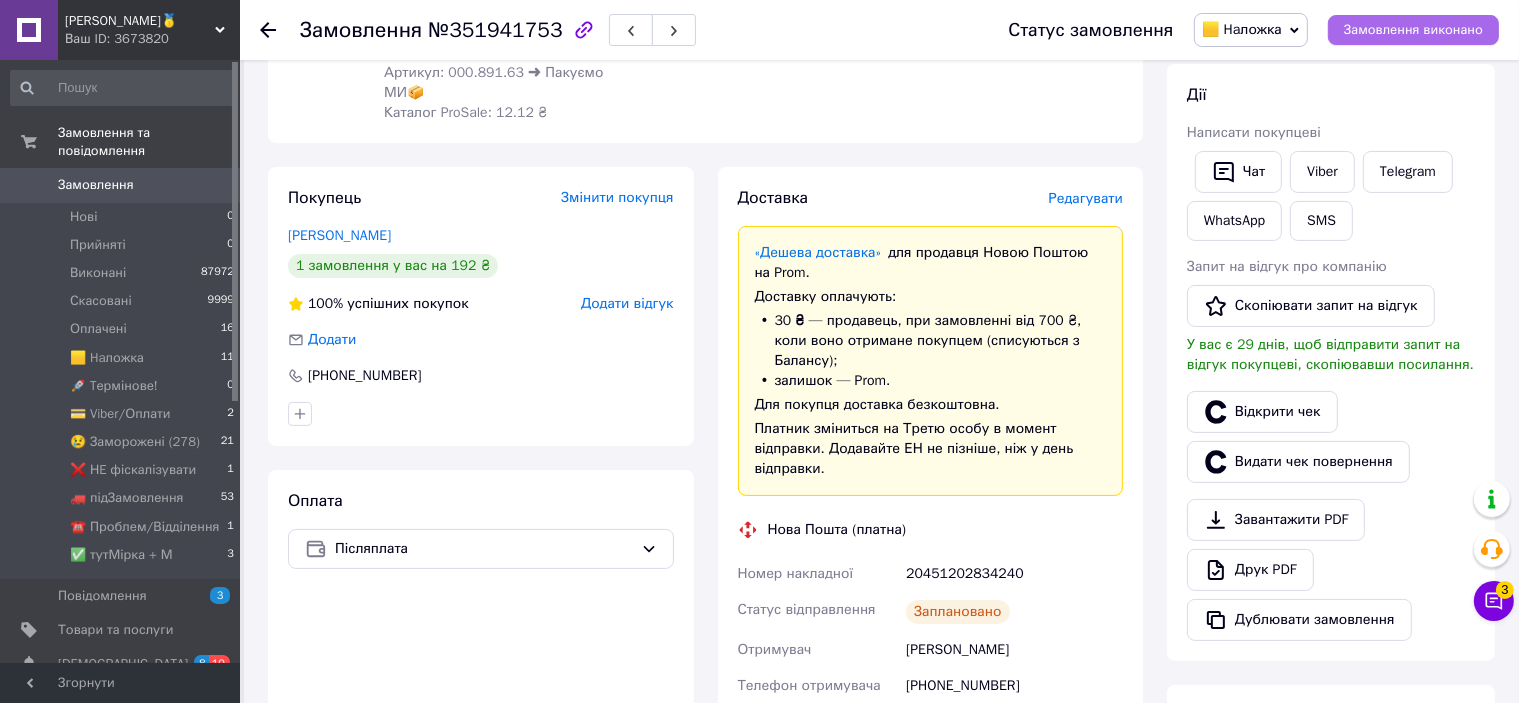 click on "Замовлення виконано" at bounding box center (1413, 30) 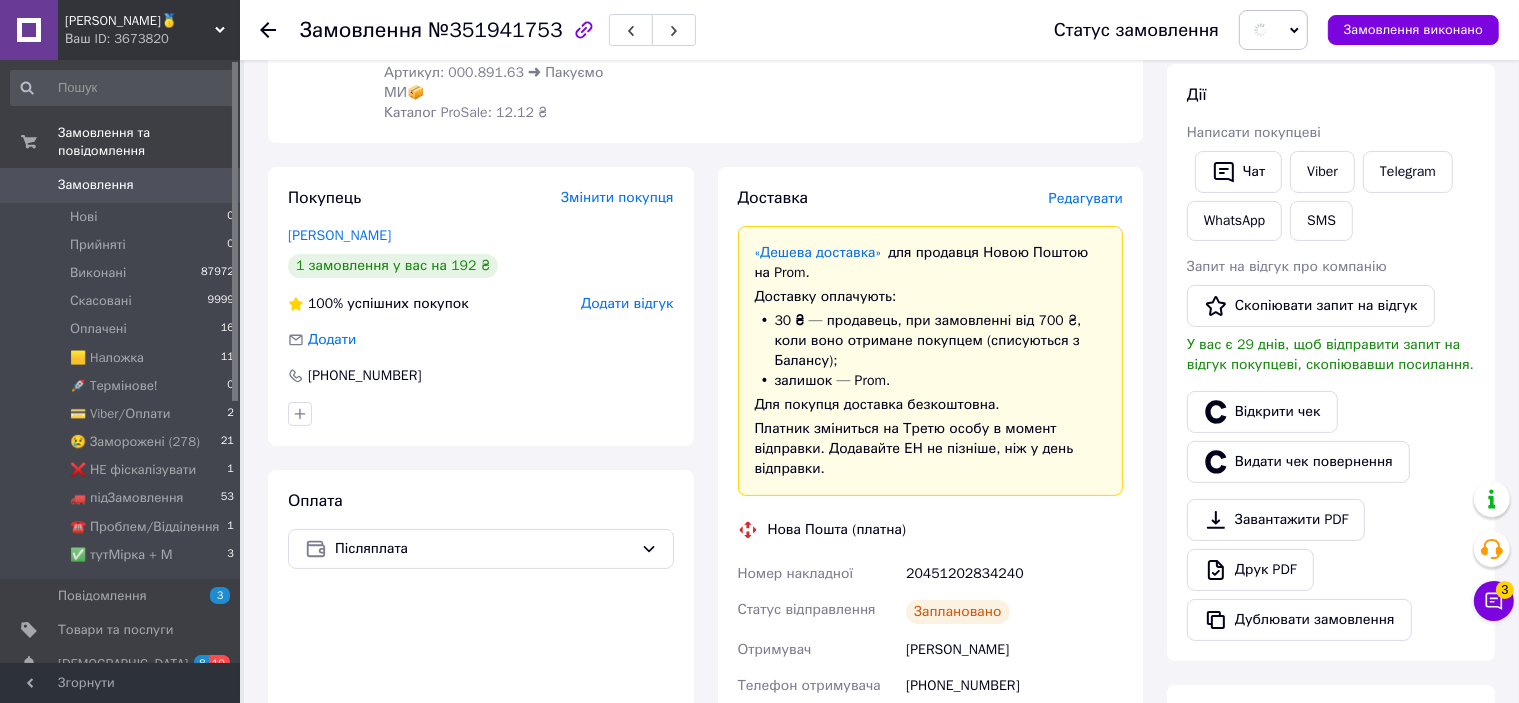 scroll, scrollTop: 0, scrollLeft: 0, axis: both 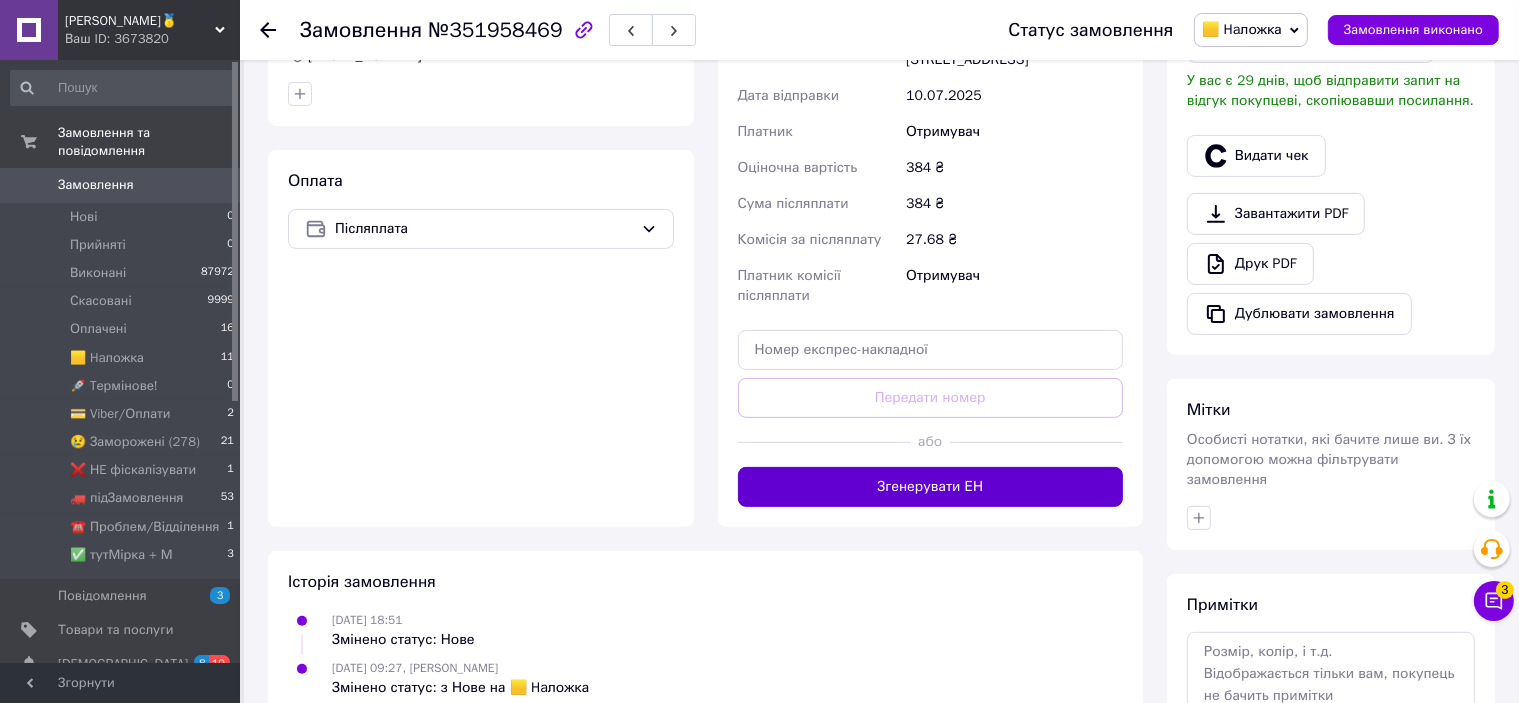click on "Згенерувати ЕН" at bounding box center [931, 487] 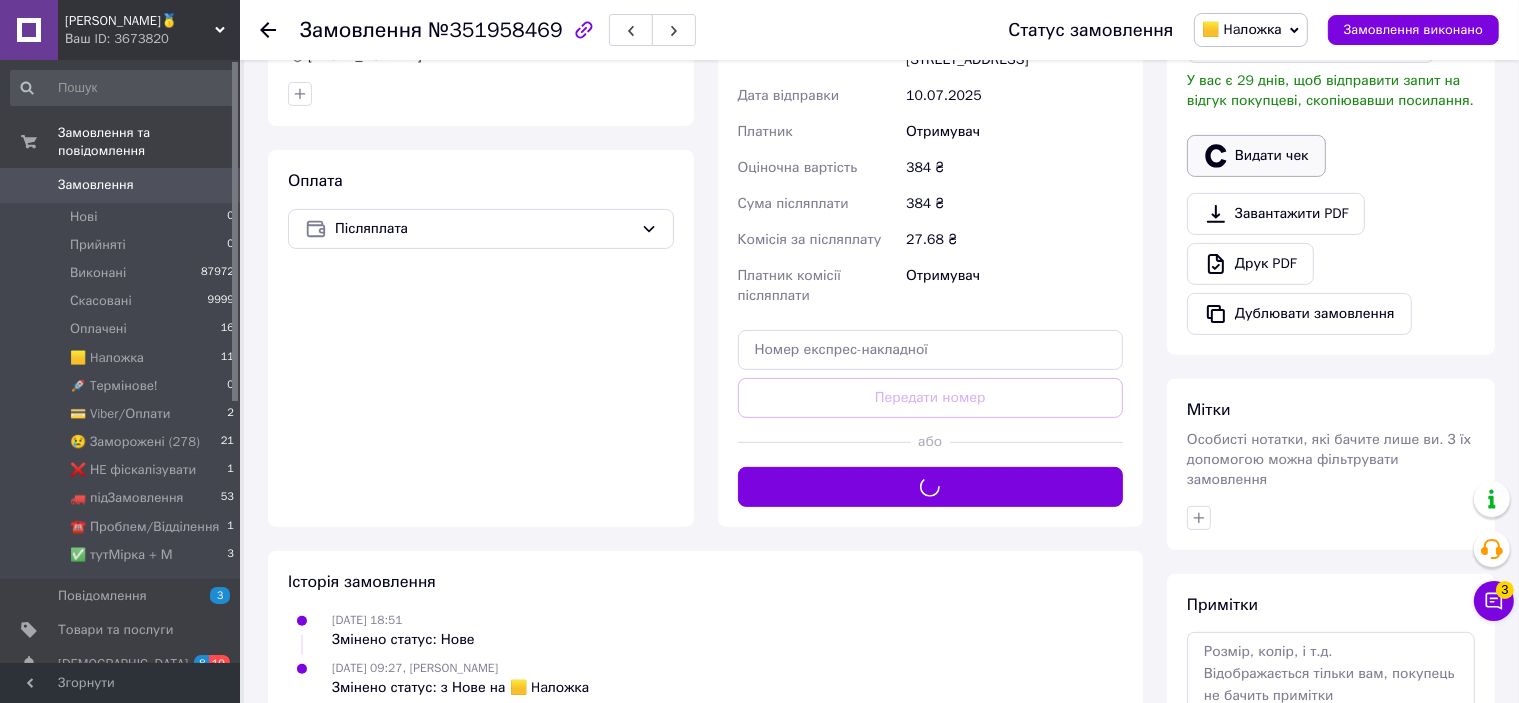 click on "Видати чек" at bounding box center (1256, 156) 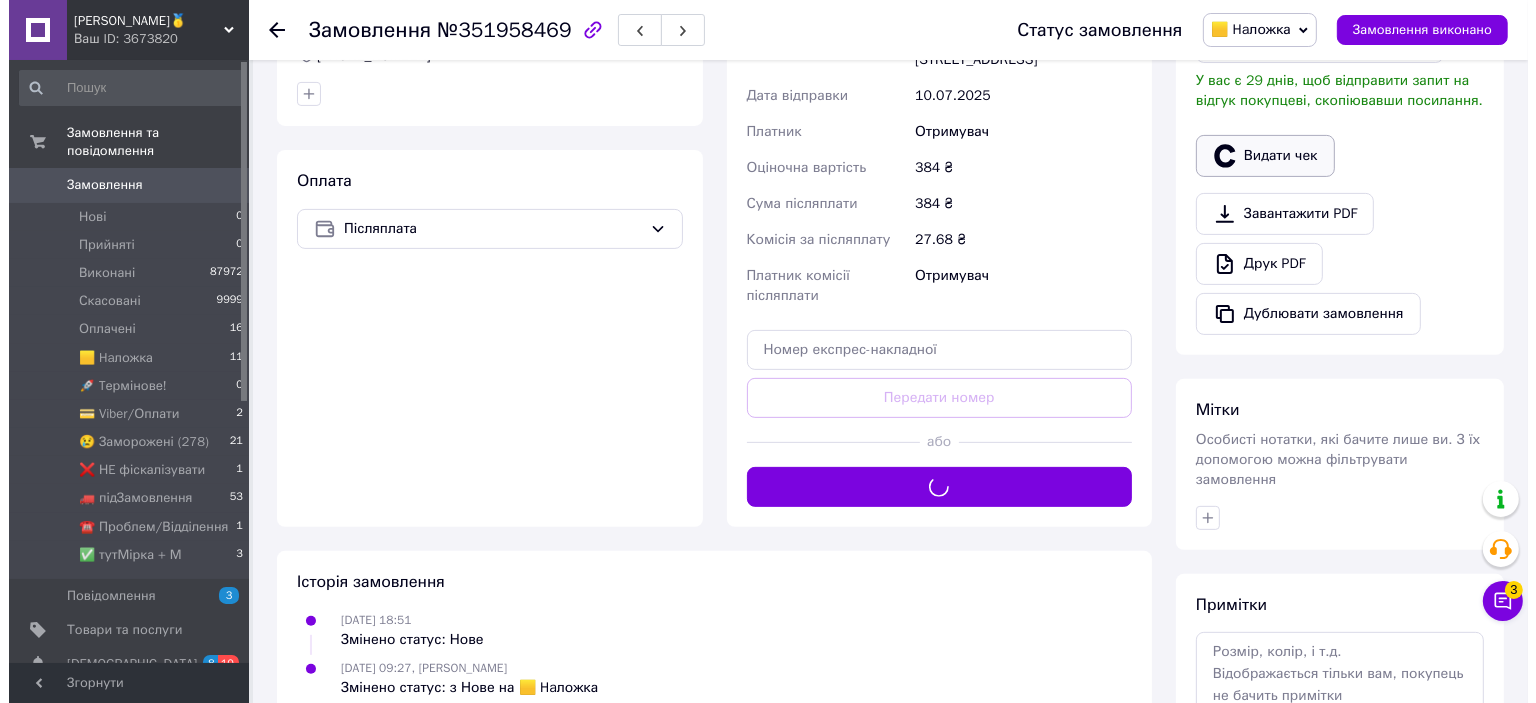 scroll, scrollTop: 580, scrollLeft: 0, axis: vertical 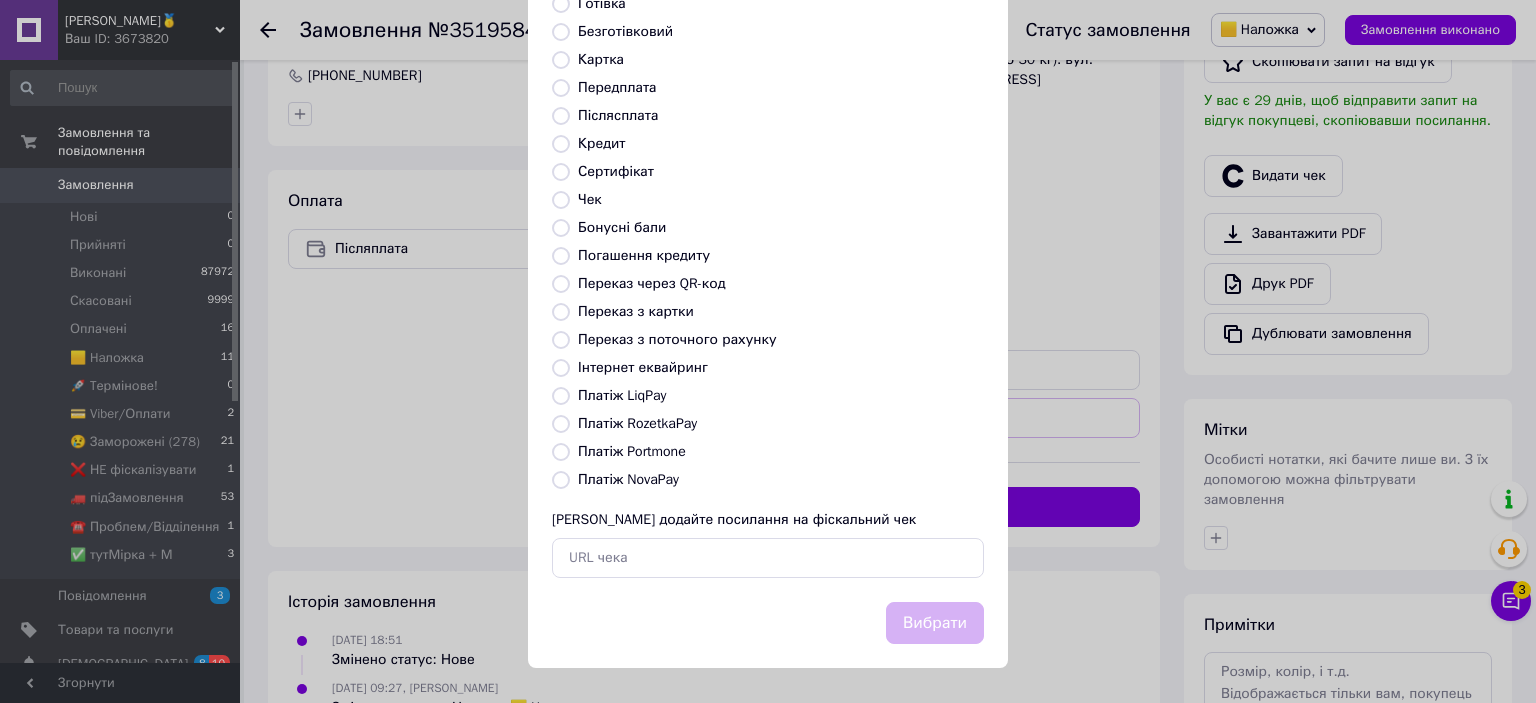 click on "Платіж NovaPay" at bounding box center (628, 479) 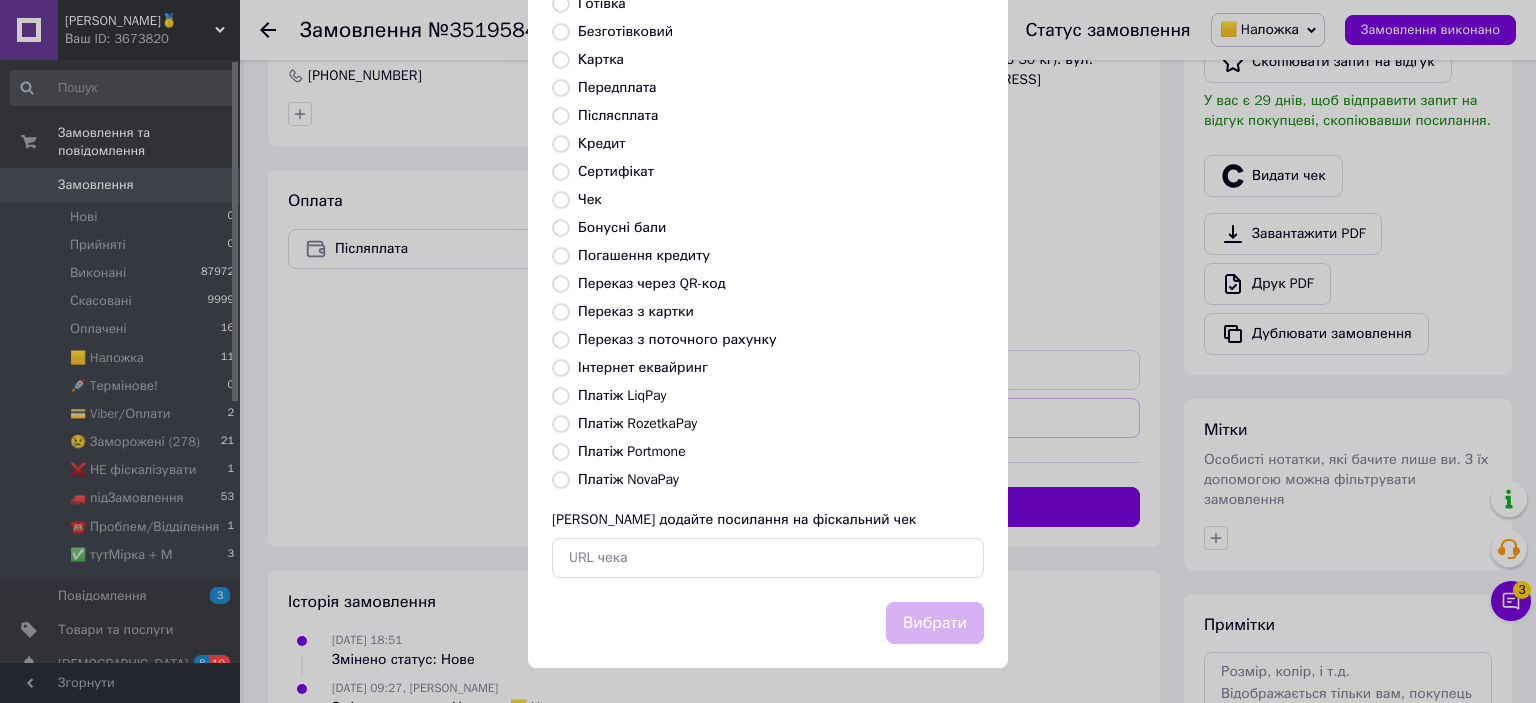 radio on "true" 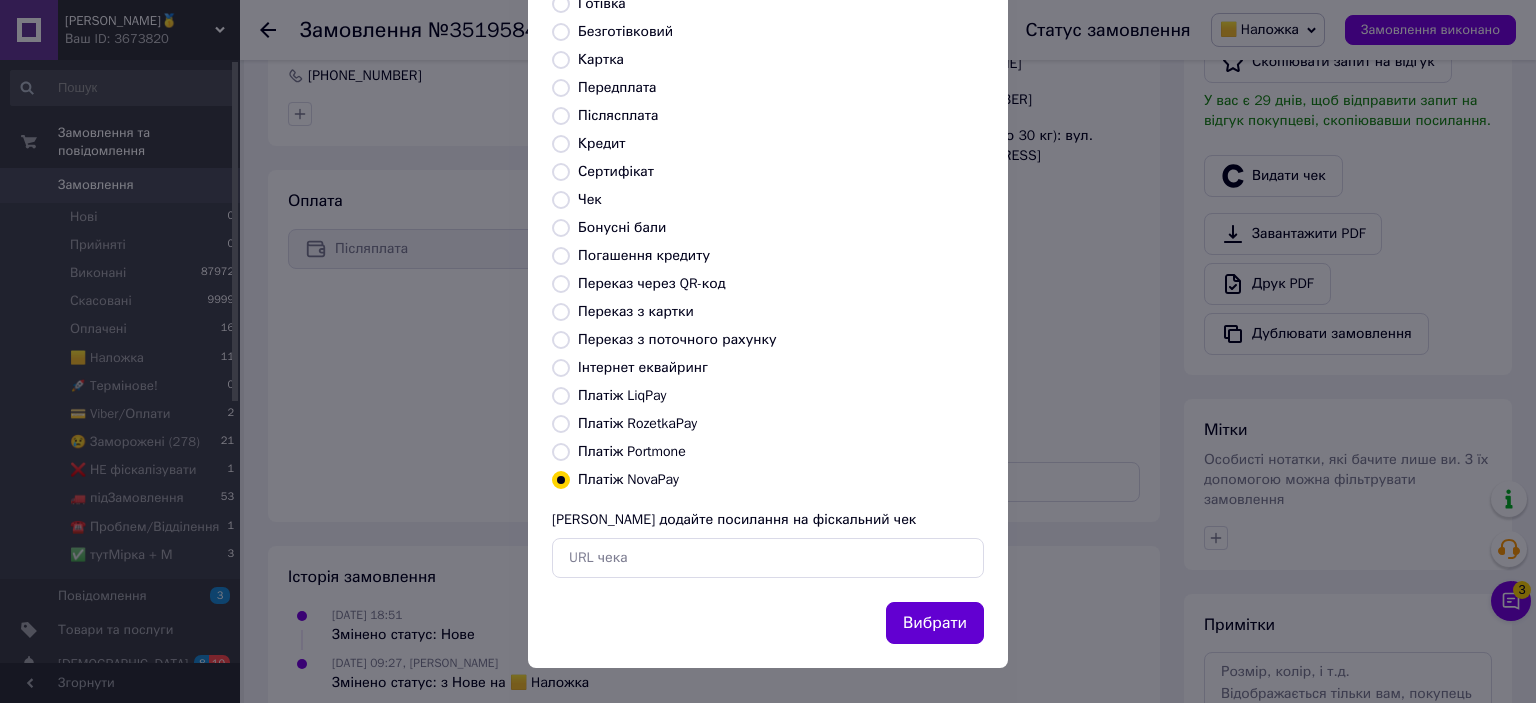 click on "Вибрати" at bounding box center (935, 623) 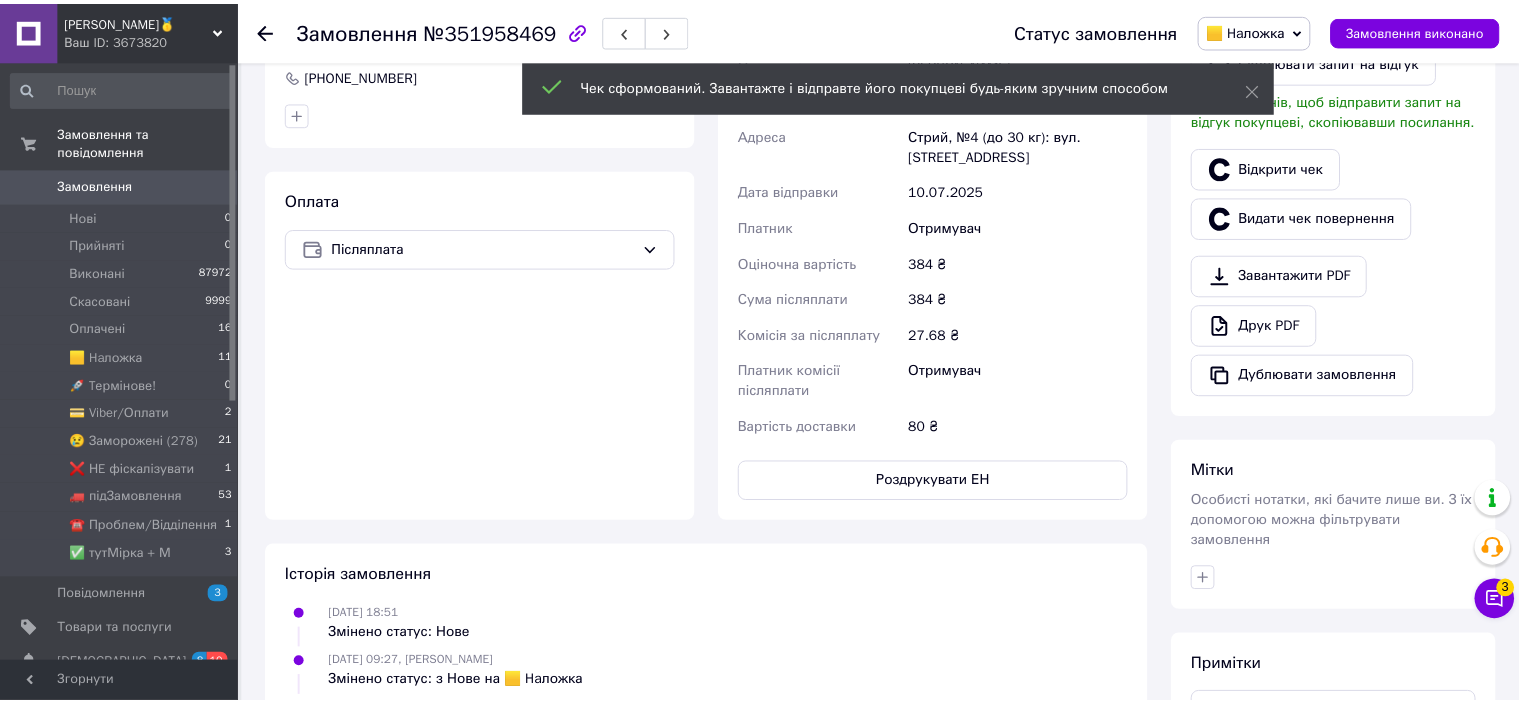 scroll, scrollTop: 600, scrollLeft: 0, axis: vertical 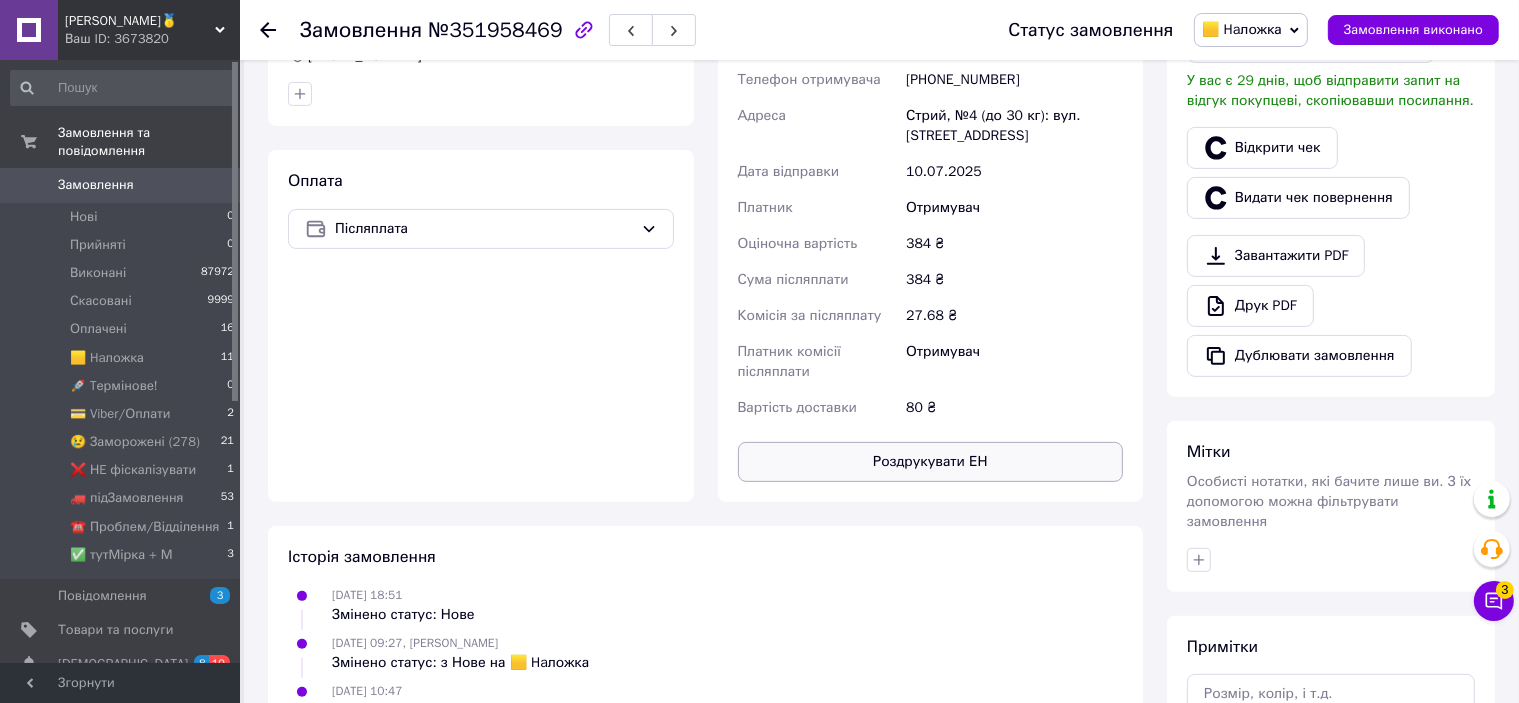 click on "Роздрукувати ЕН" at bounding box center (931, 462) 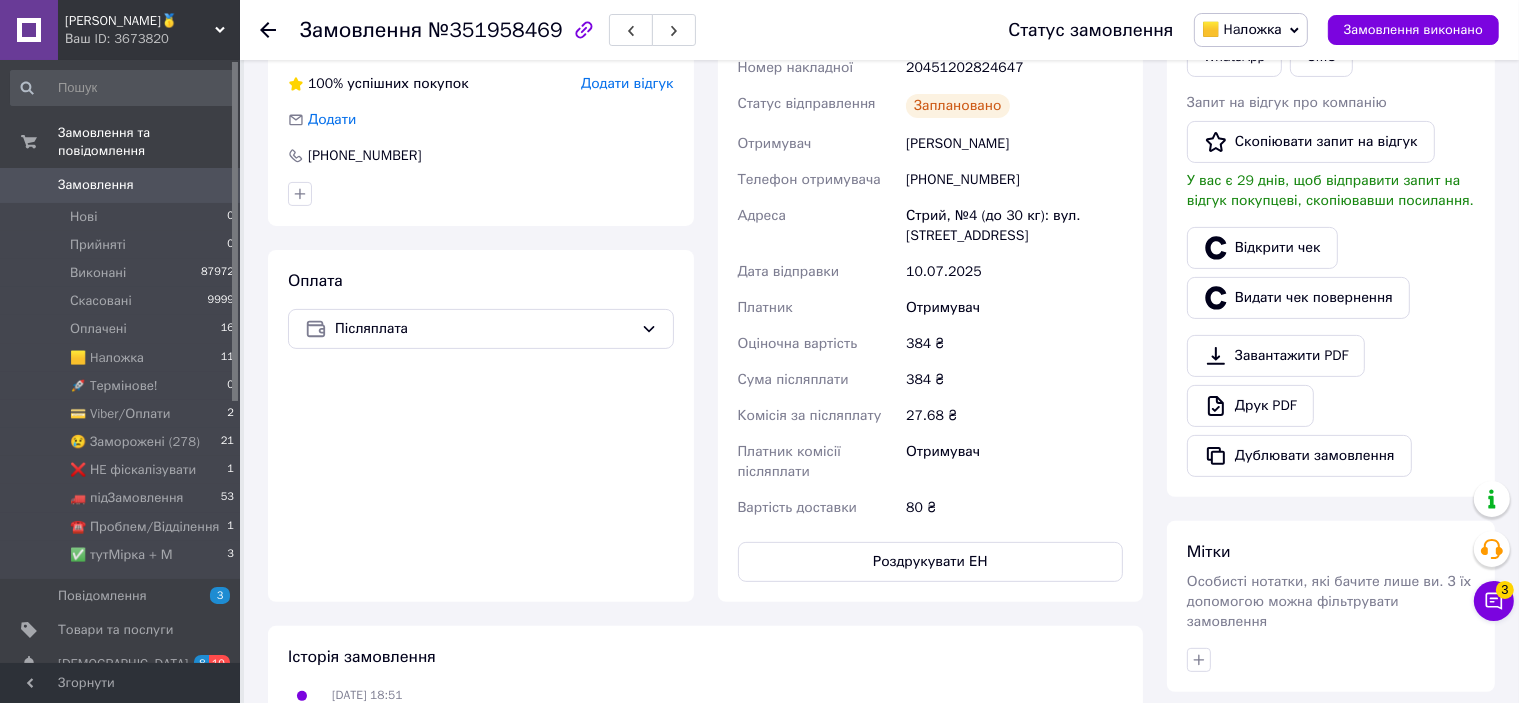 scroll, scrollTop: 300, scrollLeft: 0, axis: vertical 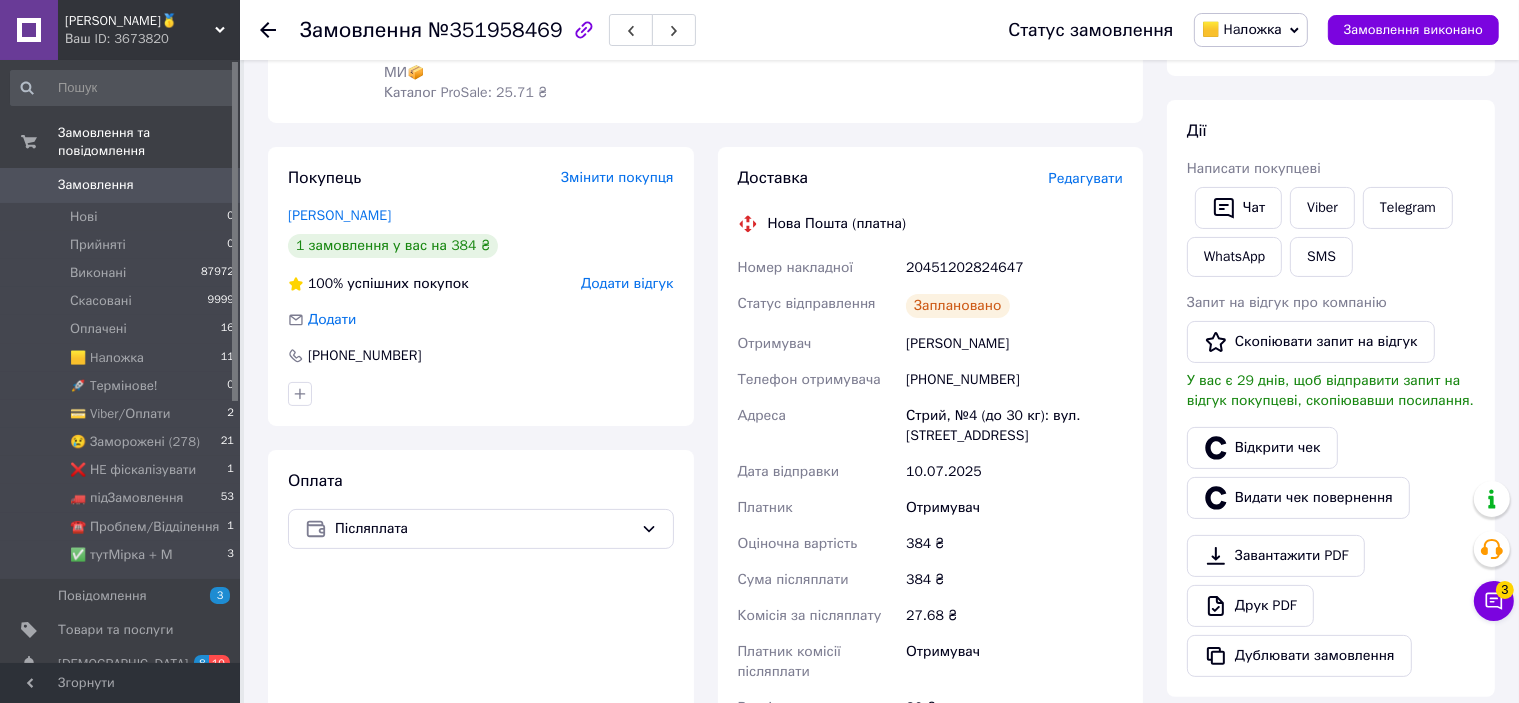 click on "20451202824647" at bounding box center [1014, 268] 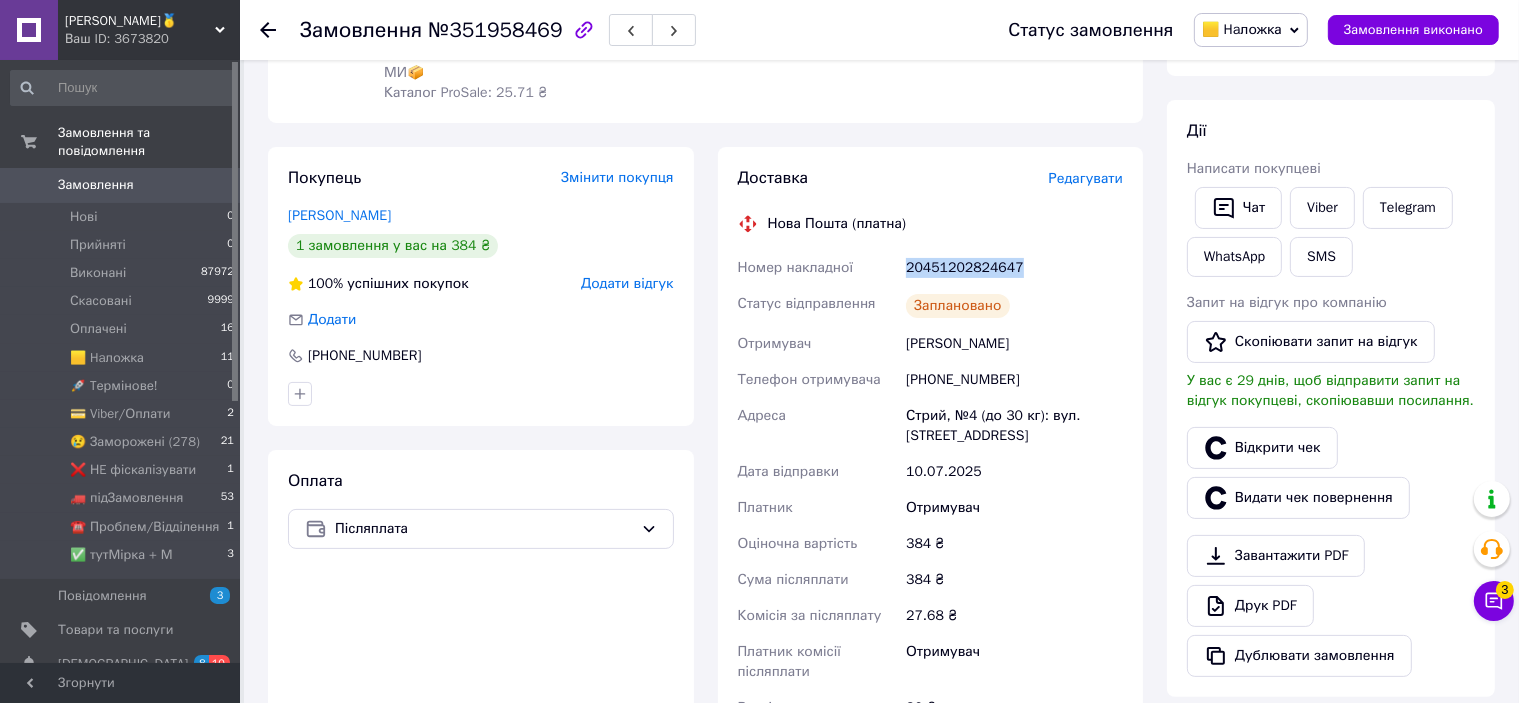 click on "20451202824647" at bounding box center (1014, 268) 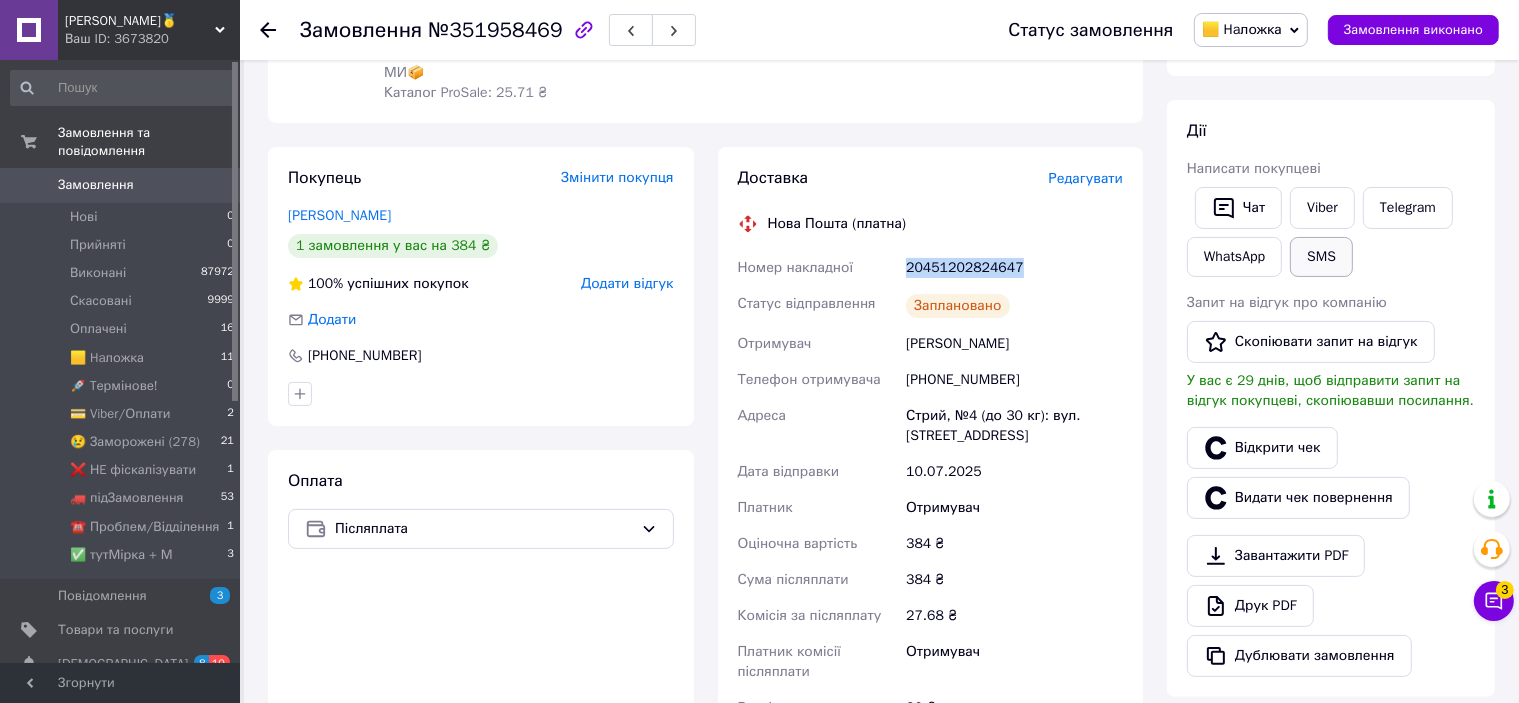 click on "SMS" at bounding box center [1321, 257] 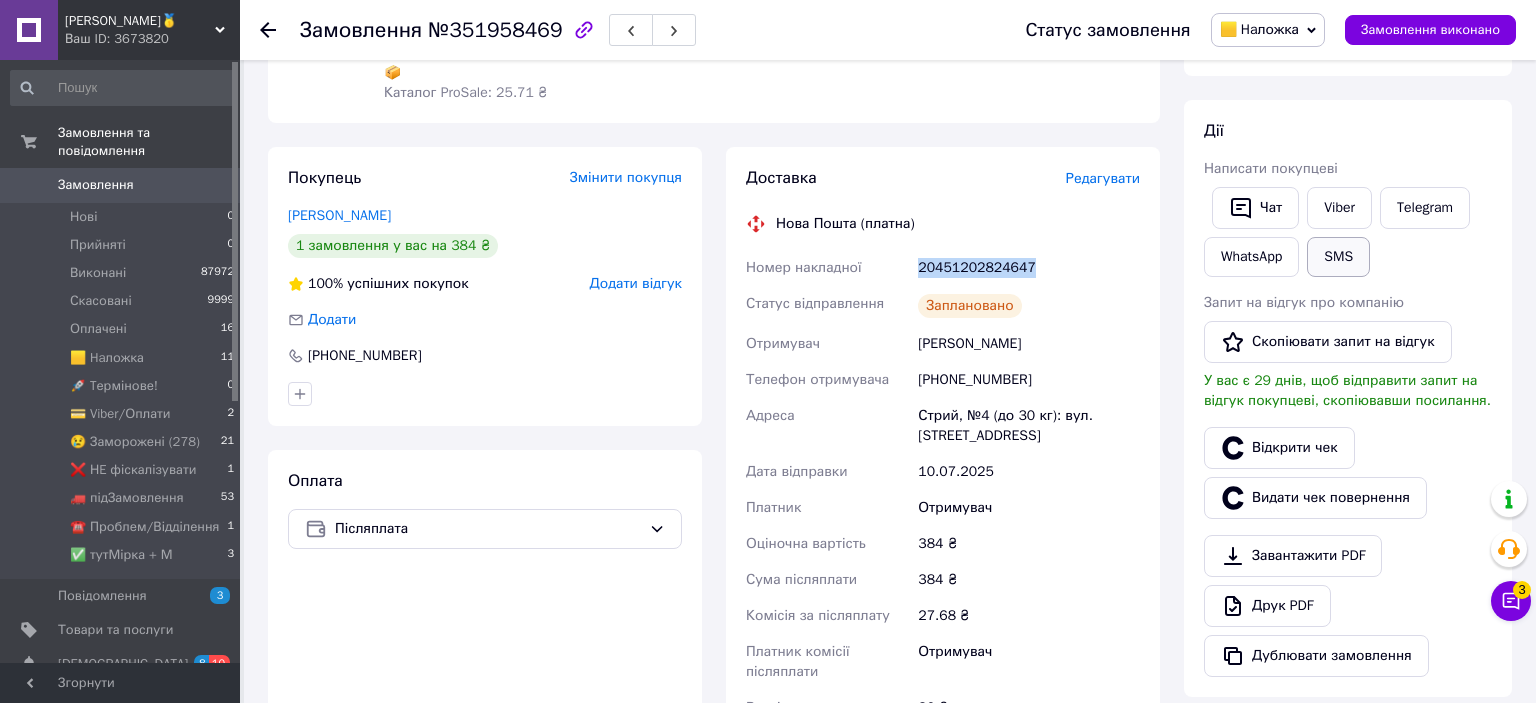 type 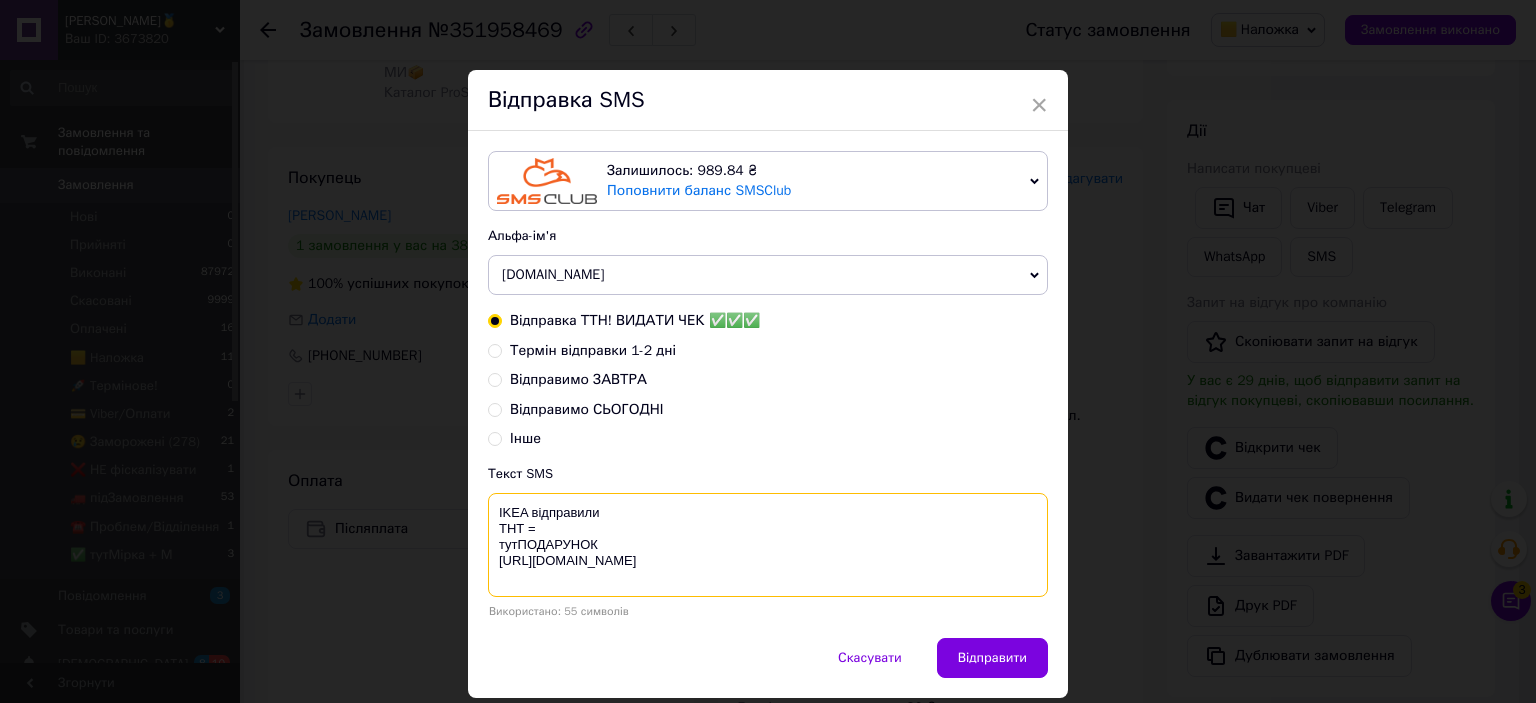 click on "IKEA відправили
ТНТ =
тутПОДАРУНОК
[URL][DOMAIN_NAME]" at bounding box center [768, 545] 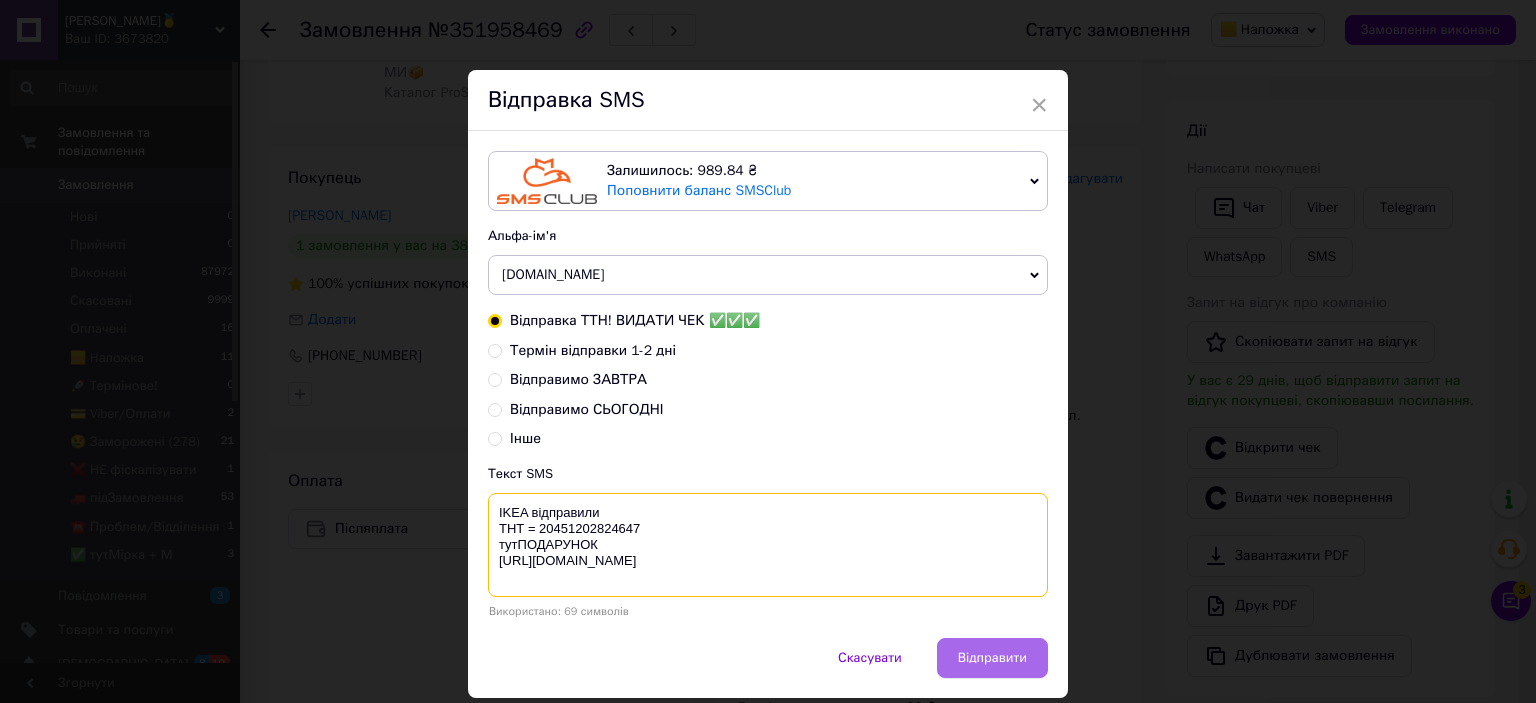 type on "IKEA відправили
ТНТ = 20451202824647
тутПОДАРУНОК
https://bit.ly/taao" 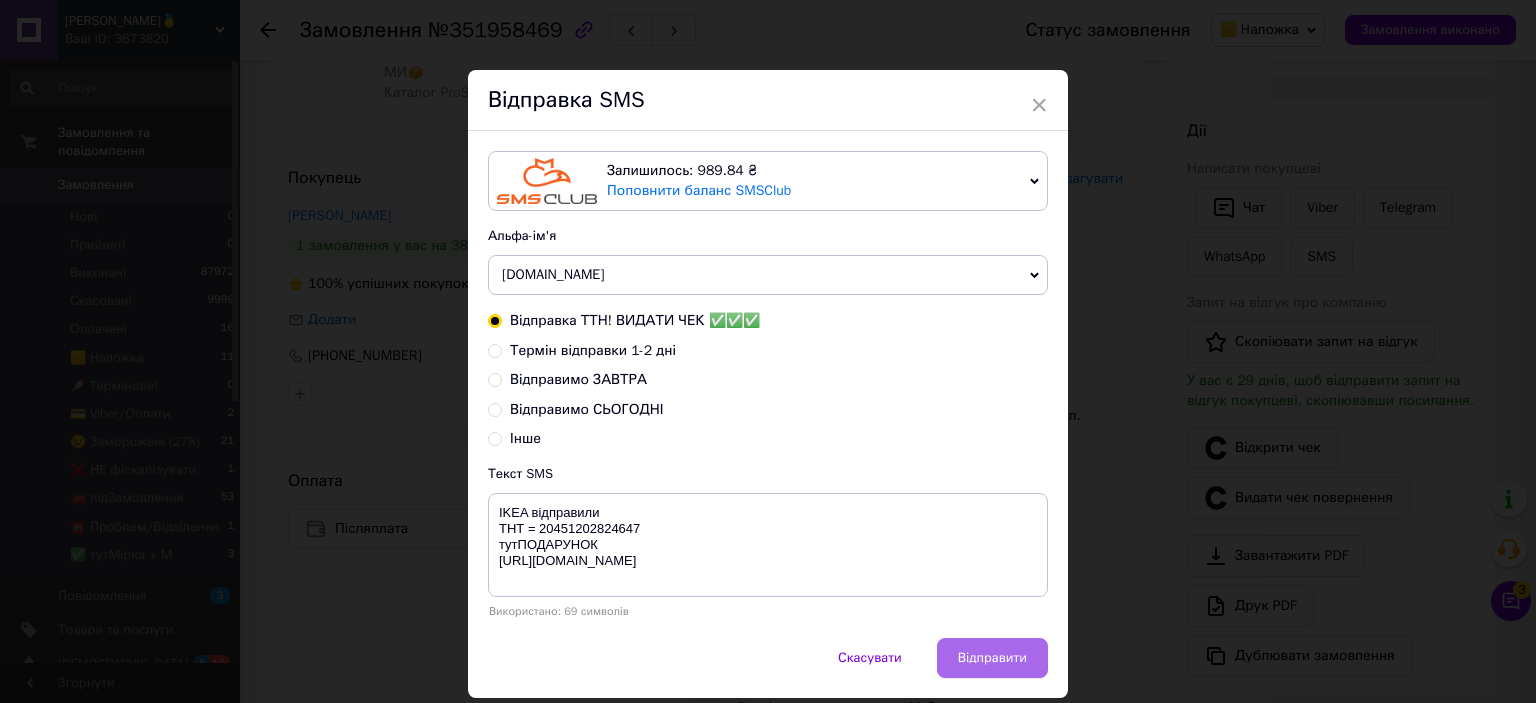click on "Відправити" at bounding box center (992, 658) 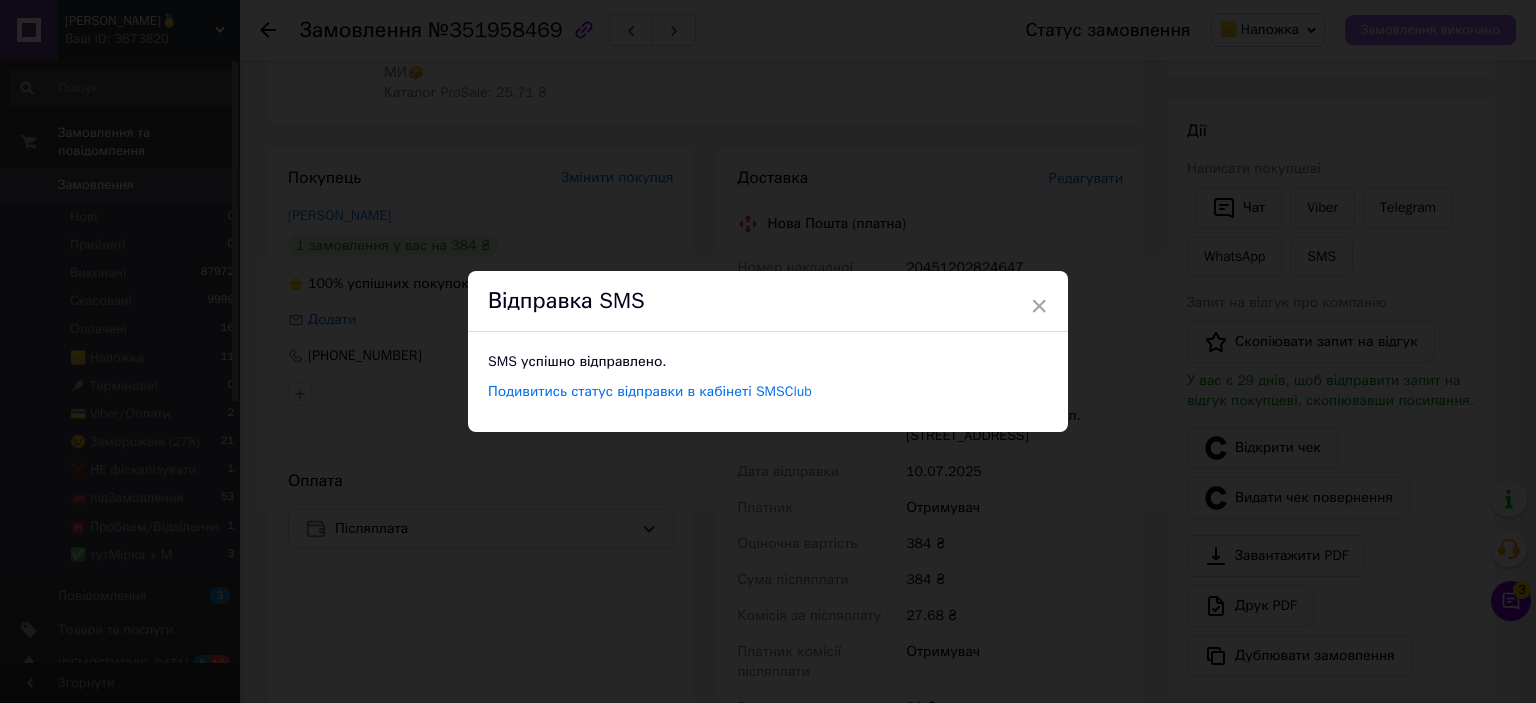 drag, startPoint x: 1451, startPoint y: 75, endPoint x: 1445, endPoint y: 42, distance: 33.54102 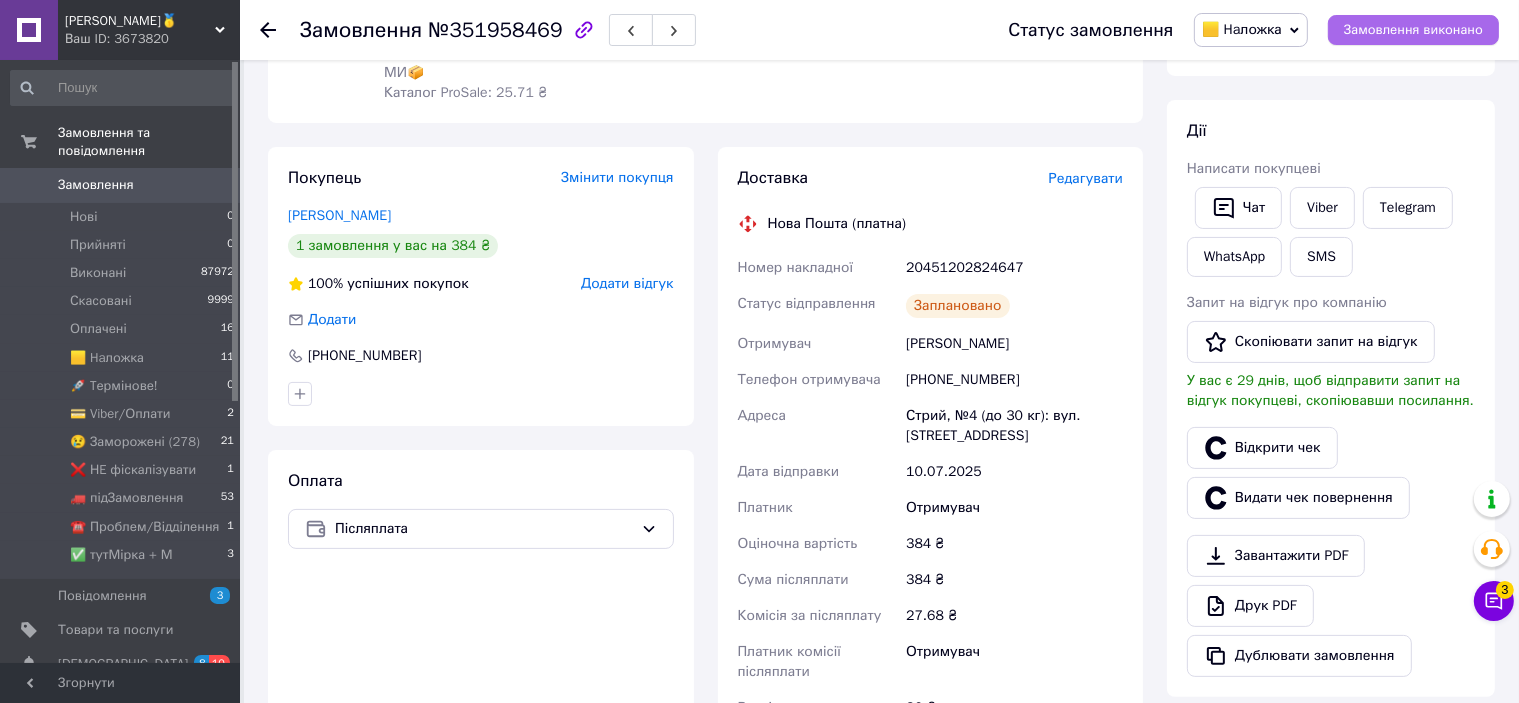 click on "Замовлення виконано" at bounding box center (1413, 30) 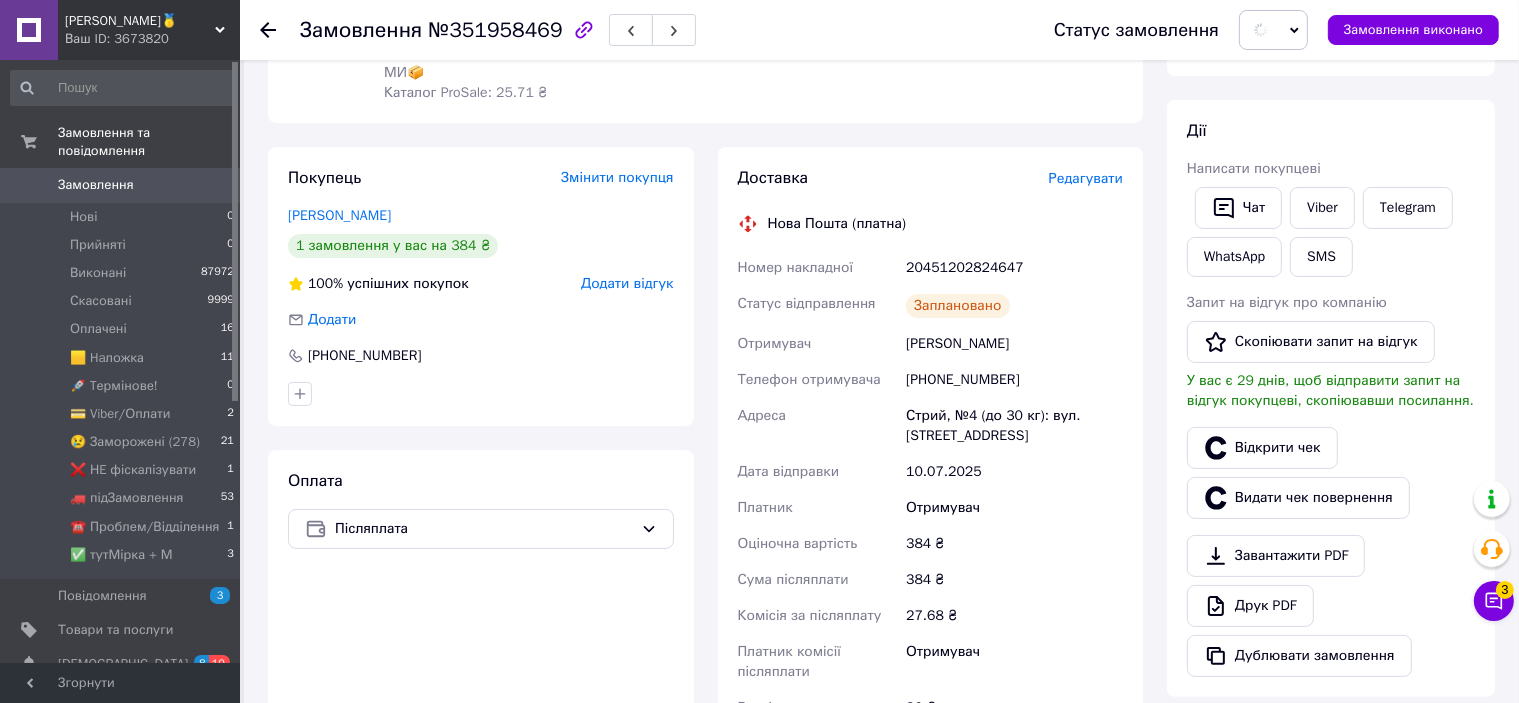 scroll, scrollTop: 0, scrollLeft: 0, axis: both 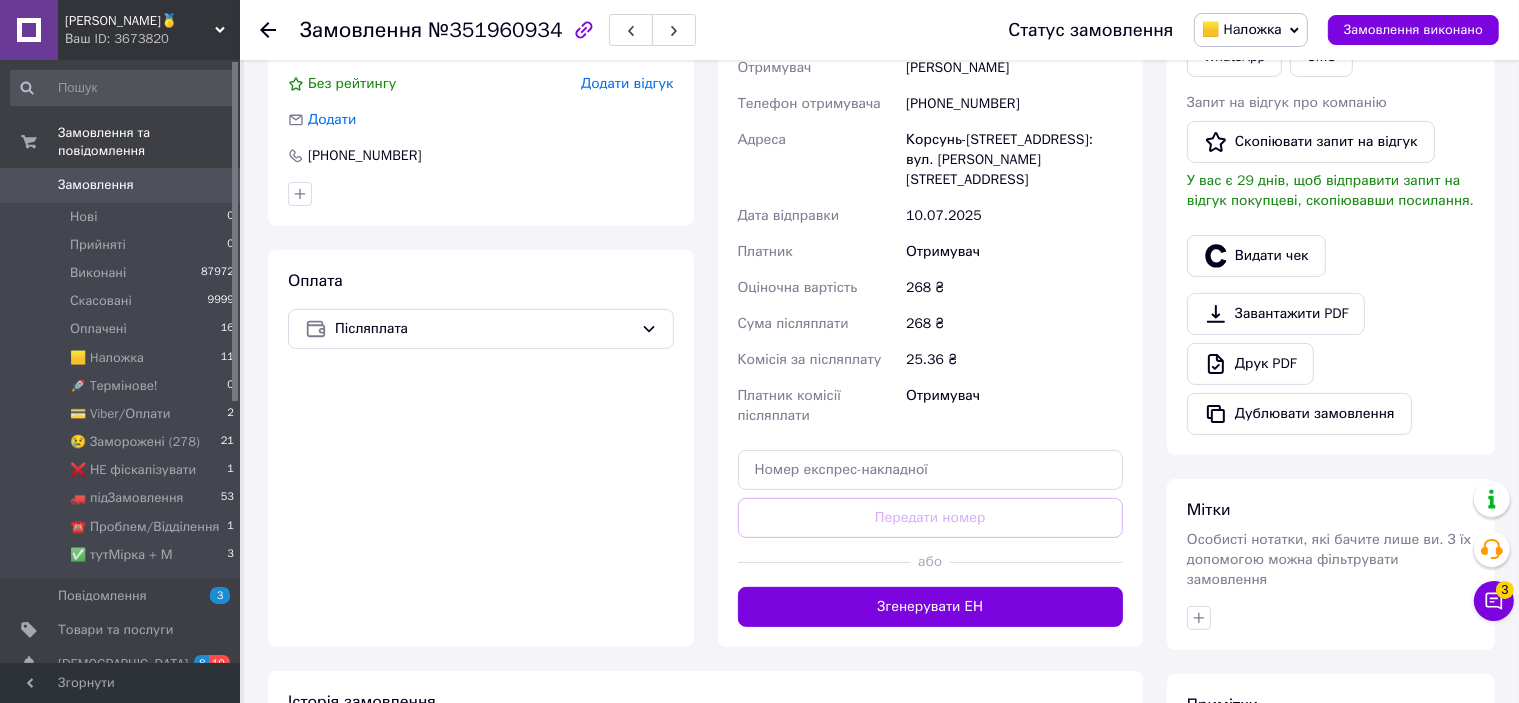 click on "Згенерувати ЕН" at bounding box center (931, 607) 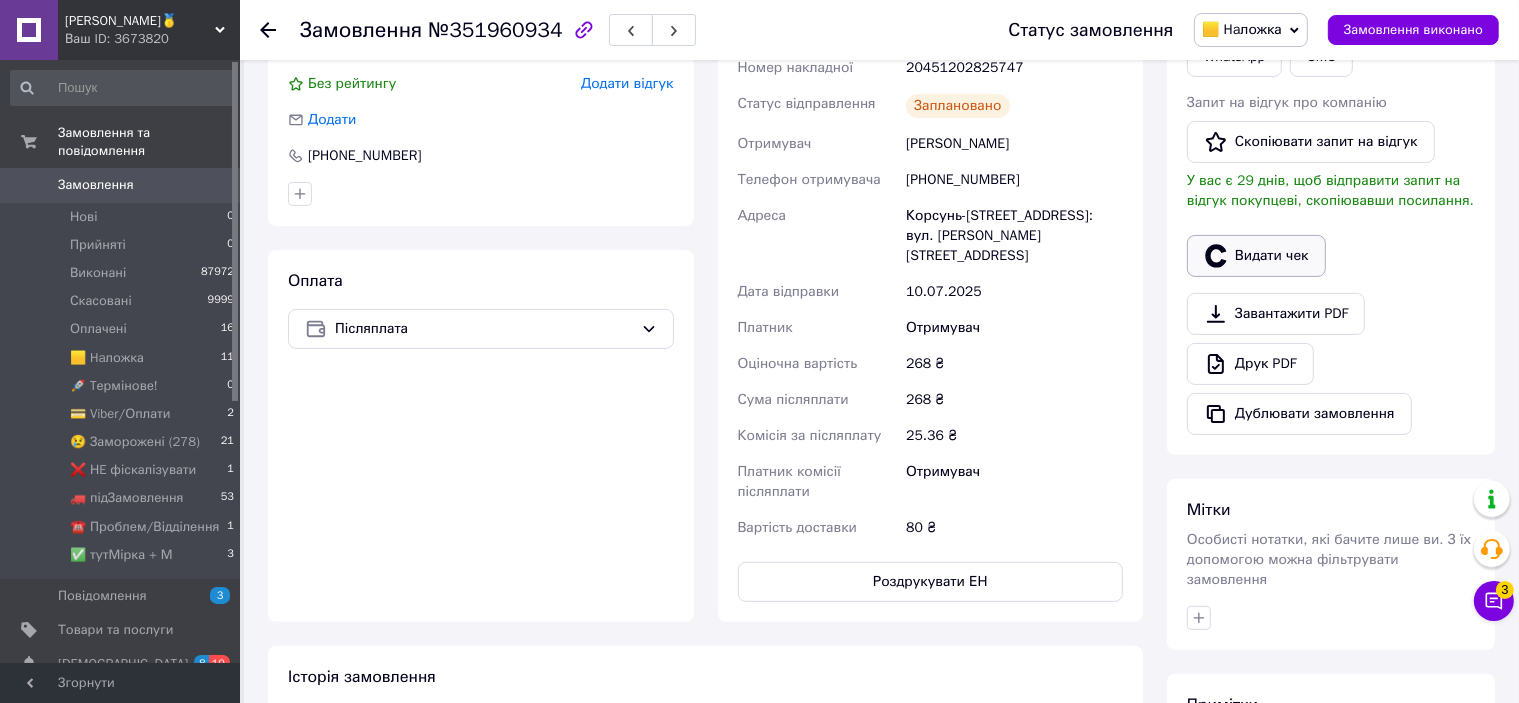 click on "Видати чек" at bounding box center [1256, 256] 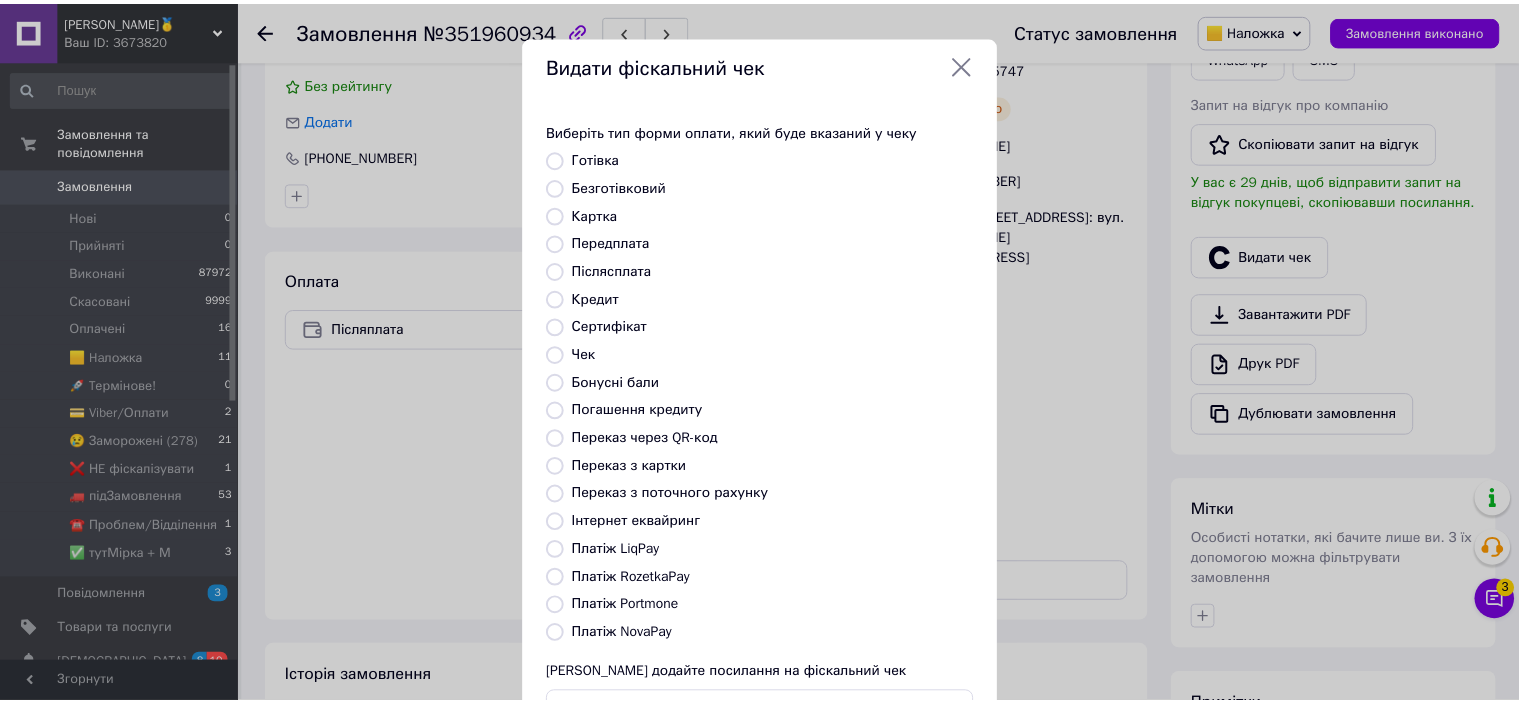 scroll, scrollTop: 155, scrollLeft: 0, axis: vertical 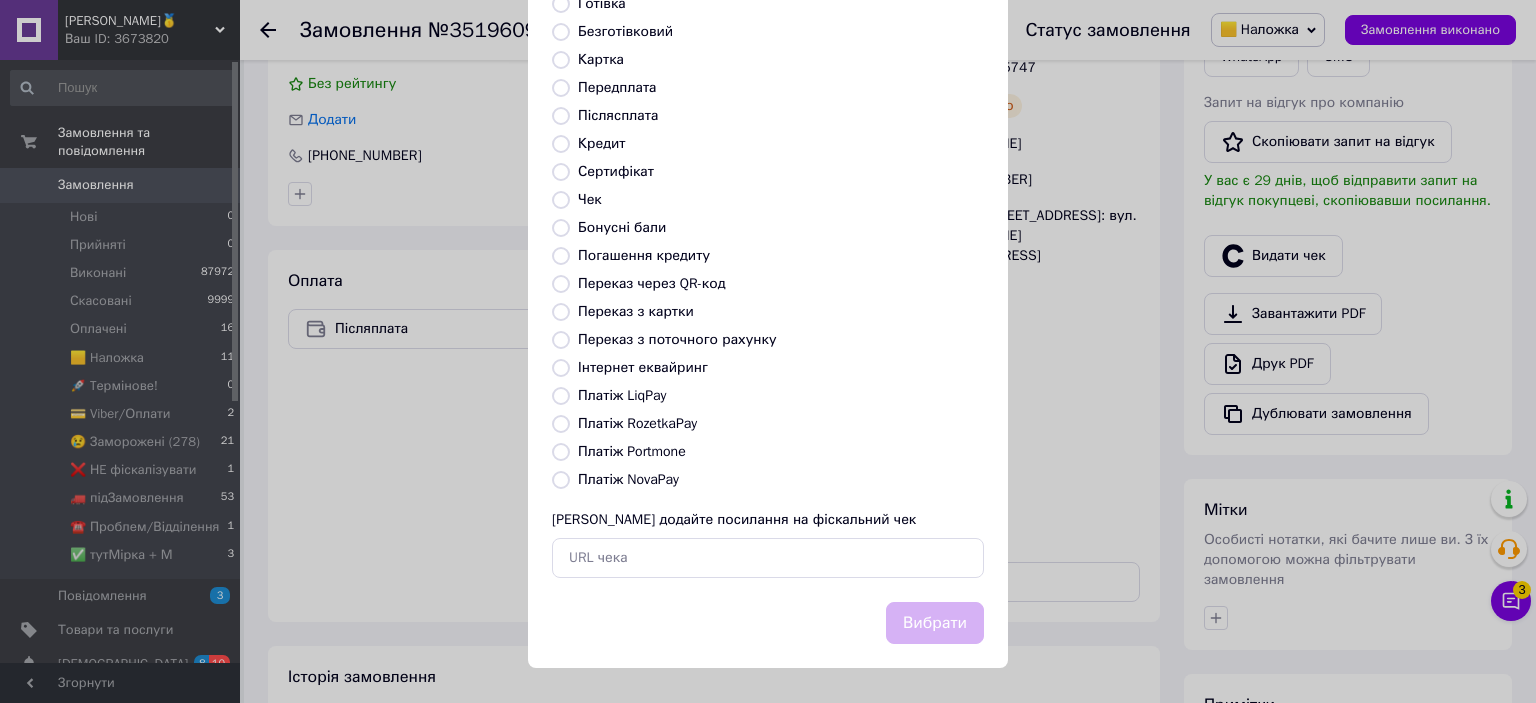 click on "Платіж NovaPay" at bounding box center [628, 479] 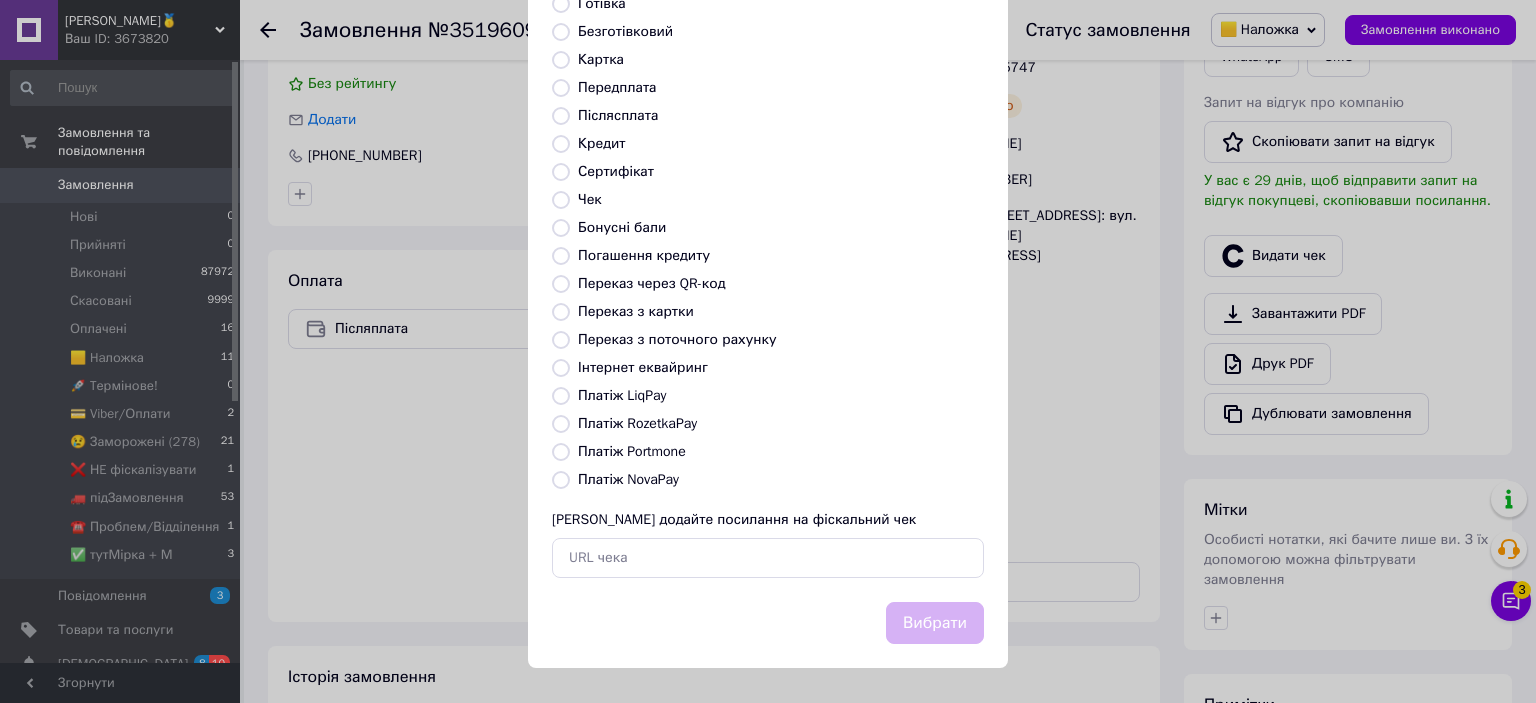 radio on "true" 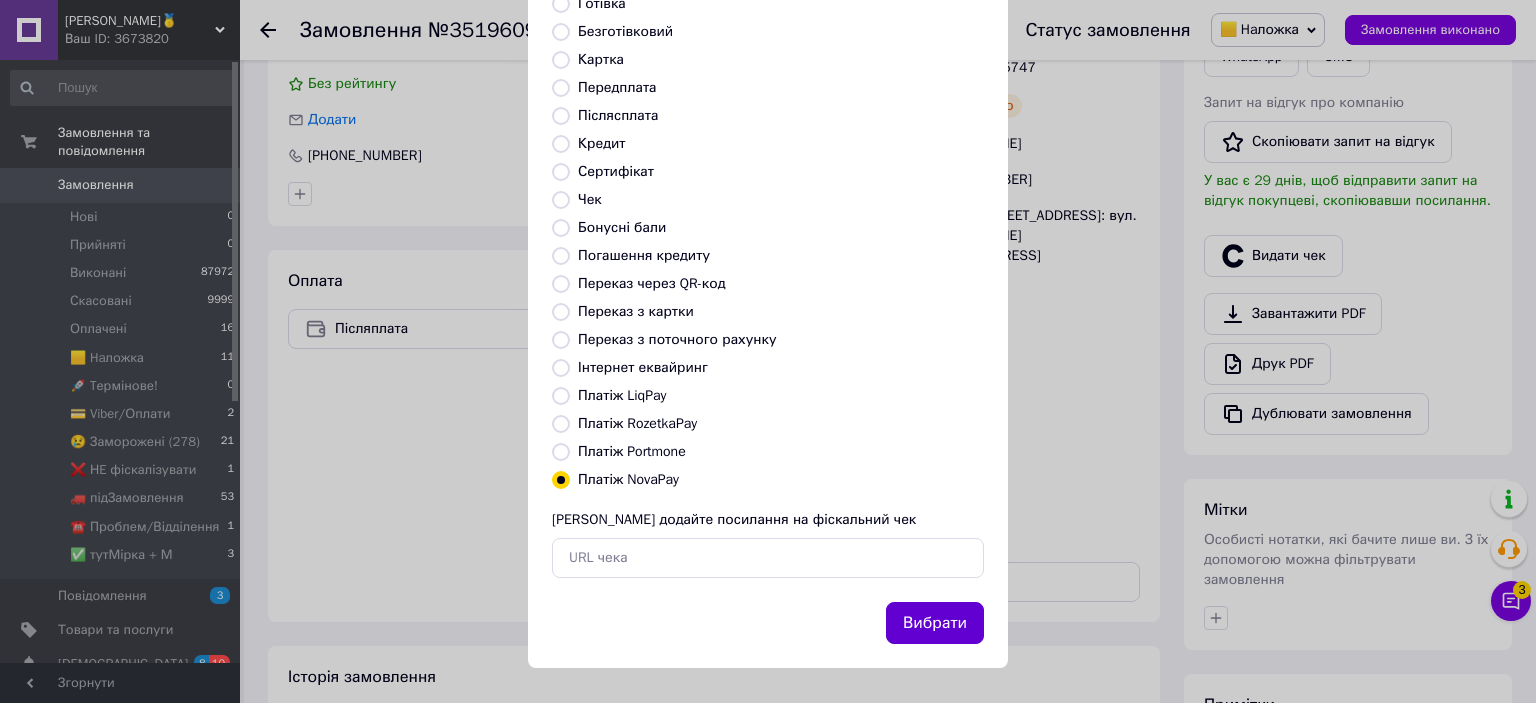 click on "Вибрати" at bounding box center [935, 623] 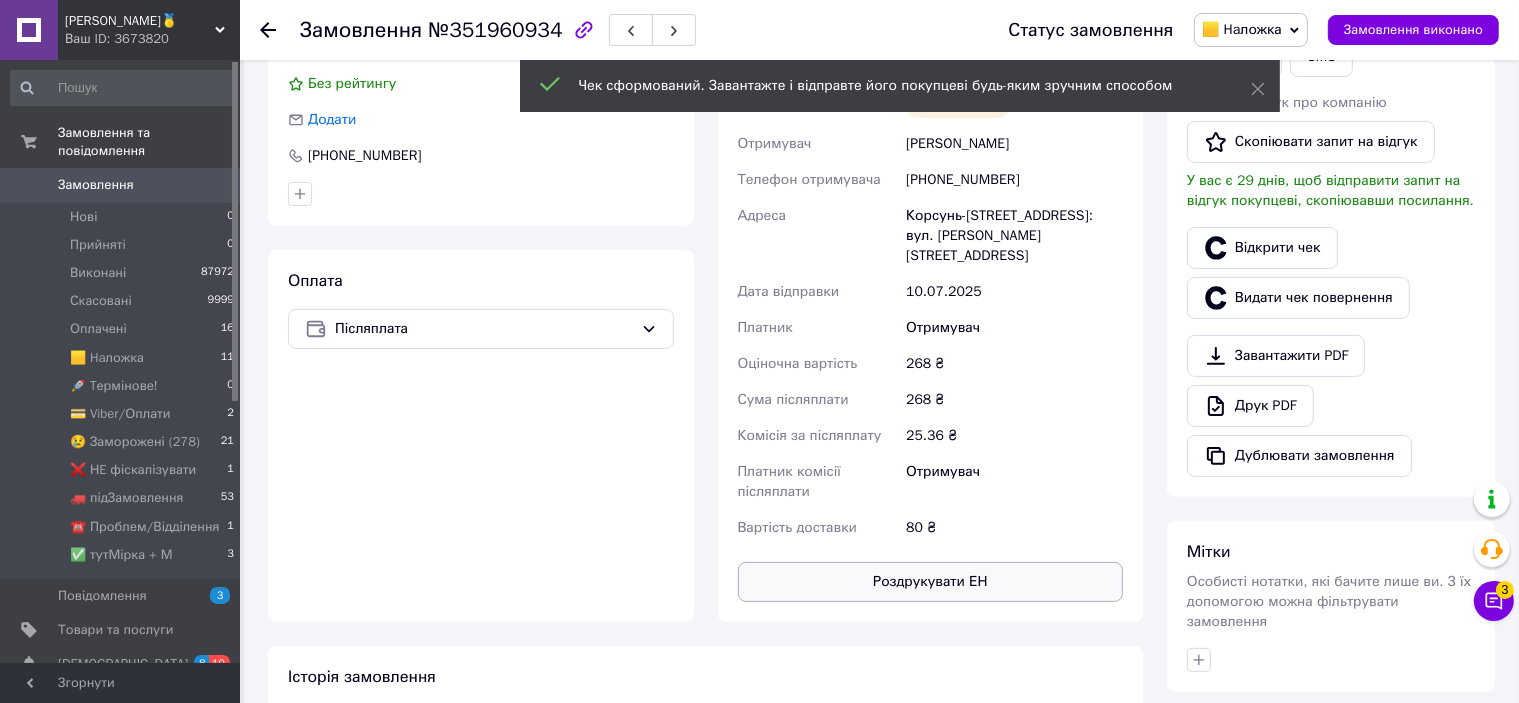 click on "Роздрукувати ЕН" at bounding box center [931, 582] 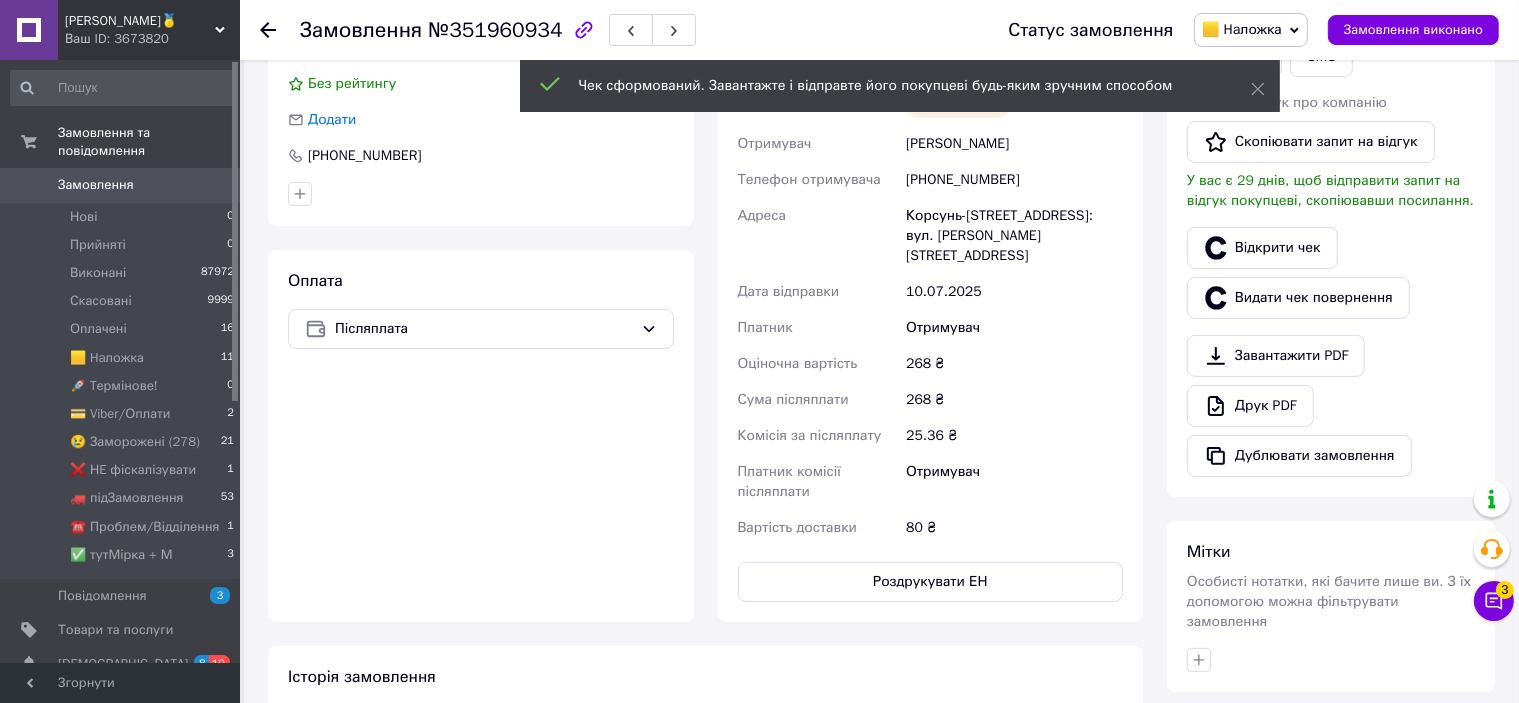 scroll, scrollTop: 400, scrollLeft: 0, axis: vertical 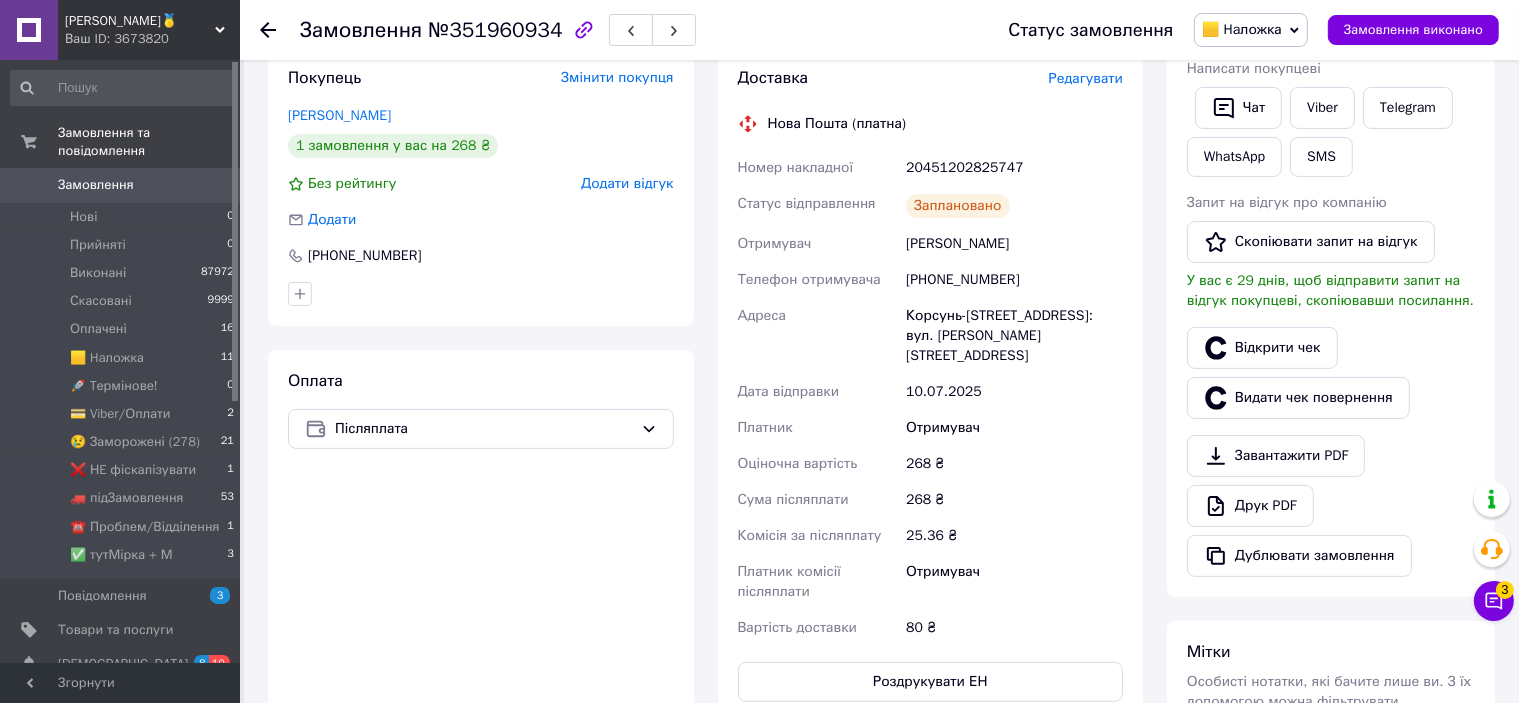 click on "20451202825747" at bounding box center [1014, 168] 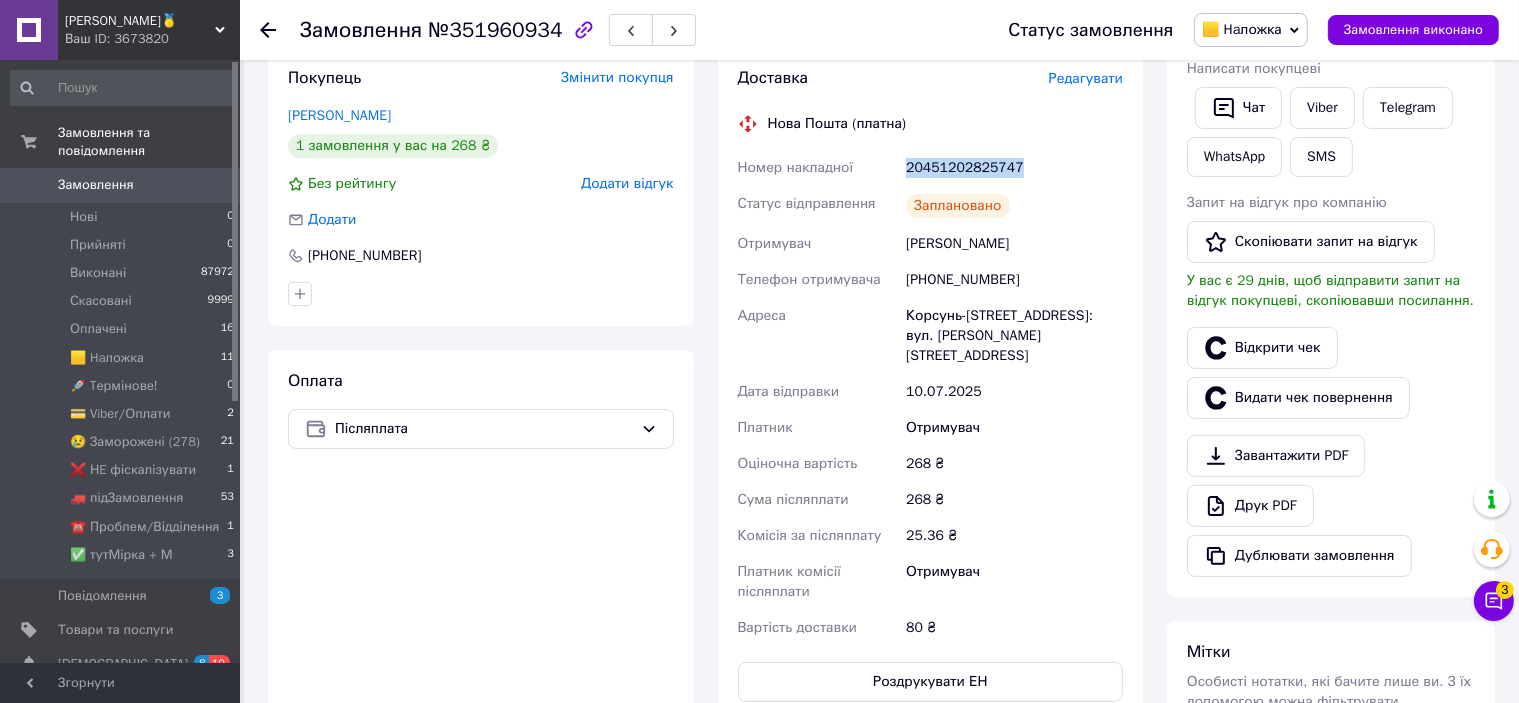 click on "20451202825747" at bounding box center [1014, 168] 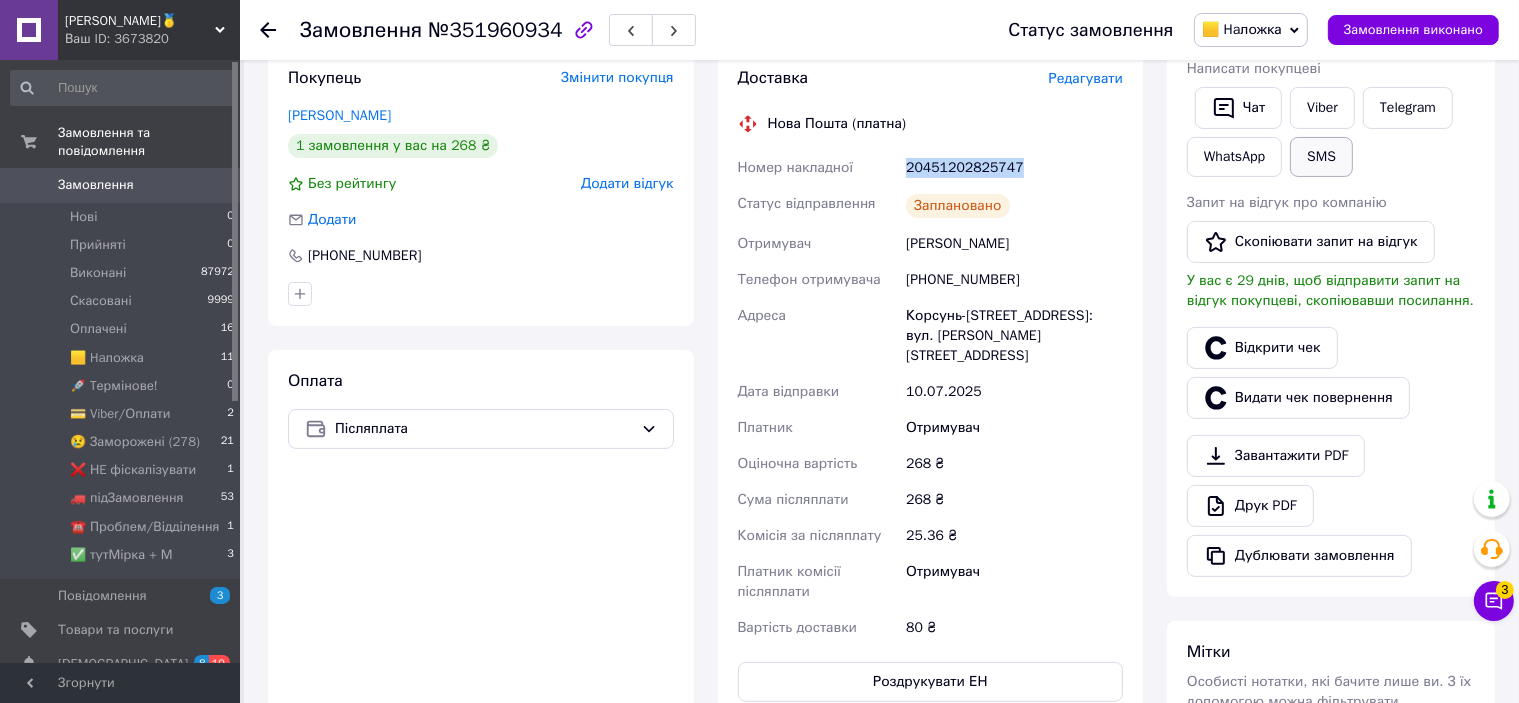 click on "SMS" at bounding box center (1321, 157) 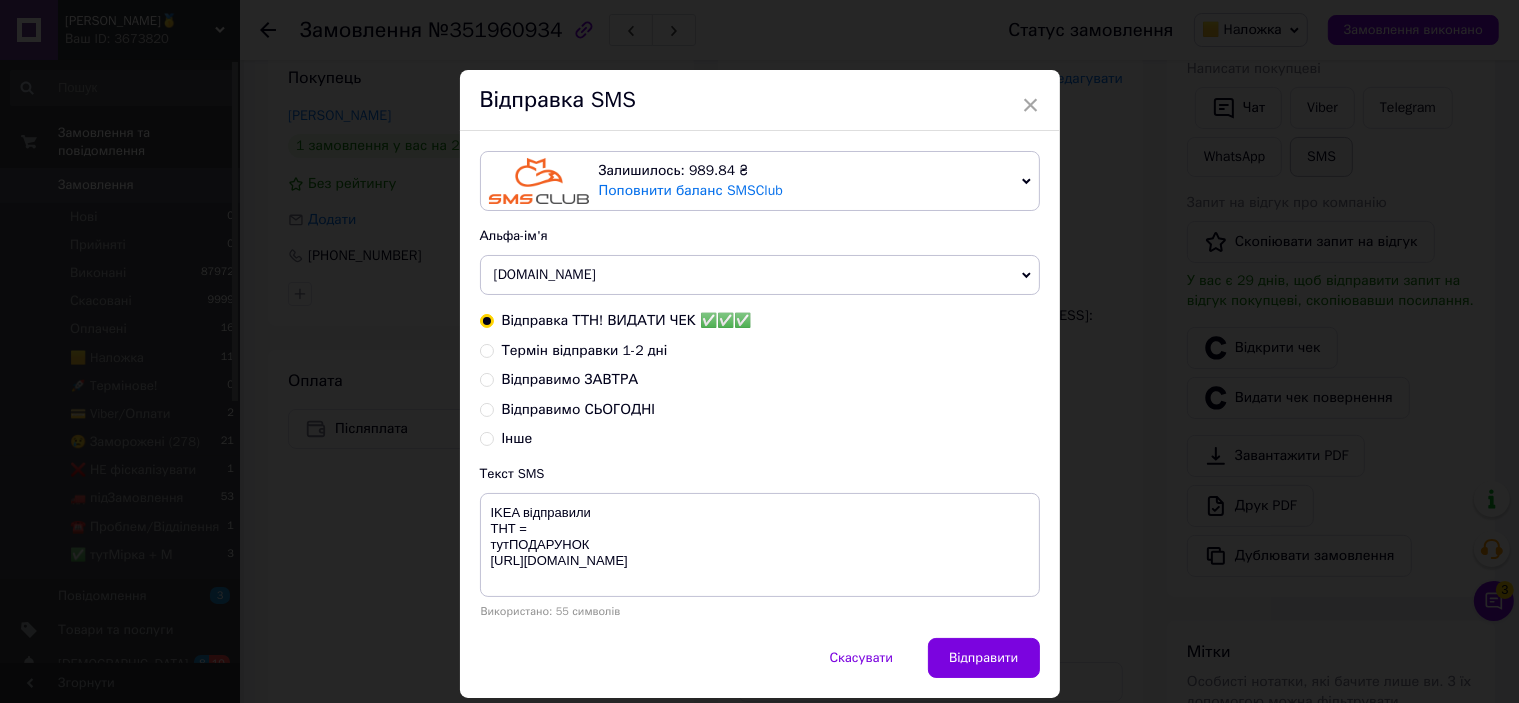 type 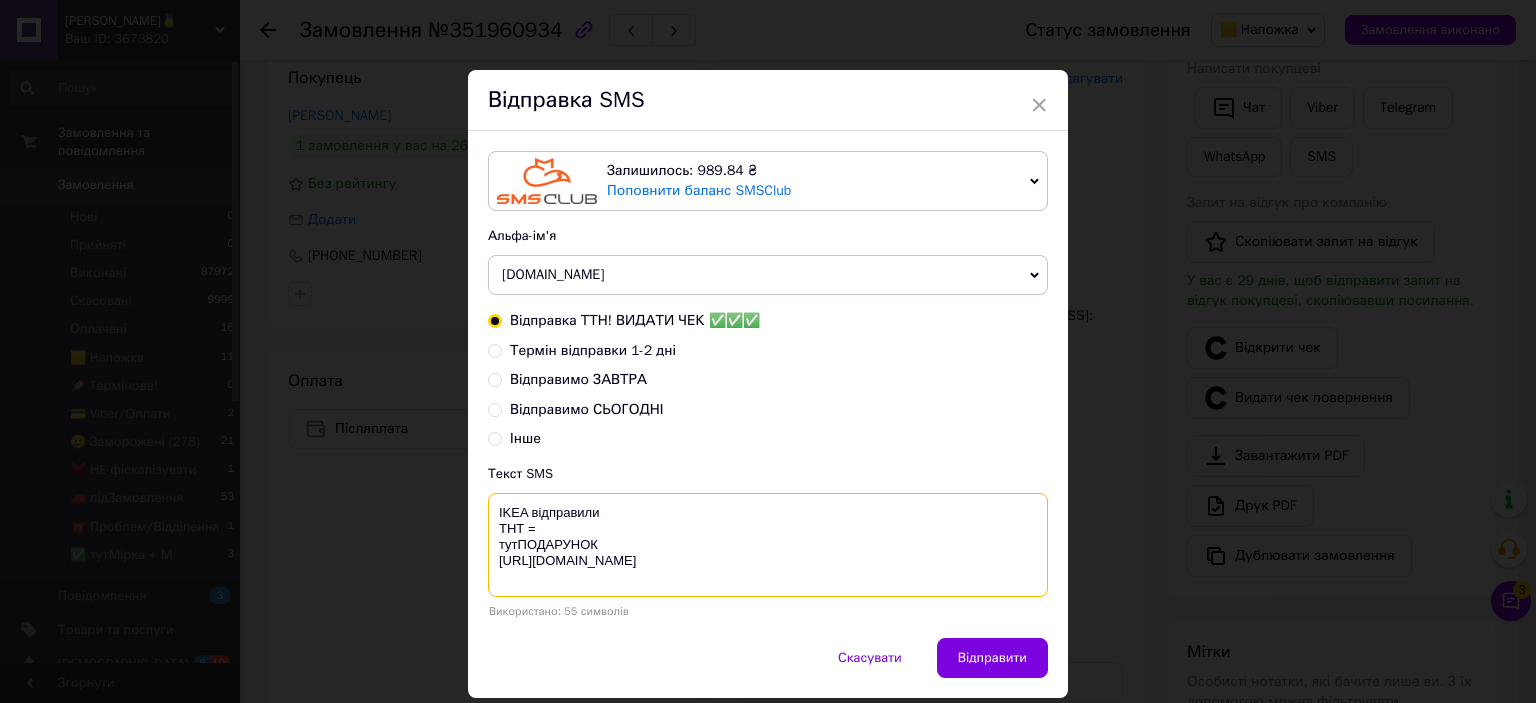 click on "IKEA відправили
ТНТ =
тутПОДАРУНОК
[URL][DOMAIN_NAME]" at bounding box center [768, 545] 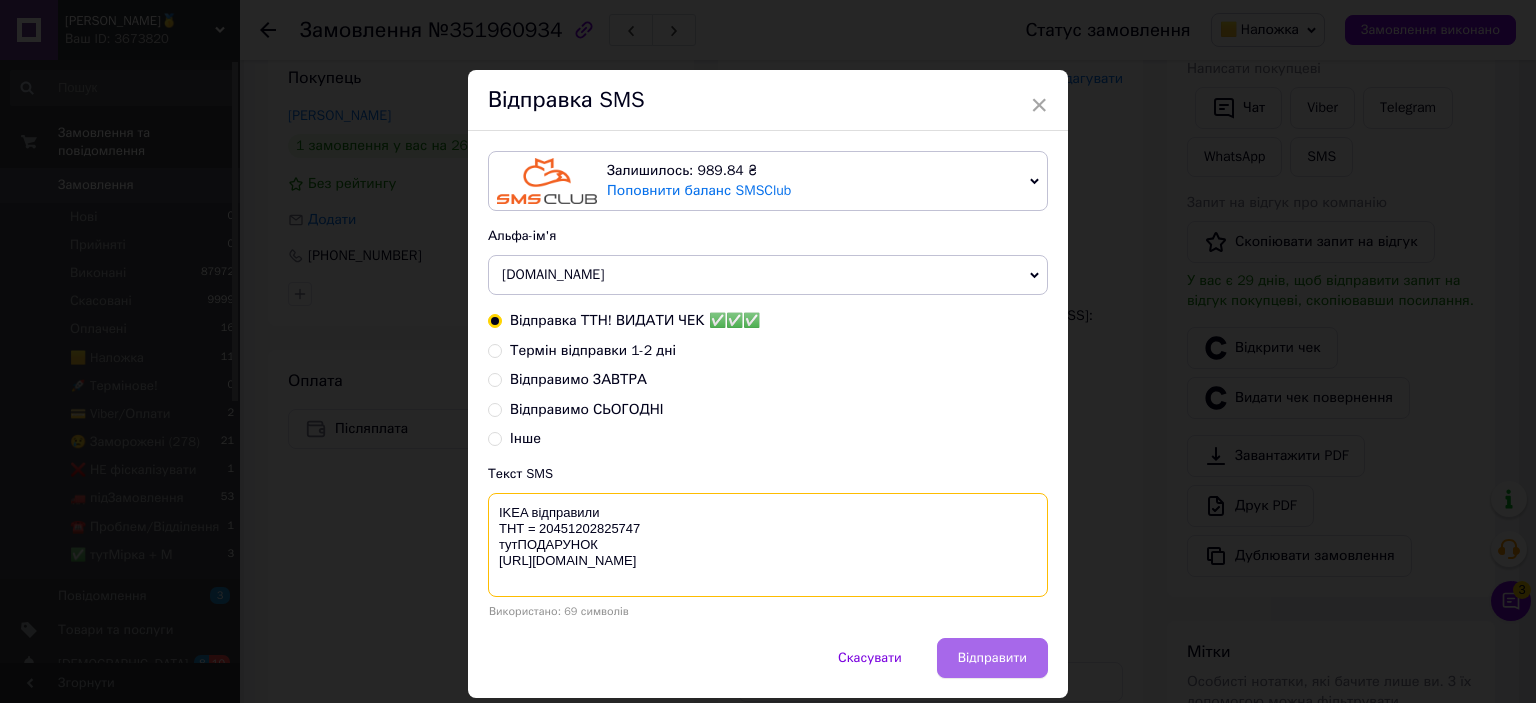 type on "IKEA відправили
ТНТ = 20451202825747
тутПОДАРУНОК
https://bit.ly/taao" 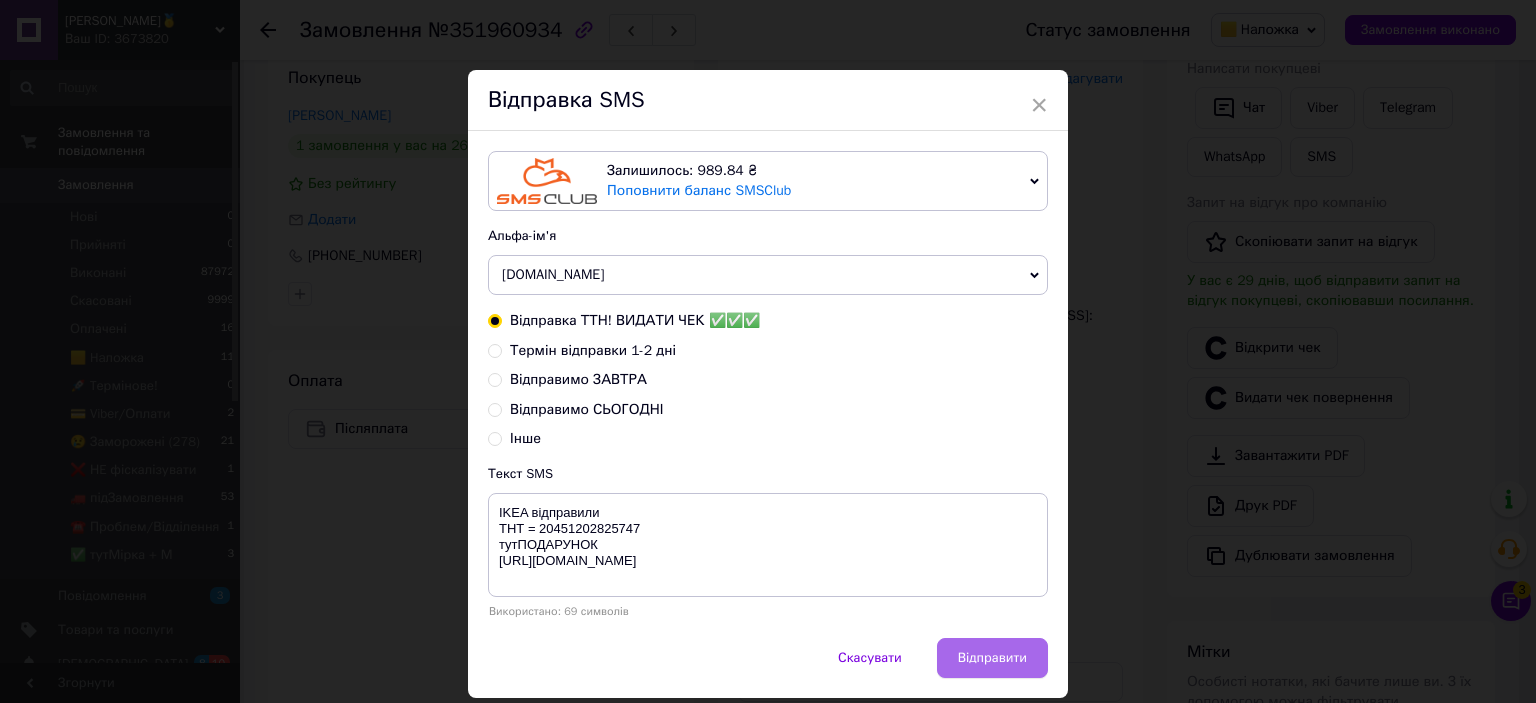 click on "Відправити" at bounding box center [992, 658] 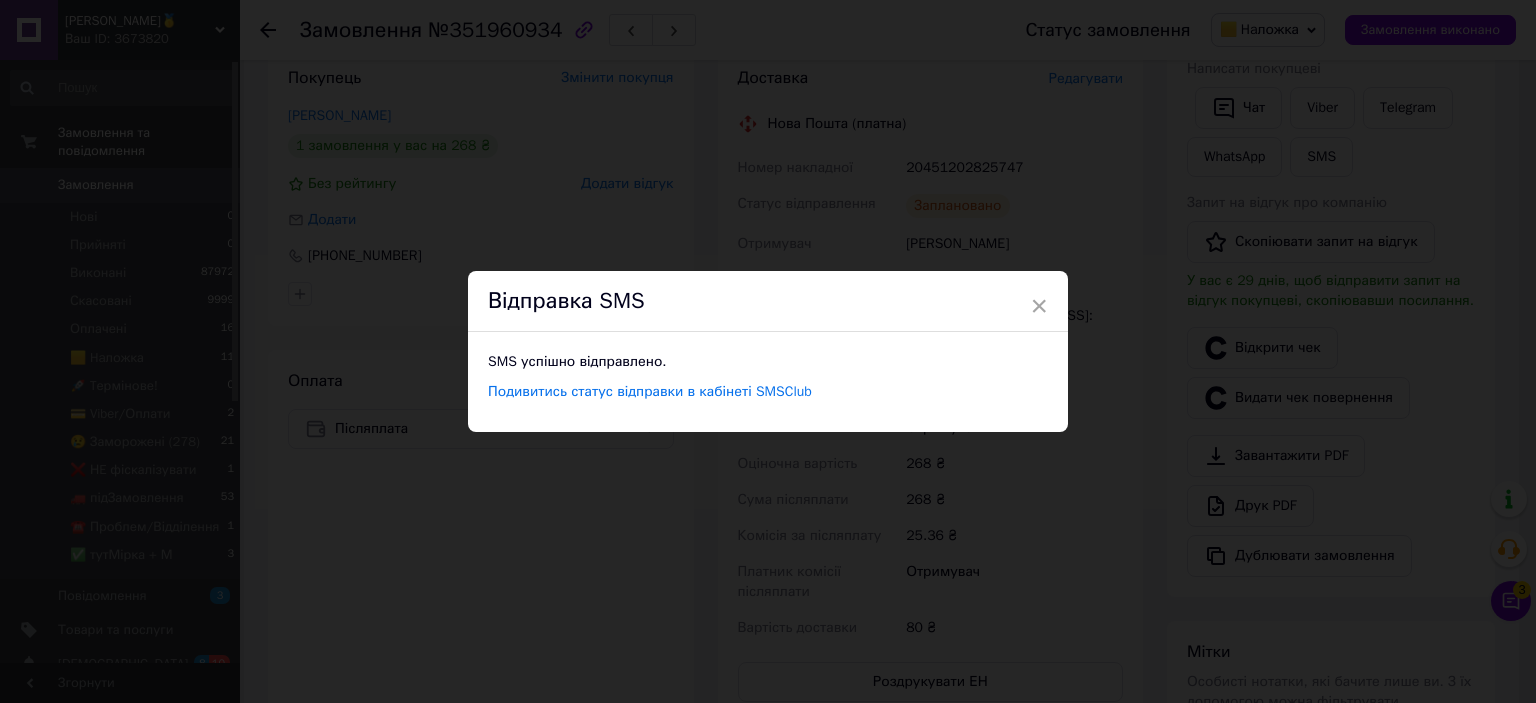 click on "× Відправка SMS SMS успішно відправлено. Подивитись статус відправки в кабінеті SMSClub" at bounding box center (768, 351) 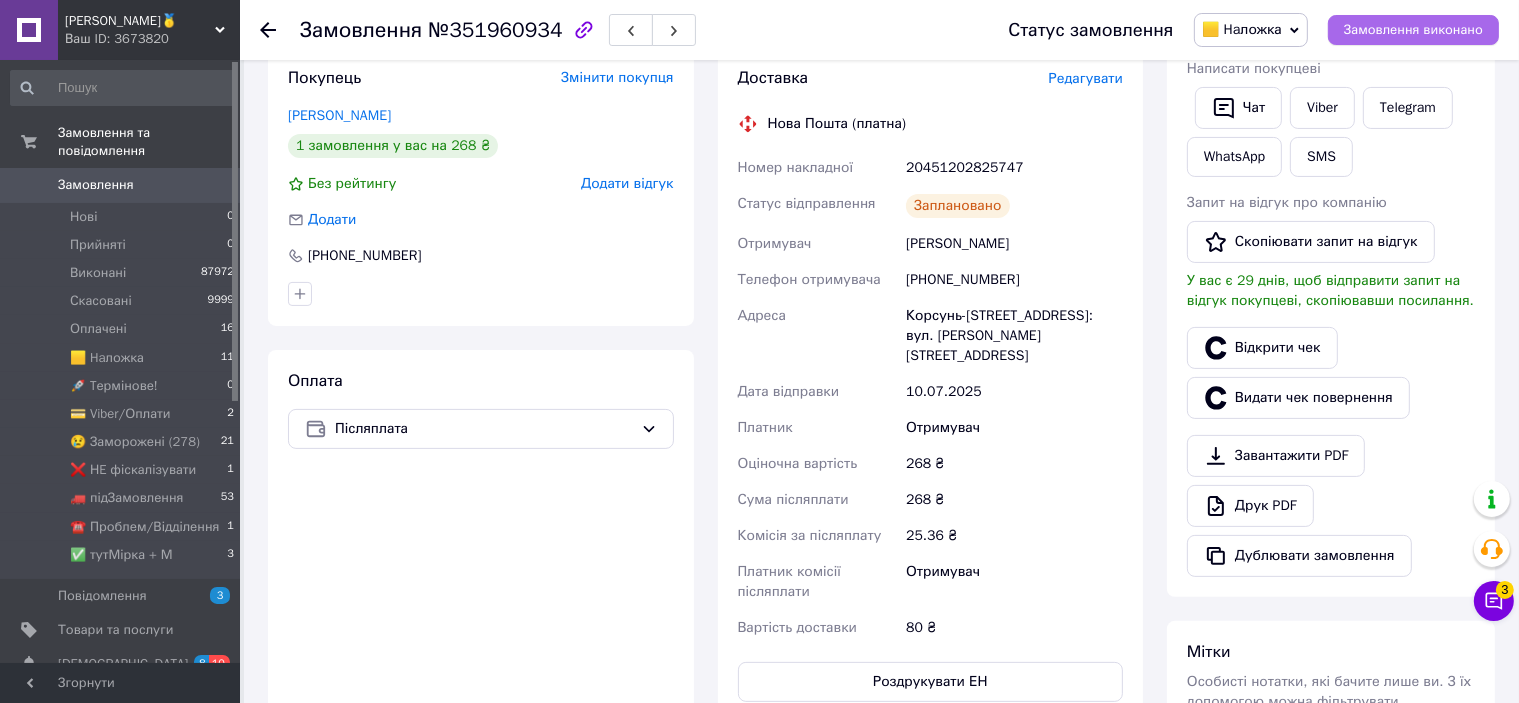 click on "Замовлення виконано" at bounding box center (1413, 30) 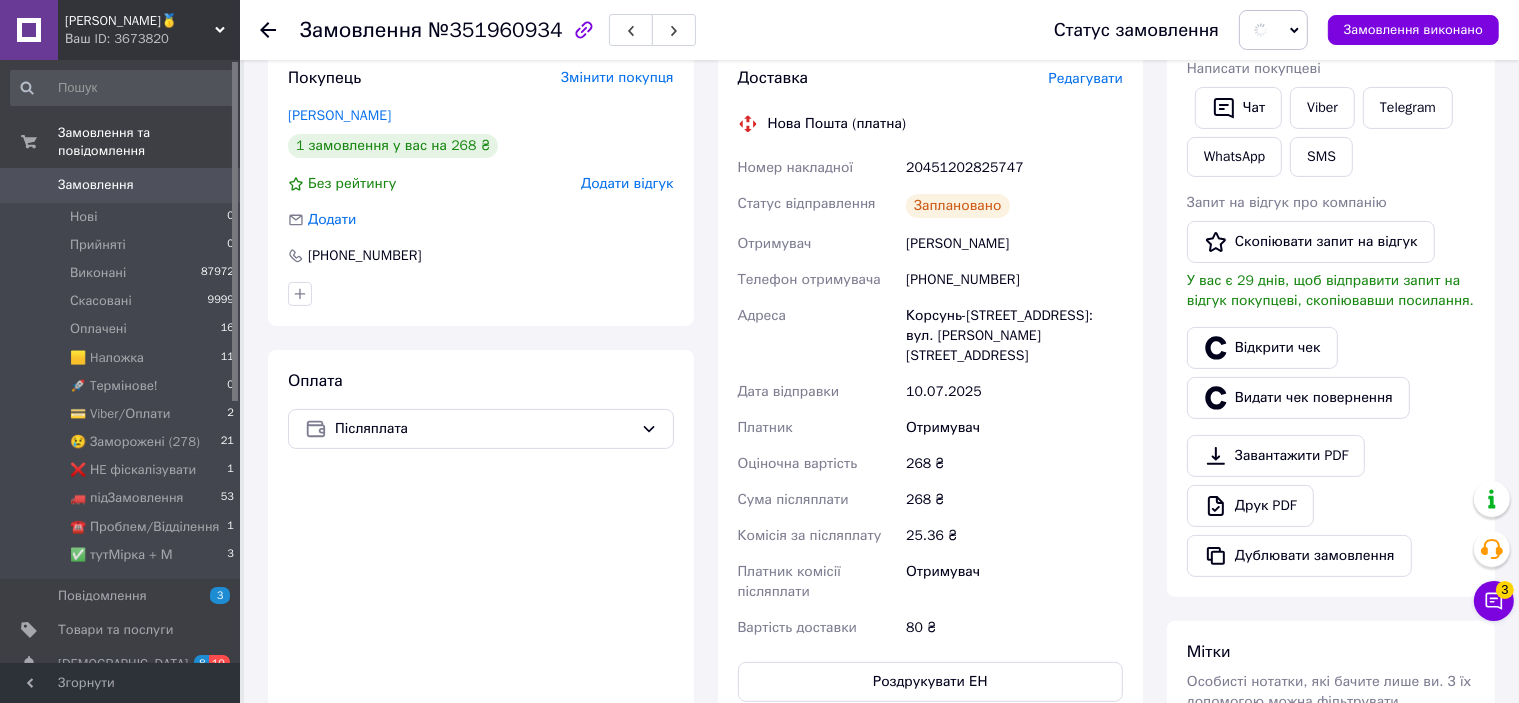 scroll, scrollTop: 0, scrollLeft: 0, axis: both 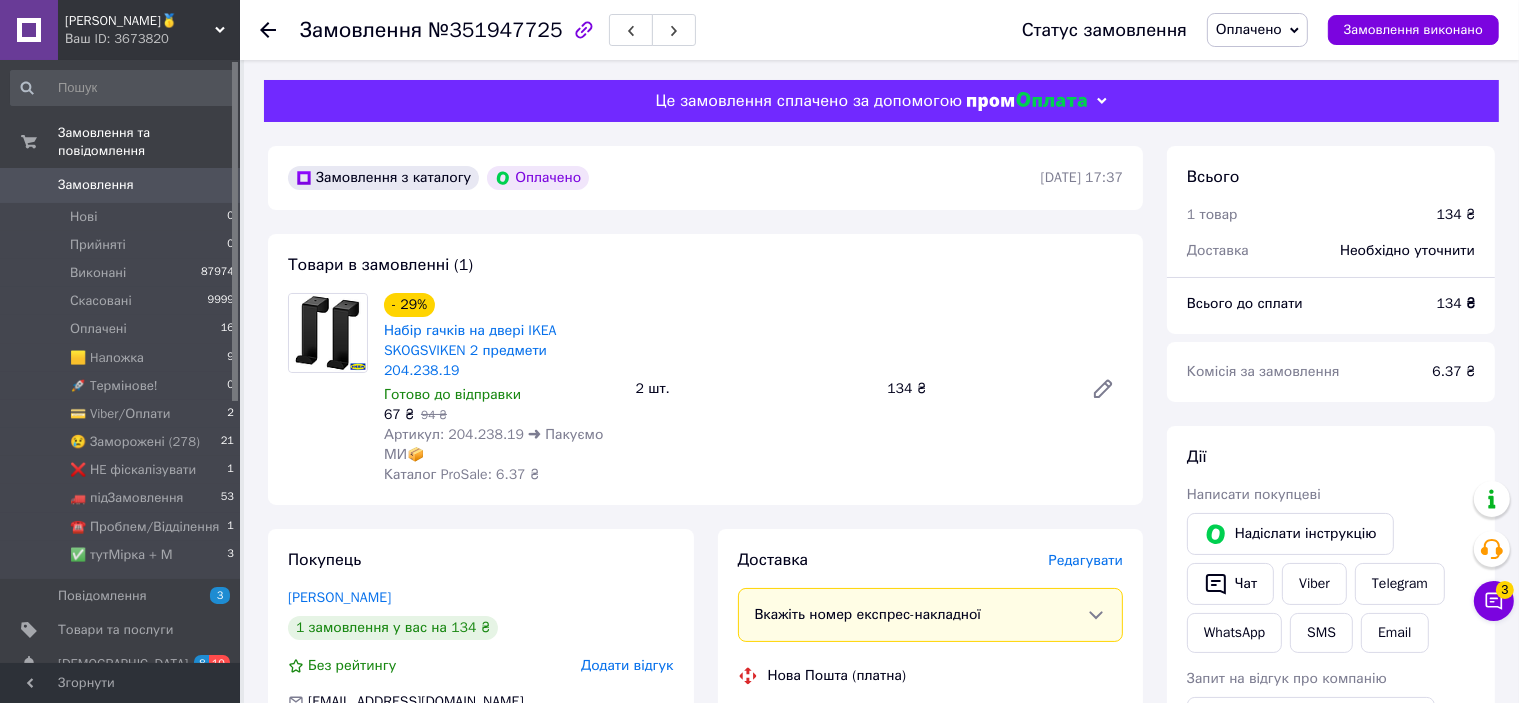 click on "Редагувати" at bounding box center [1086, 560] 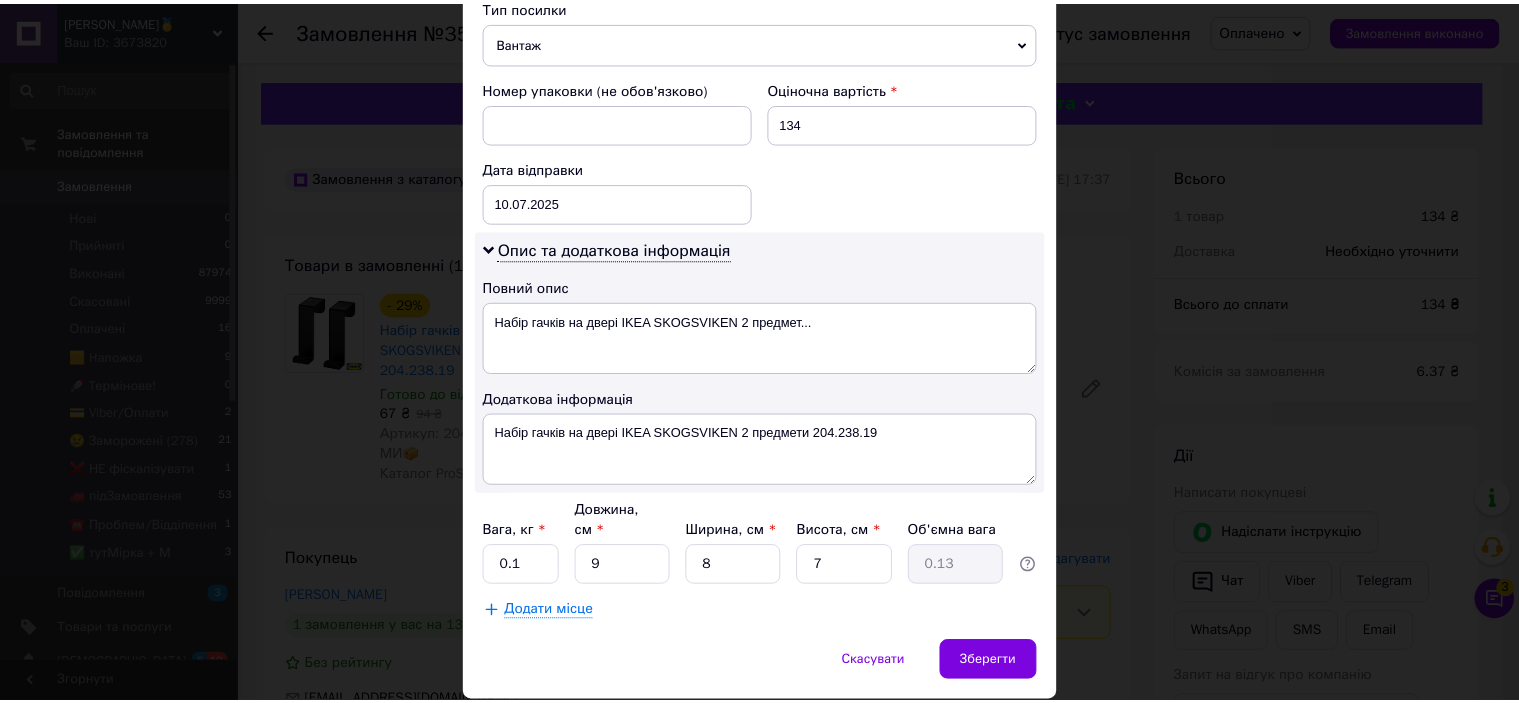 scroll, scrollTop: 842, scrollLeft: 0, axis: vertical 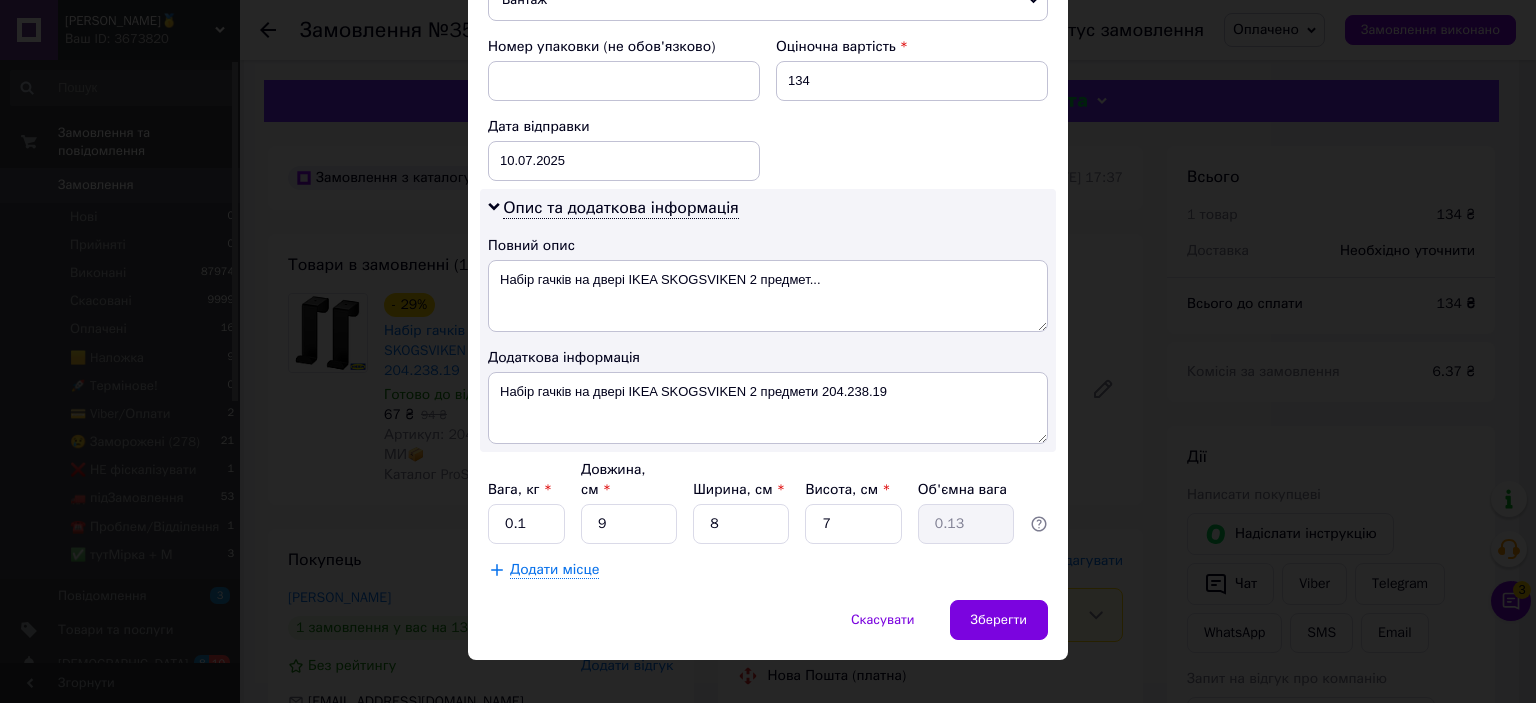 click on "× Редагування доставки Спосіб доставки Нова Пошта (платна) Платник Отримувач Відправник Прізвище отримувача [PERSON_NAME] Ім'я отримувача [PERSON_NAME] батькові отримувача Телефон отримувача [PHONE_NUMBER] Тип доставки У відділенні Кур'єром В поштоматі Місто [GEOGRAPHIC_DATA] Відділення №15 (до 30 кг на одне місце): вул. В. [STREET_ADDRESS] Місце відправки с. [GEOGRAPHIC_DATA] ([GEOGRAPHIC_DATA].): №1: вул. [STREET_ADDRESS] Немає збігів. Спробуйте змінити умови пошуку Додати ще місце відправки Тип посилки Вантаж Документи Номер упаковки (не обов'язково) Оціночна вартість 134 Дата відправки [DATE] <" at bounding box center (768, 351) 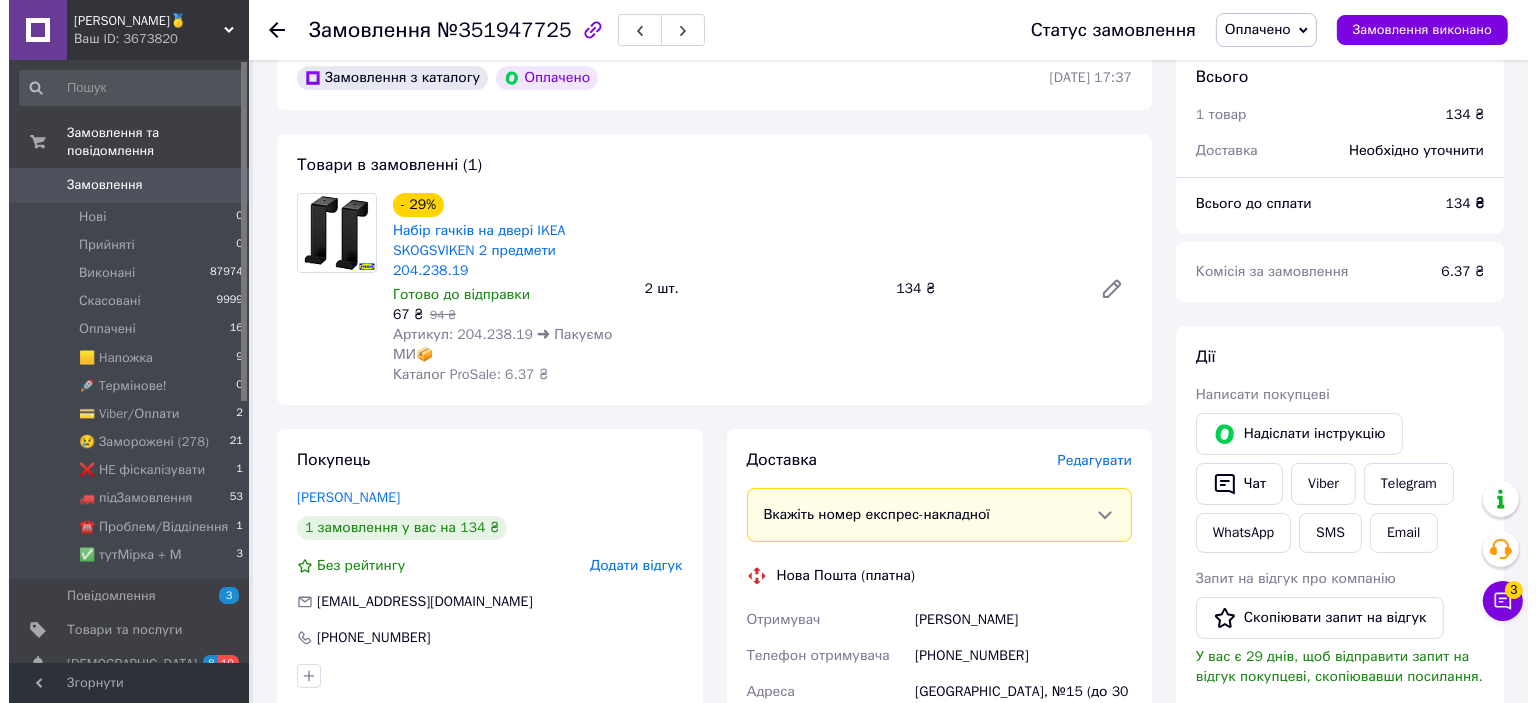 scroll, scrollTop: 300, scrollLeft: 0, axis: vertical 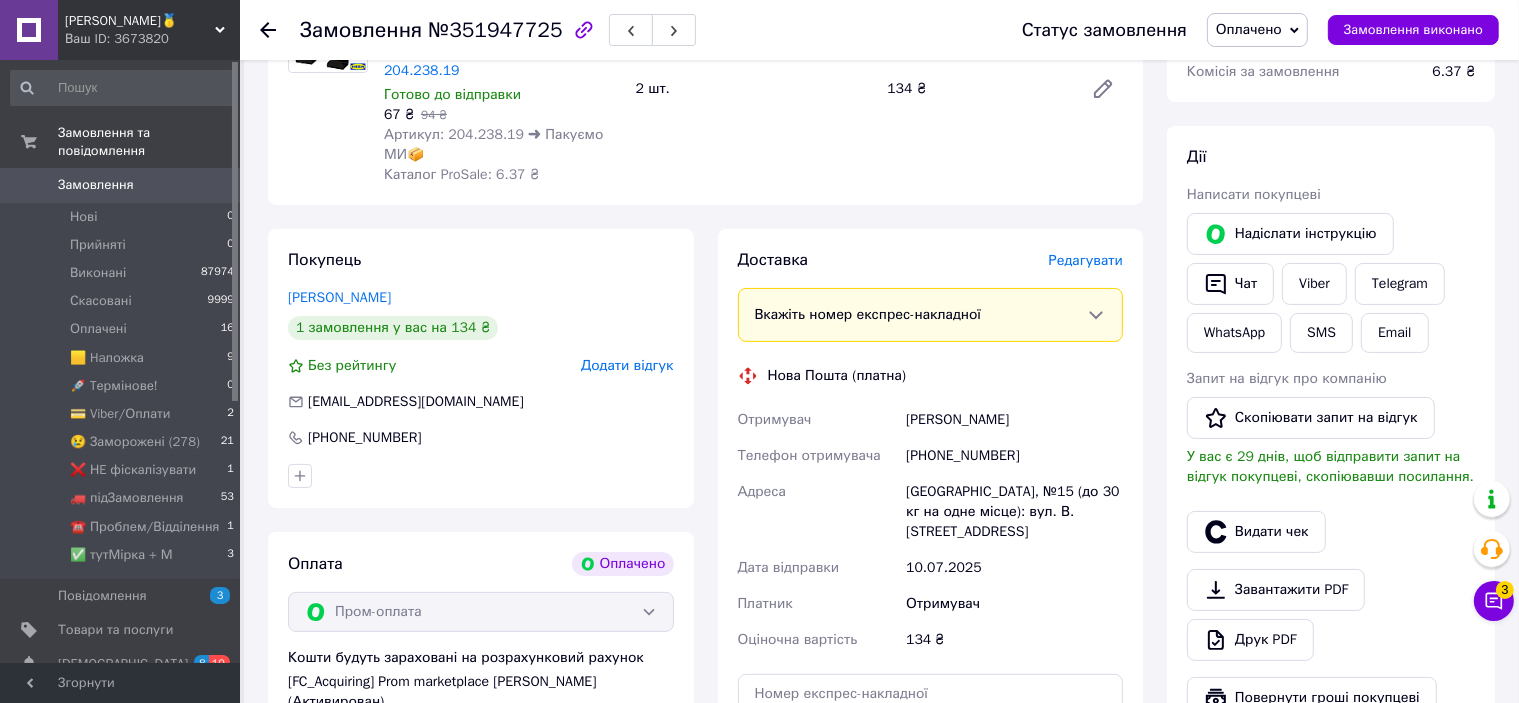 click on "Редагувати" at bounding box center (1086, 260) 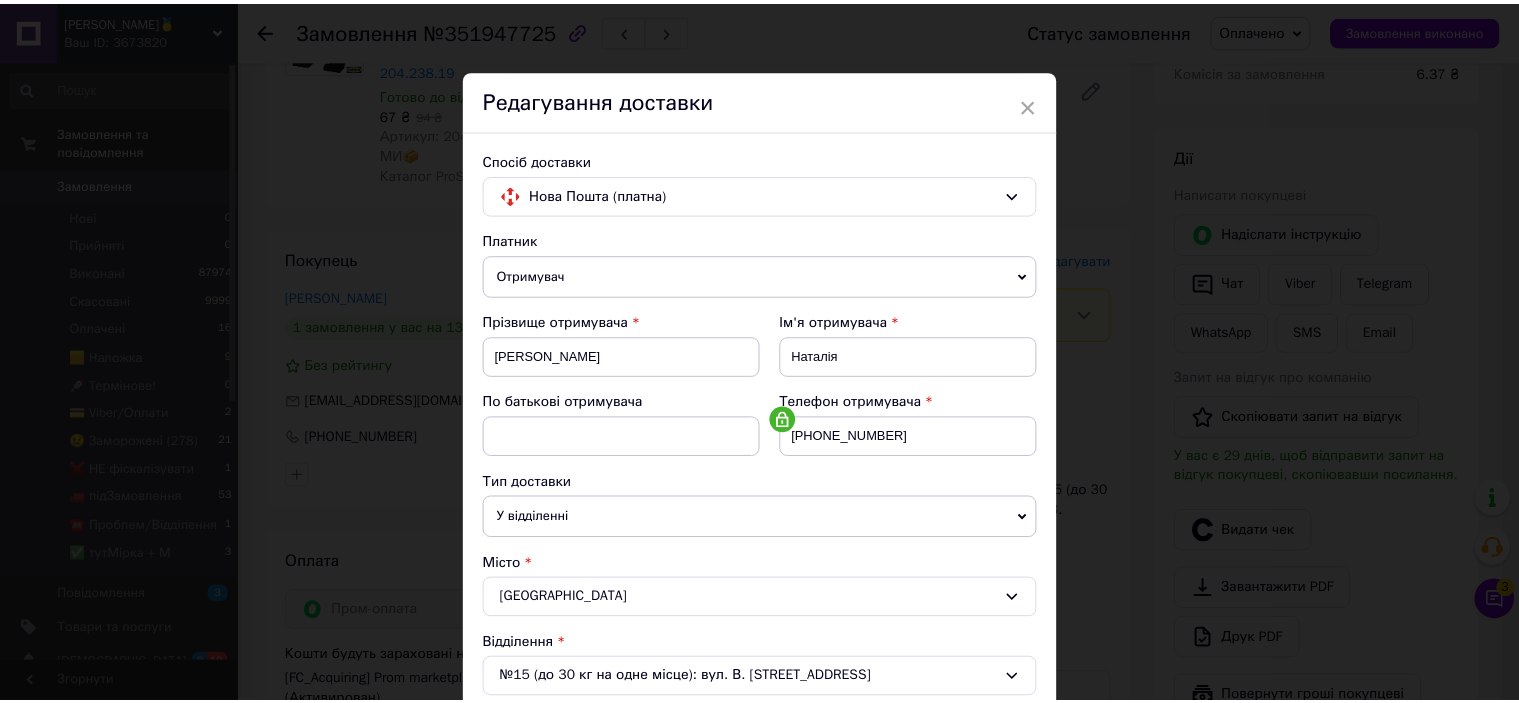 scroll, scrollTop: 600, scrollLeft: 0, axis: vertical 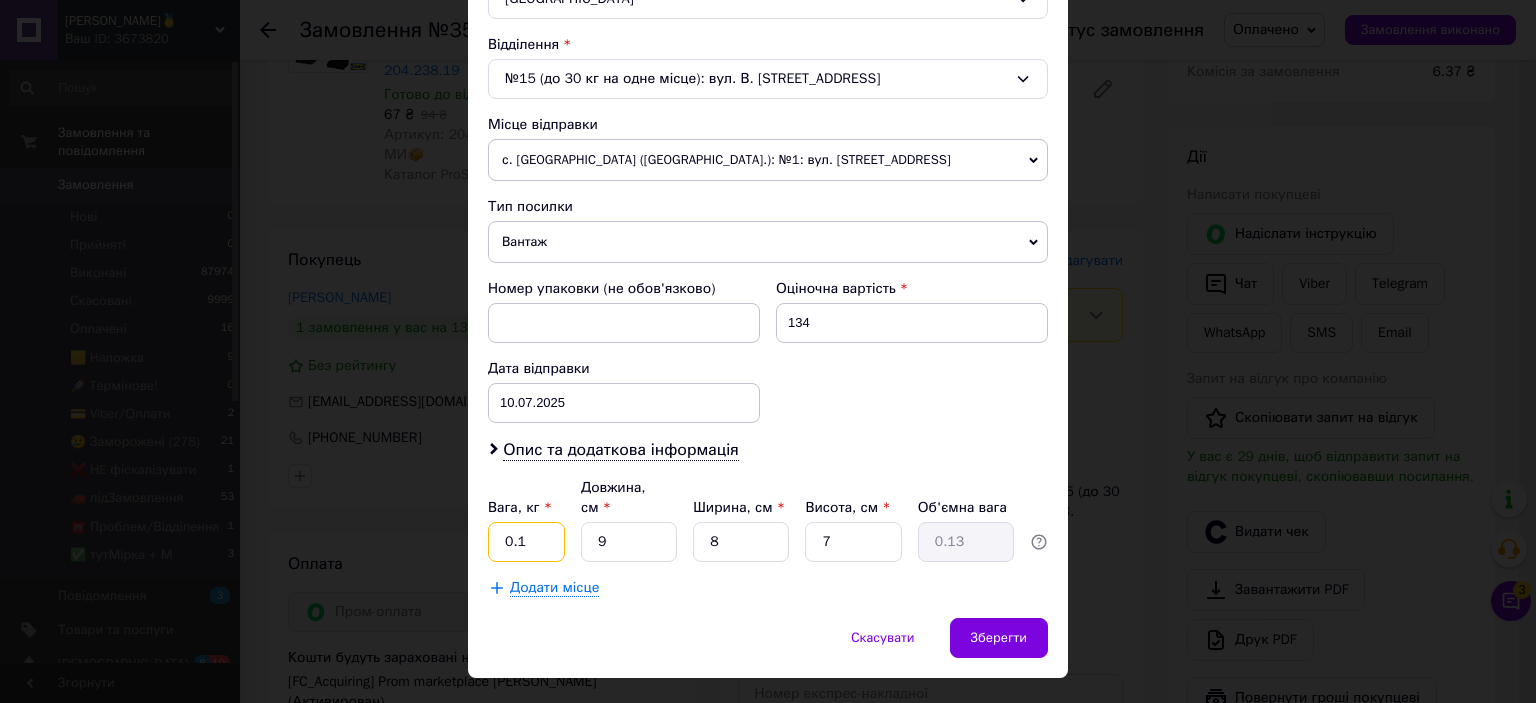 click on "0.1" at bounding box center [526, 542] 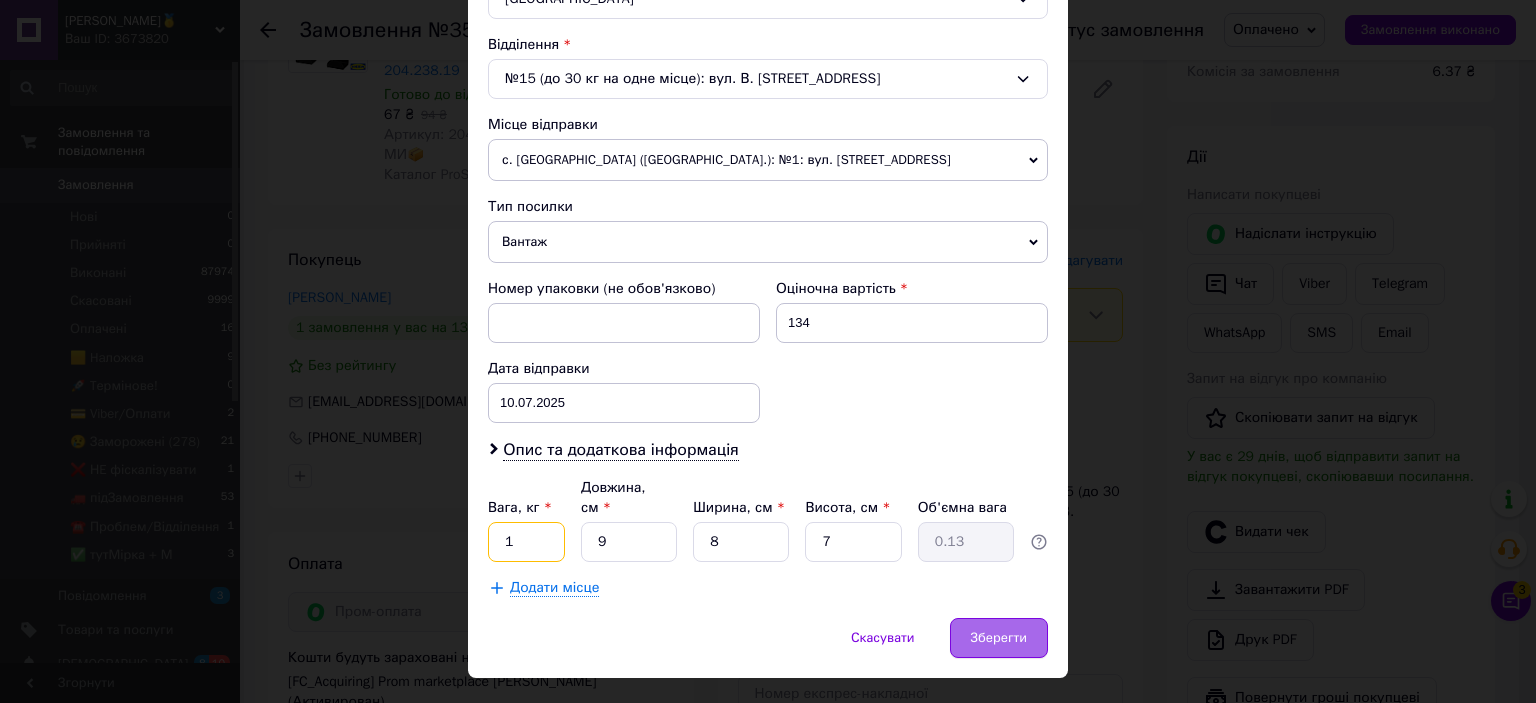 type on "1" 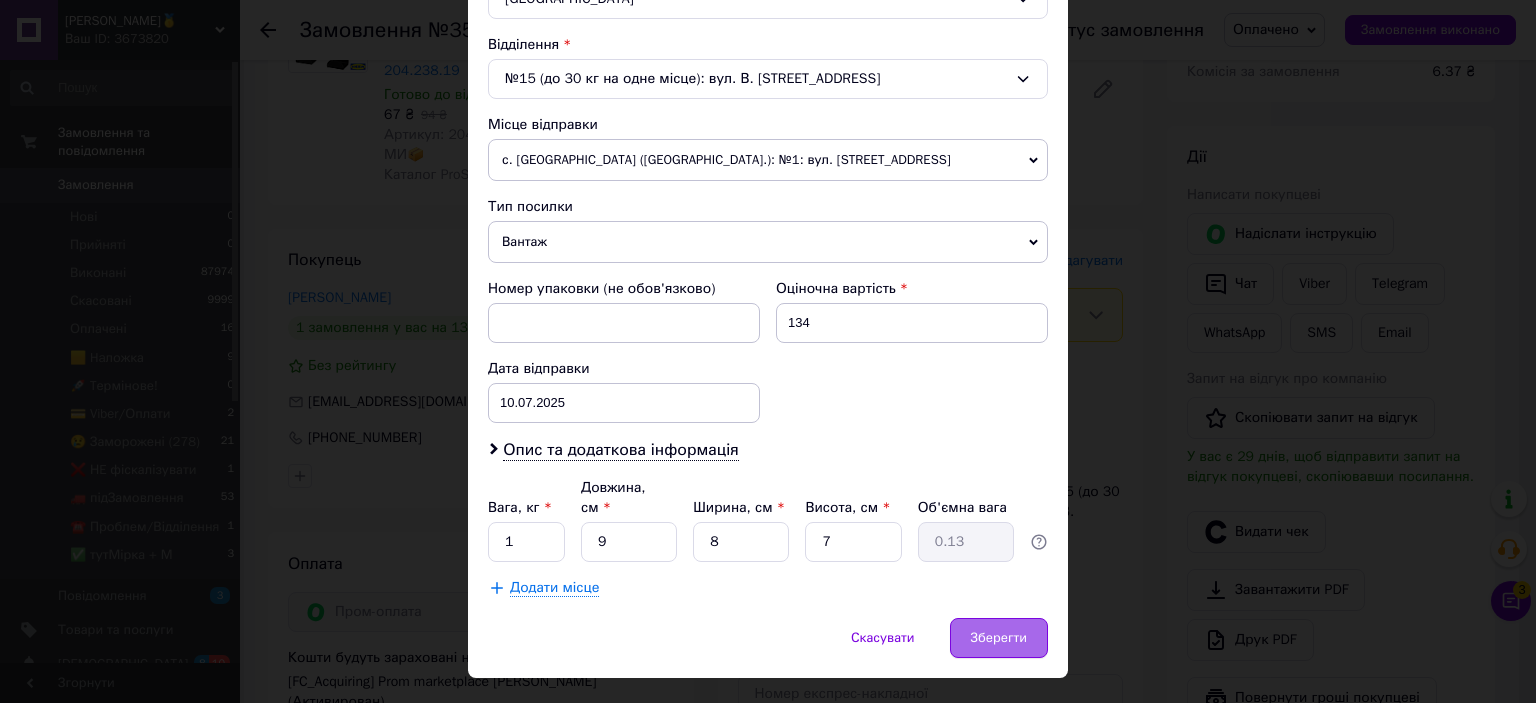 click on "Зберегти" at bounding box center [999, 638] 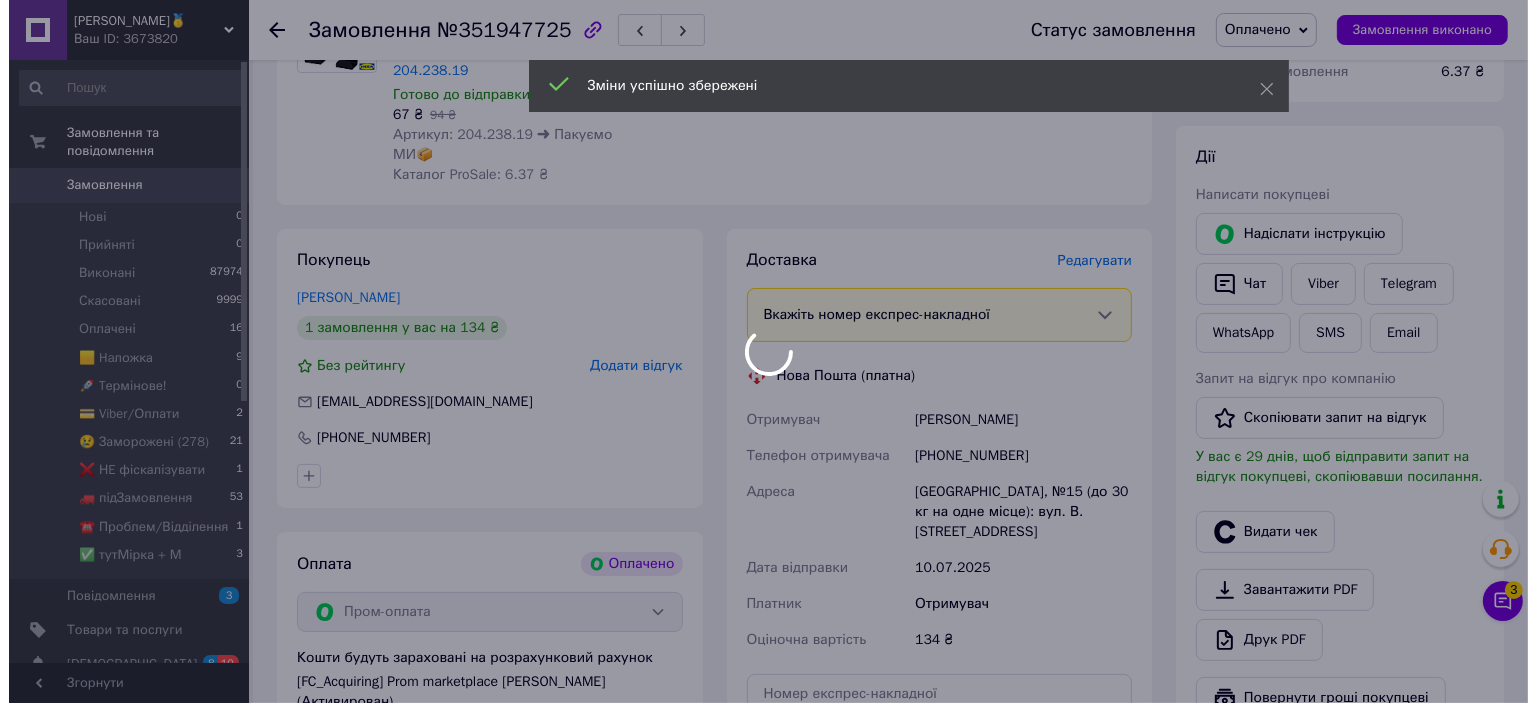scroll, scrollTop: 500, scrollLeft: 0, axis: vertical 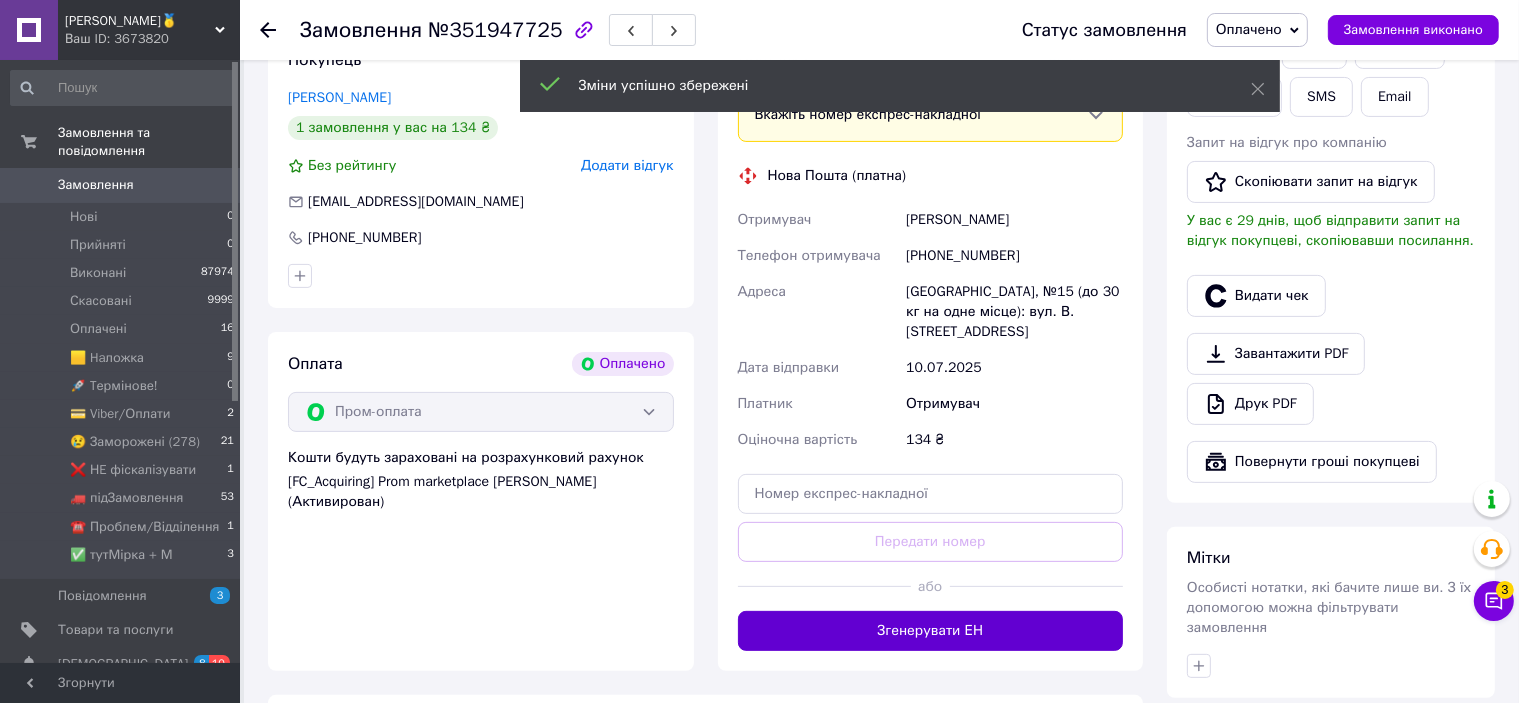 click on "Згенерувати ЕН" at bounding box center [931, 631] 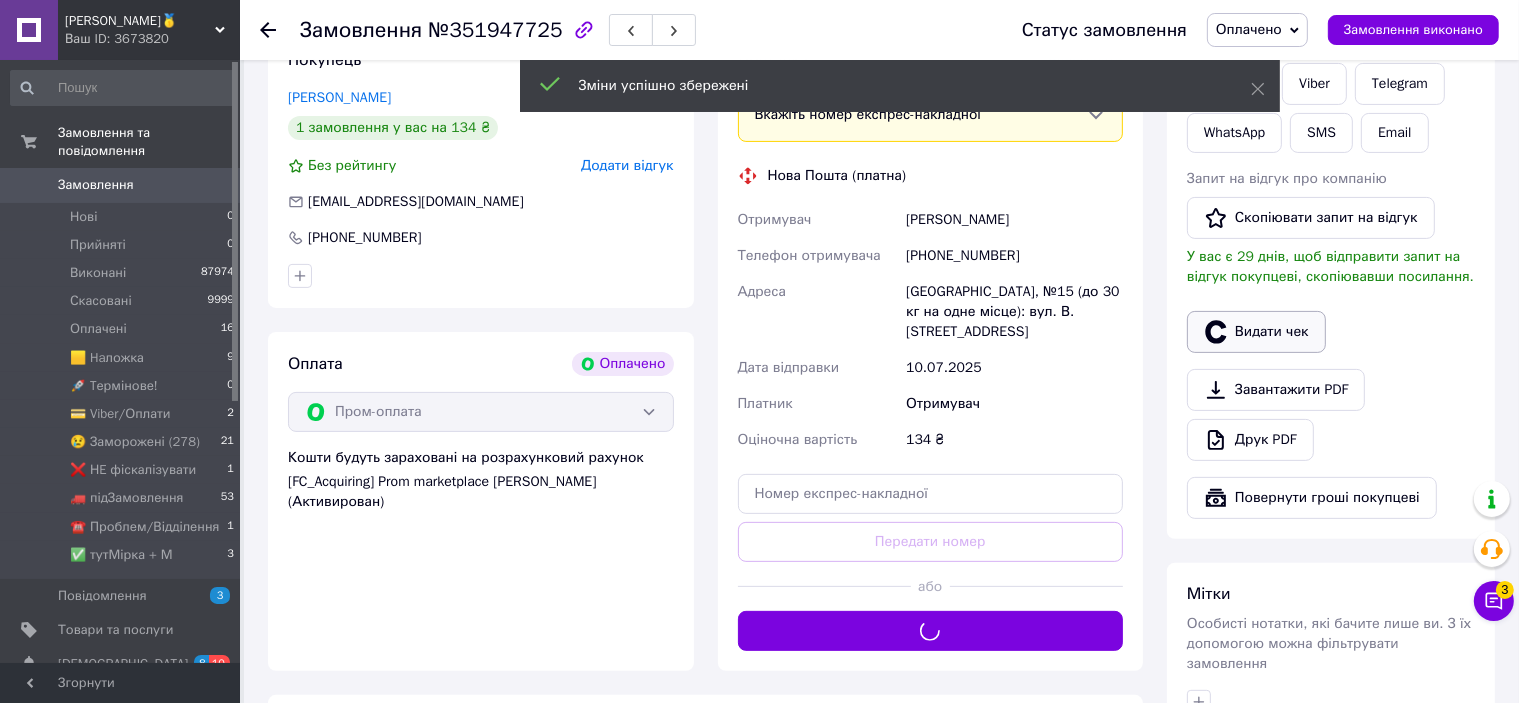click on "Видати чек" at bounding box center [1256, 332] 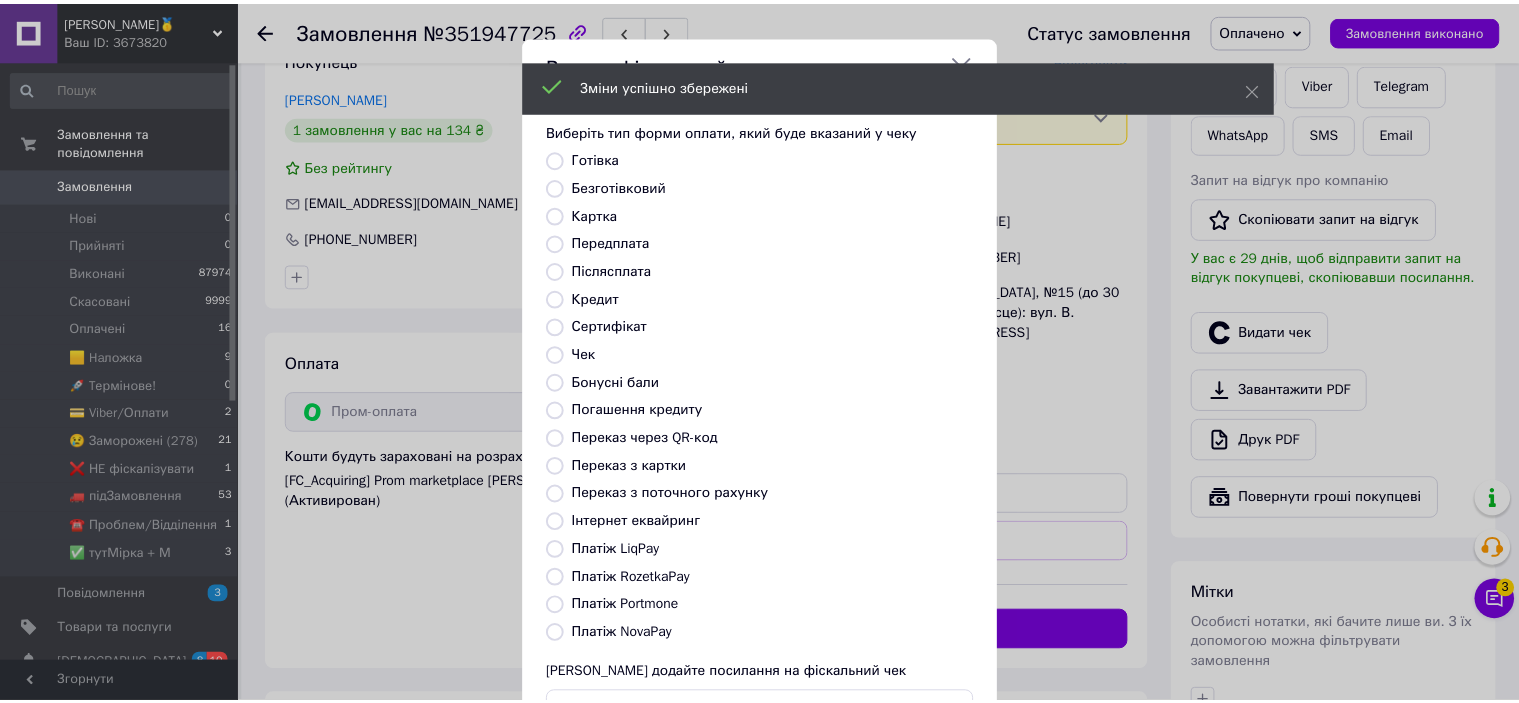 scroll, scrollTop: 155, scrollLeft: 0, axis: vertical 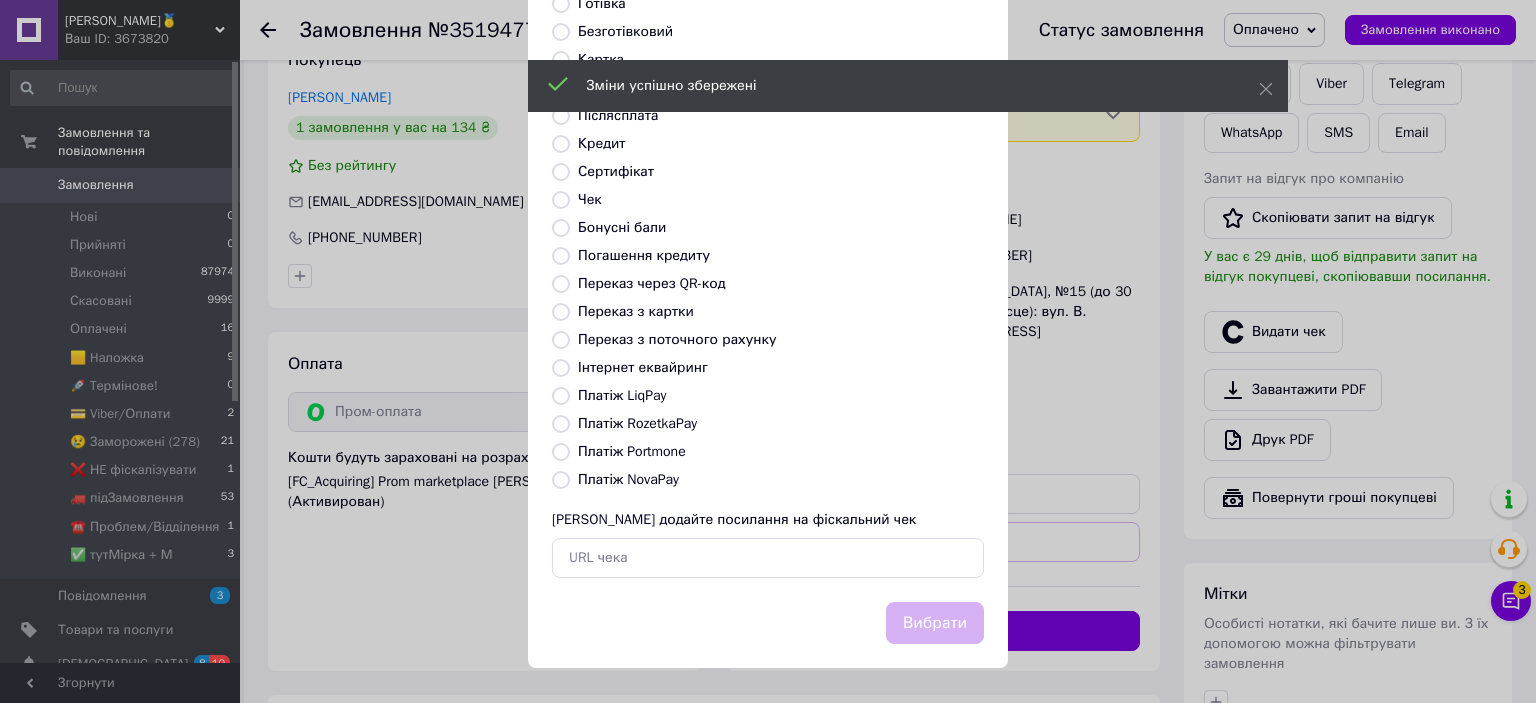 click on "Платіж RozetkaPay" at bounding box center [637, 423] 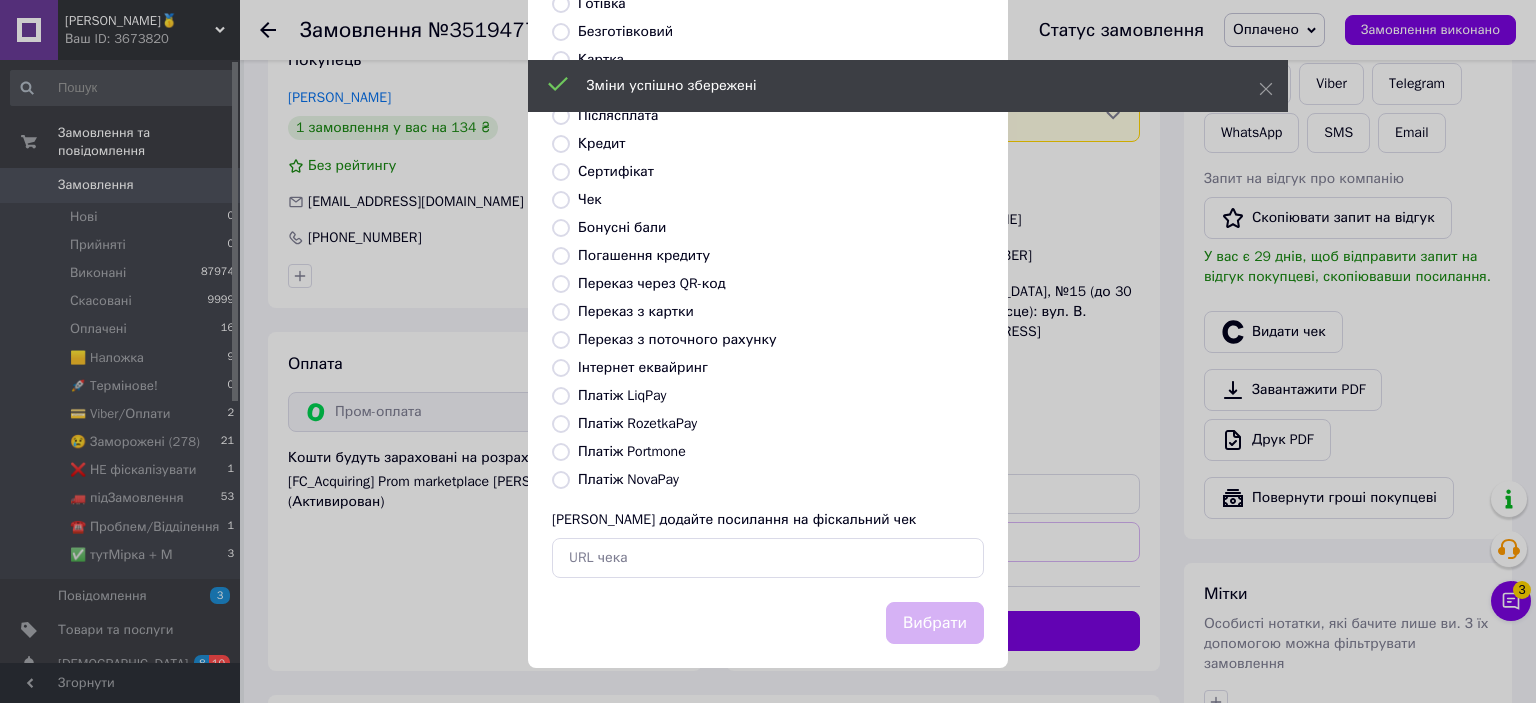 radio on "true" 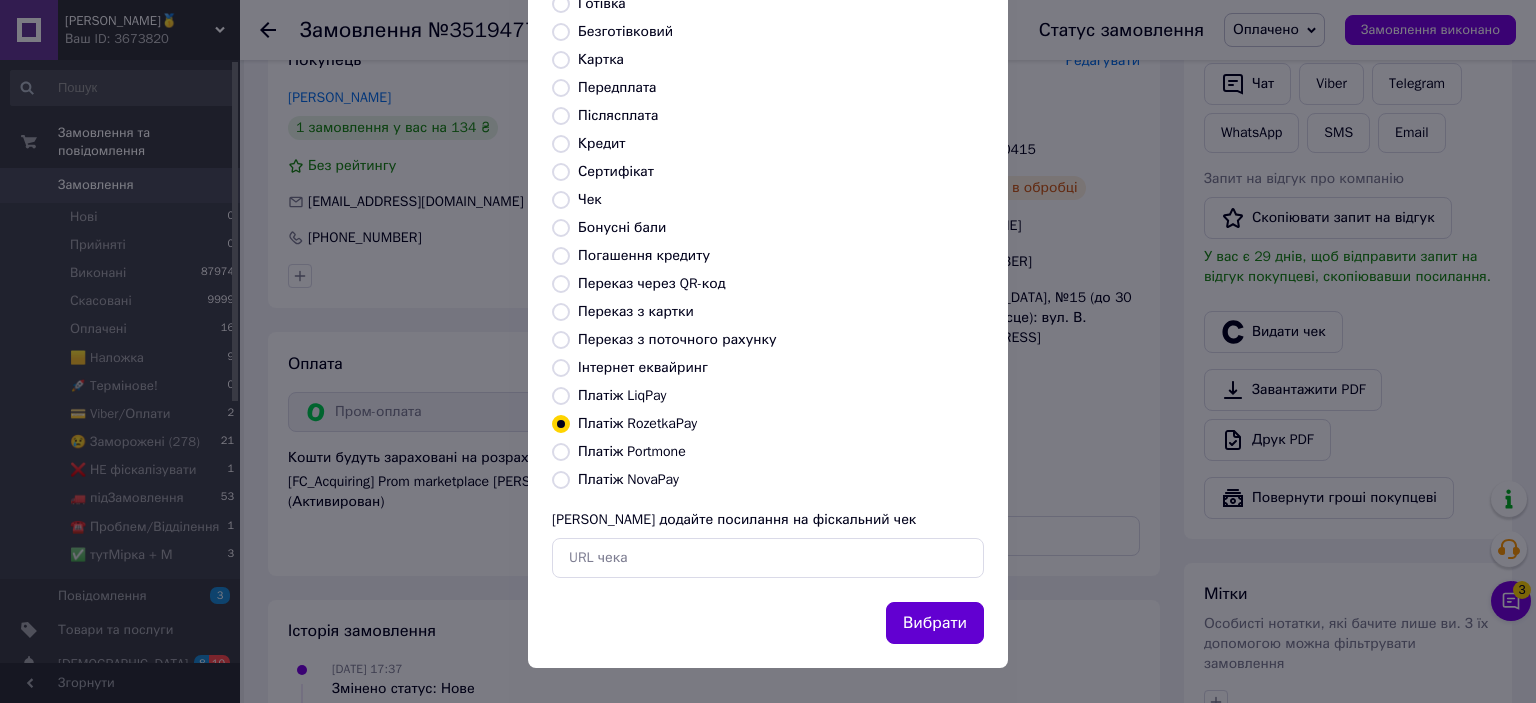 click on "Вибрати" at bounding box center [935, 623] 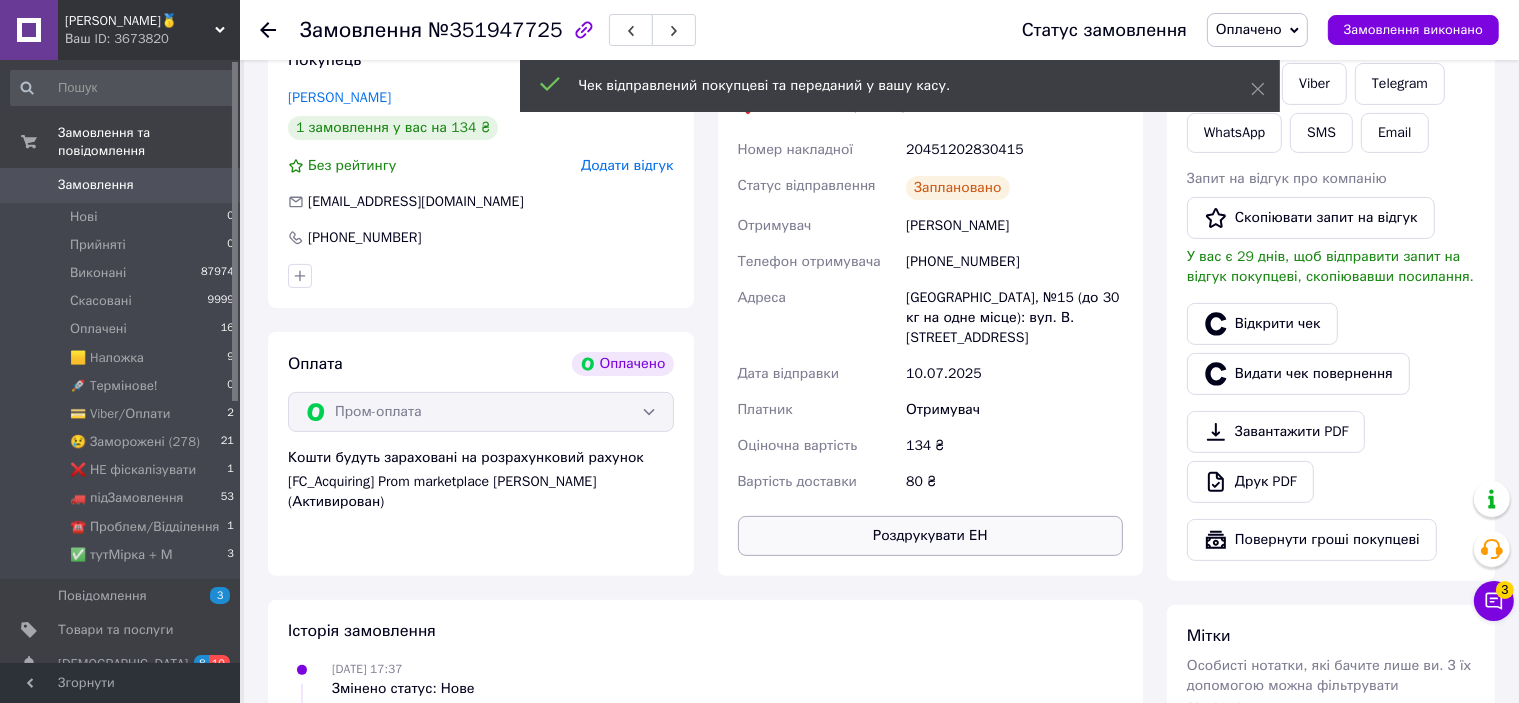 click on "Роздрукувати ЕН" at bounding box center [931, 536] 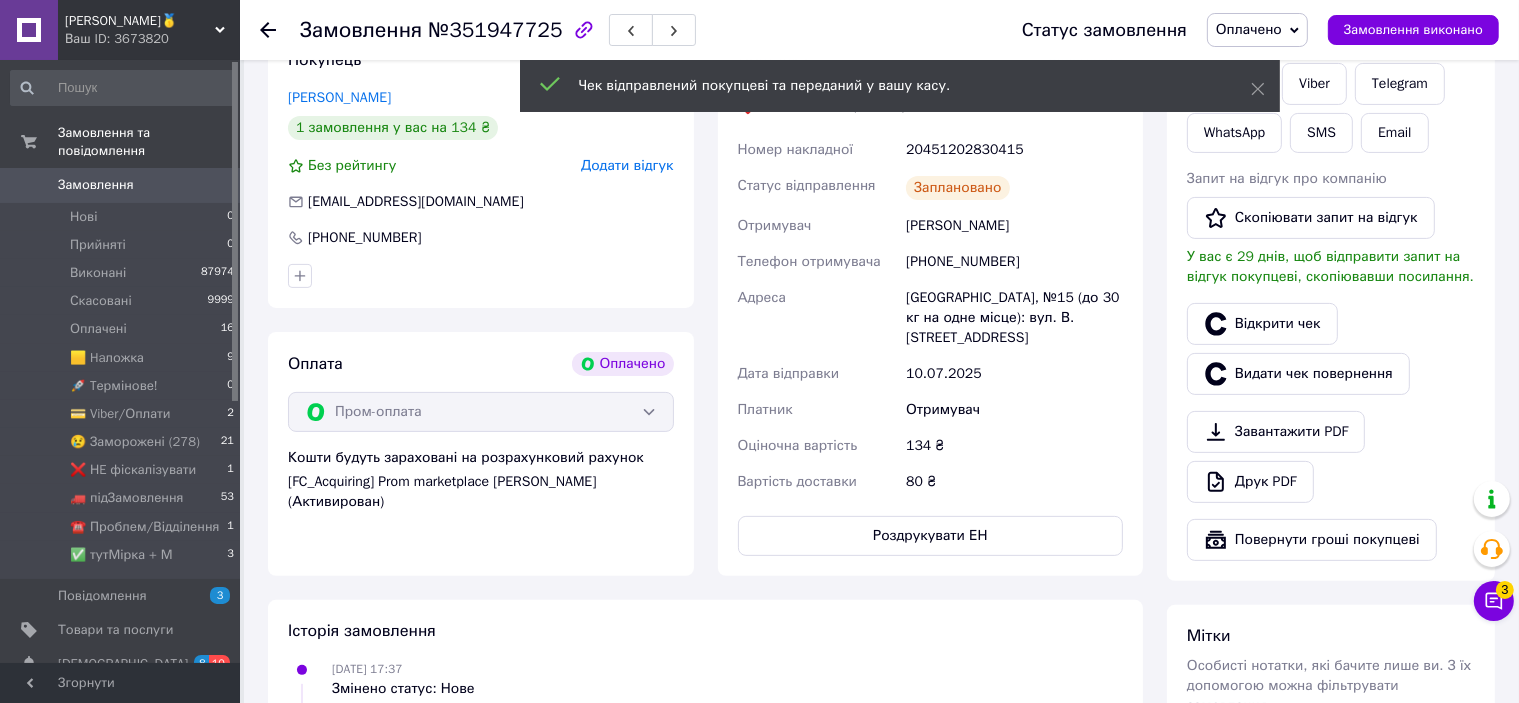 scroll, scrollTop: 300, scrollLeft: 0, axis: vertical 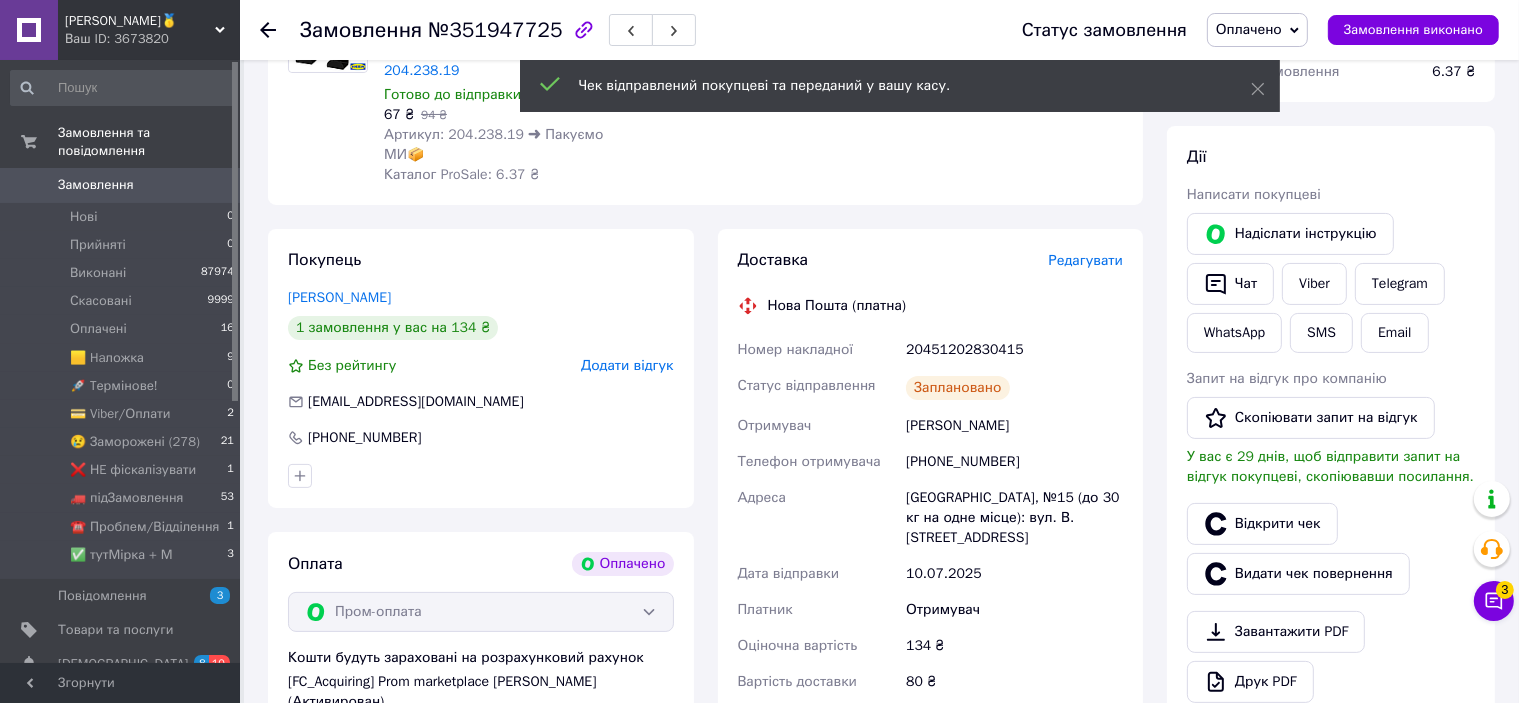 click on "20451202830415" at bounding box center [1014, 350] 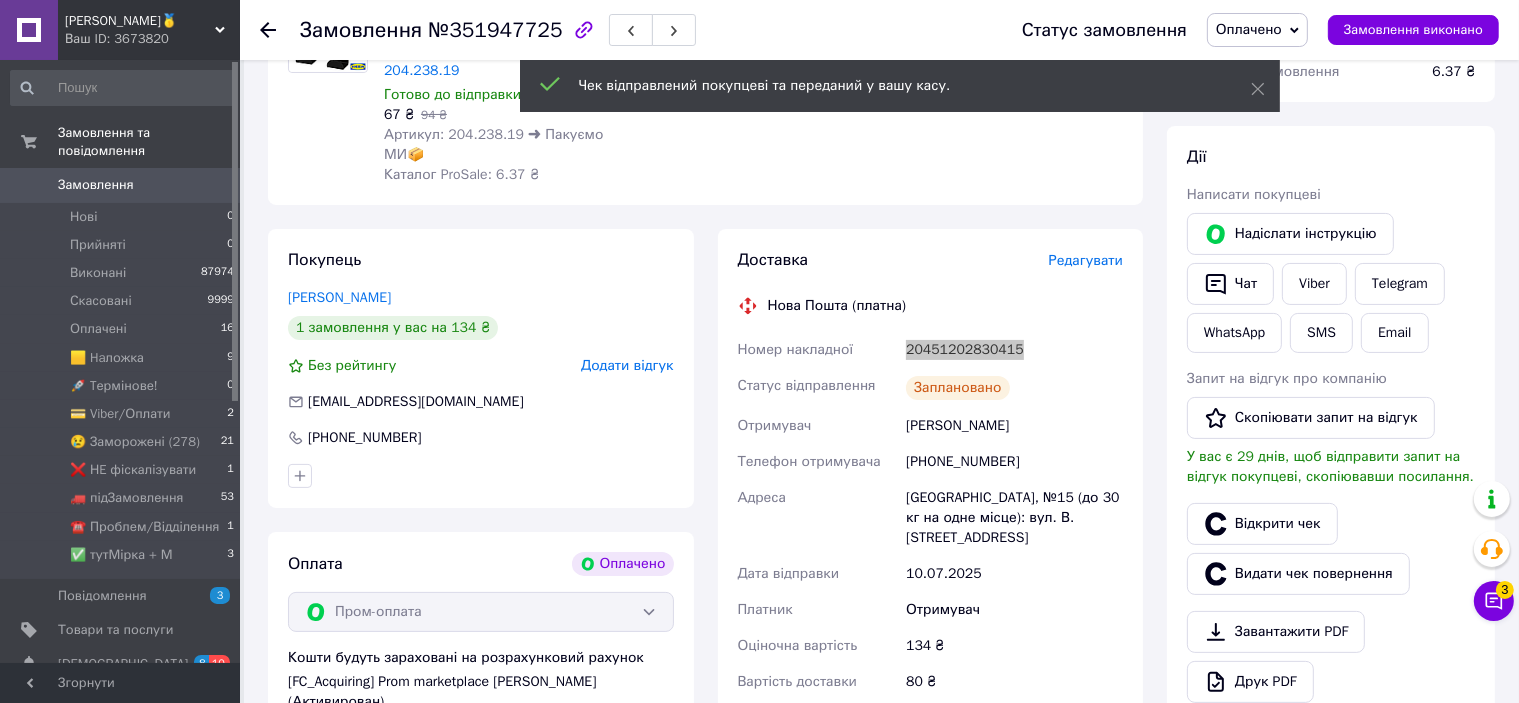 click on "20451202830415" at bounding box center (1014, 350) 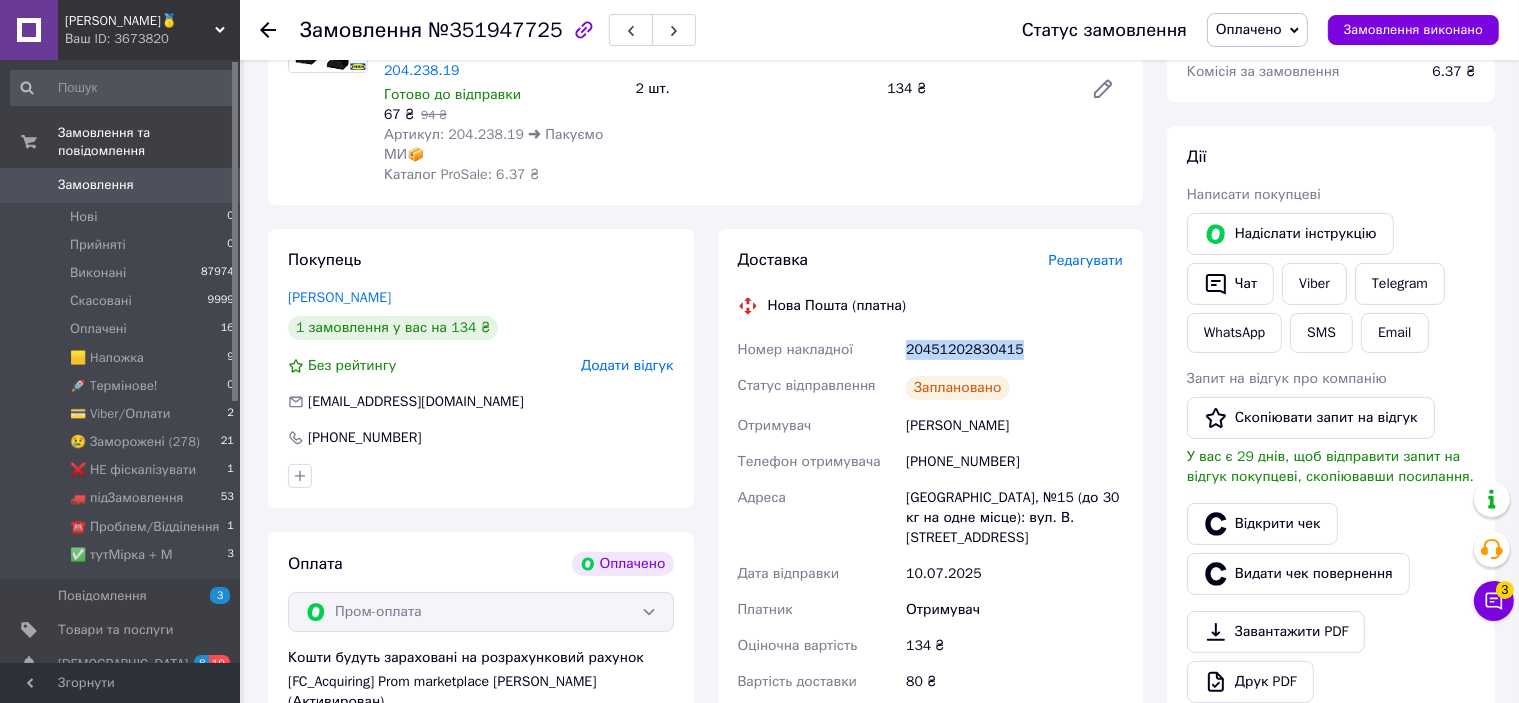 copy on "20451202830415" 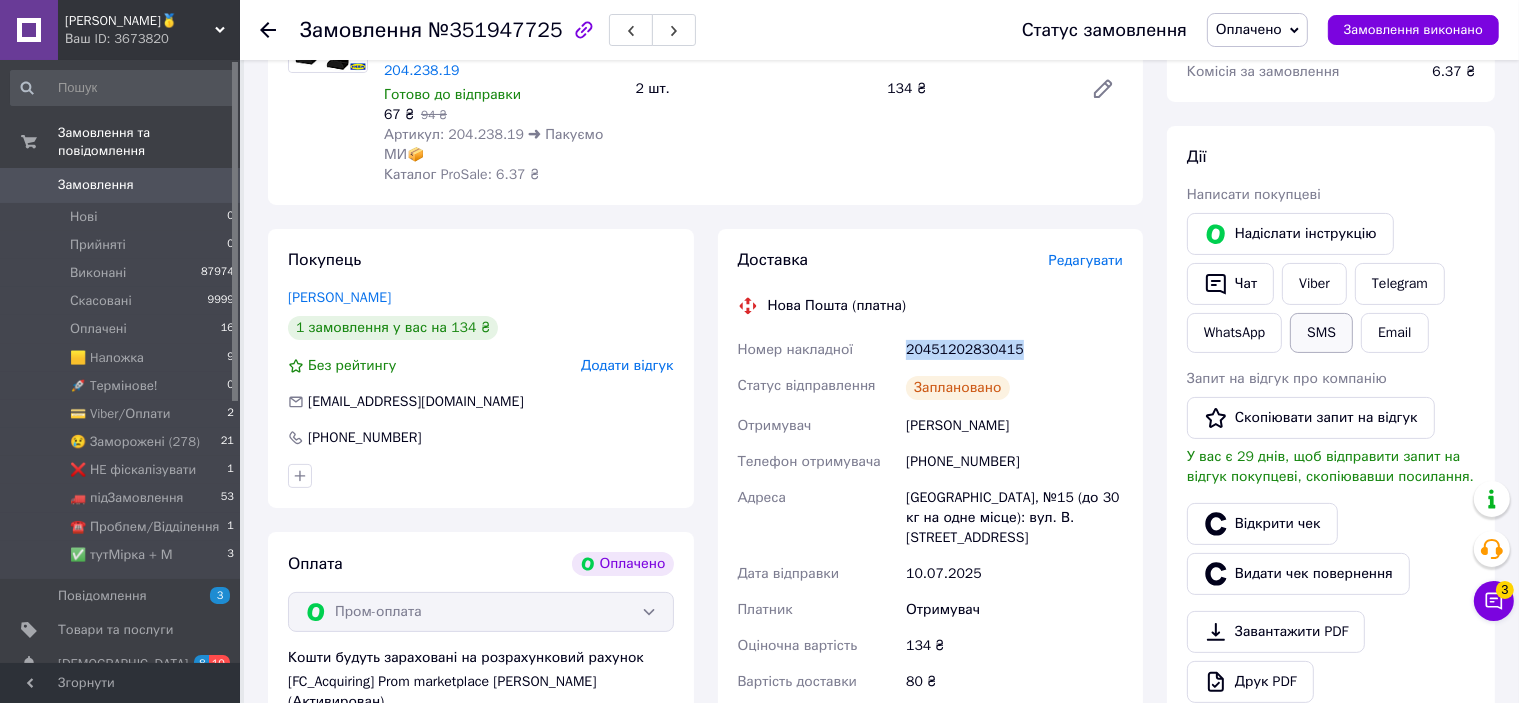 click on "SMS" at bounding box center (1321, 333) 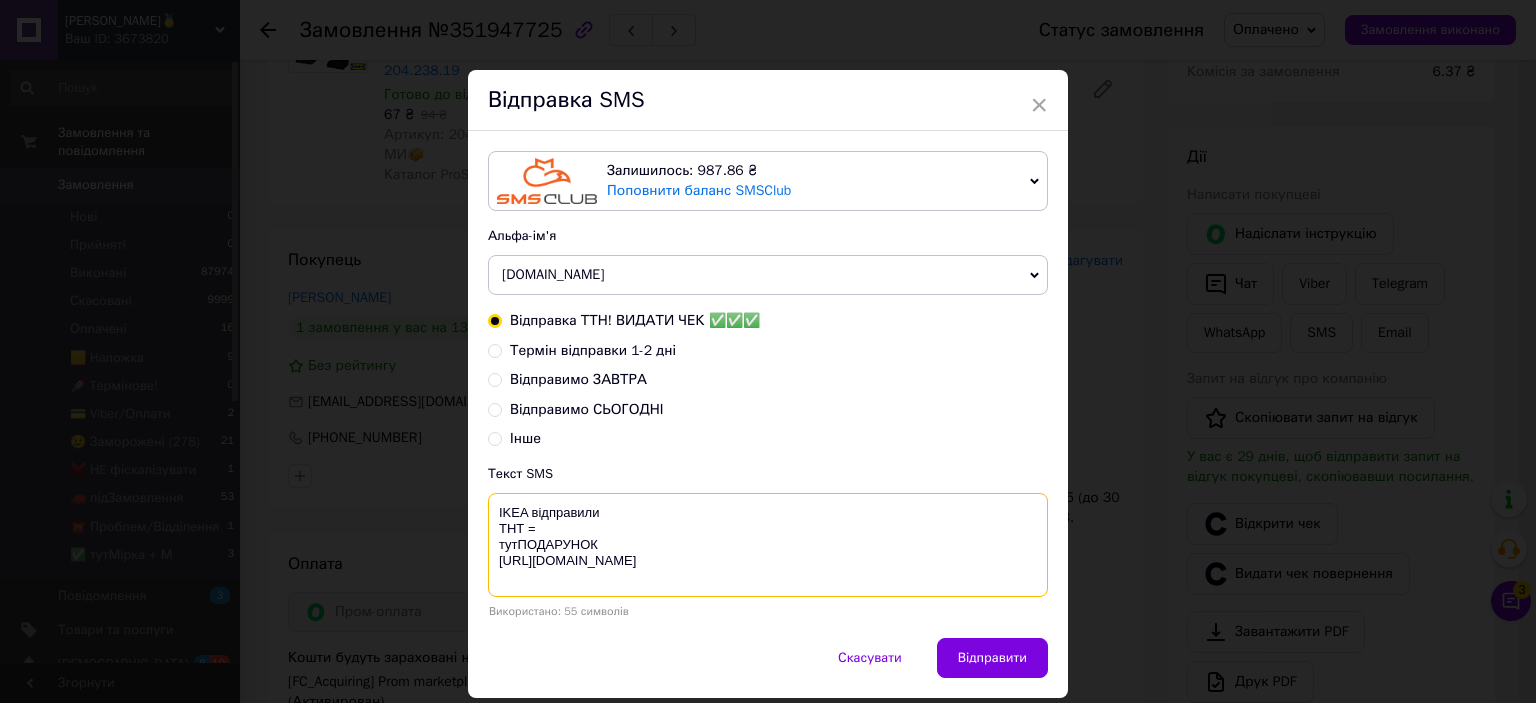 click on "IKEA відправили
ТНТ =
тутПОДАРУНОК
[URL][DOMAIN_NAME]" at bounding box center (768, 545) 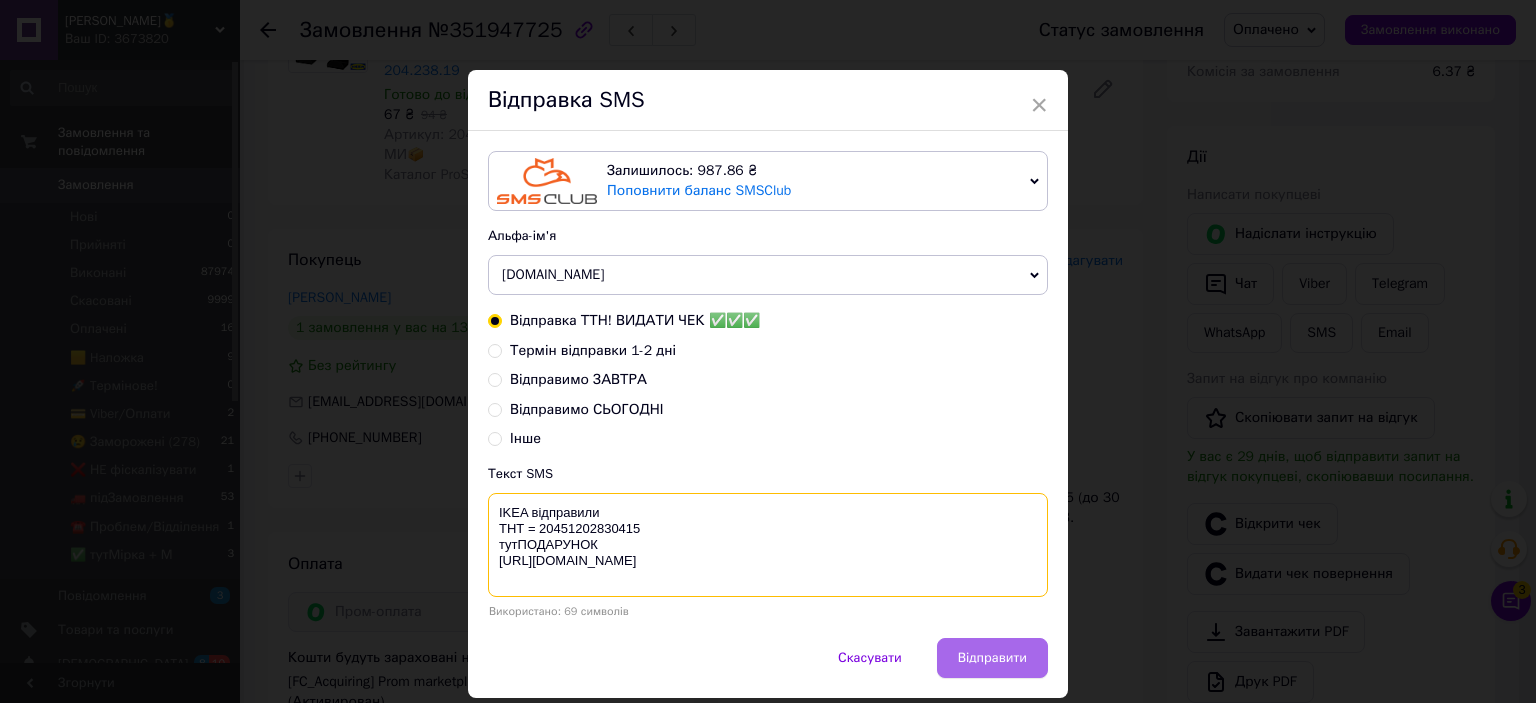 type on "IKEA відправили
ТНТ = 20451202830415
тутПОДАРУНОК
https://bit.ly/taao" 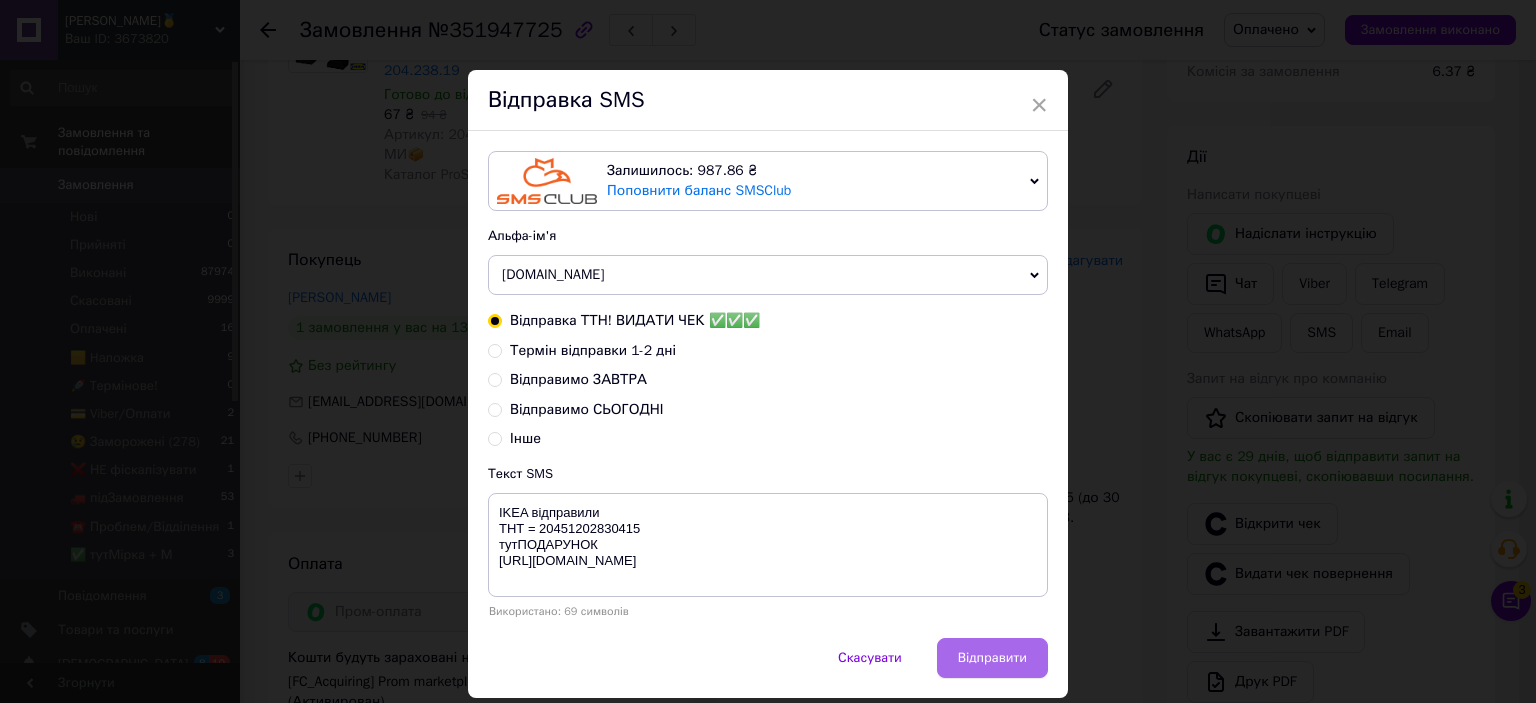 click on "Відправити" at bounding box center (992, 658) 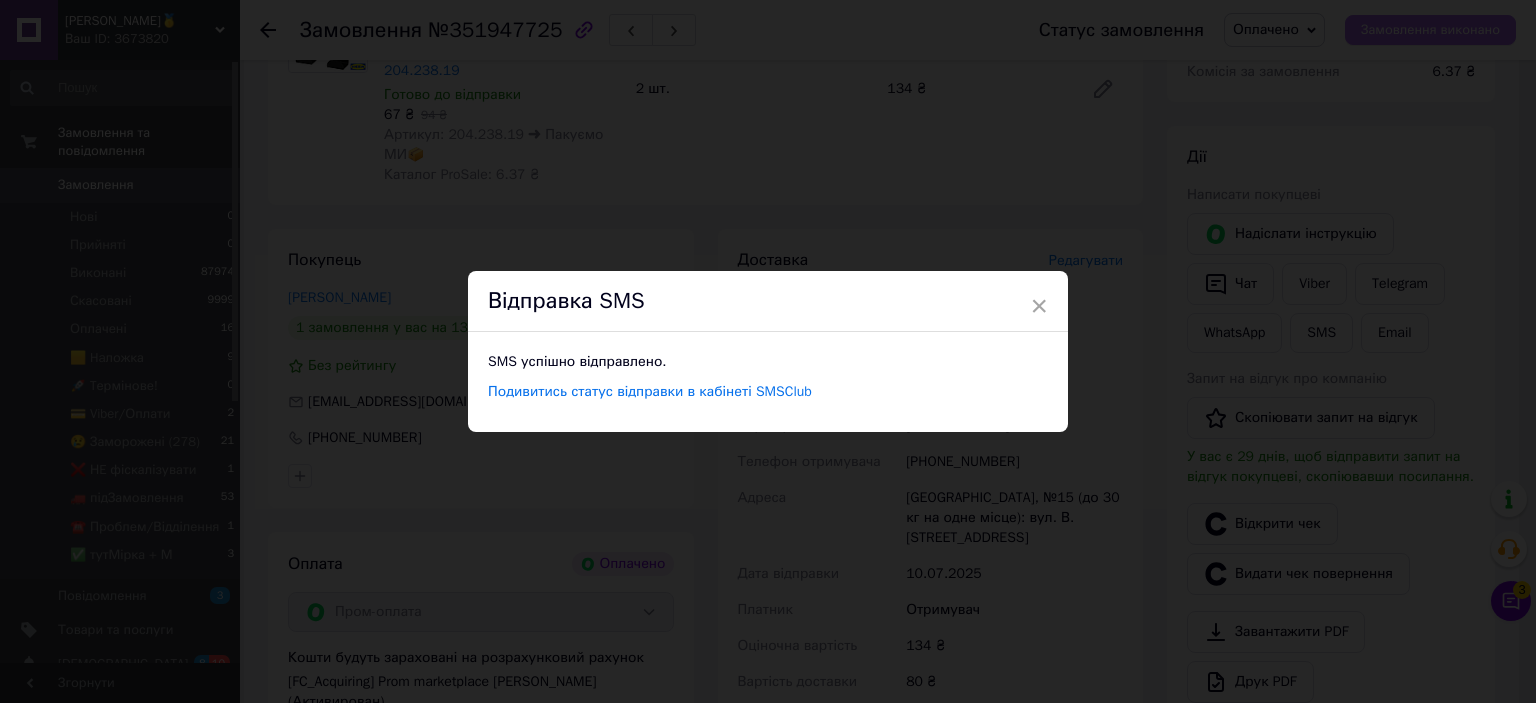 click on "× Відправка SMS SMS успішно відправлено. Подивитись статус відправки в кабінеті SMSClub" at bounding box center (768, 351) 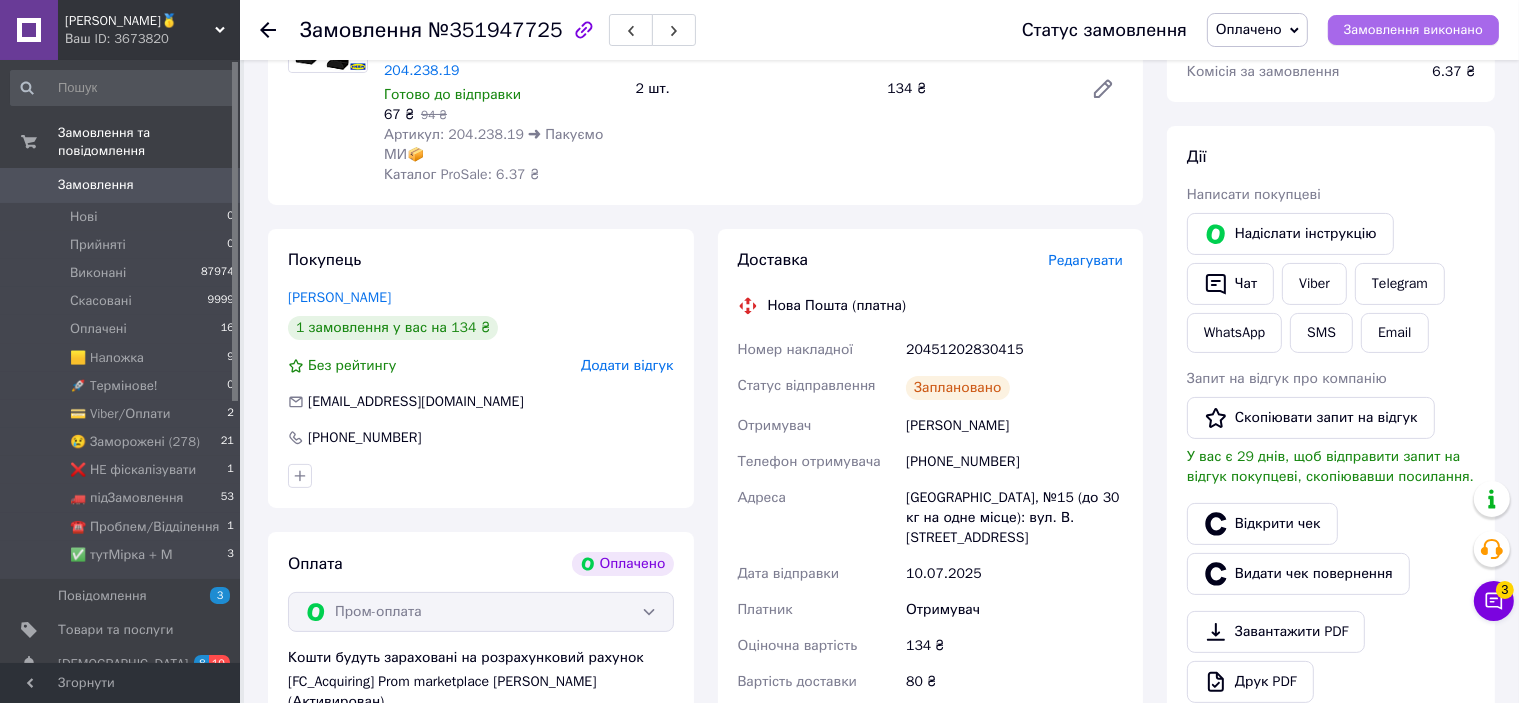 click on "Замовлення виконано" at bounding box center (1413, 30) 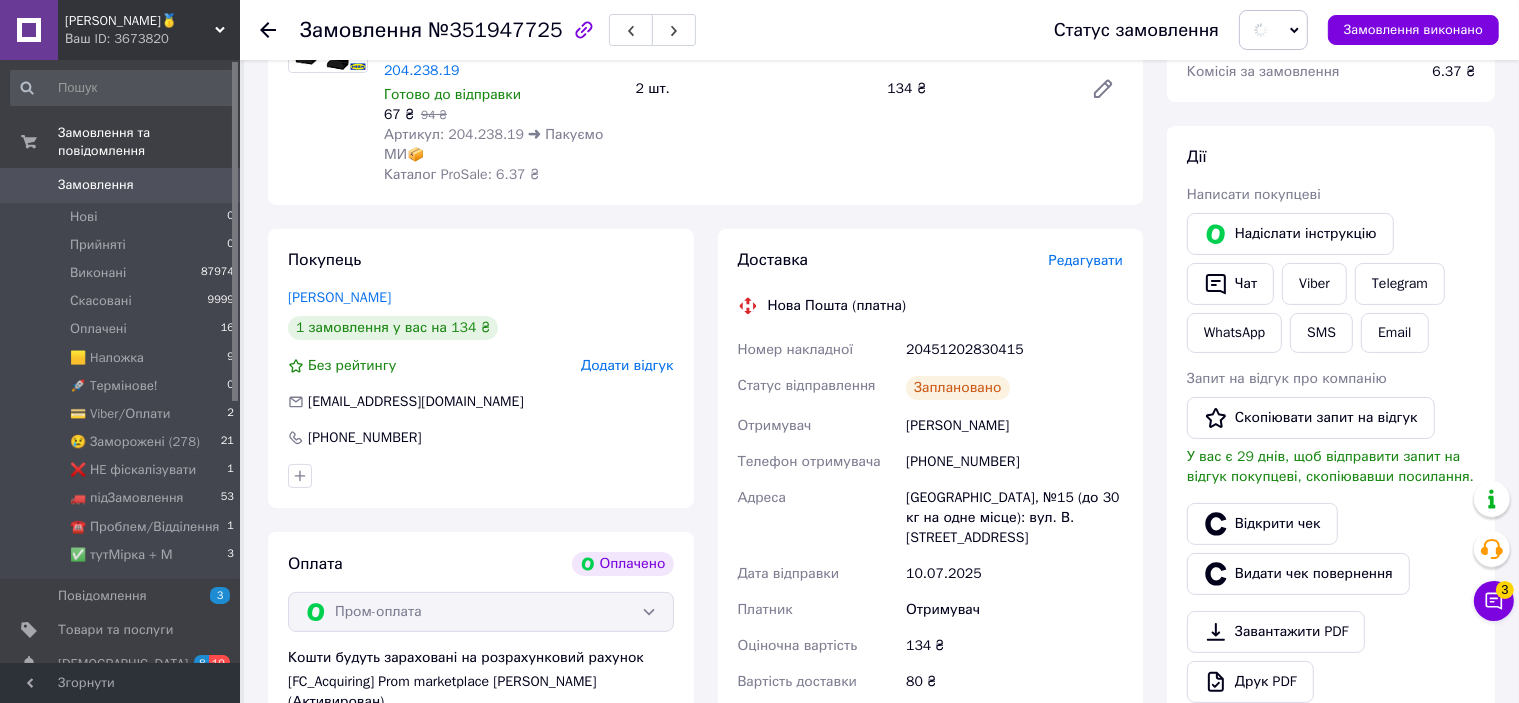scroll, scrollTop: 0, scrollLeft: 0, axis: both 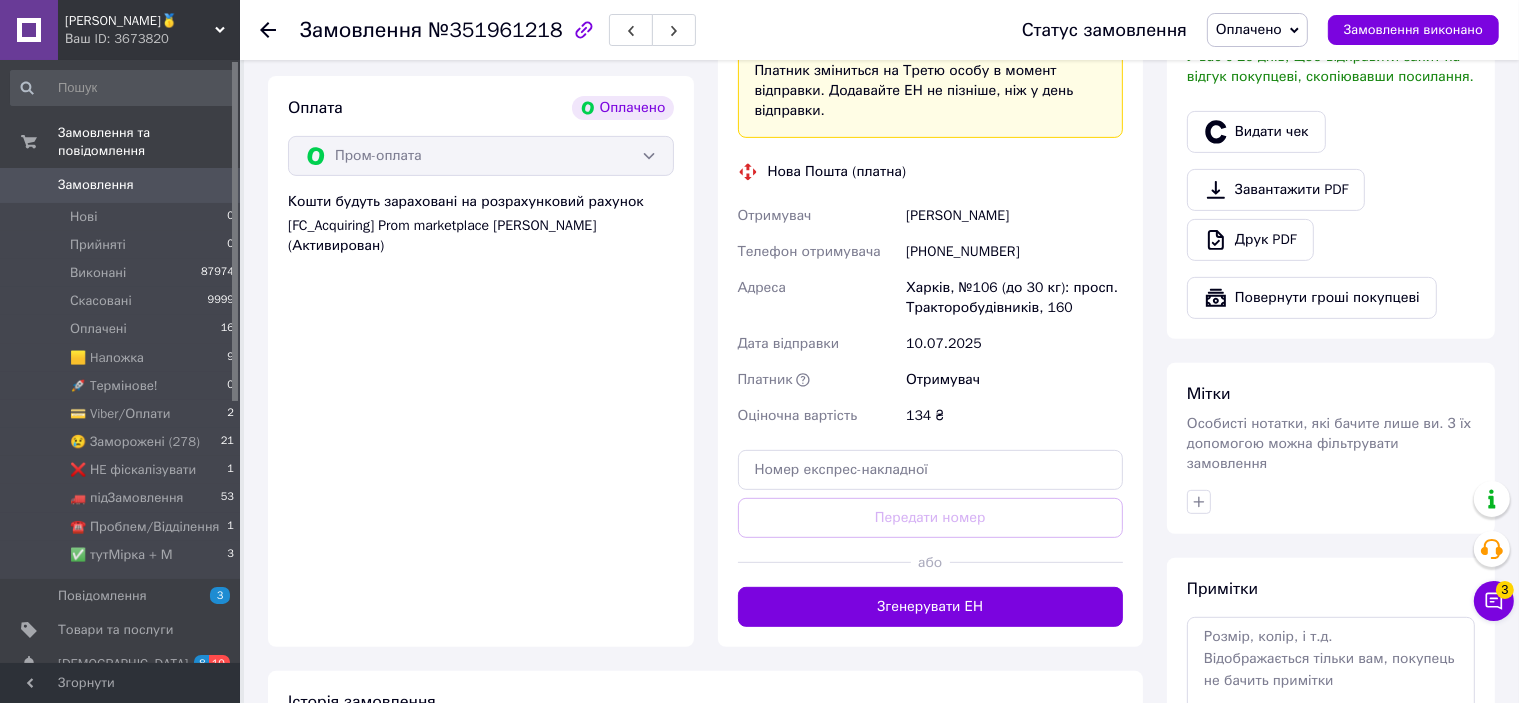 drag, startPoint x: 1009, startPoint y: 579, endPoint x: 1085, endPoint y: 496, distance: 112.53888 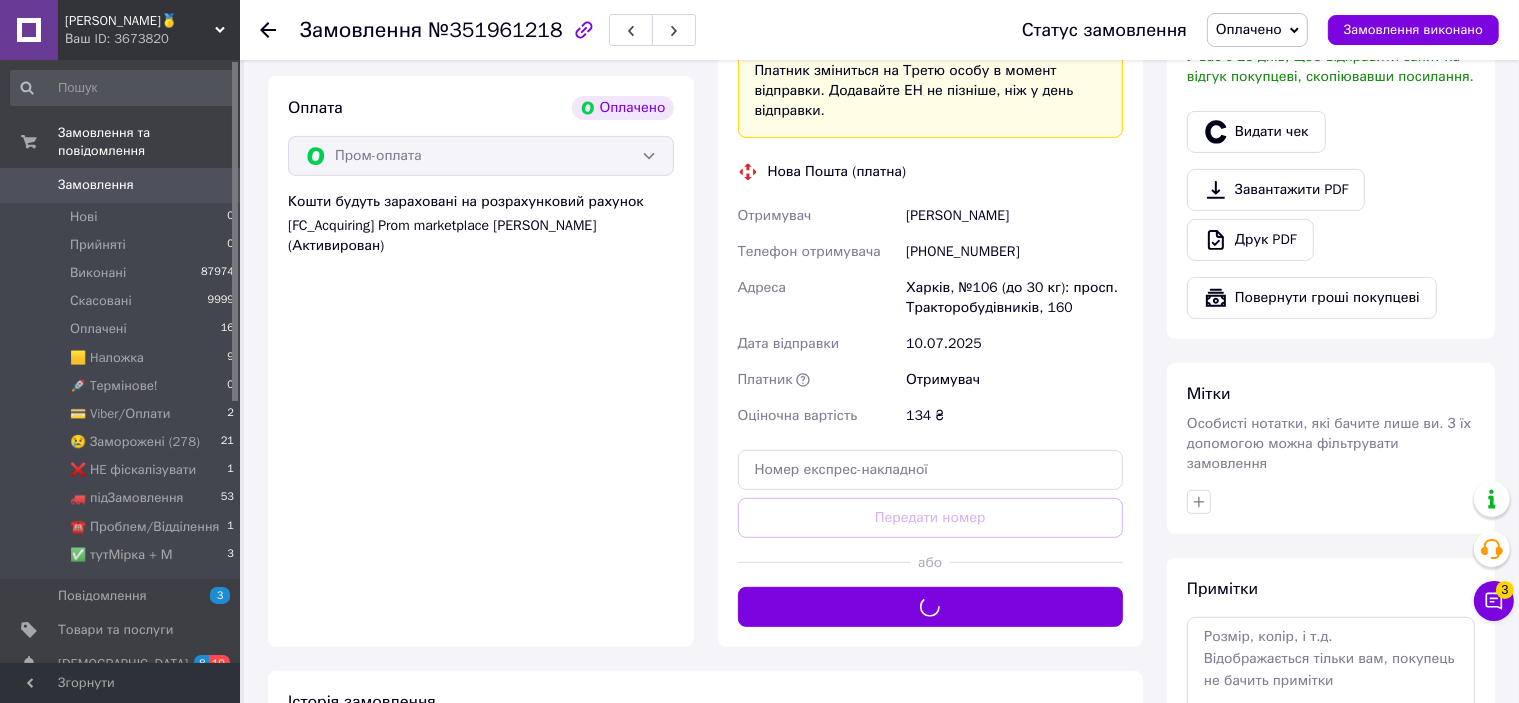 click on "[PERSON_NAME] покупцеві   [PERSON_NAME] інструкцію   Чат Viber Telegram WhatsApp SMS Запит на відгук про компанію   Скопіювати запит на відгук У вас є 29 днів, щоб відправити запит на відгук покупцеві, скопіювавши посилання.   Видати чек   Завантажити PDF   Друк PDF   Повернути гроші покупцеві" at bounding box center (1331, 32) 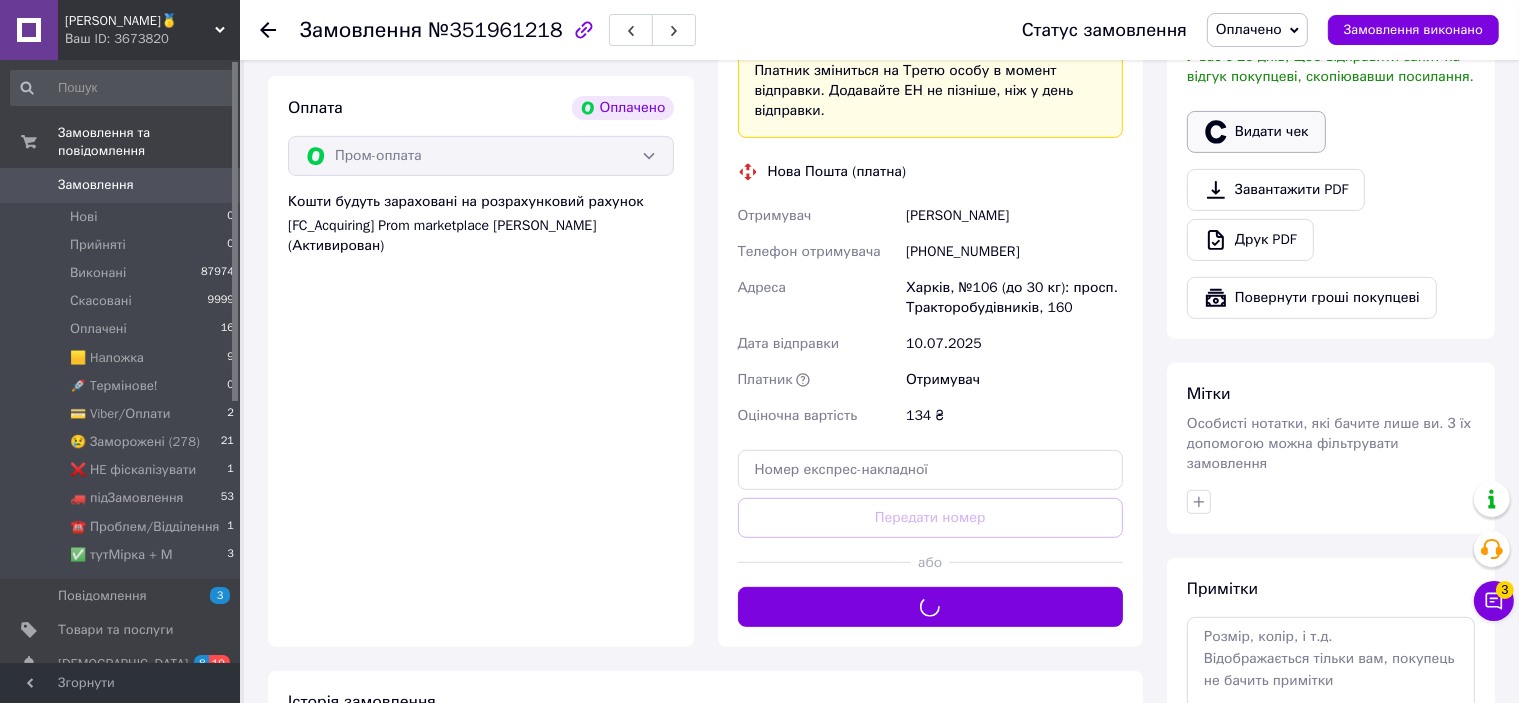 click on "Видати чек" at bounding box center [1256, 132] 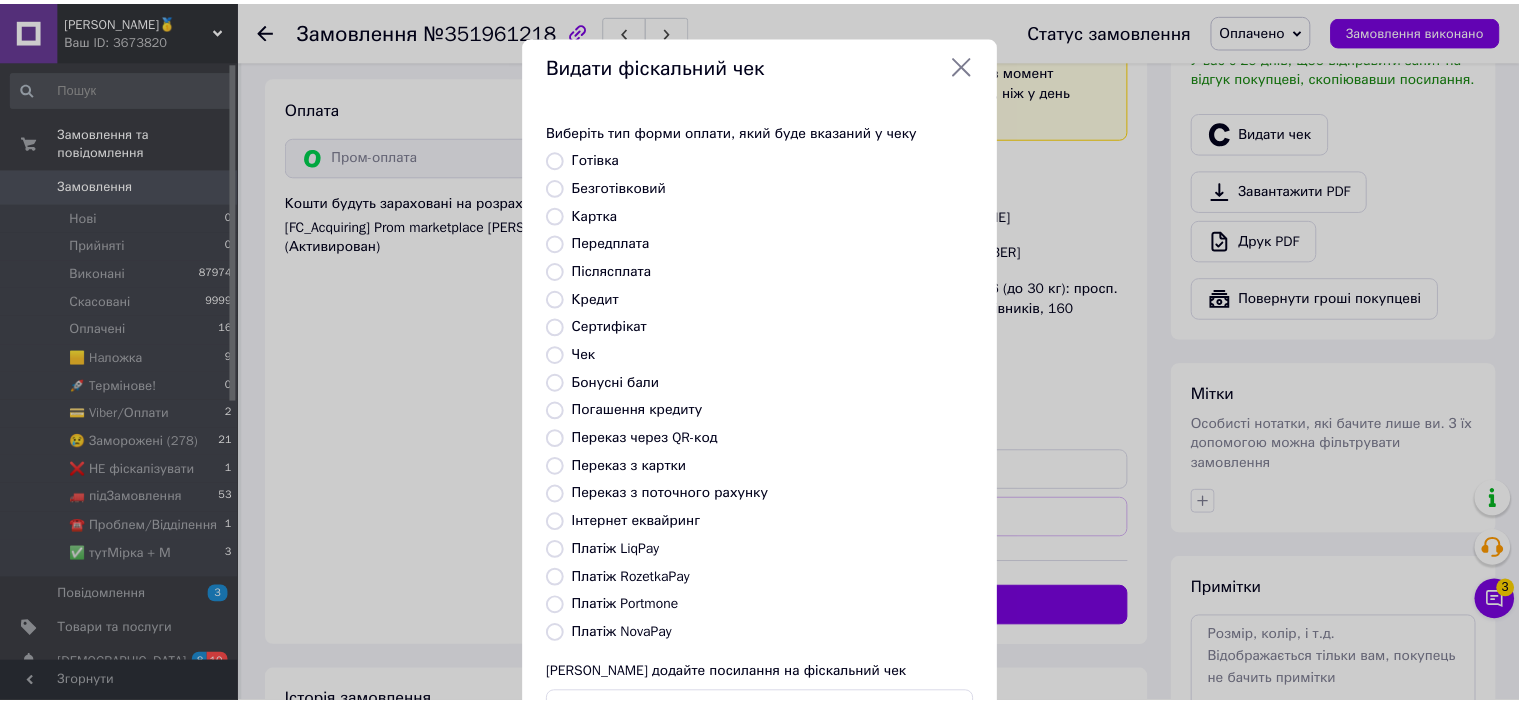 scroll, scrollTop: 155, scrollLeft: 0, axis: vertical 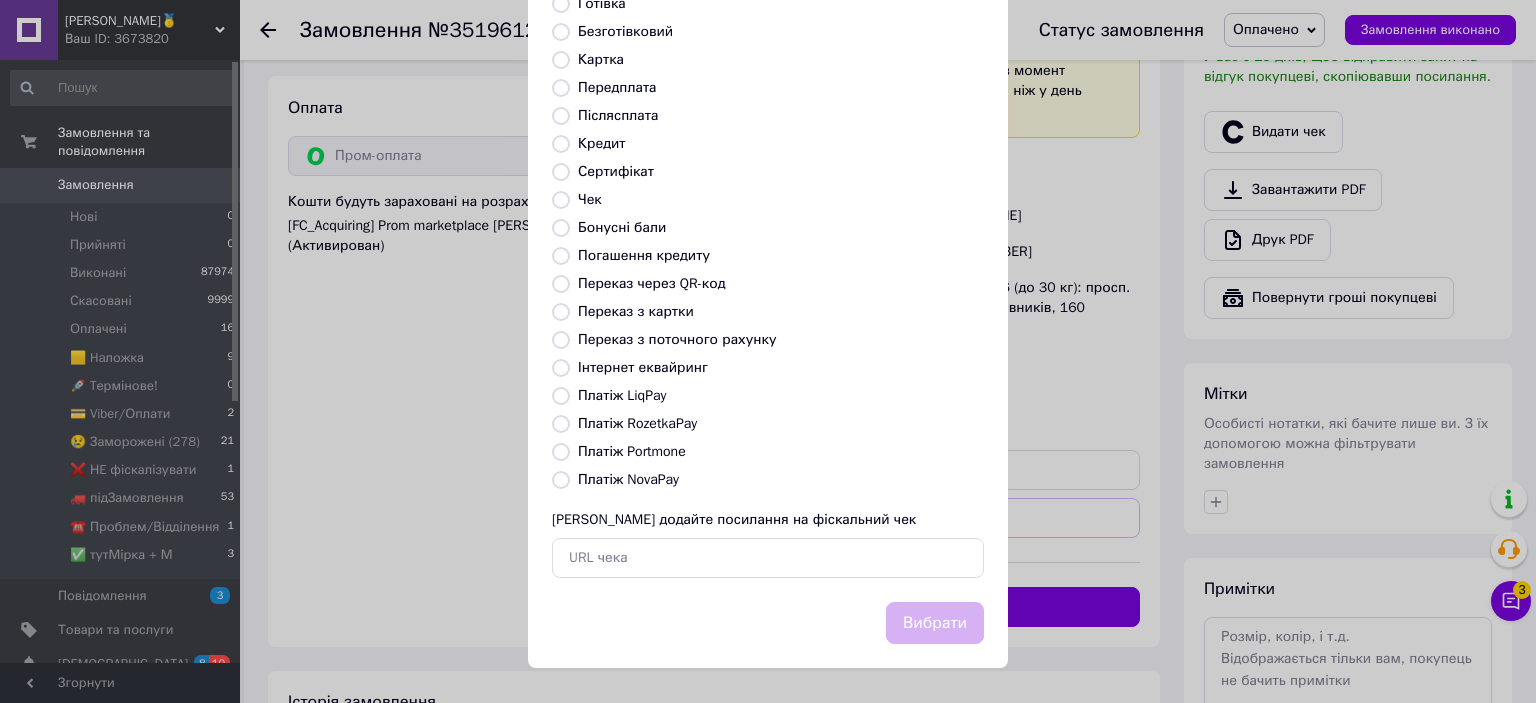 click on "Платіж RozetkaPay" at bounding box center (637, 423) 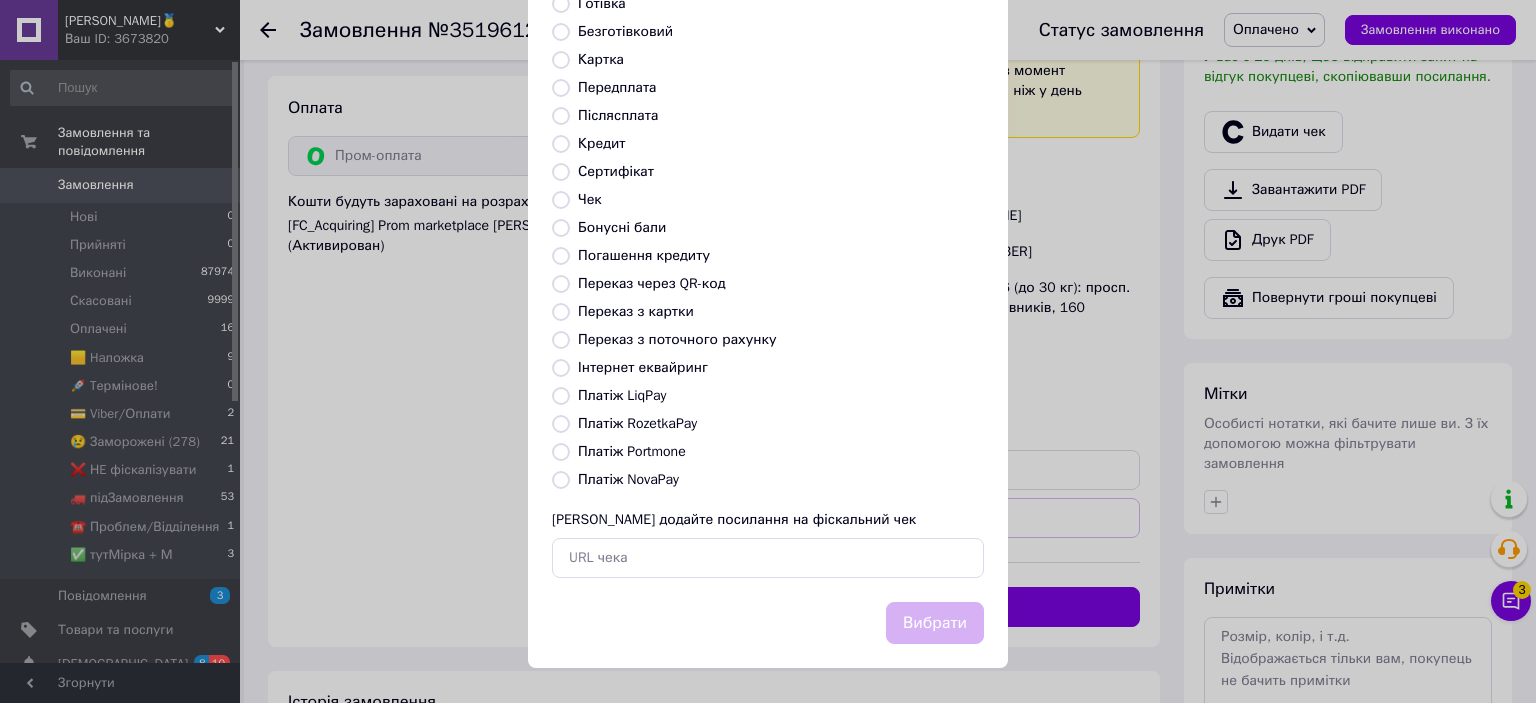 radio on "true" 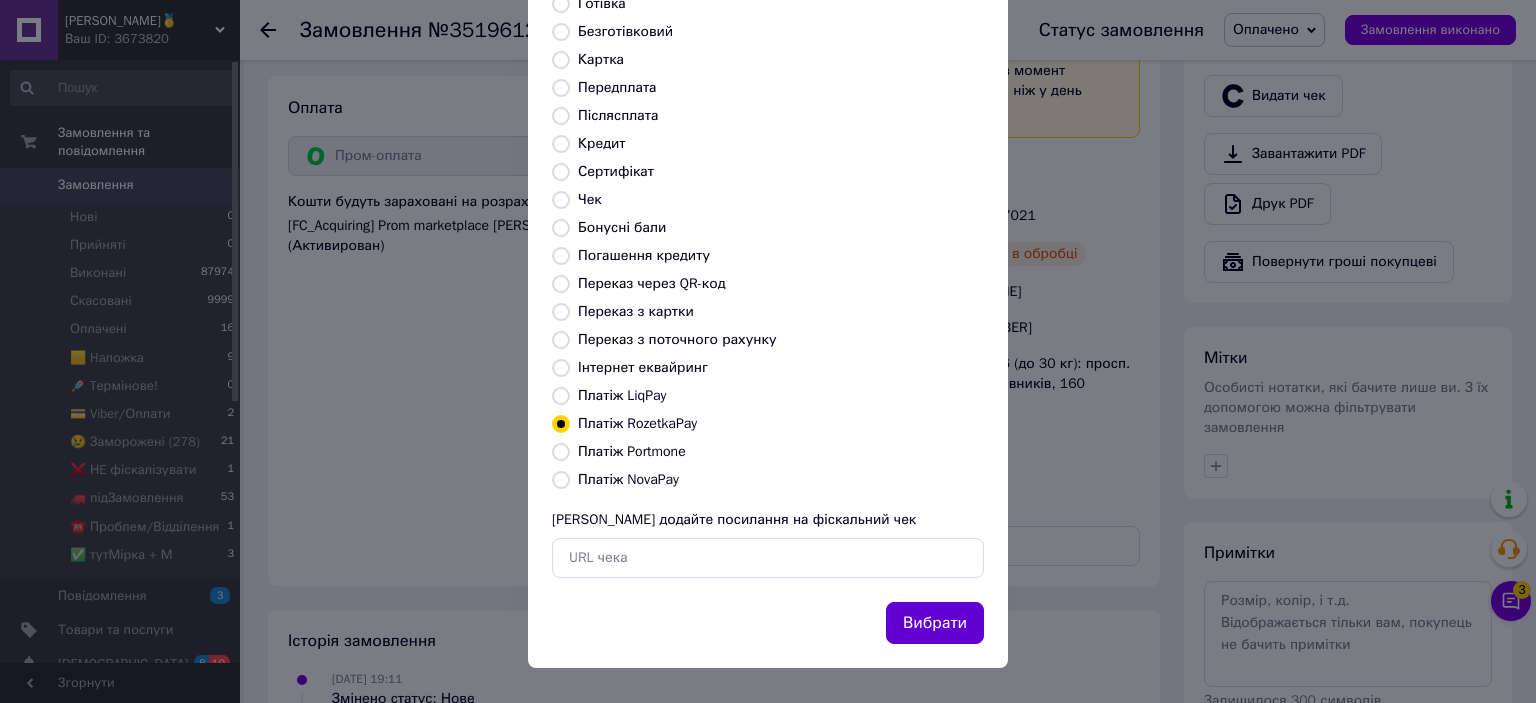click on "Вибрати" at bounding box center (935, 623) 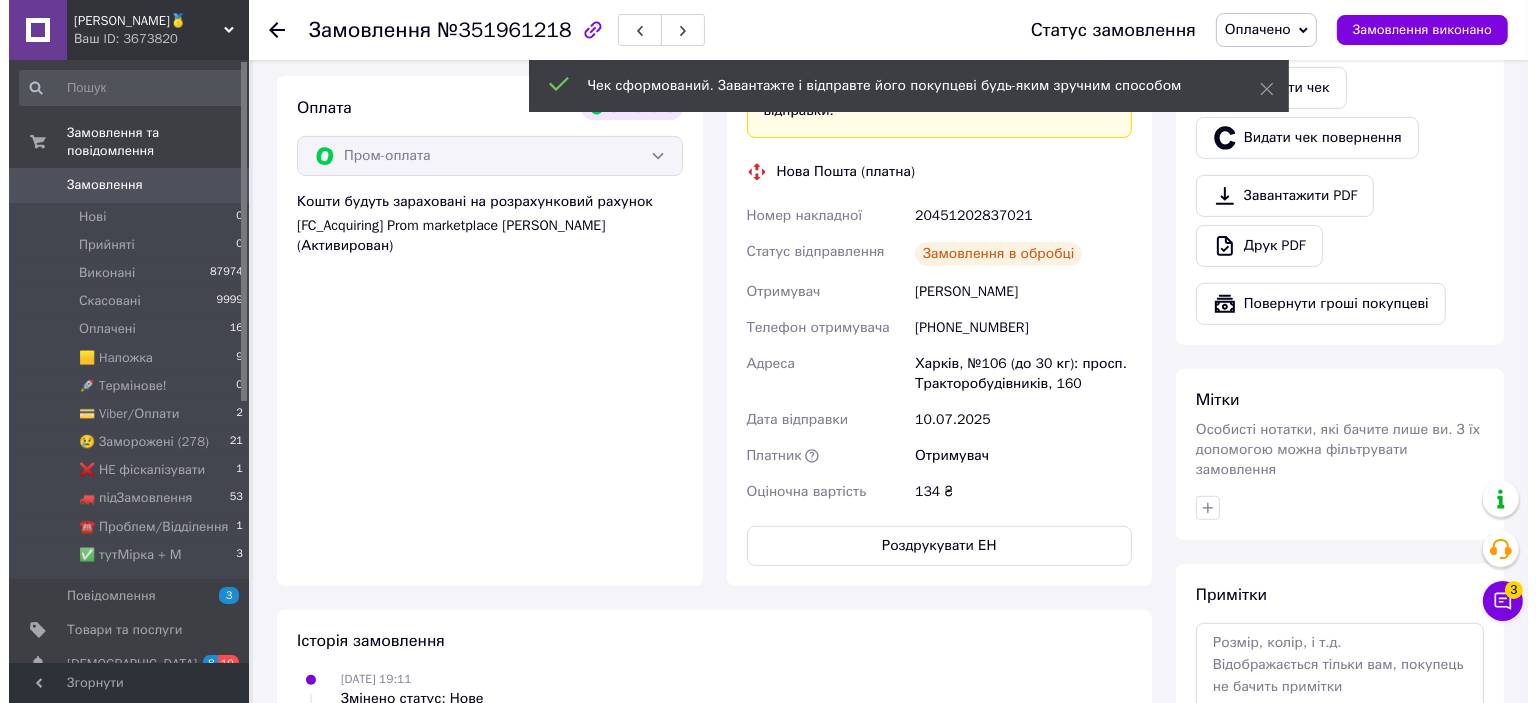scroll, scrollTop: 400, scrollLeft: 0, axis: vertical 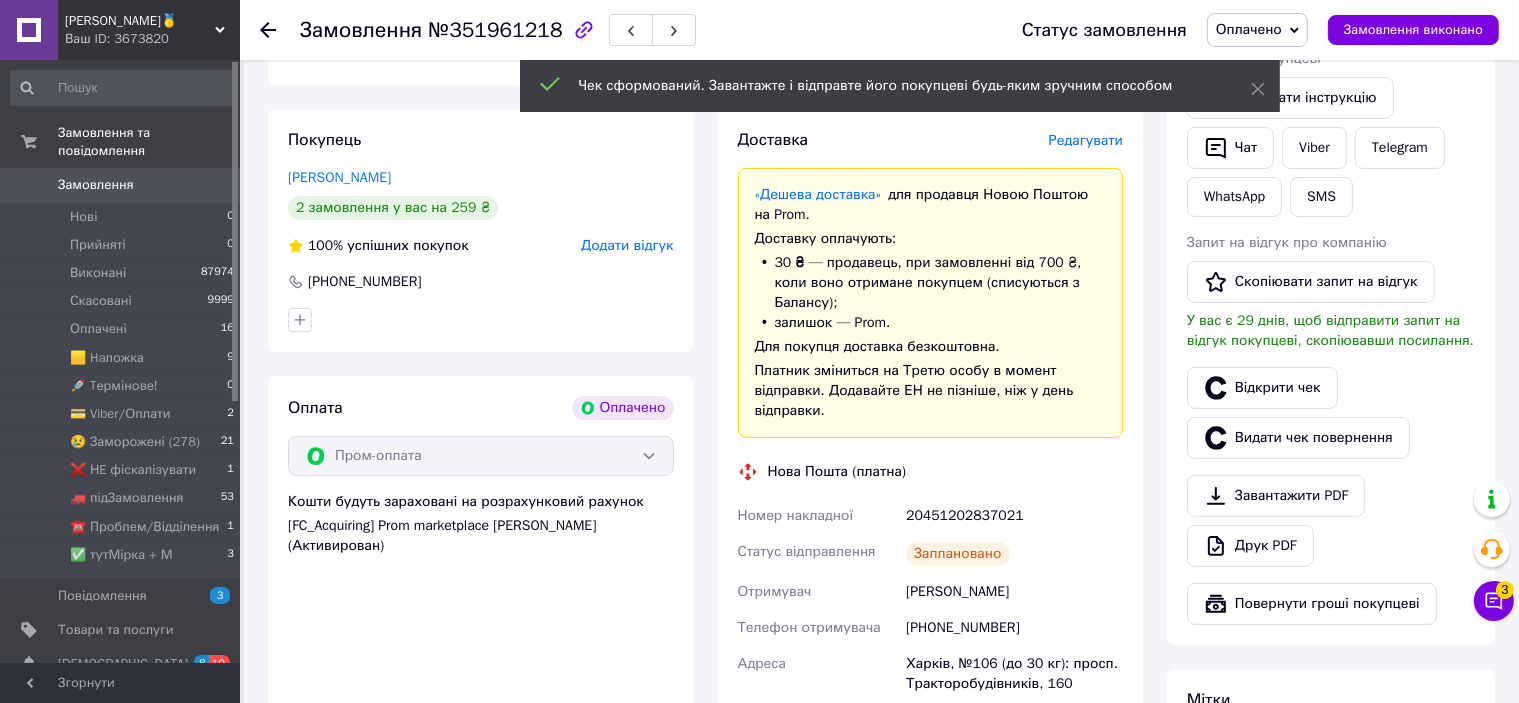 click on "Редагувати" at bounding box center [1086, 140] 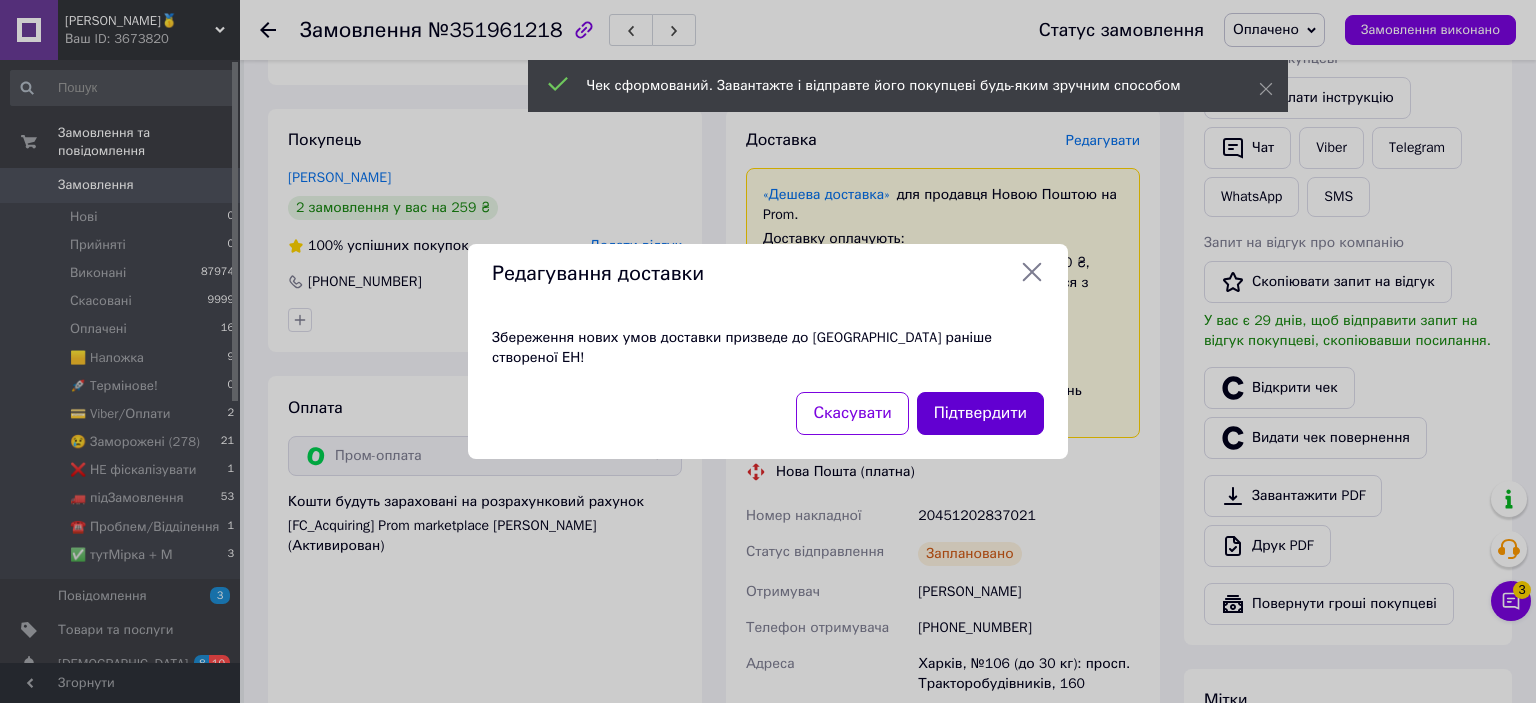 click on "Підтвердити" at bounding box center (980, 413) 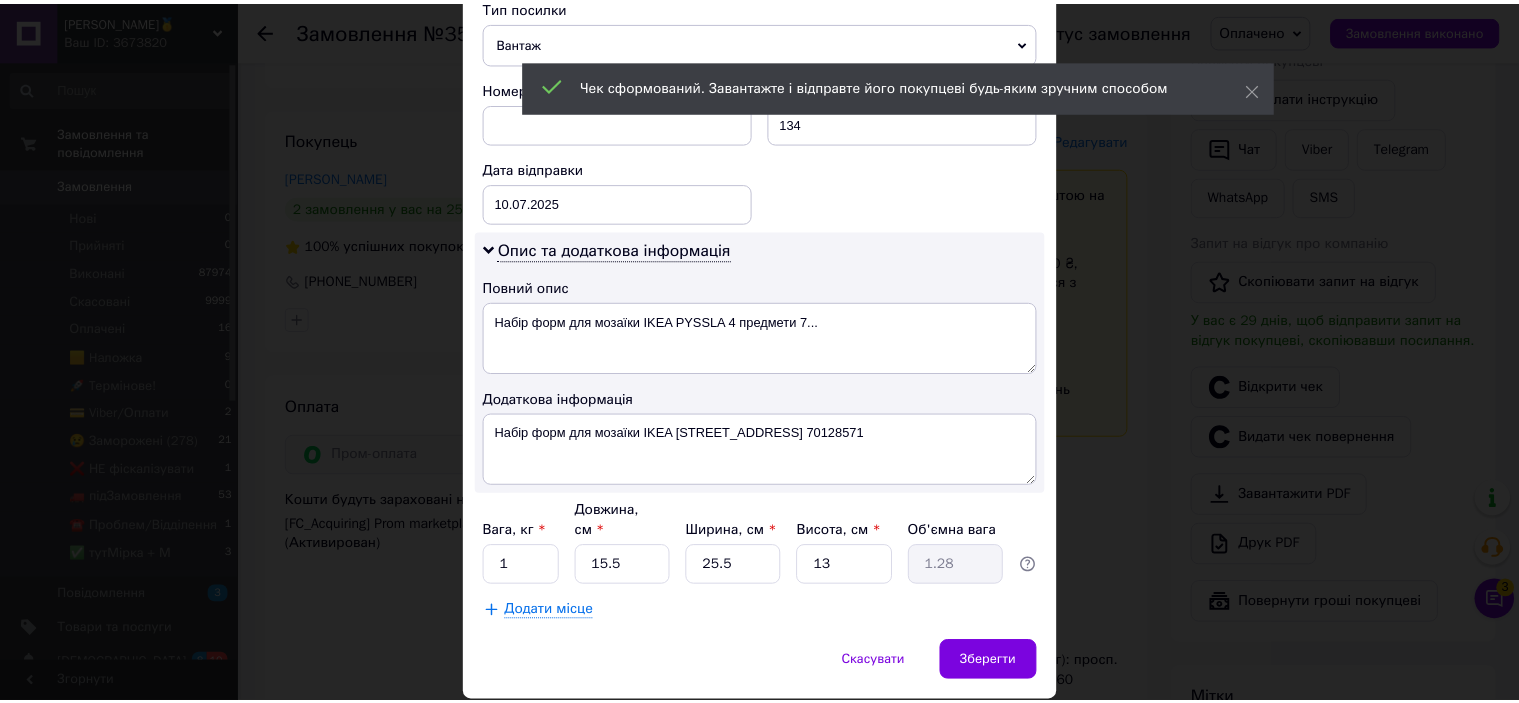 scroll, scrollTop: 842, scrollLeft: 0, axis: vertical 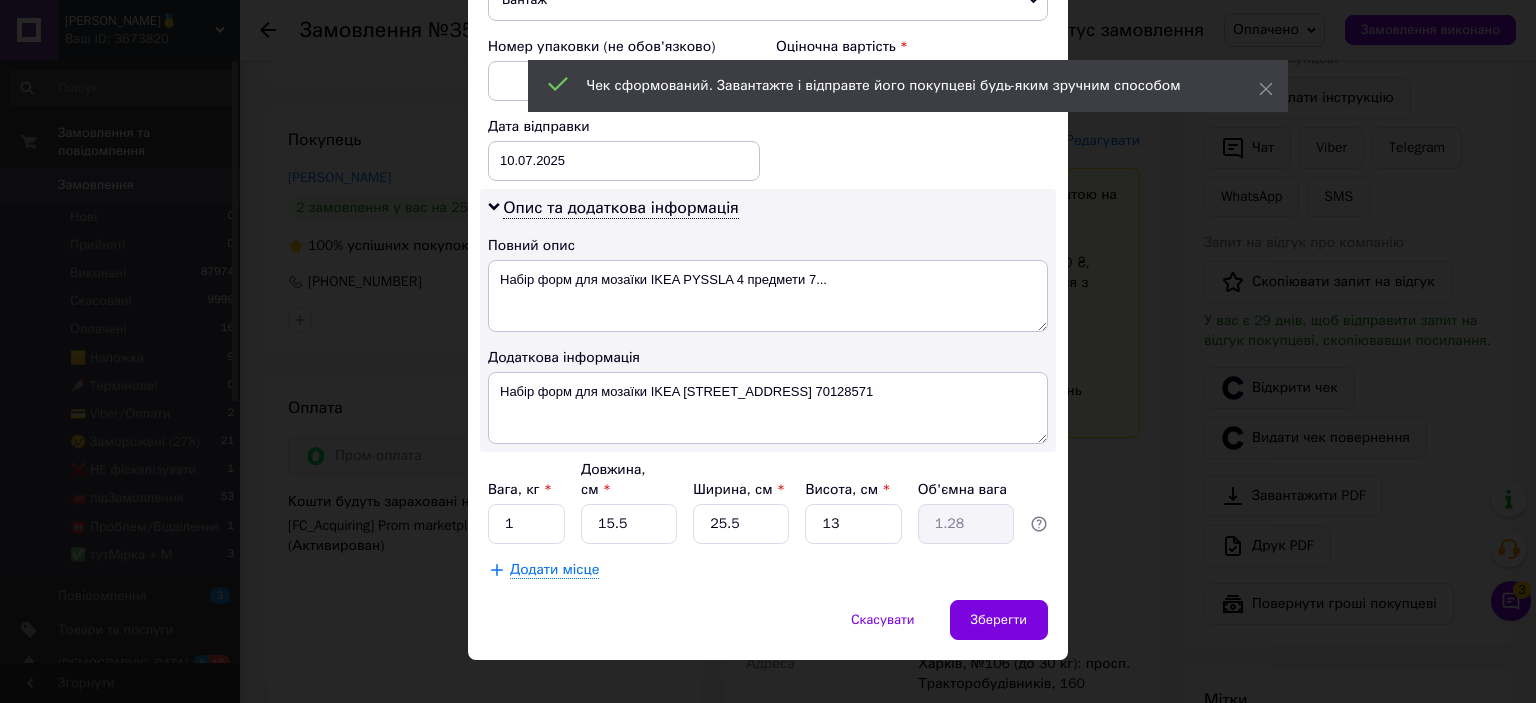 click on "× Редагування доставки Спосіб доставки Нова Пошта (платна) Платник -- Не обрано -- Відправник Отримувач Прізвище отримувача [PERSON_NAME] Ім'я отримувача [PERSON_NAME] батькові отримувача Телефон отримувача [PHONE_NUMBER] Тип доставки У відділенні Кур'єром В поштоматі Місто [GEOGRAPHIC_DATA] Відділення №106 (до 30 кг): просп. Тракторобудівників, 160 Місце відправки с. [GEOGRAPHIC_DATA] ([GEOGRAPHIC_DATA].): №1: вул. [STREET_ADDRESS] Немає збігів. Спробуйте змінити умови пошуку Додати ще місце відправки Тип посилки Вантаж Документи Номер упаковки (не обов'язково) Оціночна вартість 134 Дата відправки [DATE] < 2025" at bounding box center [768, 351] 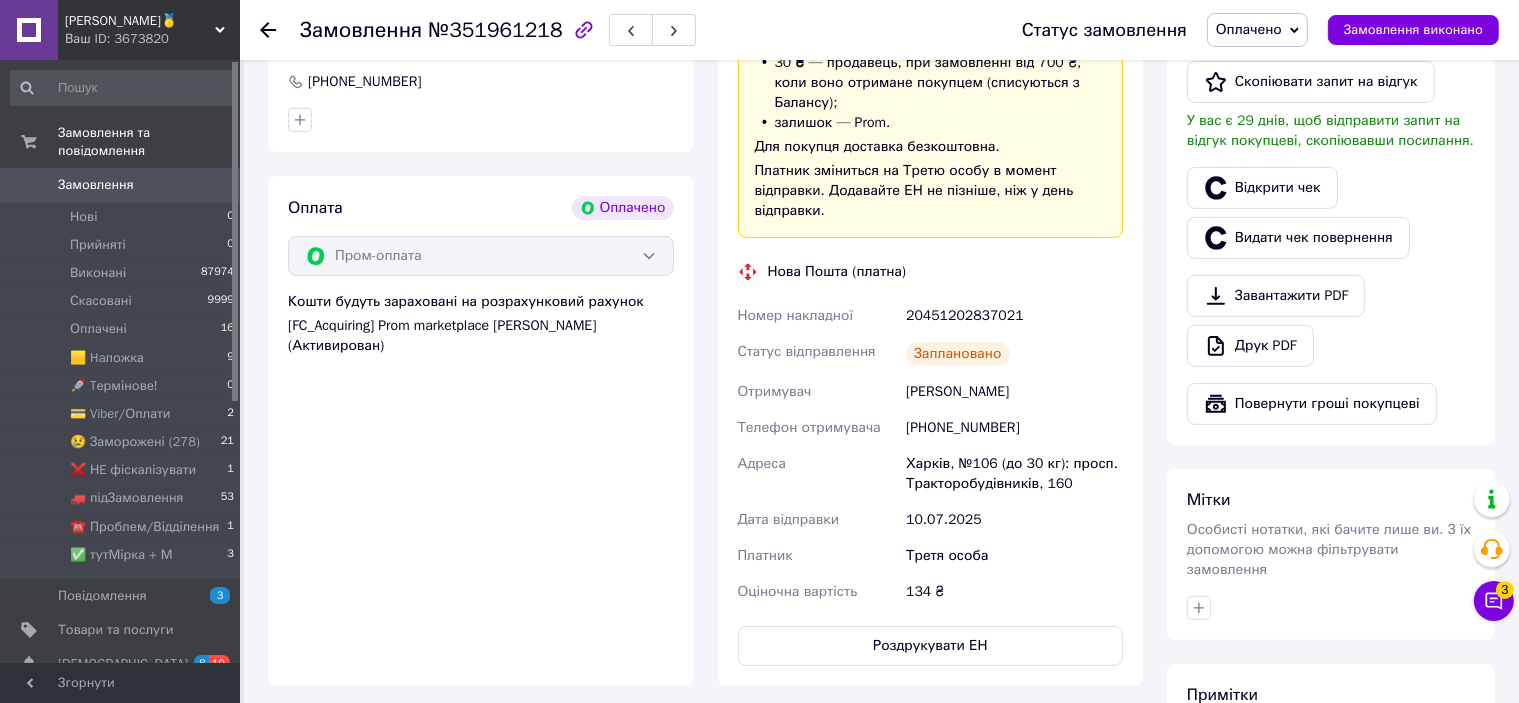 scroll, scrollTop: 700, scrollLeft: 0, axis: vertical 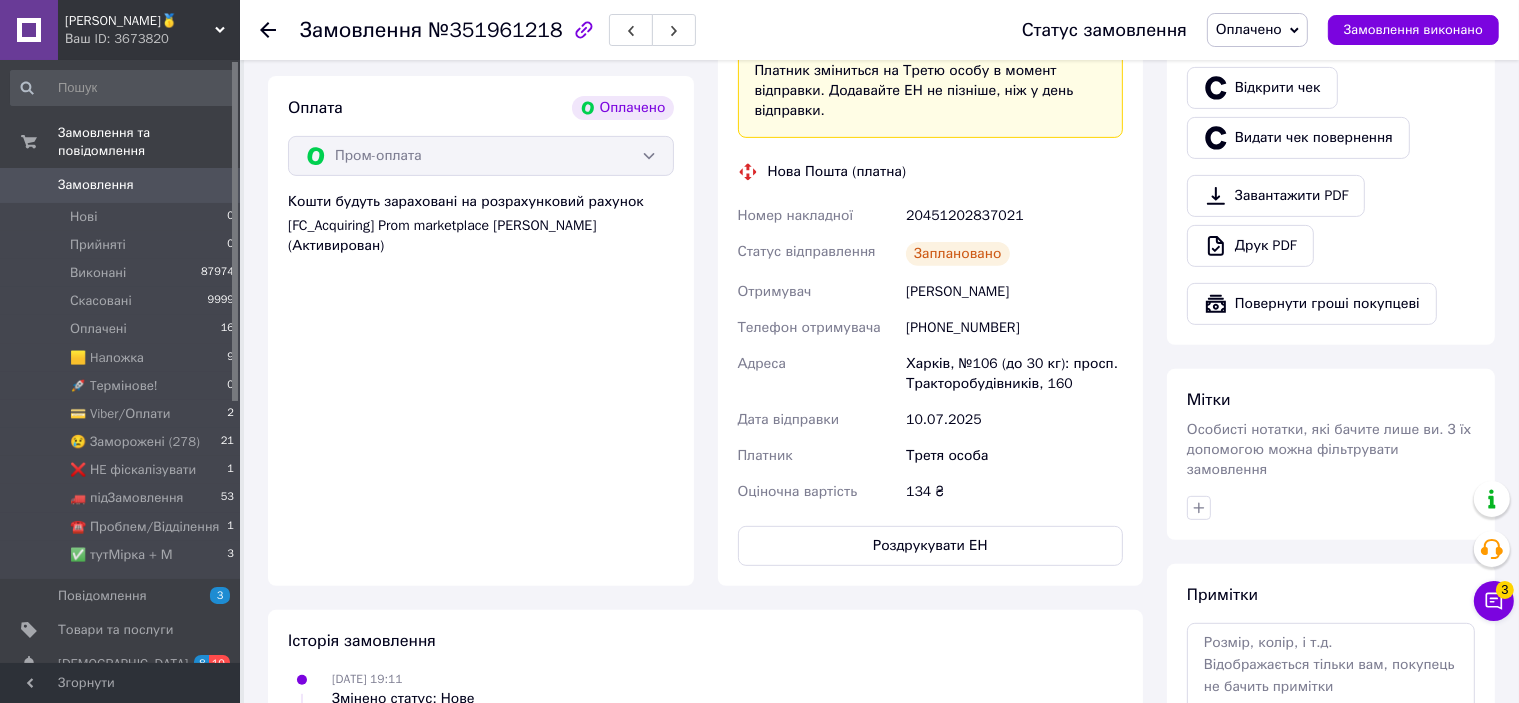 click on "134 ₴" at bounding box center [1014, 492] 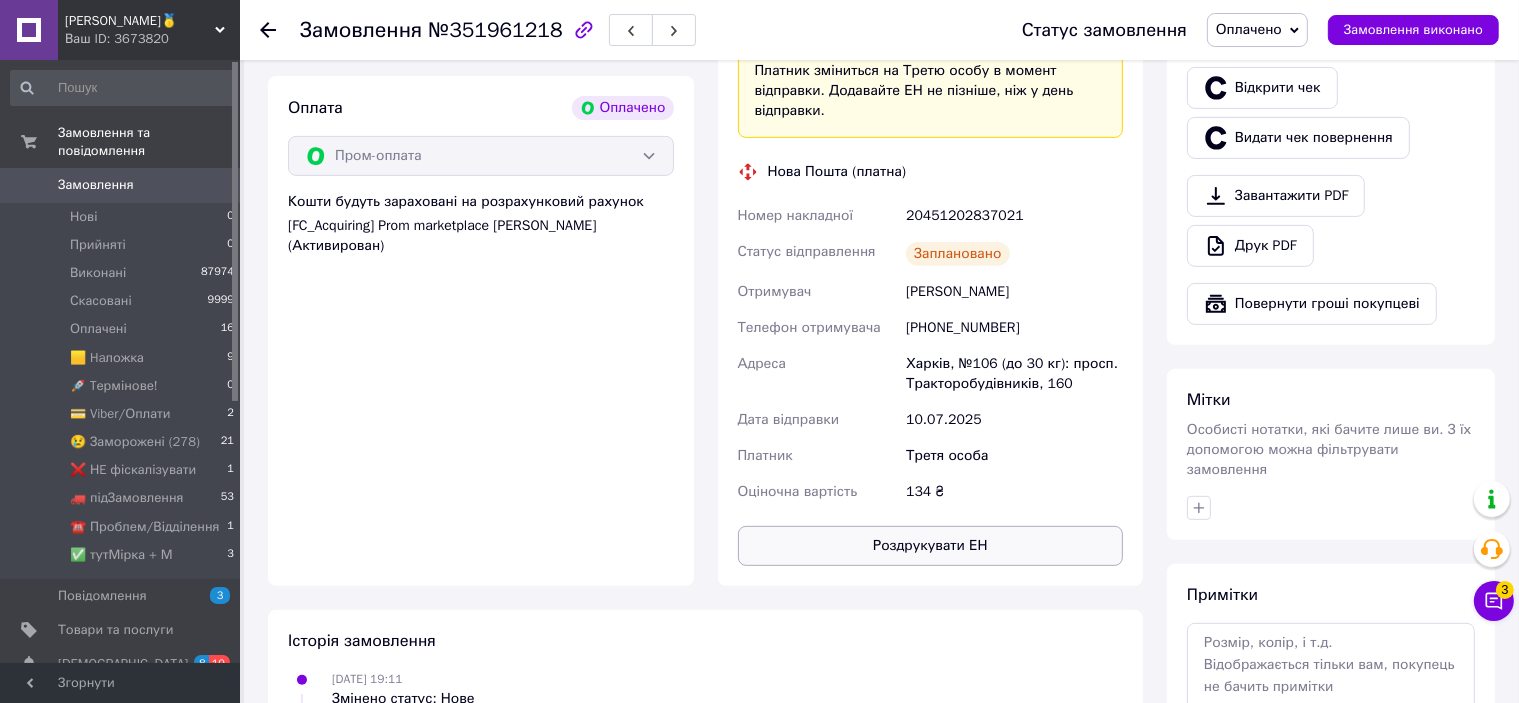click on "Роздрукувати ЕН" at bounding box center [931, 546] 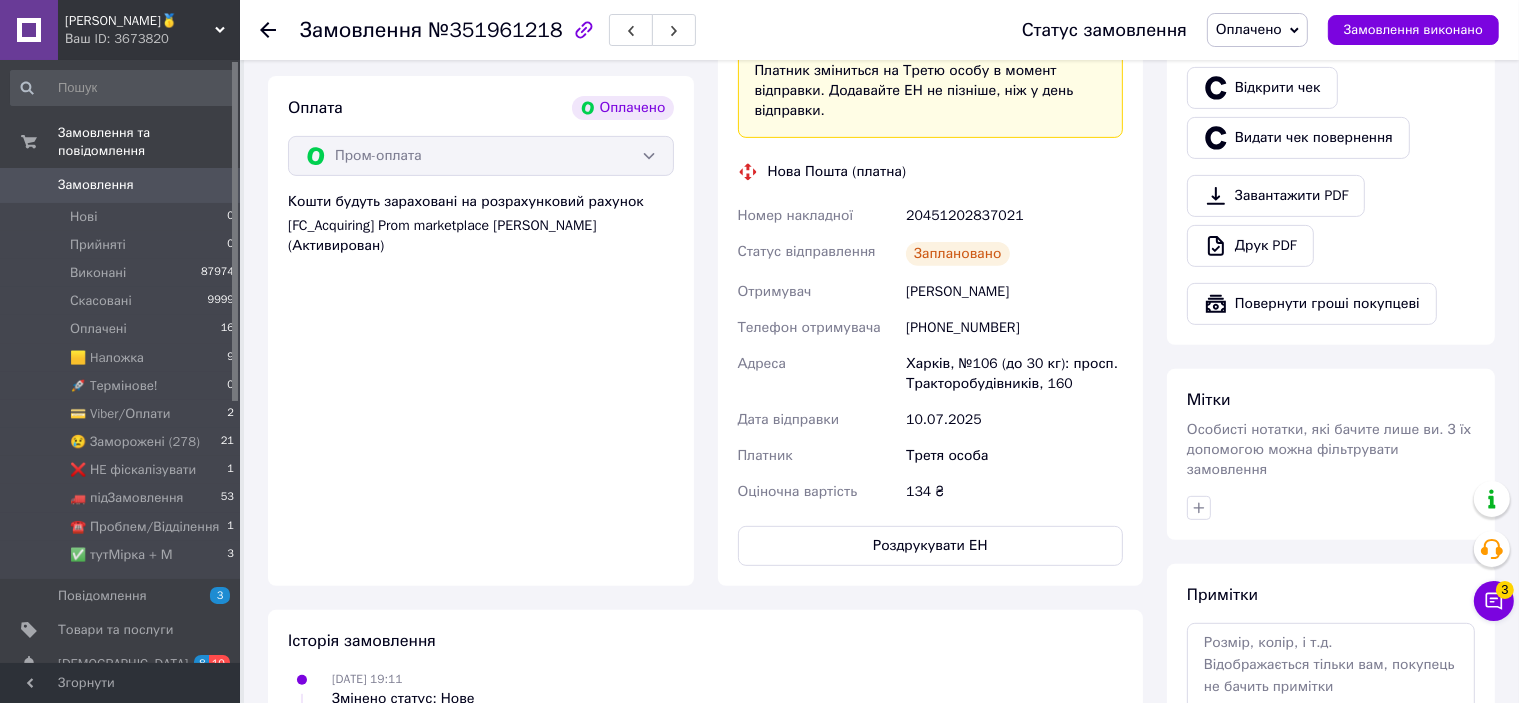 scroll, scrollTop: 500, scrollLeft: 0, axis: vertical 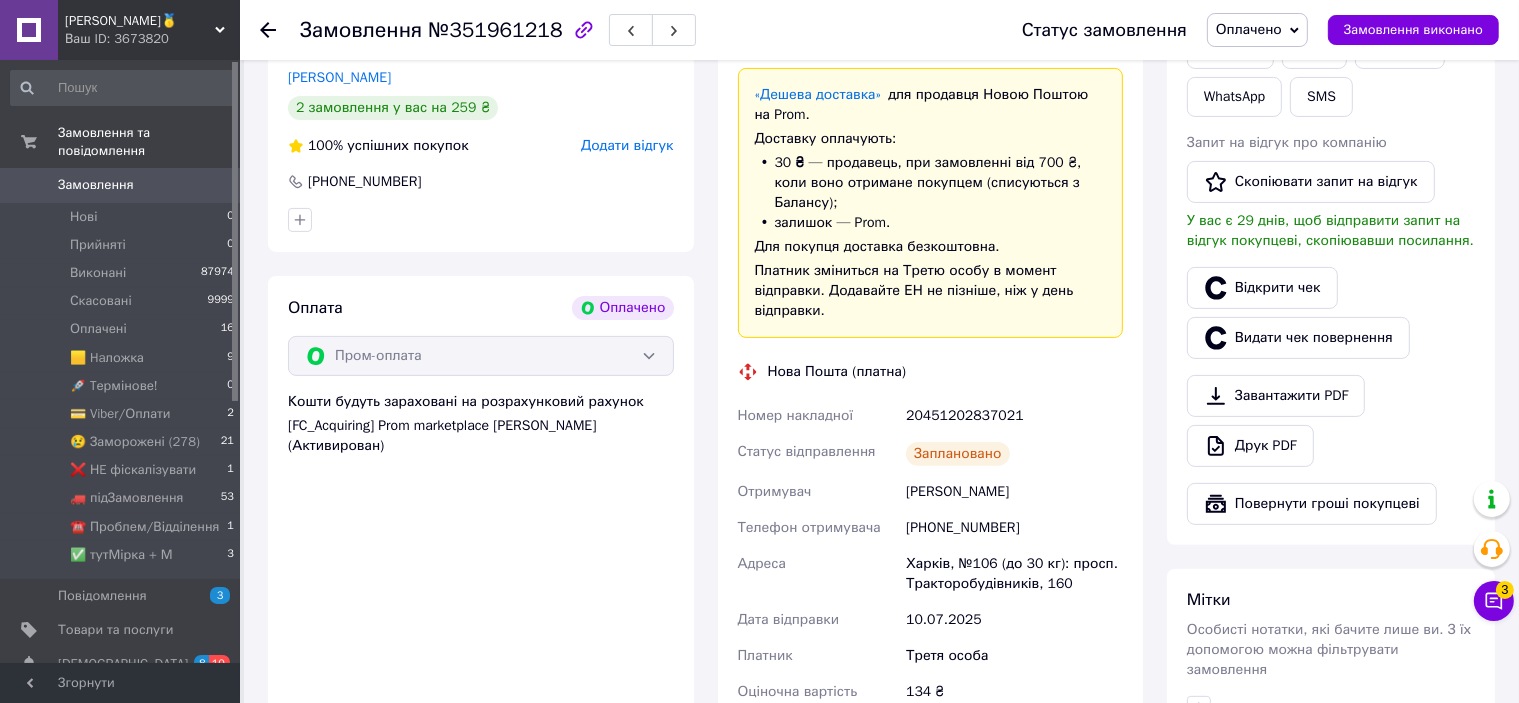 click on "20451202837021" at bounding box center (1014, 416) 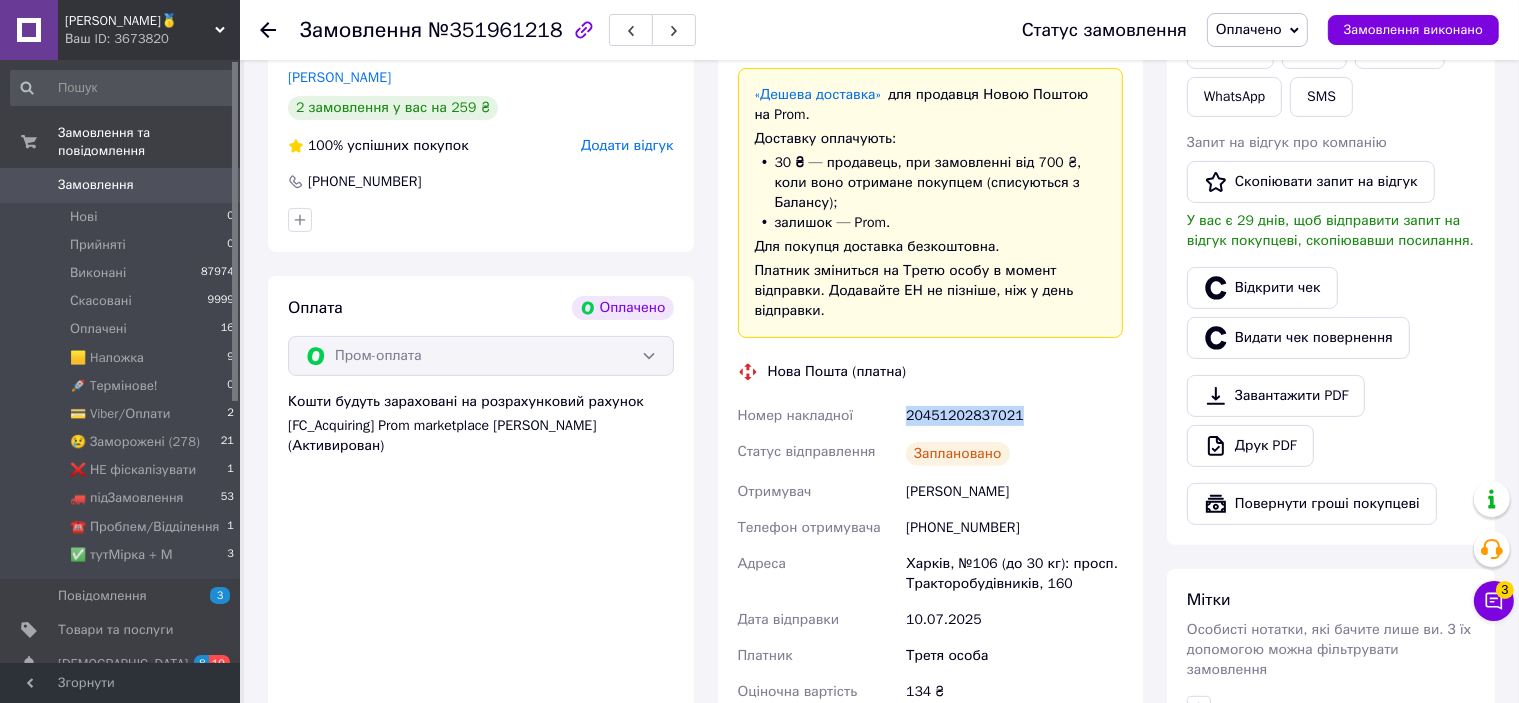 click on "20451202837021" at bounding box center [1014, 416] 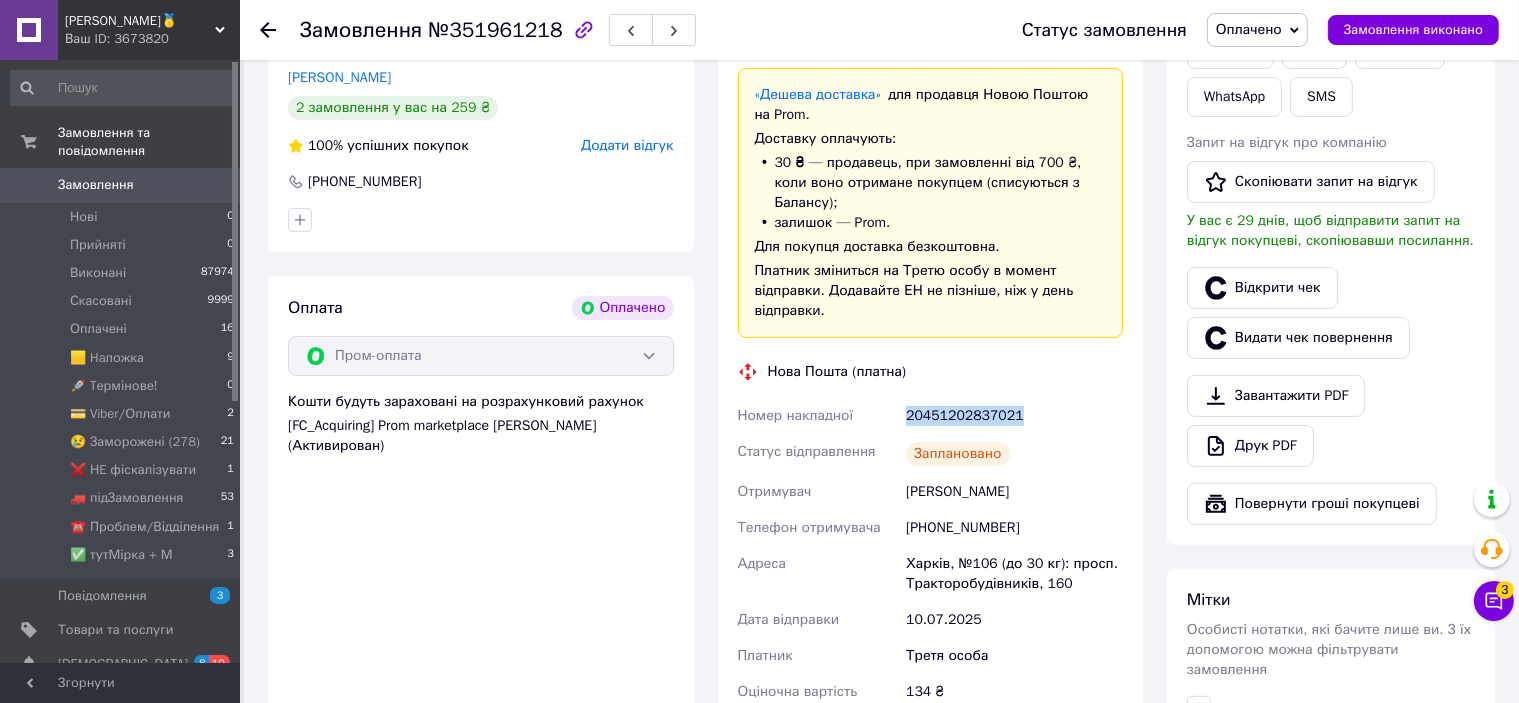 copy on "20451202837021" 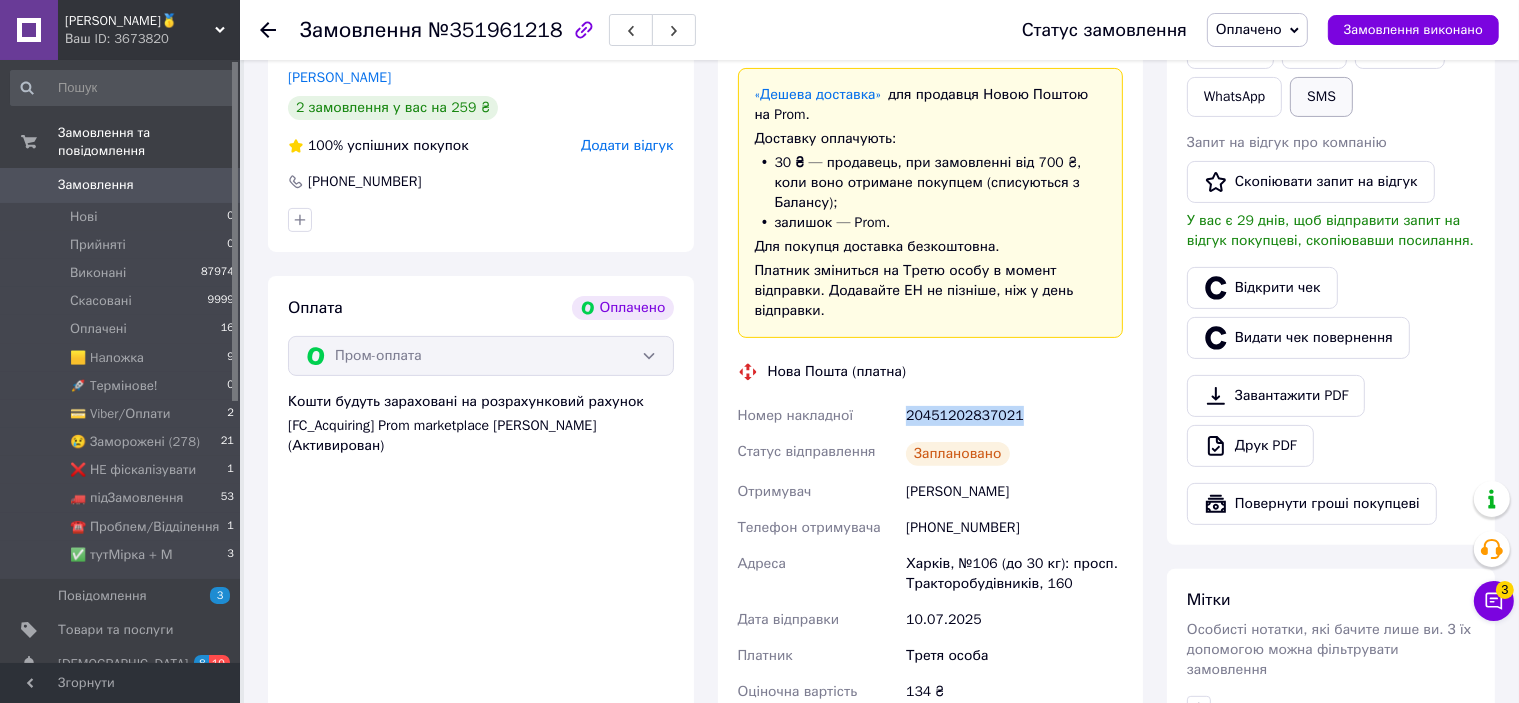 click on "SMS" at bounding box center (1321, 97) 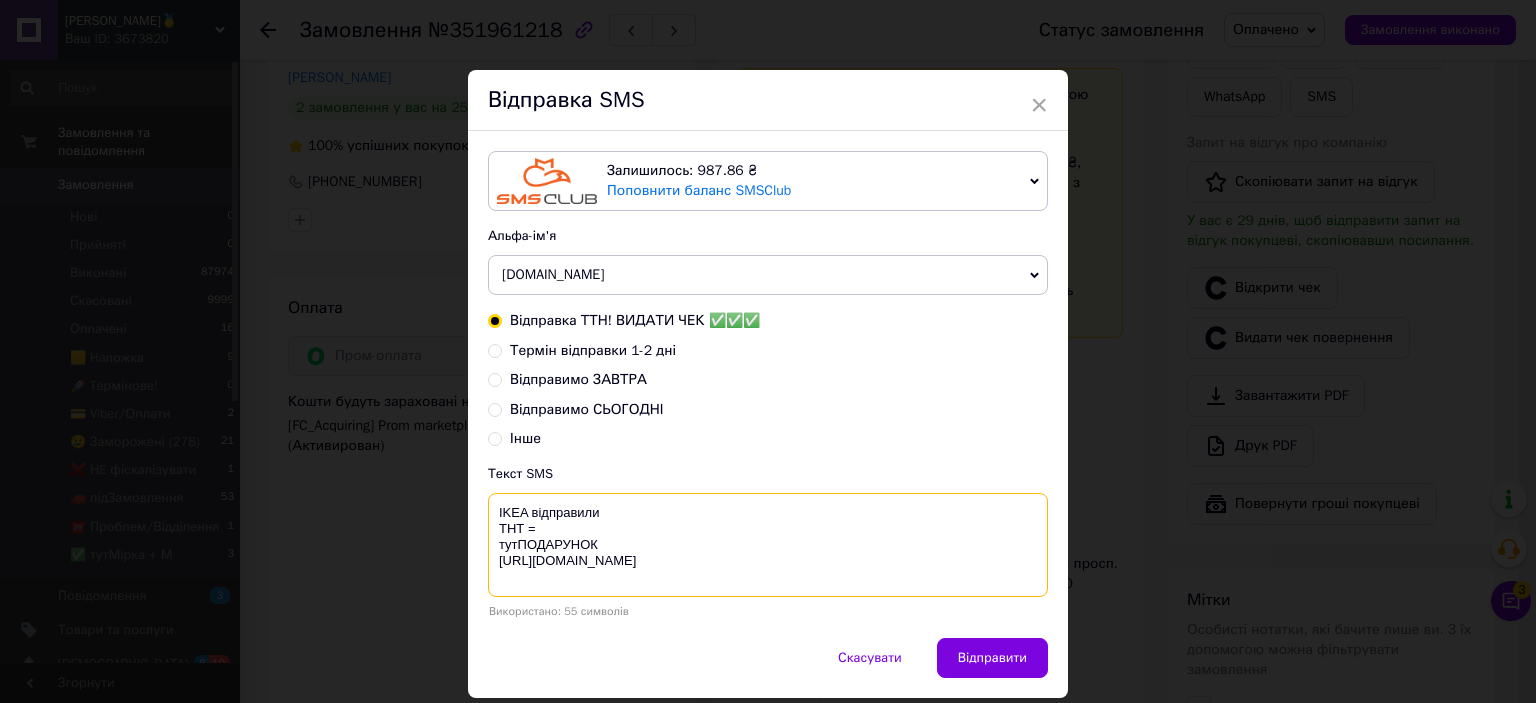 click on "IKEA відправили
ТНТ =
тутПОДАРУНОК
[URL][DOMAIN_NAME]" at bounding box center [768, 545] 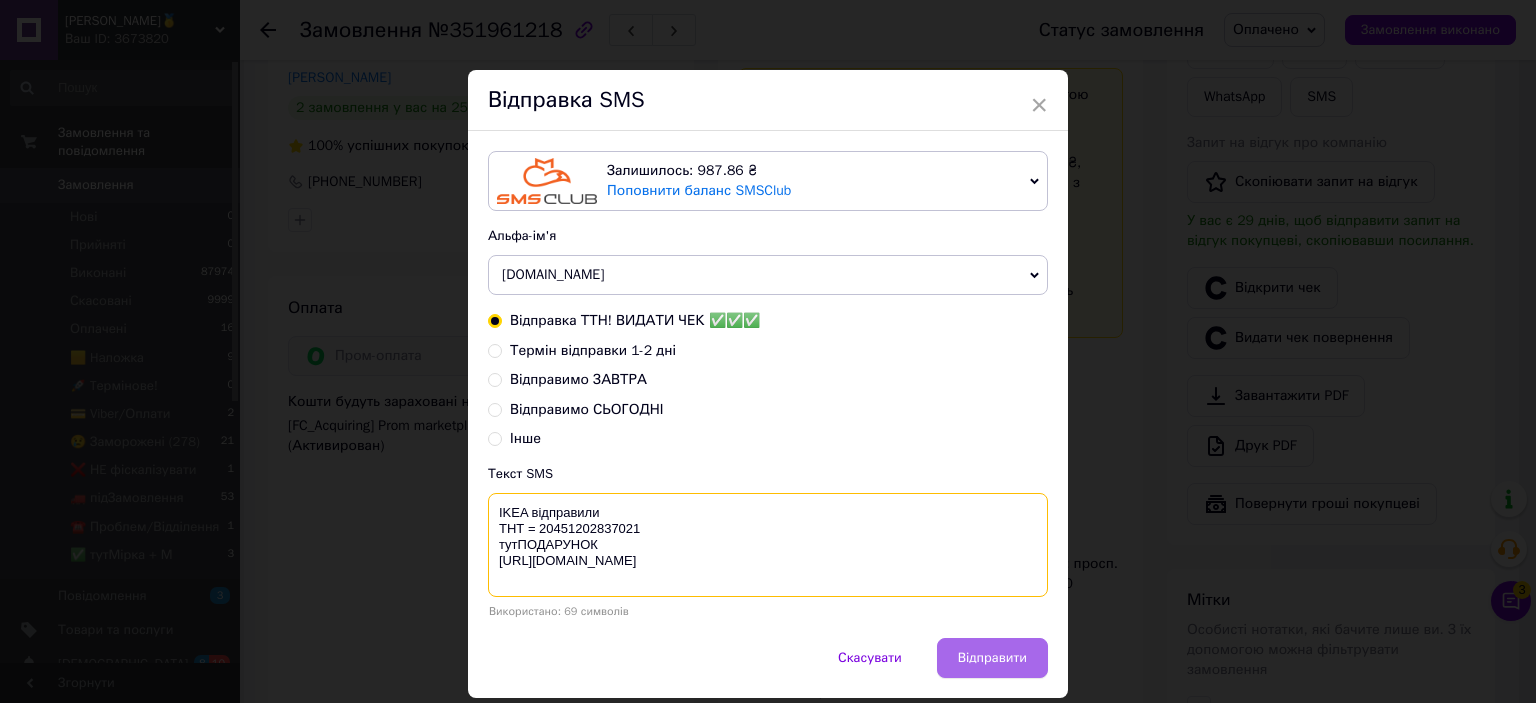 type on "IKEA відправили
ТНТ = 20451202837021
тутПОДАРУНОК
https://bit.ly/taao" 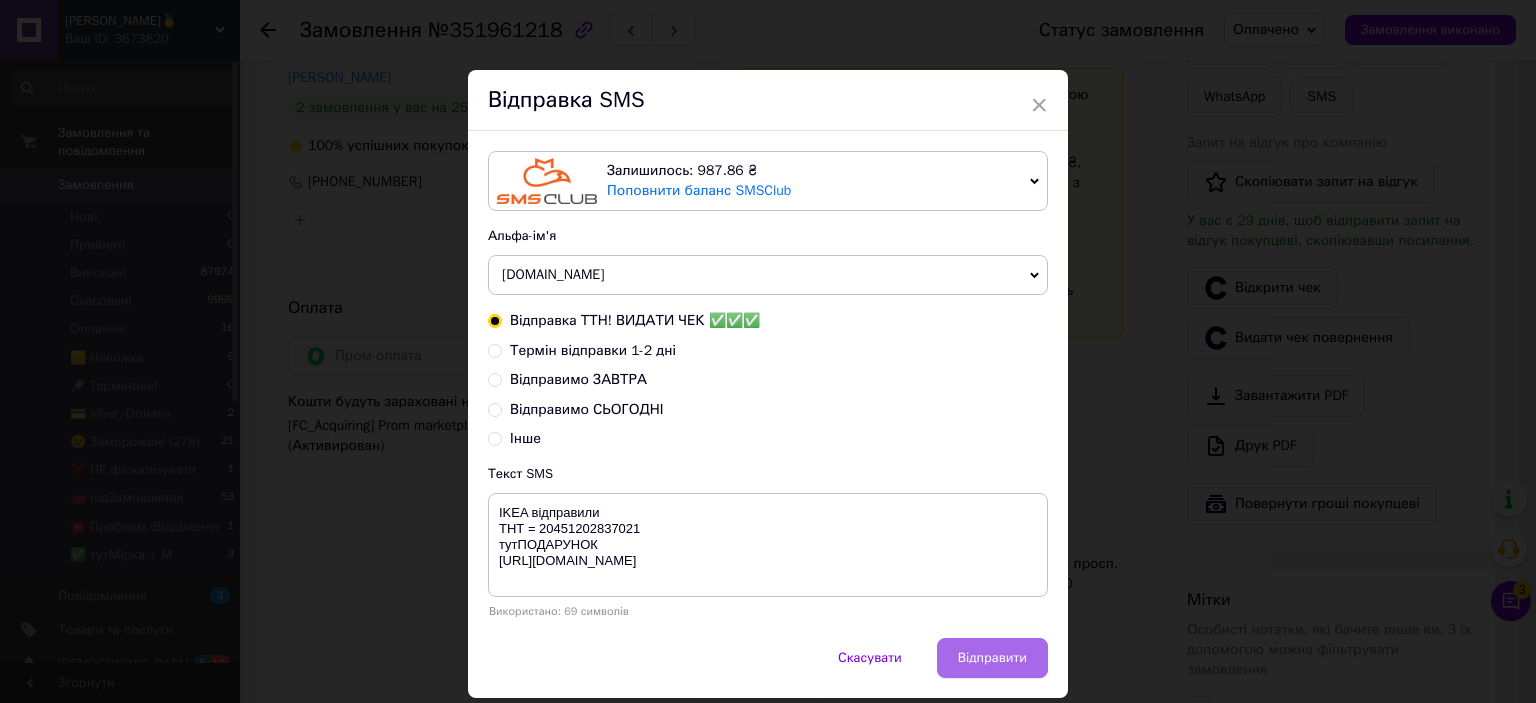 click on "Відправити" at bounding box center (992, 658) 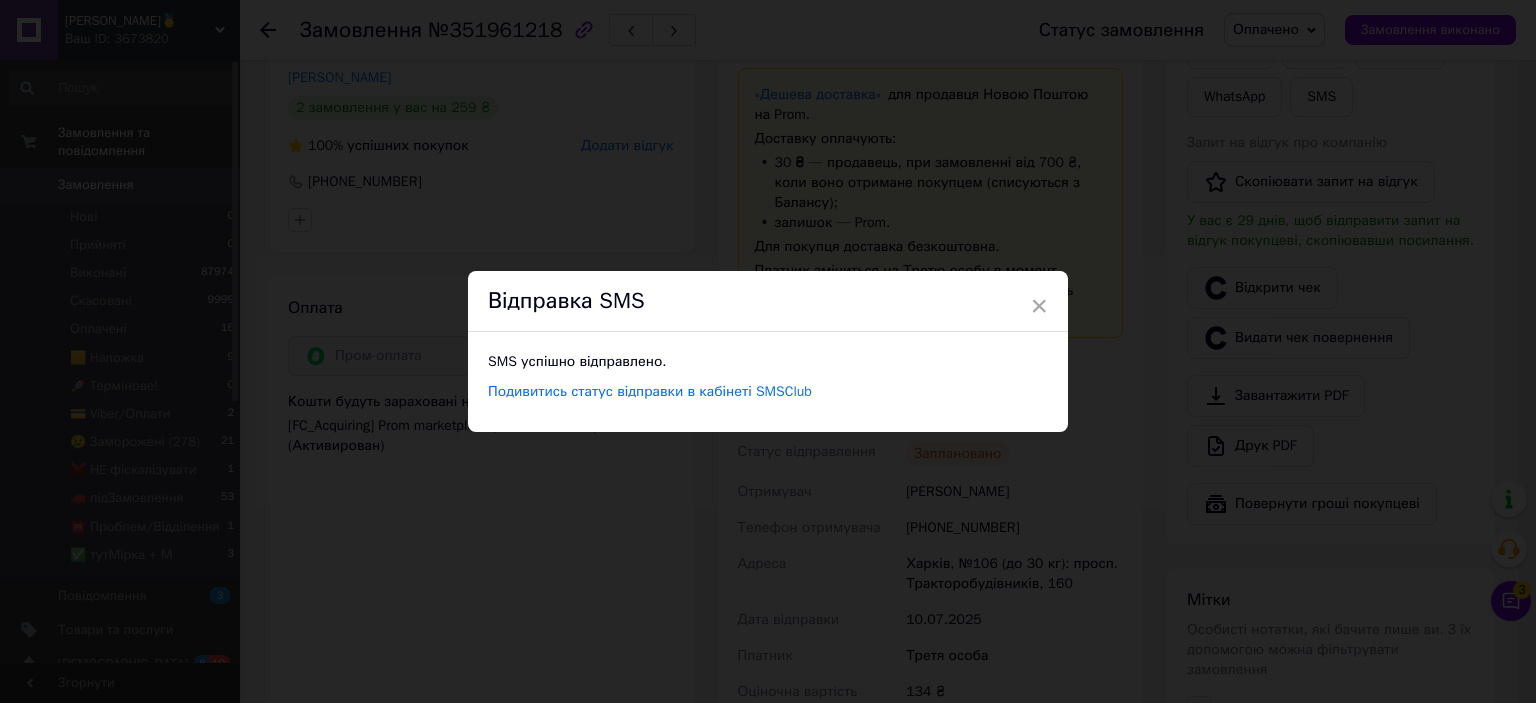 click on "× Відправка SMS SMS успішно відправлено. Подивитись статус відправки в кабінеті SMSClub" at bounding box center (768, 351) 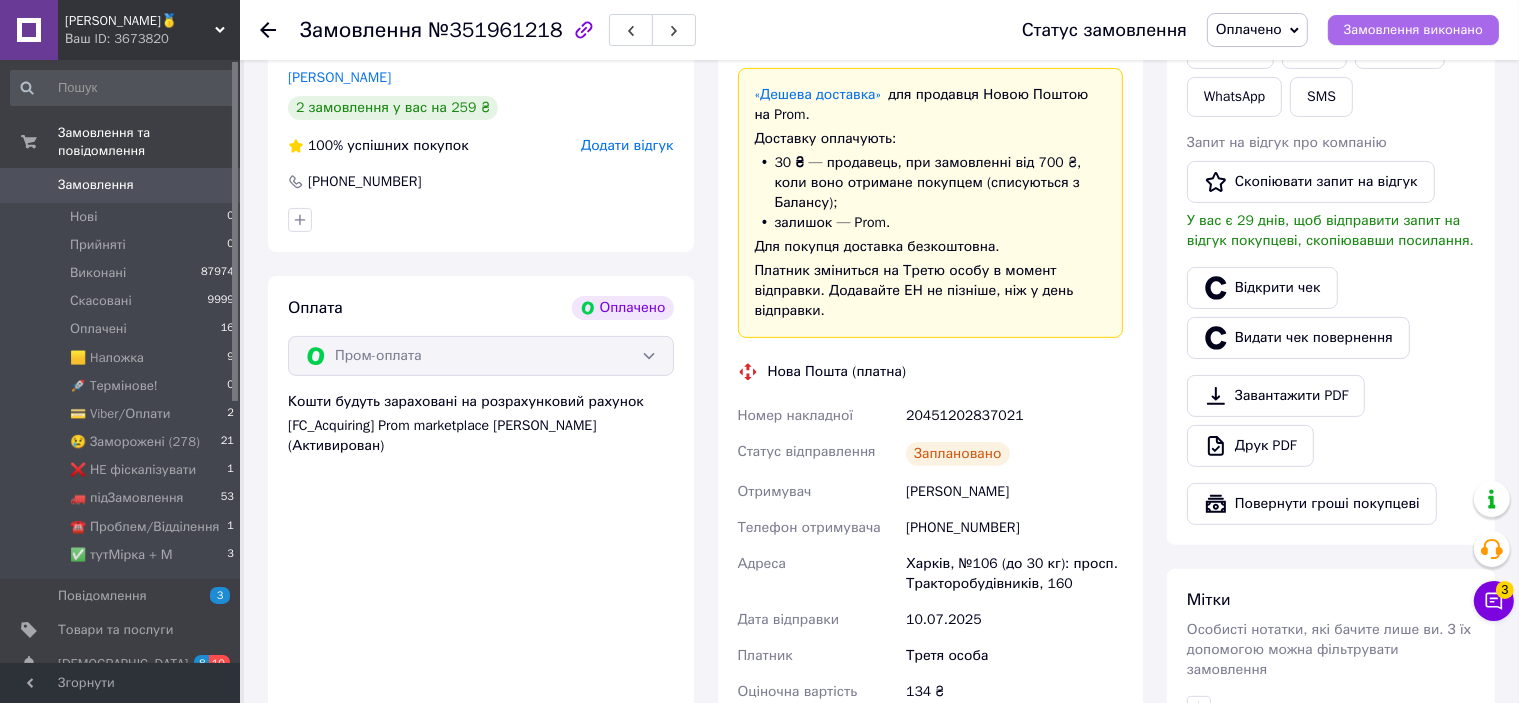 click on "Замовлення виконано" at bounding box center [1413, 30] 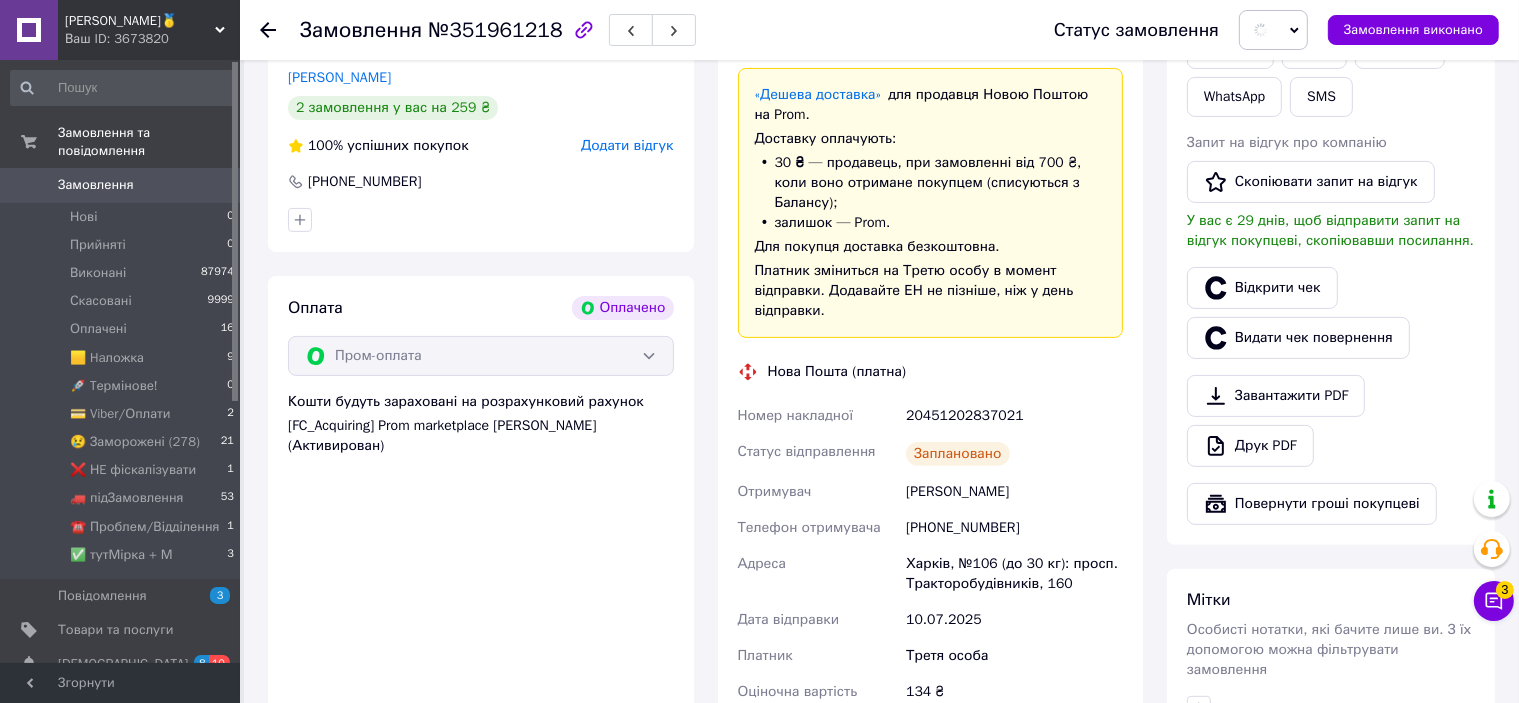scroll, scrollTop: 0, scrollLeft: 0, axis: both 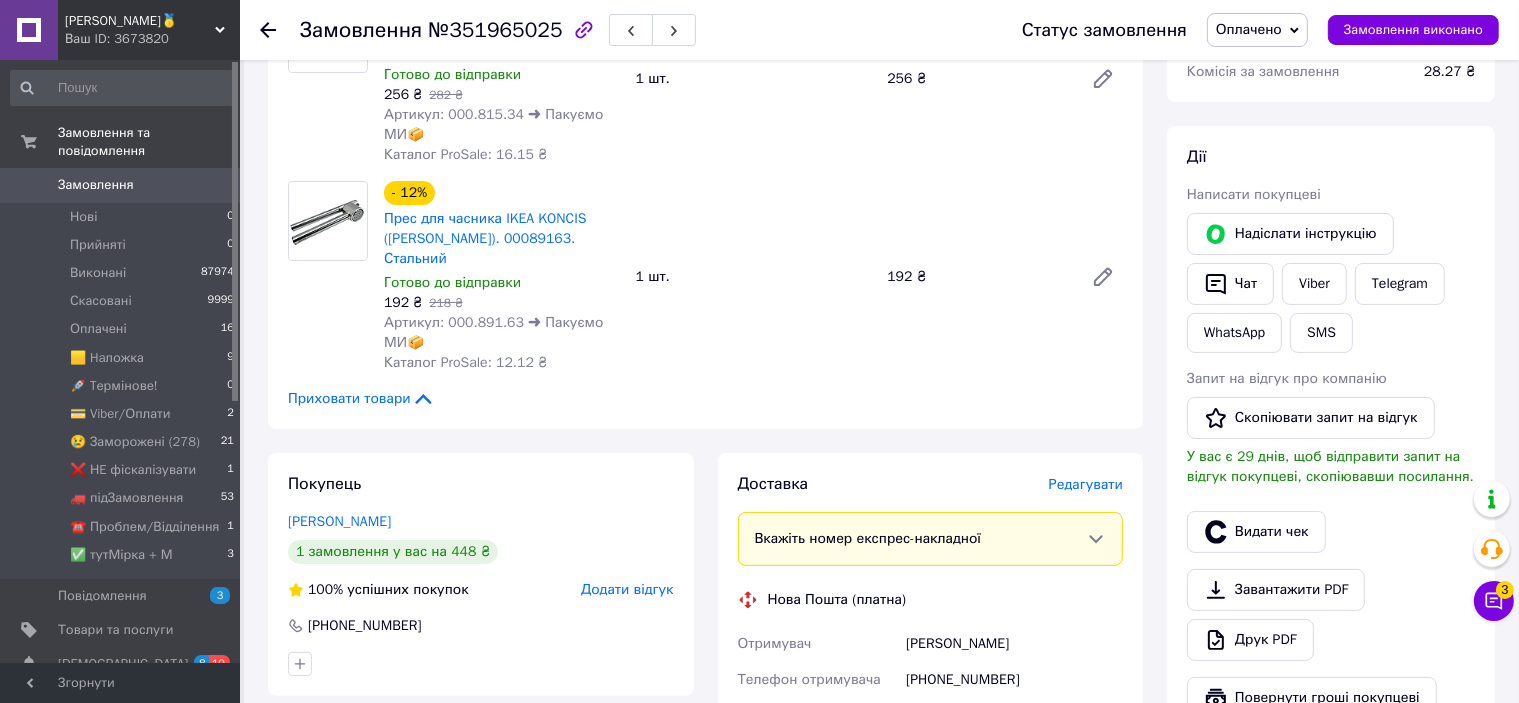 click on "Редагувати" at bounding box center (1086, 484) 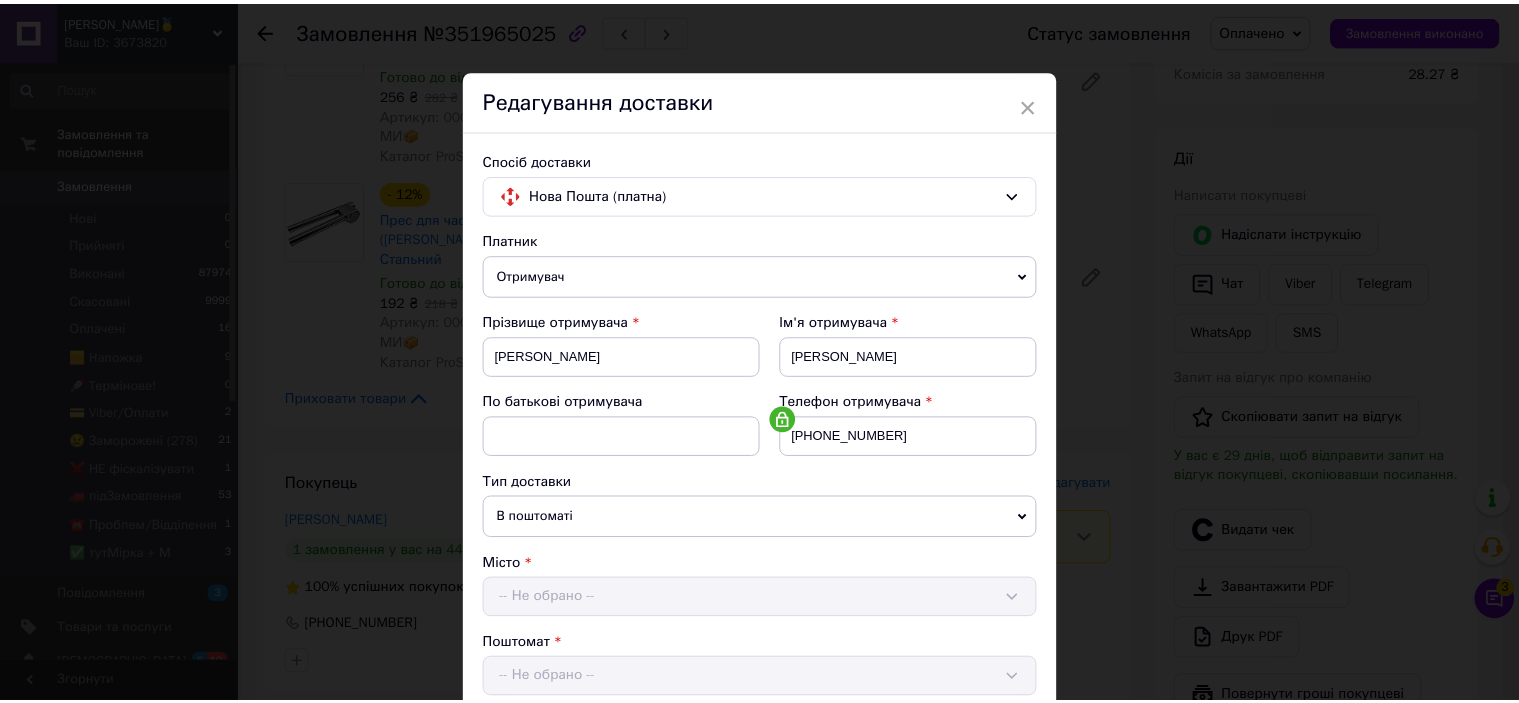 scroll, scrollTop: 800, scrollLeft: 0, axis: vertical 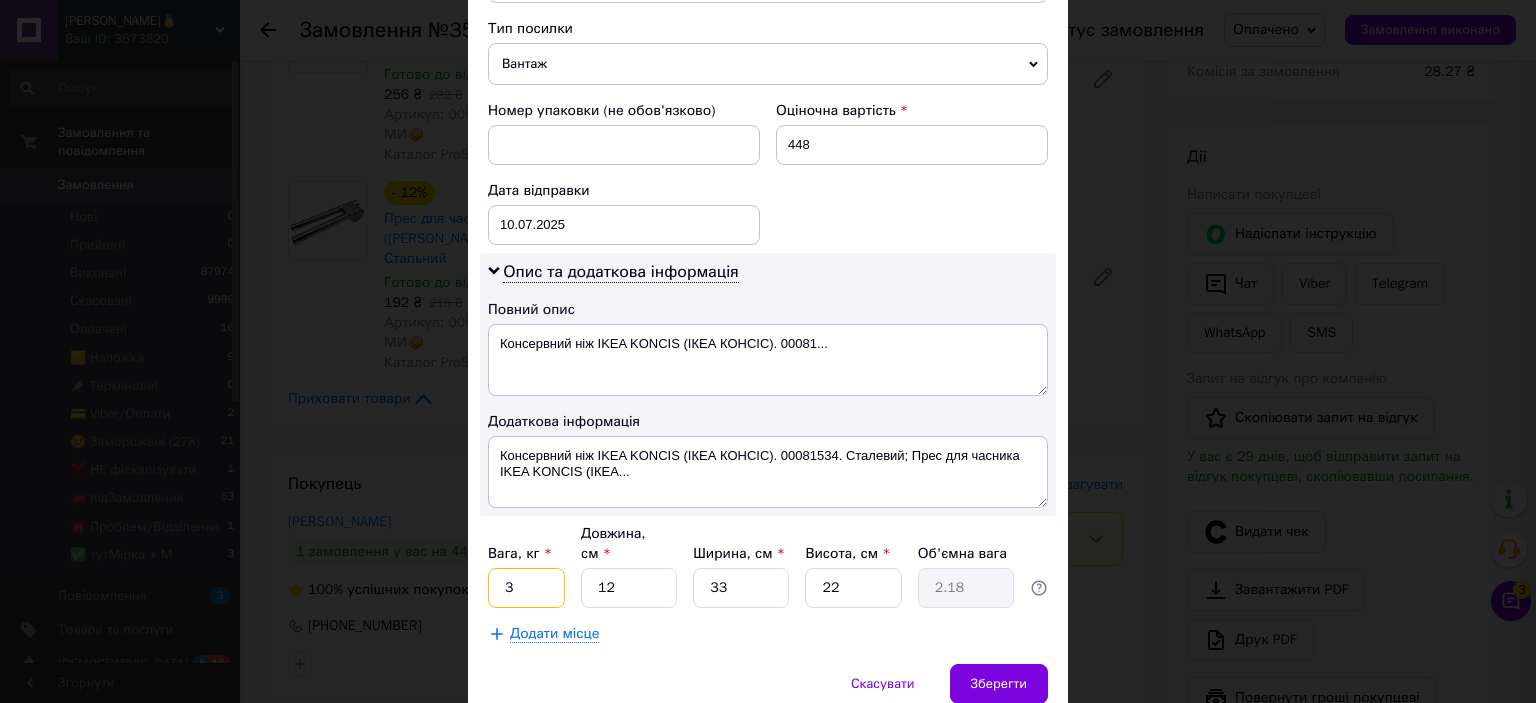 click on "3" at bounding box center [526, 588] 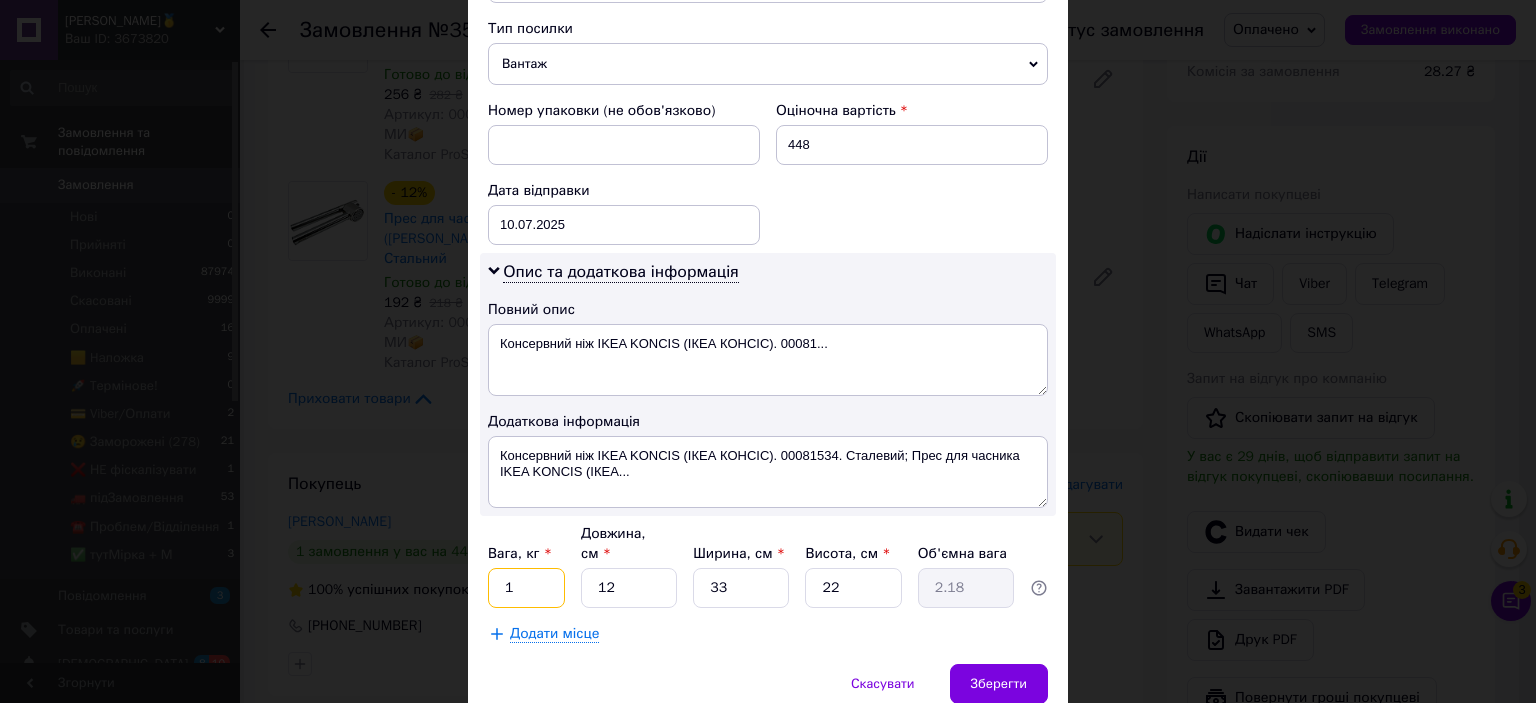 type on "1" 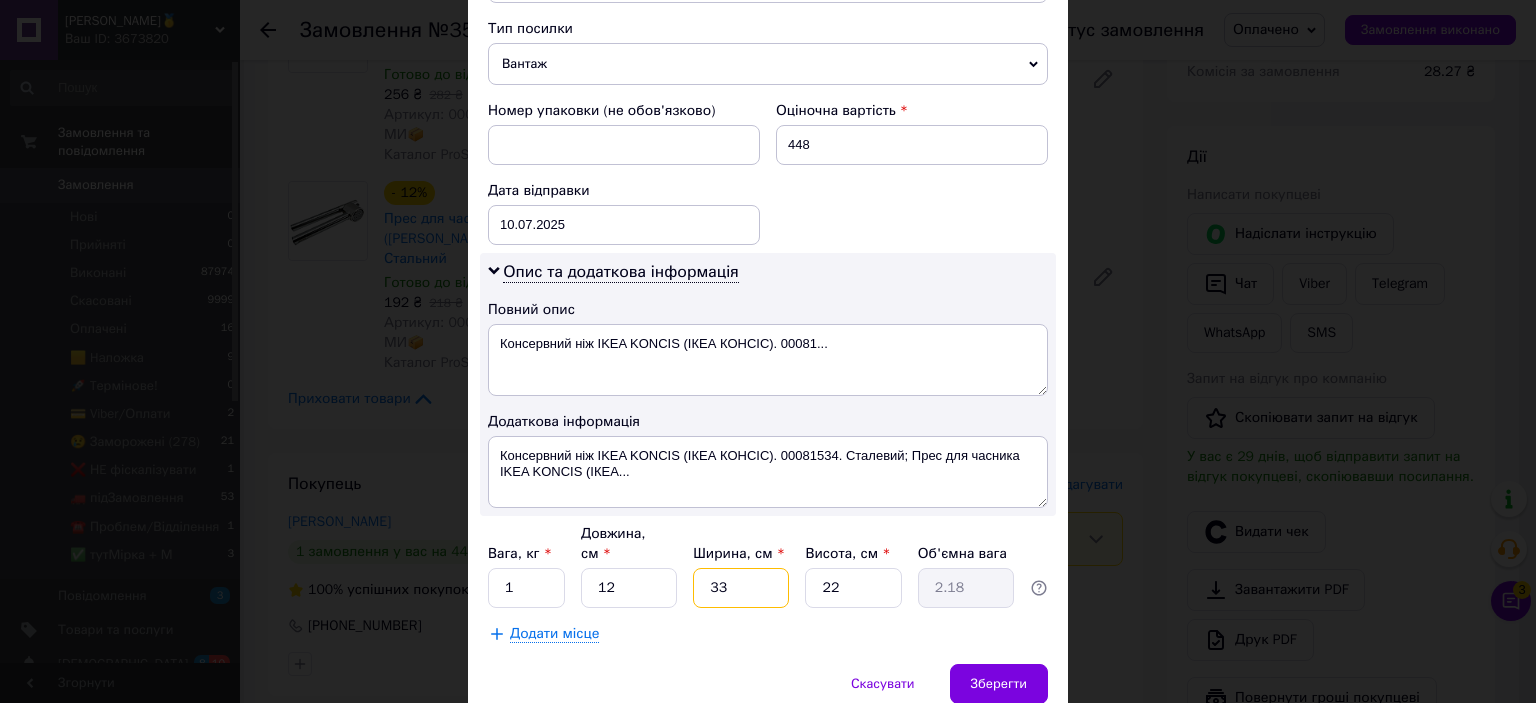 click on "33" at bounding box center (741, 588) 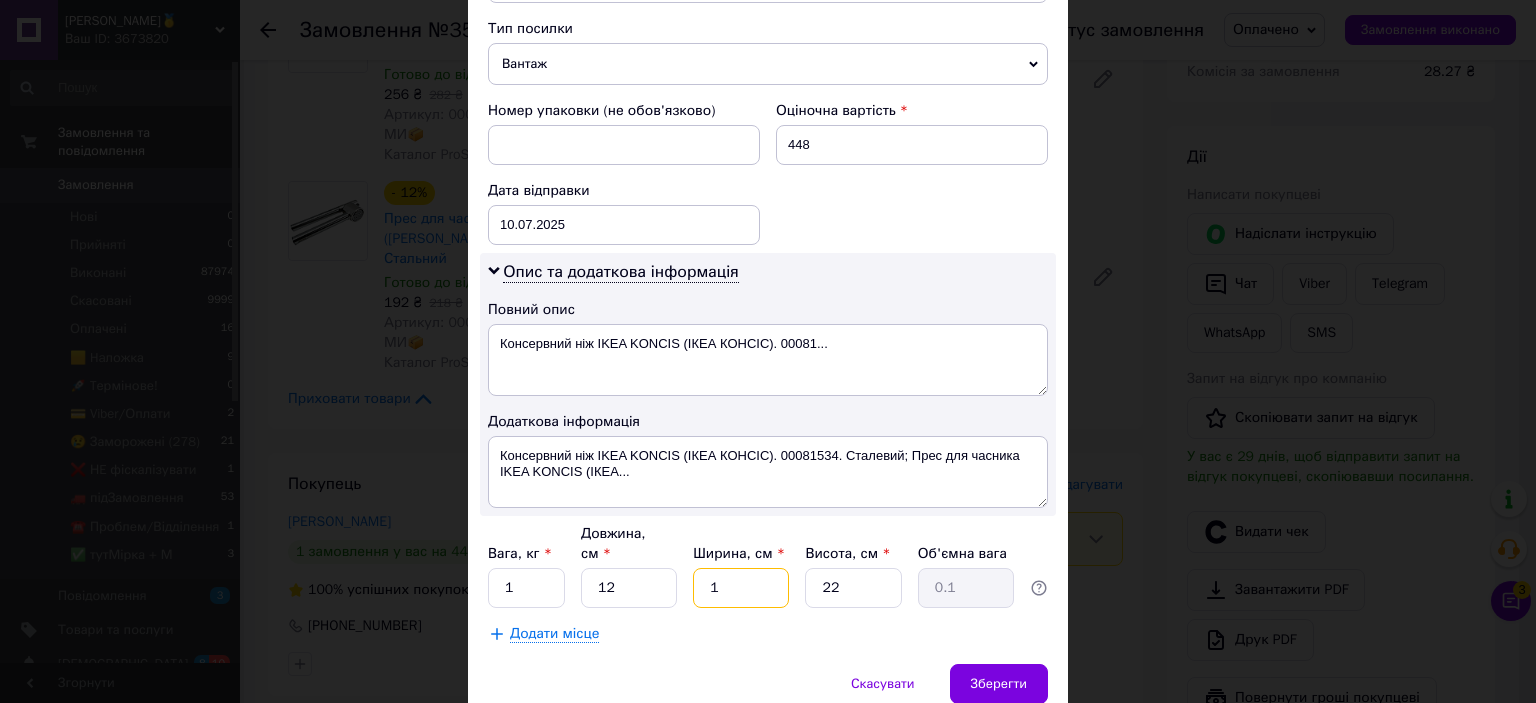 type on "11" 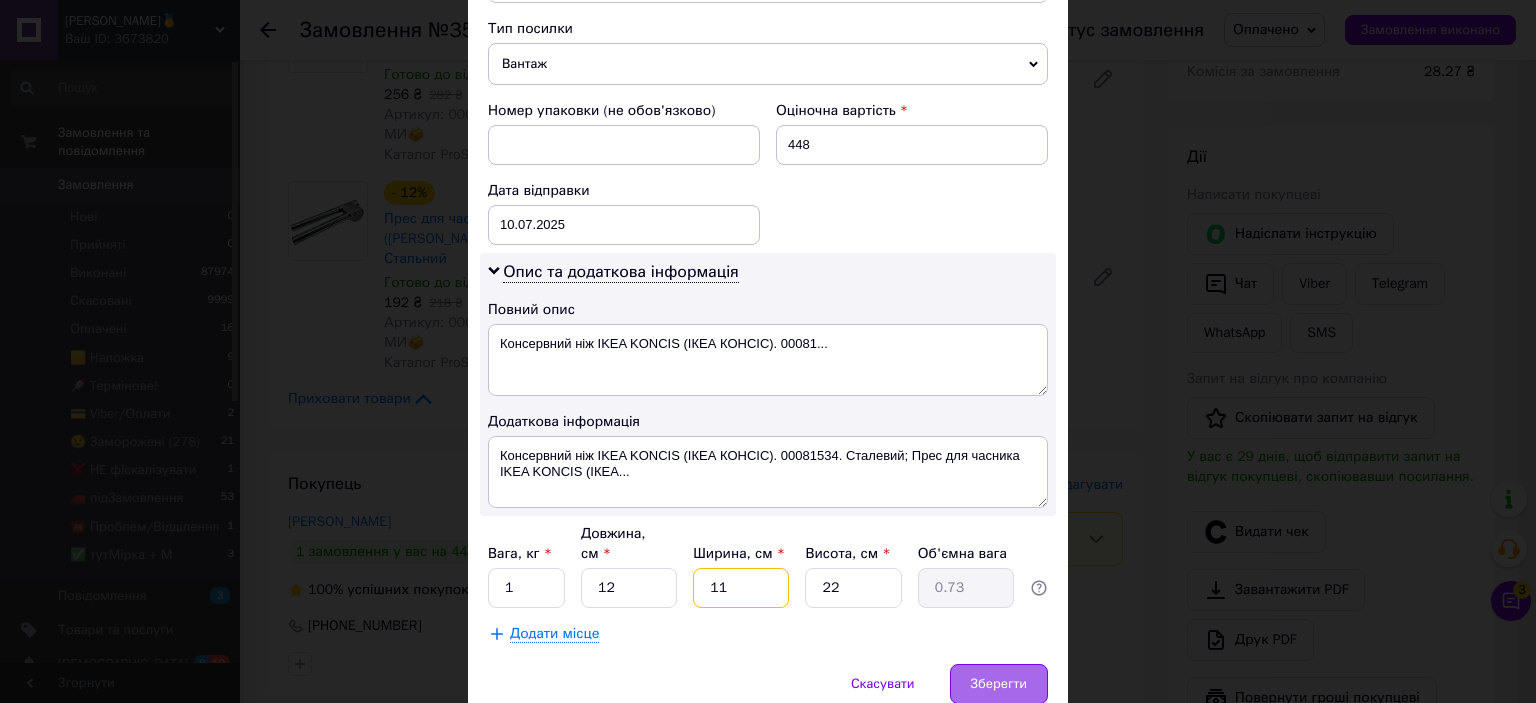 type on "11" 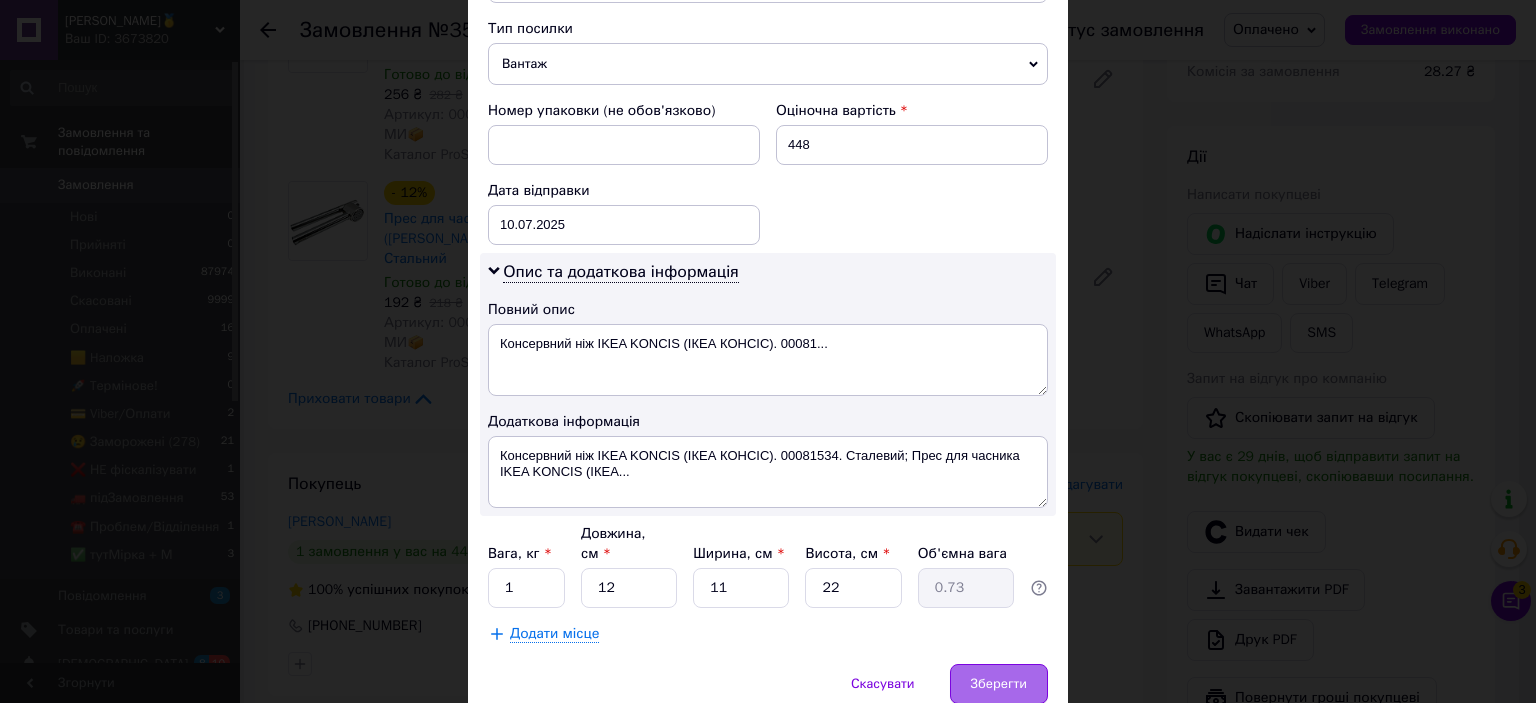 click on "Зберегти" at bounding box center (999, 684) 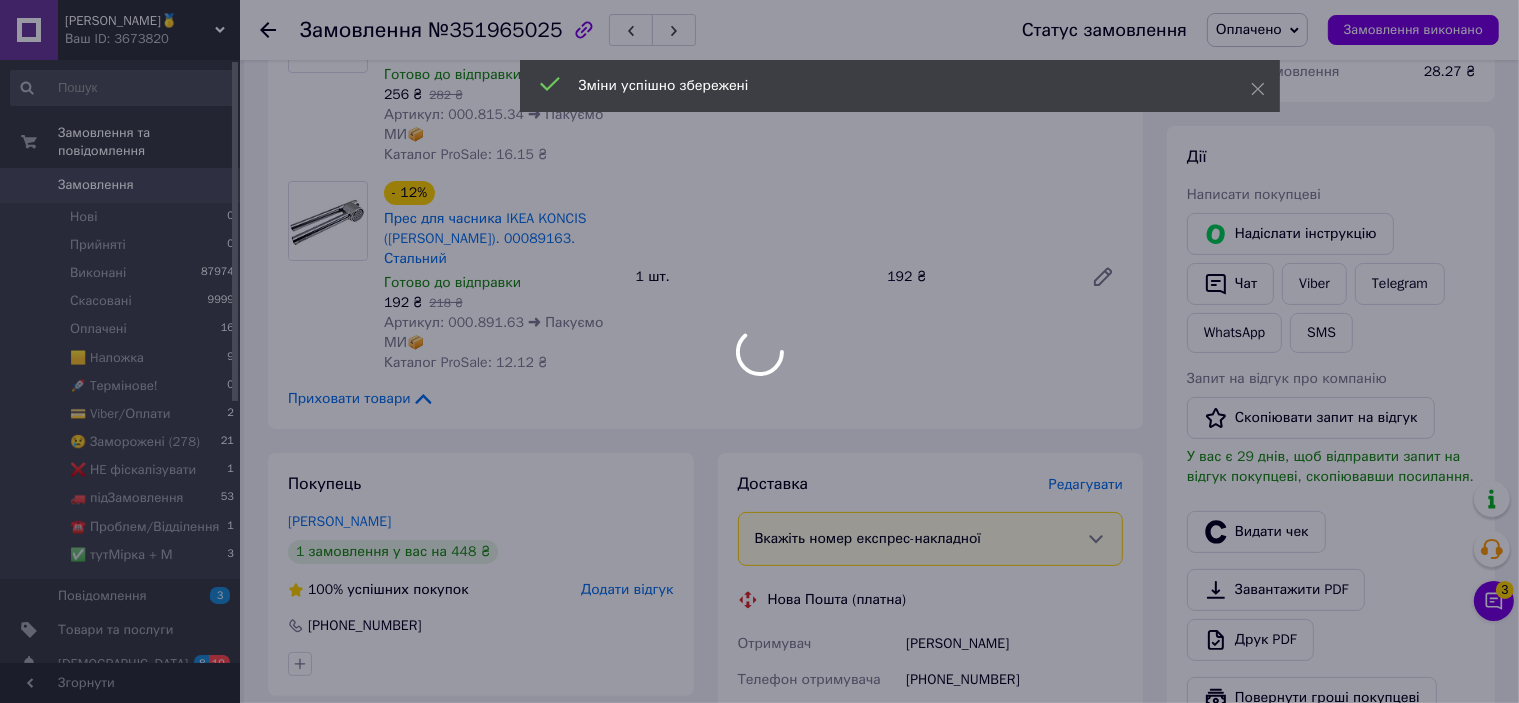 scroll, scrollTop: 800, scrollLeft: 0, axis: vertical 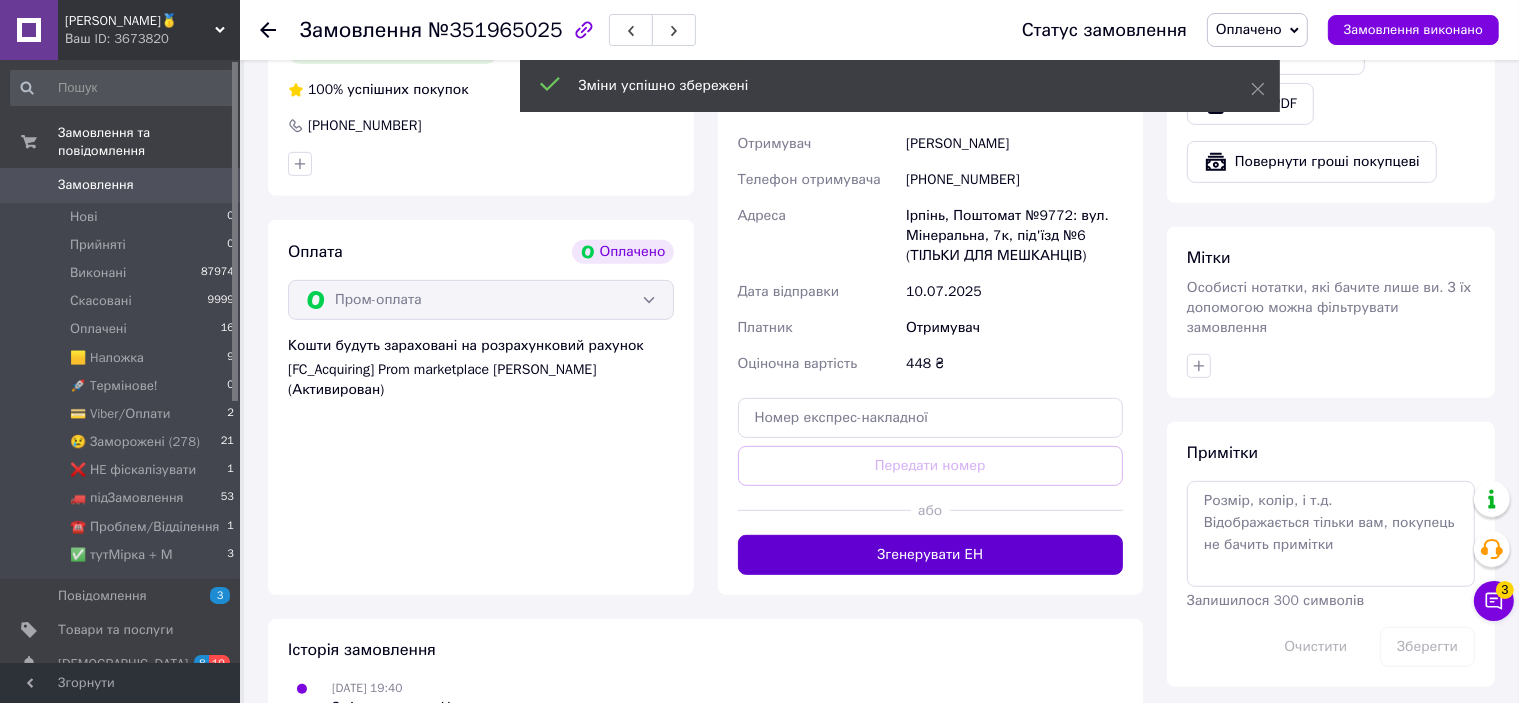 click on "Згенерувати ЕН" at bounding box center (931, 555) 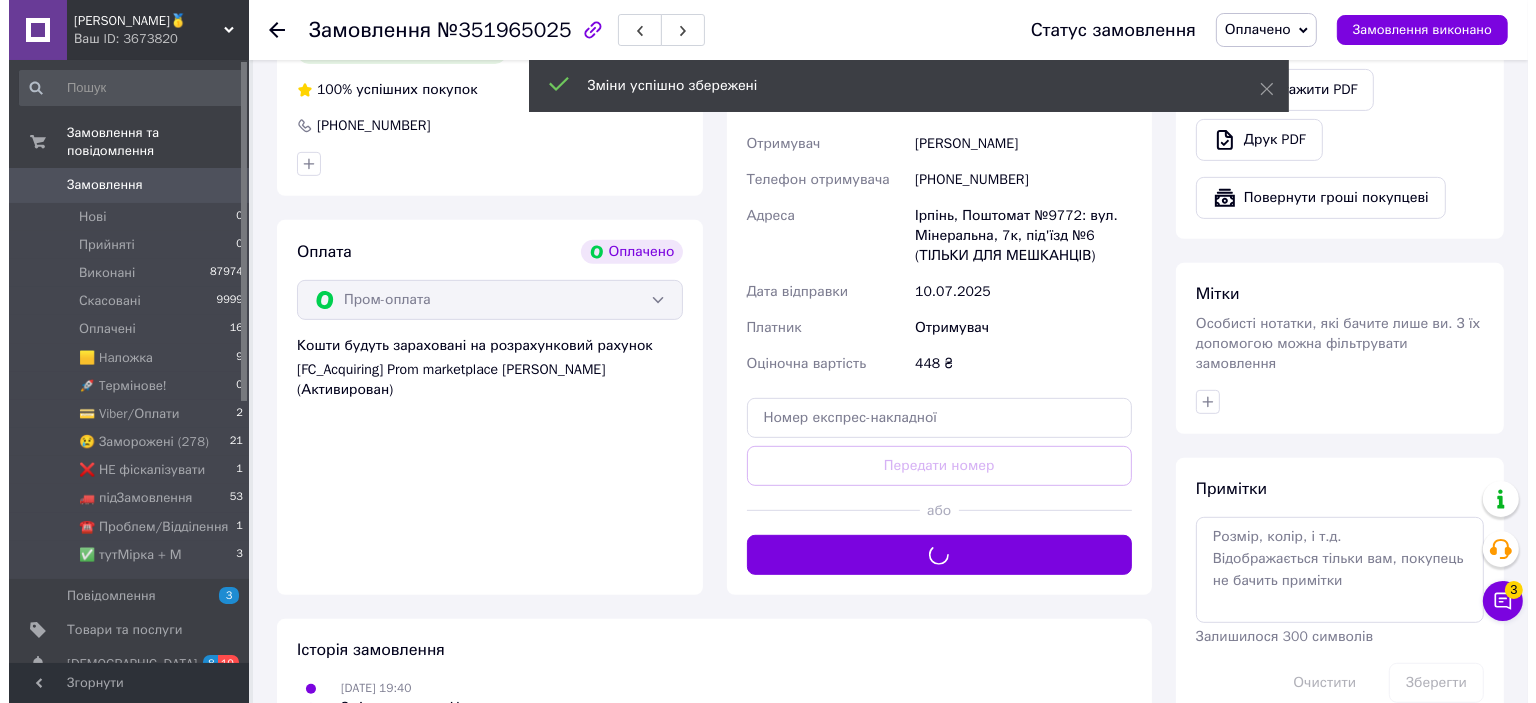 scroll, scrollTop: 700, scrollLeft: 0, axis: vertical 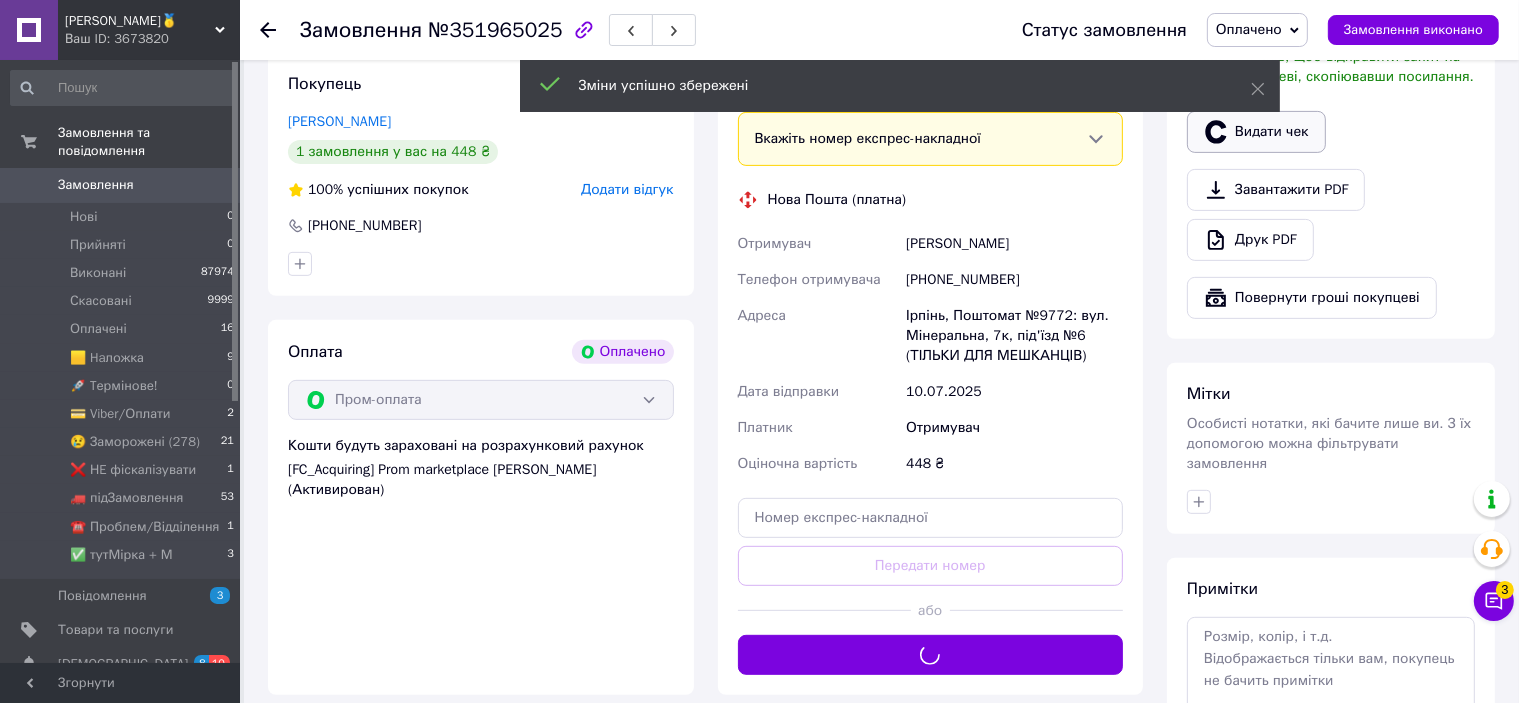click on "Видати чек" at bounding box center (1256, 132) 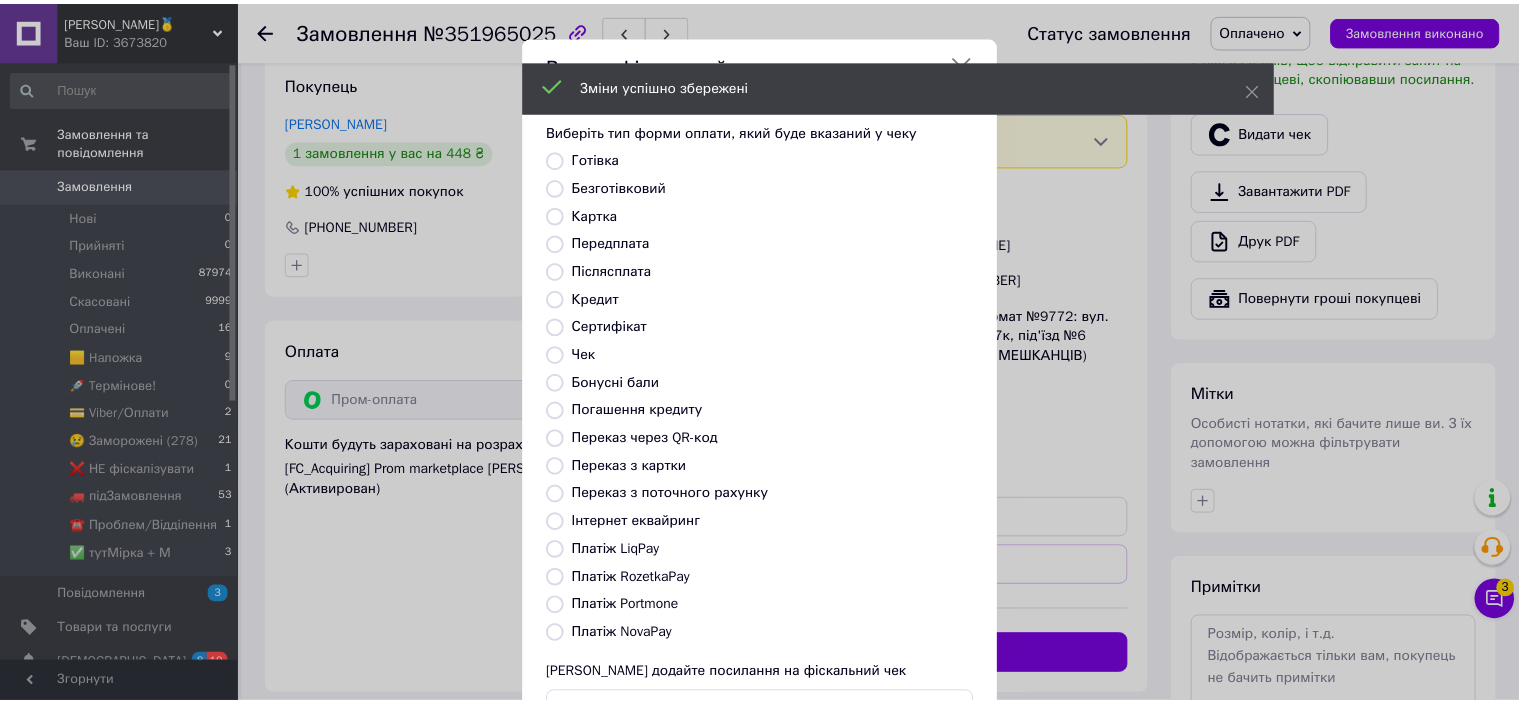 scroll, scrollTop: 155, scrollLeft: 0, axis: vertical 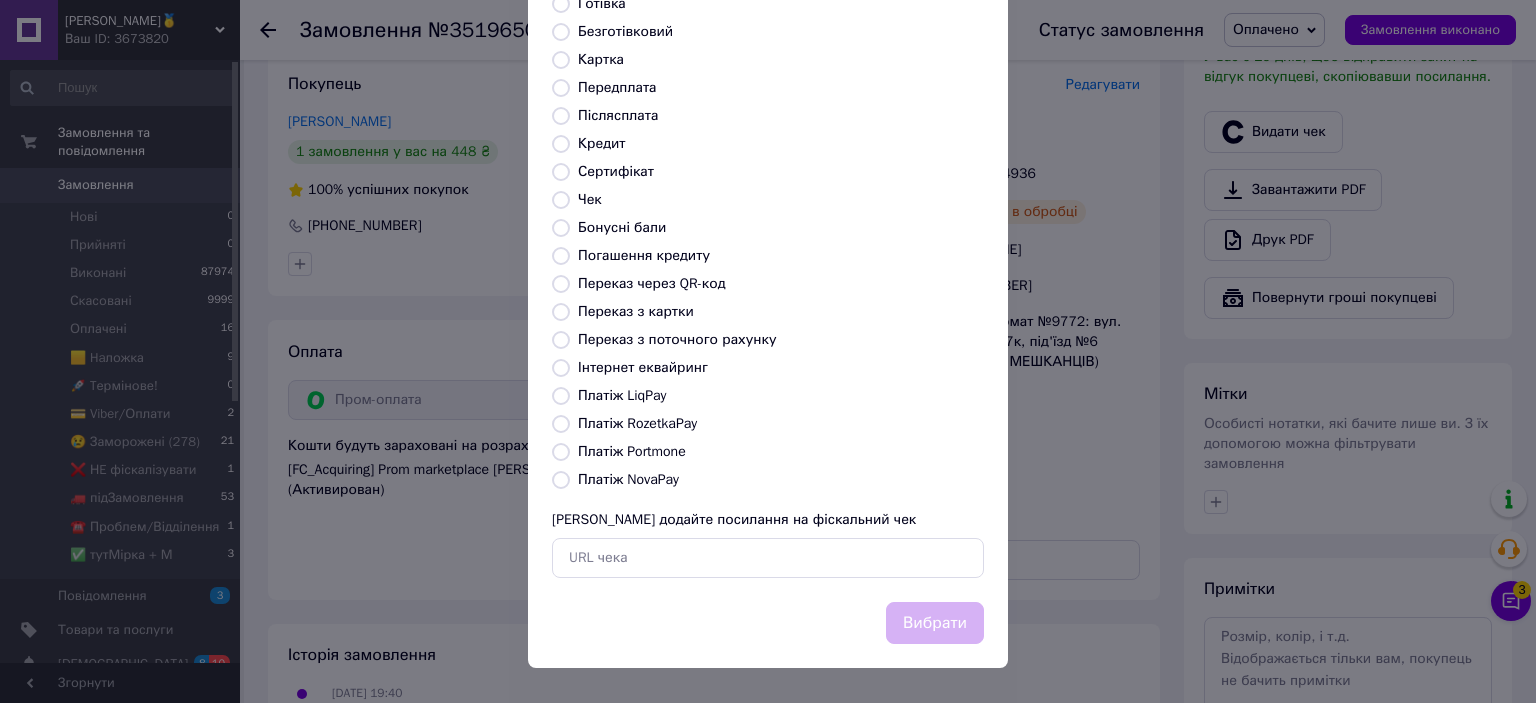 click on "Платіж RozetkaPay" at bounding box center [637, 423] 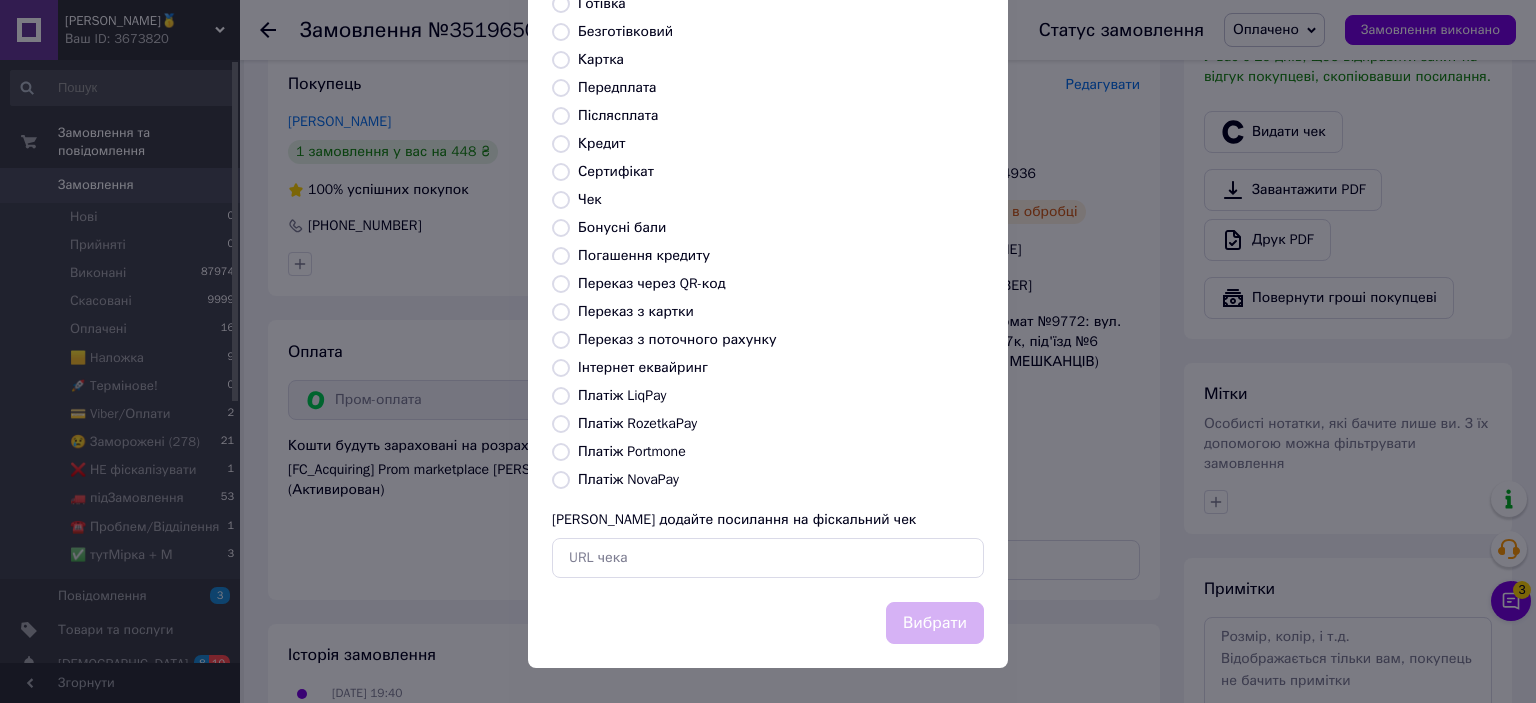 radio on "true" 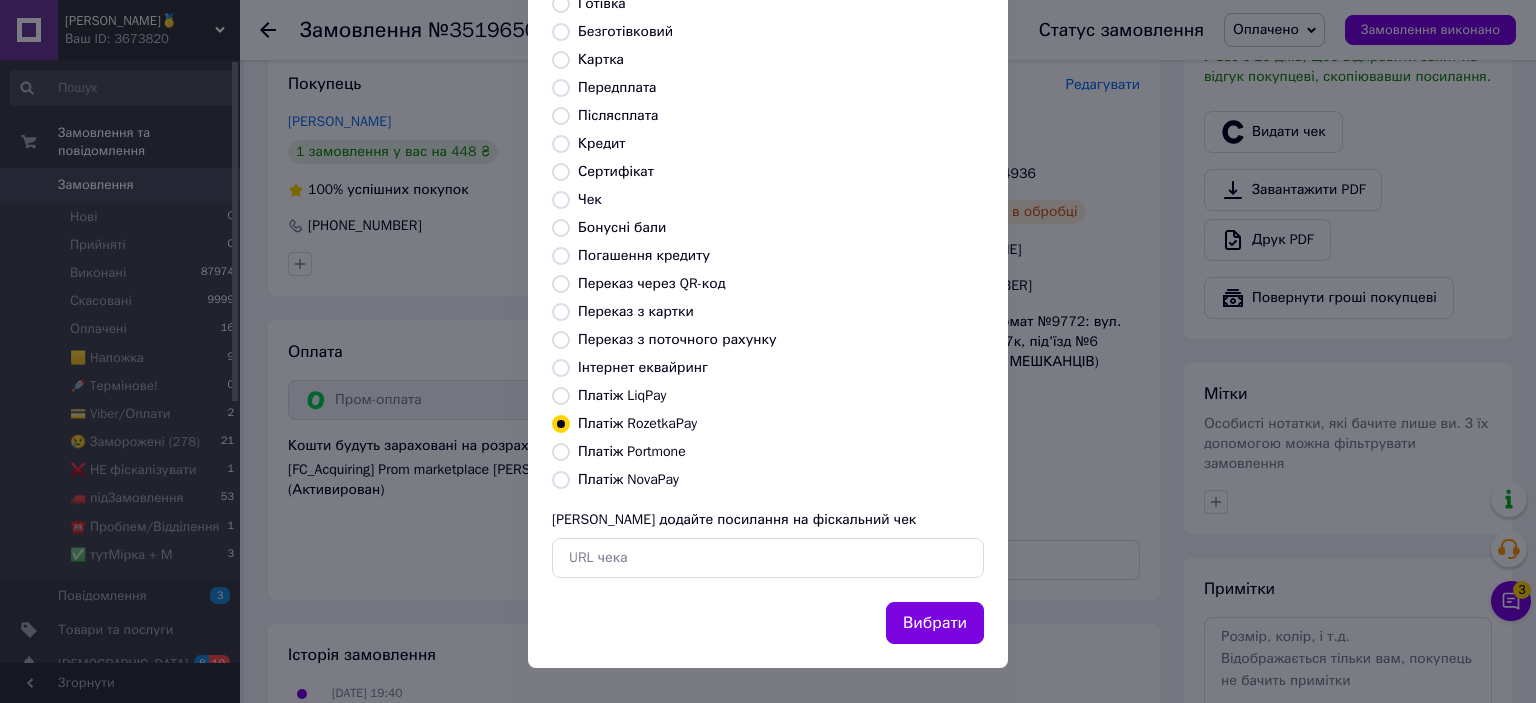 drag, startPoint x: 931, startPoint y: 627, endPoint x: 918, endPoint y: 610, distance: 21.400934 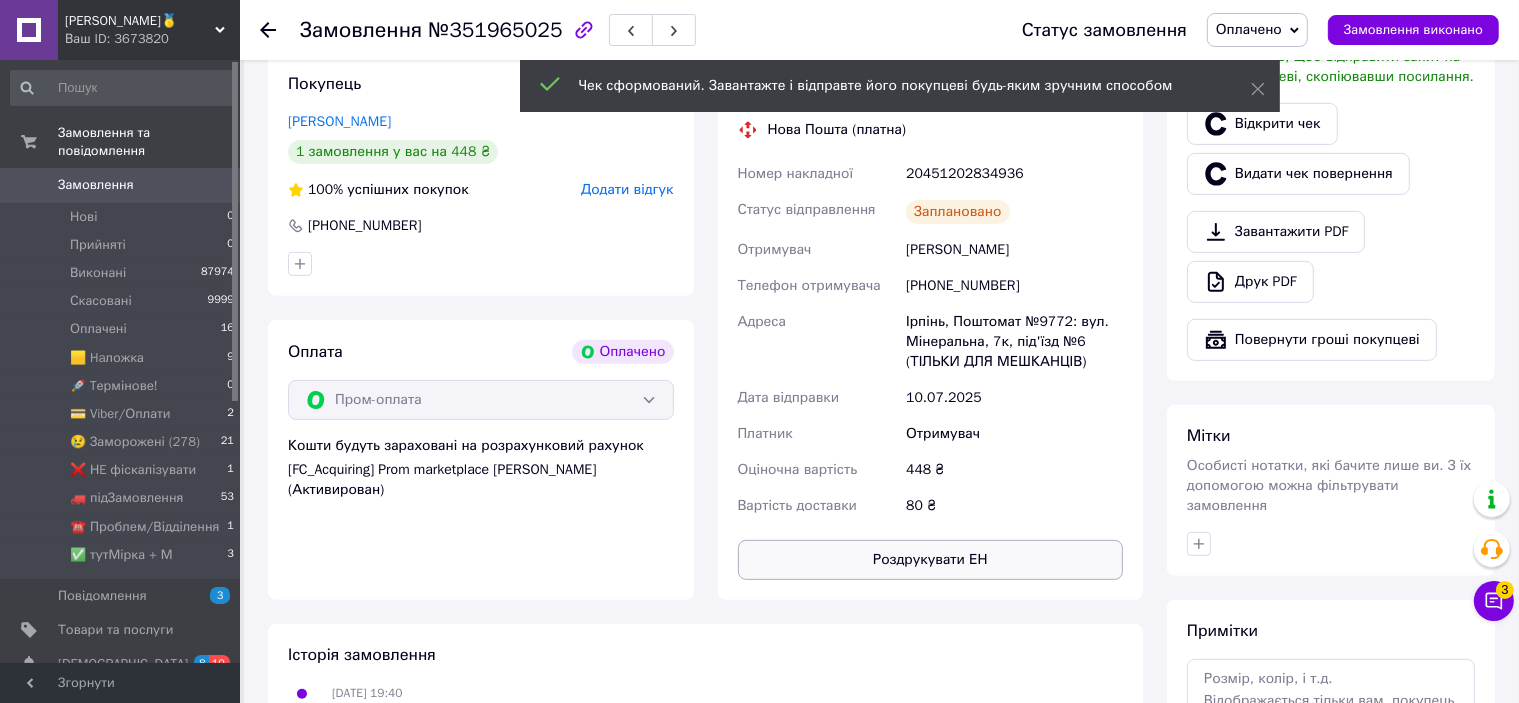 click on "Роздрукувати ЕН" at bounding box center [931, 560] 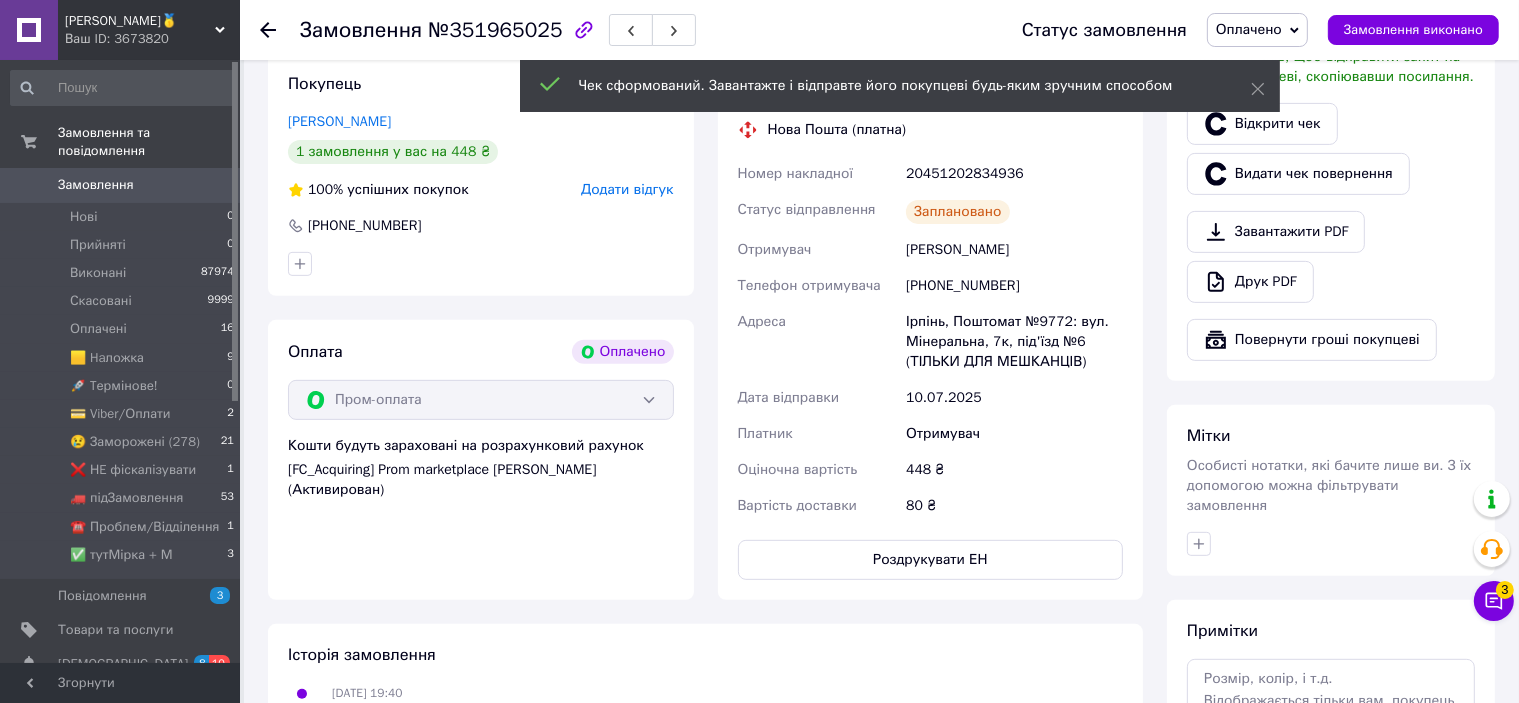 scroll, scrollTop: 600, scrollLeft: 0, axis: vertical 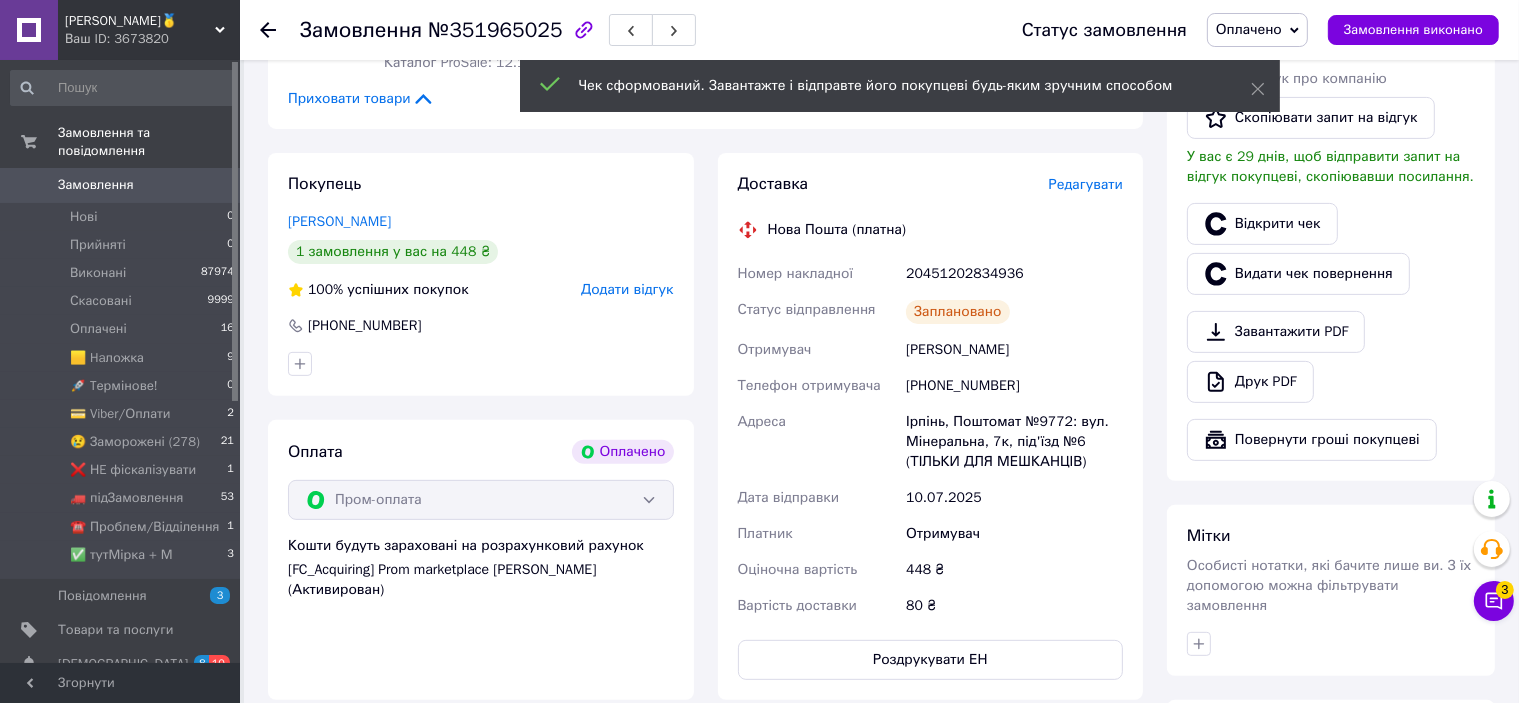 click on "20451202834936" at bounding box center (1014, 274) 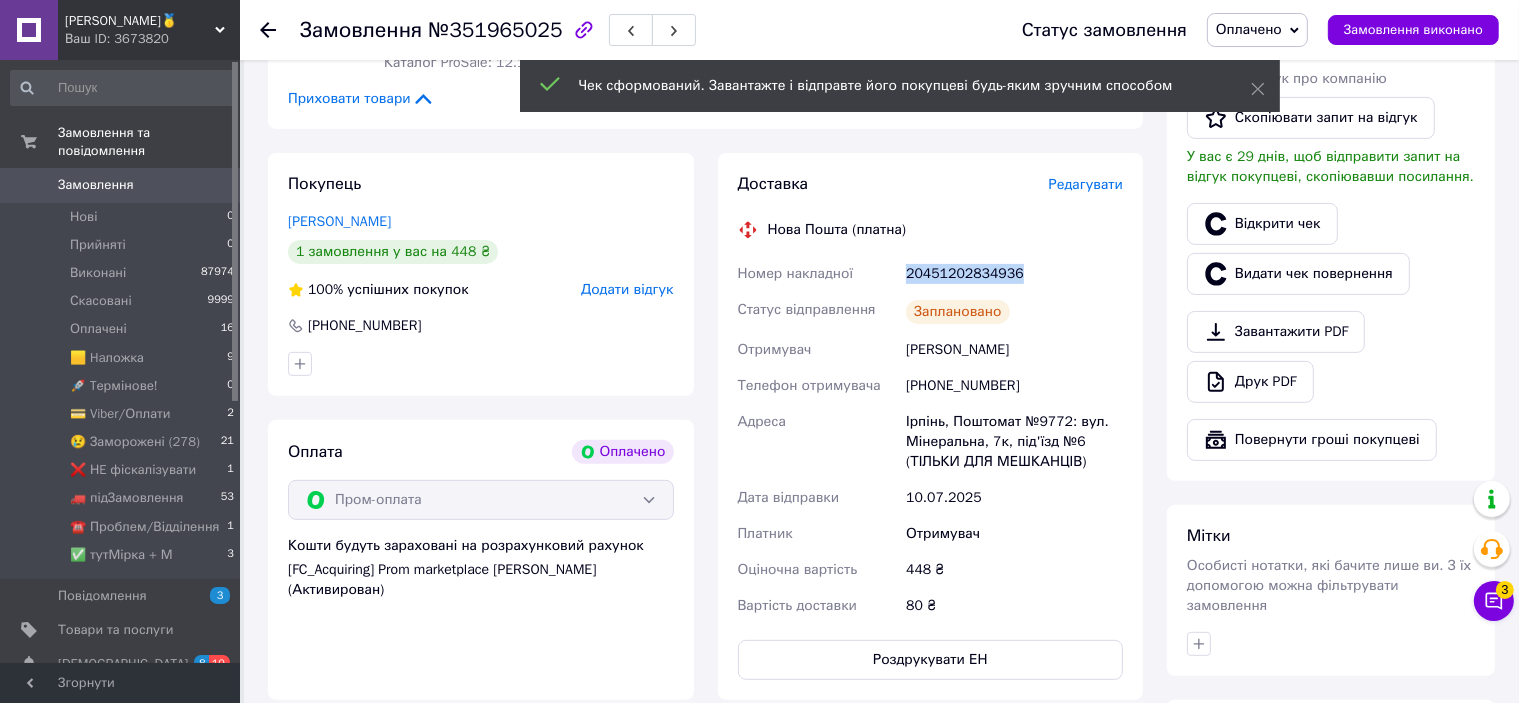 click on "20451202834936" at bounding box center [1014, 274] 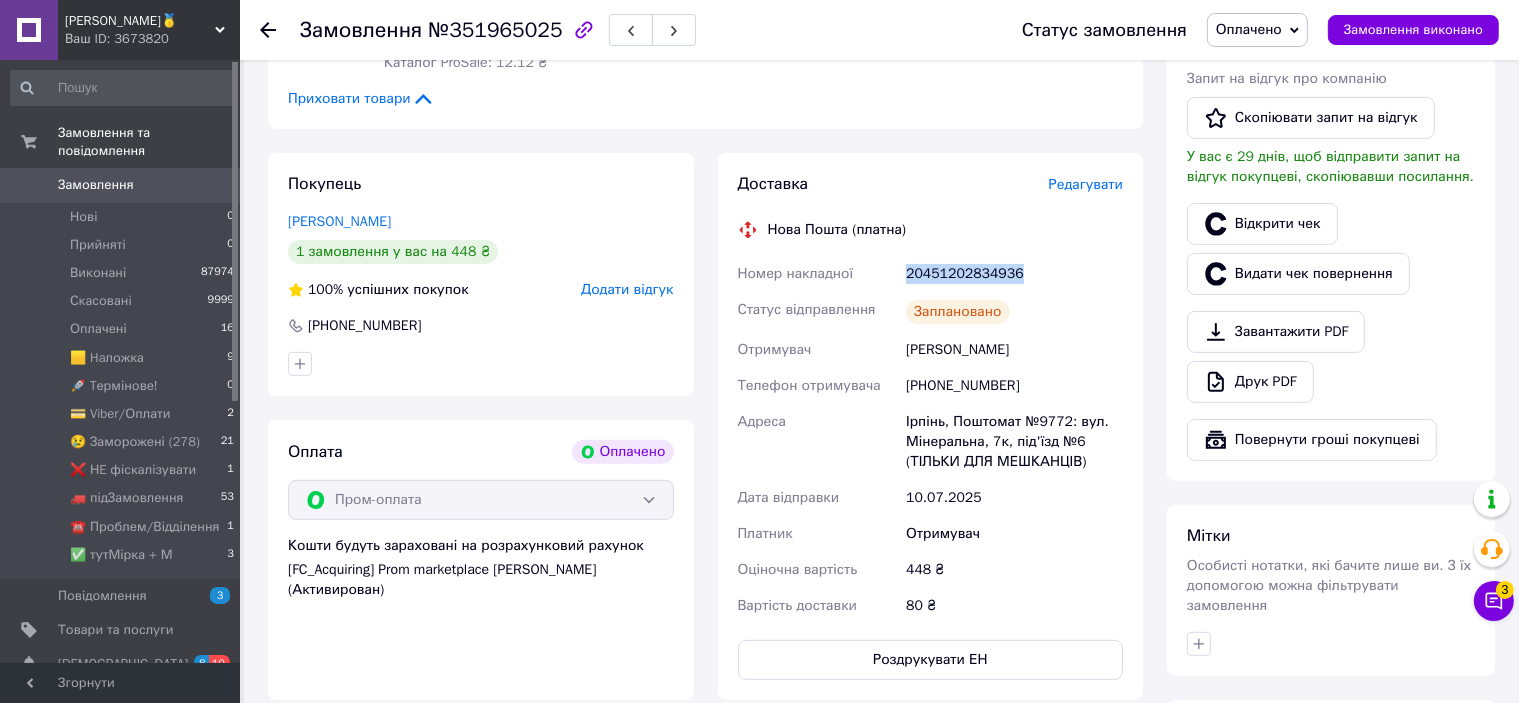copy on "20451202834936" 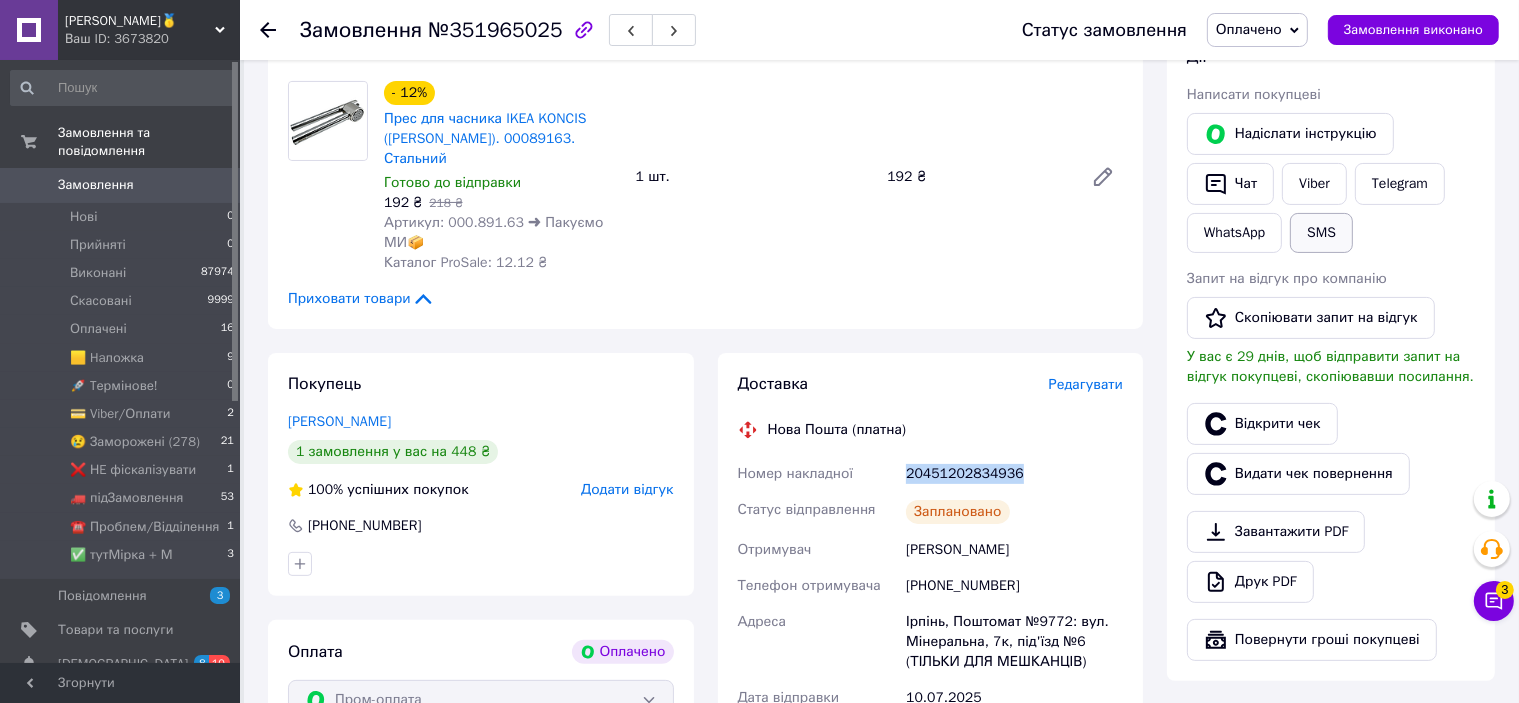 click on "SMS" at bounding box center [1321, 233] 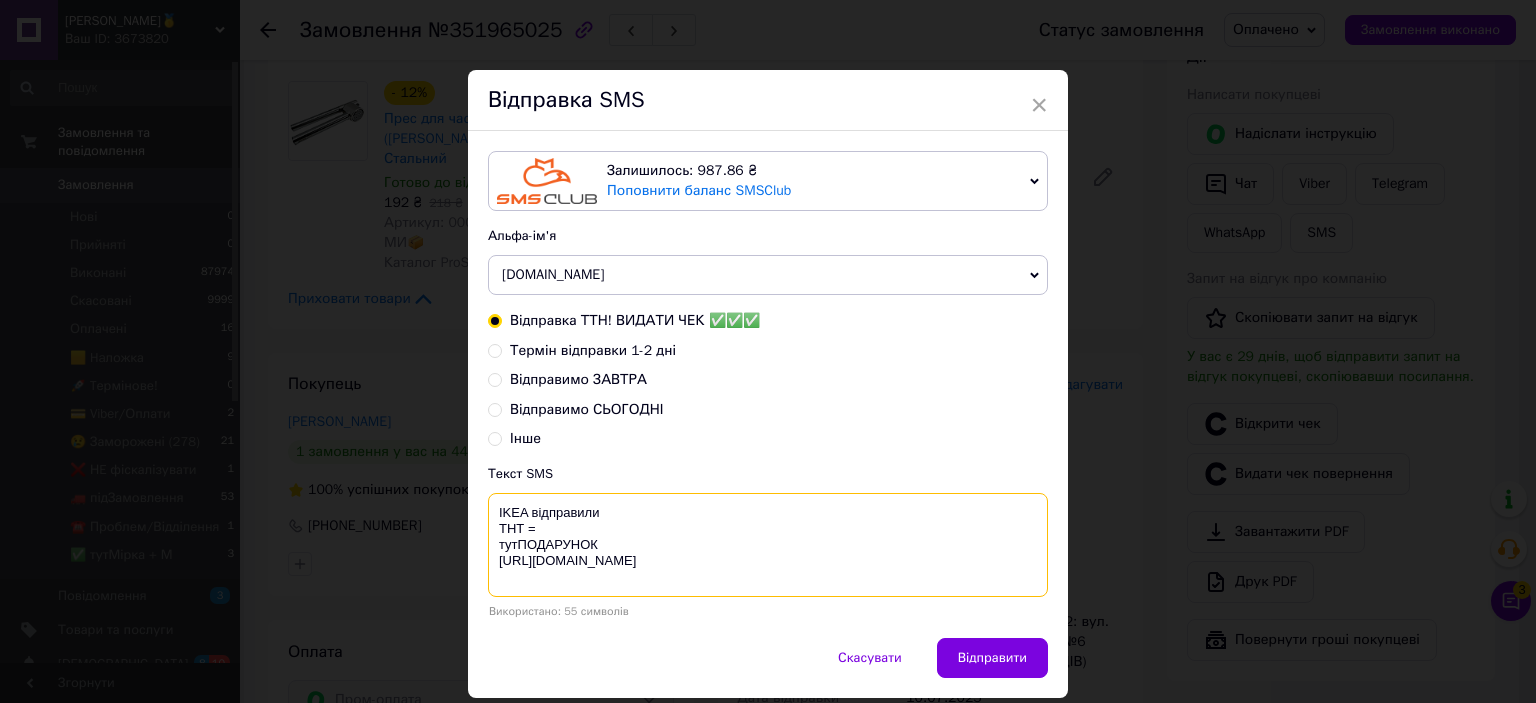 click on "IKEA відправили
ТНТ =
тутПОДАРУНОК
[URL][DOMAIN_NAME]" at bounding box center (768, 545) 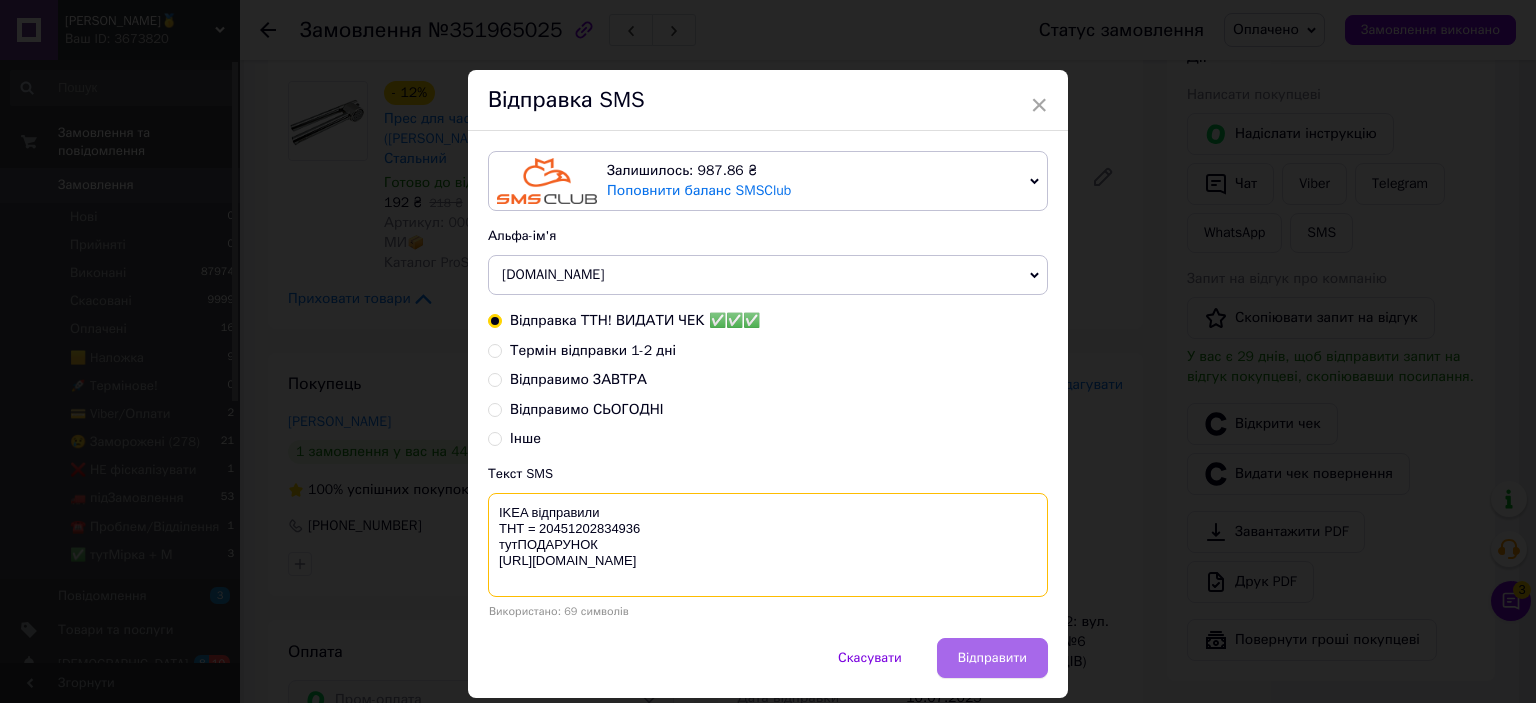 type on "IKEA відправили
ТНТ = 20451202834936
тутПОДАРУНОК
https://bit.ly/taao" 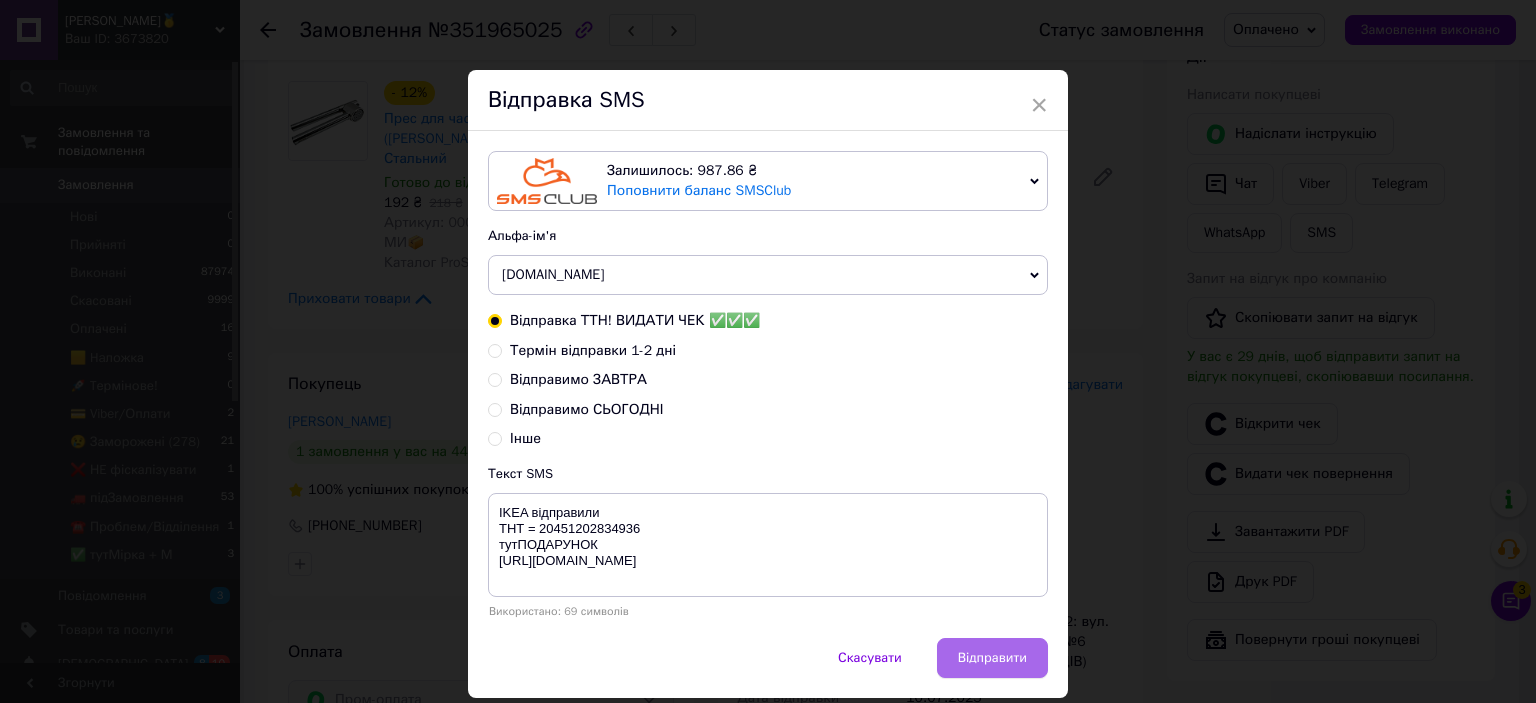 click on "Відправити" at bounding box center [992, 658] 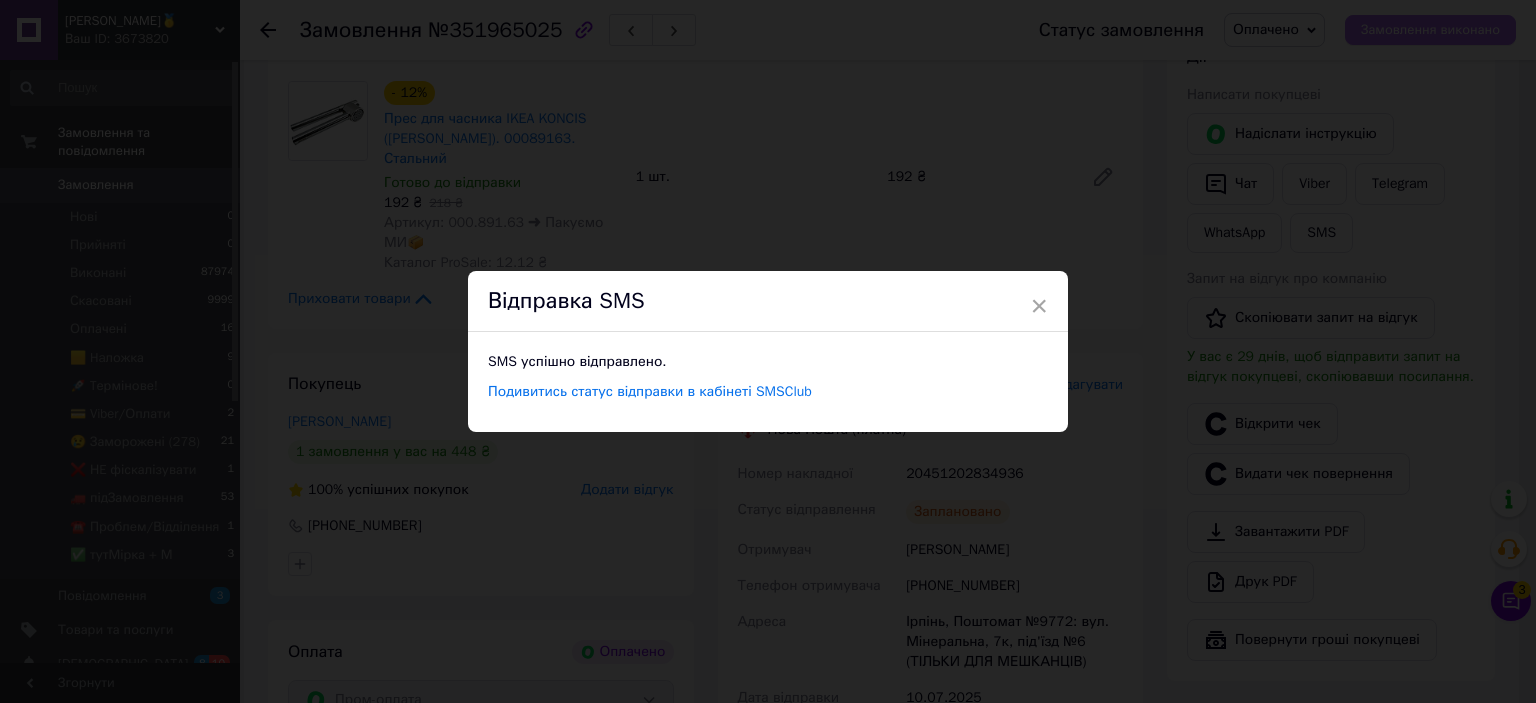 click on "× Відправка SMS SMS успішно відправлено. Подивитись статус відправки в кабінеті SMSClub" at bounding box center [768, 351] 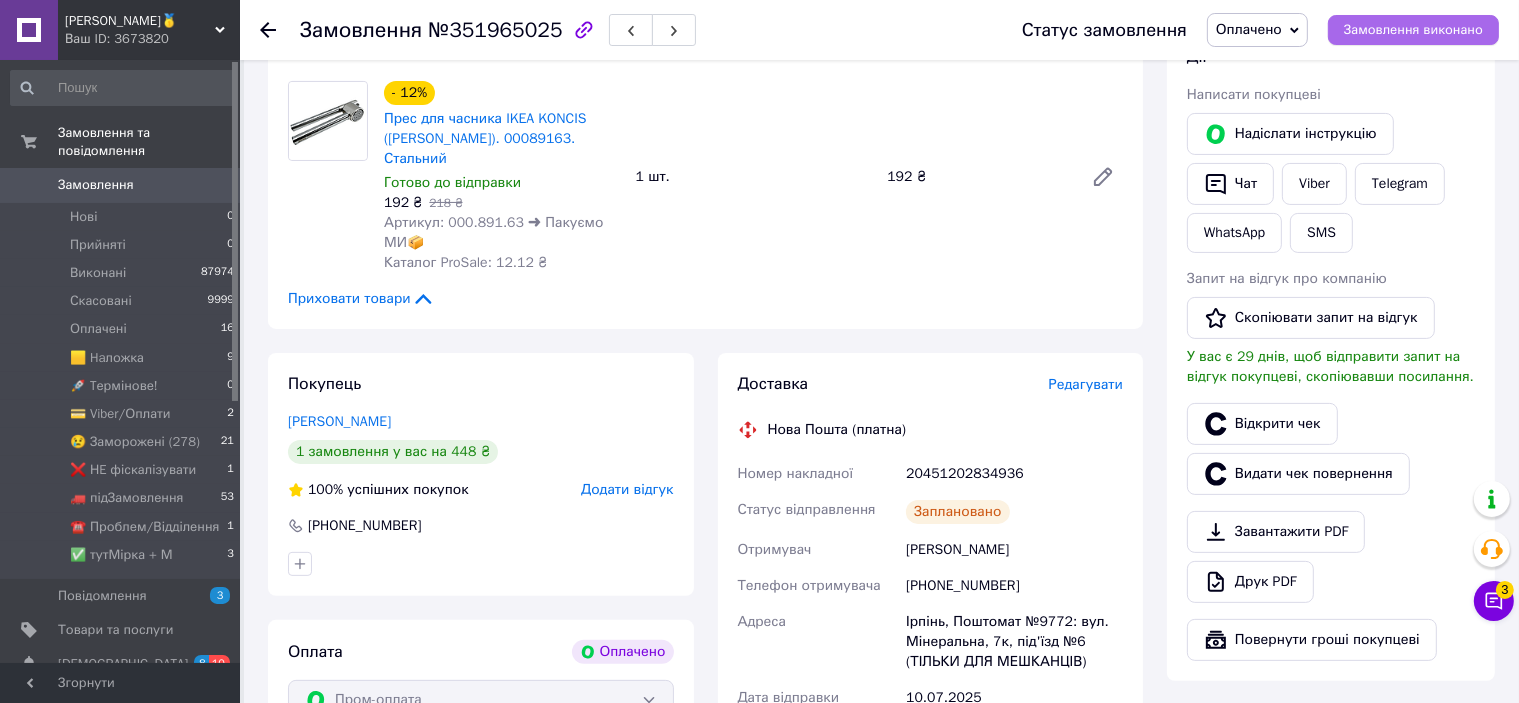 click on "Замовлення виконано" at bounding box center [1413, 30] 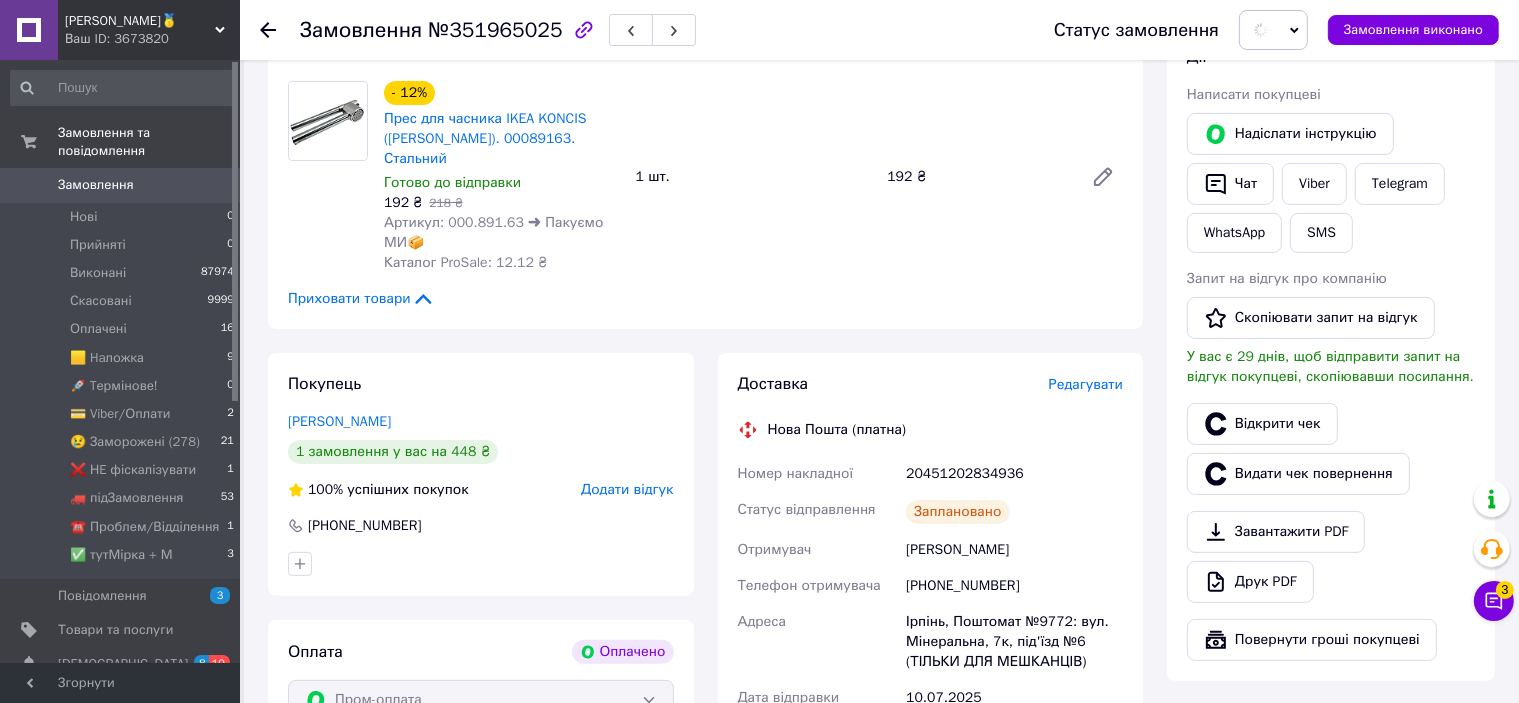 scroll, scrollTop: 0, scrollLeft: 0, axis: both 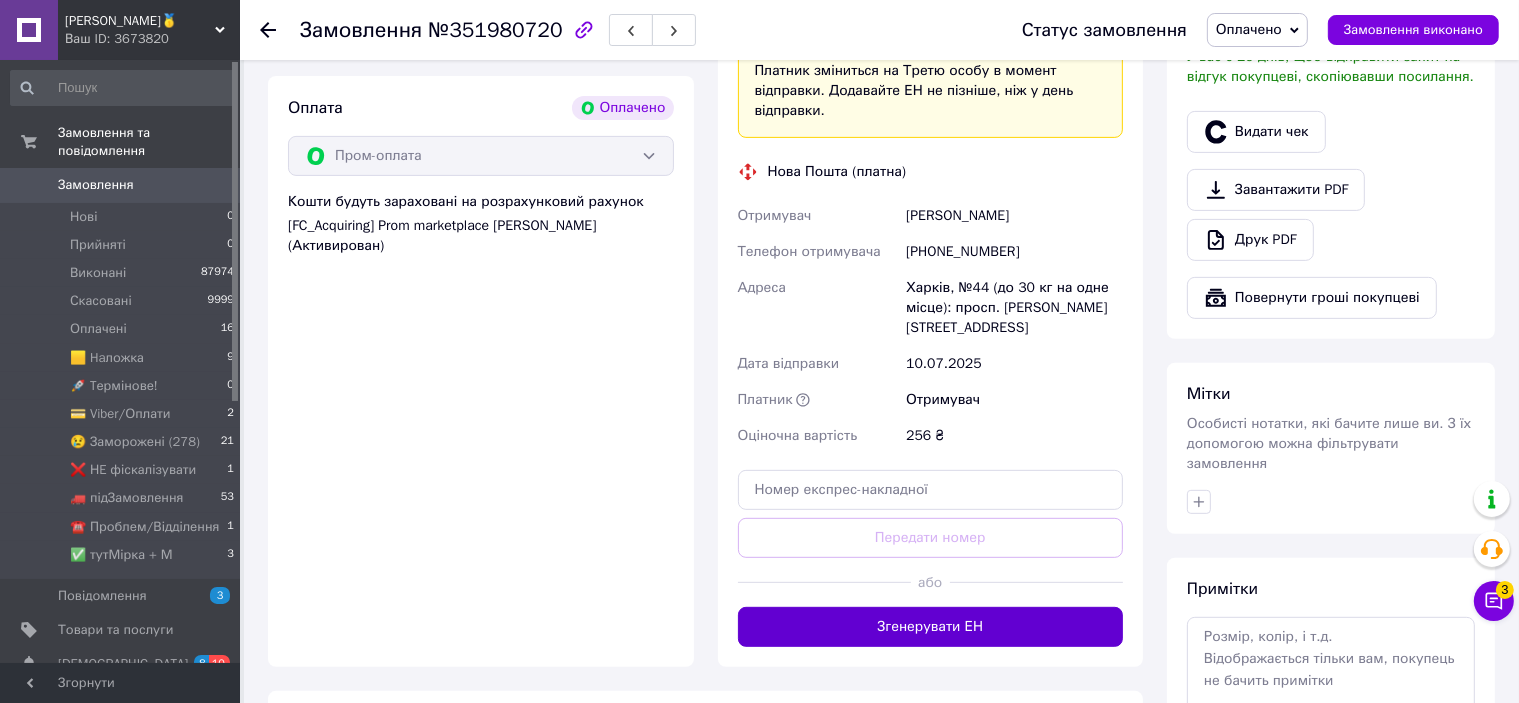 click on "Згенерувати ЕН" at bounding box center (931, 627) 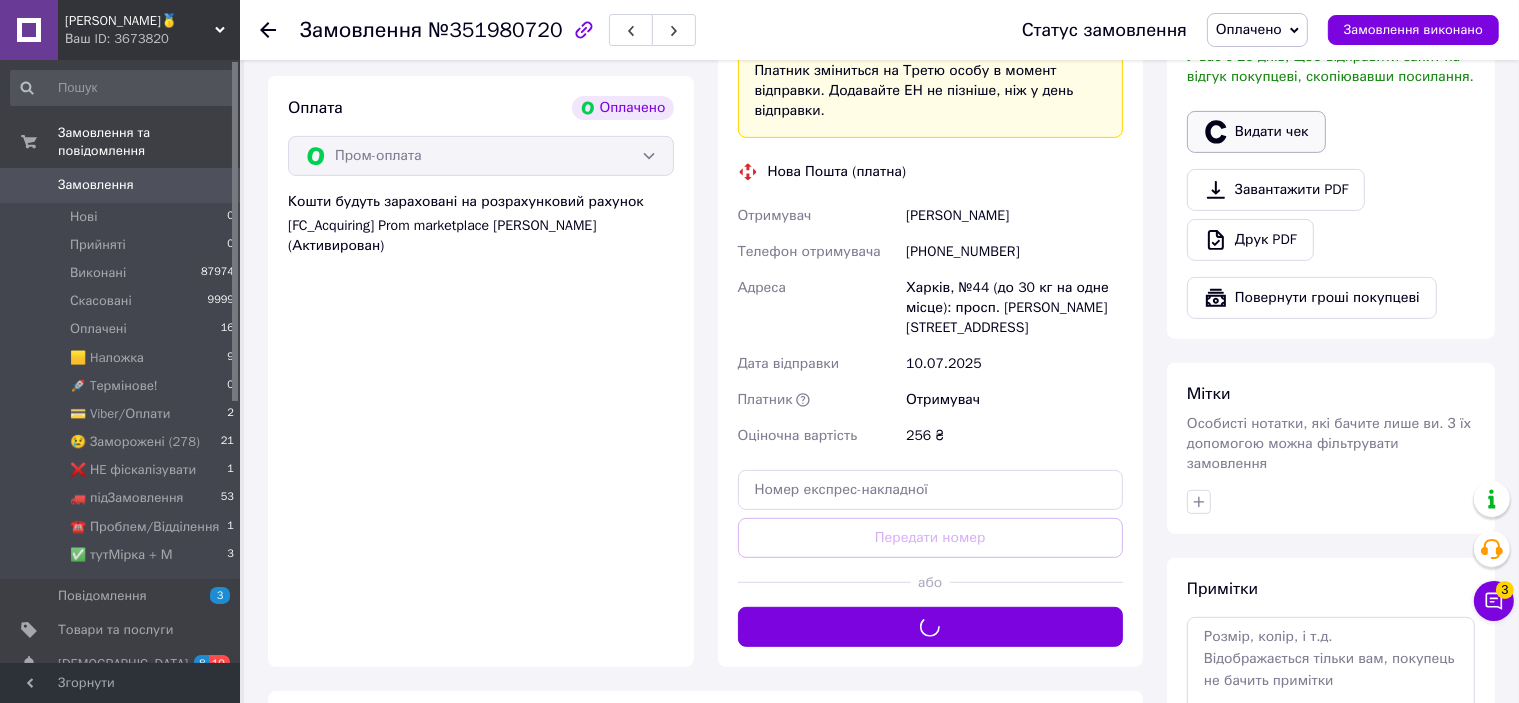 click on "Видати чек" at bounding box center [1256, 132] 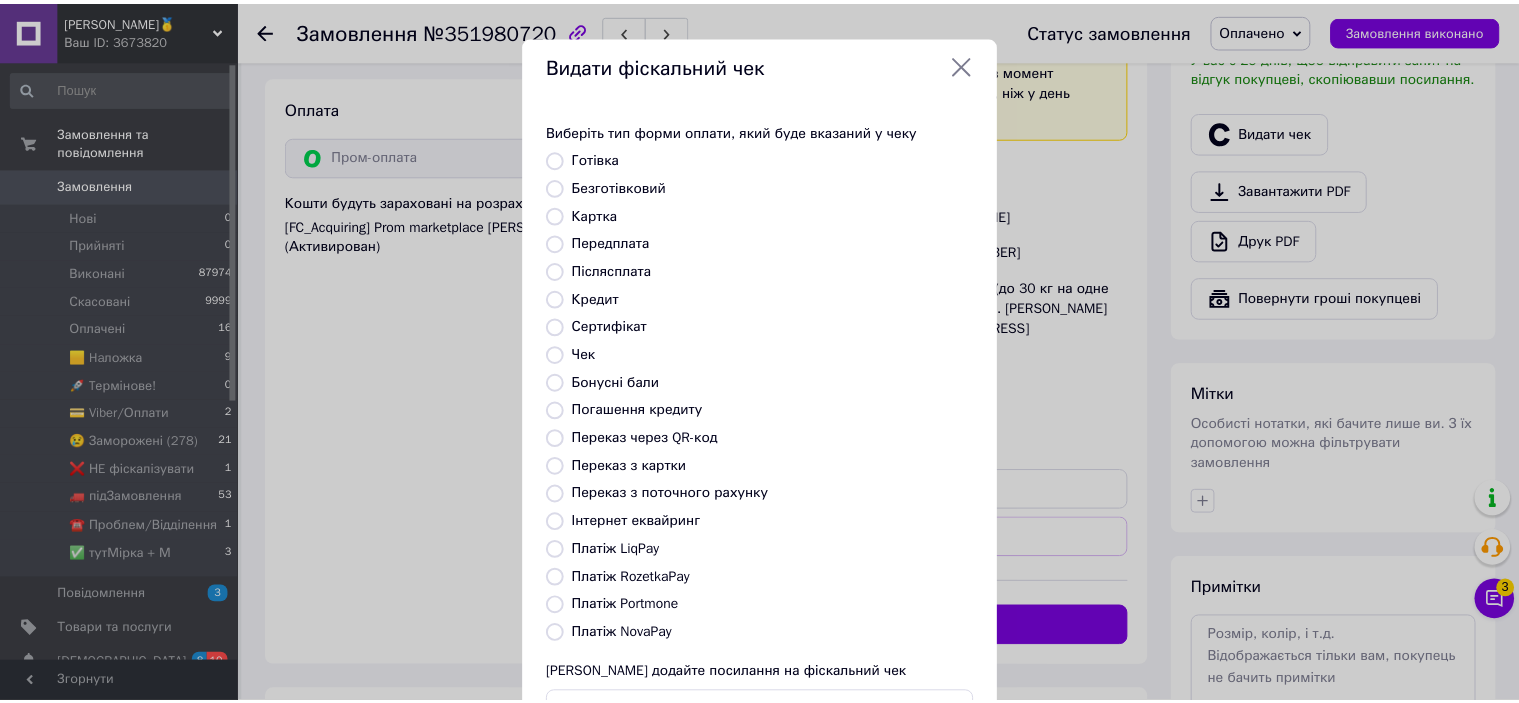 scroll, scrollTop: 155, scrollLeft: 0, axis: vertical 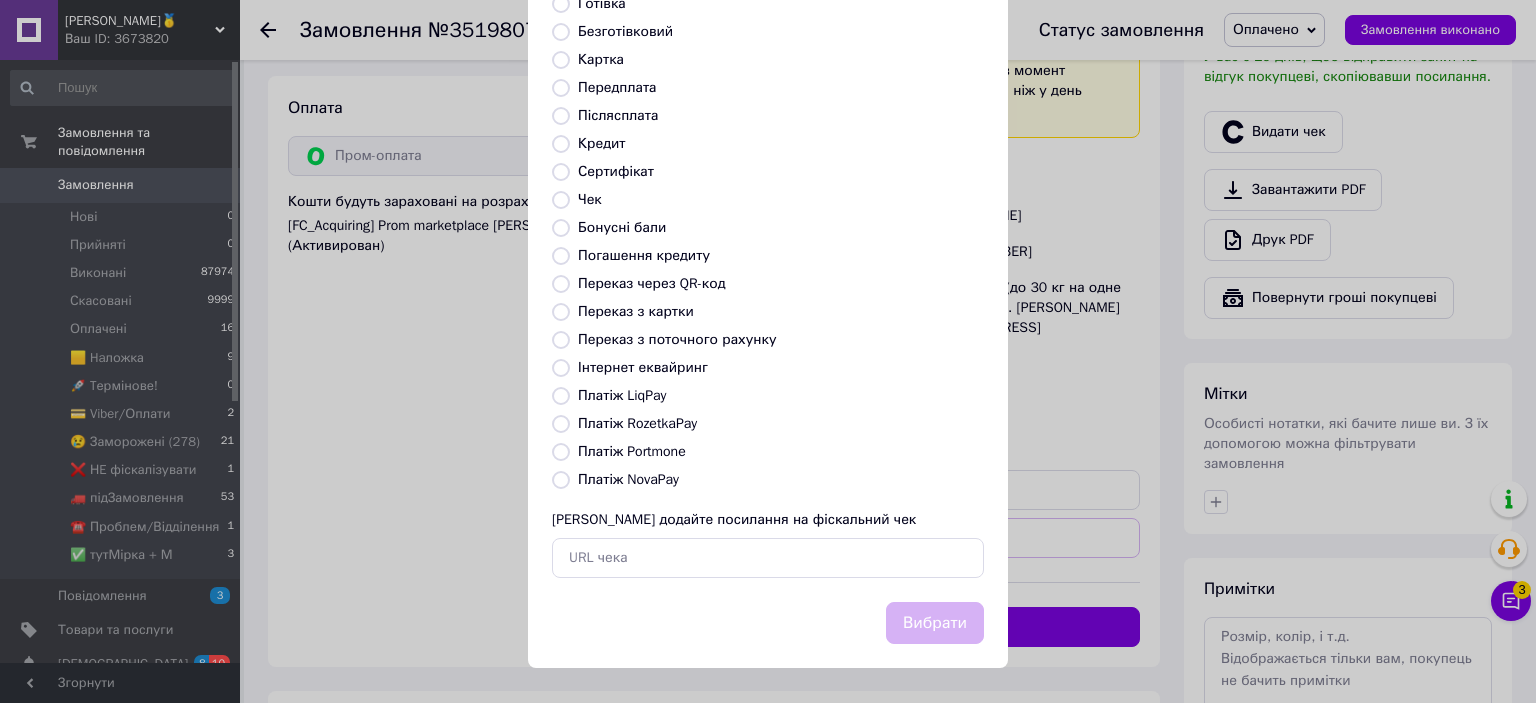 click on "Платіж RozetkaPay" at bounding box center (637, 423) 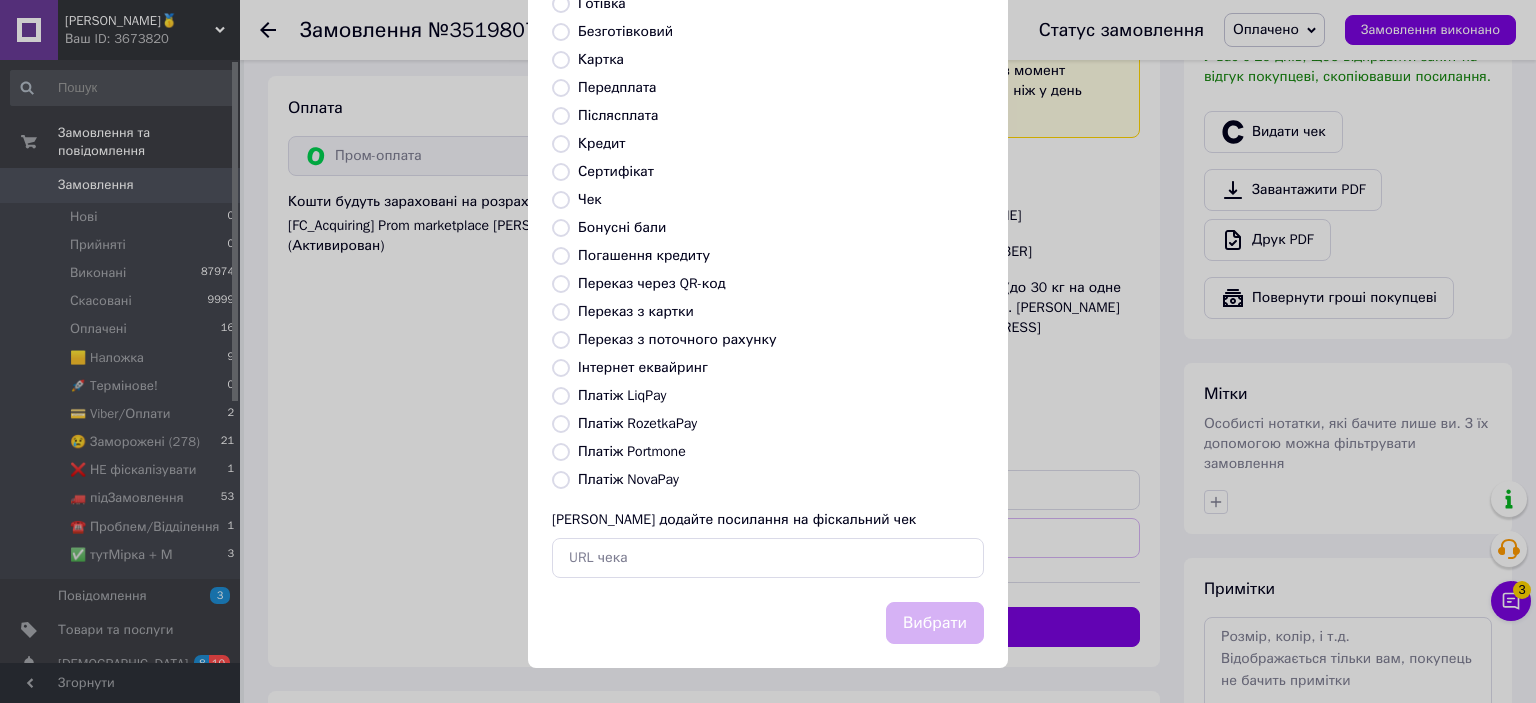 radio on "true" 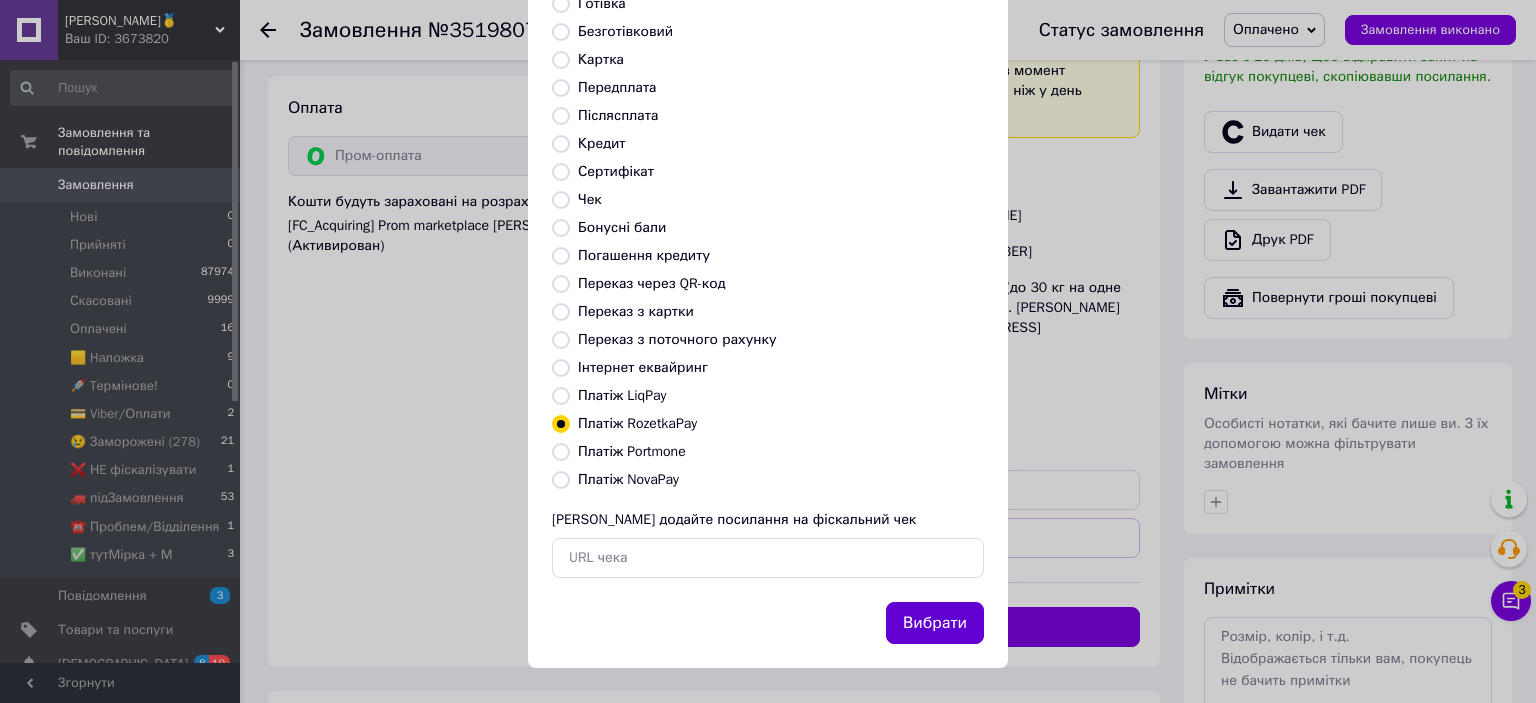 click on "Вибрати" at bounding box center [935, 623] 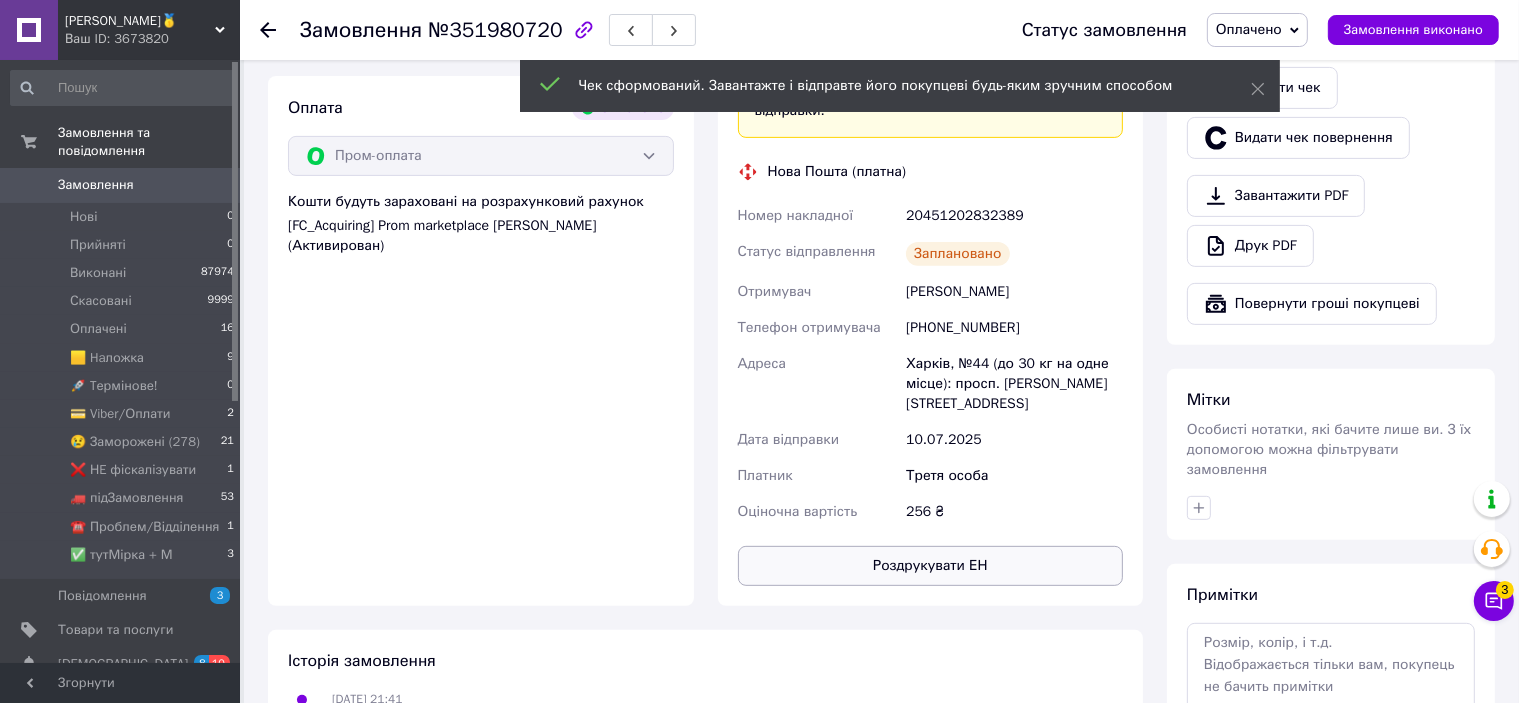 click on "Роздрукувати ЕН" at bounding box center [931, 566] 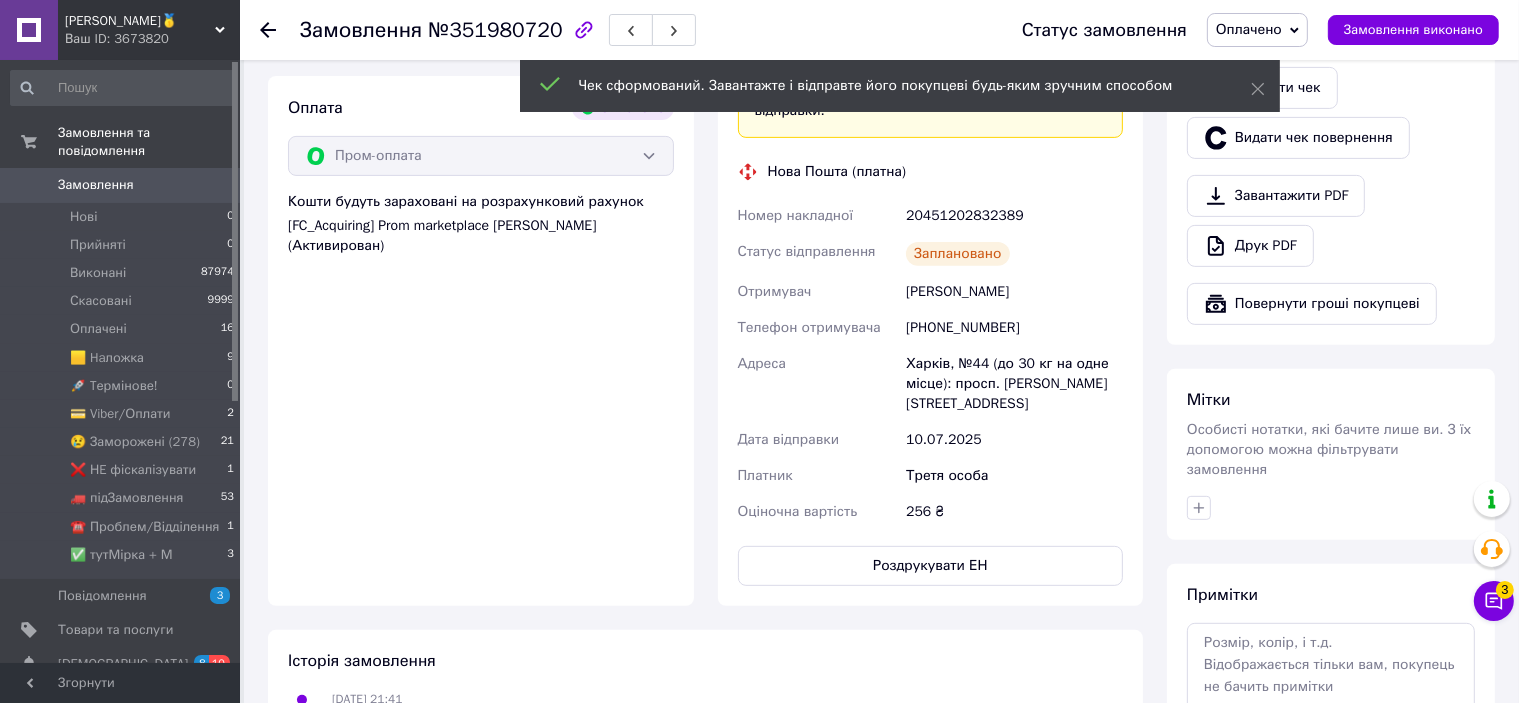 scroll, scrollTop: 500, scrollLeft: 0, axis: vertical 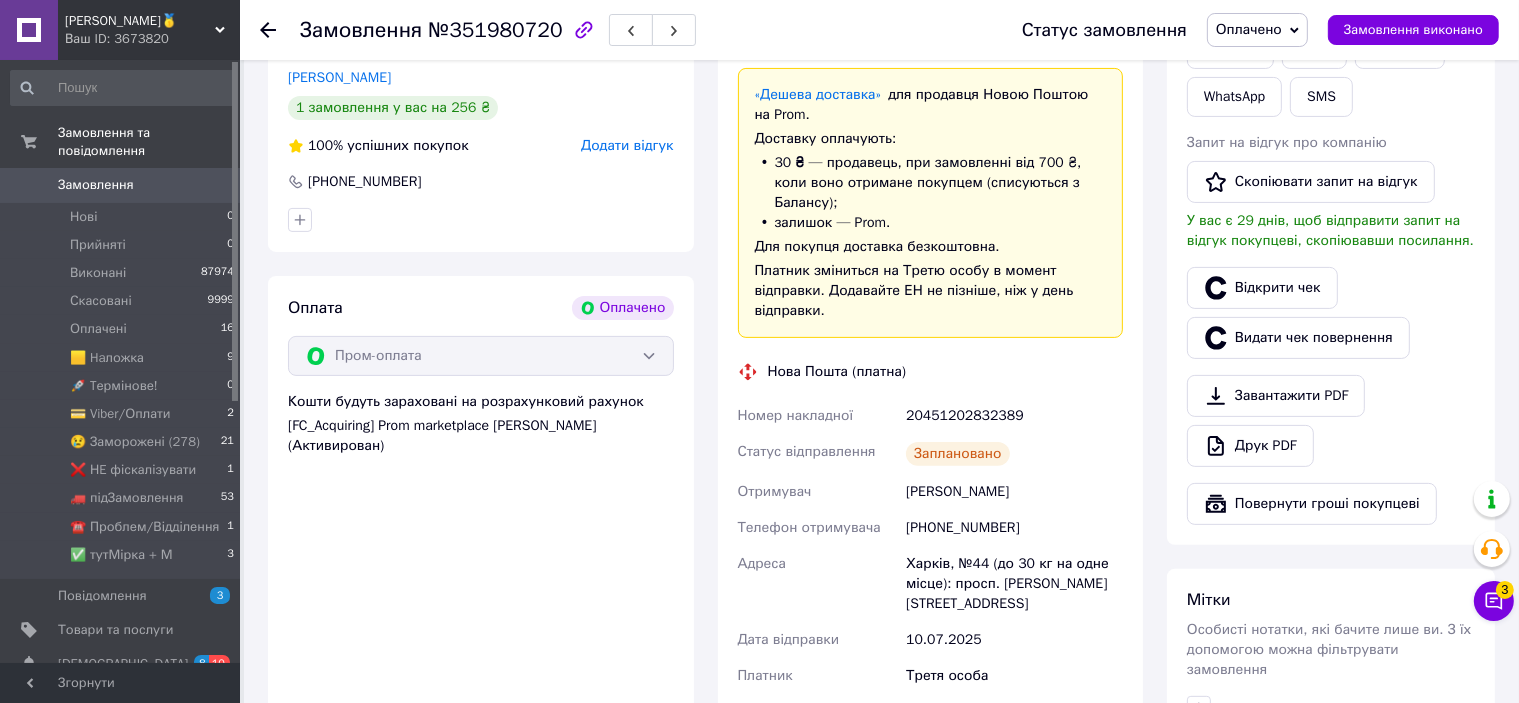 click on "20451202832389" at bounding box center (1014, 416) 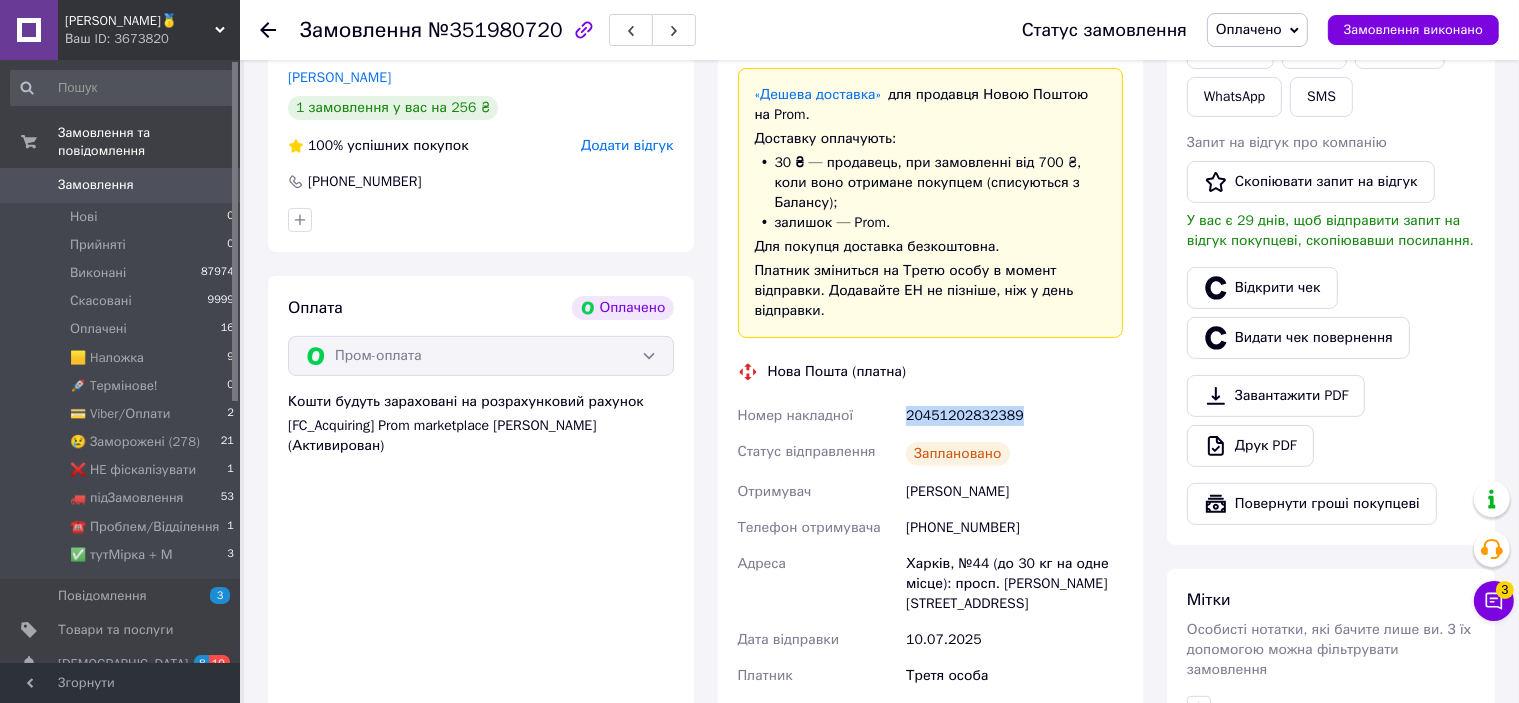 click on "20451202832389" at bounding box center [1014, 416] 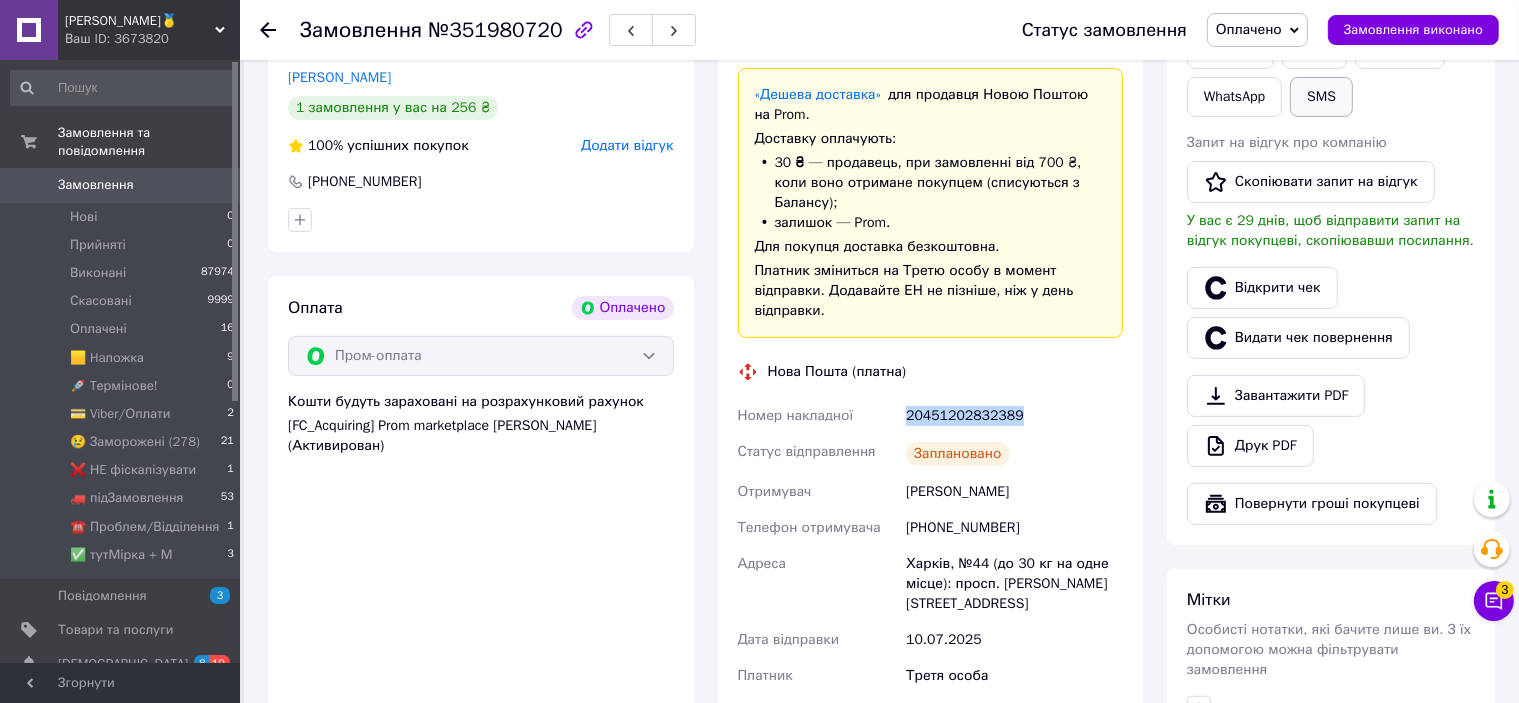 click on "SMS" at bounding box center [1321, 97] 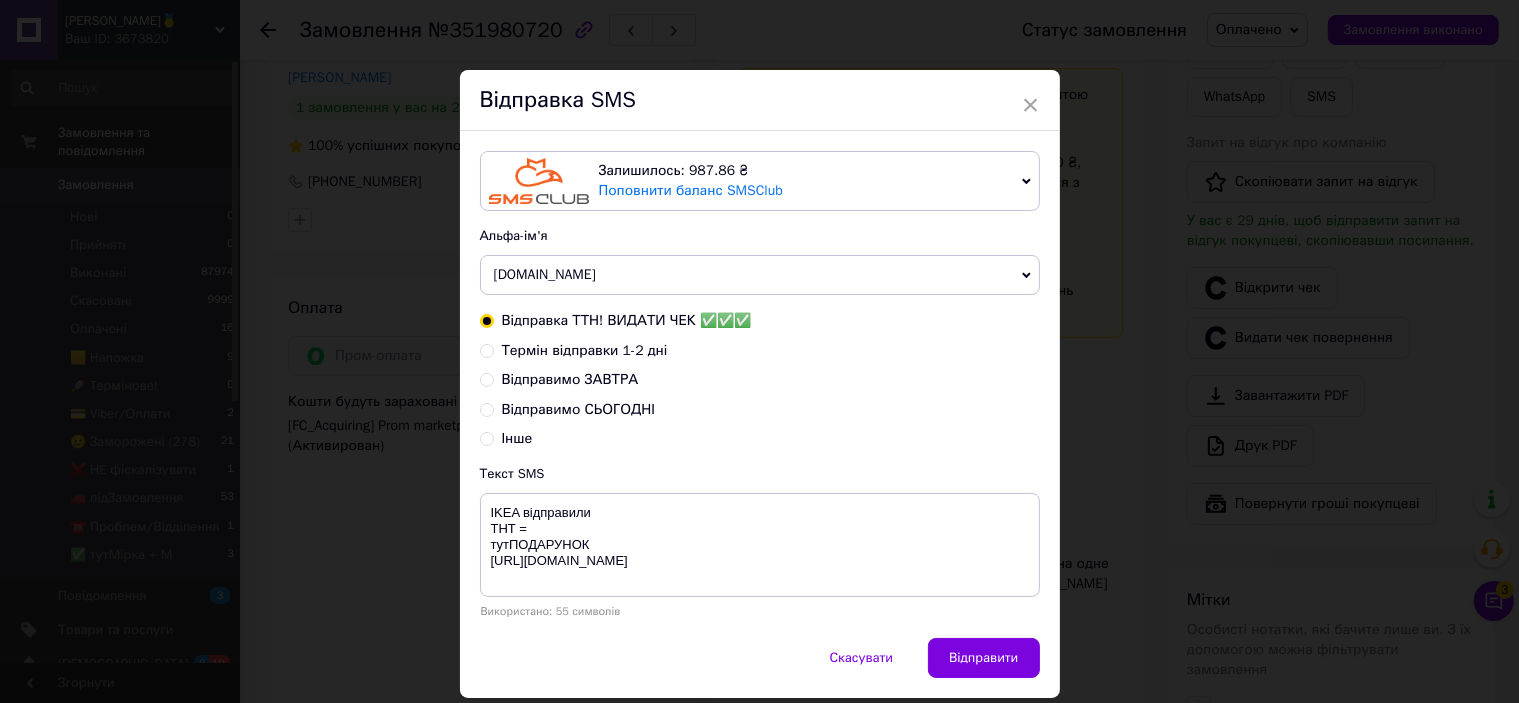 type 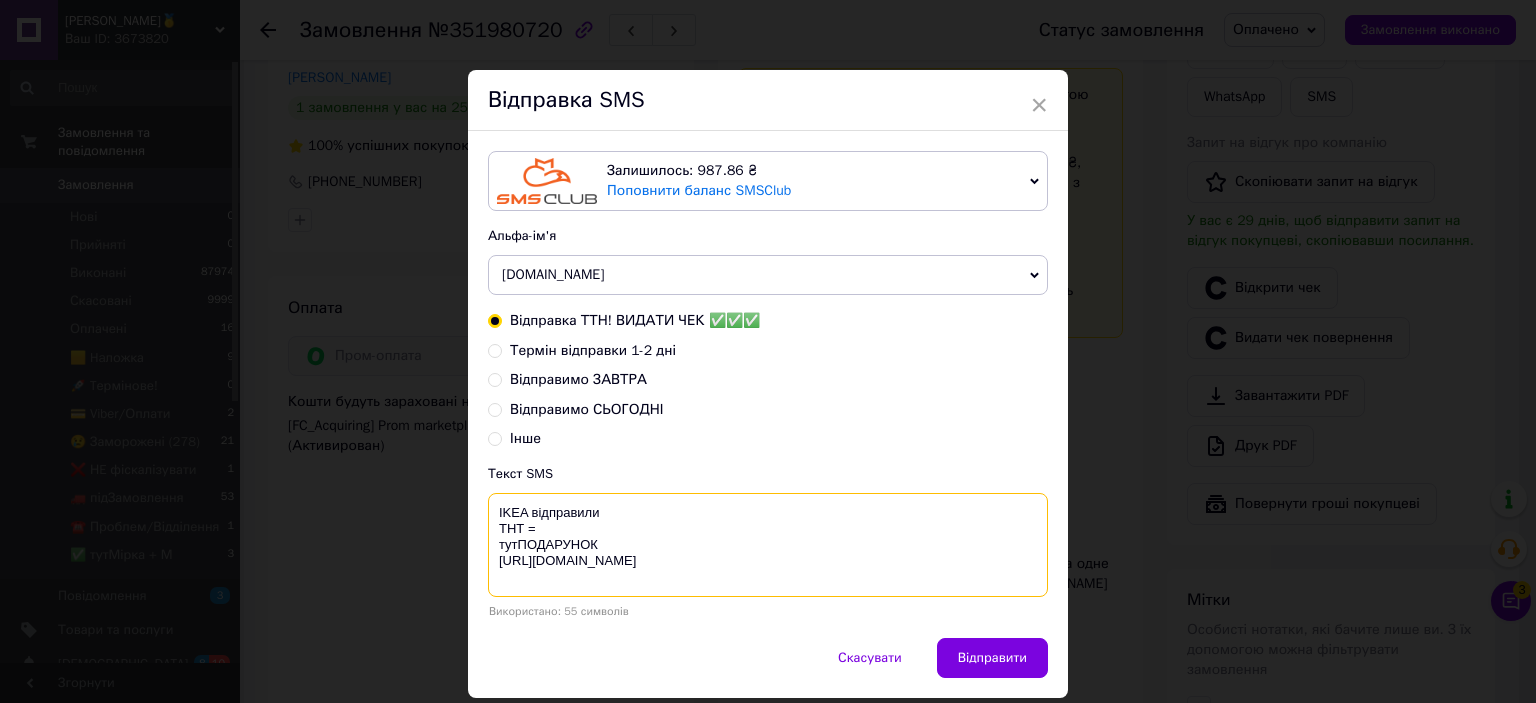 click on "IKEA відправили
ТНТ =
тутПОДАРУНОК
[URL][DOMAIN_NAME]" at bounding box center [768, 545] 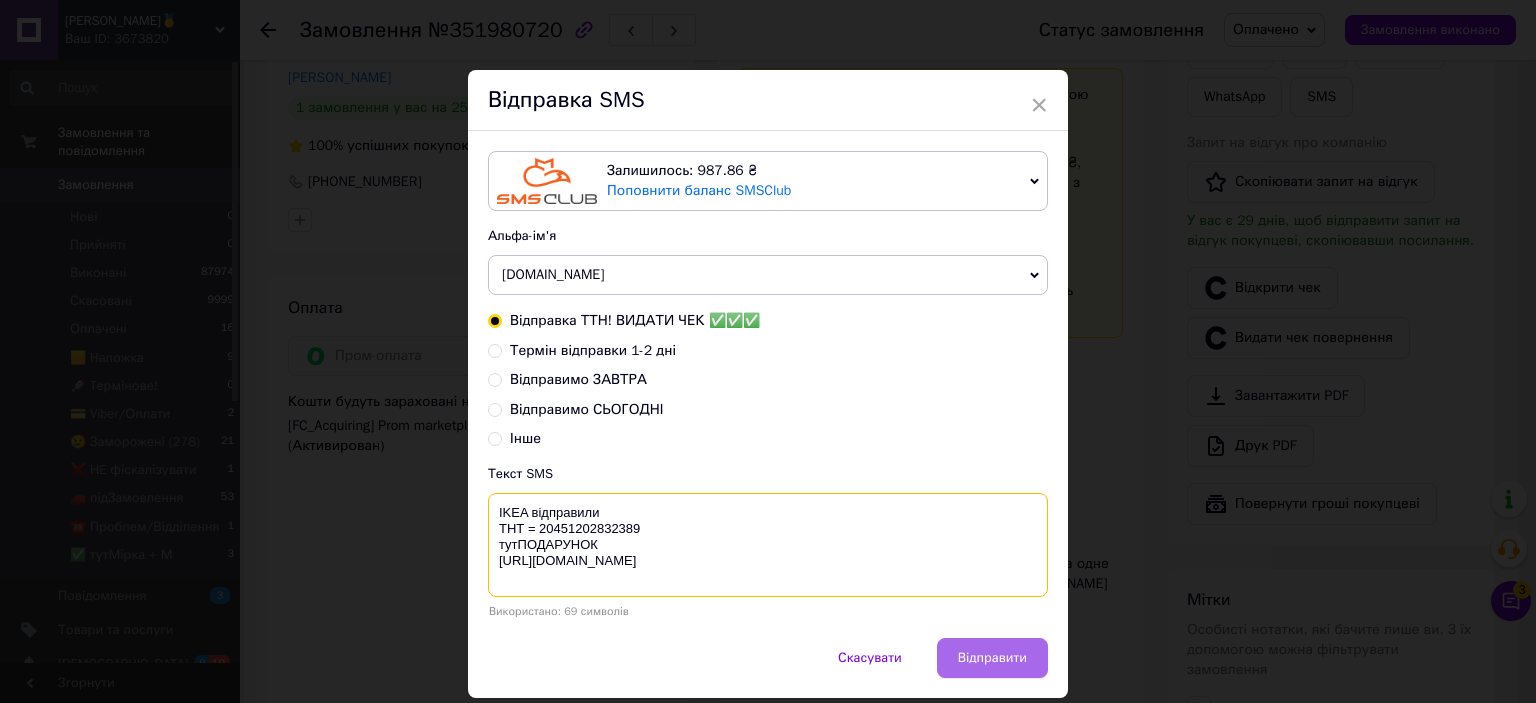 type on "IKEA відправили
ТНТ = 20451202832389
тутПОДАРУНОК
https://bit.ly/taao" 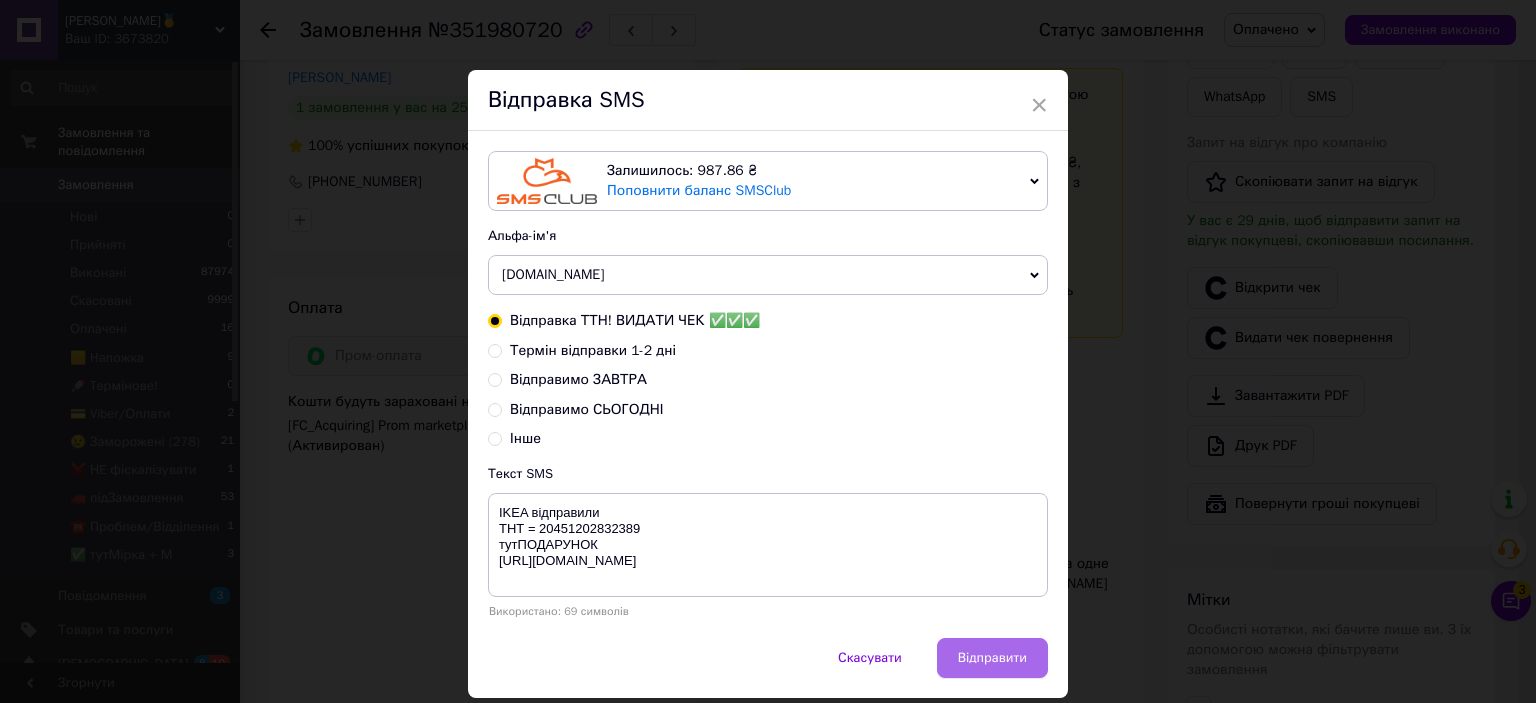 click on "Відправити" at bounding box center [992, 658] 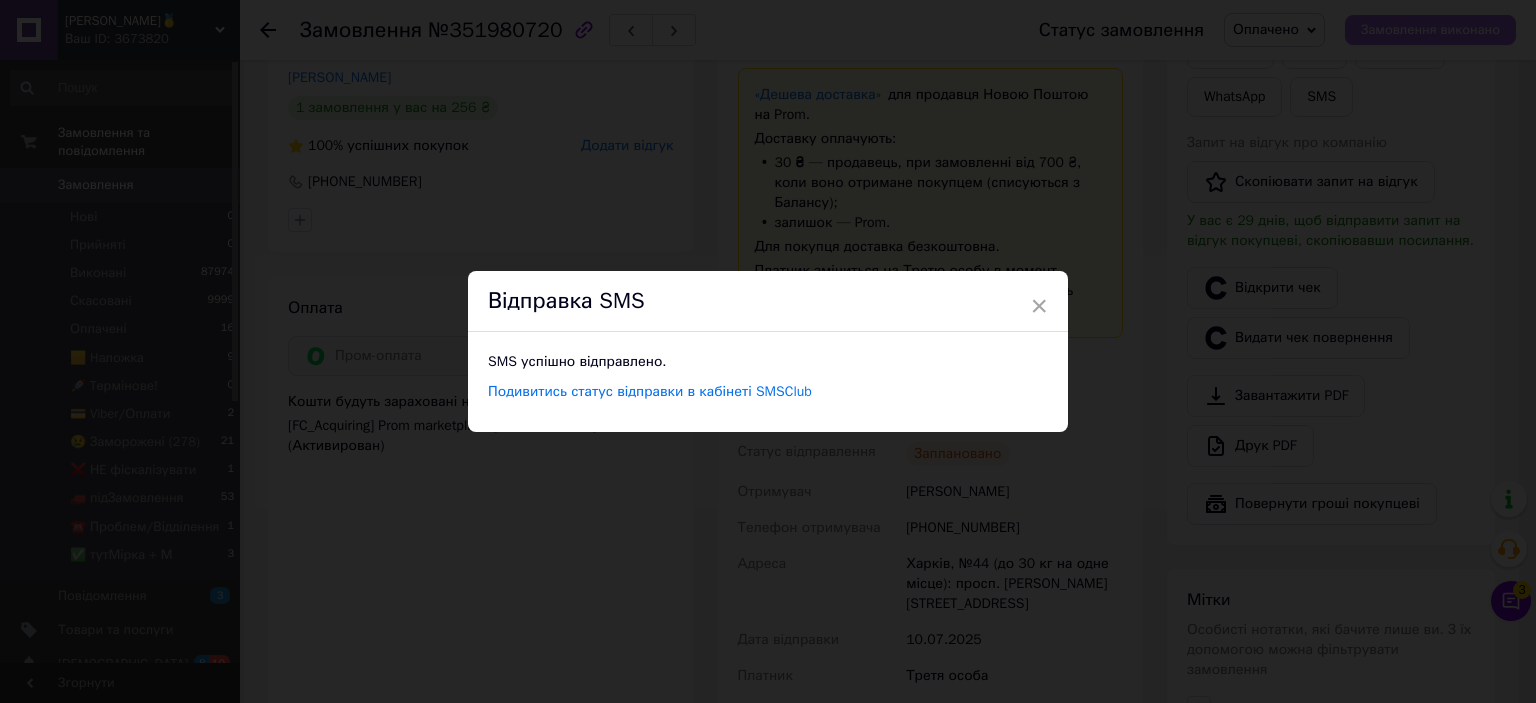 click on "× Відправка SMS SMS успішно відправлено. Подивитись статус відправки в кабінеті SMSClub" at bounding box center (768, 351) 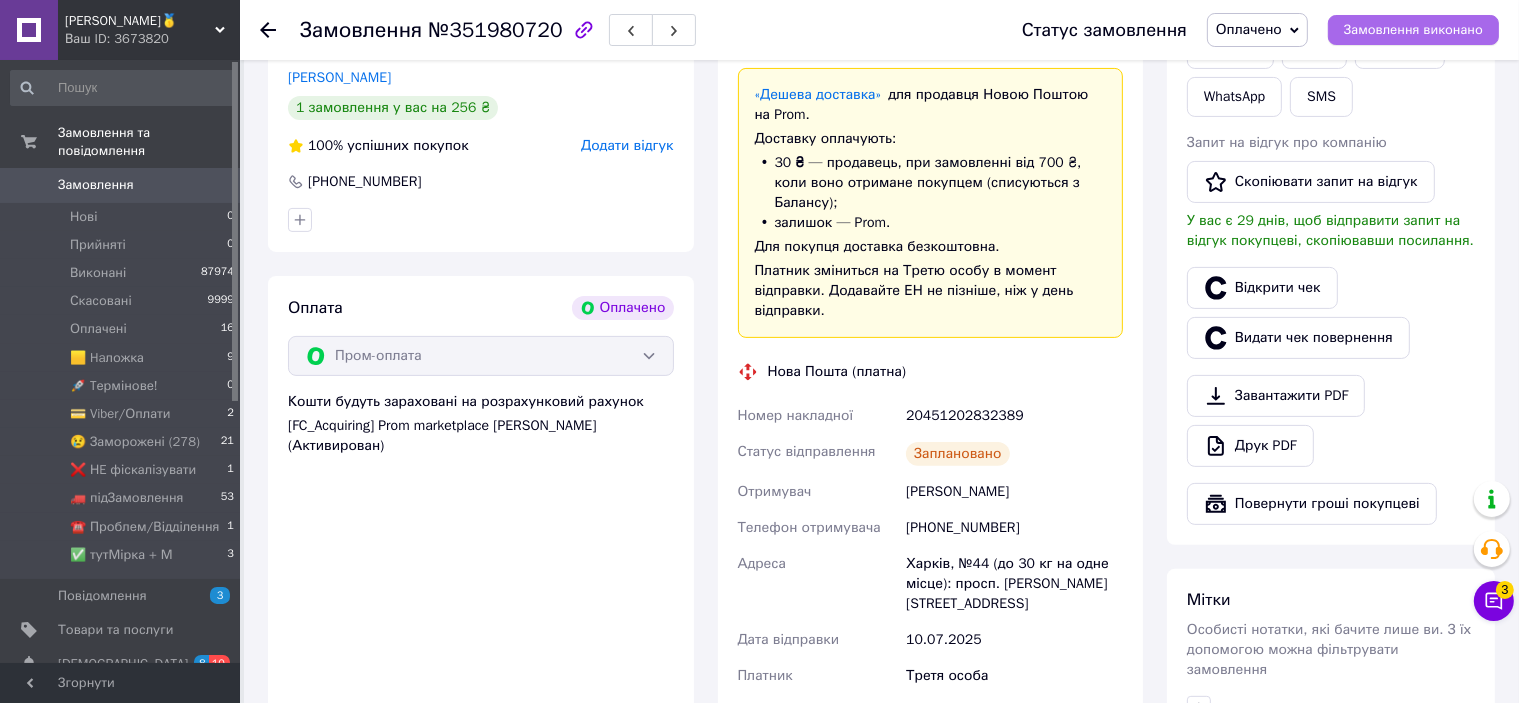 drag, startPoint x: 1452, startPoint y: 28, endPoint x: 1356, endPoint y: 147, distance: 152.89539 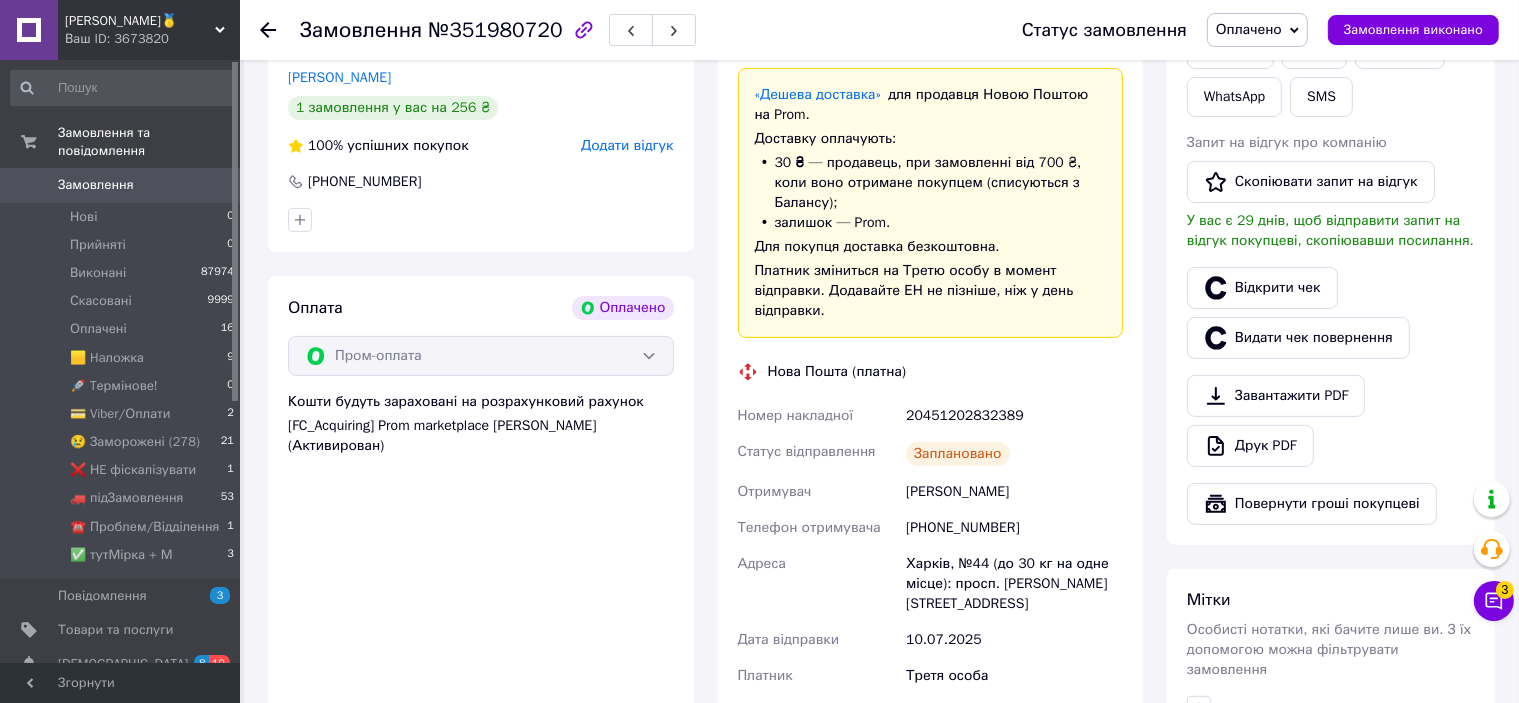 click on "Замовлення виконано" at bounding box center [1413, 30] 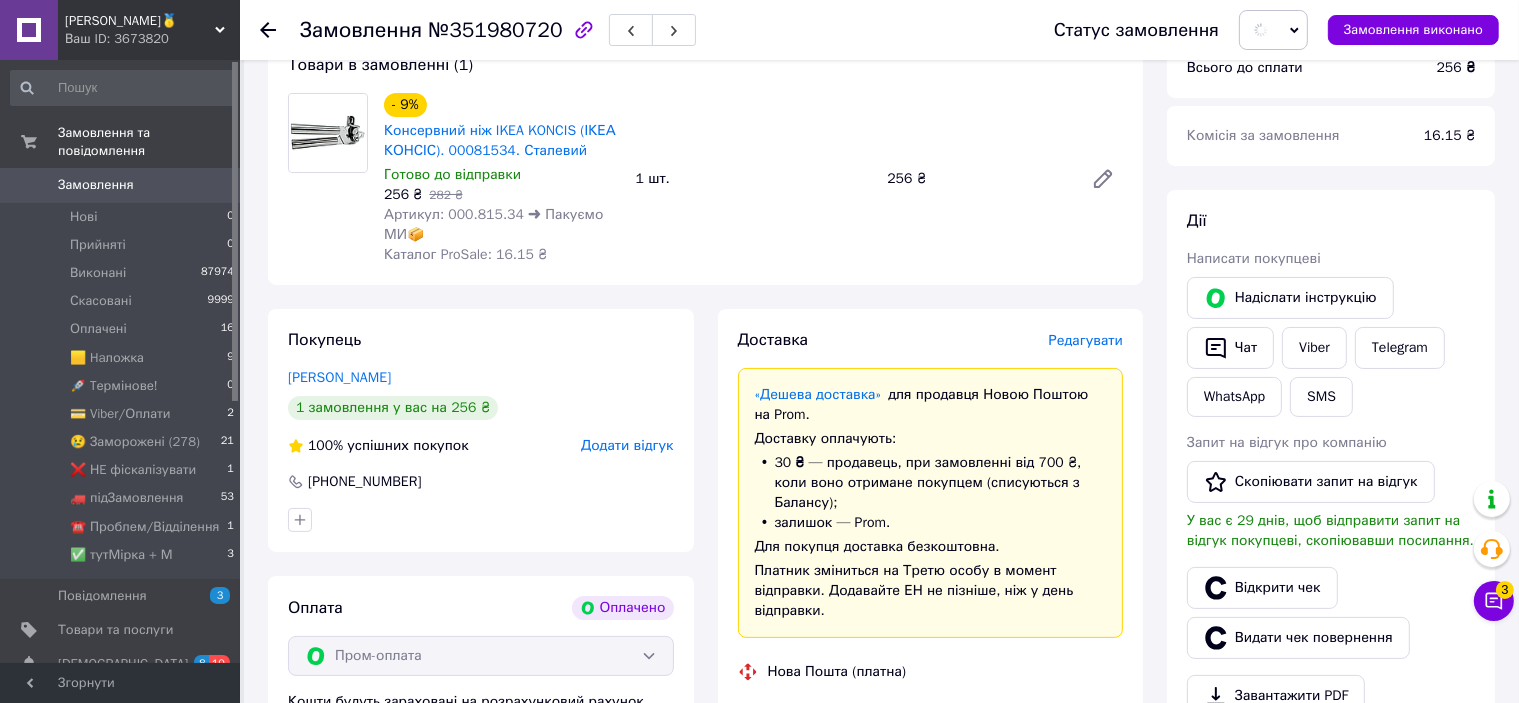 scroll, scrollTop: 0, scrollLeft: 0, axis: both 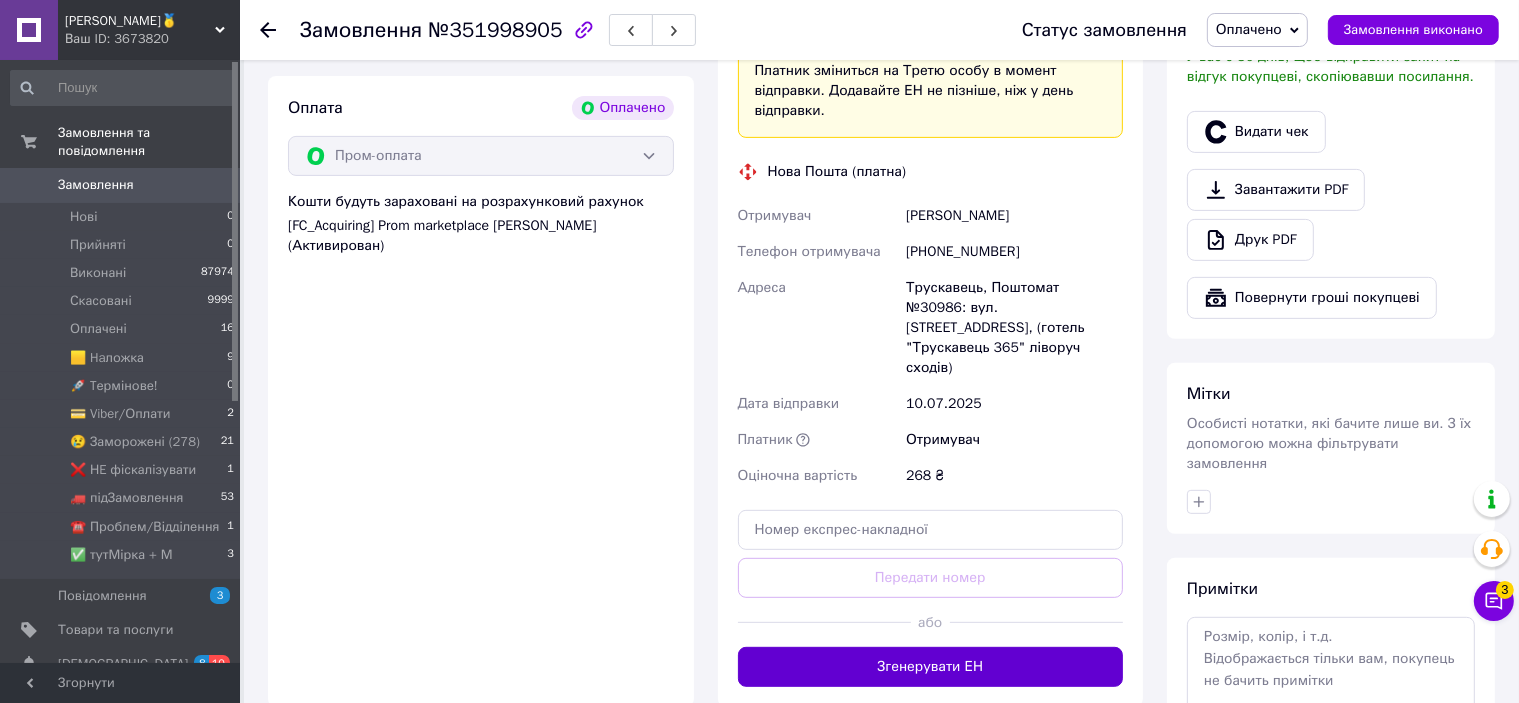 click on "Згенерувати ЕН" at bounding box center [931, 667] 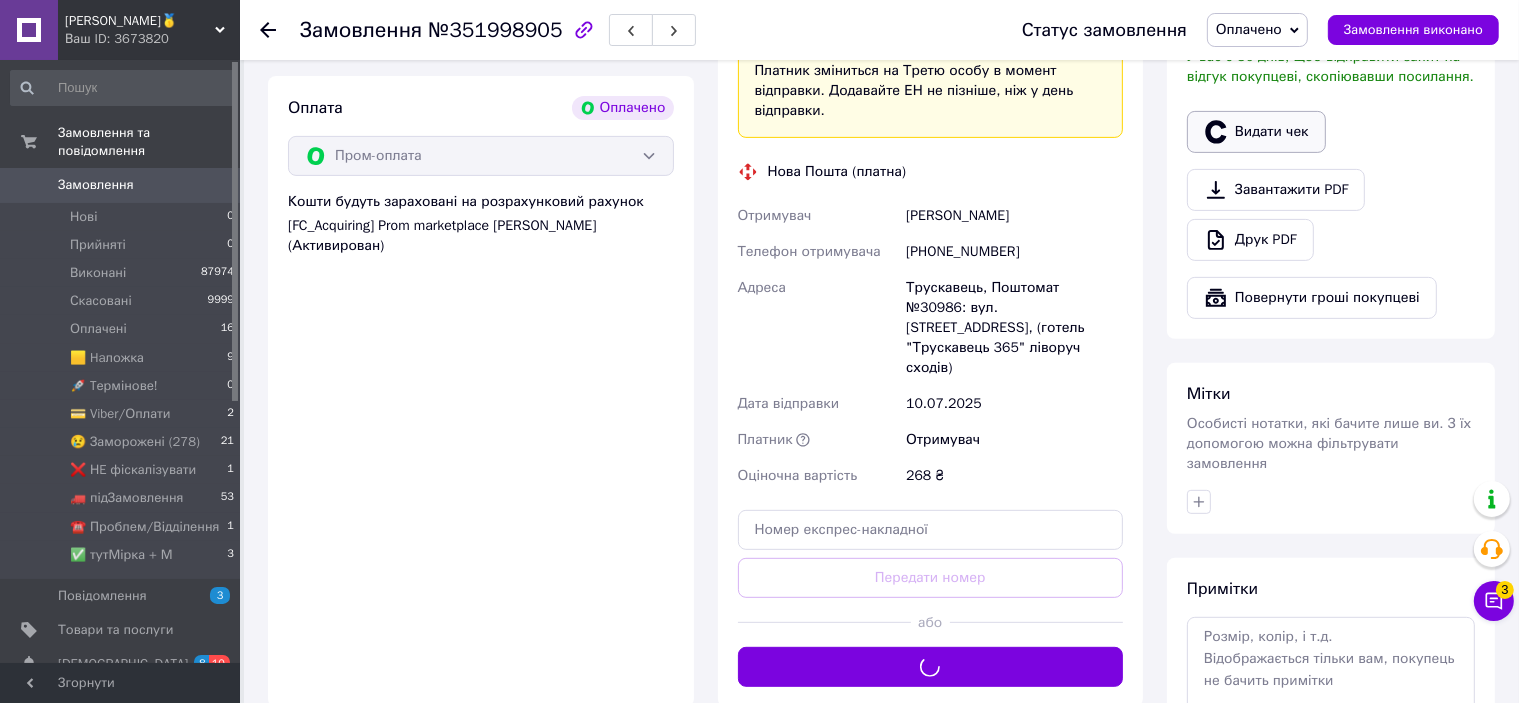 click on "Видати чек" at bounding box center (1256, 132) 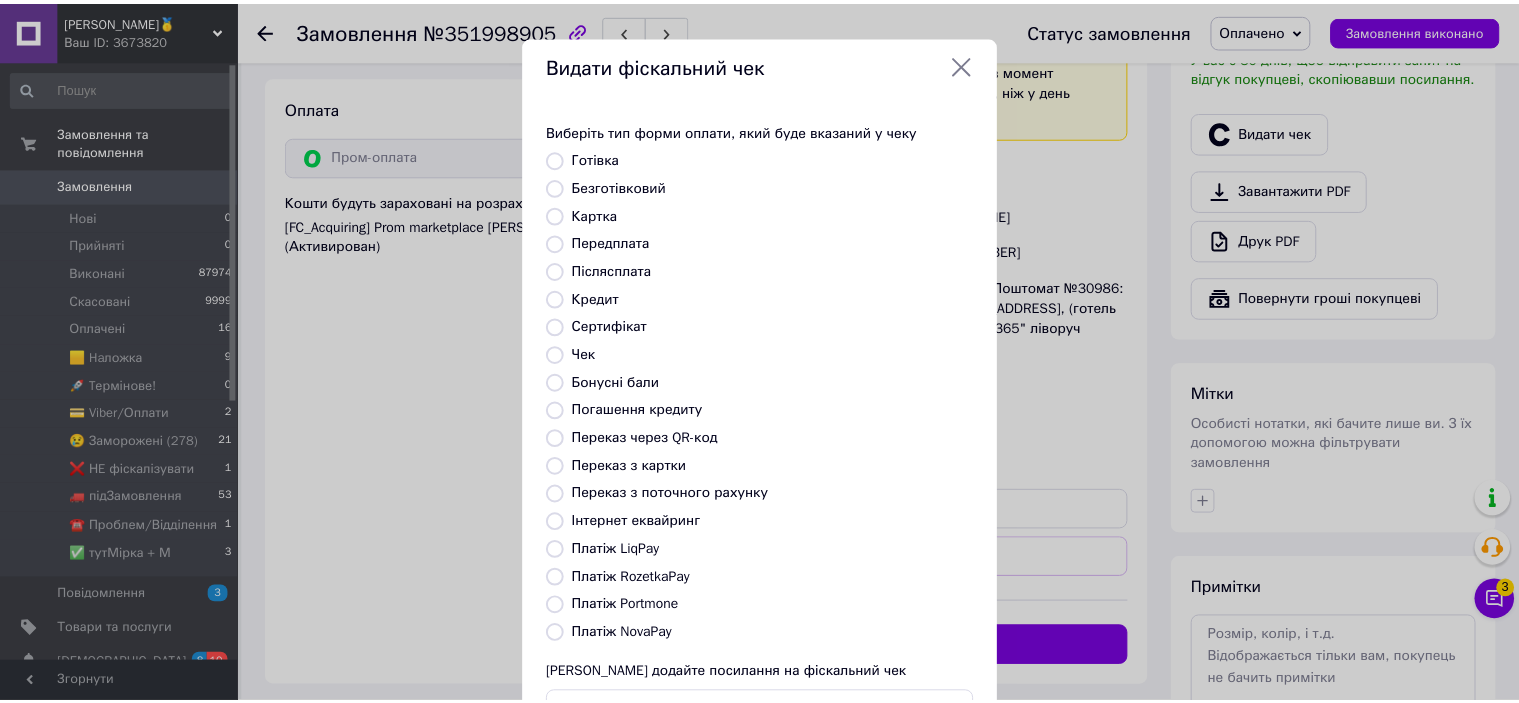 scroll, scrollTop: 155, scrollLeft: 0, axis: vertical 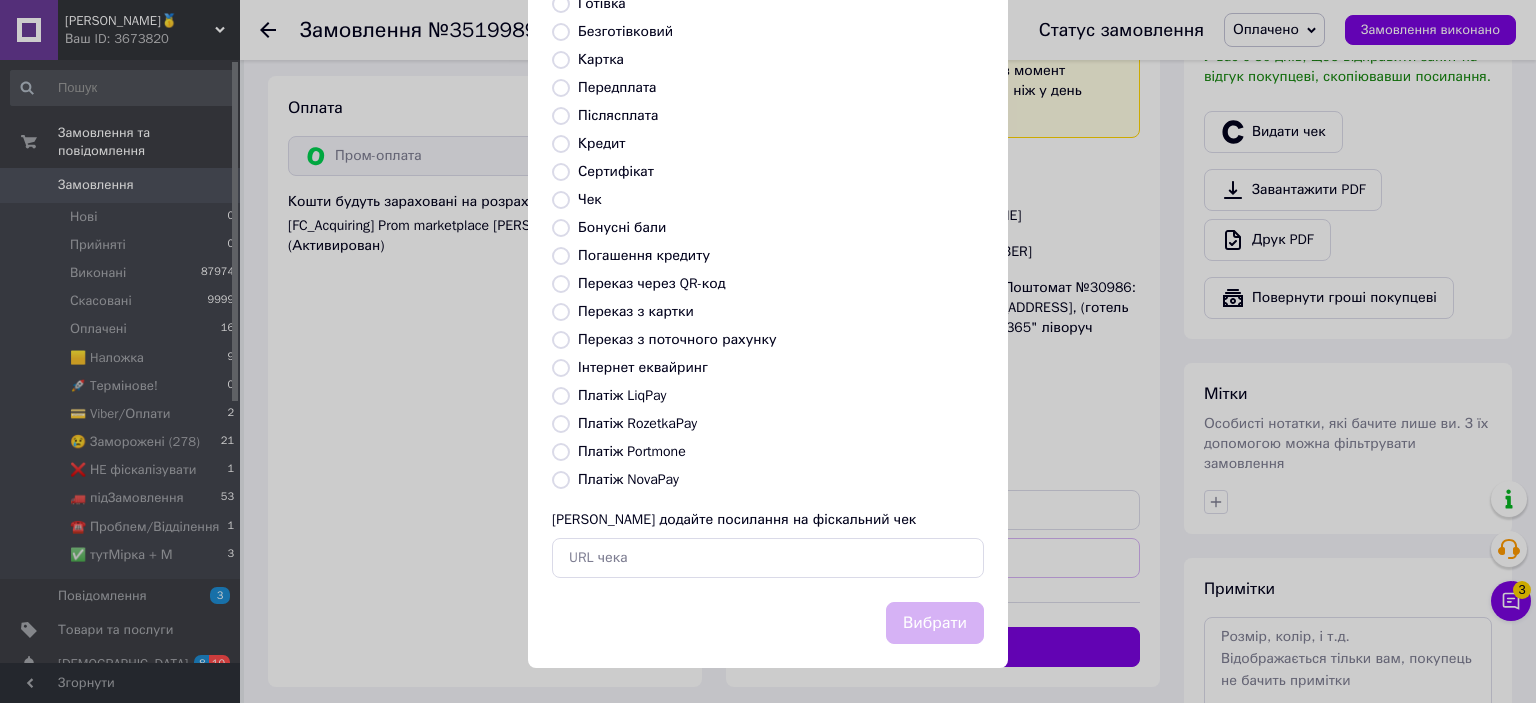 click on "Платіж RozetkaPay" at bounding box center [637, 423] 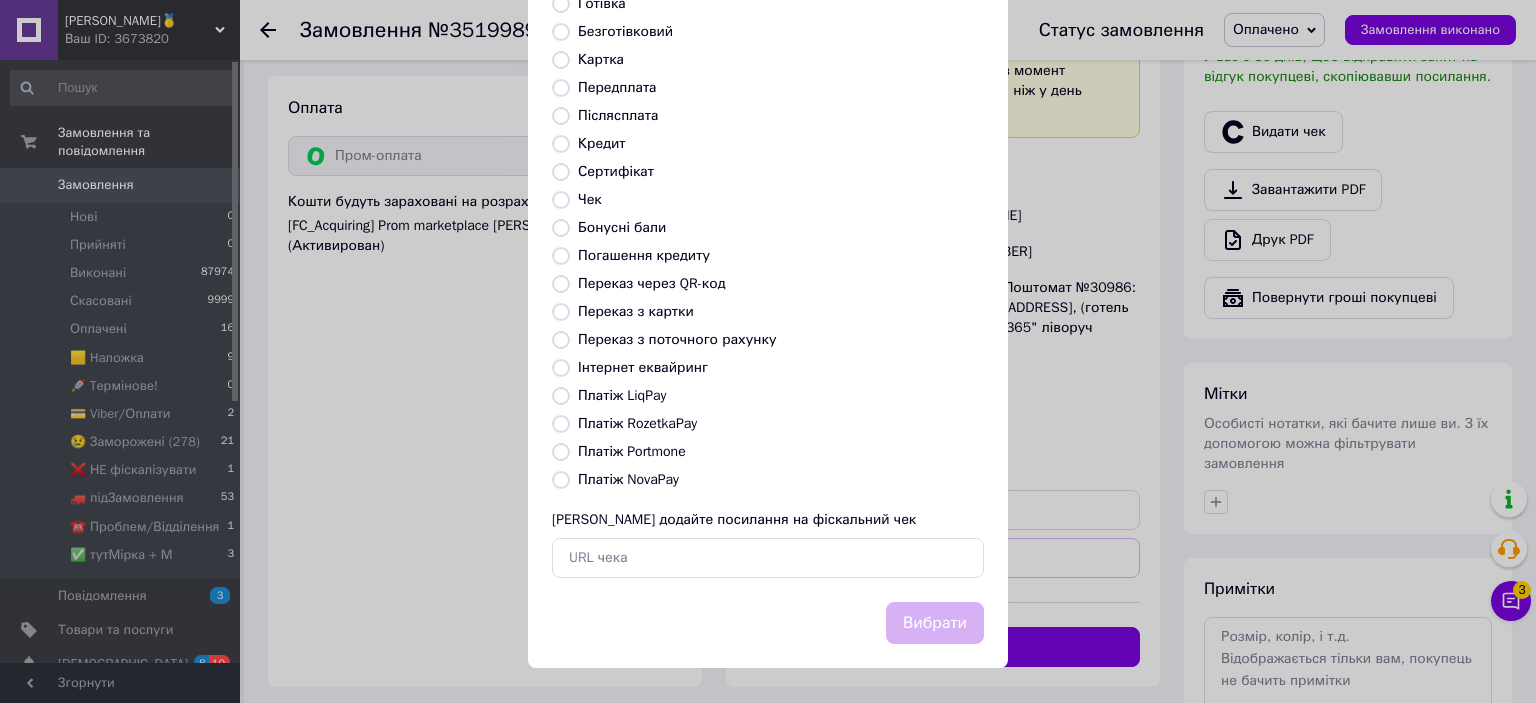 radio on "true" 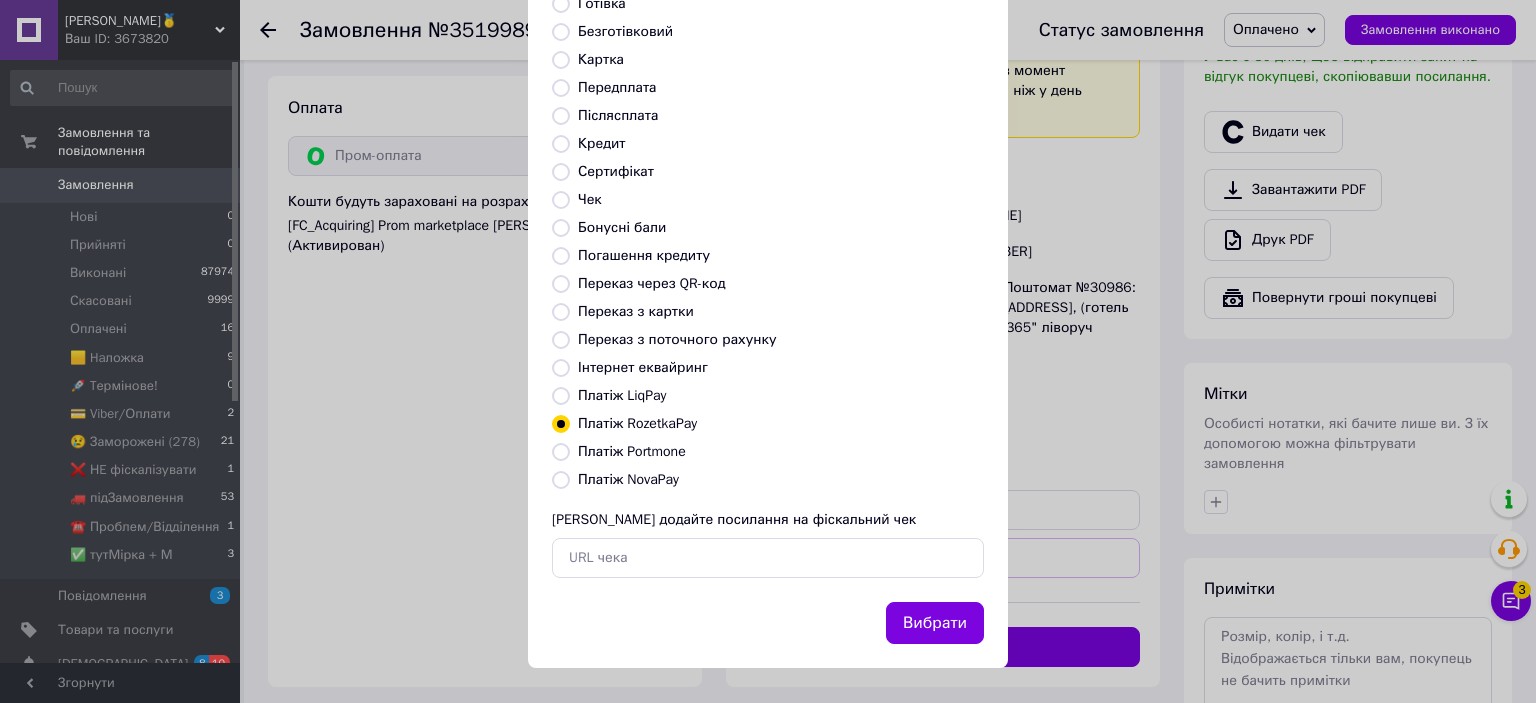 click on "Вибрати" at bounding box center [935, 623] 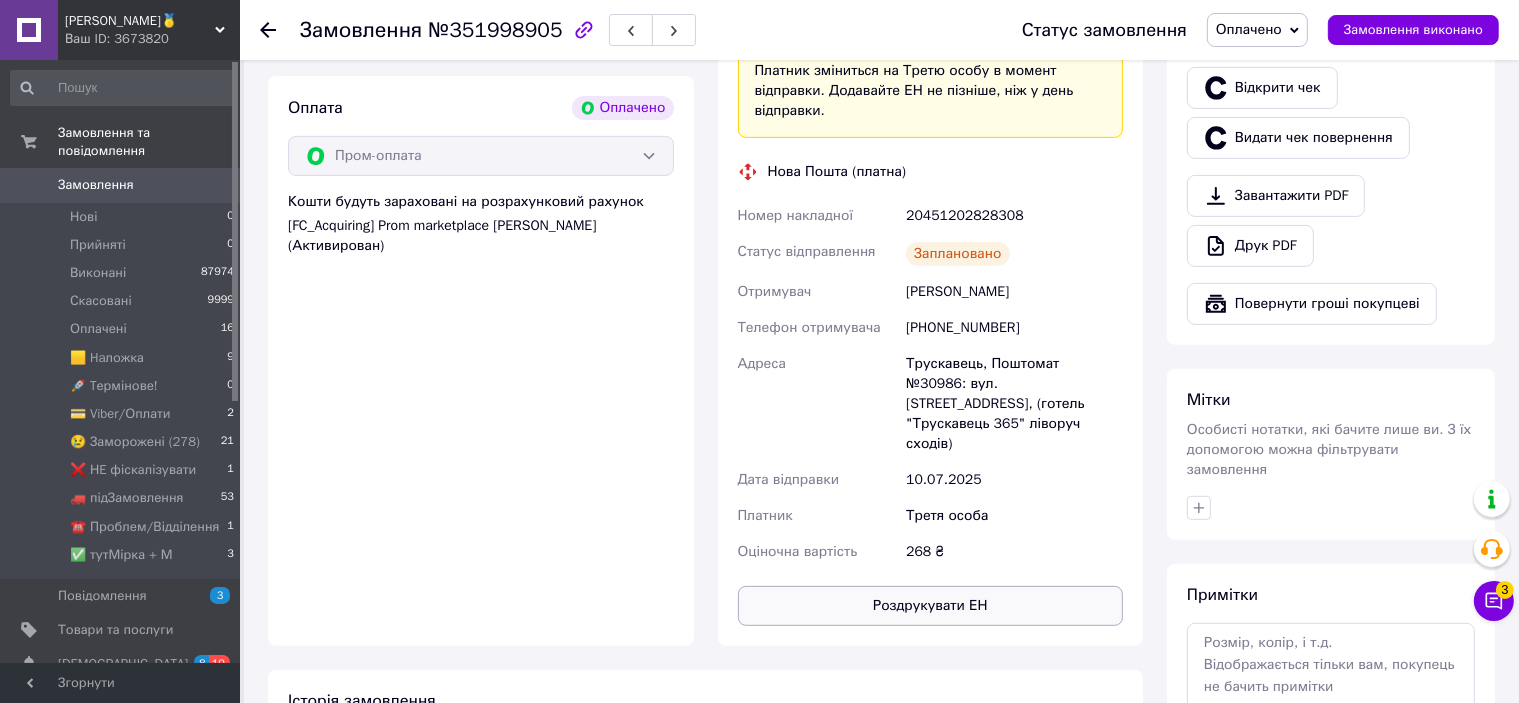 click on "Роздрукувати ЕН" at bounding box center [931, 606] 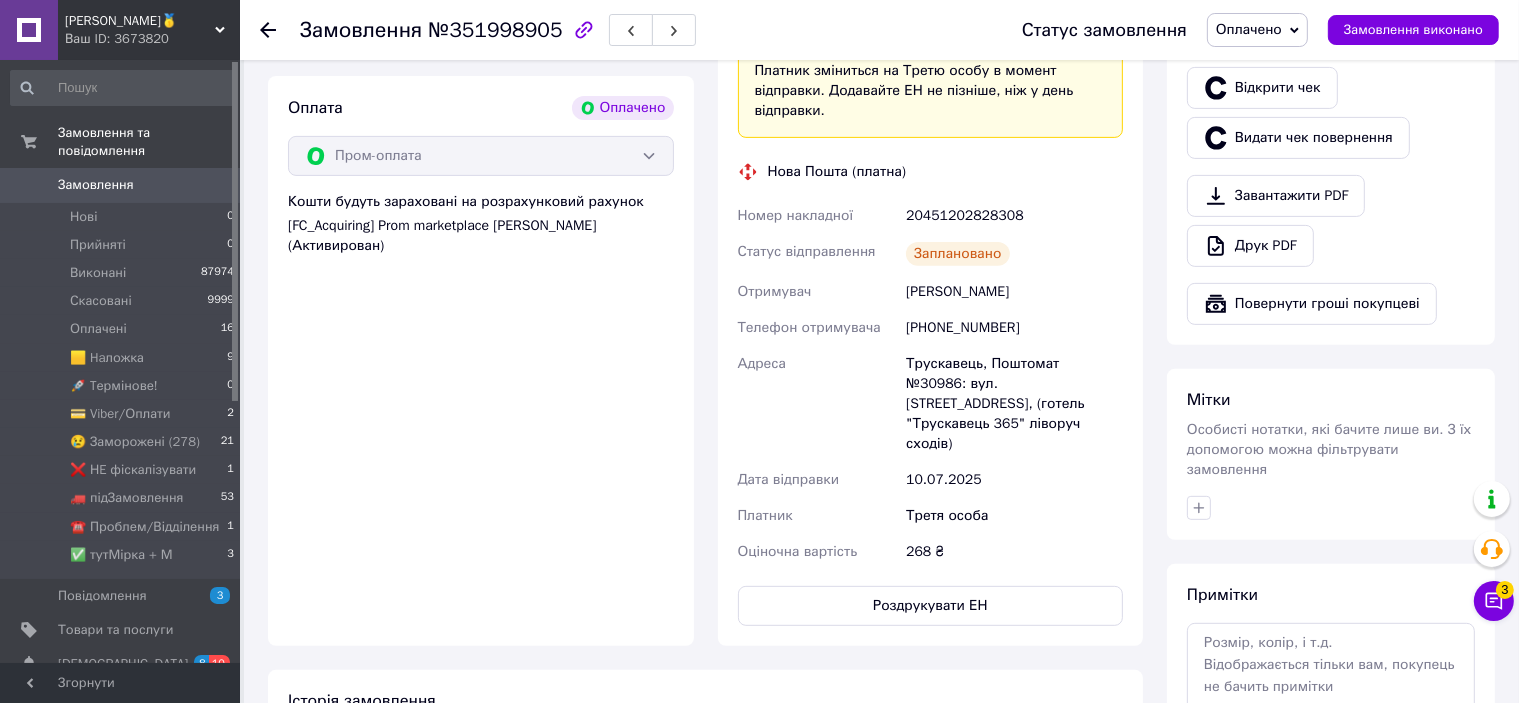 click on "20451202828308" at bounding box center [1014, 216] 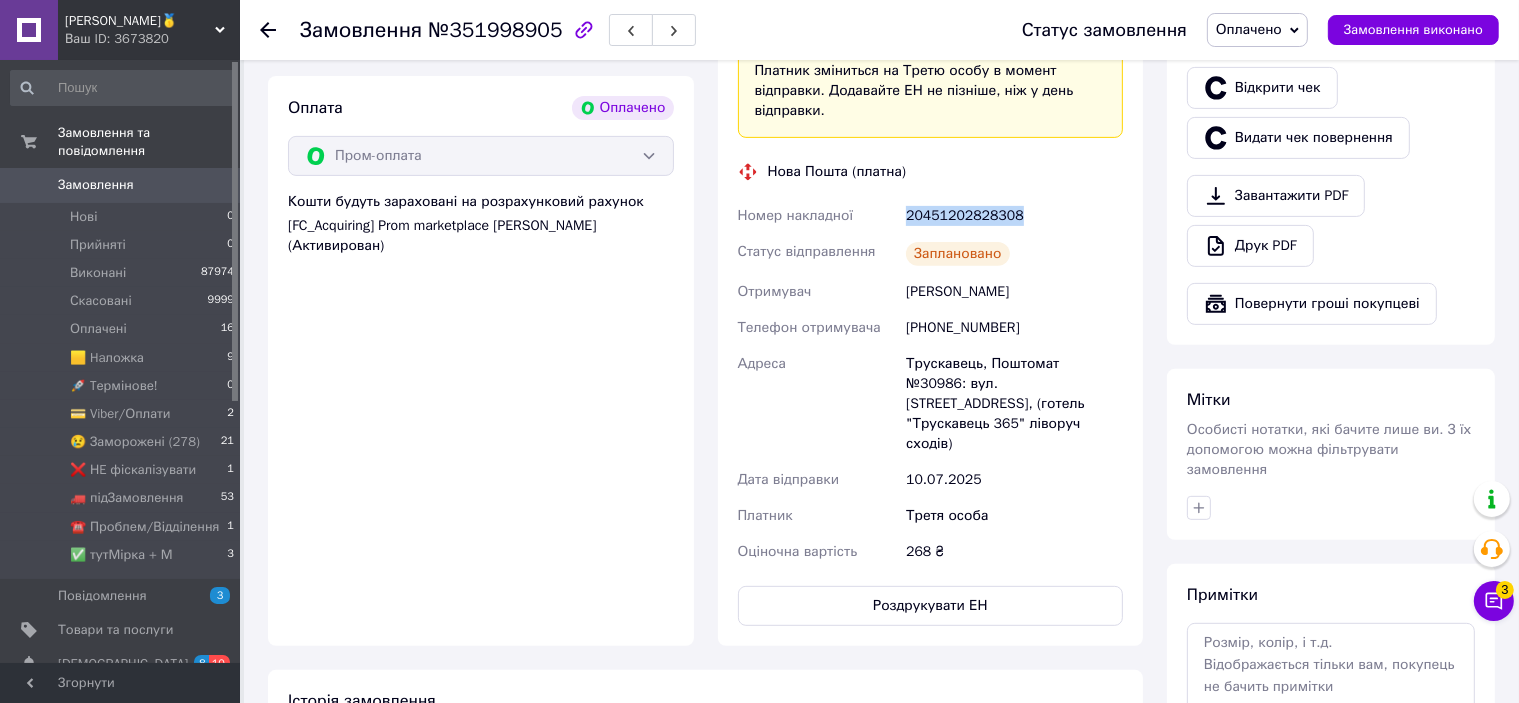 drag, startPoint x: 954, startPoint y: 202, endPoint x: 963, endPoint y: 195, distance: 11.401754 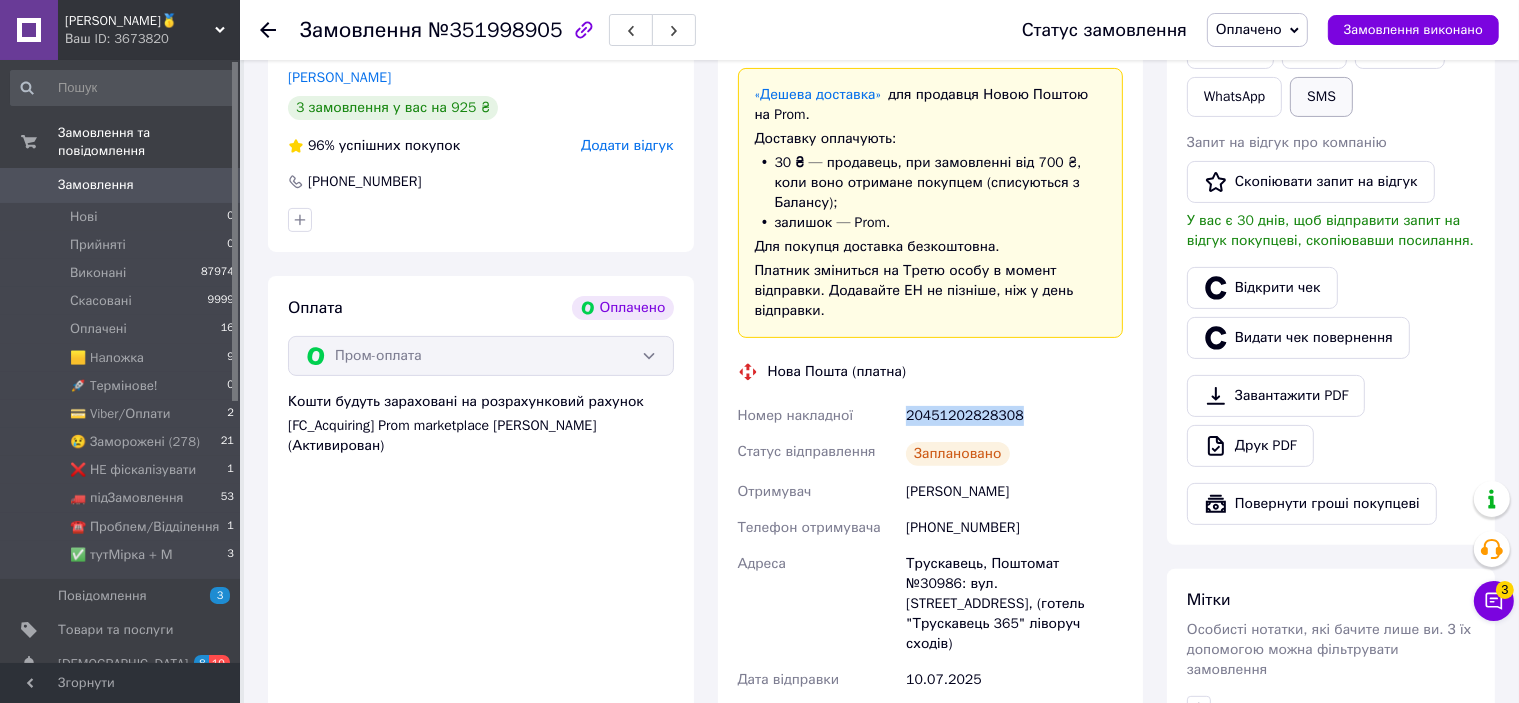 click on "SMS" at bounding box center [1321, 97] 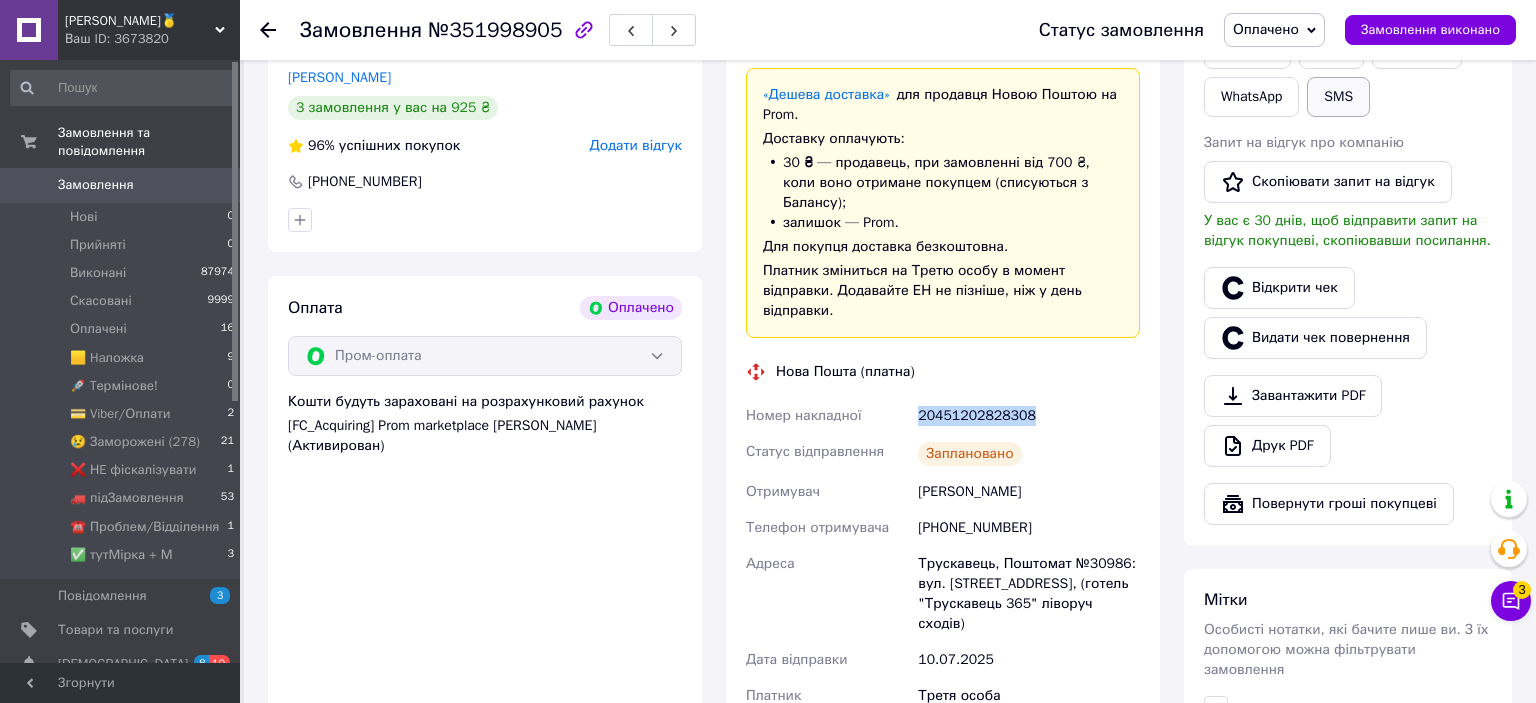 type 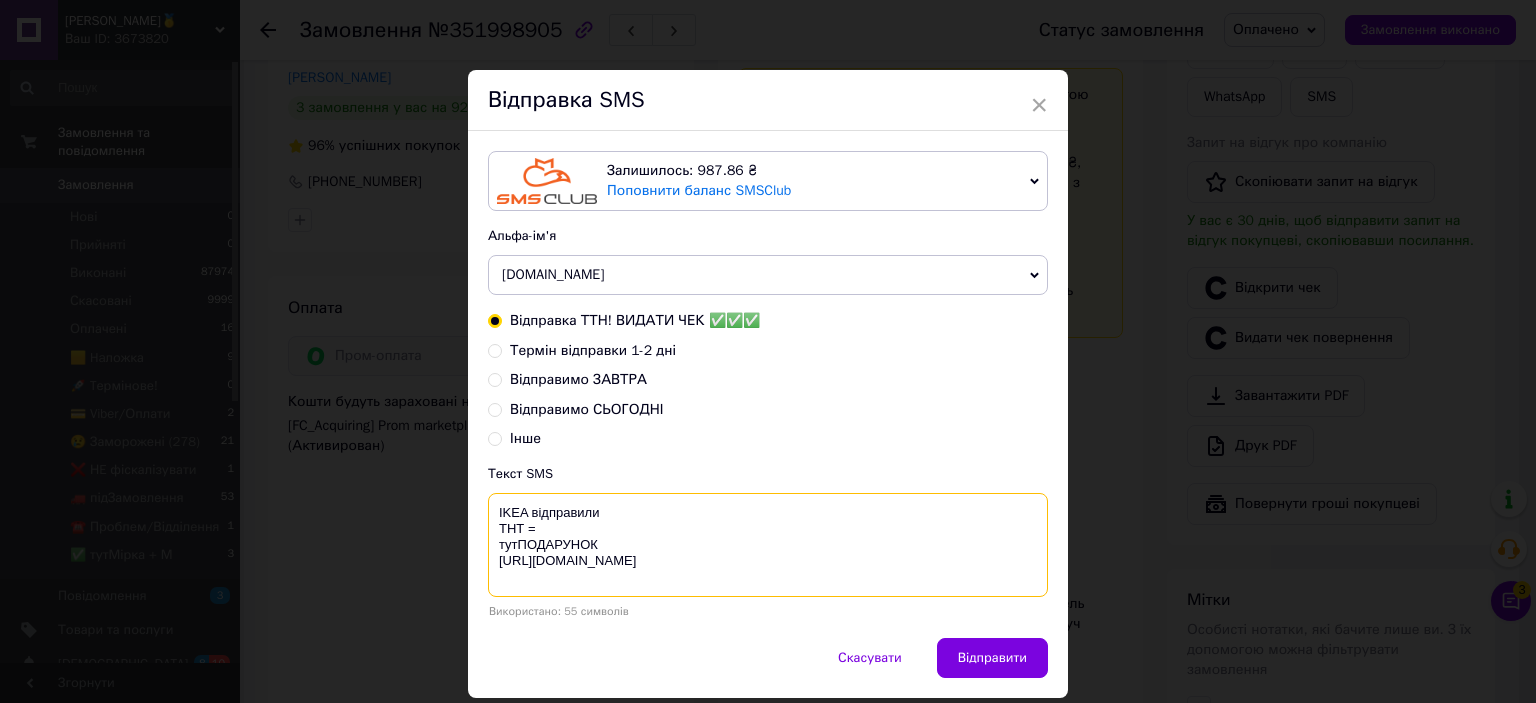 click on "IKEA відправили
ТНТ =
тутПОДАРУНОК
https://bit.ly/taao" at bounding box center [768, 545] 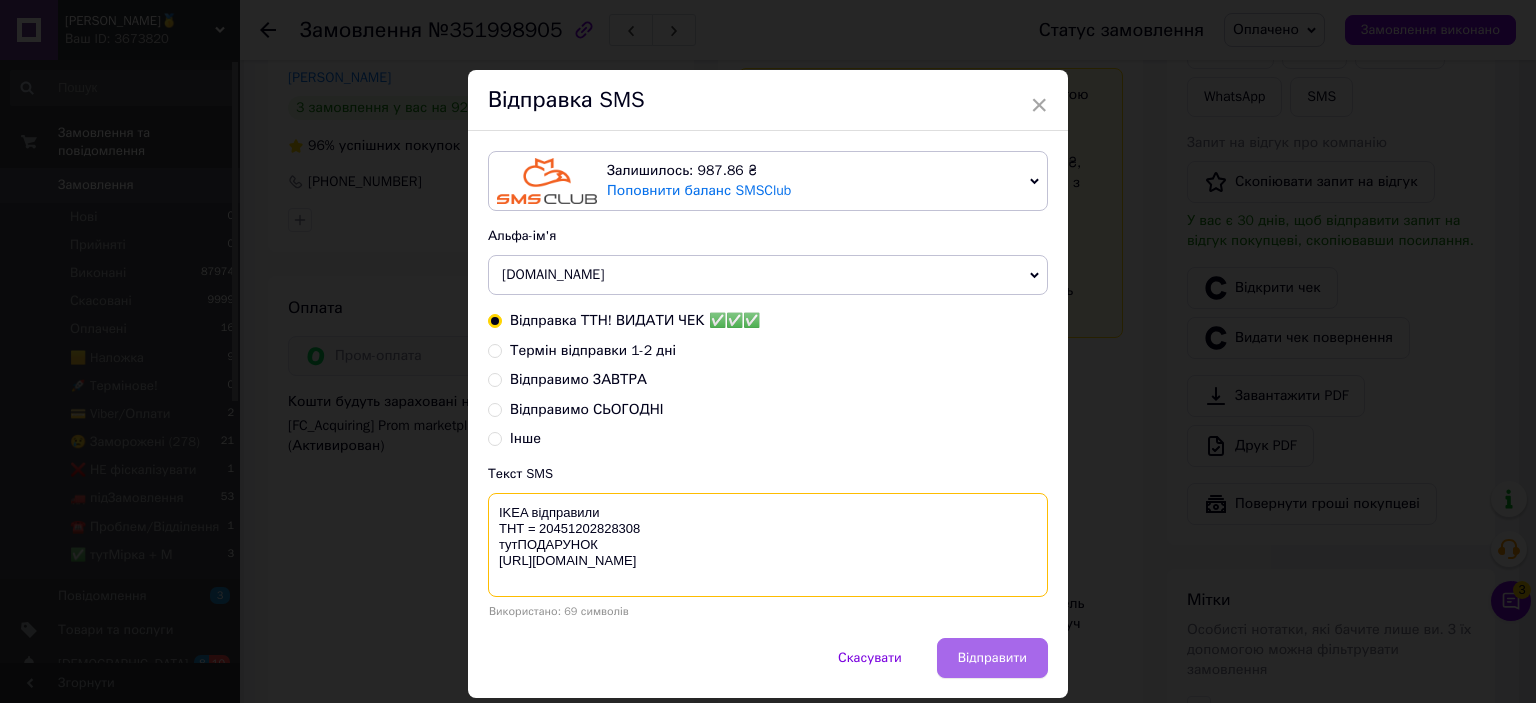 type on "IKEA відправили
ТНТ = 20451202828308
тутПОДАРУНОК
https://bit.ly/taao" 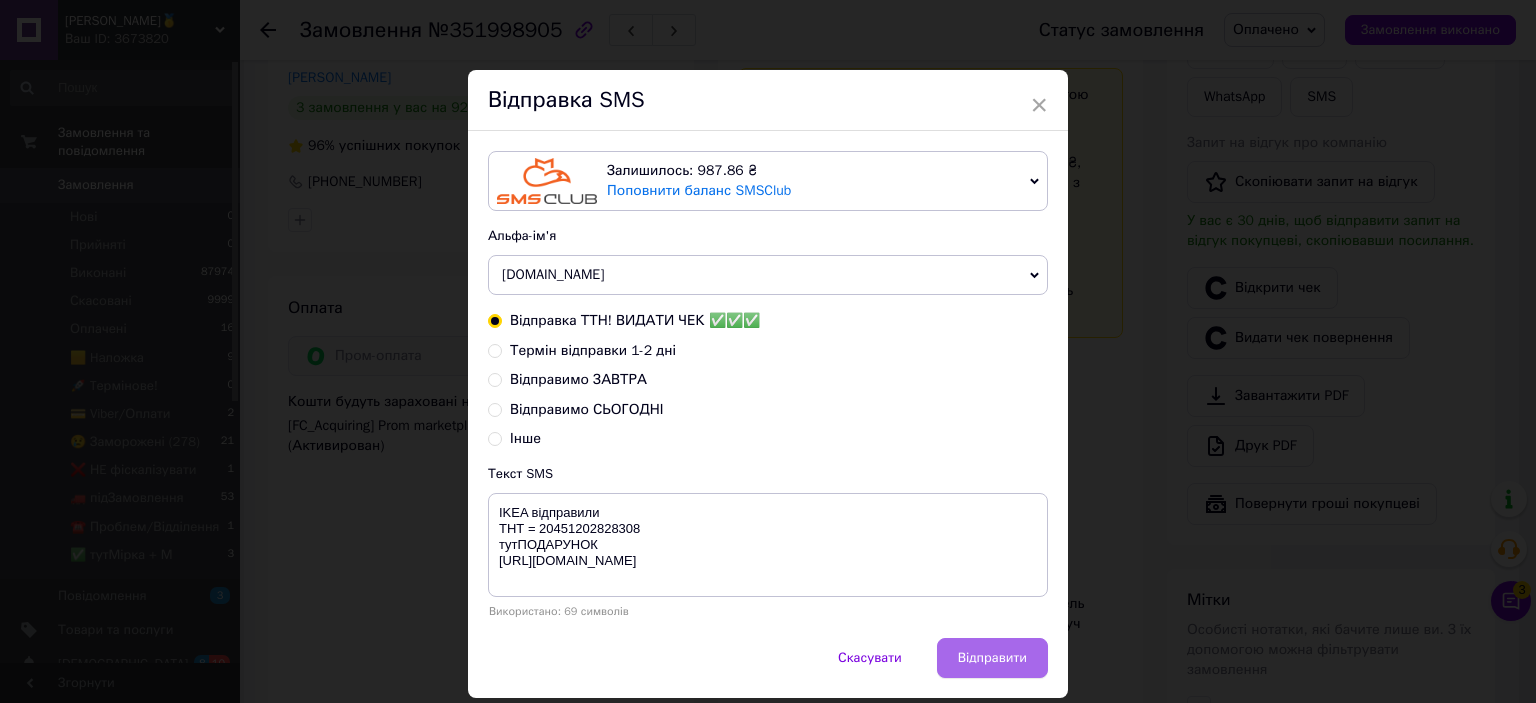 click on "Відправити" at bounding box center (992, 658) 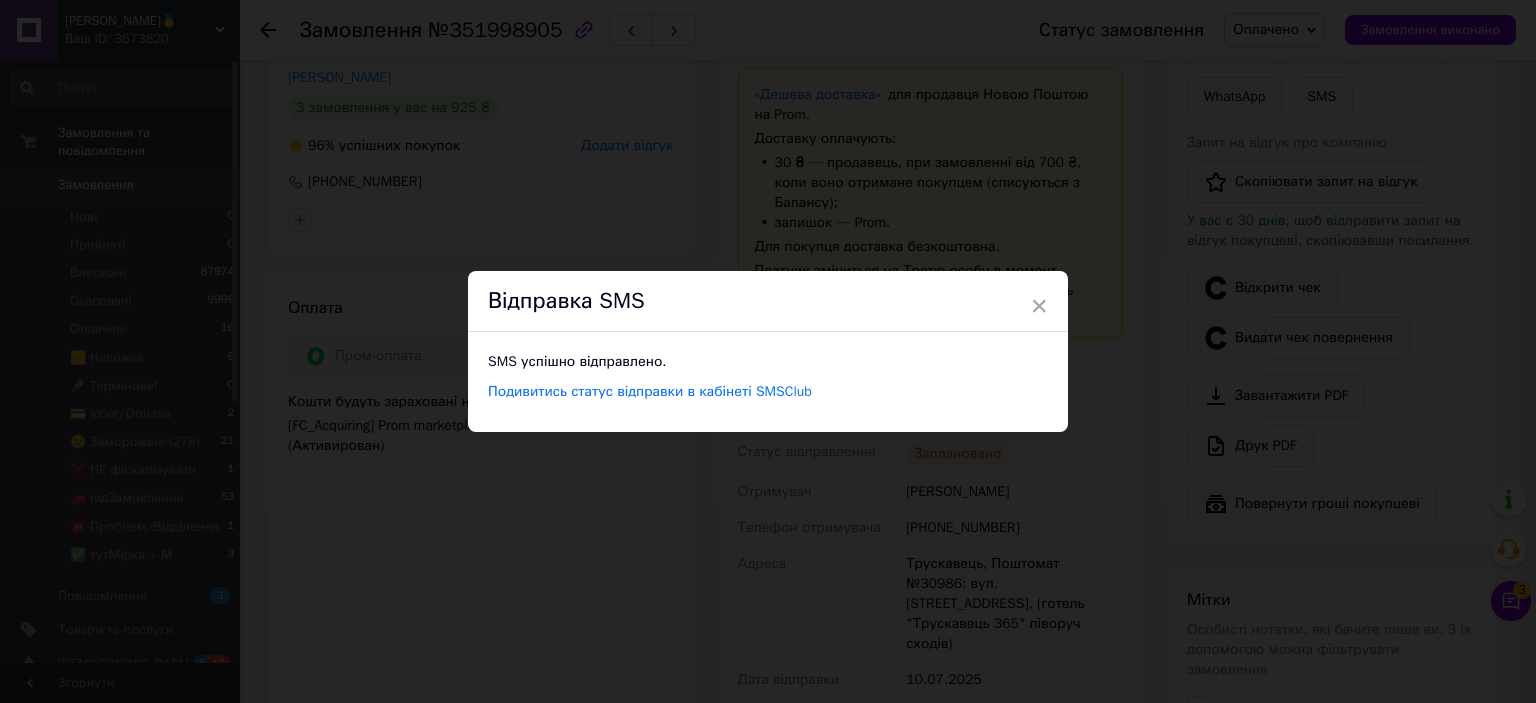 click on "× Відправка SMS SMS успішно відправлено. Подивитись статус відправки в кабінеті SMSClub" at bounding box center (768, 351) 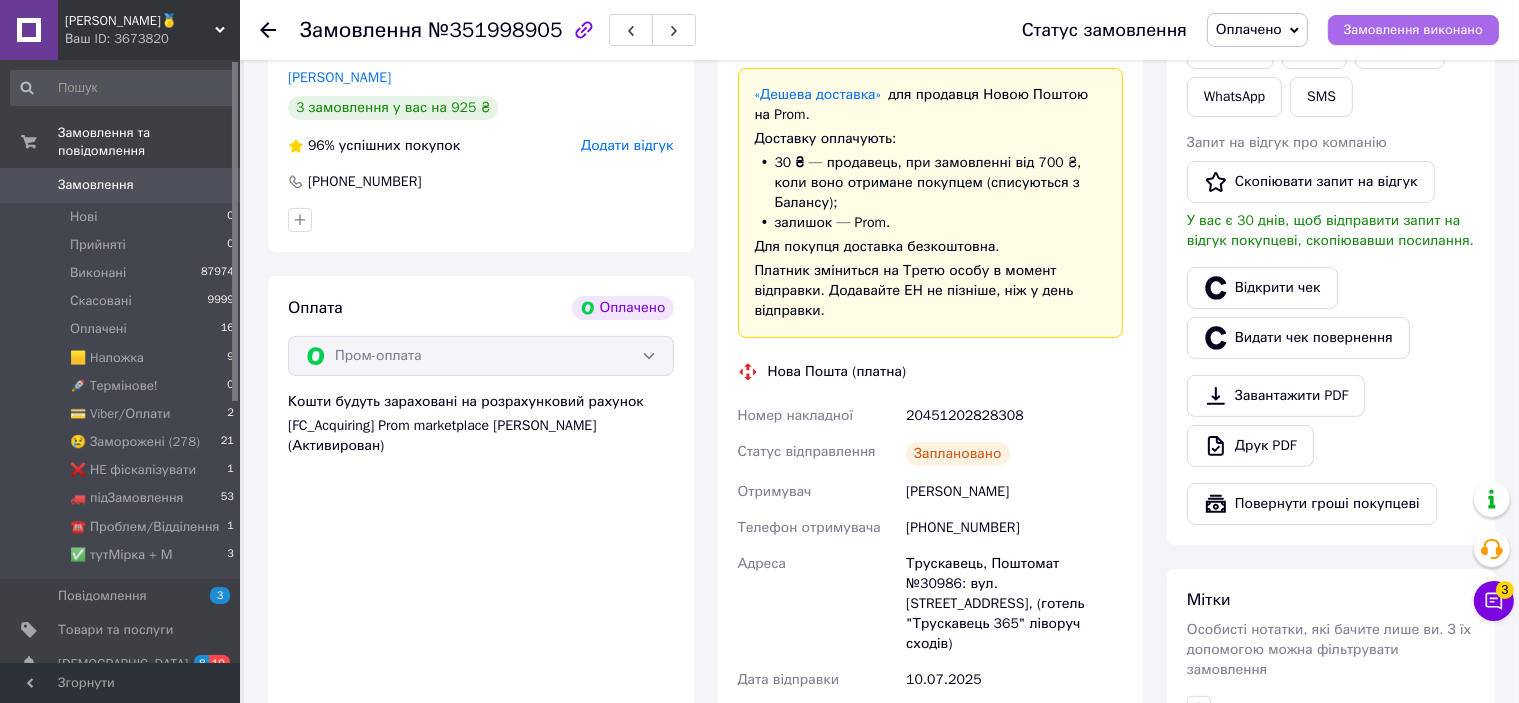 click on "Замовлення виконано" at bounding box center [1413, 30] 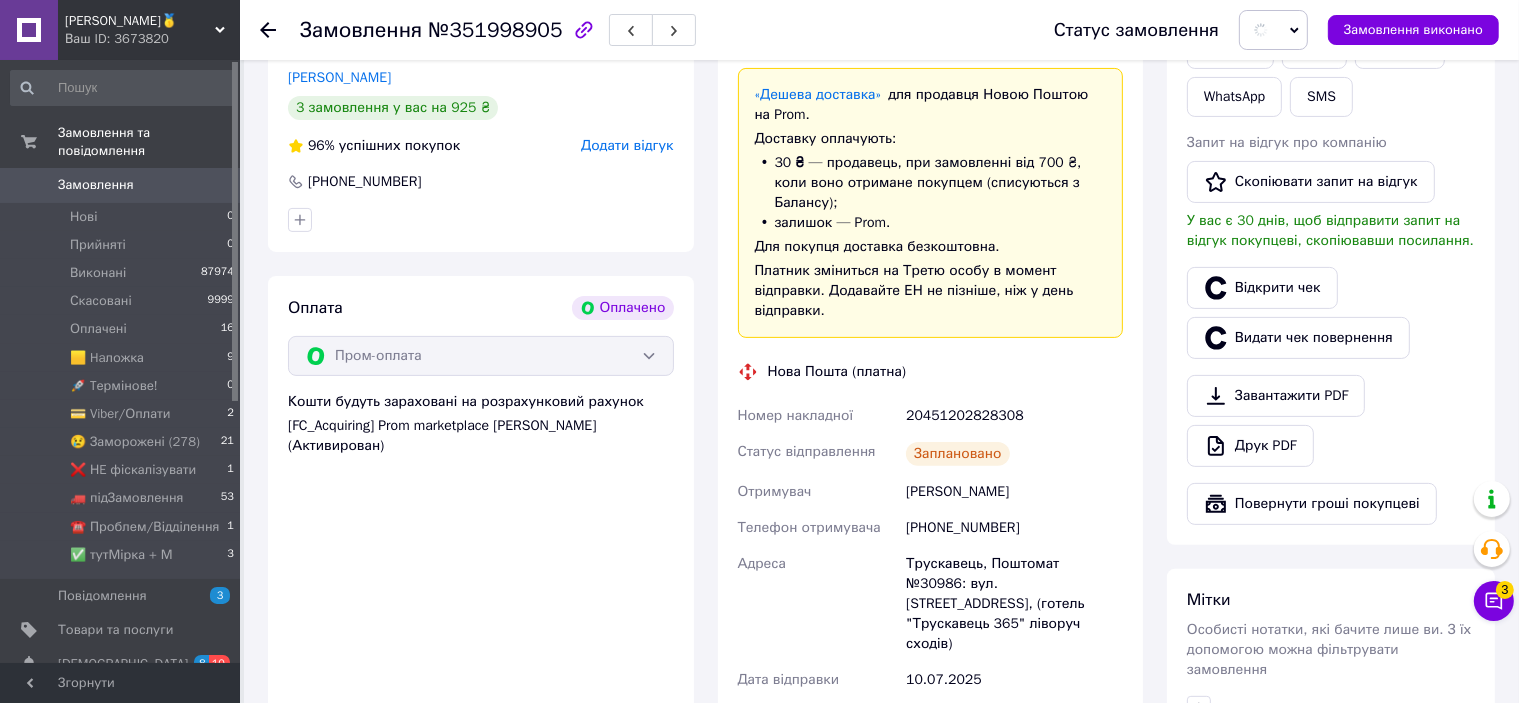 scroll, scrollTop: 0, scrollLeft: 0, axis: both 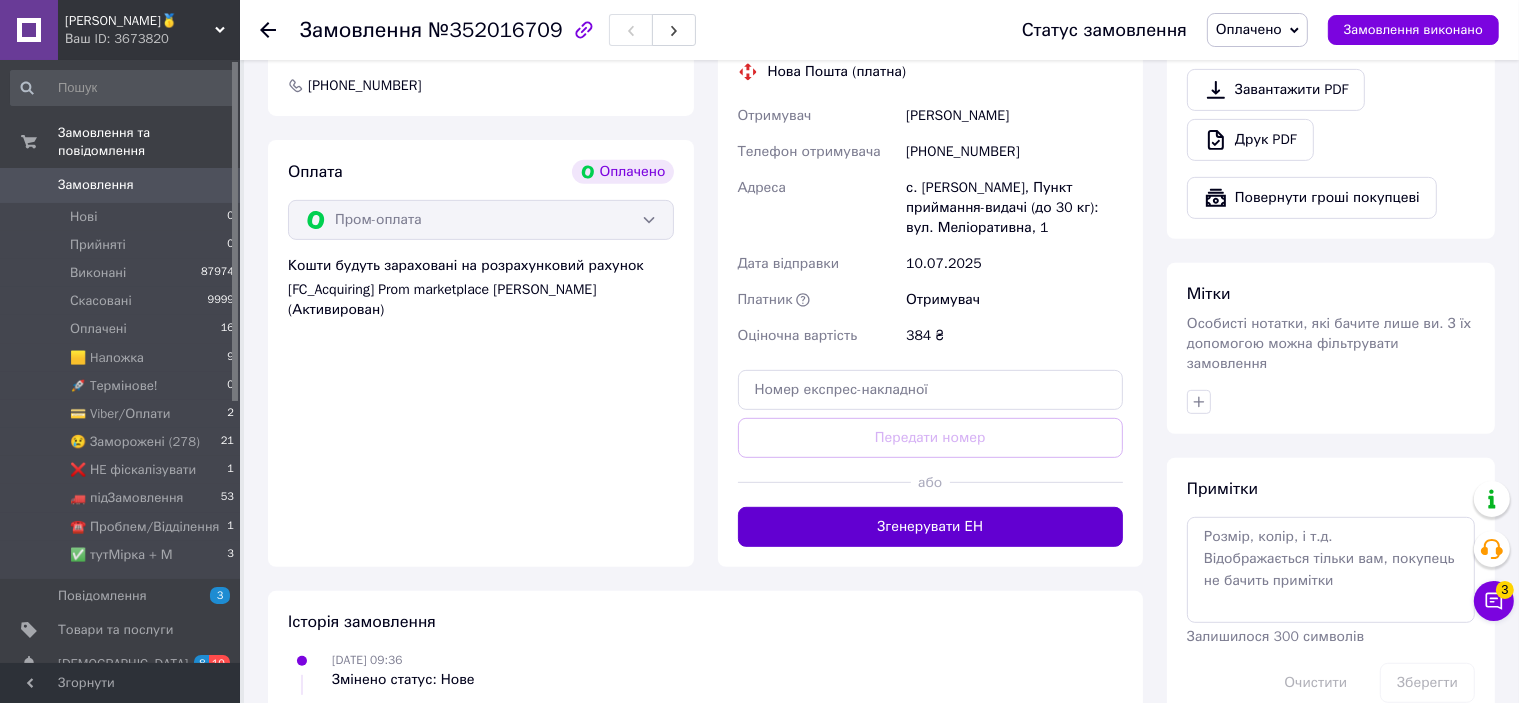 click on "Згенерувати ЕН" at bounding box center (931, 527) 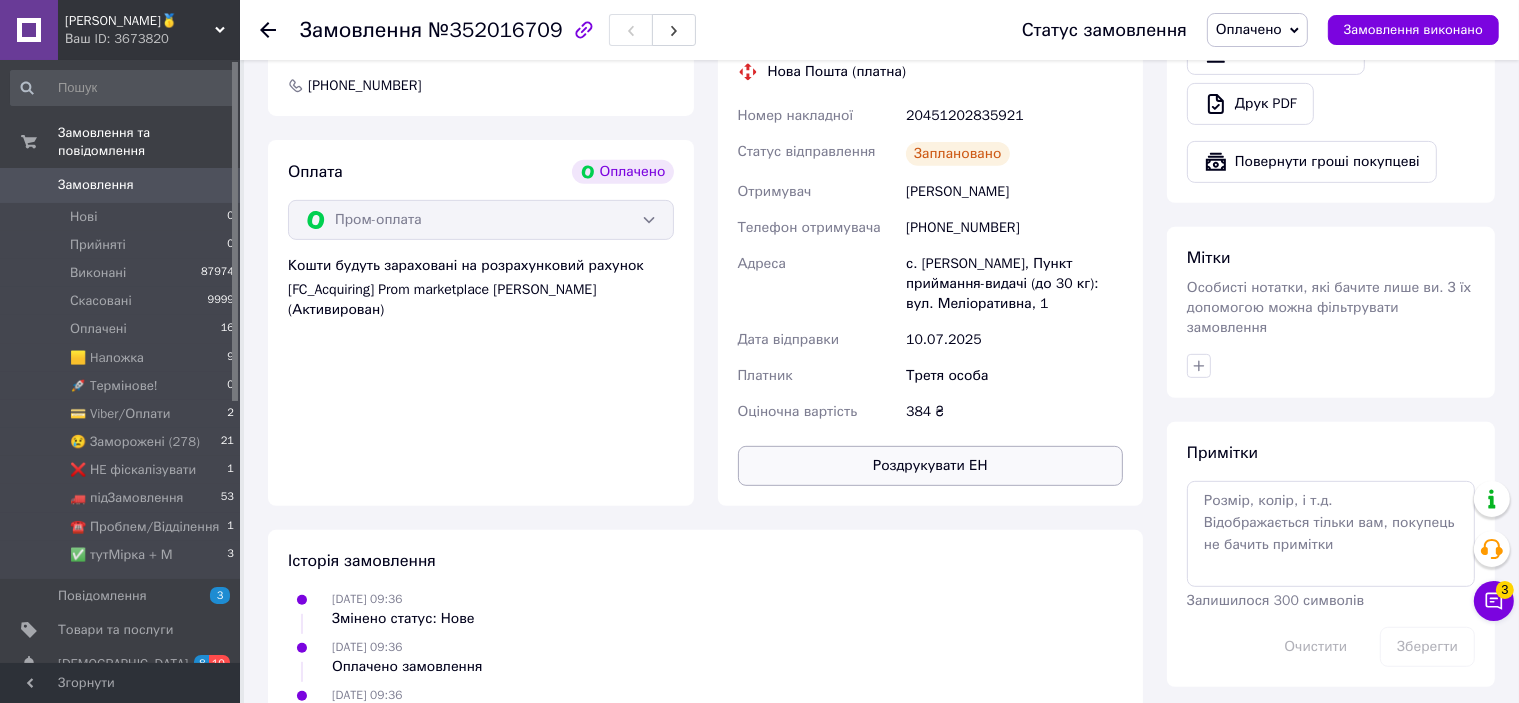 click on "Роздрукувати ЕН" at bounding box center (931, 466) 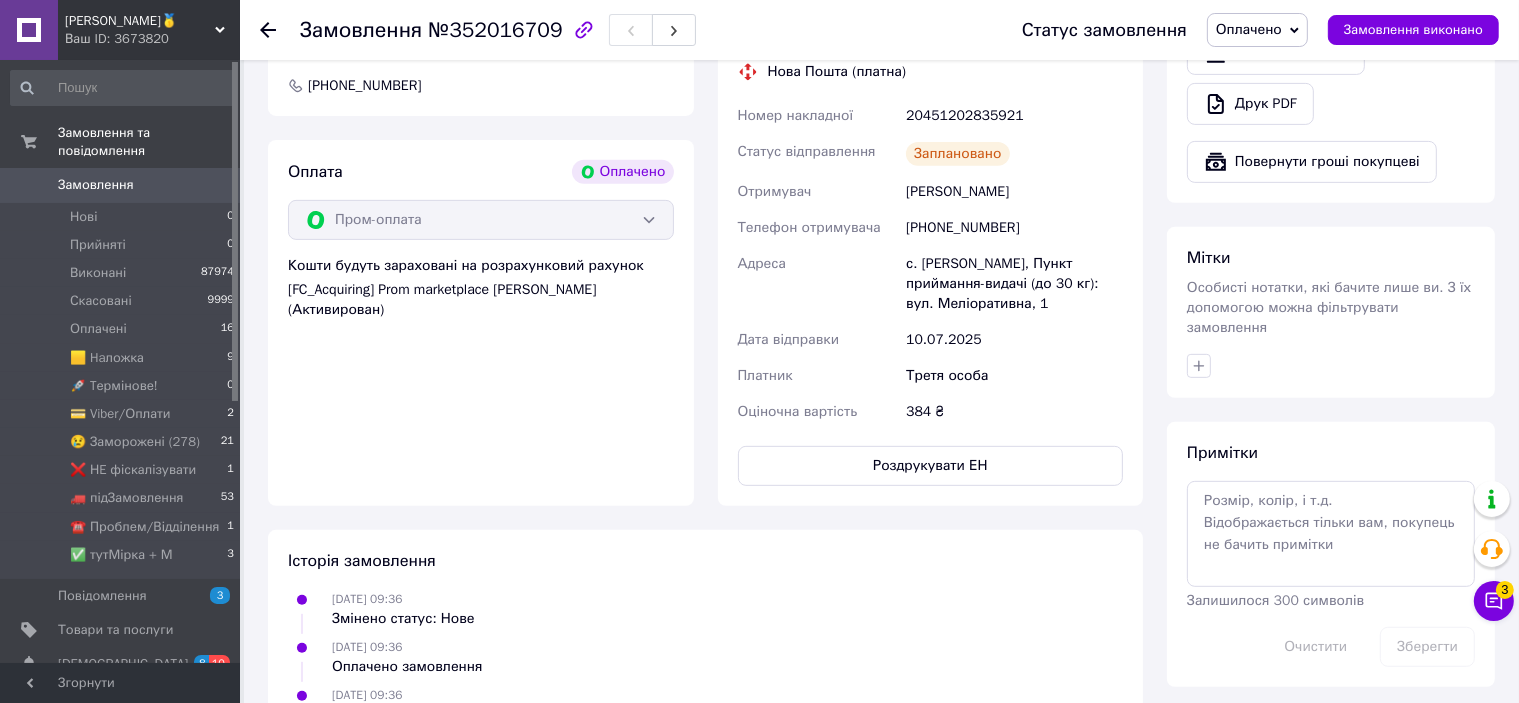 scroll, scrollTop: 600, scrollLeft: 0, axis: vertical 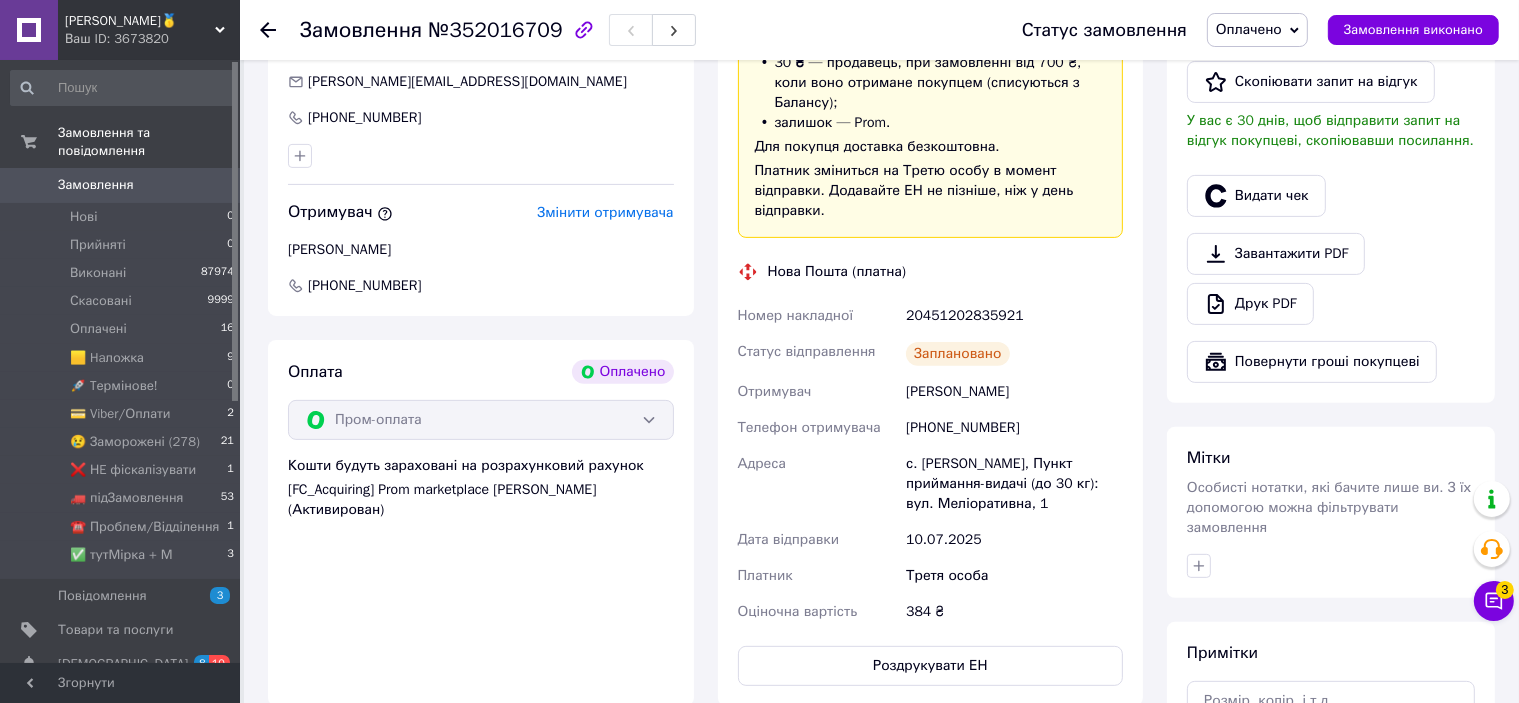 click on "20451202835921" at bounding box center [1014, 316] 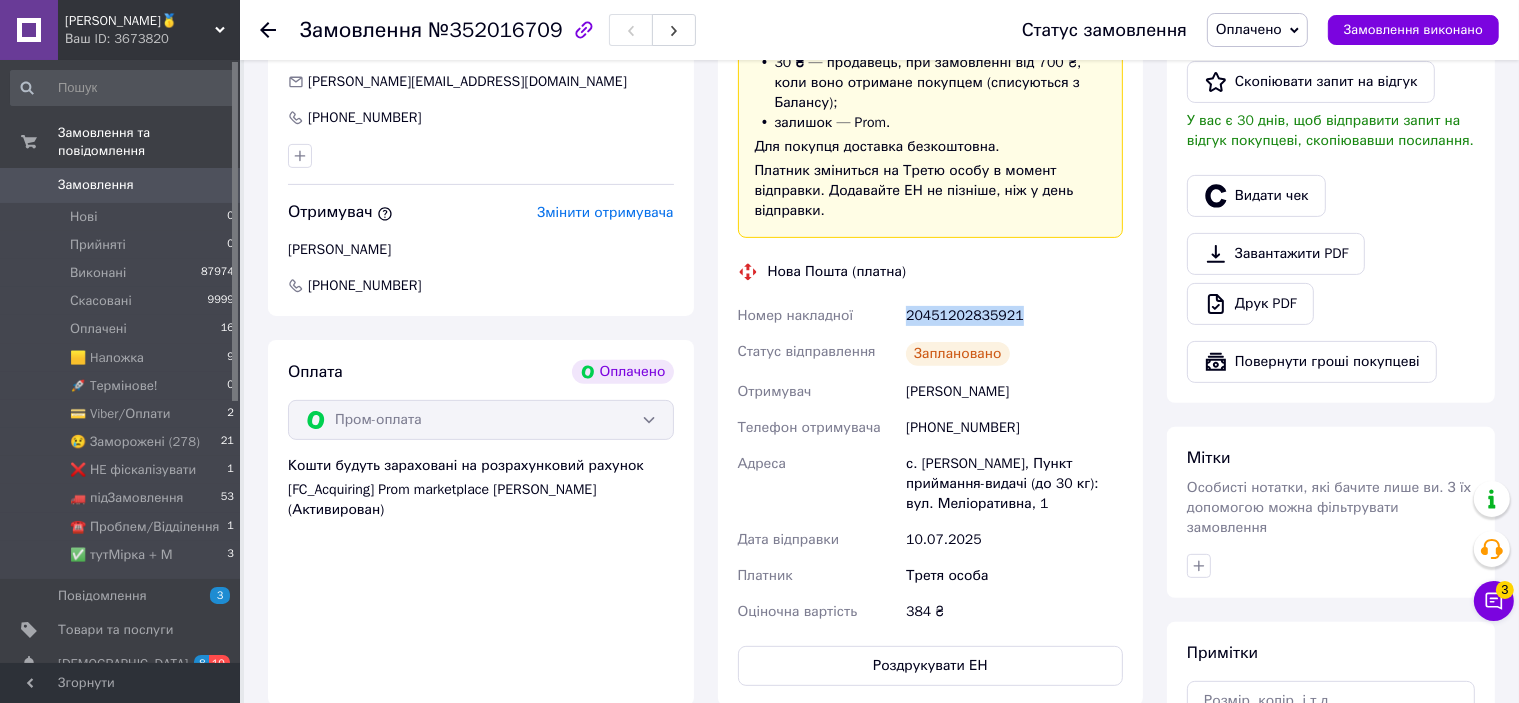 click on "20451202835921" at bounding box center [1014, 316] 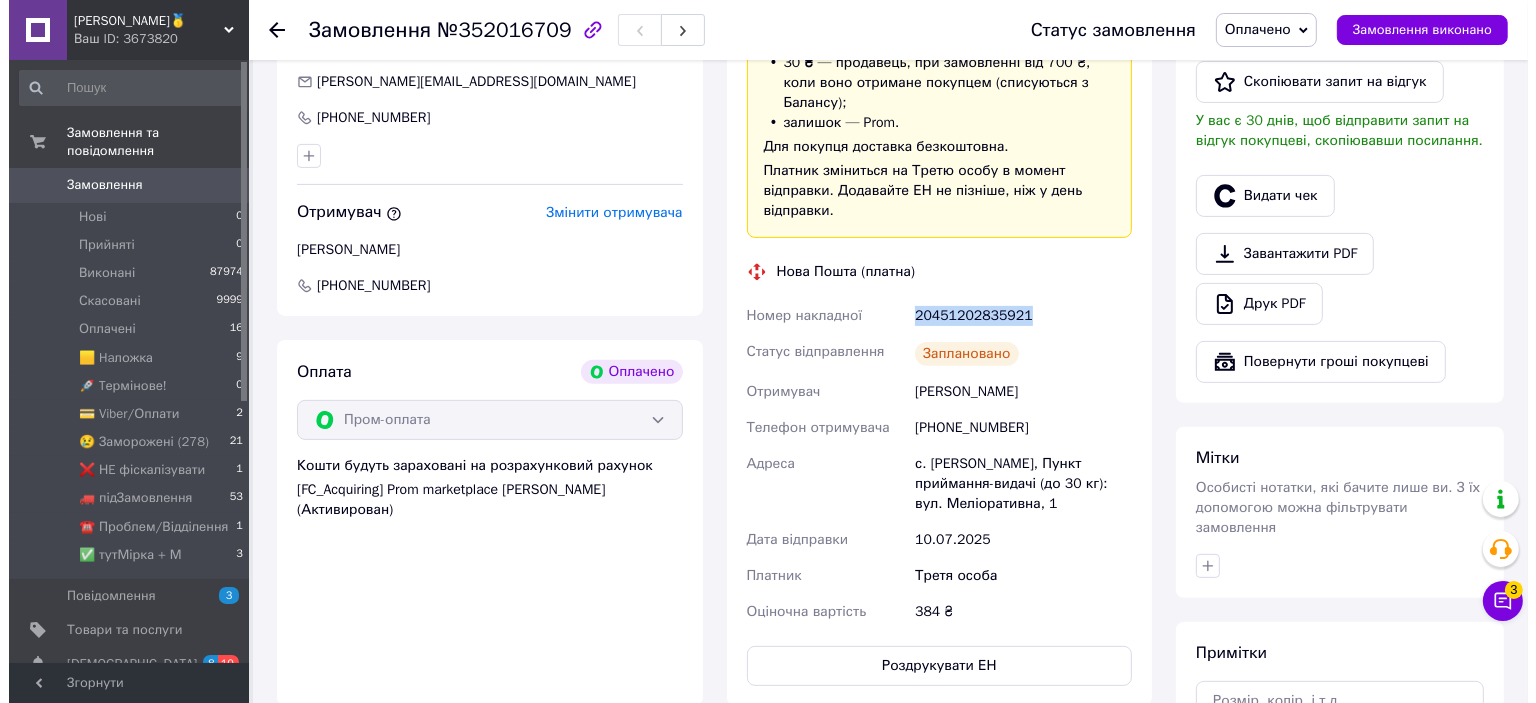 scroll, scrollTop: 400, scrollLeft: 0, axis: vertical 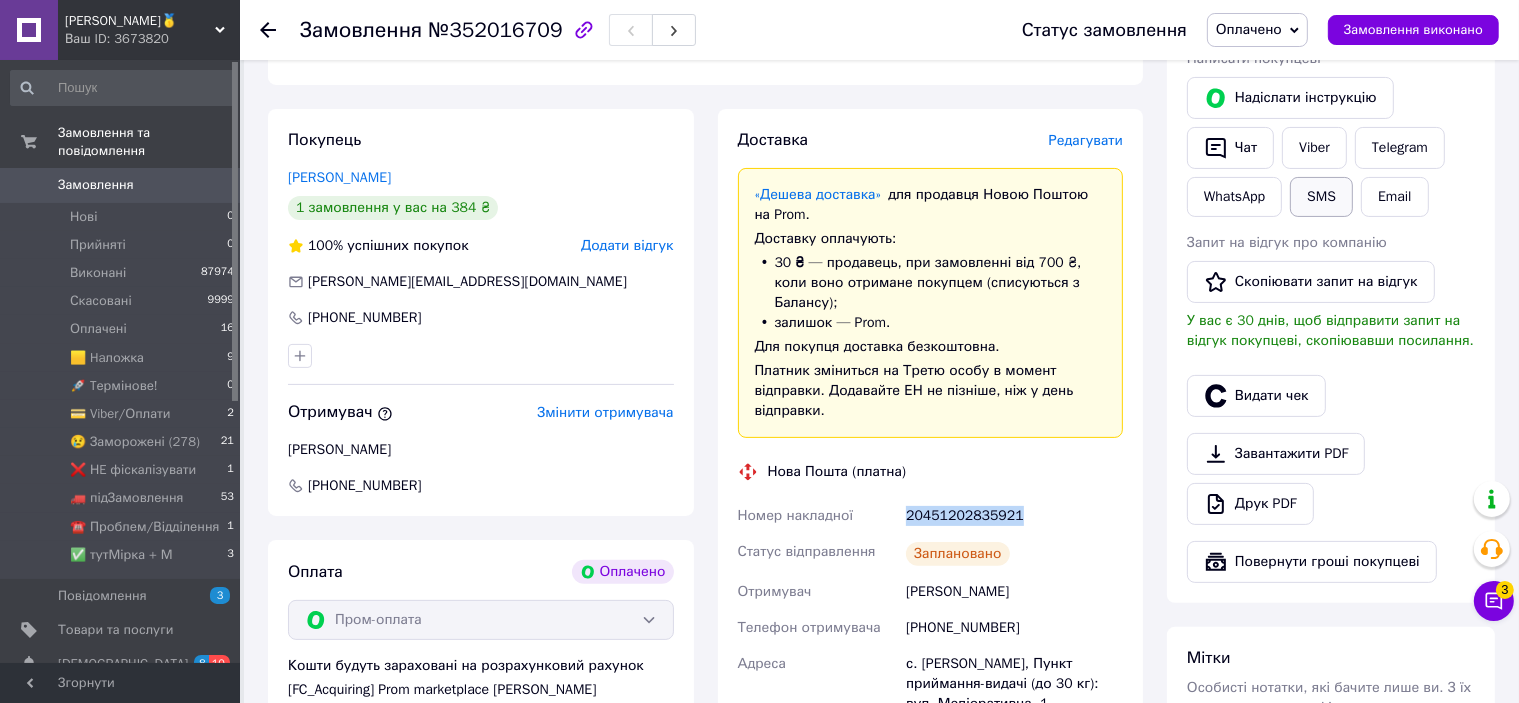 click on "SMS" at bounding box center (1321, 197) 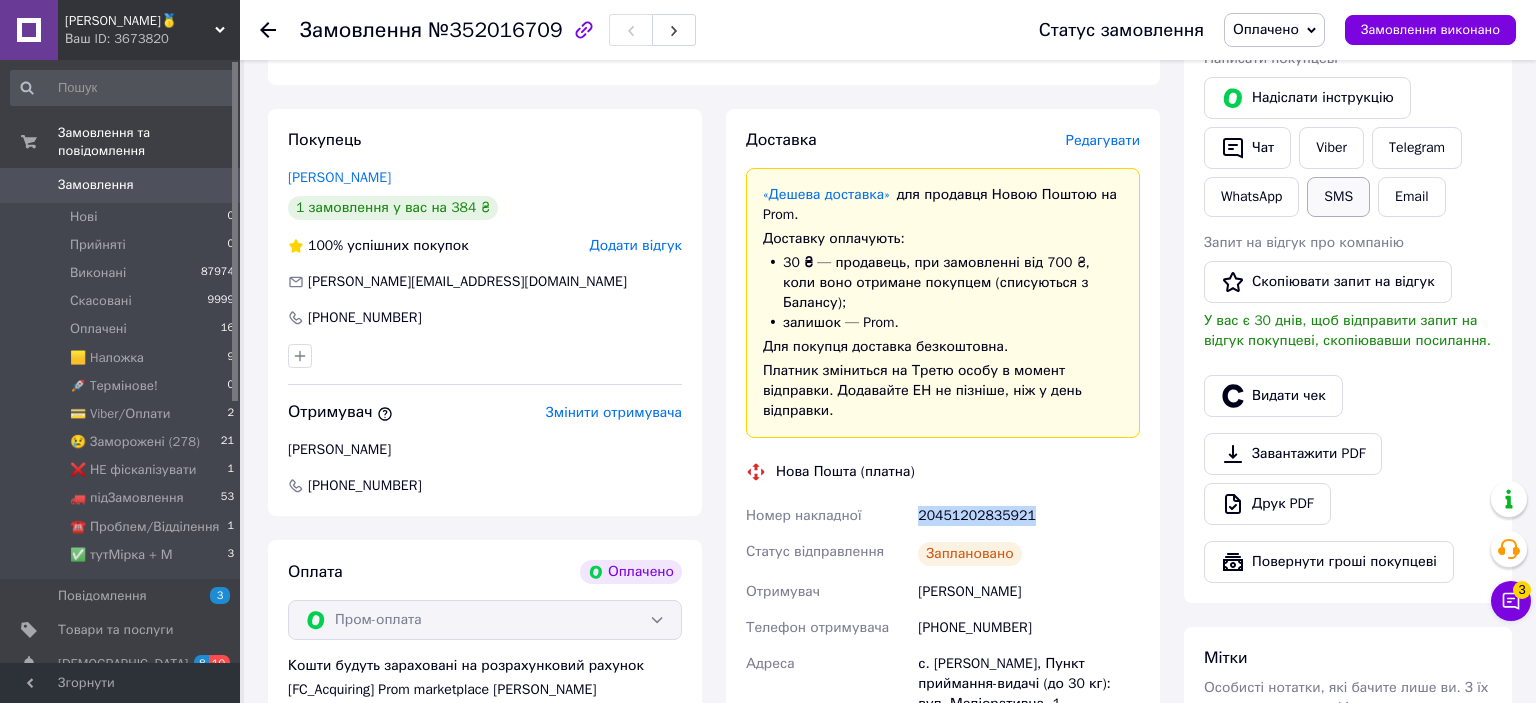 type 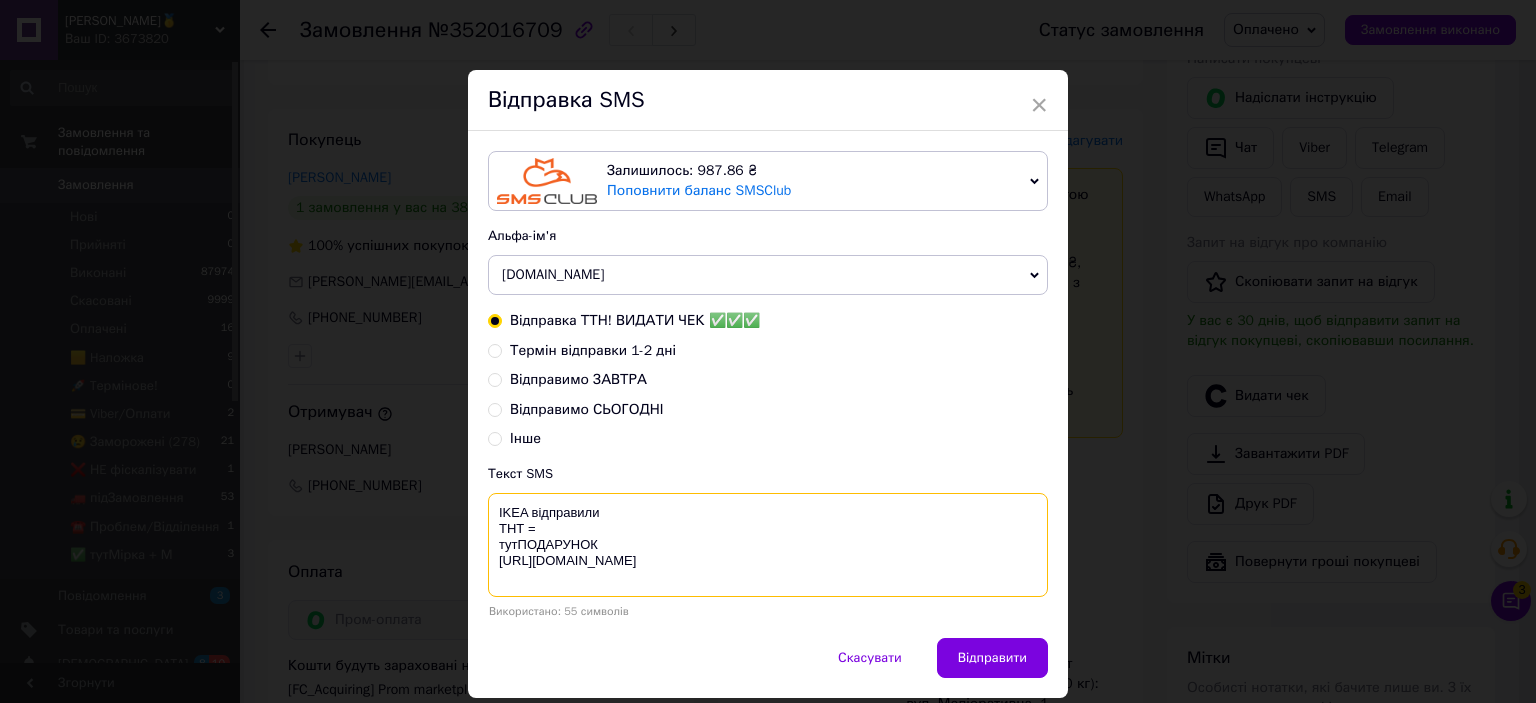click on "IKEA відправили
ТНТ =
тутПОДАРУНОК
https://bit.ly/taao" at bounding box center [768, 545] 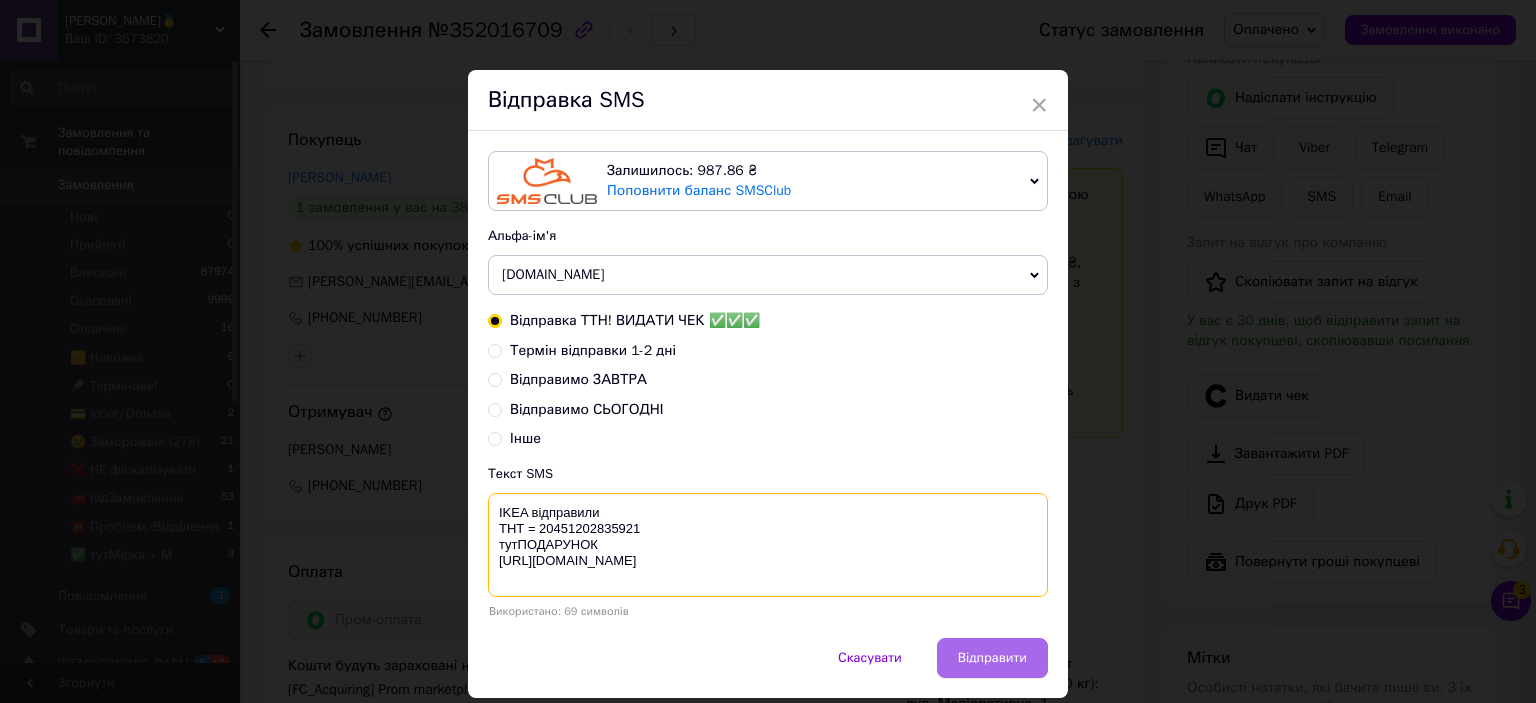 type on "IKEA відправили
ТНТ = 20451202835921
тутПОДАРУНОК
https://bit.ly/taao" 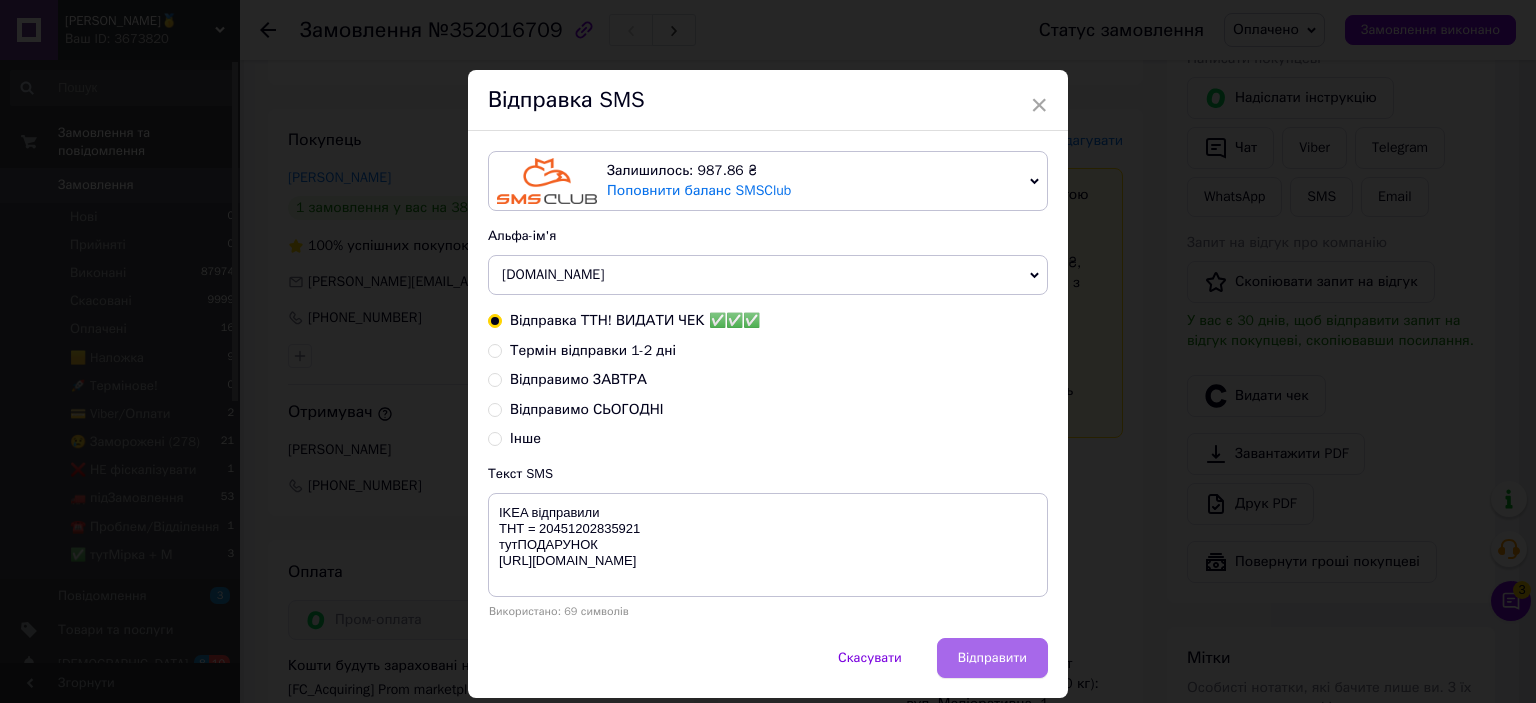 click on "Відправити" at bounding box center (992, 658) 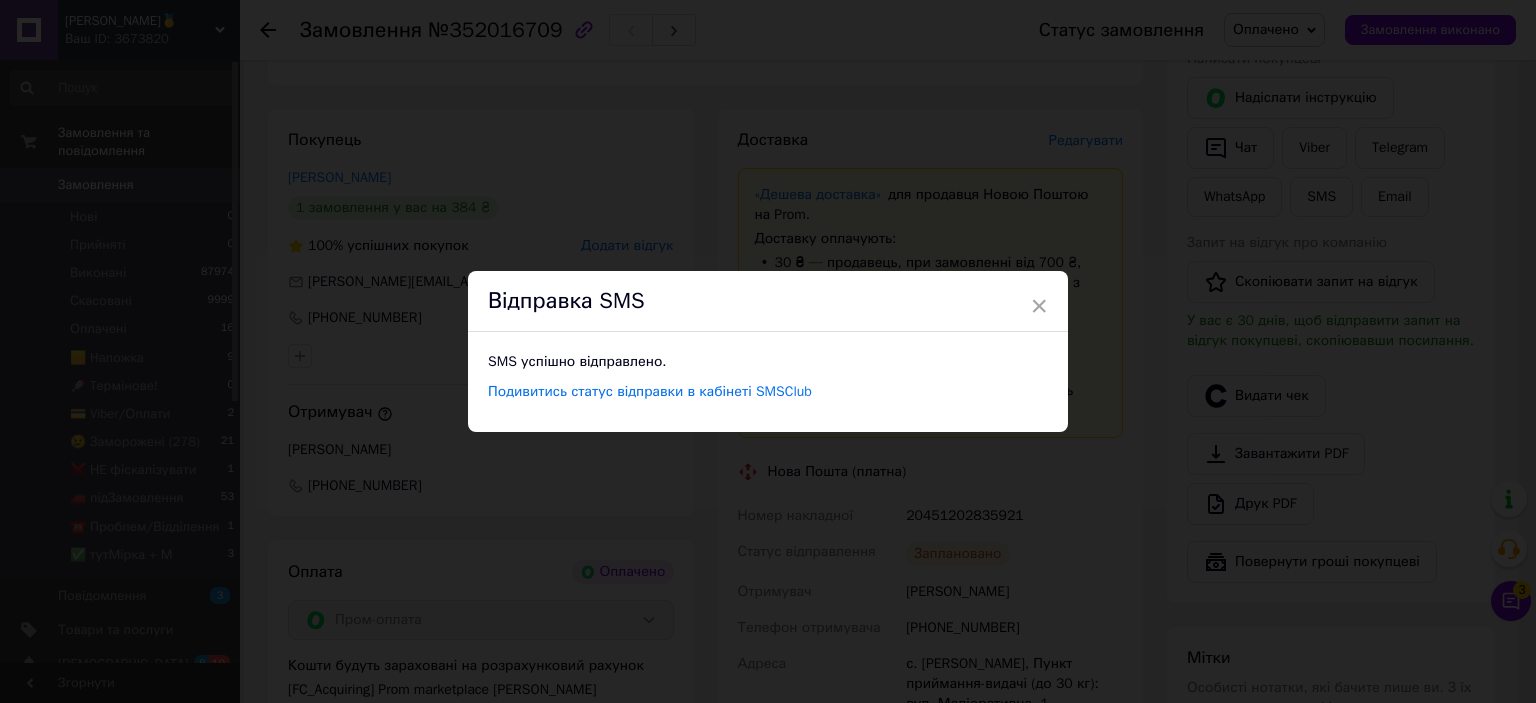 click on "× Відправка SMS SMS успішно відправлено. Подивитись статус відправки в кабінеті SMSClub" at bounding box center (768, 351) 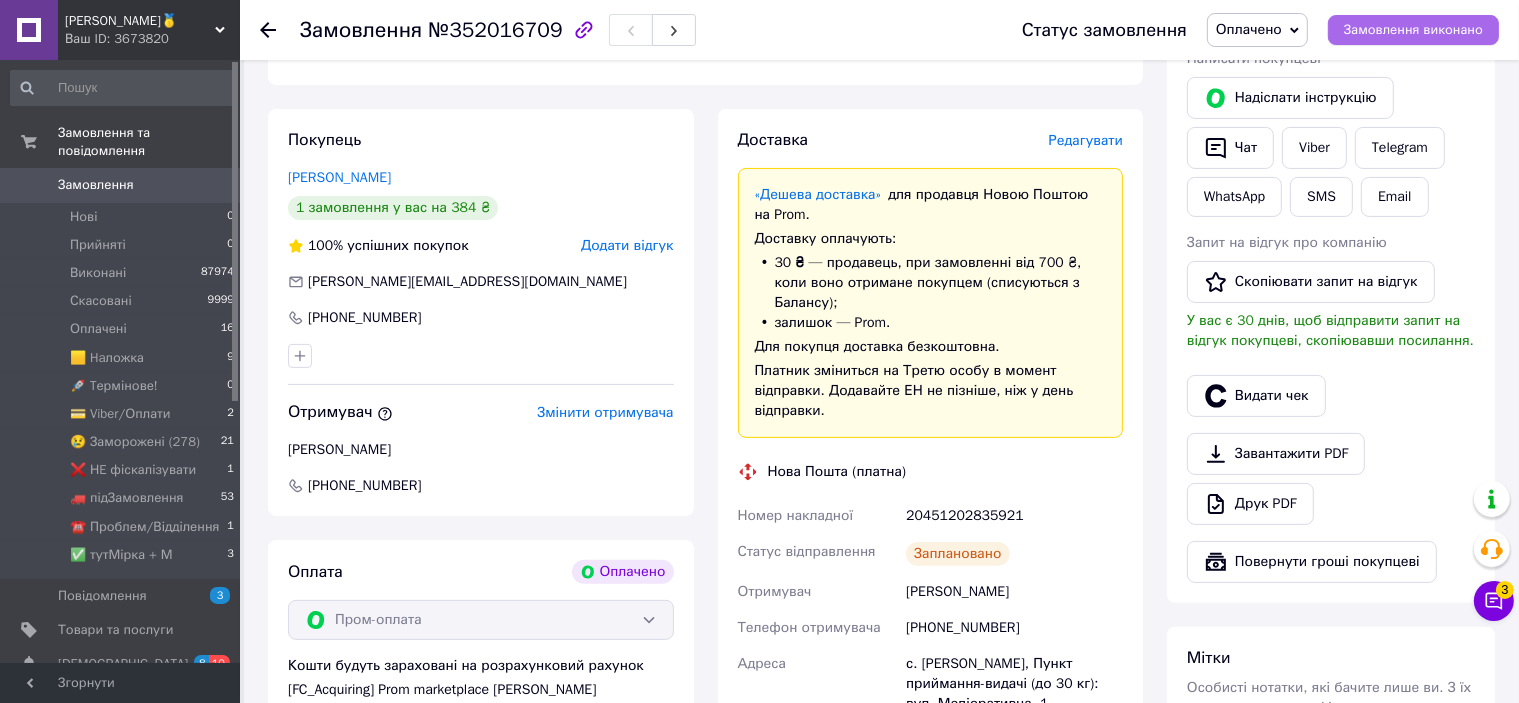click on "Замовлення виконано" at bounding box center (1413, 30) 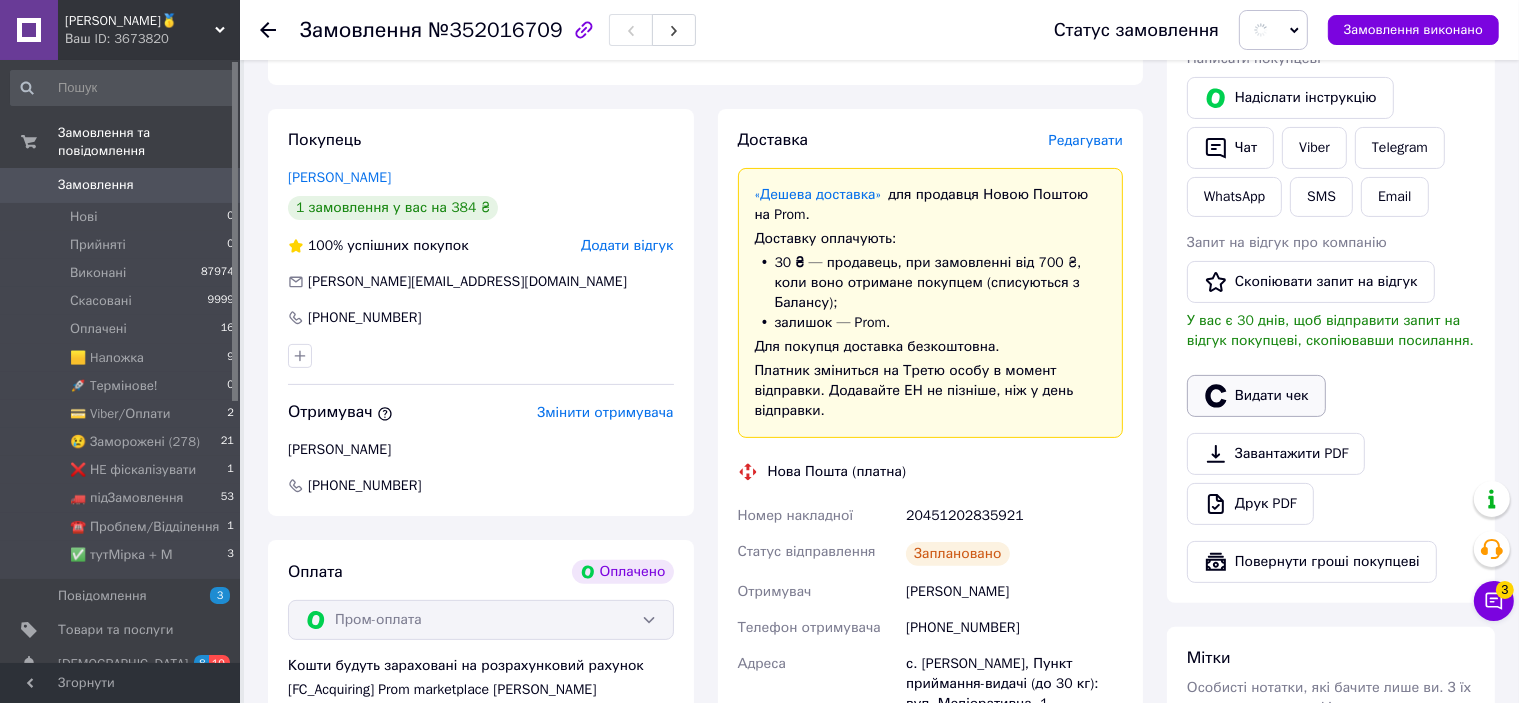 click on "Видати чек" at bounding box center (1256, 396) 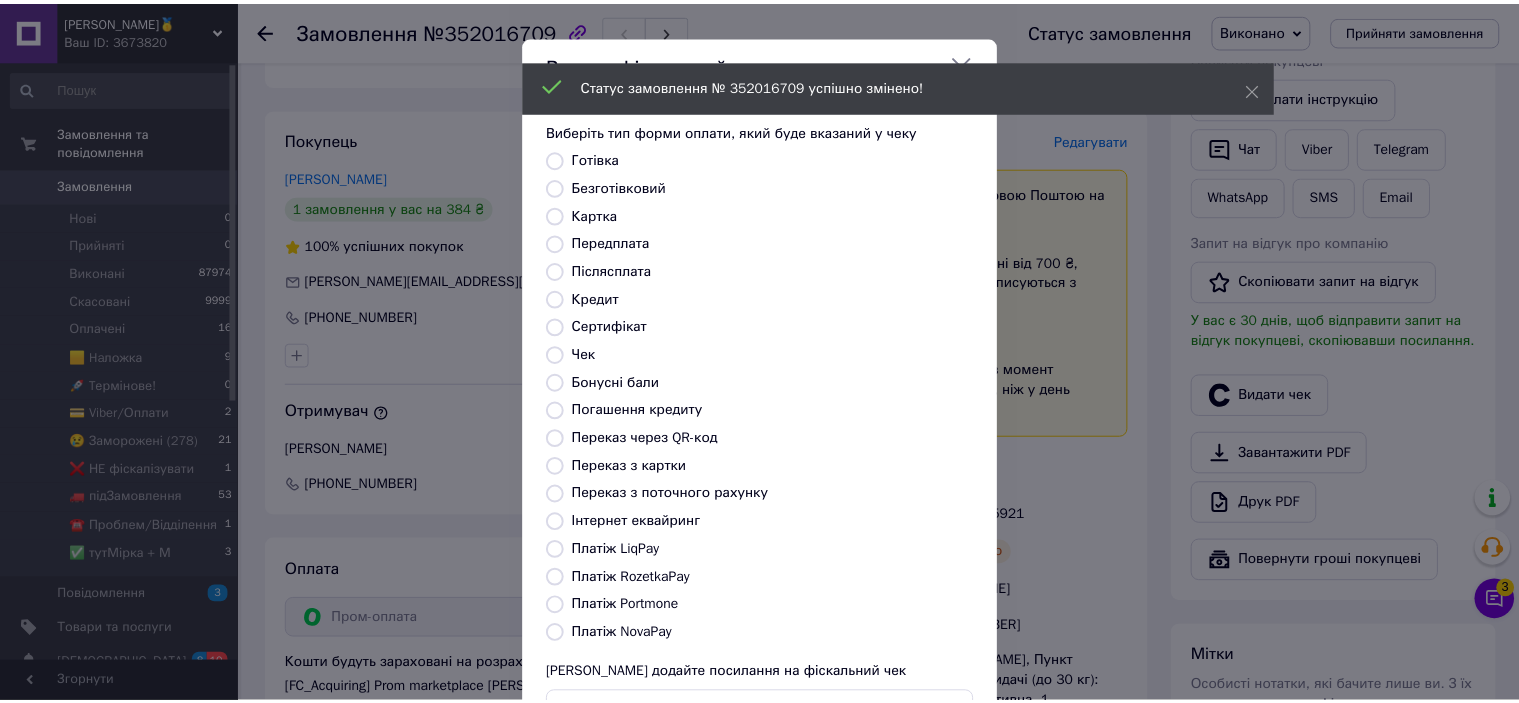scroll, scrollTop: 155, scrollLeft: 0, axis: vertical 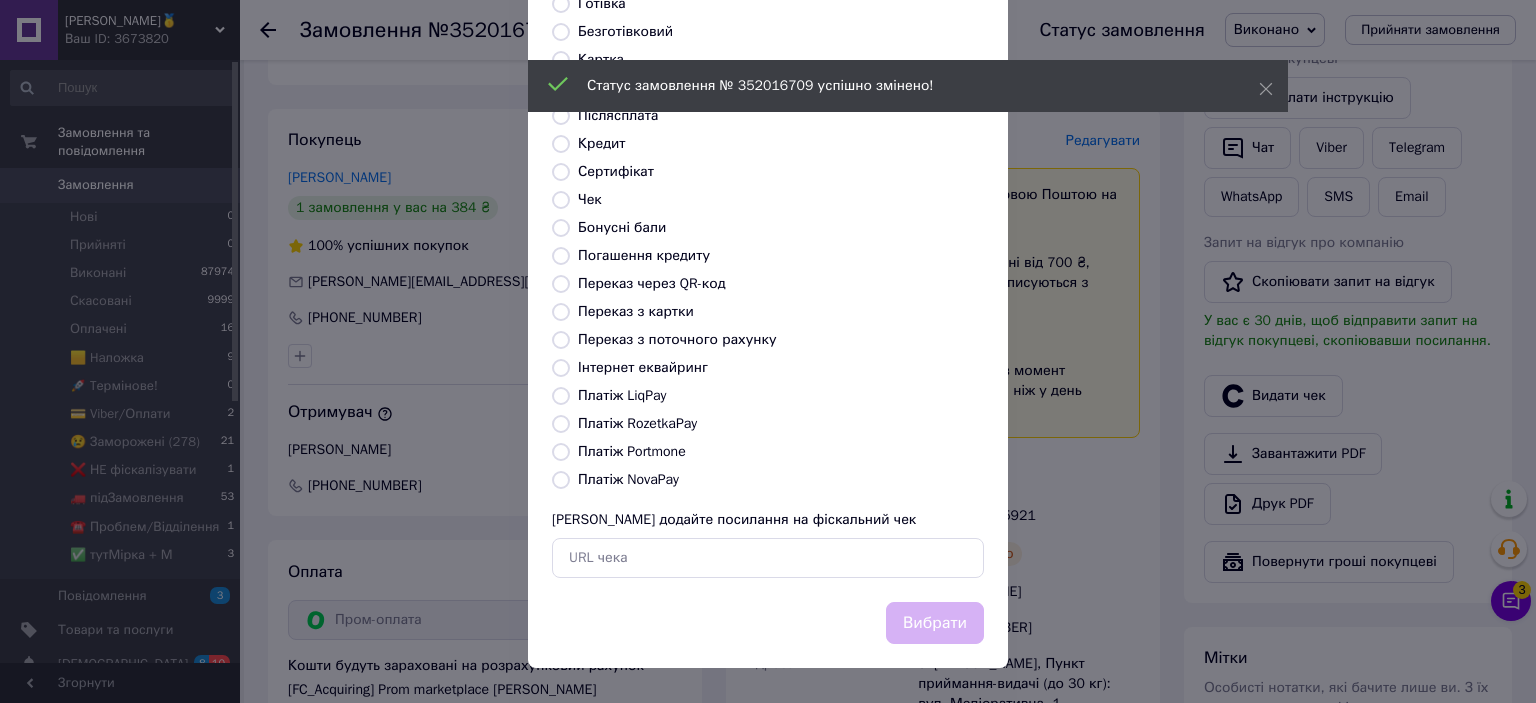 click on "Платіж RozetkaPay" at bounding box center (637, 423) 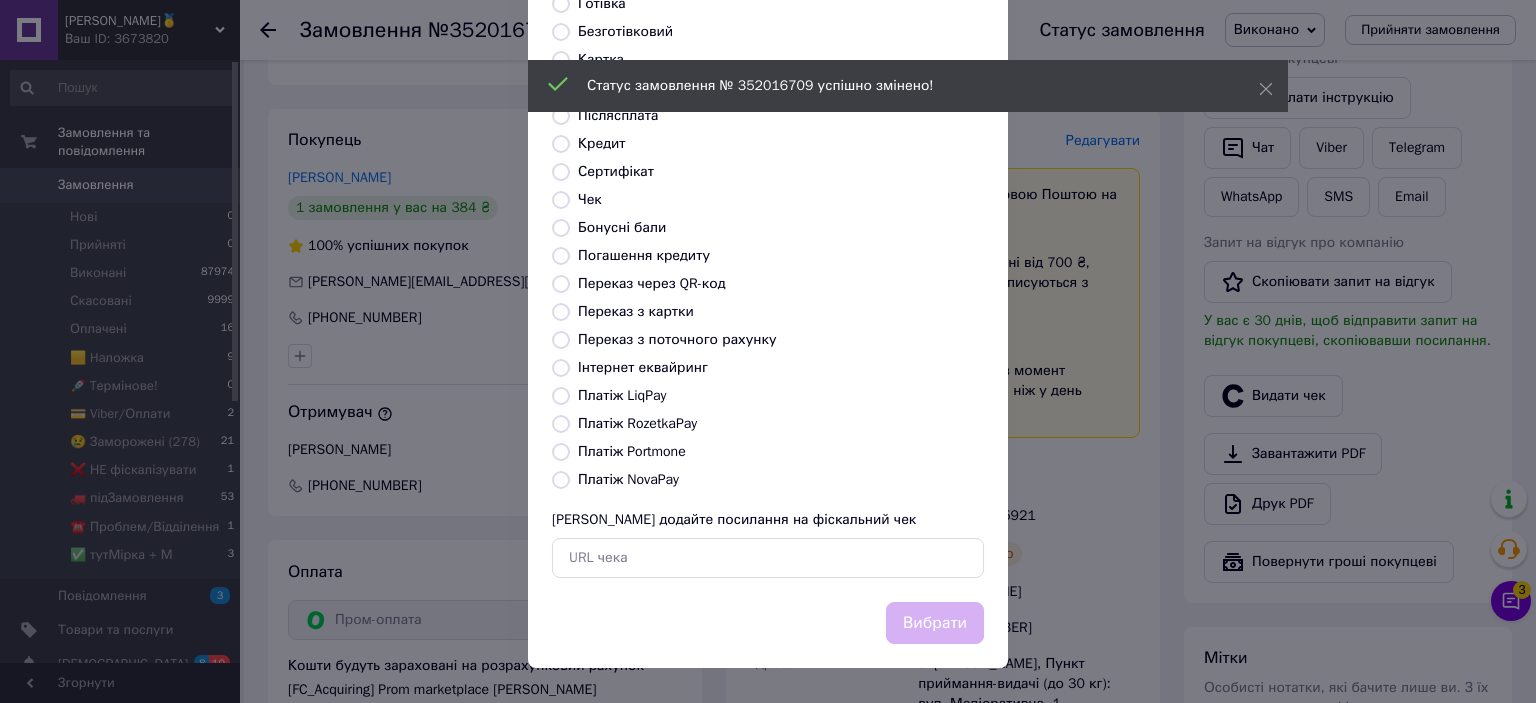 radio on "true" 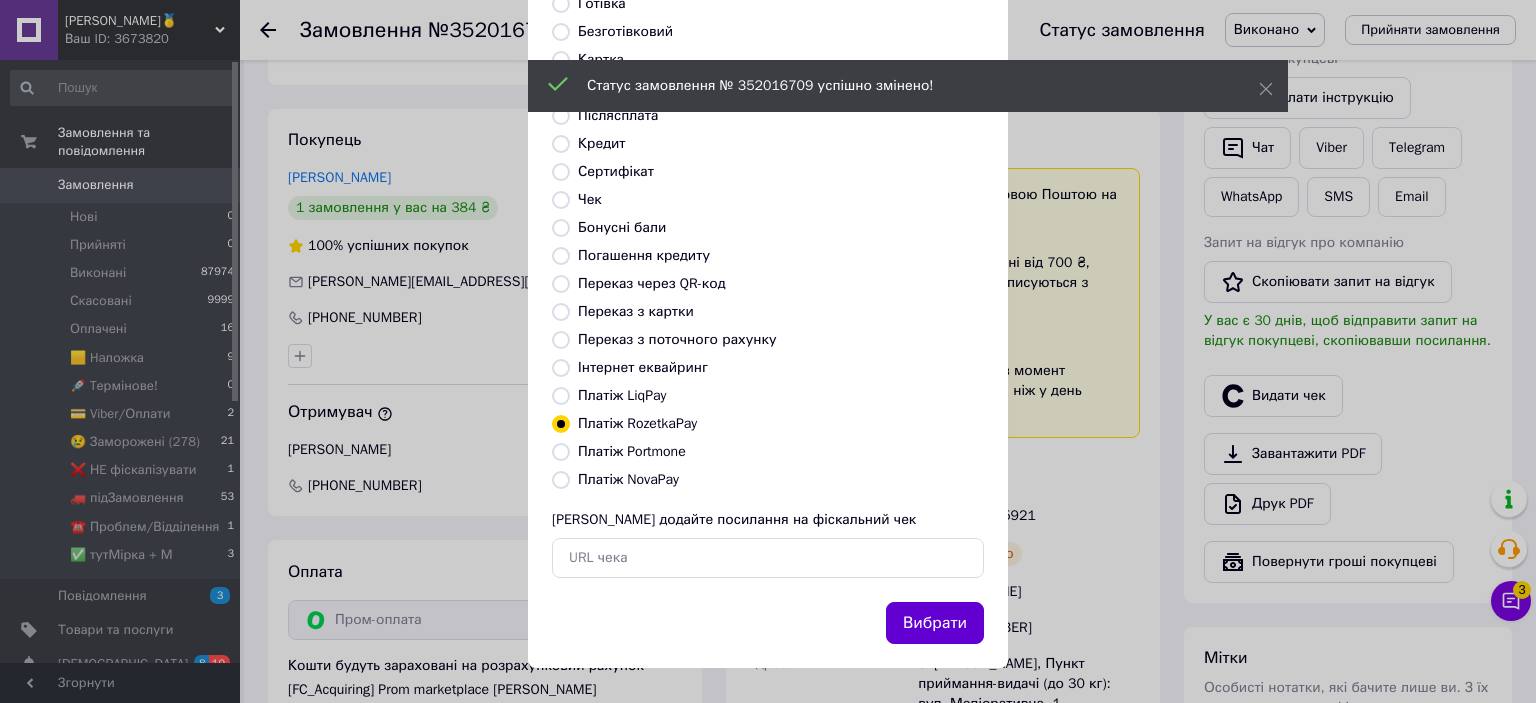 click on "Вибрати" at bounding box center (935, 623) 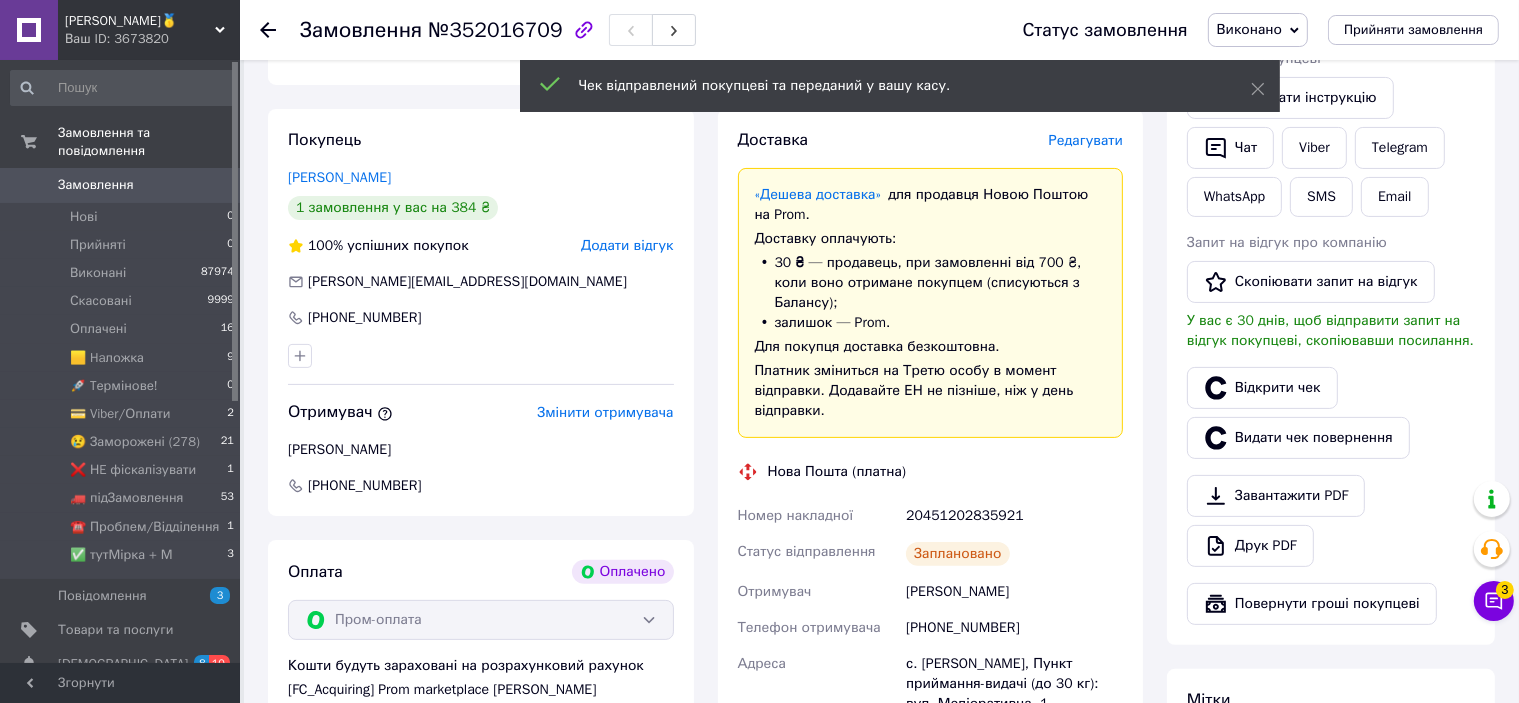 scroll, scrollTop: 0, scrollLeft: 0, axis: both 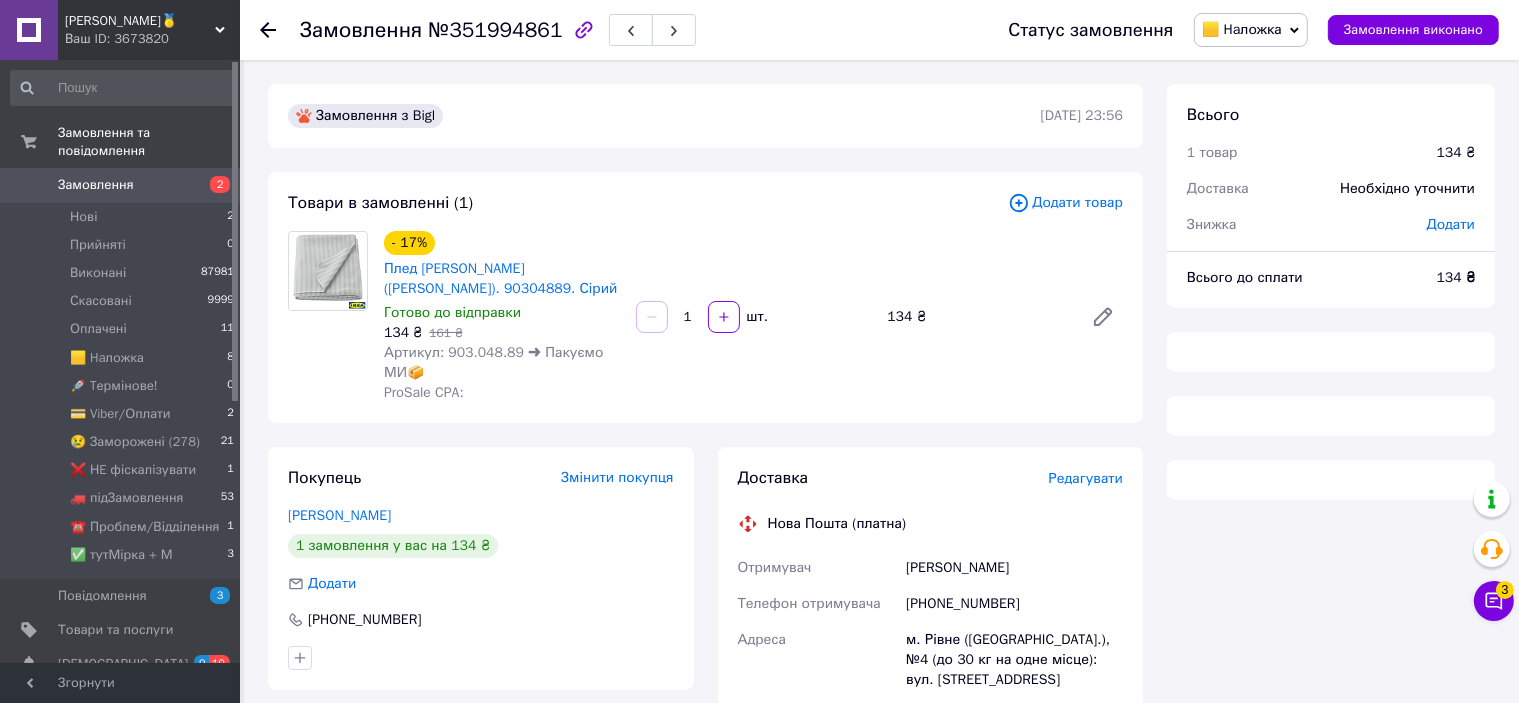 click on "Редагувати" at bounding box center (1086, 478) 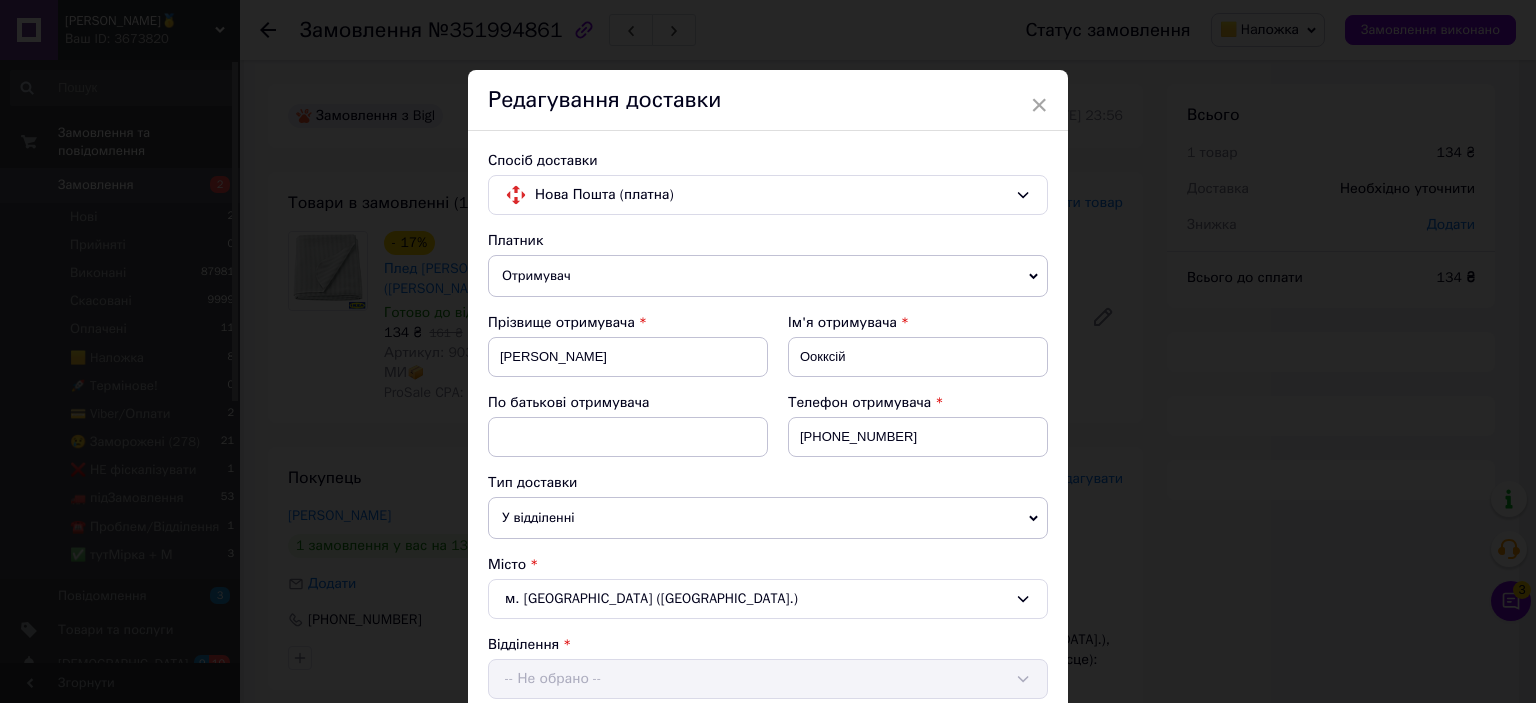 scroll, scrollTop: 800, scrollLeft: 0, axis: vertical 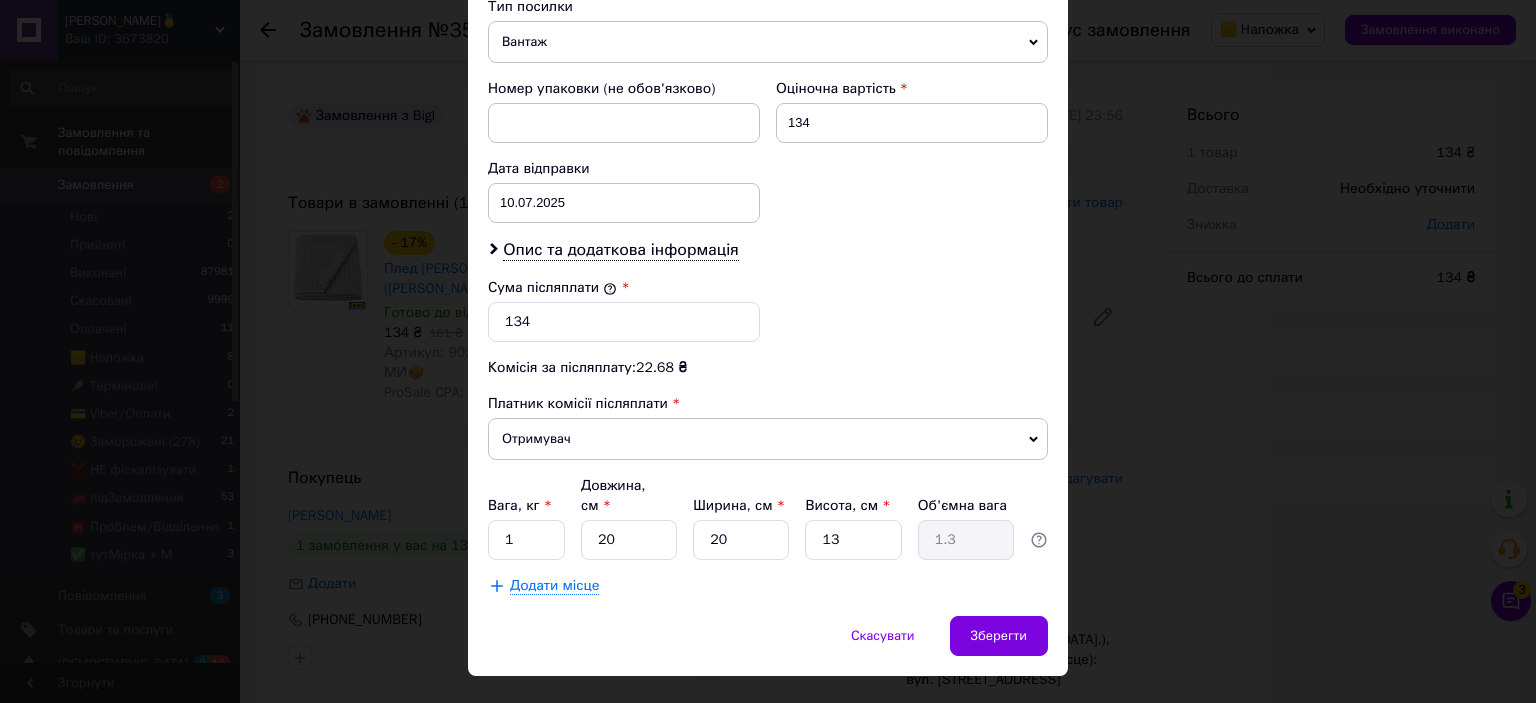 click on "× Редагування доставки Спосіб доставки Нова Пошта (платна) Платник Отримувач Відправник Прізвище отримувача [PERSON_NAME] Ім'я отримувача [PERSON_NAME] батькові отримувача Телефон отримувача [PHONE_NUMBER] Тип доставки У відділенні Кур'єром В поштоматі Місто м. [GEOGRAPHIC_DATA] ([GEOGRAPHIC_DATA].) Відділення №4 (до 30 кг на одне місце): вул. [STREET_ADDRESS] Місце відправки с. [GEOGRAPHIC_DATA] ([GEOGRAPHIC_DATA].): №1: вул. [STREET_ADDRESS] Немає збігів. Спробуйте змінити умови пошуку Додати ще місце відправки Тип посилки Вантаж Документи Номер упаковки (не обов'язково) Оціночна вартість 134 Дата відправки < 2025" at bounding box center (768, 351) 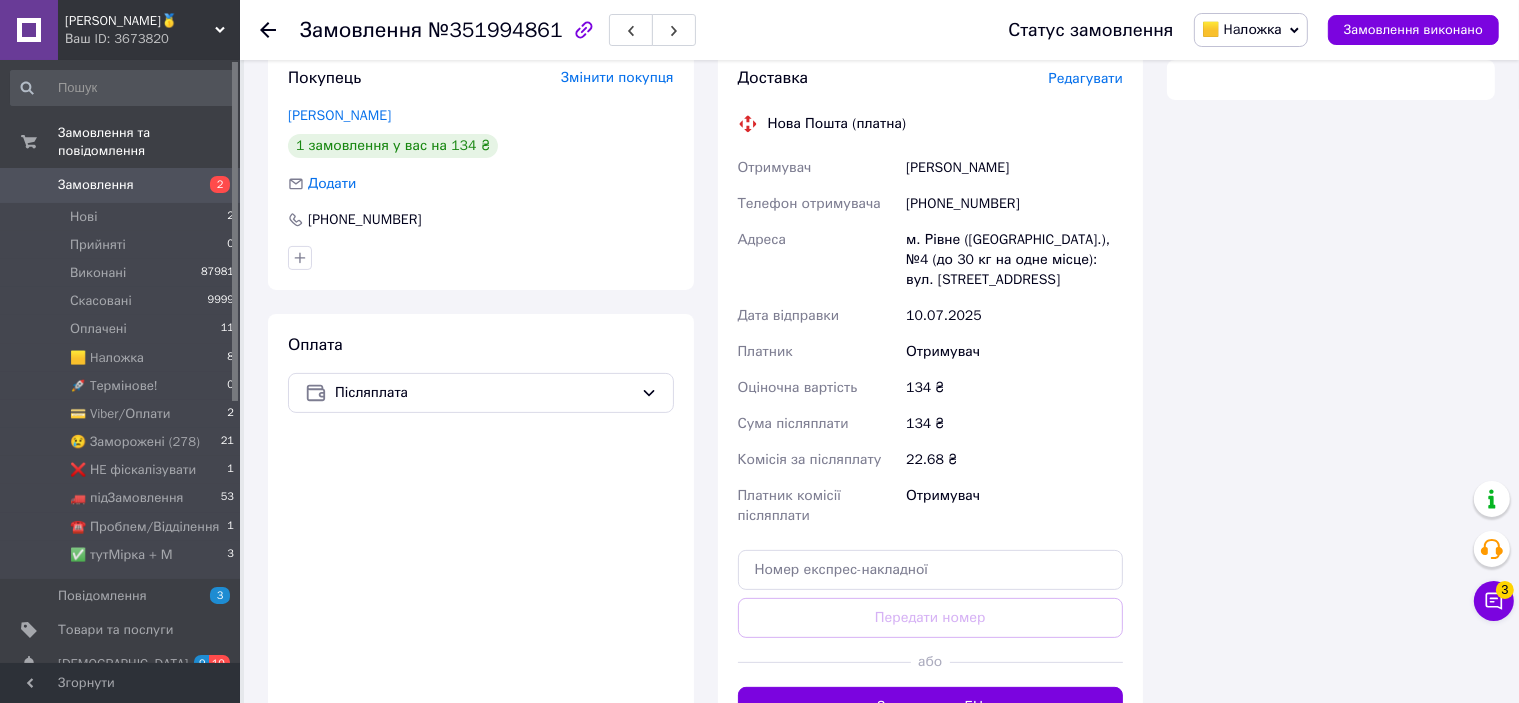 scroll, scrollTop: 500, scrollLeft: 0, axis: vertical 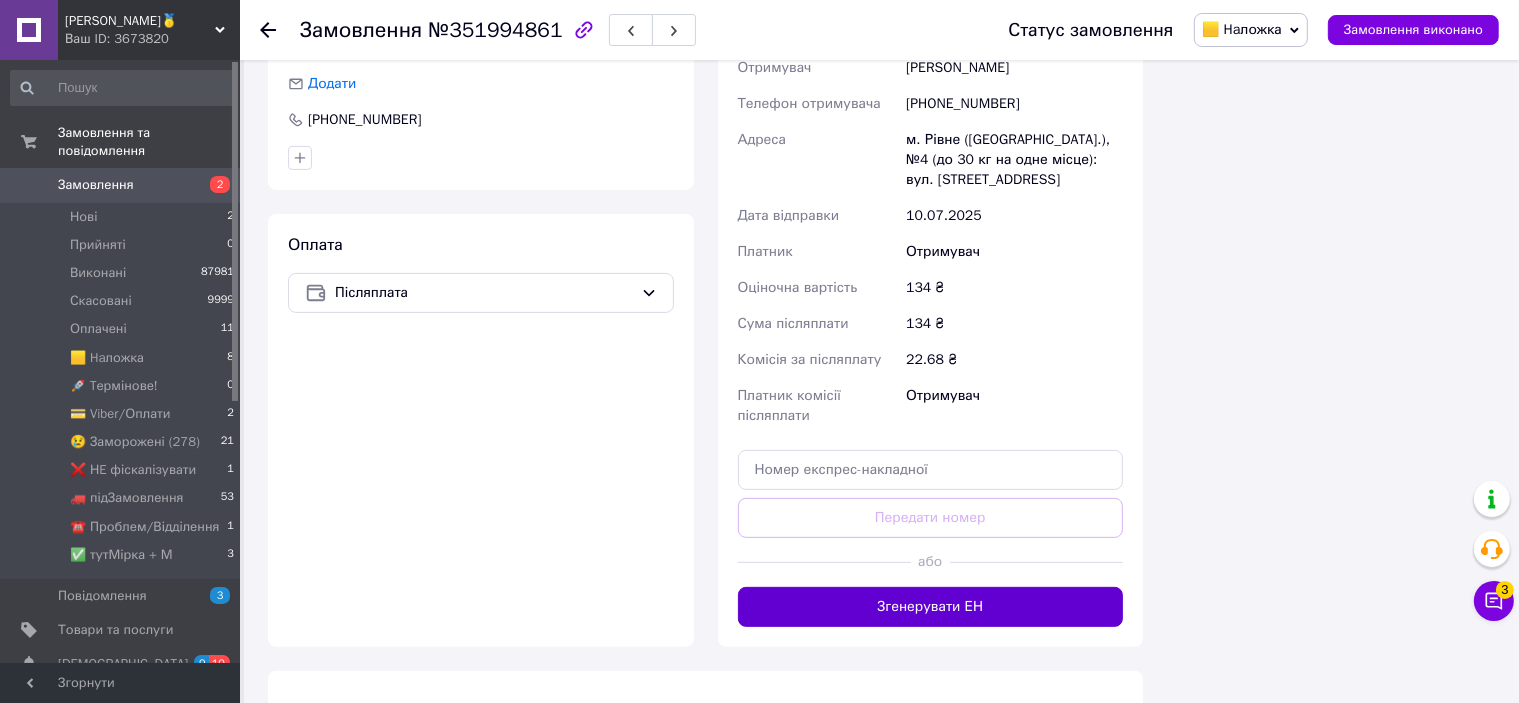 click on "Згенерувати ЕН" at bounding box center (931, 607) 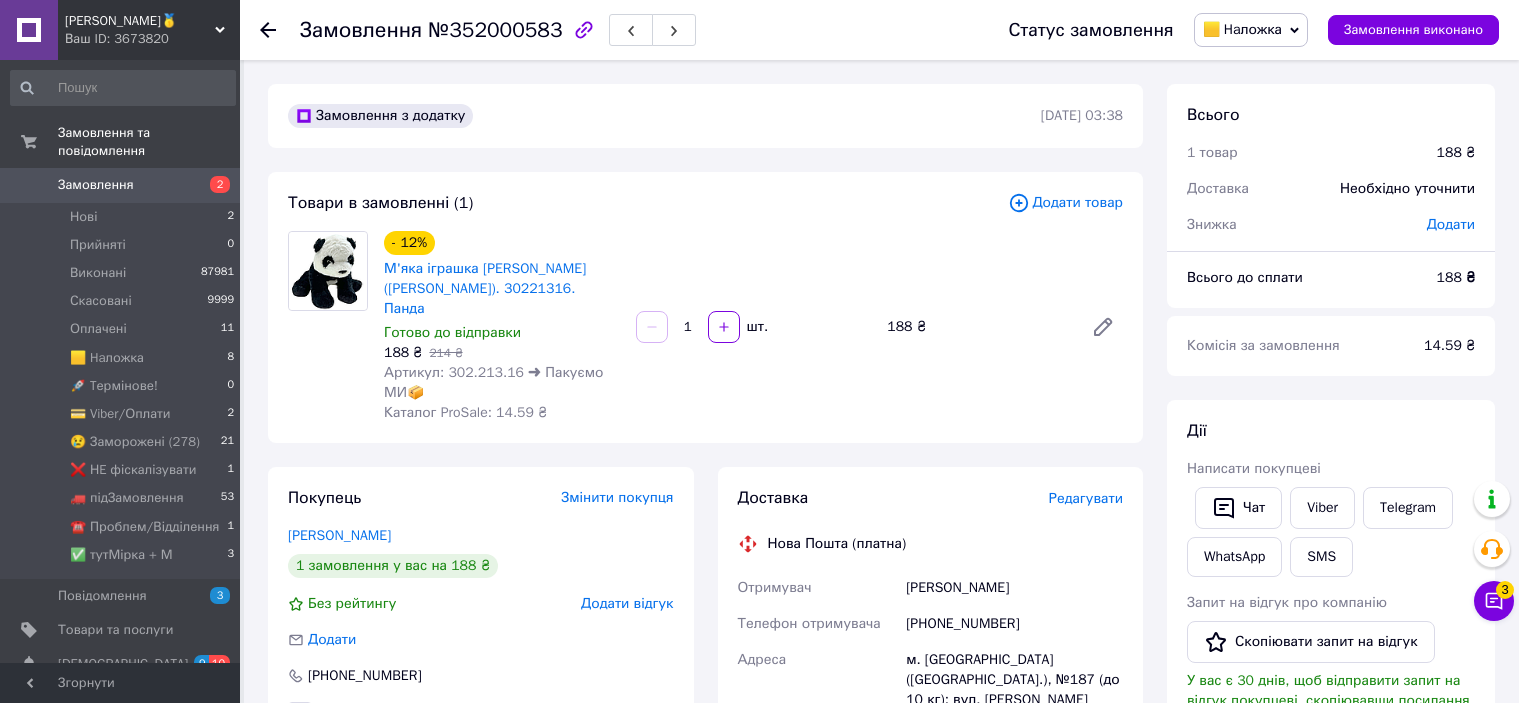scroll, scrollTop: 0, scrollLeft: 0, axis: both 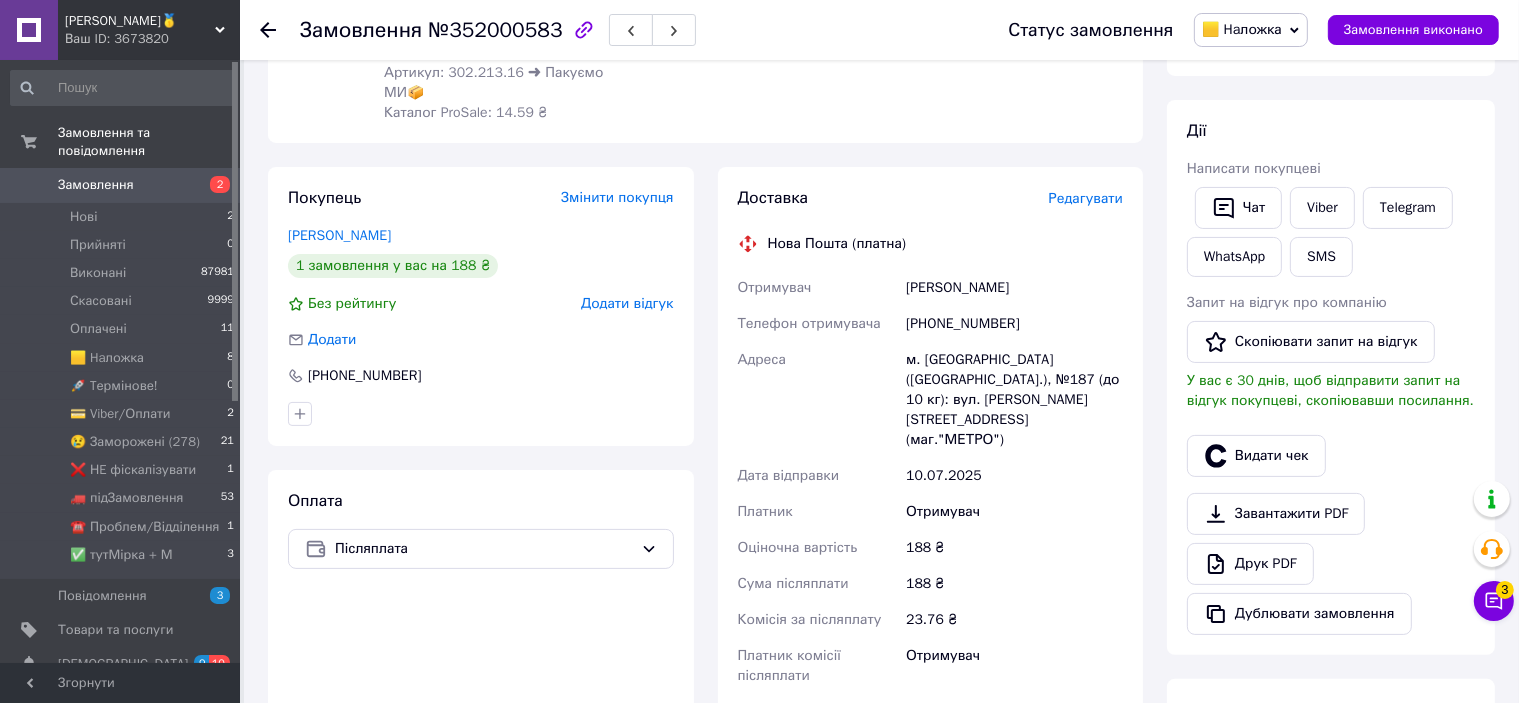 click on "Редагувати" at bounding box center [1086, 198] 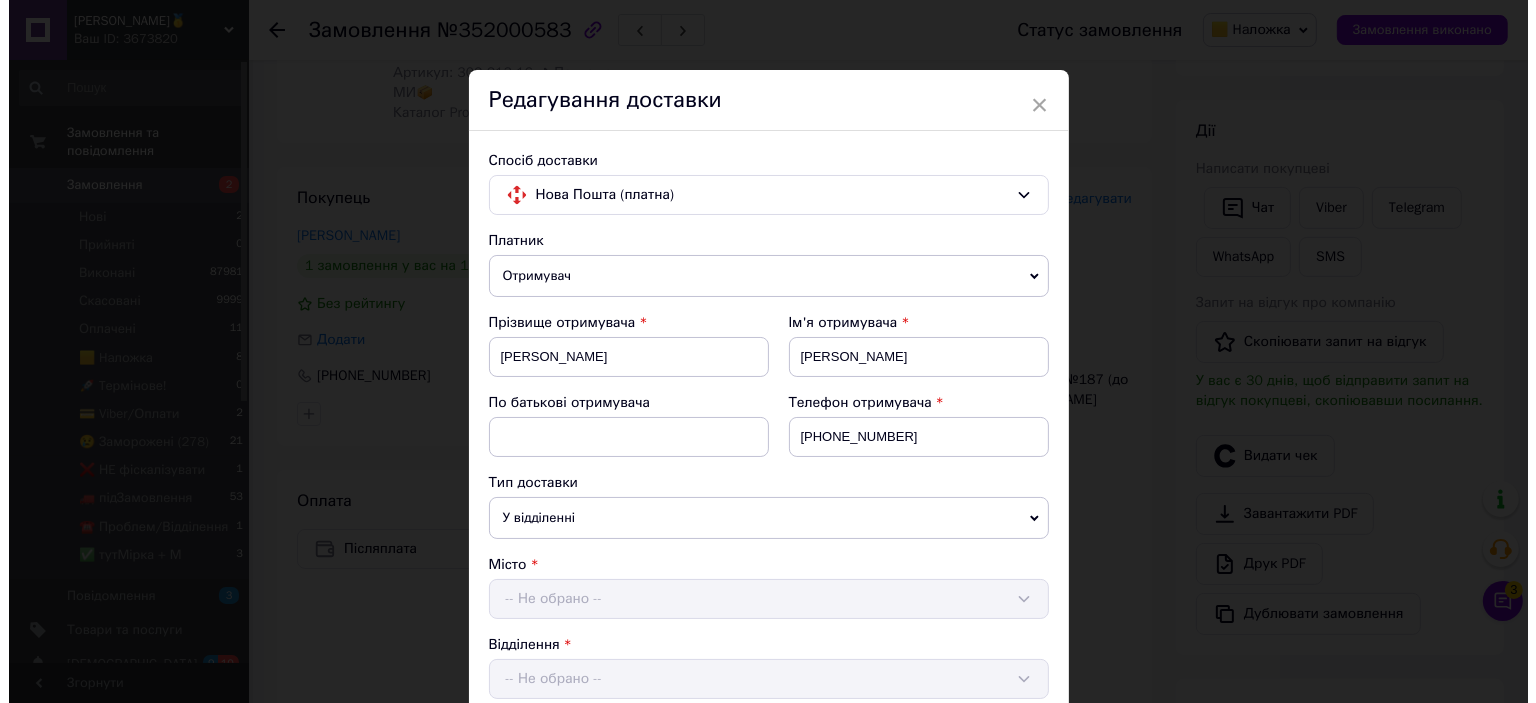 scroll, scrollTop: 736, scrollLeft: 0, axis: vertical 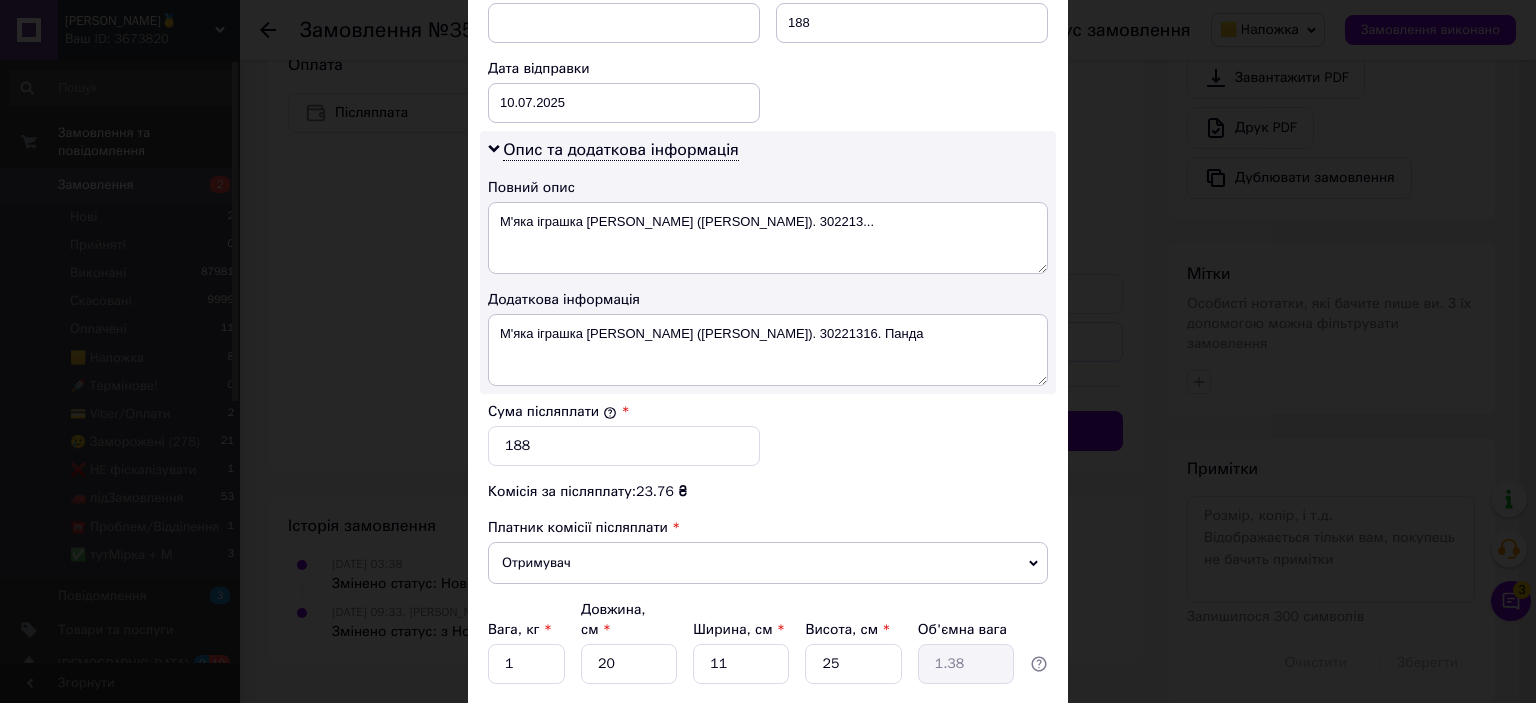 click on "× Редагування доставки Спосіб доставки Нова Пошта (платна) Платник Отримувач Відправник Прізвище отримувача [PERSON_NAME] Ім'я отримувача [PERSON_NAME] батькові отримувача Телефон отримувача [PHONE_NUMBER] Тип доставки У відділенні Кур'єром В поштоматі Місто м. [GEOGRAPHIC_DATA] ([GEOGRAPHIC_DATA].) Відділення -- Не обрано -- Місце відправки с. [GEOGRAPHIC_DATA] ([GEOGRAPHIC_DATA].): №1: вул. [STREET_ADDRESS] Немає збігів. Спробуйте змінити умови пошуку Додати ще місце відправки Тип посилки Вантаж Документи Номер упаковки (не обов'язково) Оціночна вартість 188 Дата відправки [DATE] < 2025 > < Июль > Пн Вт Ср Чт Пт Сб 30" at bounding box center (768, 351) 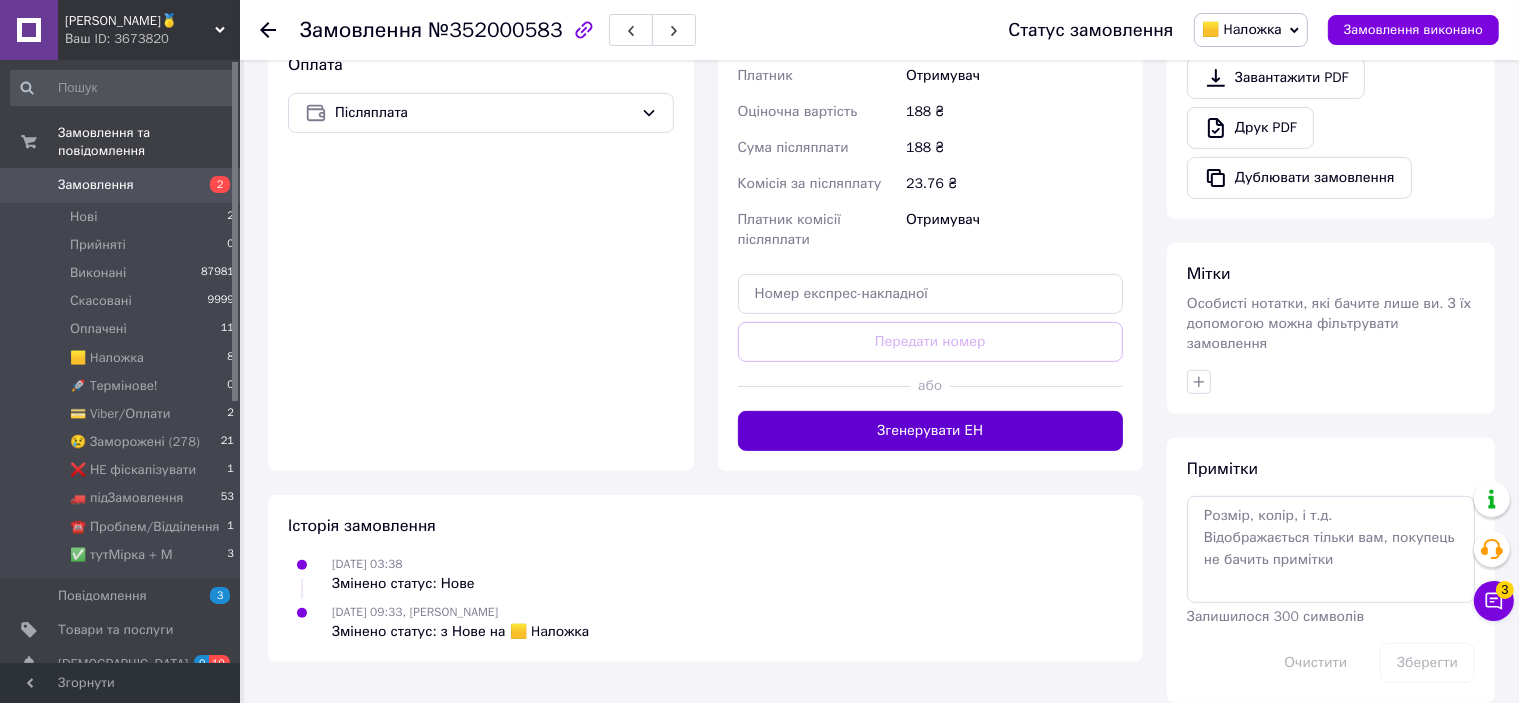 click on "Згенерувати ЕН" at bounding box center (931, 431) 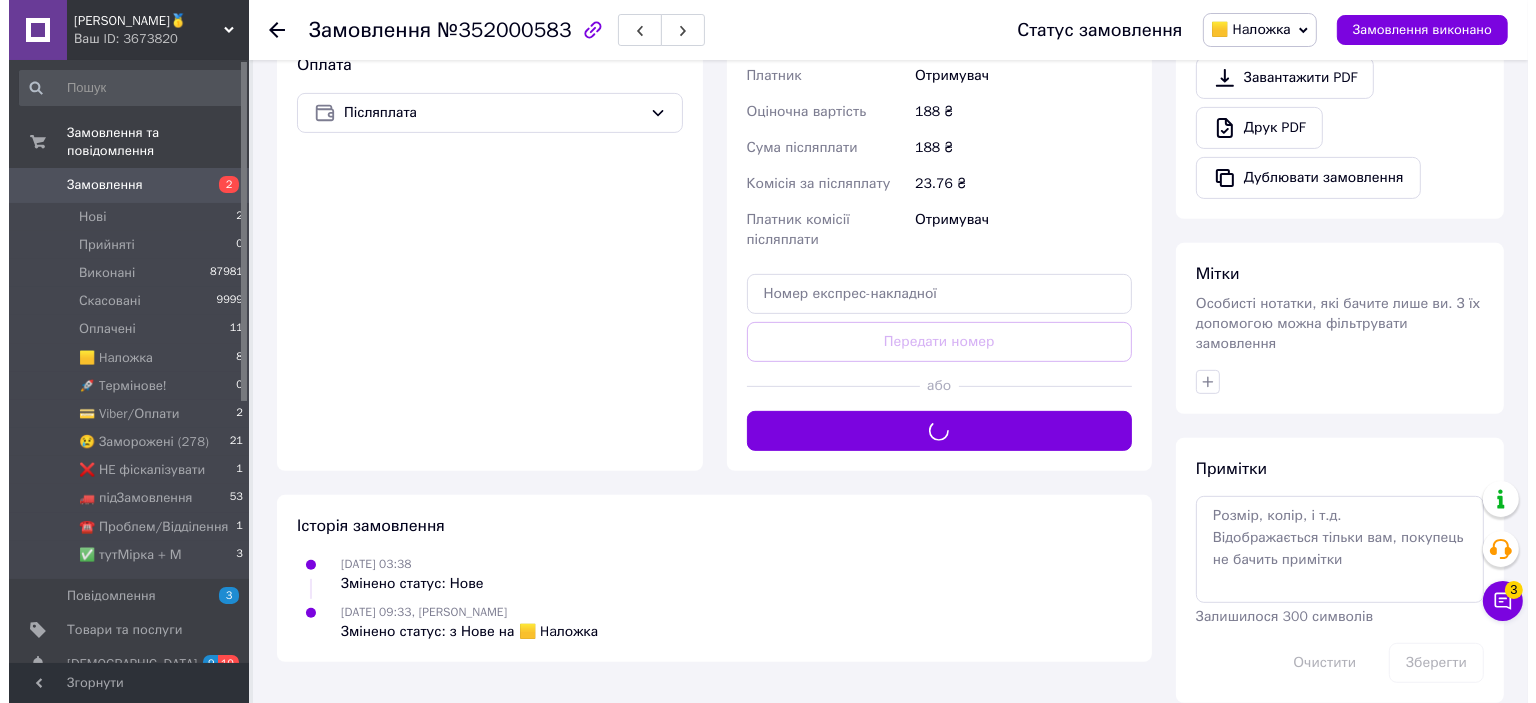 scroll, scrollTop: 536, scrollLeft: 0, axis: vertical 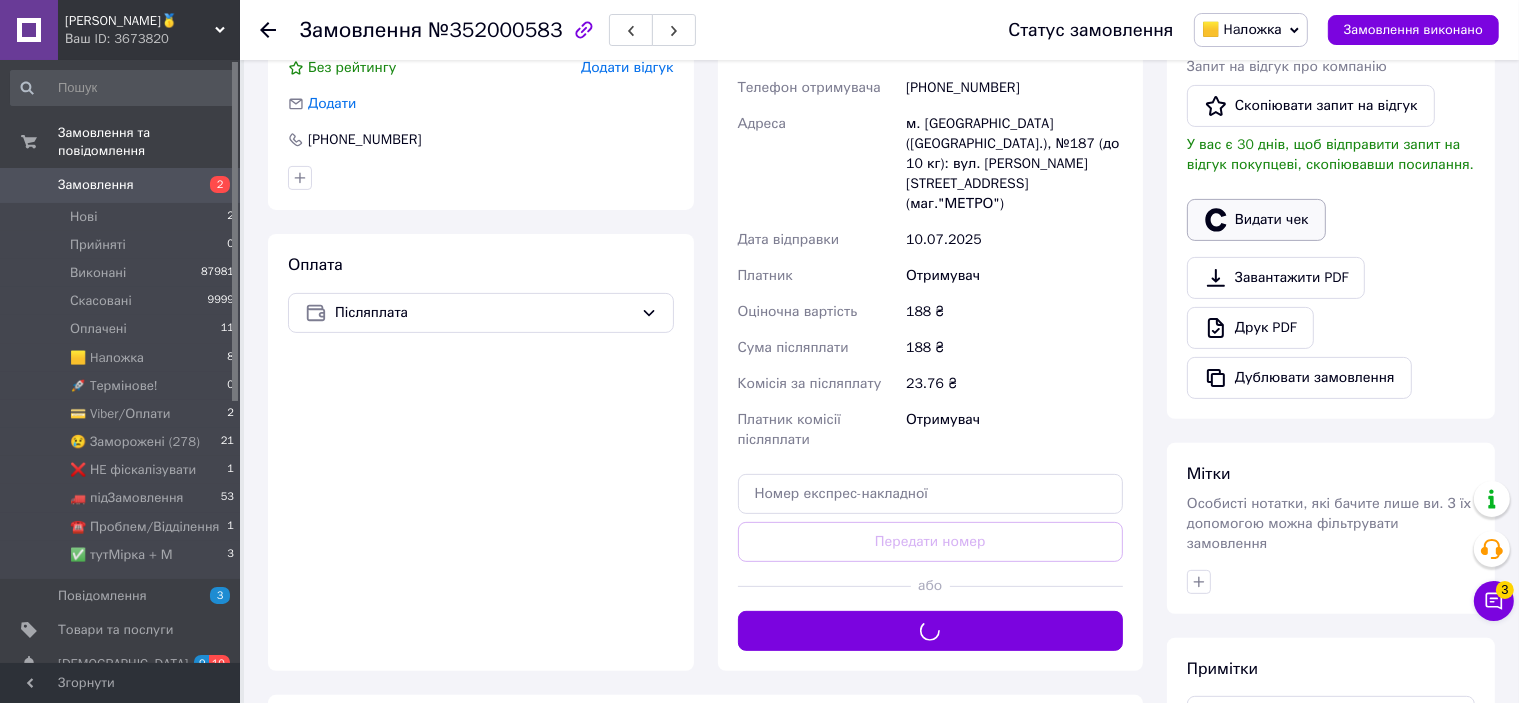 click on "Видати чек" at bounding box center [1256, 220] 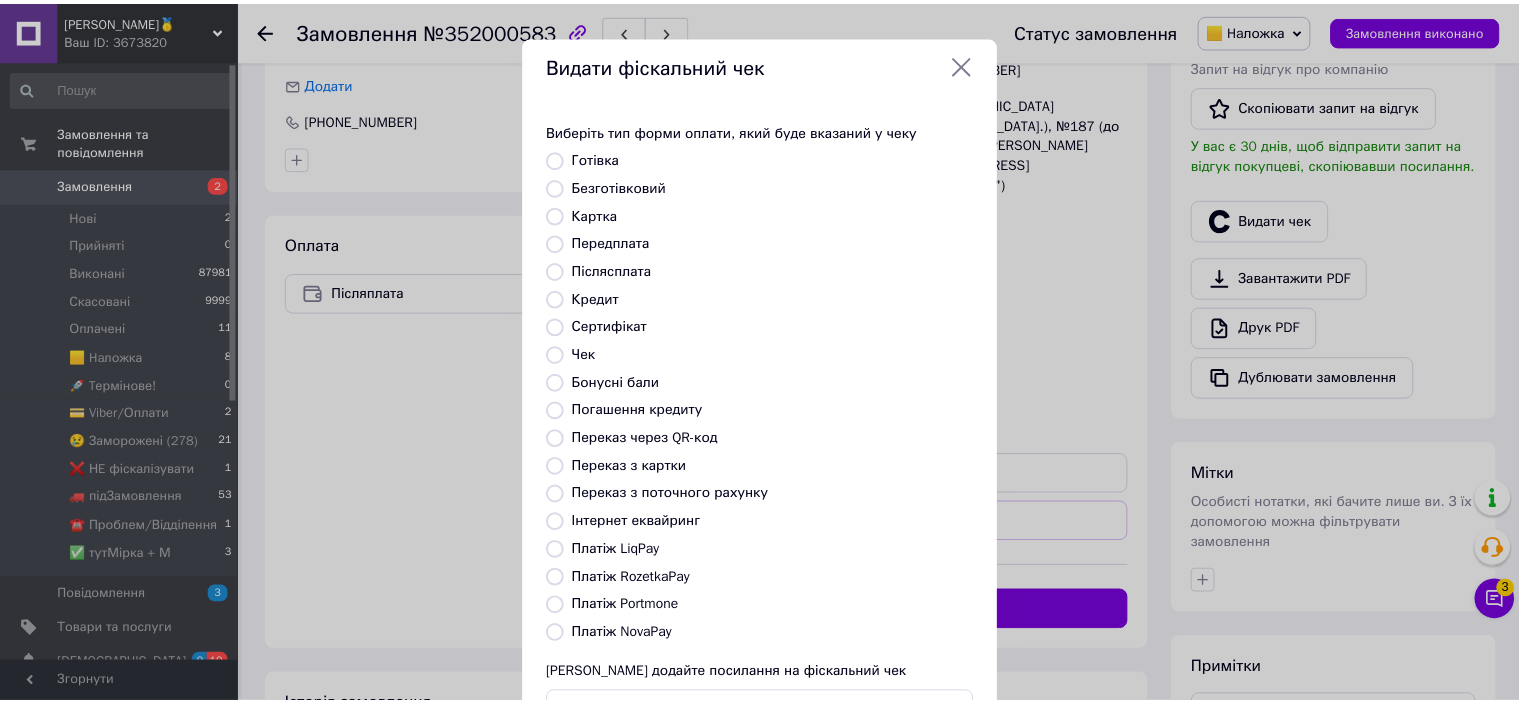 scroll, scrollTop: 155, scrollLeft: 0, axis: vertical 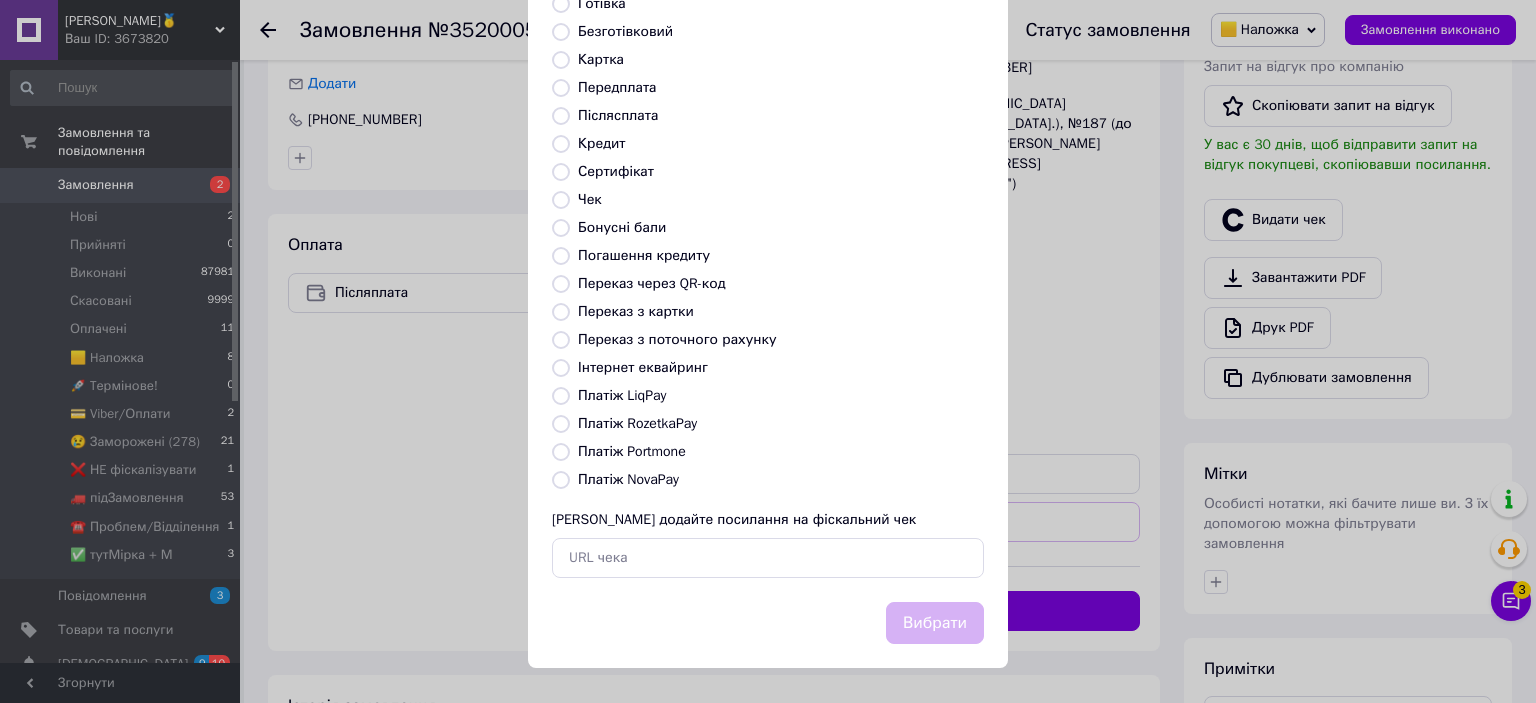 click on "Платіж NovaPay" at bounding box center [628, 479] 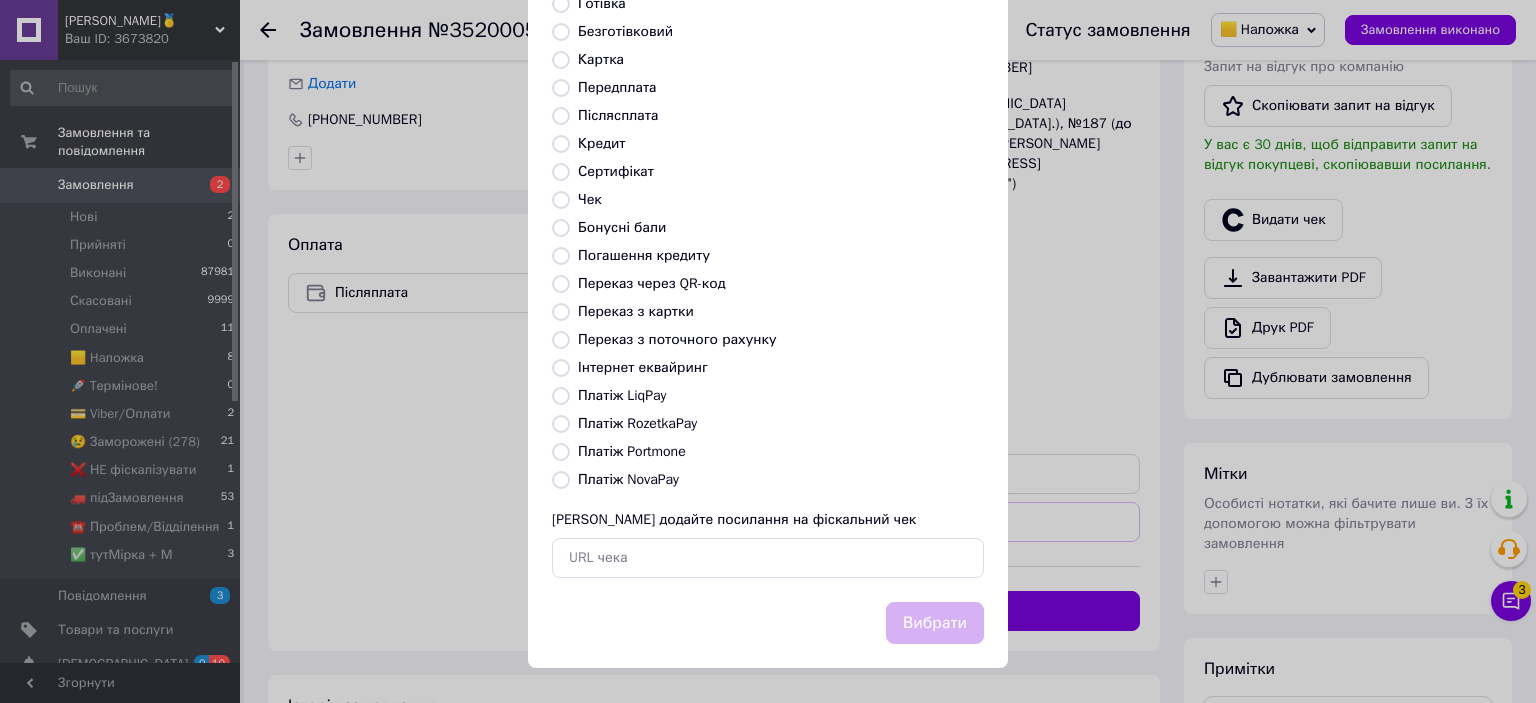 radio on "true" 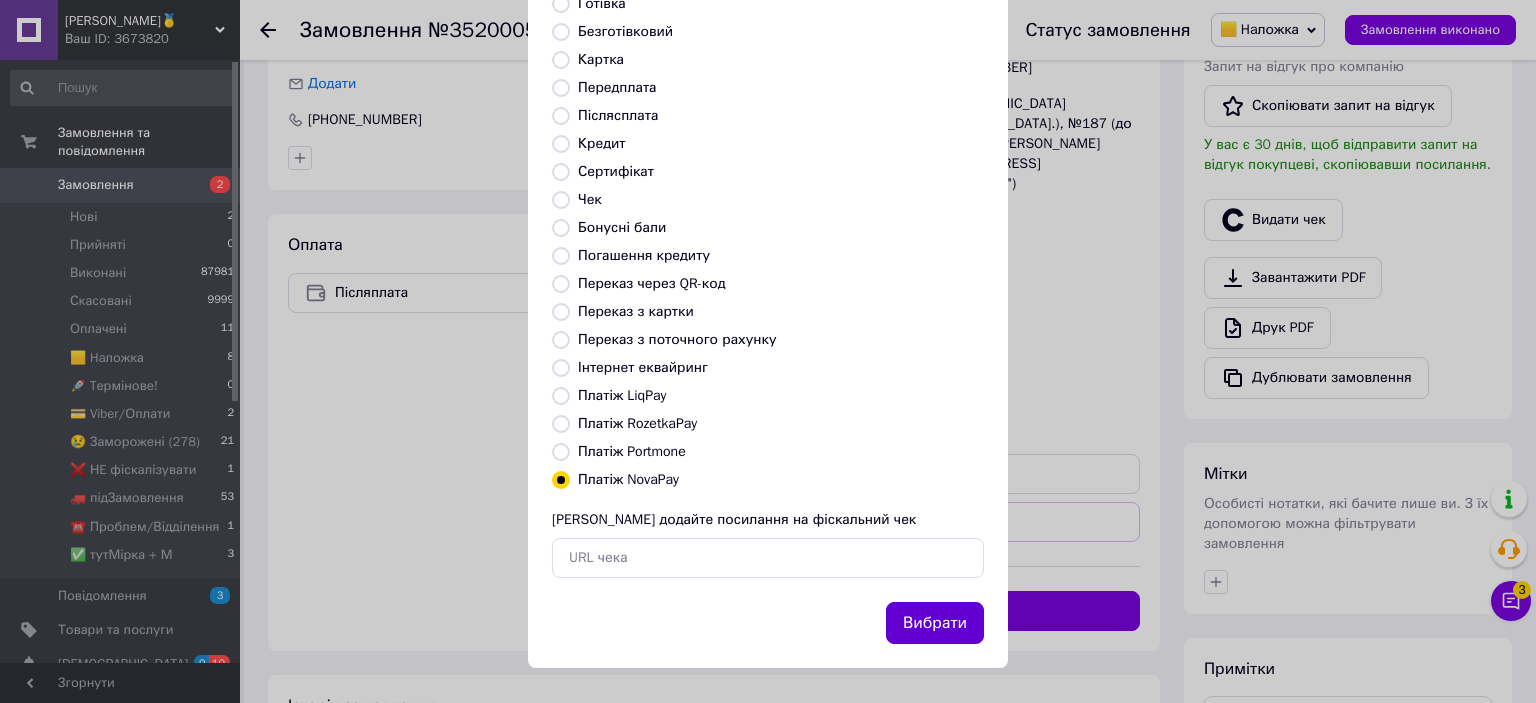 click on "Вибрати" at bounding box center [935, 623] 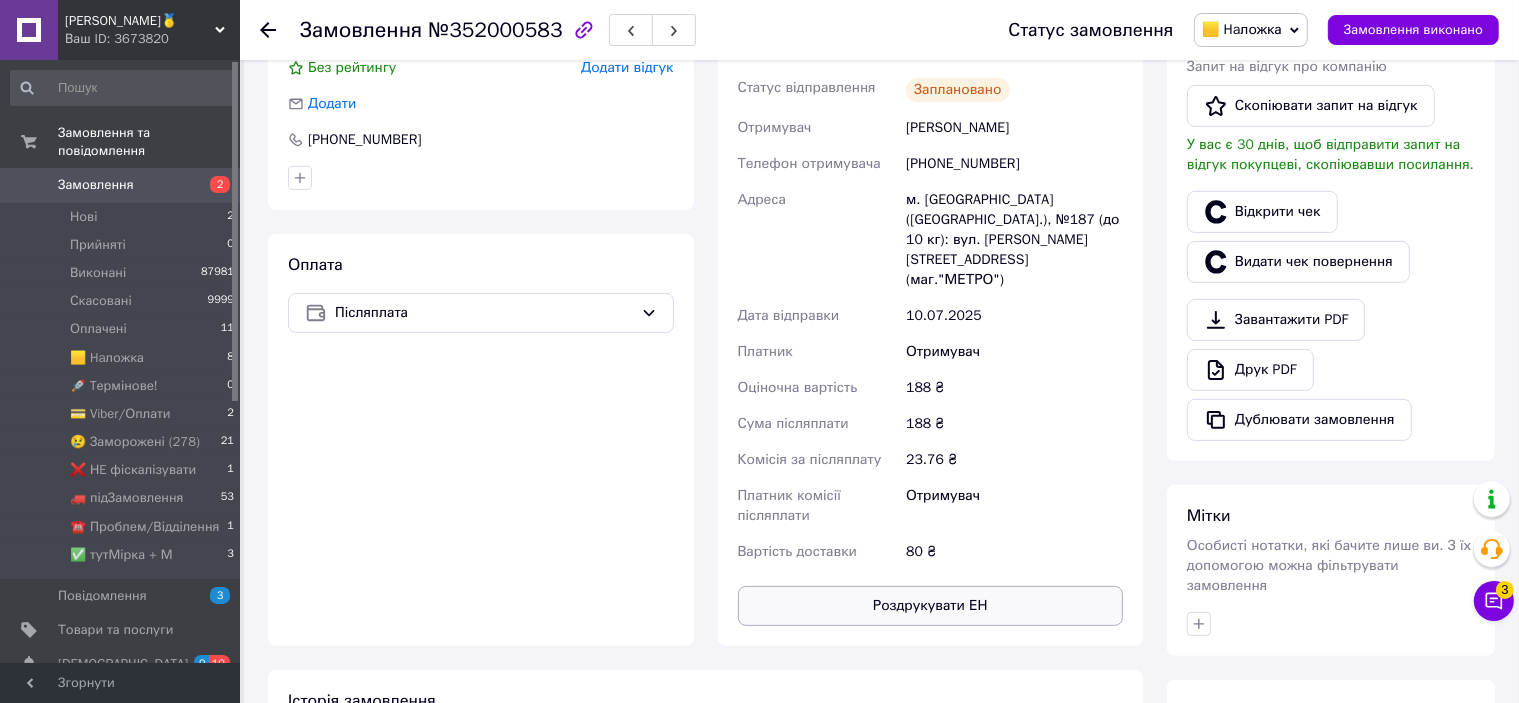 click on "Роздрукувати ЕН" at bounding box center [931, 606] 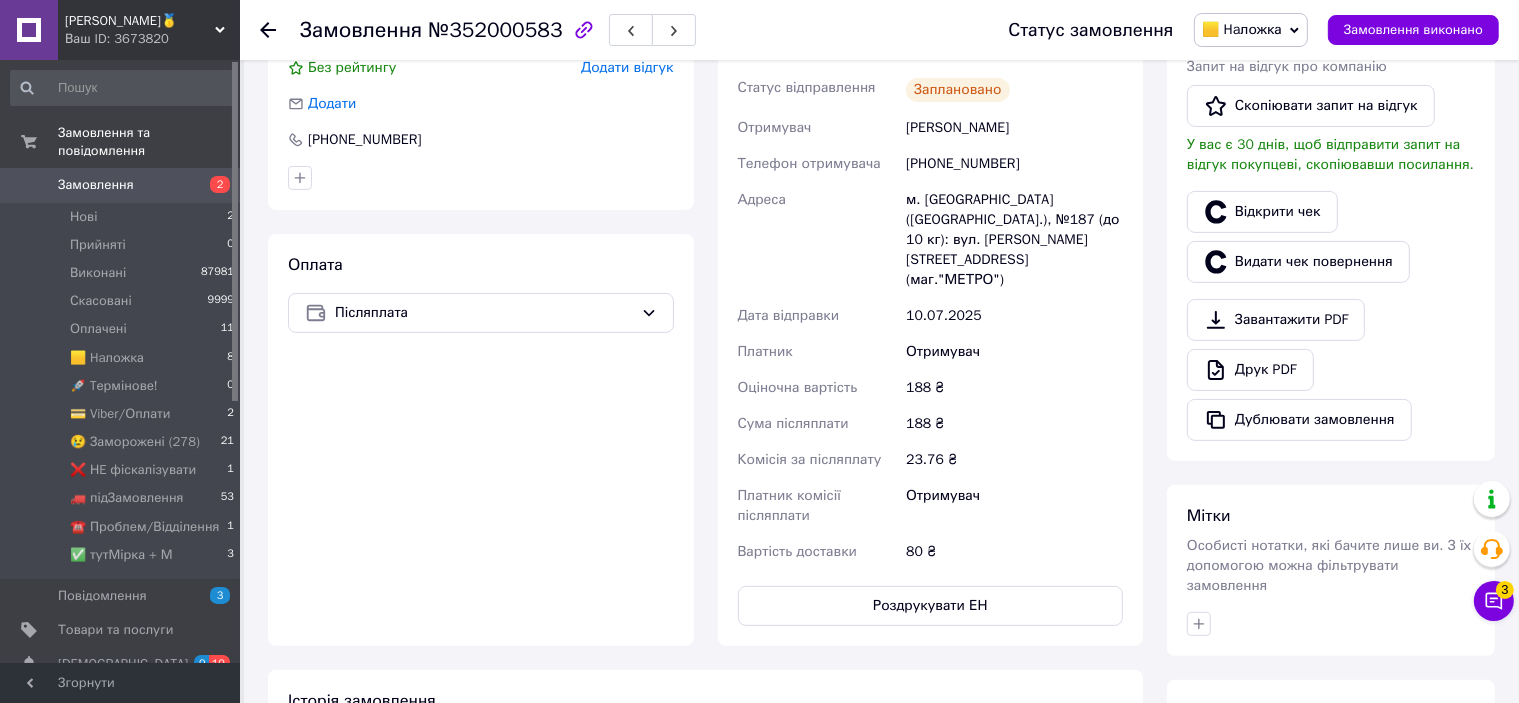 scroll, scrollTop: 336, scrollLeft: 0, axis: vertical 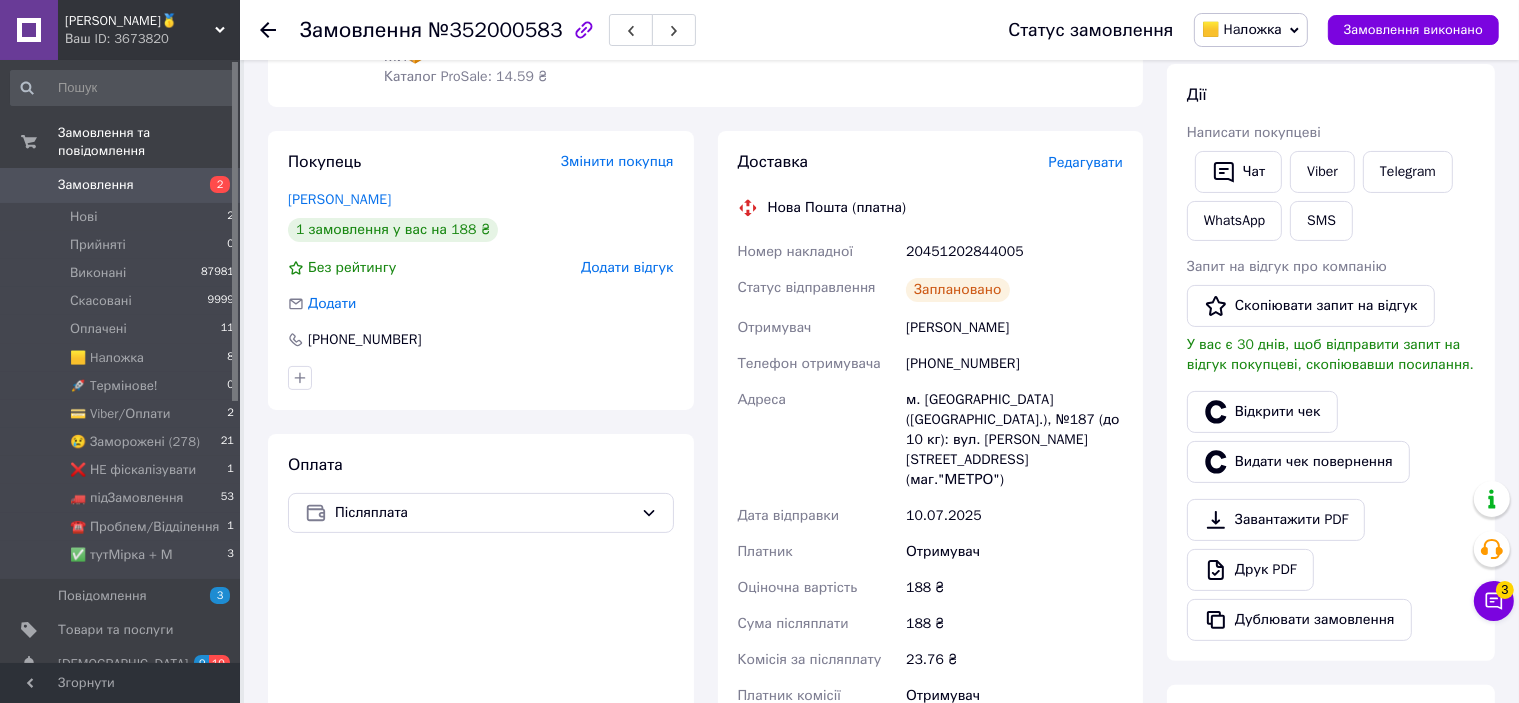 click on "20451202844005" at bounding box center [1014, 252] 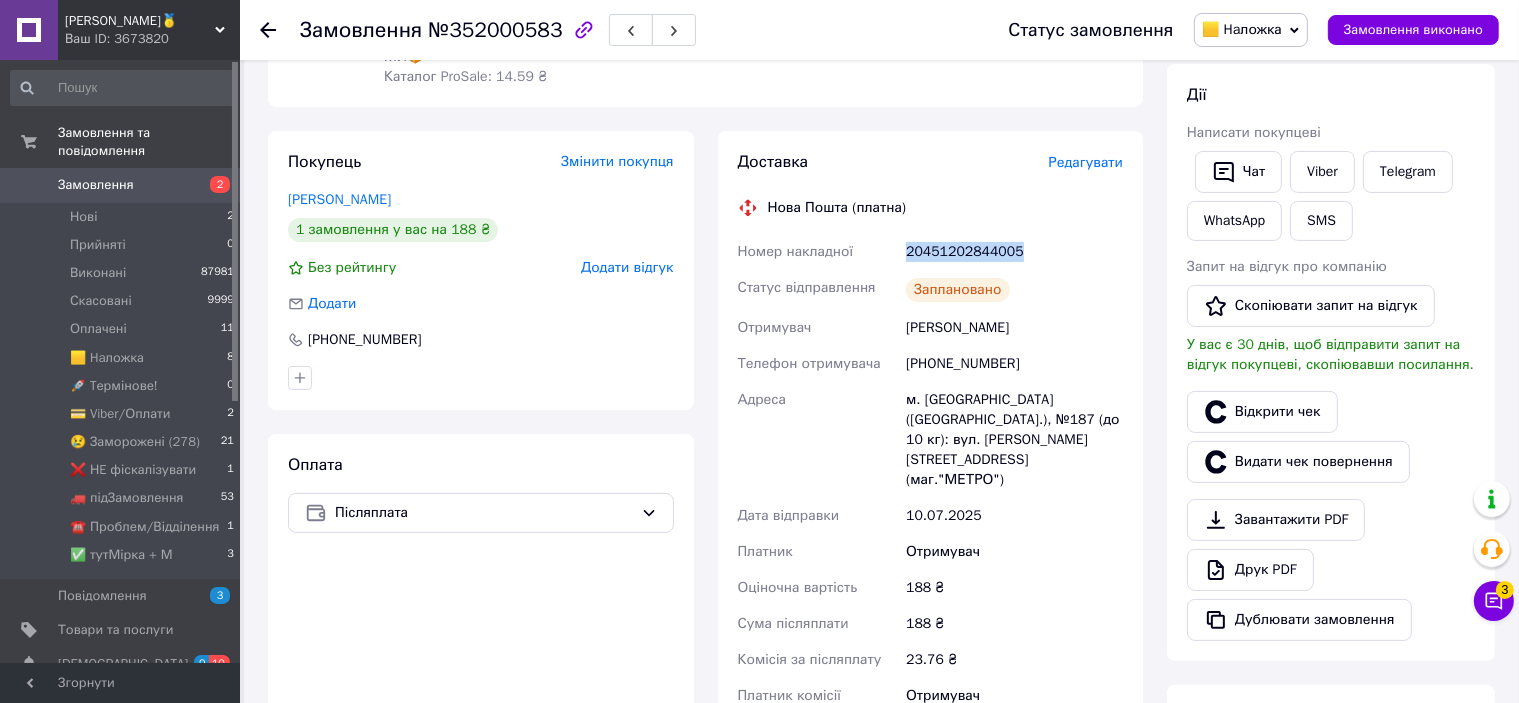 click on "20451202844005" at bounding box center (1014, 252) 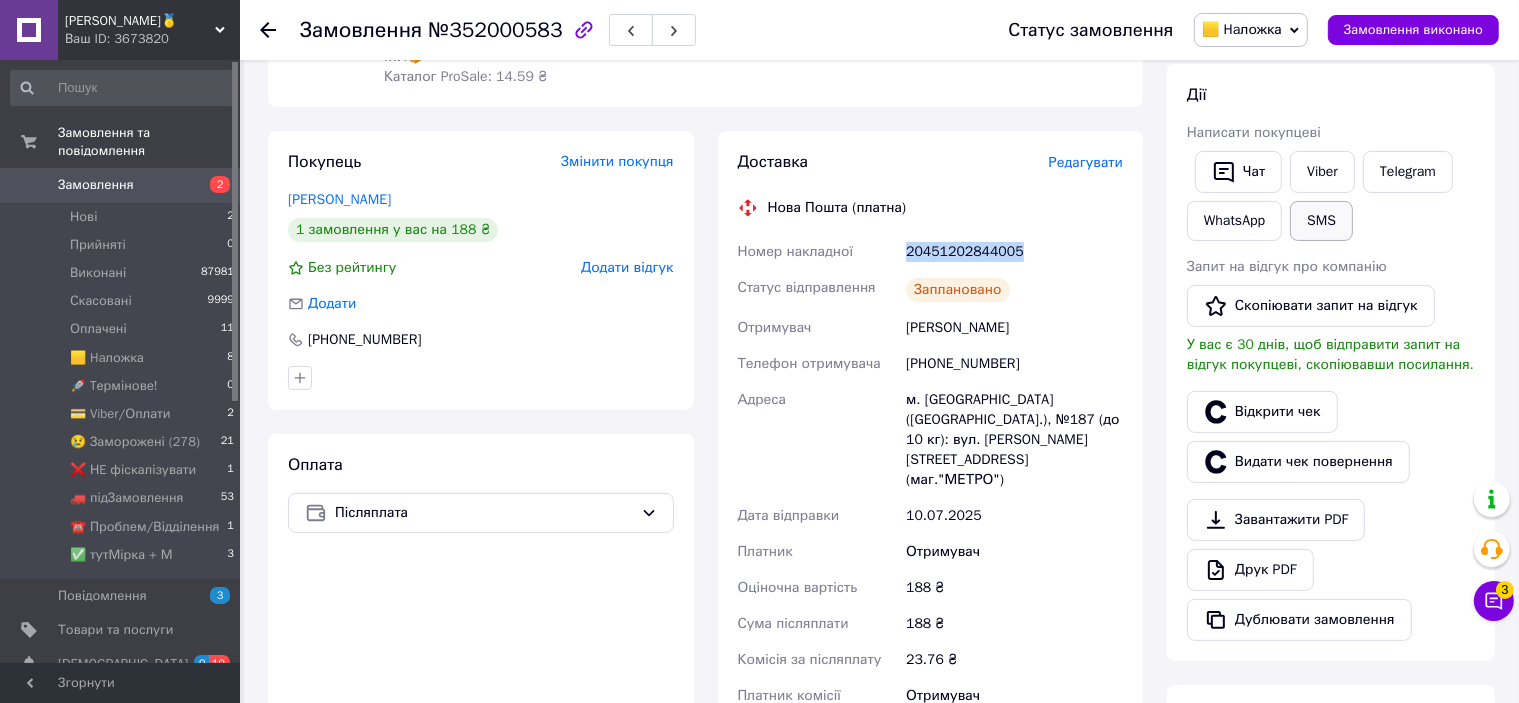 click on "SMS" at bounding box center [1321, 221] 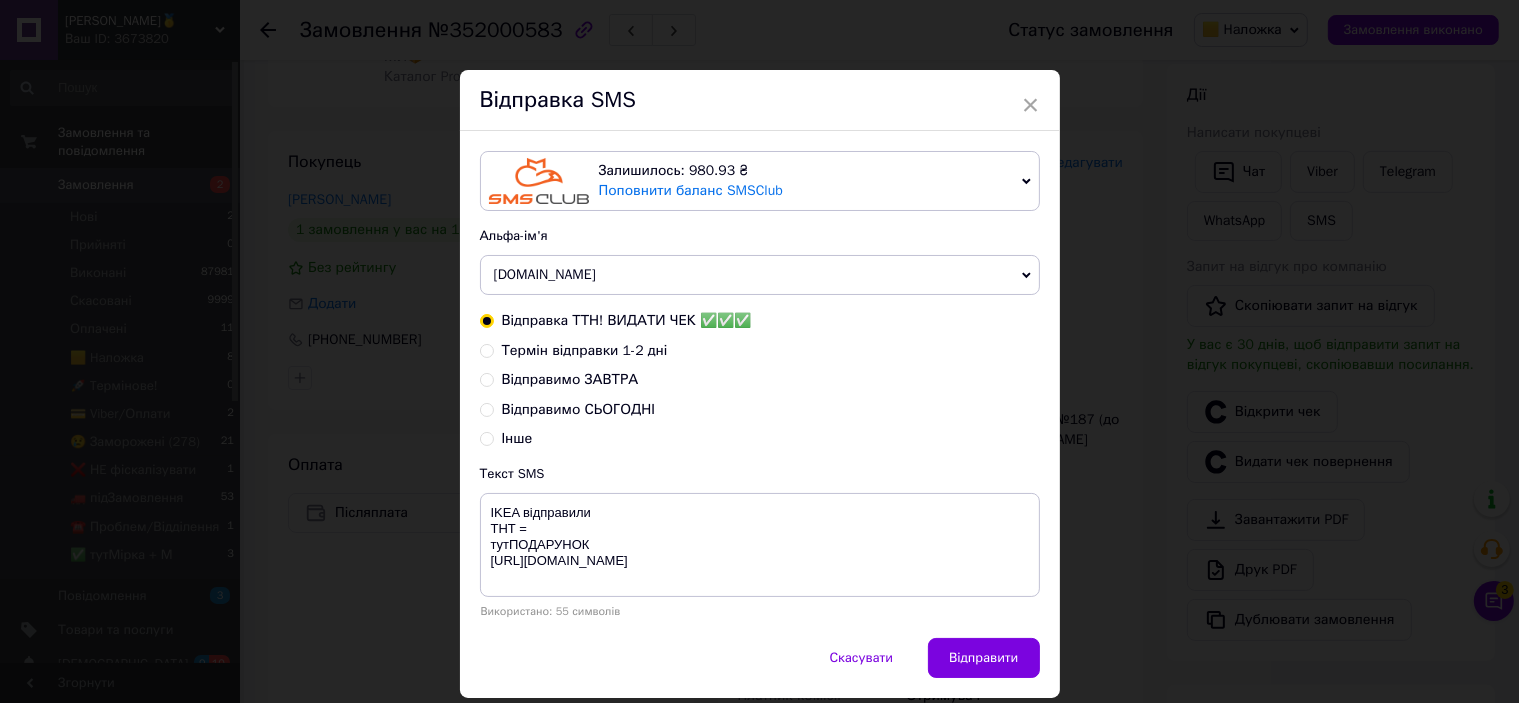 type 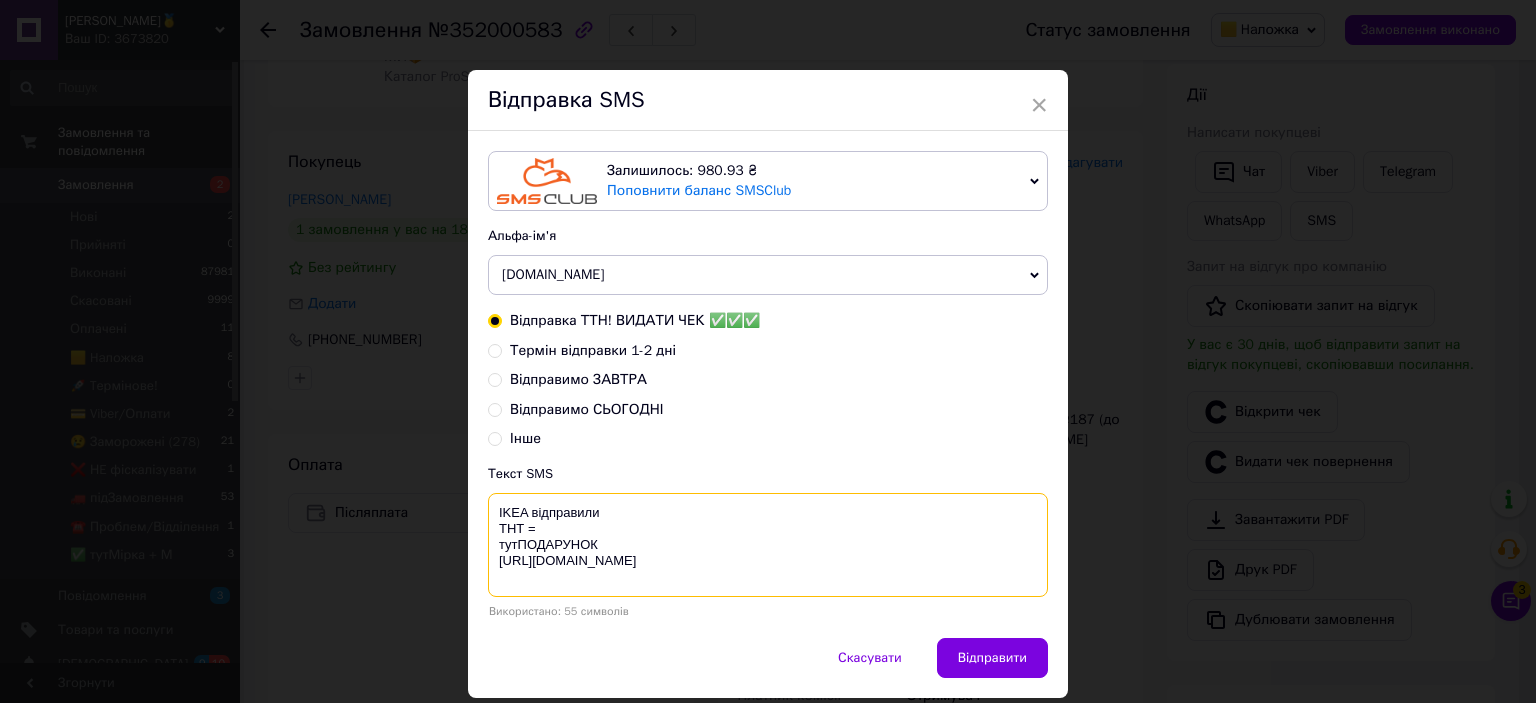 click on "IKEA відправили
ТНТ =
тутПОДАРУНОК
[URL][DOMAIN_NAME]" at bounding box center [768, 545] 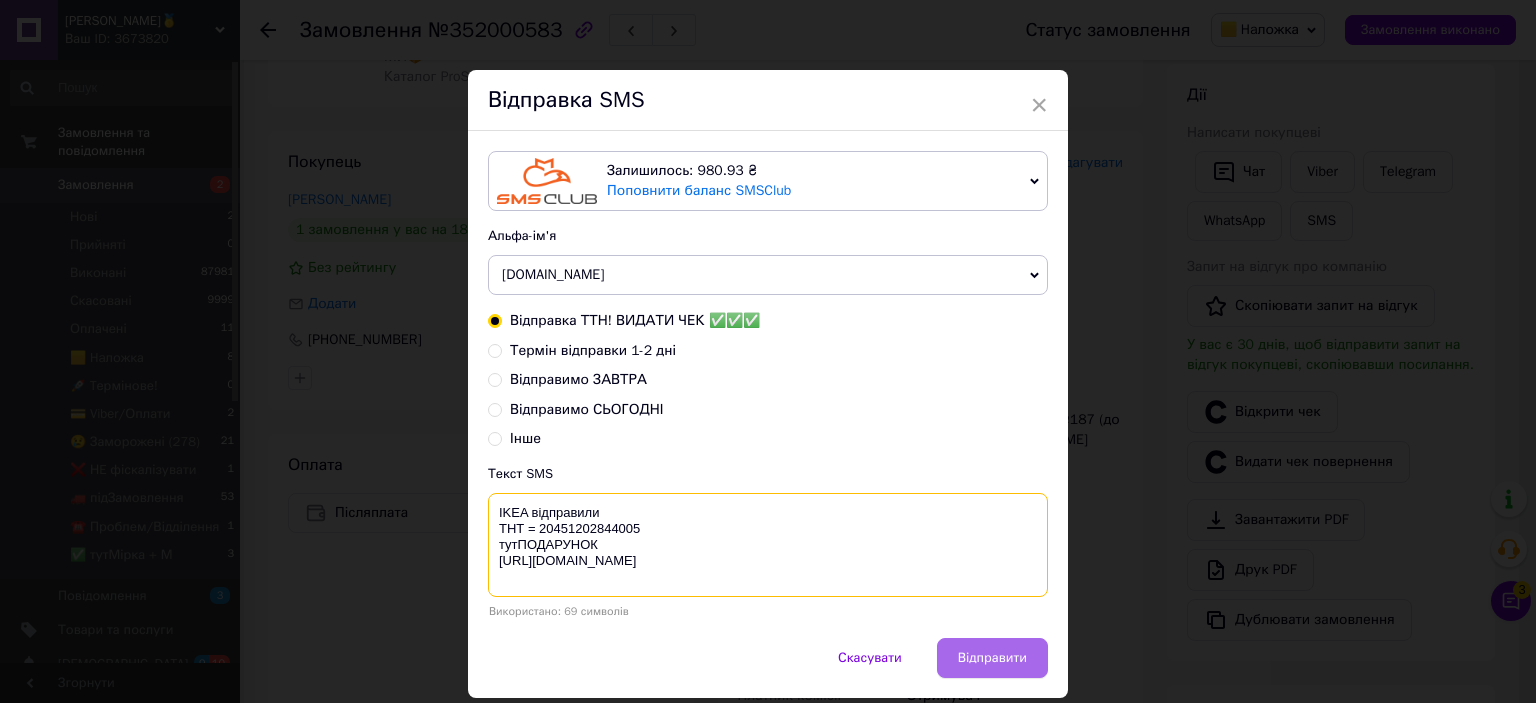 type on "IKEA відправили
ТНТ = 20451202844005
тутПОДАРУНОК
https://bit.ly/taao" 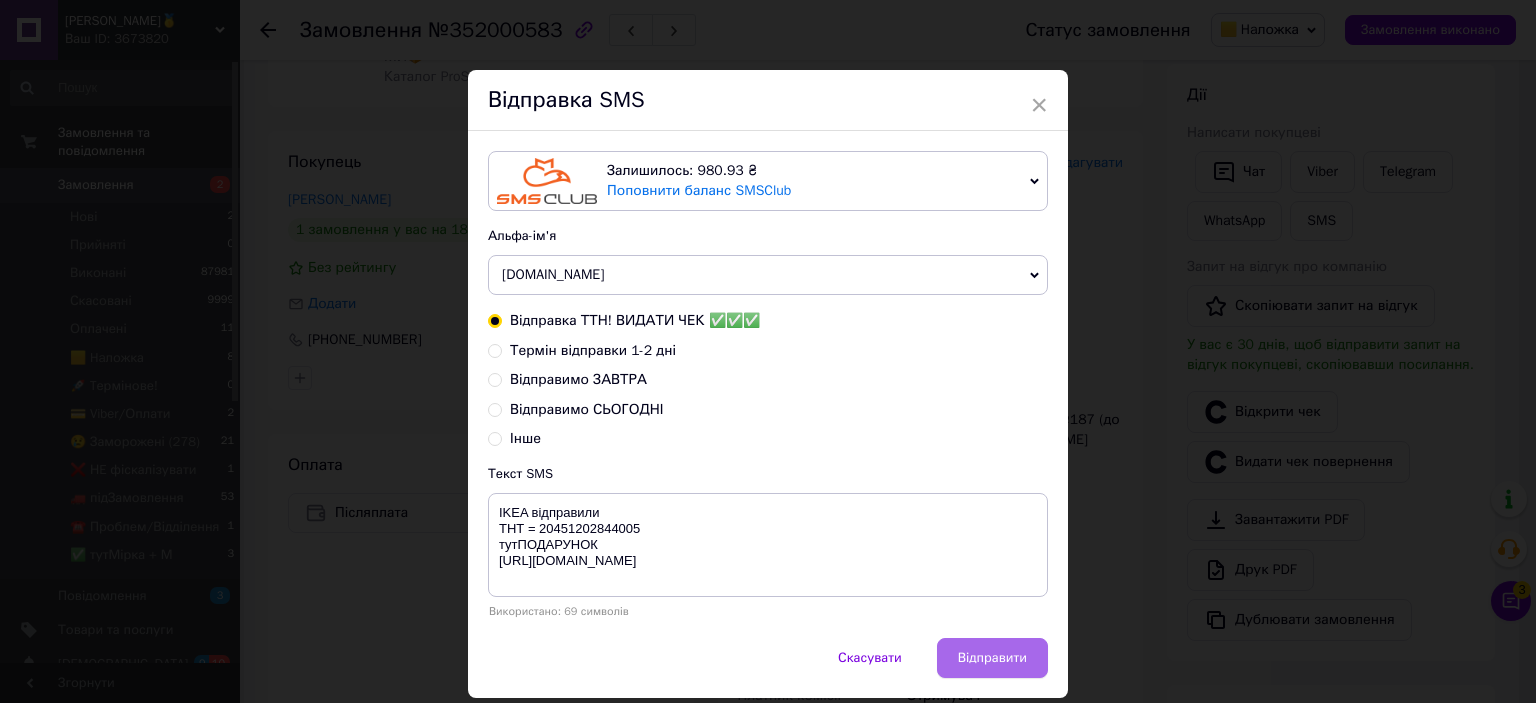 click on "Відправити" at bounding box center [992, 658] 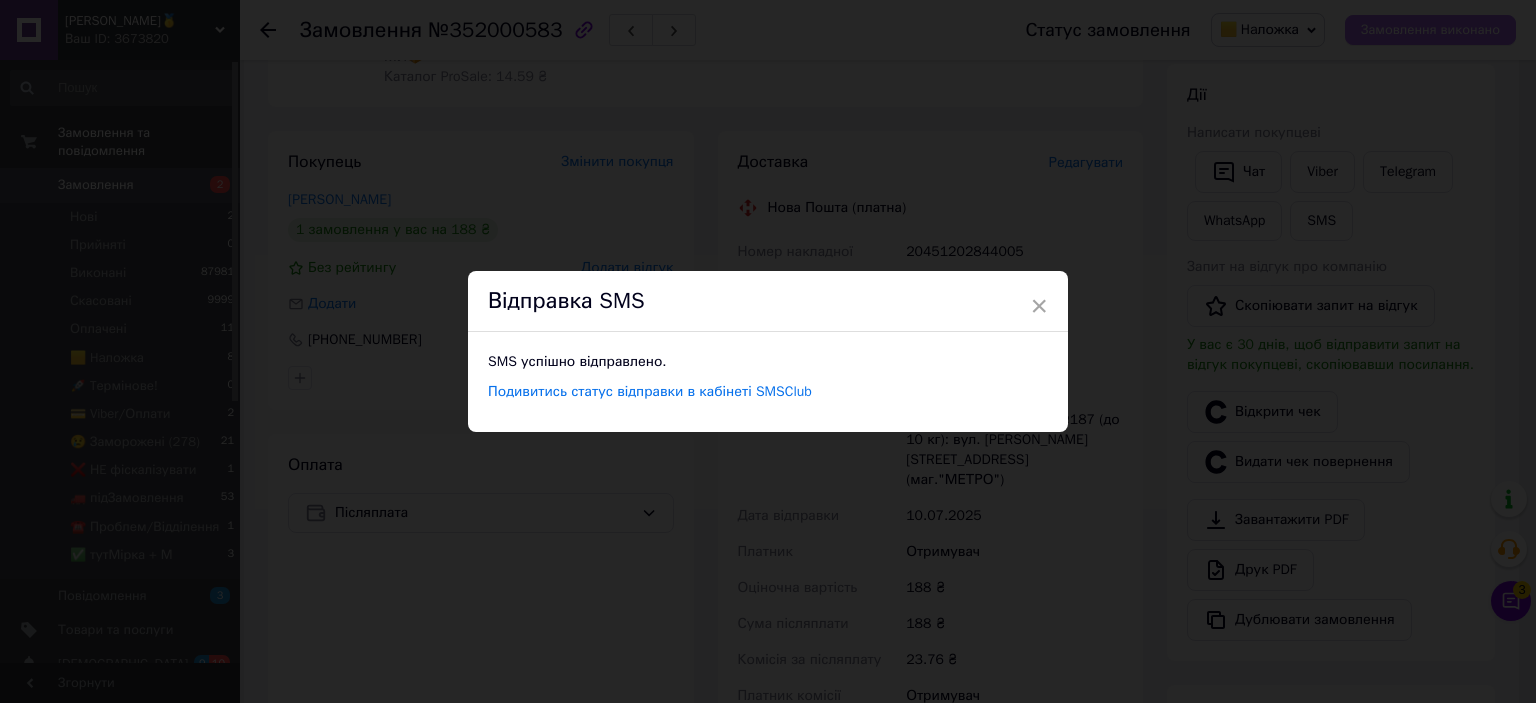 drag, startPoint x: 1374, startPoint y: 56, endPoint x: 1389, endPoint y: 35, distance: 25.806976 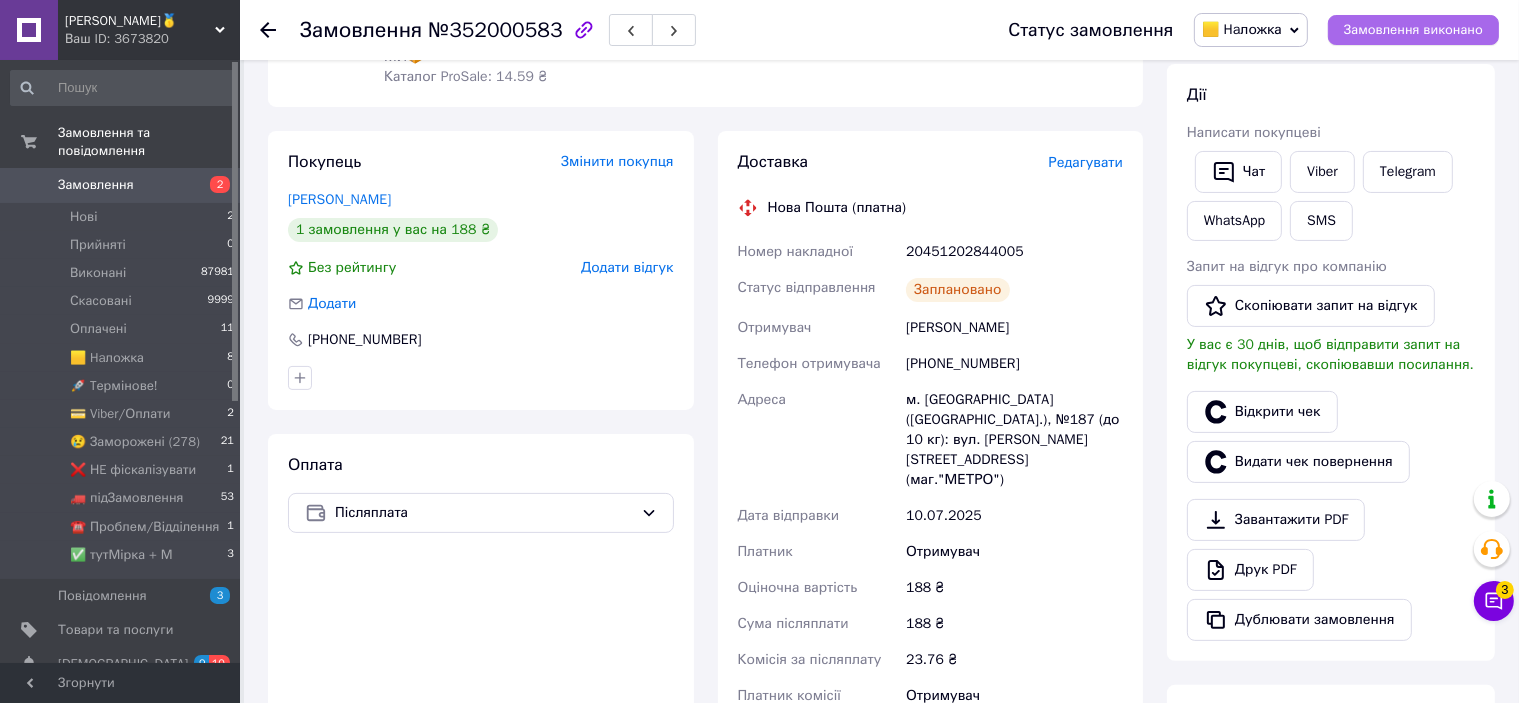 click on "Замовлення виконано" at bounding box center [1413, 30] 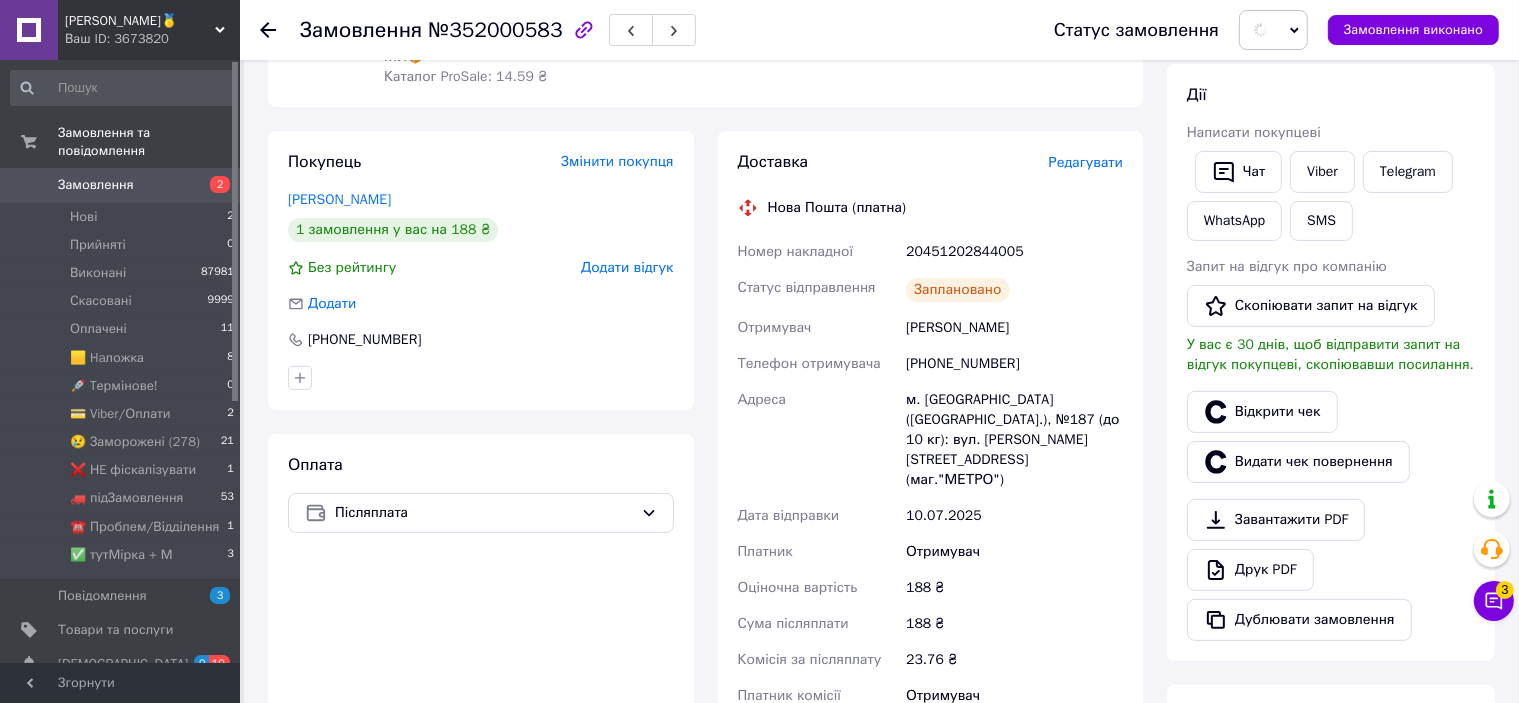scroll, scrollTop: 0, scrollLeft: 0, axis: both 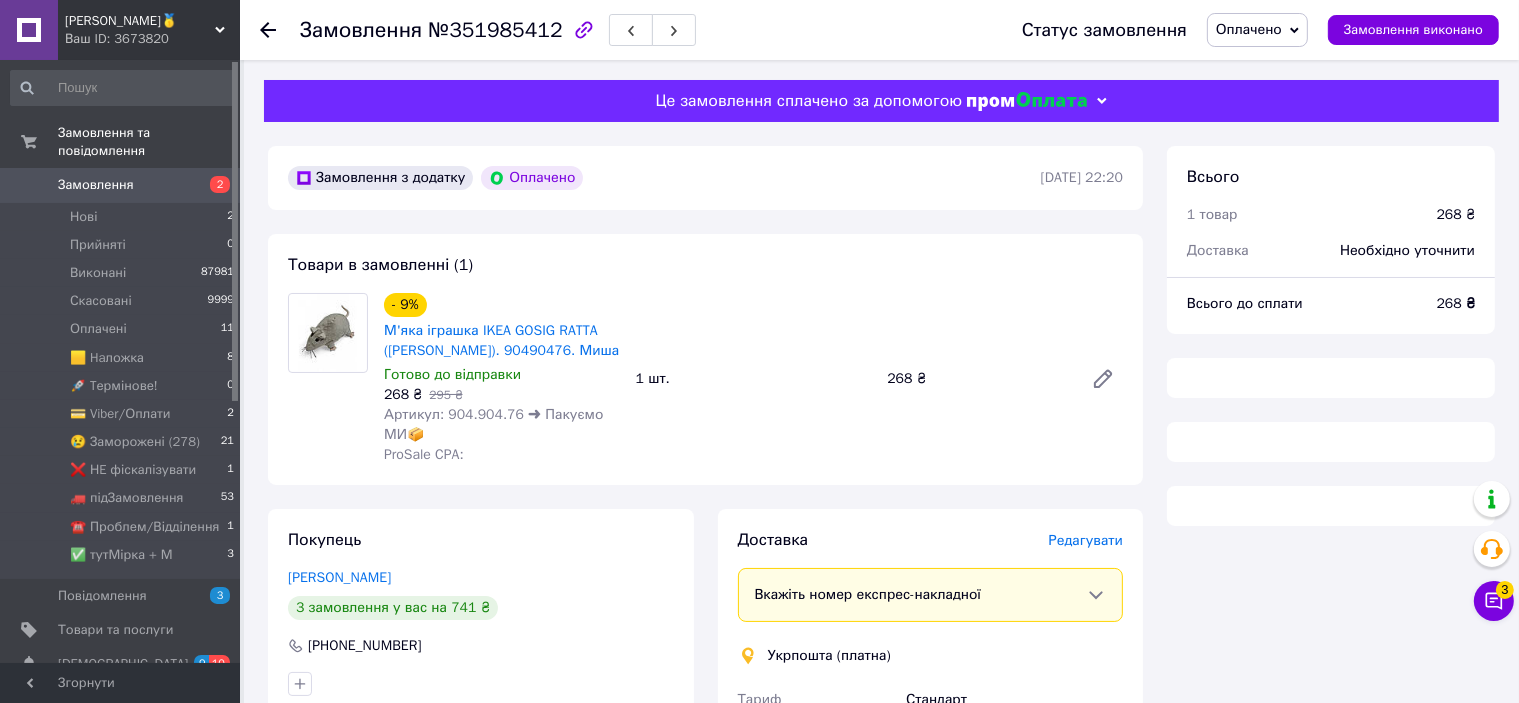 click on "Редагувати" at bounding box center (1086, 540) 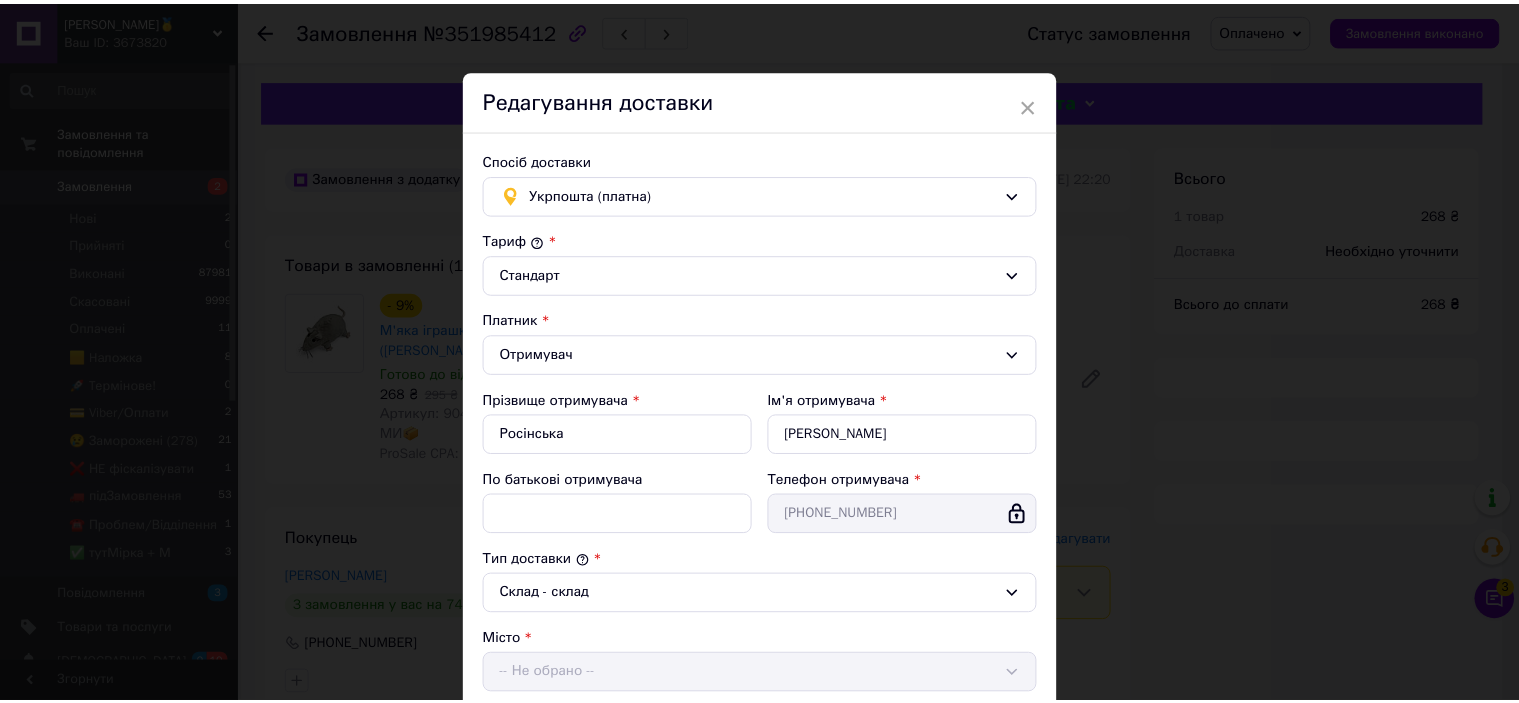 scroll, scrollTop: 543, scrollLeft: 0, axis: vertical 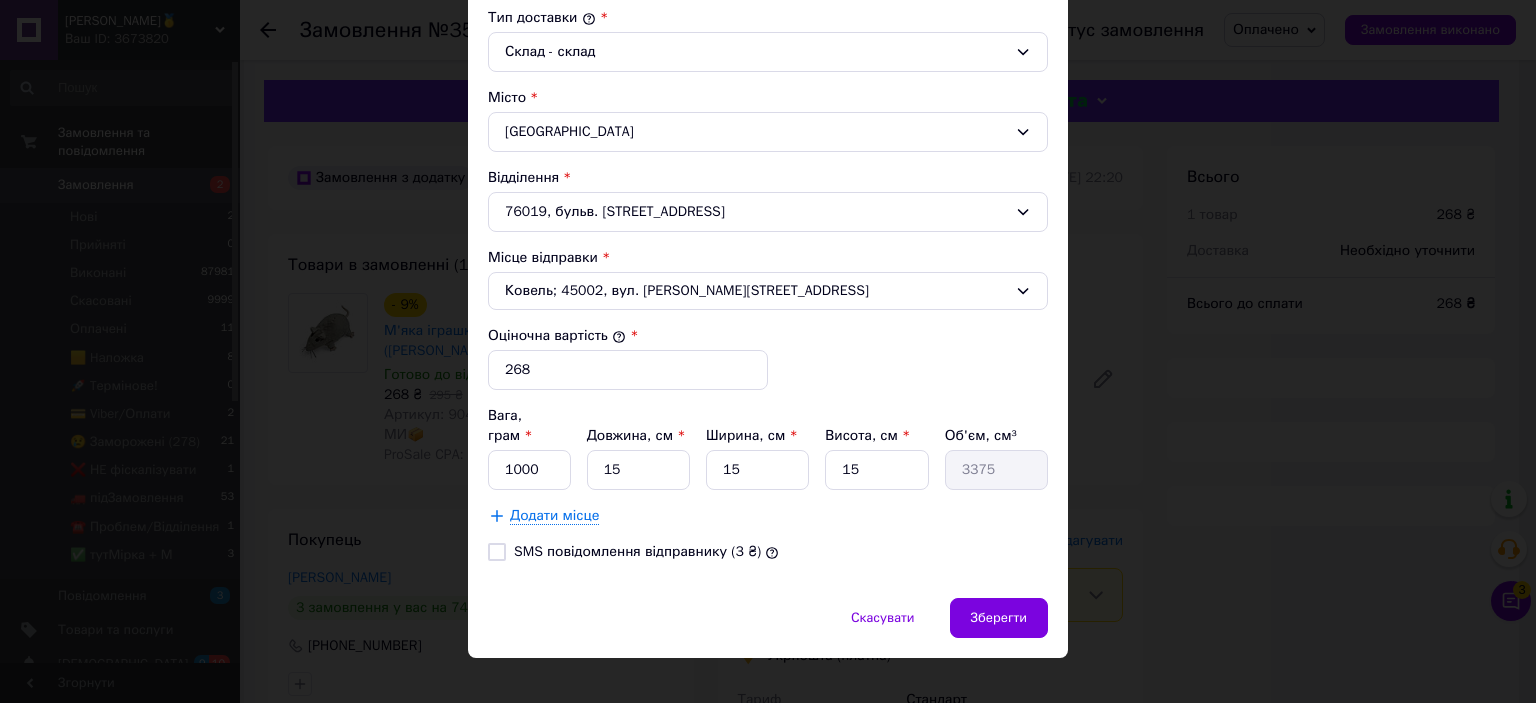 click on "× Редагування доставки Спосіб доставки Укрпошта (платна) Тариф     * [PERSON_NAME]   * Отримувач Прізвище отримувача   * Росінська Ім'я отримувача   * [PERSON_NAME] батькові отримувача Телефон отримувача   * [PHONE_NUMBER] Тип доставки     * Склад - склад Місто [GEOGRAPHIC_DATA] Відділення 76019, бульв. Північний, 3 Місце відправки   * Ковель; 45002, вул. [PERSON_NAME], 9 Оціночна вартість     * 268 Вага, грам   * 1000 Довжина, см   * 15 Ширина, см   * 15 Висота, см   * 15 Об'єм, см³ 3375 Додати місце SMS повідомлення відправнику (3 ₴)   Скасувати   Зберегти" at bounding box center [768, 351] 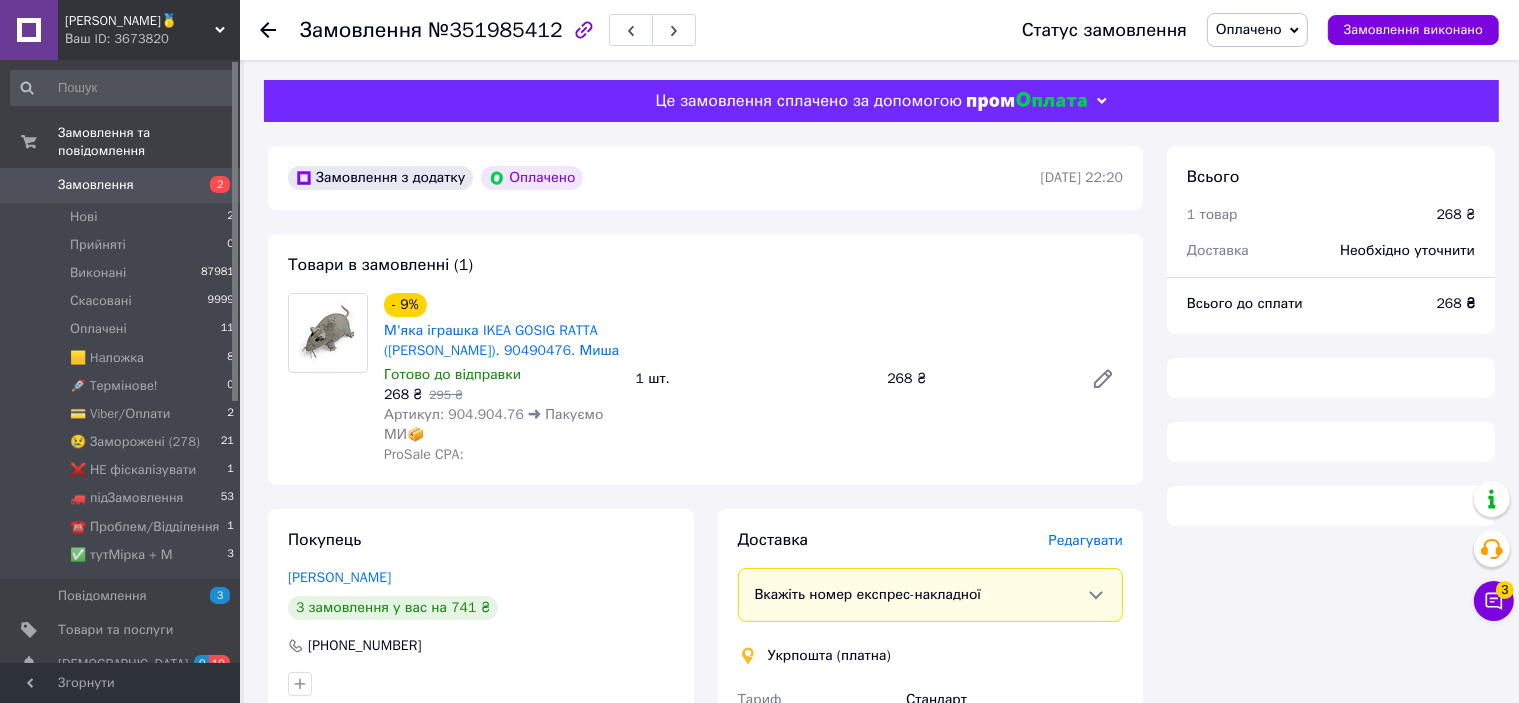 scroll, scrollTop: 500, scrollLeft: 0, axis: vertical 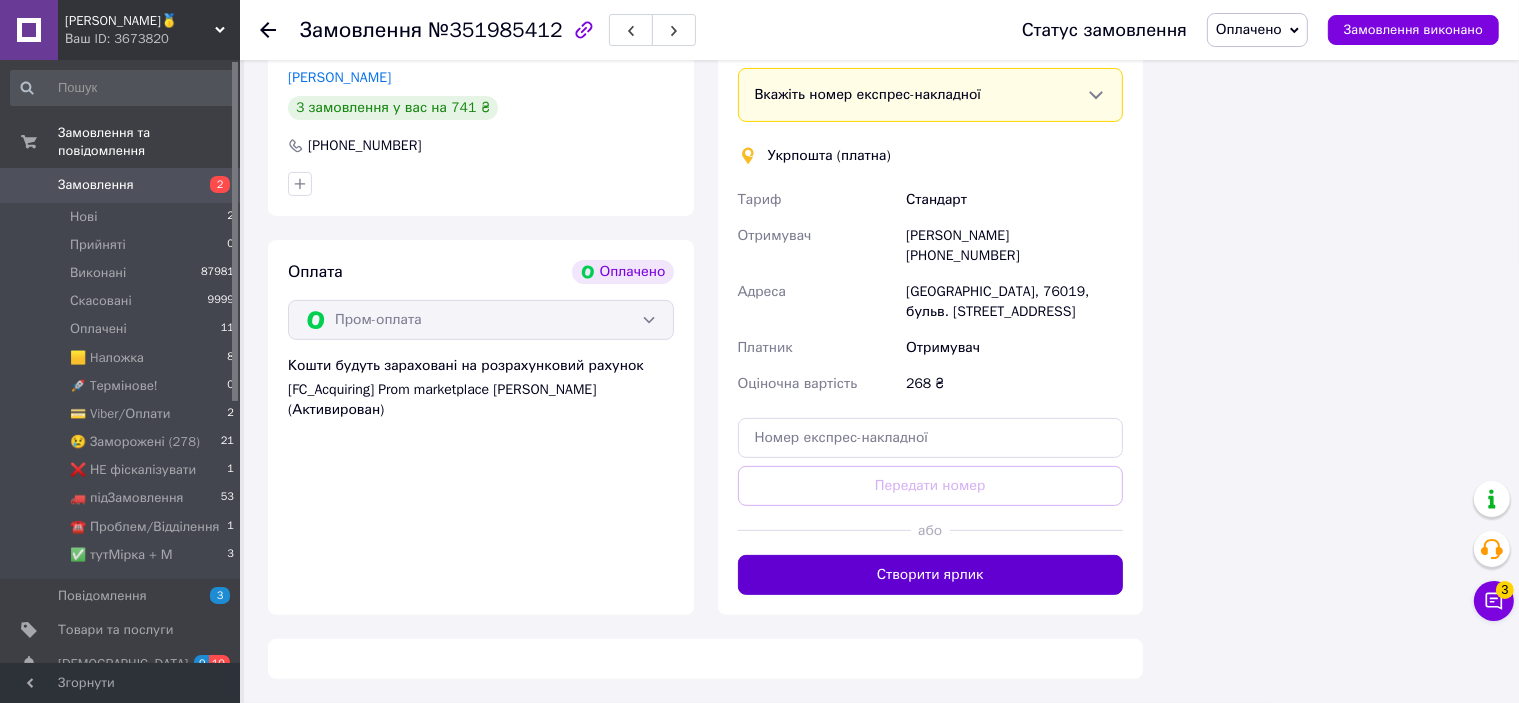 click on "Створити ярлик" at bounding box center [931, 575] 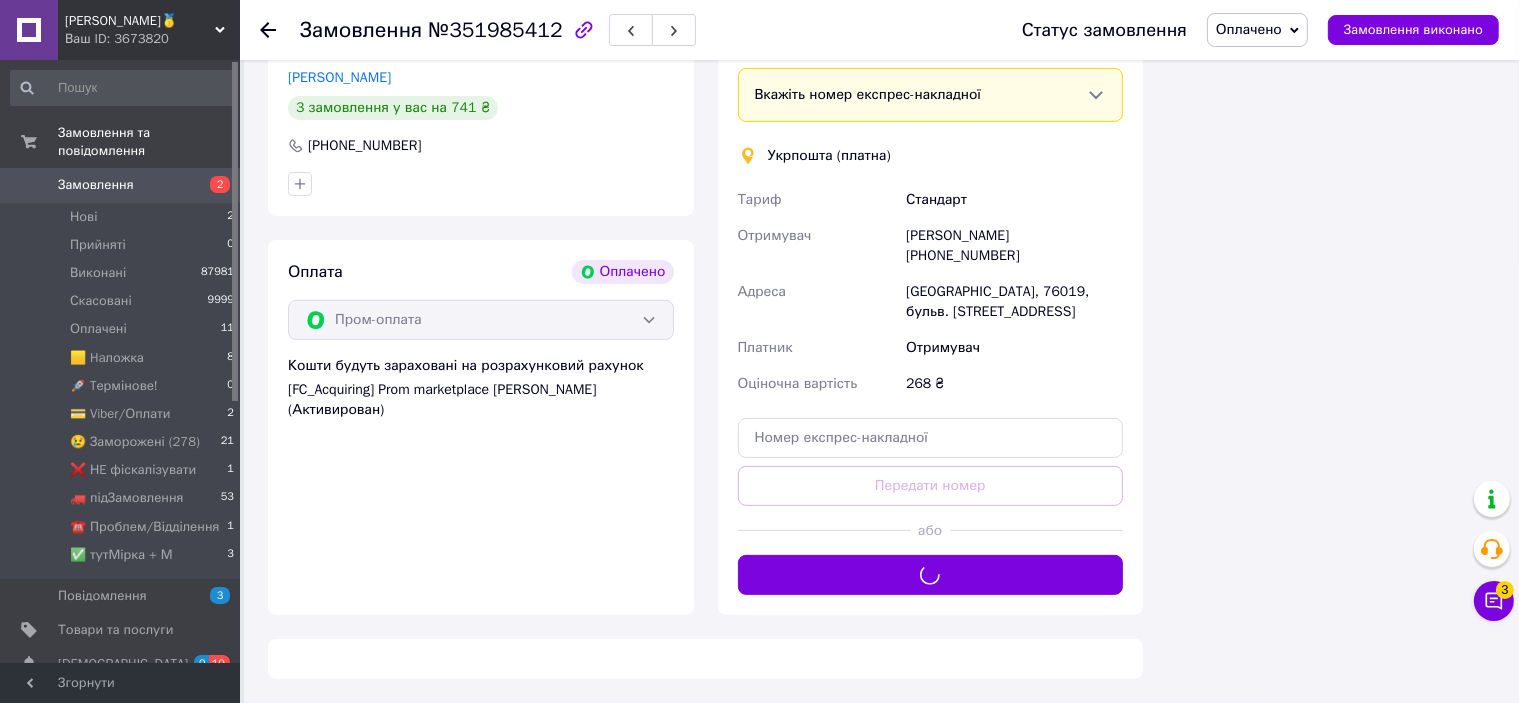 scroll, scrollTop: 0, scrollLeft: 0, axis: both 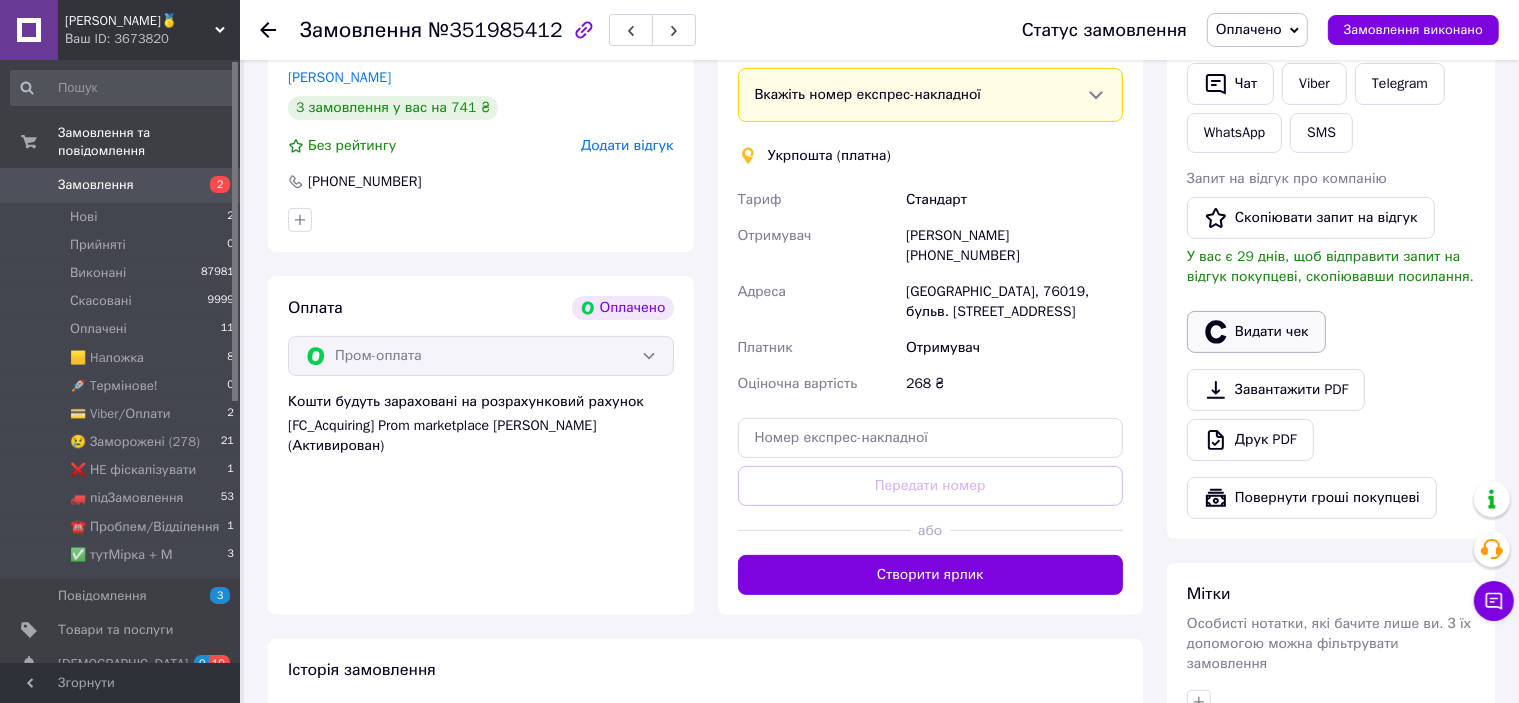 click on "Видати чек" at bounding box center (1256, 332) 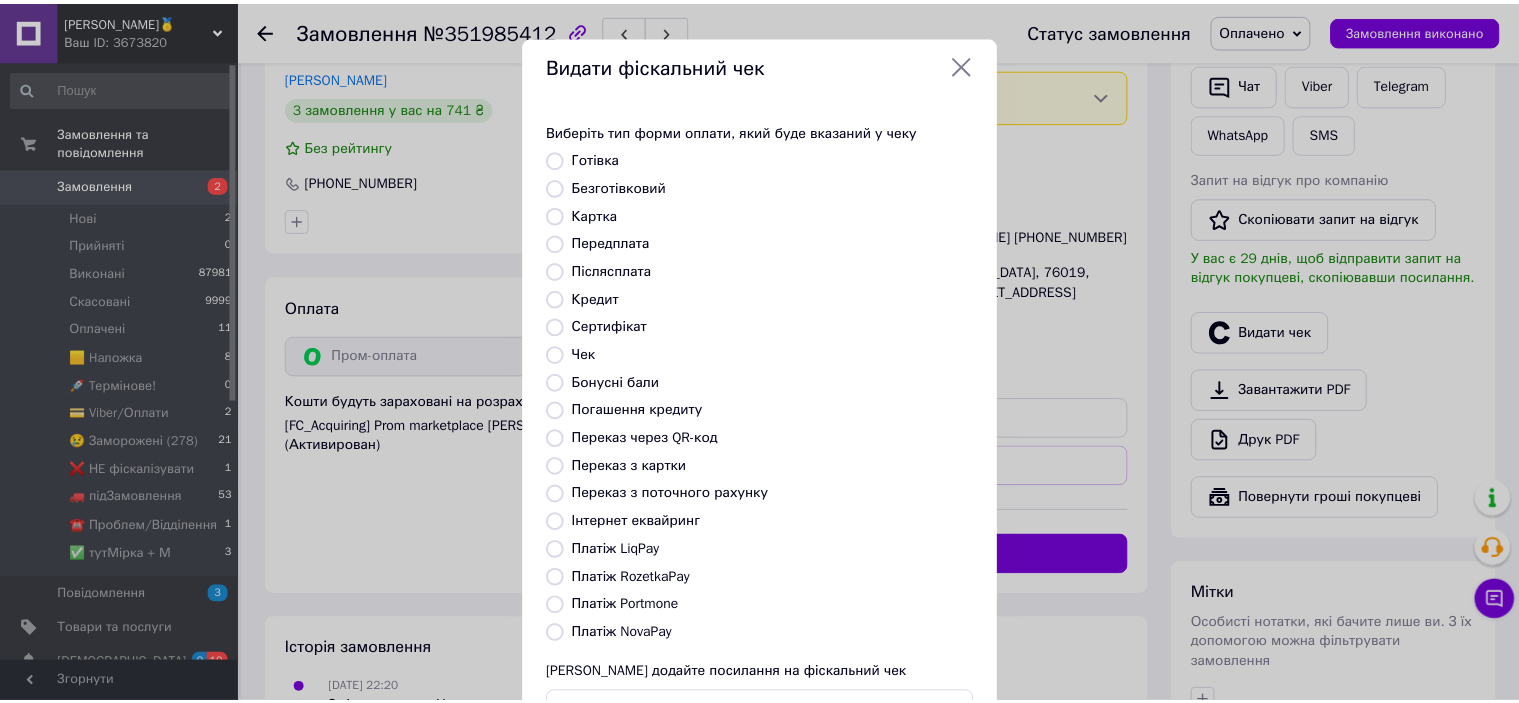 scroll, scrollTop: 155, scrollLeft: 0, axis: vertical 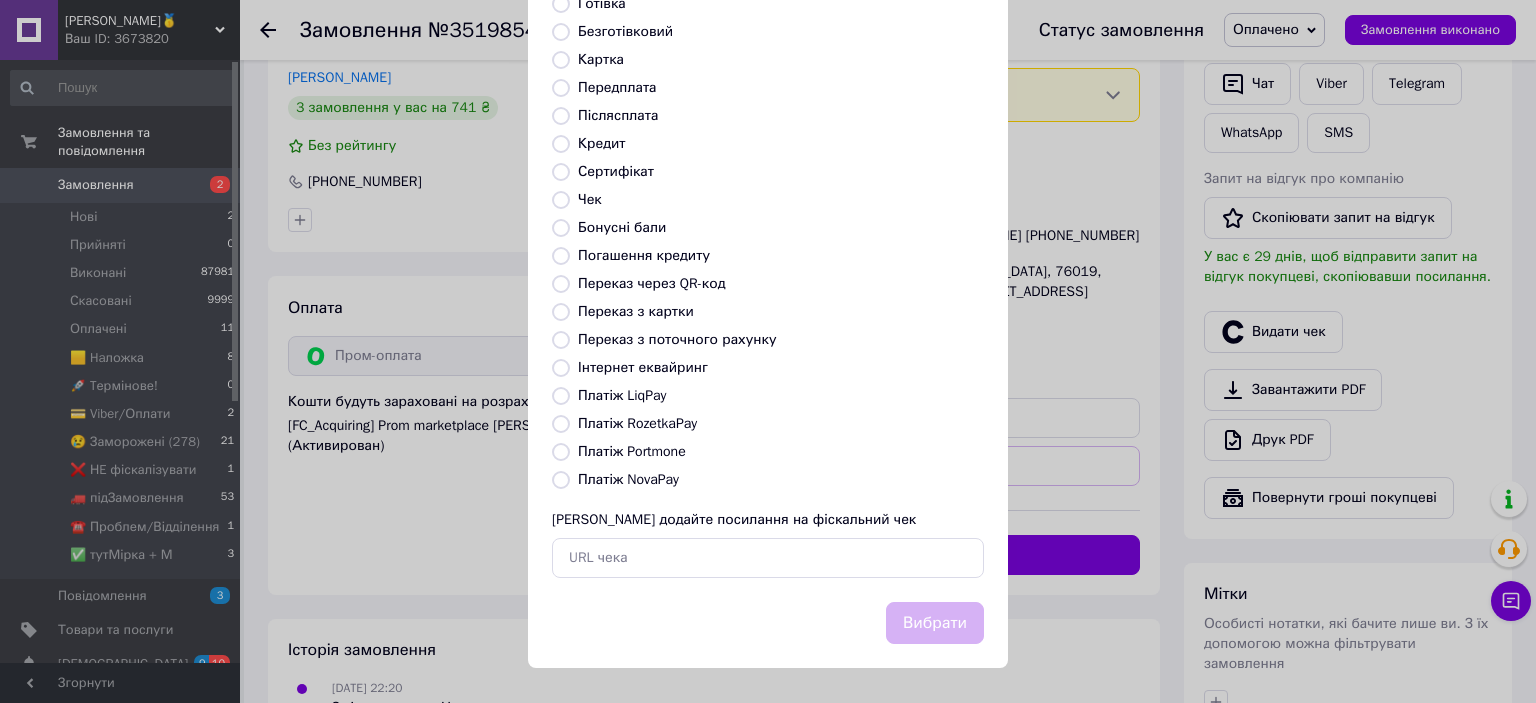 click on "Платіж RozetkaPay" at bounding box center (637, 423) 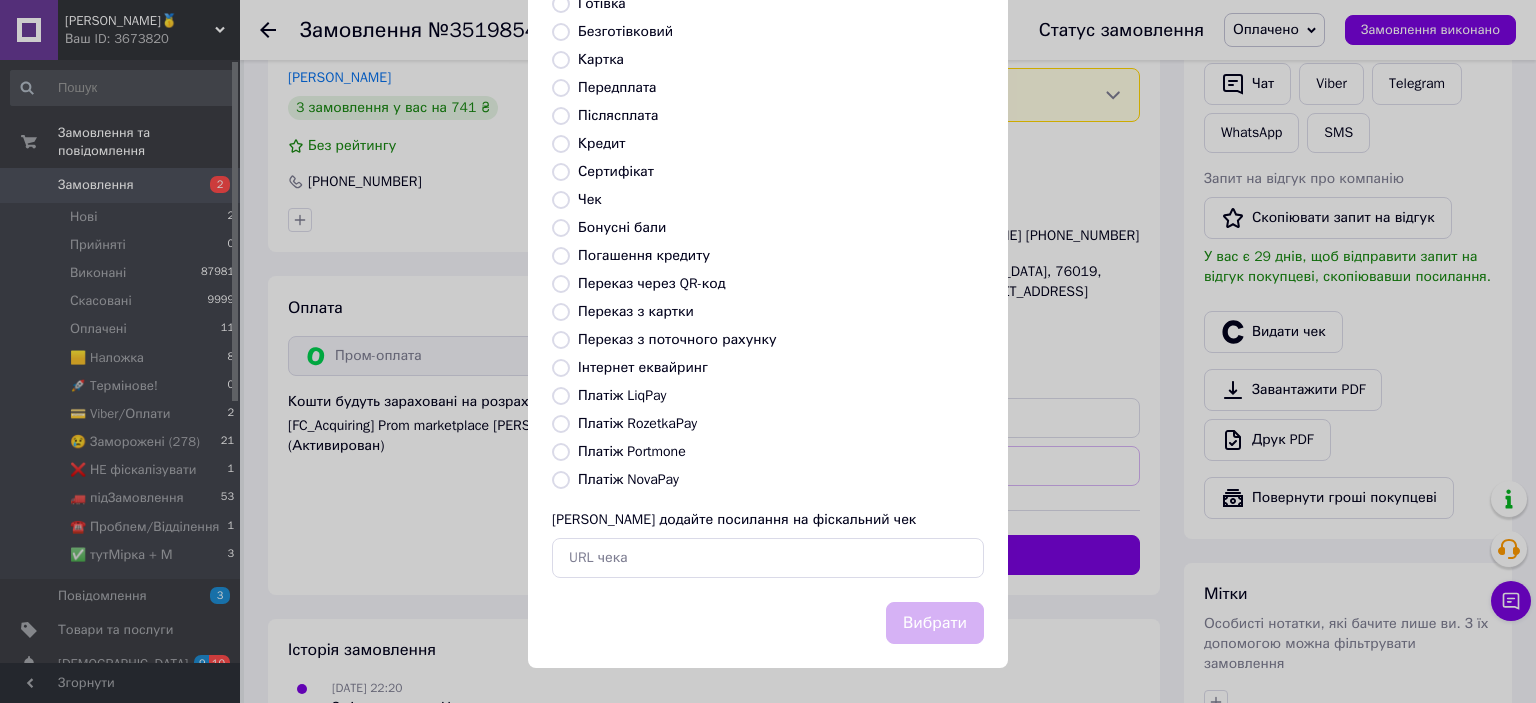 radio on "true" 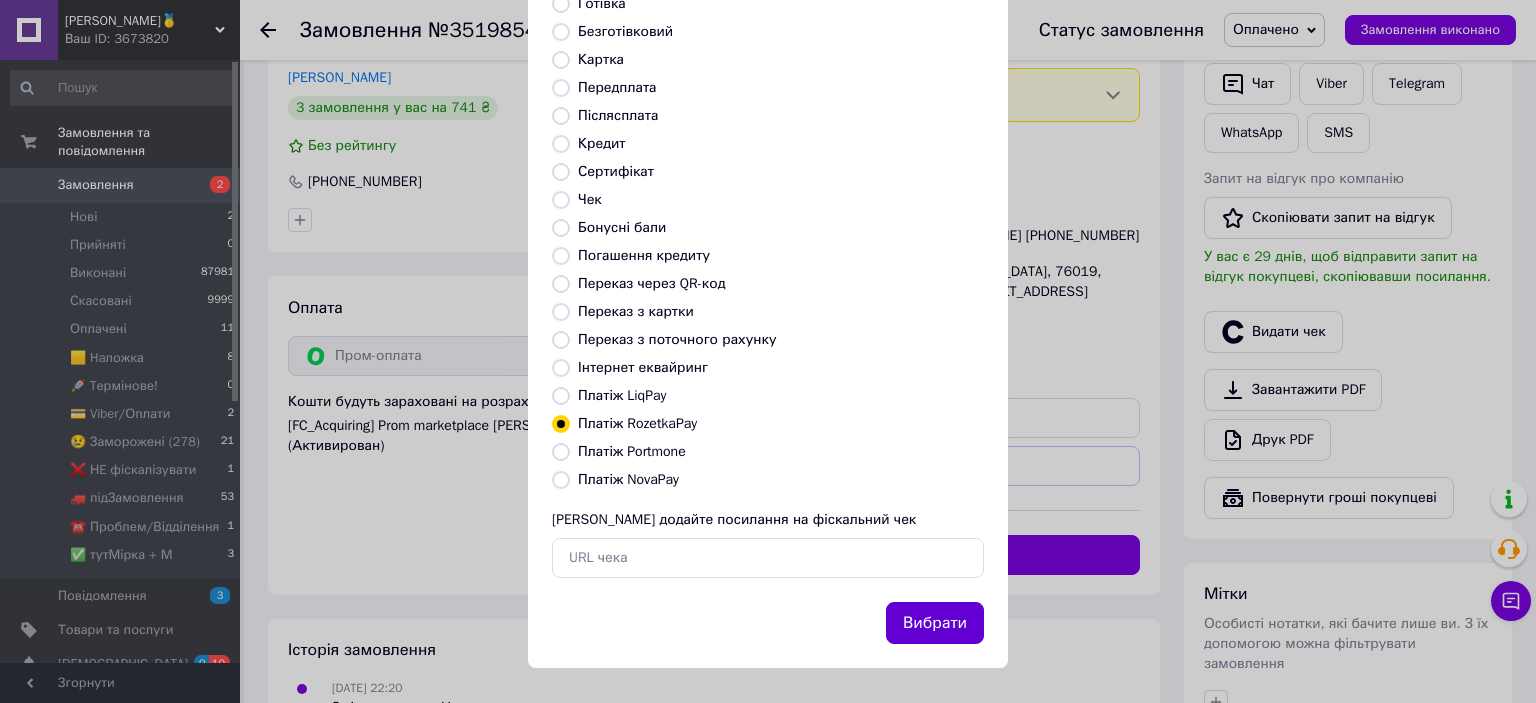 click on "Вибрати" at bounding box center (935, 623) 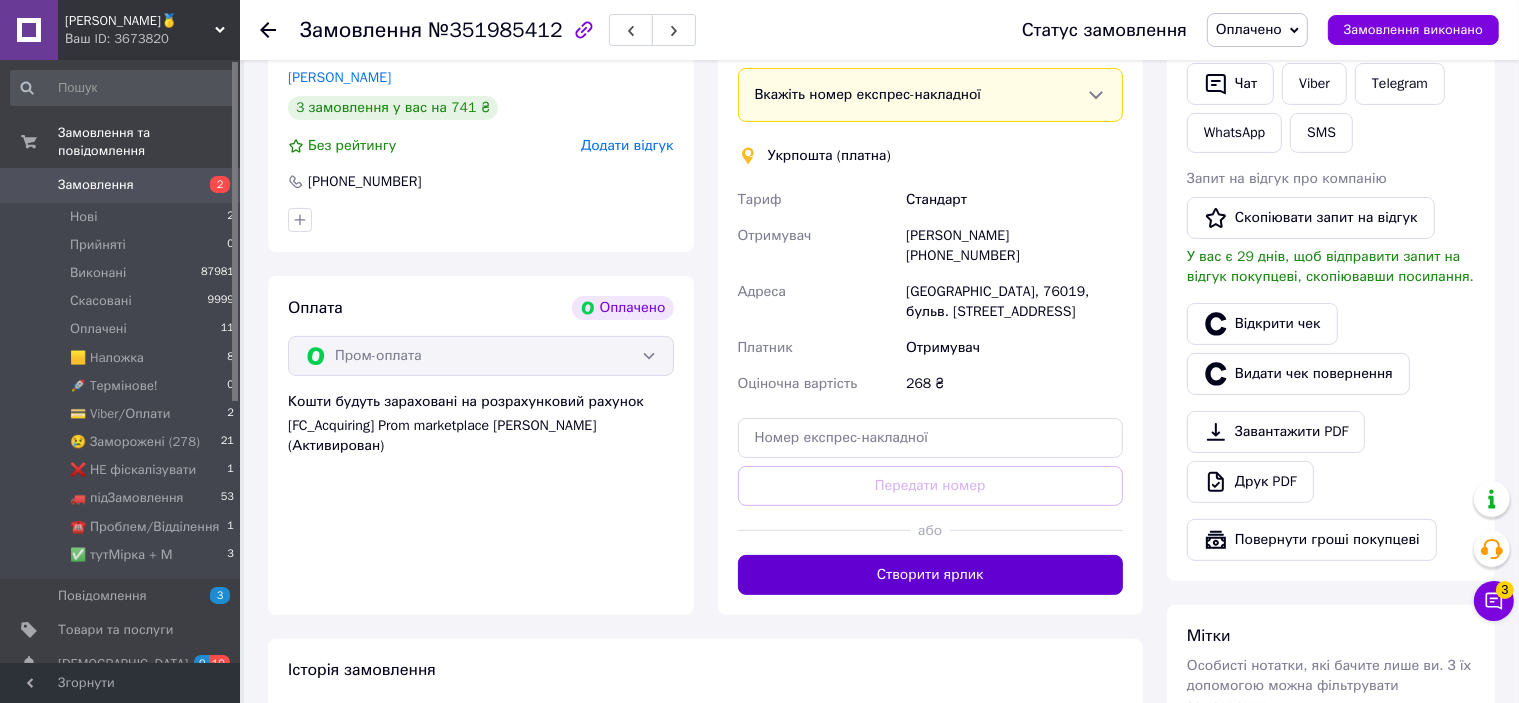 click on "Створити ярлик" at bounding box center (931, 575) 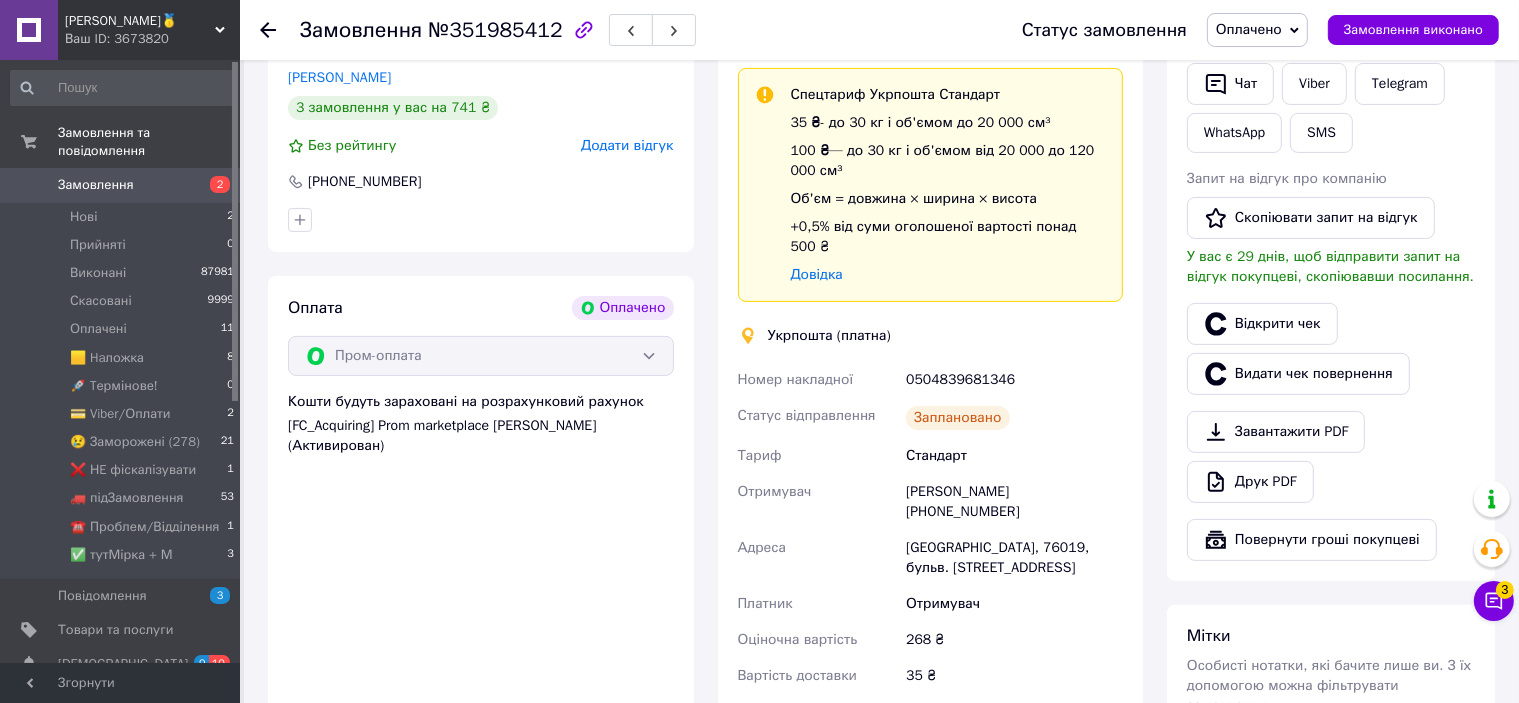 scroll, scrollTop: 700, scrollLeft: 0, axis: vertical 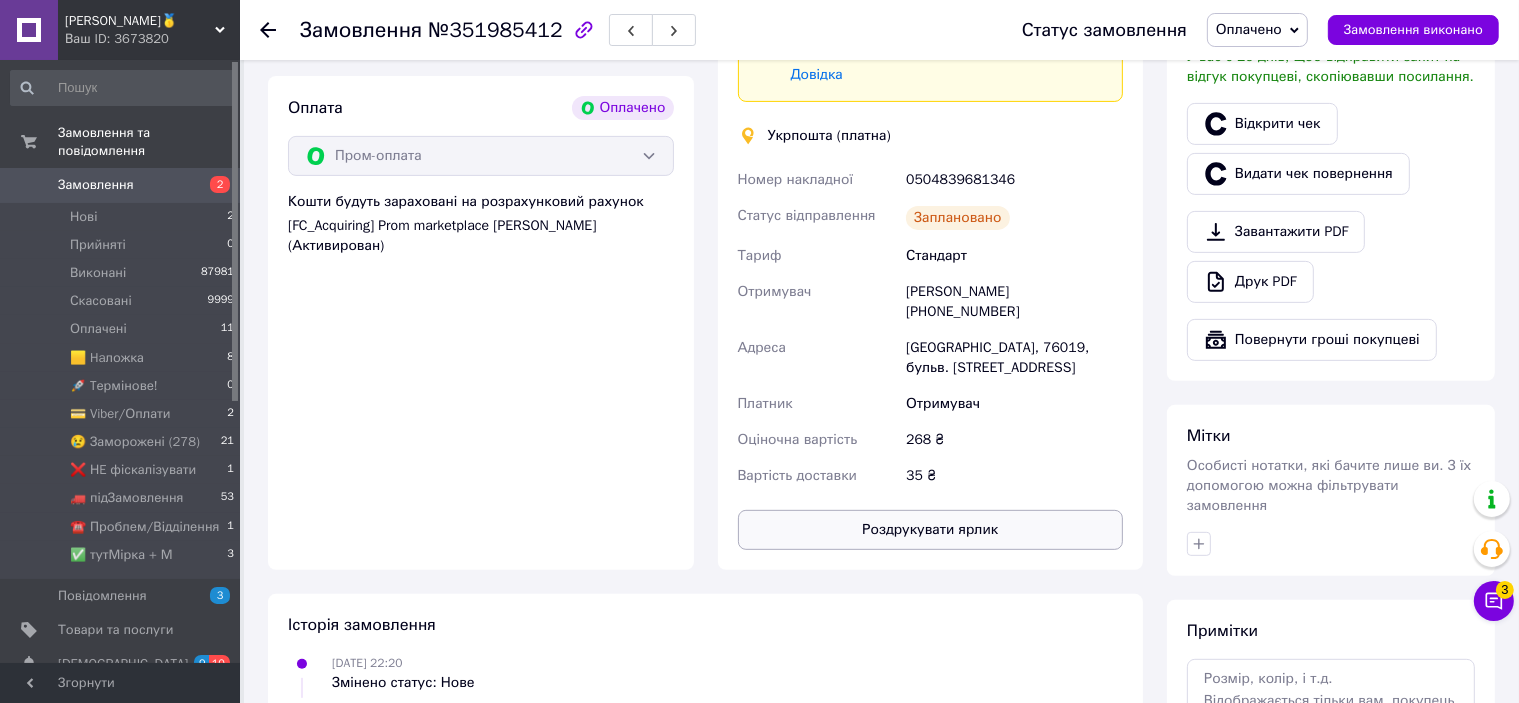 click on "Роздрукувати ярлик" at bounding box center [931, 530] 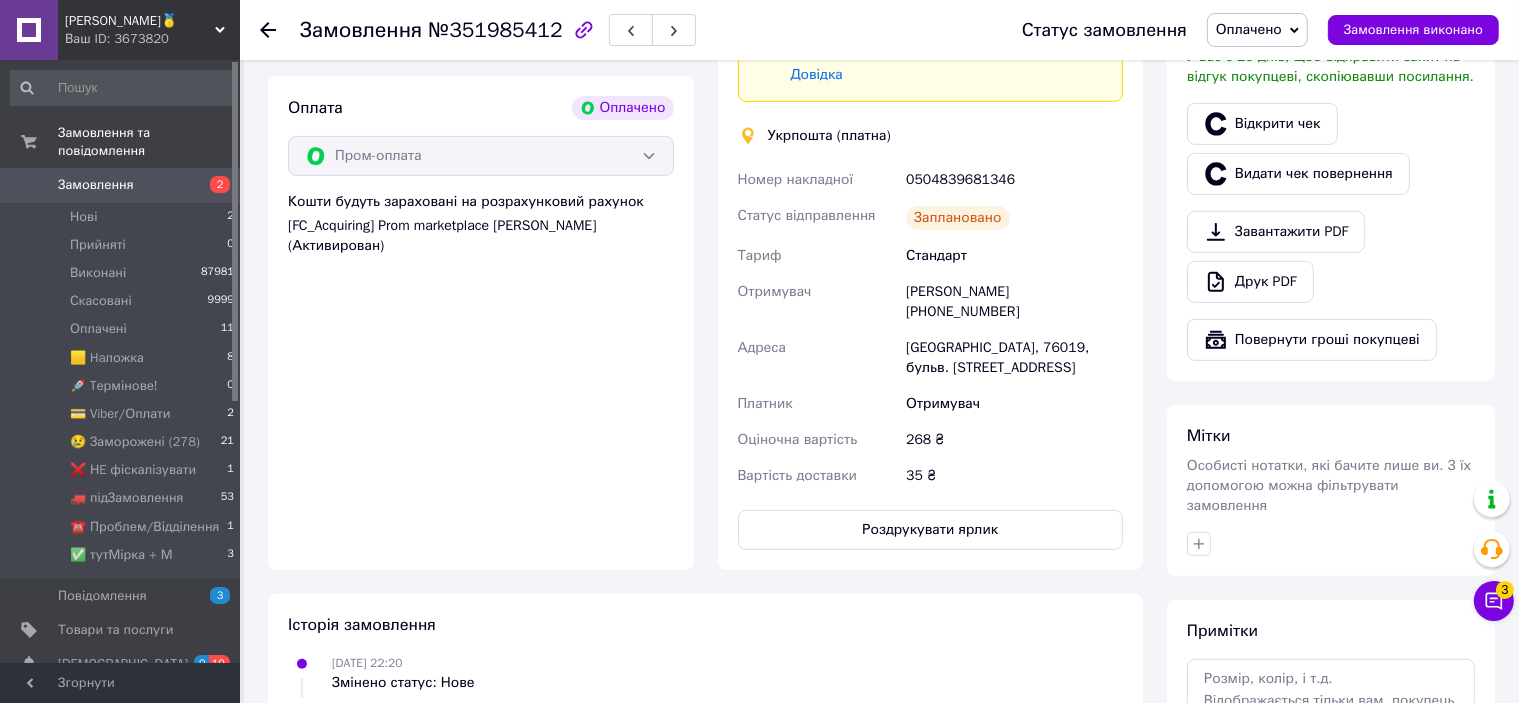 scroll, scrollTop: 600, scrollLeft: 0, axis: vertical 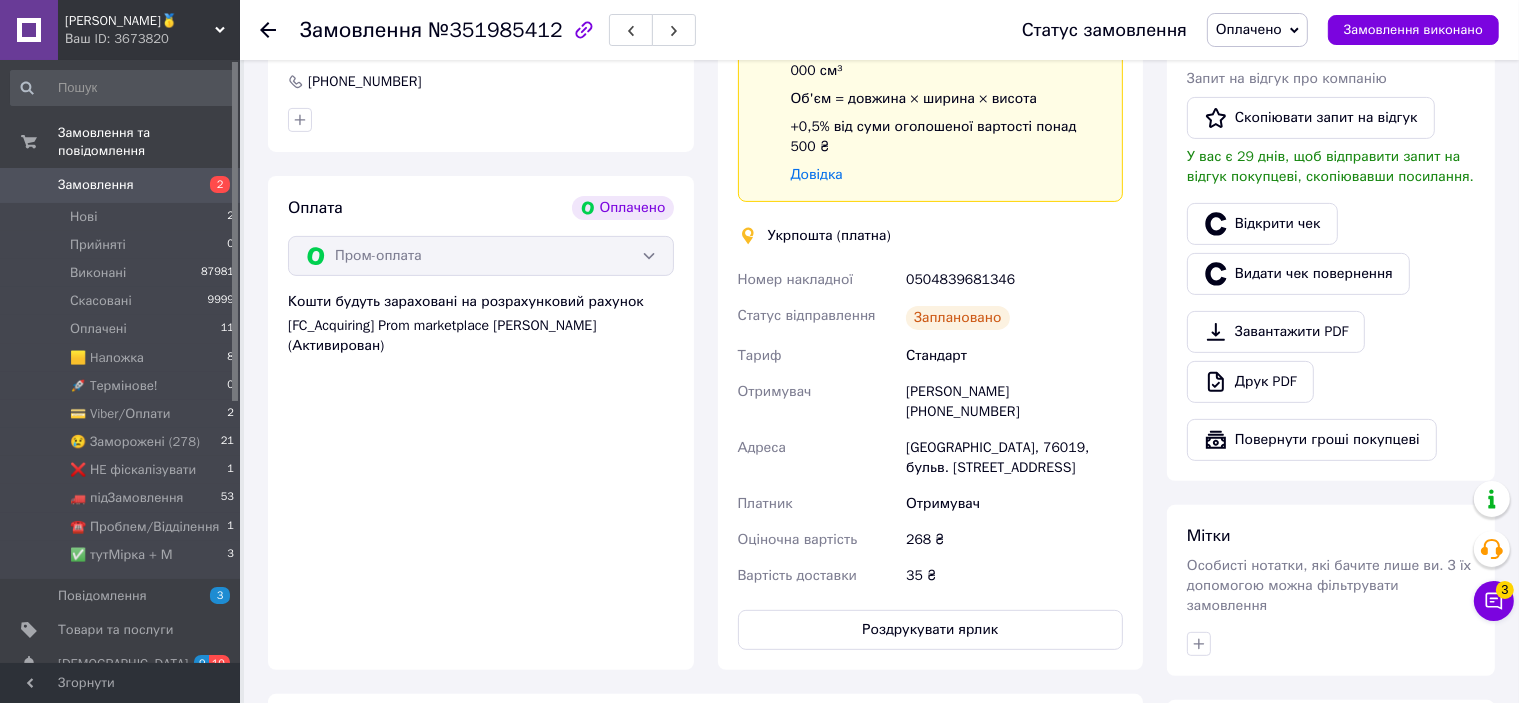 click on "0504839681346" at bounding box center (1014, 280) 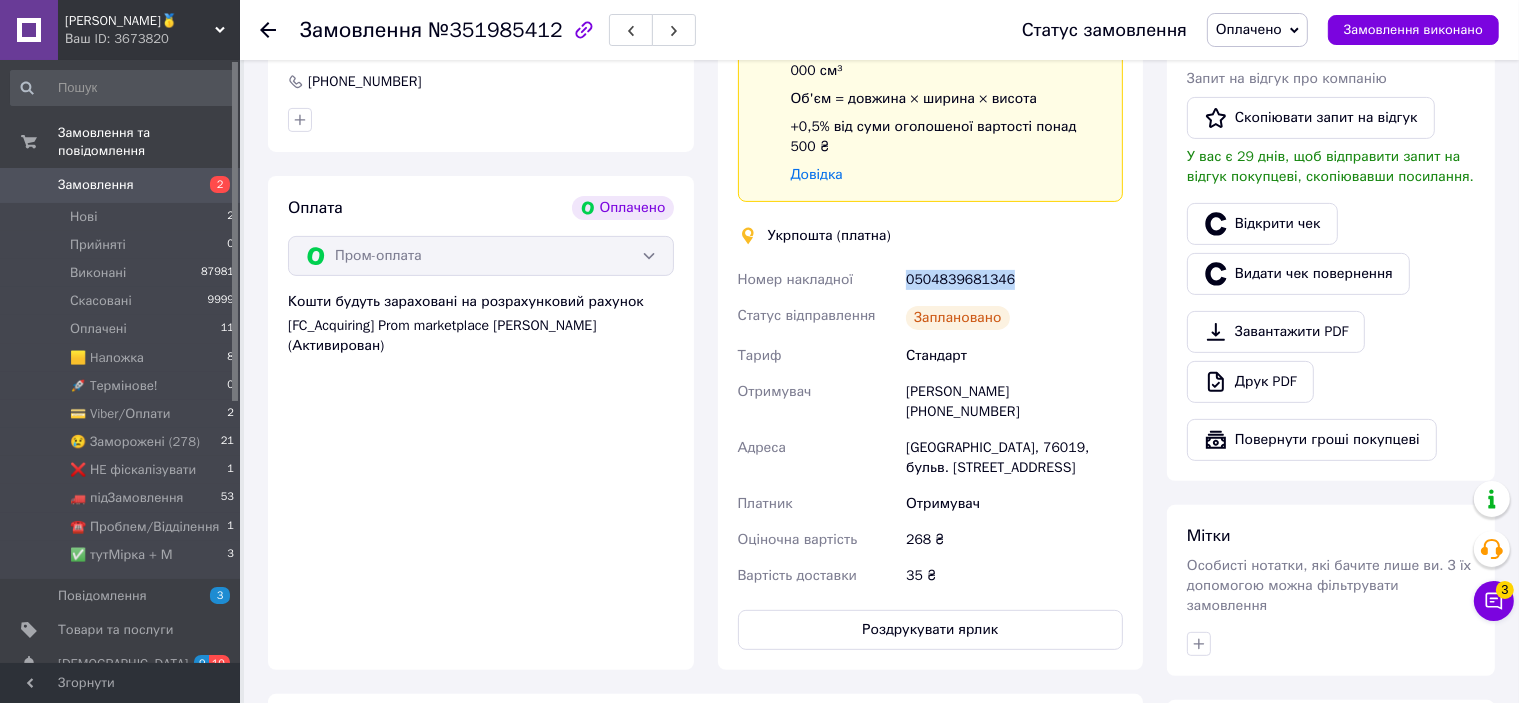 click on "0504839681346" at bounding box center [1014, 280] 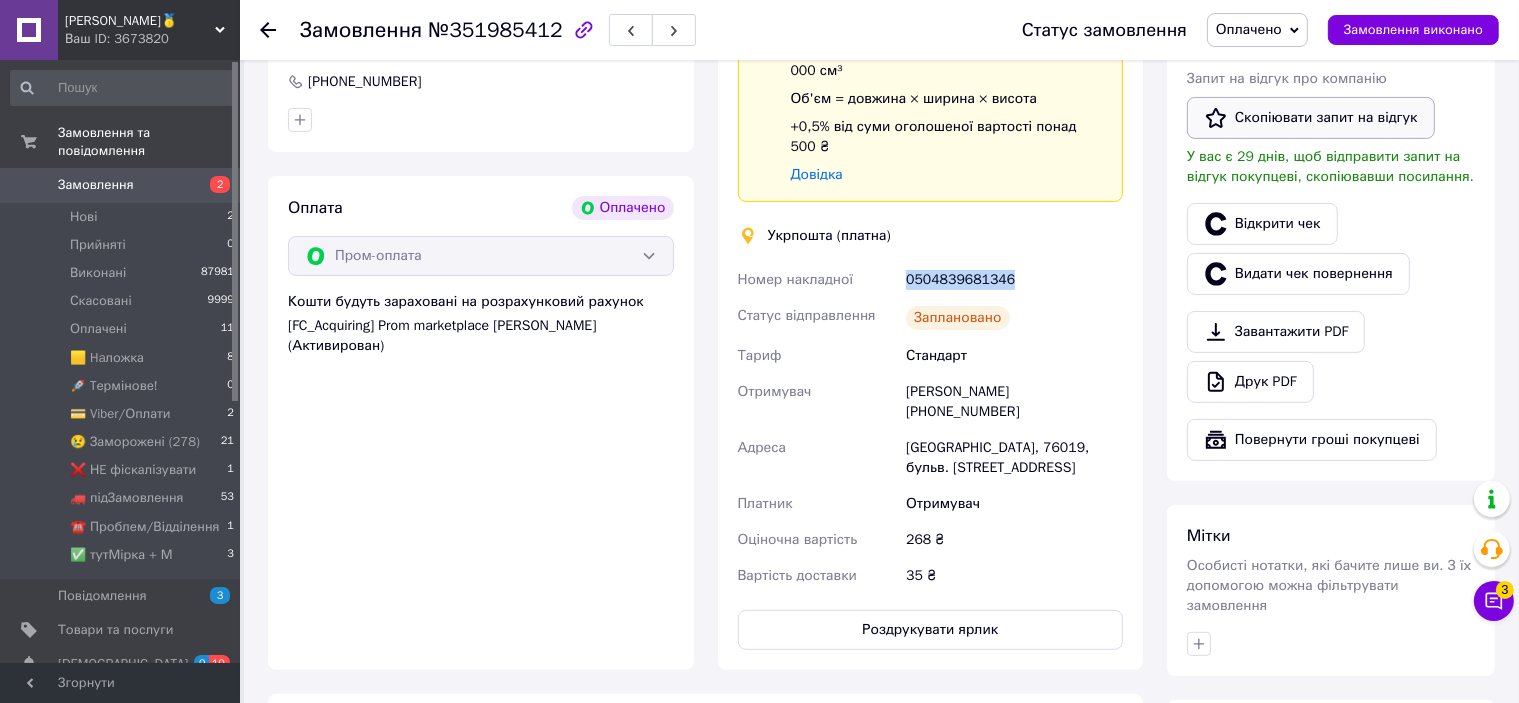 scroll, scrollTop: 400, scrollLeft: 0, axis: vertical 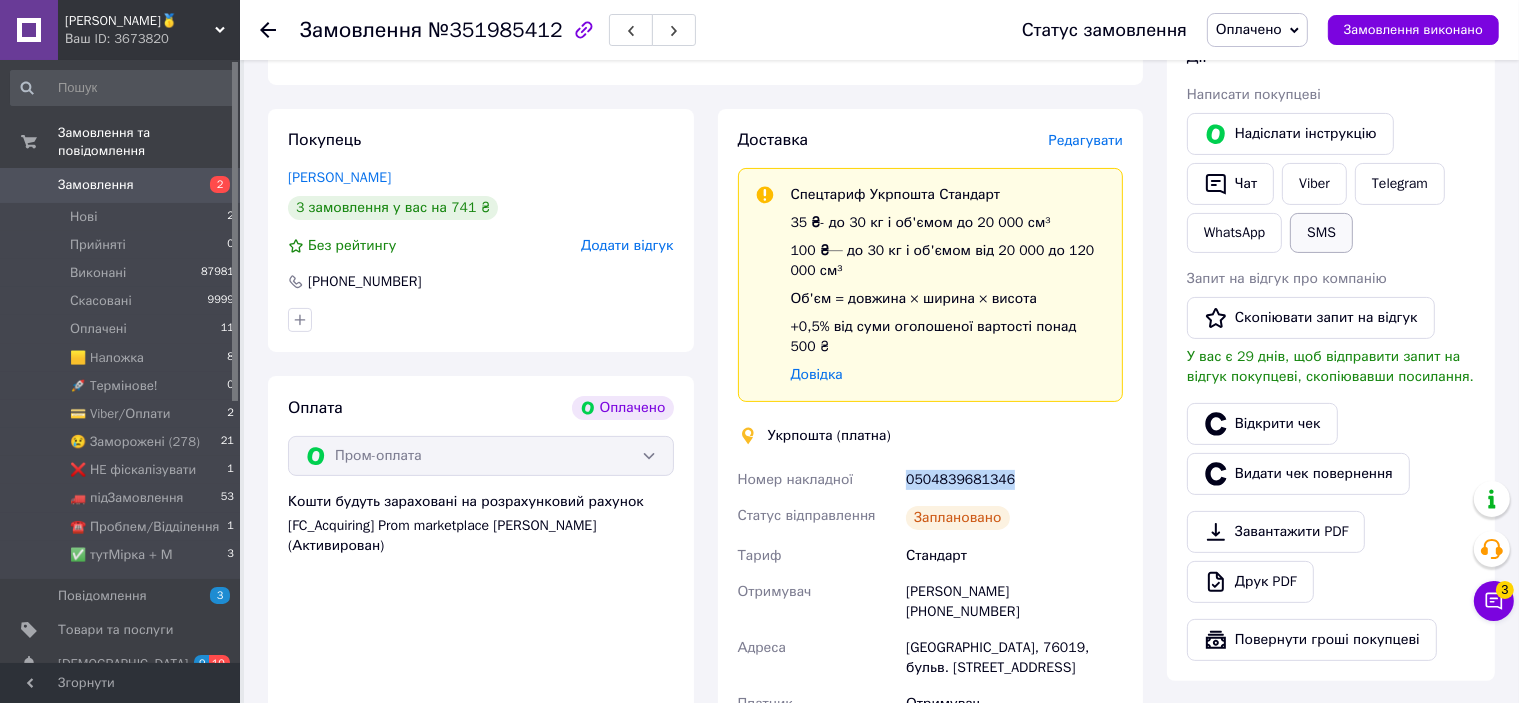 click on "SMS" at bounding box center [1321, 233] 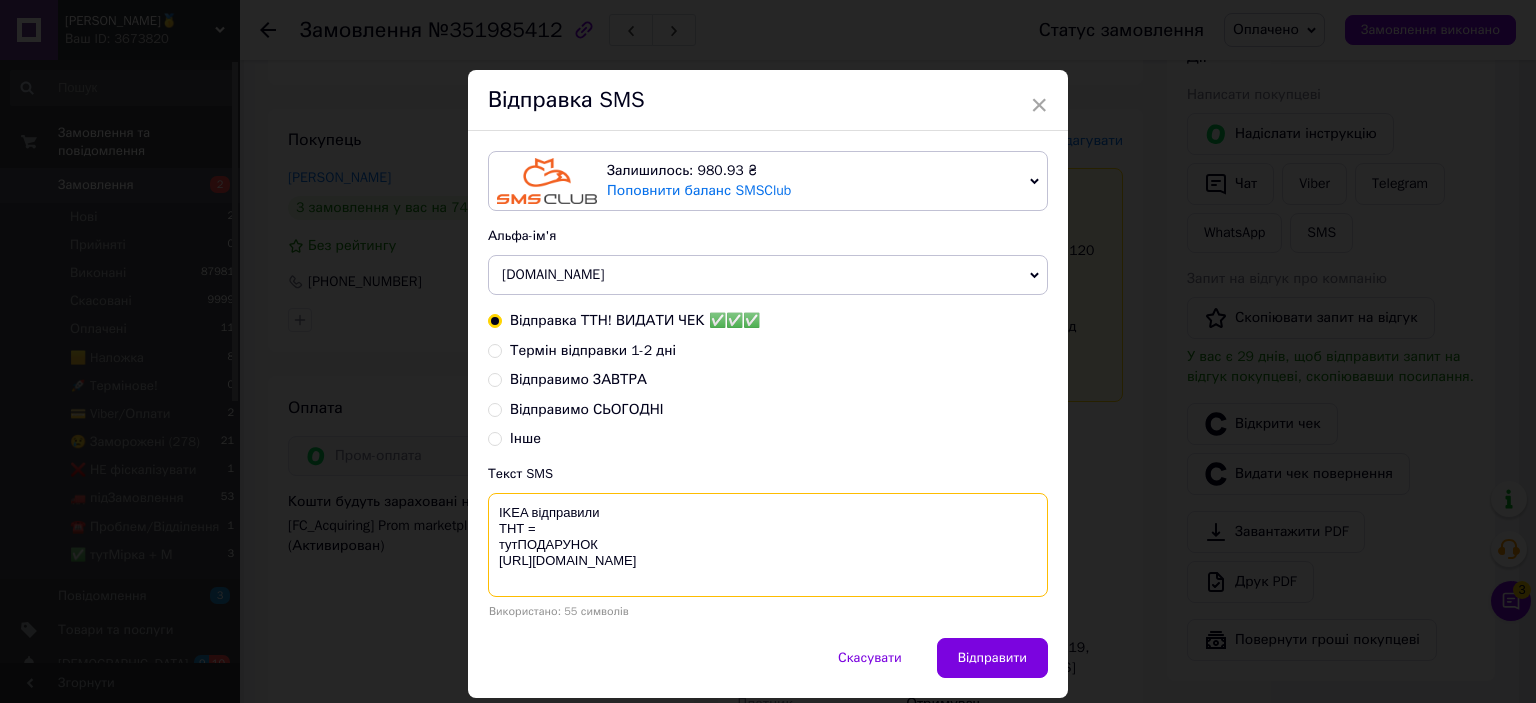 click on "IKEA відправили
ТНТ =
тутПОДАРУНОК
[URL][DOMAIN_NAME]" at bounding box center (768, 545) 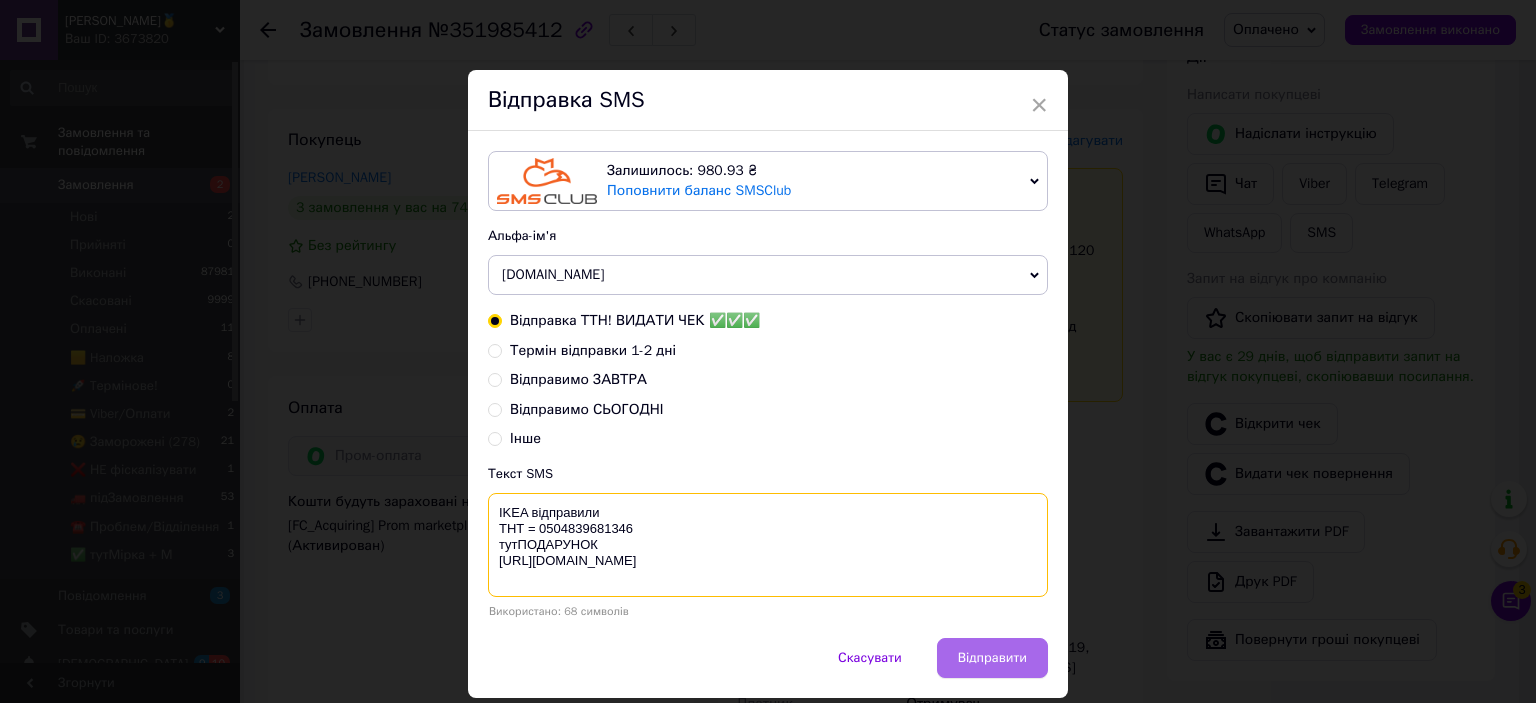 type on "IKEA відправили
ТНТ = 0504839681346
тутПОДАРУНОК
https://bit.ly/taao" 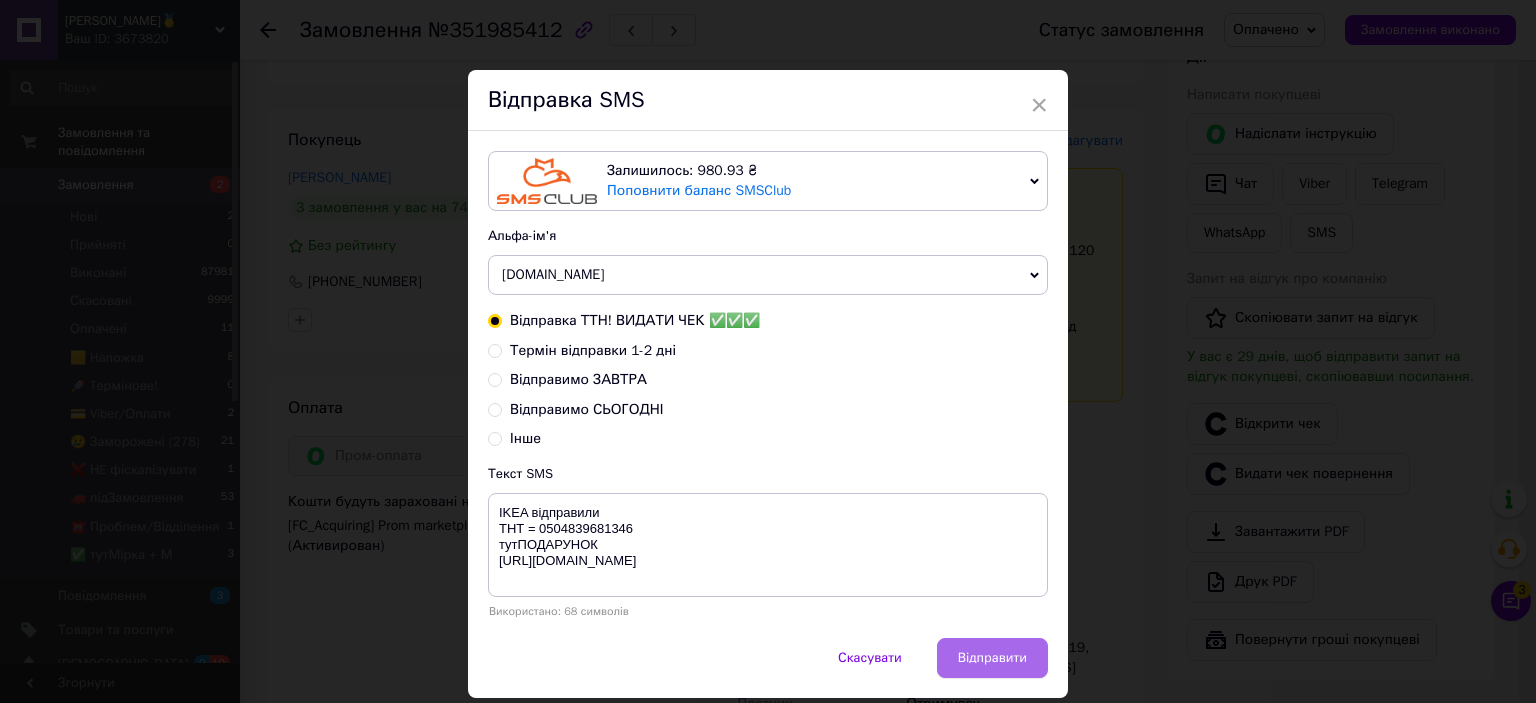 click on "Відправити" at bounding box center [992, 658] 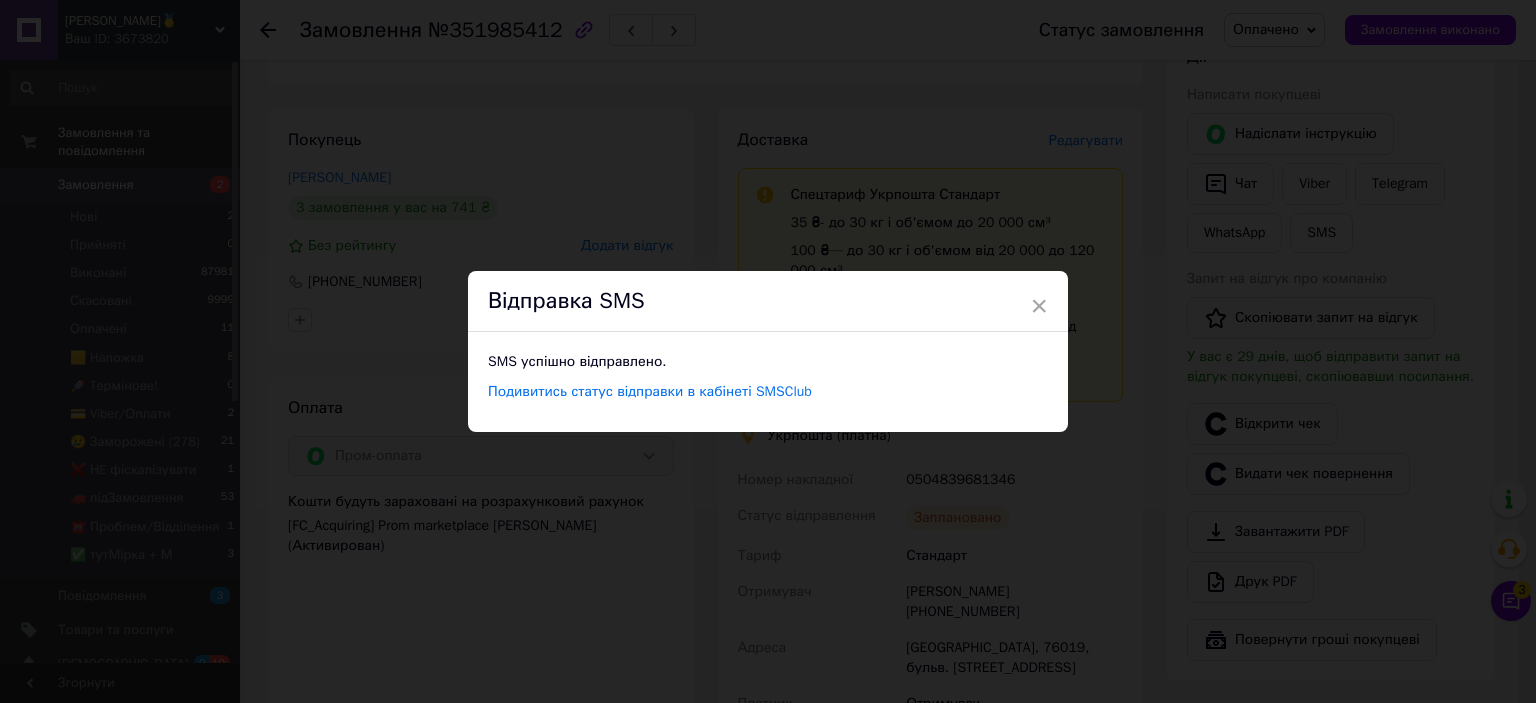 click on "× Відправка SMS SMS успішно відправлено. Подивитись статус відправки в кабінеті SMSClub" at bounding box center (768, 351) 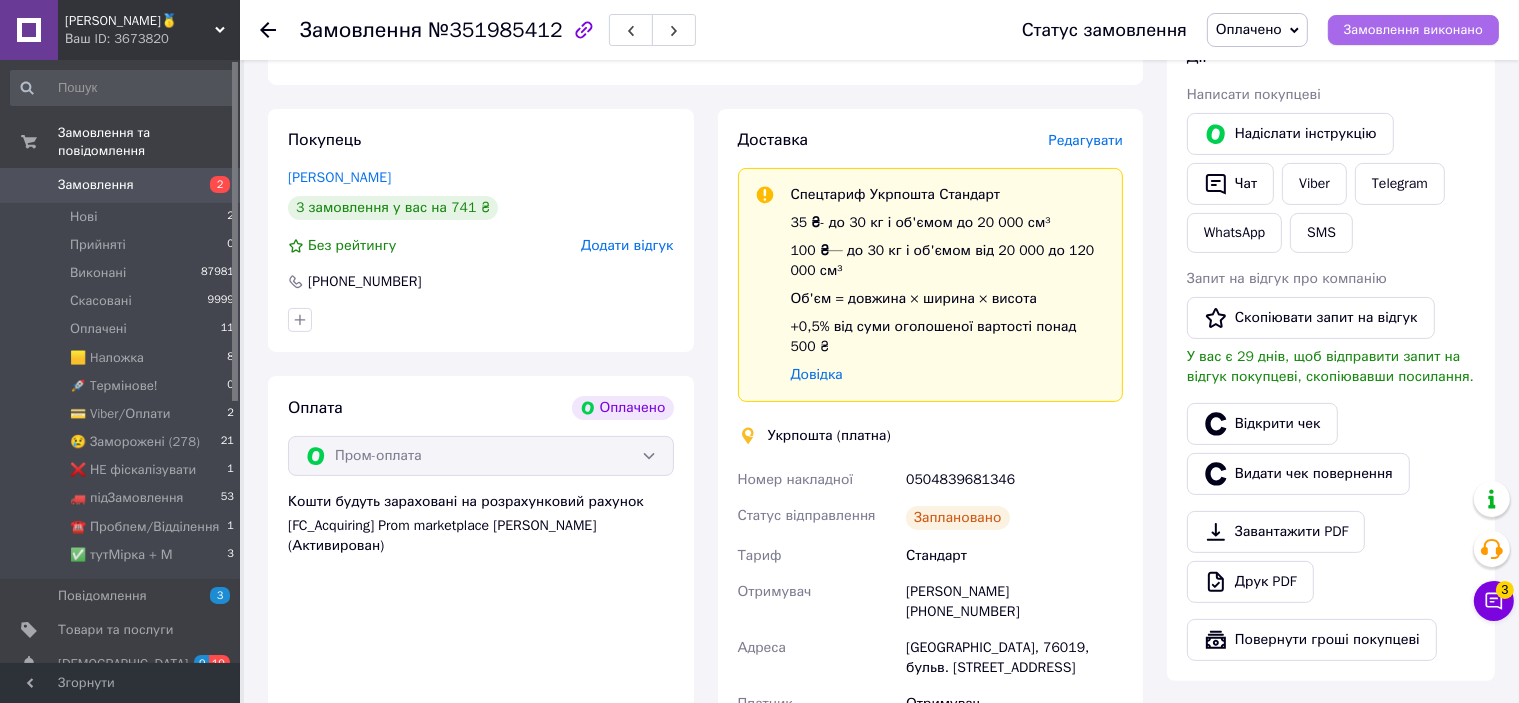 click on "Замовлення виконано" at bounding box center [1413, 30] 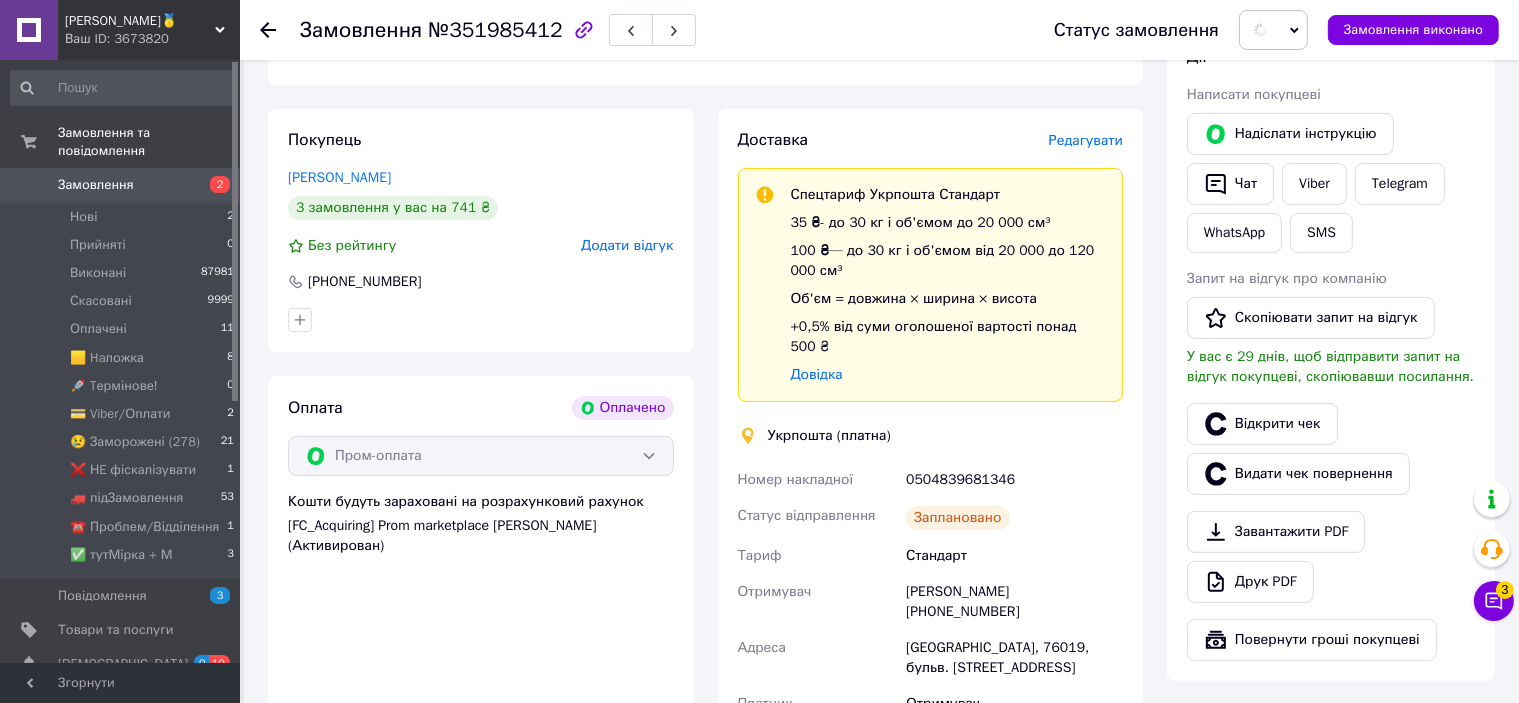 scroll, scrollTop: 0, scrollLeft: 0, axis: both 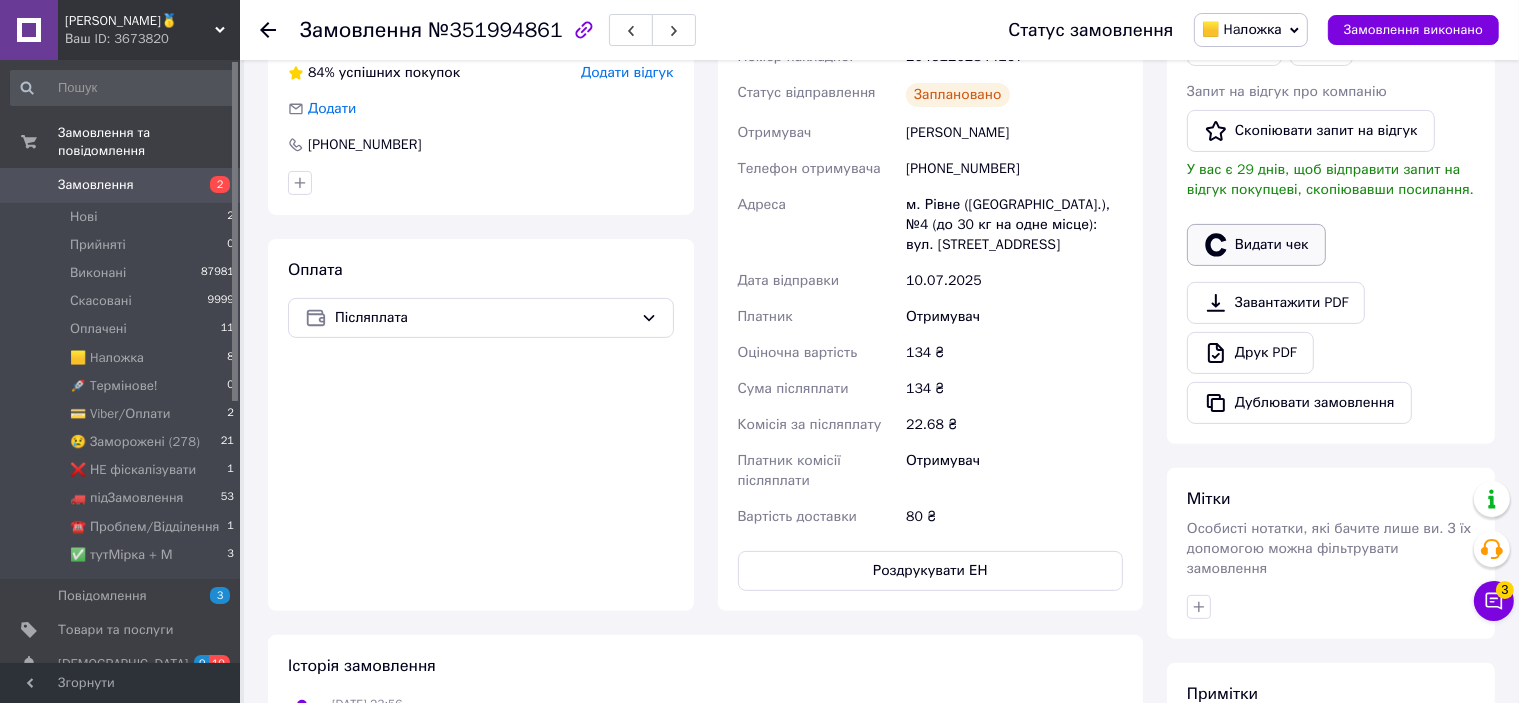click on "Видати чек" at bounding box center [1256, 245] 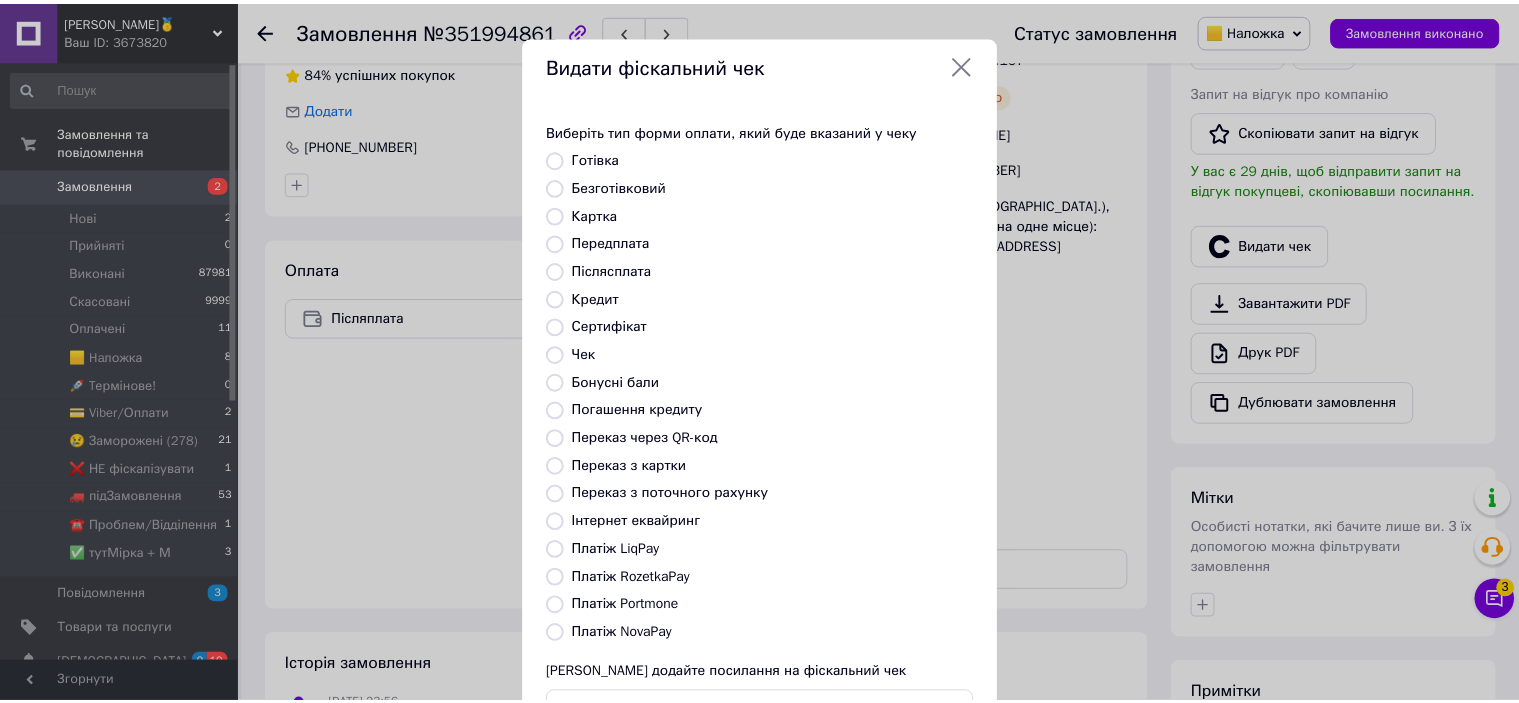 scroll, scrollTop: 155, scrollLeft: 0, axis: vertical 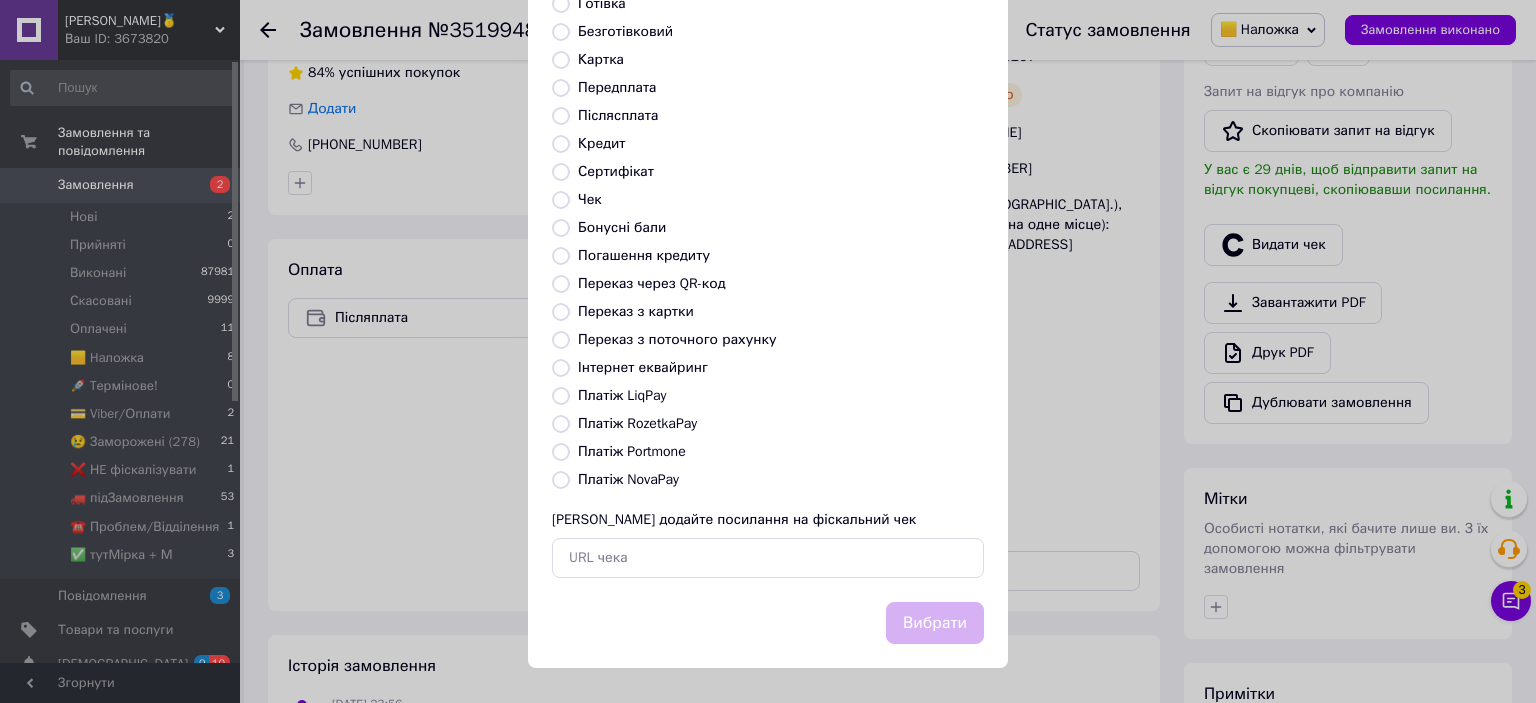click on "Платіж NovaPay" at bounding box center (628, 479) 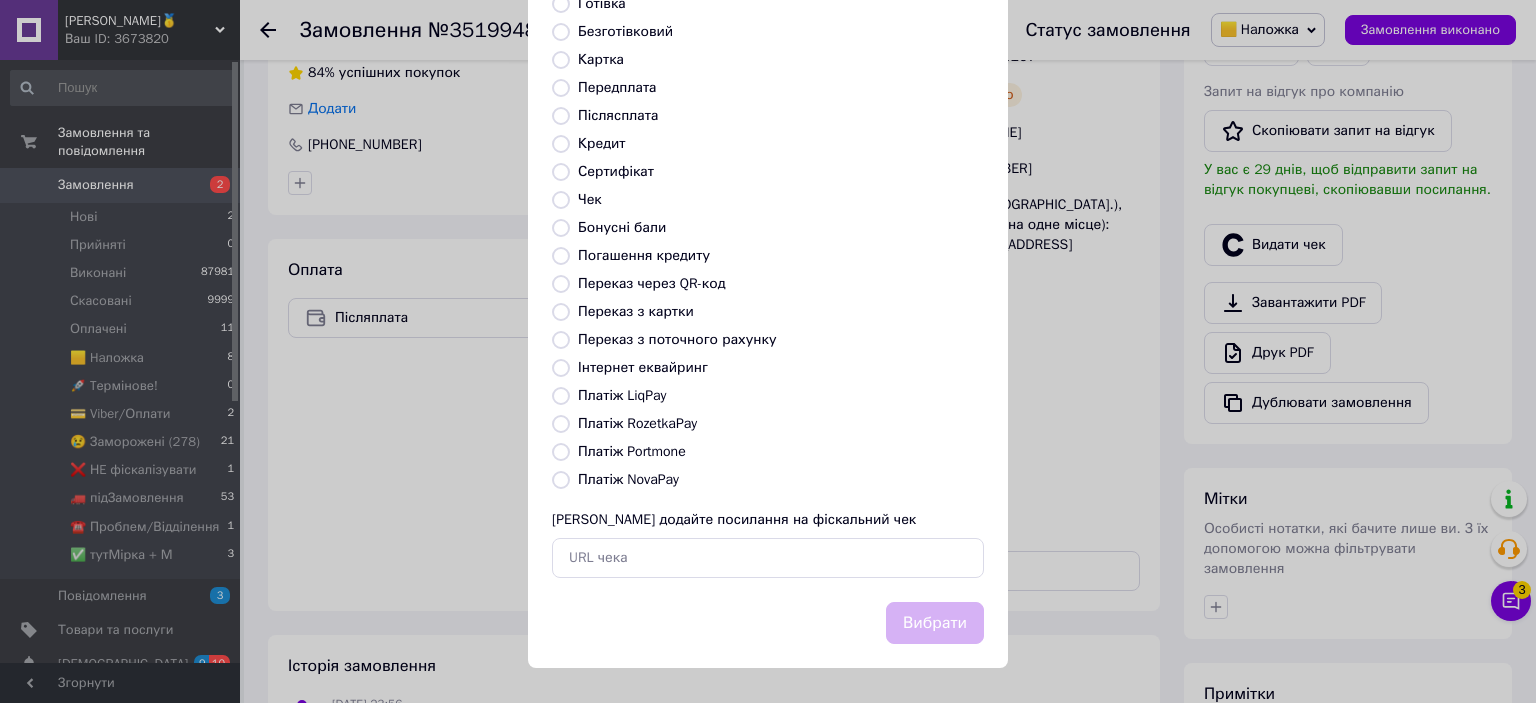 radio on "true" 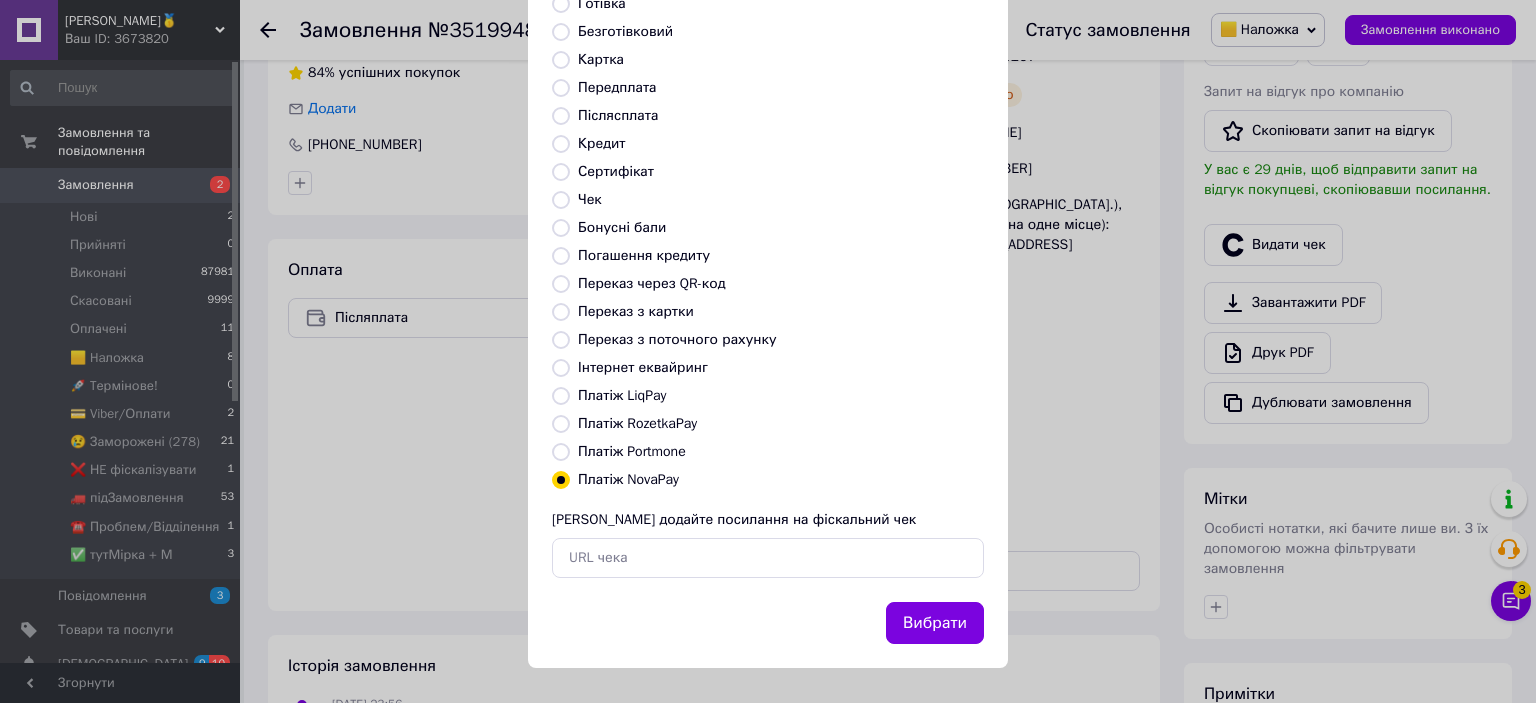 click on "Вибрати" at bounding box center [935, 623] 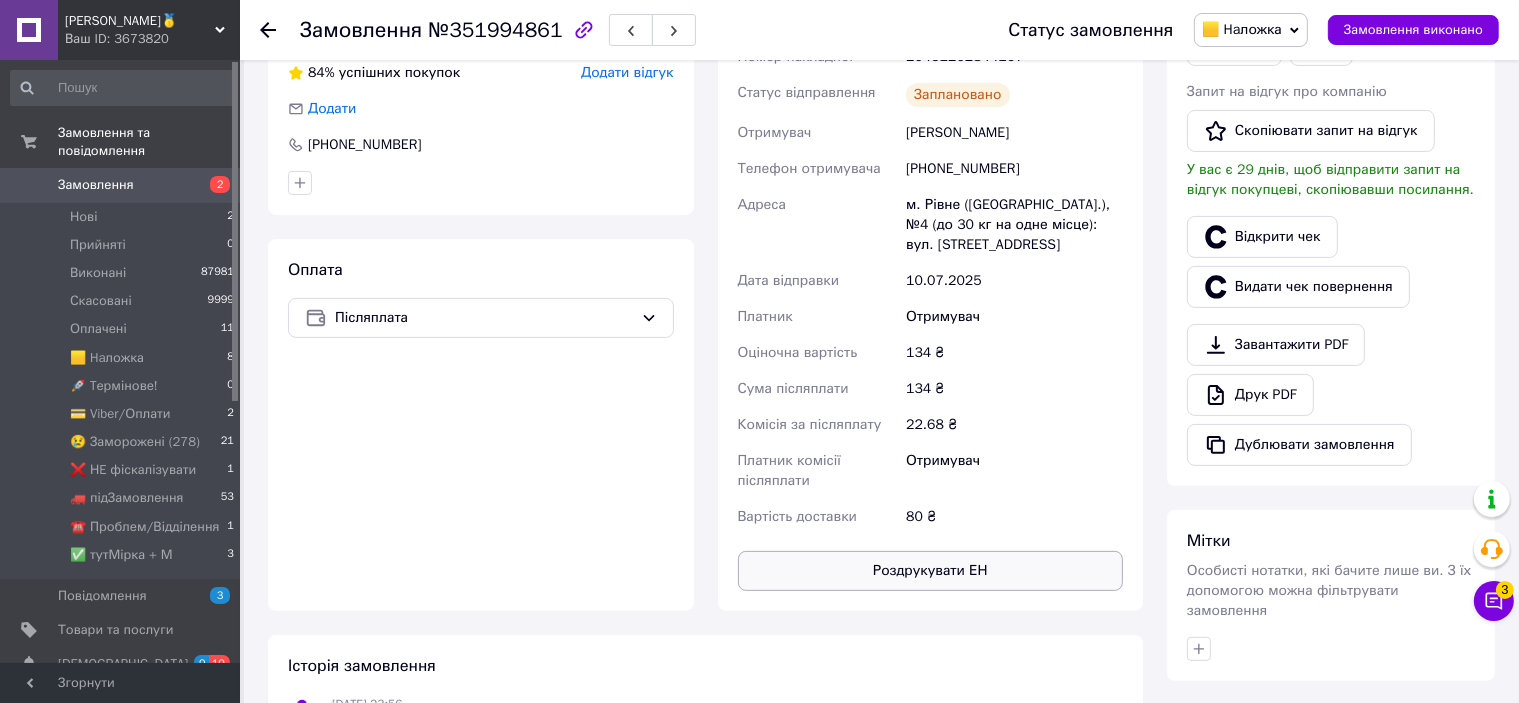 click on "Роздрукувати ЕН" at bounding box center [931, 571] 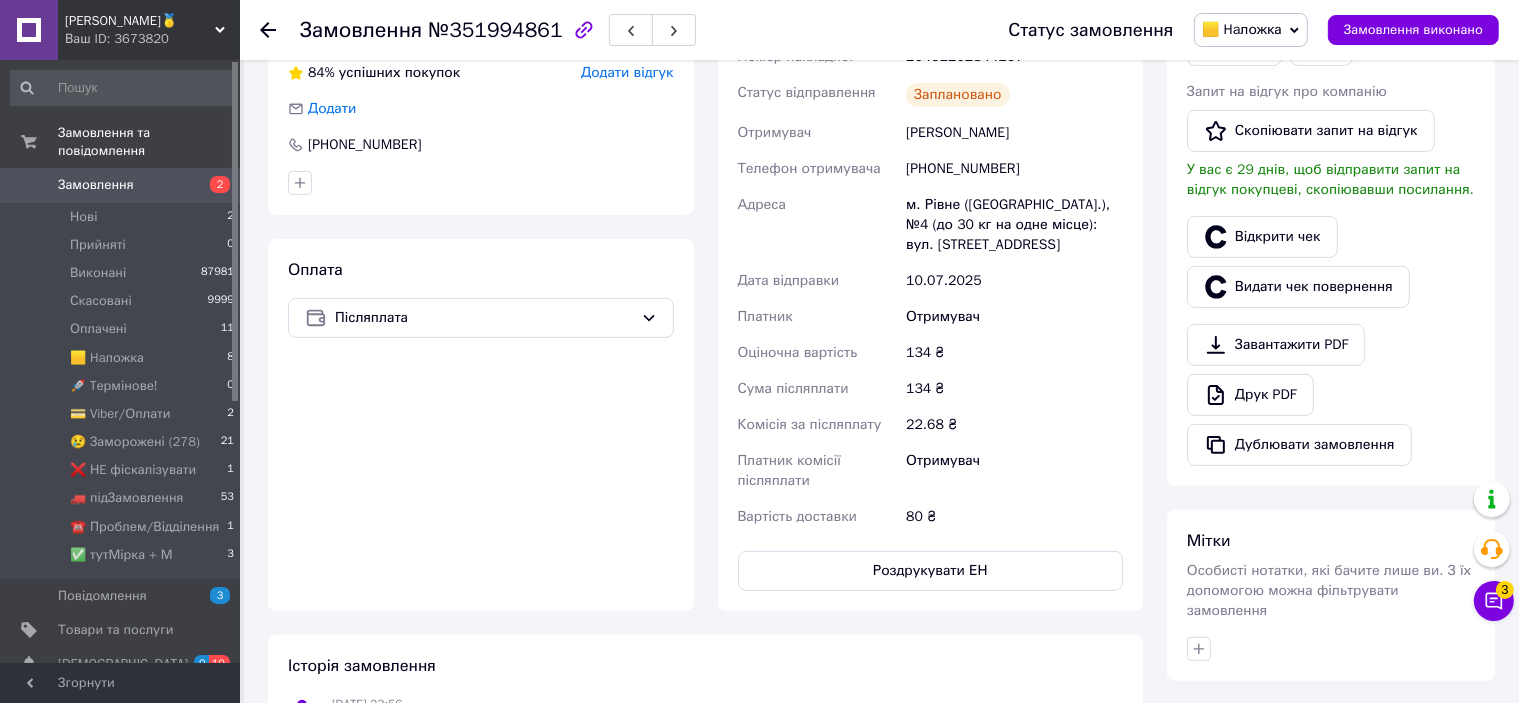 scroll, scrollTop: 411, scrollLeft: 0, axis: vertical 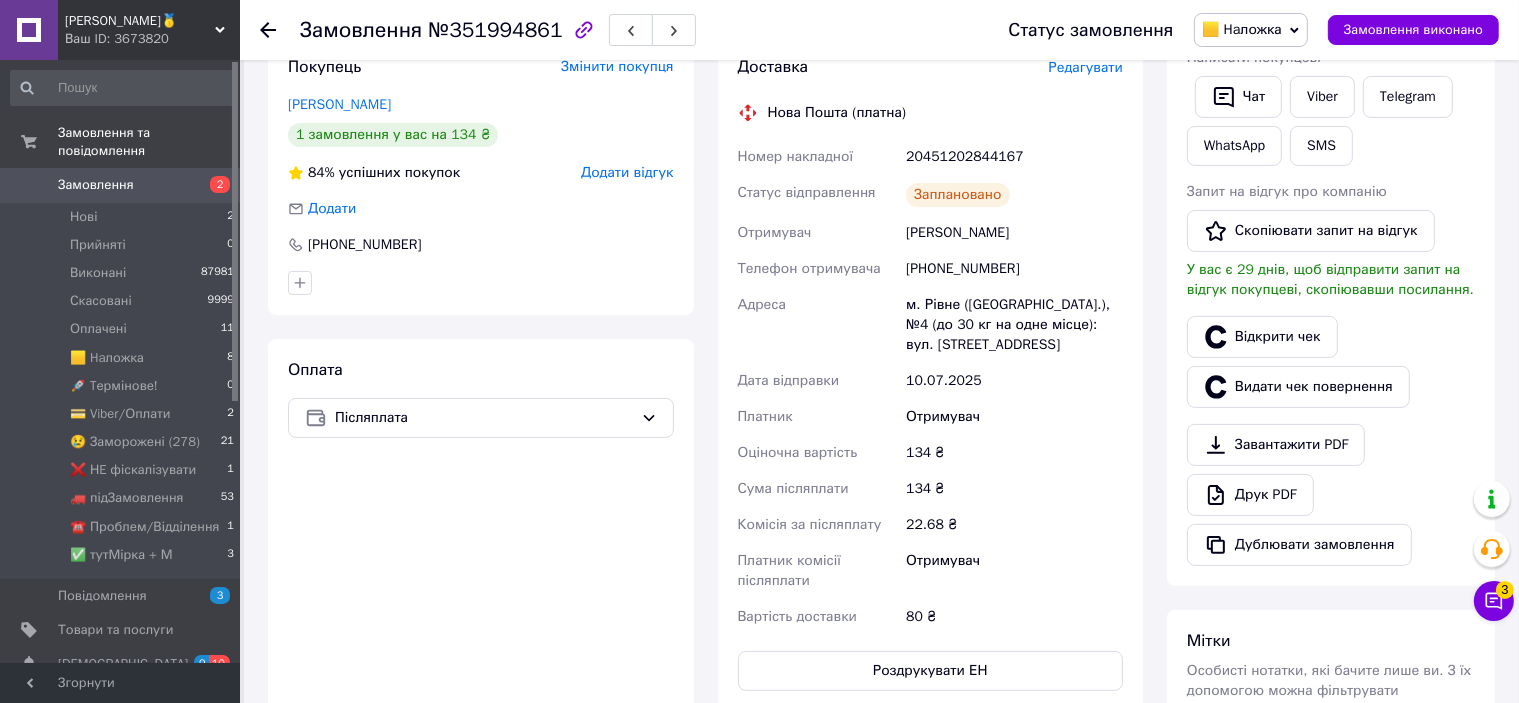 click on "20451202844167" at bounding box center [1014, 157] 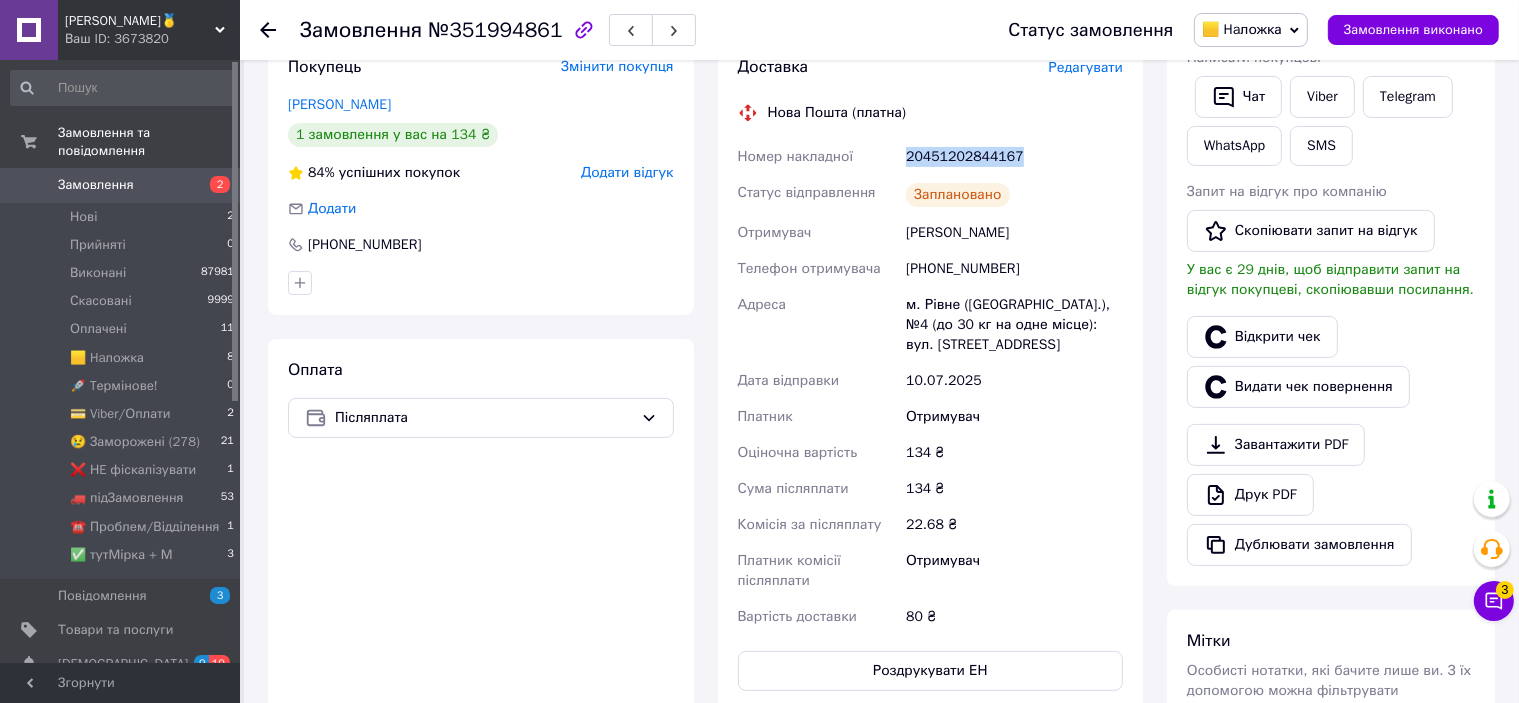 click on "20451202844167" at bounding box center (1014, 157) 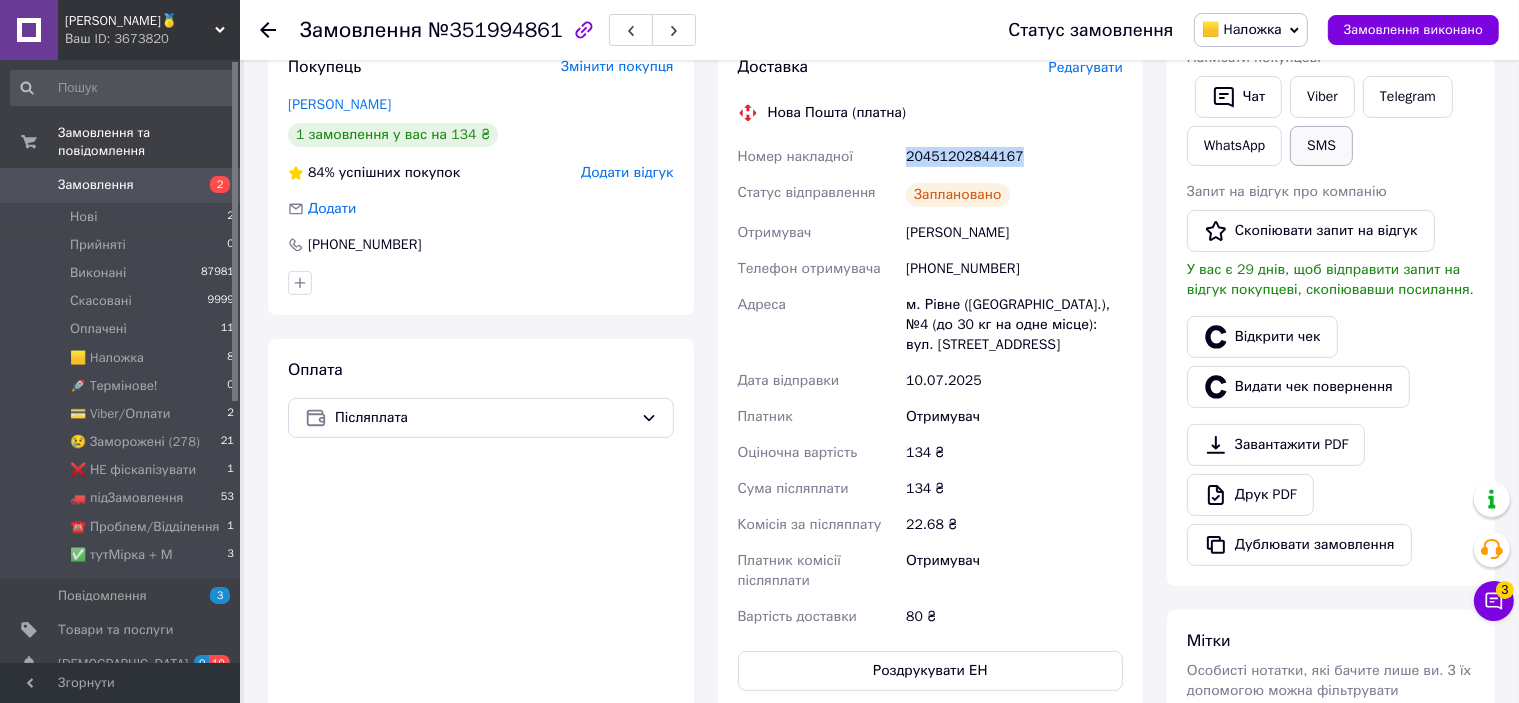 click on "SMS" at bounding box center [1321, 146] 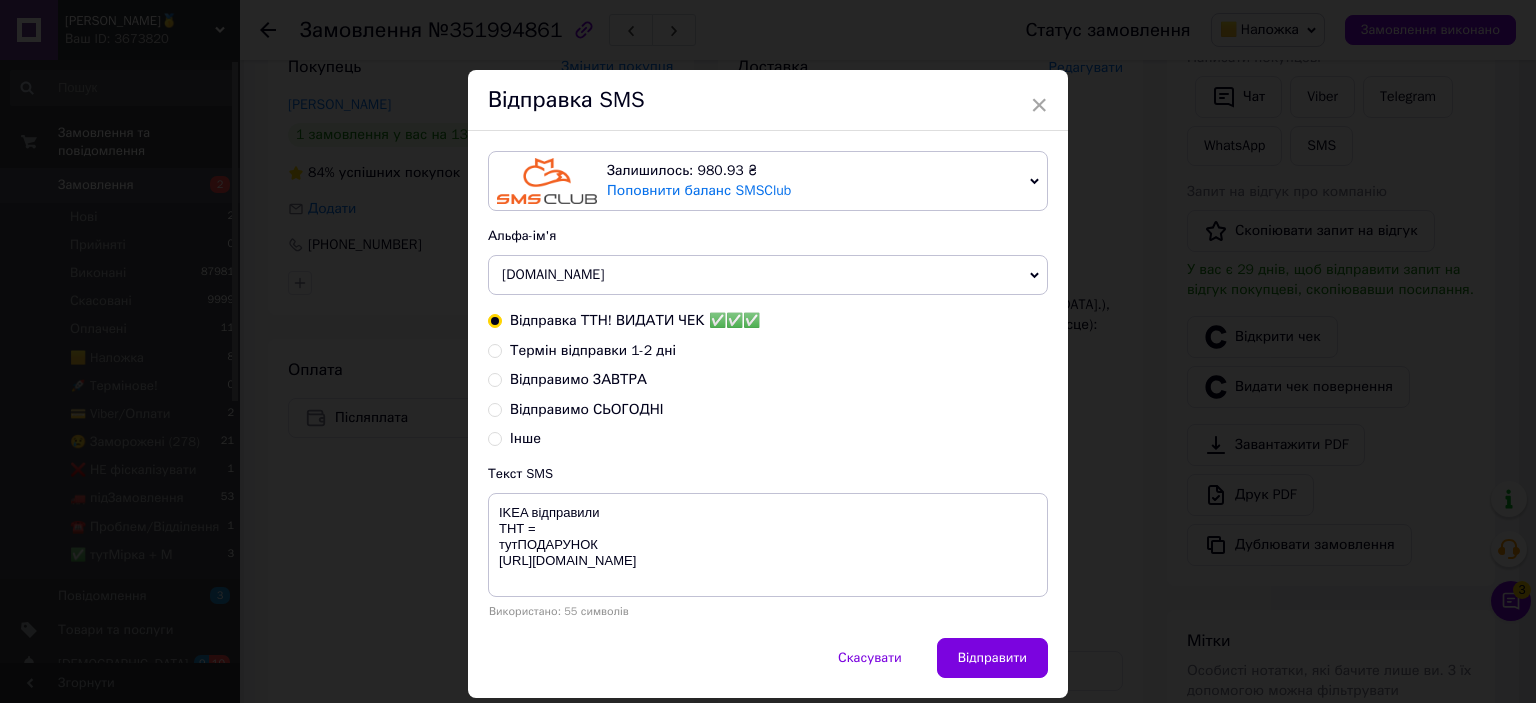 type 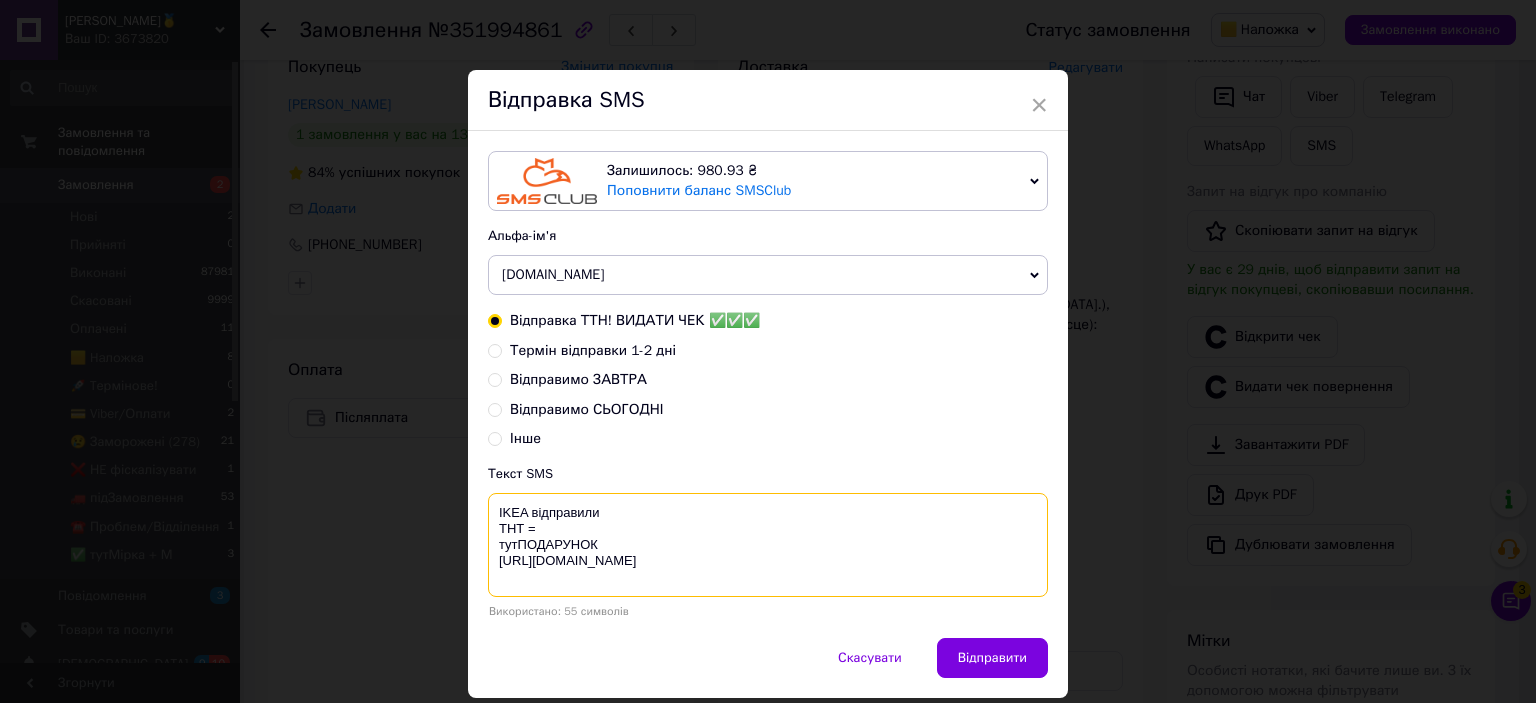 click on "IKEA відправили
ТНТ =
тутПОДАРУНОК
[URL][DOMAIN_NAME]" at bounding box center [768, 545] 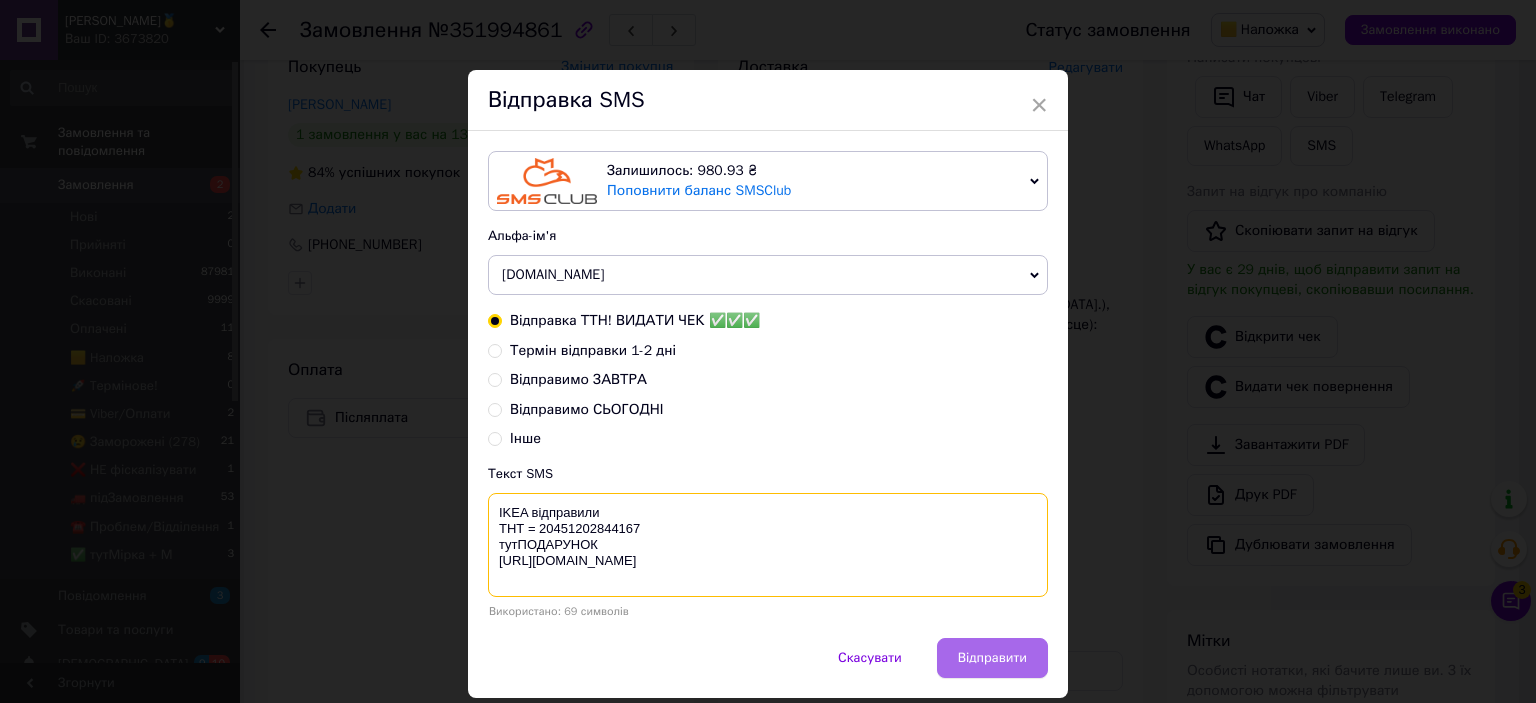 type on "IKEA відправили
ТНТ = 20451202844167
тутПОДАРУНОК
https://bit.ly/taao" 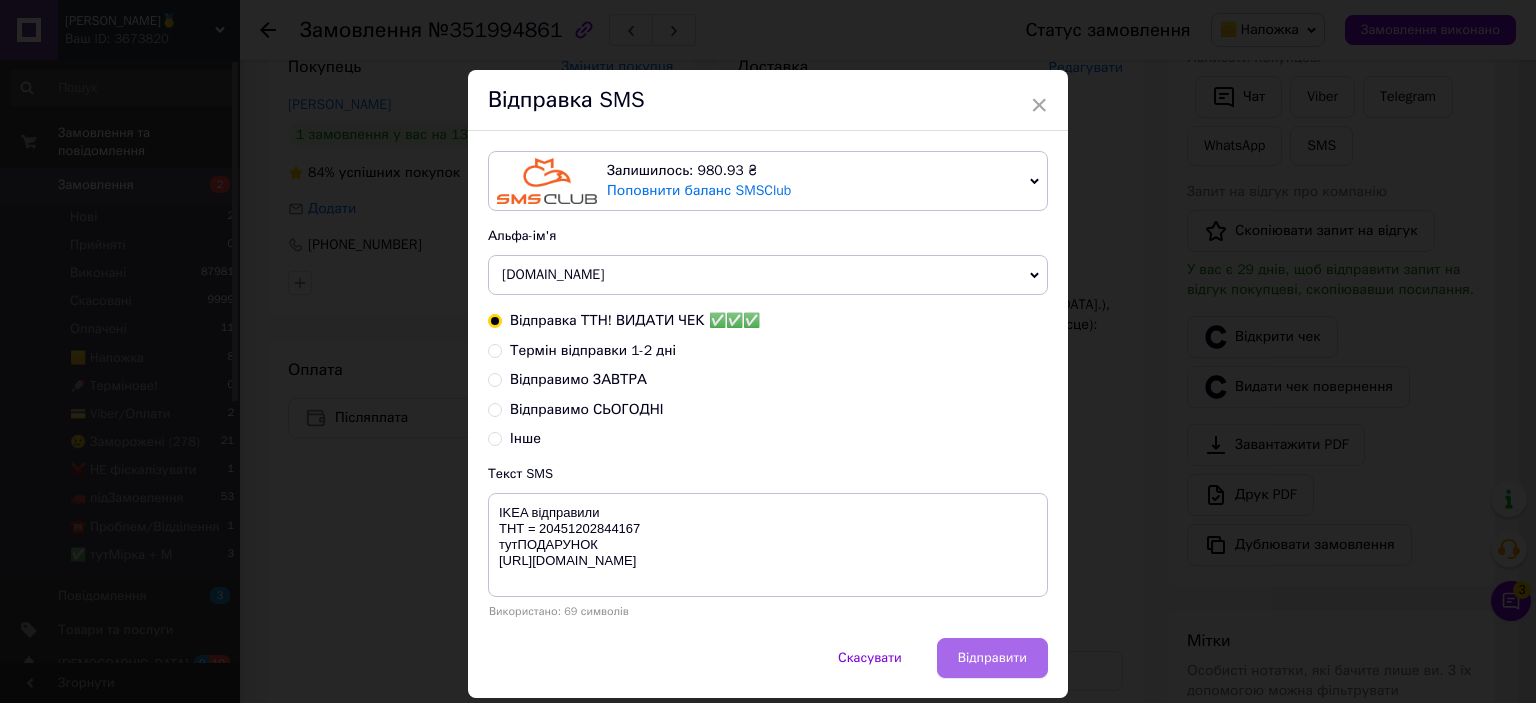 click on "Відправити" at bounding box center [992, 658] 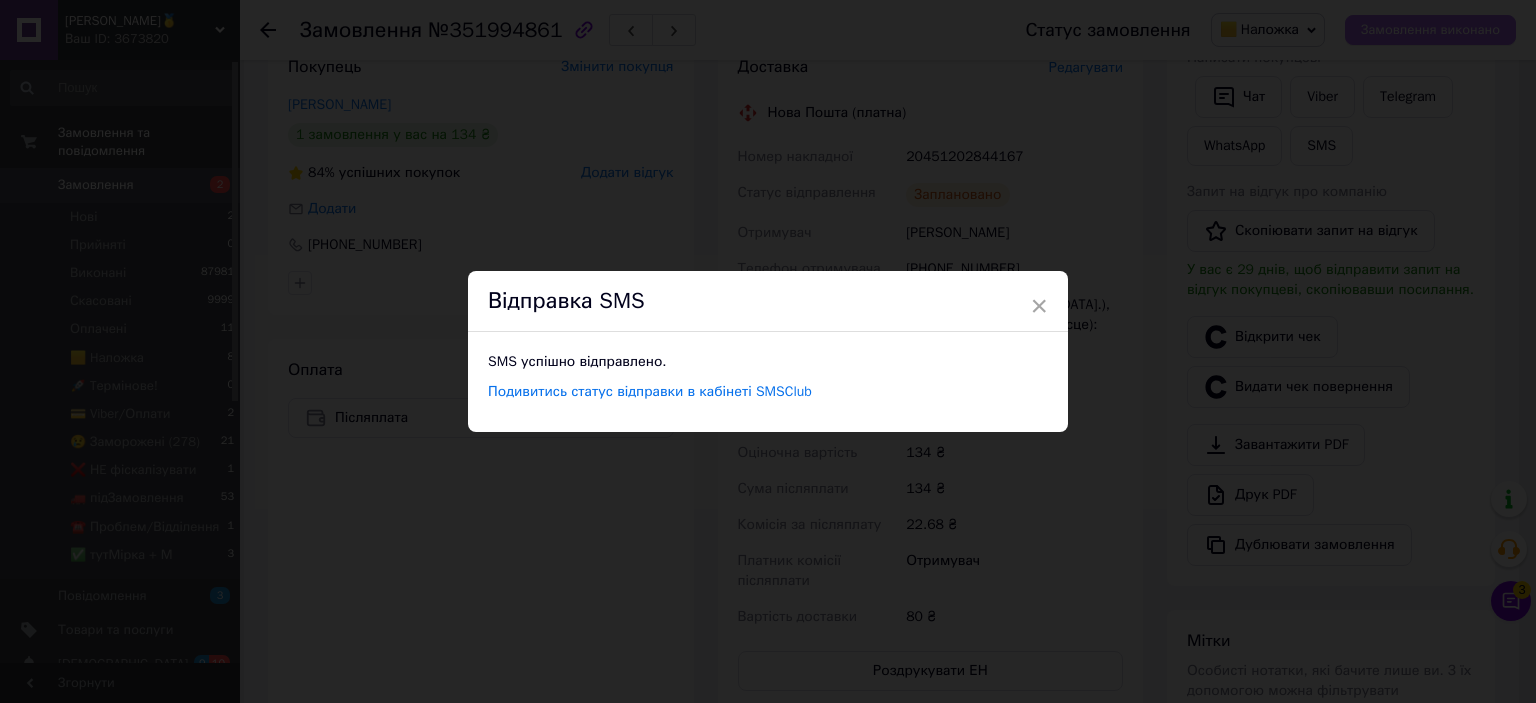 click on "× Відправка SMS SMS успішно відправлено. Подивитись статус відправки в кабінеті SMSClub" at bounding box center [768, 351] 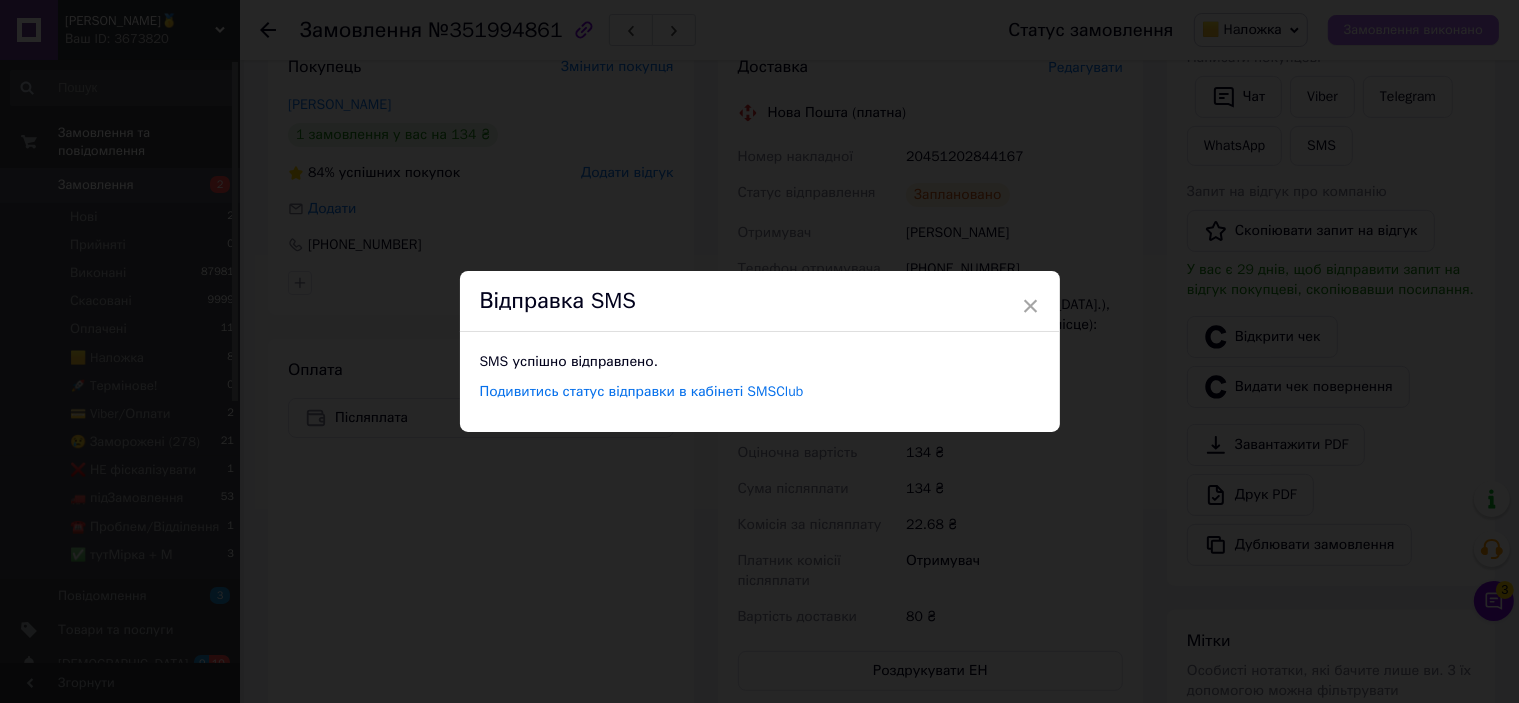 click on "Замовлення виконано" at bounding box center [1413, 30] 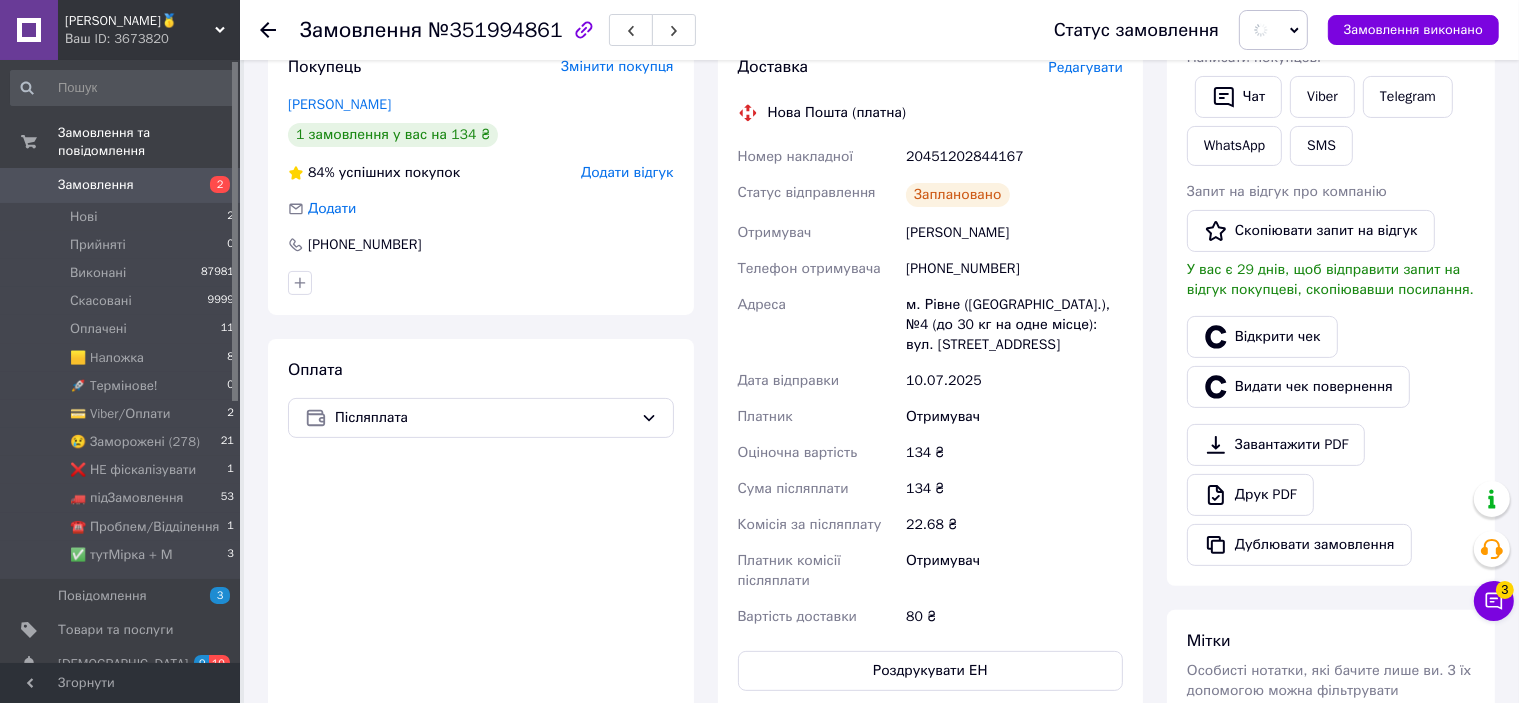 scroll, scrollTop: 0, scrollLeft: 0, axis: both 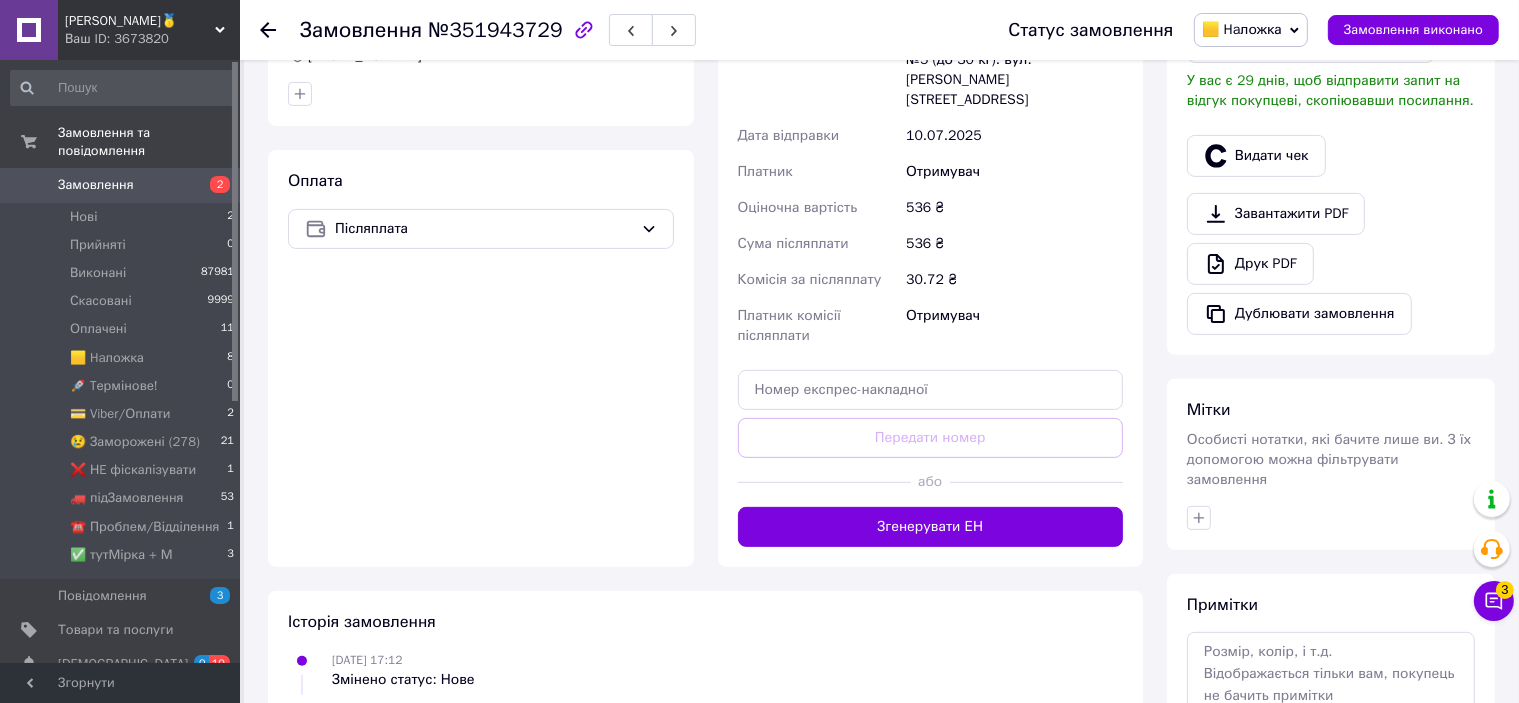 click at bounding box center (1036, 482) 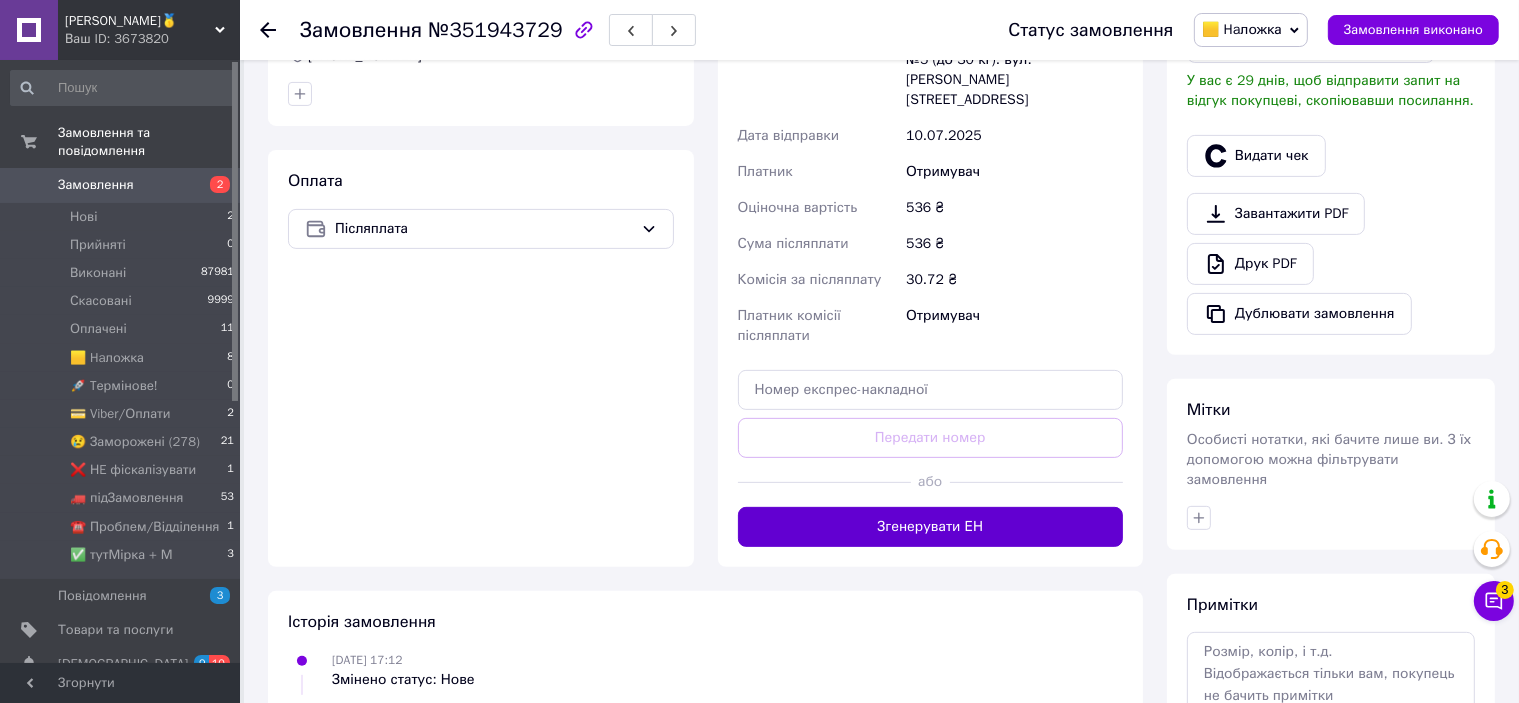 click on "Згенерувати ЕН" at bounding box center [931, 527] 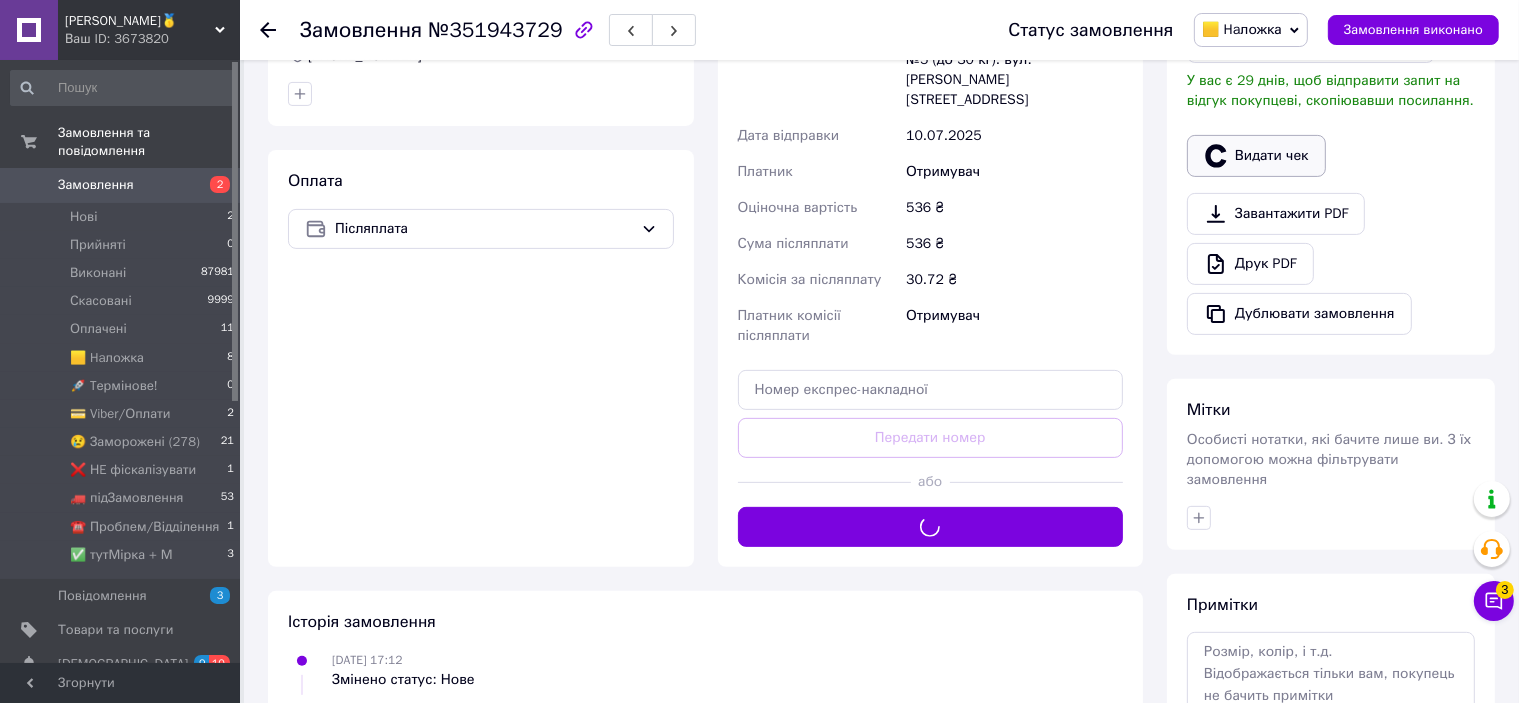 click on "Видати чек" at bounding box center [1256, 156] 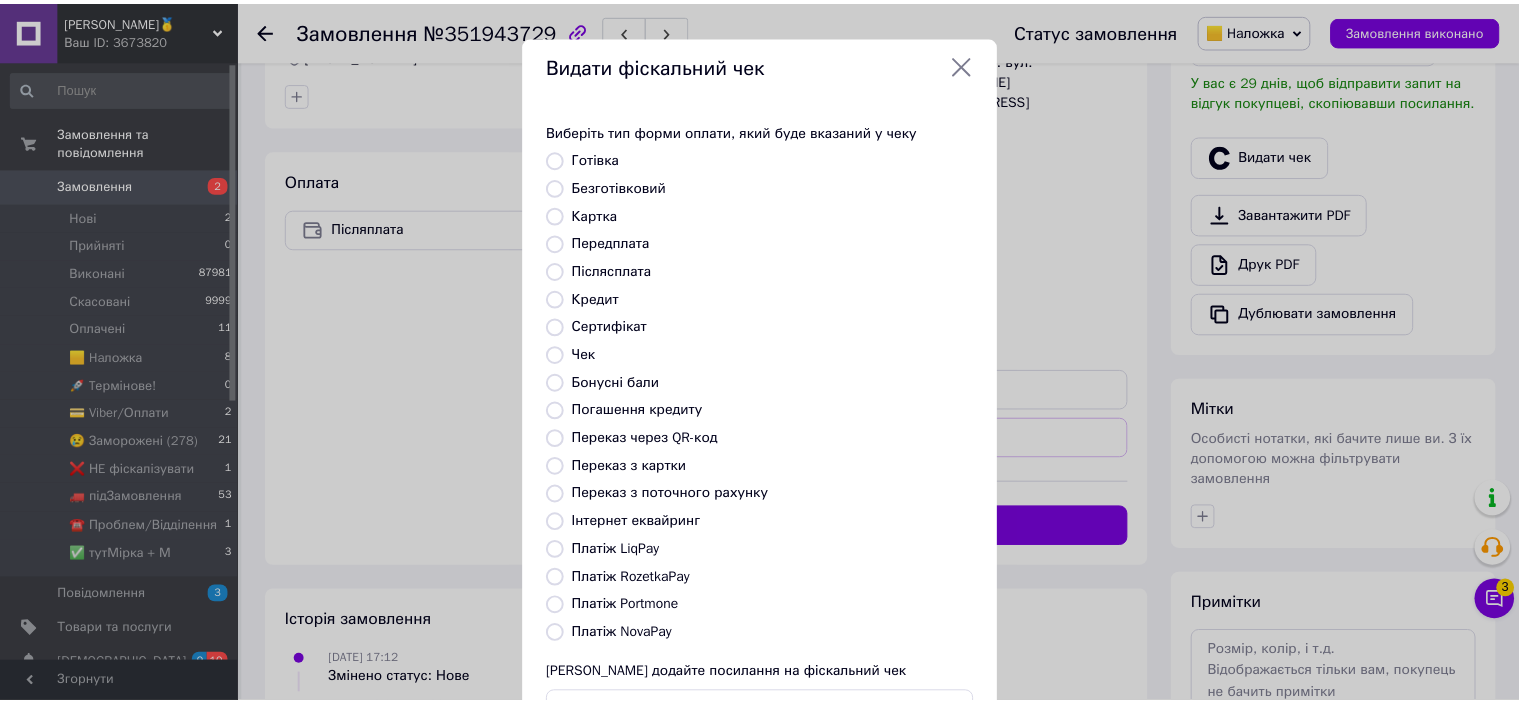 scroll, scrollTop: 155, scrollLeft: 0, axis: vertical 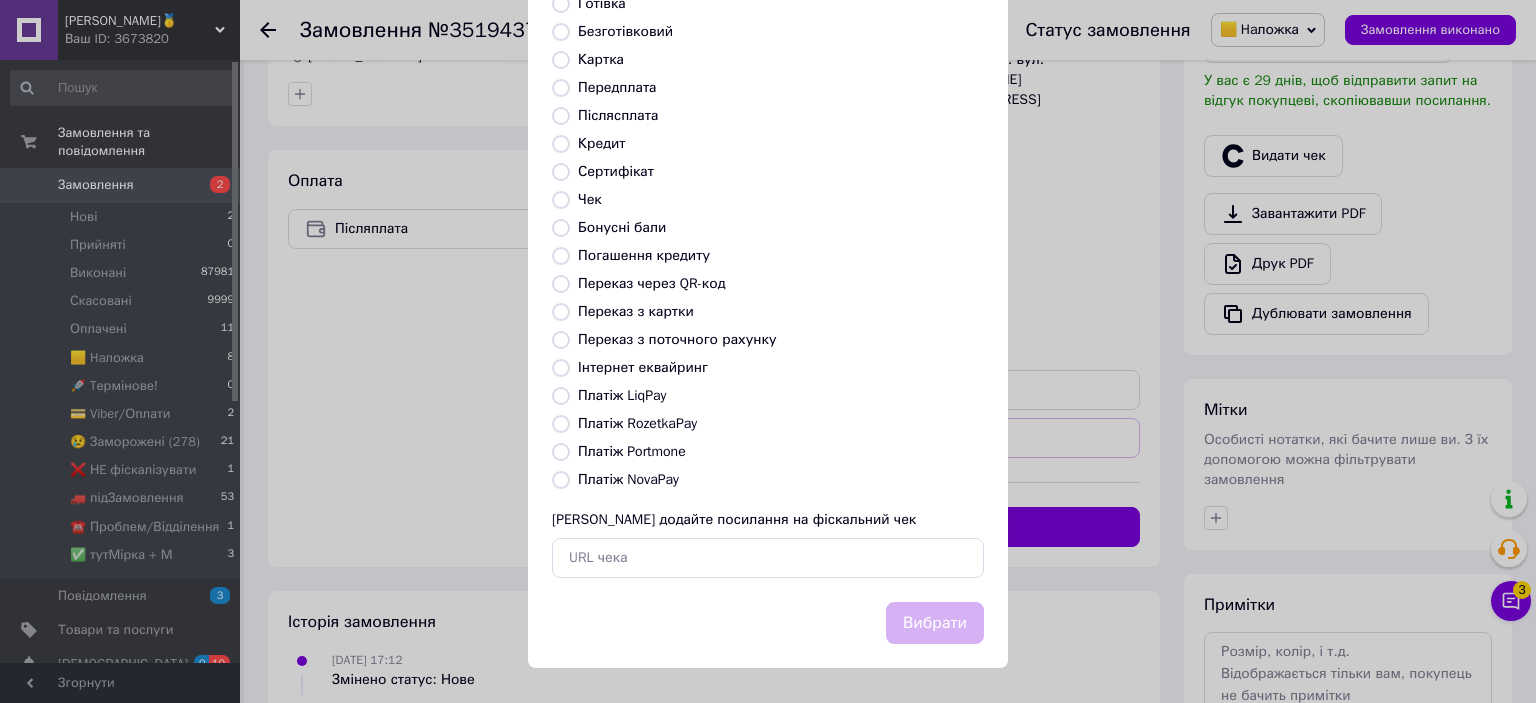click on "Платіж NovaPay" at bounding box center (628, 479) 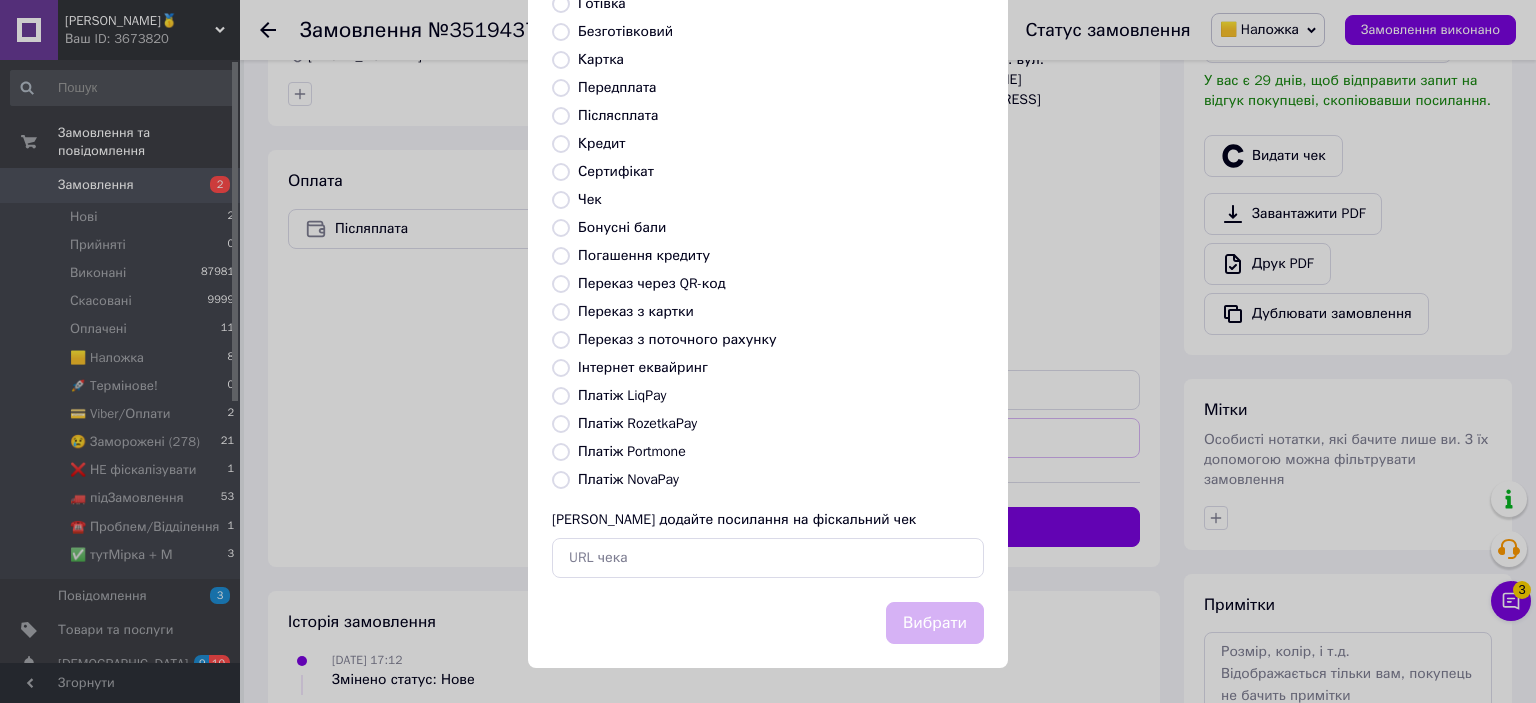 radio on "true" 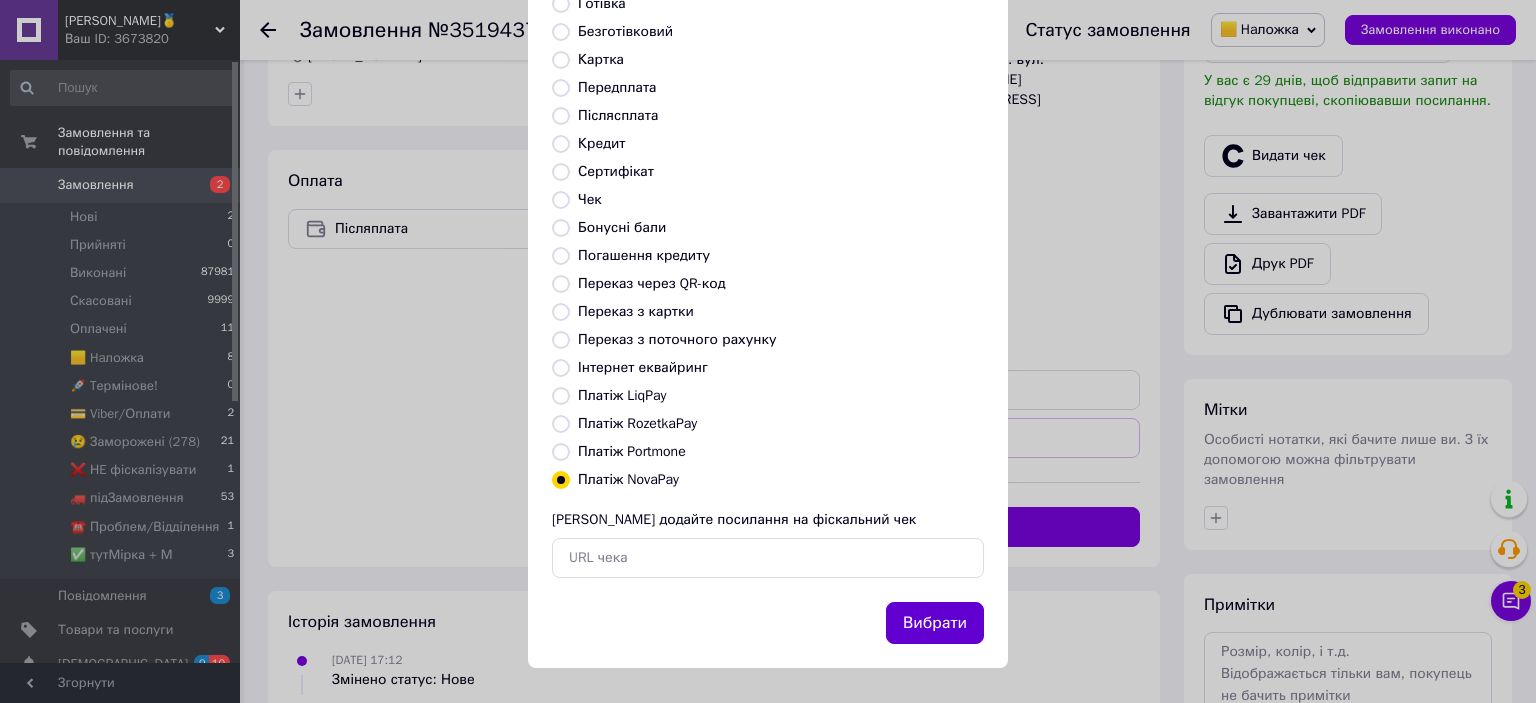 click on "Вибрати" at bounding box center (935, 623) 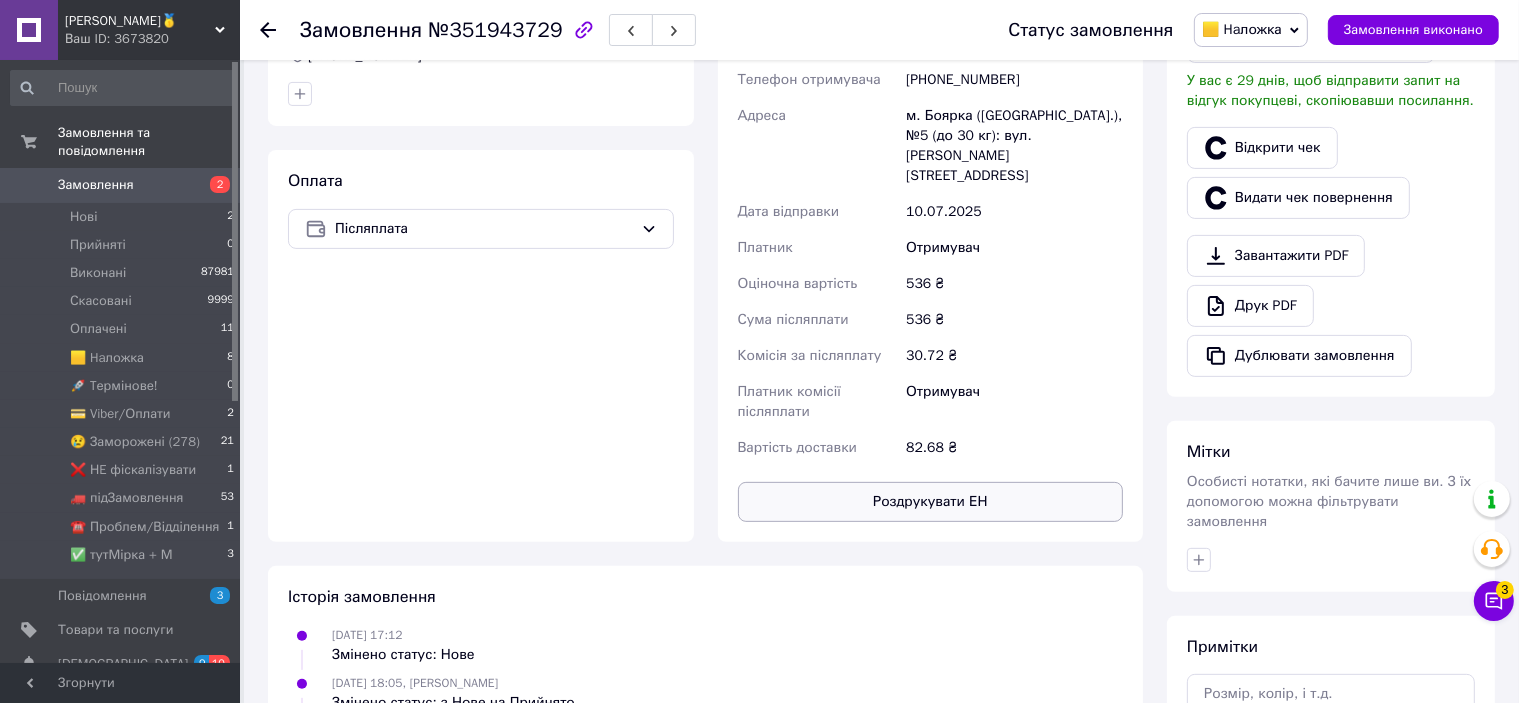 click on "Роздрукувати ЕН" at bounding box center (931, 502) 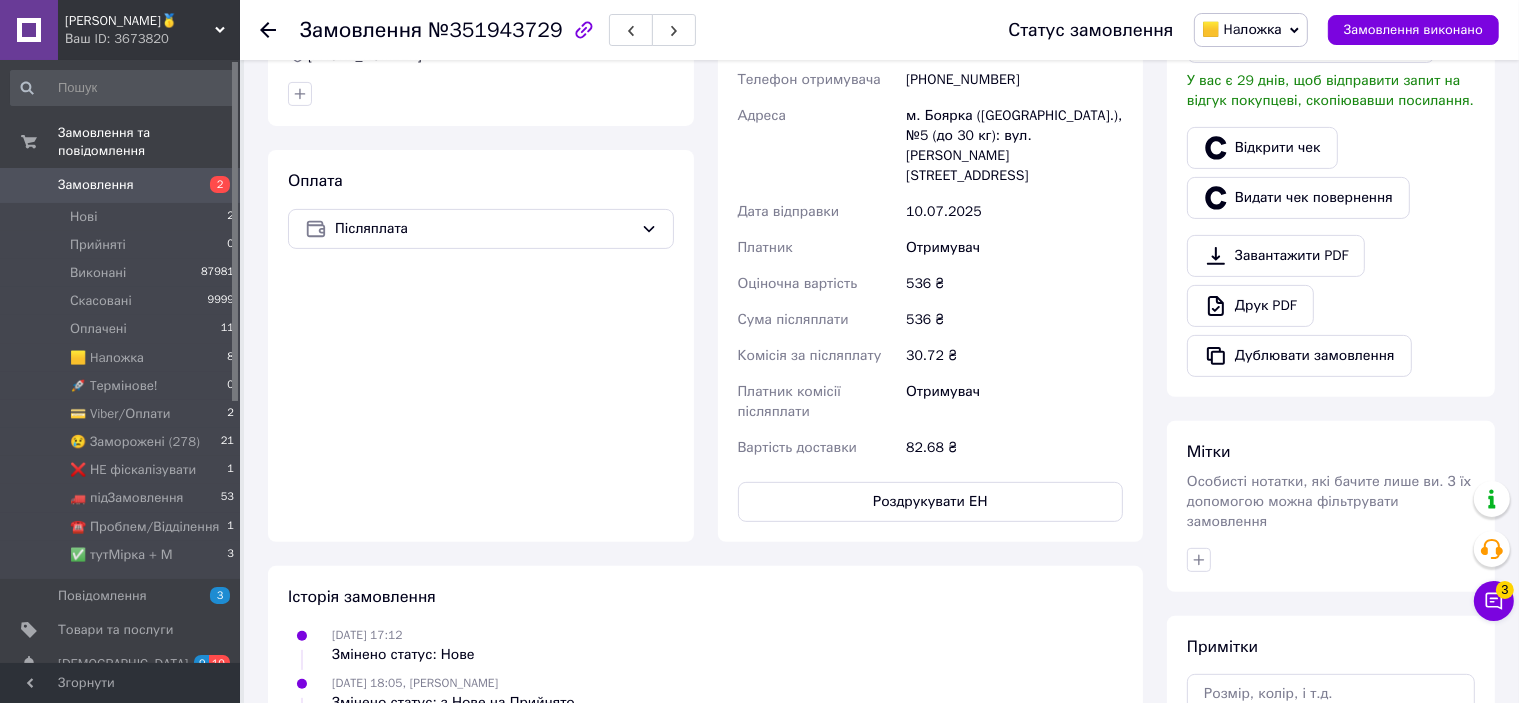 scroll, scrollTop: 300, scrollLeft: 0, axis: vertical 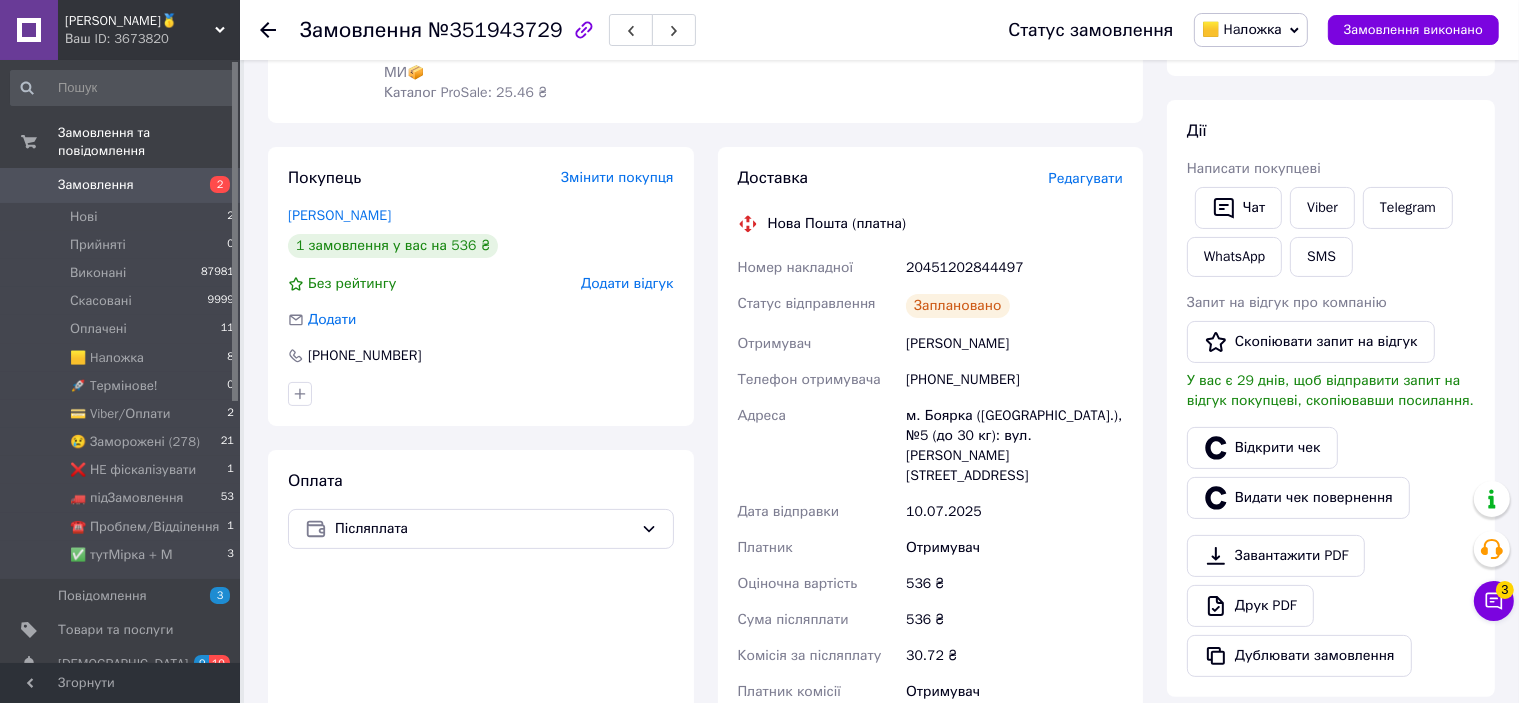 click on "20451202844497" at bounding box center (1014, 268) 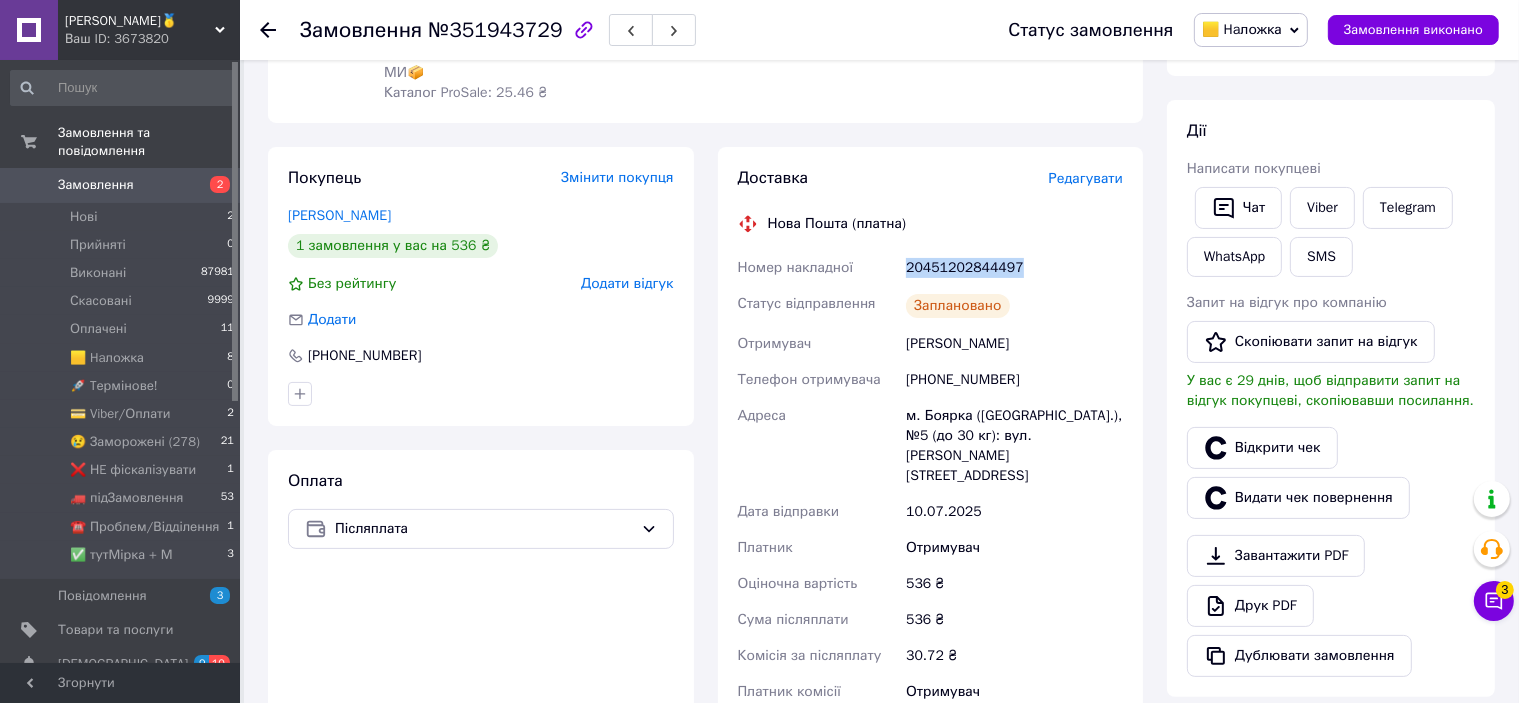 click on "20451202844497" at bounding box center [1014, 268] 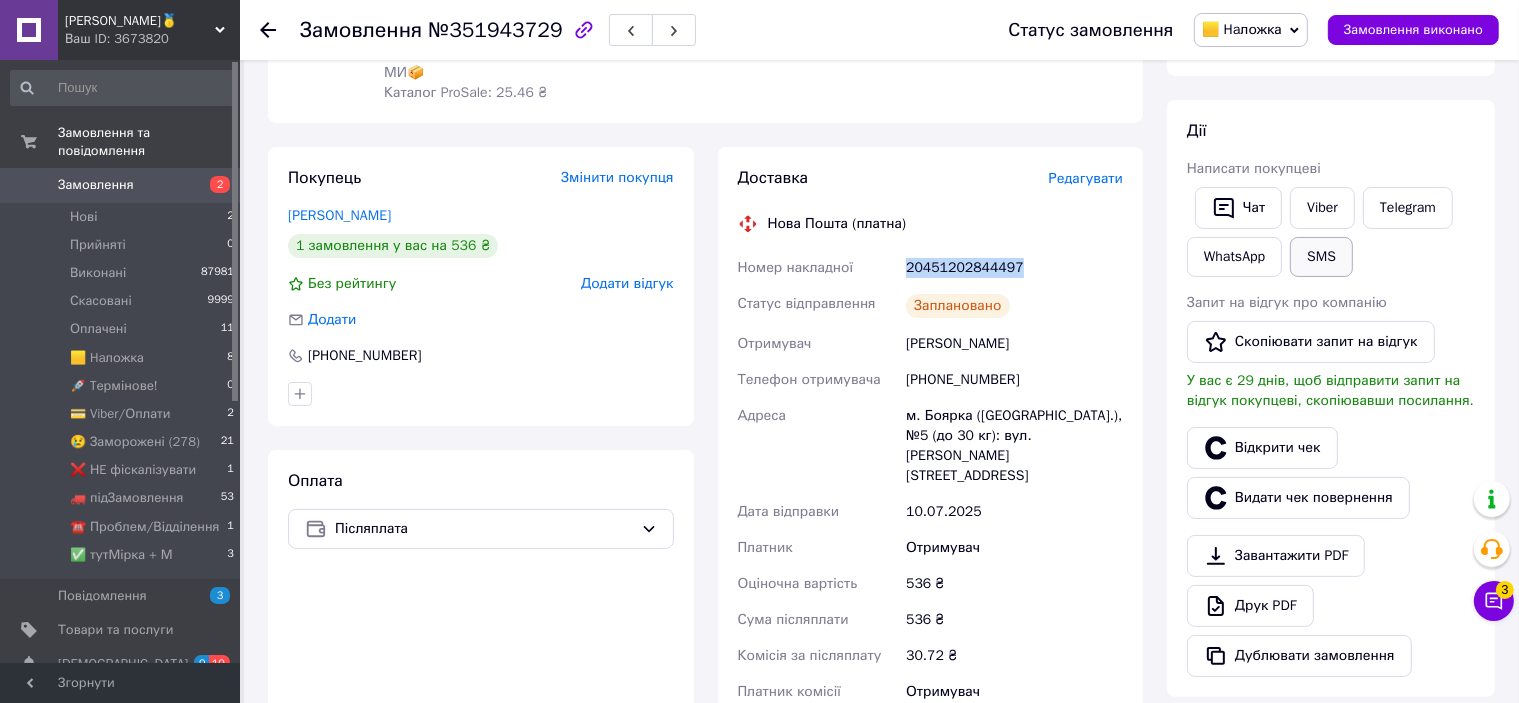 click on "SMS" at bounding box center [1321, 257] 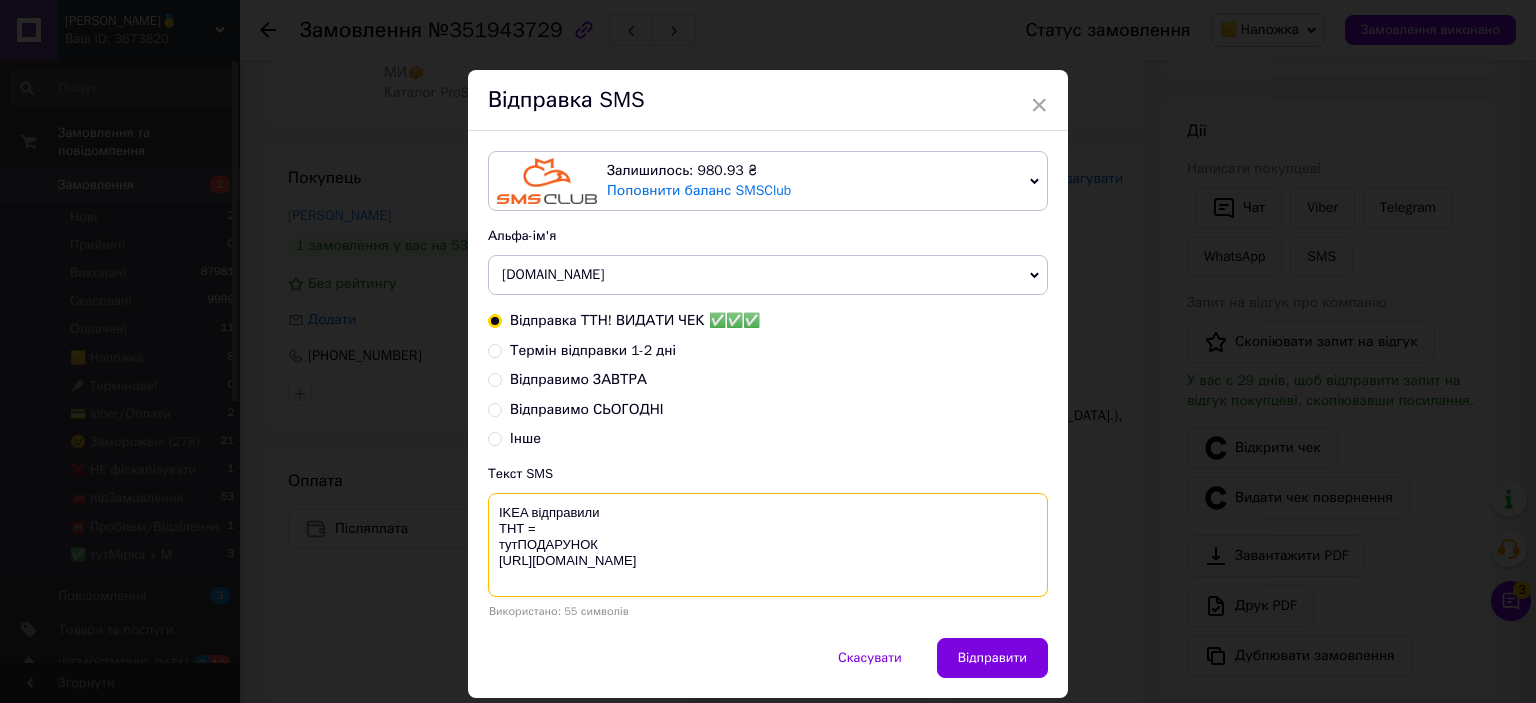 click on "IKEA відправили
ТНТ =
тутПОДАРУНОК
[URL][DOMAIN_NAME]" at bounding box center [768, 545] 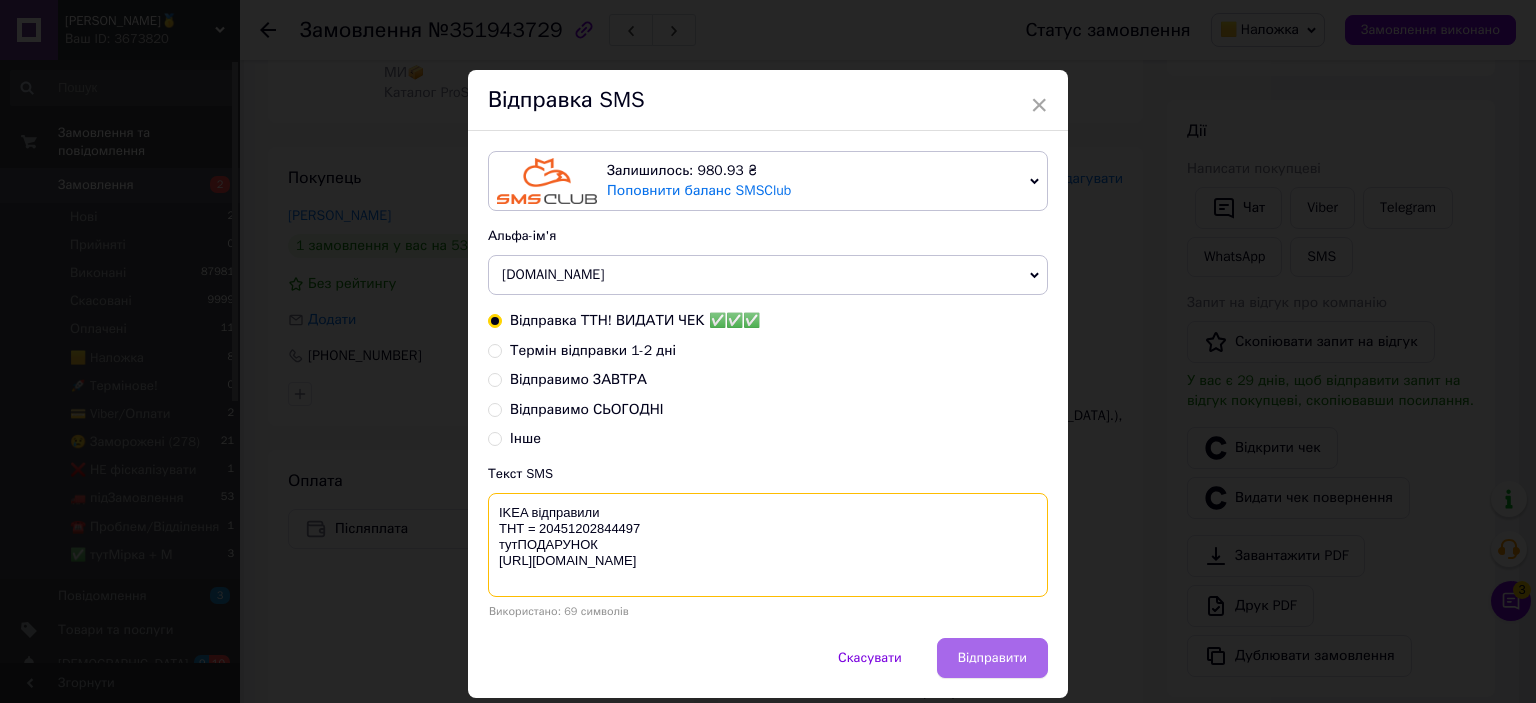type on "IKEA відправили
ТНТ = 20451202844497
тутПОДАРУНОК
https://bit.ly/taao" 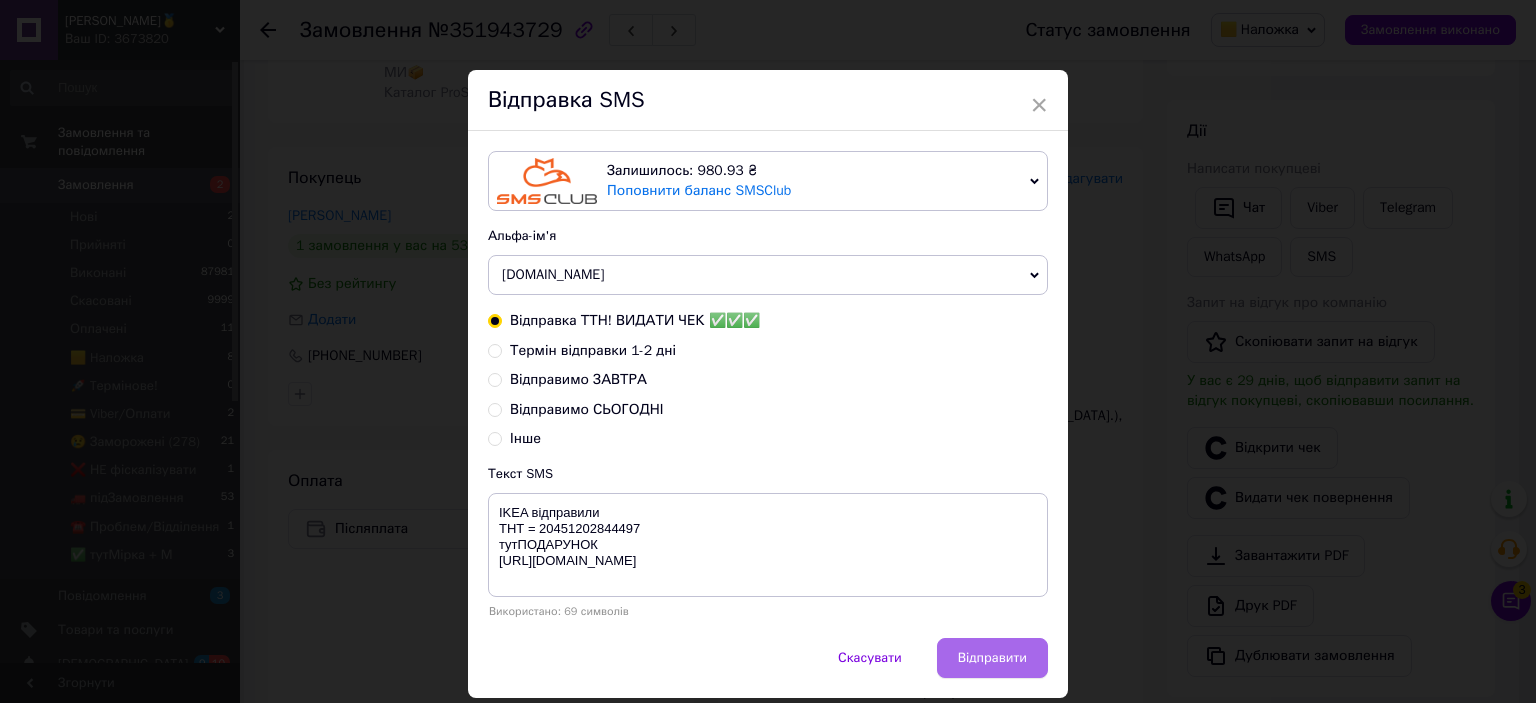 click on "Відправити" at bounding box center [992, 658] 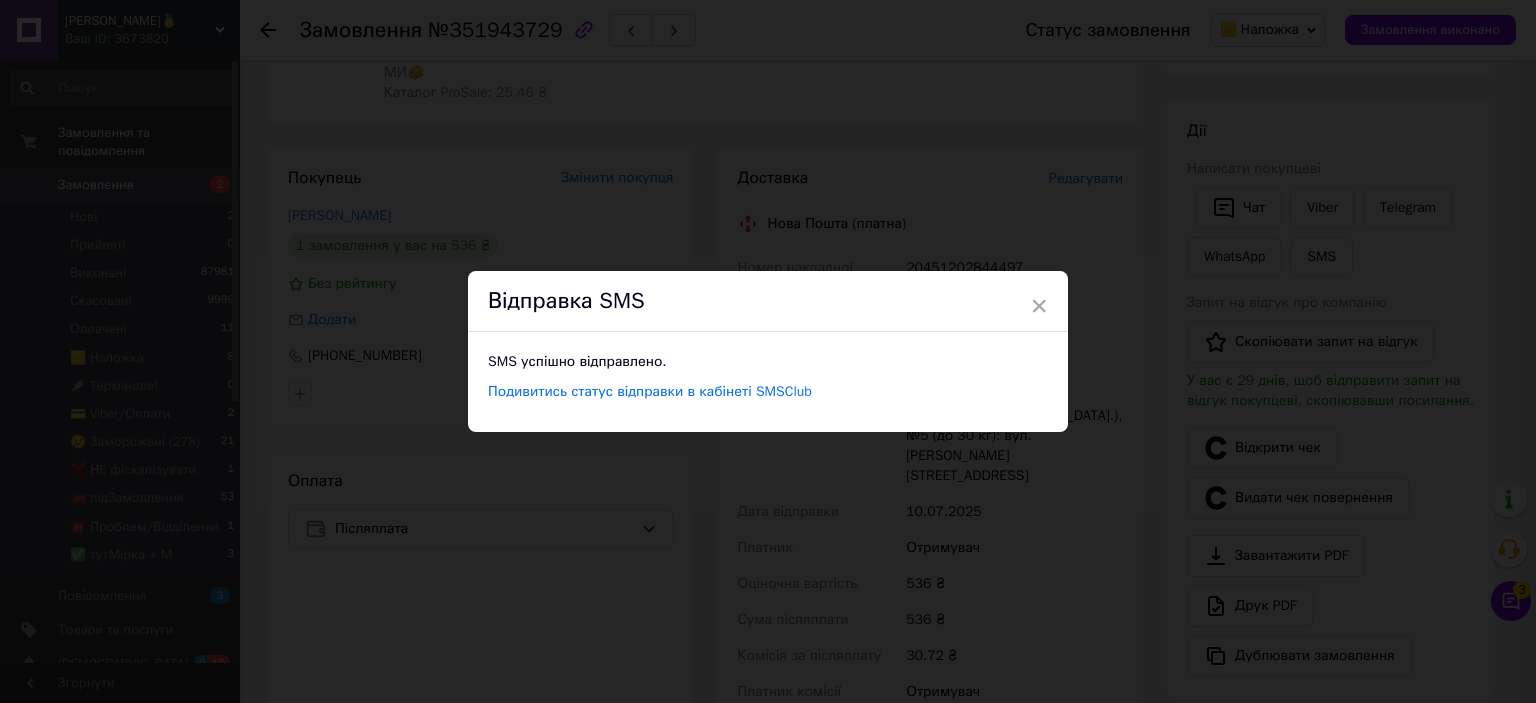 drag, startPoint x: 1336, startPoint y: 43, endPoint x: 1363, endPoint y: 31, distance: 29.546574 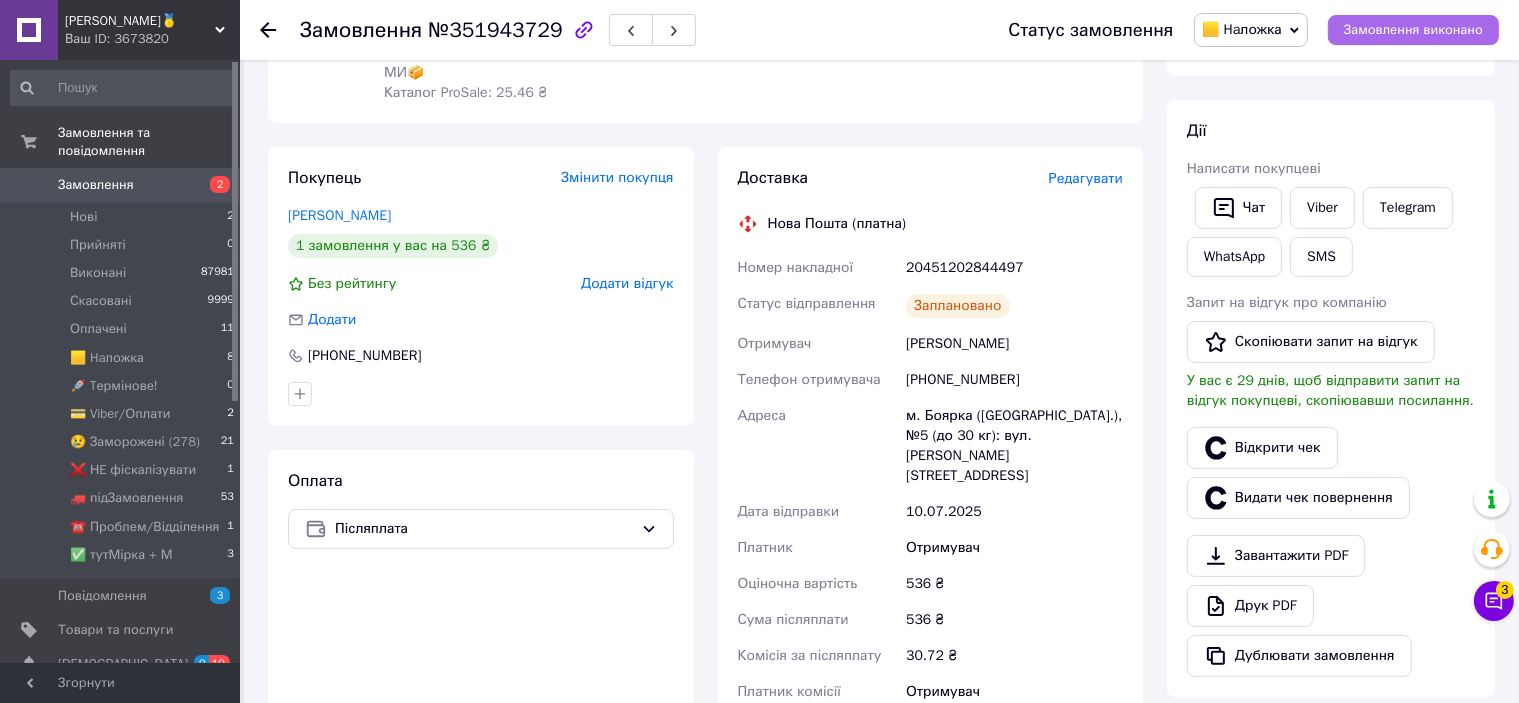 click on "Замовлення виконано" at bounding box center [1413, 30] 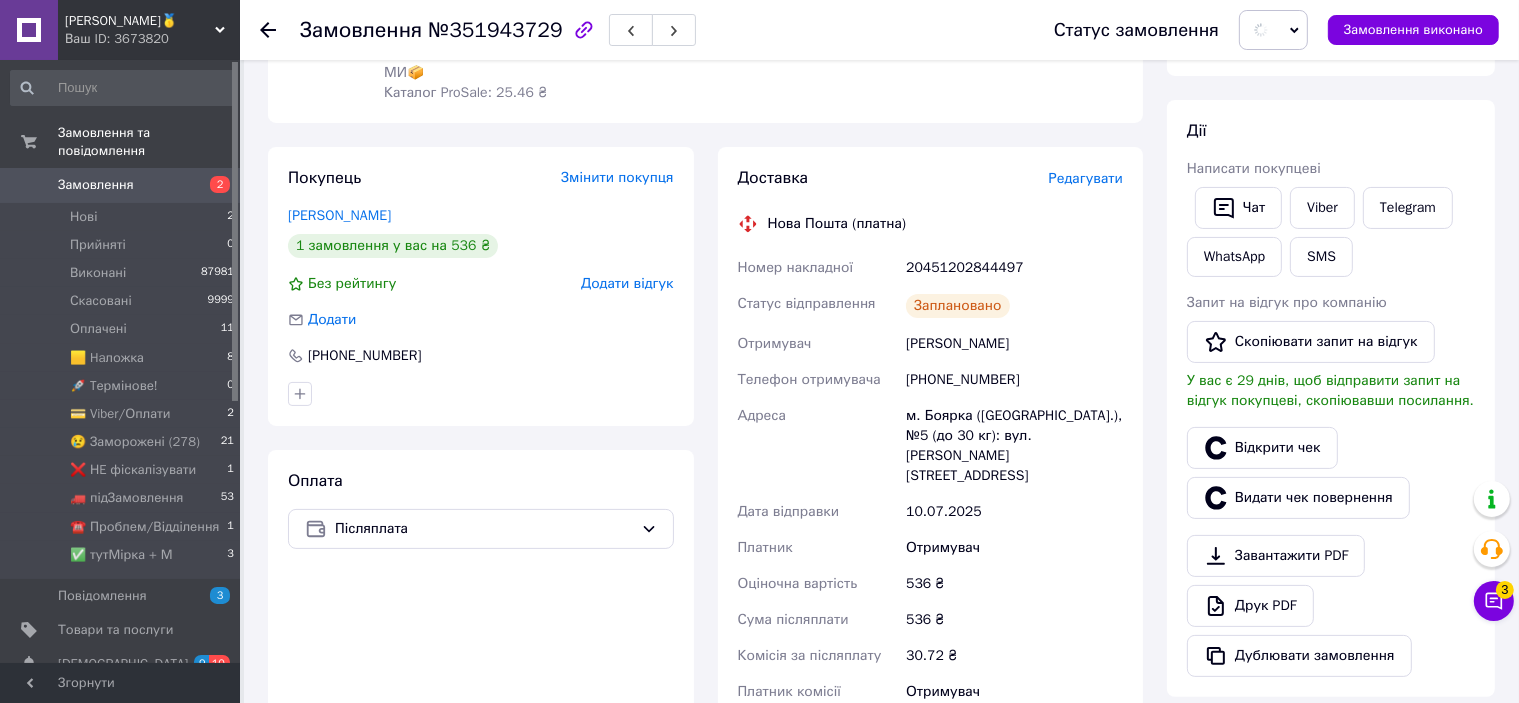 scroll, scrollTop: 0, scrollLeft: 0, axis: both 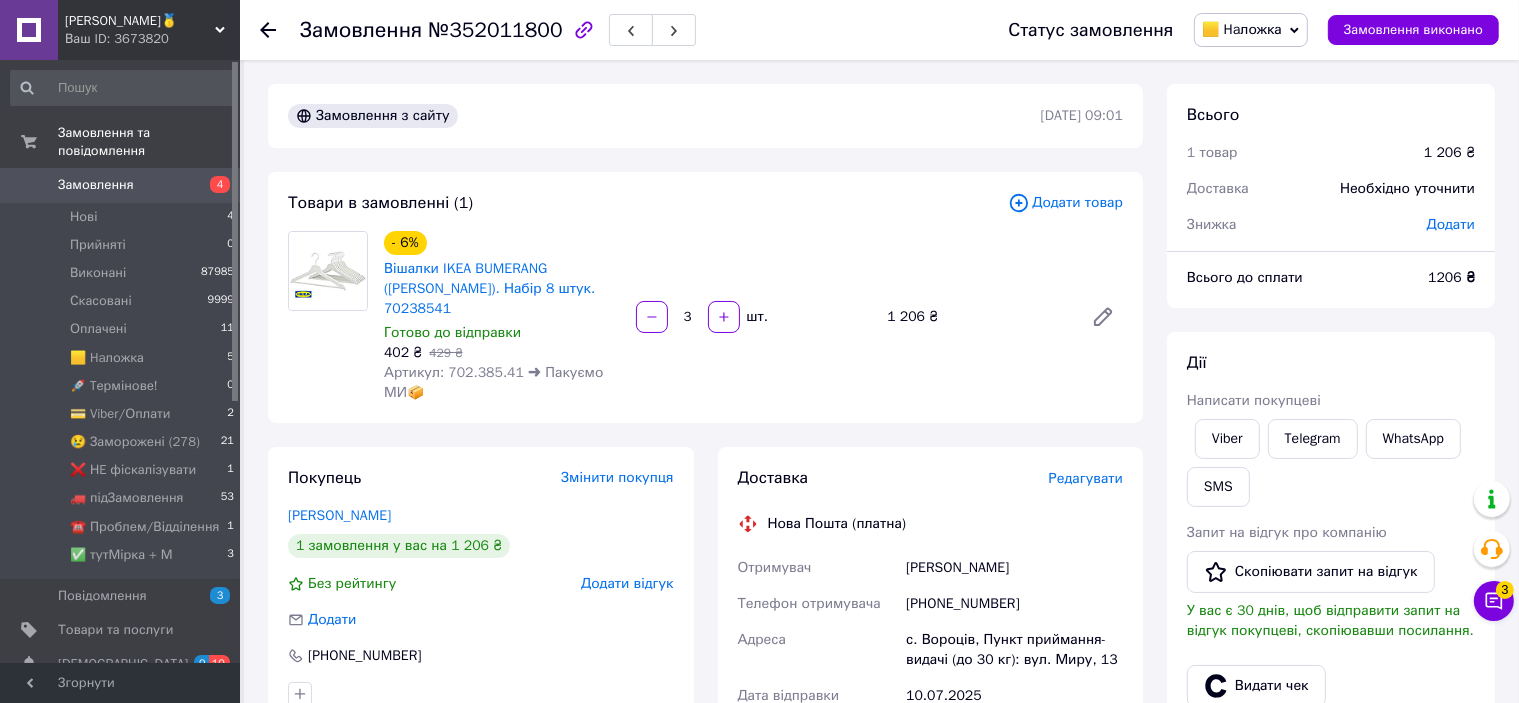 click on "Редагувати" at bounding box center [1086, 478] 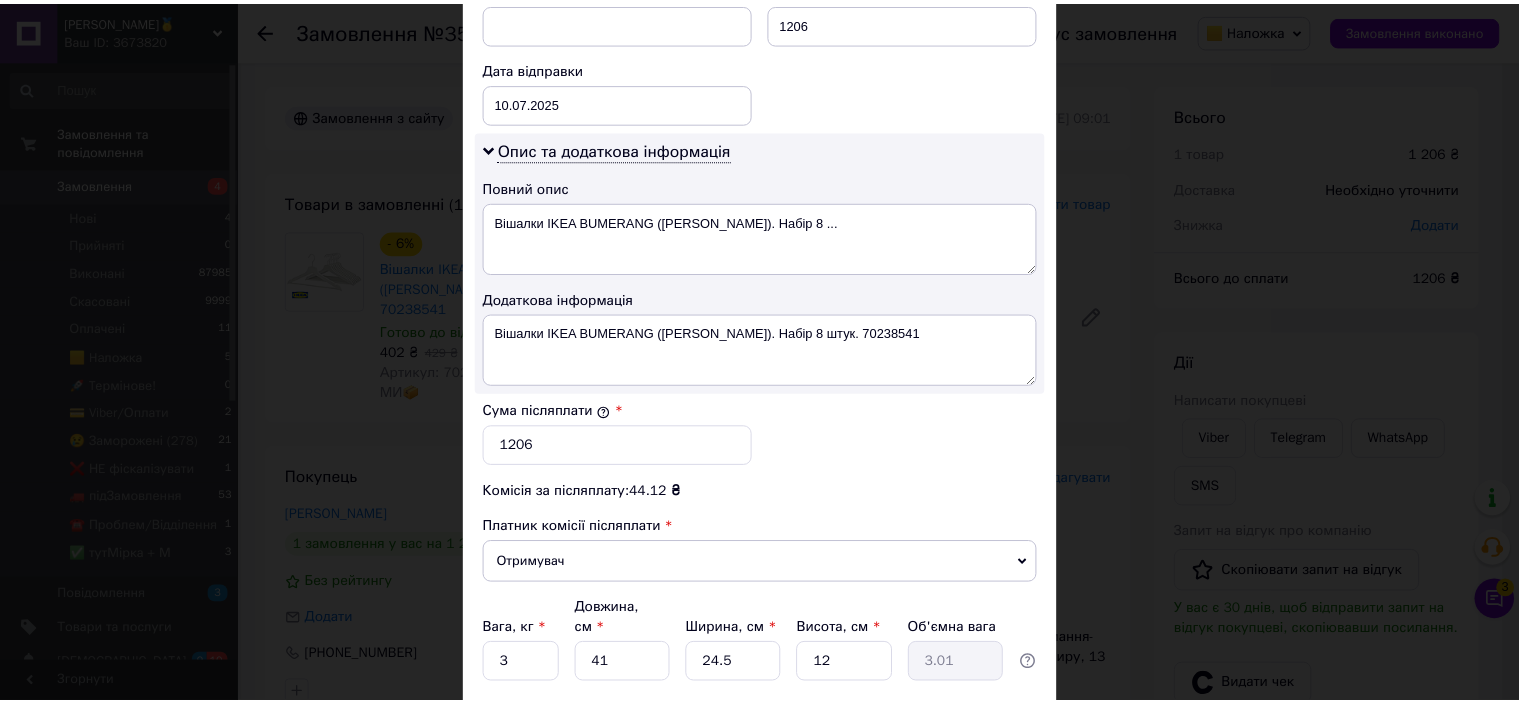 scroll, scrollTop: 1040, scrollLeft: 0, axis: vertical 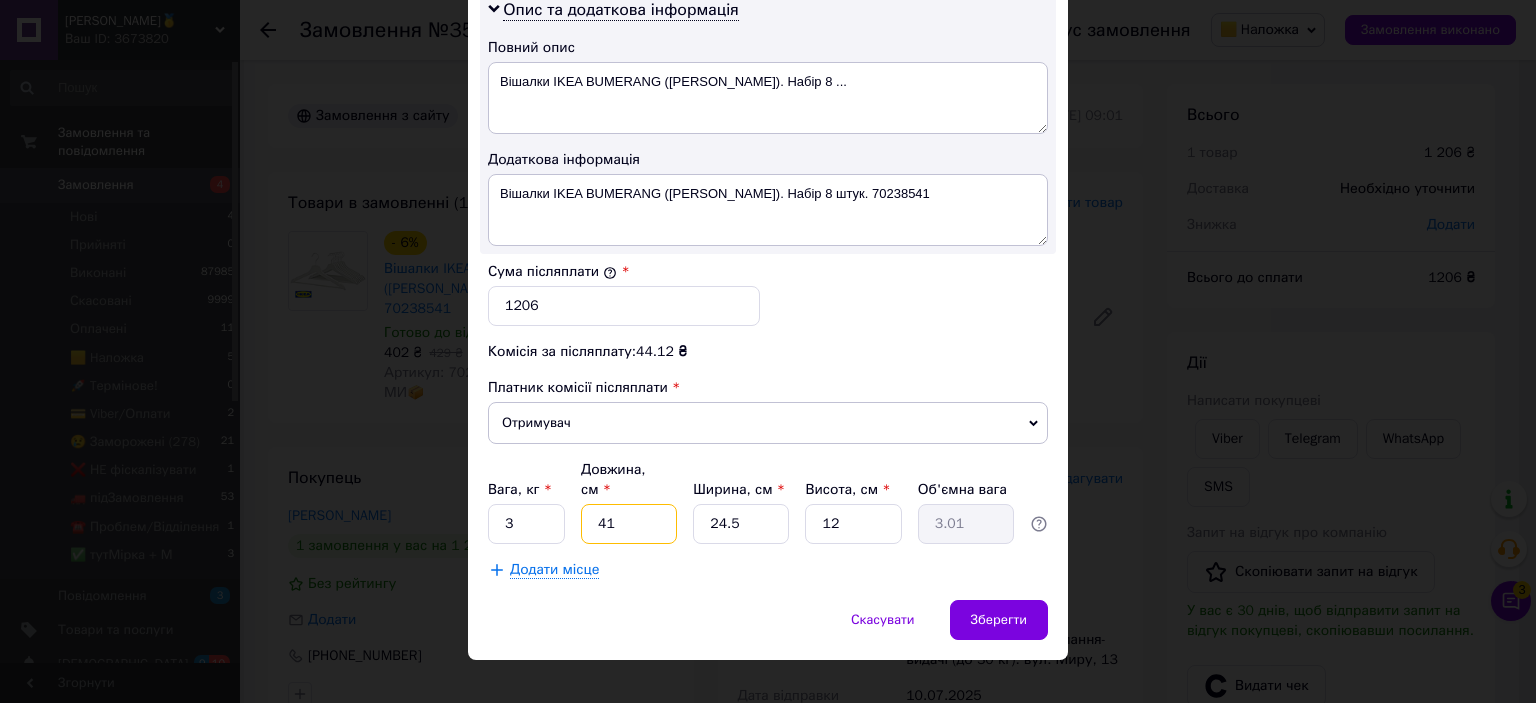 click on "41" at bounding box center [629, 524] 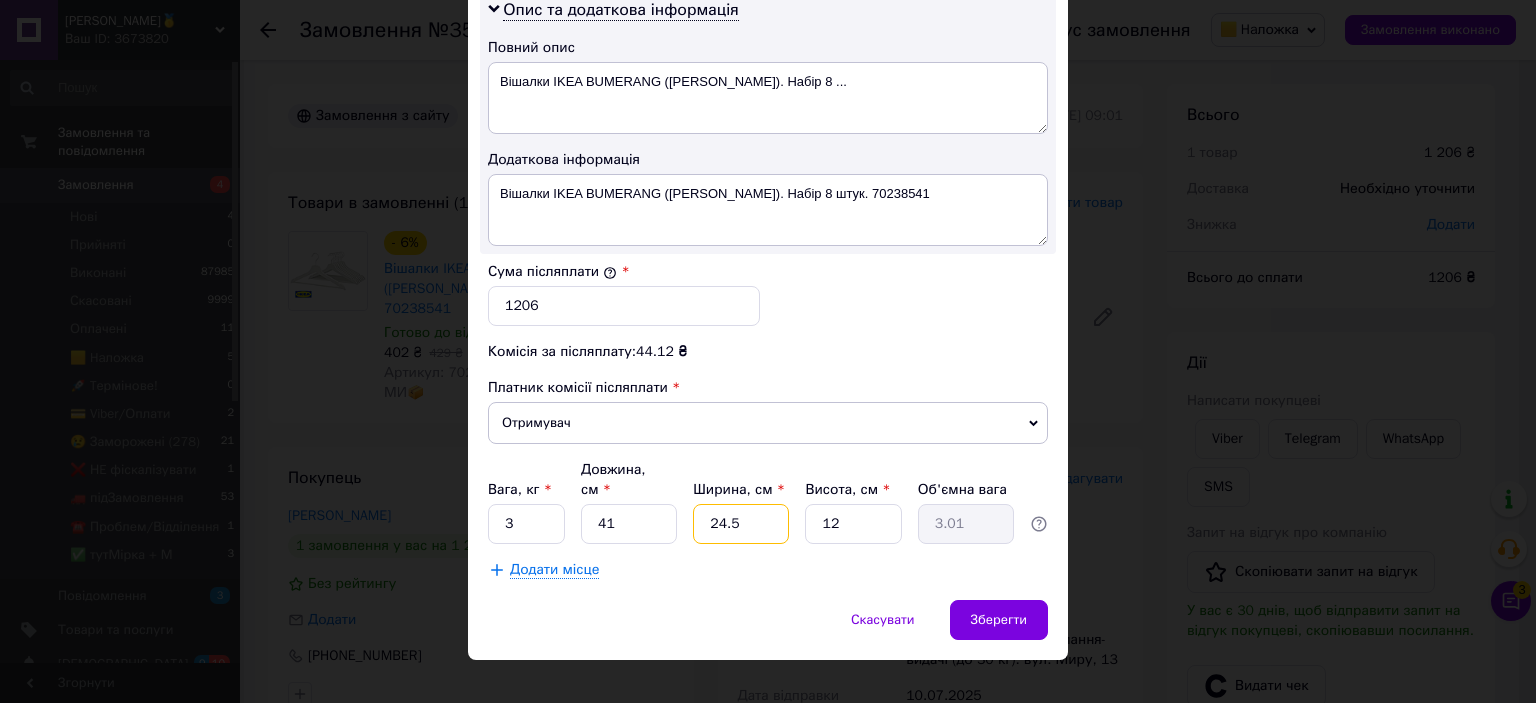 click on "24.5" at bounding box center [741, 524] 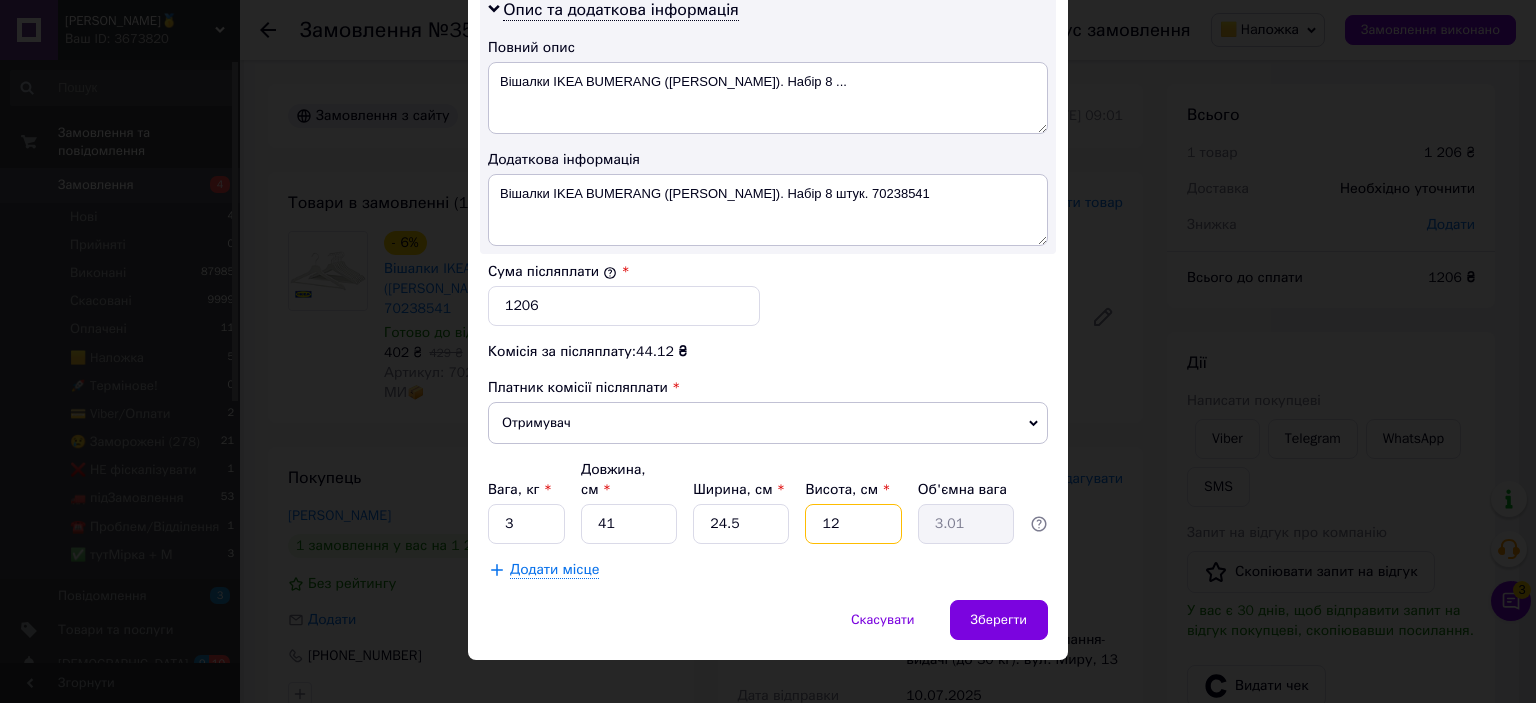 click on "12" at bounding box center [853, 524] 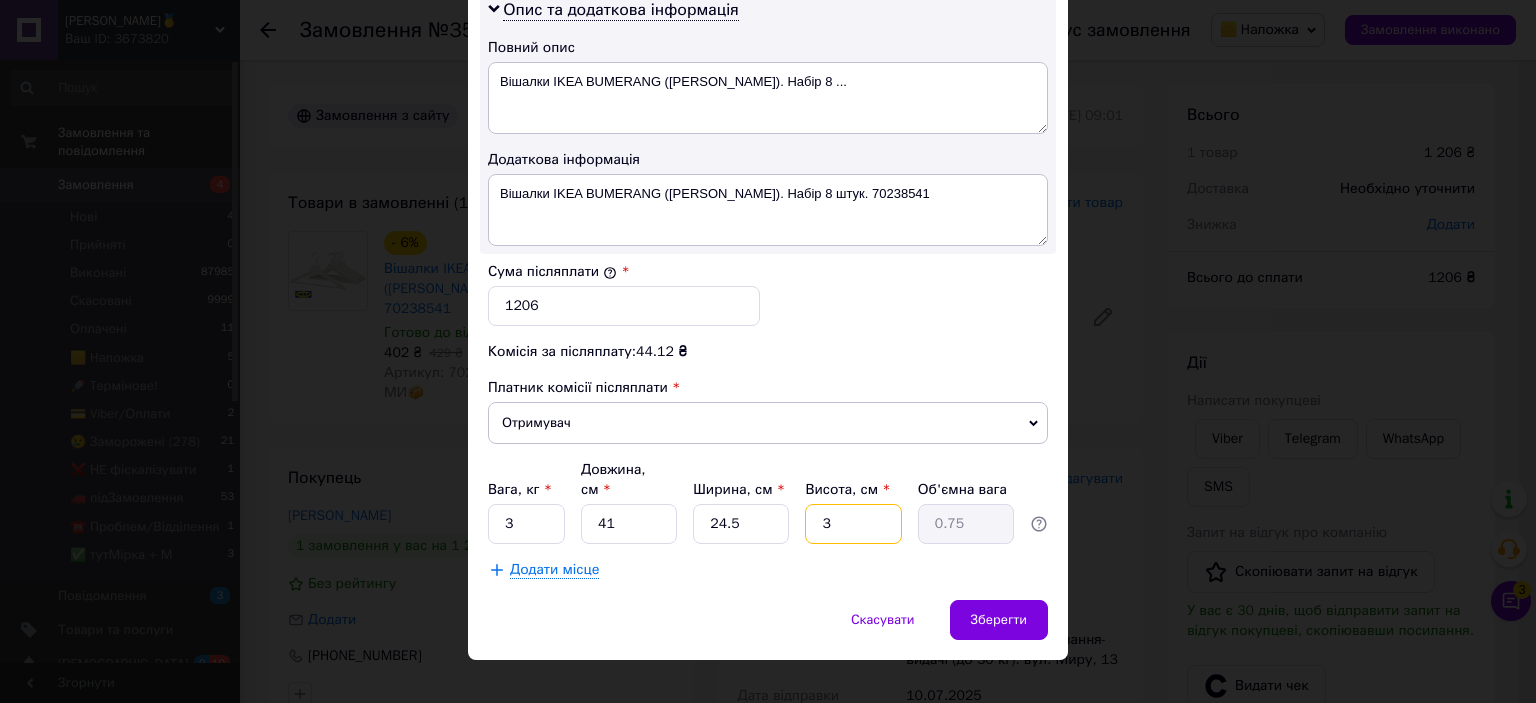 type on "33" 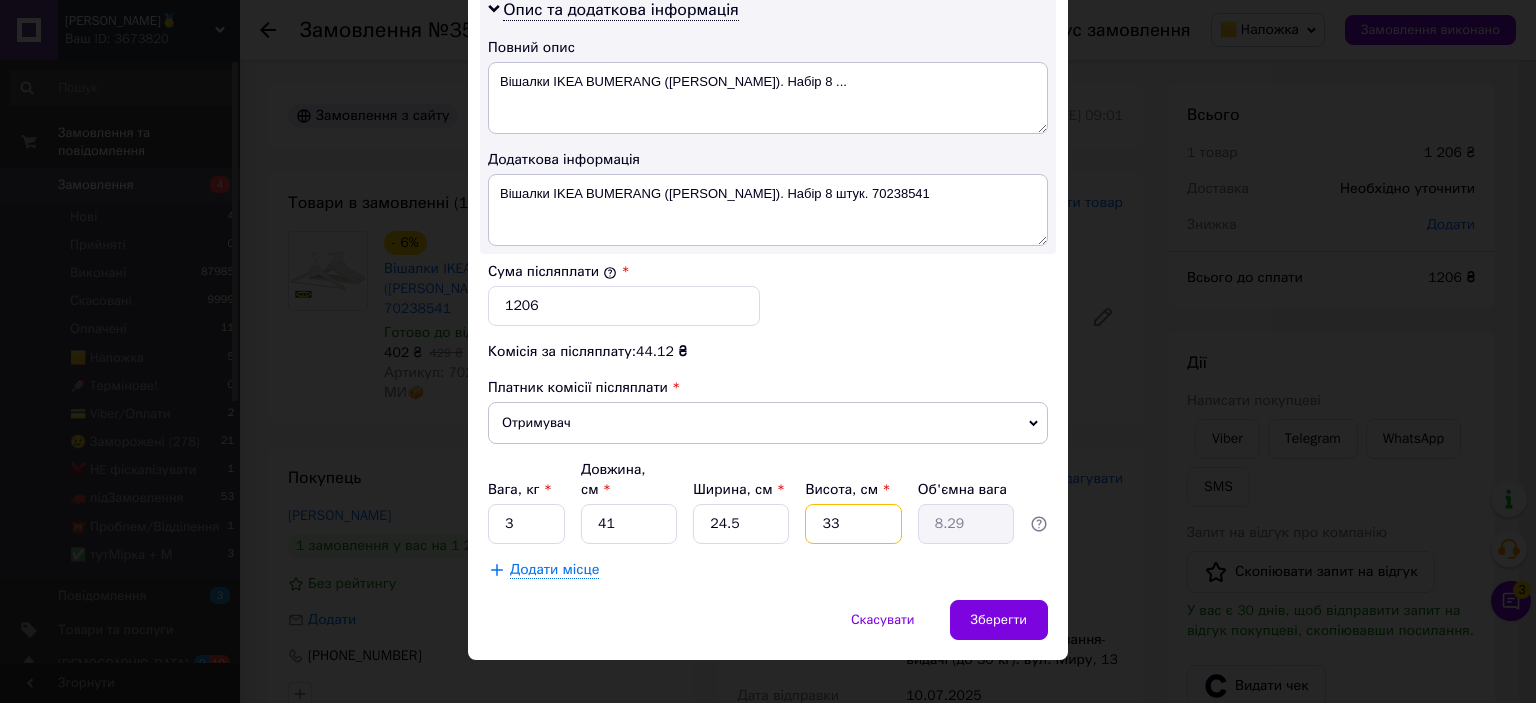 type on "33" 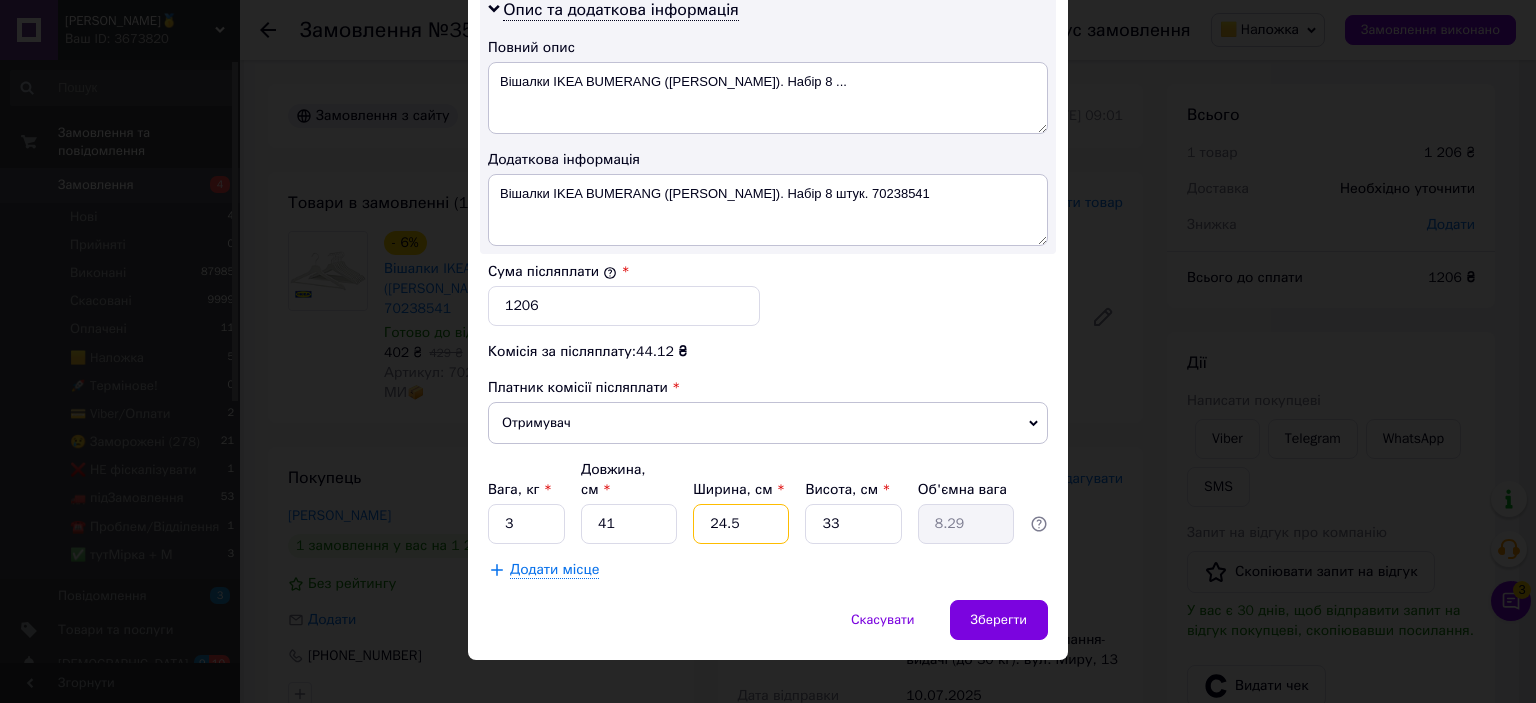 click on "24.5" at bounding box center [741, 524] 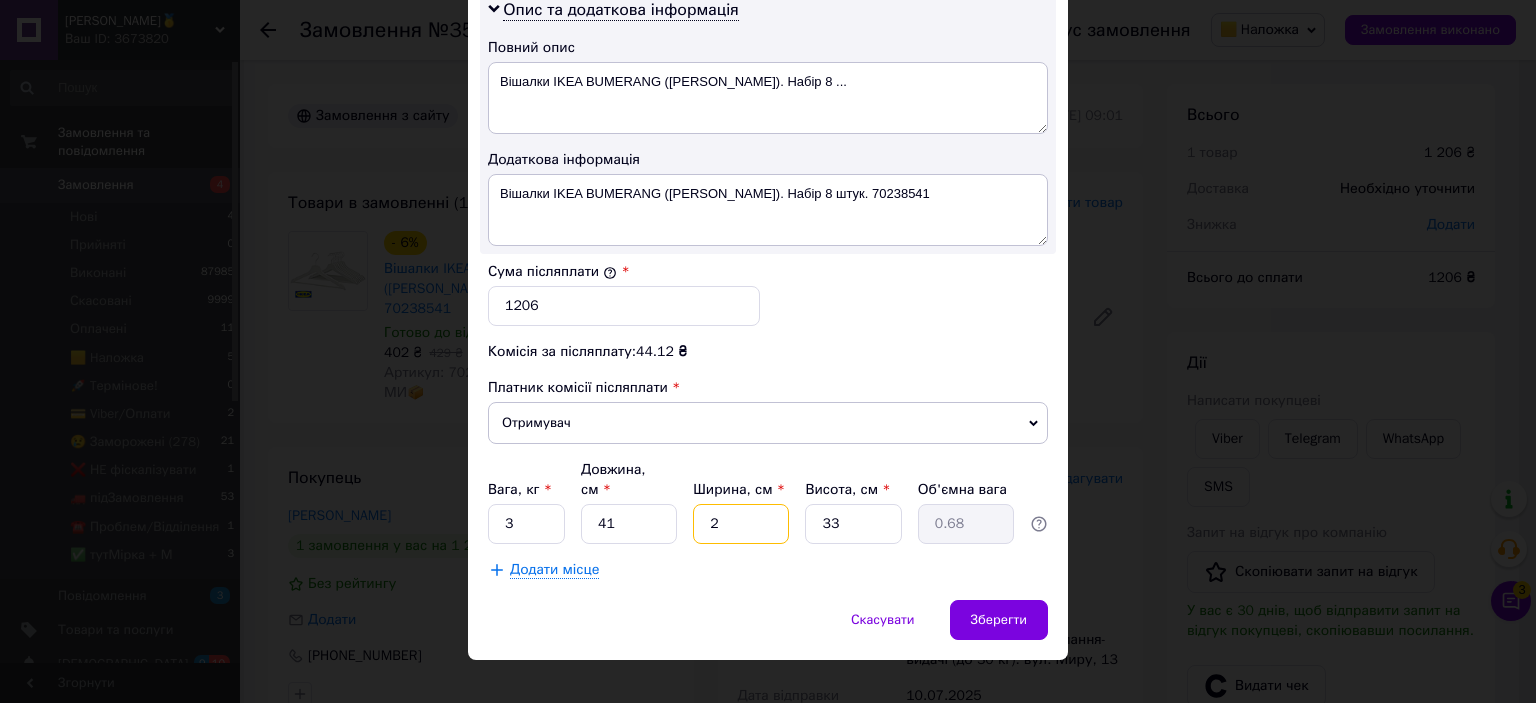 type on "29" 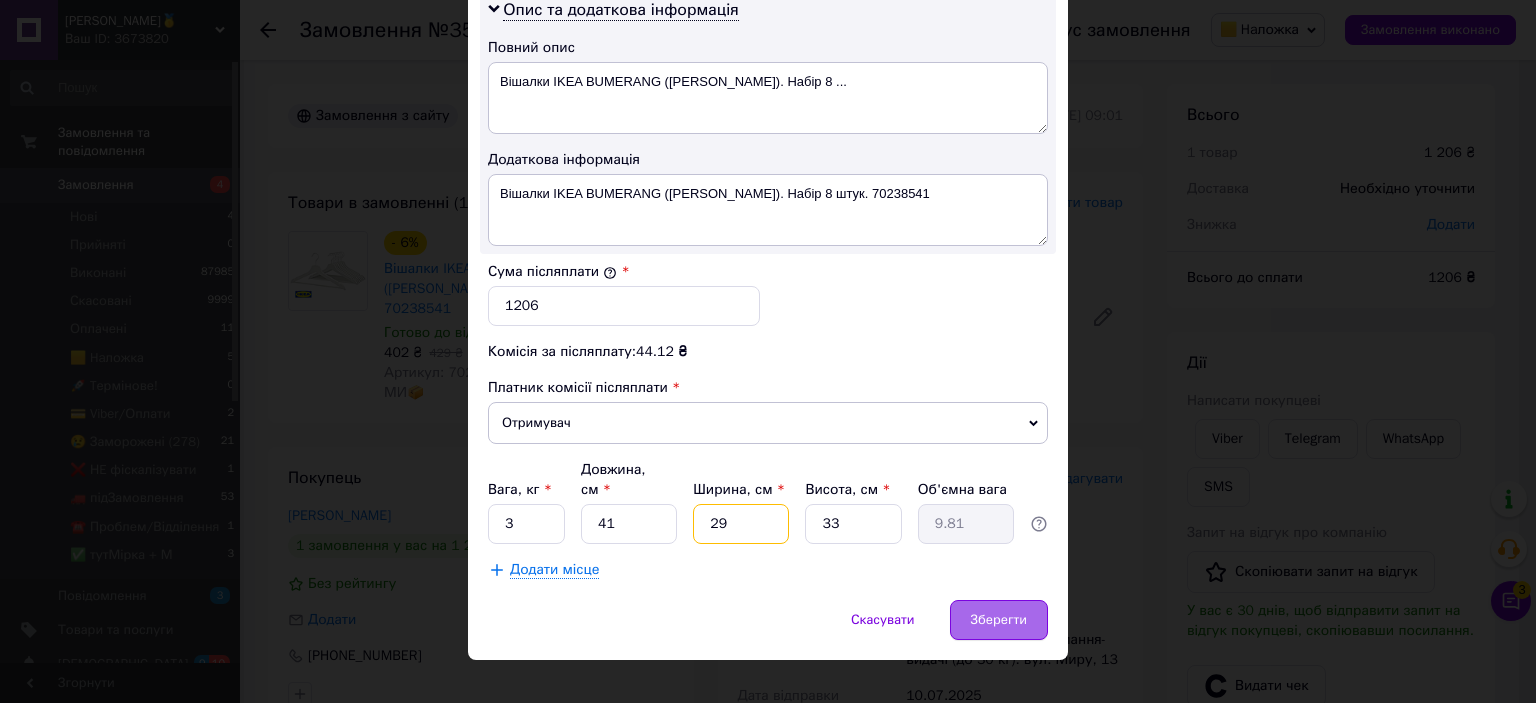 type on "29" 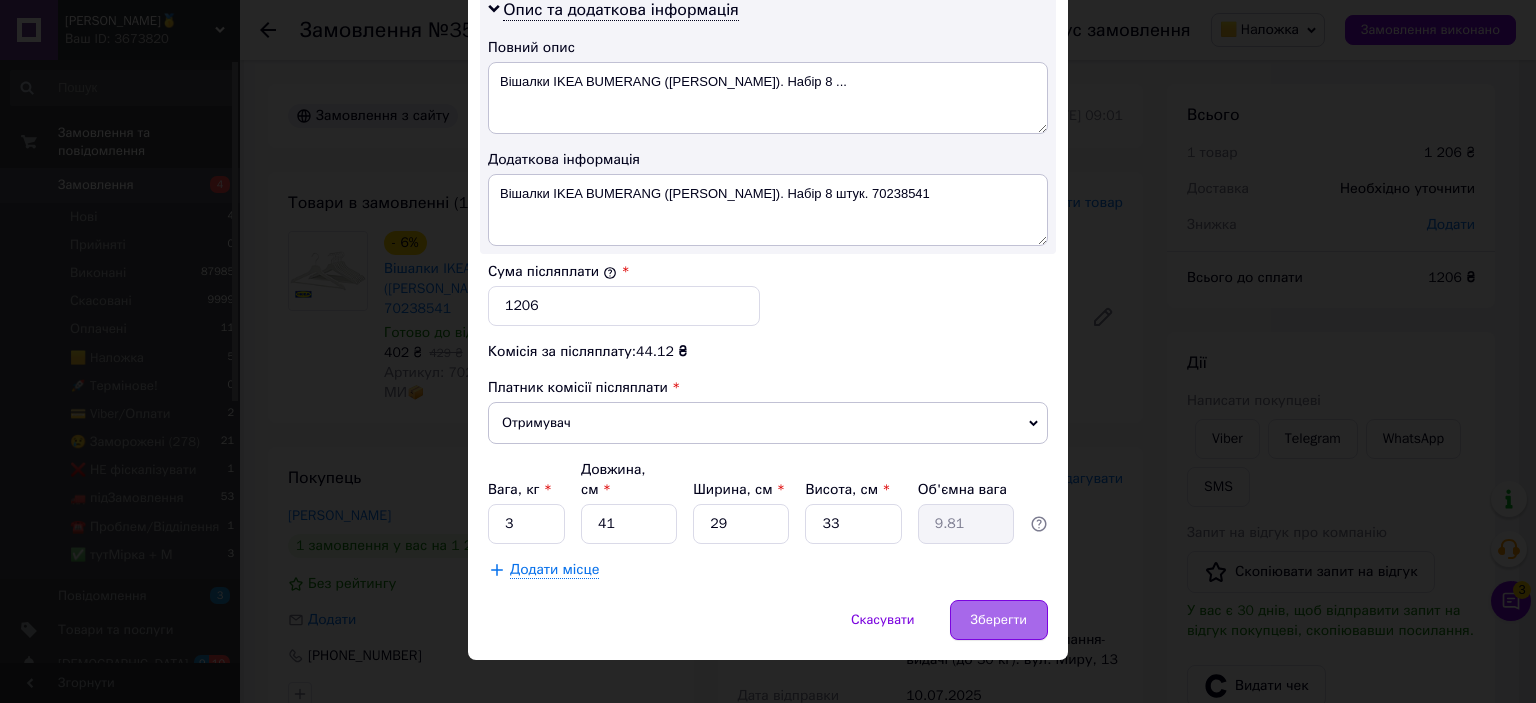 click on "Зберегти" at bounding box center [999, 620] 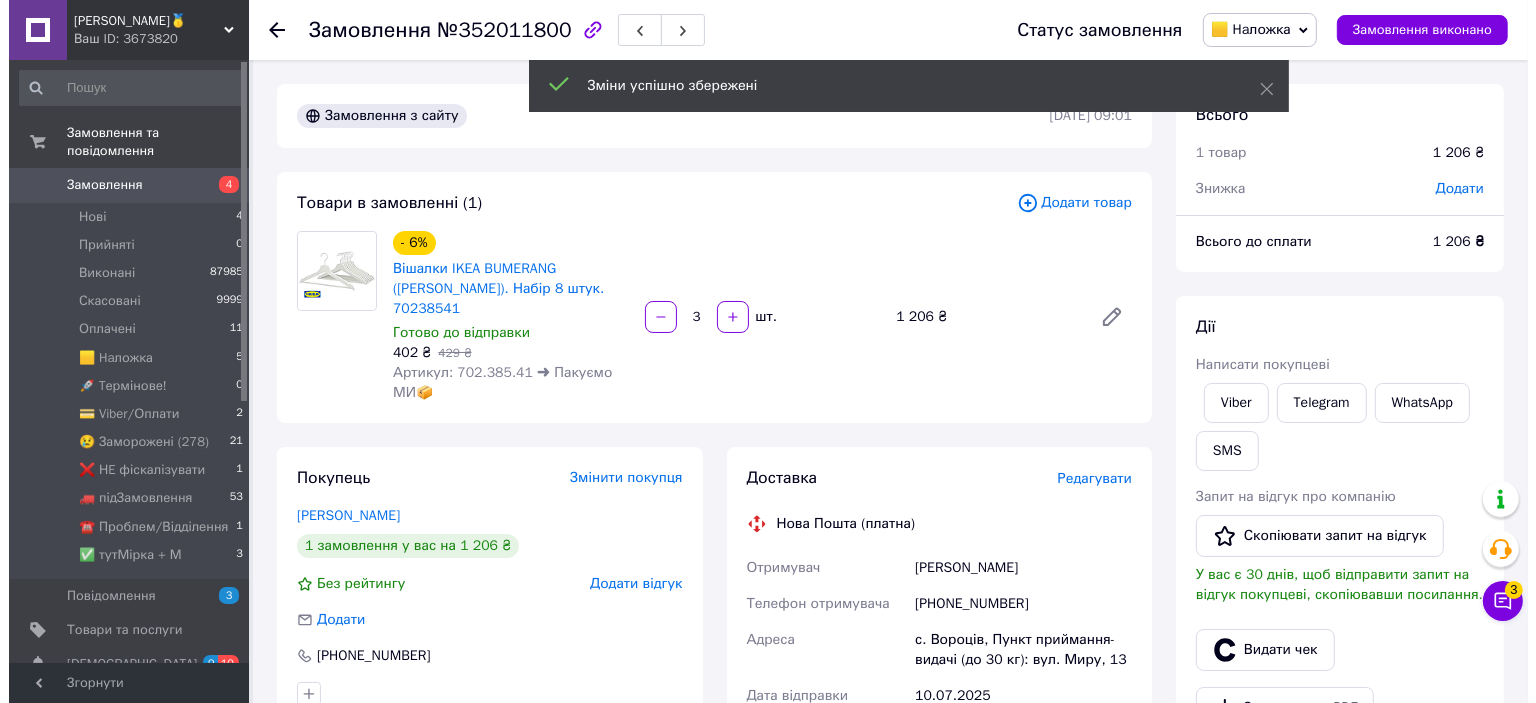 scroll, scrollTop: 500, scrollLeft: 0, axis: vertical 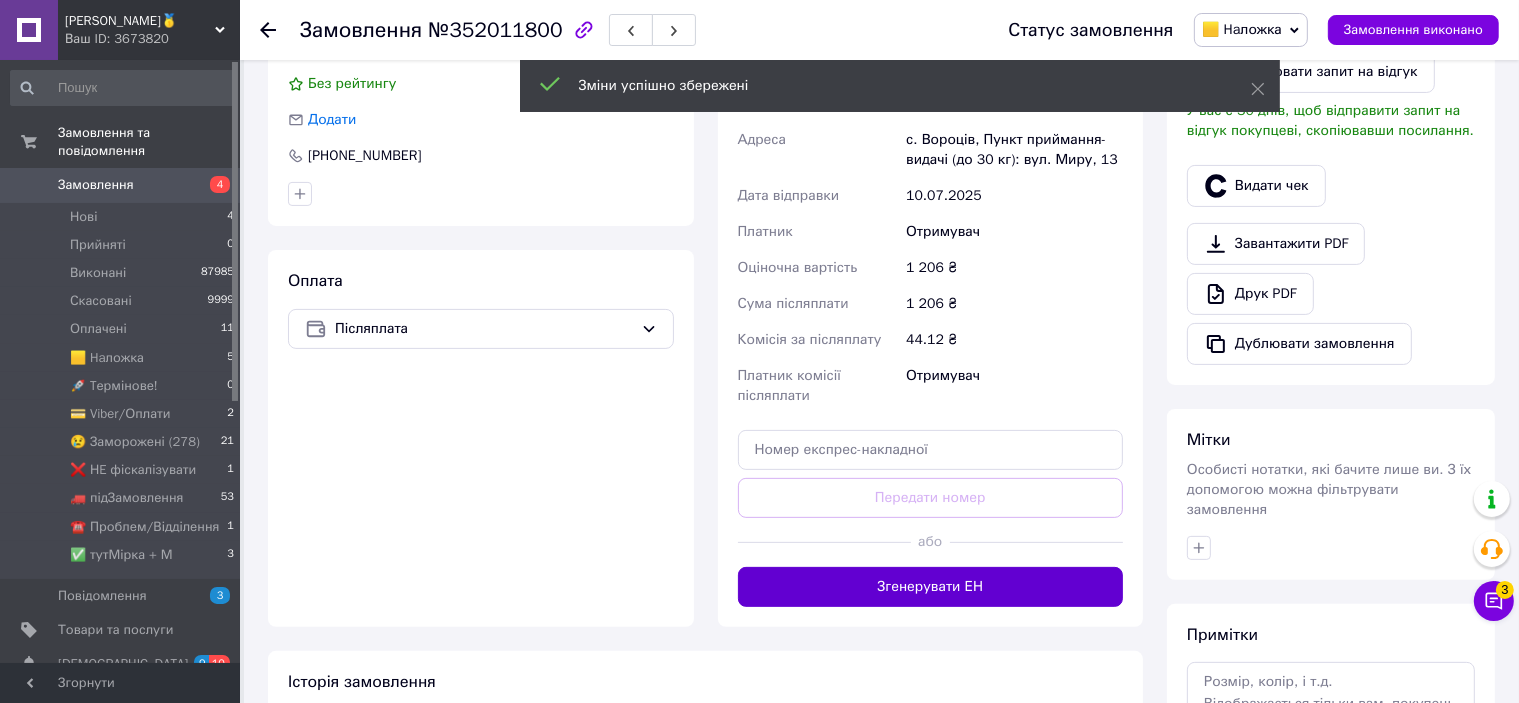 click on "Згенерувати ЕН" at bounding box center (931, 587) 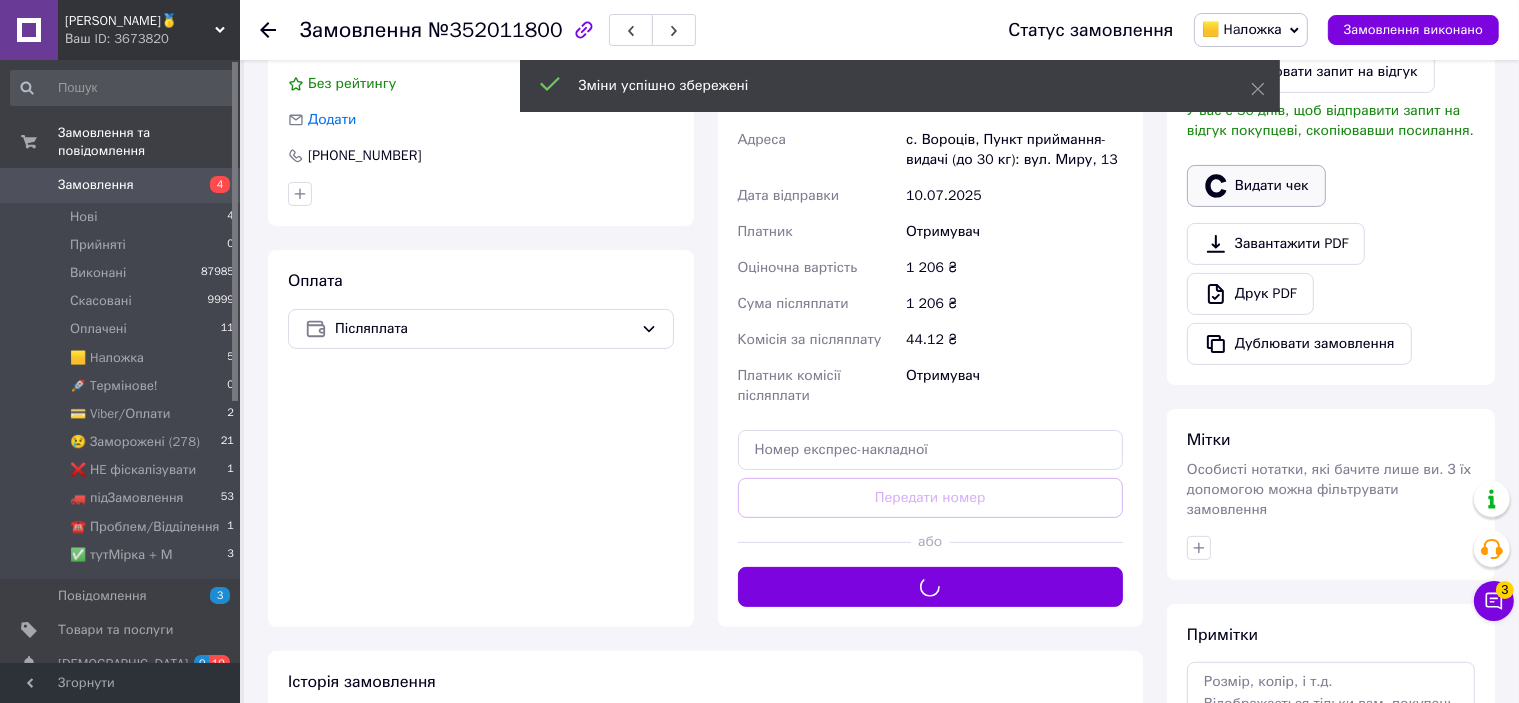 click on "Видати чек" at bounding box center [1256, 186] 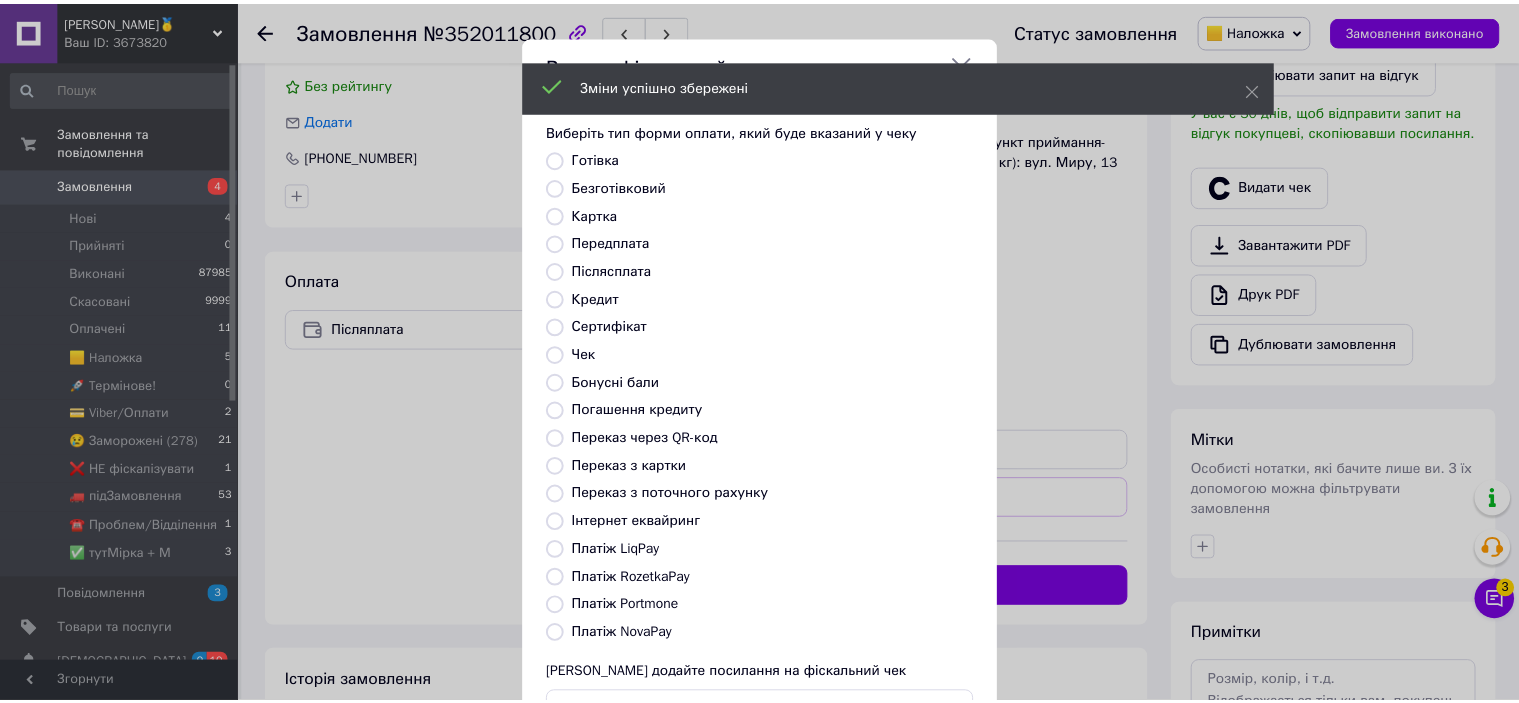 scroll, scrollTop: 155, scrollLeft: 0, axis: vertical 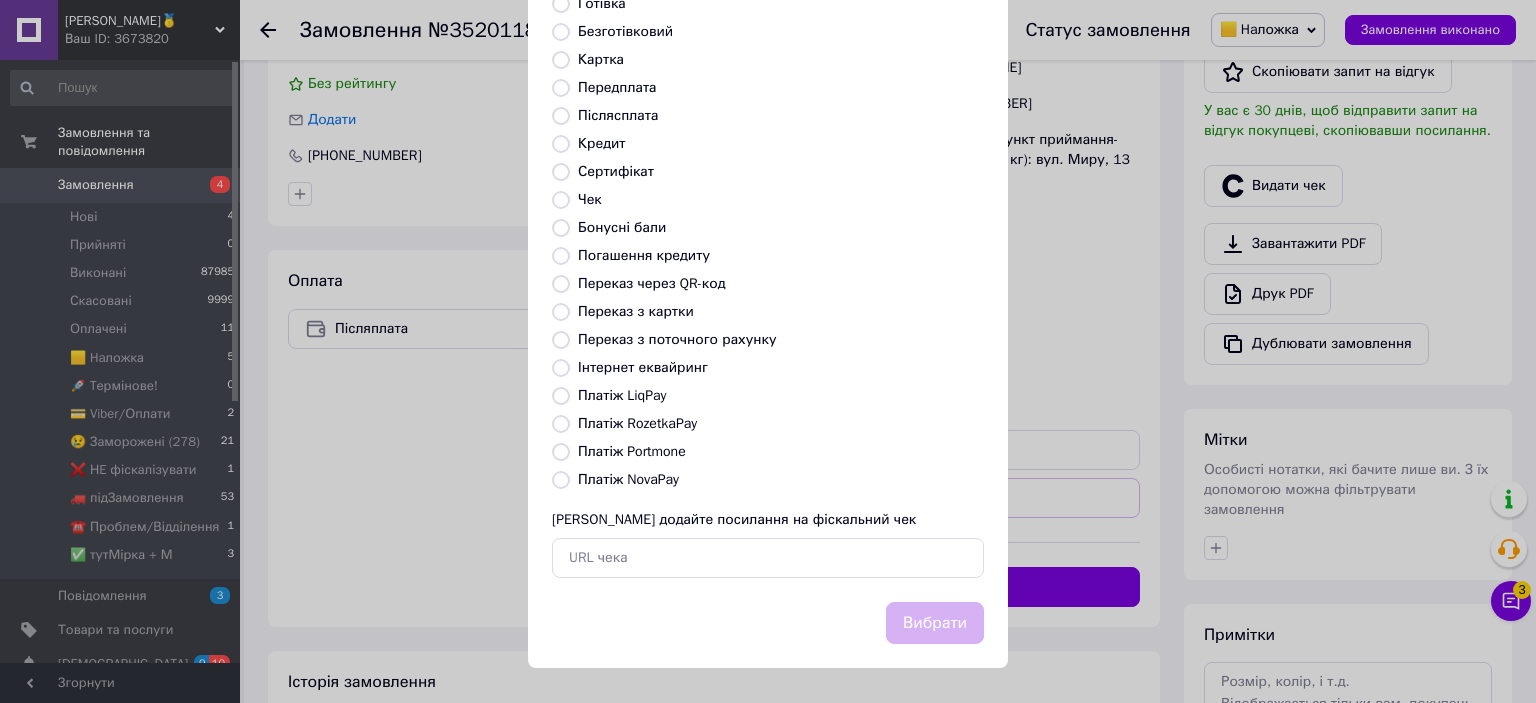 click on "Платіж NovaPay" at bounding box center (628, 479) 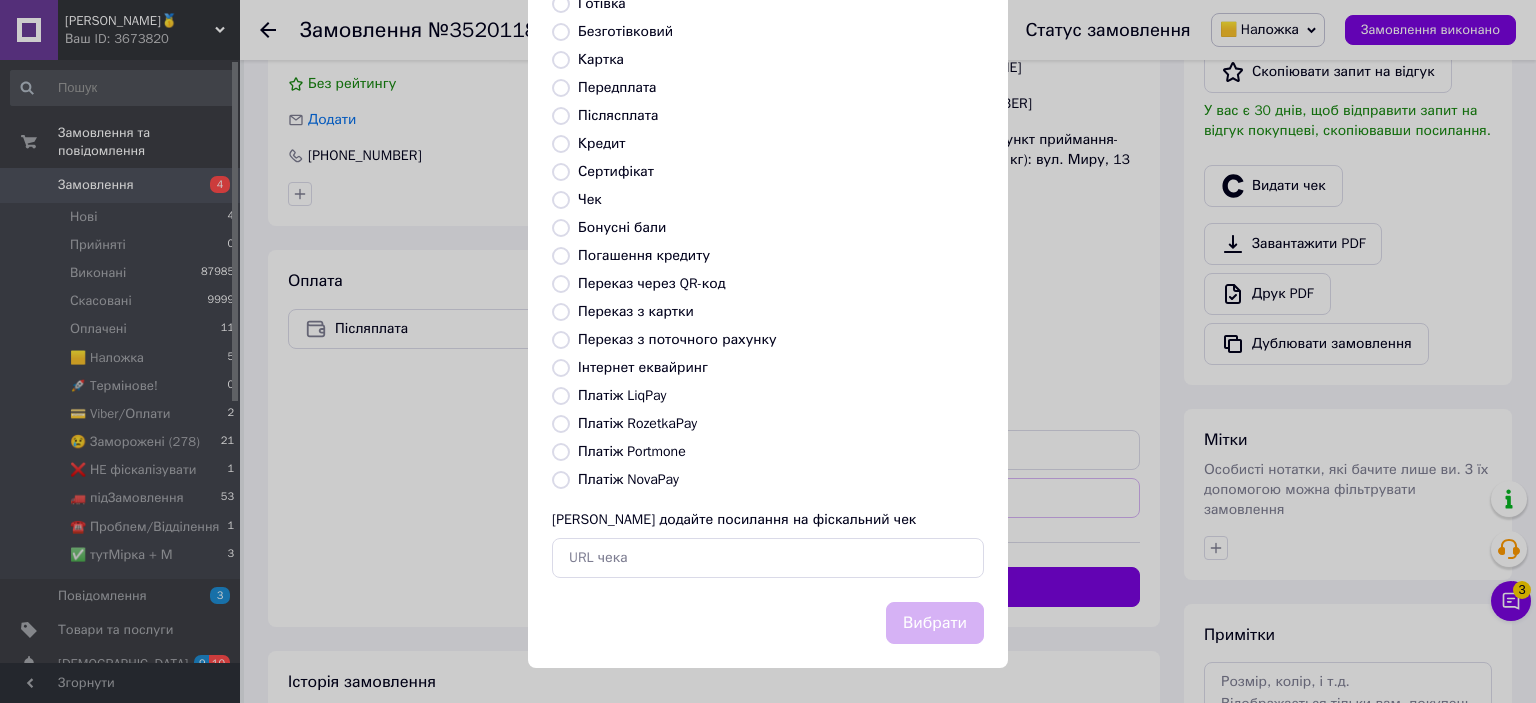 radio on "true" 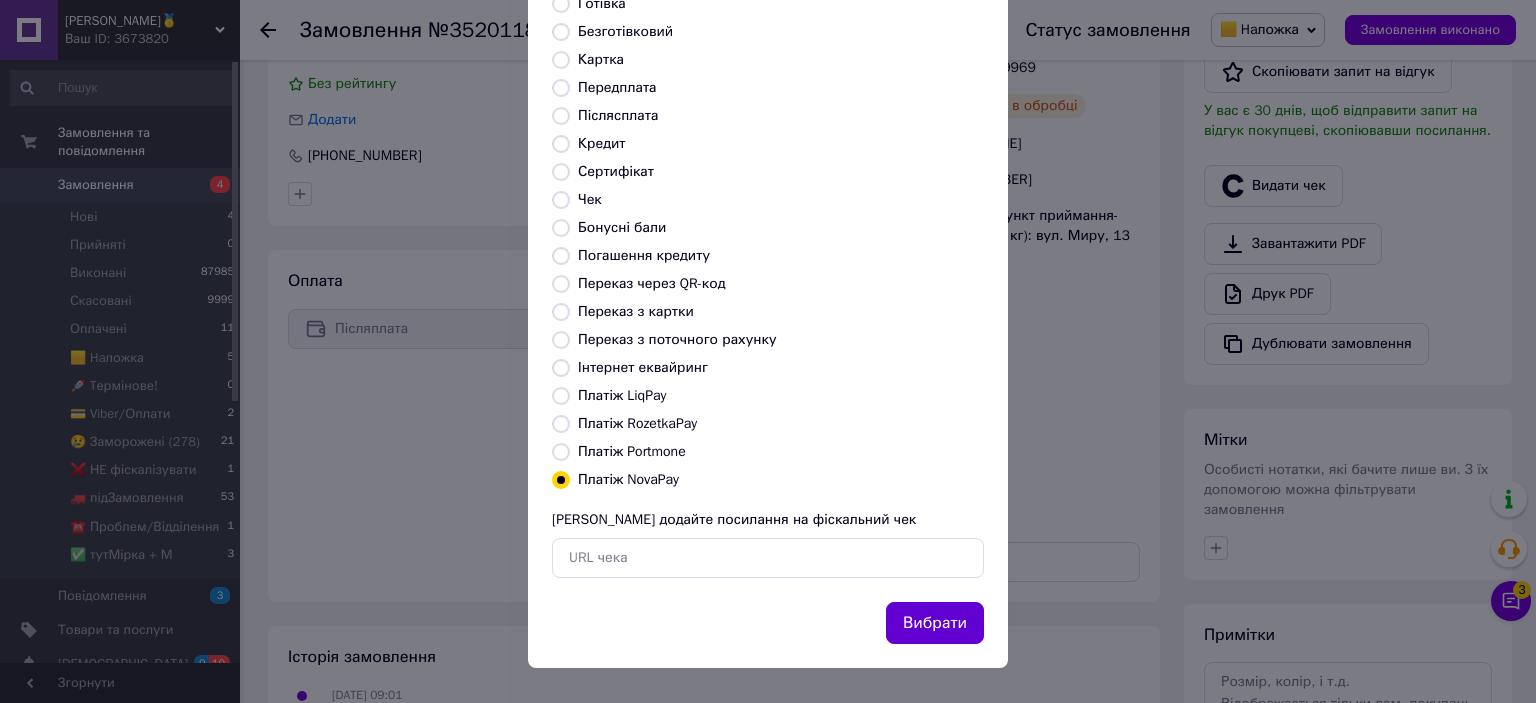 click on "Вибрати" at bounding box center [935, 623] 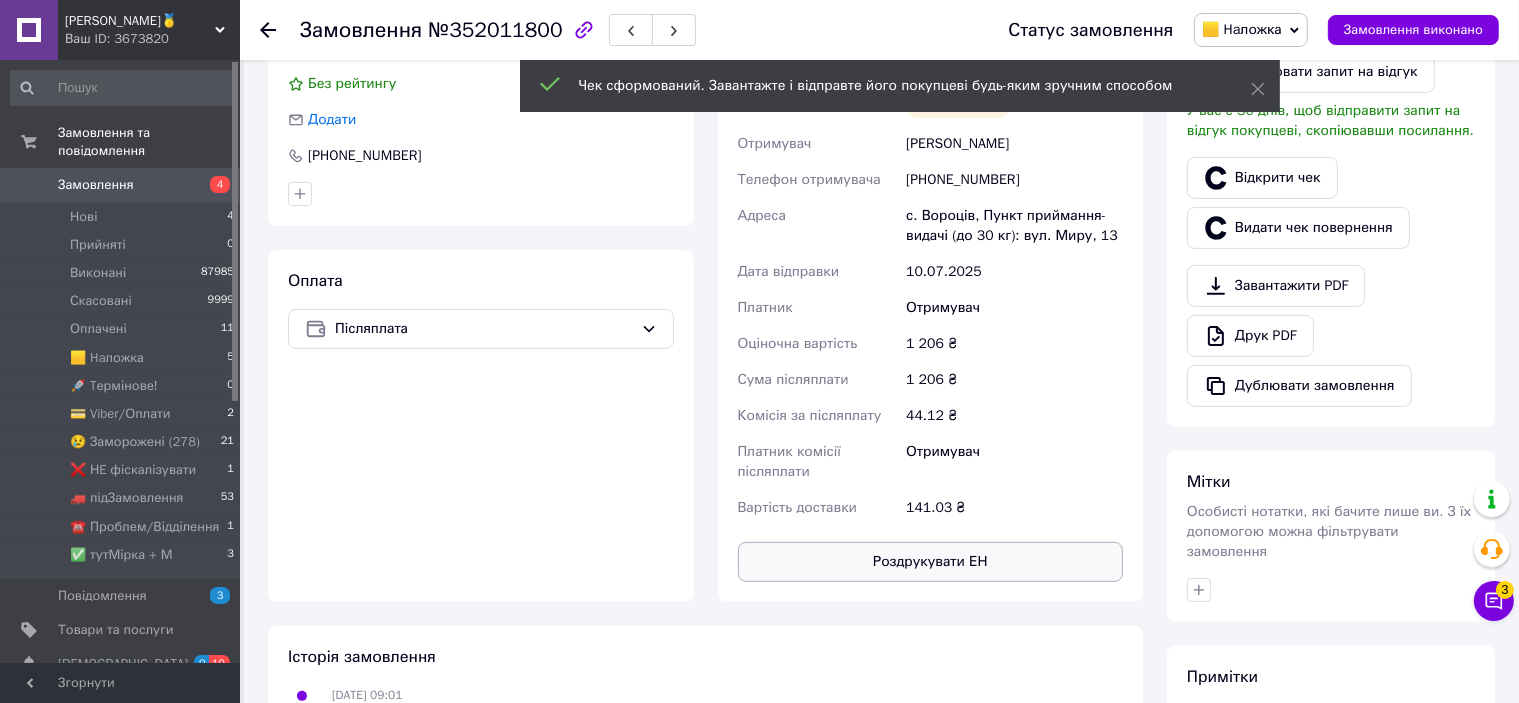 click on "Роздрукувати ЕН" at bounding box center (931, 562) 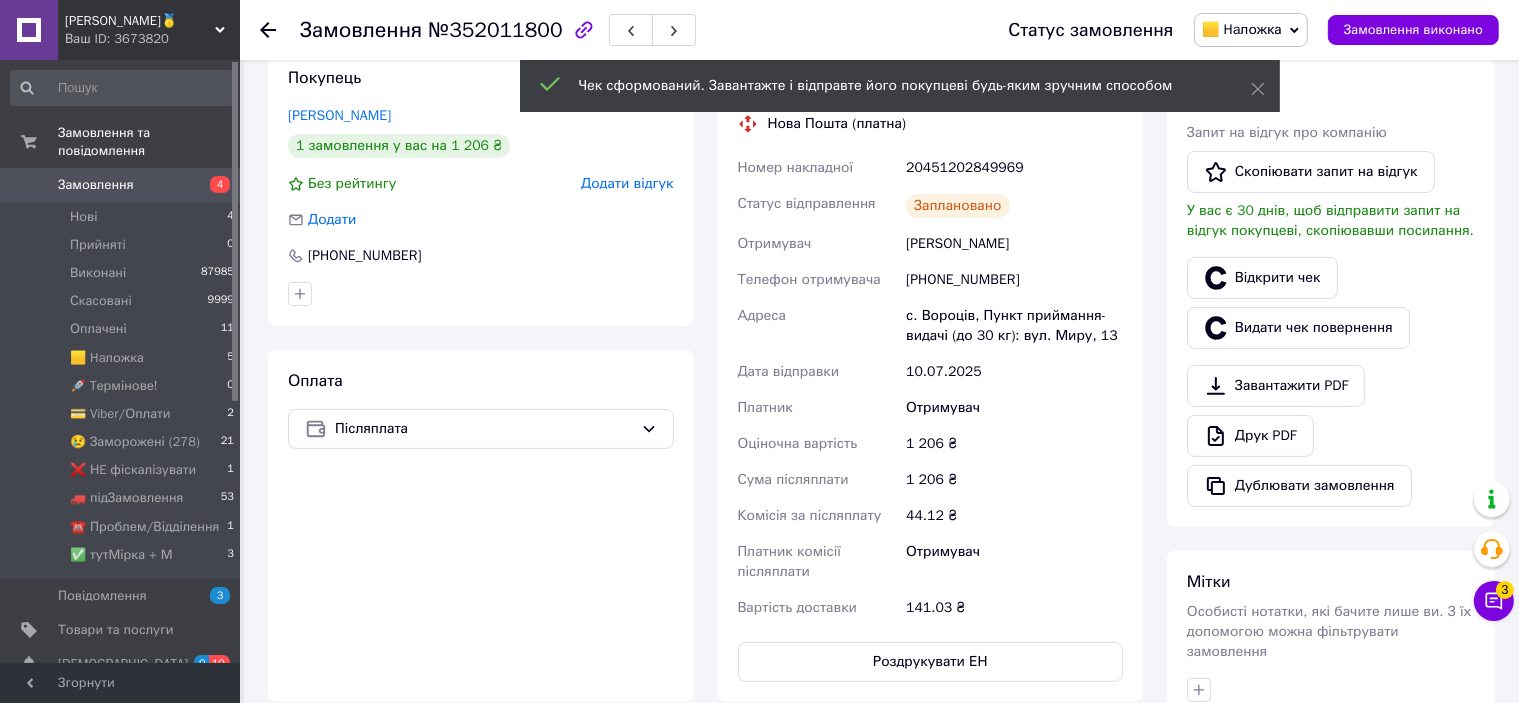 scroll, scrollTop: 300, scrollLeft: 0, axis: vertical 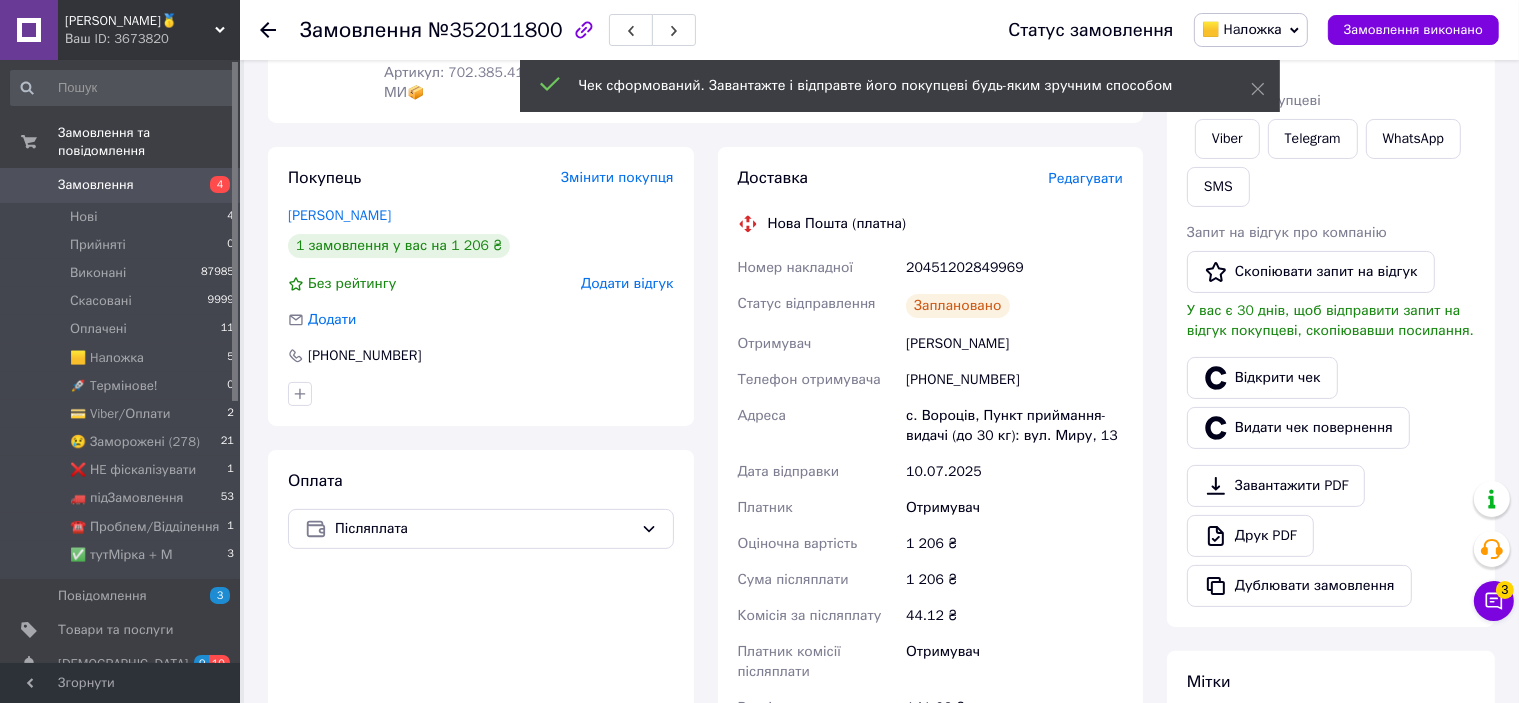 click on "20451202849969" at bounding box center [1014, 268] 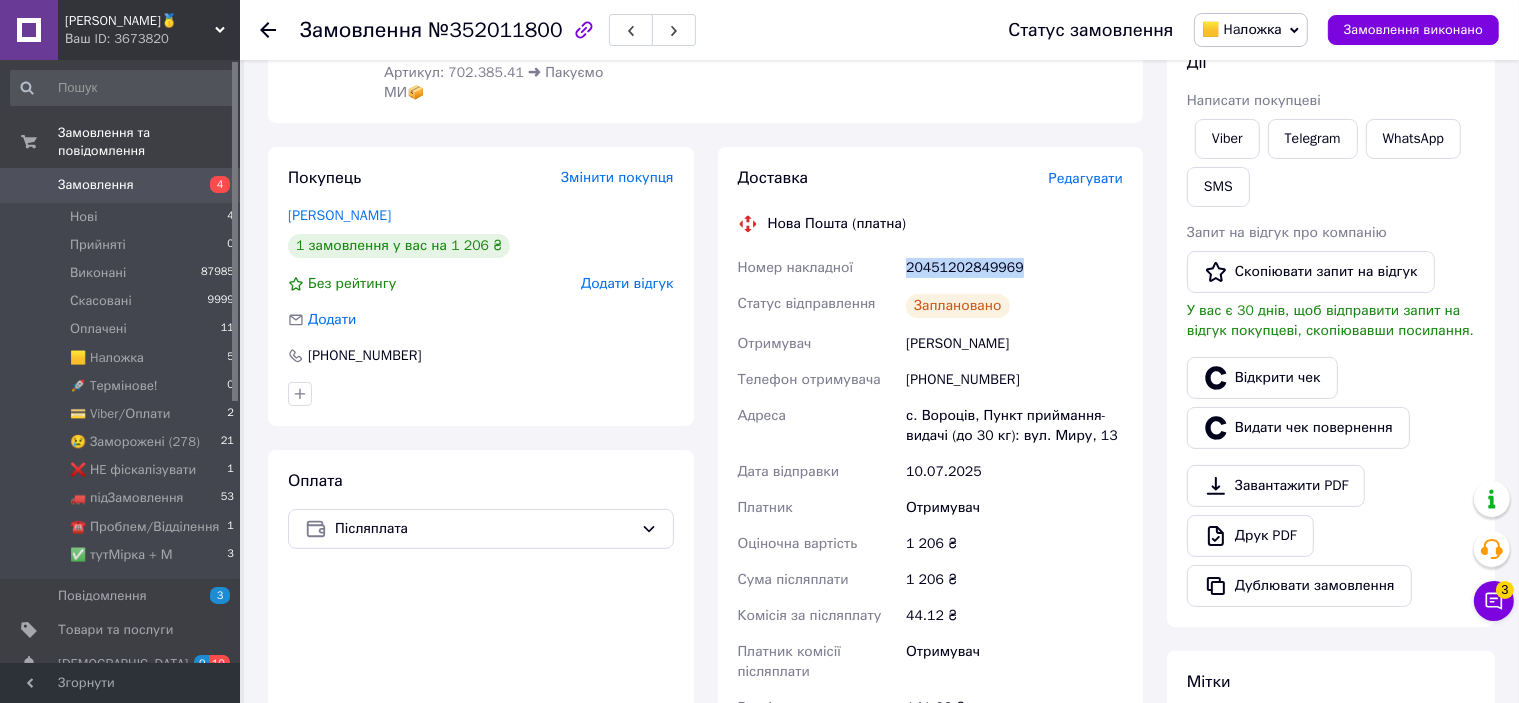 click on "20451202849969" at bounding box center (1014, 268) 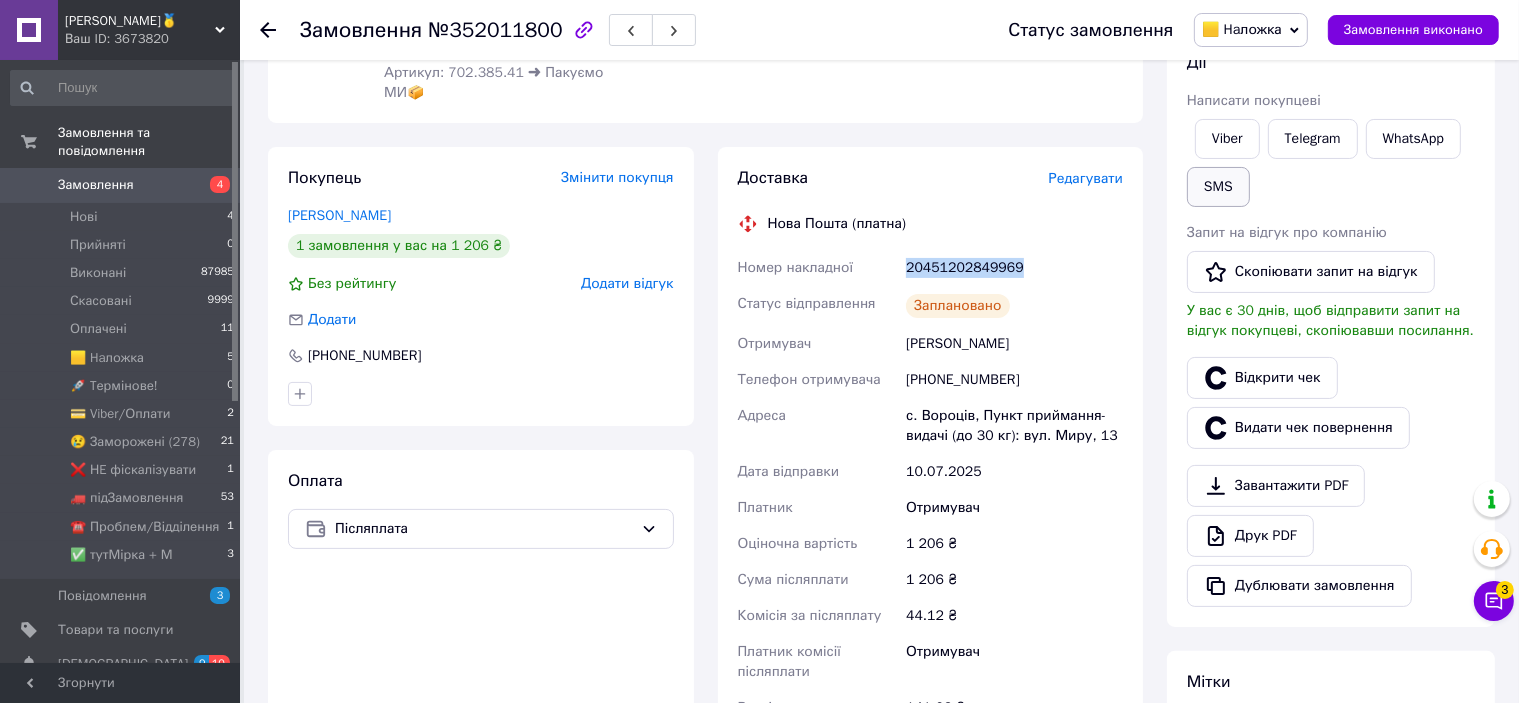 click on "SMS" at bounding box center [1218, 187] 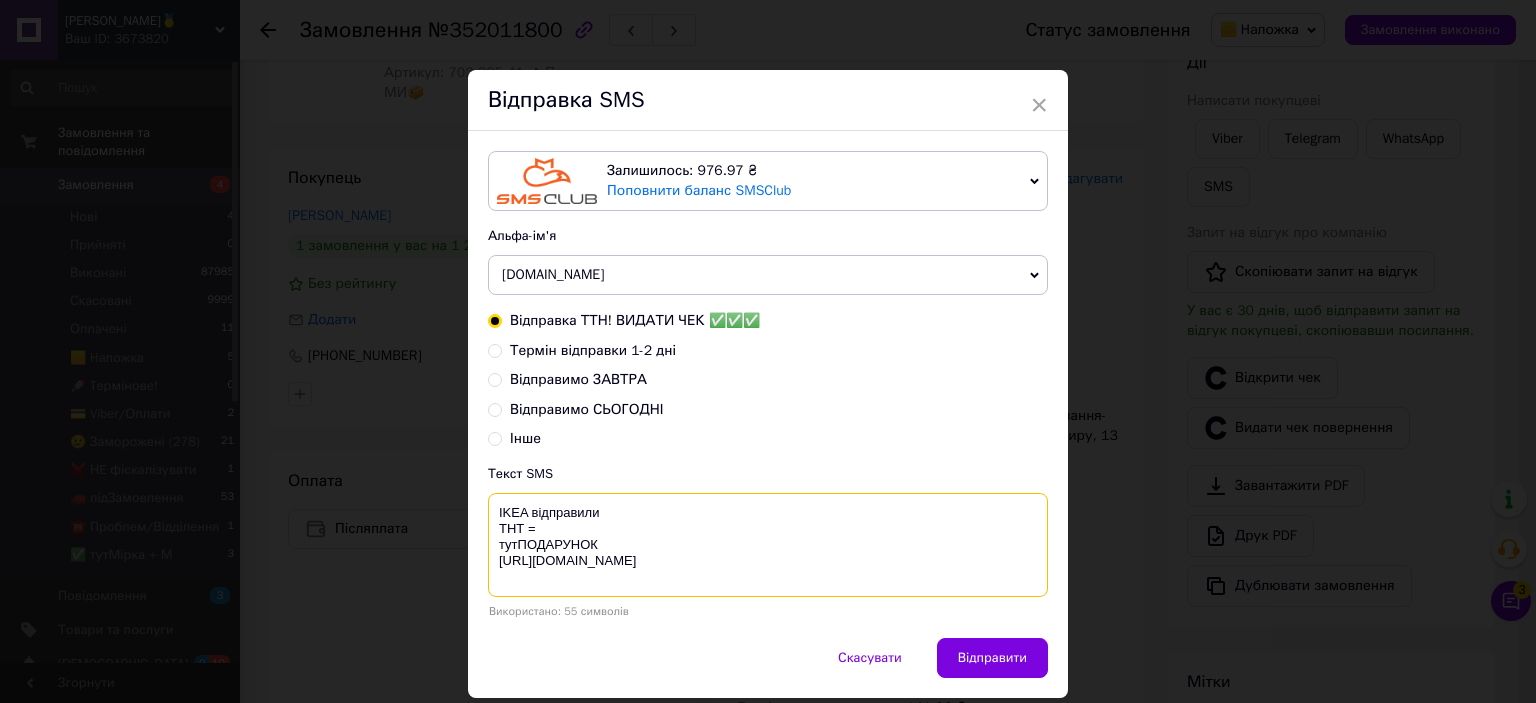 click on "IKEA відправили
ТНТ =
тутПОДАРУНОК
[URL][DOMAIN_NAME]" at bounding box center (768, 545) 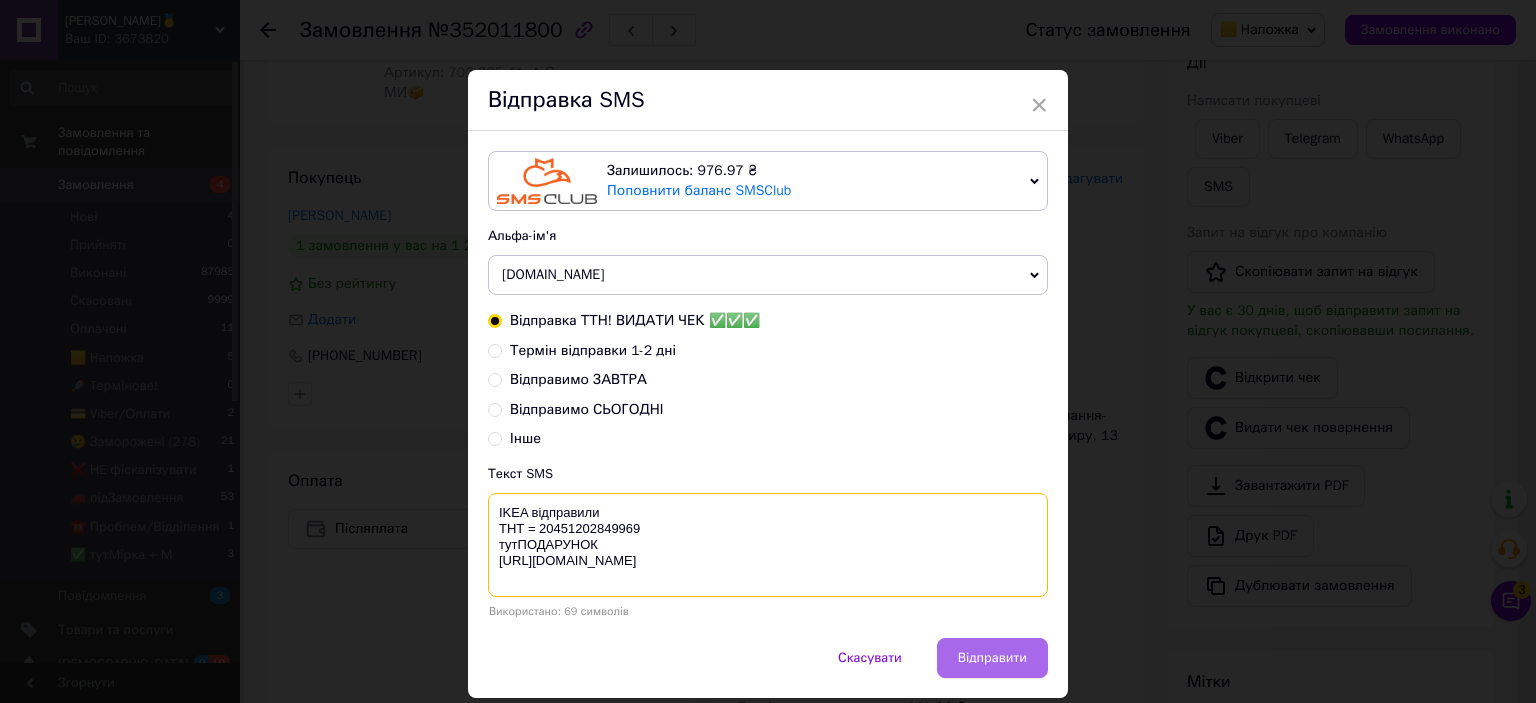 type on "IKEA відправили
ТНТ = 20451202849969
тутПОДАРУНОК
https://bit.ly/taao" 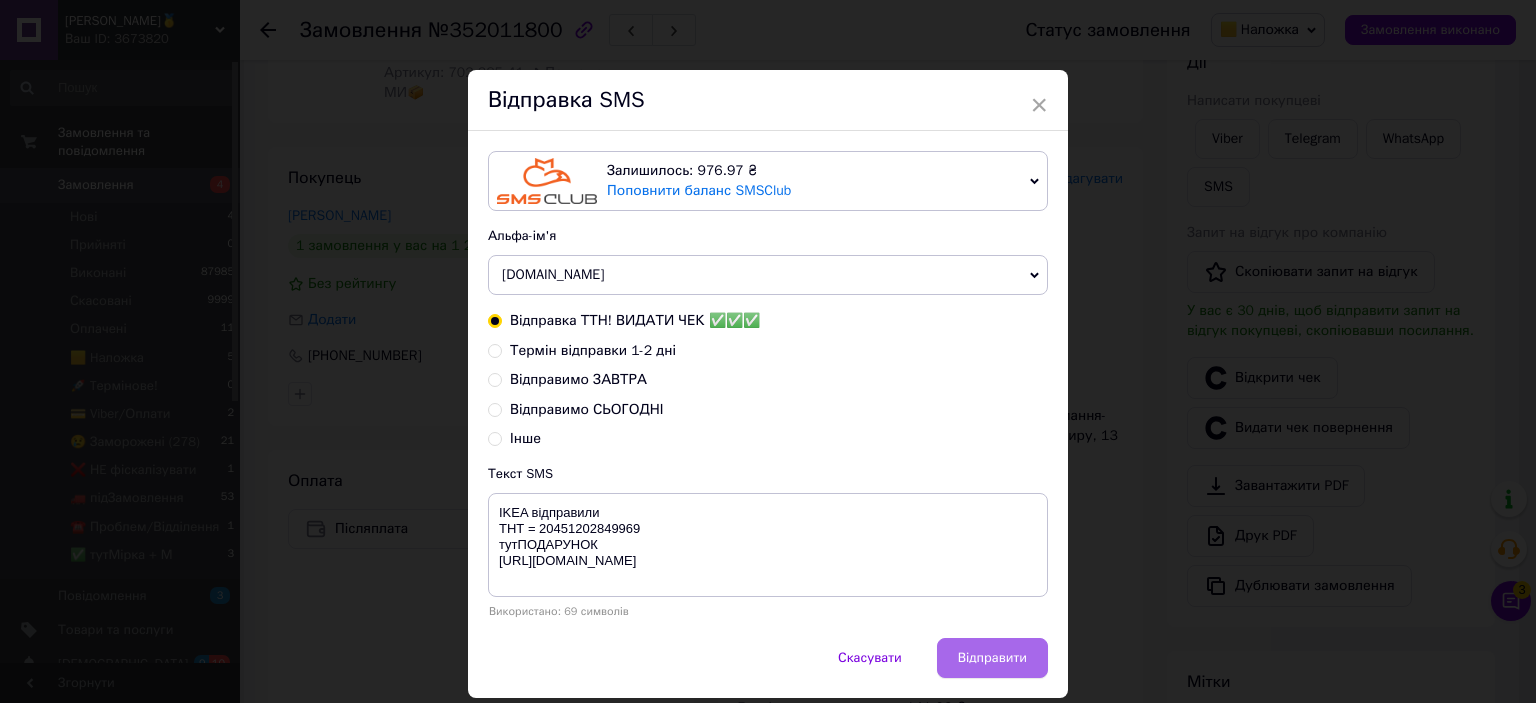 click on "Відправити" at bounding box center [992, 658] 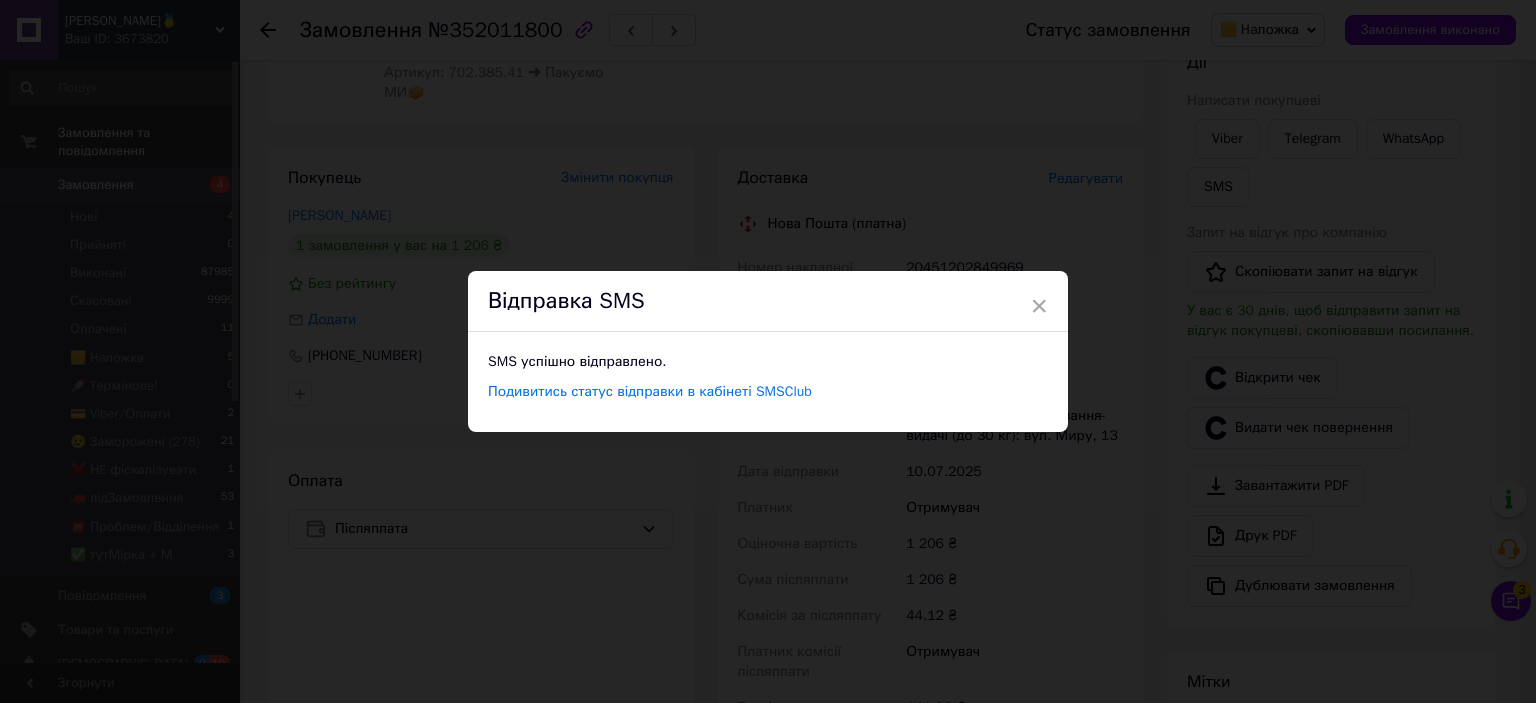 click on "× Відправка SMS SMS успішно відправлено. Подивитись статус відправки в кабінеті SMSClub" at bounding box center [768, 351] 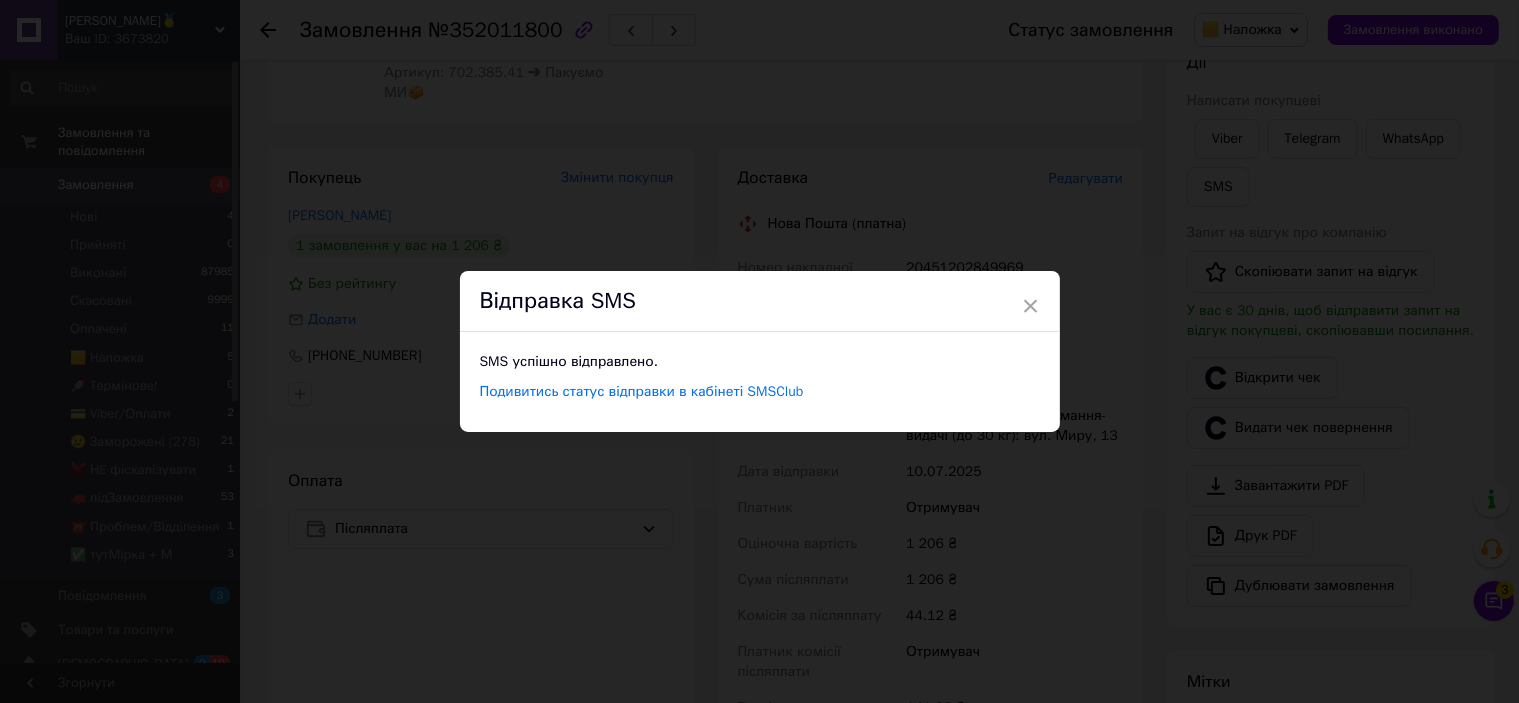click on "Замовлення виконано" at bounding box center [1413, 30] 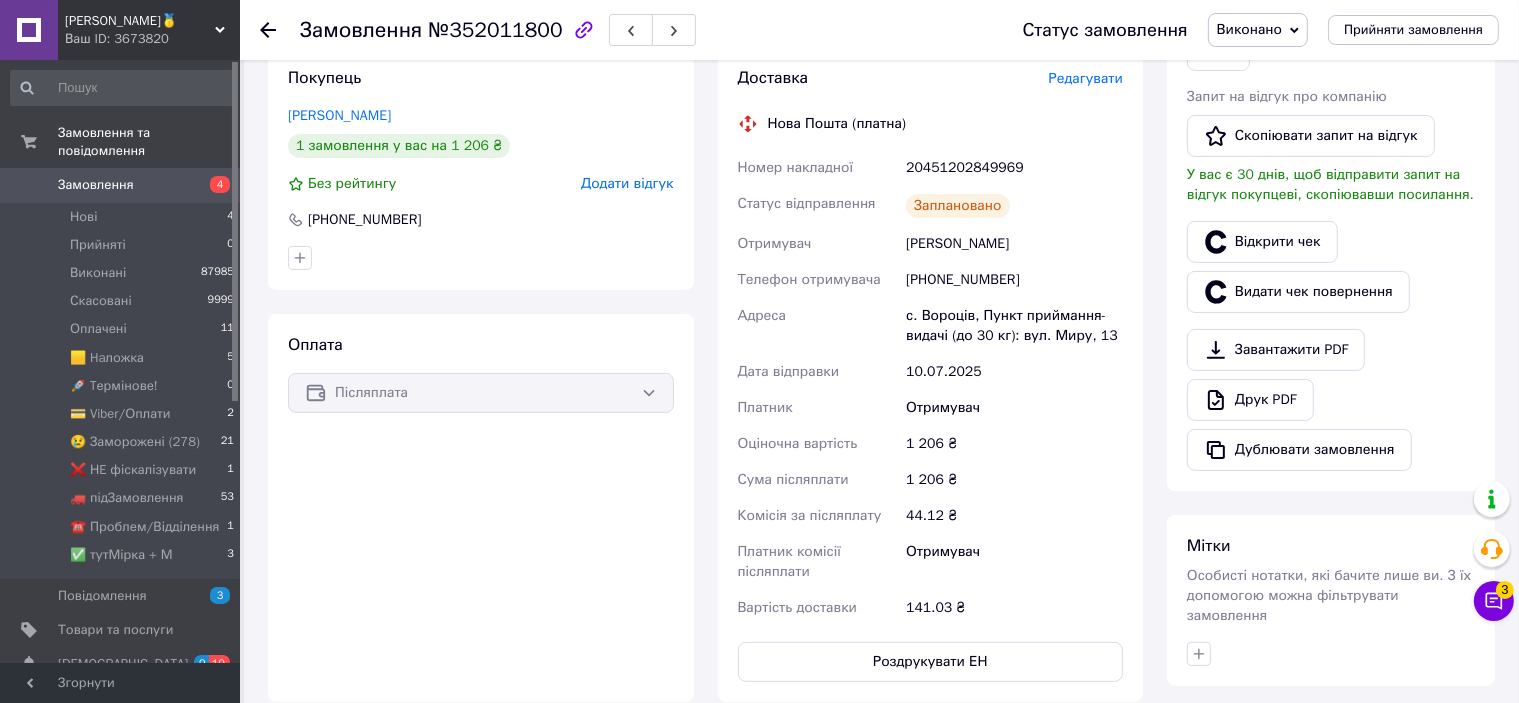 scroll, scrollTop: 0, scrollLeft: 0, axis: both 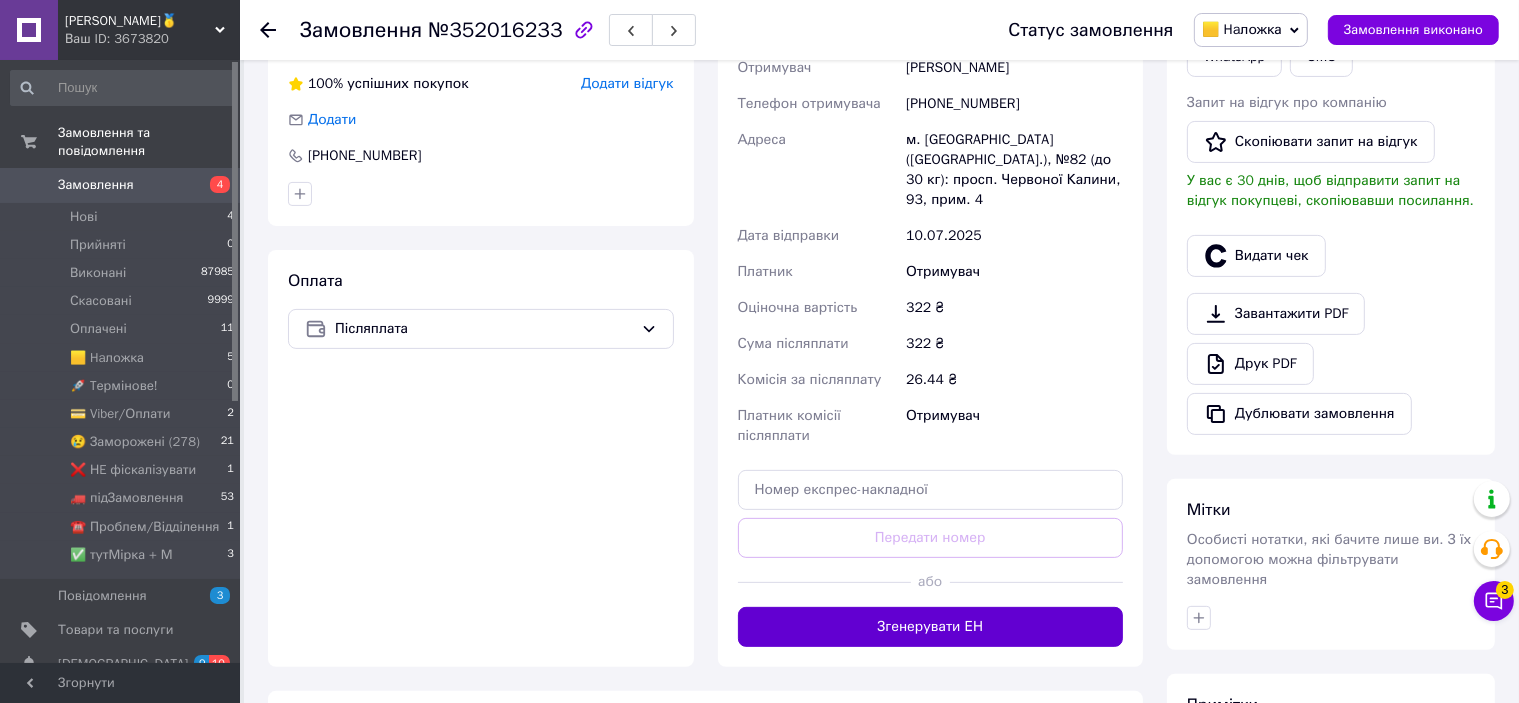 click on "Згенерувати ЕН" at bounding box center [931, 627] 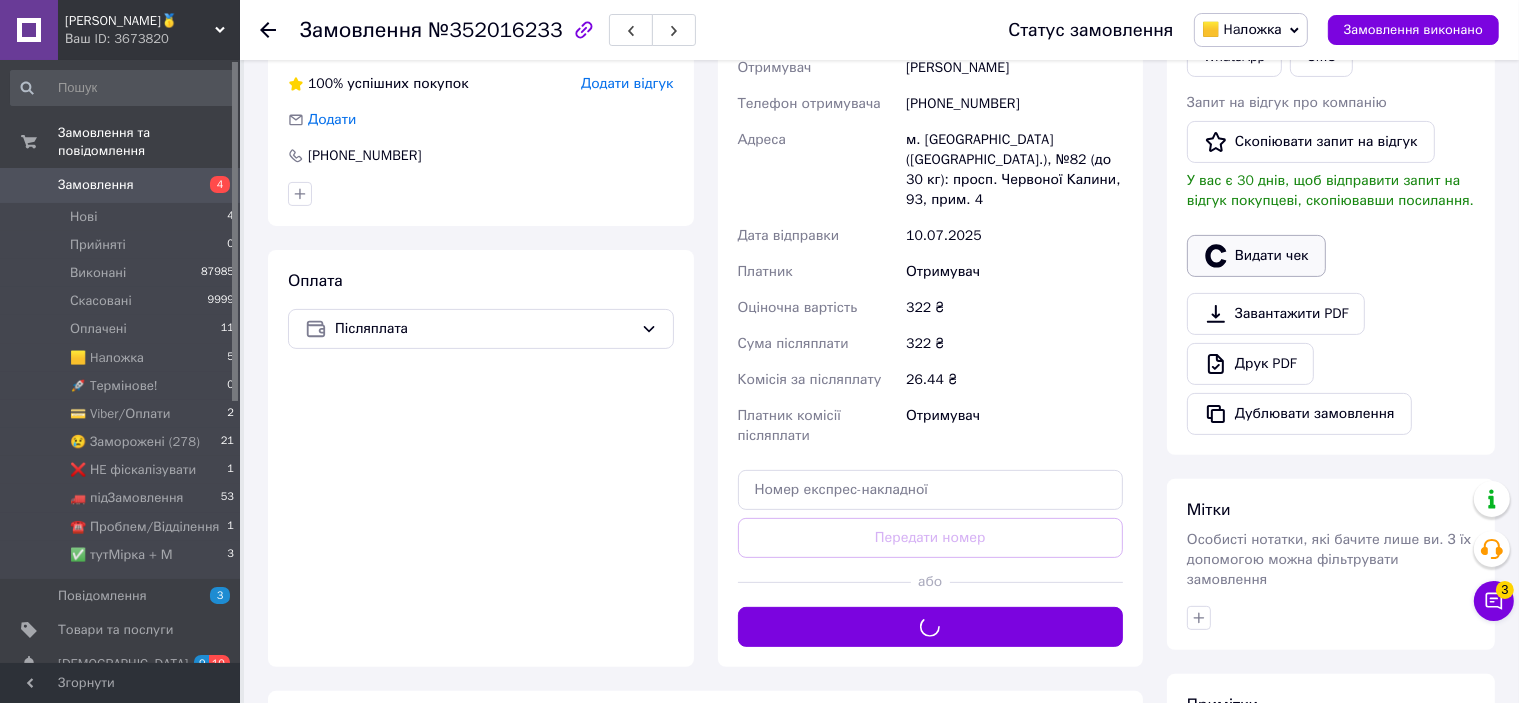 click on "Видати чек" at bounding box center [1256, 256] 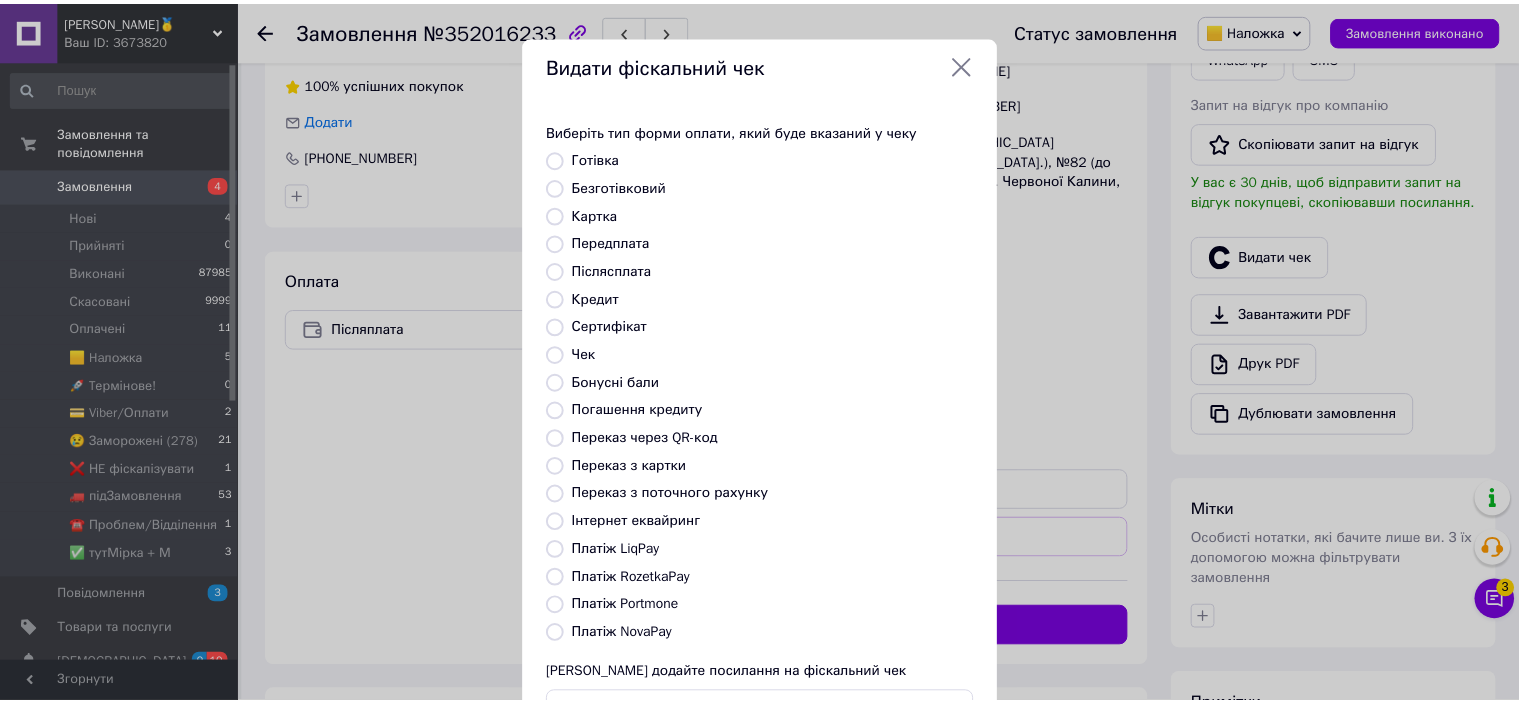 scroll, scrollTop: 155, scrollLeft: 0, axis: vertical 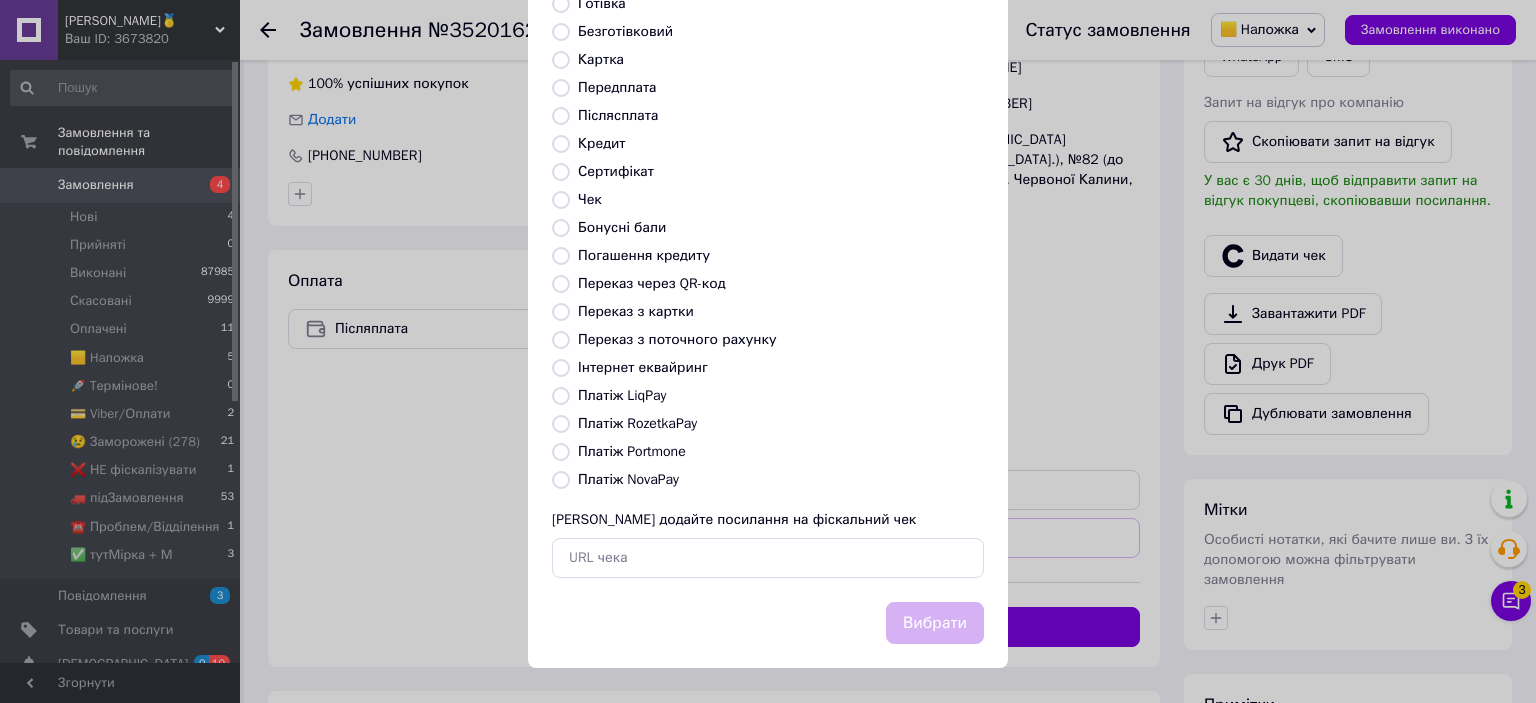 click on "Платіж NovaPay" at bounding box center (628, 479) 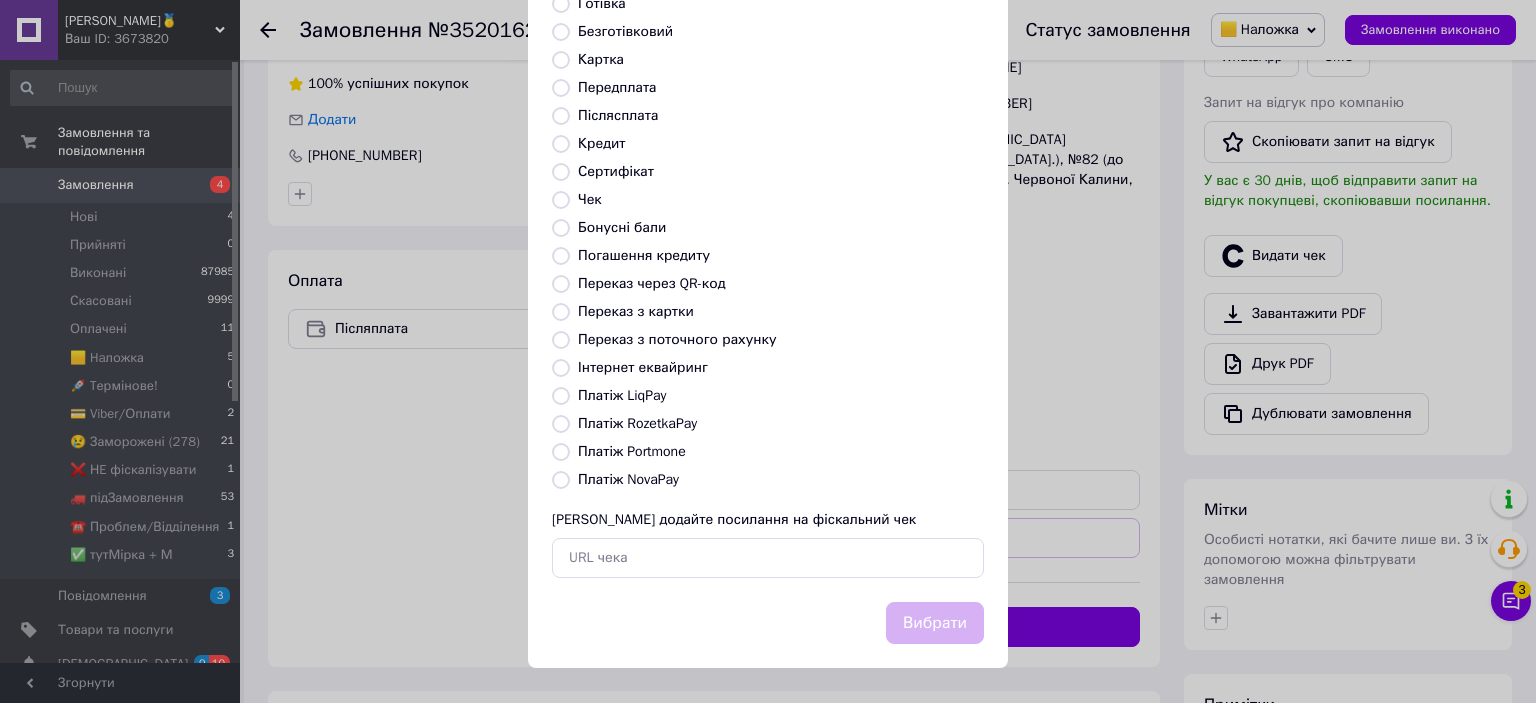 radio on "true" 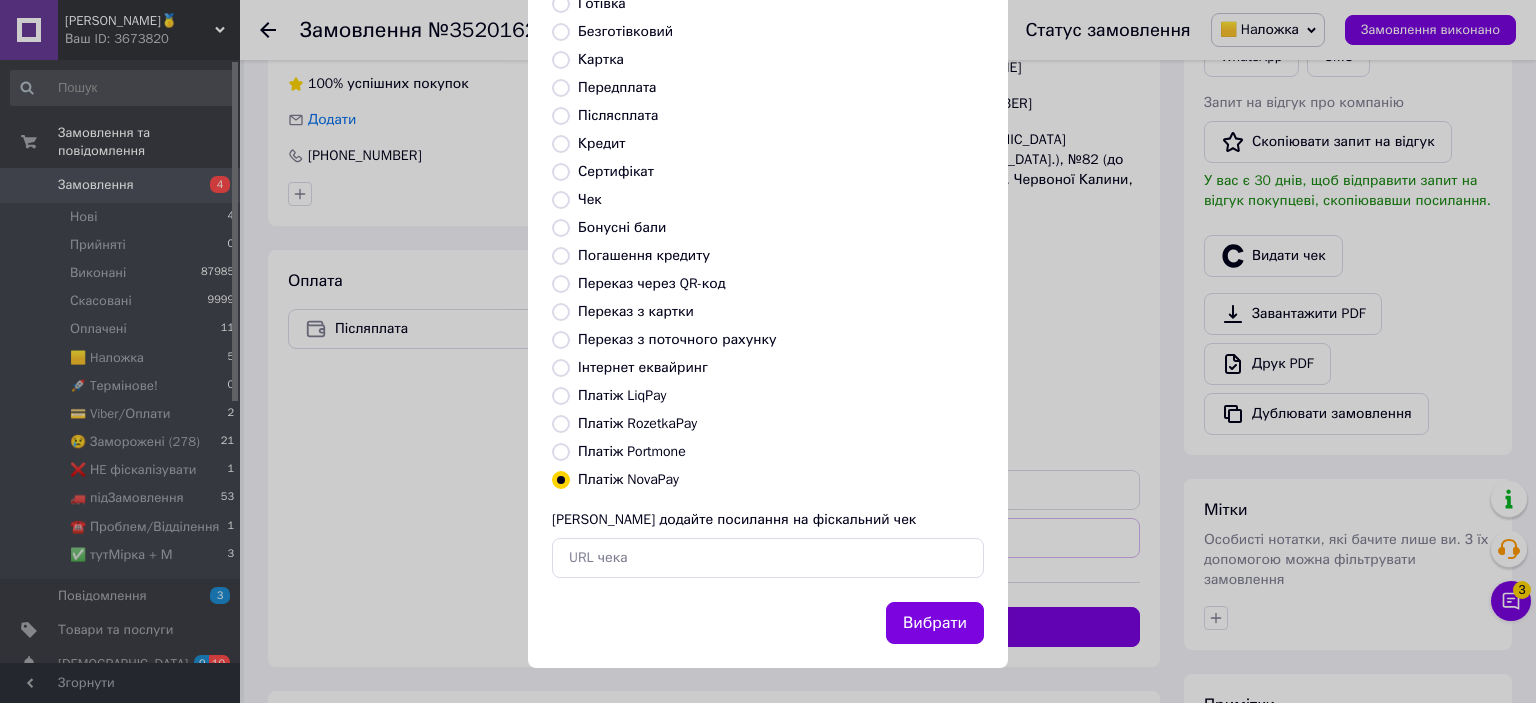 click on "Вибрати" at bounding box center [935, 623] 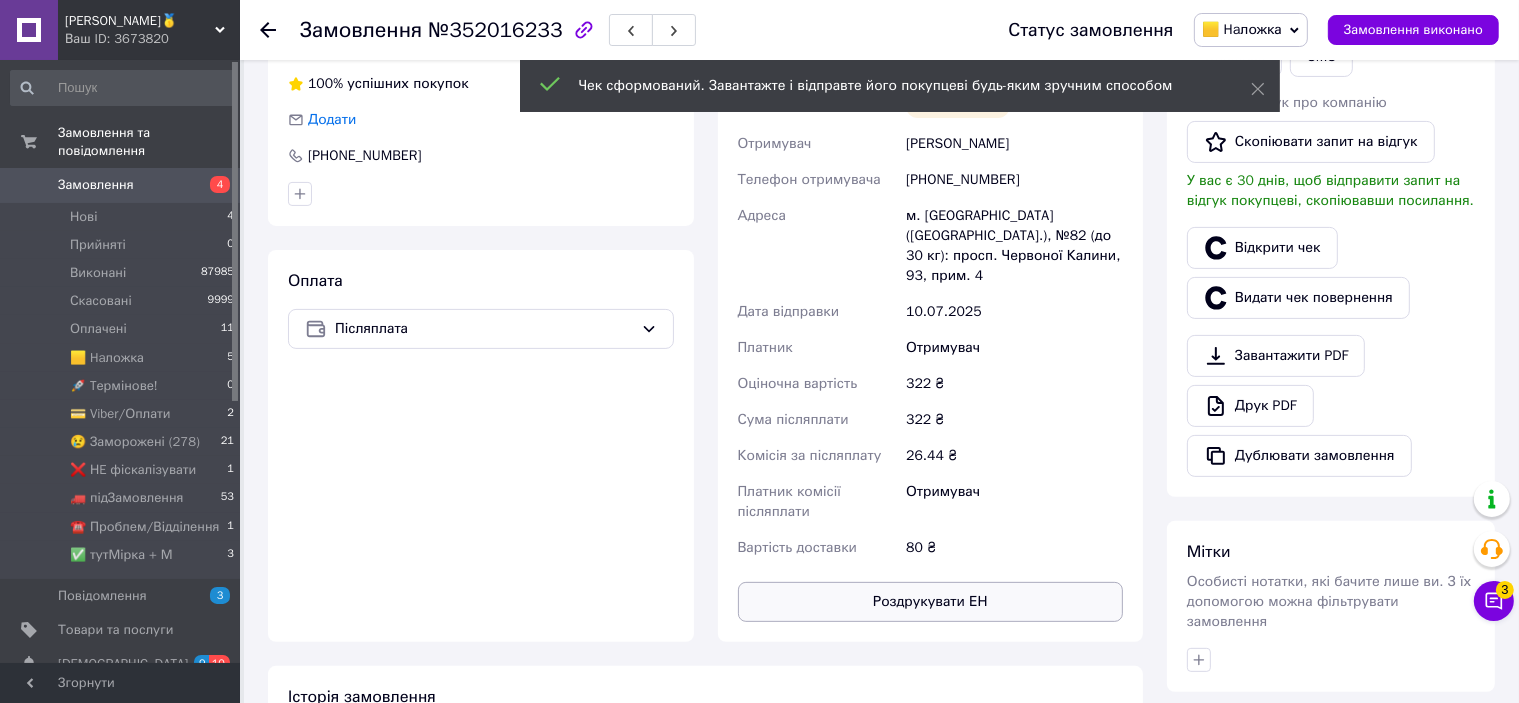 click on "Роздрукувати ЕН" at bounding box center (931, 602) 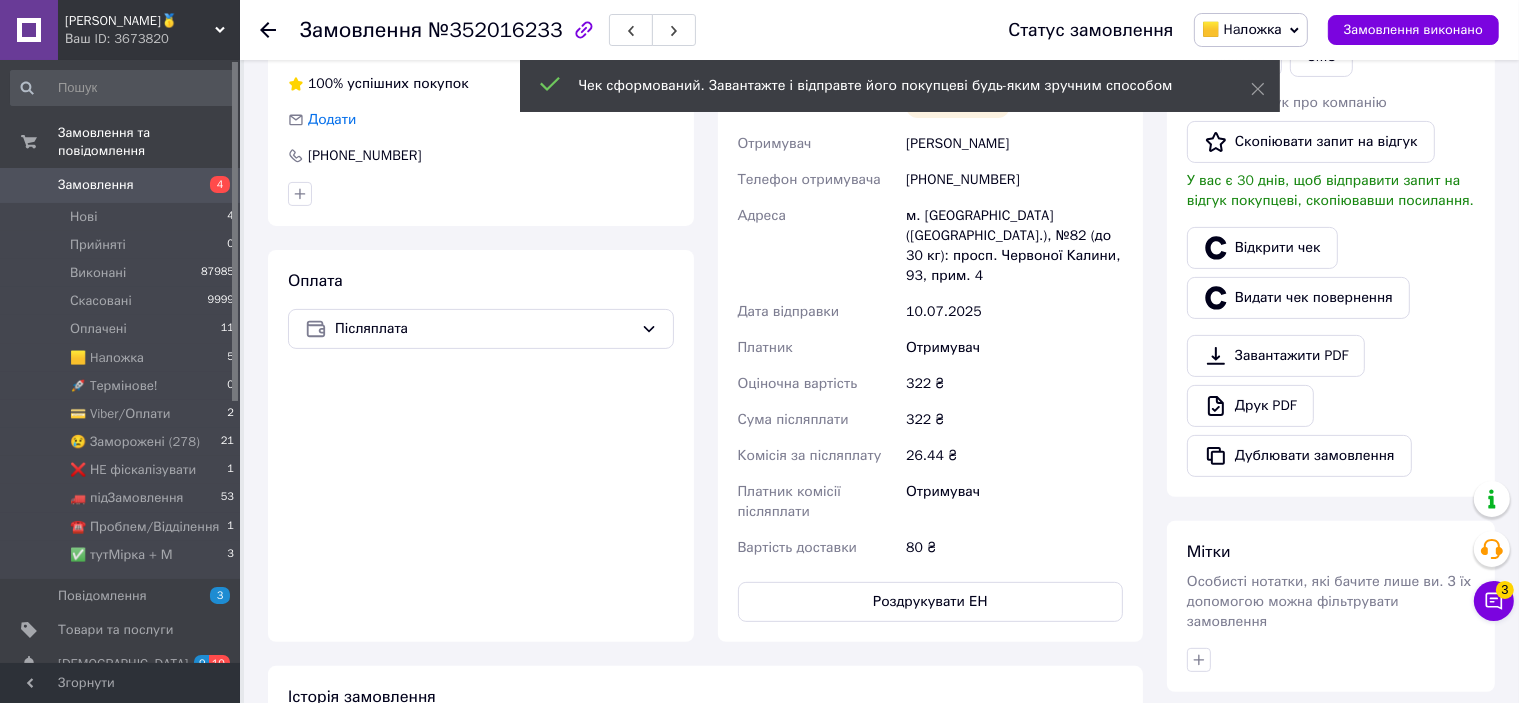 scroll, scrollTop: 300, scrollLeft: 0, axis: vertical 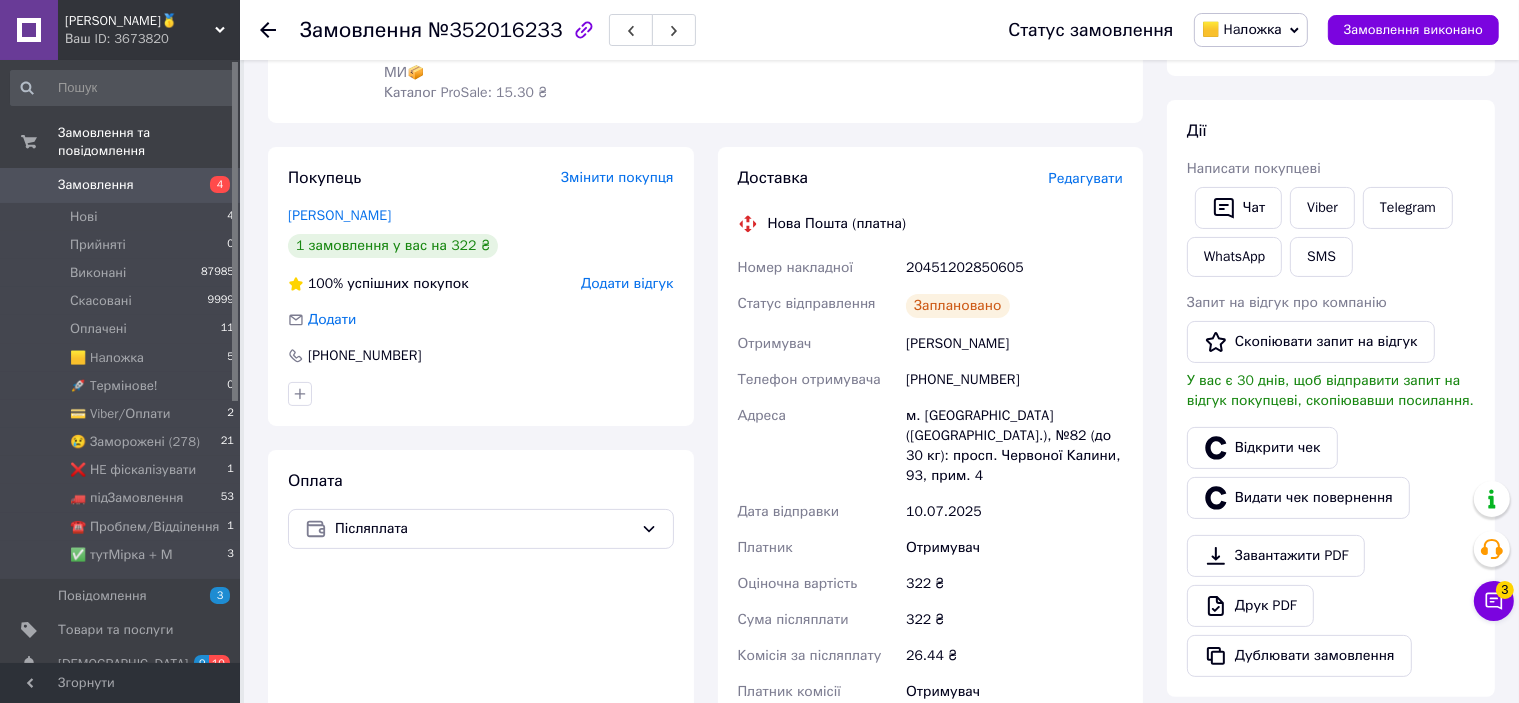click on "20451202850605" at bounding box center [1014, 268] 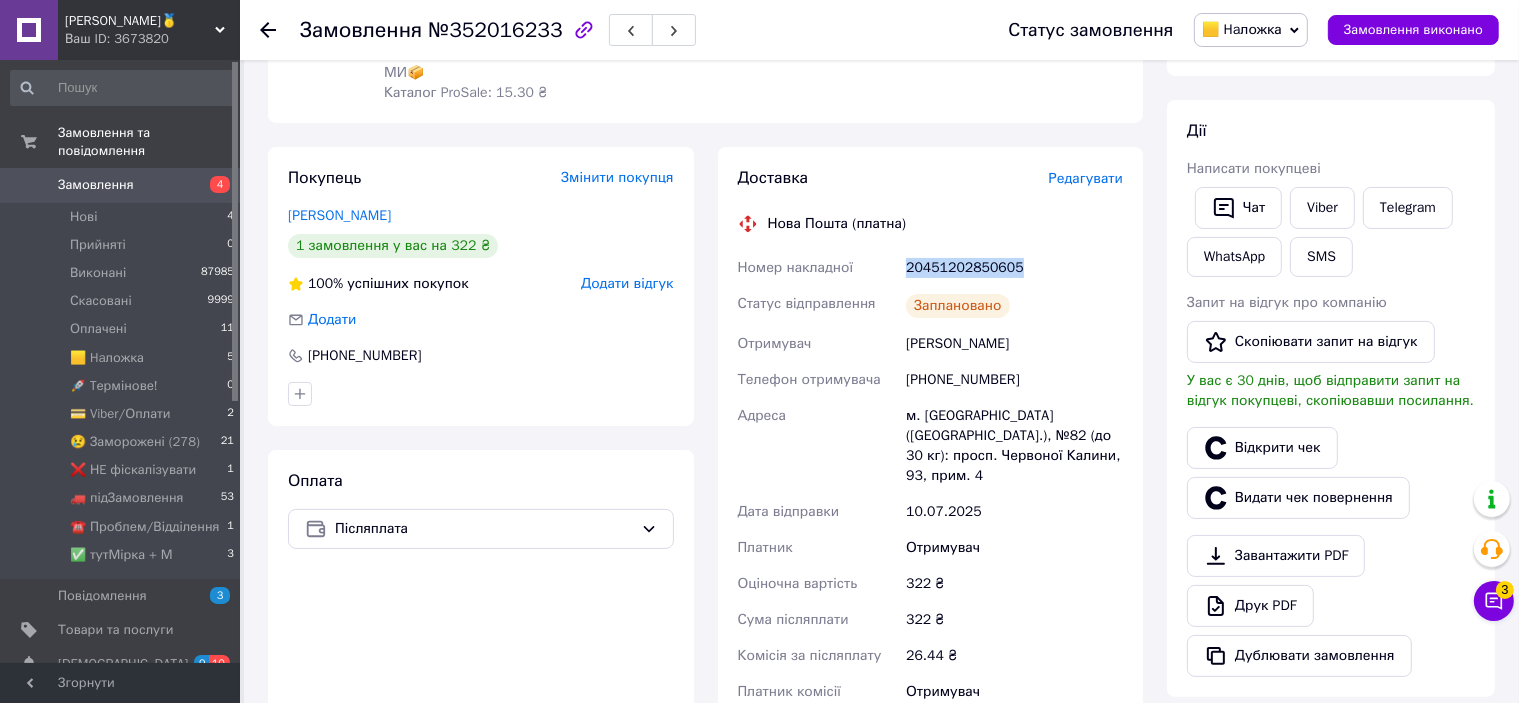 click on "20451202850605" at bounding box center (1014, 268) 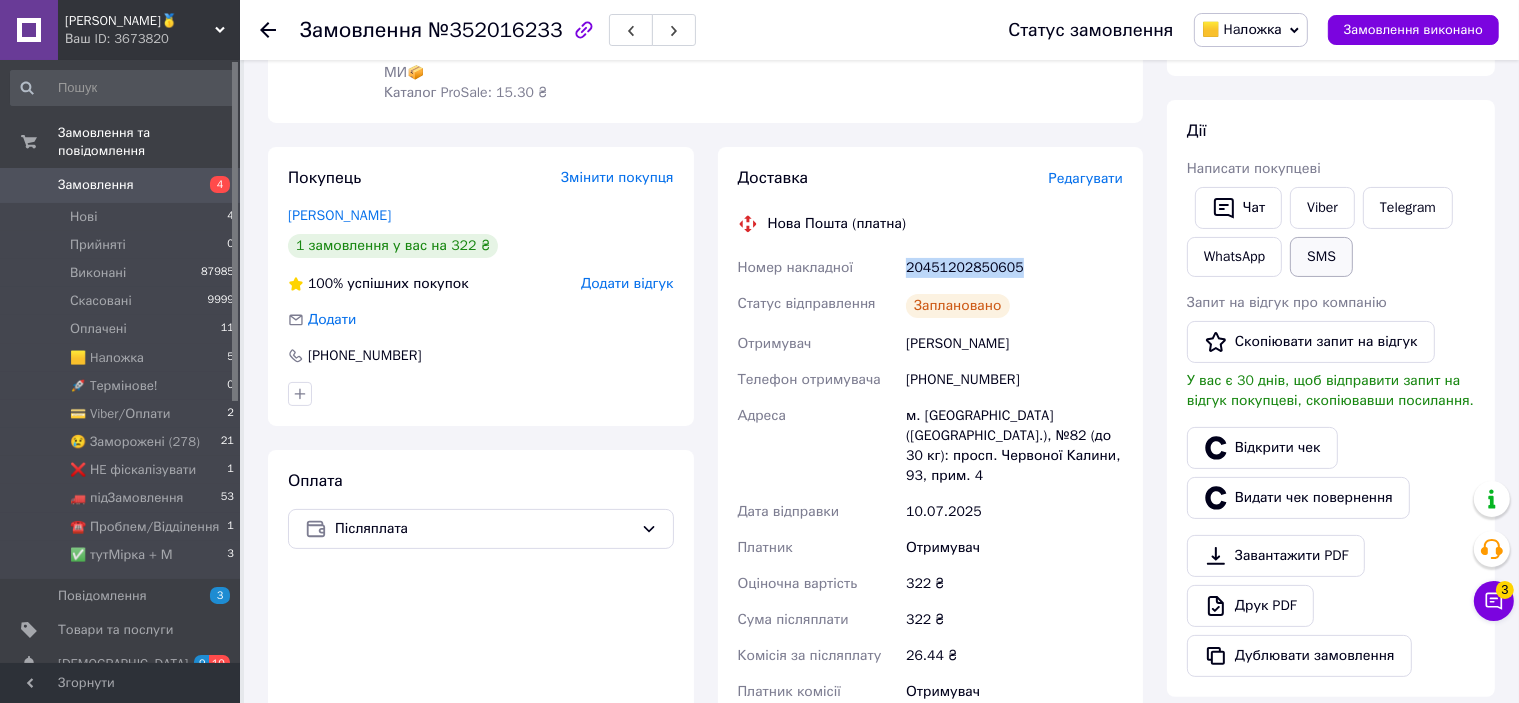 click on "SMS" at bounding box center (1321, 257) 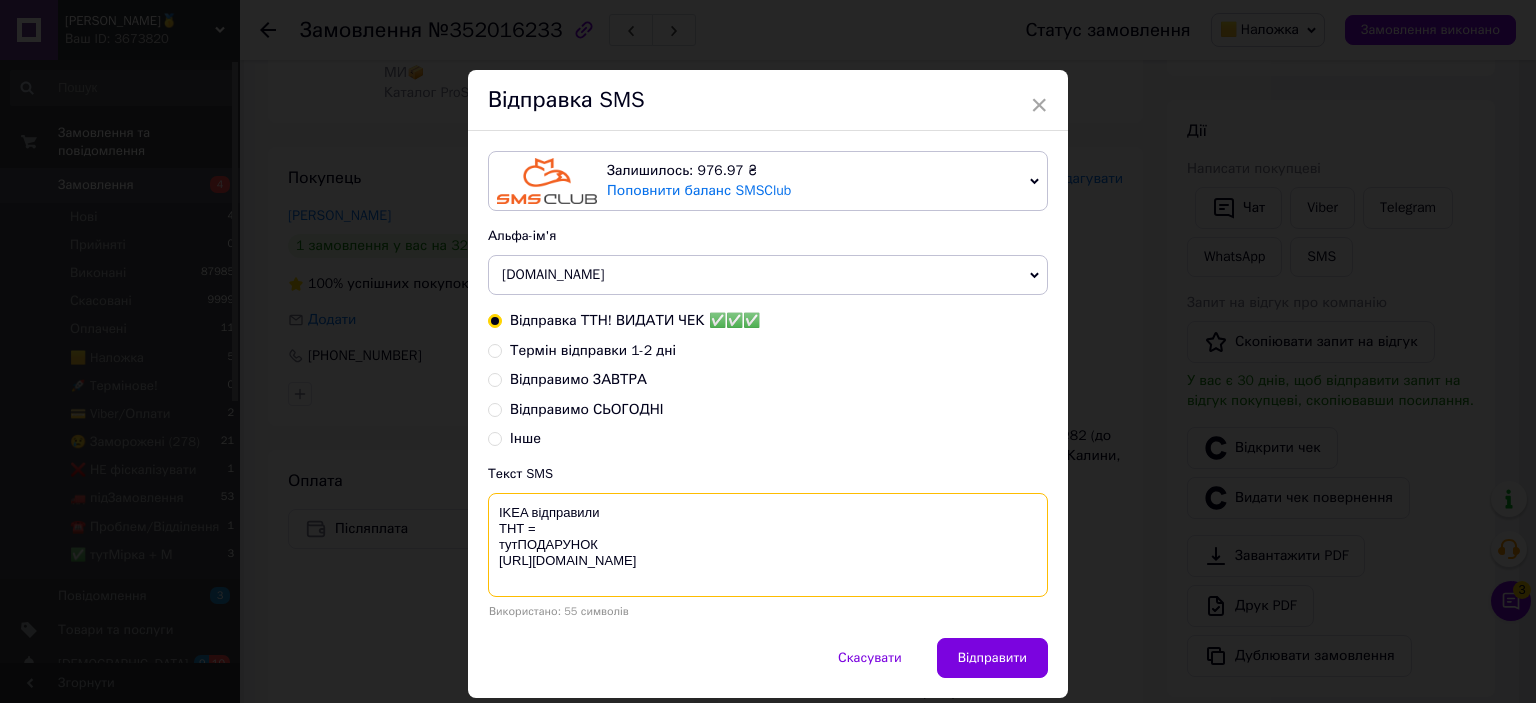 click on "IKEA відправили
ТНТ =
тутПОДАРУНОК
[URL][DOMAIN_NAME]" at bounding box center [768, 545] 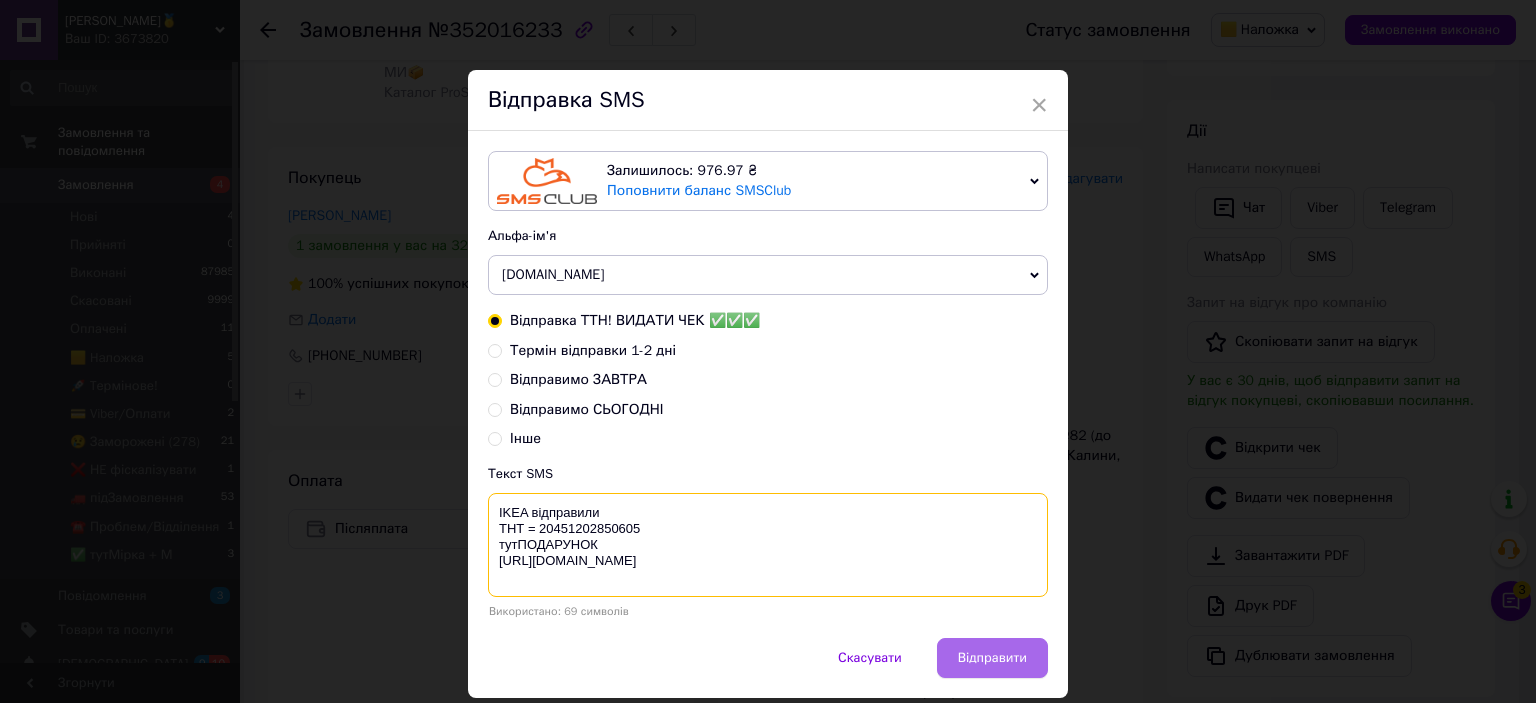 type on "IKEA відправили
ТНТ = 20451202850605
тутПОДАРУНОК
https://bit.ly/taao" 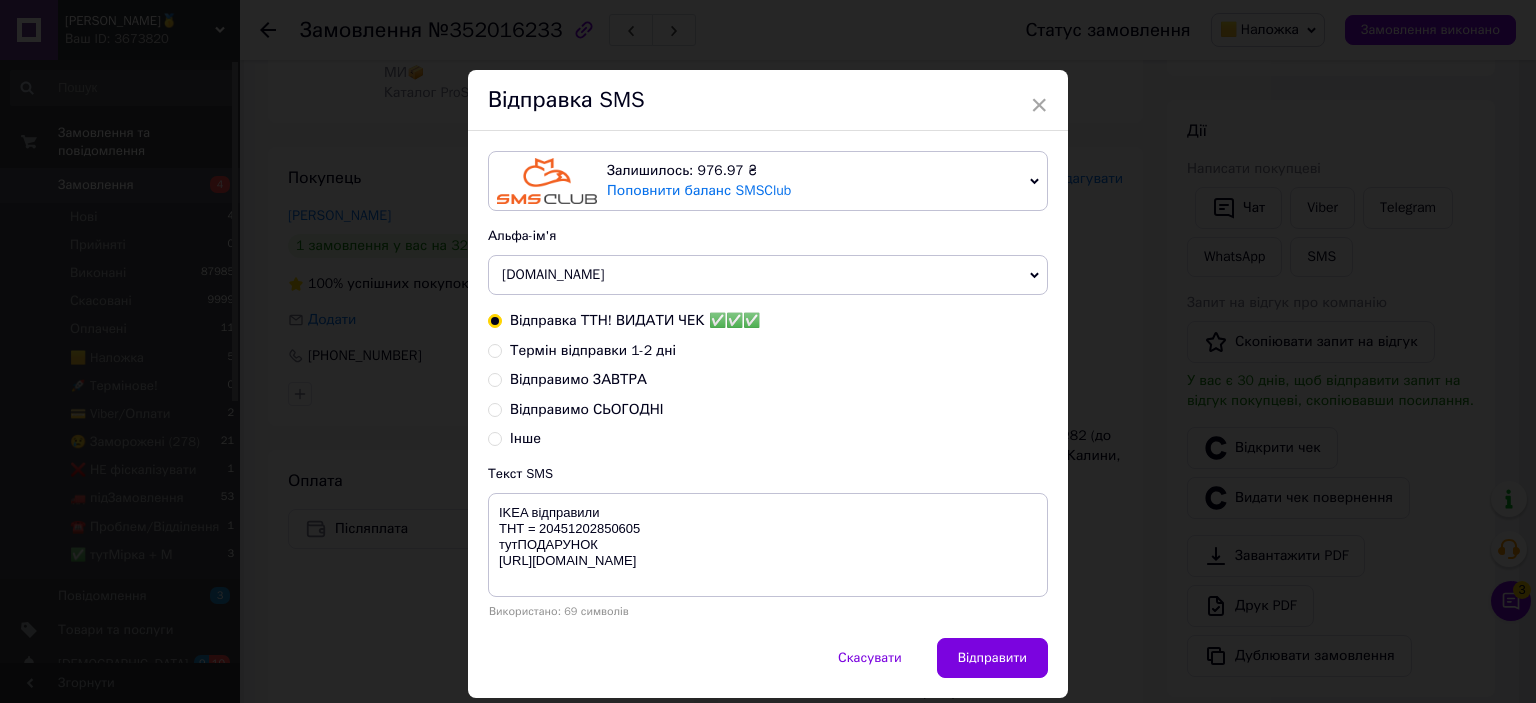 click on "Відправити" at bounding box center [992, 658] 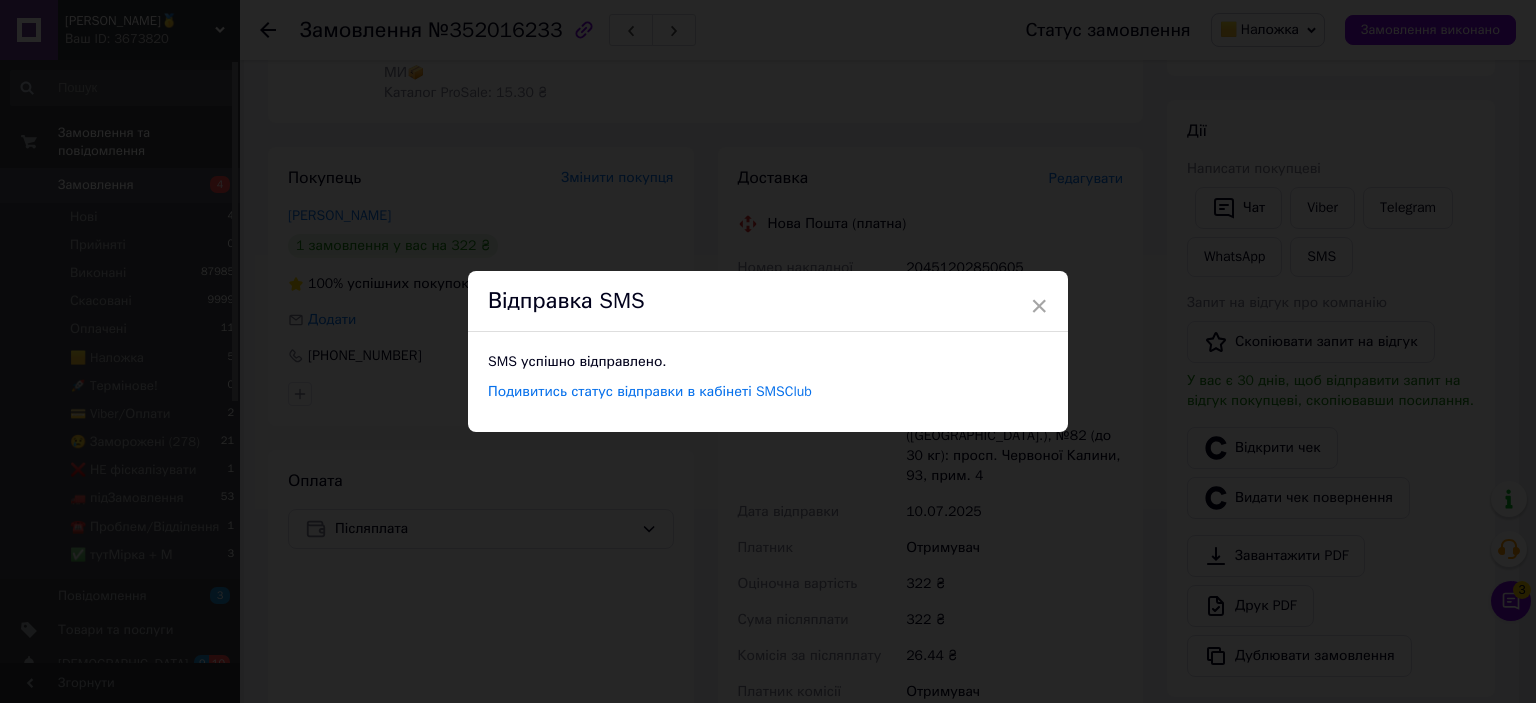 click on "× Відправка SMS SMS успішно відправлено. Подивитись статус відправки в кабінеті SMSClub" at bounding box center (768, 351) 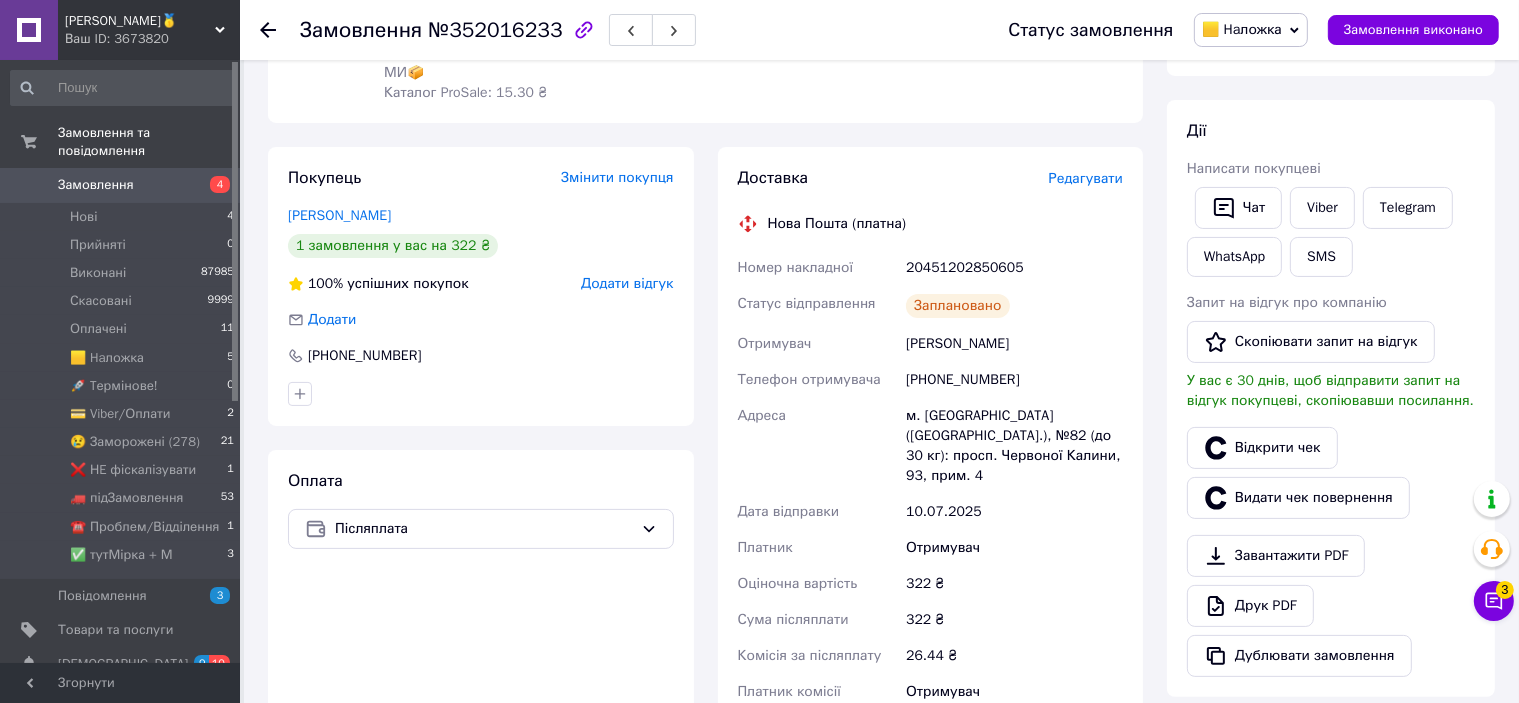 click on "Замовлення виконано" at bounding box center [1413, 30] 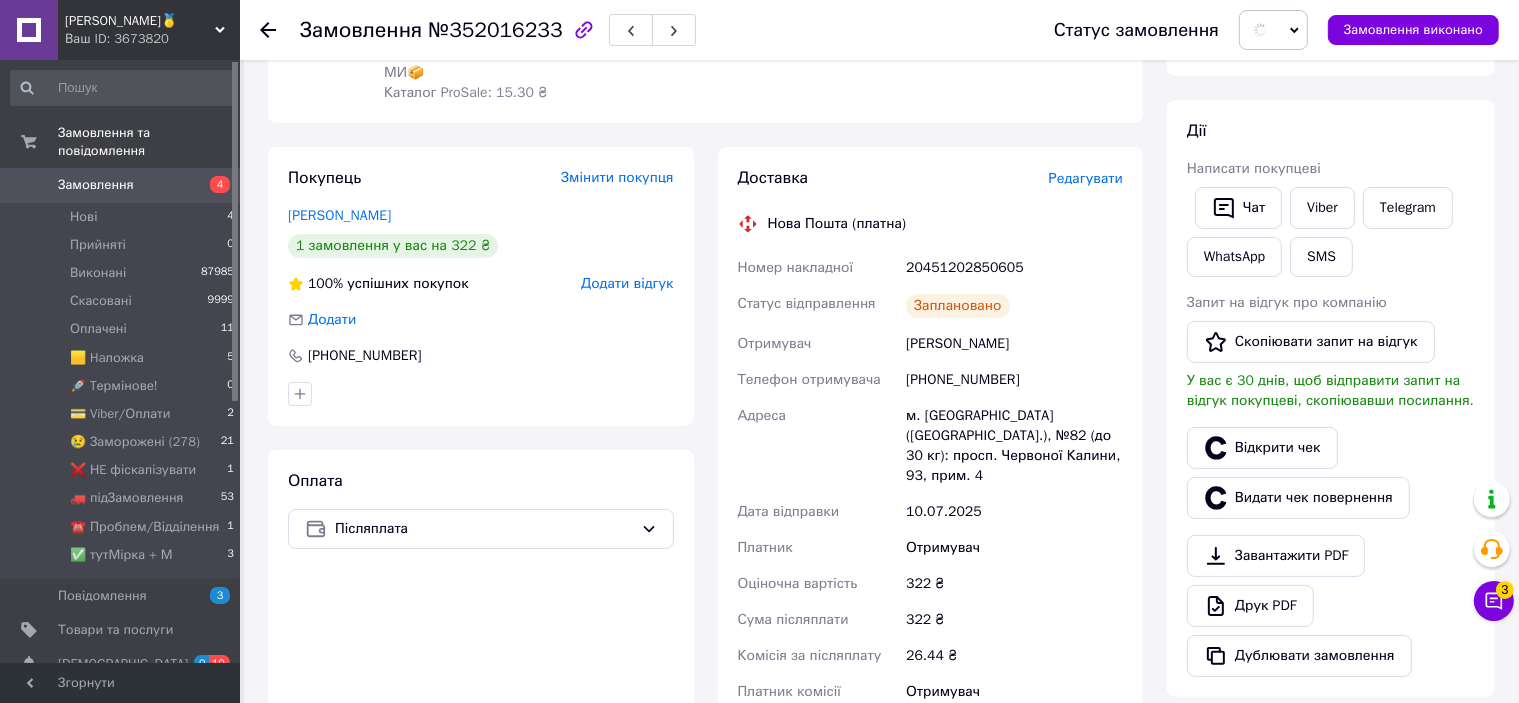 scroll, scrollTop: 0, scrollLeft: 0, axis: both 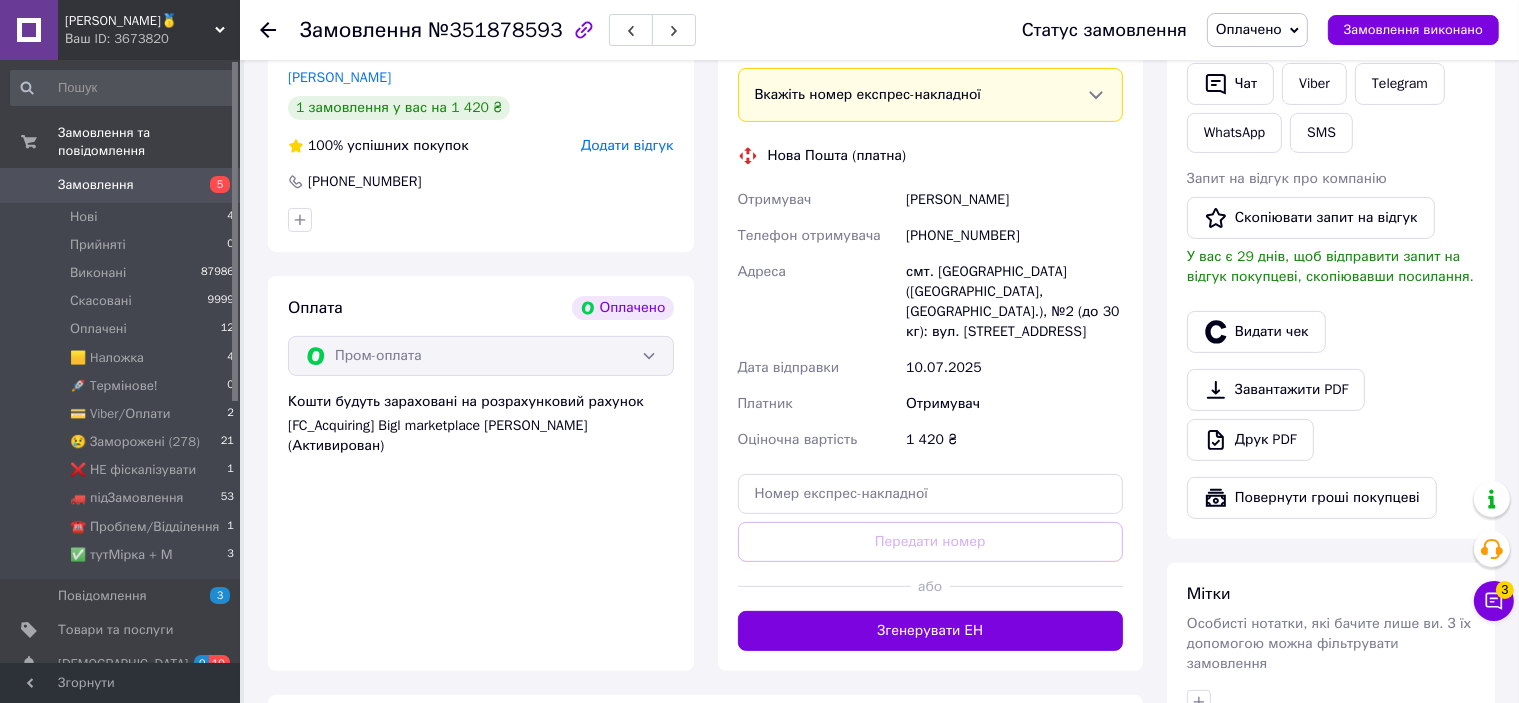 click on "Згенерувати ЕН" at bounding box center [931, 631] 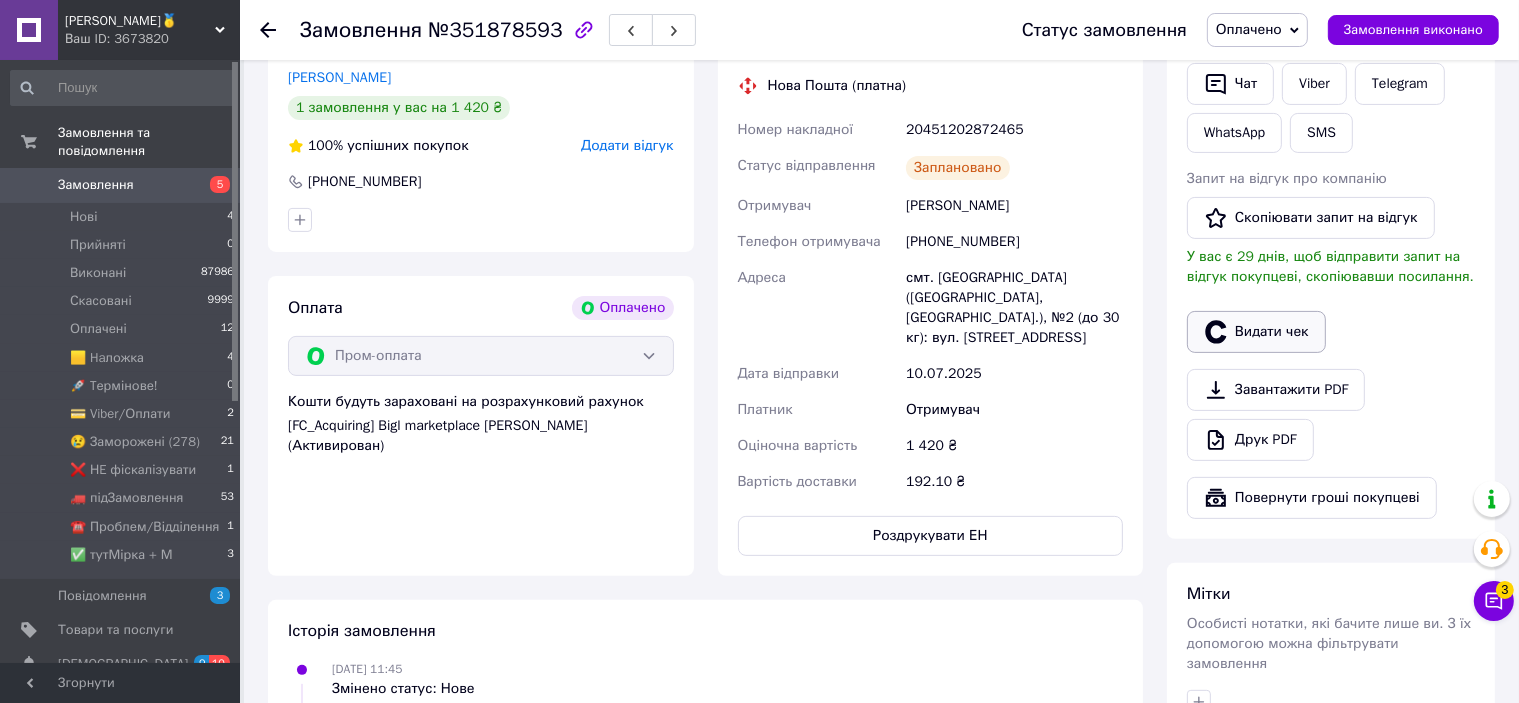 click on "Видати чек" at bounding box center (1256, 332) 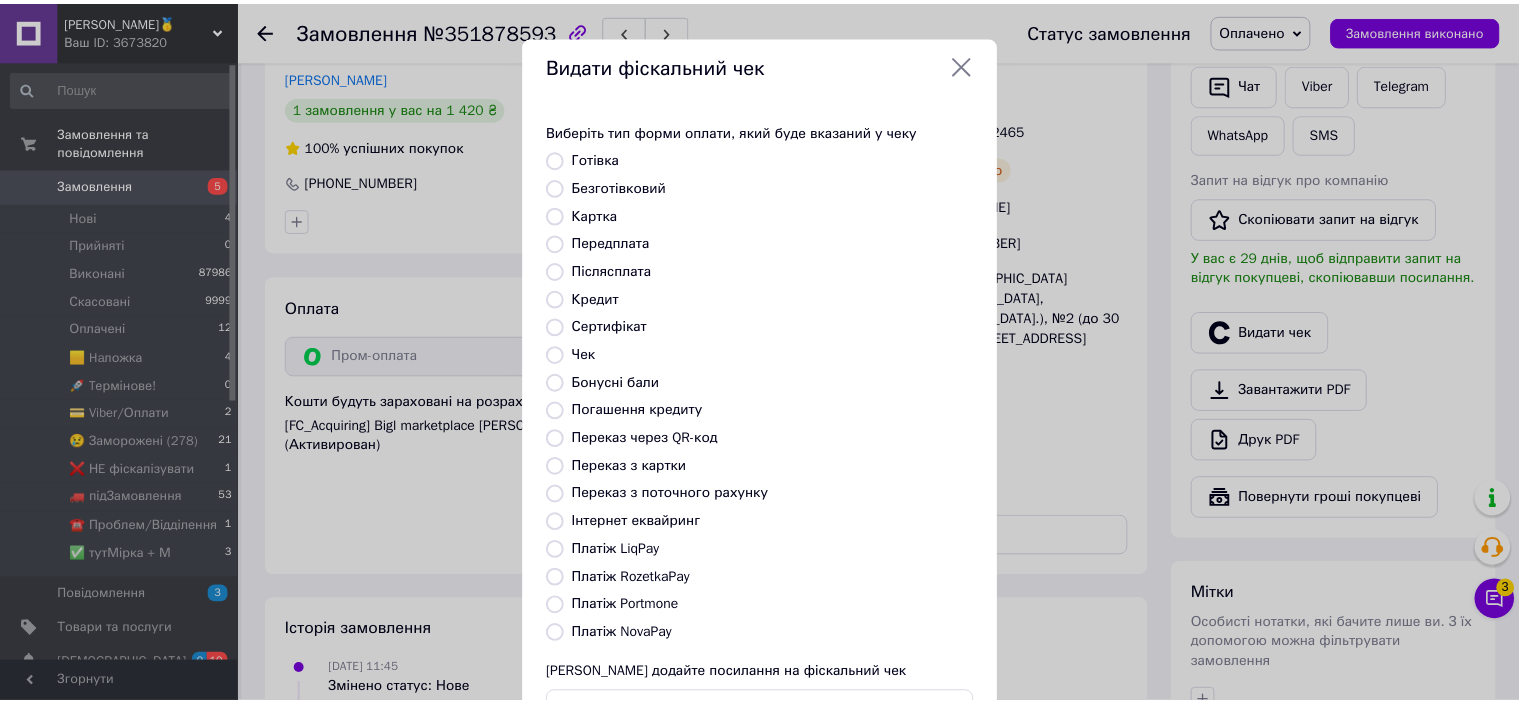 scroll, scrollTop: 155, scrollLeft: 0, axis: vertical 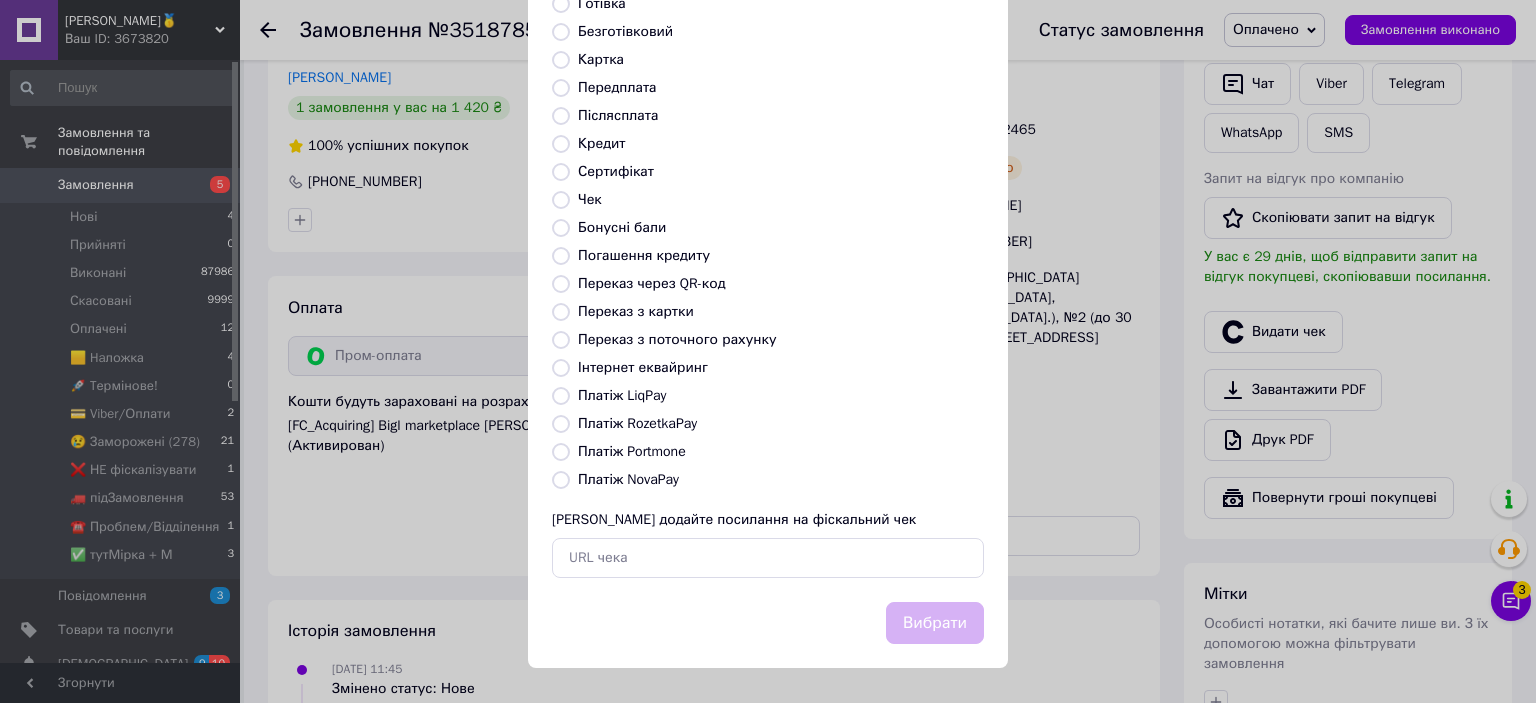 click on "Платіж RozetkaPay" at bounding box center [637, 423] 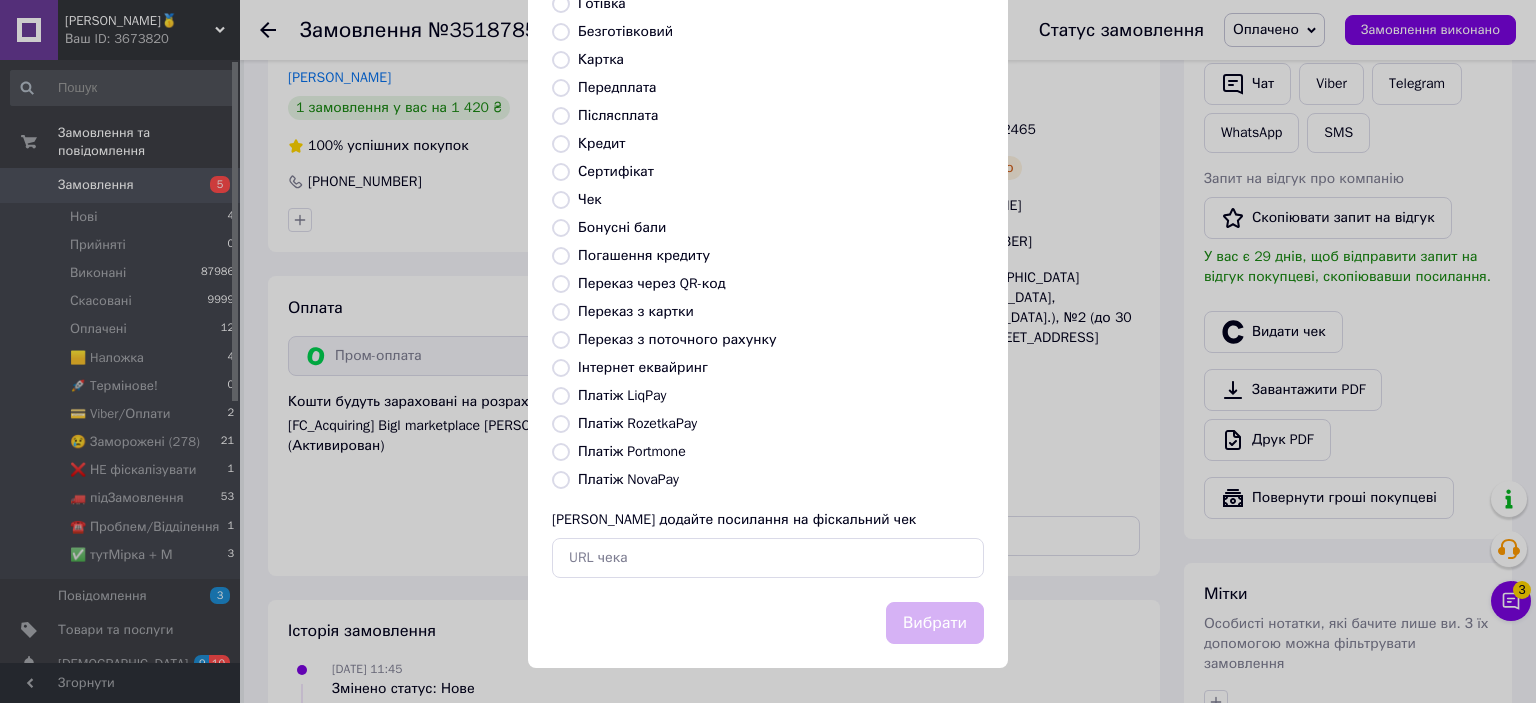 radio on "true" 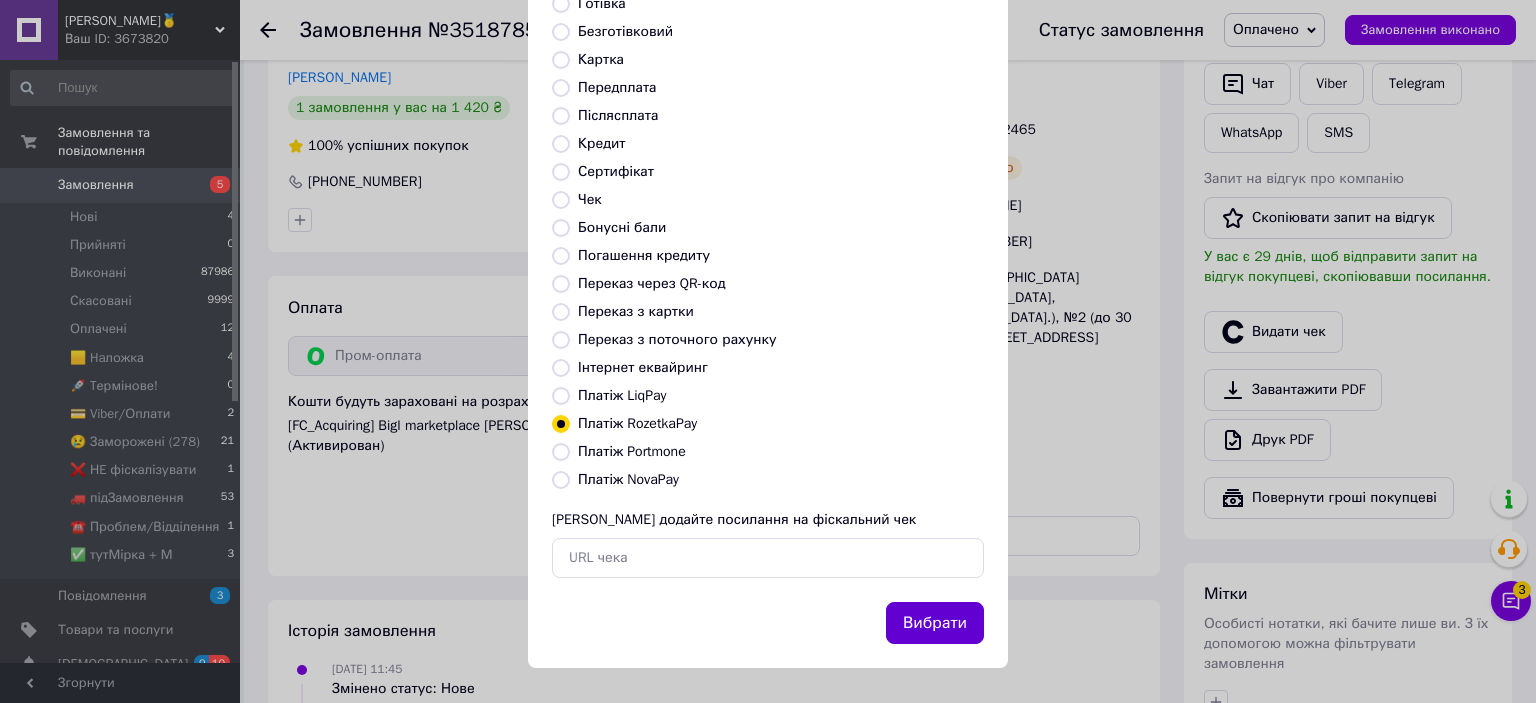 click on "Вибрати" at bounding box center (935, 623) 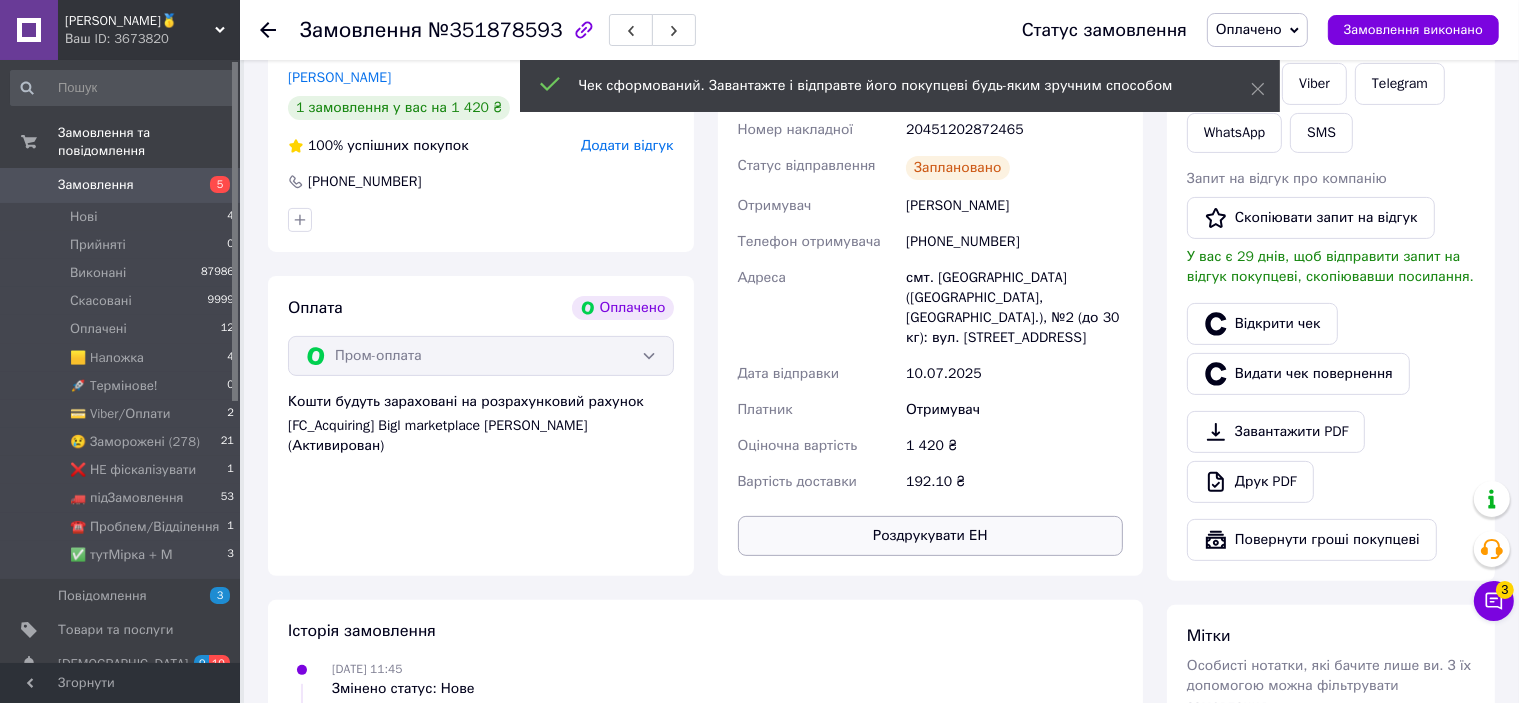 click on "Роздрукувати ЕН" at bounding box center (931, 536) 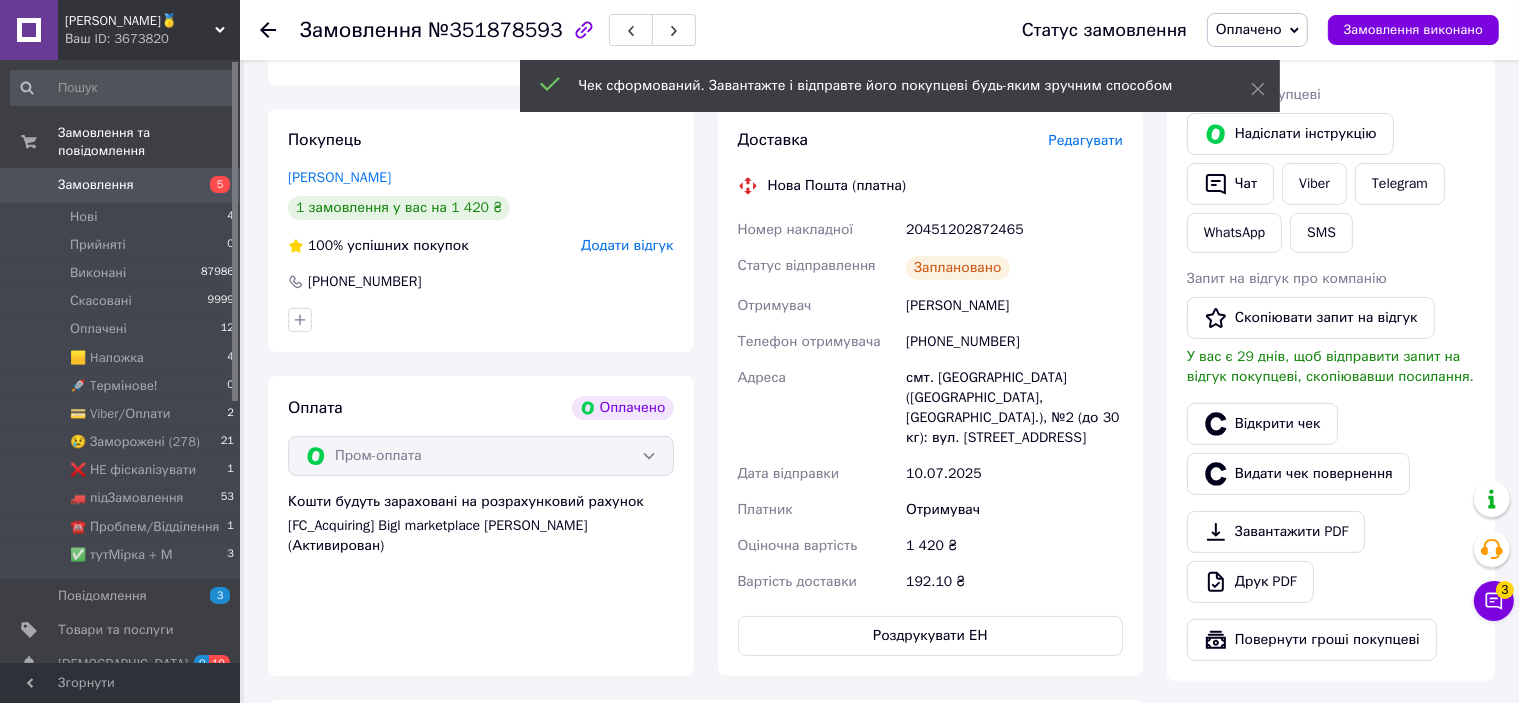 scroll, scrollTop: 300, scrollLeft: 0, axis: vertical 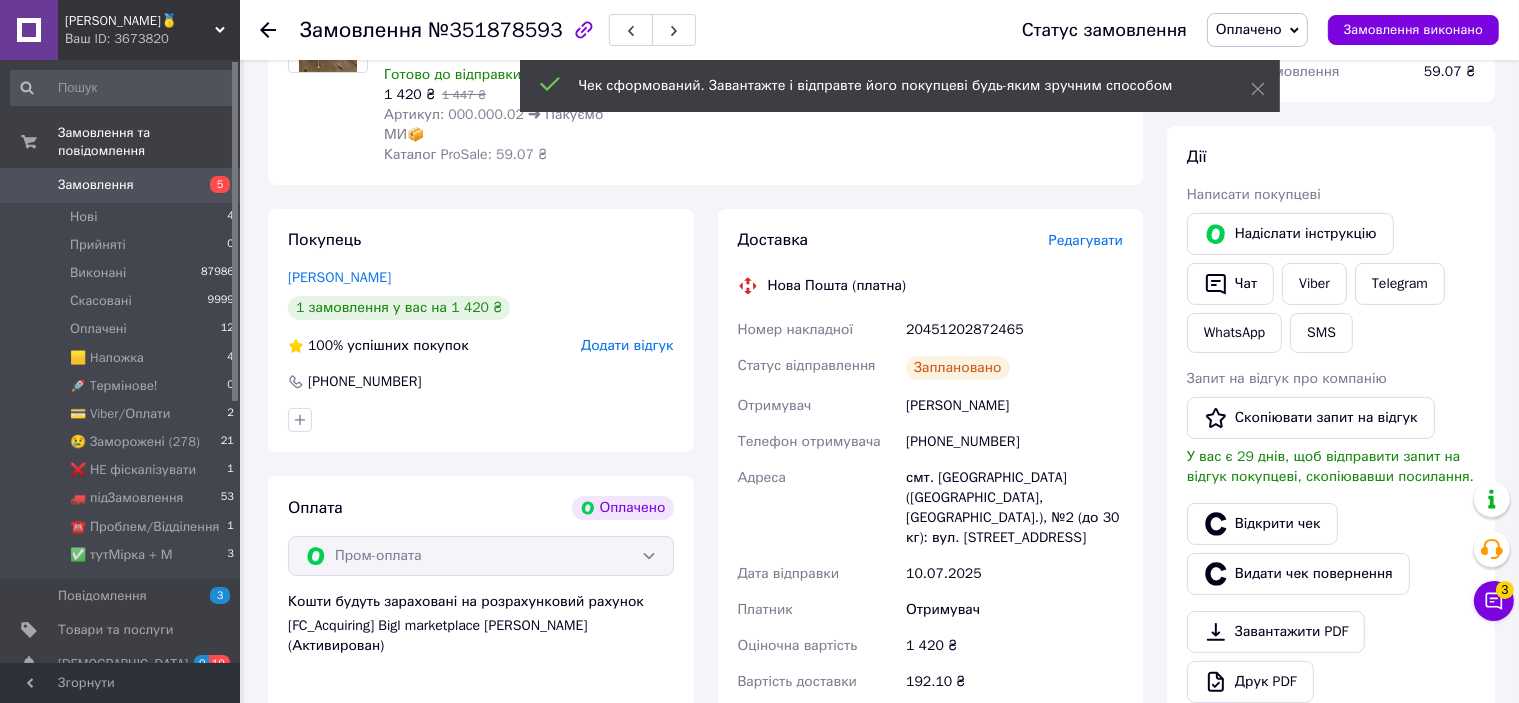 click on "20451202872465" at bounding box center (1014, 330) 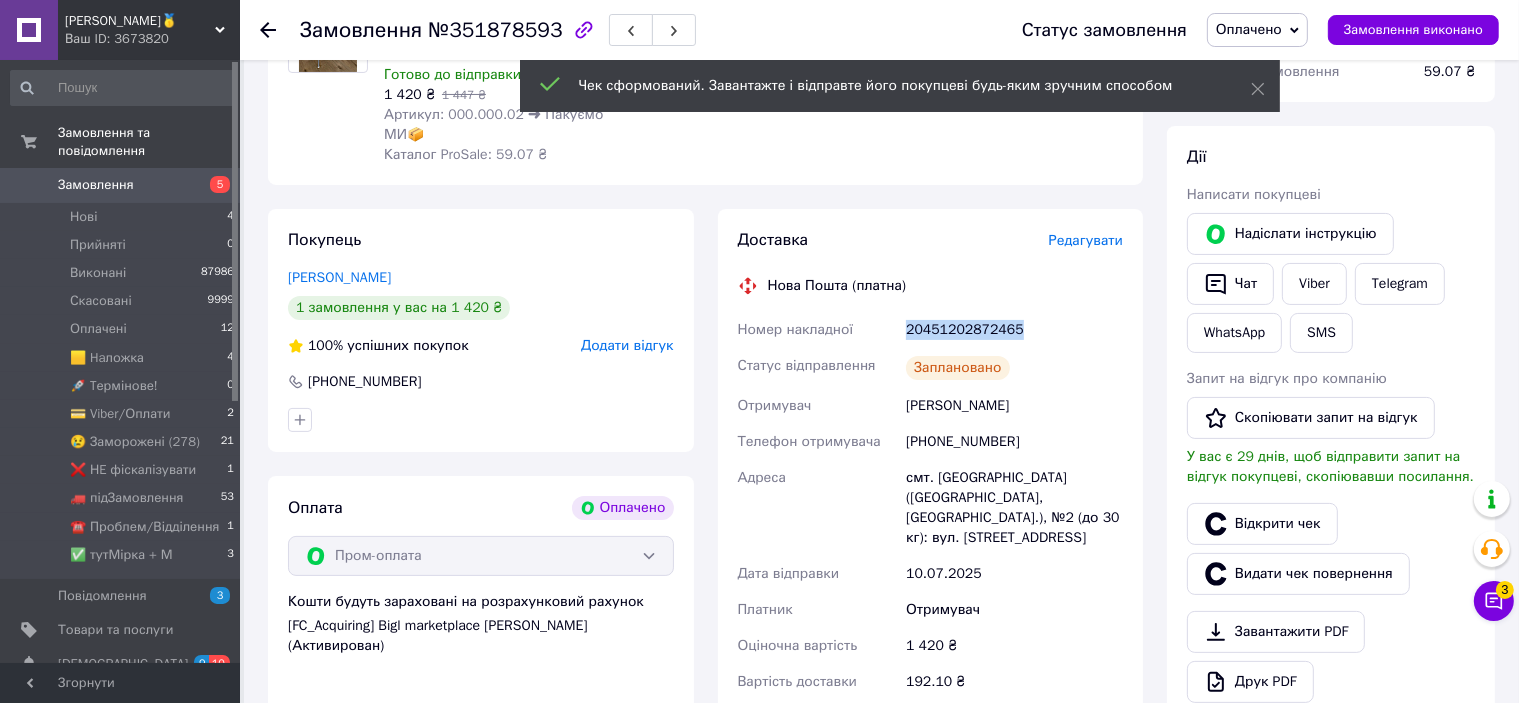 click on "20451202872465" at bounding box center [1014, 330] 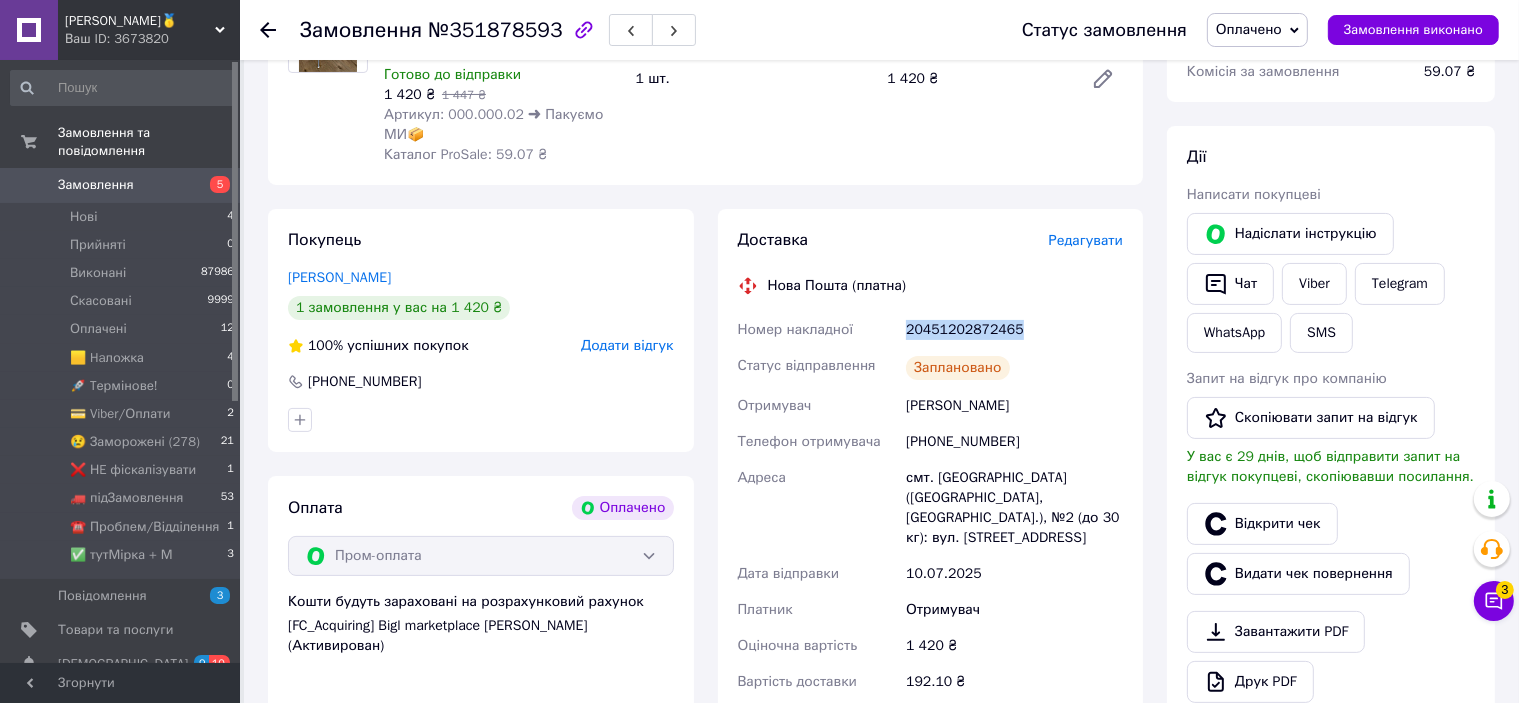 copy on "20451202872465" 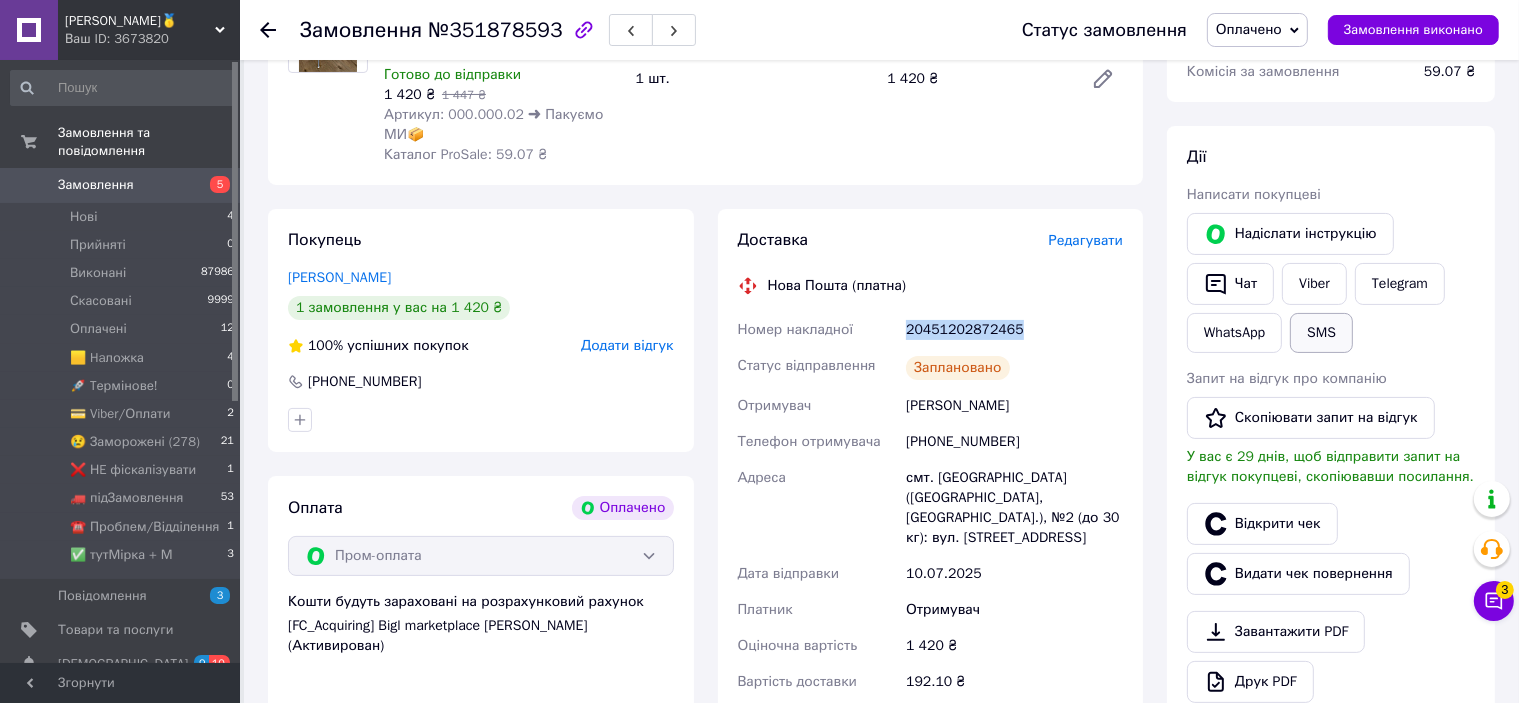 click on "SMS" at bounding box center [1321, 333] 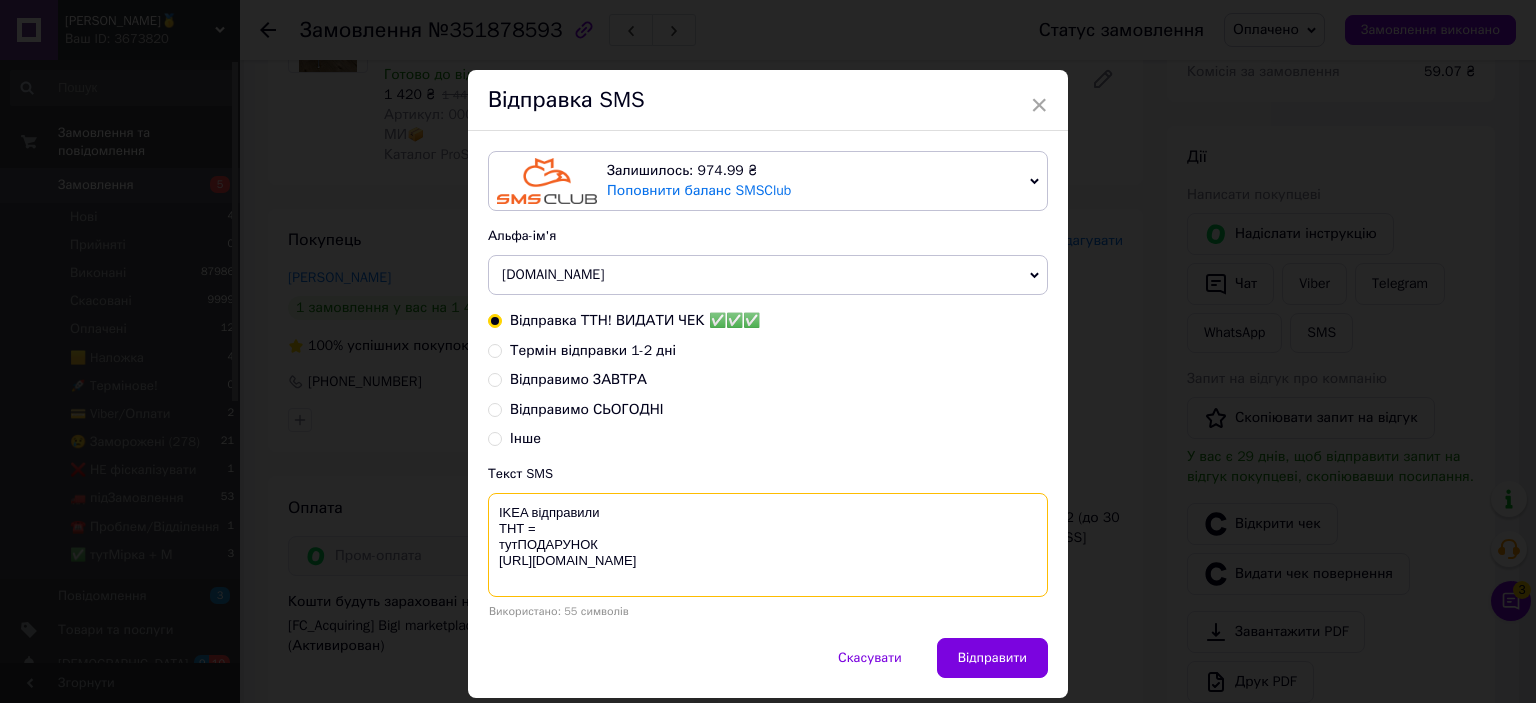 drag, startPoint x: 556, startPoint y: 532, endPoint x: 726, endPoint y: 564, distance: 172.98555 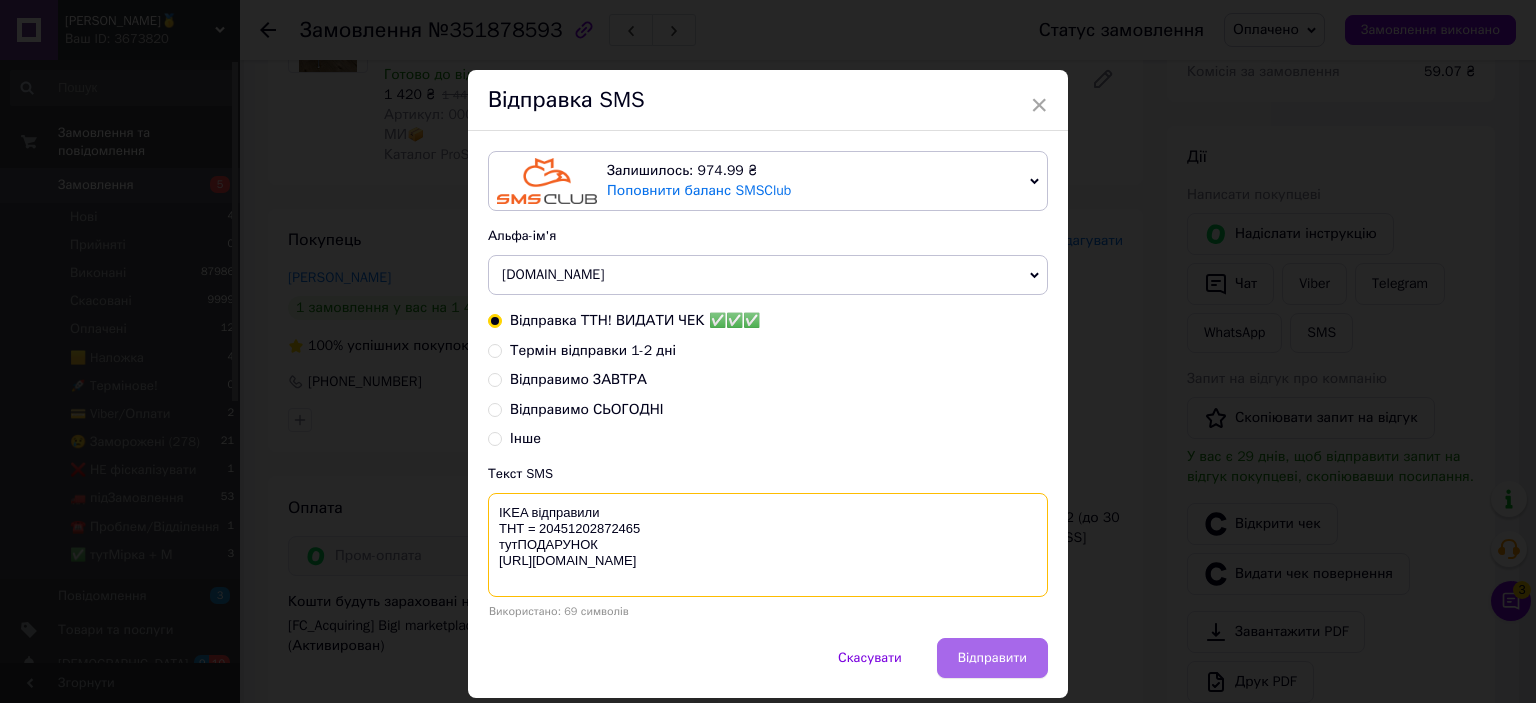 type on "IKEA відправили
ТНТ = 20451202872465
тутПОДАРУНОК
[URL][DOMAIN_NAME]" 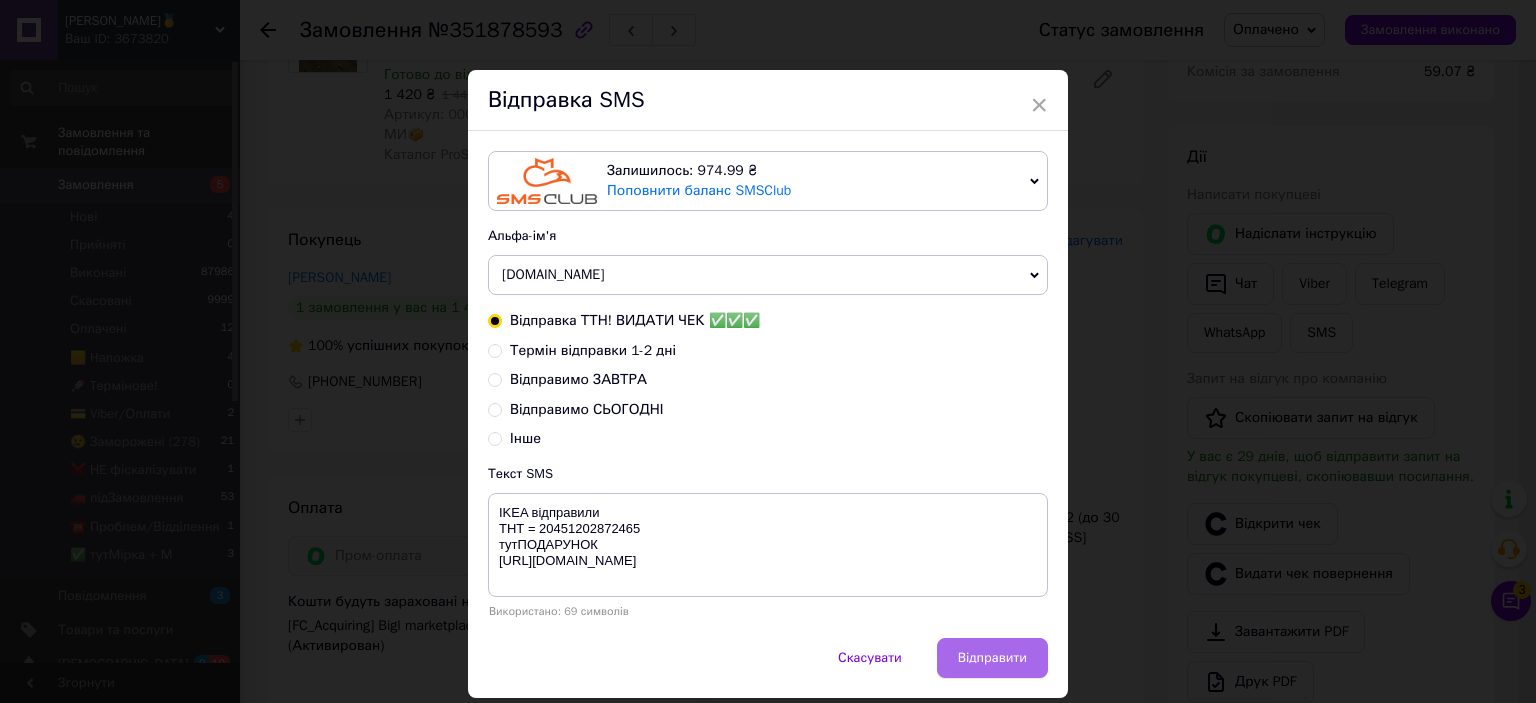 click on "Відправити" at bounding box center [992, 658] 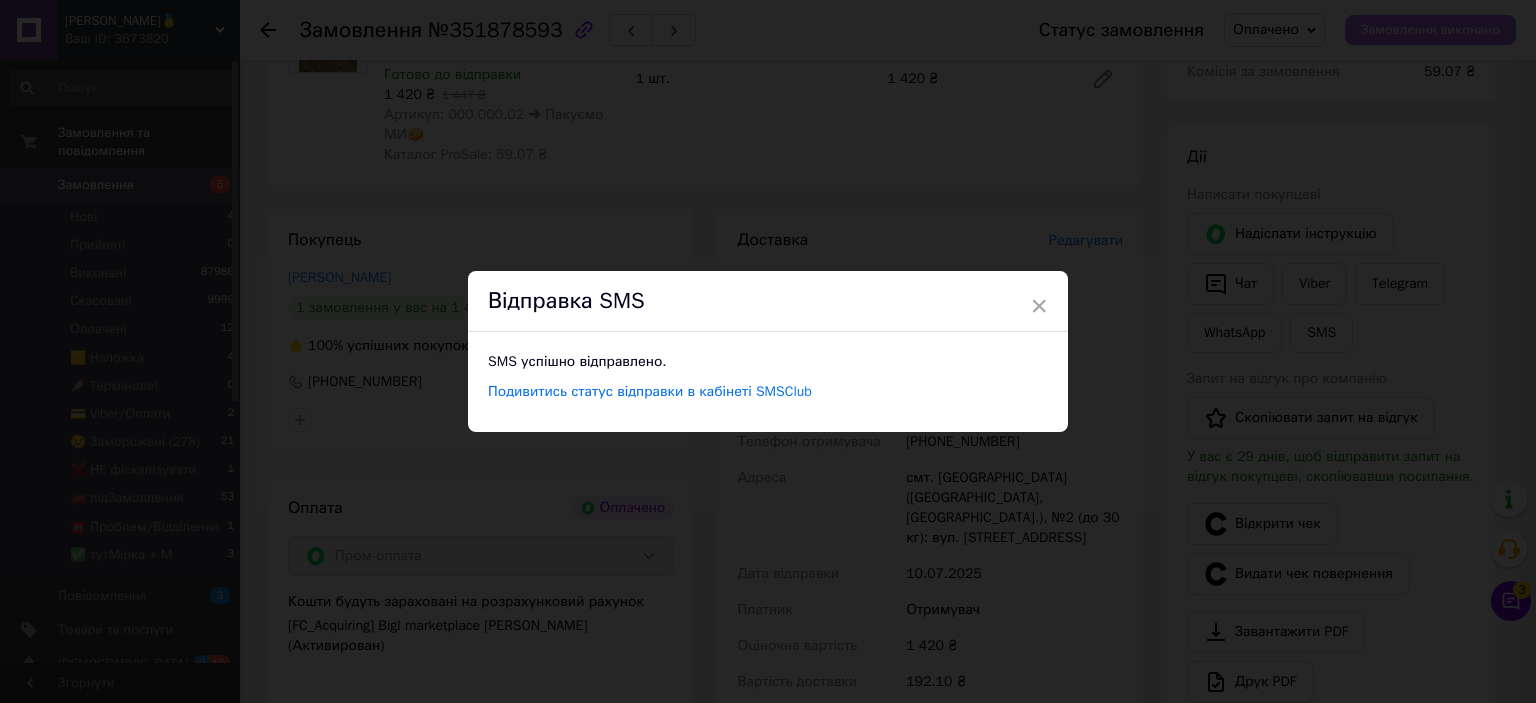 click on "× Відправка SMS SMS успішно відправлено. Подивитись статус відправки в кабінеті SMSClub" at bounding box center (768, 351) 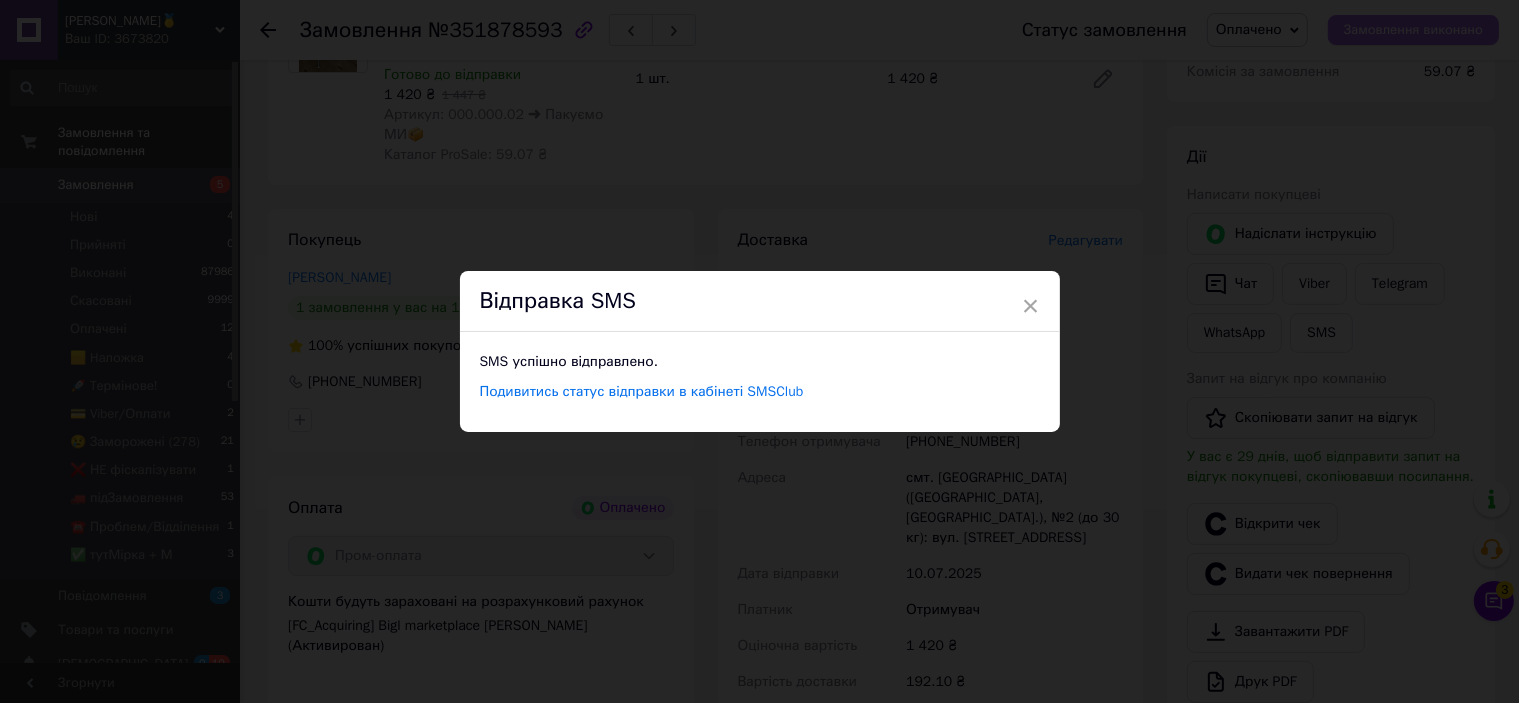 click on "Замовлення виконано" at bounding box center (1413, 30) 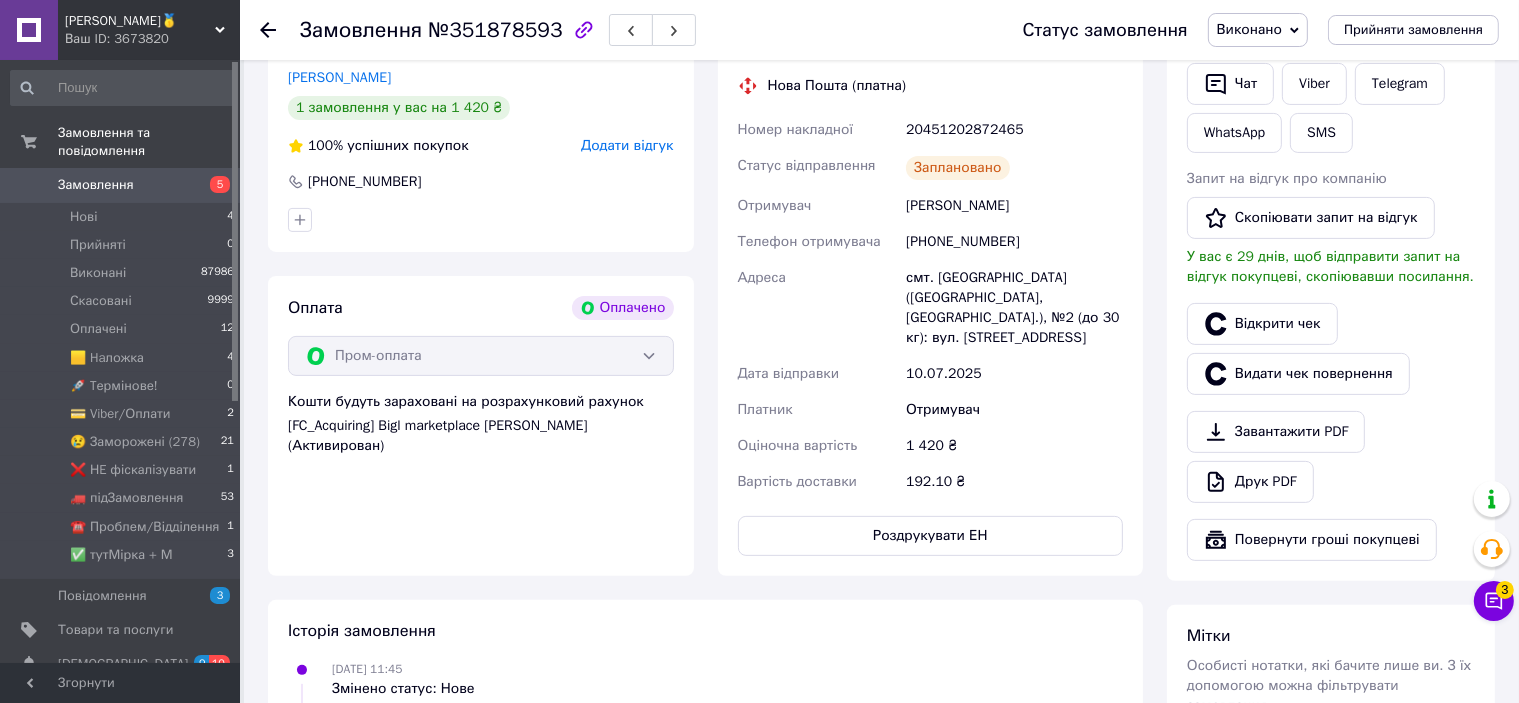 scroll, scrollTop: 0, scrollLeft: 0, axis: both 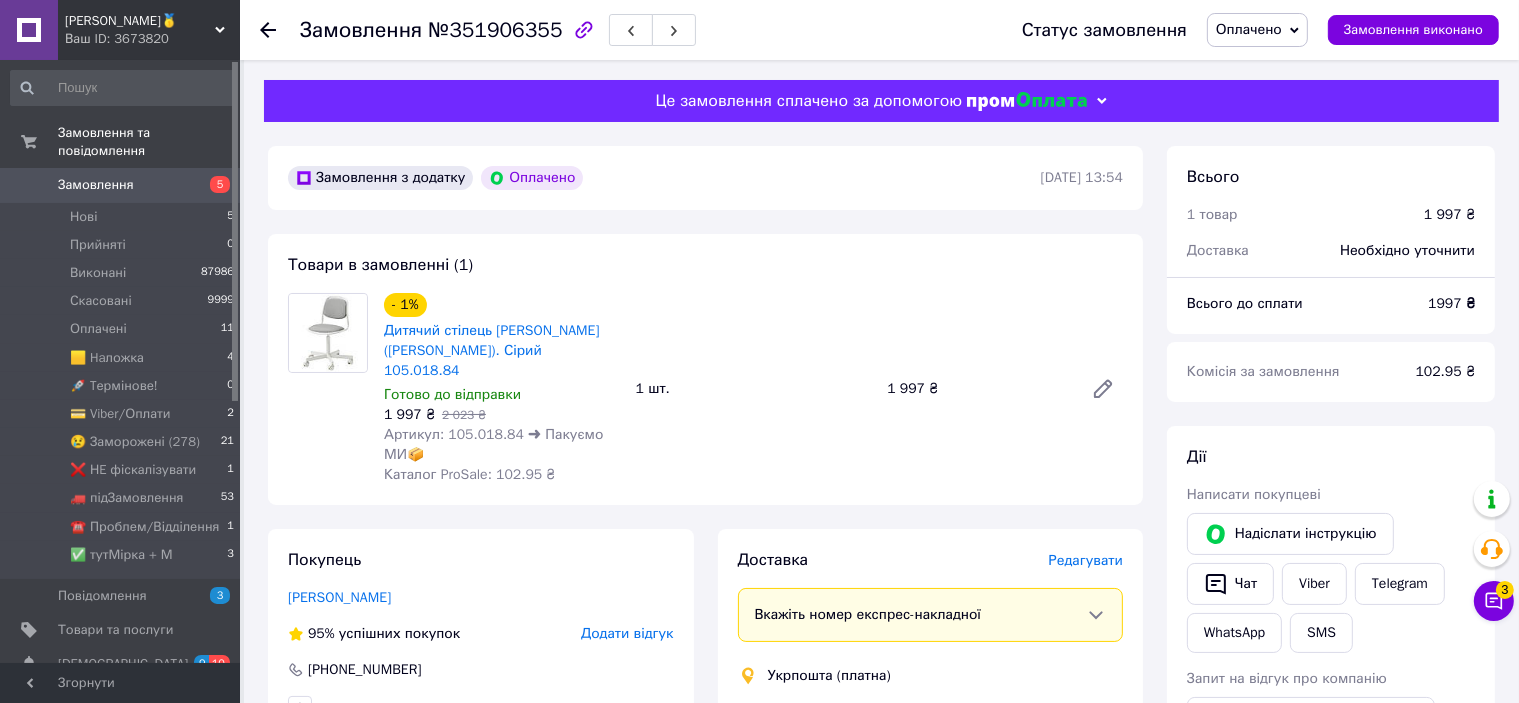 click on "Редагувати" at bounding box center (1086, 560) 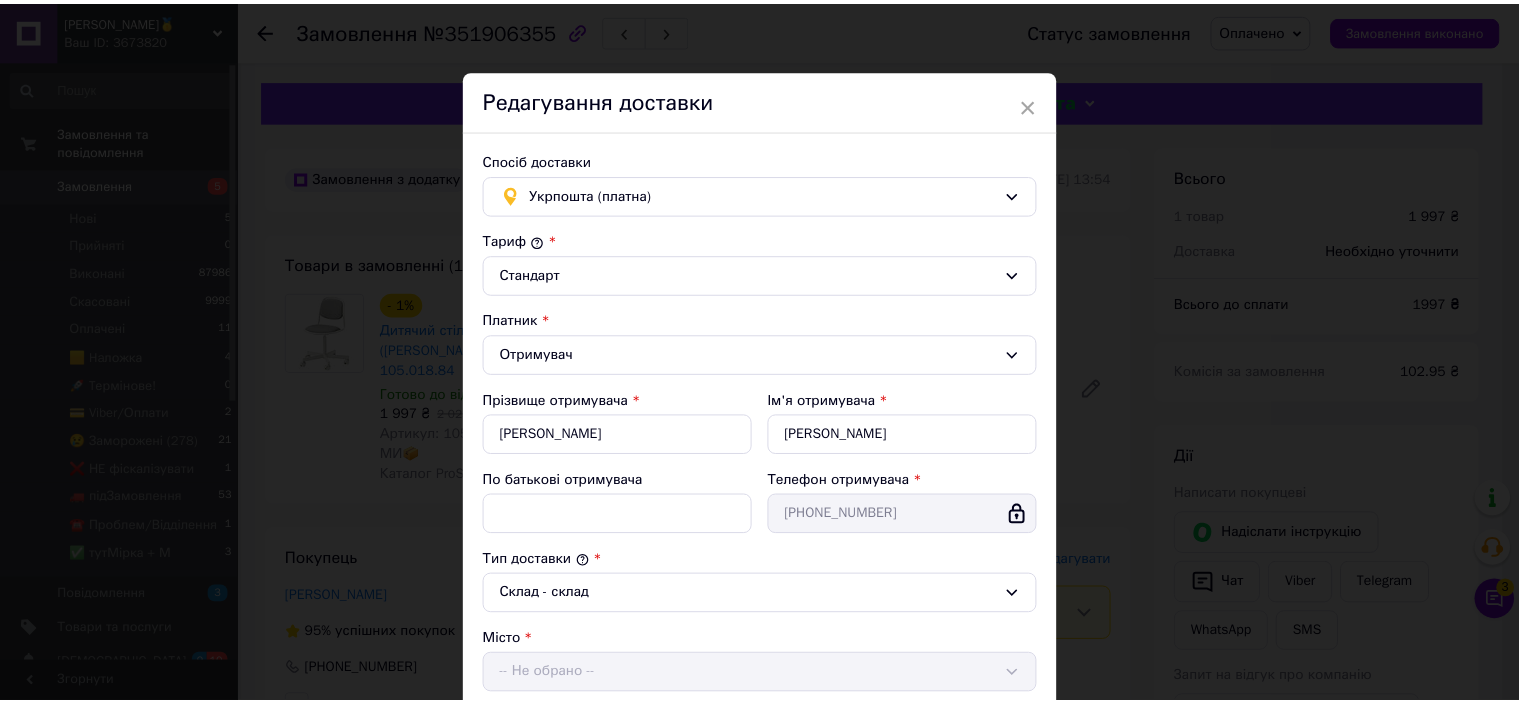 scroll, scrollTop: 543, scrollLeft: 0, axis: vertical 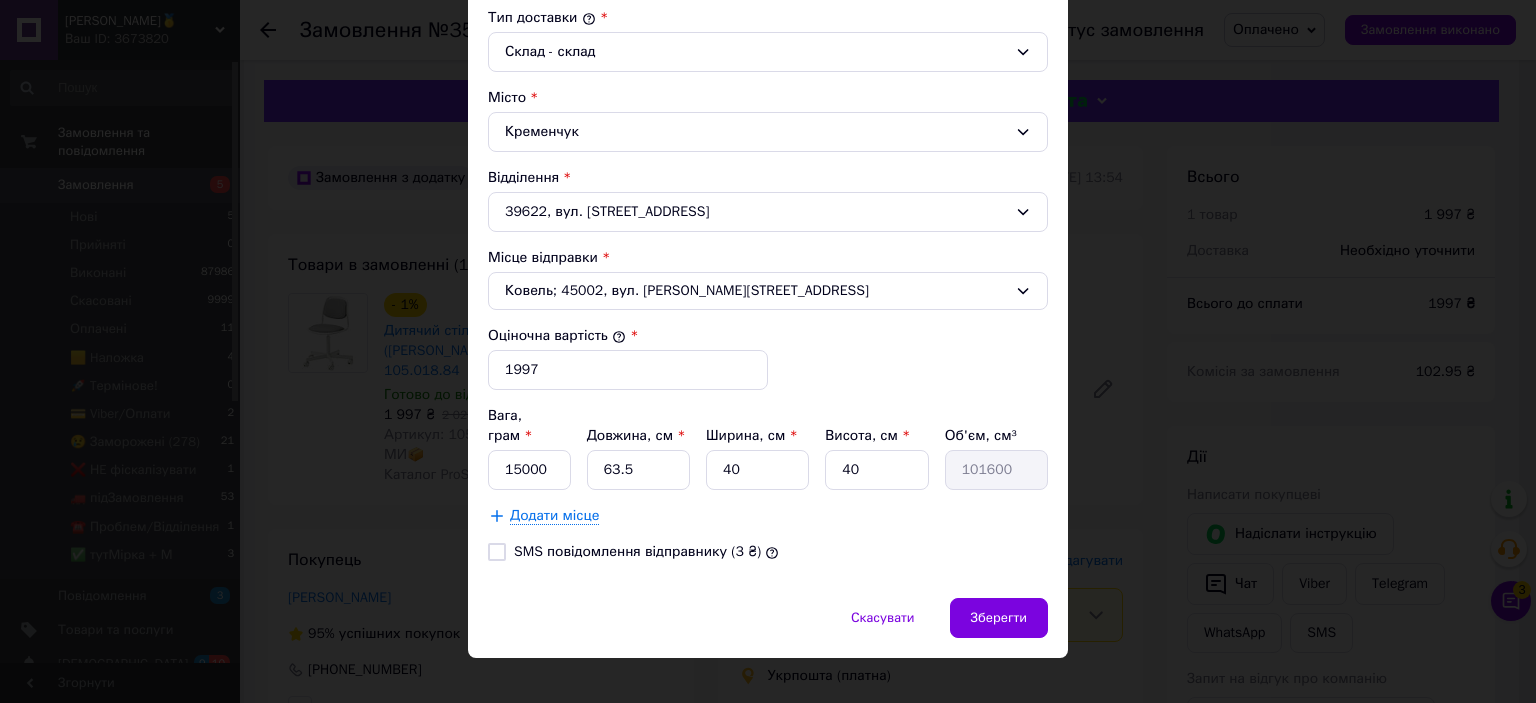 click on "× Редагування доставки Спосіб доставки Укрпошта (платна) Тариф     * [PERSON_NAME]   * Отримувач Прізвище отримувача   * [PERSON_NAME] Ім'я отримувача   * [PERSON_NAME] батькові отримувача Телефон отримувача   * [PHONE_NUMBER] Тип доставки     * Склад - склад Місто Кременчук Відділення 39622, вул. Героїв Крут, 17 Місце відправки   * [GEOGRAPHIC_DATA]; 45002, вул. [PERSON_NAME], 9 Оціночна вартість     * 1997 Вага, грам   * 15000 Довжина, см   * 63.5 Ширина, см   * 40 Висота, см   * 40 Об'єм, см³ 101600 Додати місце SMS повідомлення відправнику (3 ₴)   Скасувати   Зберегти" at bounding box center (768, 351) 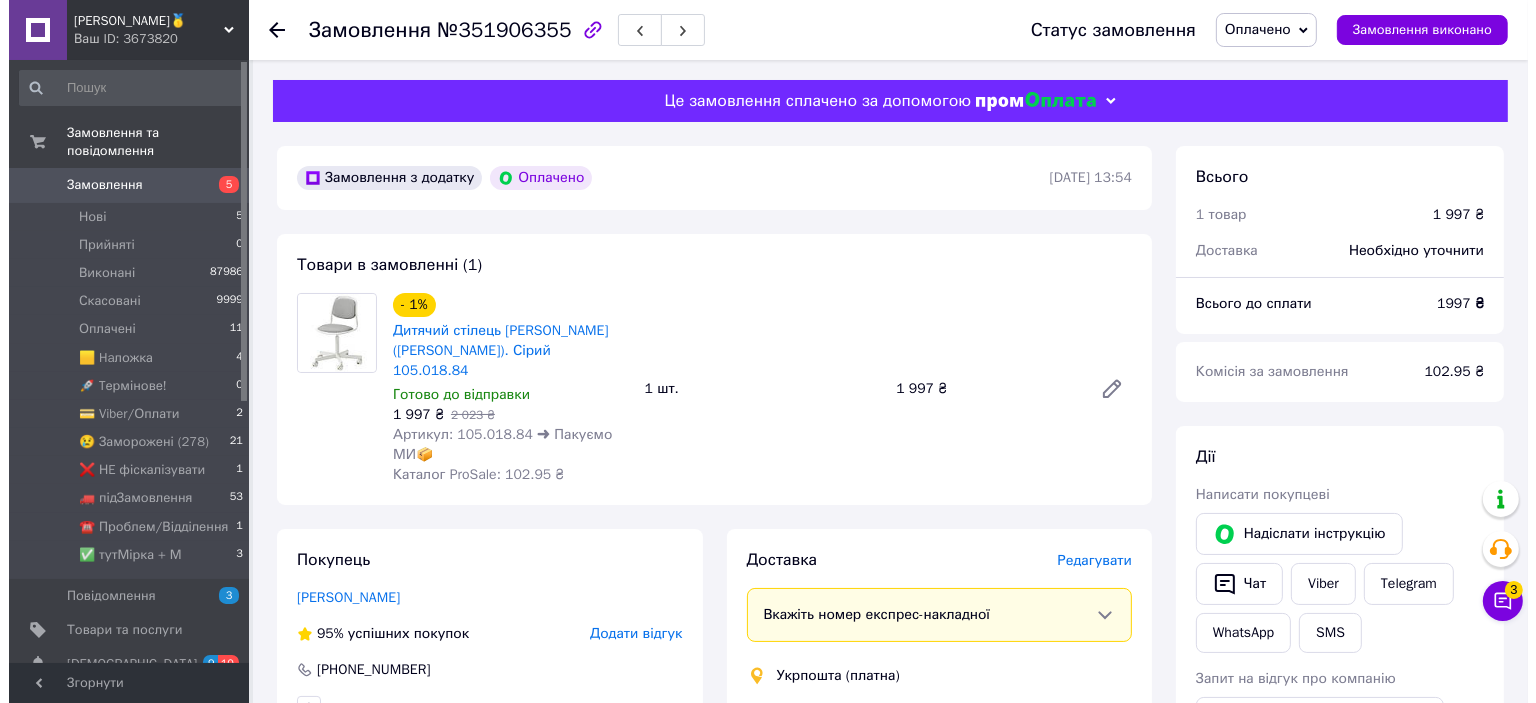 scroll, scrollTop: 500, scrollLeft: 0, axis: vertical 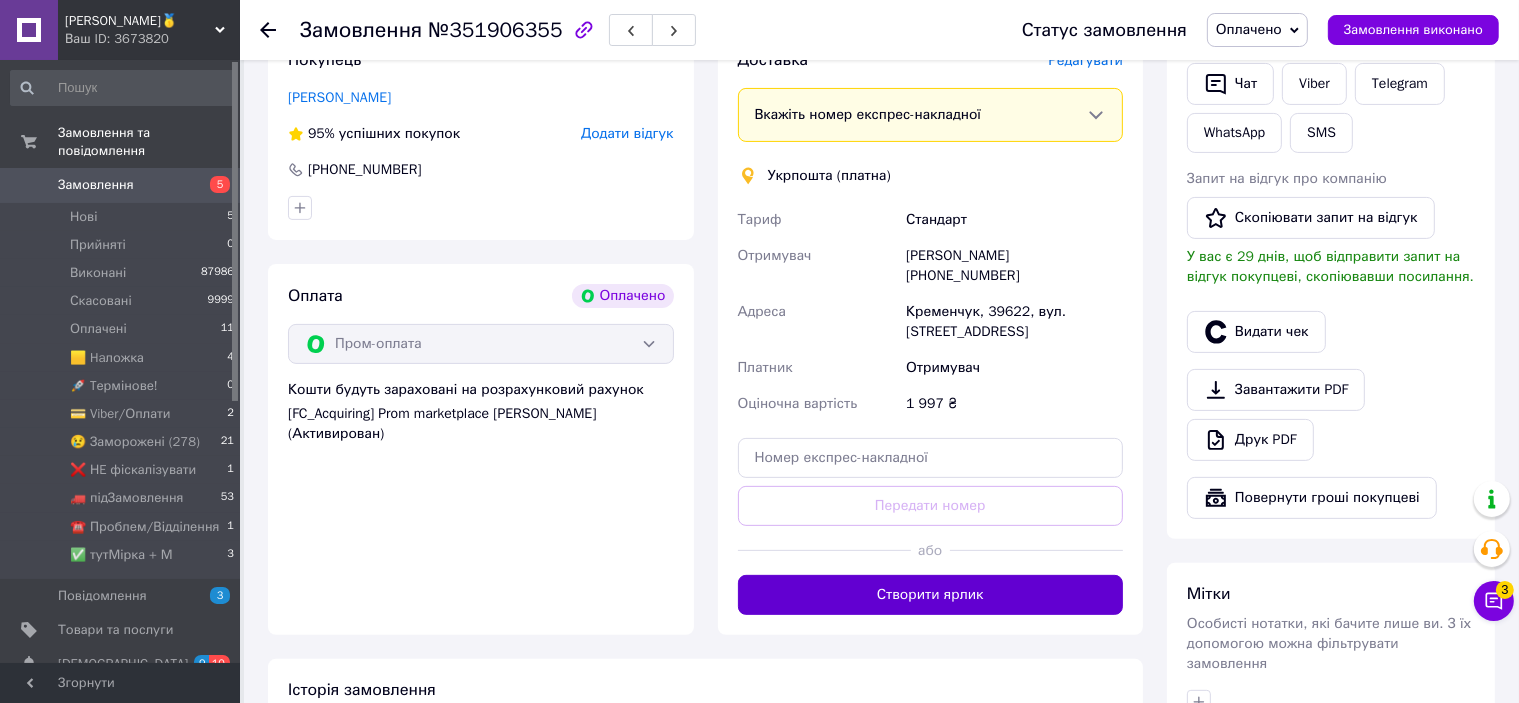 click on "Створити ярлик" at bounding box center (931, 595) 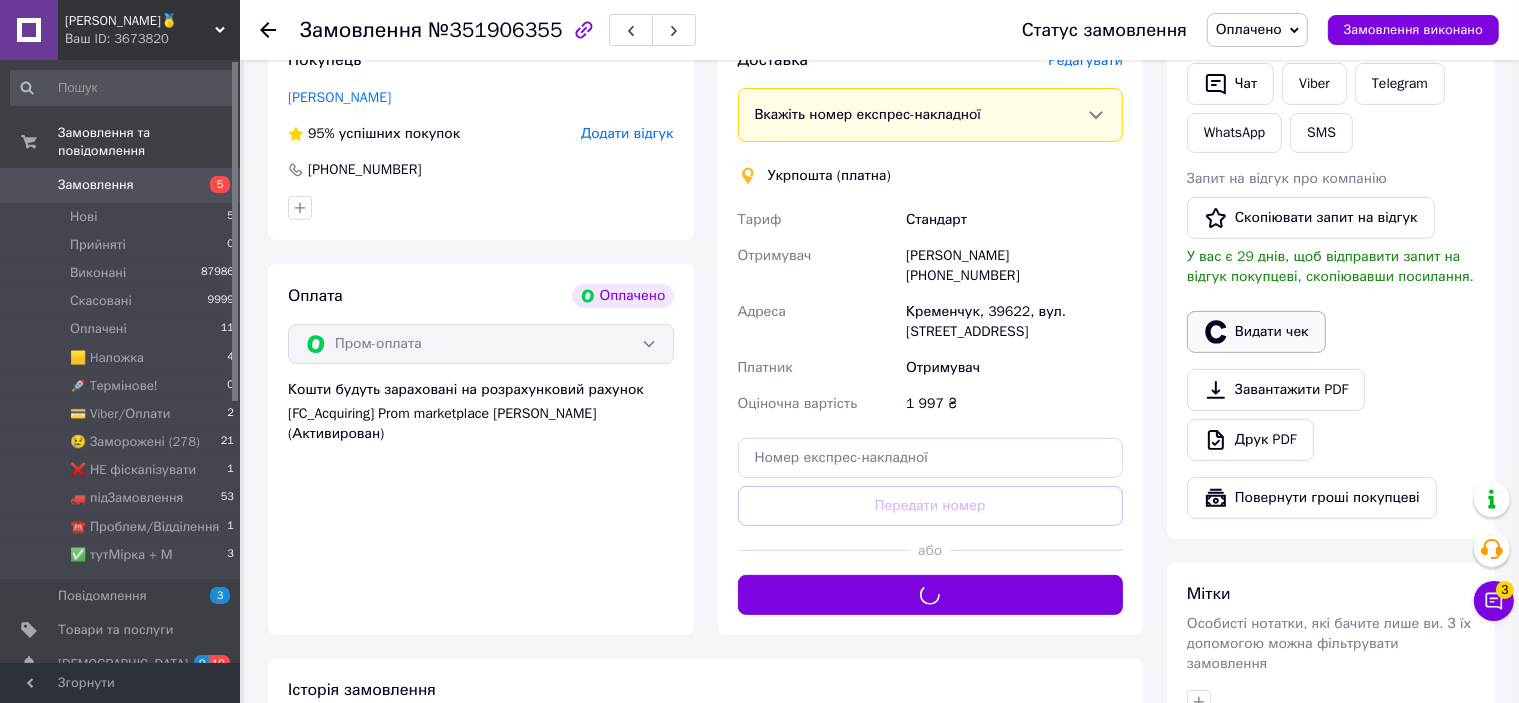 click on "Видати чек" at bounding box center [1256, 332] 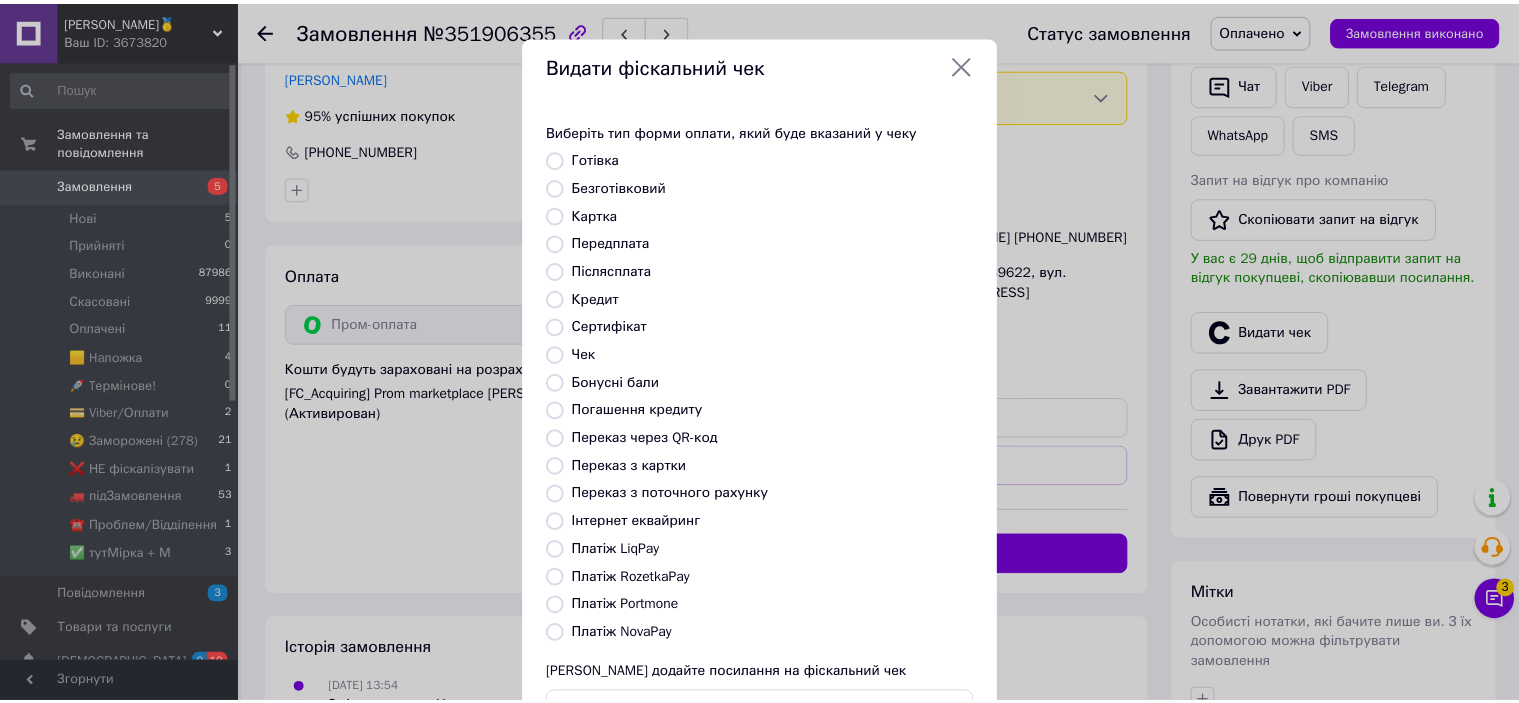 scroll, scrollTop: 155, scrollLeft: 0, axis: vertical 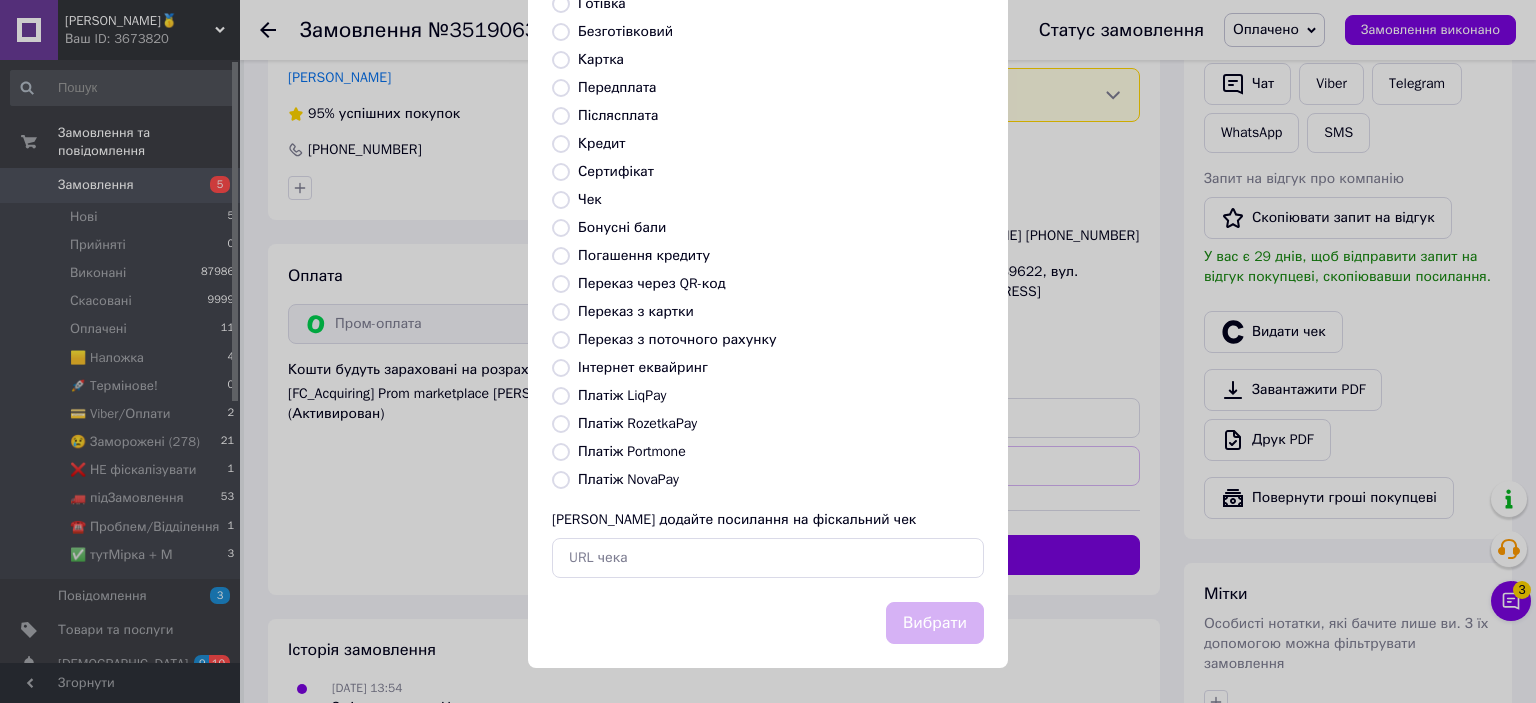 click on "Платіж RozetkaPay" at bounding box center [637, 423] 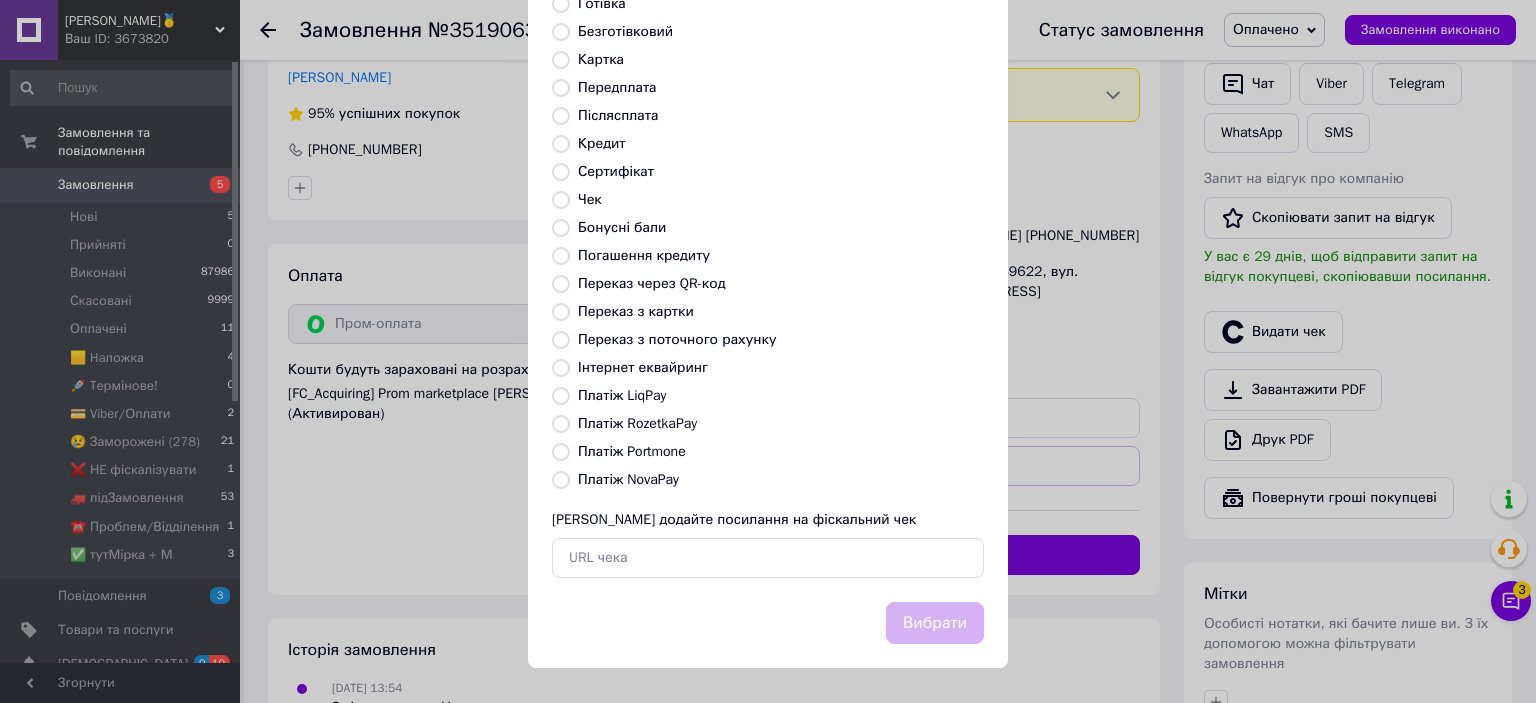 radio on "true" 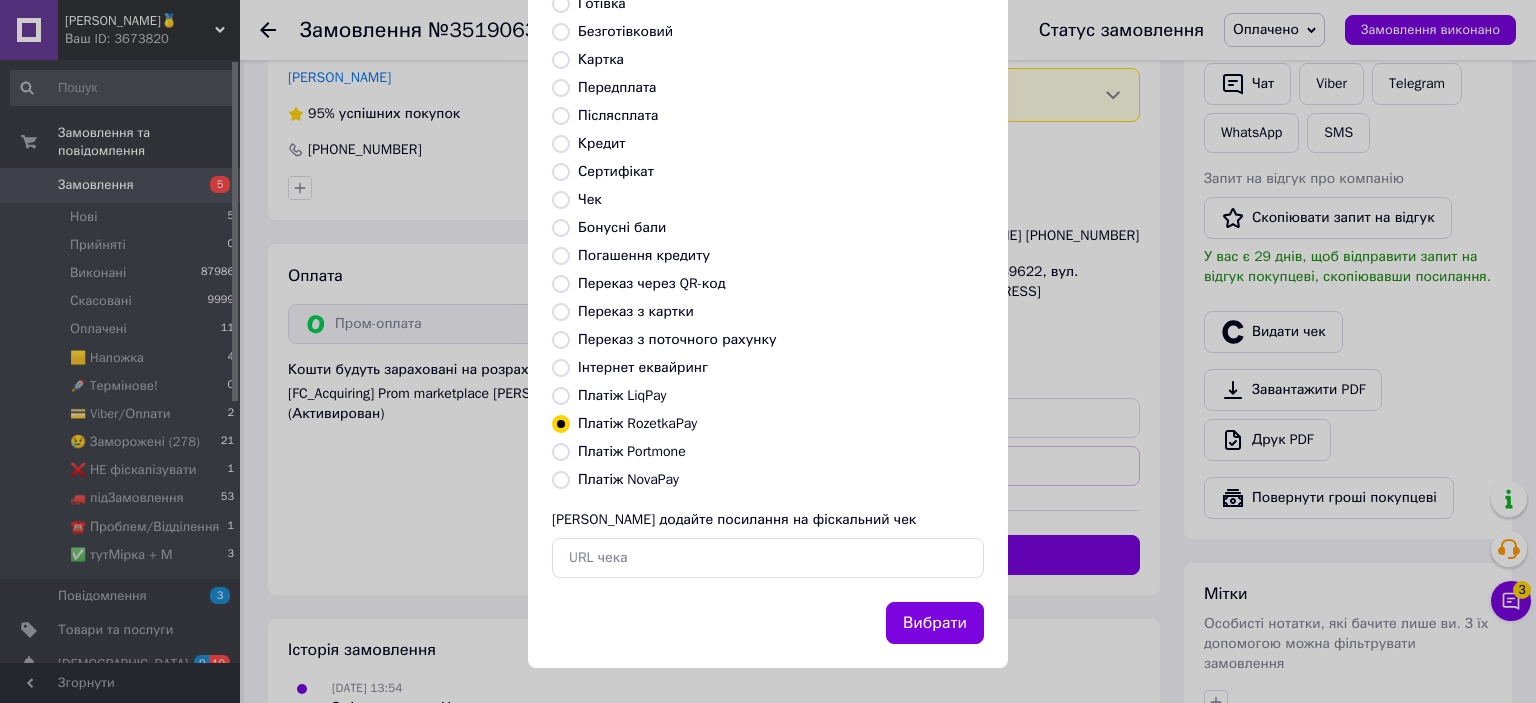 drag, startPoint x: 914, startPoint y: 620, endPoint x: 906, endPoint y: 604, distance: 17.888544 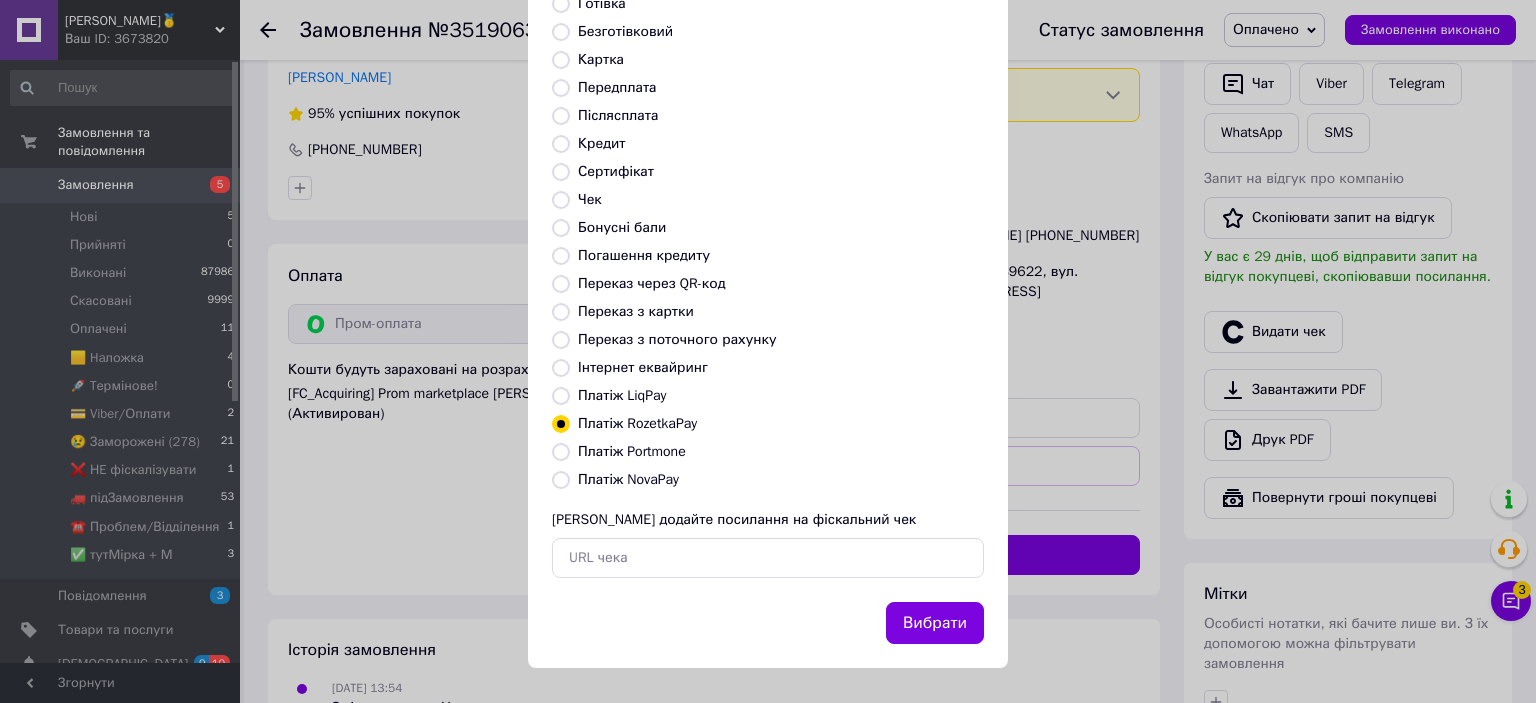 click on "Вибрати" at bounding box center (935, 623) 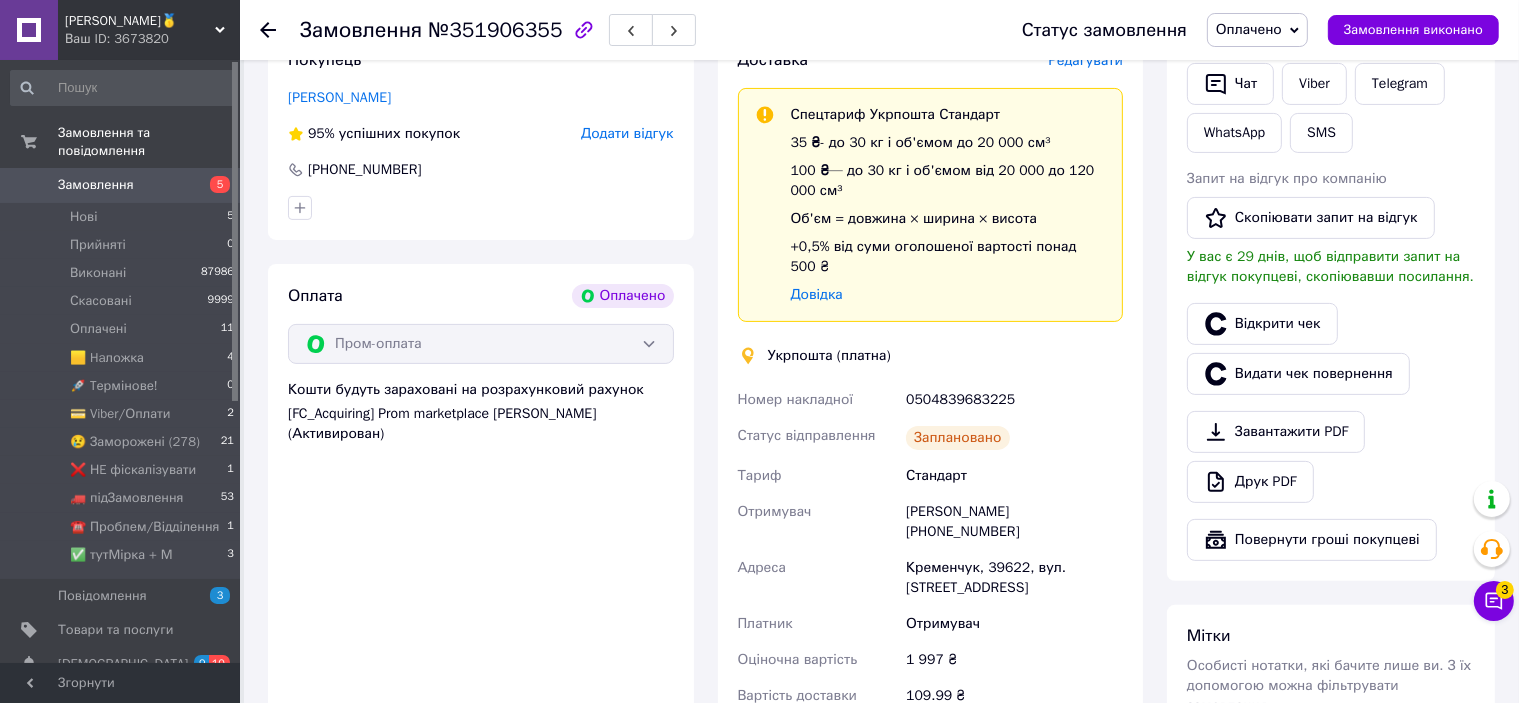 scroll, scrollTop: 600, scrollLeft: 0, axis: vertical 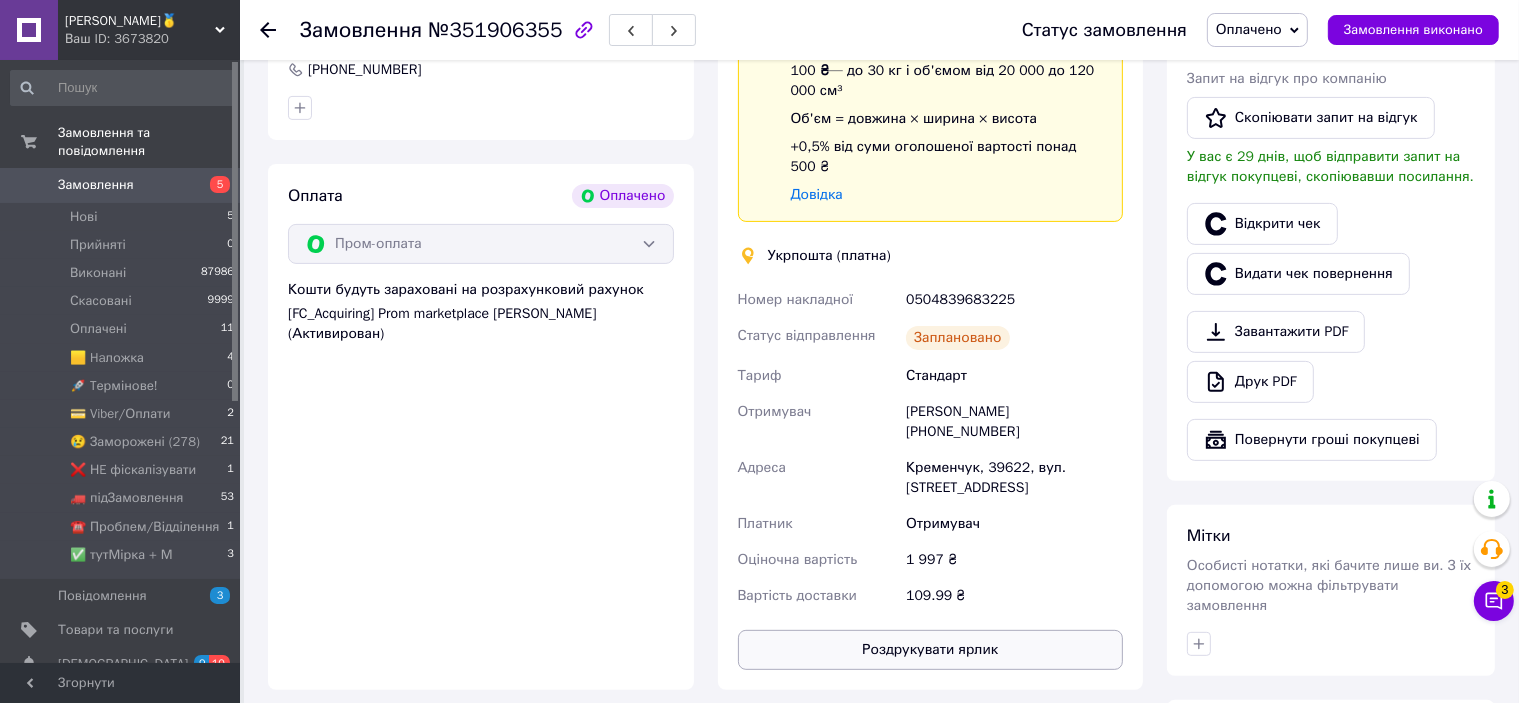 click on "Роздрукувати ярлик" at bounding box center (931, 650) 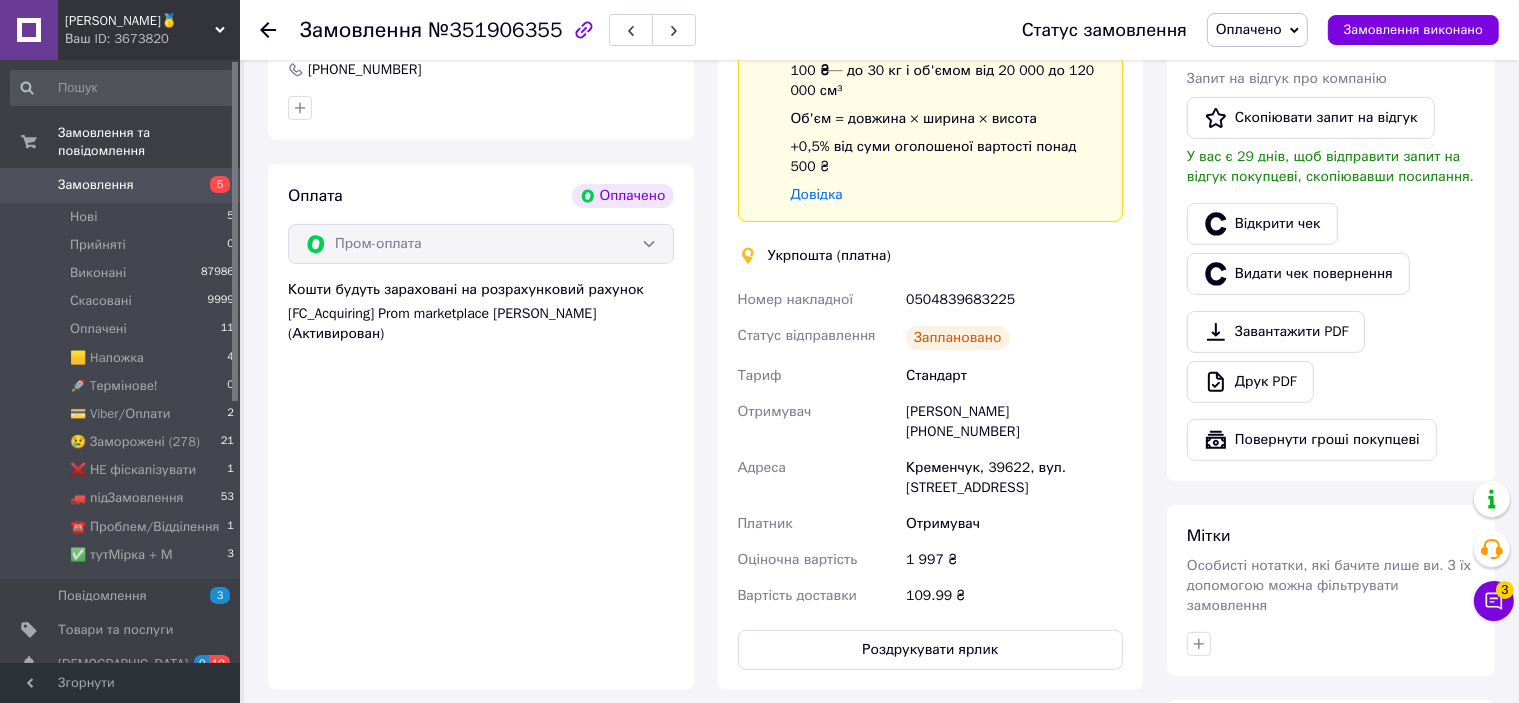 scroll, scrollTop: 500, scrollLeft: 0, axis: vertical 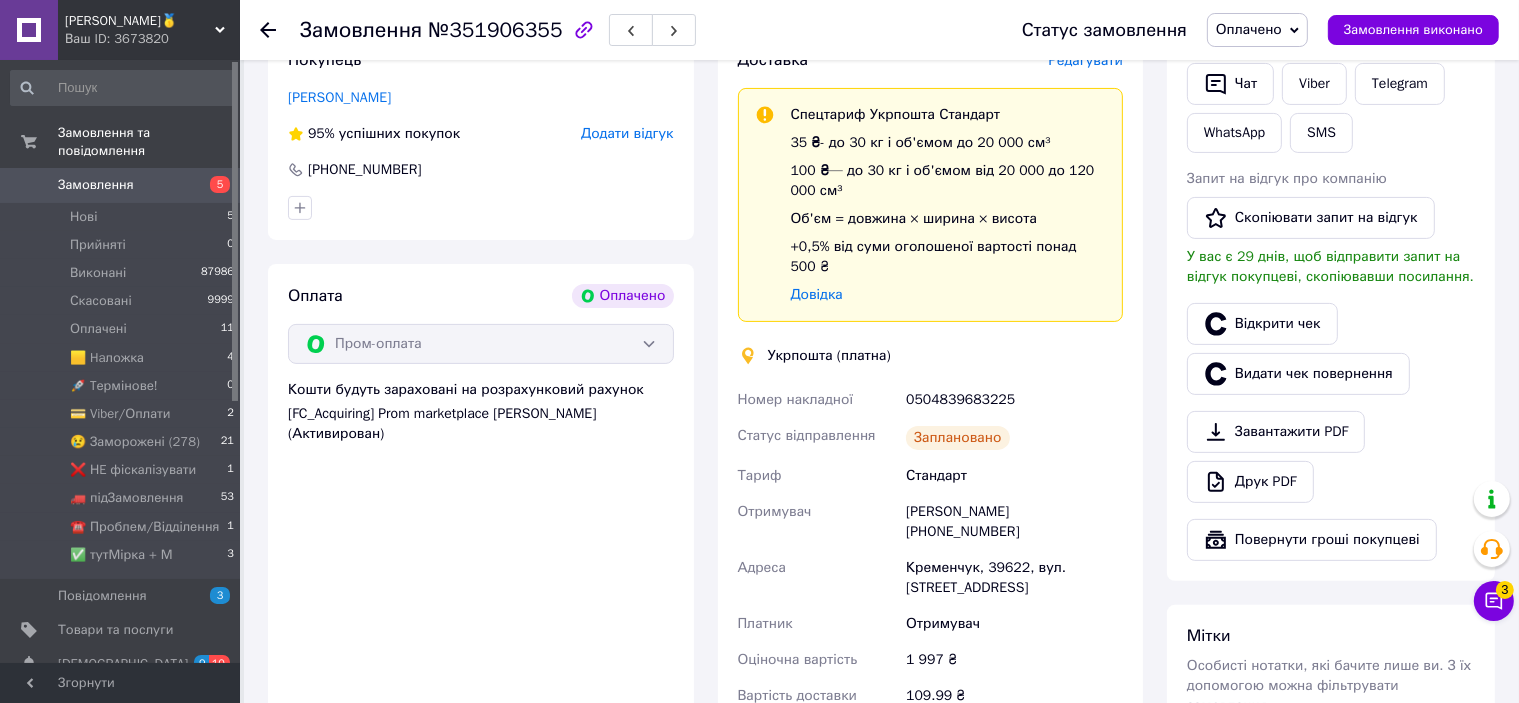 click on "0504839683225" at bounding box center [1014, 400] 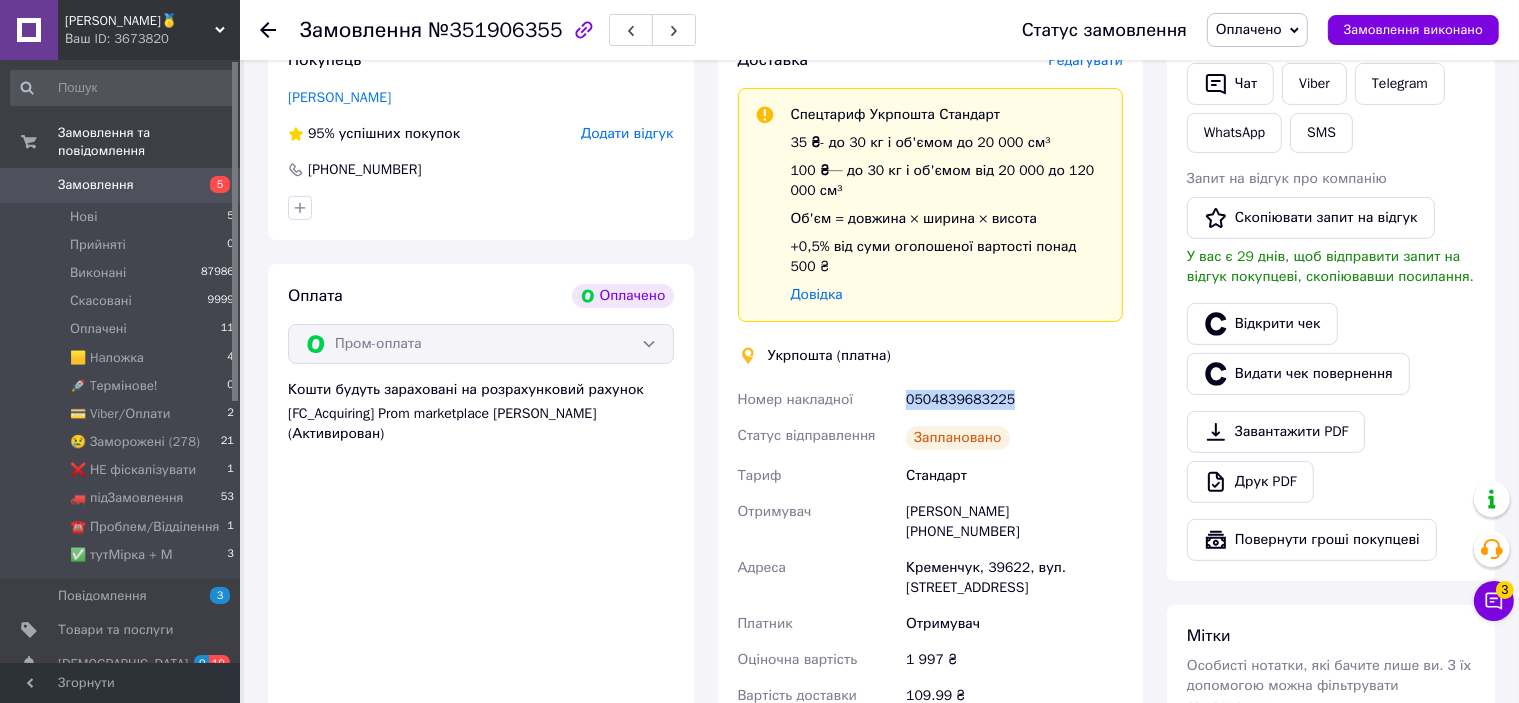 click on "0504839683225" at bounding box center [1014, 400] 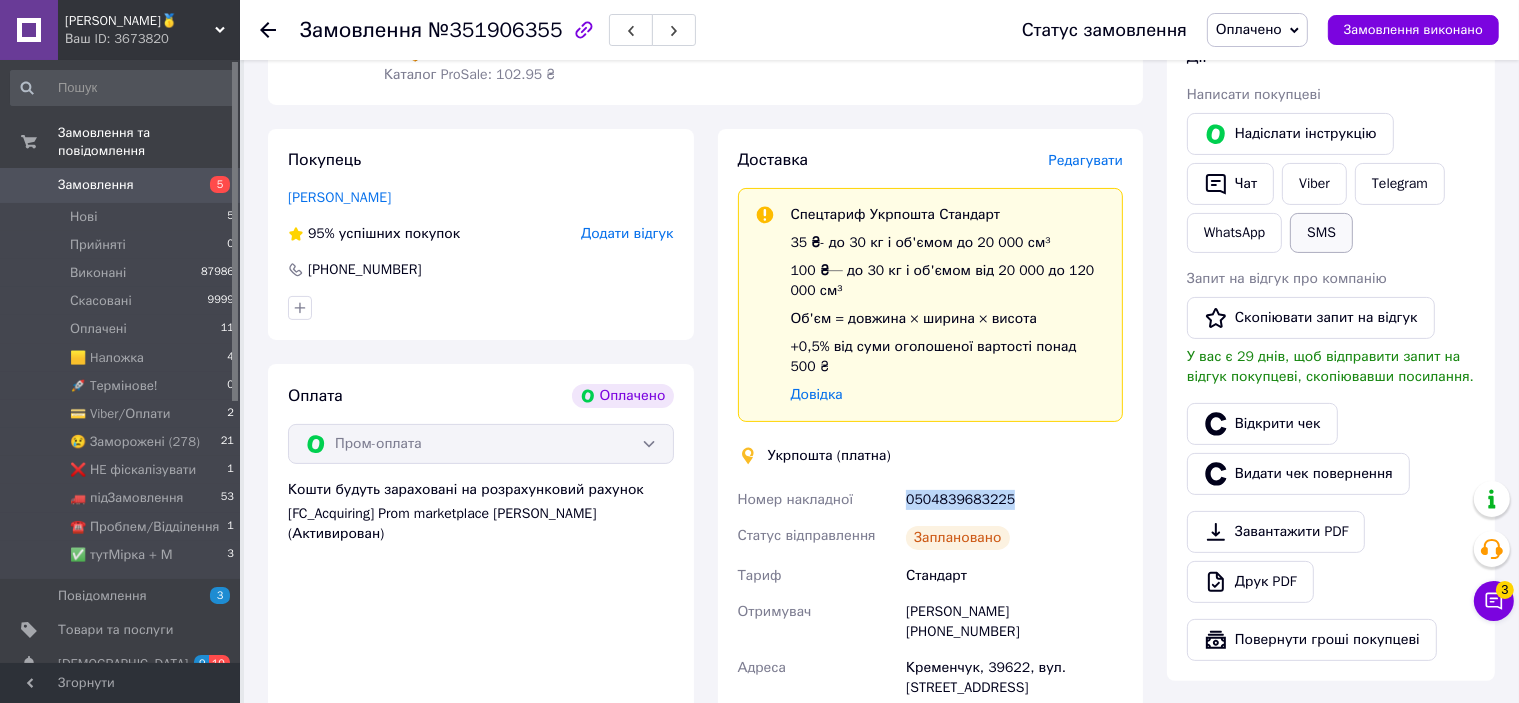 click on "SMS" at bounding box center [1321, 233] 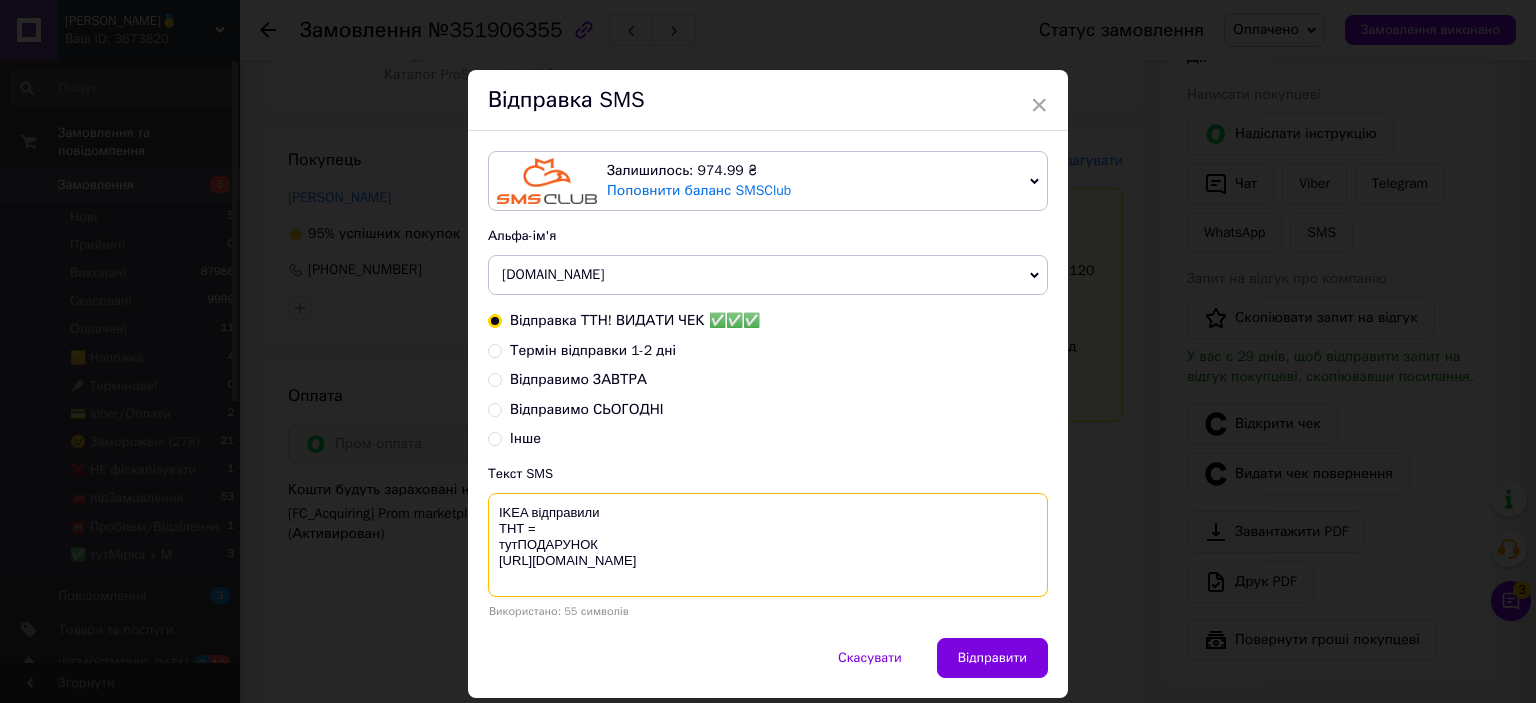 click on "IKEA відправили
ТНТ =
тутПОДАРУНОК
[URL][DOMAIN_NAME]" at bounding box center [768, 545] 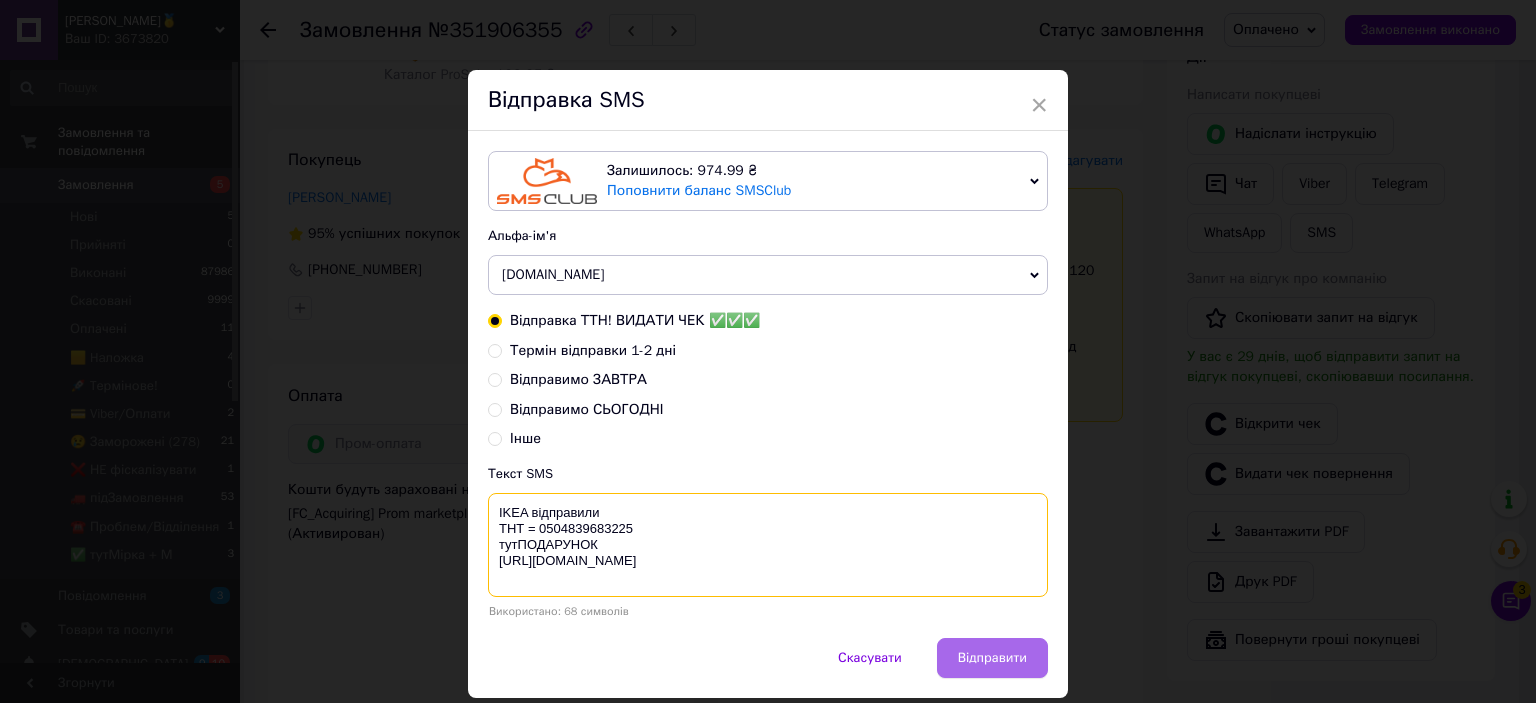 type on "IKEA відправили
ТНТ = 0504839683225
тутПОДАРУНОК
https://bit.ly/taao" 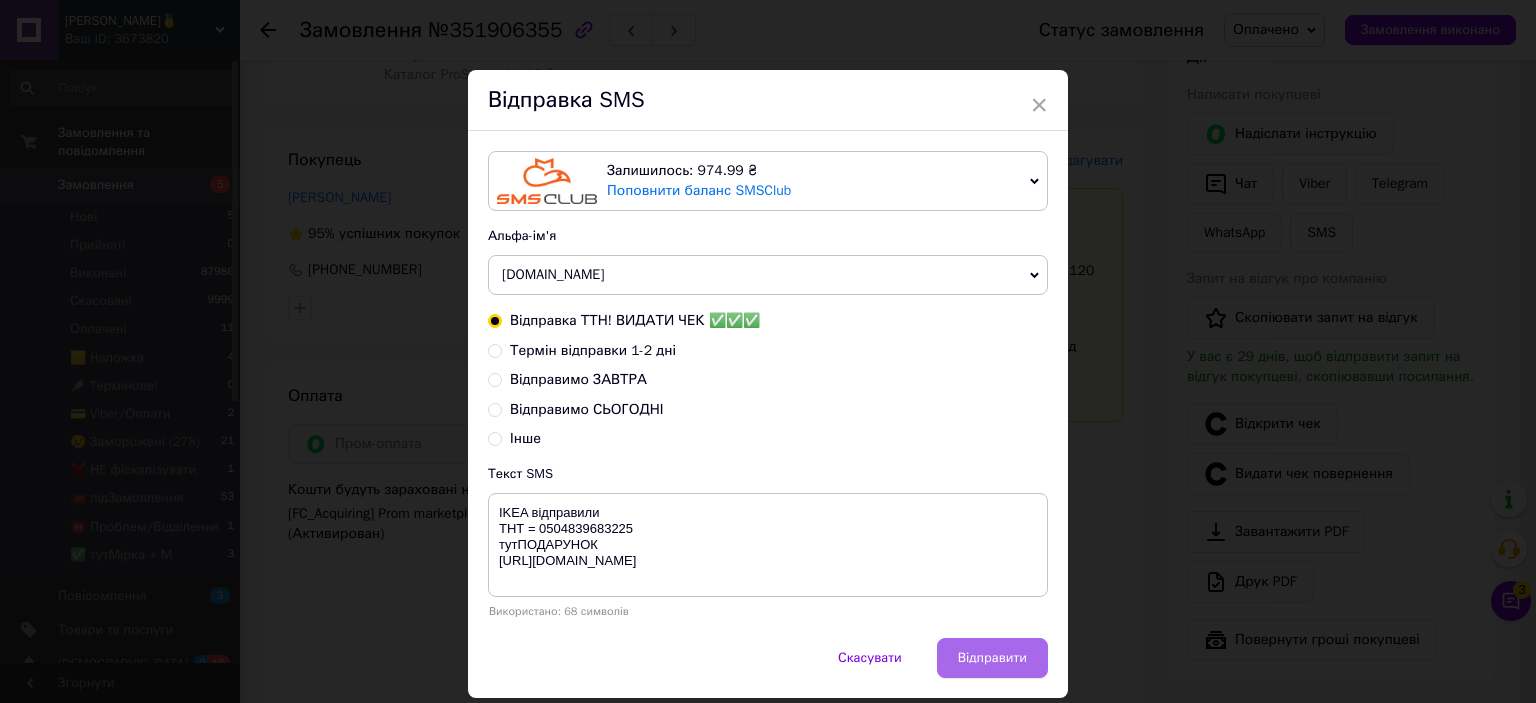 click on "Відправити" at bounding box center [992, 658] 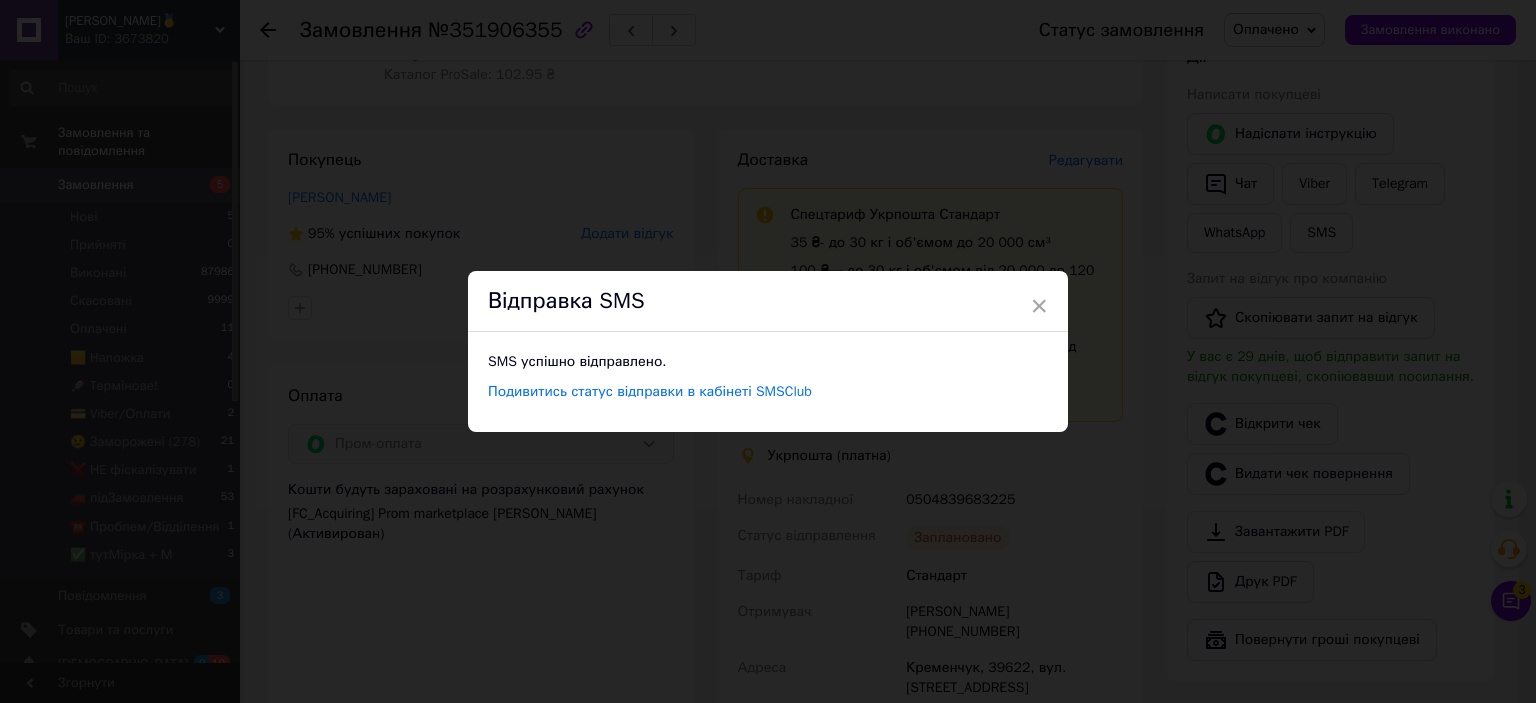 click on "× Відправка SMS SMS успішно відправлено. Подивитись статус відправки в кабінеті SMSClub" at bounding box center (768, 351) 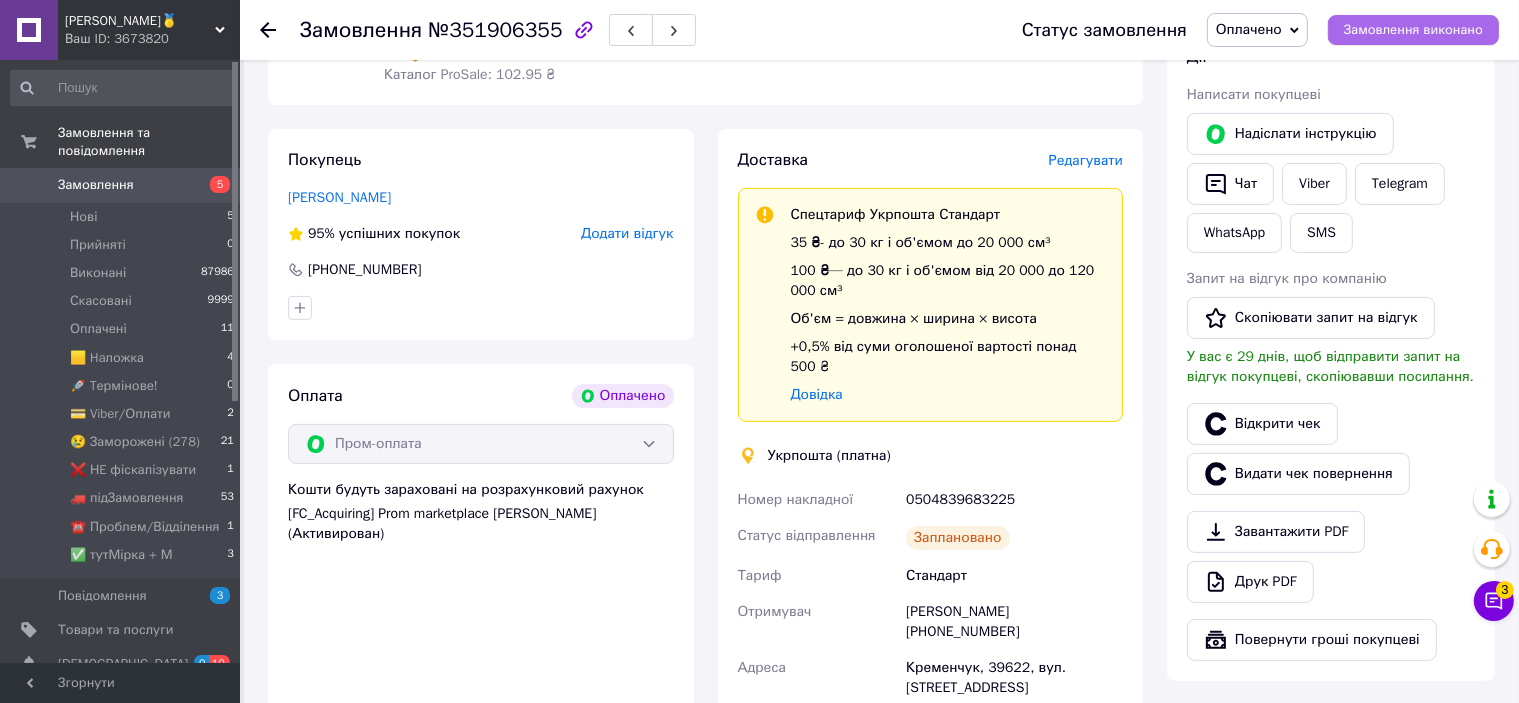 click on "Замовлення виконано" at bounding box center [1413, 30] 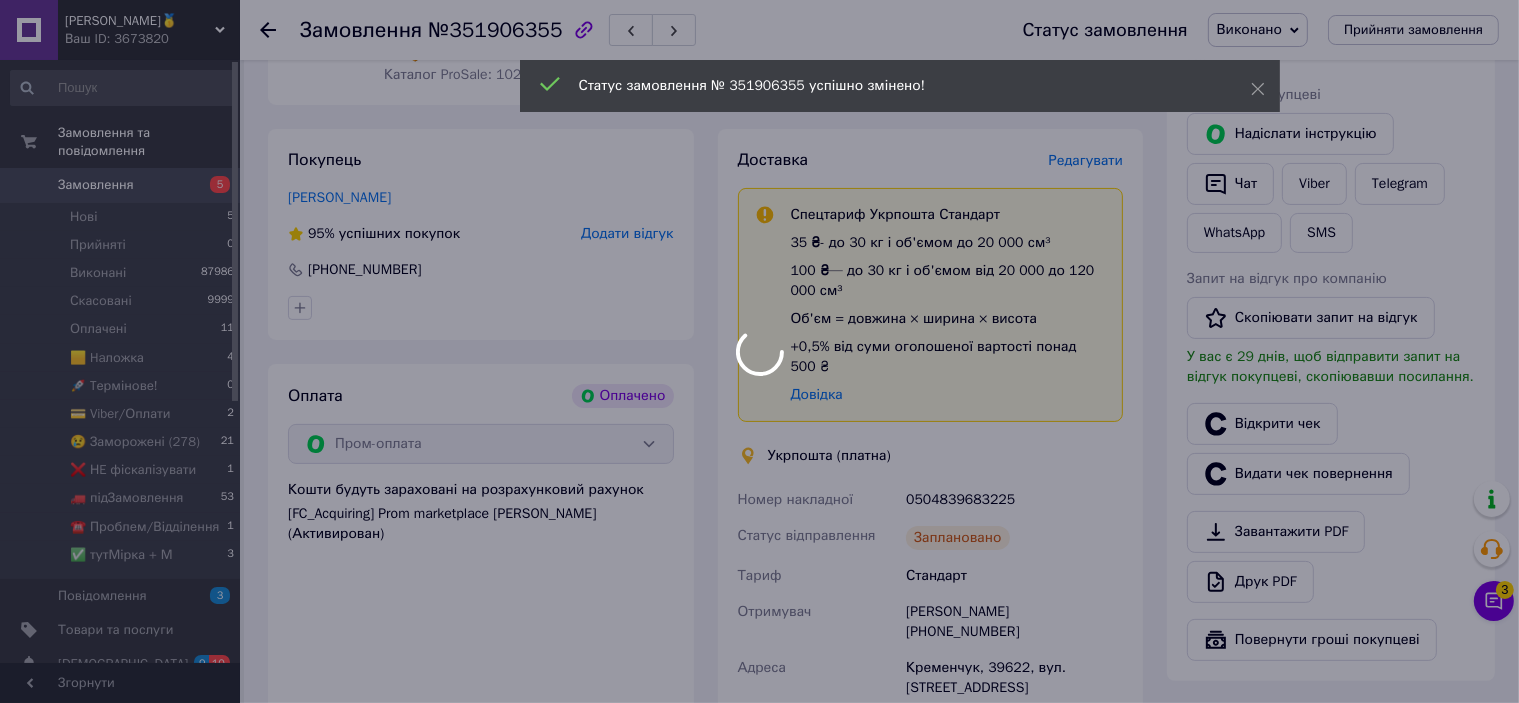 scroll, scrollTop: 0, scrollLeft: 0, axis: both 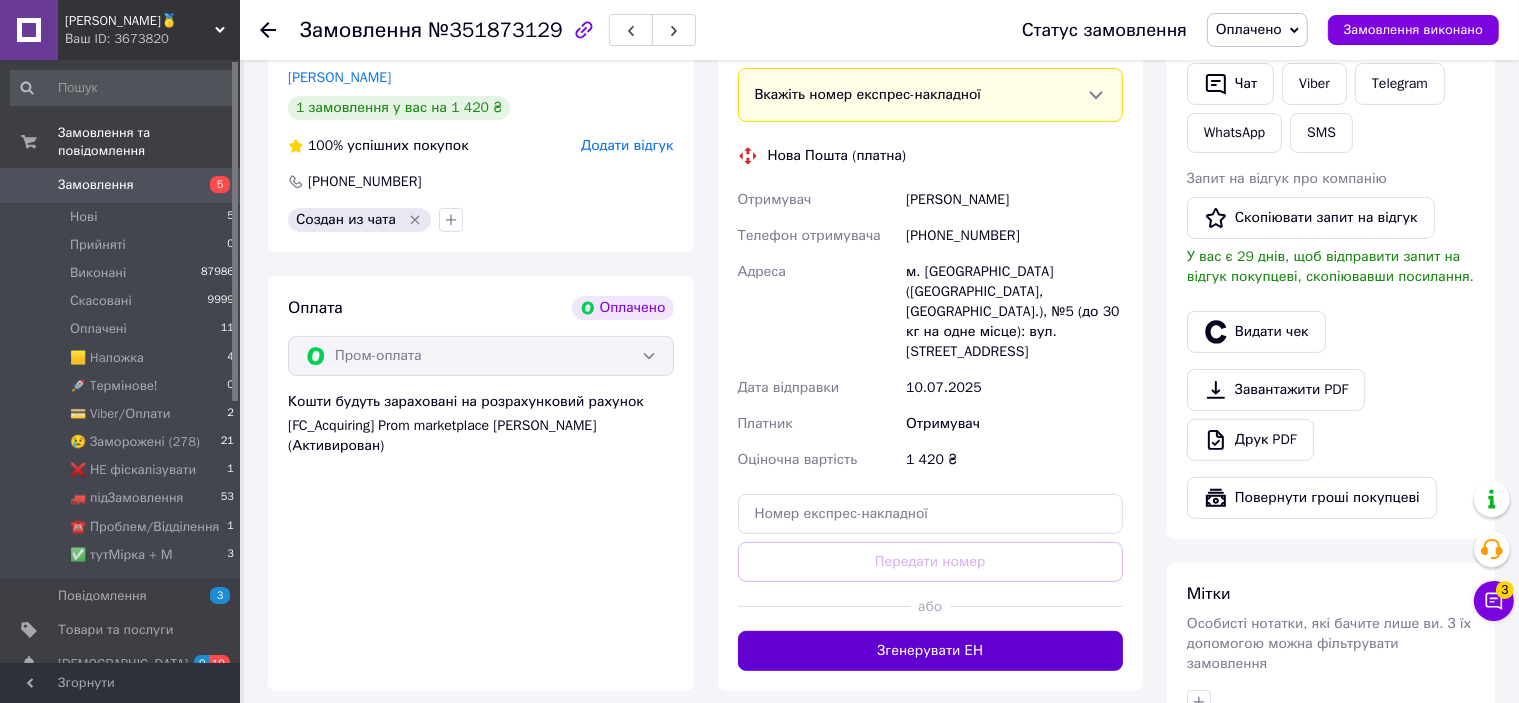 click on "Згенерувати ЕН" at bounding box center [931, 651] 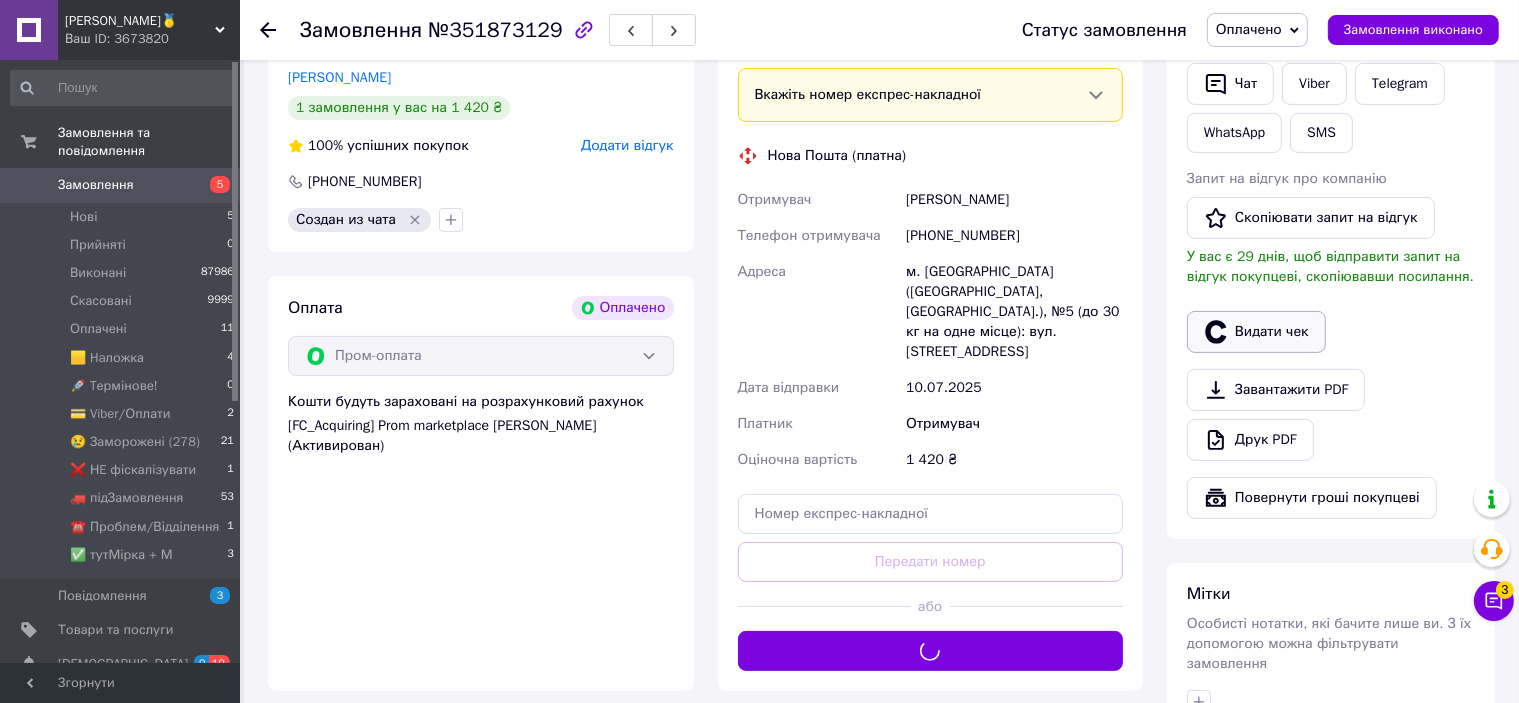 drag, startPoint x: 1225, startPoint y: 319, endPoint x: 1211, endPoint y: 325, distance: 15.231546 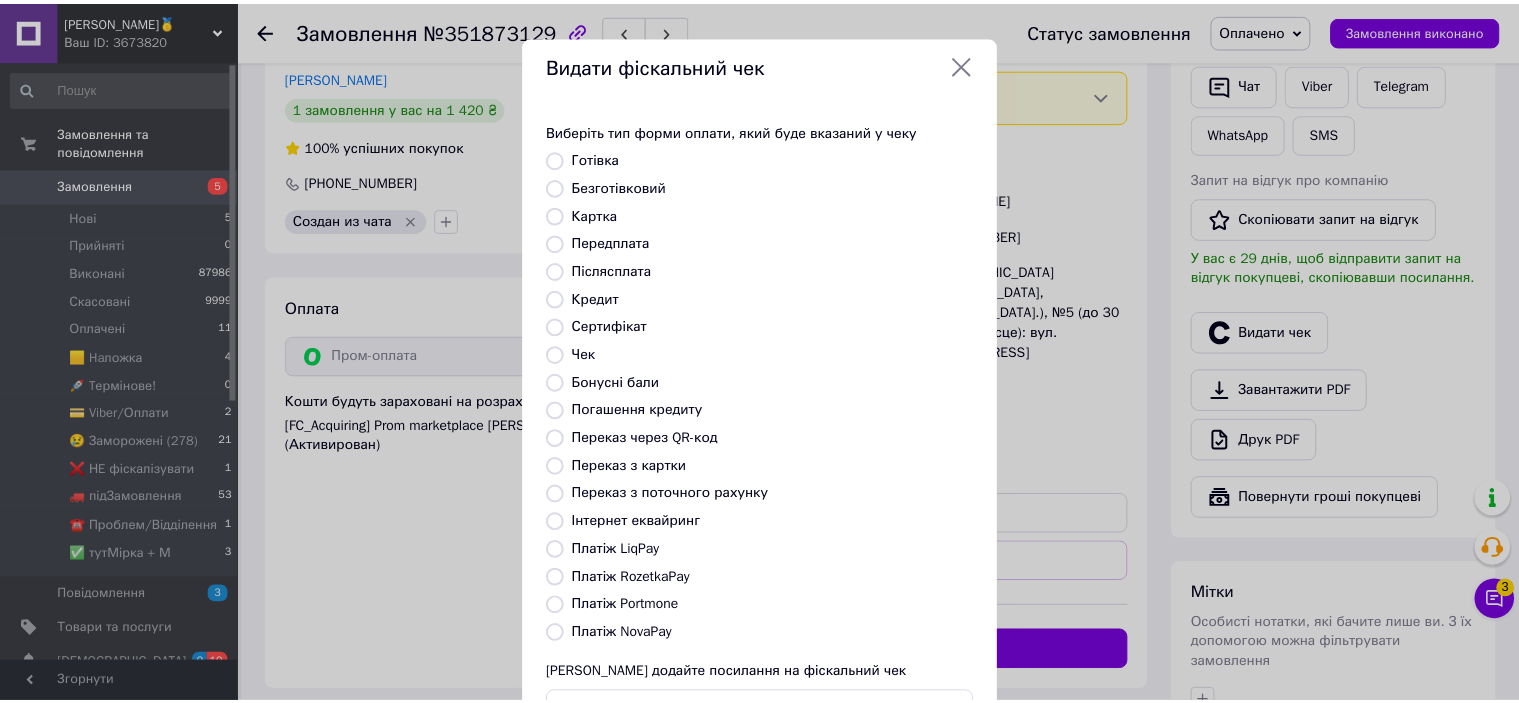 scroll, scrollTop: 155, scrollLeft: 0, axis: vertical 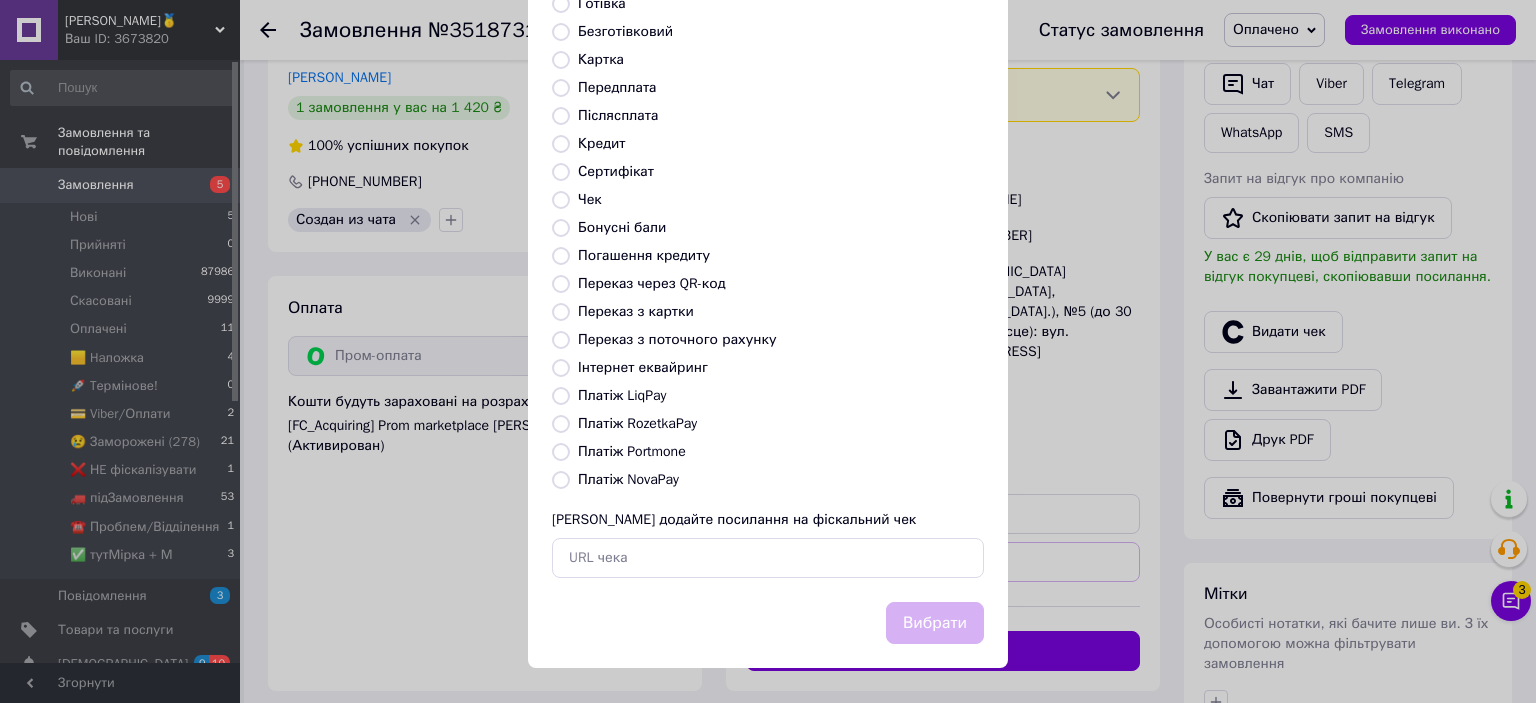 click on "Платіж RozetkaPay" at bounding box center [637, 423] 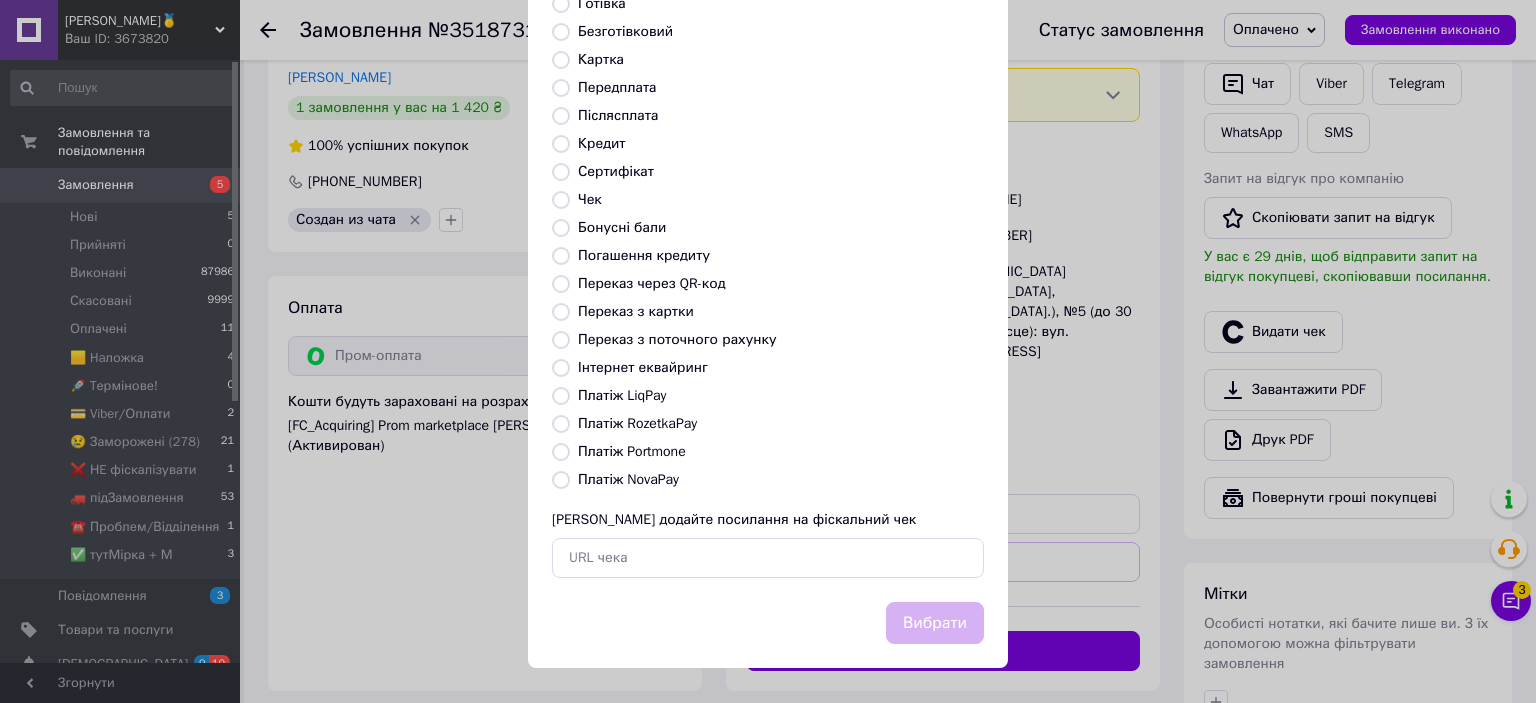 radio on "true" 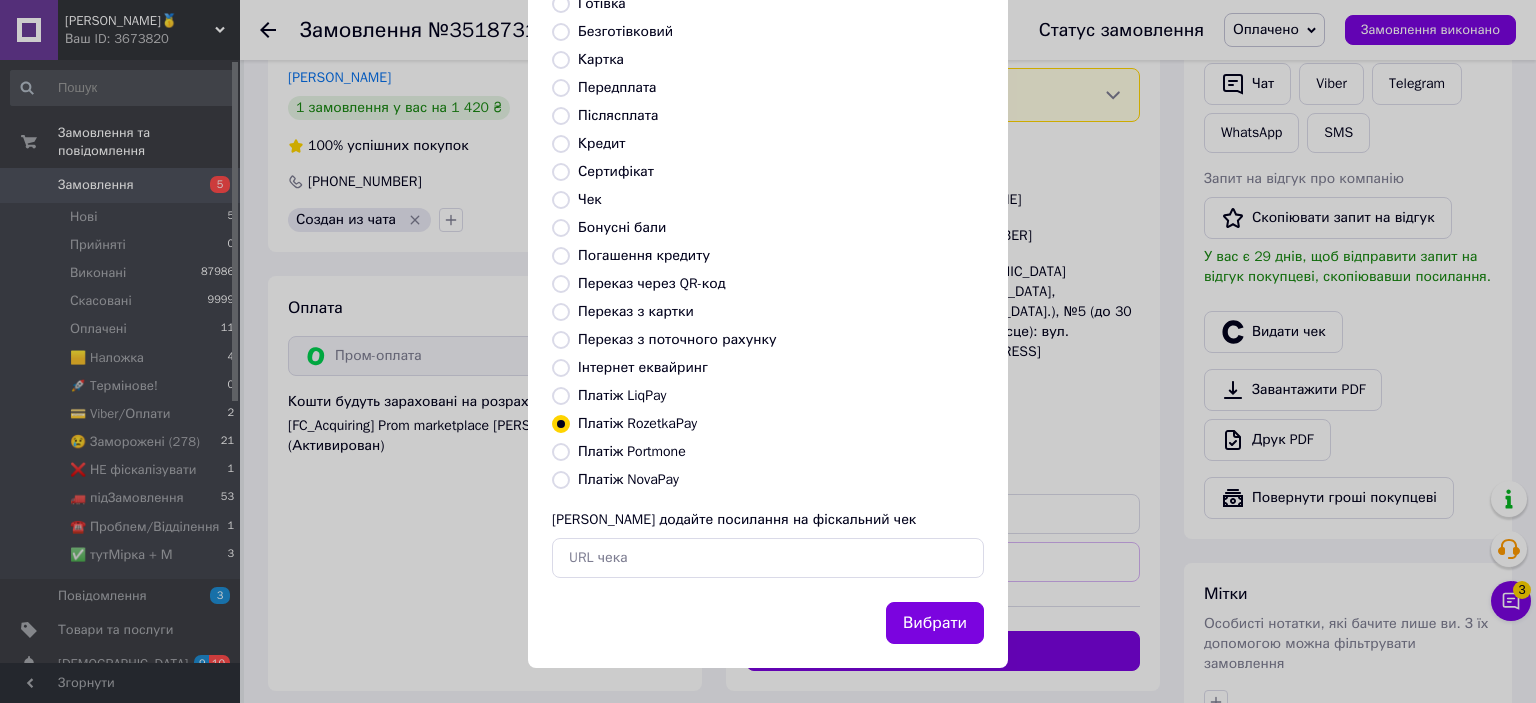 click on "Вибрати" at bounding box center (935, 623) 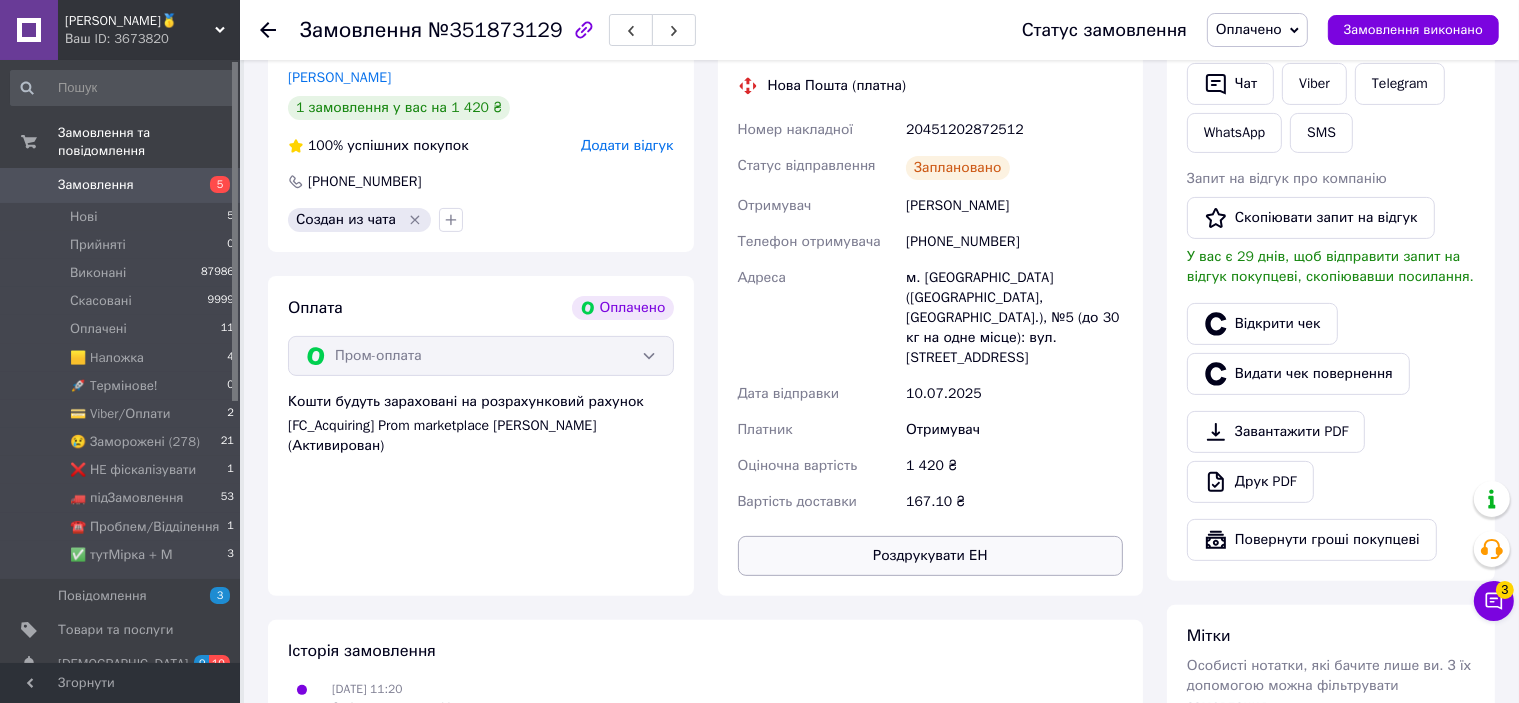 click on "Роздрукувати ЕН" at bounding box center [931, 556] 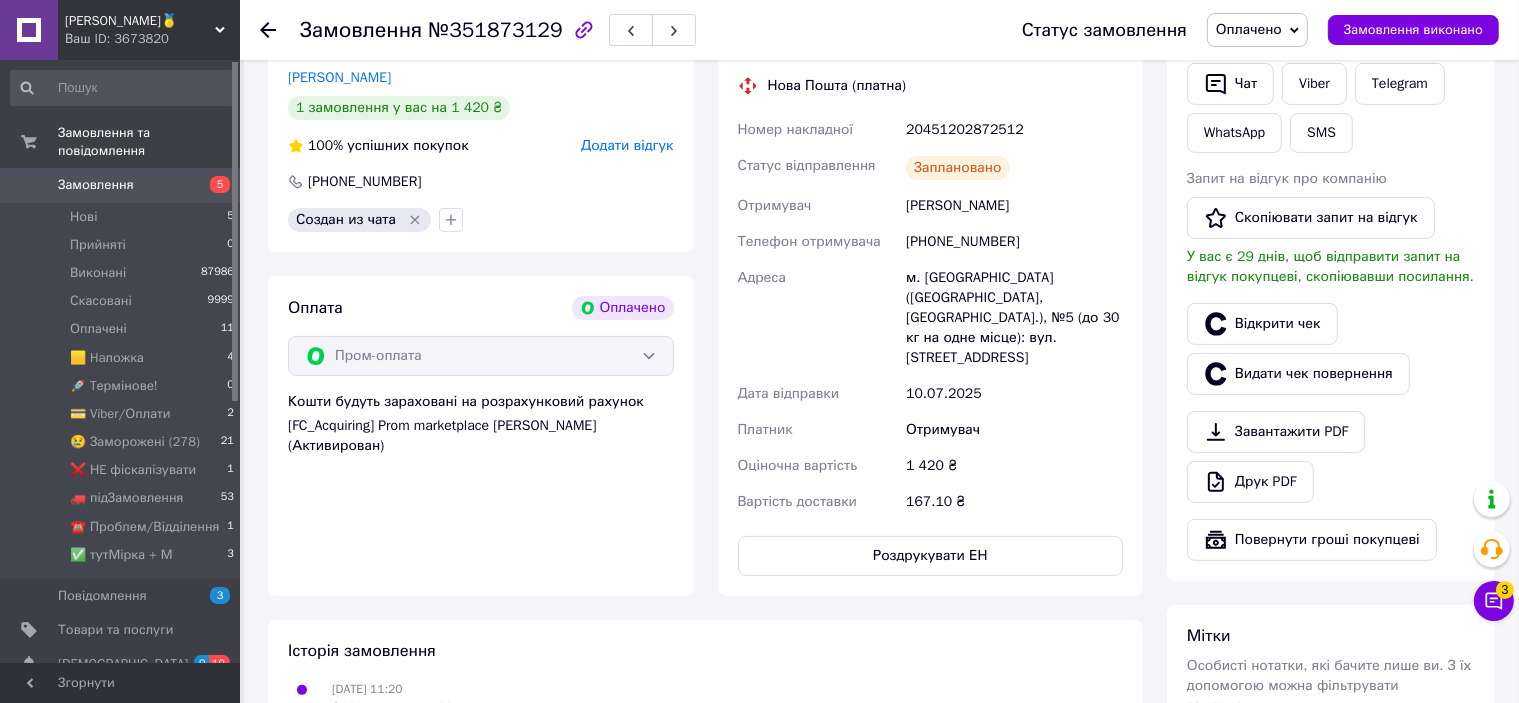 scroll, scrollTop: 400, scrollLeft: 0, axis: vertical 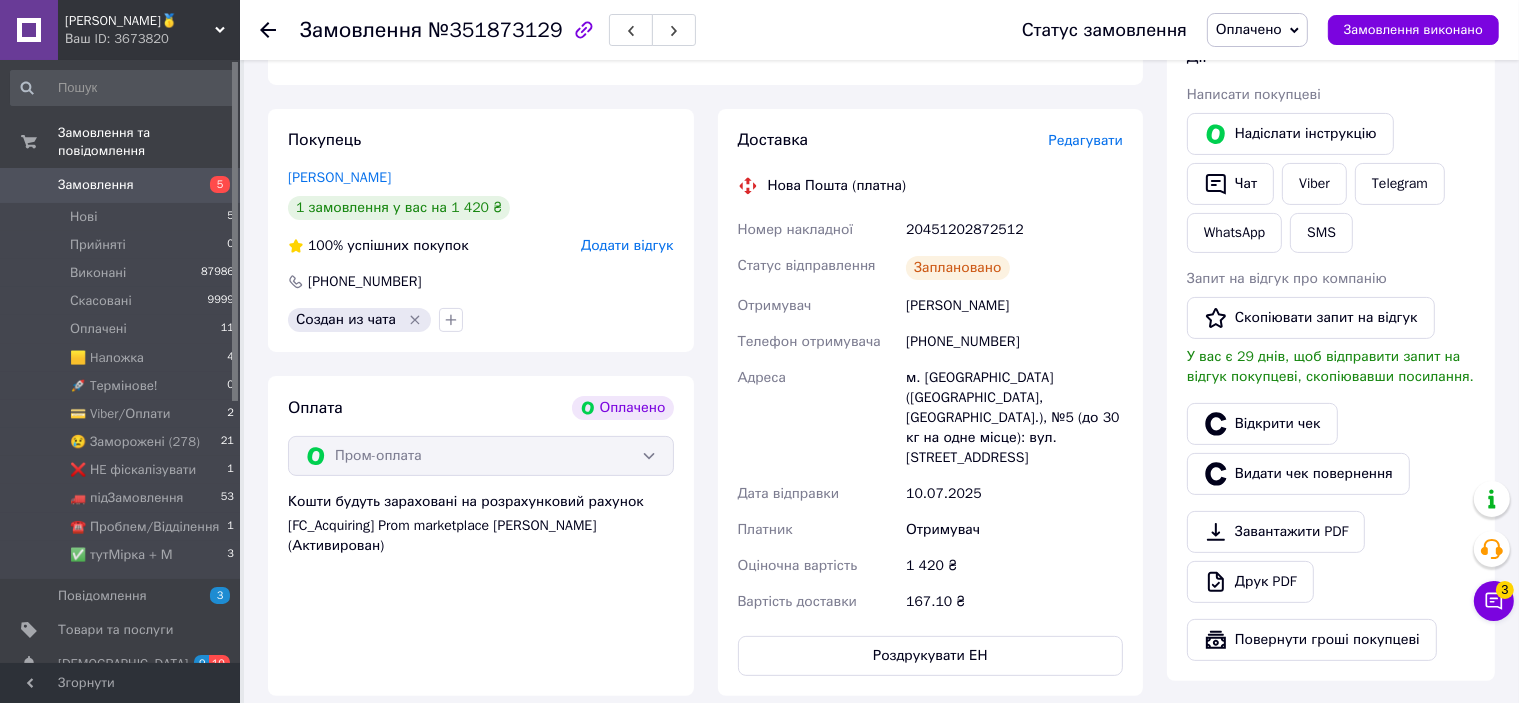 click on "20451202872512" at bounding box center [1014, 230] 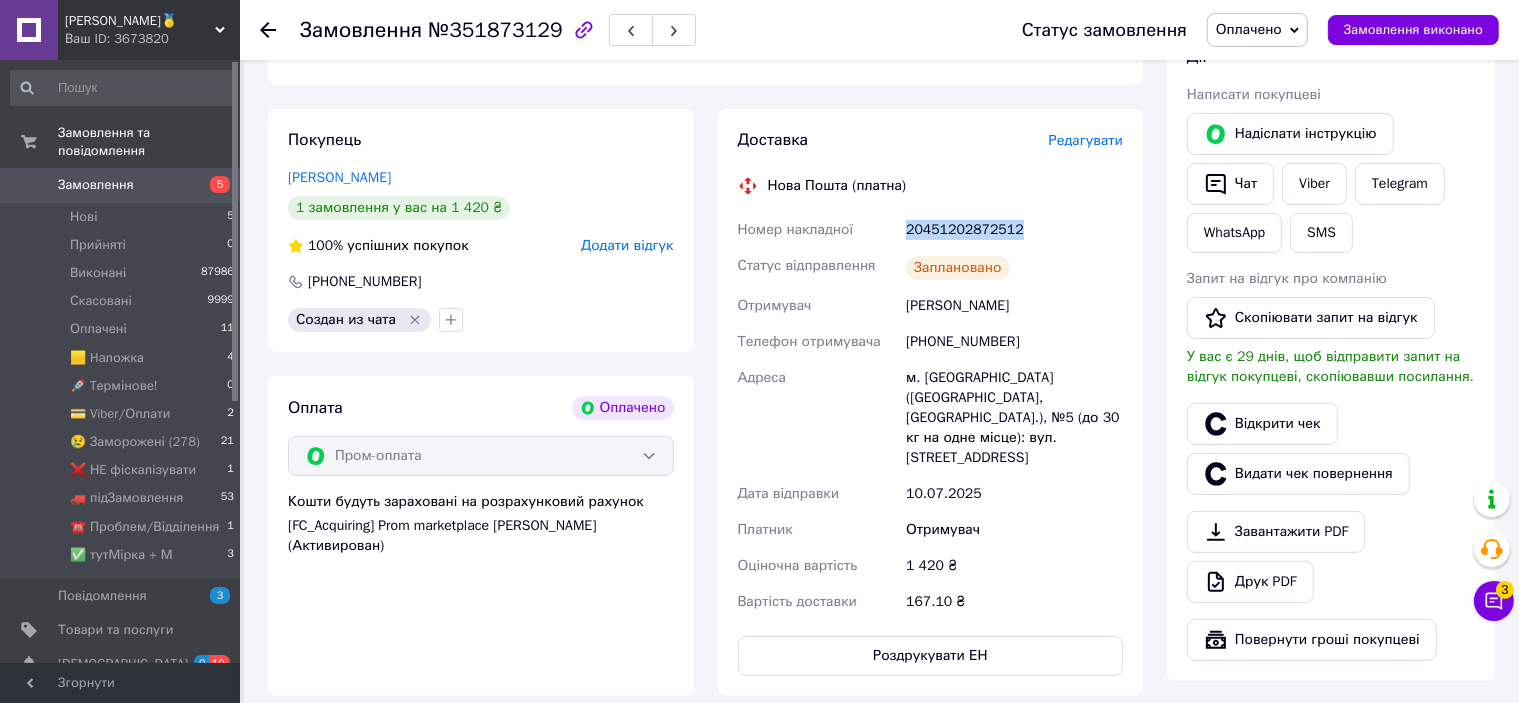 click on "20451202872512" at bounding box center [1014, 230] 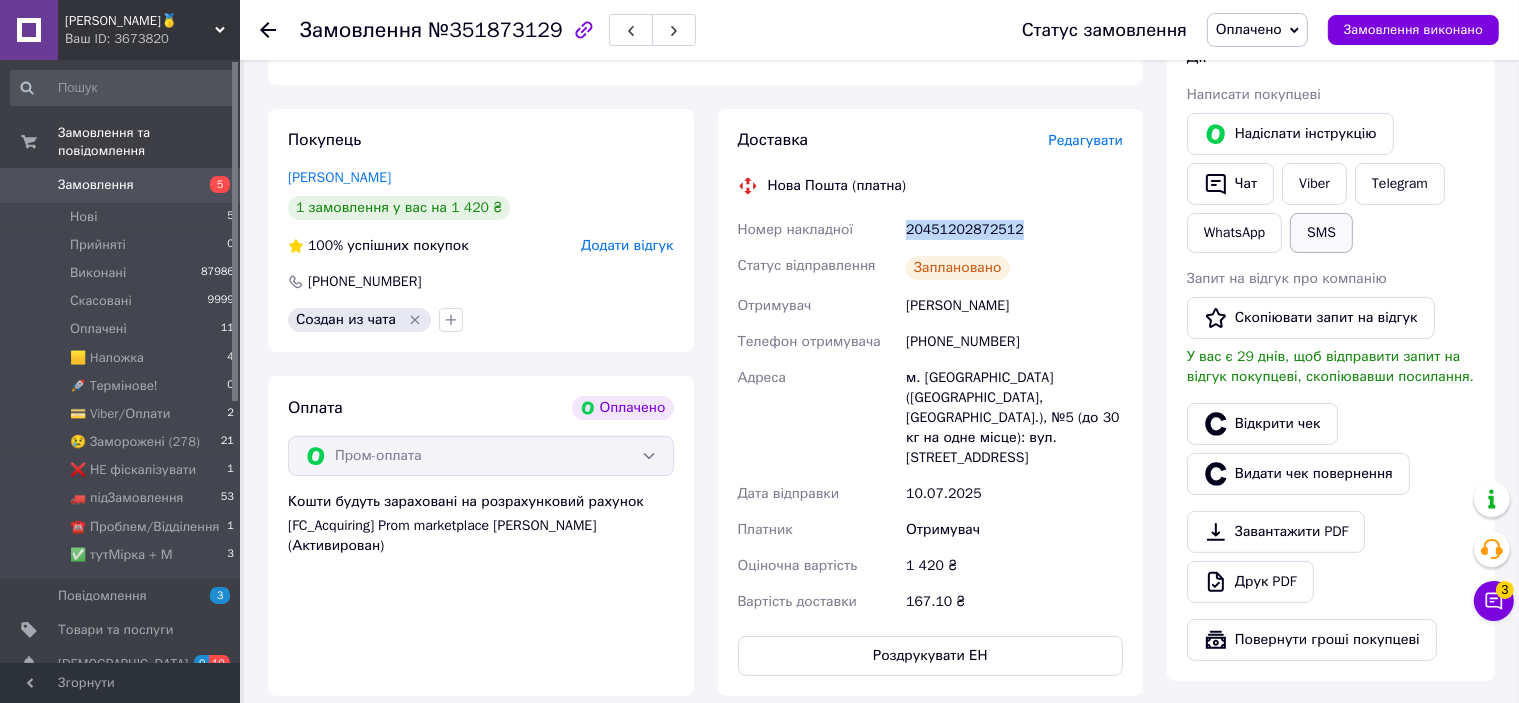 click on "SMS" at bounding box center [1321, 233] 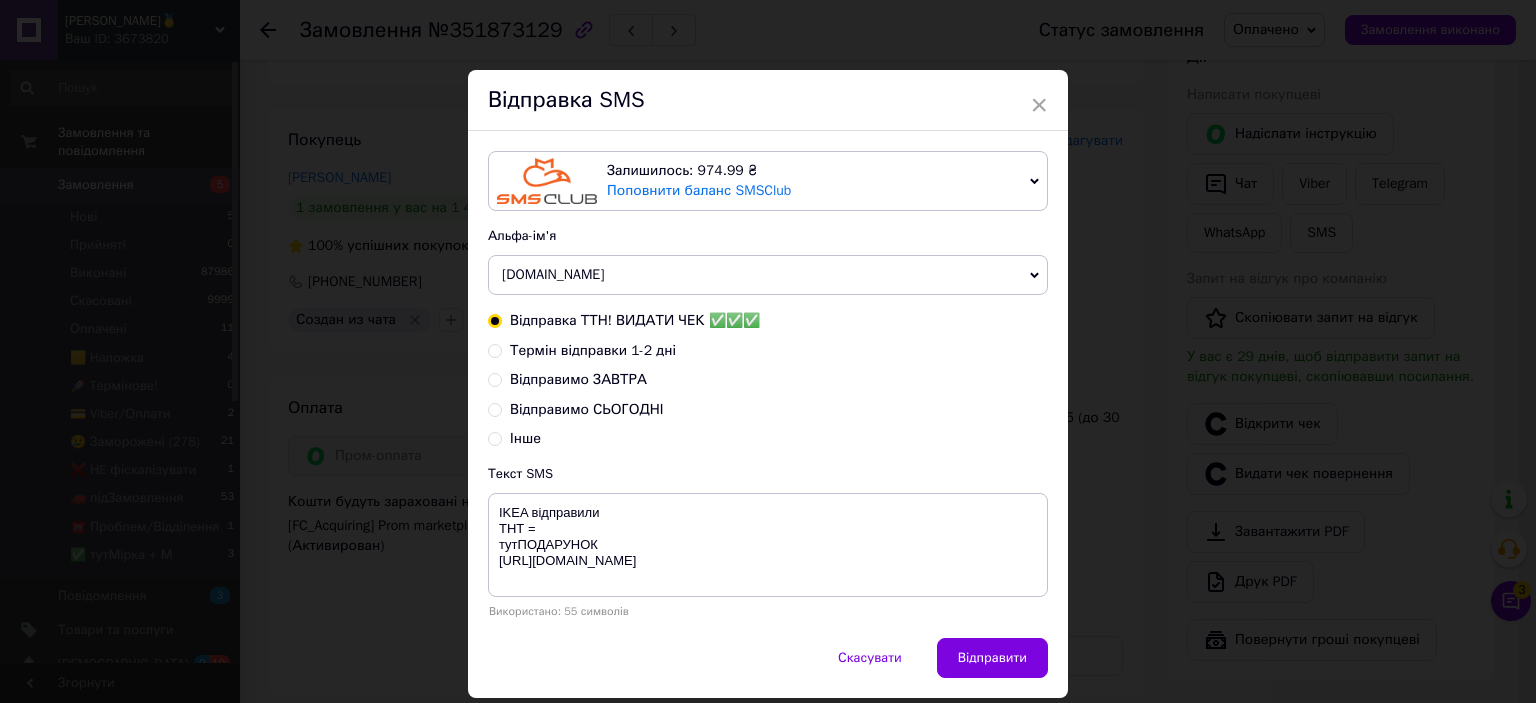 type 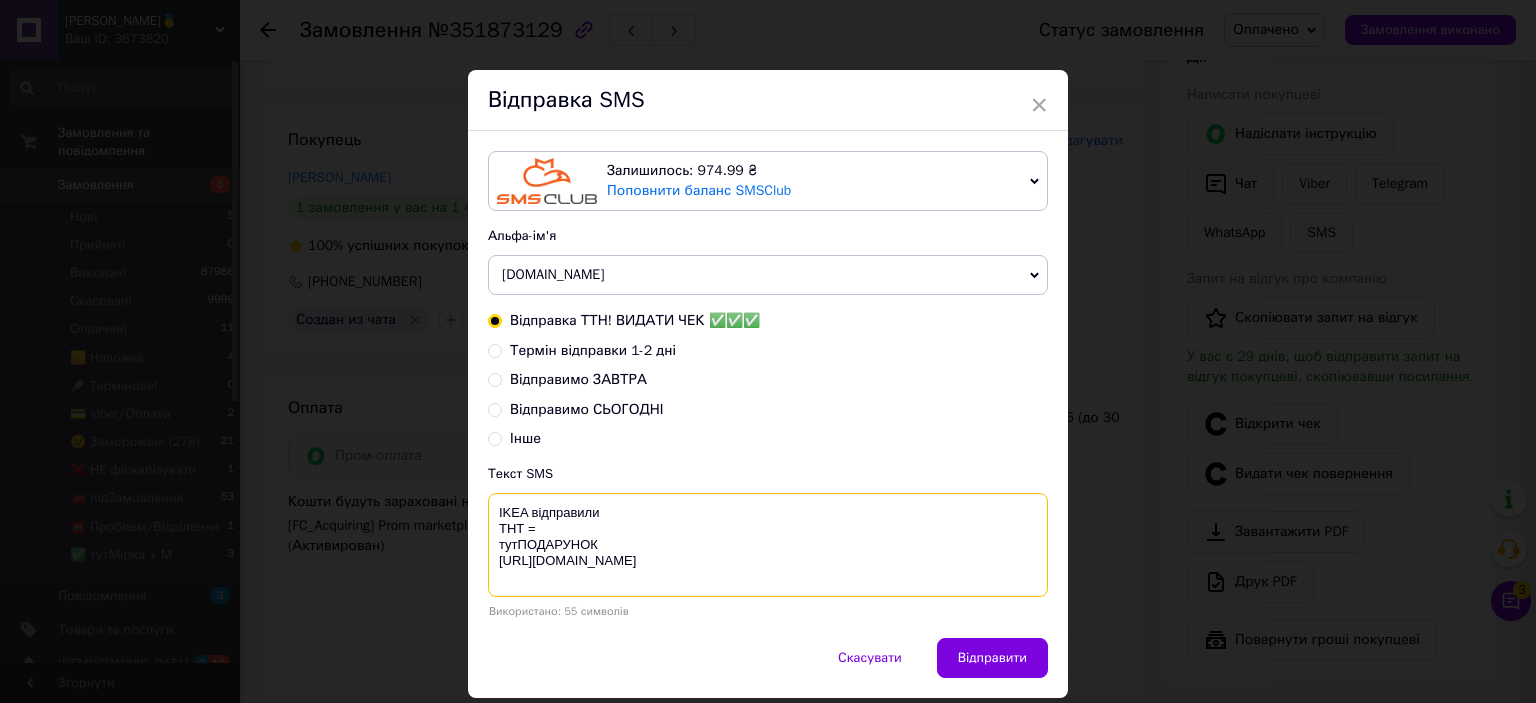 paste on "20451202872512" 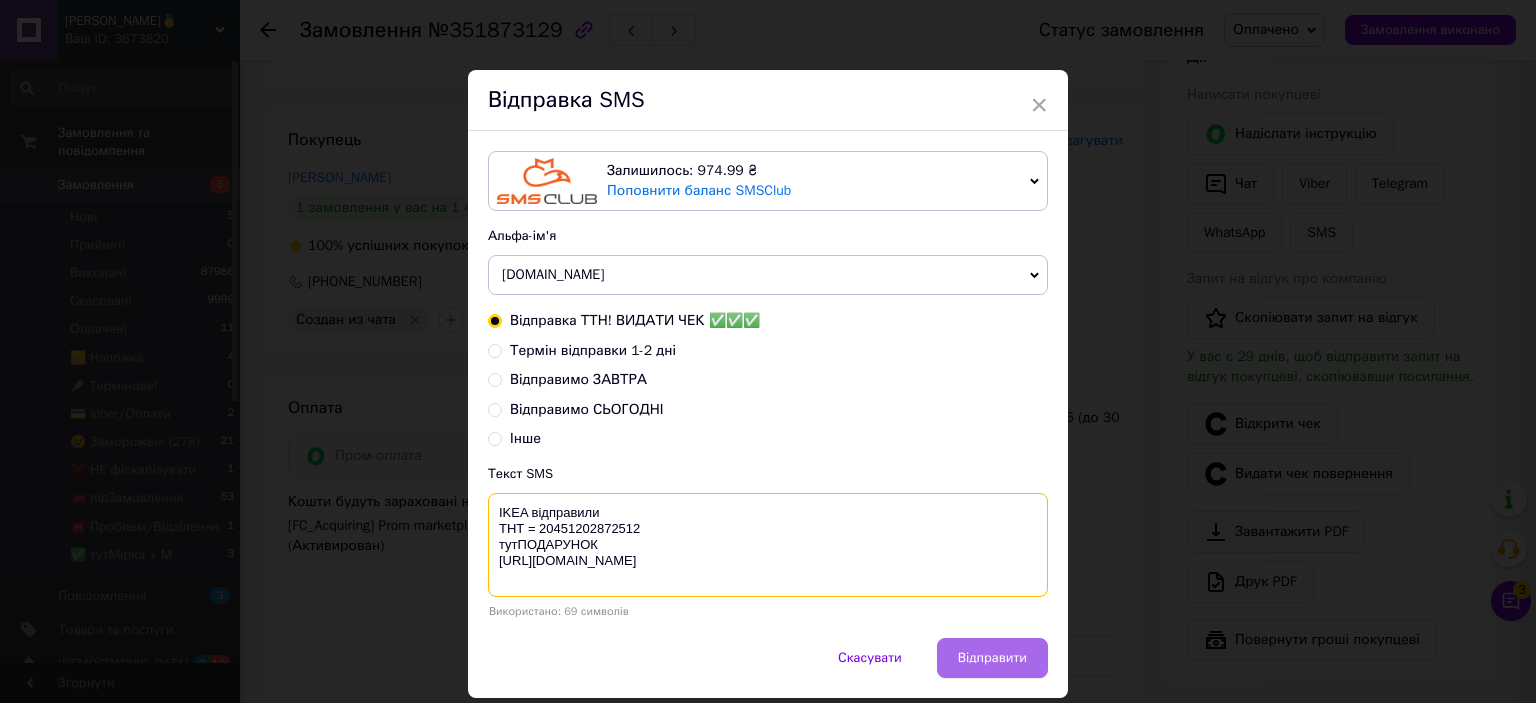 type on "IKEA відправили
ТНТ = 20451202872512
тутПОДАРУНОК
https://bit.ly/taao" 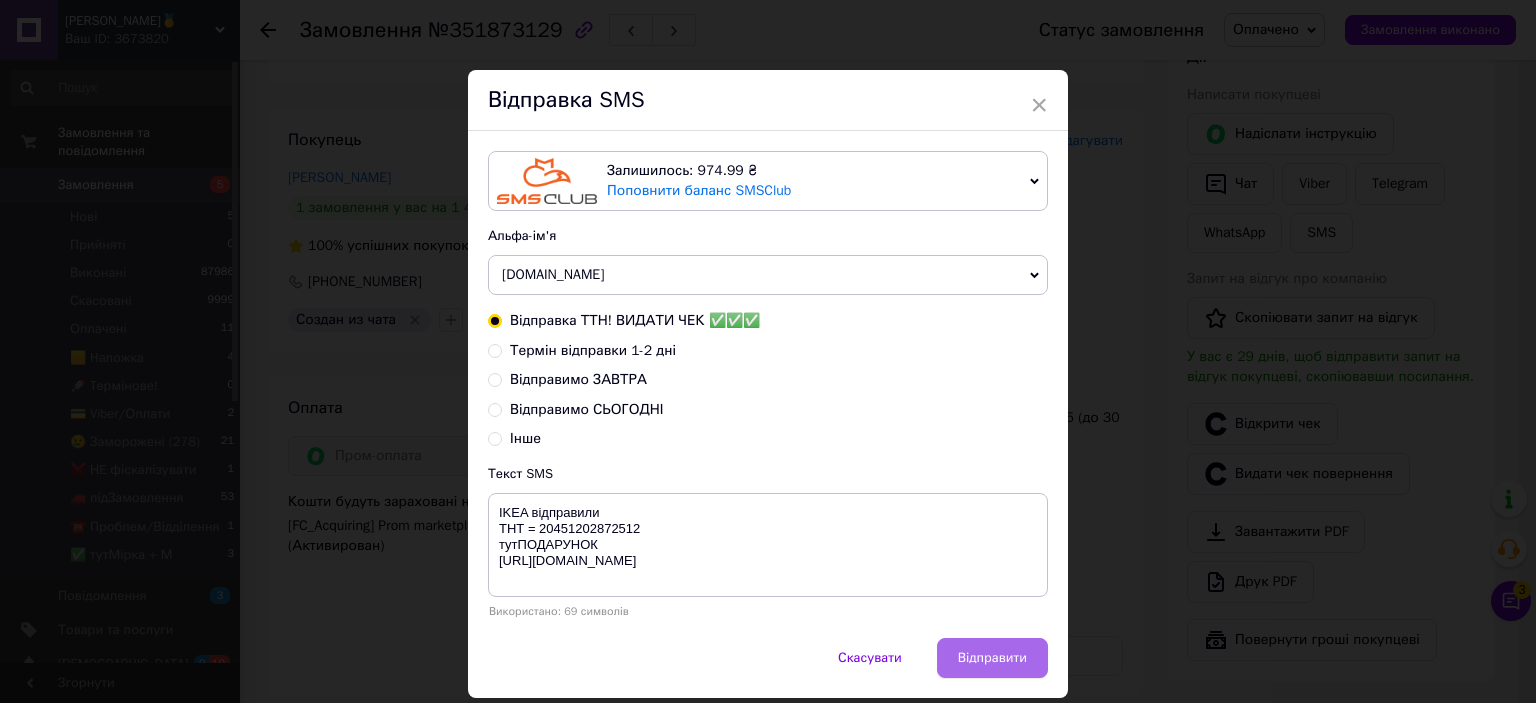 click on "Відправити" at bounding box center (992, 658) 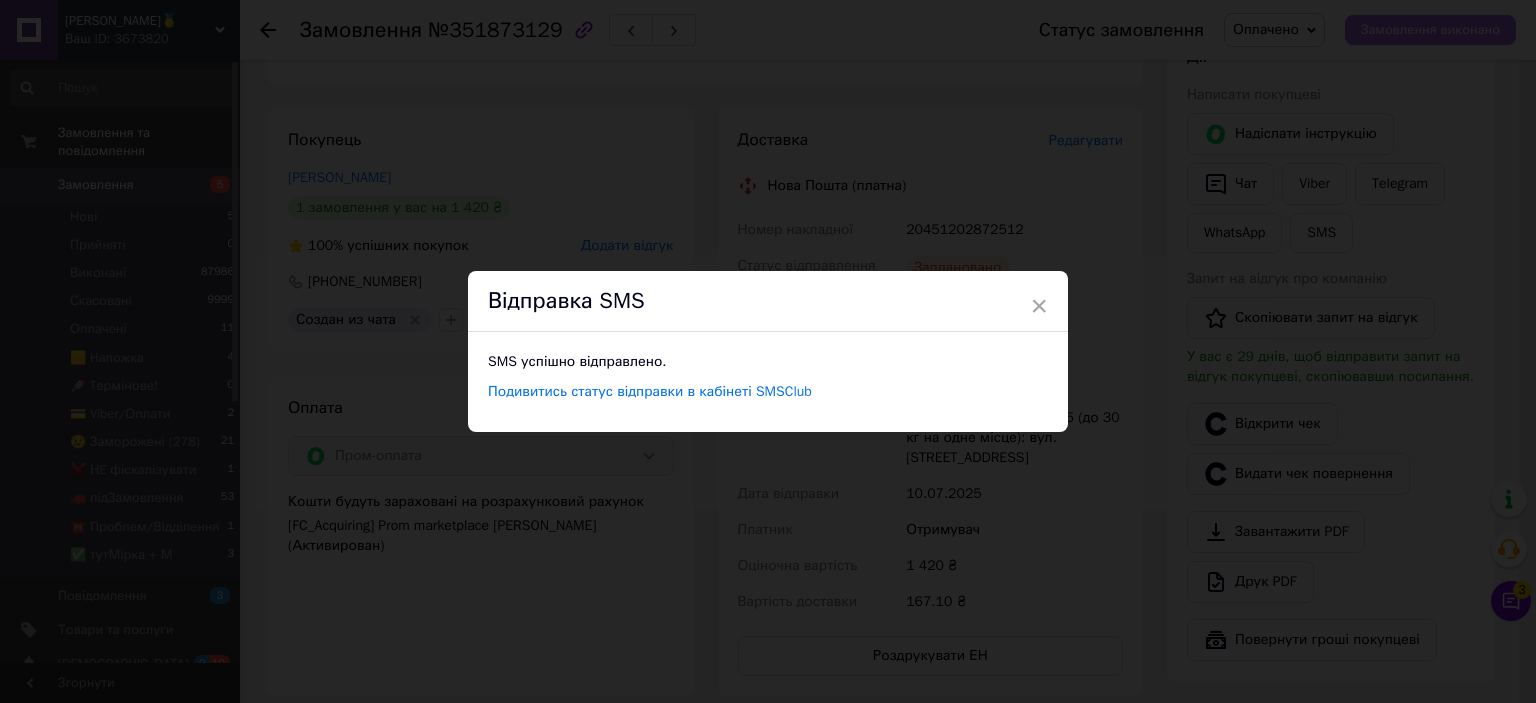 drag, startPoint x: 1324, startPoint y: 43, endPoint x: 1334, endPoint y: 39, distance: 10.770329 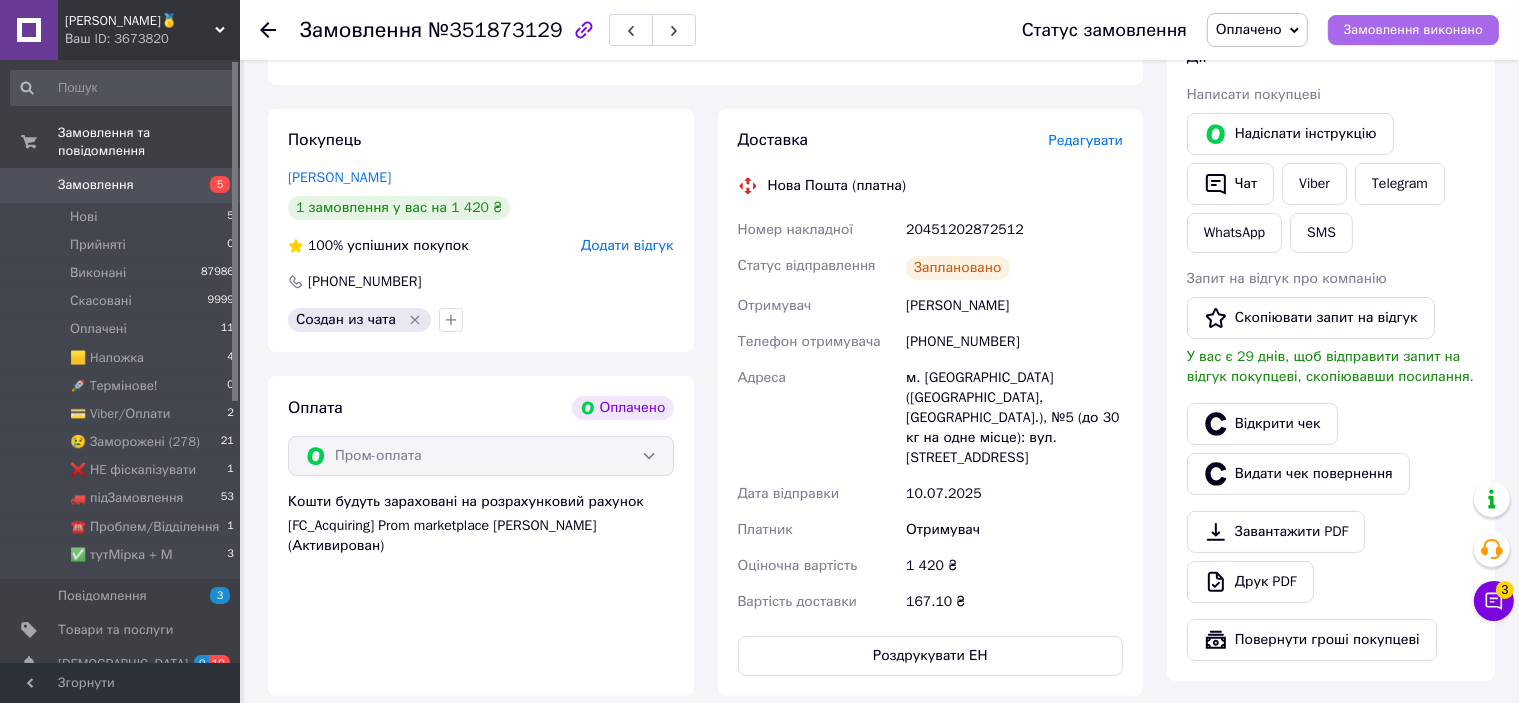 click on "Замовлення виконано" at bounding box center (1413, 30) 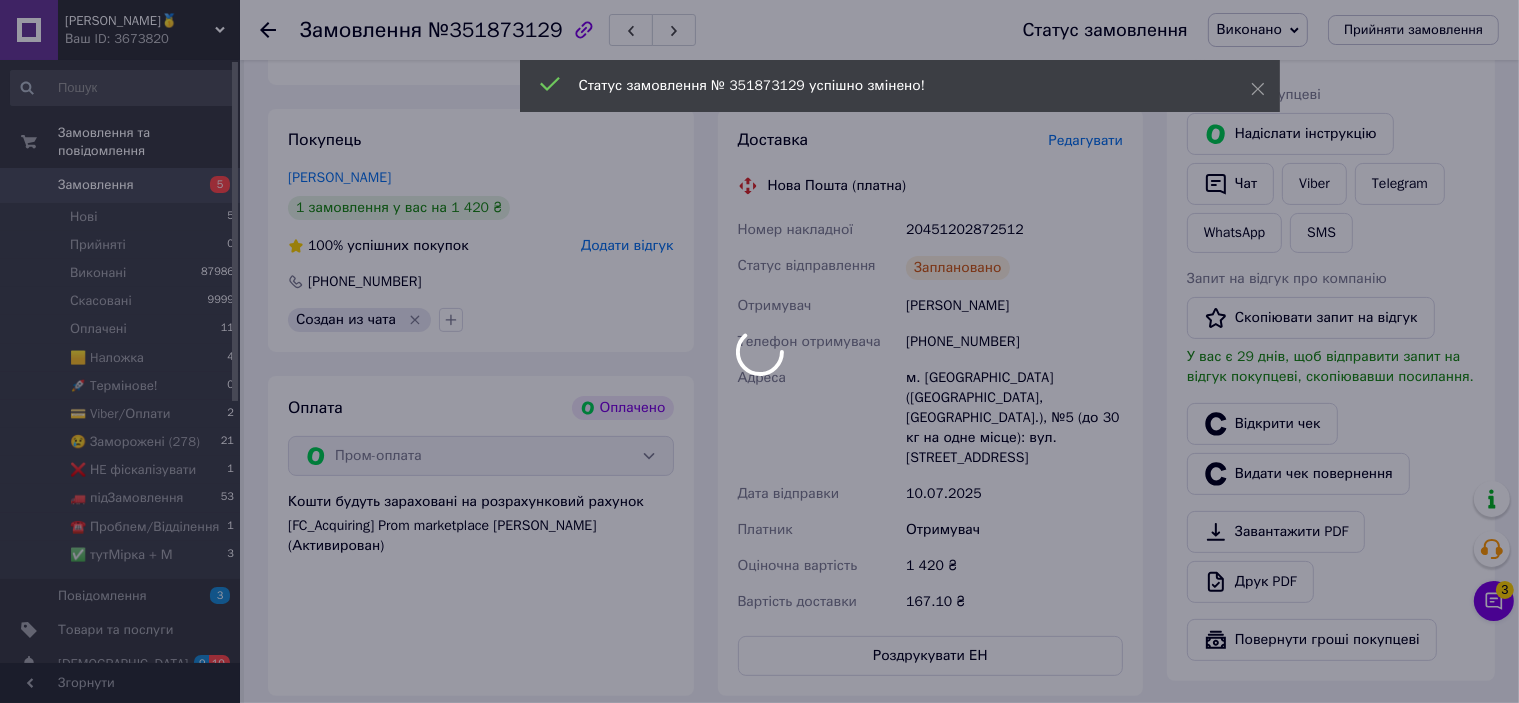 scroll, scrollTop: 0, scrollLeft: 0, axis: both 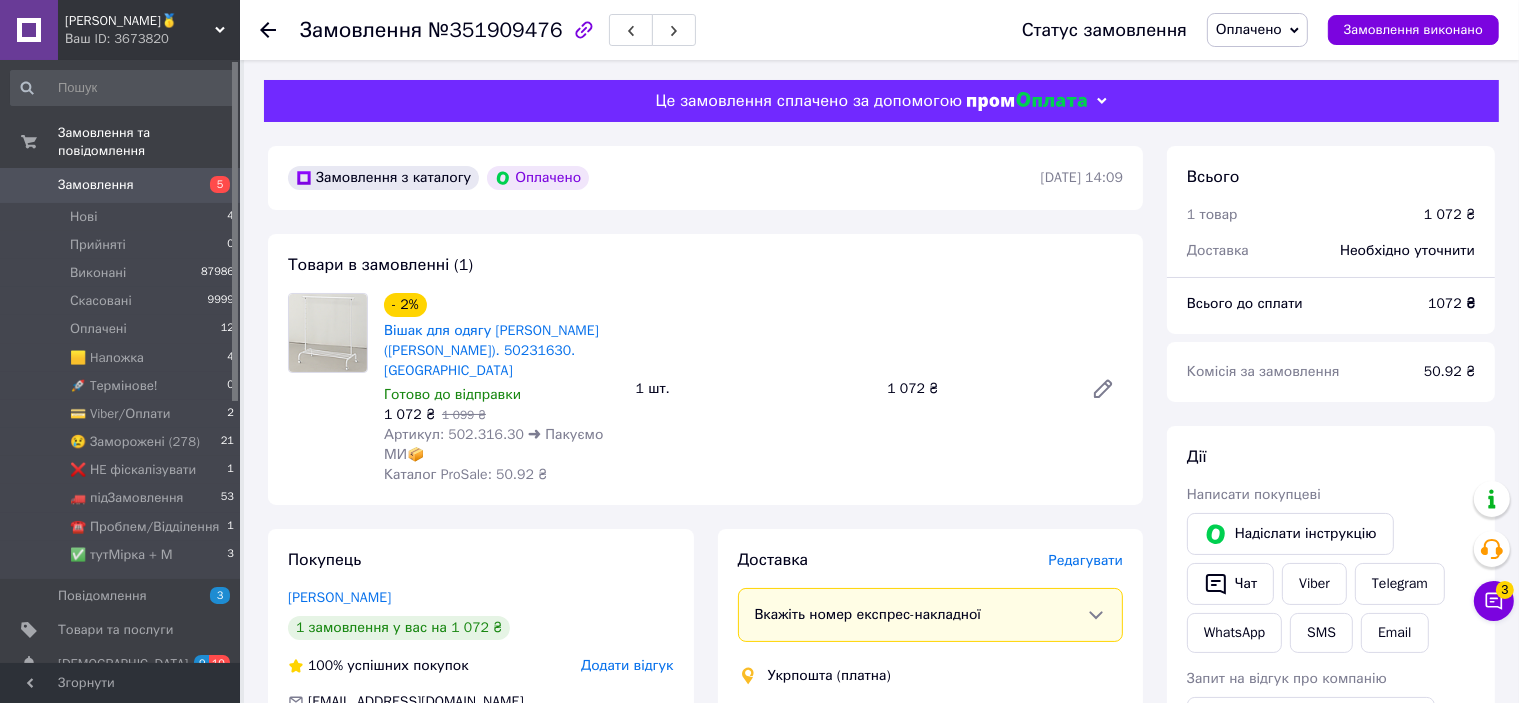 click on "Редагувати" at bounding box center [1086, 560] 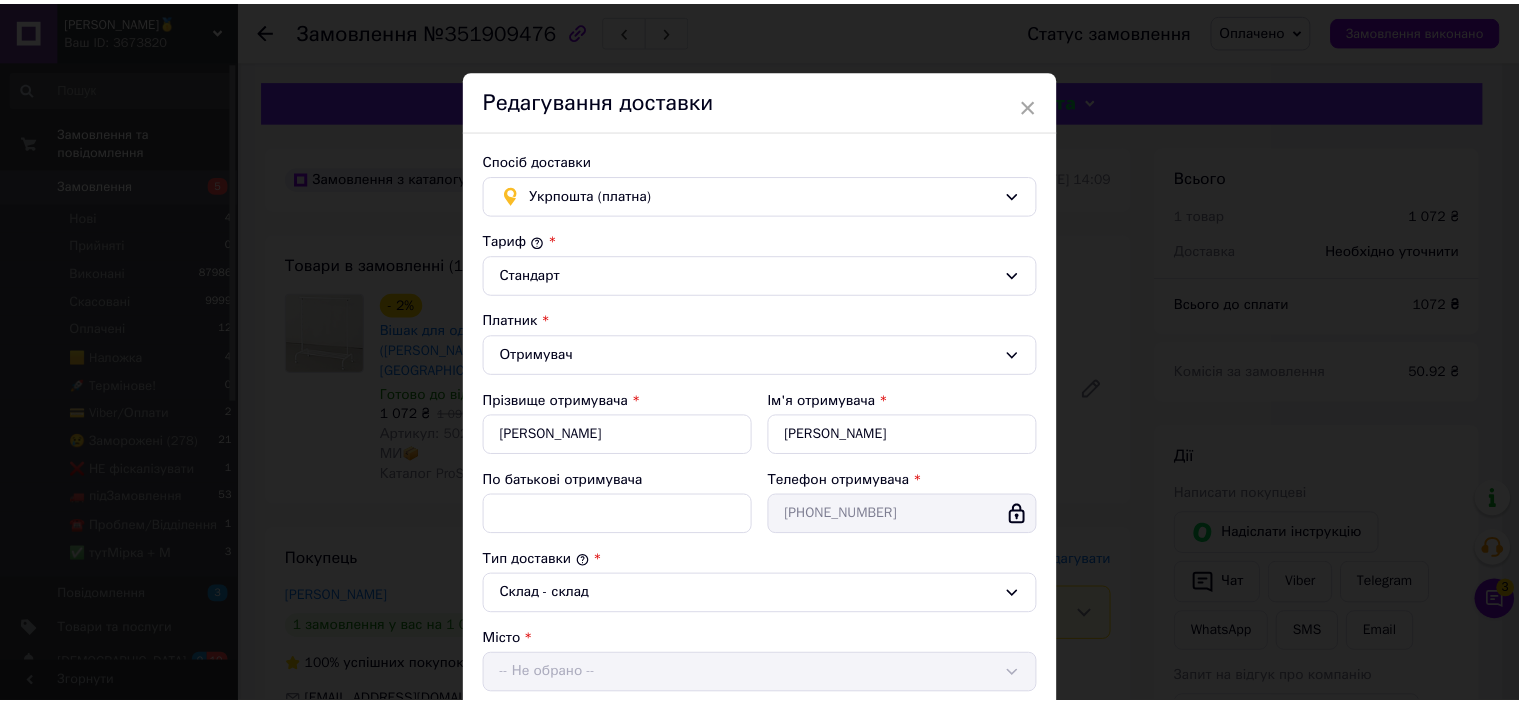 scroll, scrollTop: 543, scrollLeft: 0, axis: vertical 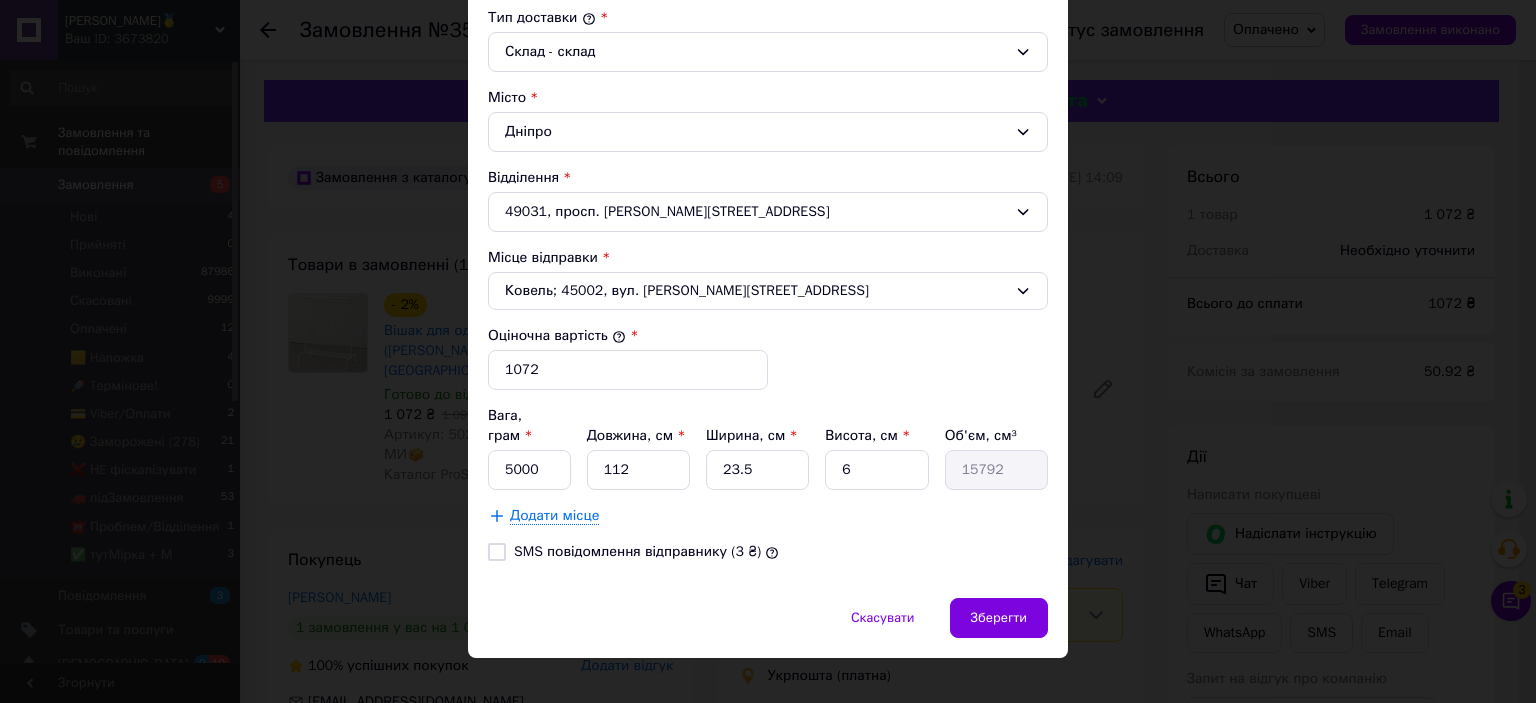 click on "× Редагування доставки Спосіб доставки Укрпошта (платна) Тариф     * Стандарт Платник   * Отримувач Прізвище отримувача   * Симонова Ім'я отримувача   * Тетяна По батькові отримувача Телефон отримувача   * +380986307933 Тип доставки     * Склад - склад Місто Дніпро Відділення 49031, просп. Олександра Поля, 48Б Місце відправки   * Ковель; 45002, вул. Богдана Хмельницького, 9 Оціночна вартість     * 1072 Вага, грам   * 5000 Довжина, см   * 112 Ширина, см   * 23.5 Висота, см   * 6 Об'єм, см³ 15792 Додати місце SMS повідомлення відправнику (3 ₴)   Скасувати   Зберегти" at bounding box center [768, 351] 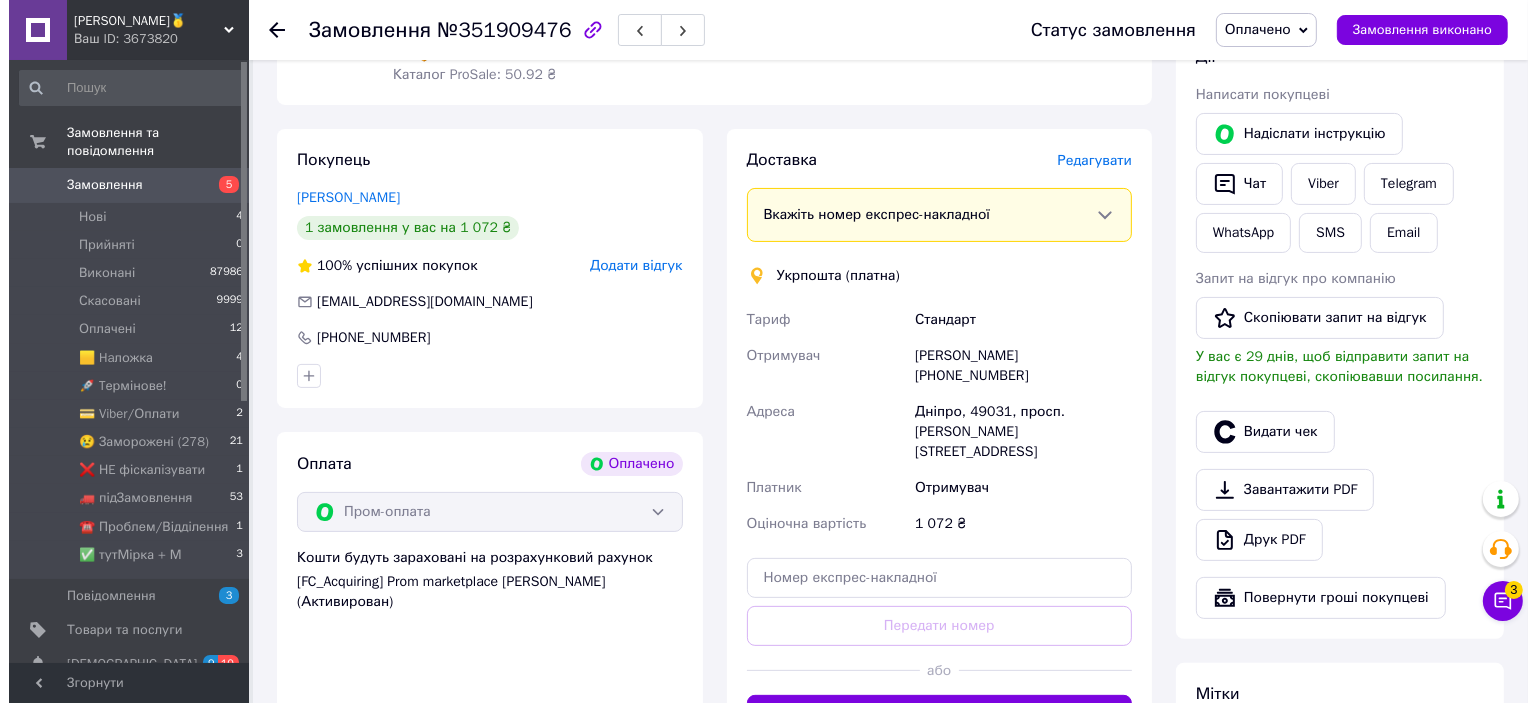 scroll, scrollTop: 500, scrollLeft: 0, axis: vertical 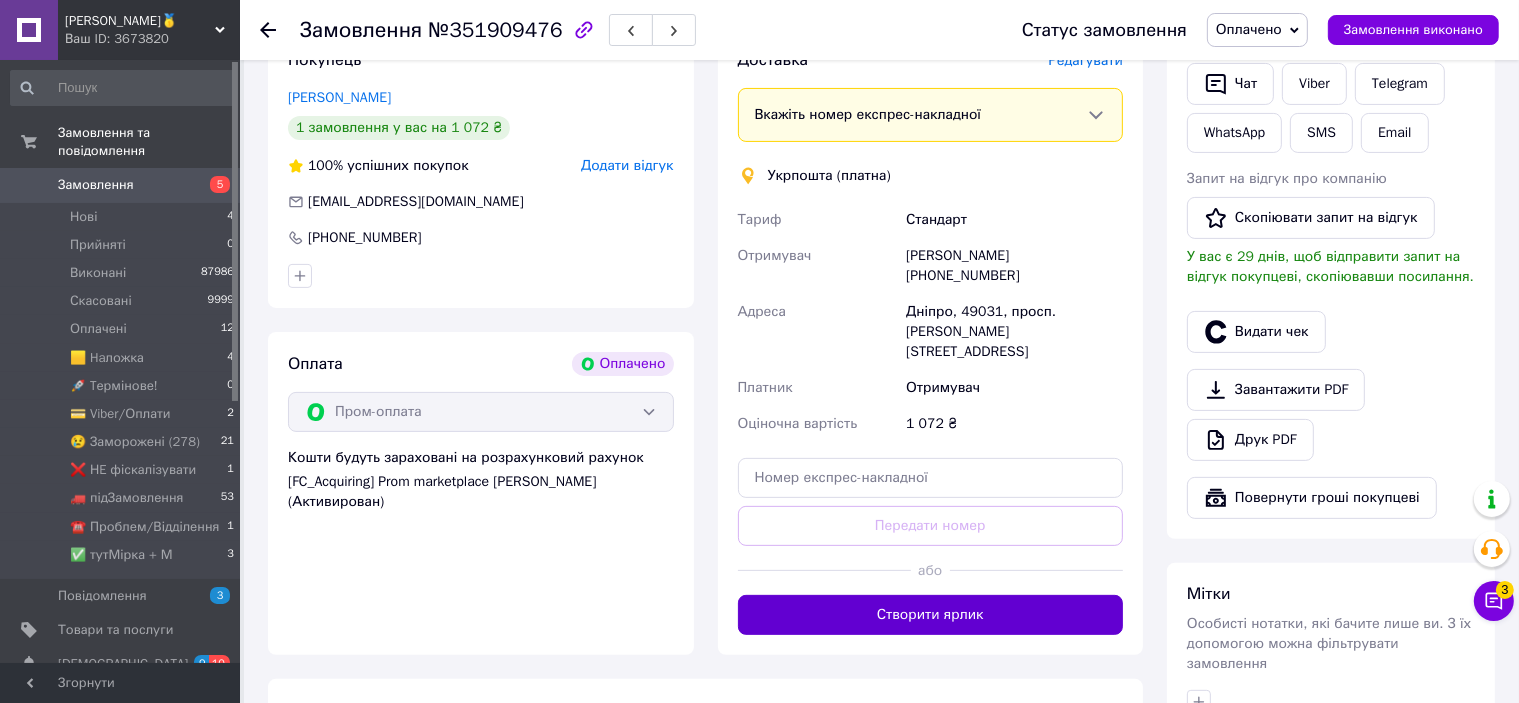 click on "Створити ярлик" at bounding box center (931, 615) 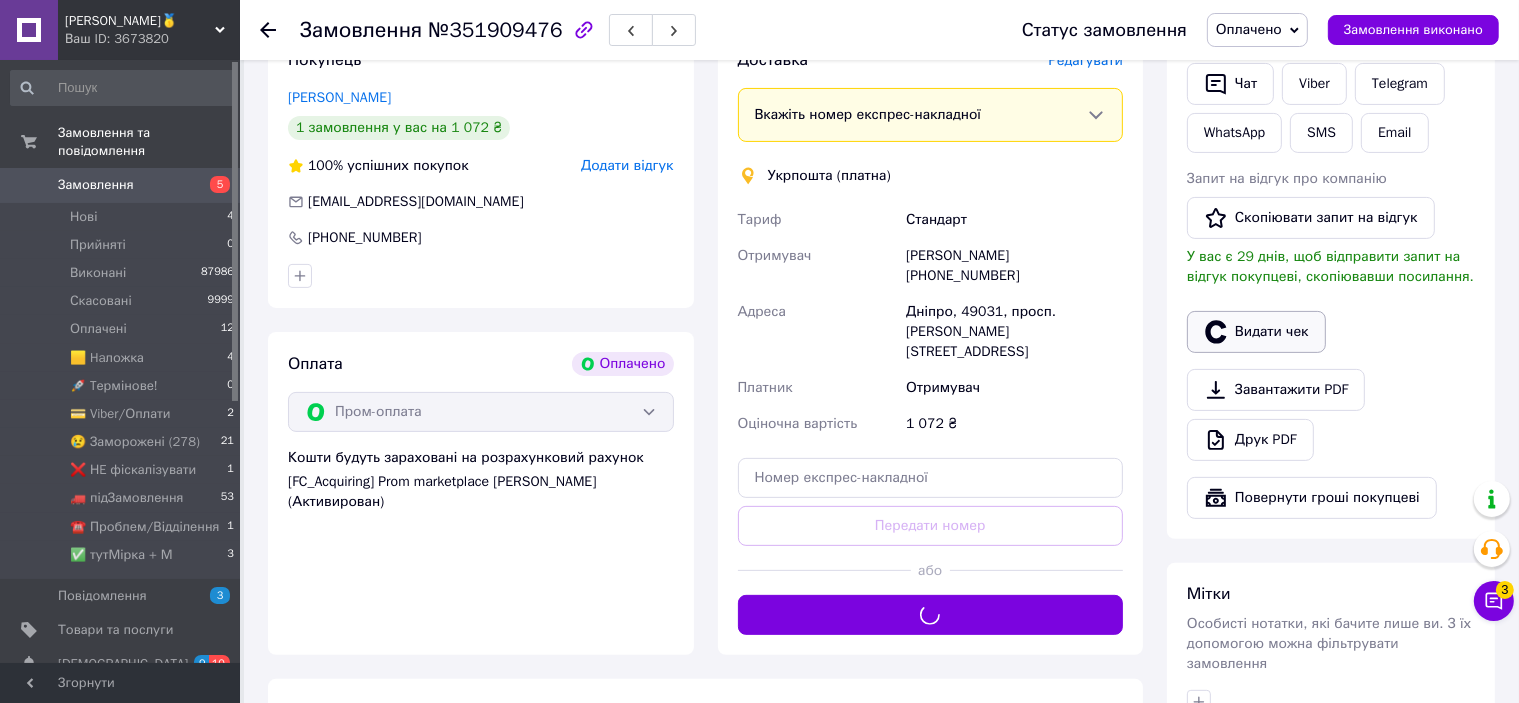 click on "Видати чек" at bounding box center [1256, 332] 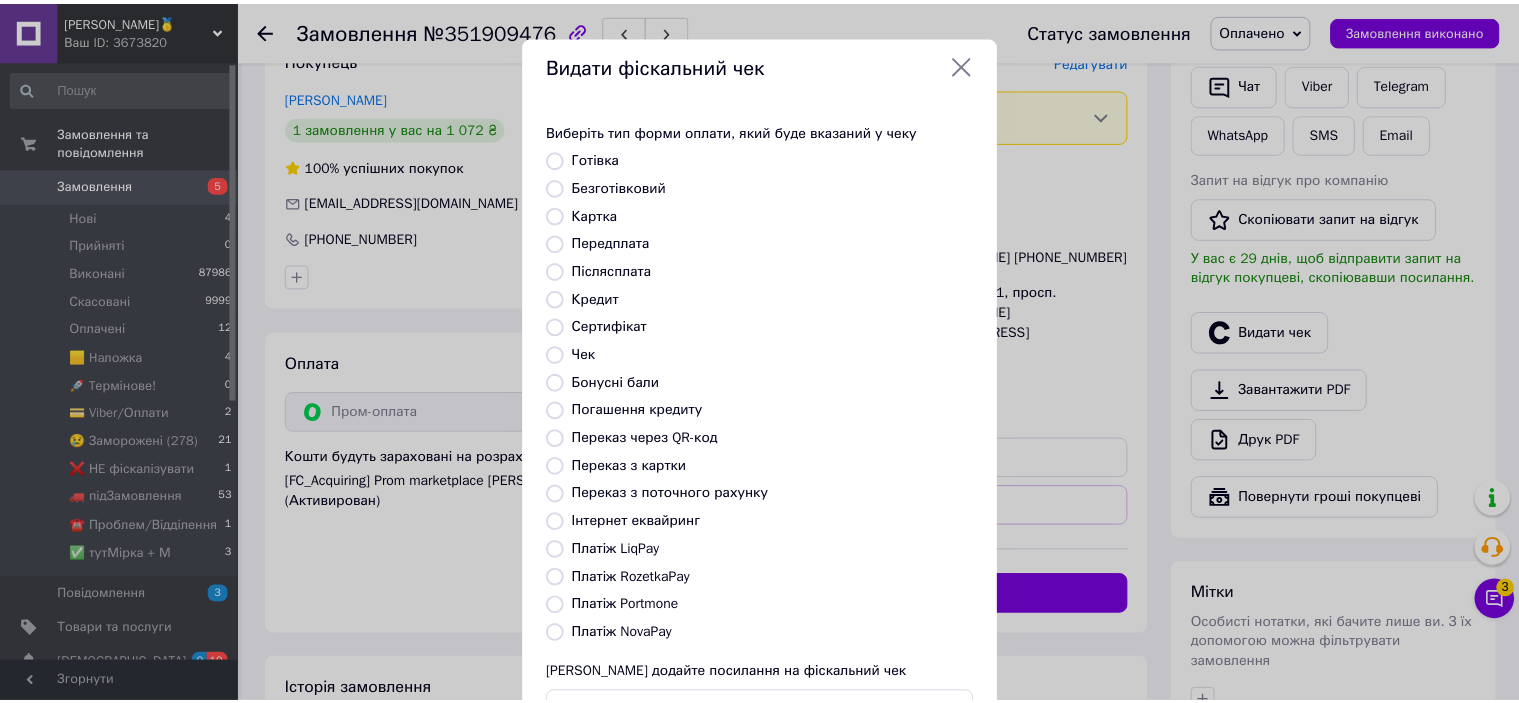 scroll, scrollTop: 155, scrollLeft: 0, axis: vertical 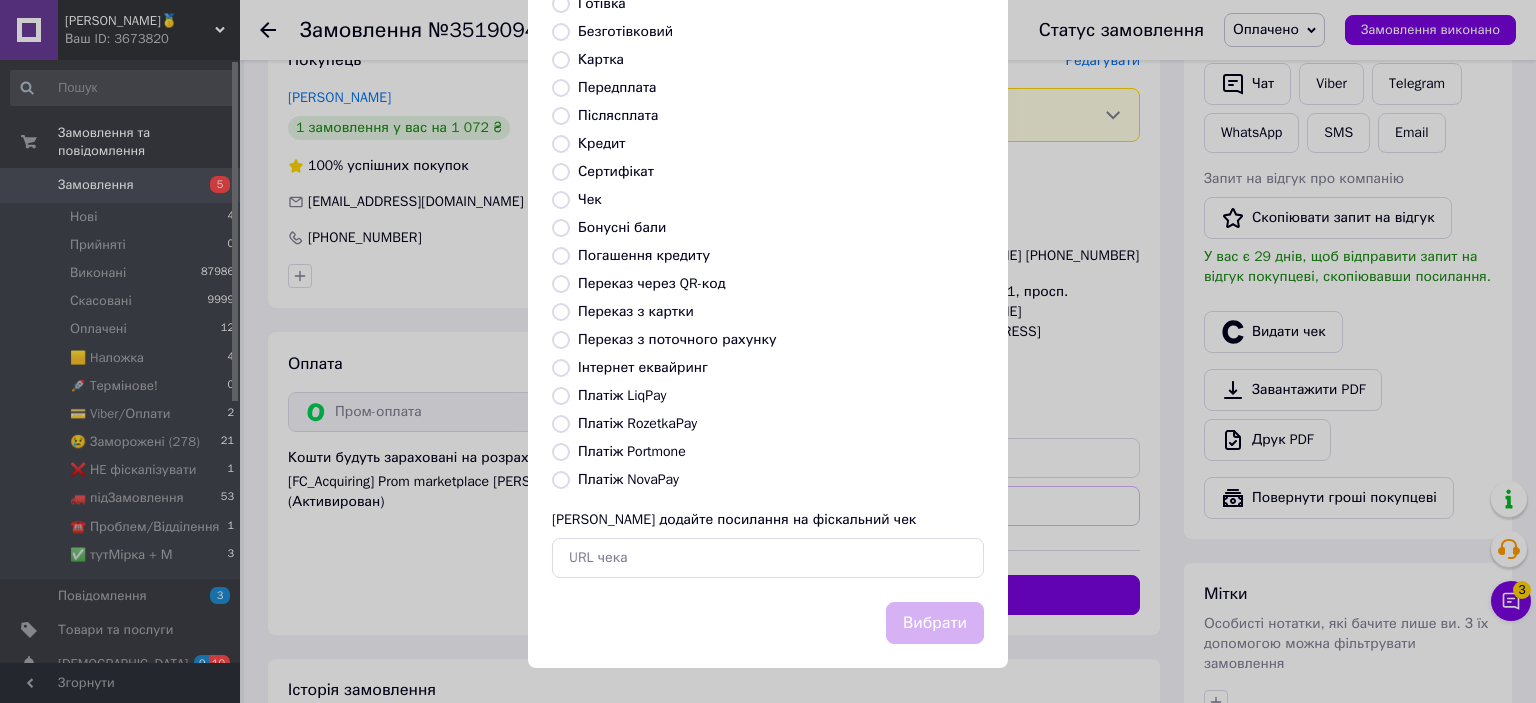 click on "Платіж RozetkaPay" at bounding box center [637, 423] 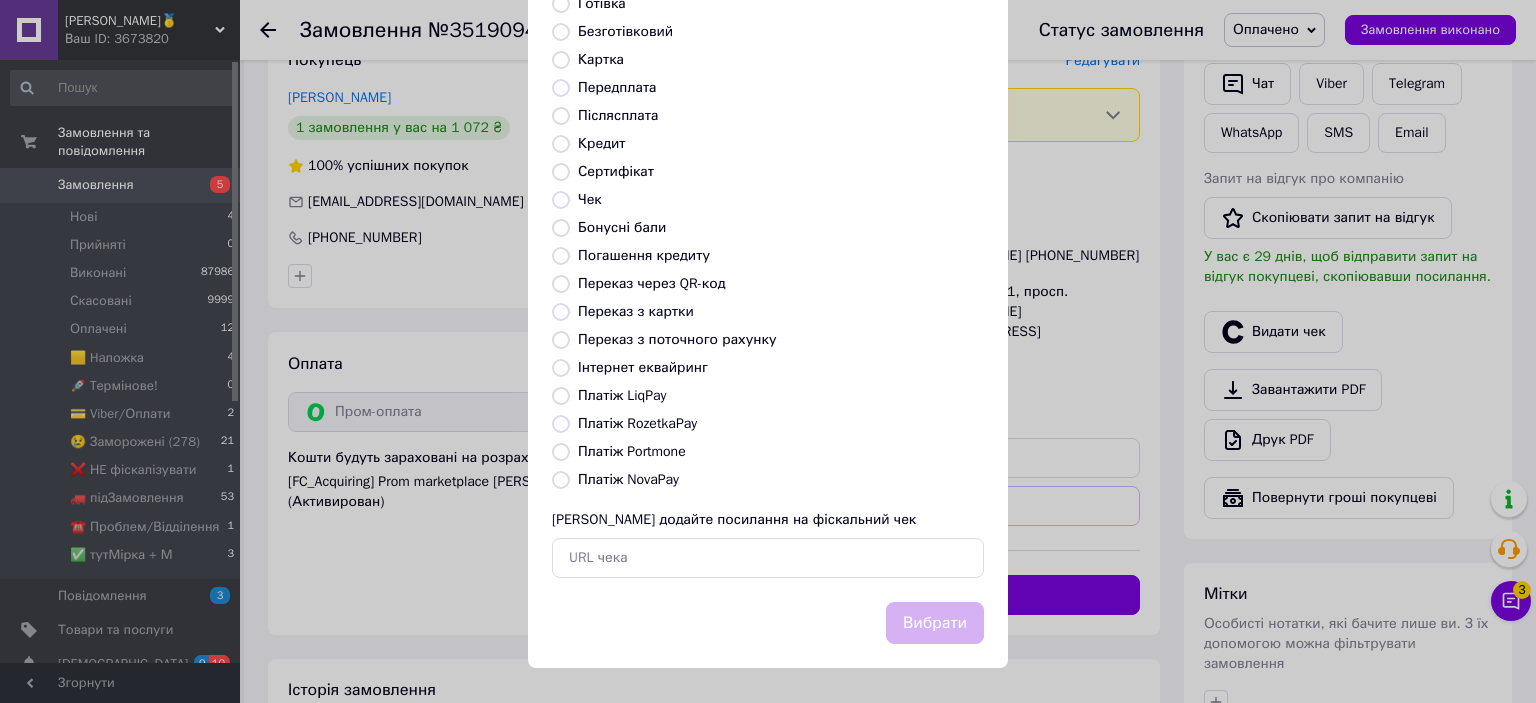 radio on "true" 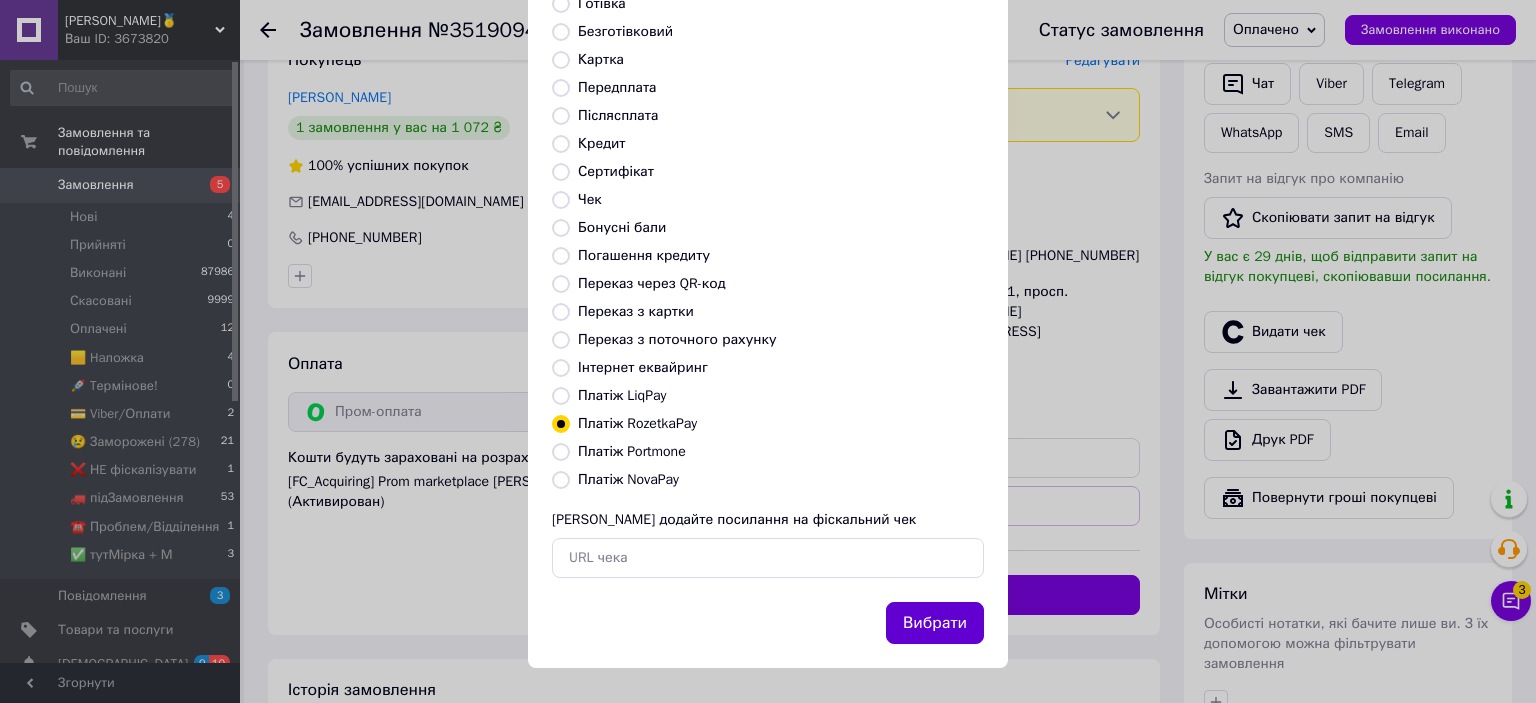 click on "Вибрати" at bounding box center (935, 623) 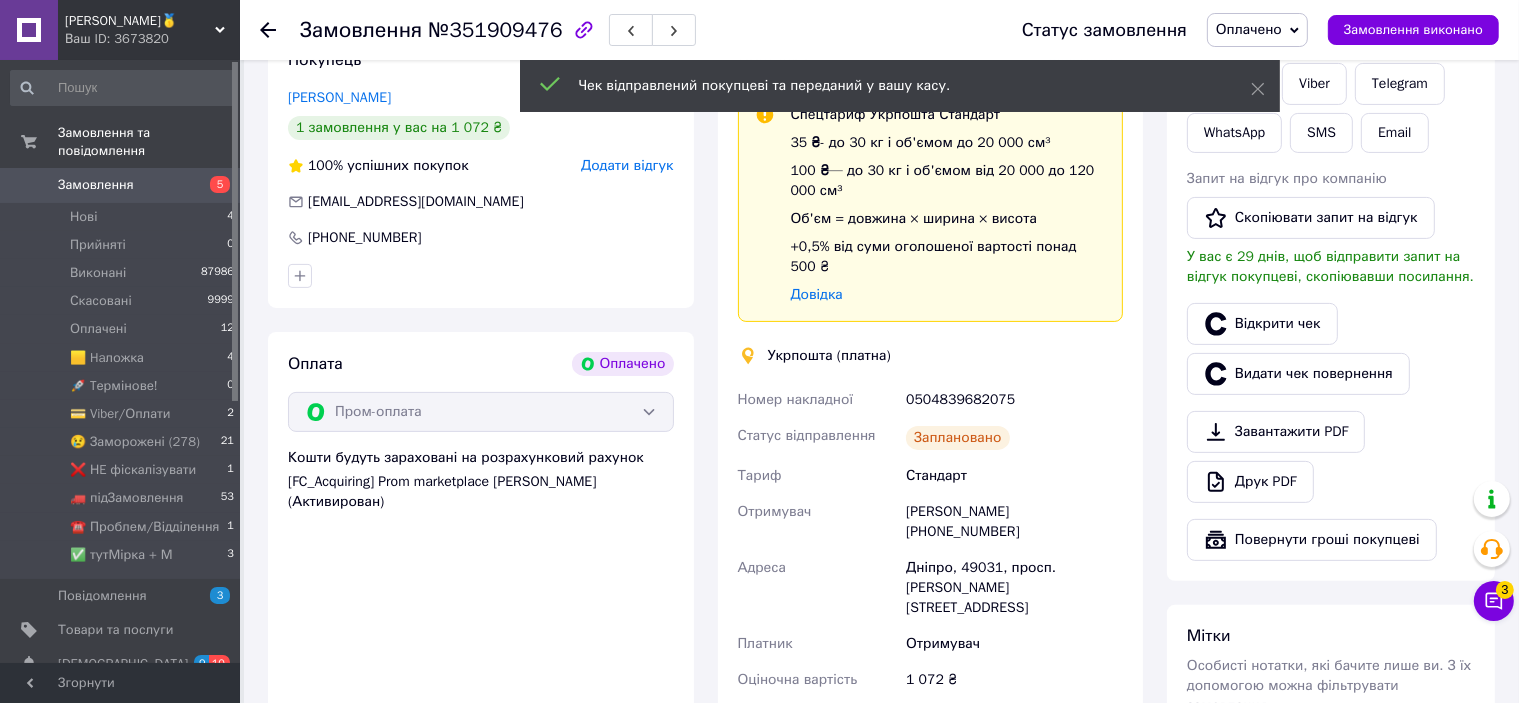 scroll, scrollTop: 600, scrollLeft: 0, axis: vertical 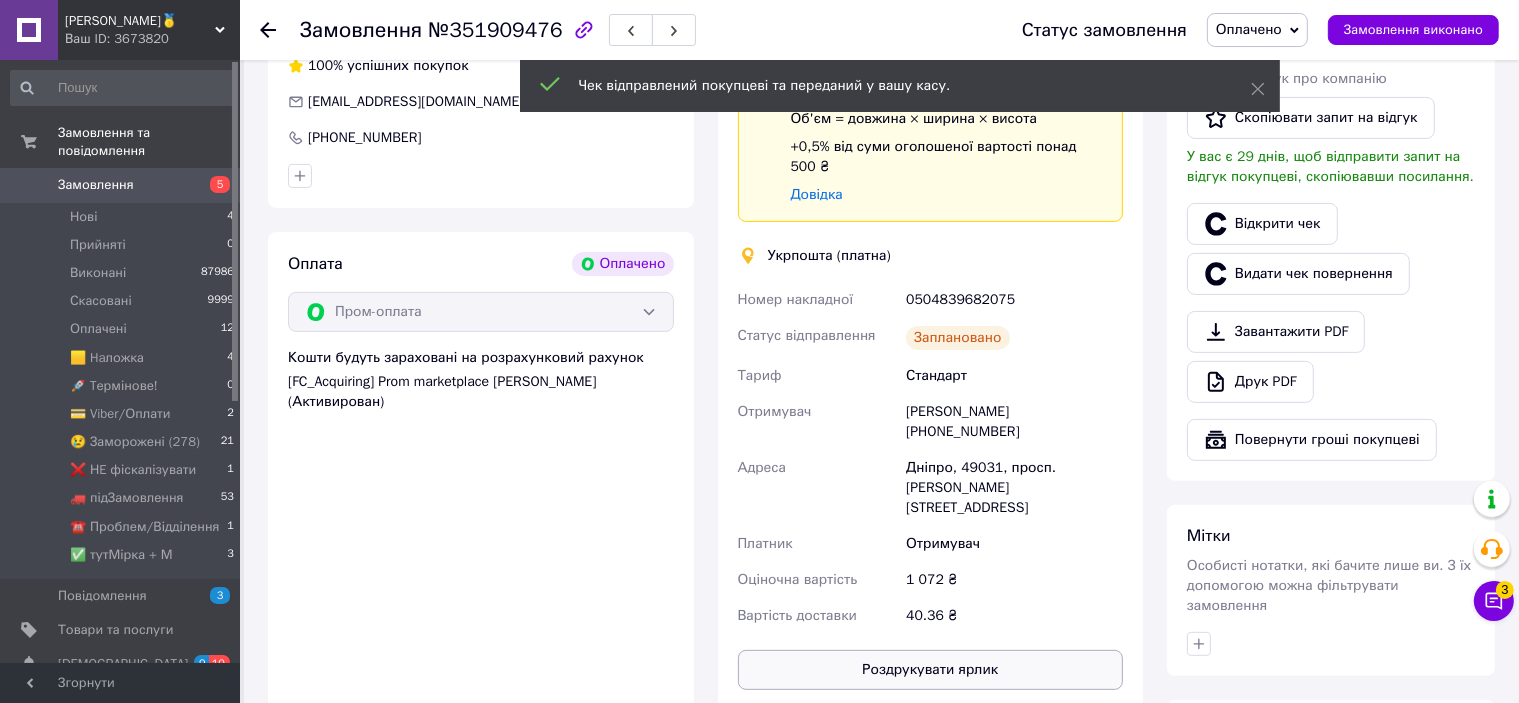click on "Роздрукувати ярлик" at bounding box center [931, 670] 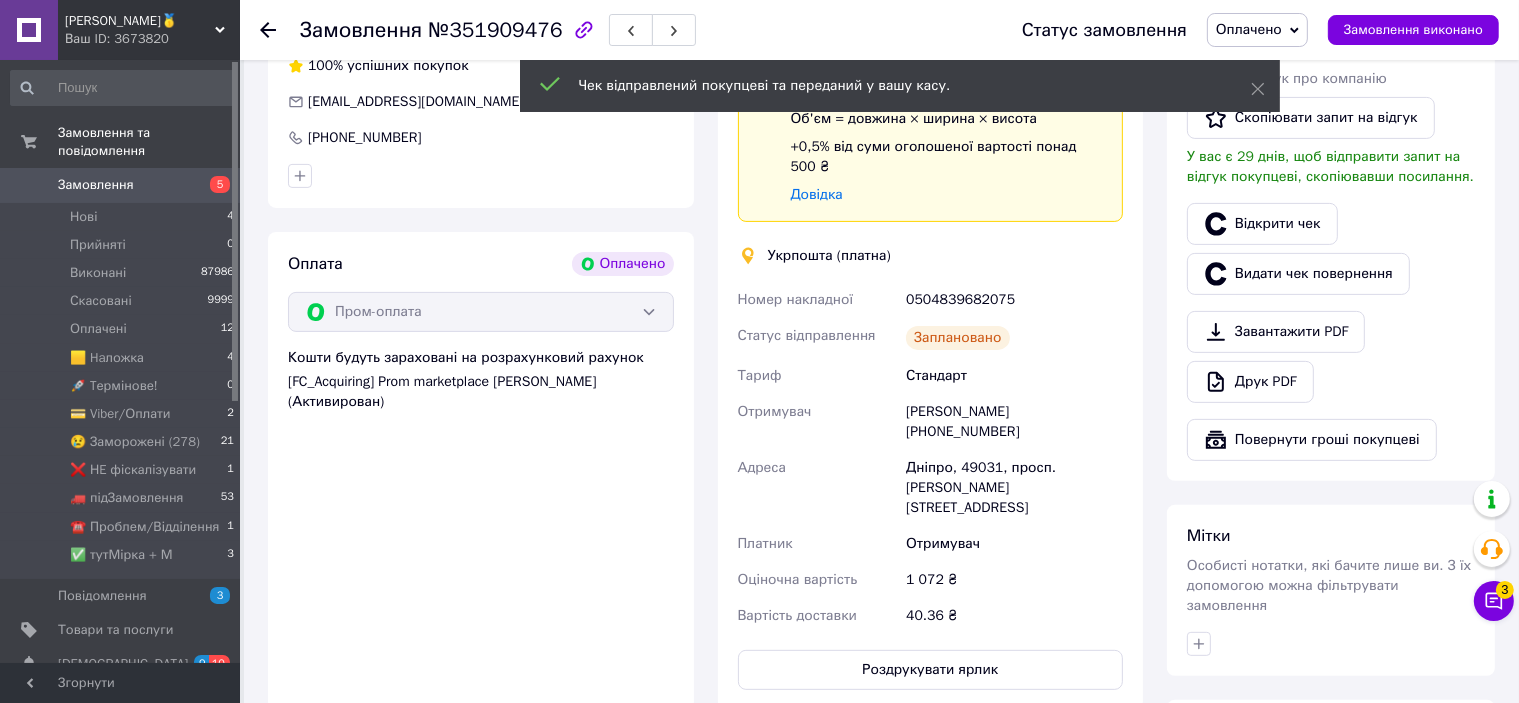 click on "0504839682075" at bounding box center [1014, 300] 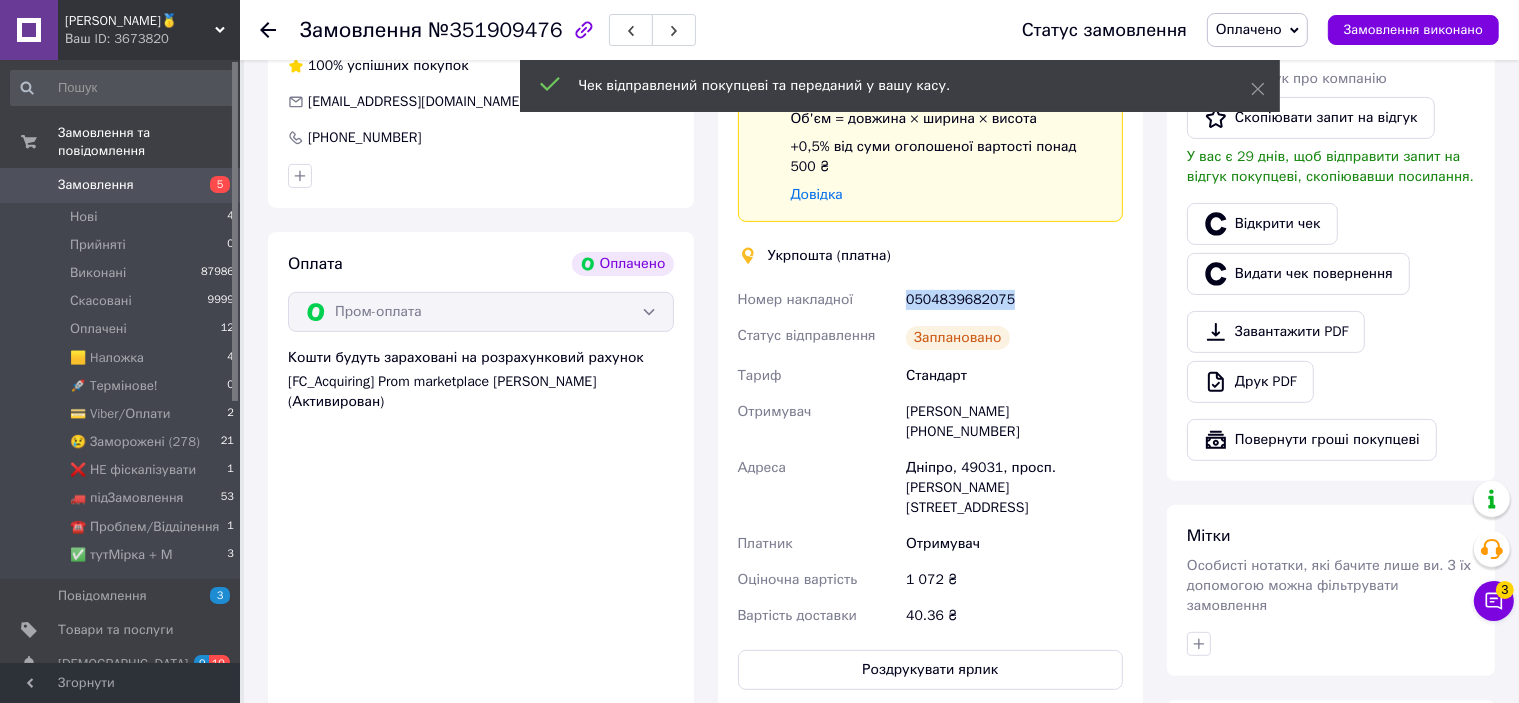 click on "0504839682075" at bounding box center [1014, 300] 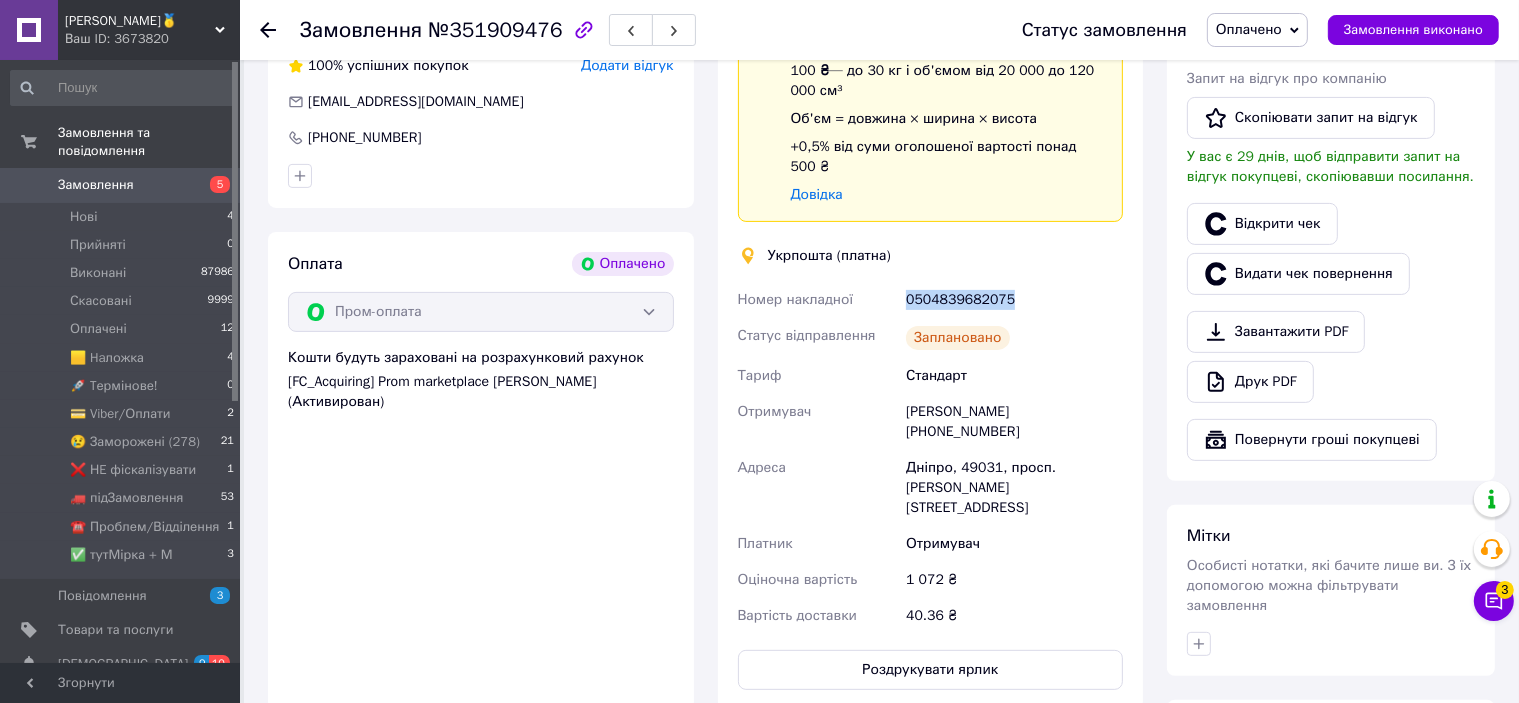 scroll, scrollTop: 500, scrollLeft: 0, axis: vertical 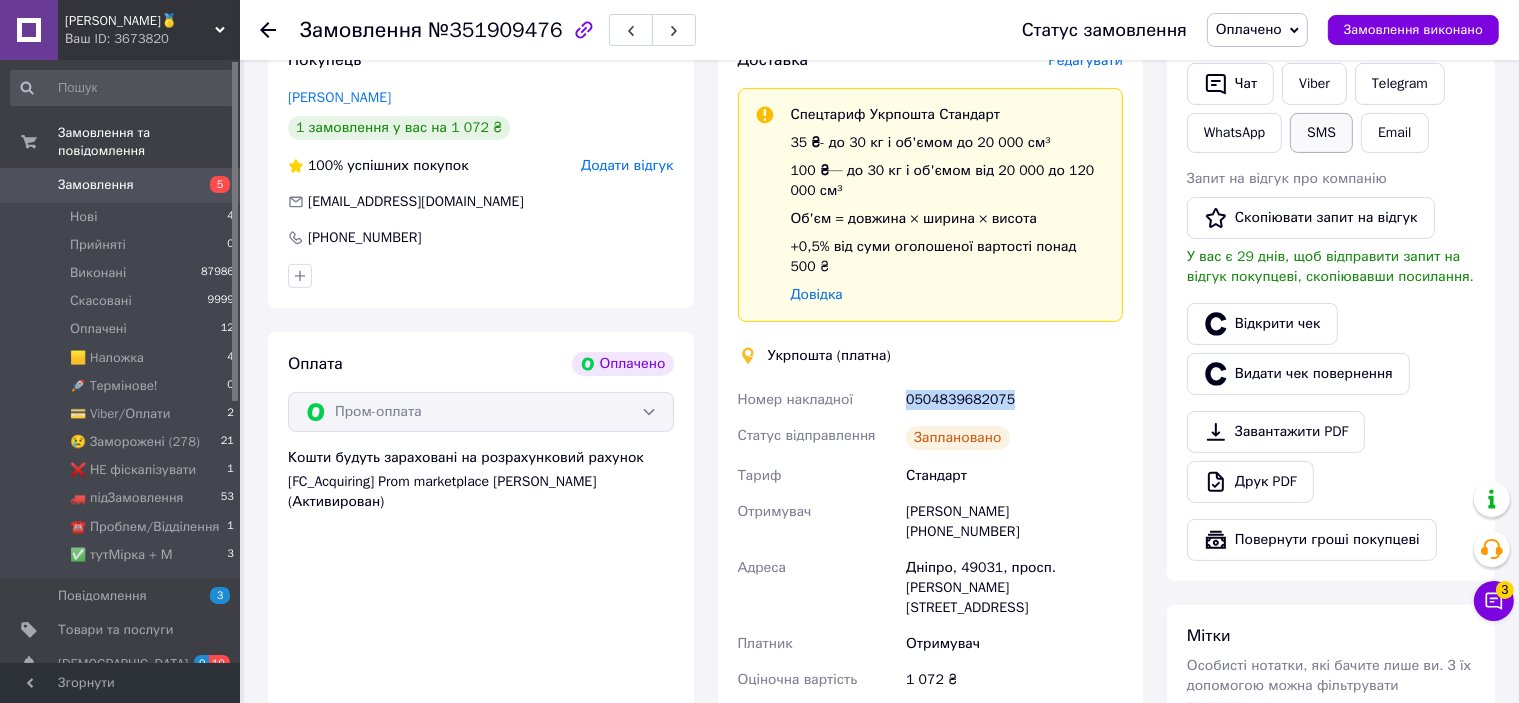 click on "SMS" at bounding box center (1321, 133) 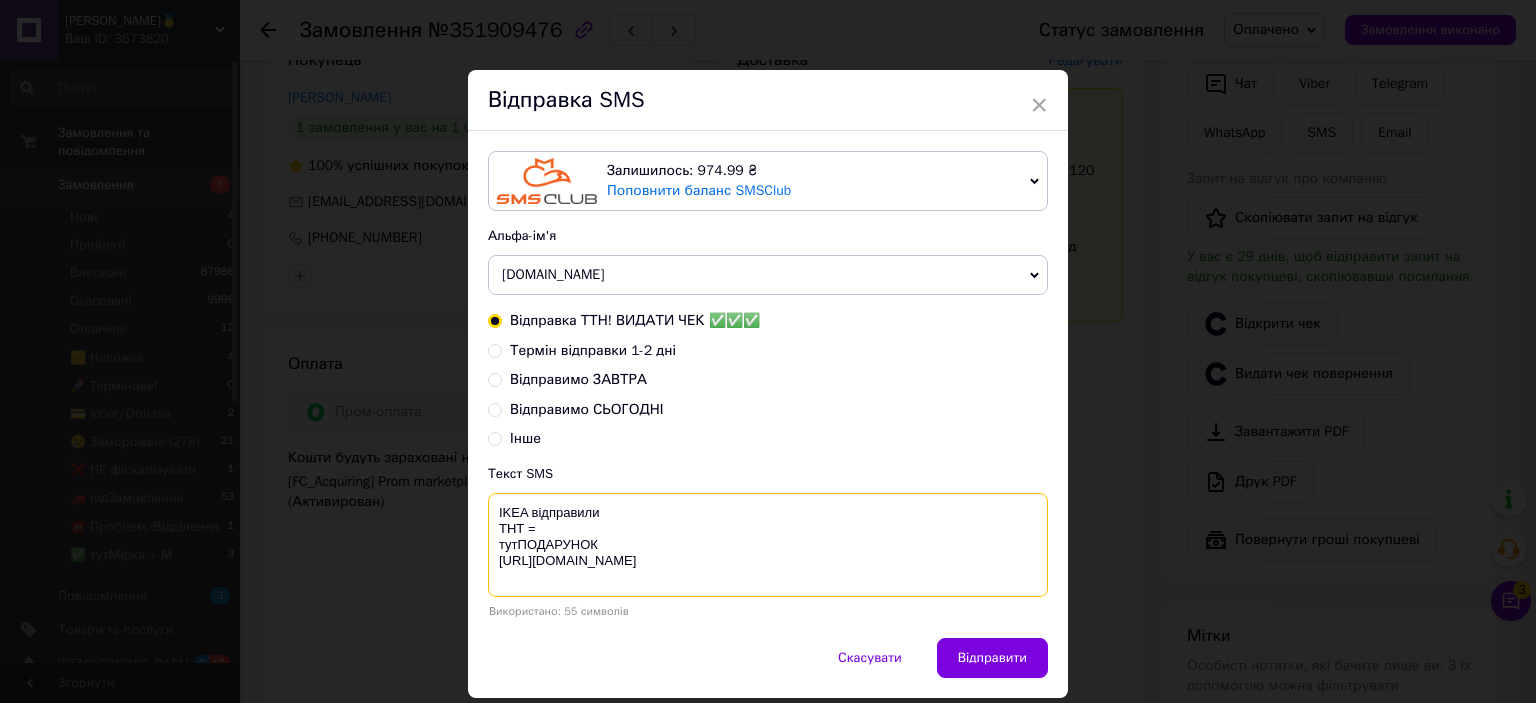 drag, startPoint x: 556, startPoint y: 527, endPoint x: 590, endPoint y: 528, distance: 34.0147 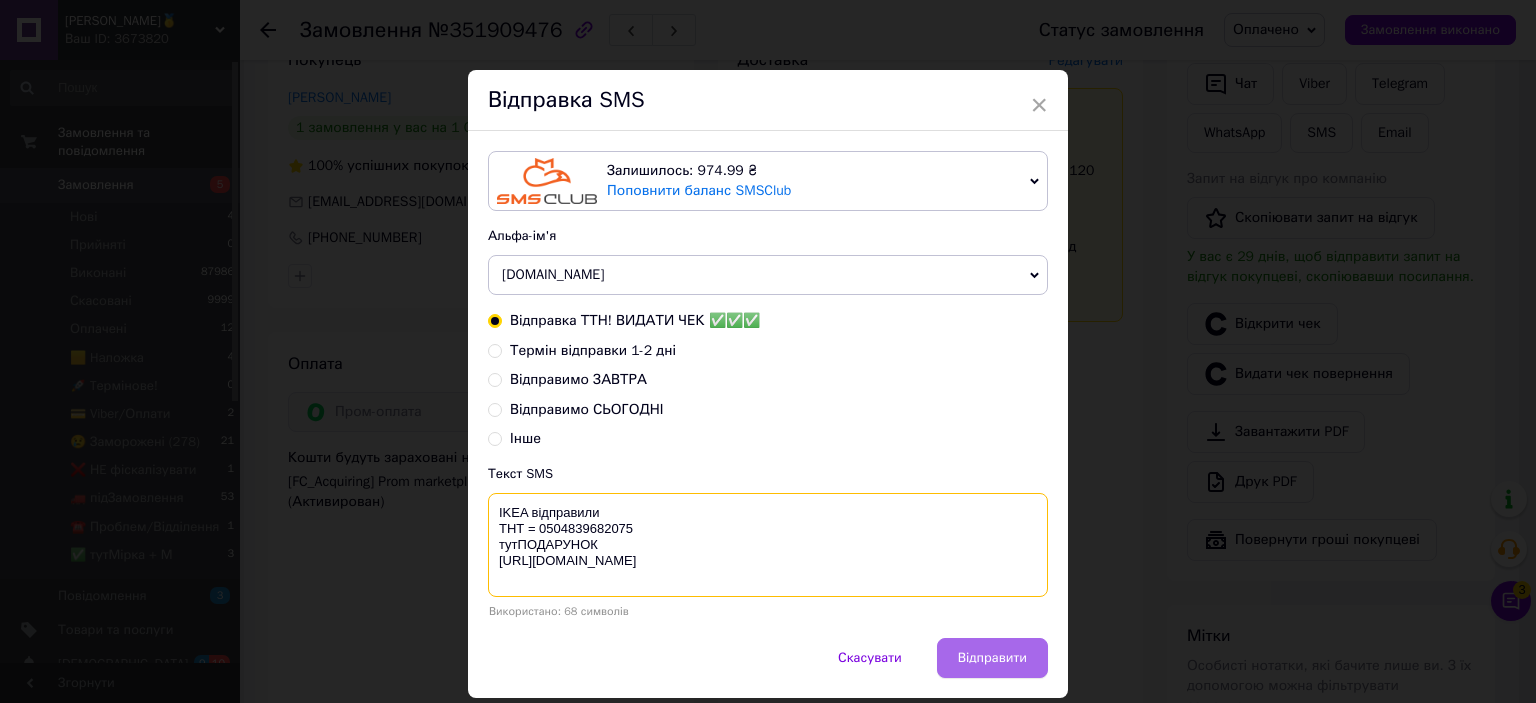 type on "IKEA відправили
ТНТ = 0504839682075
тутПОДАРУНОК
https://bit.ly/taao" 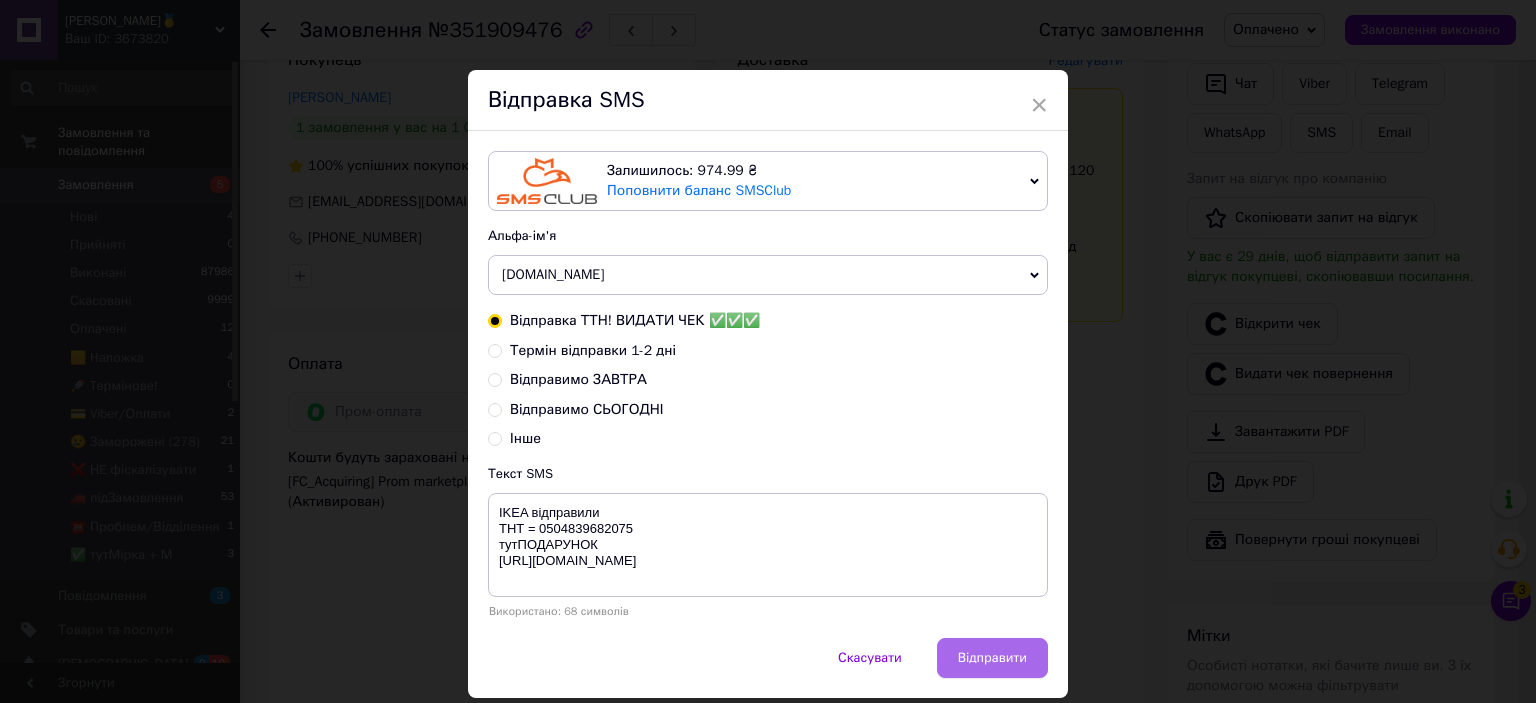 click on "Відправити" at bounding box center (992, 658) 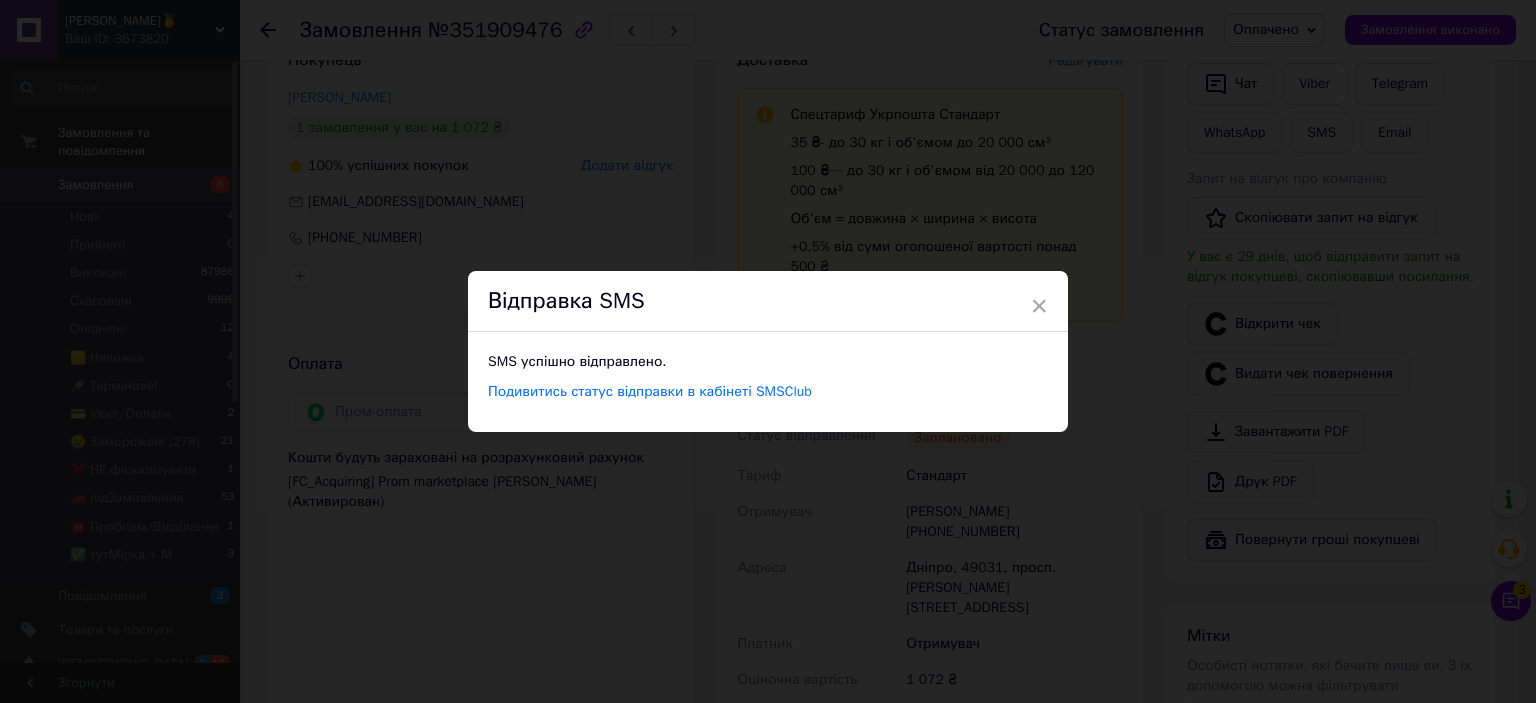 click on "× Відправка SMS SMS успішно відправлено. Подивитись статус відправки в кабінеті SMSClub" at bounding box center [768, 351] 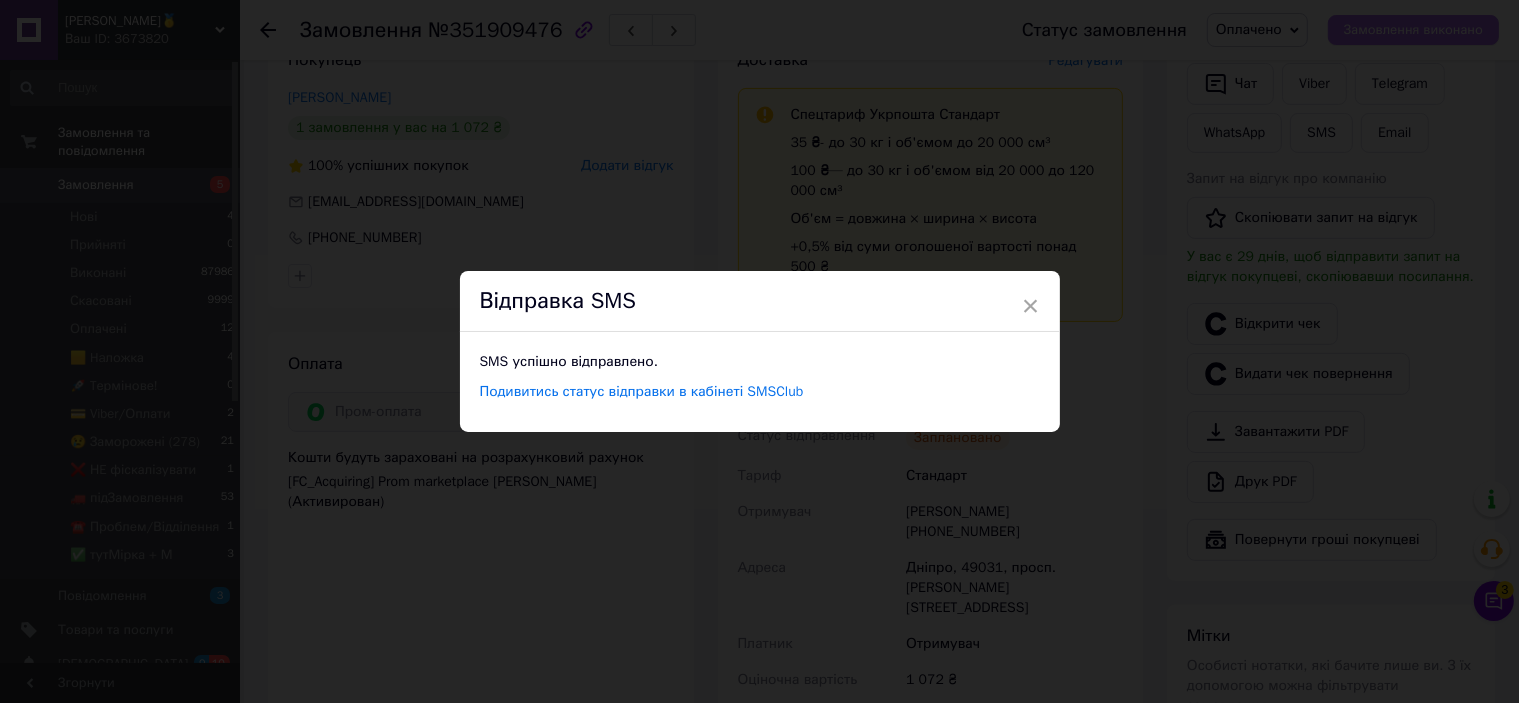 click on "Замовлення виконано" at bounding box center [1413, 30] 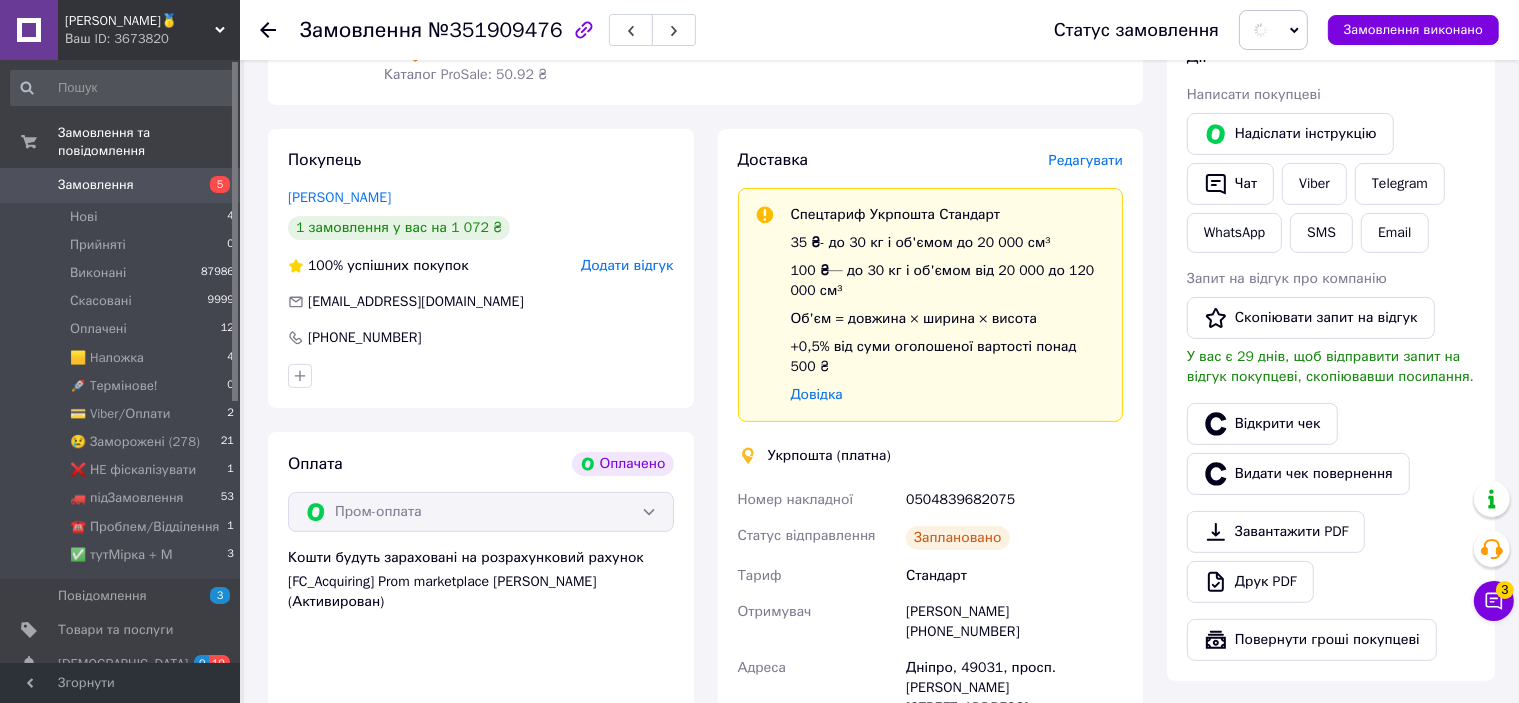 scroll, scrollTop: 0, scrollLeft: 0, axis: both 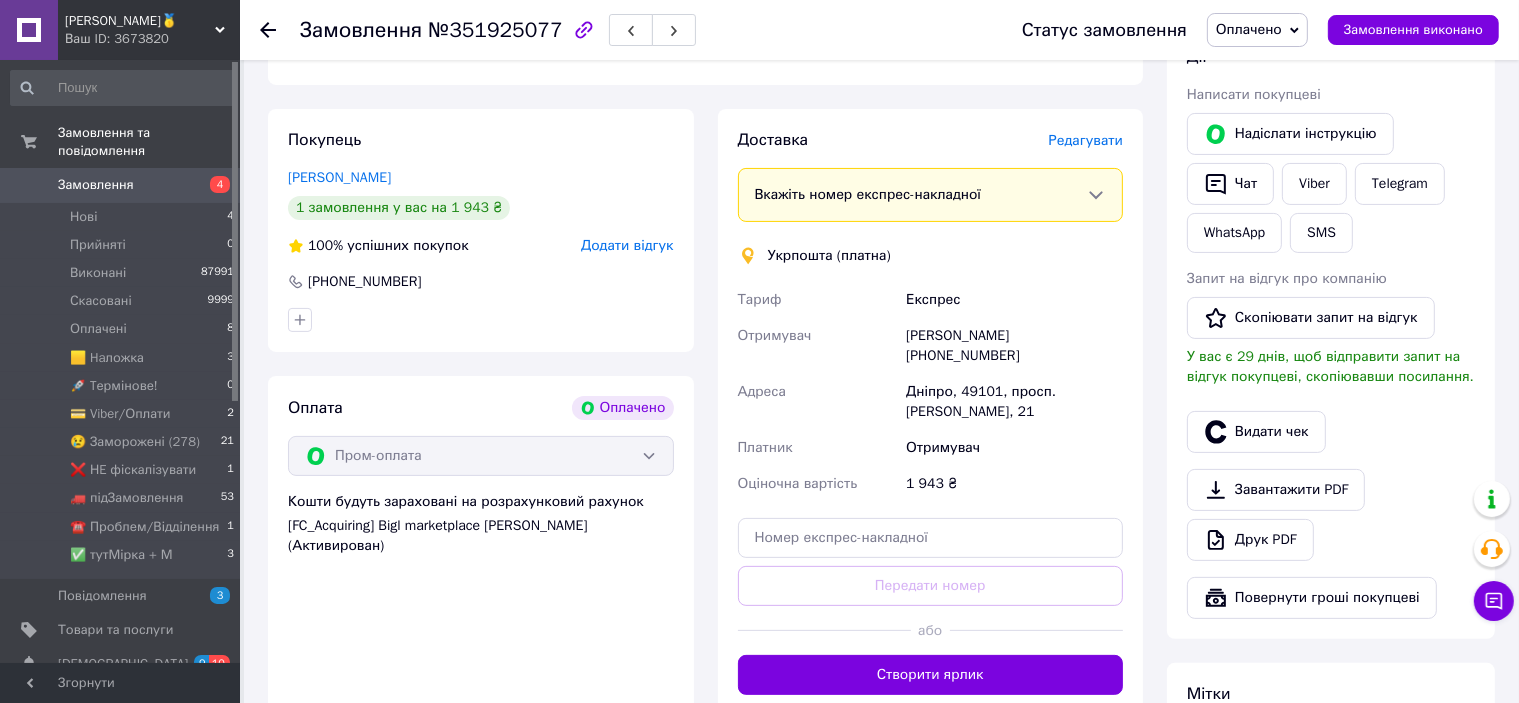 click on "Редагувати" at bounding box center (1086, 140) 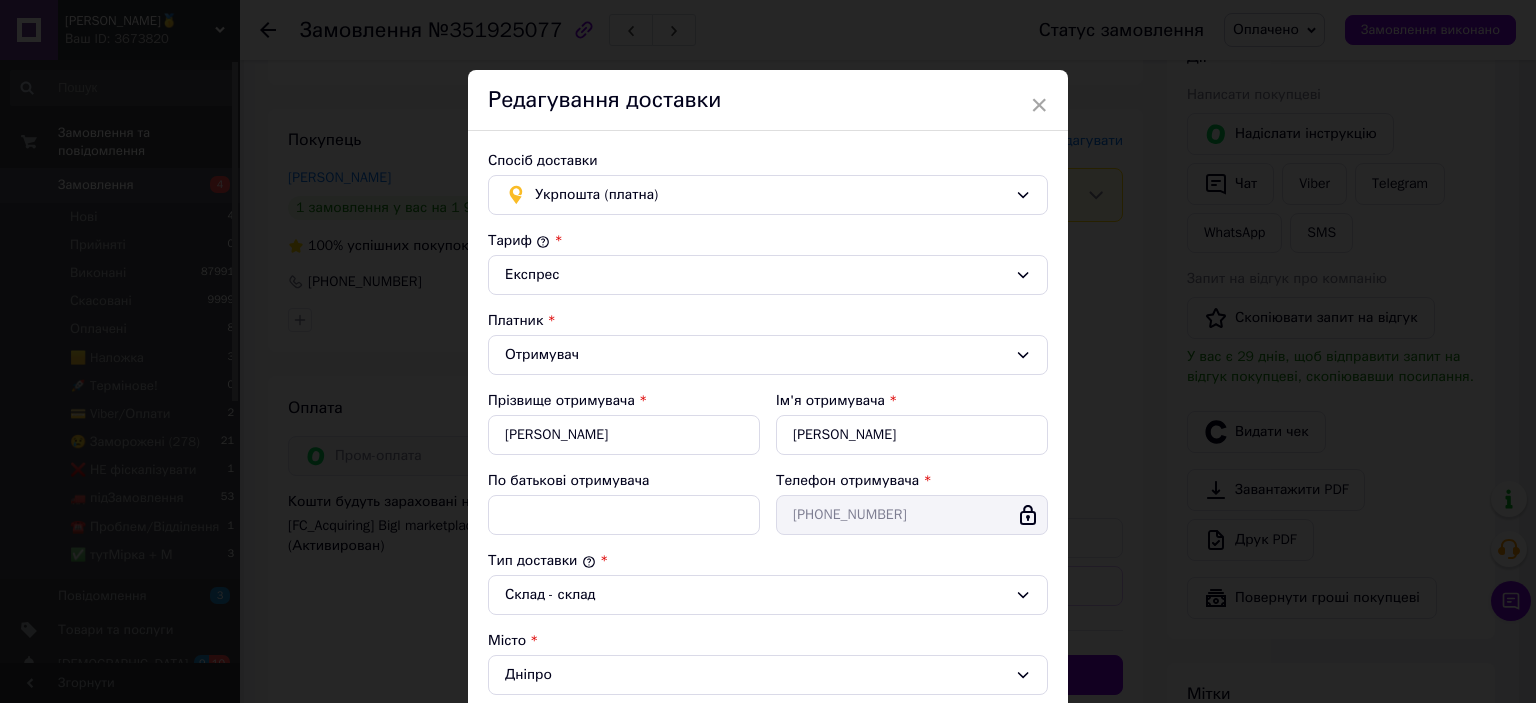 scroll, scrollTop: 543, scrollLeft: 0, axis: vertical 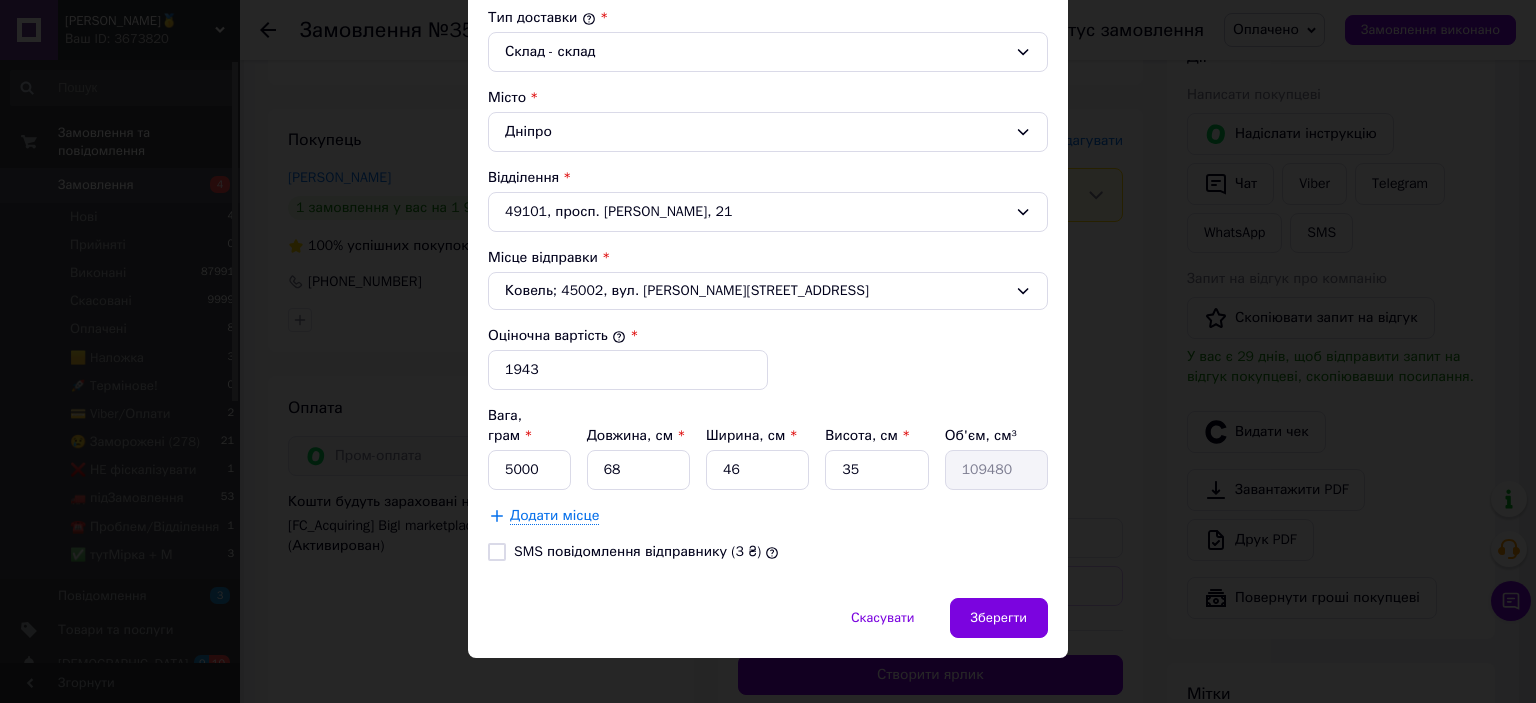 click on "× Редагування доставки Спосіб доставки Укрпошта (платна) Тариф     * Експрес Платник   * Отримувач Прізвище отримувача   * [PERSON_NAME] отримувача   * [PERSON_NAME] батькові отримувача Телефон отримувача   * [PHONE_NUMBER] Тип доставки     * Склад - склад Місто Дніпро Відділення 49101, просп. Лесі Українки, 21 Місце відправки   * Ковель; 45002, вул. [PERSON_NAME], 9 Оціночна вартість     * 1943 Вага, грам   * 5000 Довжина, см   * 68 Ширина, см   * 46 Висота, см   * 35 Об'єм, см³ 109480 Додати місце SMS повідомлення відправнику (3 ₴)   Скасувати   Зберегти" at bounding box center [768, 351] 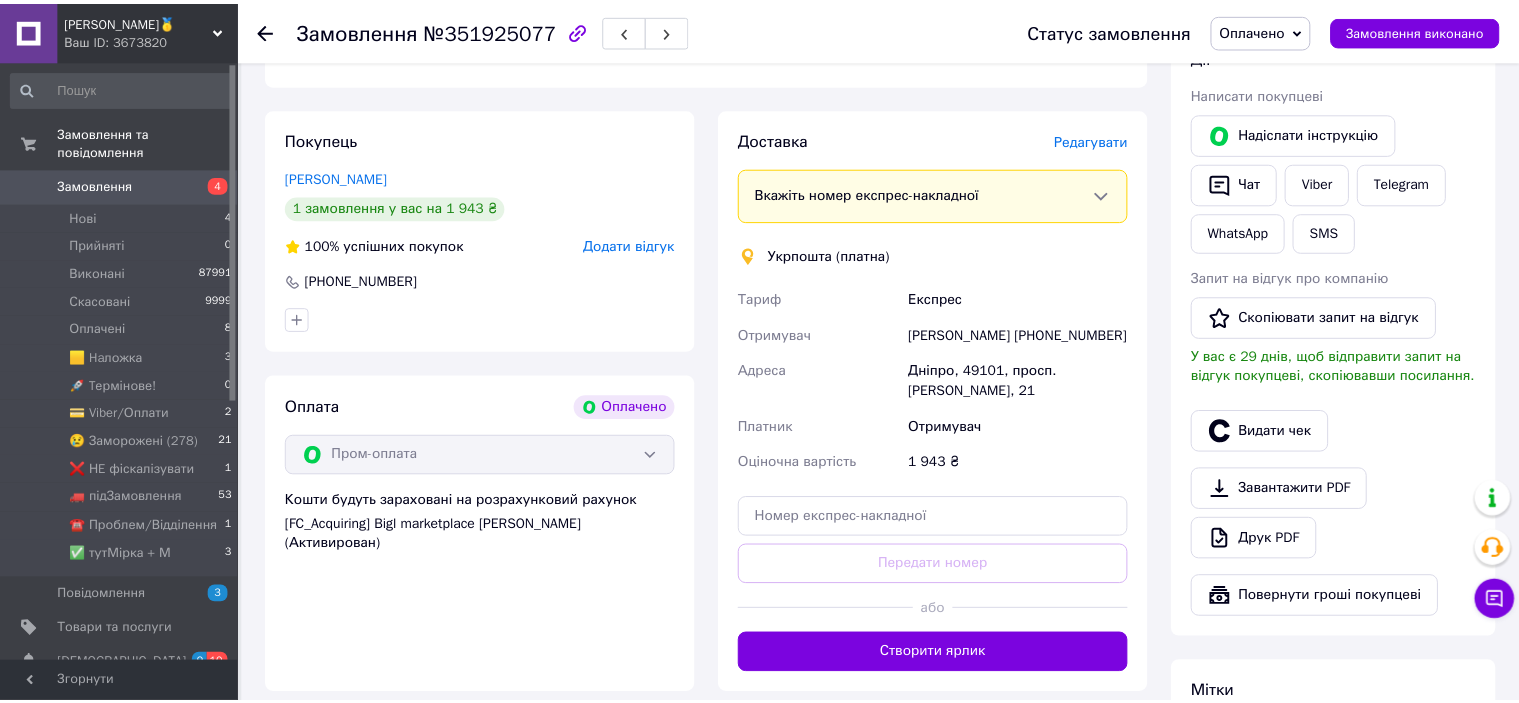 scroll, scrollTop: 700, scrollLeft: 0, axis: vertical 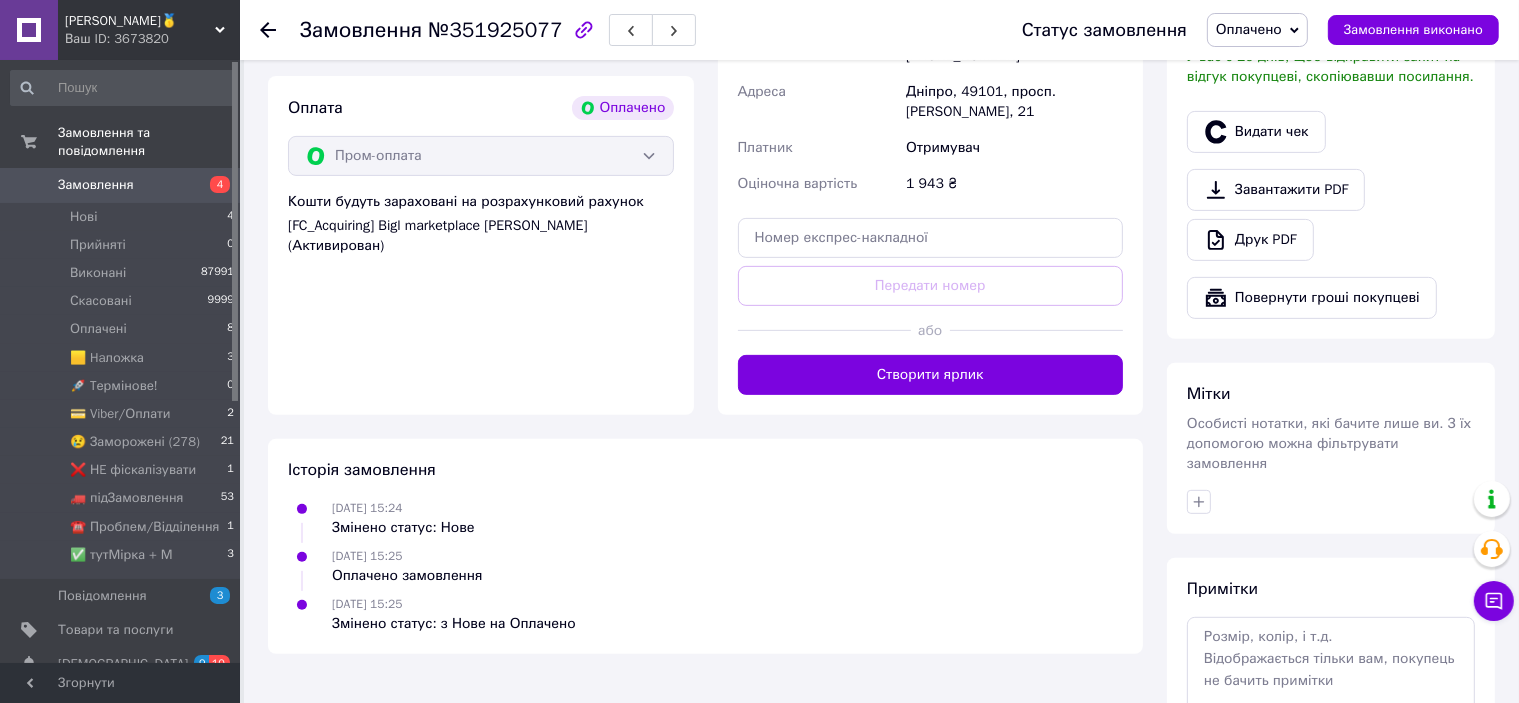 click on "Доставка [PERSON_NAME] Вкажіть номер експрес-накладної Обов'язково введіть номер експрес-накладної,
якщо створювали її не на цій сторінці. У разі,
якщо номер ЕН не буде доданий, ми не зможемо
виплатити гроші за замовлення Мобільний номер покупця (із замовлення) повинен відповідати номеру отримувача за накладною Укрпошта (платна) Тариф Експрес Отримувач [PERSON_NAME] [PHONE_NUMBER] Адреса Дніпро, 49101, просп. [PERSON_NAME], 21 Платник Отримувач Оціночна вартість 1 943 ₴ Передати номер або Створити ярлик Тариф     * Експрес Платник   * Отримувач Прізвище отримувача   *" at bounding box center [931, 112] 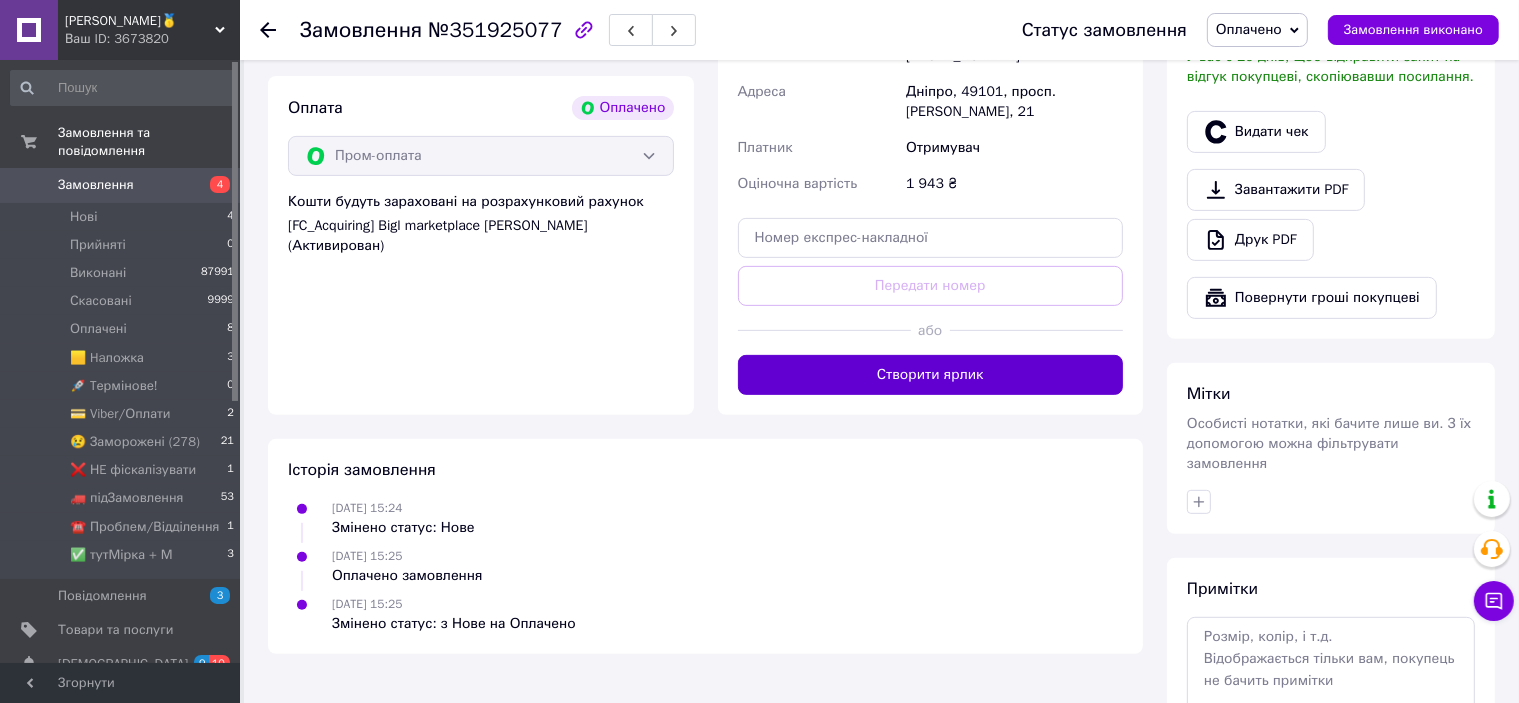 click on "Створити ярлик" at bounding box center (931, 375) 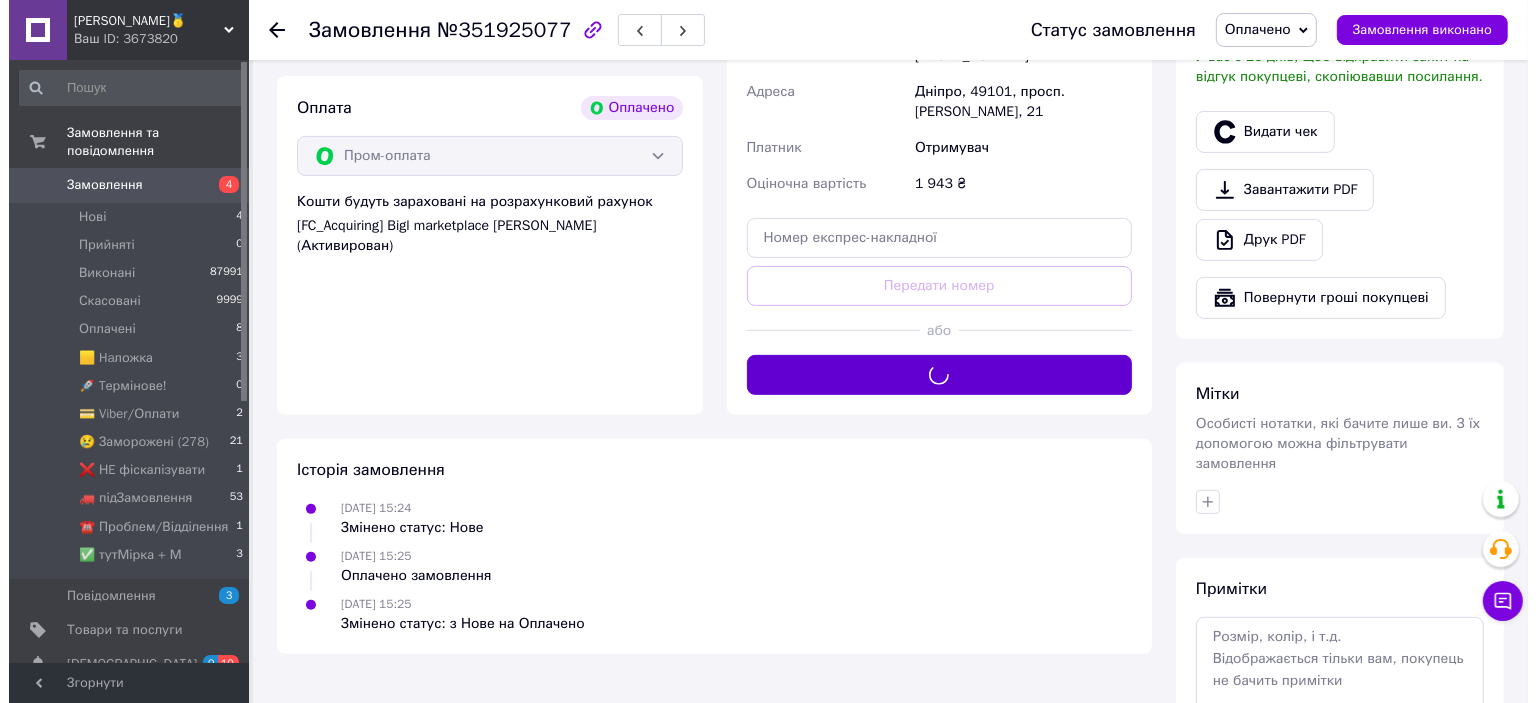 scroll, scrollTop: 600, scrollLeft: 0, axis: vertical 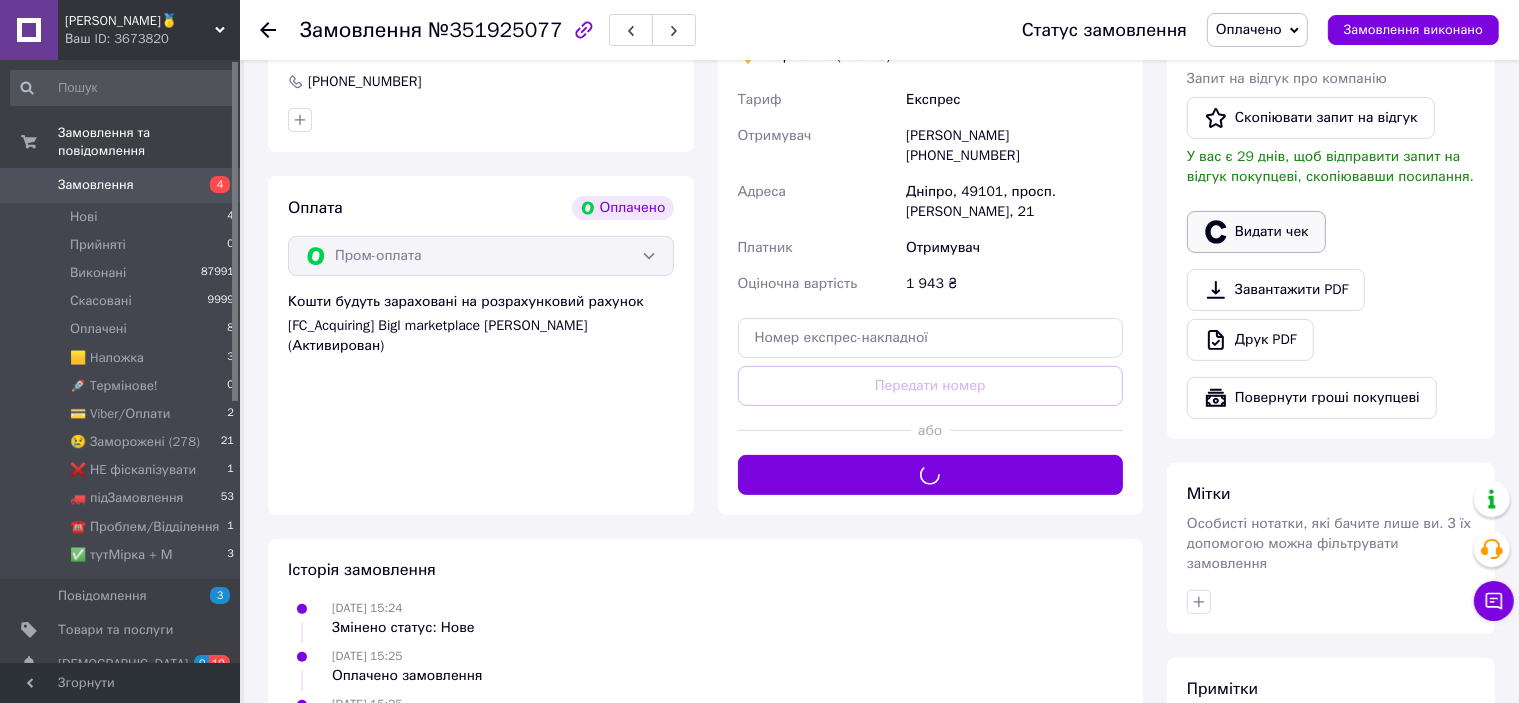 click on "Видати чек" at bounding box center [1256, 232] 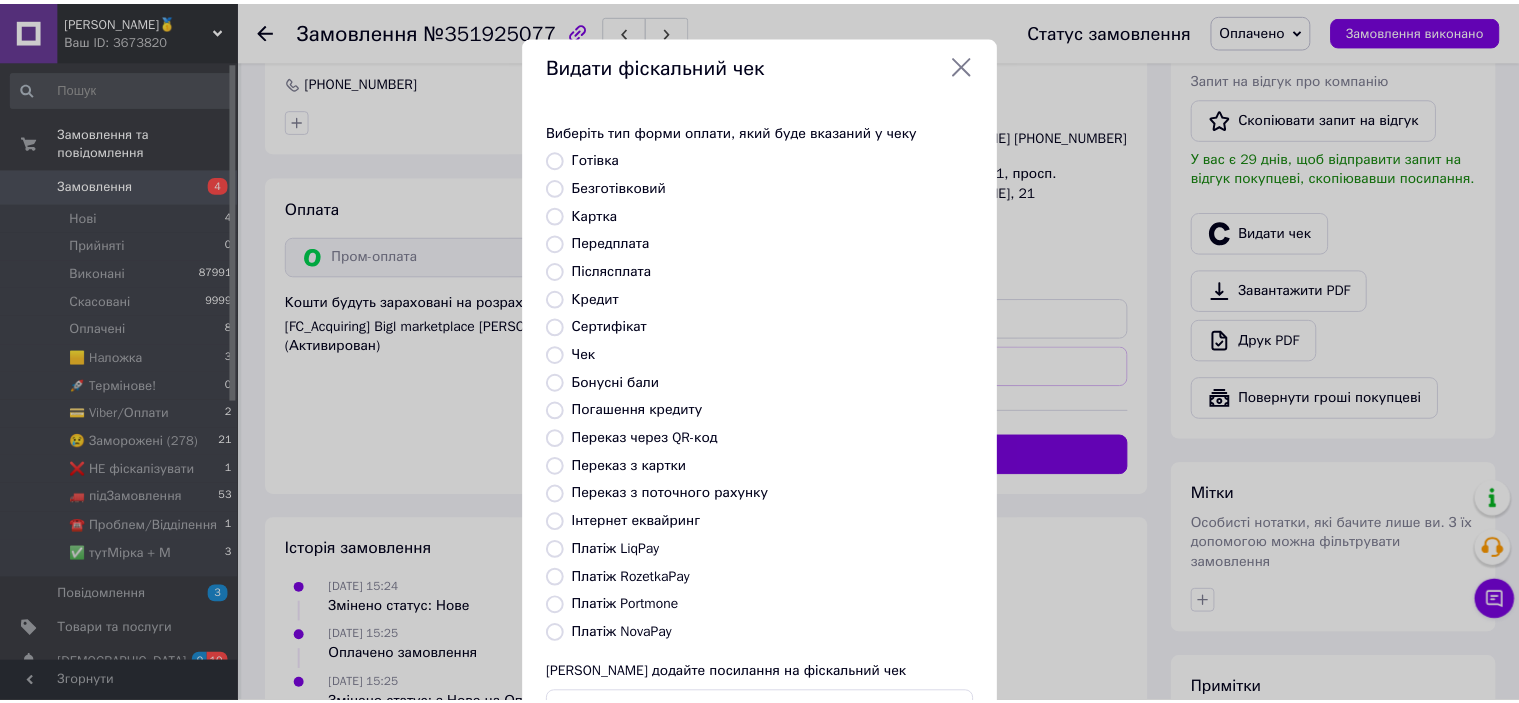 scroll, scrollTop: 155, scrollLeft: 0, axis: vertical 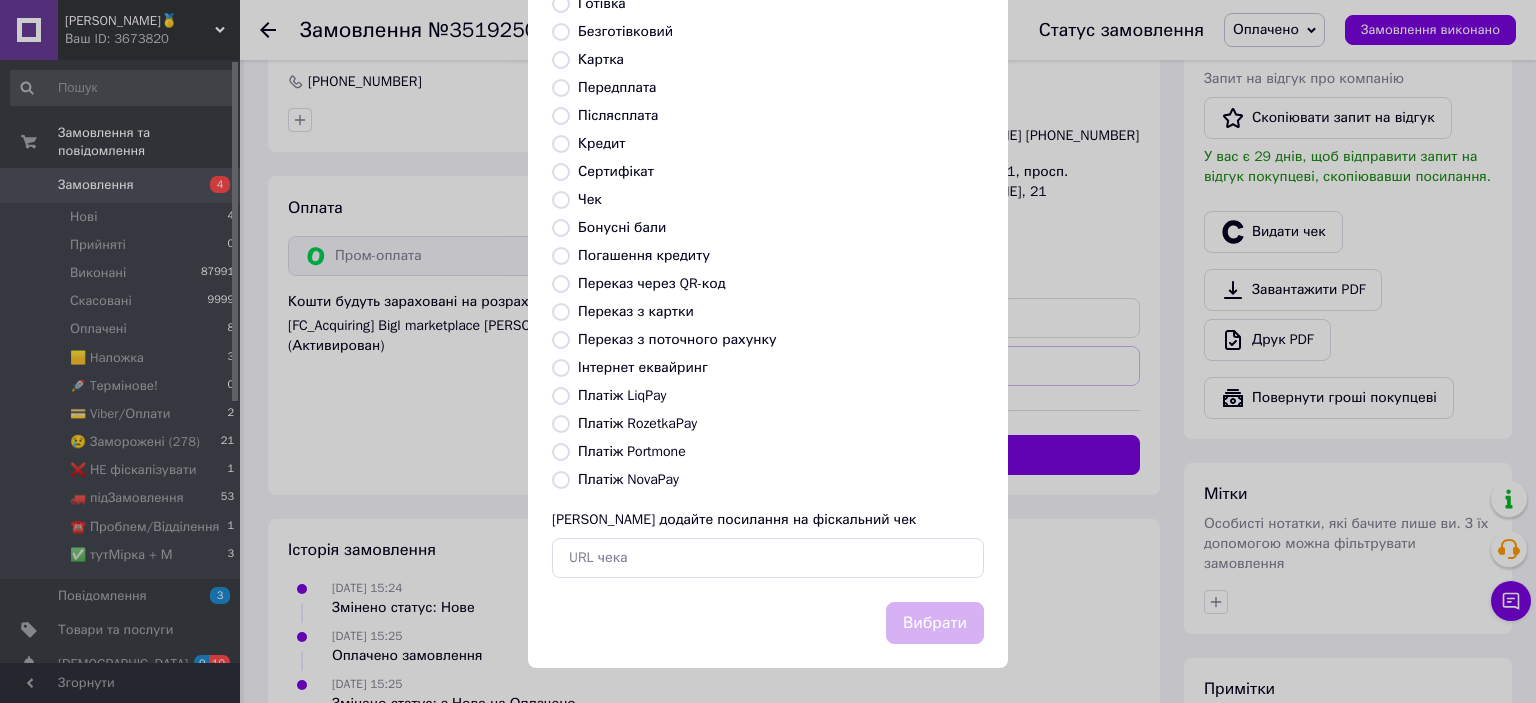 click on "Платіж RozetkaPay" at bounding box center [637, 423] 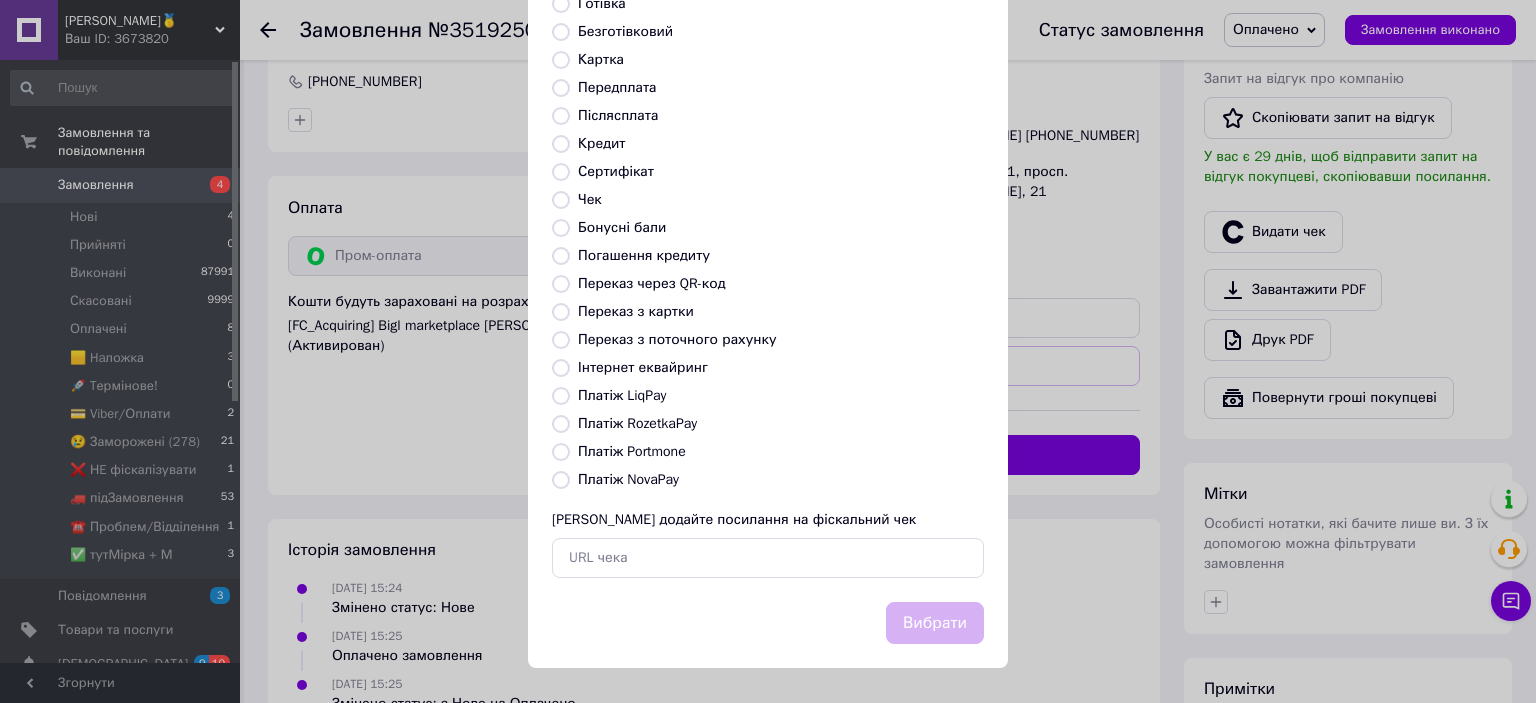 radio on "true" 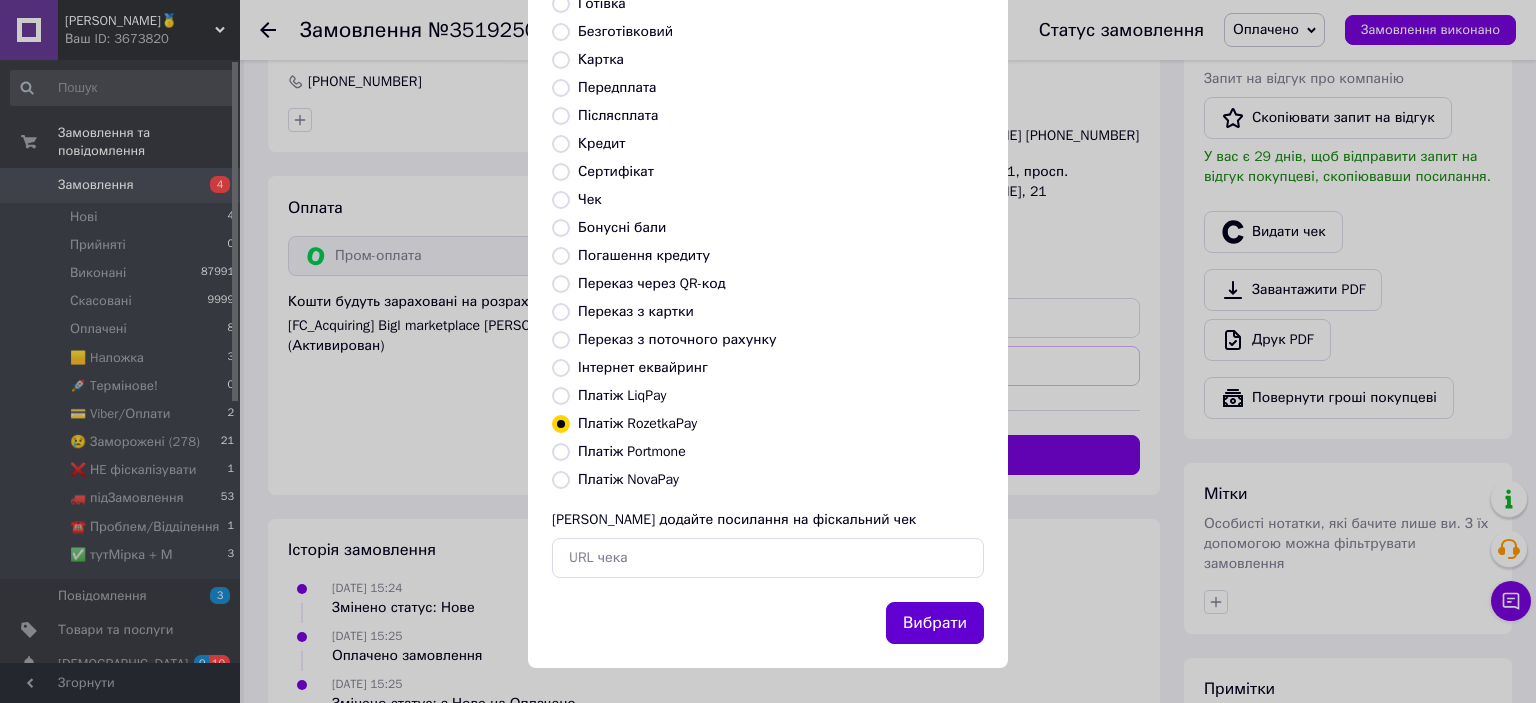 click on "Вибрати" at bounding box center [935, 623] 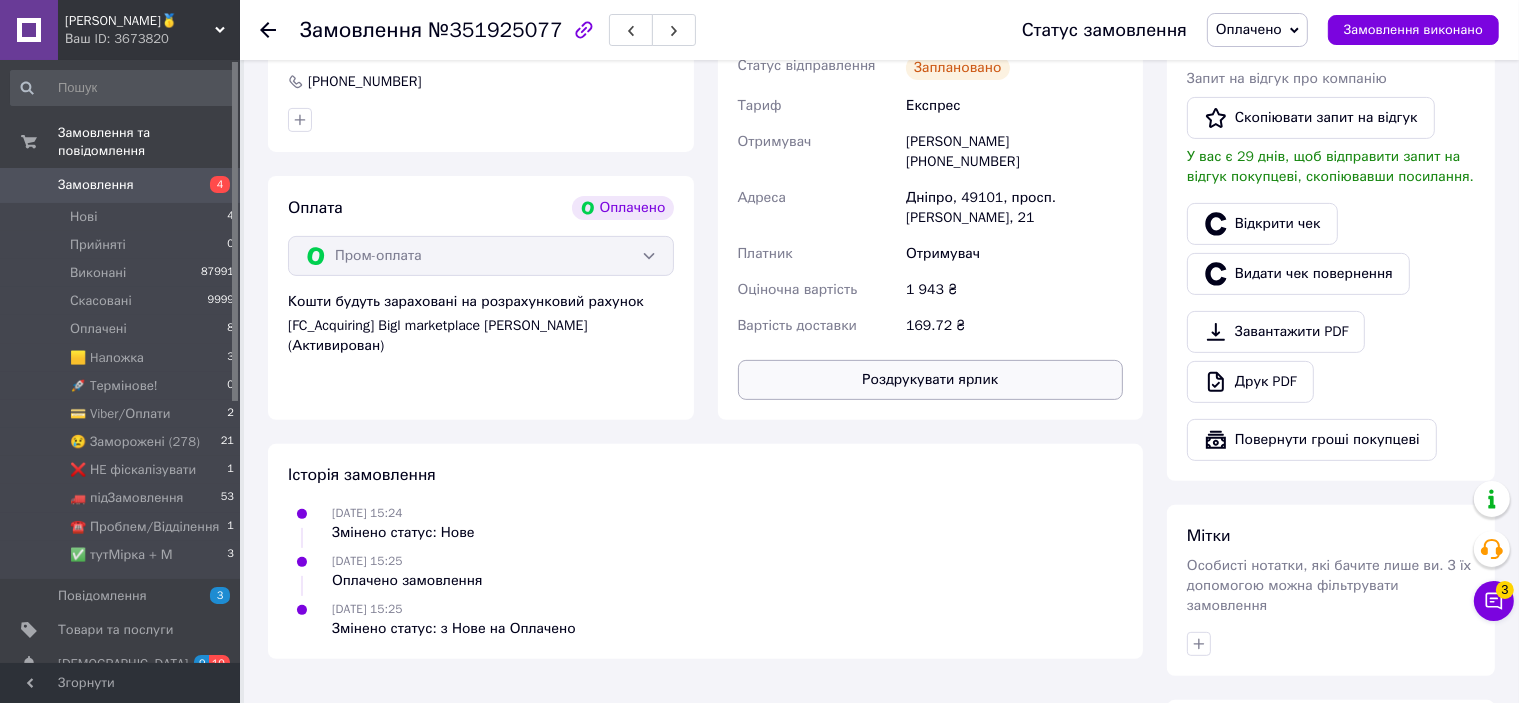 click on "Роздрукувати ярлик" at bounding box center [931, 380] 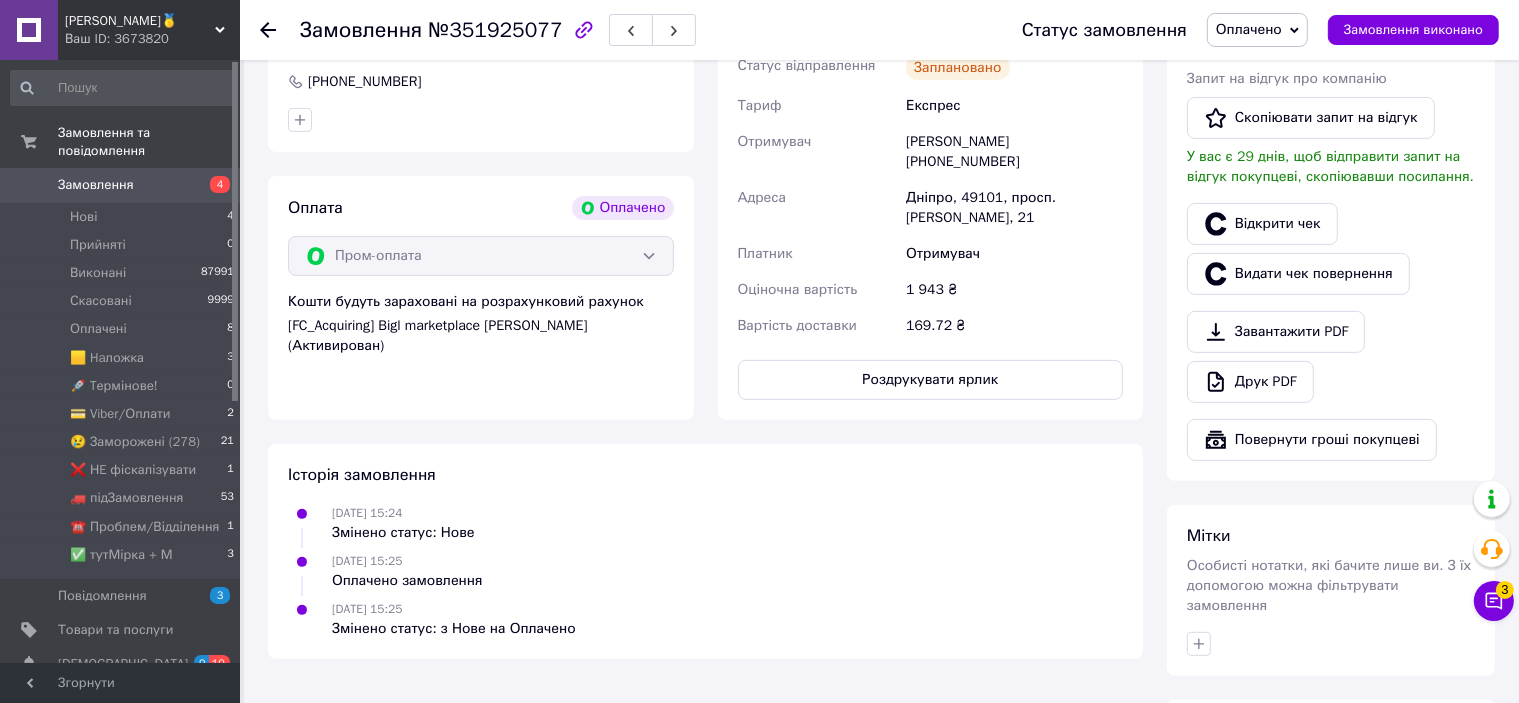 scroll, scrollTop: 400, scrollLeft: 0, axis: vertical 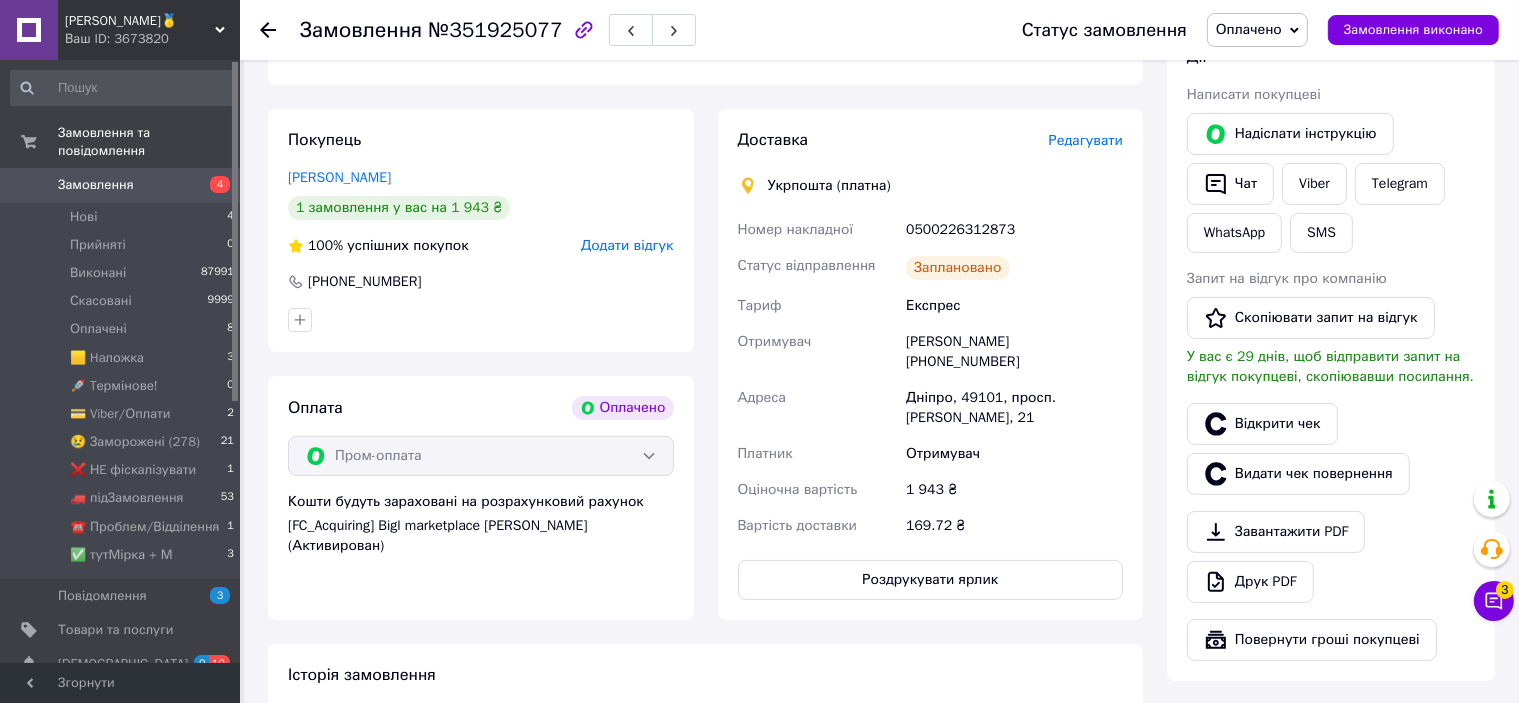 click on "0500226312873" at bounding box center [1014, 230] 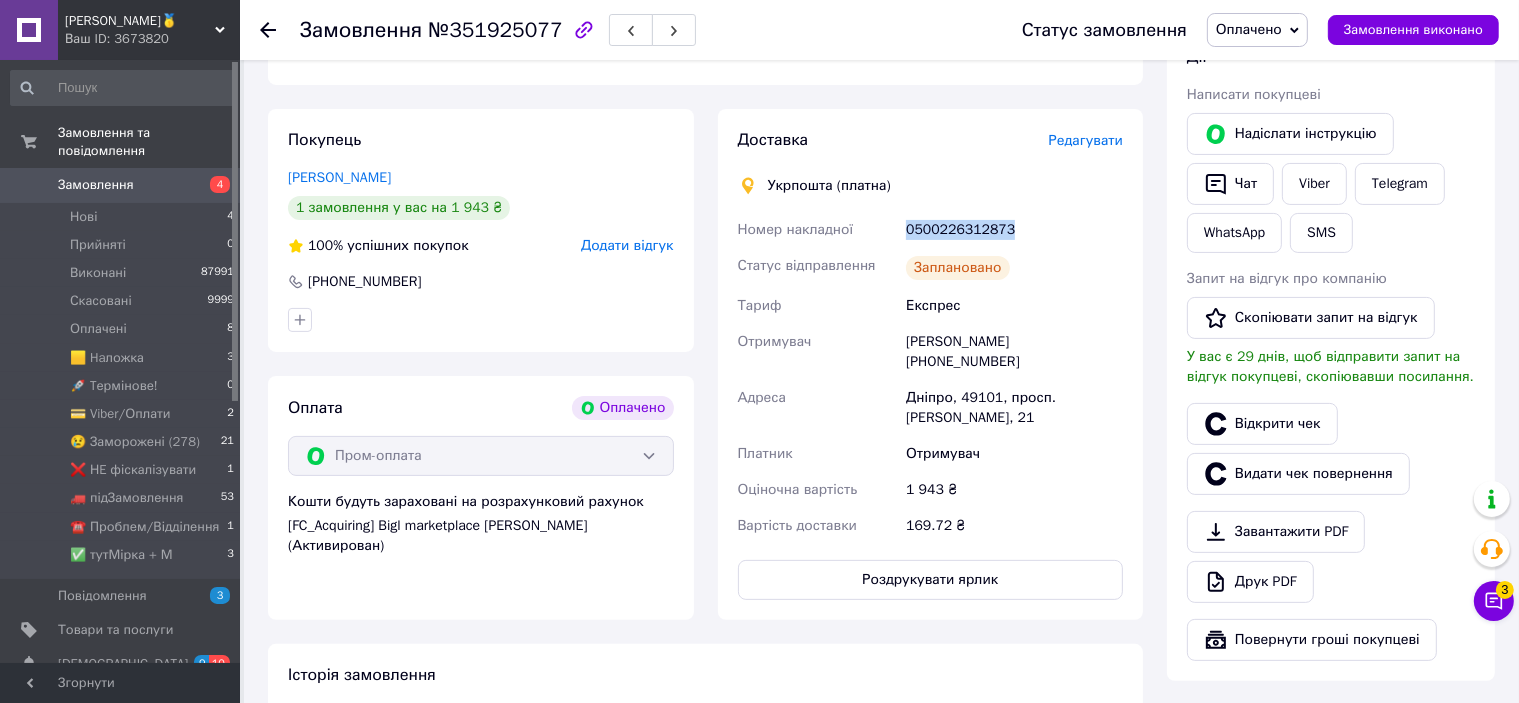 click on "0500226312873" at bounding box center [1014, 230] 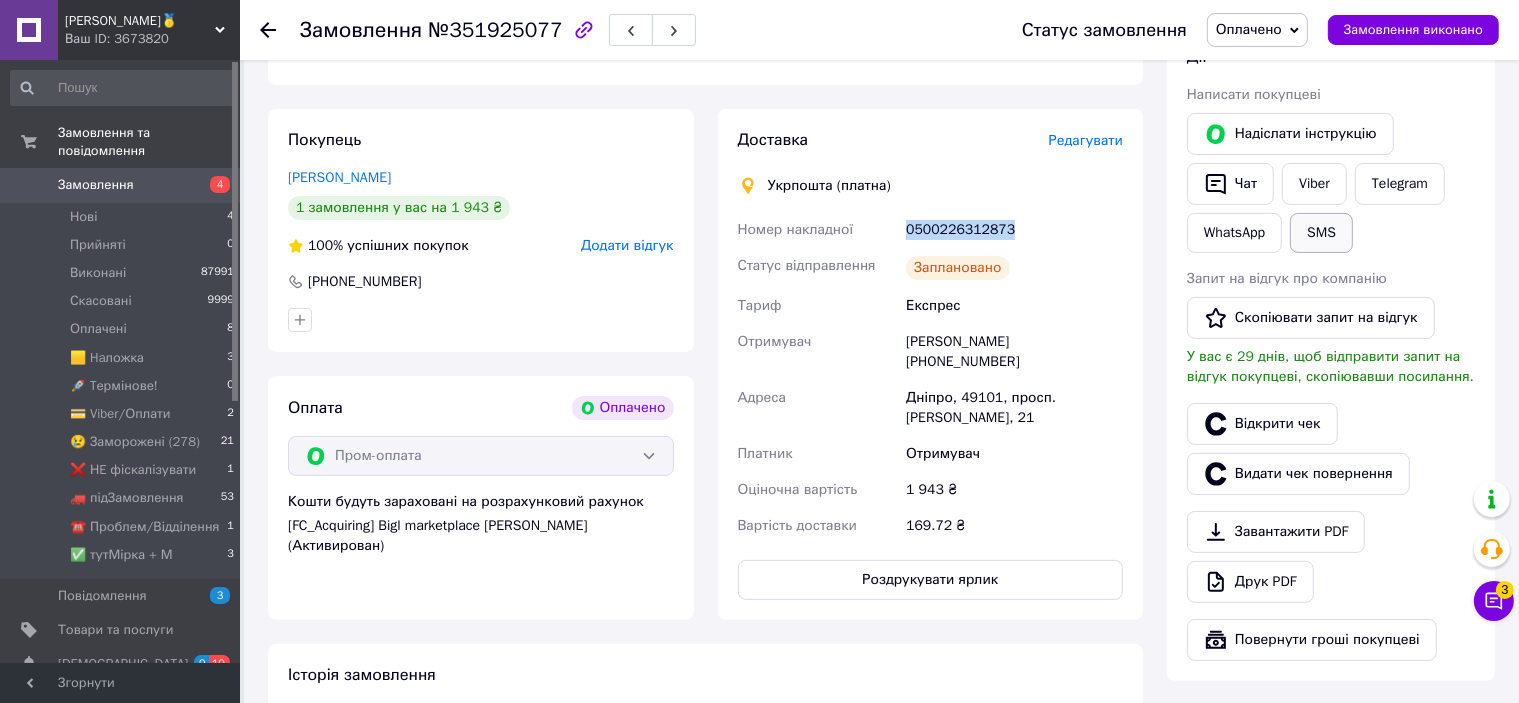 click on "SMS" at bounding box center [1321, 233] 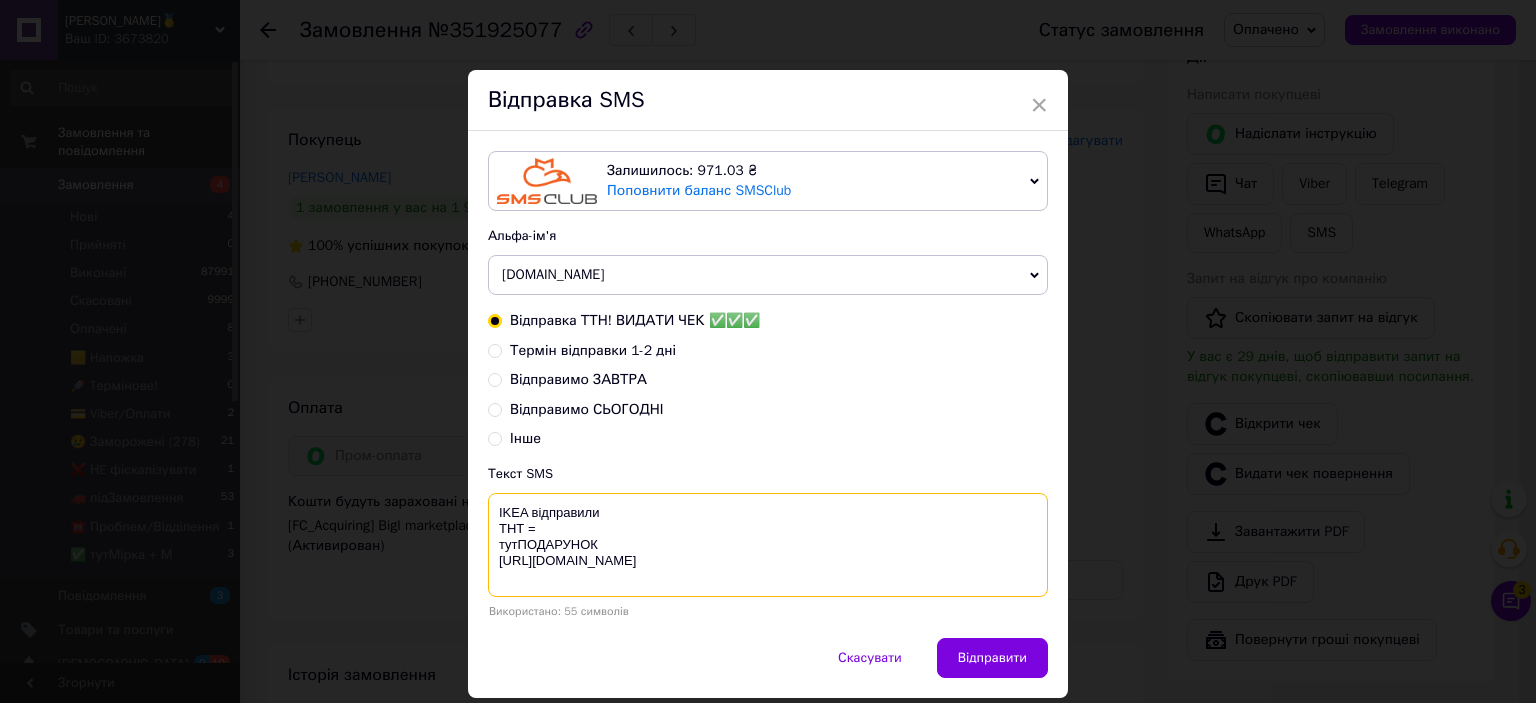 click on "IKEA відправили
ТНТ =
тутПОДАРУНОК
[URL][DOMAIN_NAME]" at bounding box center [768, 545] 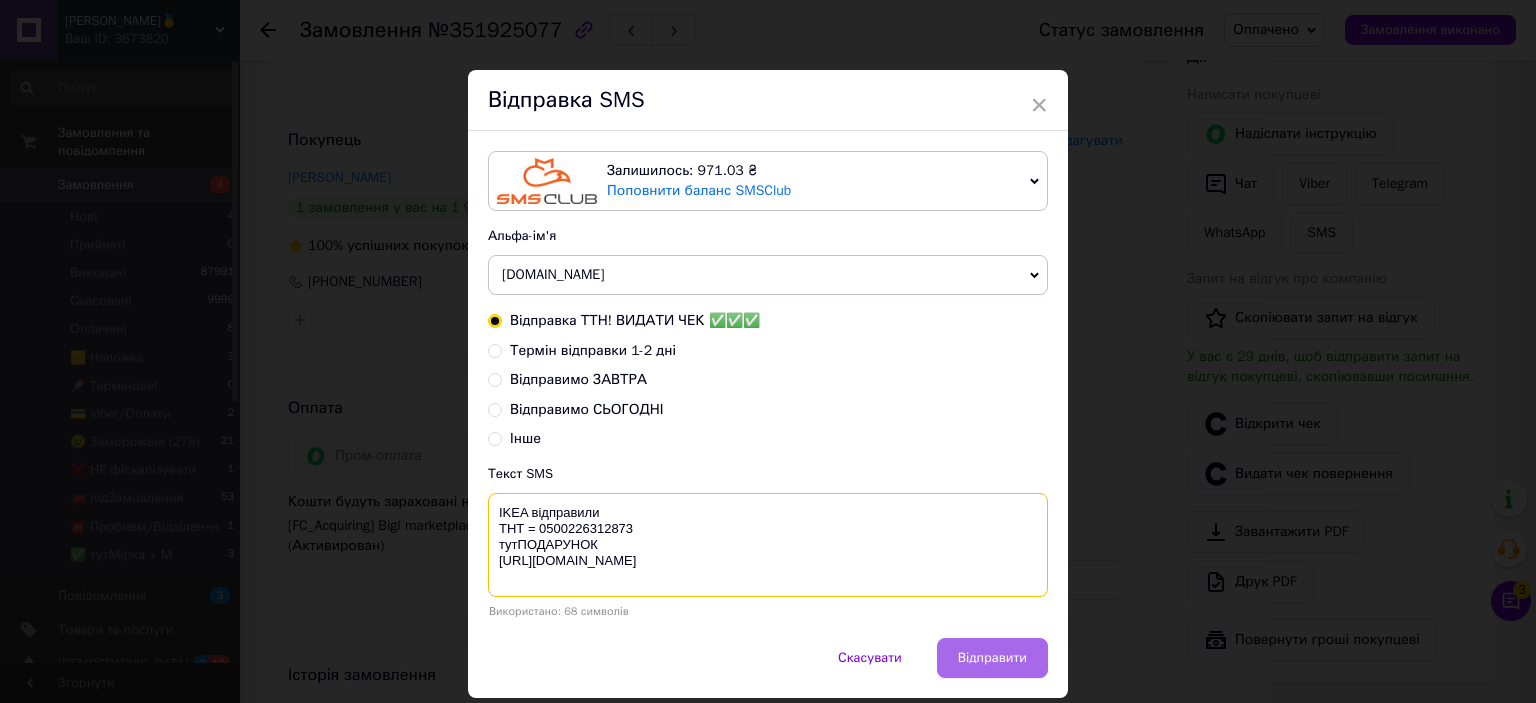 type on "IKEA відправили
ТНТ = 0500226312873
тутПОДАРУНОК
[URL][DOMAIN_NAME]" 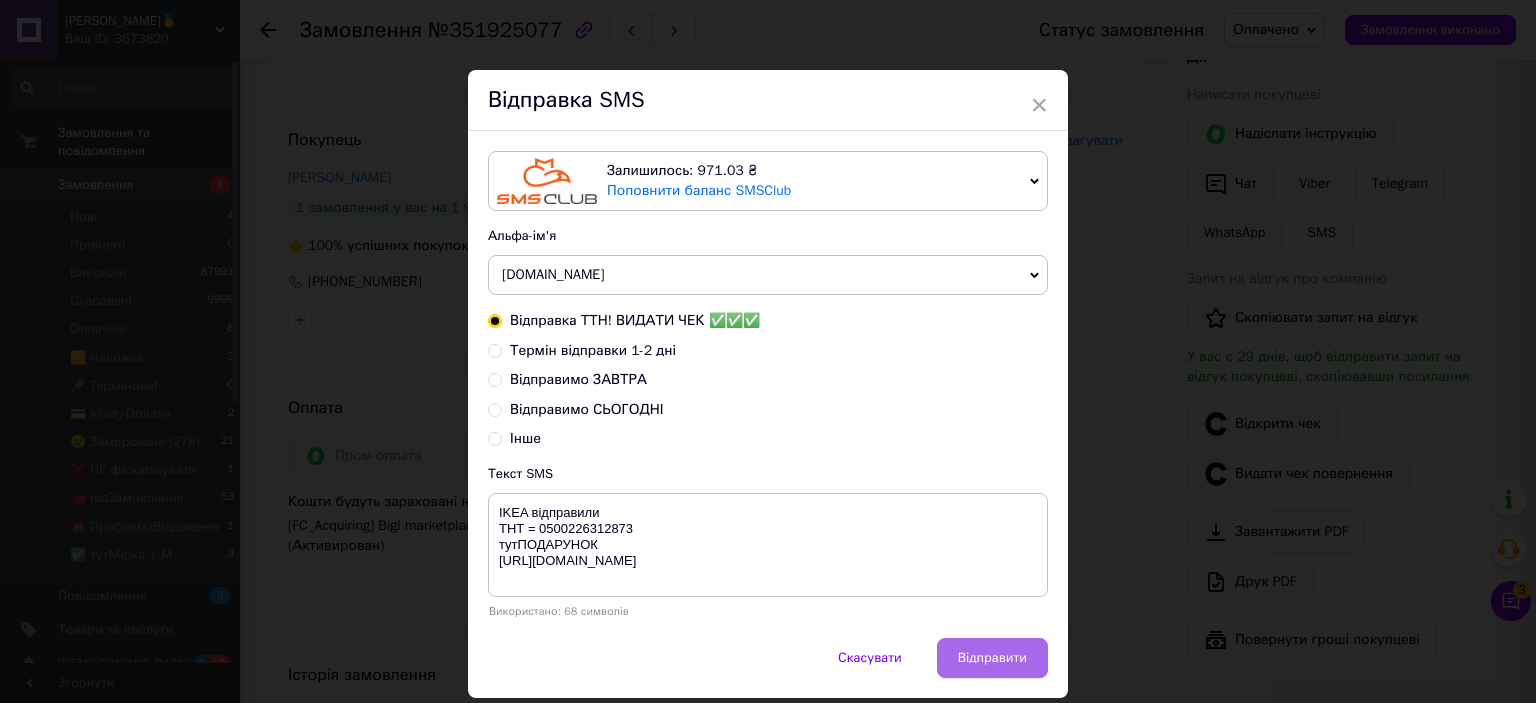 click on "Відправити" at bounding box center [992, 658] 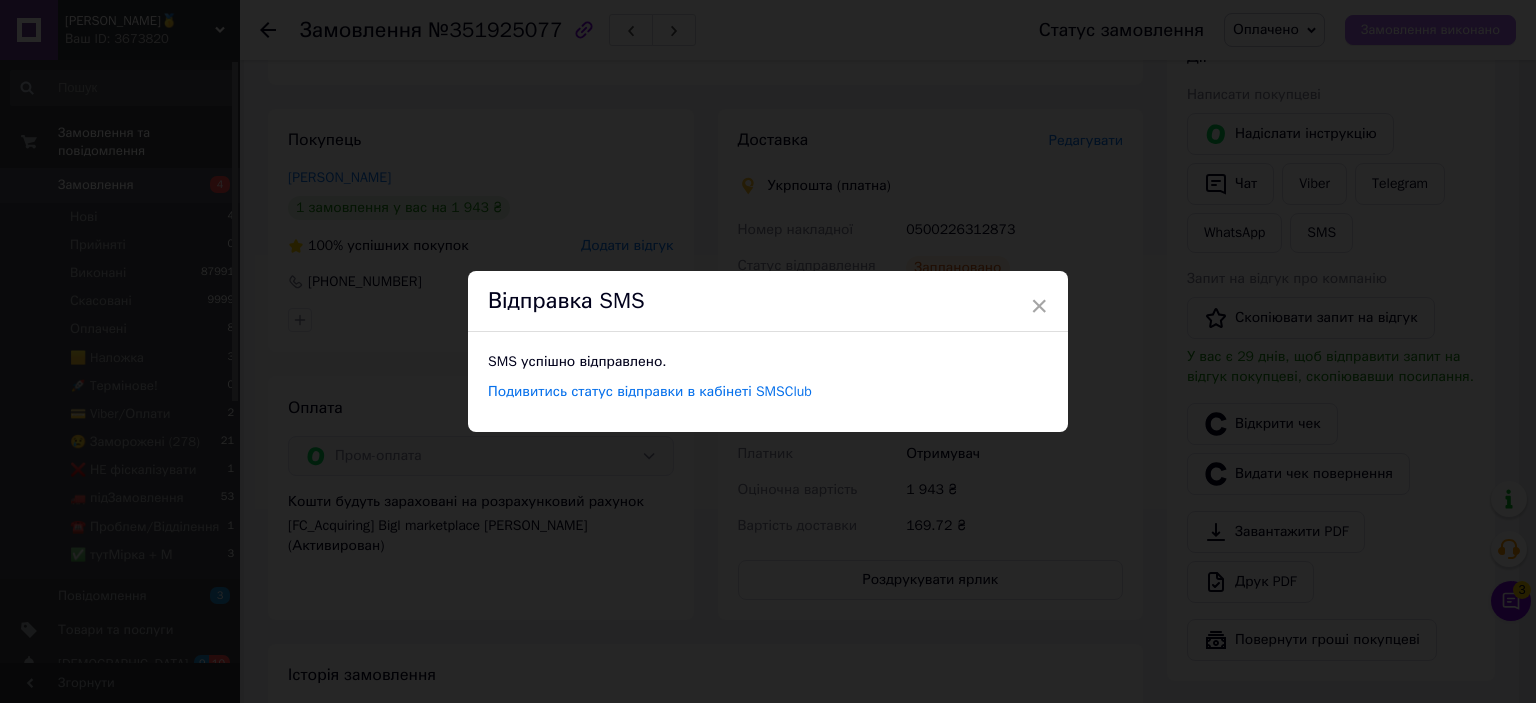 click on "× Відправка SMS SMS успішно відправлено. Подивитись статус відправки в кабінеті SMSClub" at bounding box center [768, 351] 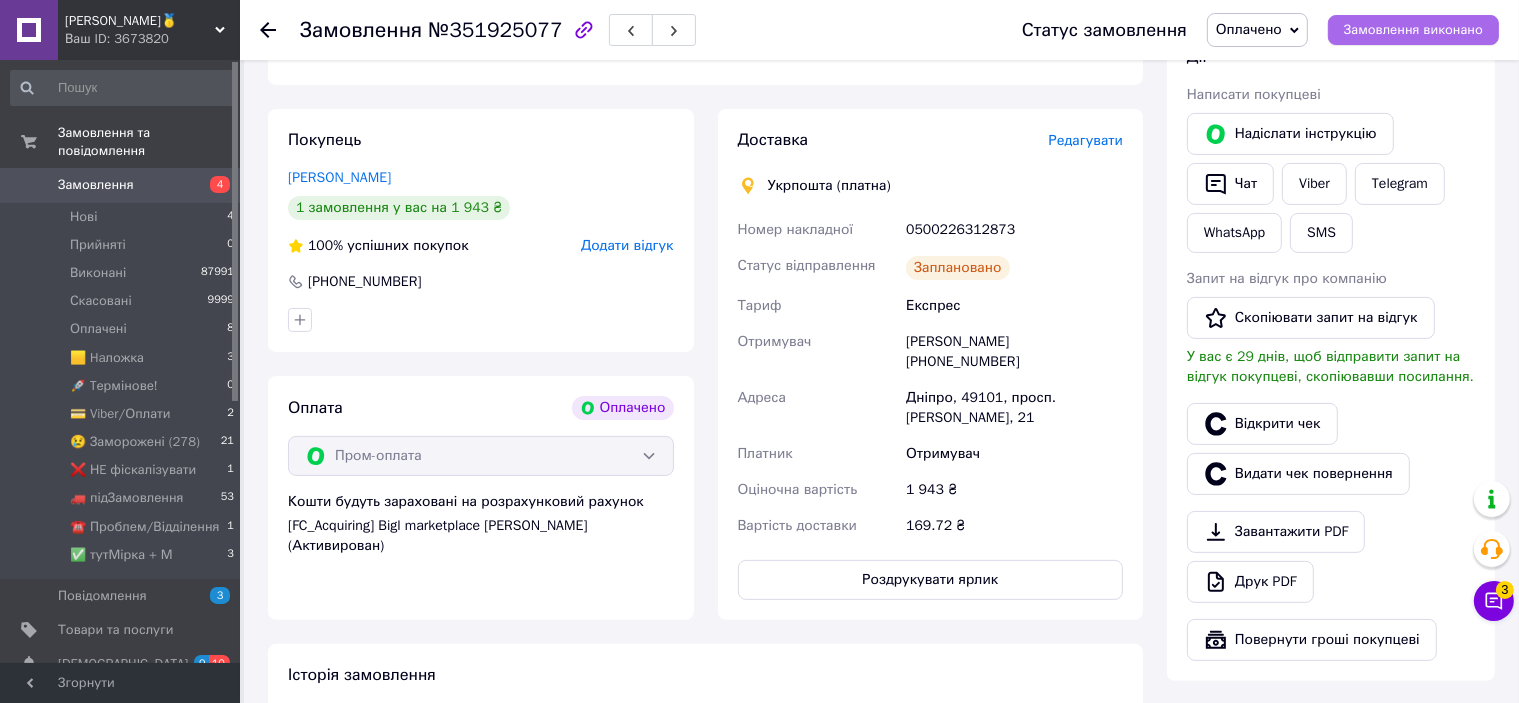 click on "Замовлення виконано" at bounding box center (1413, 30) 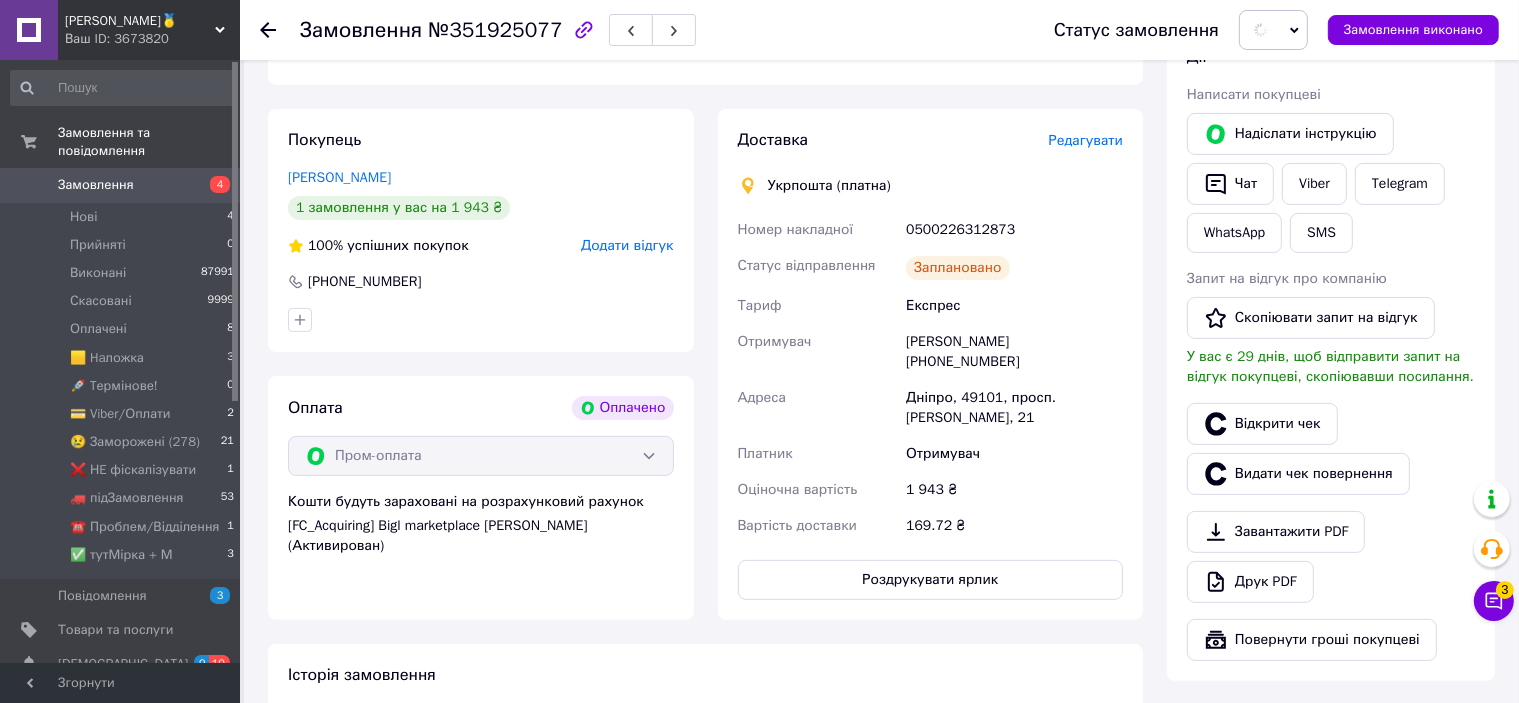 scroll, scrollTop: 0, scrollLeft: 0, axis: both 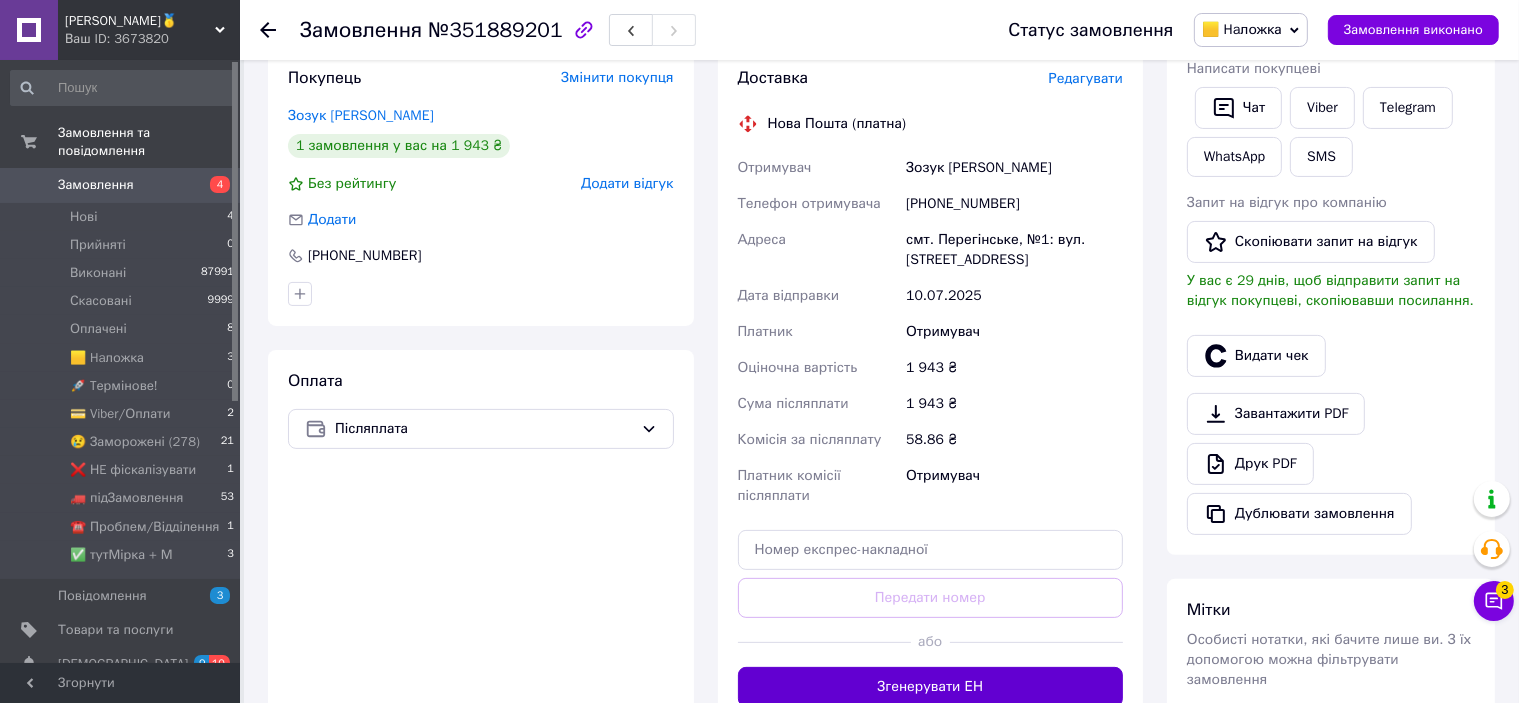 click on "Згенерувати ЕН" at bounding box center [931, 687] 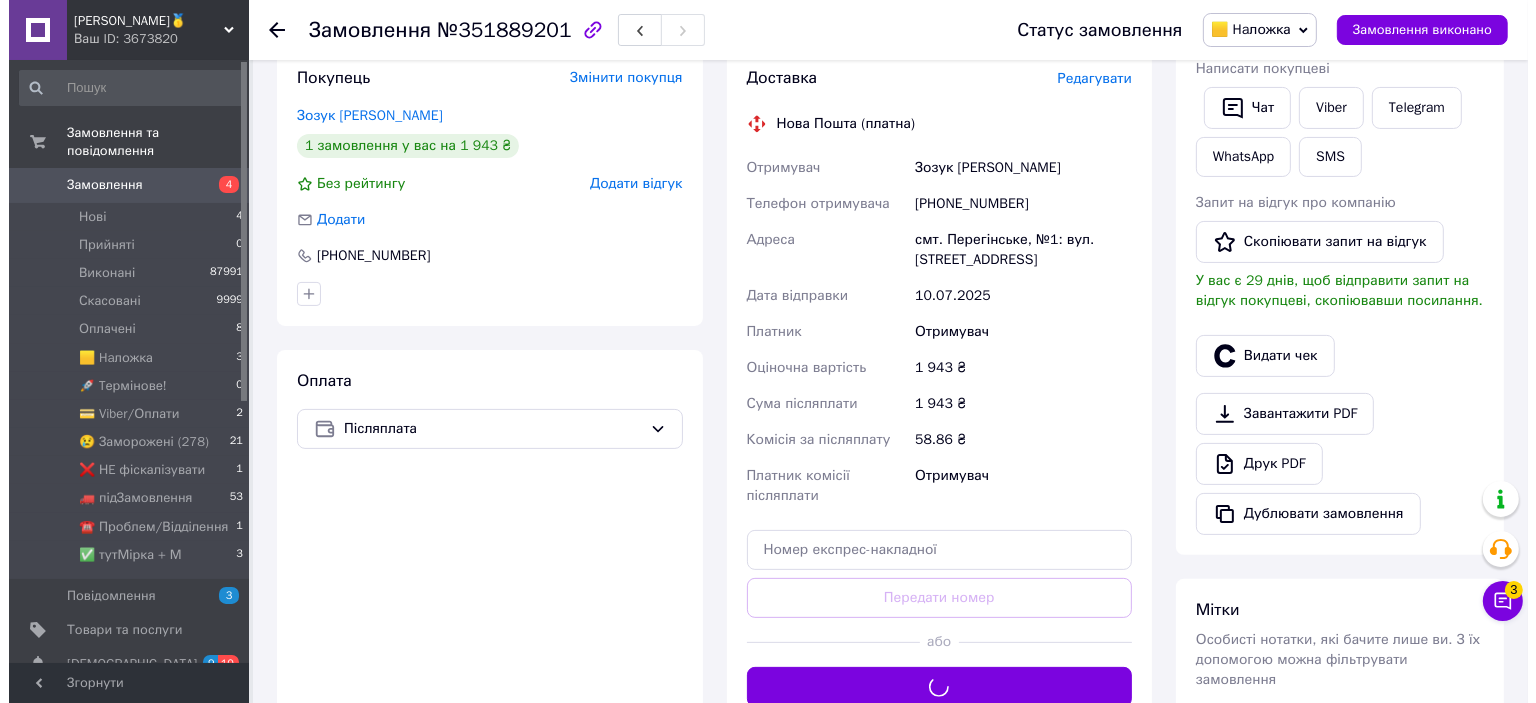 scroll, scrollTop: 500, scrollLeft: 0, axis: vertical 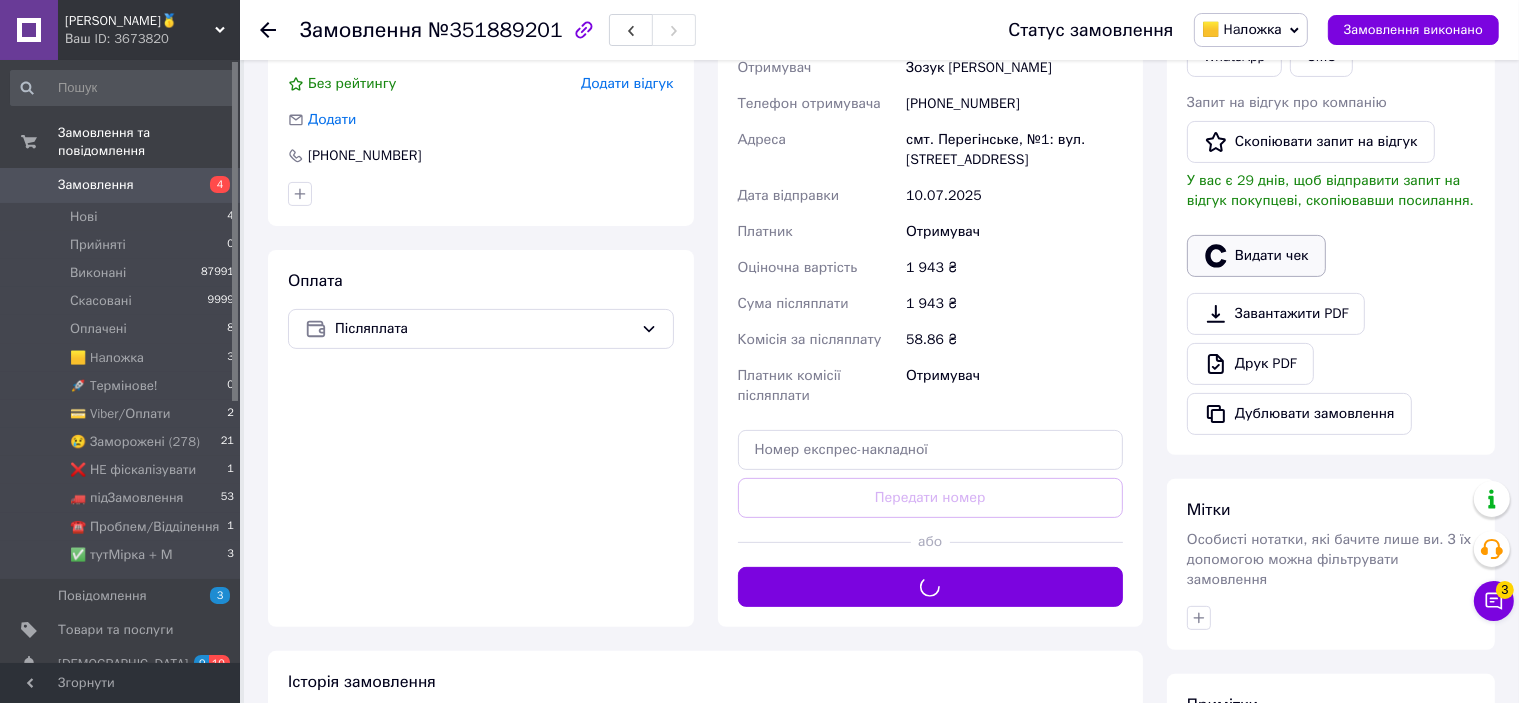 click on "Видати чек" at bounding box center (1256, 256) 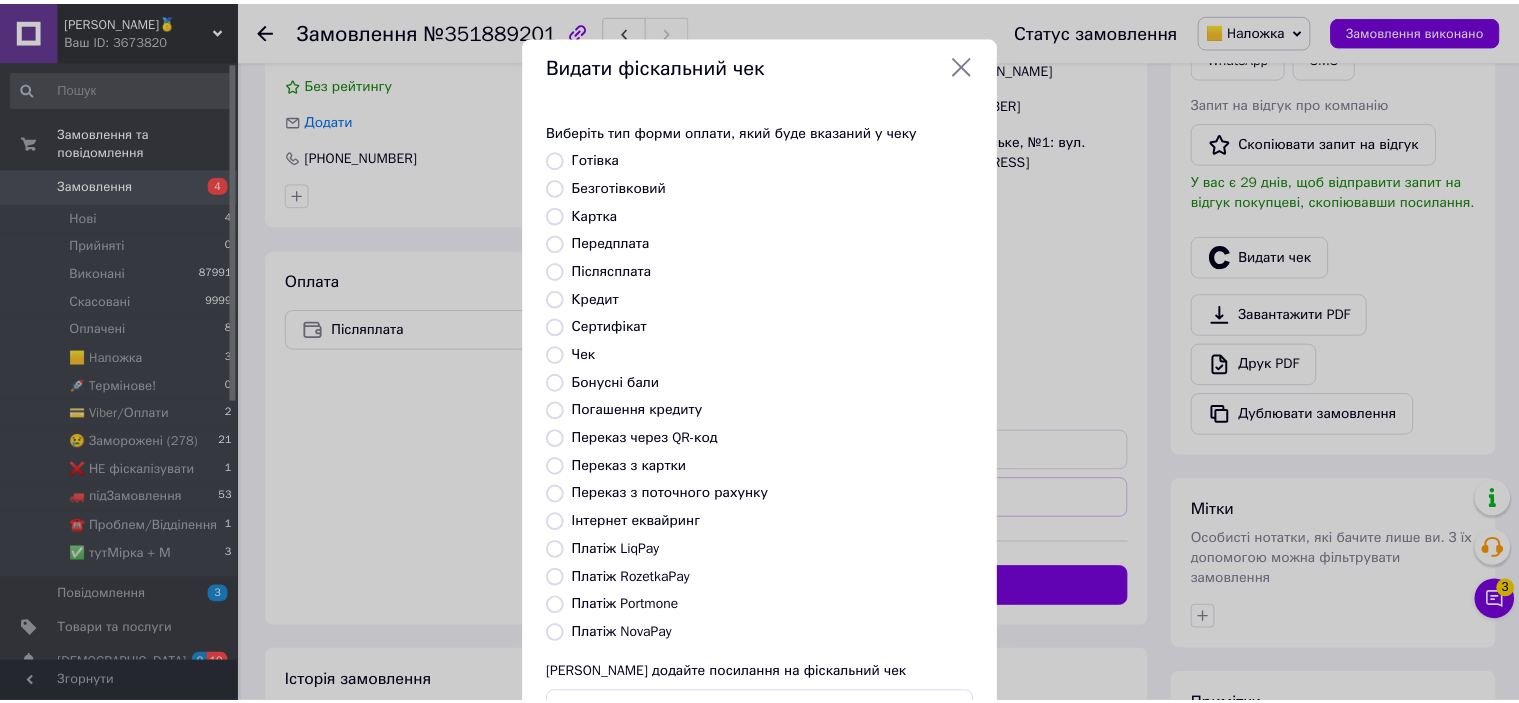 scroll, scrollTop: 155, scrollLeft: 0, axis: vertical 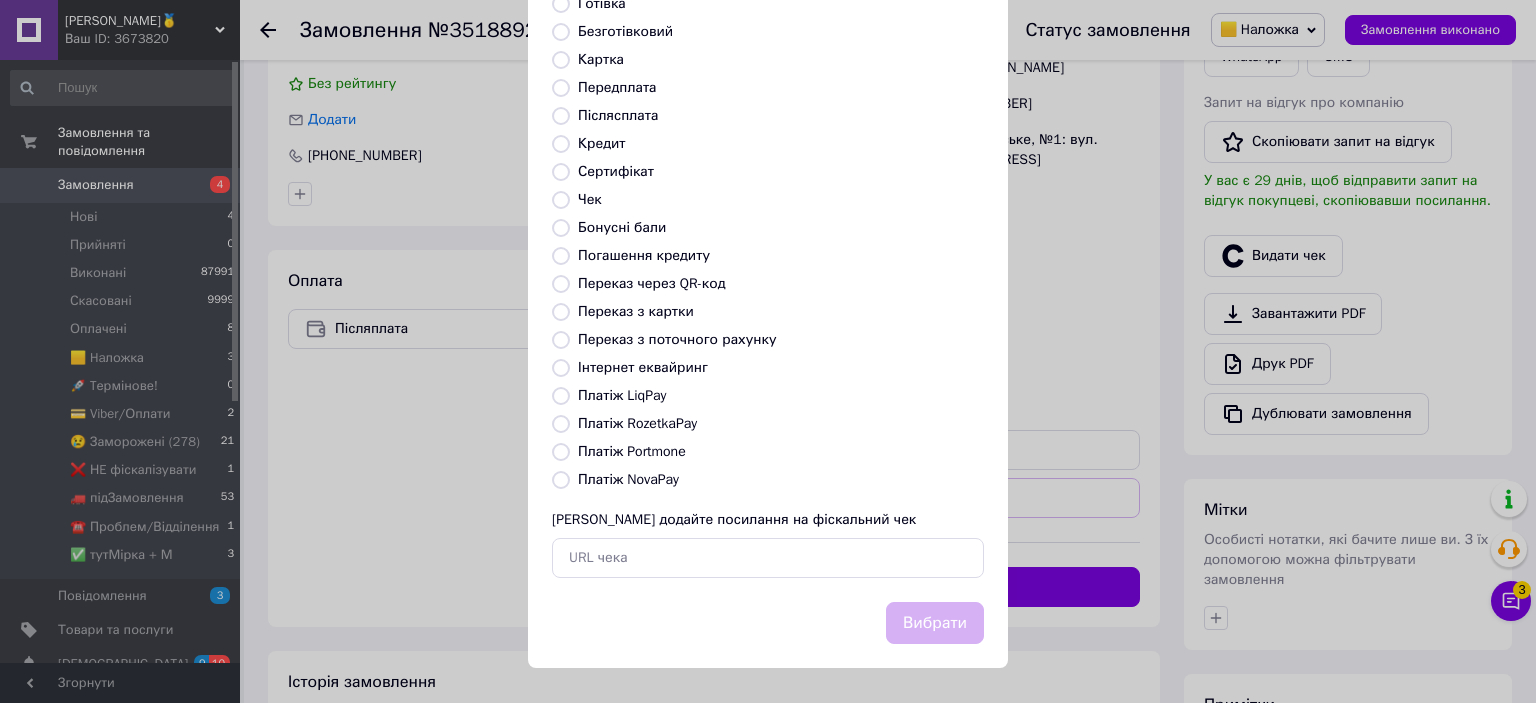 click on "Платіж NovaPay" 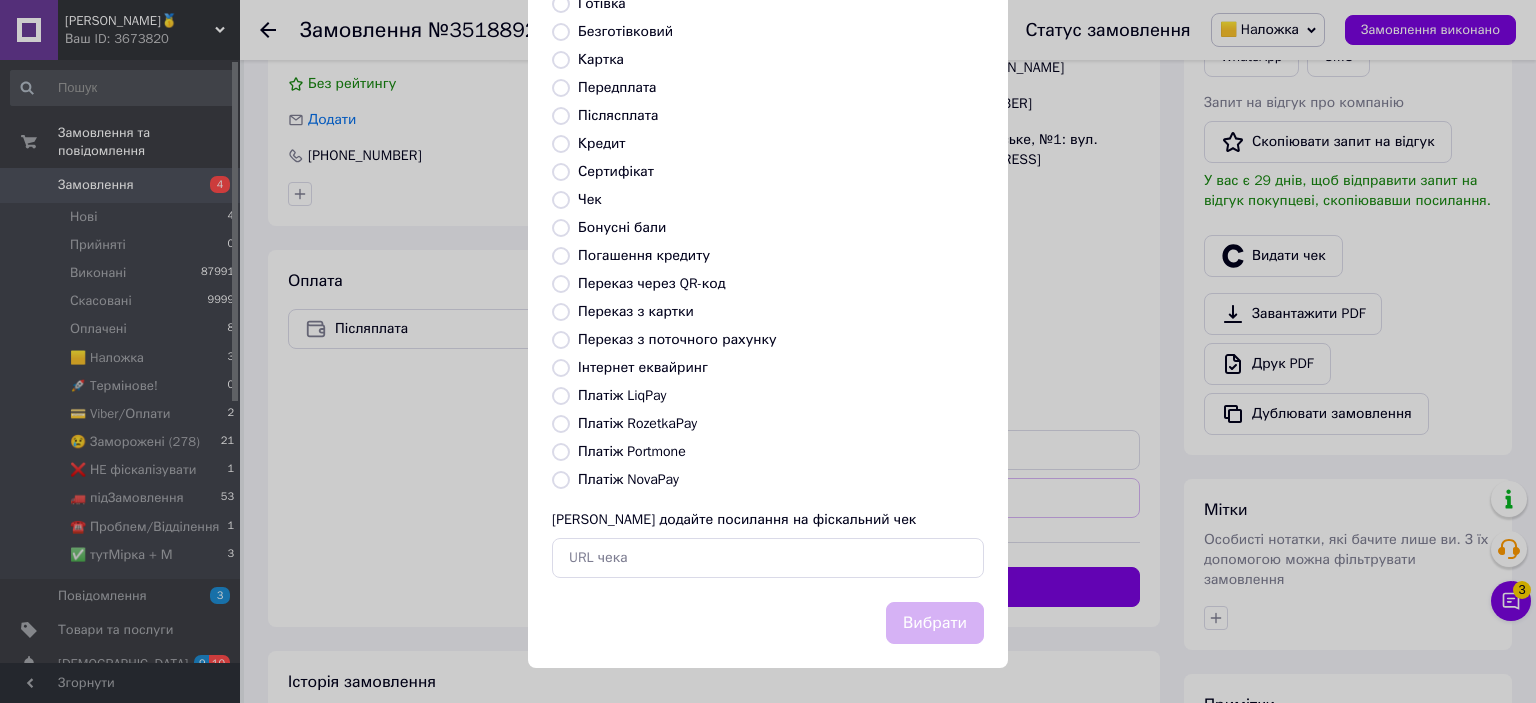 radio on "true" 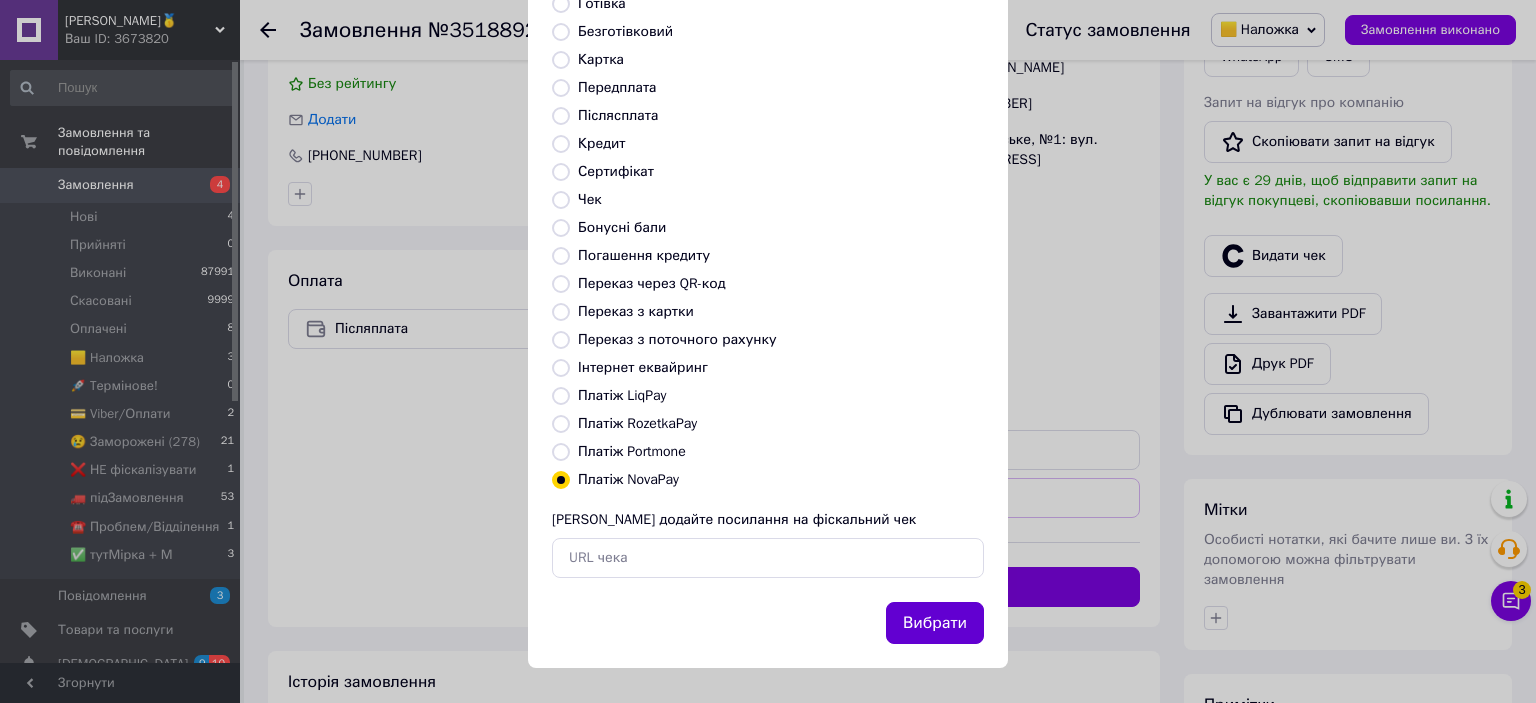 click on "Вибрати" 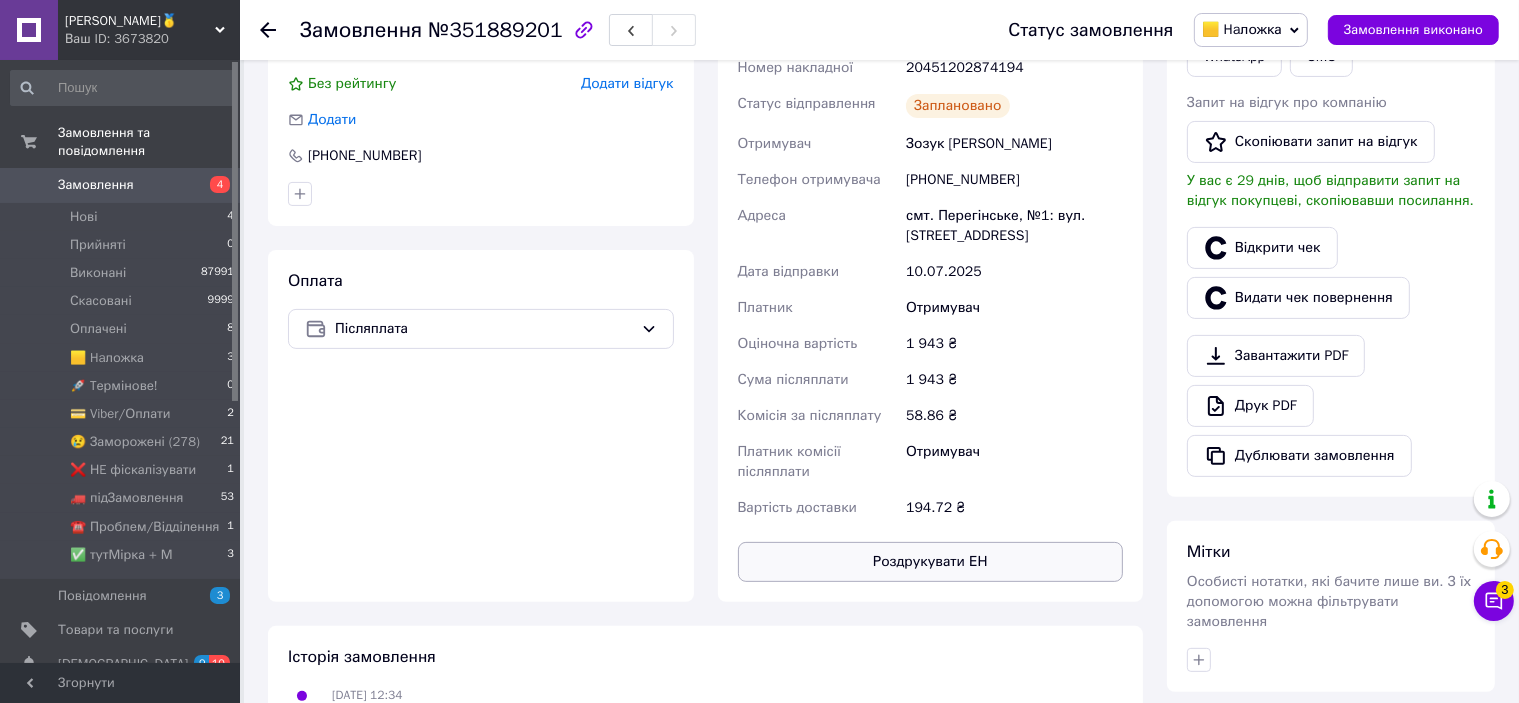 click on "Роздрукувати ЕН" 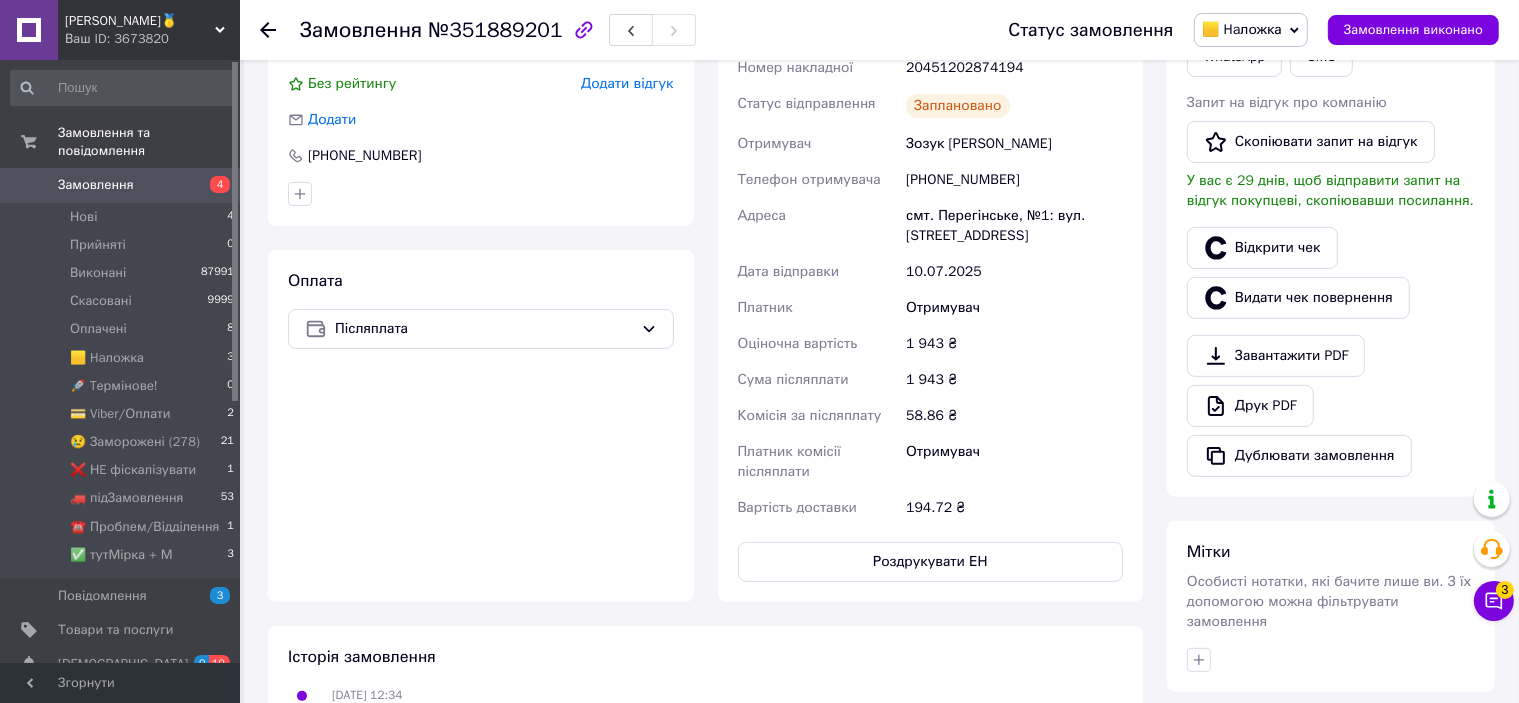 scroll, scrollTop: 400, scrollLeft: 0, axis: vertical 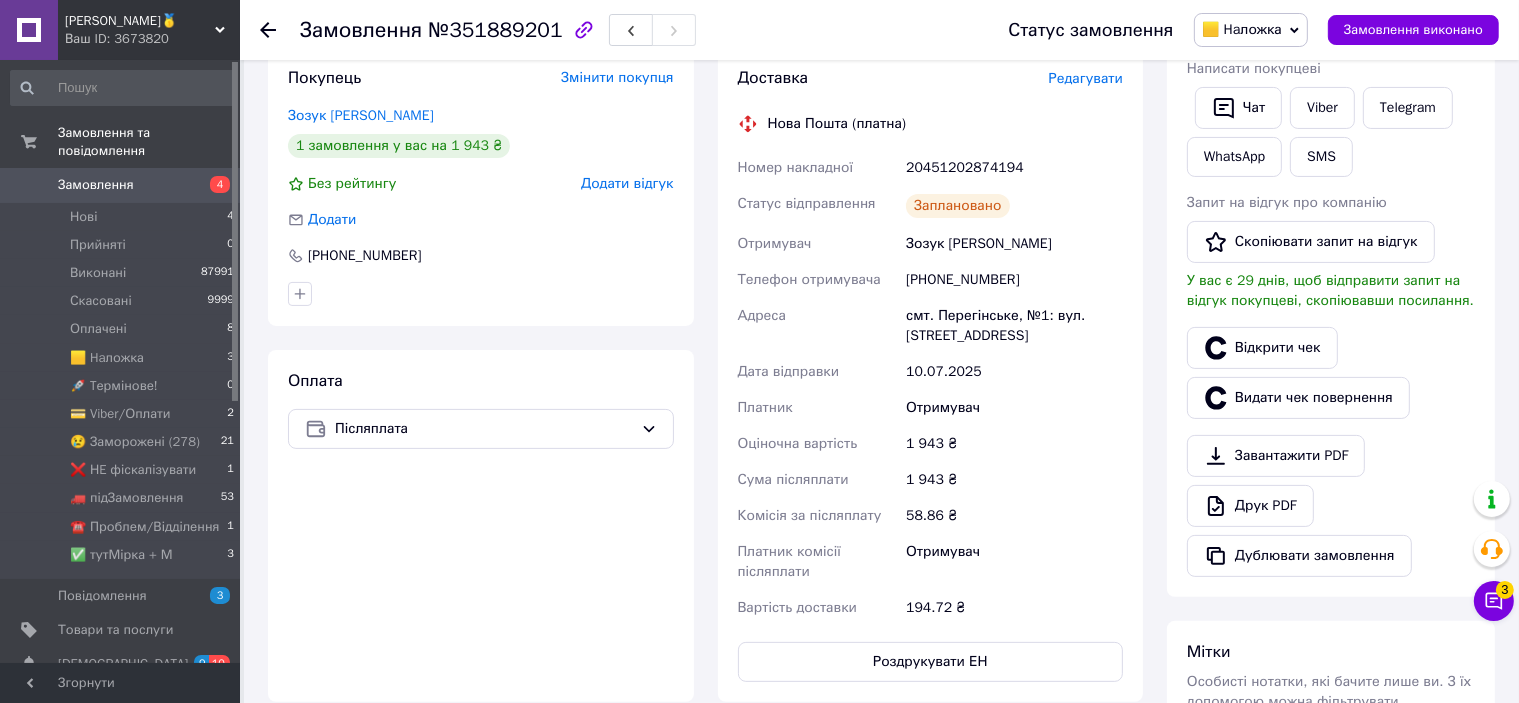 click on "20451202874194" 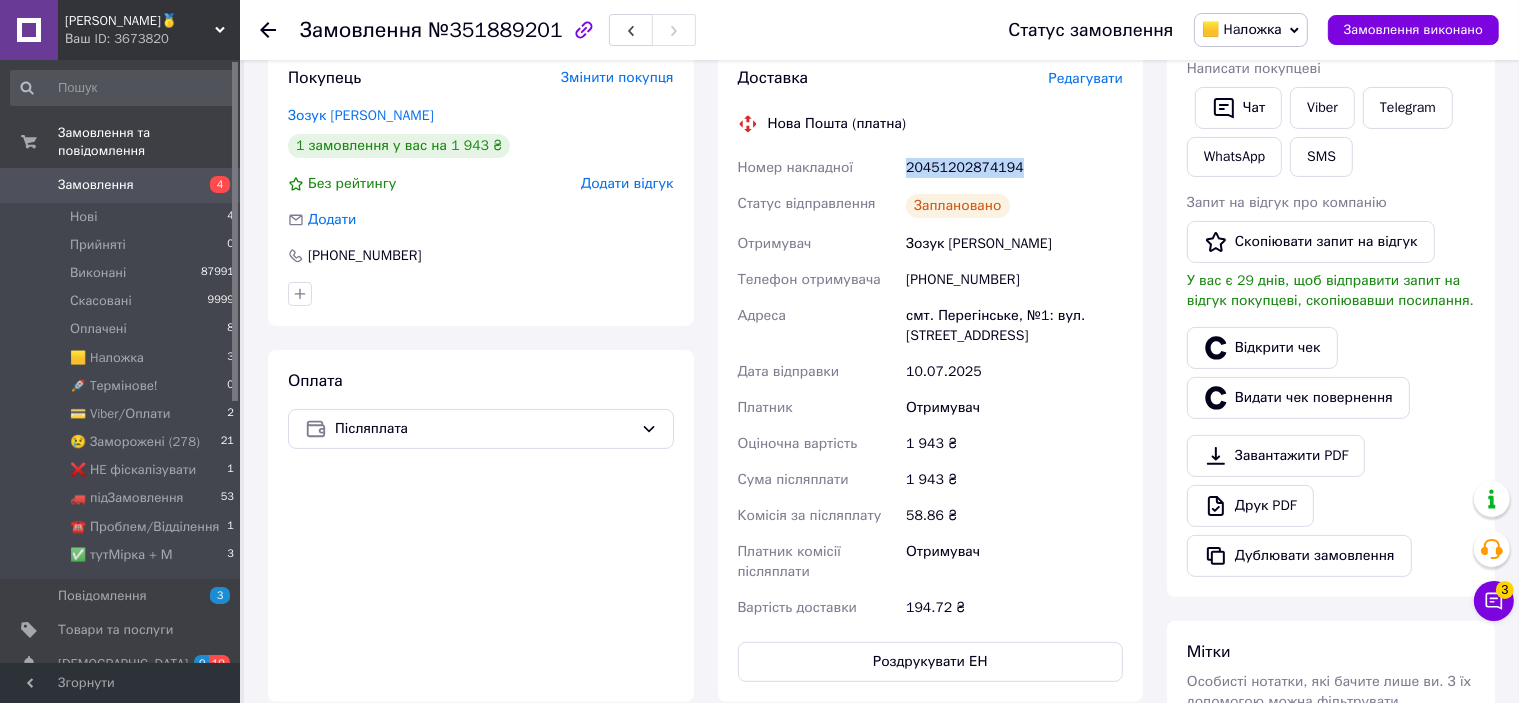 click on "20451202874194" 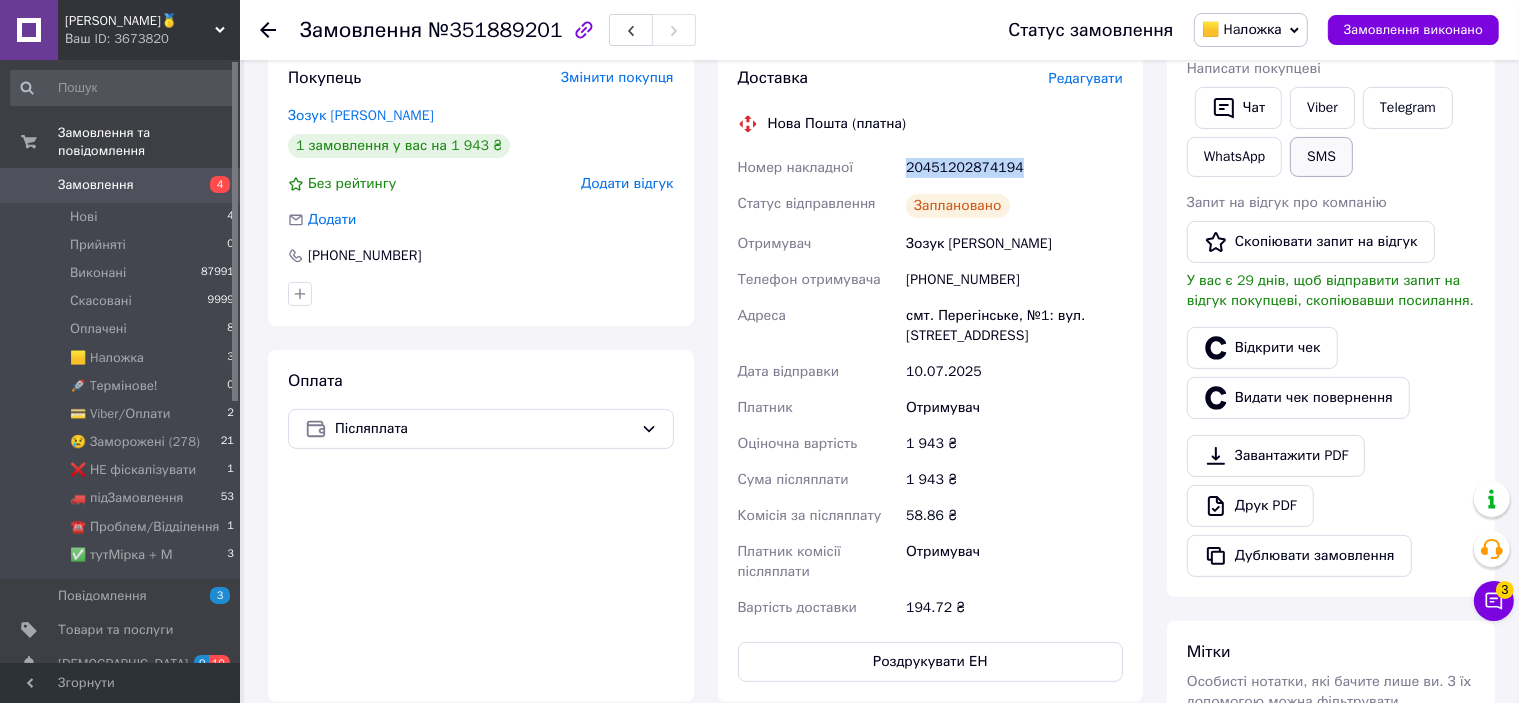 click on "SMS" 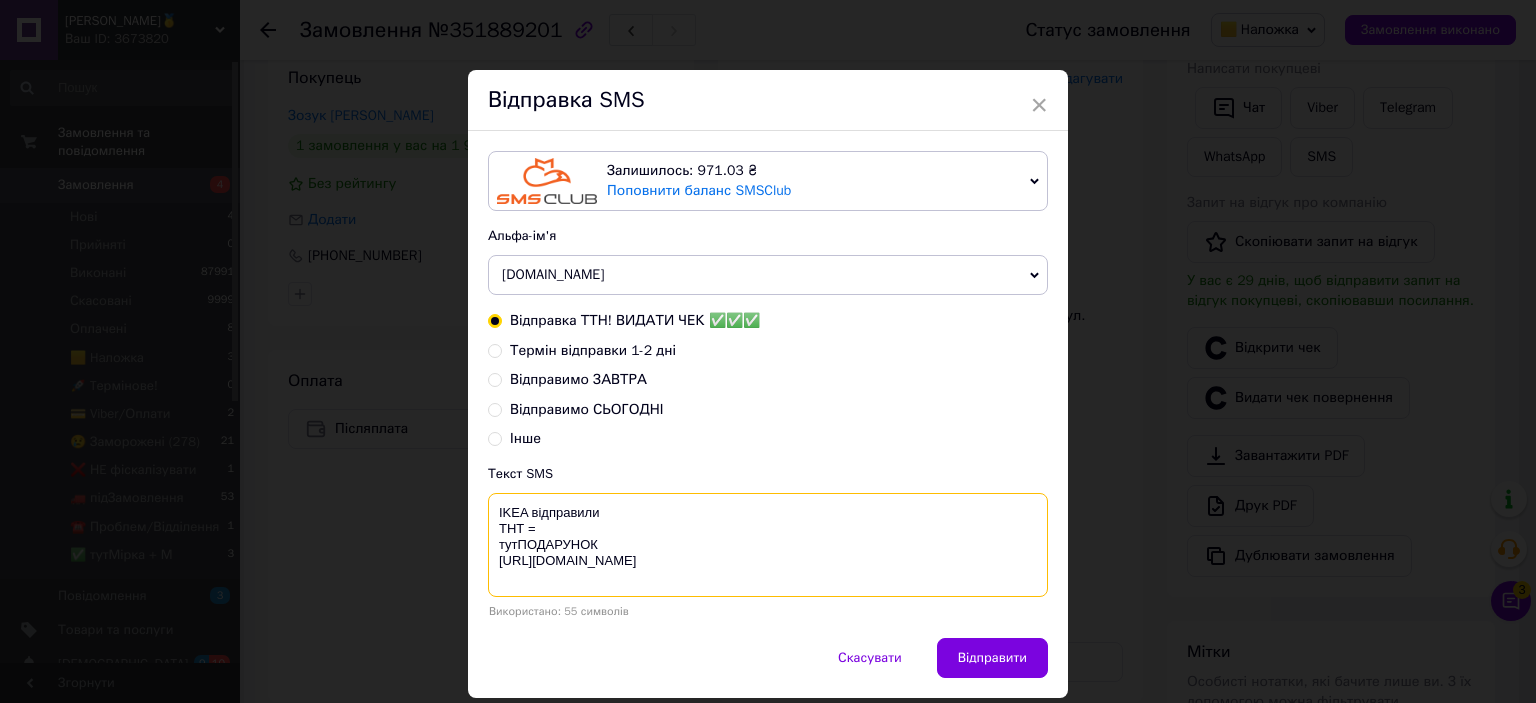 click on "IKEA відправили
ТНТ =
тутПОДАРУНОК
https://bit.ly/taao" 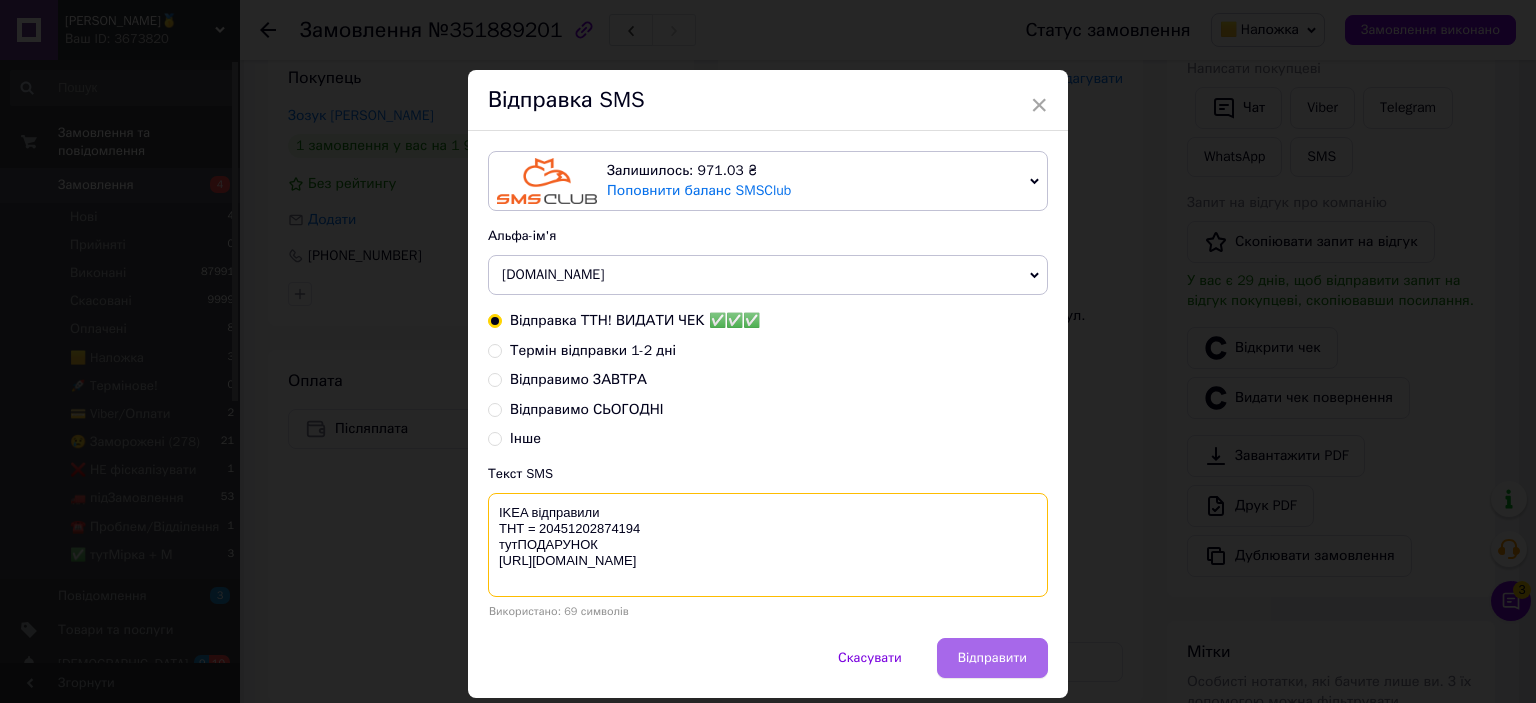 type on "IKEA відправили
ТНТ = 20451202874194
тутПОДАРУНОК
https://bit.ly/taao" 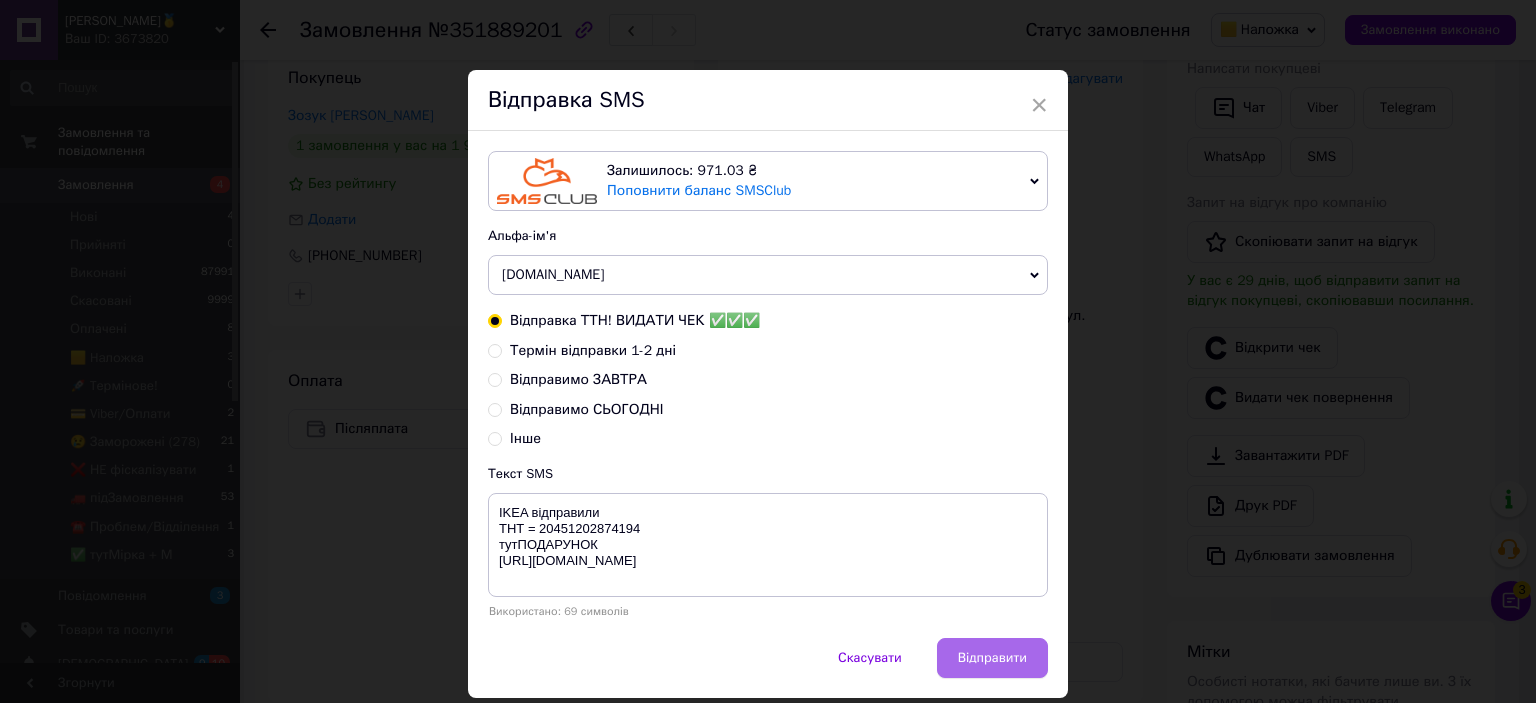 click on "Відправити" 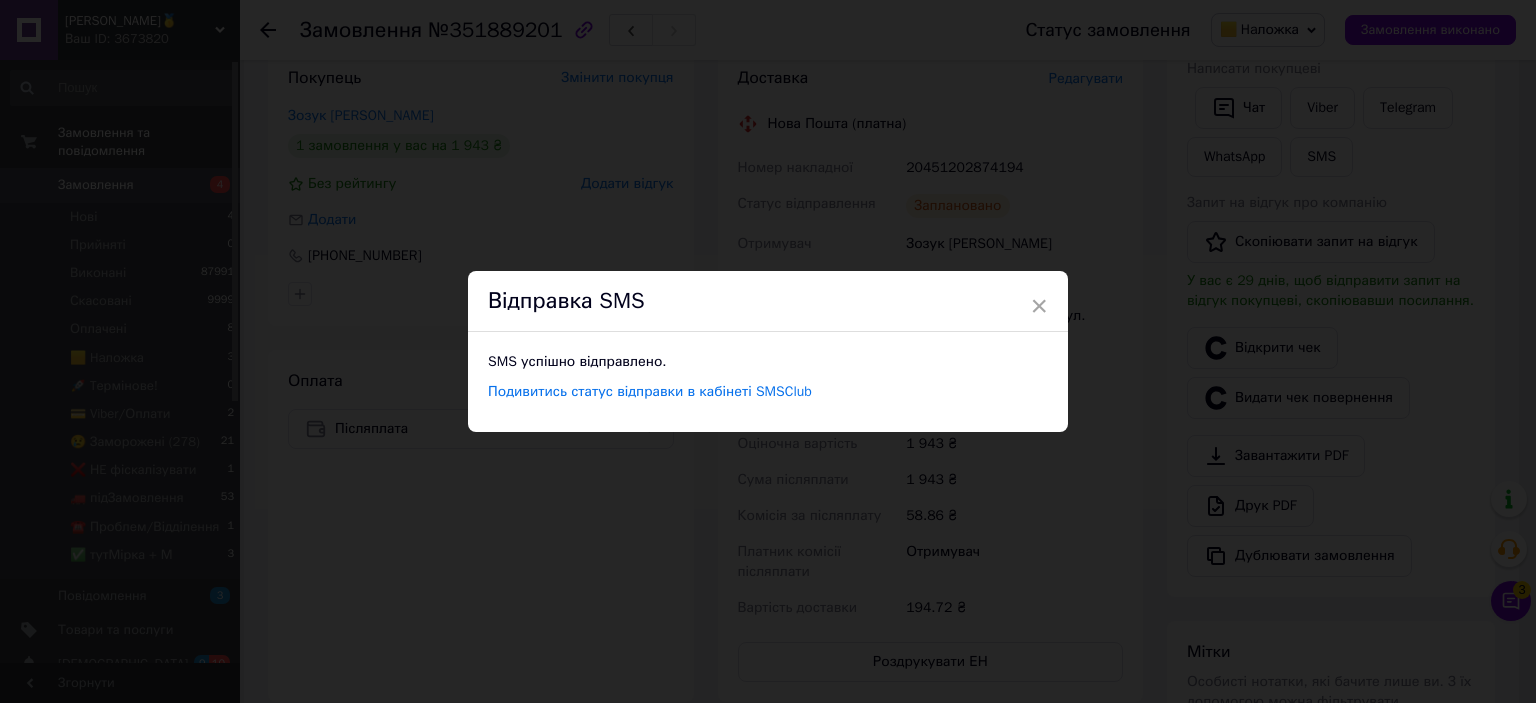 click on "× Відправка SMS SMS успішно відправлено. Подивитись статус відправки в кабінеті SMSClub" 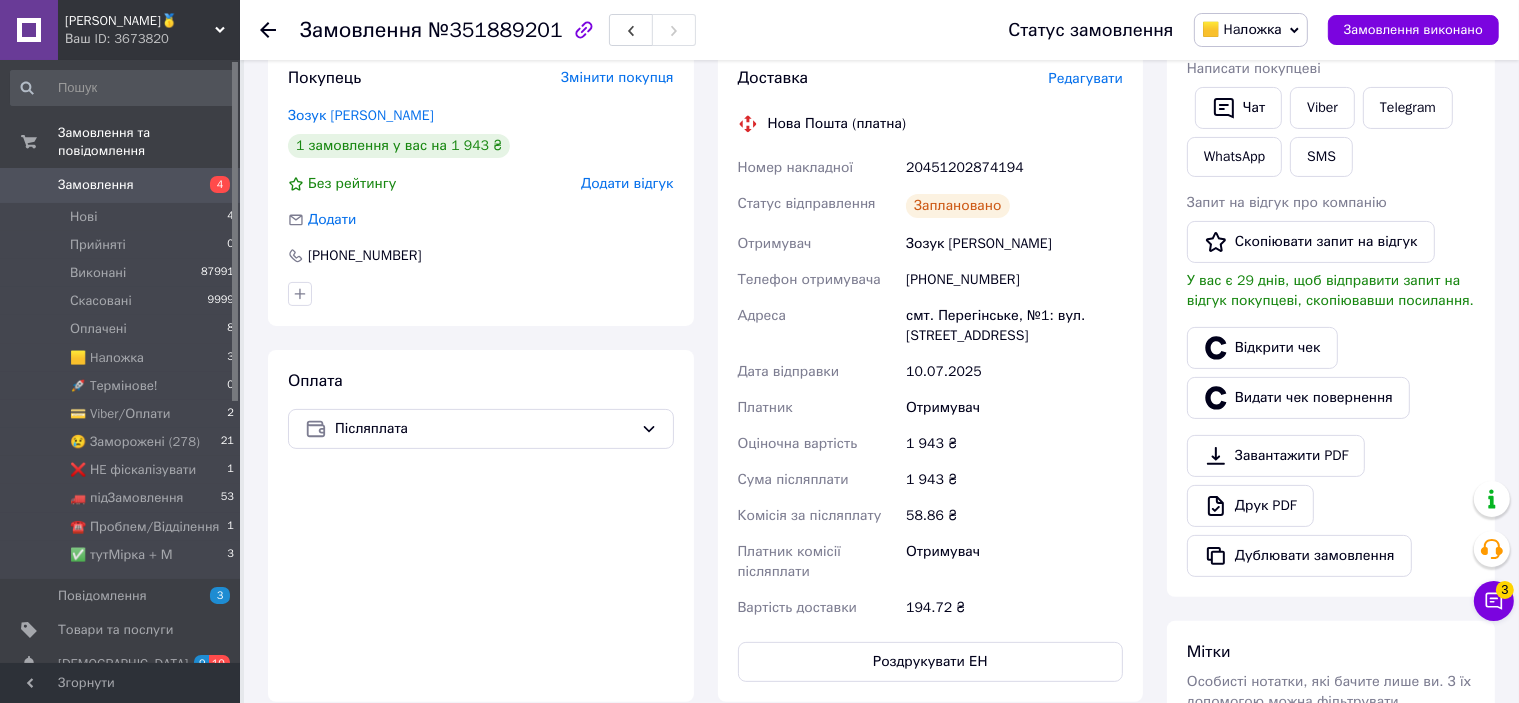 scroll, scrollTop: 500, scrollLeft: 0, axis: vertical 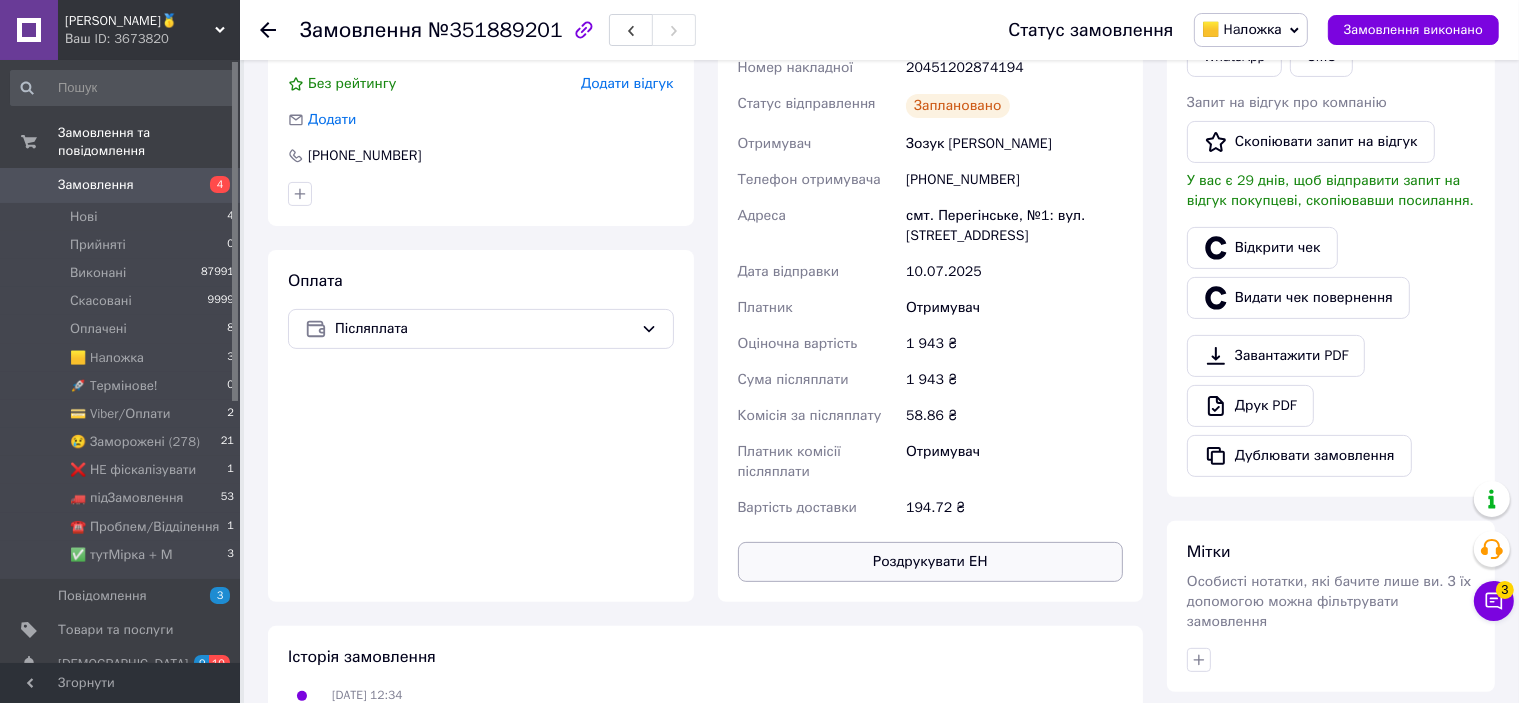 click on "Роздрукувати ЕН" 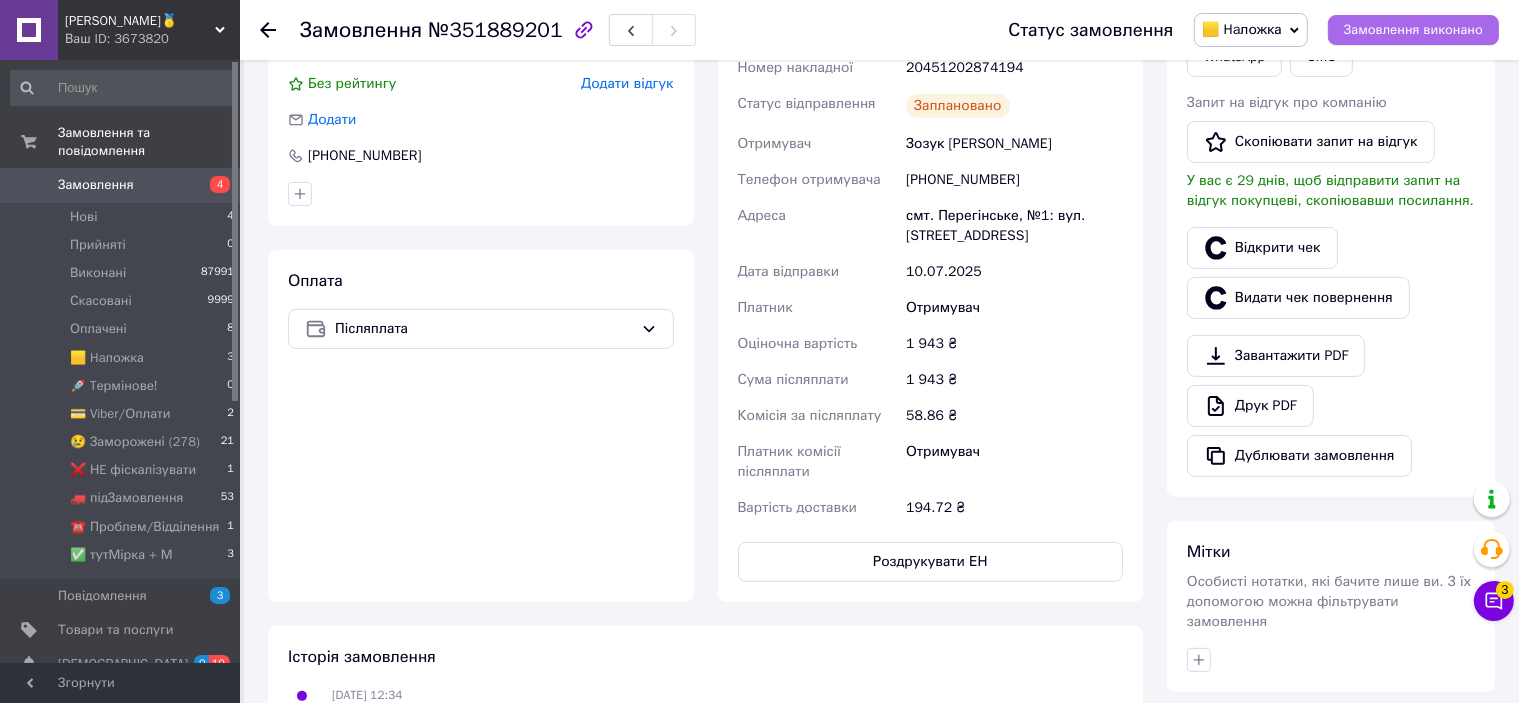 click on "Замовлення виконано" 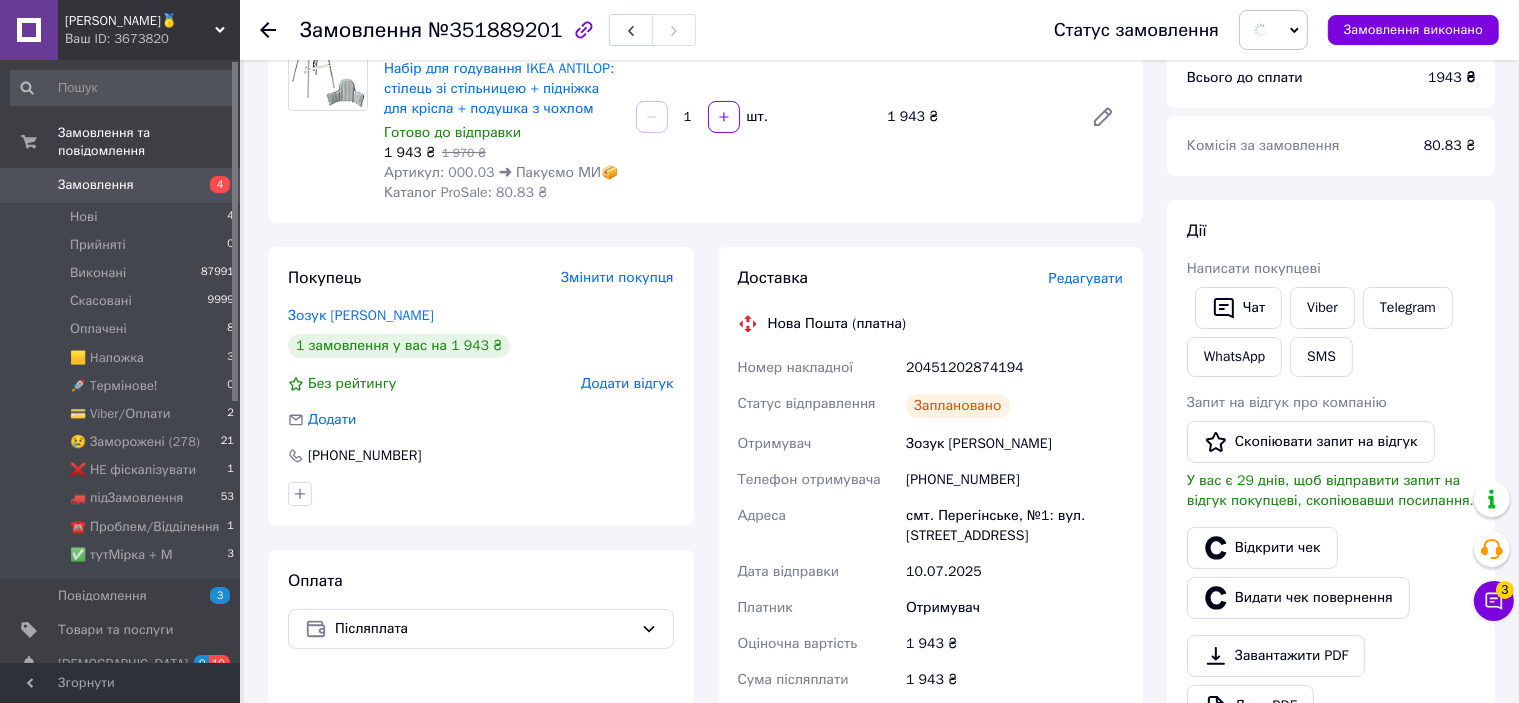 scroll, scrollTop: 0, scrollLeft: 0, axis: both 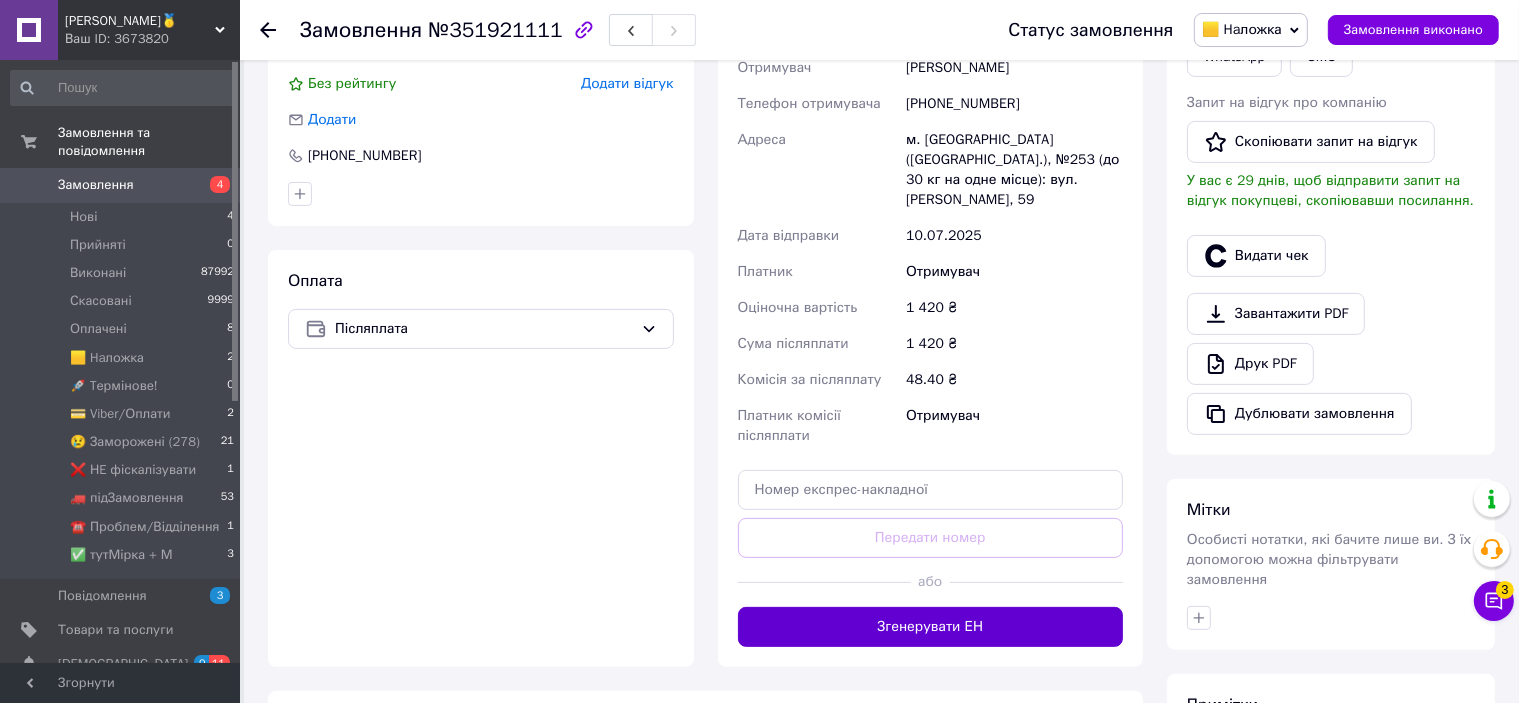 click on "Згенерувати ЕН" at bounding box center [931, 627] 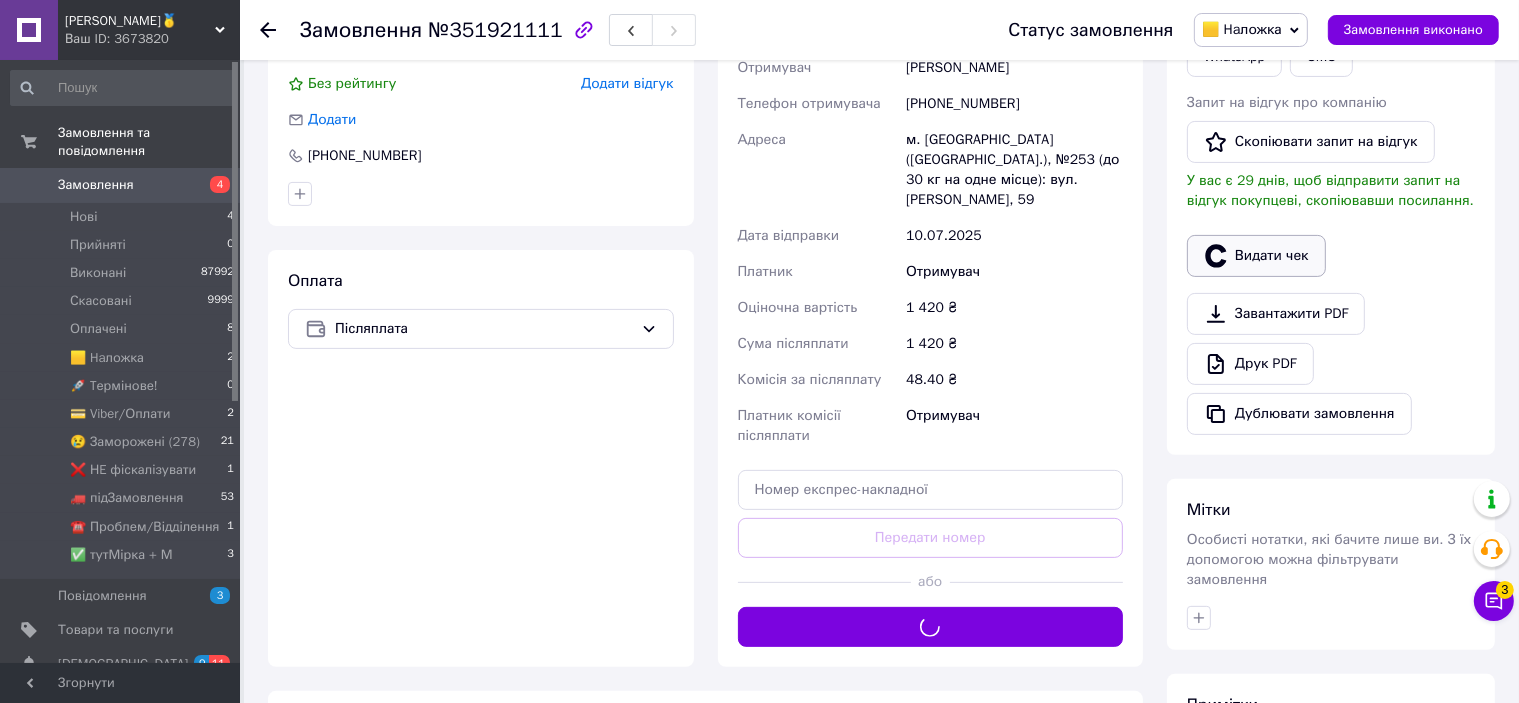 click on "Видати чек" at bounding box center (1256, 256) 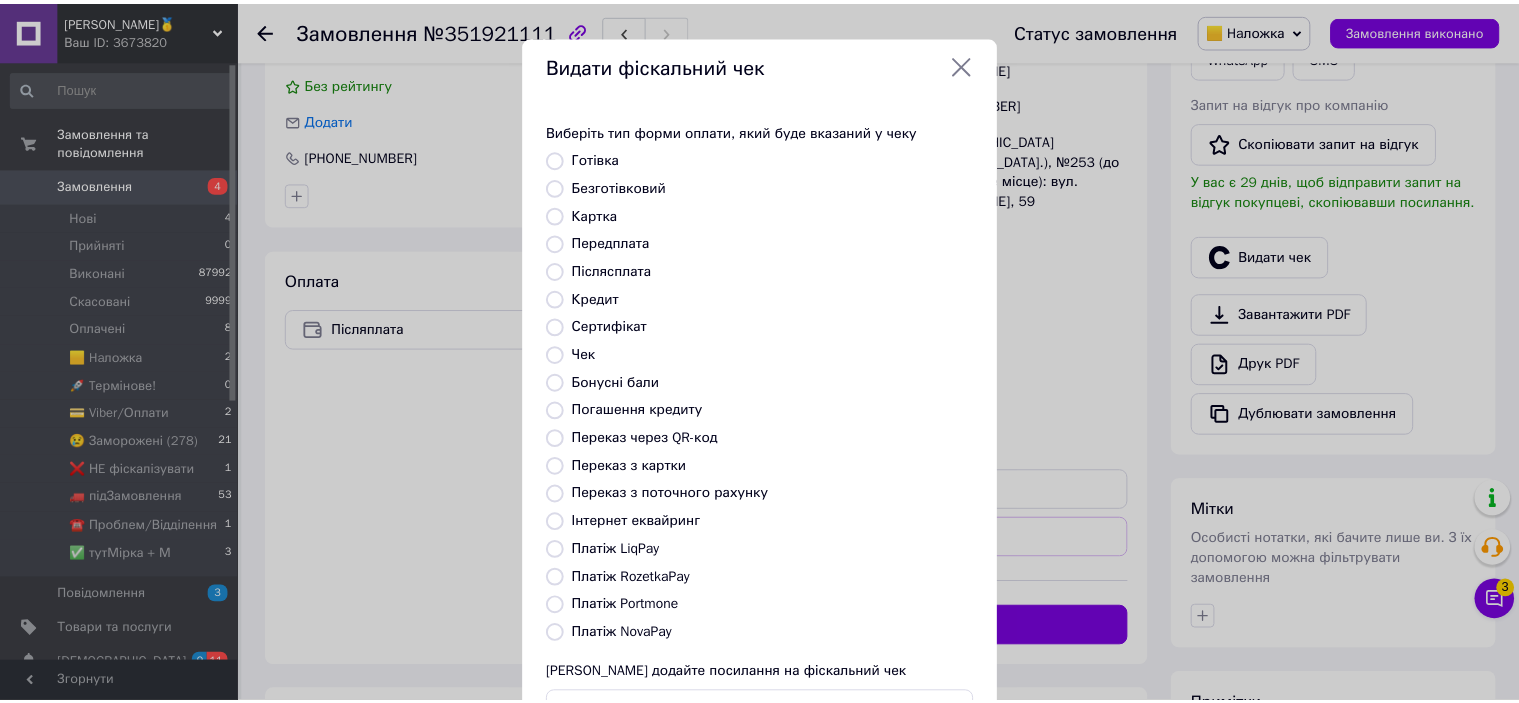 scroll, scrollTop: 155, scrollLeft: 0, axis: vertical 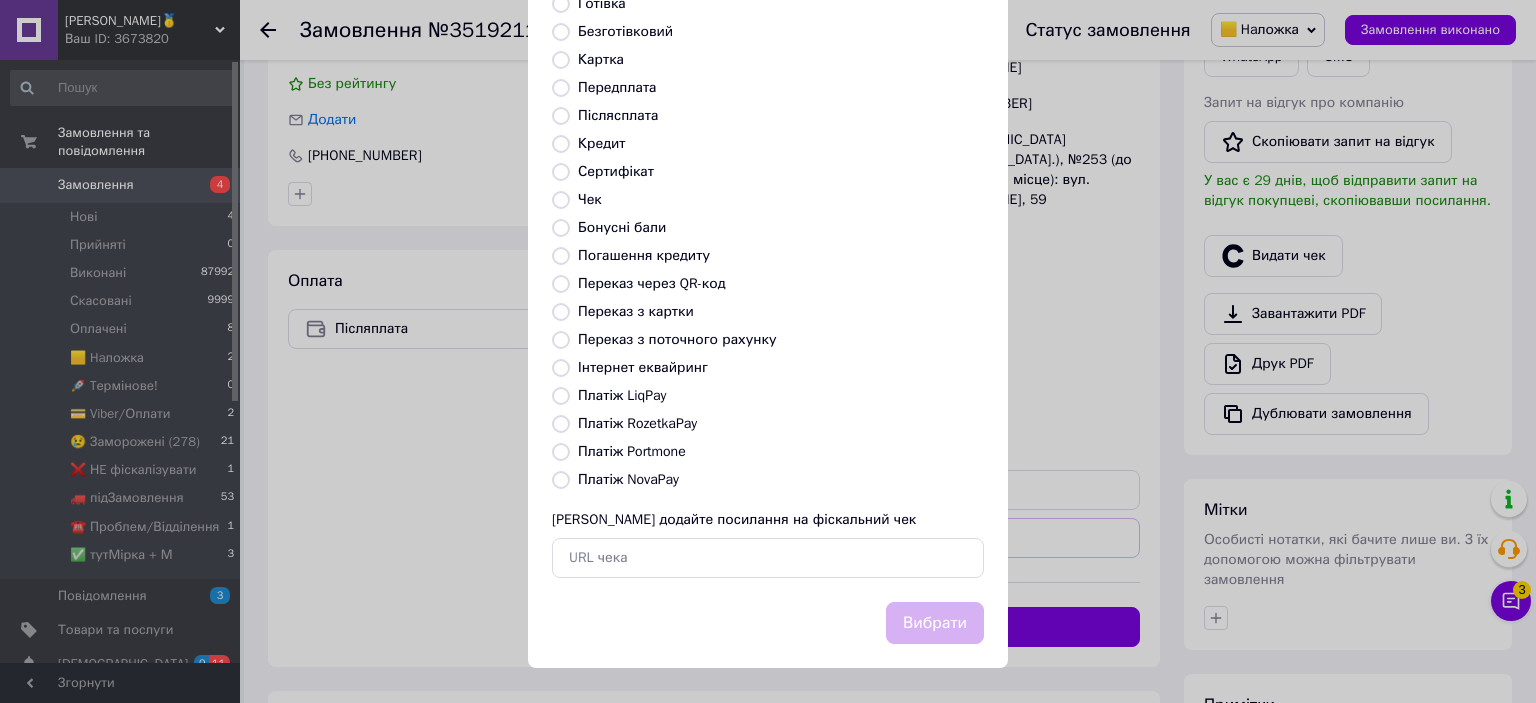 click on "Платіж NovaPay" at bounding box center (628, 479) 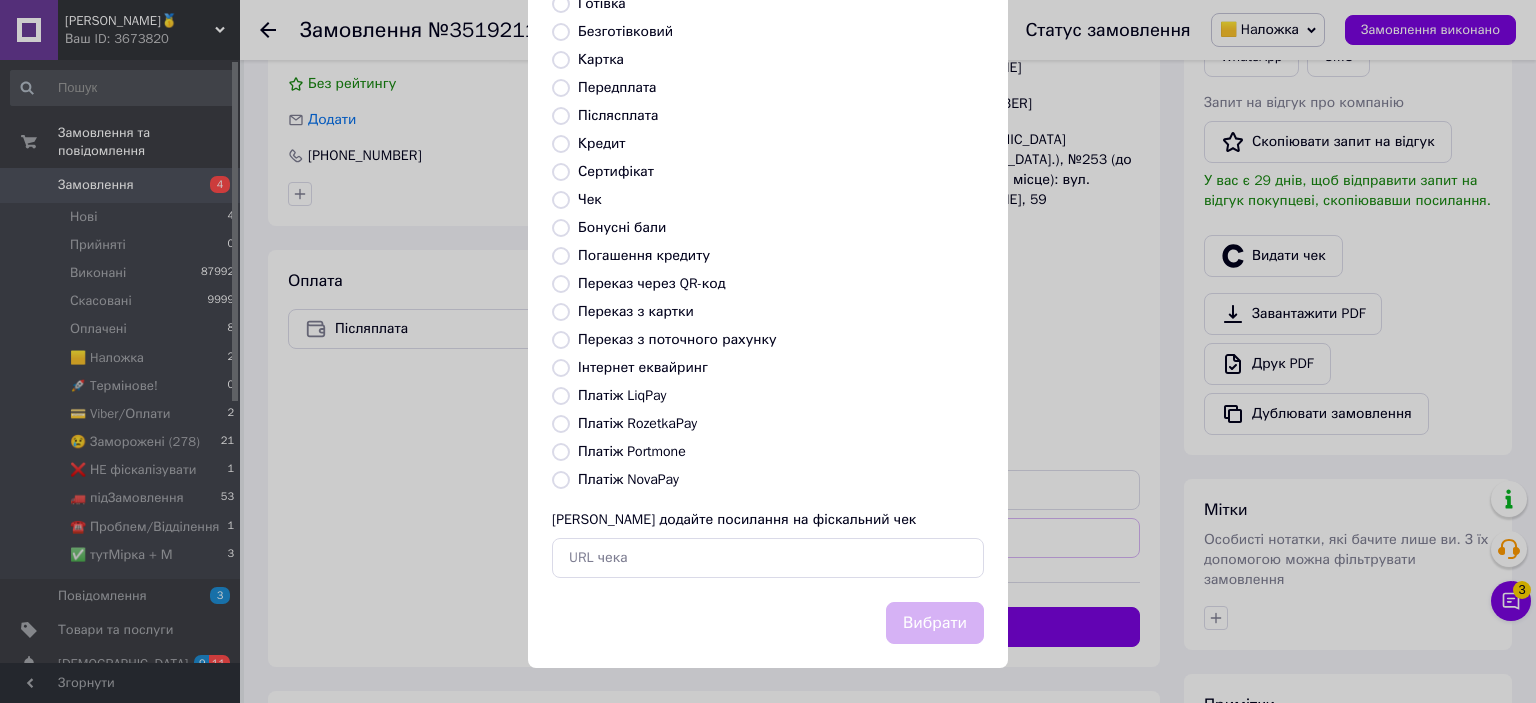 radio on "true" 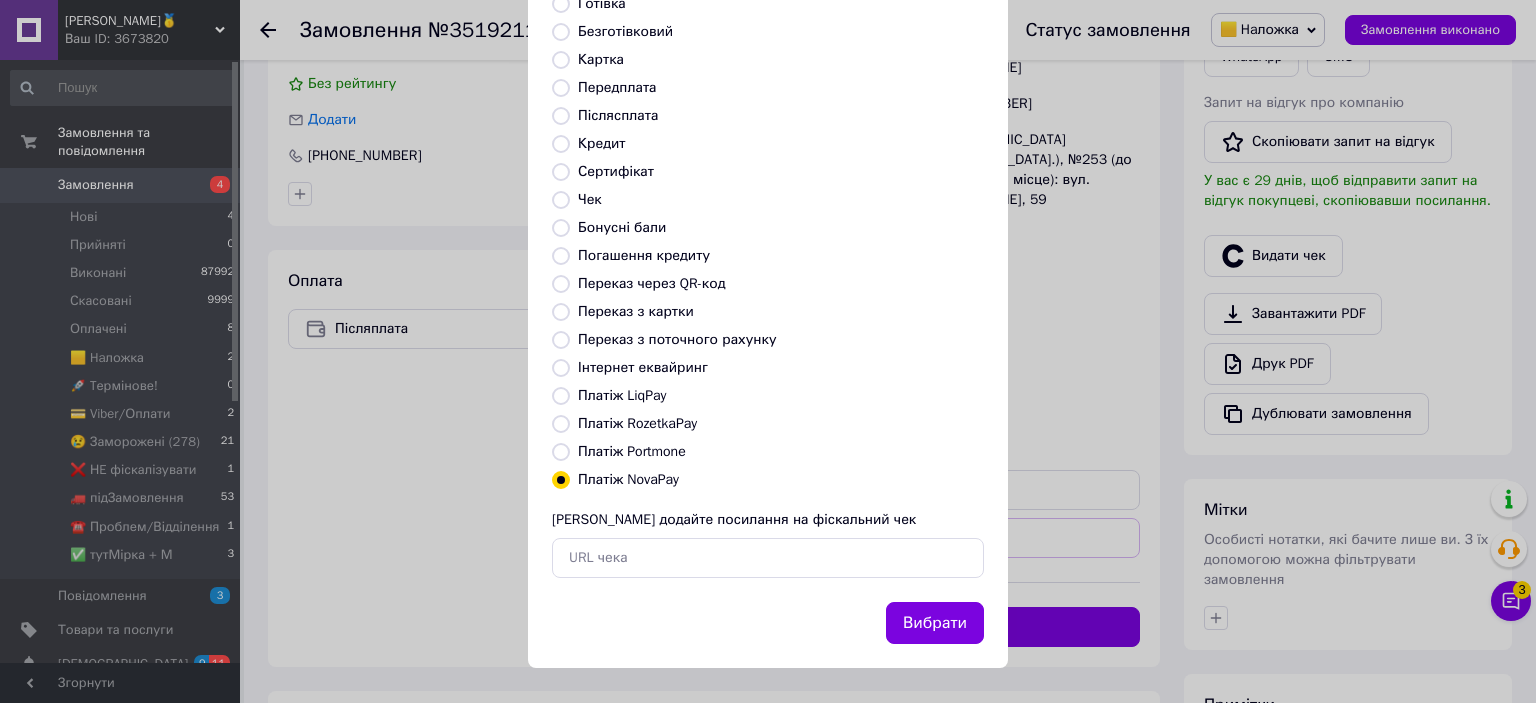 click on "Вибрати" at bounding box center [935, 623] 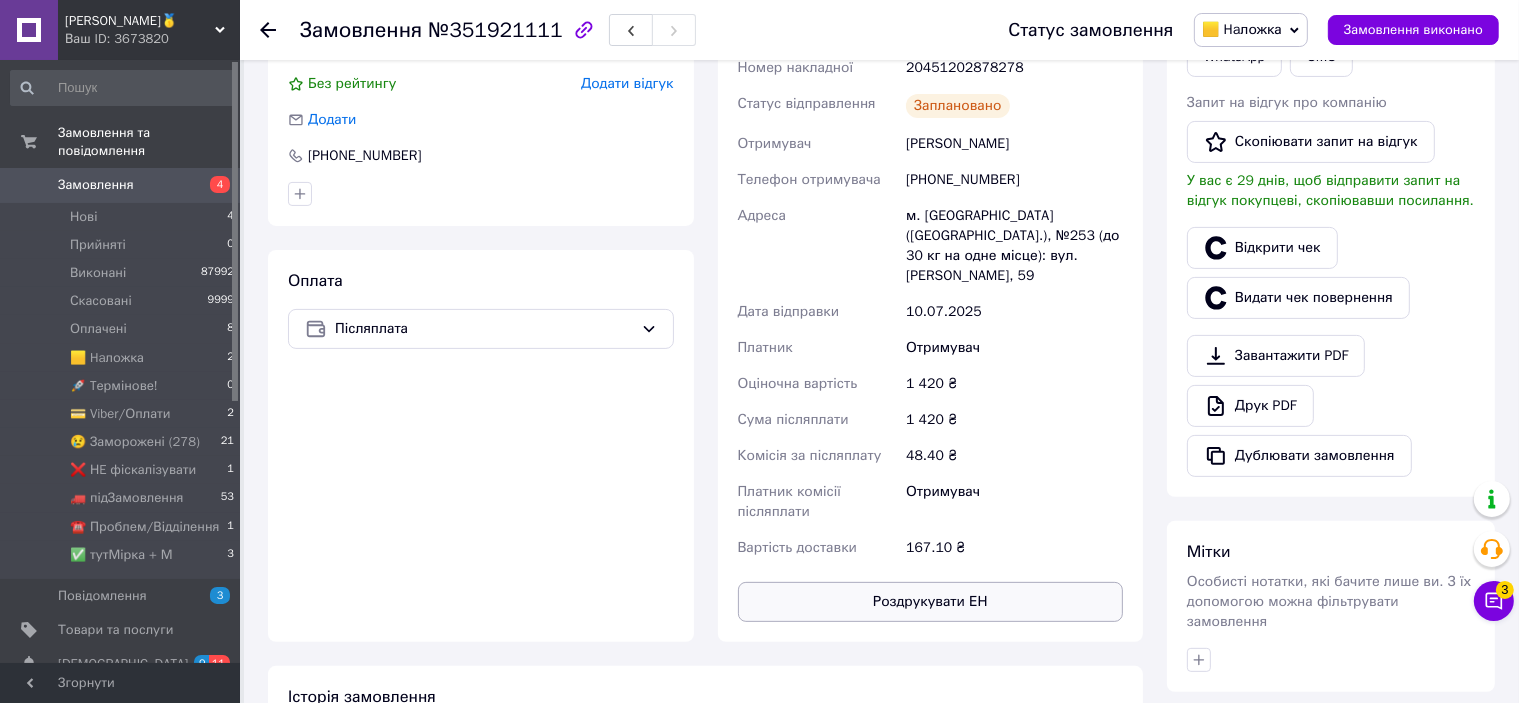 click on "Роздрукувати ЕН" at bounding box center [931, 602] 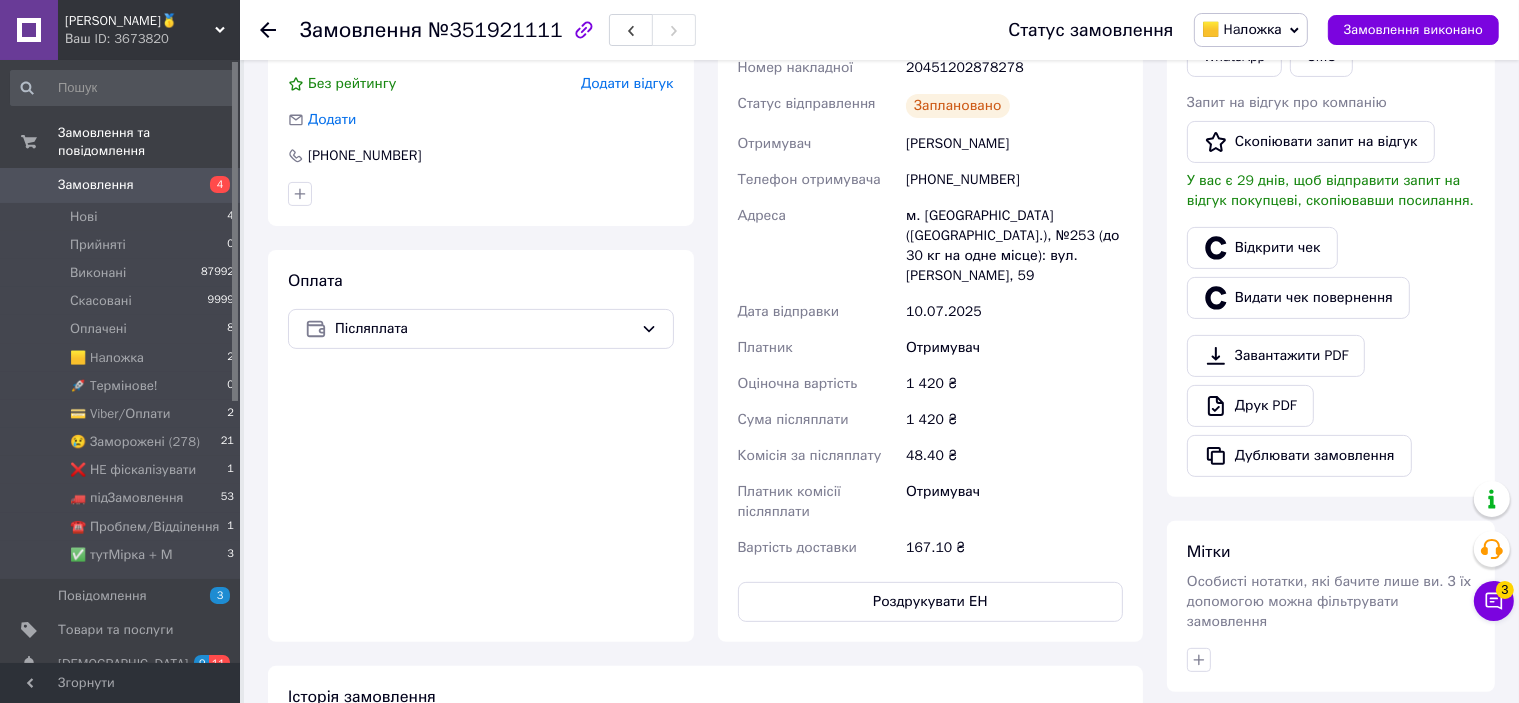 scroll, scrollTop: 300, scrollLeft: 0, axis: vertical 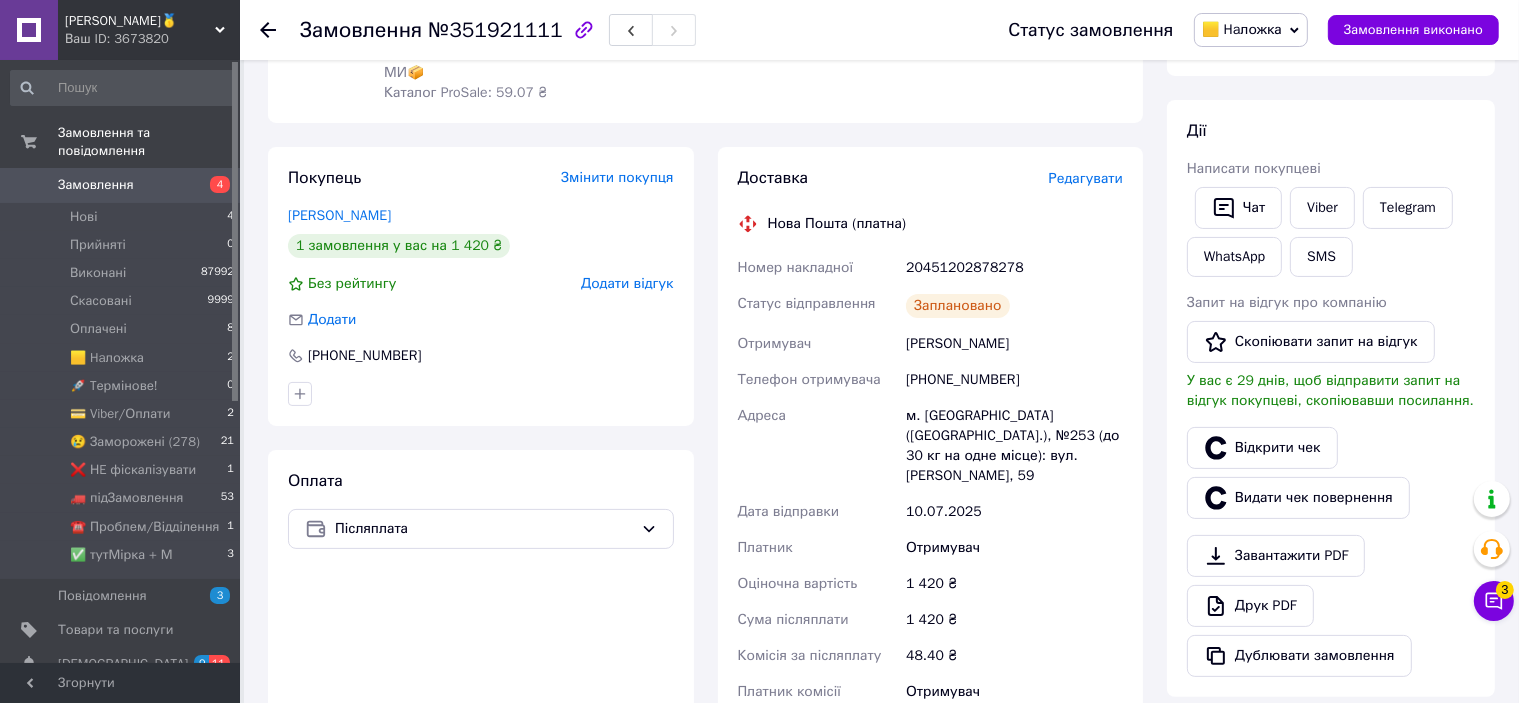 click on "20451202878278" at bounding box center [1014, 268] 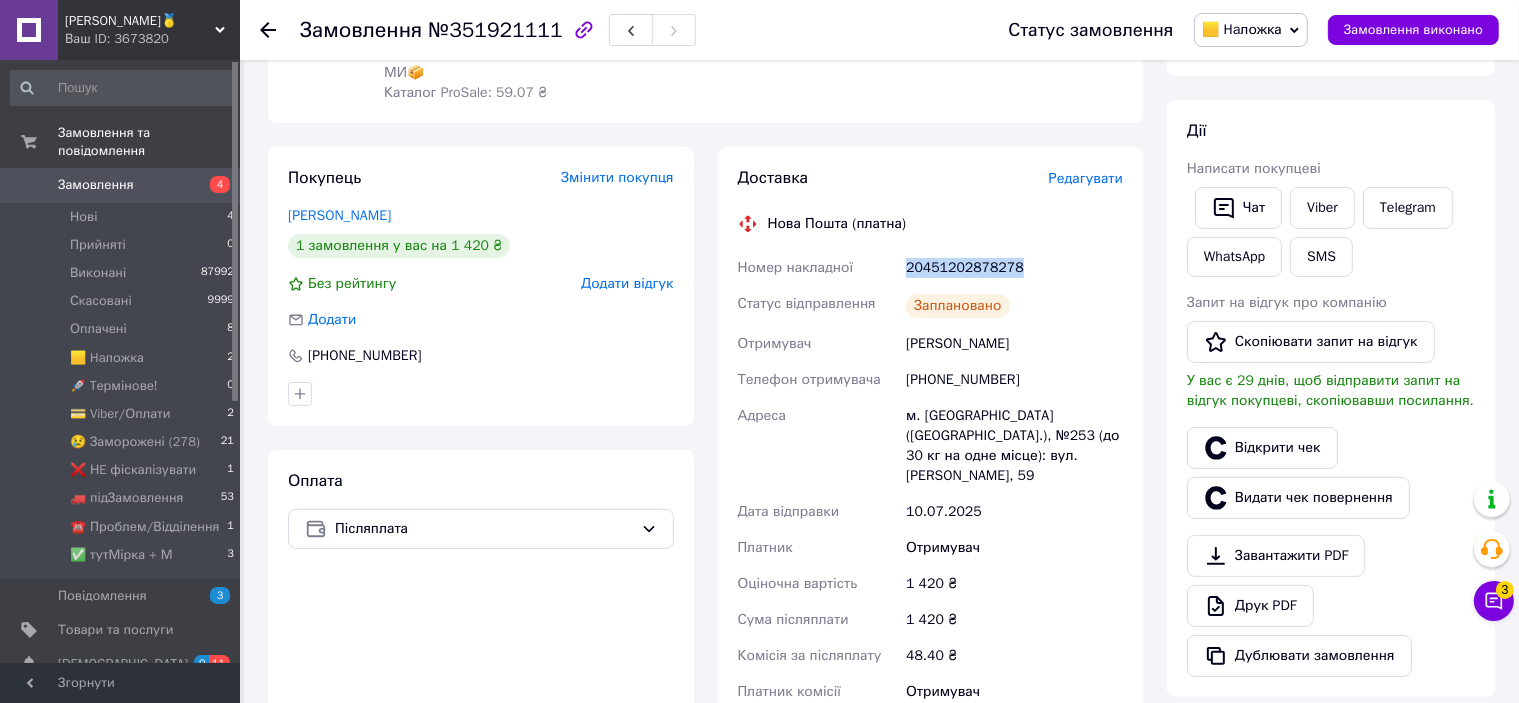 click on "20451202878278" at bounding box center (1014, 268) 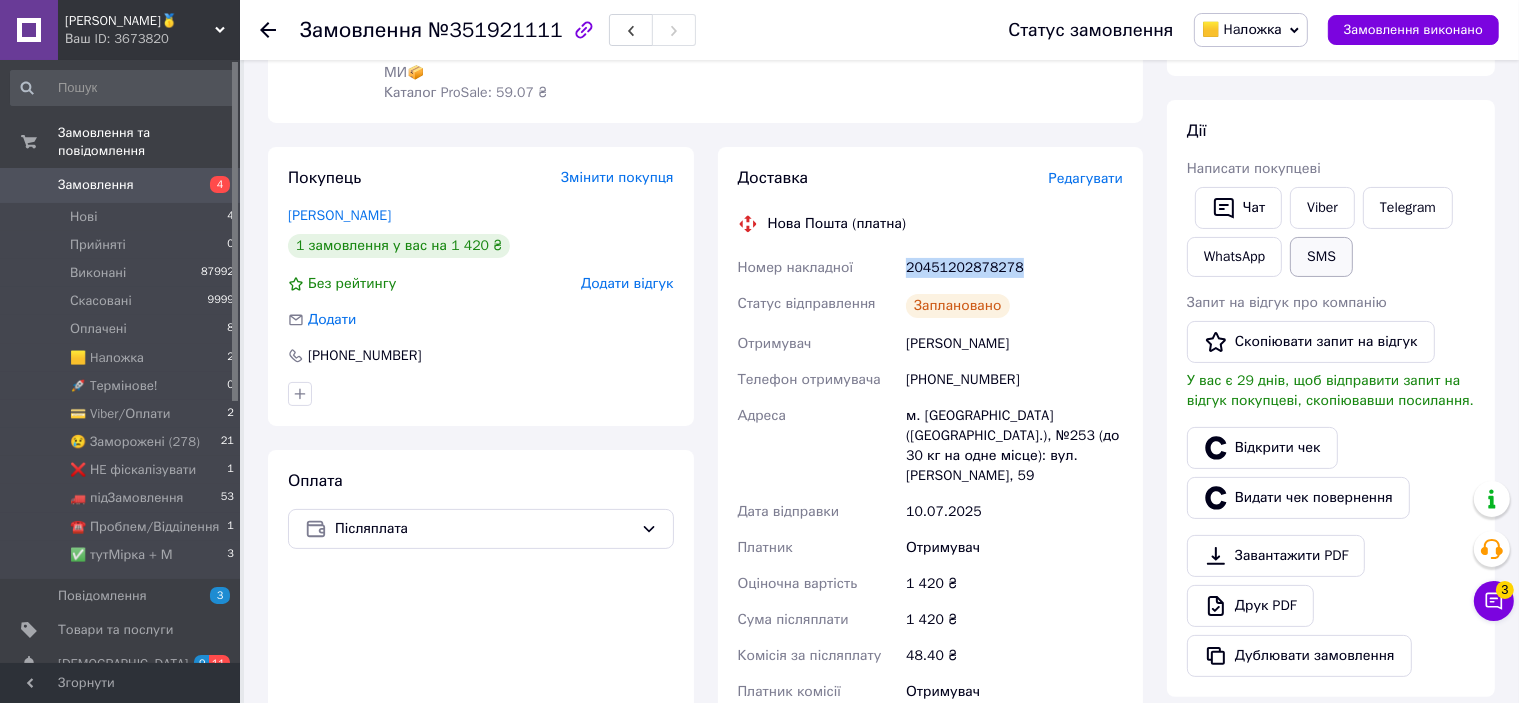 click on "SMS" at bounding box center [1321, 257] 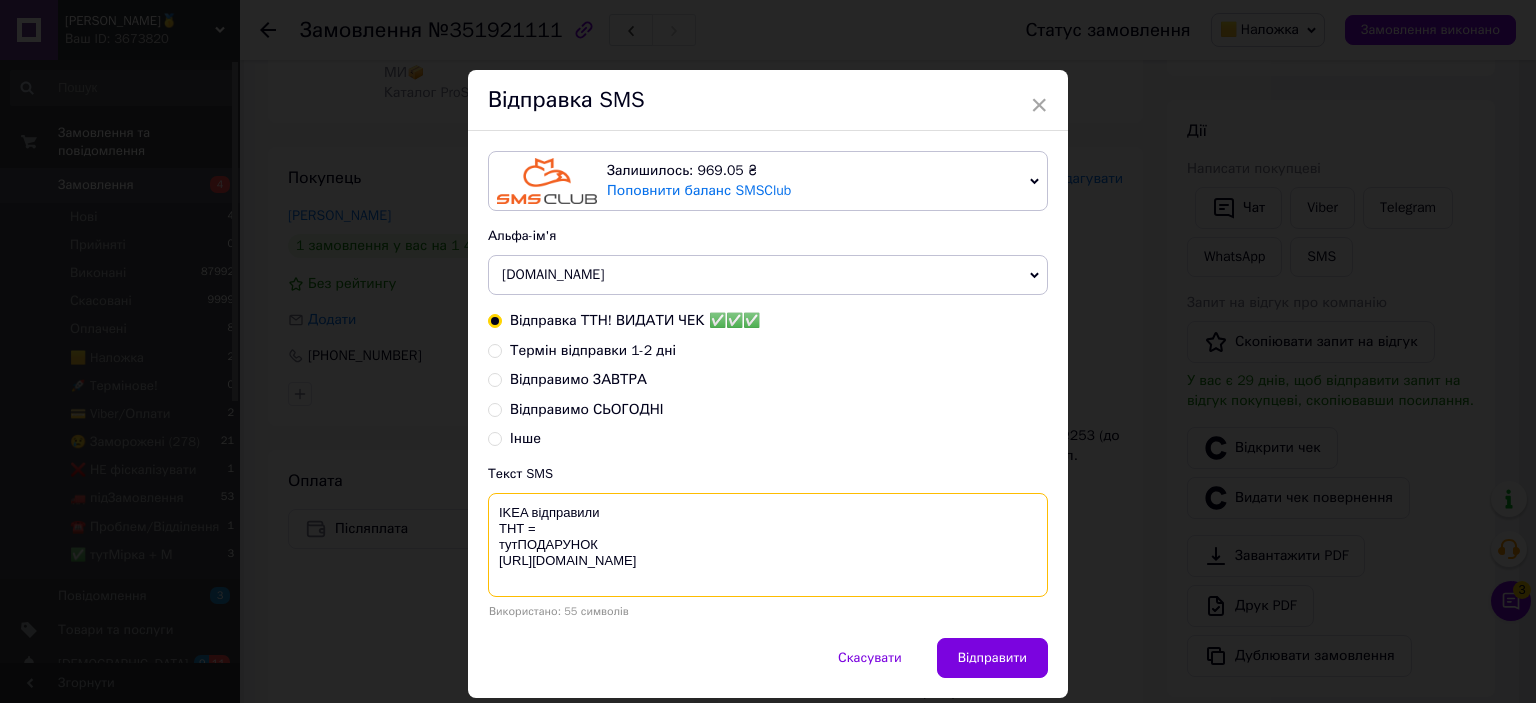 click on "IKEA відправили
ТНТ =
тутПОДАРУНОК
[URL][DOMAIN_NAME]" at bounding box center [768, 545] 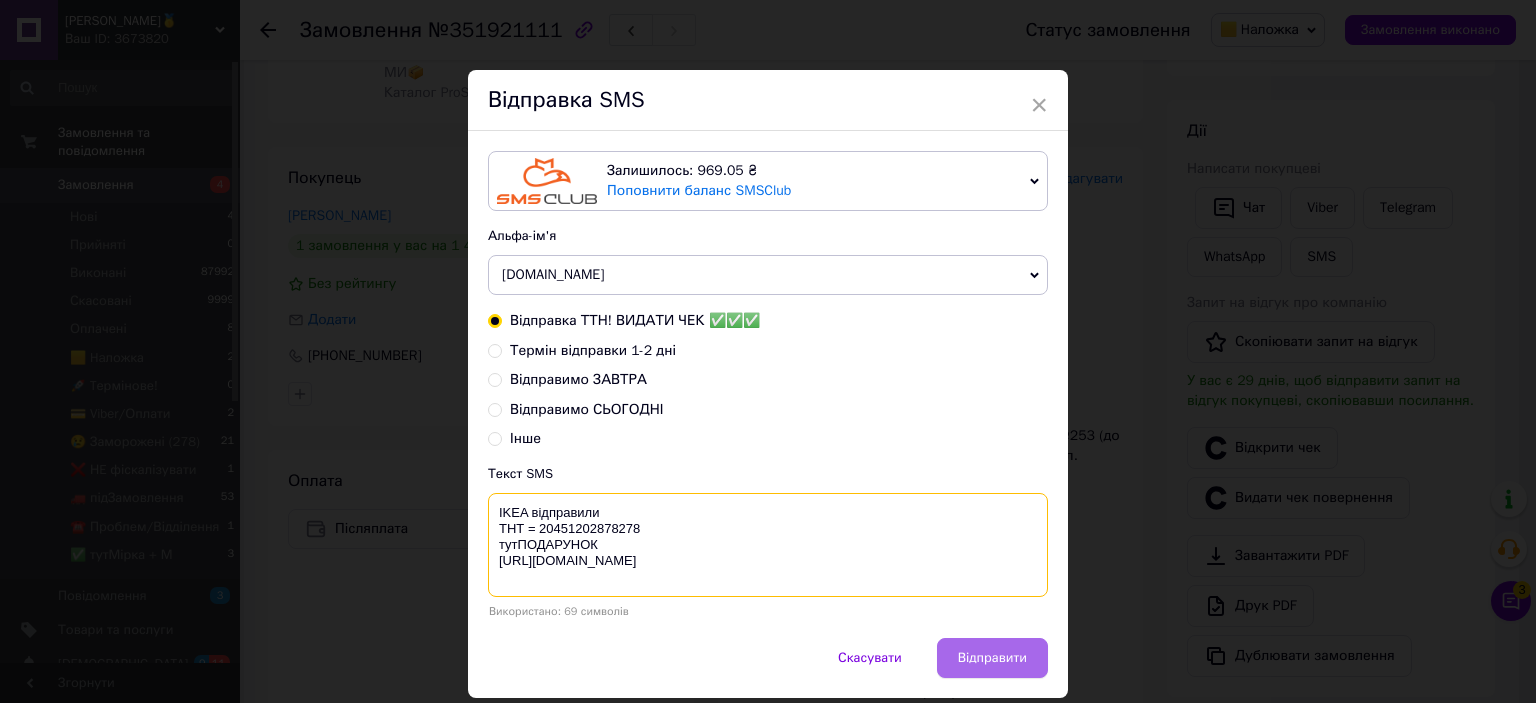 type on "IKEA відправили
ТНТ = 20451202878278
тутПОДАРУНОК
https://bit.ly/taao" 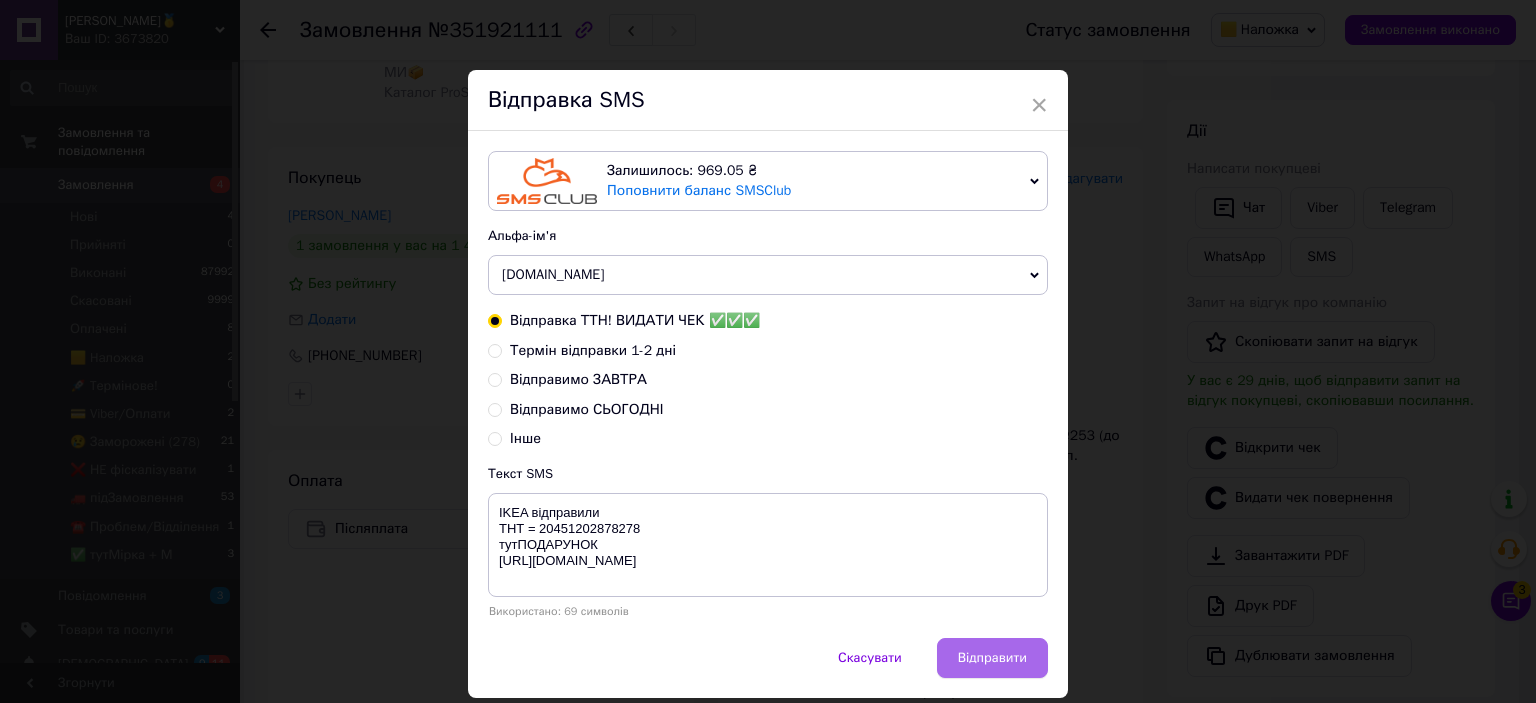 click on "Відправити" at bounding box center [992, 658] 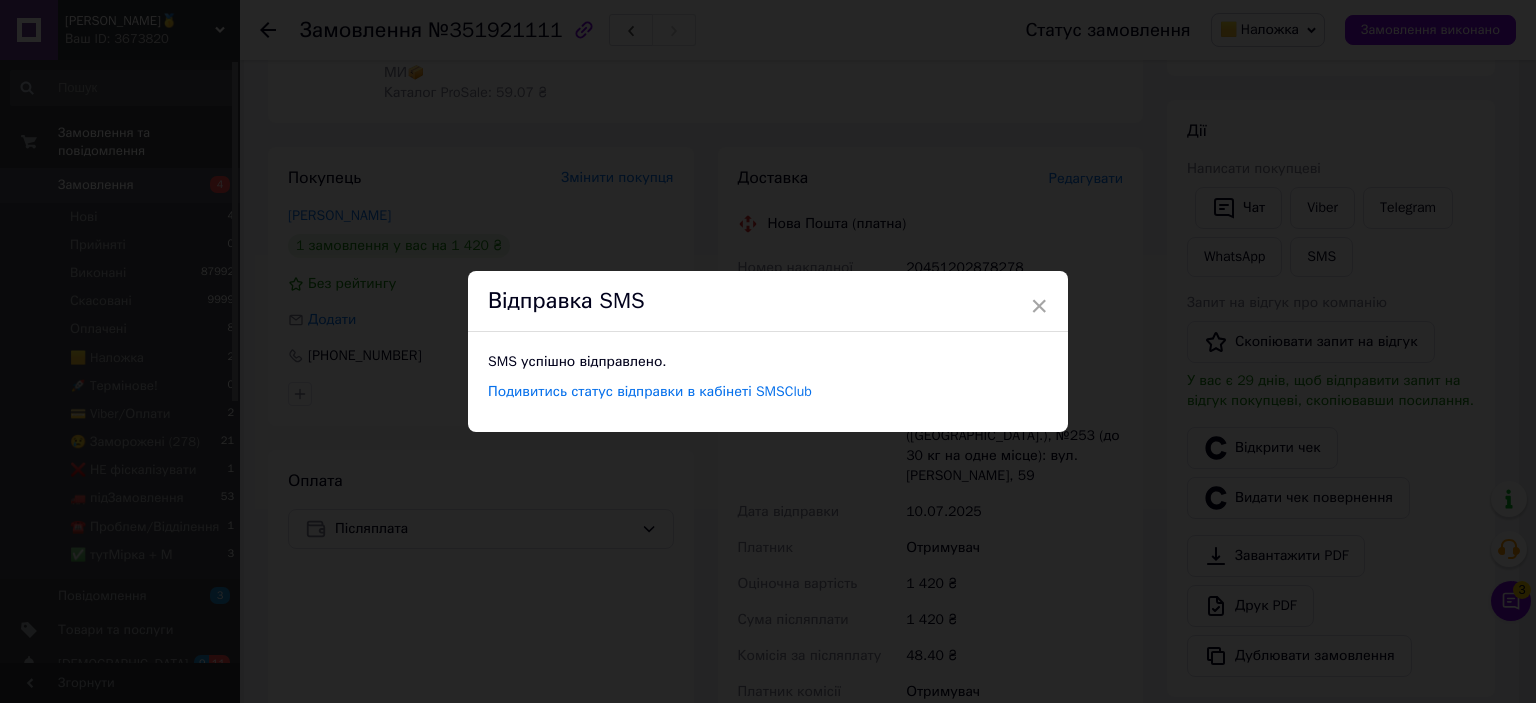 click on "× Відправка SMS SMS успішно відправлено. Подивитись статус відправки в кабінеті SMSClub" at bounding box center (768, 351) 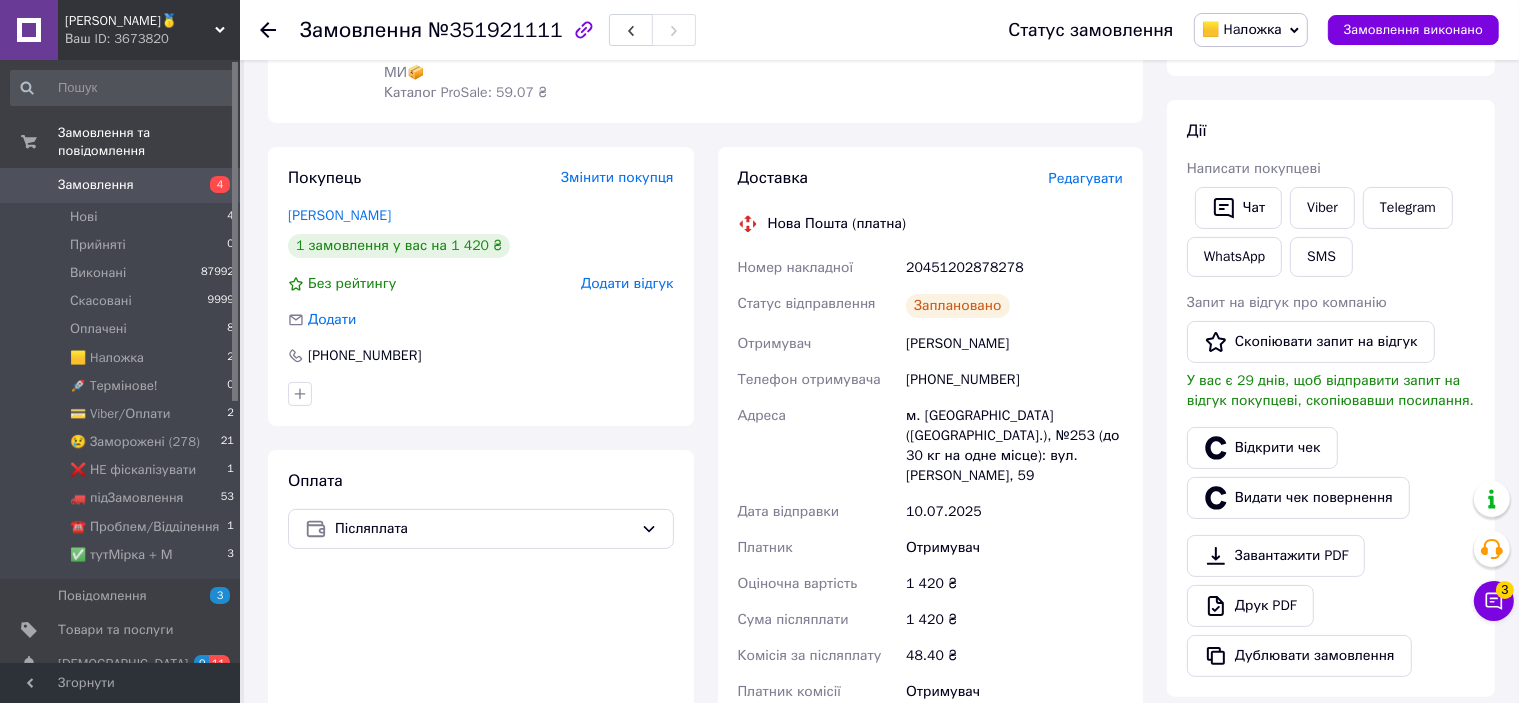 click on "Замовлення виконано" at bounding box center [1413, 30] 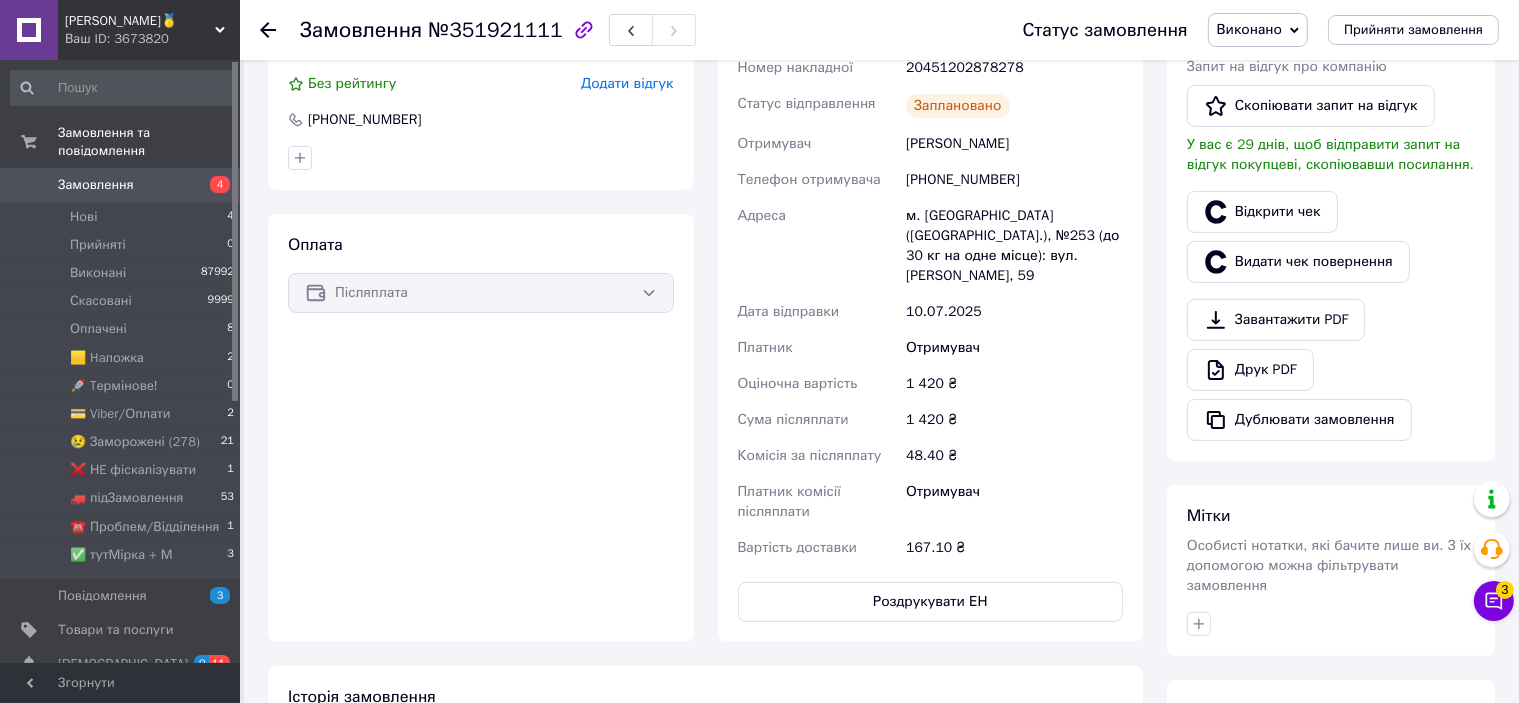 scroll, scrollTop: 0, scrollLeft: 0, axis: both 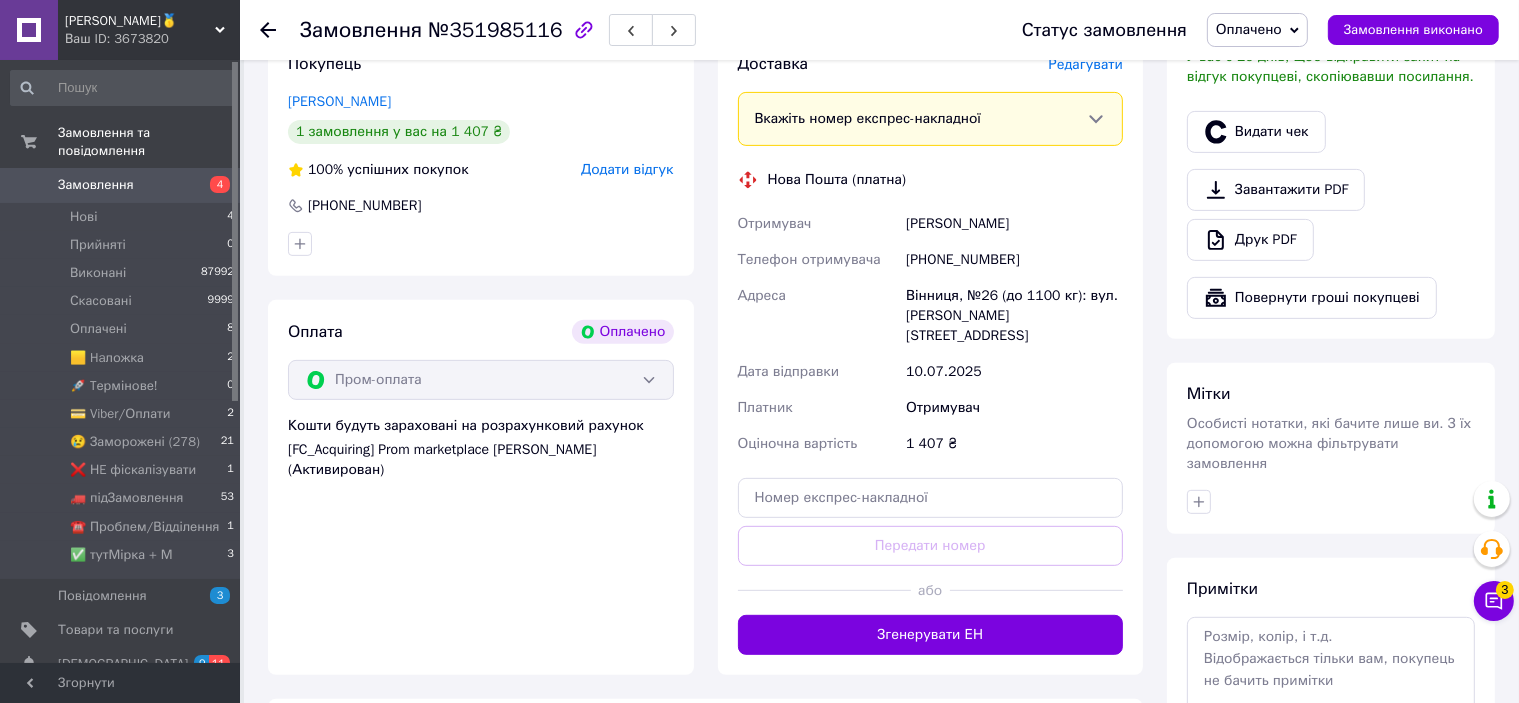click on "Згенерувати ЕН" at bounding box center (931, 635) 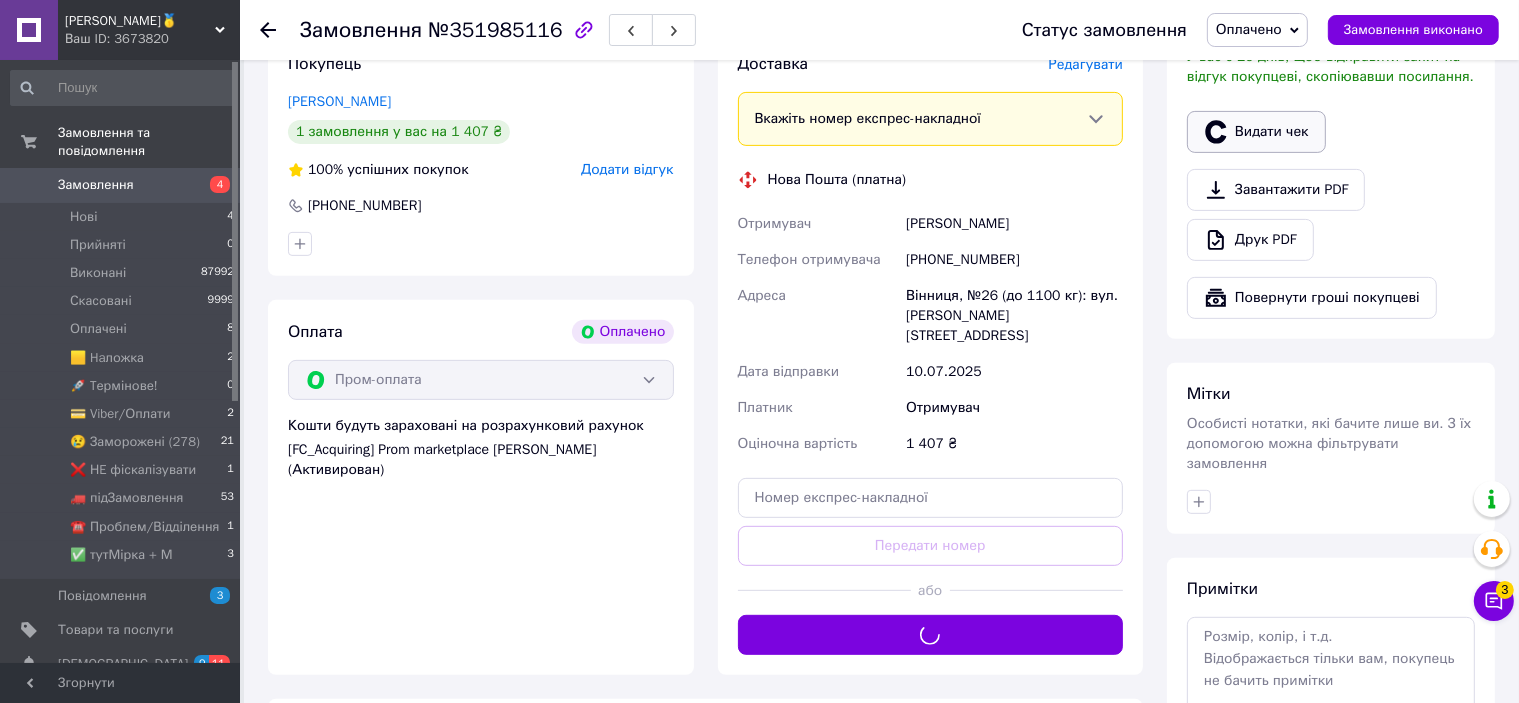 click on "Видати чек" at bounding box center (1256, 132) 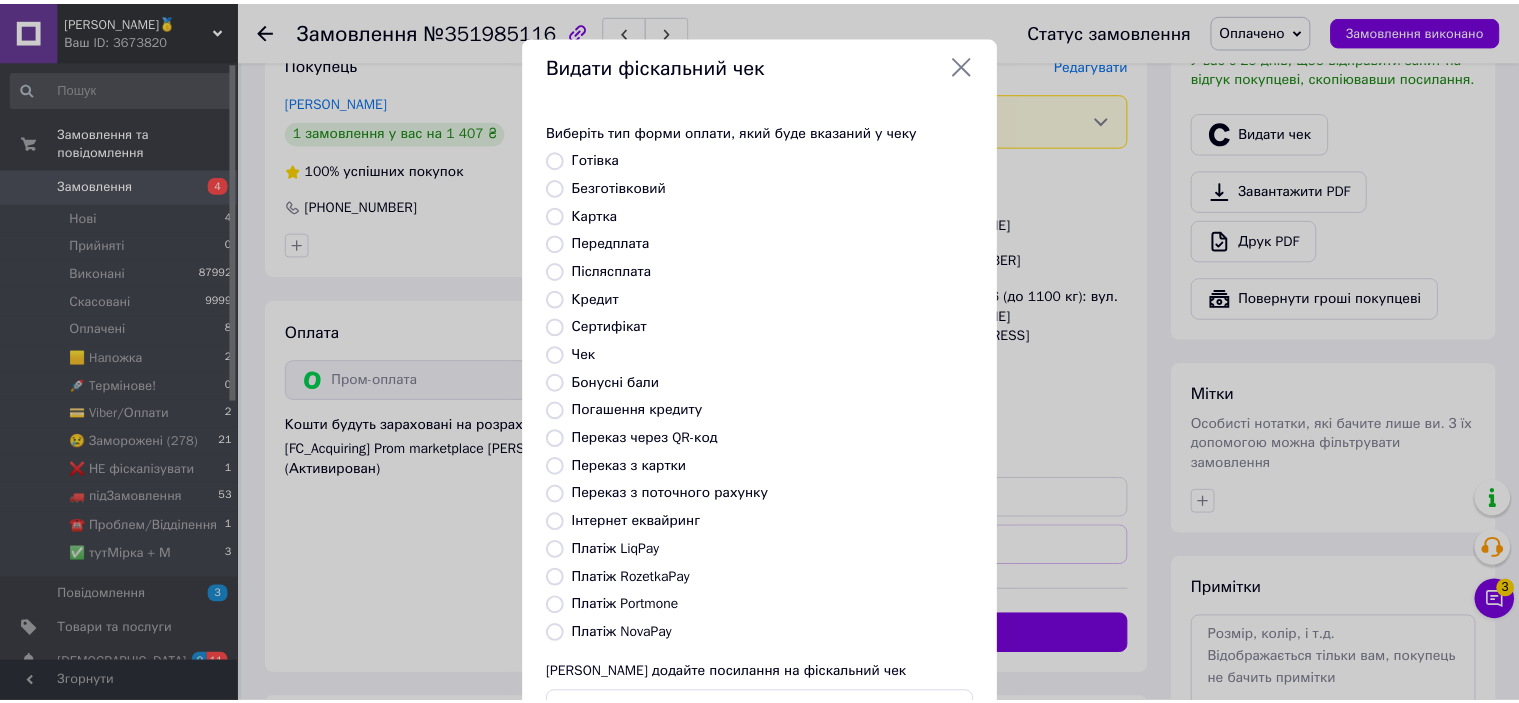 scroll, scrollTop: 155, scrollLeft: 0, axis: vertical 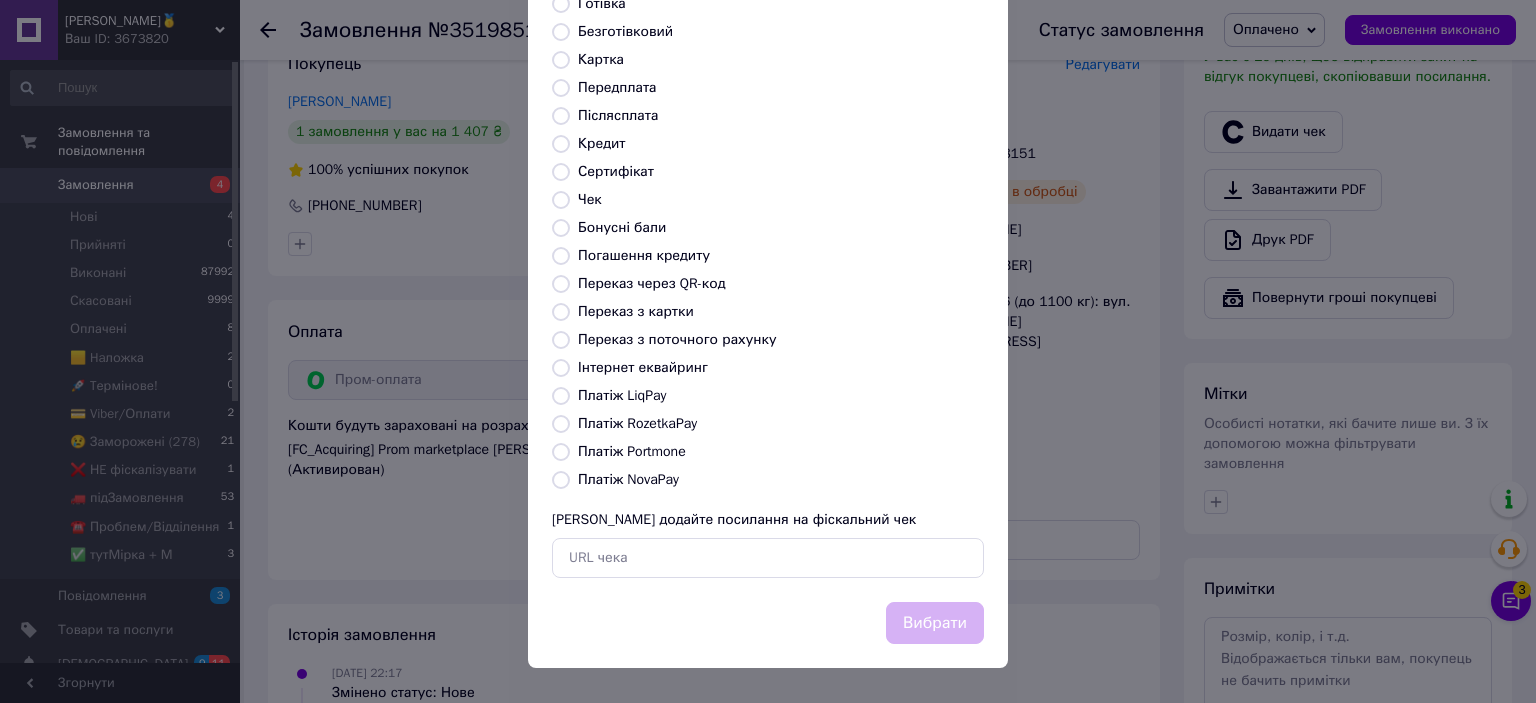 click on "Платіж RozetkaPay" at bounding box center [637, 423] 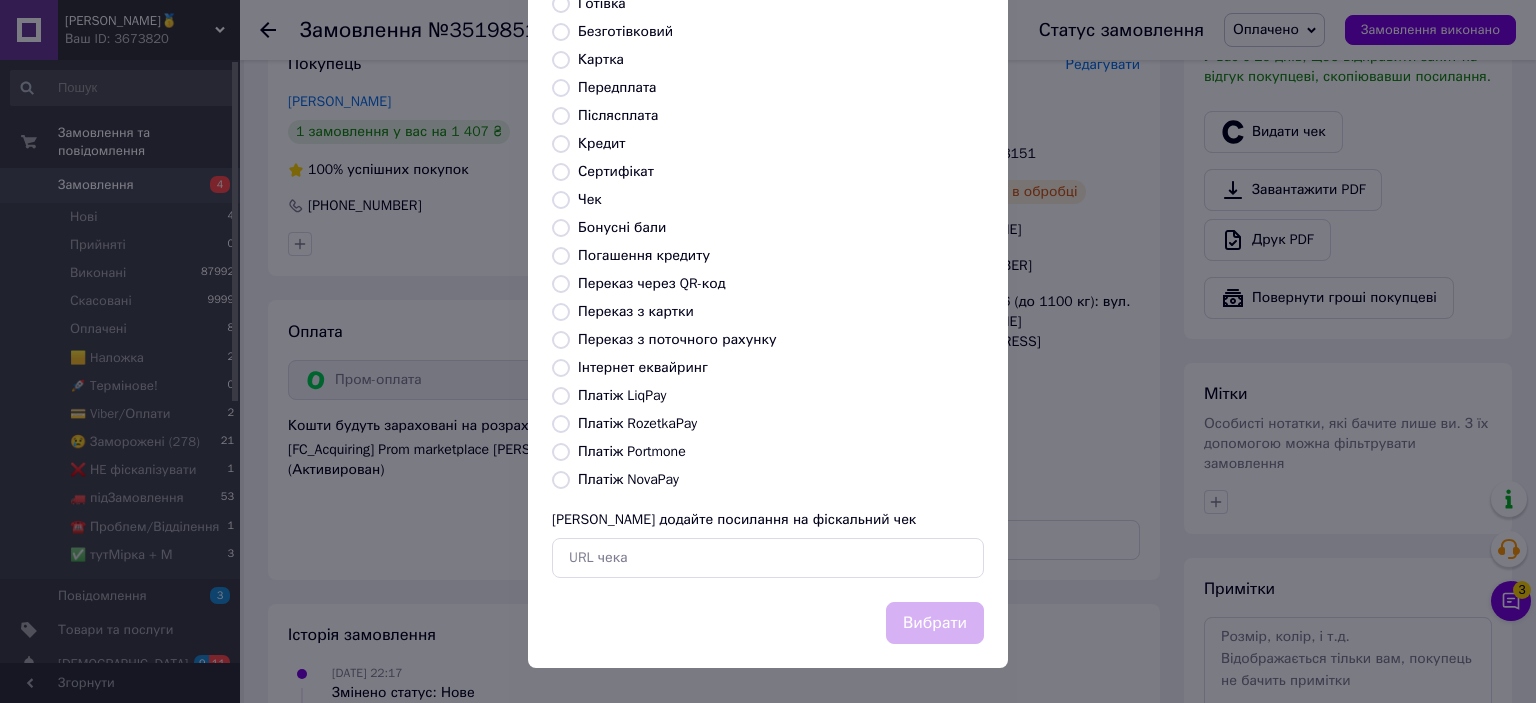 radio on "true" 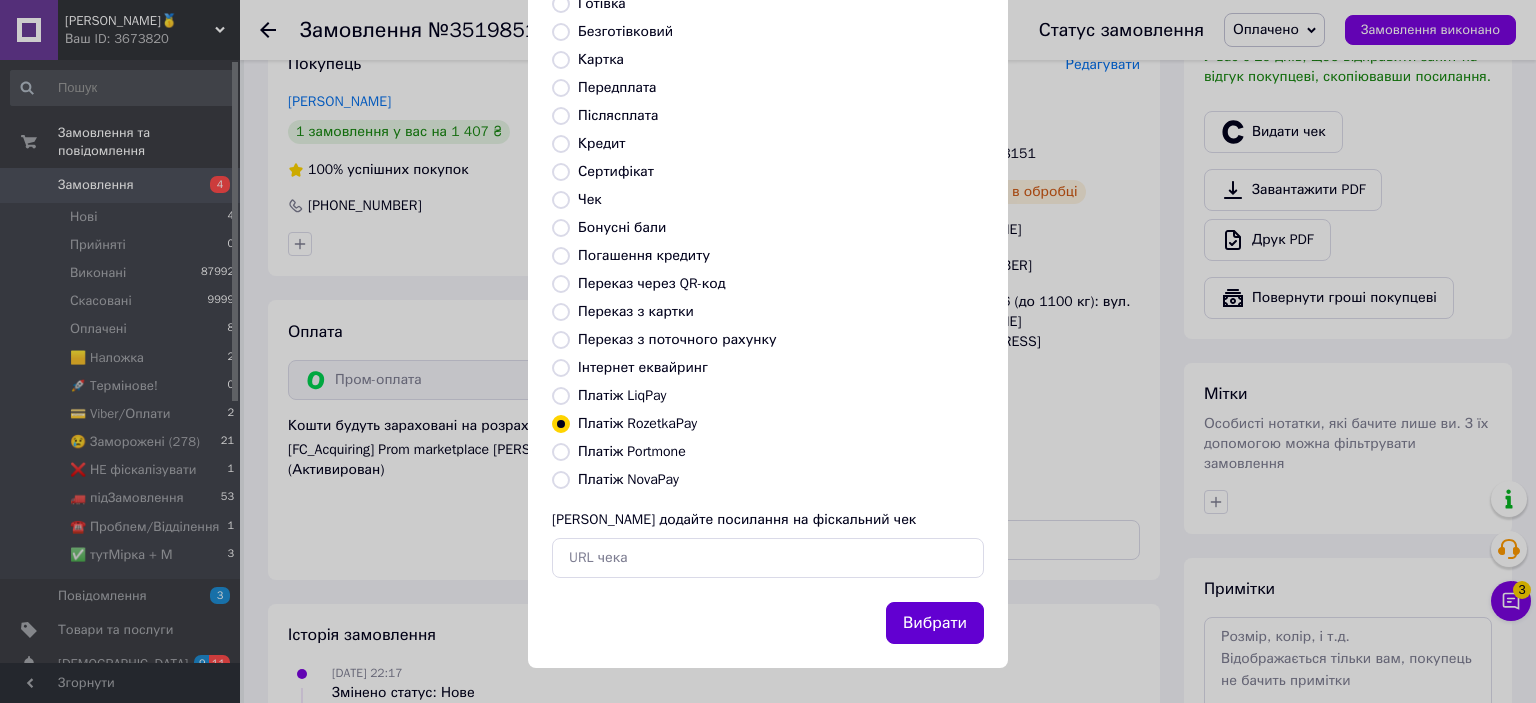 click on "Вибрати" at bounding box center [935, 623] 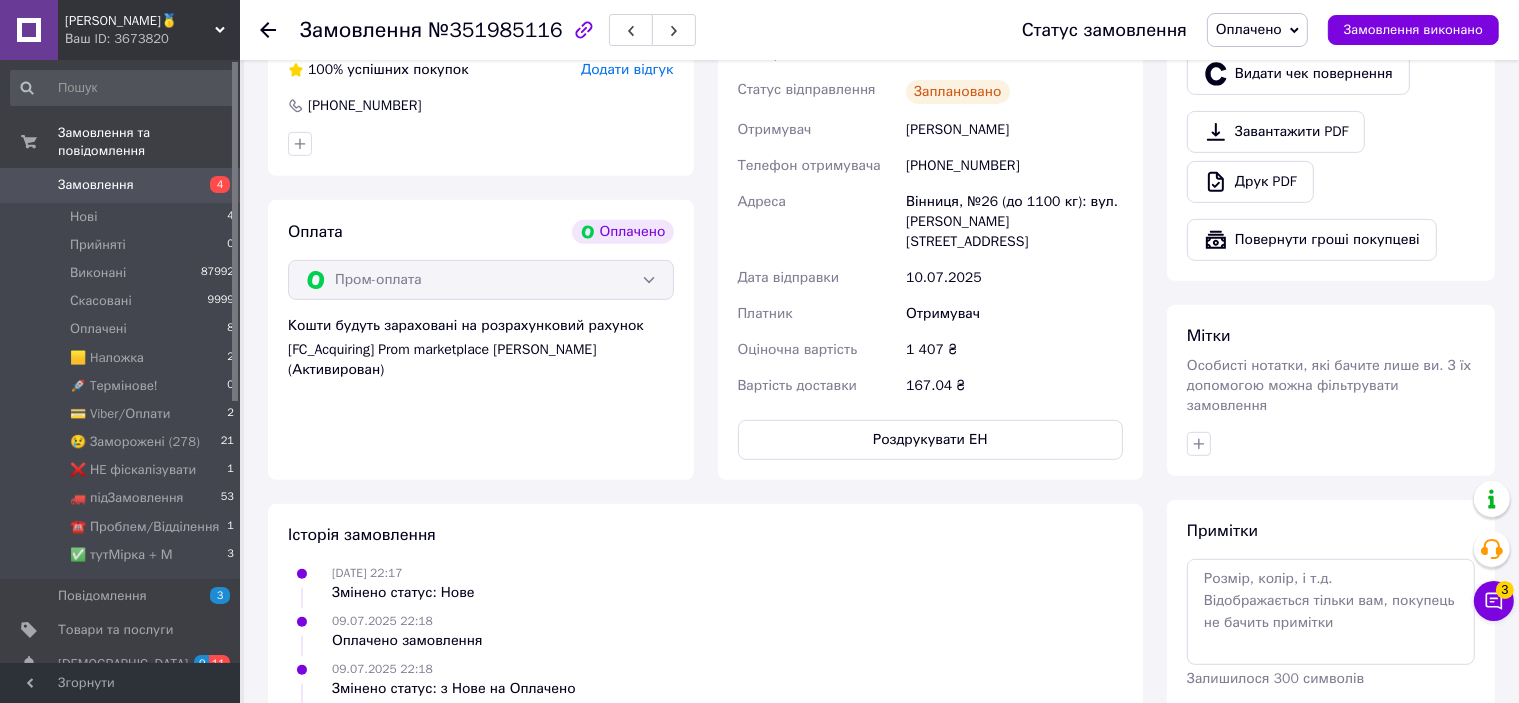 scroll, scrollTop: 600, scrollLeft: 0, axis: vertical 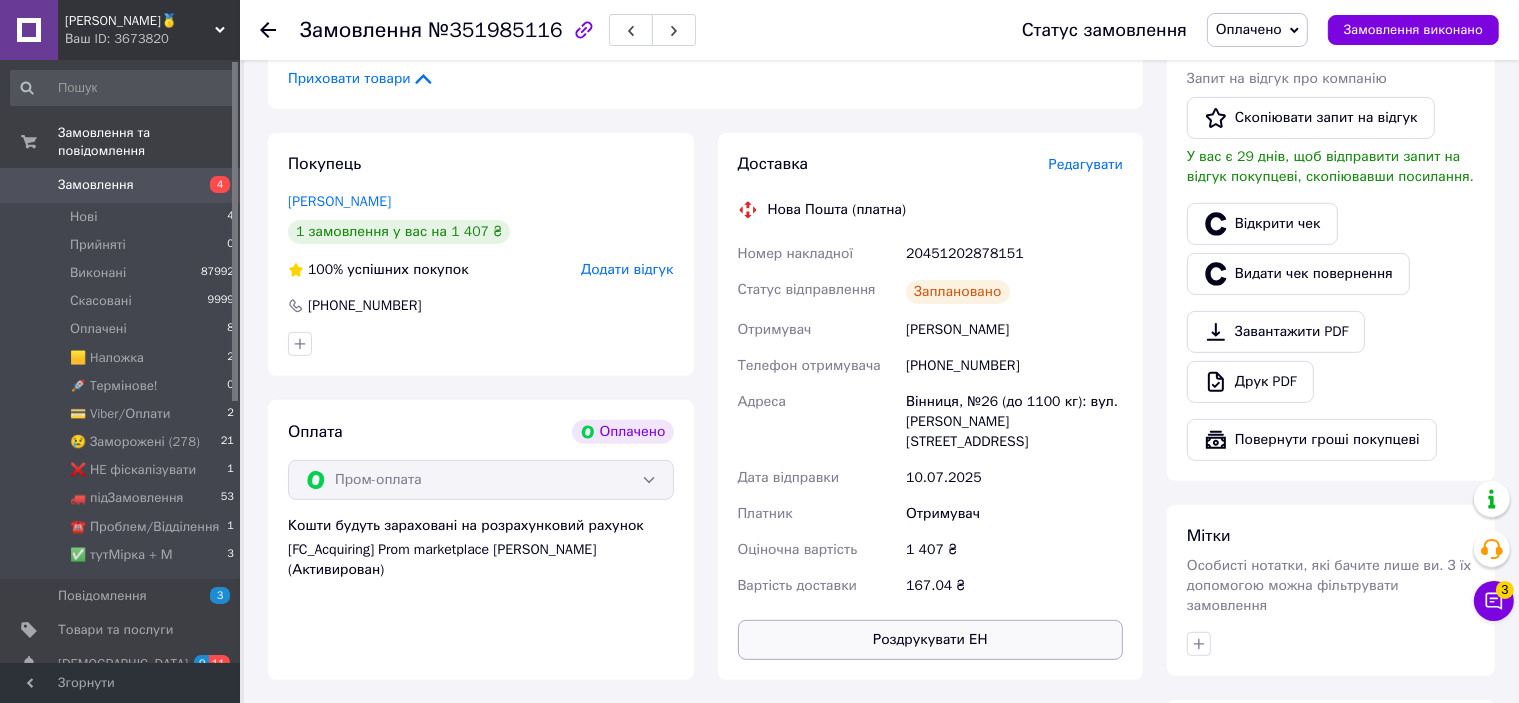 click on "Роздрукувати ЕН" at bounding box center (931, 640) 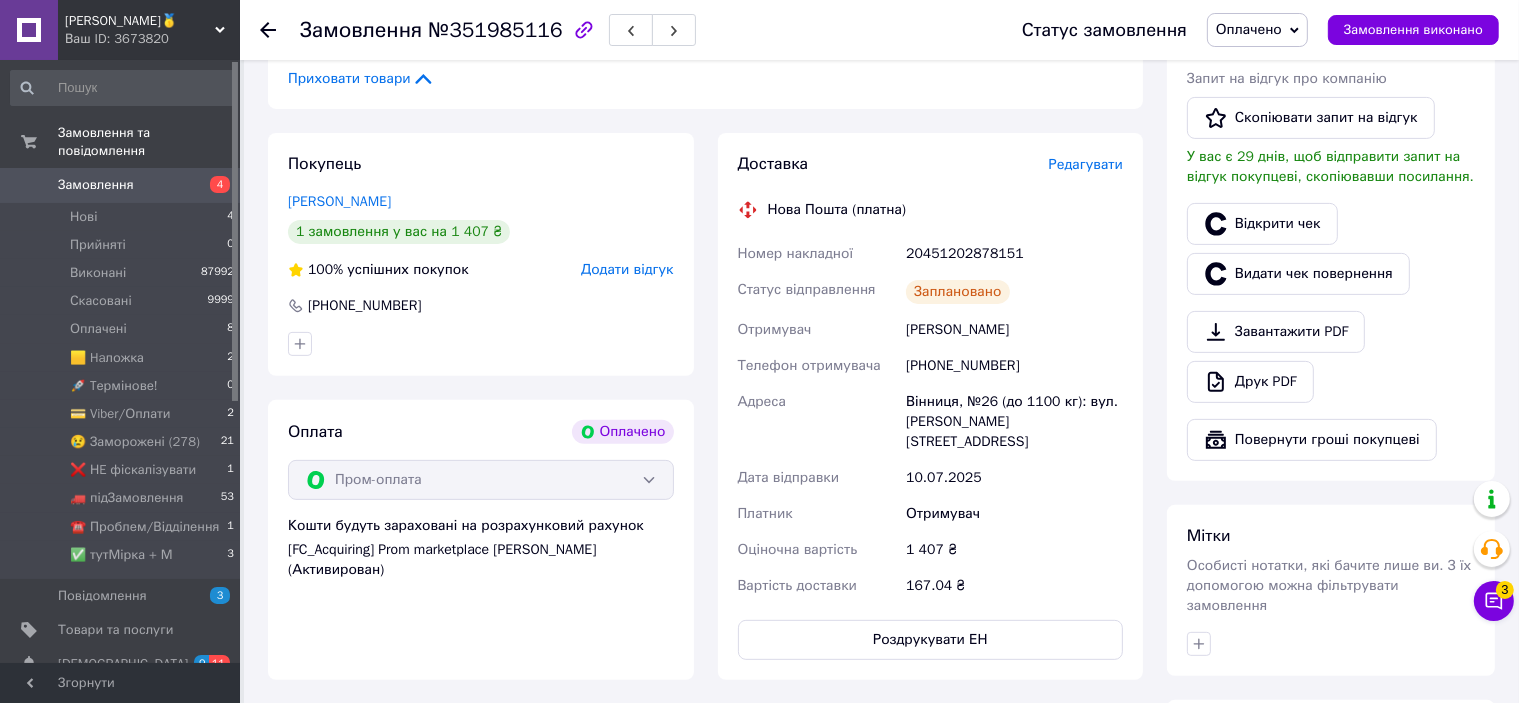 click on "20451202878151" at bounding box center (1014, 254) 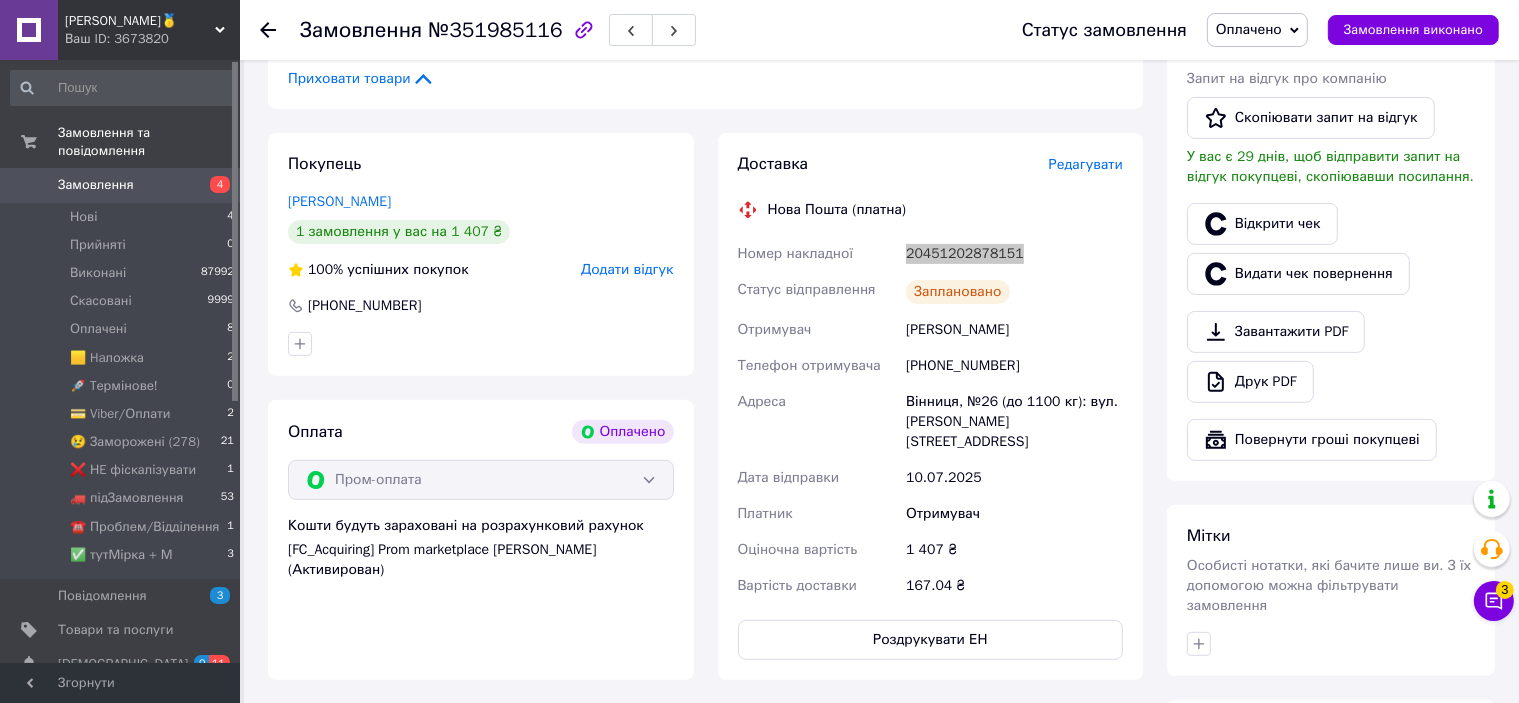 drag, startPoint x: 960, startPoint y: 264, endPoint x: 964, endPoint y: 253, distance: 11.7046995 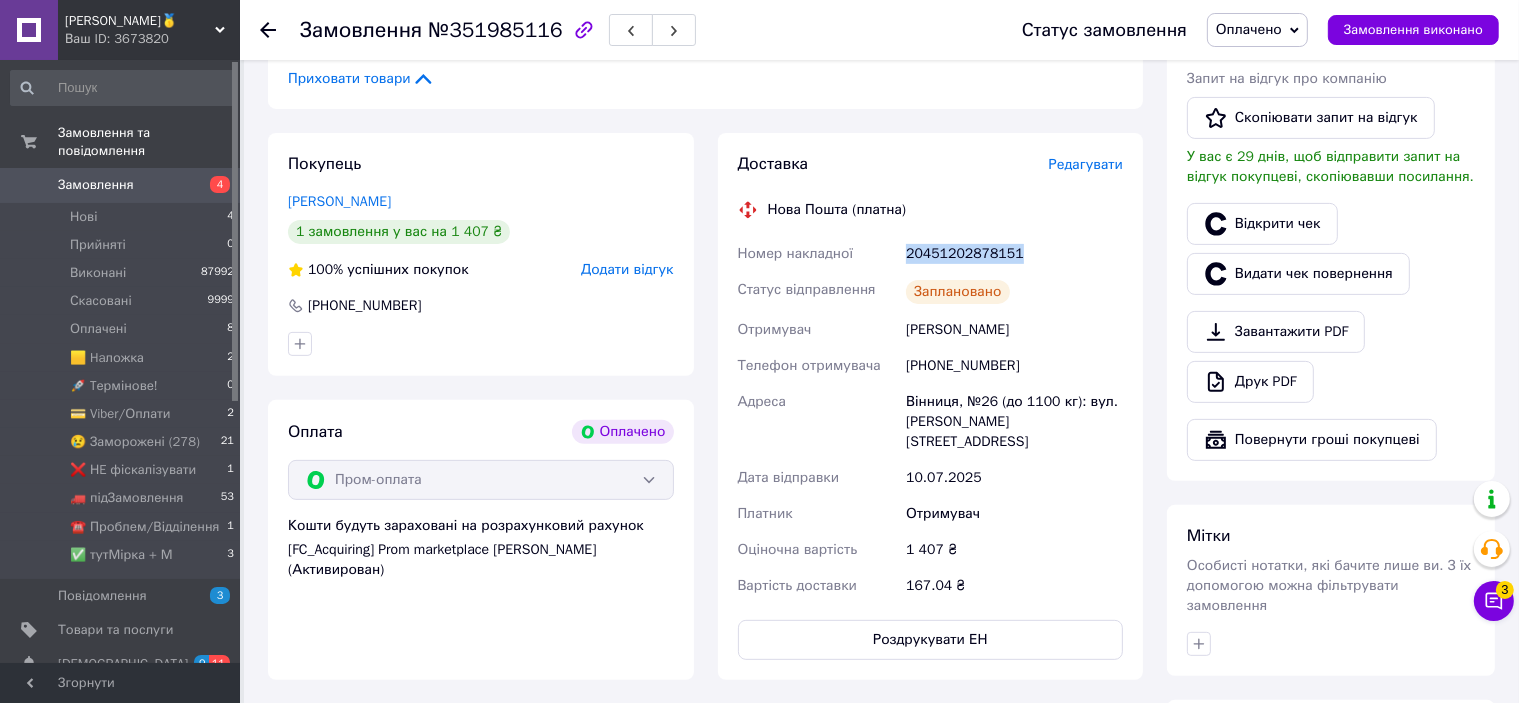 copy on "20451202878151" 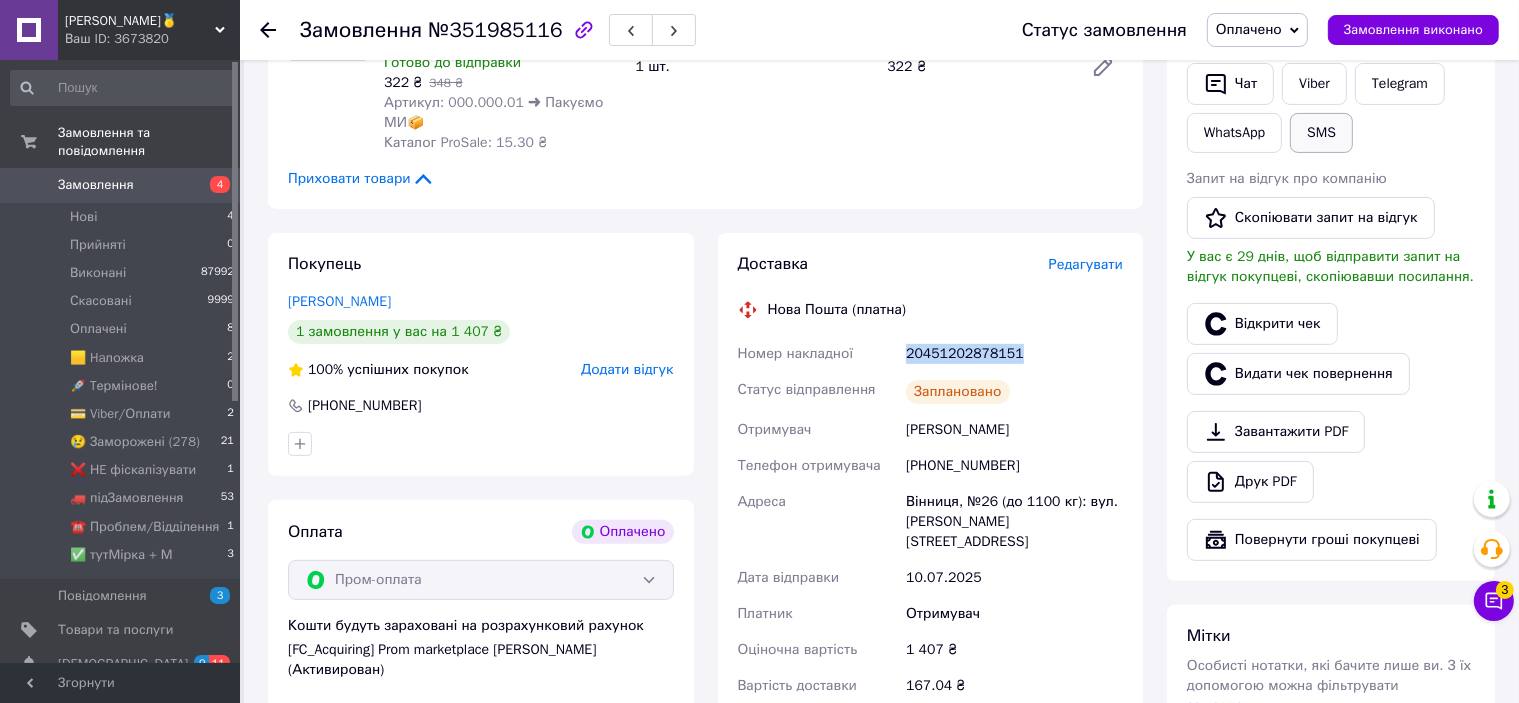 click on "SMS" at bounding box center (1321, 133) 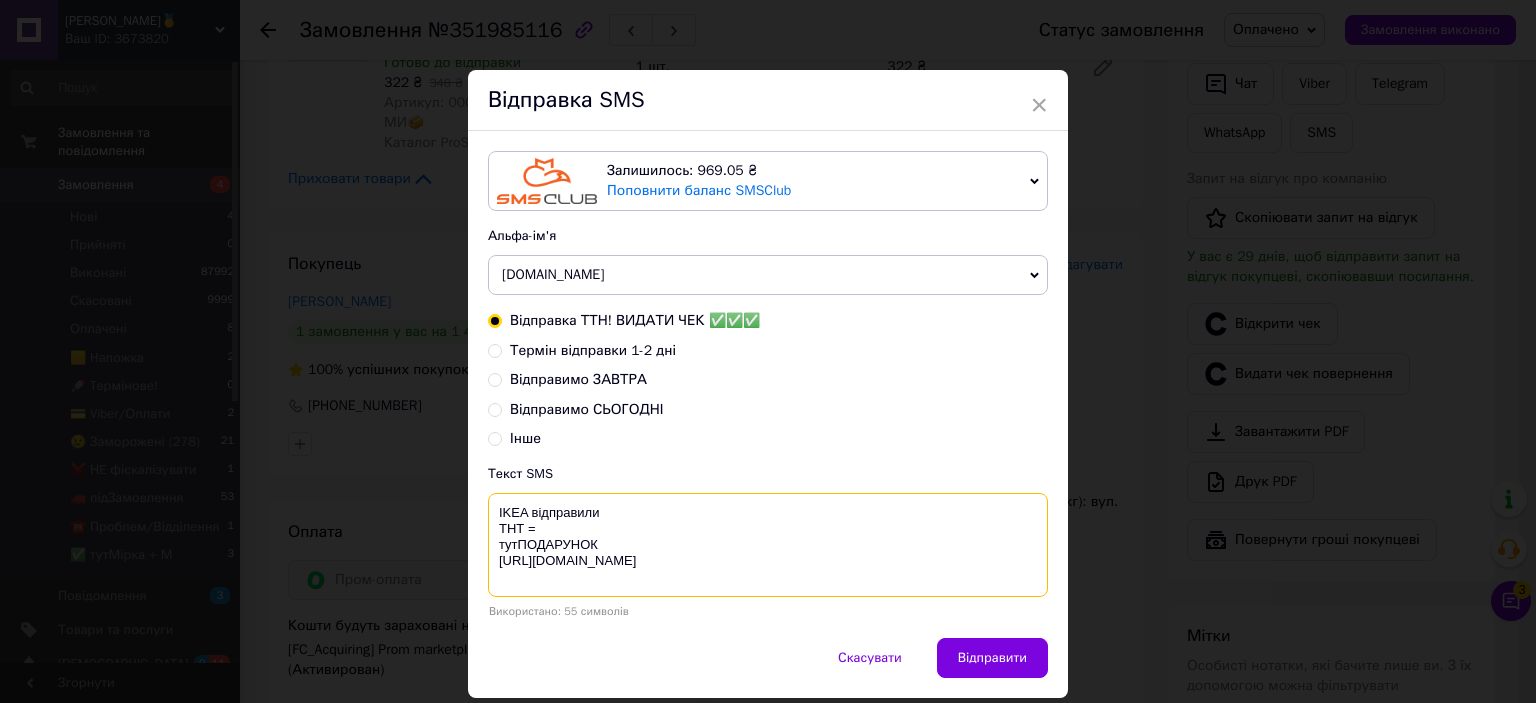 click on "IKEA відправили
ТНТ =
тутПОДАРУНОК
https://bit.ly/taao" at bounding box center (768, 545) 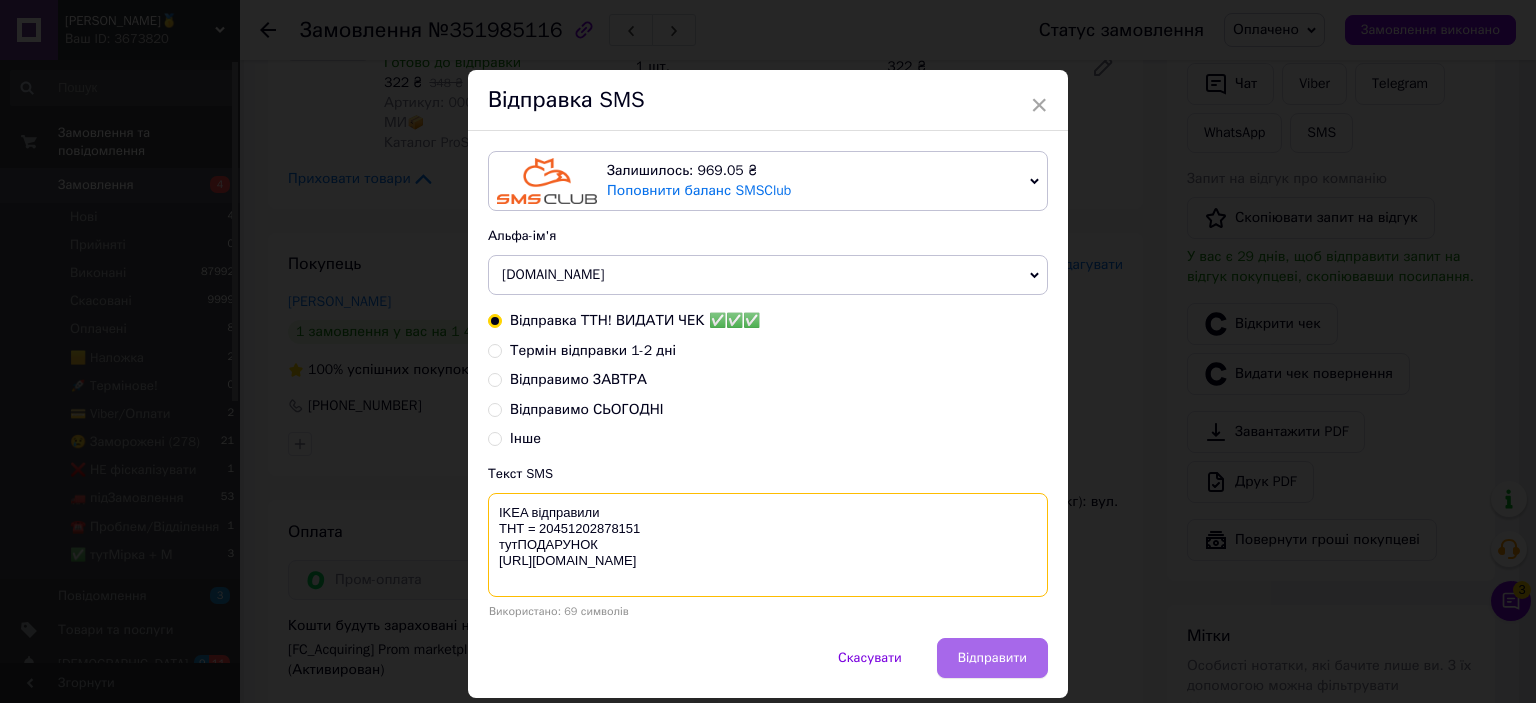 type on "IKEA відправили
ТНТ = 20451202878151
тутПОДАРУНОК
https://bit.ly/taao" 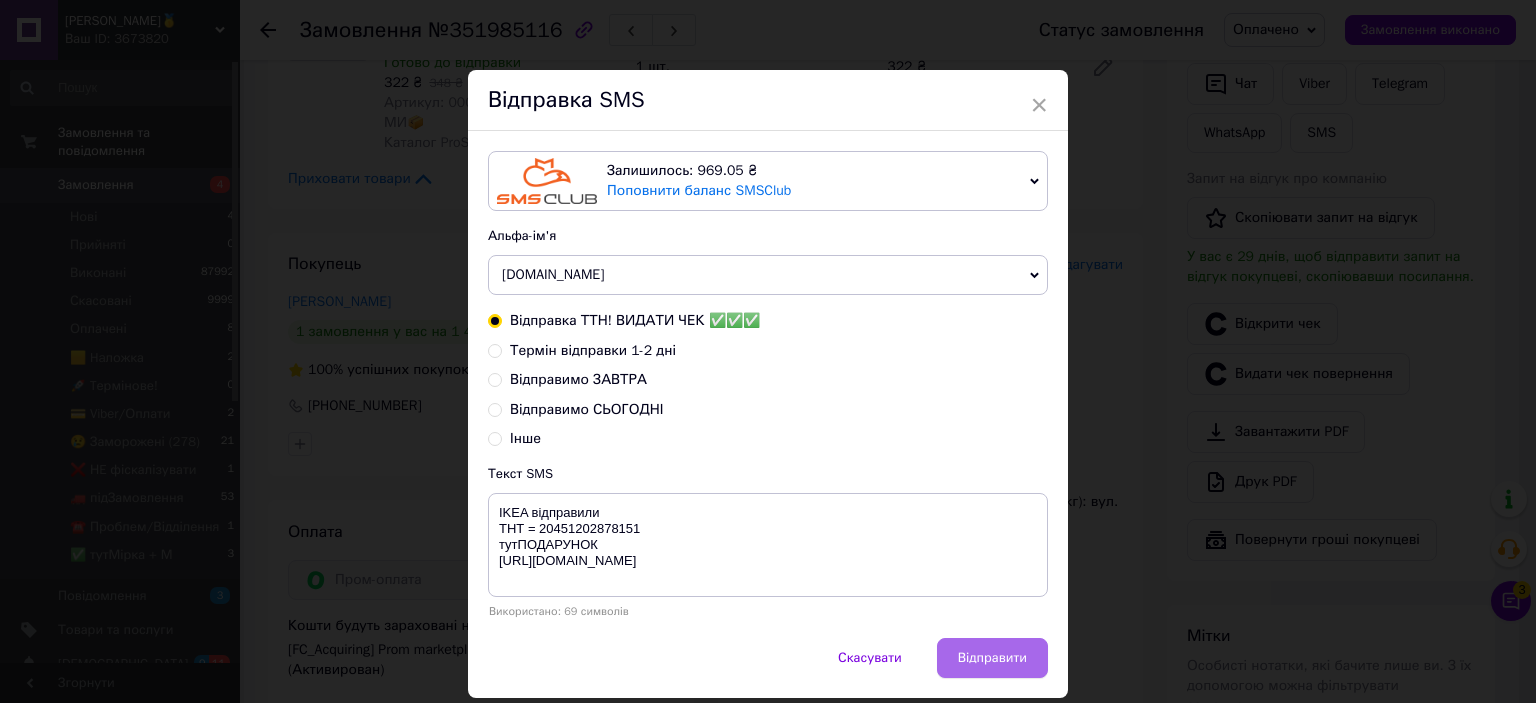 click on "Відправити" at bounding box center (992, 658) 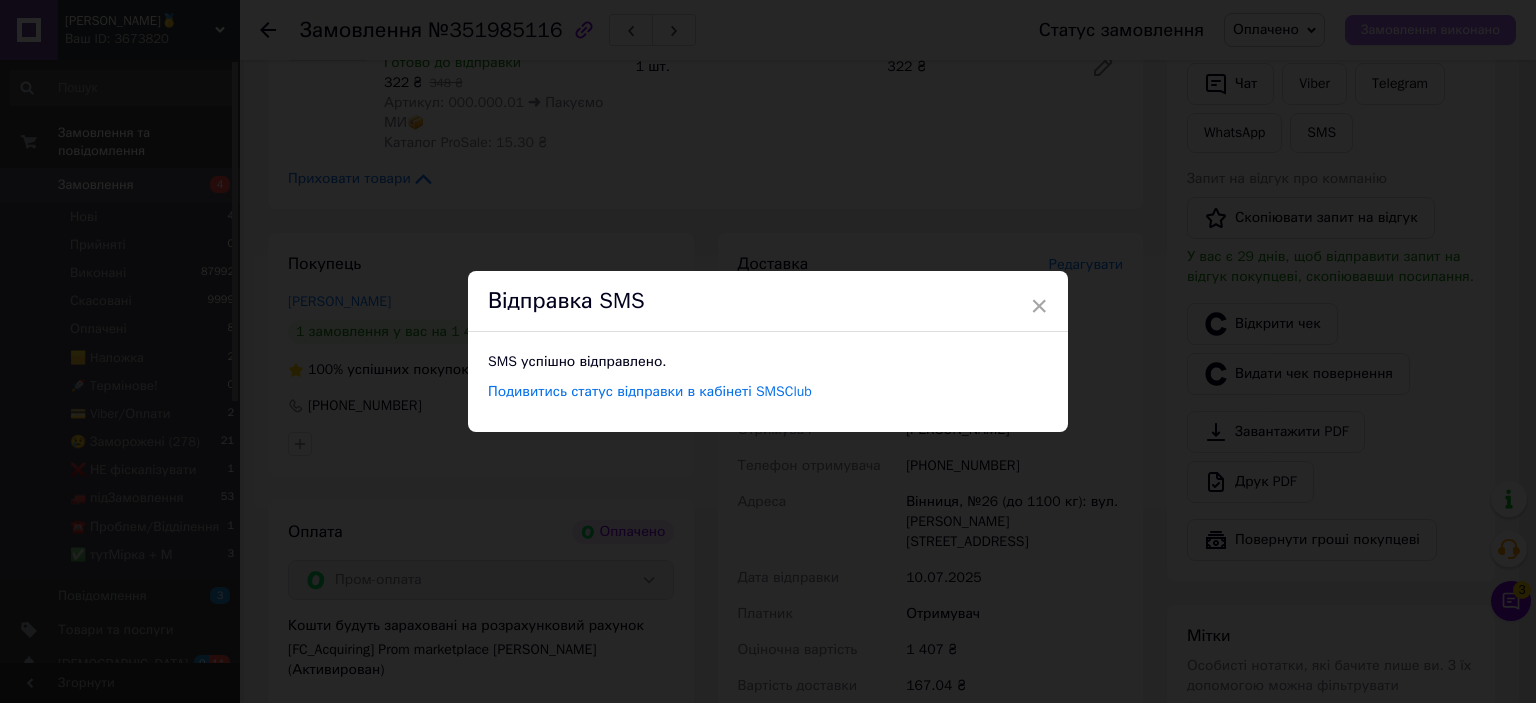 drag, startPoint x: 1440, startPoint y: 50, endPoint x: 1444, endPoint y: 38, distance: 12.649111 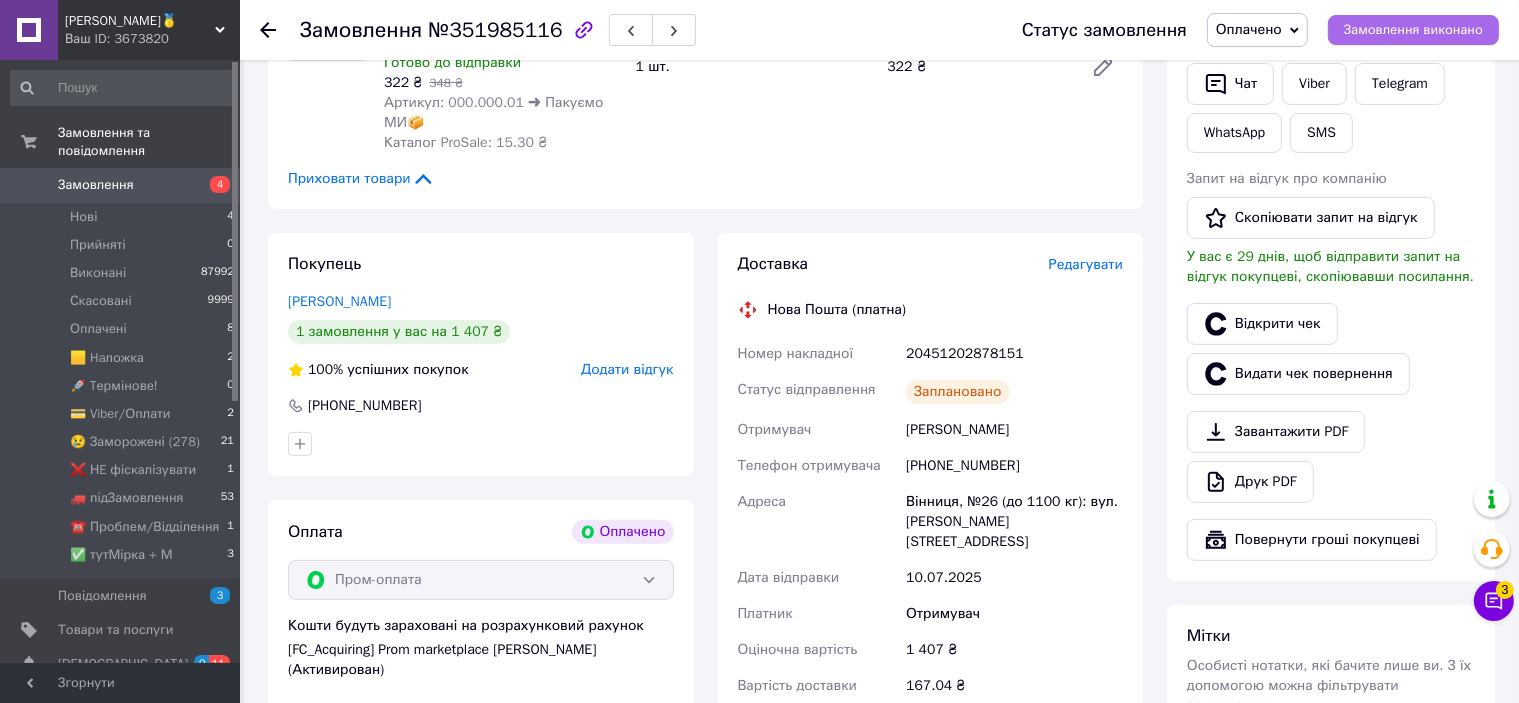 click on "Замовлення виконано" at bounding box center (1413, 30) 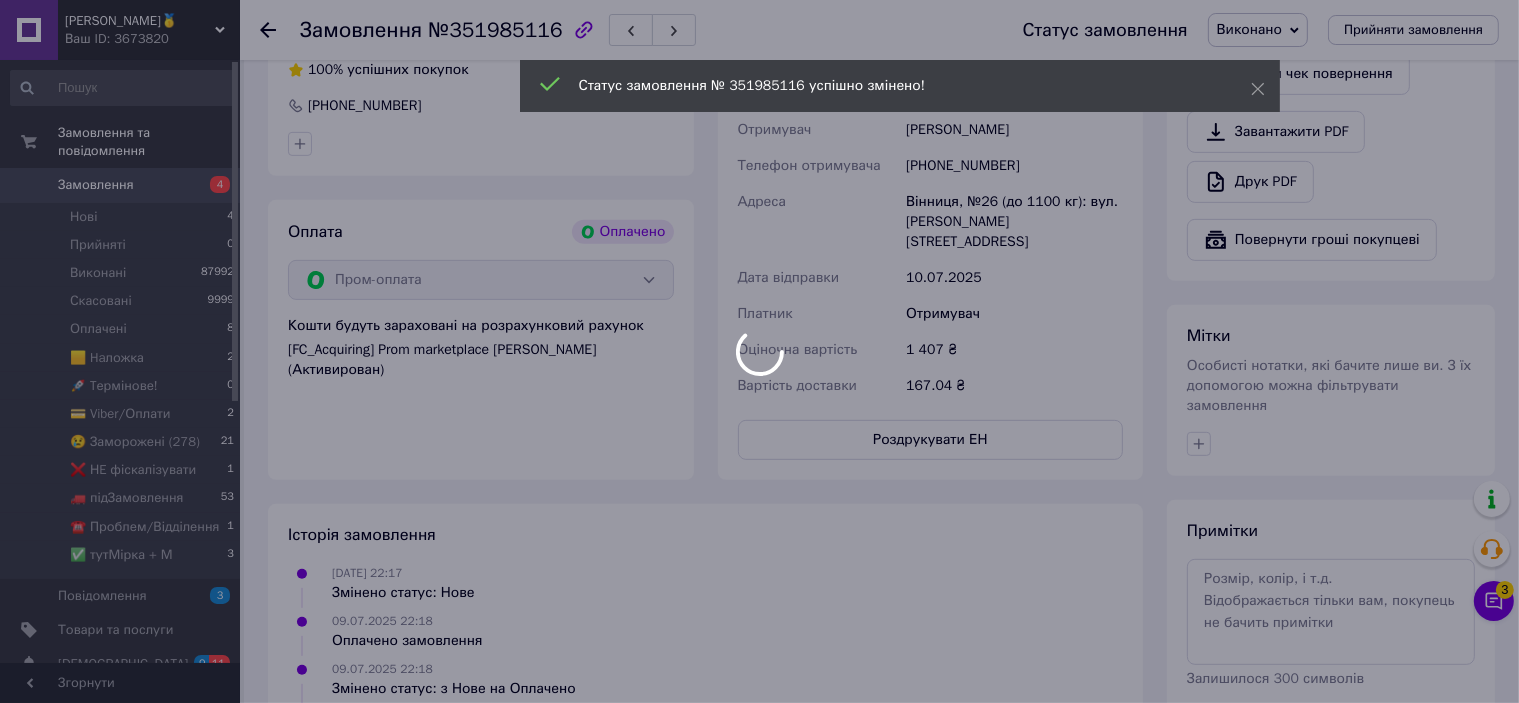 scroll, scrollTop: 0, scrollLeft: 0, axis: both 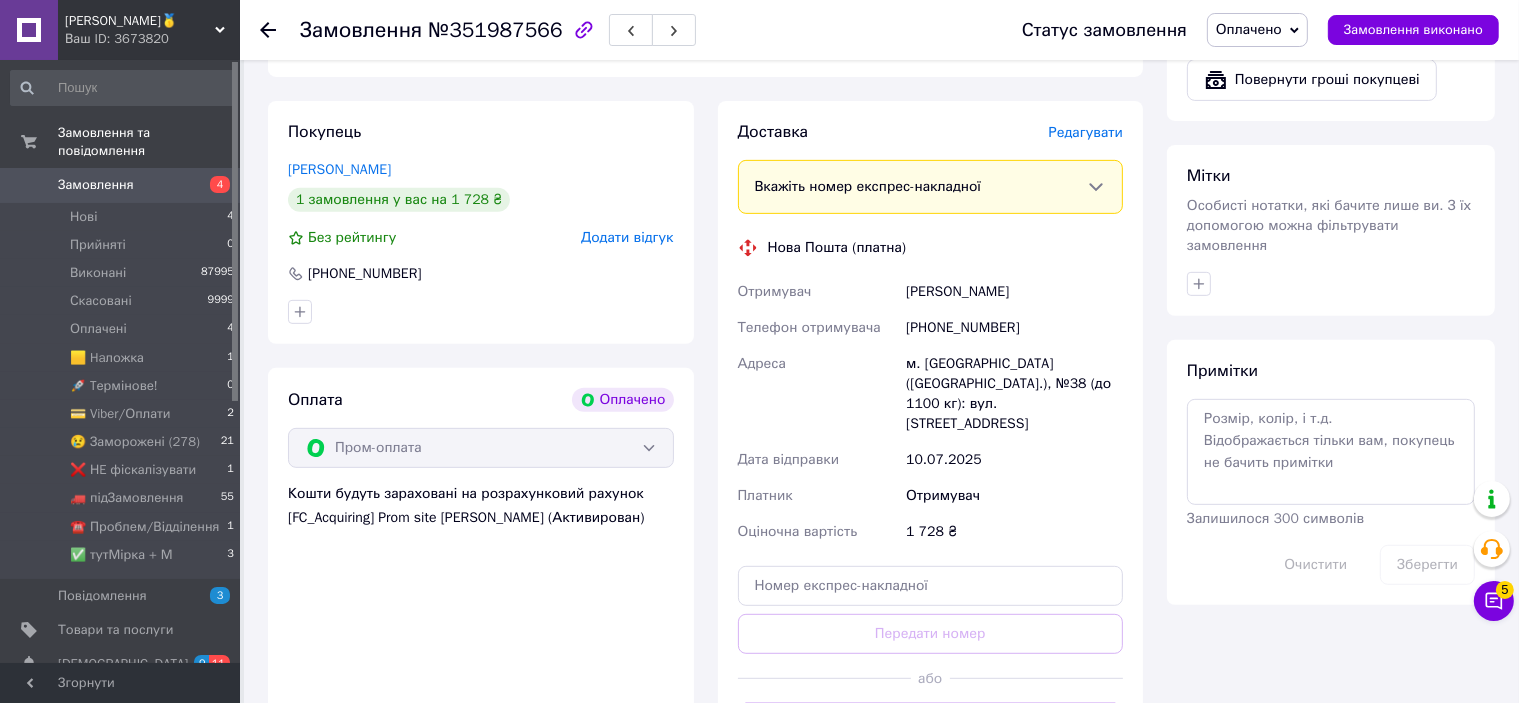 click on "Редагувати" at bounding box center [1086, 132] 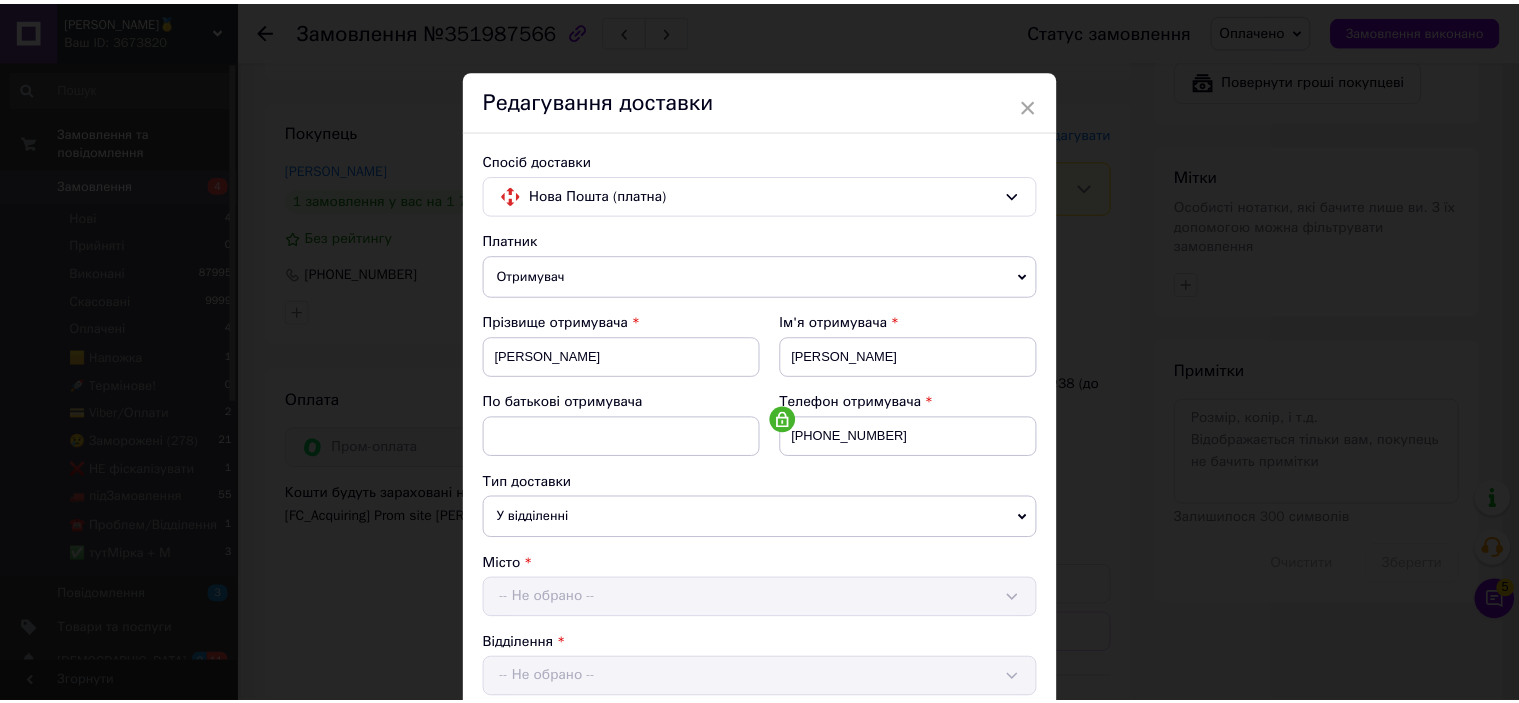 scroll, scrollTop: 700, scrollLeft: 0, axis: vertical 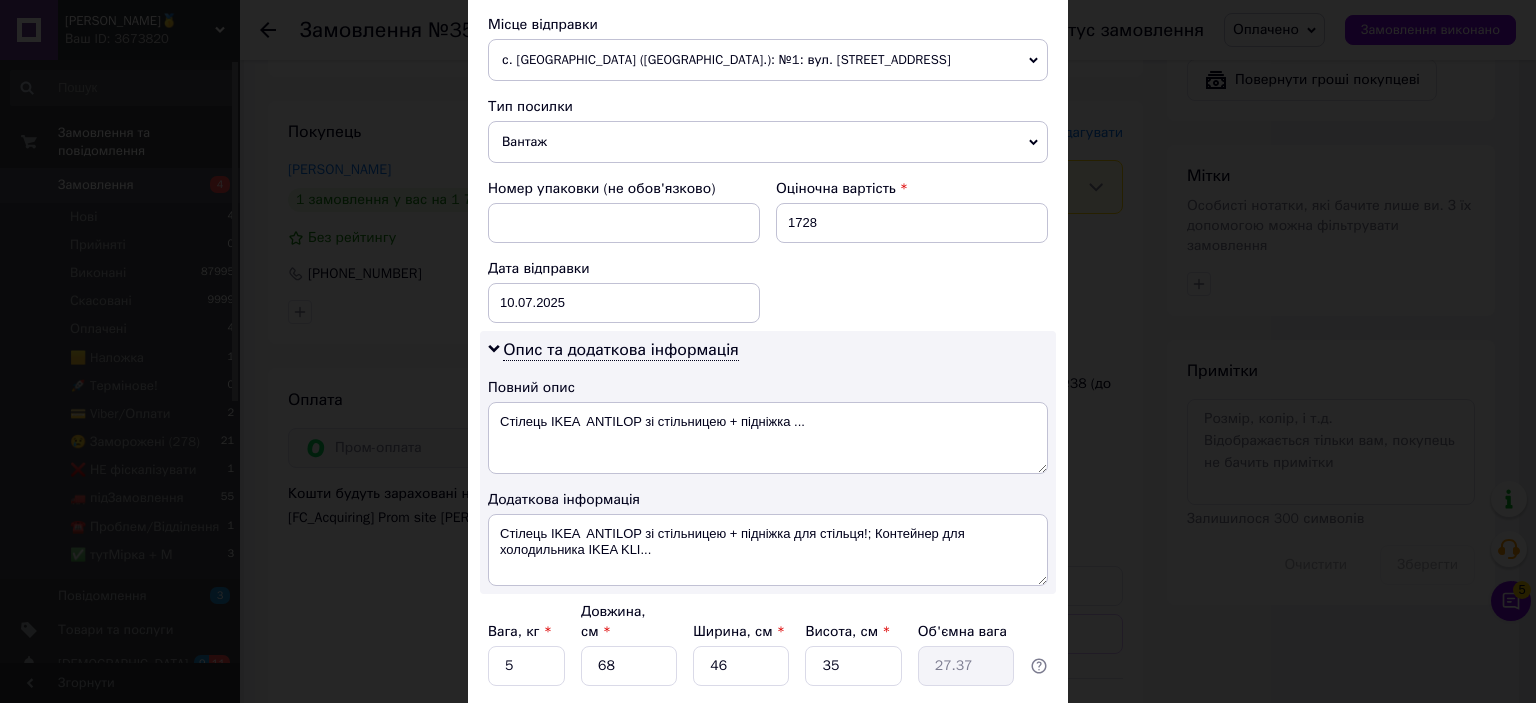 click on "× Редагування доставки Спосіб доставки Нова Пошта (платна) Платник Отримувач Відправник Прізвище отримувача [PERSON_NAME] Ім'я отримувача [PERSON_NAME] батькові отримувача Телефон отримувача [PHONE_NUMBER] Тип доставки У відділенні Кур'єром В поштоматі Місто м. [GEOGRAPHIC_DATA] ([GEOGRAPHIC_DATA].) Відділення -- Не обрано -- Місце відправки с. [GEOGRAPHIC_DATA] ([GEOGRAPHIC_DATA].): №1: вул. [STREET_ADDRESS] Немає збігів. Спробуйте змінити умови пошуку Додати ще місце відправки Тип посилки Вантаж Документи Номер упаковки (не обов'язково) Оціночна вартість 1728 Дата відправки [DATE] < 2025 > < Июль > Пн Вт Ср Чт Пт Сб 30" at bounding box center [768, 351] 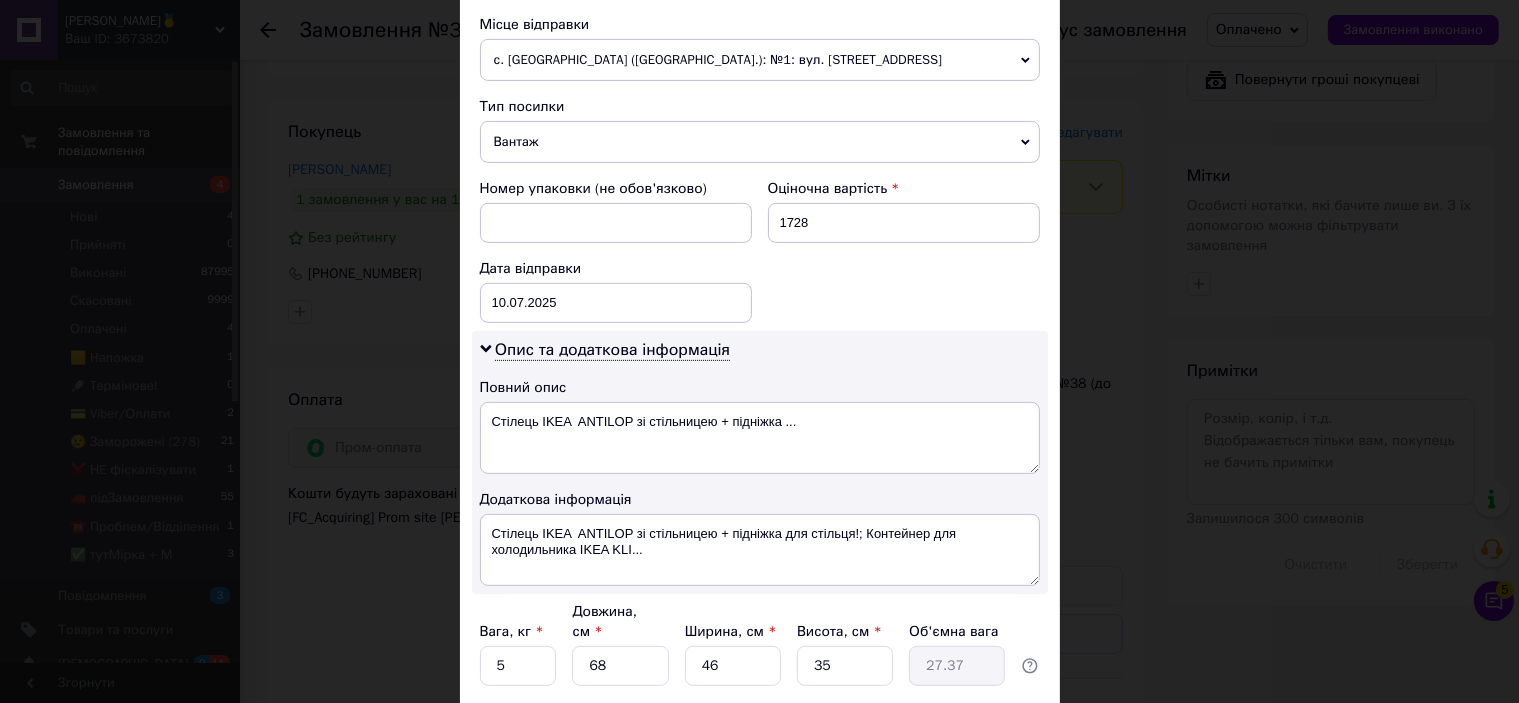 scroll, scrollTop: 1000, scrollLeft: 0, axis: vertical 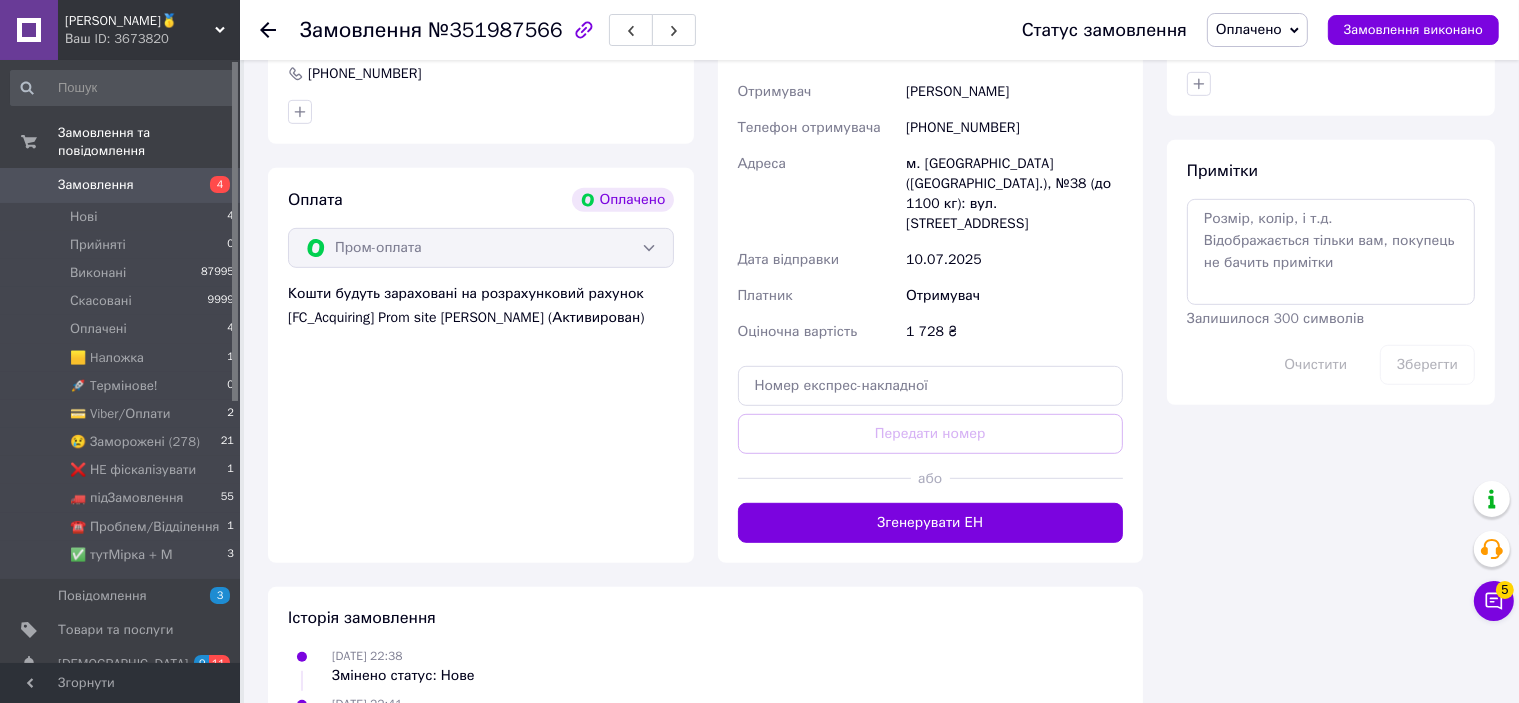 click on "Згенерувати ЕН" at bounding box center (931, 523) 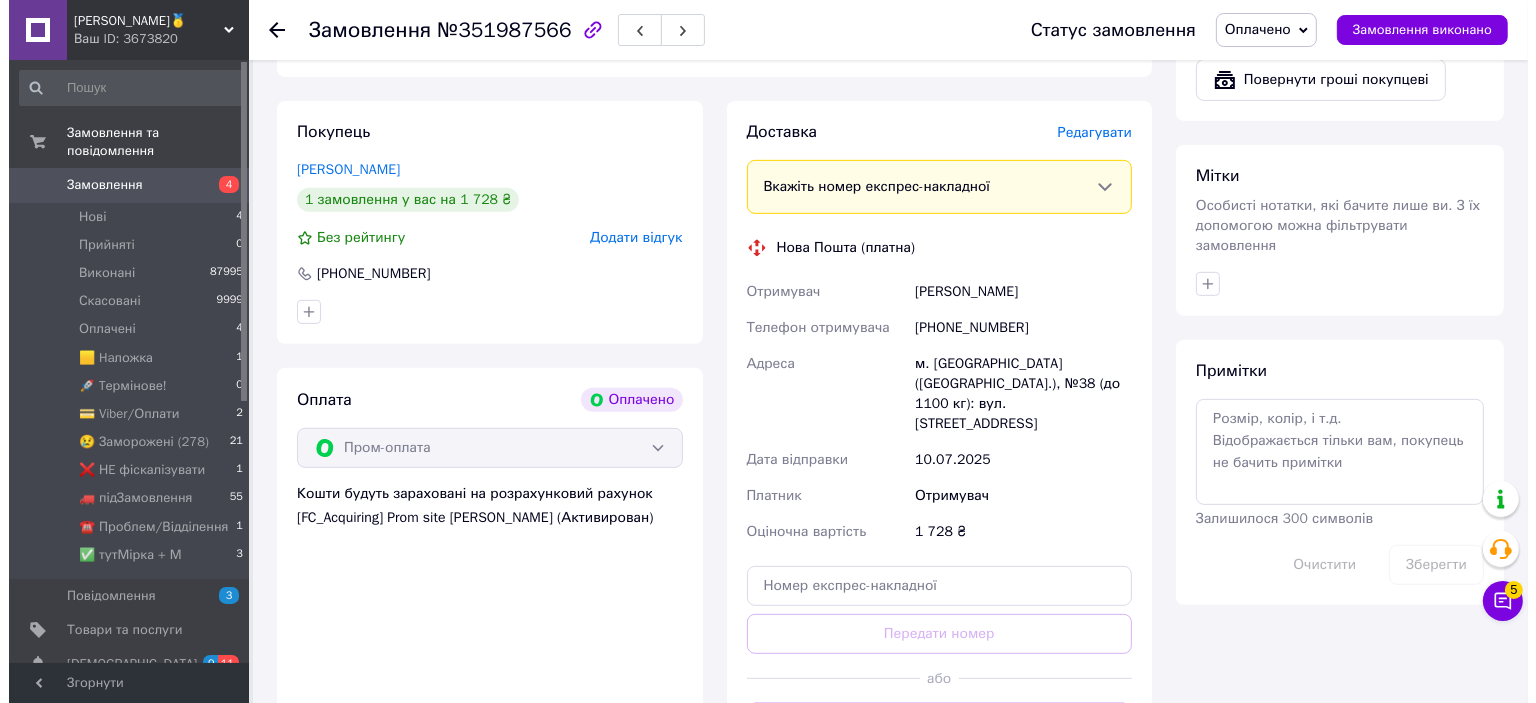 scroll, scrollTop: 600, scrollLeft: 0, axis: vertical 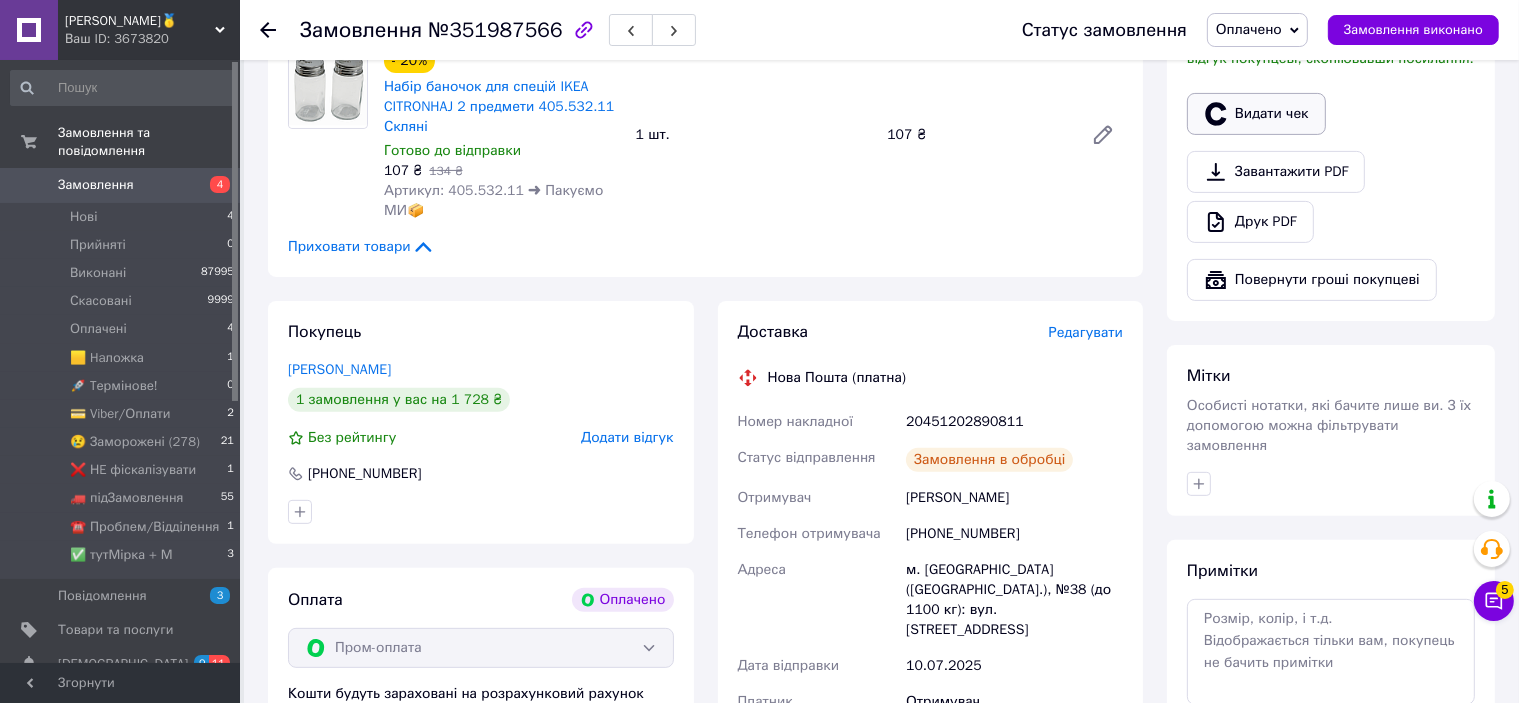 click on "Видати чек" at bounding box center [1256, 114] 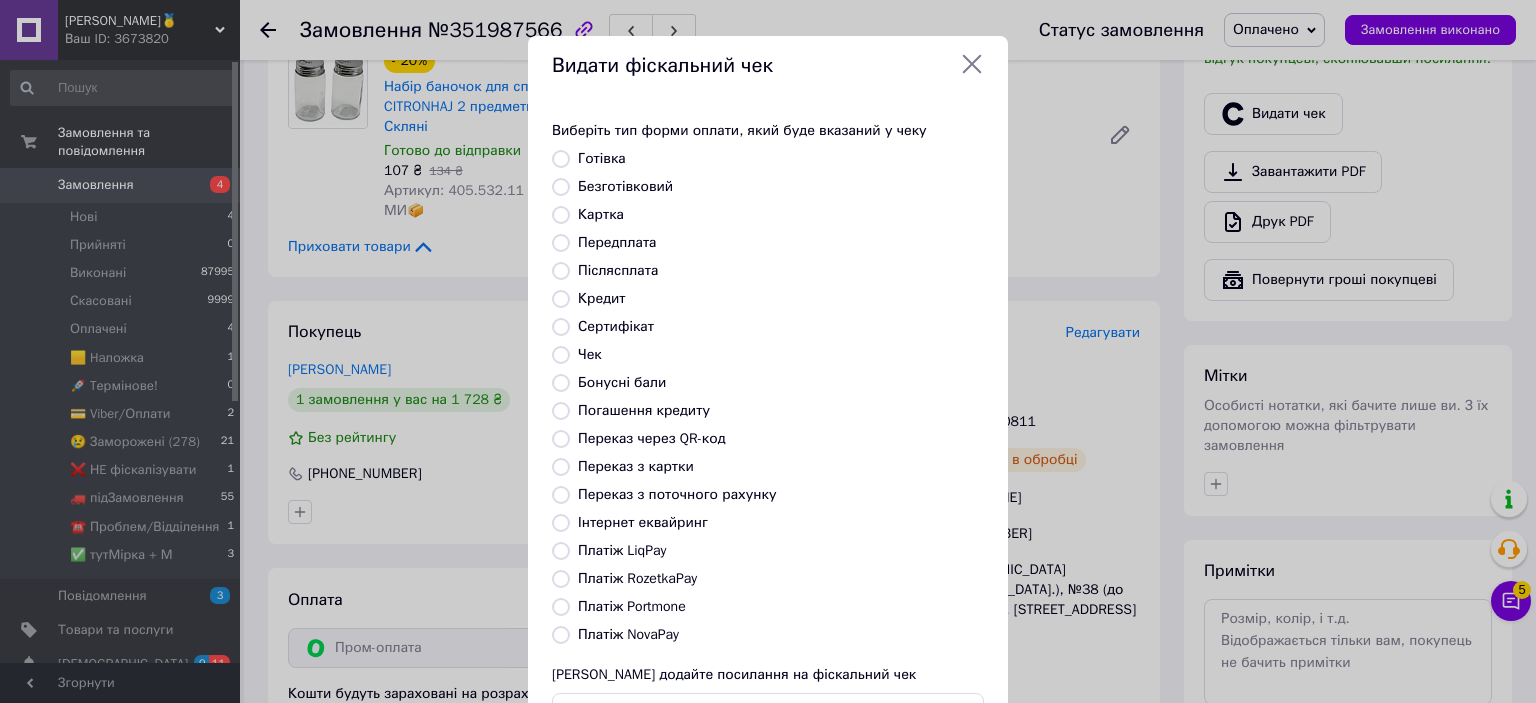 scroll, scrollTop: 155, scrollLeft: 0, axis: vertical 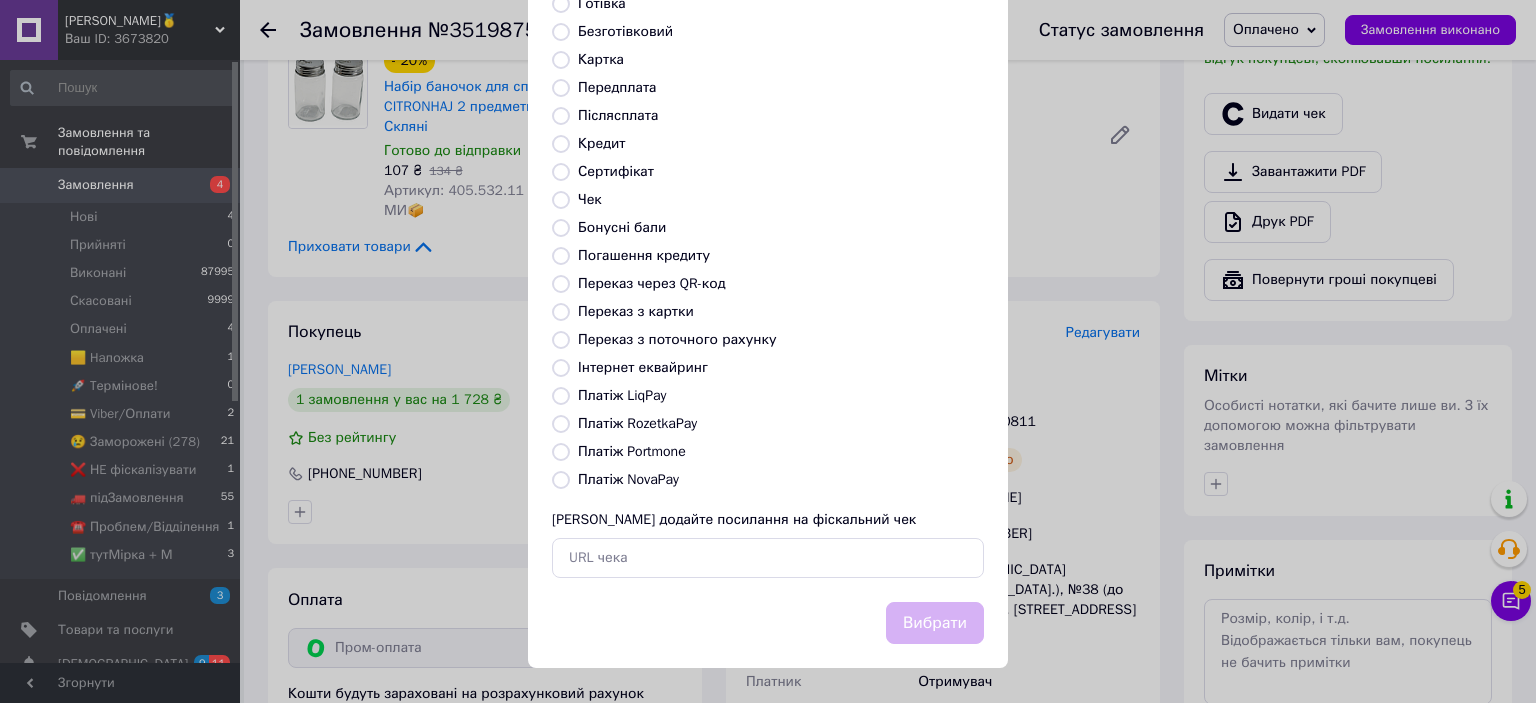 click on "Платіж RozetkaPay" at bounding box center (637, 423) 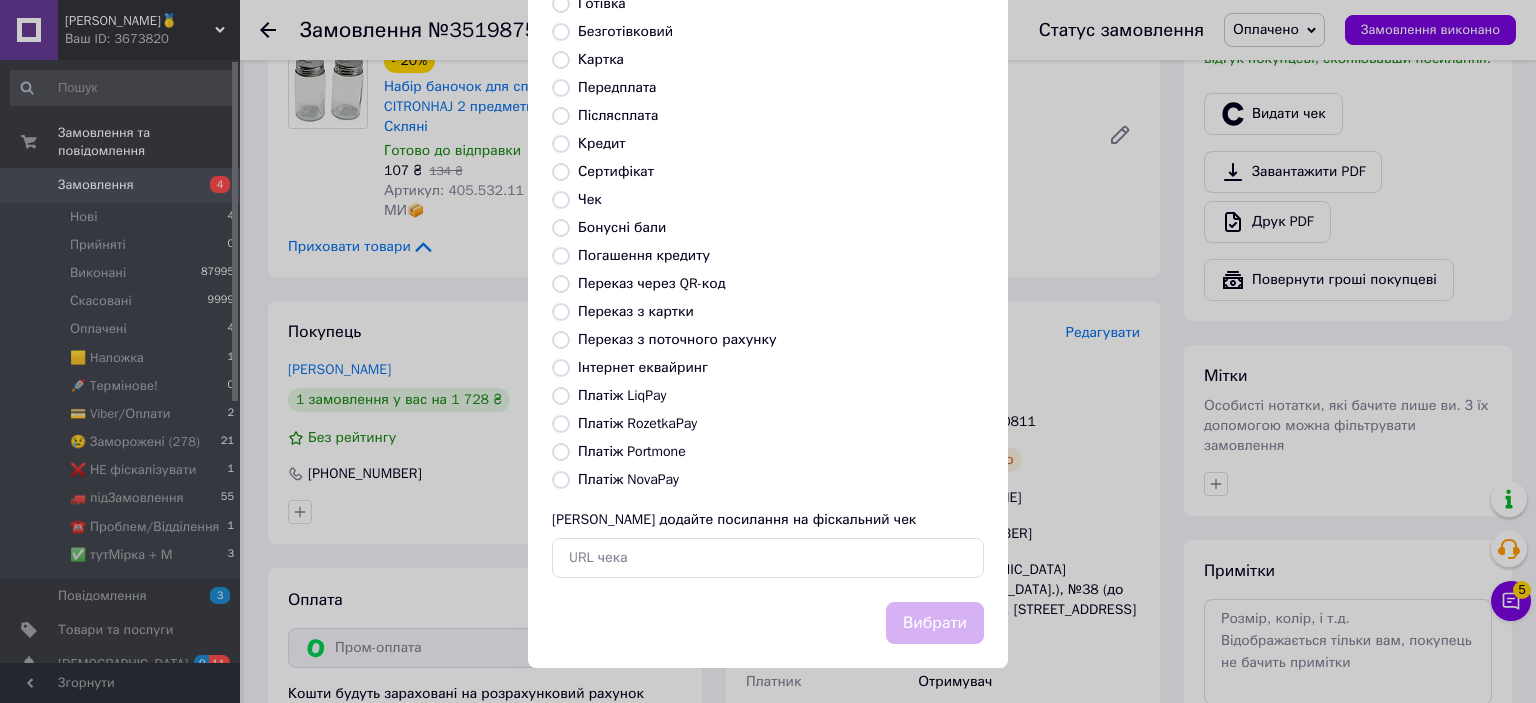 radio on "true" 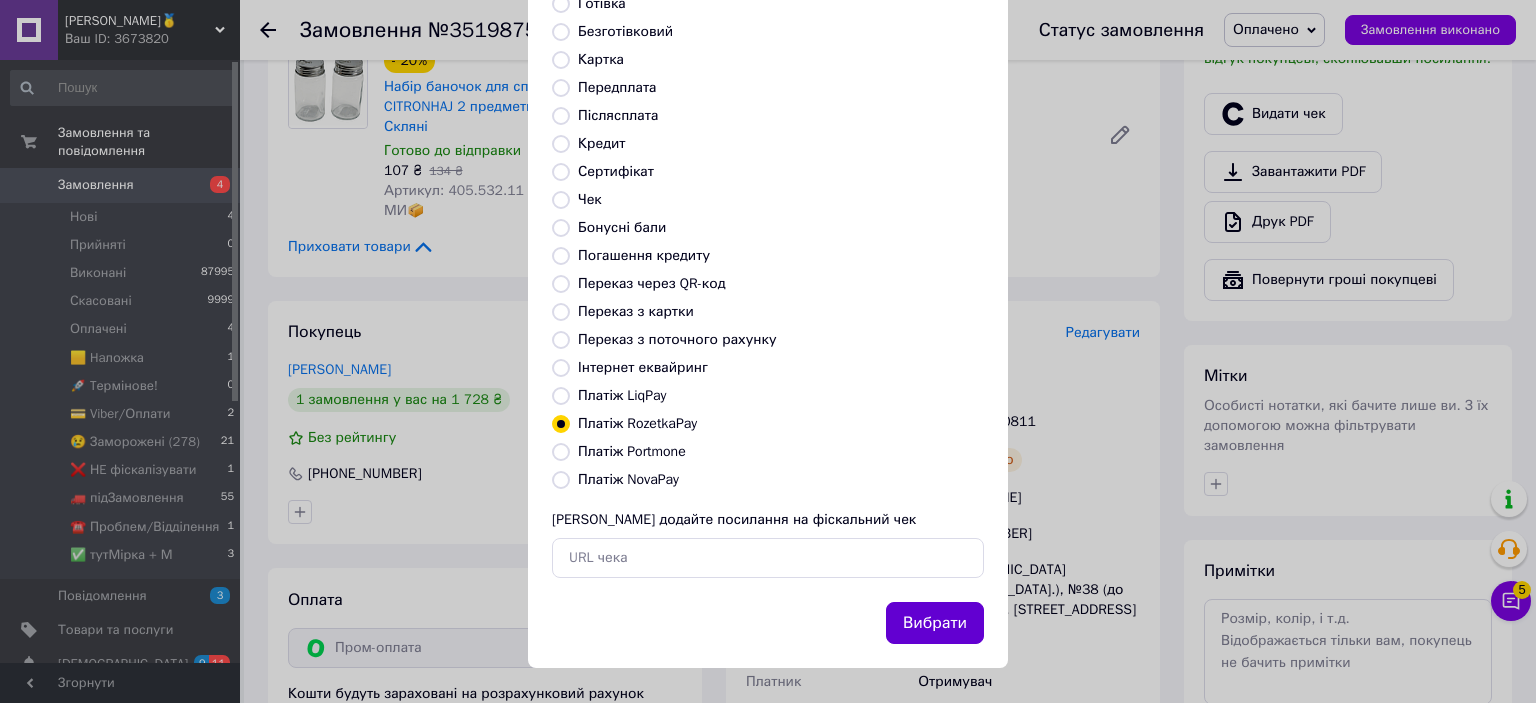 click on "Вибрати" at bounding box center (935, 623) 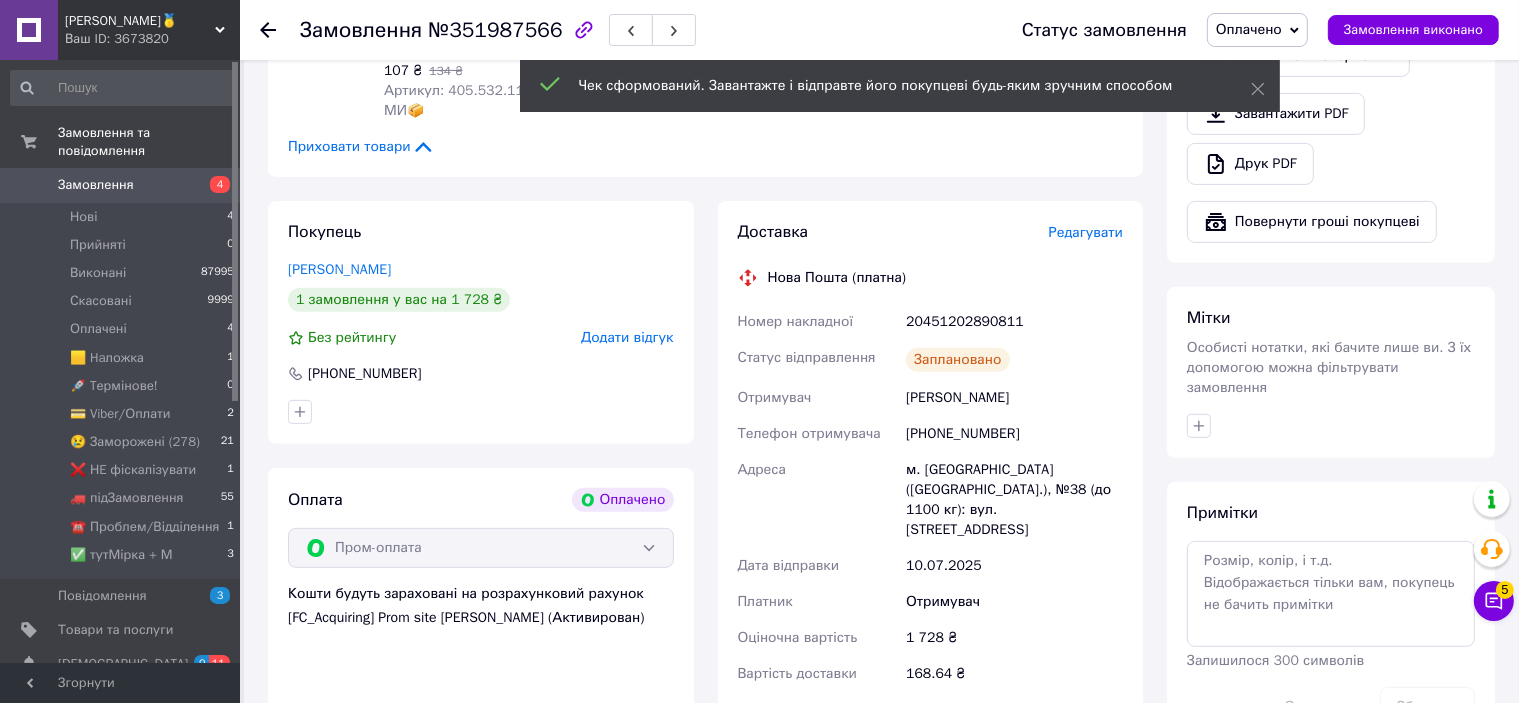 scroll, scrollTop: 900, scrollLeft: 0, axis: vertical 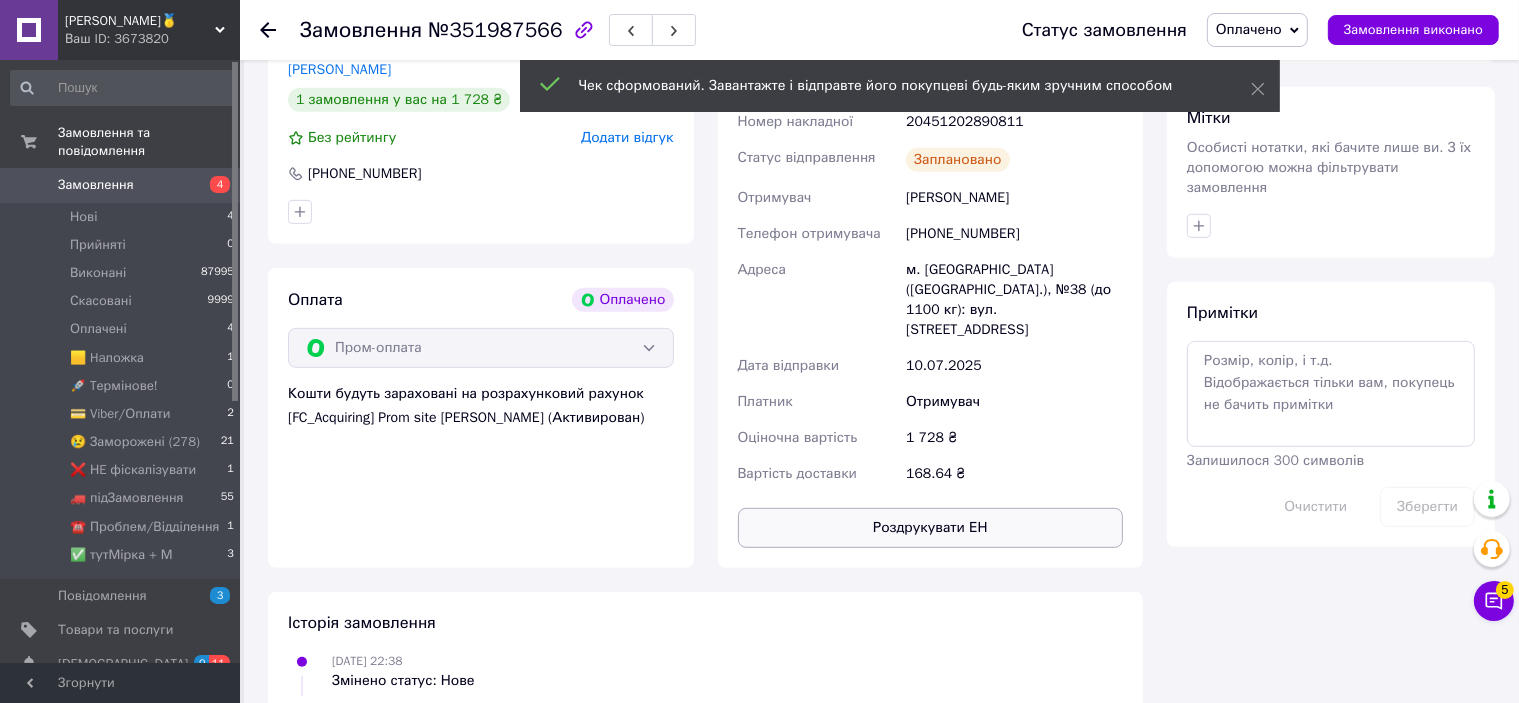 click on "Роздрукувати ЕН" at bounding box center [931, 528] 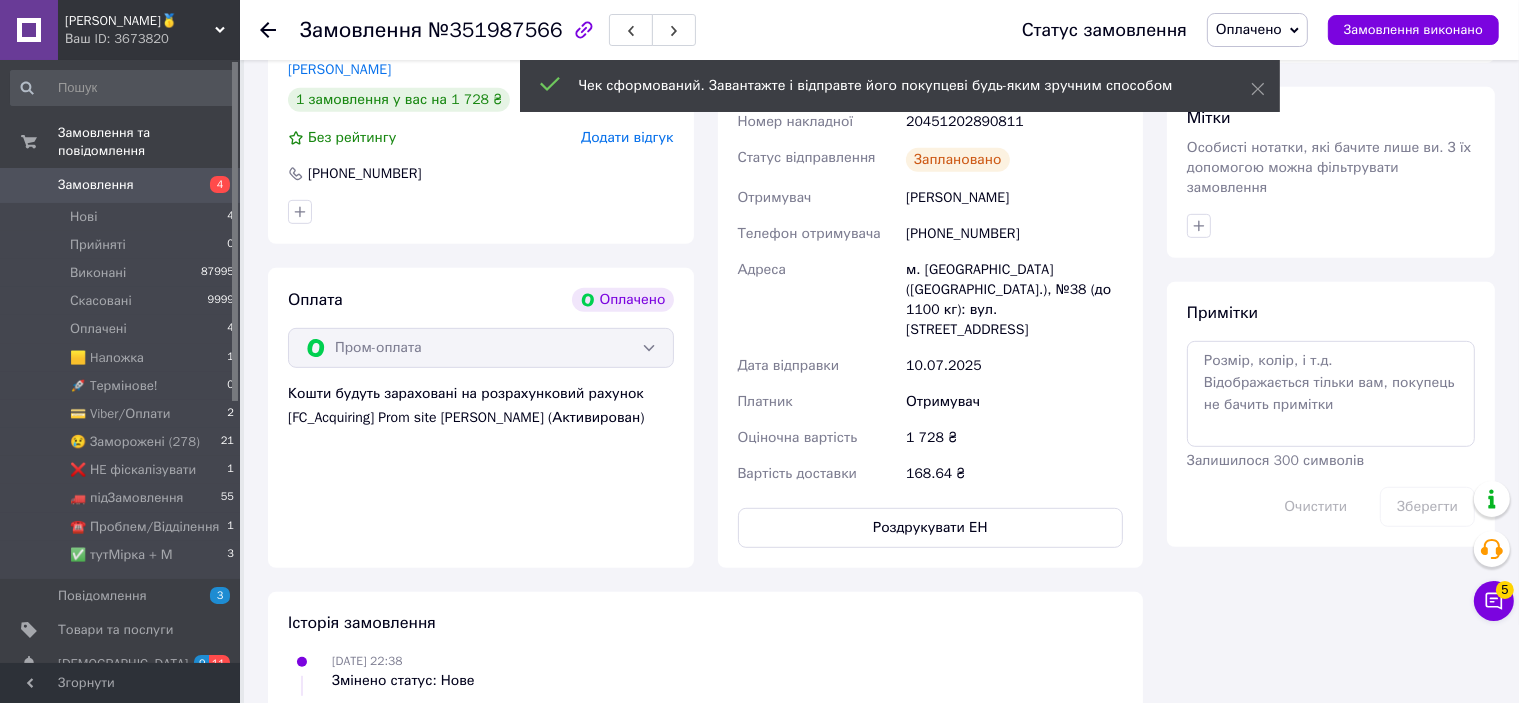 scroll, scrollTop: 700, scrollLeft: 0, axis: vertical 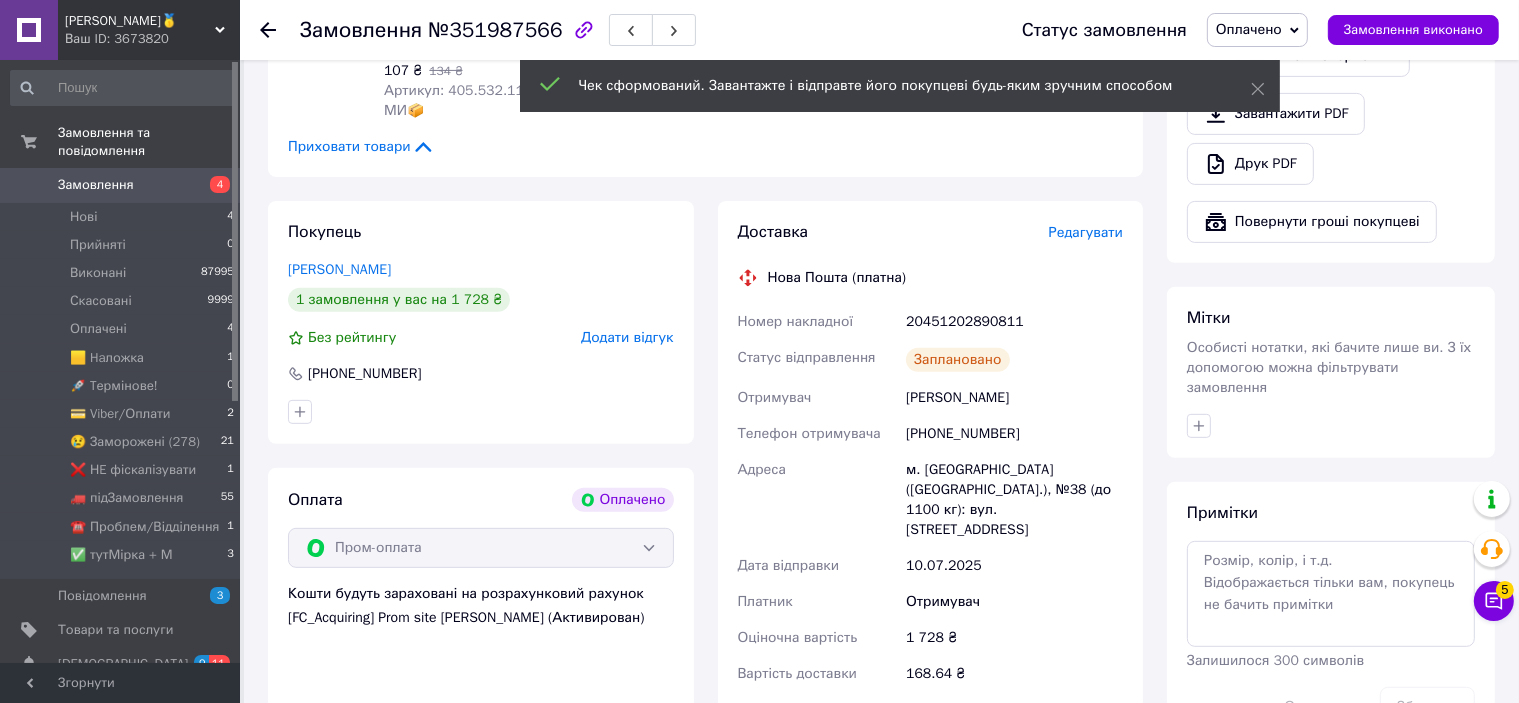 click on "20451202890811" at bounding box center [1014, 322] 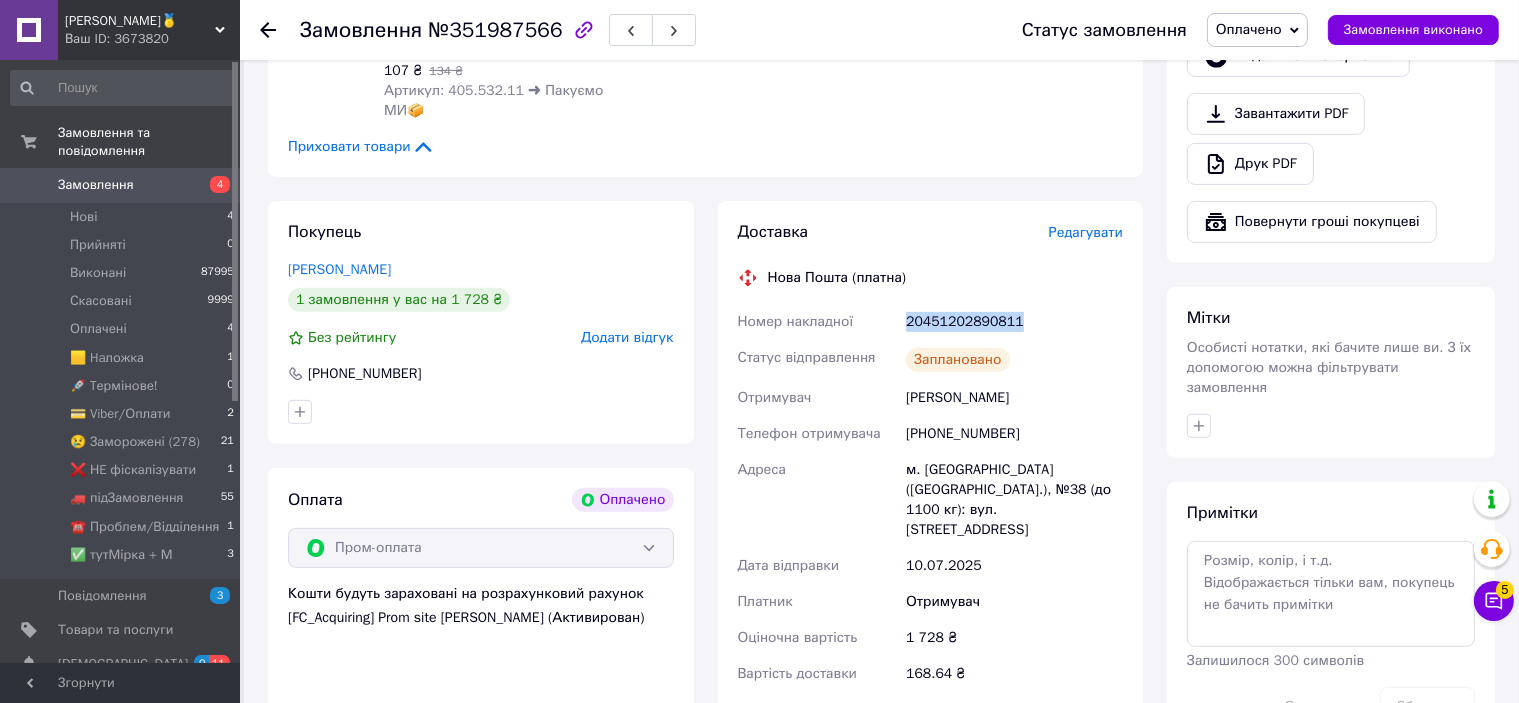 click on "20451202890811" at bounding box center (1014, 322) 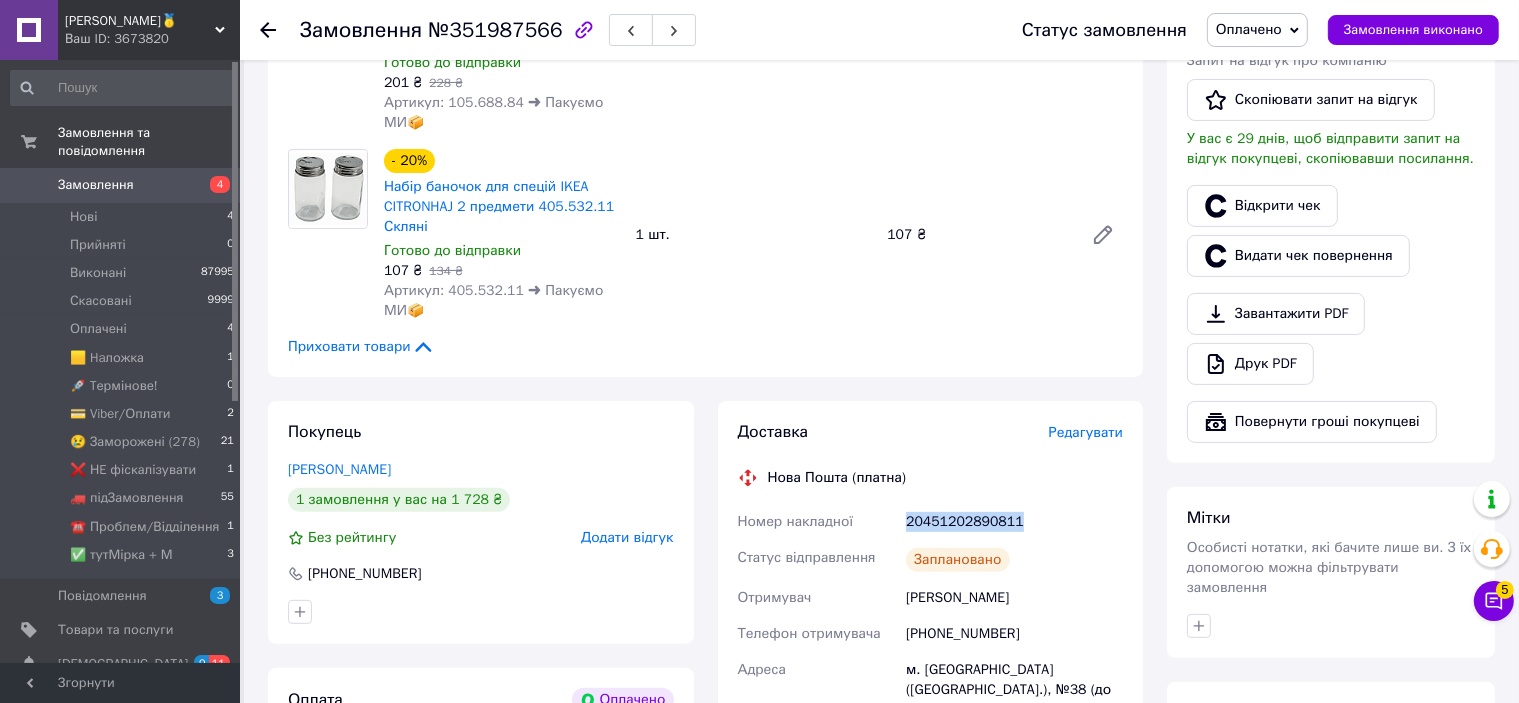 scroll, scrollTop: 300, scrollLeft: 0, axis: vertical 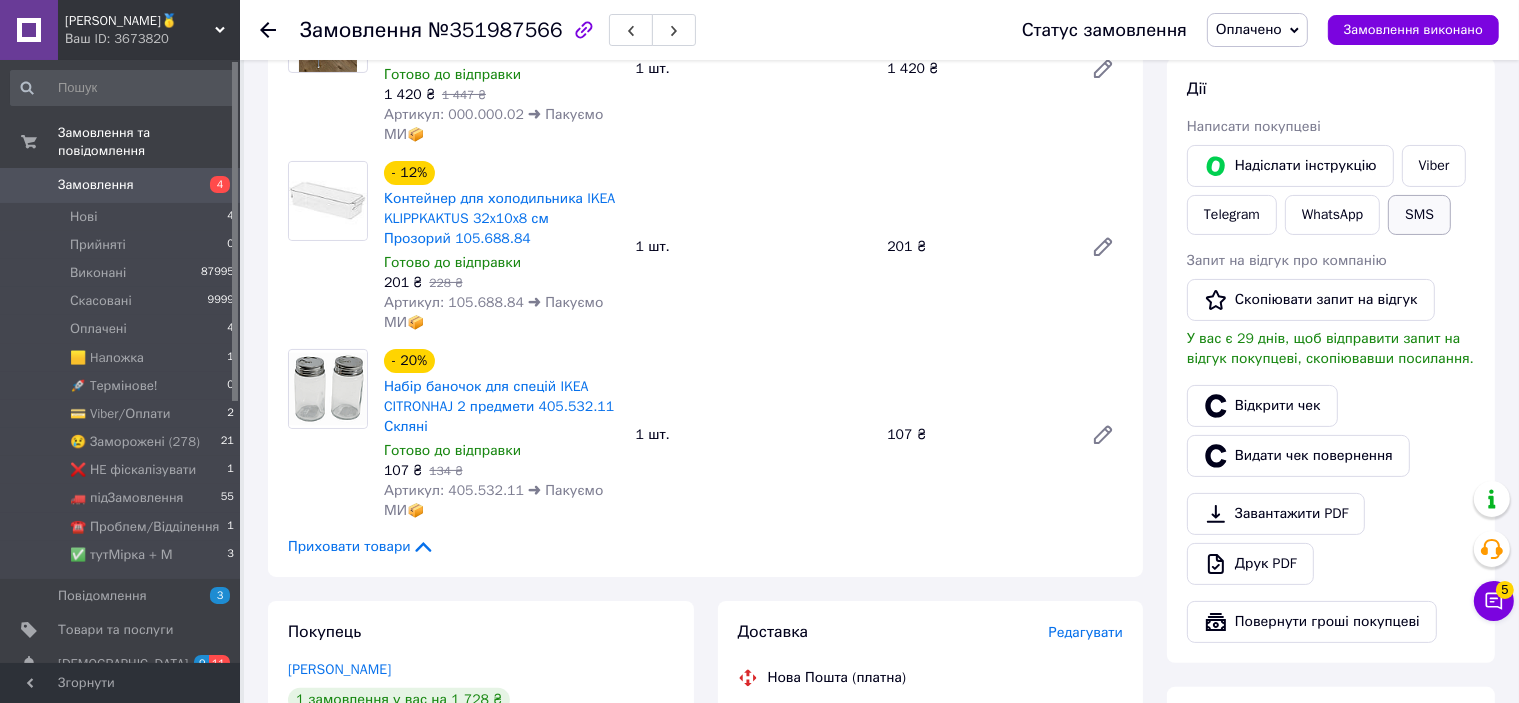 click on "SMS" at bounding box center [1419, 215] 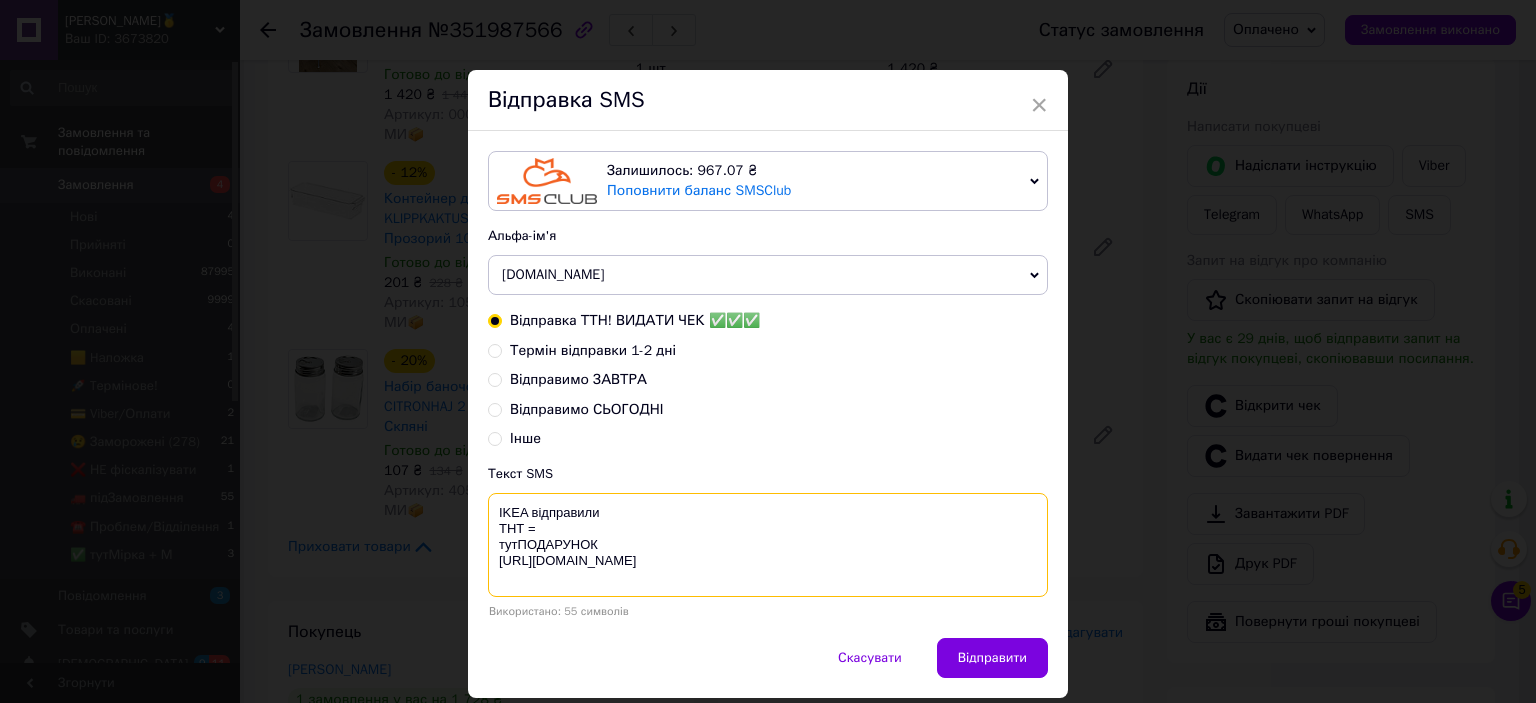 click on "IKEA відправили
ТНТ =
тутПОДАРУНОК
https://bit.ly/taao" at bounding box center [768, 545] 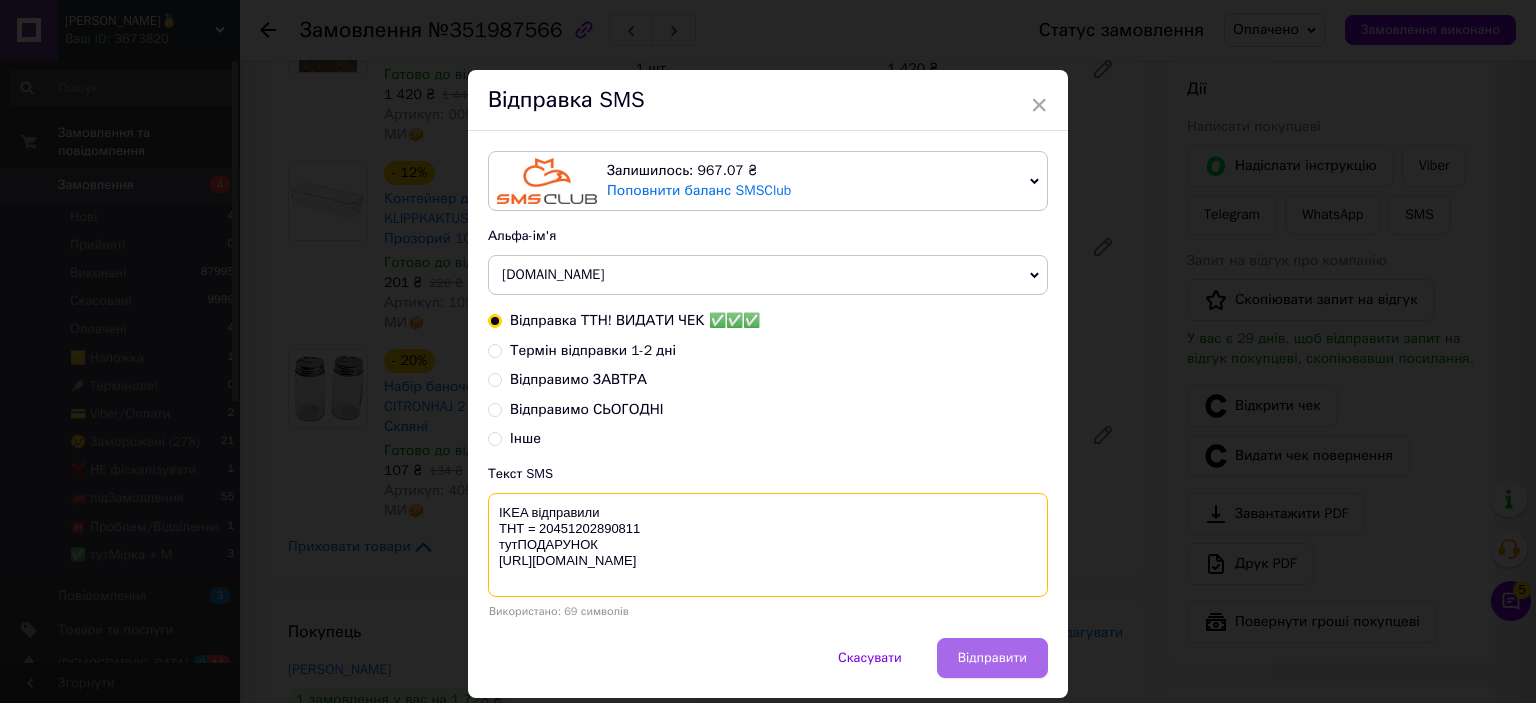 type on "IKEA відправили
ТНТ = 20451202890811
тутПОДАРУНОК
https://bit.ly/taao" 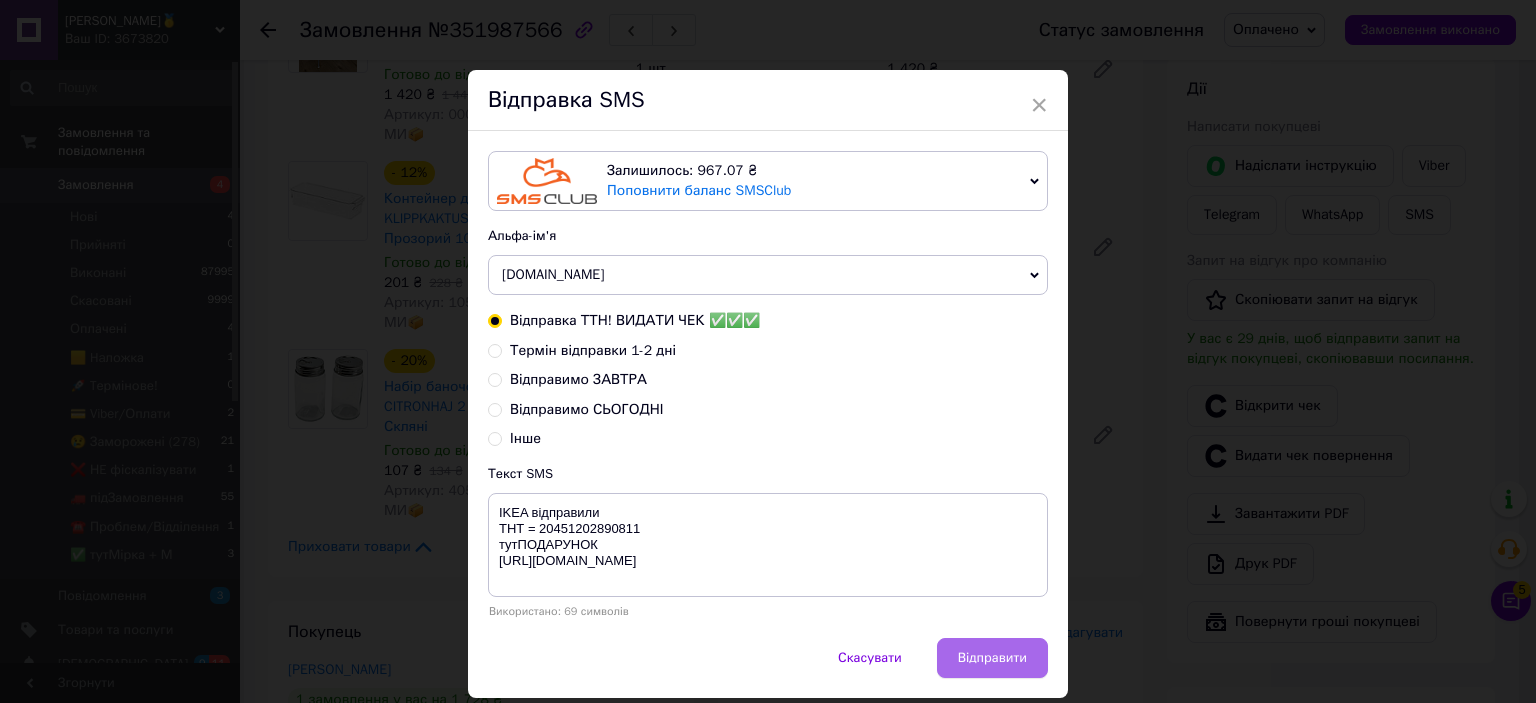 click on "Відправити" at bounding box center [992, 658] 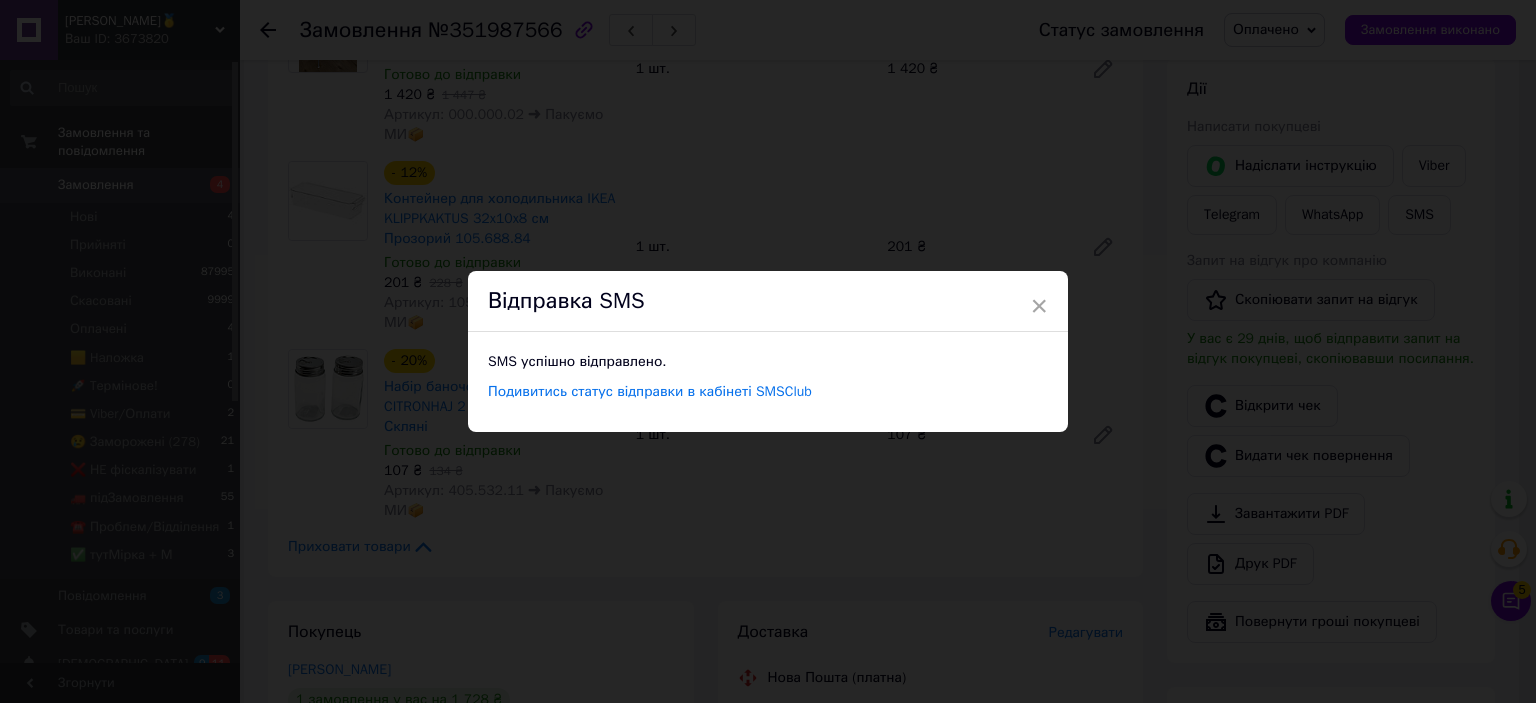 click on "× Відправка SMS SMS успішно відправлено. Подивитись статус відправки в кабінеті SMSClub" at bounding box center (768, 351) 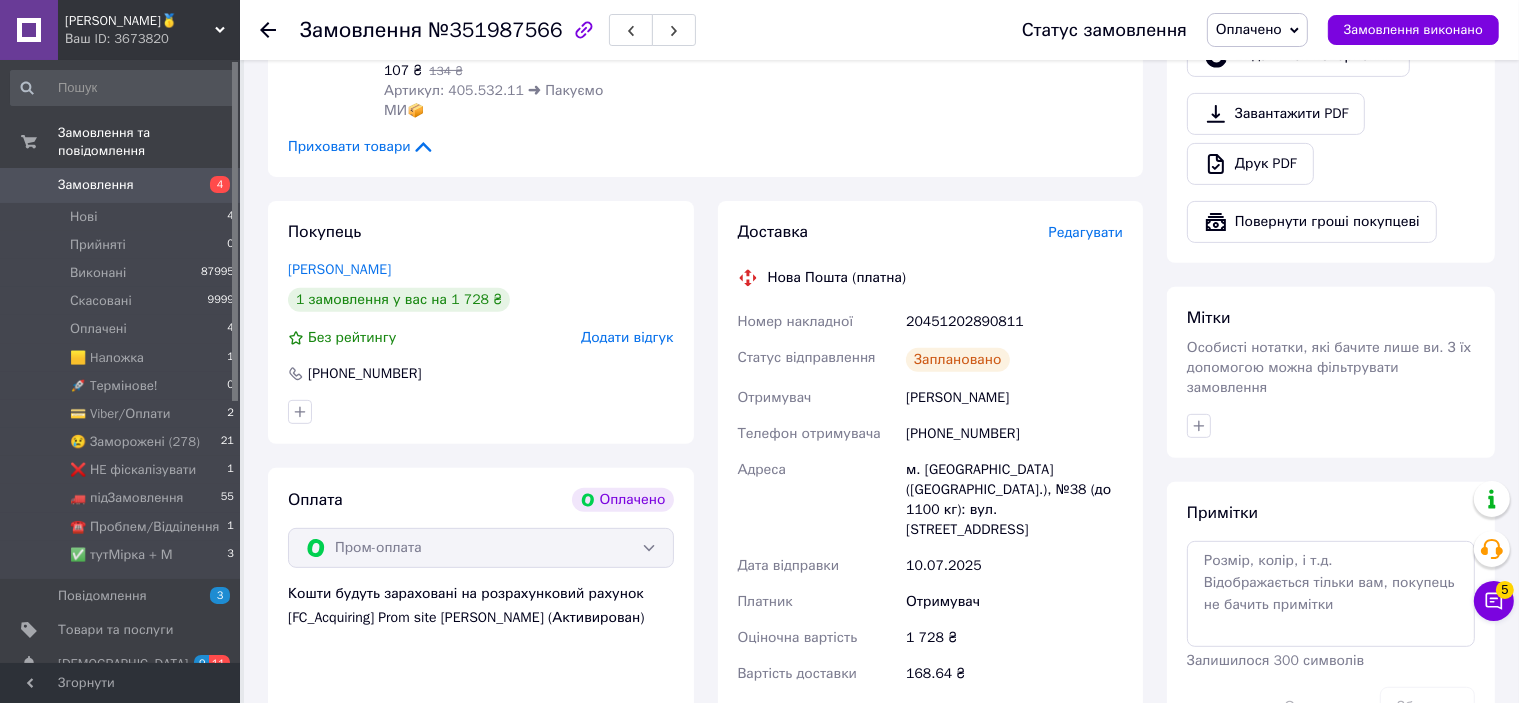 scroll, scrollTop: 900, scrollLeft: 0, axis: vertical 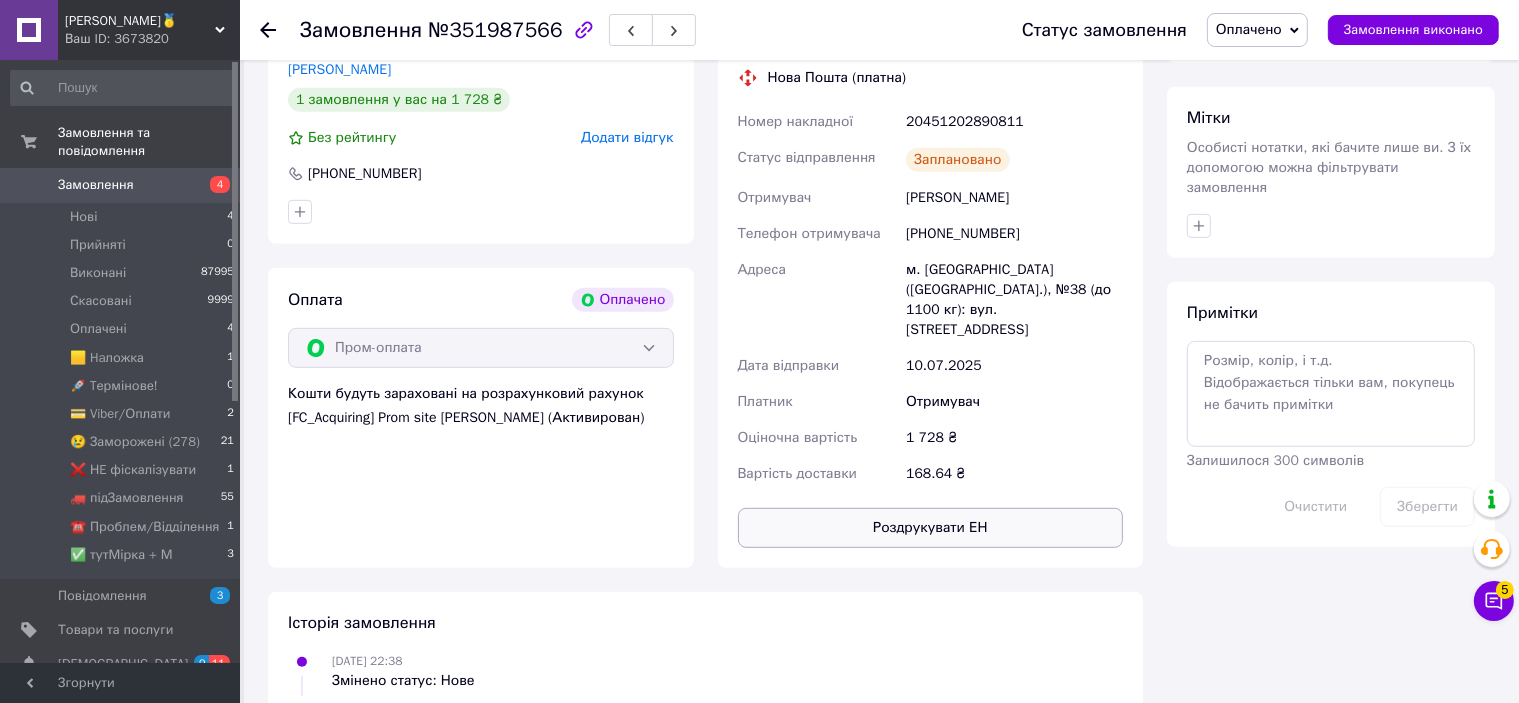 click on "Роздрукувати ЕН" at bounding box center [931, 528] 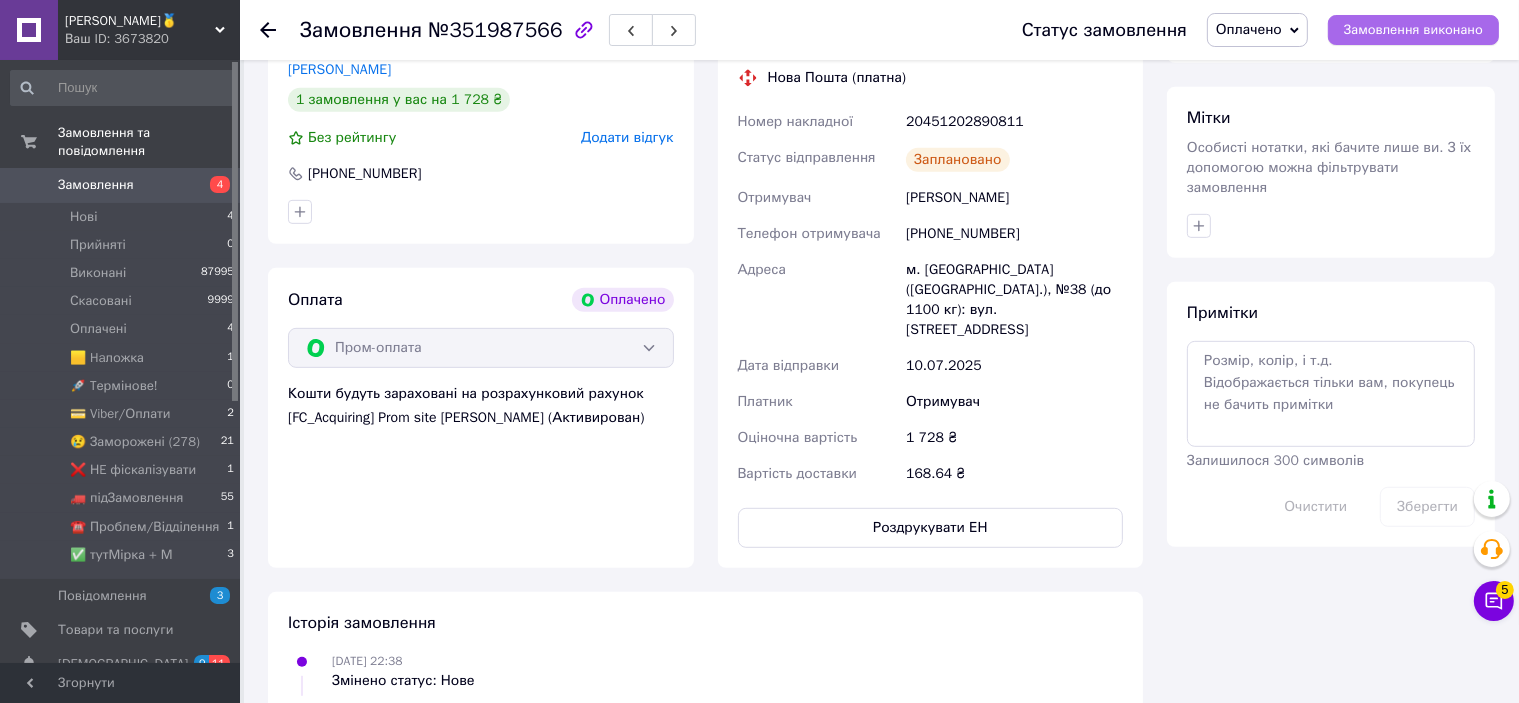 click on "Замовлення виконано" at bounding box center [1413, 30] 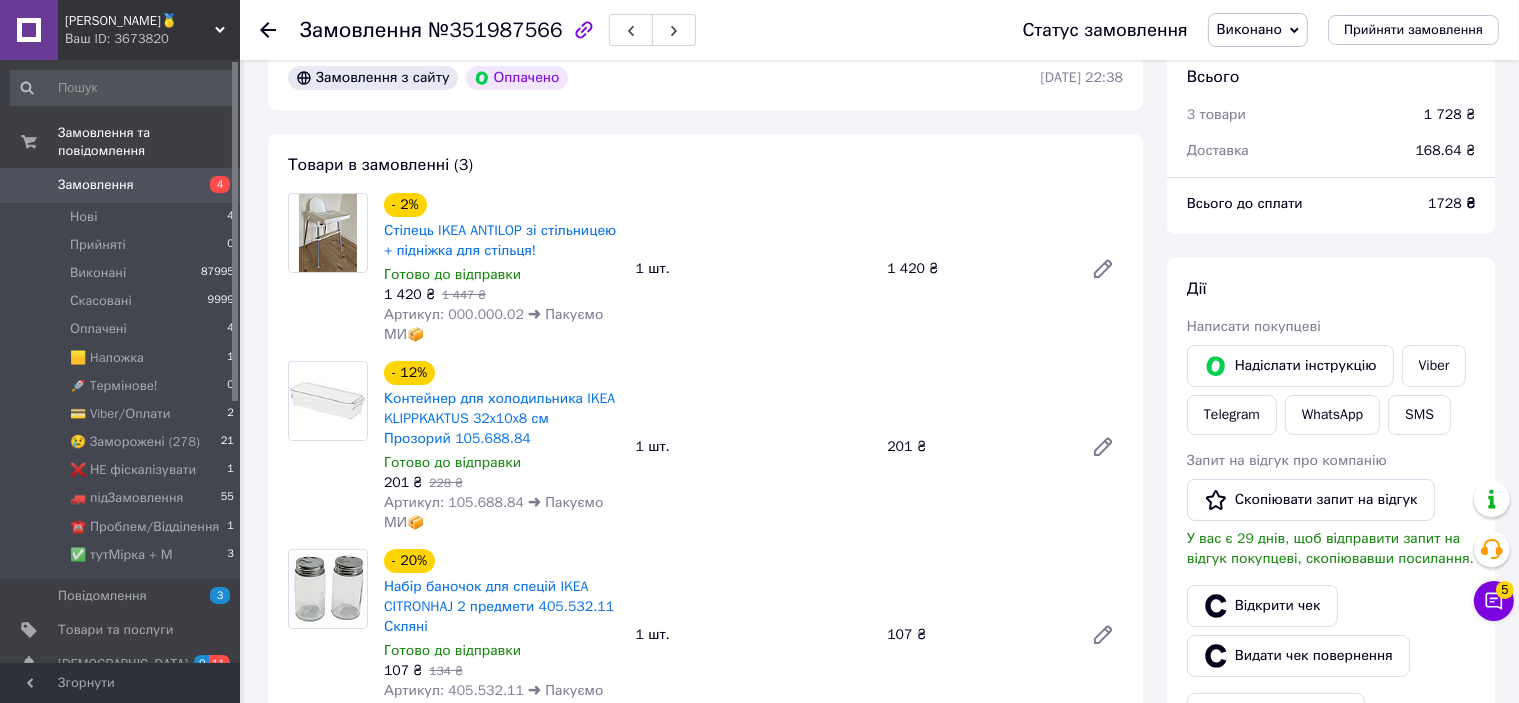 scroll, scrollTop: 0, scrollLeft: 0, axis: both 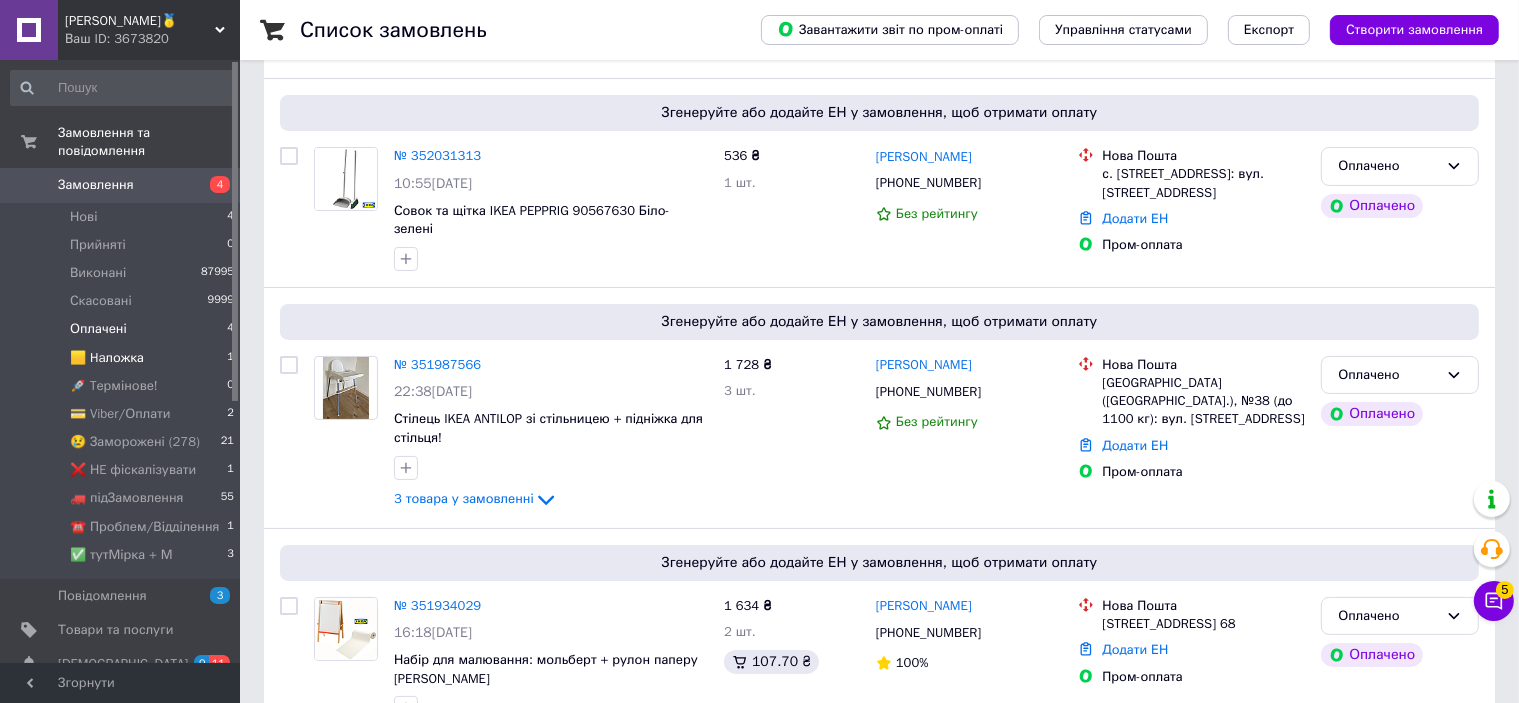 click on "🟨 Haложка 1" at bounding box center [123, 358] 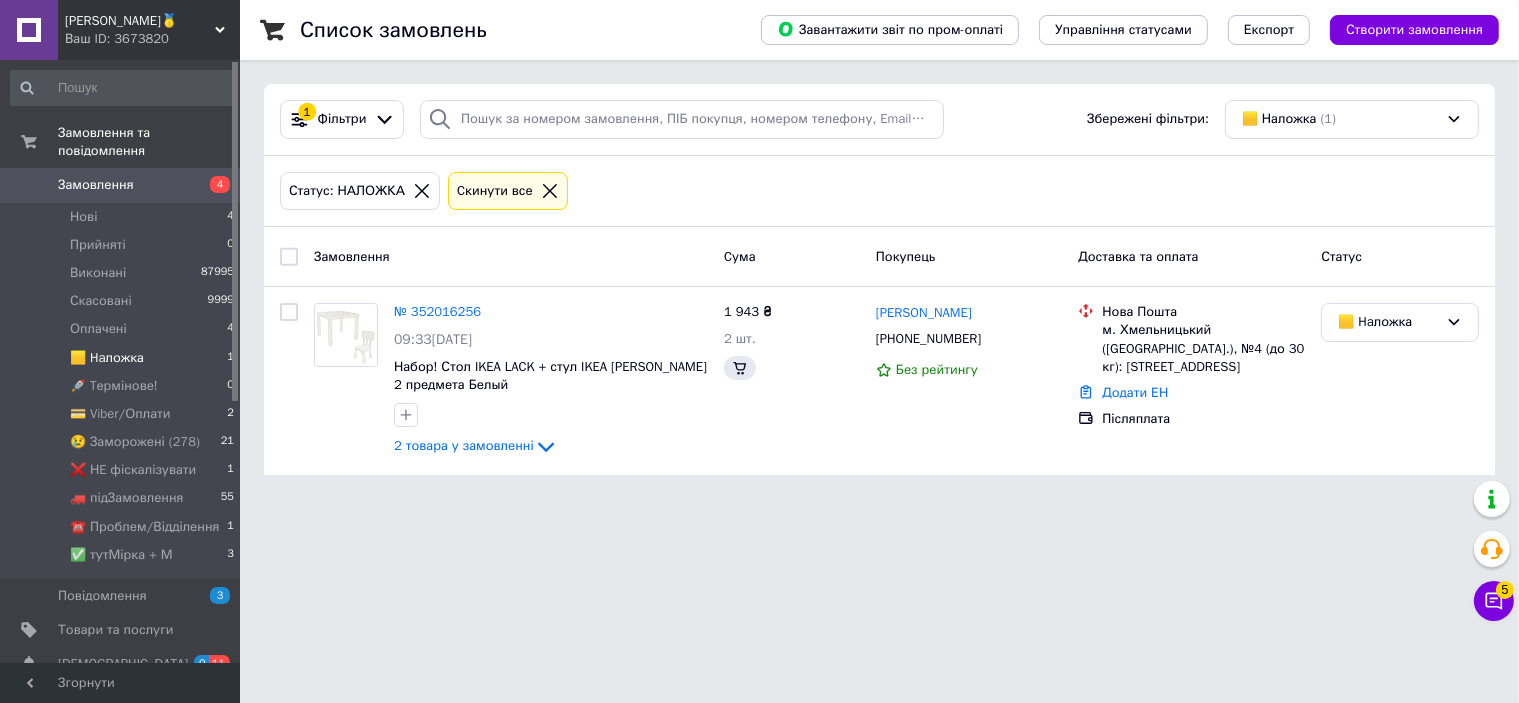 scroll, scrollTop: 0, scrollLeft: 0, axis: both 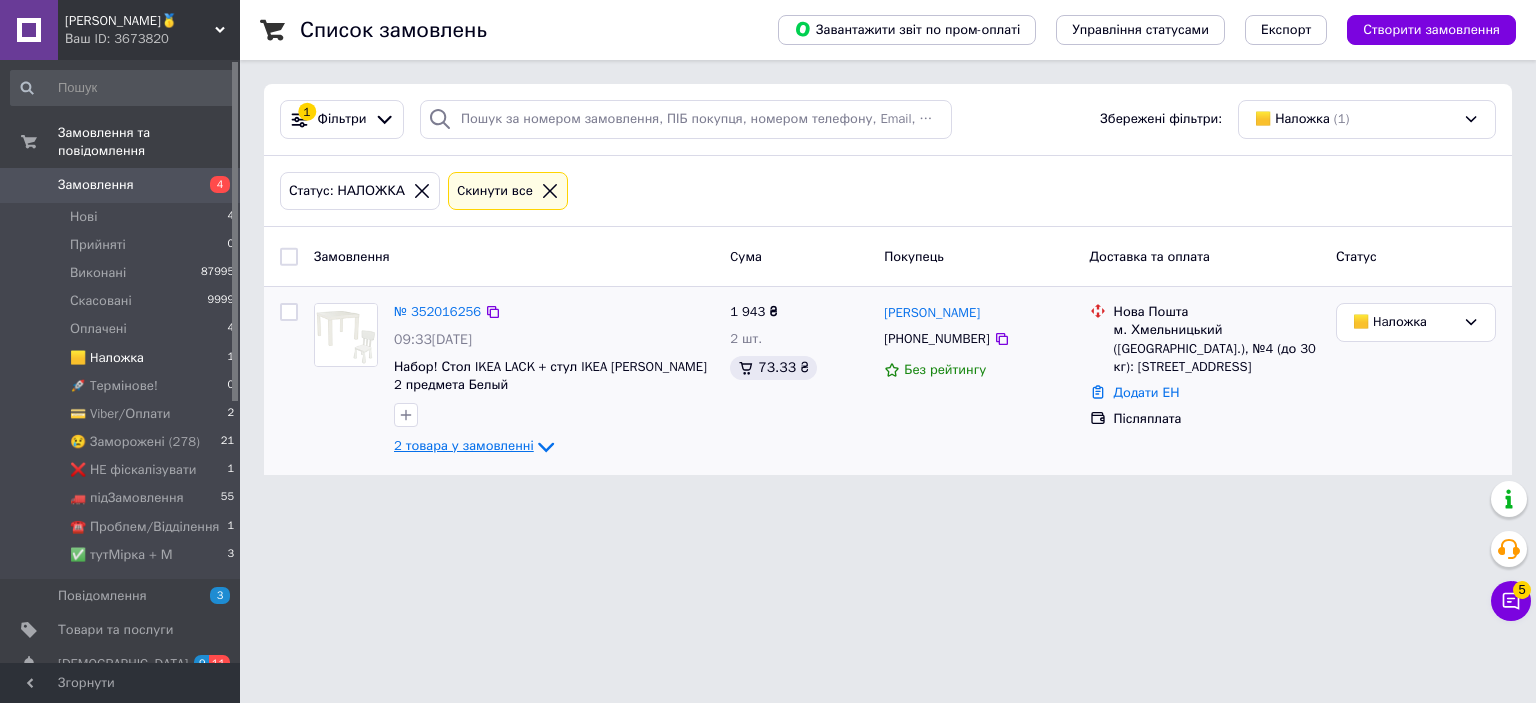 click on "2 товара у замовленні" at bounding box center (464, 446) 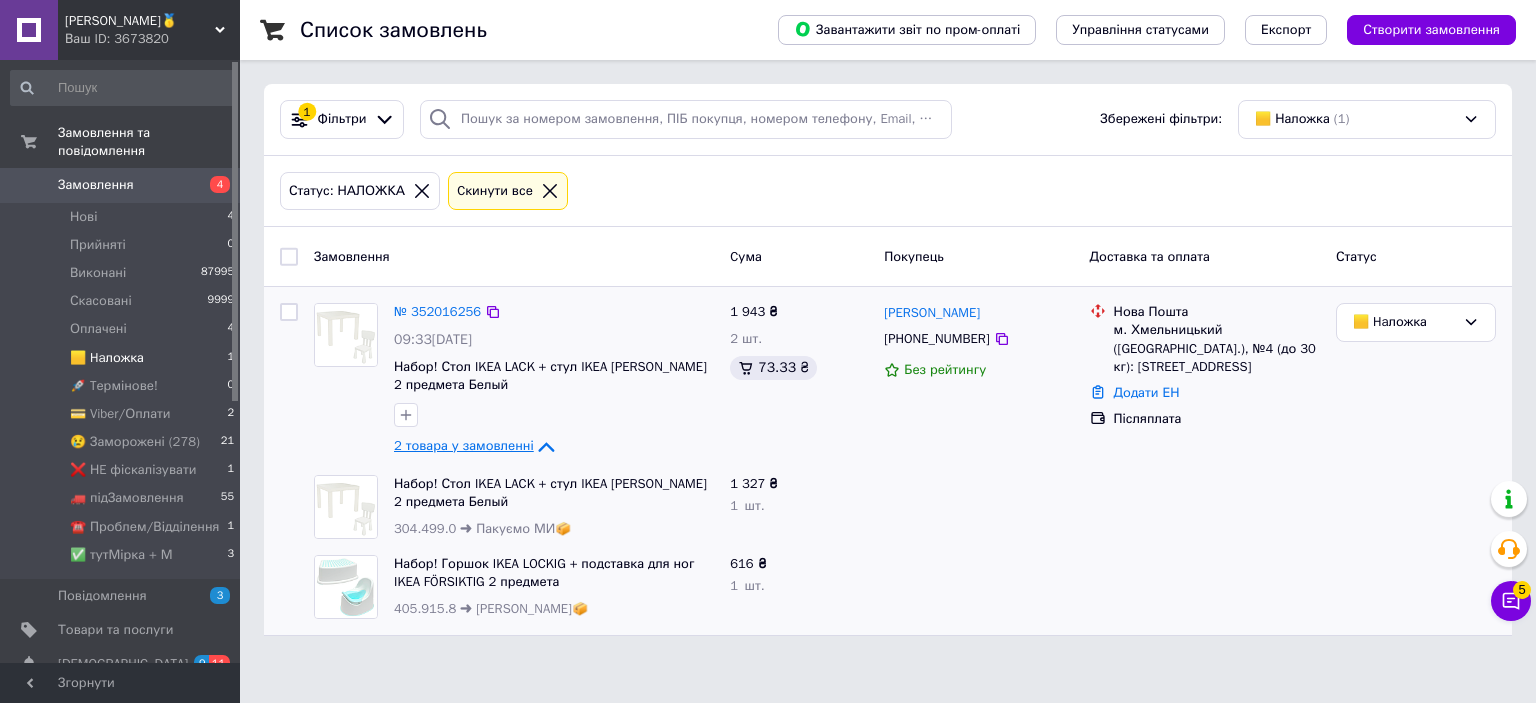 click on "2 товара у замовленні" at bounding box center [464, 446] 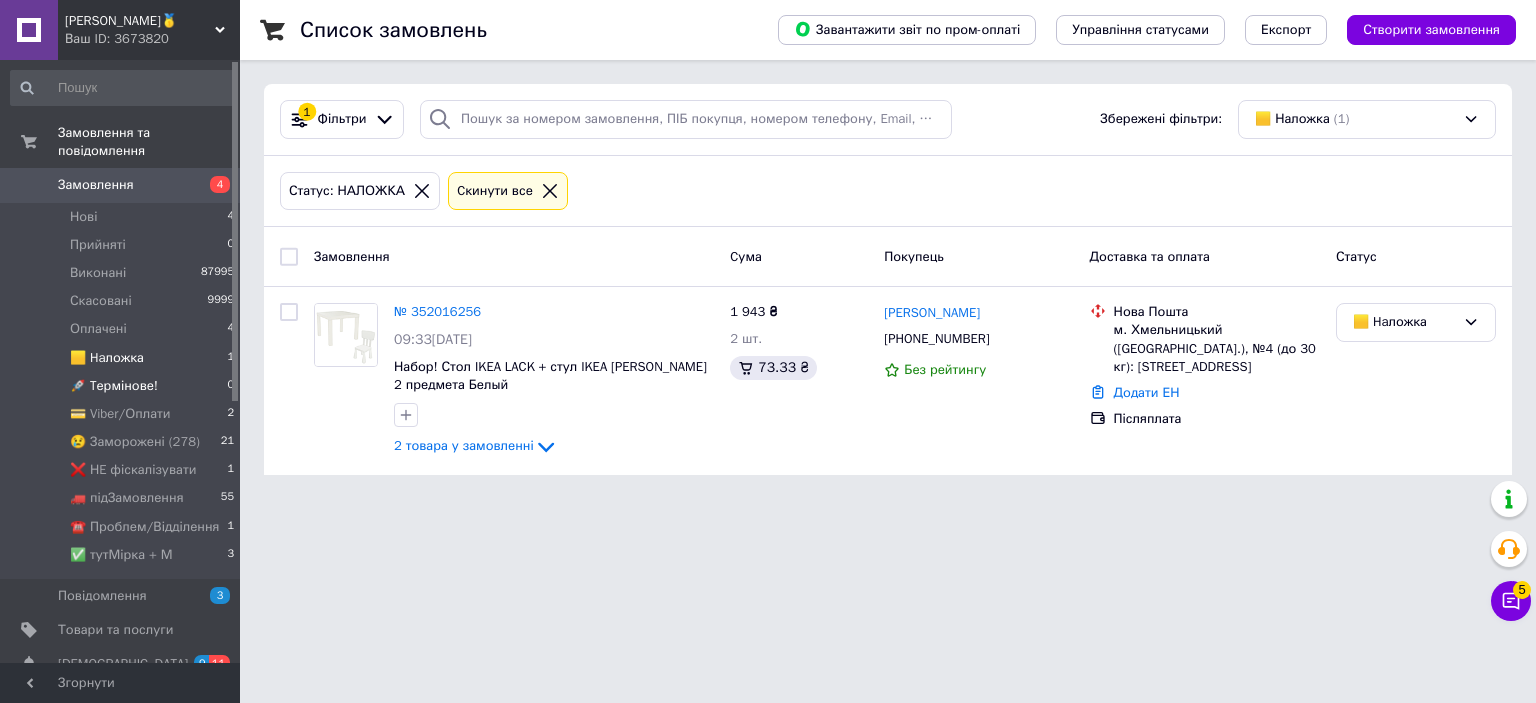 click on "🚀 Tермінове! 0" at bounding box center [123, 386] 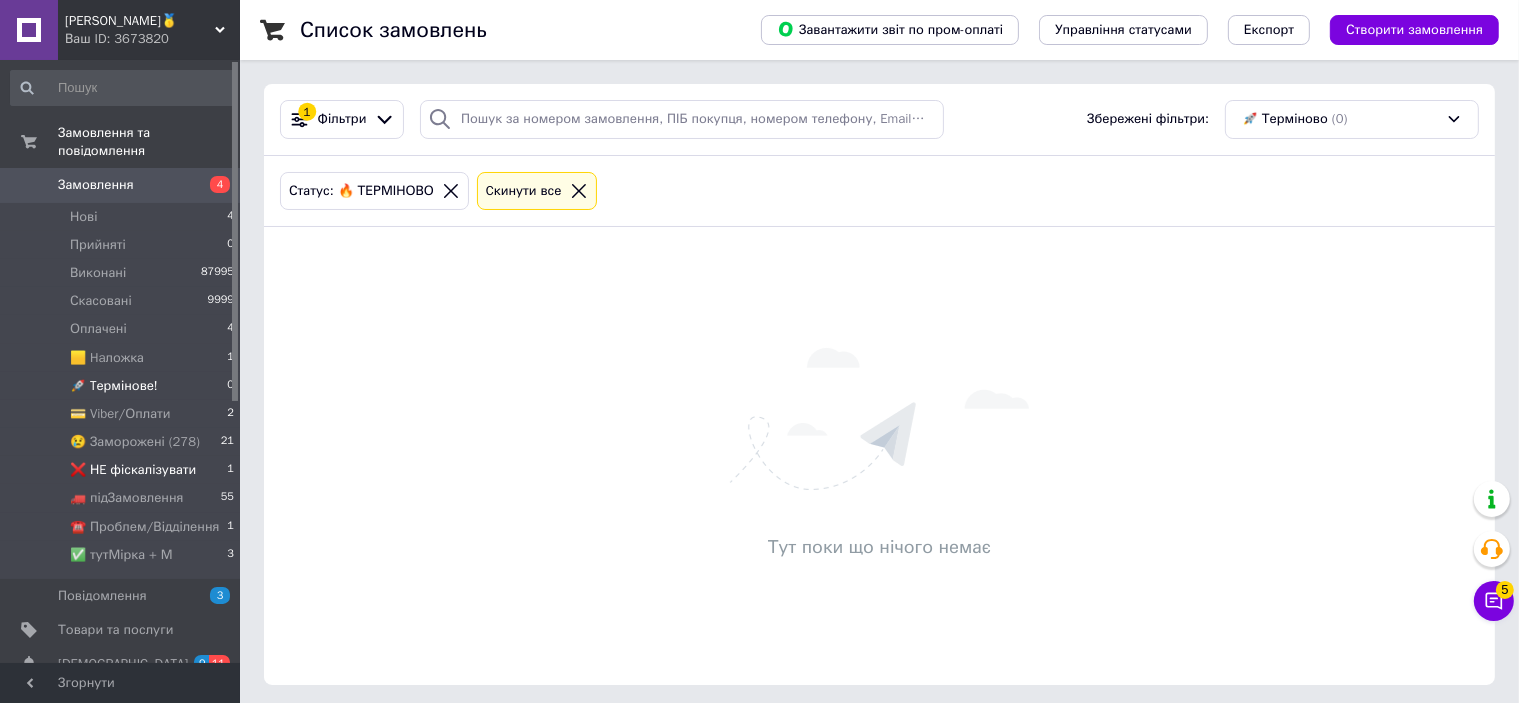 click on "❌ НE фіскалізувати" at bounding box center [133, 470] 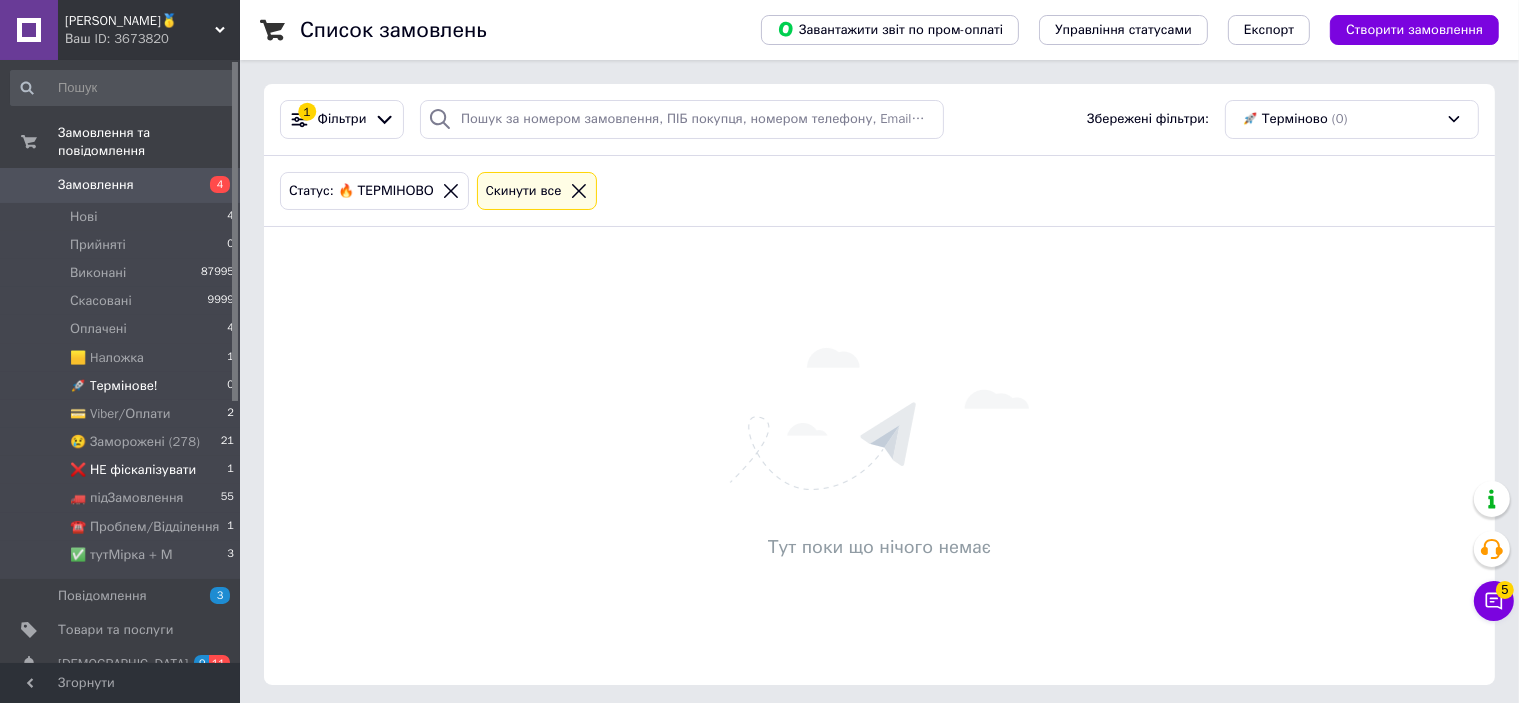 click on "❌ НE фіскалізувати" at bounding box center (133, 470) 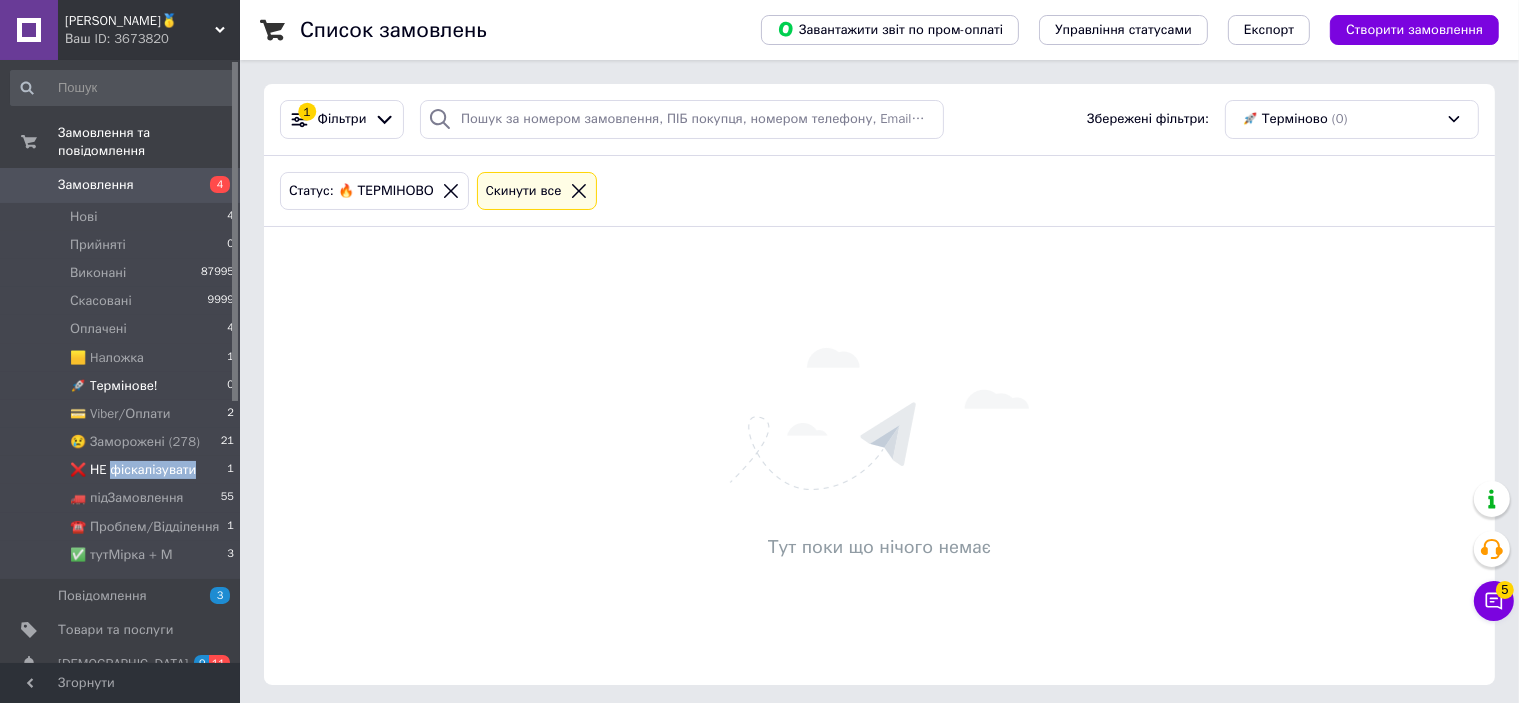 click on "❌ НE фіскалізувати" at bounding box center (133, 470) 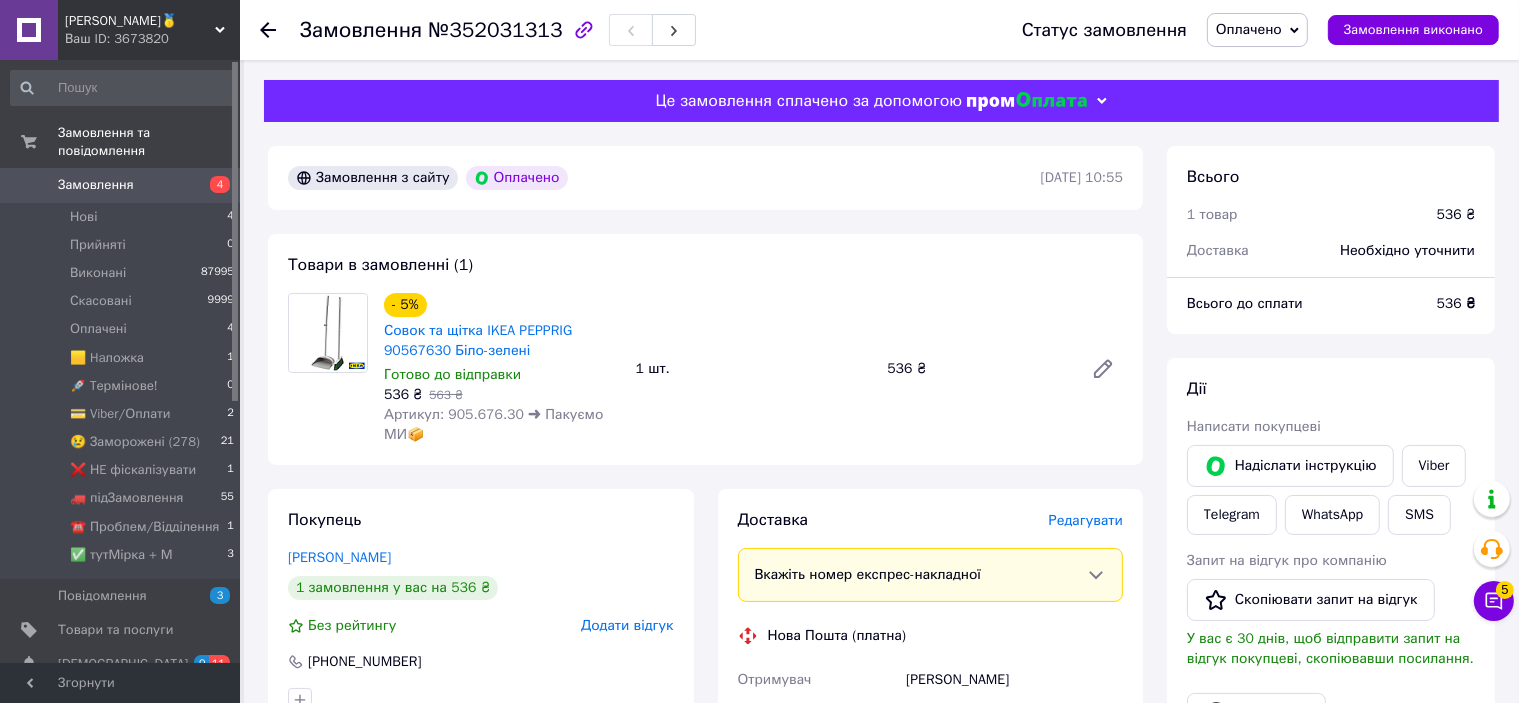 scroll, scrollTop: 500, scrollLeft: 0, axis: vertical 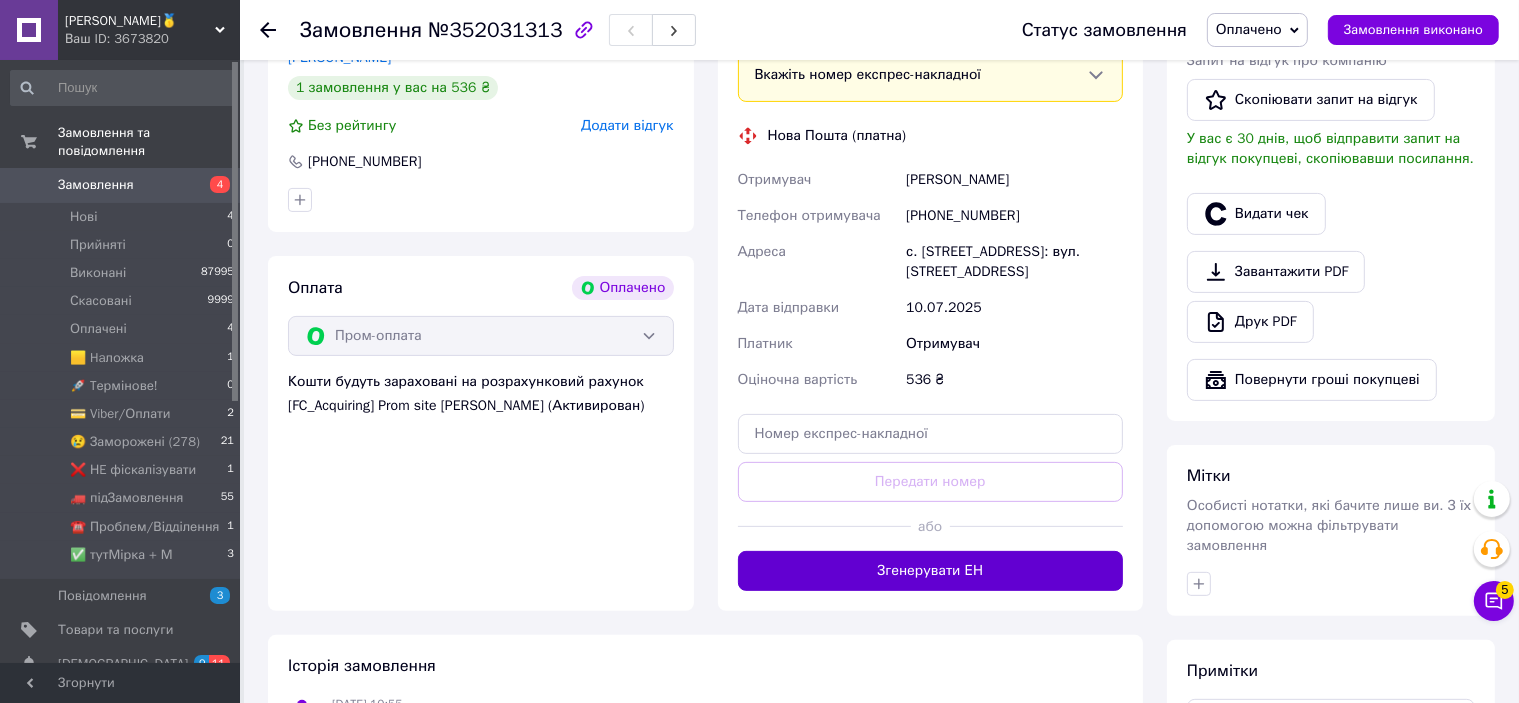 click on "Згенерувати ЕН" at bounding box center [931, 571] 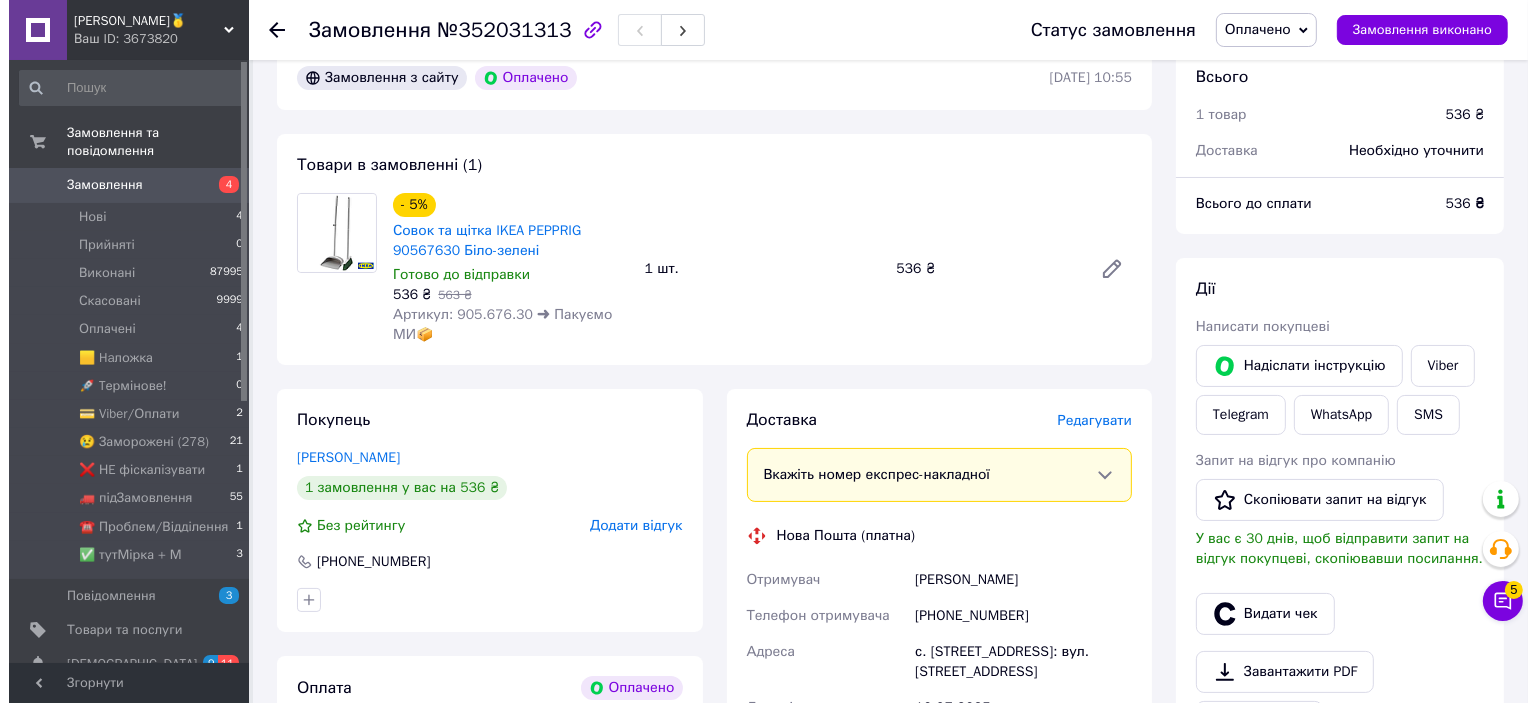 scroll, scrollTop: 400, scrollLeft: 0, axis: vertical 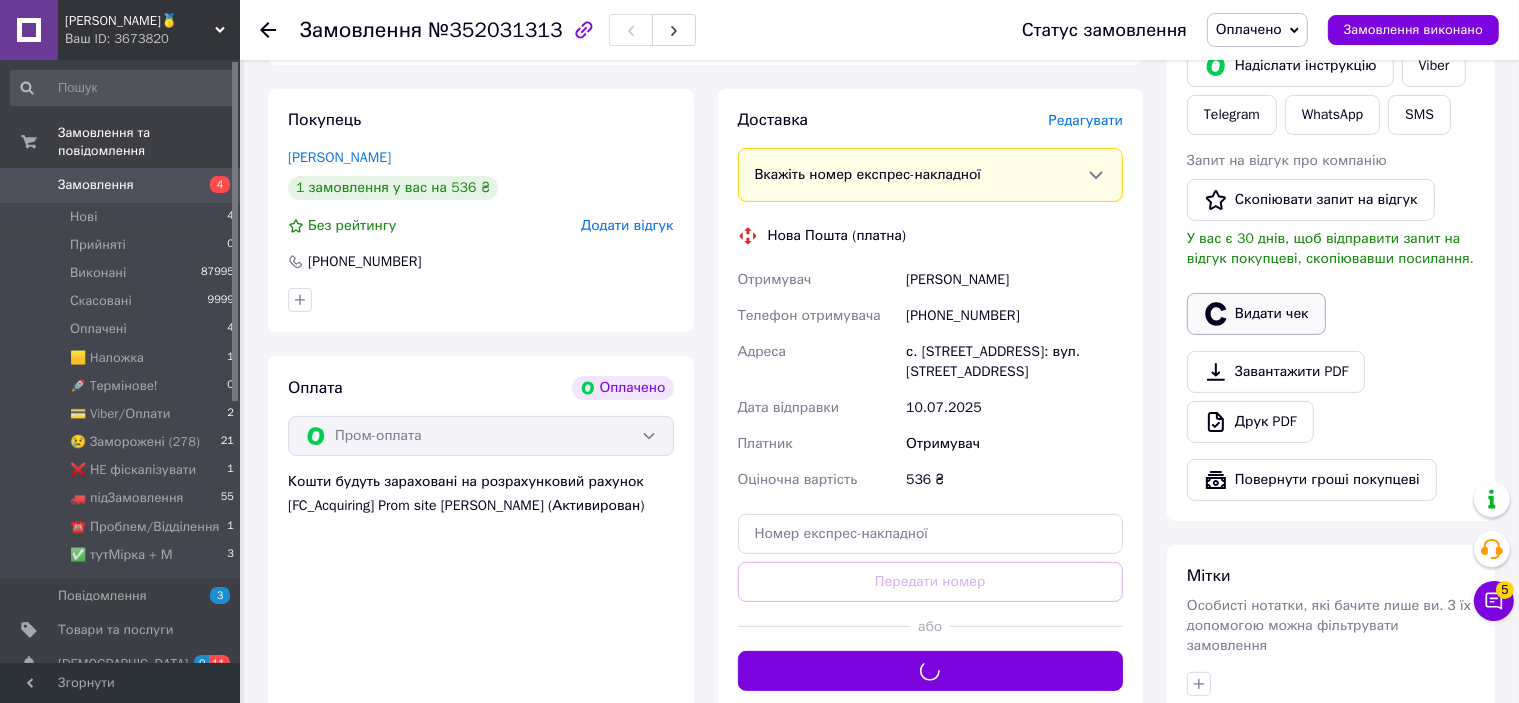 click on "Видати чек" at bounding box center (1256, 314) 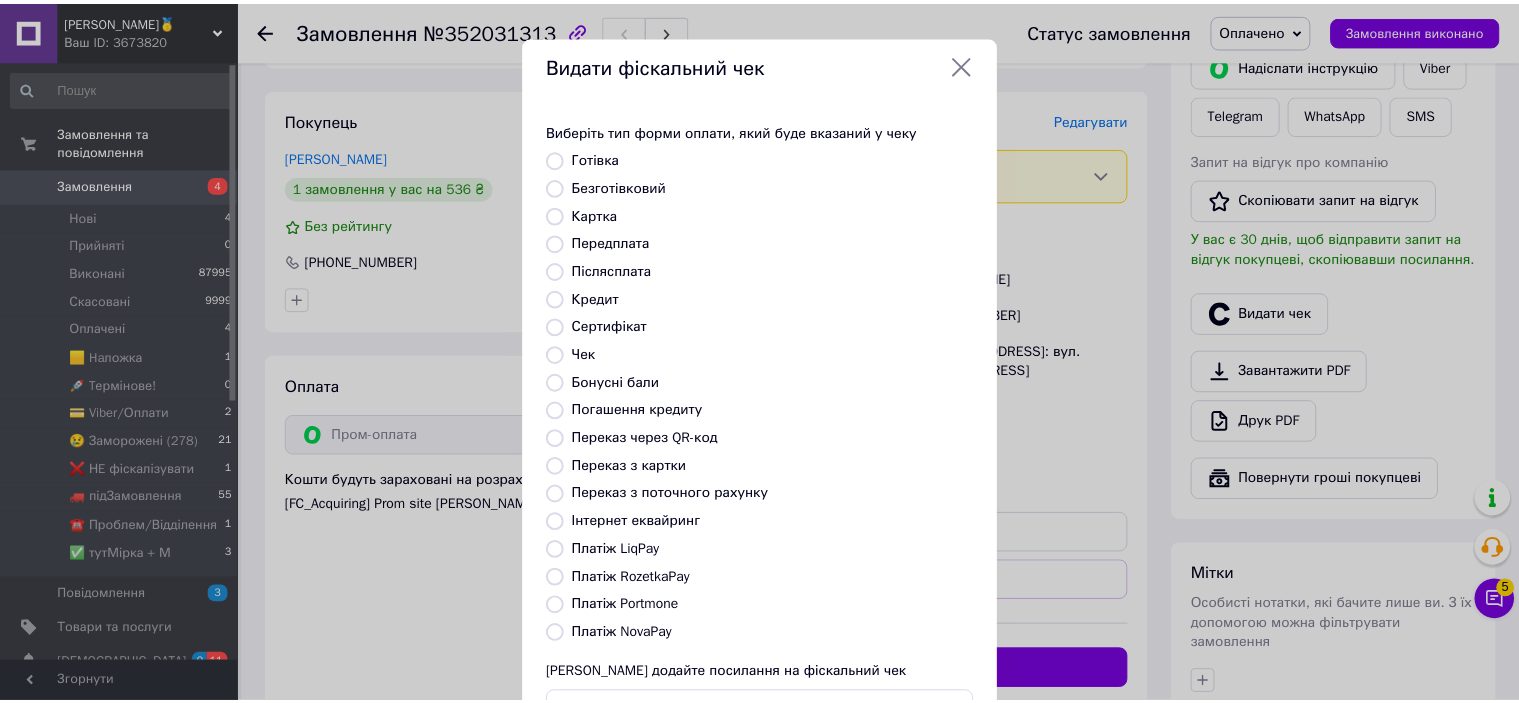 scroll, scrollTop: 155, scrollLeft: 0, axis: vertical 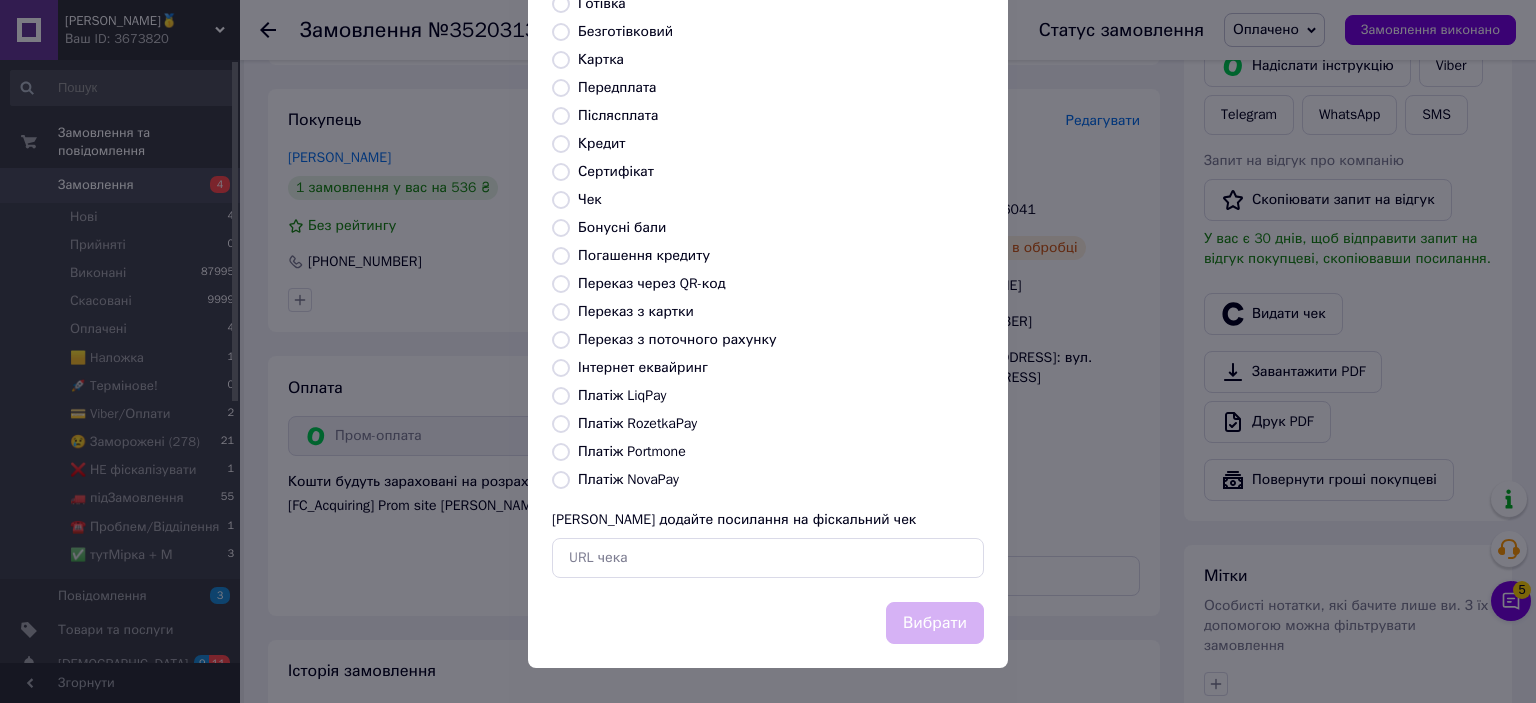 click on "Платіж RozetkaPay" at bounding box center (637, 423) 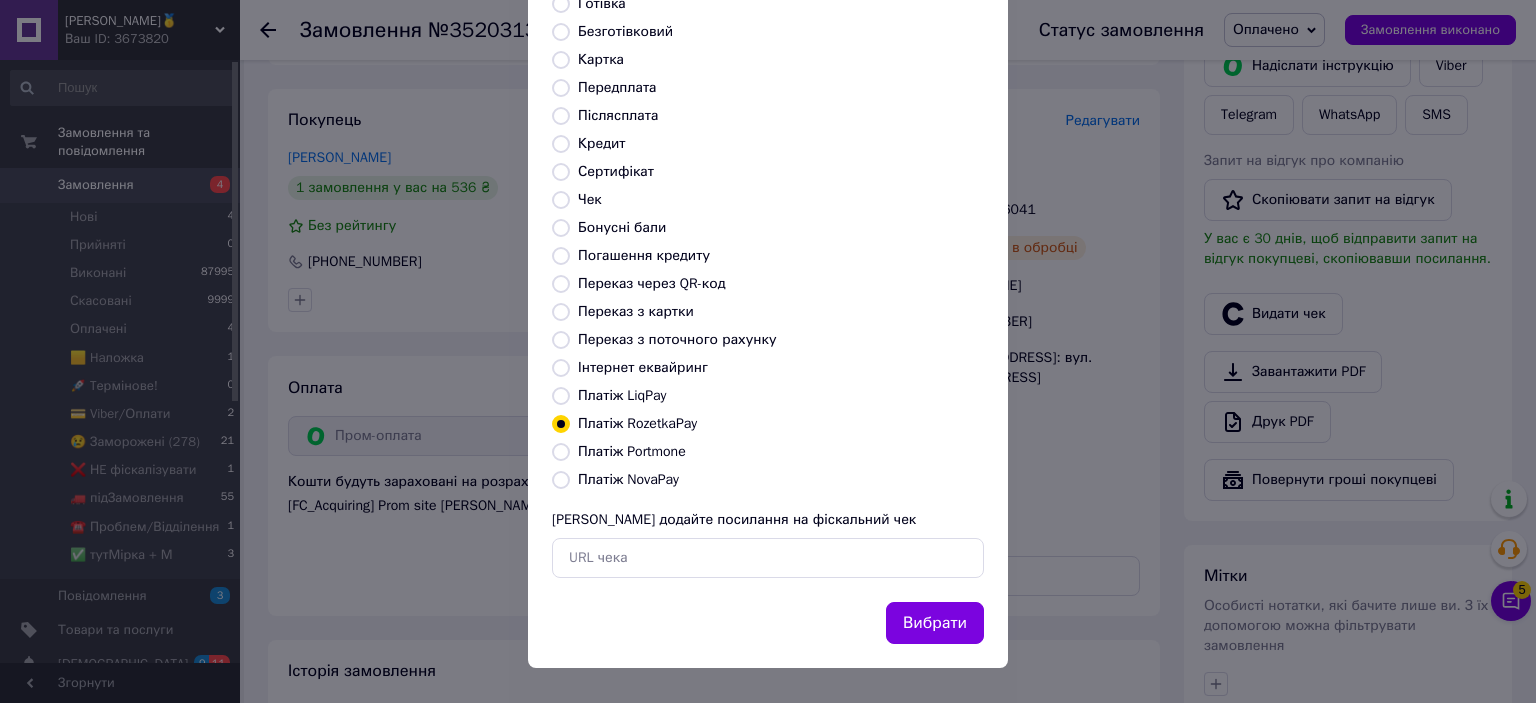 click on "Вибрати" at bounding box center (935, 623) 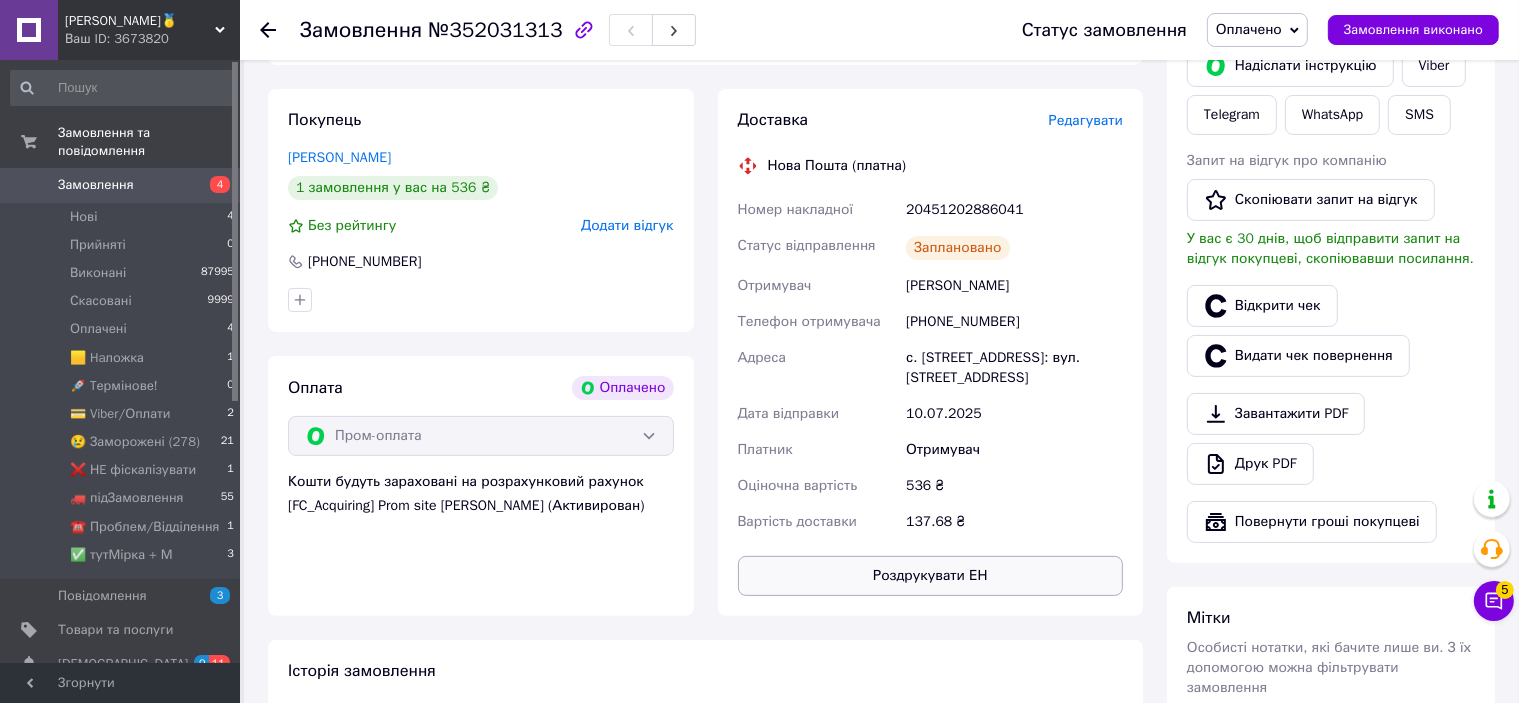 click on "Роздрукувати ЕН" at bounding box center (931, 576) 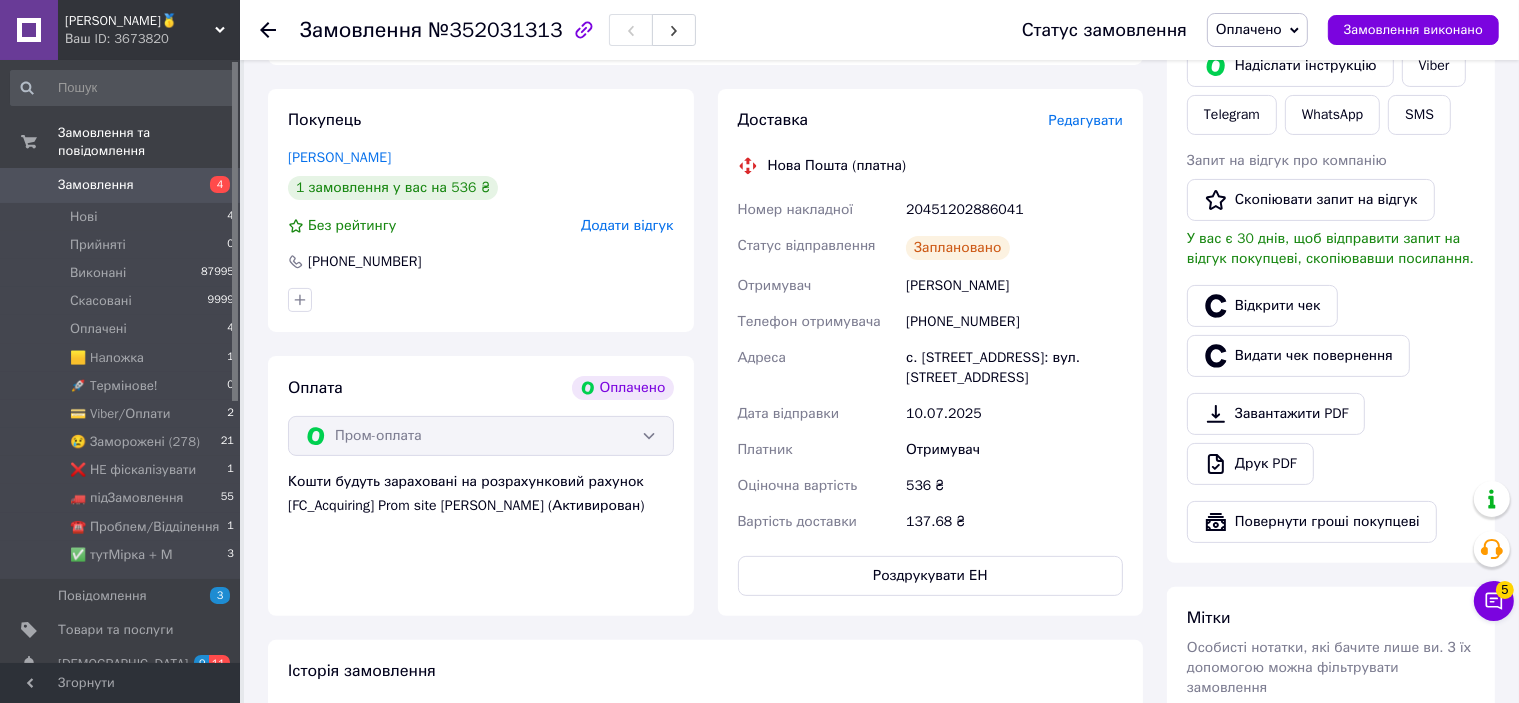click on "20451202886041" at bounding box center (1014, 210) 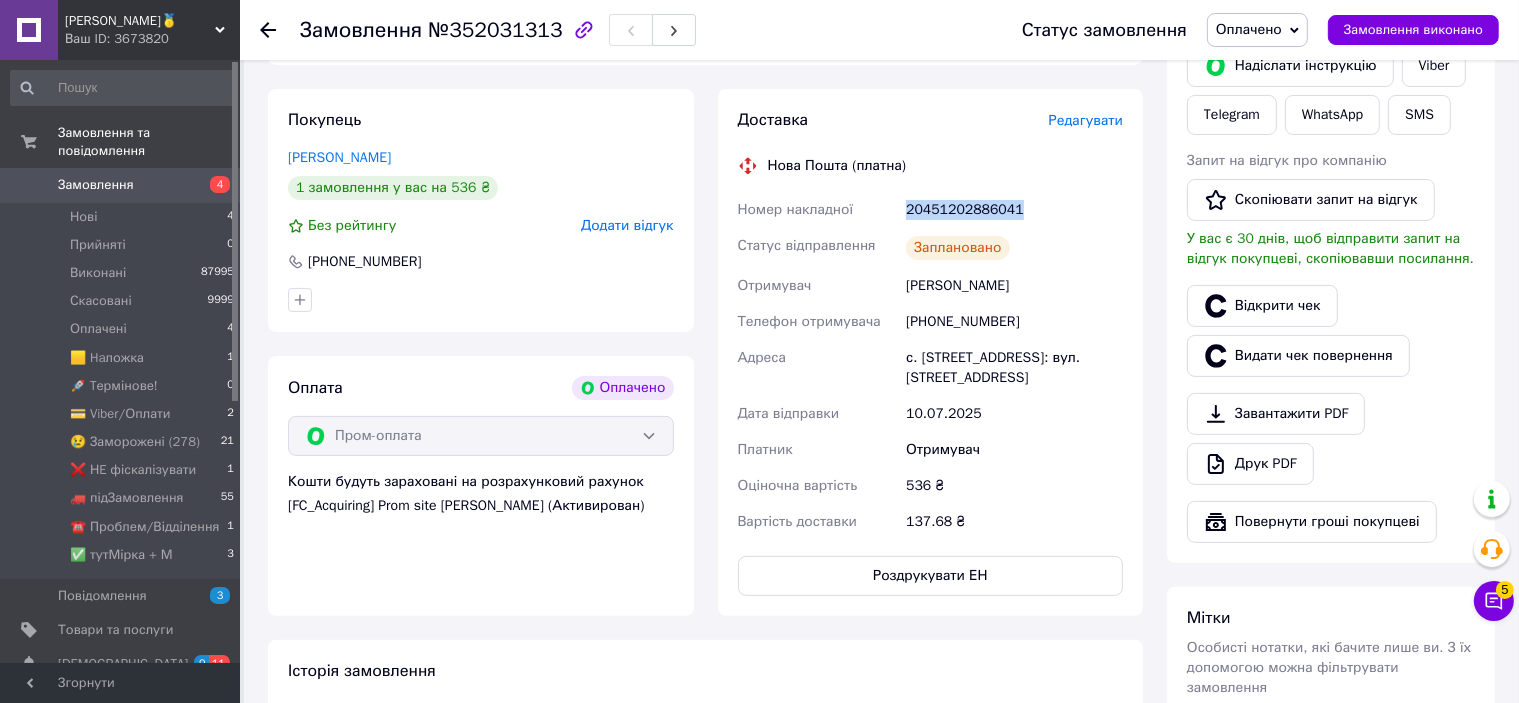 click on "20451202886041" at bounding box center (1014, 210) 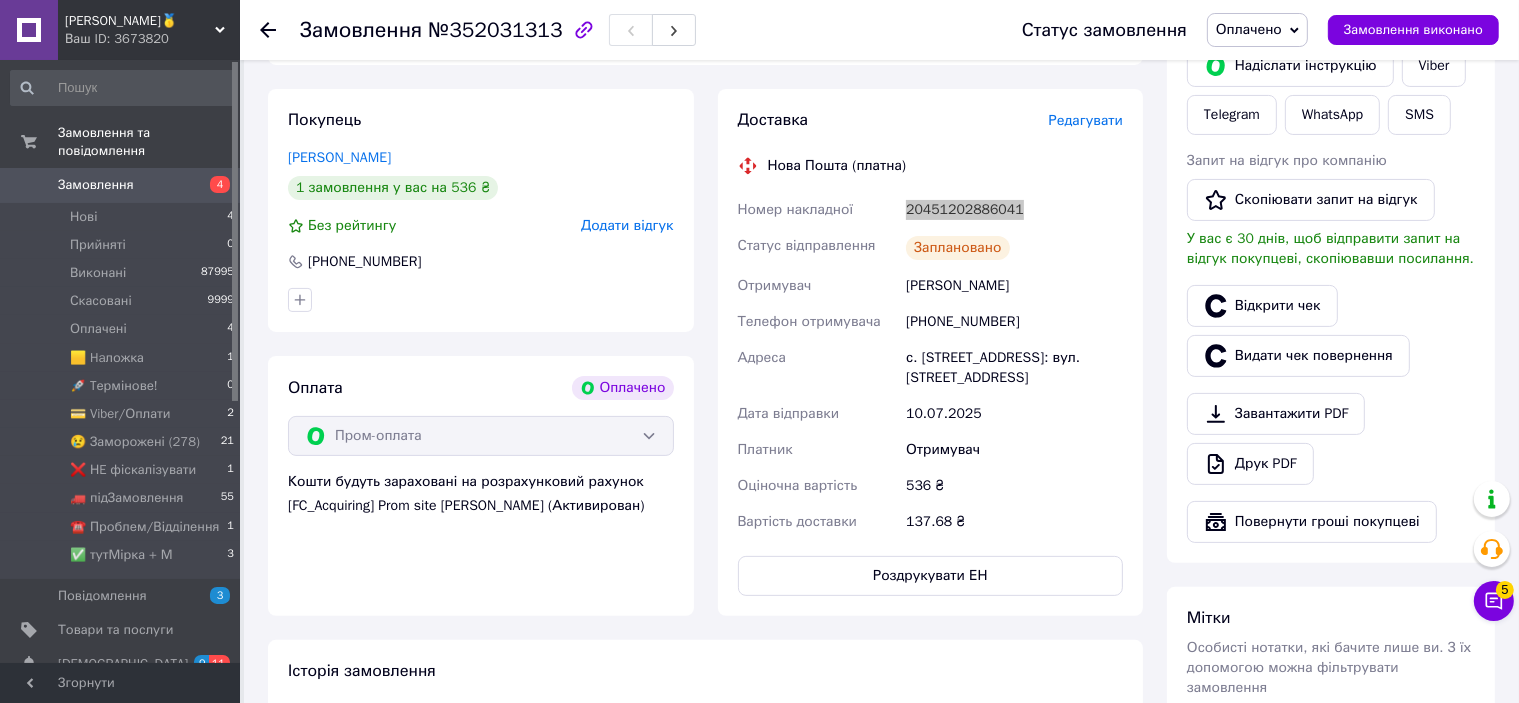 copy on "20451202886041" 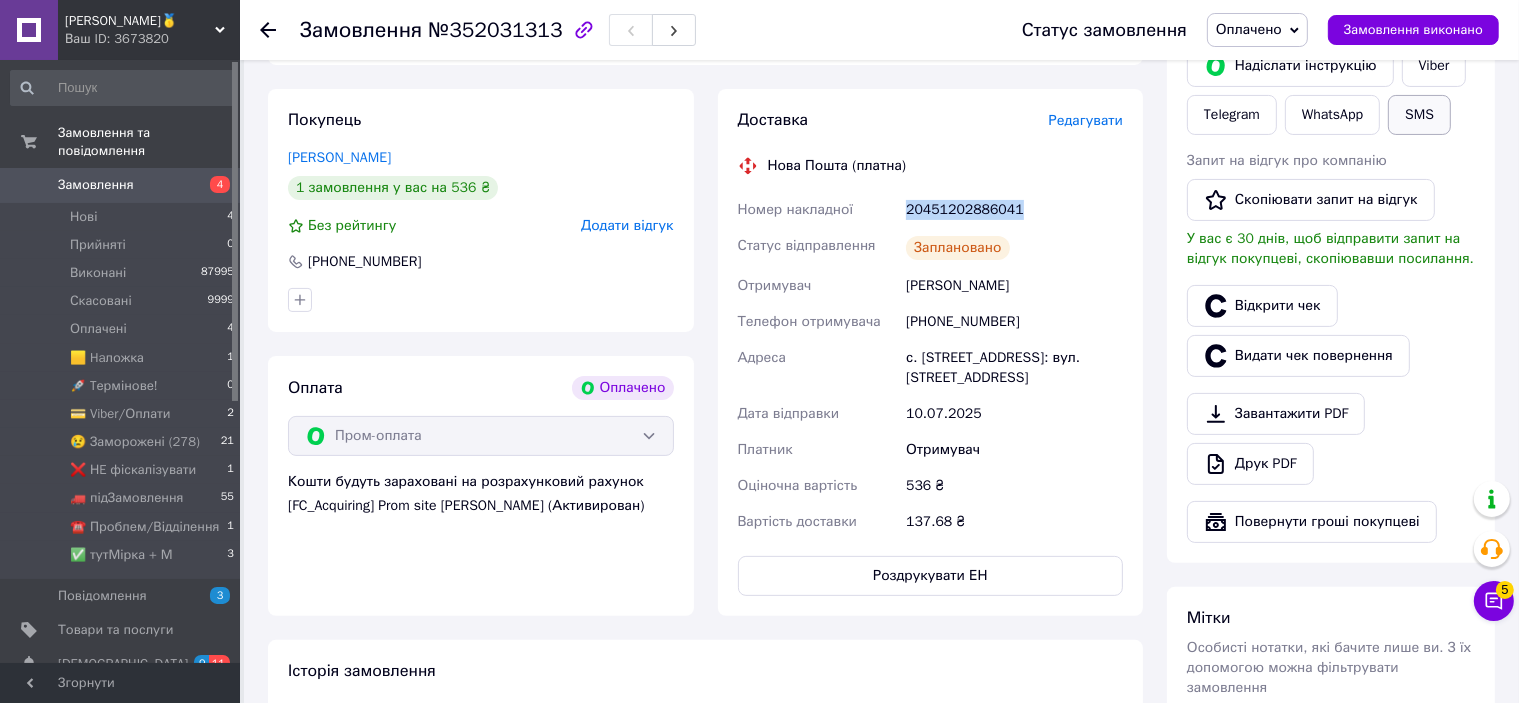 click on "SMS" at bounding box center (1419, 115) 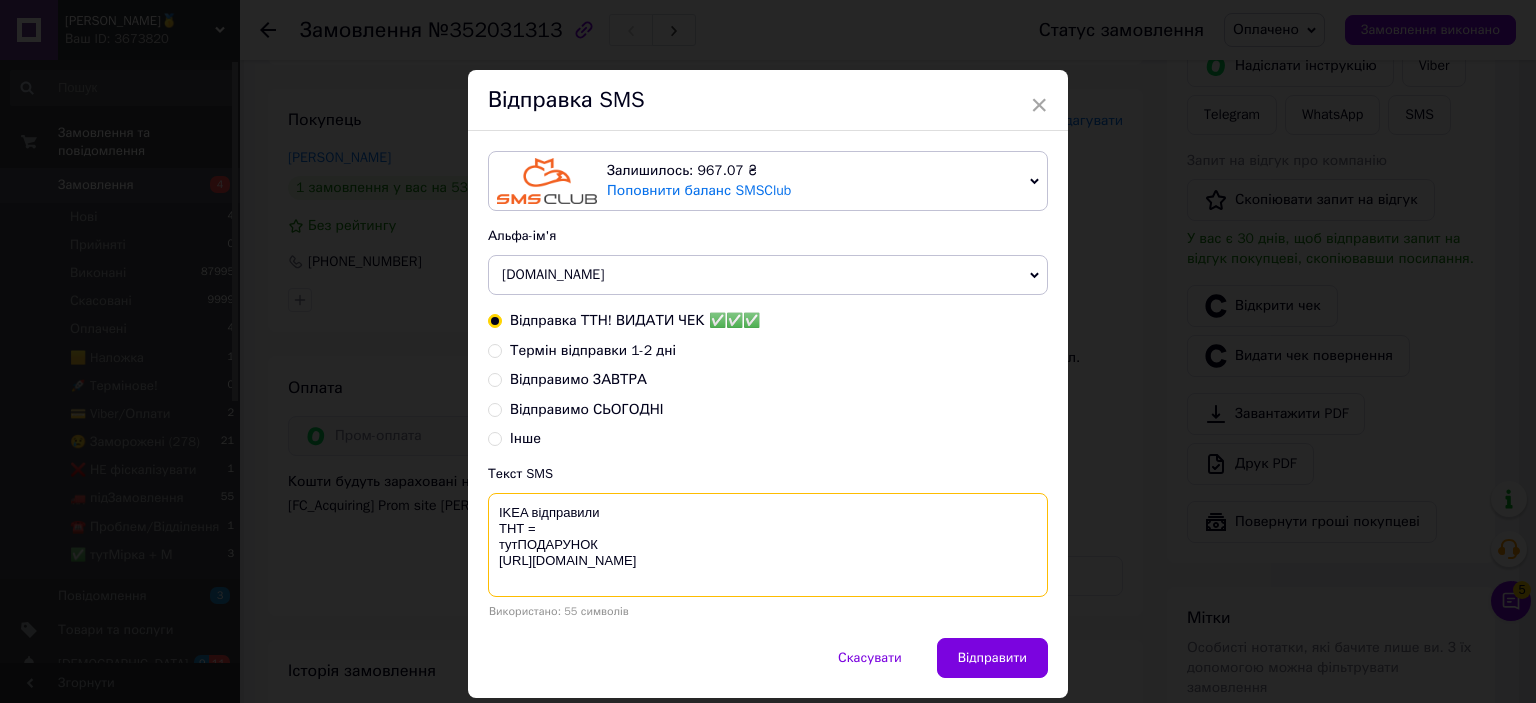 click on "IKEA відправили
ТНТ =
тутПОДАРУНОК
https://bit.ly/taao" at bounding box center [768, 545] 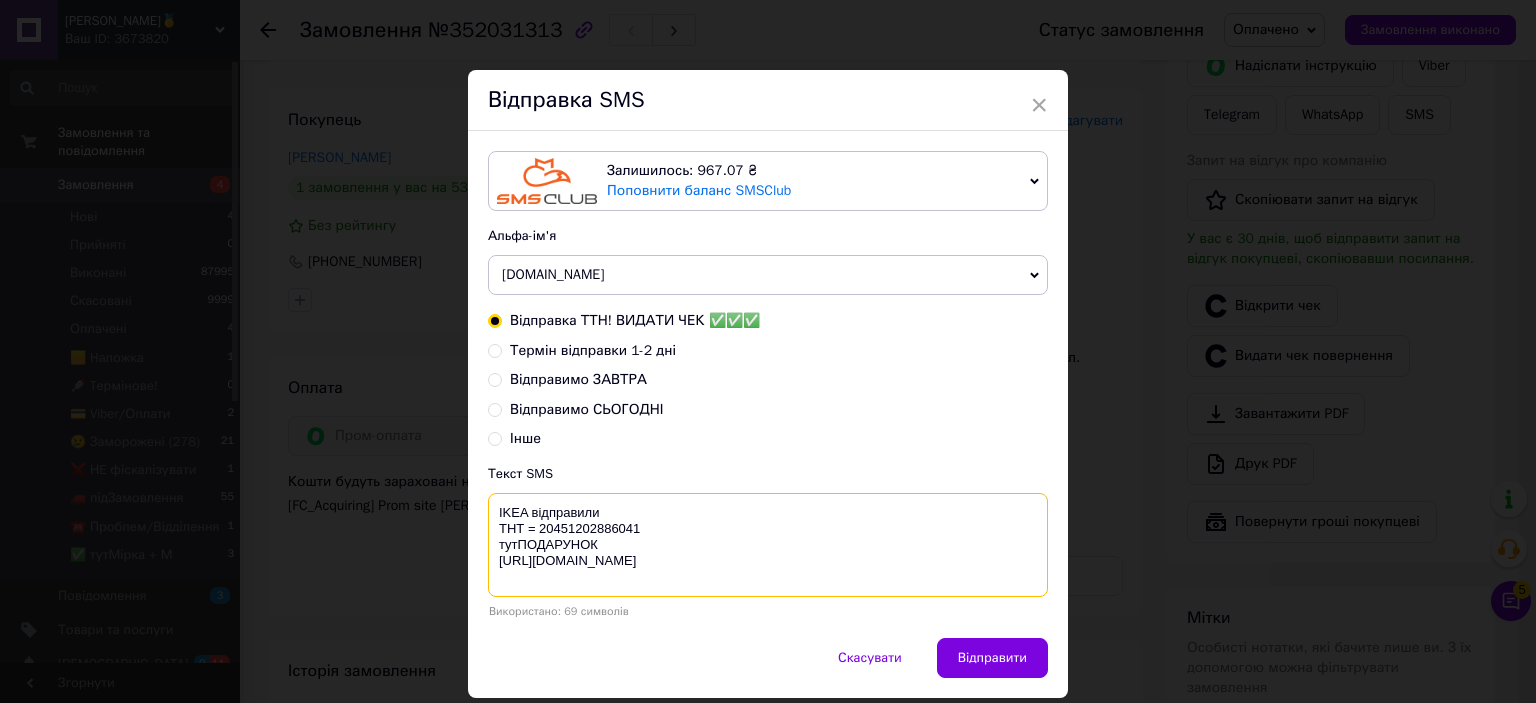 type on "IKEA відправили
ТНТ = 20451202886041
тутПОДАРУНОК
https://bit.ly/taao" 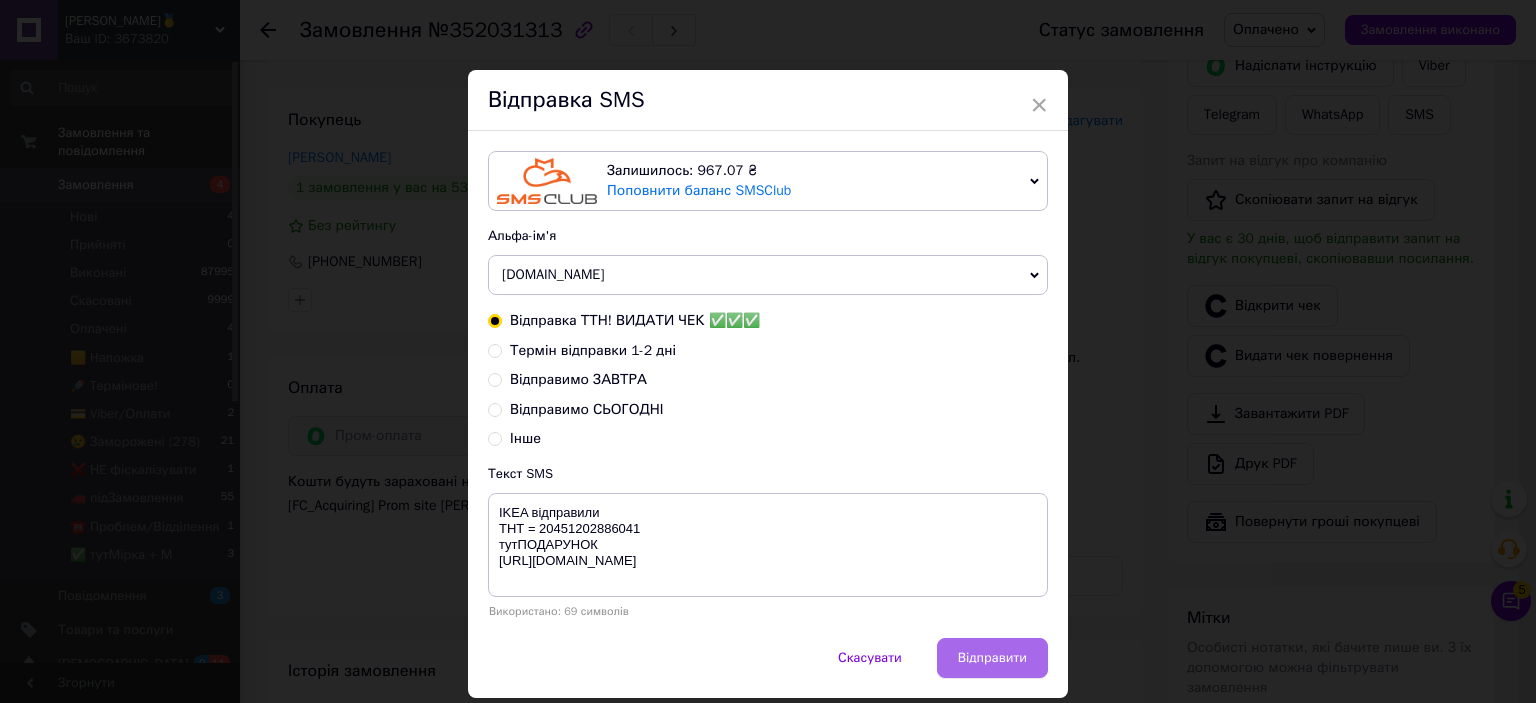 drag, startPoint x: 959, startPoint y: 632, endPoint x: 958, endPoint y: 649, distance: 17.029387 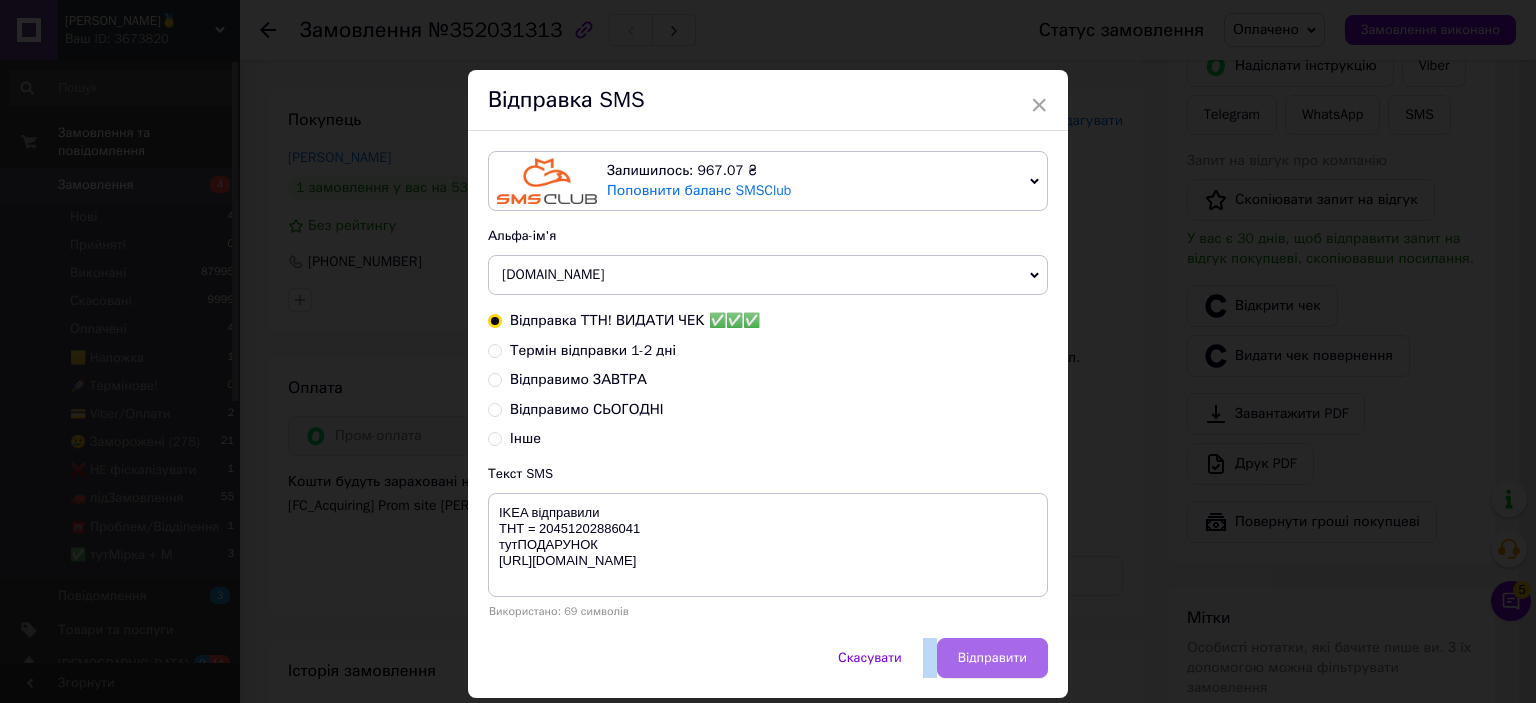 click on "Відправити" at bounding box center (992, 658) 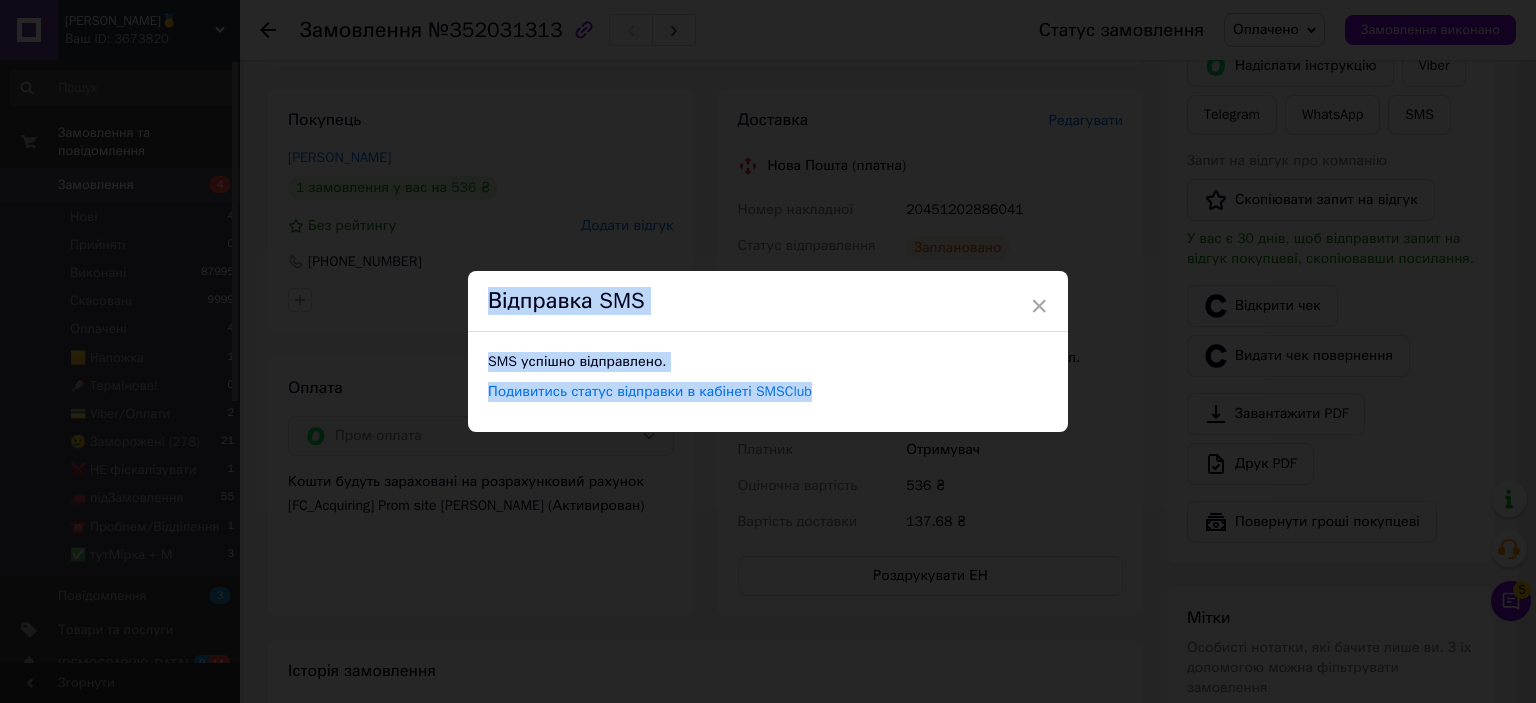 click on "× Відправка SMS SMS успішно відправлено. Подивитись статус відправки в кабінеті SMSClub" at bounding box center (768, 351) 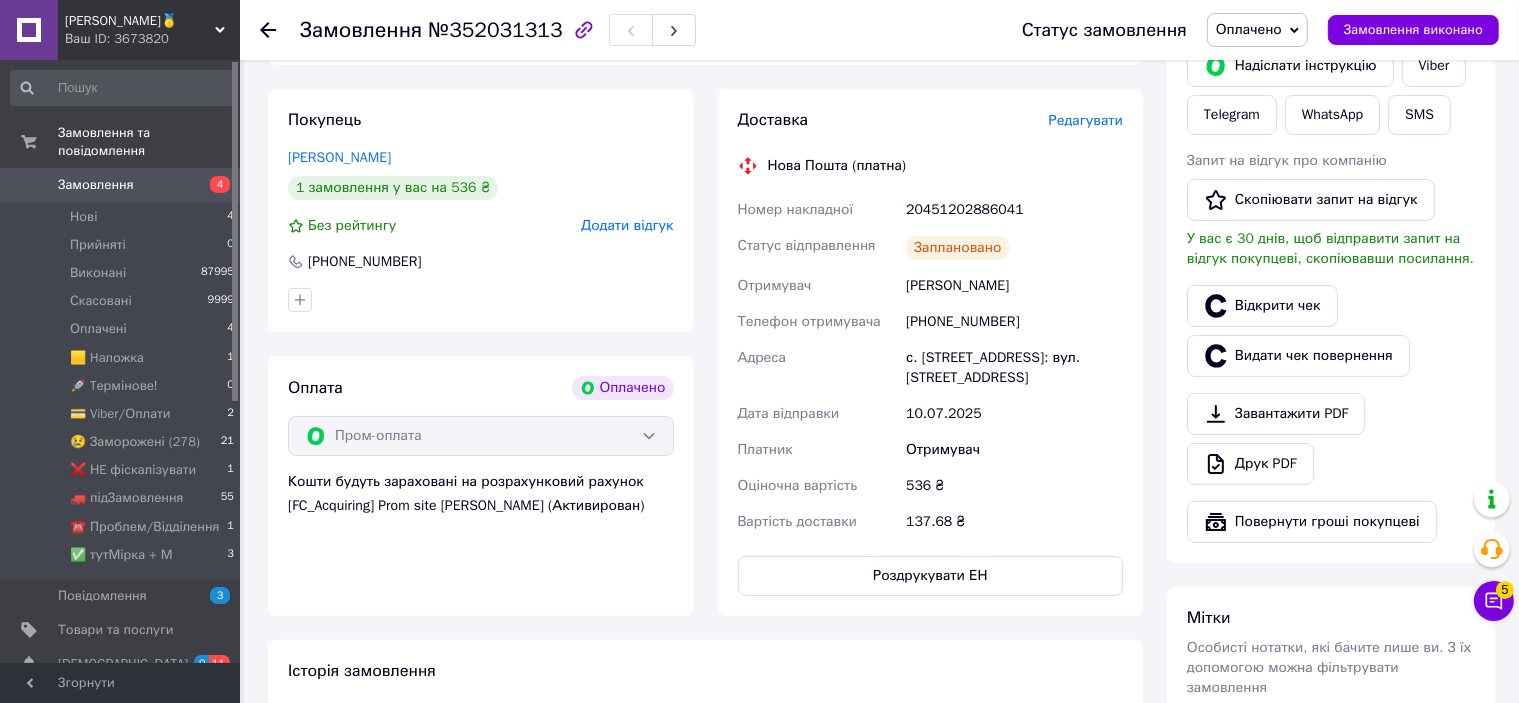 click on "Замовлення виконано" at bounding box center [1413, 30] 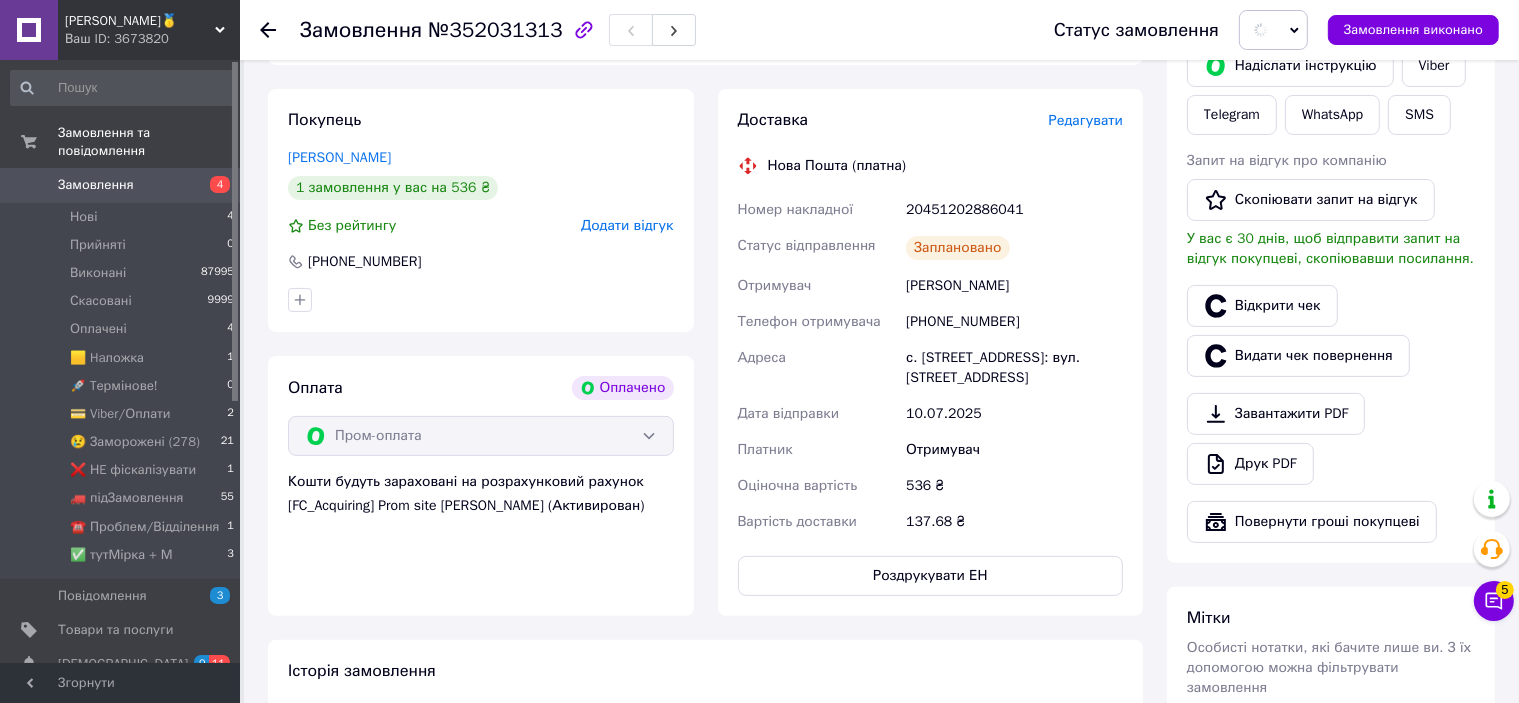 scroll, scrollTop: 0, scrollLeft: 0, axis: both 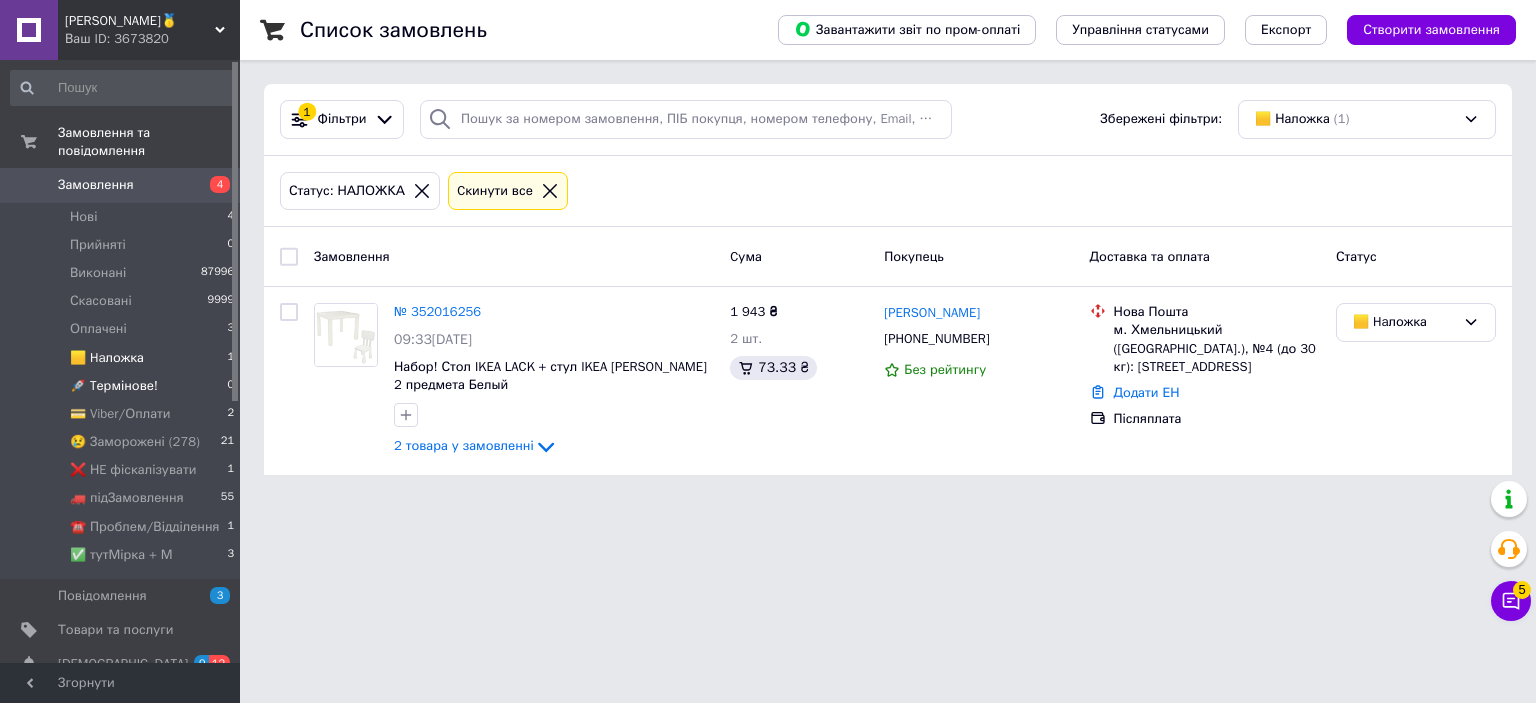 click on "🚀 Tермінове!" at bounding box center (114, 386) 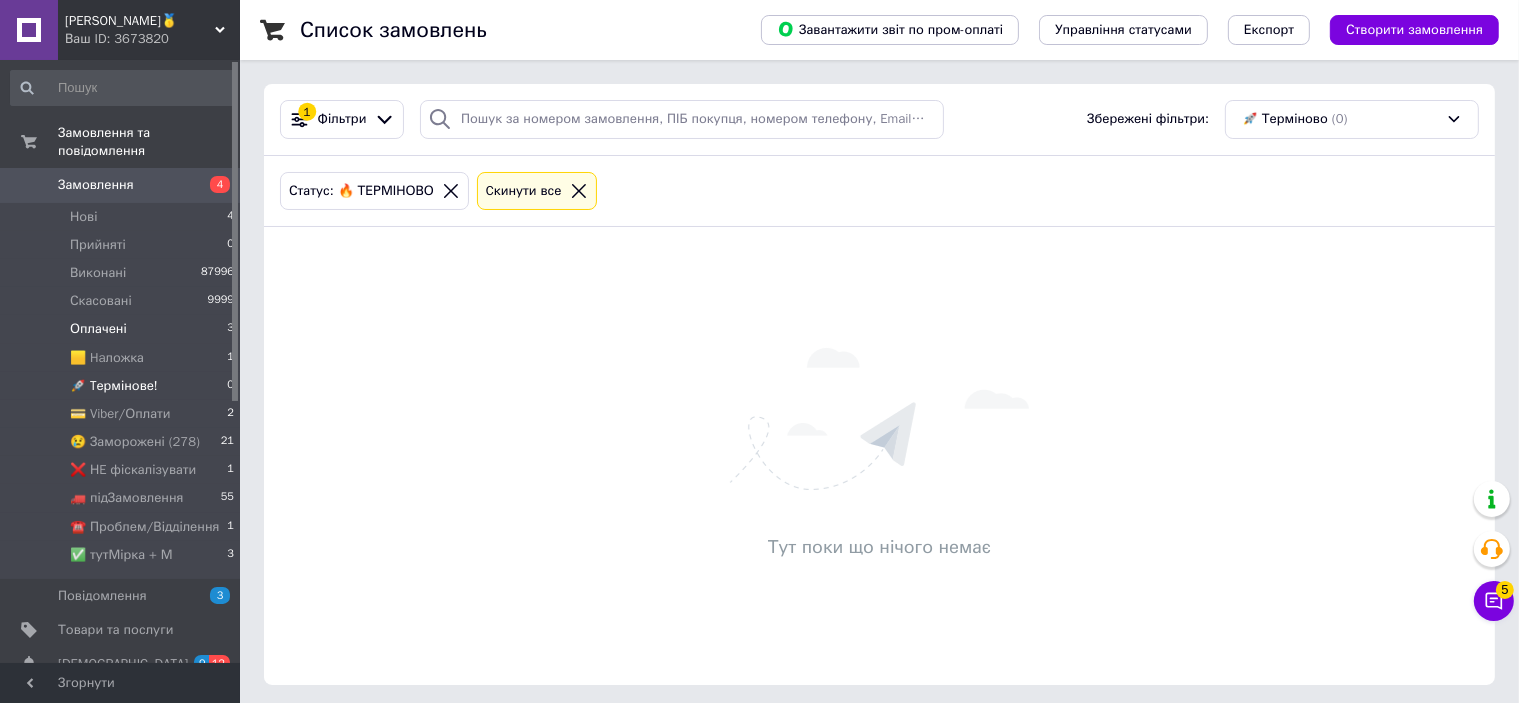 click on "Оплачені 3" at bounding box center (123, 329) 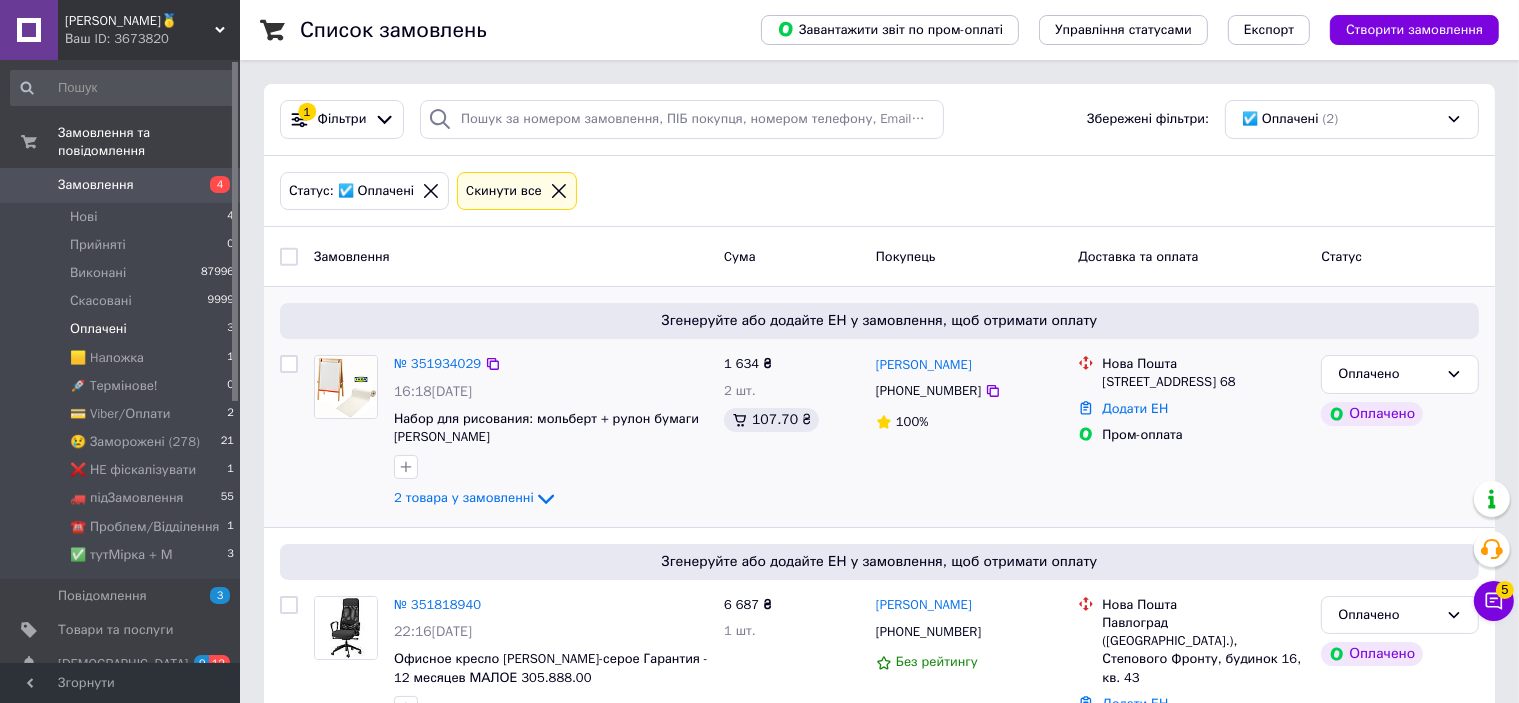 scroll, scrollTop: 56, scrollLeft: 0, axis: vertical 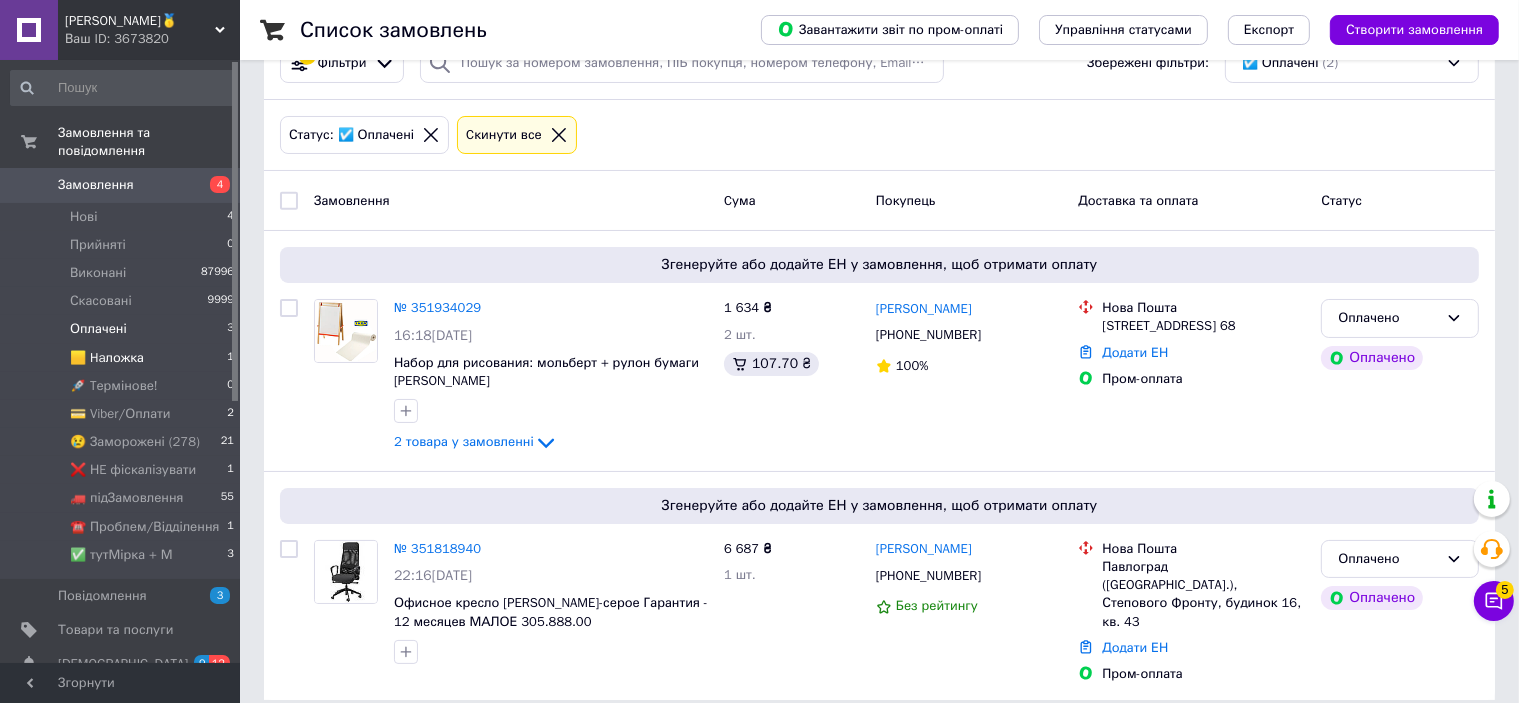 click on "🟨 Haложка 1" at bounding box center (123, 358) 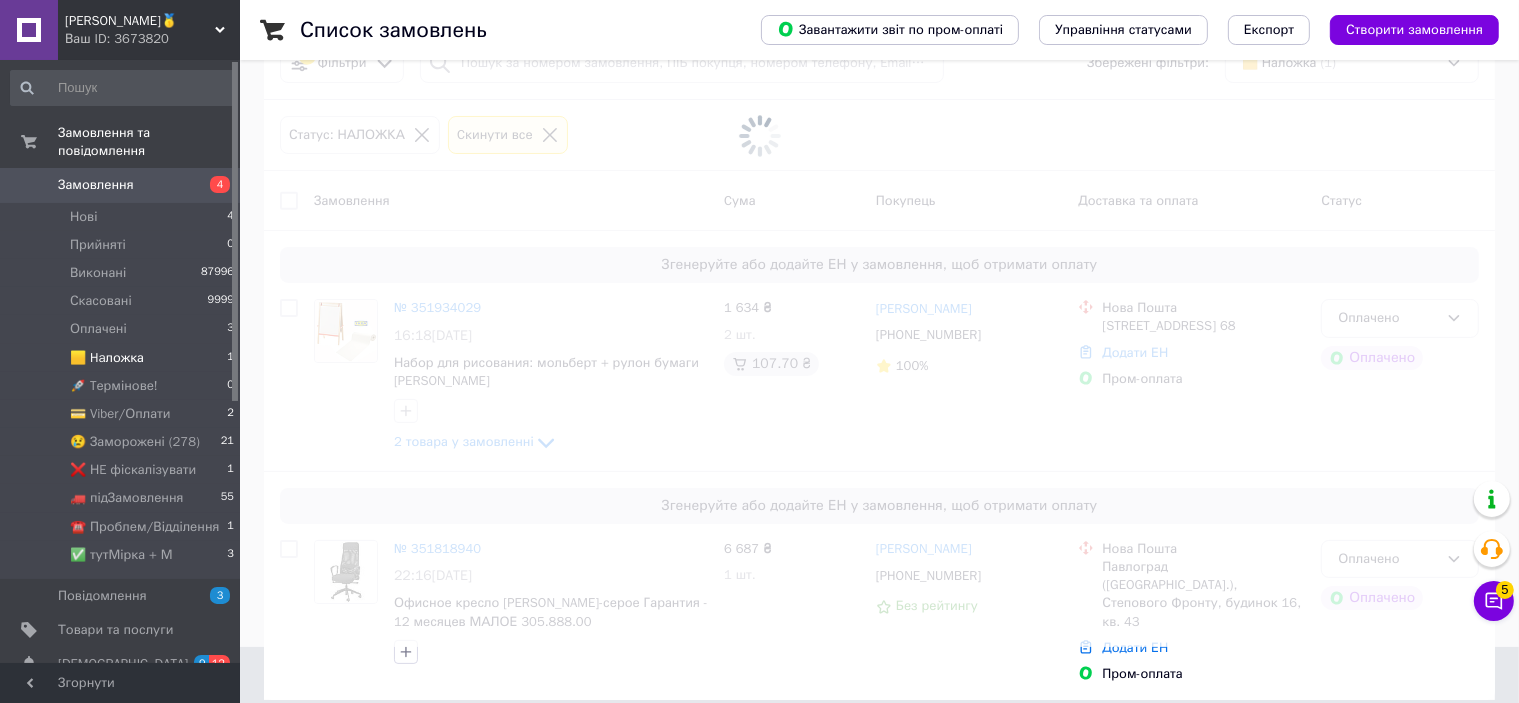 scroll, scrollTop: 0, scrollLeft: 0, axis: both 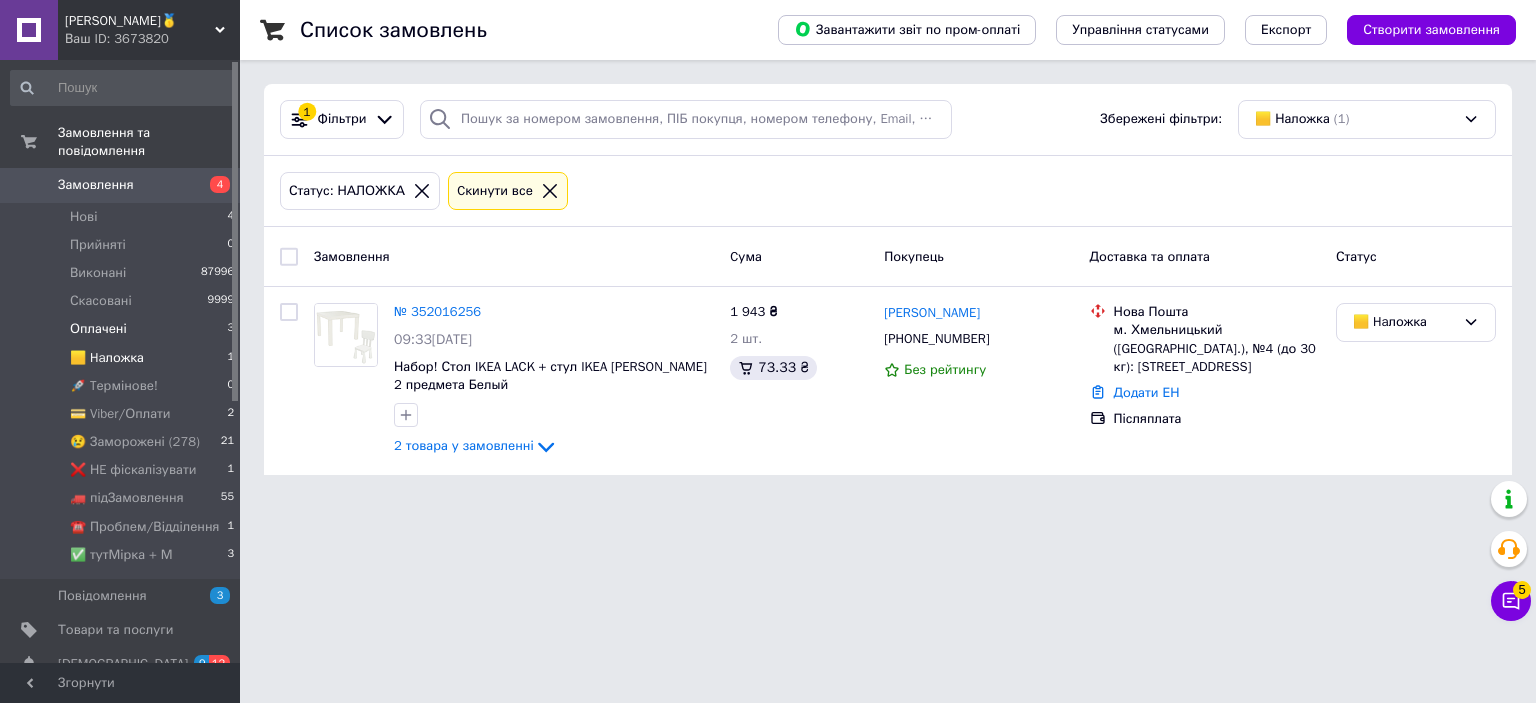 click on "Оплачені 3" at bounding box center (123, 329) 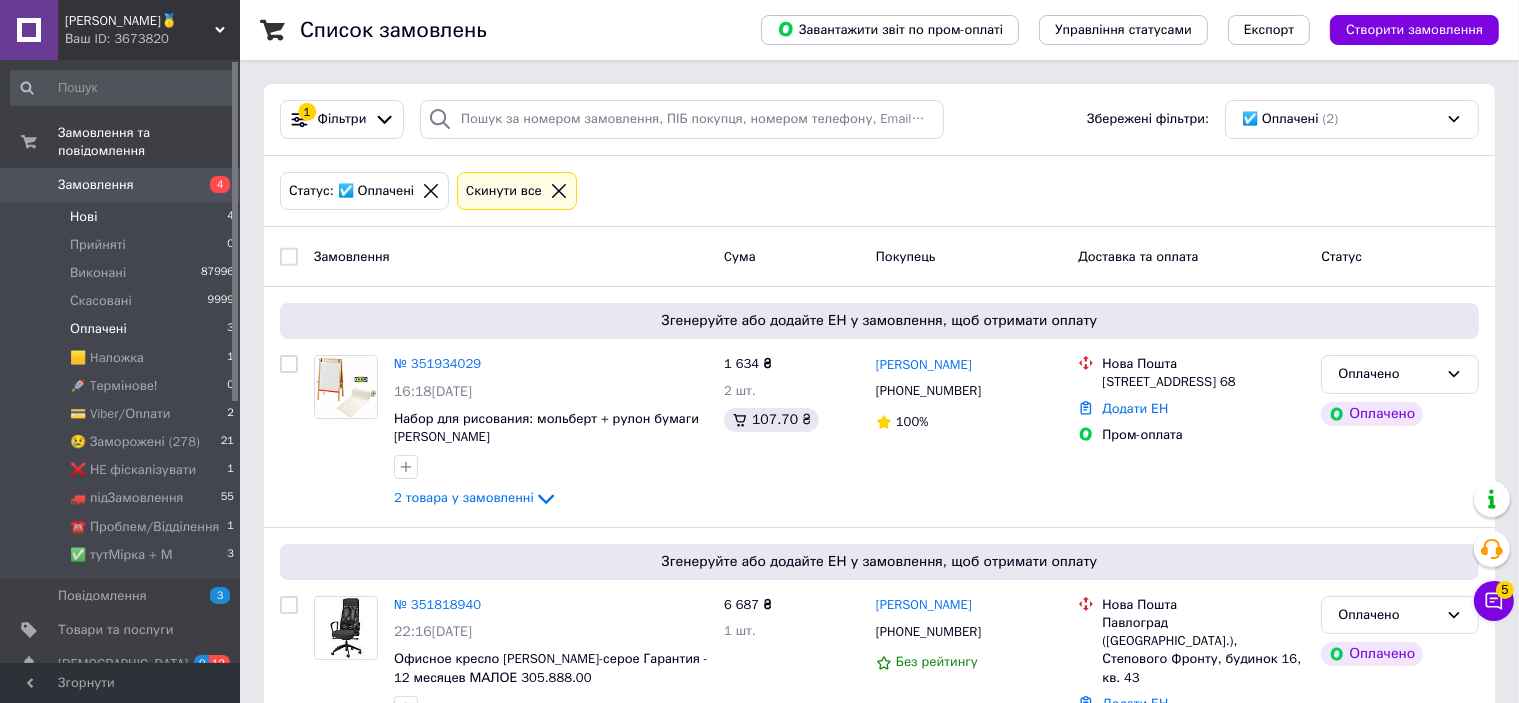 click on "Нові 4" at bounding box center [123, 217] 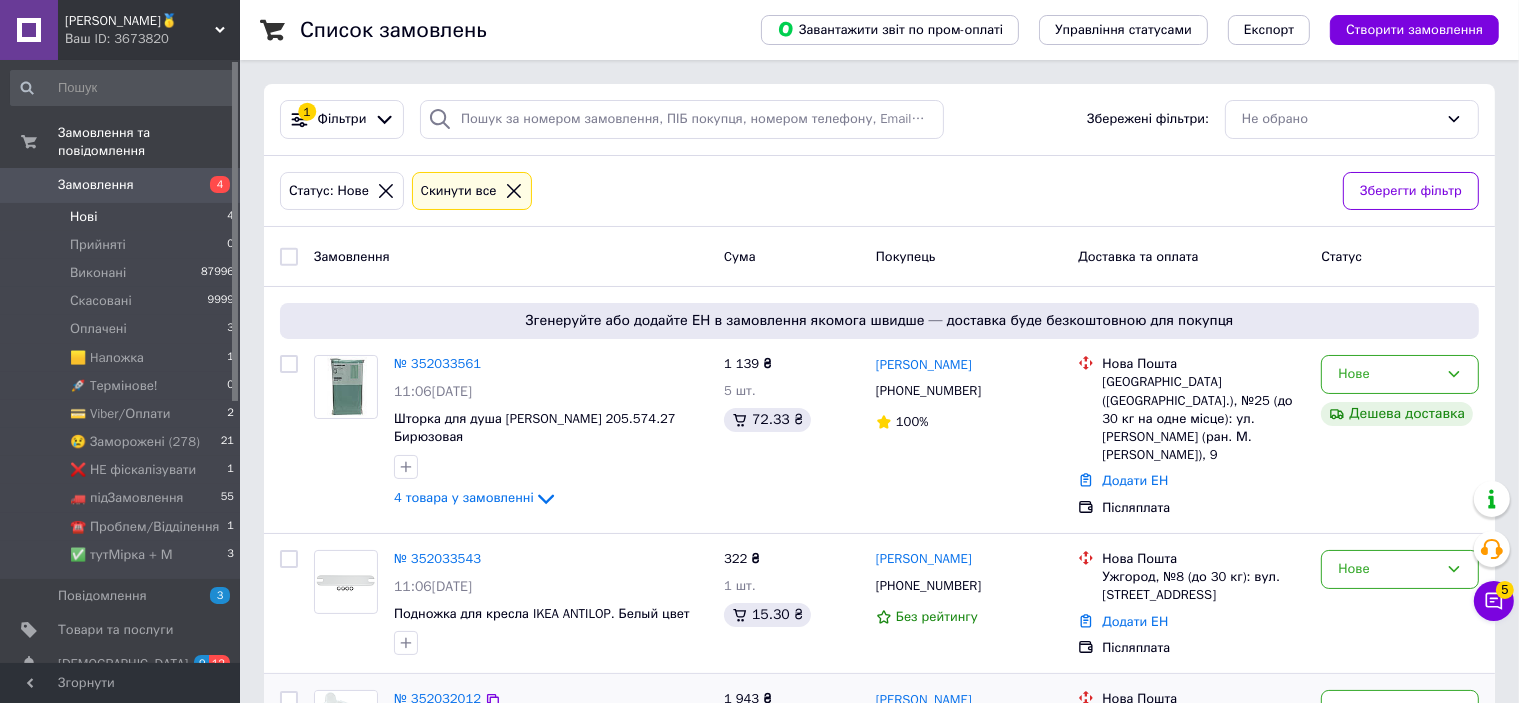 scroll, scrollTop: 300, scrollLeft: 0, axis: vertical 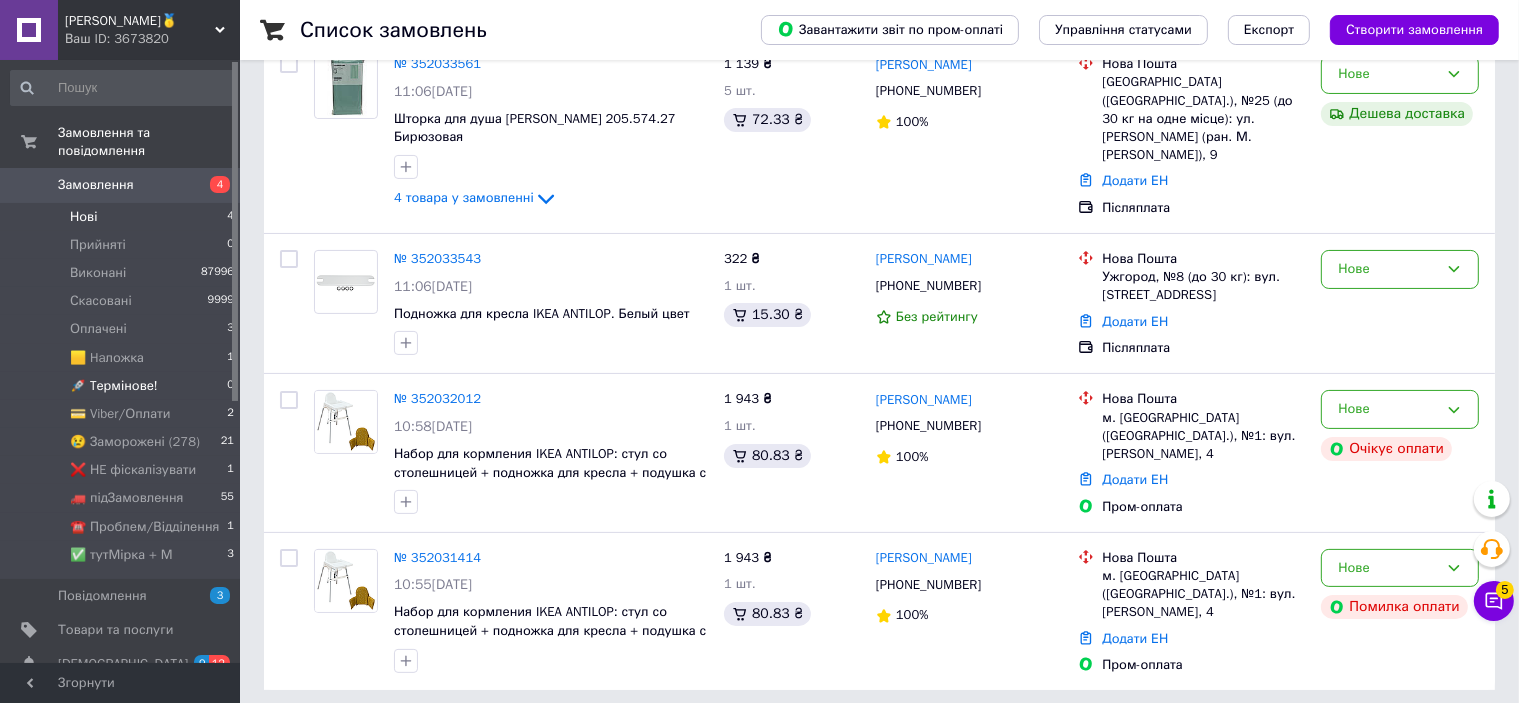 click on "🚀 Tермінове! 0" at bounding box center [123, 386] 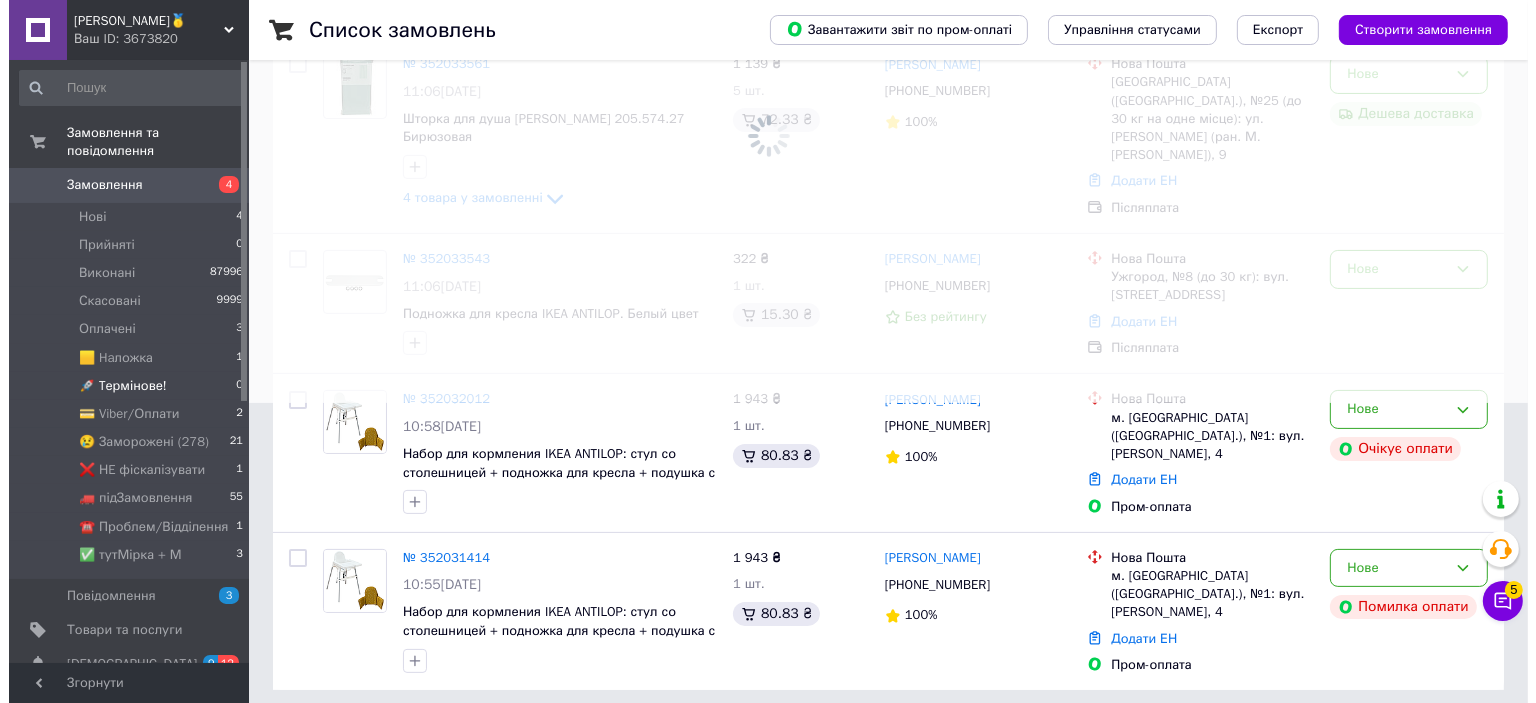 scroll, scrollTop: 0, scrollLeft: 0, axis: both 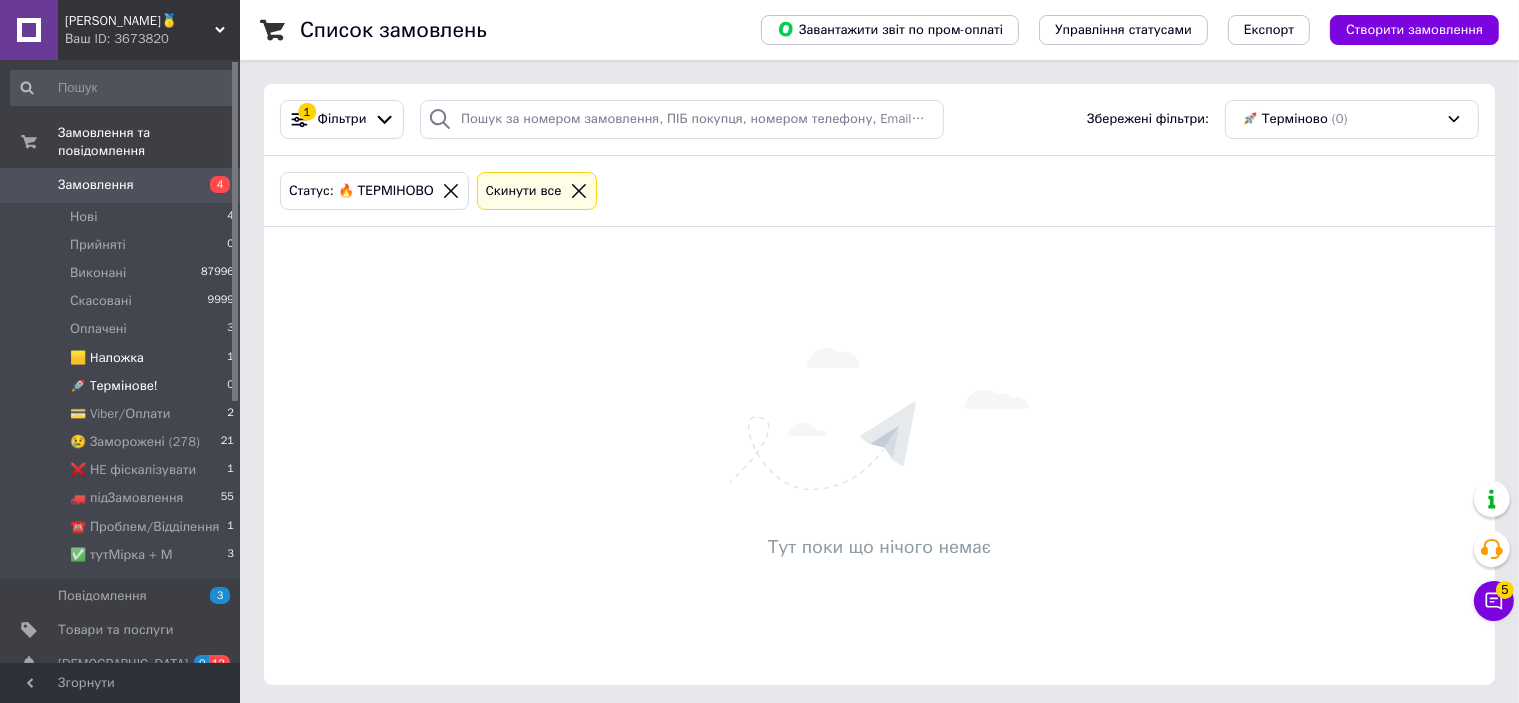 click on "🟨 Haложка 1" at bounding box center [123, 358] 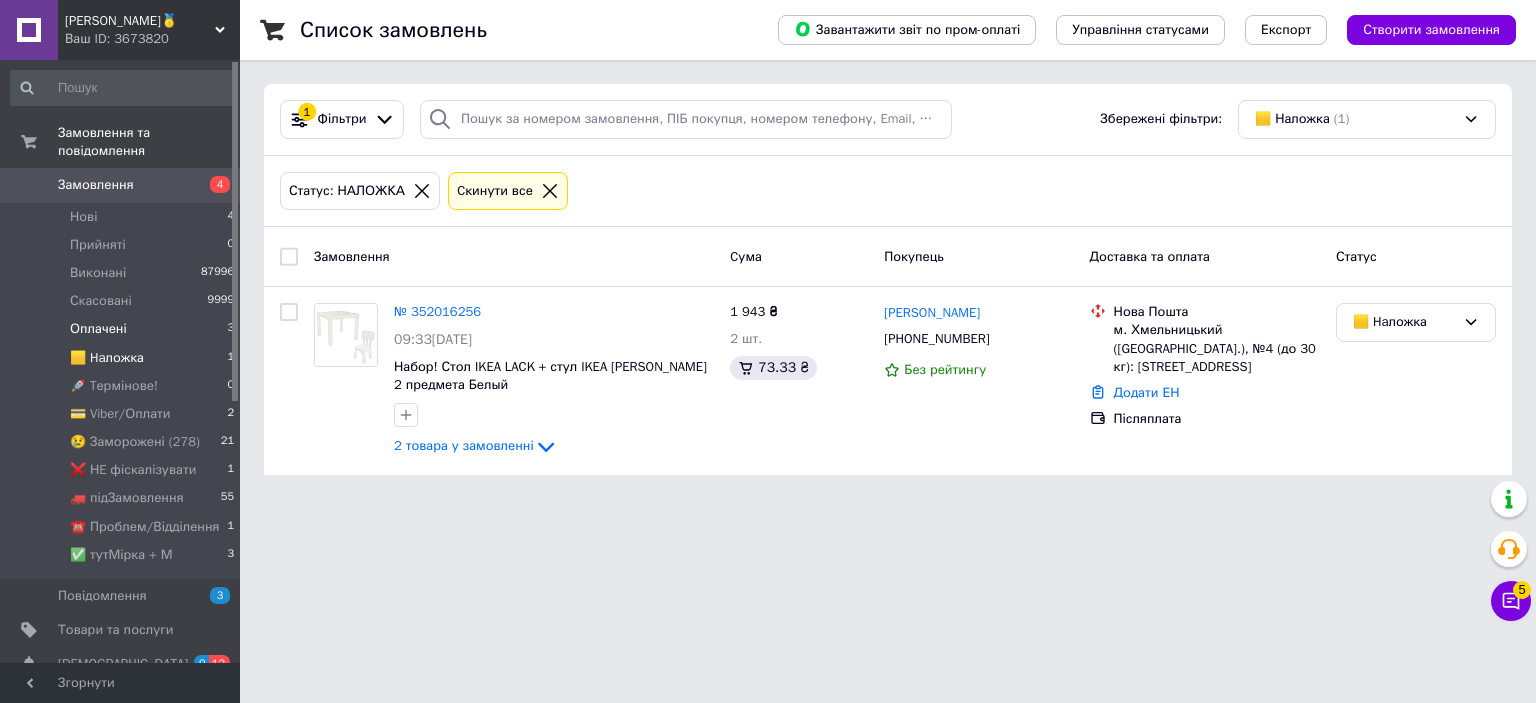 click on "Оплачені 3" at bounding box center [123, 329] 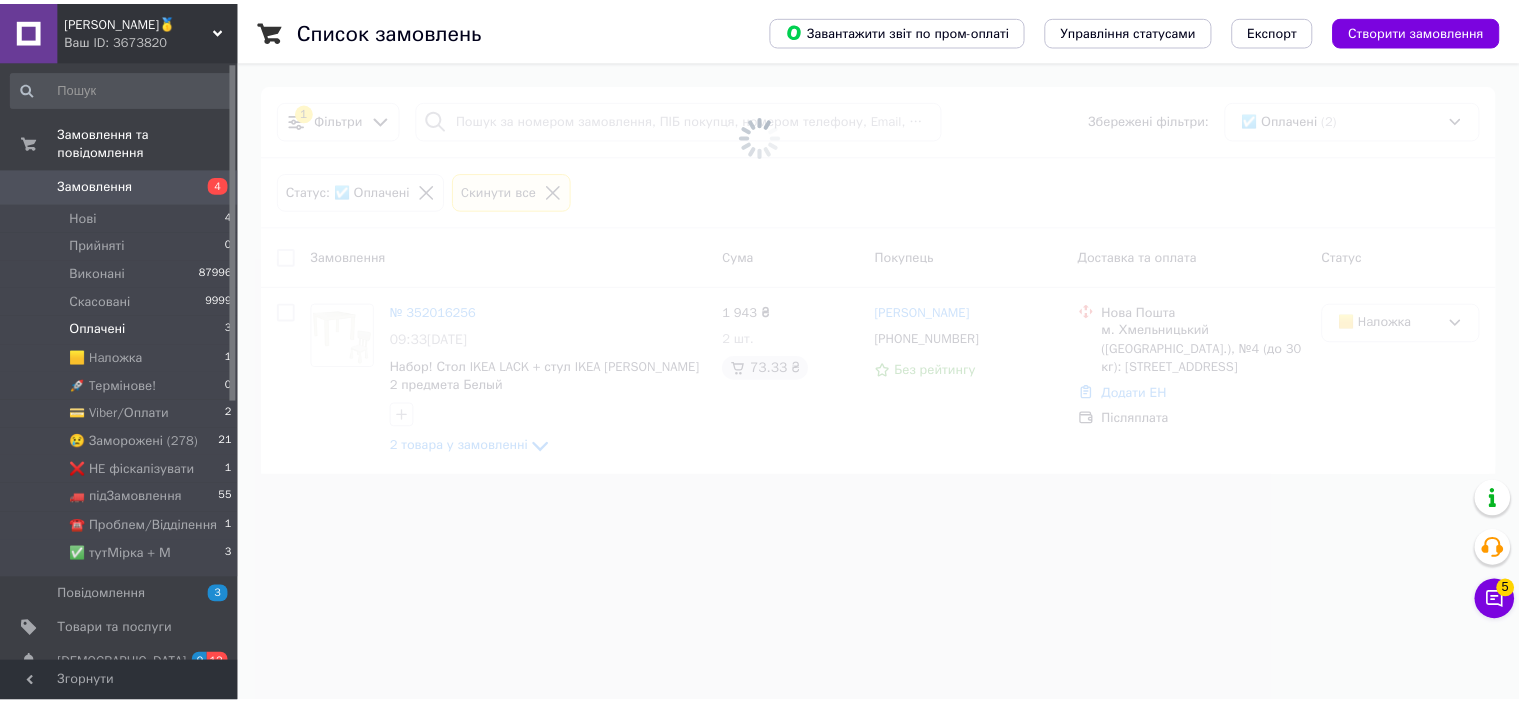 scroll, scrollTop: 56, scrollLeft: 0, axis: vertical 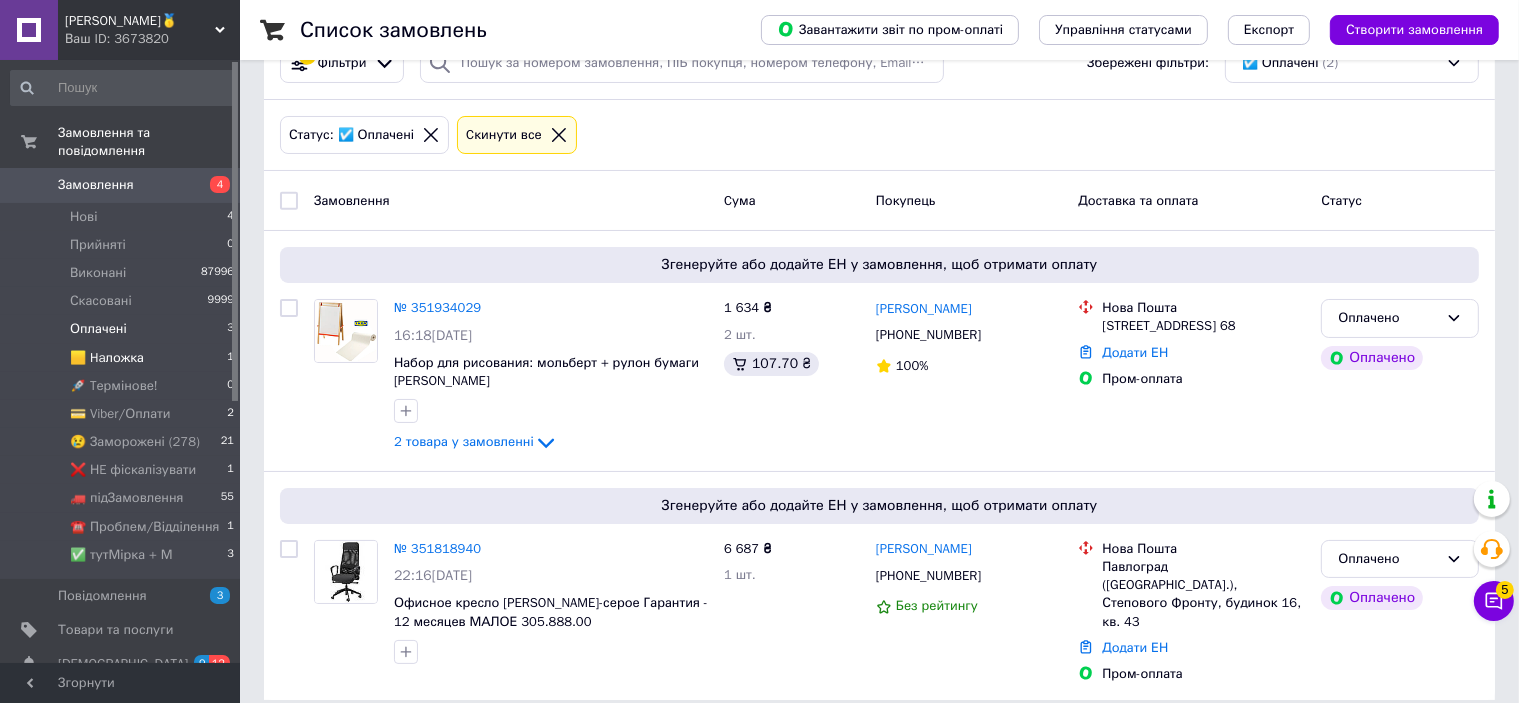 click on "🟨 Haложка" at bounding box center (107, 358) 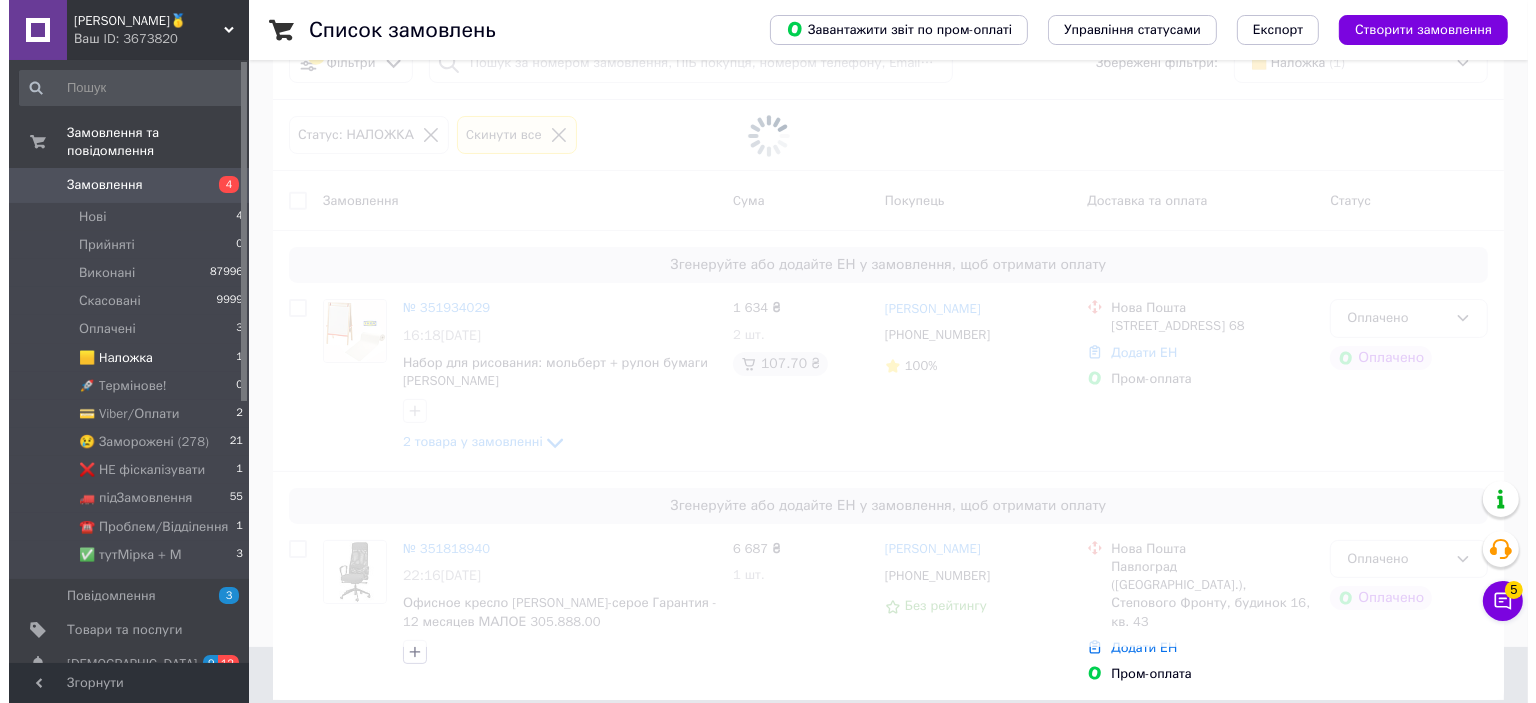 scroll, scrollTop: 0, scrollLeft: 0, axis: both 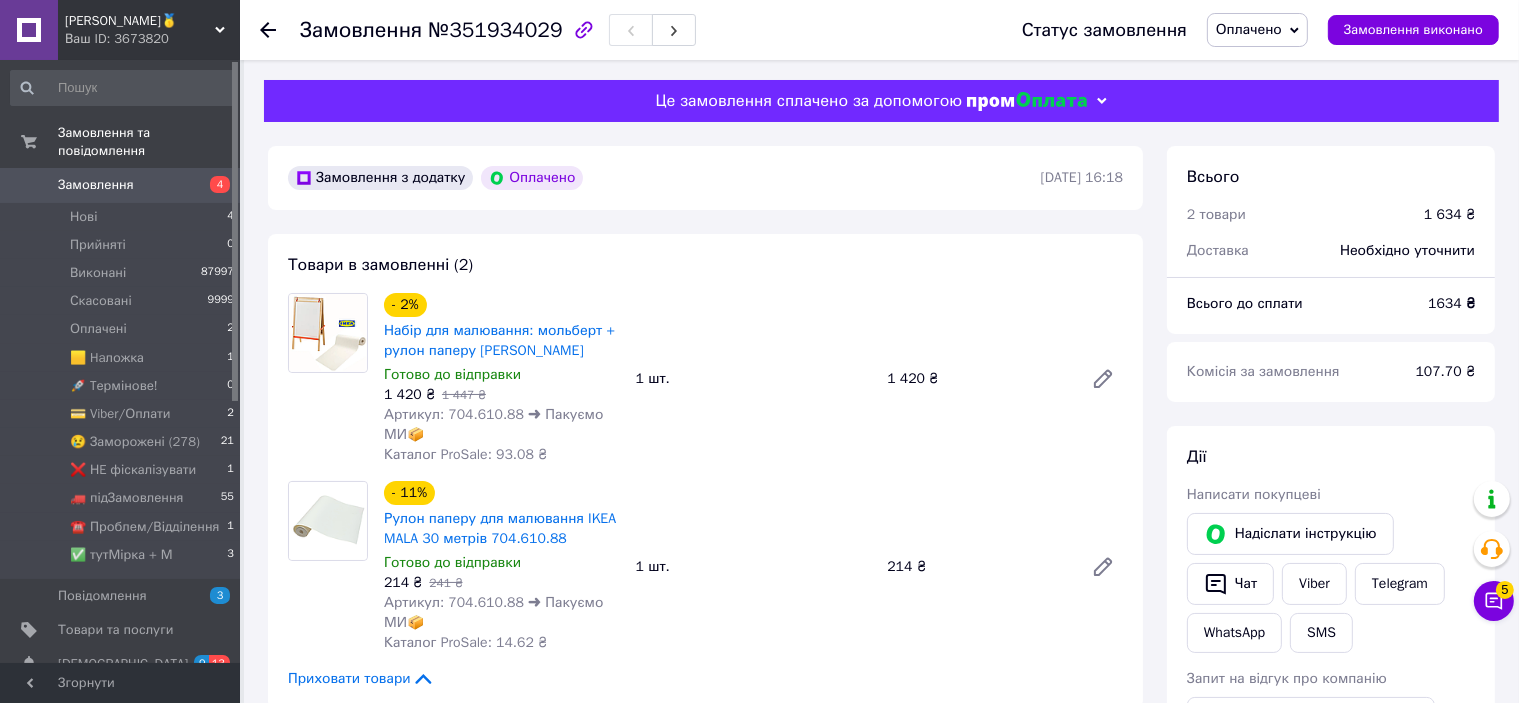 click on "Оплачено" at bounding box center [1257, 30] 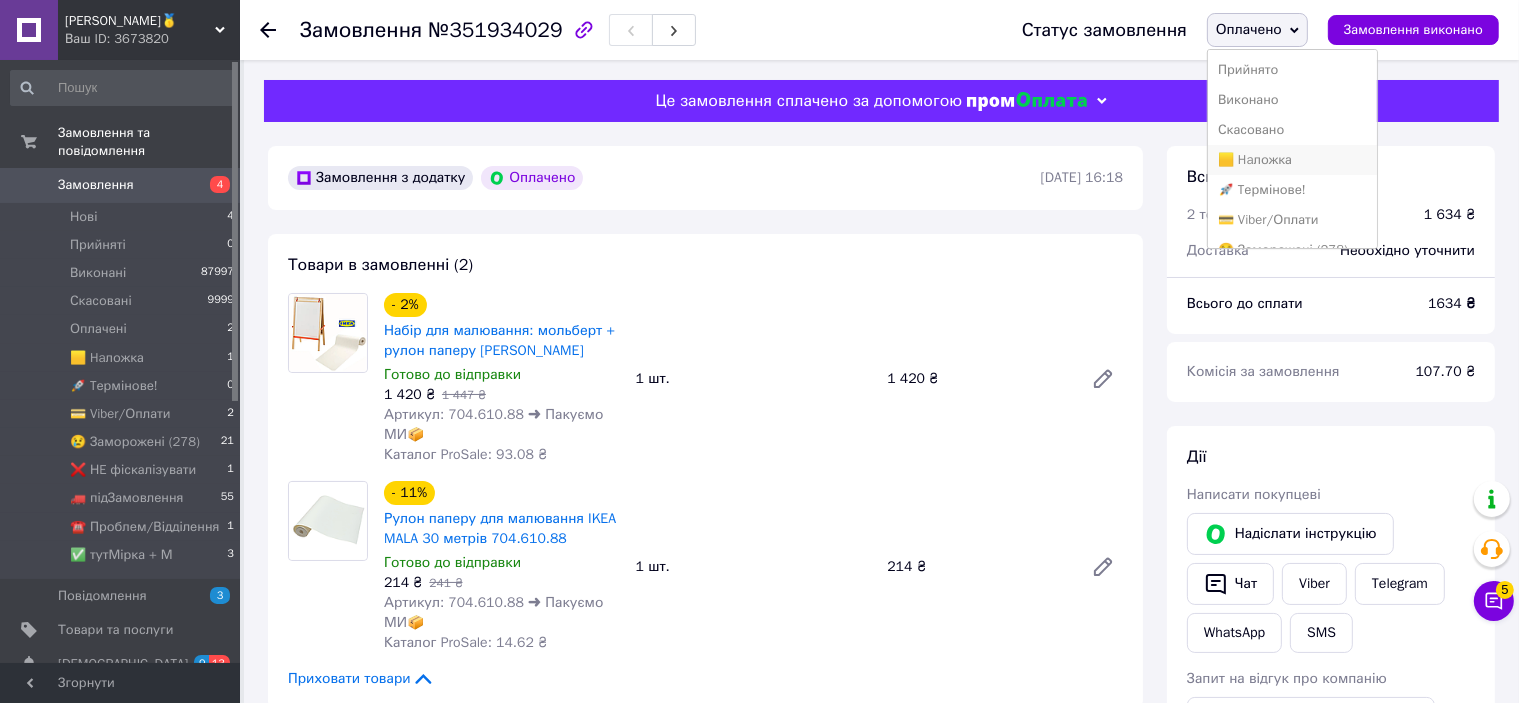 scroll, scrollTop: 141, scrollLeft: 0, axis: vertical 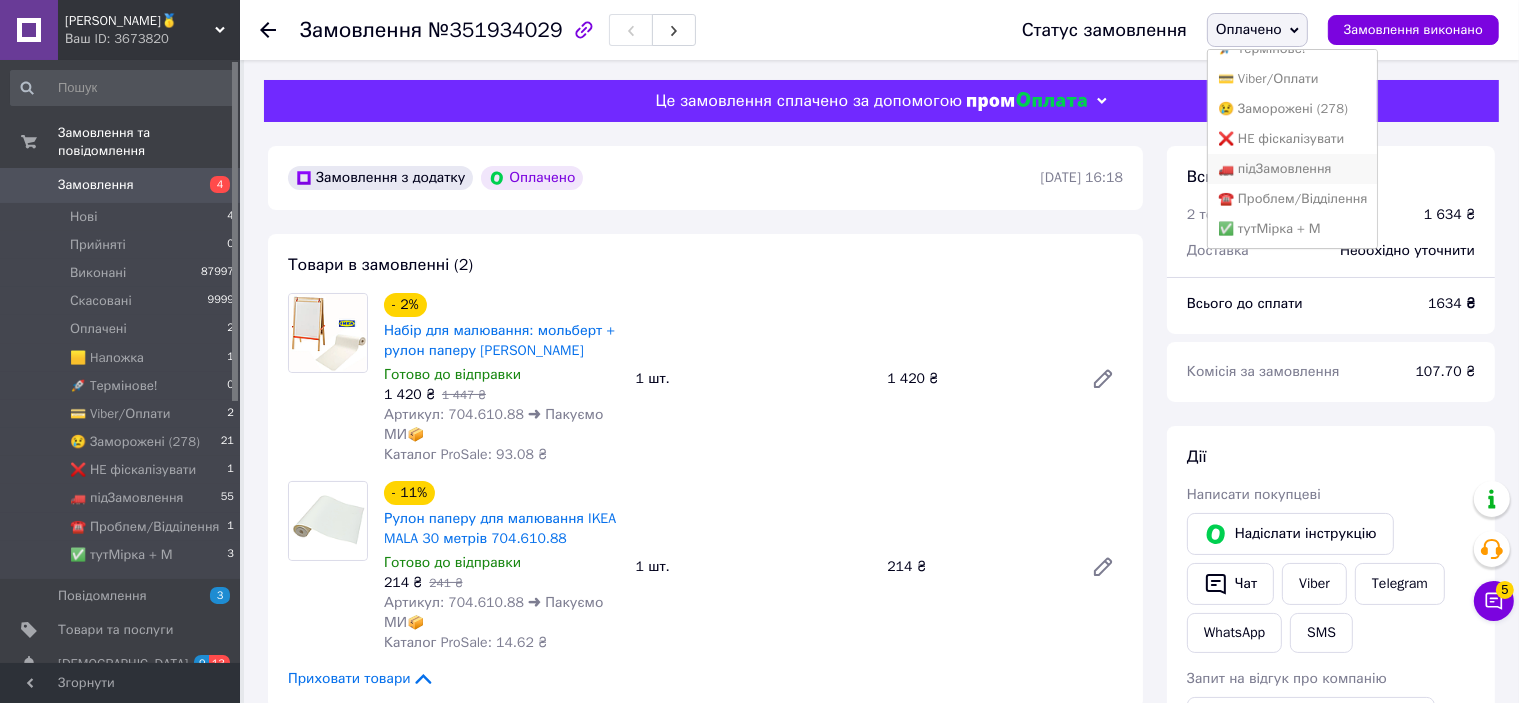 click on "🚛 підЗамовлення" at bounding box center (1292, 169) 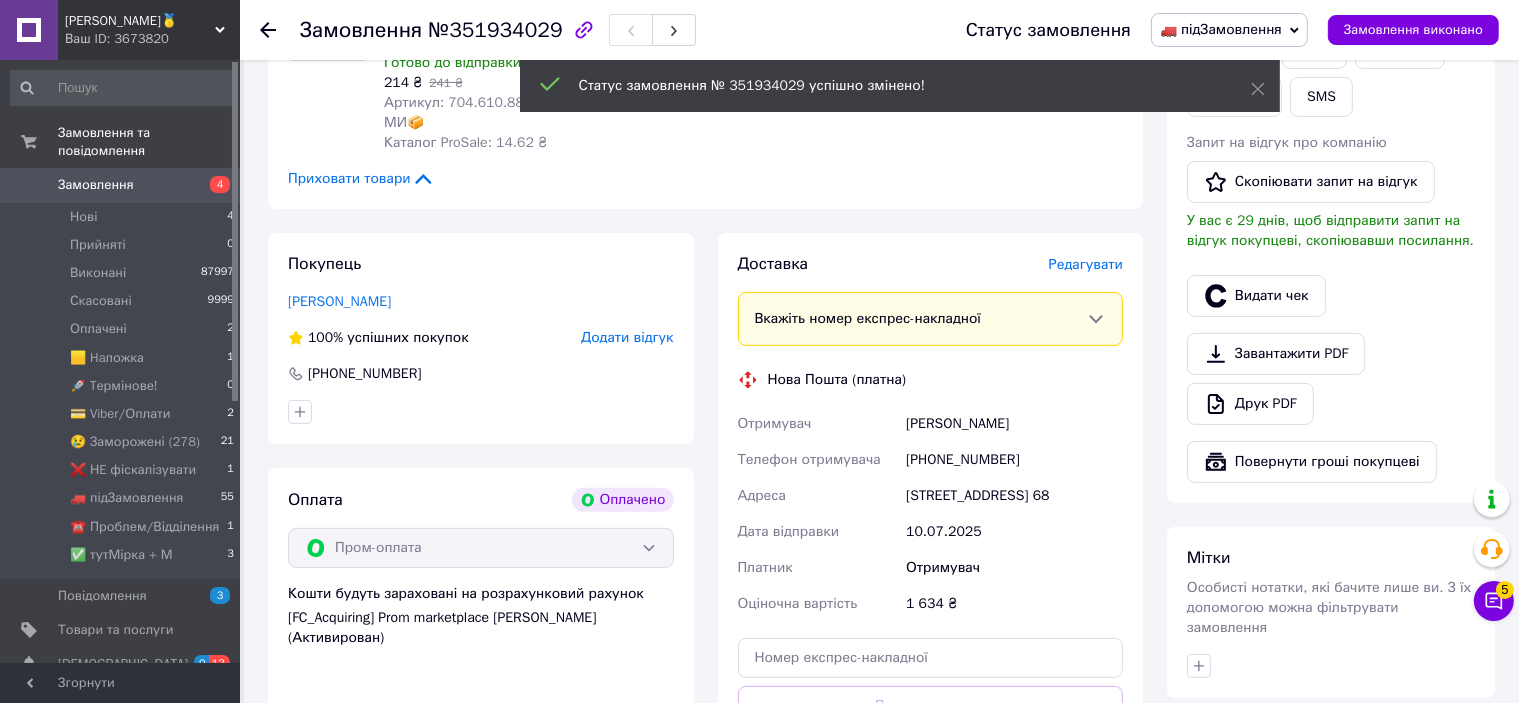 scroll, scrollTop: 800, scrollLeft: 0, axis: vertical 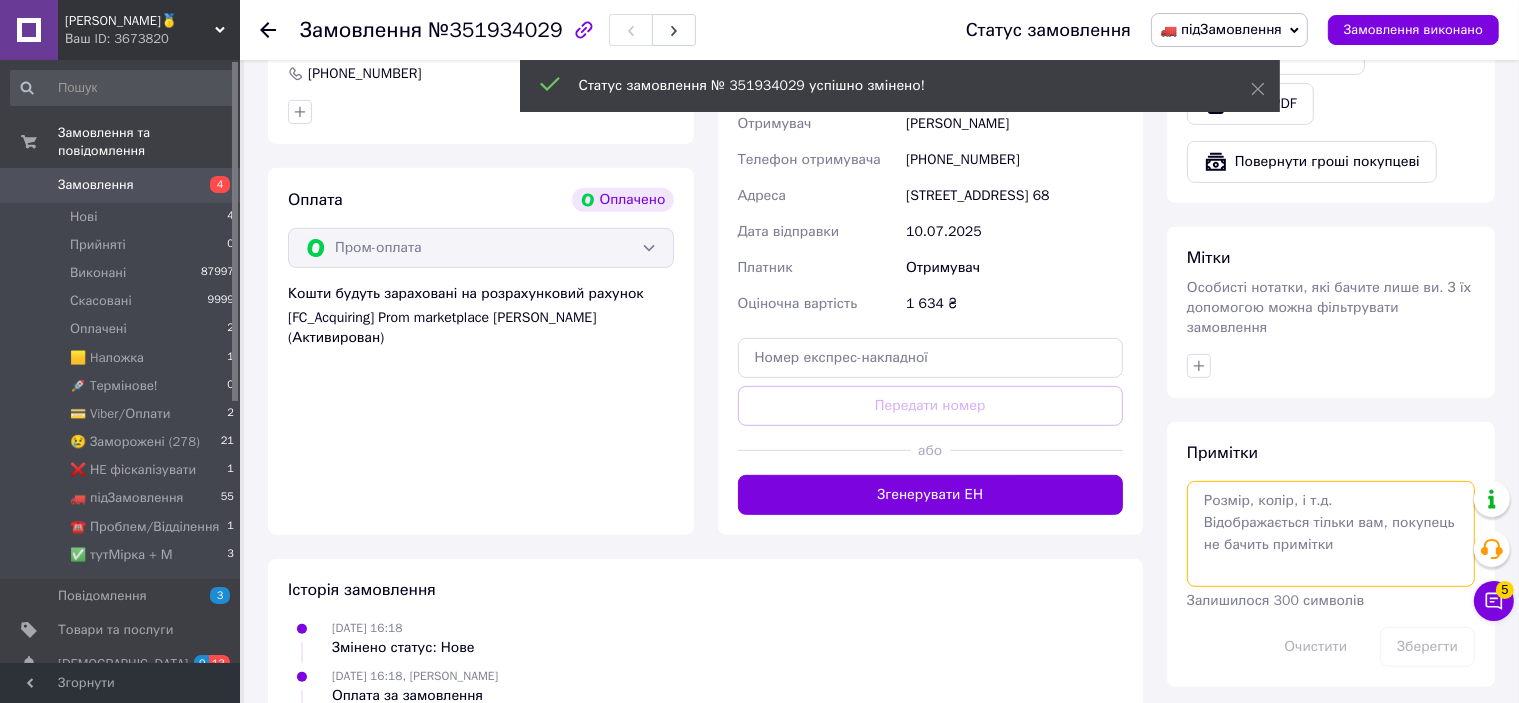 click at bounding box center [1331, 534] 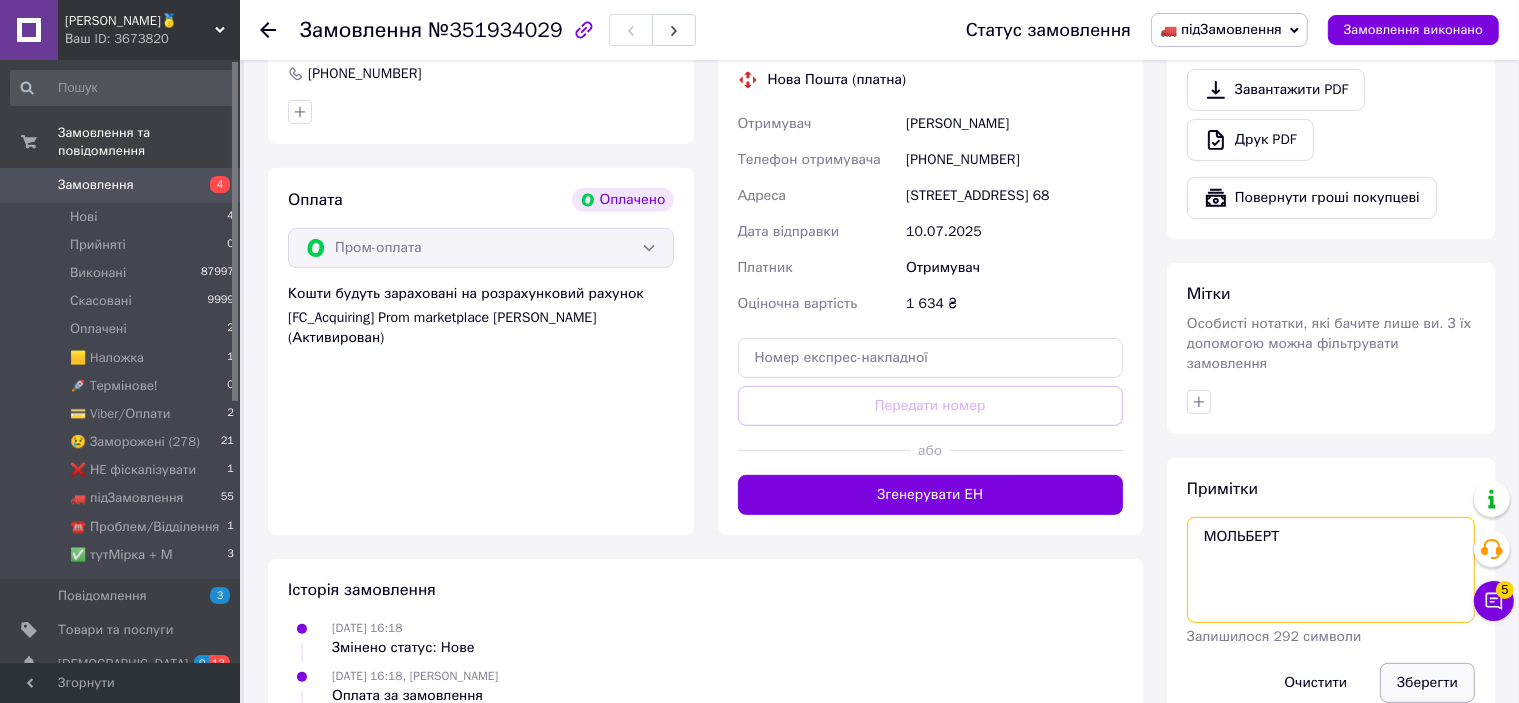 type on "МОЛЬБЕРТ" 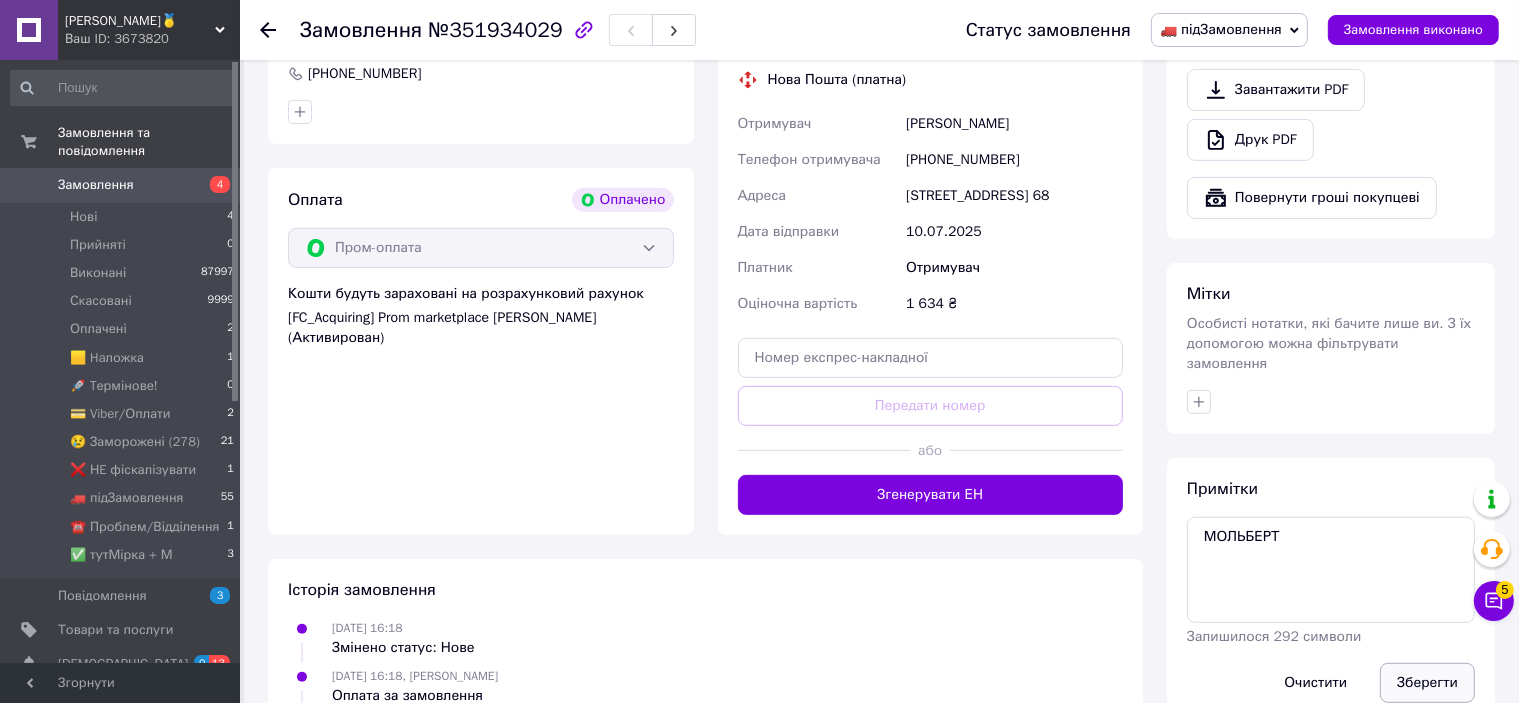 click on "Зберегти" at bounding box center (1427, 683) 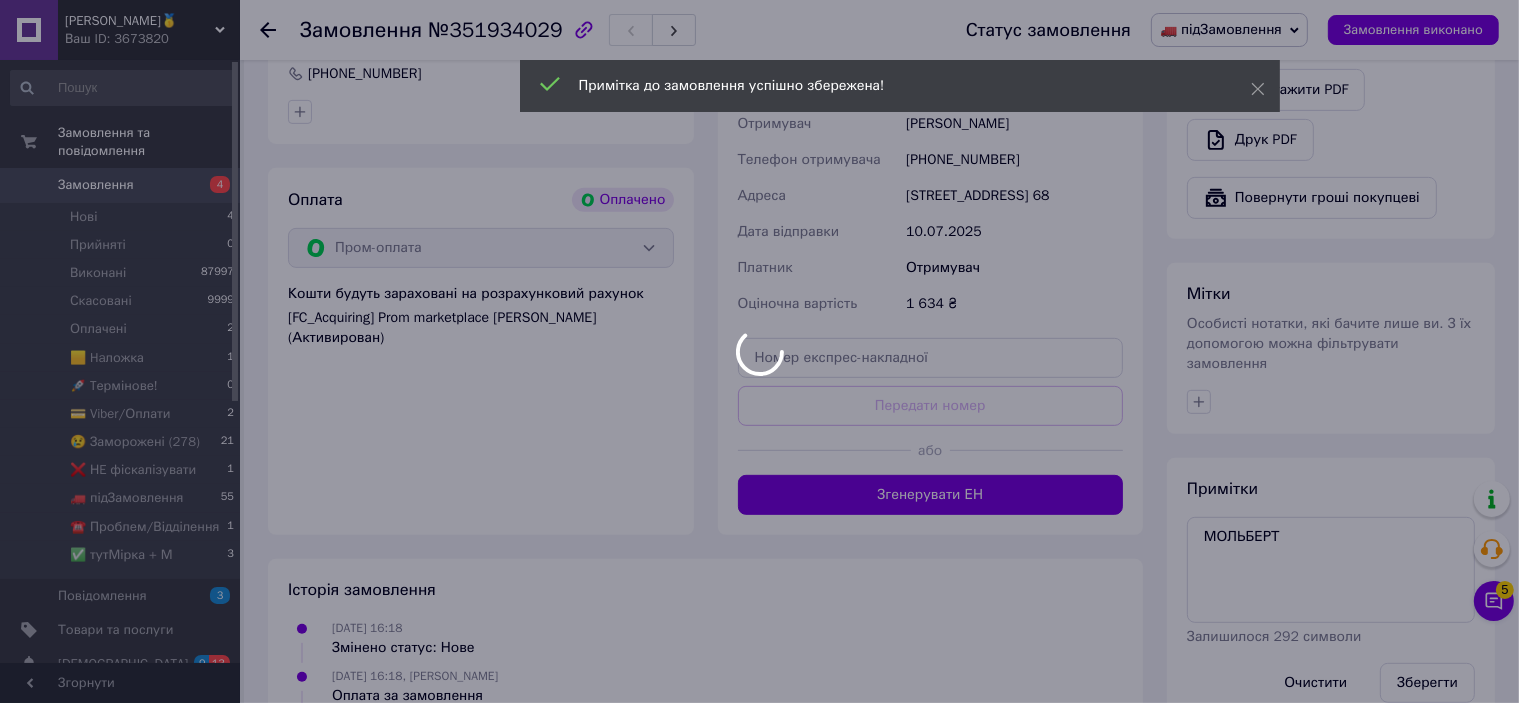 scroll, scrollTop: 0, scrollLeft: 0, axis: both 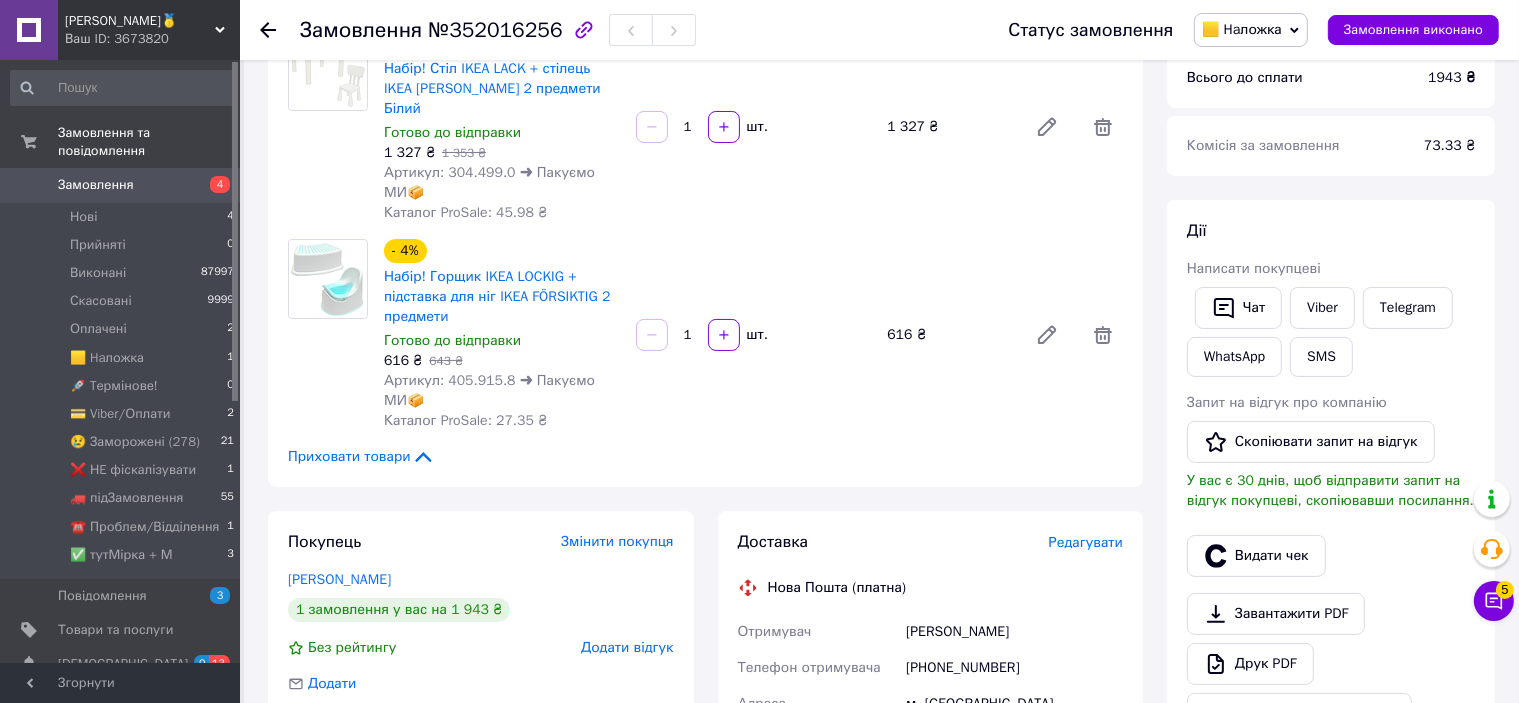click on "Редагувати" at bounding box center (1086, 542) 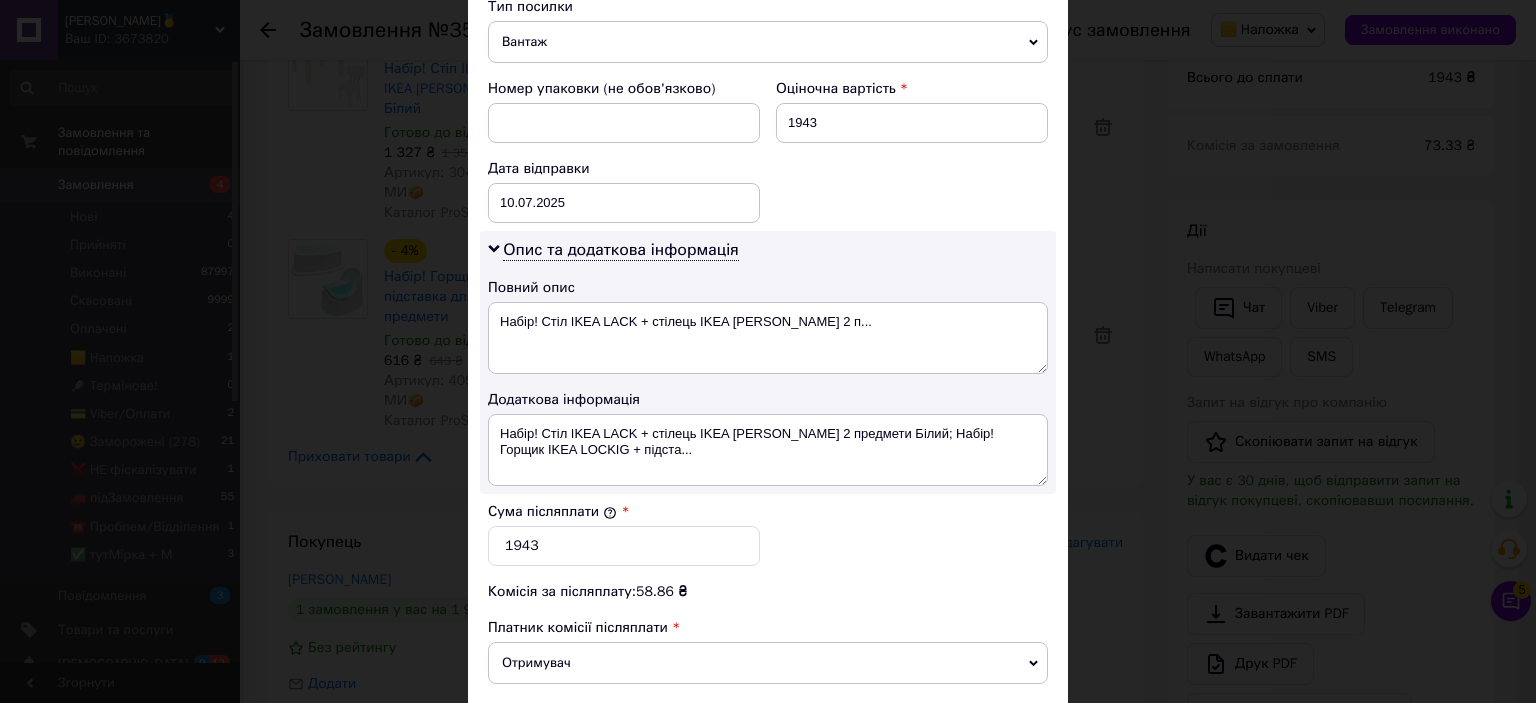 scroll, scrollTop: 1040, scrollLeft: 0, axis: vertical 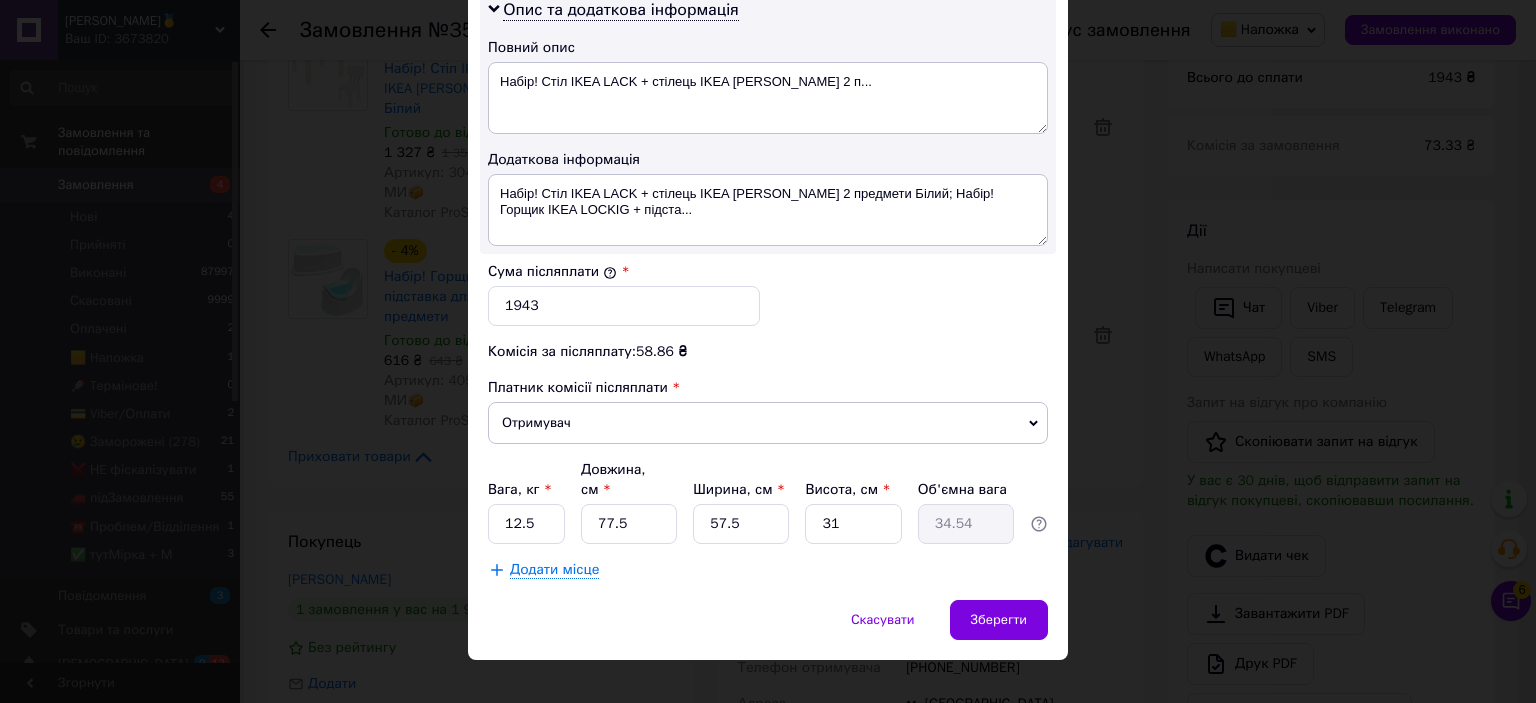 click on "Спосіб доставки Нова Пошта (платна) Платник Отримувач Відправник Прізвище отримувача [PERSON_NAME] Ім'я отримувача [PERSON_NAME] батькові отримувача Телефон отримувача [PHONE_NUMBER] Тип доставки У відділенні Кур'єром В поштоматі Місто м. [GEOGRAPHIC_DATA] ([GEOGRAPHIC_DATA].) Відділення №4 (до 30 кг на одне місце): [STREET_ADDRESS] Місце відправки с. [GEOGRAPHIC_DATA] ([GEOGRAPHIC_DATA].): №1: вул. [STREET_ADDRESS] Немає збігів. Спробуйте змінити умови пошуку Додати ще місце відправки Тип посилки Вантаж Документи Номер упаковки (не обов'язково) Оціночна вартість 1943 Дата відправки [DATE] < 2025 > < Июль > 30" at bounding box center [768, -155] 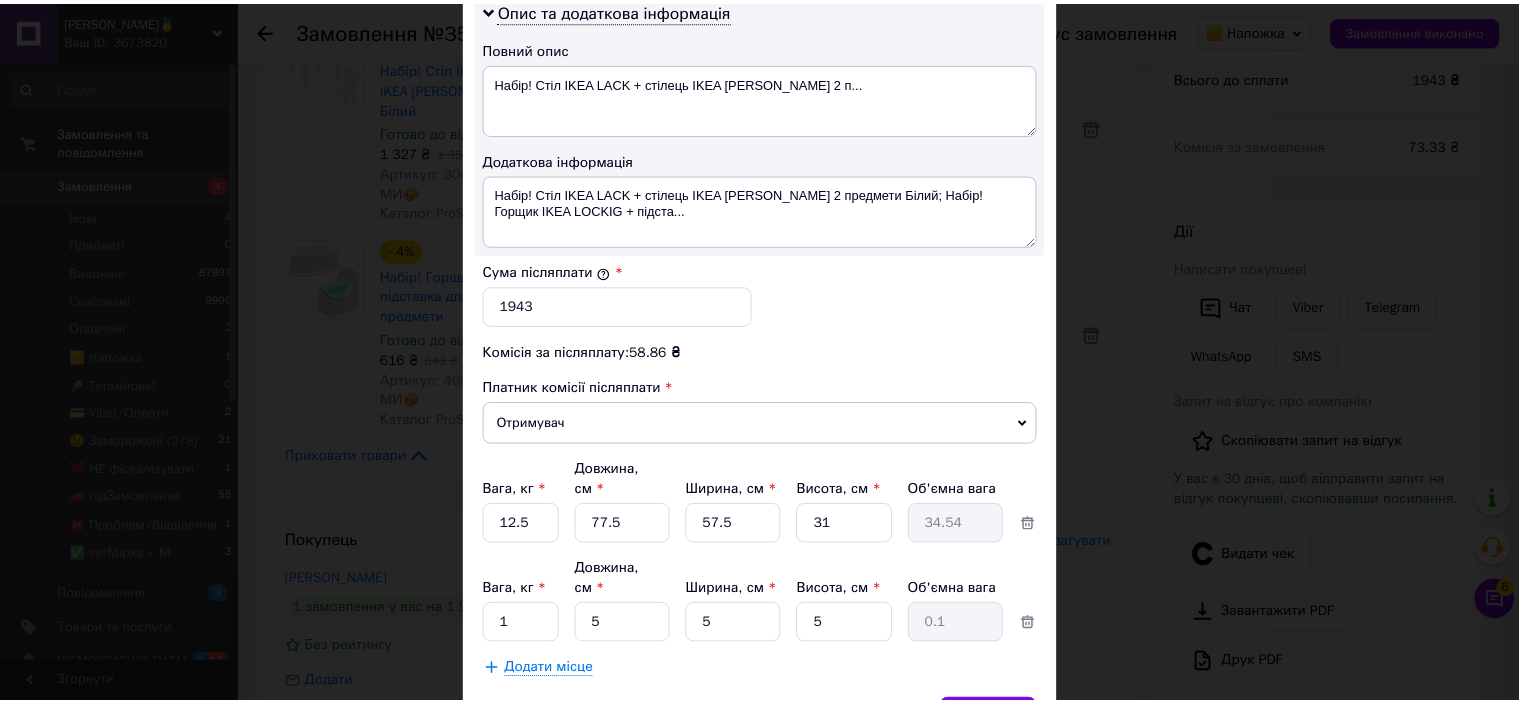 scroll, scrollTop: 1119, scrollLeft: 0, axis: vertical 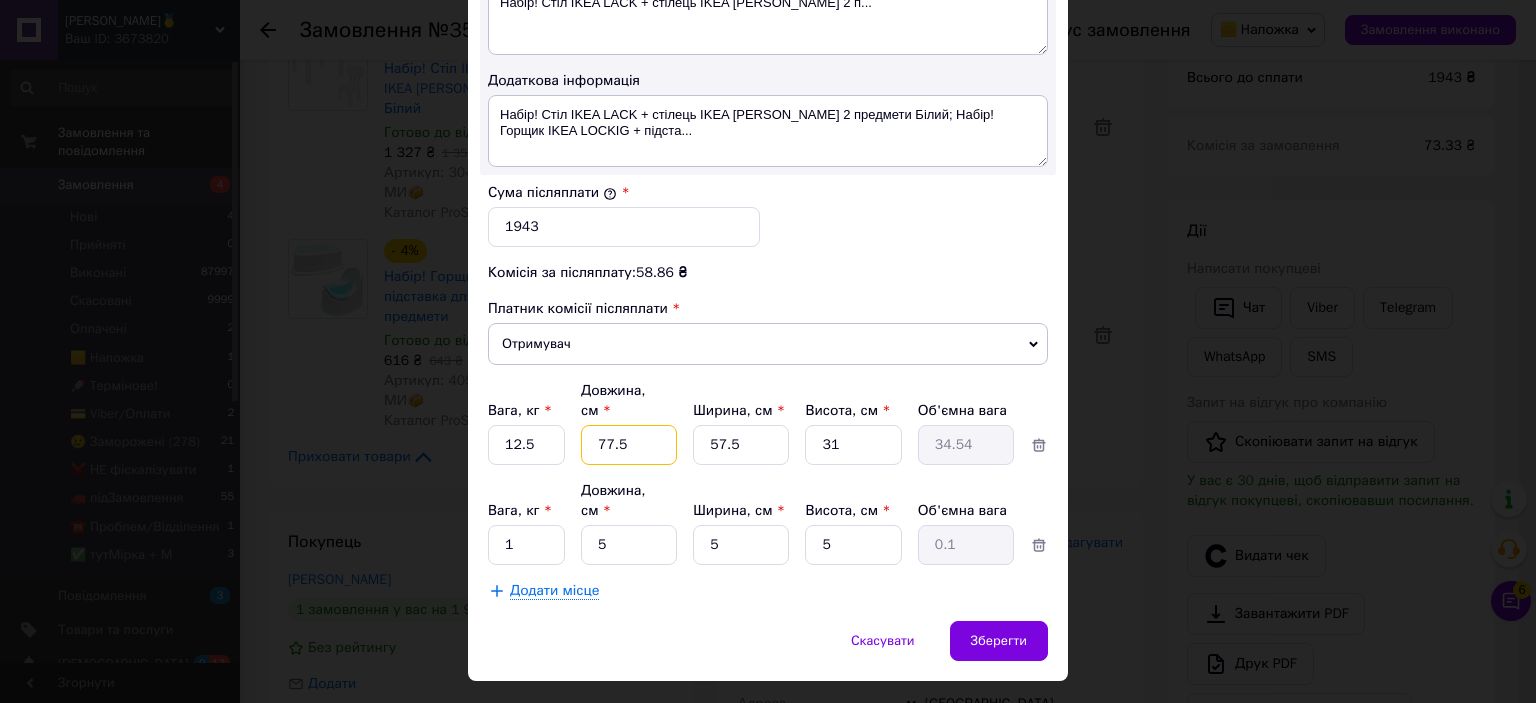 click on "77.5" at bounding box center (629, 445) 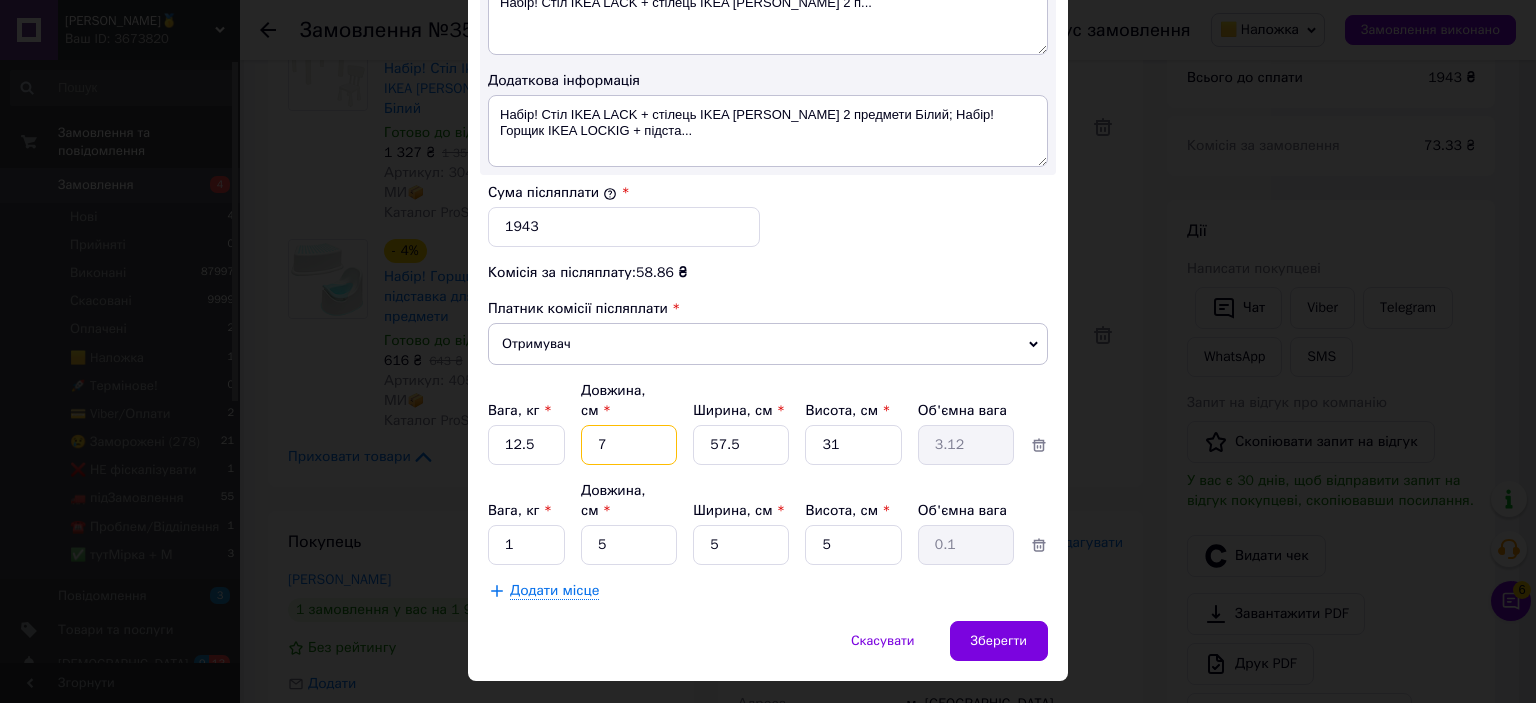 type on "79" 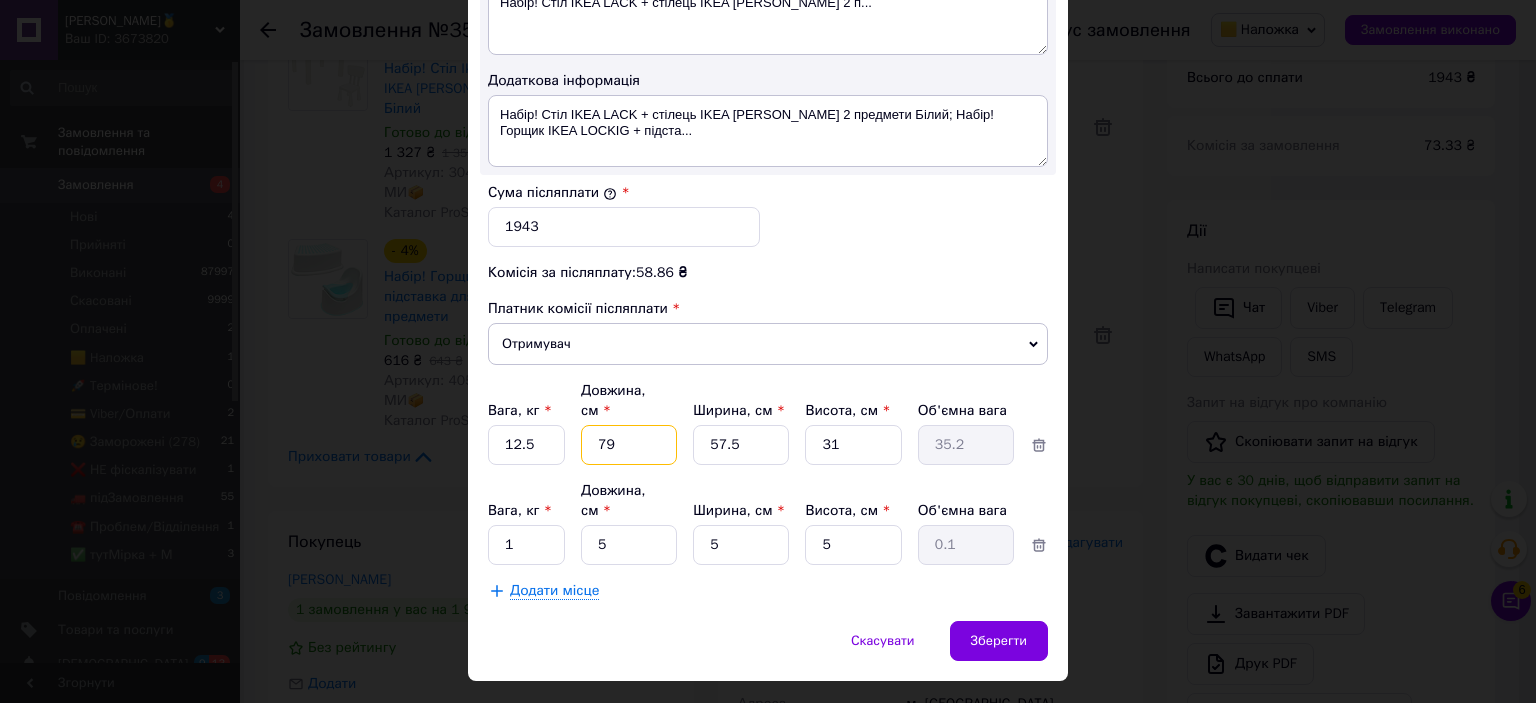type on "79" 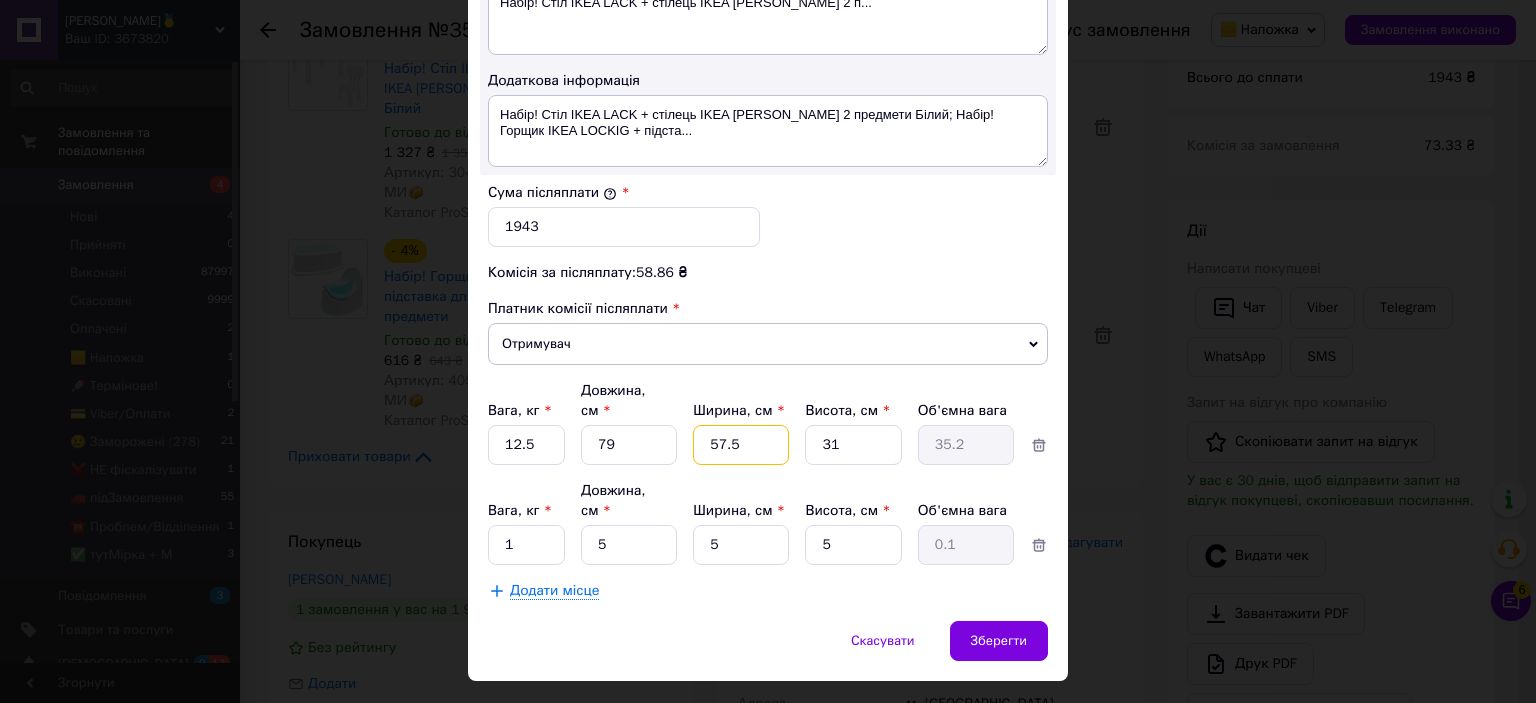 type on "6" 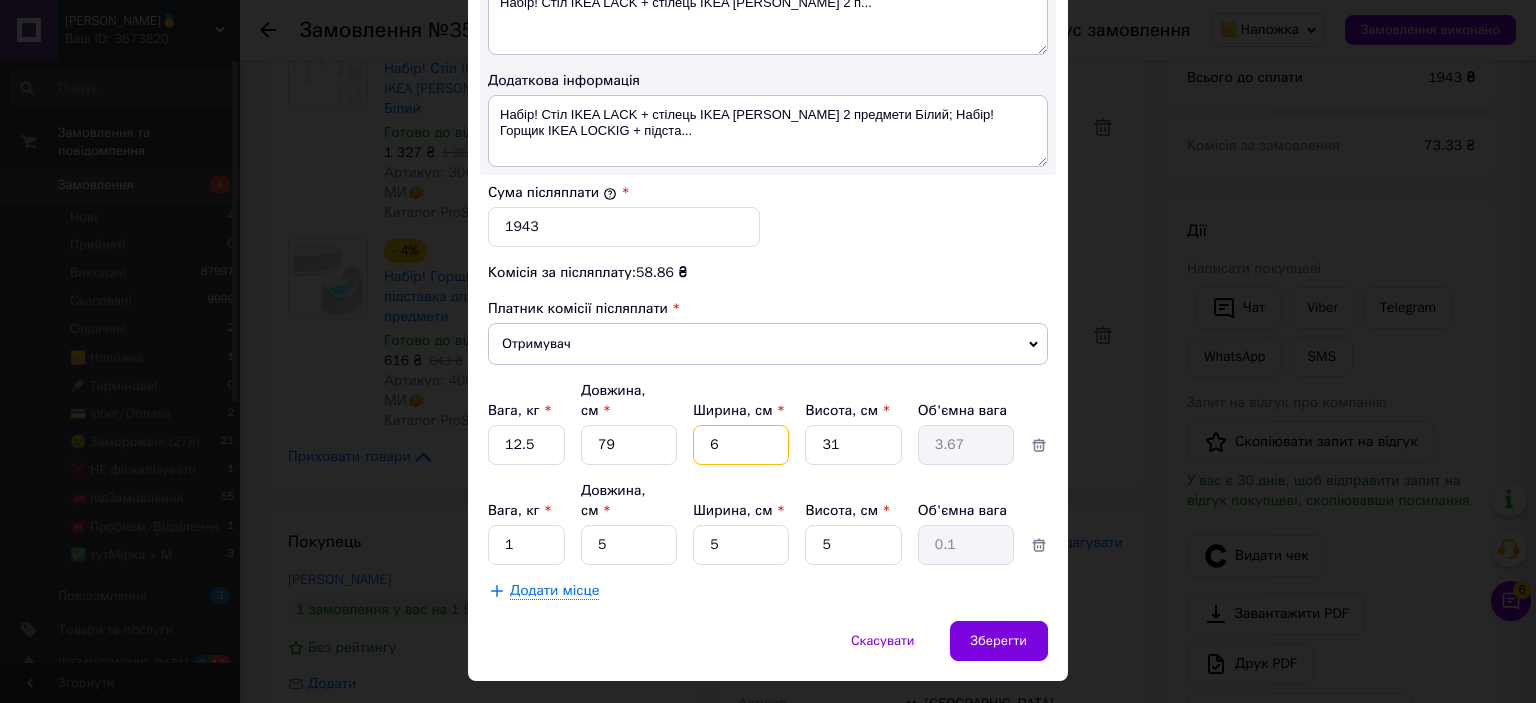 type on "60" 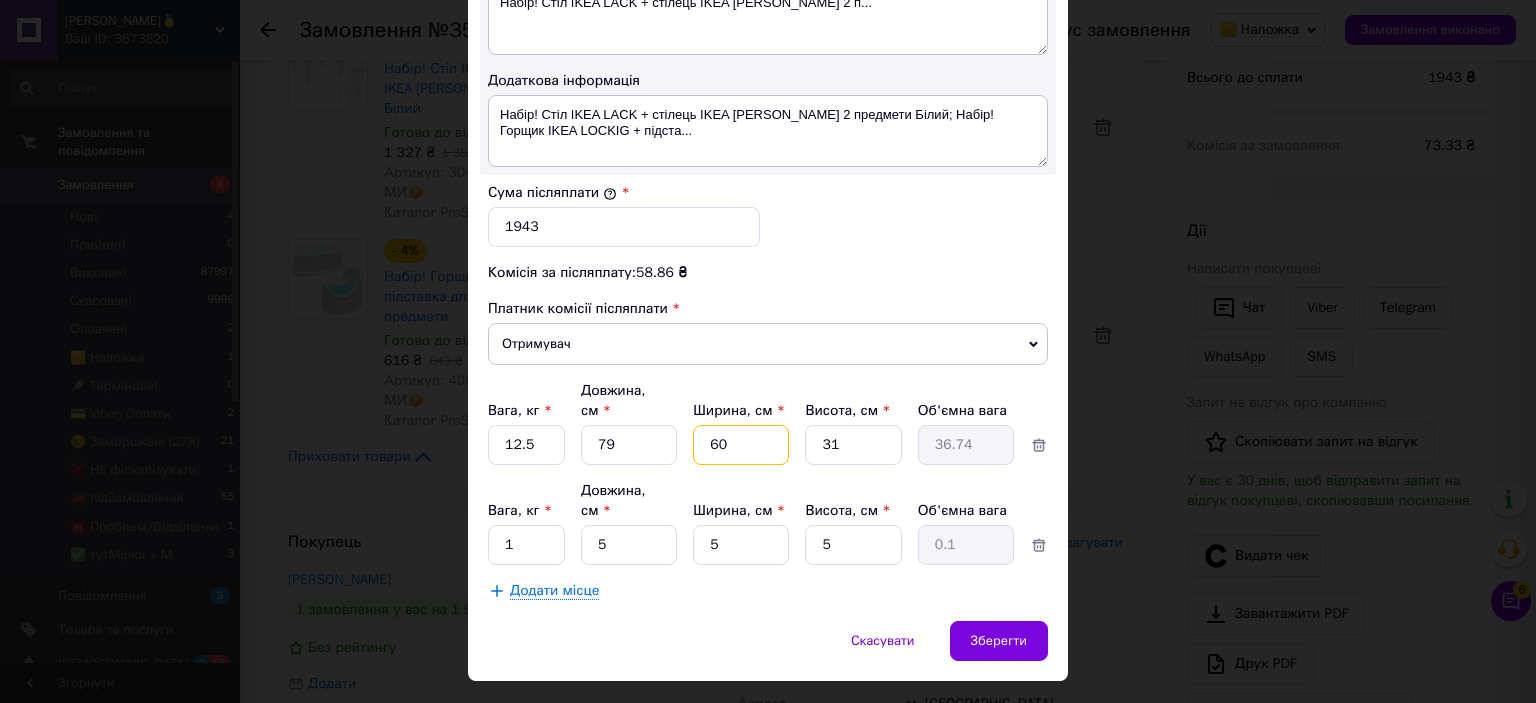 type on "60" 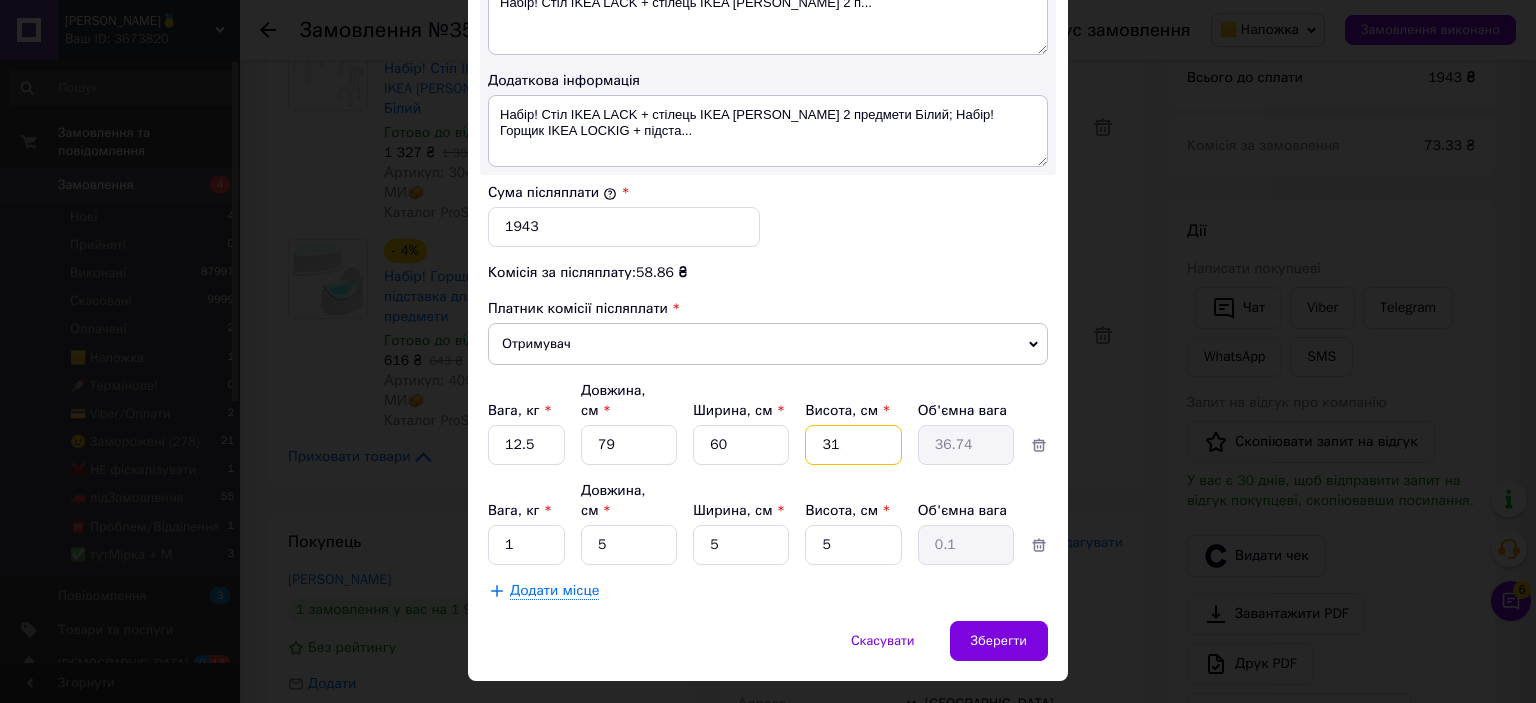 type on "2" 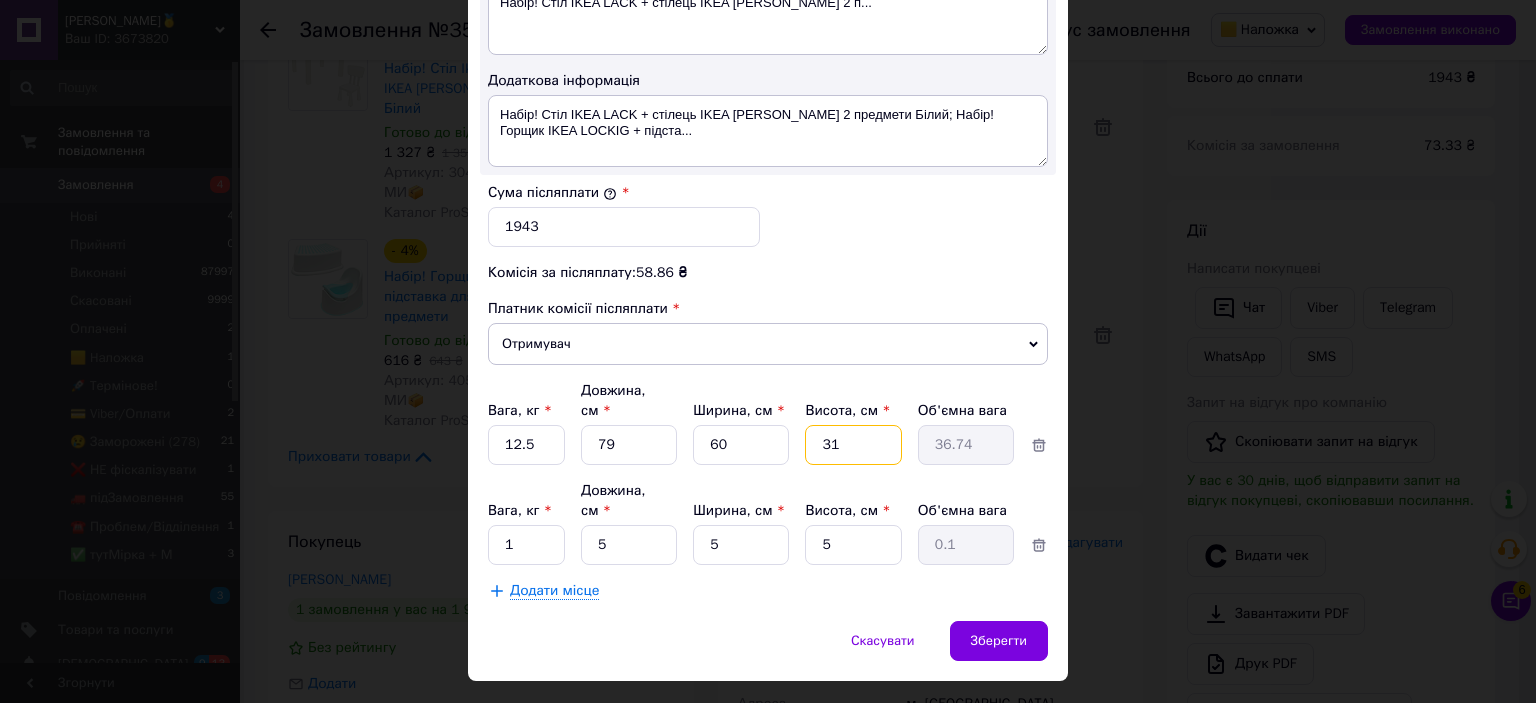 type on "2.37" 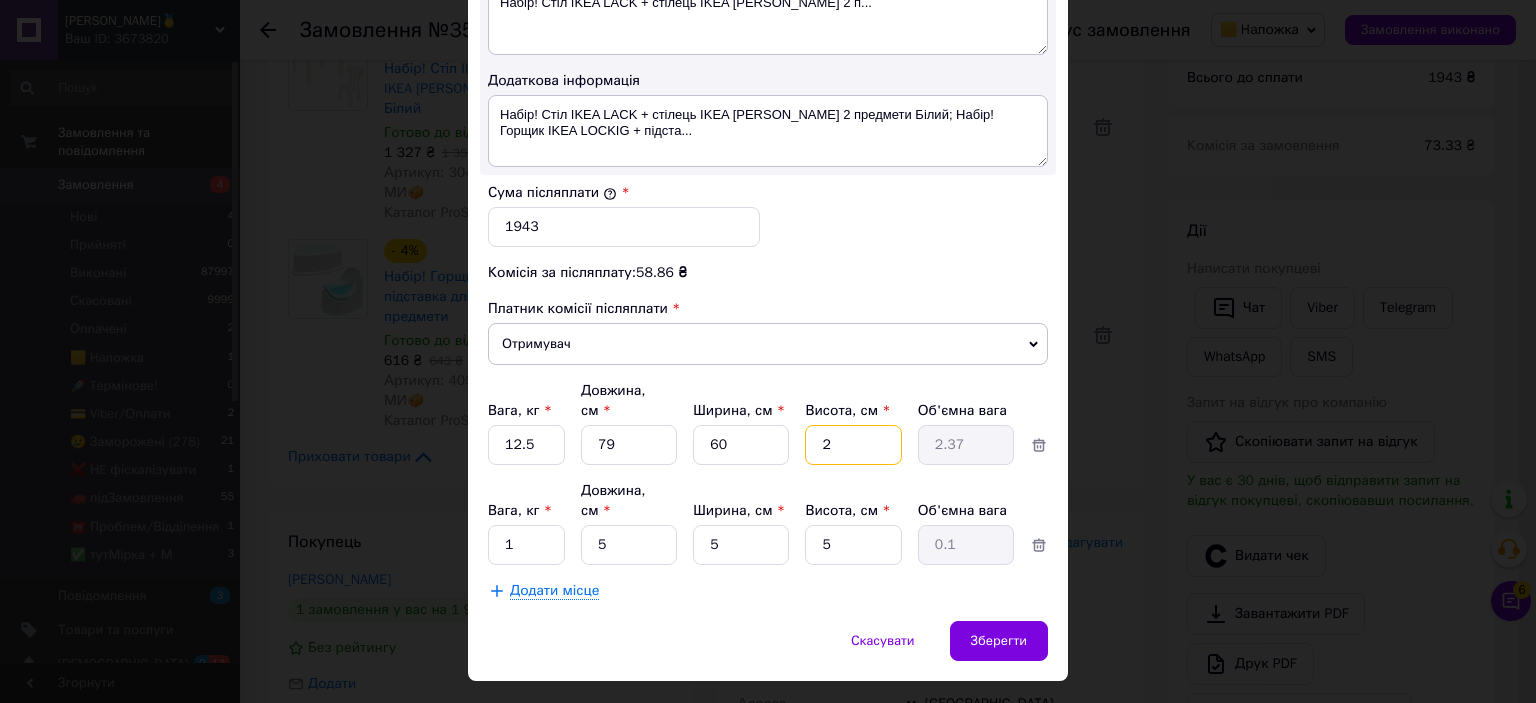 type on "25" 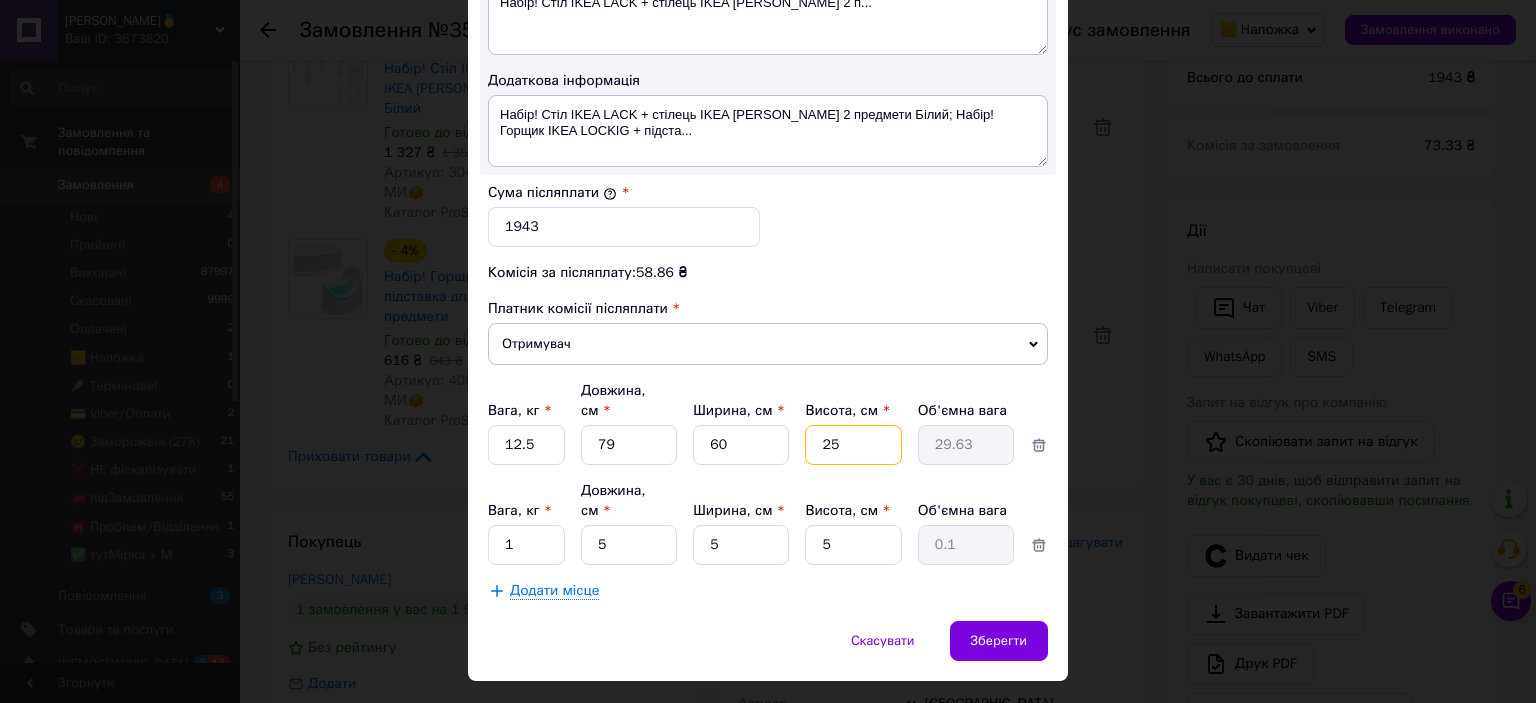 type on "25" 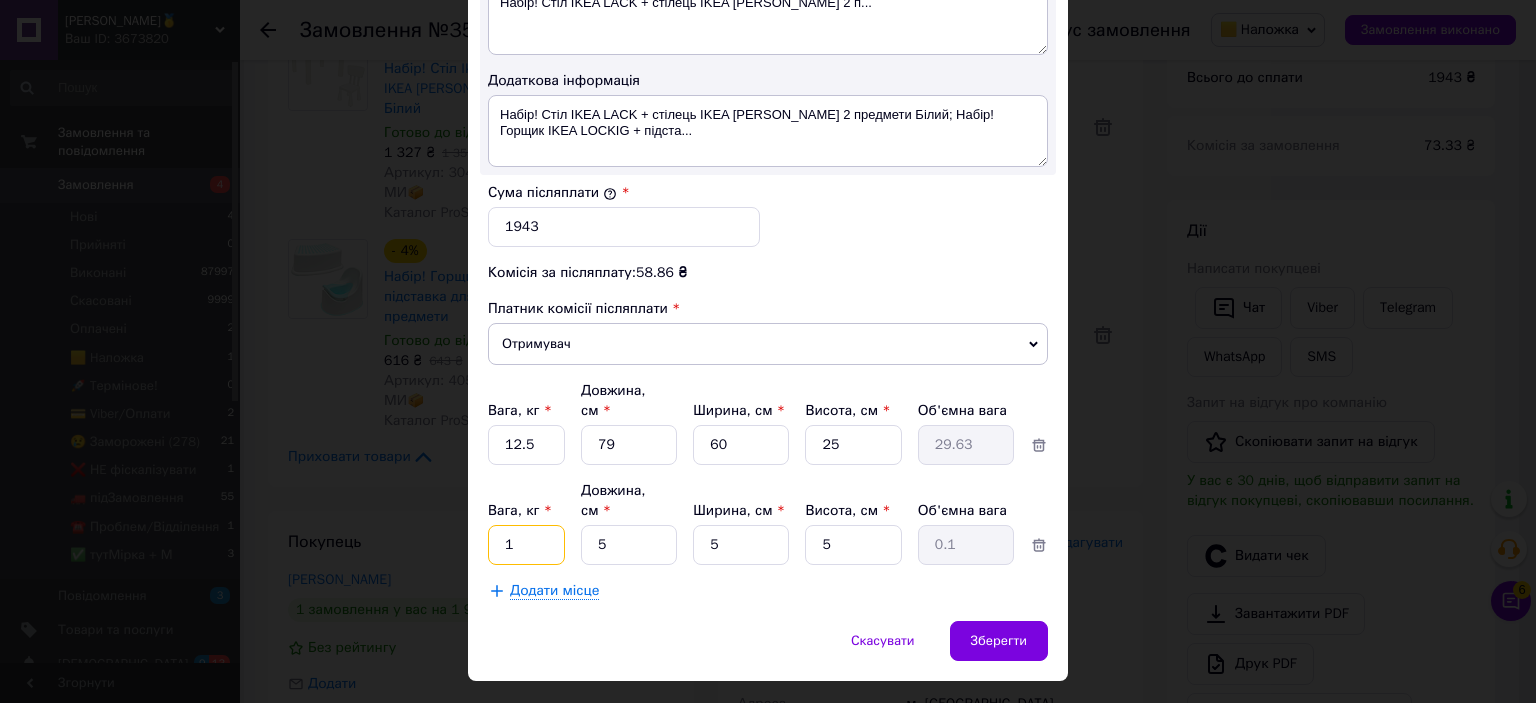 click on "1" at bounding box center [526, 445] 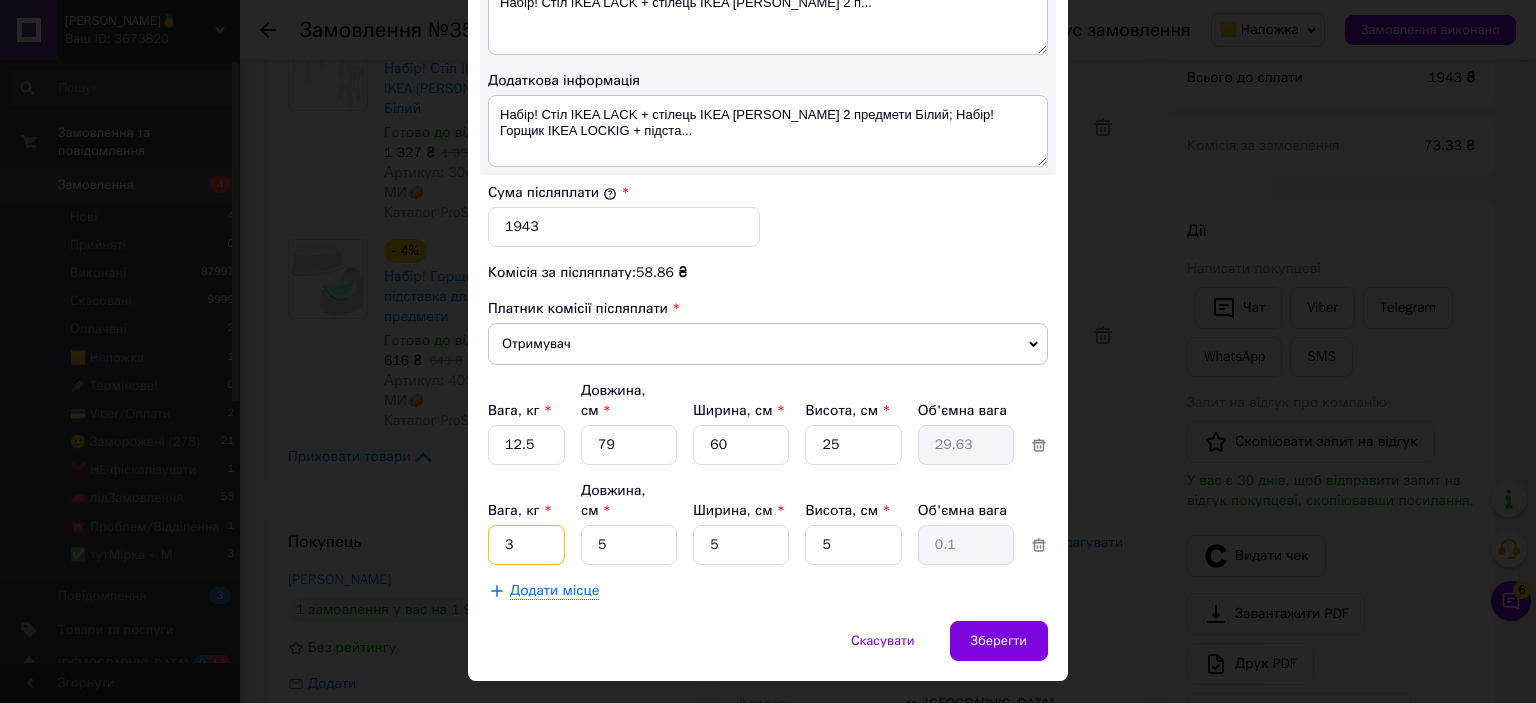 click on "3" at bounding box center [526, 445] 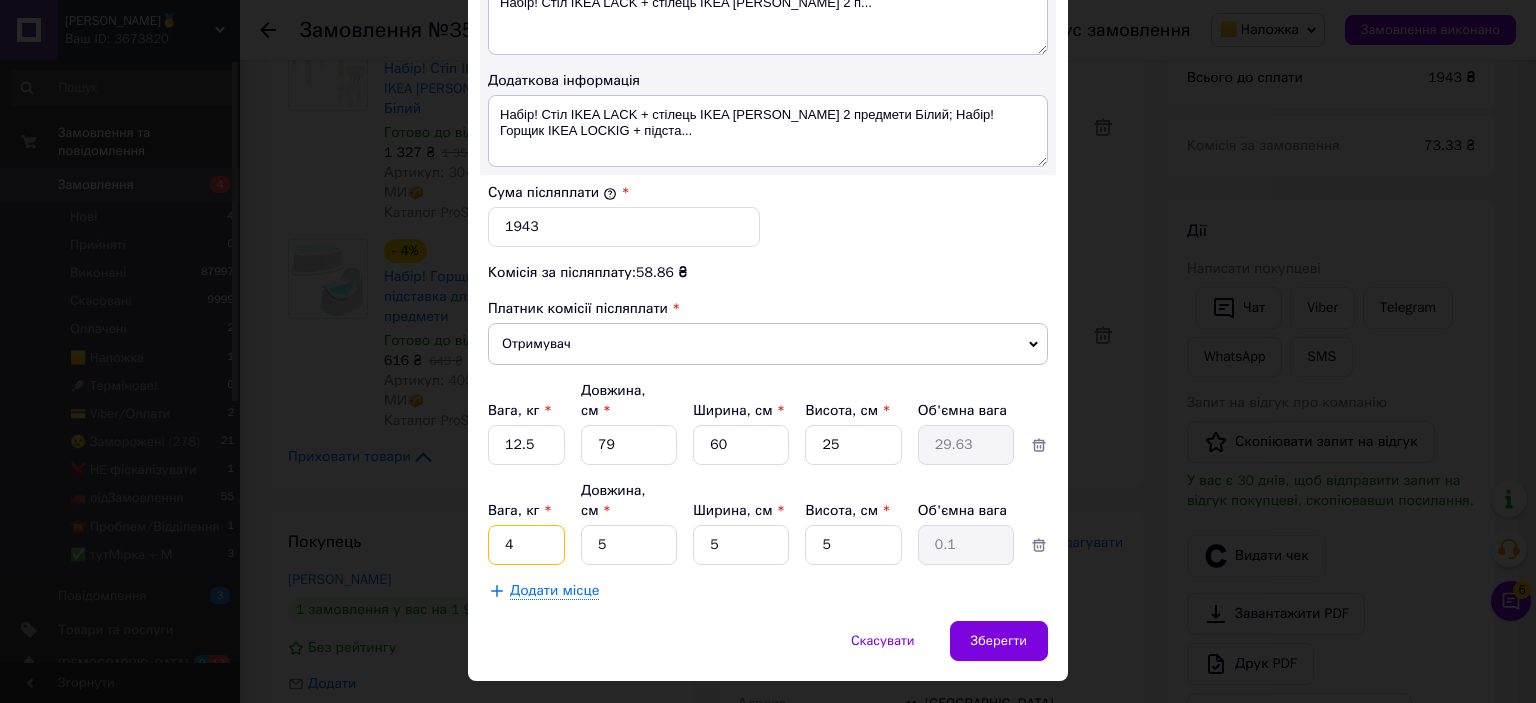 type on "4" 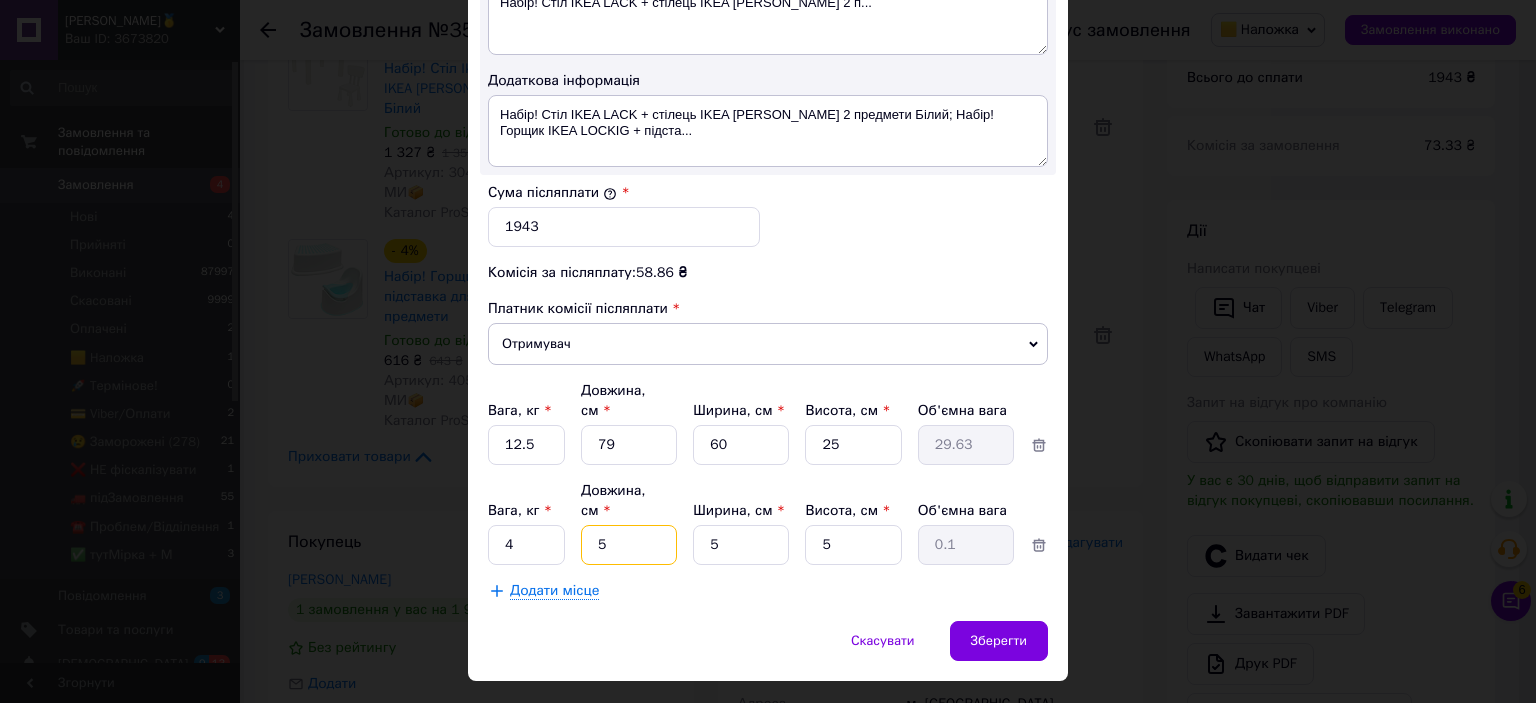 click on "5" at bounding box center [629, 445] 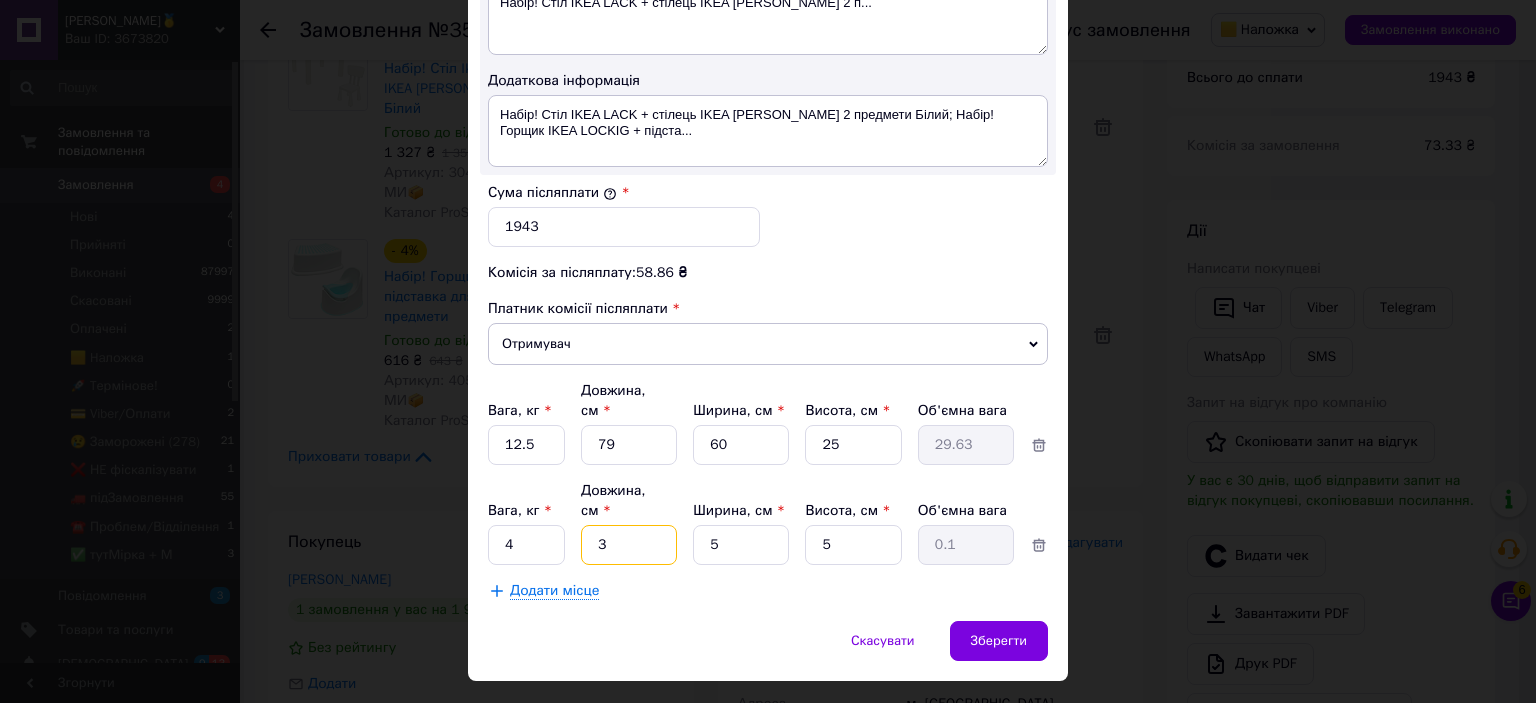 type on "39" 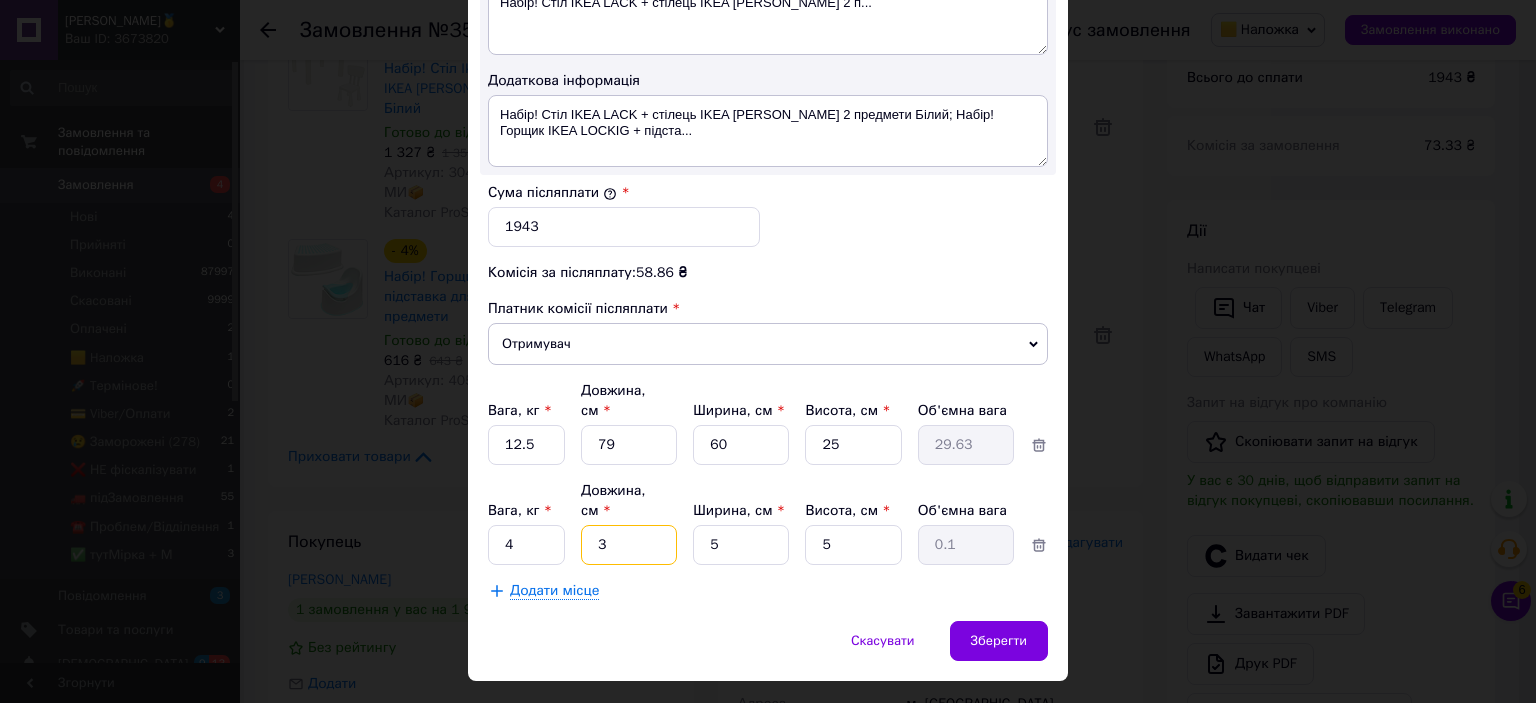 type on "0.24" 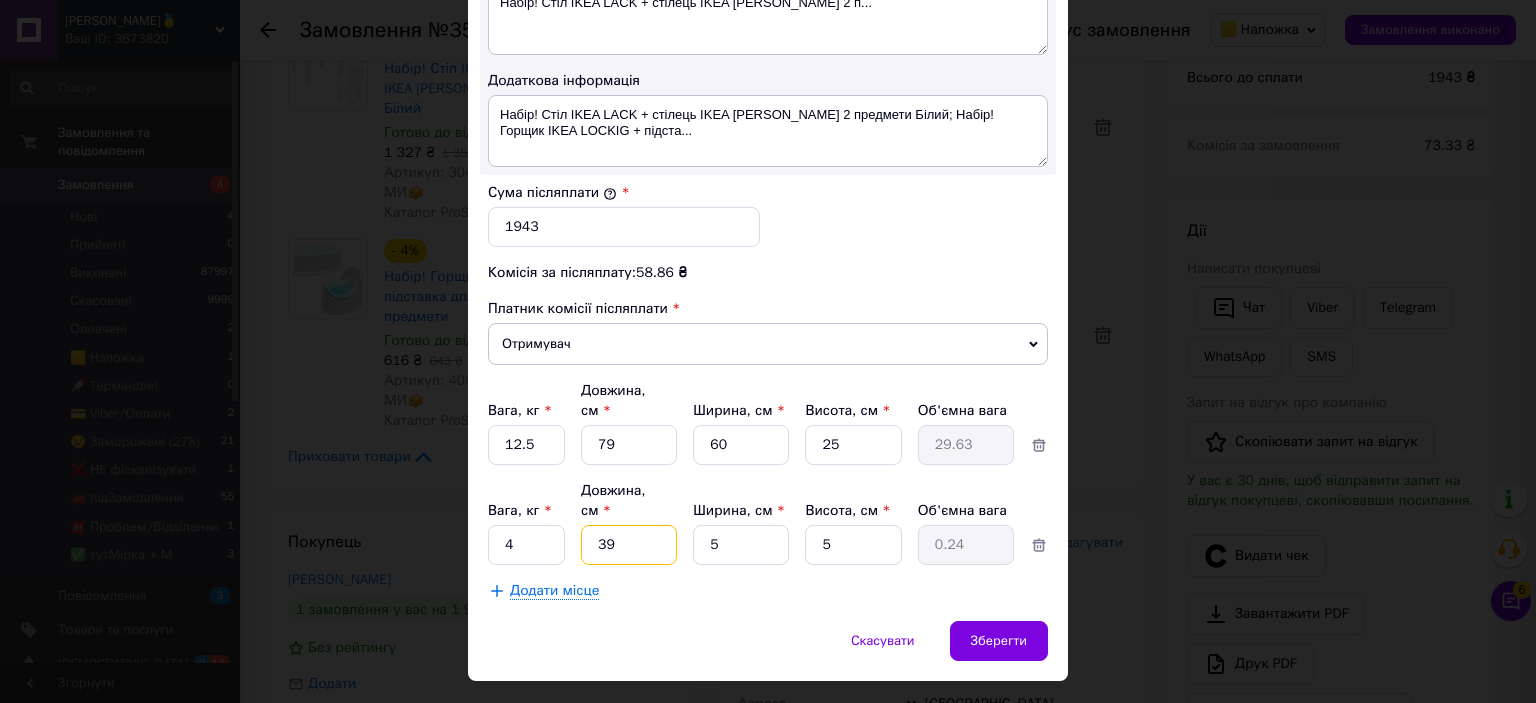 type on "39" 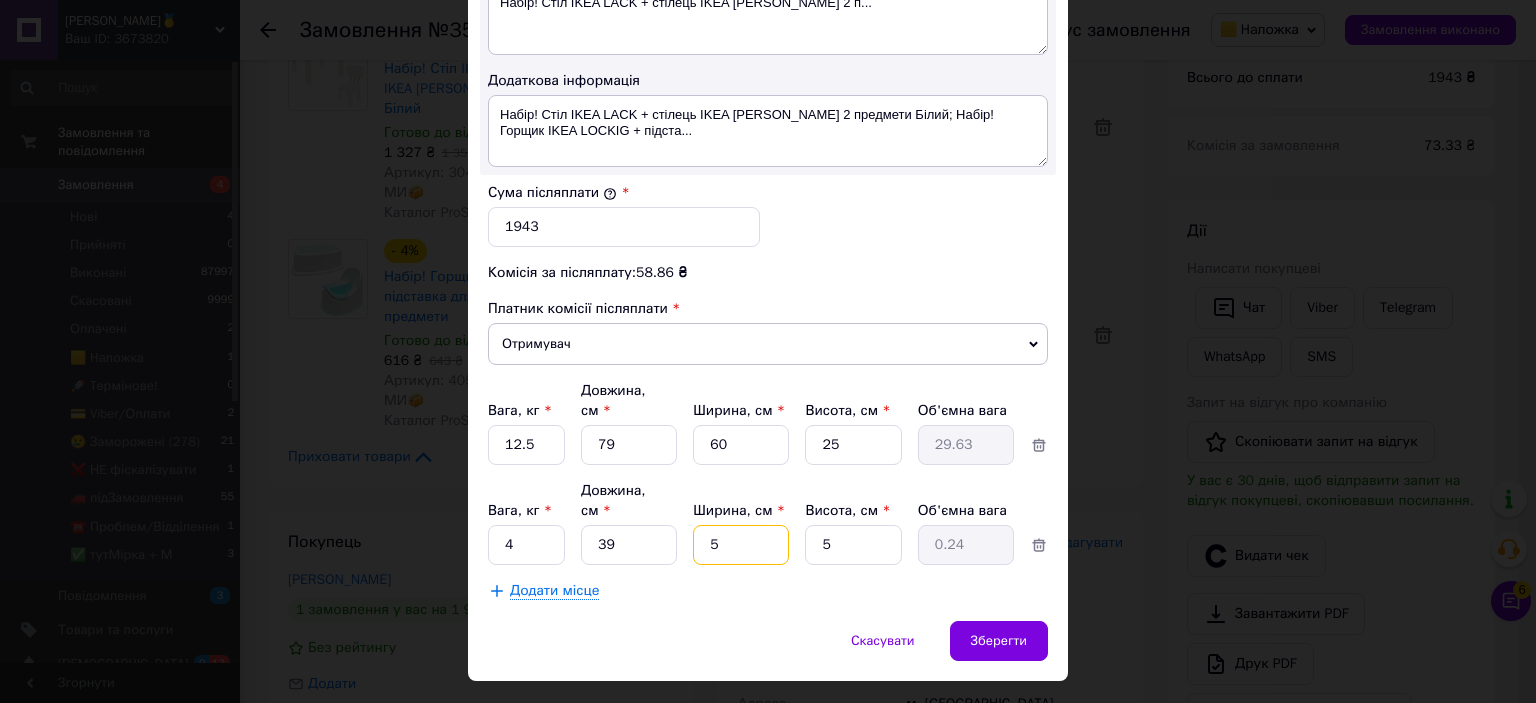 type on "2" 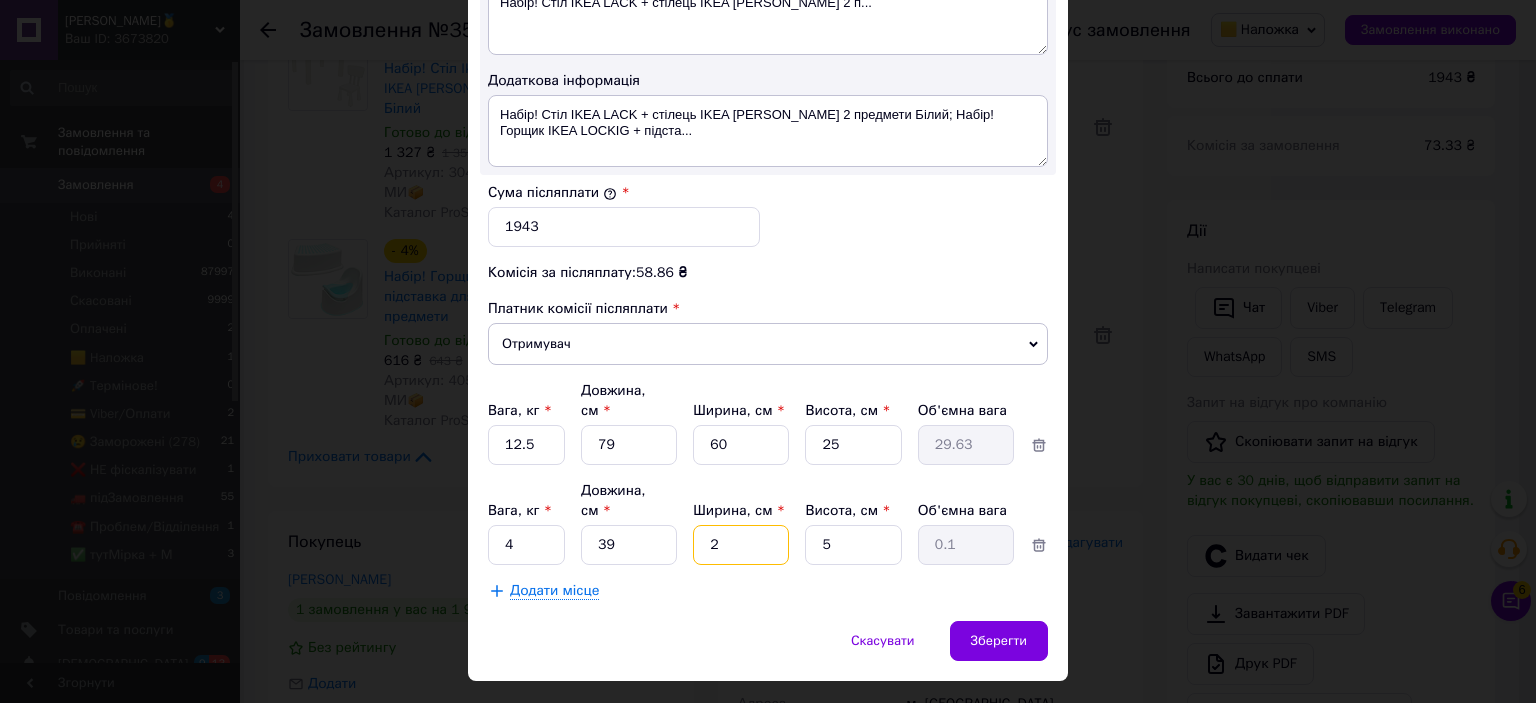 type on "26" 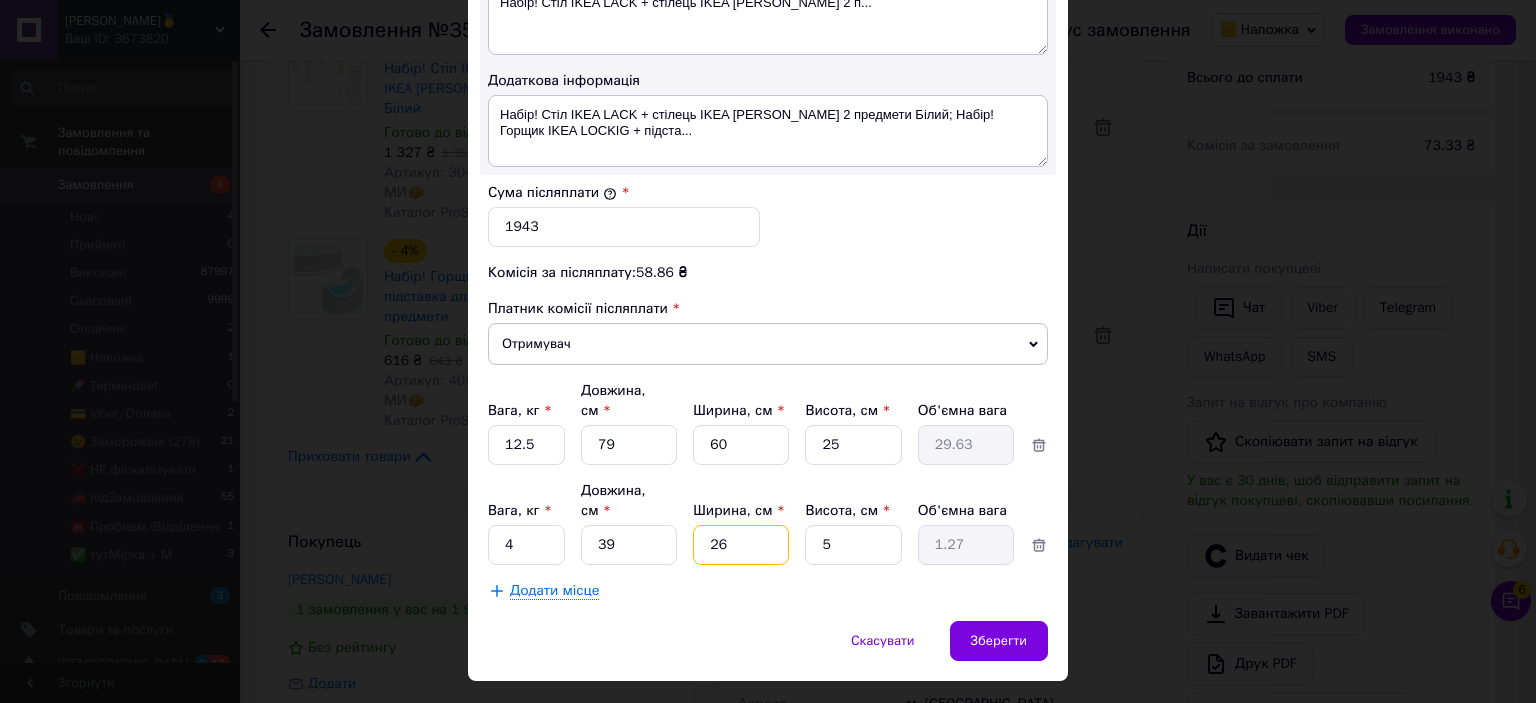 type on "26" 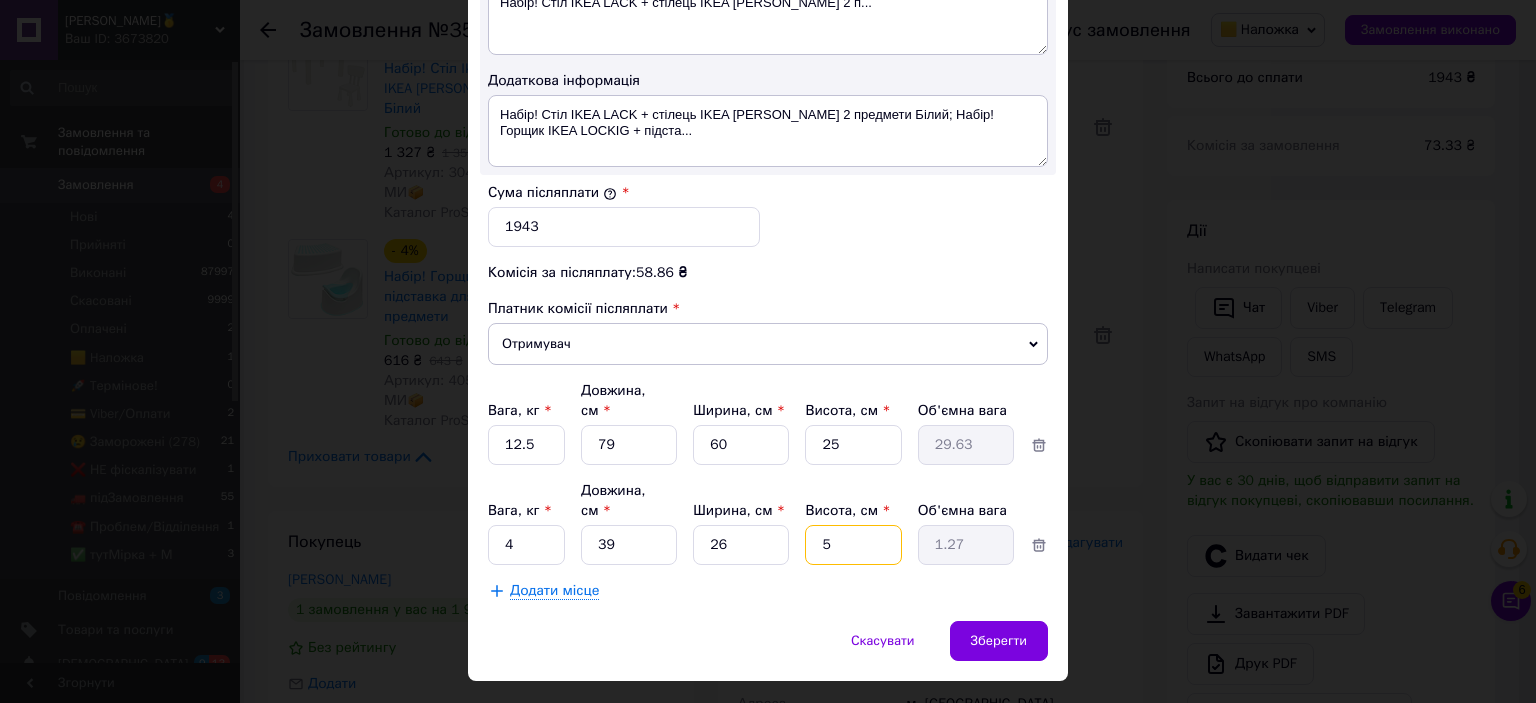 type on "2" 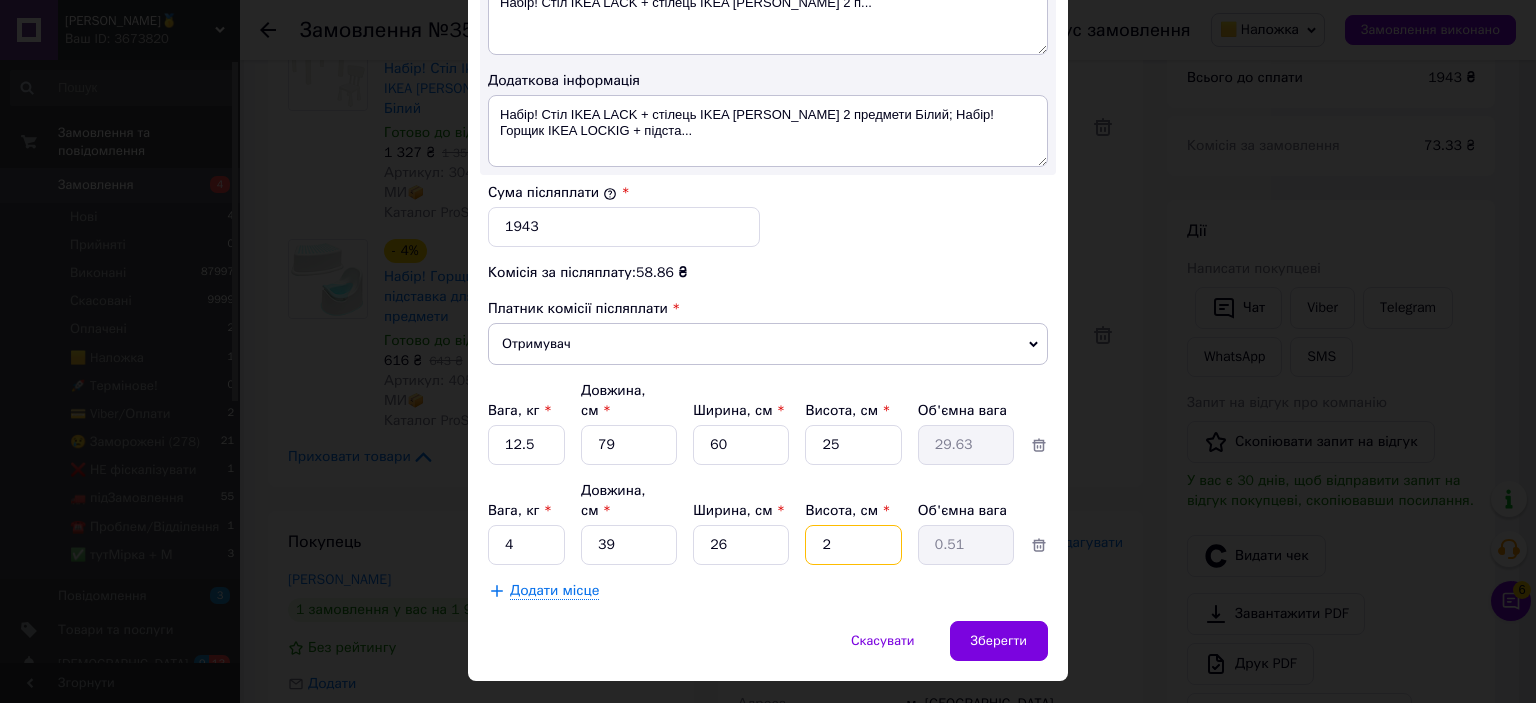 type on "29" 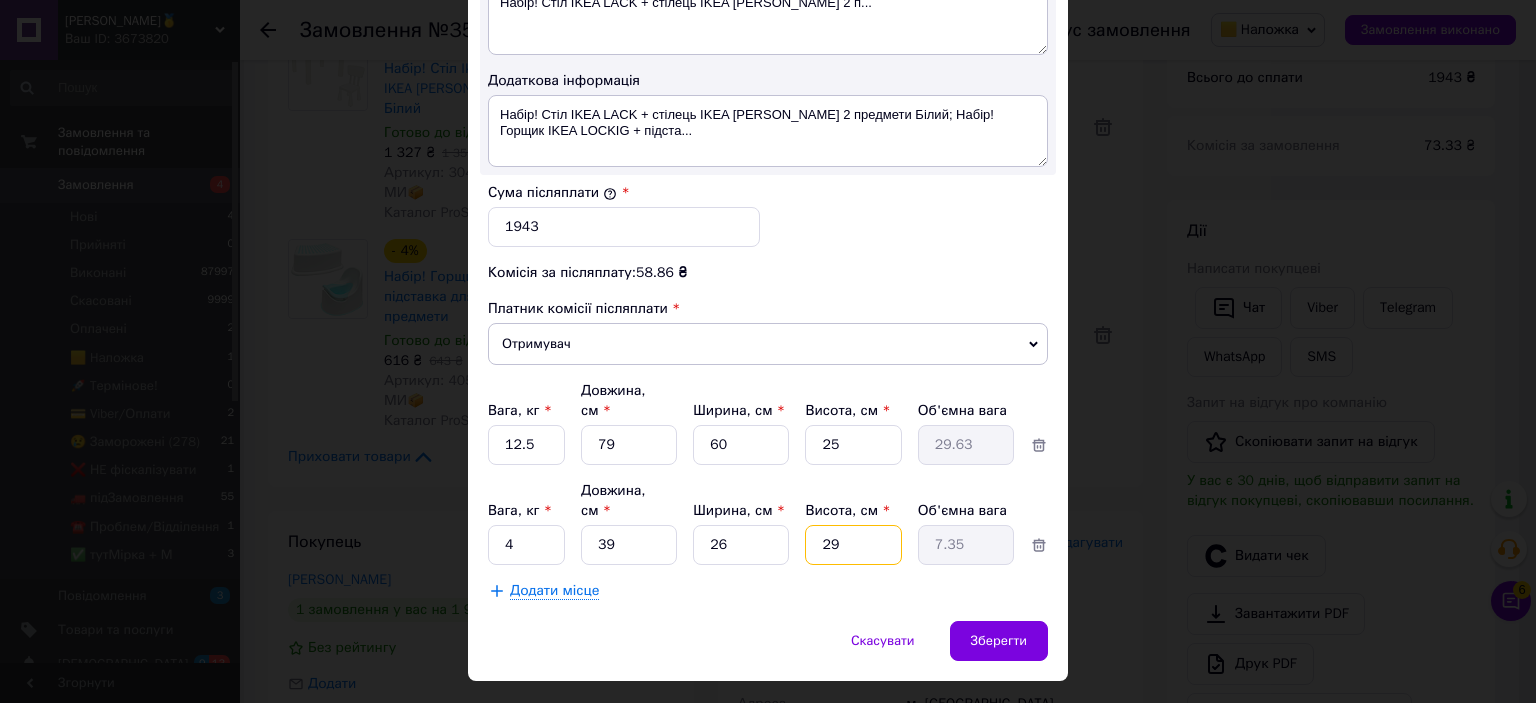 type on "29" 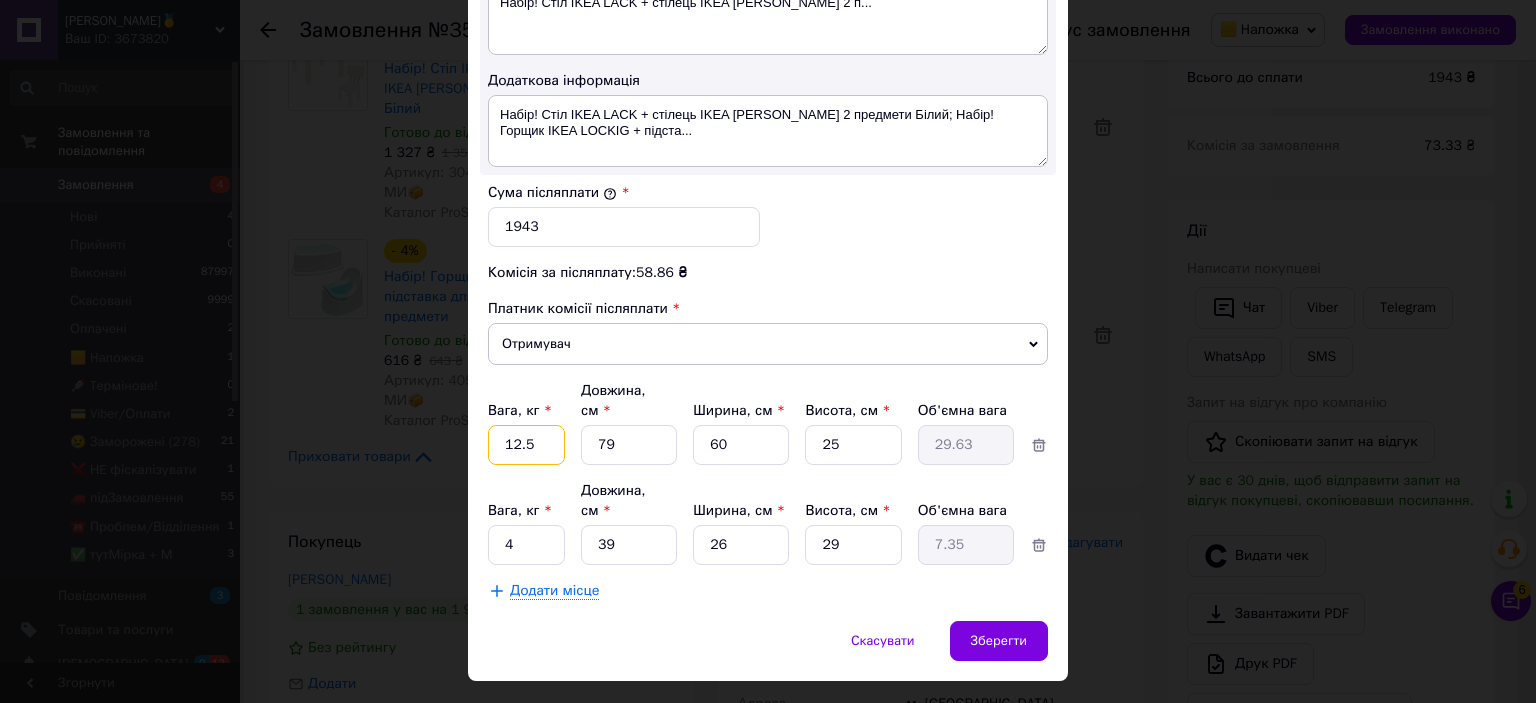 click on "12.5" at bounding box center (526, 445) 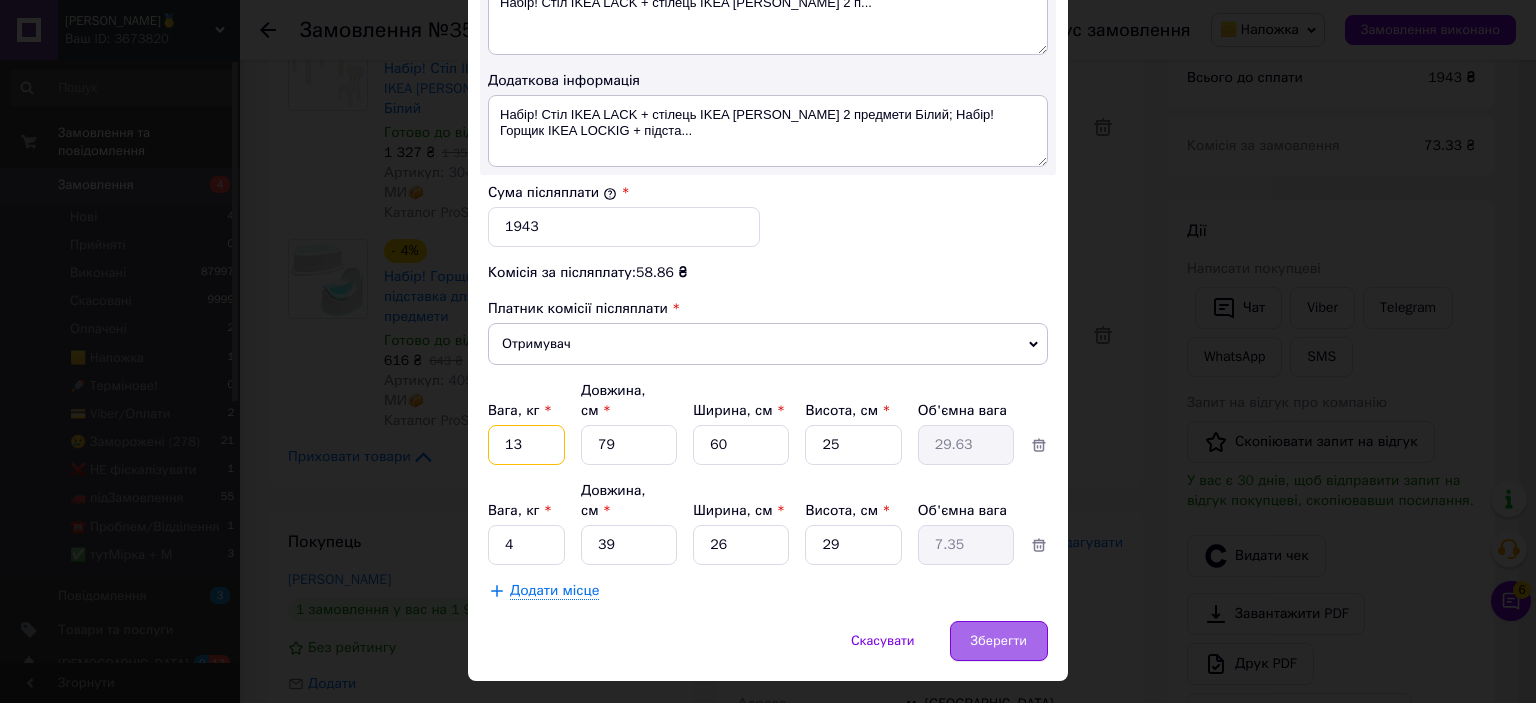 type on "13" 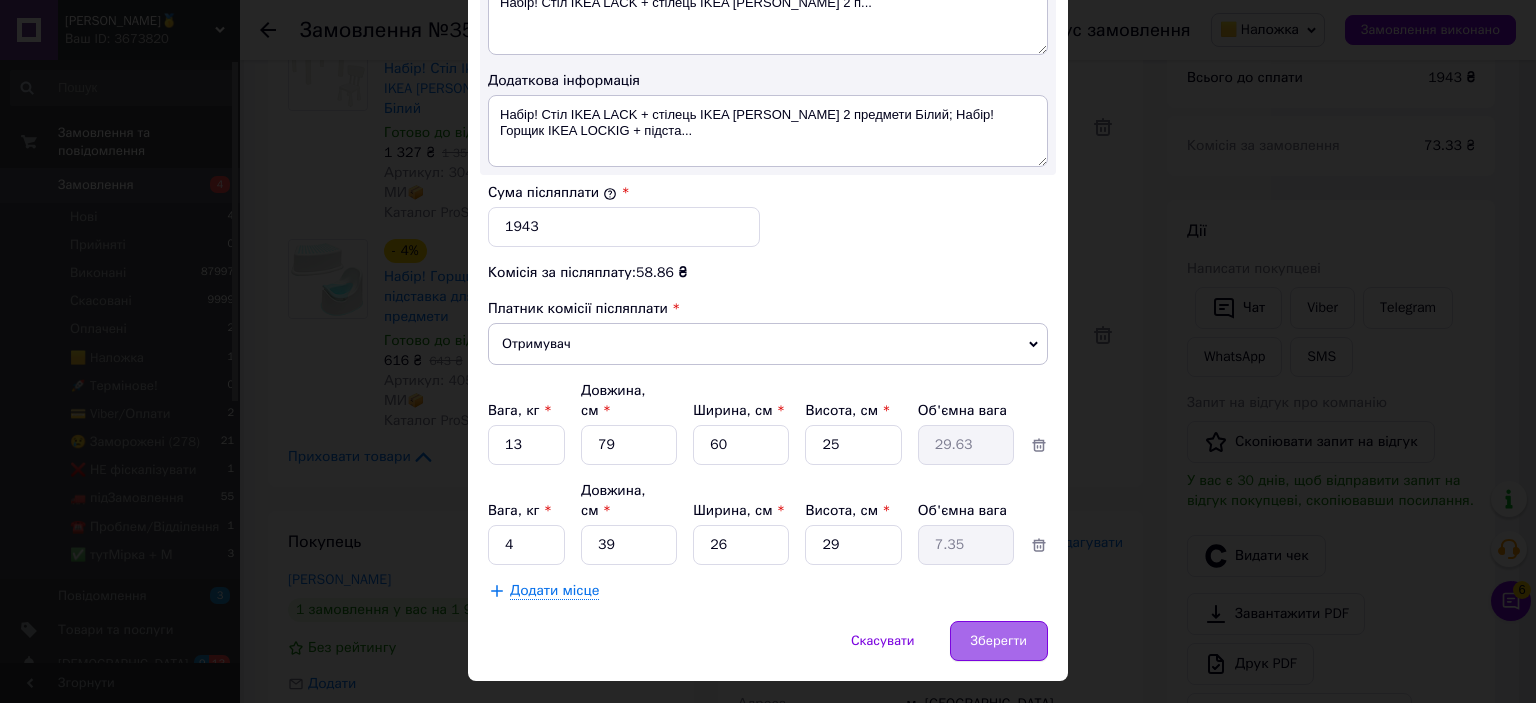 click on "Зберегти" at bounding box center [999, 641] 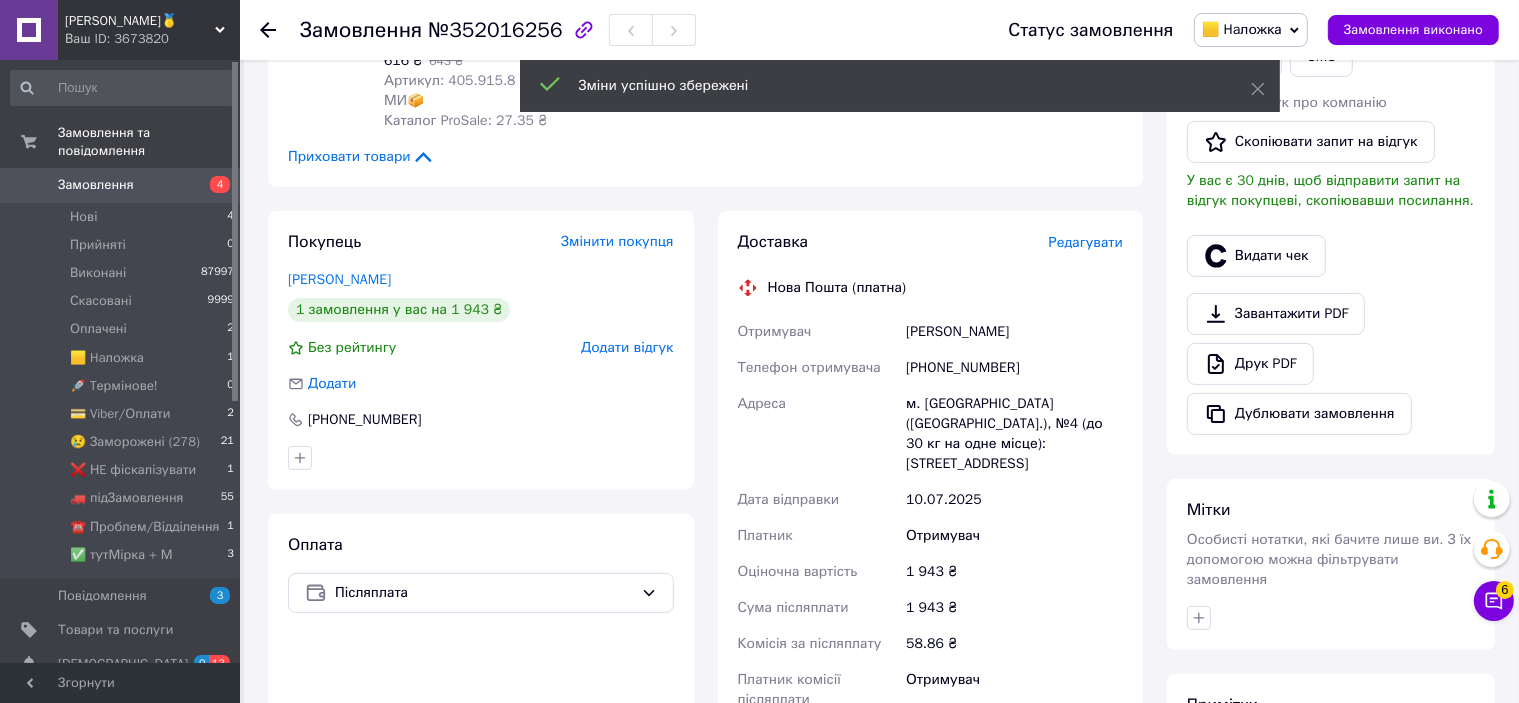 scroll, scrollTop: 700, scrollLeft: 0, axis: vertical 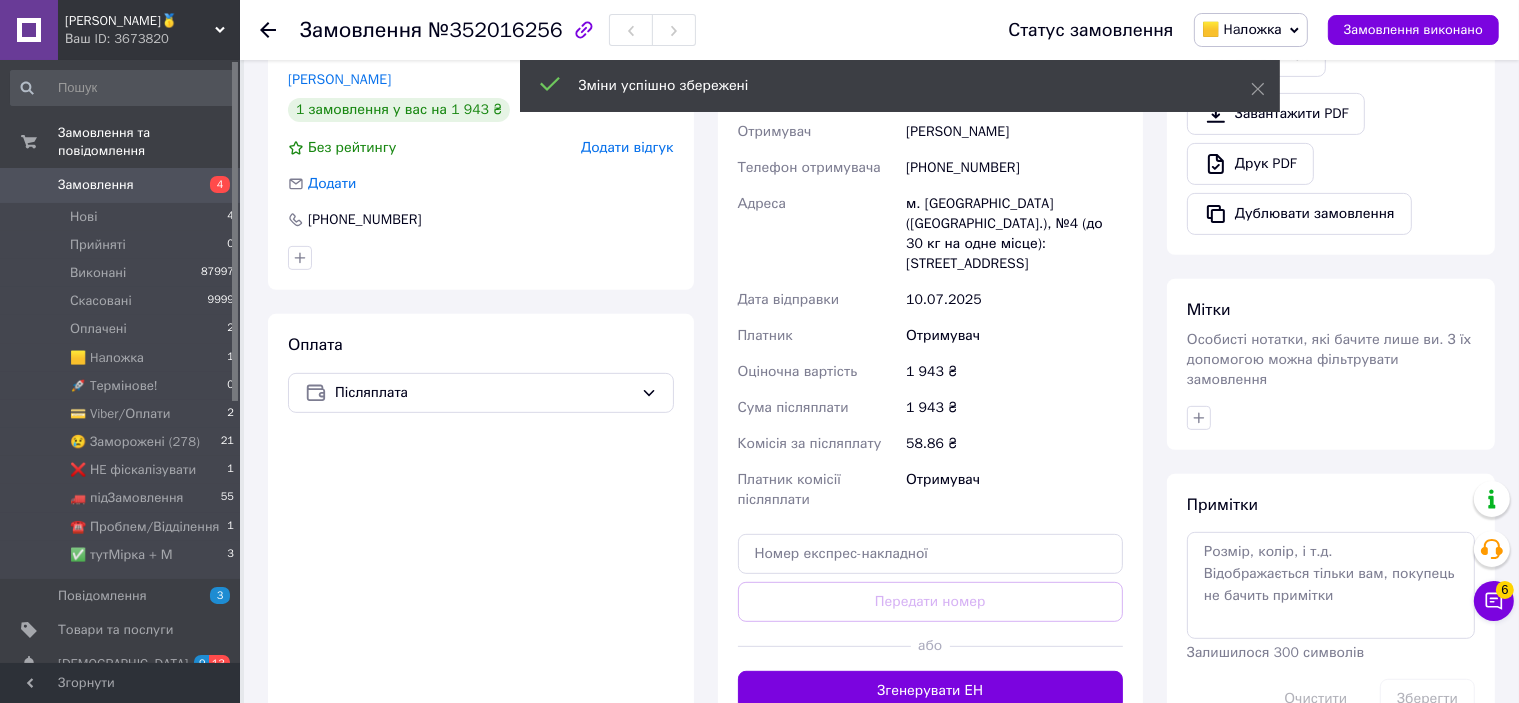 click on "Згенерувати ЕН" at bounding box center [931, 691] 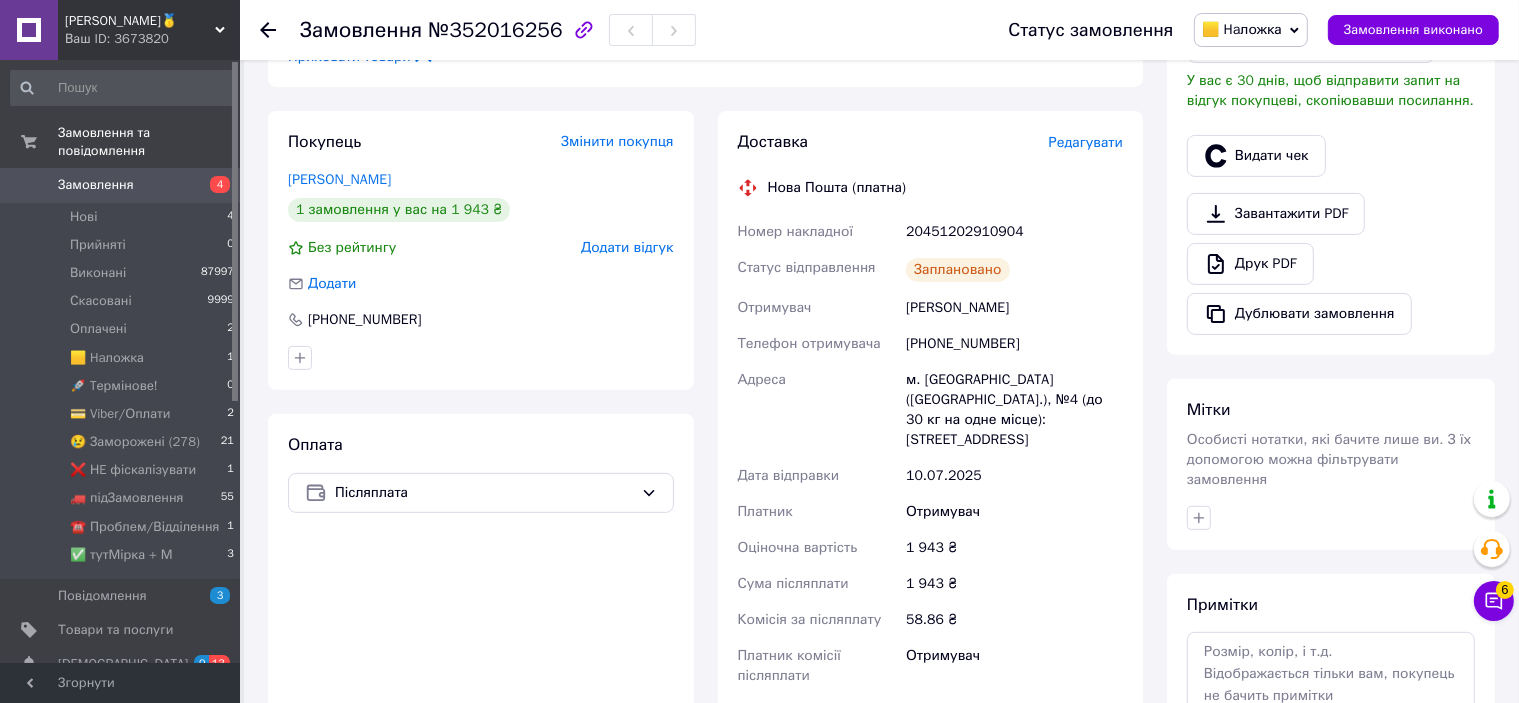 scroll, scrollTop: 700, scrollLeft: 0, axis: vertical 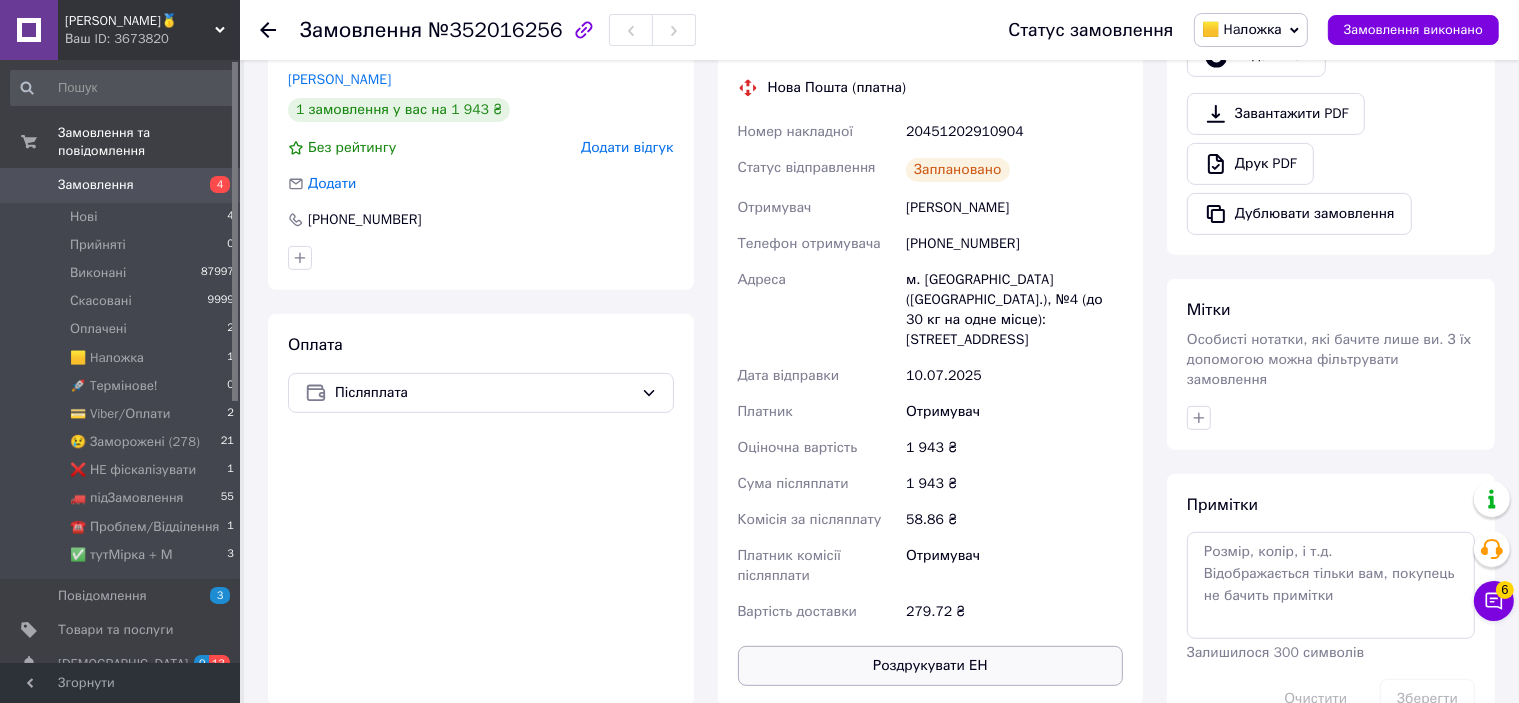 click on "Роздрукувати ЕН" at bounding box center [931, 666] 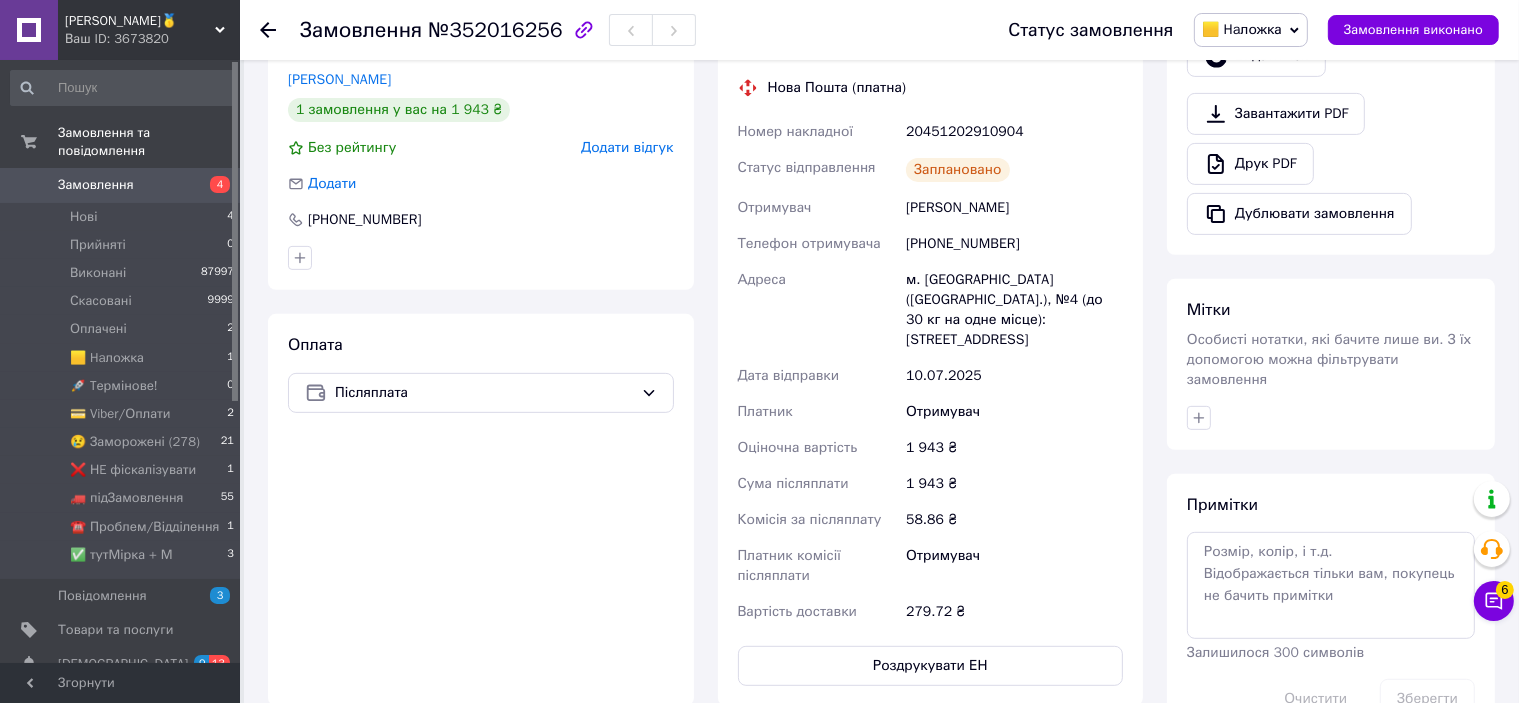 scroll, scrollTop: 600, scrollLeft: 0, axis: vertical 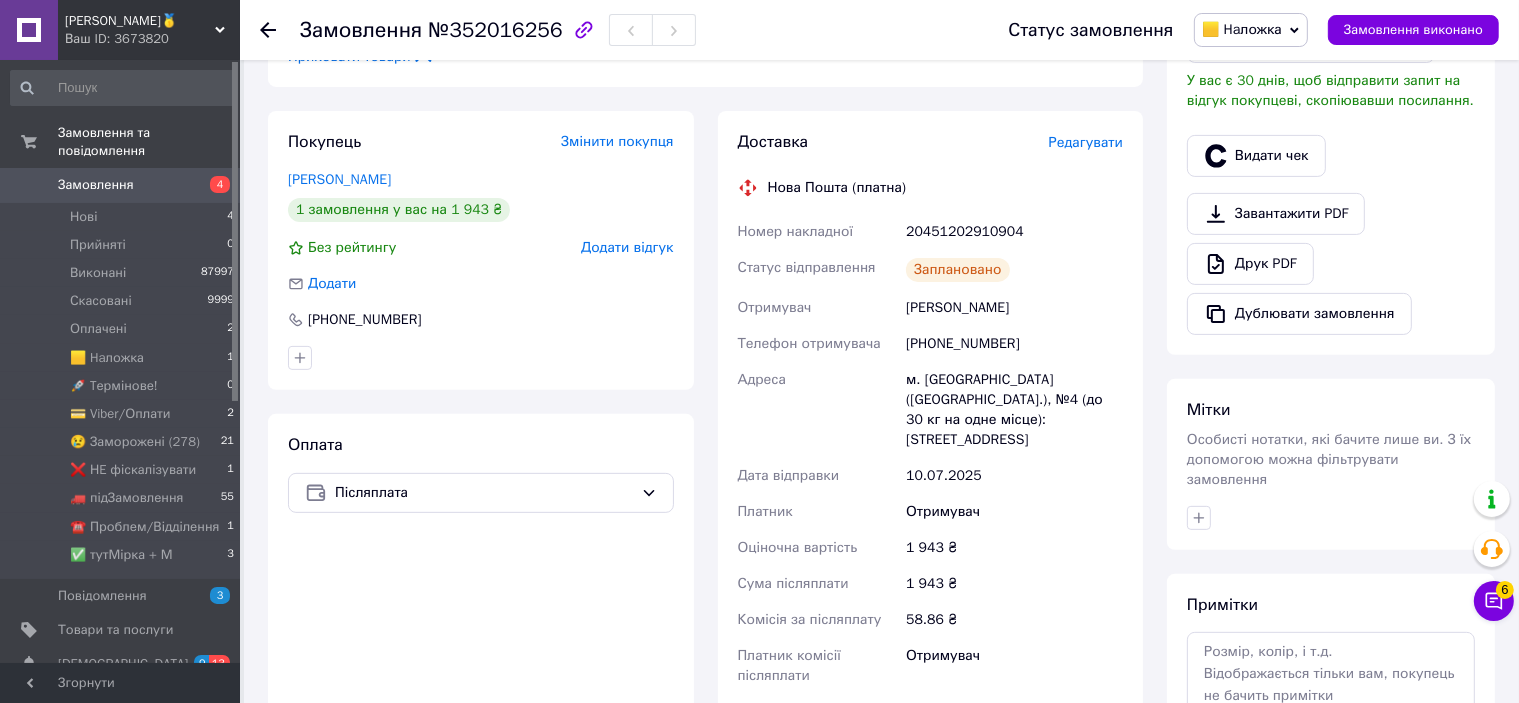 click on "20451202910904" at bounding box center [1014, 232] 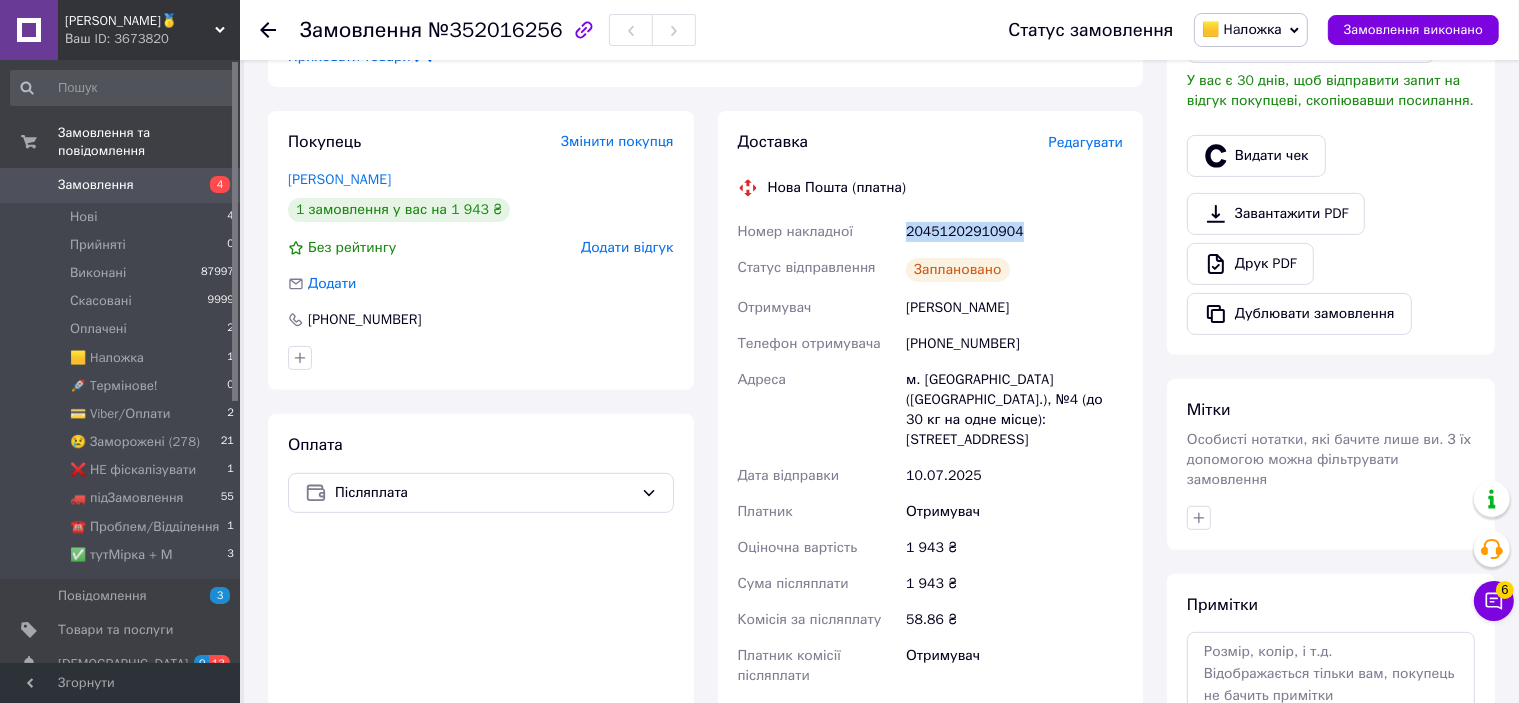click on "20451202910904" at bounding box center (1014, 232) 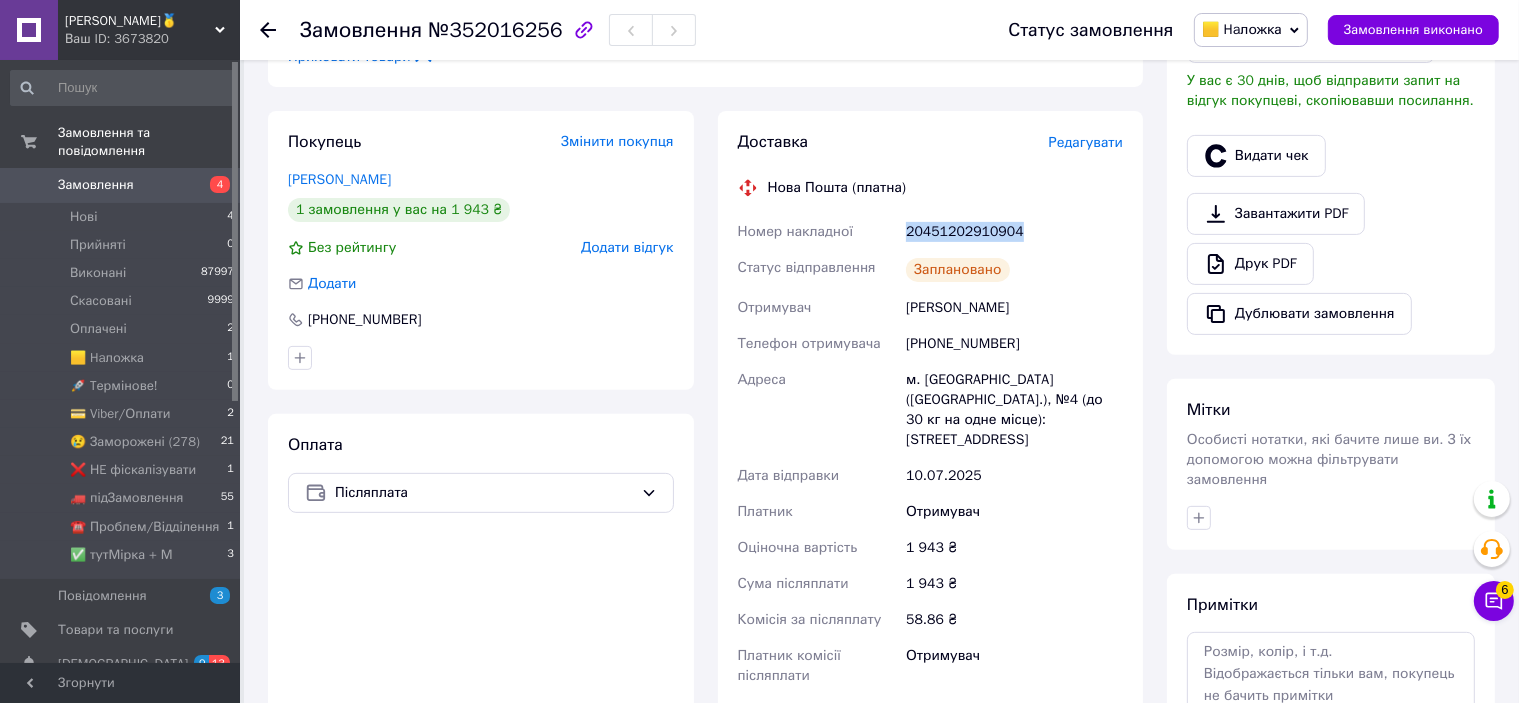 scroll, scrollTop: 100, scrollLeft: 0, axis: vertical 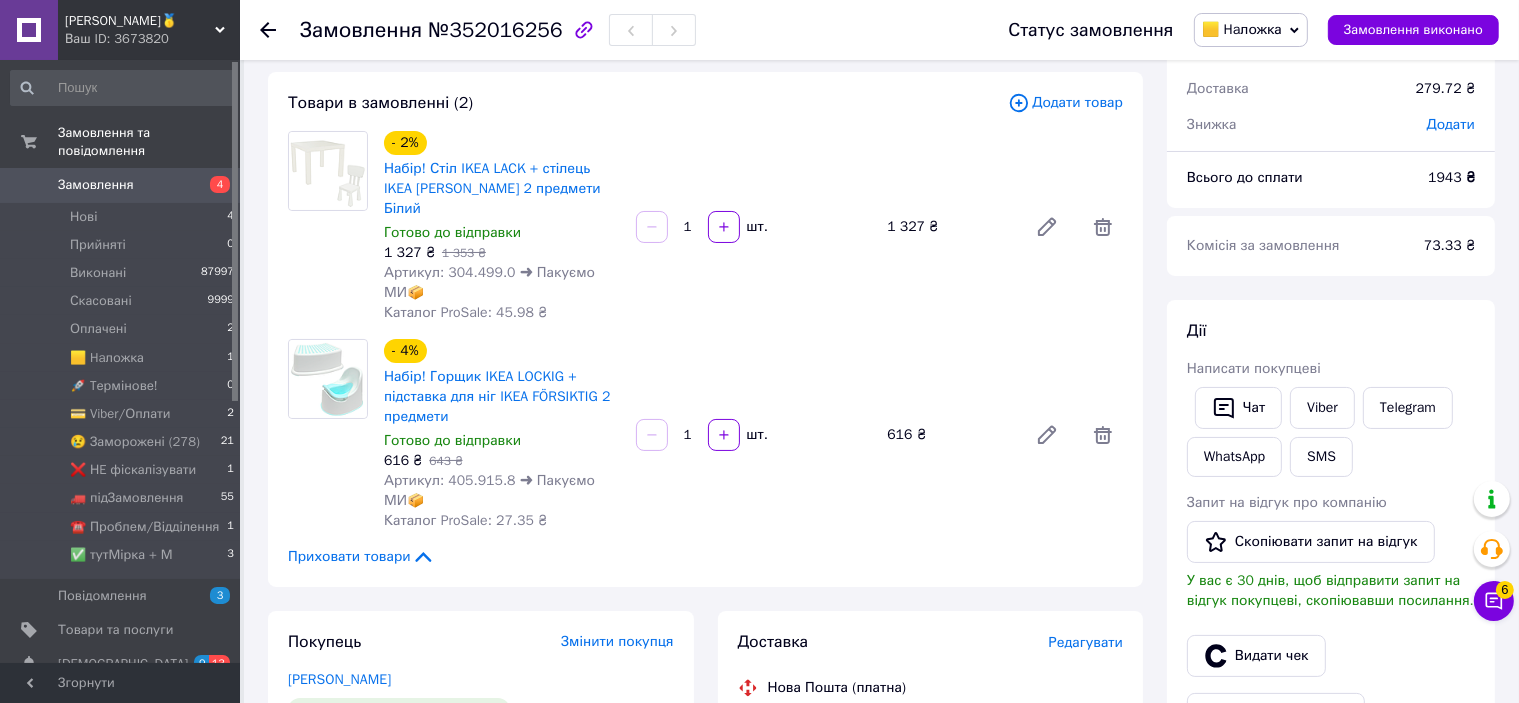 click on "- 2% Набір! Стіл IKEA LACK + стілець IKEA [PERSON_NAME] 2 предмети Білий Готово до відправки 1 327 ₴   1 353 ₴ Артикул: 304.499.0 ➜ Пакуємо МИ📦 Каталог ProSale: 45.98 ₴  1   шт. 1 327 ₴" at bounding box center [753, 227] 